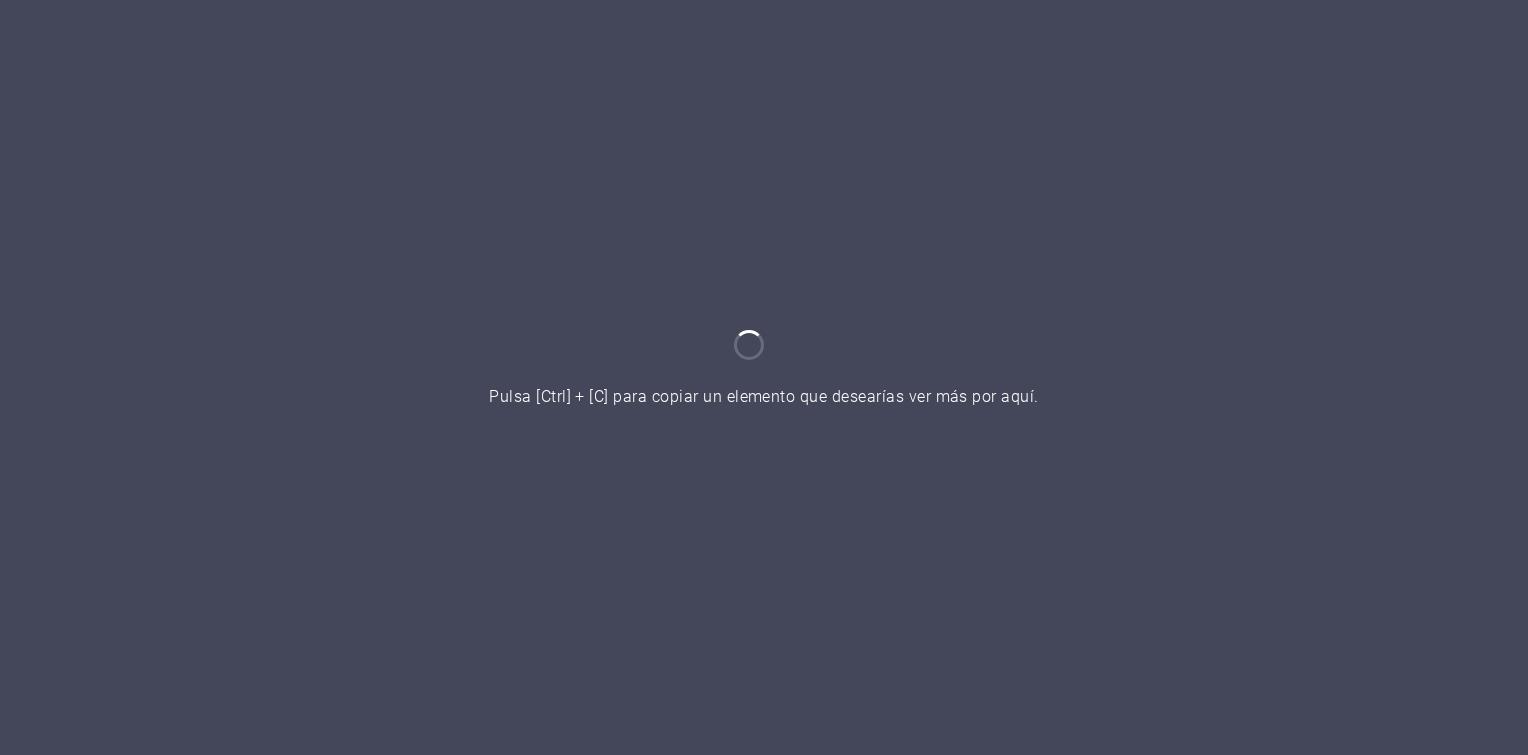 scroll, scrollTop: 0, scrollLeft: 0, axis: both 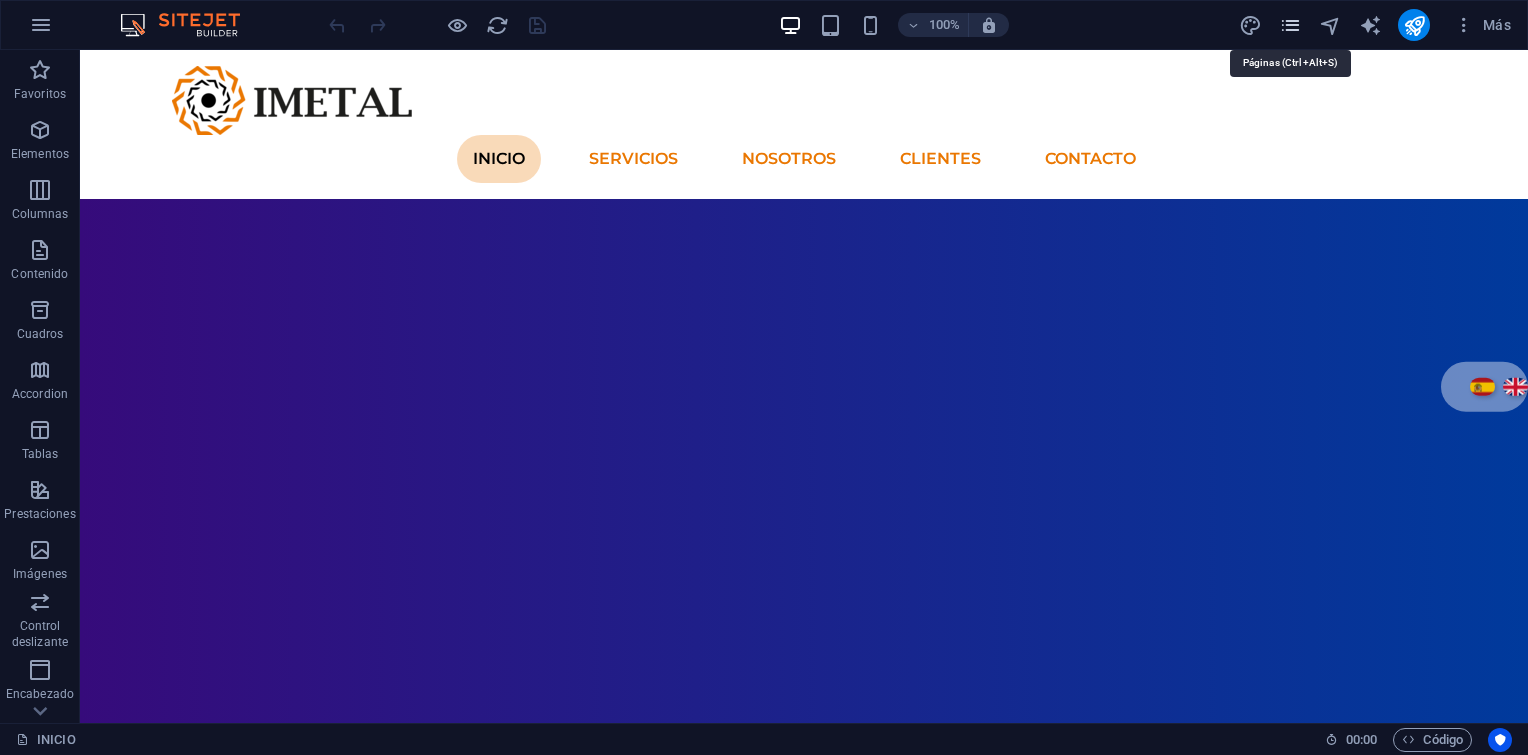 click at bounding box center (1290, 25) 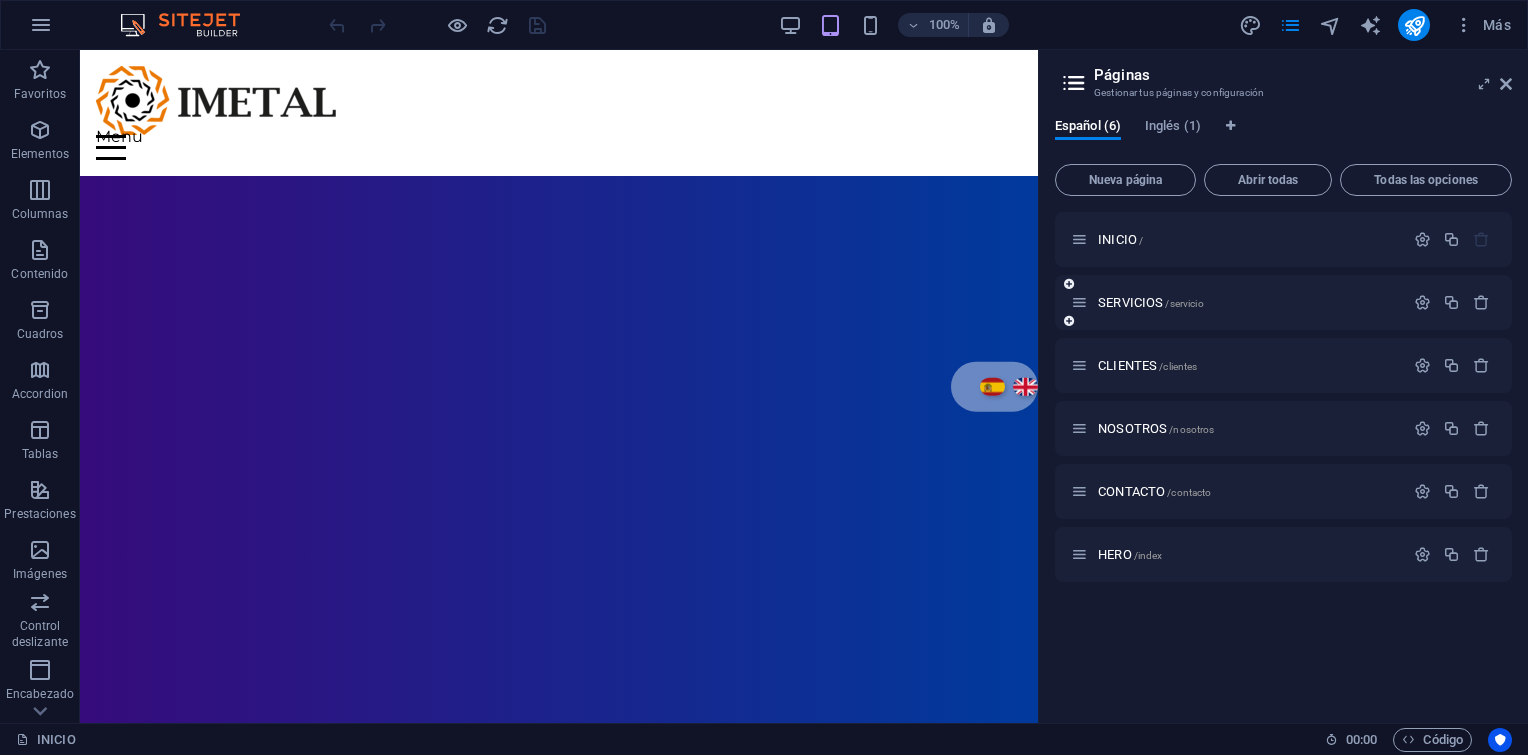 click on "SERVICIOS /servicio" at bounding box center [1237, 302] 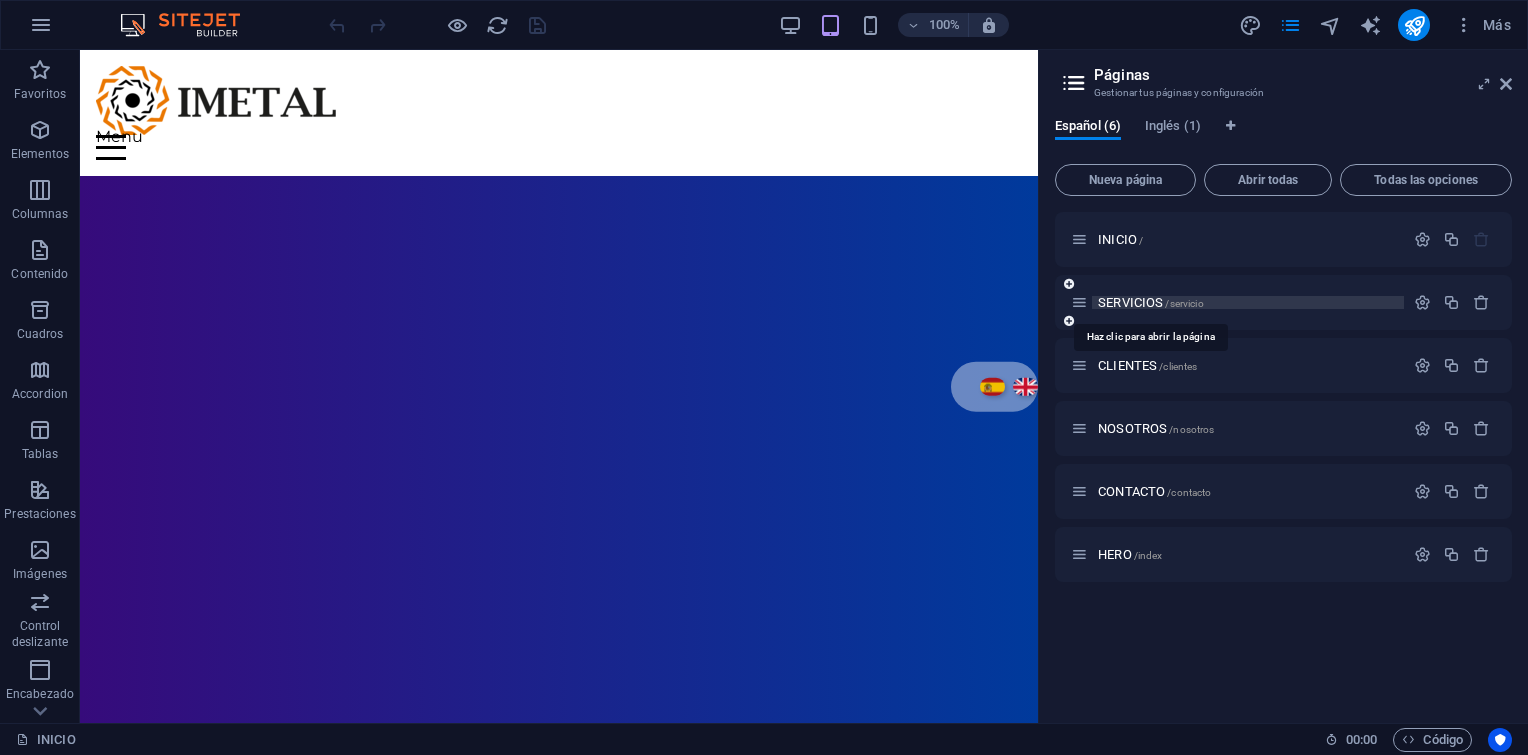 click on "SERVICIOS /servicio" at bounding box center [1151, 302] 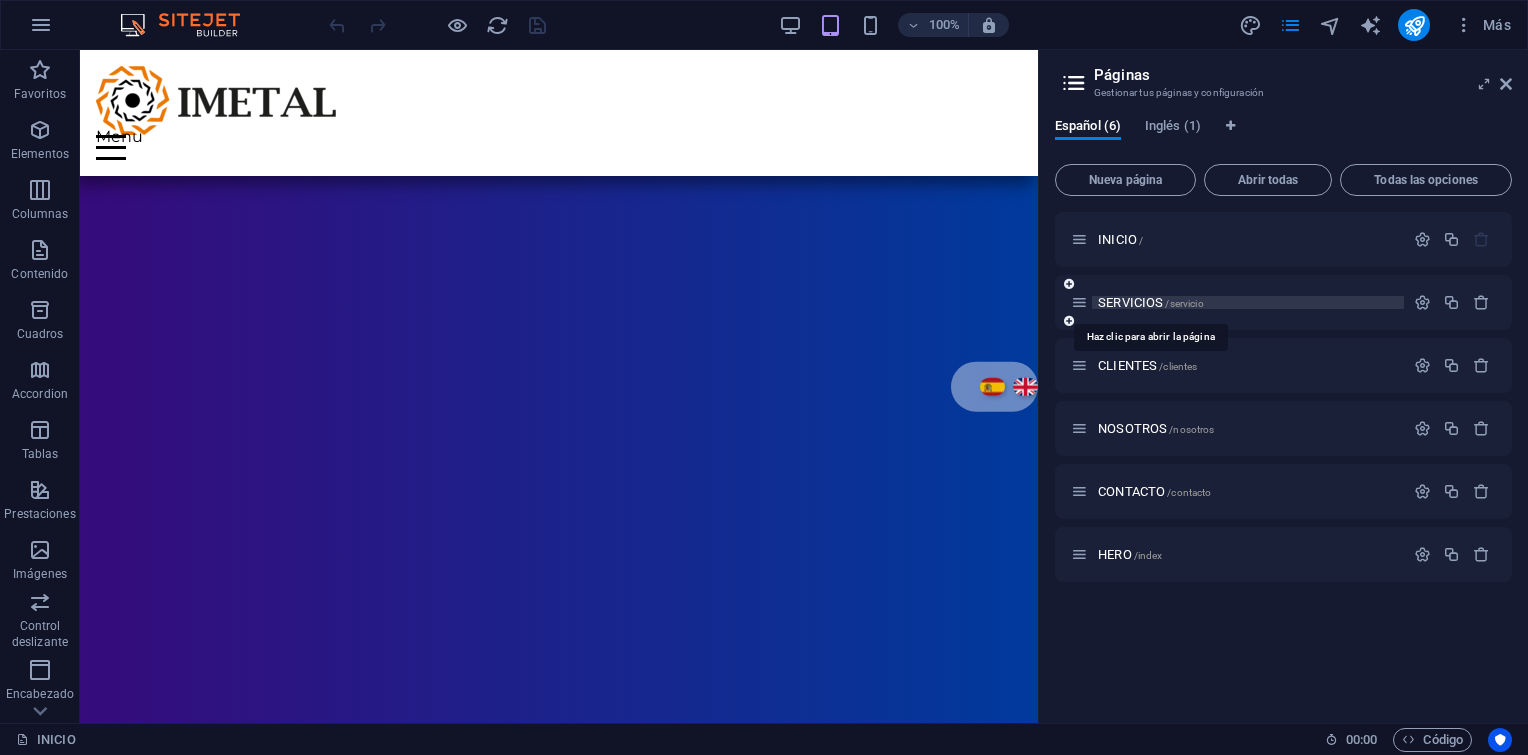 click on "SERVICIOS /servicio" at bounding box center [1283, 302] 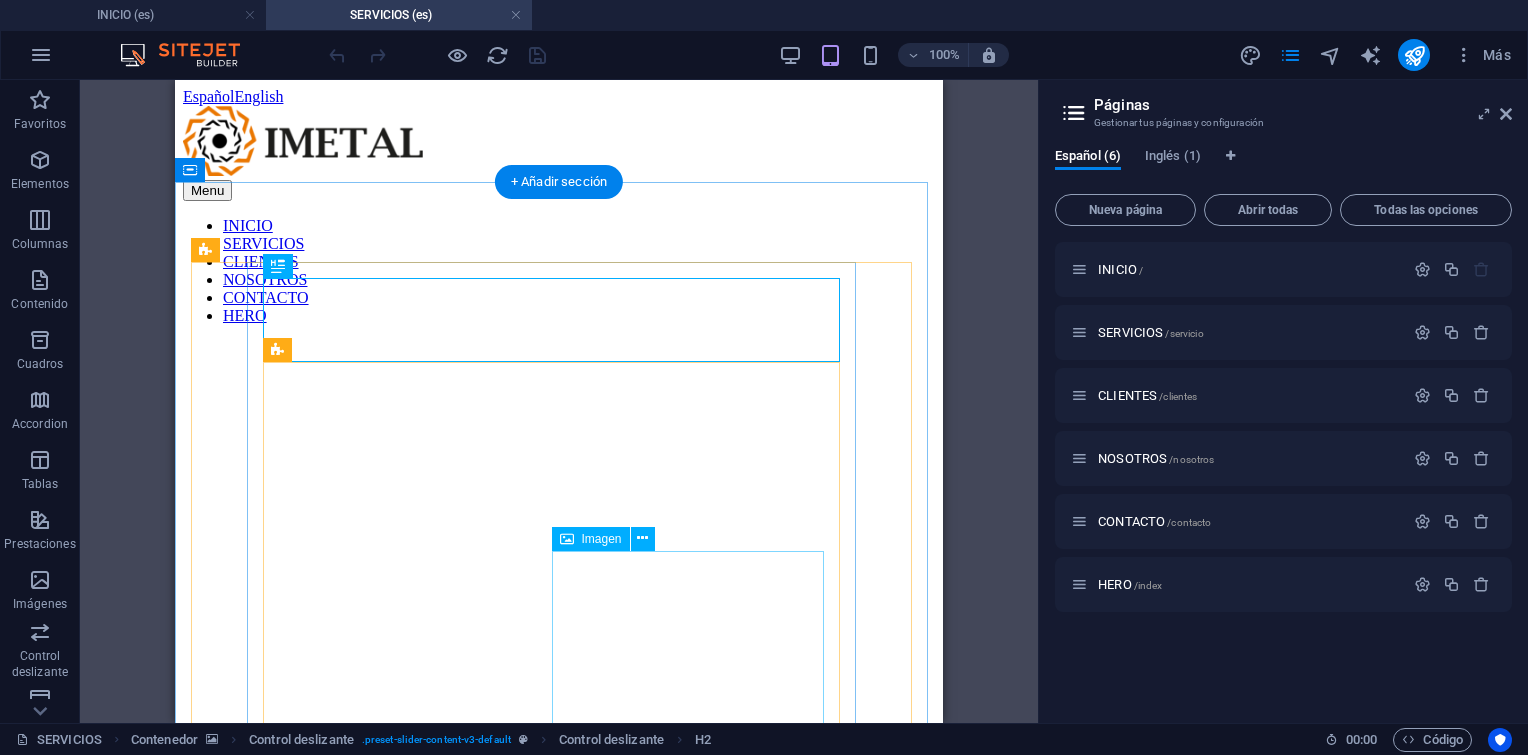 scroll, scrollTop: 0, scrollLeft: 0, axis: both 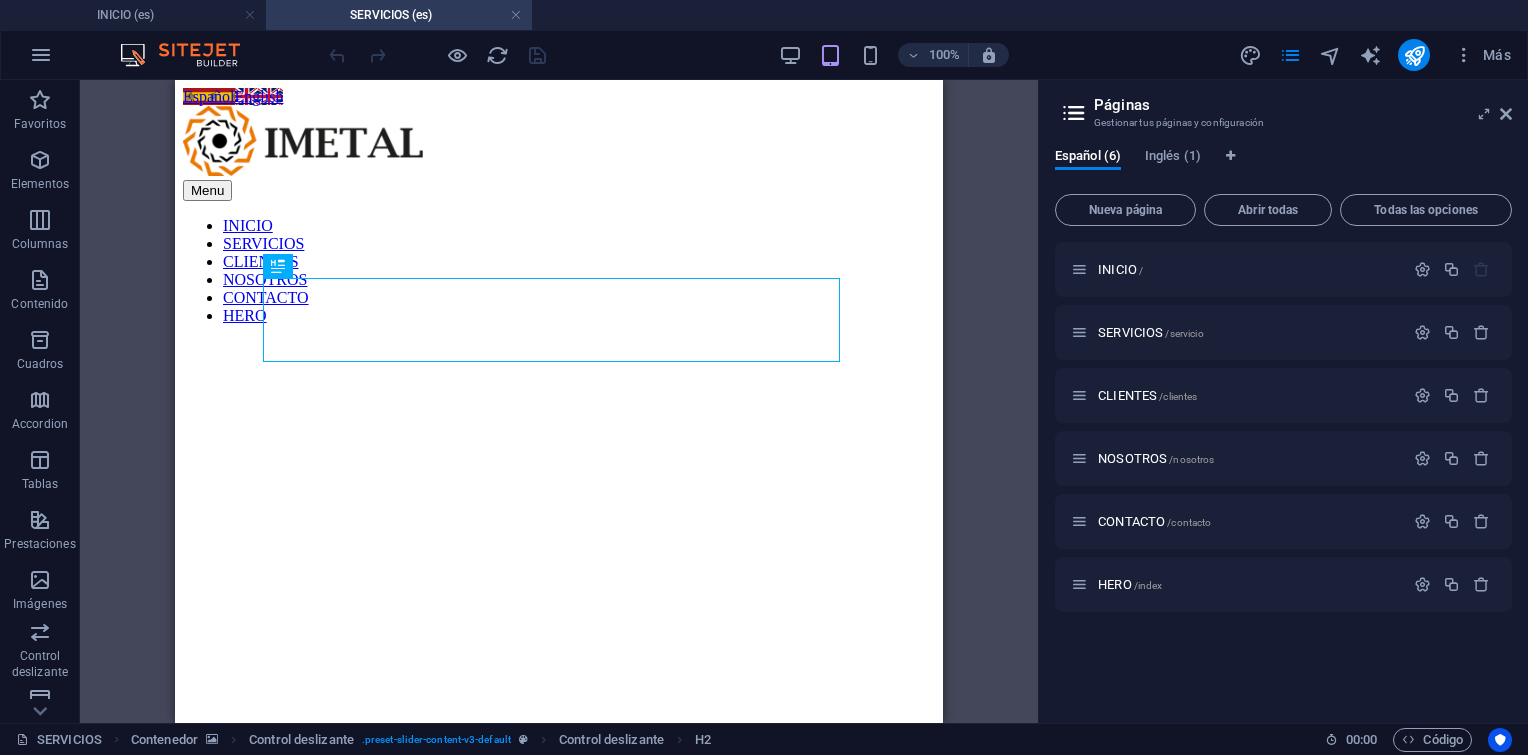 click on "Páginas Gestionar tus páginas y configuración Español (6) Inglés (1) Nueva página Abrir todas Todas las opciones INICIO / SERVICIOS /servicio CLIENTES /clientes NOSOTROS /nosotros CONTACTO /contacto HERO /index" at bounding box center [1283, 401] 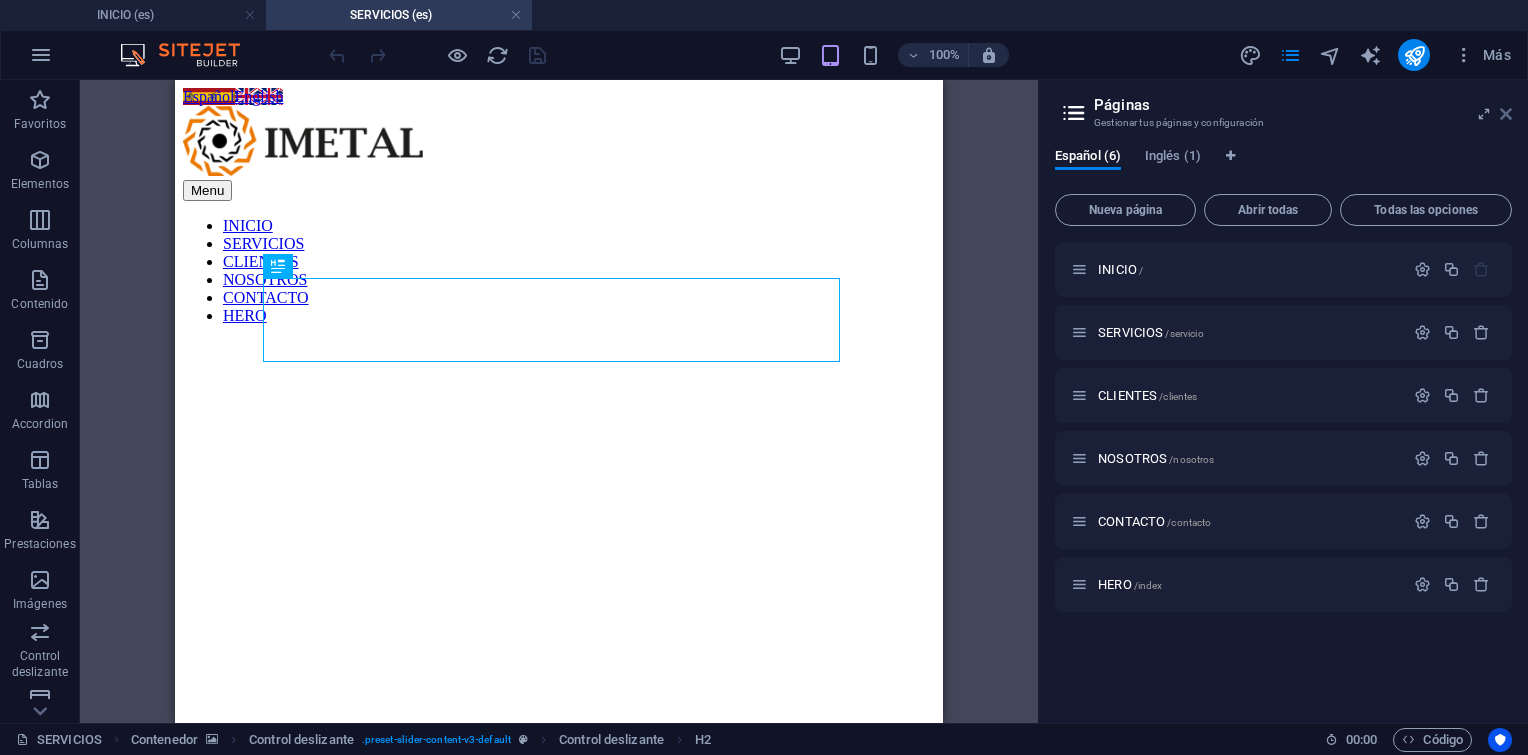 click at bounding box center [1506, 114] 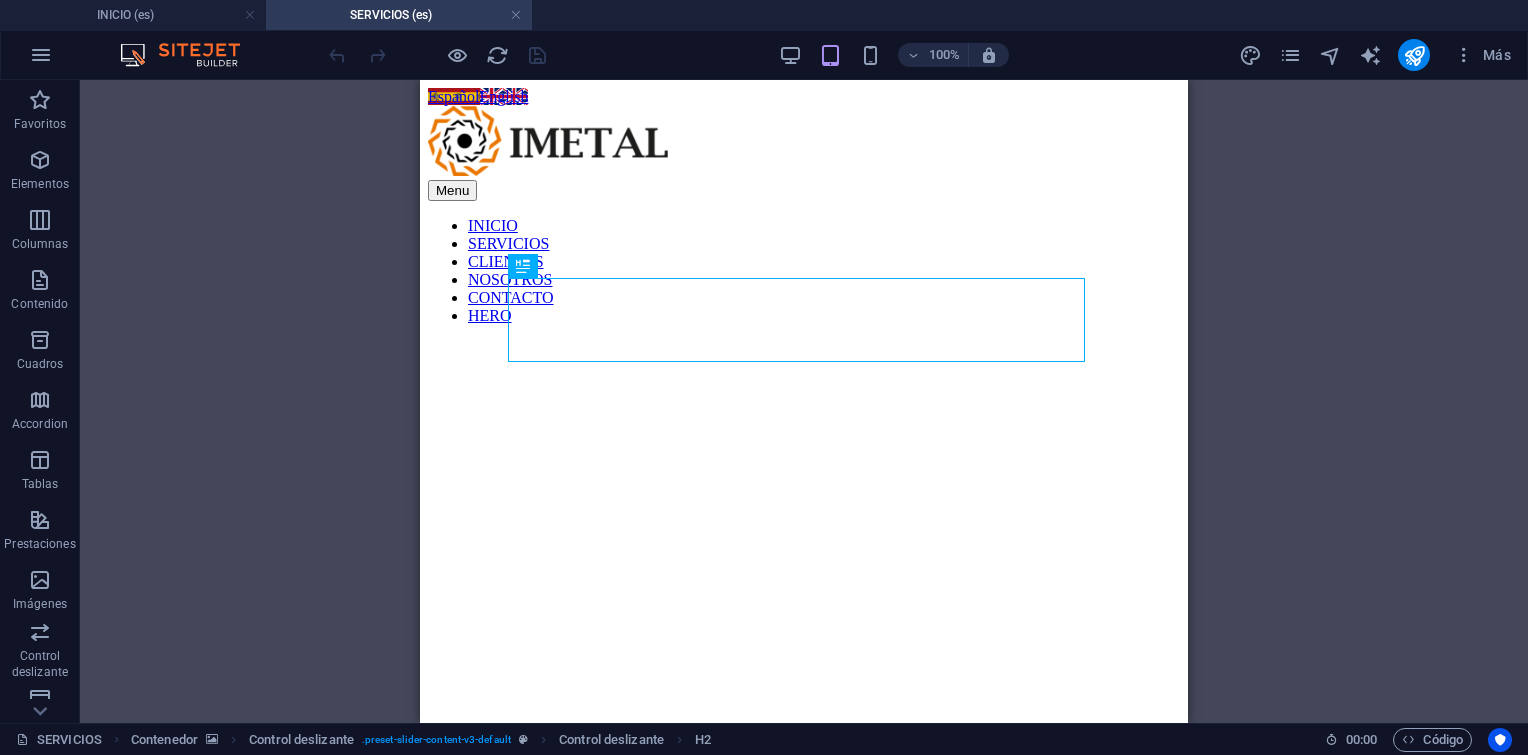 click on "100%" at bounding box center [893, 55] 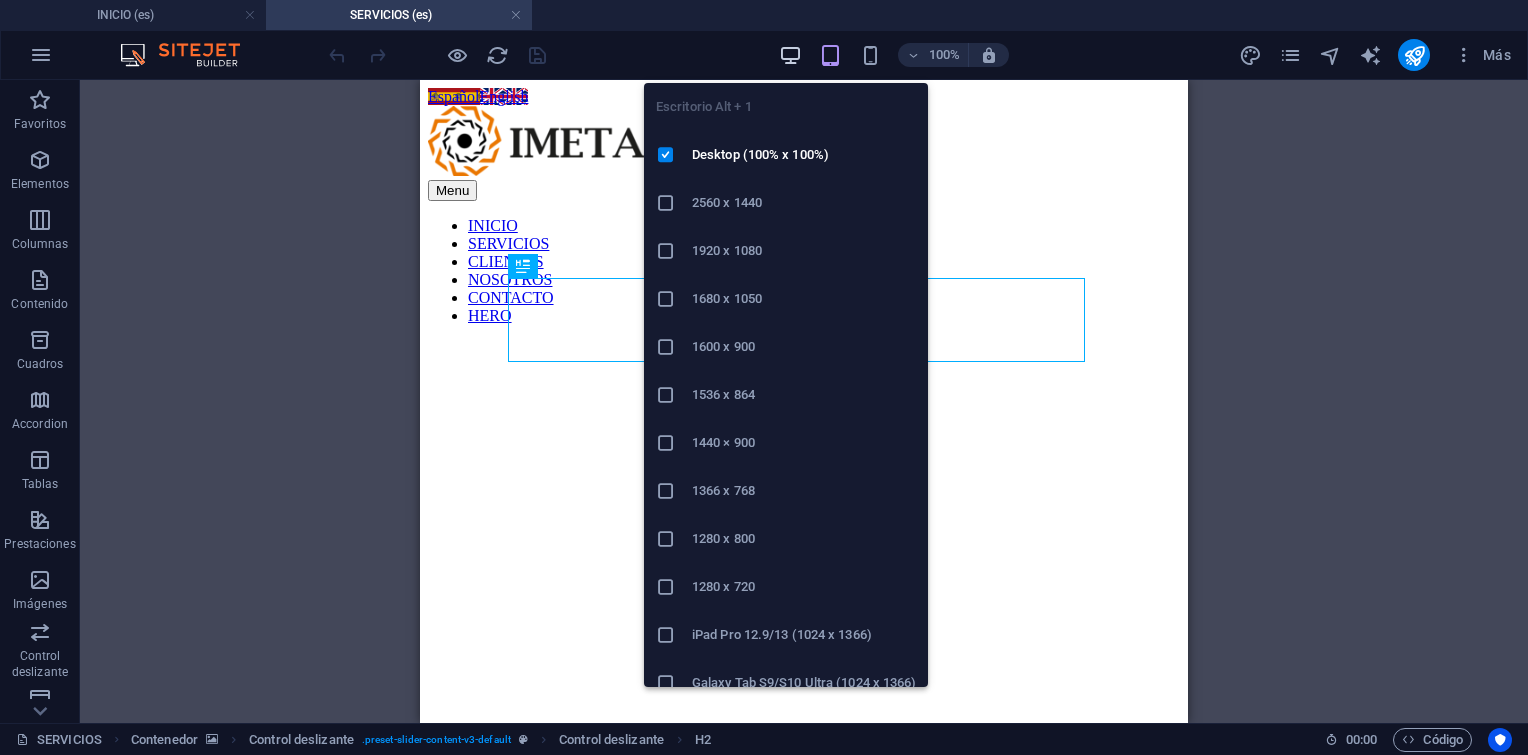 click at bounding box center (790, 55) 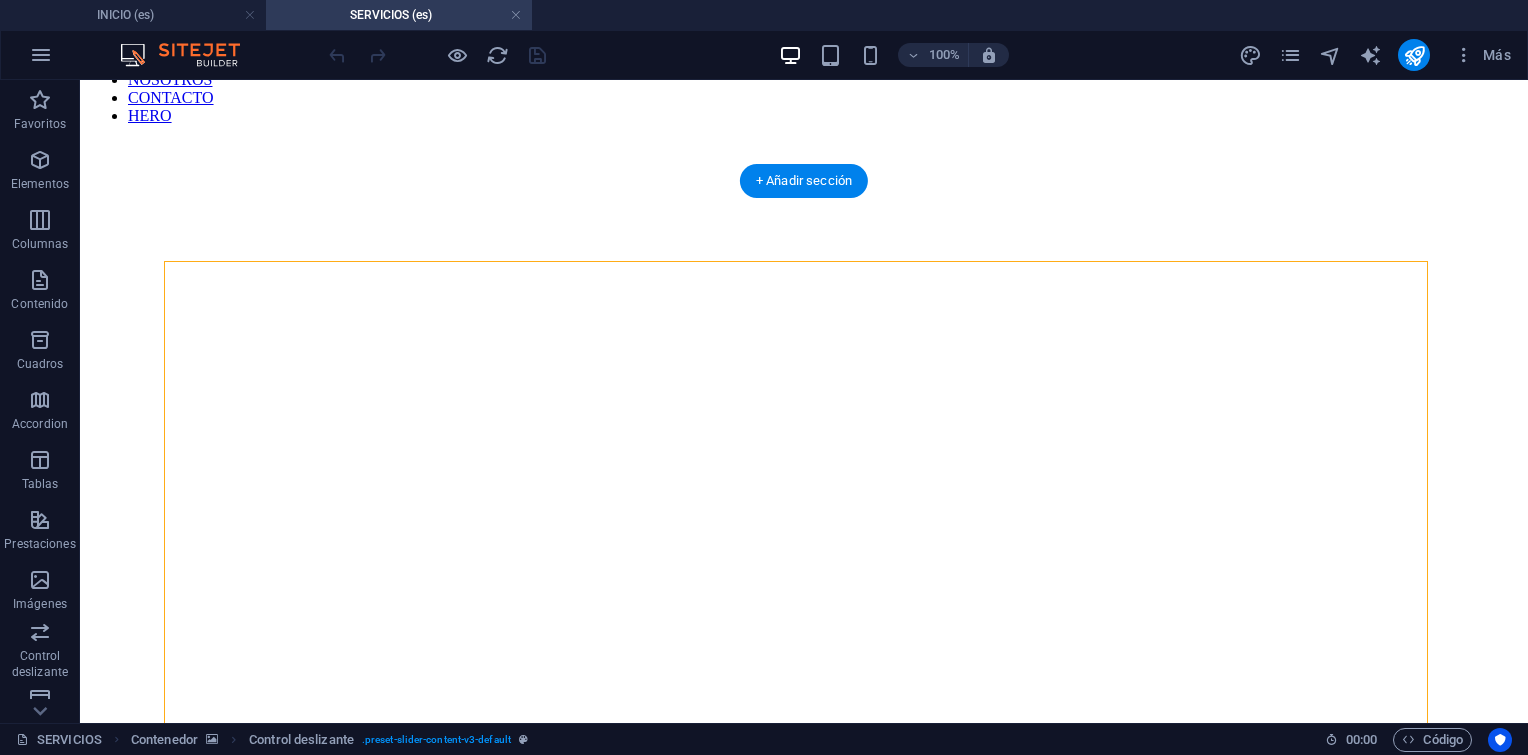 scroll, scrollTop: 0, scrollLeft: 0, axis: both 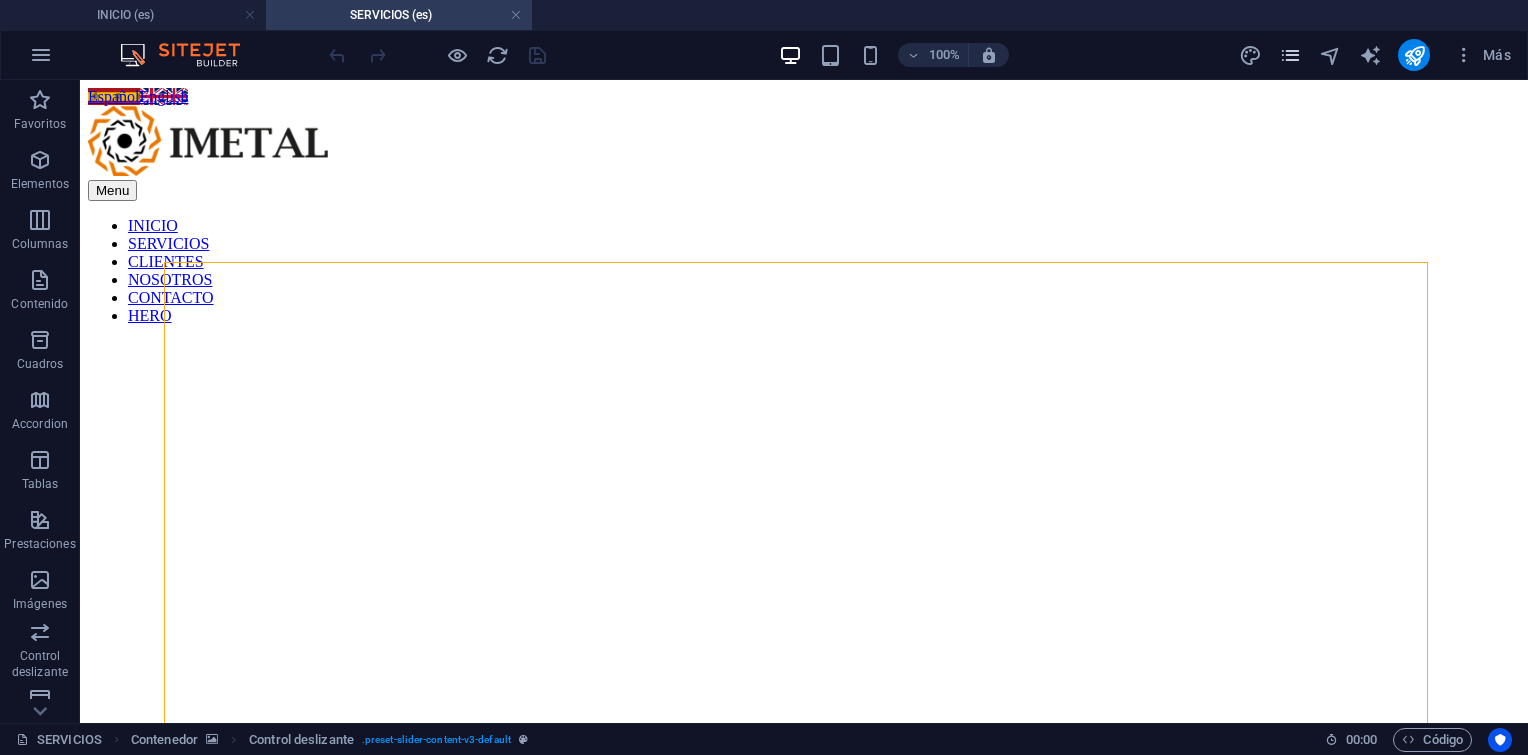 drag, startPoint x: 1285, startPoint y: 71, endPoint x: 1292, endPoint y: 51, distance: 21.189621 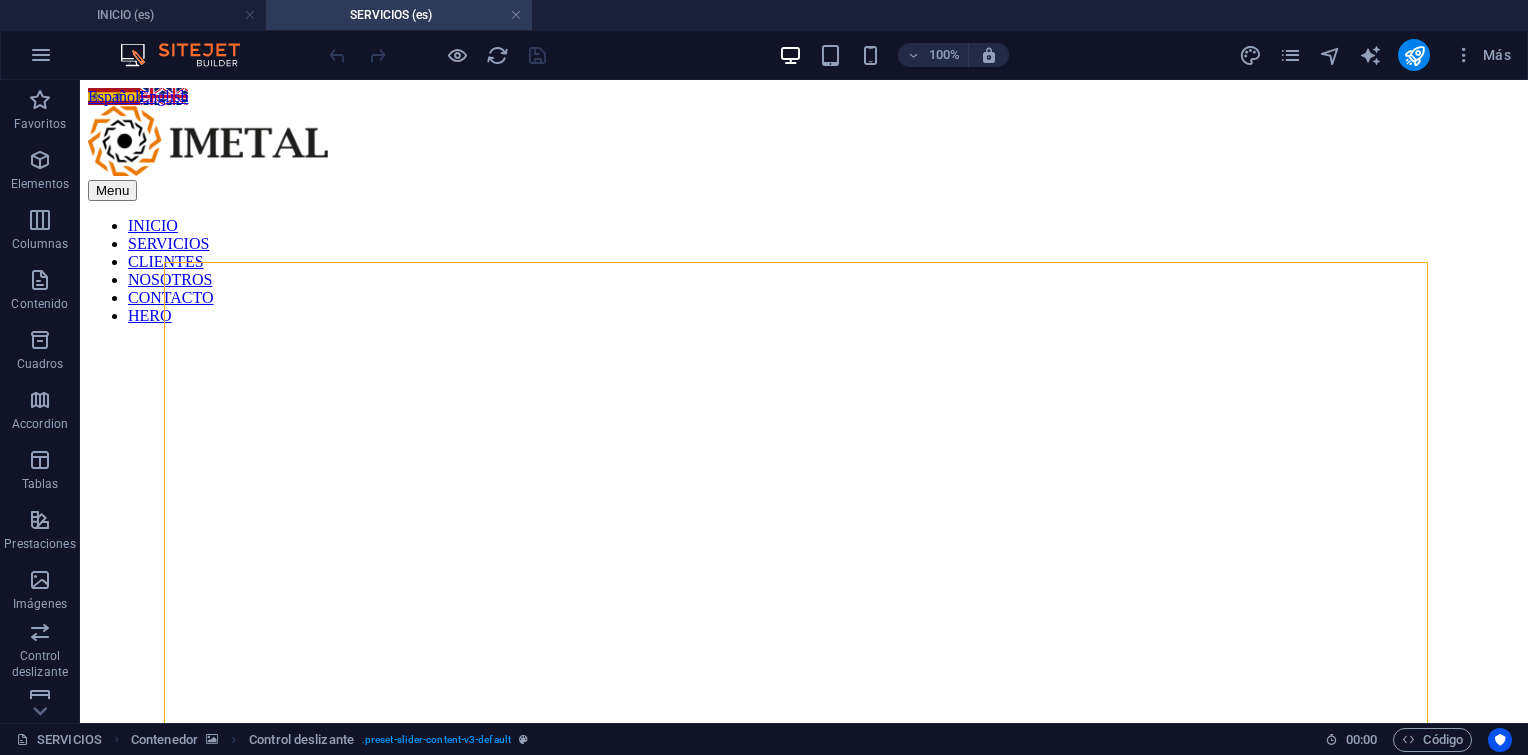 click on "100% Más" at bounding box center (764, 55) 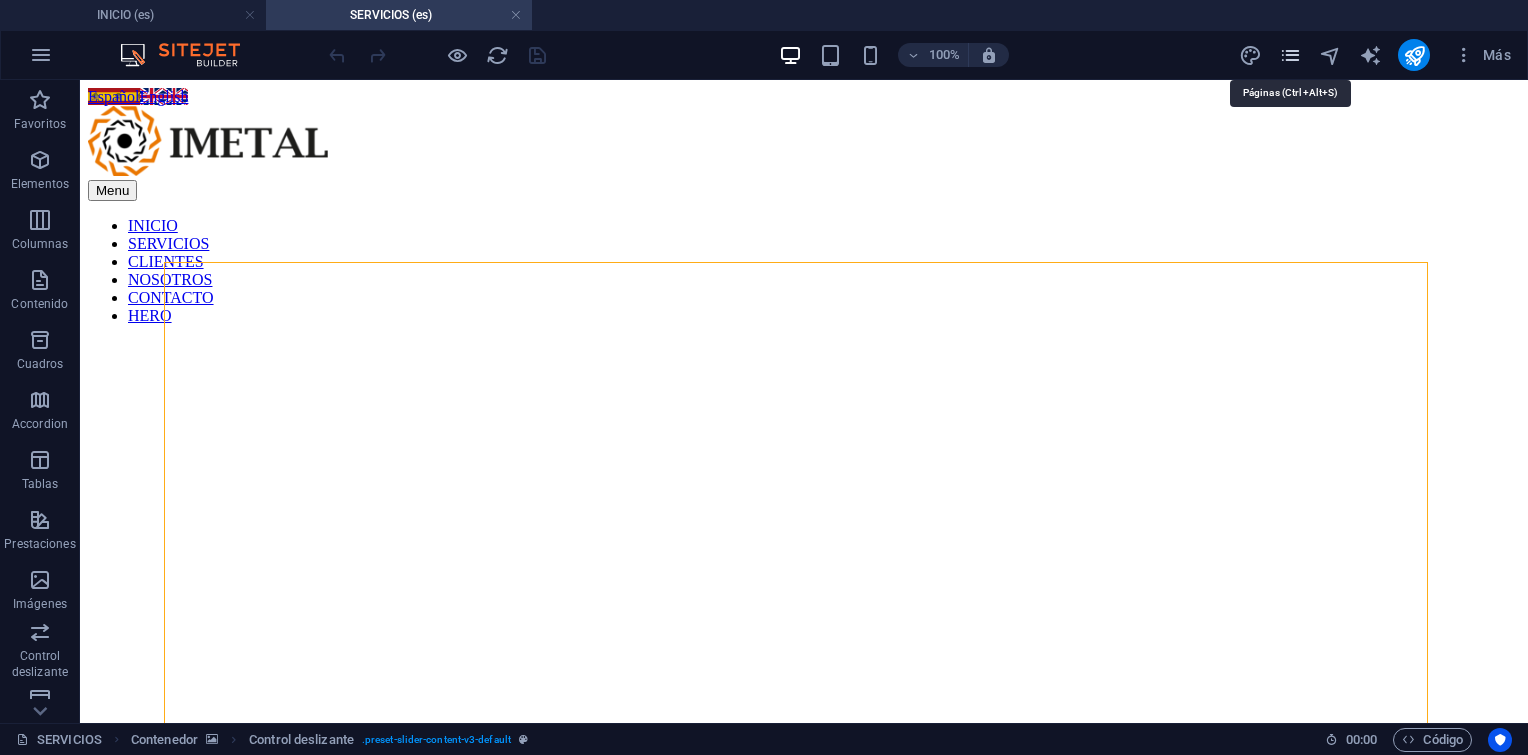 click at bounding box center (1290, 55) 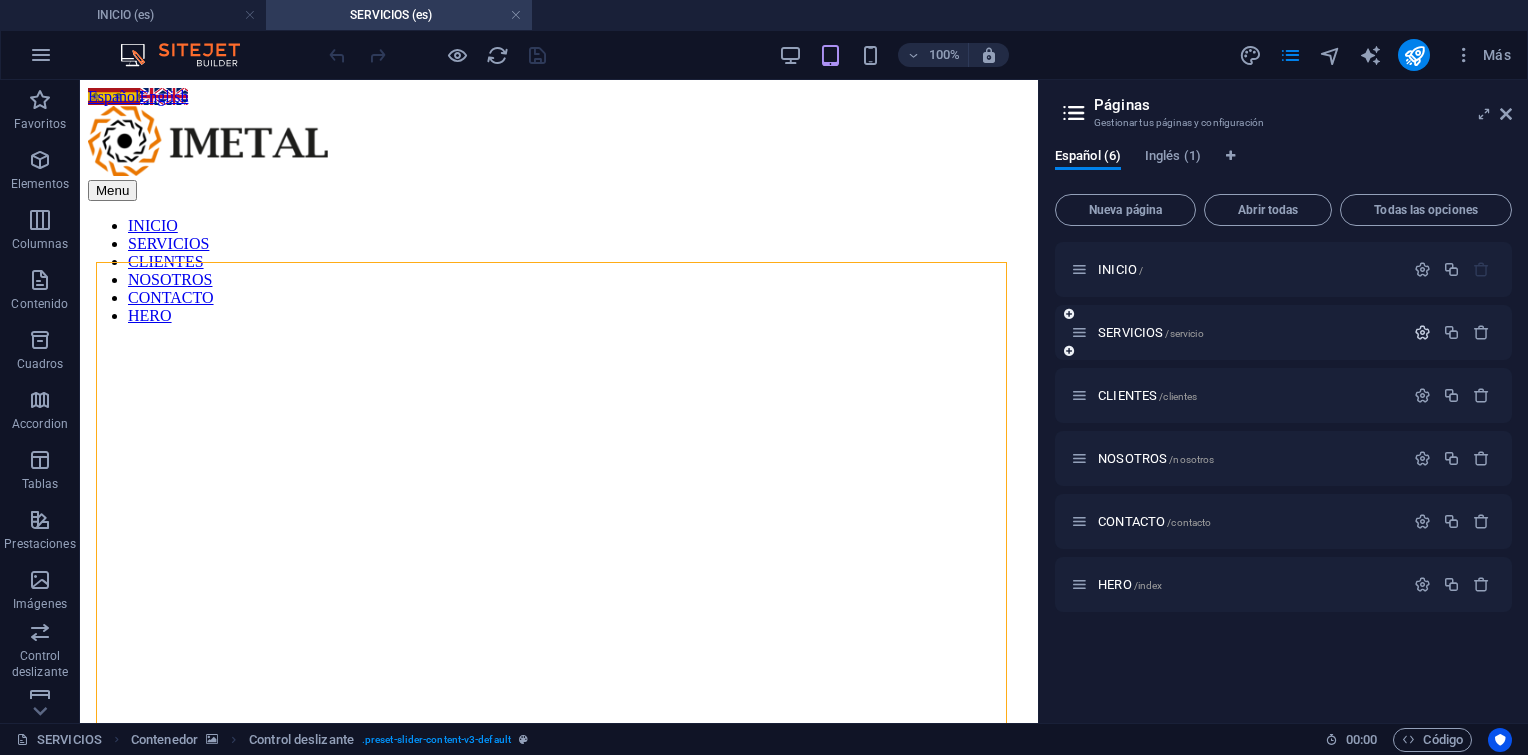 click at bounding box center [1422, 332] 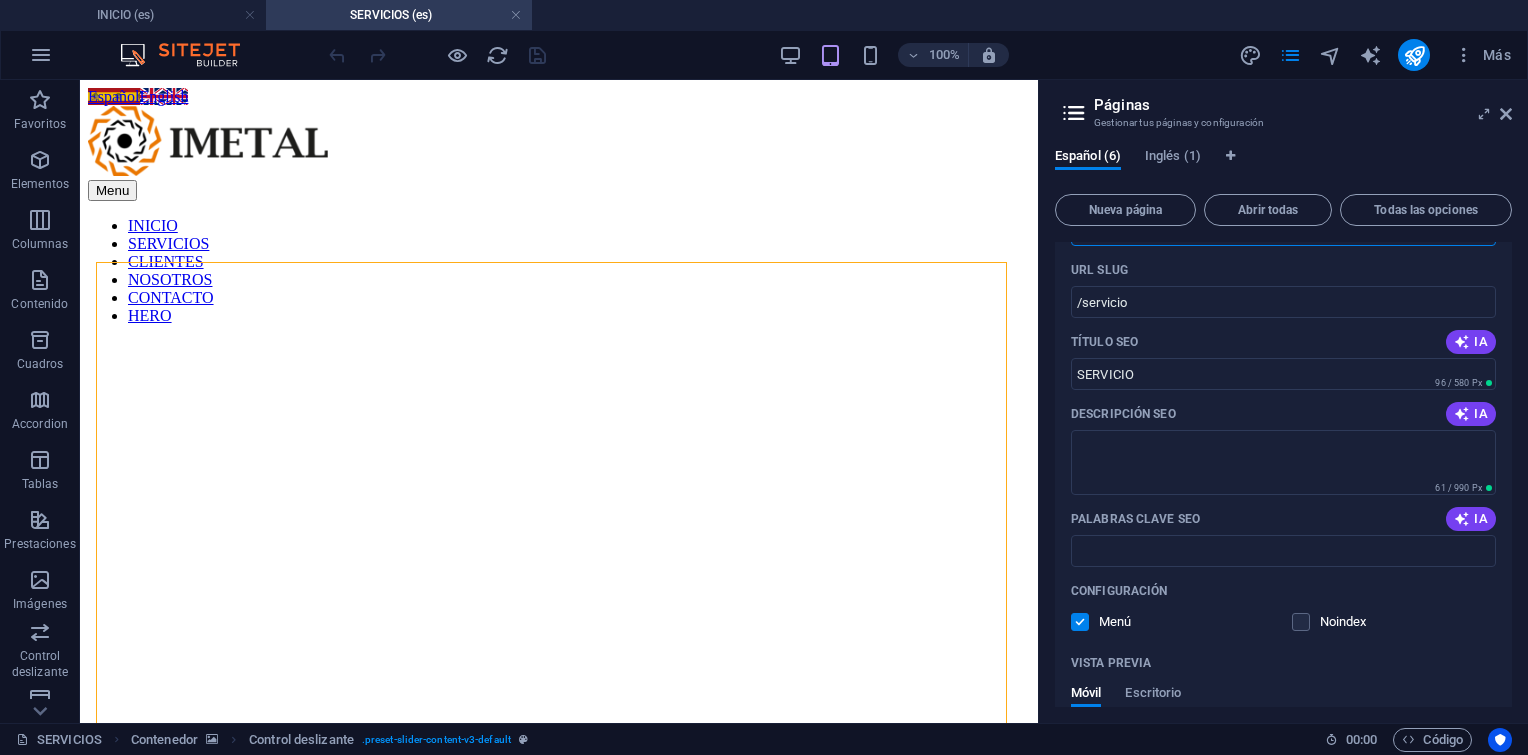 scroll, scrollTop: 200, scrollLeft: 0, axis: vertical 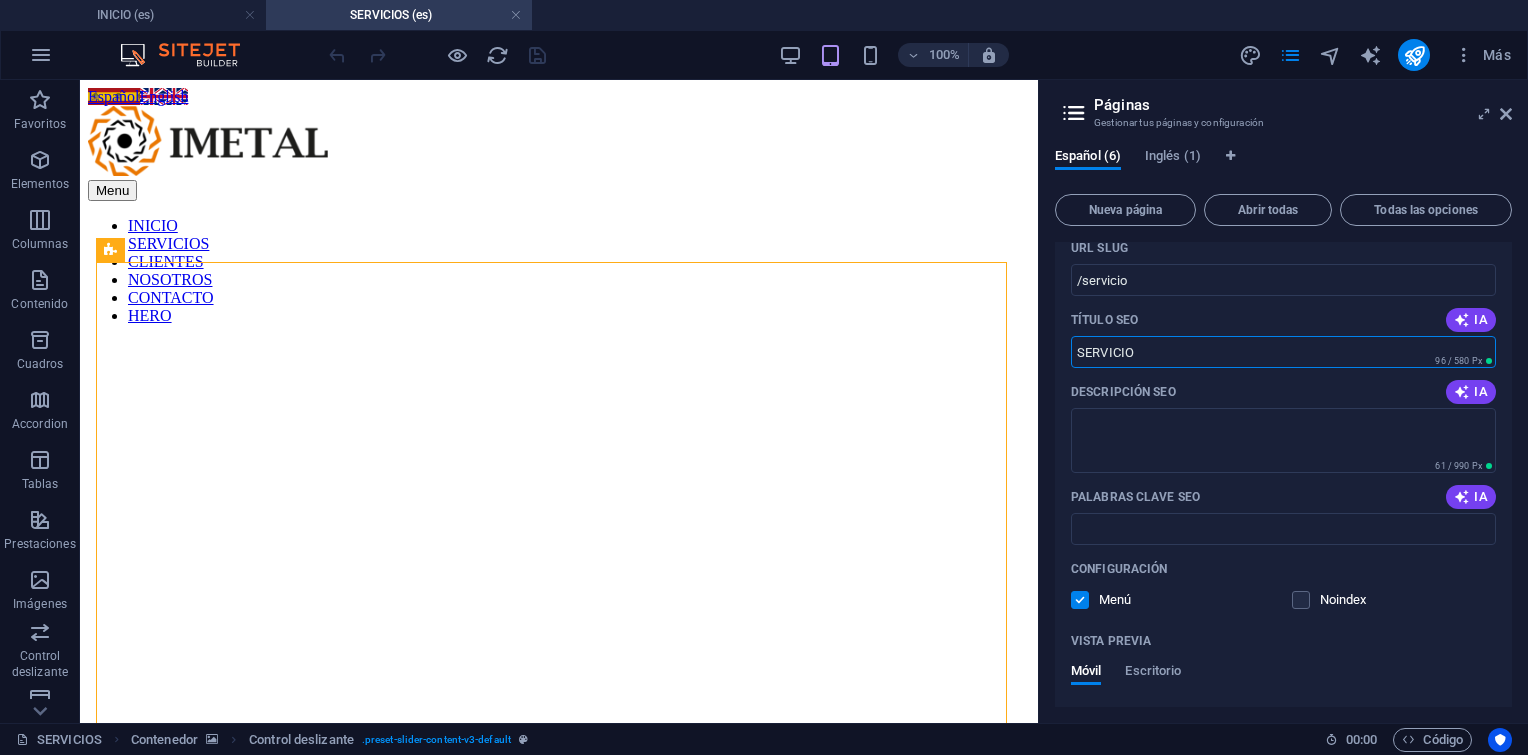 click on "SERVICIO" at bounding box center (1283, 352) 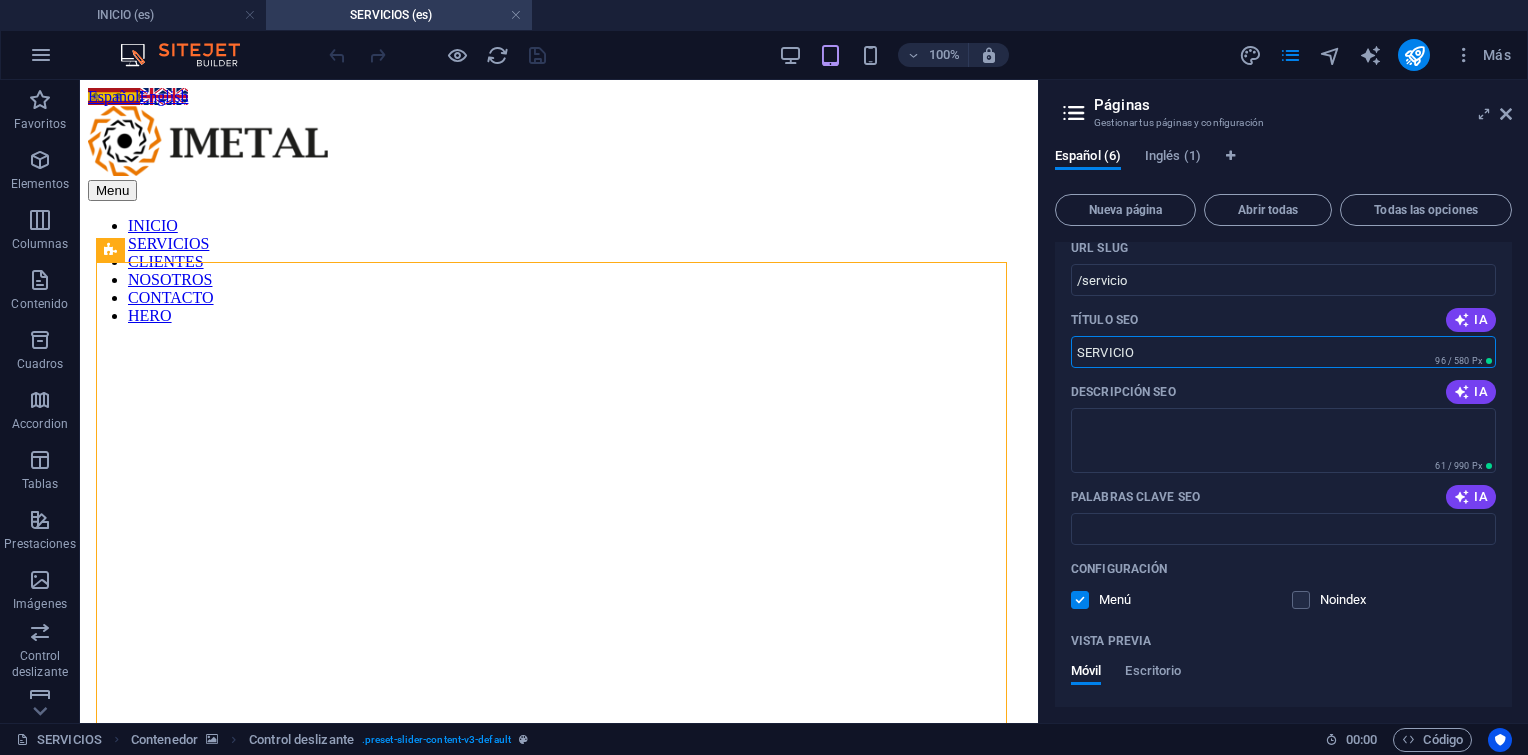 paste on "ervicios Industriales y Petroleros | IMETAL." 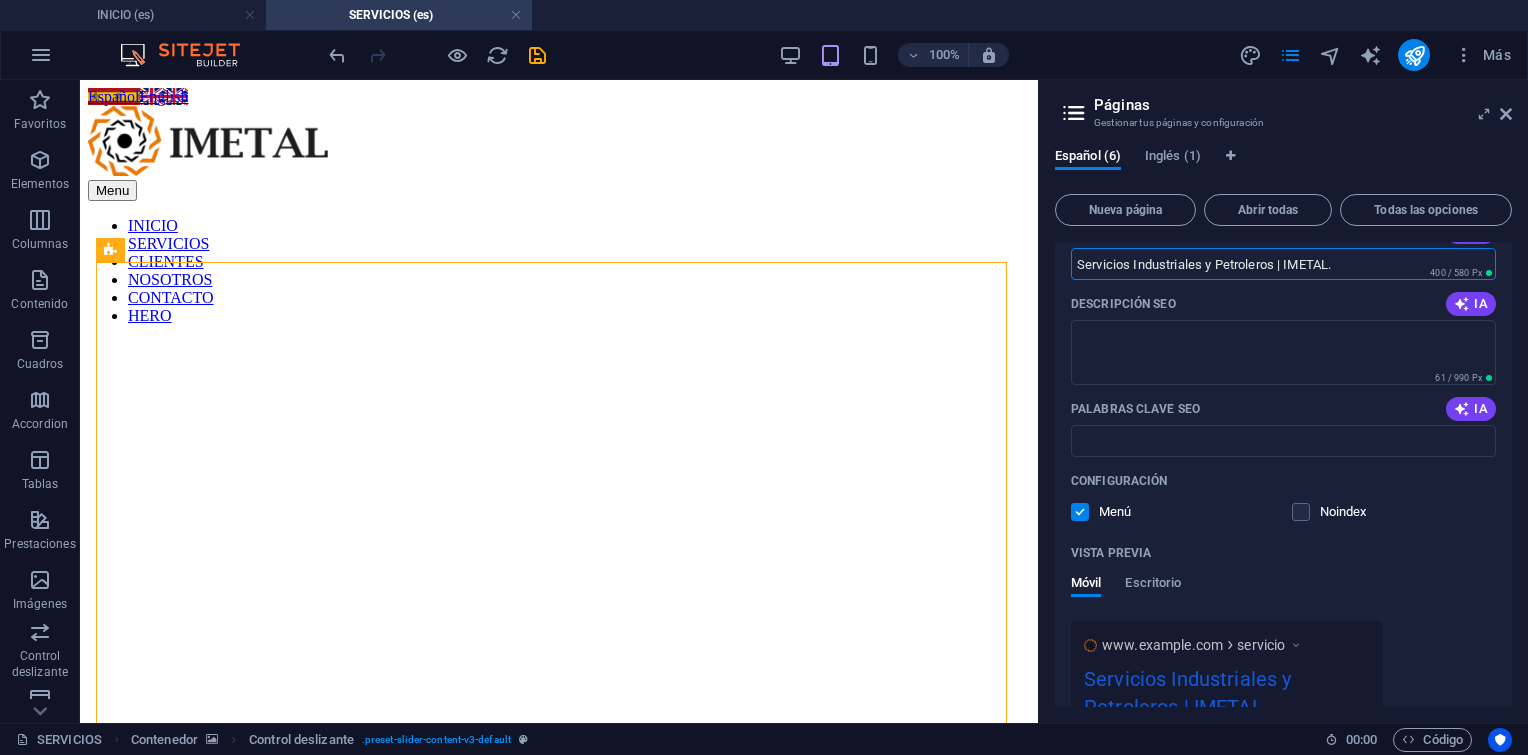 scroll, scrollTop: 300, scrollLeft: 0, axis: vertical 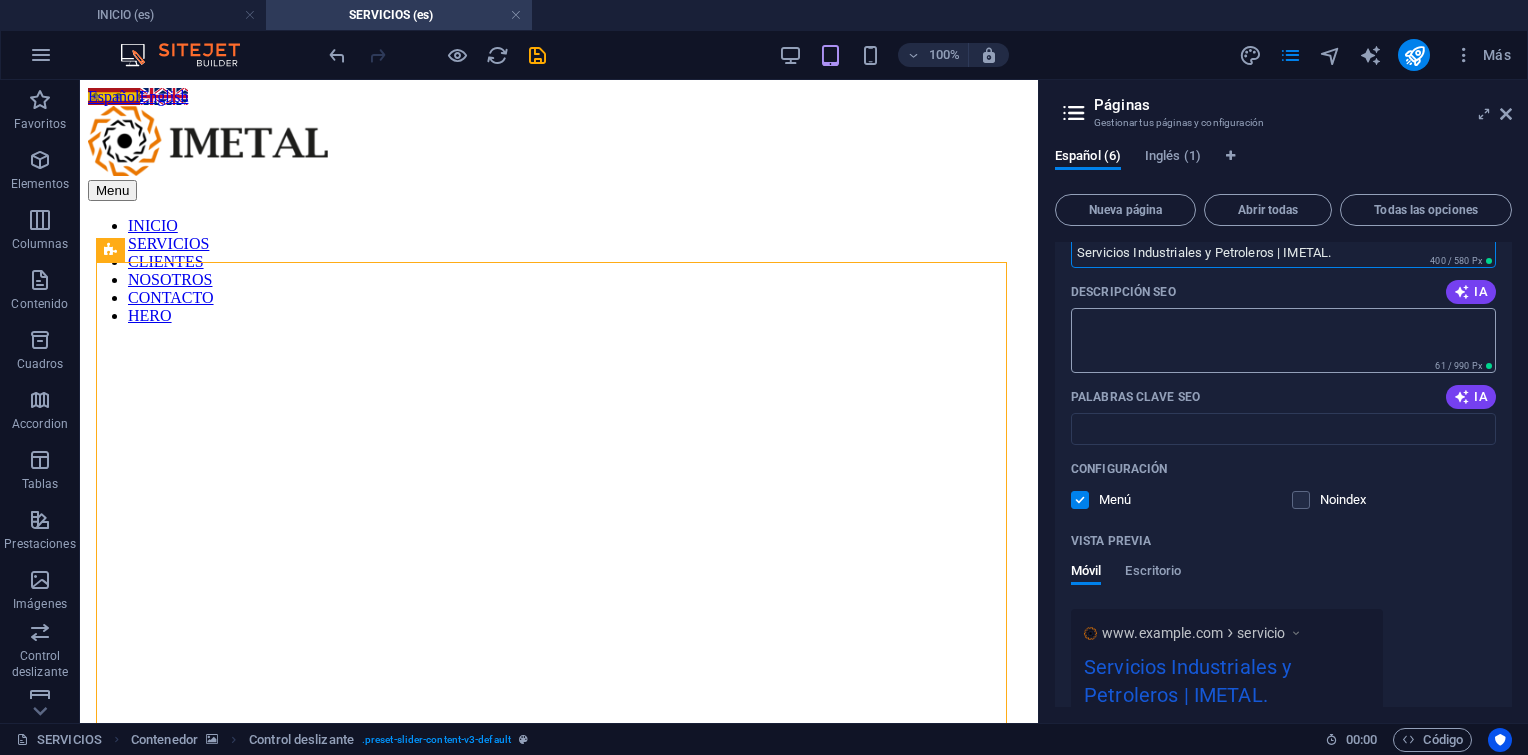 type on "Servicios Industriales y Petroleros | IMETAL." 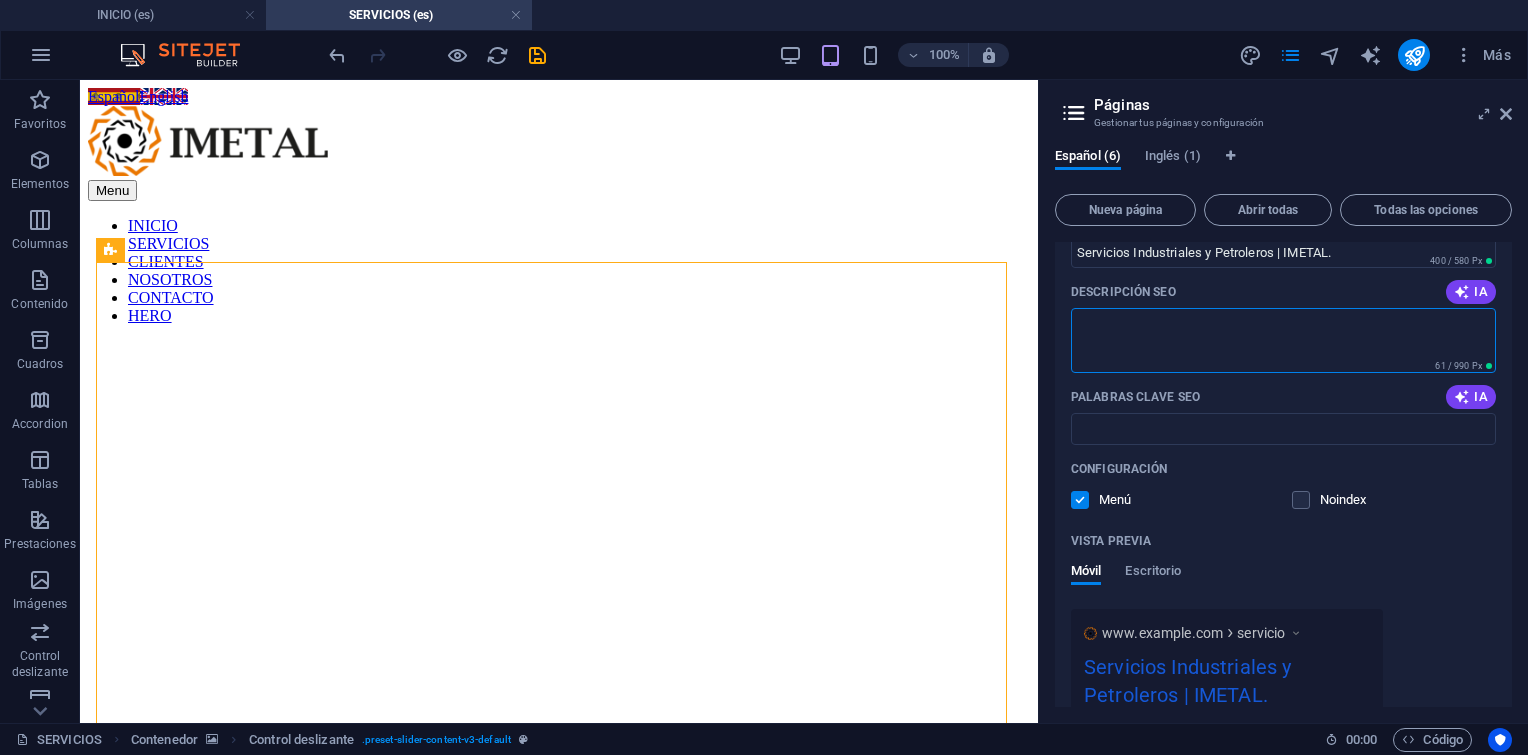 paste on "35 años ofreciendo mantenimiento, reconstrucción de equipos y proyectos de construcción para los sectores energético, petrolero e industrial.." 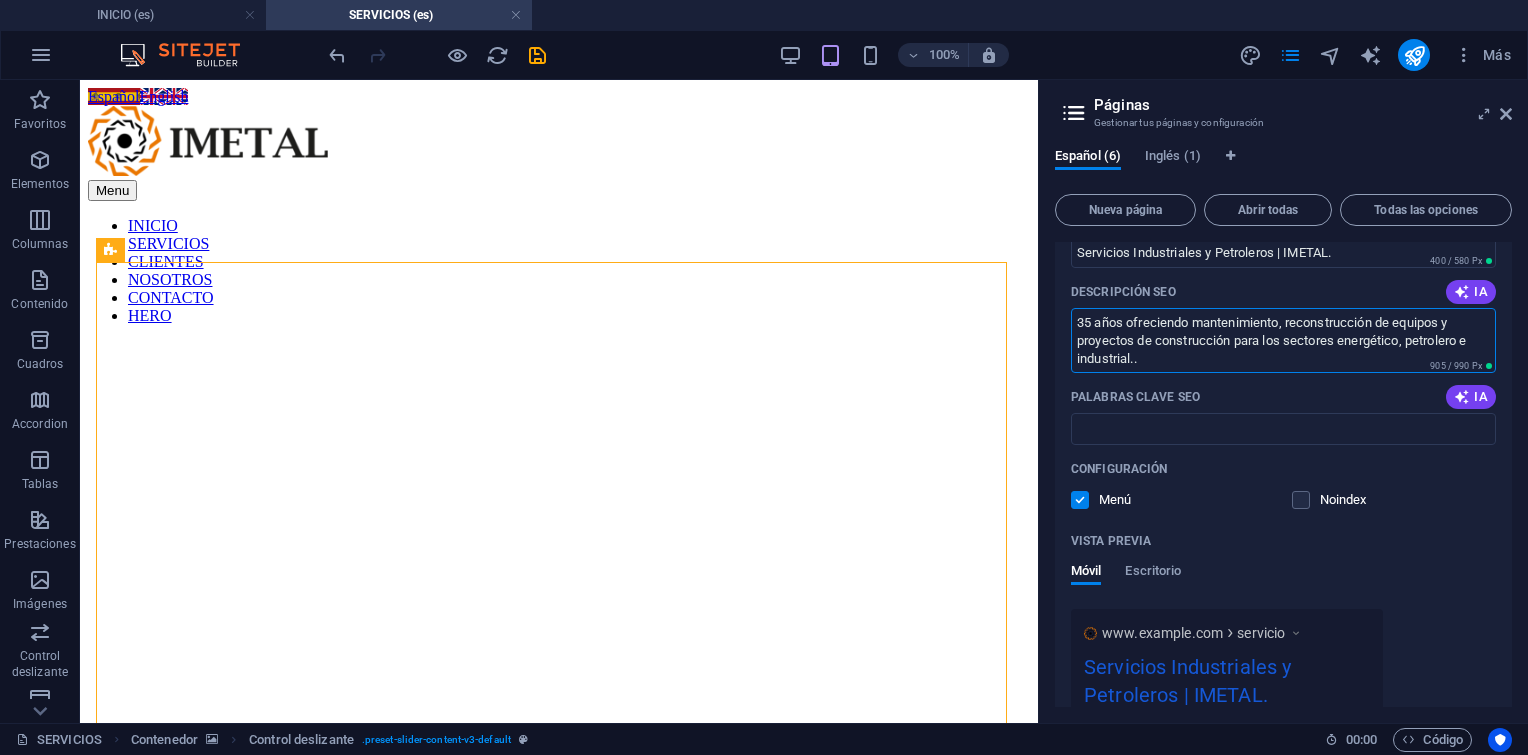 scroll, scrollTop: 0, scrollLeft: 0, axis: both 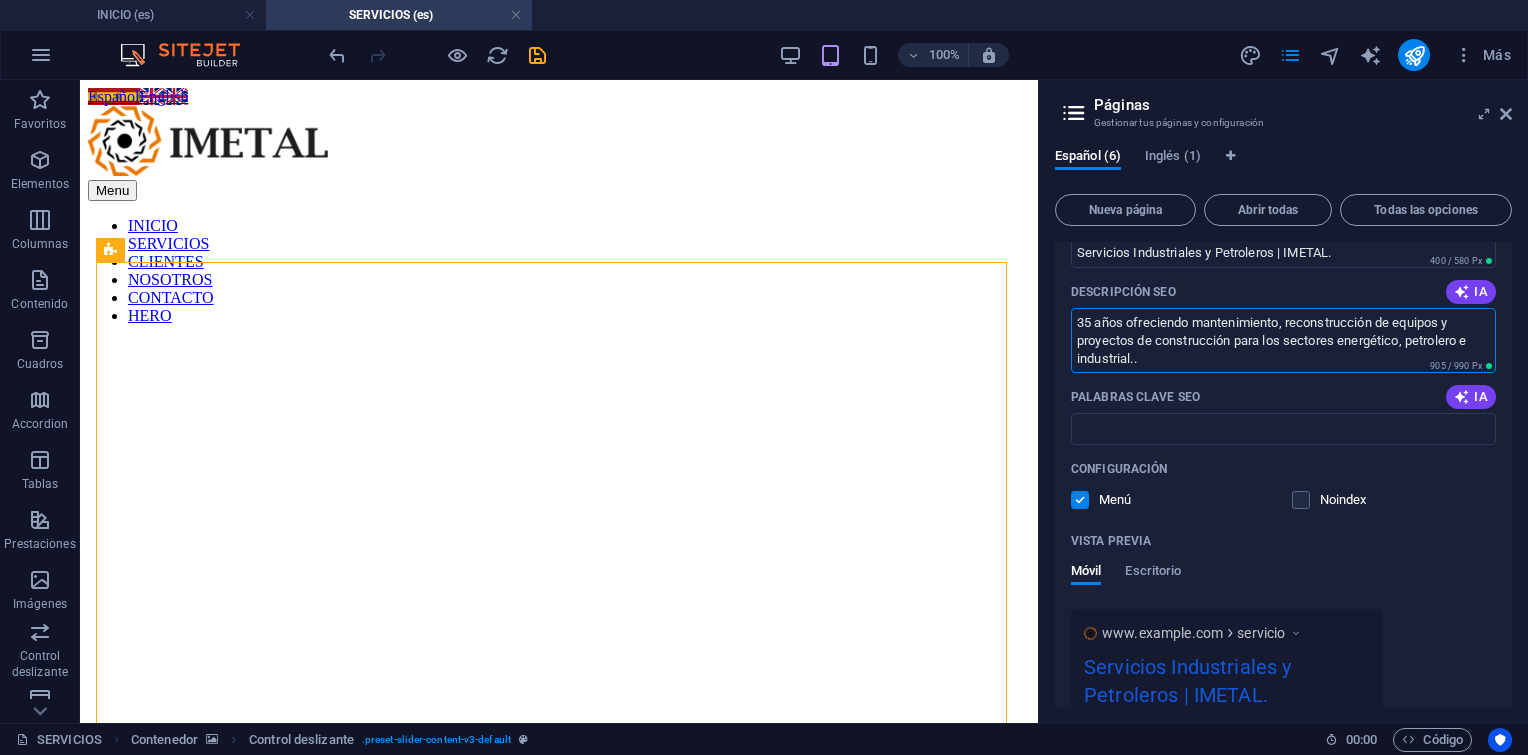 click on "35 años ofreciendo mantenimiento, reconstrucción de equipos y proyectos de construcción para los sectores energético, petrolero e industrial.." at bounding box center (1283, 340) 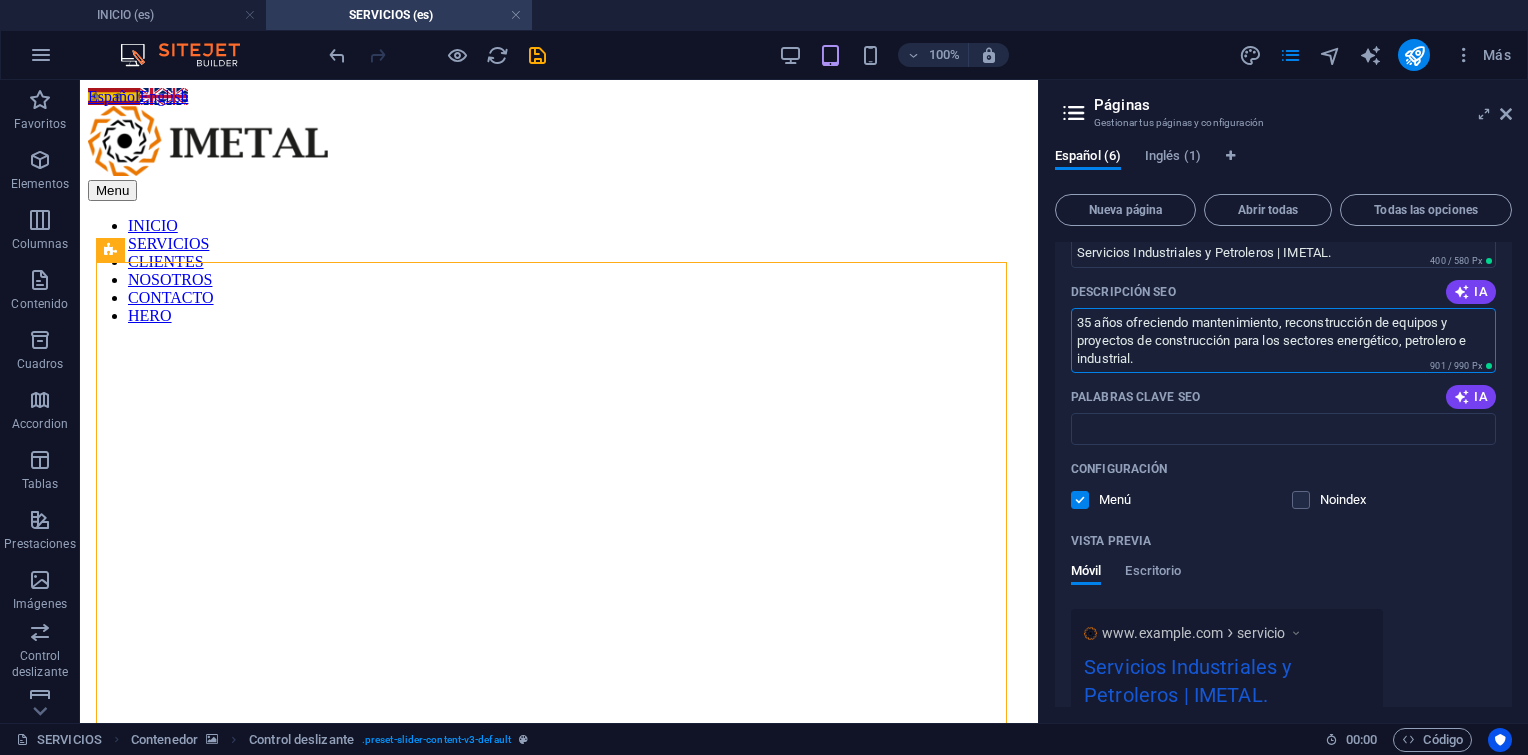 scroll, scrollTop: 0, scrollLeft: 0, axis: both 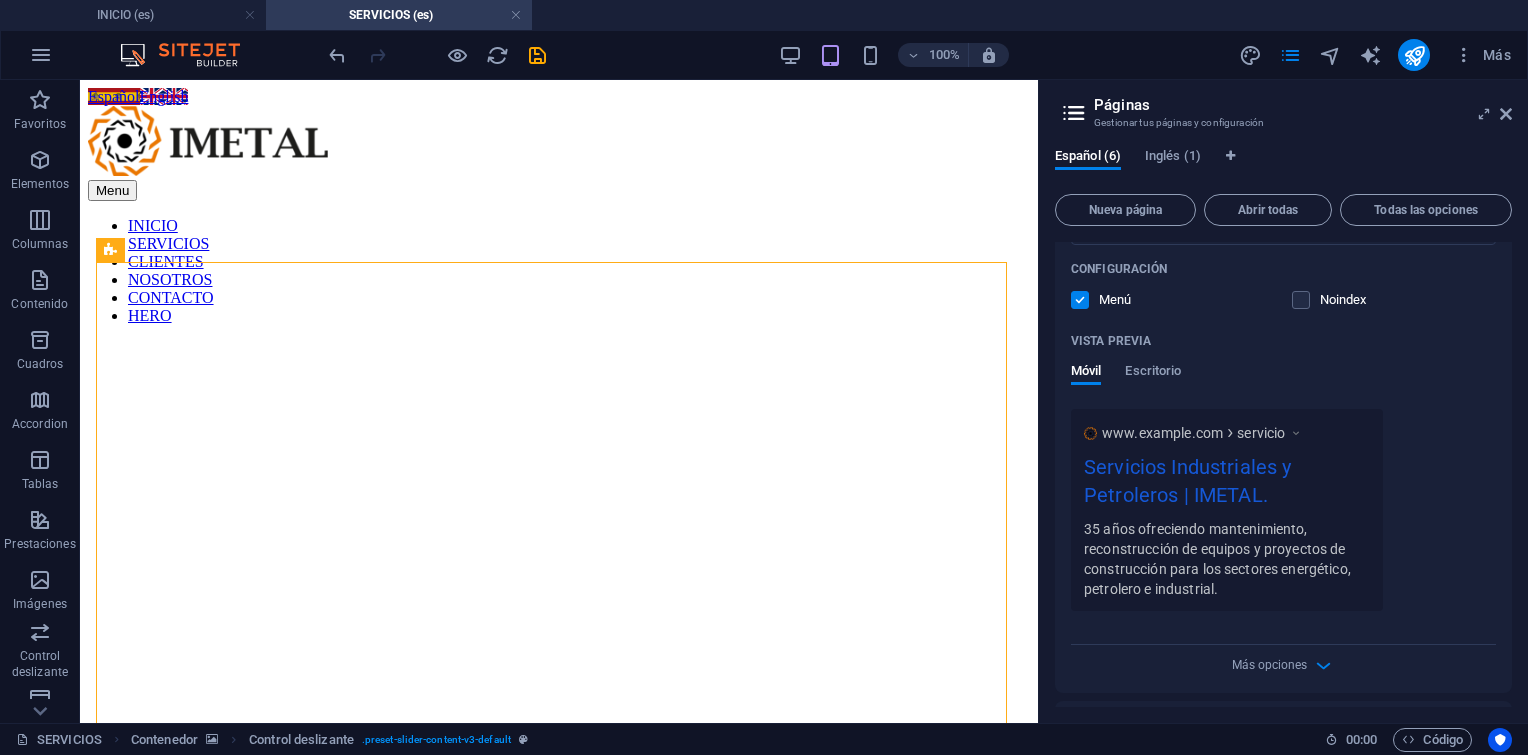 type on "35 años ofreciendo mantenimiento, reconstrucción de equipos y proyectos de construcción para los sectores energético, petrolero e industrial." 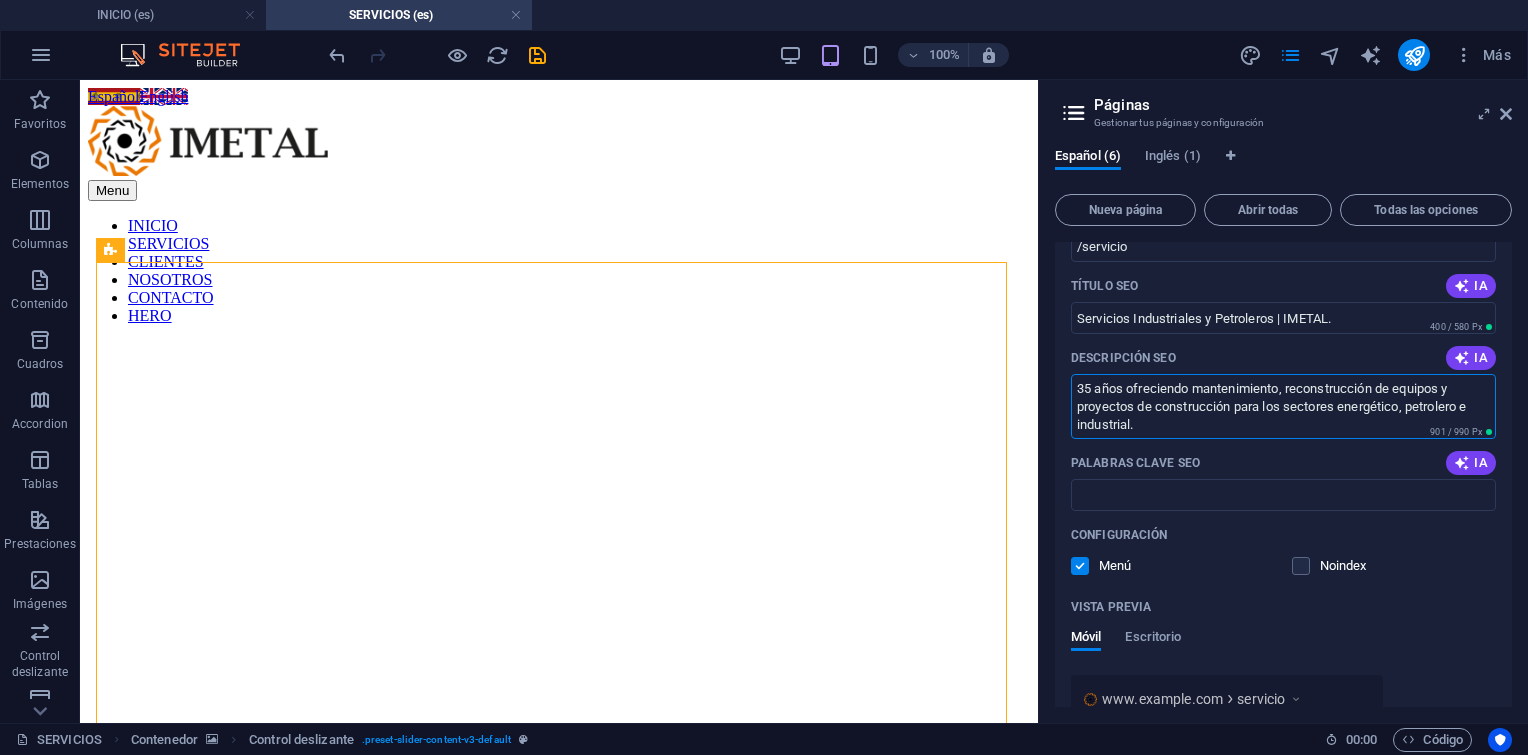 scroll, scrollTop: 200, scrollLeft: 0, axis: vertical 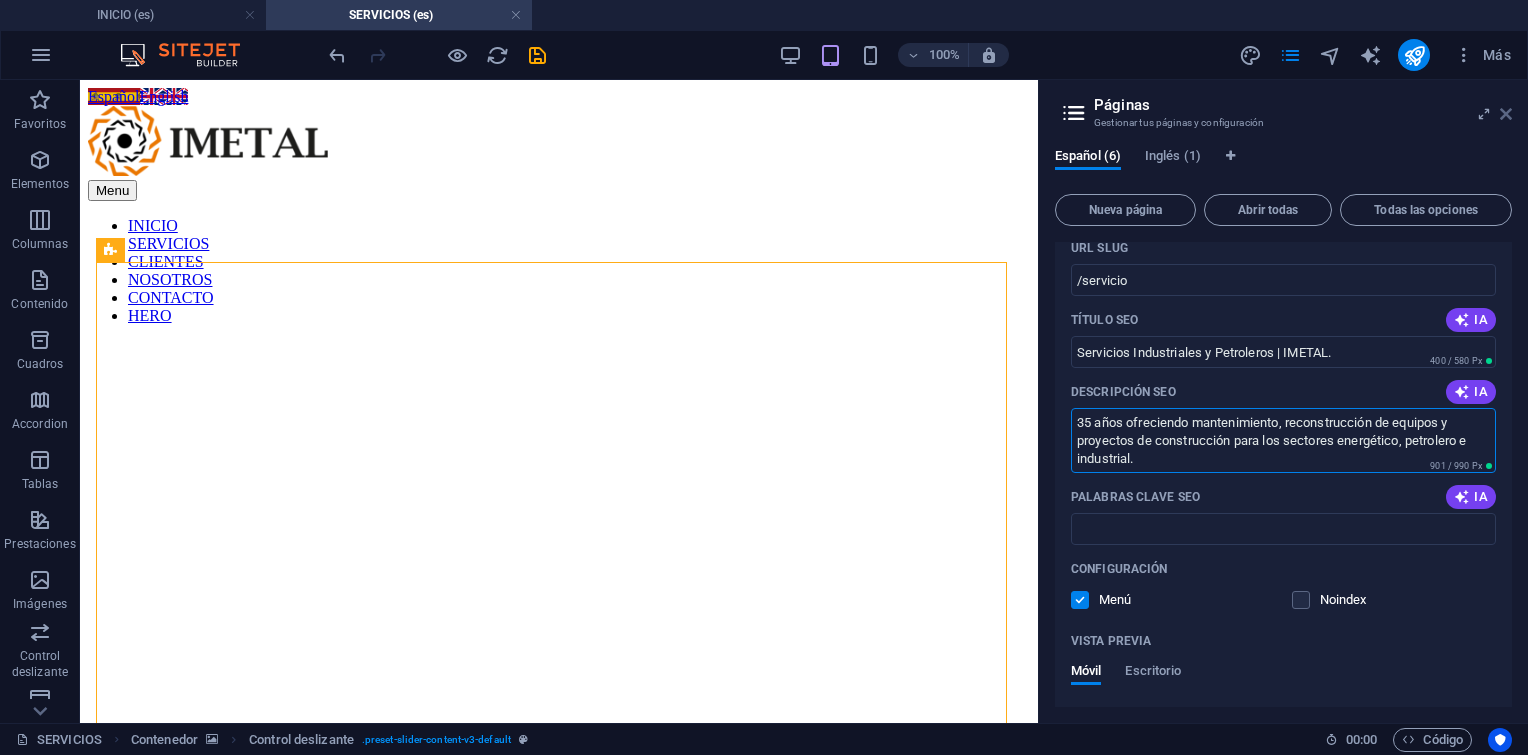 click at bounding box center [1506, 114] 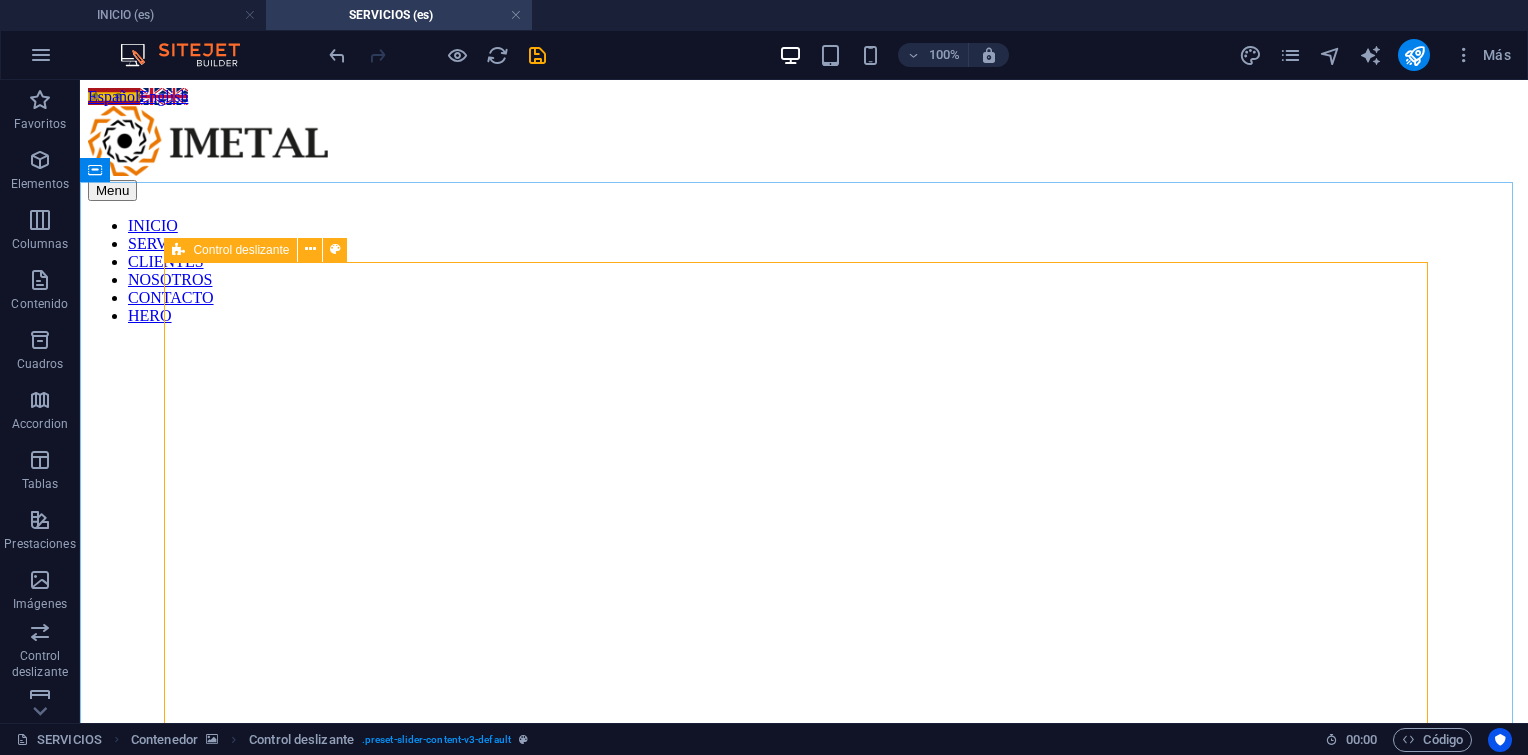 click at bounding box center [178, 250] 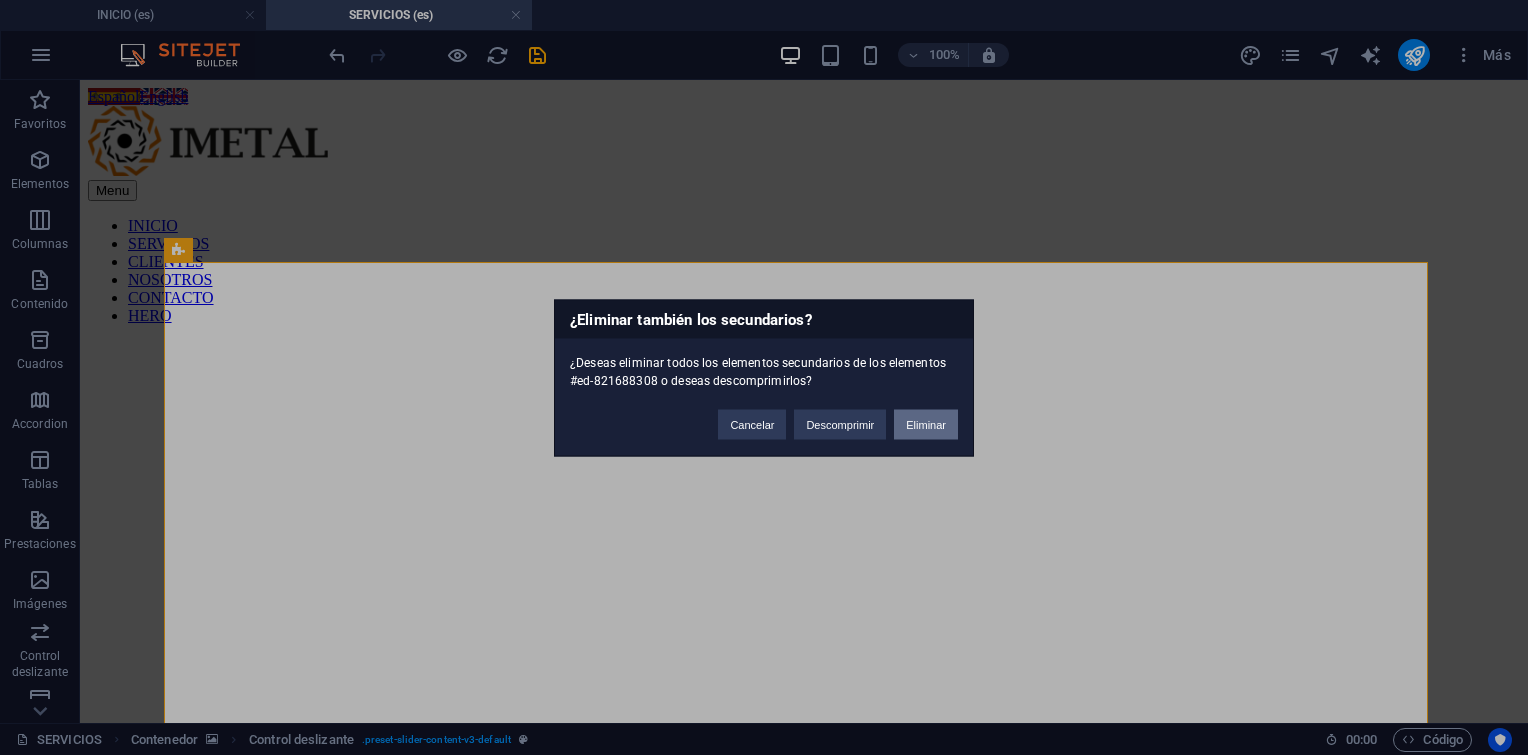 click on "Eliminar" at bounding box center (926, 424) 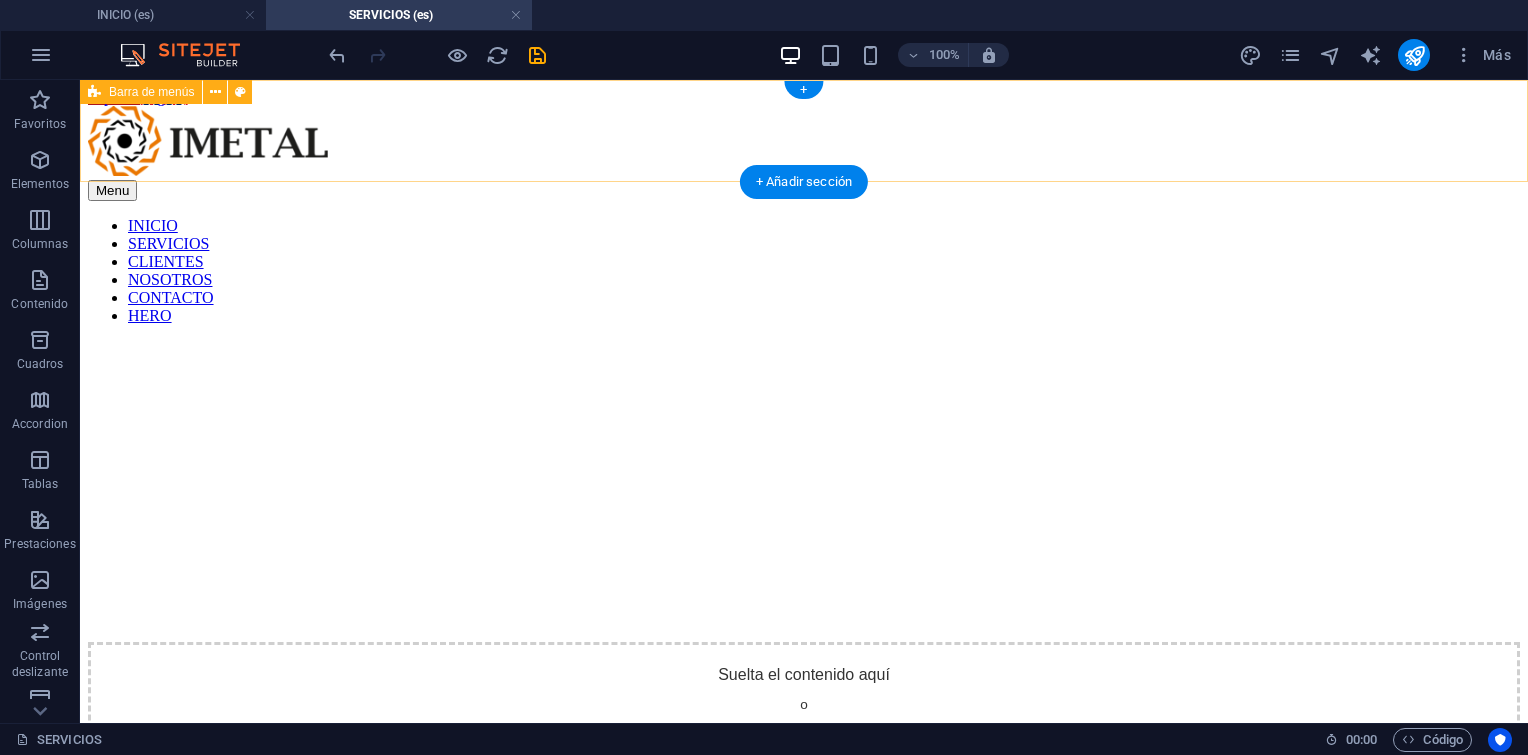 click on "Español English Menu INICIO SERVICIOS CLIENTES NOSOTROS CONTACTO HERO" at bounding box center [804, 206] 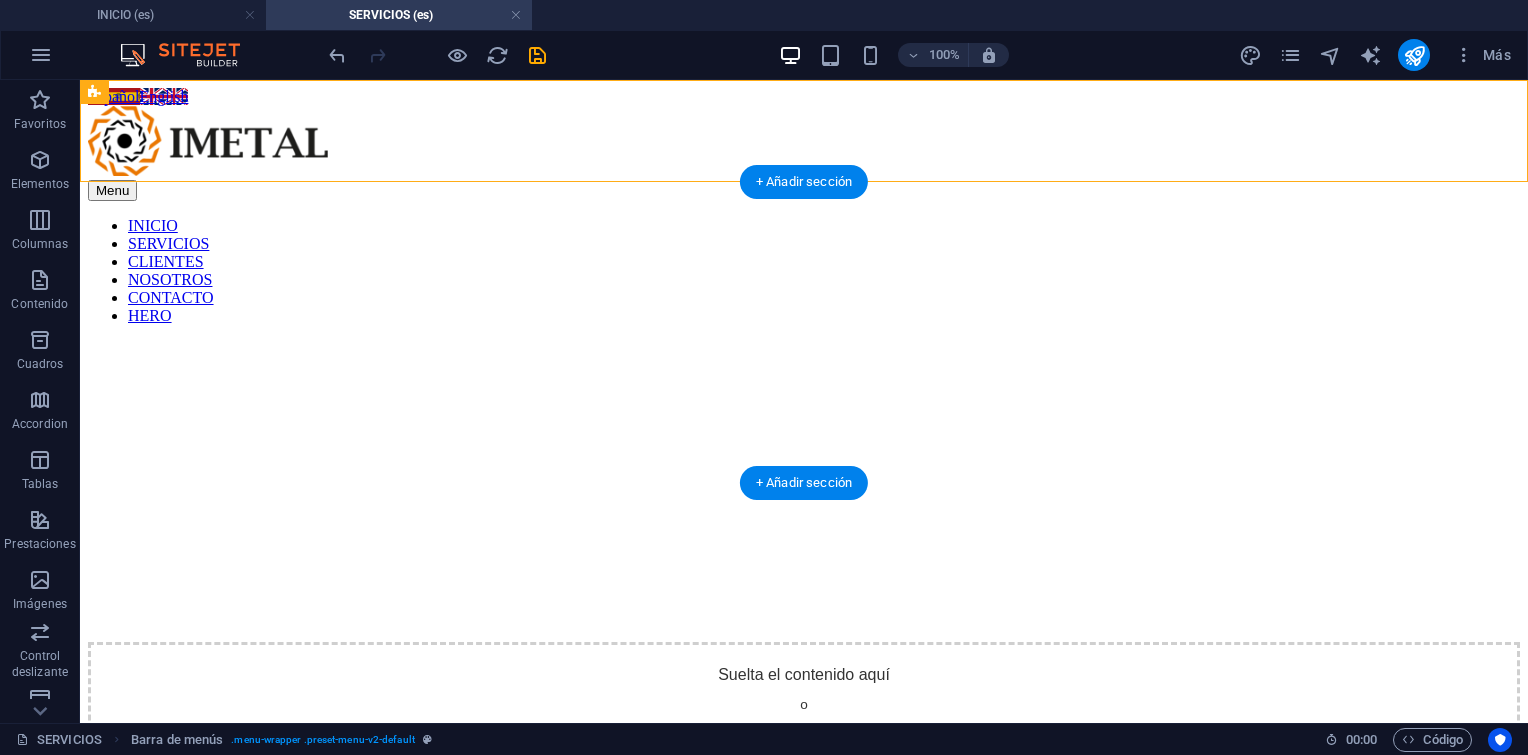 click at bounding box center (804, 341) 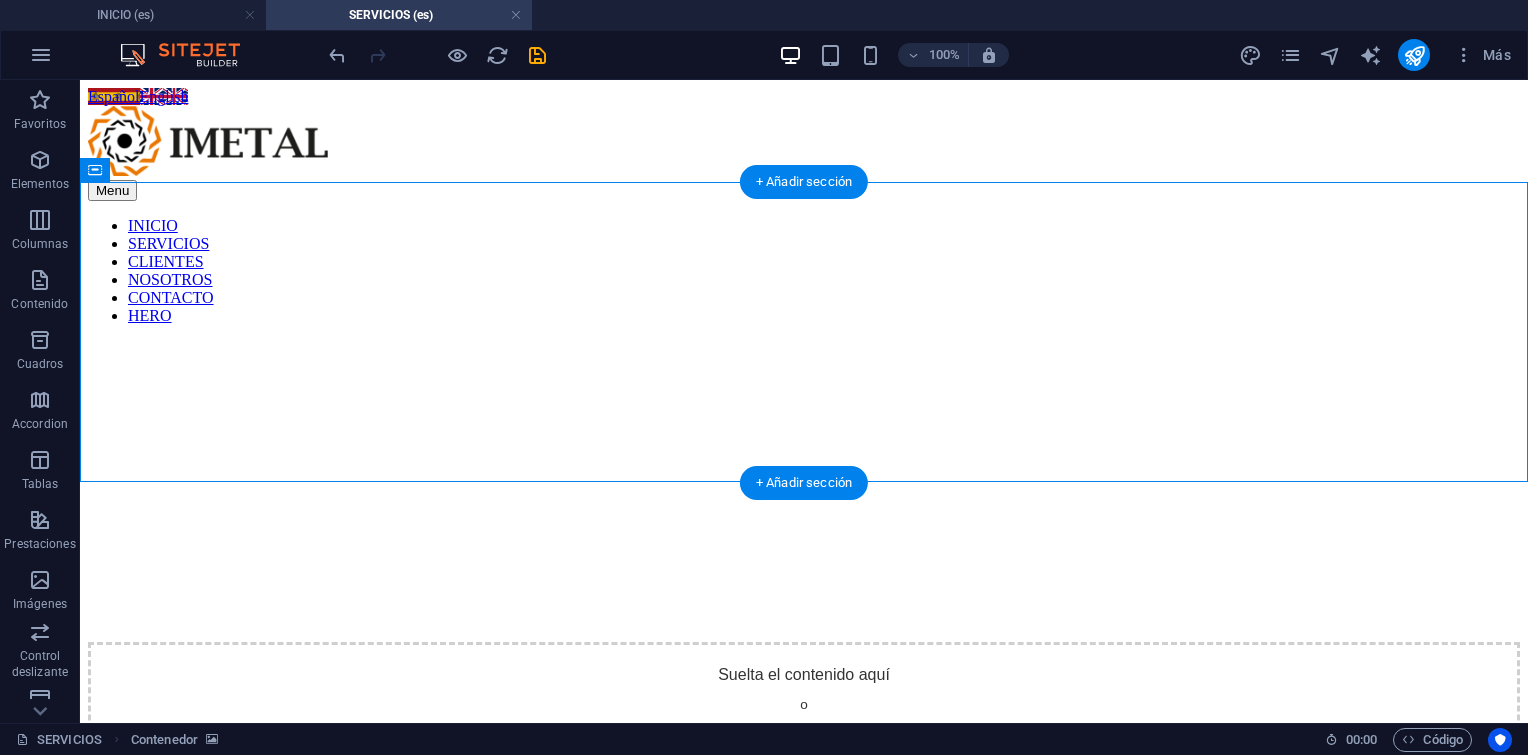 click at bounding box center (804, 341) 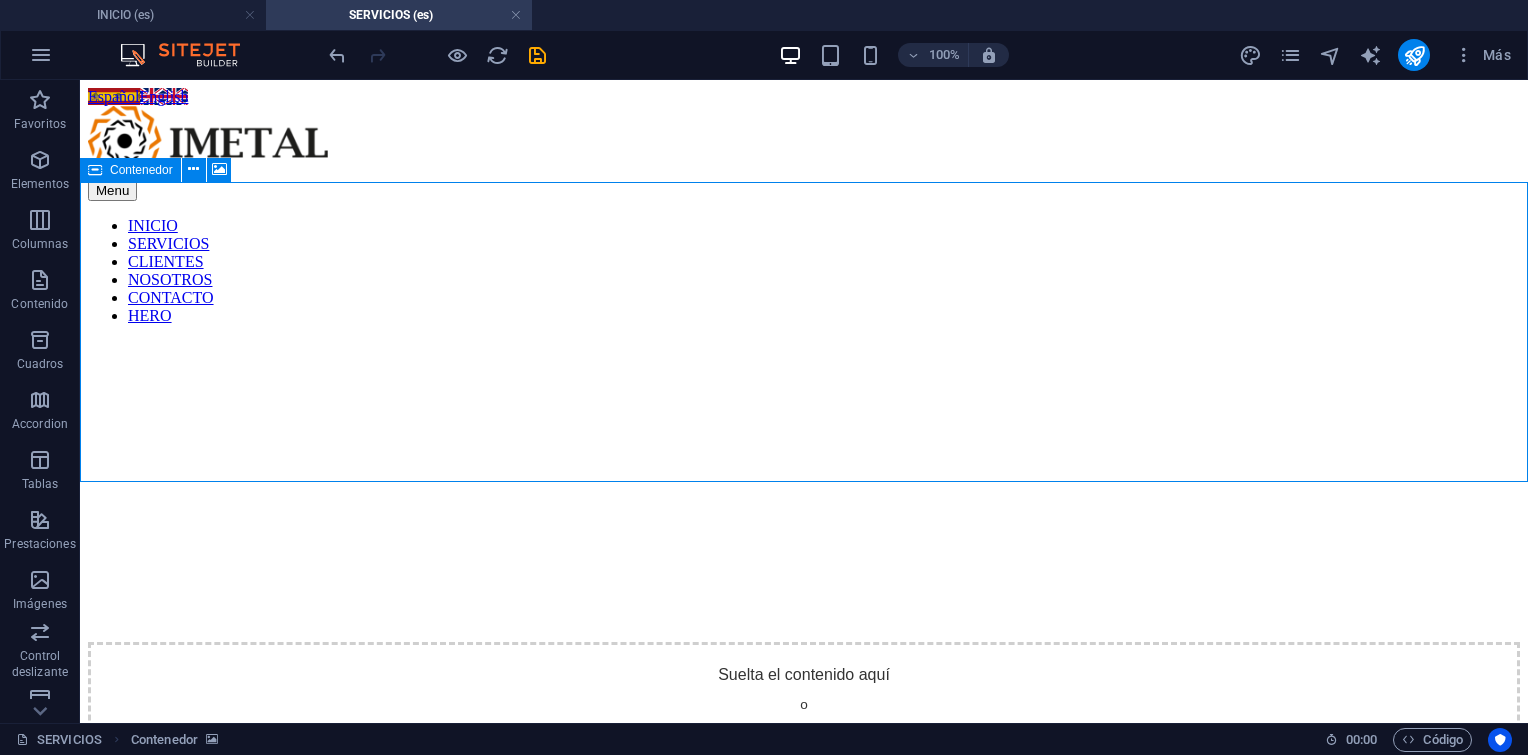 click on "Contenedor" at bounding box center (130, 170) 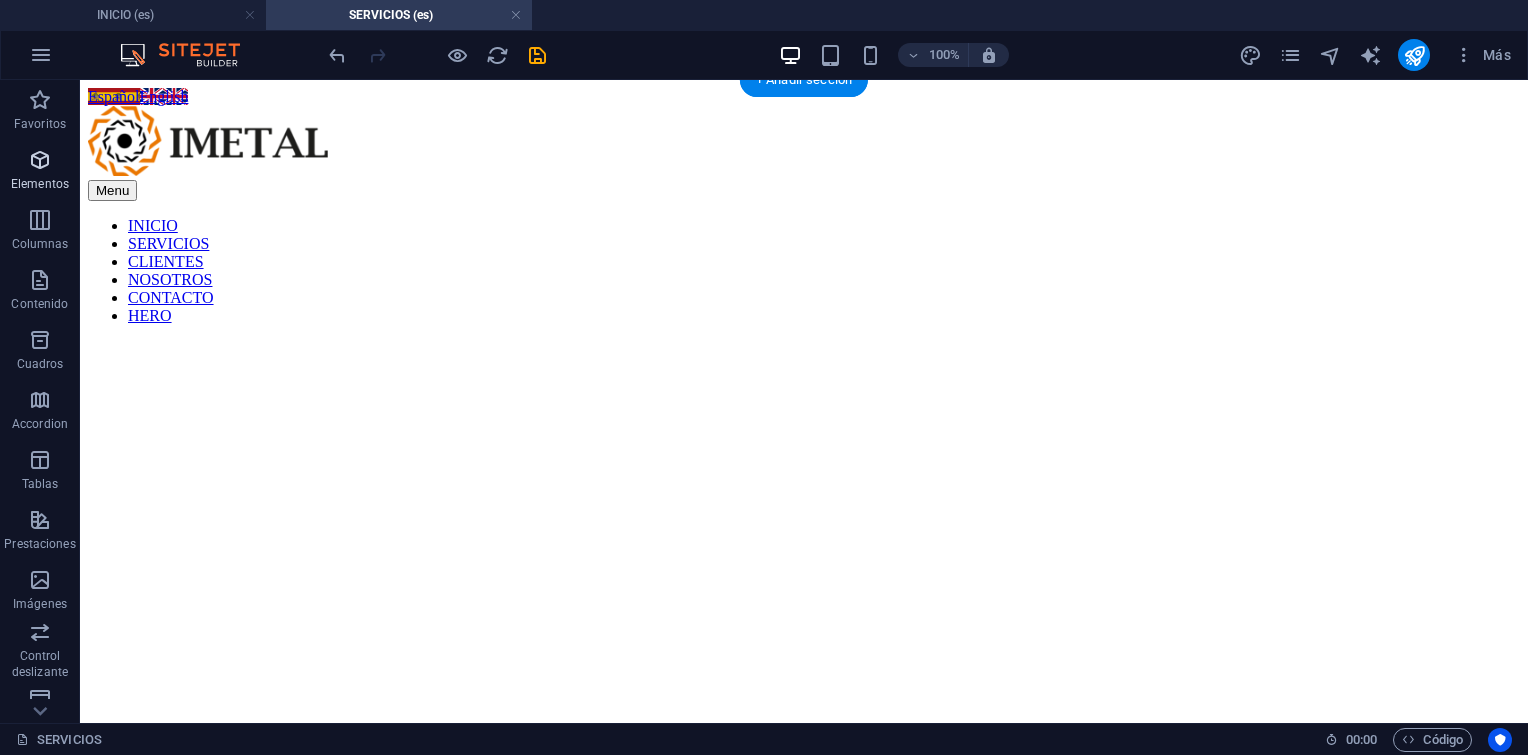 click at bounding box center [40, 160] 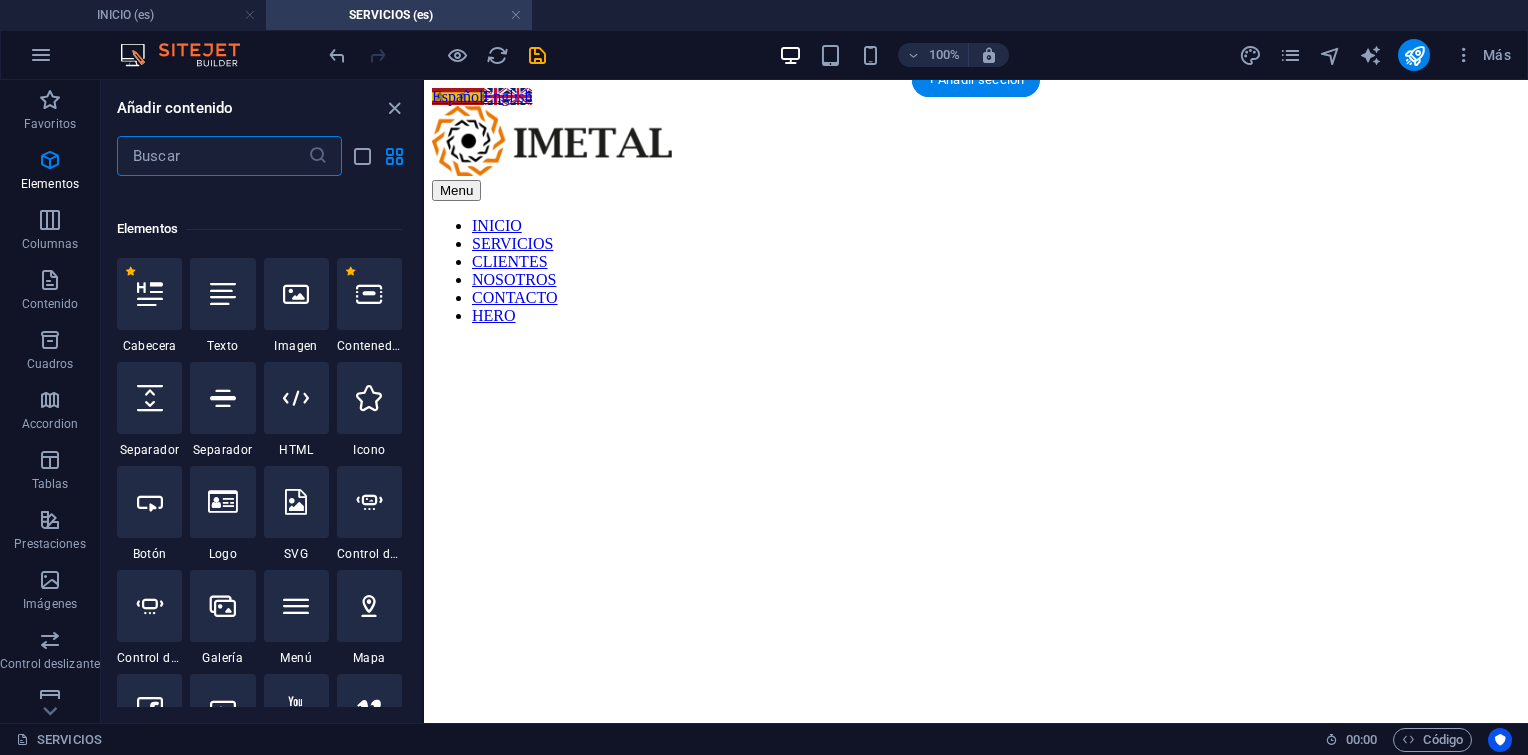 scroll, scrollTop: 376, scrollLeft: 0, axis: vertical 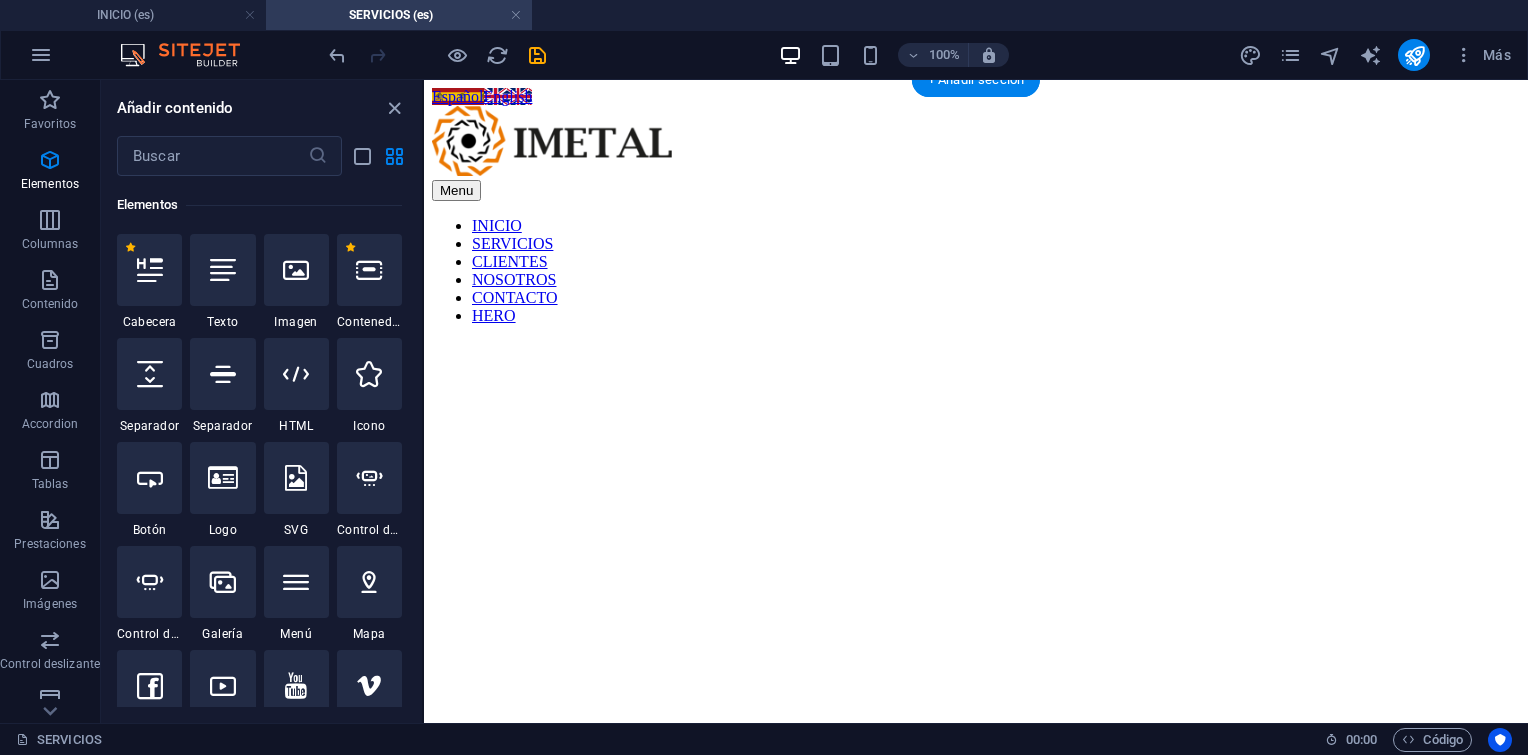 click on "Español English Menu INICIO SERVICIOS CLIENTES NOSOTROS CONTACTO HERO" at bounding box center [976, 210] 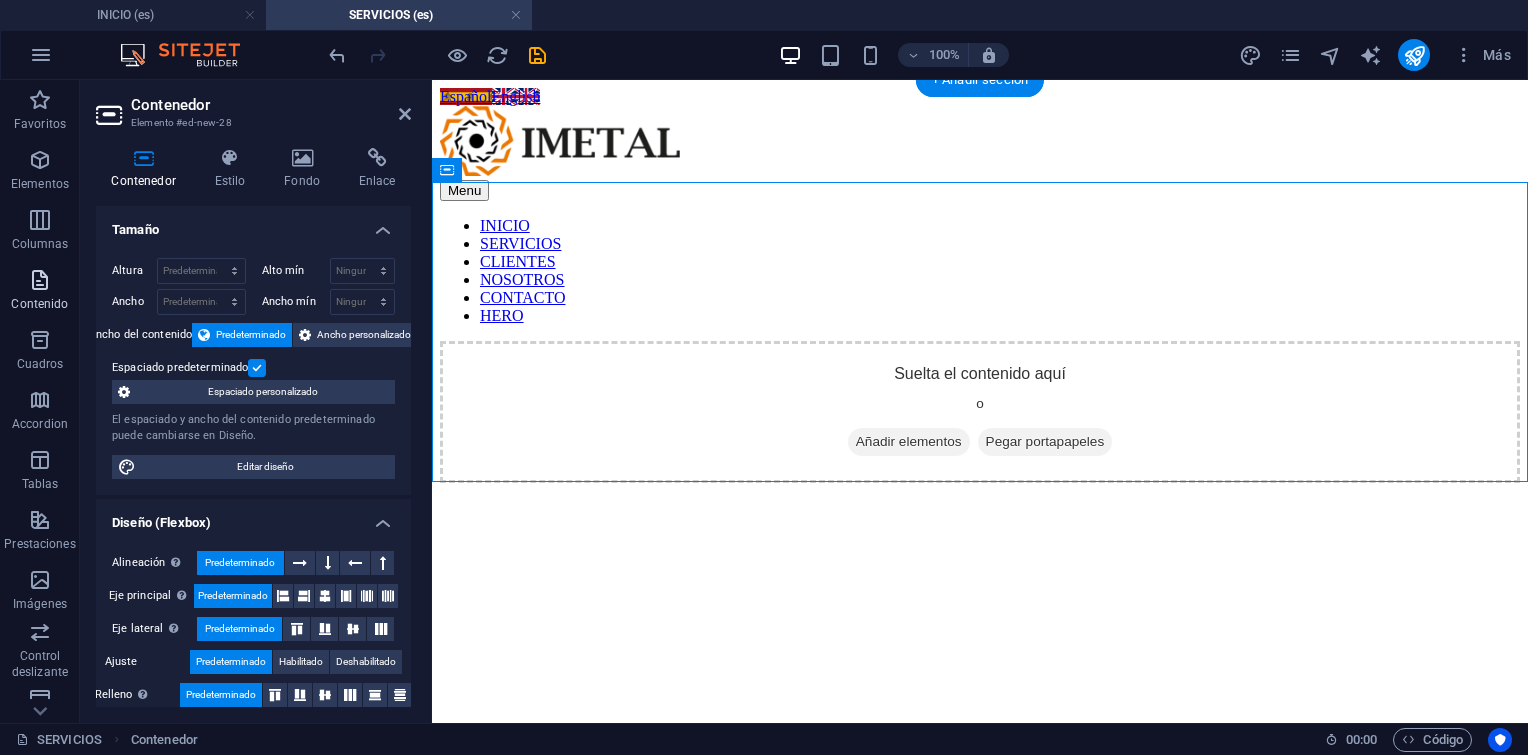 click at bounding box center (40, 280) 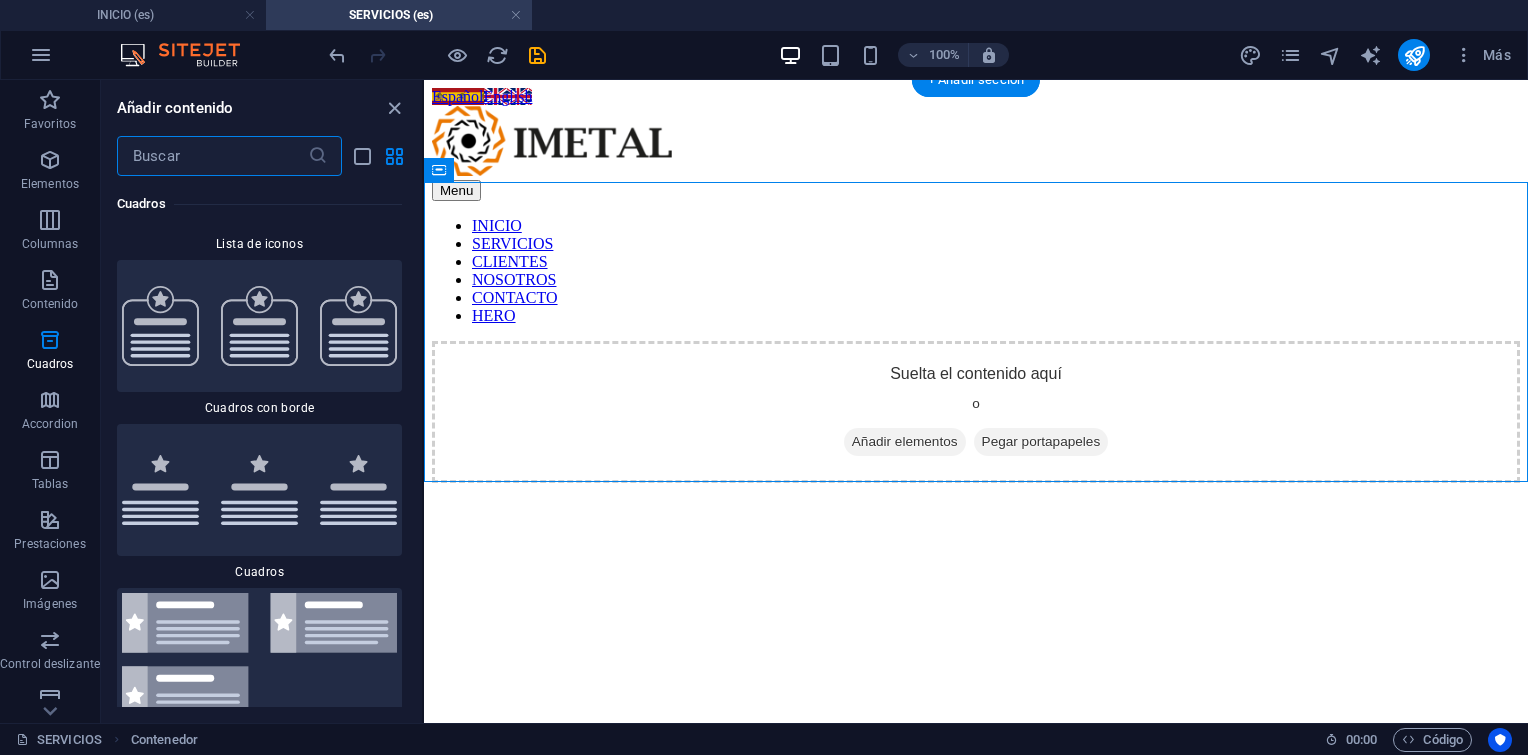 scroll, scrollTop: 11003, scrollLeft: 0, axis: vertical 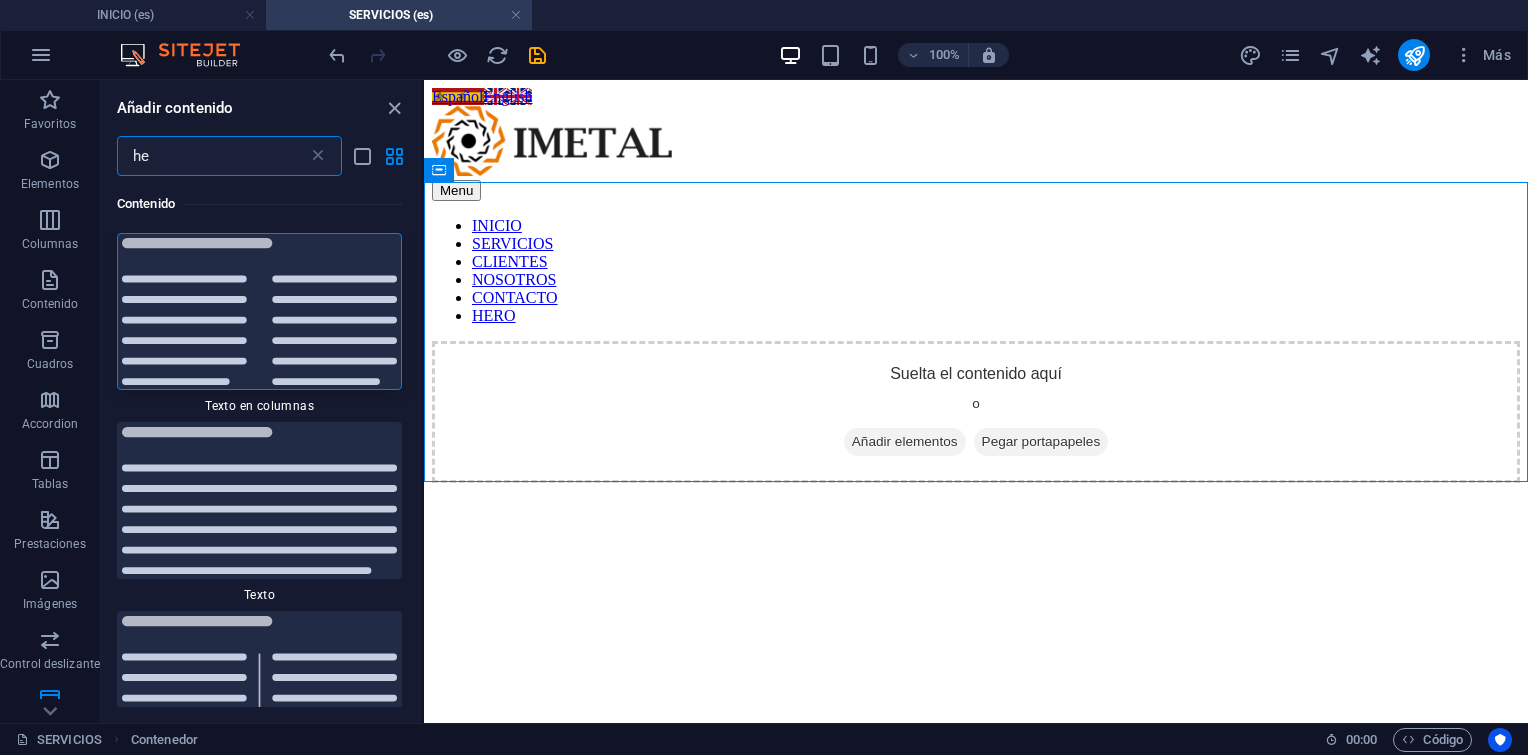 type on "h" 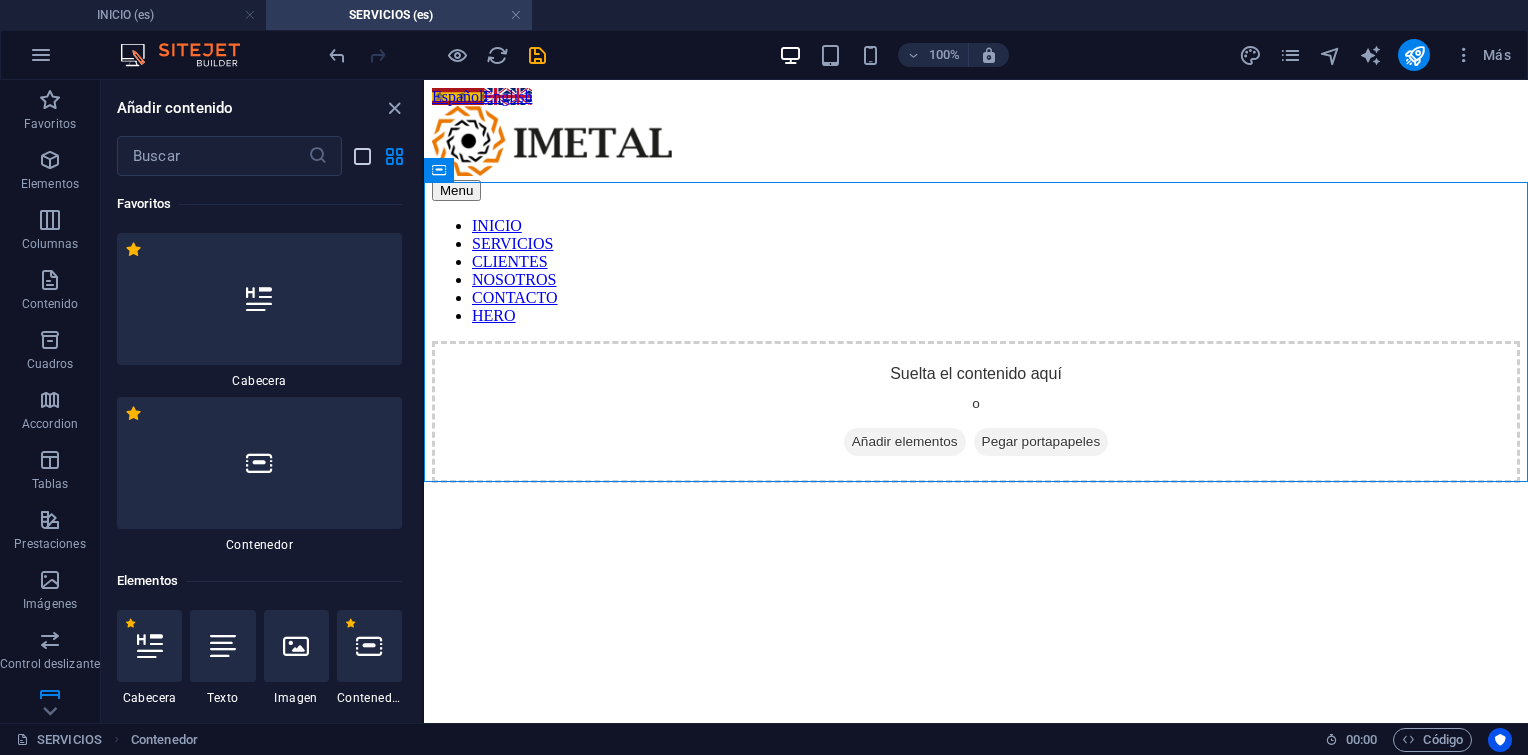 click at bounding box center [362, 156] 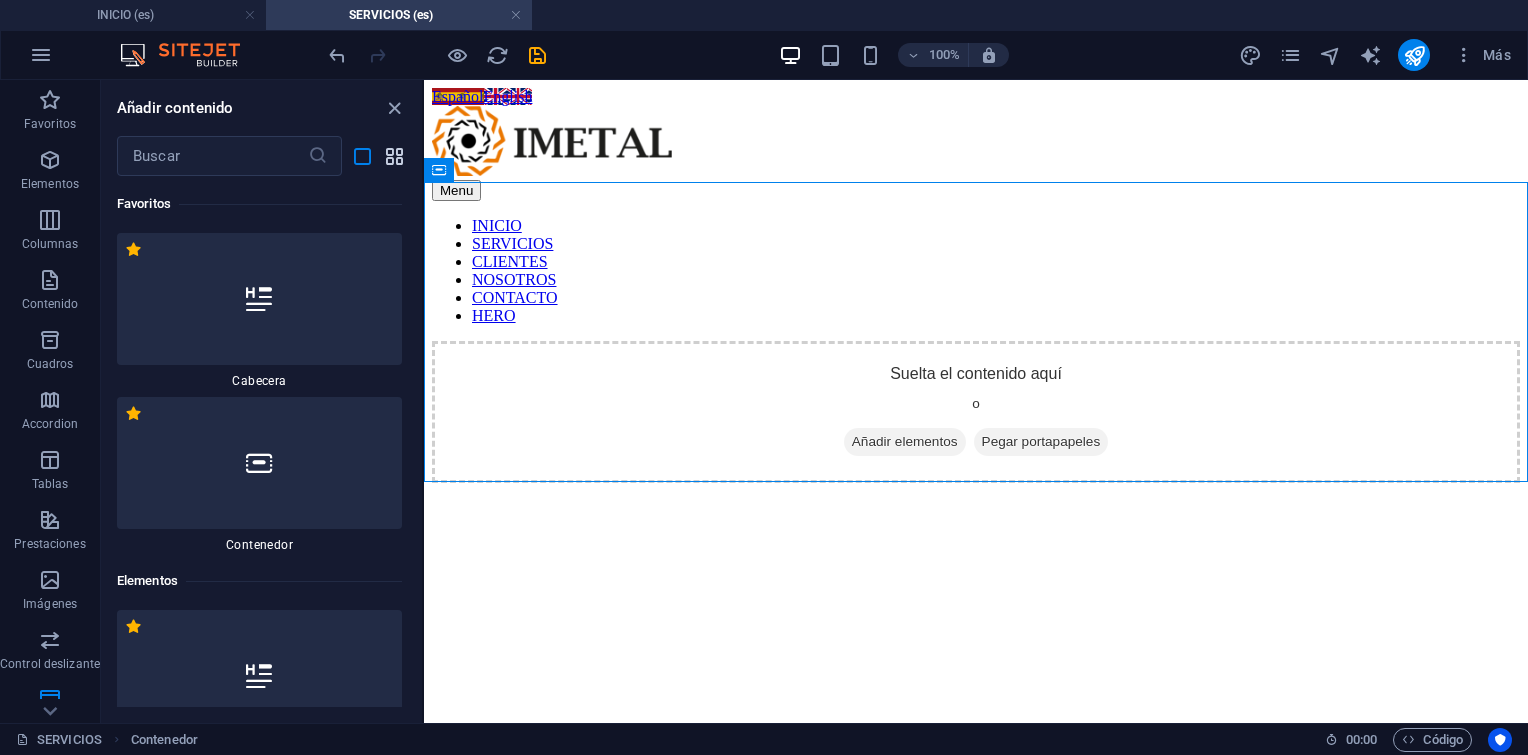 click at bounding box center [394, 156] 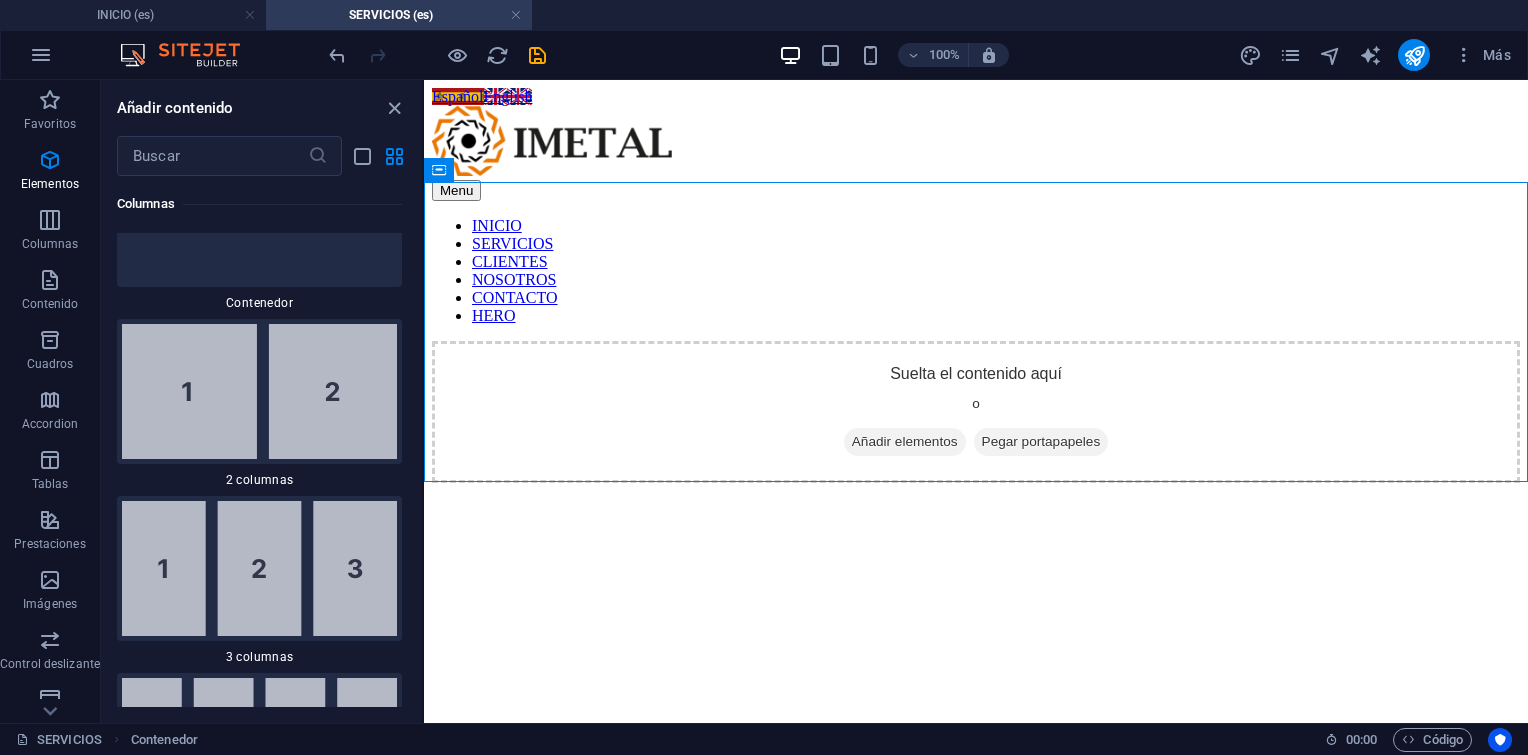 scroll, scrollTop: 1300, scrollLeft: 0, axis: vertical 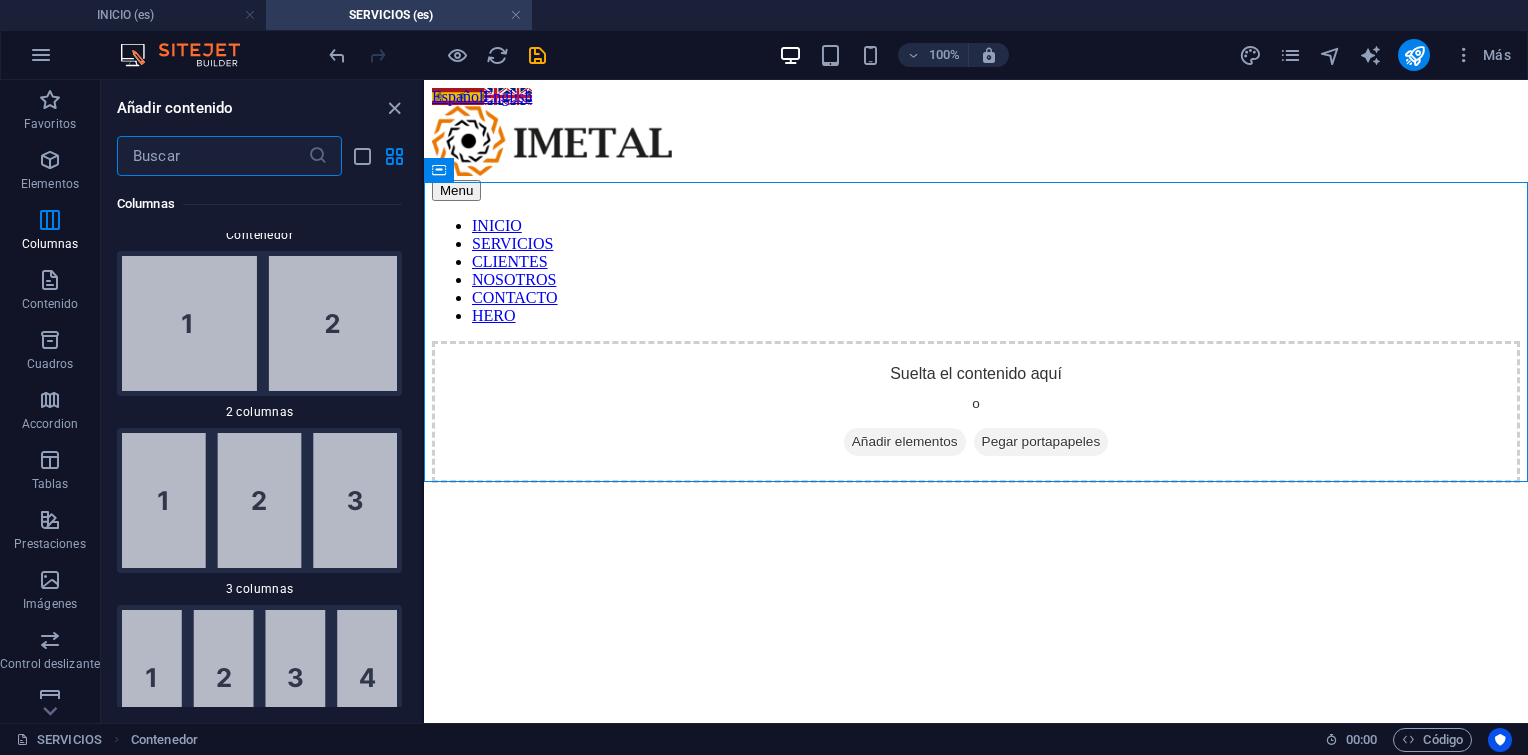 click at bounding box center [212, 156] 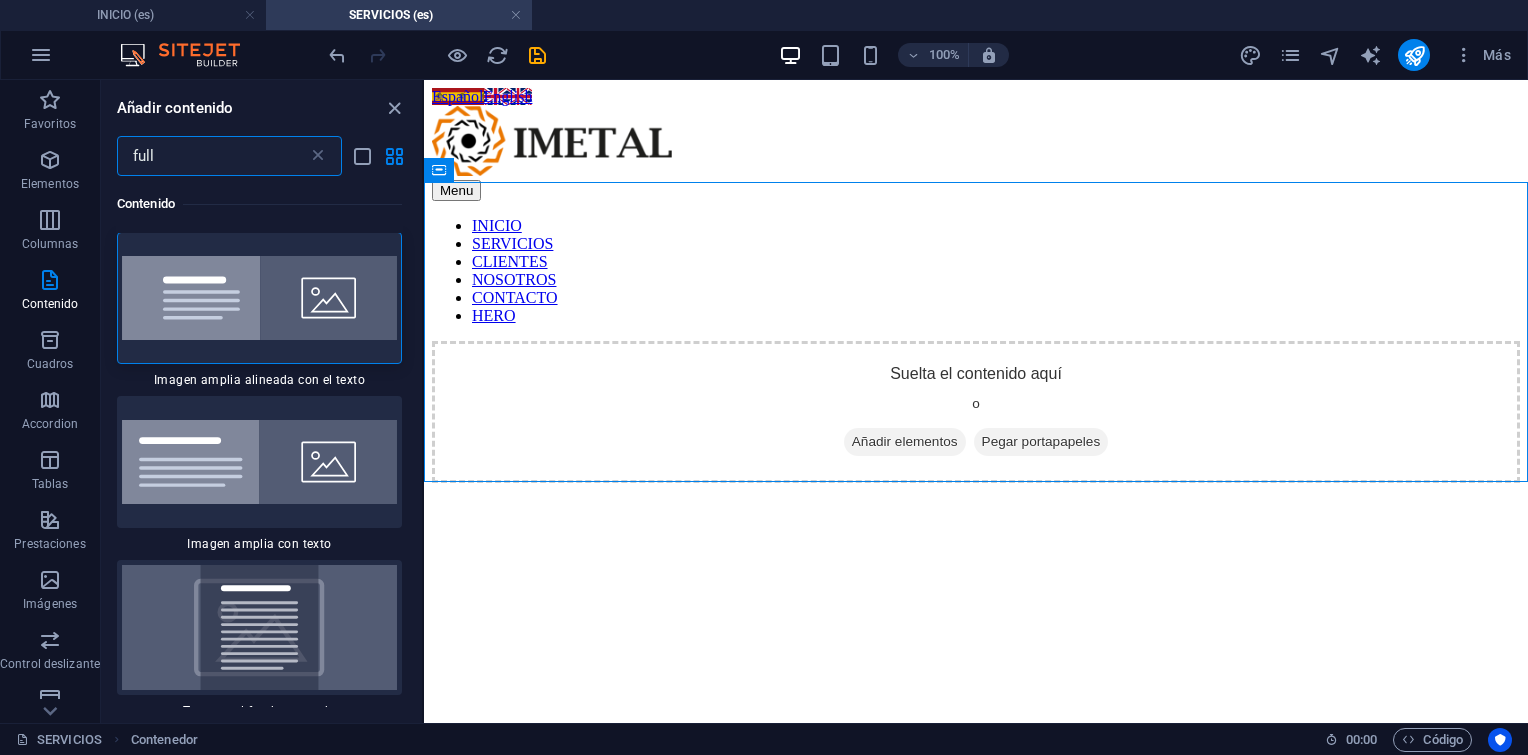 scroll, scrollTop: 0, scrollLeft: 0, axis: both 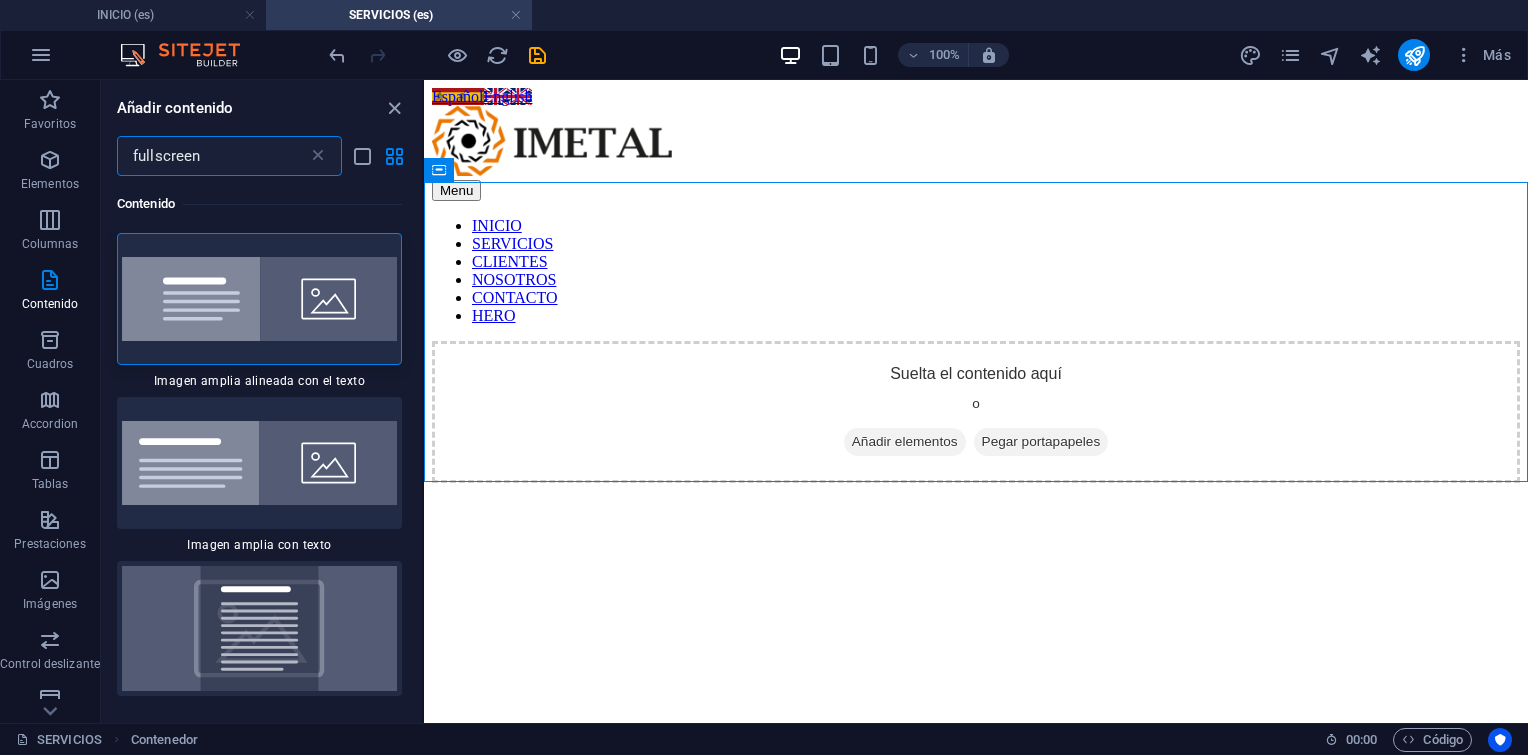 type on "fullscreen" 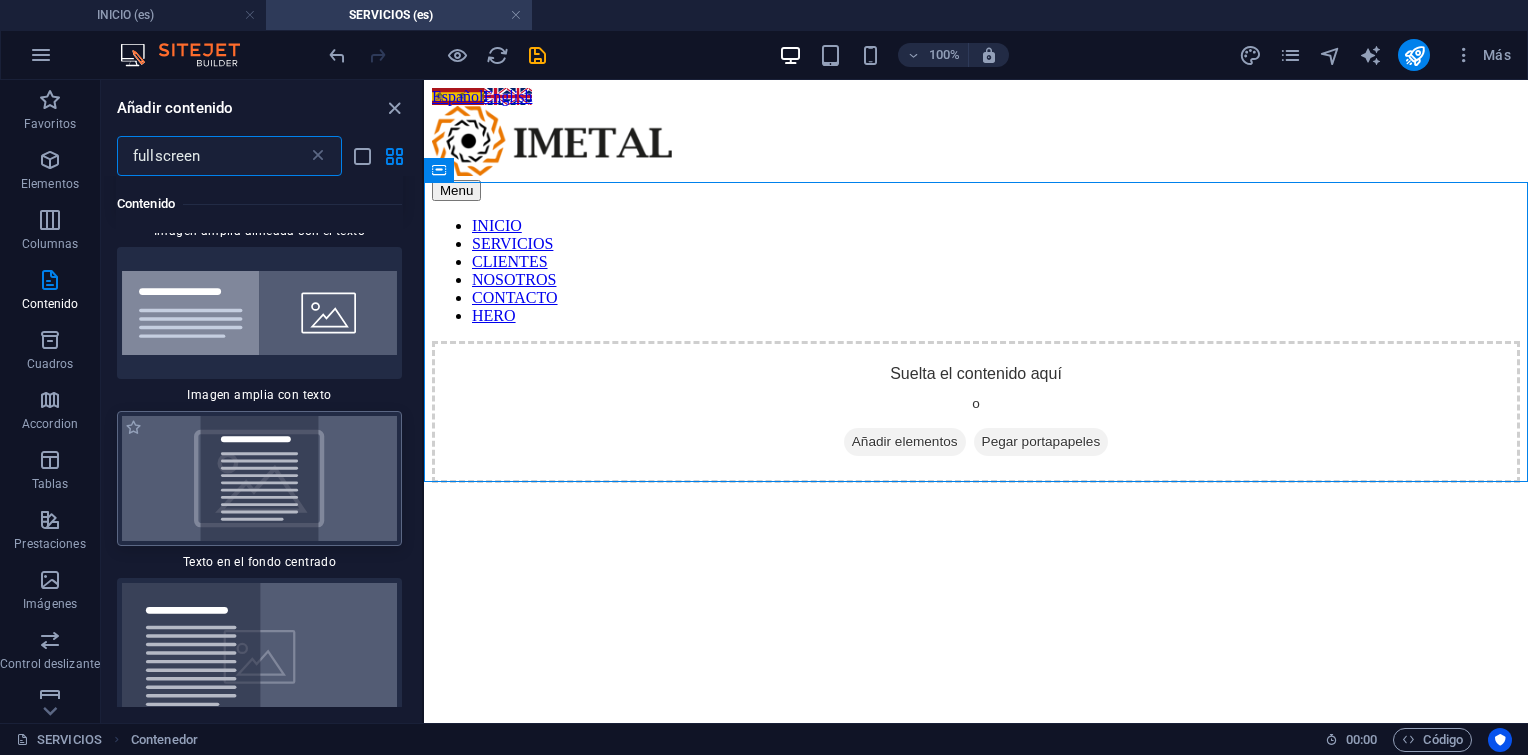 scroll, scrollTop: 200, scrollLeft: 0, axis: vertical 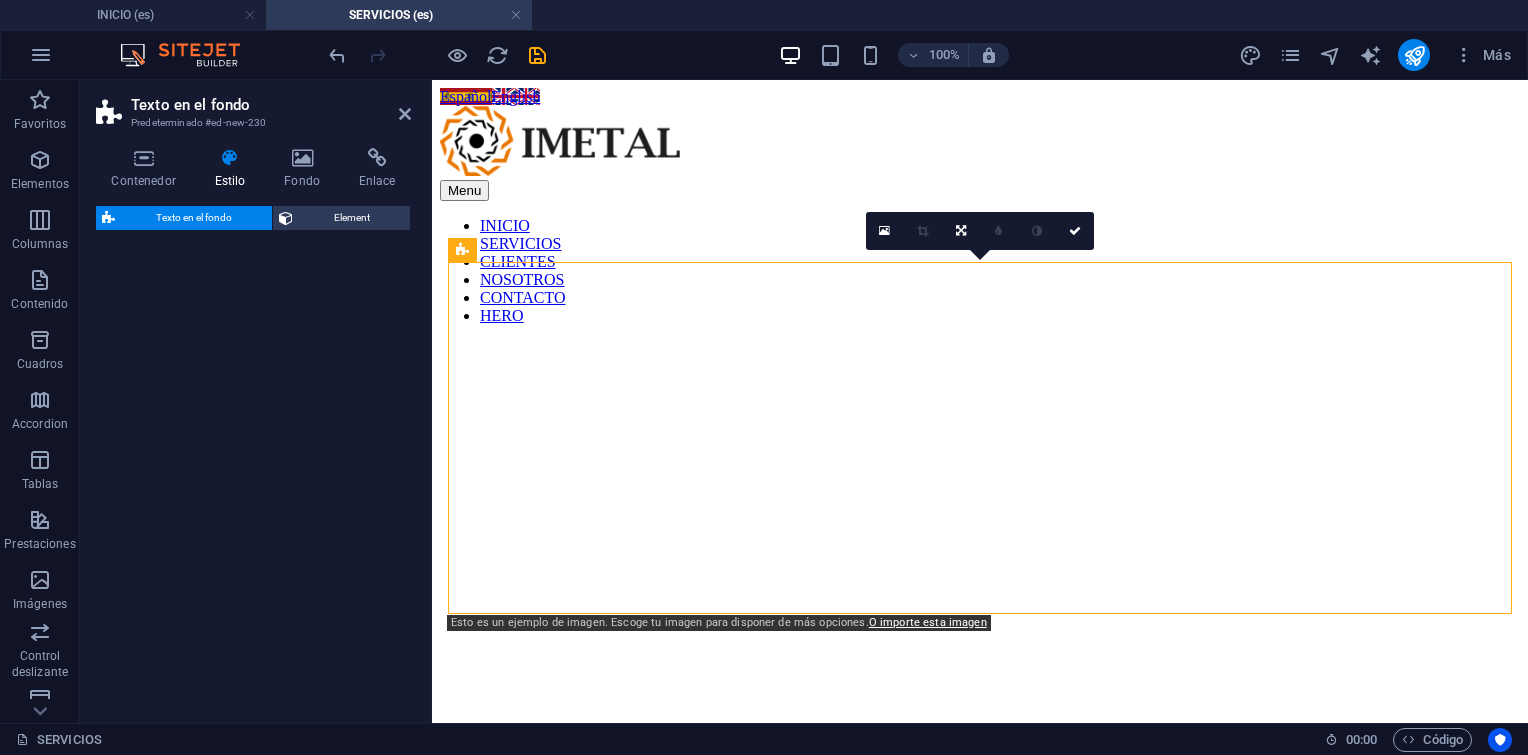 select on "%" 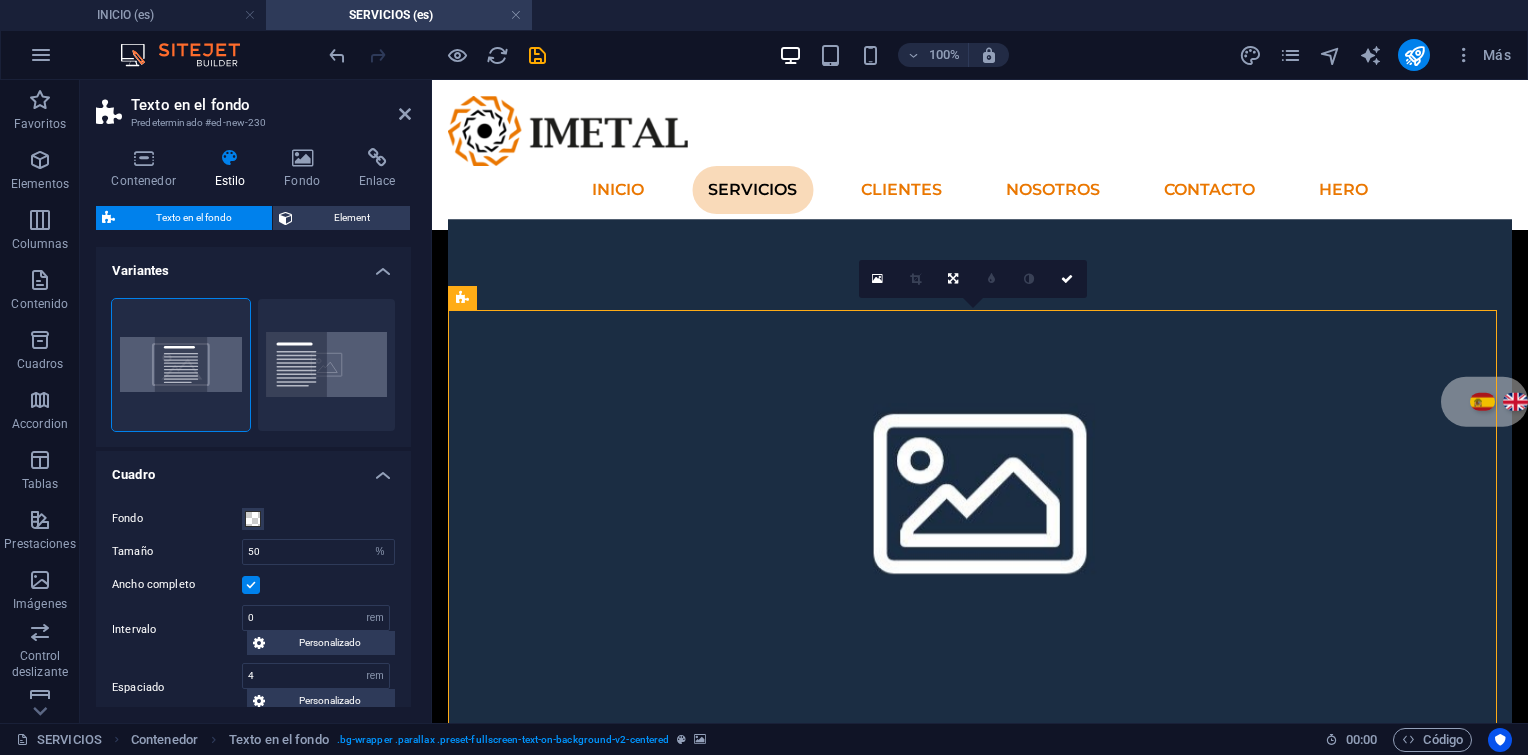 scroll, scrollTop: 82, scrollLeft: 0, axis: vertical 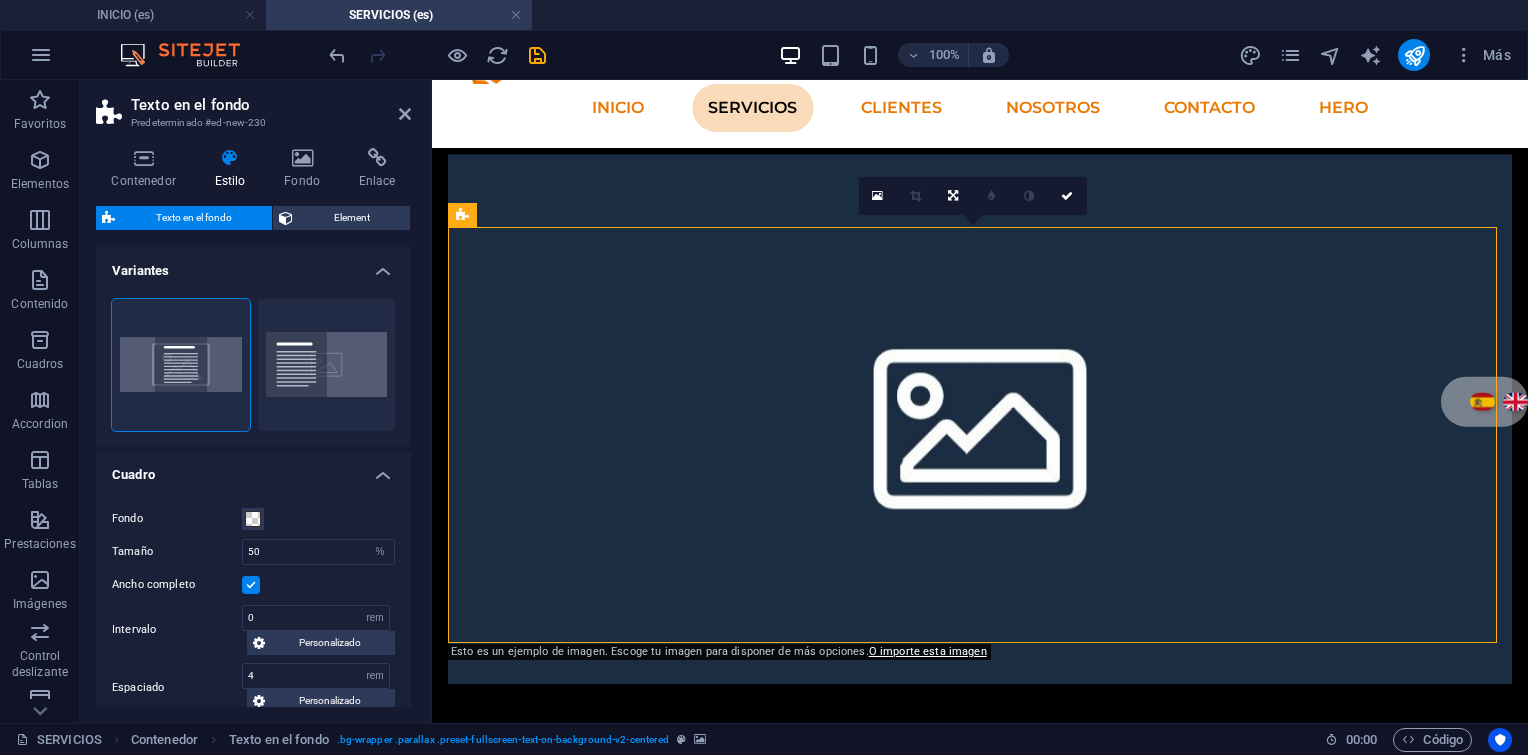 click at bounding box center (980, 419) 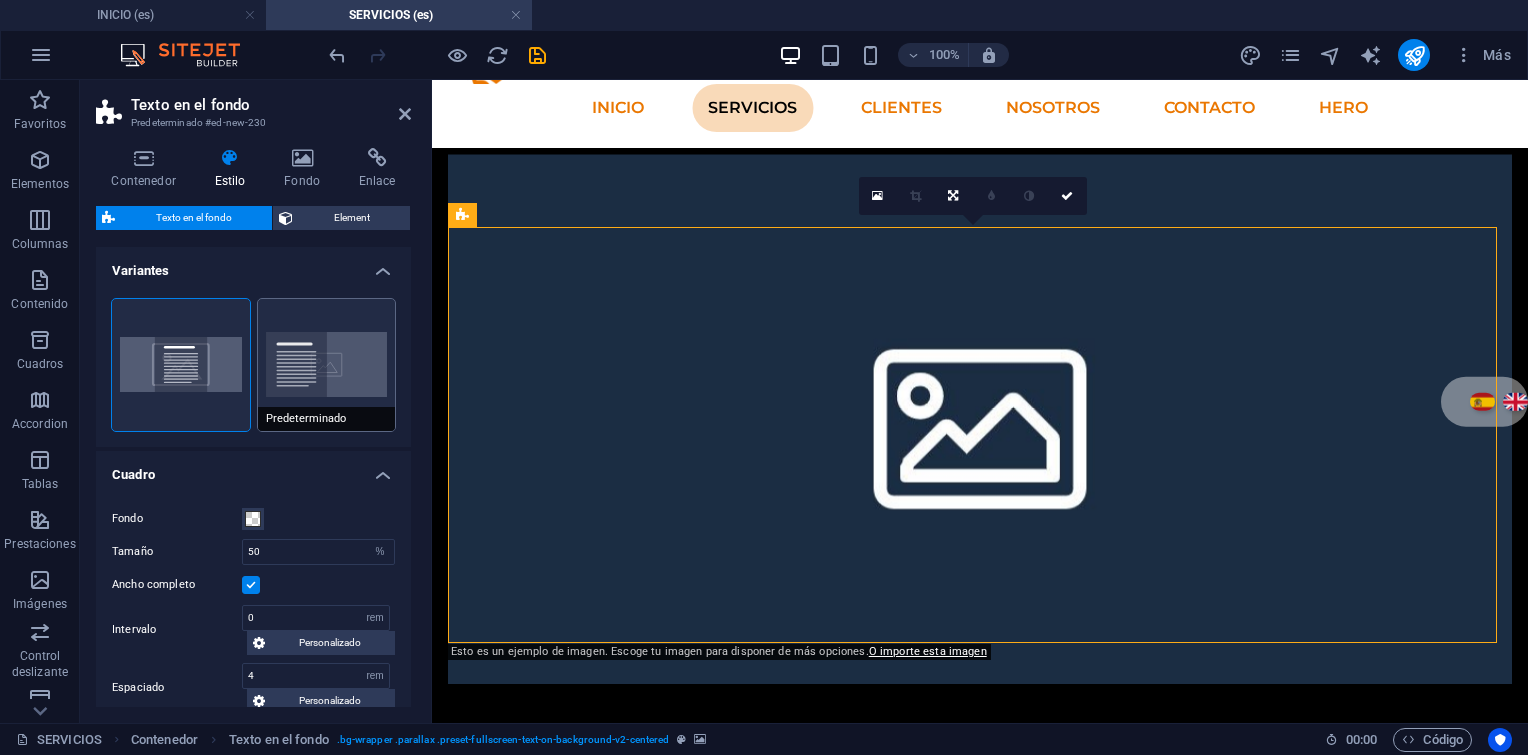 click on "Predeterminado" at bounding box center [327, 365] 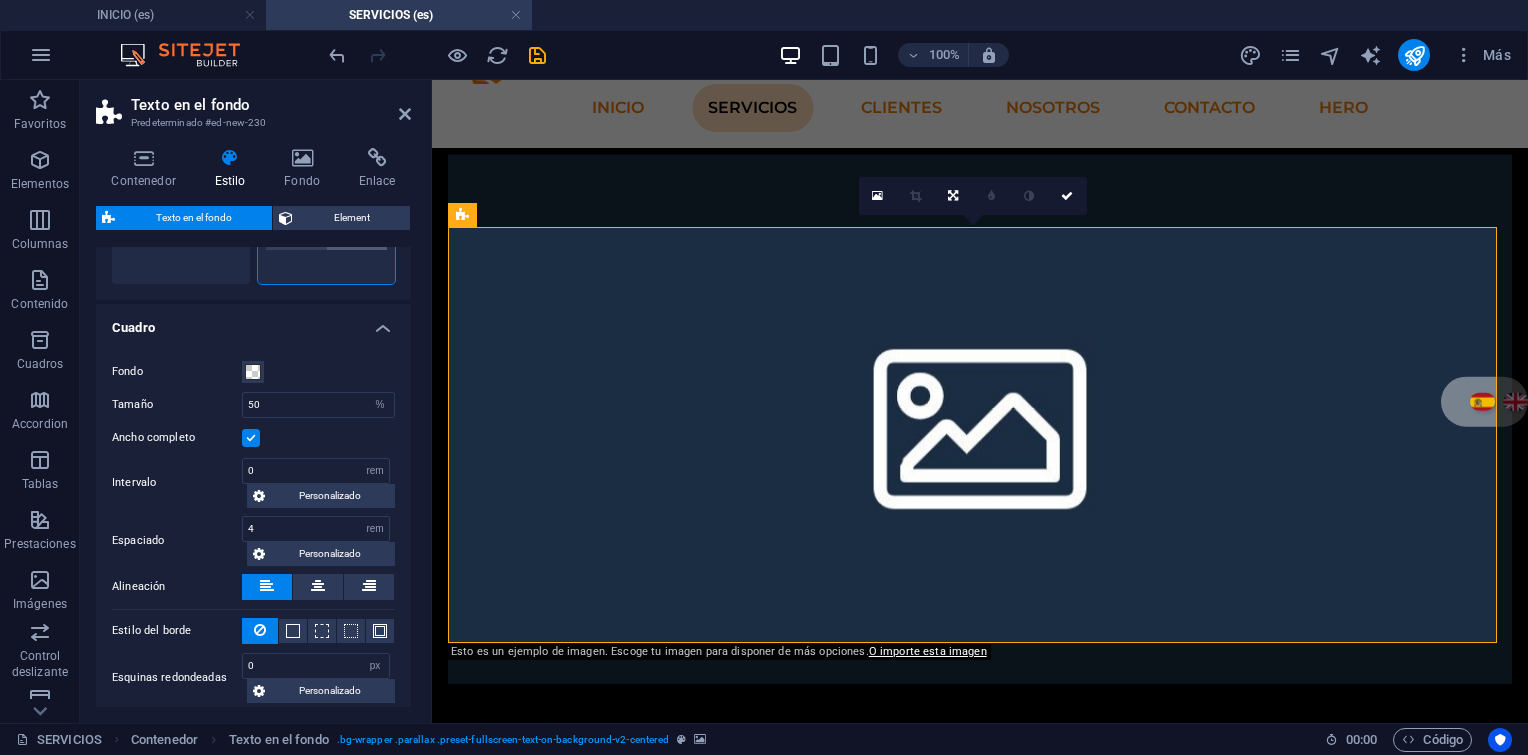 scroll, scrollTop: 0, scrollLeft: 0, axis: both 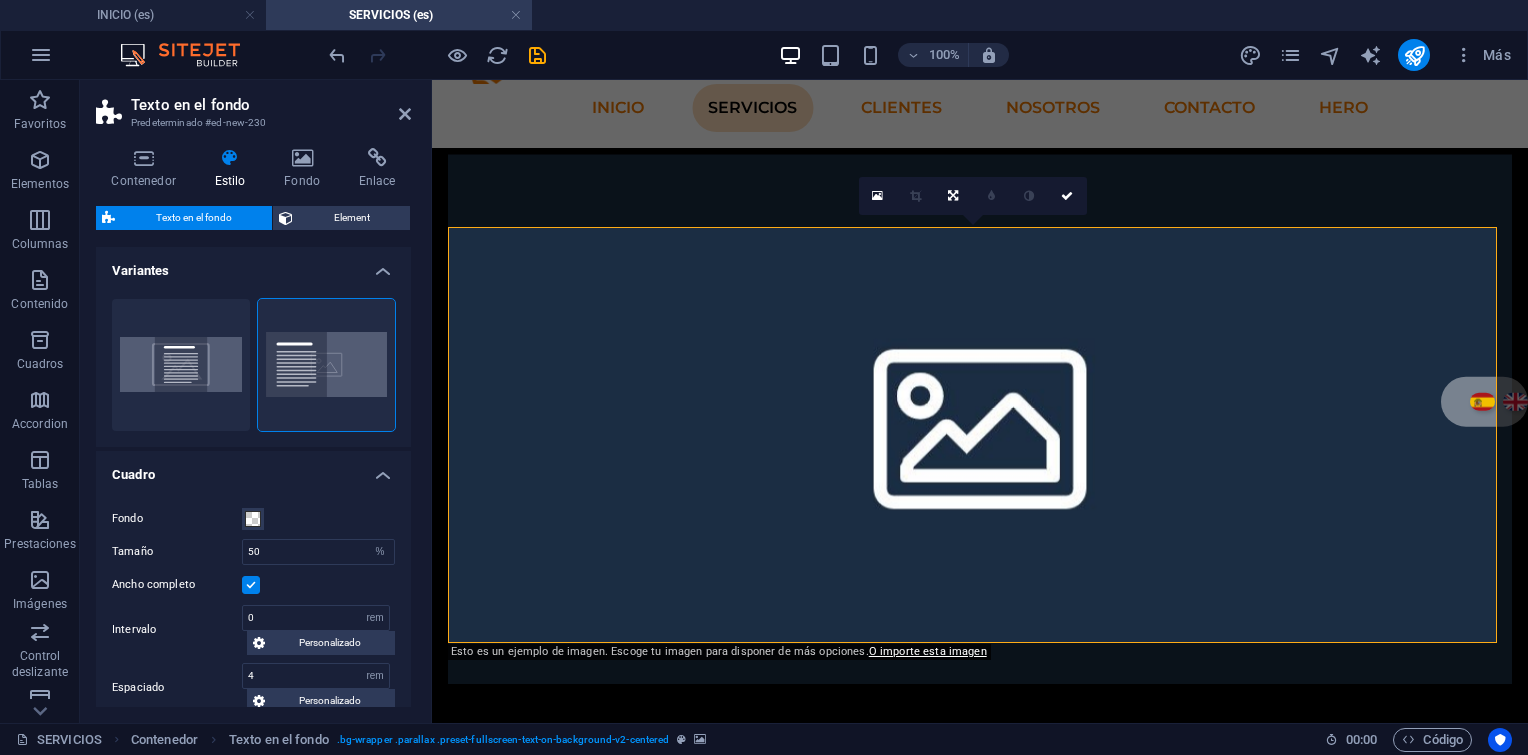 click at bounding box center (980, 419) 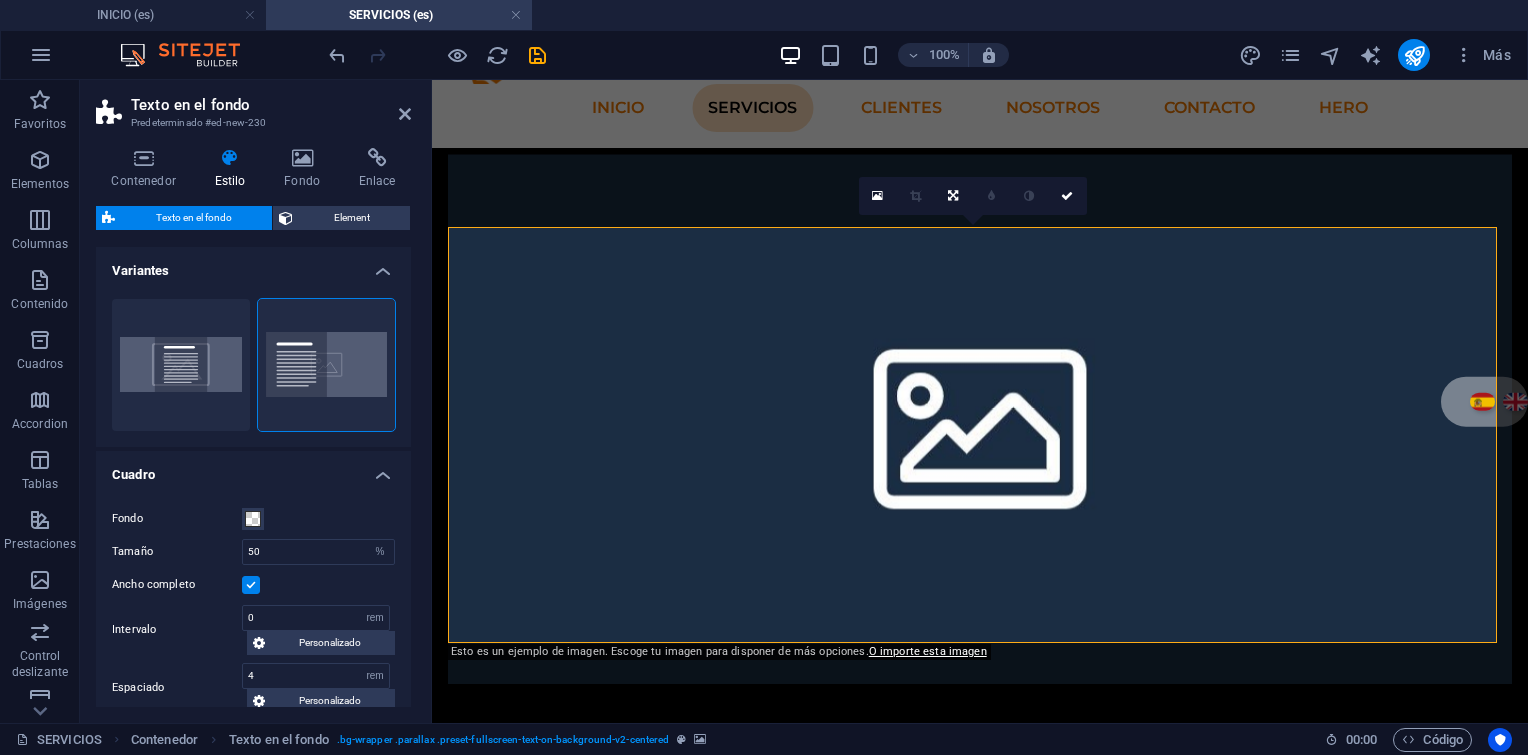 click at bounding box center (980, 419) 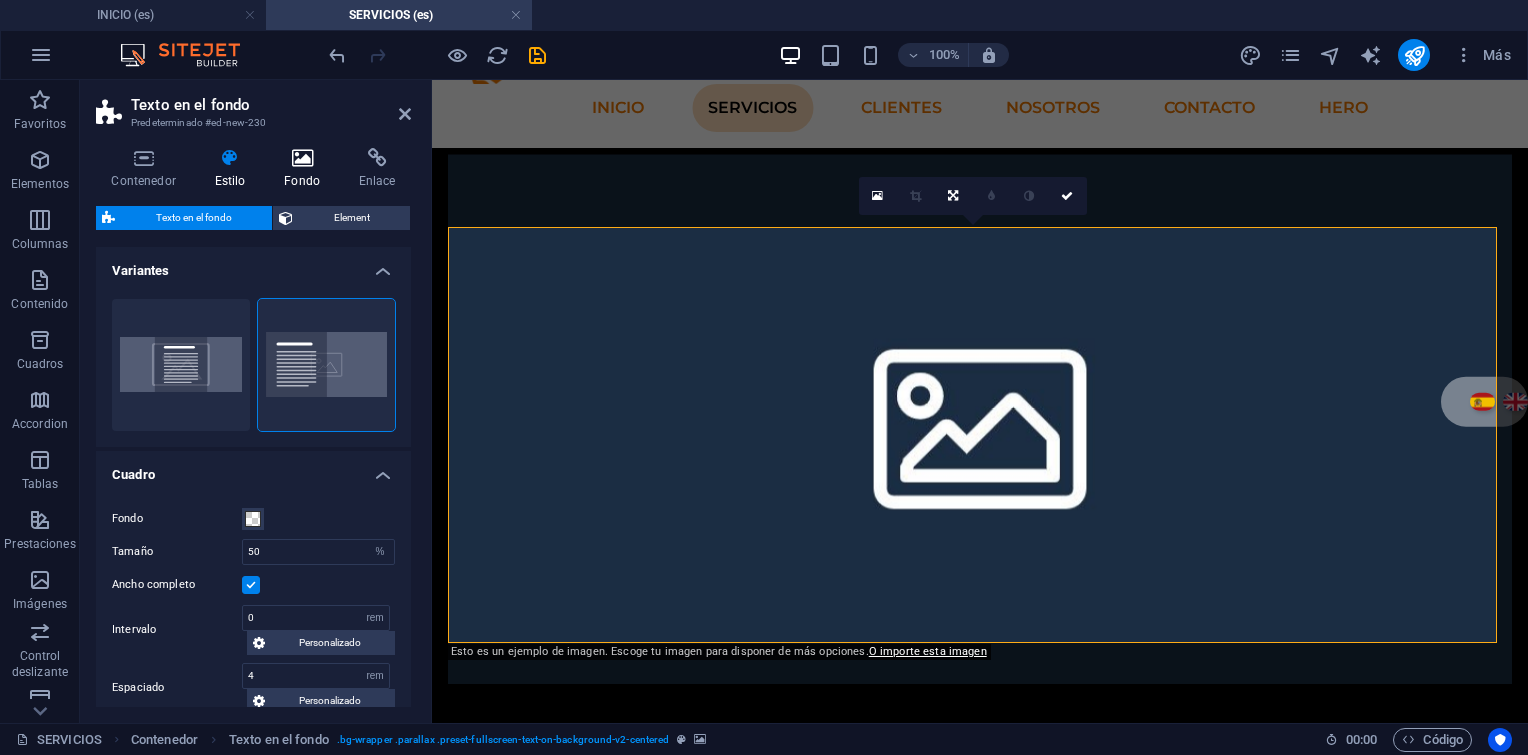 click at bounding box center (302, 158) 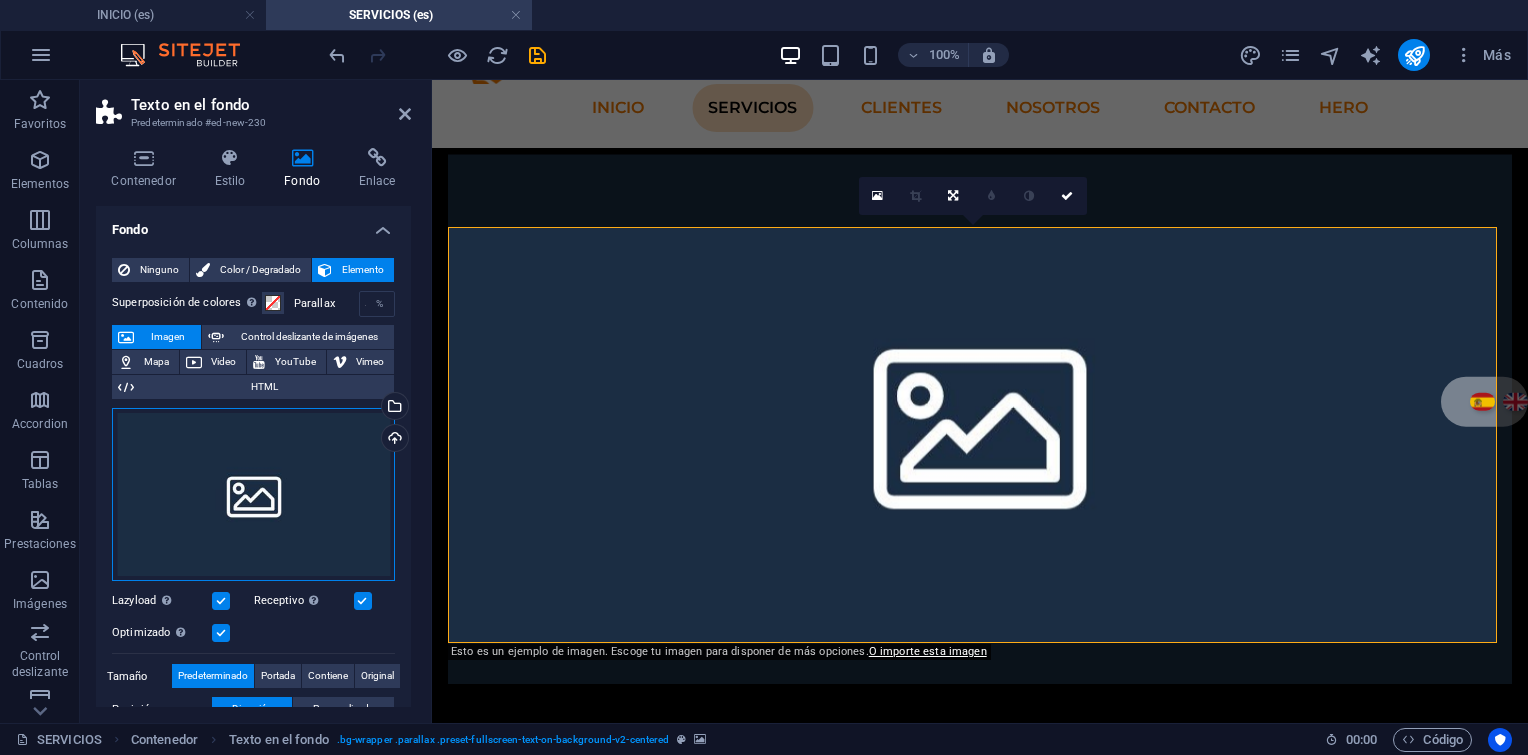click on "Arrastra archivos aquí, haz clic para escoger archivos o  selecciona archivos de Archivos o de nuestra galería gratuita de fotos y vídeos" at bounding box center (253, 495) 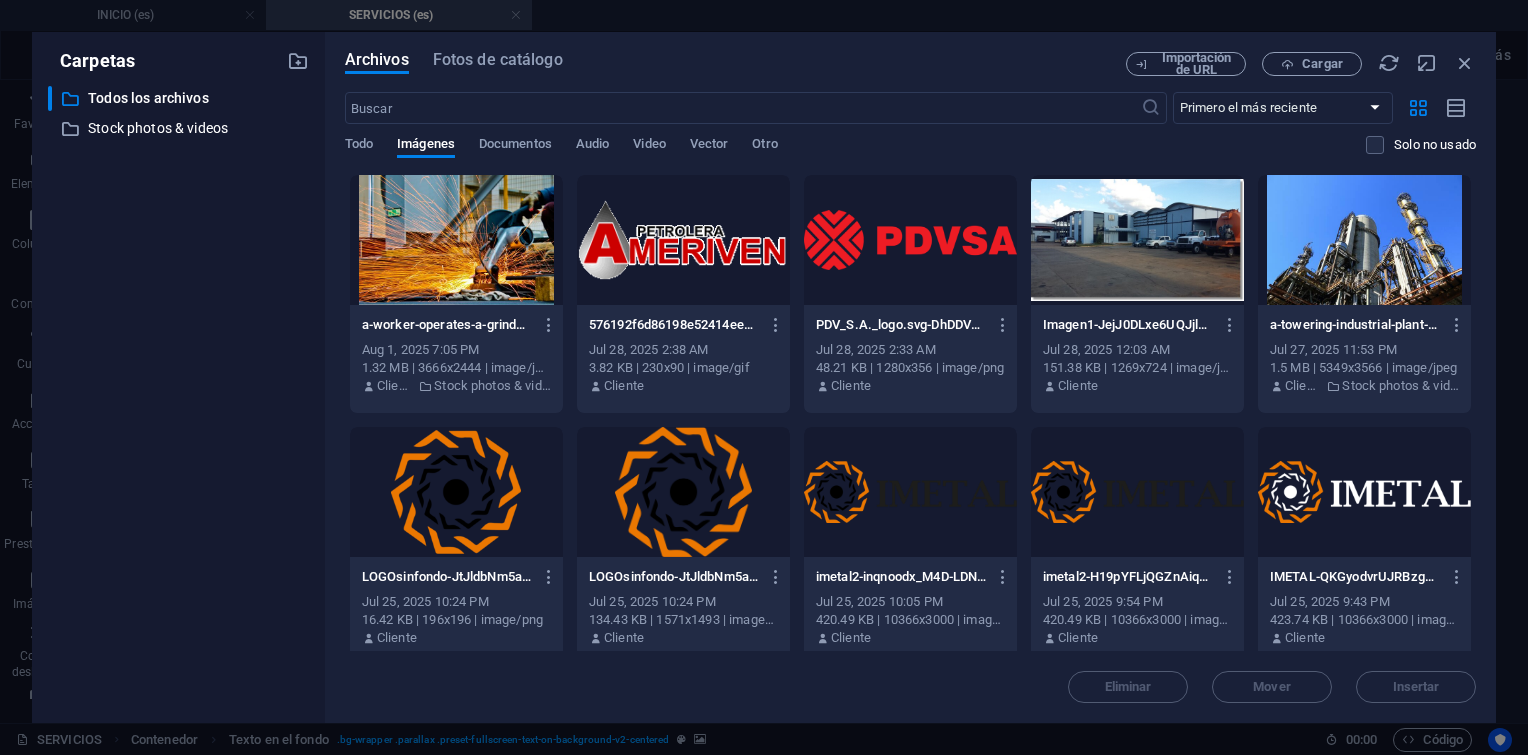 click at bounding box center (1137, 240) 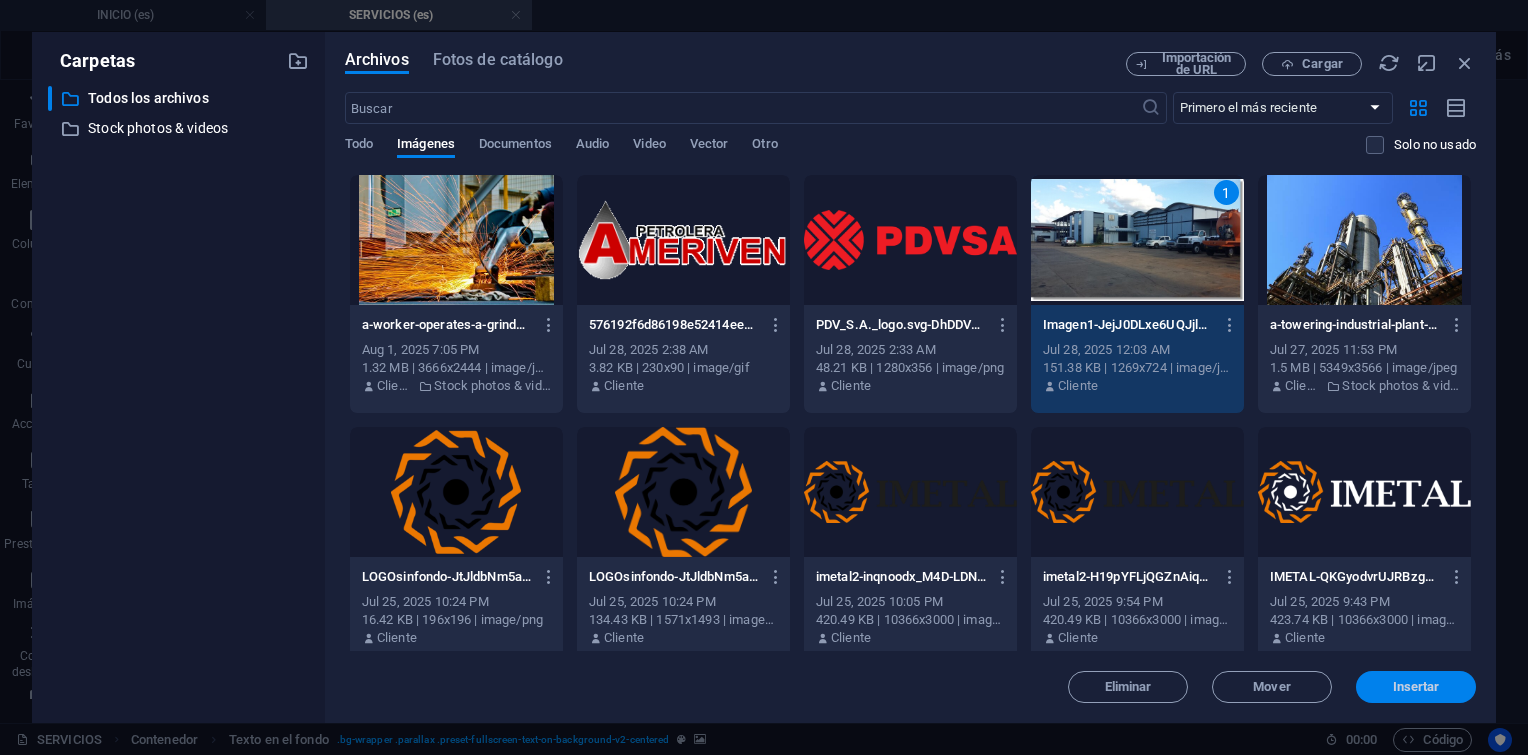click on "Insertar" at bounding box center (1416, 687) 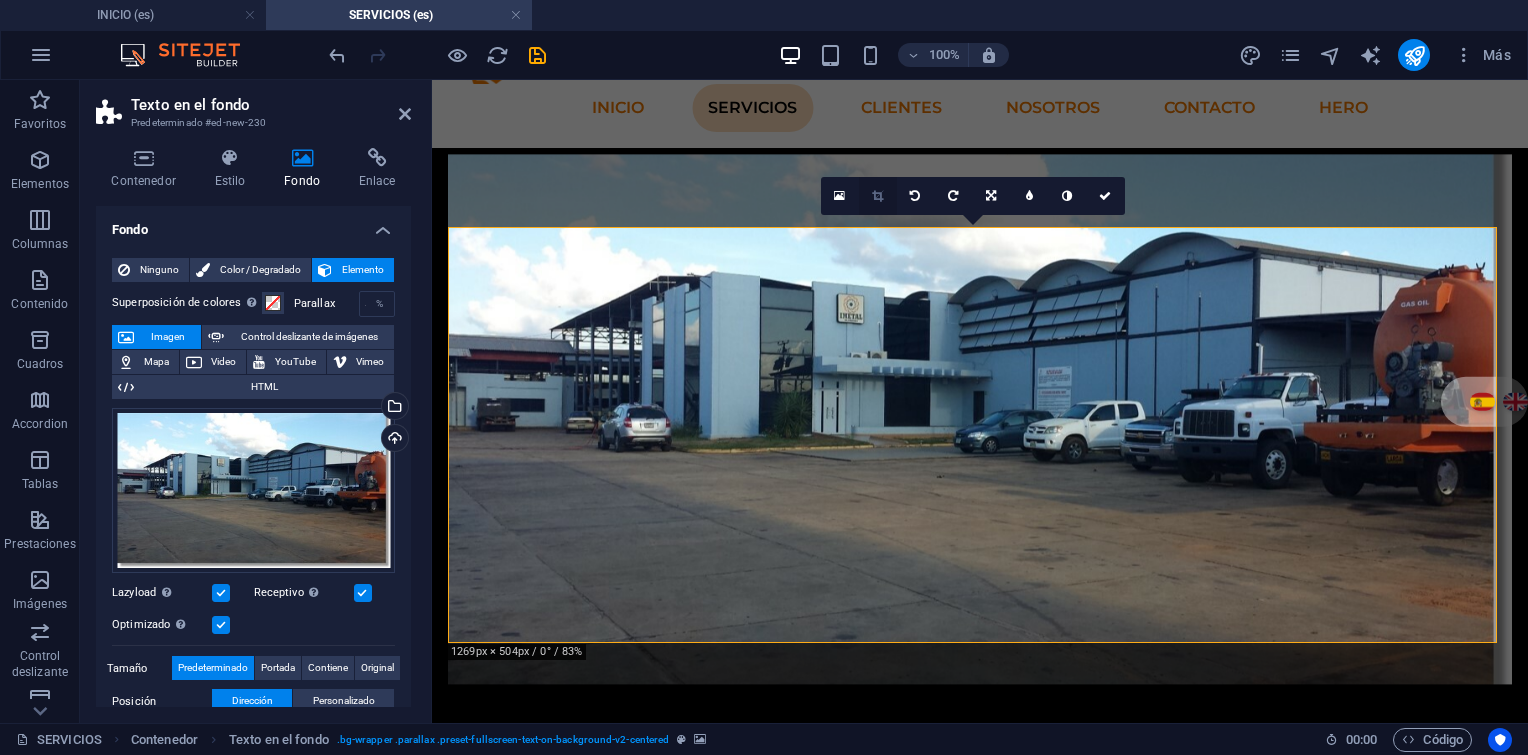 click at bounding box center [878, 196] 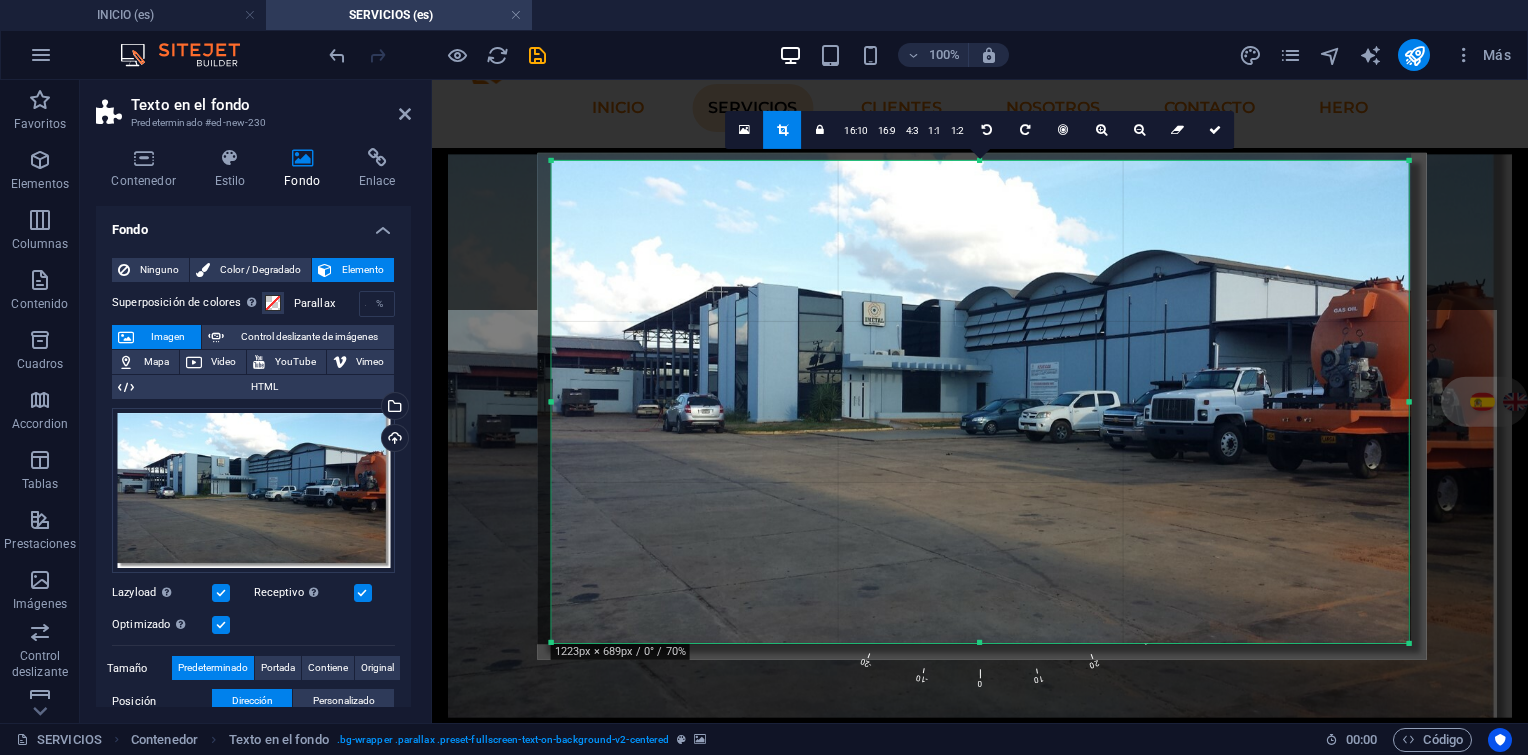 drag, startPoint x: 1420, startPoint y: 656, endPoint x: 1400, endPoint y: 638, distance: 26.907248 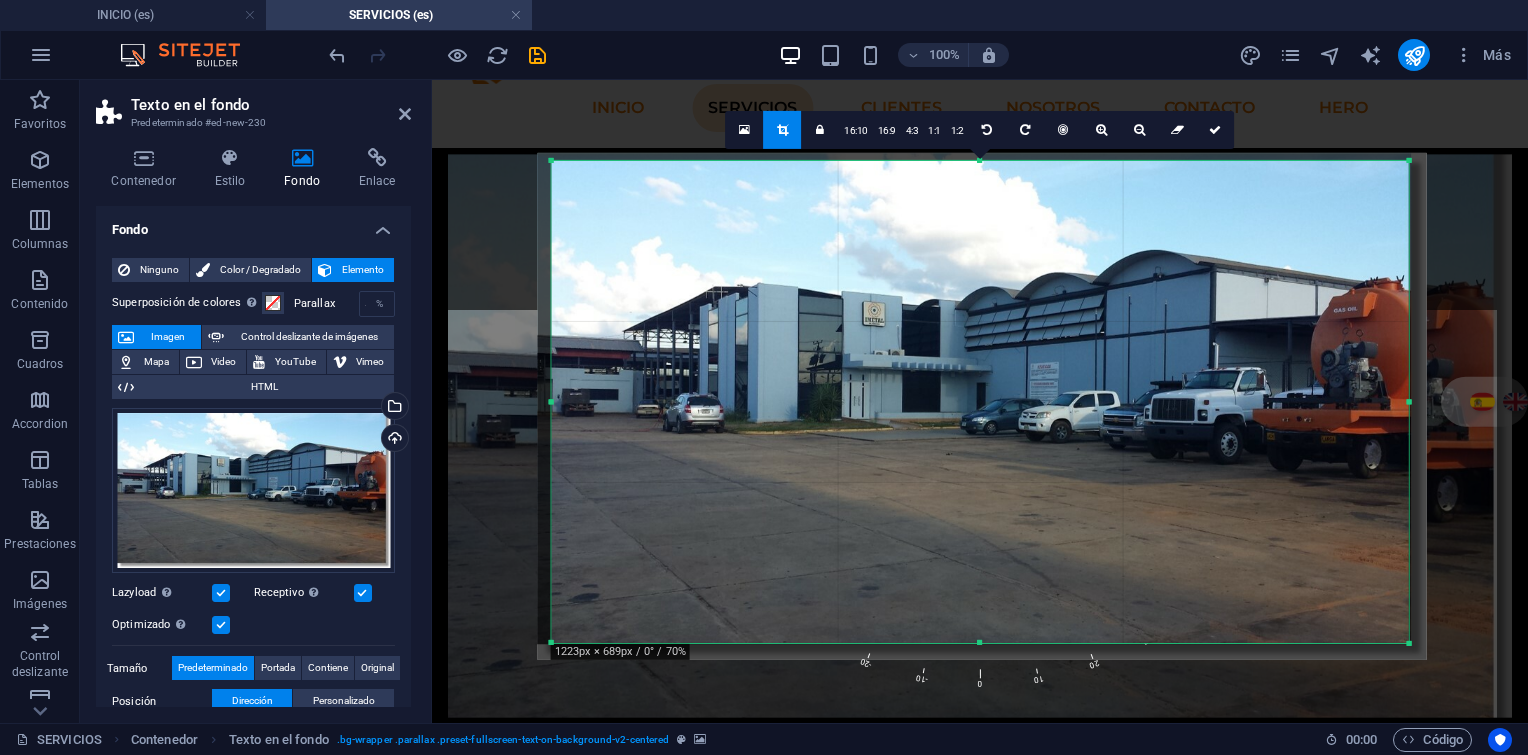 click on "Arrastra aquí para reemplazar el contenido existente. Si quieres crear un elemento nuevo, pulsa “Ctrl”." at bounding box center [980, 401] 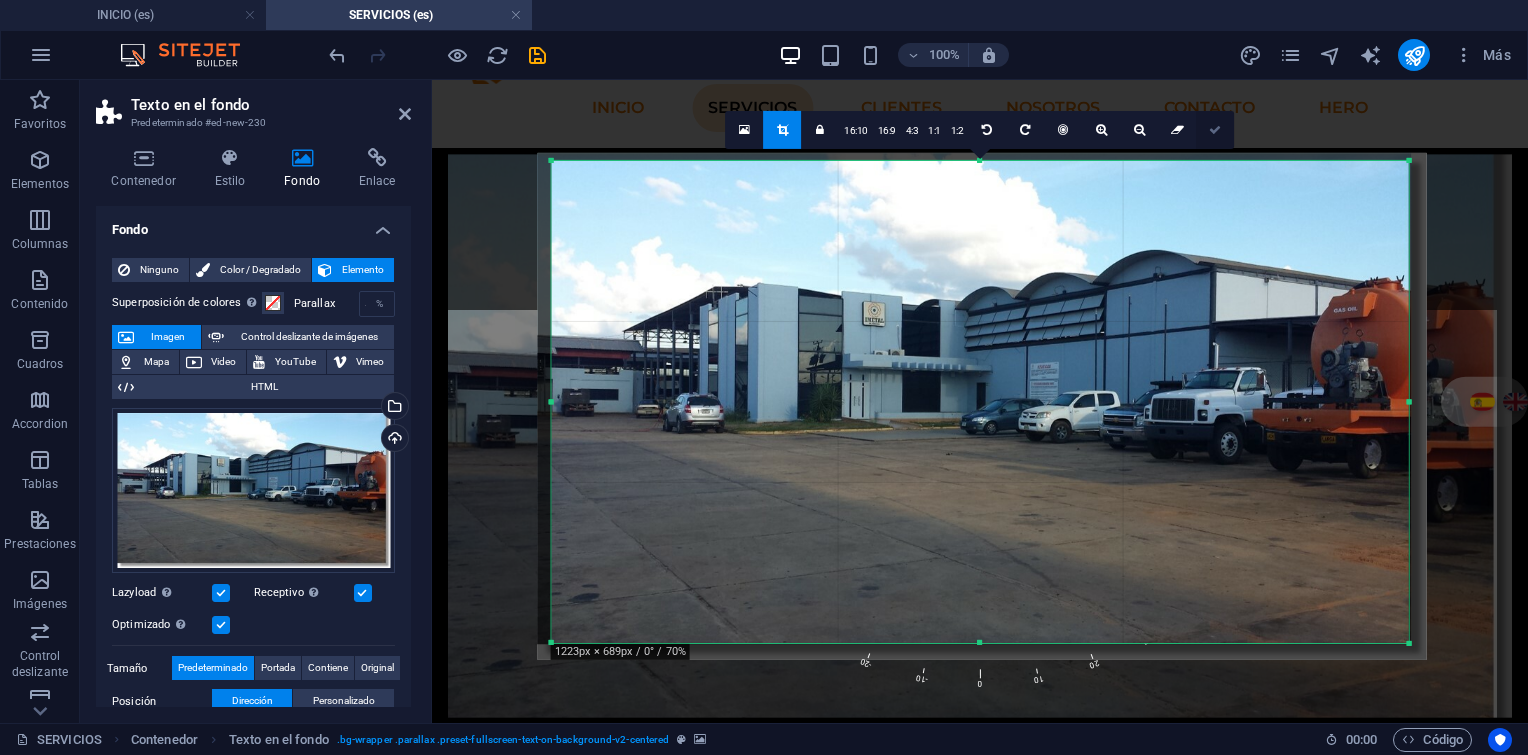click at bounding box center [1215, 129] 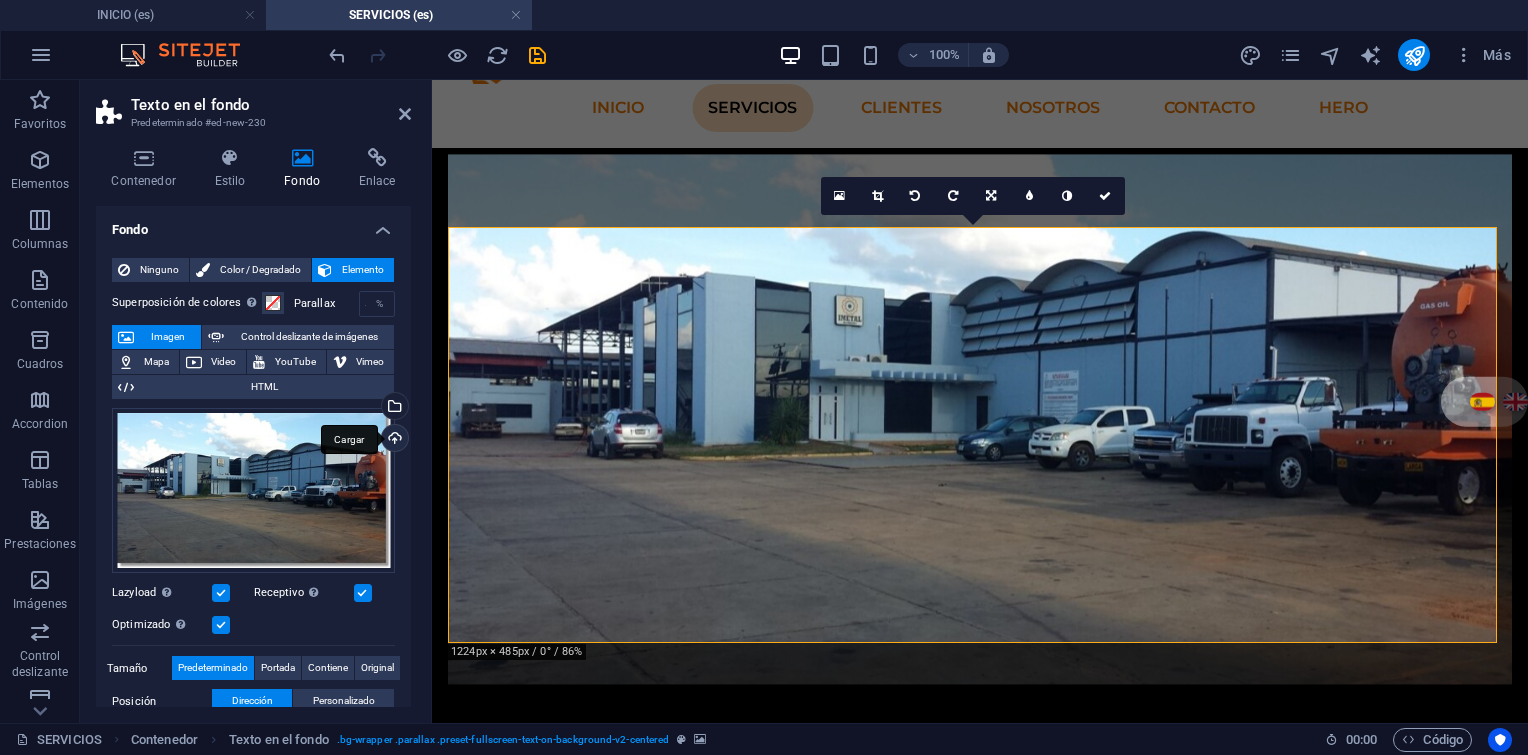 click on "Cargar" at bounding box center [393, 440] 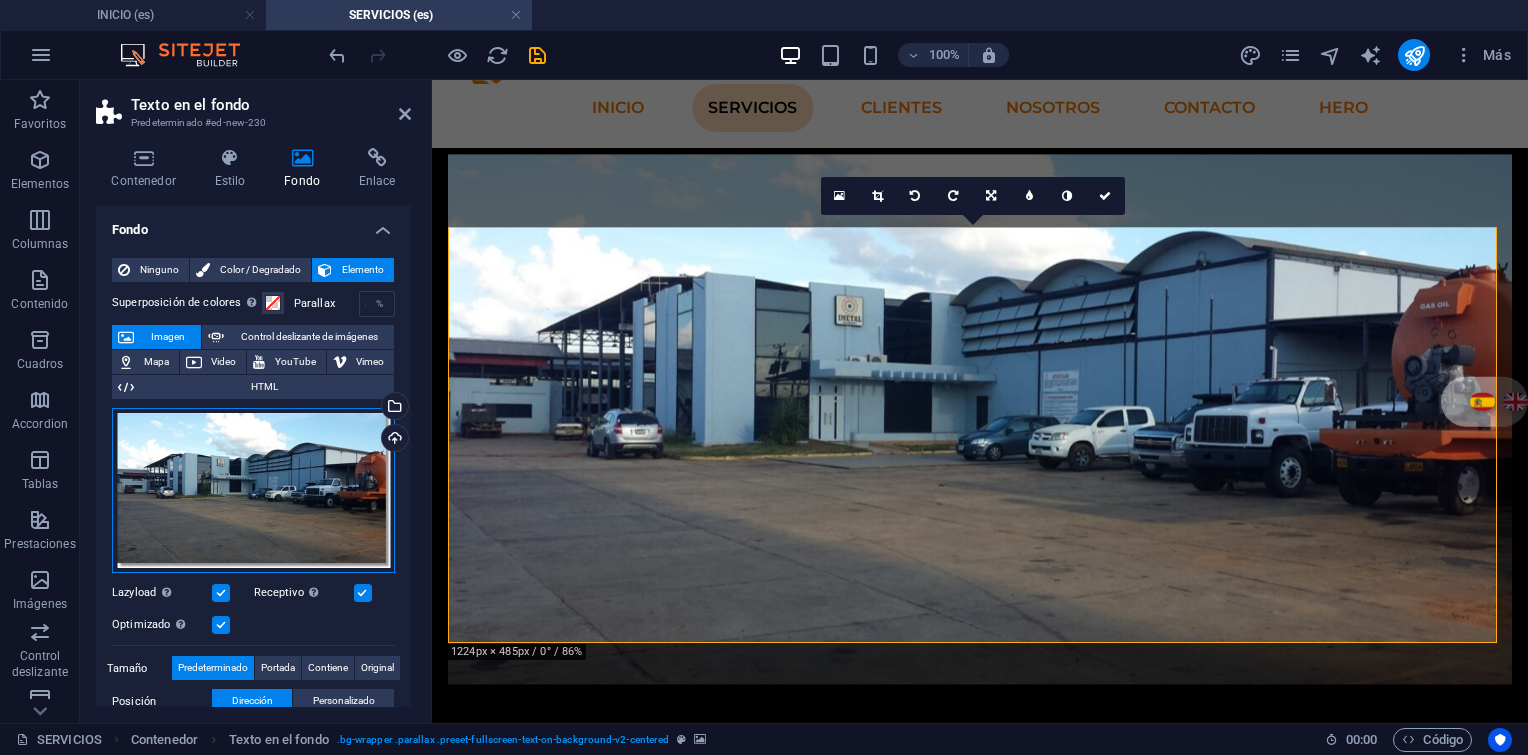 click on "Arrastra archivos aquí, haz clic para escoger archivos o  selecciona archivos de Archivos o de nuestra galería gratuita de fotos y vídeos" at bounding box center (253, 491) 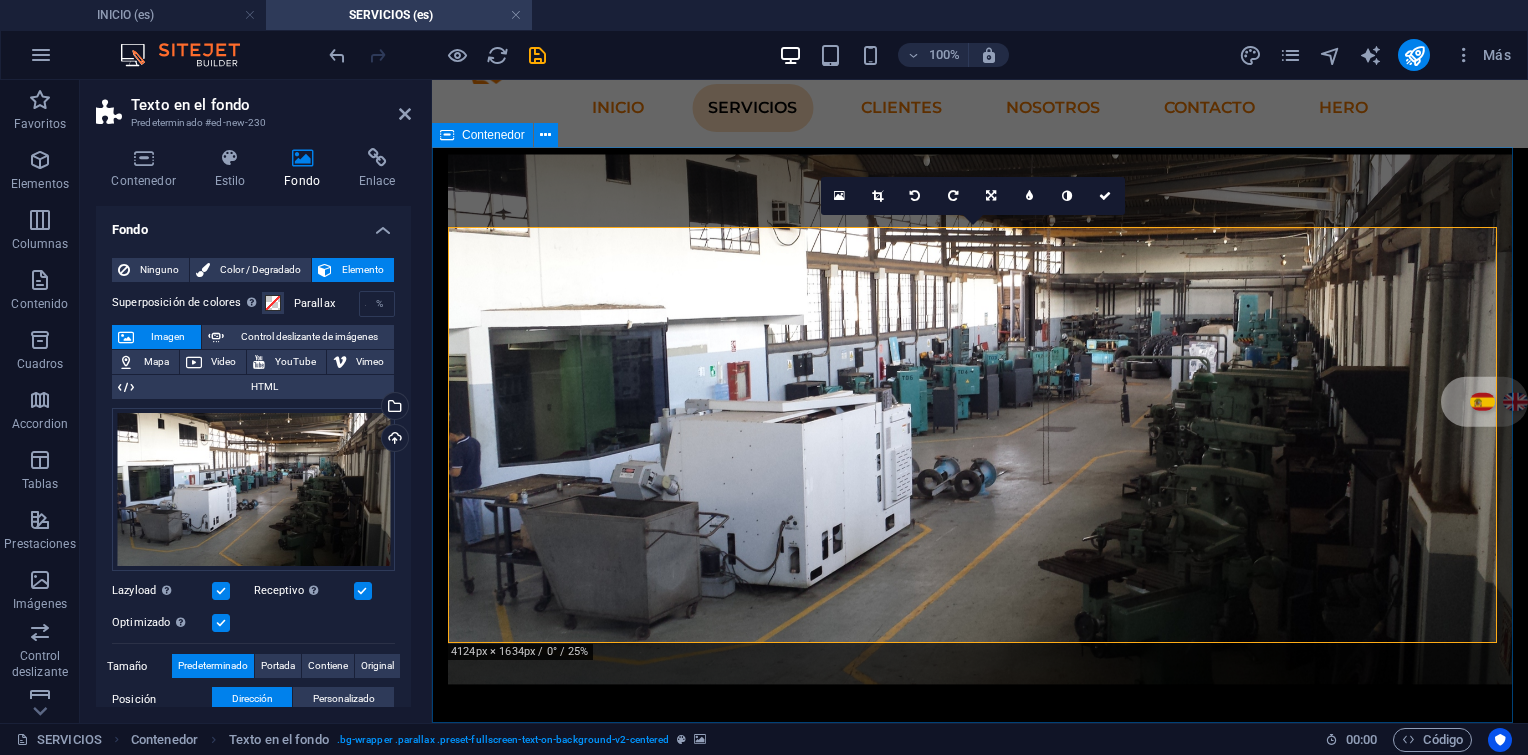 scroll, scrollTop: 0, scrollLeft: 0, axis: both 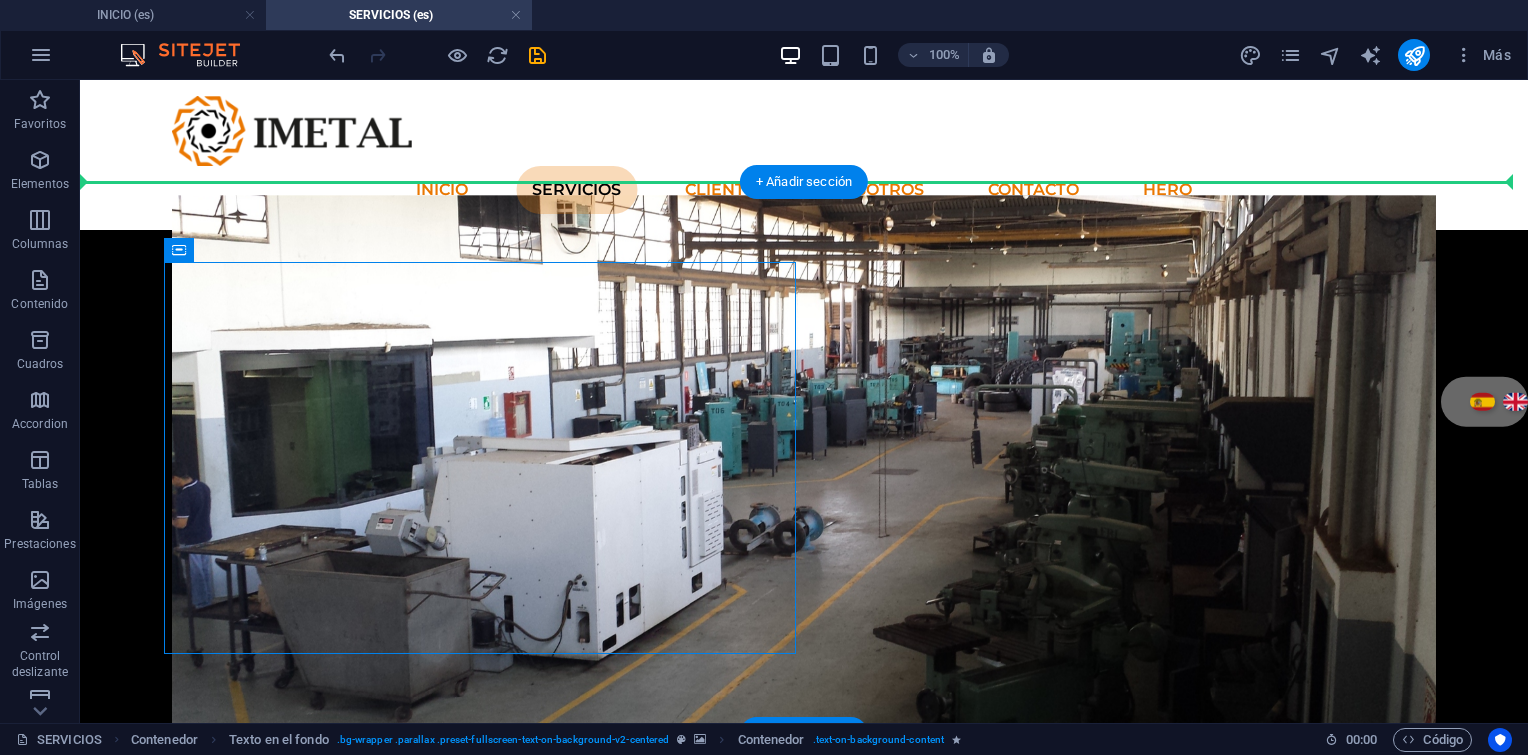 drag, startPoint x: 608, startPoint y: 376, endPoint x: 512, endPoint y: 258, distance: 152.11838 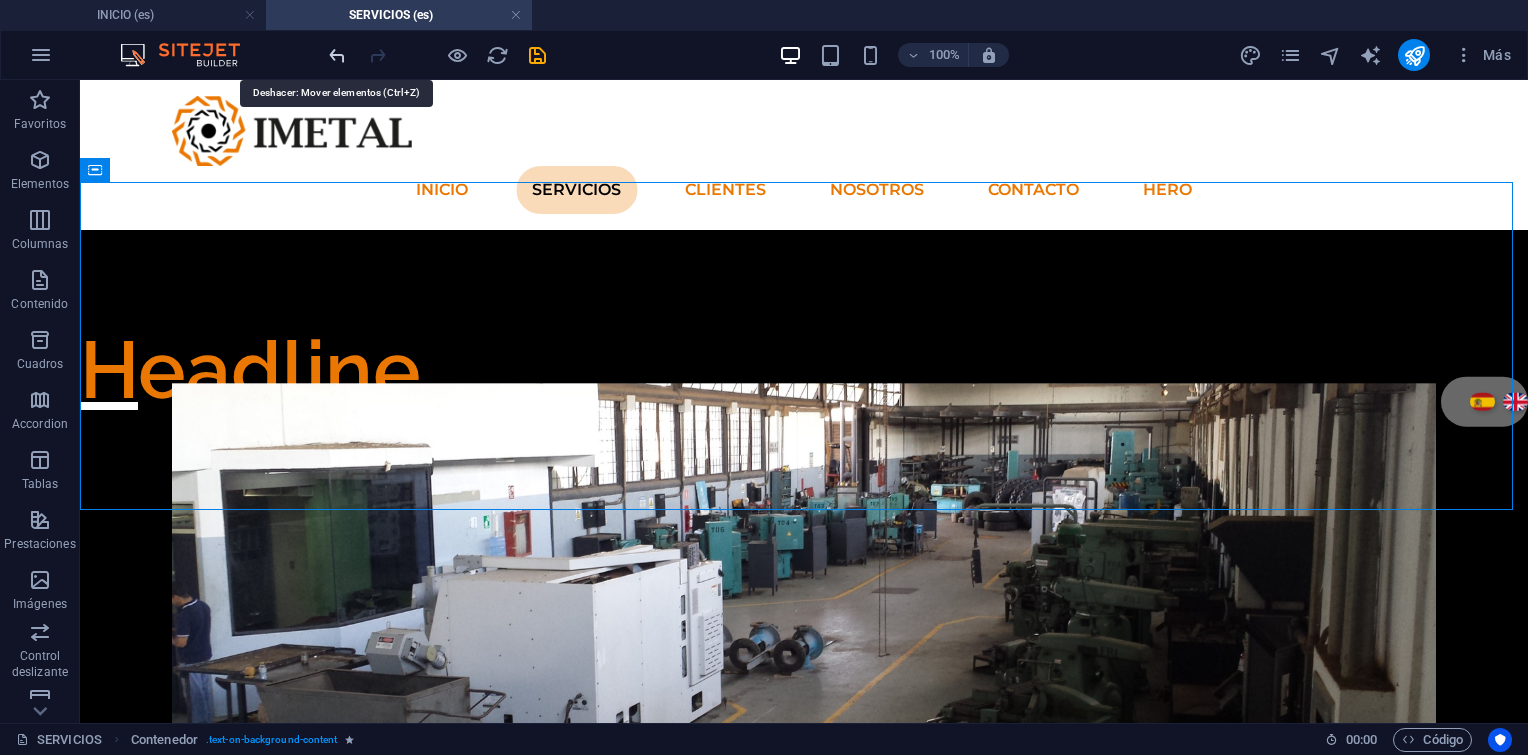 click at bounding box center (337, 55) 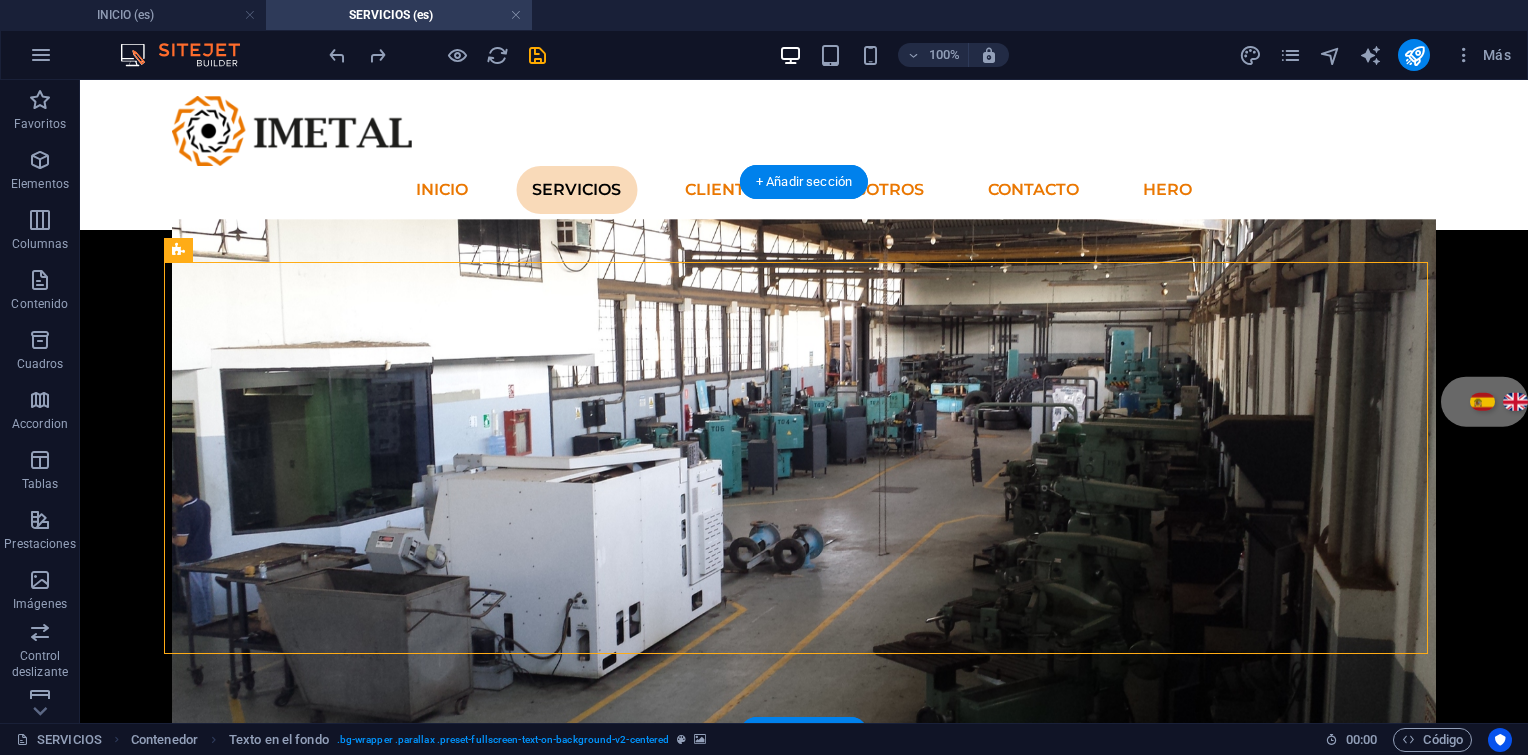 drag, startPoint x: 143, startPoint y: 230, endPoint x: 110, endPoint y: 183, distance: 57.428215 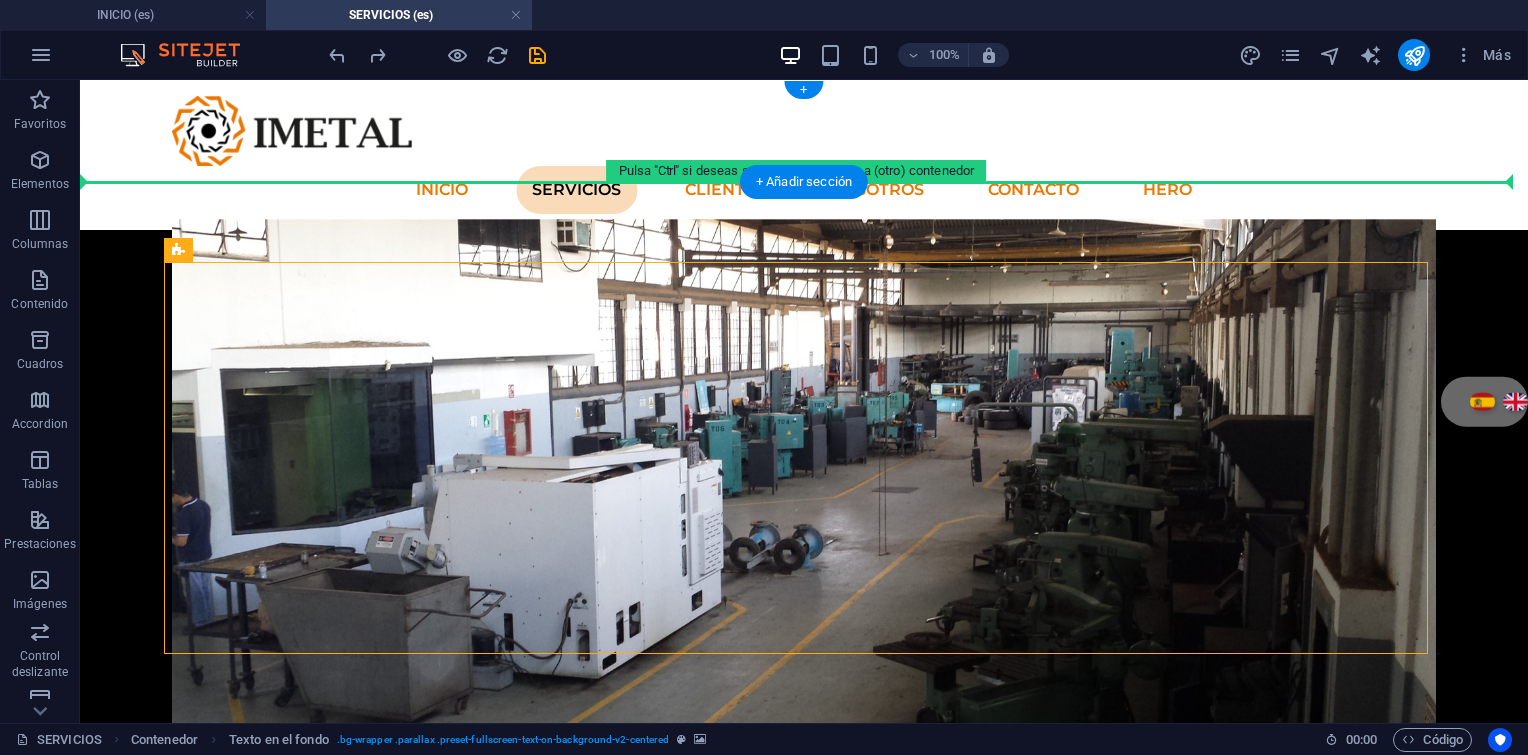 drag, startPoint x: 276, startPoint y: 332, endPoint x: 152, endPoint y: 169, distance: 204.80478 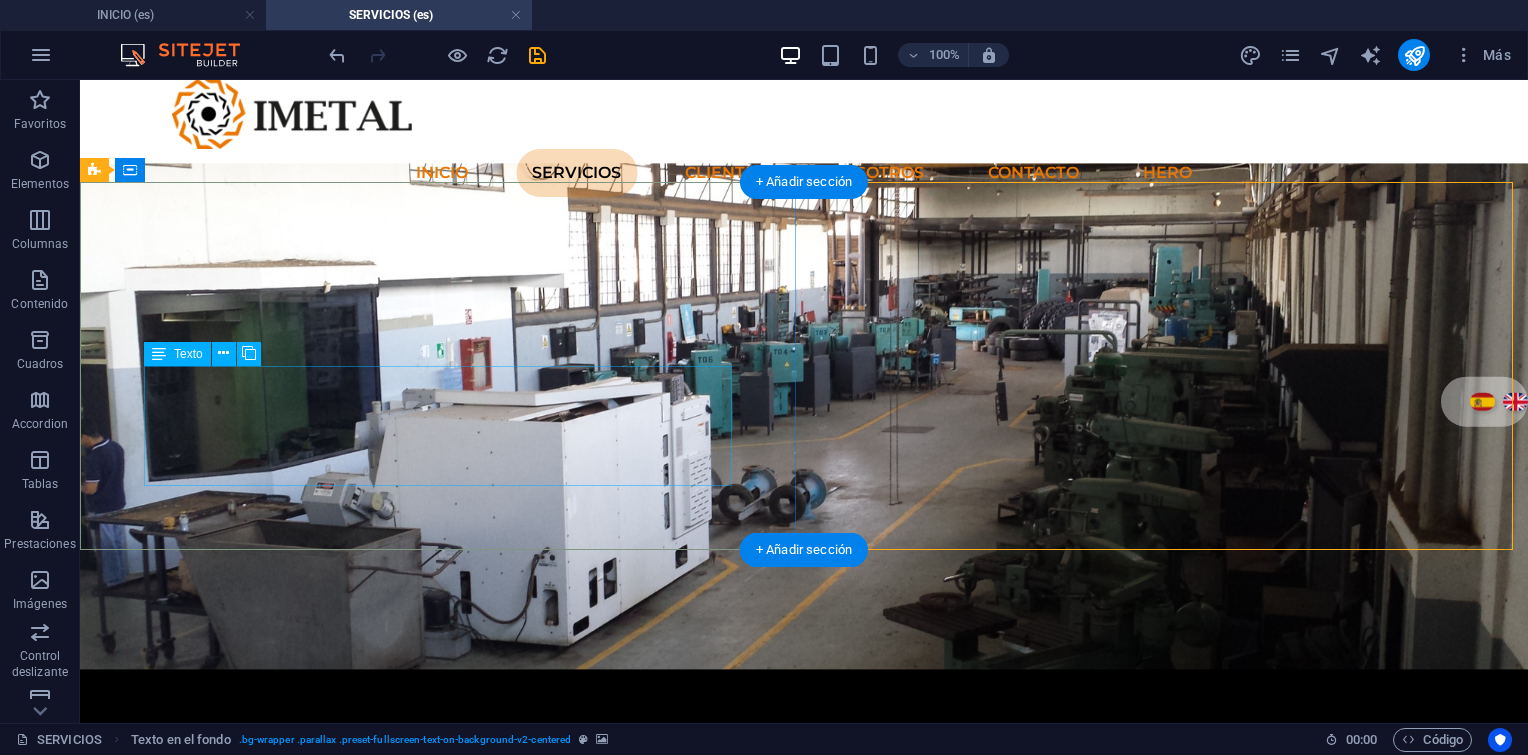 scroll, scrollTop: 0, scrollLeft: 0, axis: both 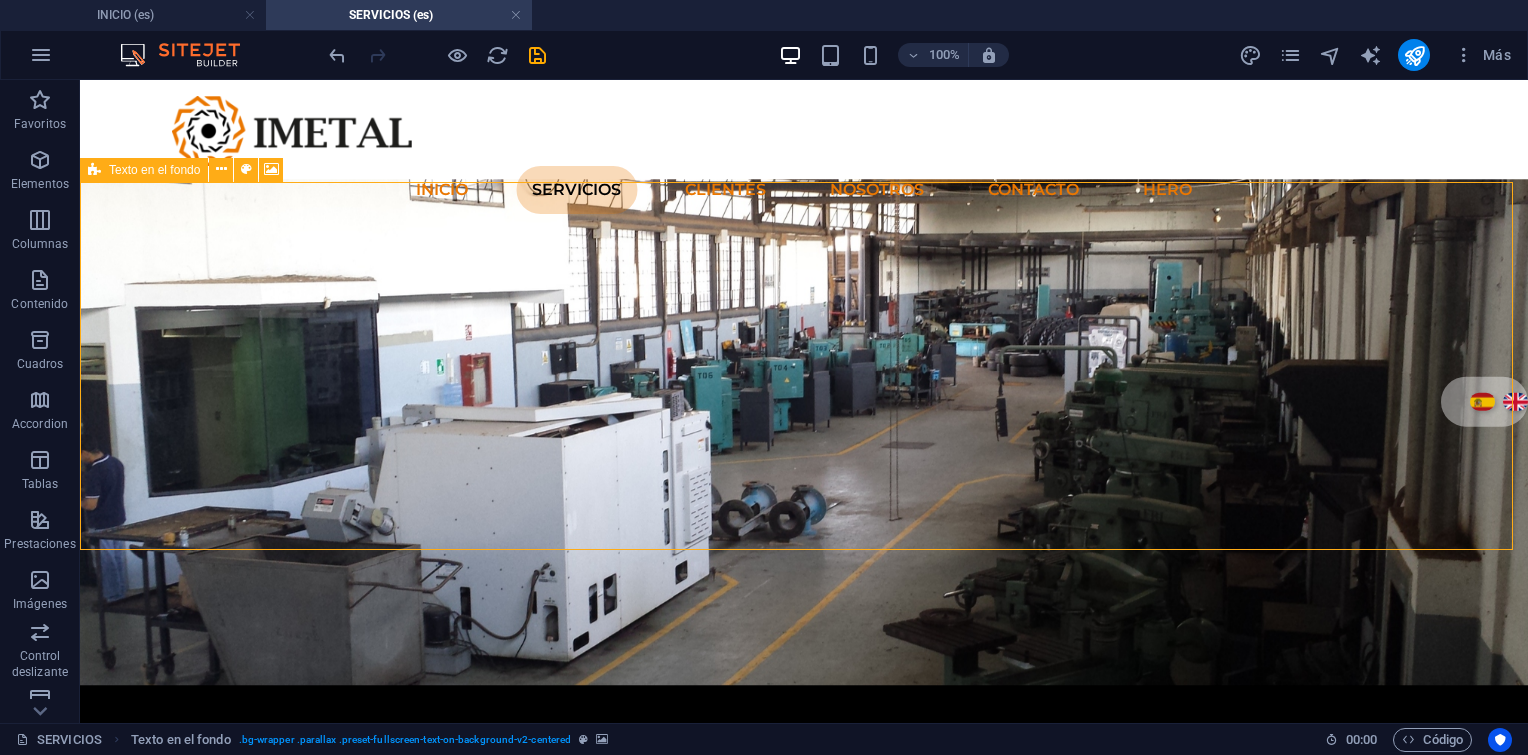 click at bounding box center (94, 170) 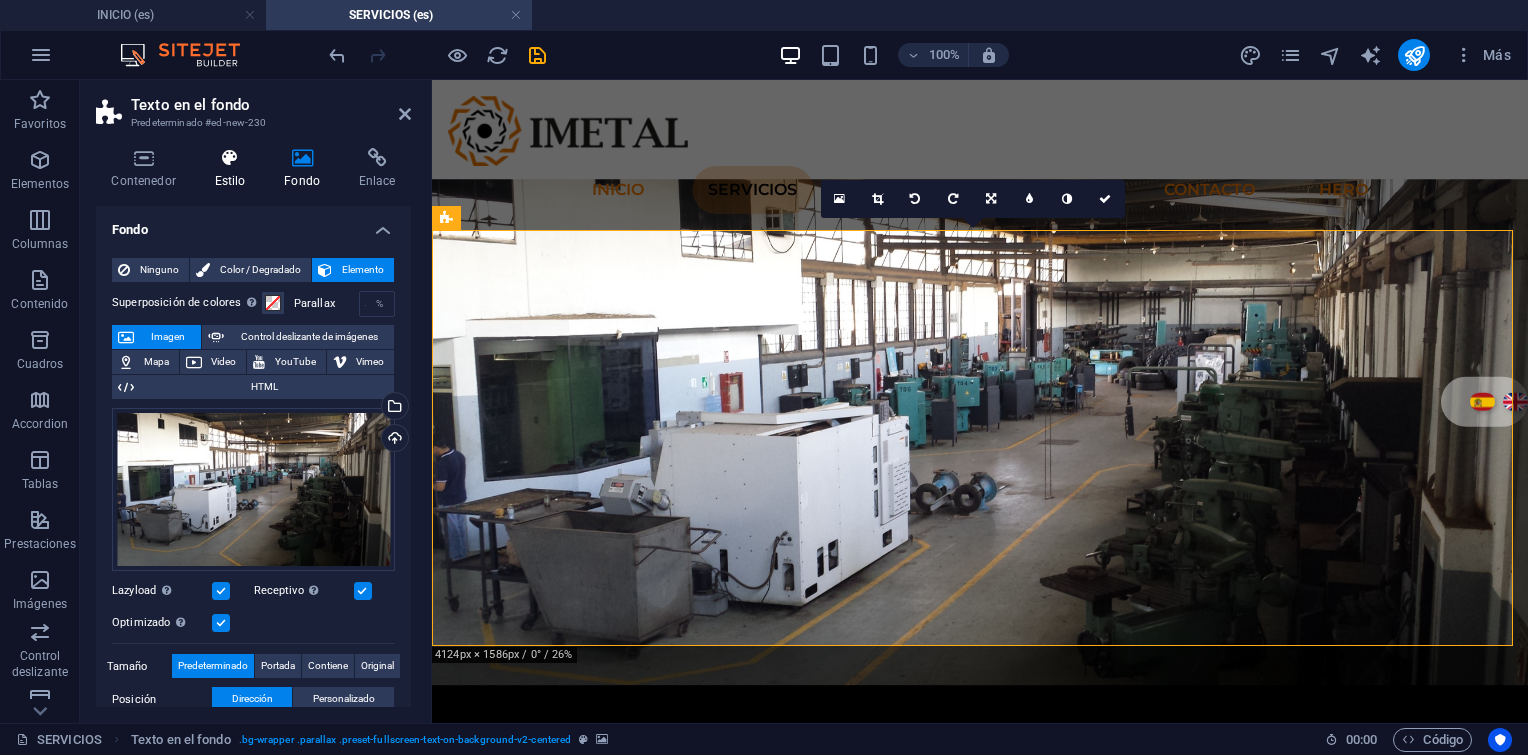 click at bounding box center [230, 158] 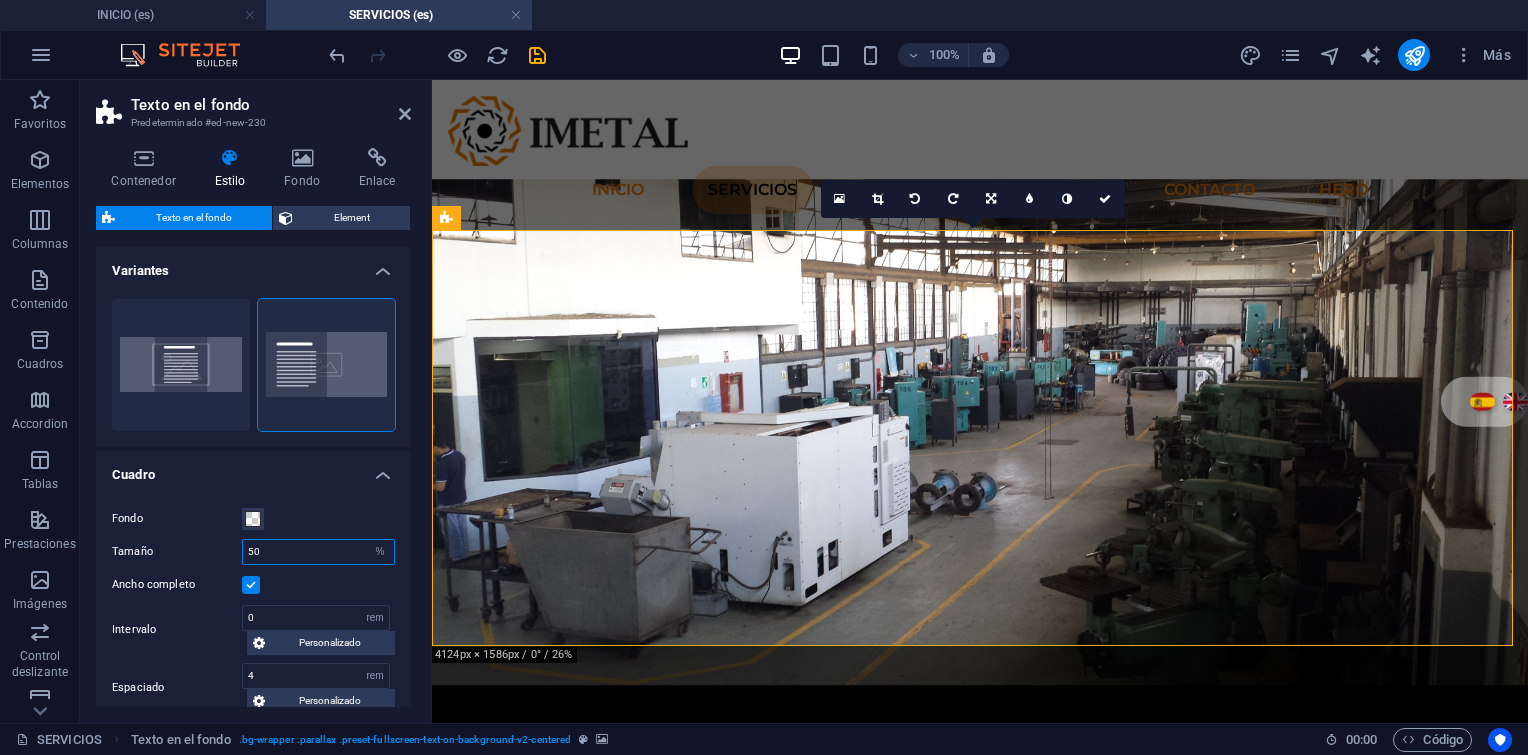 click on "50" at bounding box center [318, 552] 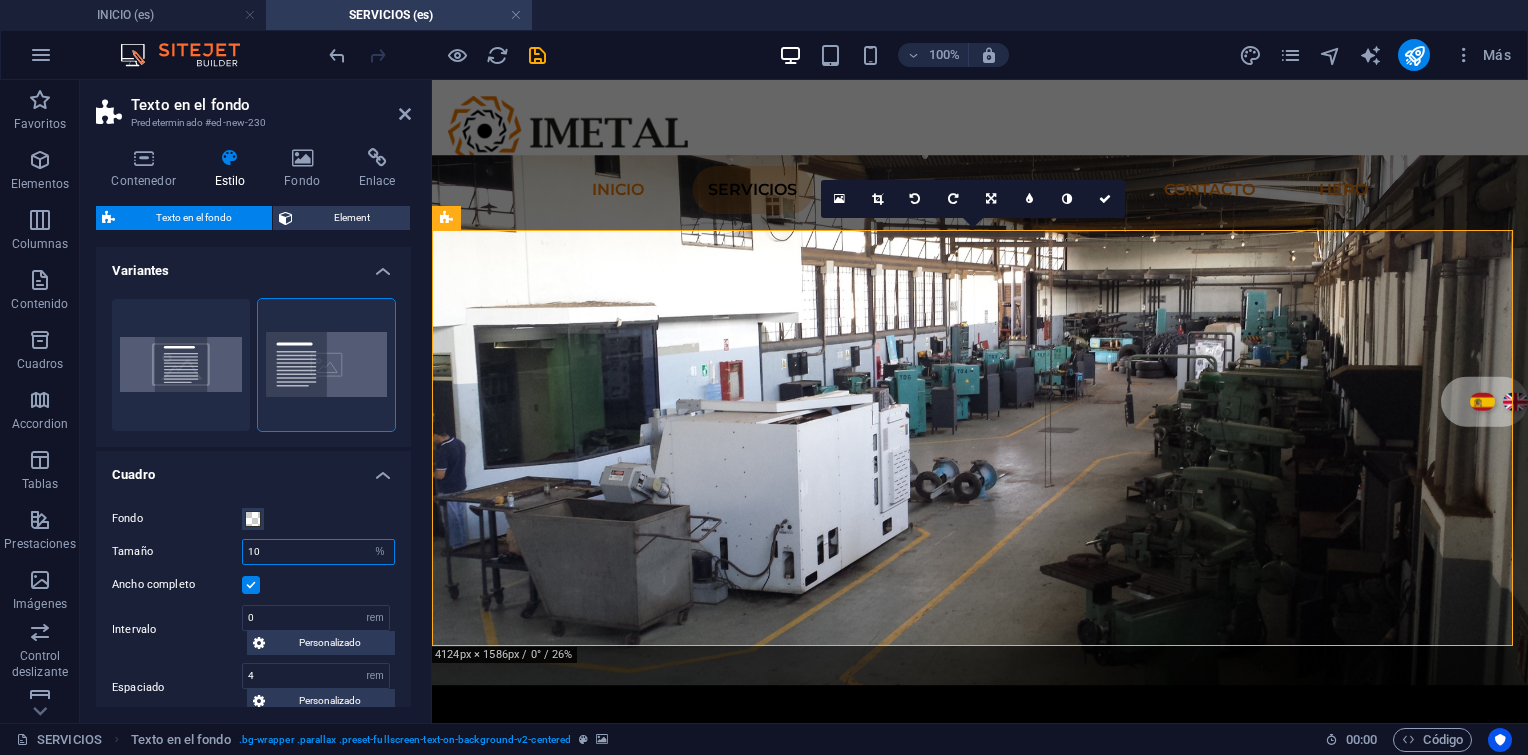 type on "1" 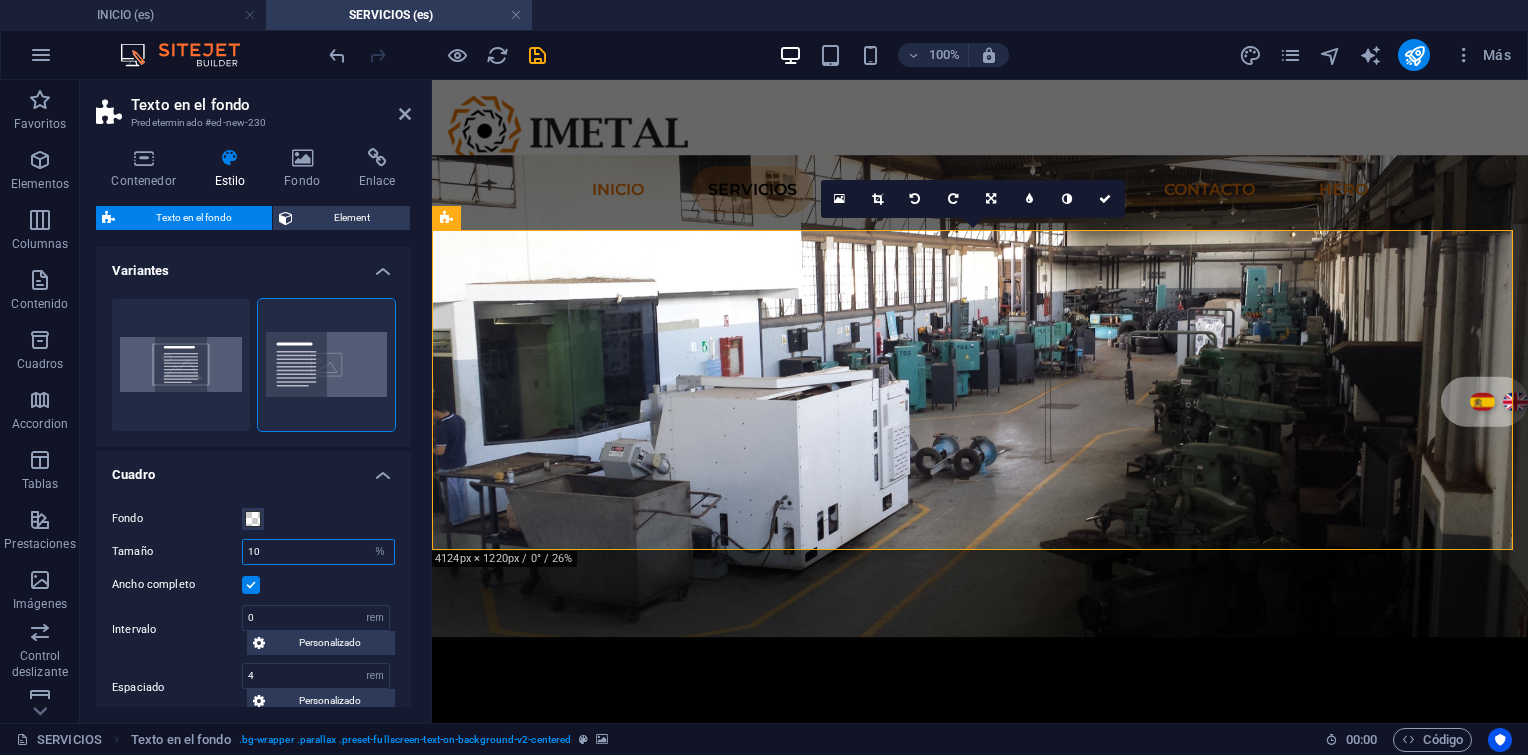 type on "1" 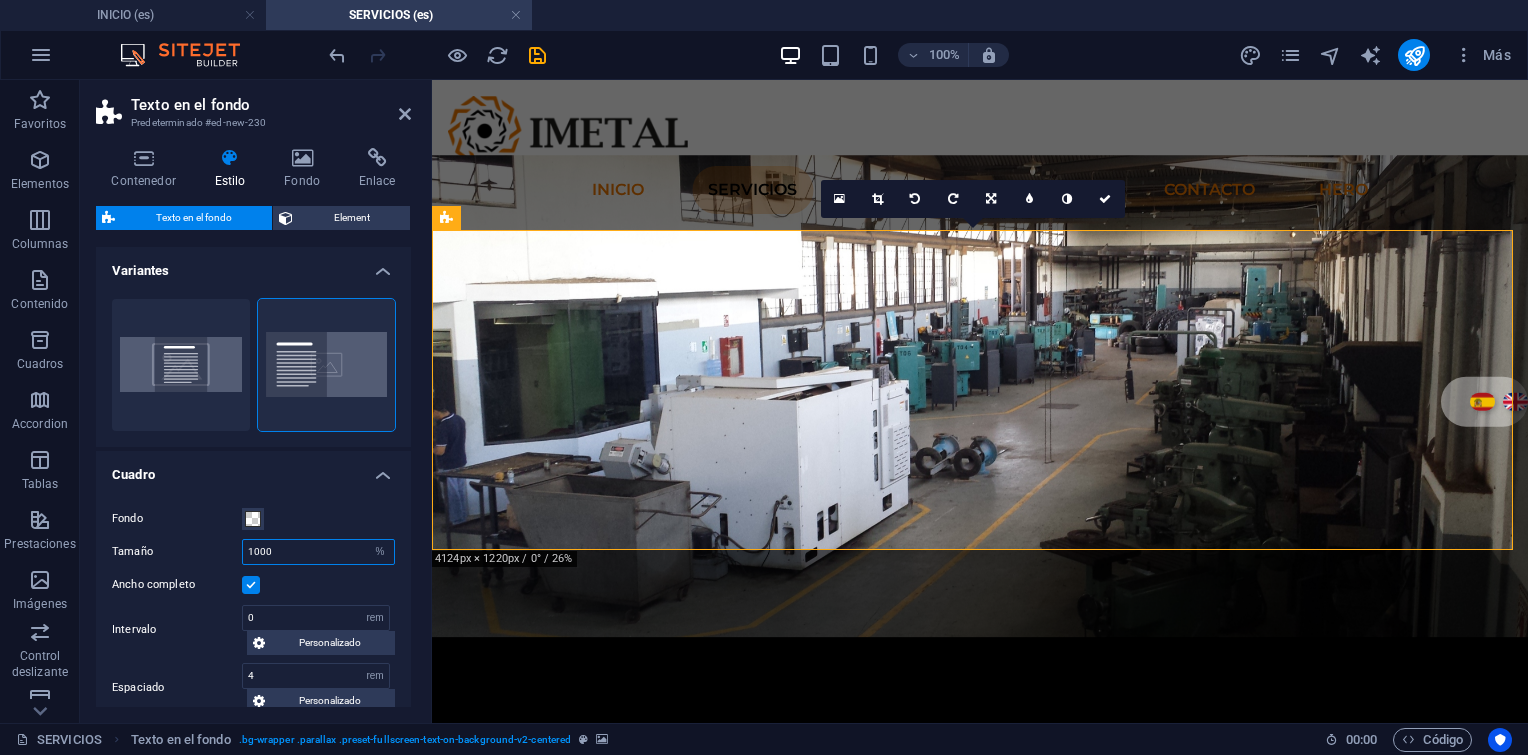 click on "1000" at bounding box center (318, 552) 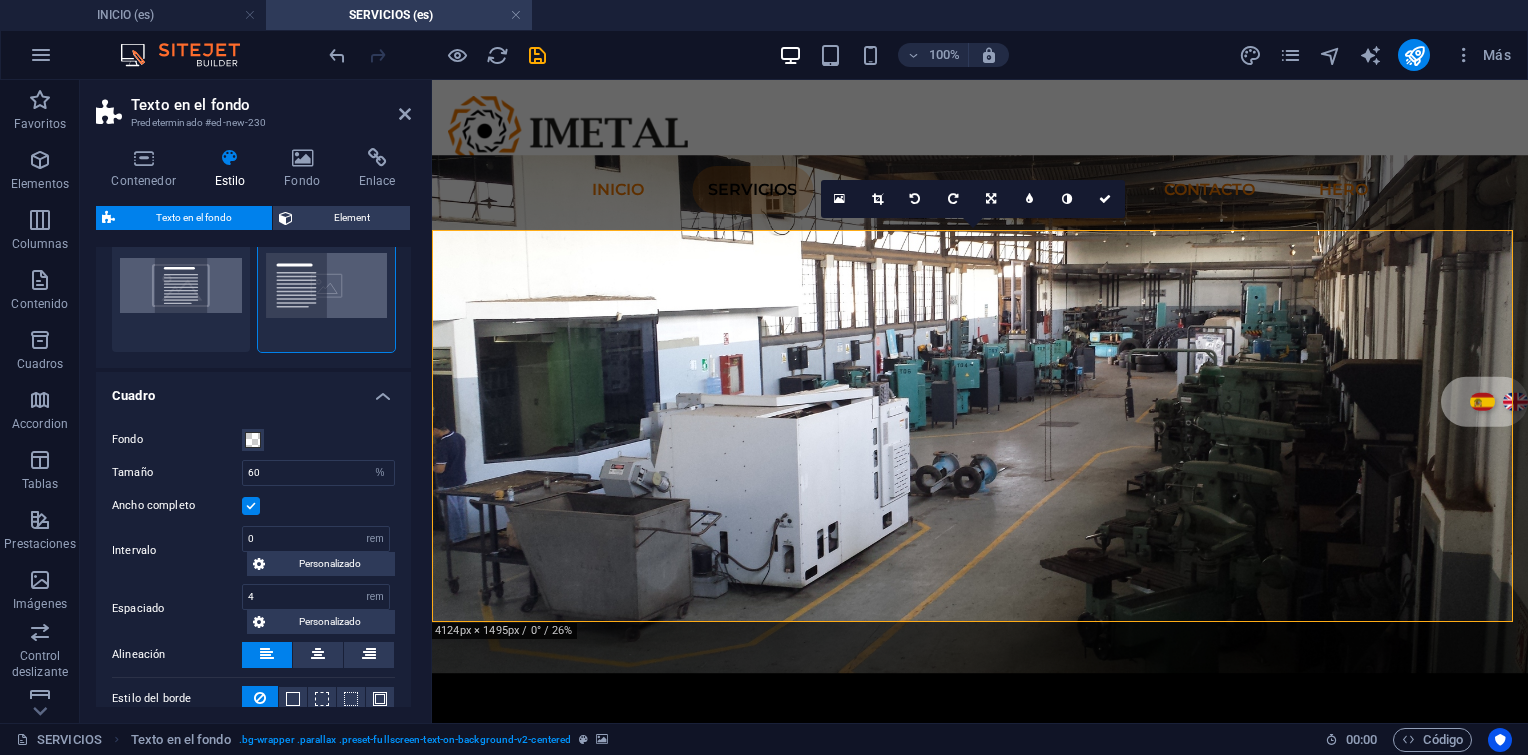 scroll, scrollTop: 200, scrollLeft: 0, axis: vertical 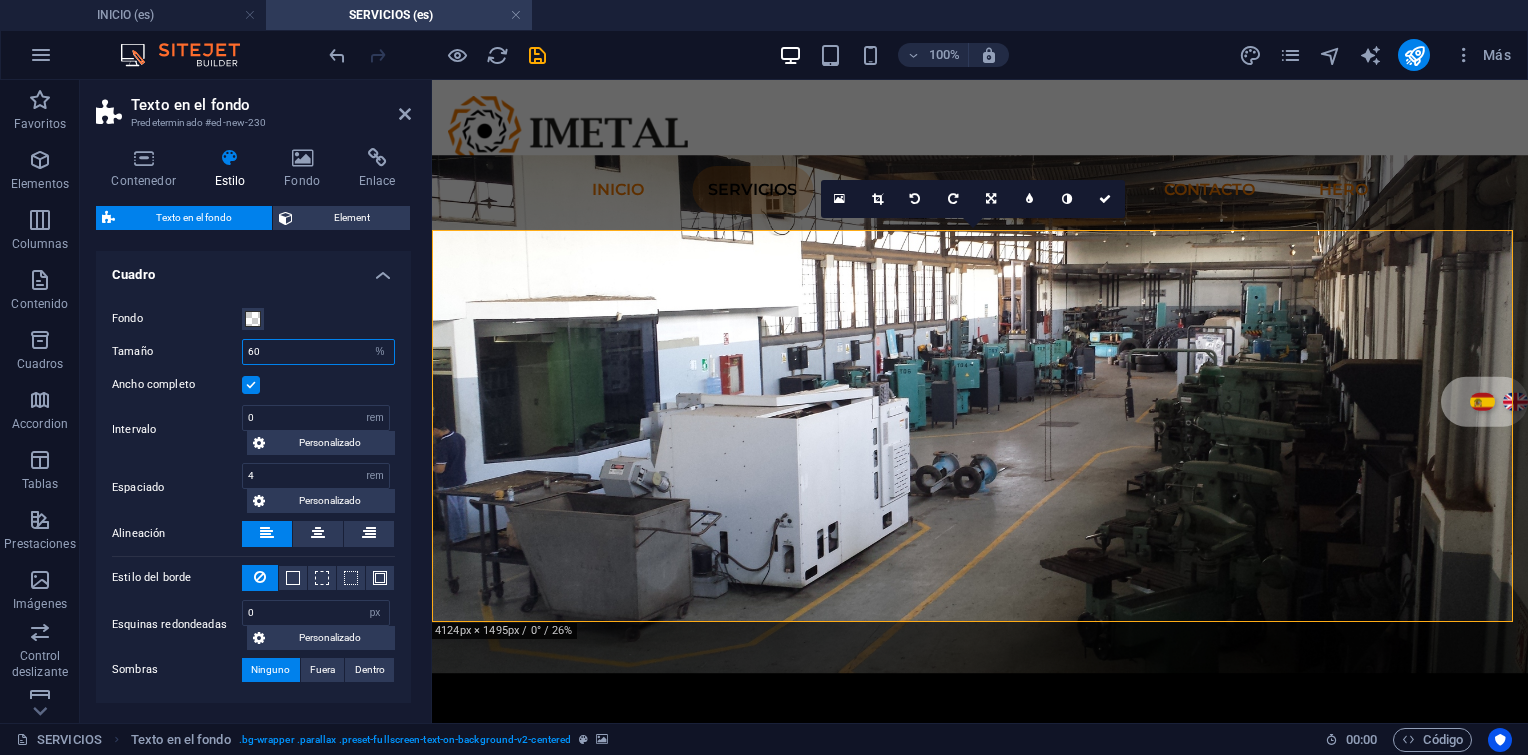 click on "60" at bounding box center [318, 352] 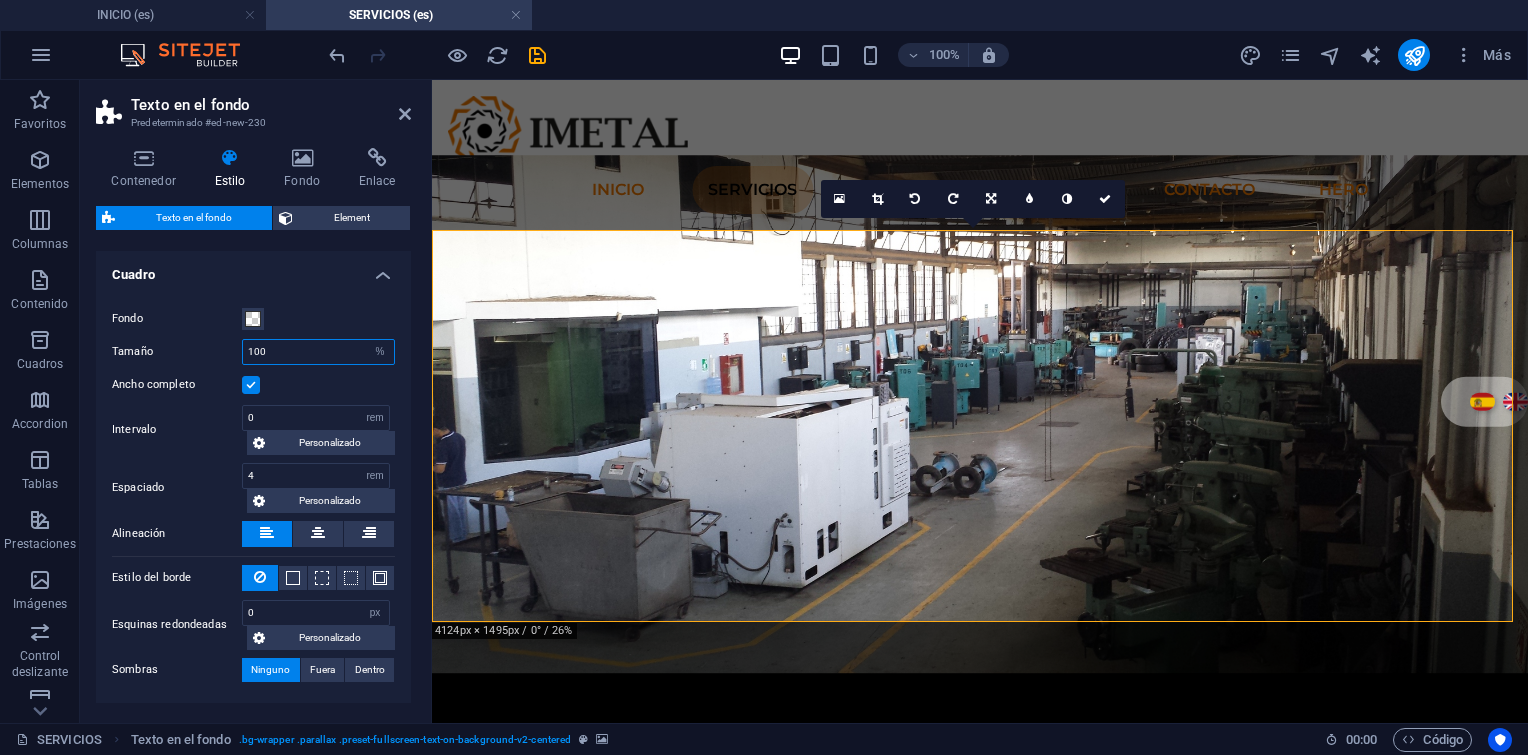 type on "100" 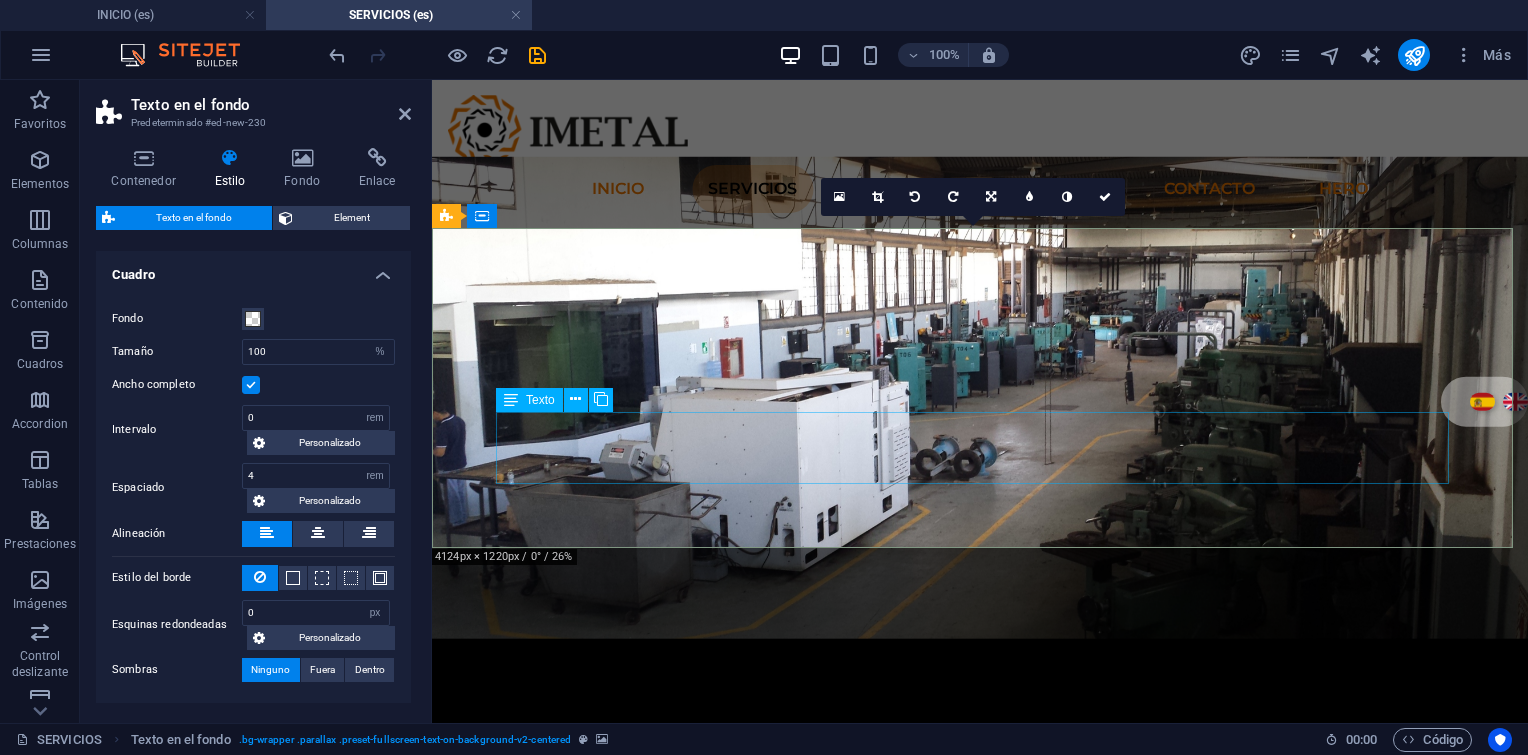 scroll, scrollTop: 0, scrollLeft: 0, axis: both 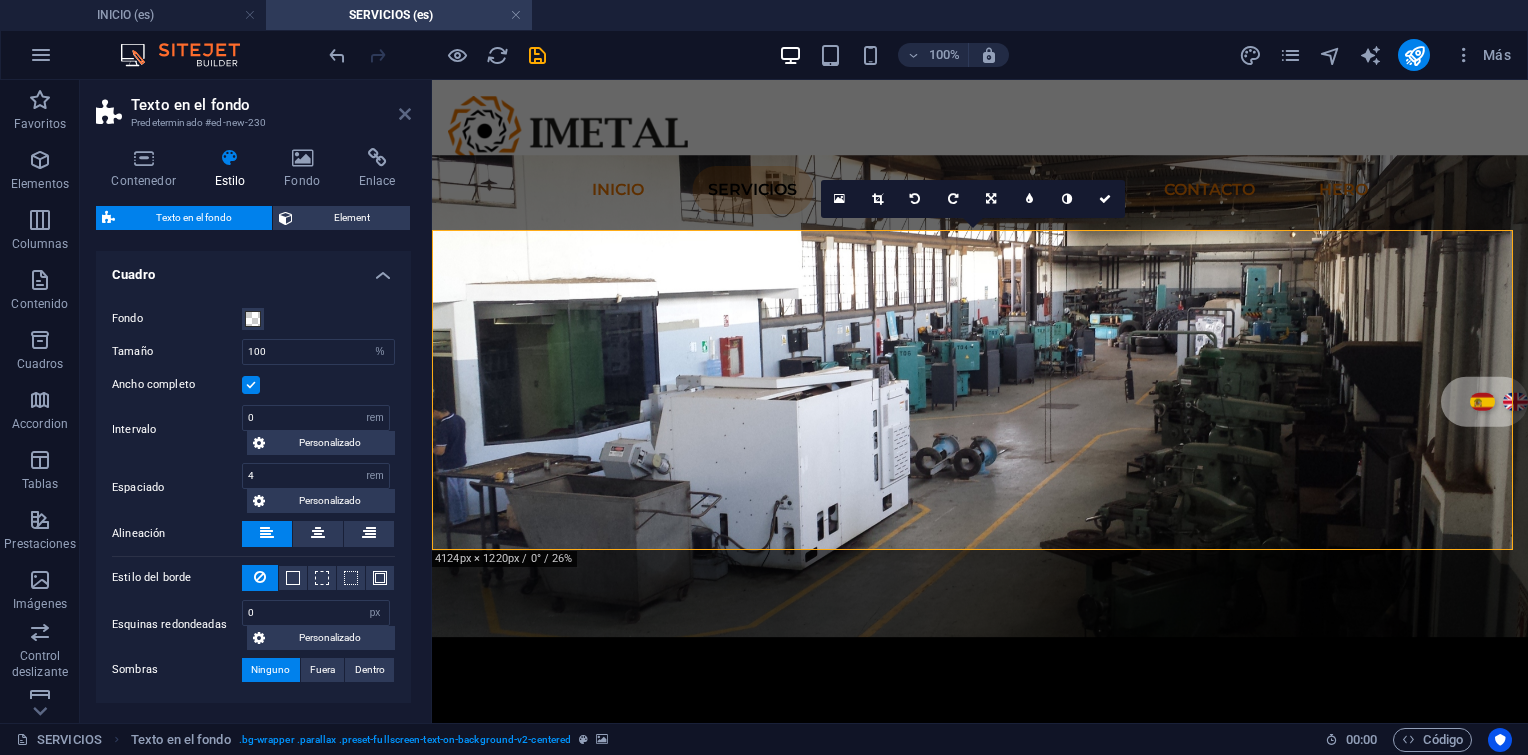 click at bounding box center [405, 114] 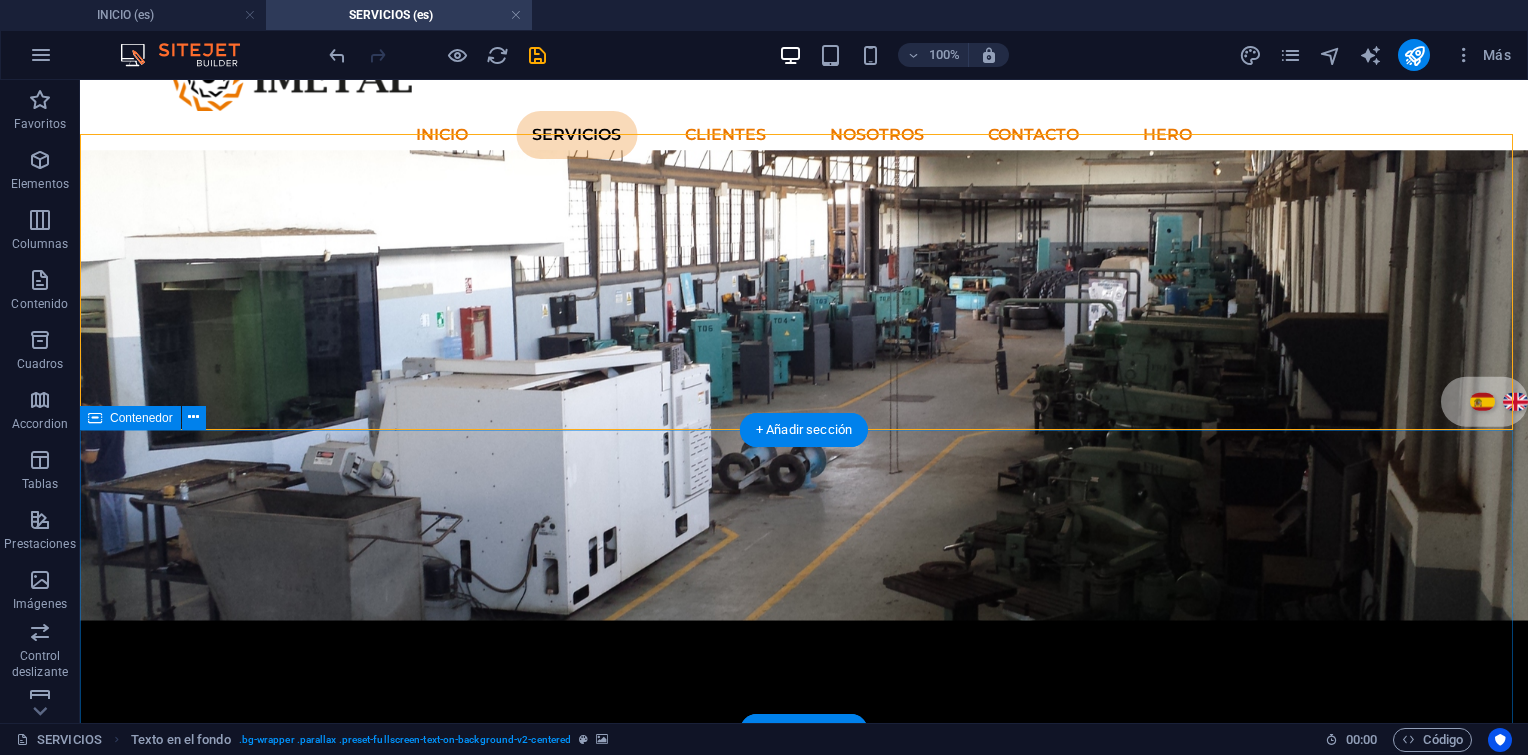 scroll, scrollTop: 0, scrollLeft: 0, axis: both 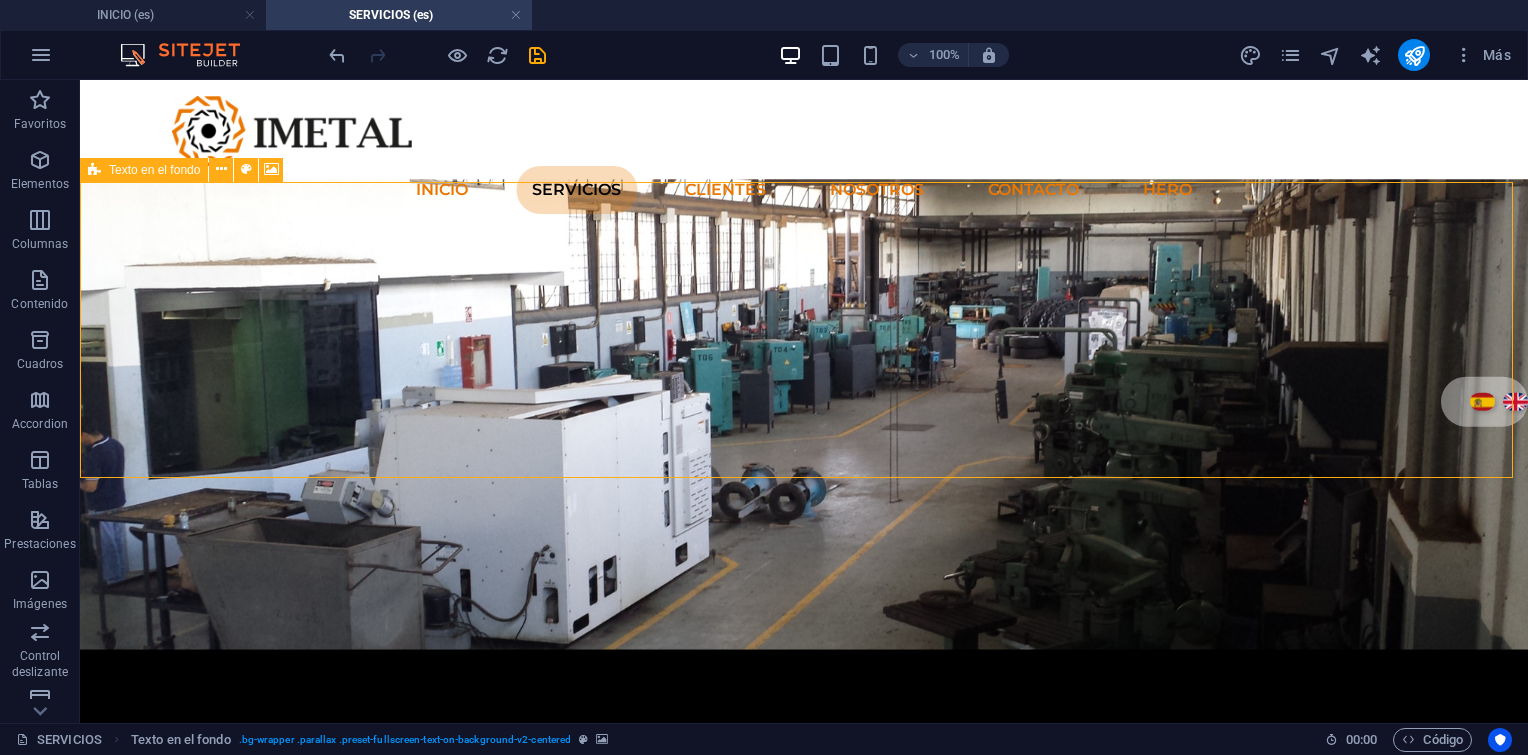 click at bounding box center [94, 170] 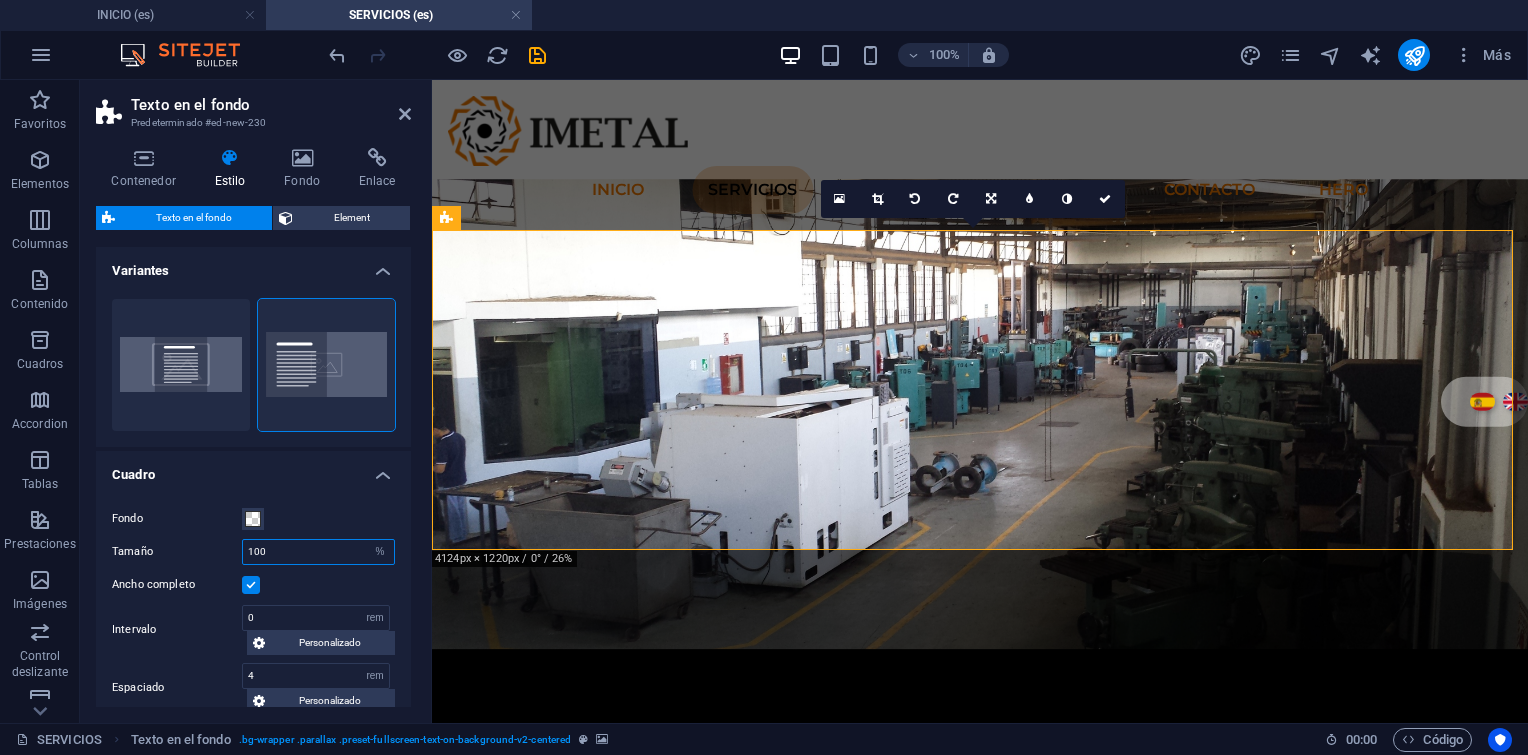 drag, startPoint x: 275, startPoint y: 552, endPoint x: 170, endPoint y: 534, distance: 106.531685 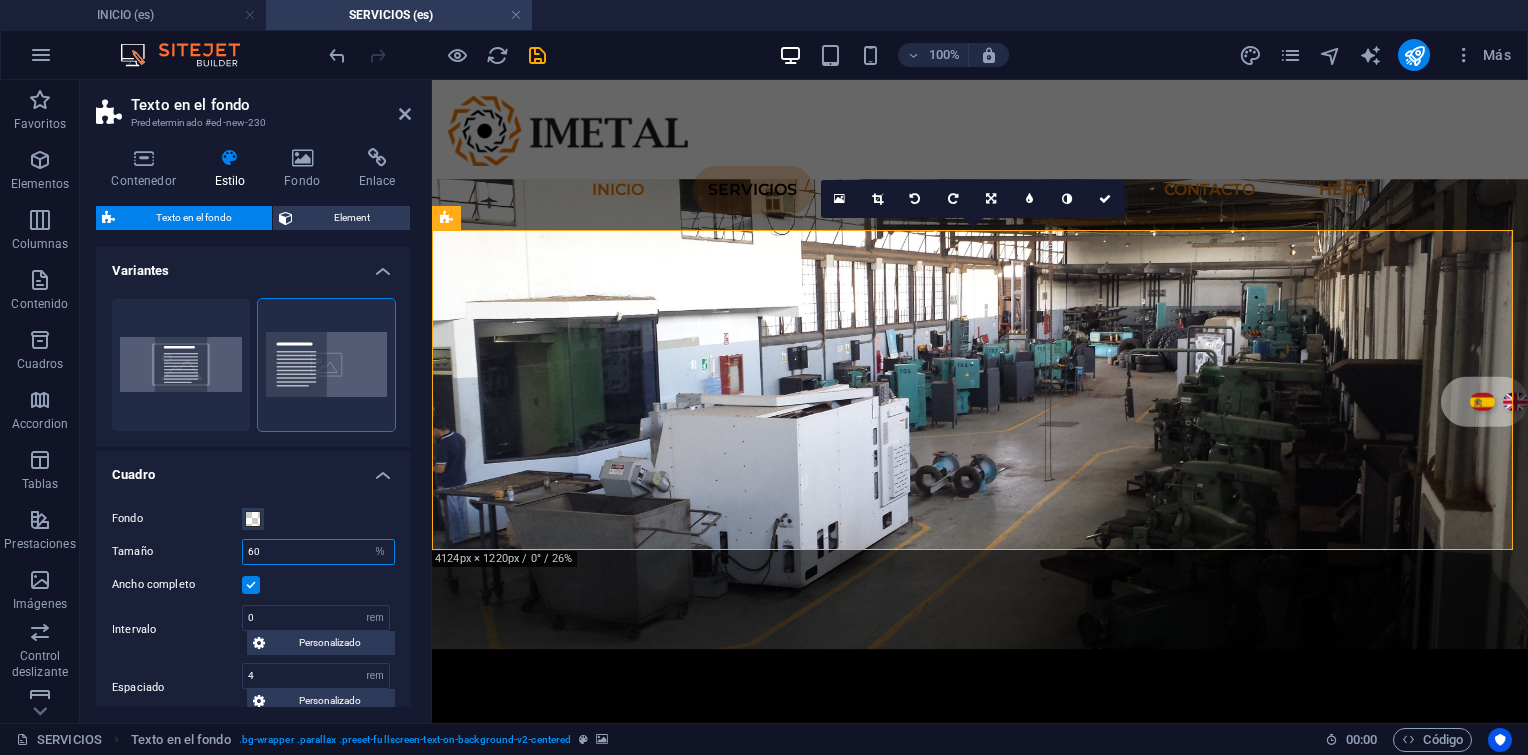 type on "60" 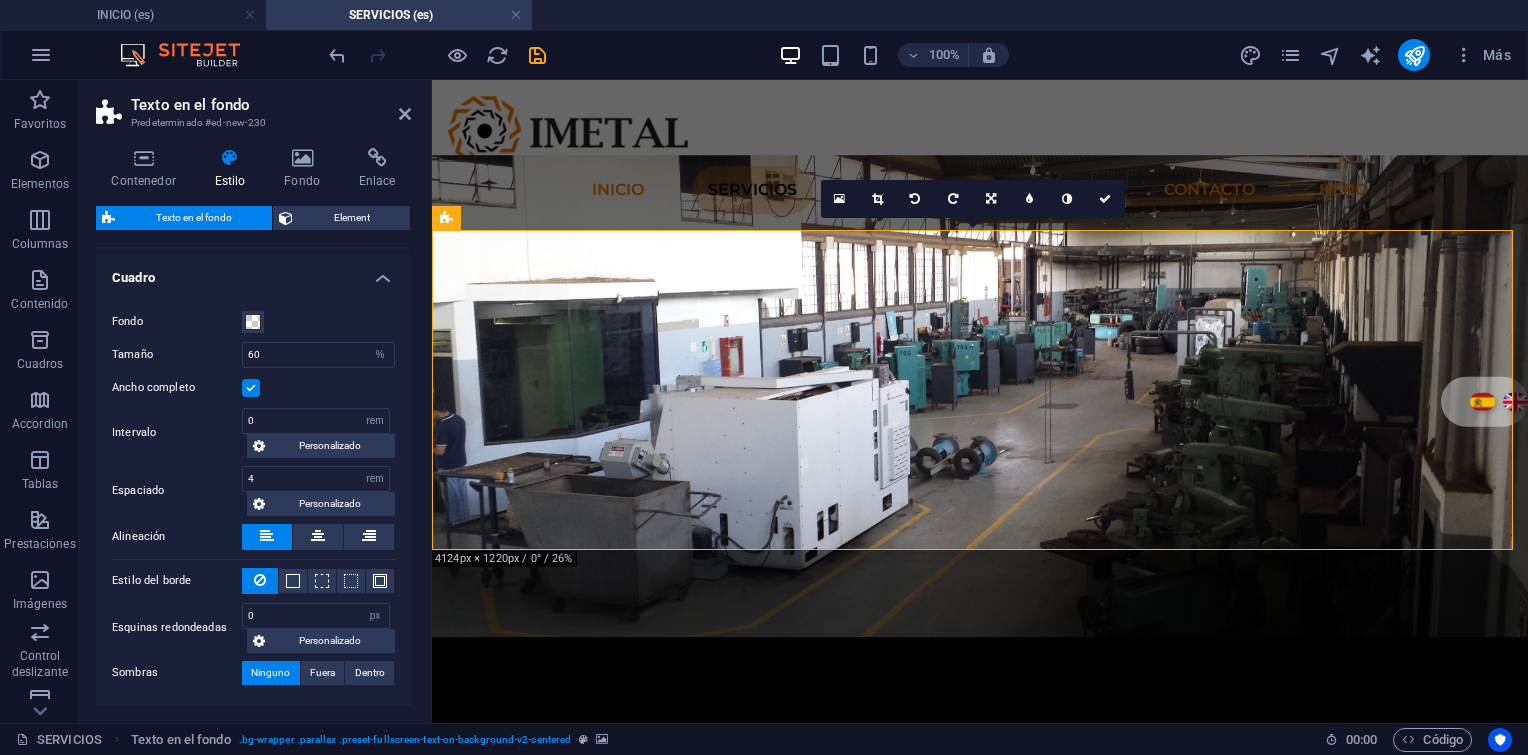 scroll, scrollTop: 200, scrollLeft: 0, axis: vertical 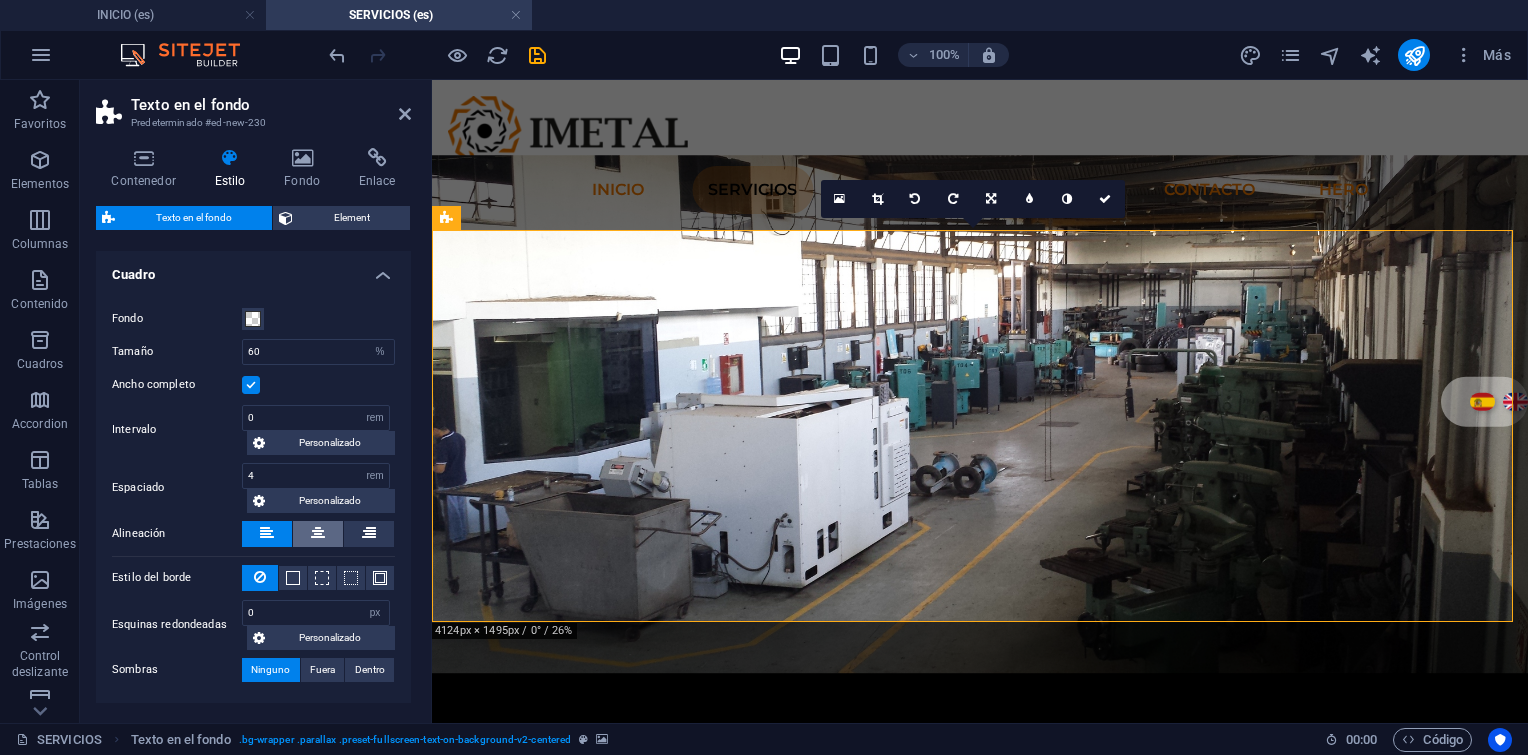 click at bounding box center [318, 534] 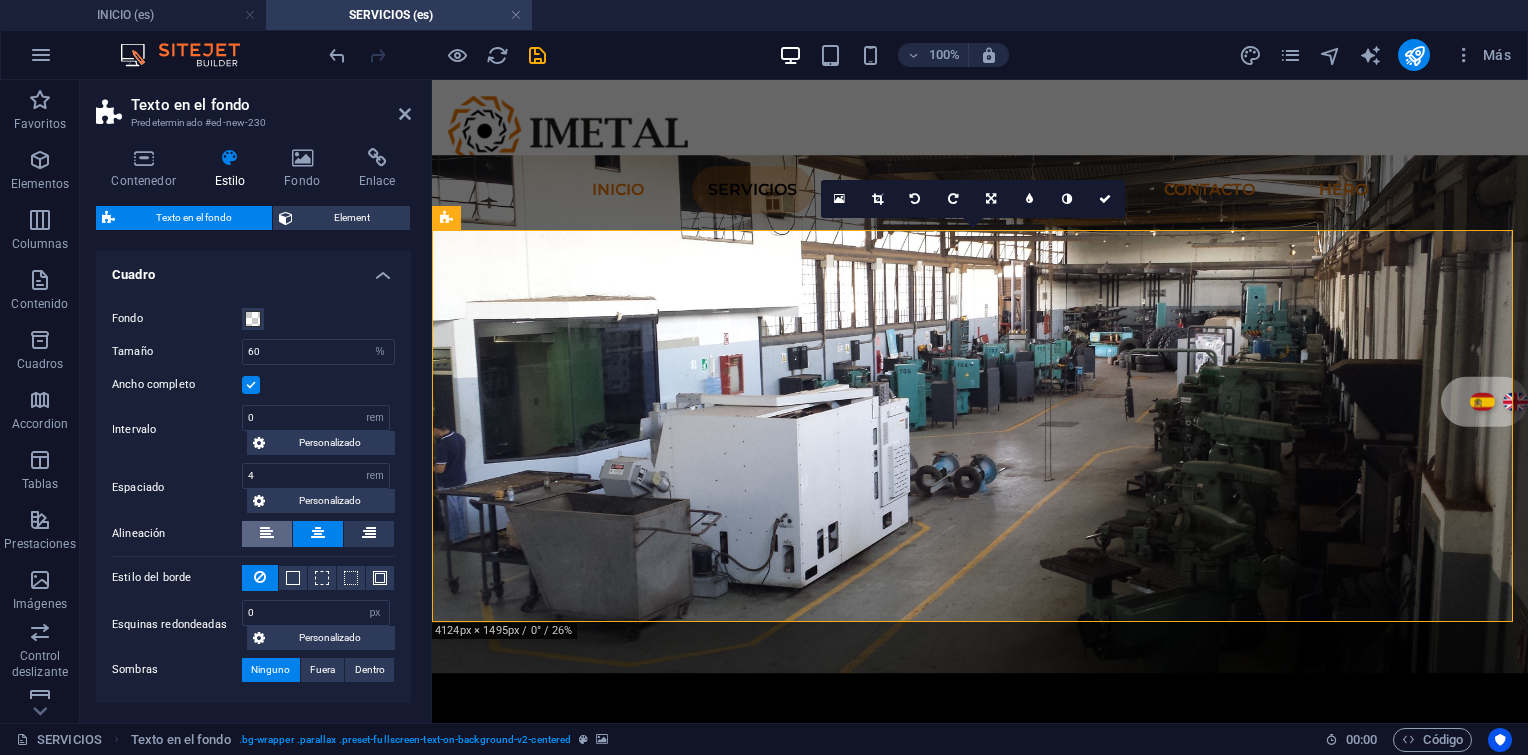 click at bounding box center (267, 533) 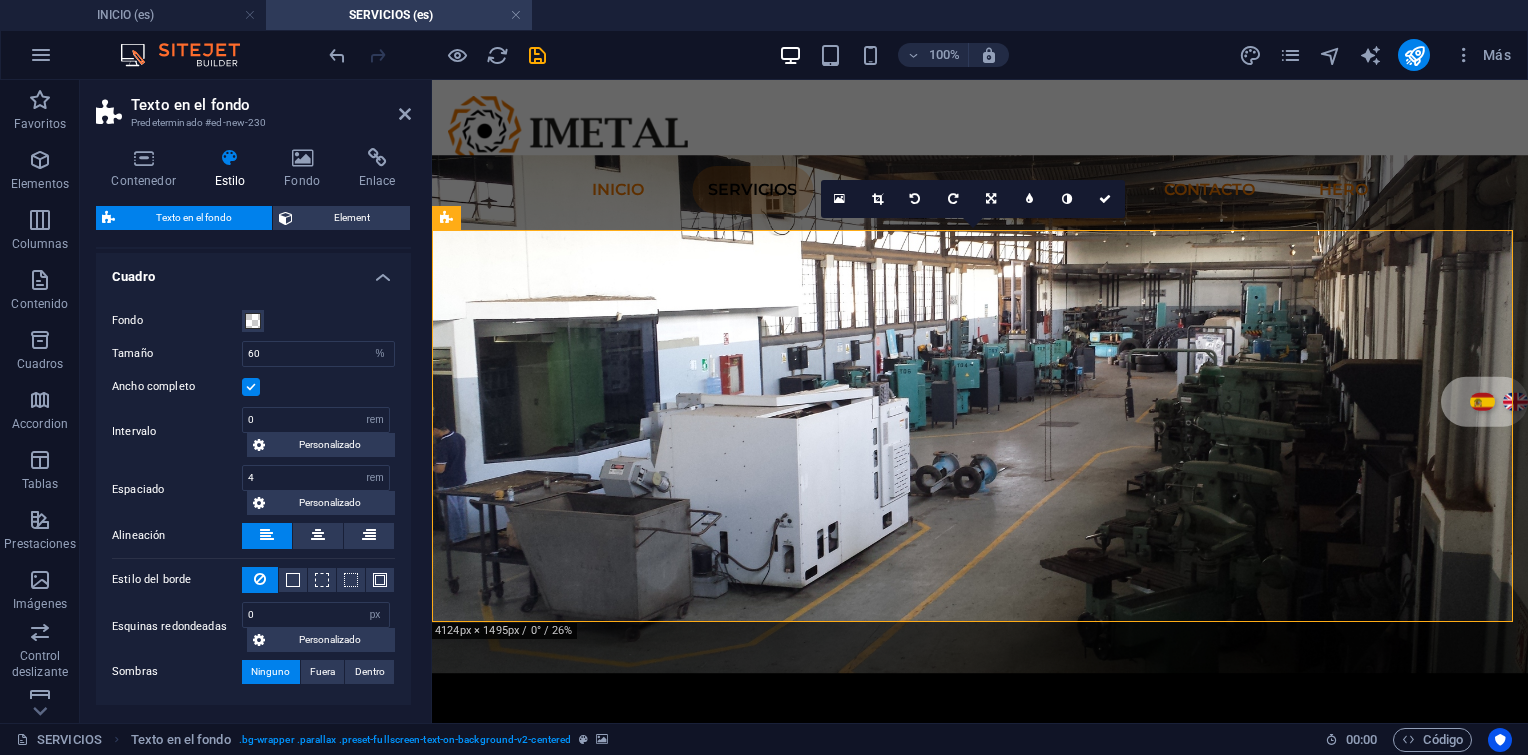 scroll, scrollTop: 200, scrollLeft: 0, axis: vertical 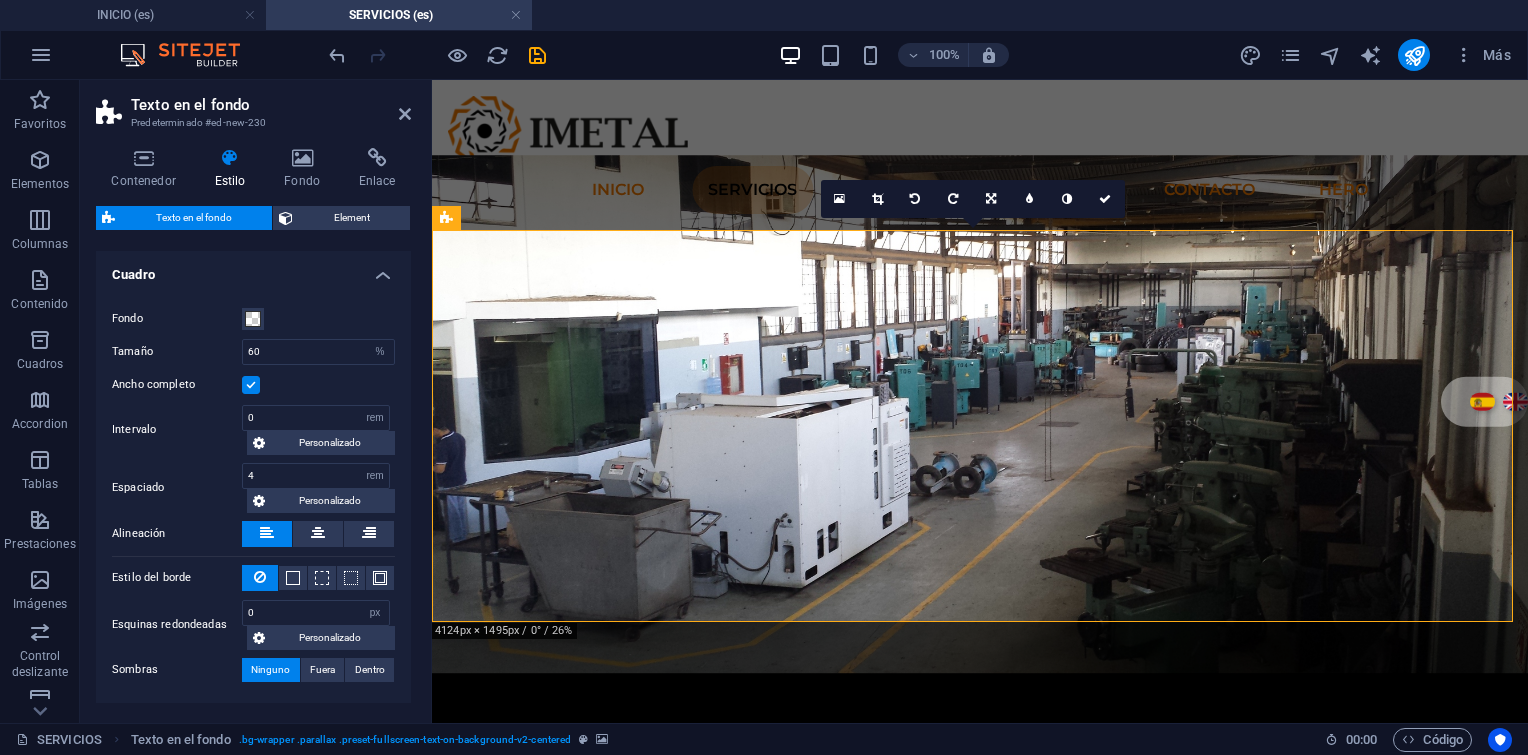 click at bounding box center [251, 385] 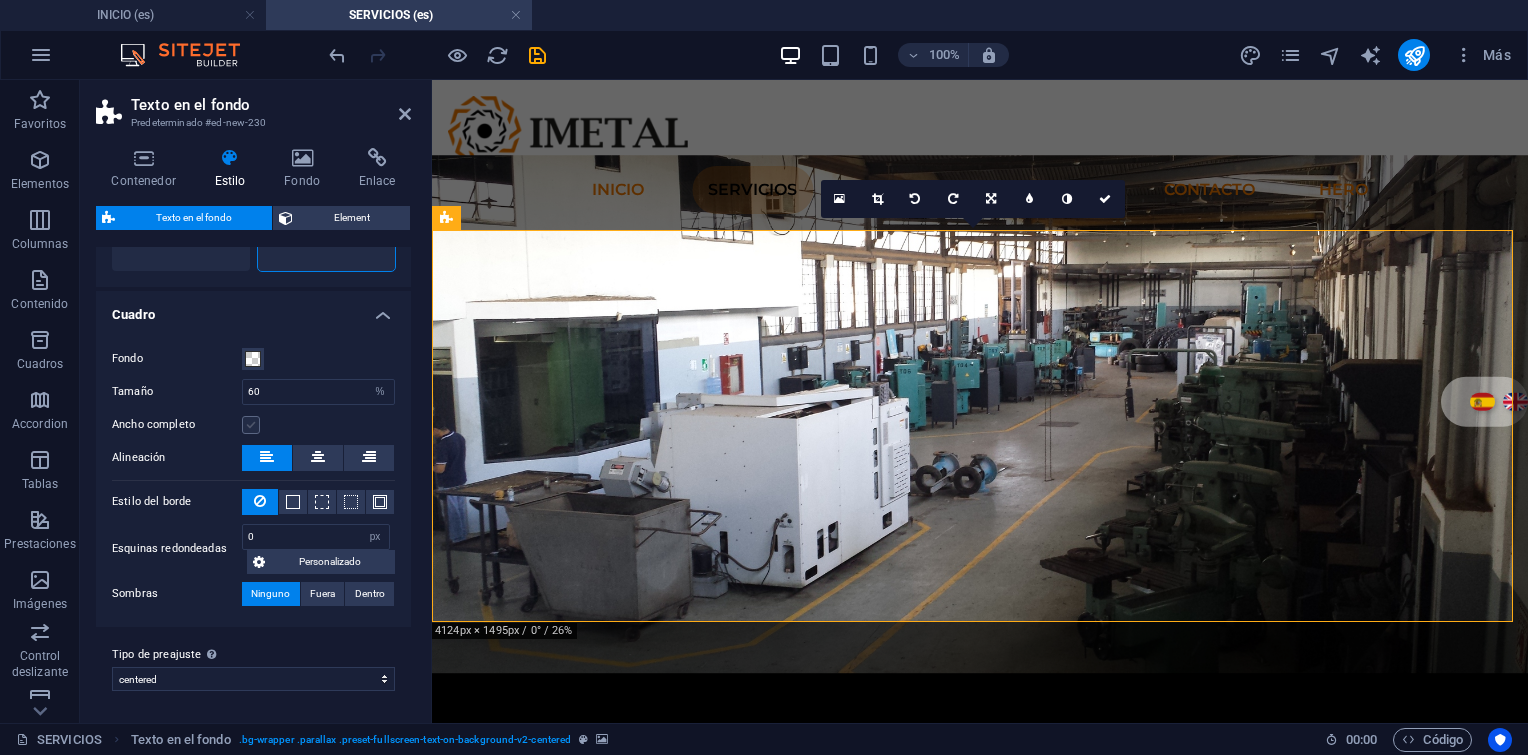 scroll, scrollTop: 157, scrollLeft: 0, axis: vertical 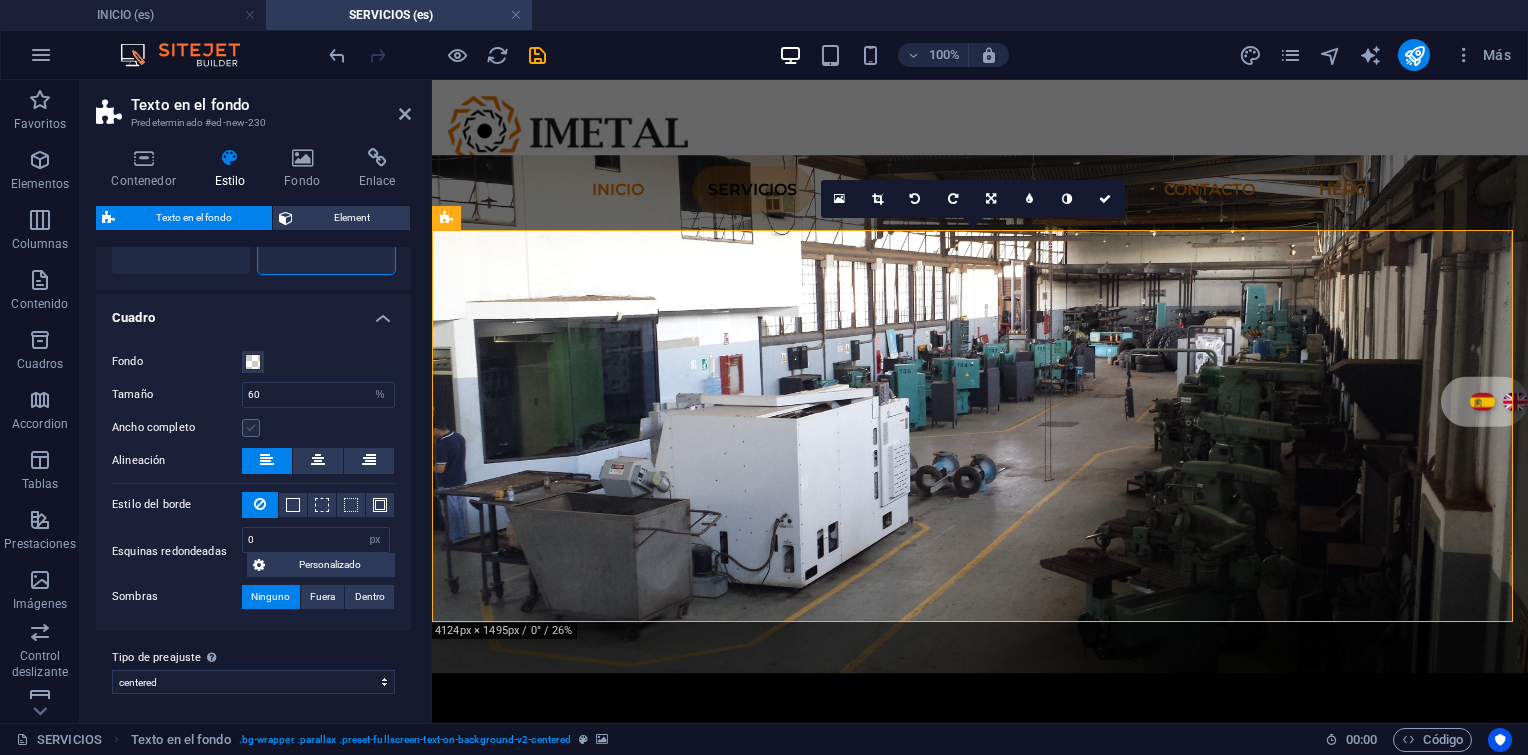 click at bounding box center (251, 428) 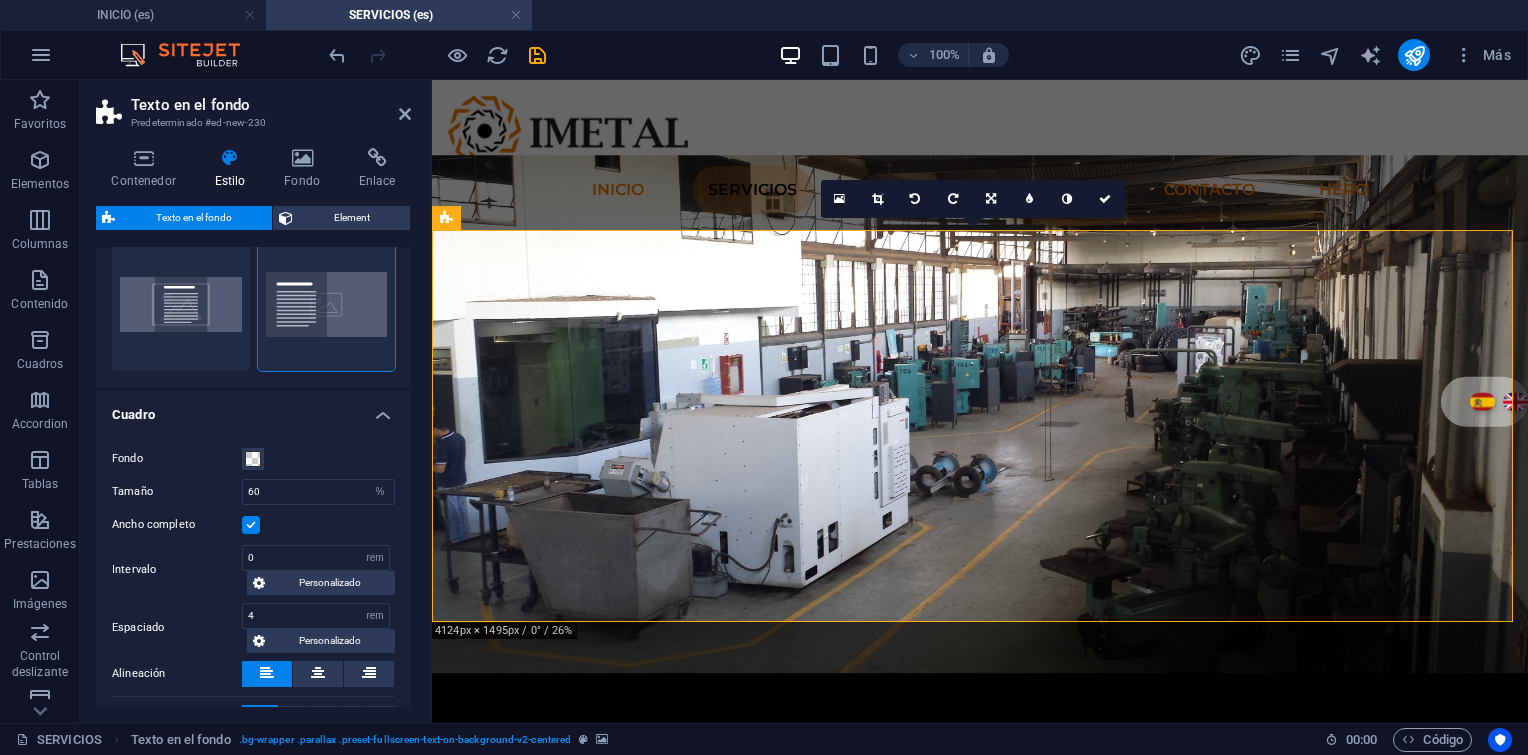 scroll, scrollTop: 0, scrollLeft: 0, axis: both 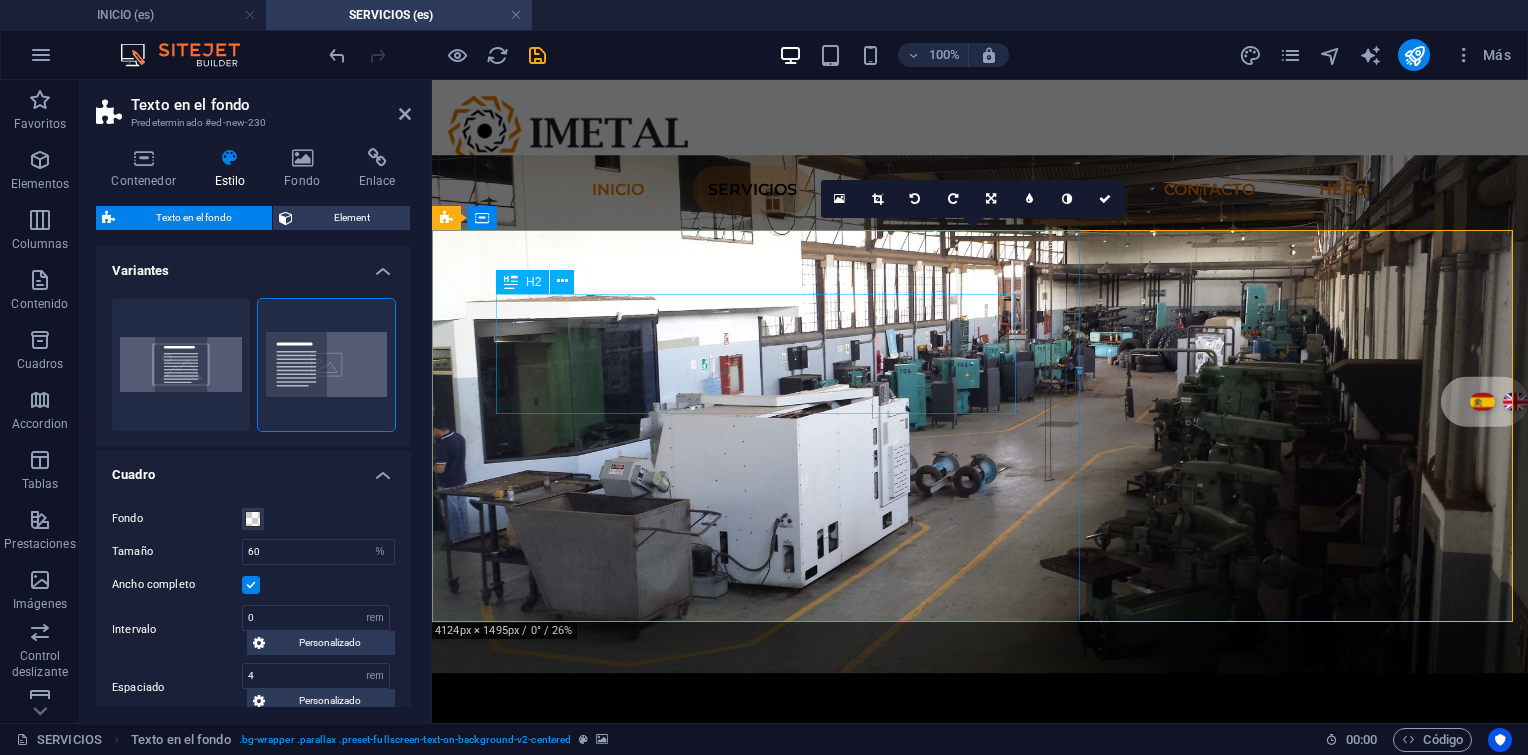 click on "Headline" at bounding box center [980, 872] 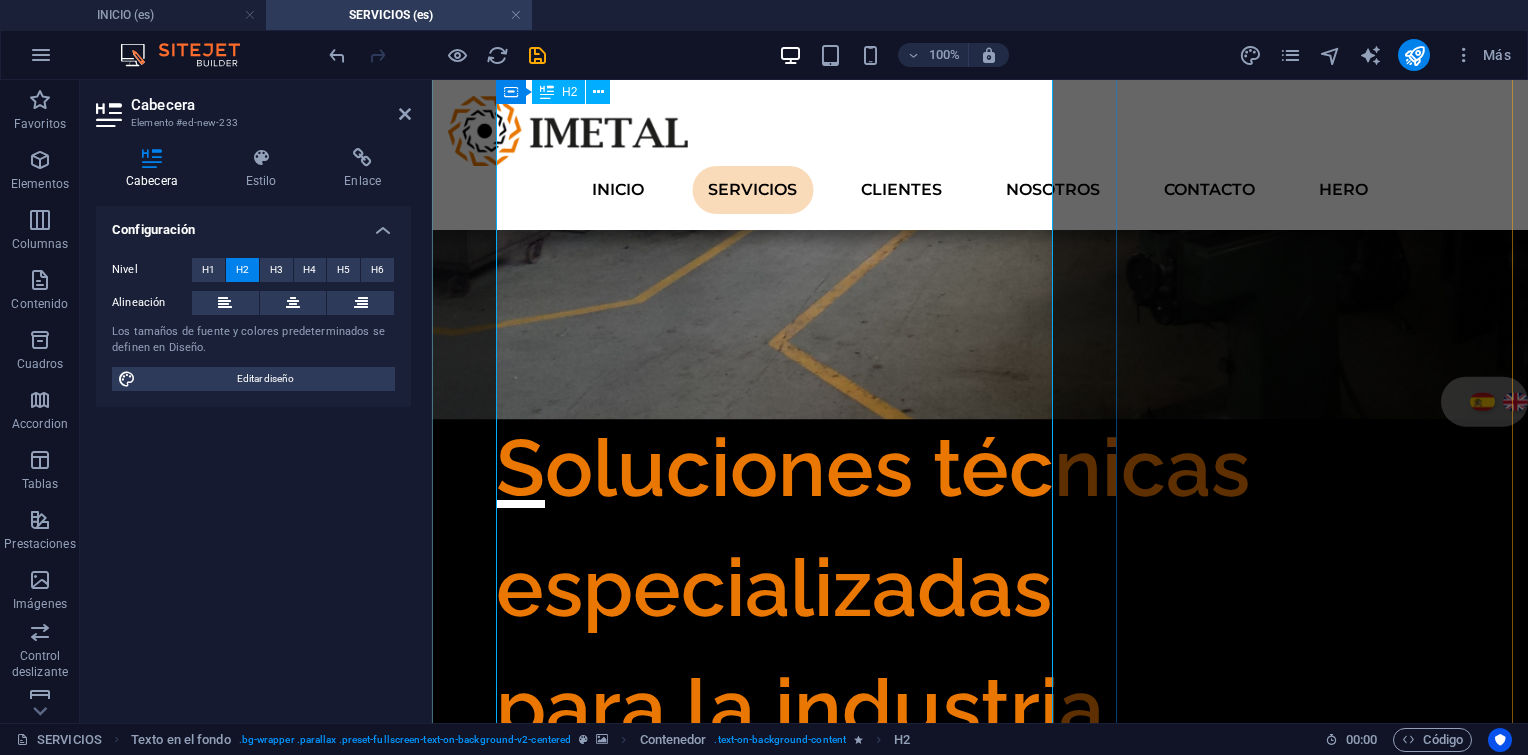 scroll, scrollTop: 300, scrollLeft: 0, axis: vertical 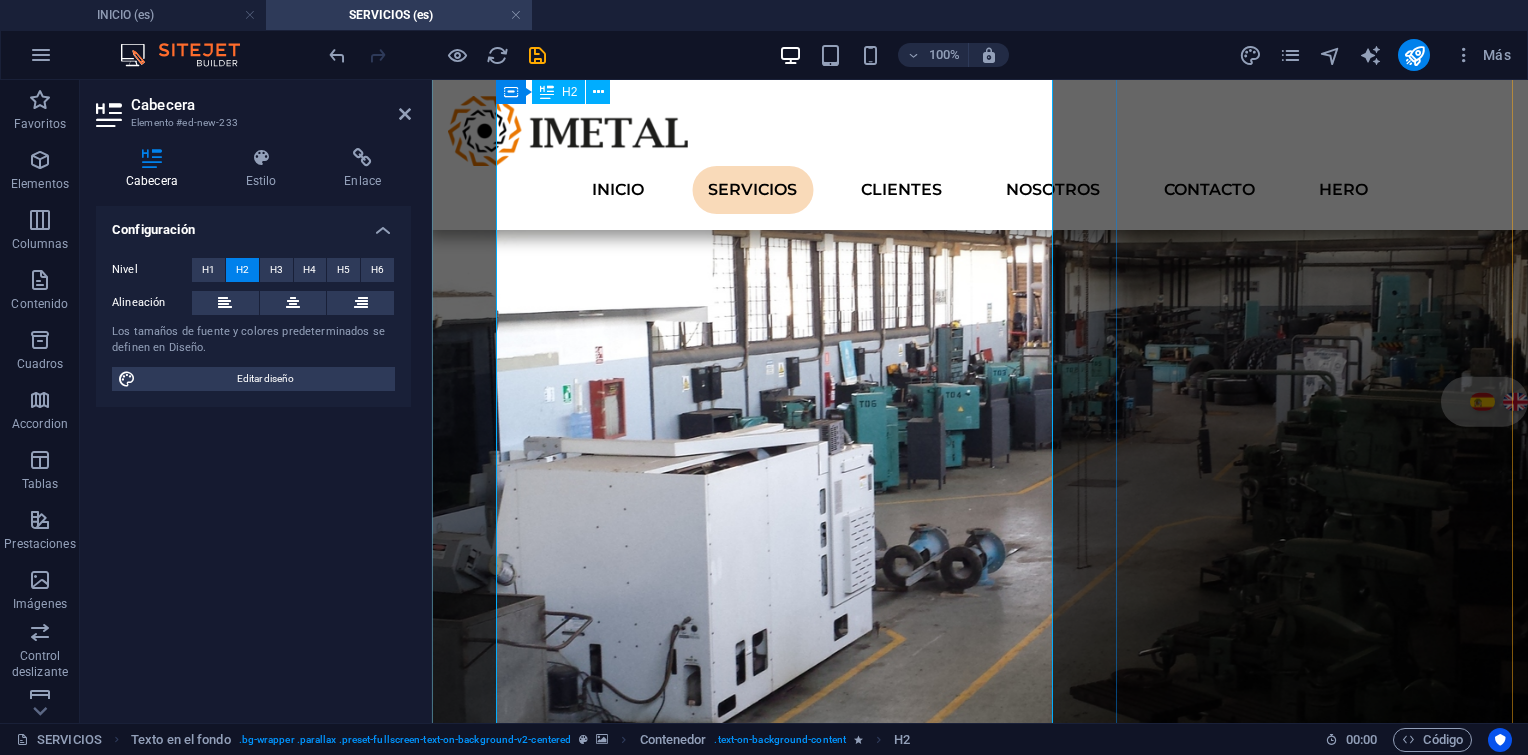 click on "Soluciones técnicas especializadas   para la industria energética y petrolera" at bounding box center (980, 1160) 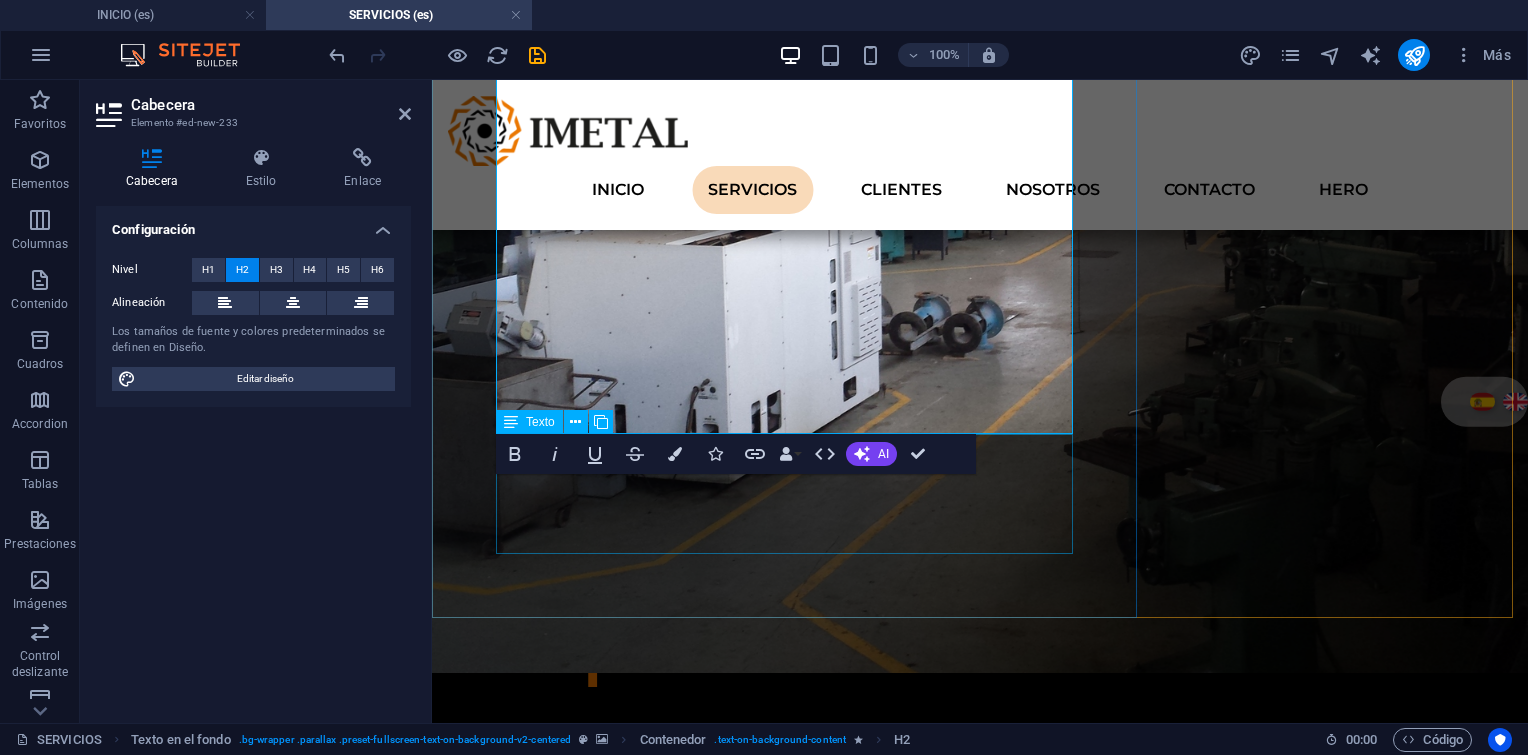 scroll, scrollTop: 700, scrollLeft: 0, axis: vertical 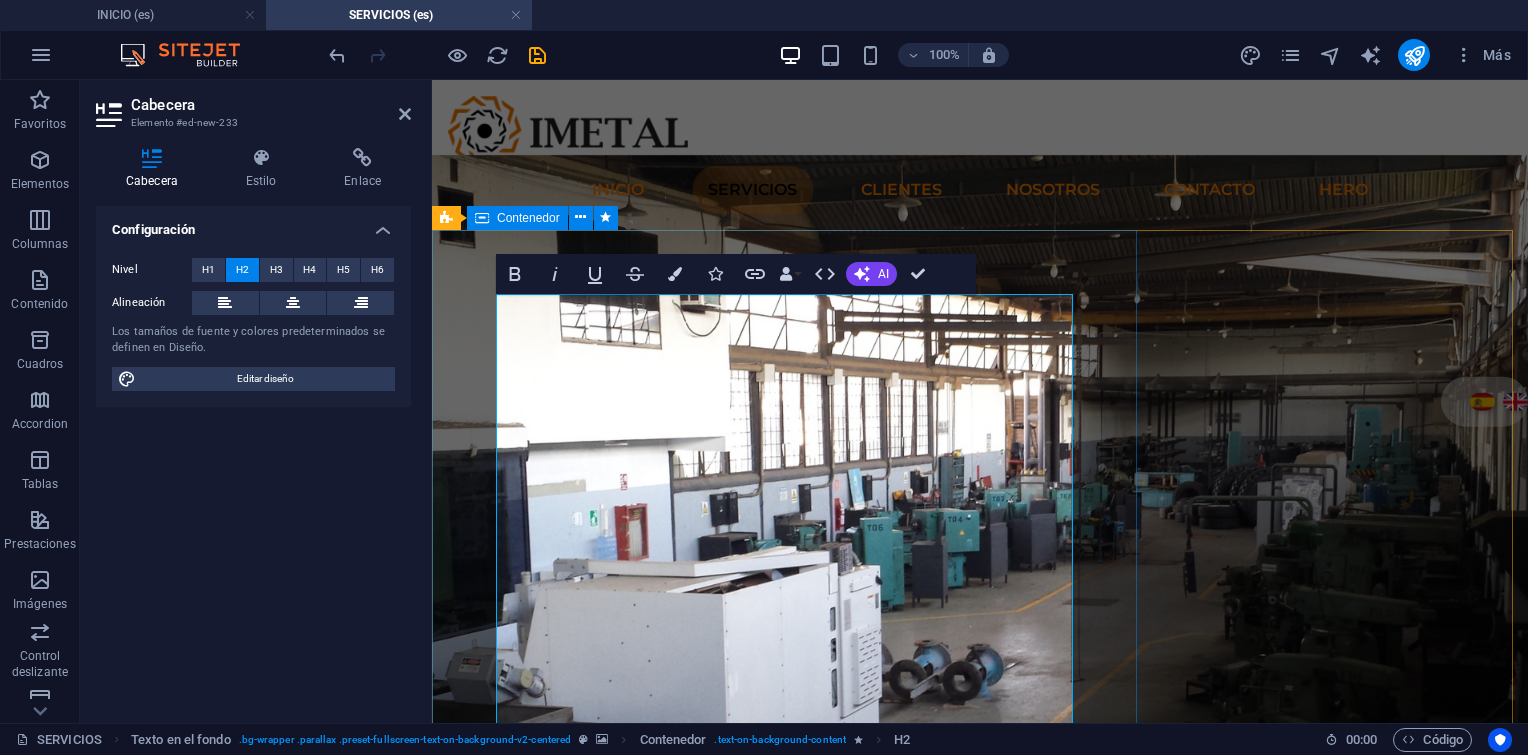 drag, startPoint x: 878, startPoint y: 396, endPoint x: 494, endPoint y: 338, distance: 388.3555 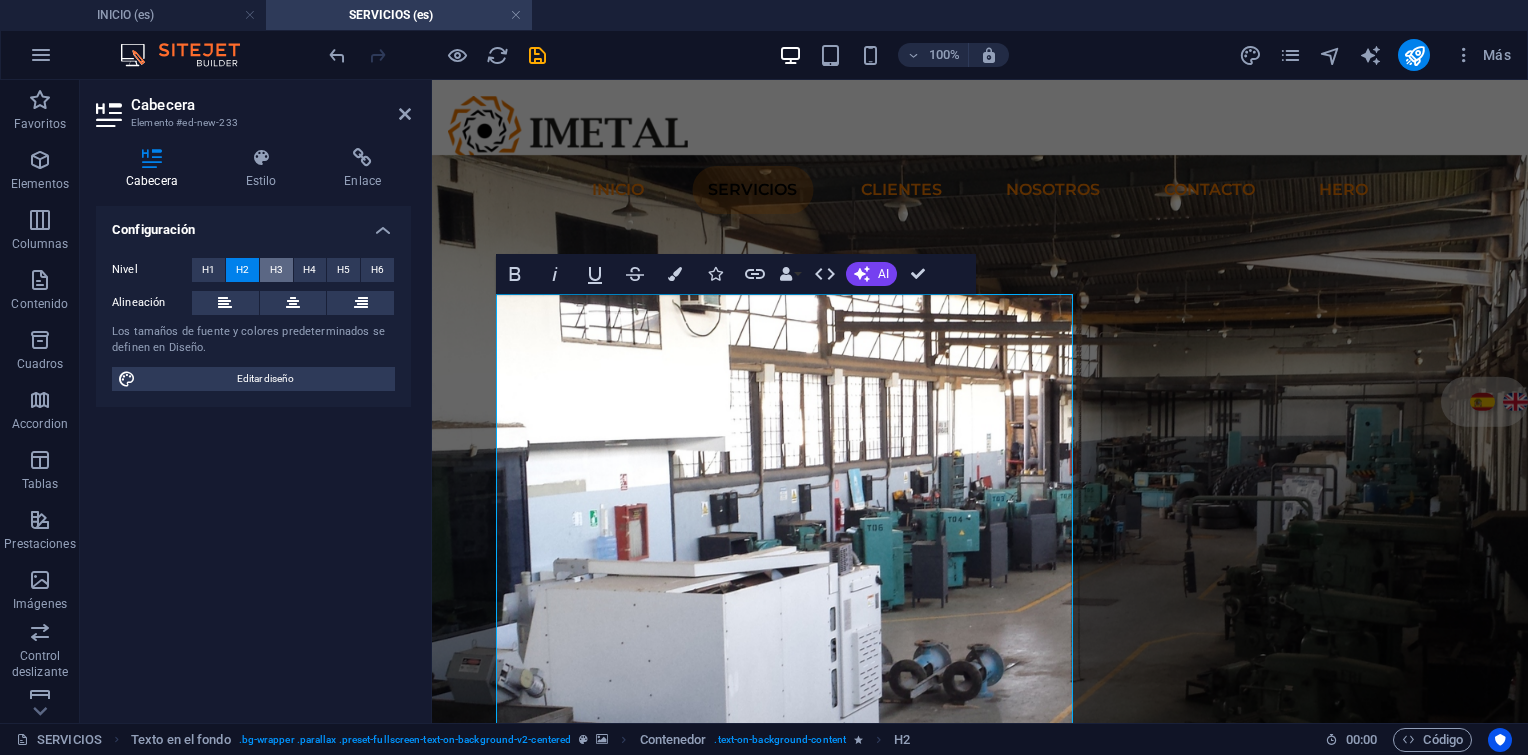 click on "H3" at bounding box center [276, 270] 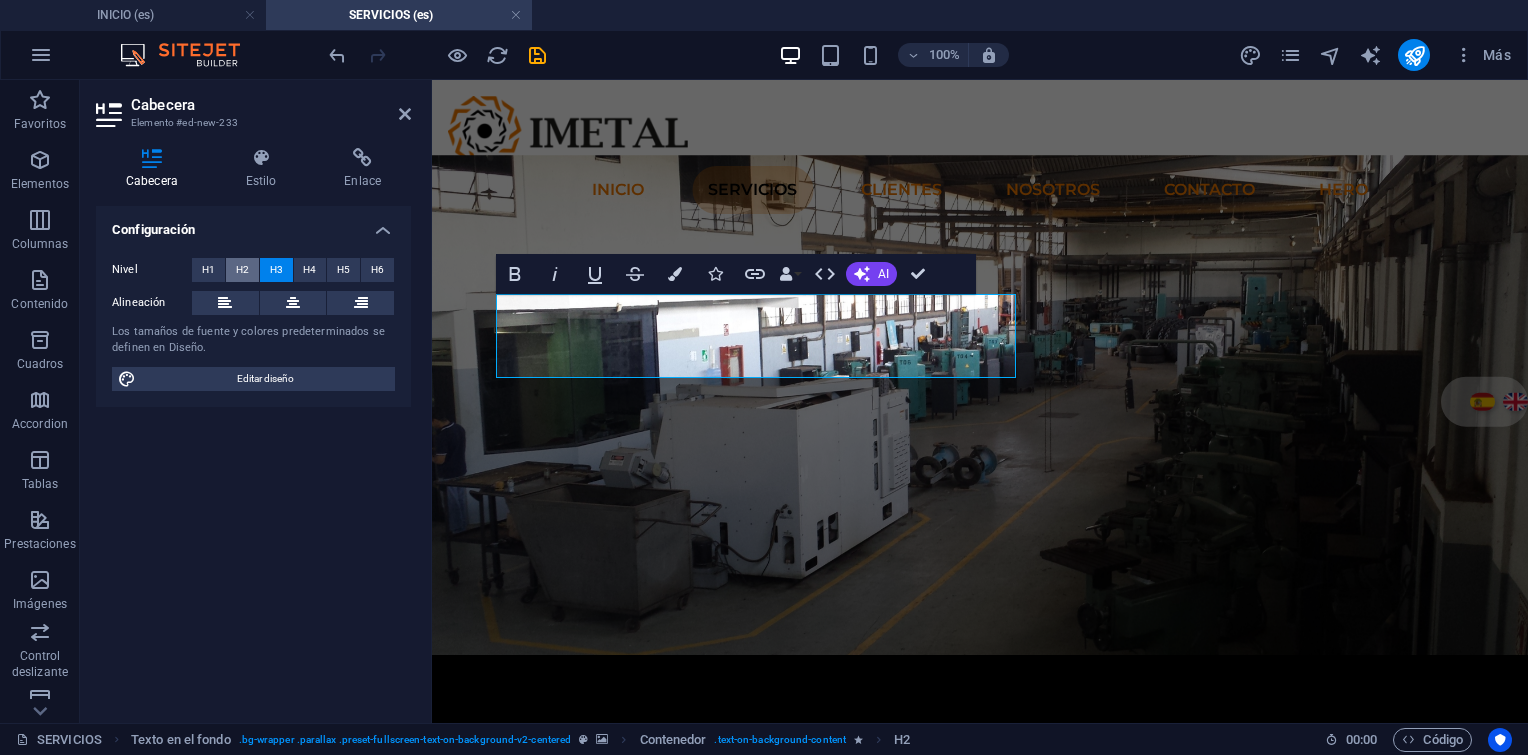 click on "H2" at bounding box center [242, 270] 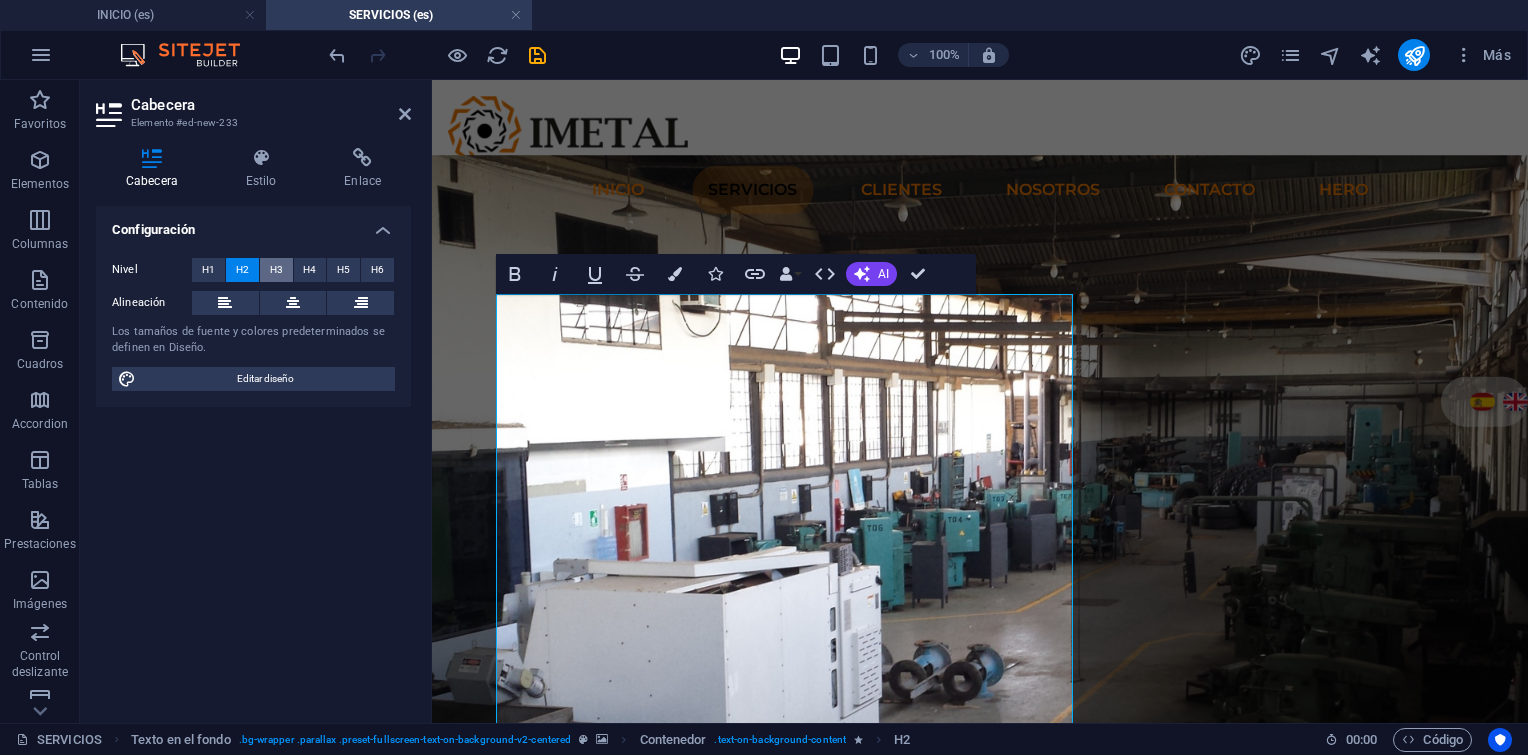 click on "H3" at bounding box center (276, 270) 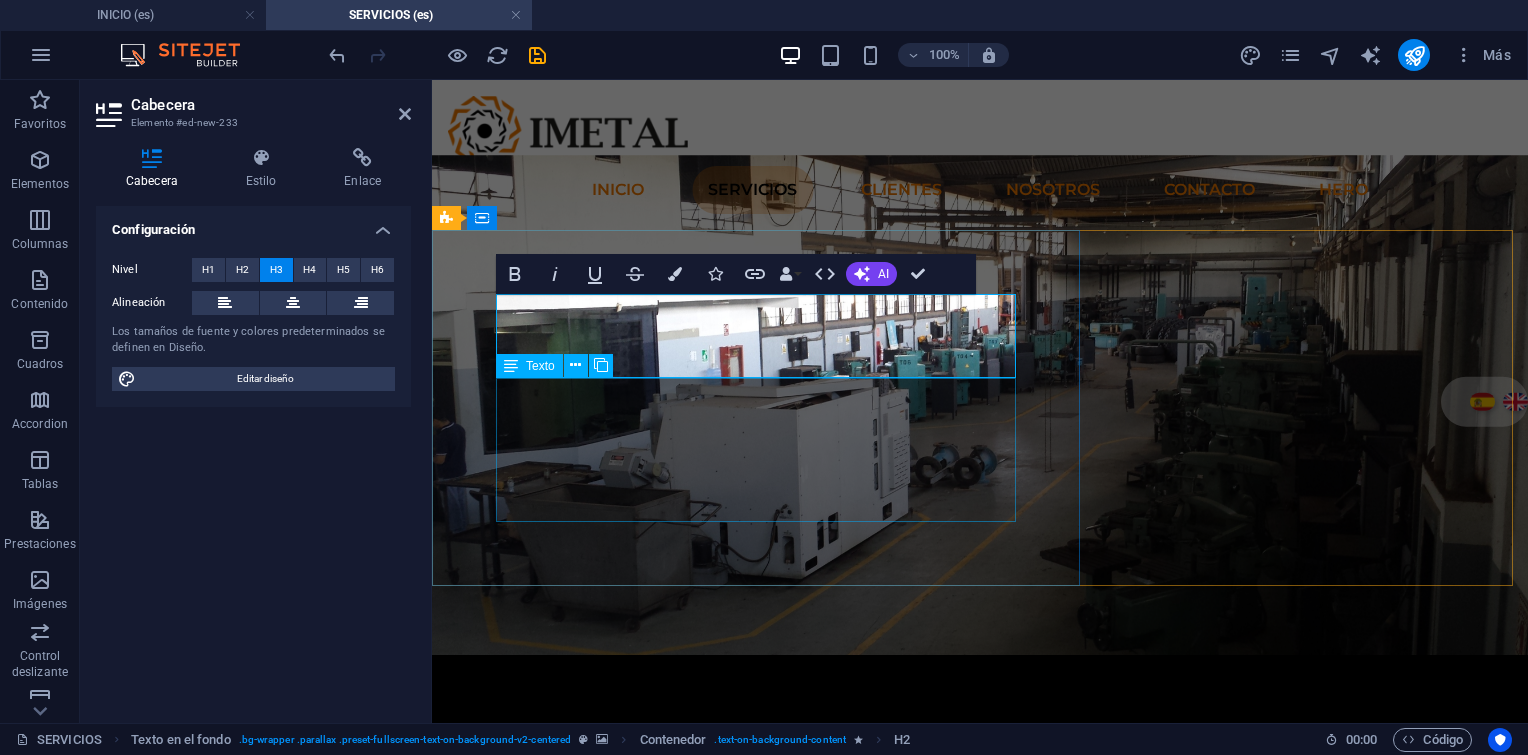 click on "Lorem ipsum dolor sit amet, consectetuer adipiscing elit. Aenean commodo ligula eget dolor. Lorem ipsum dolor sit amet, consectetuer adipiscing elit leget dolor. Lorem ipsum dolor sit amet, consectetuer adipiscing elit. Aenean commodo ligula eget dolor. Lorem ipsum dolor sit amet, consectetuer adipiscing elit dolor." at bounding box center [980, 914] 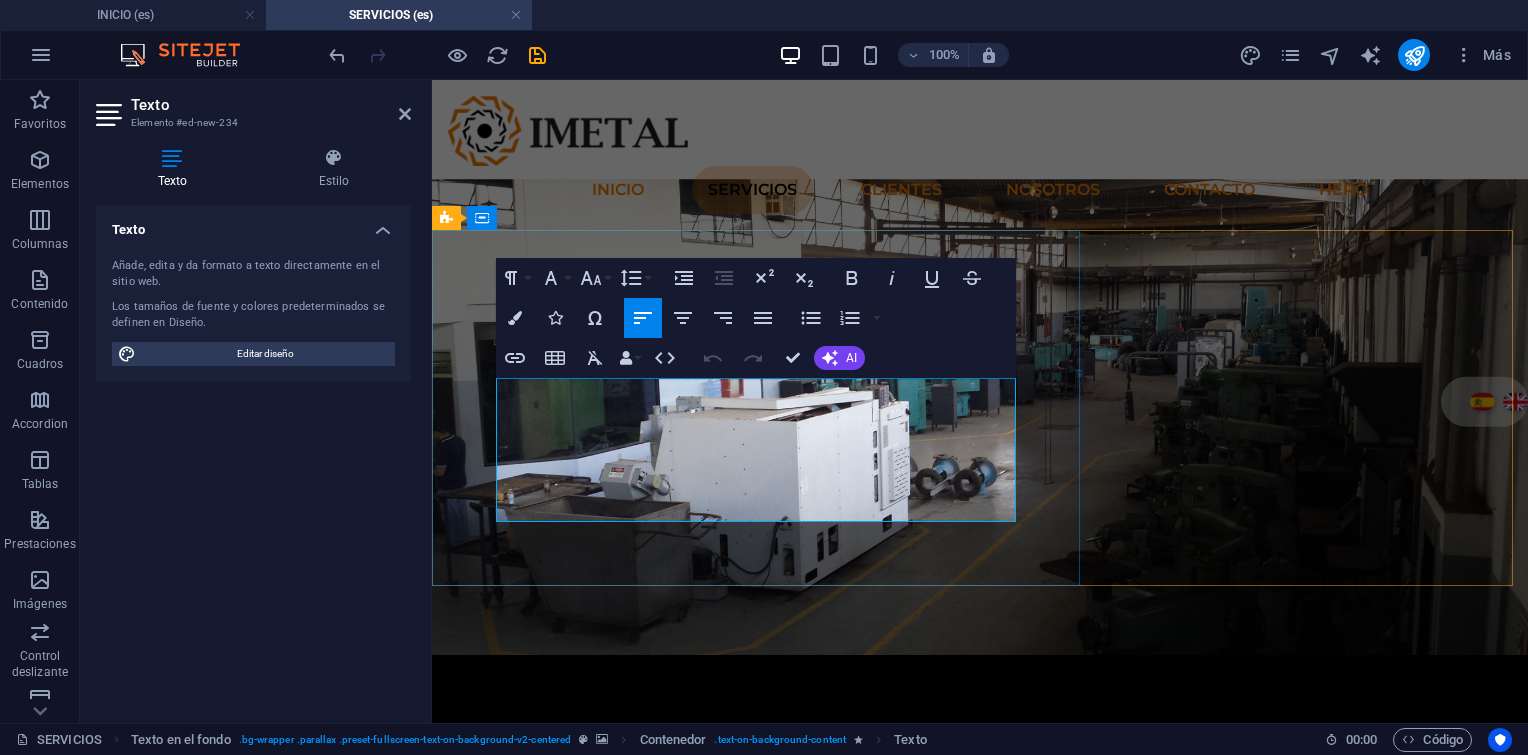 click on "Lorem ipsum dolor sit amet, consectetuer adipiscing elit. Aenean commodo ligula eget dolor. Lorem ipsum dolor sit amet, consectetuer adipiscing elit leget dolor. Lorem ipsum dolor sit amet, consectetuer adipiscing elit. Aenean commodo ligula eget dolor. Lorem ipsum dolor sit amet, consectetuer adipiscing elit dolor." at bounding box center (980, 890) 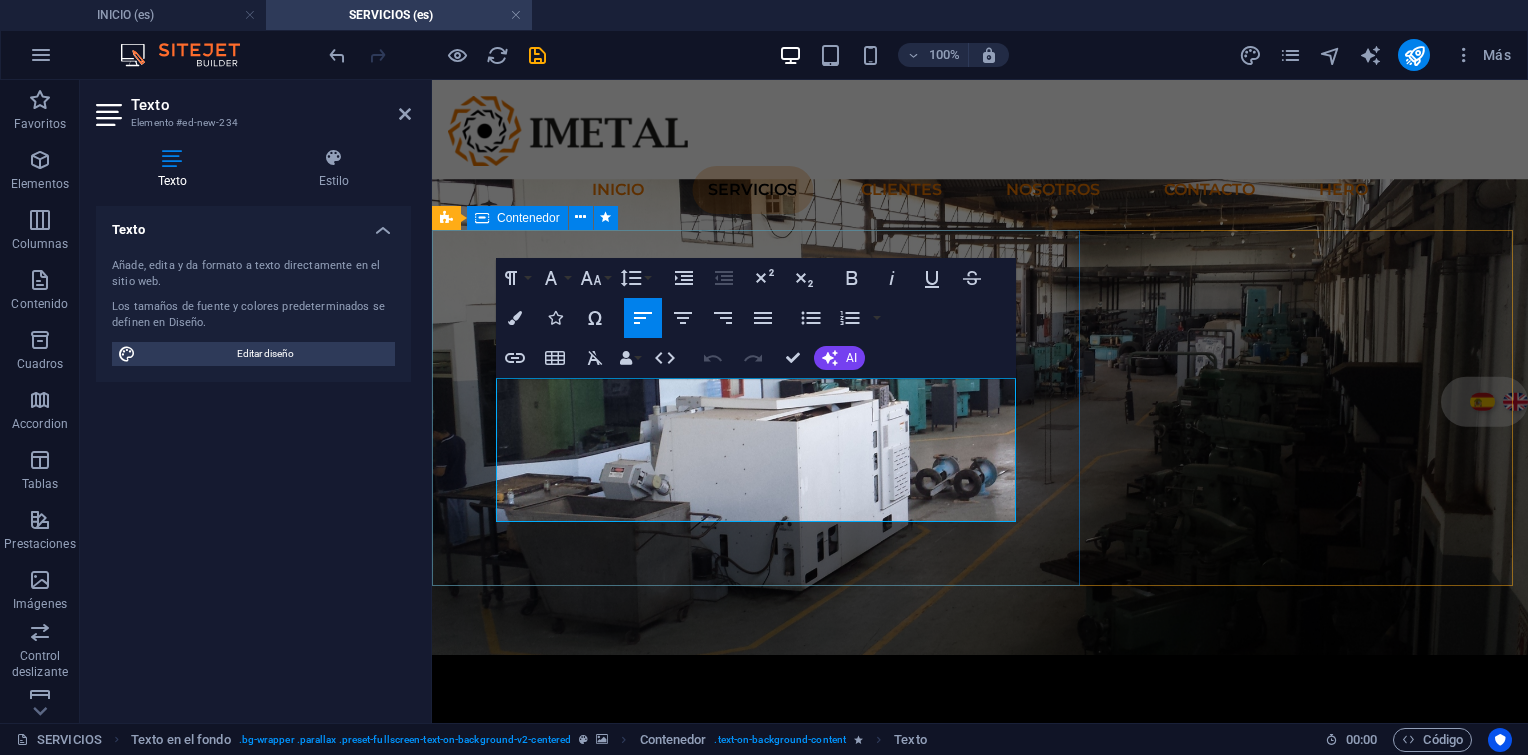 drag, startPoint x: 996, startPoint y: 487, endPoint x: 467, endPoint y: 369, distance: 542.0009 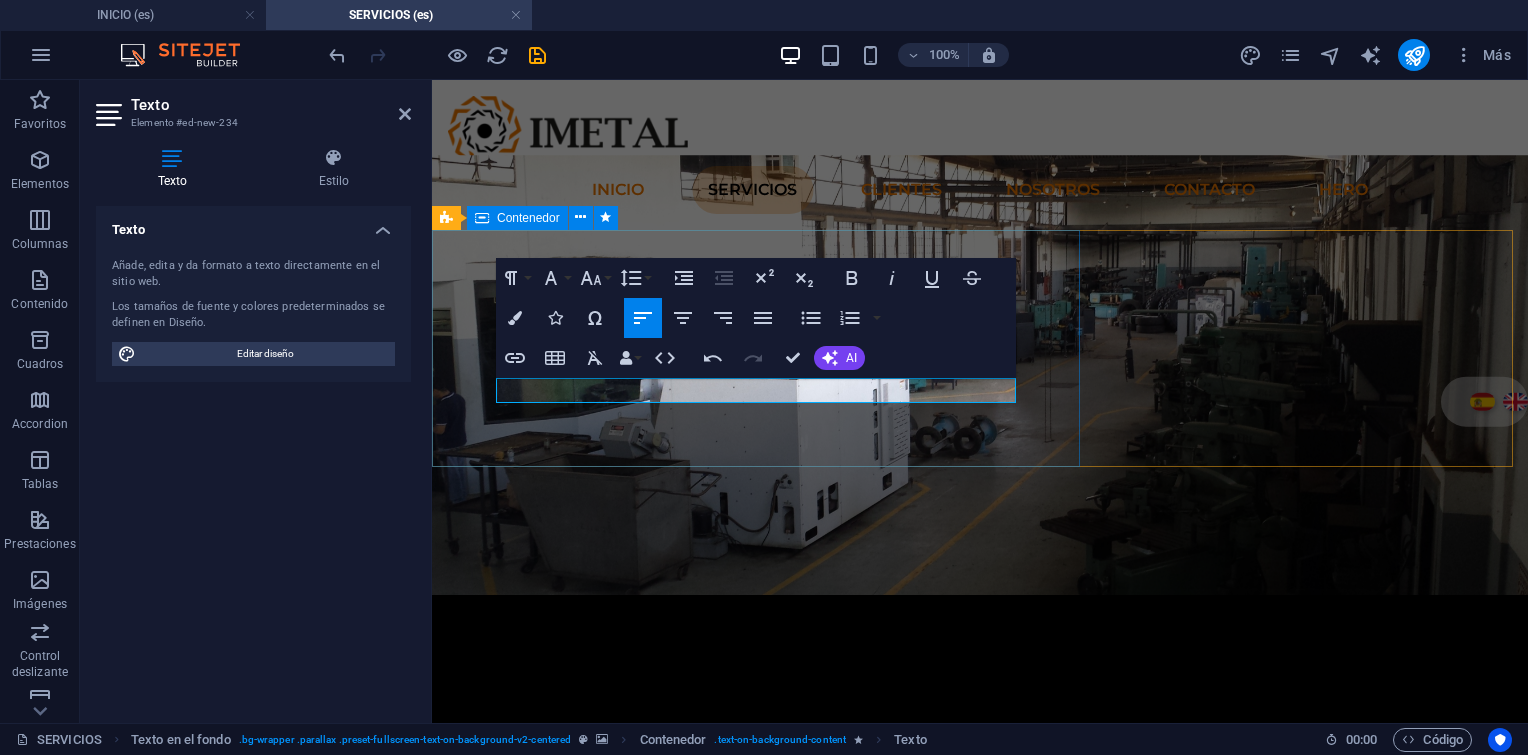 drag, startPoint x: 946, startPoint y: 389, endPoint x: 468, endPoint y: 382, distance: 478.05124 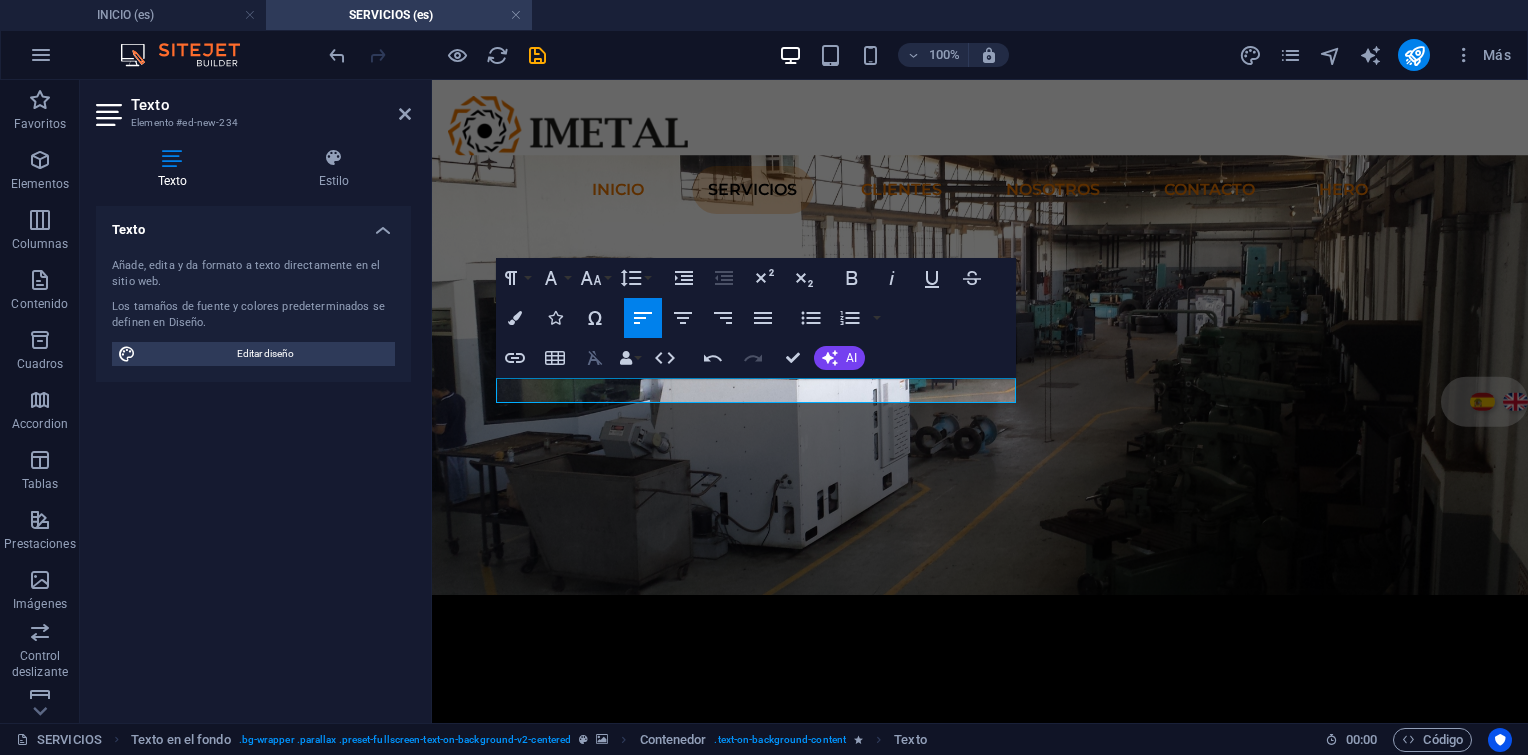 click 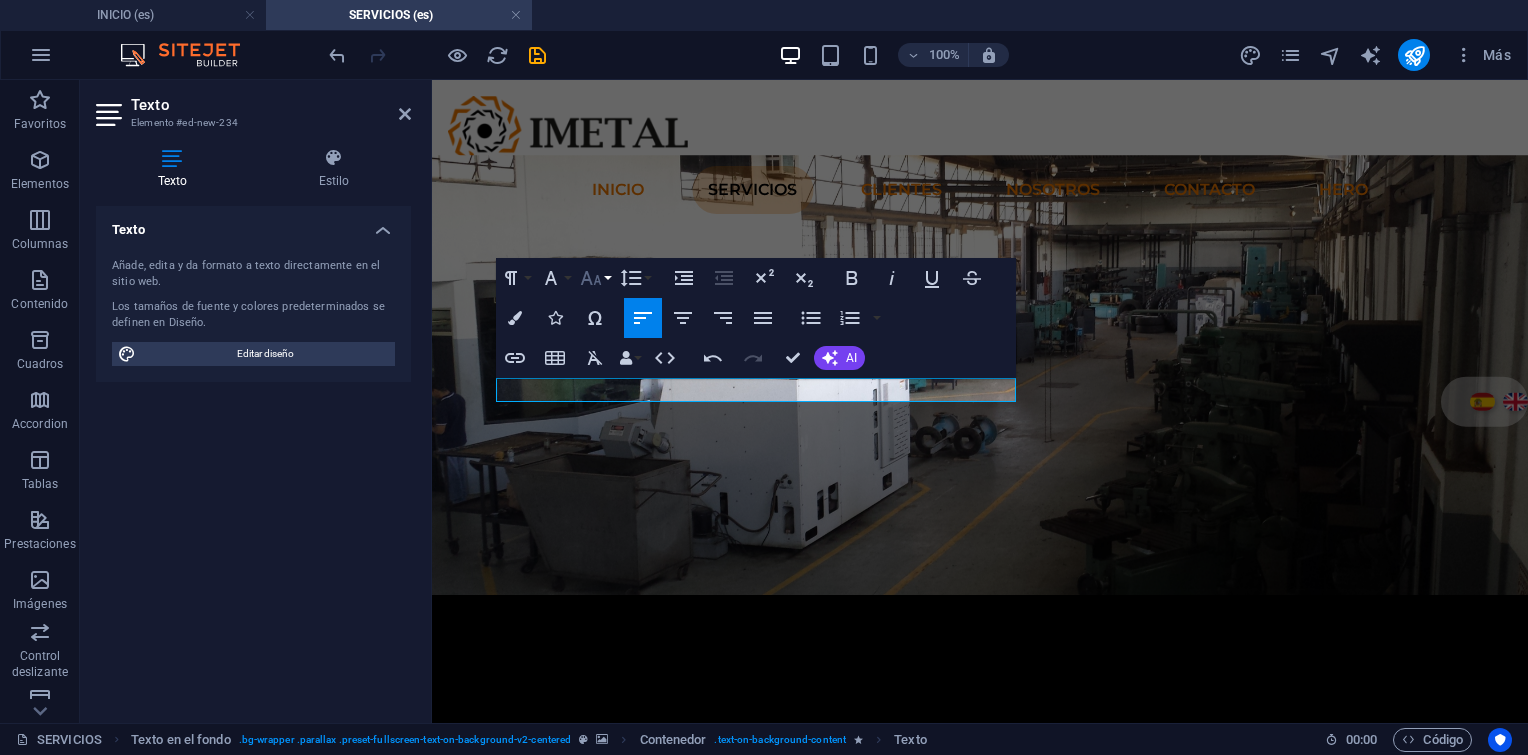 click 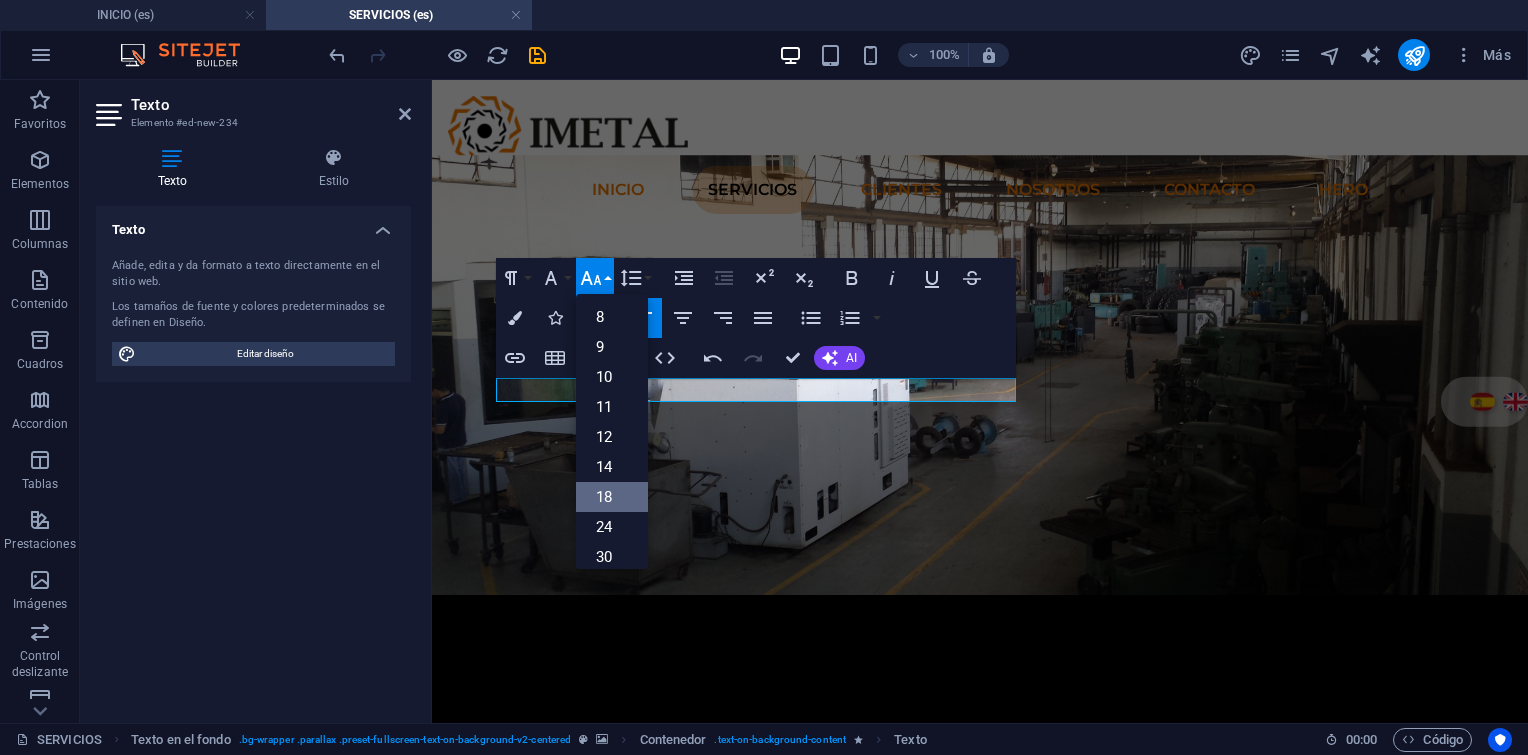 click on "18" at bounding box center [612, 497] 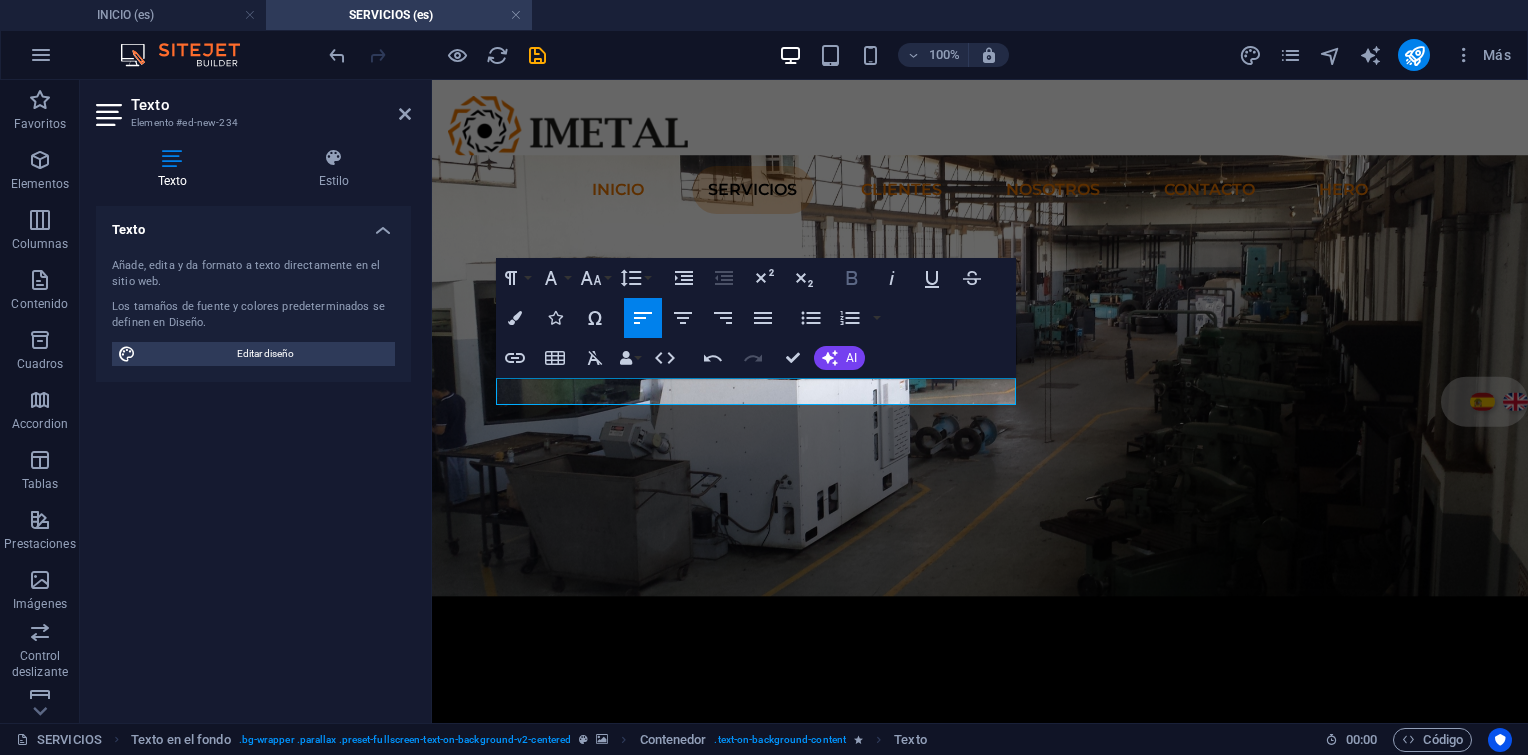 click on "Bold" at bounding box center [852, 278] 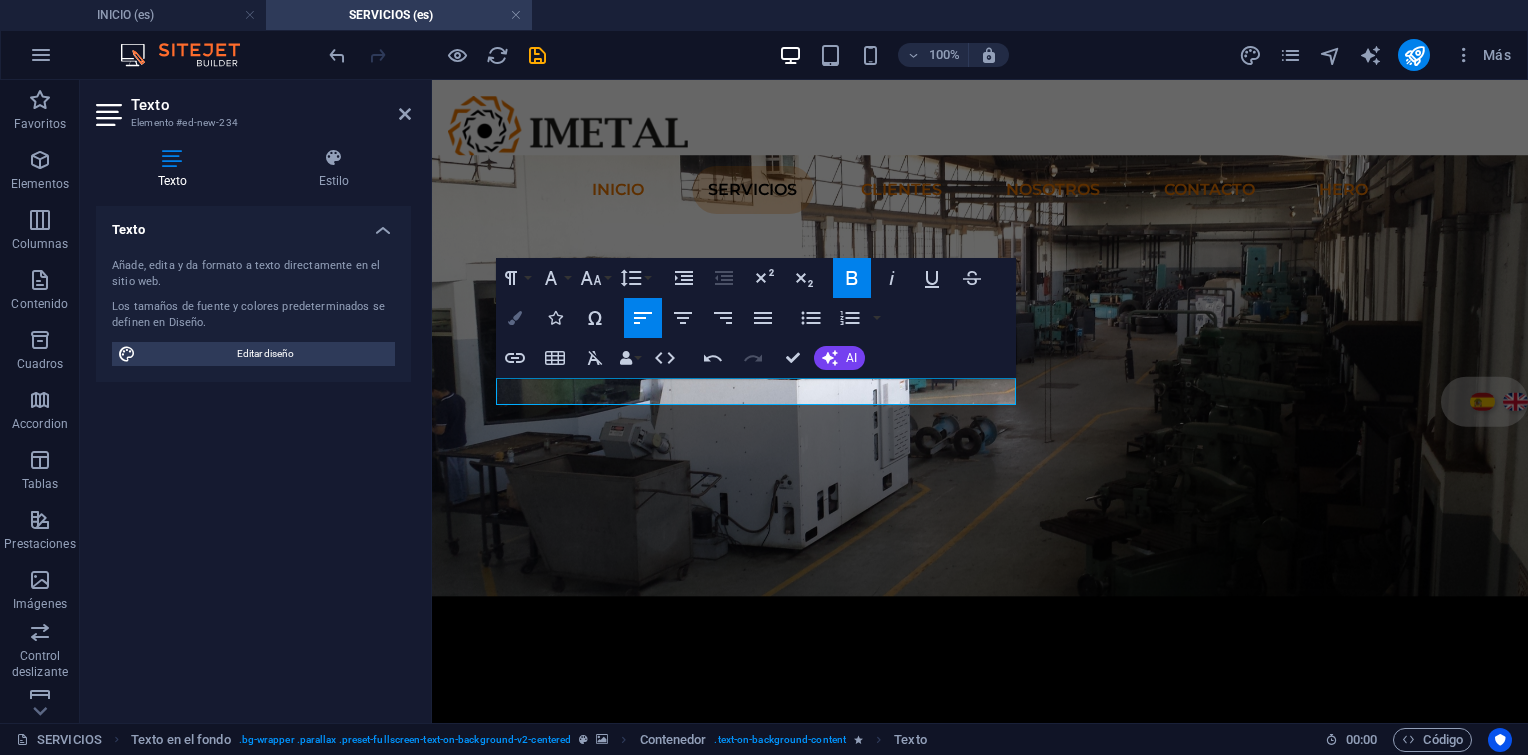 click on "Colors" at bounding box center [515, 318] 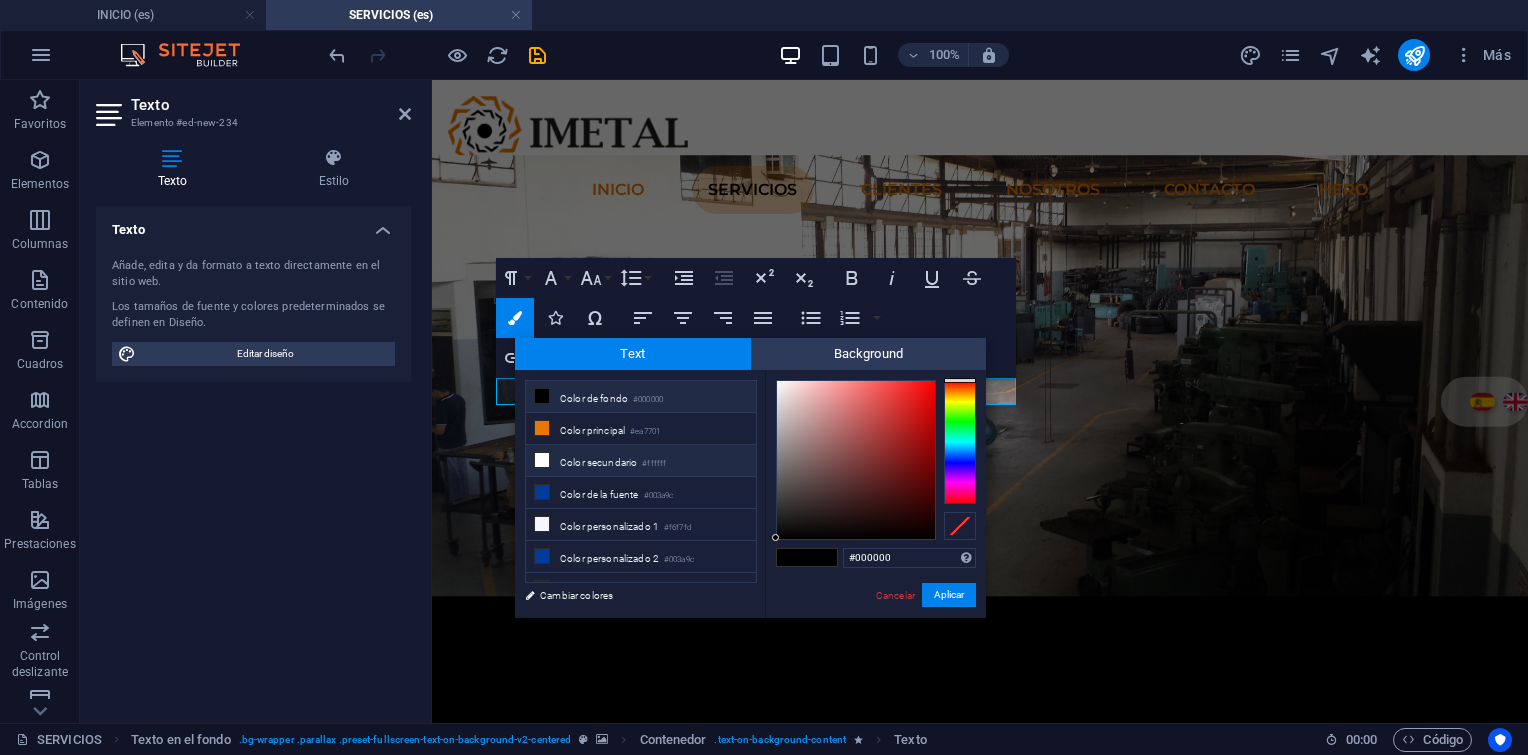 click on "Color secundario
#ffffff" at bounding box center (641, 461) 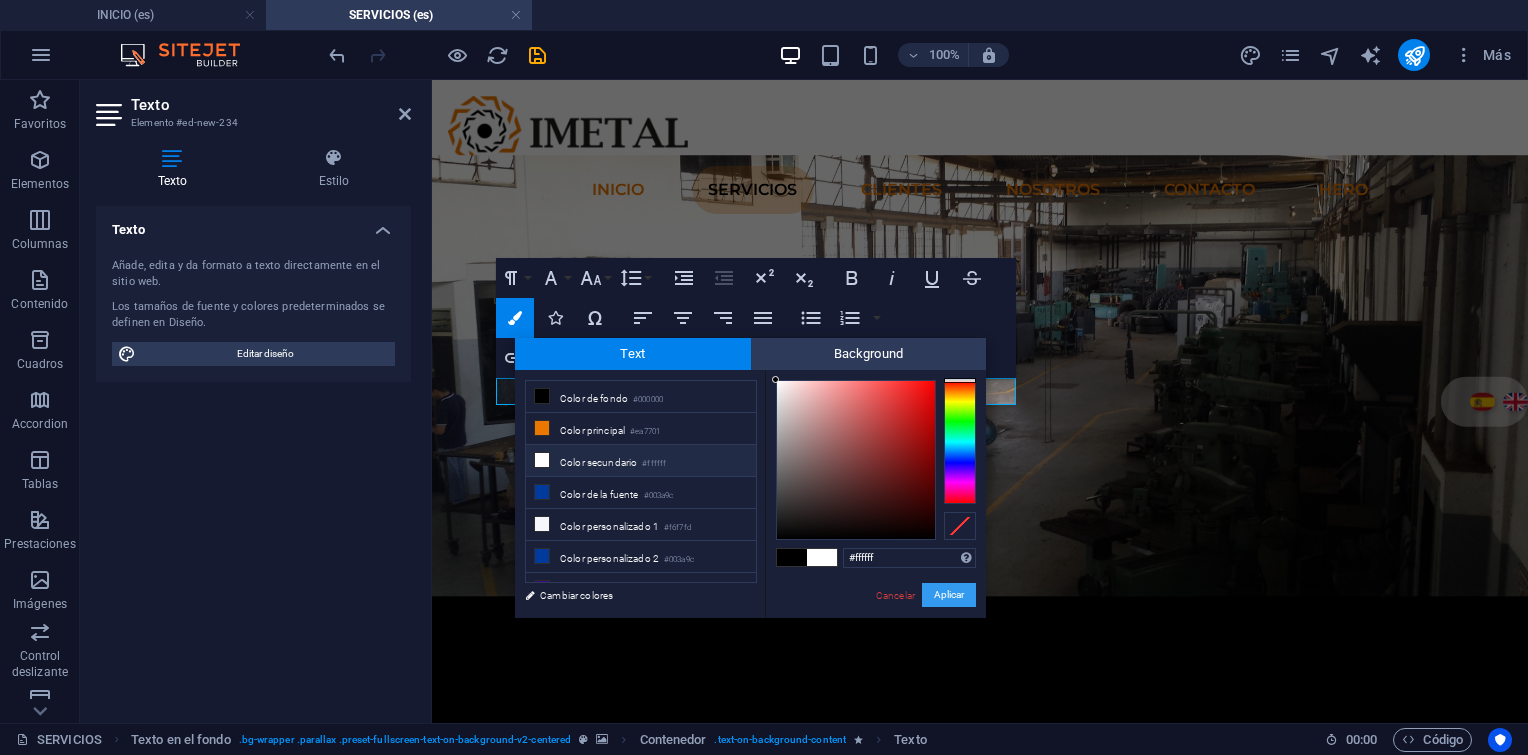 click on "Aplicar" at bounding box center [949, 595] 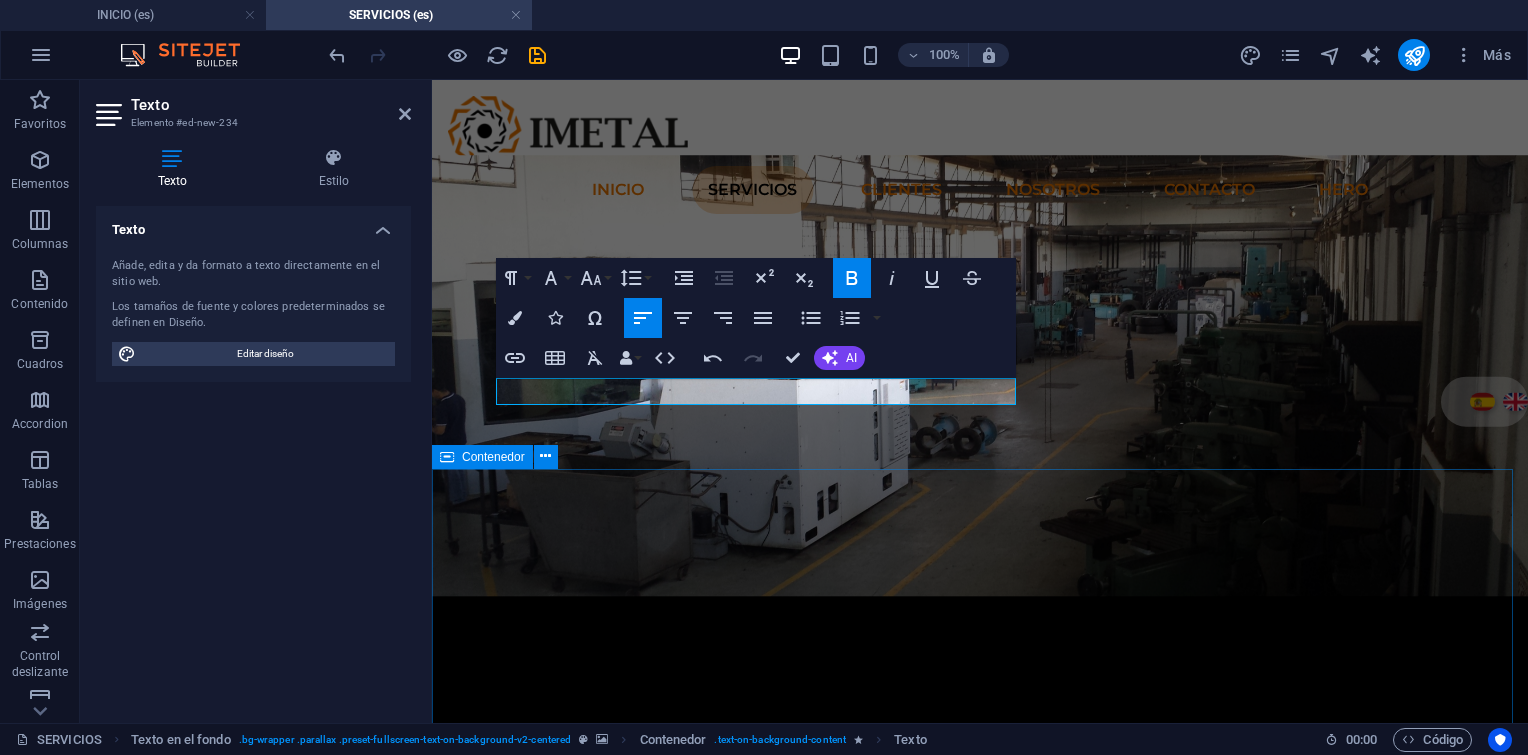click on "Suelta el contenido aquí o  Añadir elementos  Pegar portapapeles" at bounding box center (980, 1061) 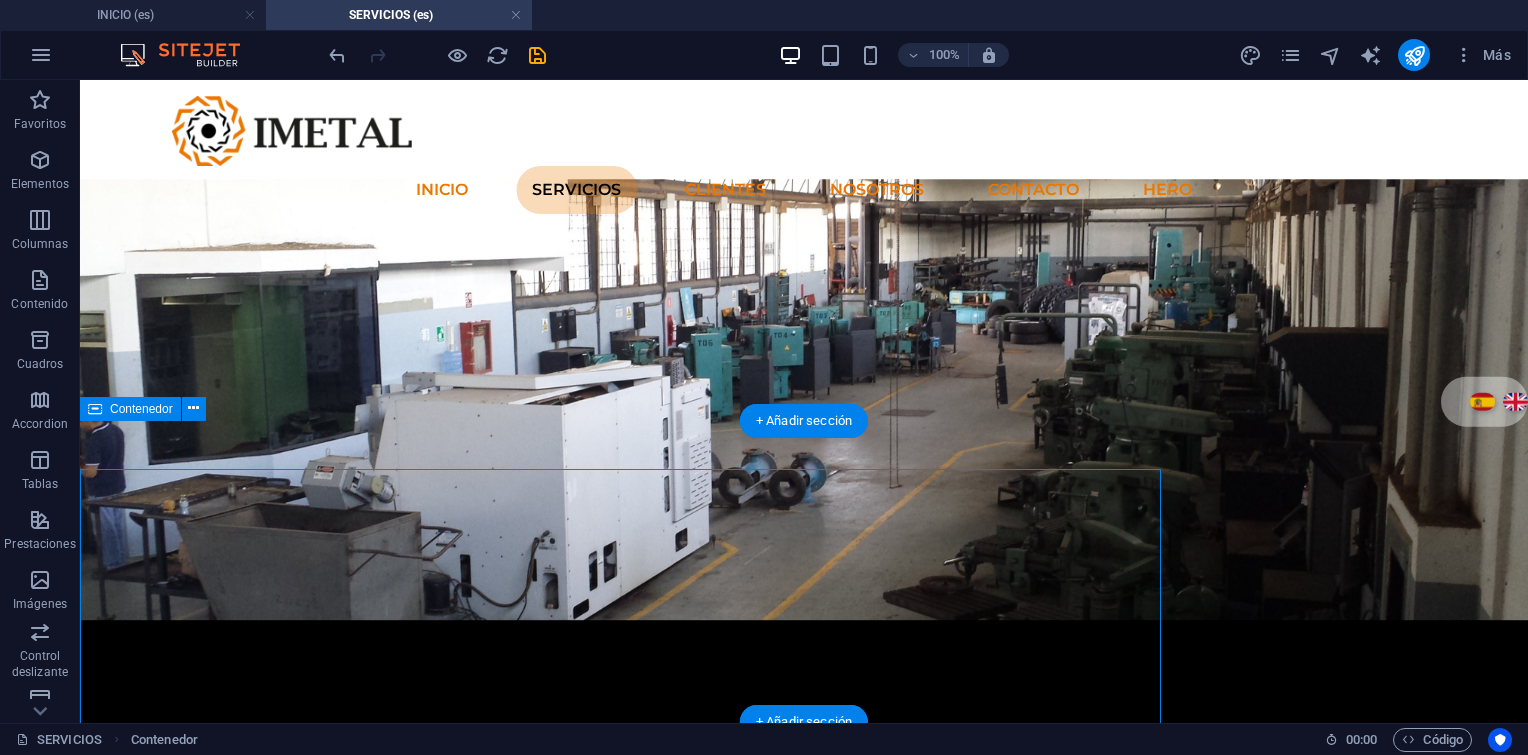 click on "Suelta el contenido aquí o  Añadir elementos  Pegar portapapeles" at bounding box center [804, 1061] 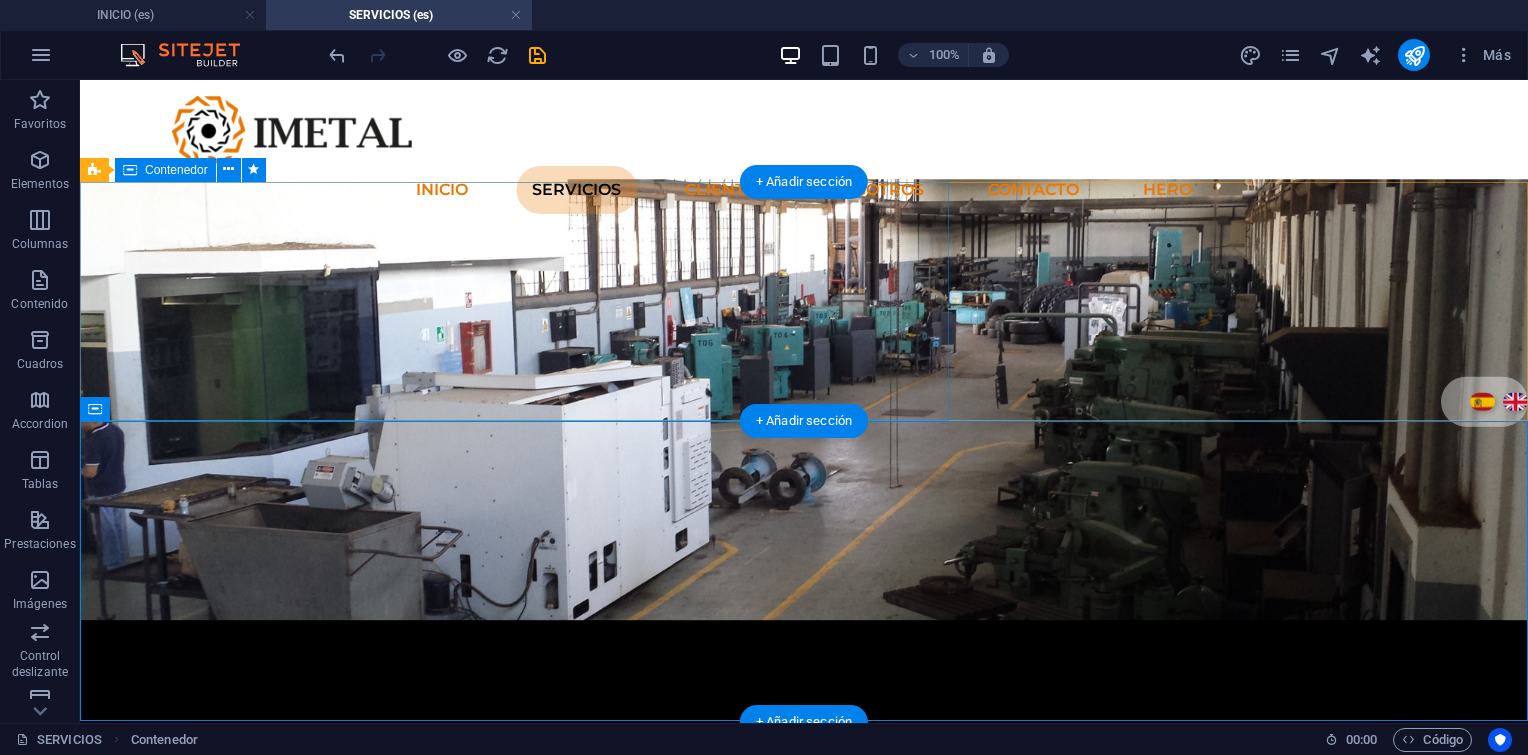 click on "Soluciones técnicas especializadas  para la industria energética y petrolera Servicios con calidad, responsabilidad y seguridad." at bounding box center (804, 790) 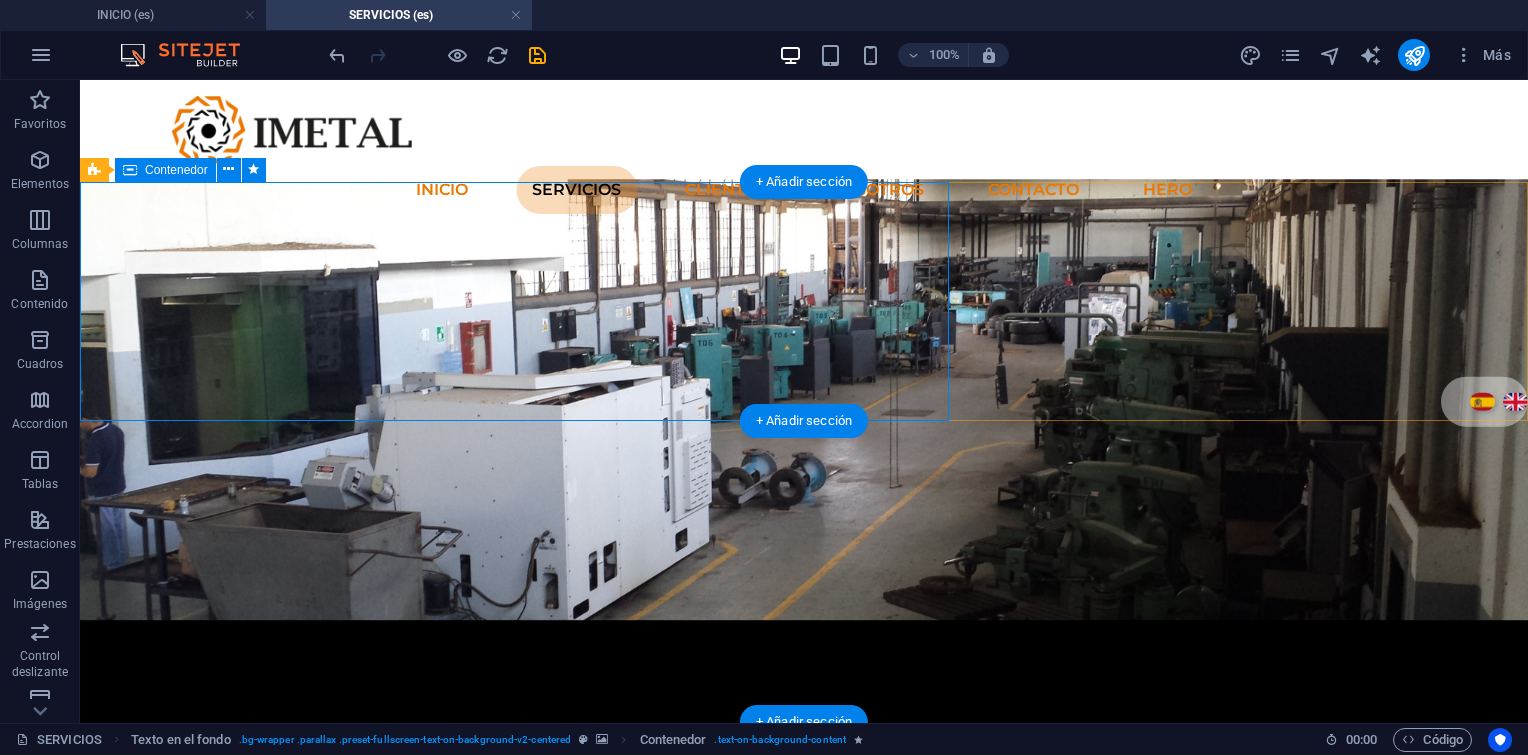click on "Soluciones técnicas especializadas  para la industria energética y petrolera Servicios con calidad, responsabilidad y seguridad." at bounding box center [804, 790] 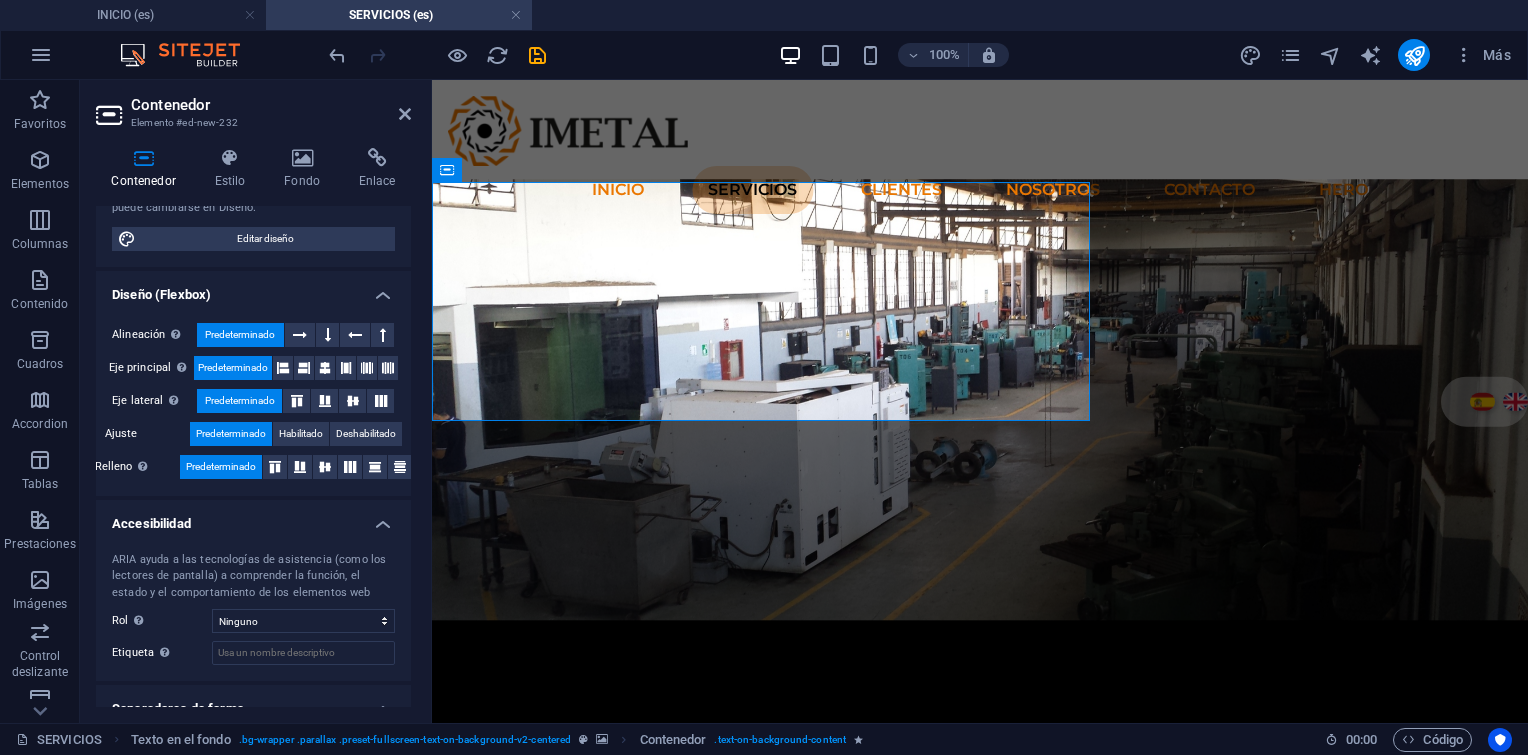 scroll, scrollTop: 0, scrollLeft: 0, axis: both 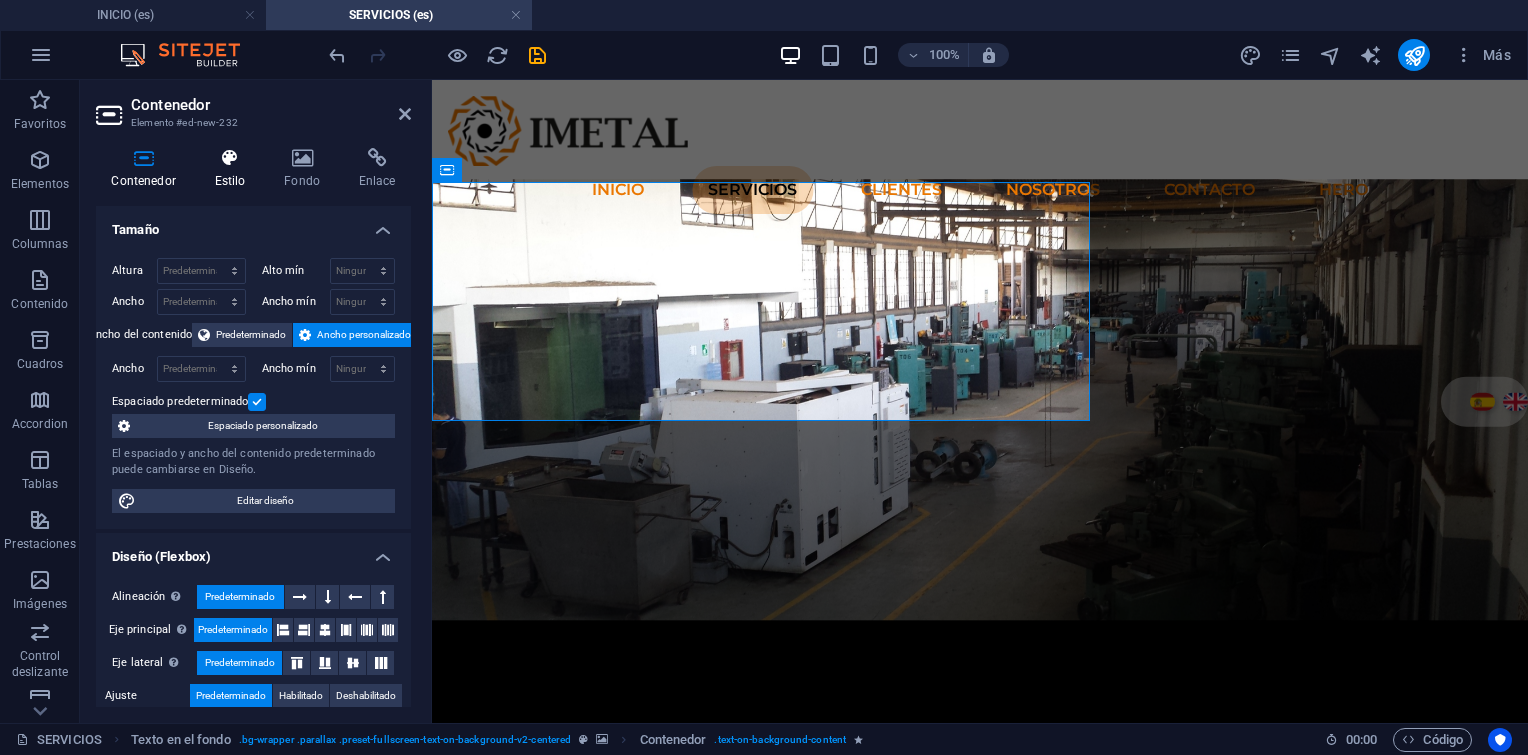 click at bounding box center (230, 158) 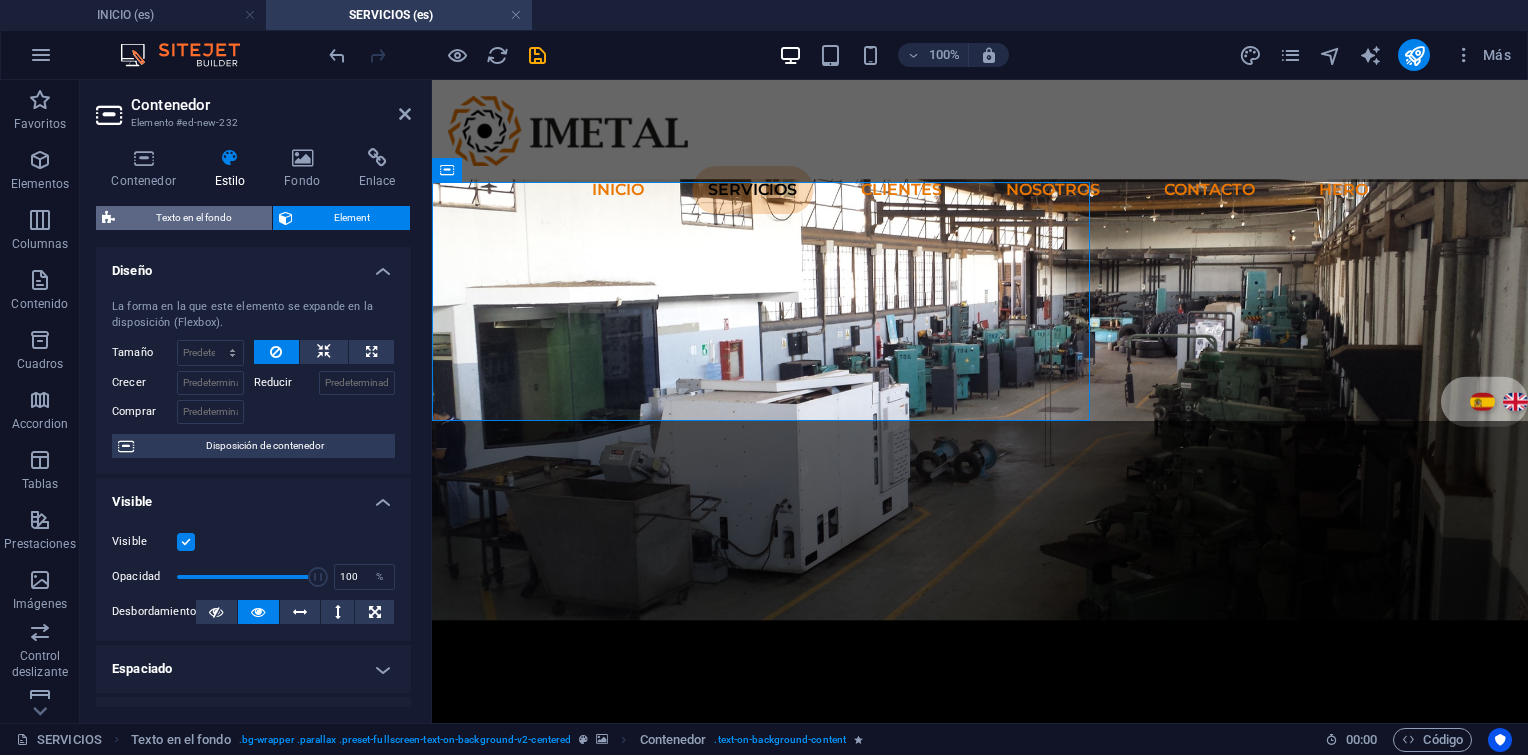 click on "Texto en el fondo" at bounding box center (193, 218) 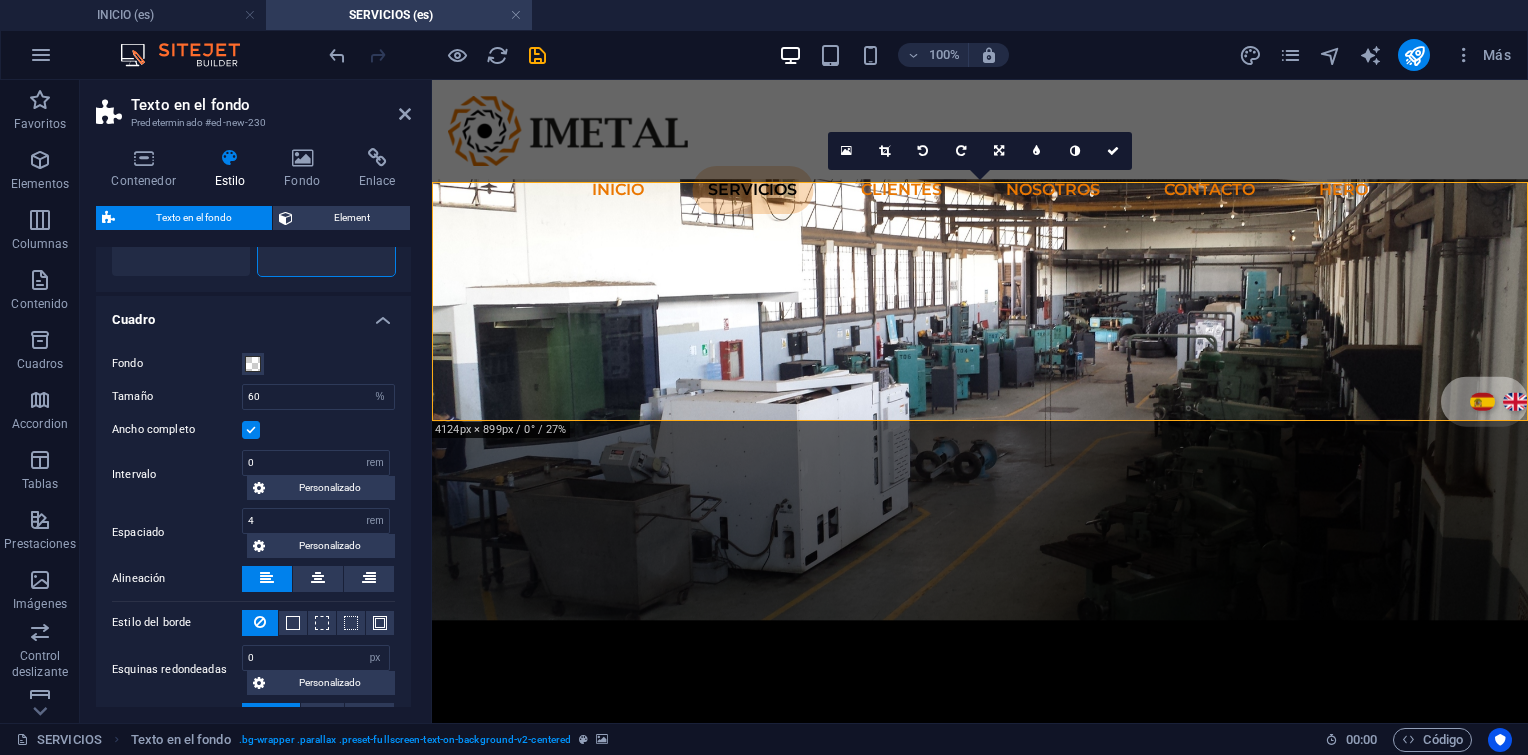 scroll, scrollTop: 200, scrollLeft: 0, axis: vertical 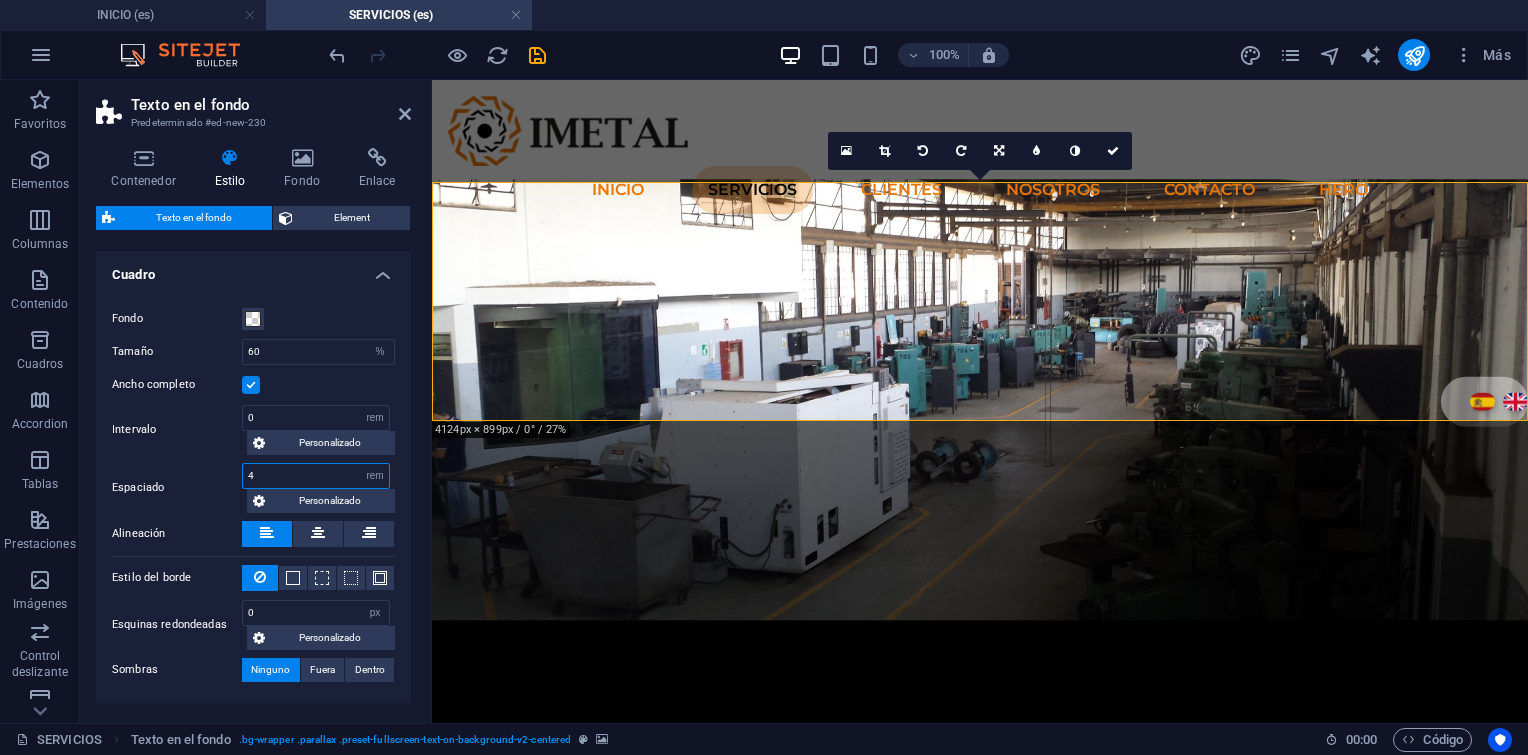 click on "4" at bounding box center (316, 476) 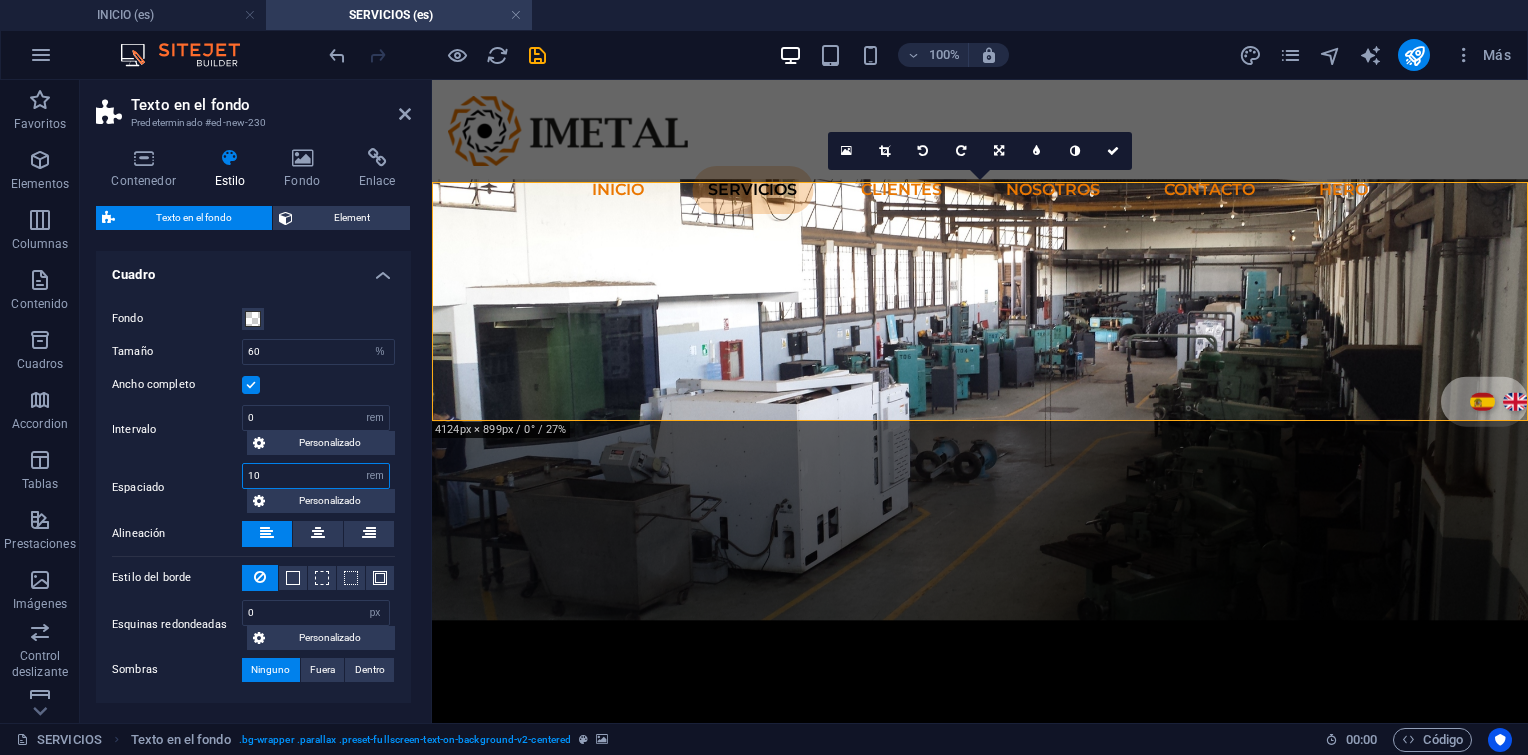 type on "10" 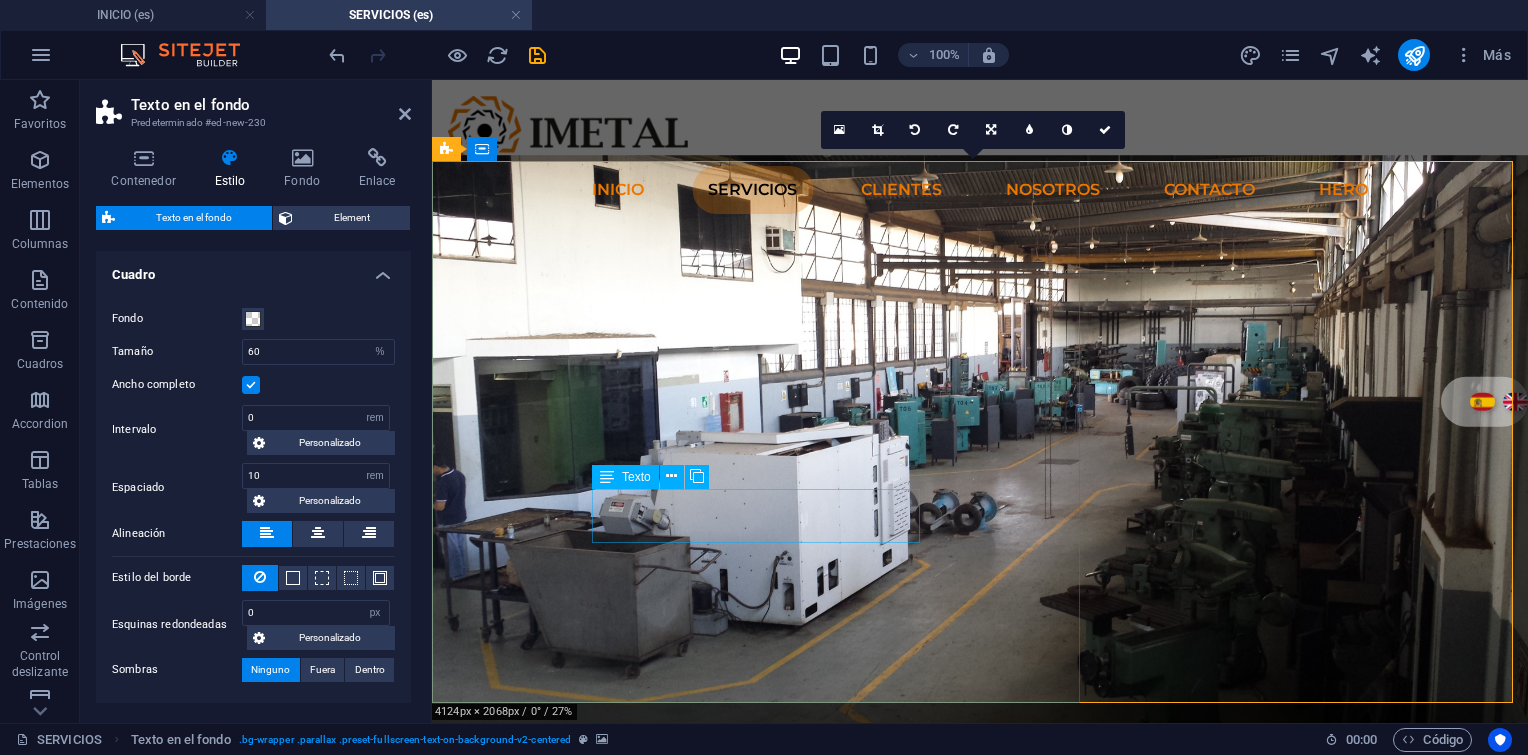 scroll, scrollTop: 0, scrollLeft: 0, axis: both 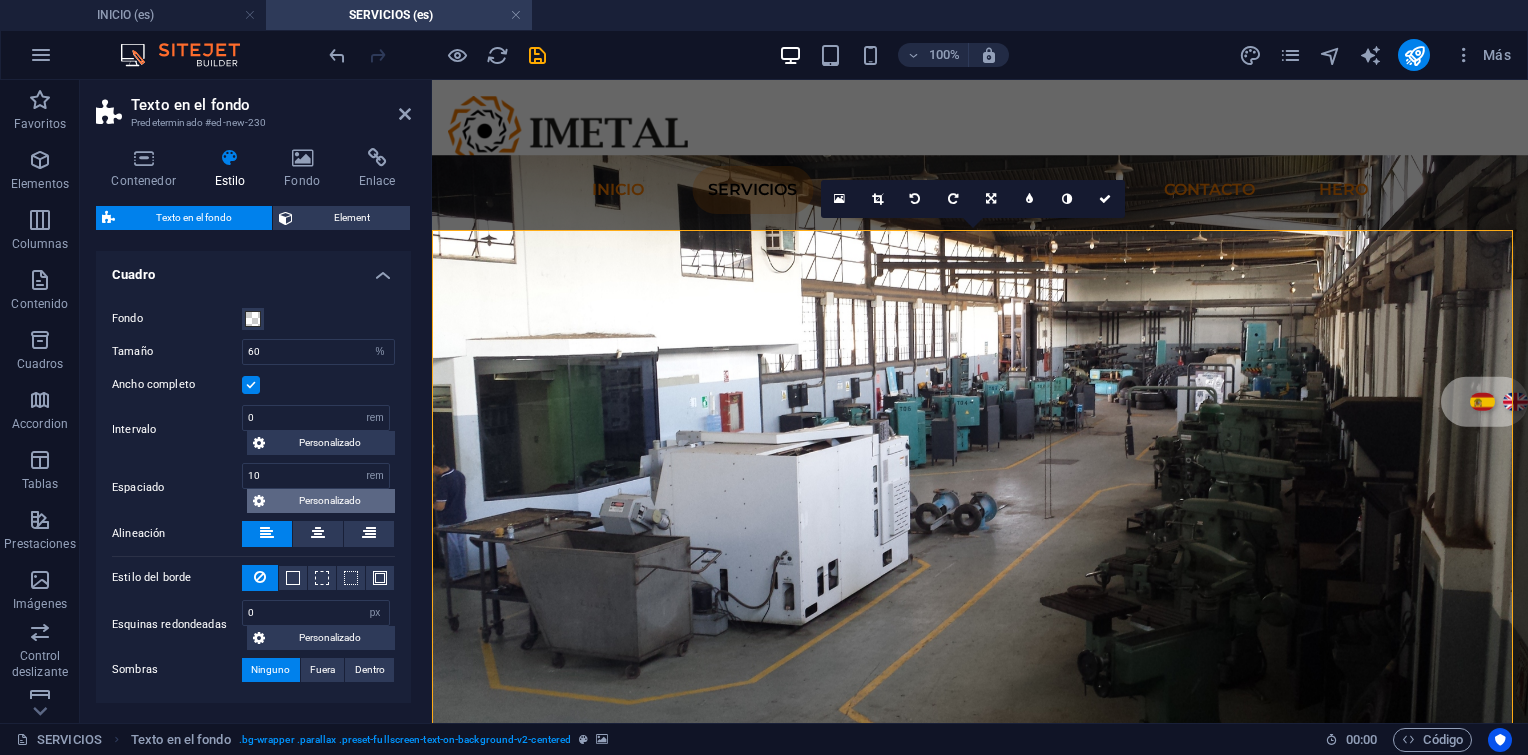 click on "Personalizado" at bounding box center [330, 501] 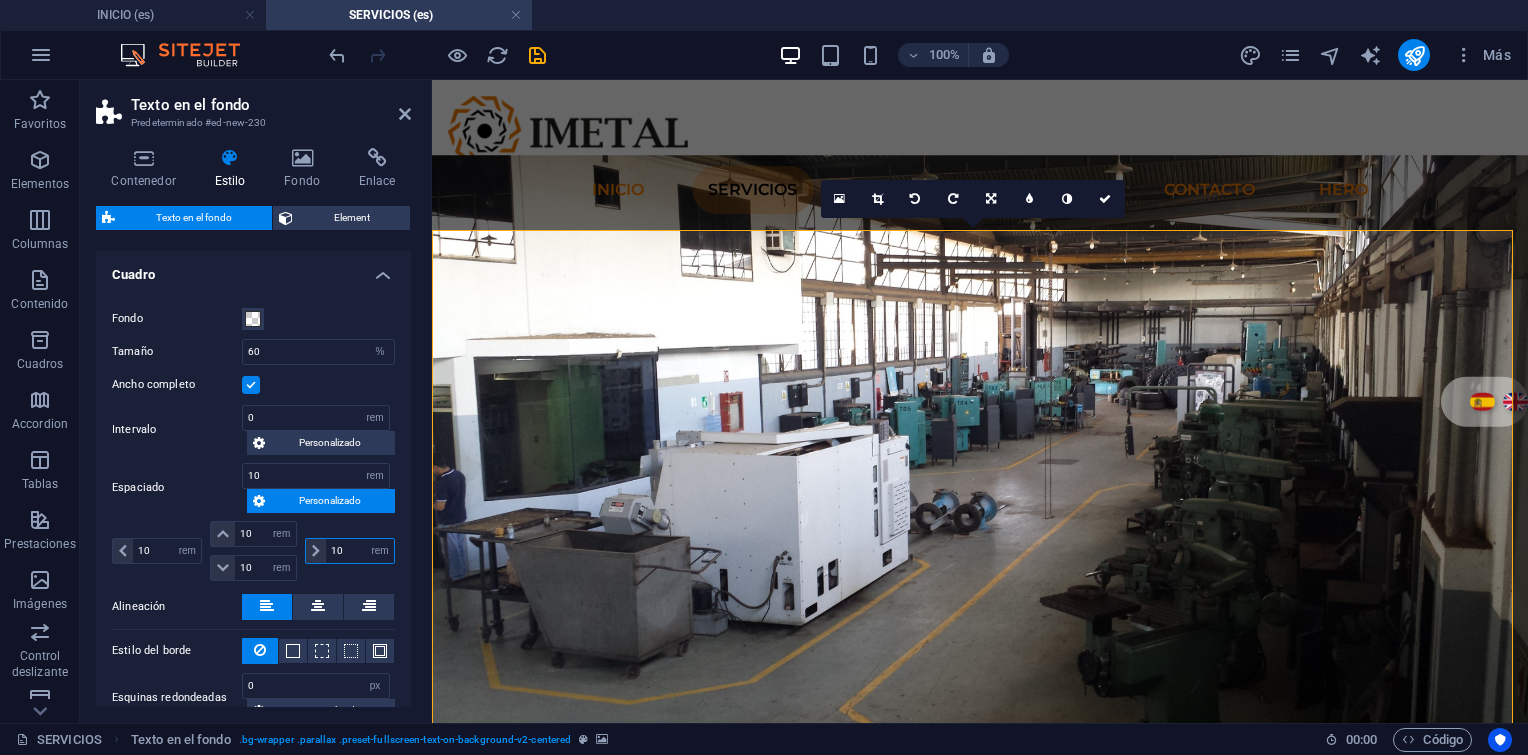 click on "10" at bounding box center [360, 551] 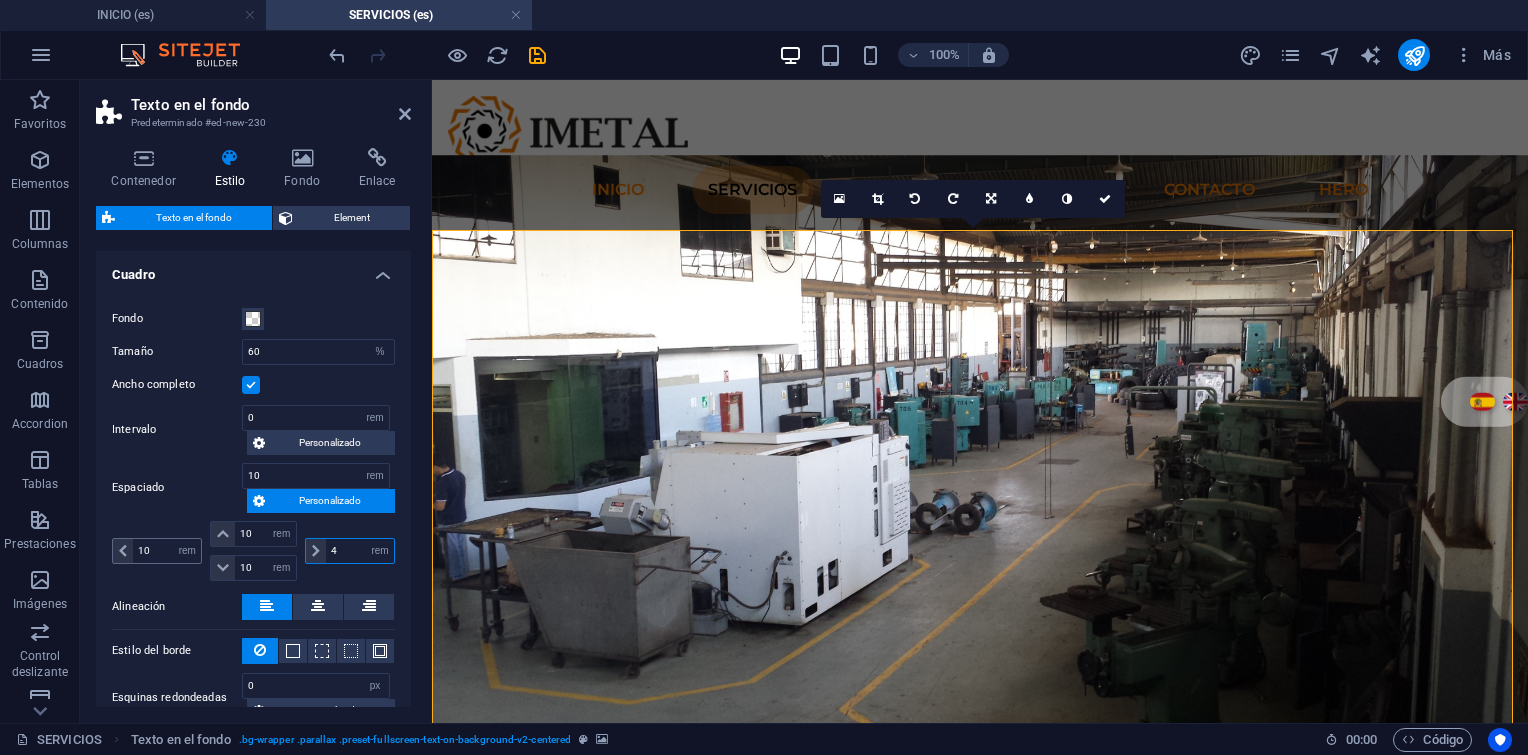 type on "4" 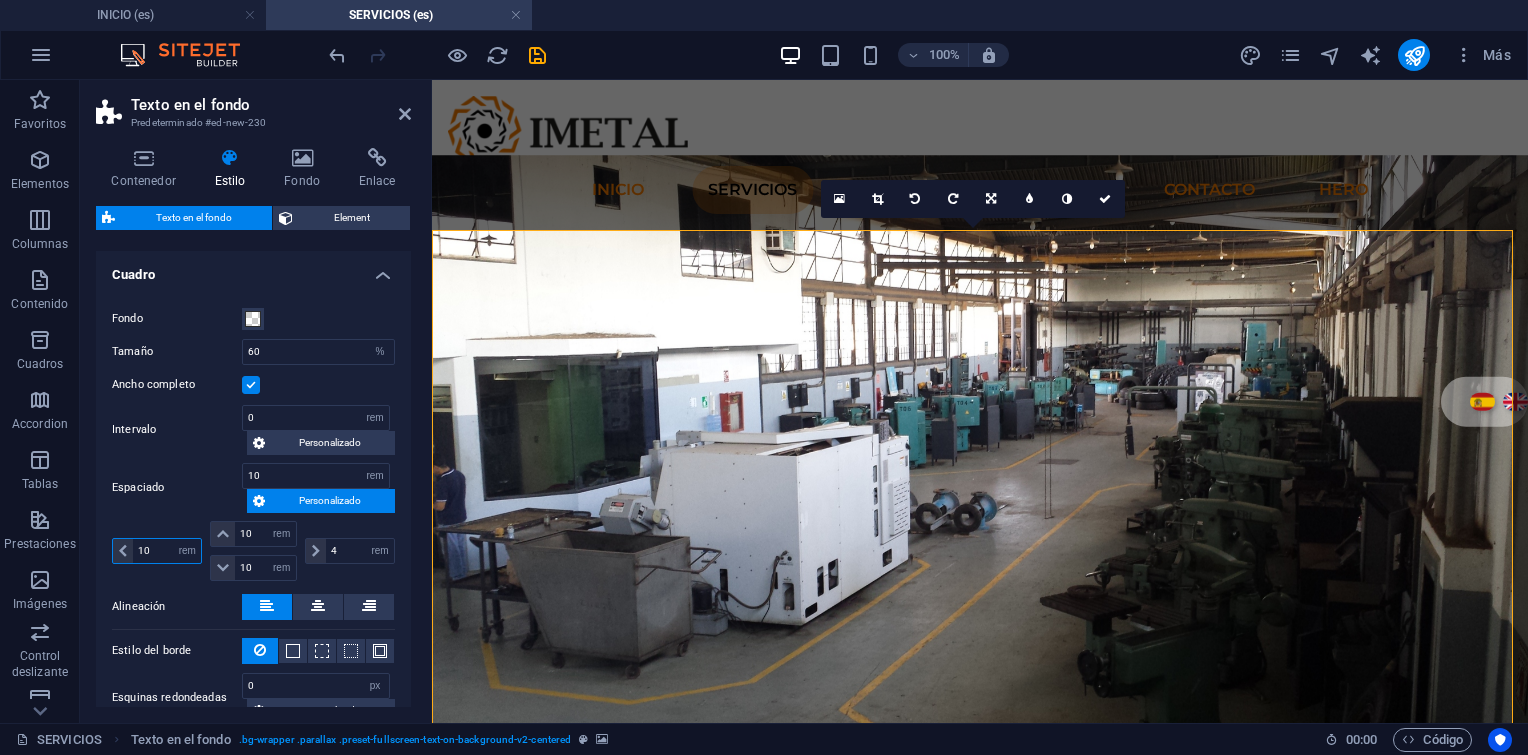 click on "10" at bounding box center (167, 551) 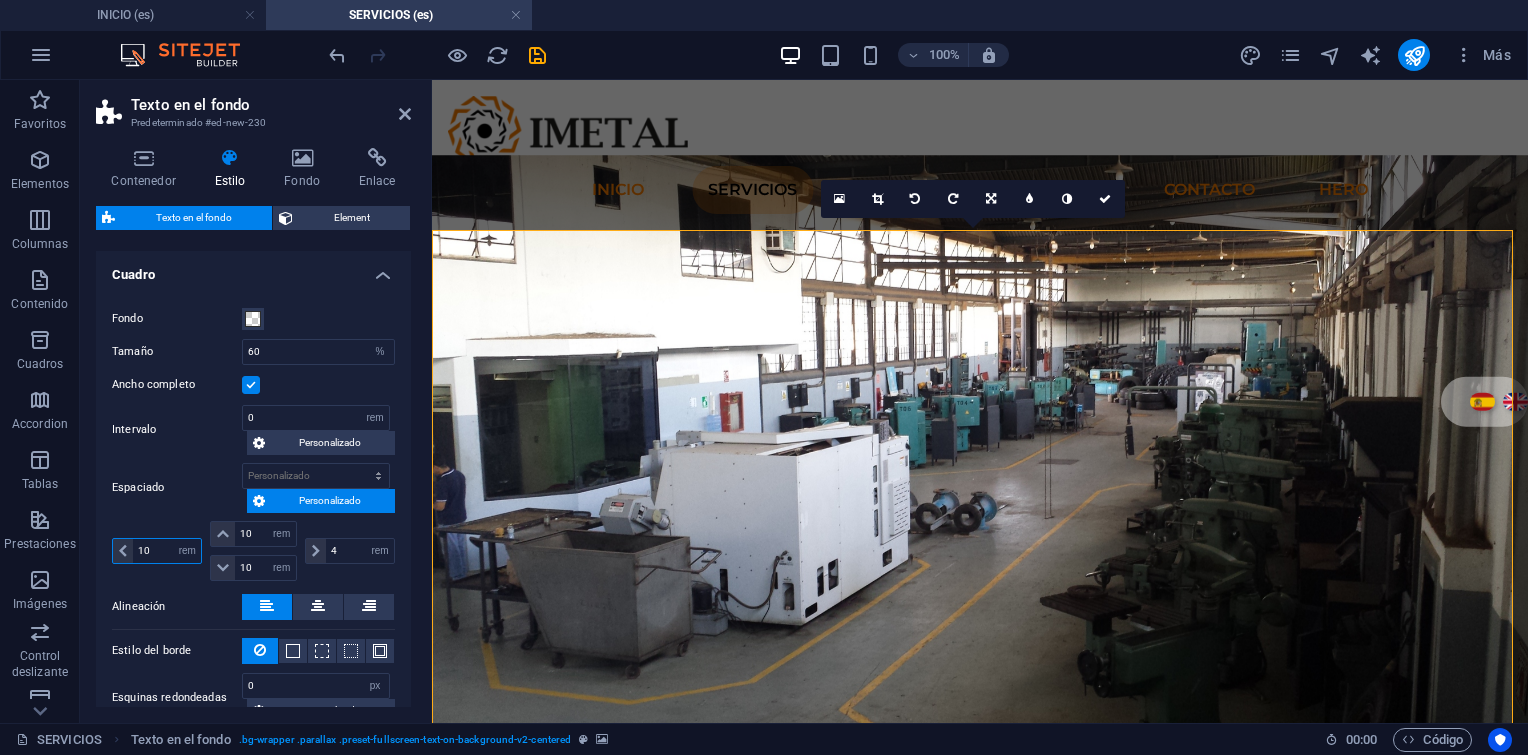 type on "4" 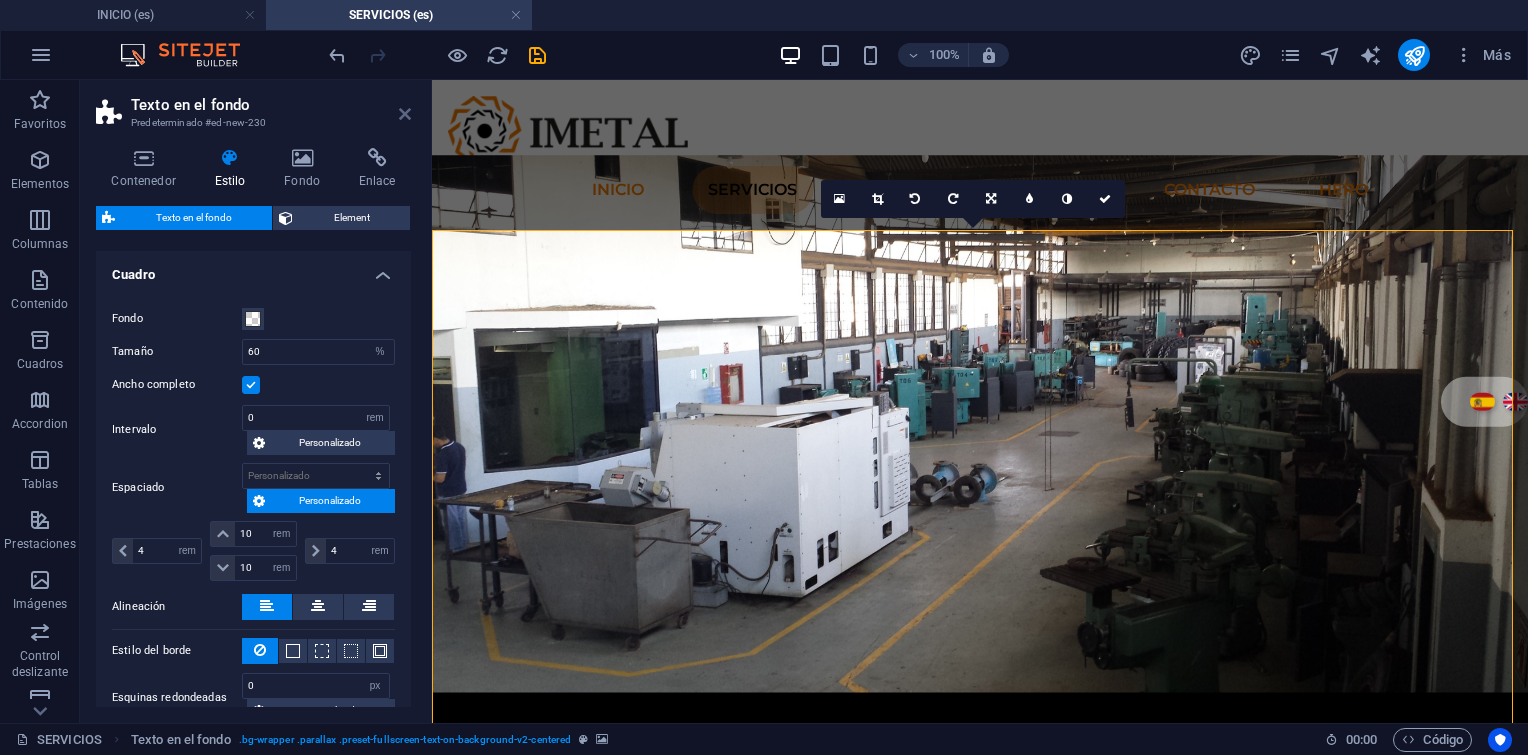 click at bounding box center [405, 114] 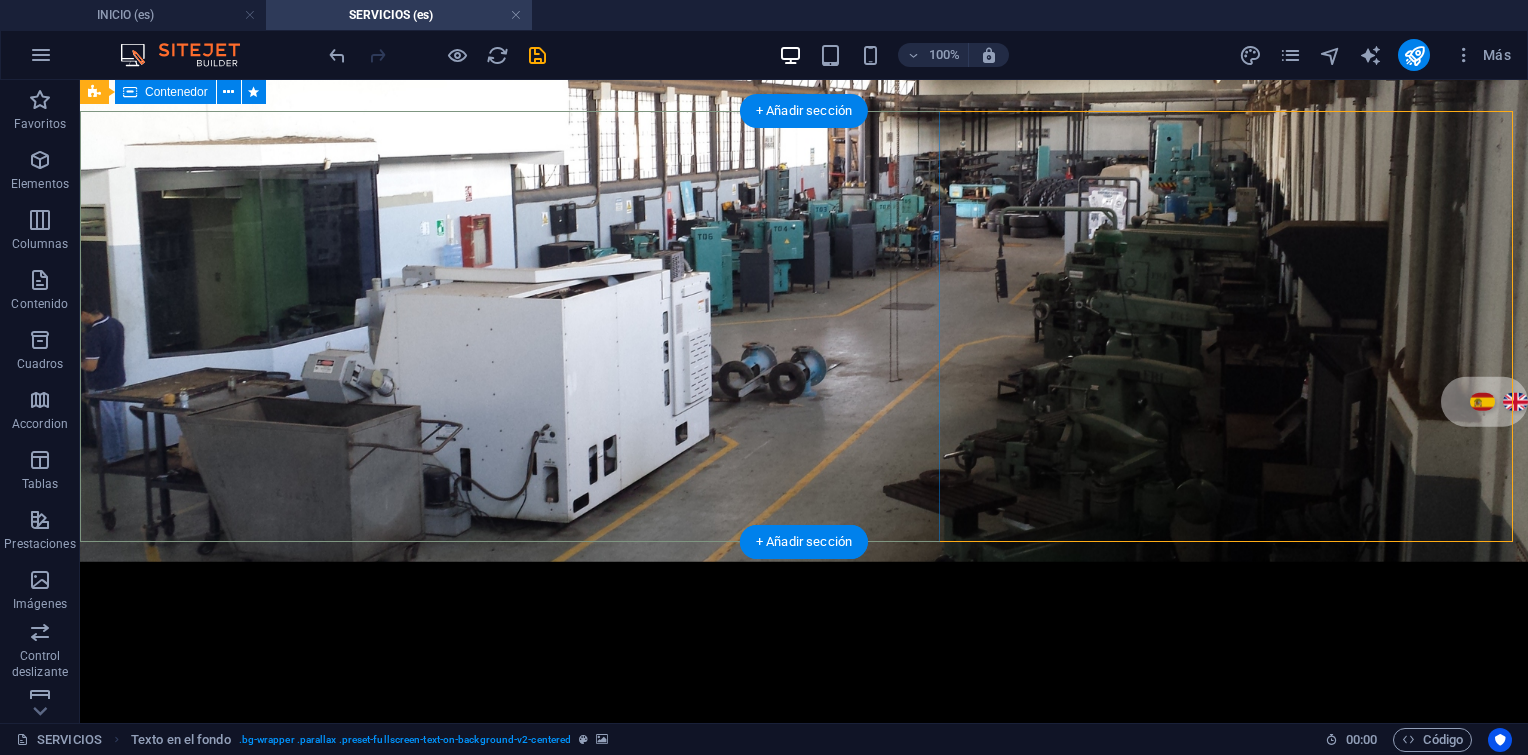 scroll, scrollTop: 0, scrollLeft: 0, axis: both 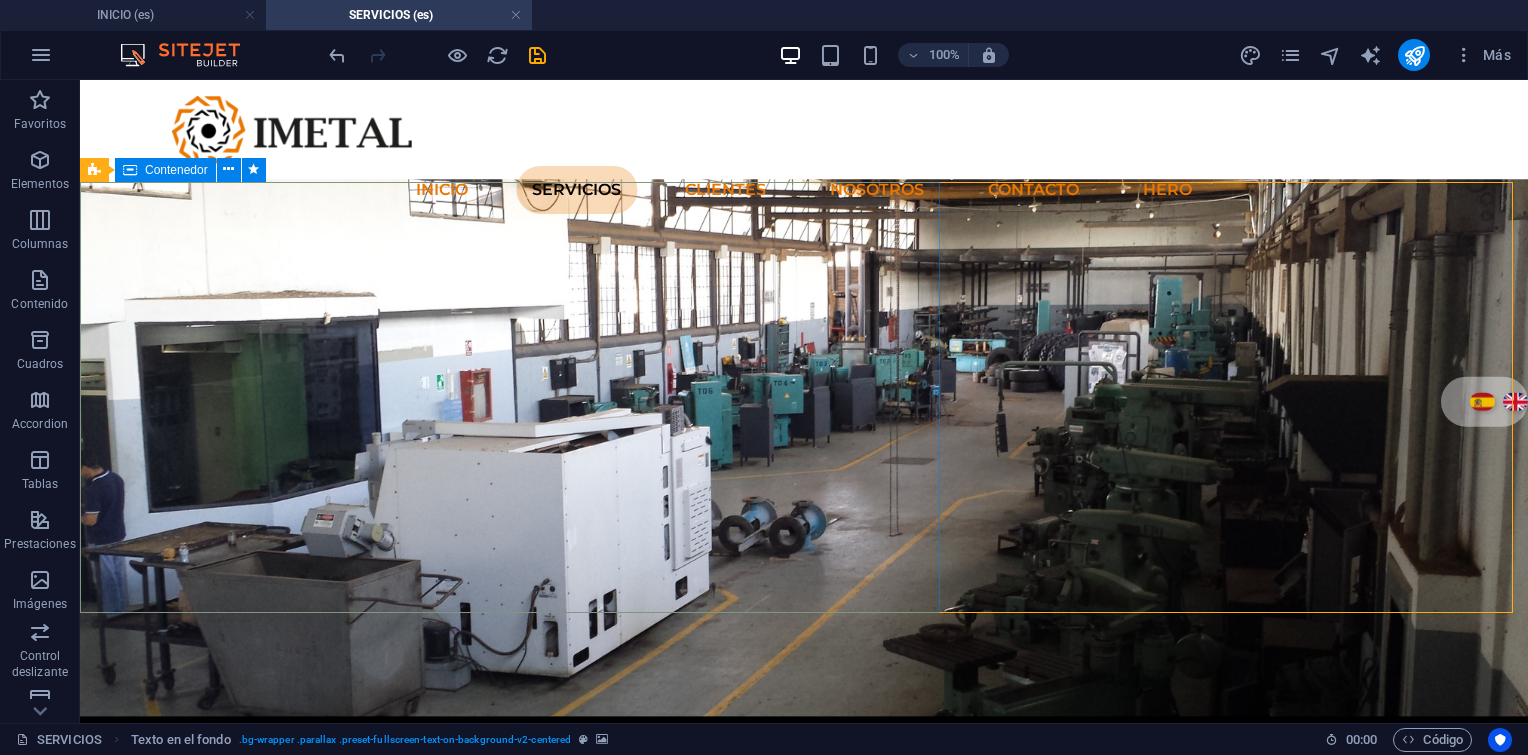 click on "Contenedor" at bounding box center (176, 170) 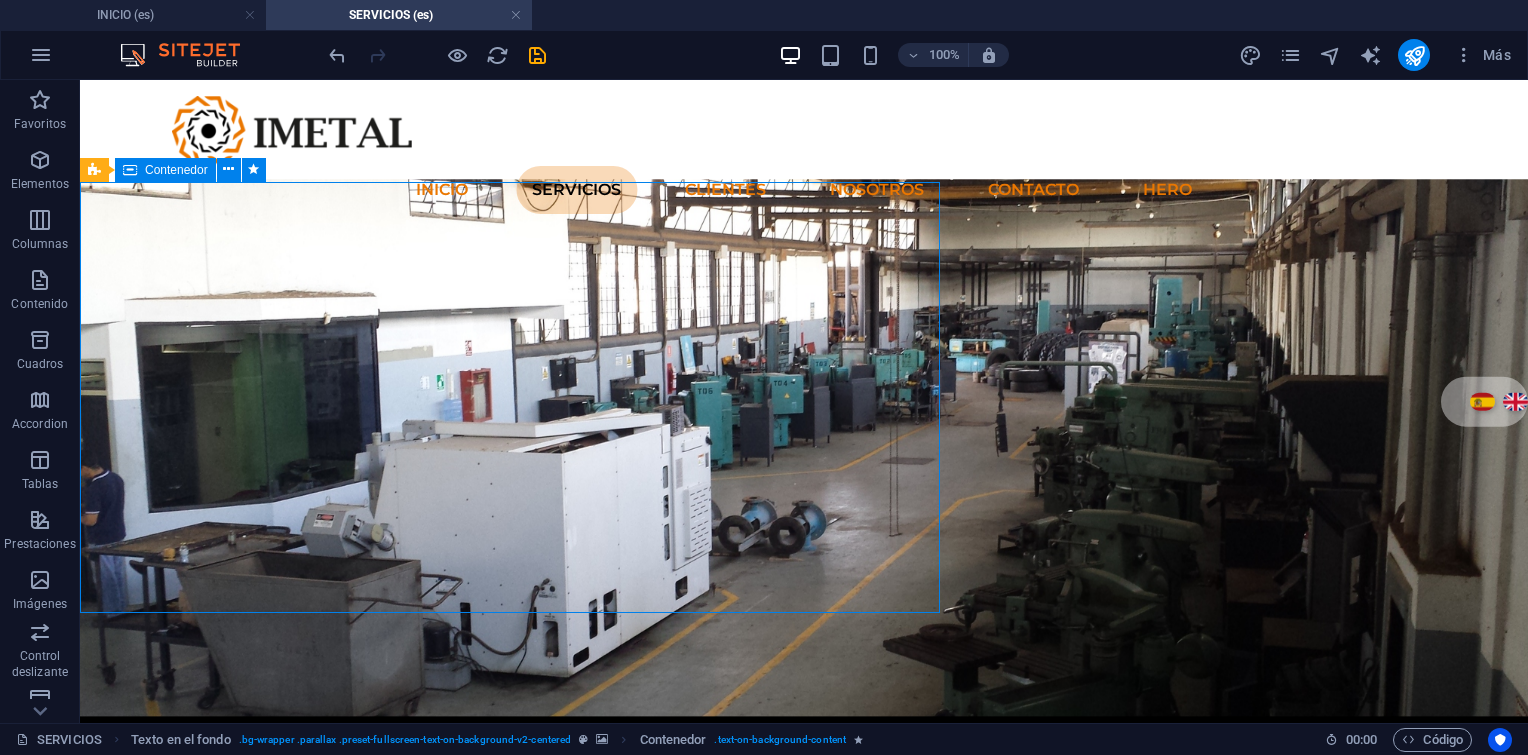 click on "Contenedor" at bounding box center [176, 170] 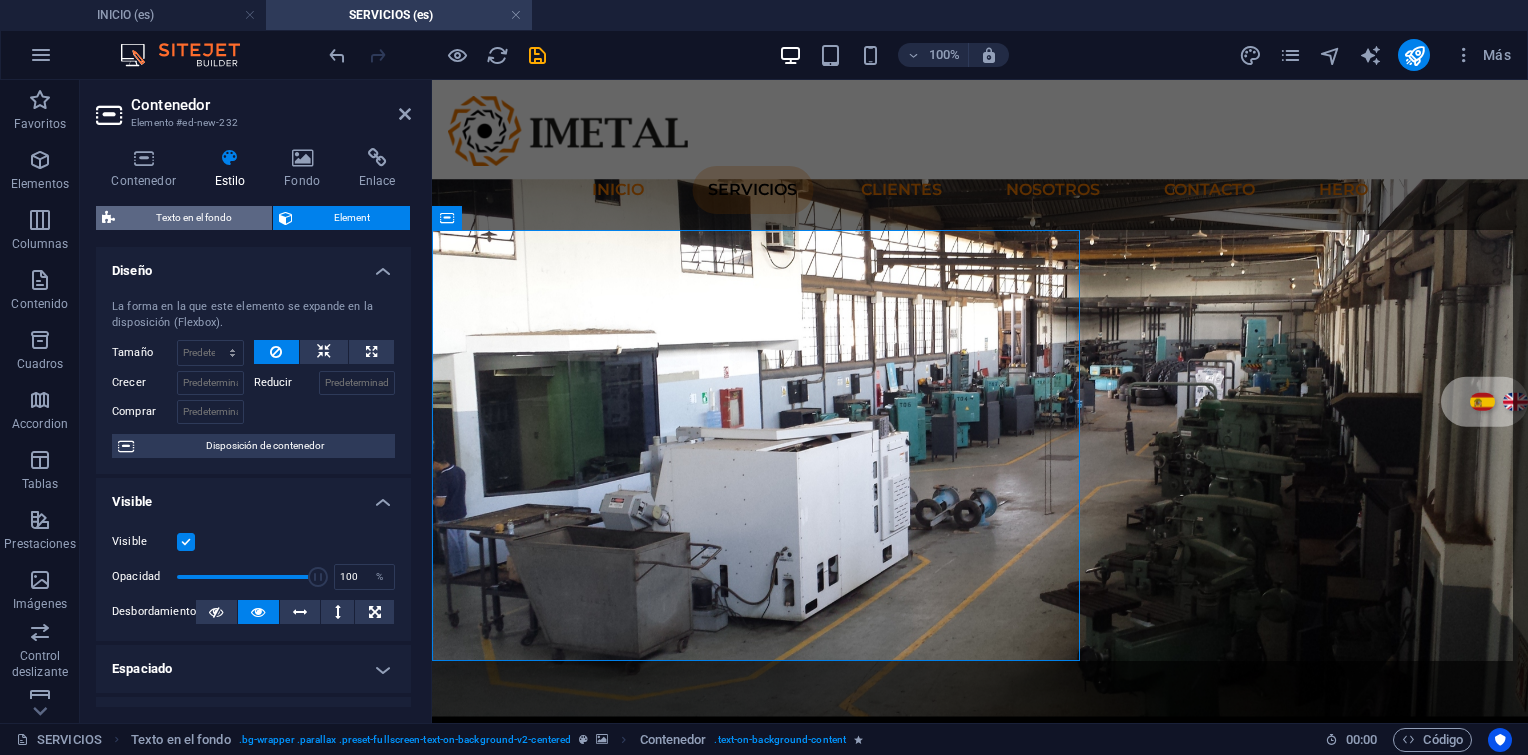 click on "Texto en el fondo" at bounding box center [193, 218] 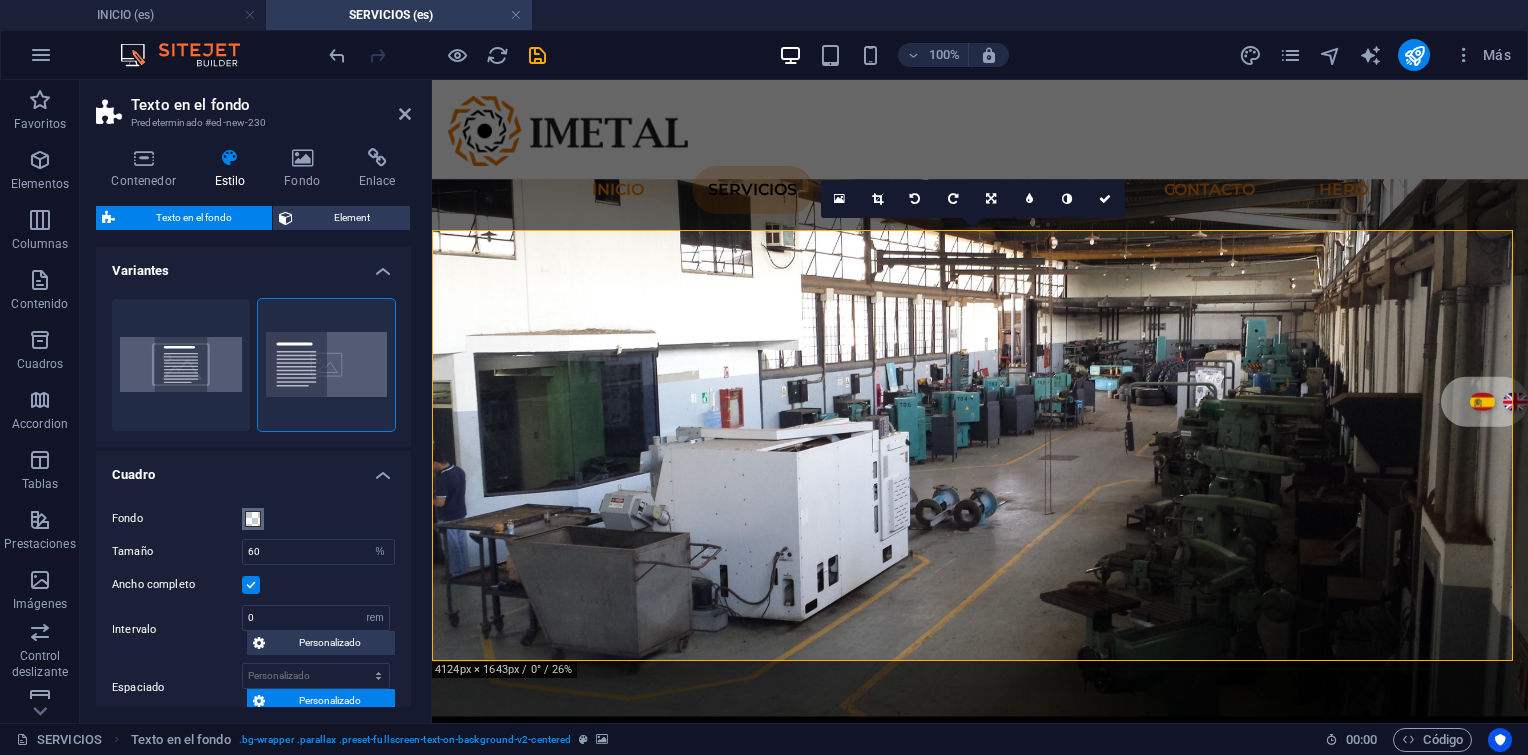 click at bounding box center [253, 519] 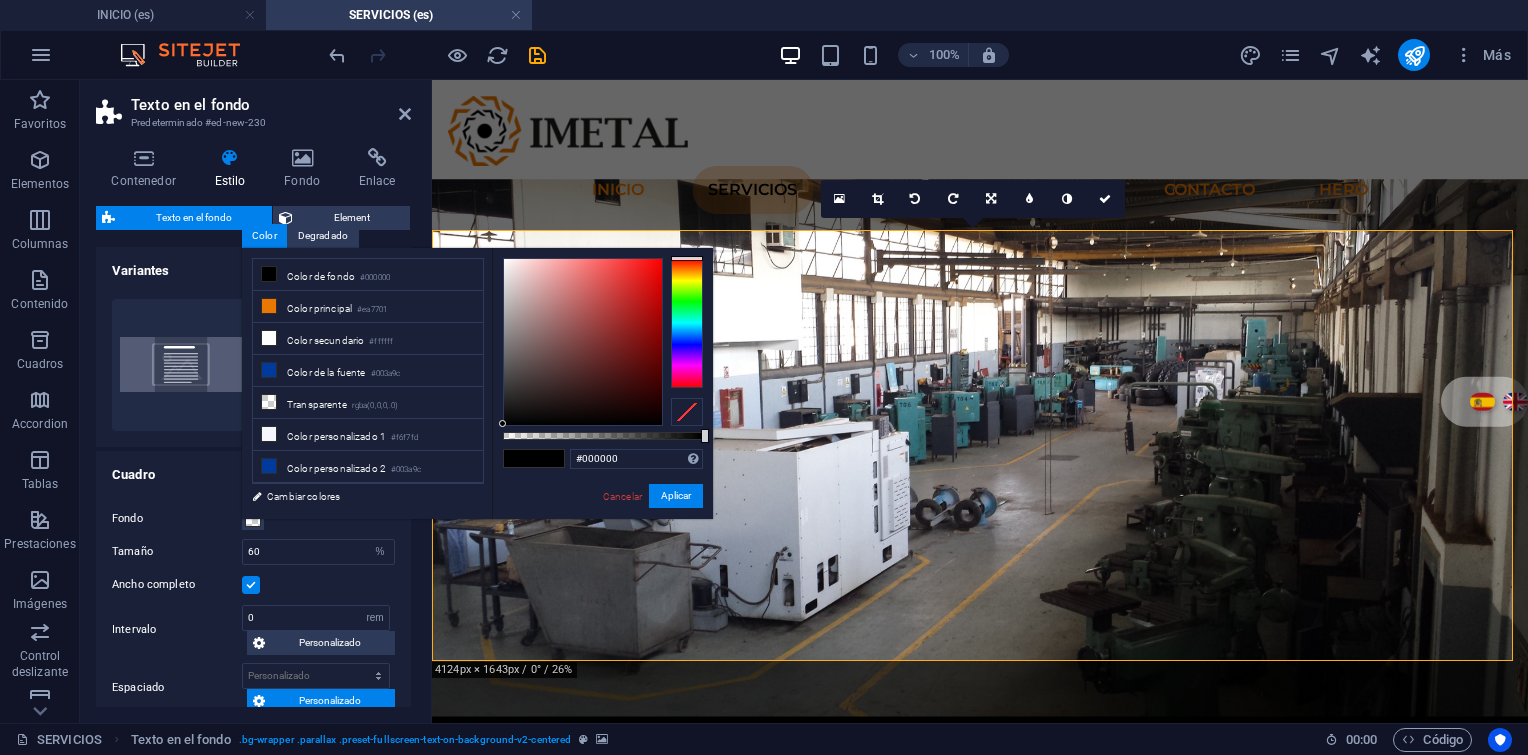 click on "#000000 Formatos soportados #0852ed rgb(8, 82, 237) rgba(8, 82, 237, 90%) hsv(221,97,93) hsl(221, 93%, 48%) Cancelar Aplicar" at bounding box center (602, 528) 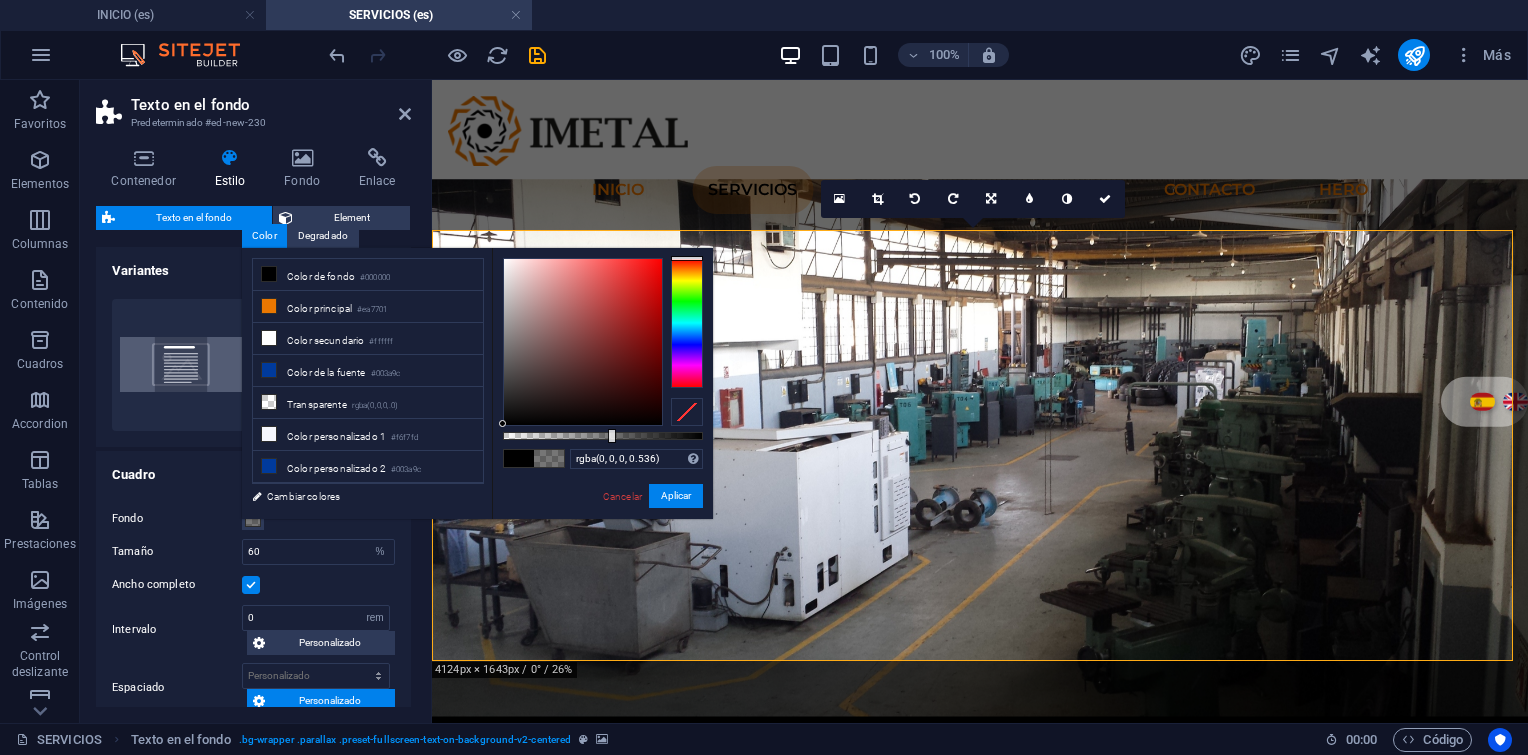 click at bounding box center [603, 436] 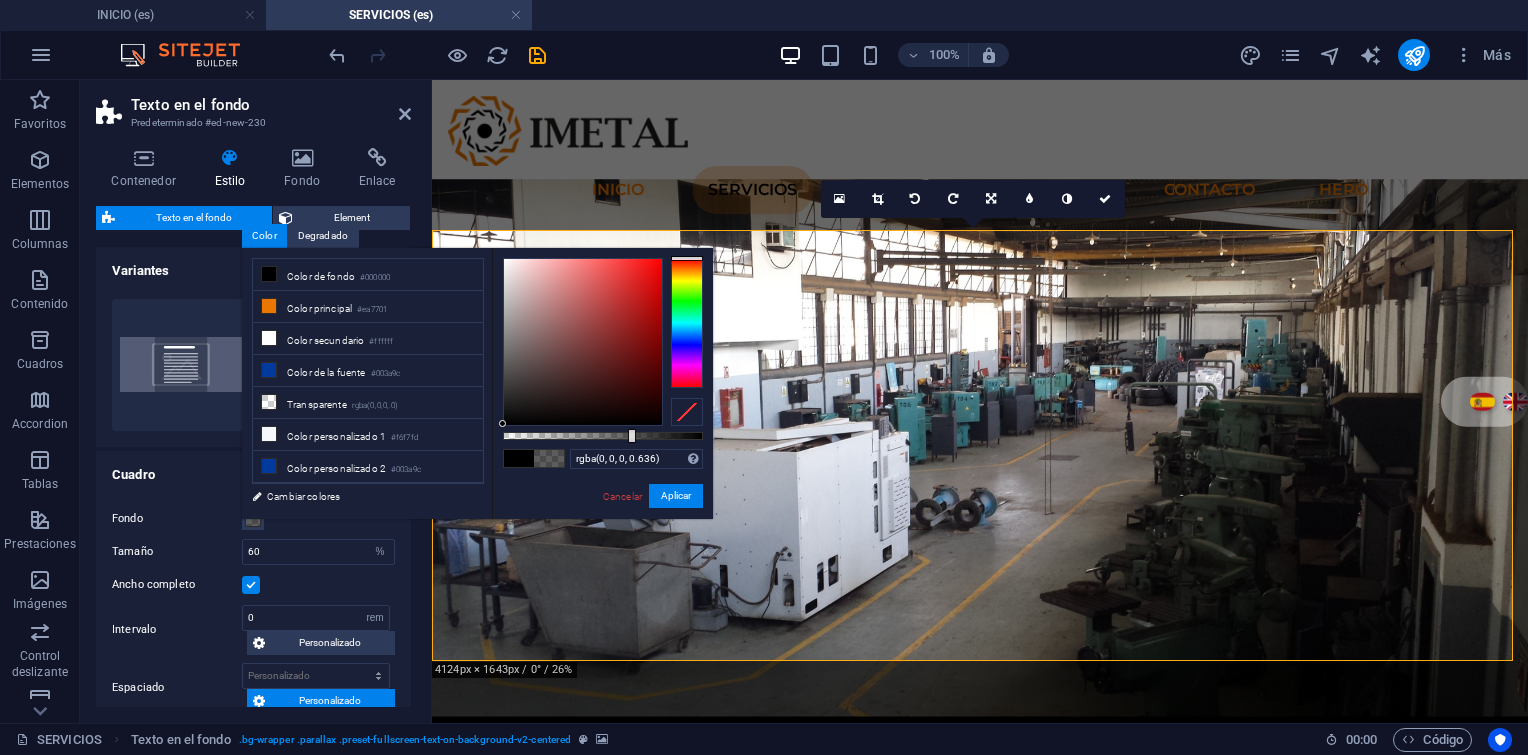 drag, startPoint x: 610, startPoint y: 434, endPoint x: 630, endPoint y: 424, distance: 22.36068 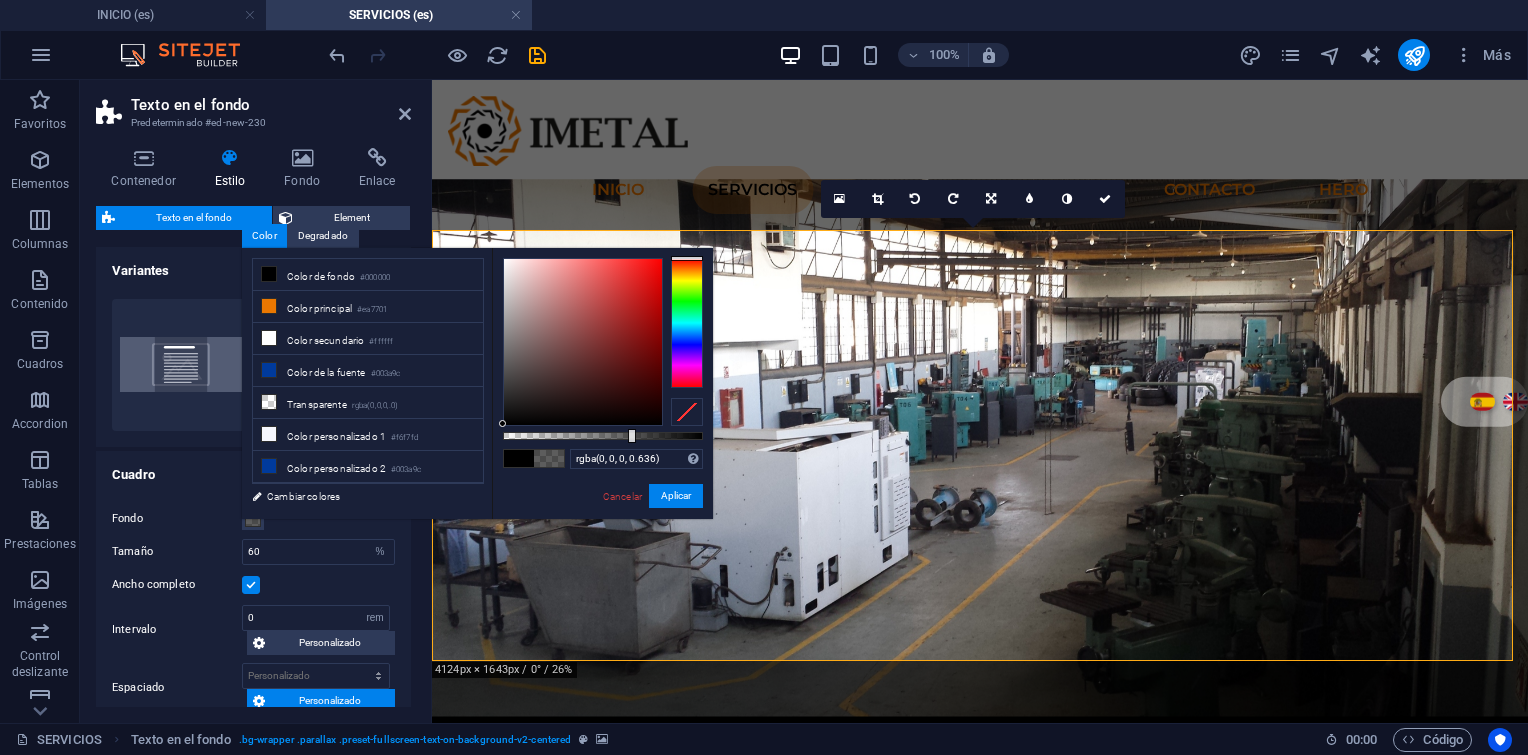 click at bounding box center (603, 342) 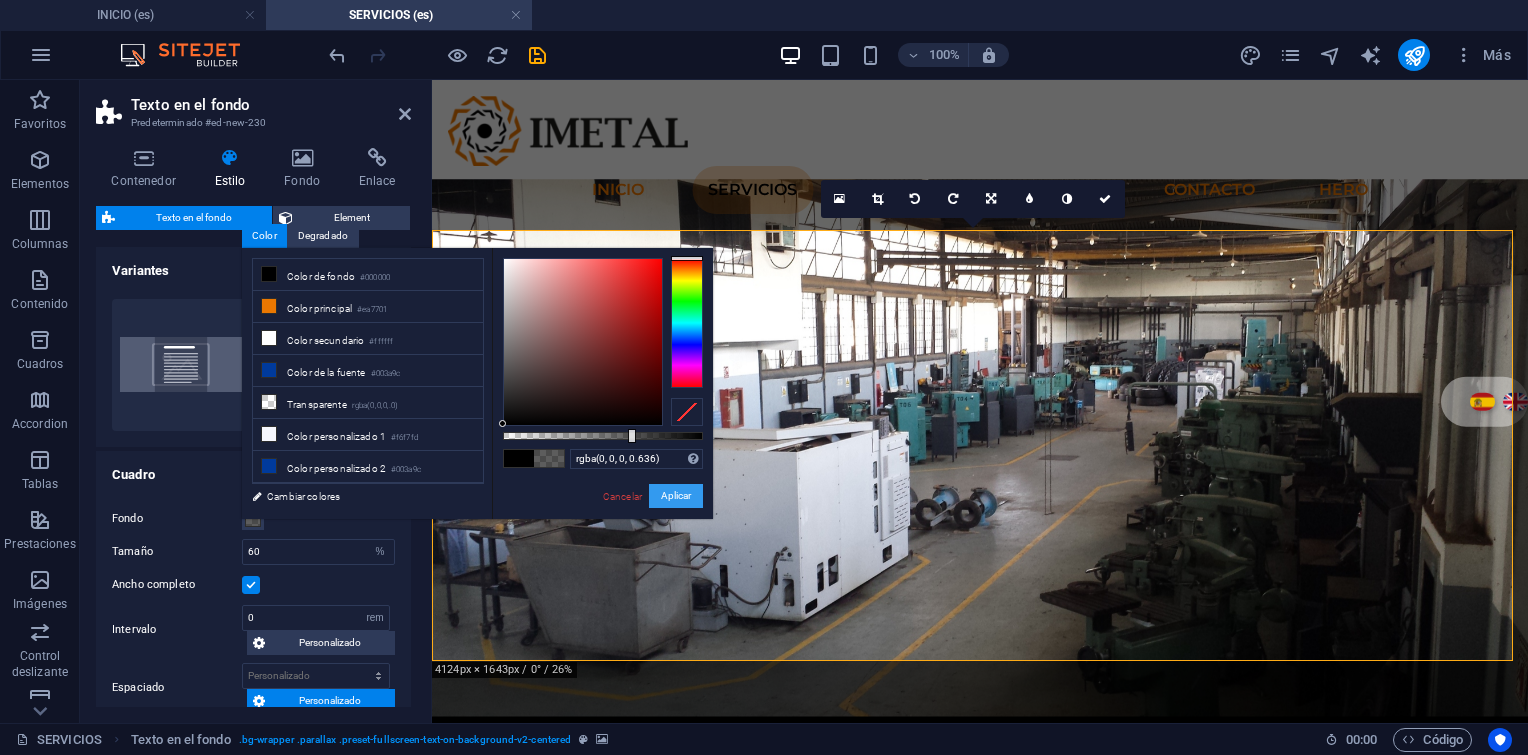 drag, startPoint x: 666, startPoint y: 495, endPoint x: 234, endPoint y: 412, distance: 439.90112 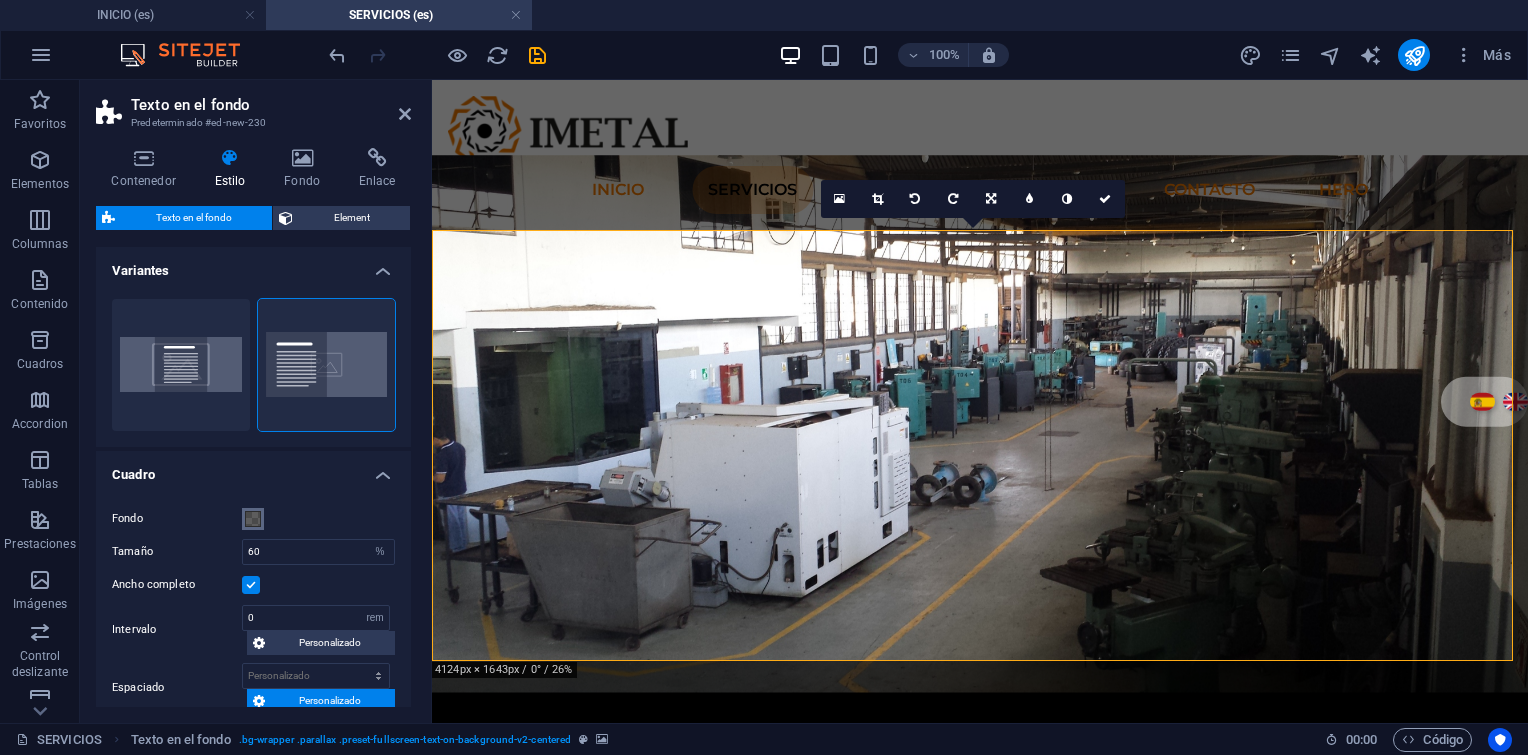 click at bounding box center (253, 519) 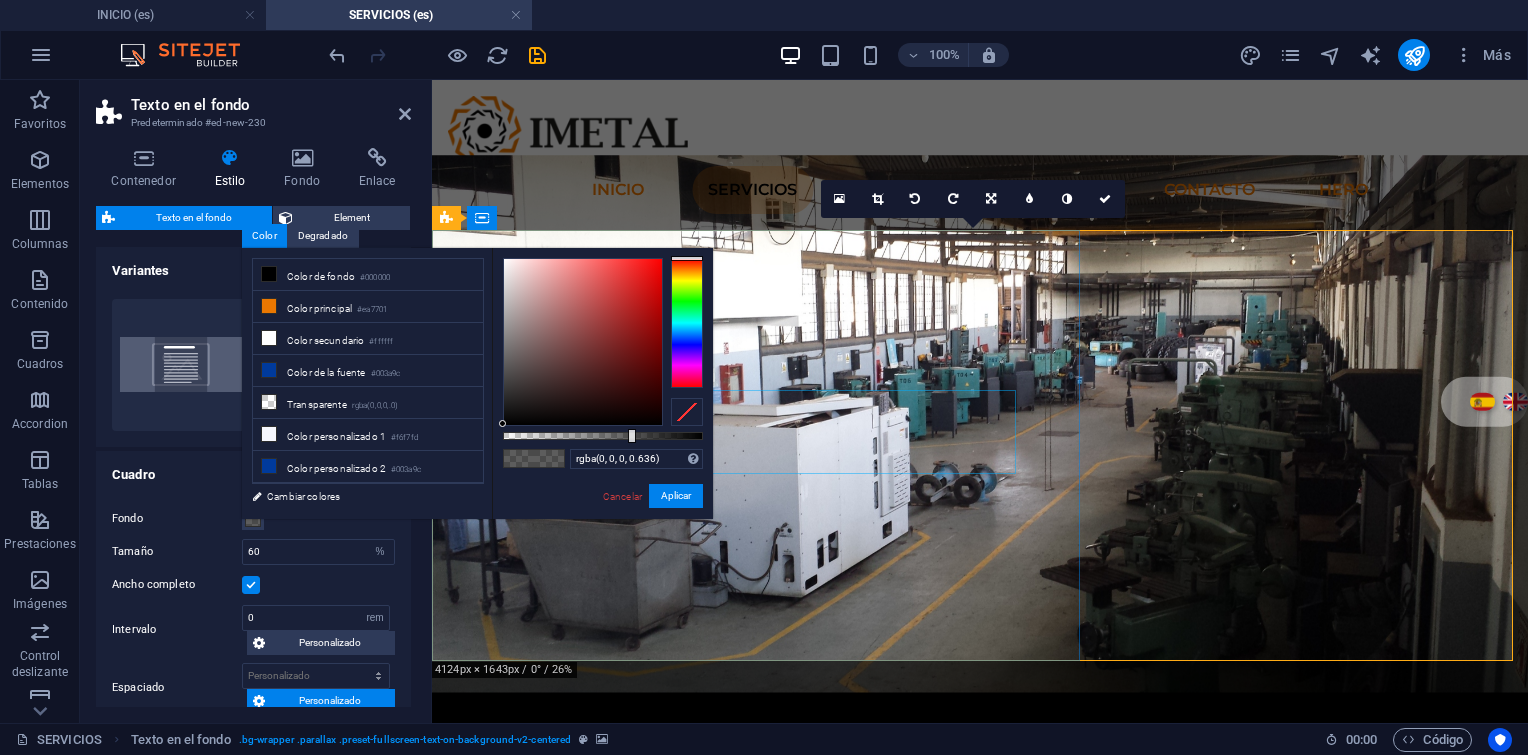 drag, startPoint x: 1107, startPoint y: 520, endPoint x: 759, endPoint y: 428, distance: 359.95557 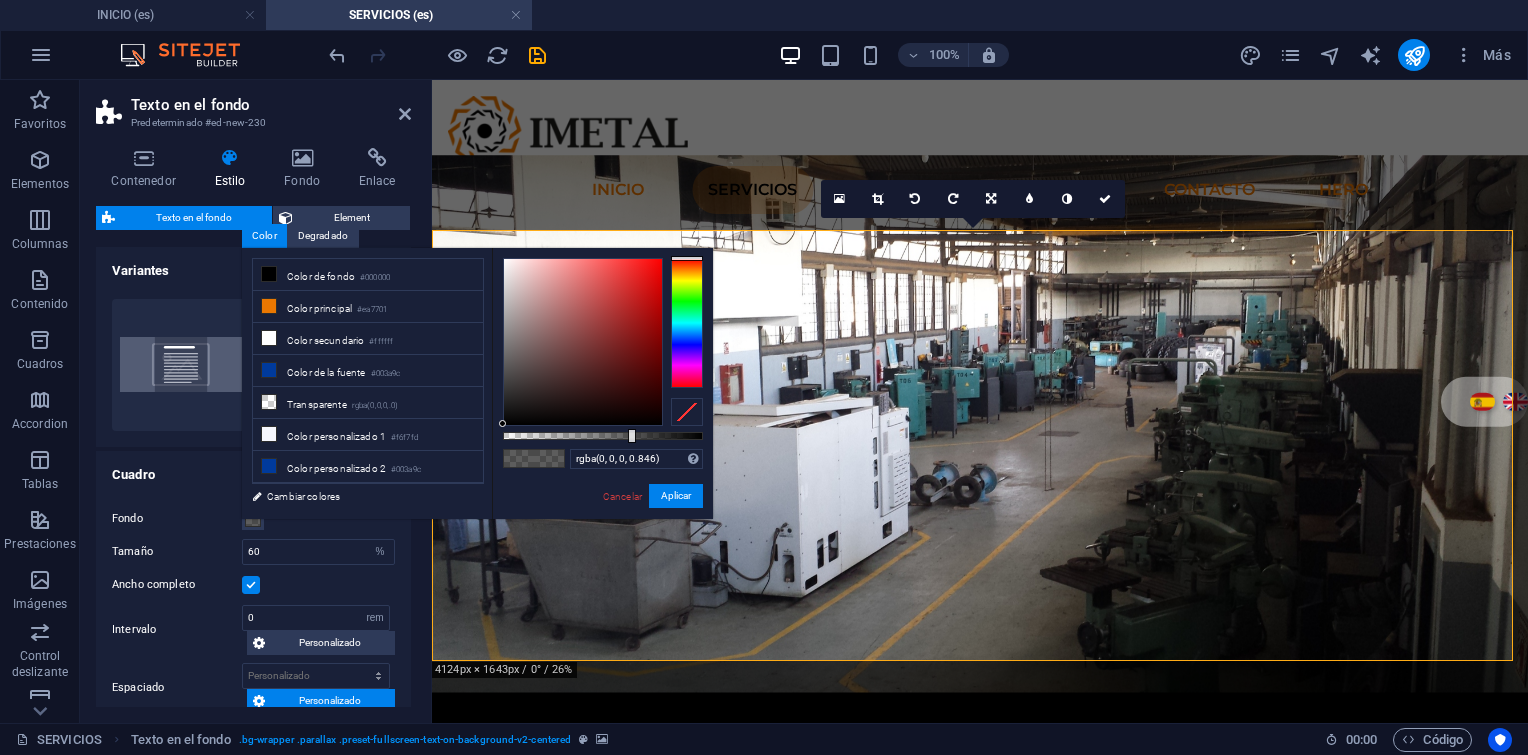 click at bounding box center [603, 436] 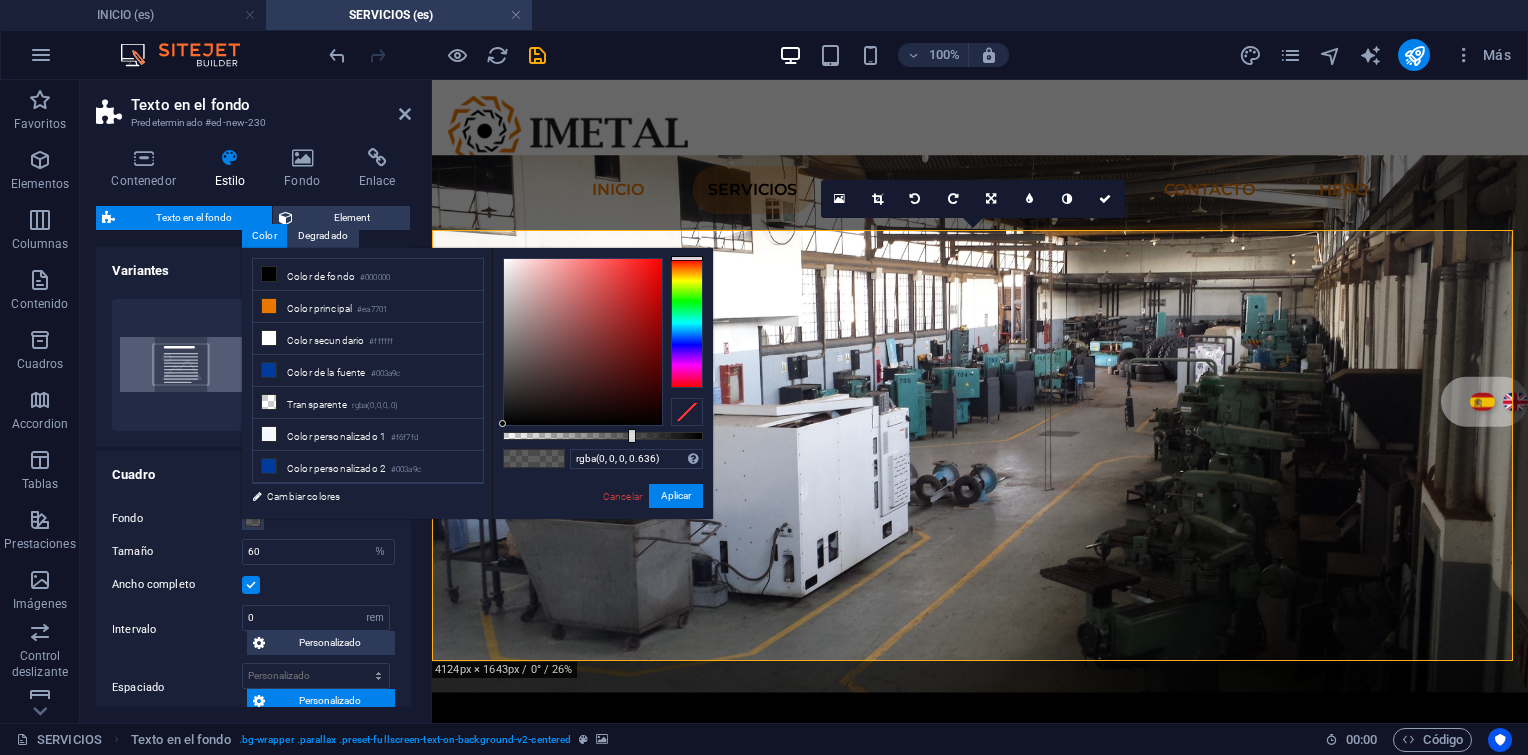 type on "rgba(0, 0, 0, 0.821)" 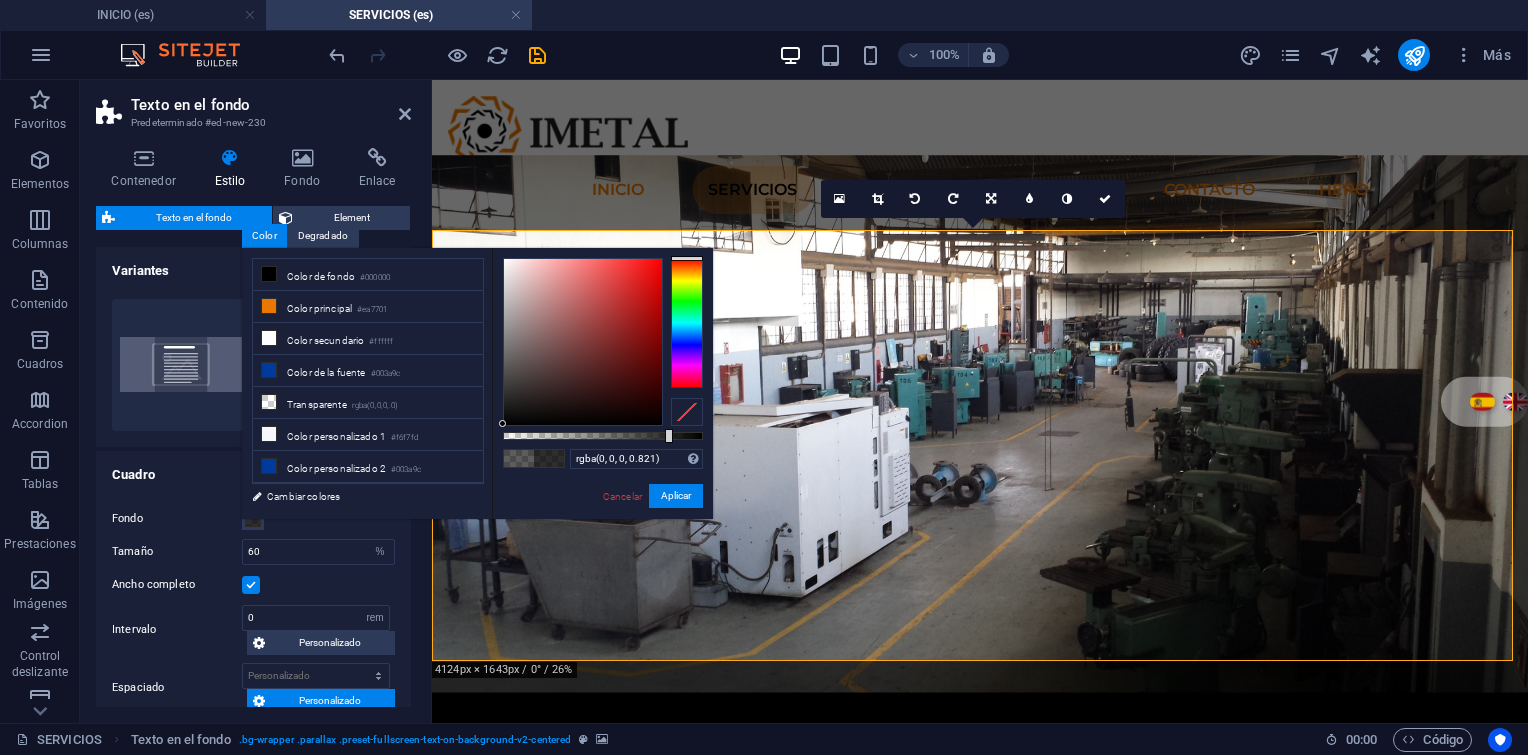 click at bounding box center (603, 436) 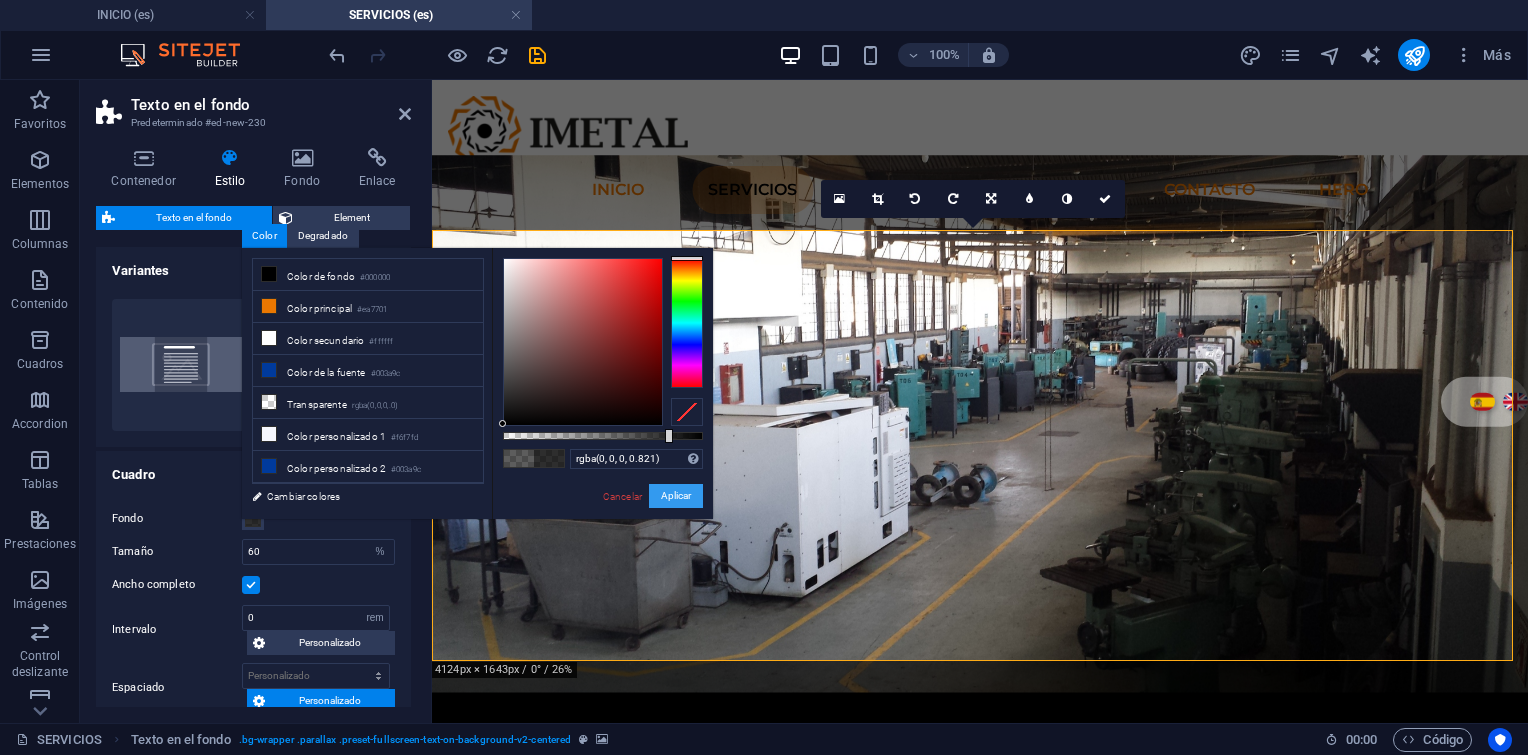 click on "Aplicar" at bounding box center [676, 496] 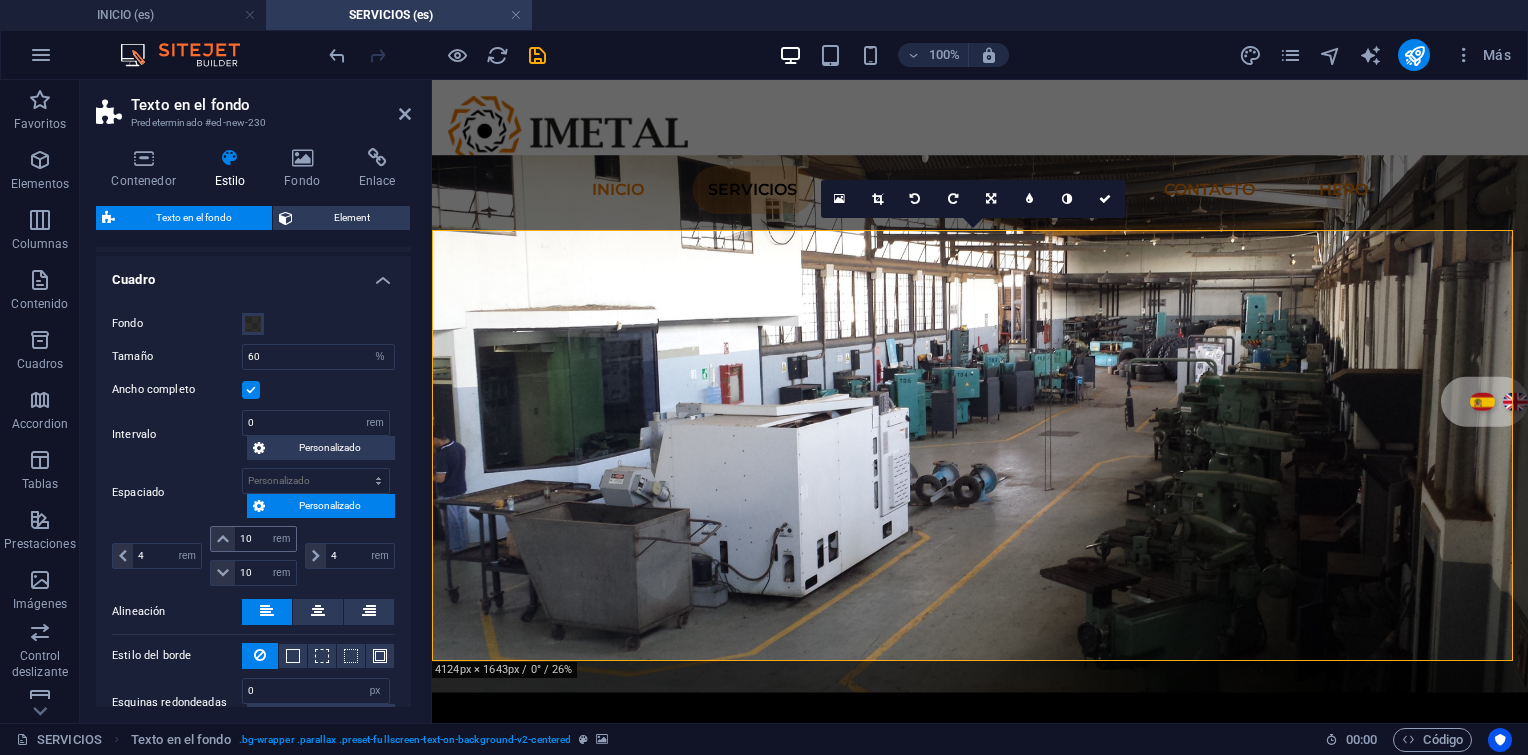 scroll, scrollTop: 200, scrollLeft: 0, axis: vertical 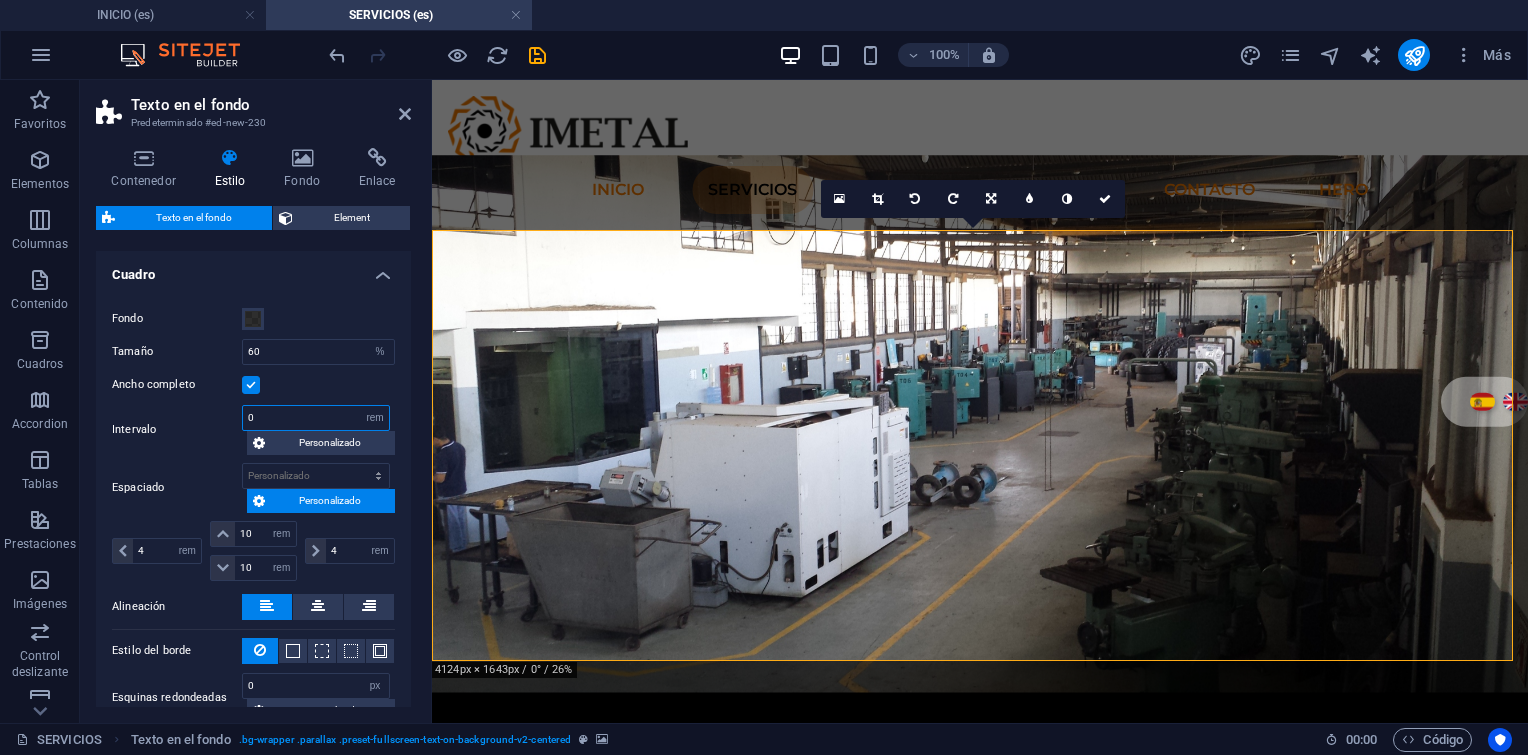 click on "0" at bounding box center (316, 418) 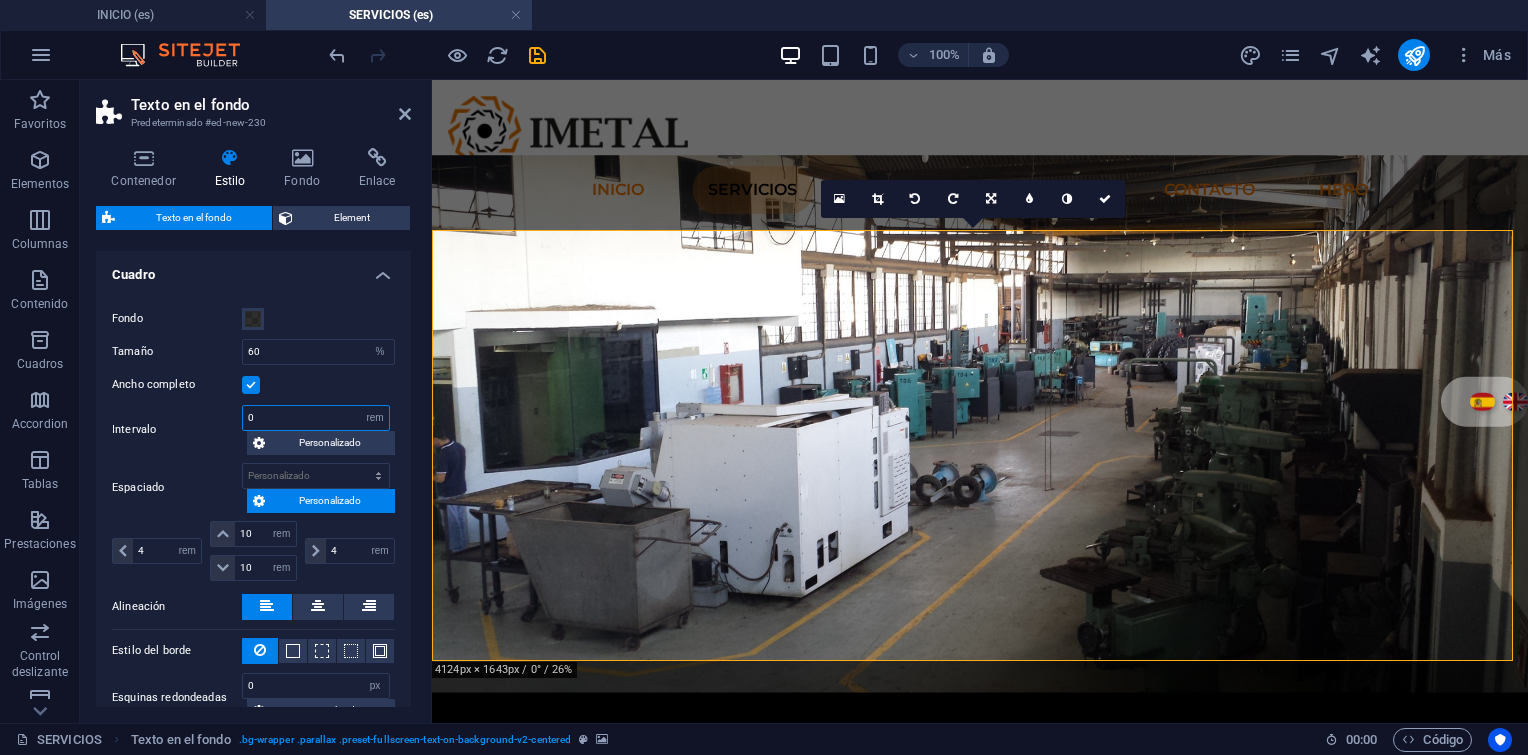 click on "0" at bounding box center (316, 418) 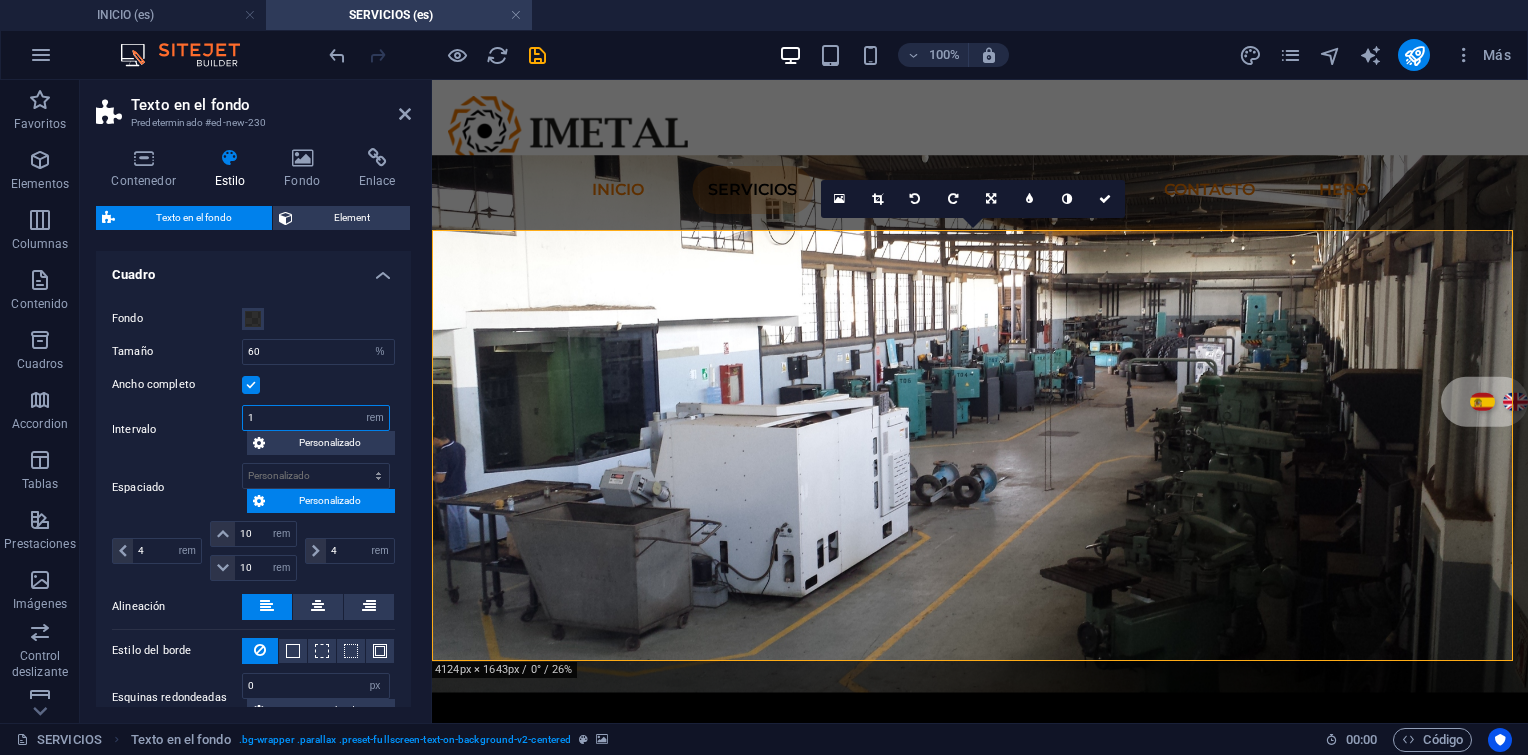 type on "1" 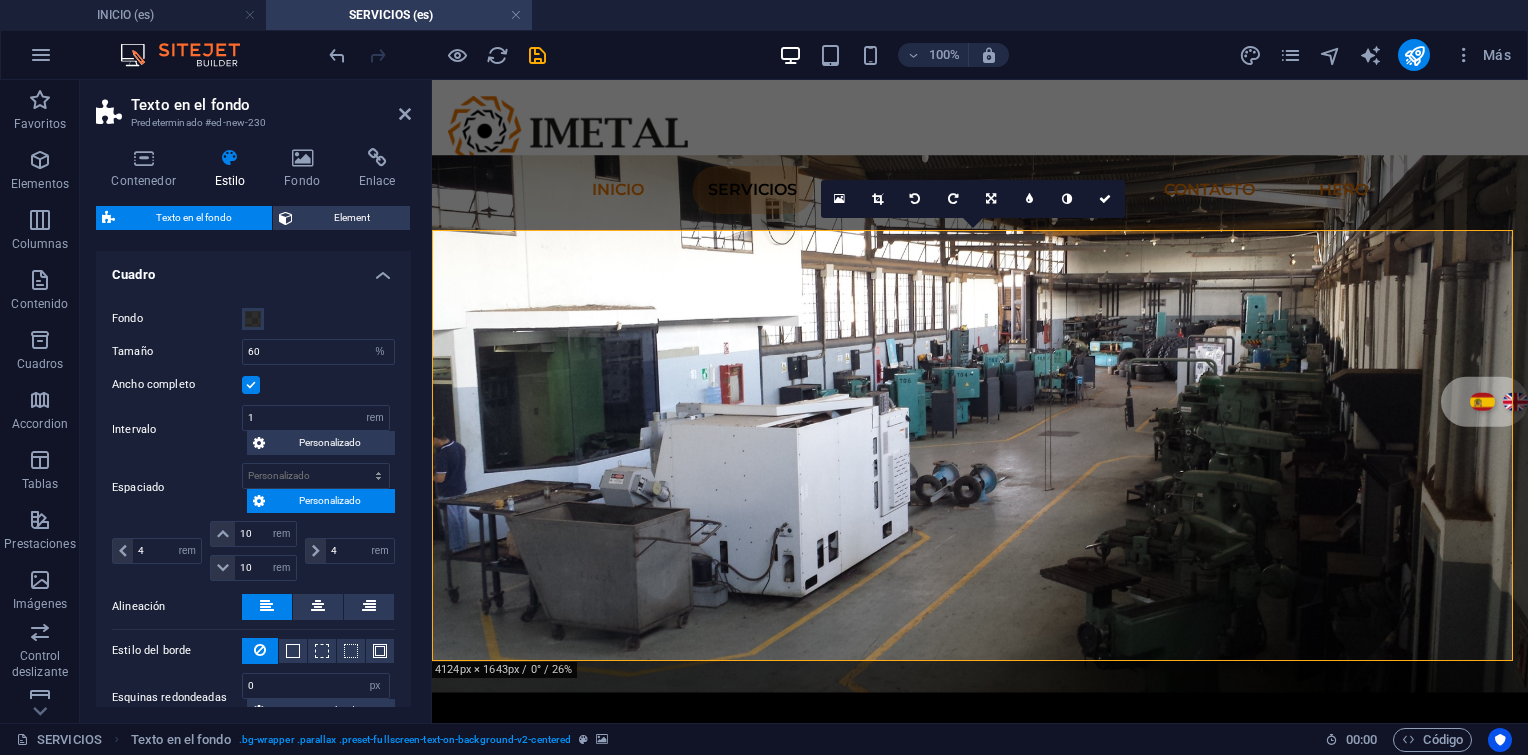 click at bounding box center (251, 385) 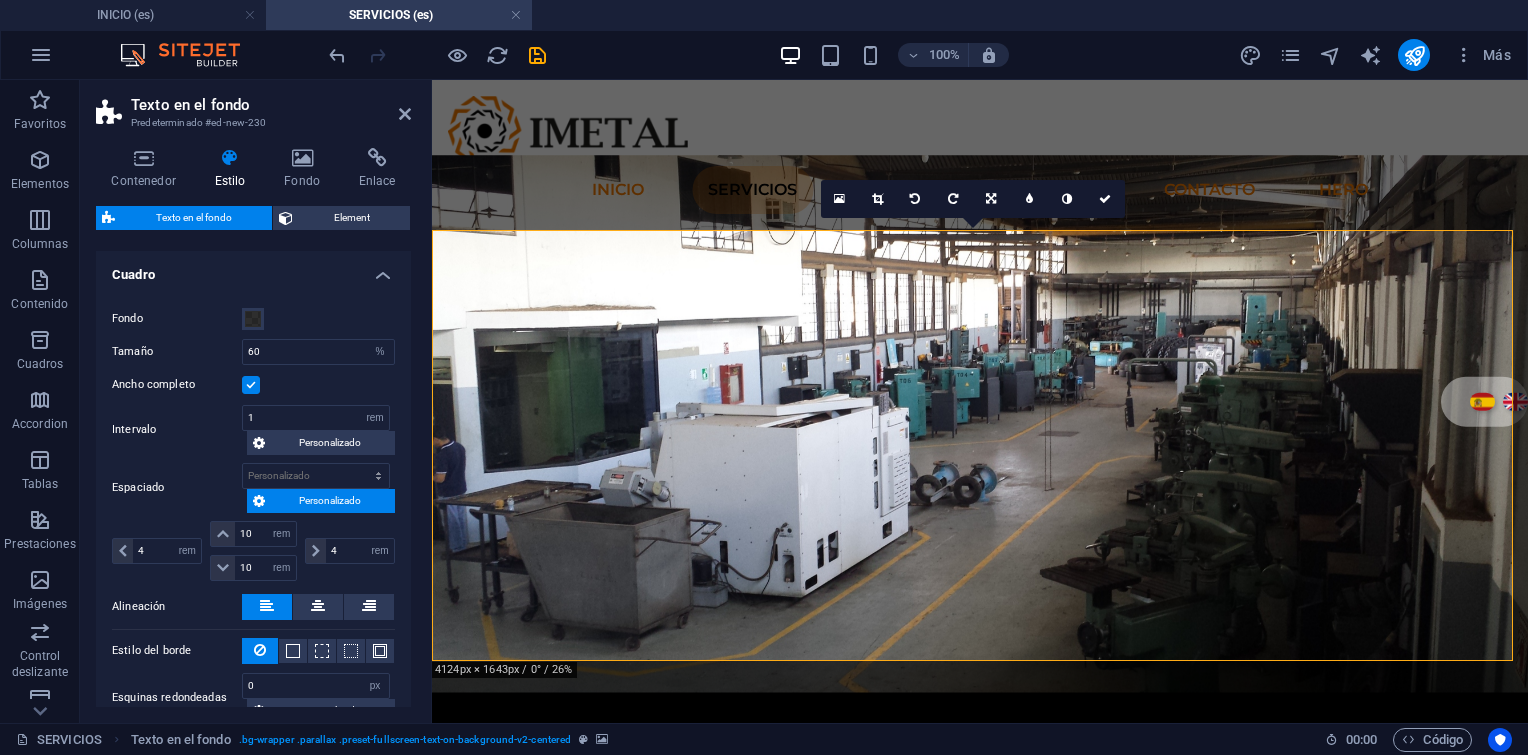 click on "Ancho completo" at bounding box center [0, 0] 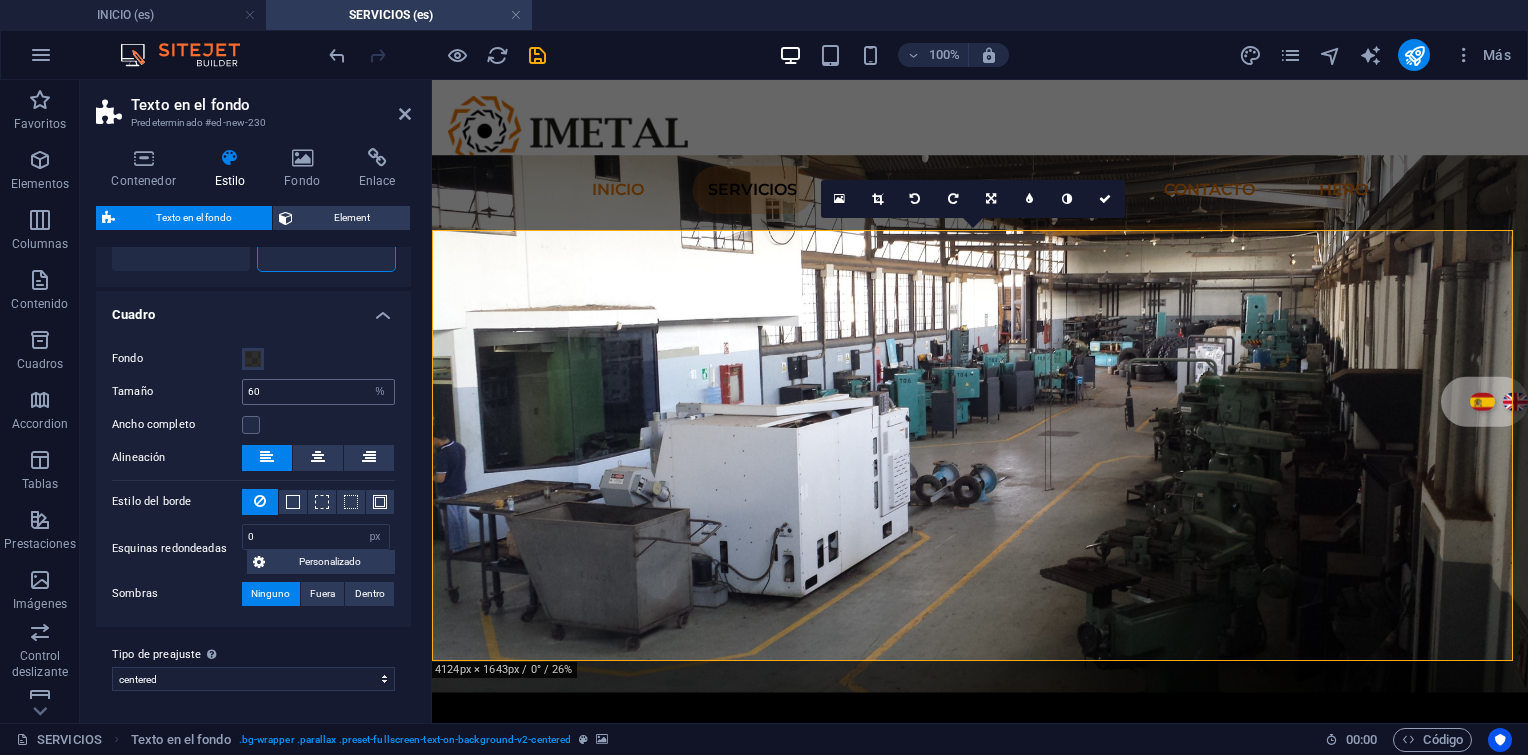 scroll, scrollTop: 157, scrollLeft: 0, axis: vertical 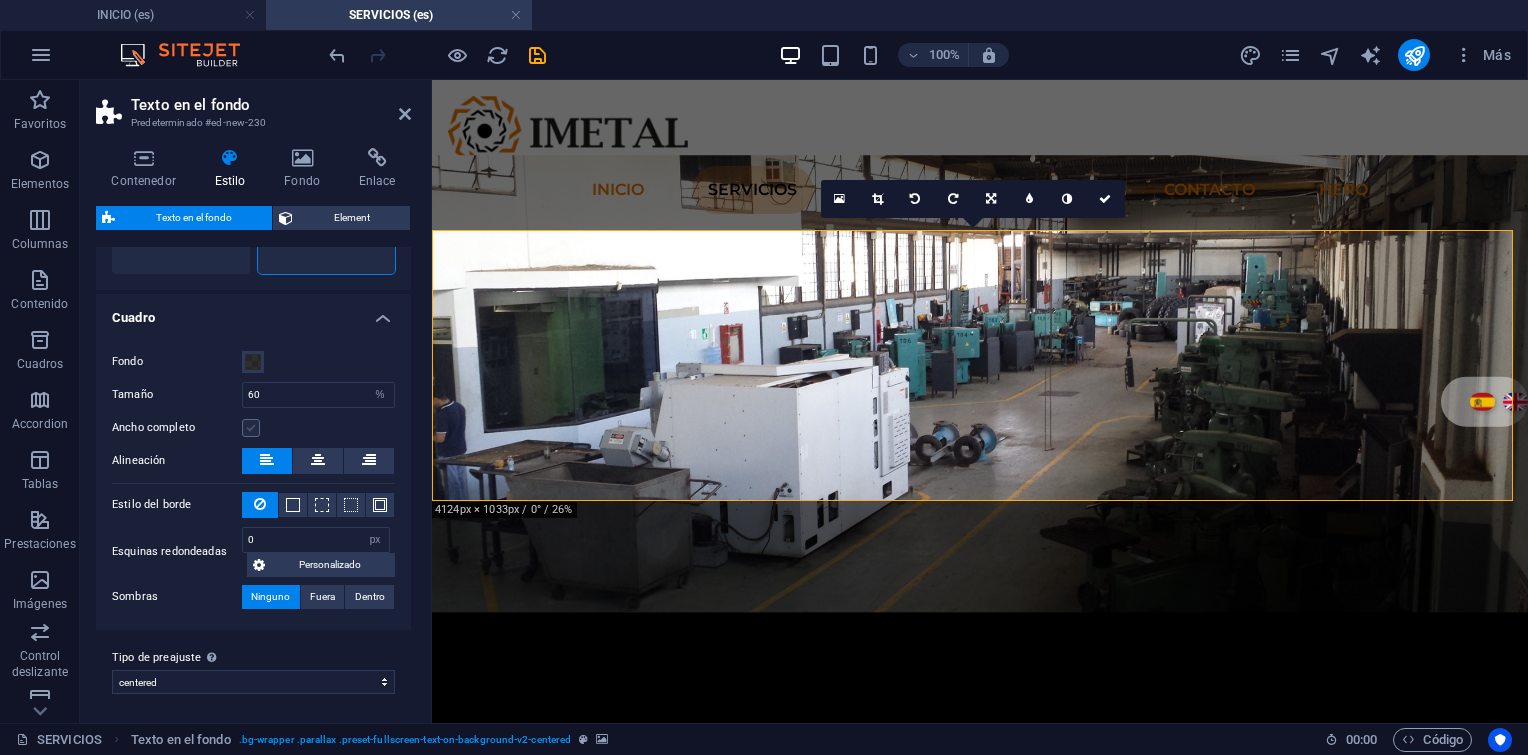 click at bounding box center [251, 428] 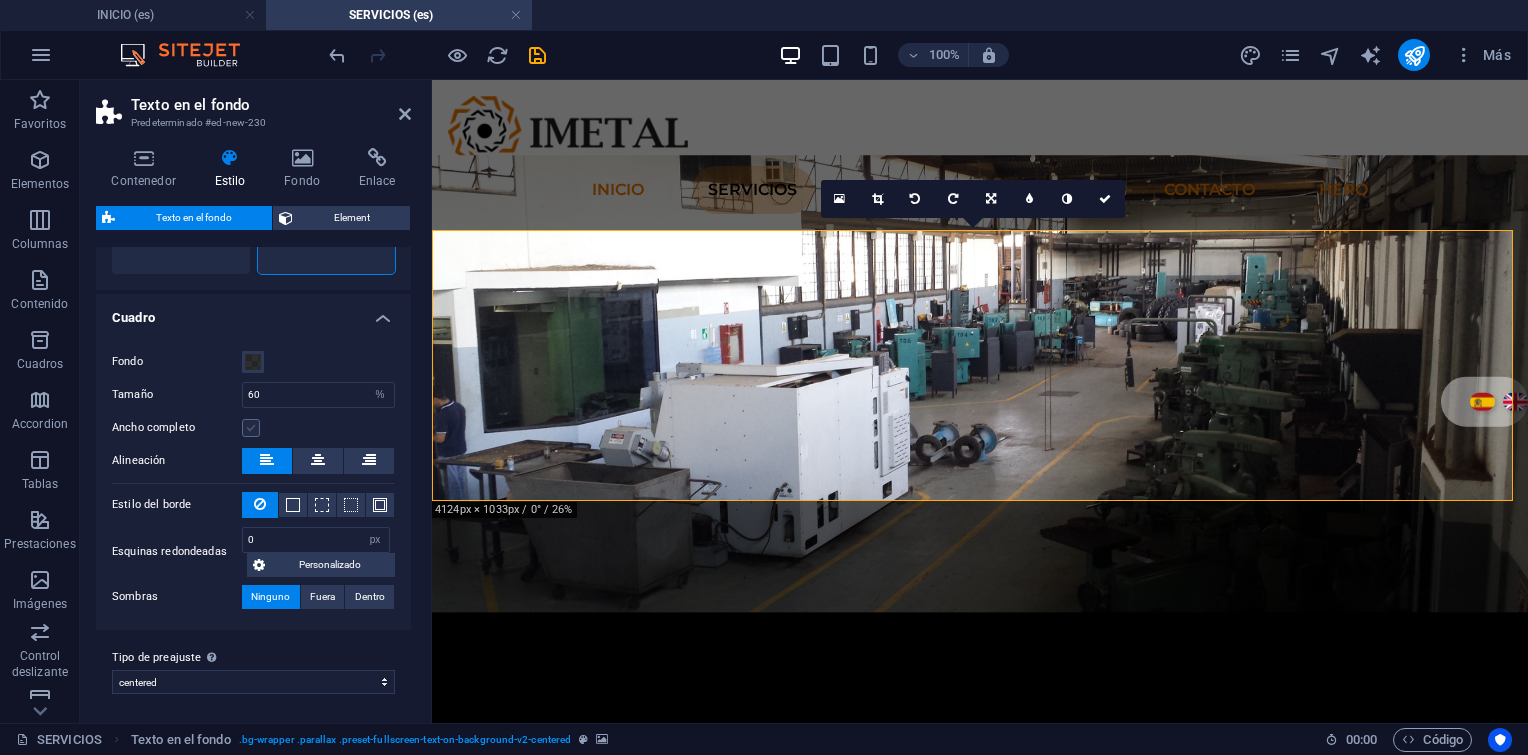 click on "Ancho completo" at bounding box center [0, 0] 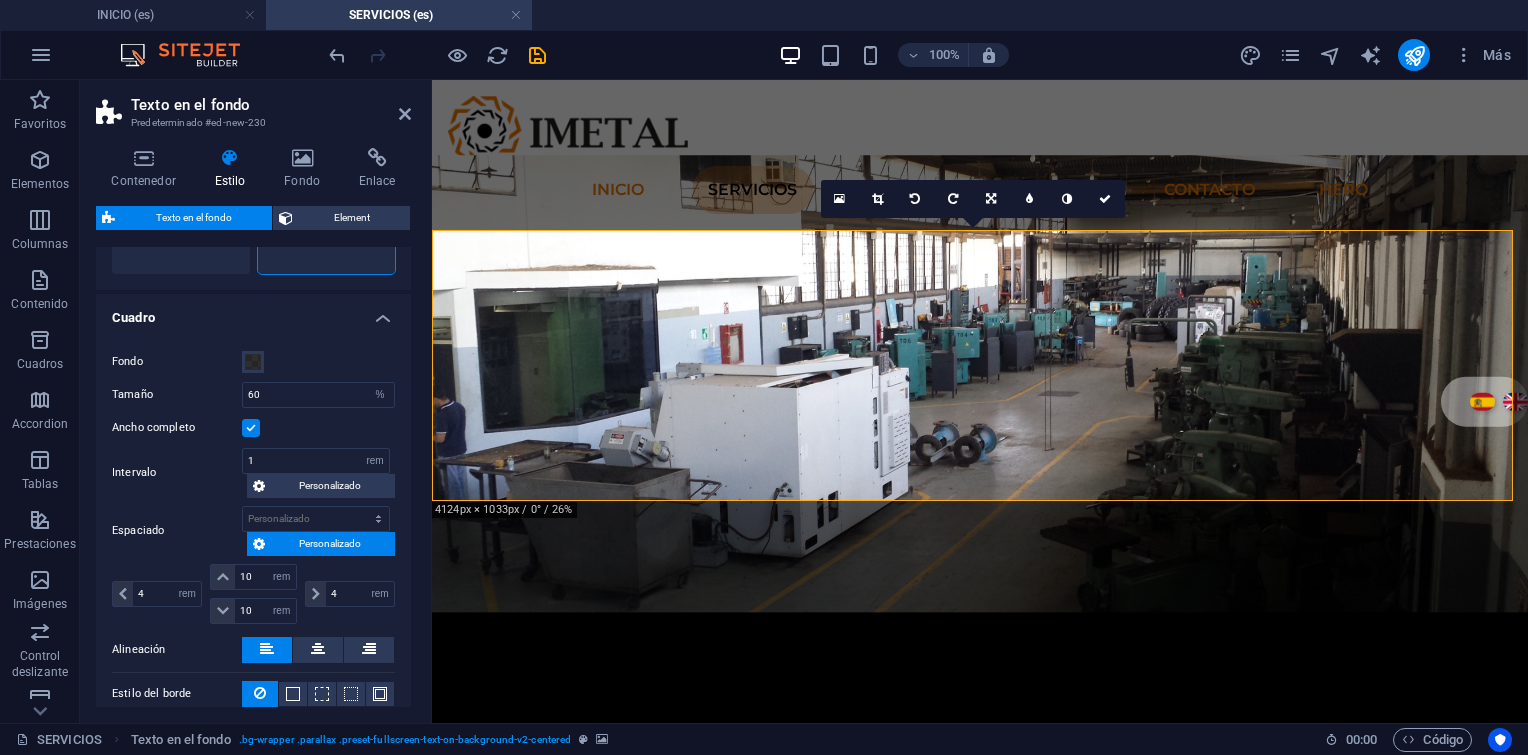 scroll, scrollTop: 200, scrollLeft: 0, axis: vertical 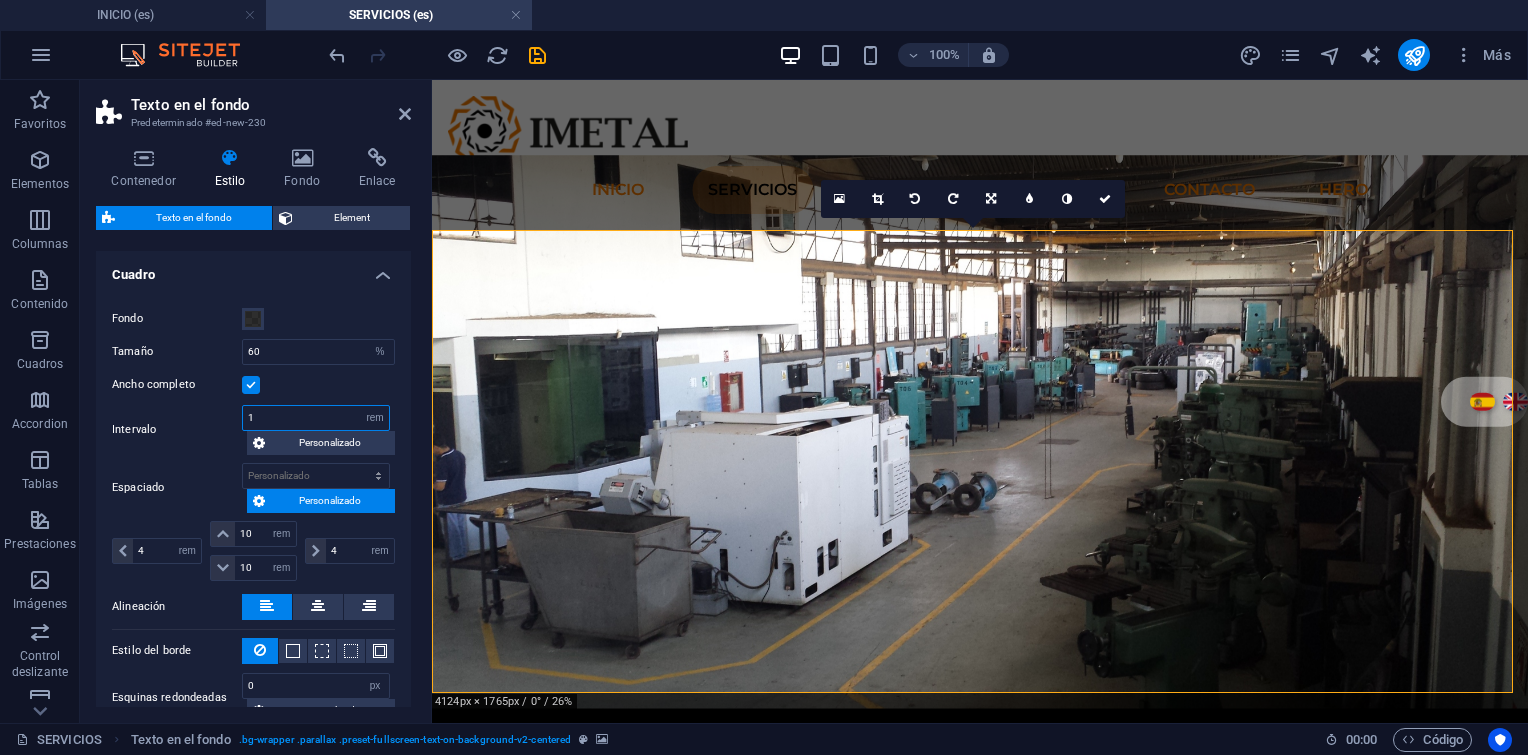 click on "1" at bounding box center [316, 418] 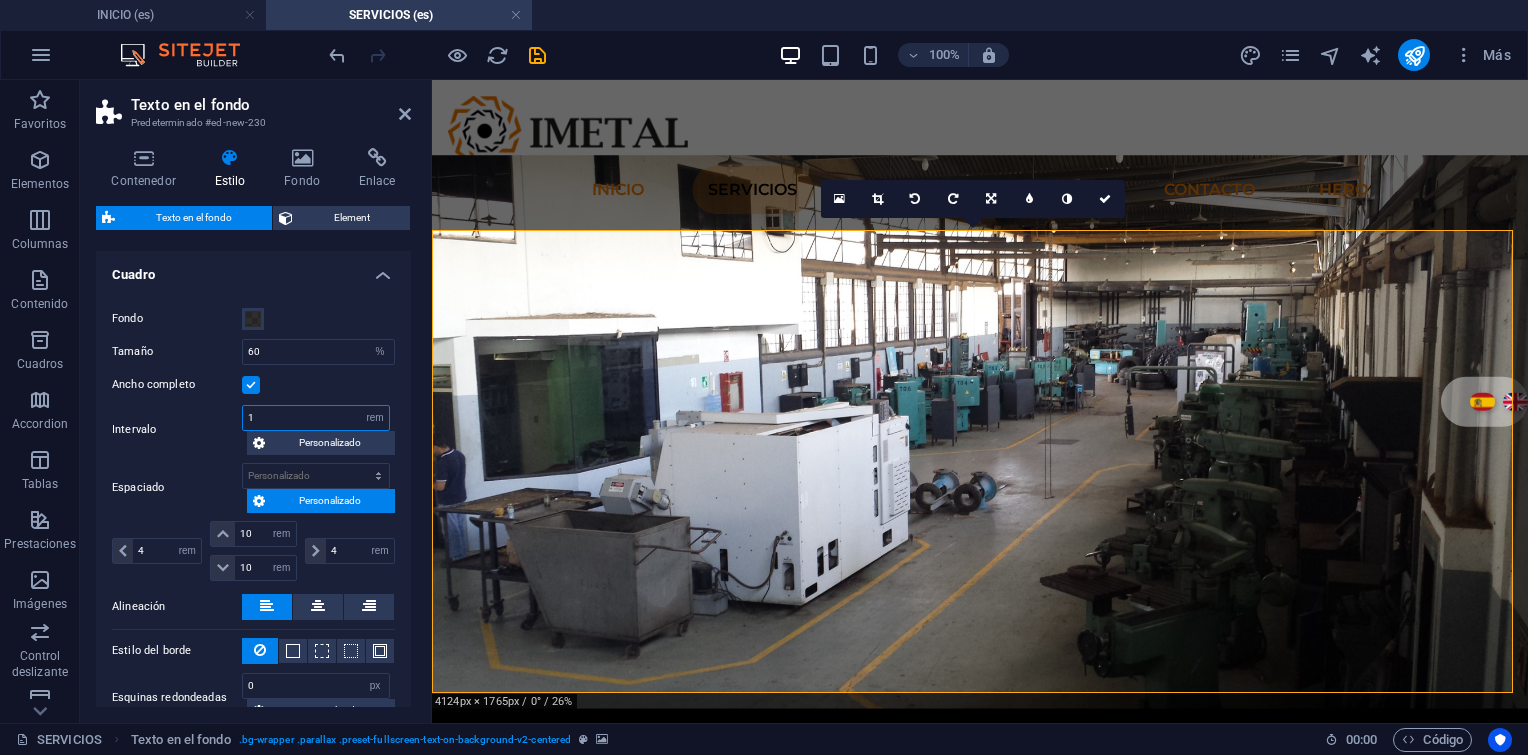 click on "1" at bounding box center (316, 418) 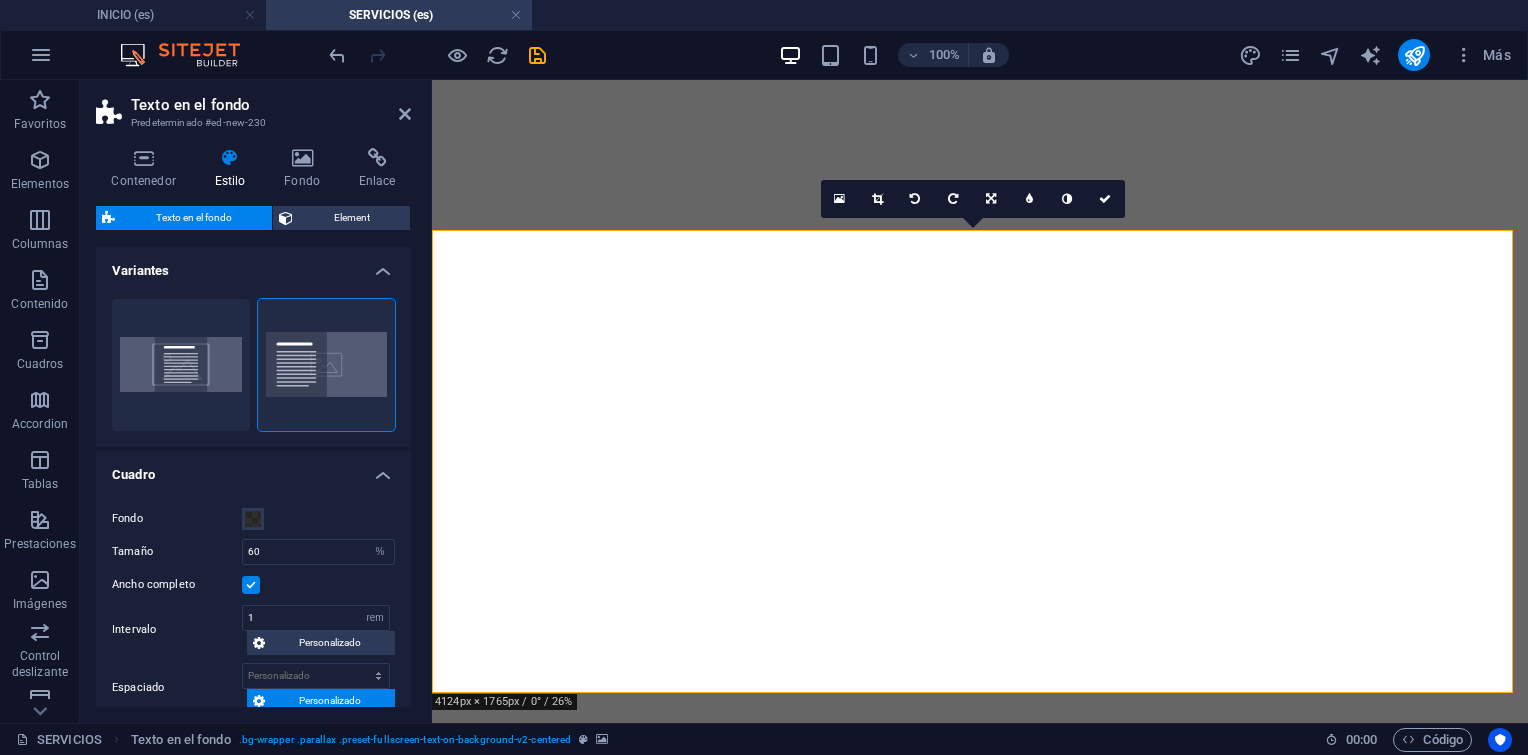 select on "%" 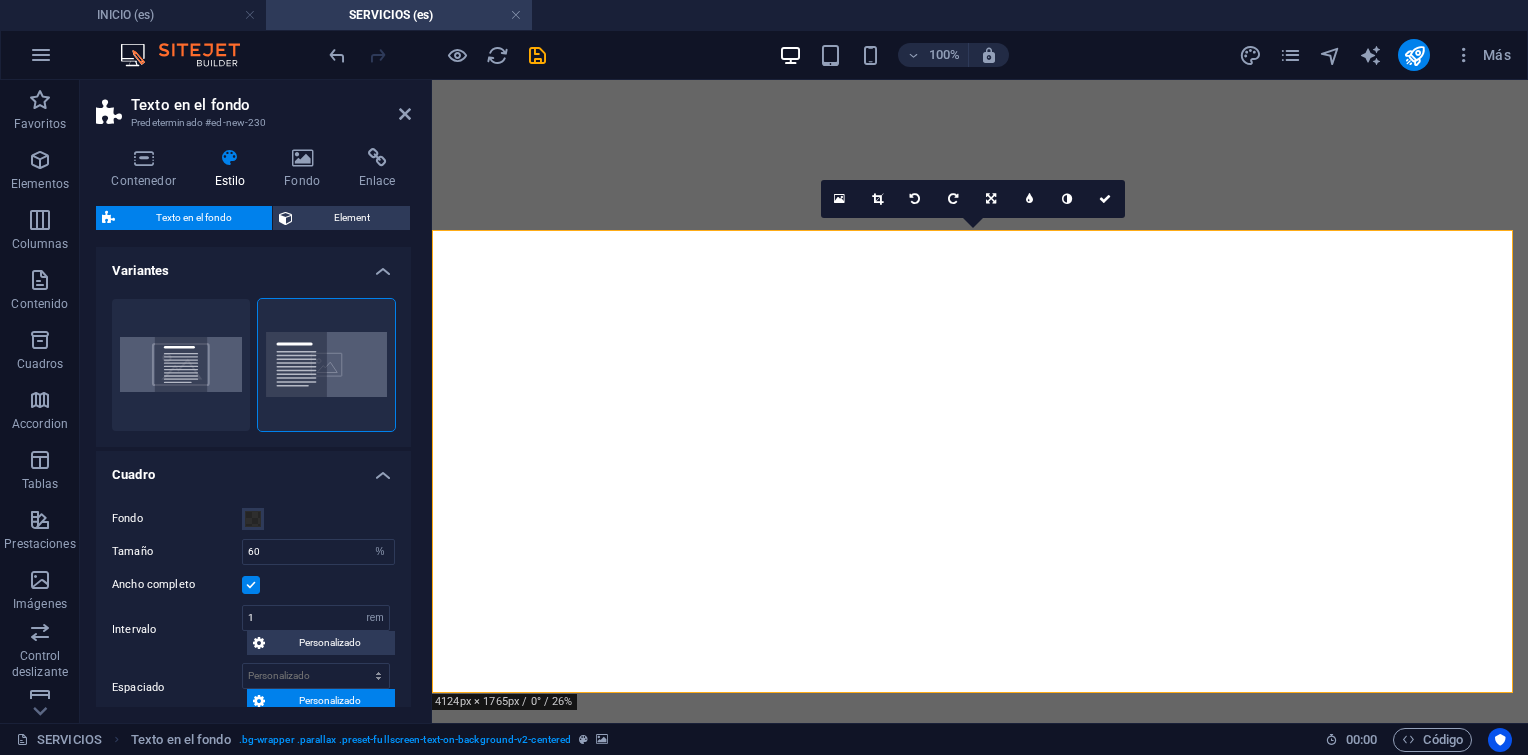 scroll, scrollTop: 0, scrollLeft: 0, axis: both 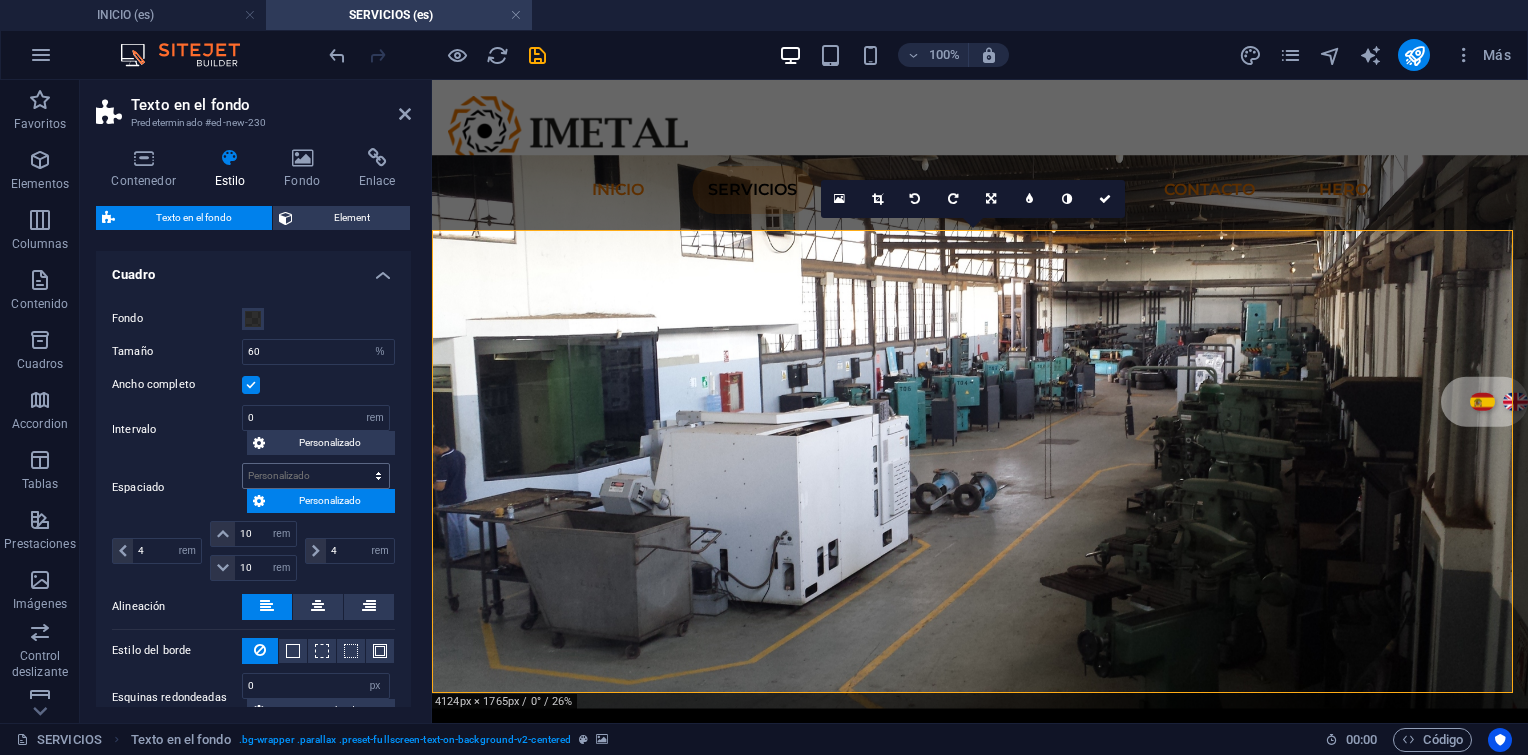 type on "0" 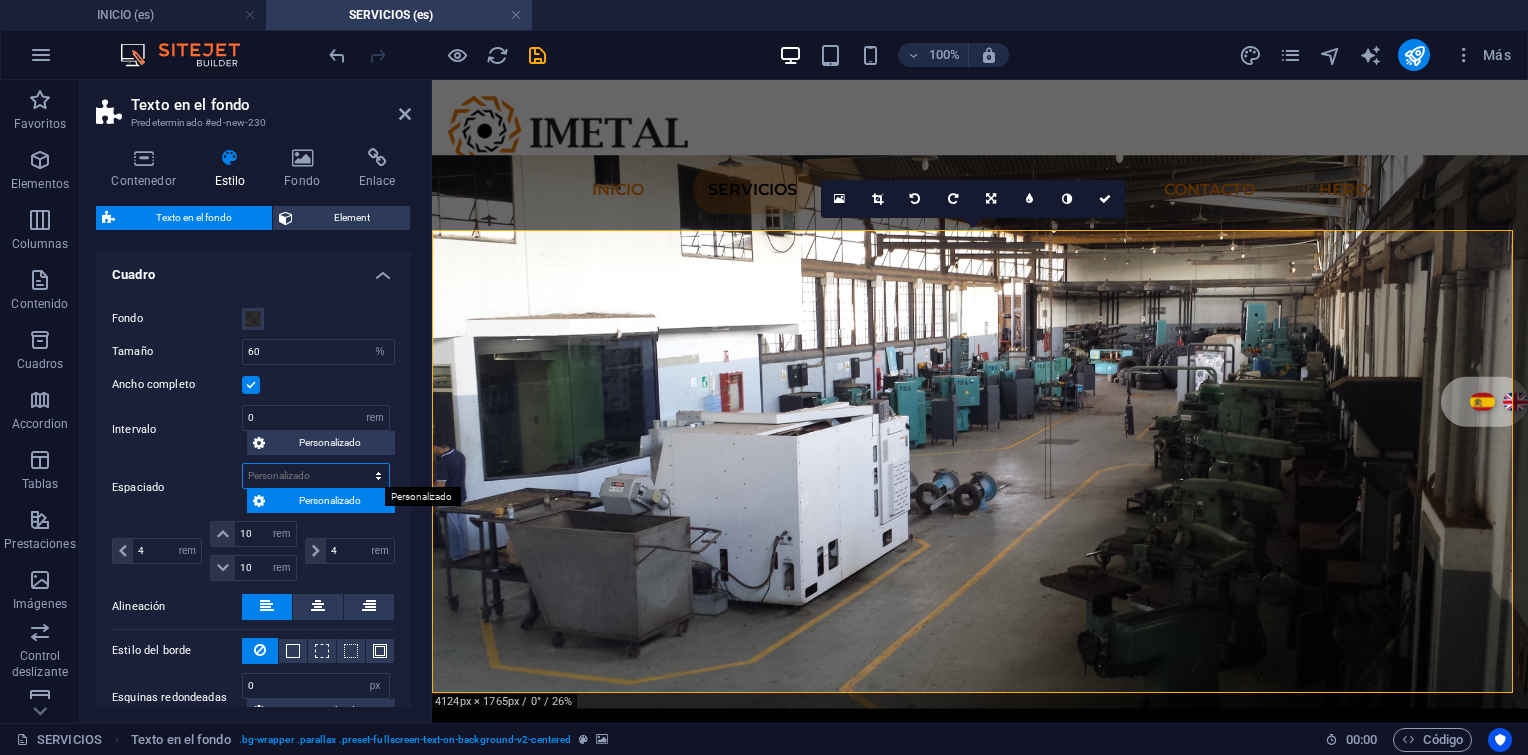 click on "px rem % vh vw Personalizado" at bounding box center [316, 476] 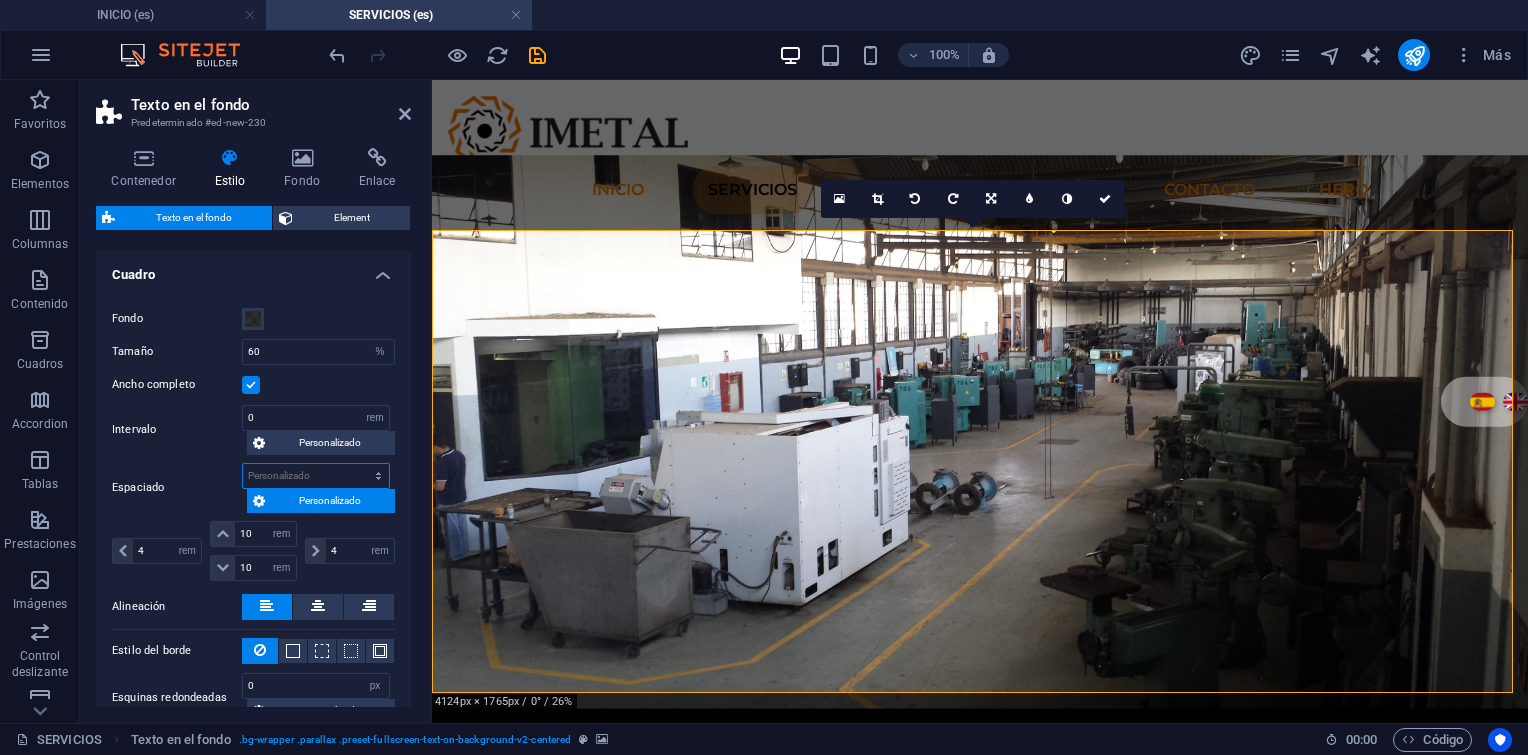 select on "rem" 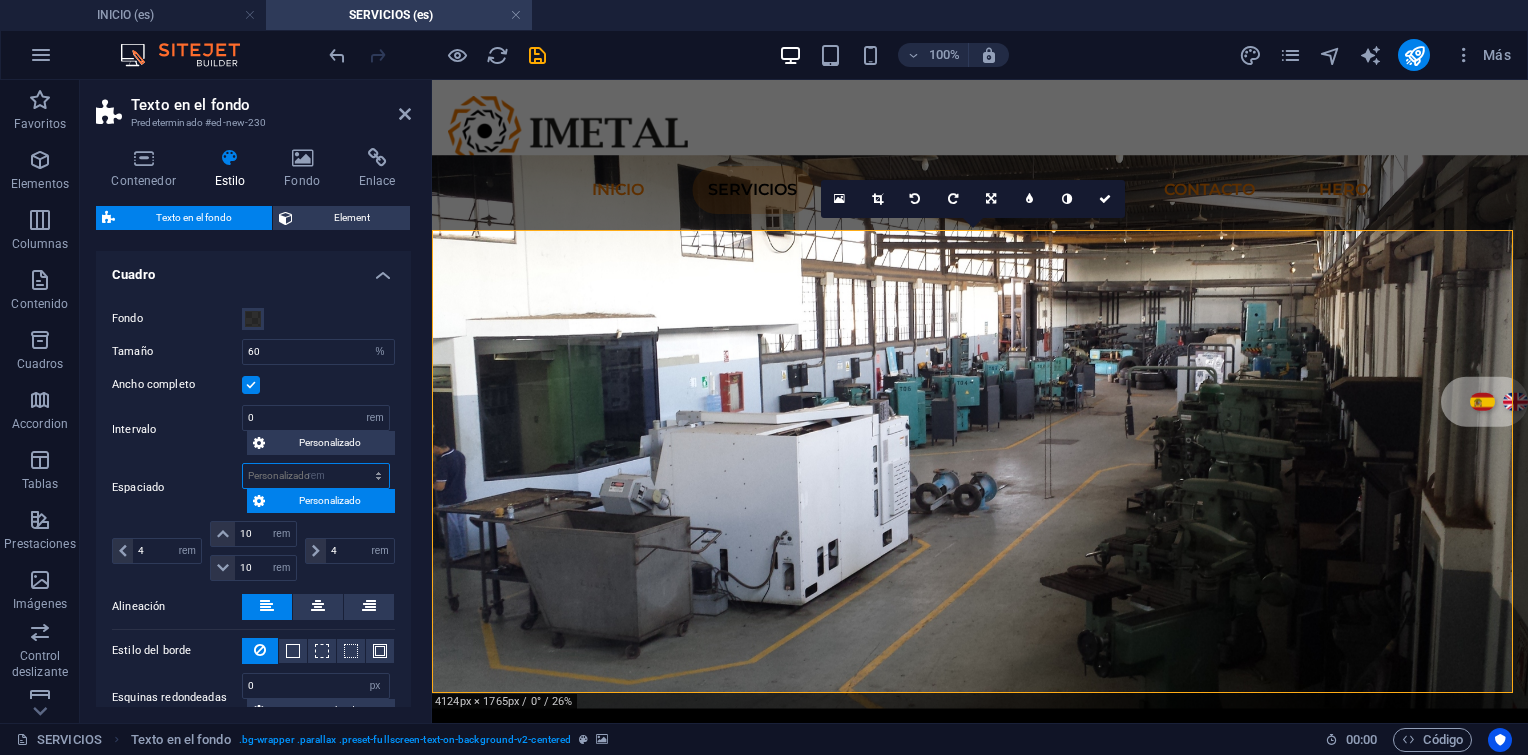 click on "px rem % vh vw Personalizado" at bounding box center [316, 476] 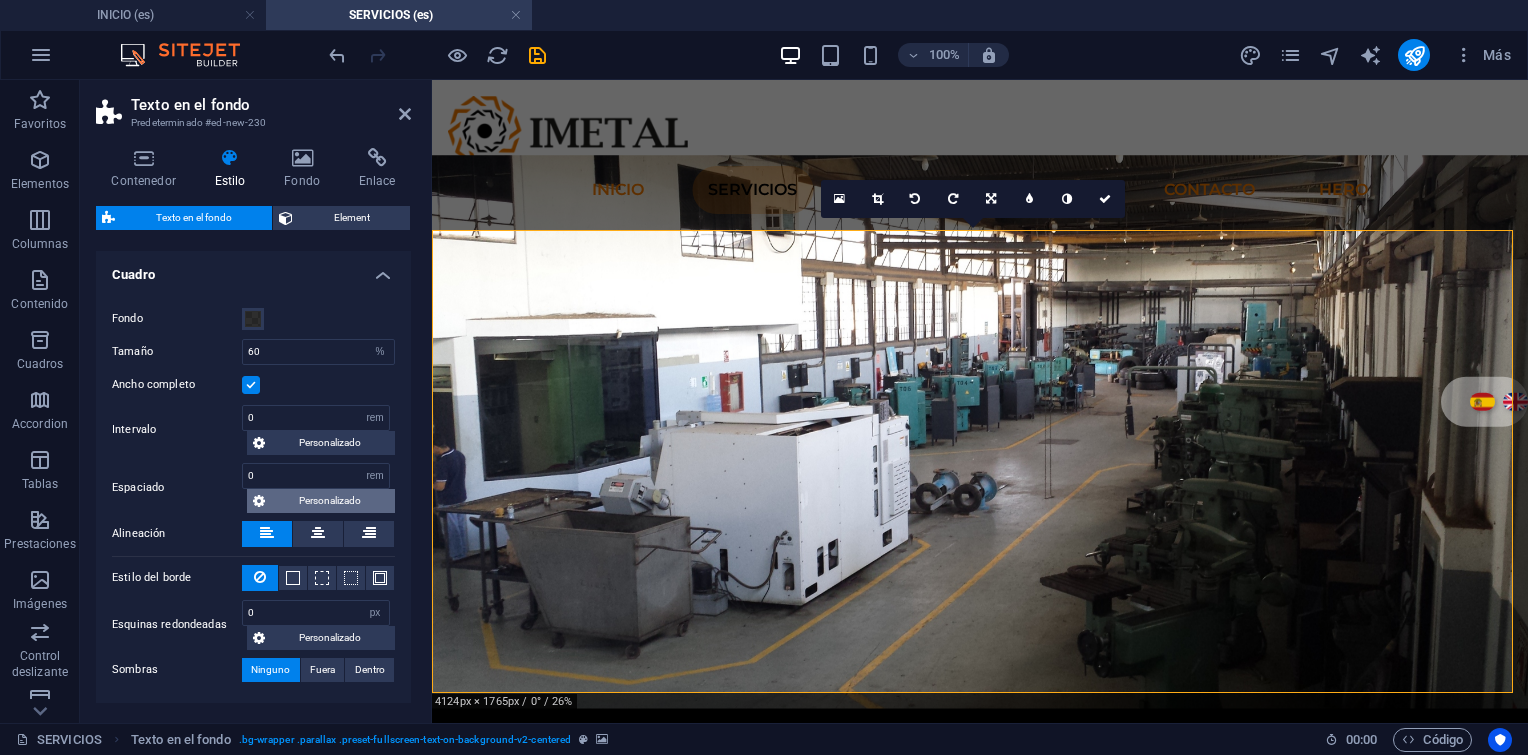 click on "Personalizado" at bounding box center [330, 501] 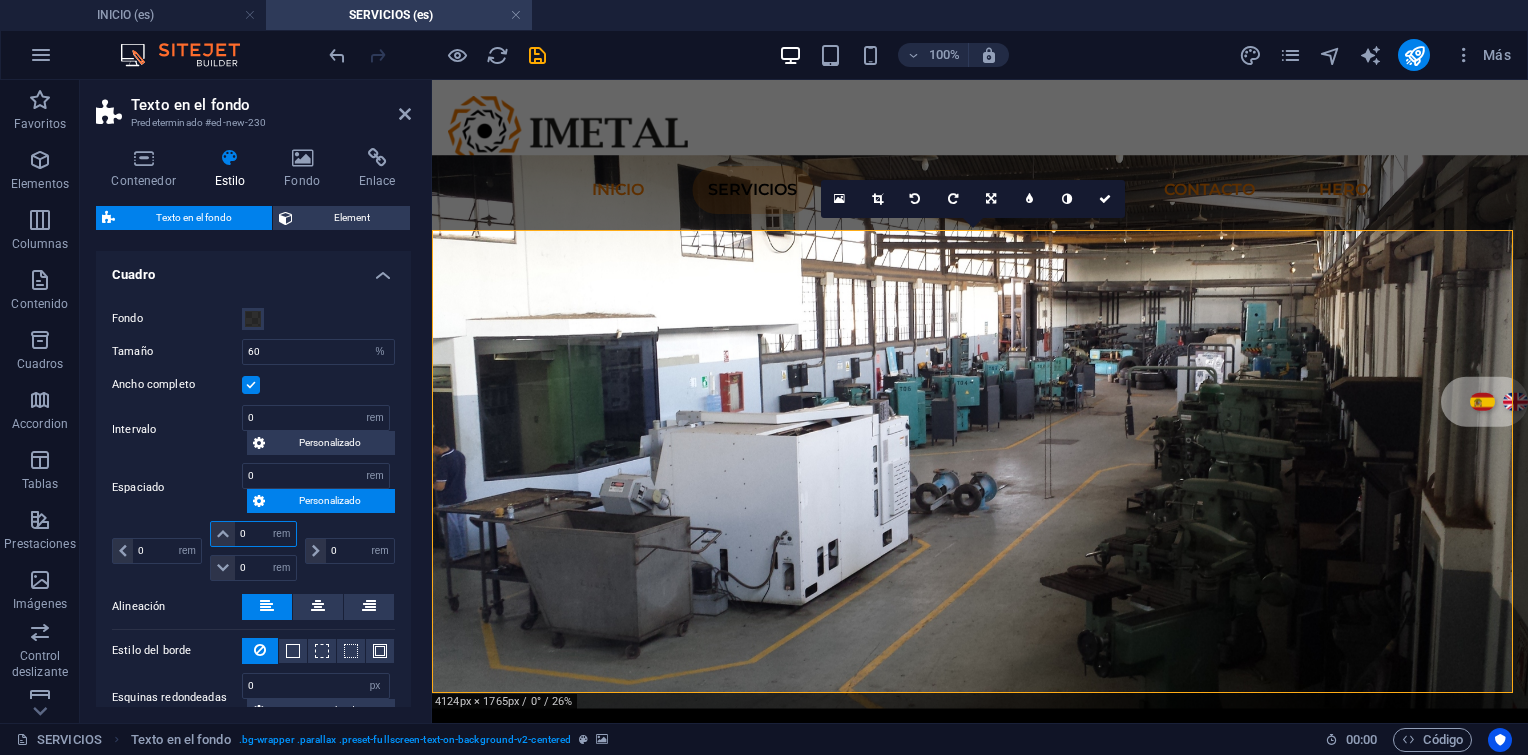 click on "0" at bounding box center (265, 534) 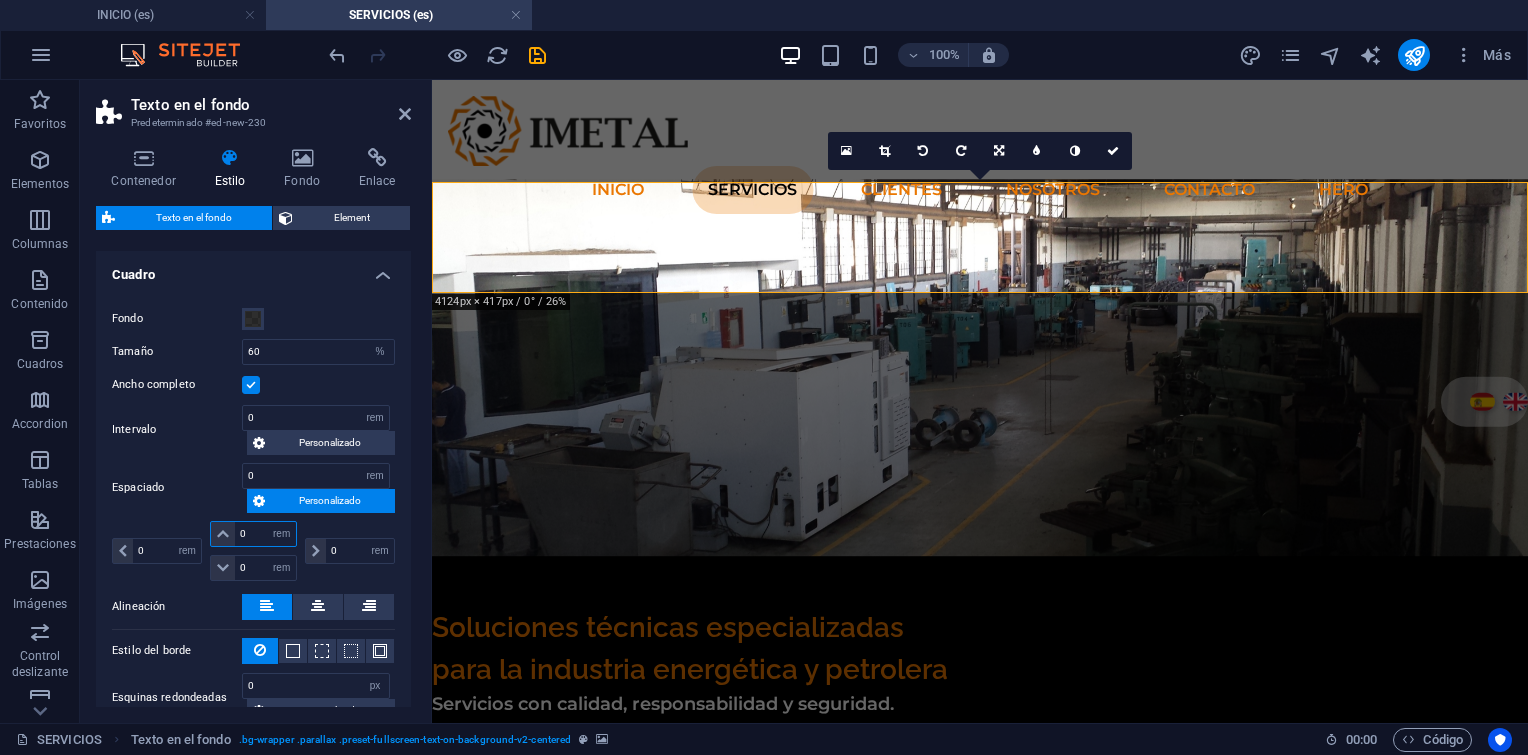 click on "0" at bounding box center (265, 534) 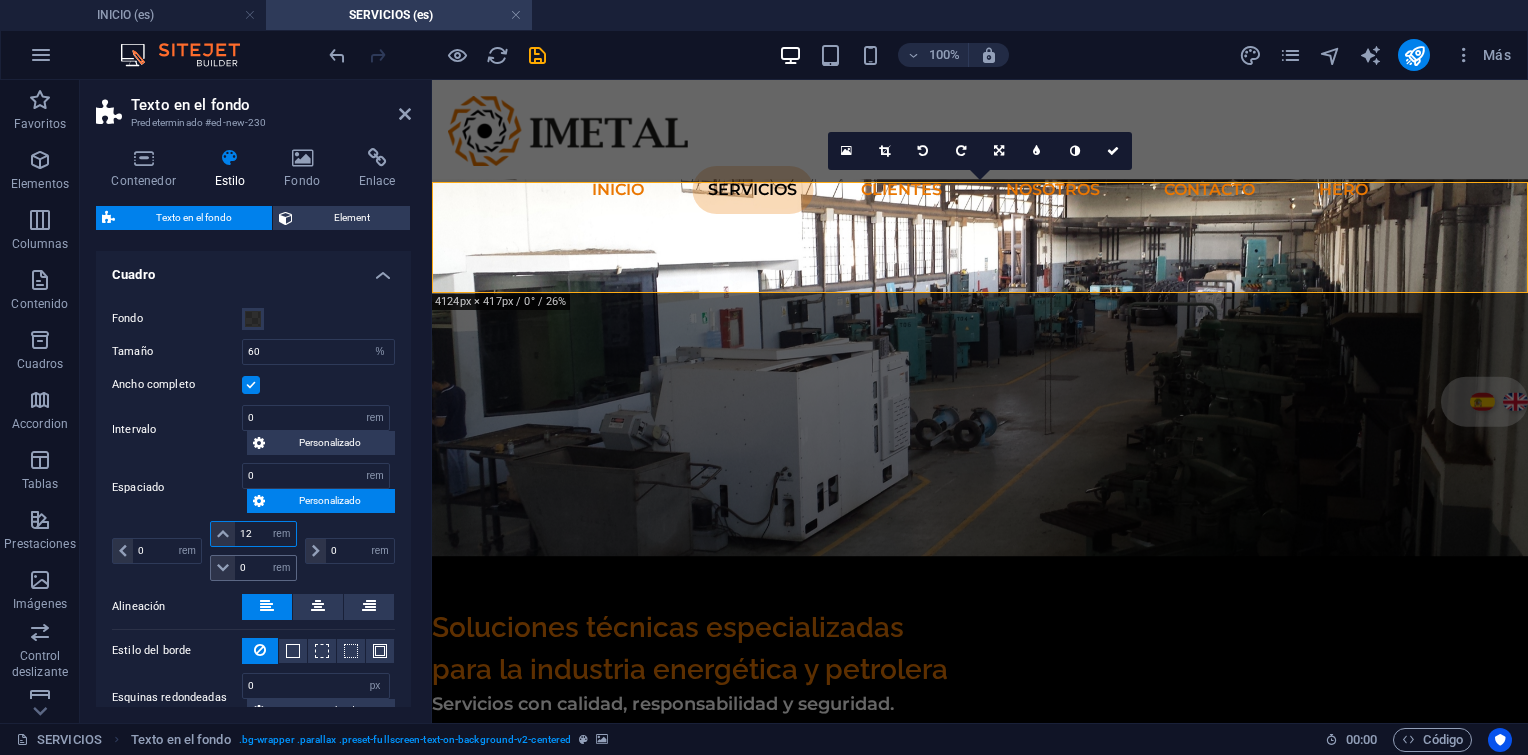 type on "12" 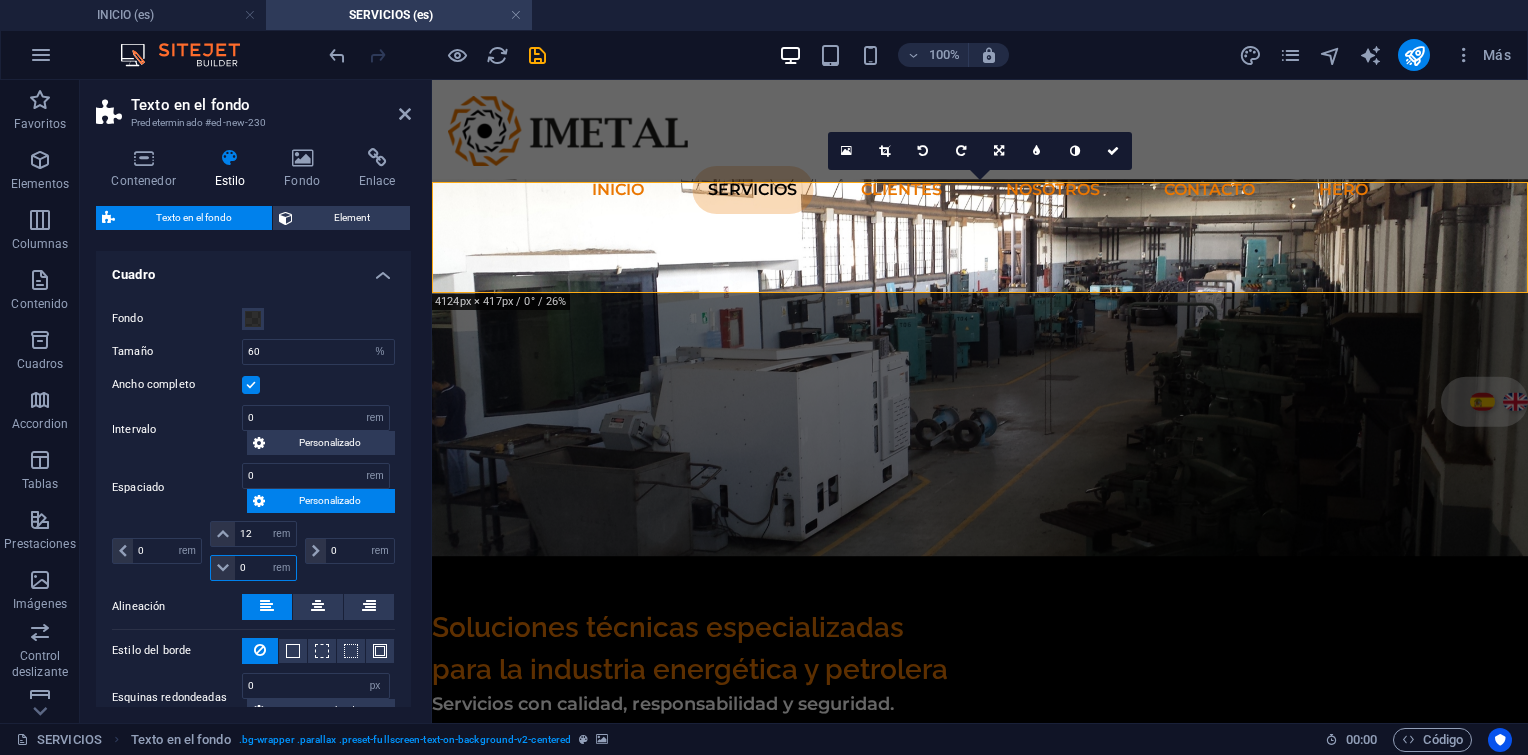 click on "0" at bounding box center (265, 568) 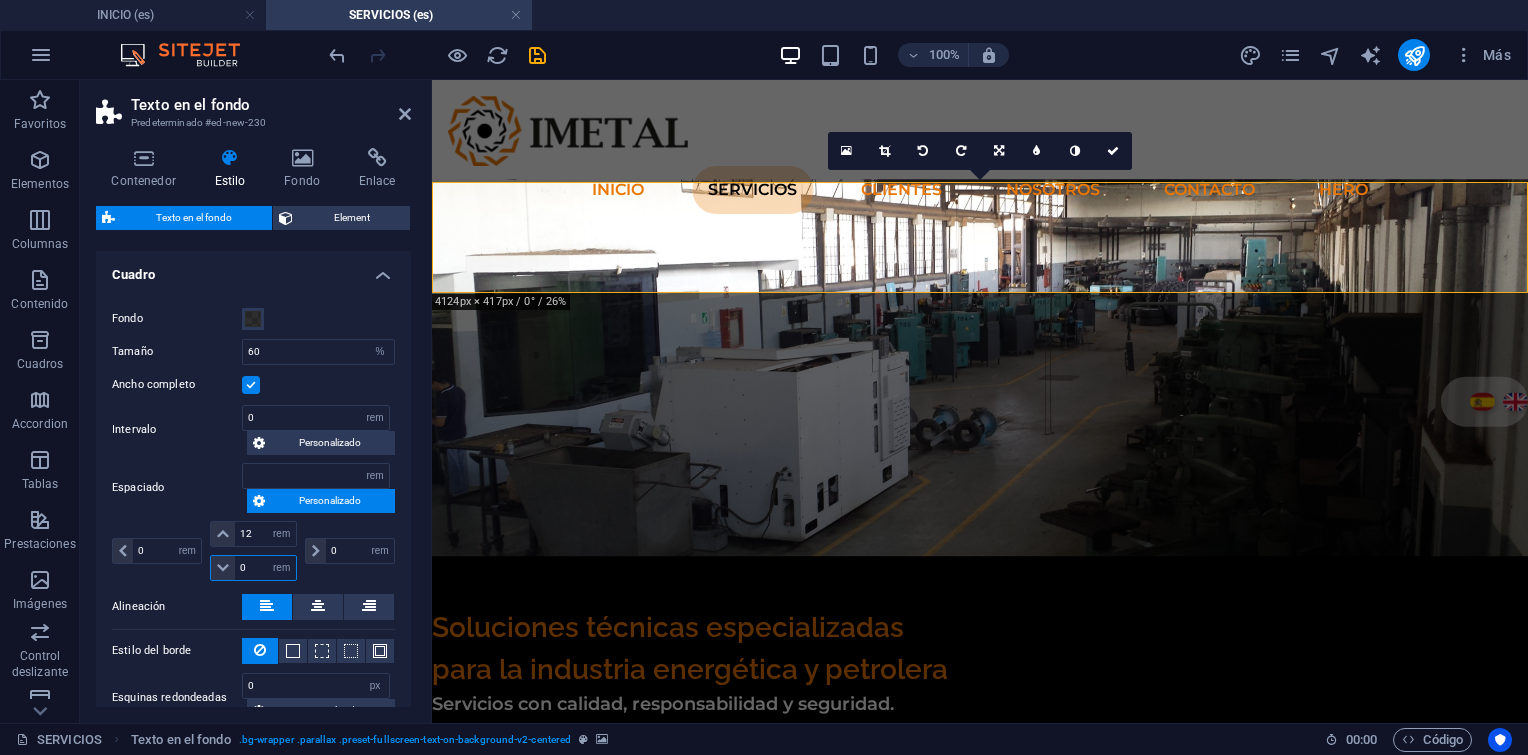 select on "DISABLED_OPTION_VALUE" 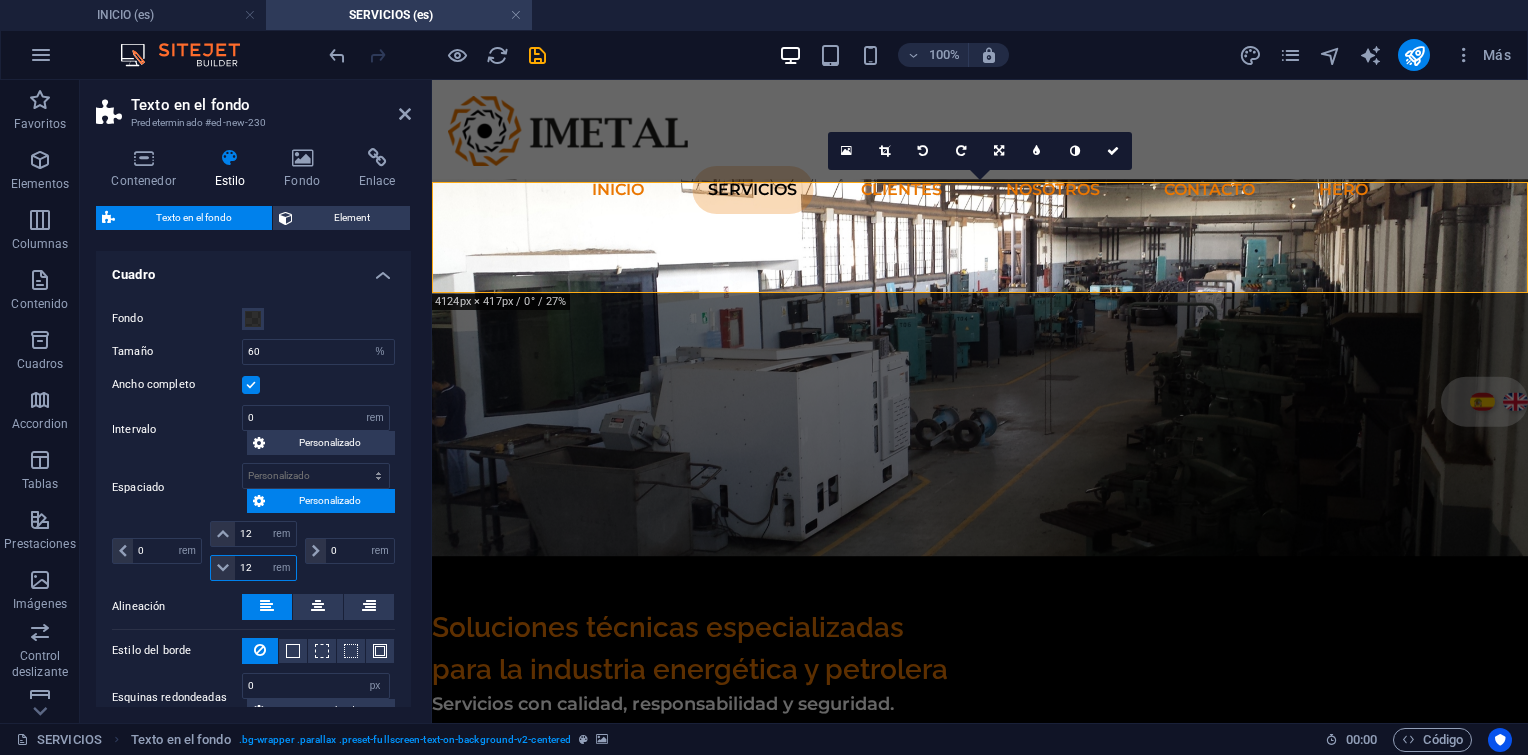 type on "12" 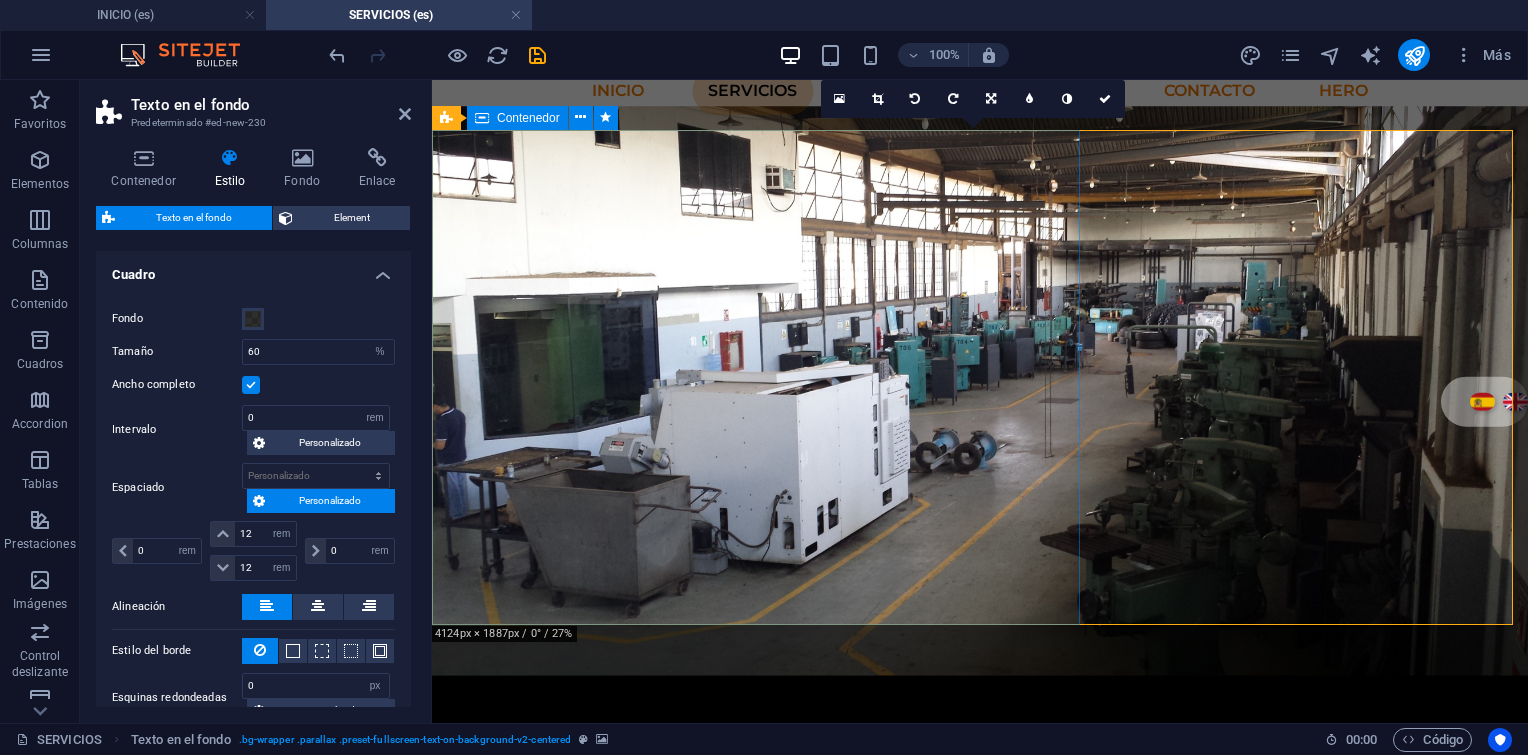 scroll, scrollTop: 100, scrollLeft: 0, axis: vertical 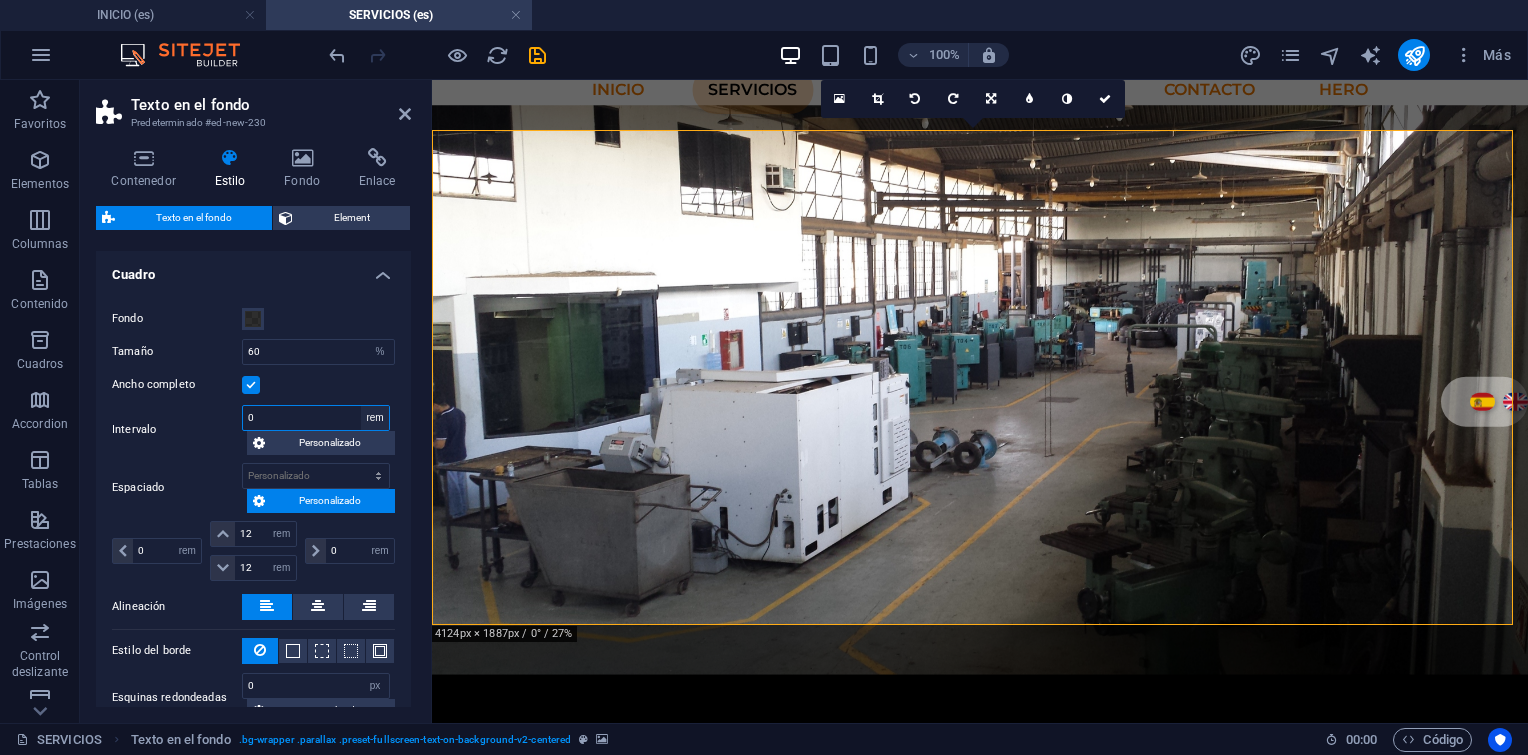 click on "px rem % vh vw Personalizado" at bounding box center (375, 418) 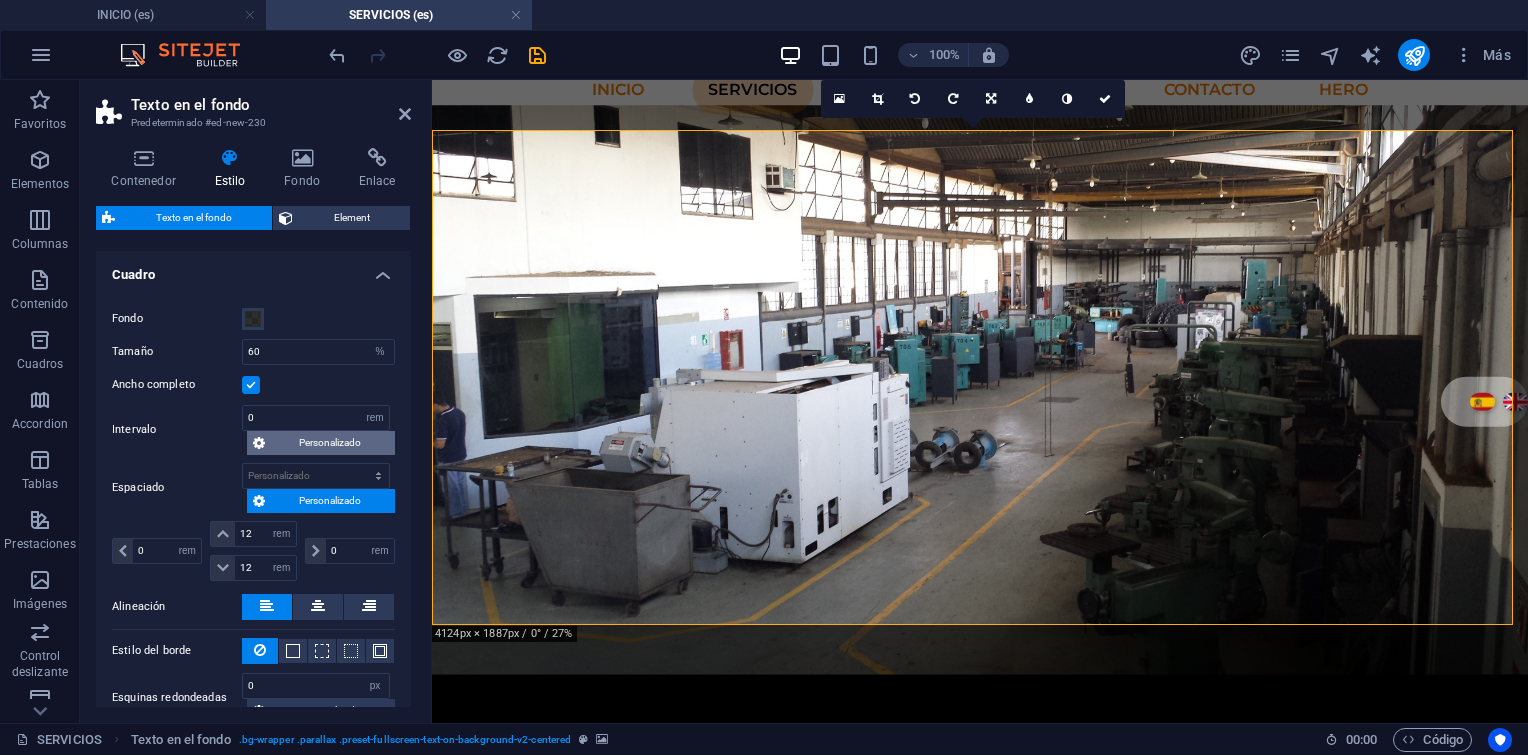 click on "Personalizado" at bounding box center [330, 443] 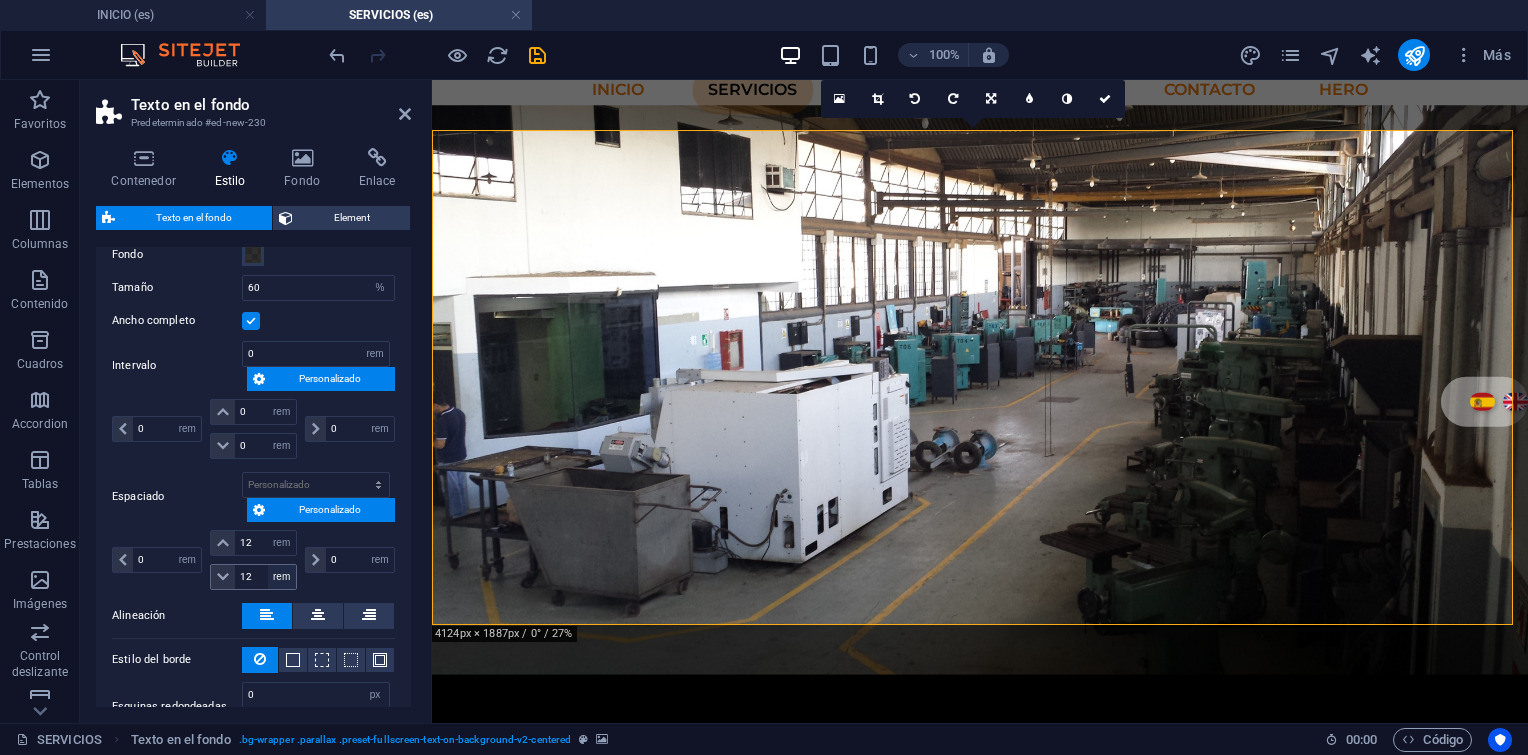 scroll, scrollTop: 216, scrollLeft: 0, axis: vertical 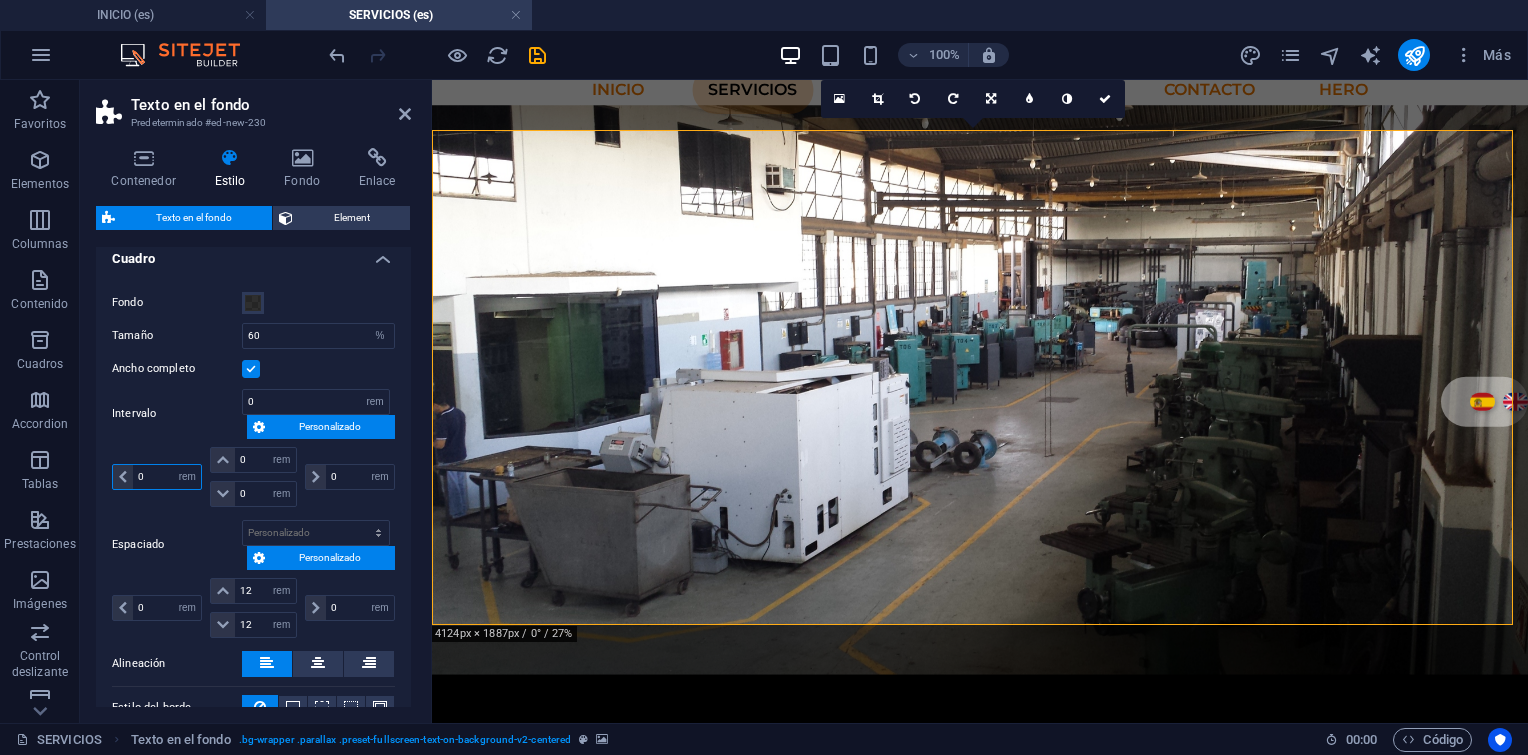 click on "0" at bounding box center [167, 477] 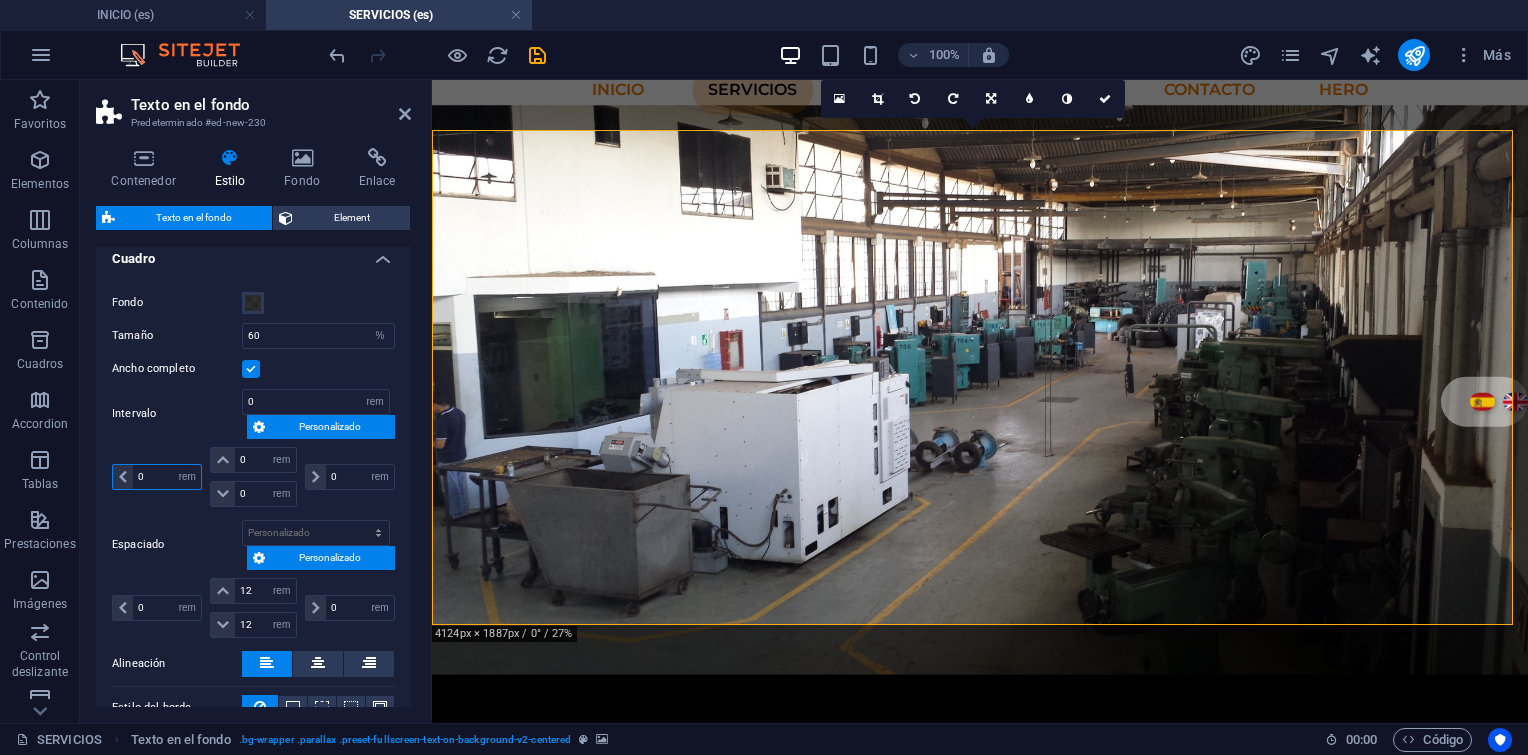 type on "1" 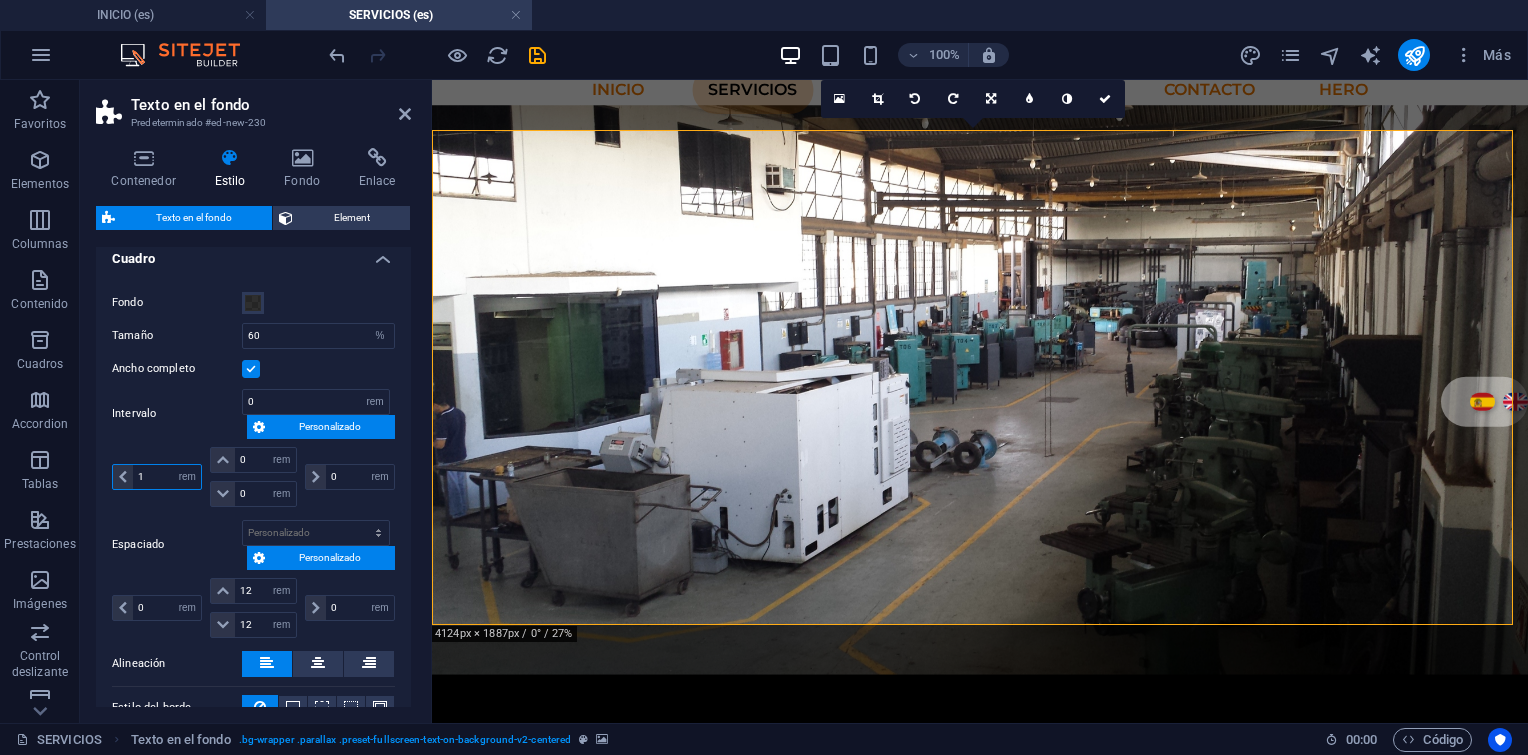 type 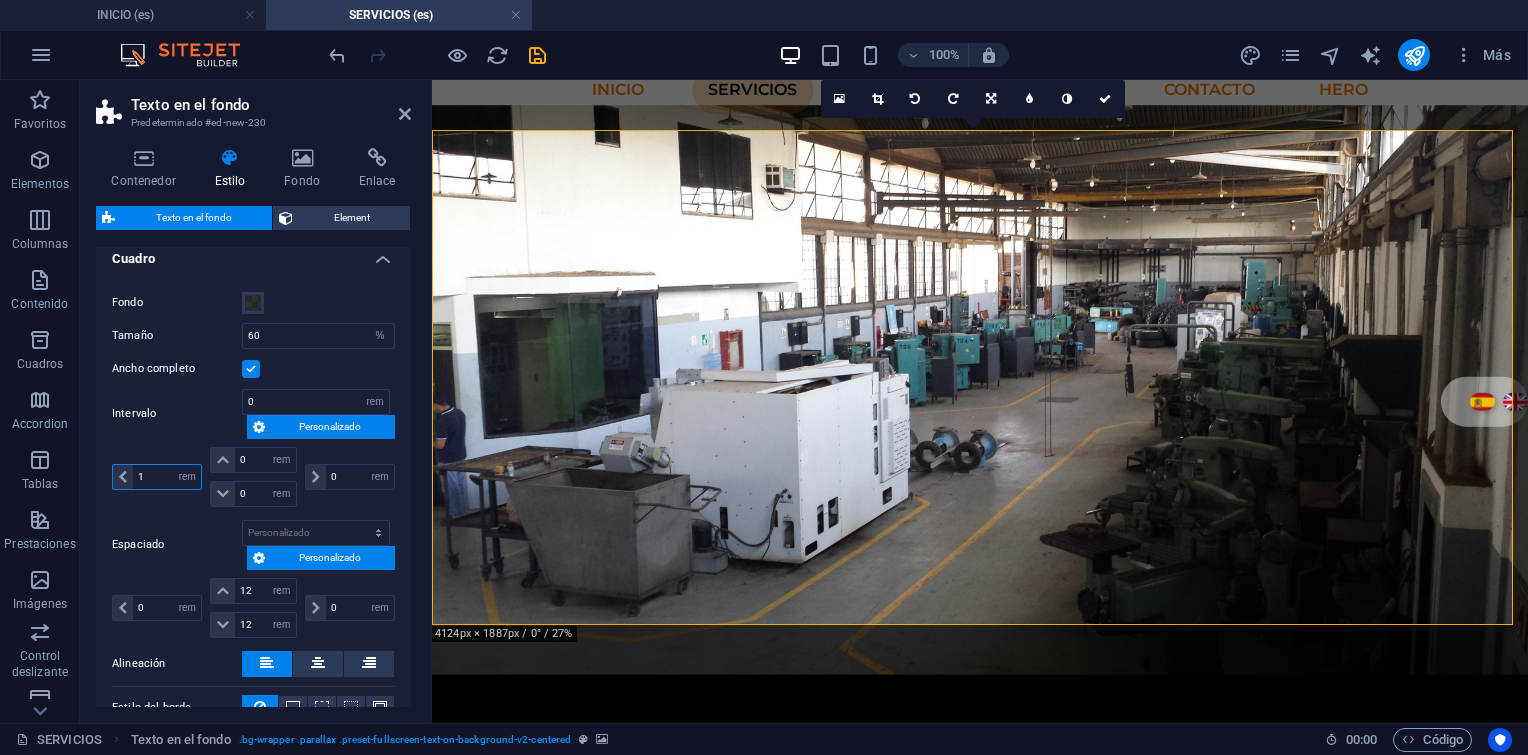 select on "DISABLED_OPTION_VALUE" 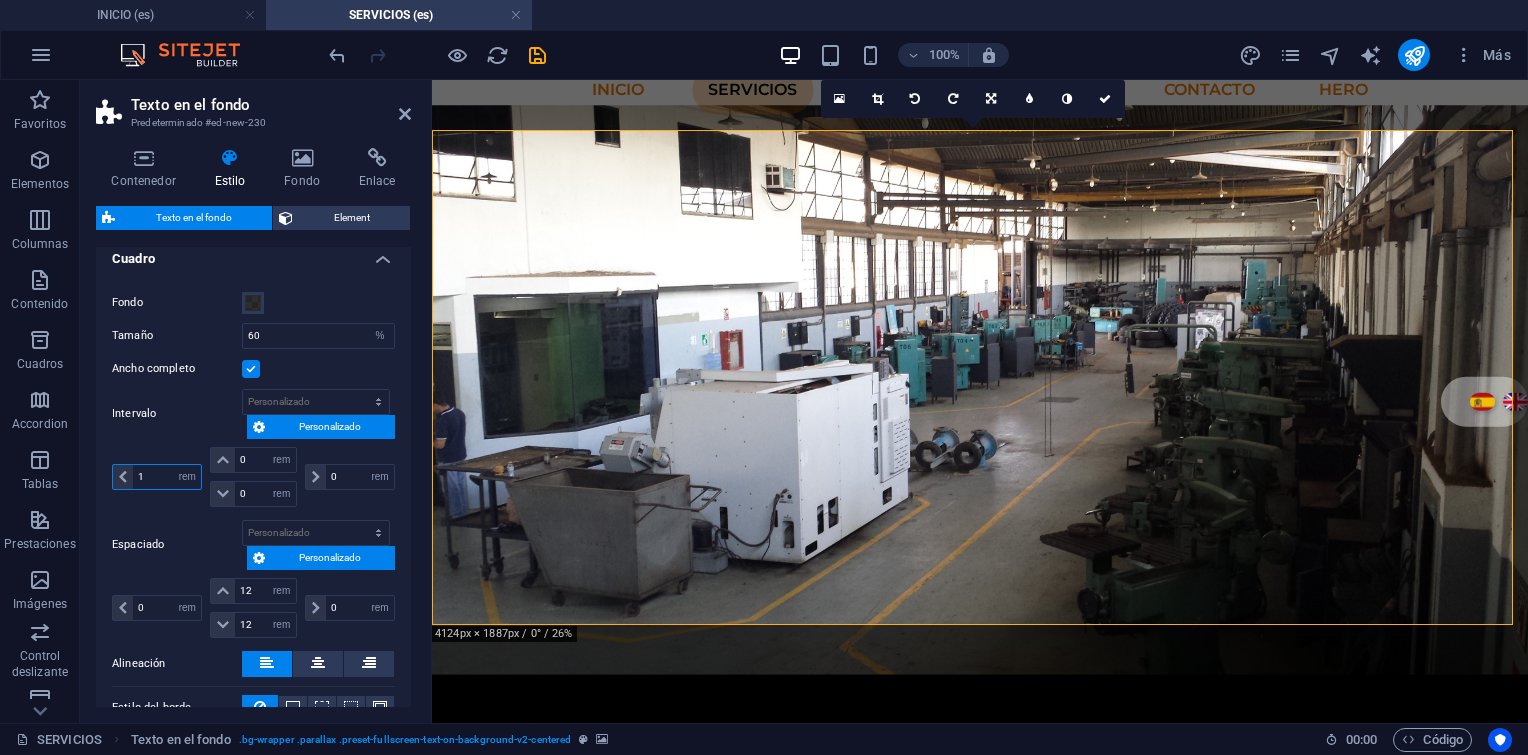 type on "1" 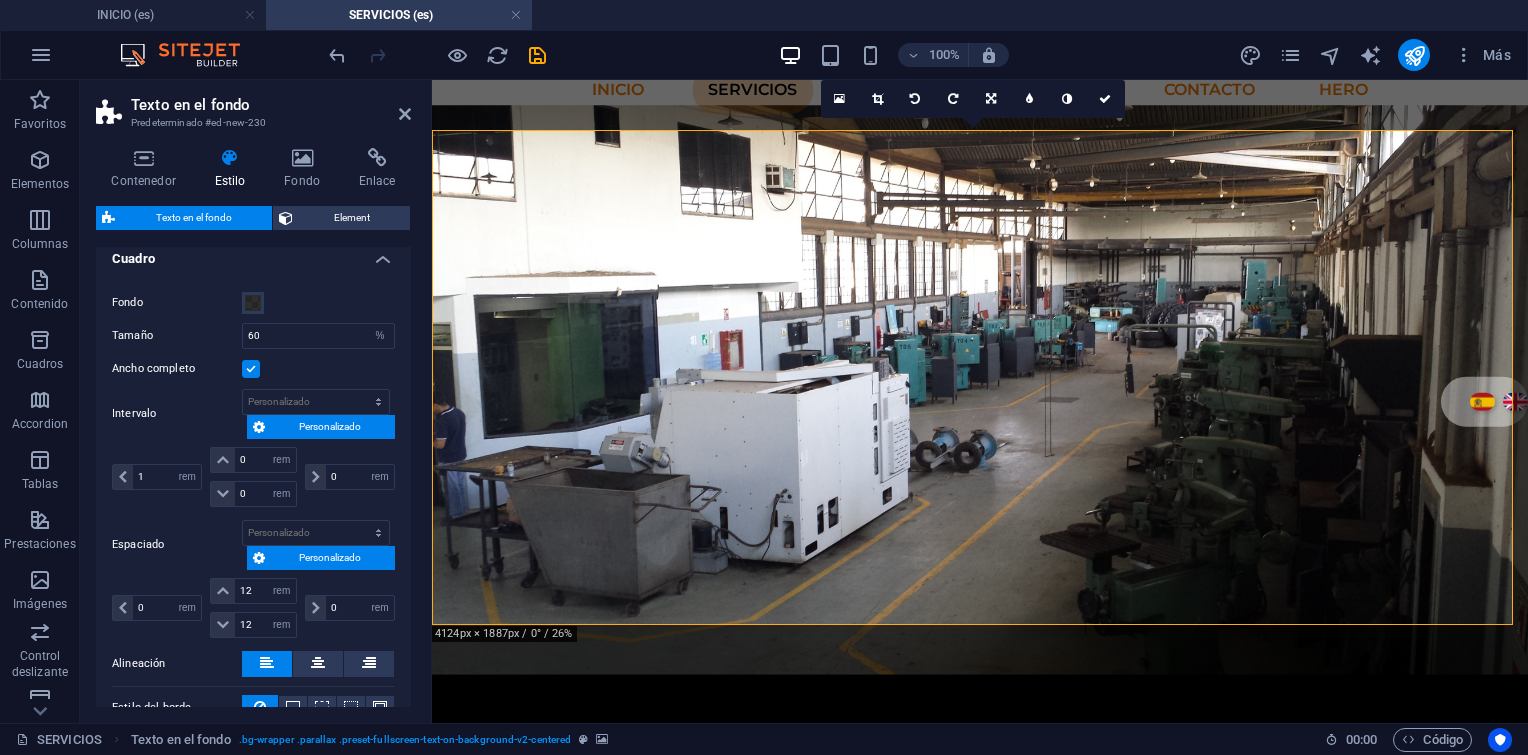 click on "Personalizado" at bounding box center (330, 427) 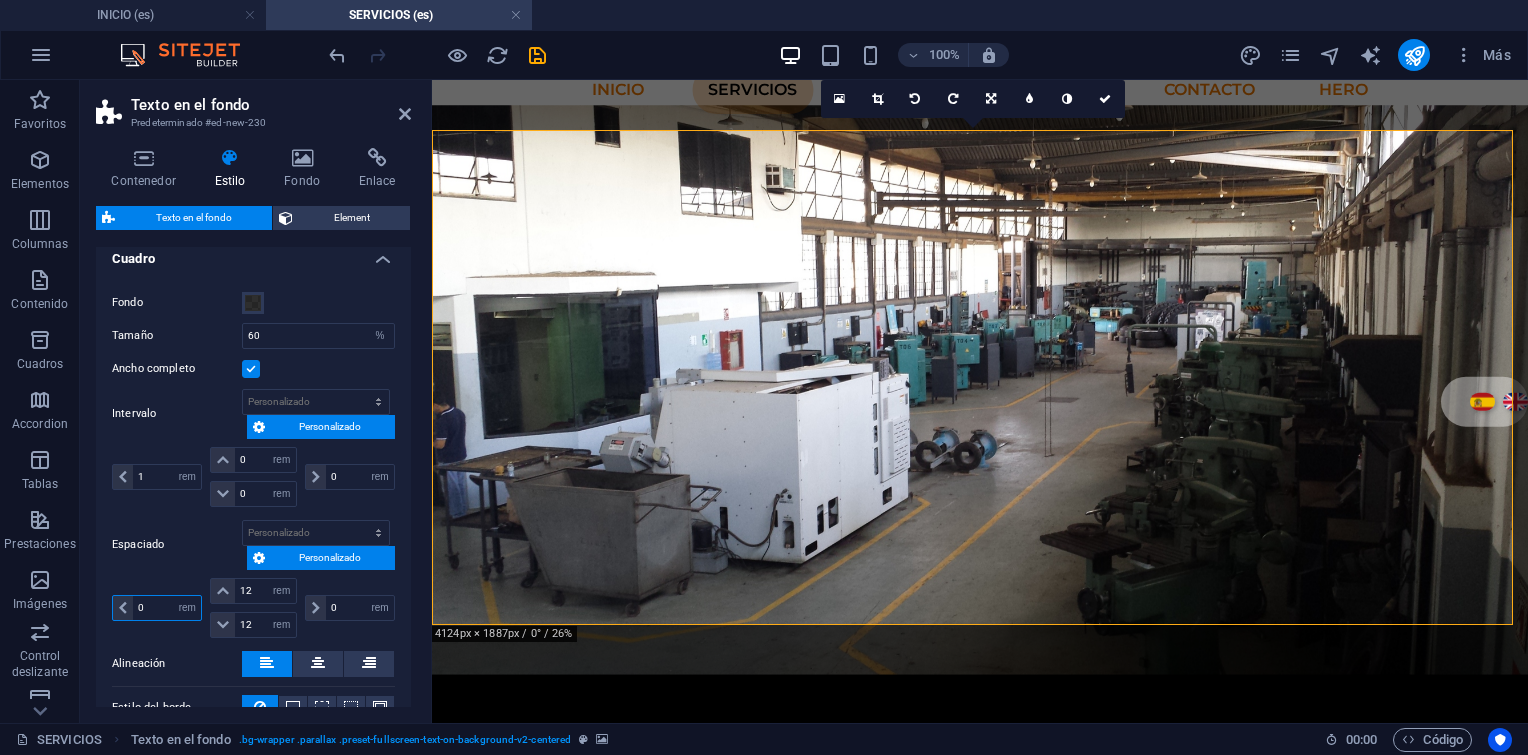 click on "0" at bounding box center (167, 608) 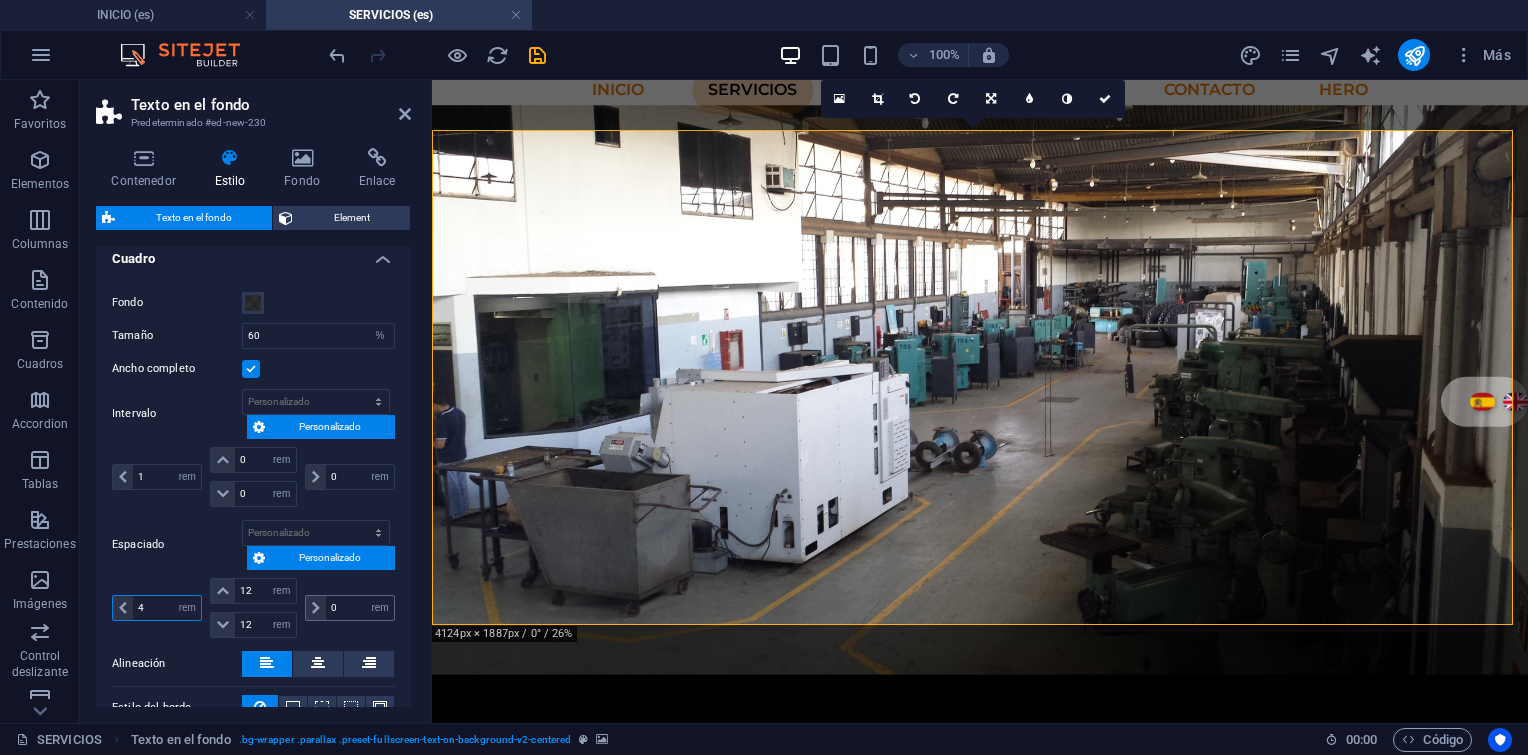 type on "4" 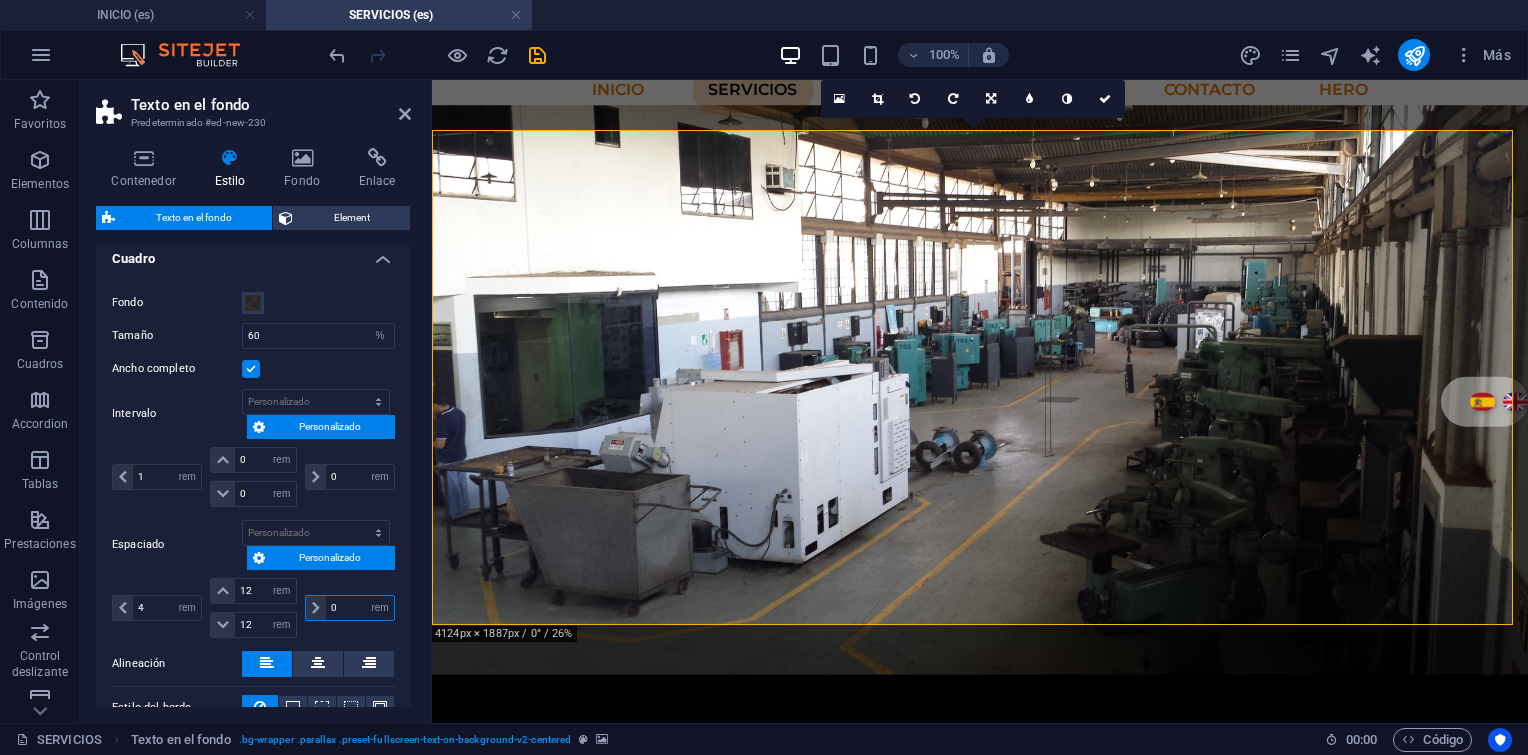 click on "0" at bounding box center [360, 608] 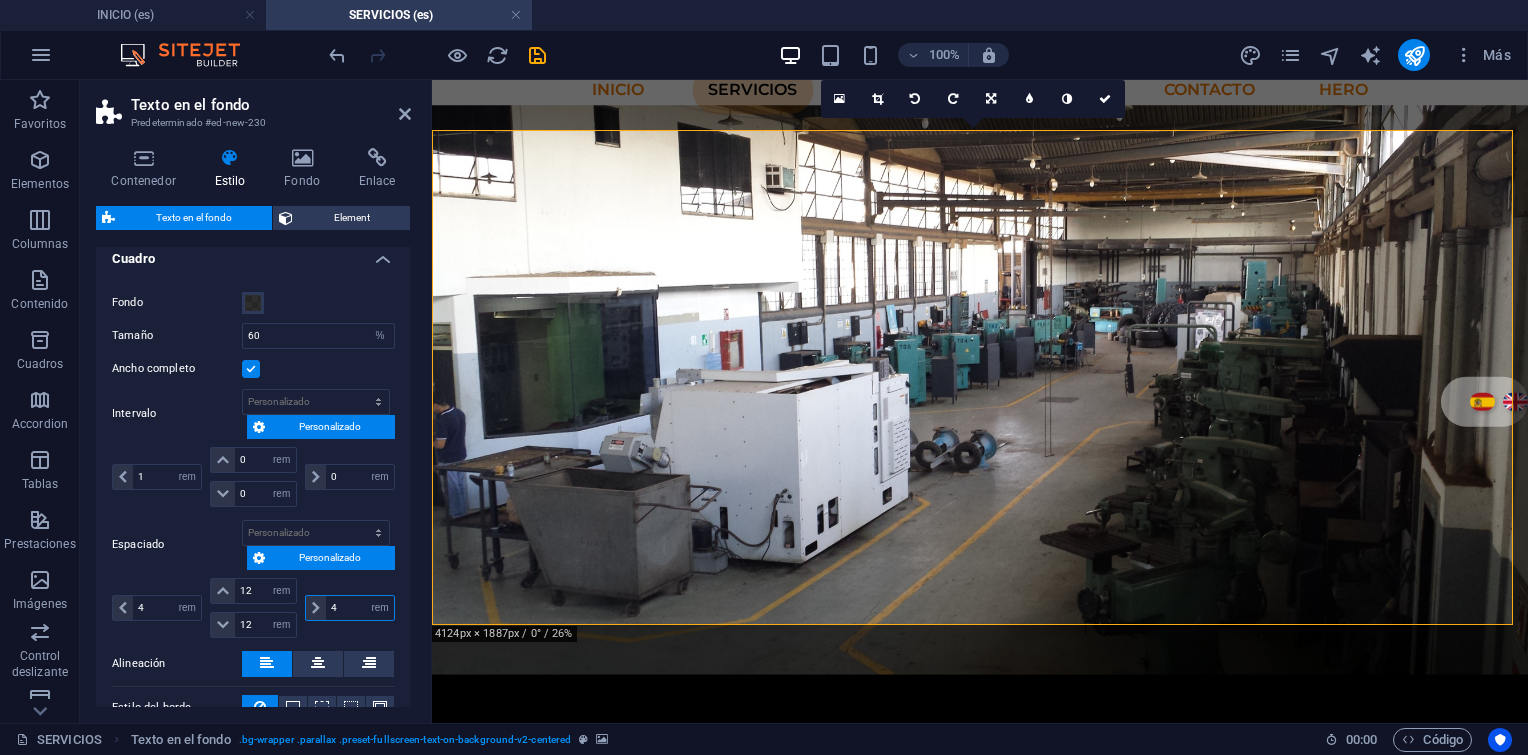 type on "4" 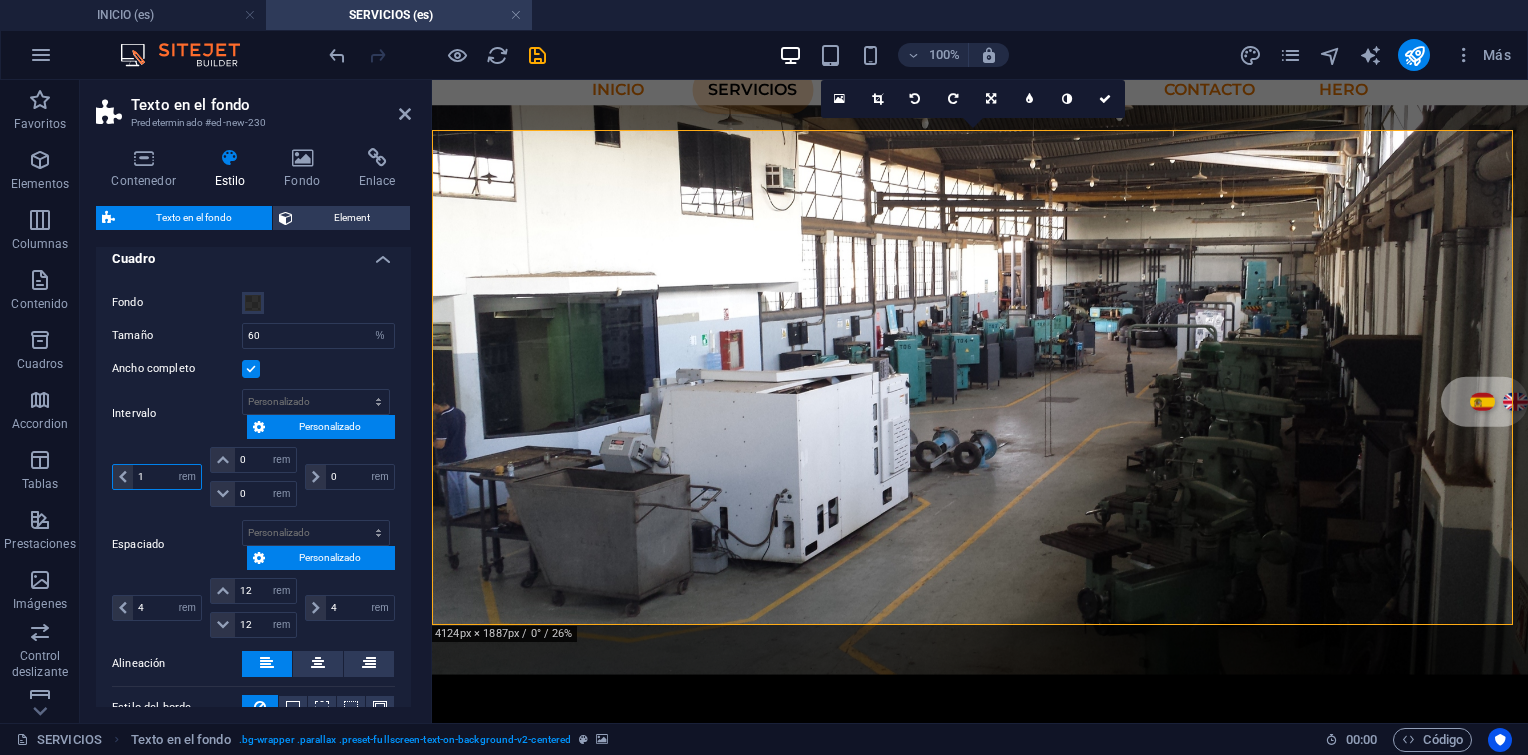 click on "1" at bounding box center [167, 477] 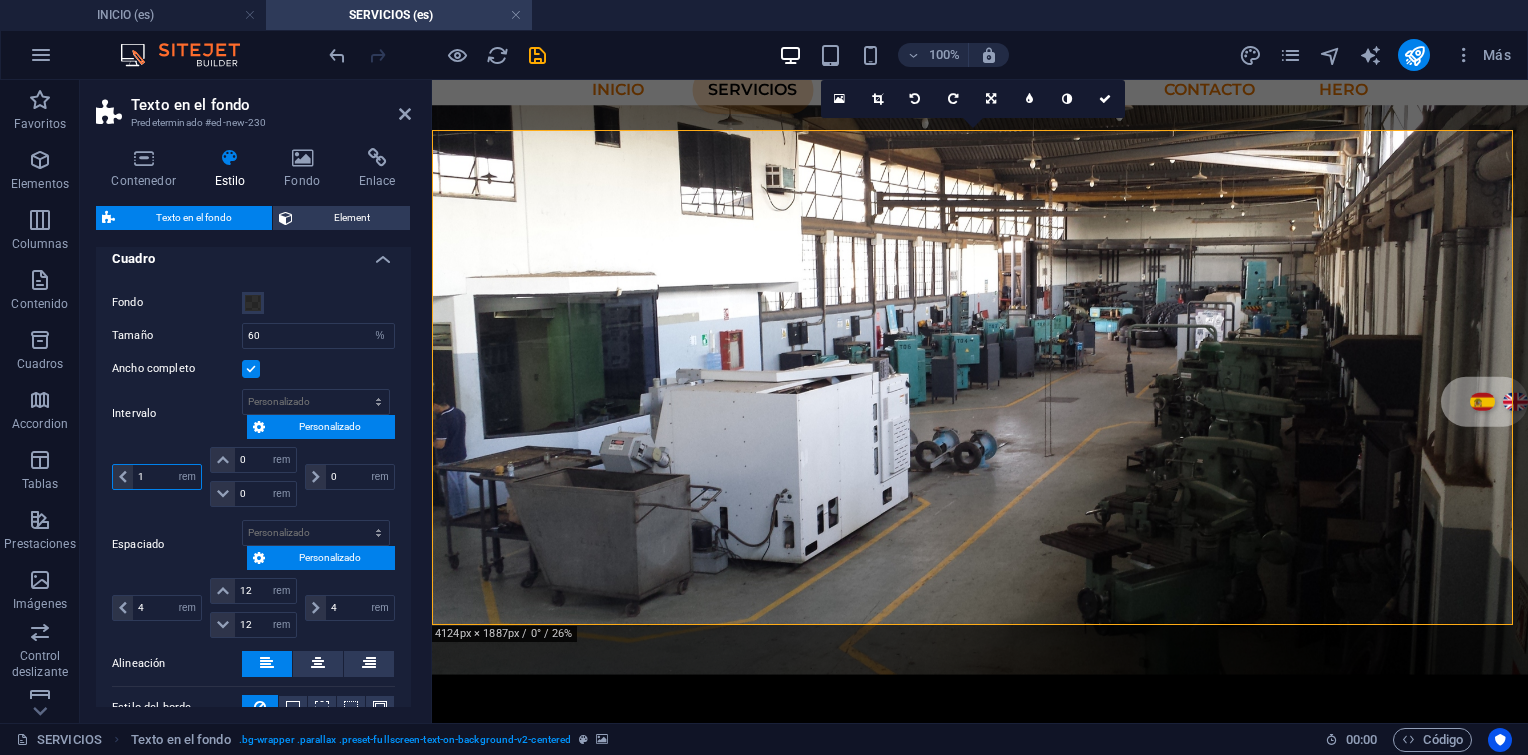 click on "1" at bounding box center (167, 477) 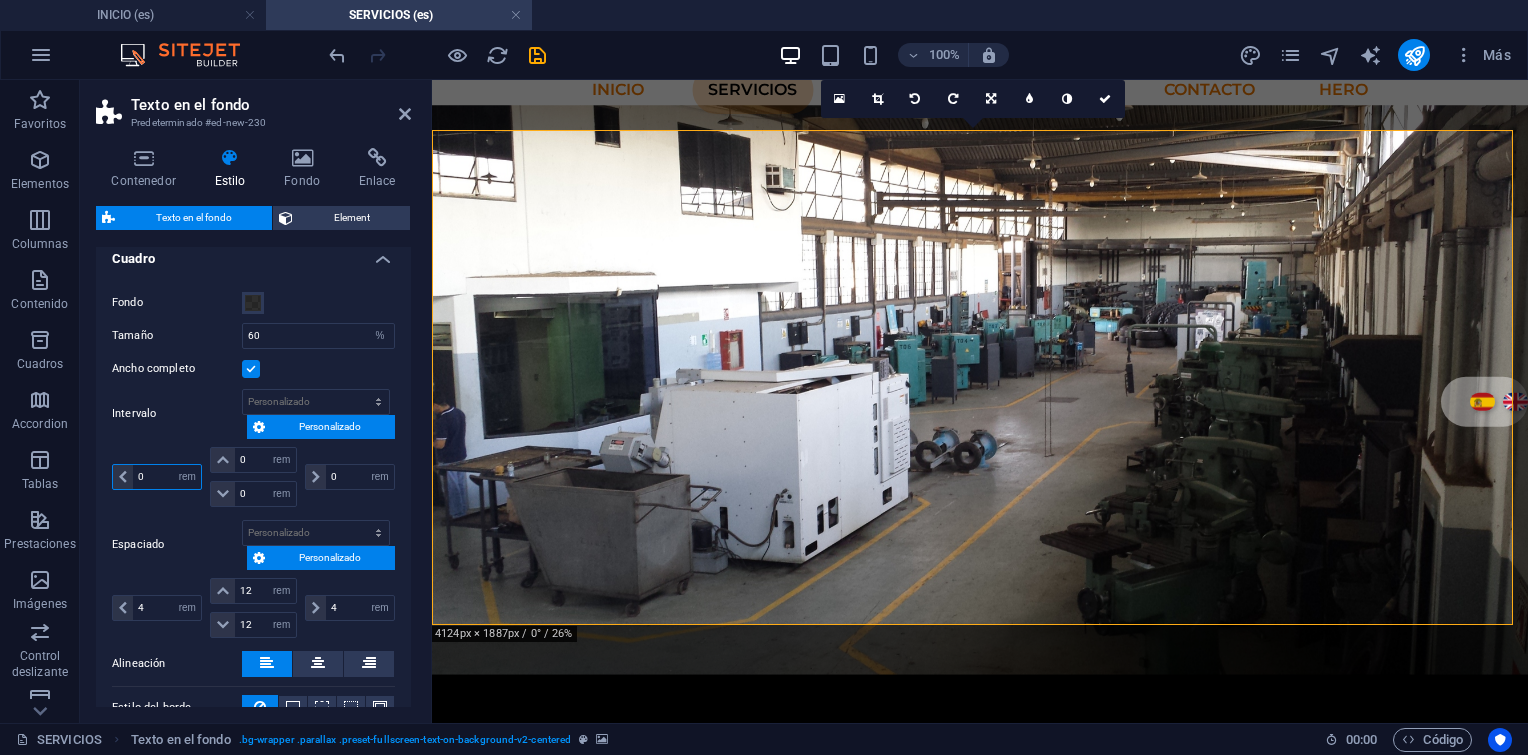 type on "0" 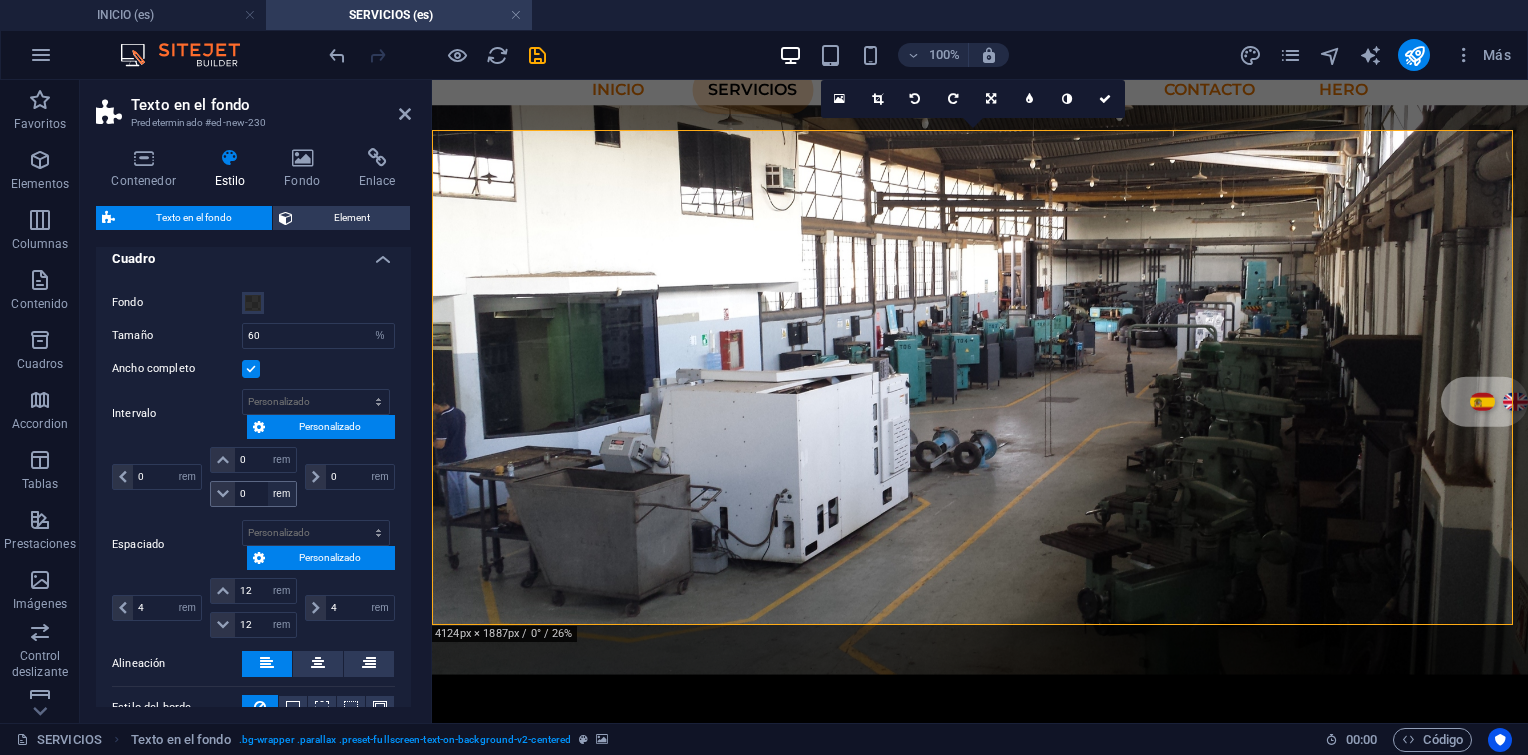 type on "0" 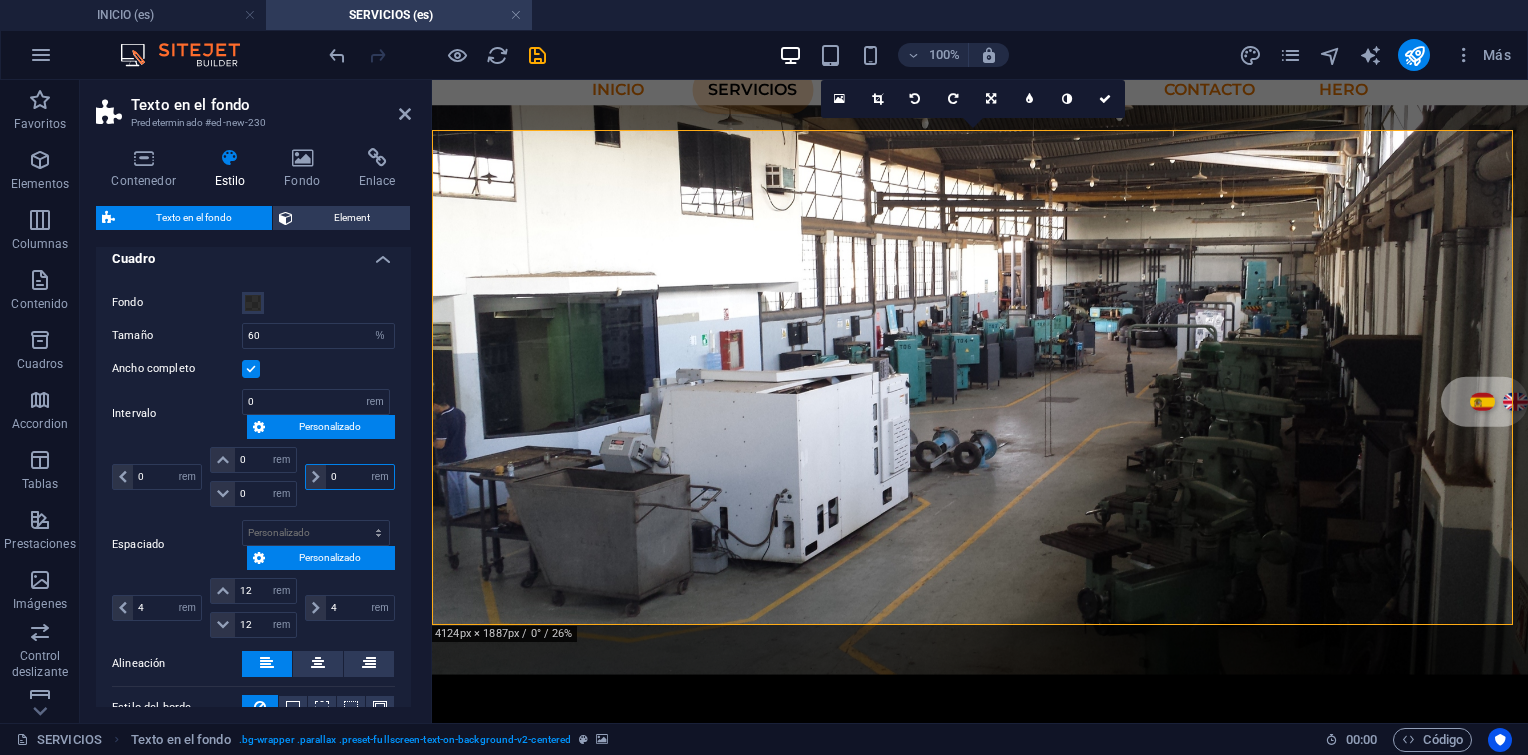 click on "0" at bounding box center [360, 477] 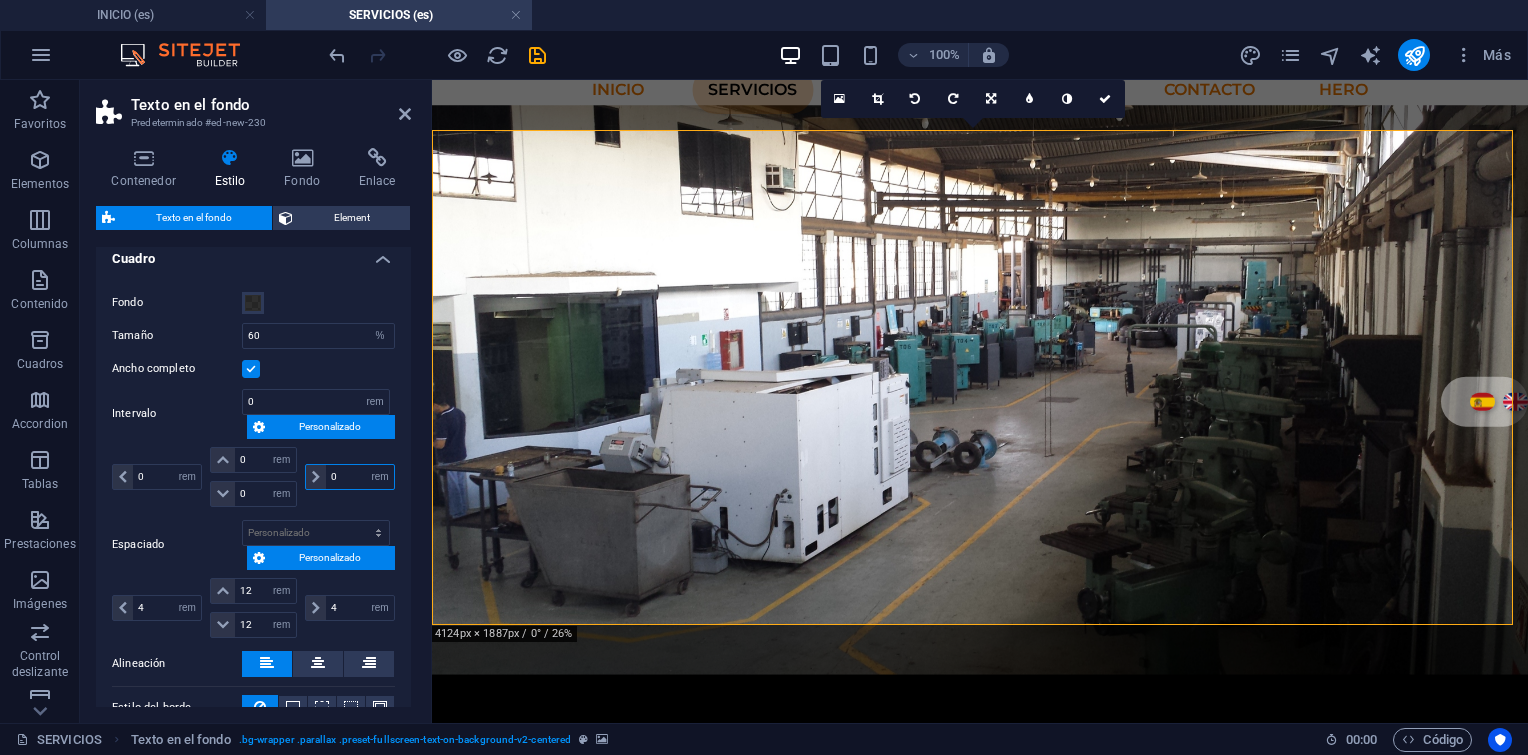 click on "0" at bounding box center (360, 477) 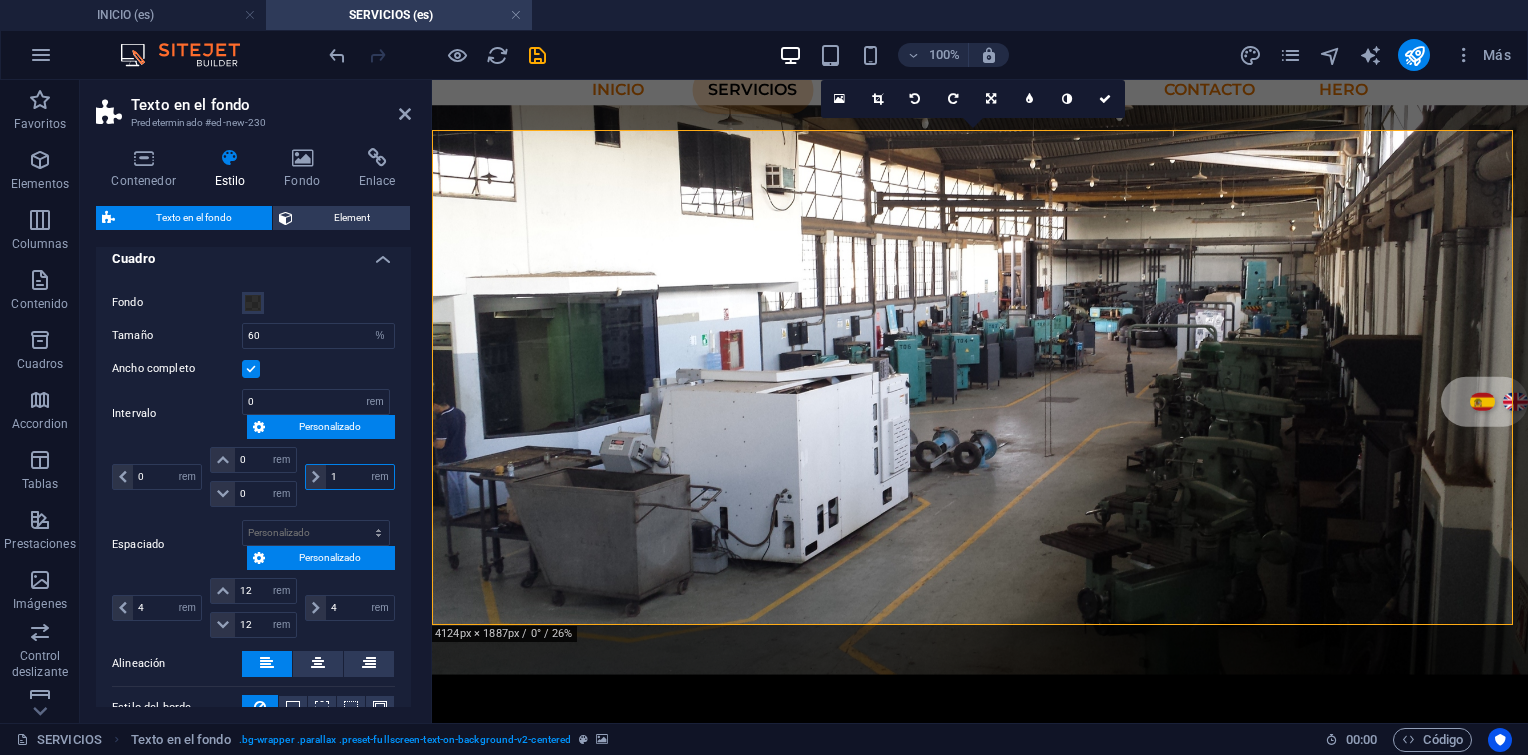 type on "1" 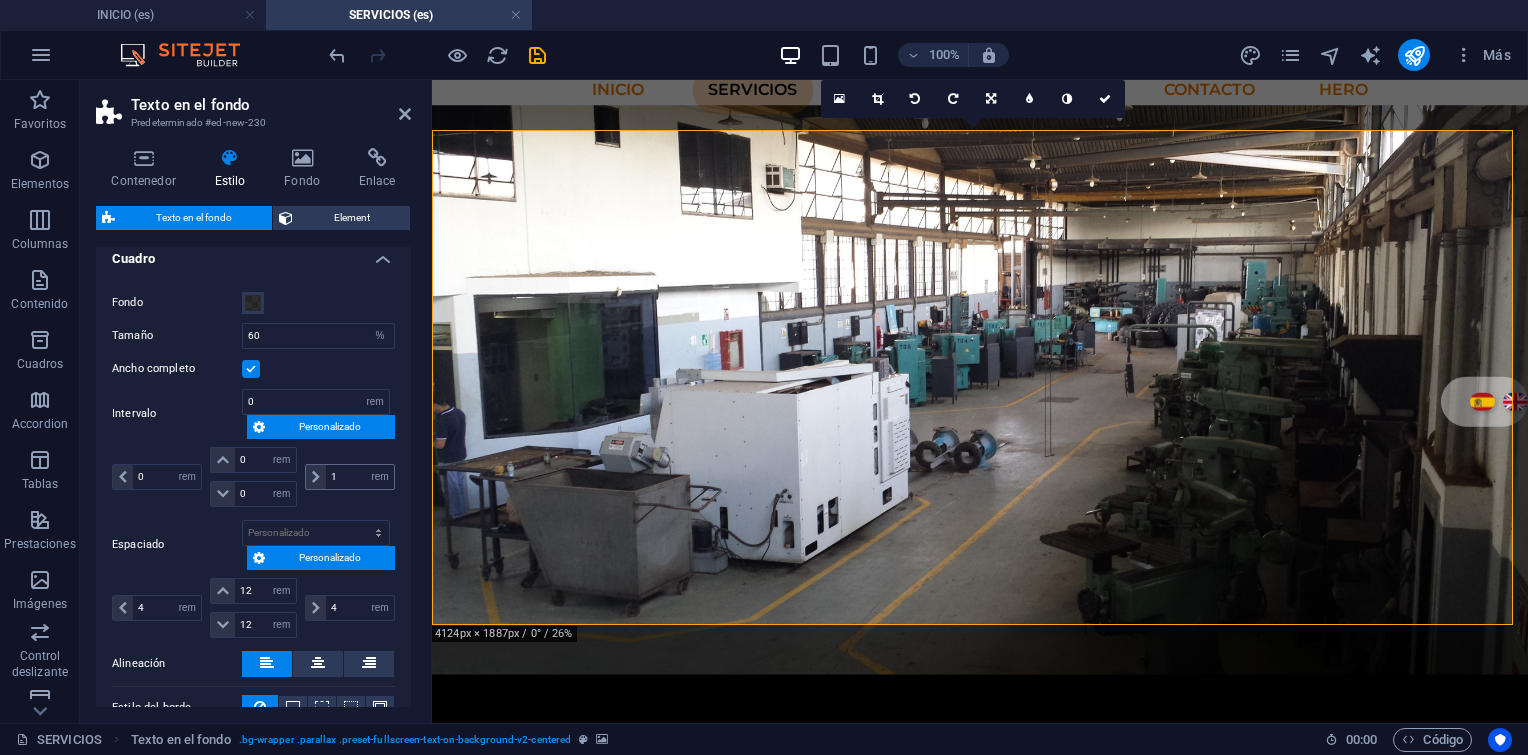 type 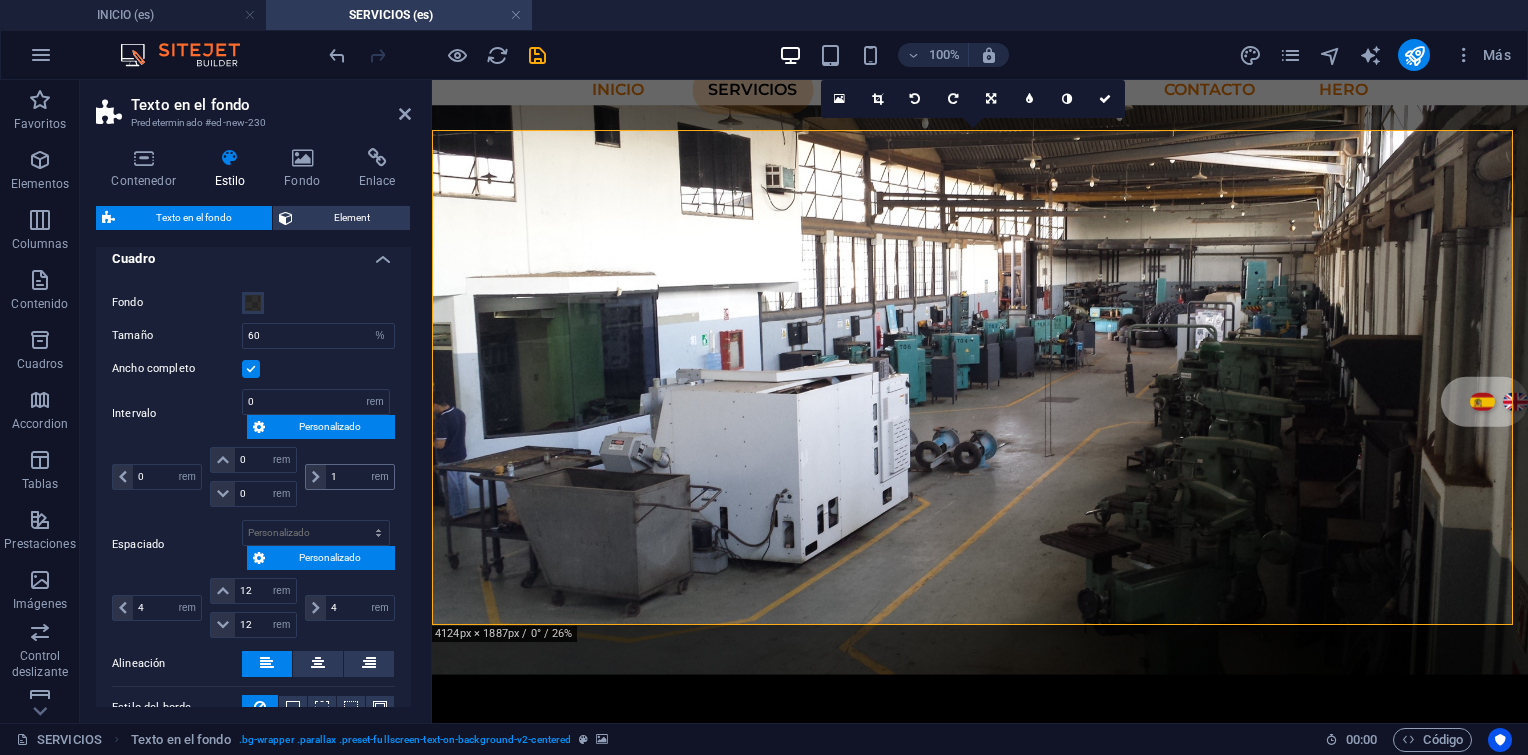 select on "DISABLED_OPTION_VALUE" 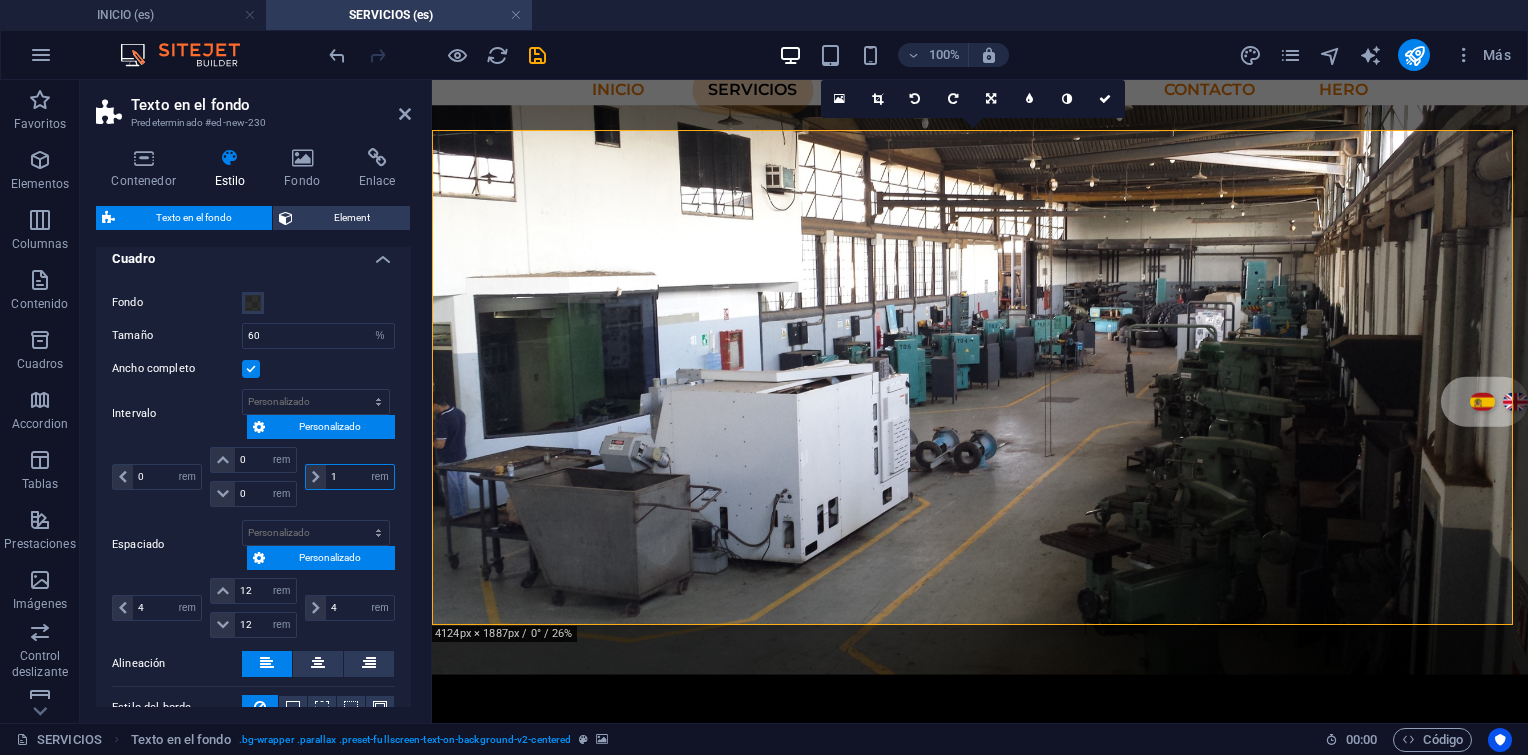 click on "1" at bounding box center (360, 477) 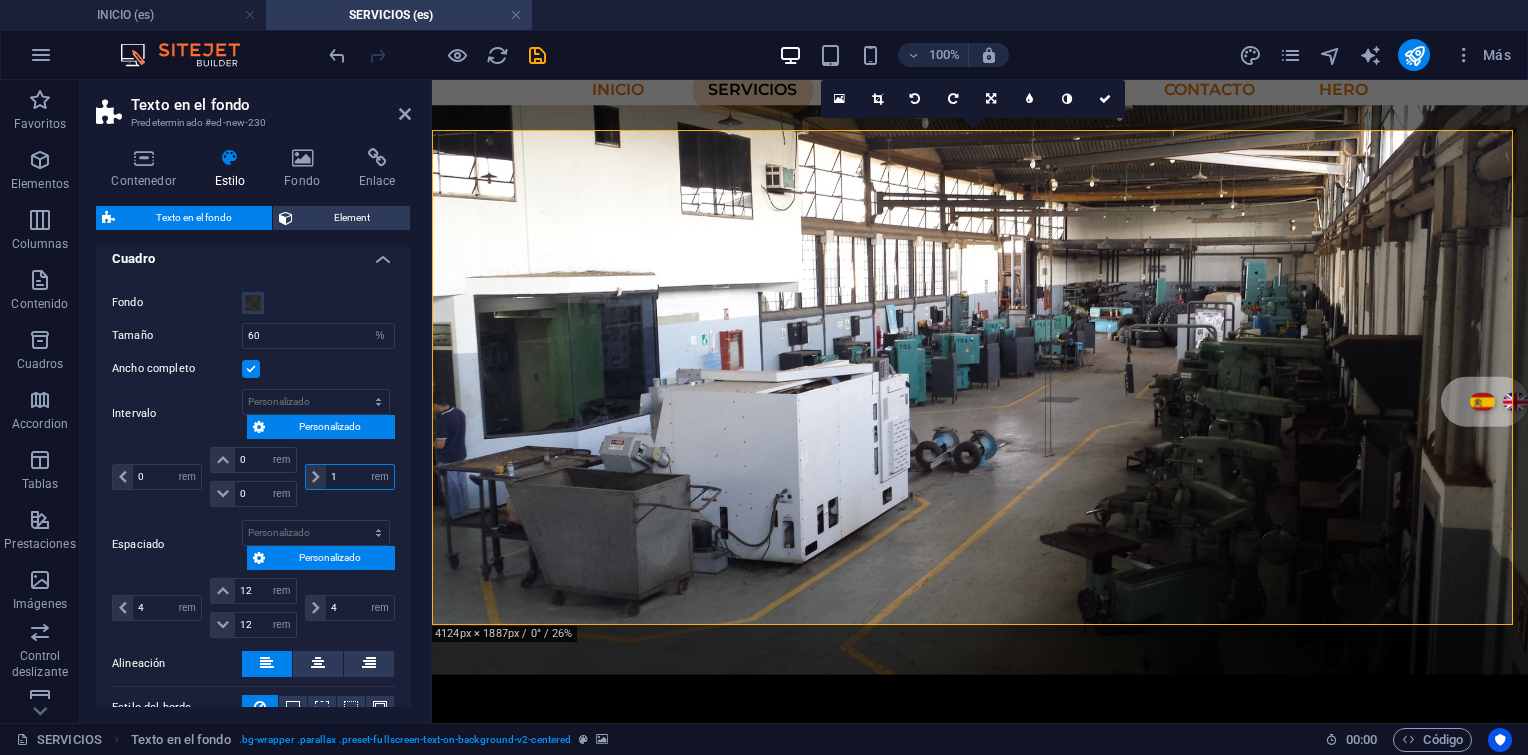 click on "1" at bounding box center (360, 477) 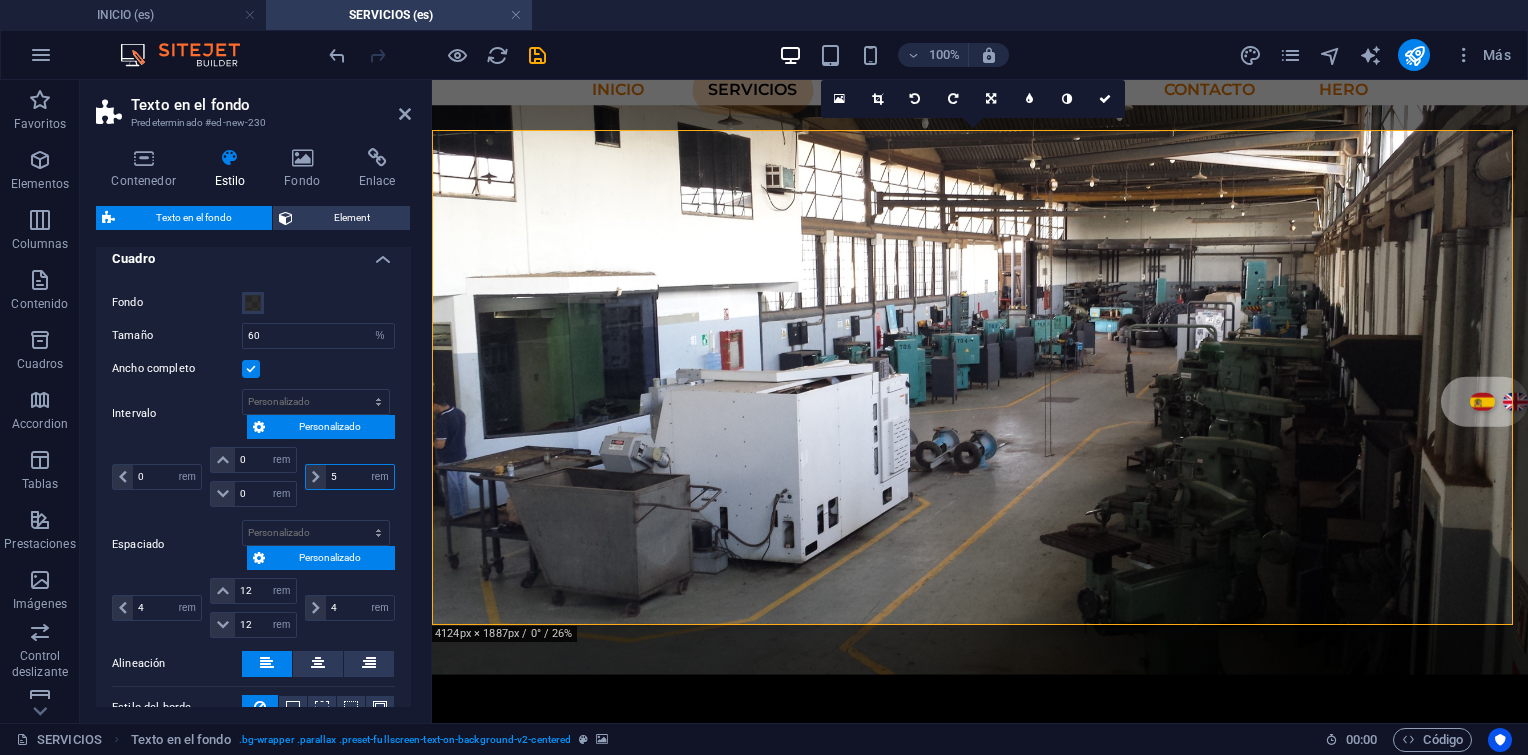 click on "5" at bounding box center [360, 477] 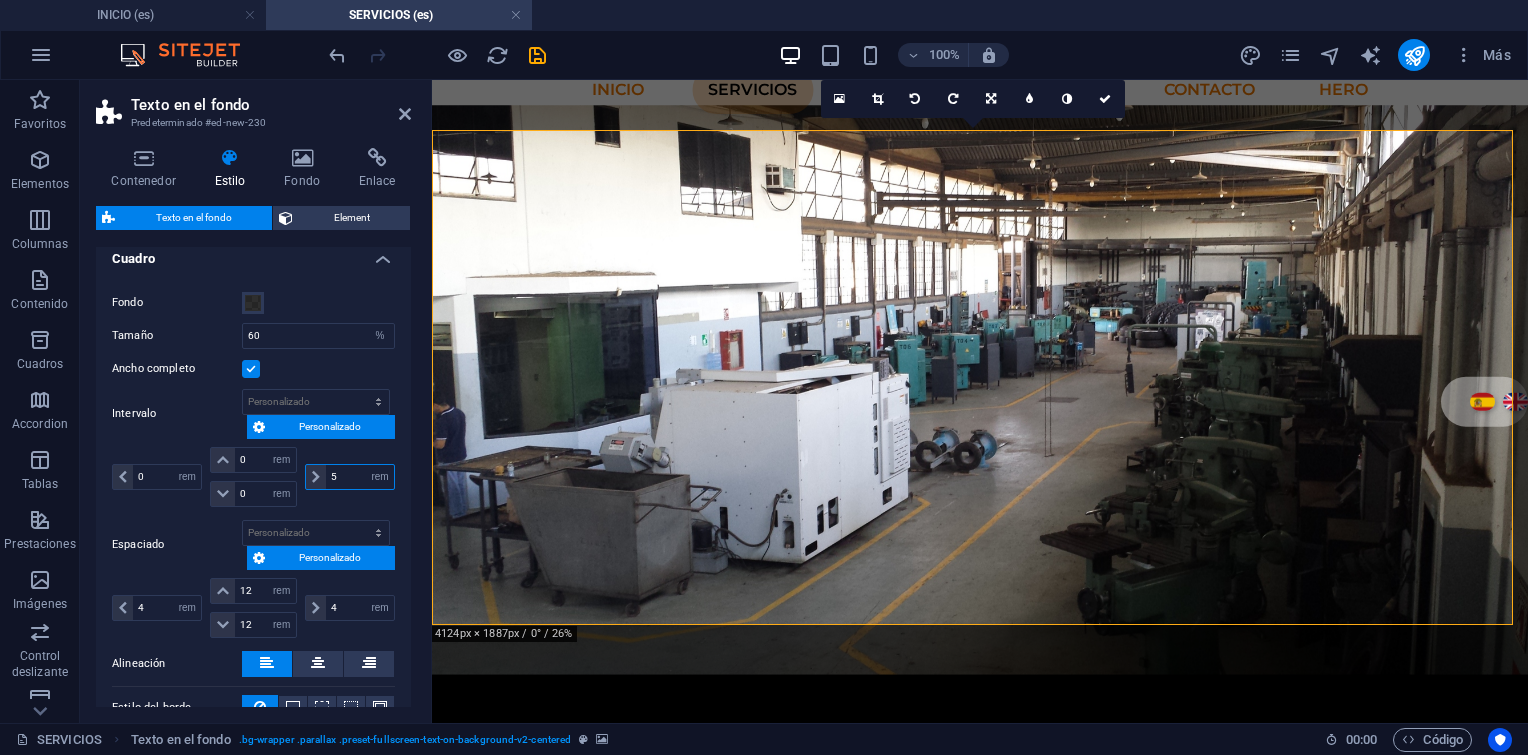 click on "5" at bounding box center (360, 477) 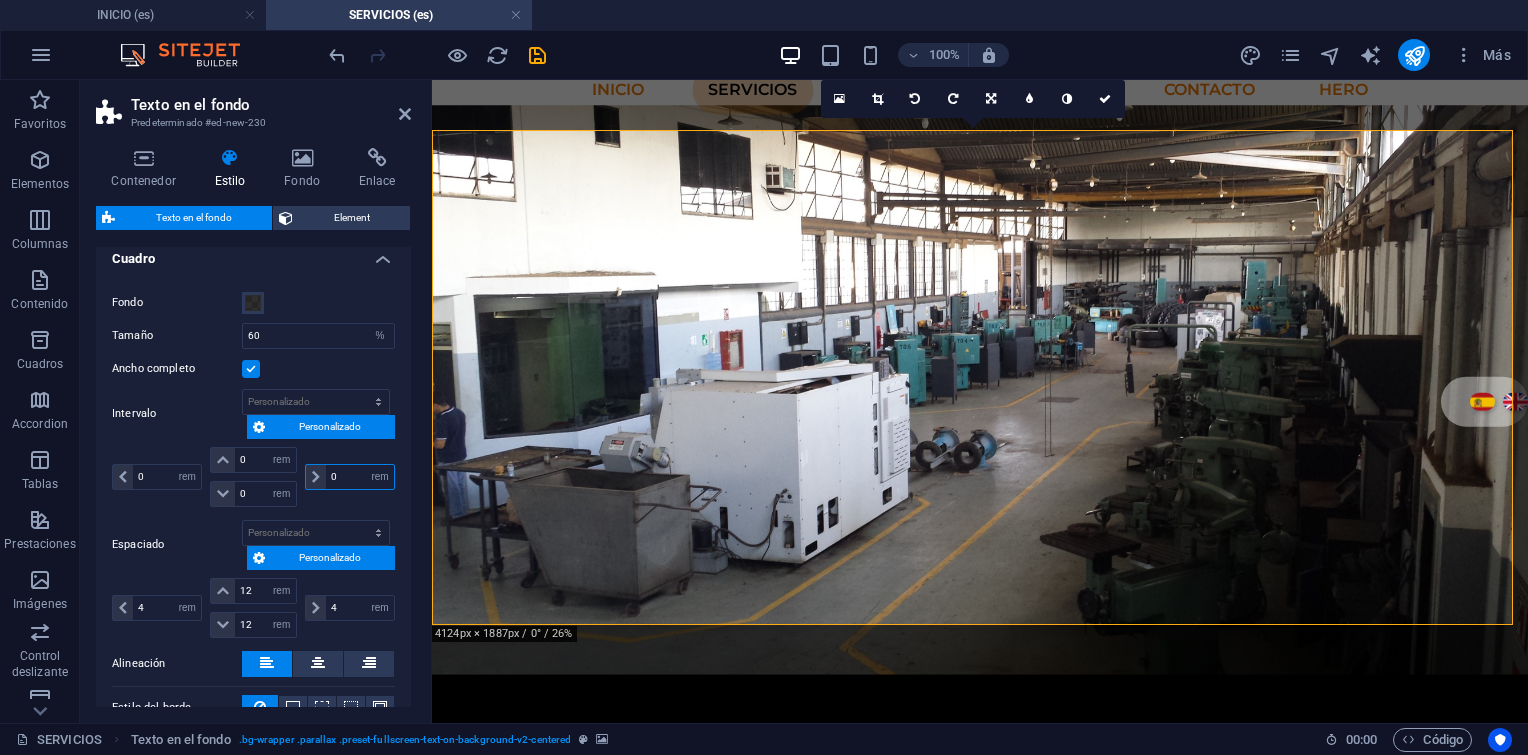 type on "0" 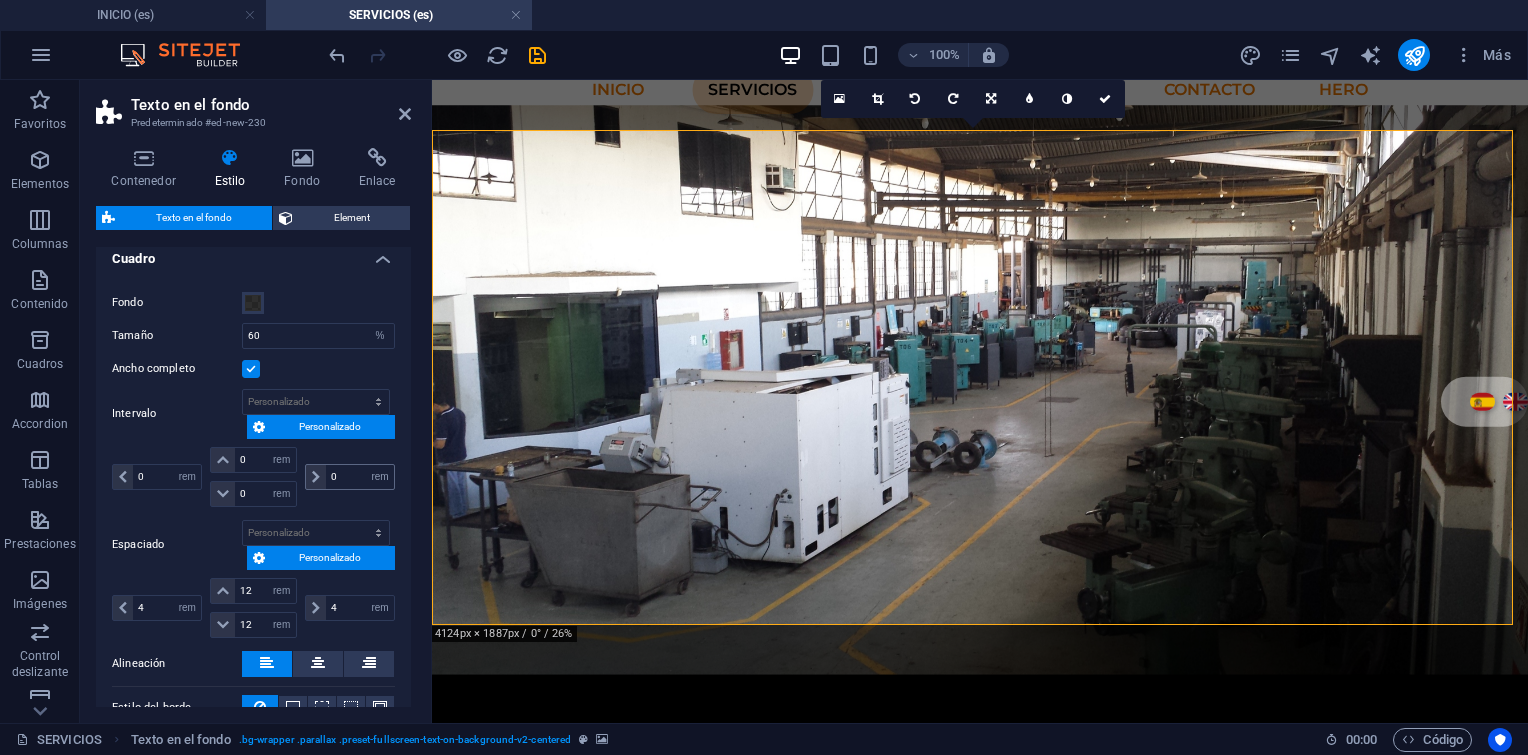 type on "0" 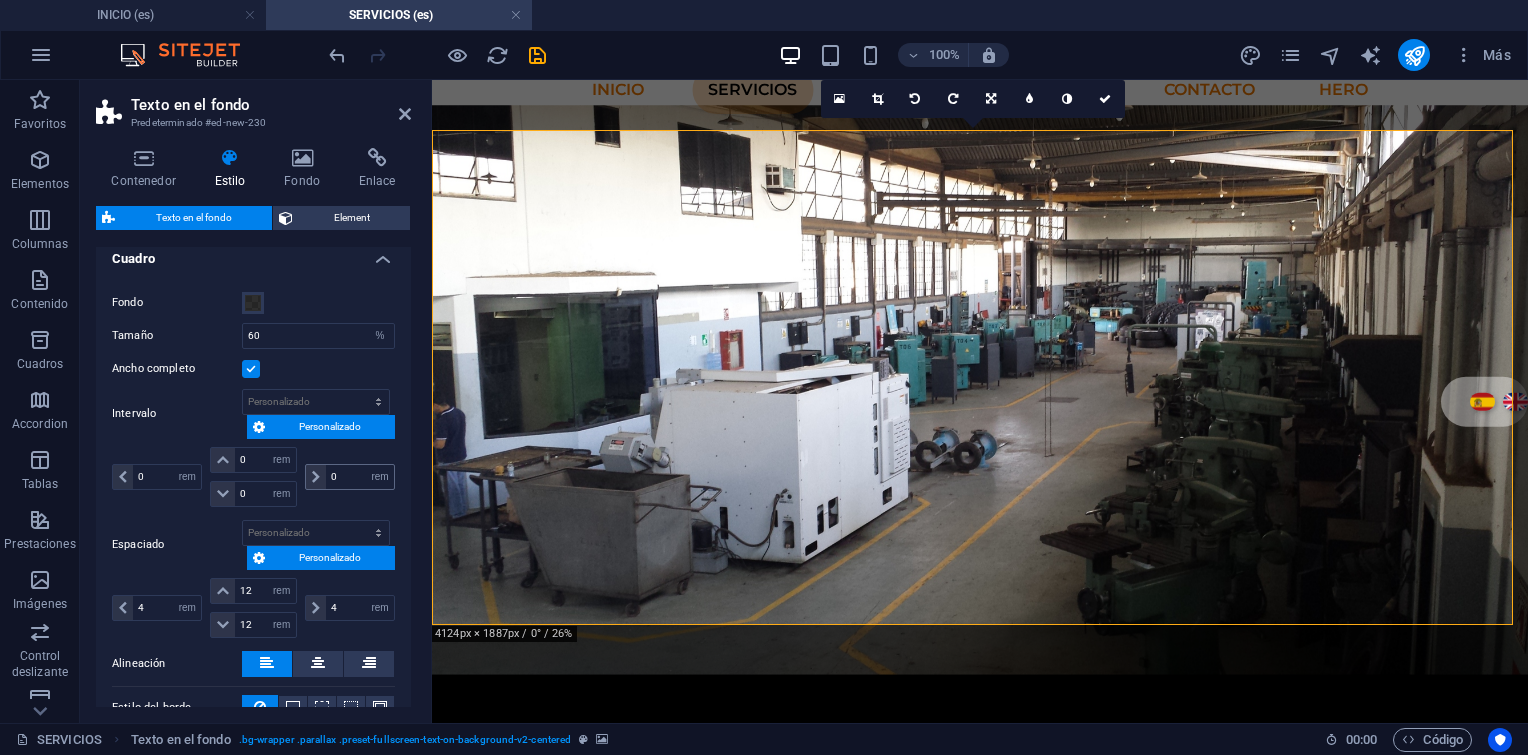 select on "rem" 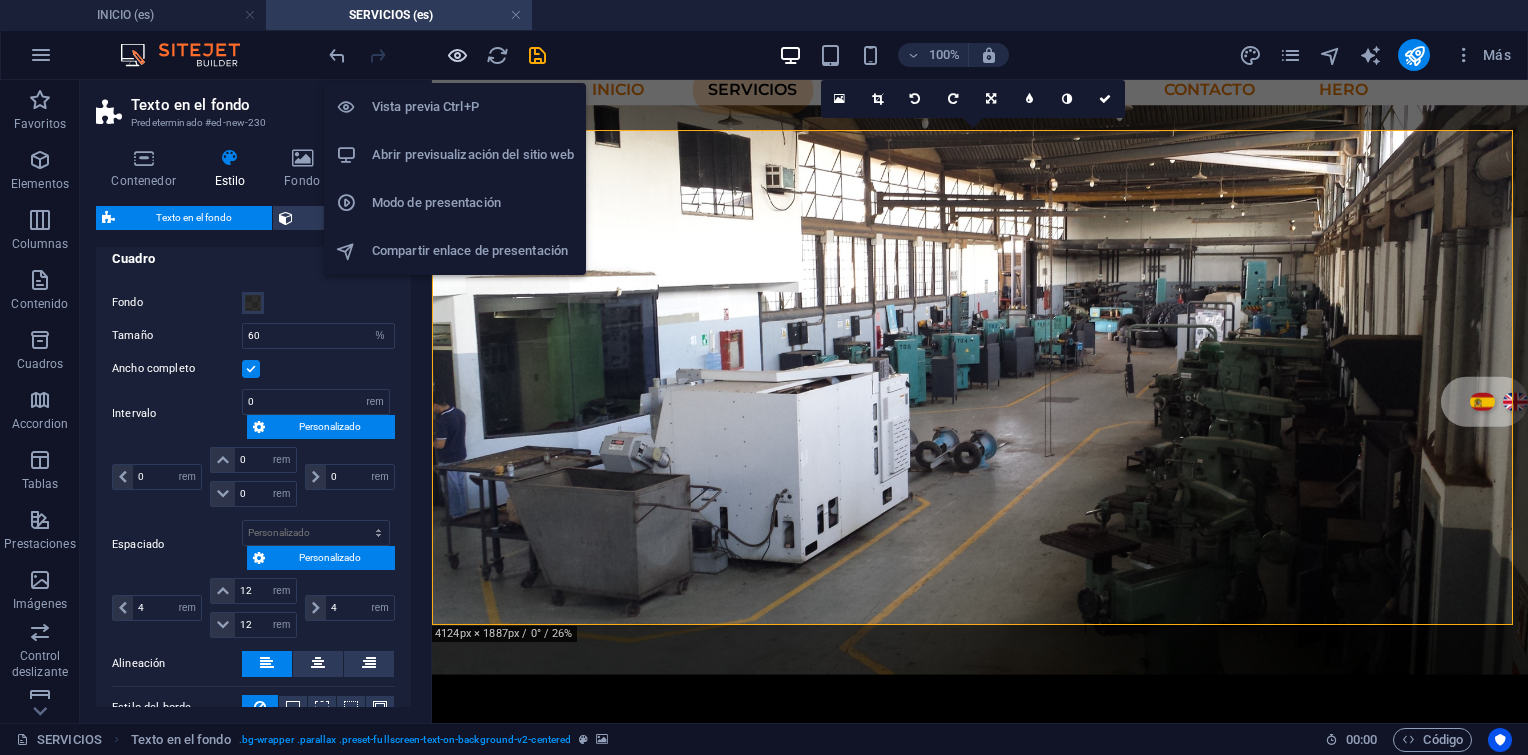 click at bounding box center [457, 55] 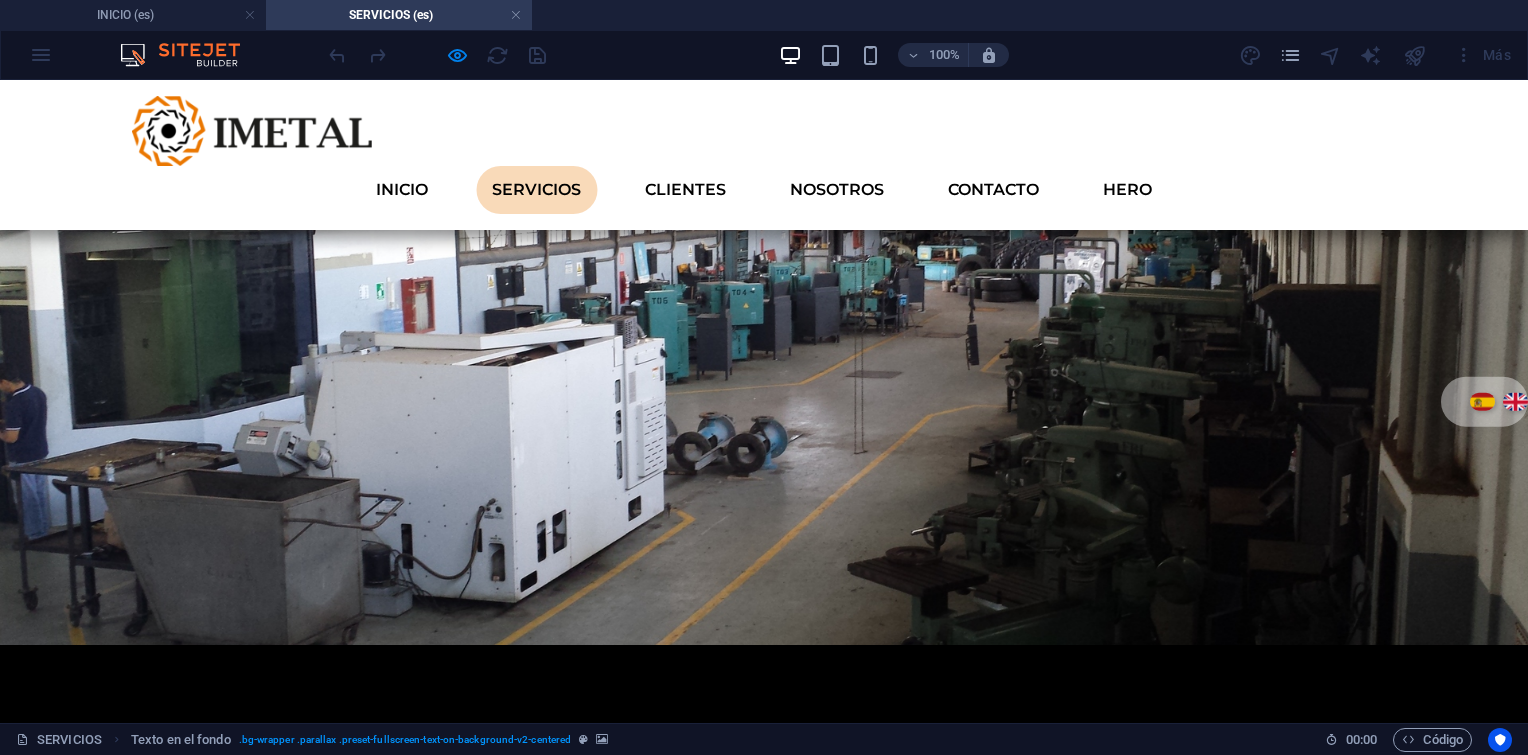 scroll, scrollTop: 113, scrollLeft: 0, axis: vertical 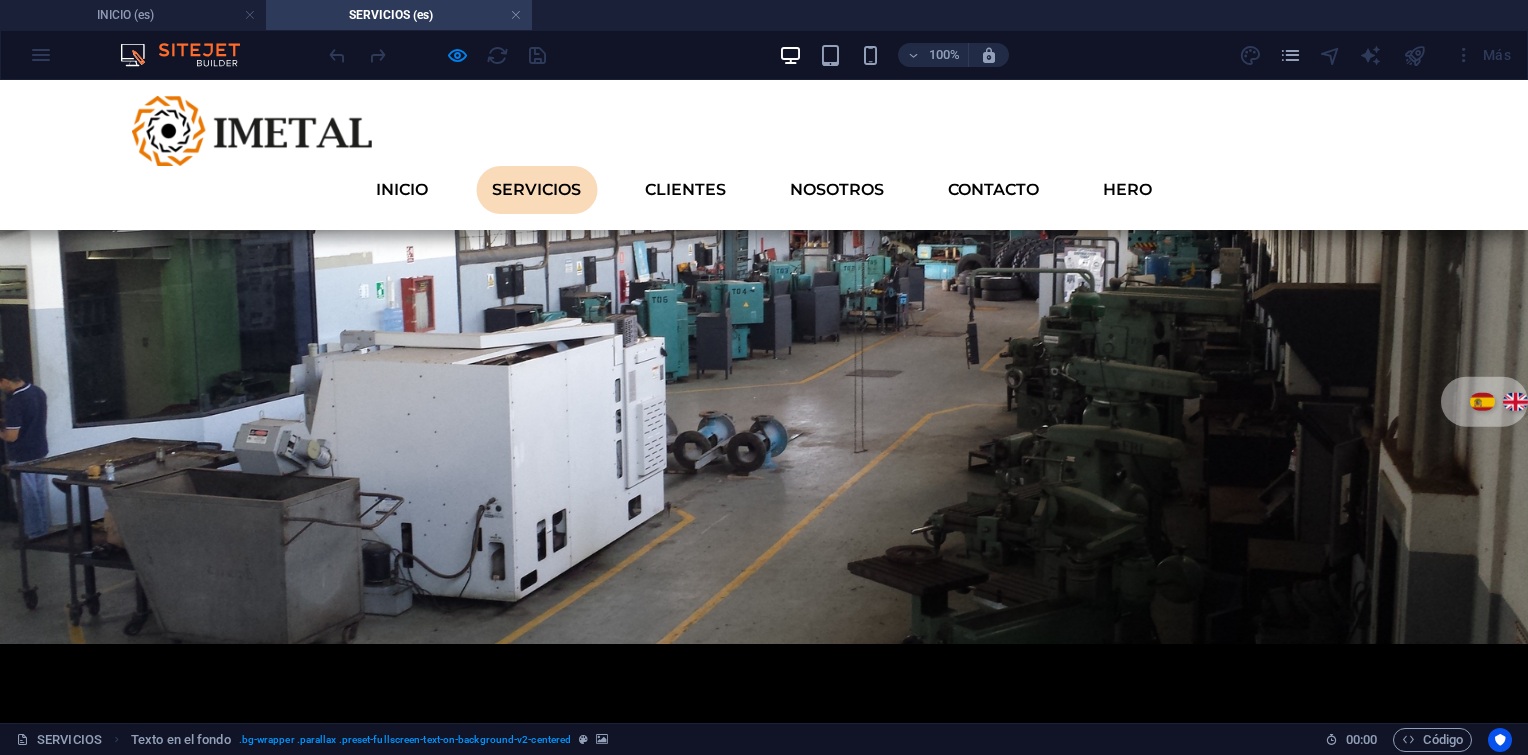 click on "100%" at bounding box center (893, 55) 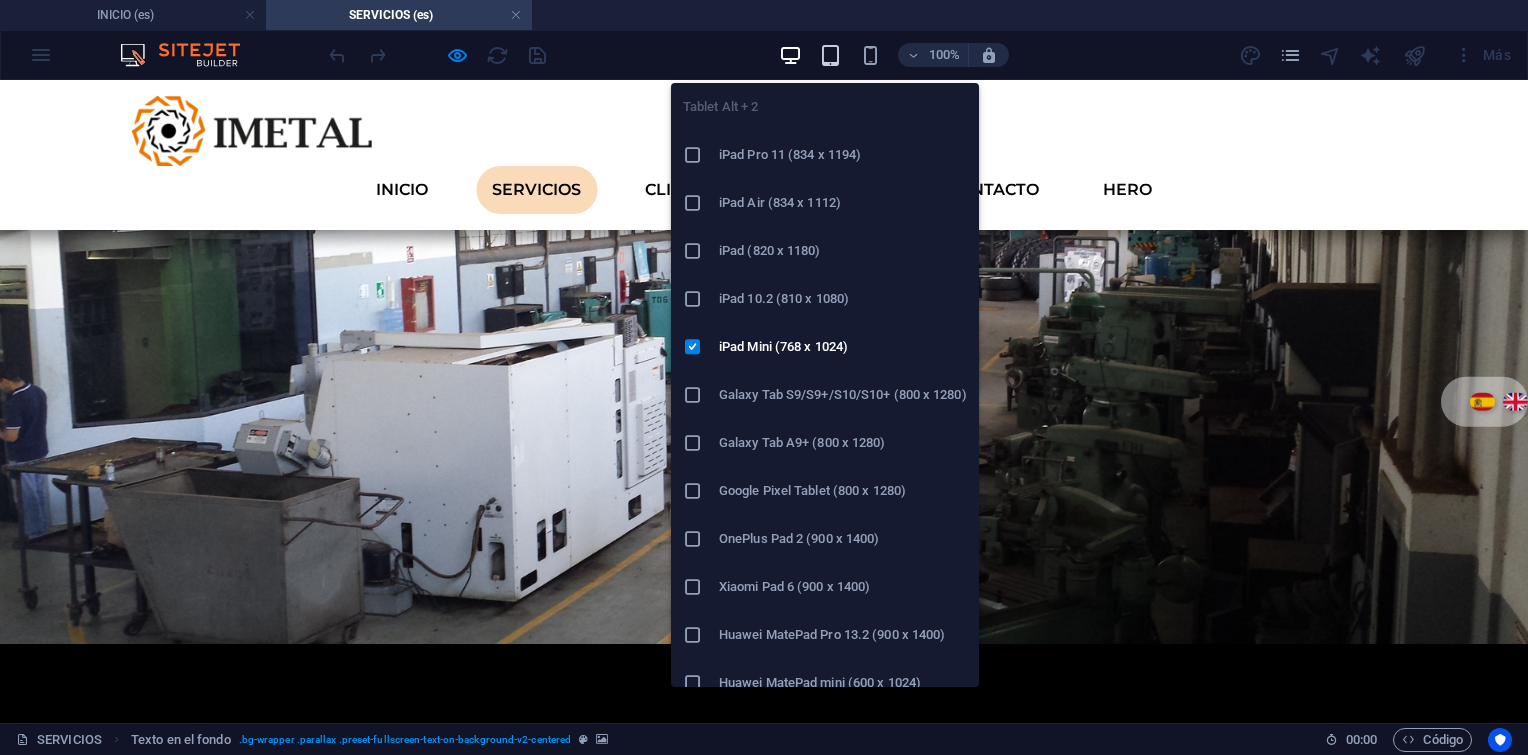 click at bounding box center (830, 55) 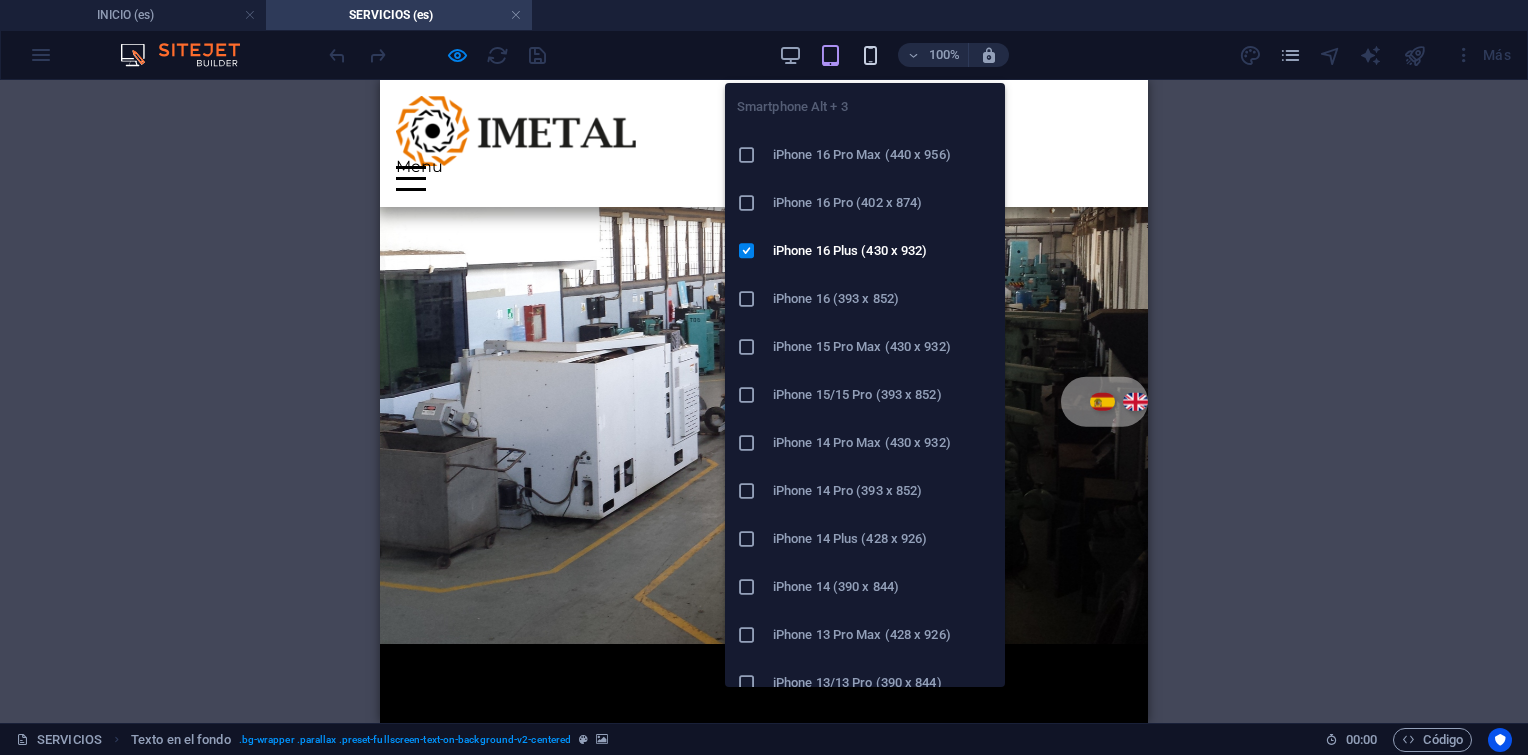 click at bounding box center [870, 55] 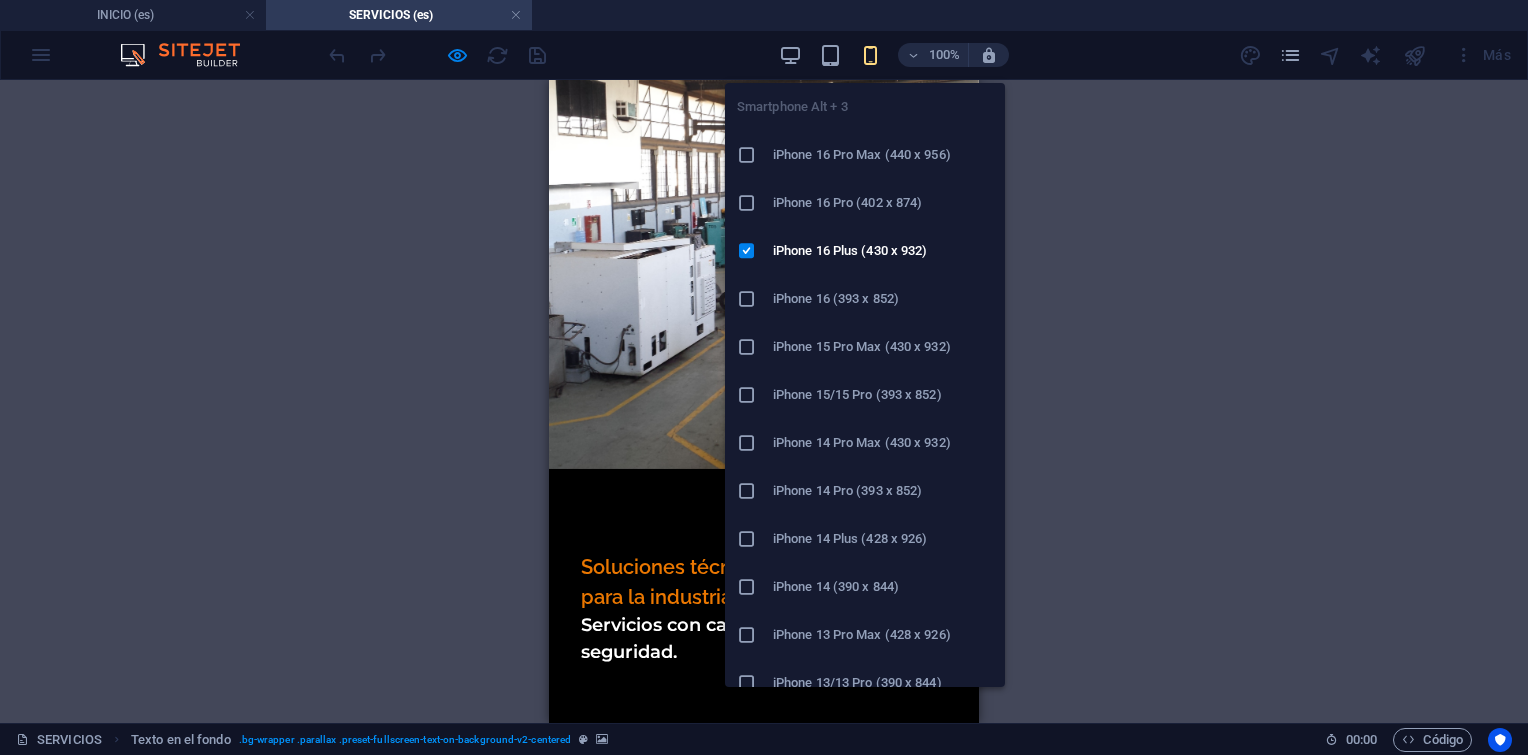 scroll, scrollTop: 0, scrollLeft: 0, axis: both 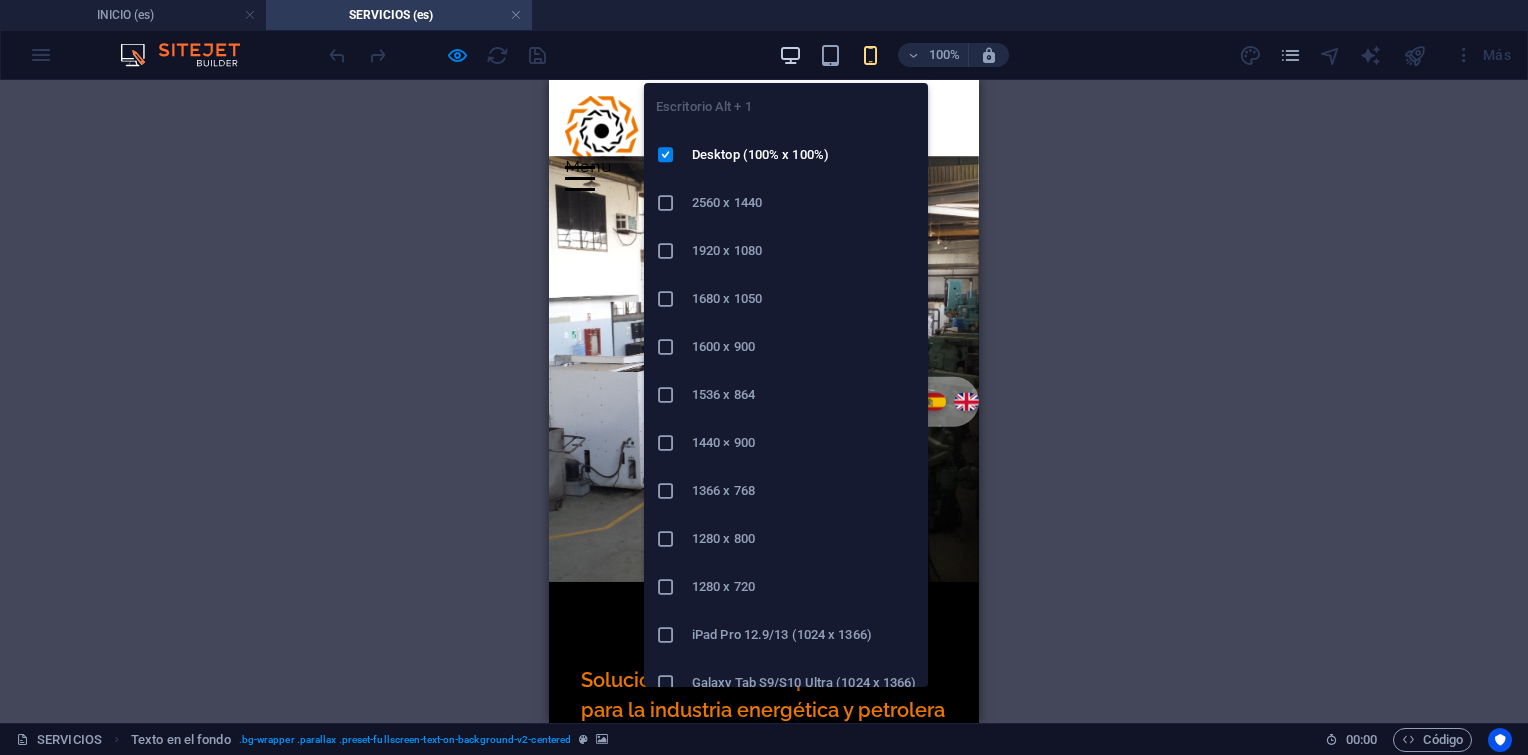 drag, startPoint x: 782, startPoint y: 48, endPoint x: 780, endPoint y: 61, distance: 13.152946 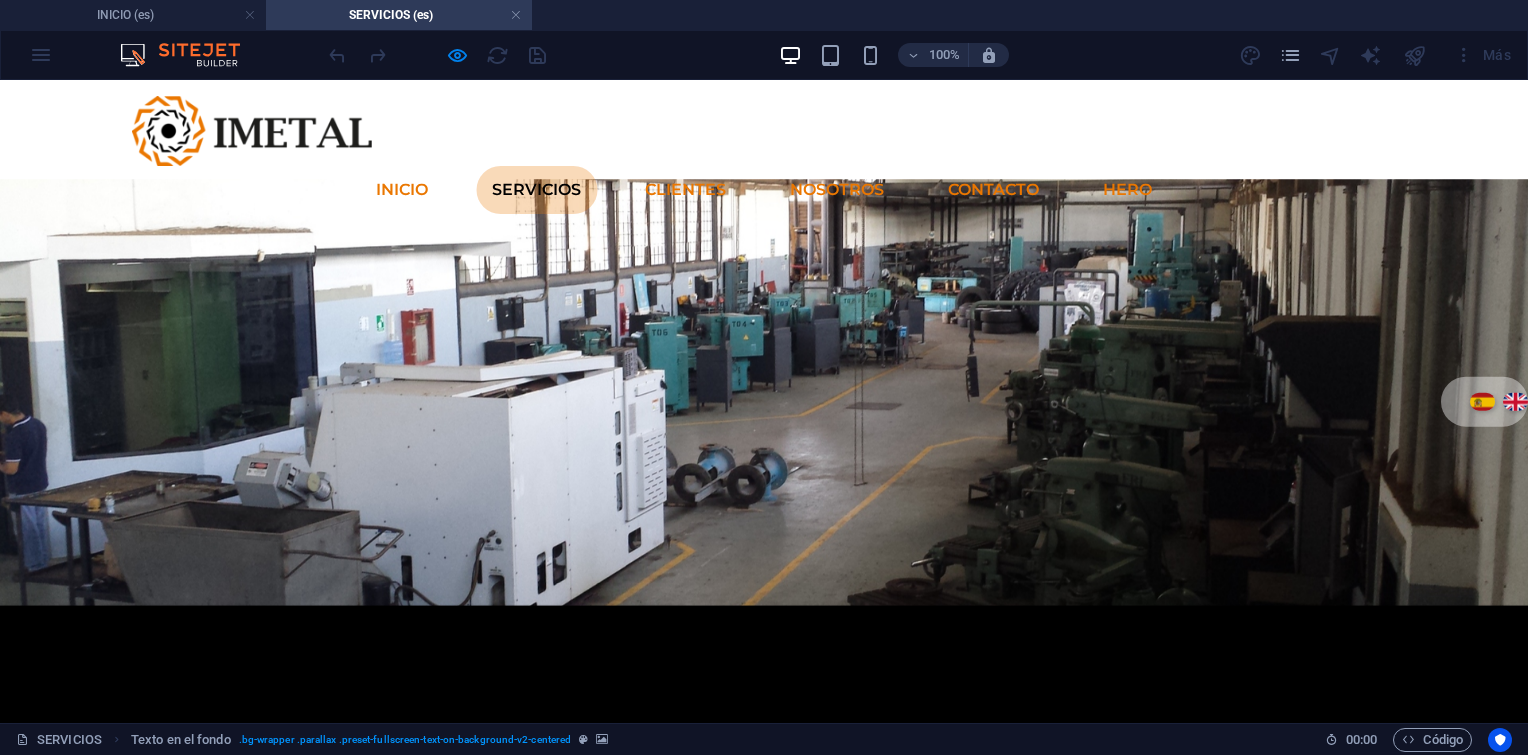 click on "Soluciones técnicas especializadas  para la industria energética y petrolera" at bounding box center (764, 890) 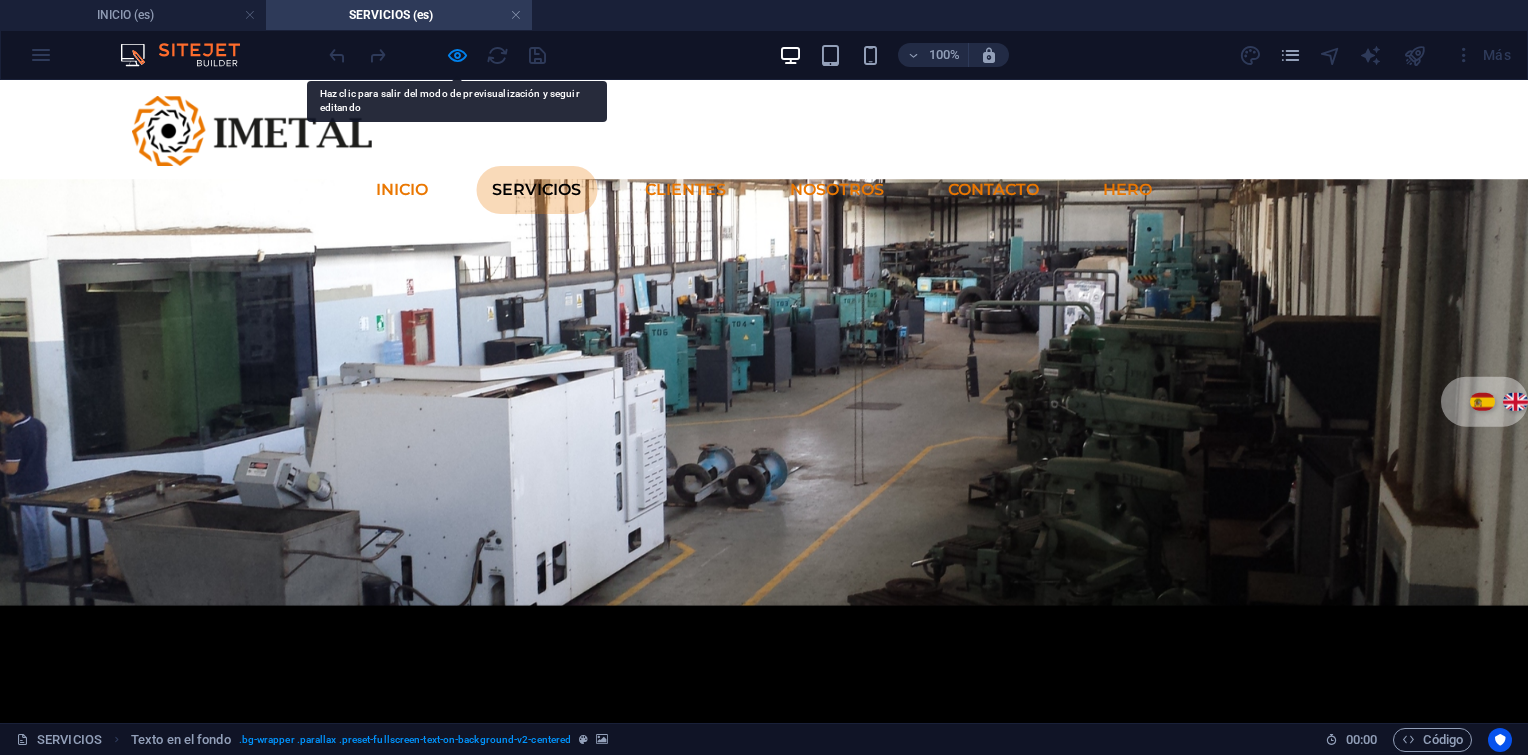 drag, startPoint x: 556, startPoint y: 431, endPoint x: 592, endPoint y: 440, distance: 37.107952 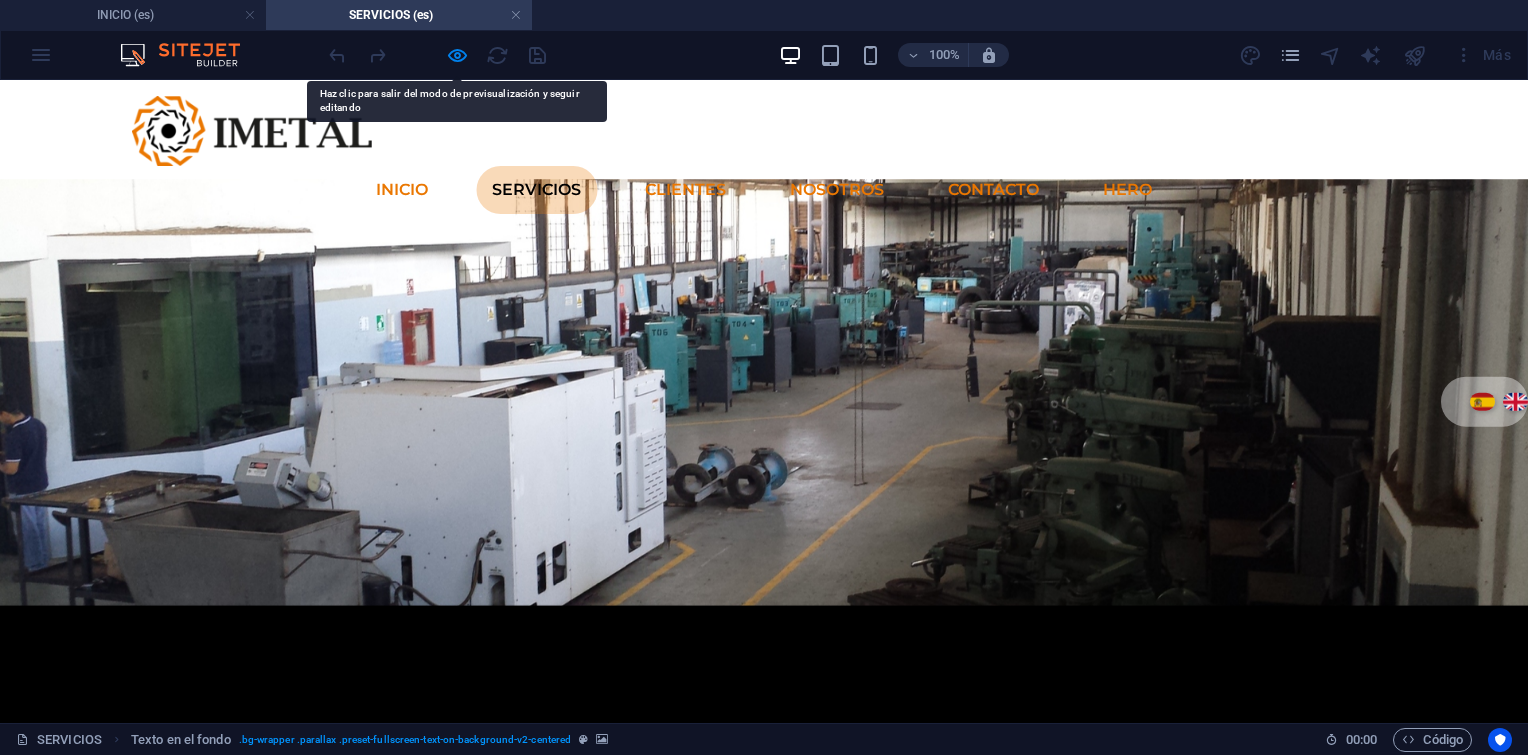 drag, startPoint x: 473, startPoint y: 420, endPoint x: 489, endPoint y: 420, distance: 16 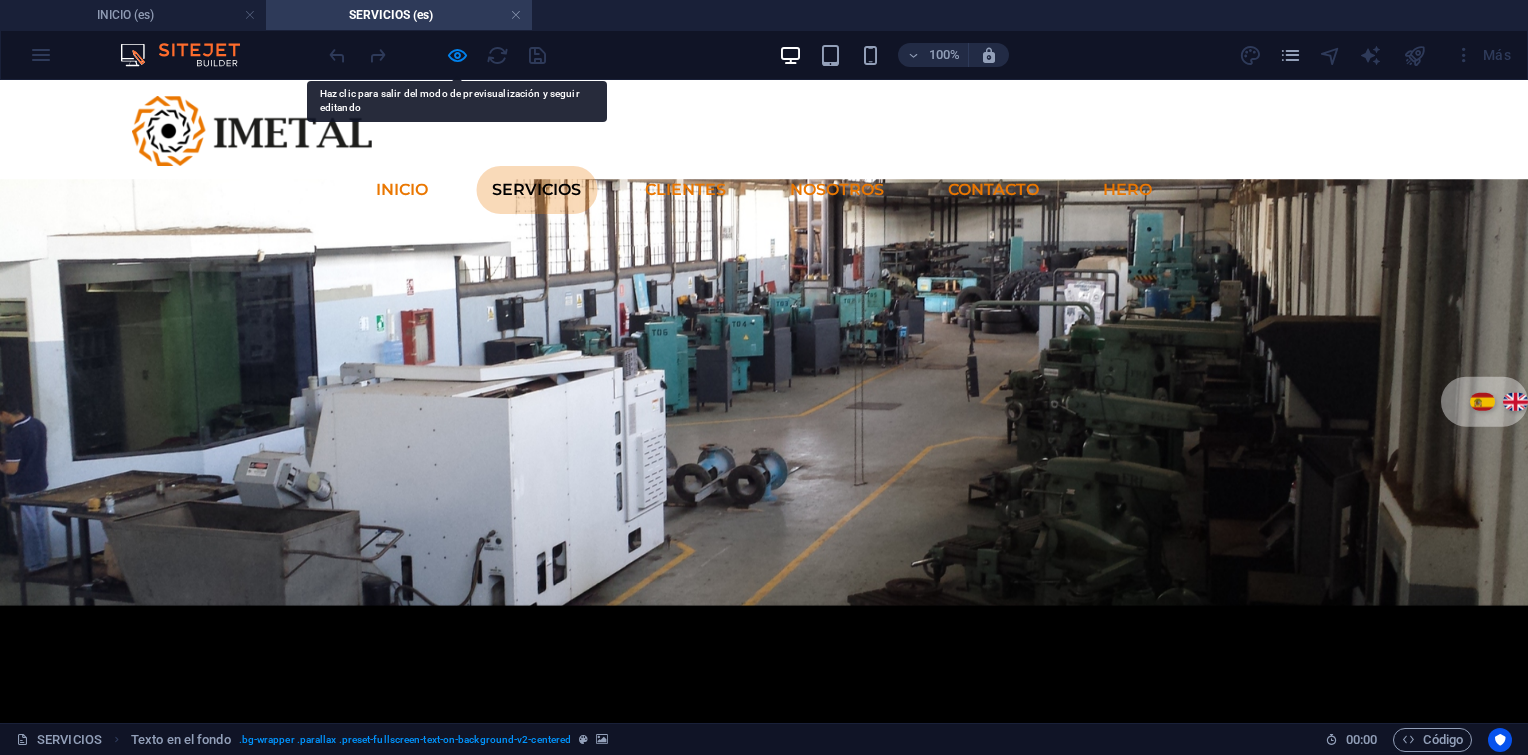 click on "Soluciones técnicas especializadas  para la industria energética y petrolera" at bounding box center (764, 890) 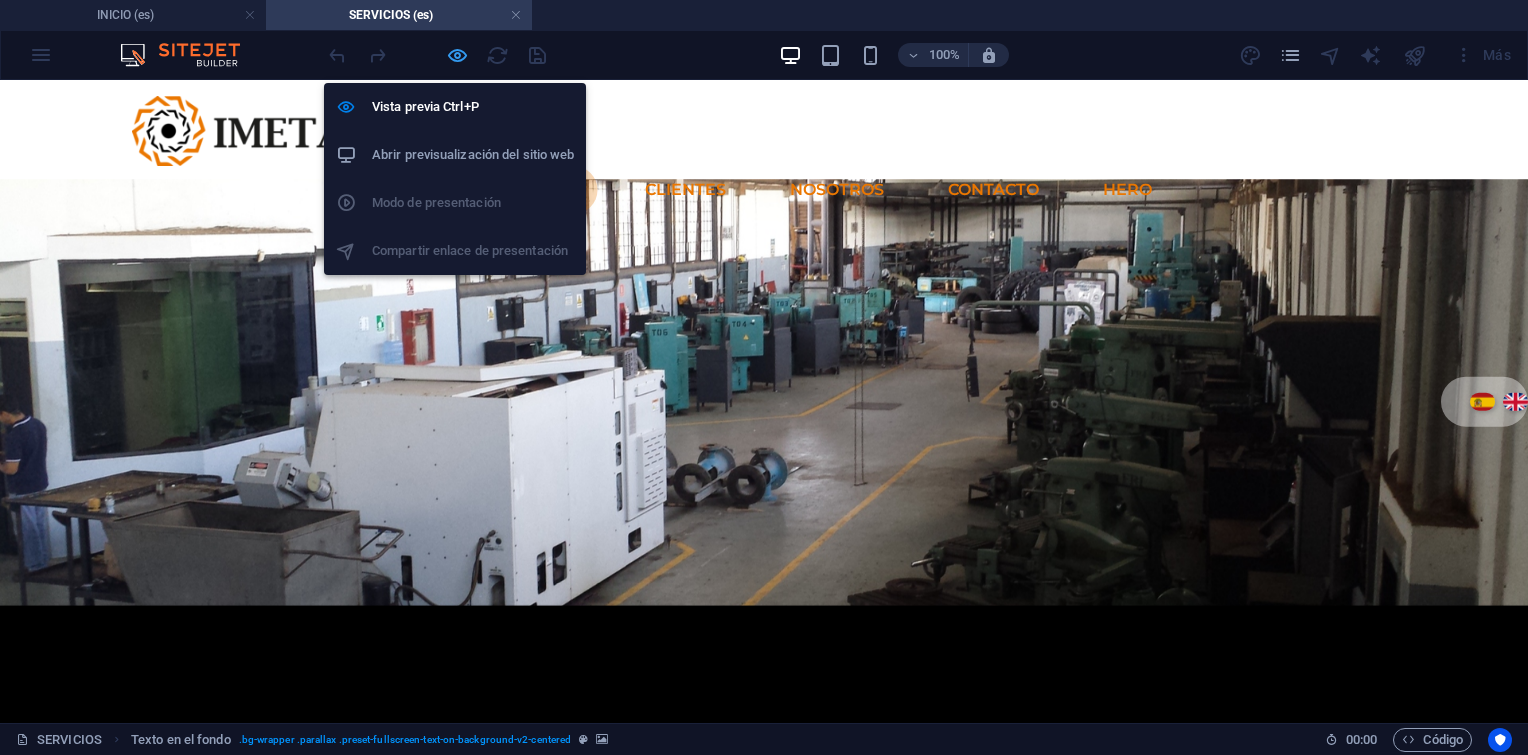 click at bounding box center (457, 55) 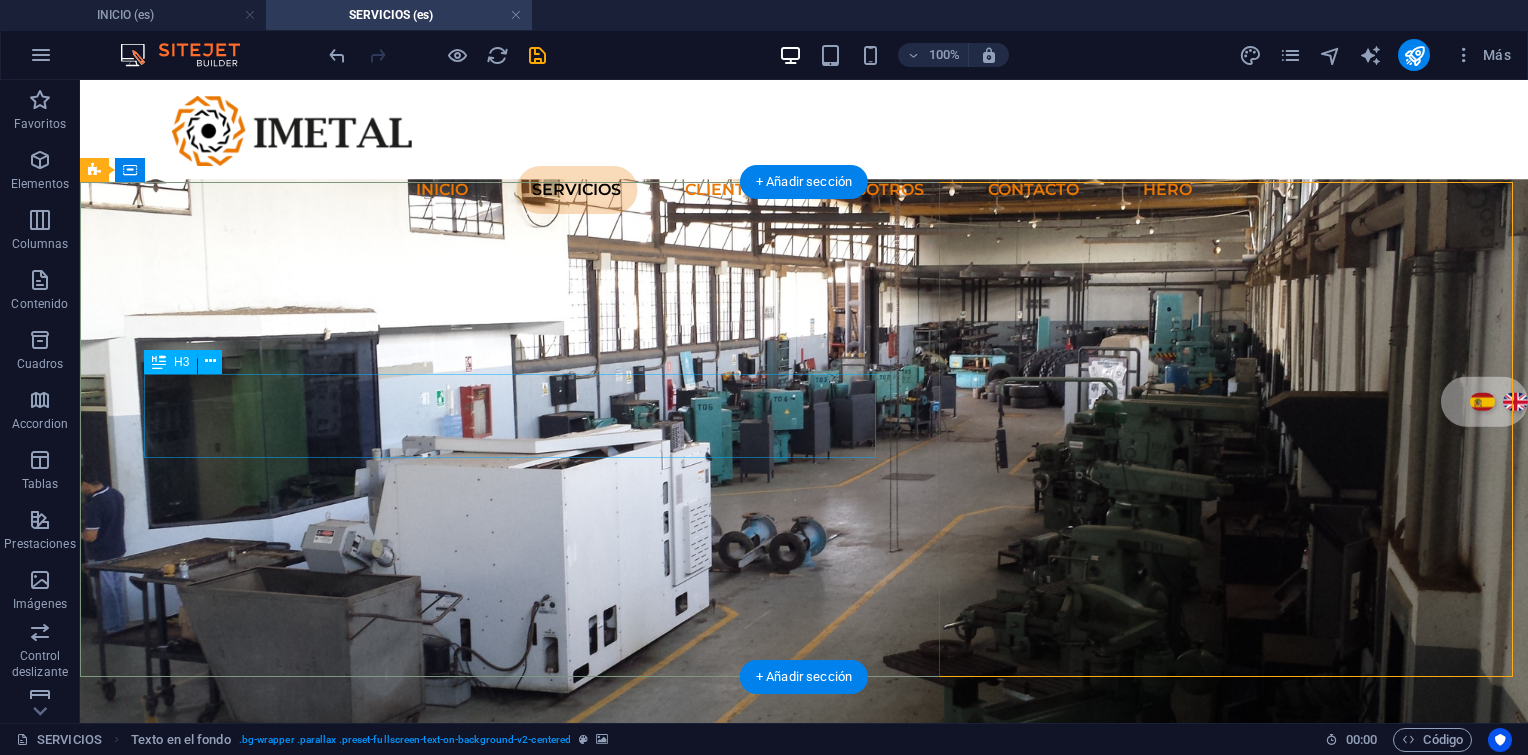 click on "Soluciones técnicas especializadas  para la industria energética y petrolera" at bounding box center [804, 1033] 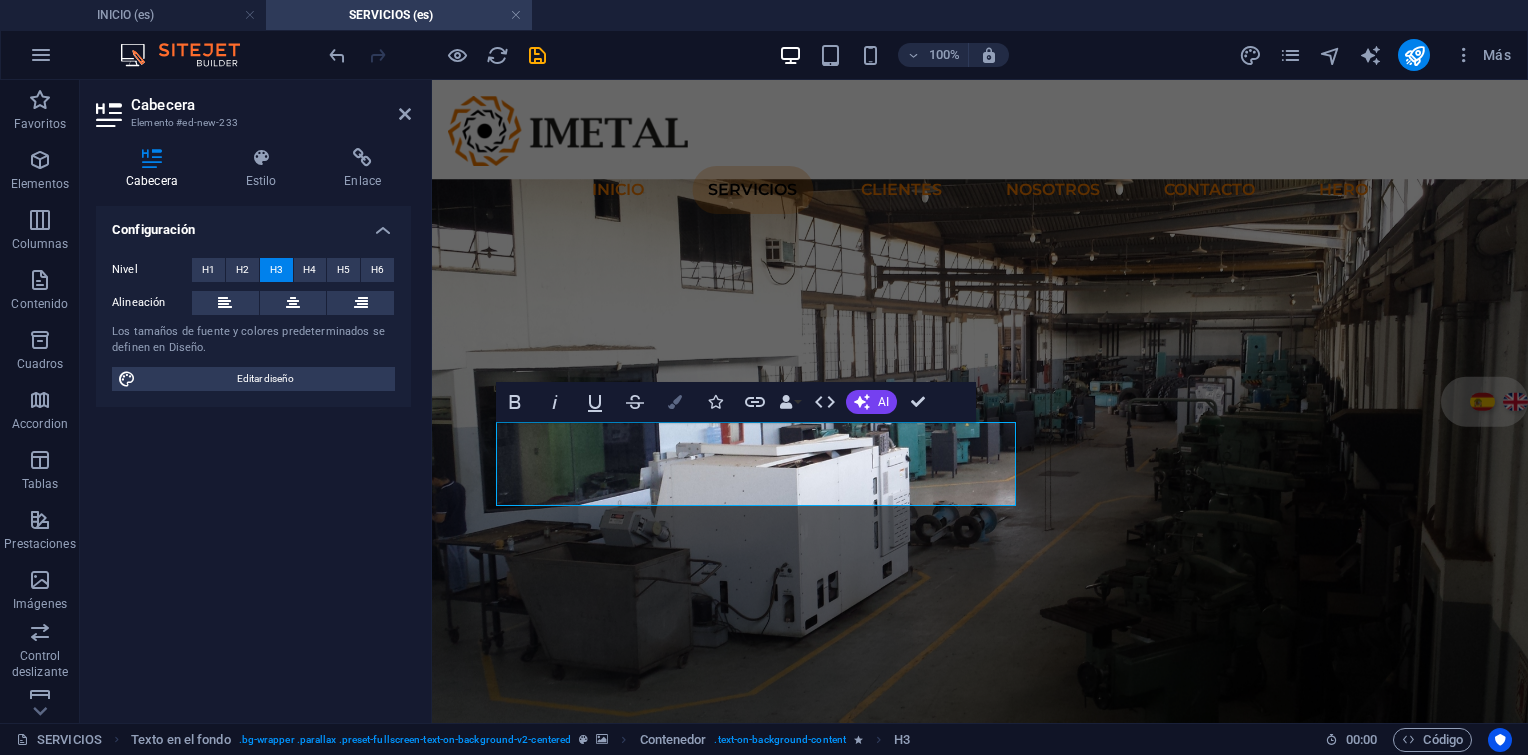 drag, startPoint x: 670, startPoint y: 405, endPoint x: 152, endPoint y: 296, distance: 529.34393 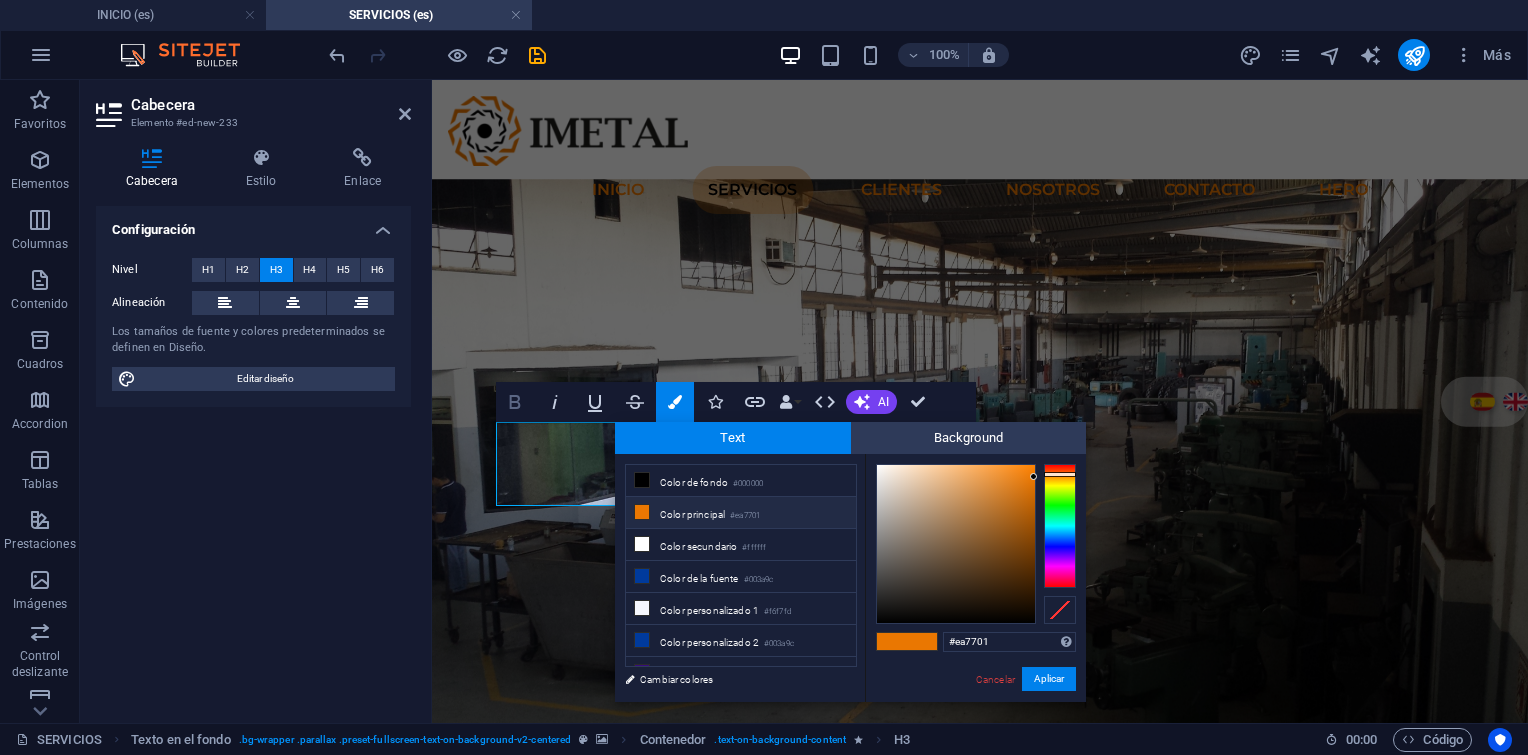 drag, startPoint x: 510, startPoint y: 397, endPoint x: 503, endPoint y: 415, distance: 19.313208 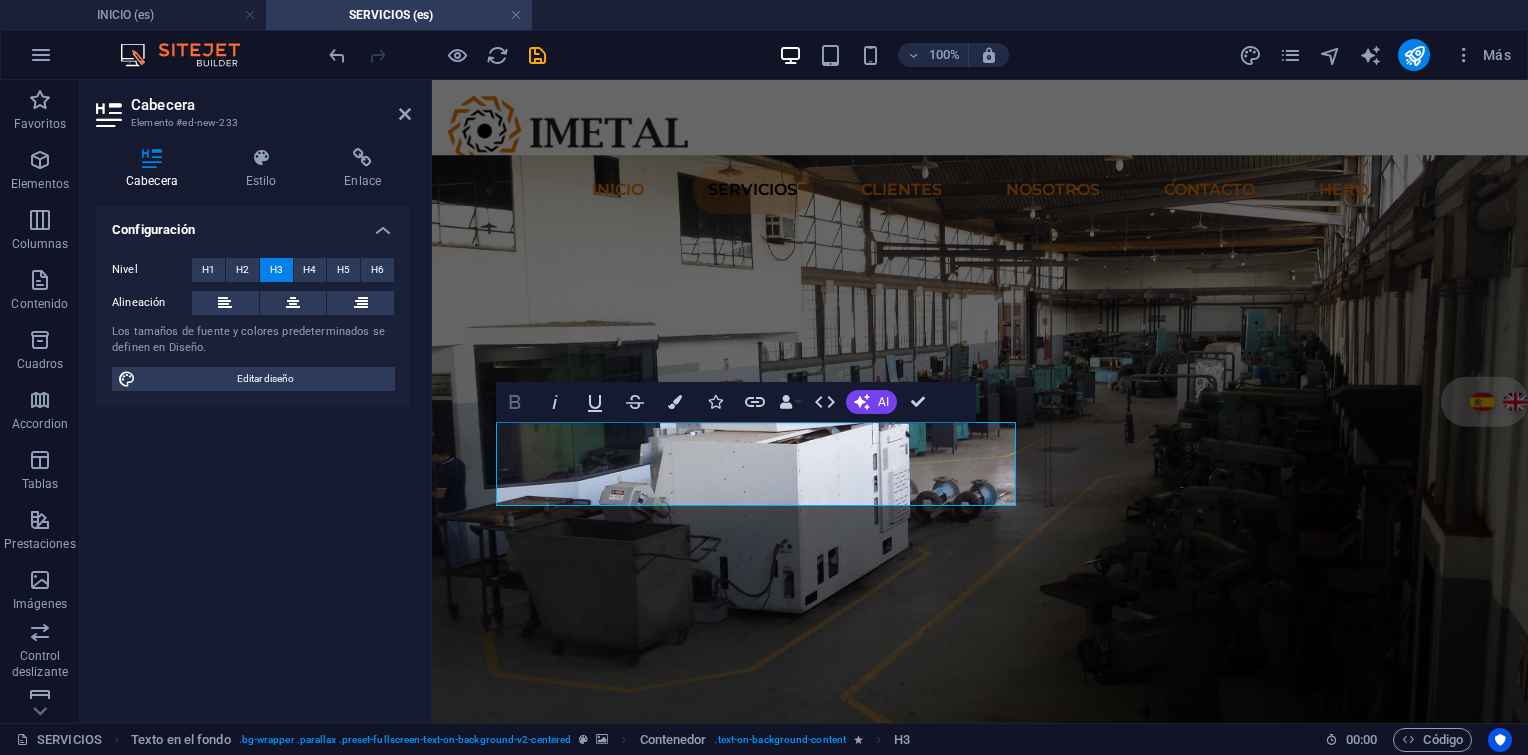 click 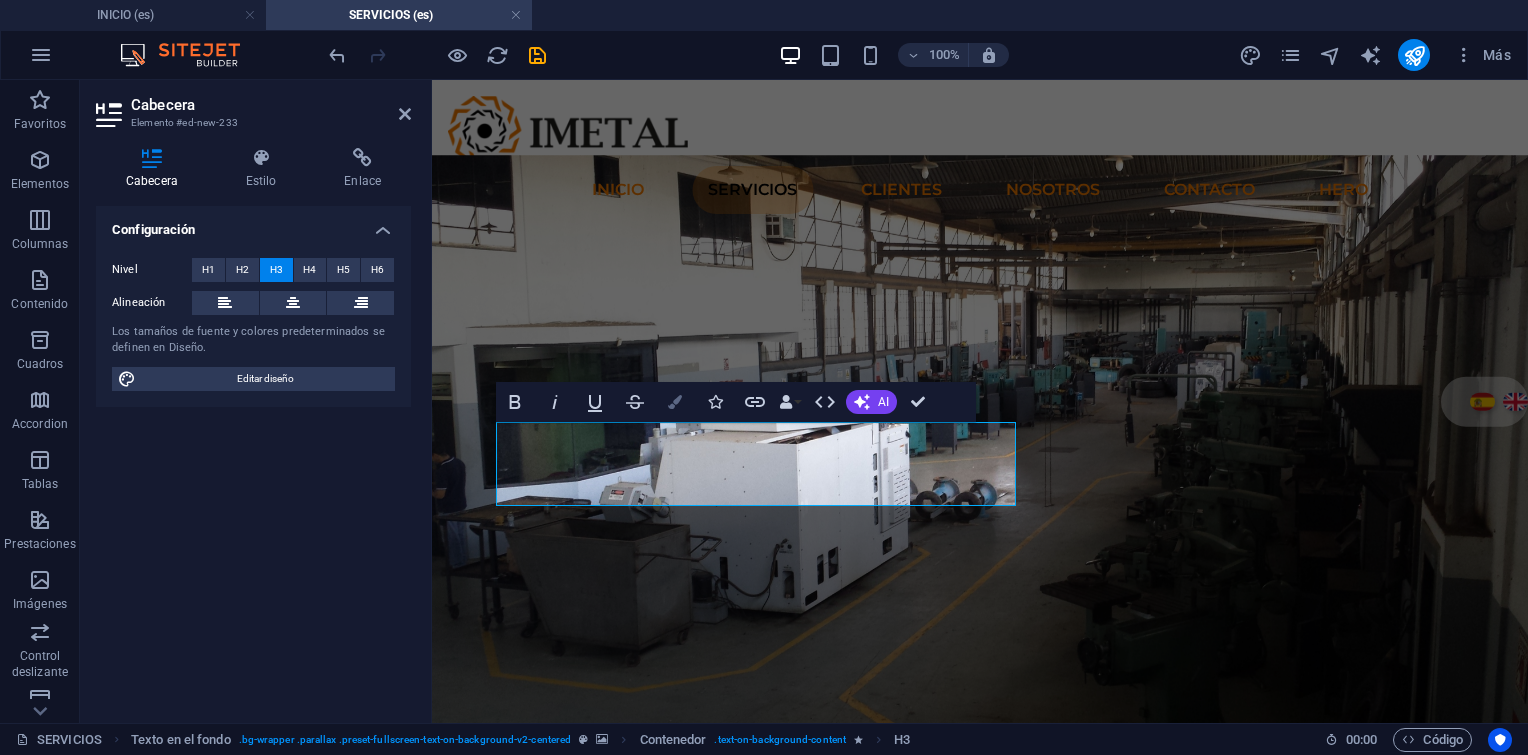 click on "Colors" at bounding box center (675, 402) 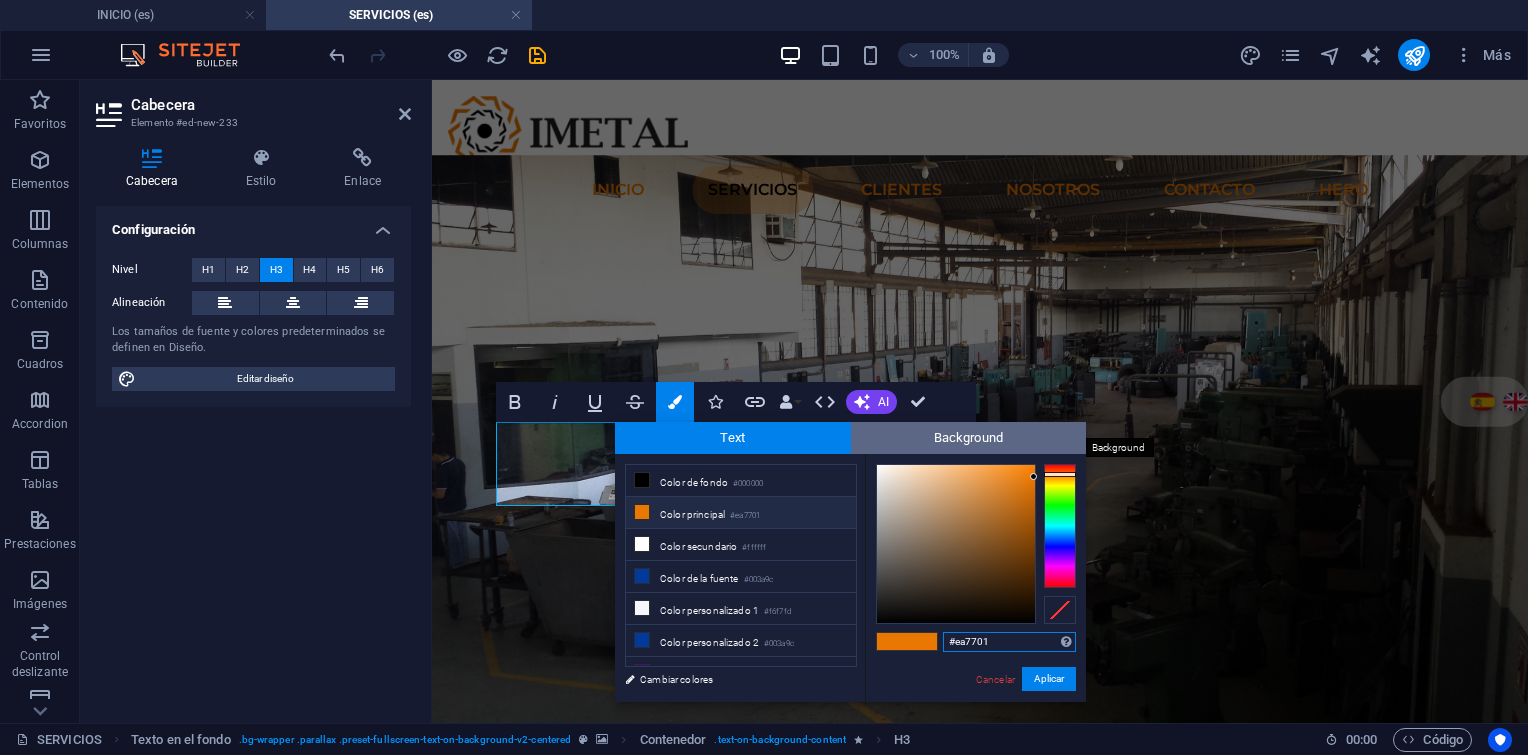 click on "Background" at bounding box center [969, 438] 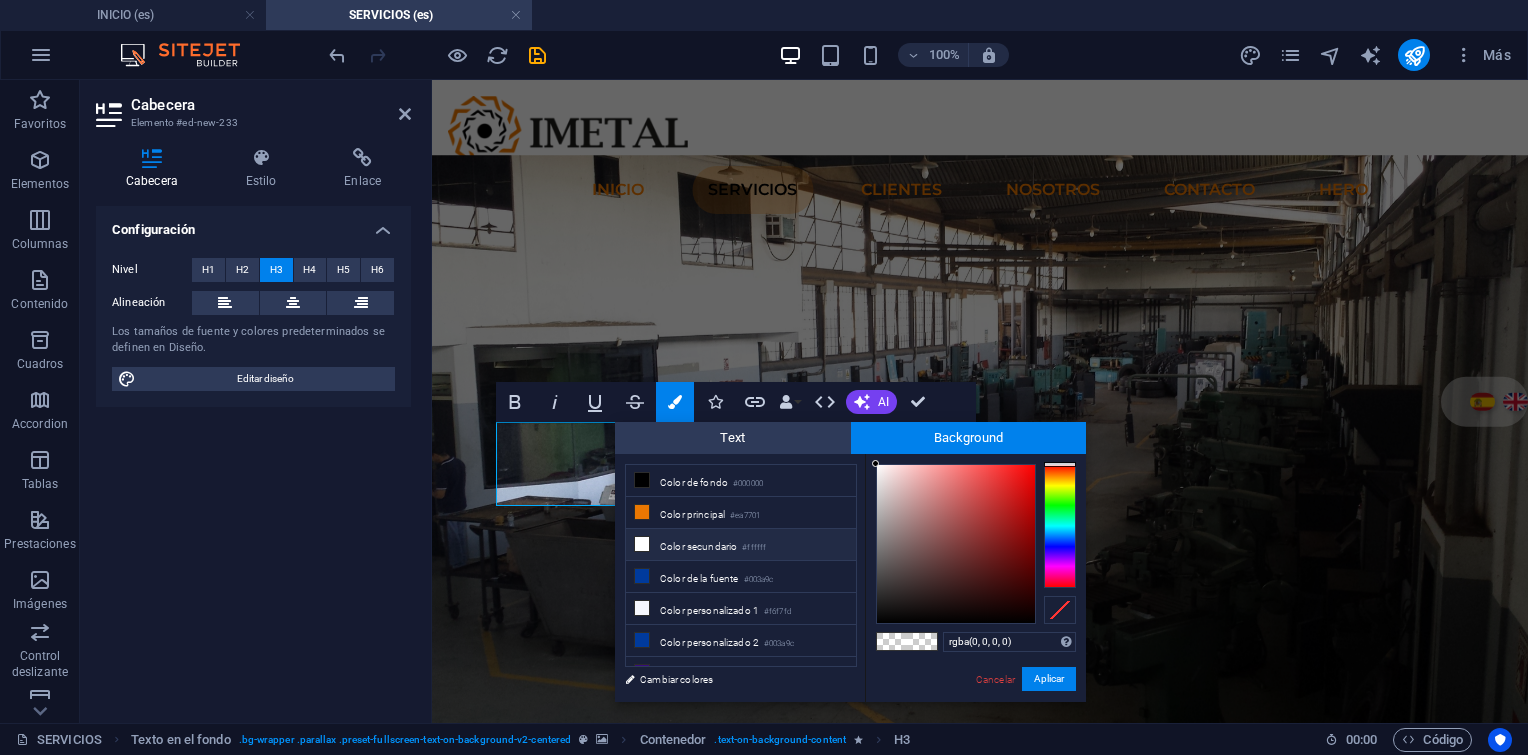 click on "Color secundario
#ffffff" at bounding box center (741, 545) 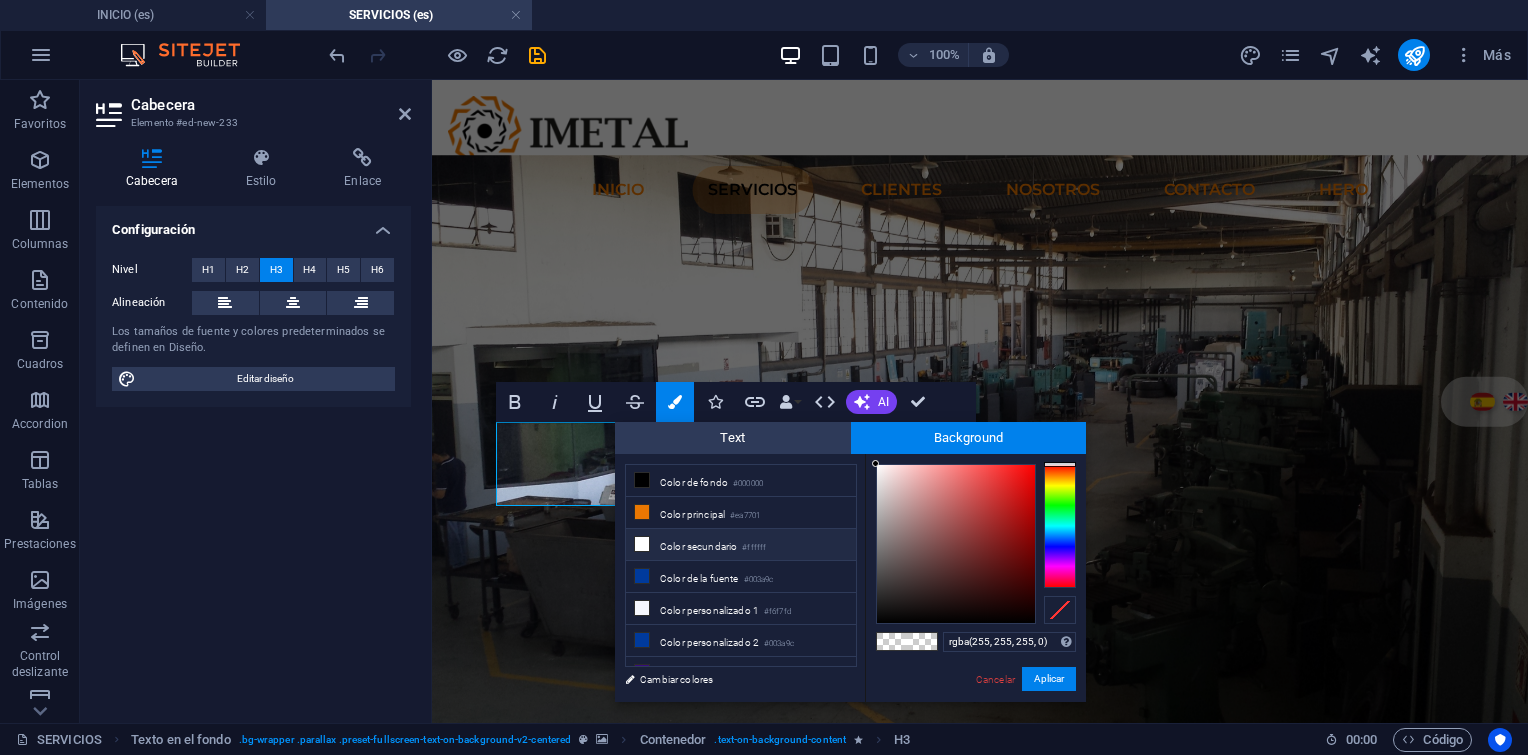 click on "Color secundario
#ffffff" at bounding box center [741, 545] 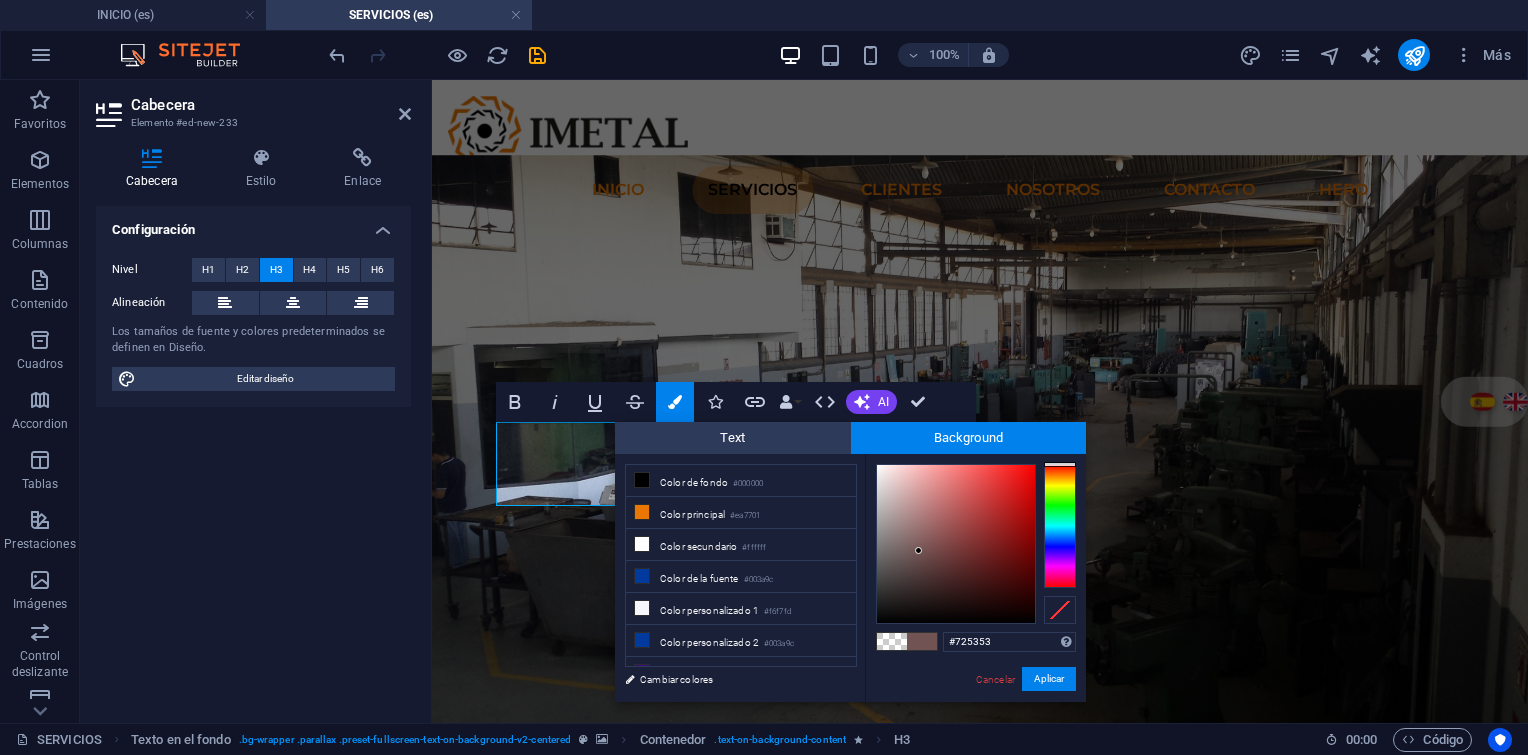 click at bounding box center [956, 544] 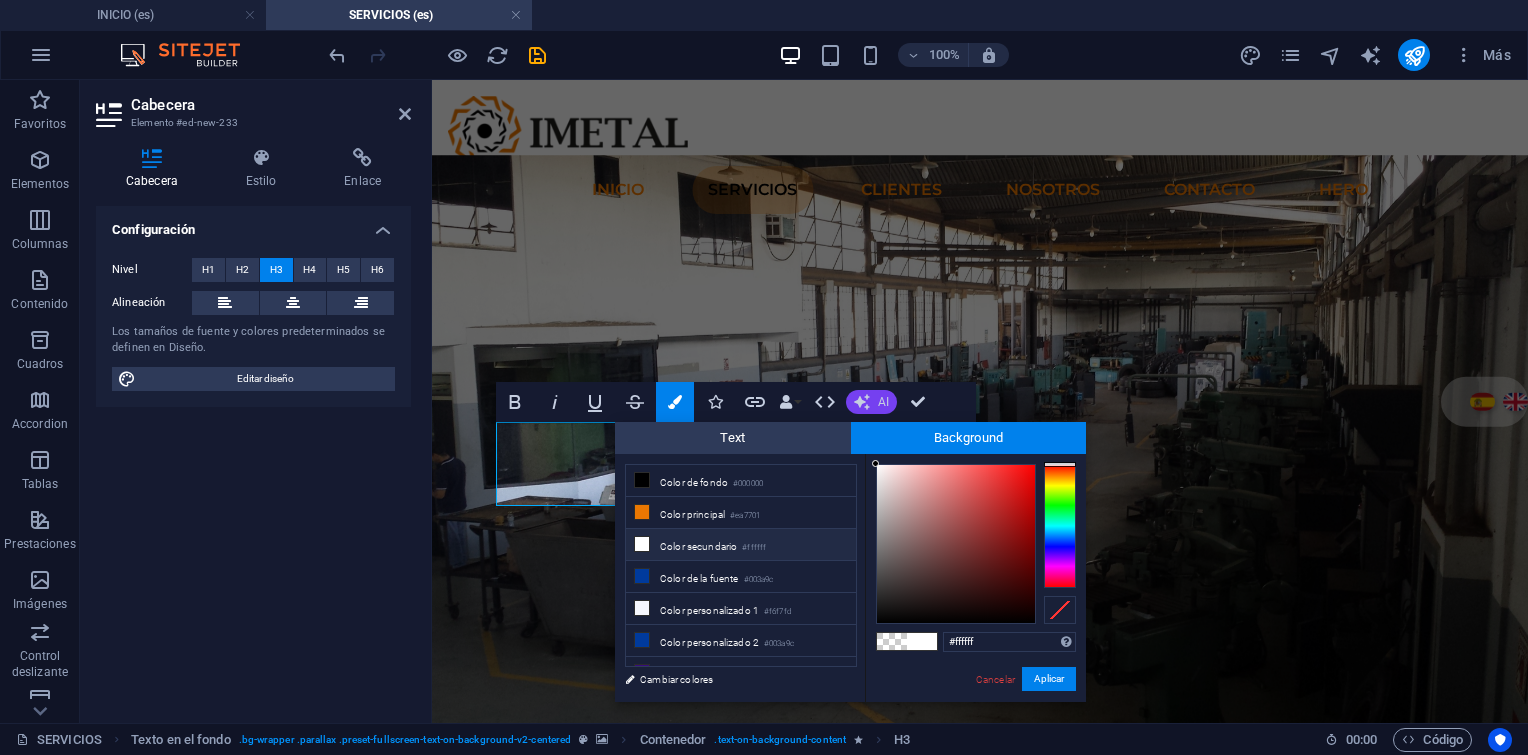 drag, startPoint x: 923, startPoint y: 547, endPoint x: 858, endPoint y: 412, distance: 149.83324 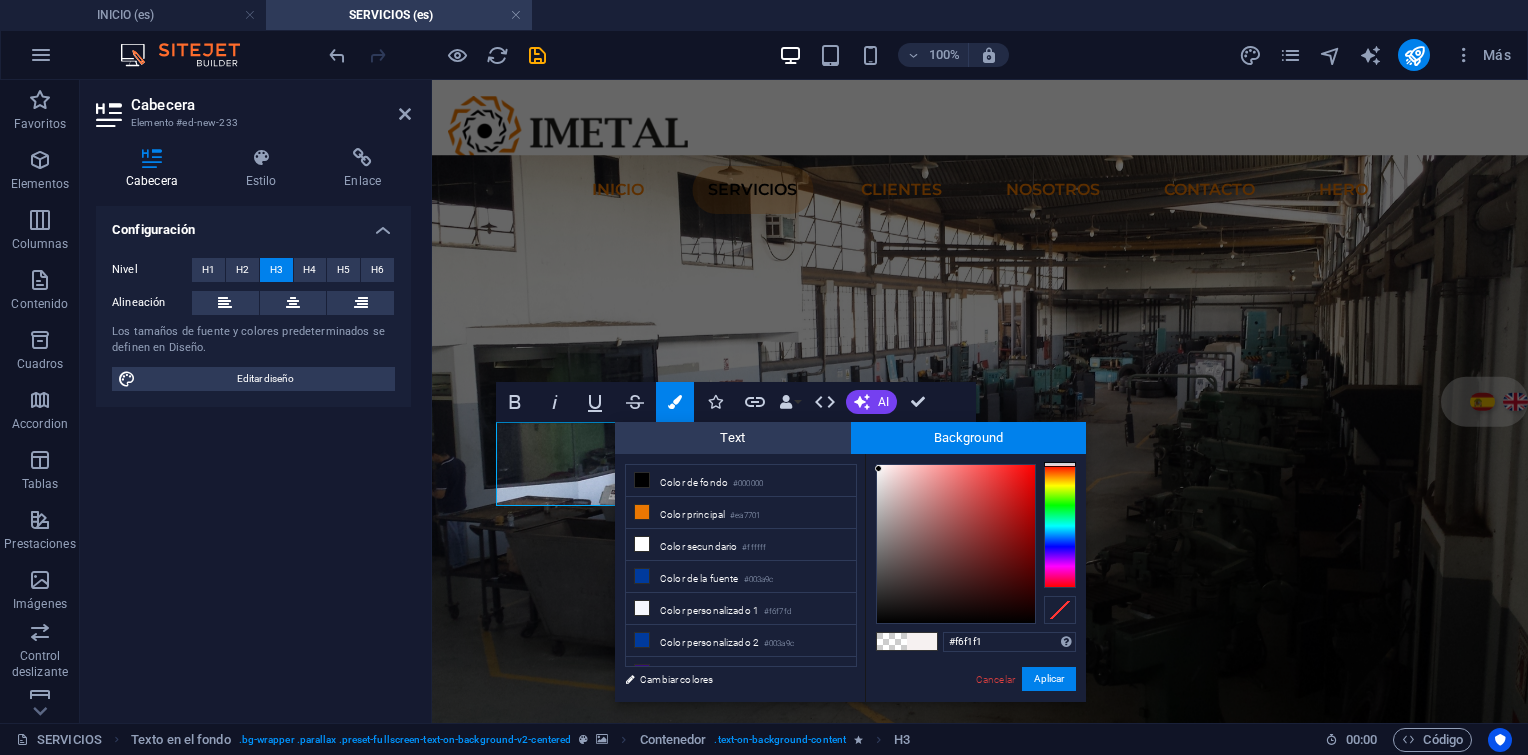 type on "#f9f9f9" 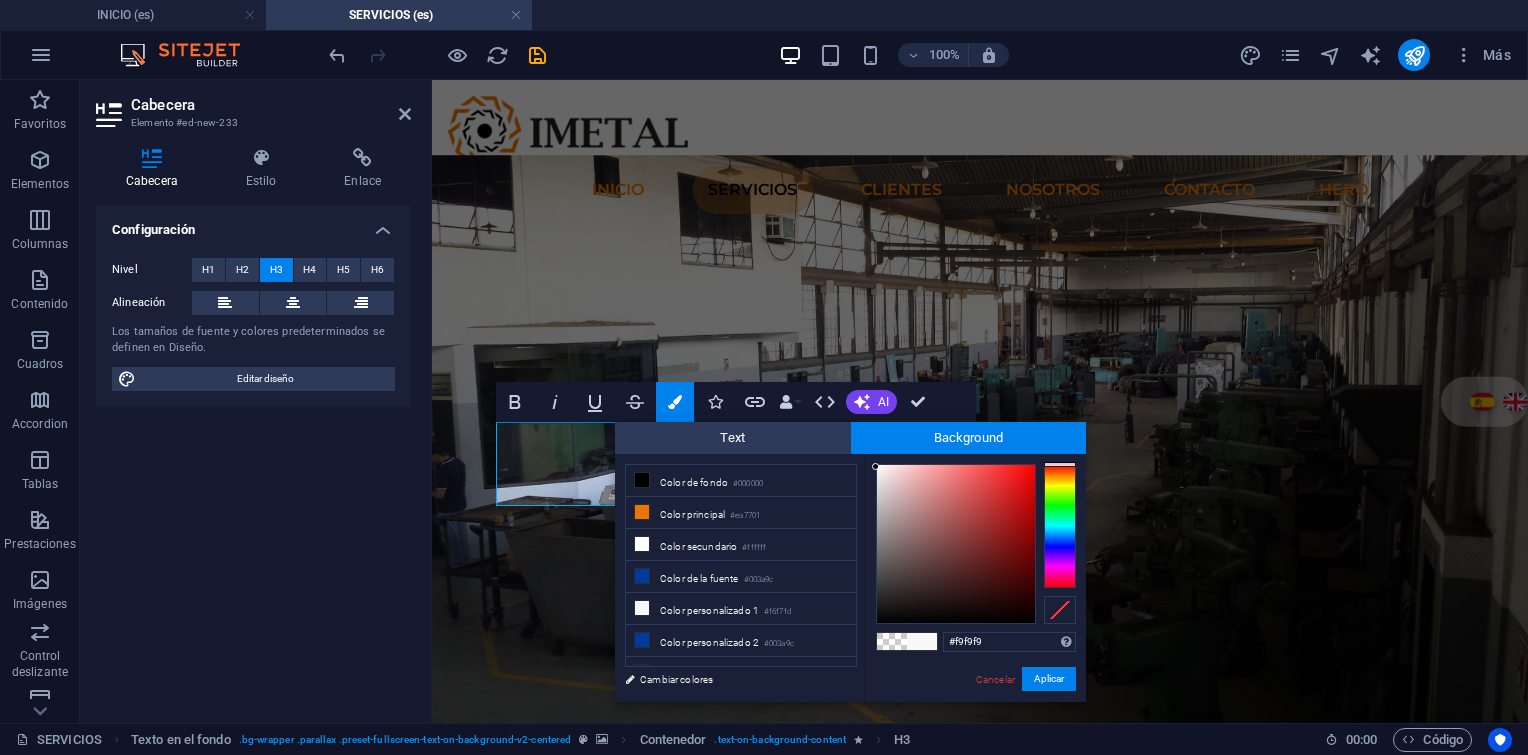click at bounding box center (875, 466) 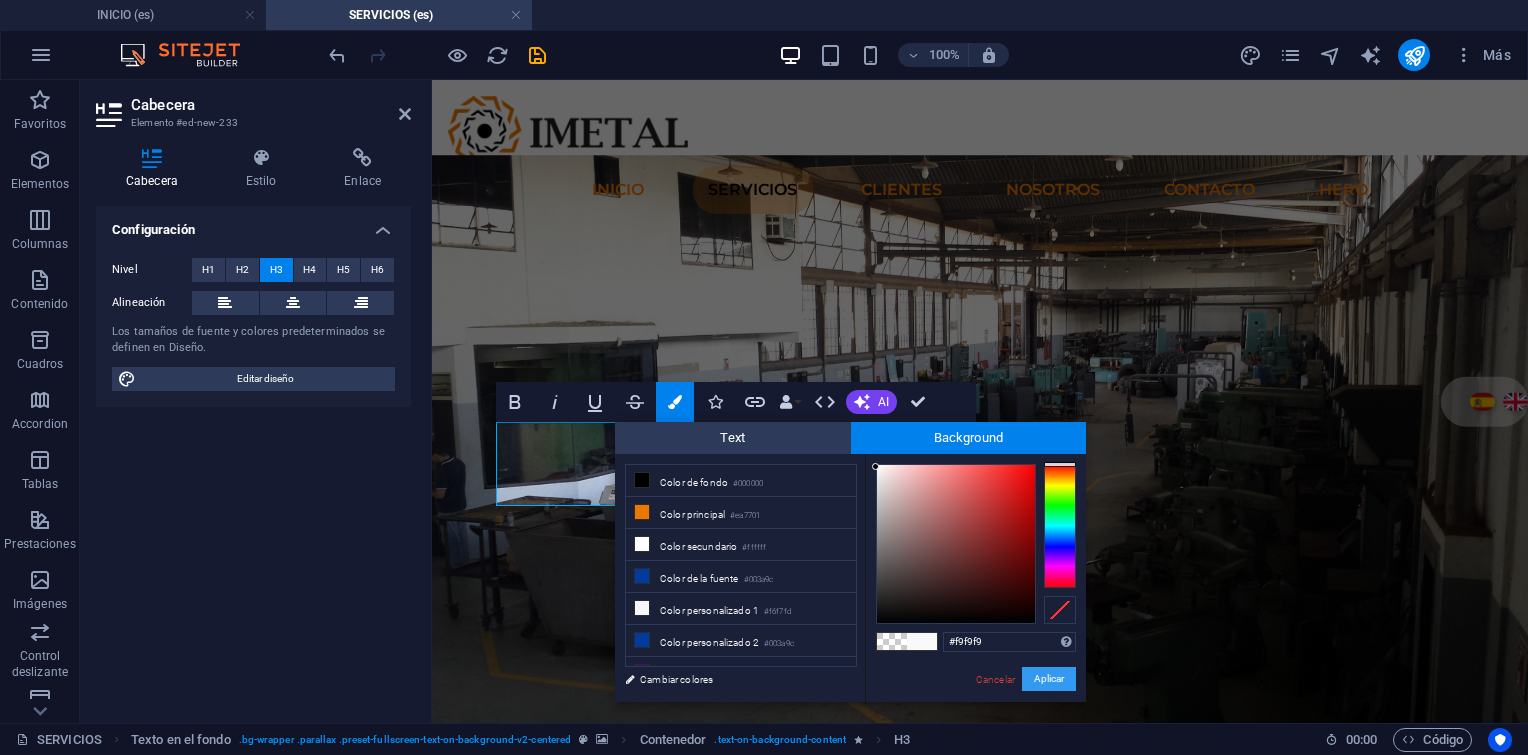 click on "Aplicar" at bounding box center (1049, 679) 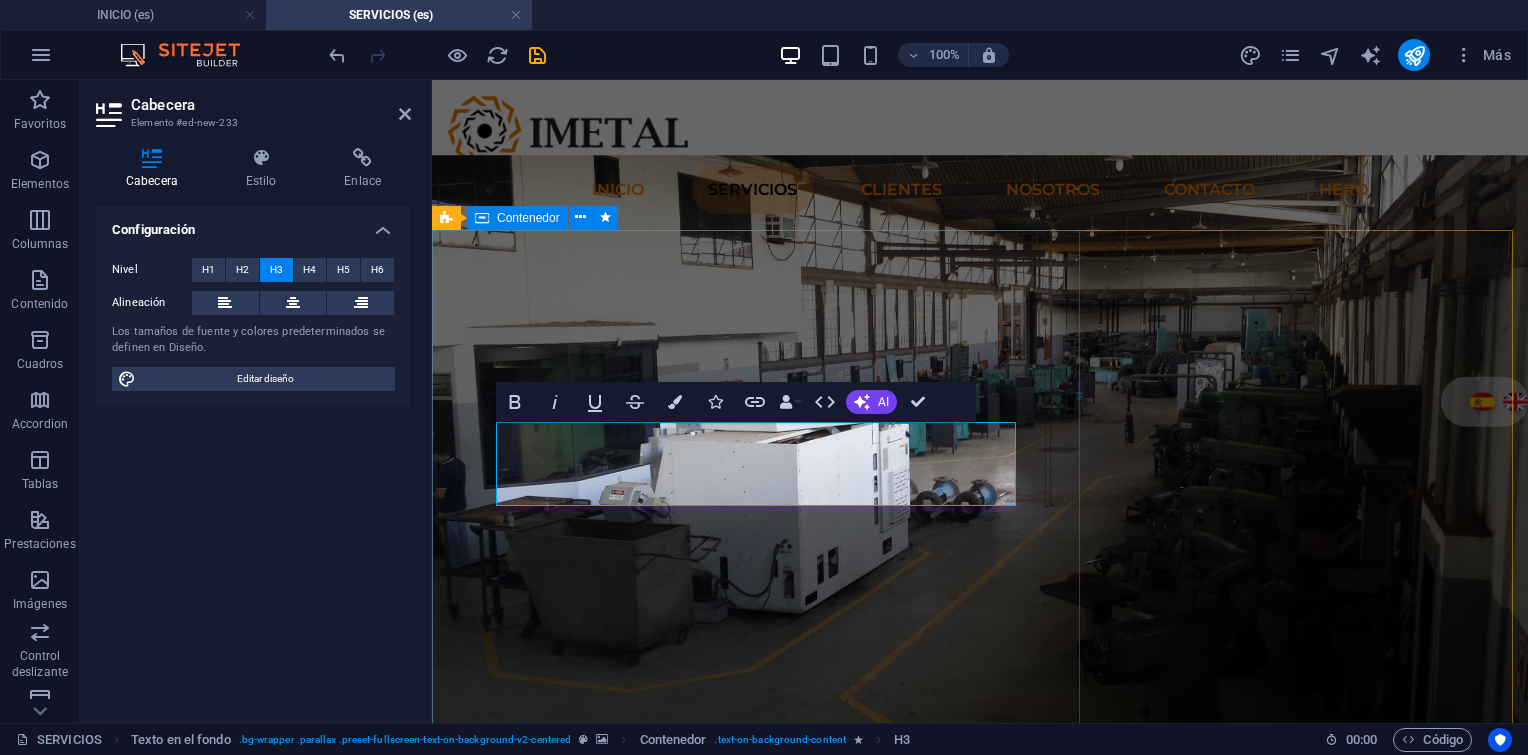 drag, startPoint x: 986, startPoint y: 629, endPoint x: 1331, endPoint y: 624, distance: 345.03622 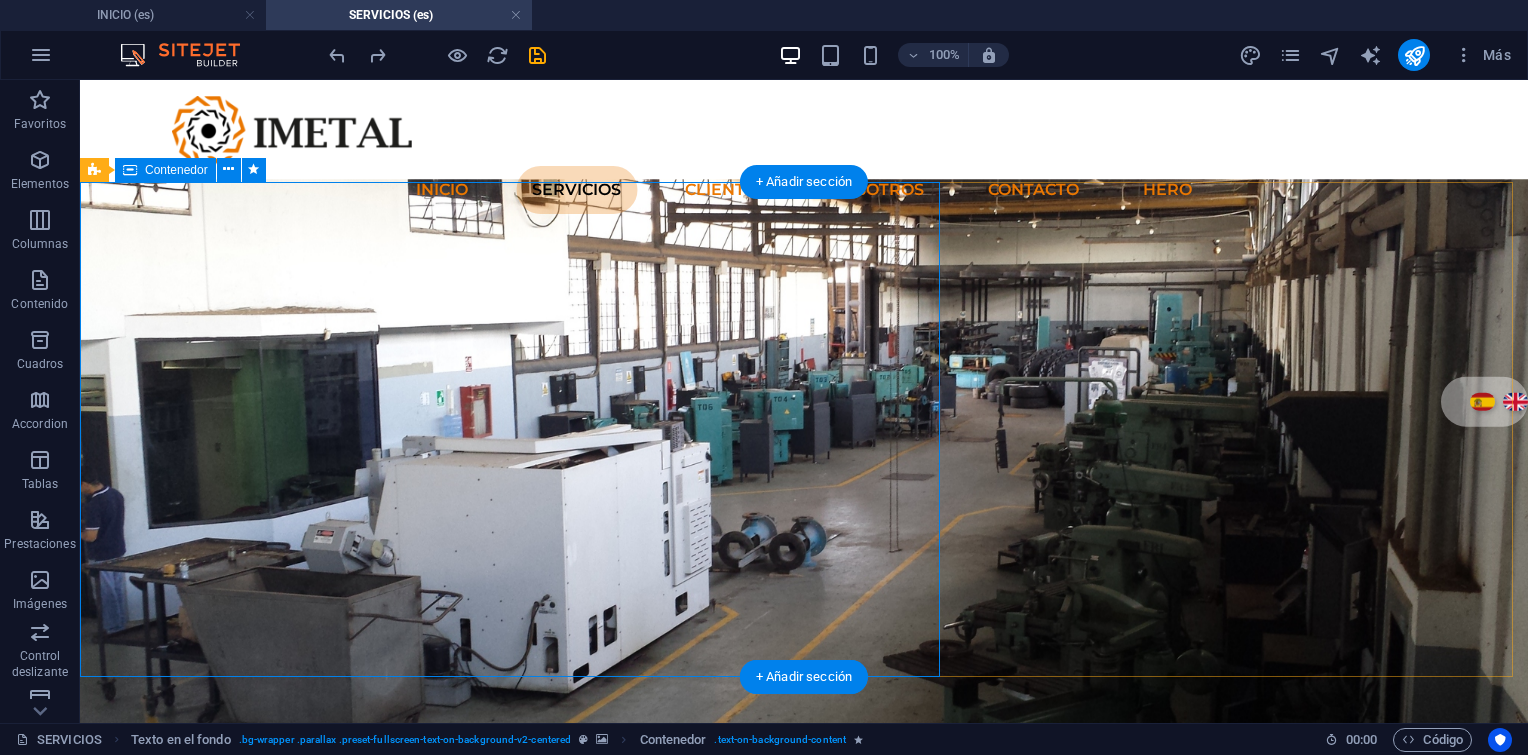 click on "Soluciones técnicas especializadas  para la industria energética y petrolera Servicios con calidad, responsabilidad y seguridad." at bounding box center (804, 1046) 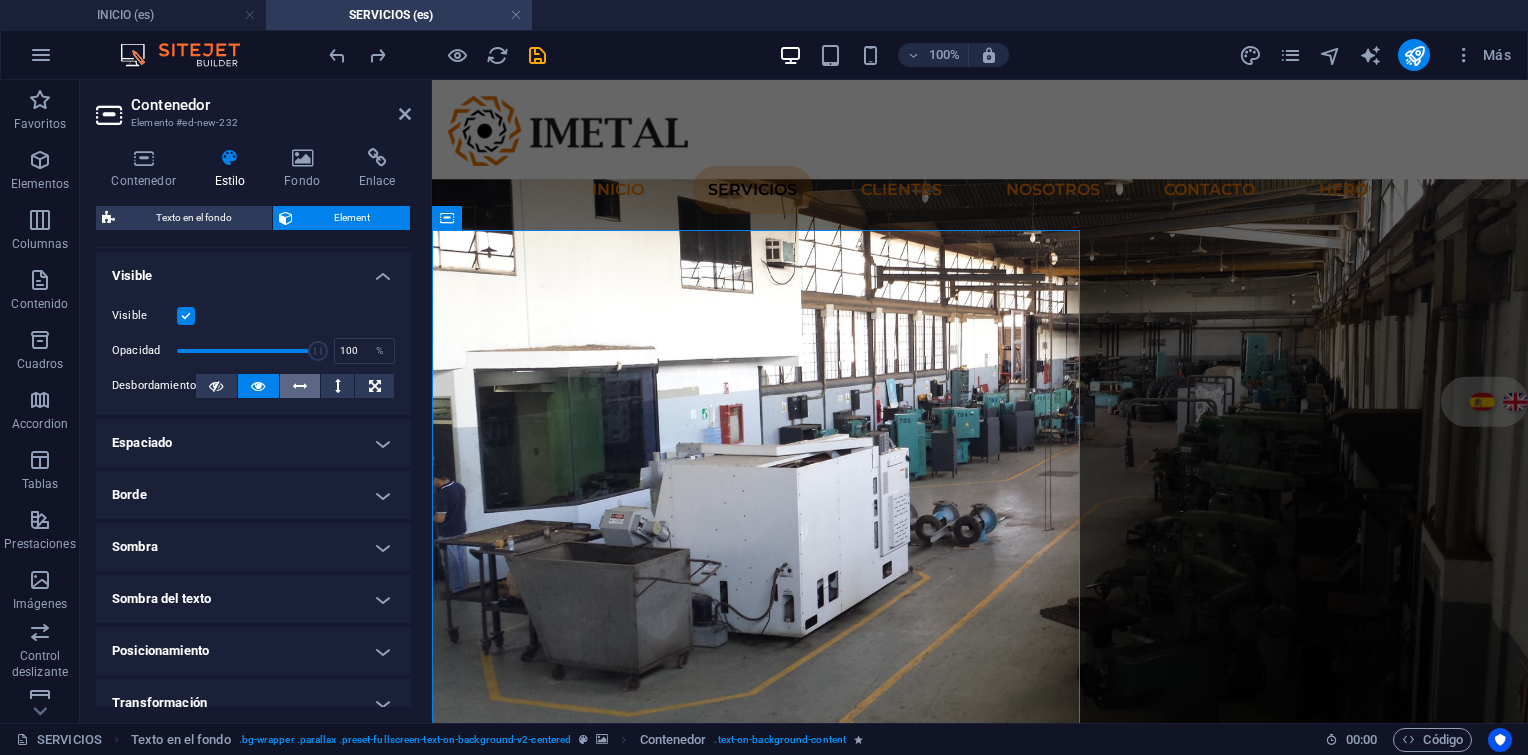 scroll, scrollTop: 300, scrollLeft: 0, axis: vertical 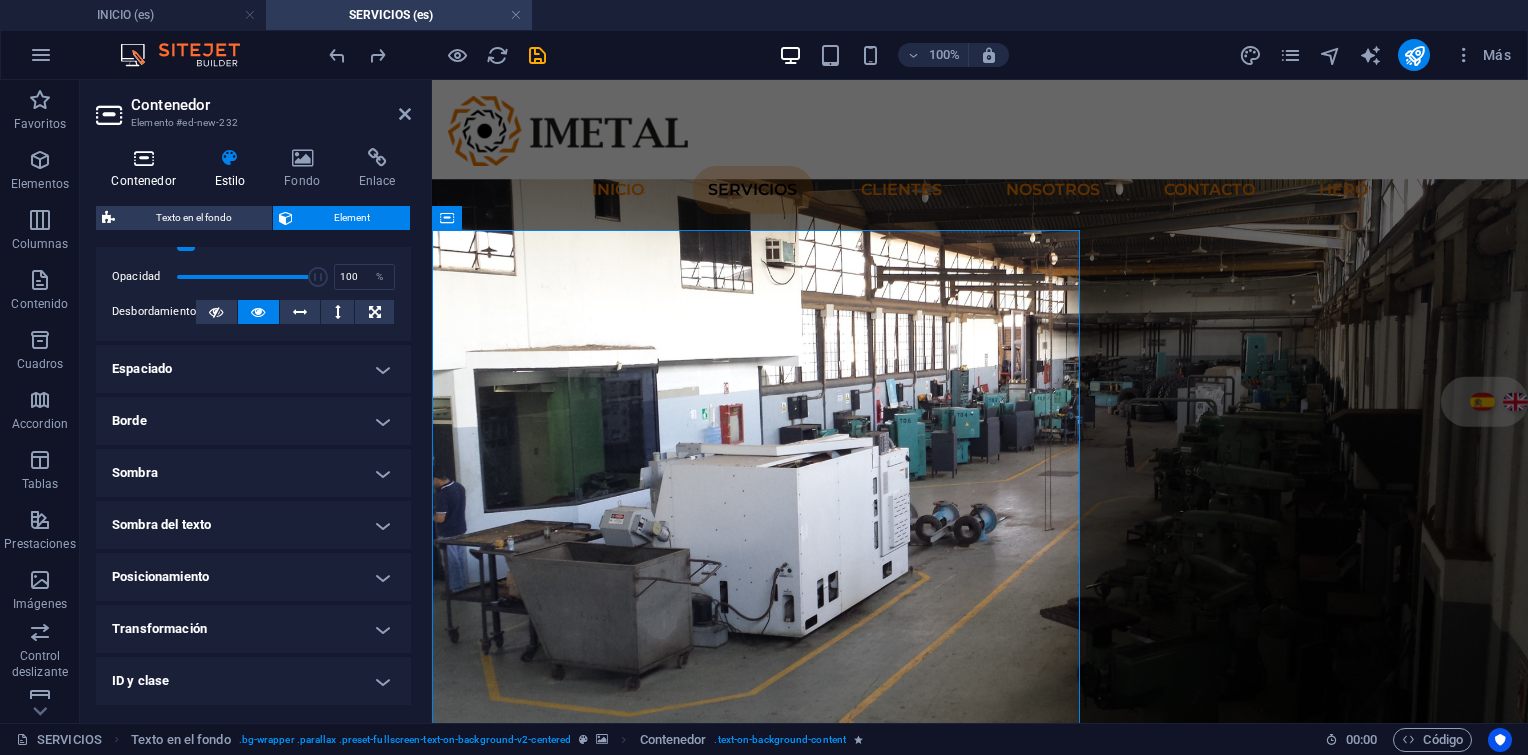 click at bounding box center [143, 158] 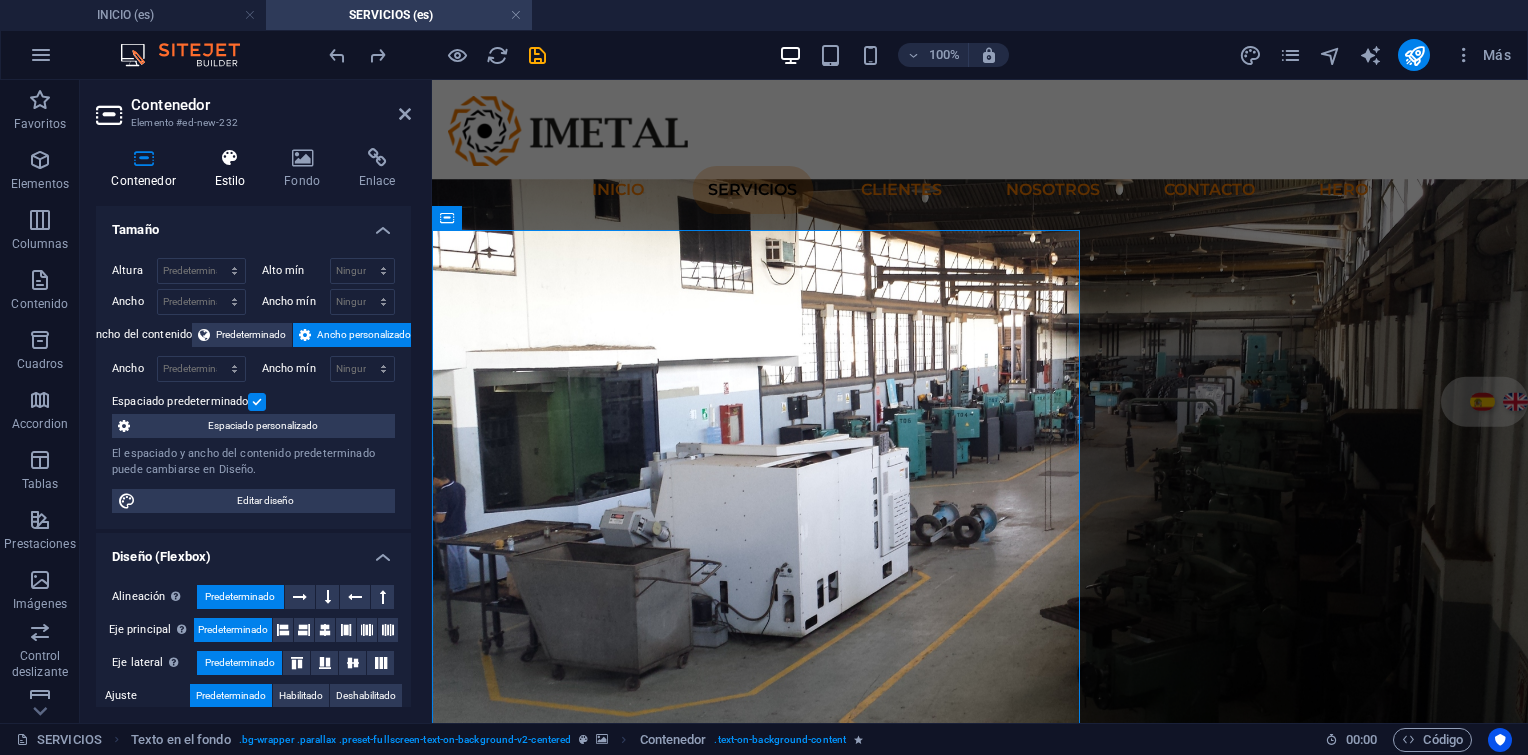 click at bounding box center (230, 158) 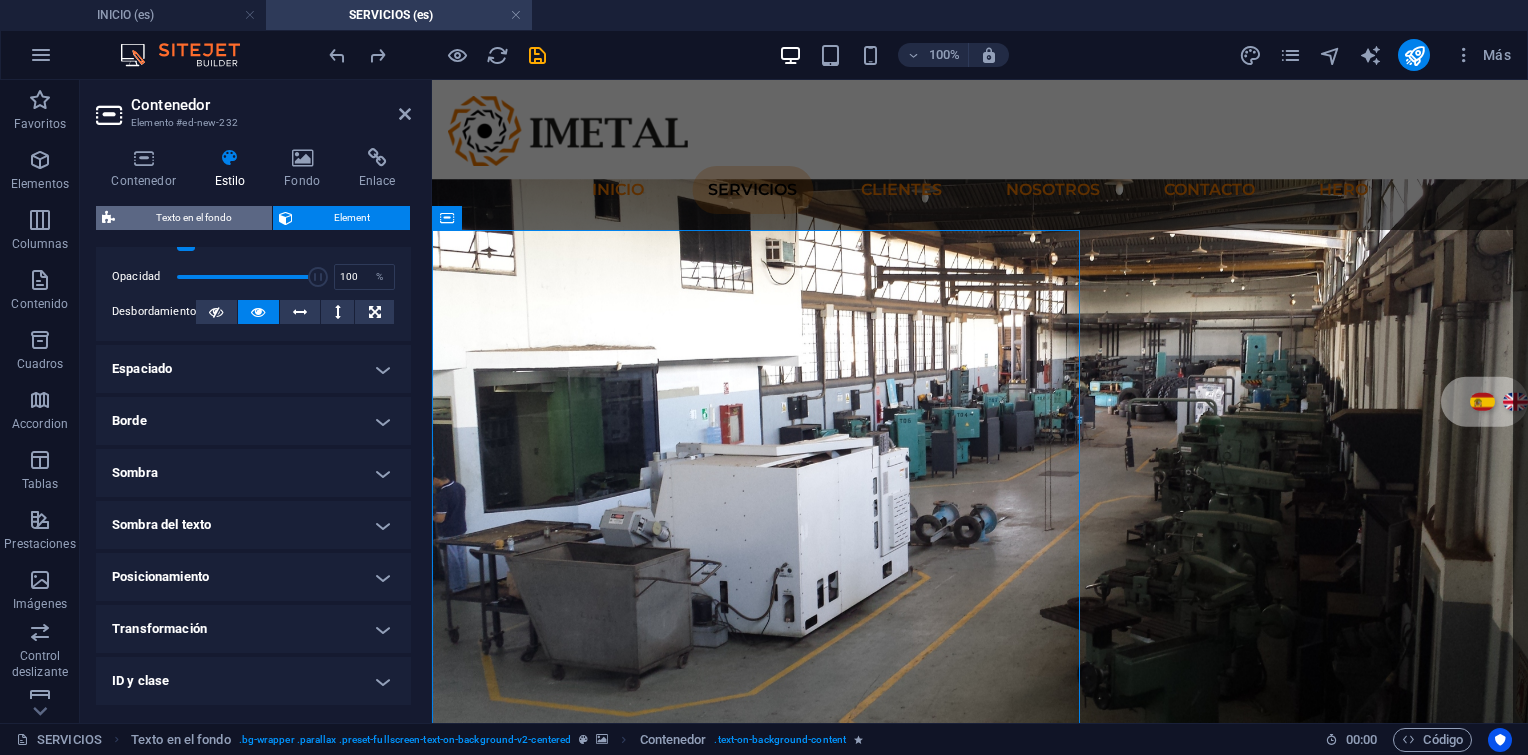click on "Texto en el fondo" at bounding box center [193, 218] 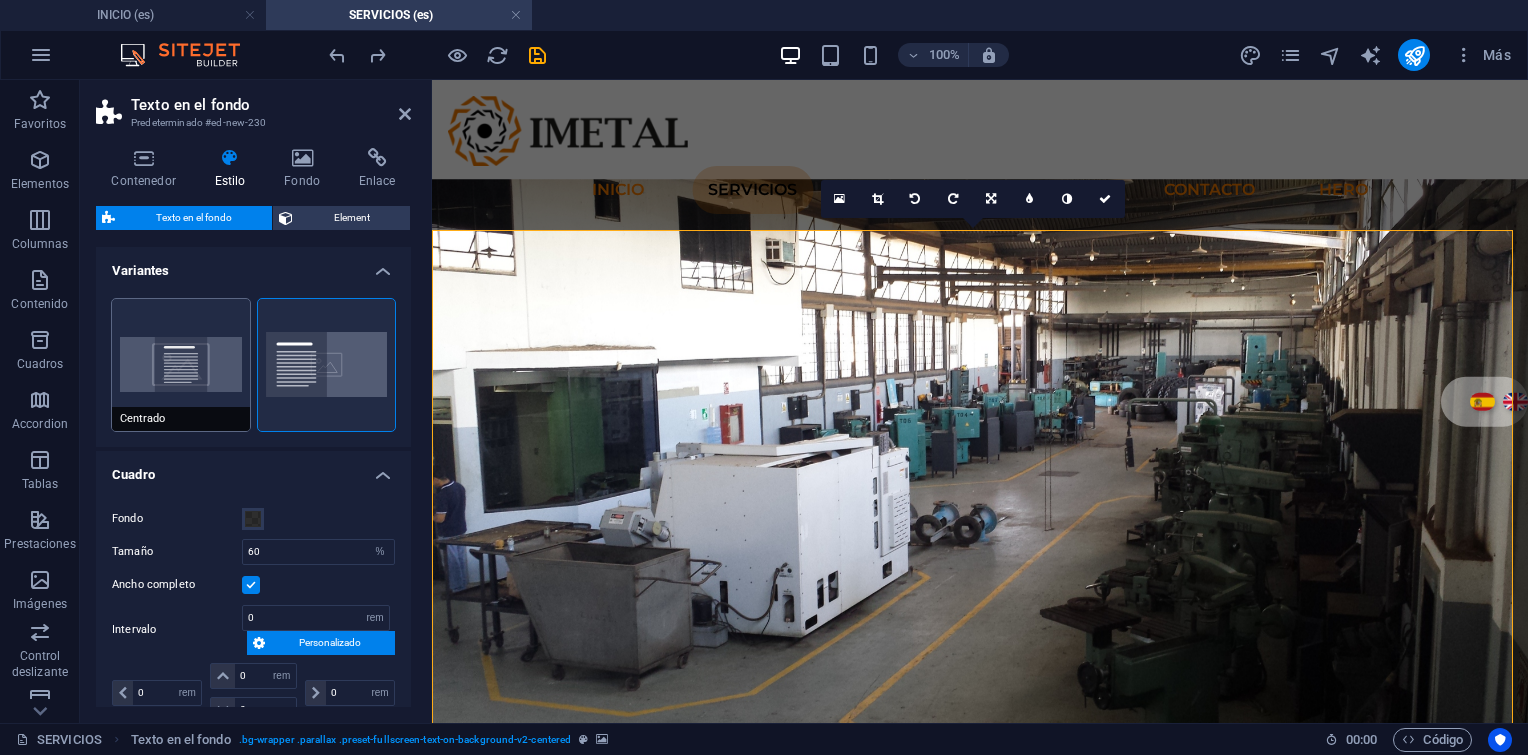 click on "Centrado" at bounding box center (181, 365) 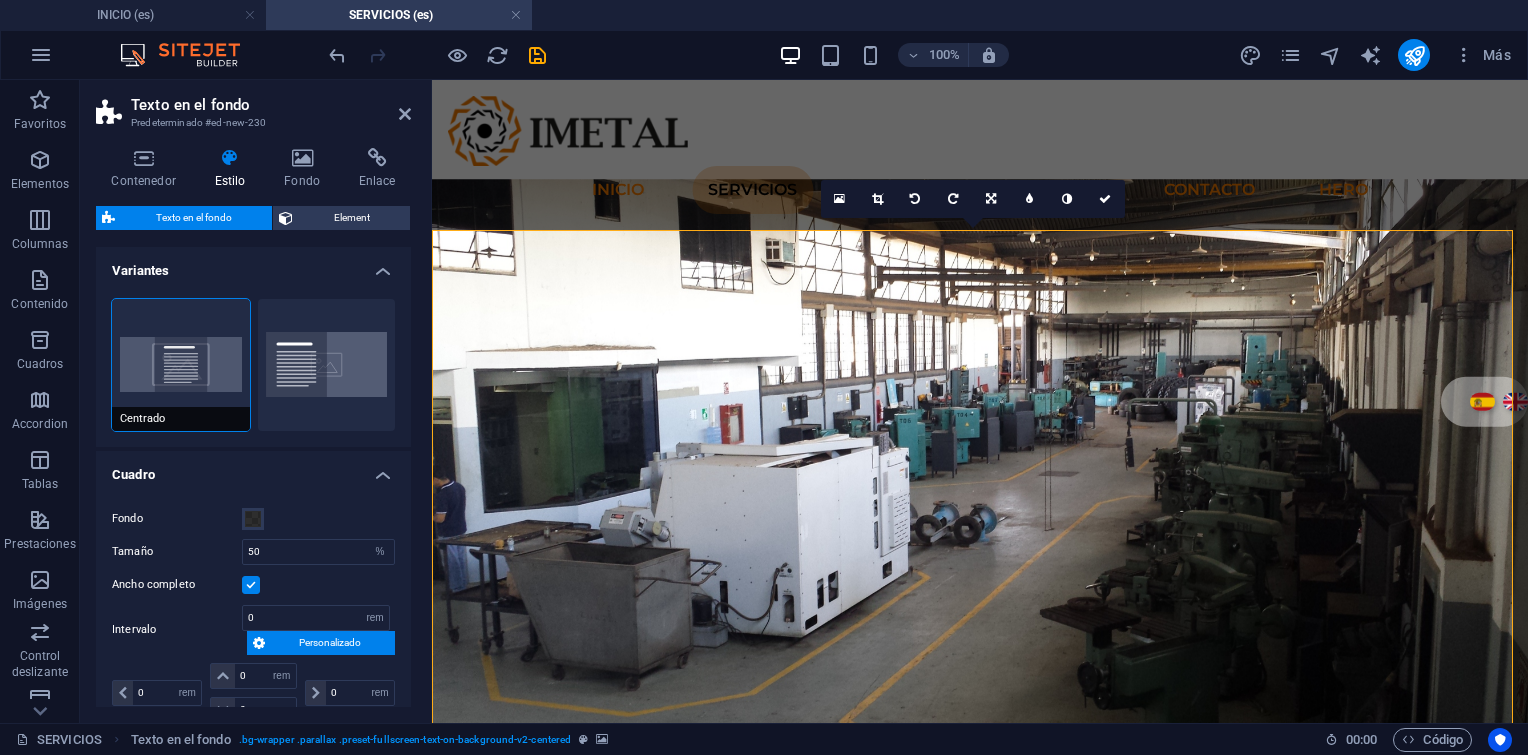 type on "50" 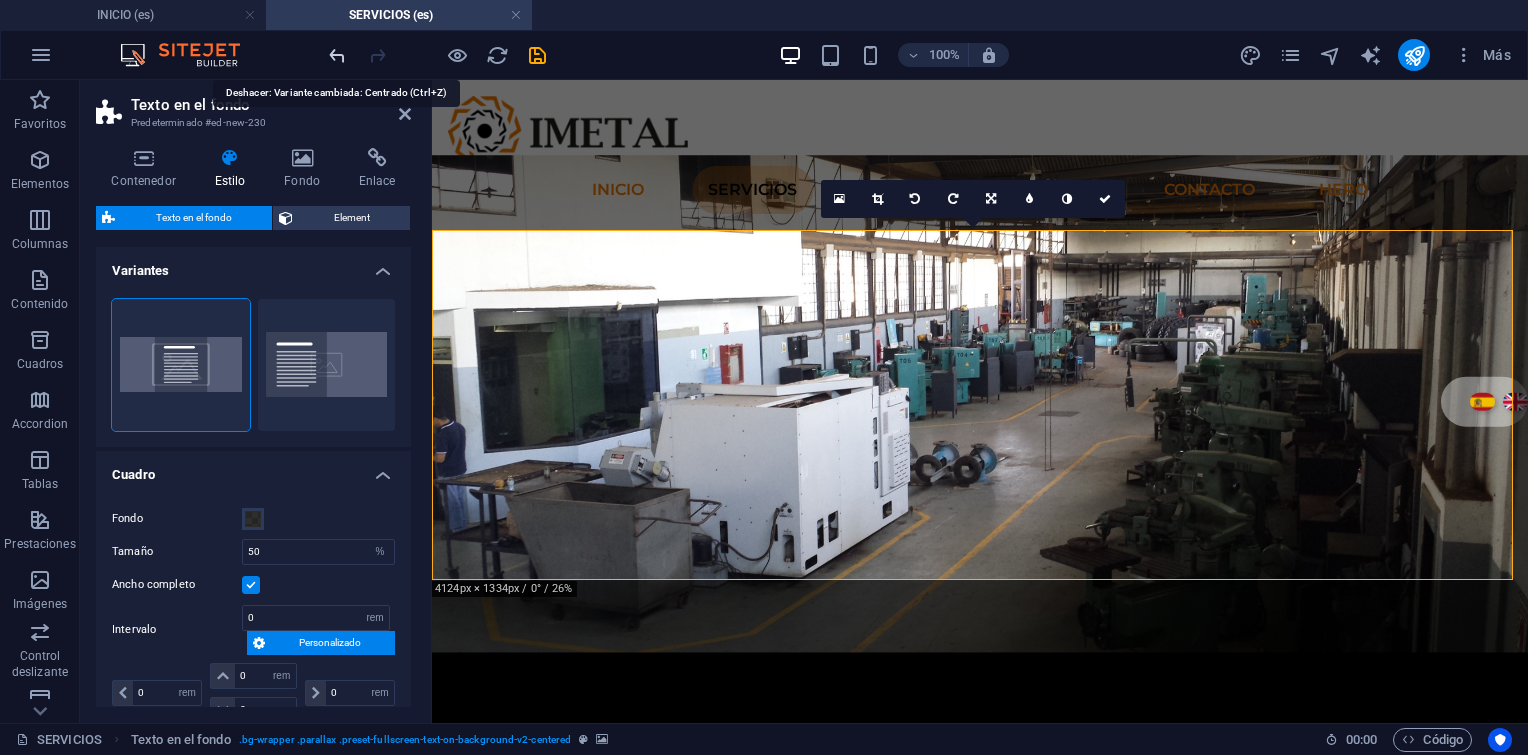 click at bounding box center (337, 55) 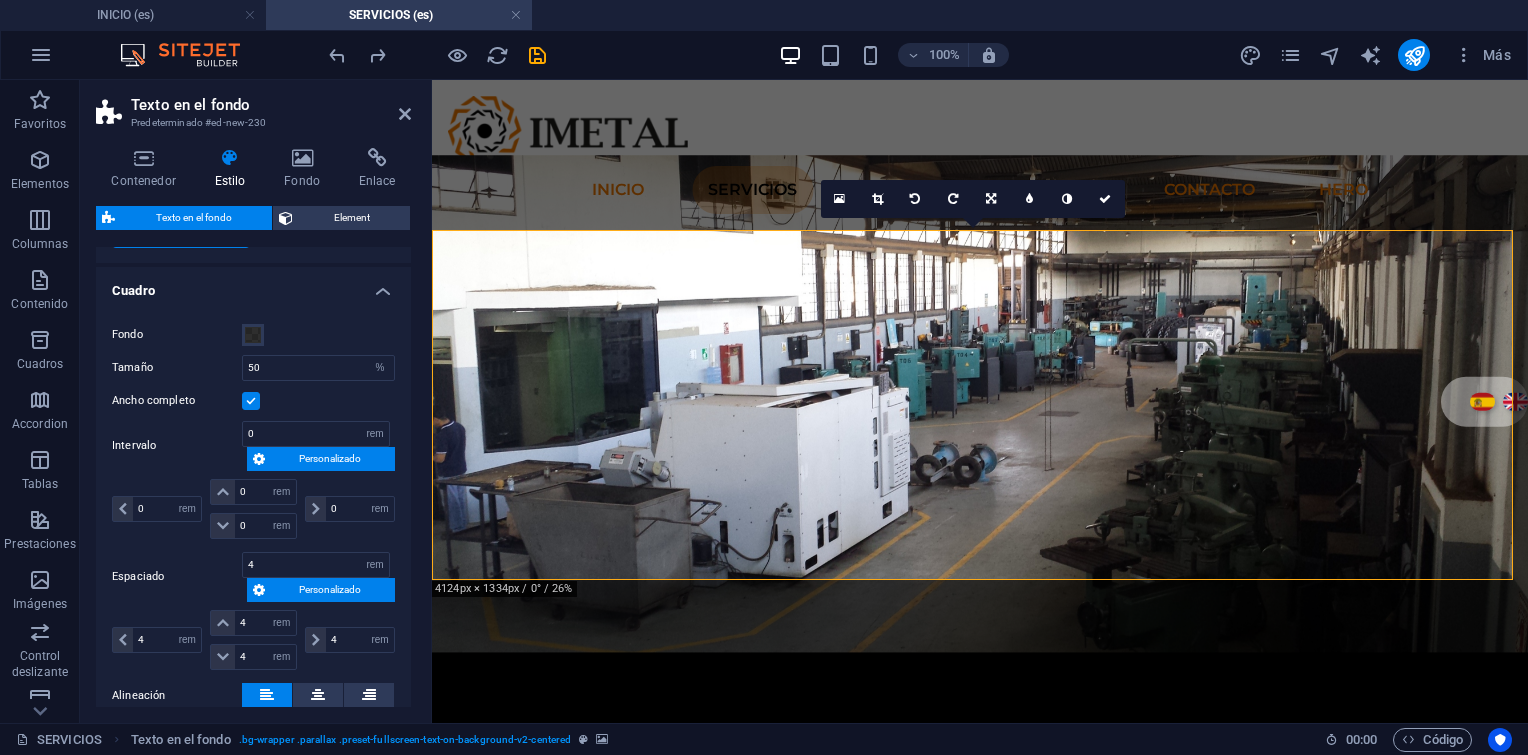 scroll, scrollTop: 200, scrollLeft: 0, axis: vertical 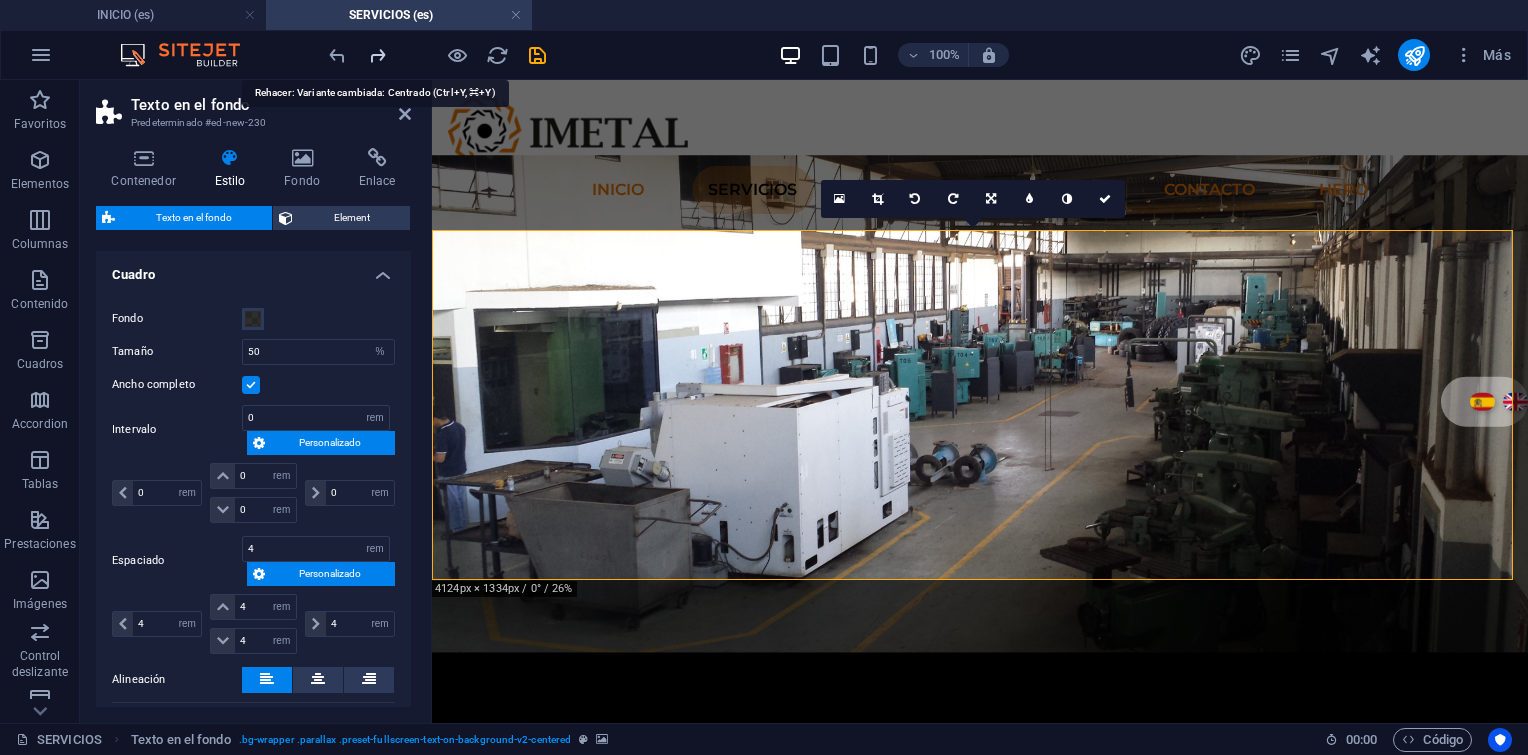 click at bounding box center [377, 55] 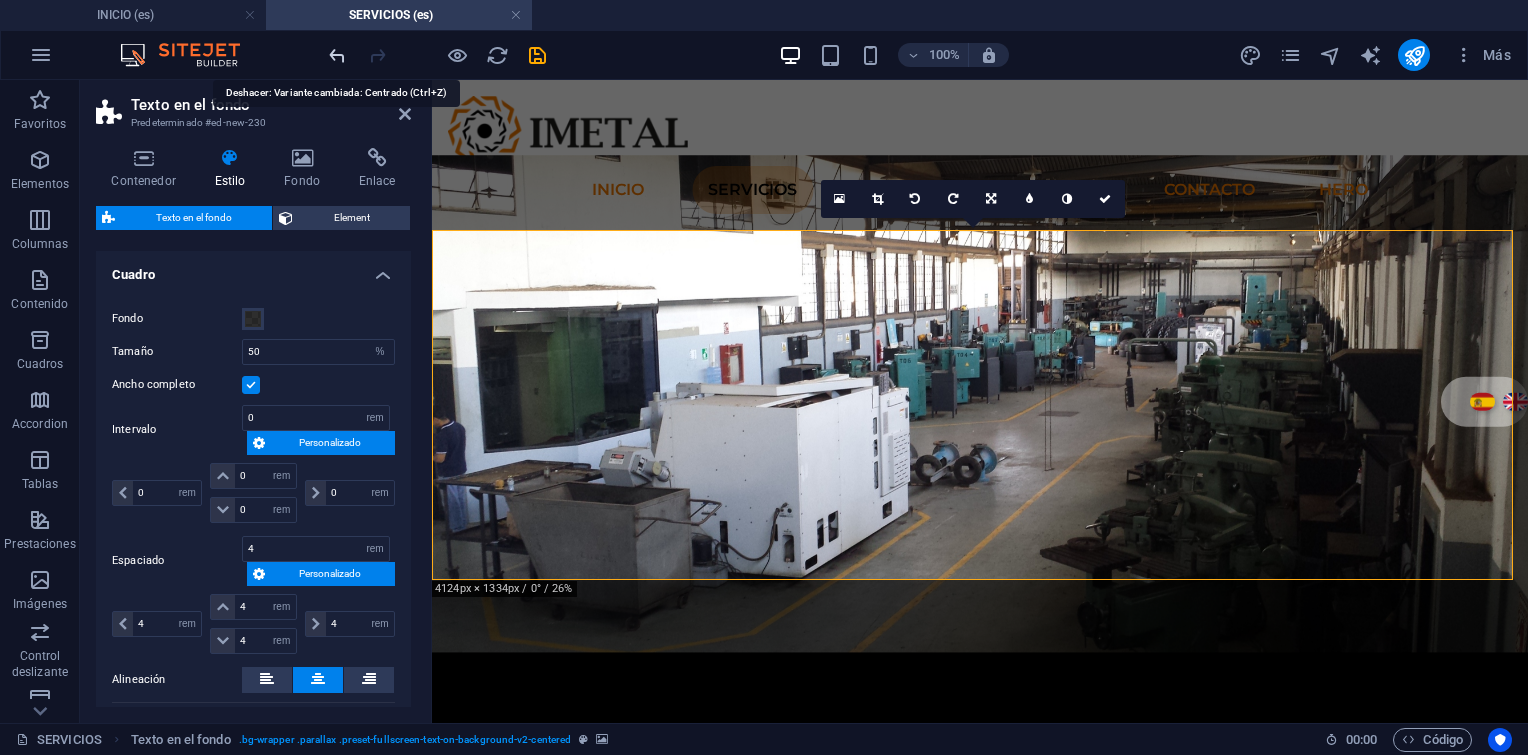 click at bounding box center (337, 55) 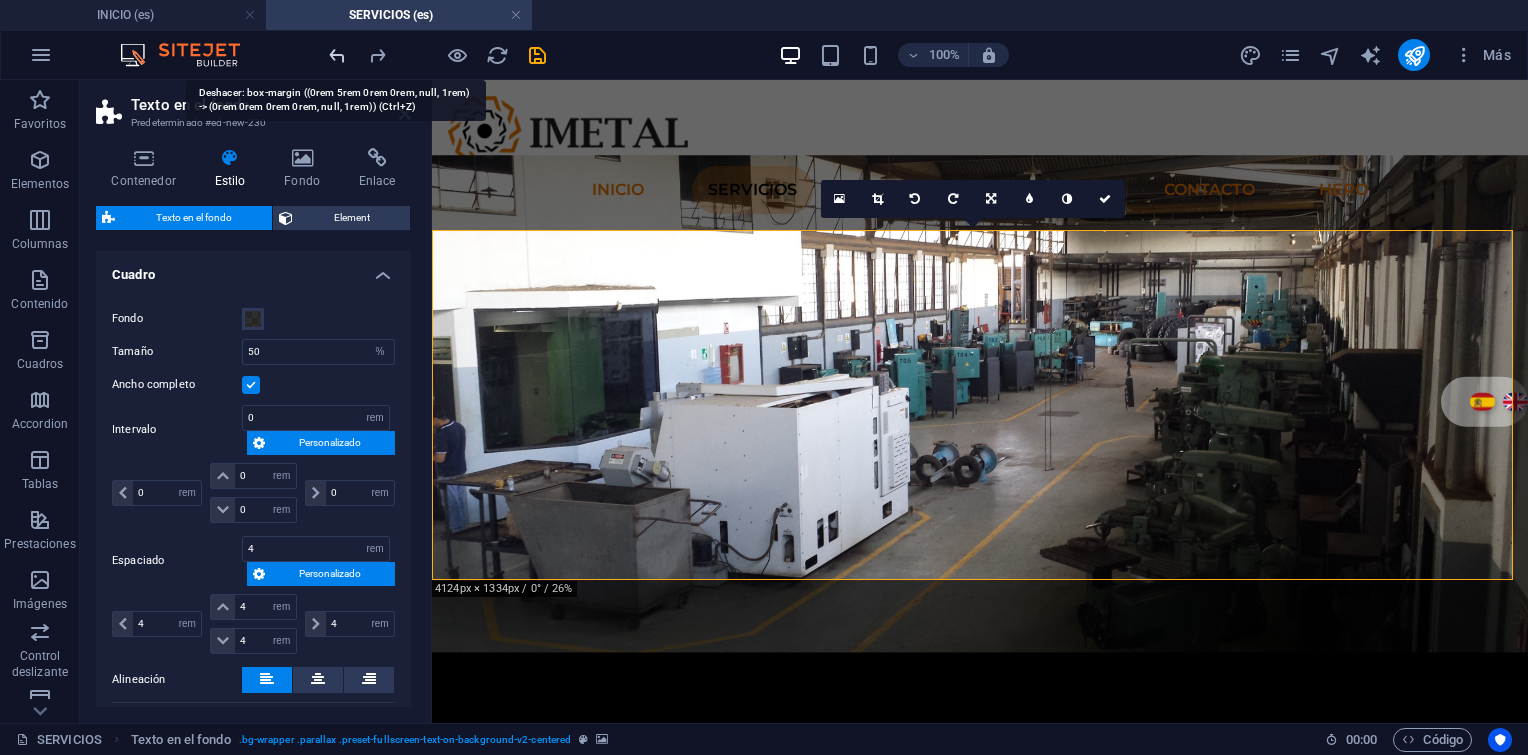 click at bounding box center [337, 55] 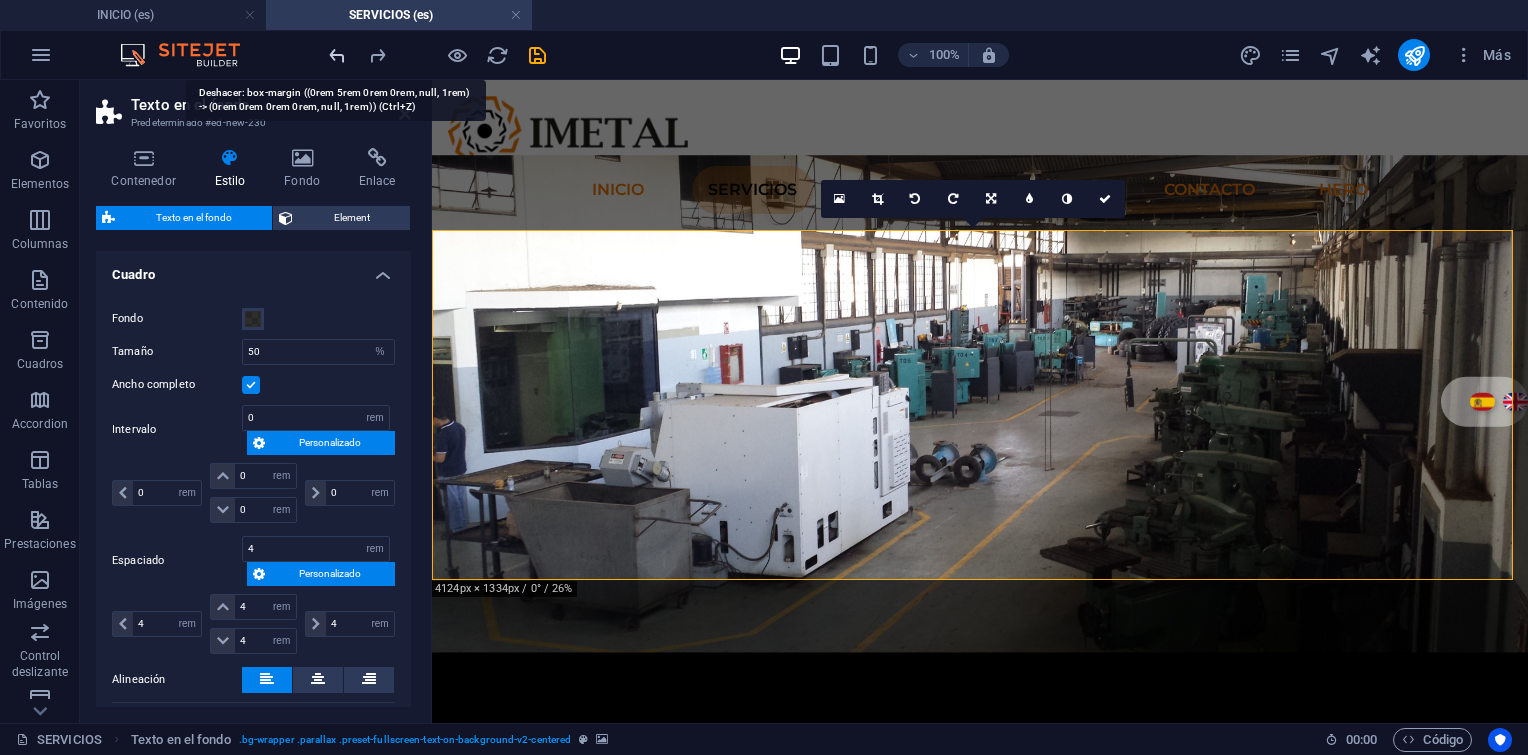 type 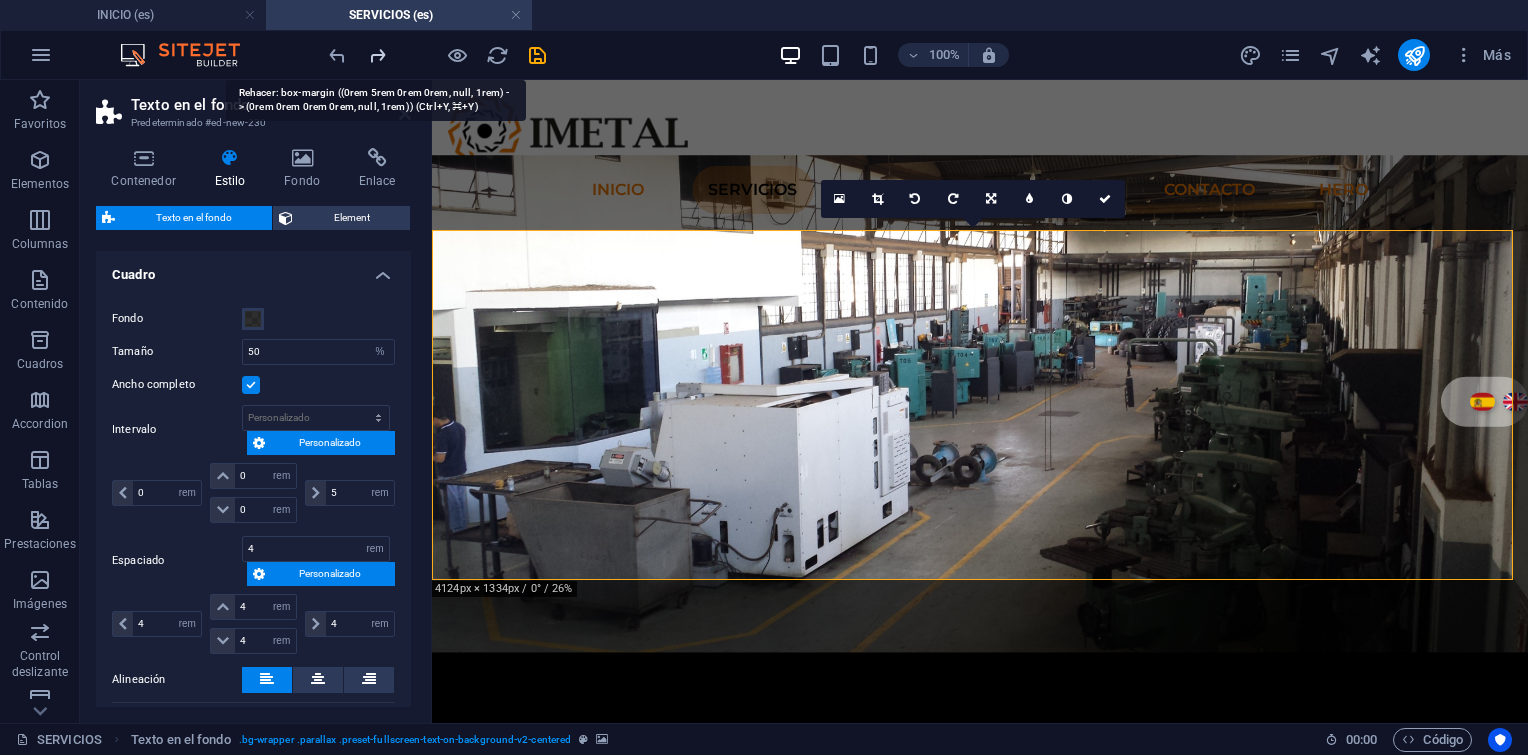 click at bounding box center (377, 55) 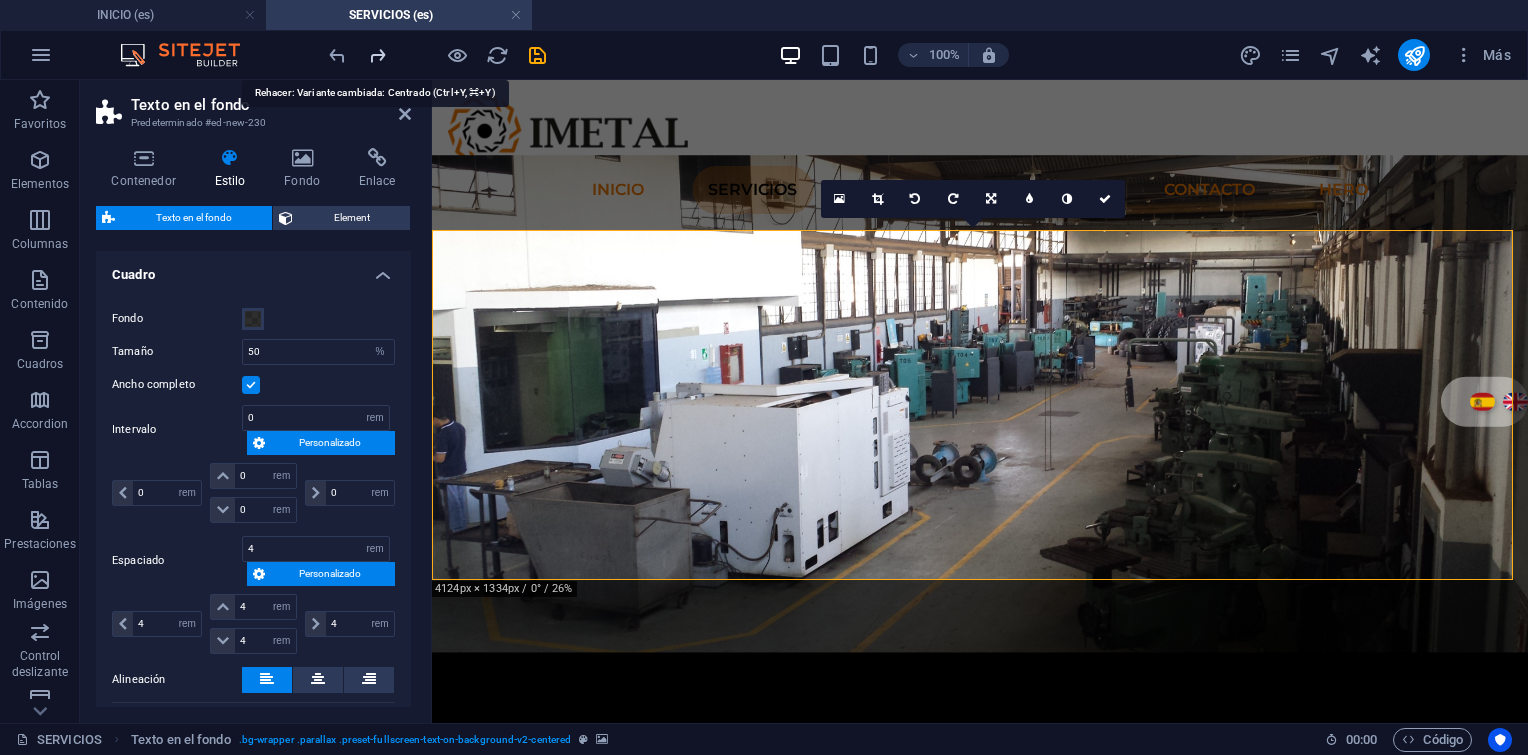 click at bounding box center (377, 55) 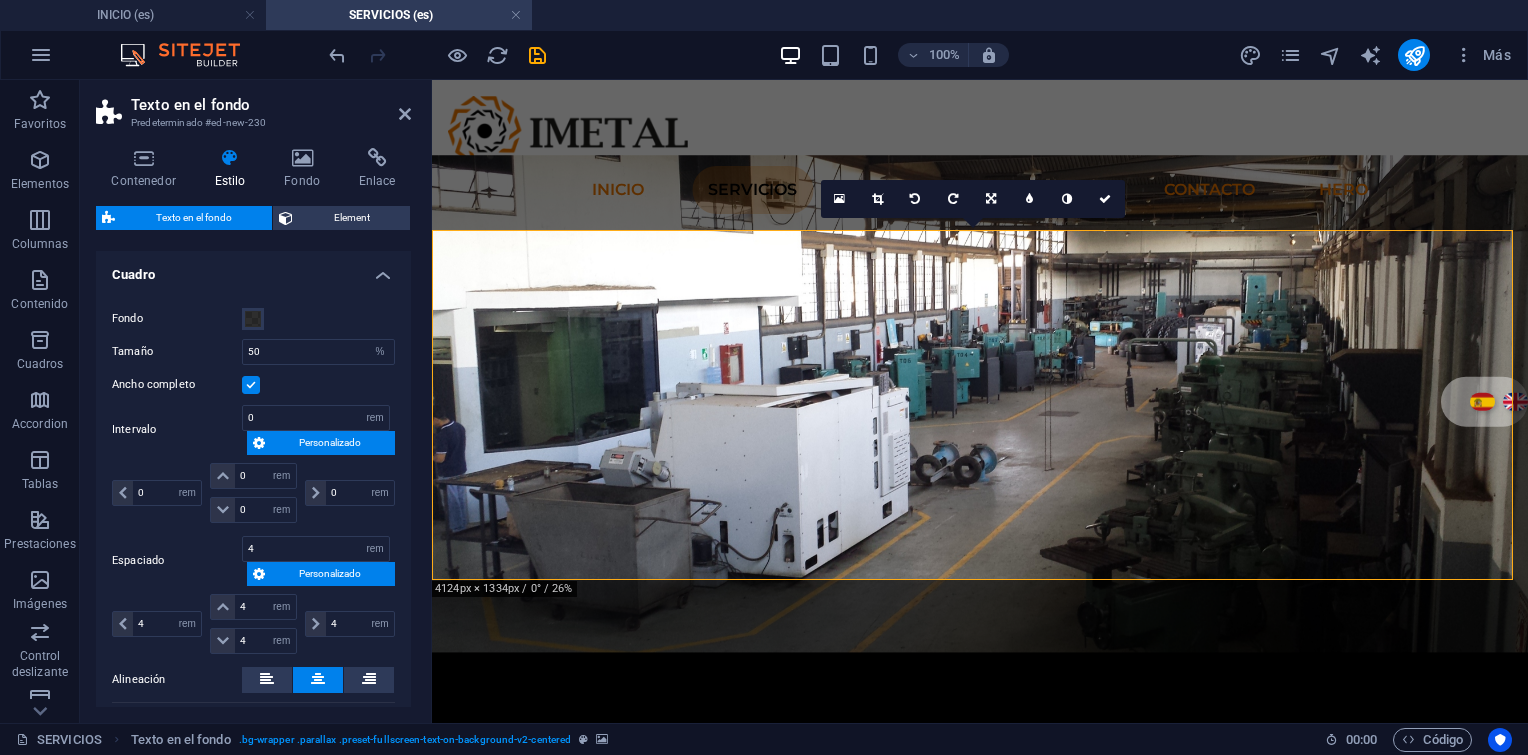 click on "Ancho completo" at bounding box center [253, 385] 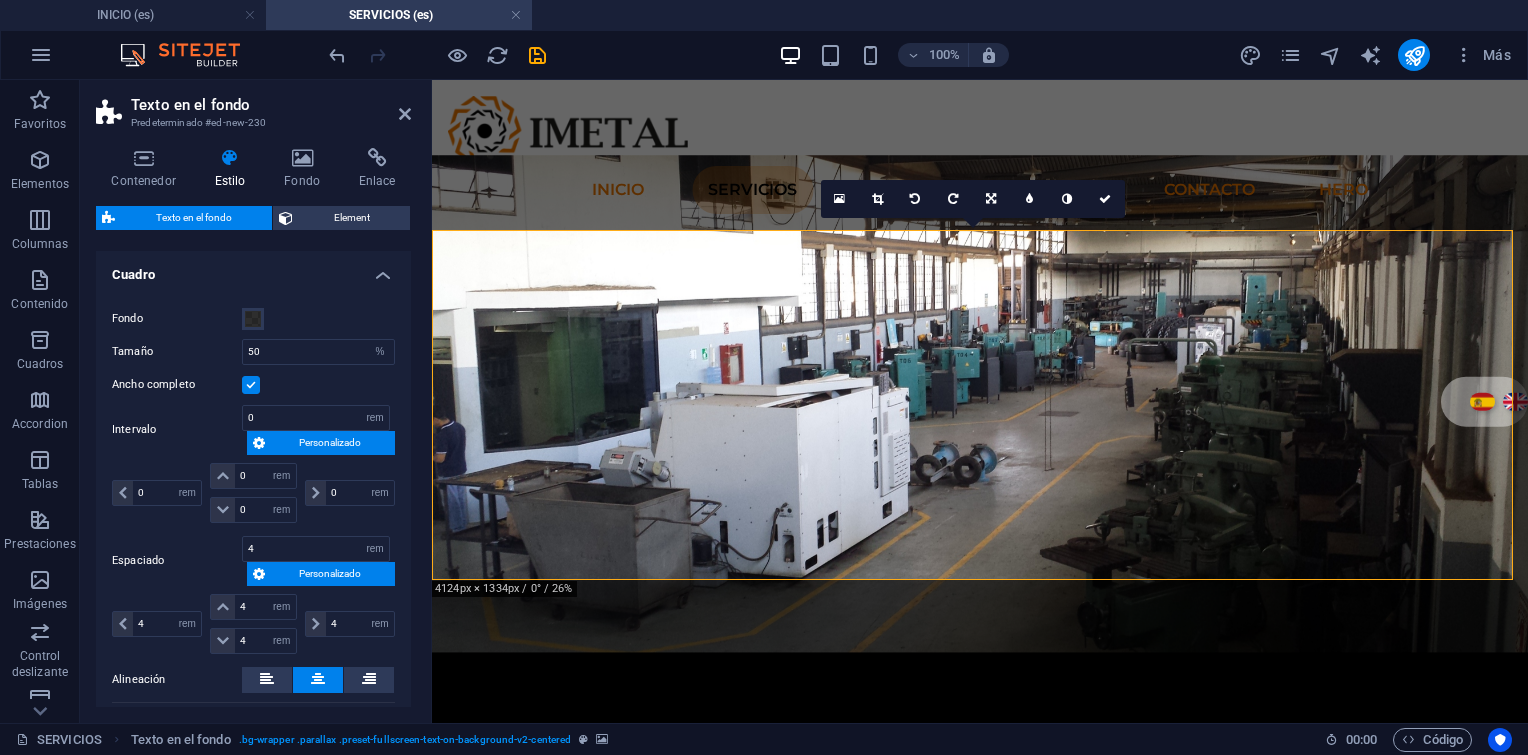 click at bounding box center (251, 385) 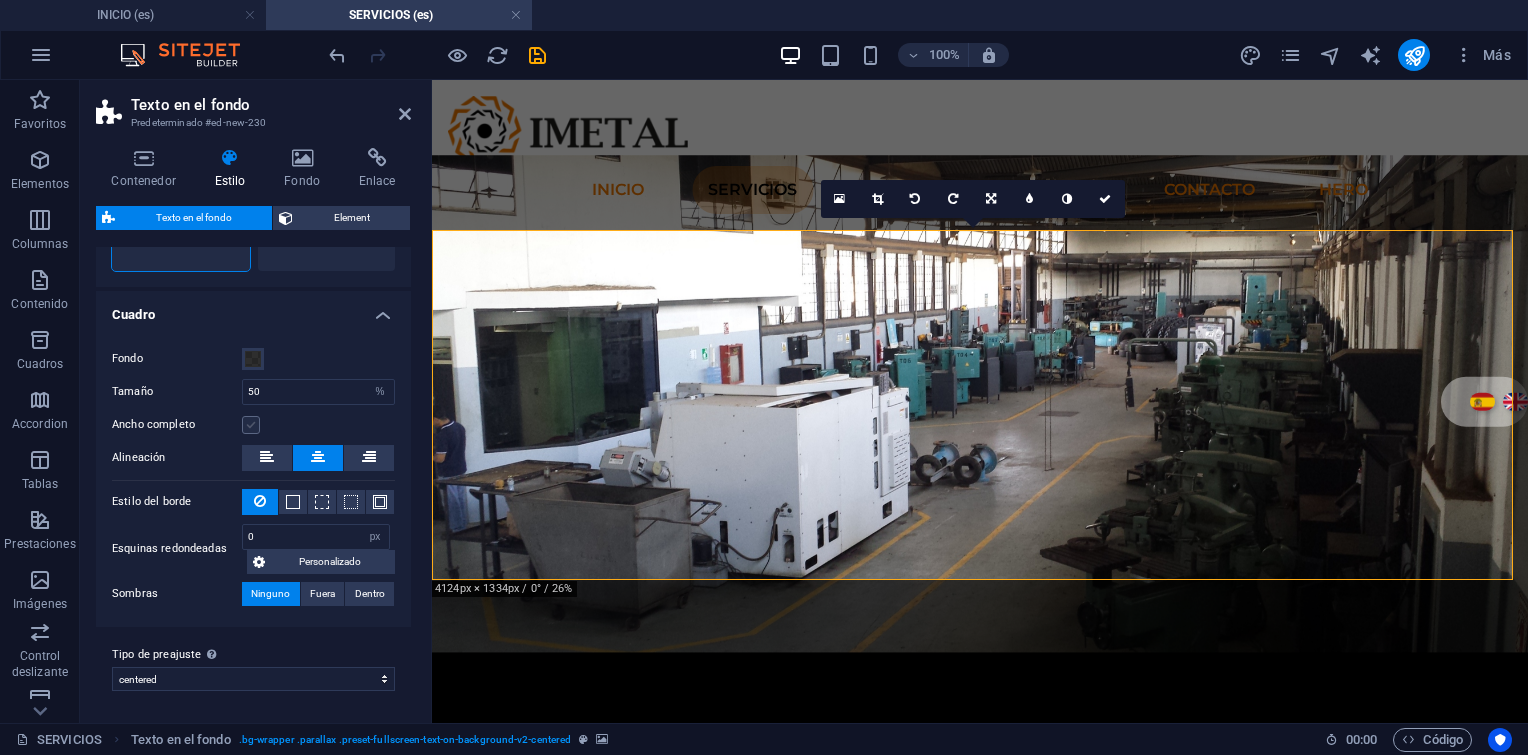 scroll, scrollTop: 157, scrollLeft: 0, axis: vertical 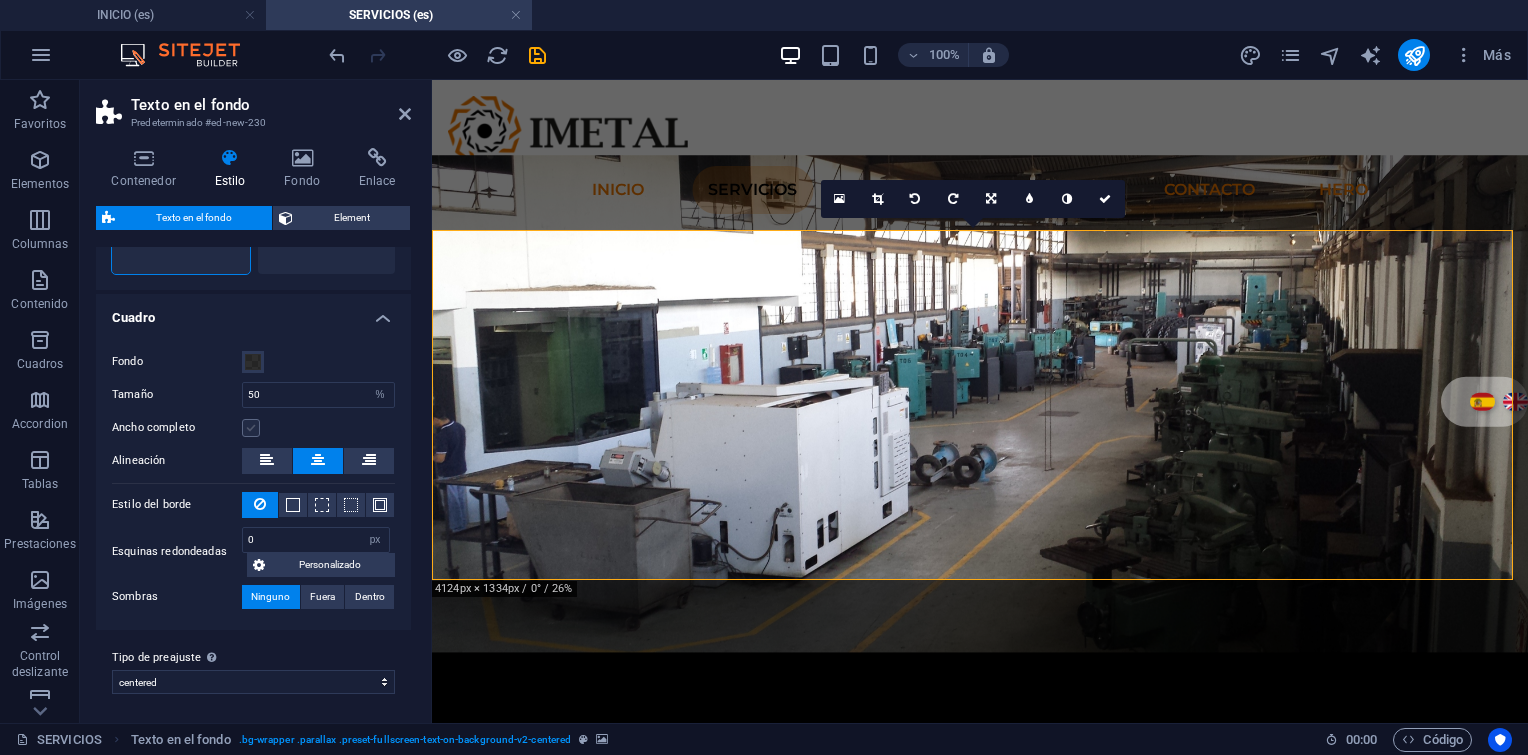 click at bounding box center (251, 428) 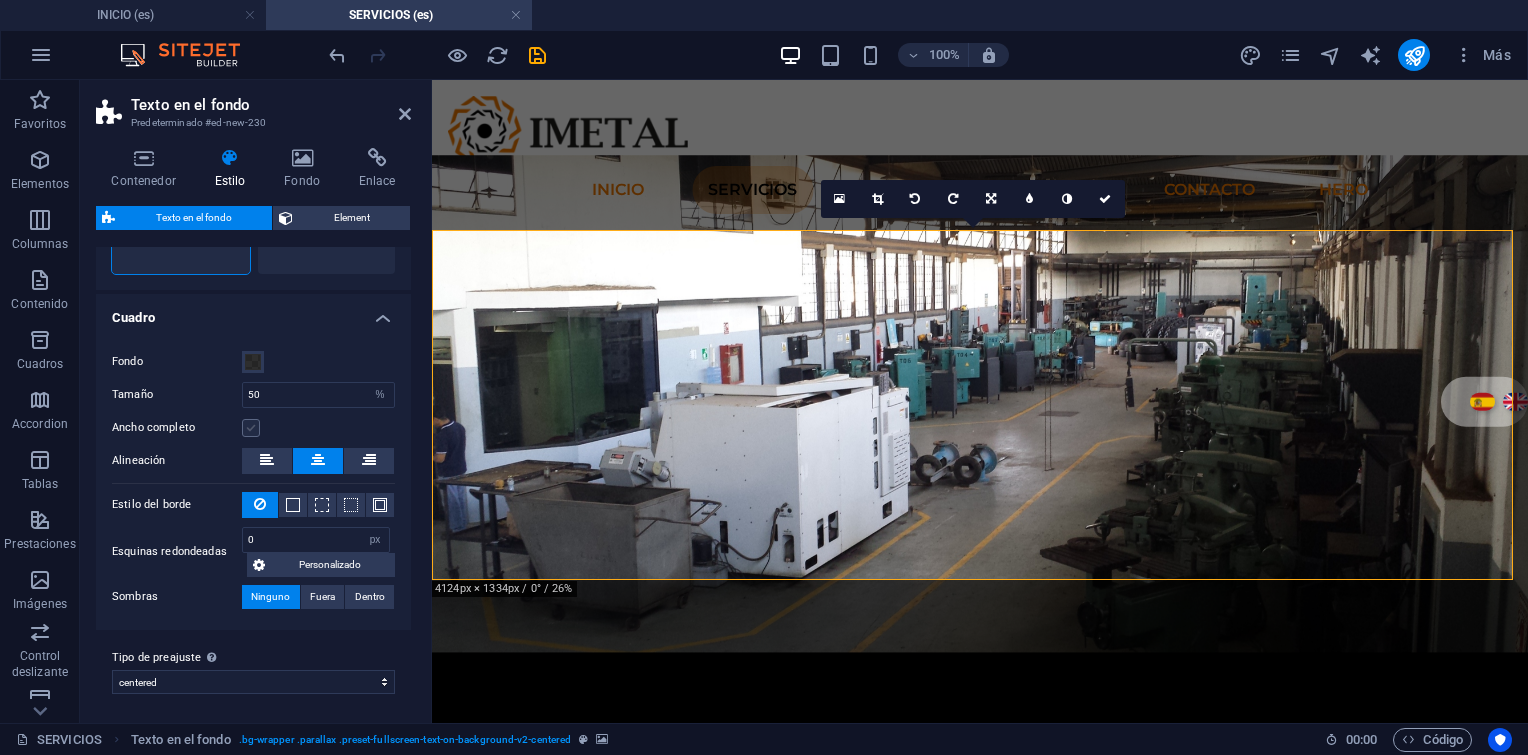 click on "Ancho completo" at bounding box center [0, 0] 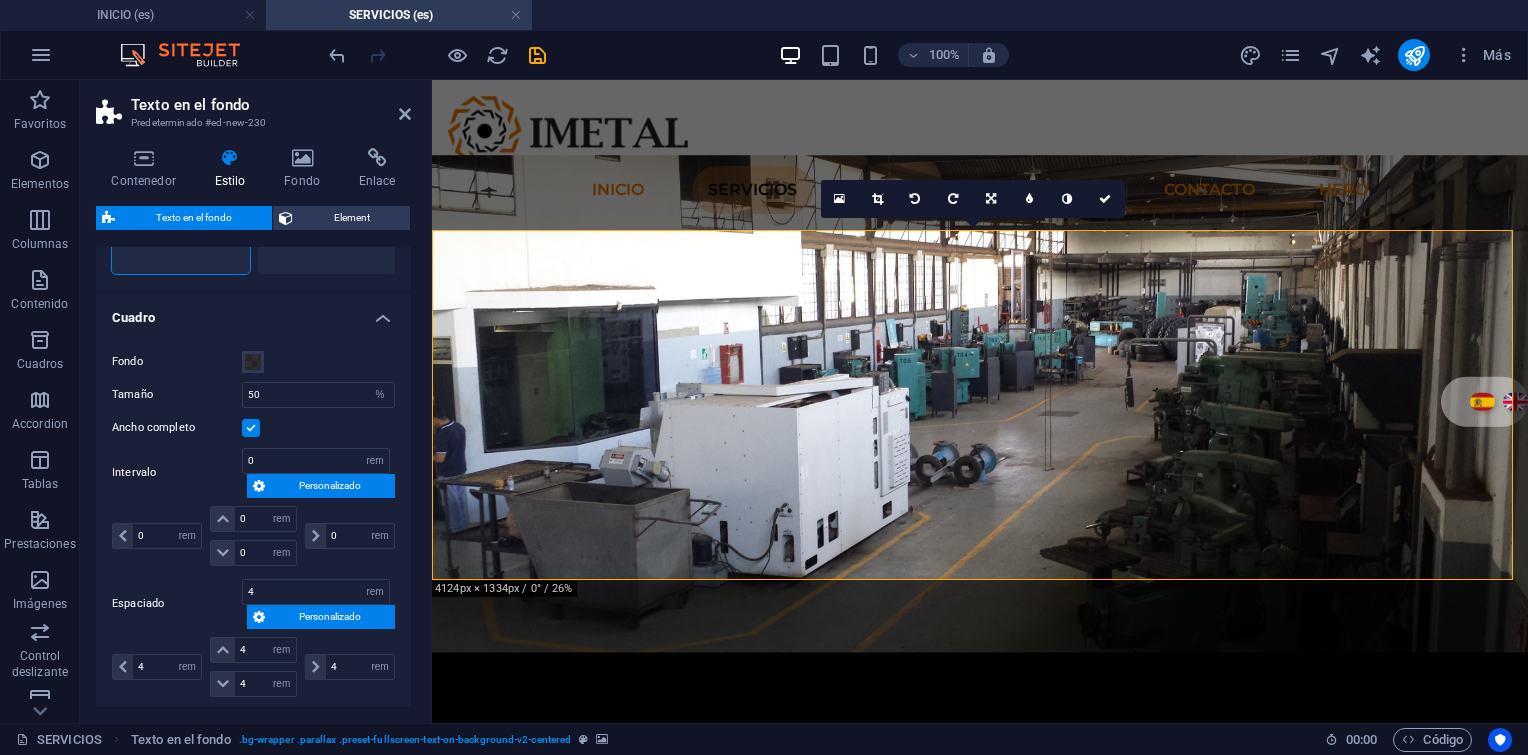 scroll, scrollTop: 200, scrollLeft: 0, axis: vertical 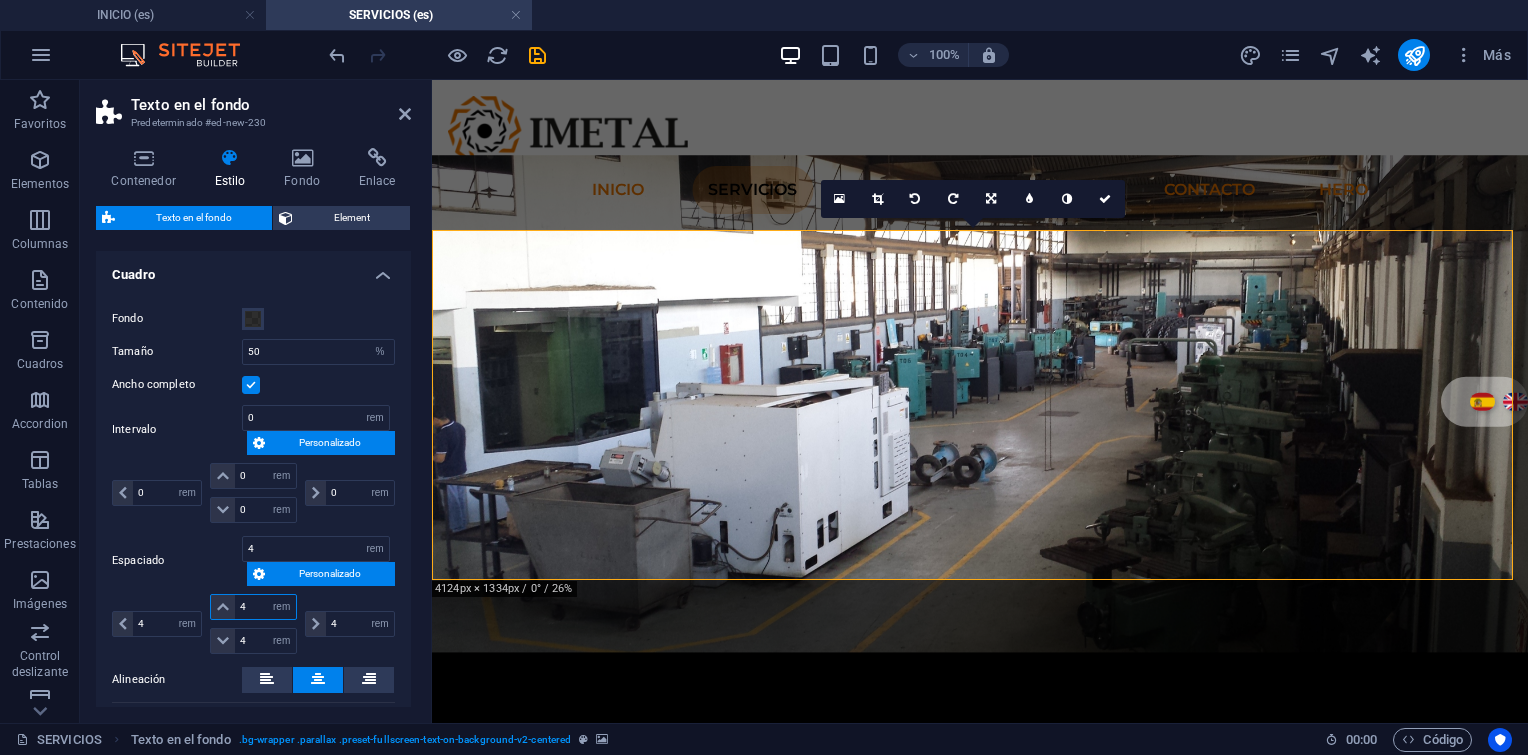 click on "4" at bounding box center (265, 607) 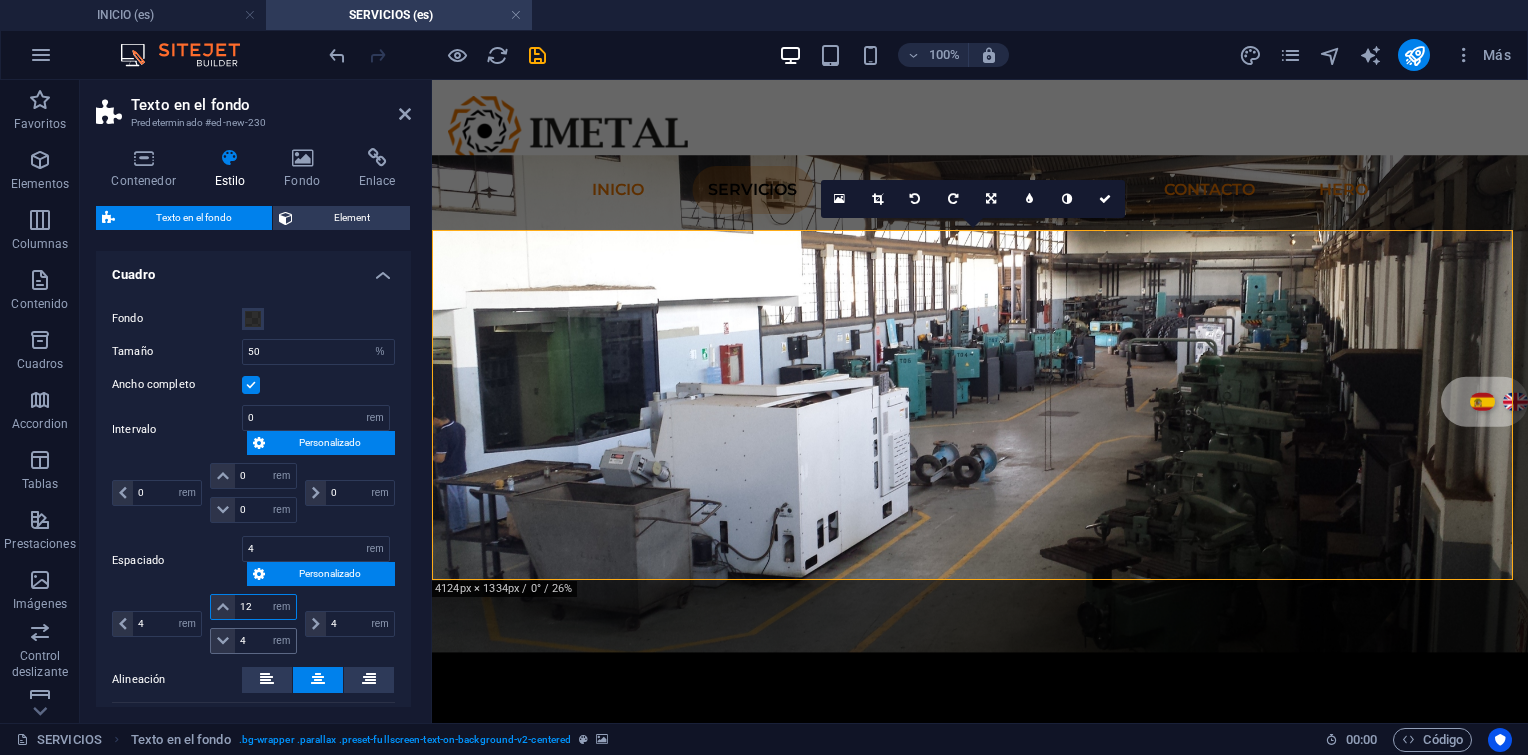 type on "12" 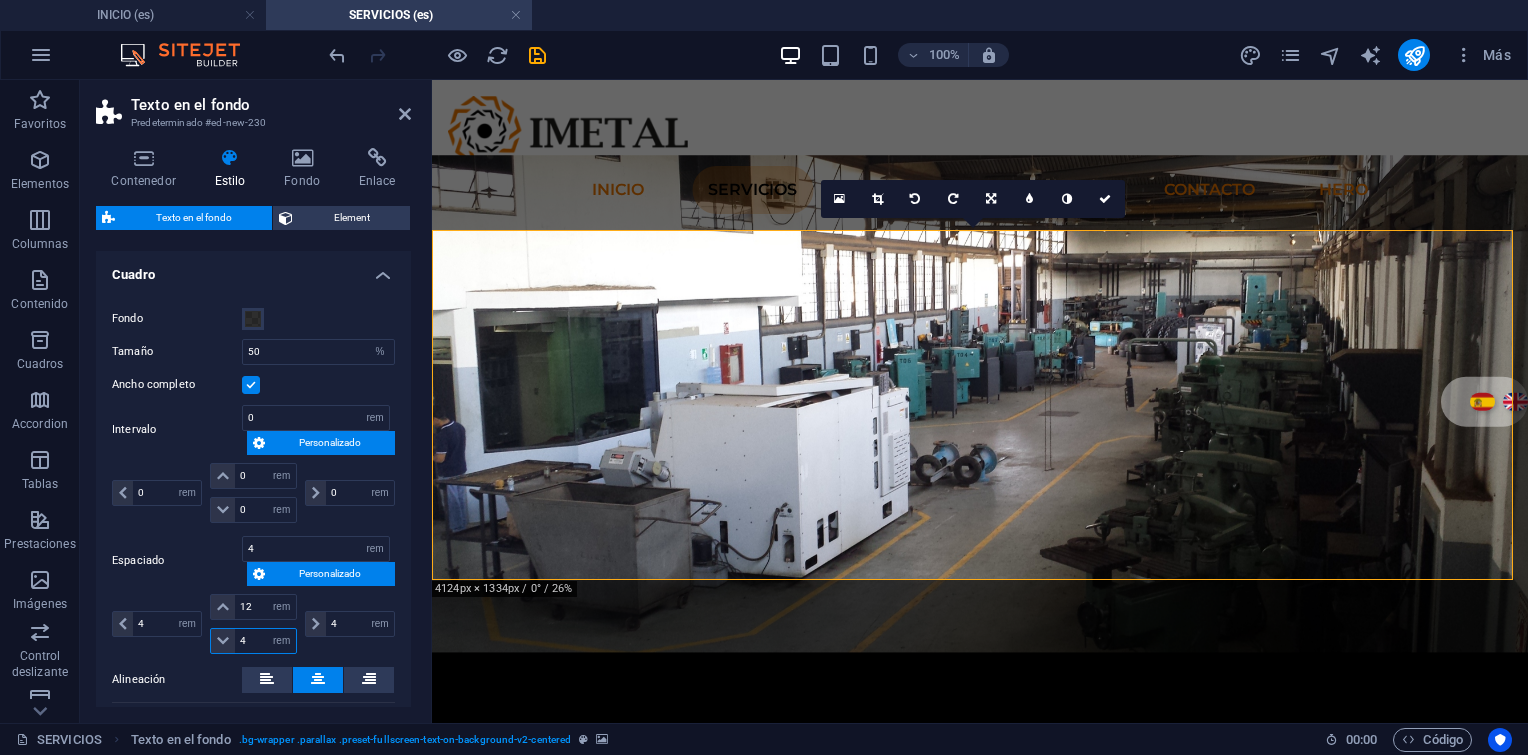 click on "4" at bounding box center (265, 641) 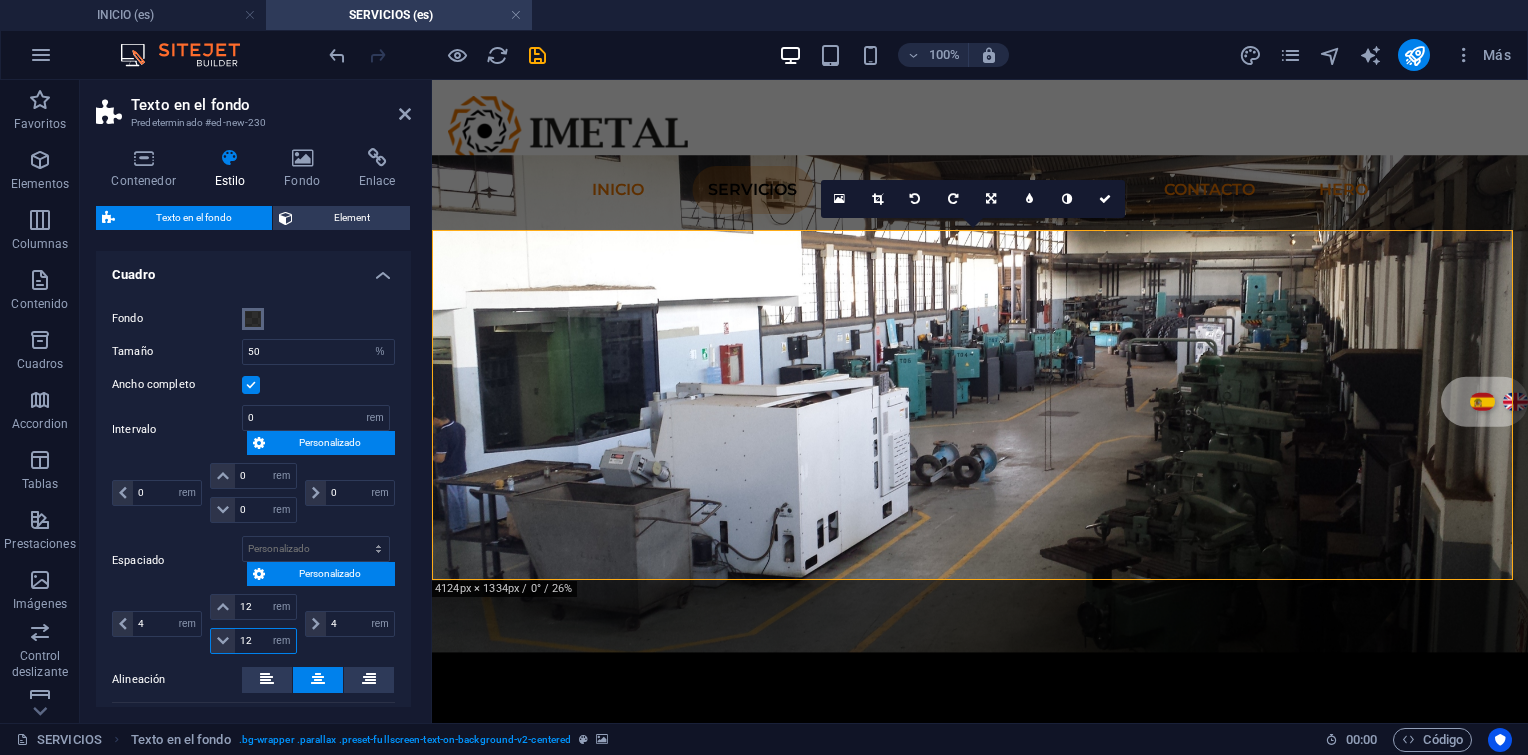 type on "12" 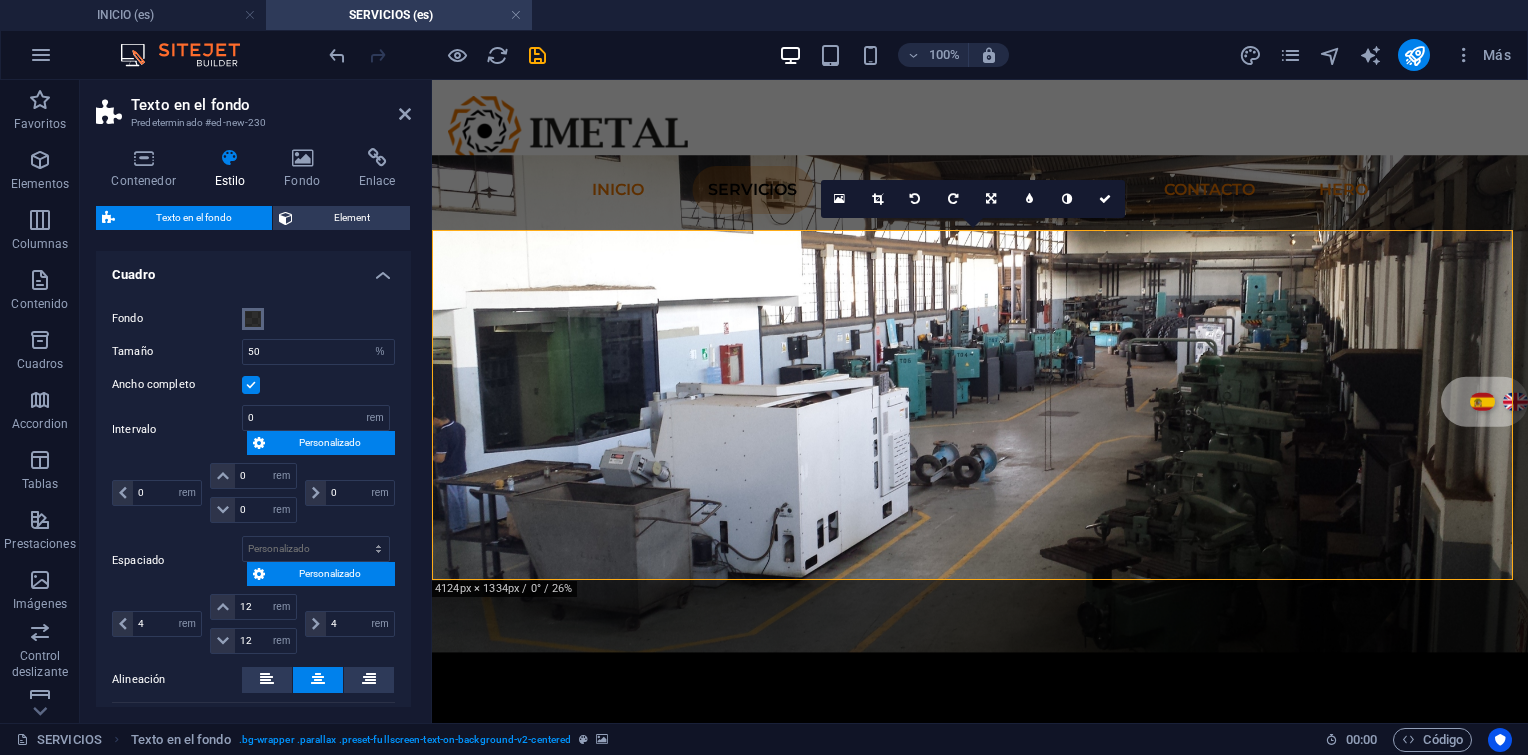 click at bounding box center (253, 319) 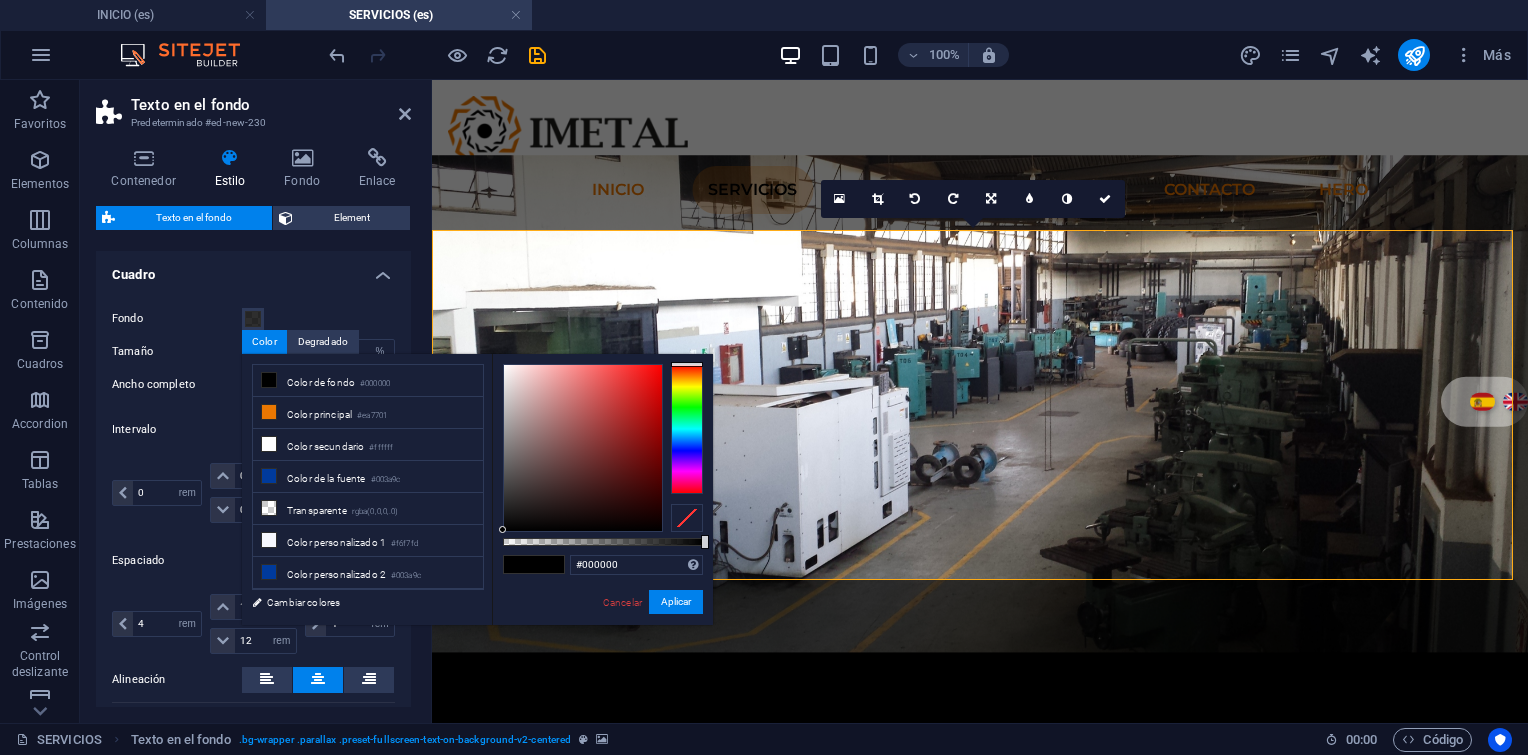 drag, startPoint x: 618, startPoint y: 548, endPoint x: 650, endPoint y: 543, distance: 32.38827 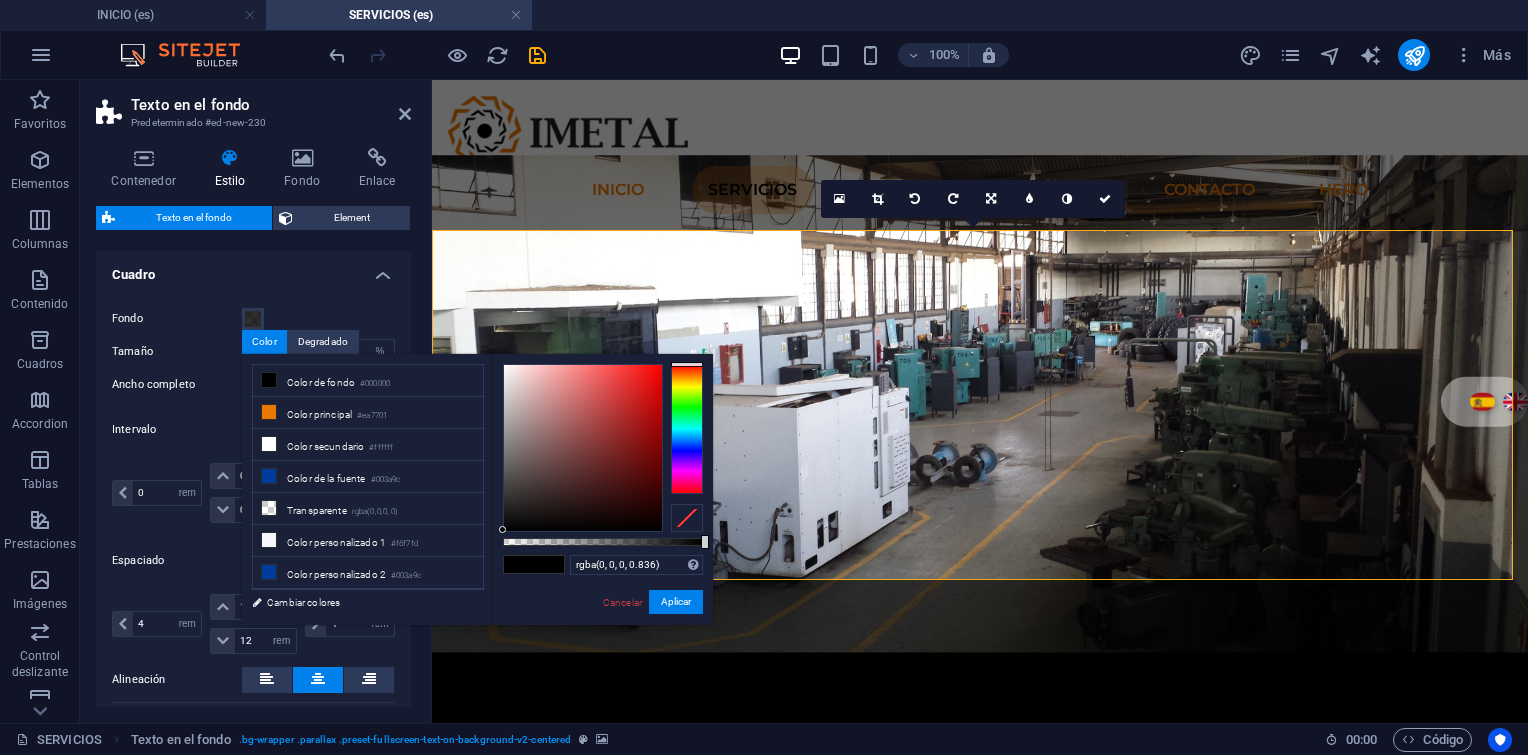 click at bounding box center [603, 542] 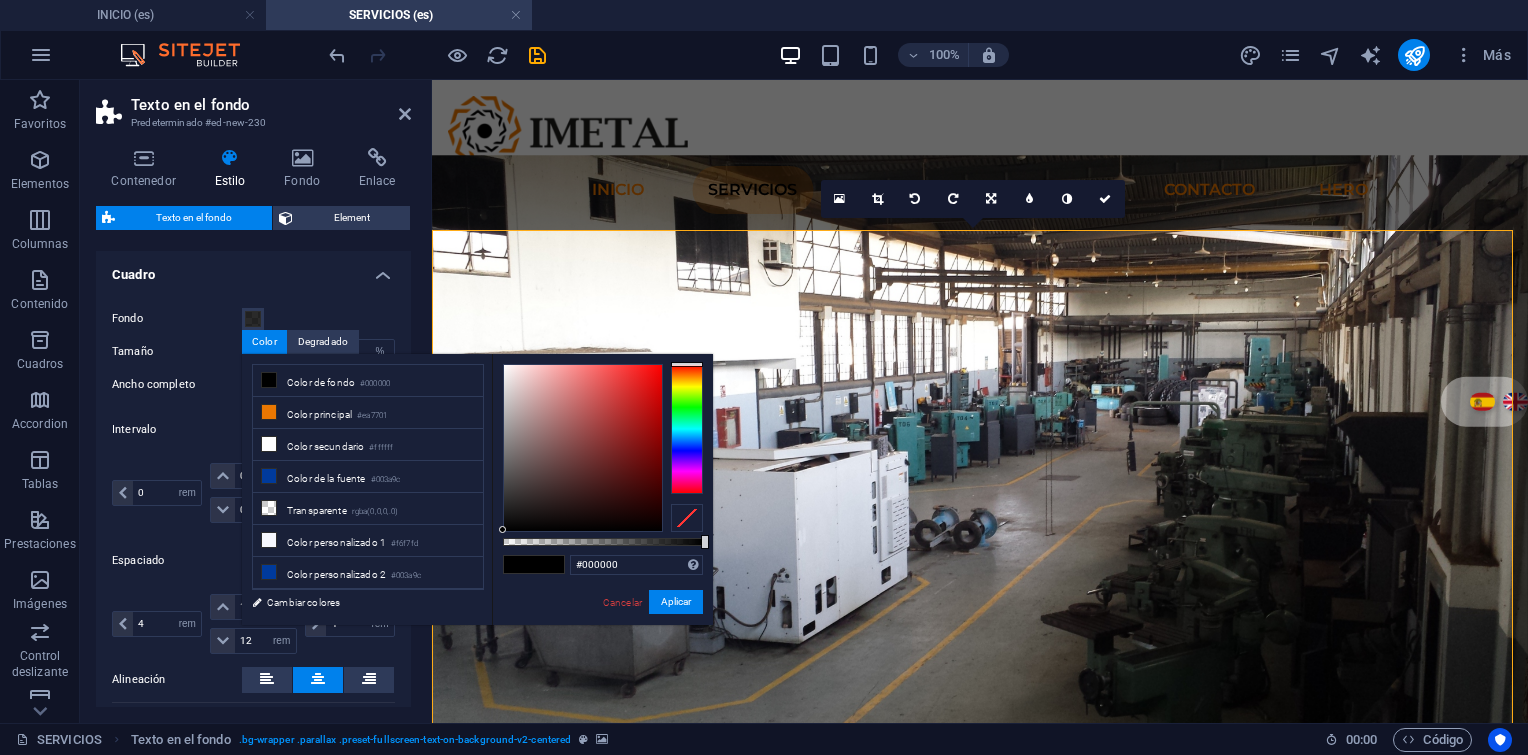 click on "#000000 Formatos soportados #0852ed rgb(8, 82, 237) rgba(8, 82, 237, 90%) hsv(221,97,93) hsl(221, 93%, 48%) Cancelar Aplicar" at bounding box center (602, 634) 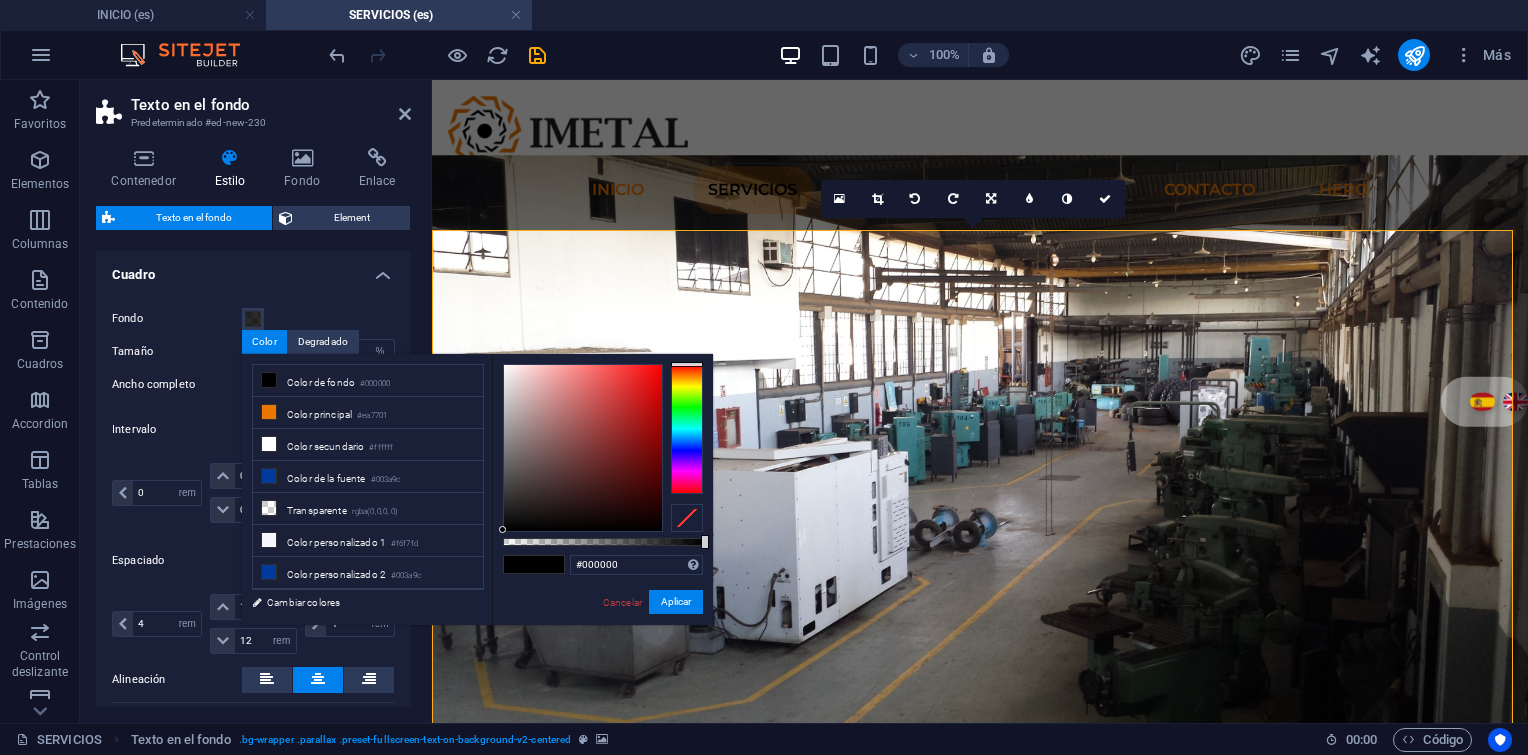 type on "rgba(0, 0, 0, 0.826)" 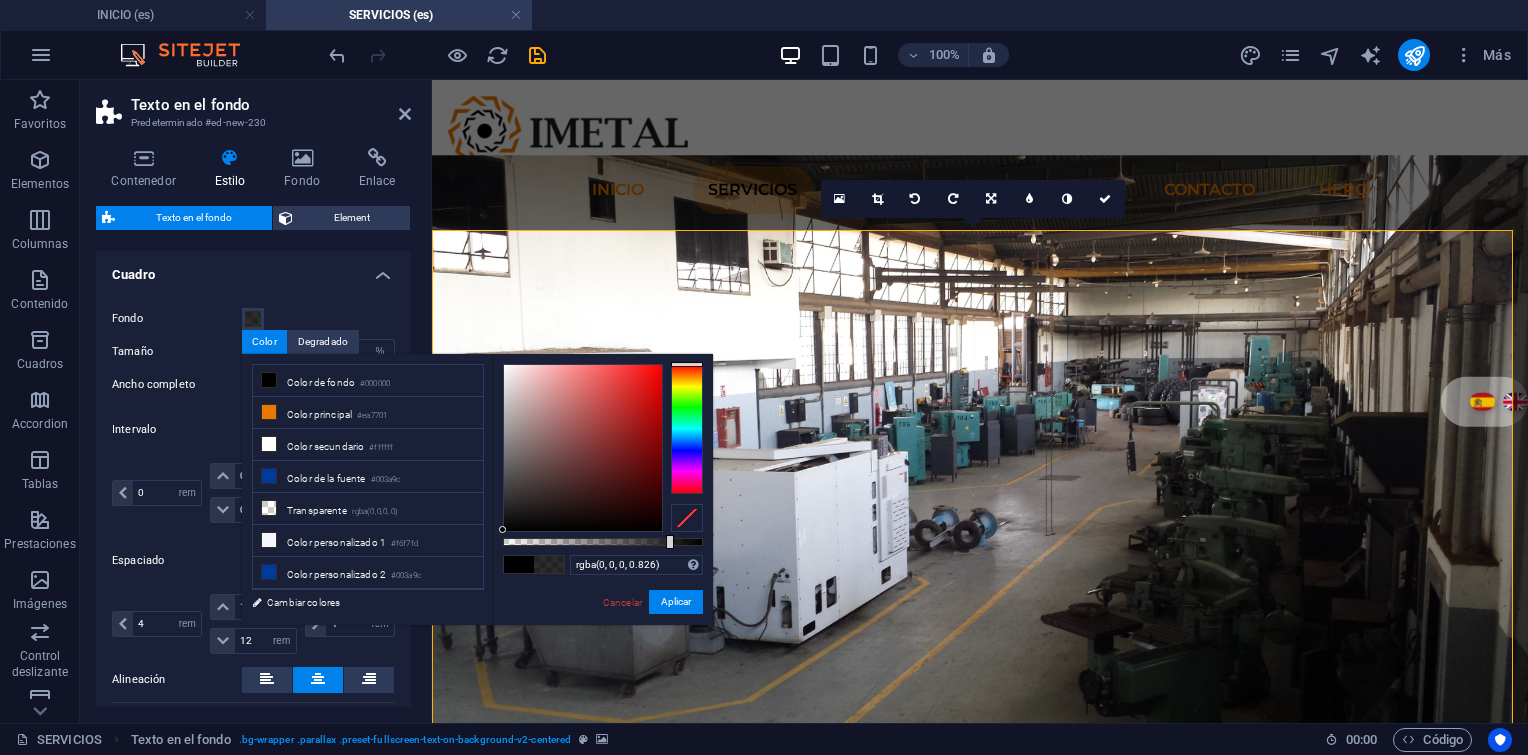 click at bounding box center [603, 542] 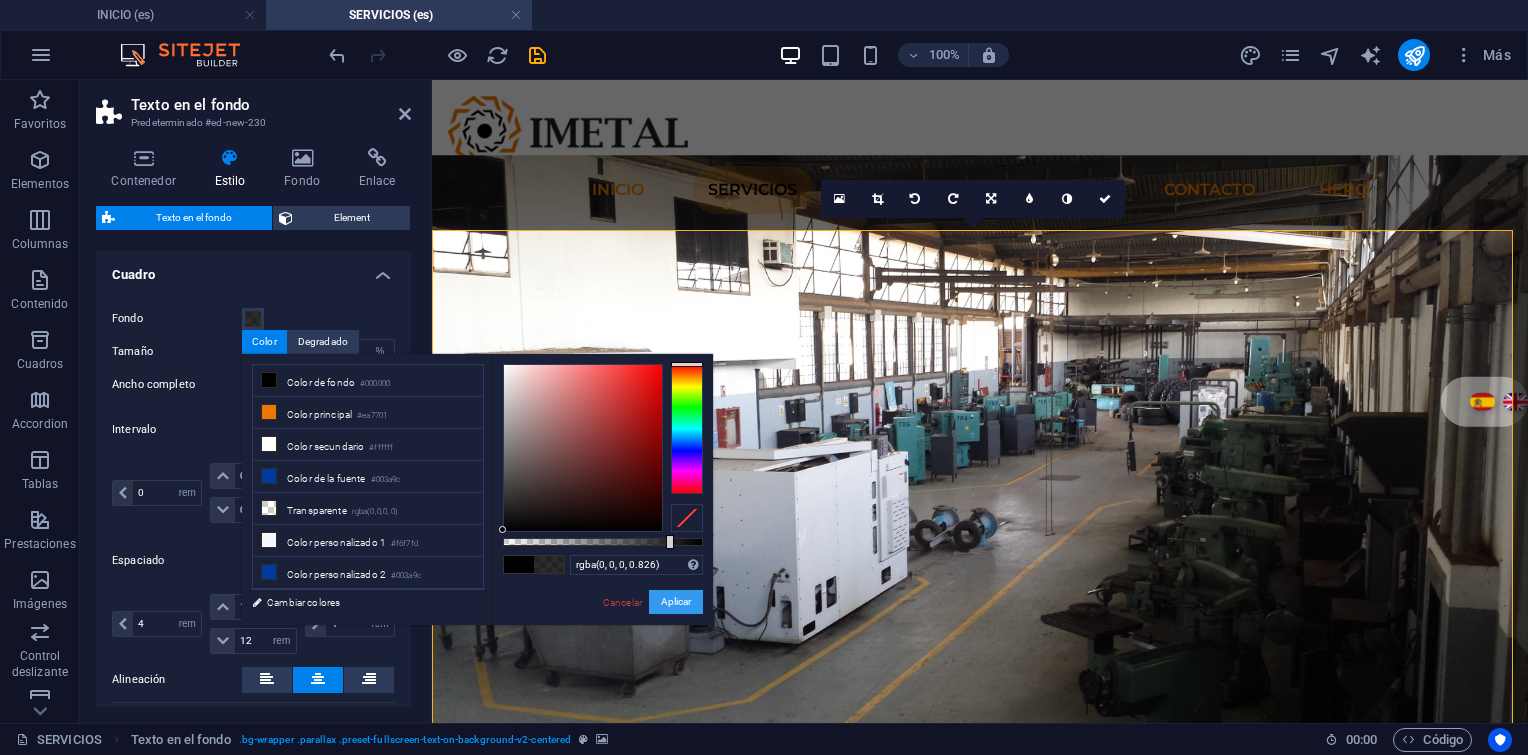 drag, startPoint x: 681, startPoint y: 606, endPoint x: 240, endPoint y: 524, distance: 448.5588 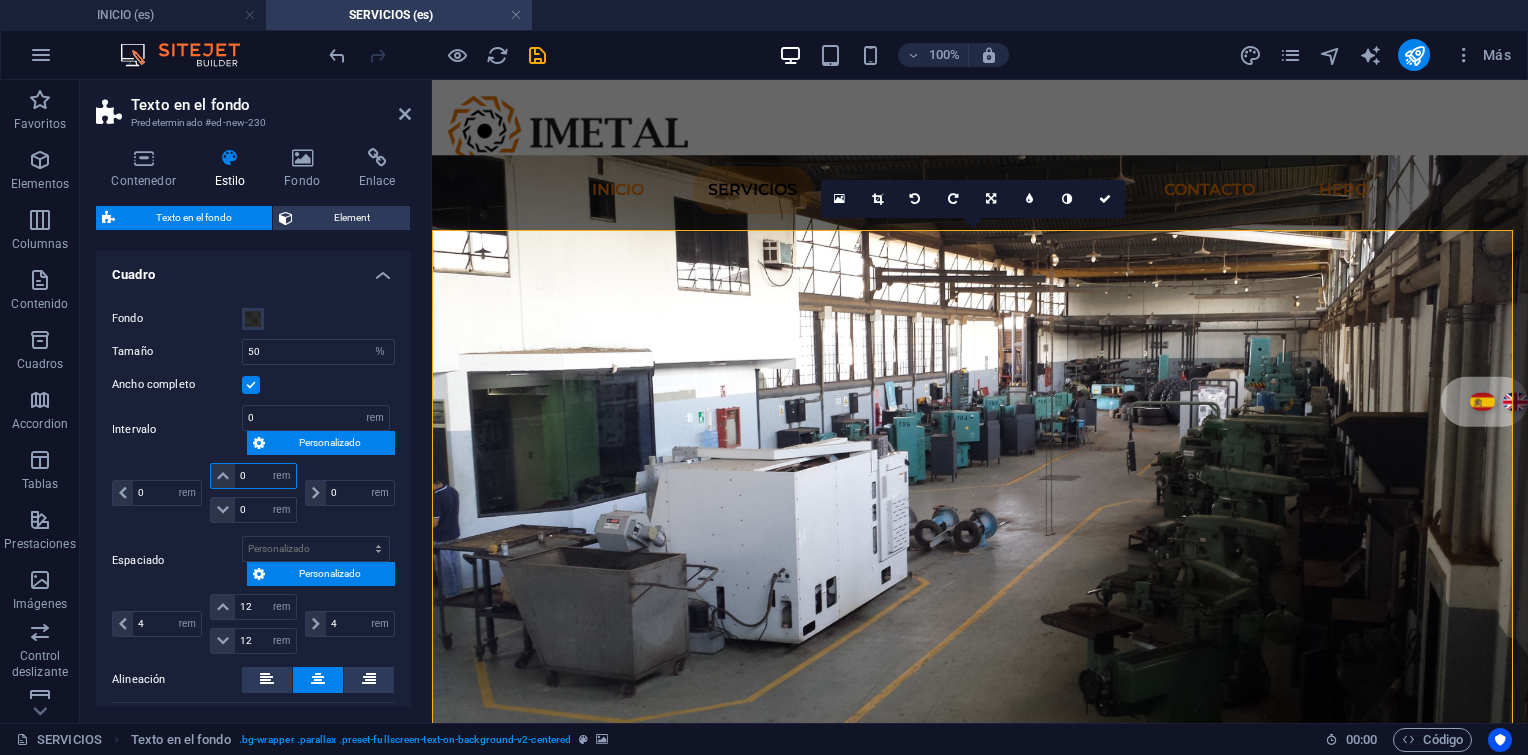 click on "0" at bounding box center (265, 476) 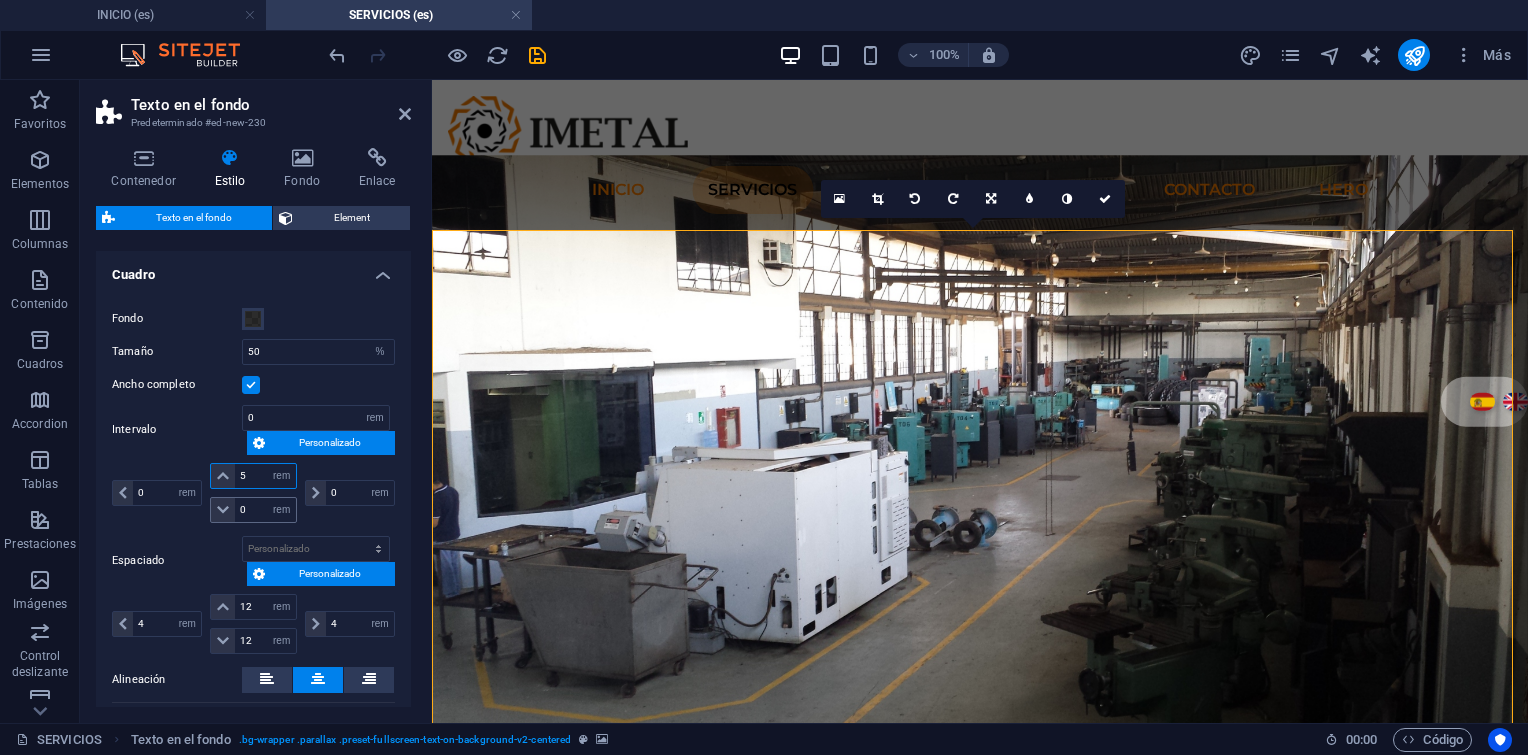 type on "5" 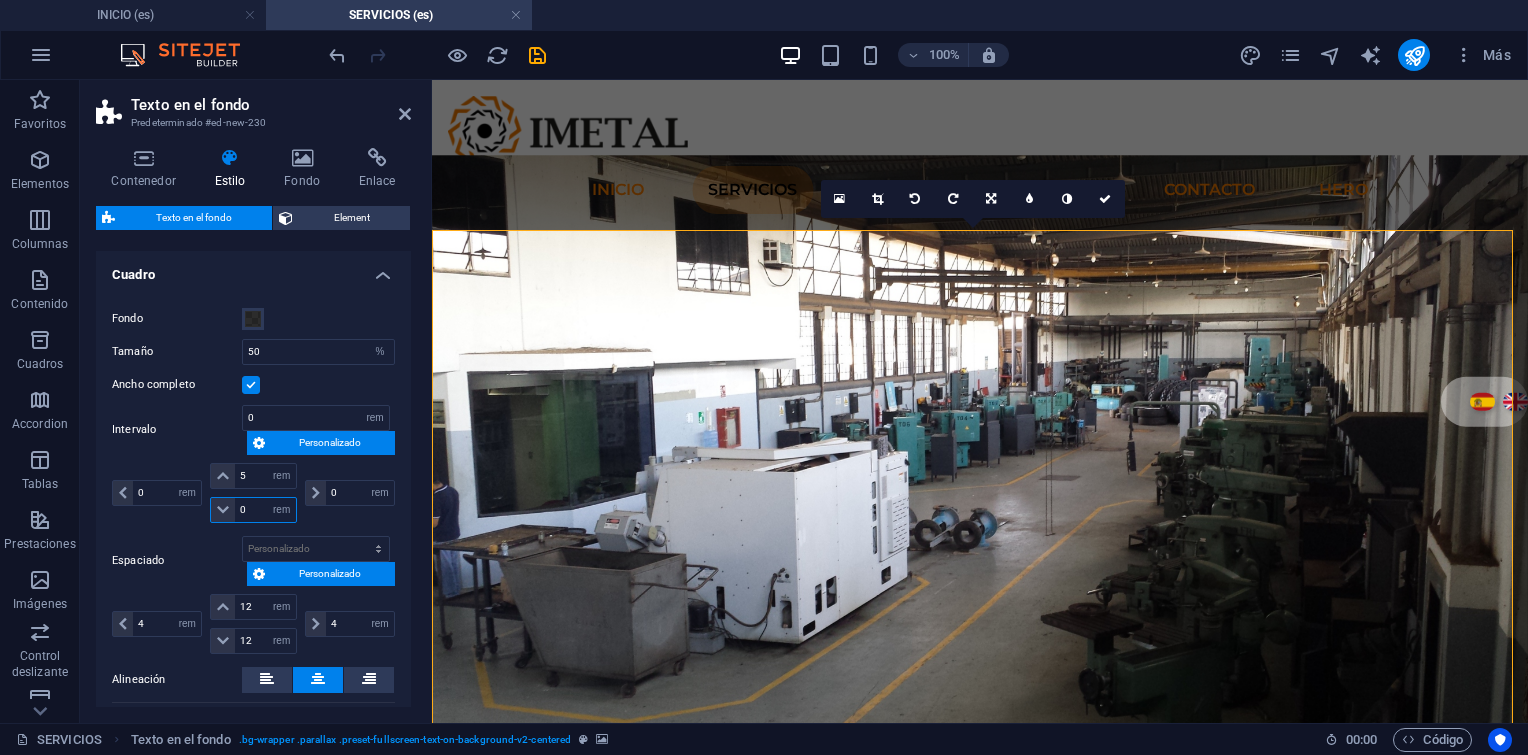 click on "0" at bounding box center [265, 510] 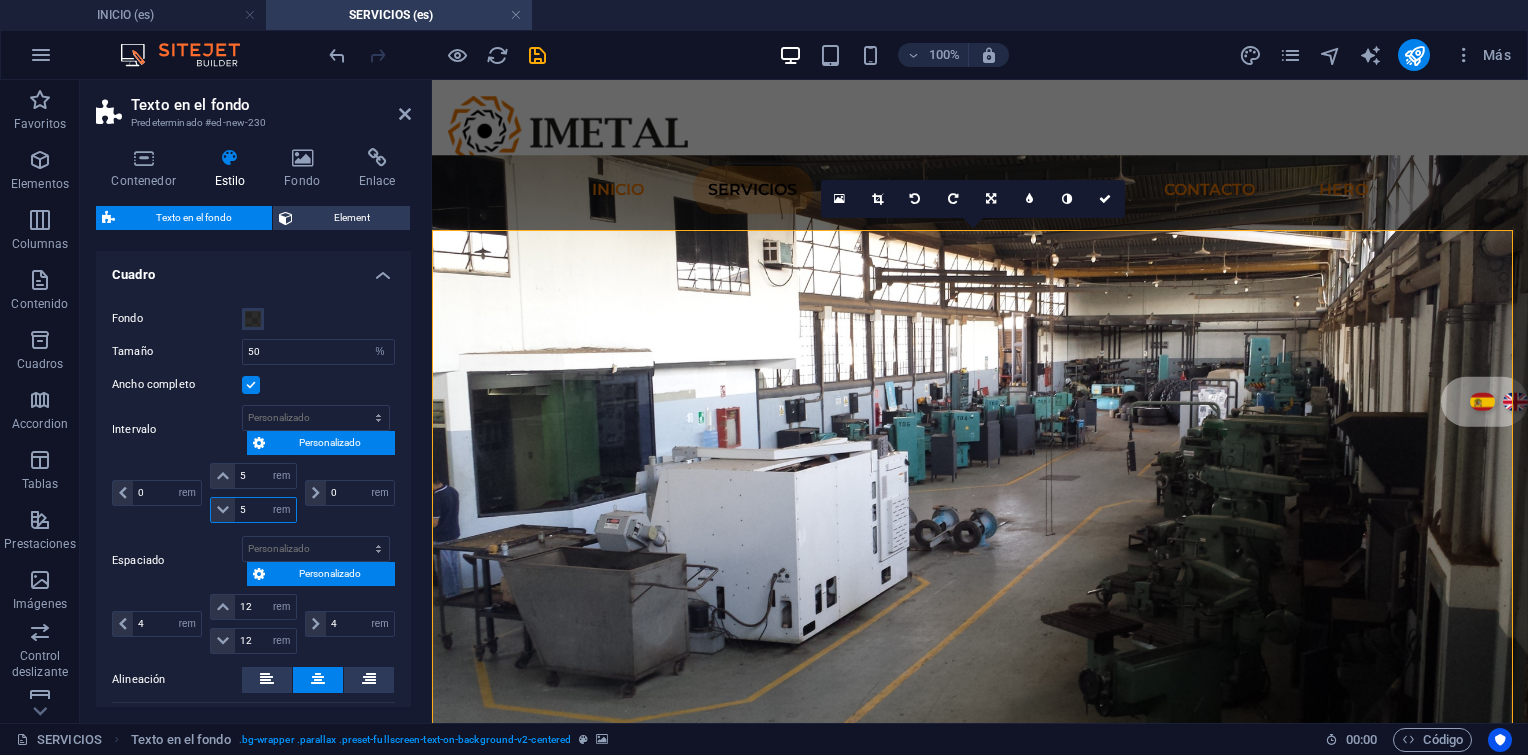type on "5" 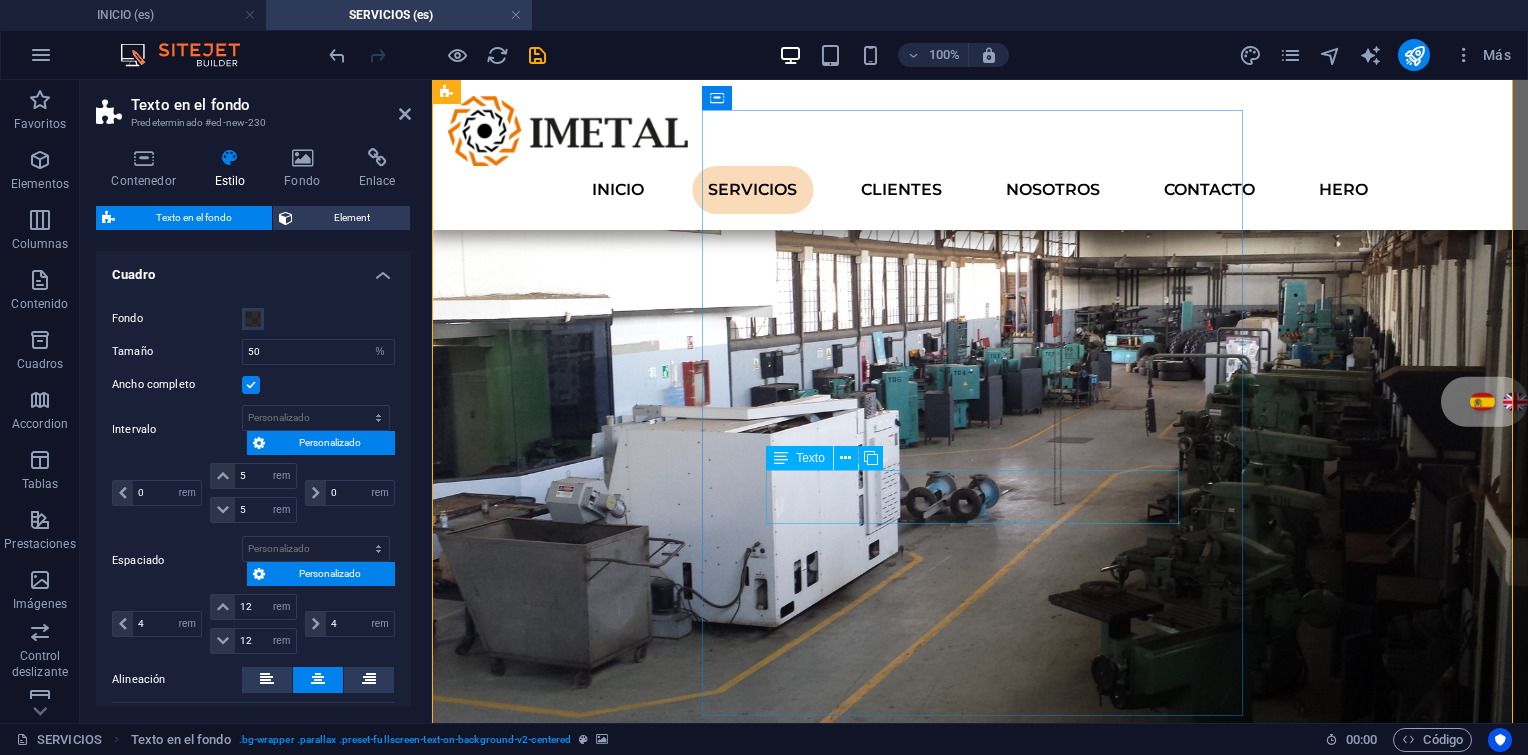 scroll, scrollTop: 200, scrollLeft: 0, axis: vertical 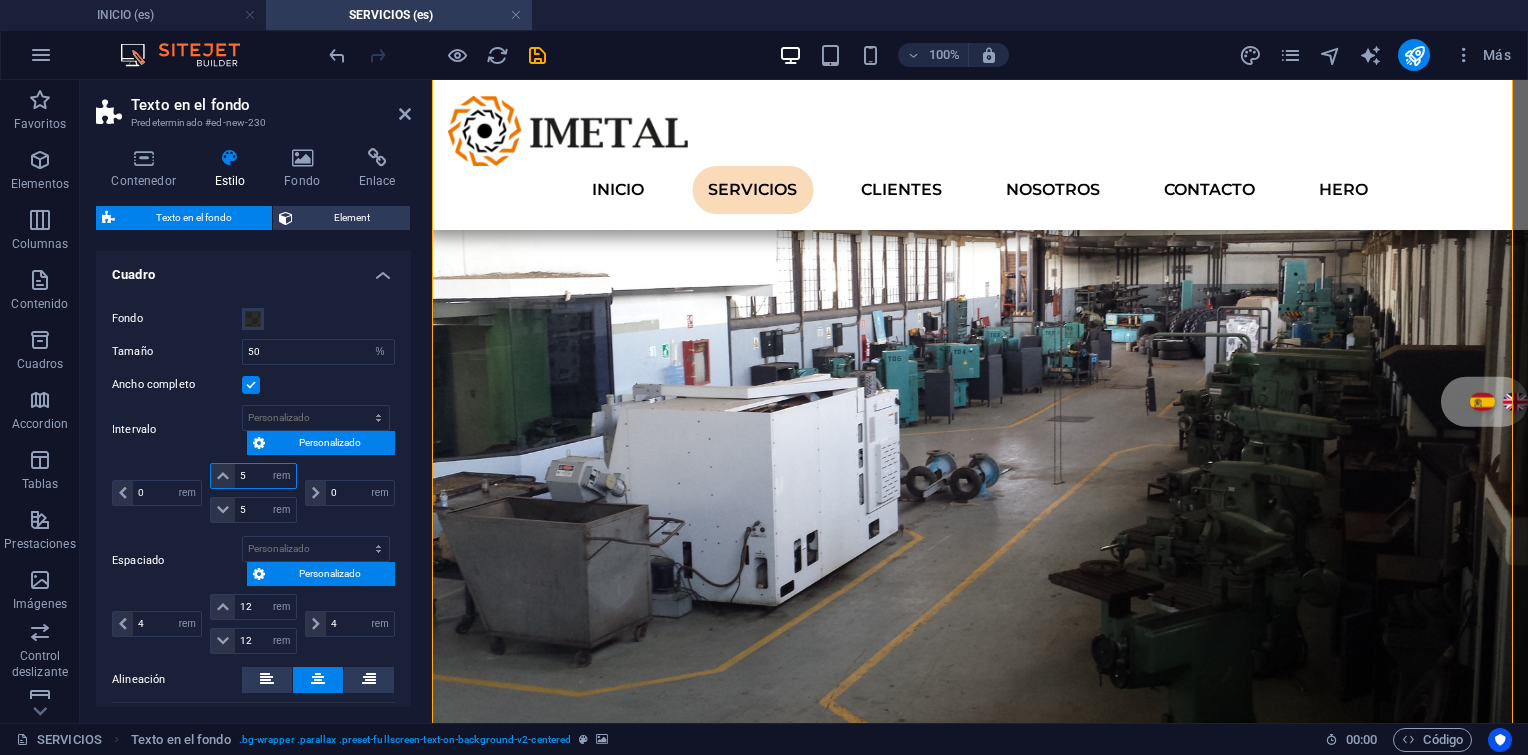 click on "5" at bounding box center [265, 476] 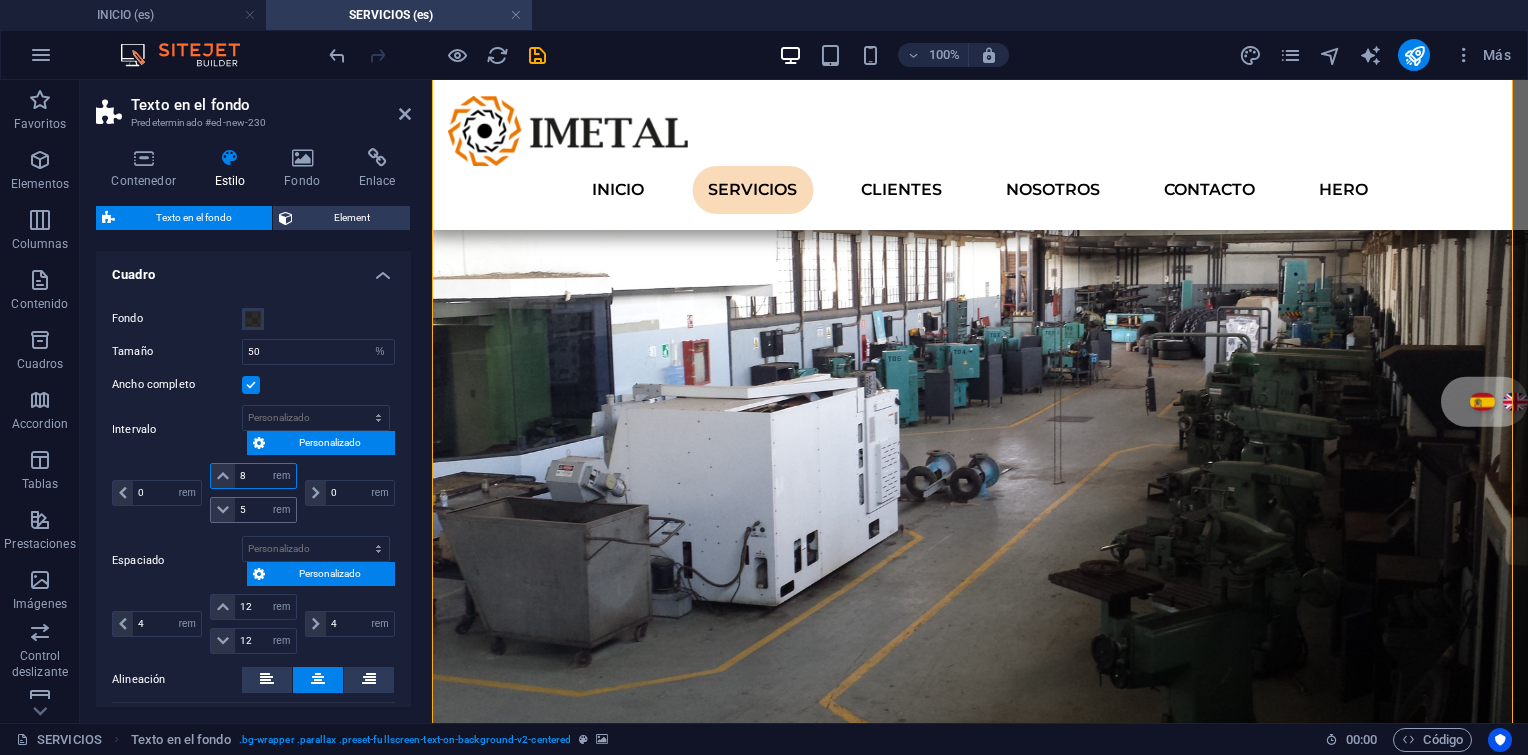 type on "8" 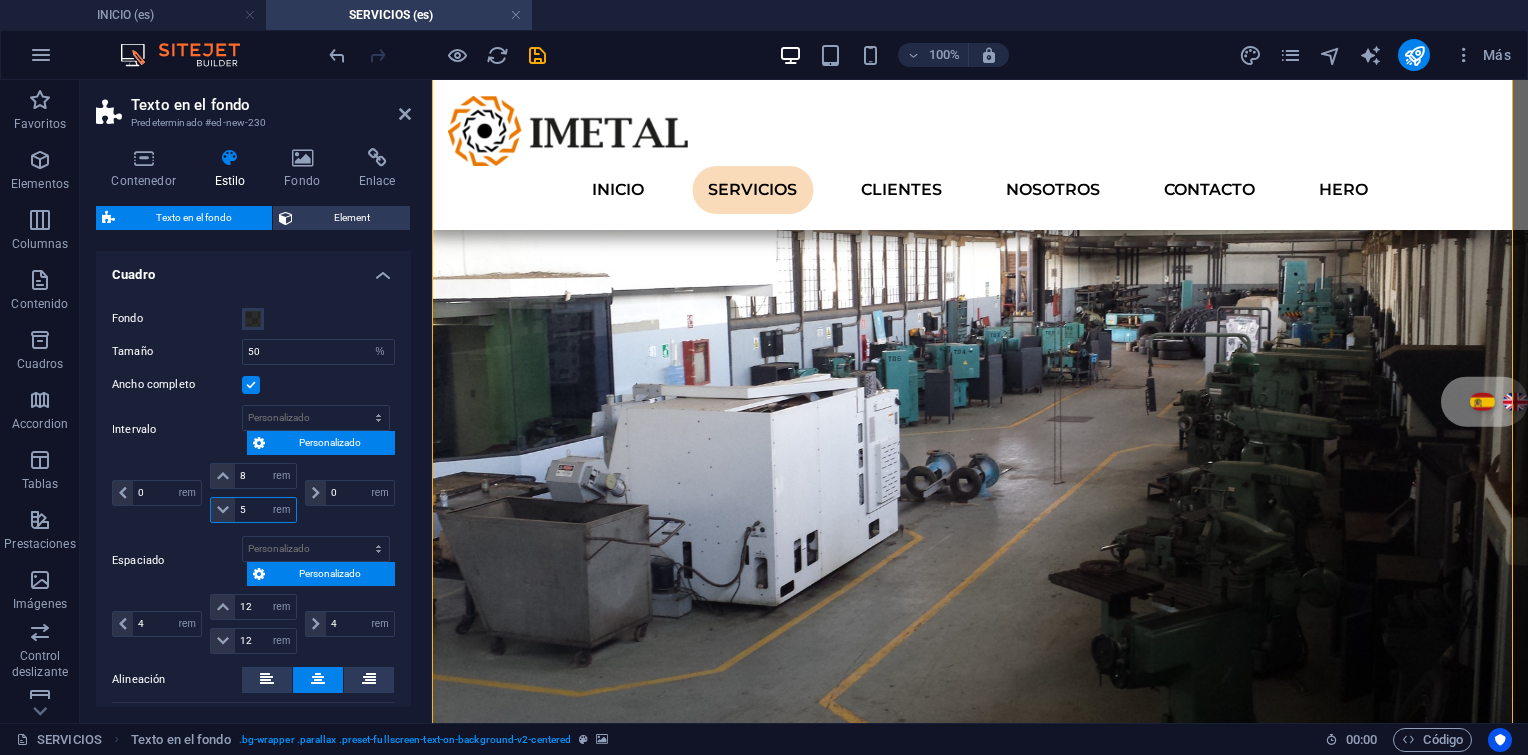 click on "5" at bounding box center (265, 510) 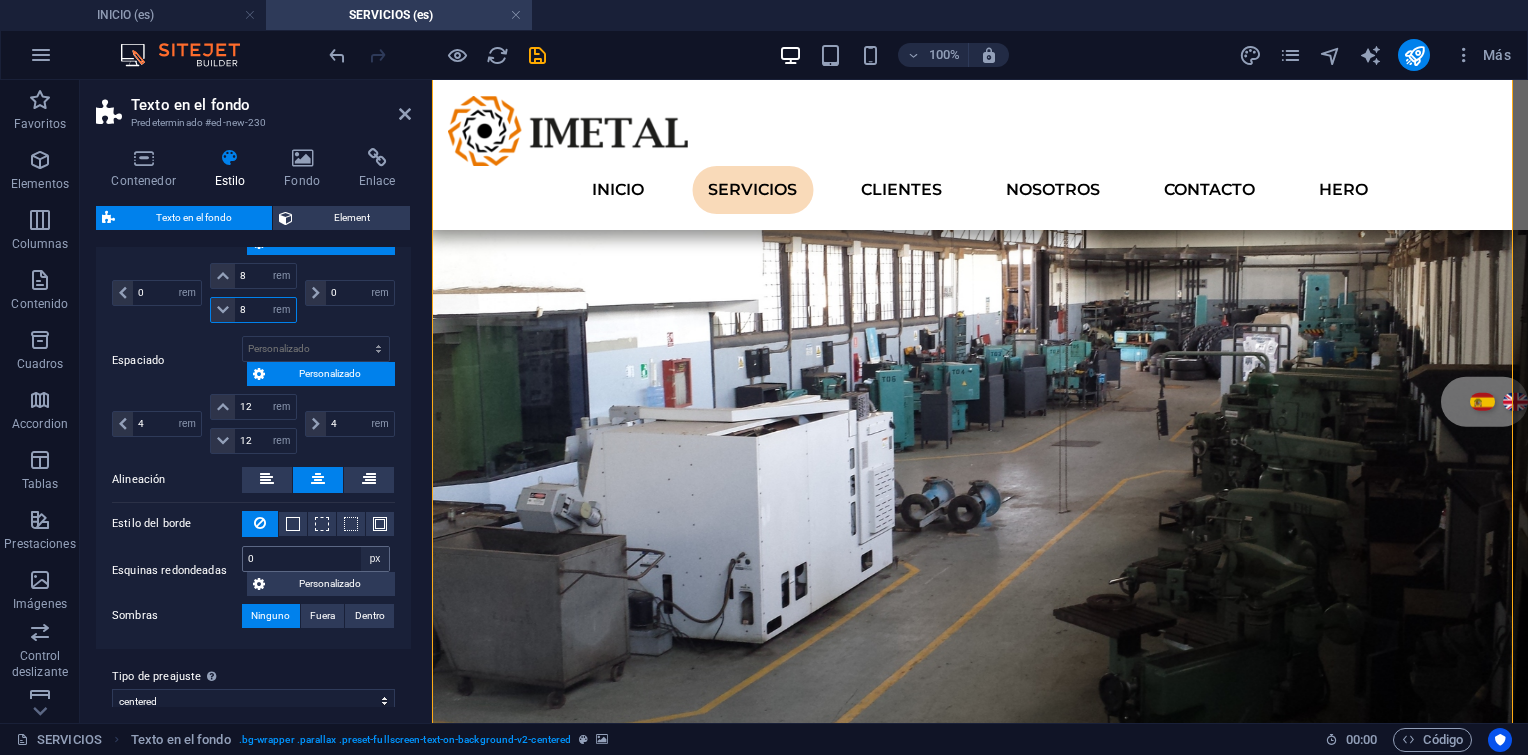 scroll, scrollTop: 416, scrollLeft: 0, axis: vertical 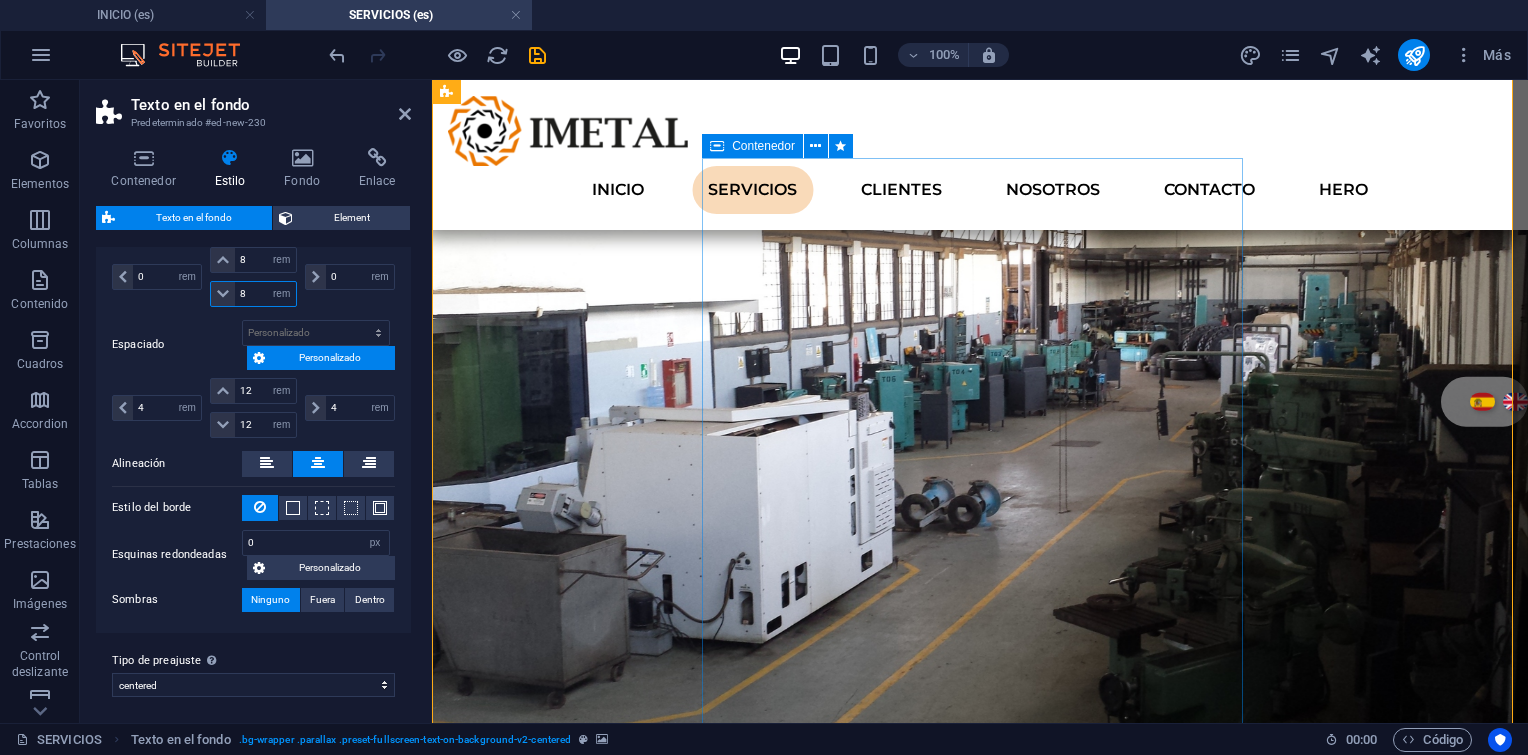 type on "8" 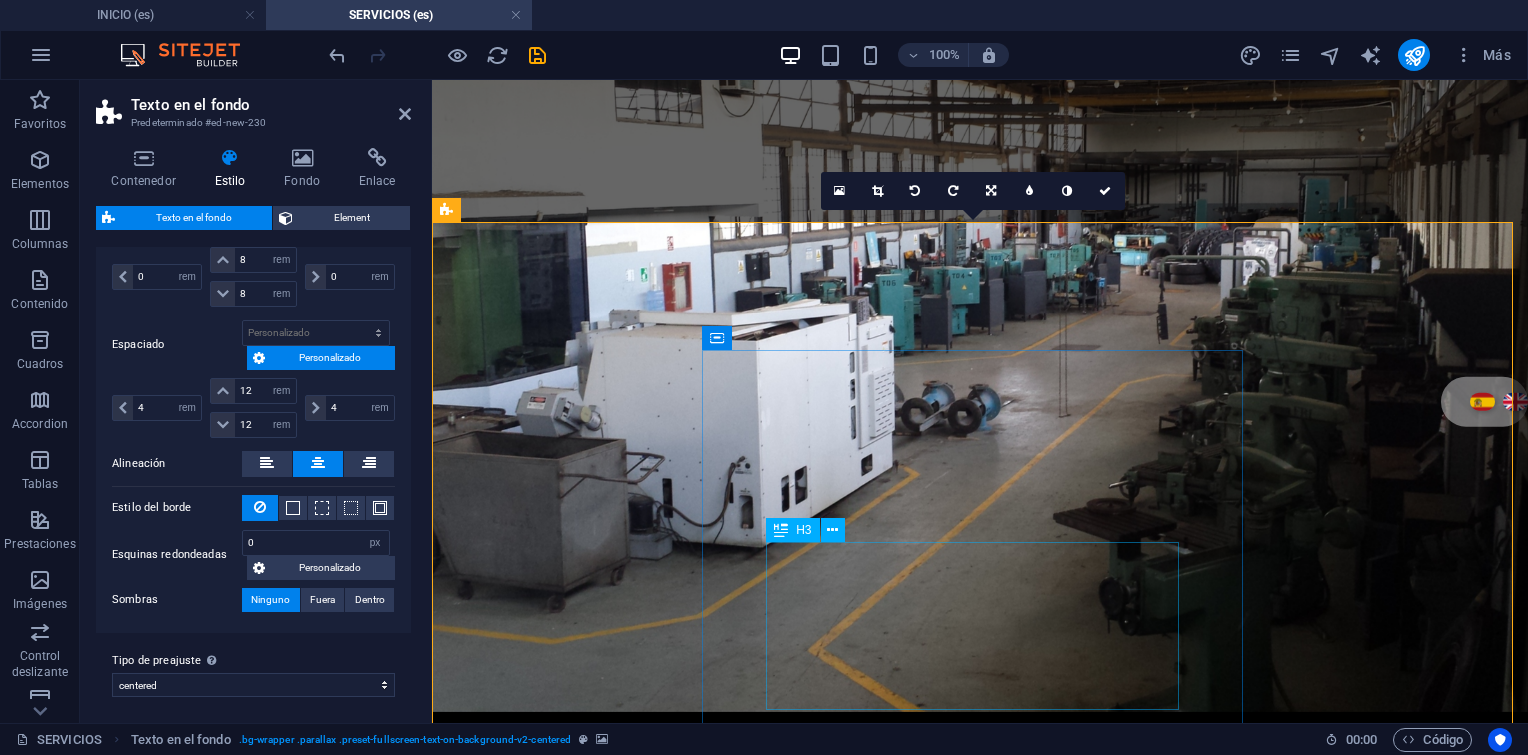 scroll, scrollTop: 0, scrollLeft: 0, axis: both 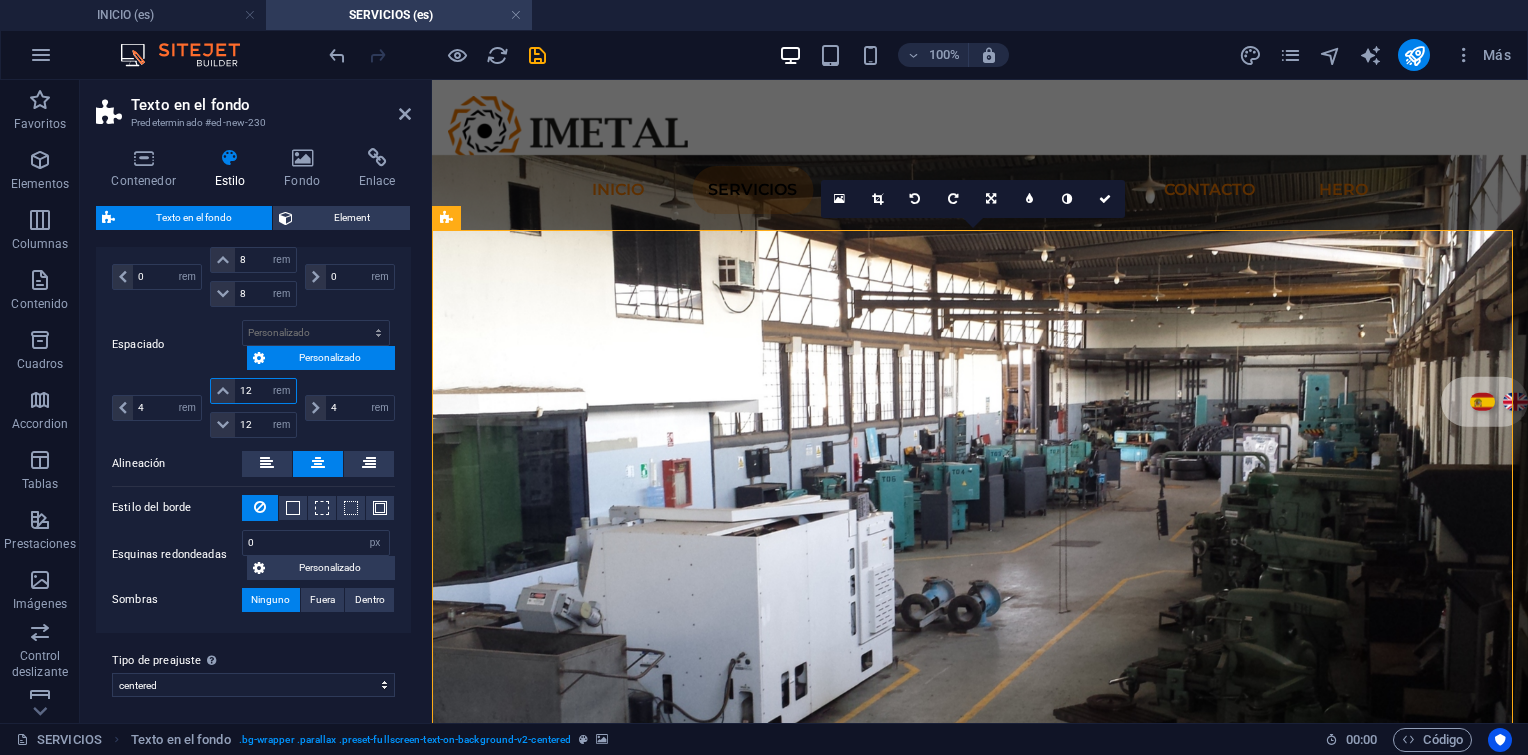 click on "12" at bounding box center (265, 391) 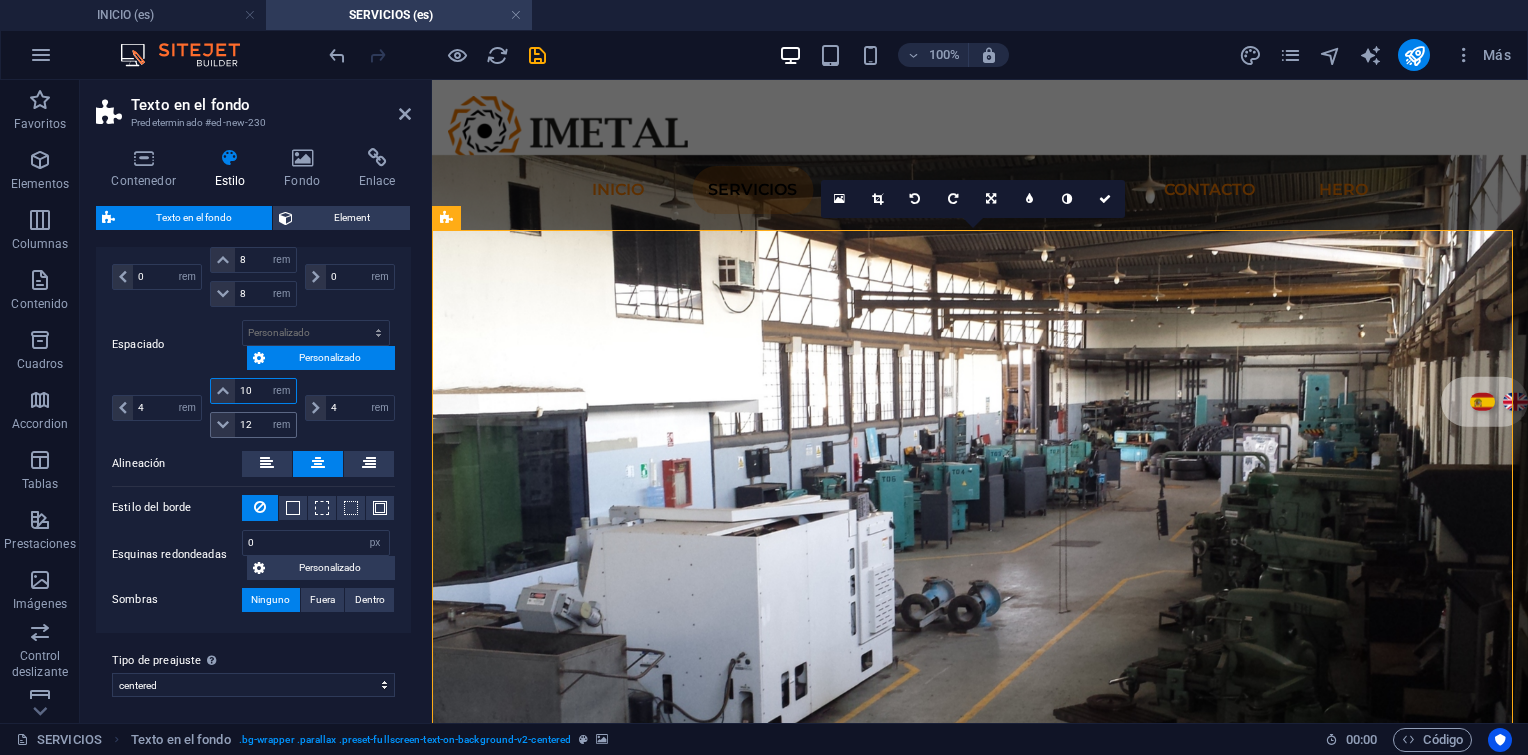 type on "10" 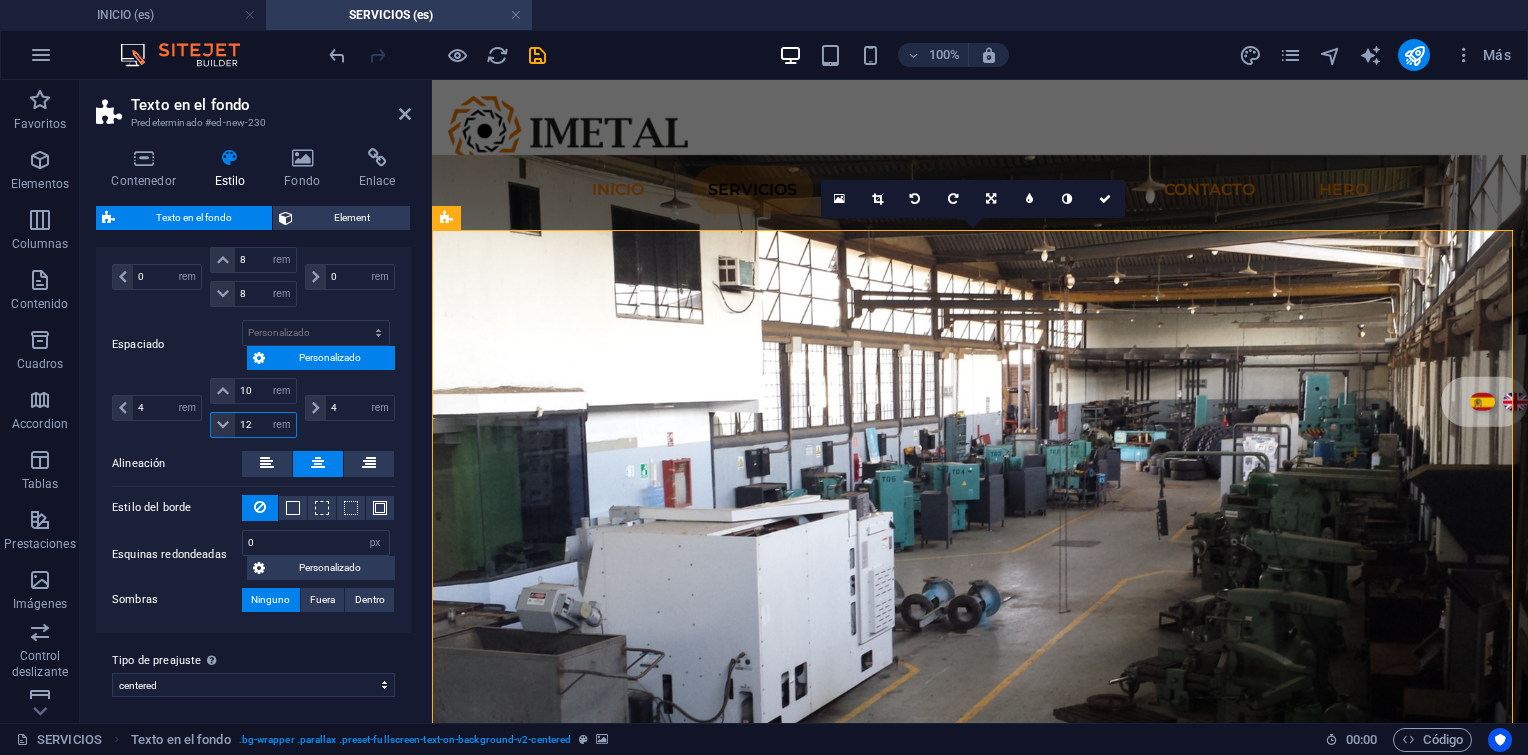 click on "12" at bounding box center (265, 425) 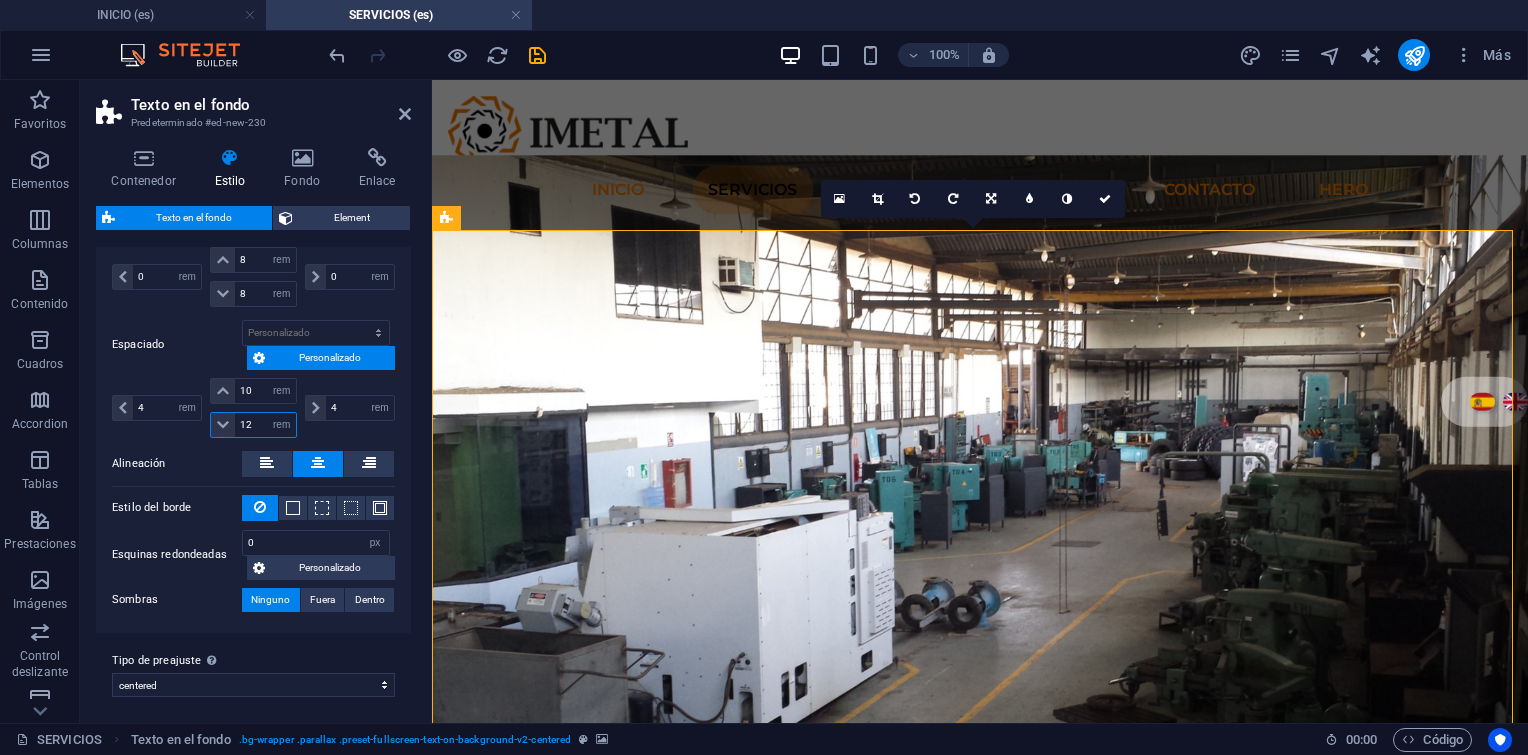 click on "12" at bounding box center (265, 425) 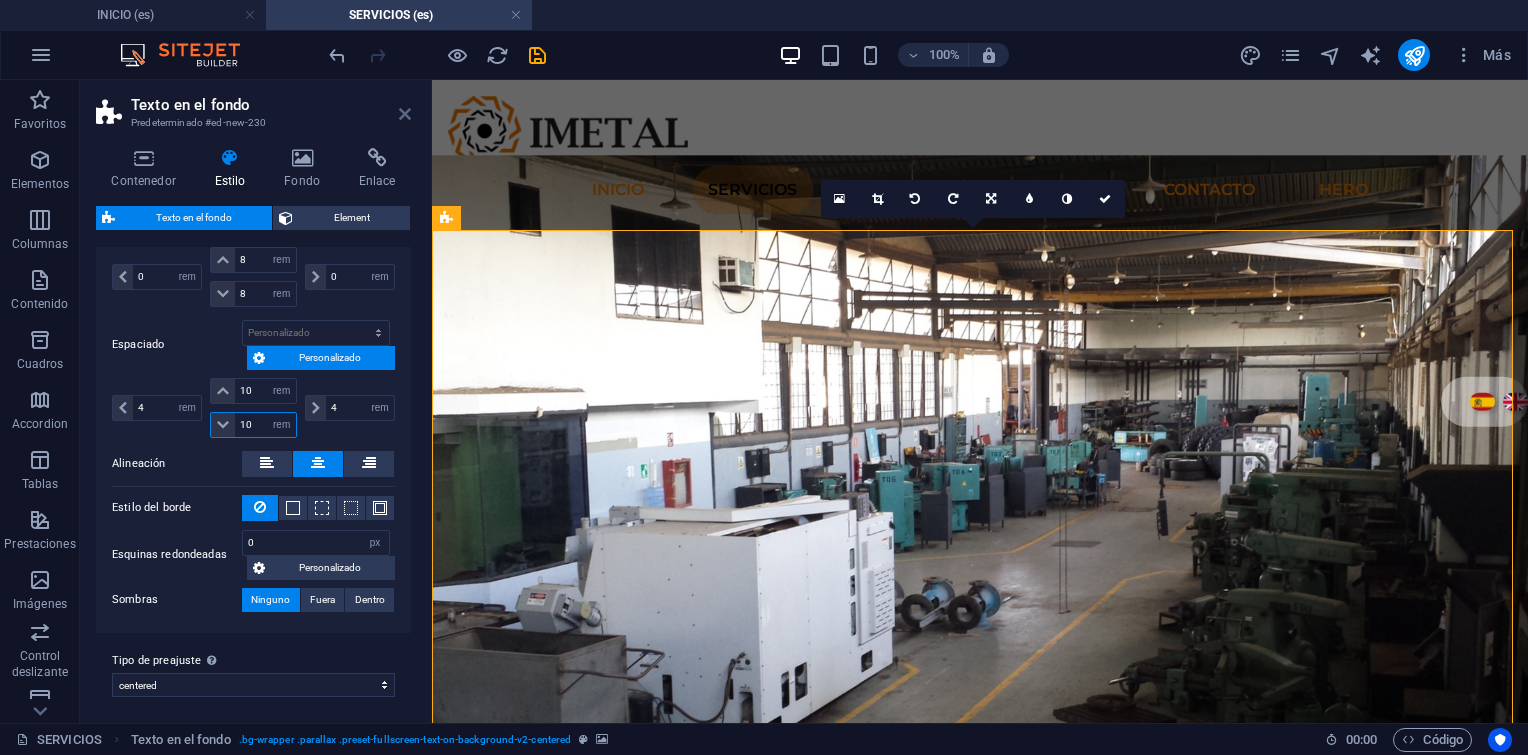 type on "10" 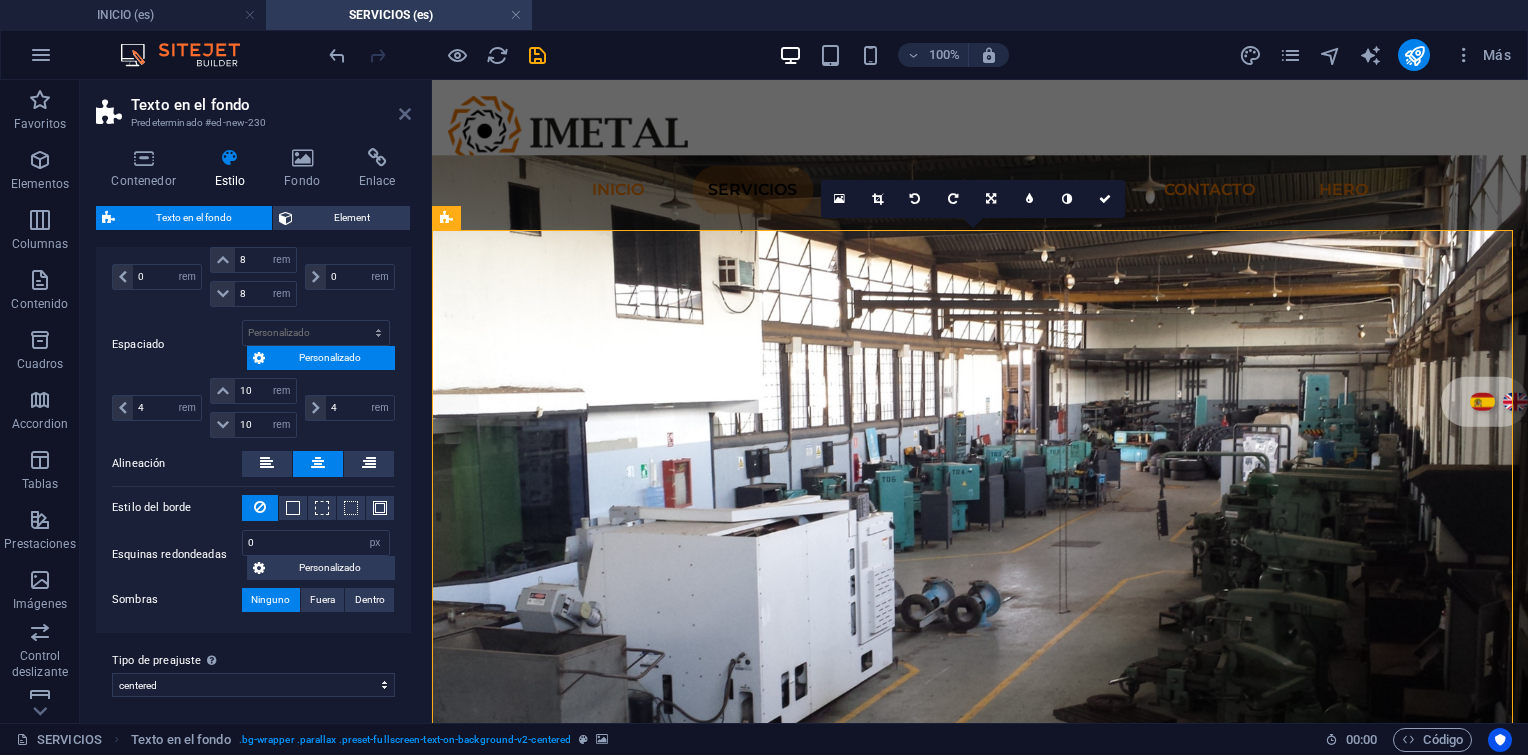 click at bounding box center [405, 114] 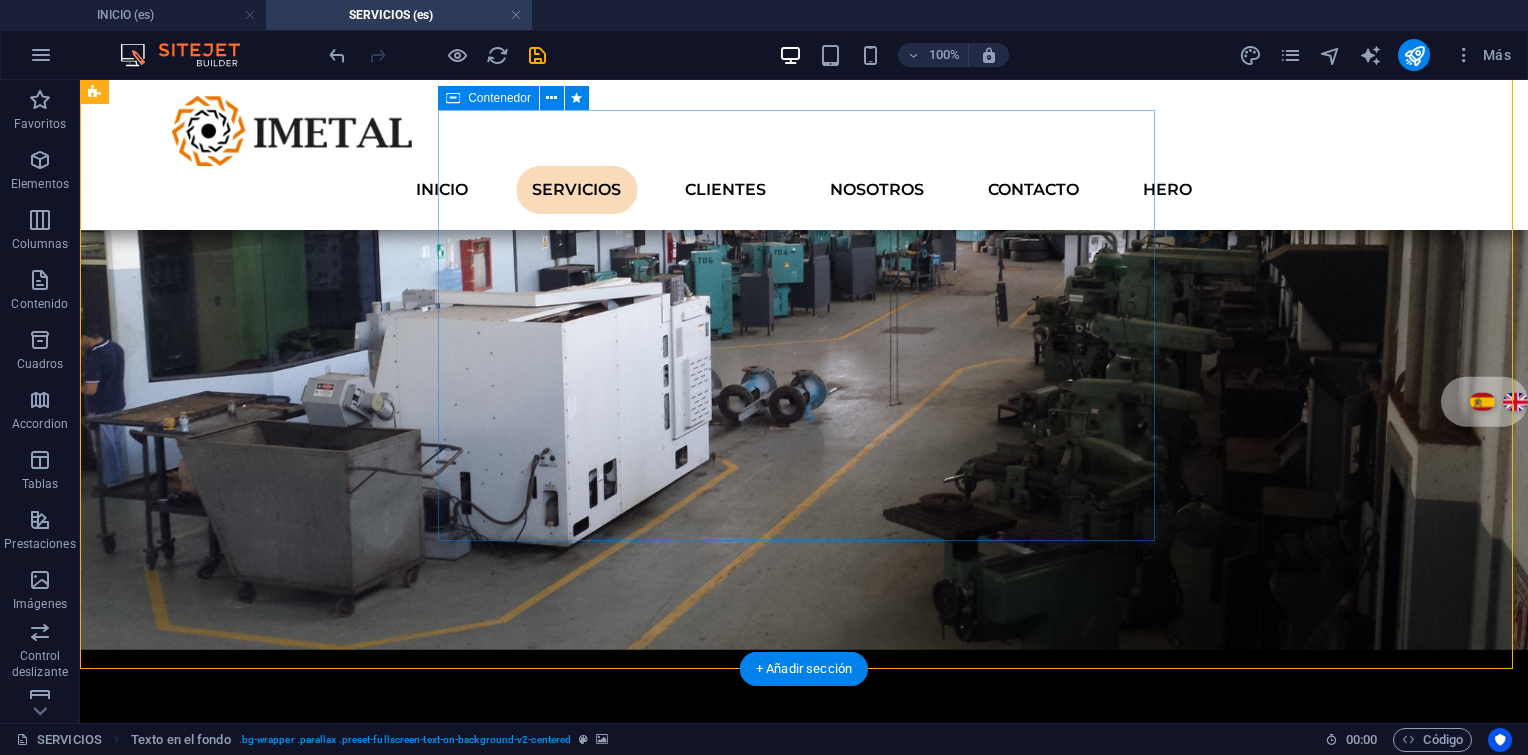 scroll, scrollTop: 100, scrollLeft: 0, axis: vertical 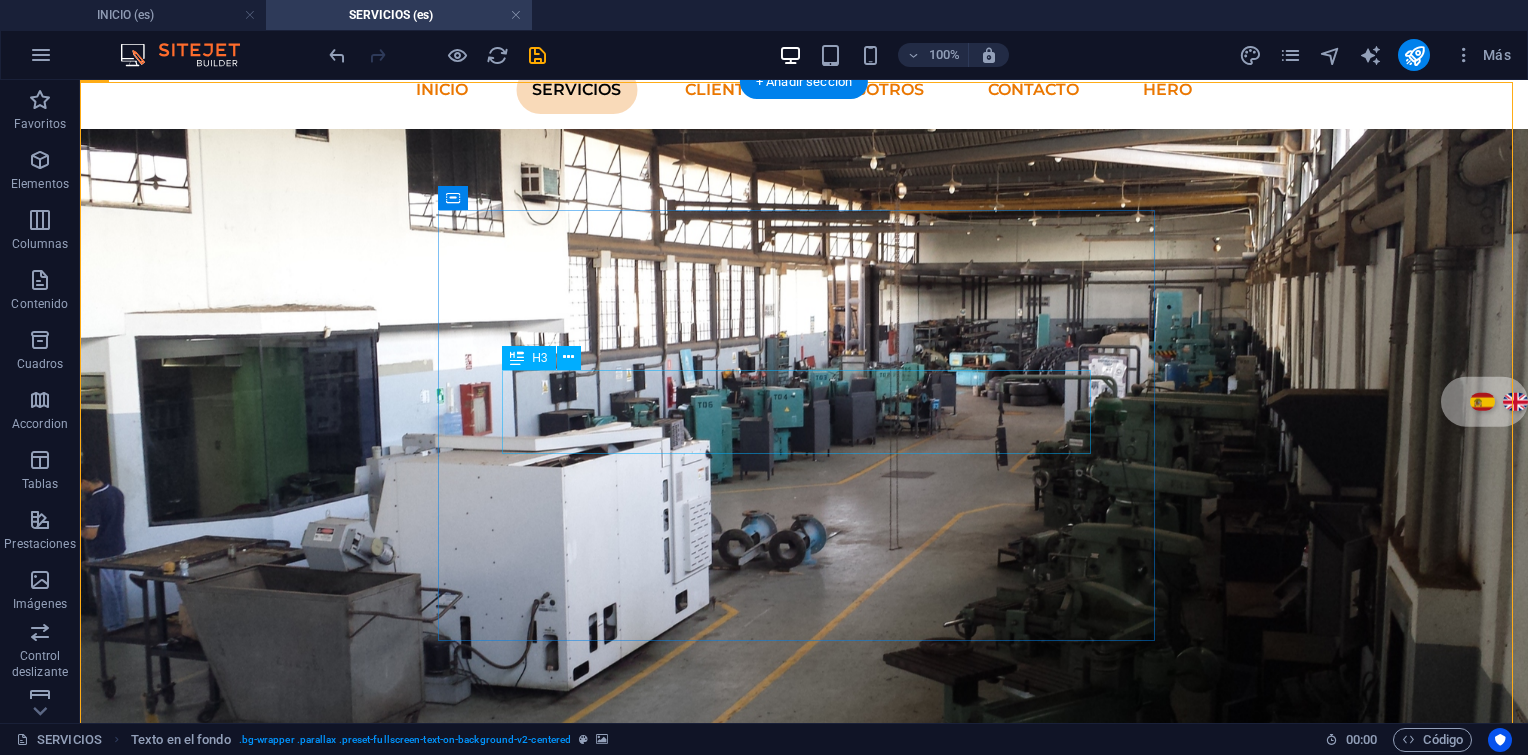 click on "Soluciones técnicas especializadas  para la industria energética y petrolera" at bounding box center (804, 1125) 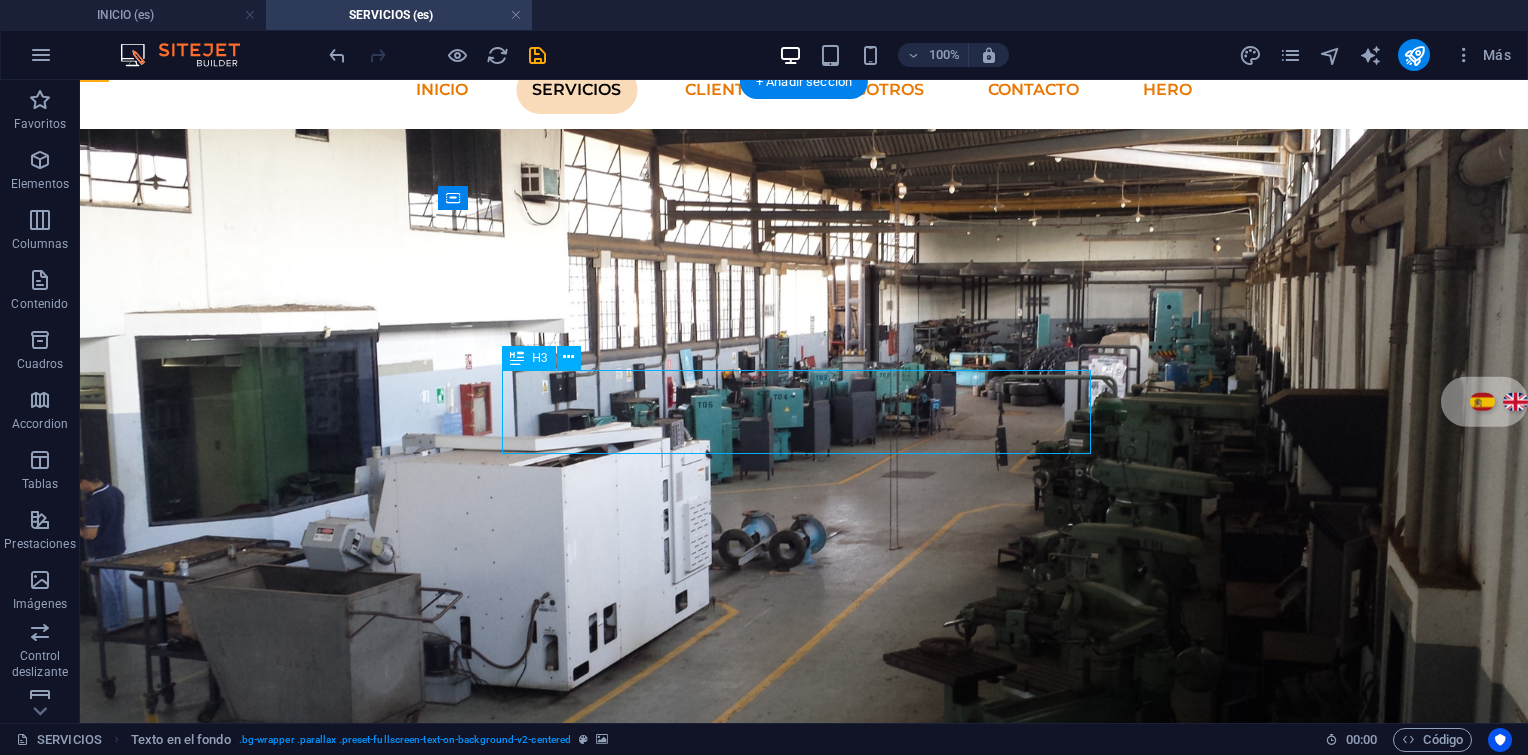 click on "Soluciones técnicas especializadas  para la industria energética y petrolera" at bounding box center [804, 1125] 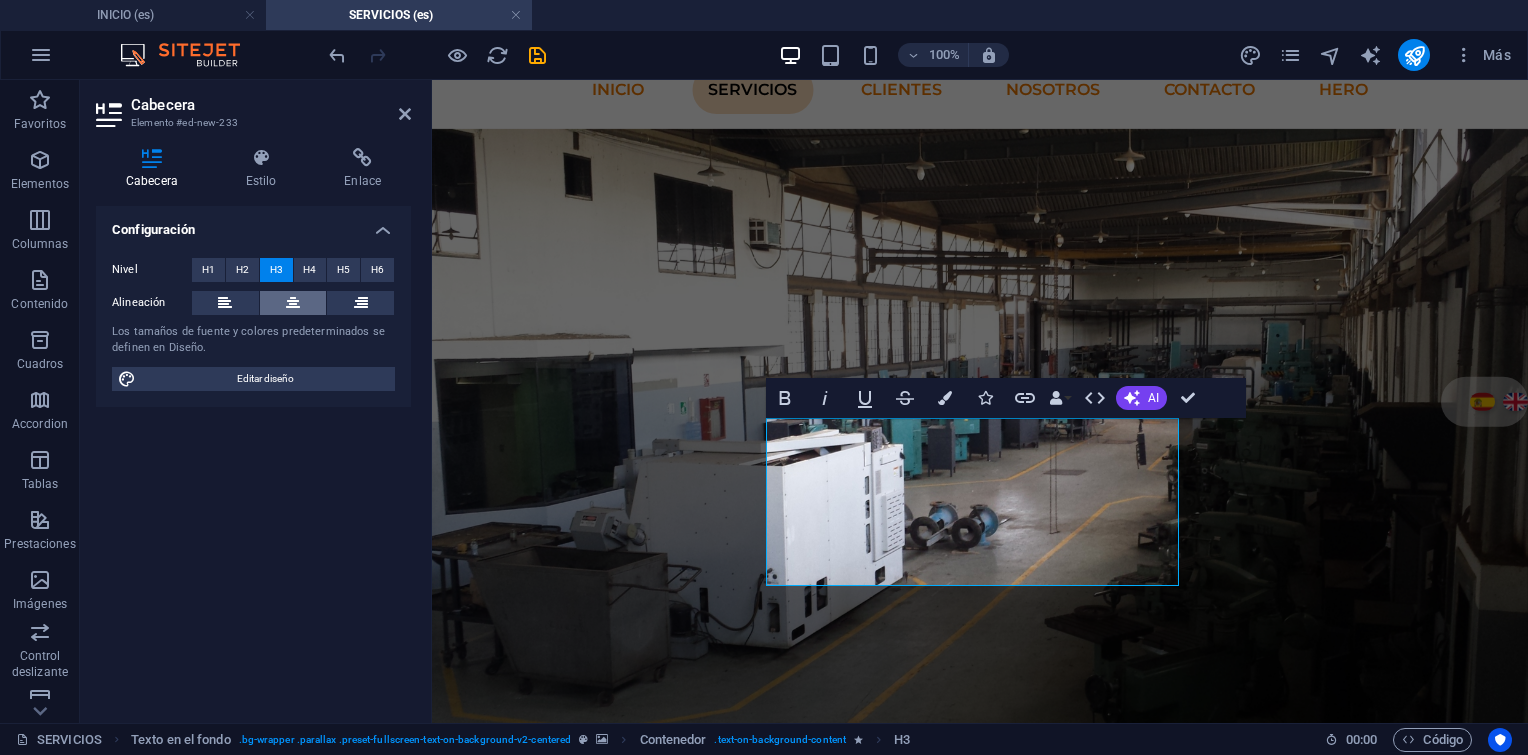 click at bounding box center (293, 303) 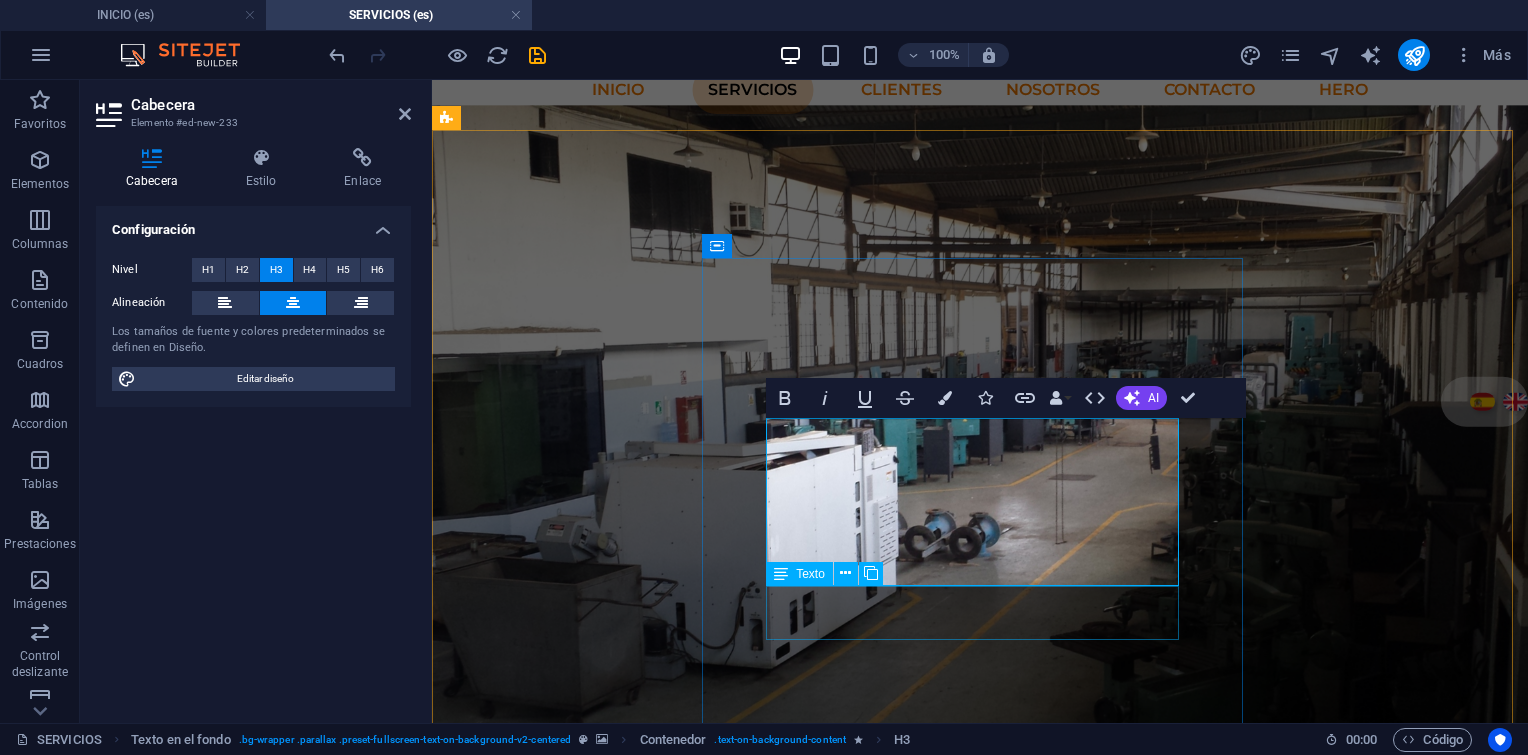 click on "Servicios con calidad, responsabilidad y seguridad." at bounding box center (980, 1236) 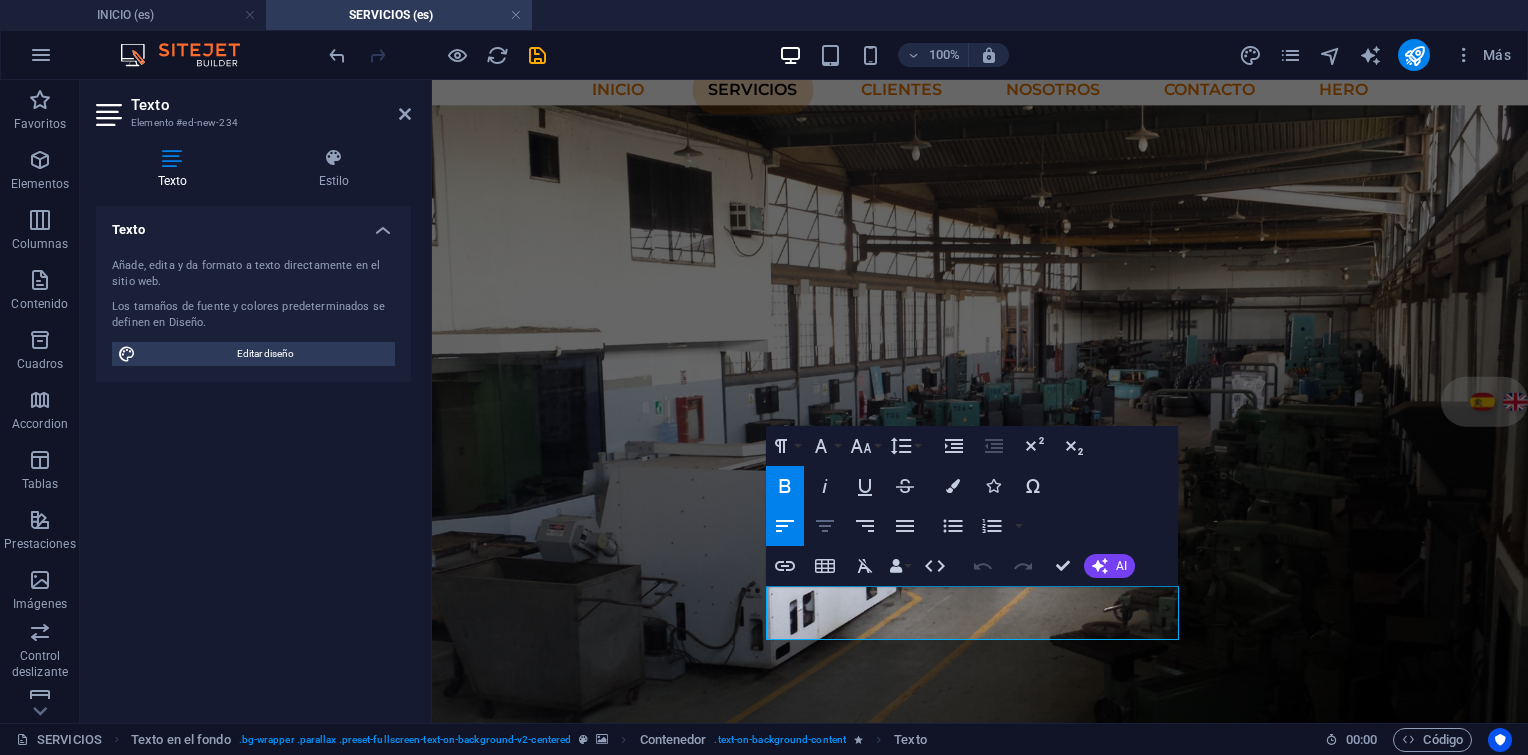 click 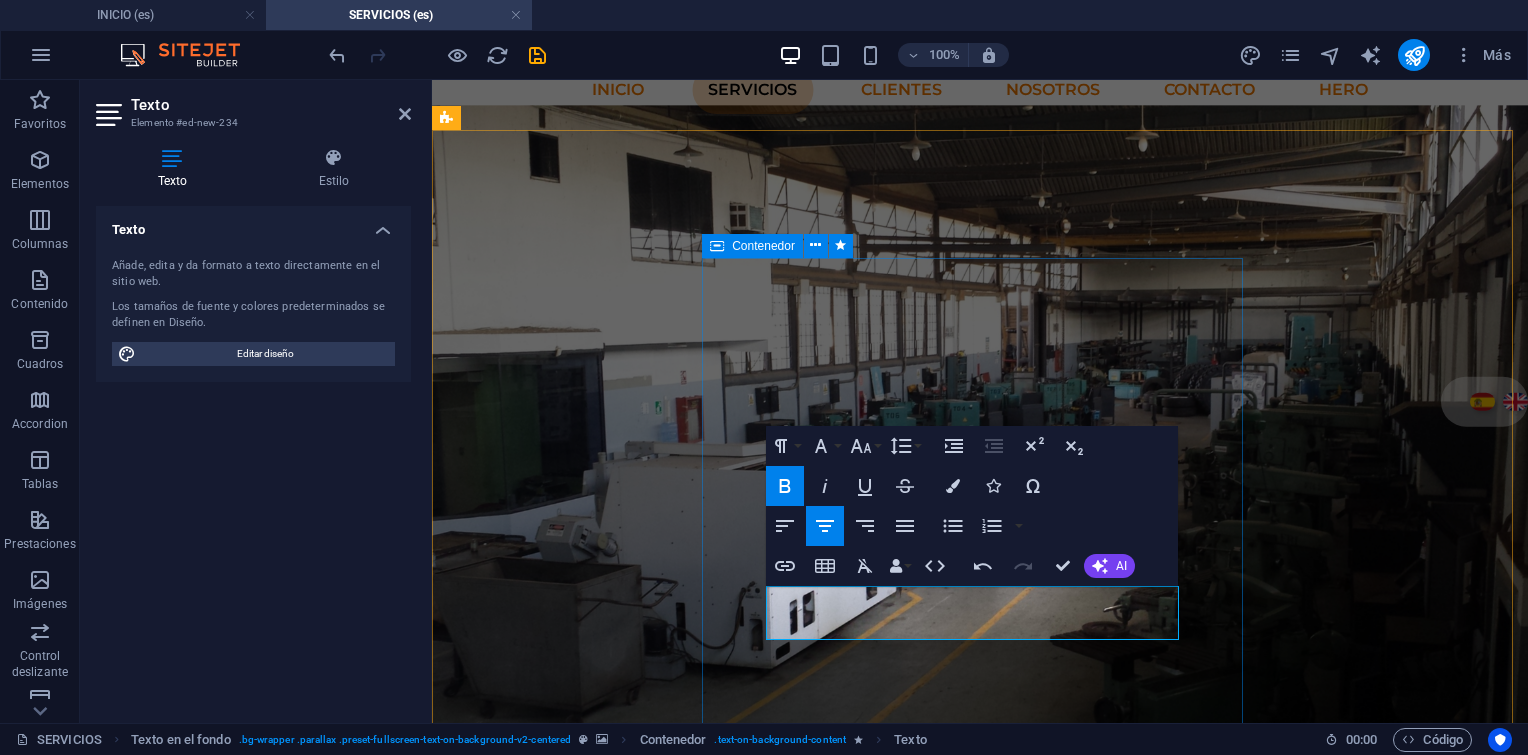 click on "Soluciones técnicas especializadas  para la industria energética y petrolera Servicios con calidad, responsabilidad y seguridad." at bounding box center (980, 1194) 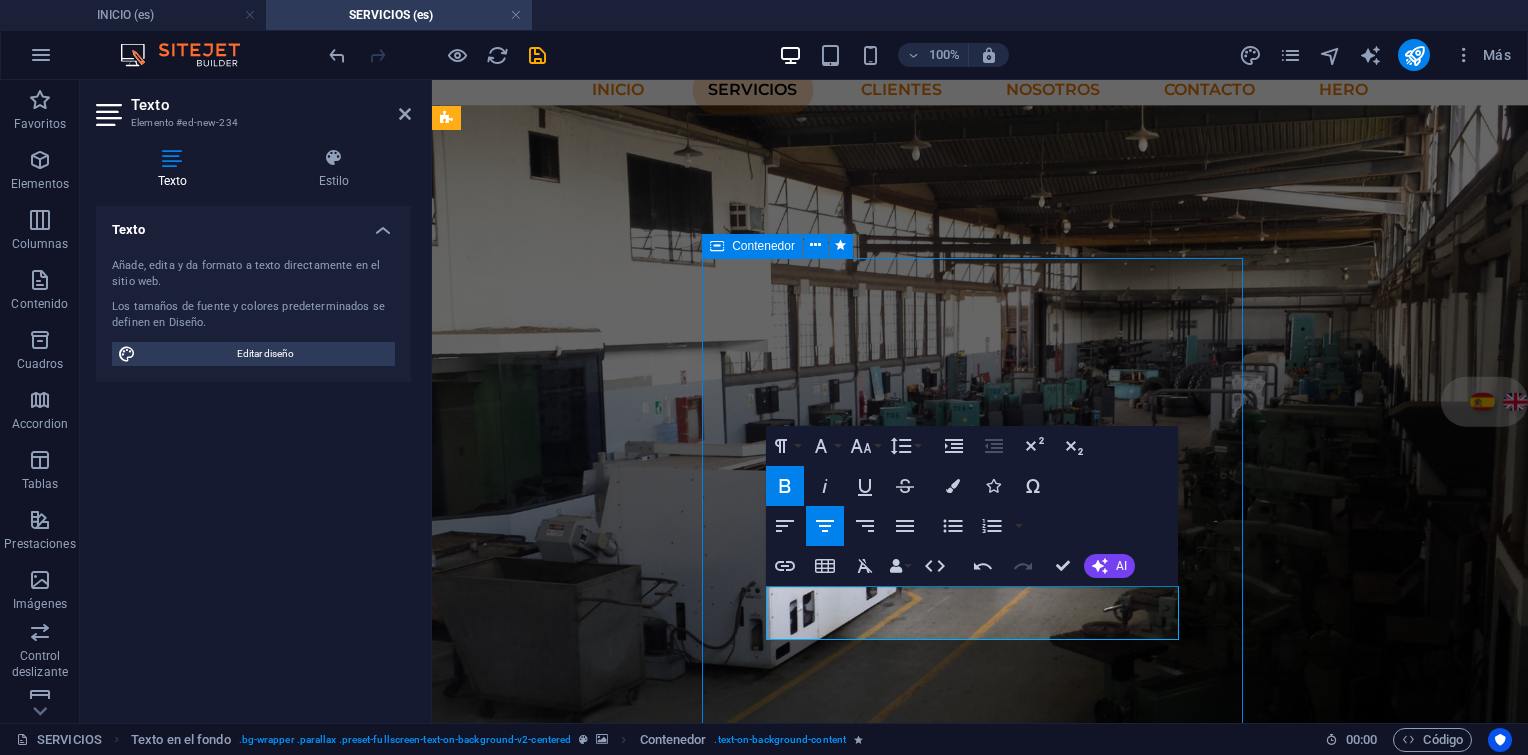 click on "Soluciones técnicas especializadas  para la industria energética y petrolera Servicios con calidad, responsabilidad y seguridad." at bounding box center (980, 1194) 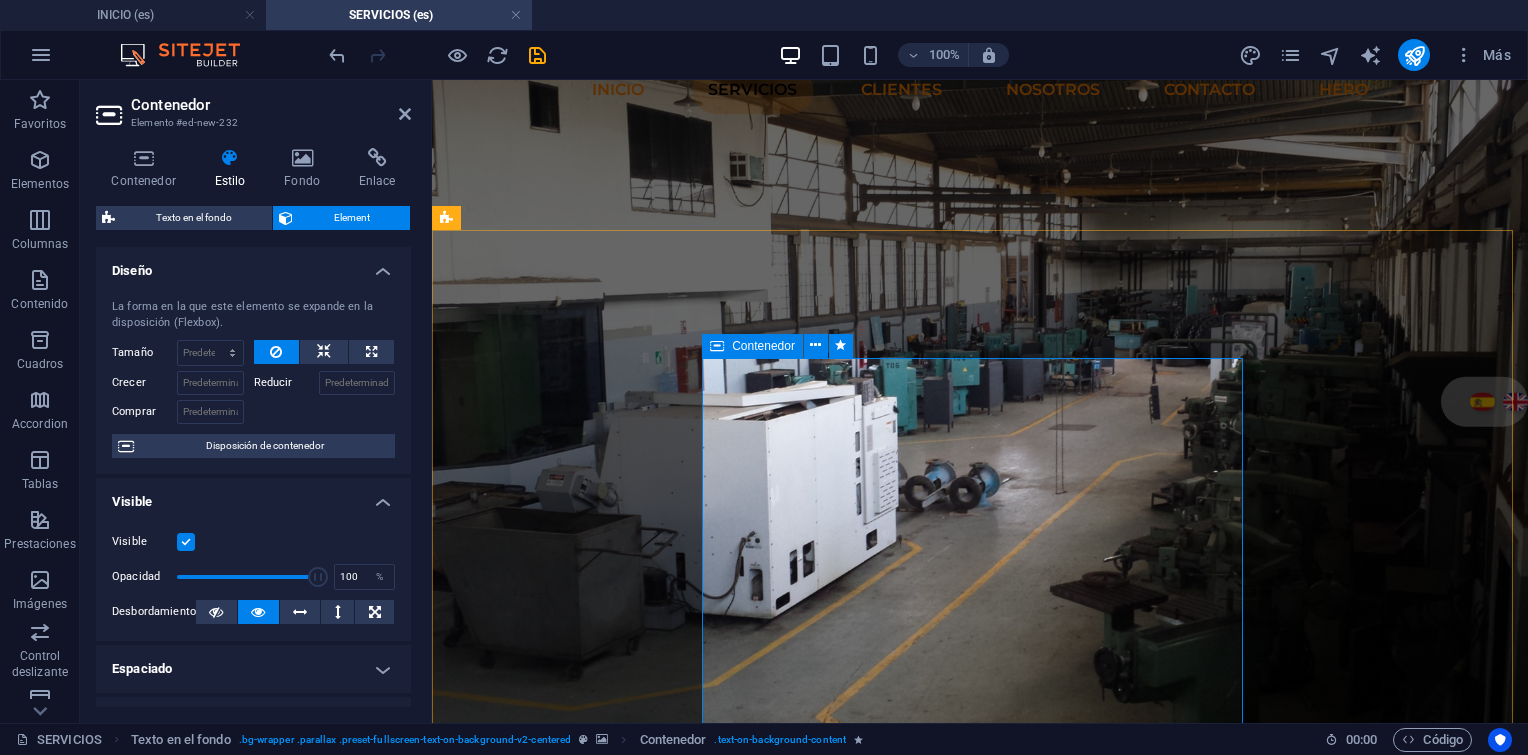 scroll, scrollTop: 0, scrollLeft: 0, axis: both 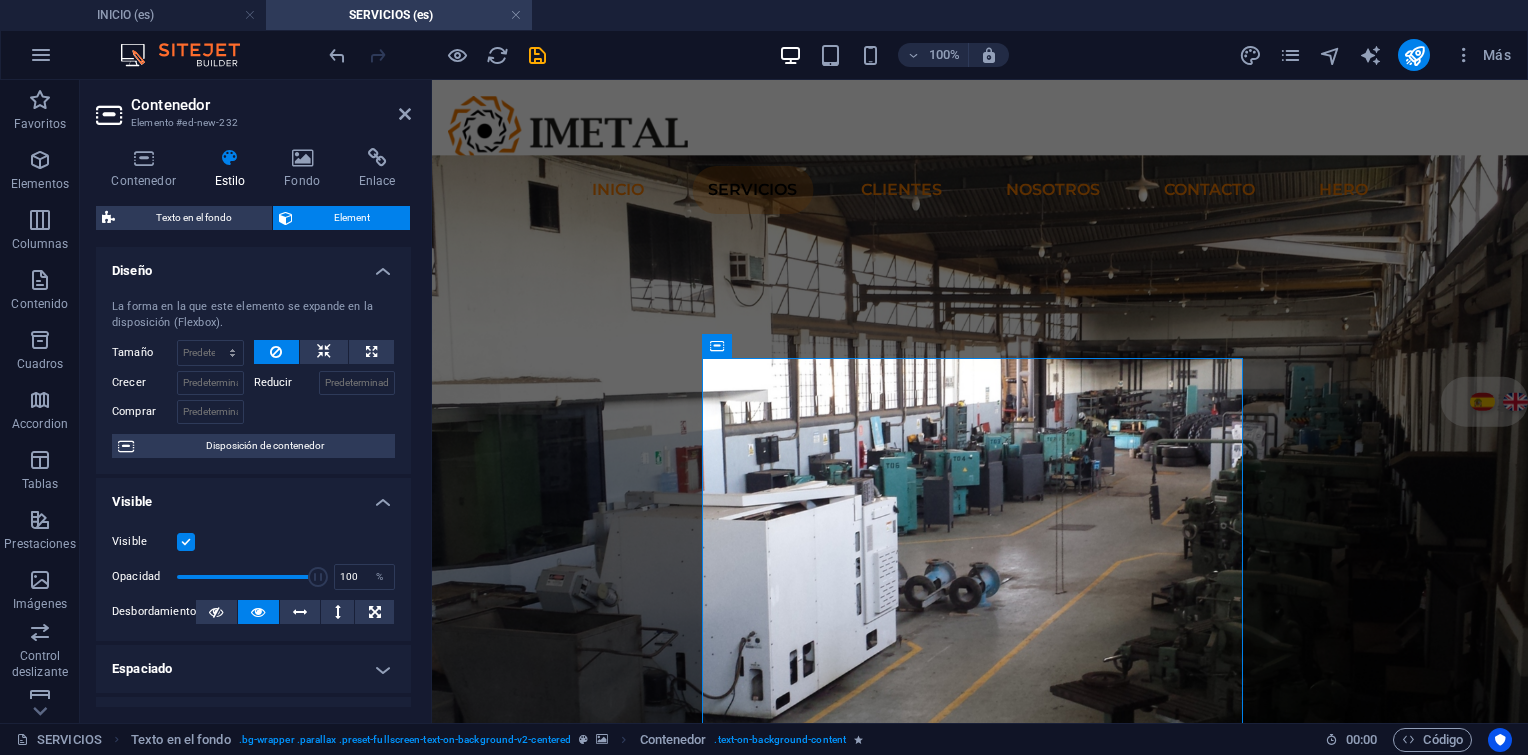 click at bounding box center (980, 515) 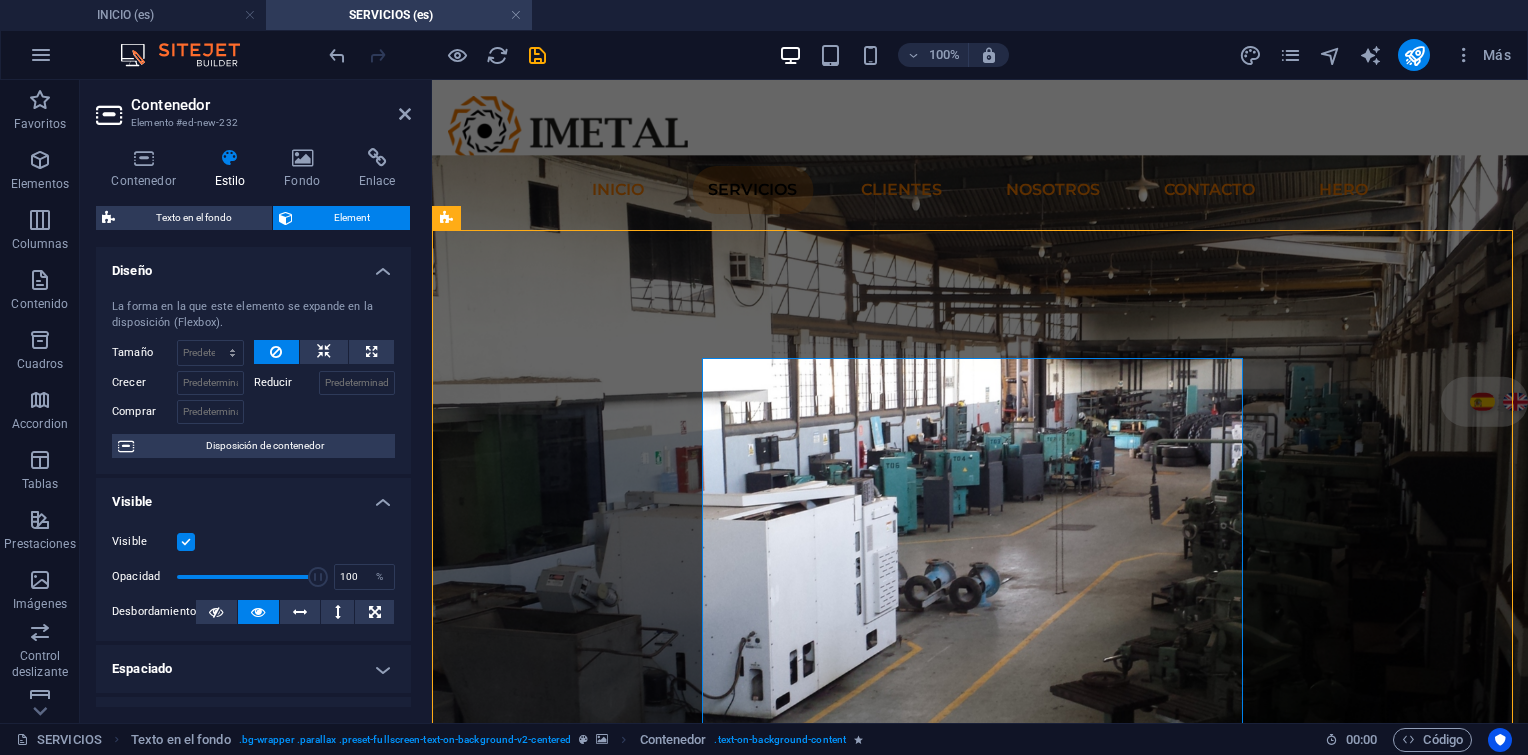 click at bounding box center [980, 515] 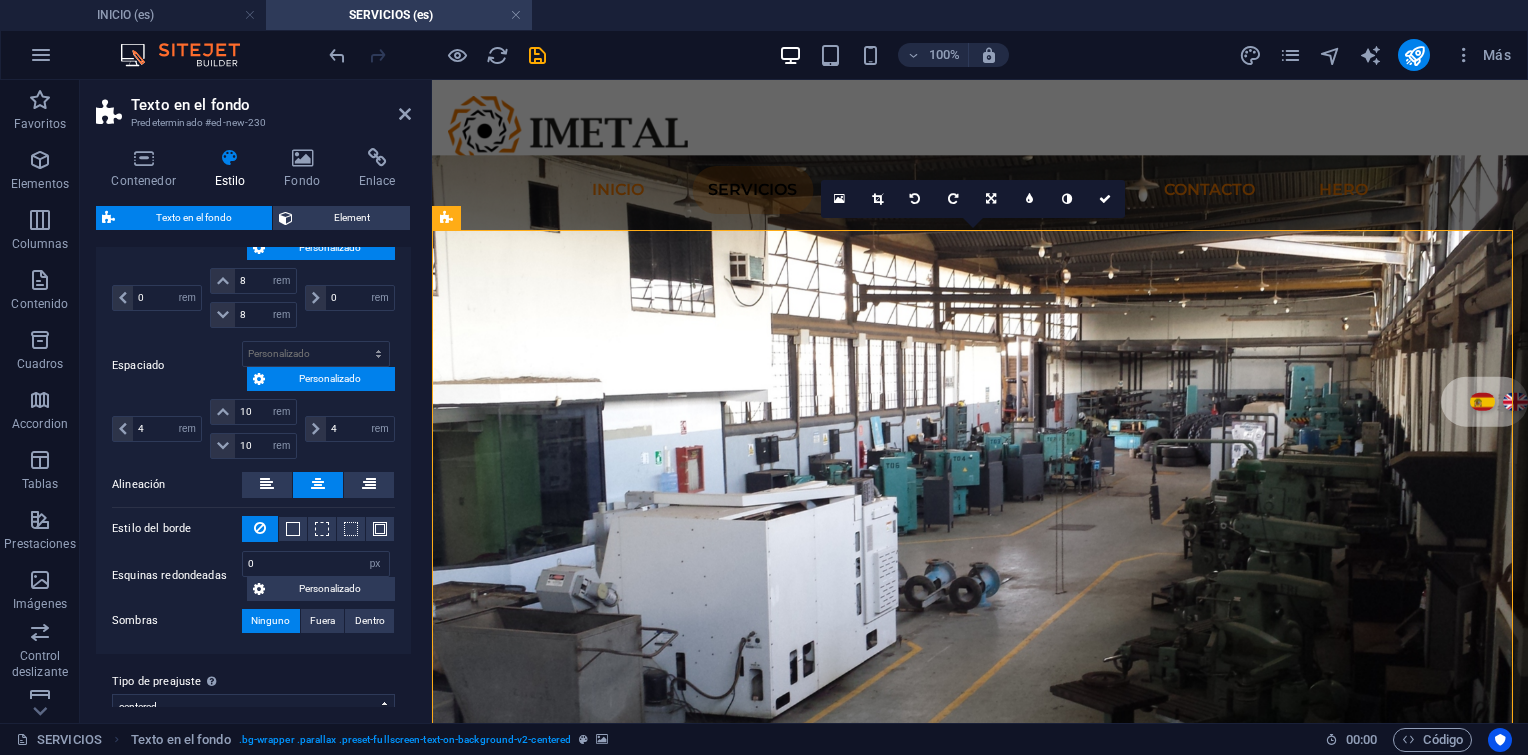 scroll, scrollTop: 416, scrollLeft: 0, axis: vertical 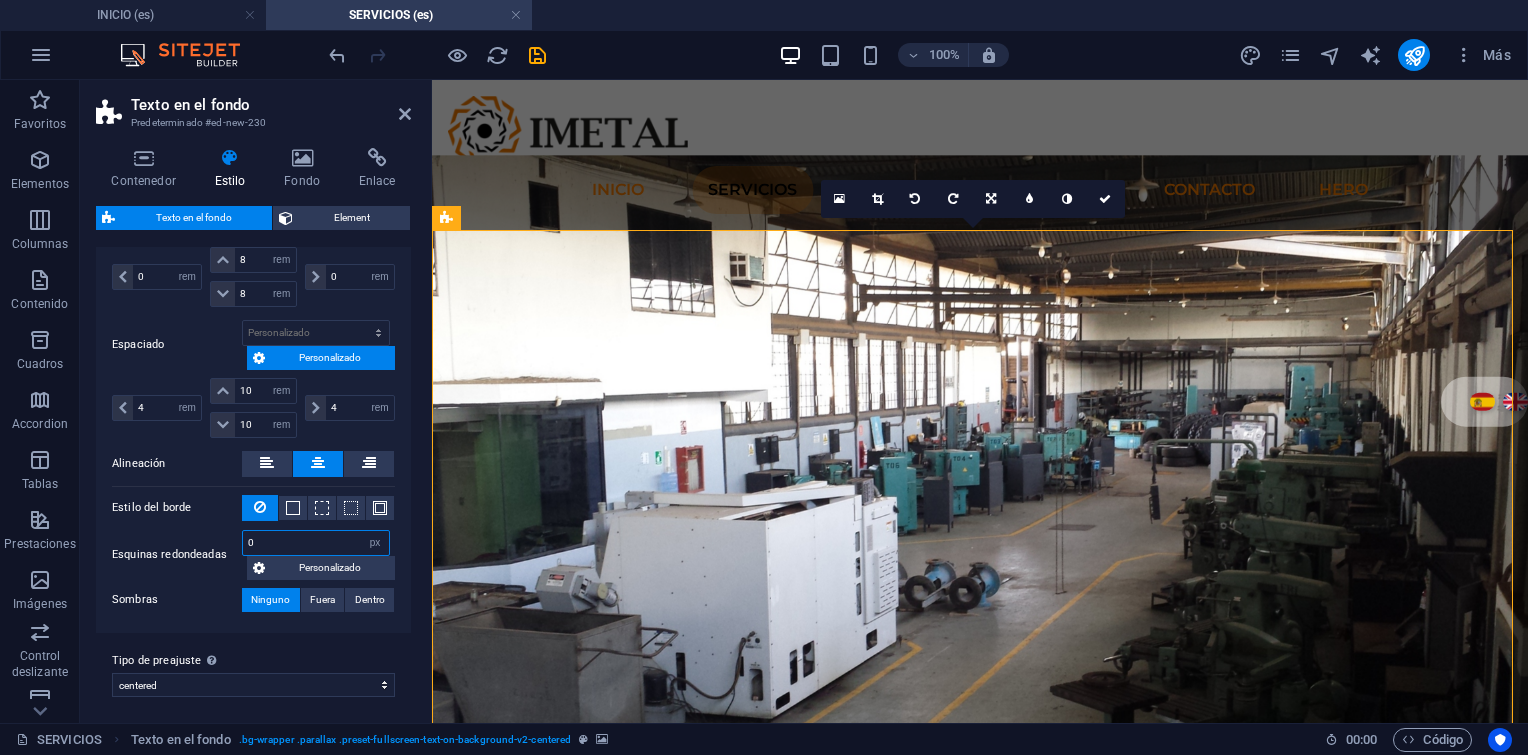 click on "0" at bounding box center (316, 543) 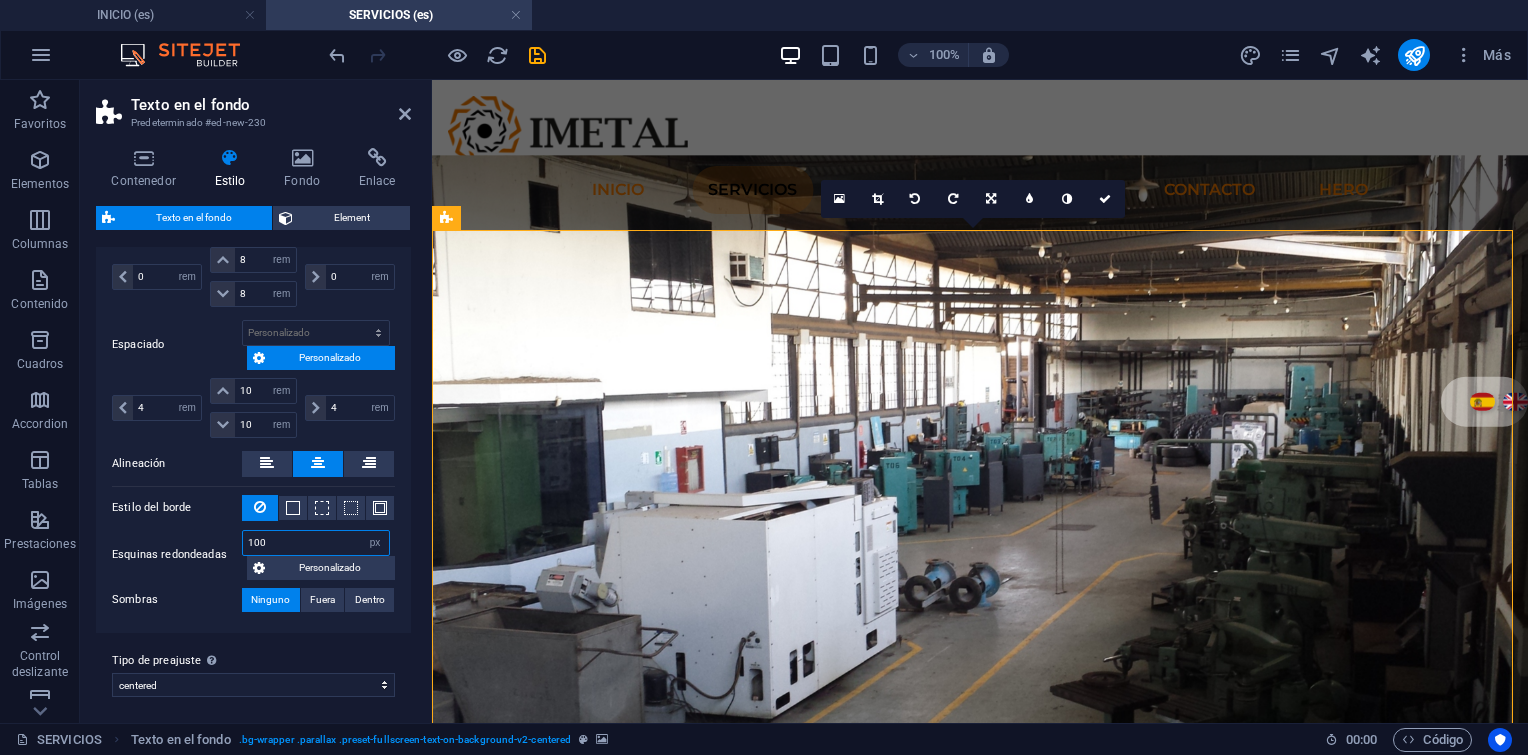 type on "100" 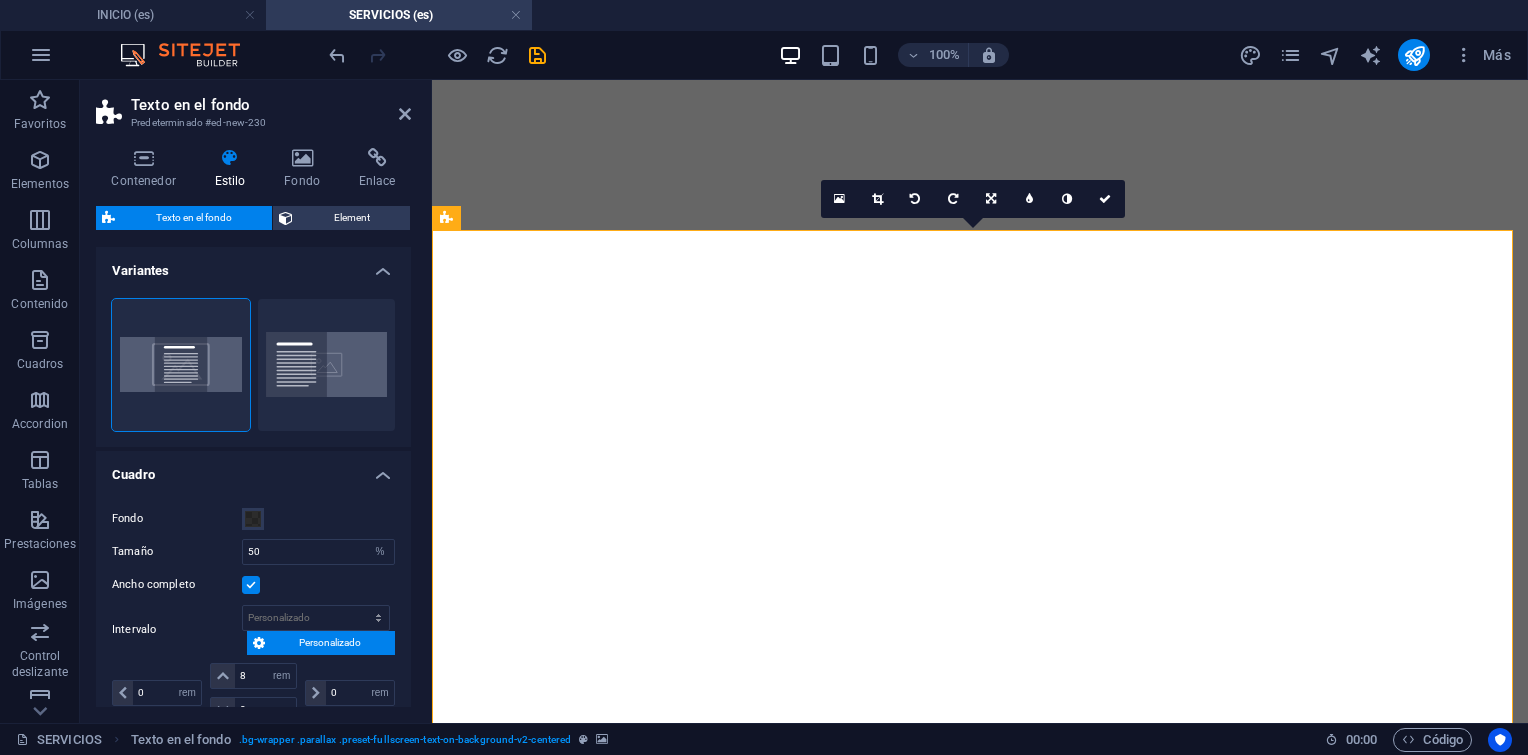 select on "%" 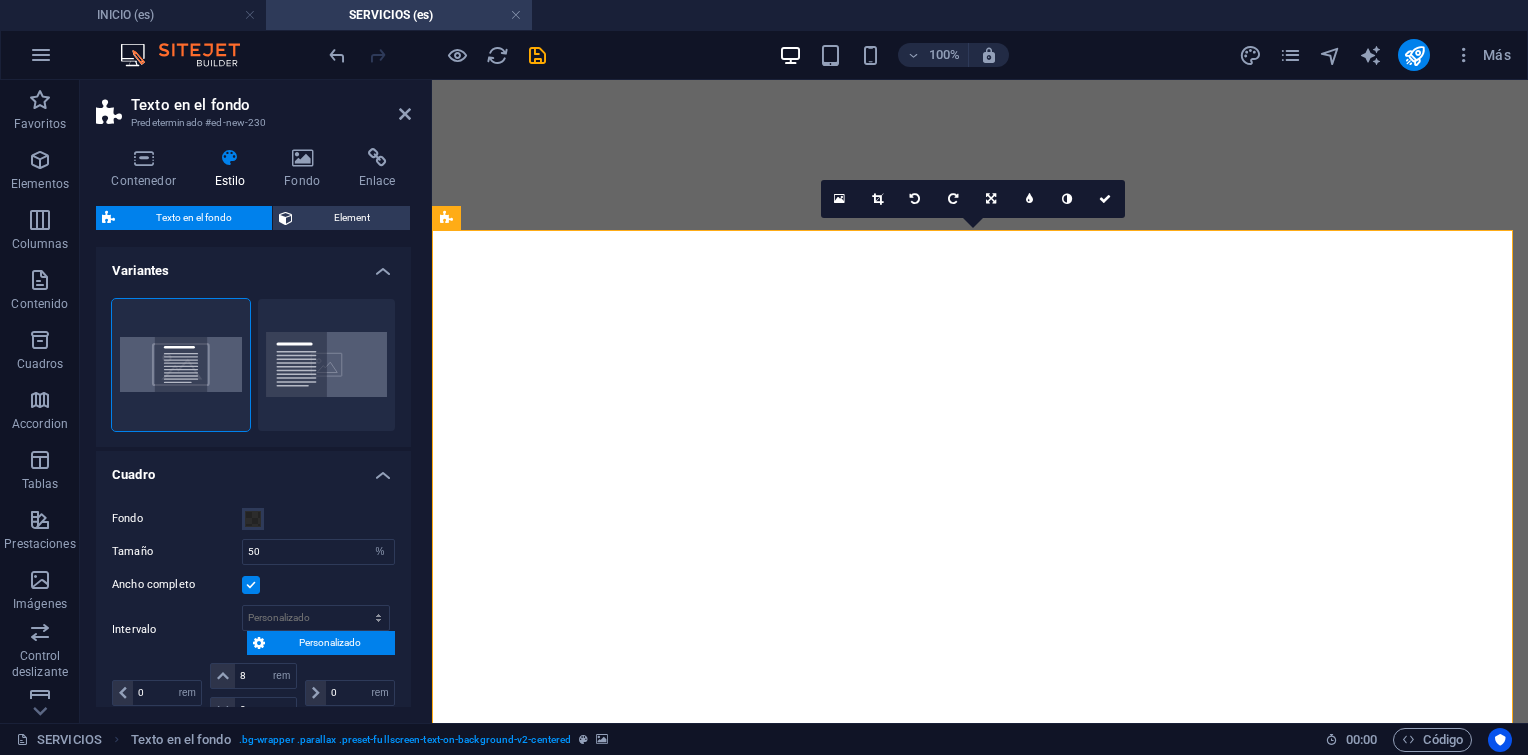 scroll, scrollTop: 0, scrollLeft: 0, axis: both 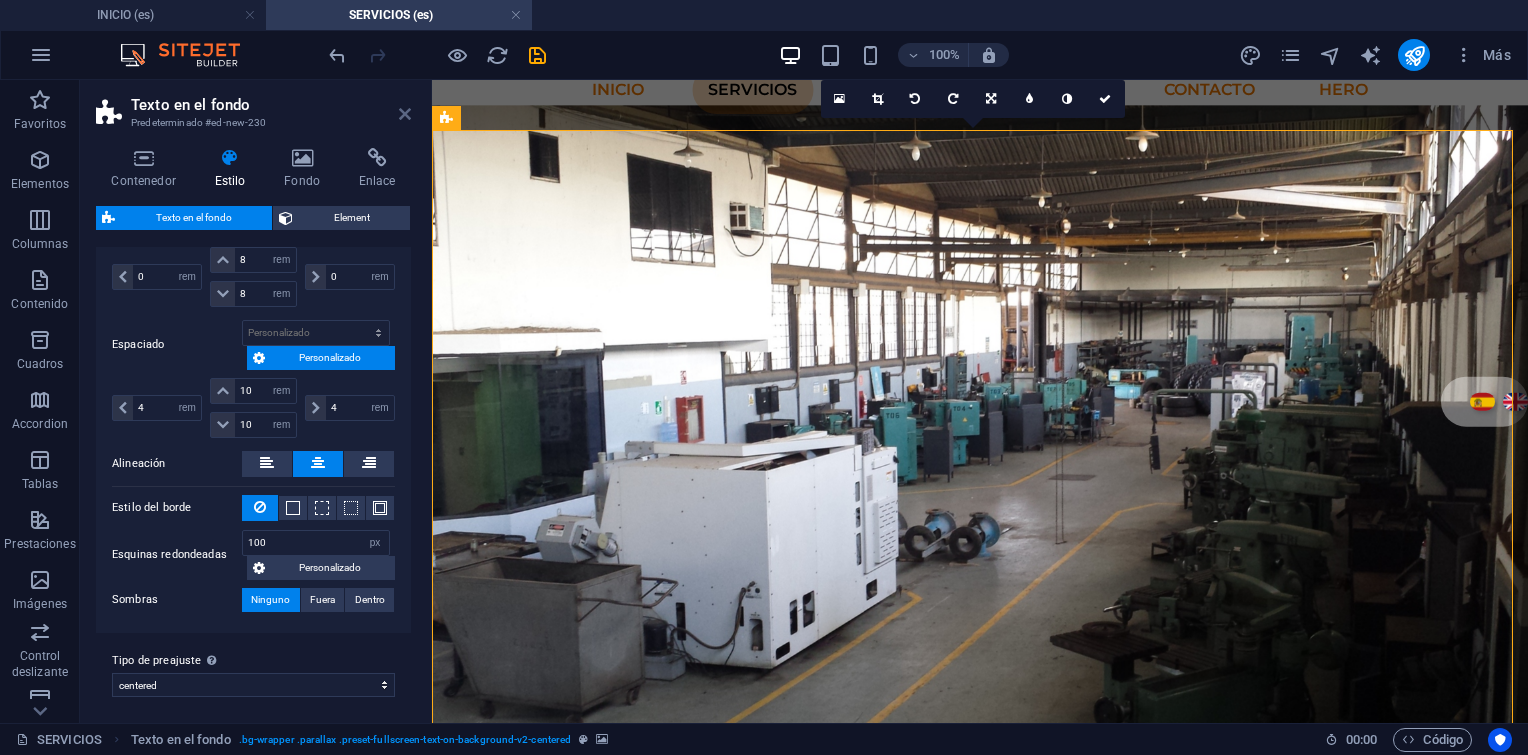 click at bounding box center [405, 114] 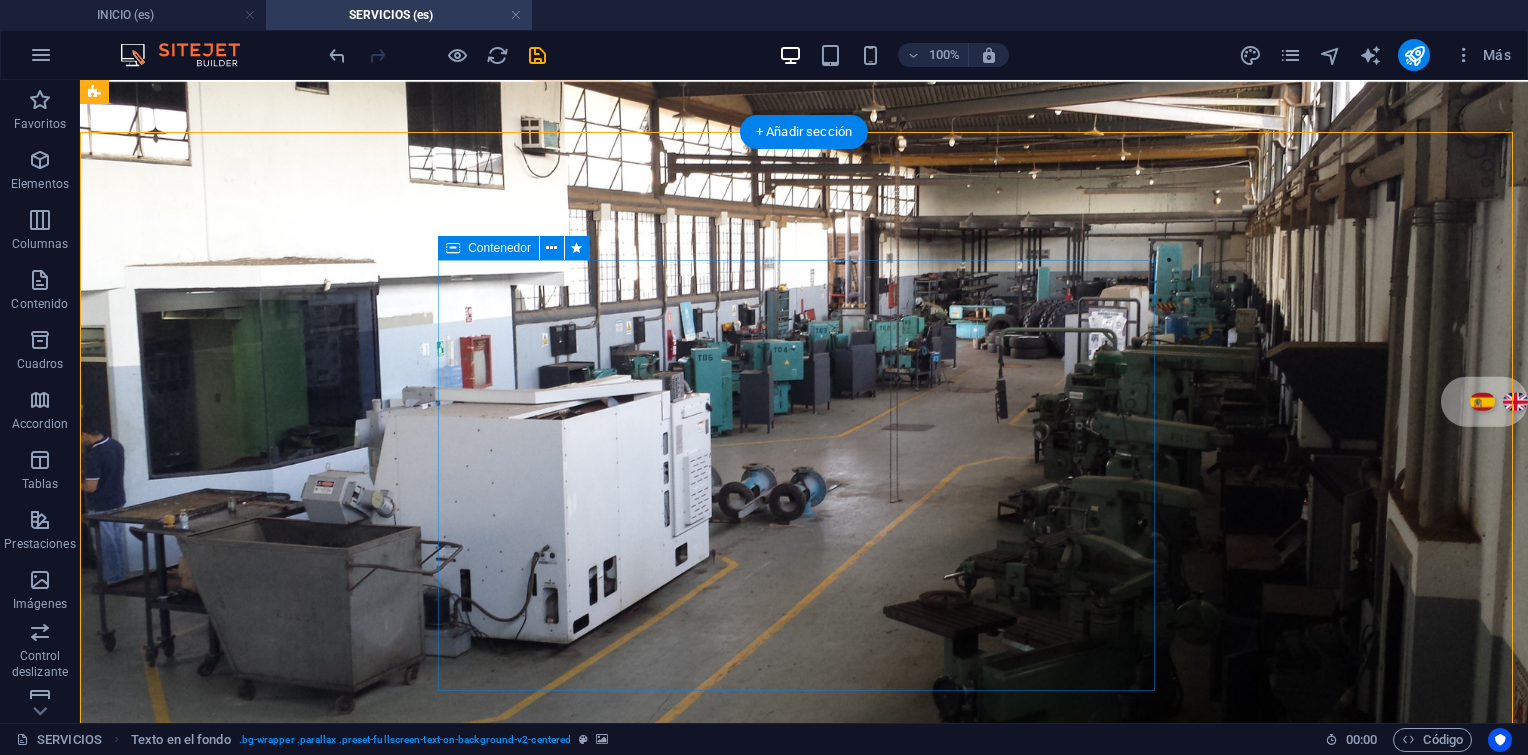 scroll, scrollTop: 40, scrollLeft: 0, axis: vertical 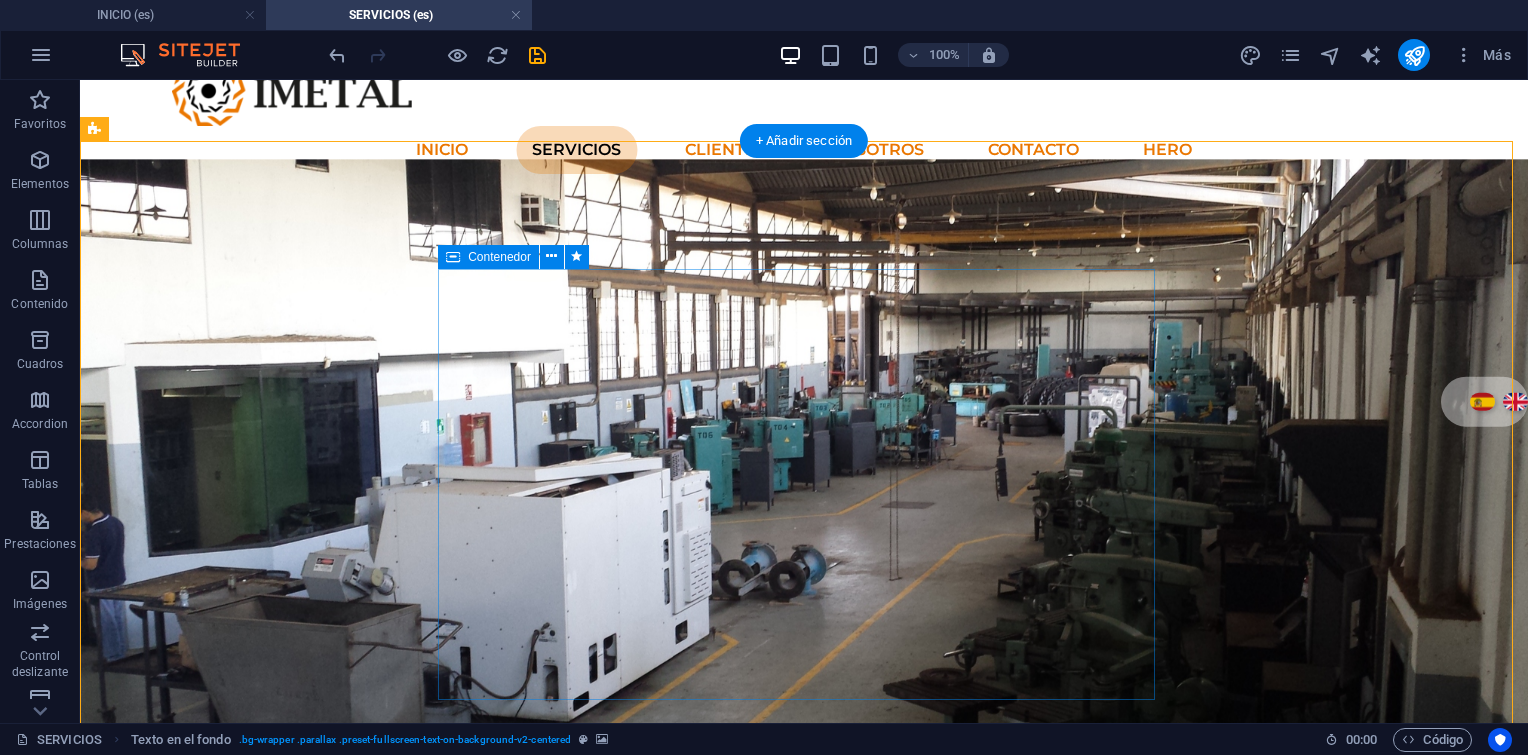 click on "Soluciones técnicas especializadas  para la industria energética y petrolera Servicios con calidad, responsabilidad y seguridad." at bounding box center (804, 1198) 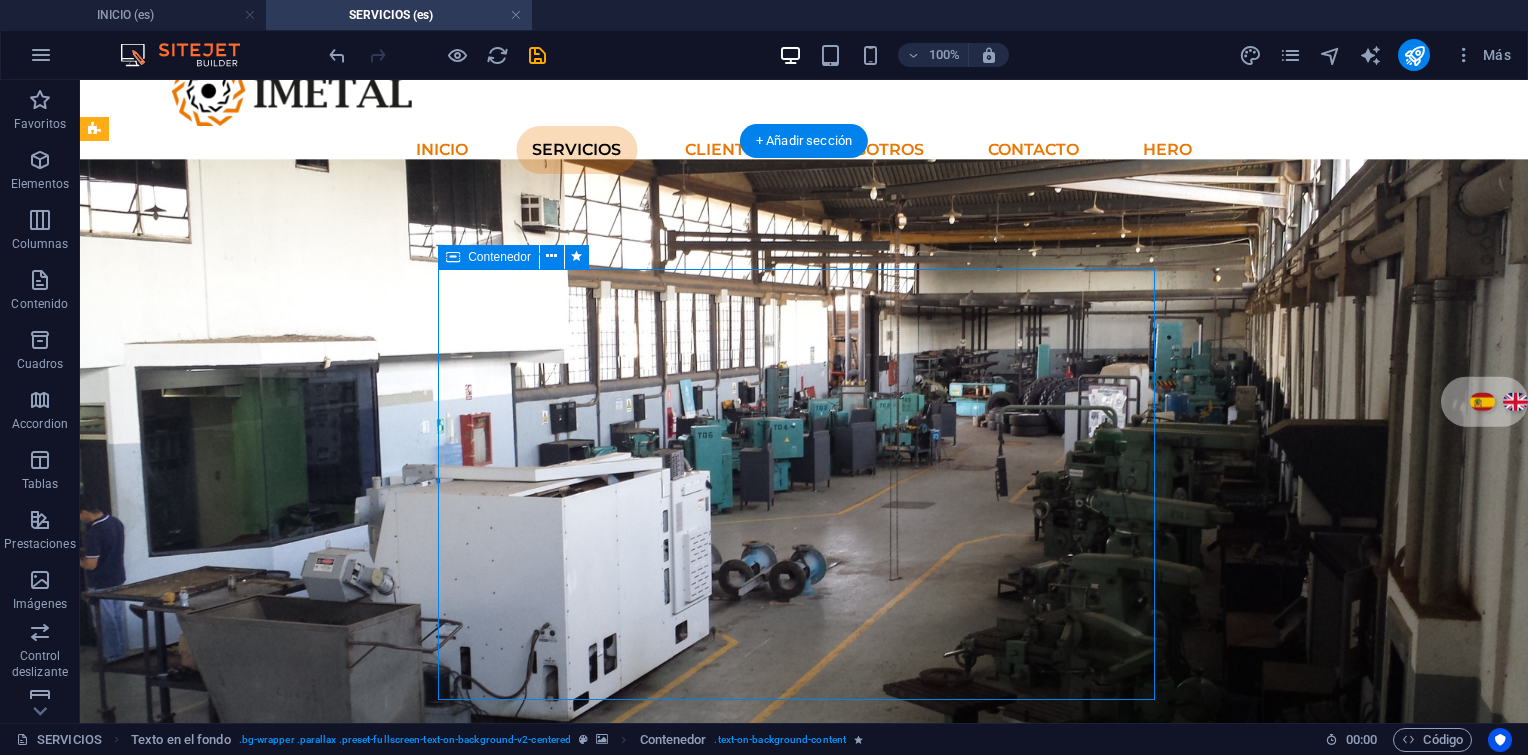 click on "Soluciones técnicas especializadas  para la industria energética y petrolera Servicios con calidad, responsabilidad y seguridad." at bounding box center (804, 1198) 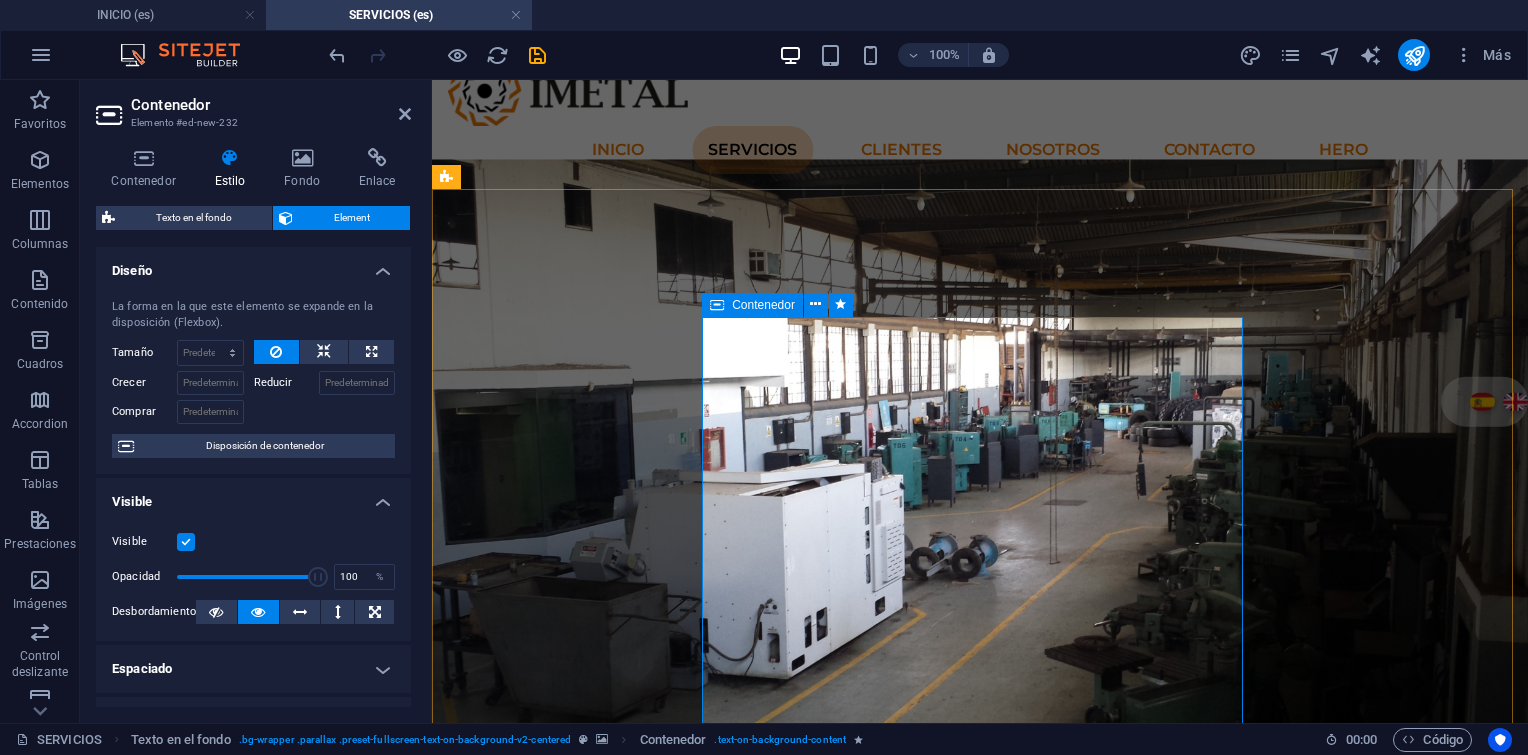 click on "Soluciones técnicas especializadas  para la industria energética y petrolera Servicios con calidad, responsabilidad y seguridad." at bounding box center (980, 1198) 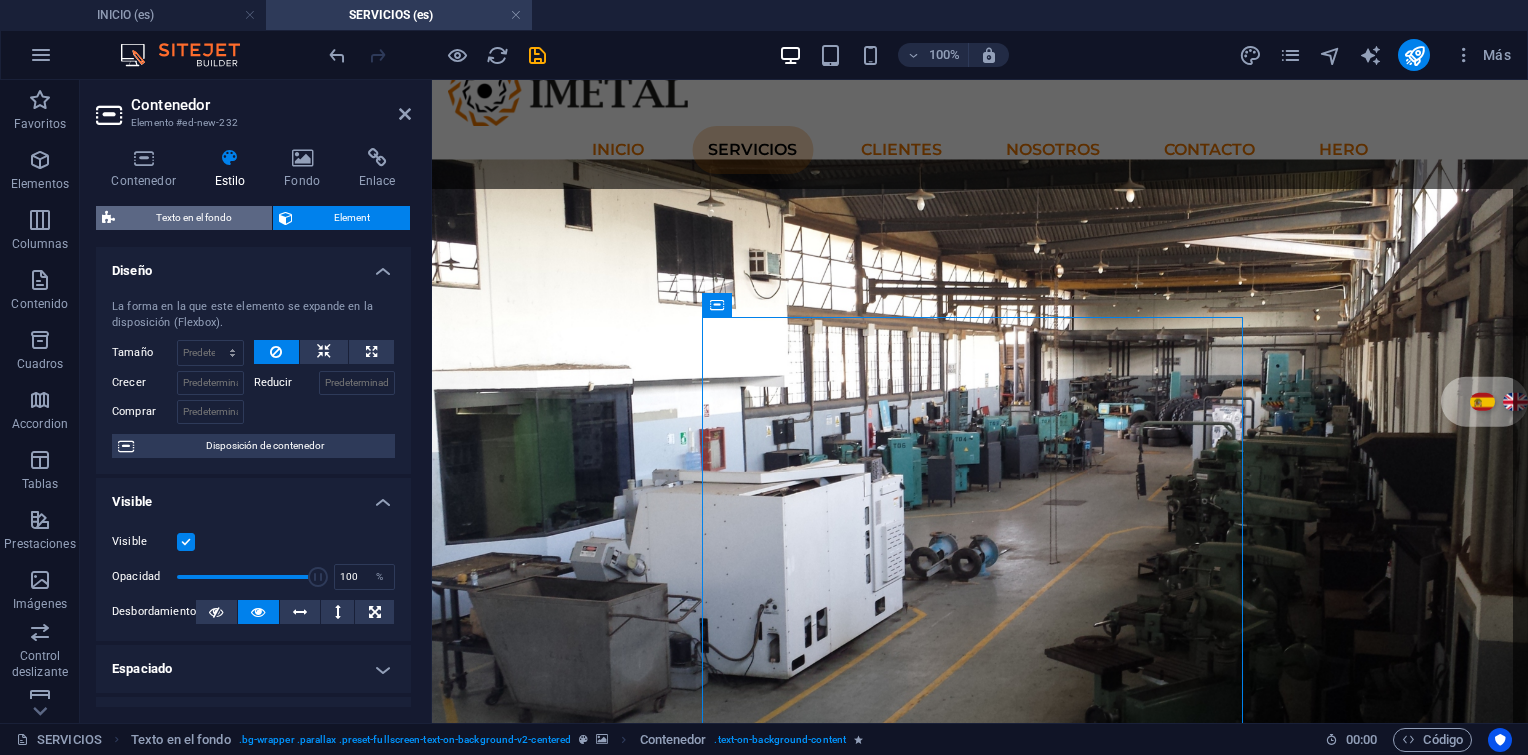 click on "Texto en el fondo" at bounding box center (193, 218) 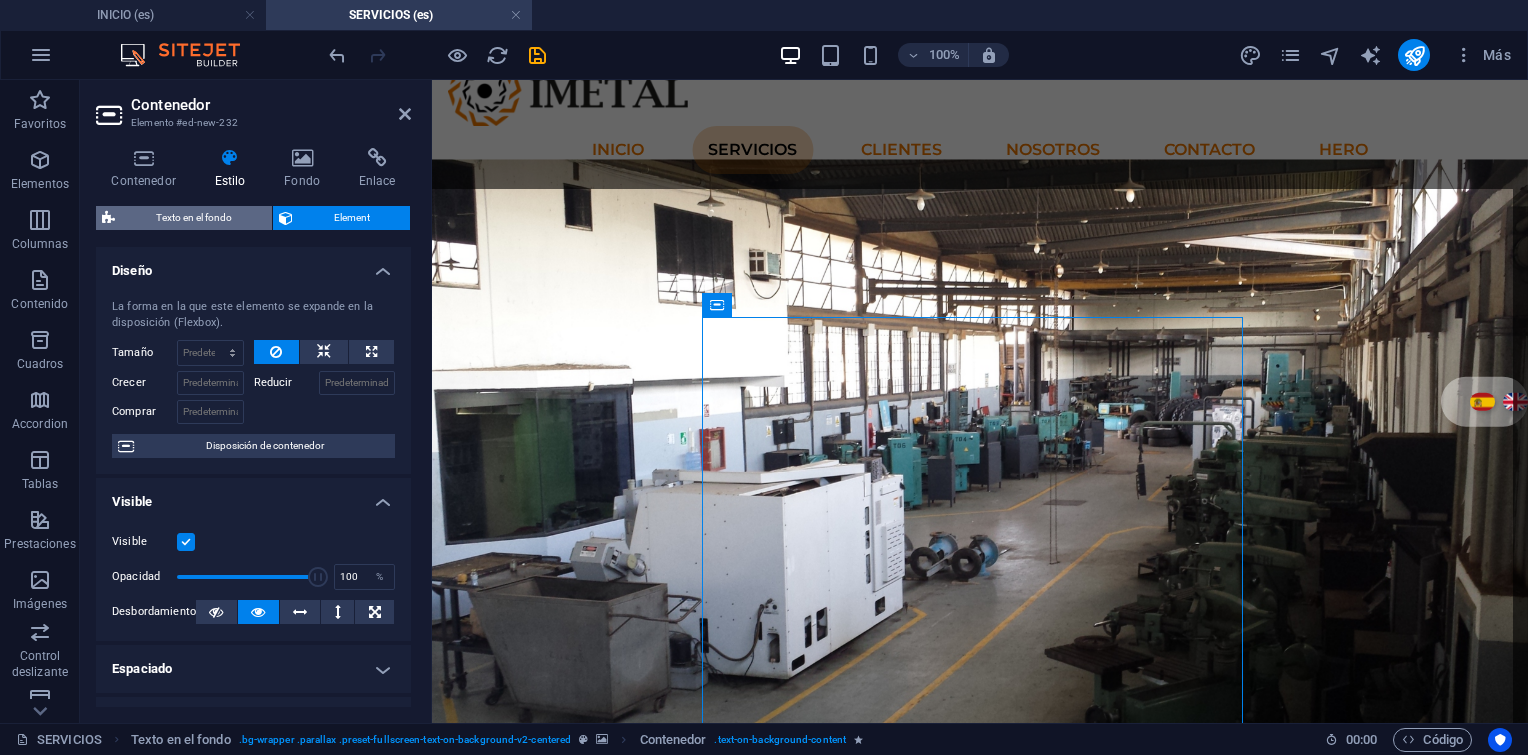 select on "px" 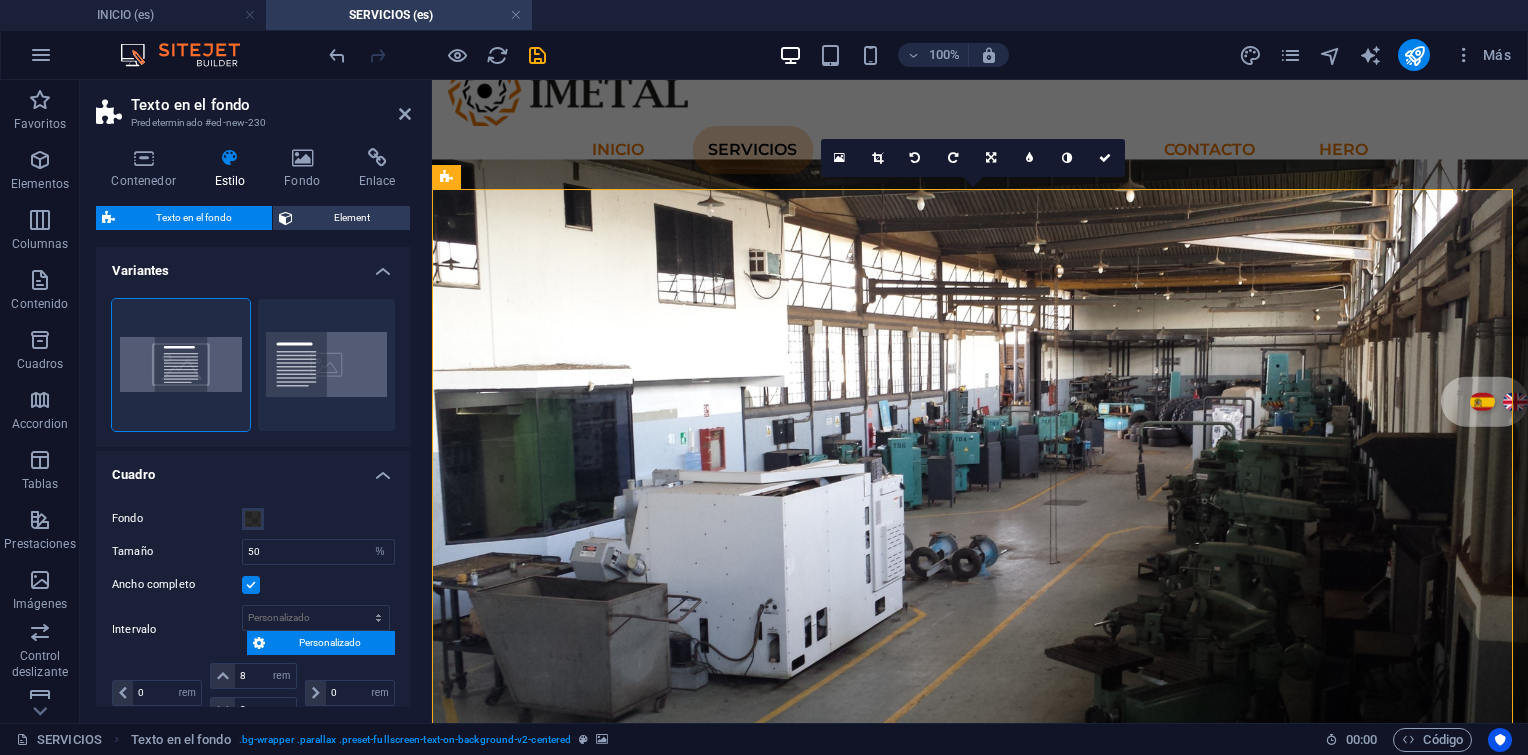scroll, scrollTop: 100, scrollLeft: 0, axis: vertical 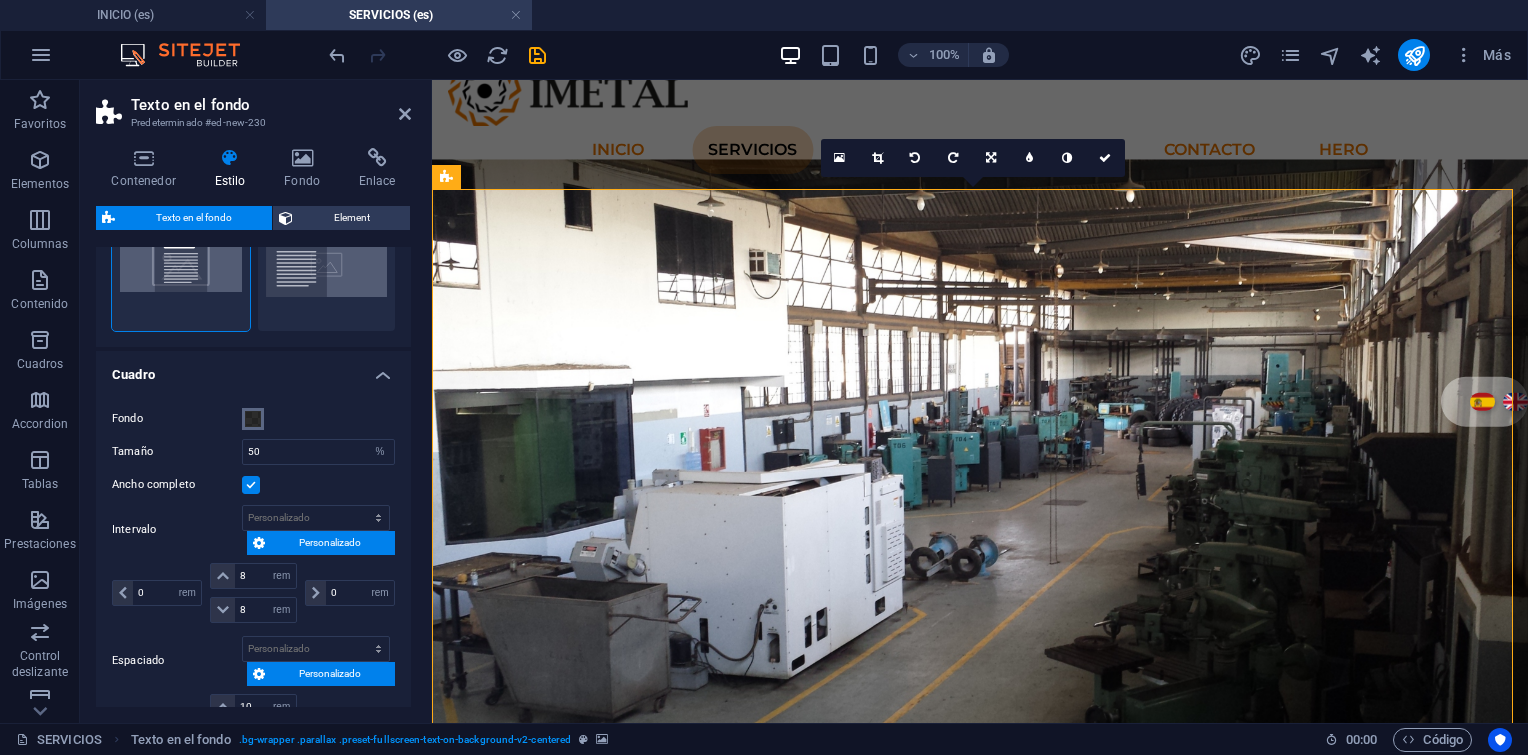 click on "Fondo" at bounding box center [253, 419] 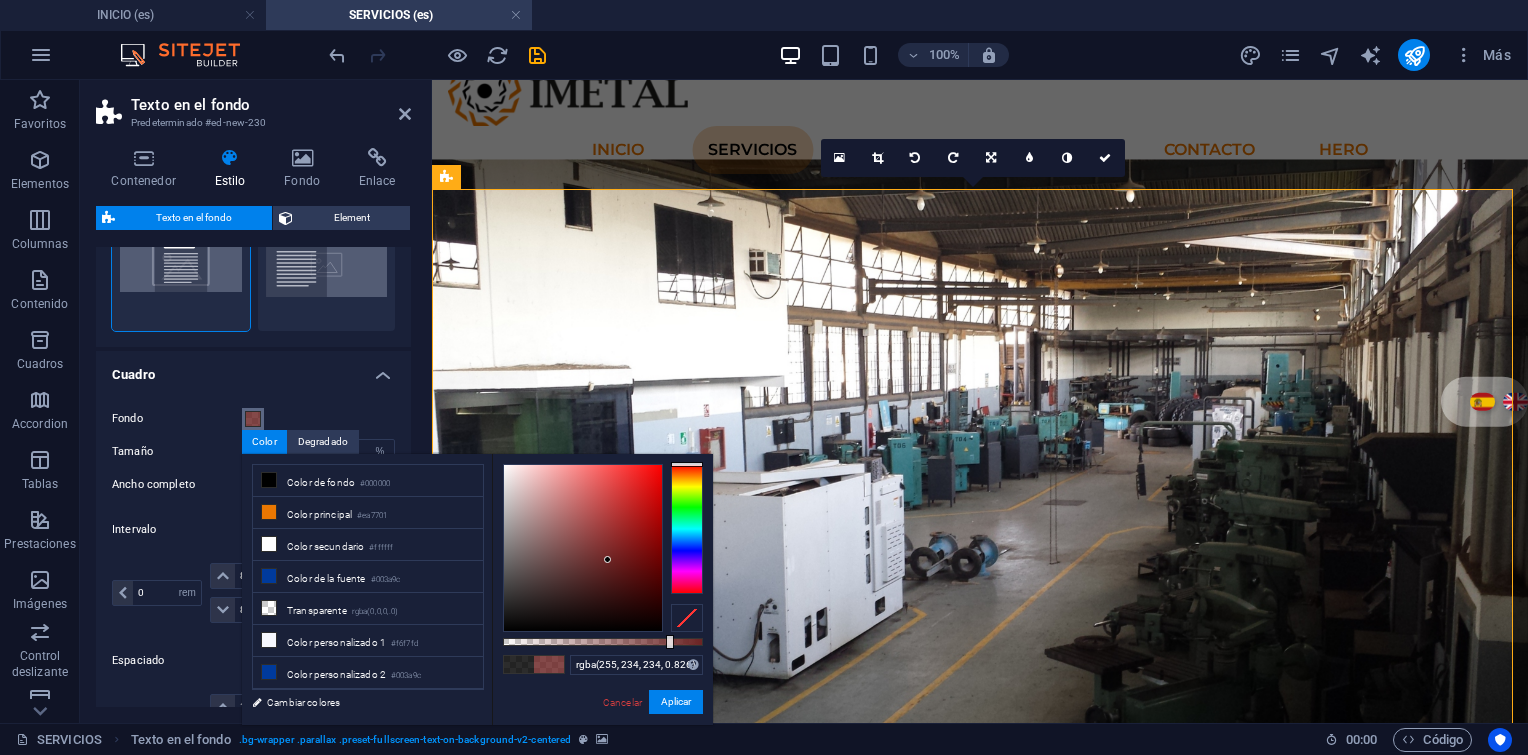 type on "rgba(255, 255, 255, 0.826)" 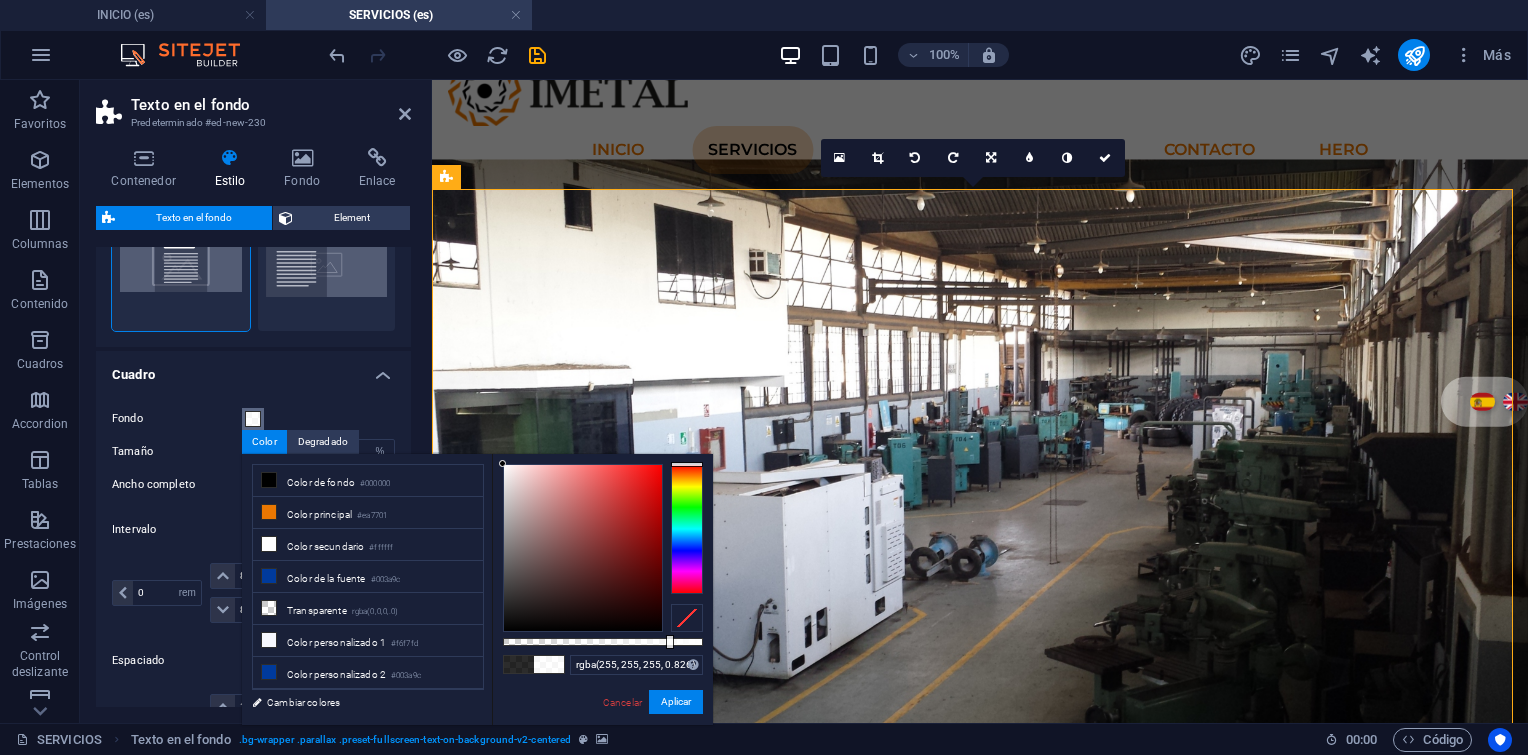 drag, startPoint x: 608, startPoint y: 560, endPoint x: 30, endPoint y: 348, distance: 615.6525 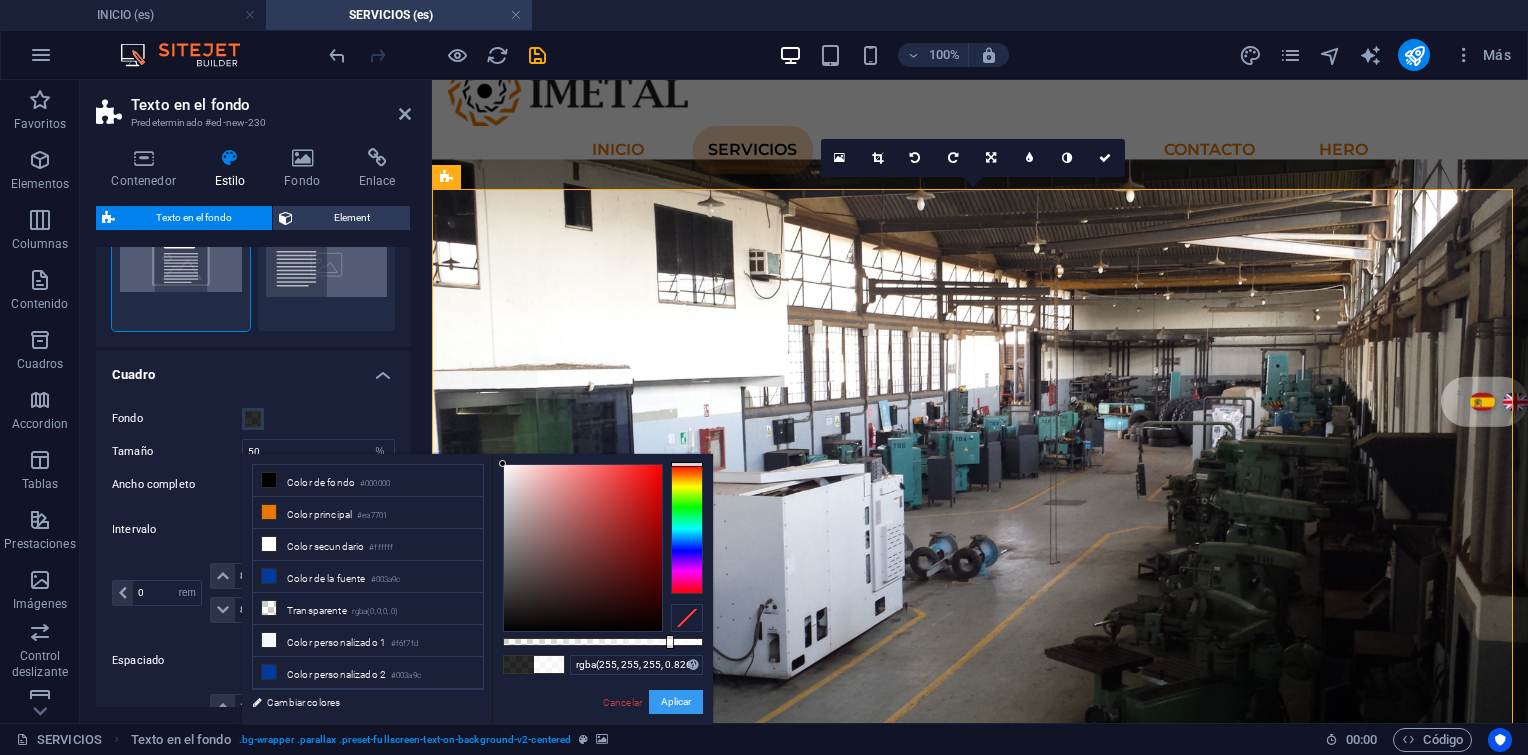 click on "Aplicar" at bounding box center (676, 702) 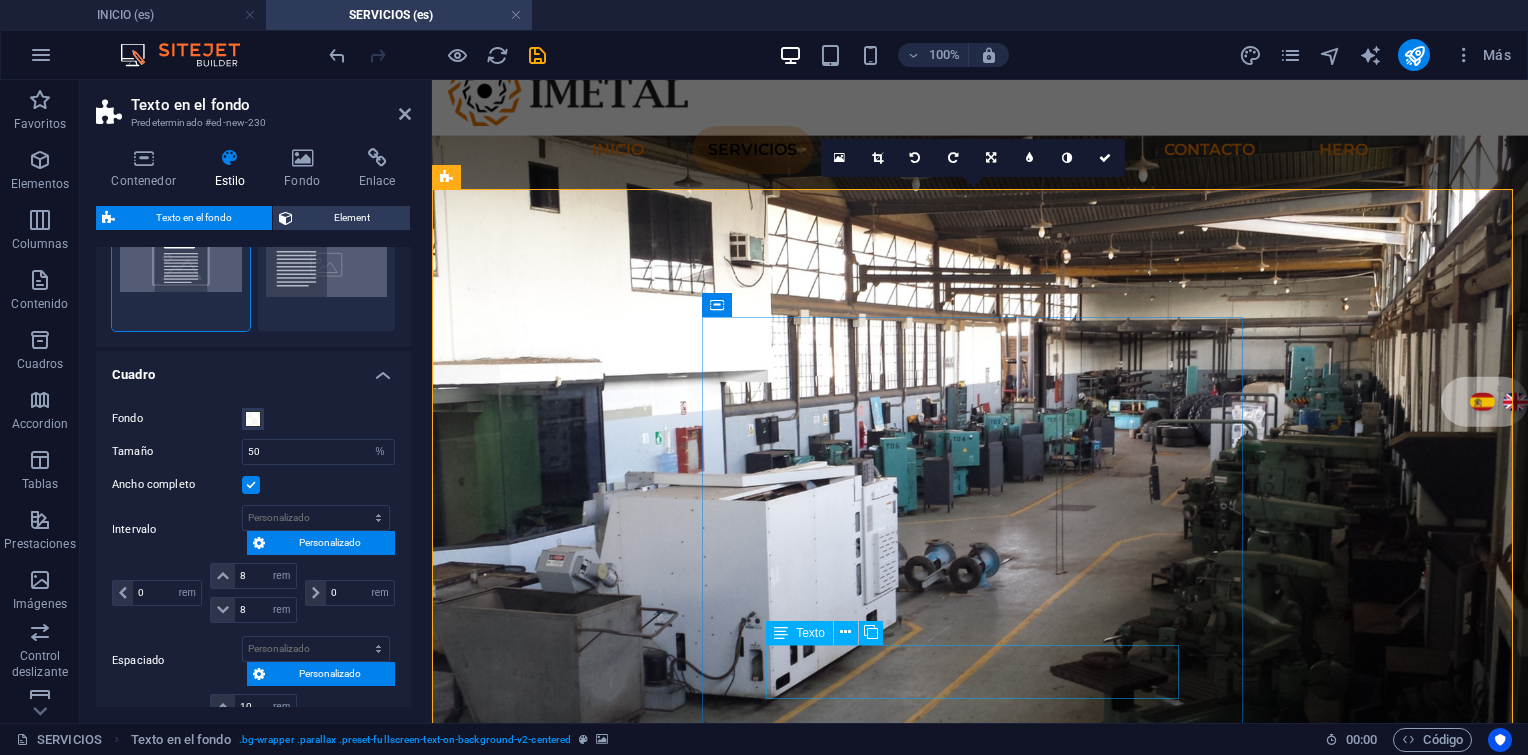 click on "Servicios con calidad, responsabilidad y seguridad." at bounding box center (980, 1296) 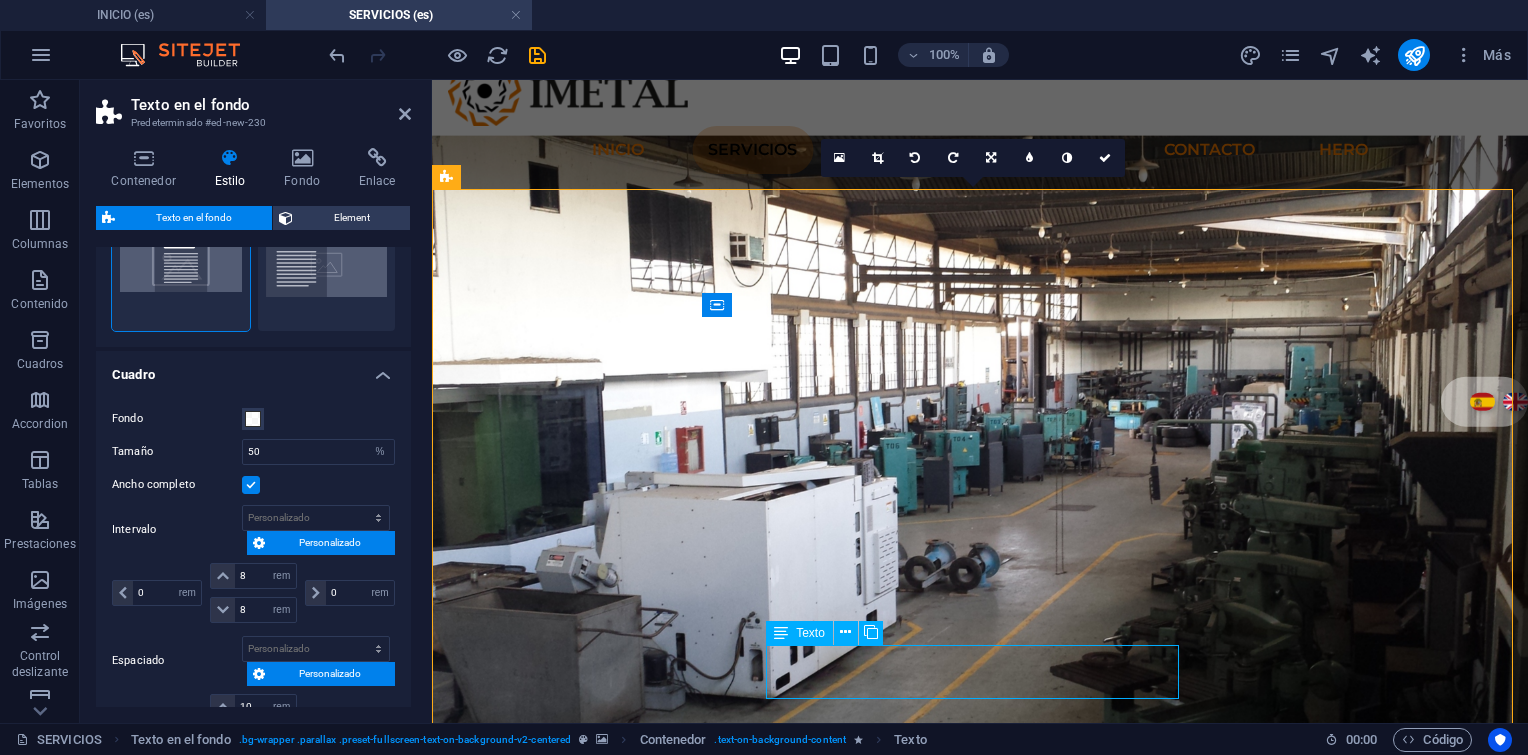 click on "Servicios con calidad, responsabilidad y seguridad." at bounding box center (980, 1296) 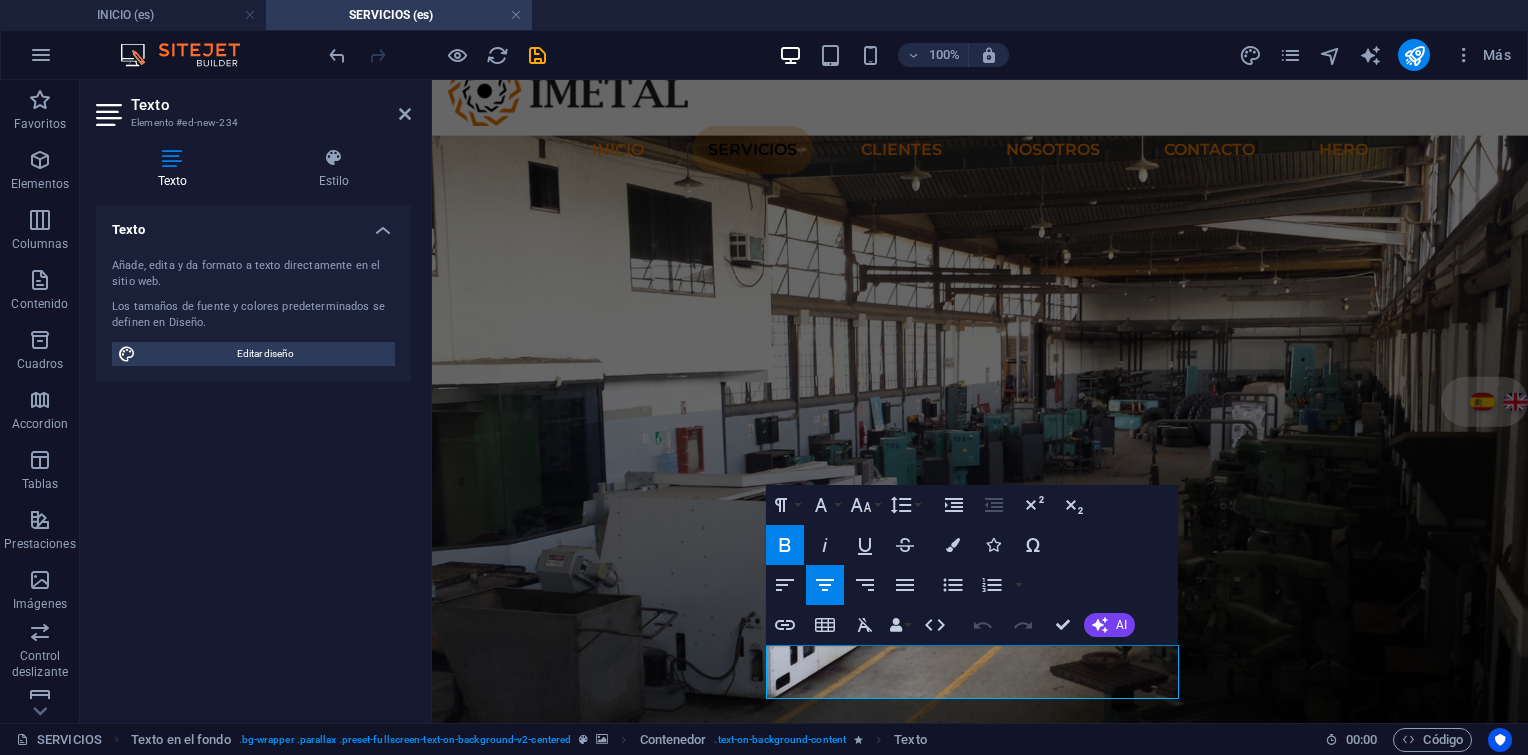 drag, startPoint x: 1026, startPoint y: 694, endPoint x: 678, endPoint y: 592, distance: 362.64032 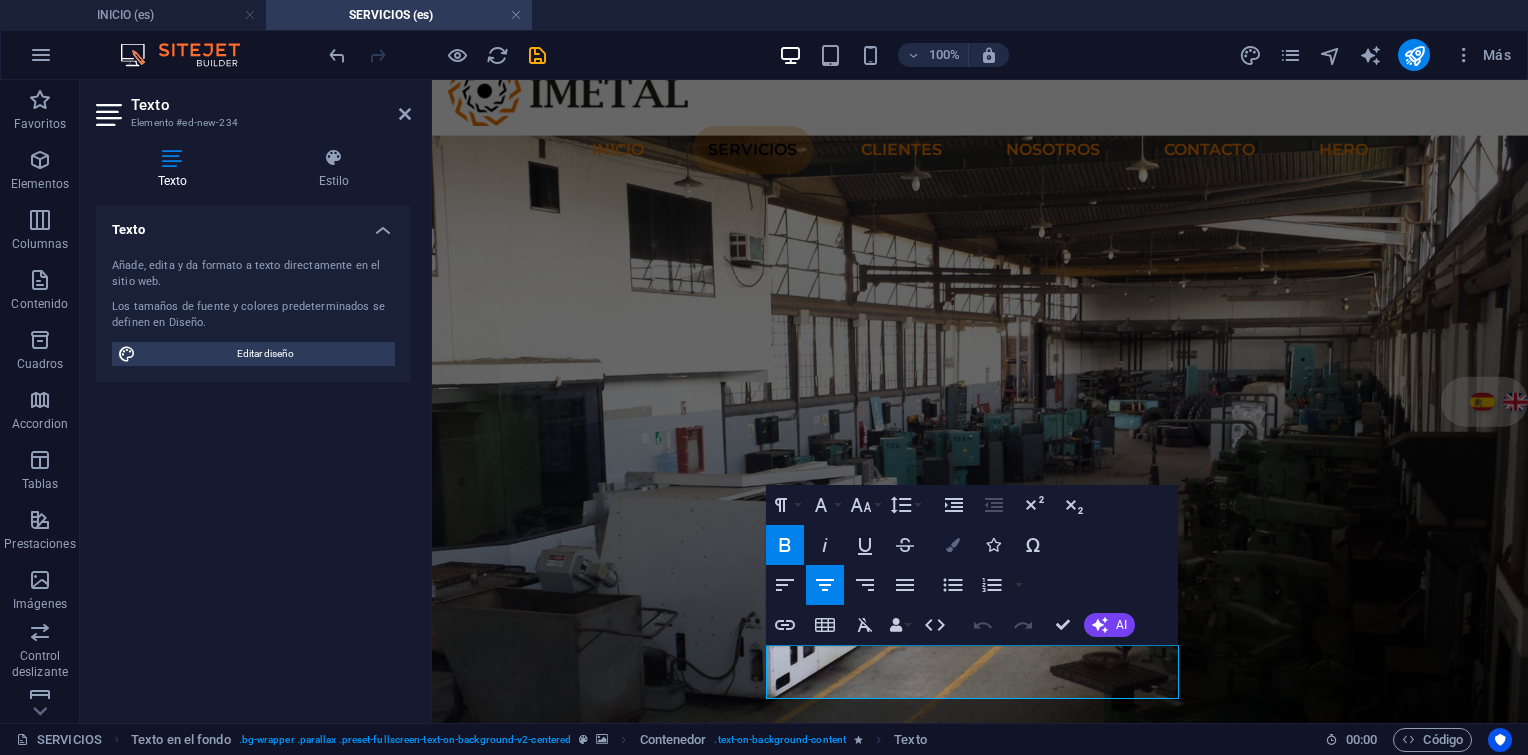 click at bounding box center (953, 545) 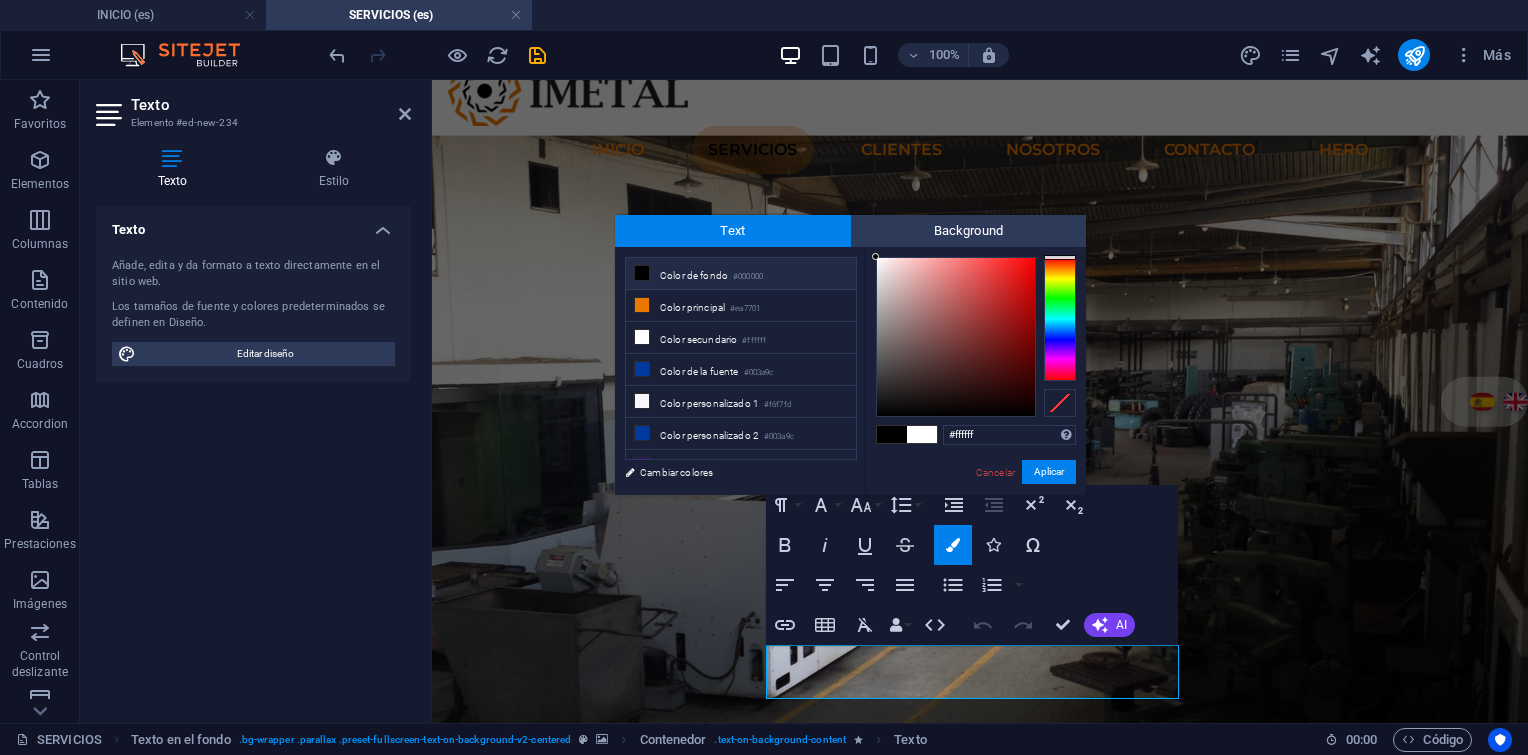 click at bounding box center (892, 434) 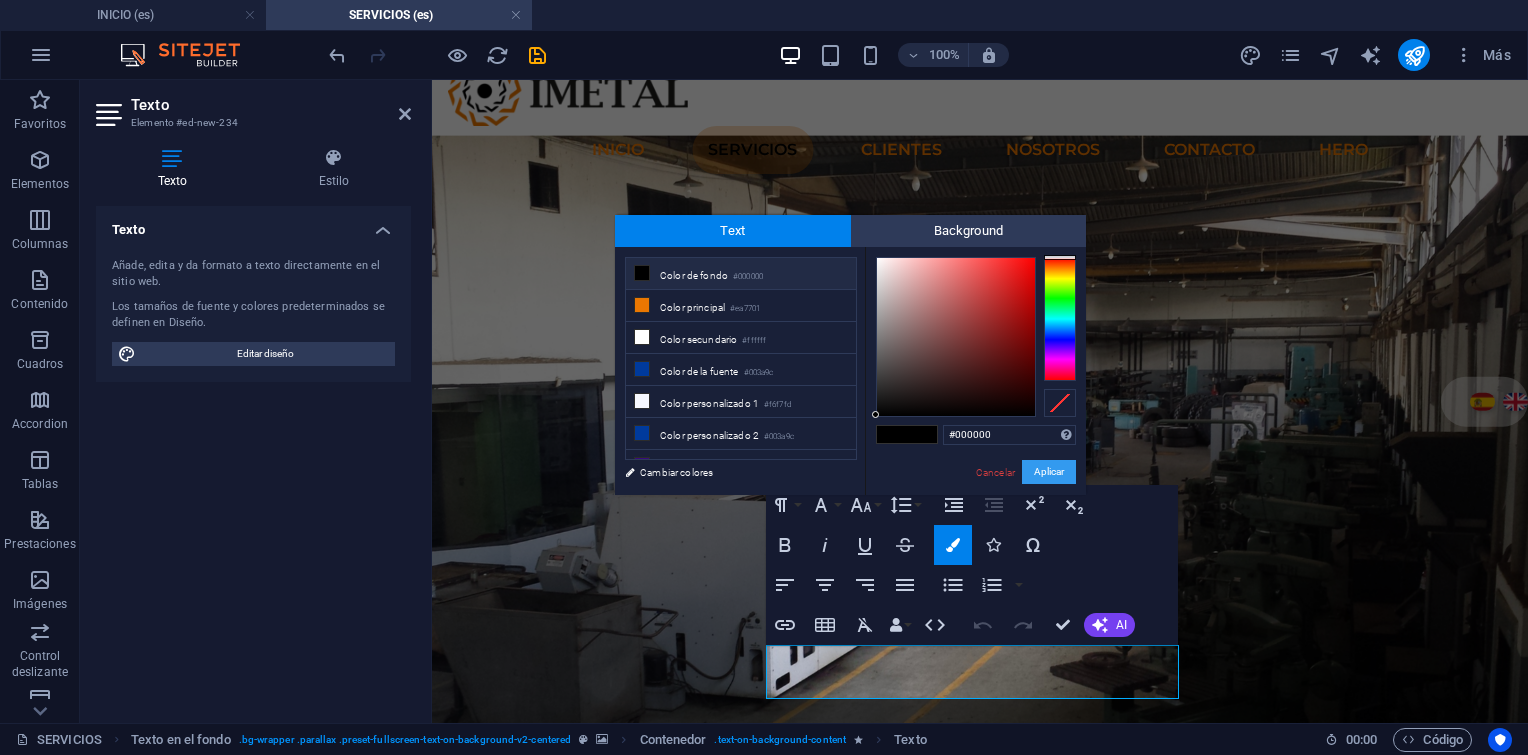 click on "Aplicar" at bounding box center [1049, 472] 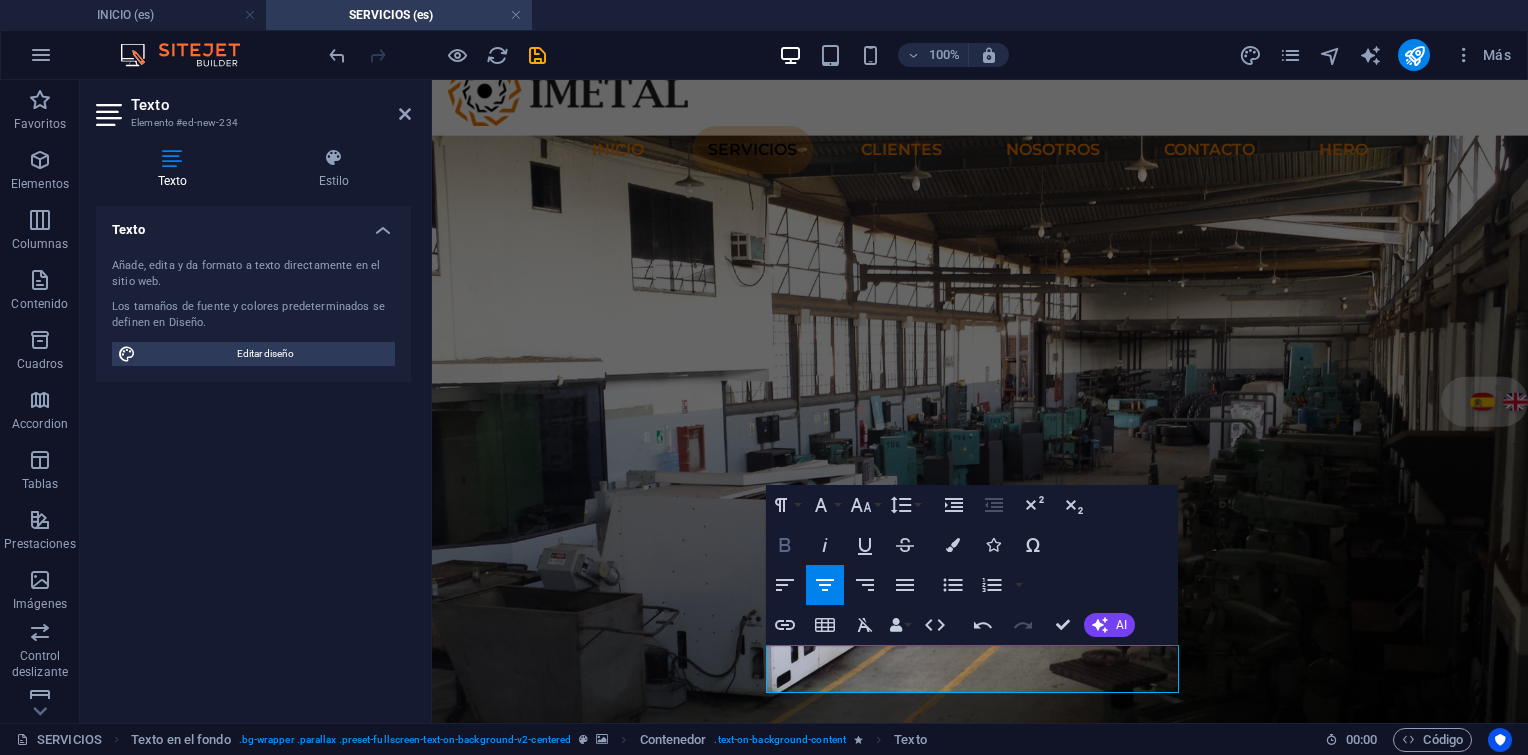 click 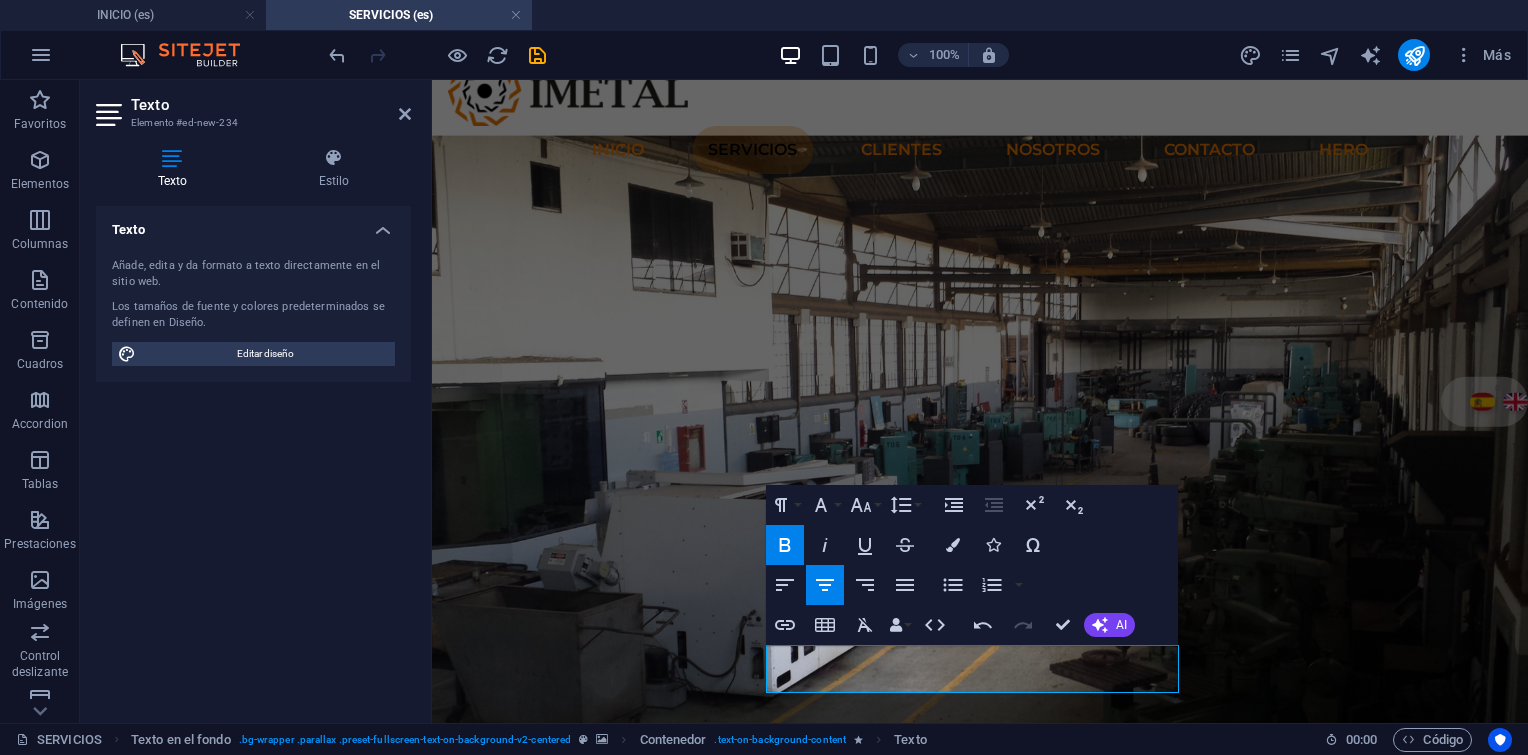 click at bounding box center [980, 494] 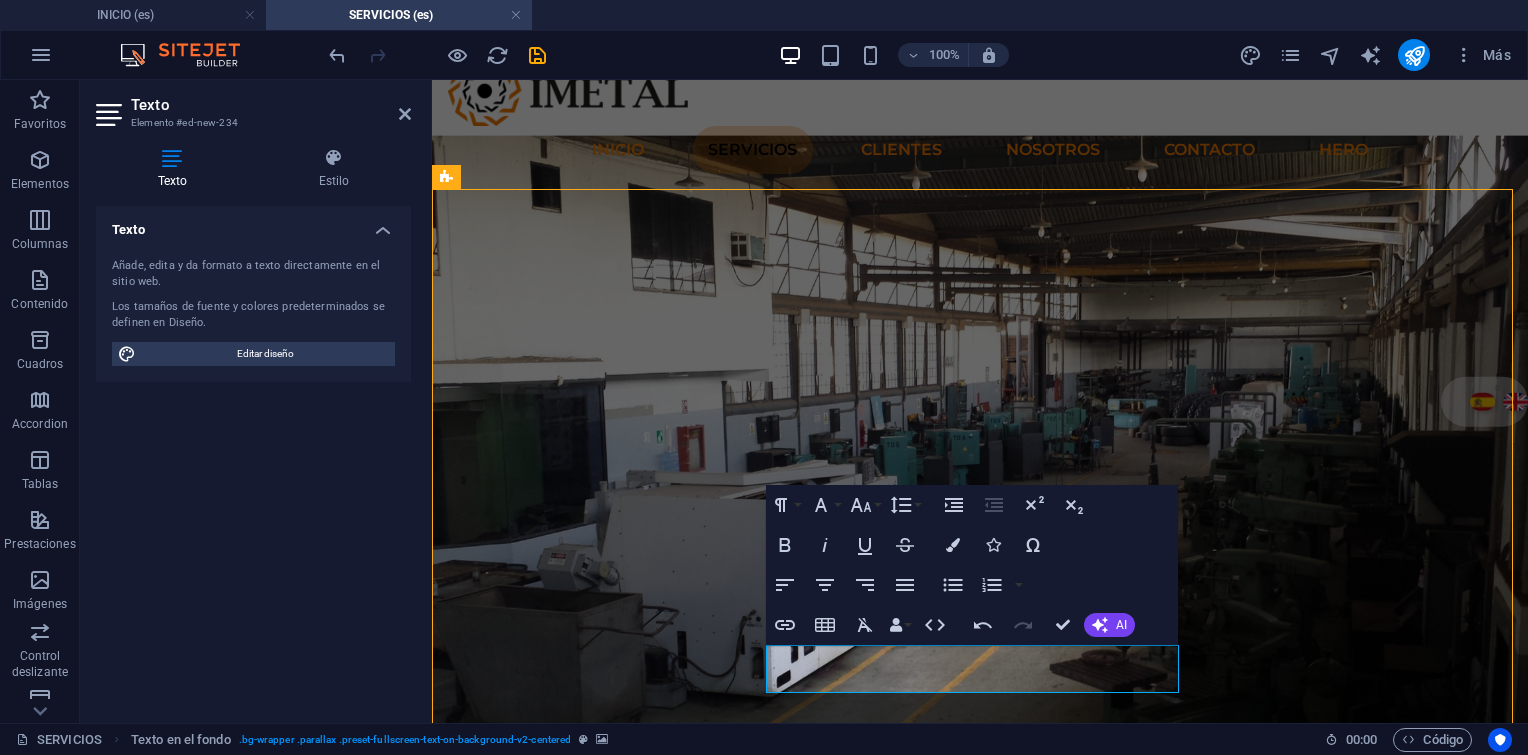 click on "Soluciones técnicas especializadas  para la industria energética y petrolera ​ ​ ​ Servicios con calidad, responsabilidad y seguridad. ​" at bounding box center (980, 1250) 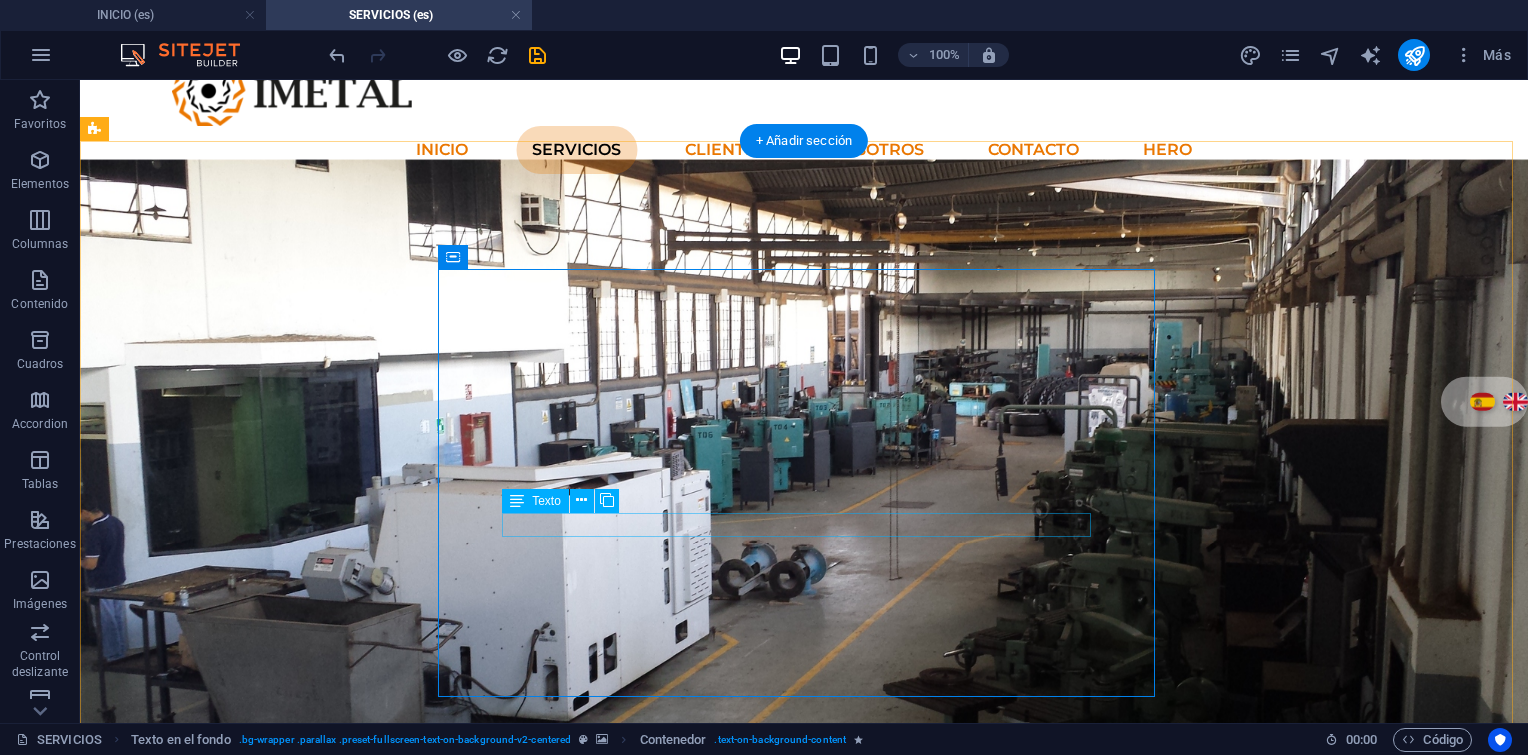 click on "Servicios con calidad, responsabilidad y seguridad." at bounding box center [804, 1238] 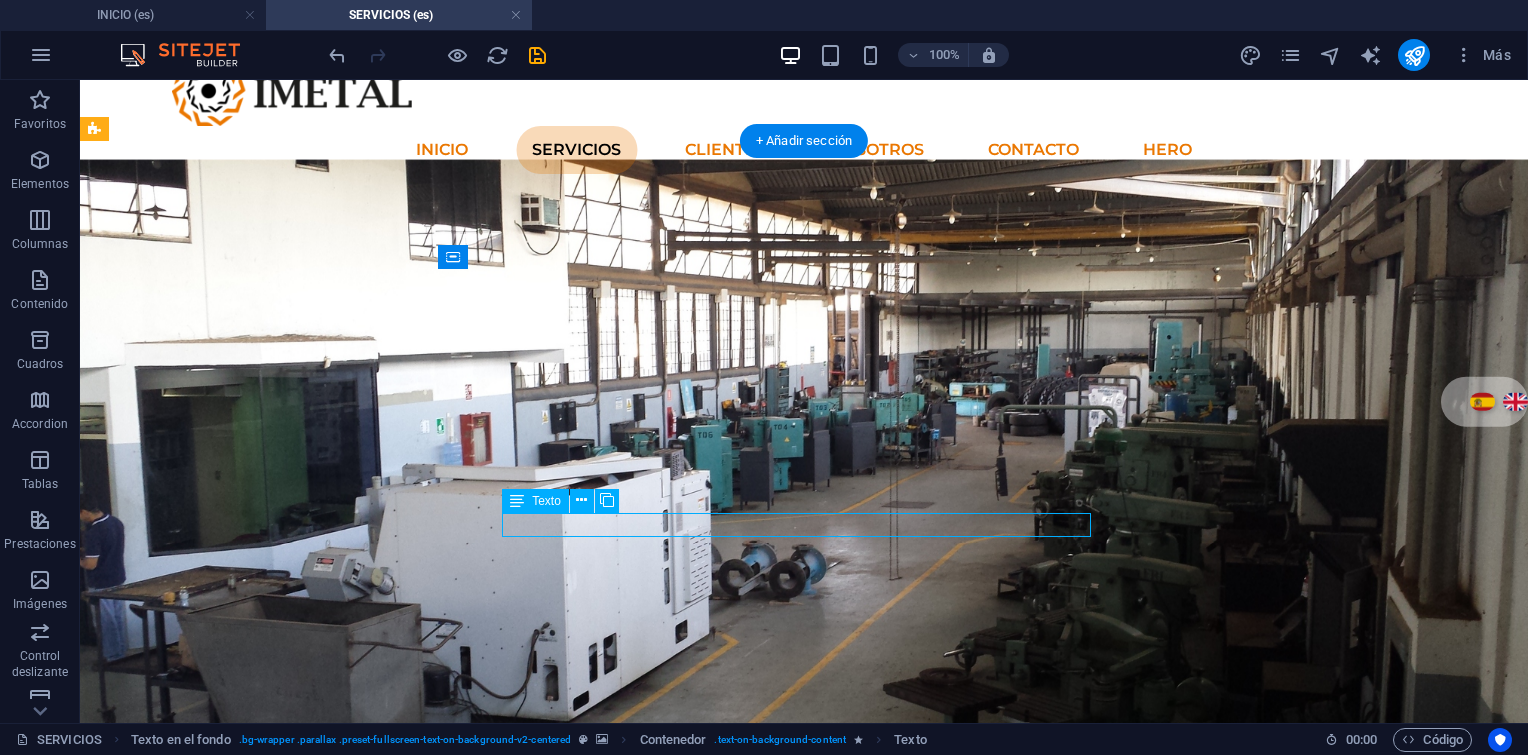 click on "Servicios con calidad, responsabilidad y seguridad." at bounding box center [804, 1238] 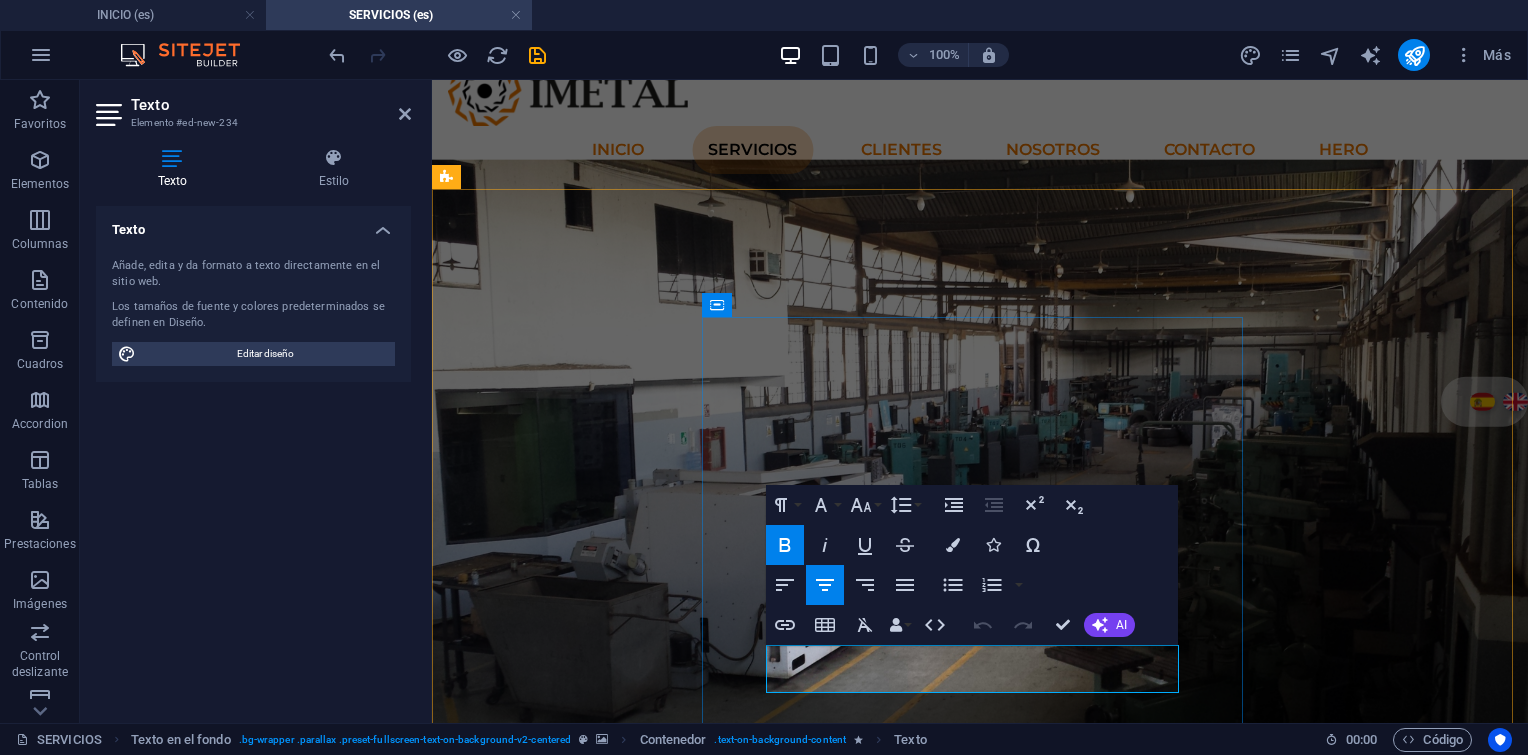 drag, startPoint x: 900, startPoint y: 668, endPoint x: 991, endPoint y: 690, distance: 93.62158 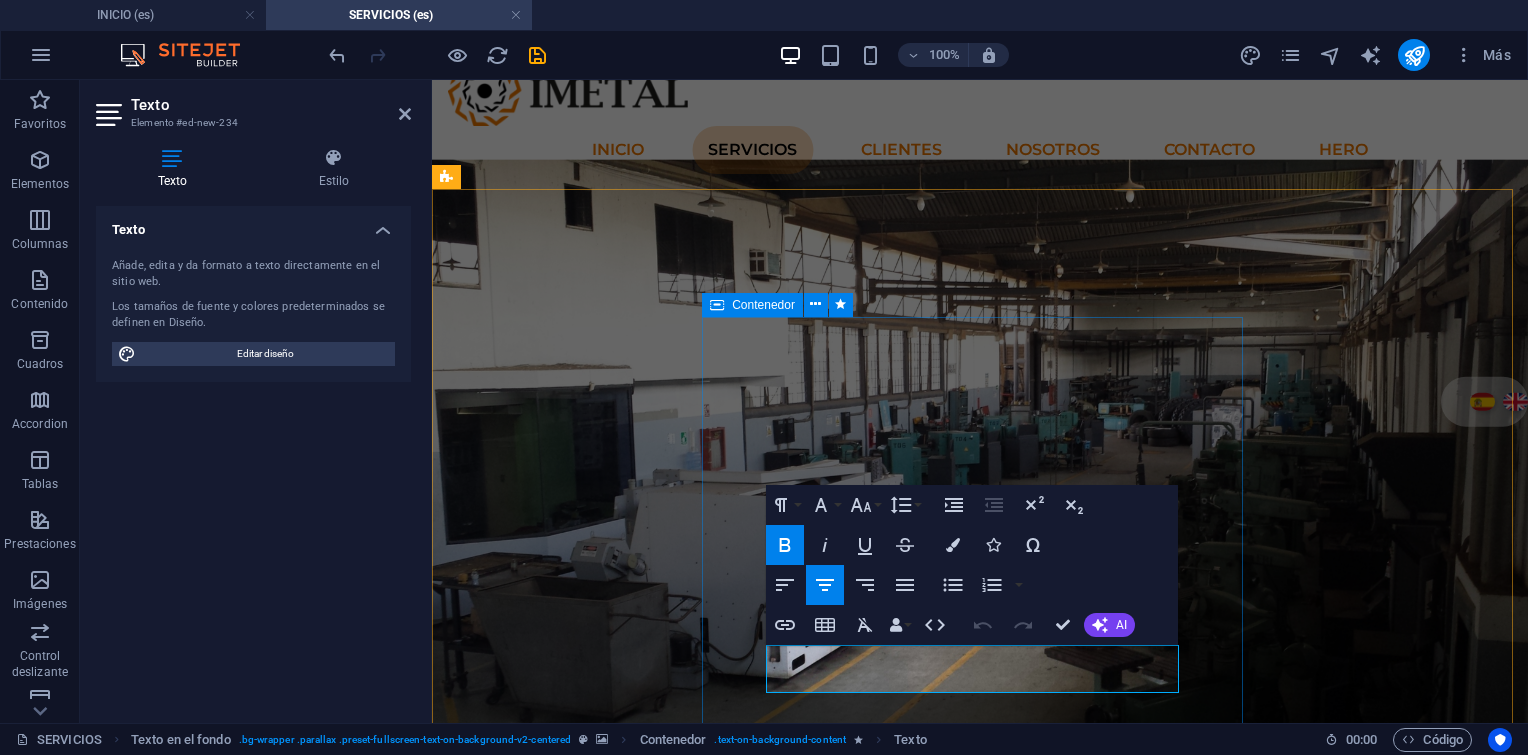drag, startPoint x: 1030, startPoint y: 698, endPoint x: 1374, endPoint y: 691, distance: 344.07123 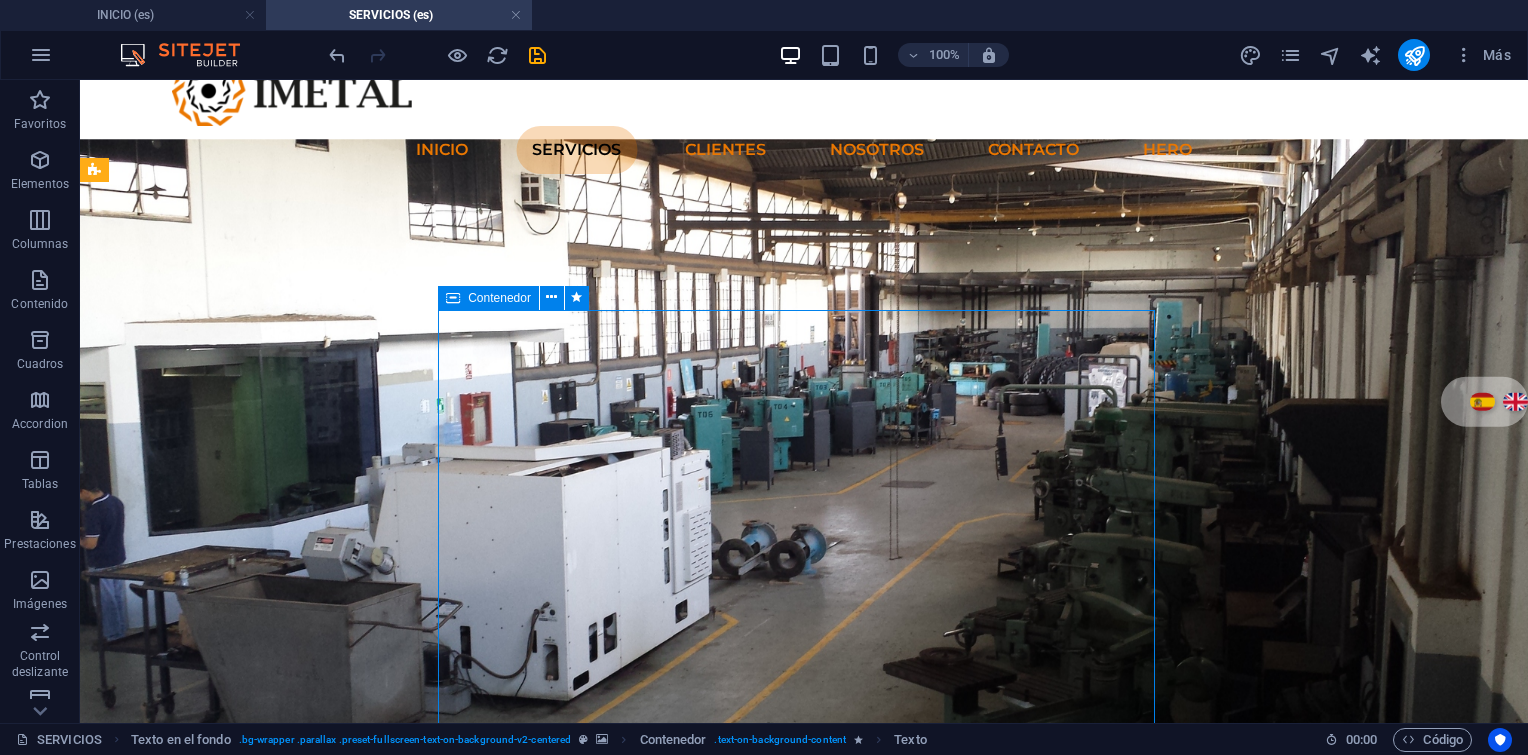 scroll, scrollTop: 0, scrollLeft: 0, axis: both 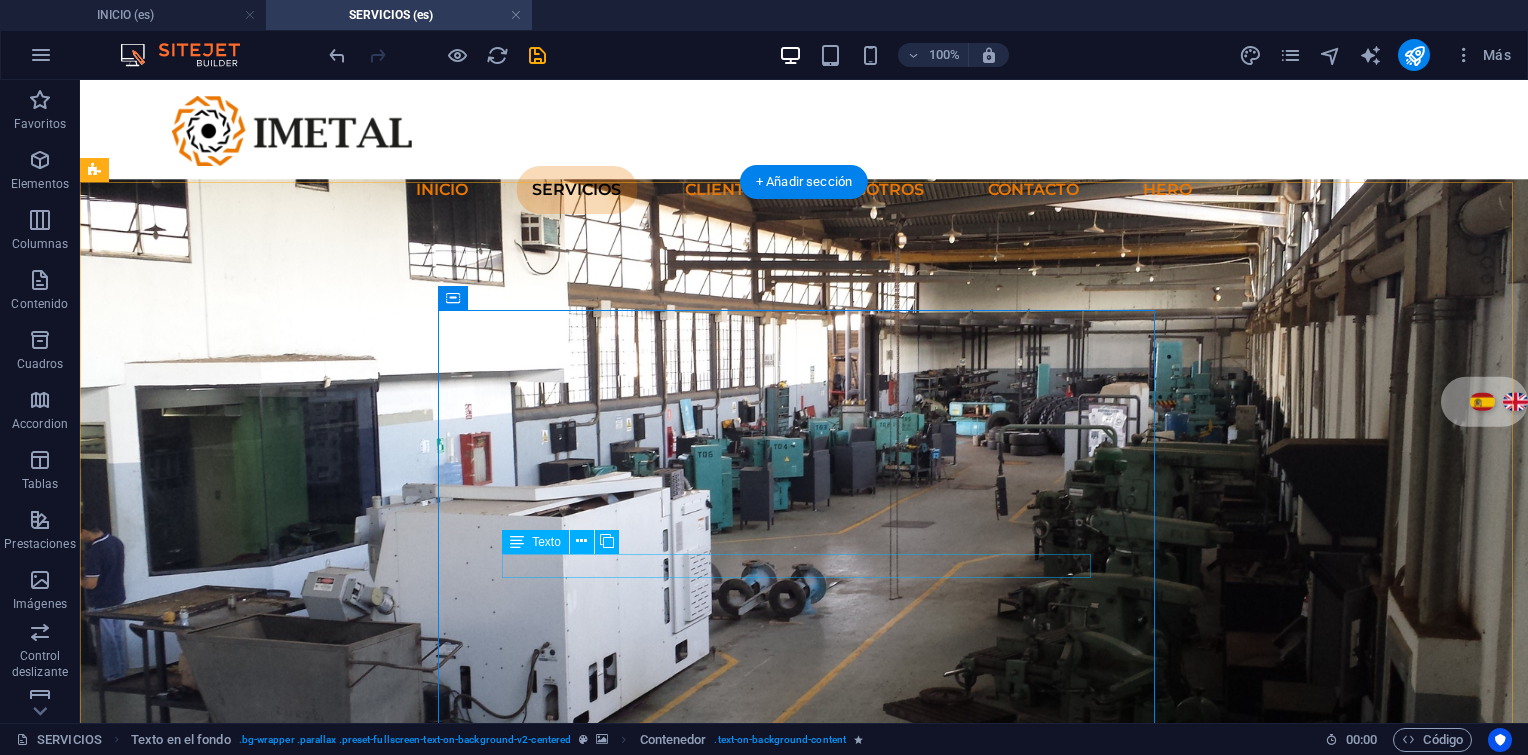 click on "Servicios con calidad, responsabilidad y seguridad." at bounding box center (804, 1278) 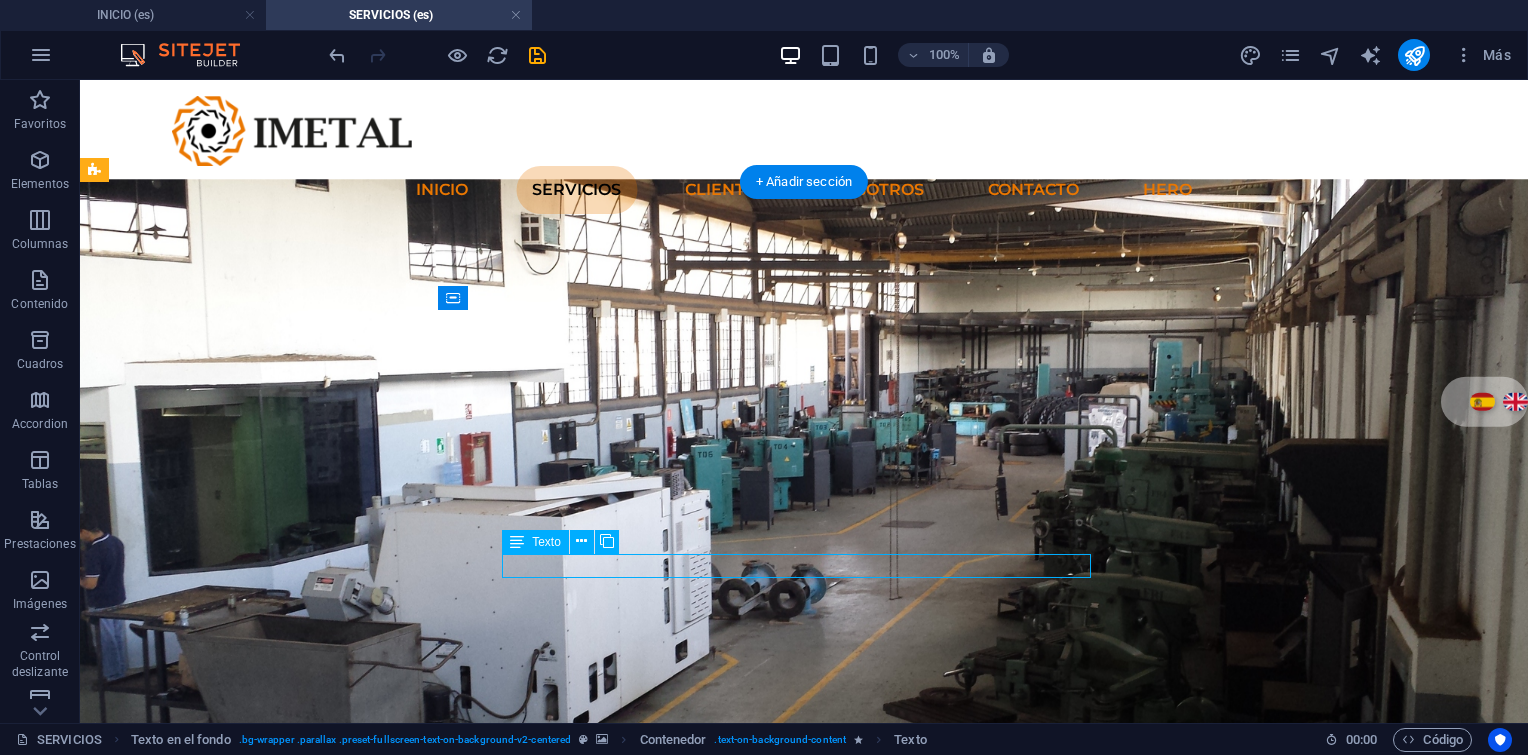 click on "Servicios con calidad, responsabilidad y seguridad." at bounding box center [804, 1278] 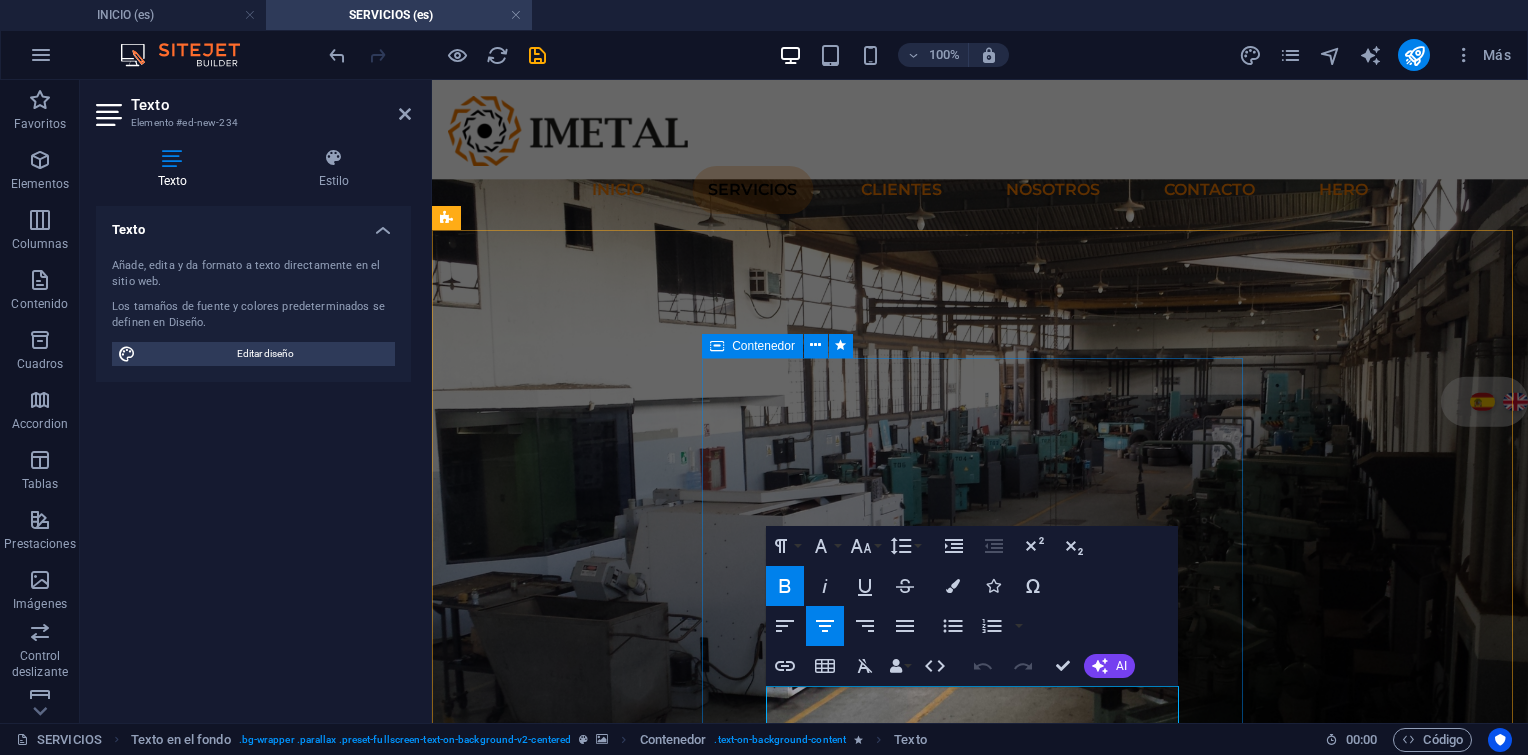 drag, startPoint x: 1035, startPoint y: 719, endPoint x: 724, endPoint y: 607, distance: 330.55258 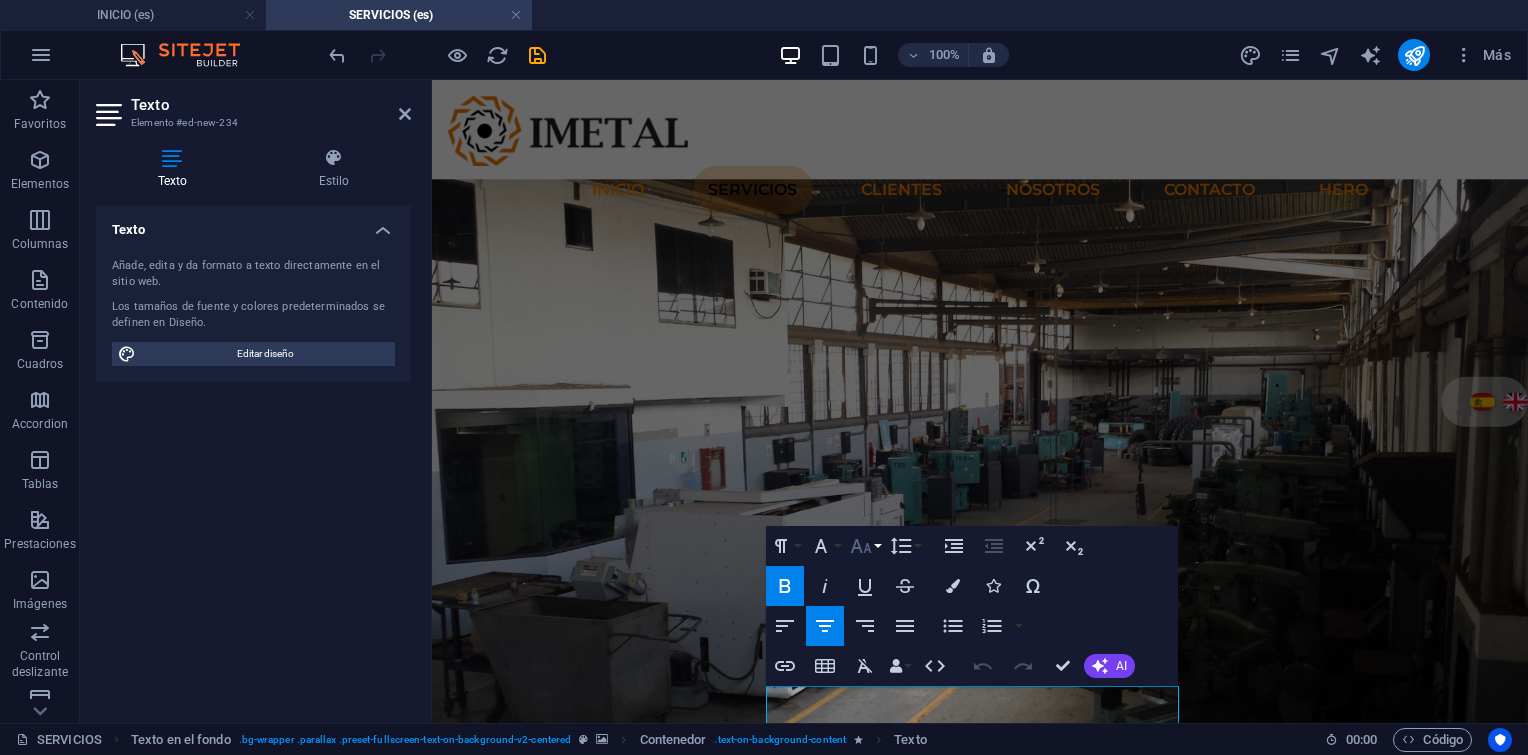click 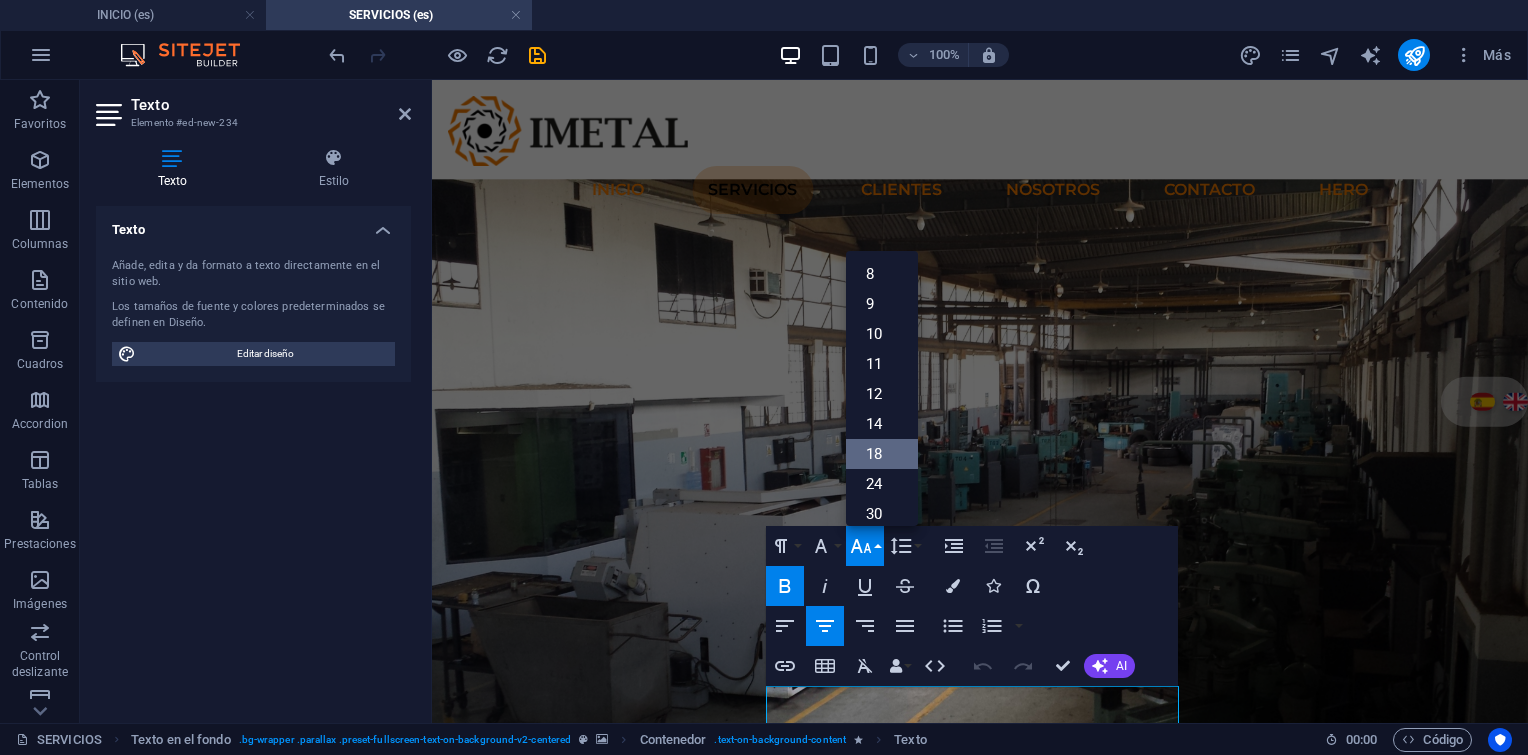 drag, startPoint x: 898, startPoint y: 447, endPoint x: 896, endPoint y: 471, distance: 24.083189 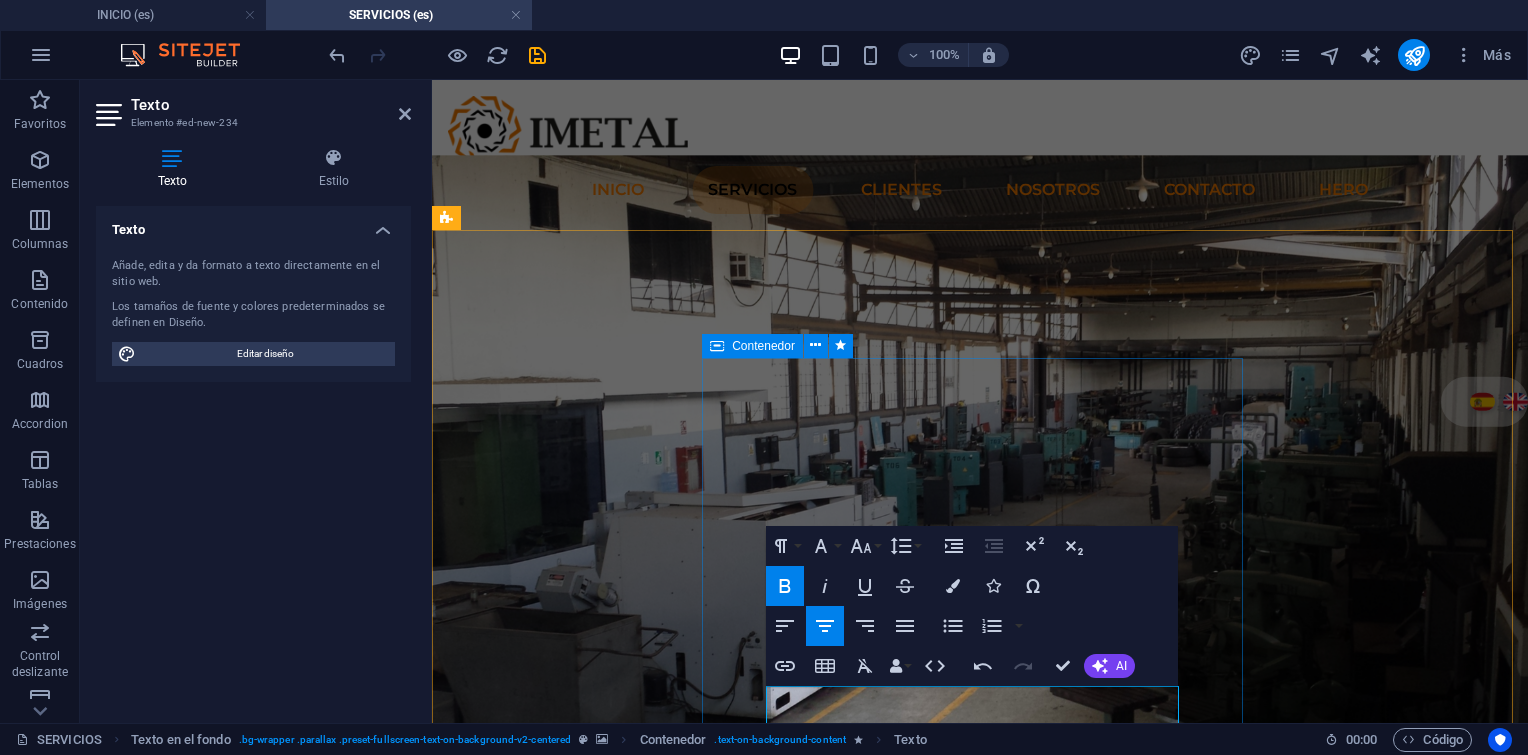 click on "Soluciones técnicas especializadas  para la industria energética y petrolera Servicios con calidad, responsabilidad y seguridad." at bounding box center [980, 1294] 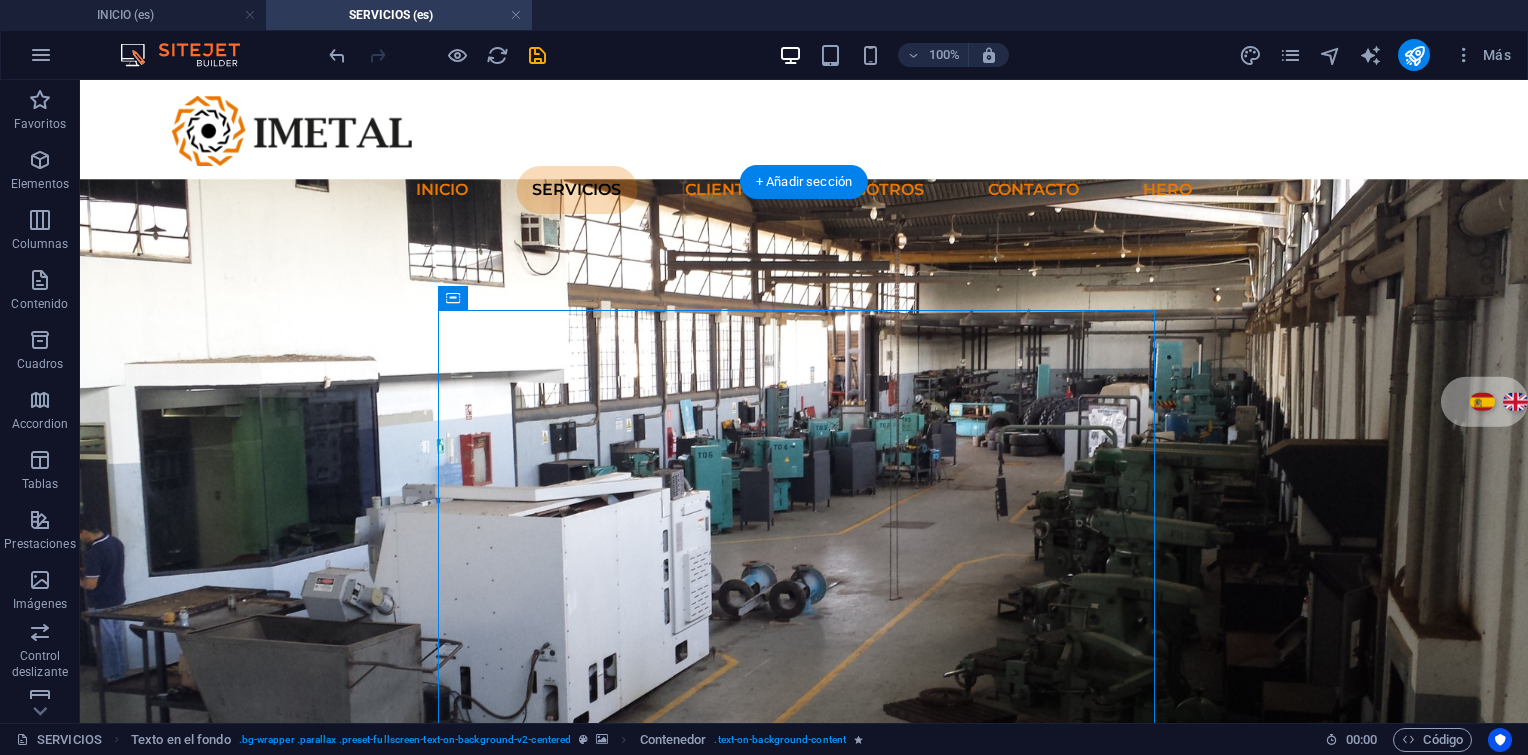click at bounding box center [804, 511] 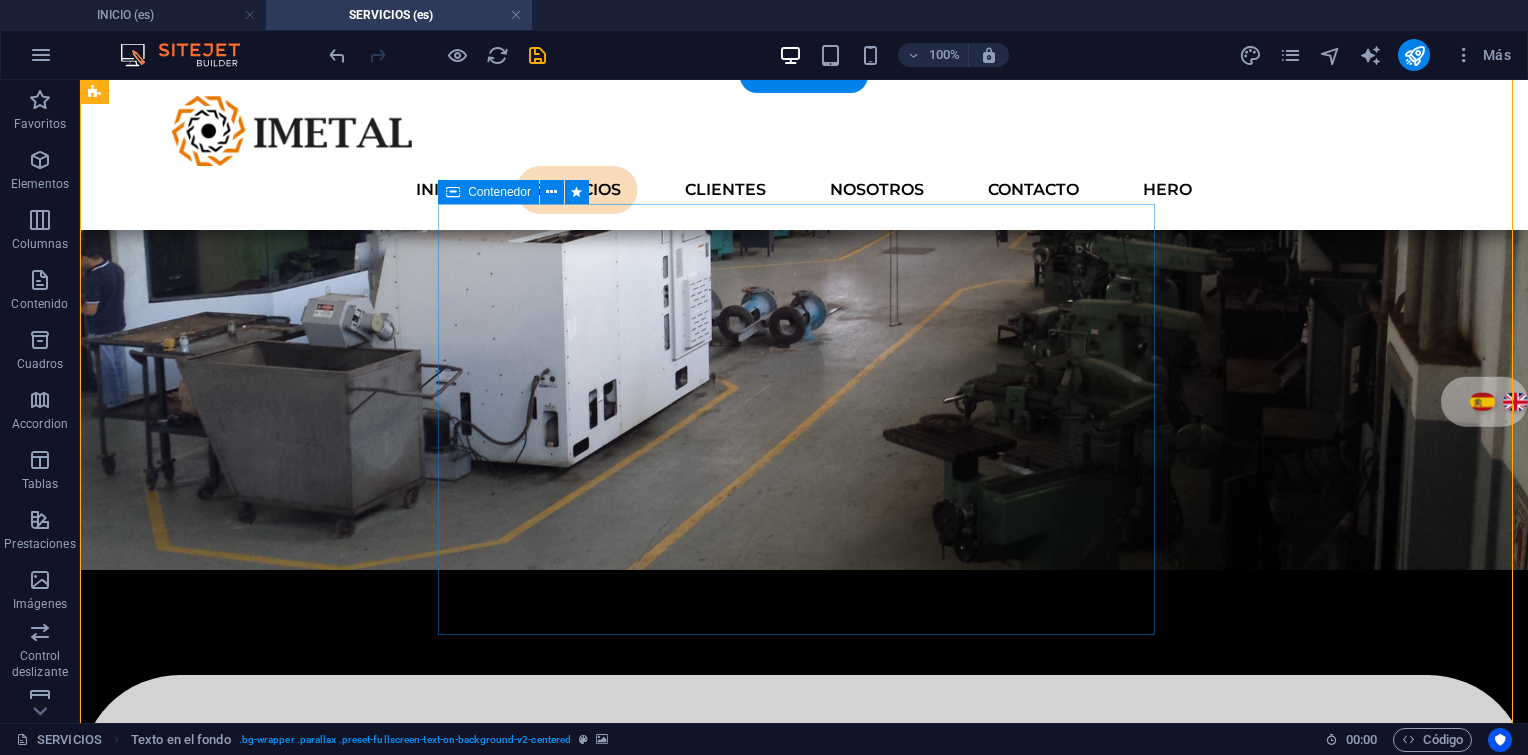 scroll, scrollTop: 100, scrollLeft: 0, axis: vertical 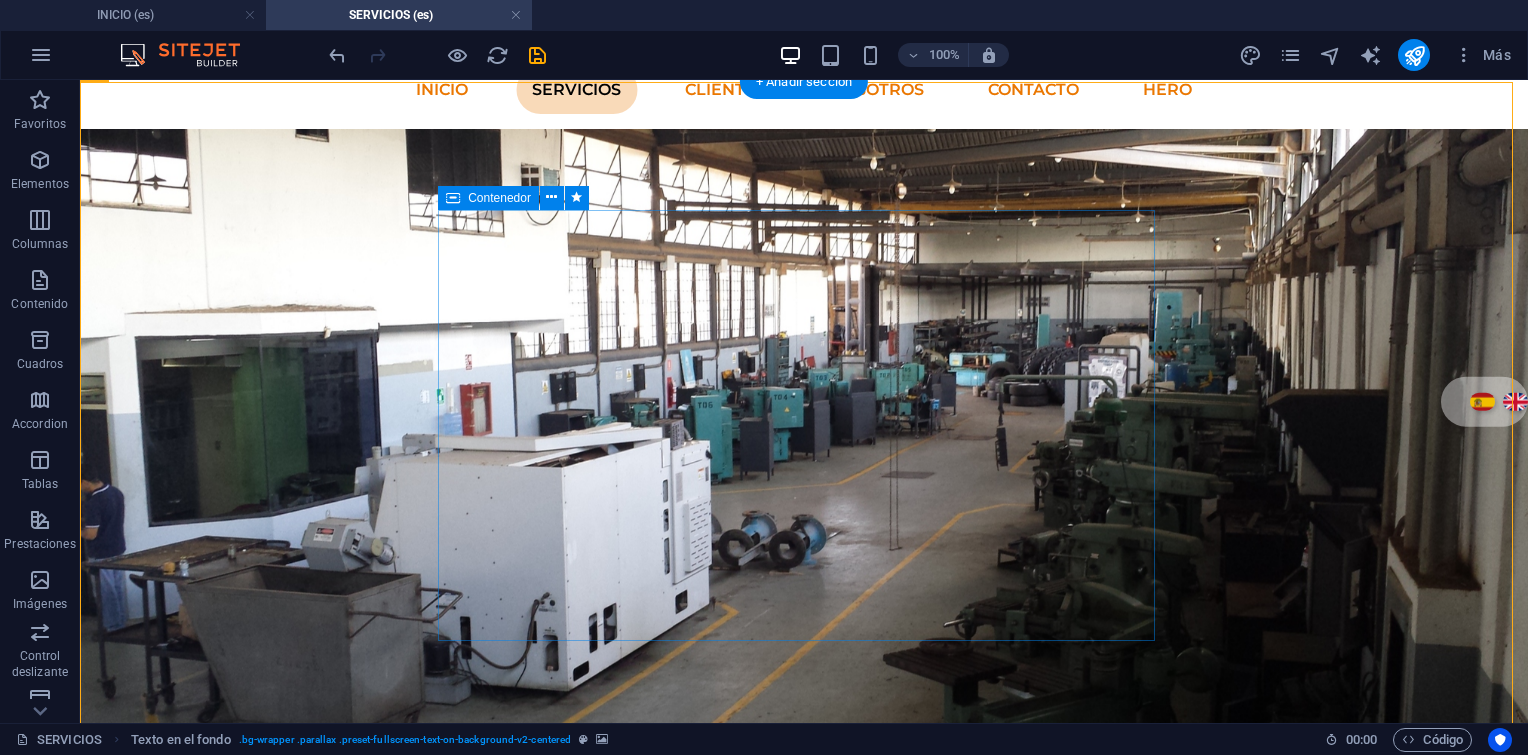 click on "Soluciones técnicas especializadas  para la industria energética y petrolera Servicios con calidad, responsabilidad y seguridad." at bounding box center [804, 1138] 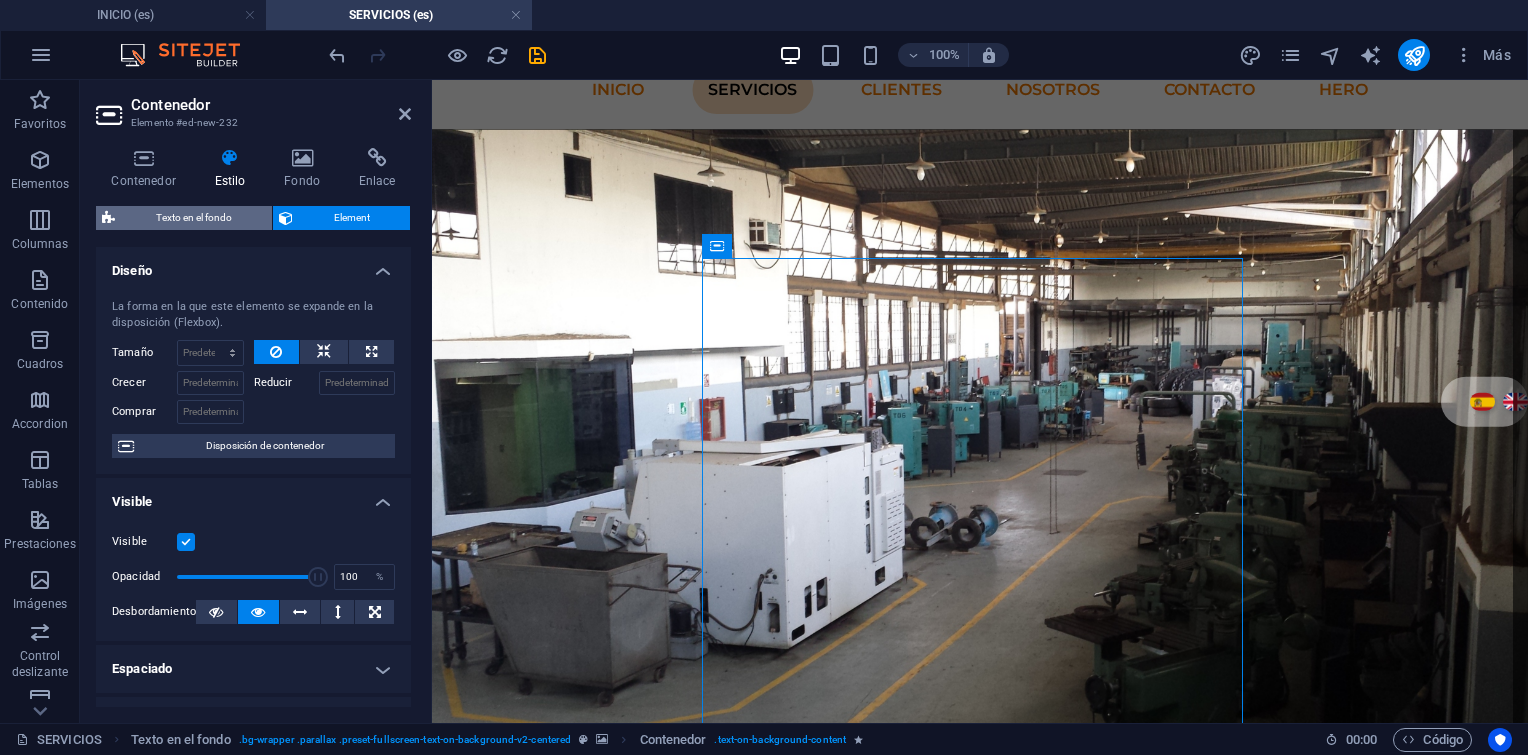 click on "Texto en el fondo" at bounding box center [193, 218] 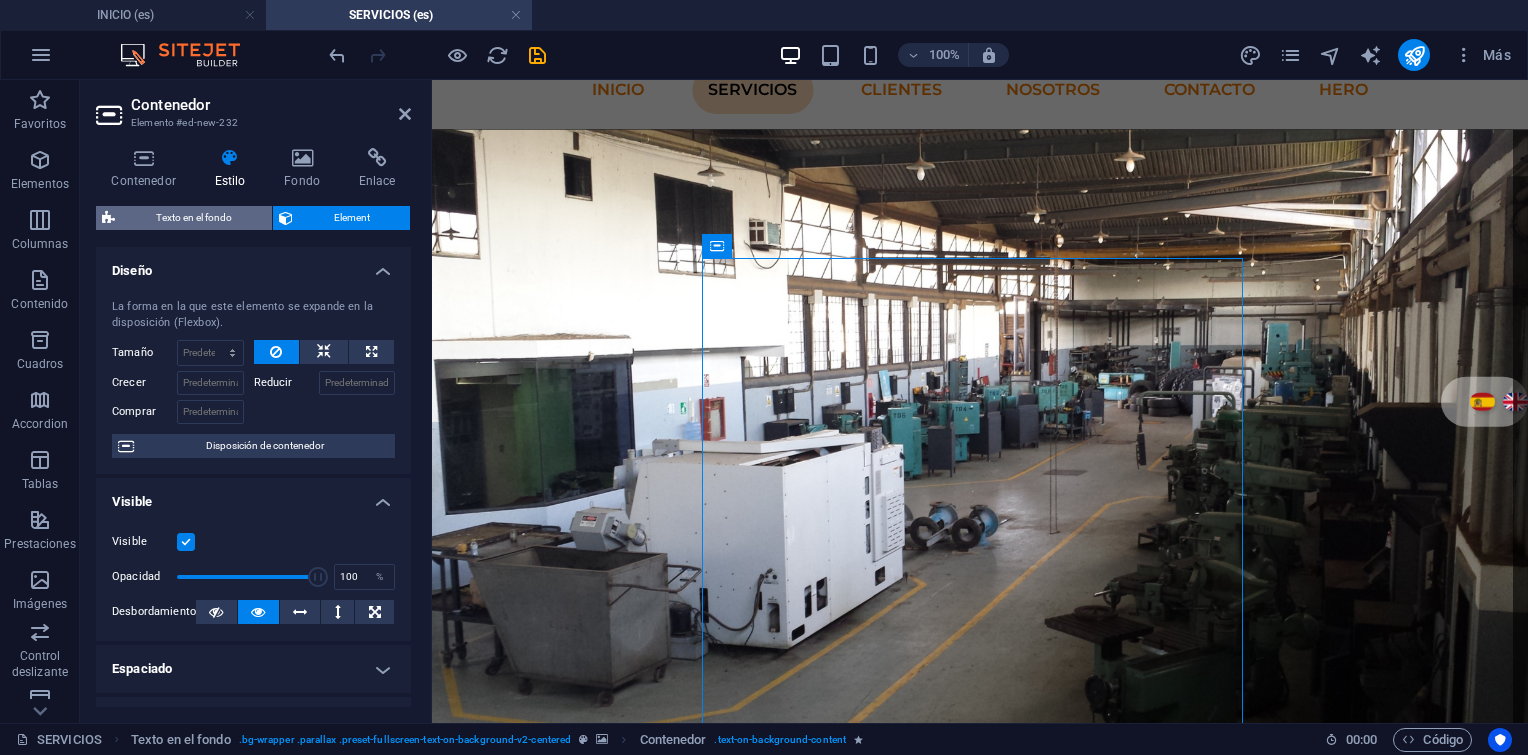 select on "px" 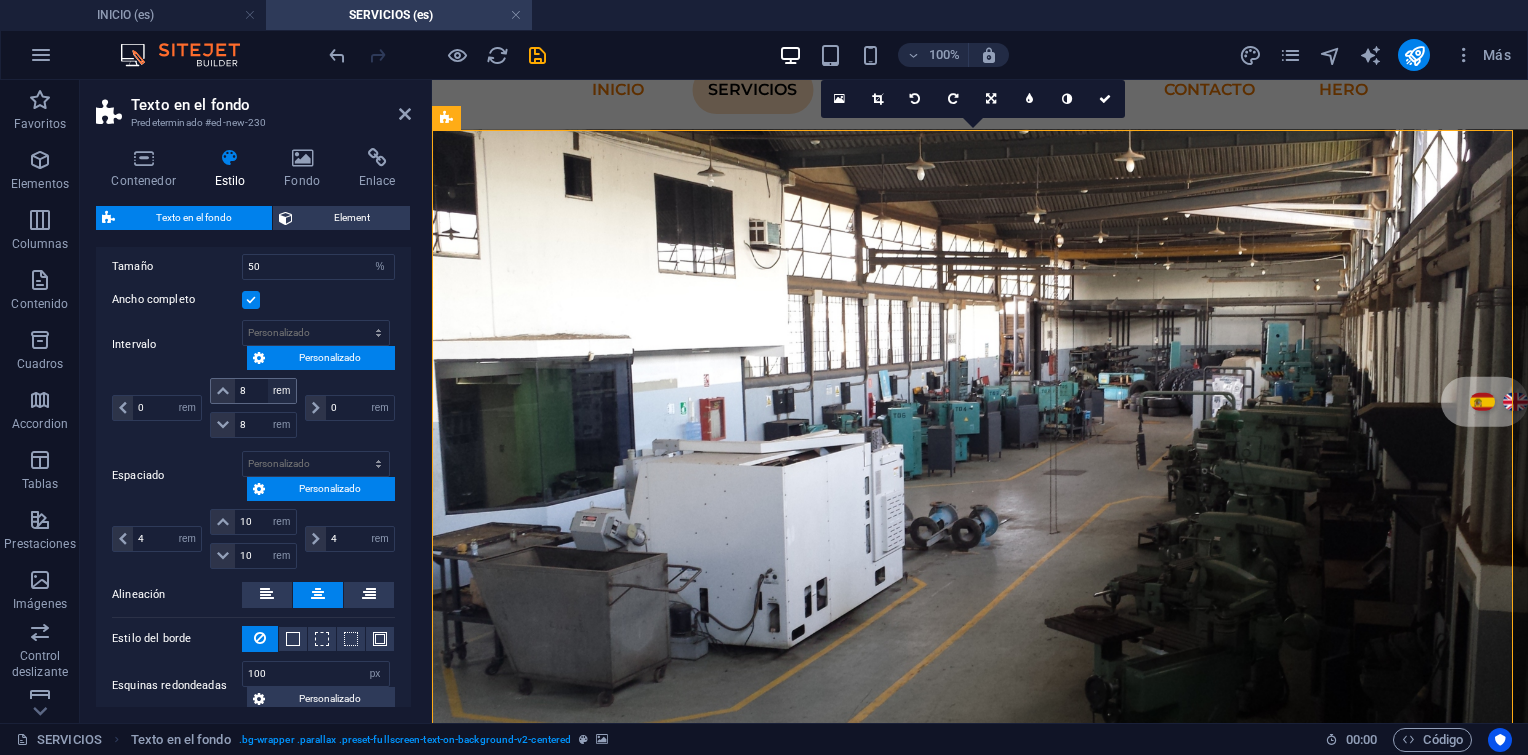 scroll, scrollTop: 300, scrollLeft: 0, axis: vertical 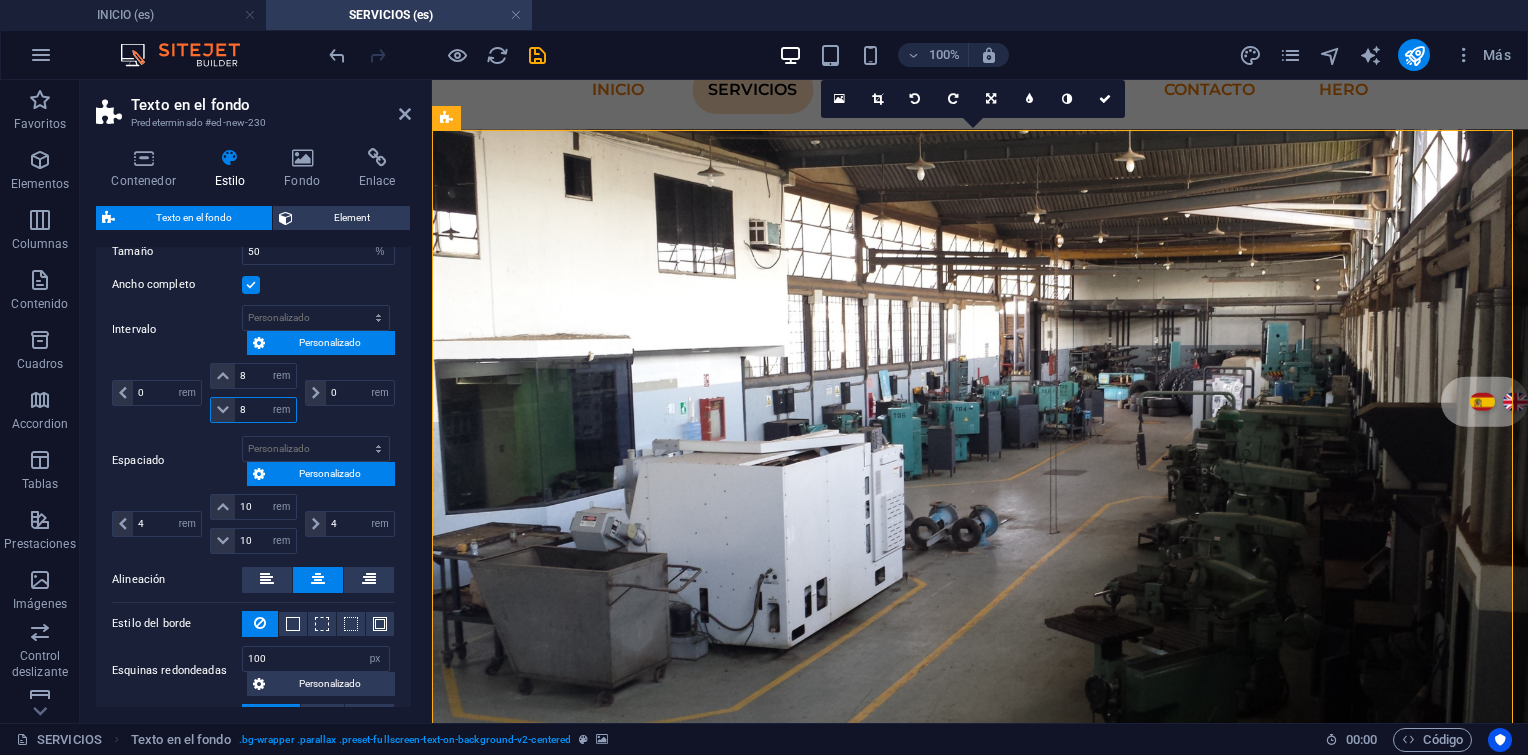 click on "8" at bounding box center [265, 410] 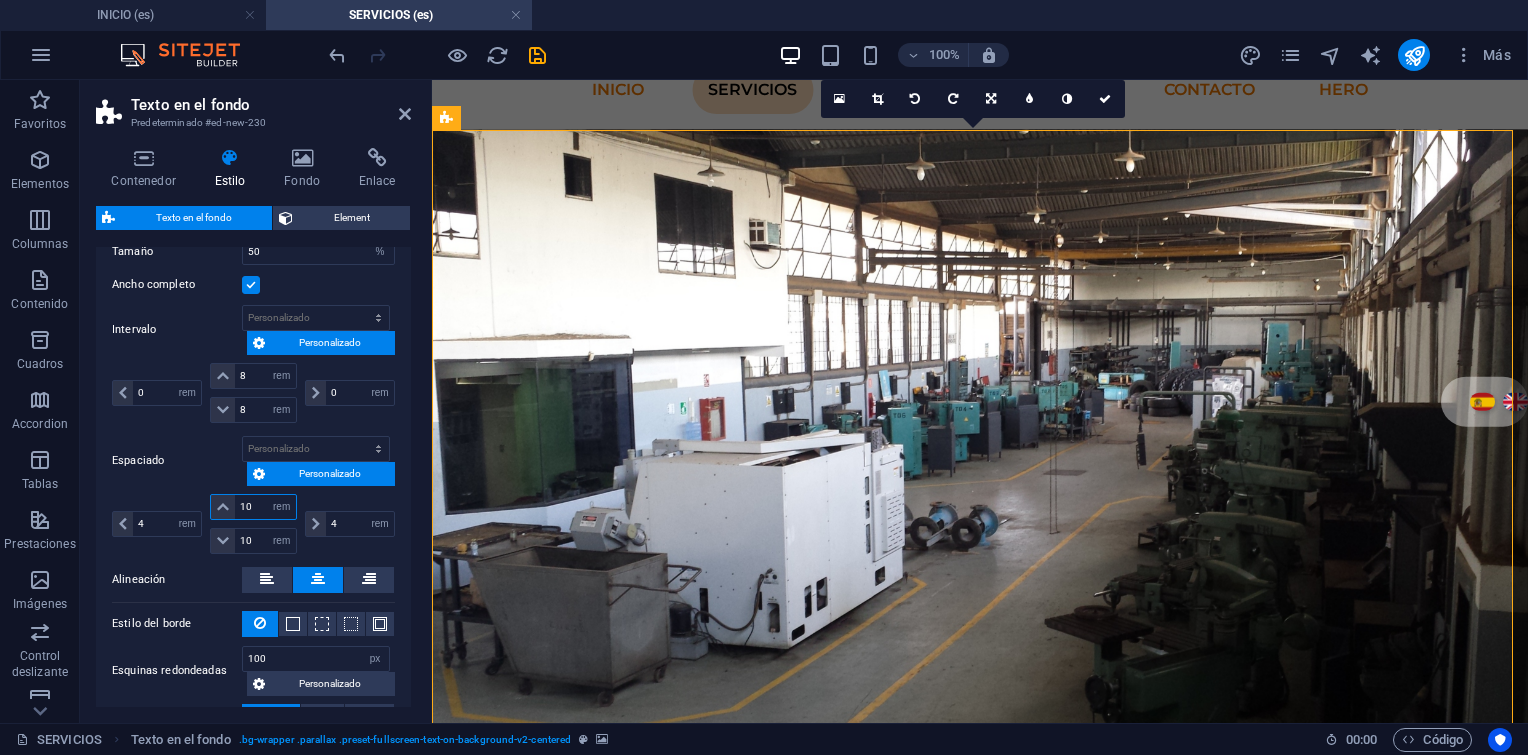 click on "10" at bounding box center [265, 507] 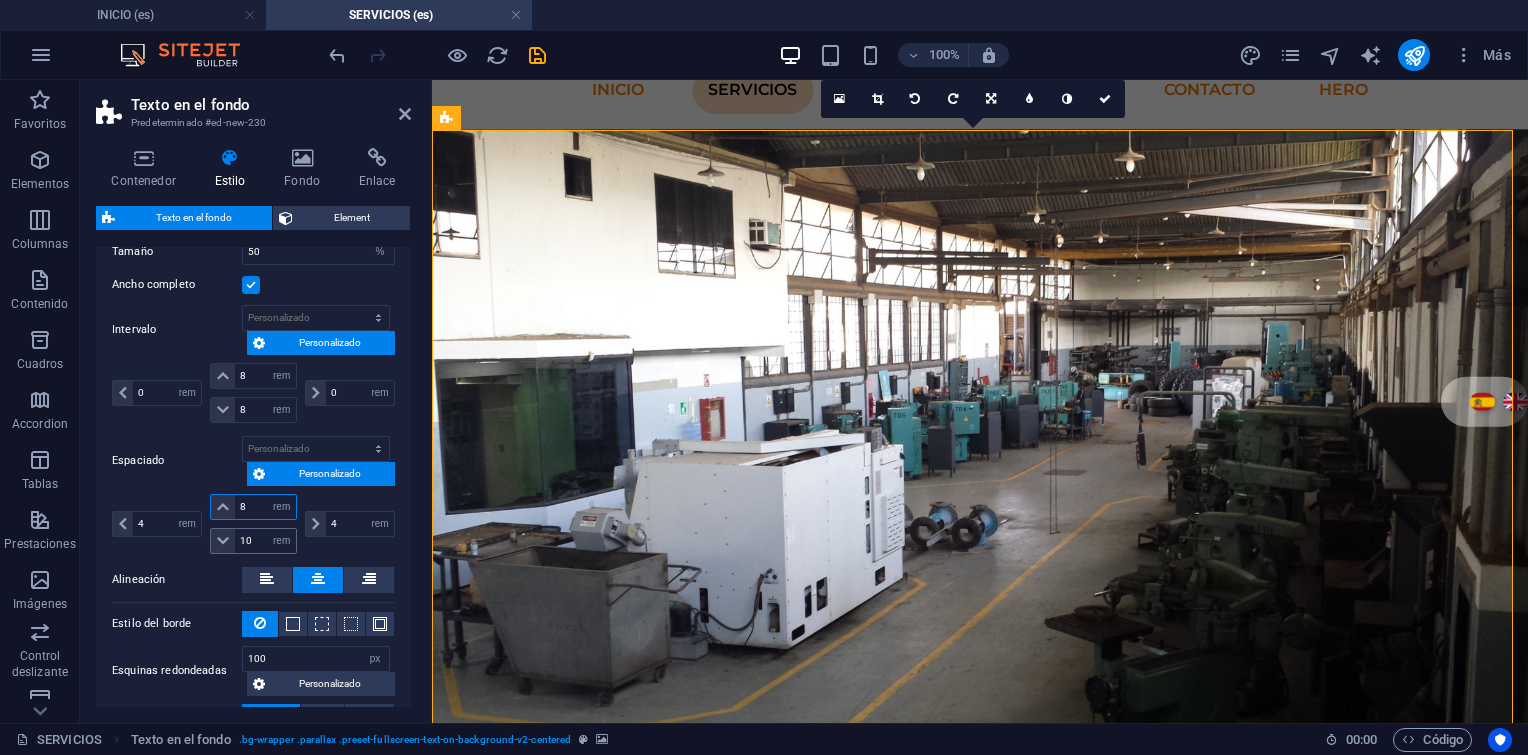 type on "8" 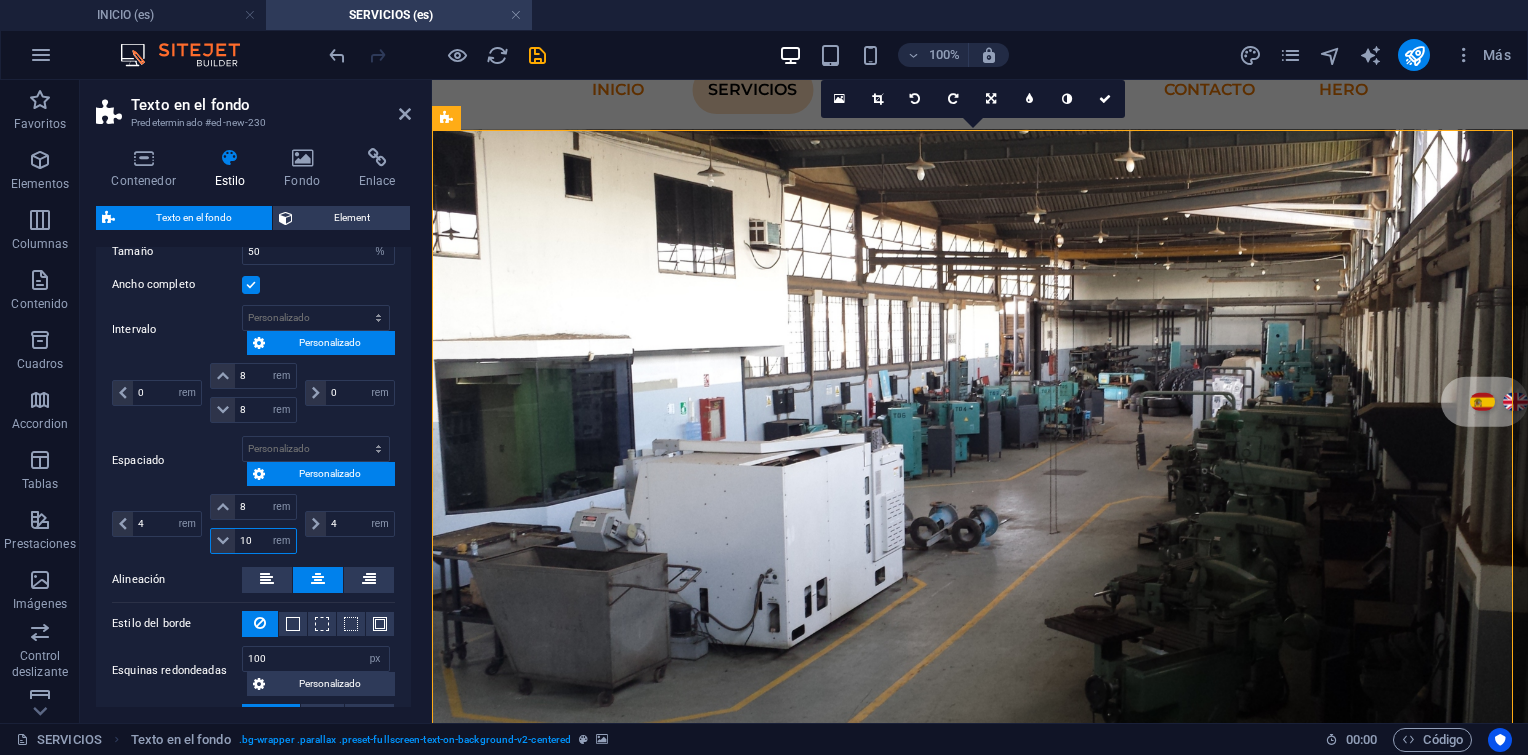 click on "4 px rem % vh vw 8 px rem % vh vw 10 px rem % vh vw 4 px rem % vh vw" at bounding box center (253, 526) 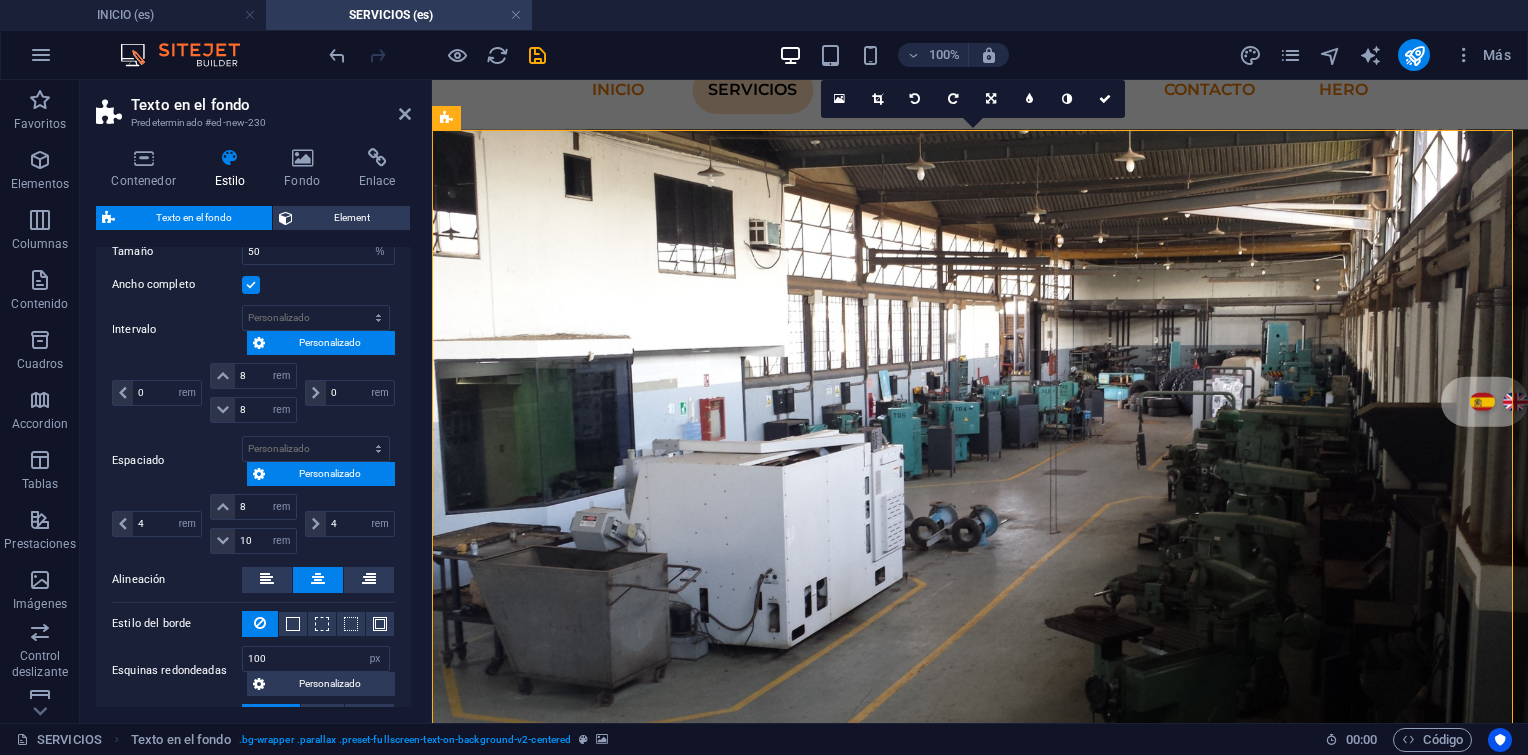 click on "4 px rem % vh vw 8 px rem % vh vw 10 px rem % vh vw 4 px rem % vh vw" at bounding box center (253, 526) 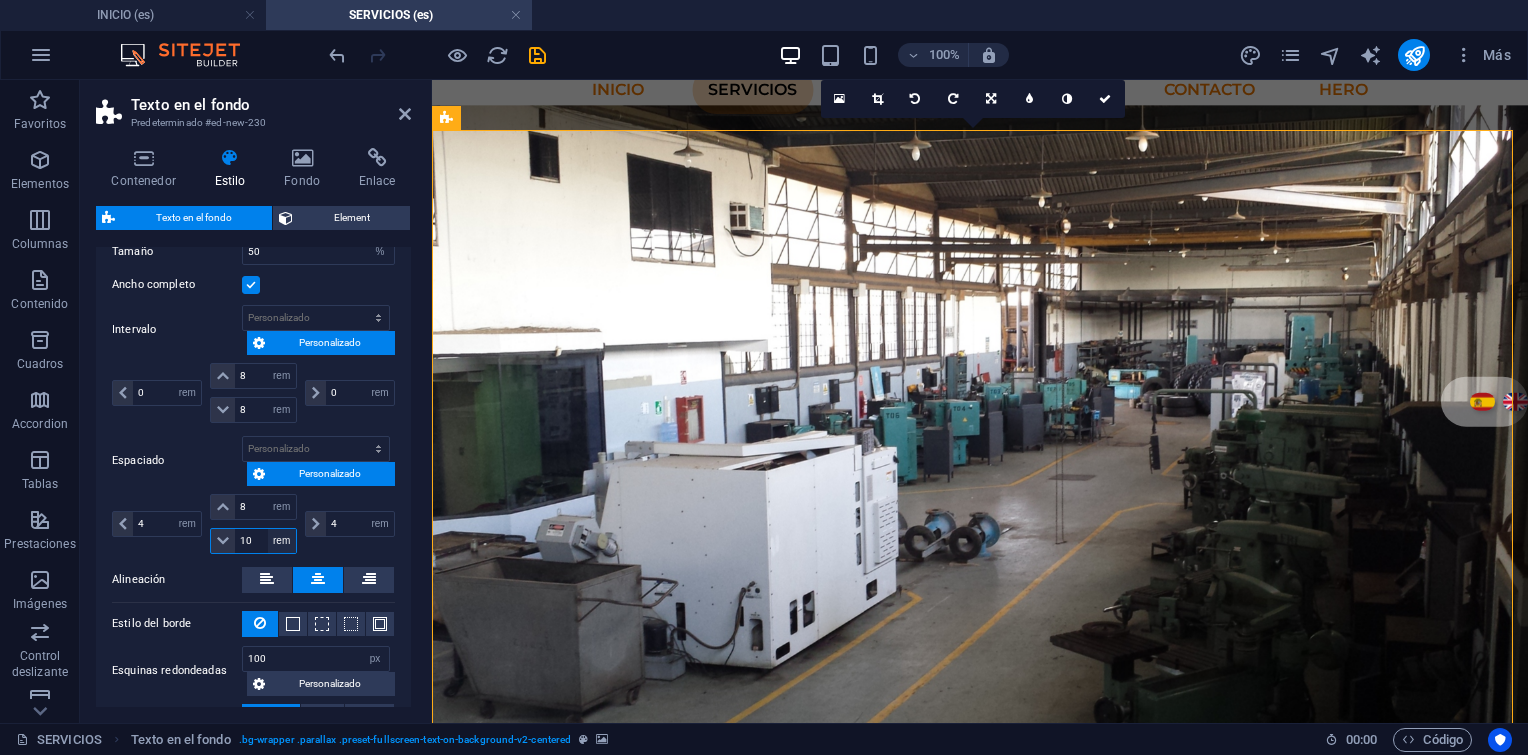 click on "10" at bounding box center (265, 541) 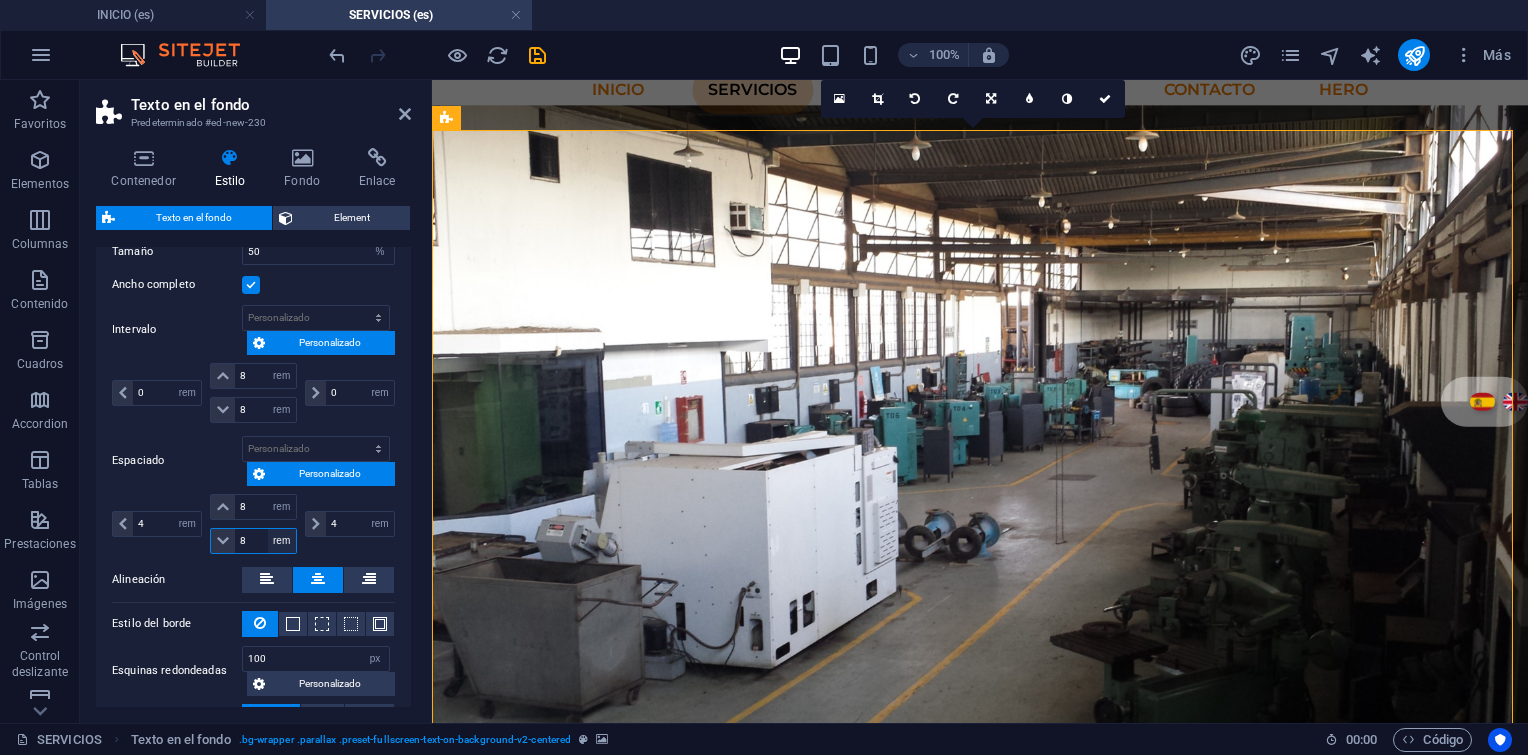 type on "8" 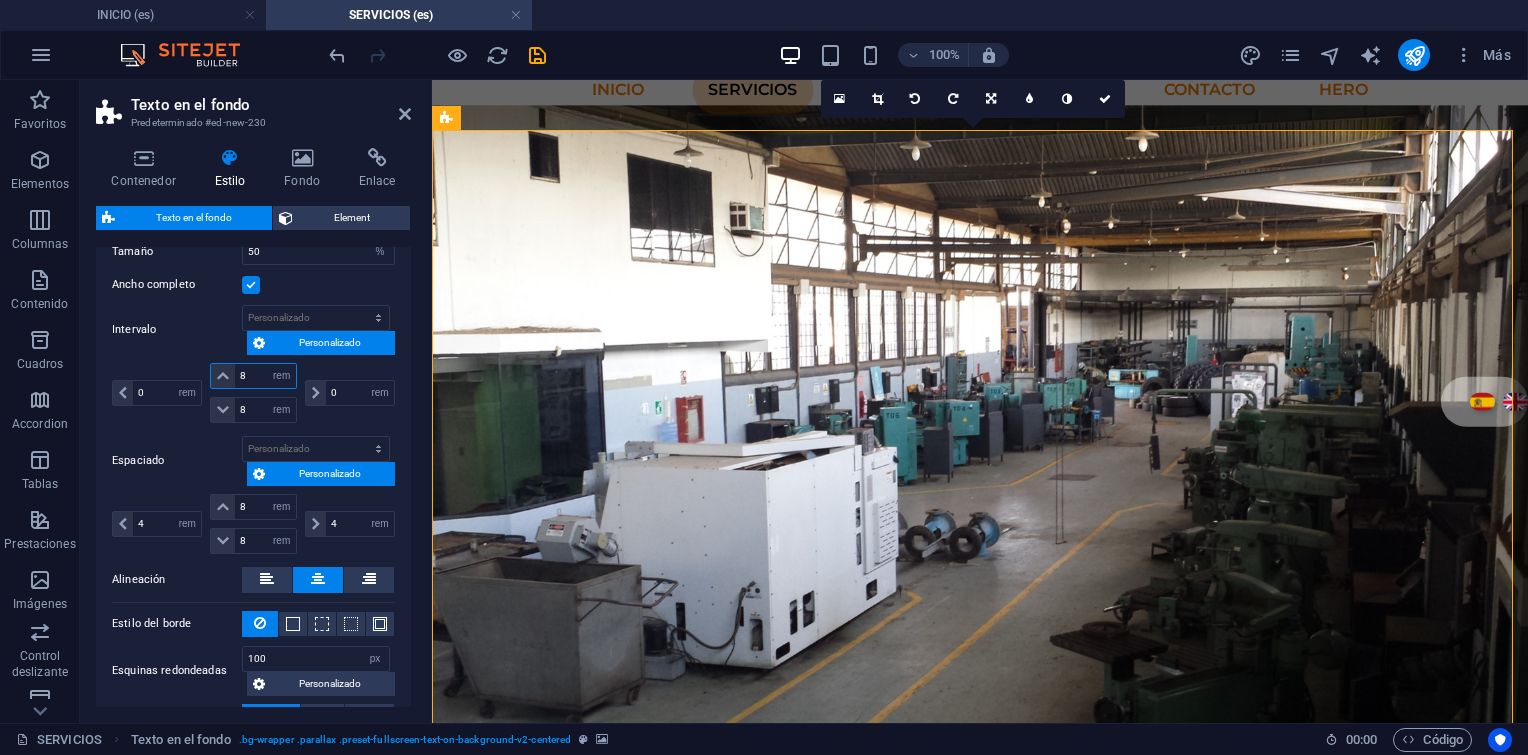 click on "8" at bounding box center (265, 376) 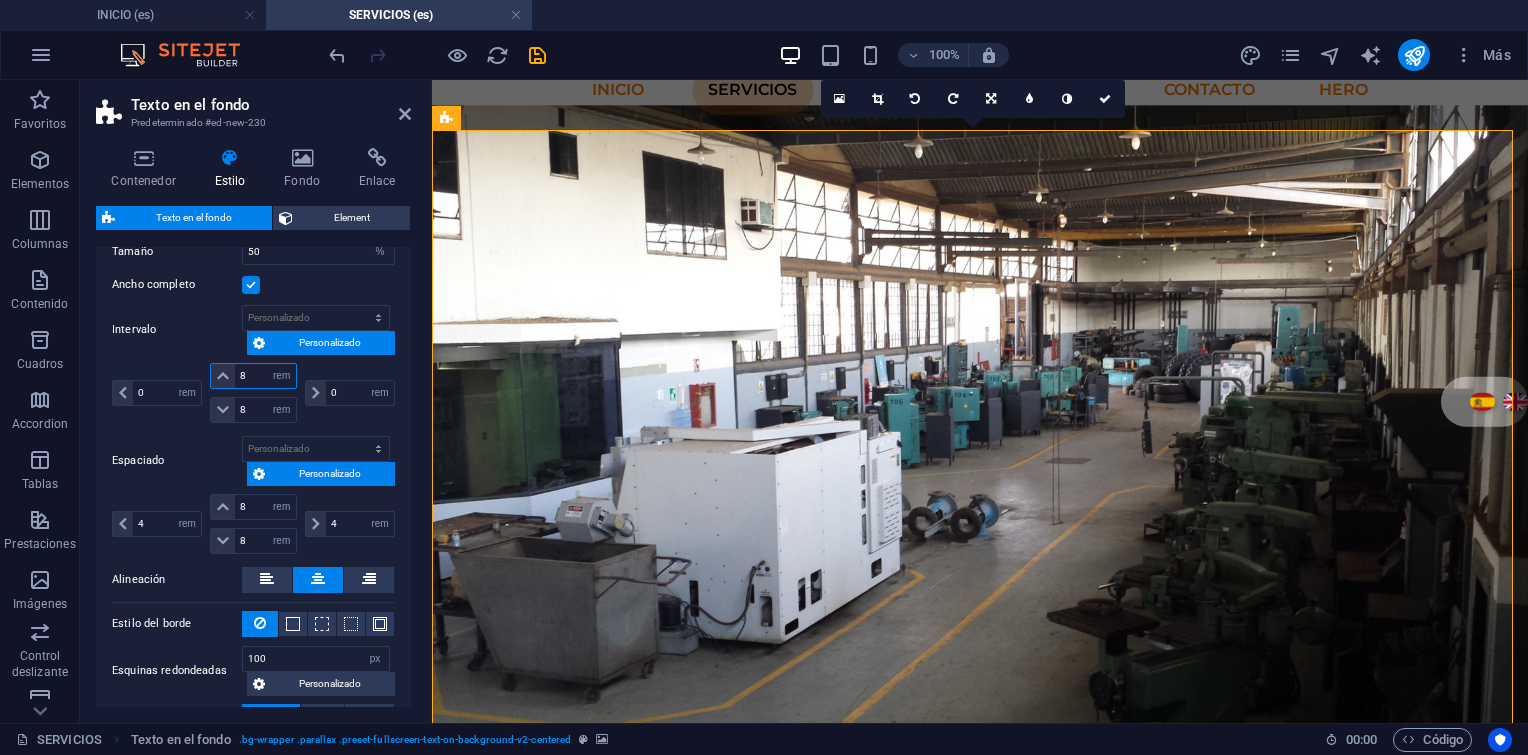 click on "8" at bounding box center (265, 376) 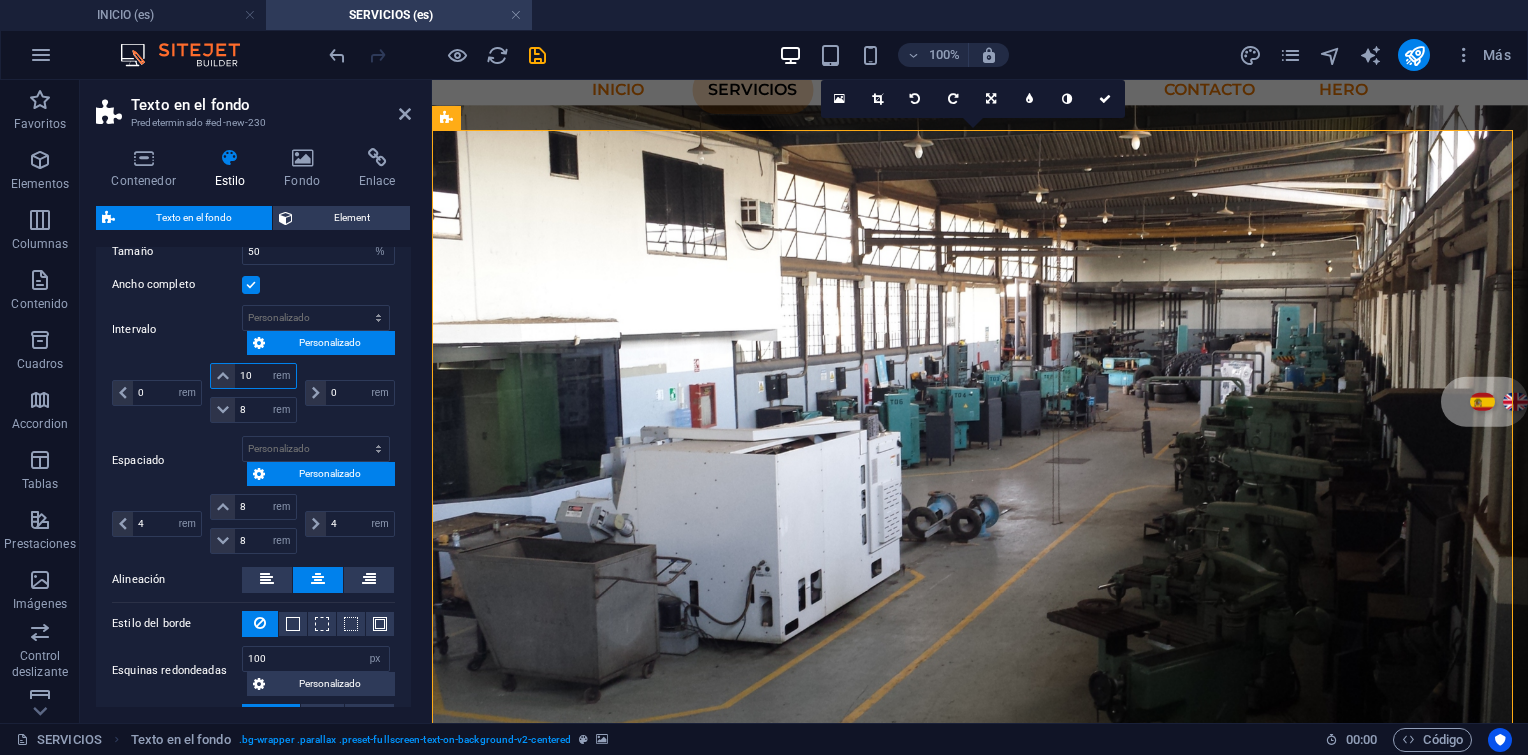 type on "10" 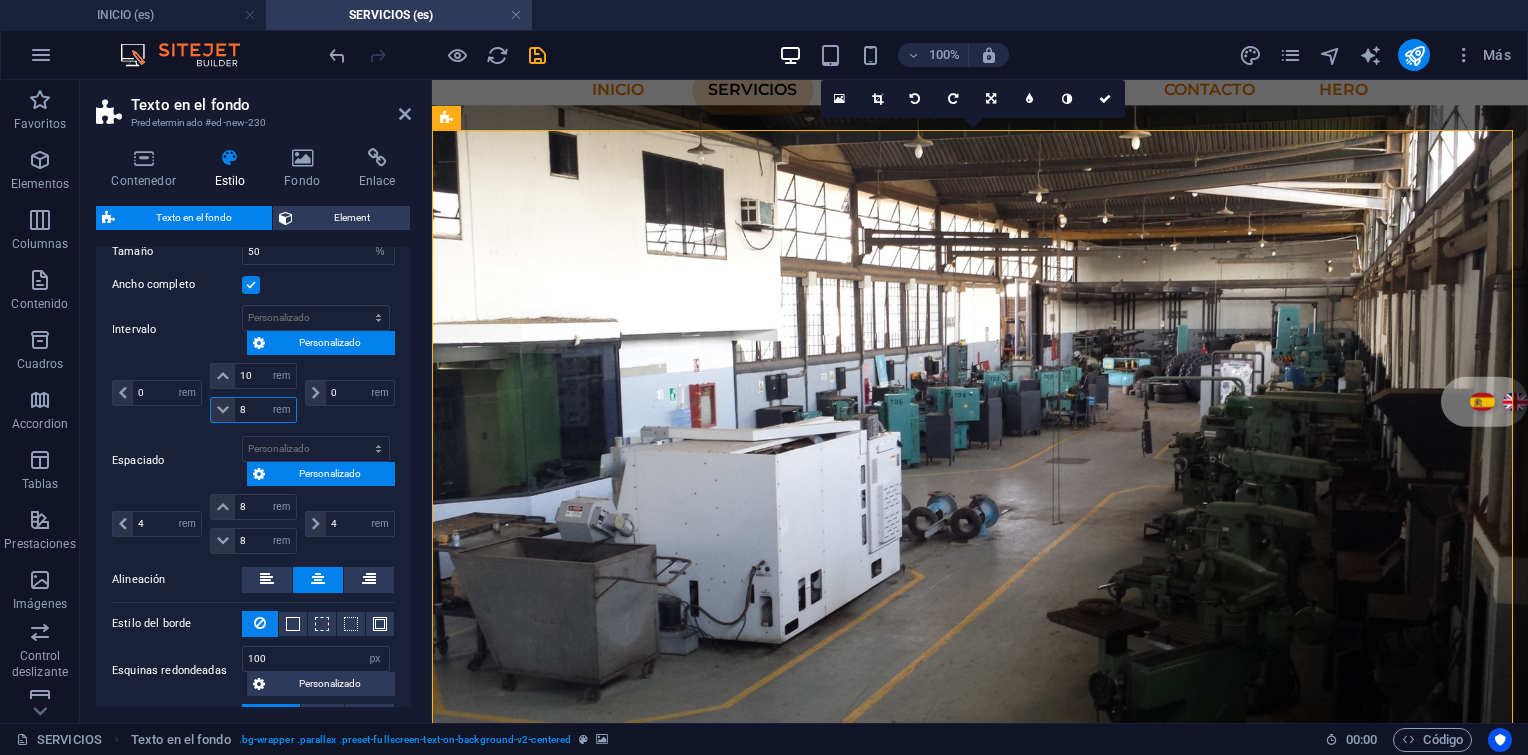 click on "8" at bounding box center (265, 410) 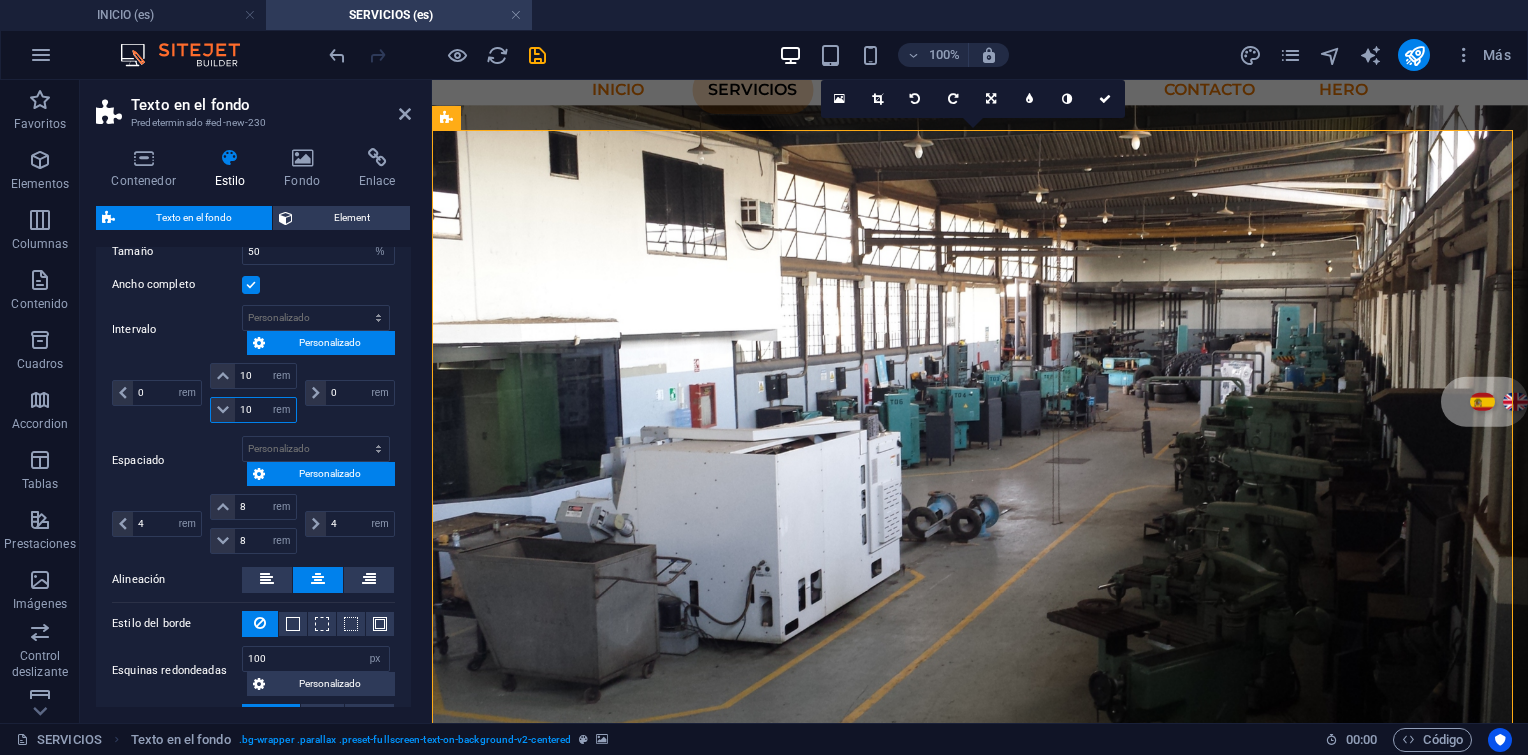 type on "10" 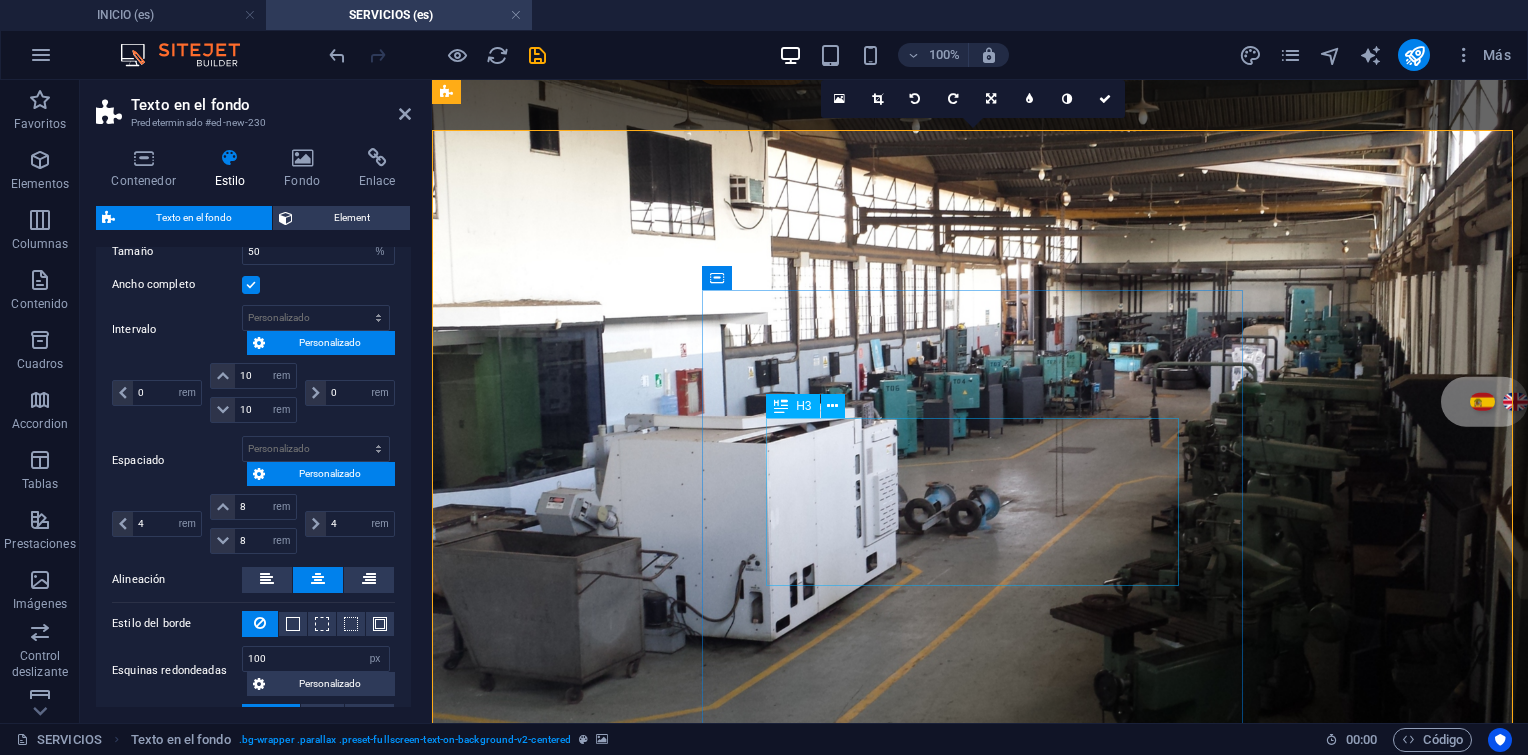 scroll, scrollTop: 100, scrollLeft: 0, axis: vertical 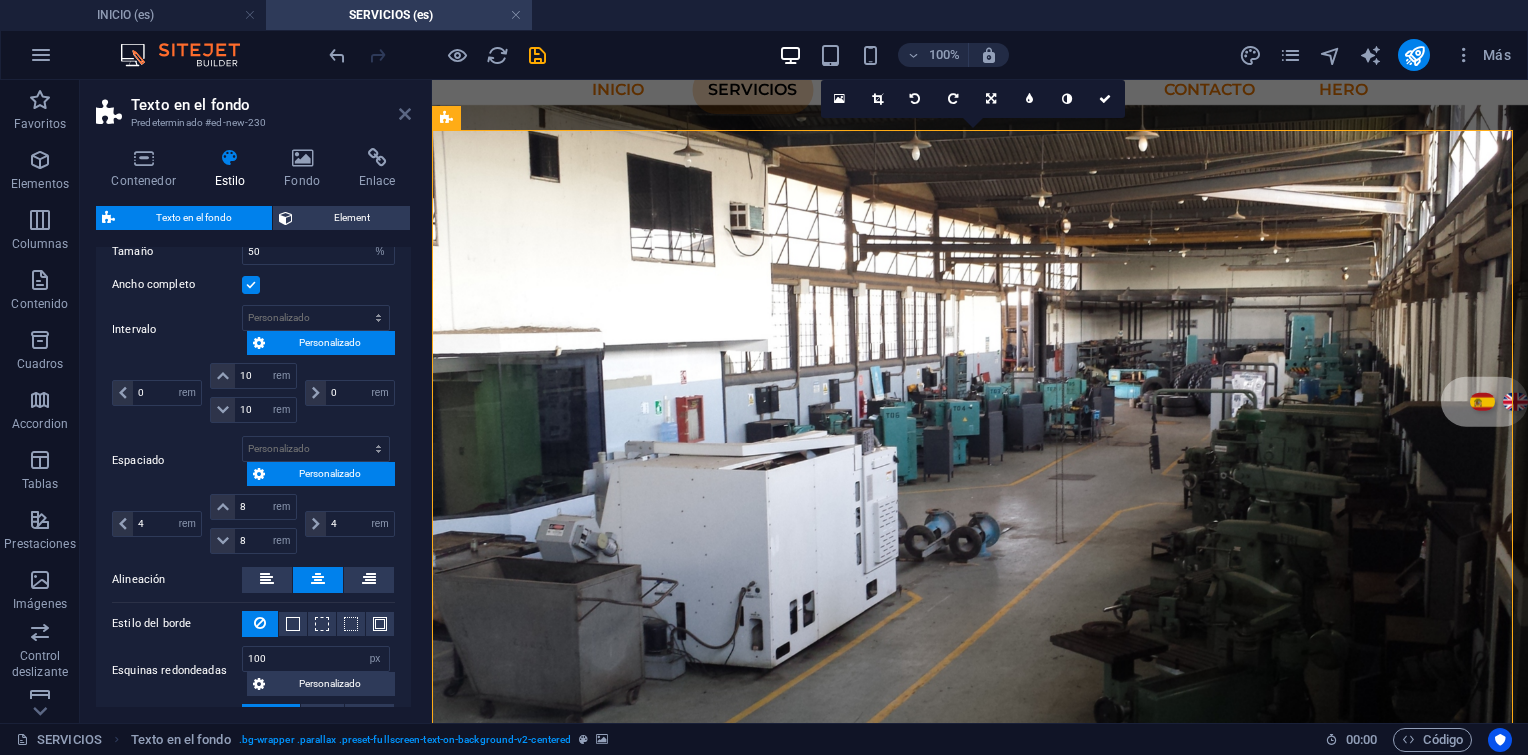 click at bounding box center [405, 114] 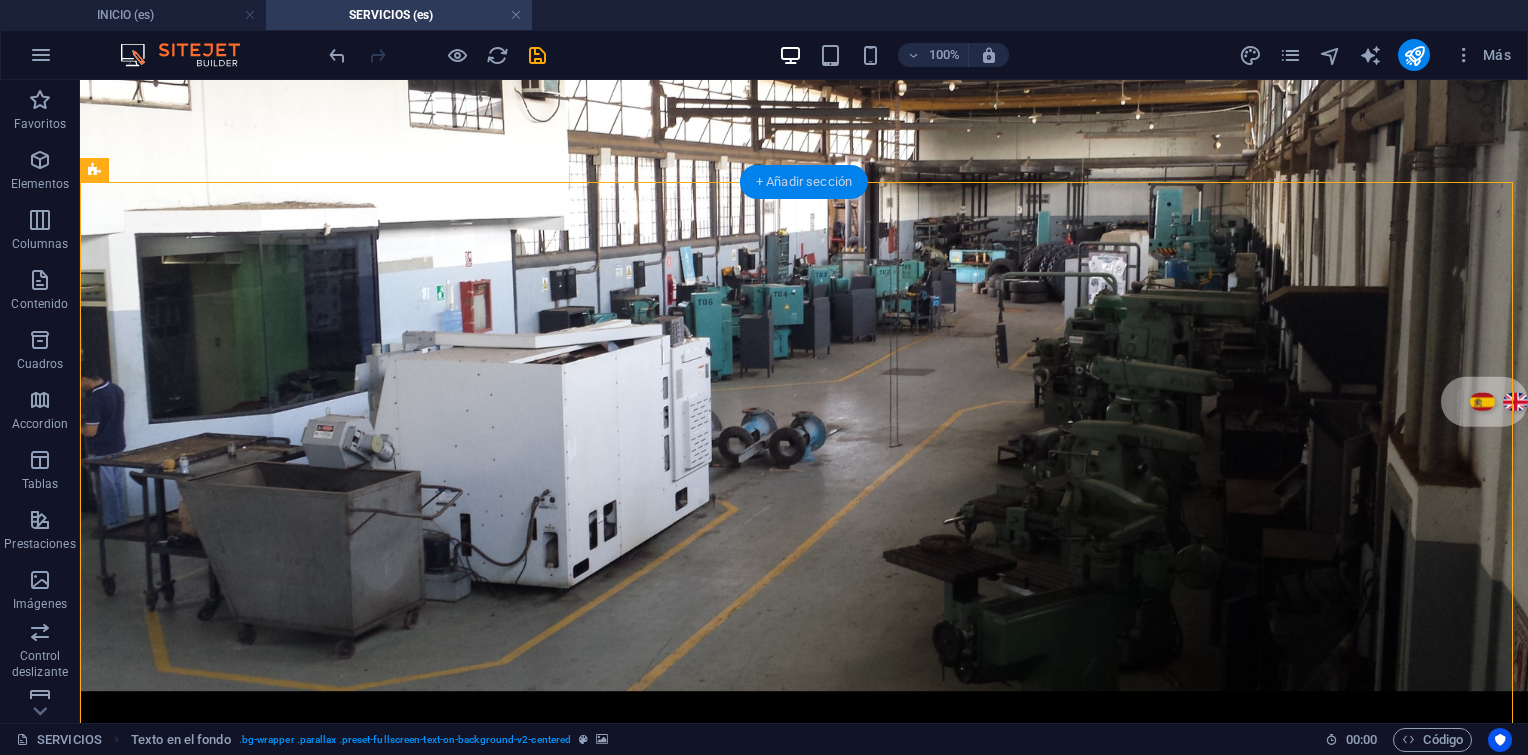 scroll, scrollTop: 0, scrollLeft: 0, axis: both 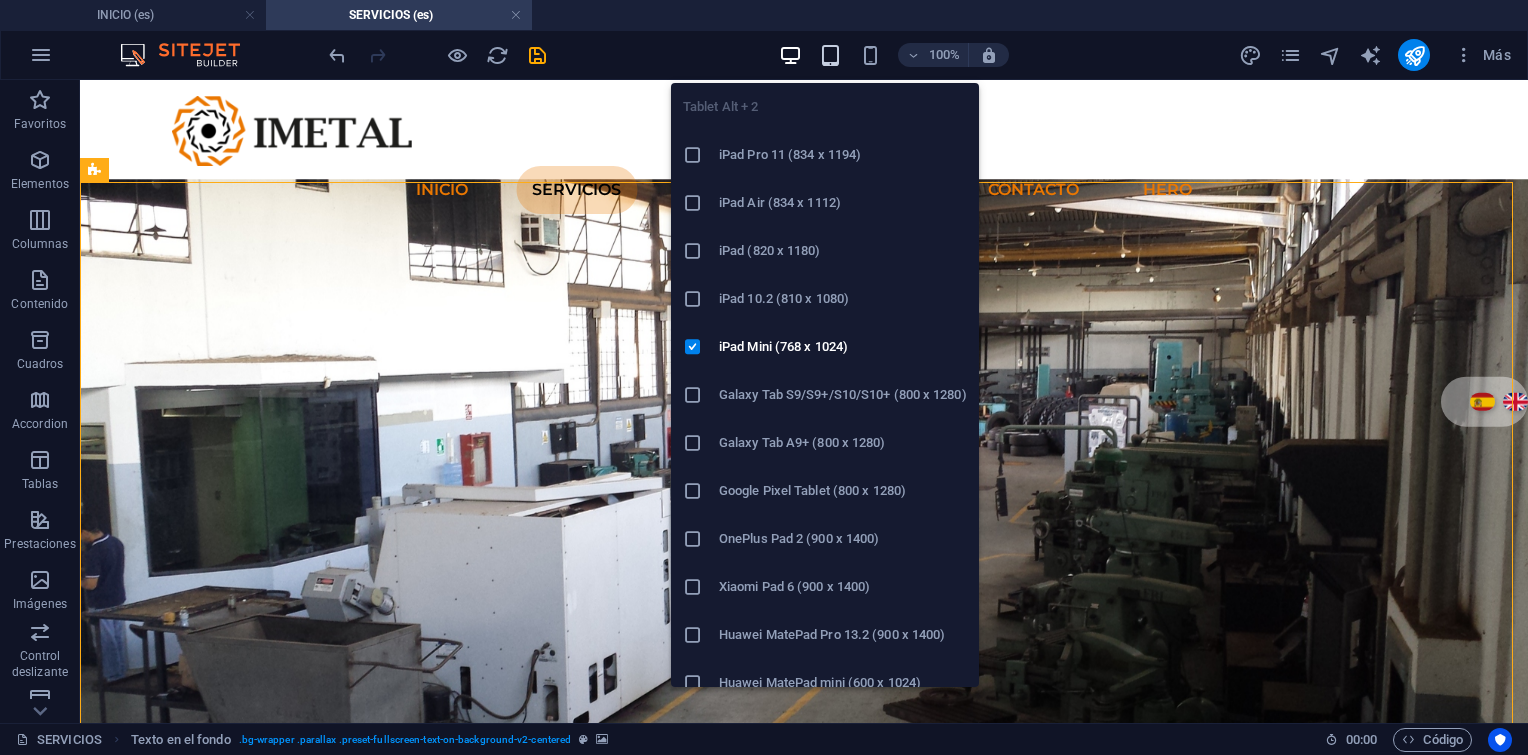 click at bounding box center (830, 55) 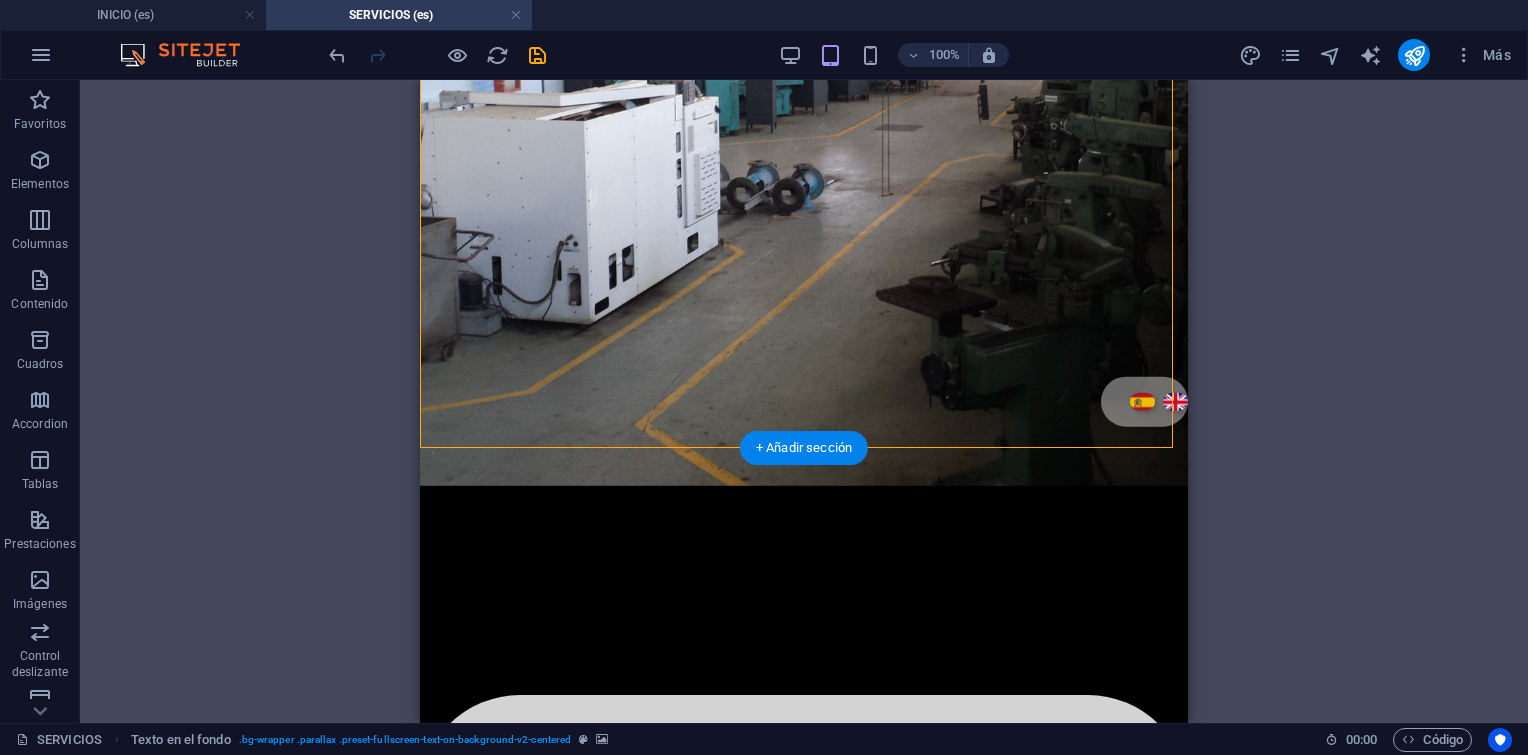 scroll, scrollTop: 0, scrollLeft: 0, axis: both 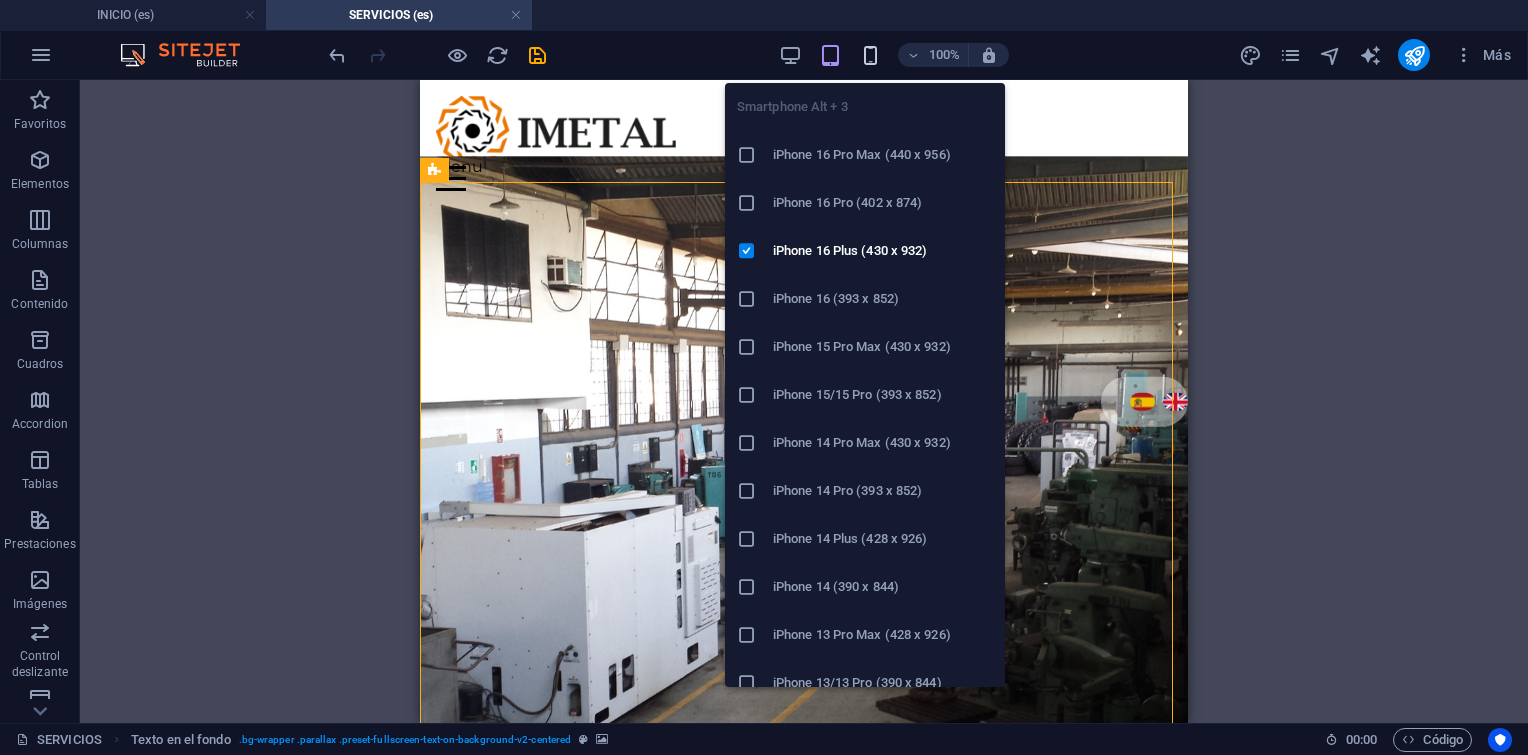 click at bounding box center [870, 55] 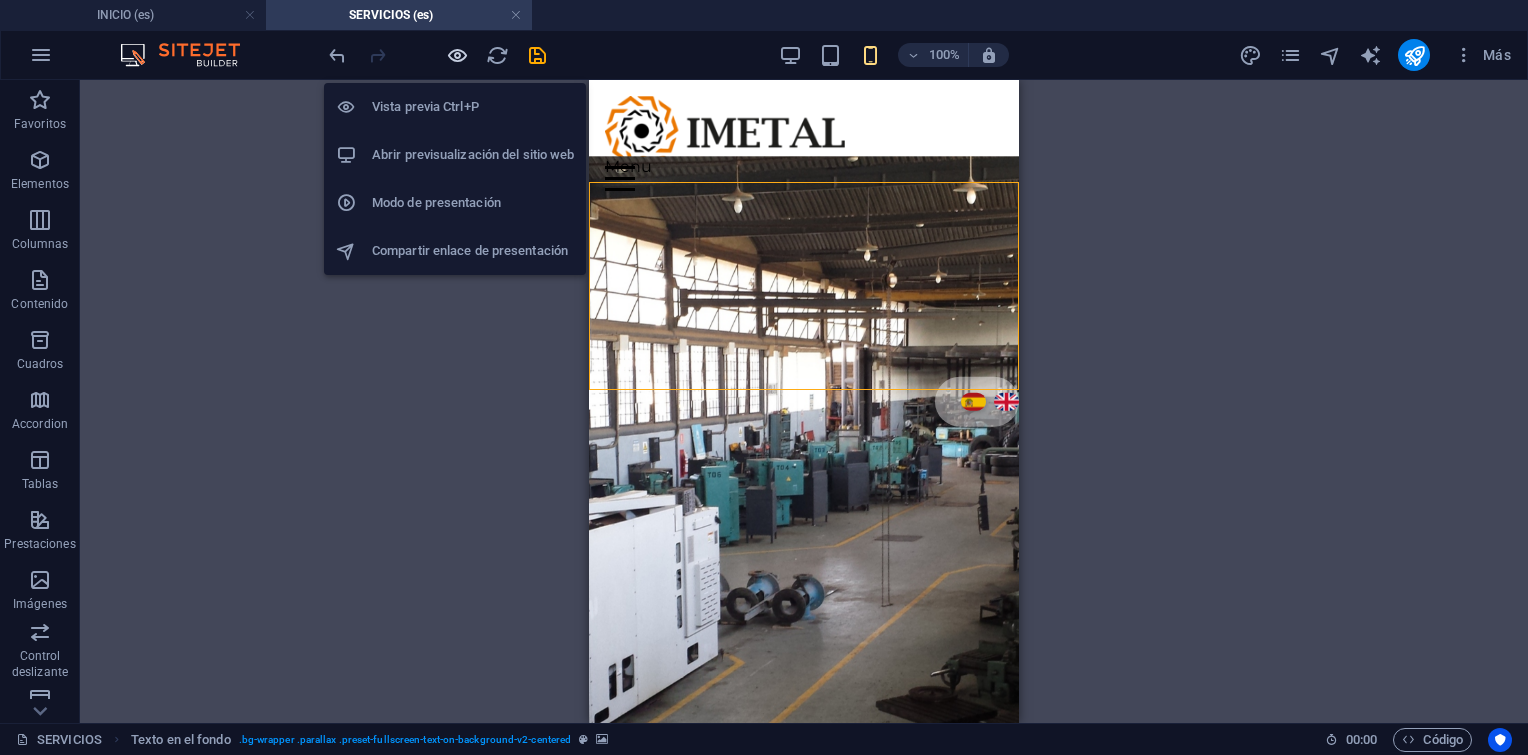 click at bounding box center [457, 55] 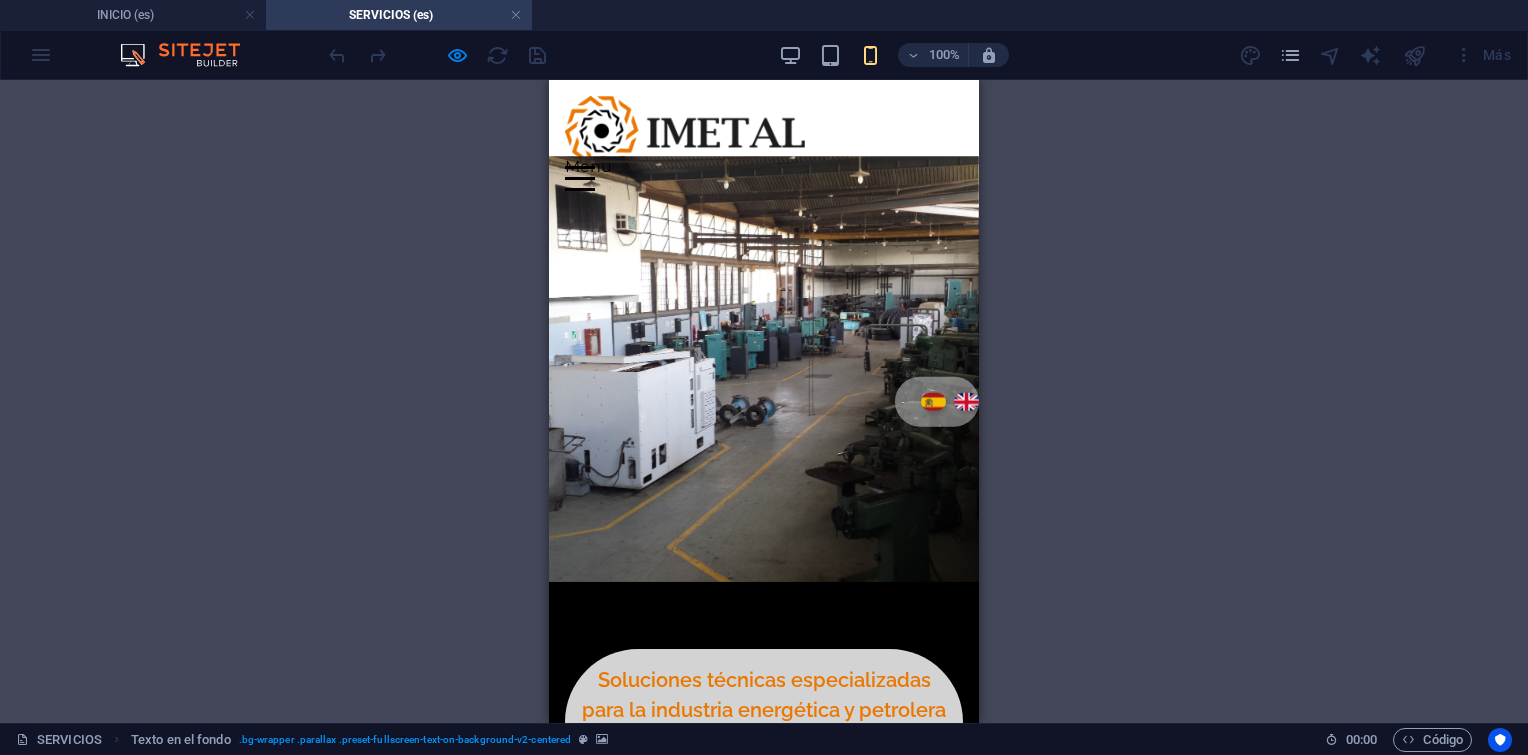 click on "Soluciones técnicas especializadas  para la industria energética y petrolera Servicios con calidad, responsabilidad y seguridad." at bounding box center (764, 722) 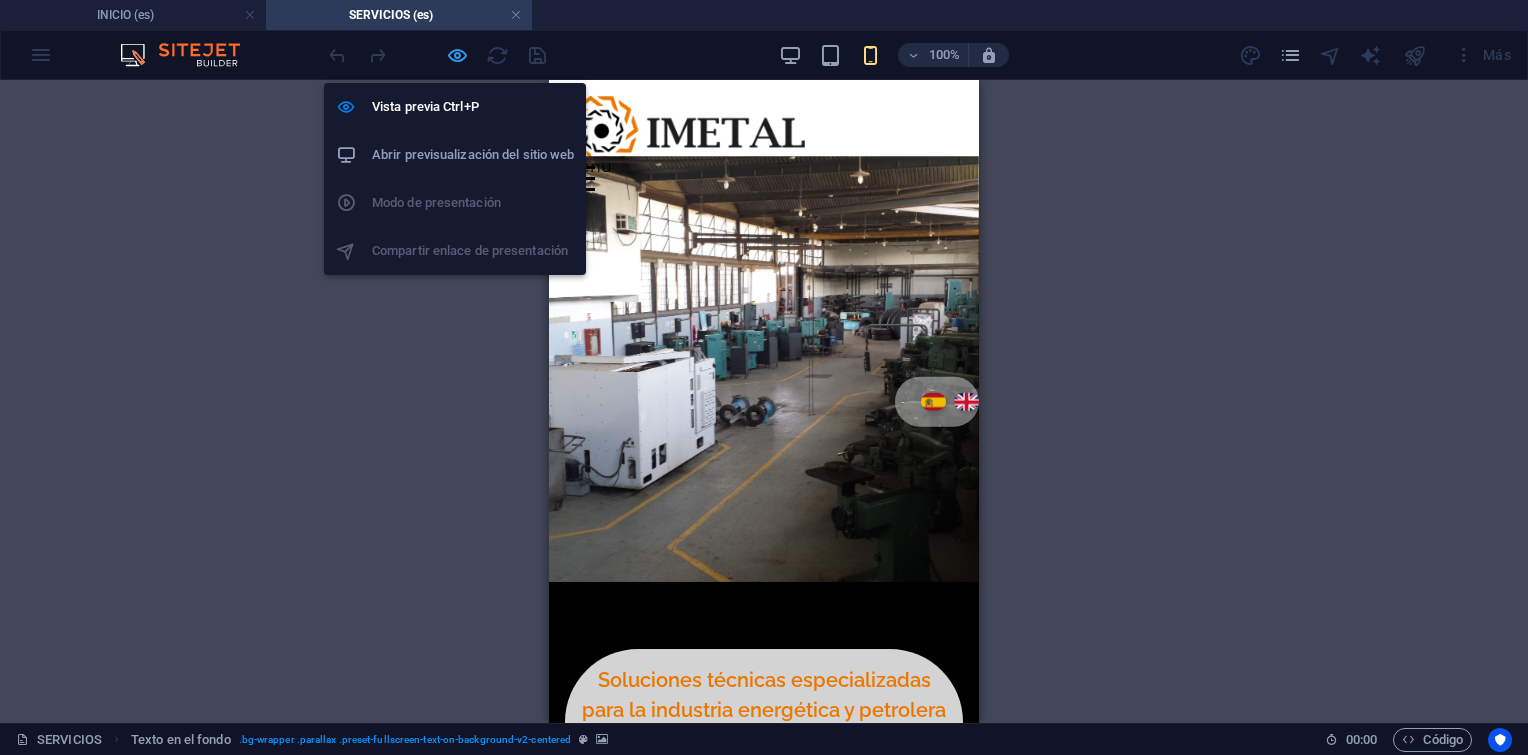click at bounding box center (457, 55) 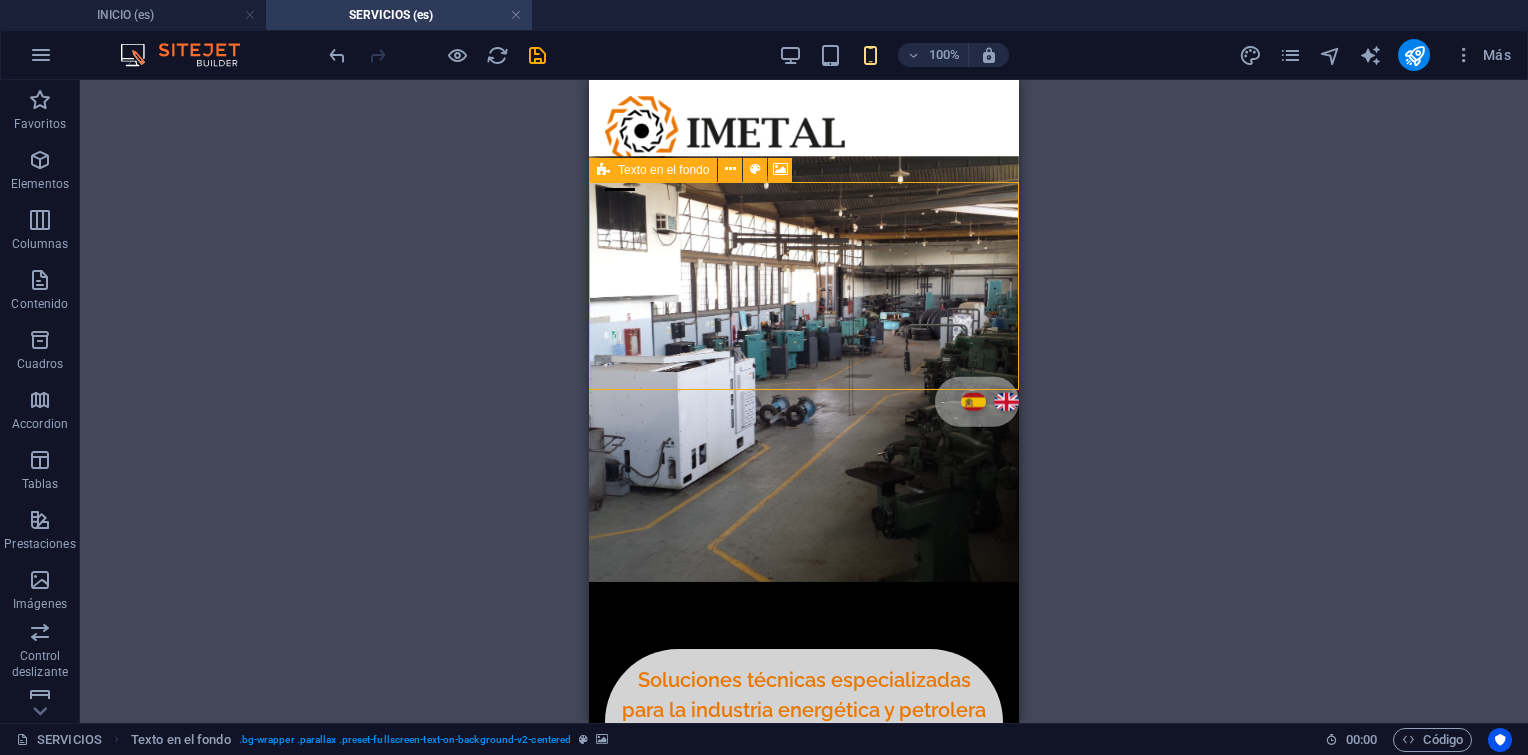 click at bounding box center [603, 170] 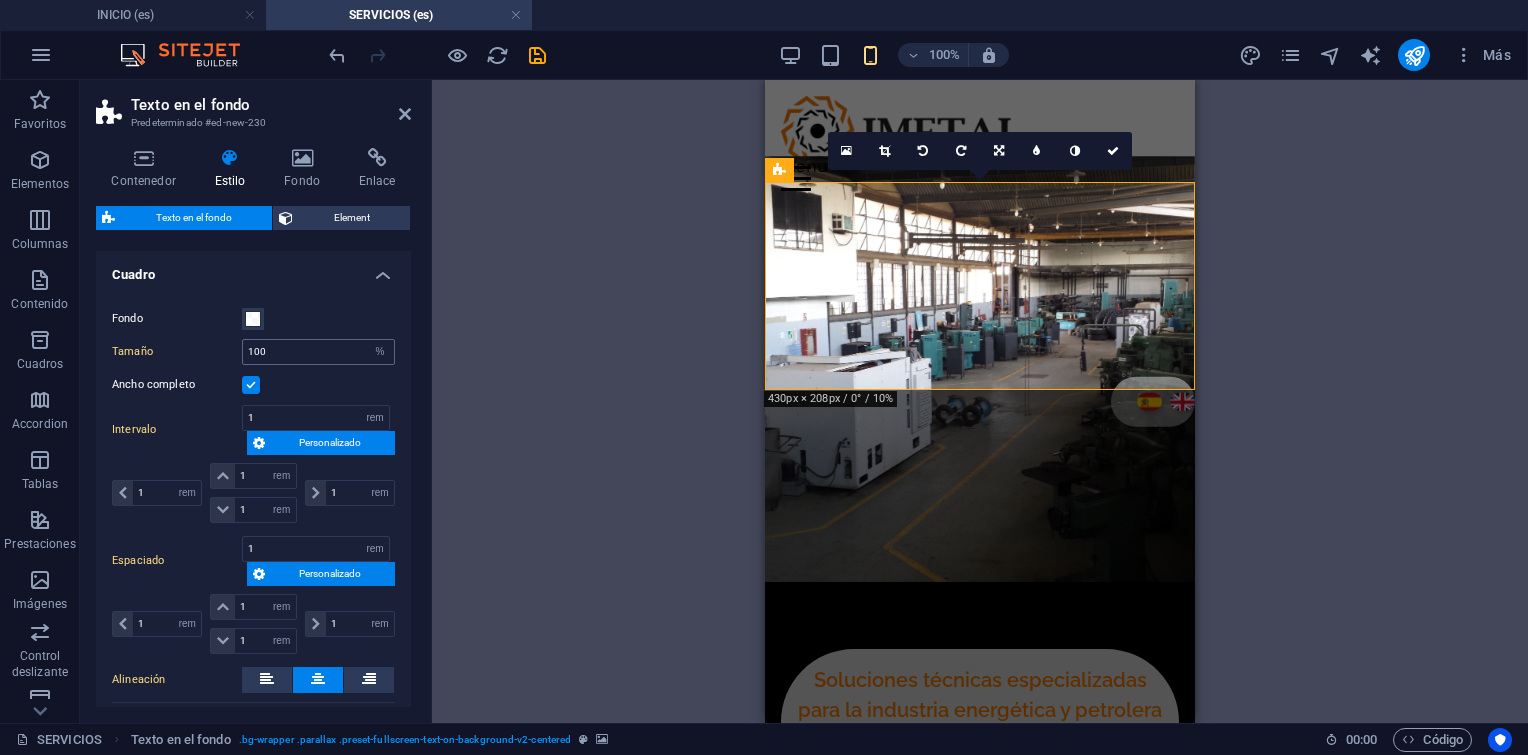 scroll, scrollTop: 300, scrollLeft: 0, axis: vertical 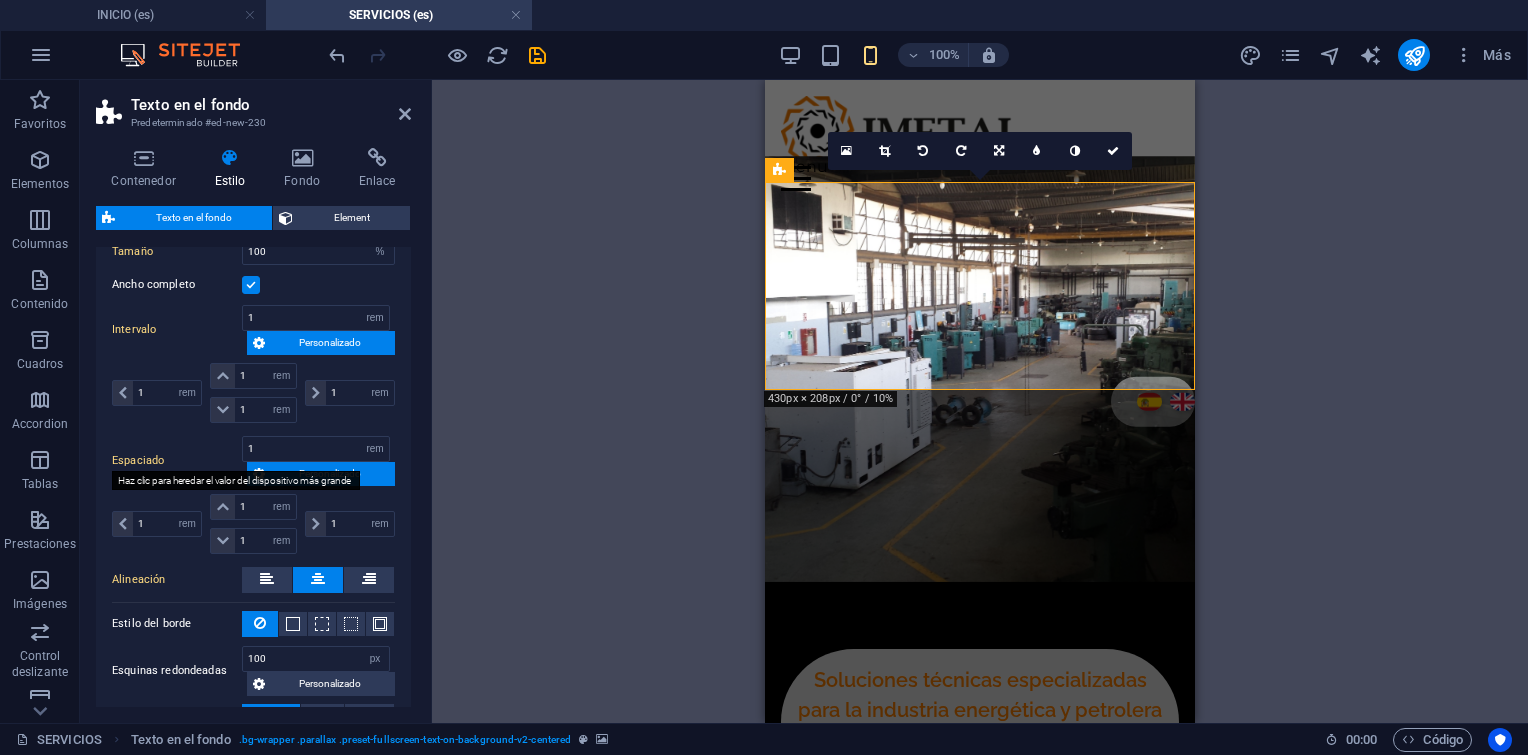 click on "Espaciado" at bounding box center [177, 461] 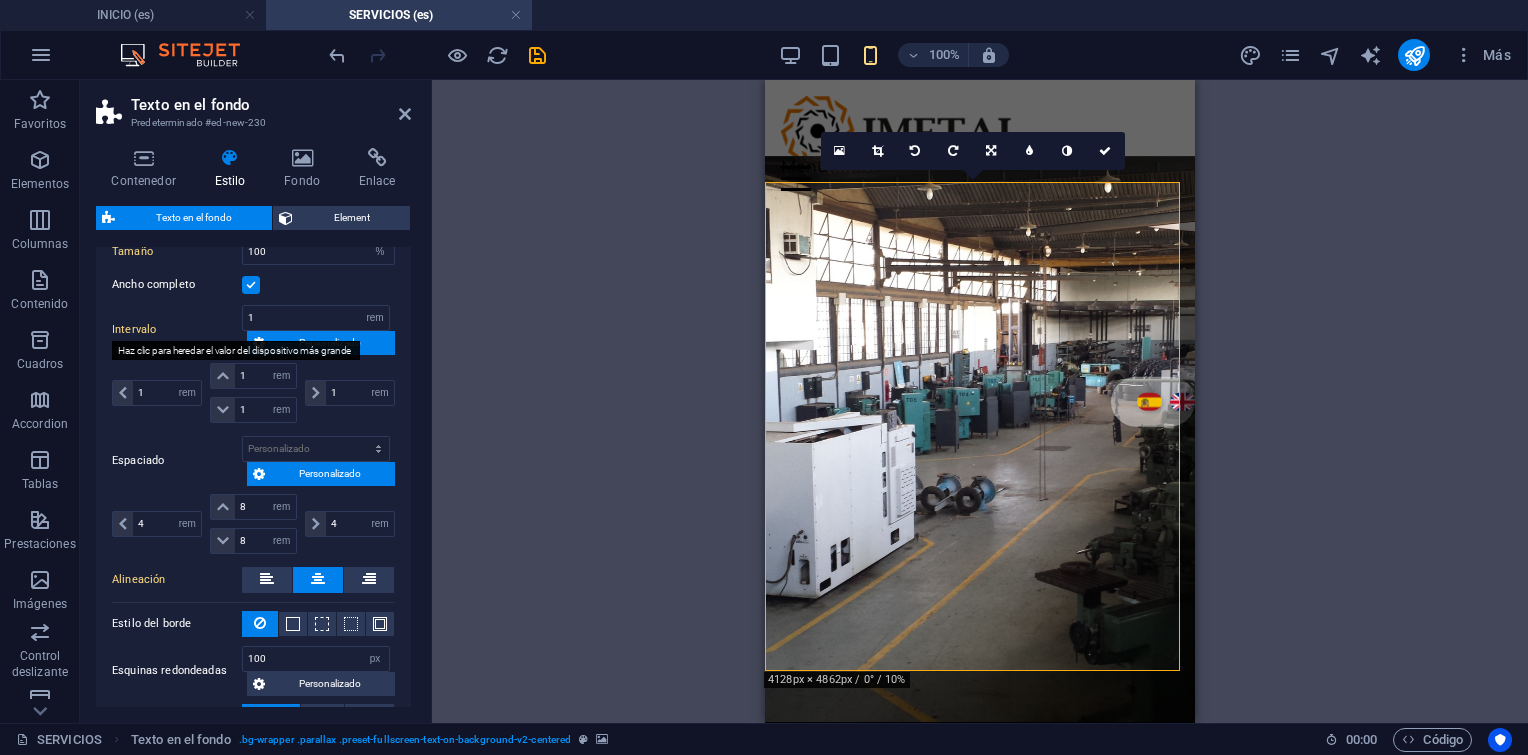 click on "Intervalo" at bounding box center (177, 330) 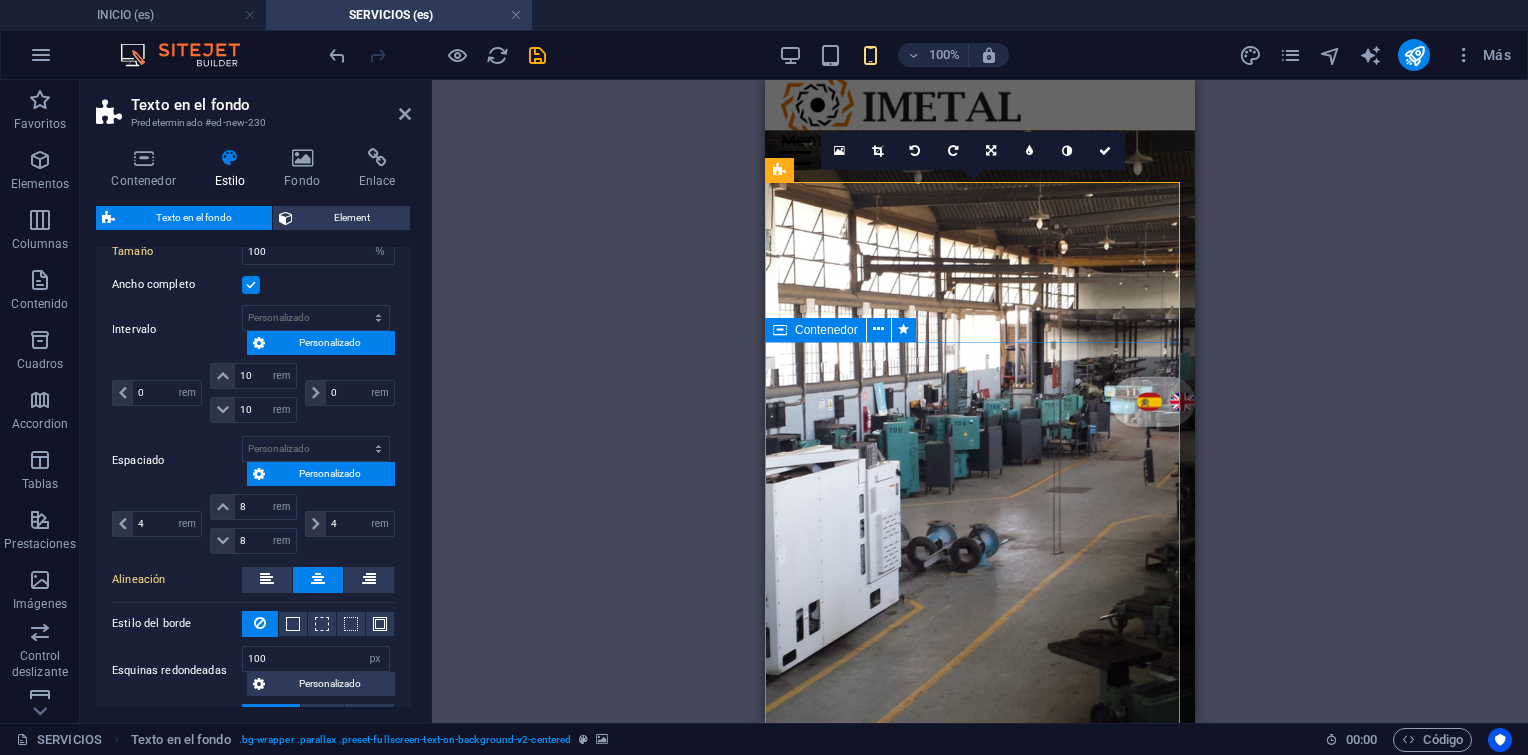 scroll, scrollTop: 0, scrollLeft: 0, axis: both 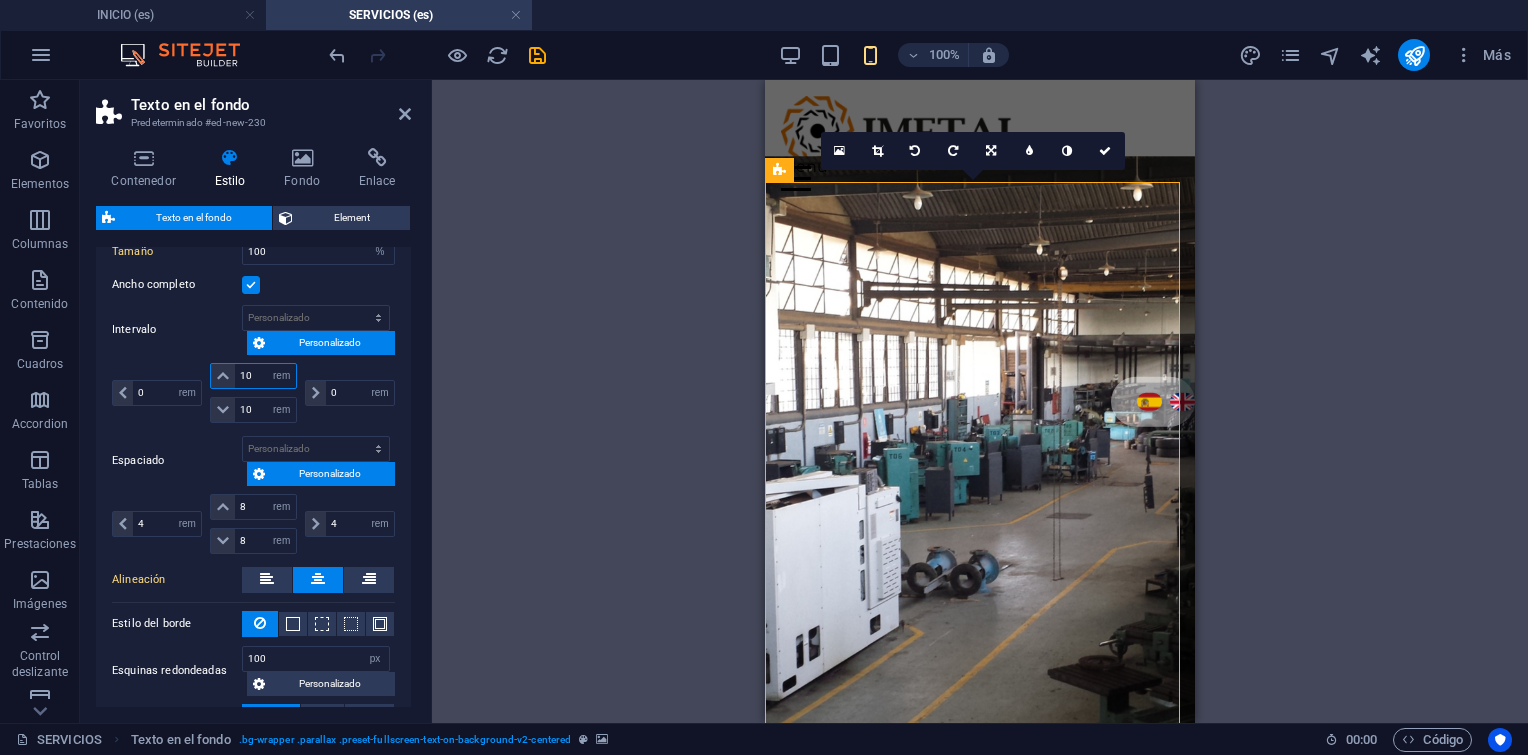 click on "10" at bounding box center (265, 376) 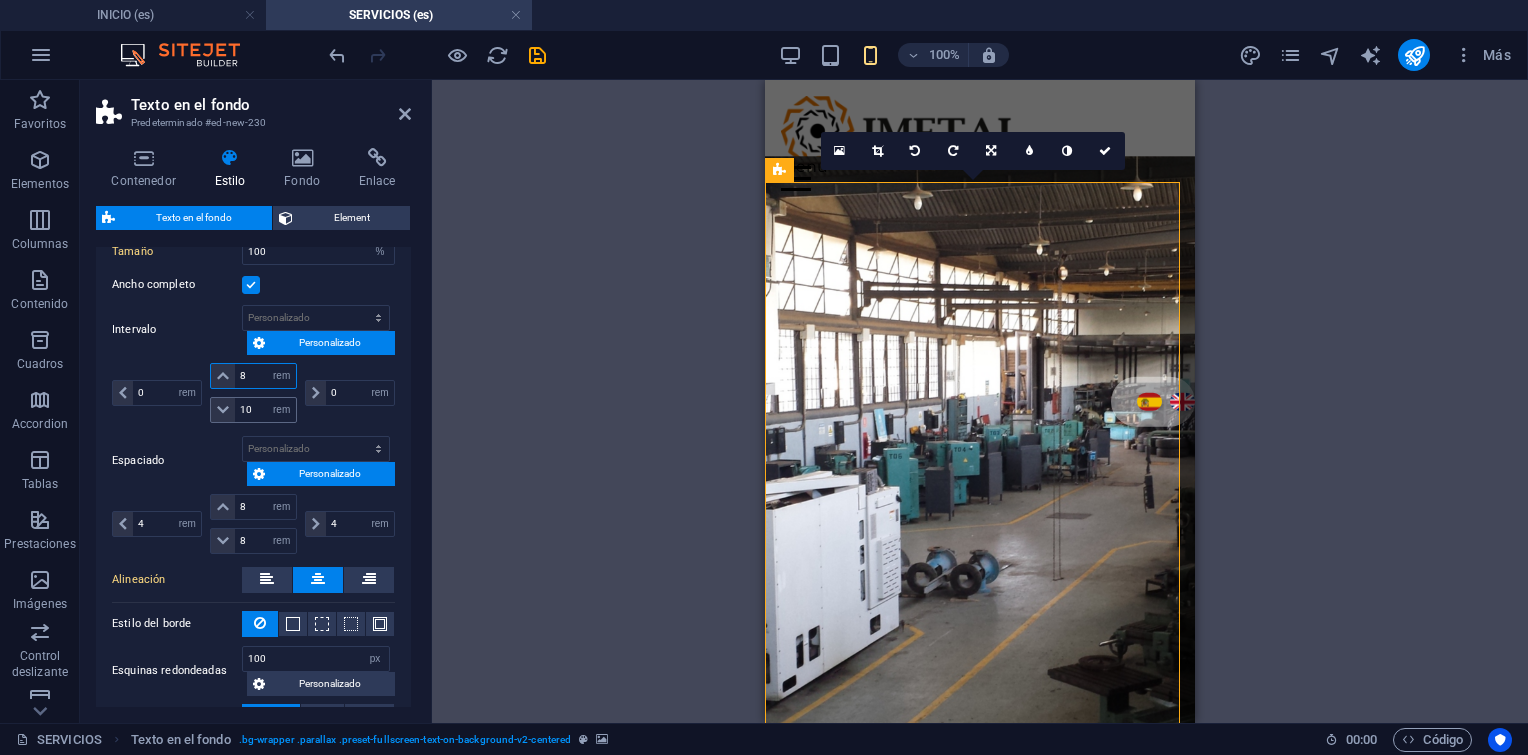 type on "8" 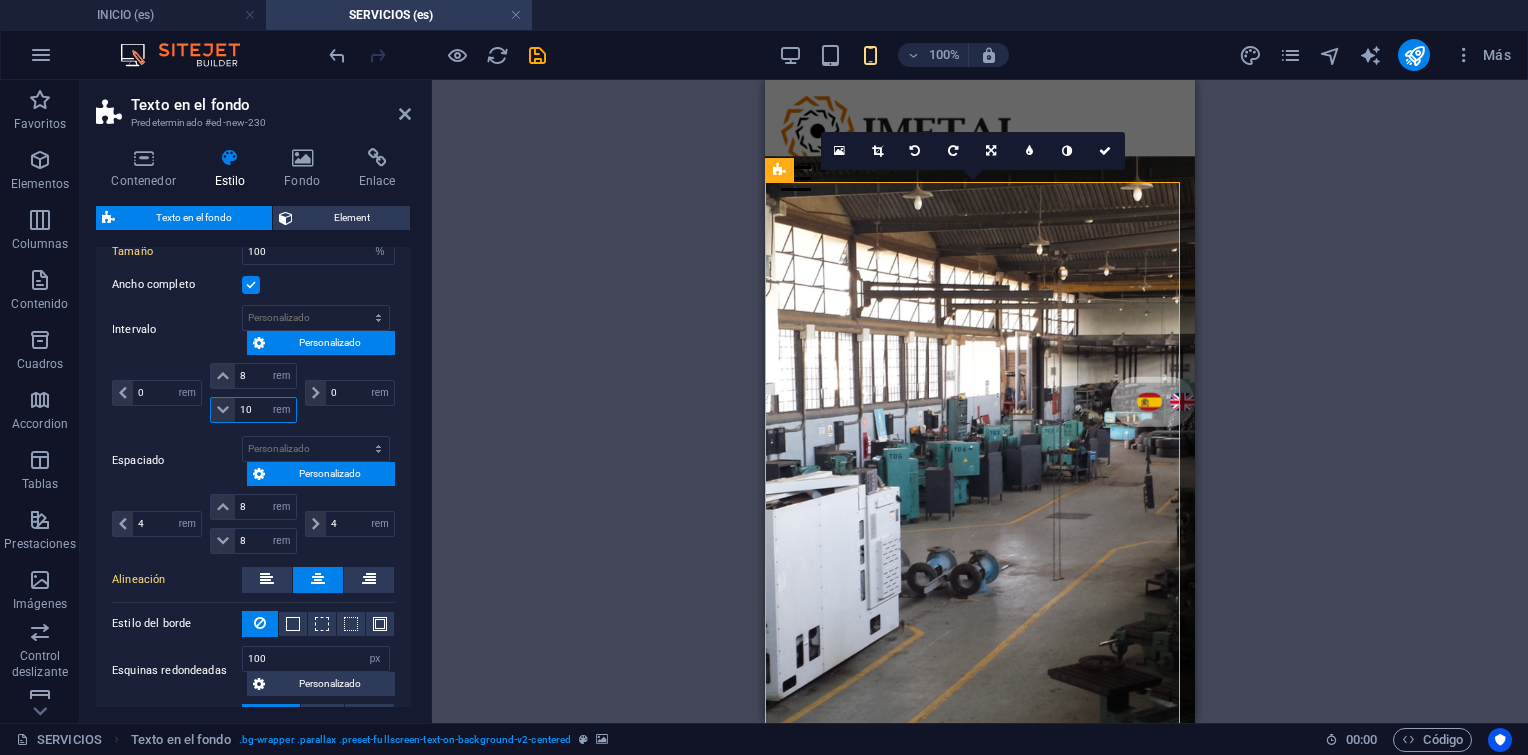 click on "10" at bounding box center [265, 410] 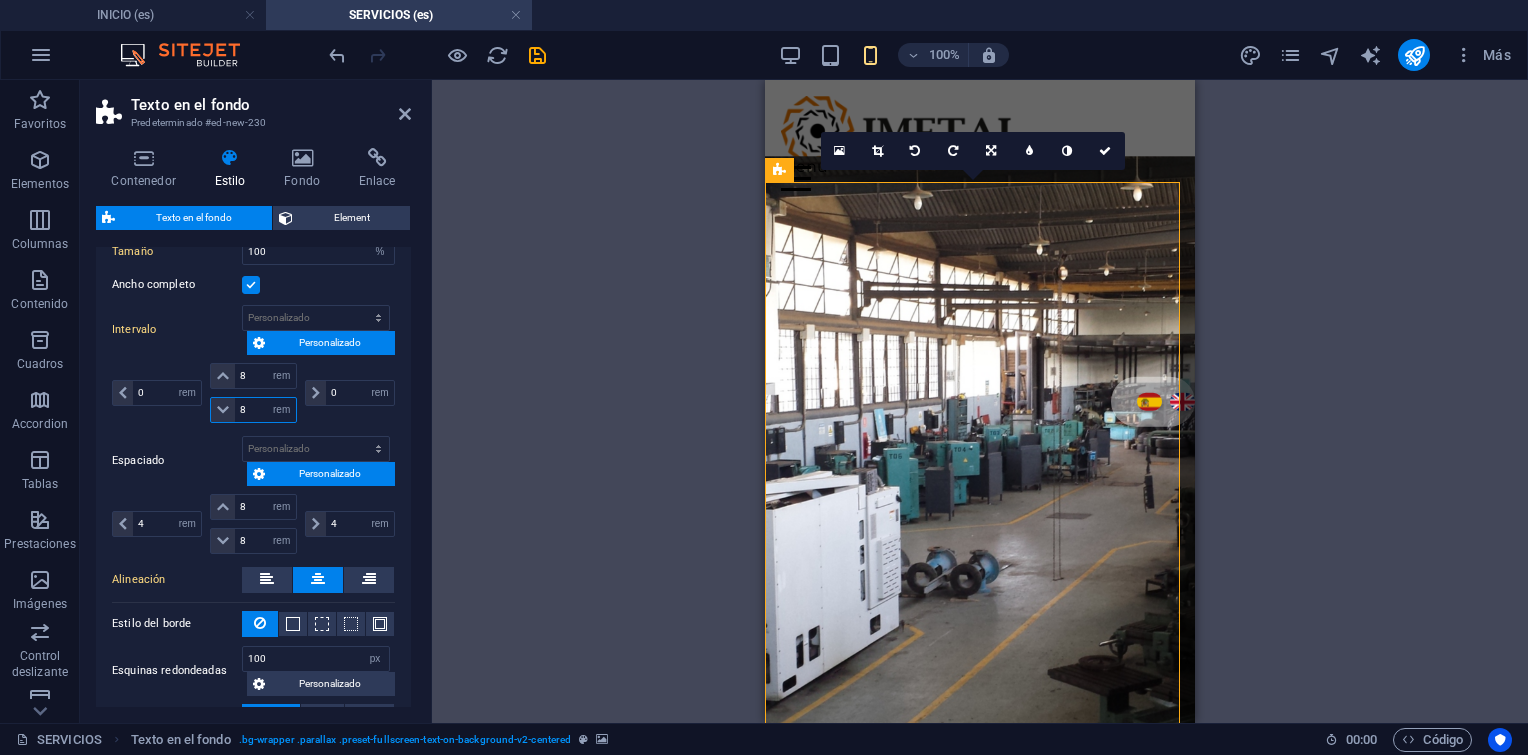 type on "8" 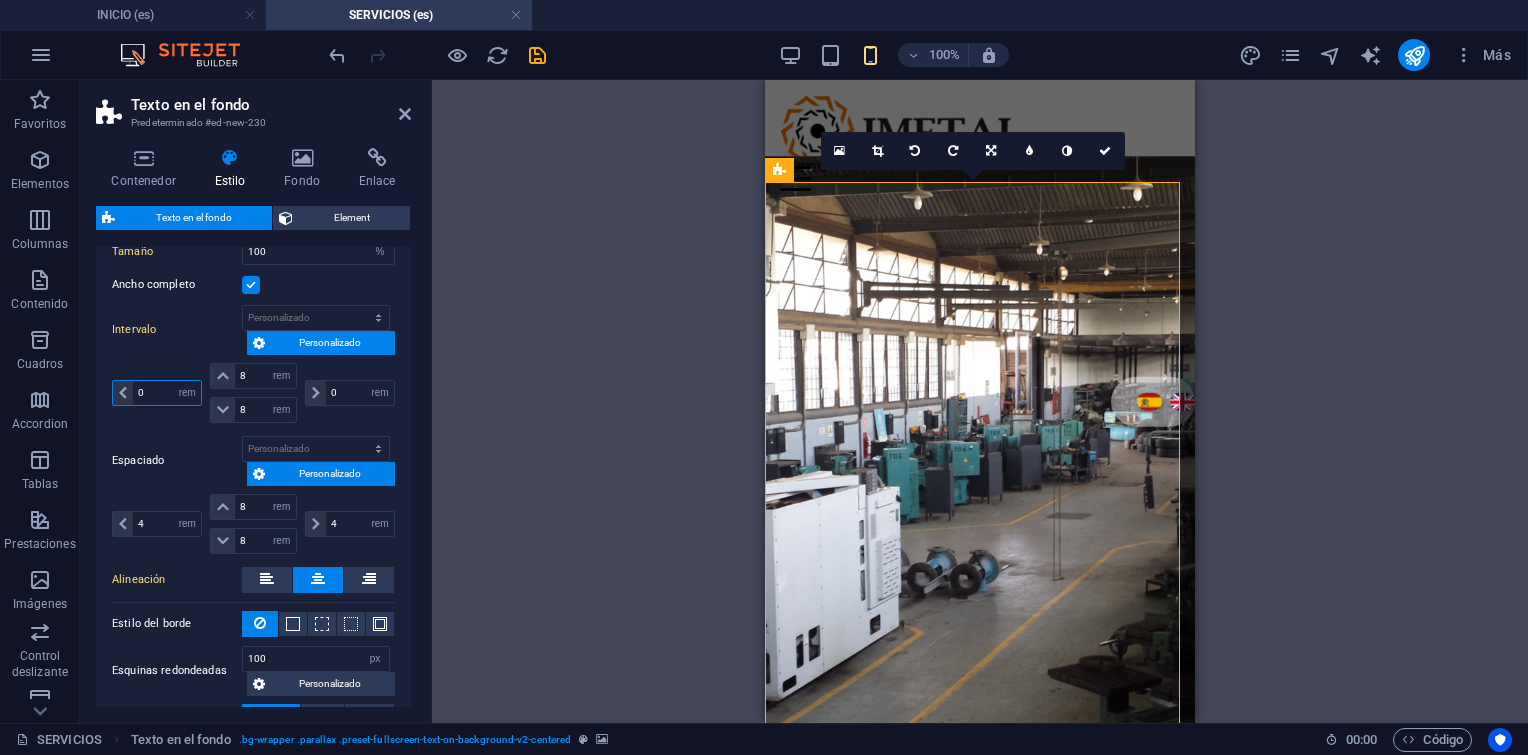 click on "0" at bounding box center (167, 393) 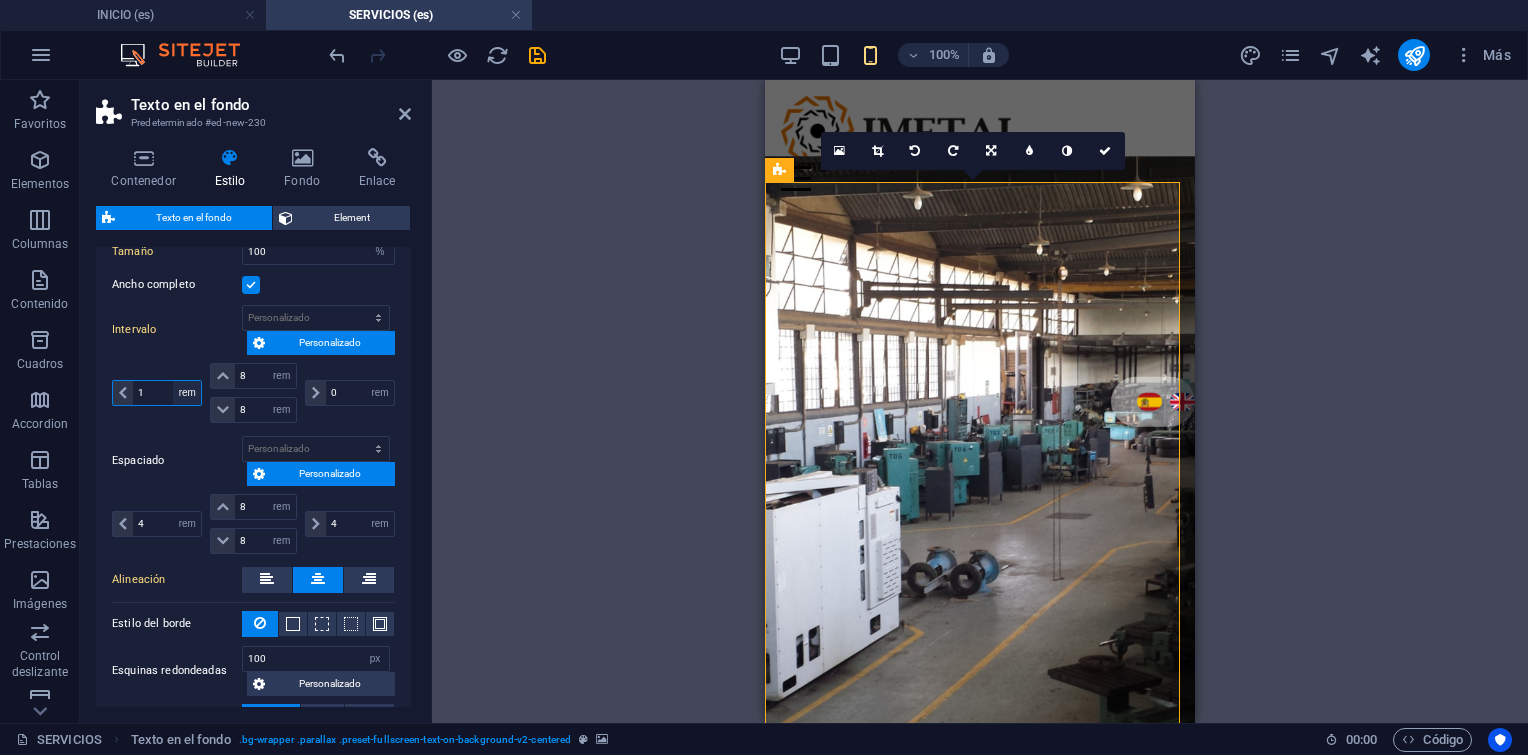 type on "0" 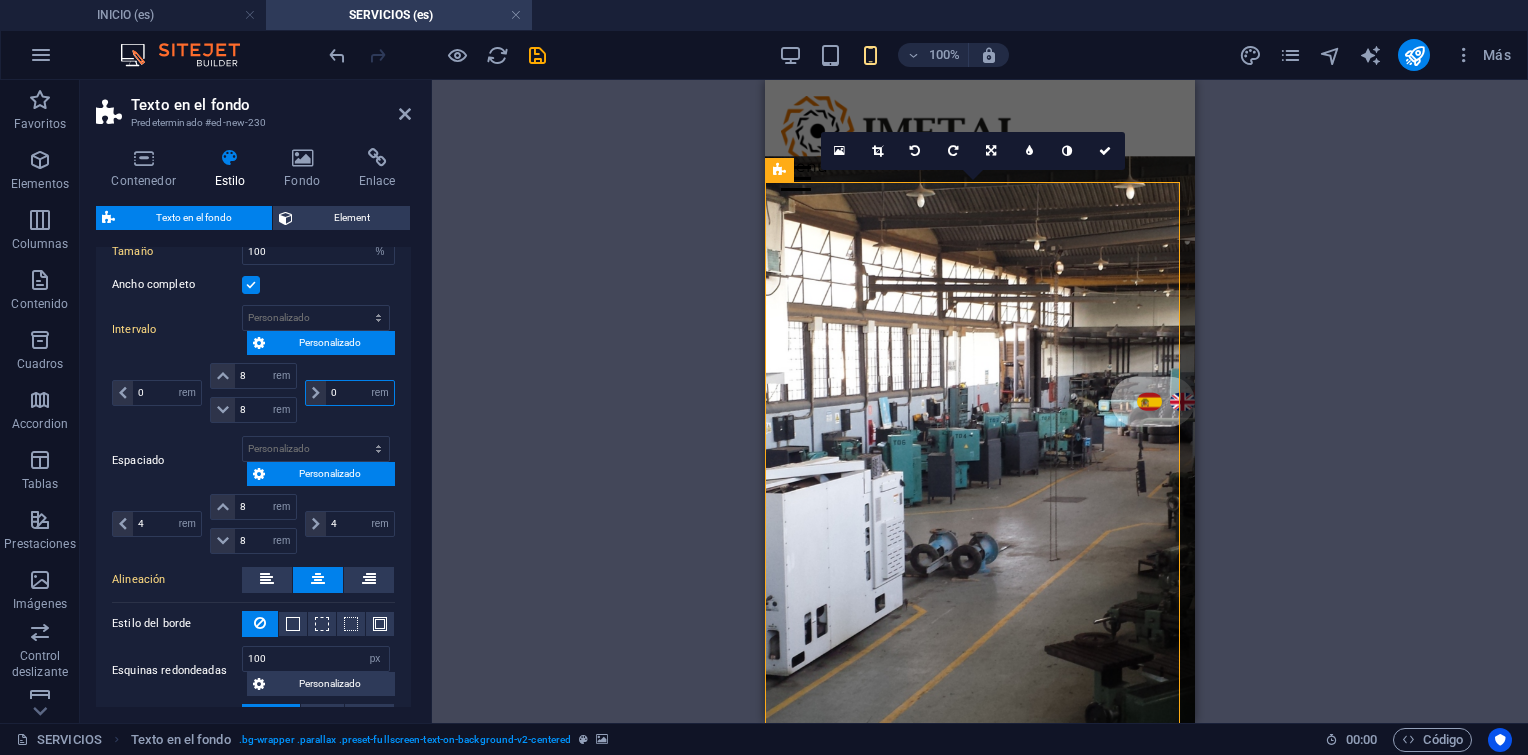 click on "0" at bounding box center [360, 393] 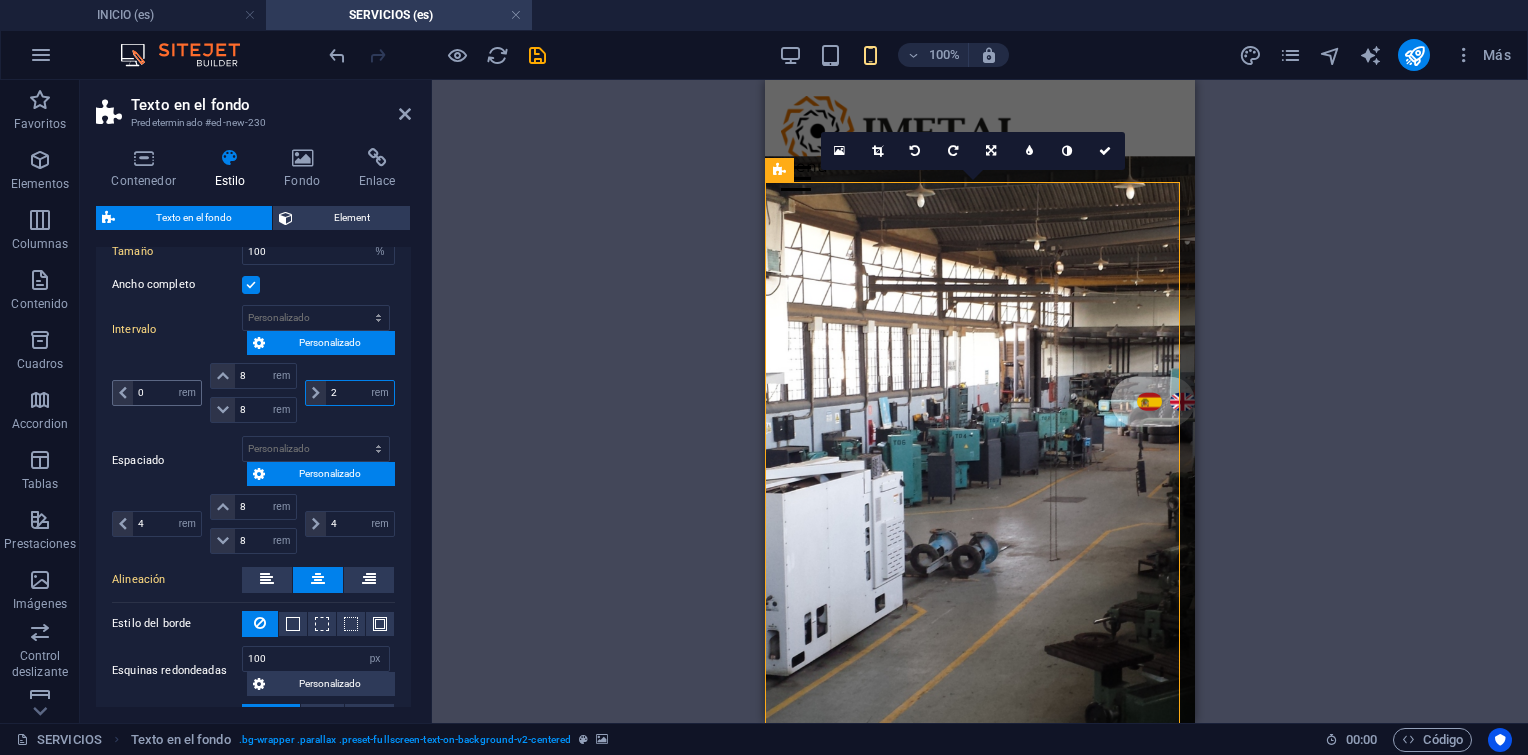 type on "2" 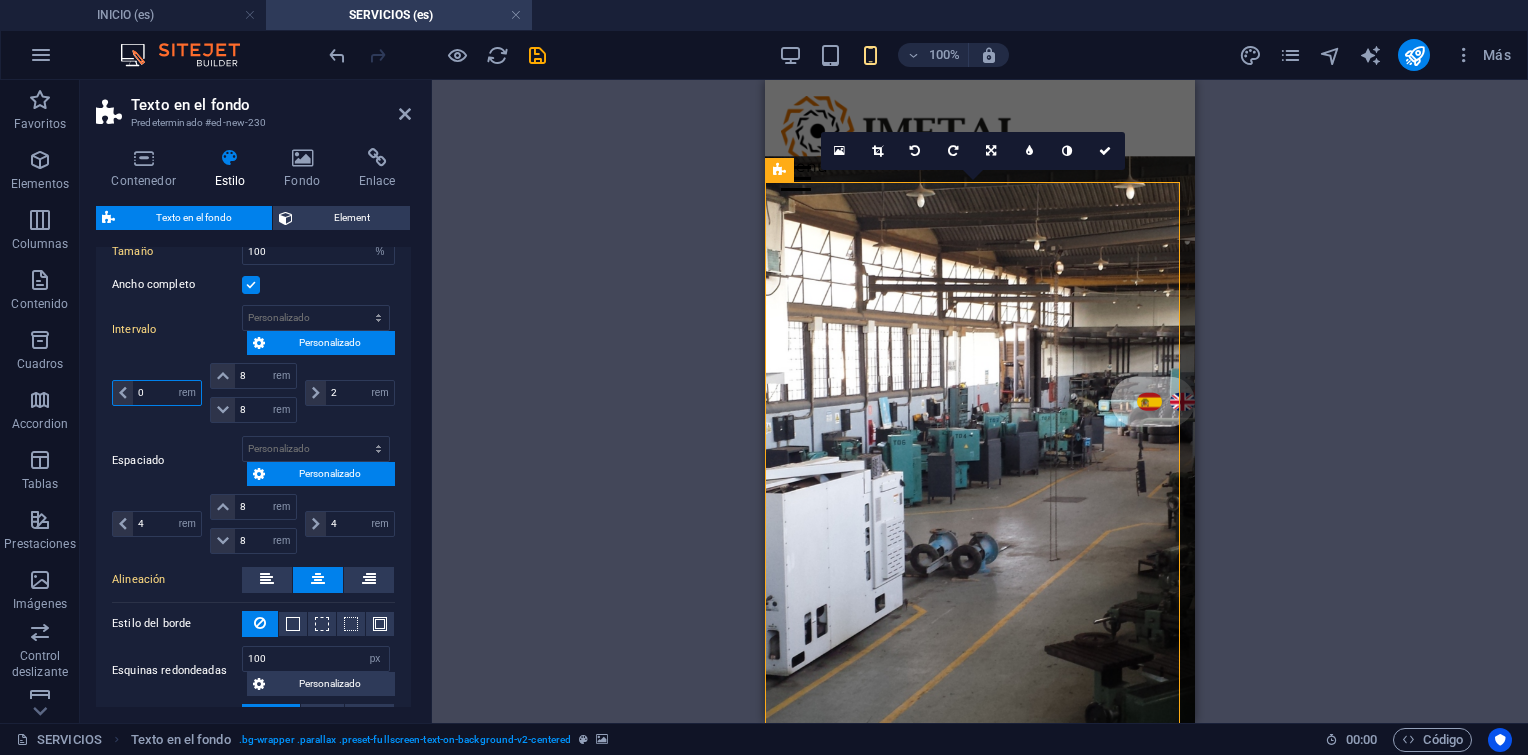 click on "0" at bounding box center (167, 393) 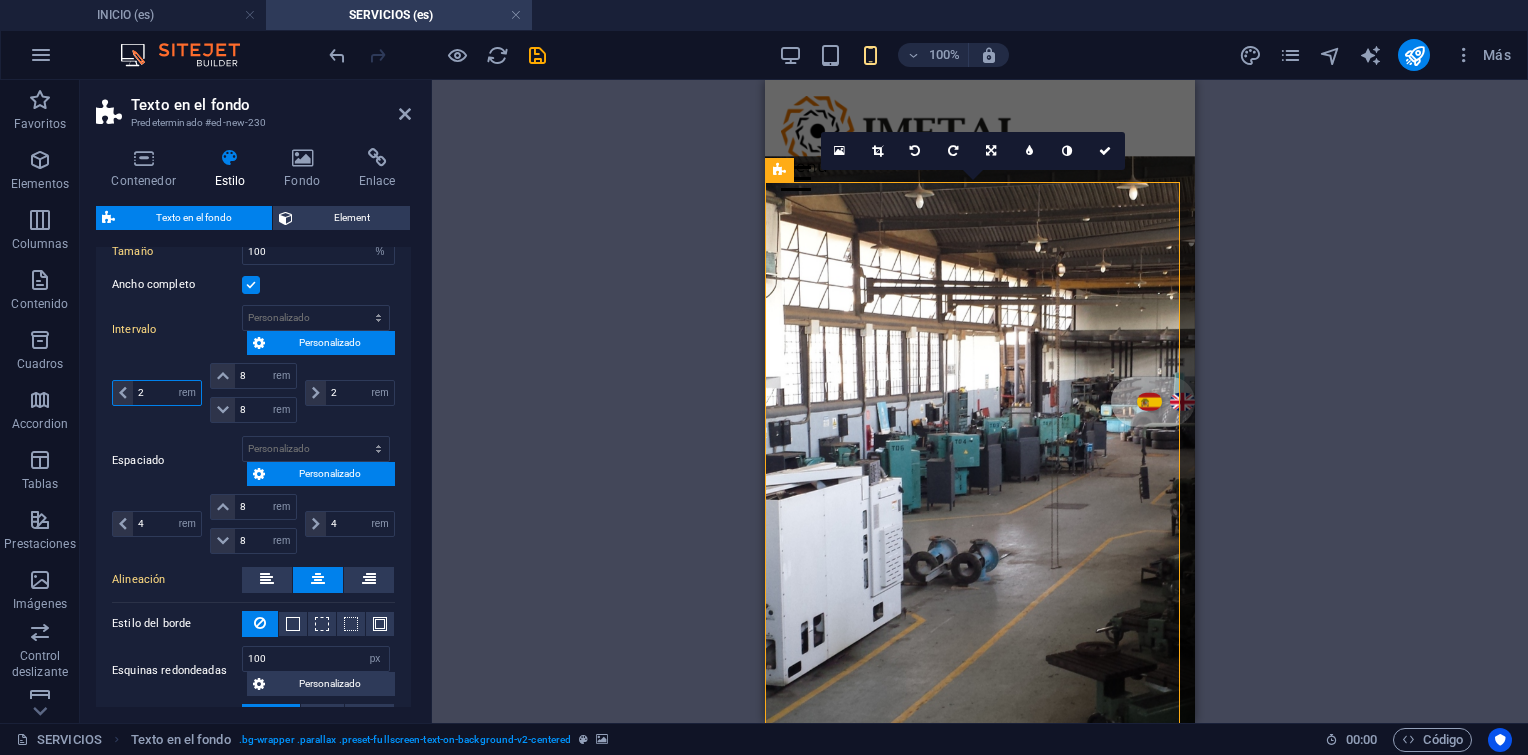 click on "2" at bounding box center [167, 393] 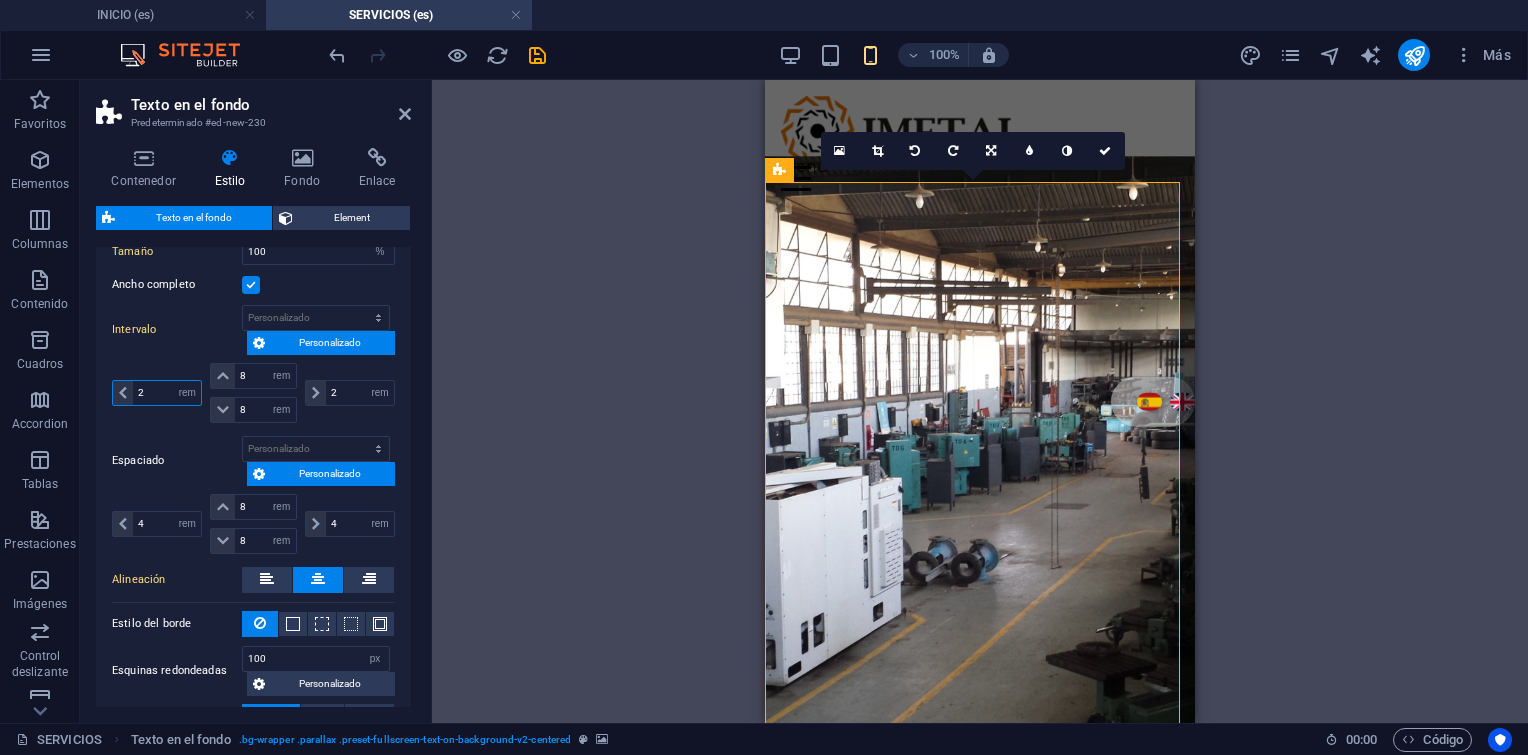 click on "2" at bounding box center (167, 393) 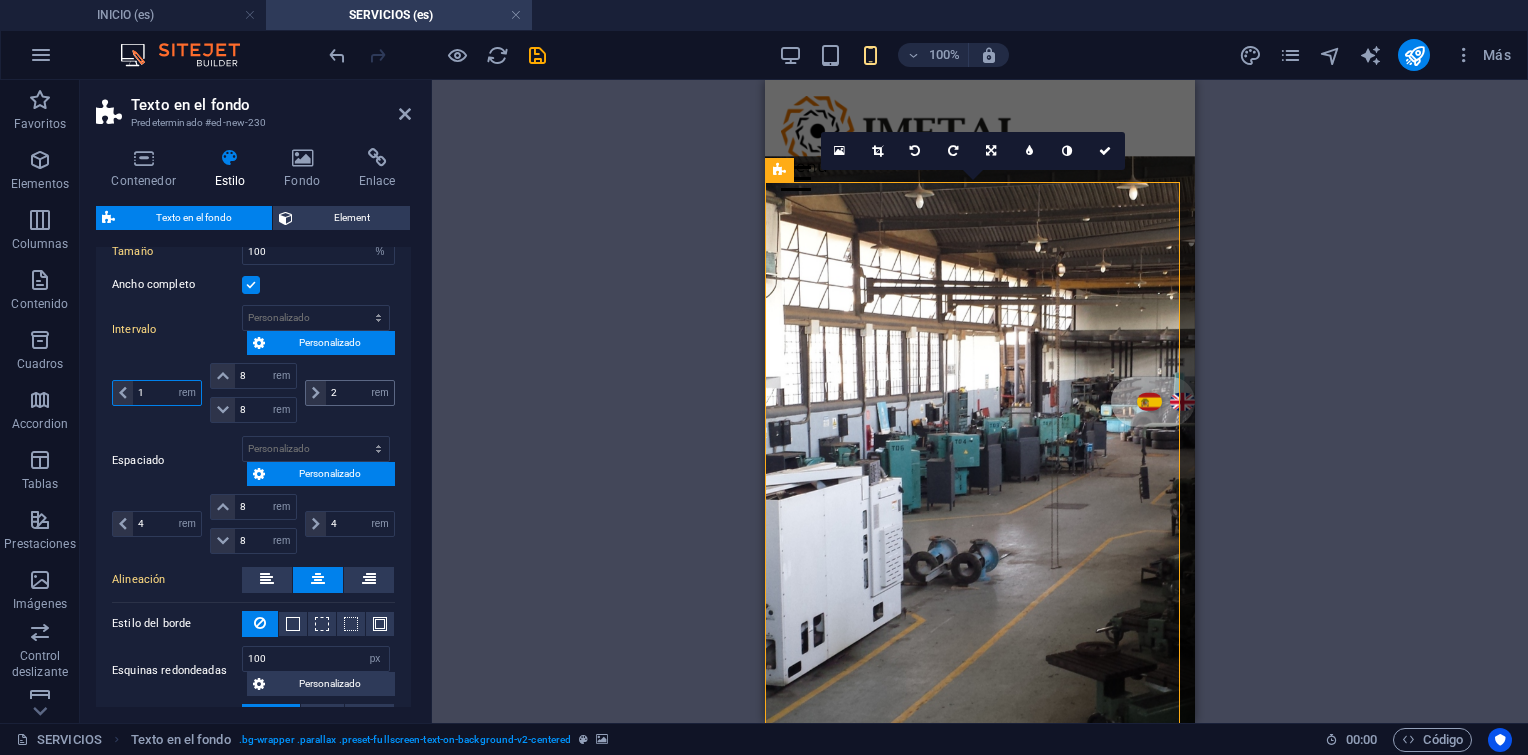 type on "1" 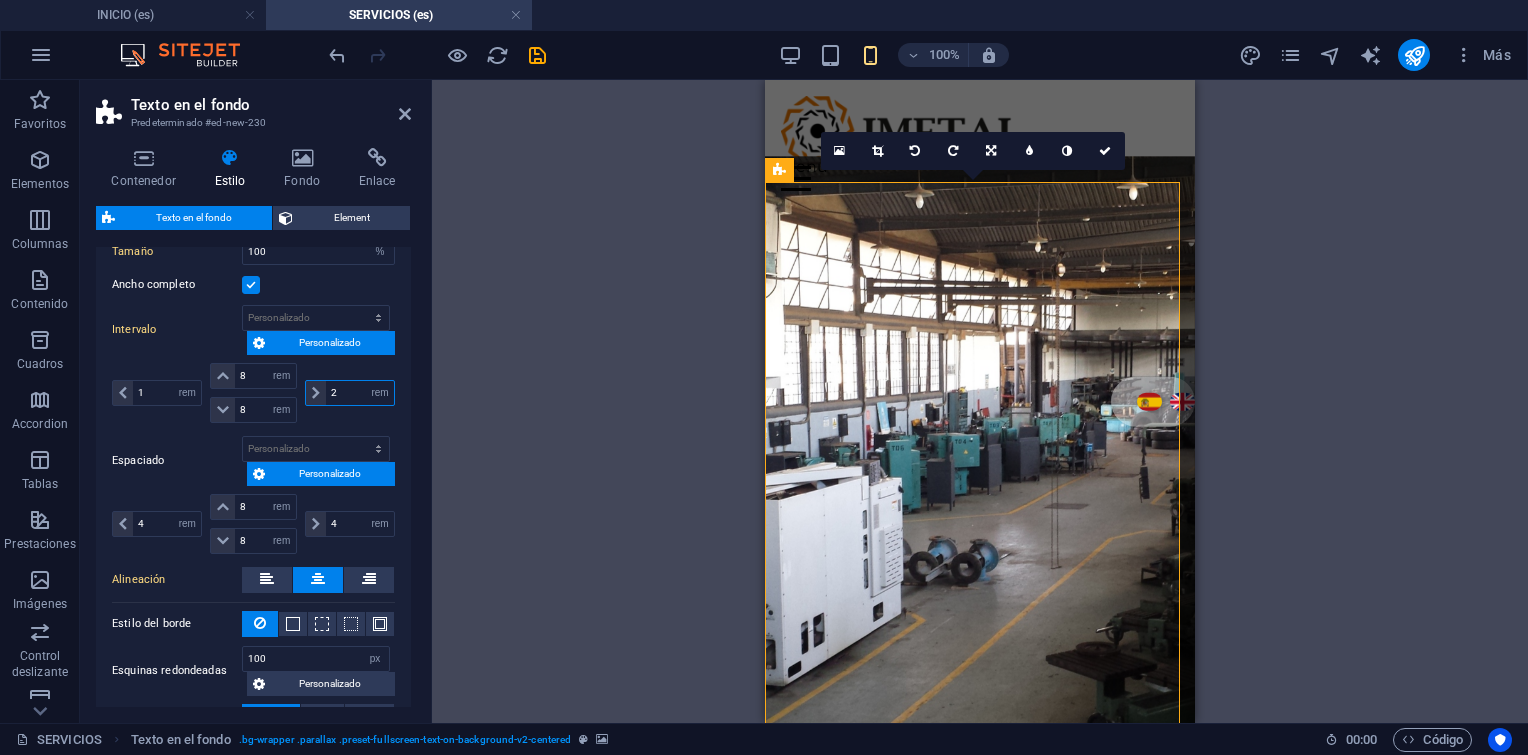 click on "2" at bounding box center [360, 393] 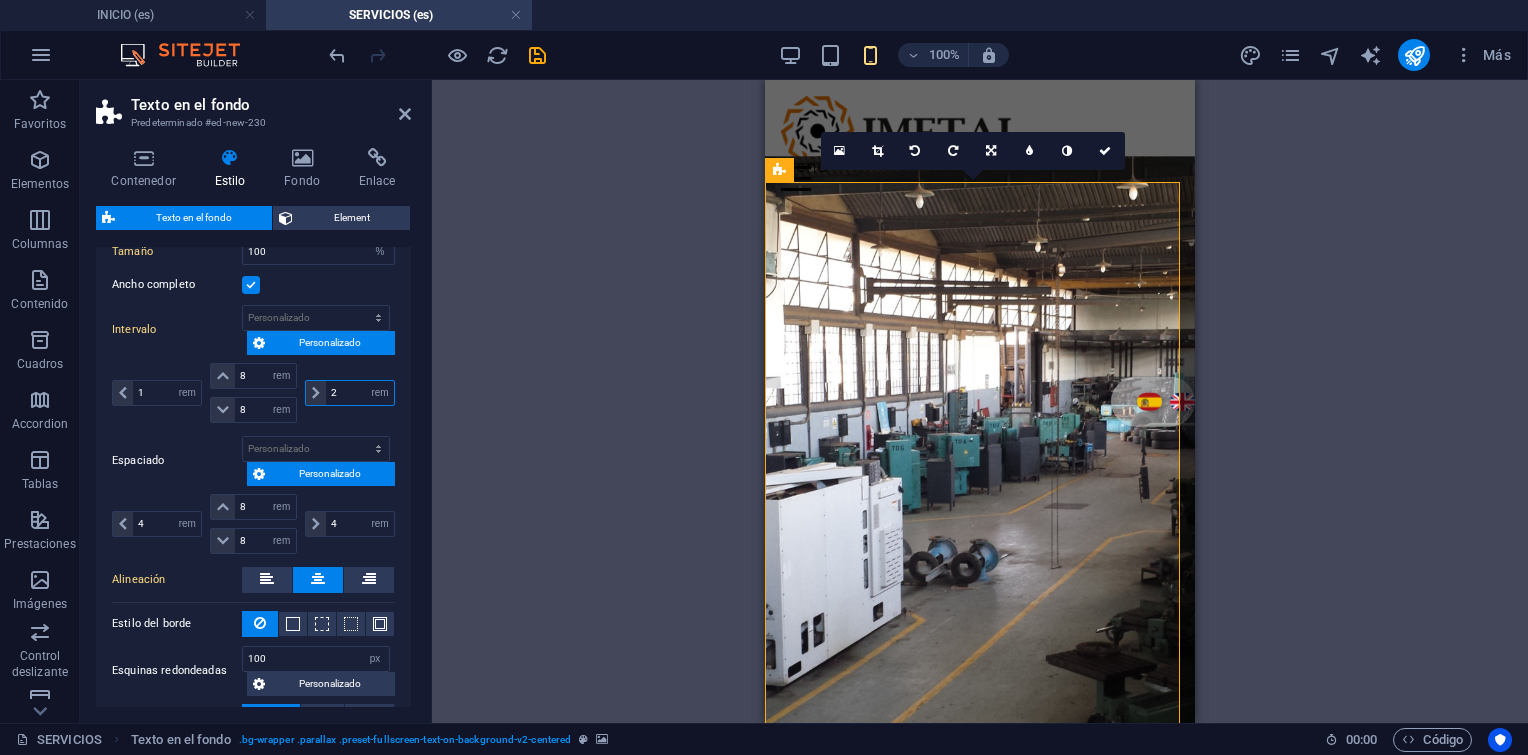click on "2" at bounding box center [360, 393] 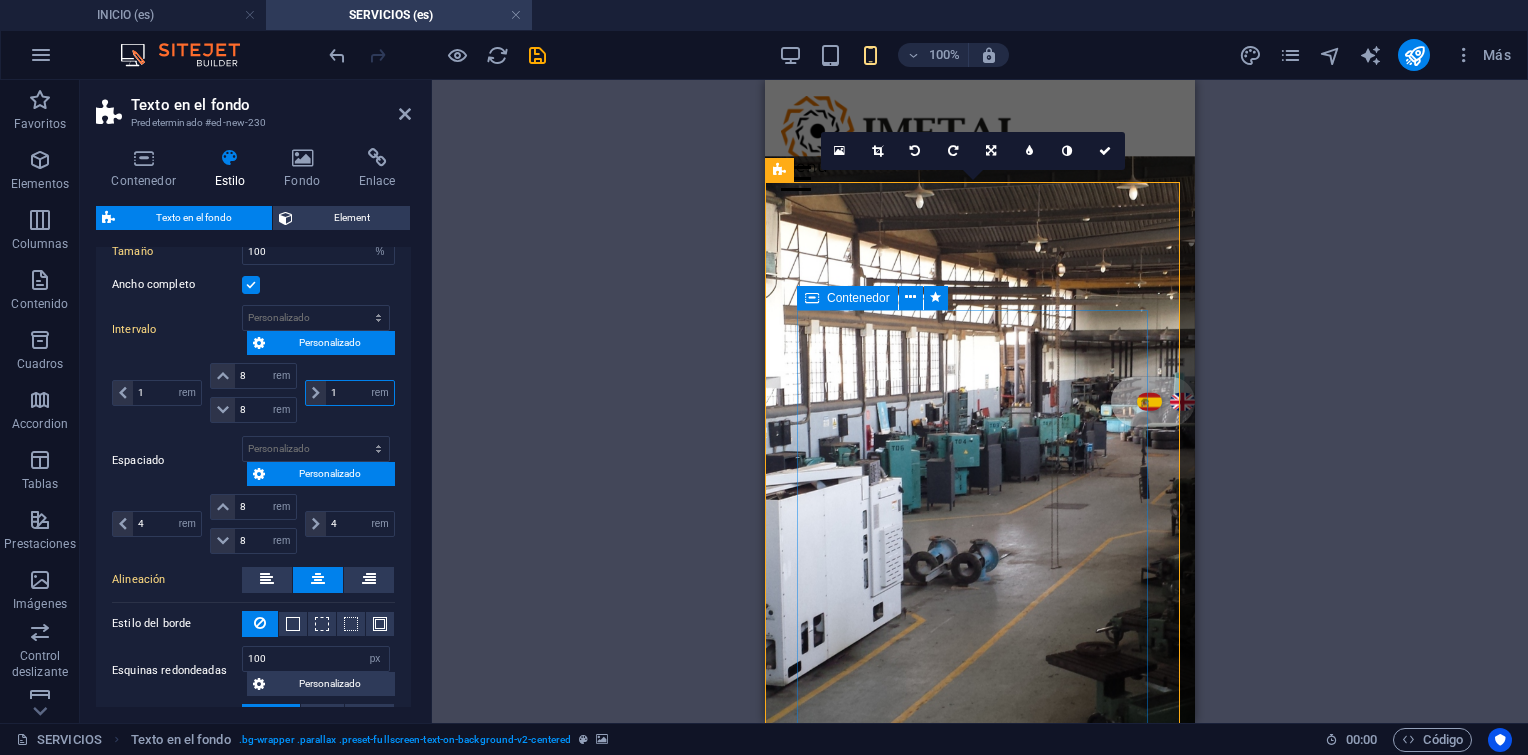 type on "1" 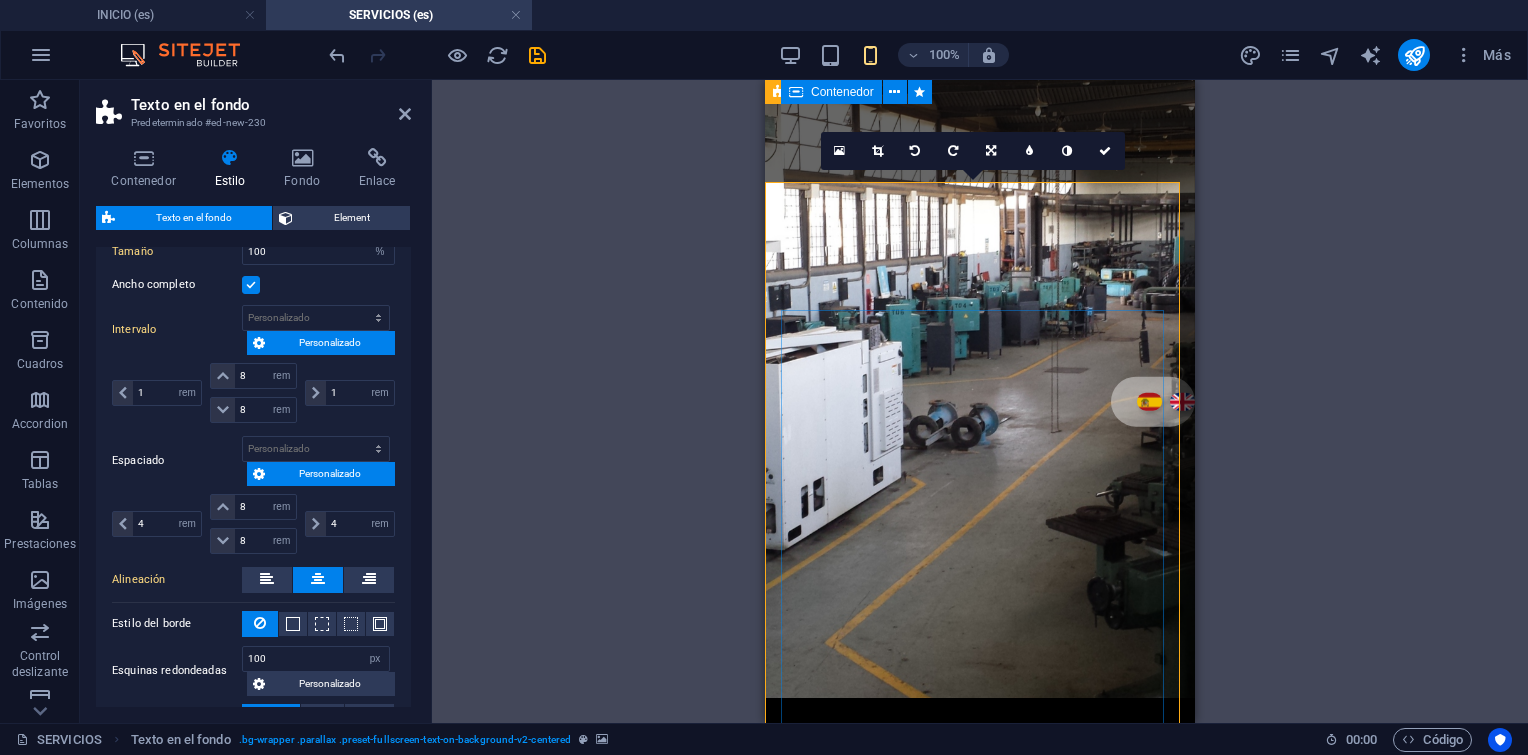 scroll, scrollTop: 0, scrollLeft: 0, axis: both 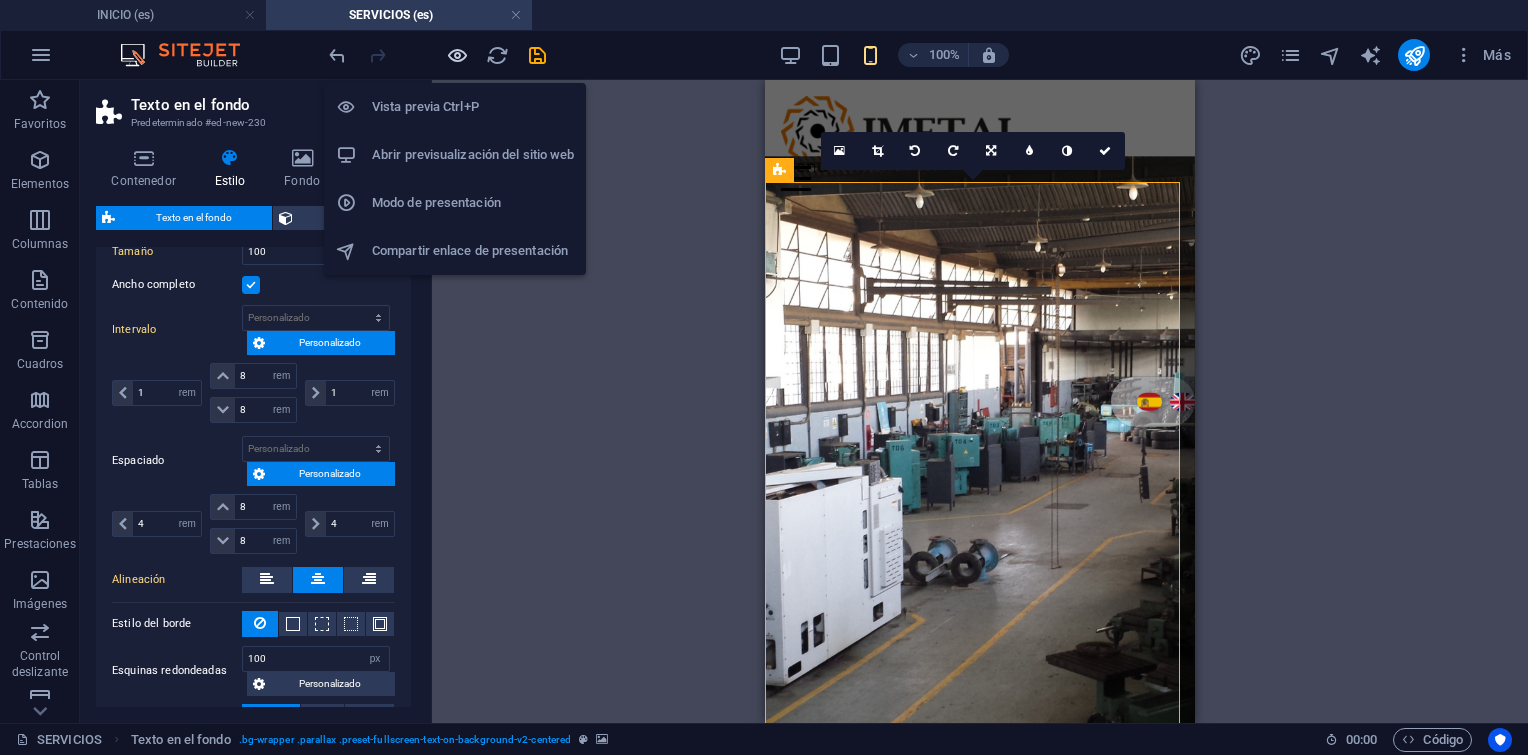 click at bounding box center (457, 55) 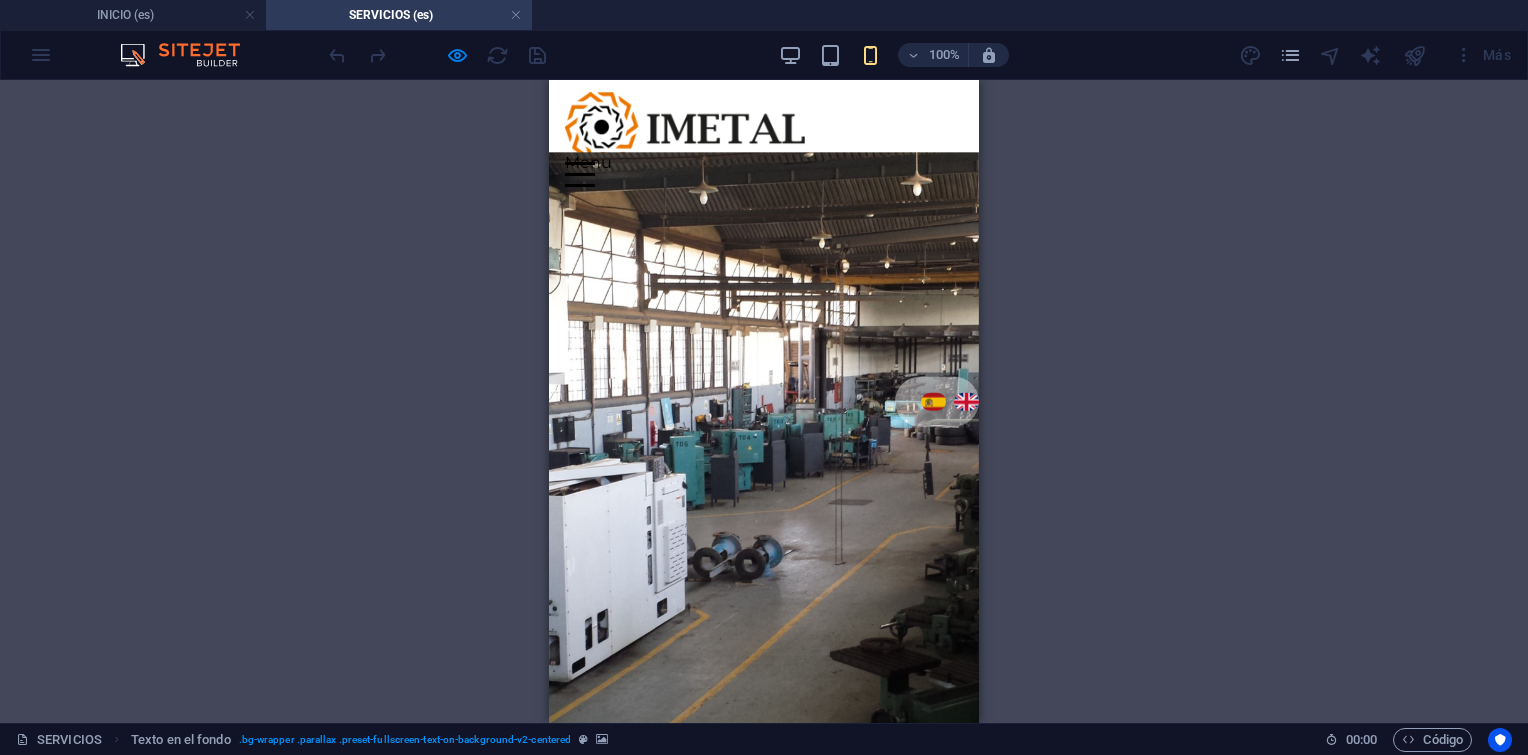 scroll, scrollTop: 0, scrollLeft: 0, axis: both 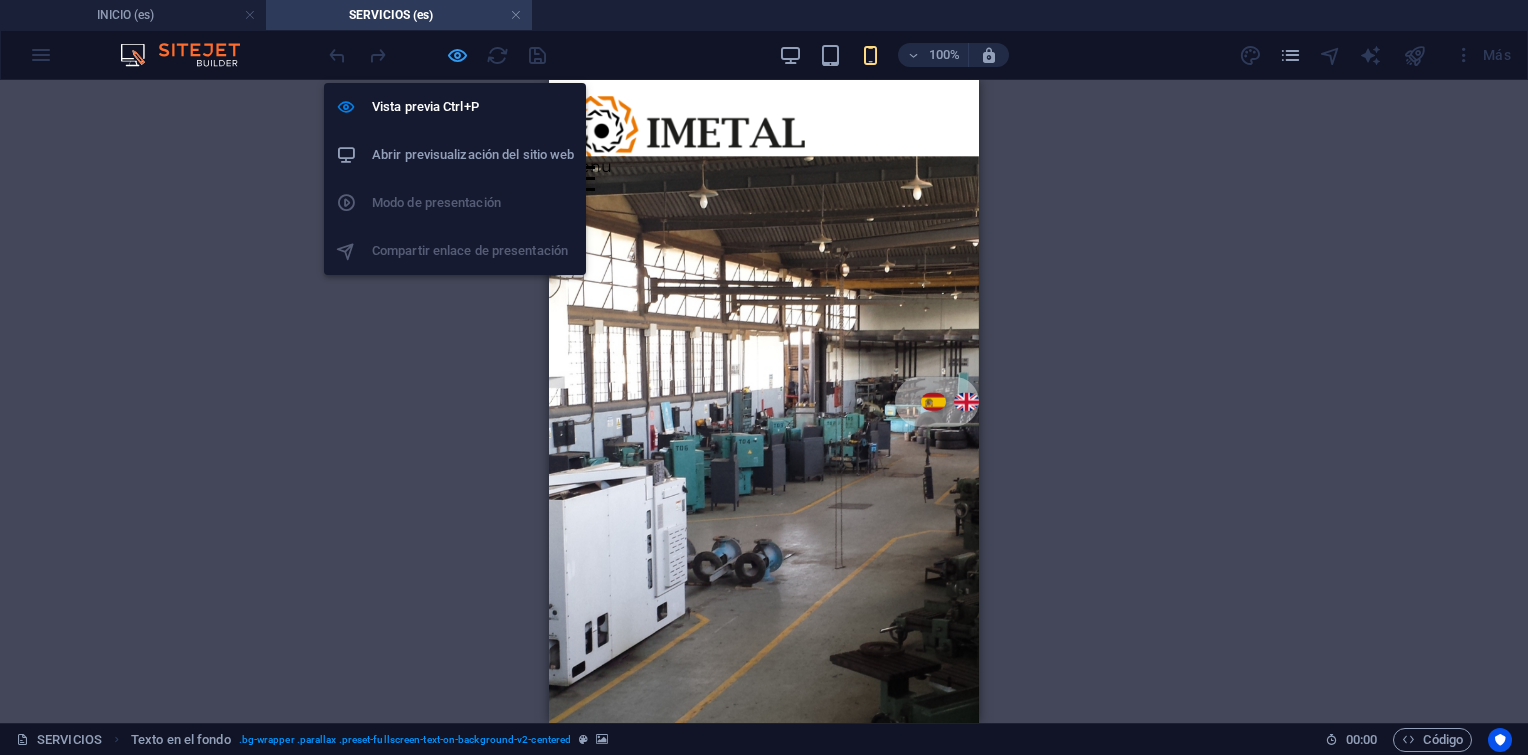 drag, startPoint x: 452, startPoint y: 55, endPoint x: 9, endPoint y: 27, distance: 443.884 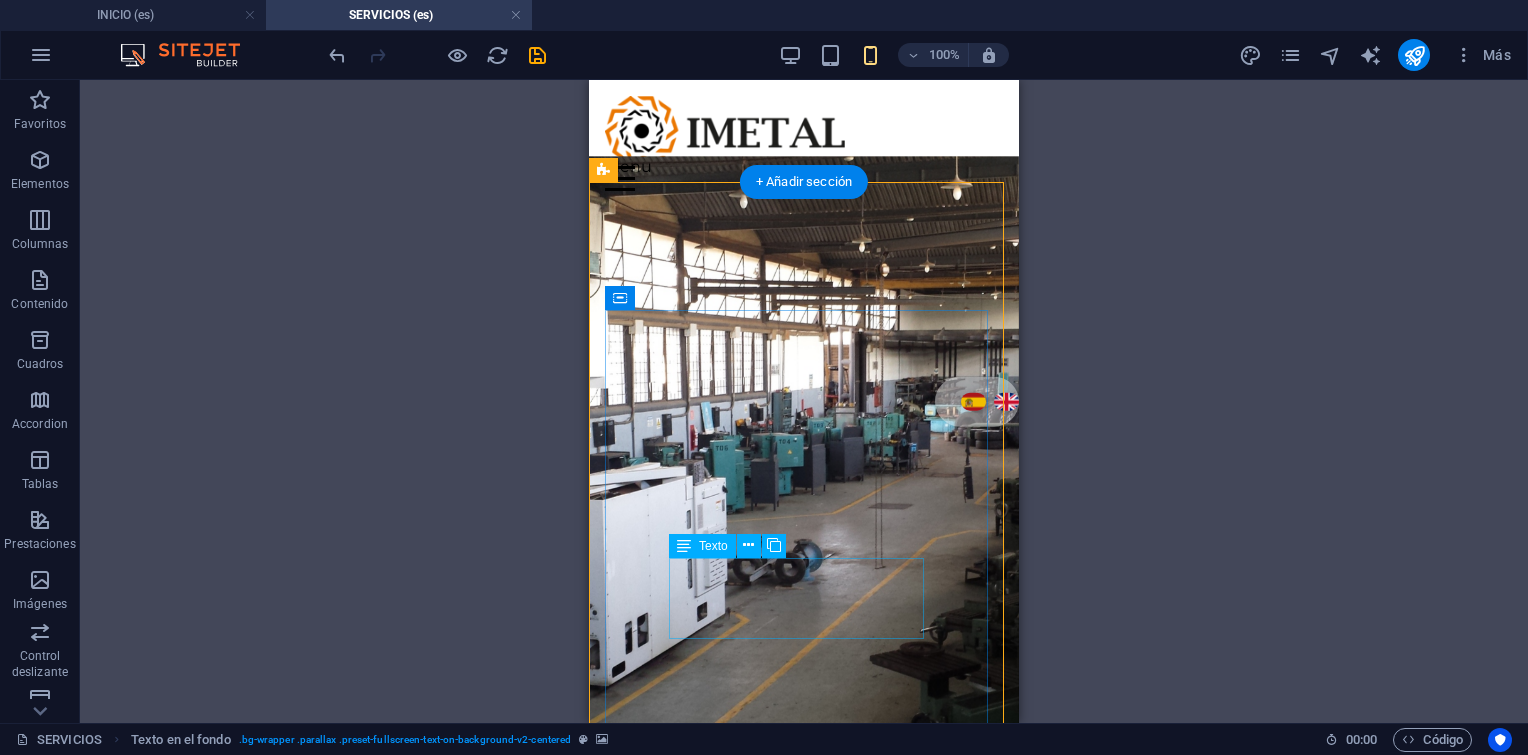 click on "Servicios con calidad, responsabilidad y seguridad." at bounding box center (804, 1288) 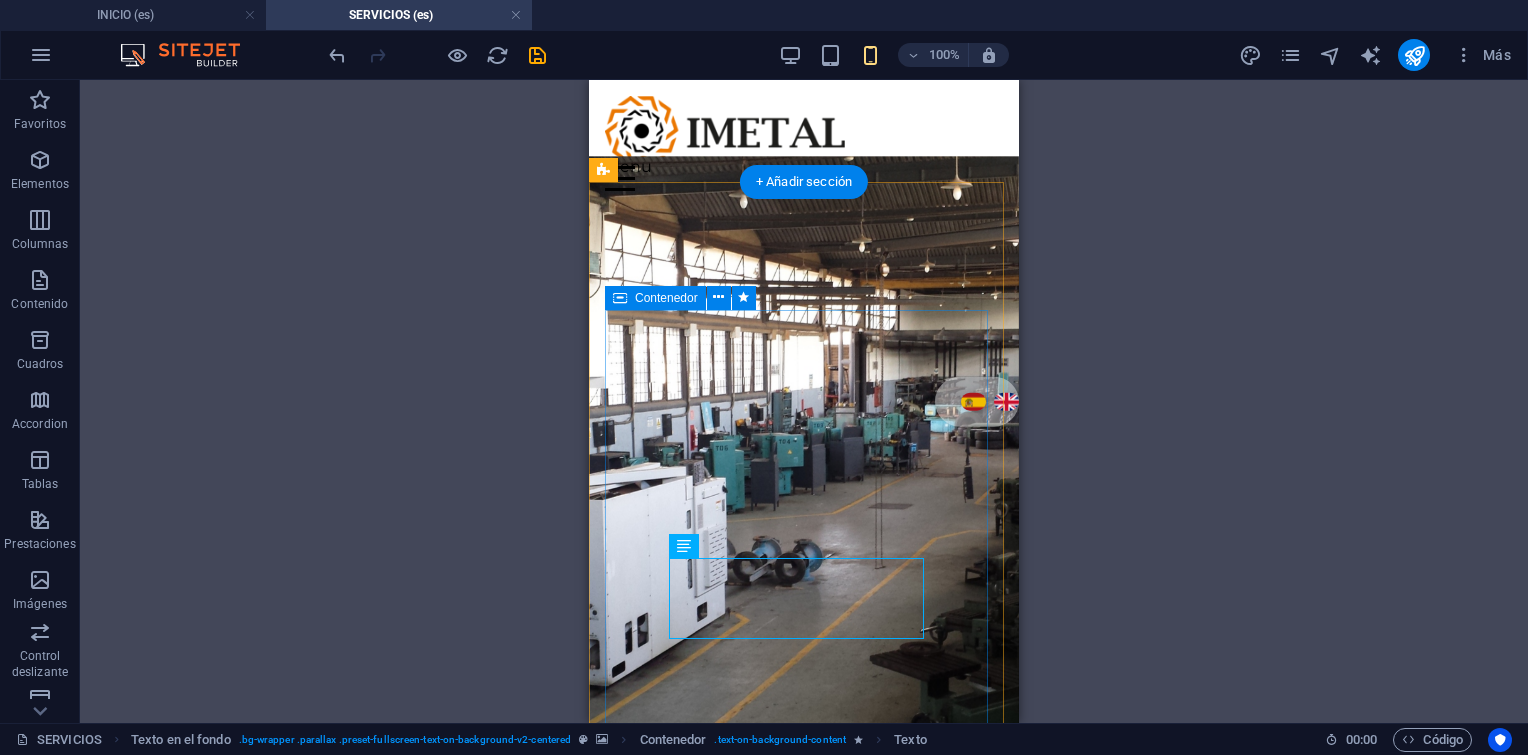 click on "Soluciones técnicas especializadas  para la industria energética y petrolera Servicios con calidad, responsabilidad y seguridad." at bounding box center [804, 1228] 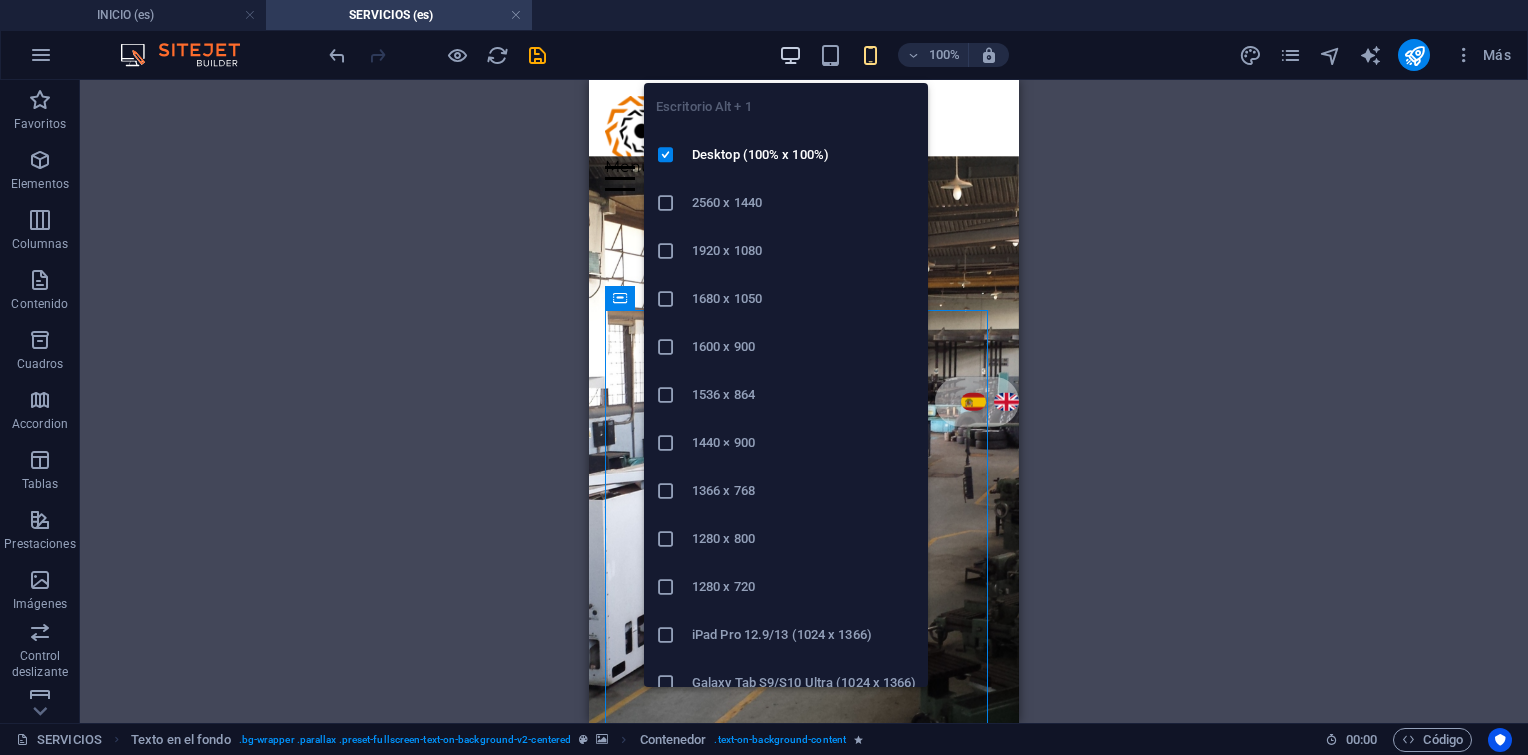 click at bounding box center [790, 55] 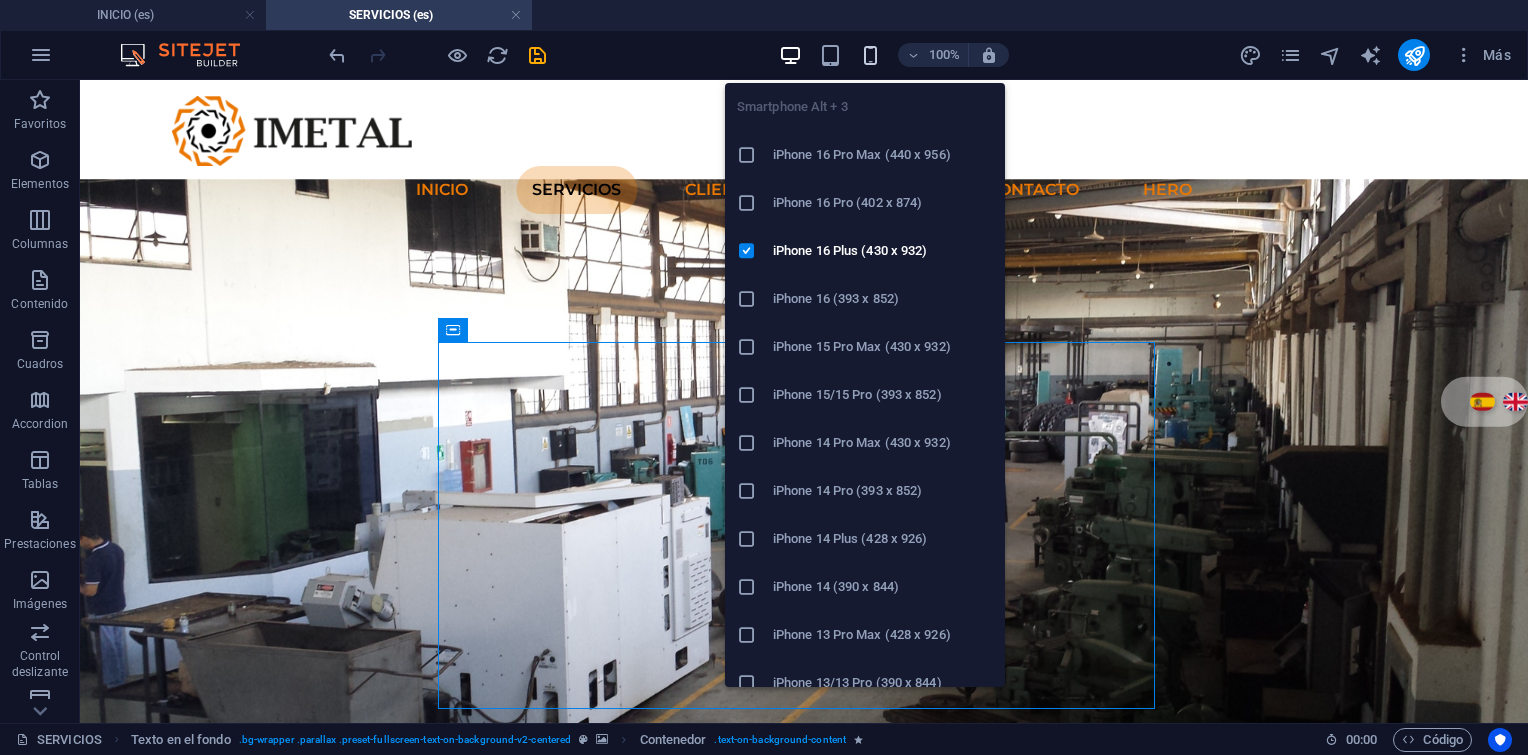 click at bounding box center [870, 55] 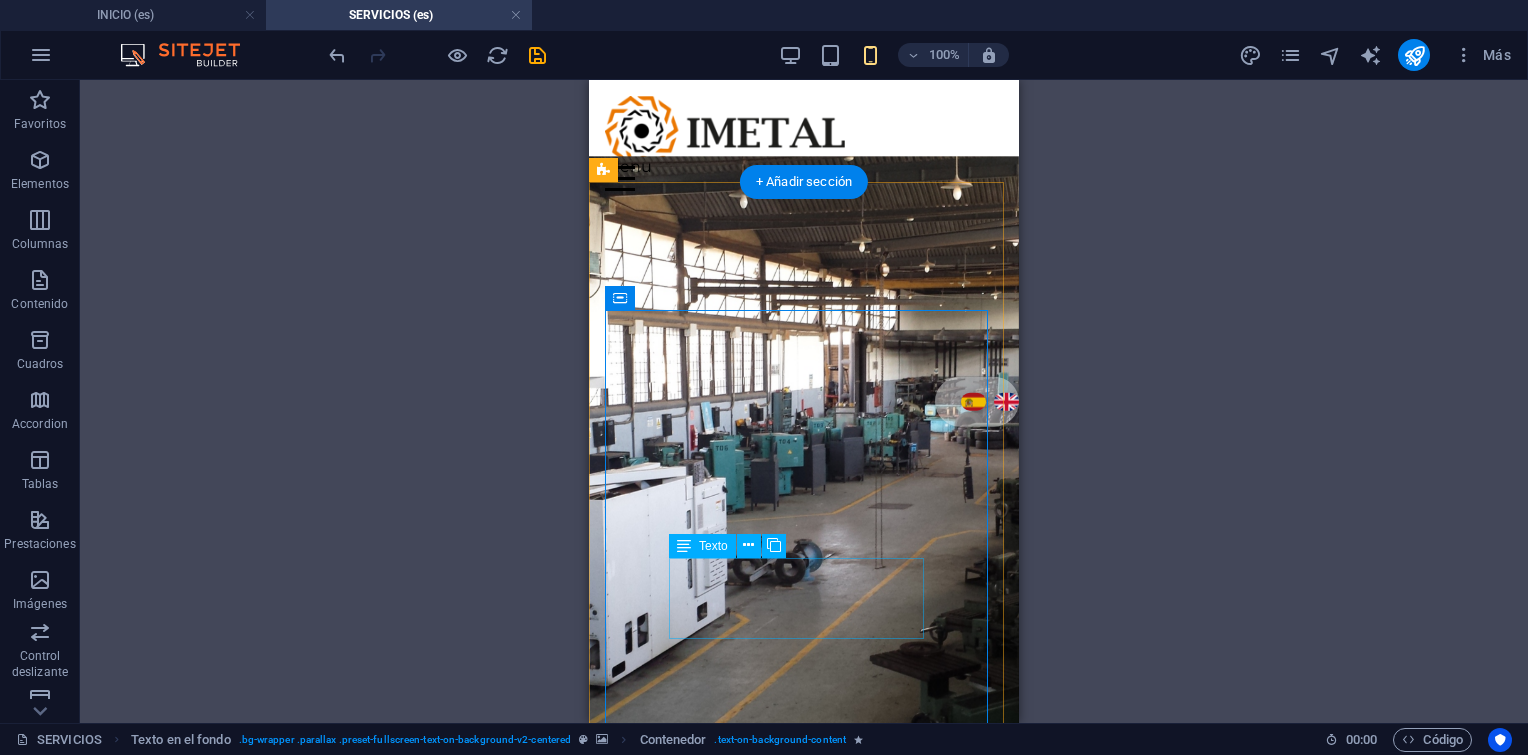 click on "Servicios con calidad, responsabilidad y seguridad." at bounding box center (804, 1288) 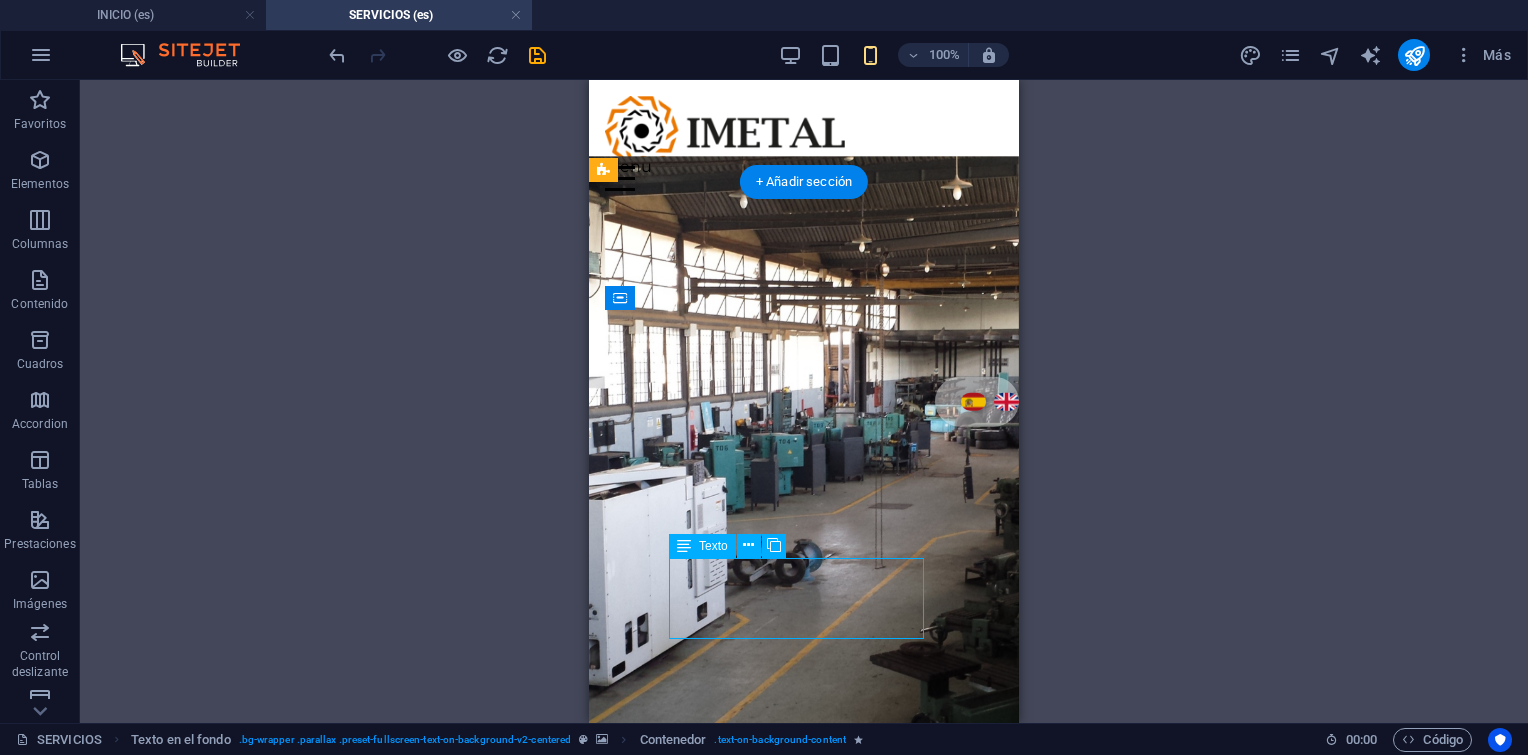click on "Servicios con calidad, responsabilidad y seguridad." at bounding box center [804, 1288] 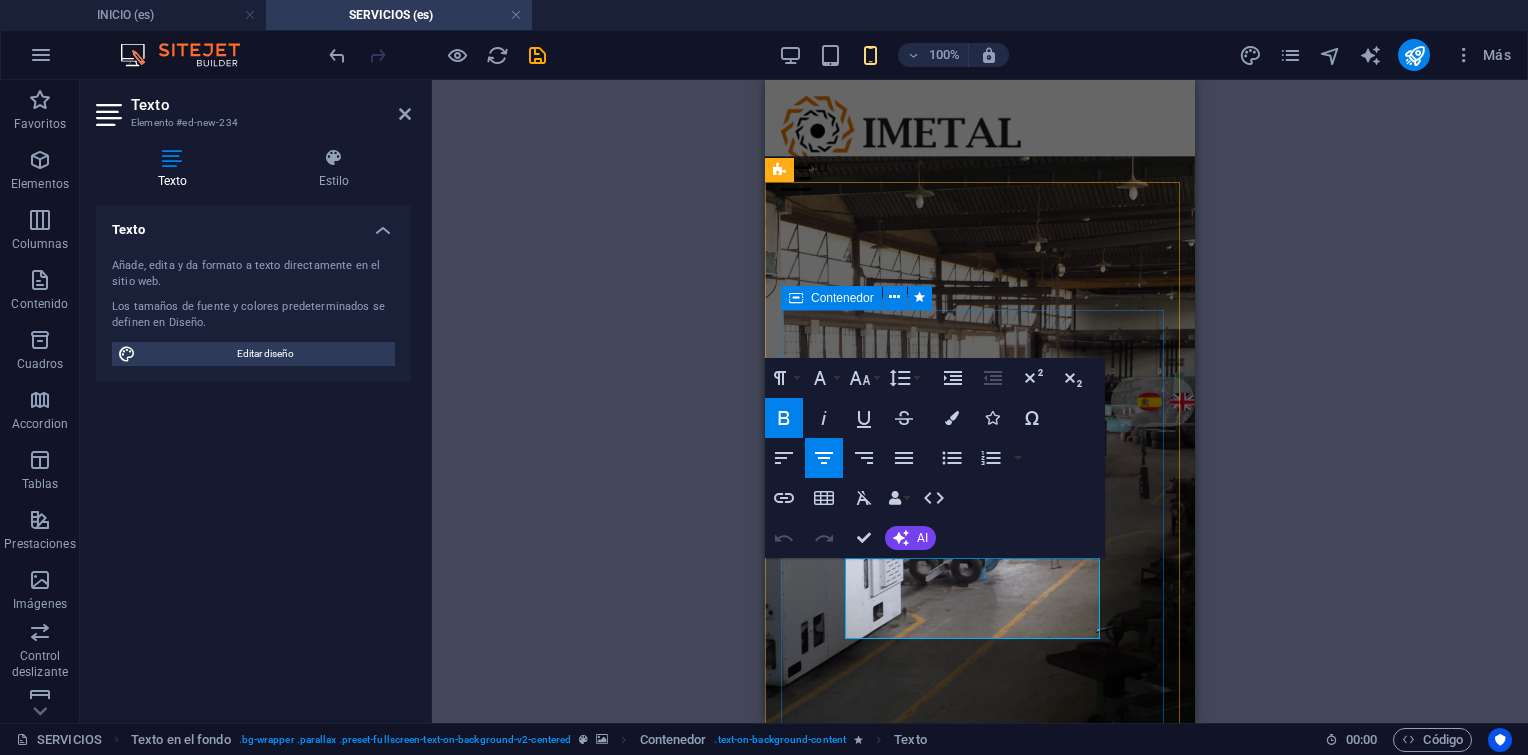 drag, startPoint x: 1031, startPoint y: 617, endPoint x: 812, endPoint y: 532, distance: 234.917 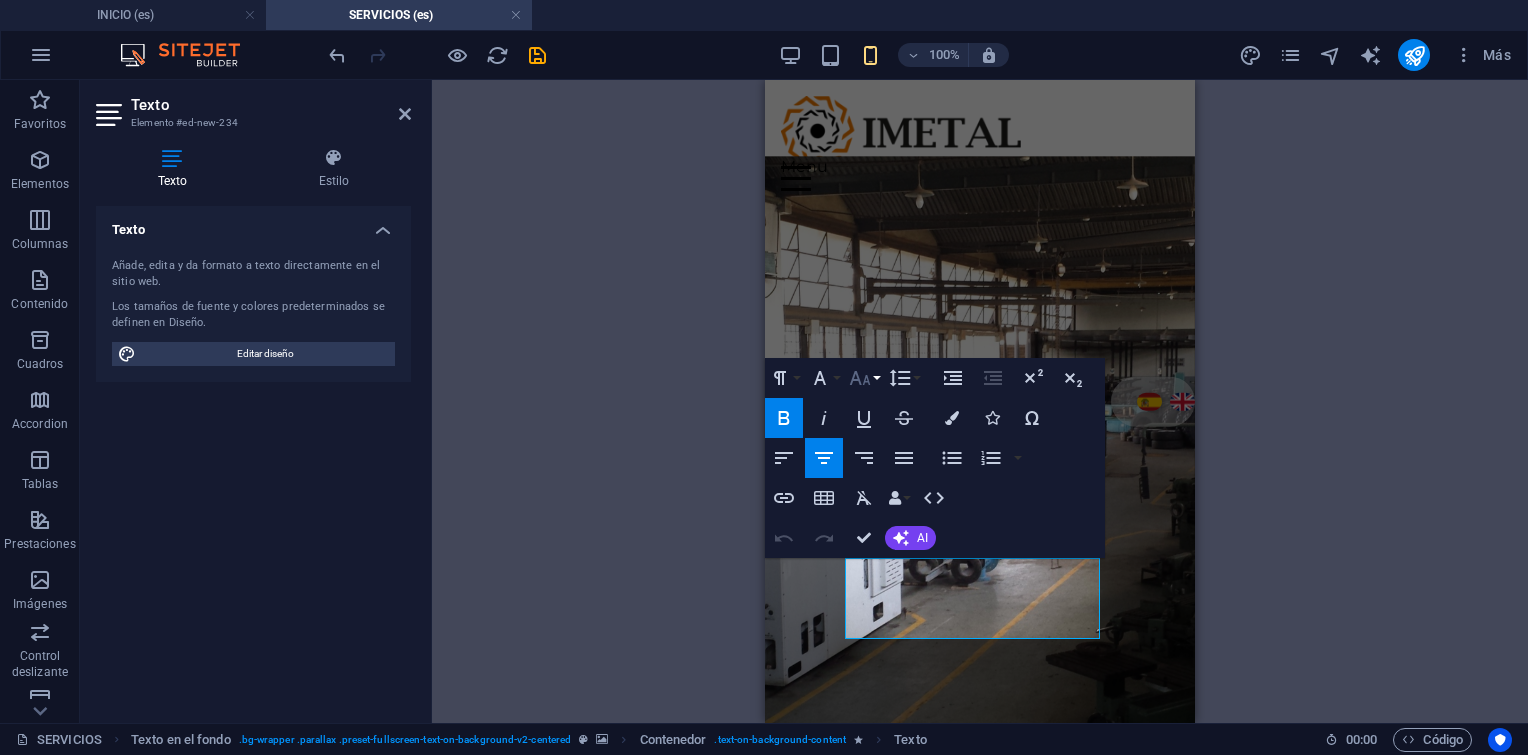 click on "Font Size" at bounding box center [864, 378] 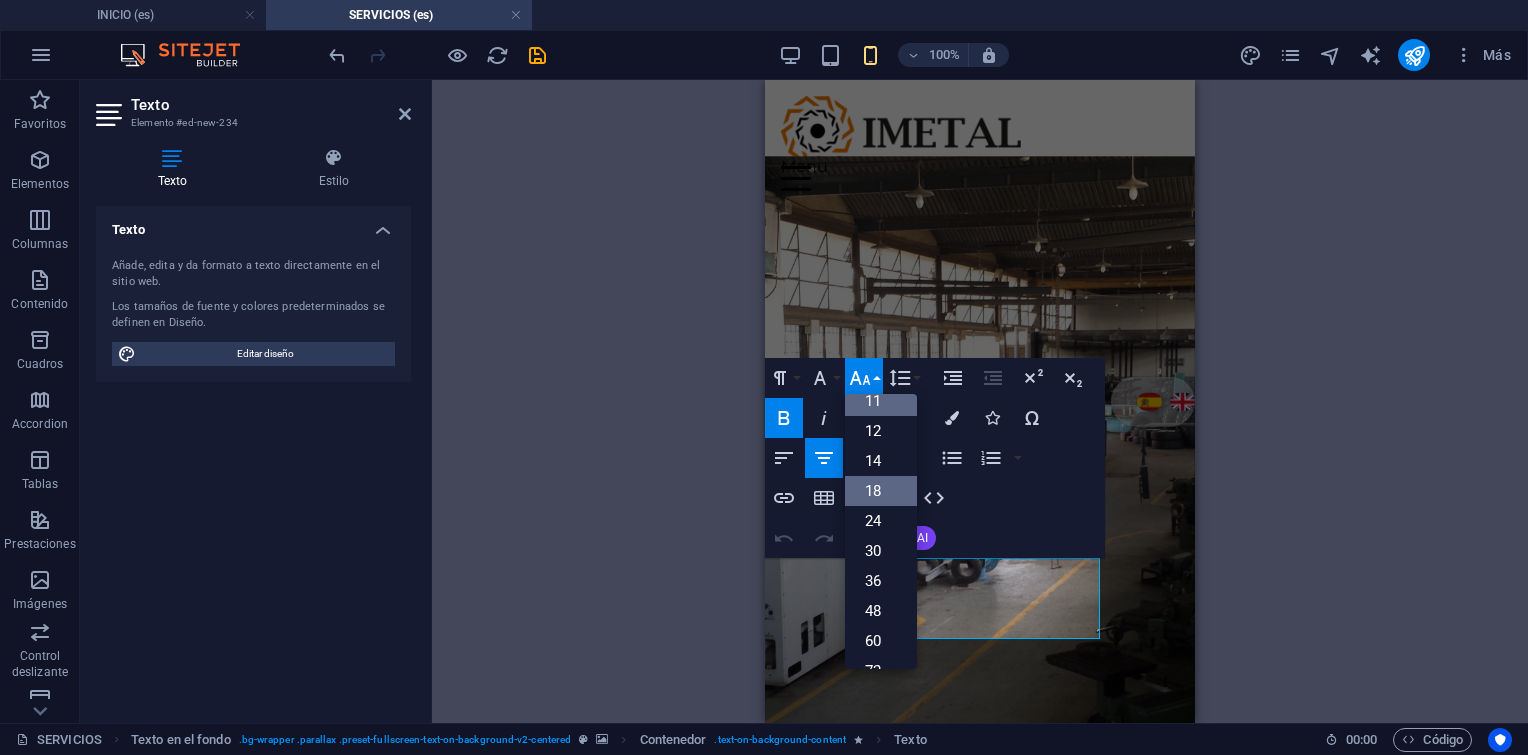 scroll, scrollTop: 60, scrollLeft: 0, axis: vertical 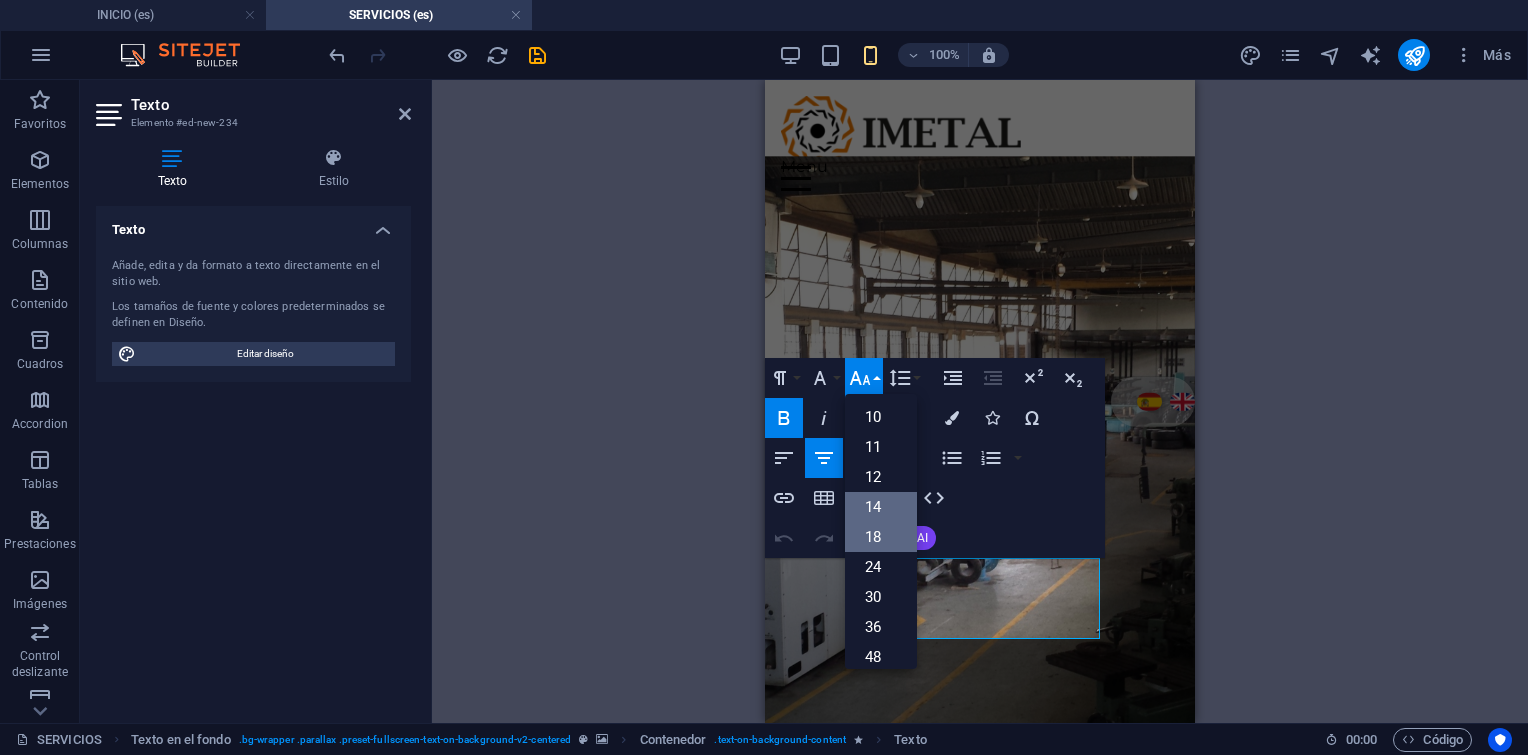 click on "14" at bounding box center (881, 507) 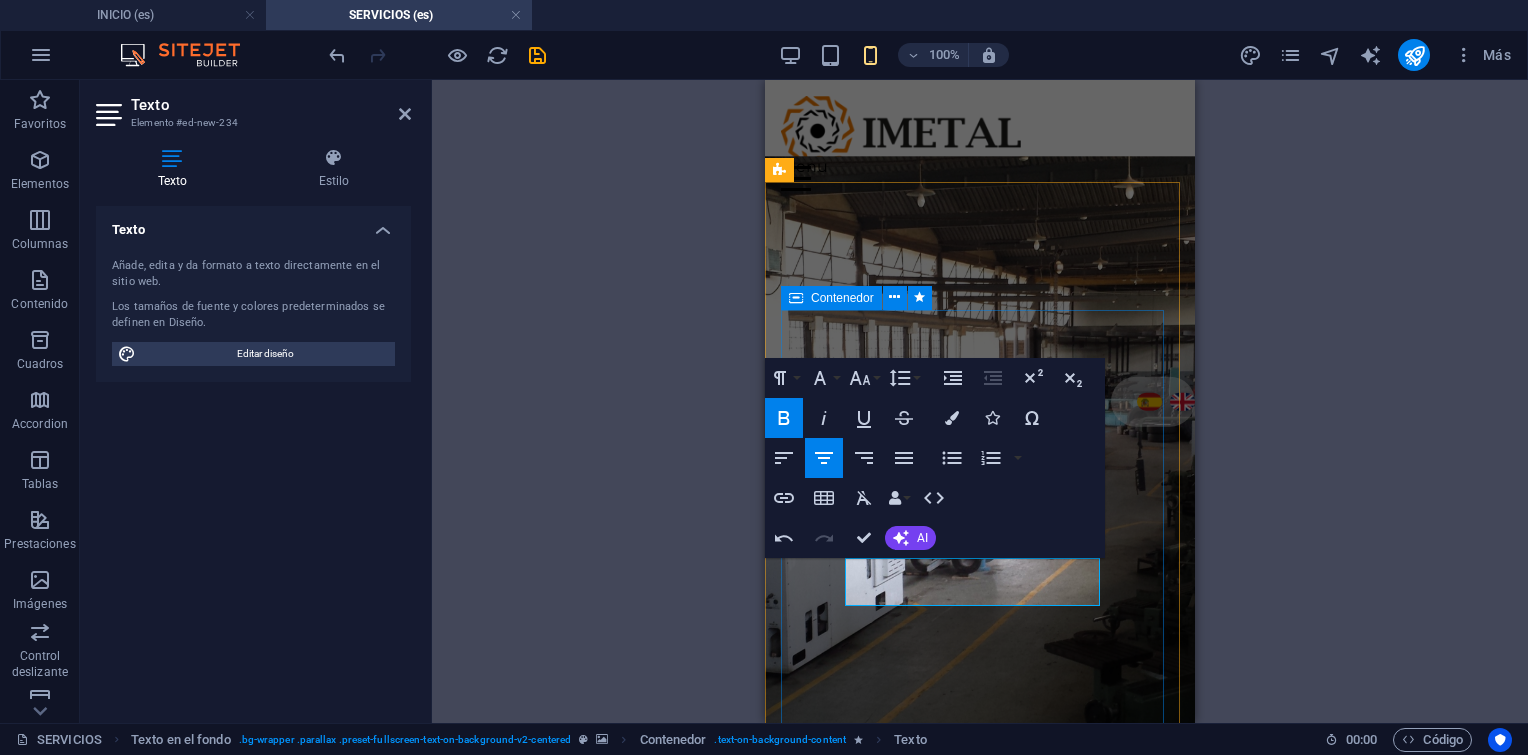 click on "Soluciones técnicas especializadas  para la industria energética y petrolera Servicios con calidad, responsabilidad y seguridad." at bounding box center [980, 1209] 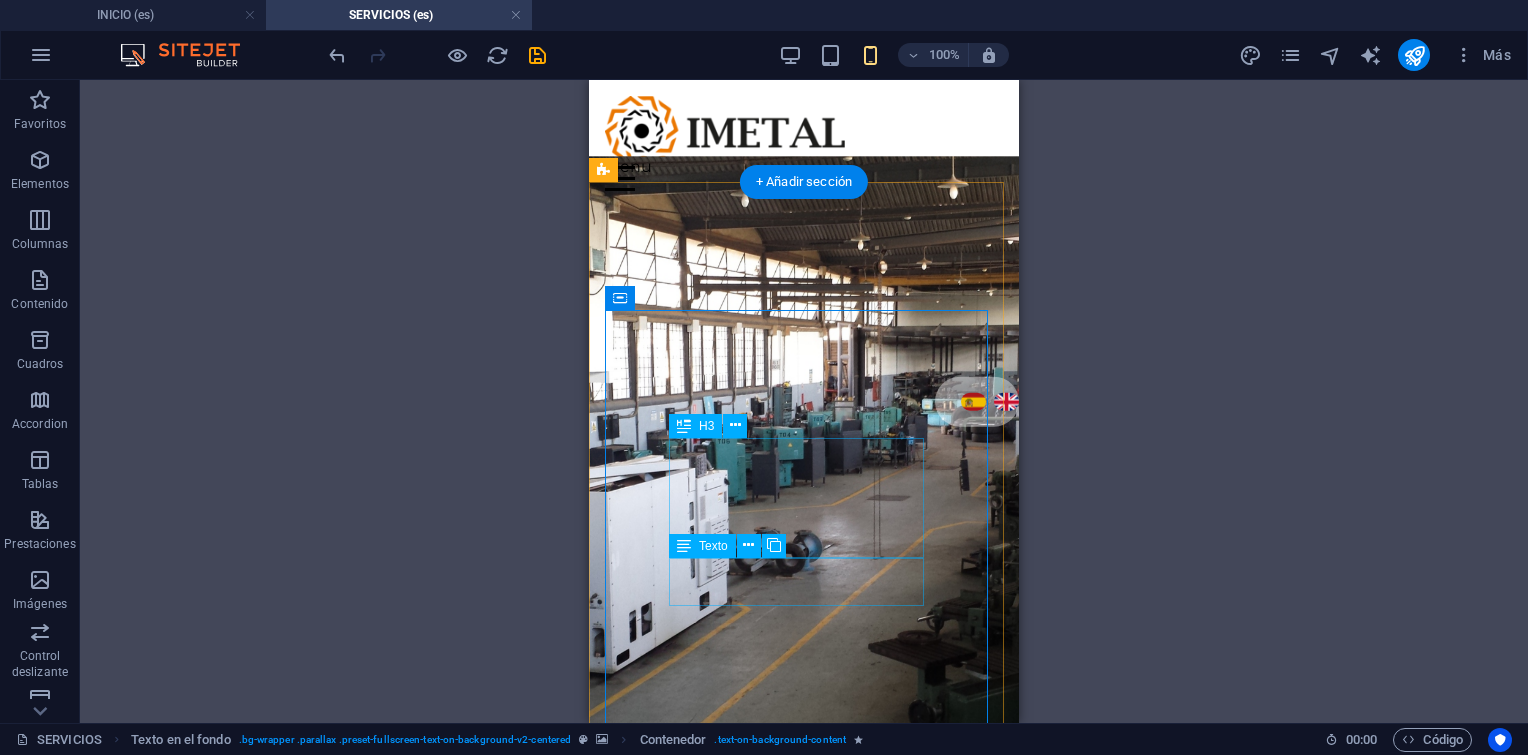click on "Soluciones técnicas especializadas  para la industria energética y petrolera" at bounding box center (804, 1185) 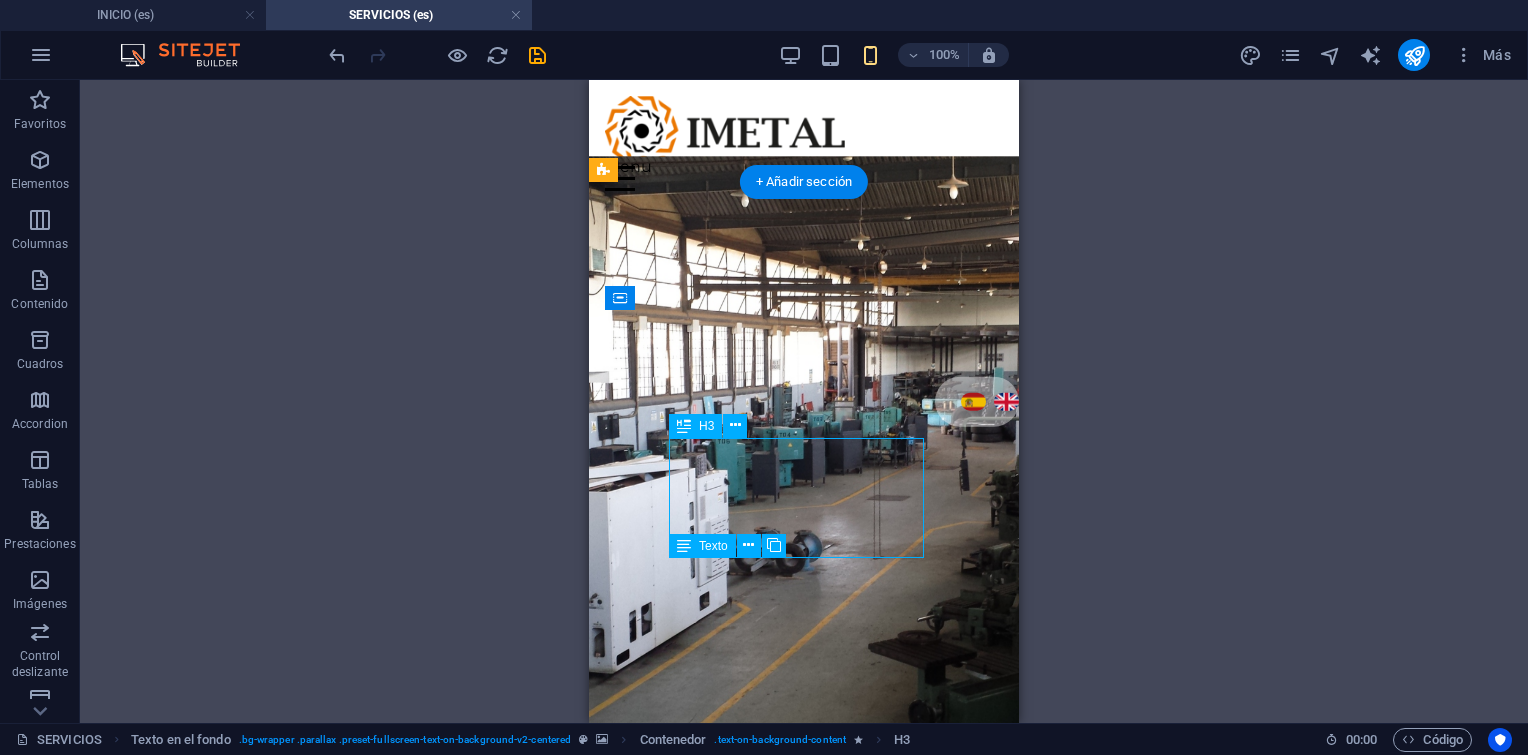 click on "Soluciones técnicas especializadas  para la industria energética y petrolera" at bounding box center (804, 1185) 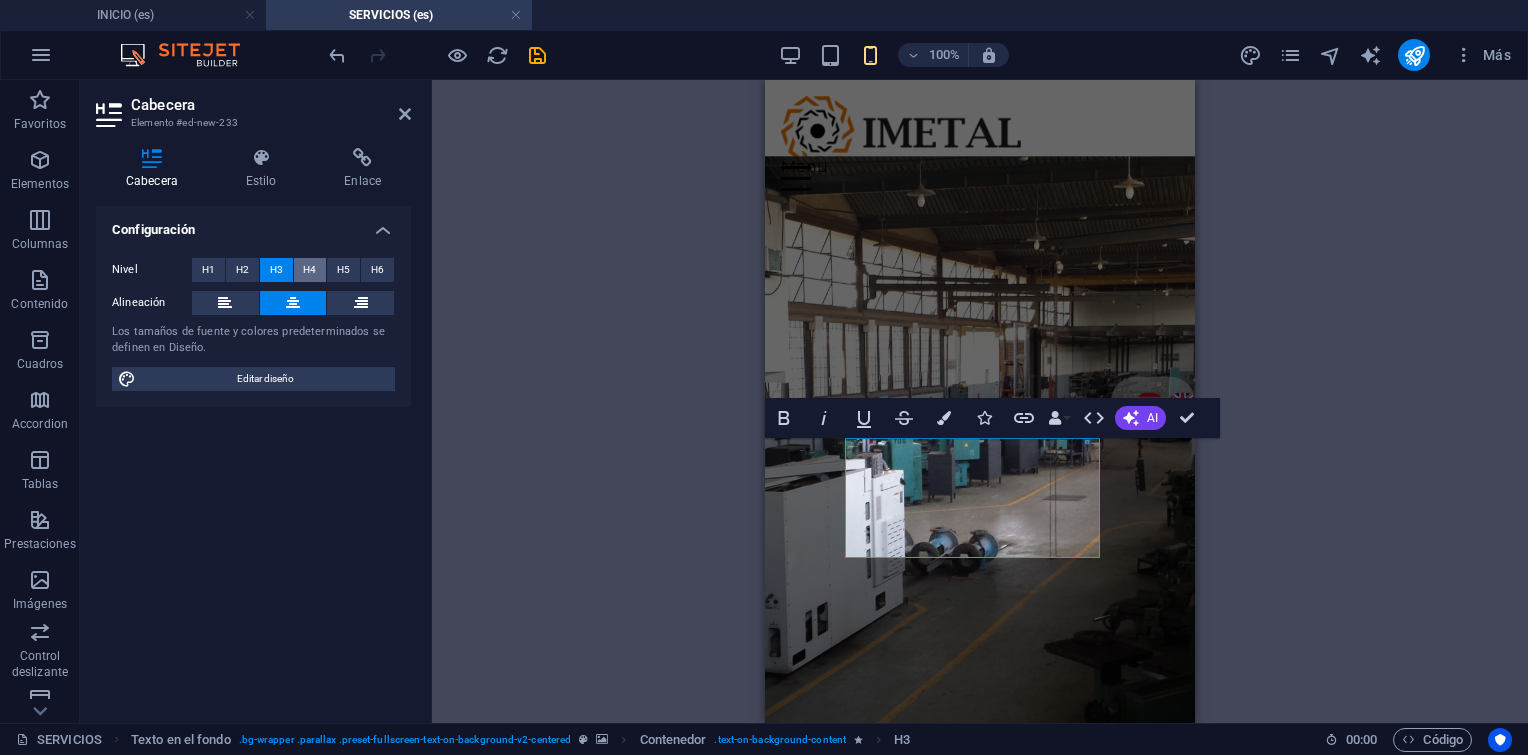 click on "H4" at bounding box center [309, 270] 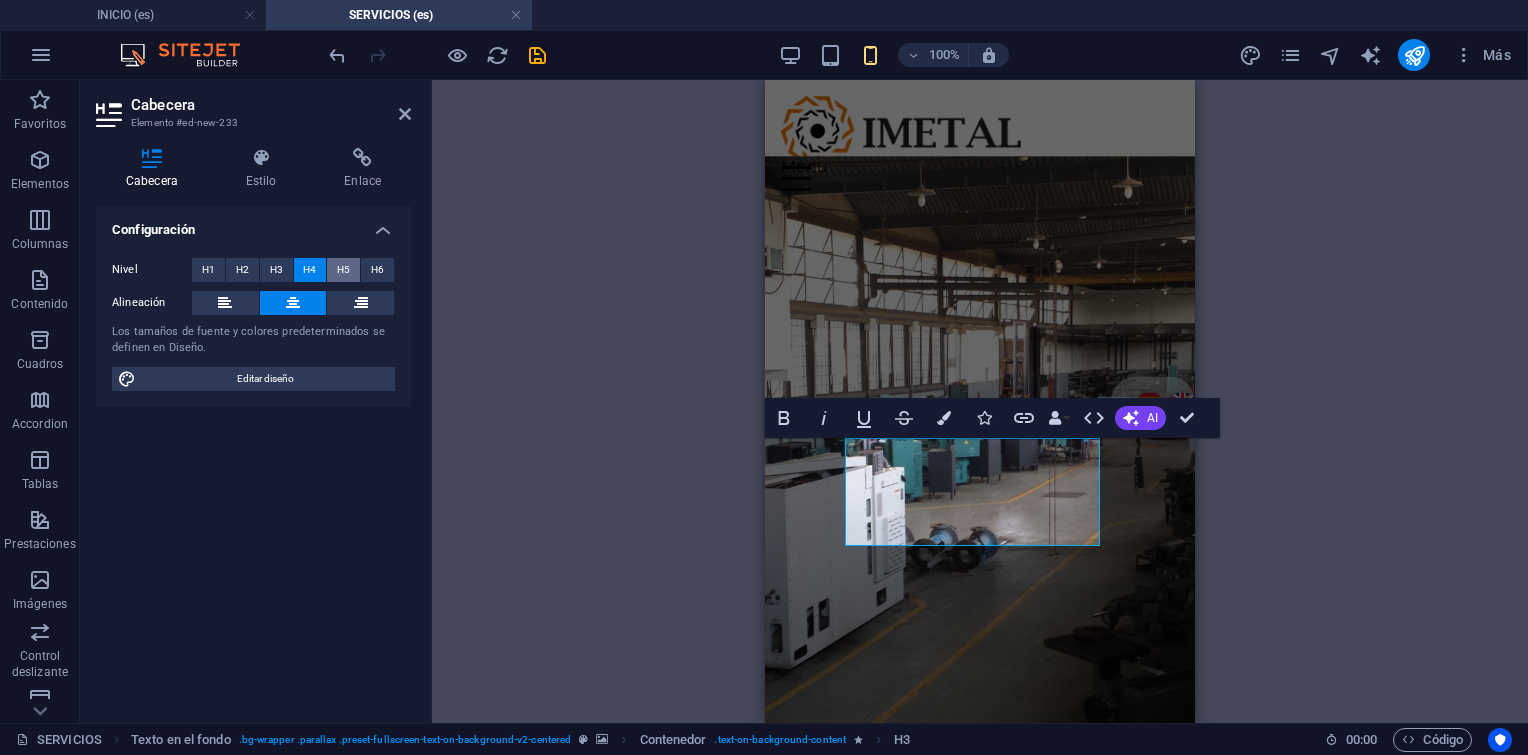 click on "H5" at bounding box center [343, 270] 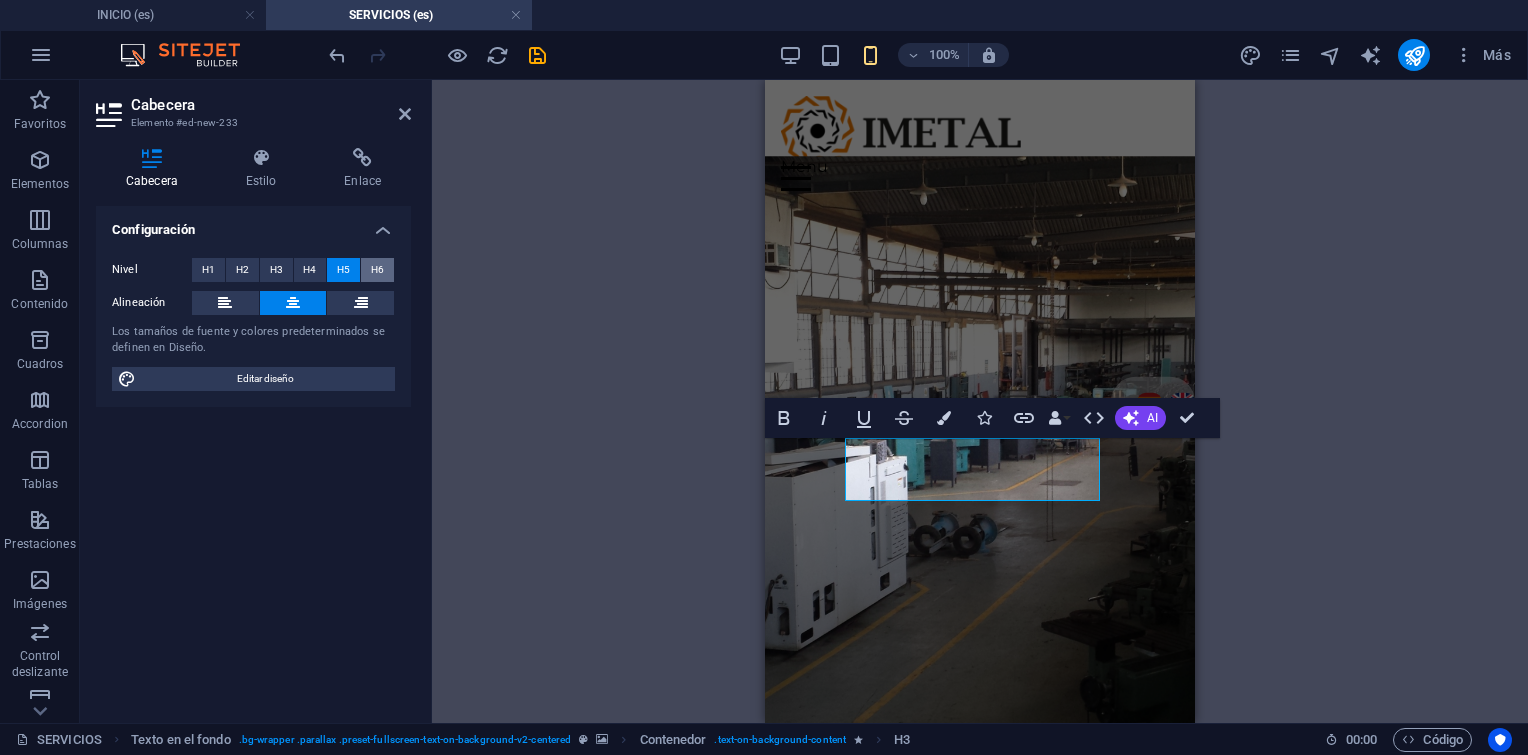 click on "H6" at bounding box center [377, 270] 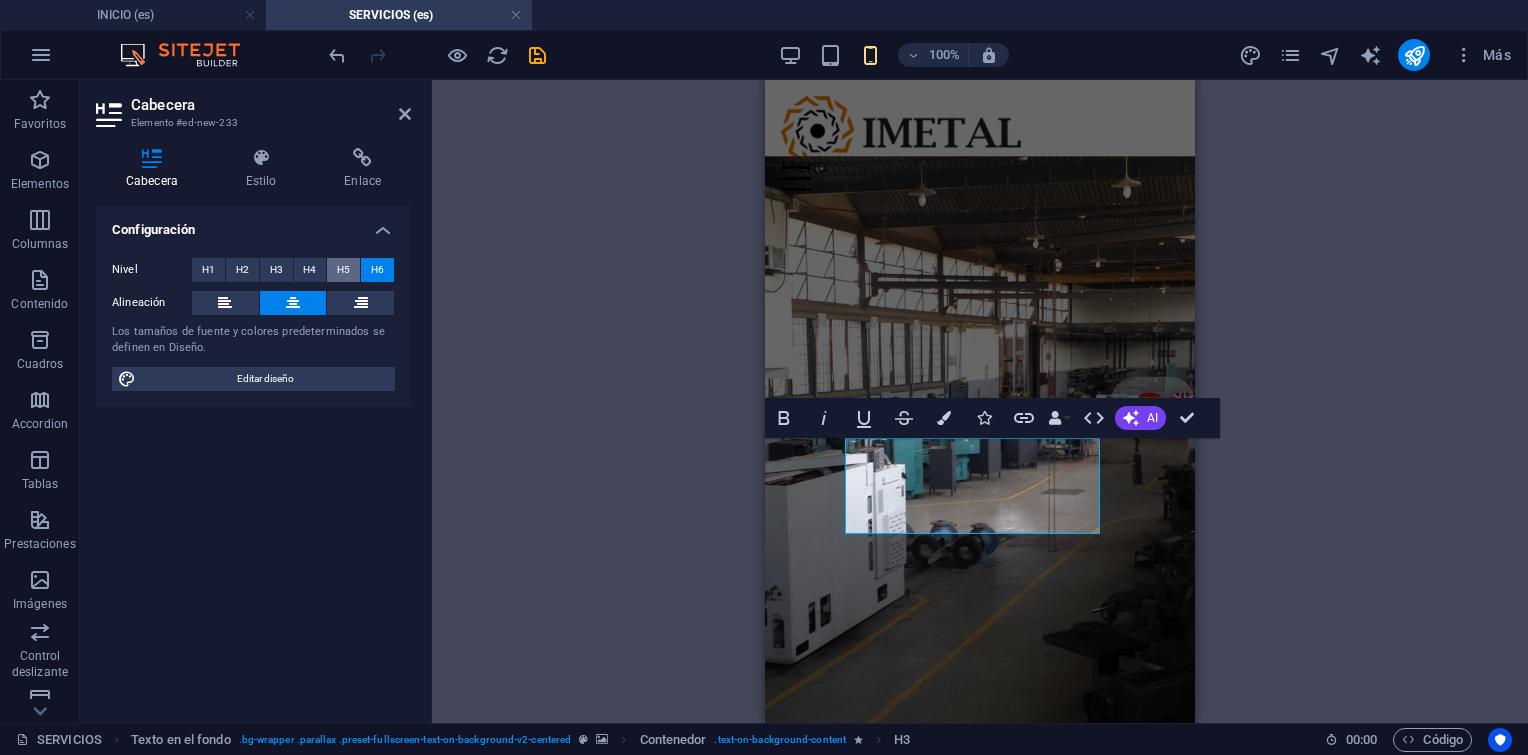 click on "H5" at bounding box center [343, 270] 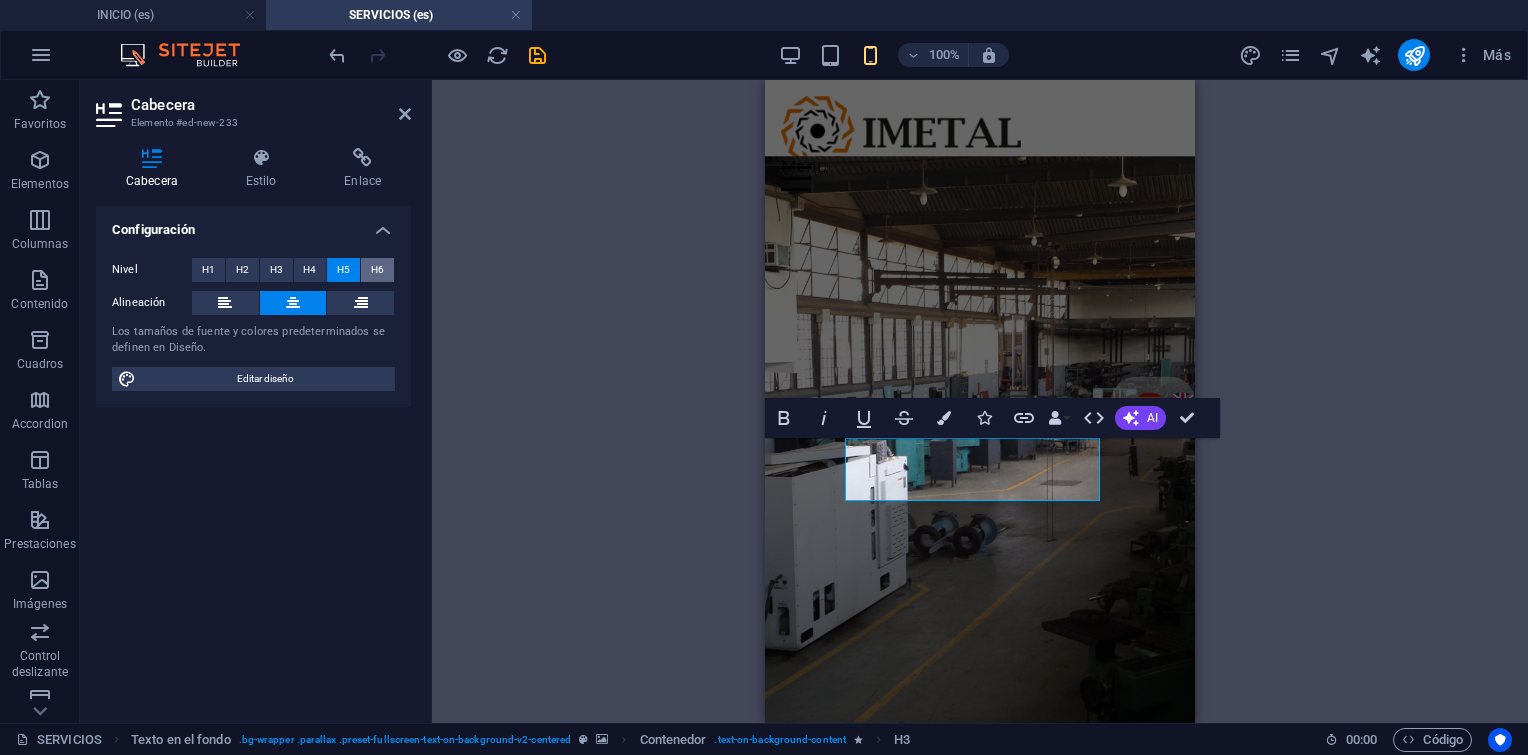 click on "H6" at bounding box center [377, 270] 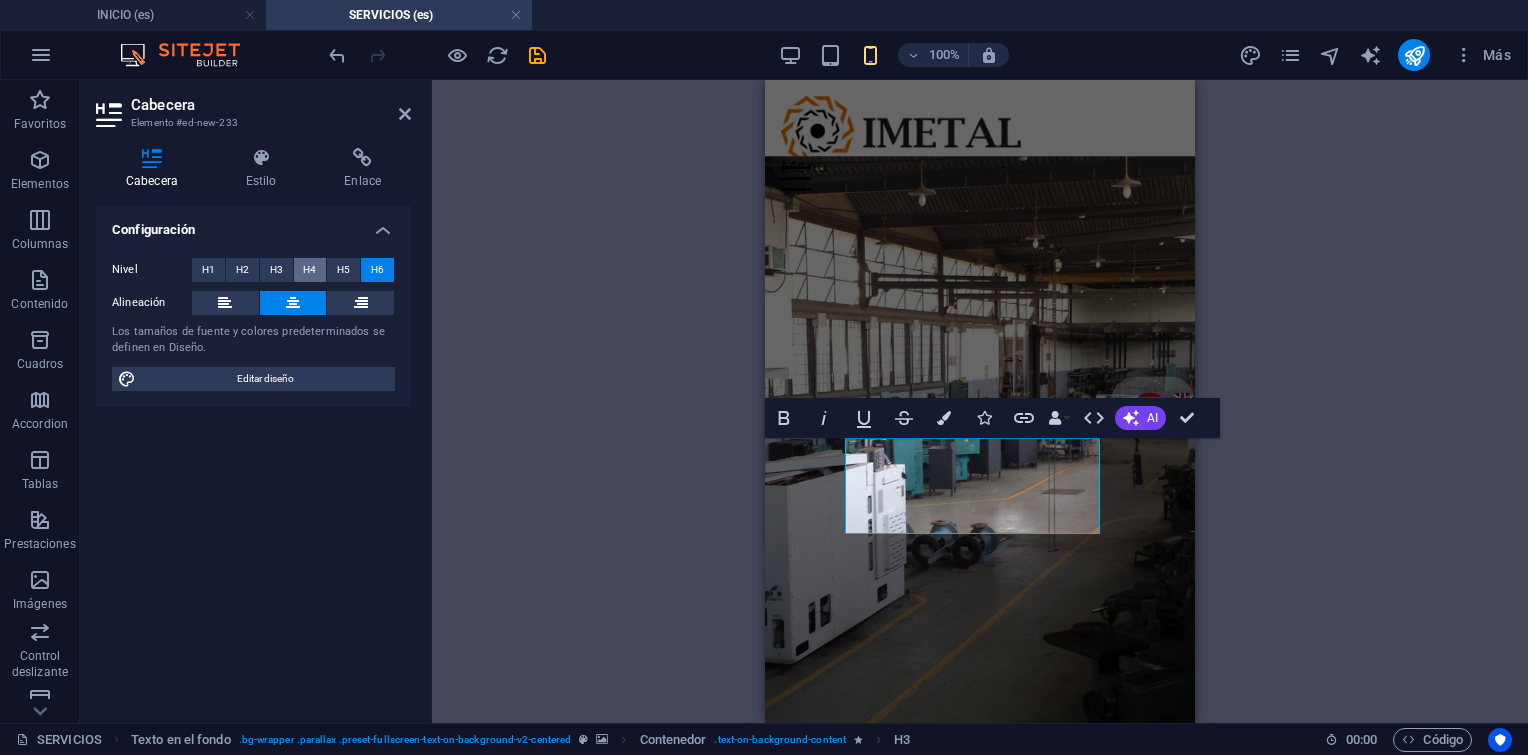 click on "H4" at bounding box center (310, 270) 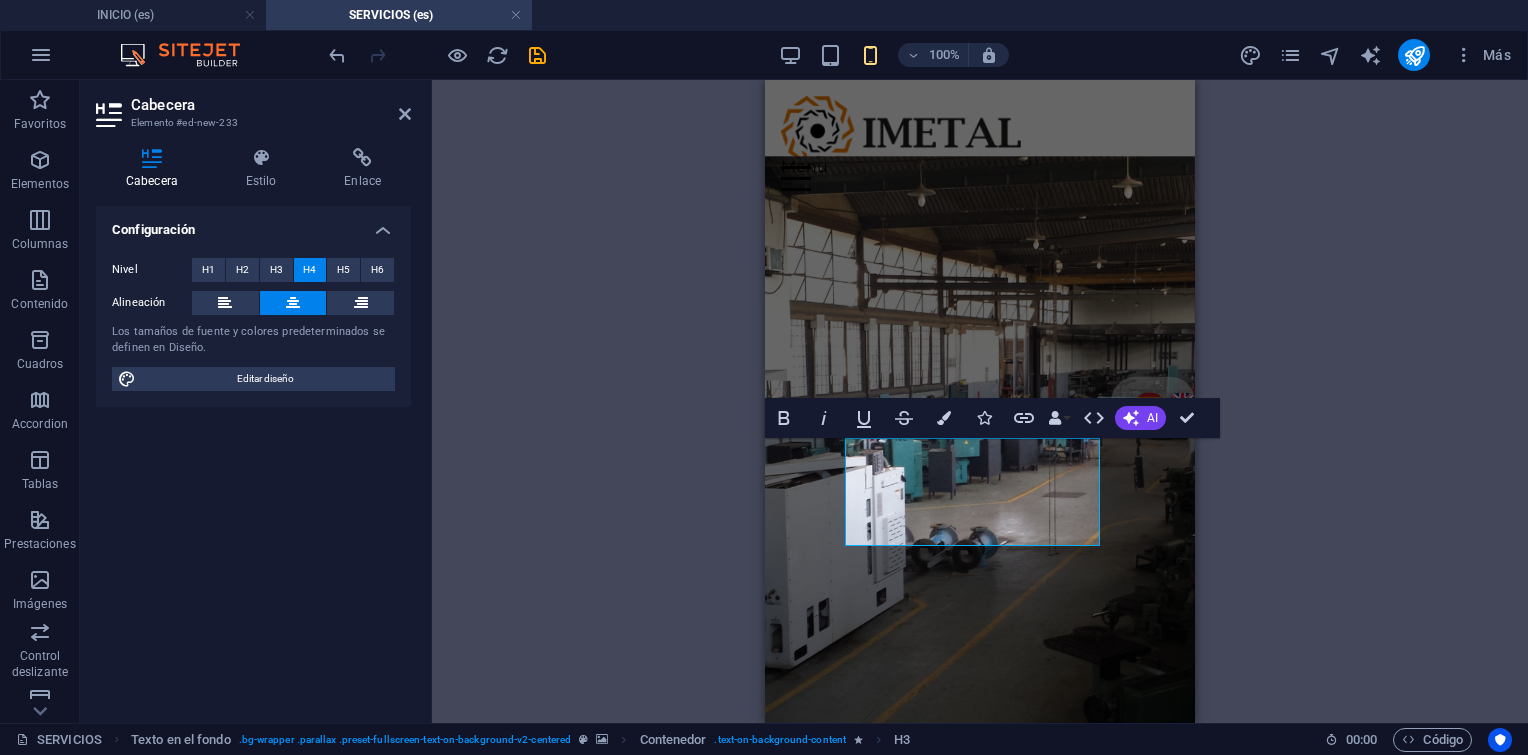 click on "H2   Contenedor   Control deslizante   Control deslizante   Imagen   Superposición de imagen de texto   Barra de menús   Contenedor   H2   Superposición de imagen de texto   Contenedor   H2   Contenedor   Menú   Marcador   Contenedor   Logo   Texto en el fondo   H4   Contenedor   Texto   Marcador Bold Italic Underline Strikethrough Colors Icons Link Data Bindings Empresa Nombre Apellidos Calle Código postal Ciudad Email Teléfono Móvil Fax Campo personalizado 1 Campo personalizado 2 Campo personalizado 3 Campo personalizado 4 Campo personalizado 5 Campo personalizado 6 HTML AI Mejorar Hacer más corto Hacer más largo Corregir ortografía y gramática Traducir a Español Generar texto Confirm (Ctrl+⏎)" at bounding box center [980, 401] 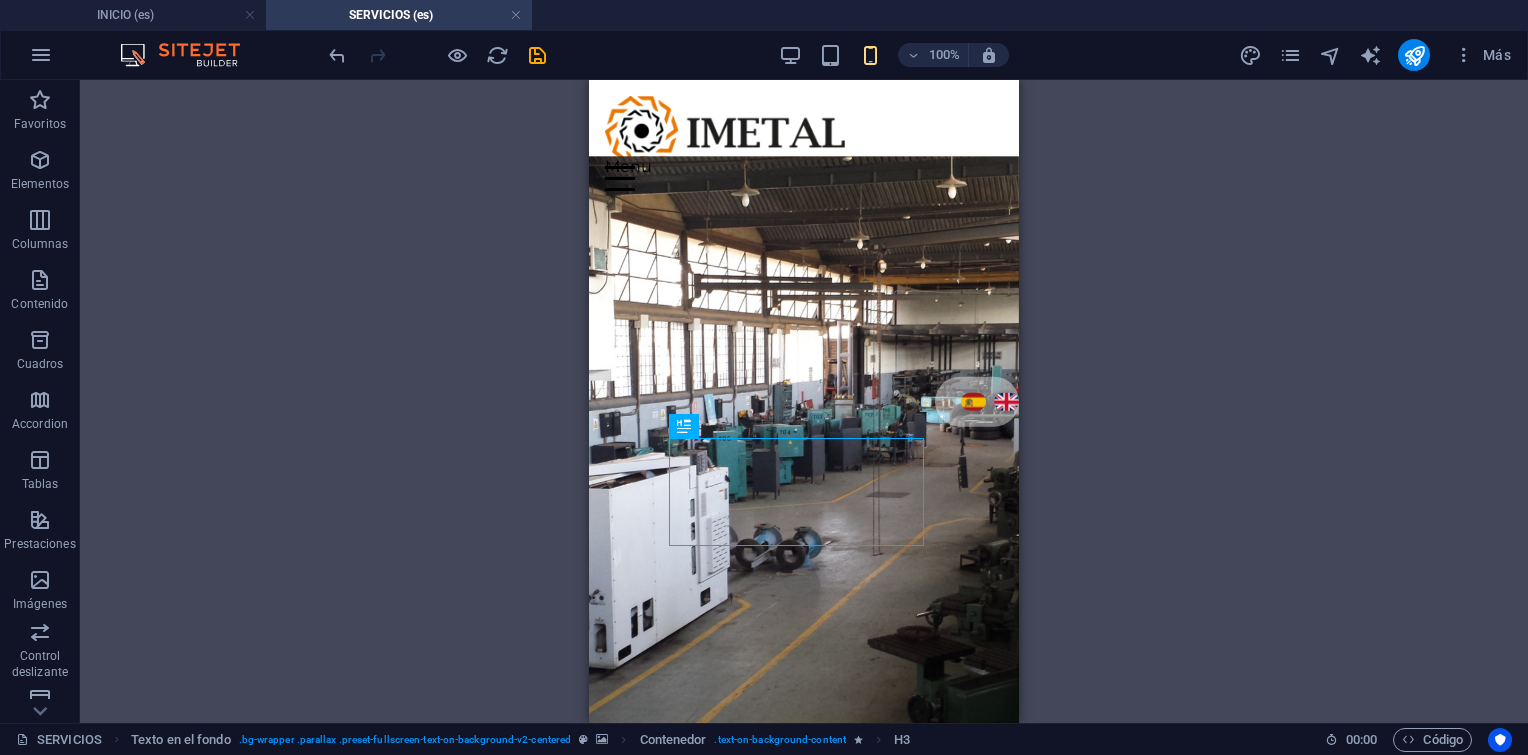 click on "H2   Contenedor   Control deslizante   Control deslizante   Imagen   Superposición de imagen de texto   Barra de menús   Contenedor   H2   Superposición de imagen de texto   Contenedor   H2   Contenedor   Menú   Marcador   Contenedor   Logo   Texto en el fondo   H4   Contenedor   Texto   Marcador   Idiomas" at bounding box center (804, 401) 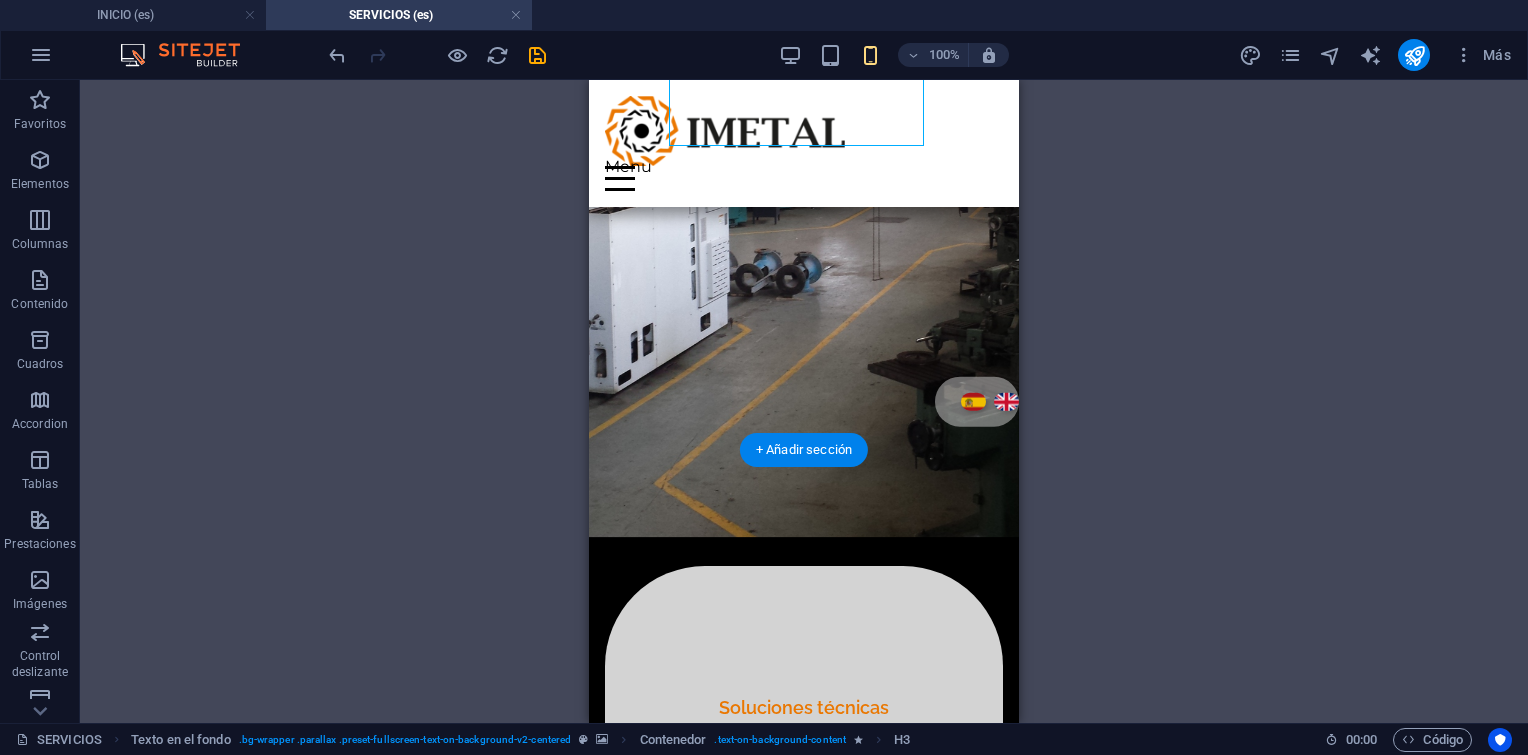 scroll, scrollTop: 300, scrollLeft: 0, axis: vertical 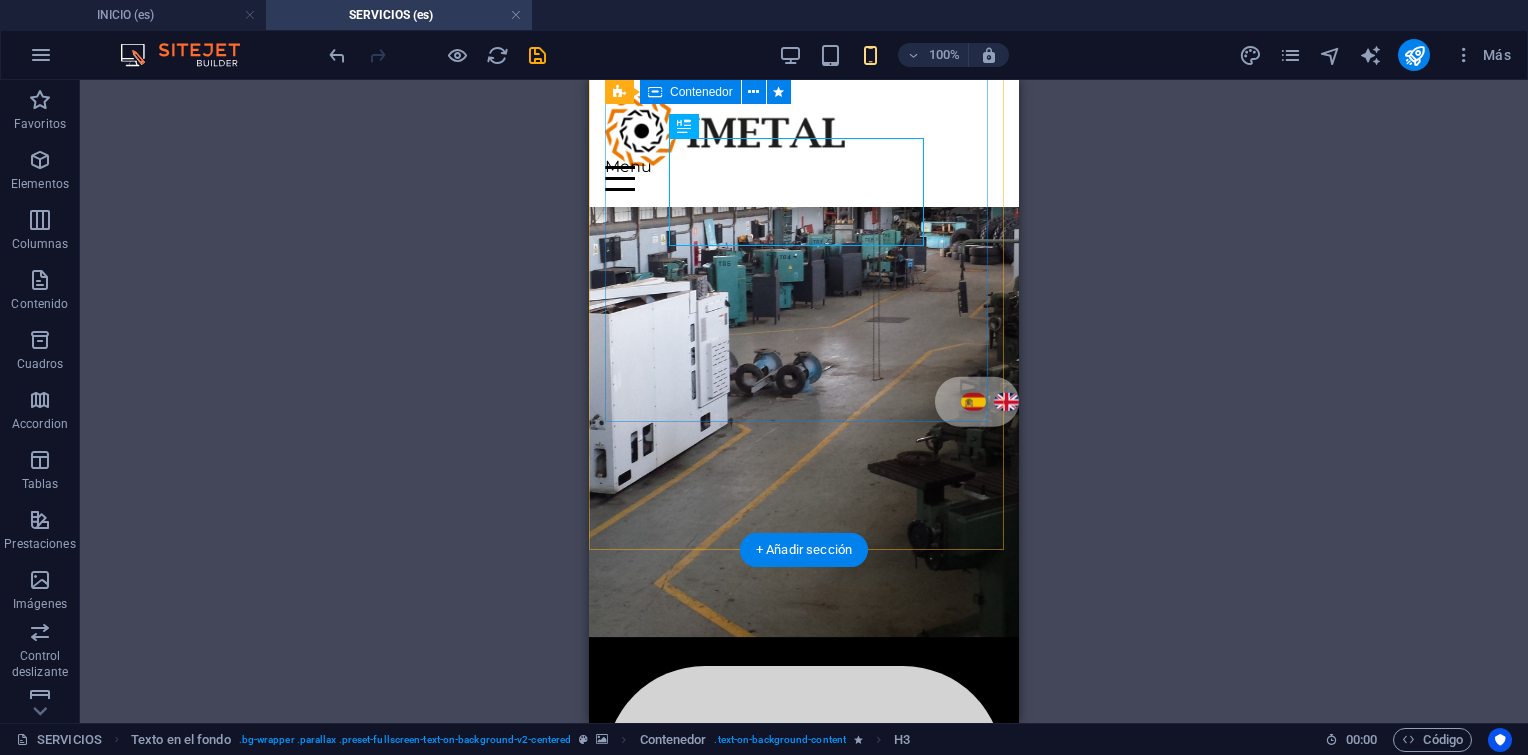 click on "Soluciones técnicas especializadas  para la industria energética y petrolera Servicios con calidad, responsabilidad y seguridad." at bounding box center [804, 872] 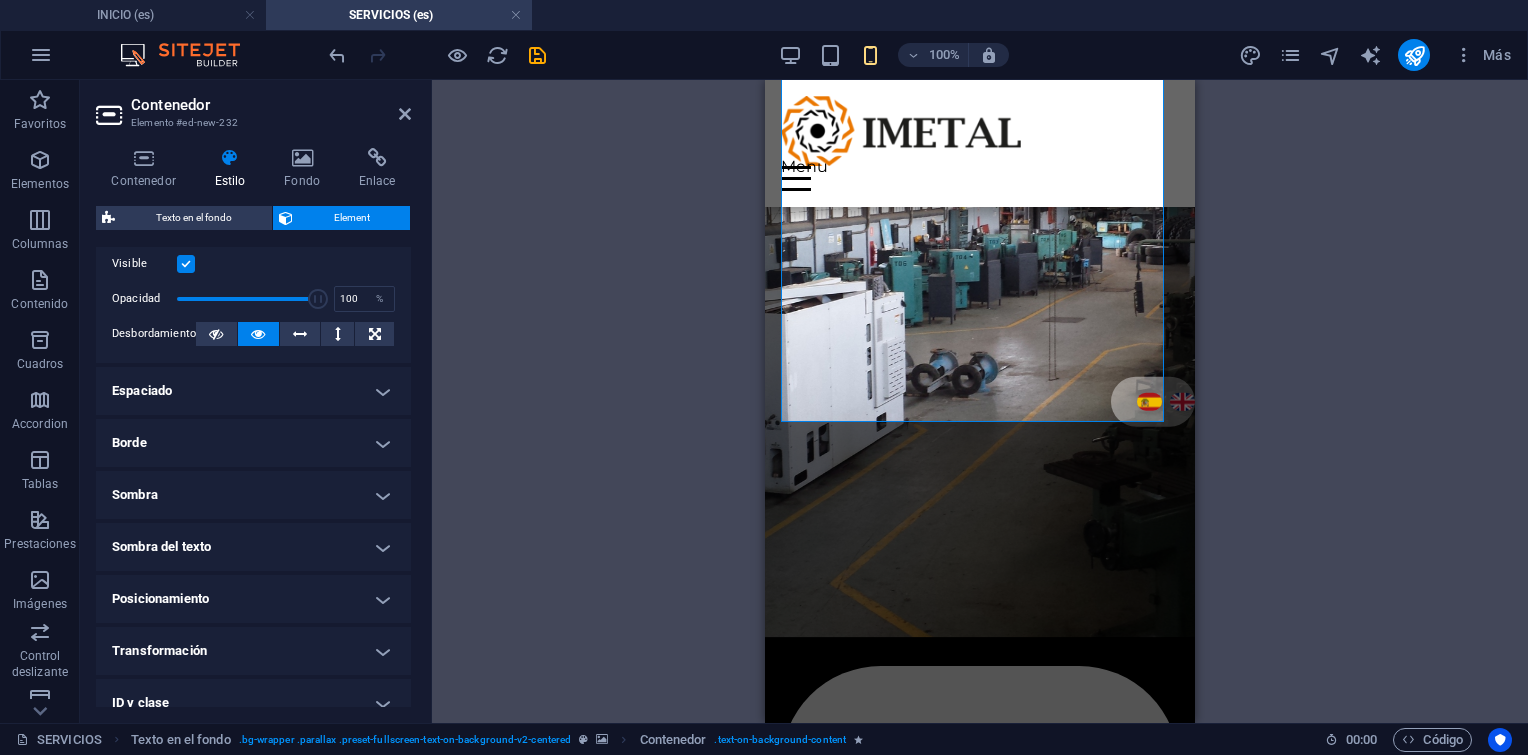 scroll, scrollTop: 300, scrollLeft: 0, axis: vertical 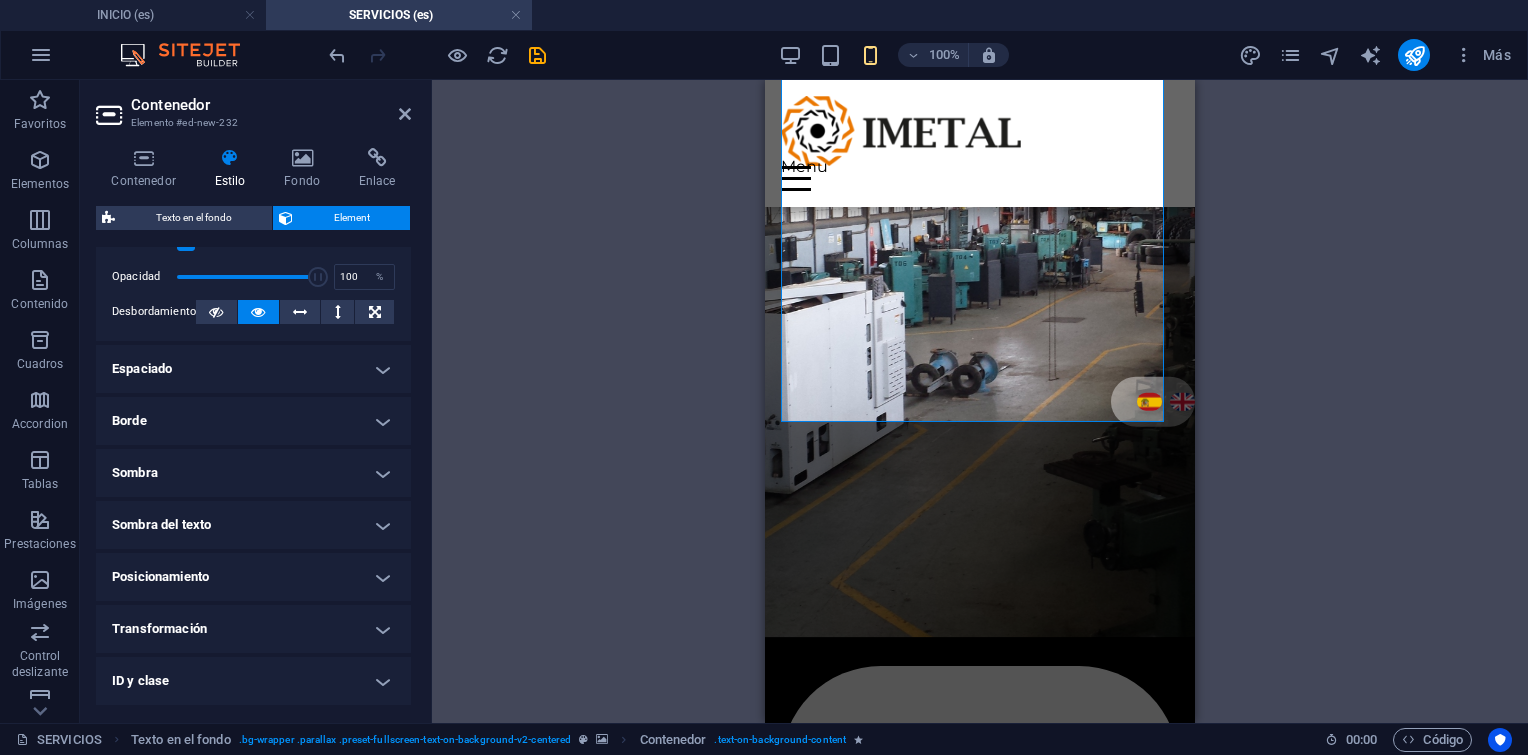 click on "Espaciado" at bounding box center (253, 369) 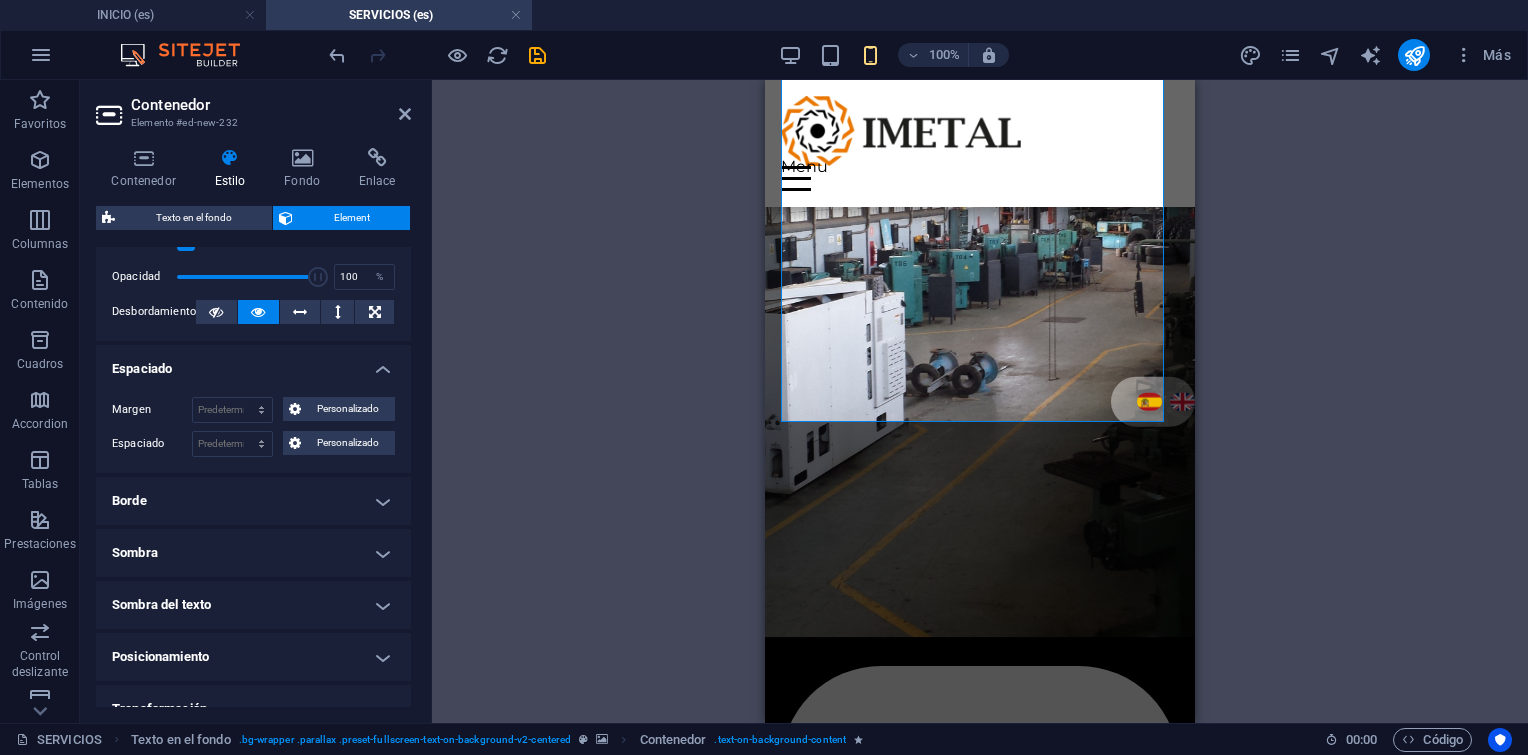 click on "Borde" at bounding box center [253, 501] 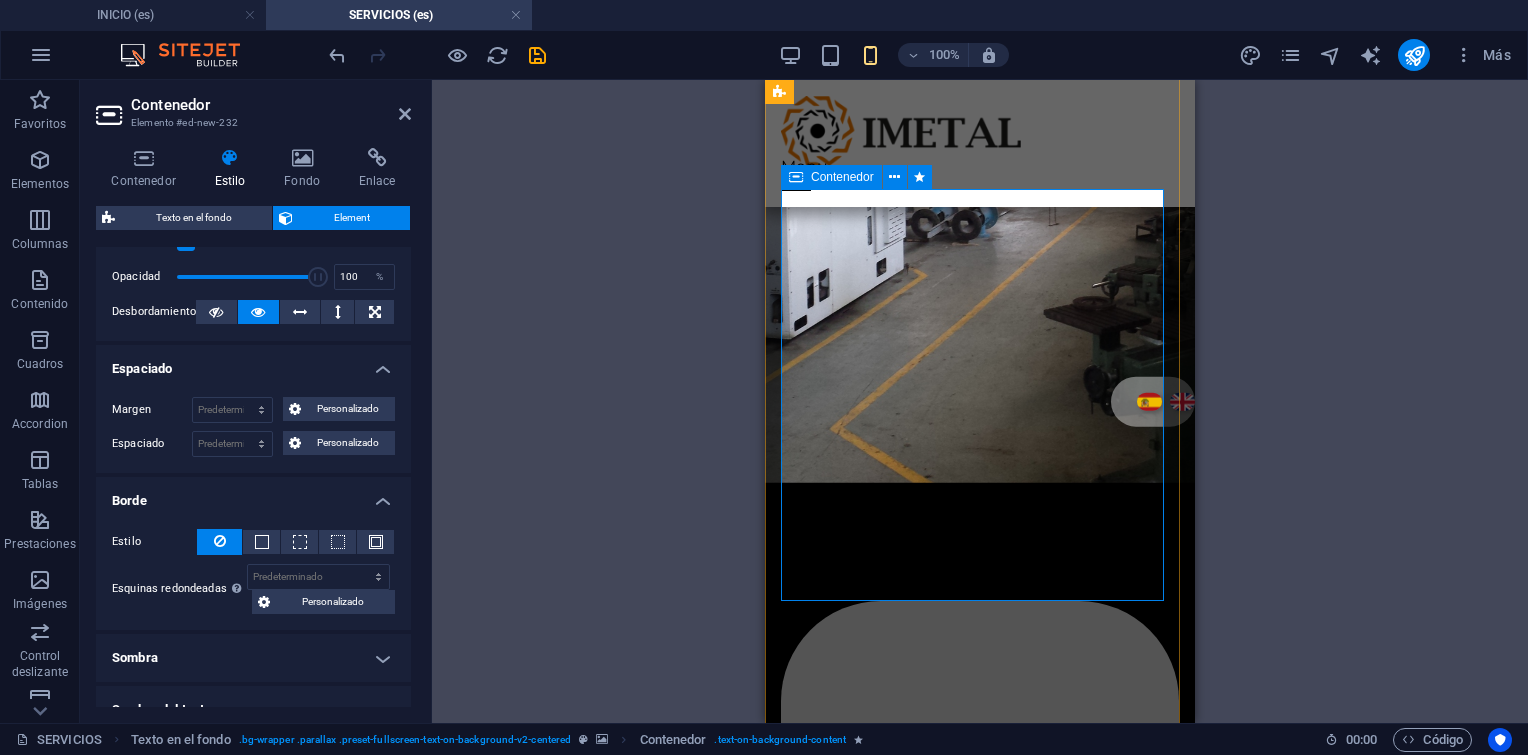 scroll, scrollTop: 0, scrollLeft: 0, axis: both 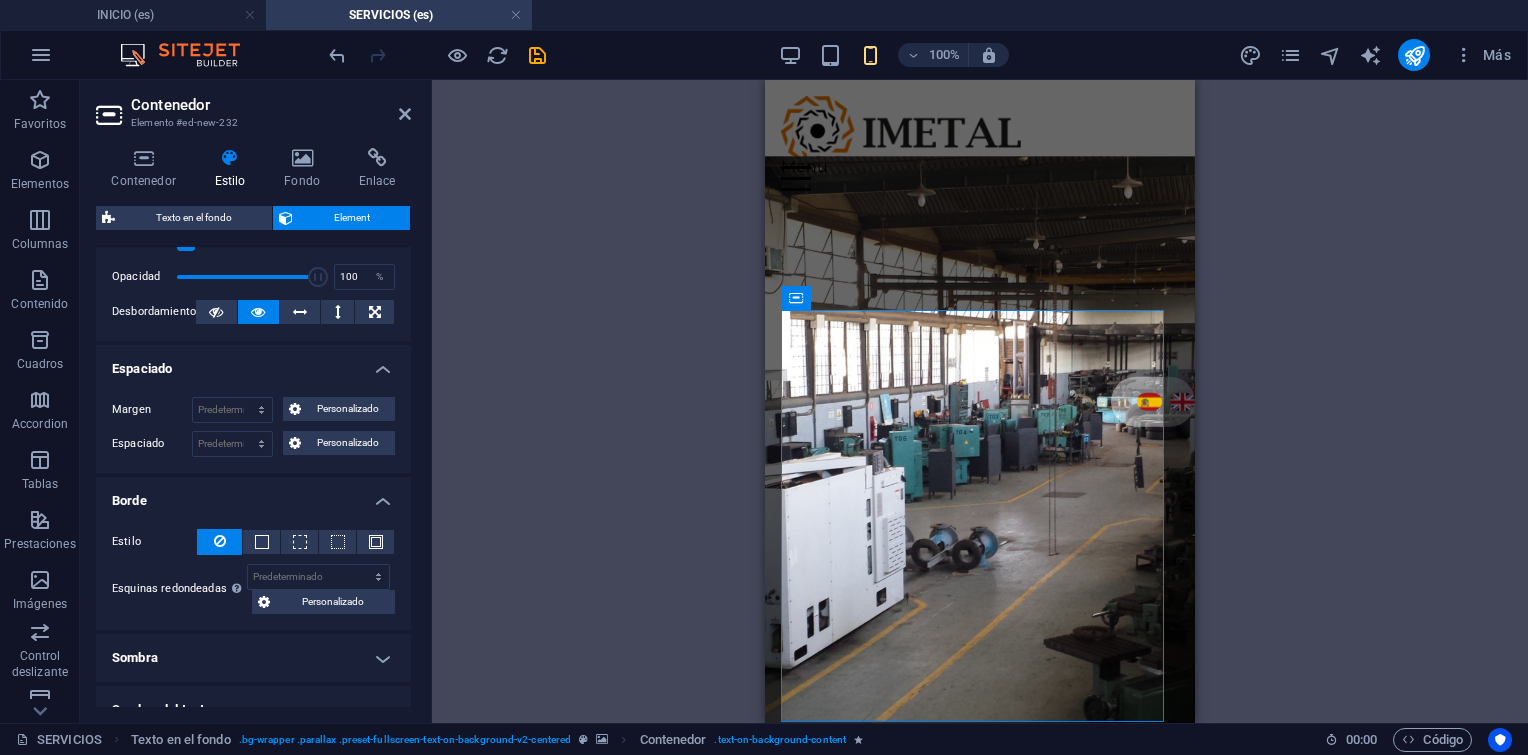 click at bounding box center (980, 484) 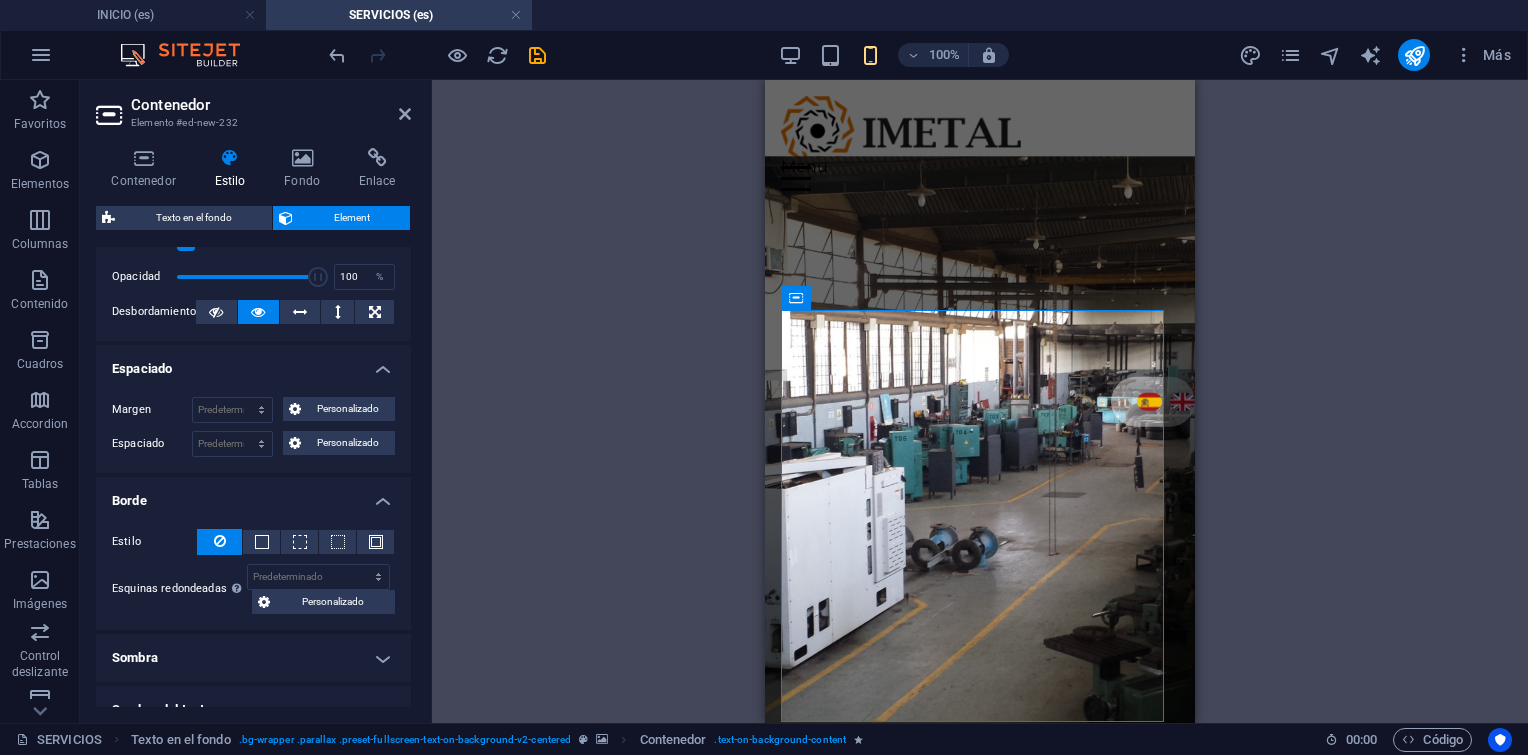 click at bounding box center (980, 484) 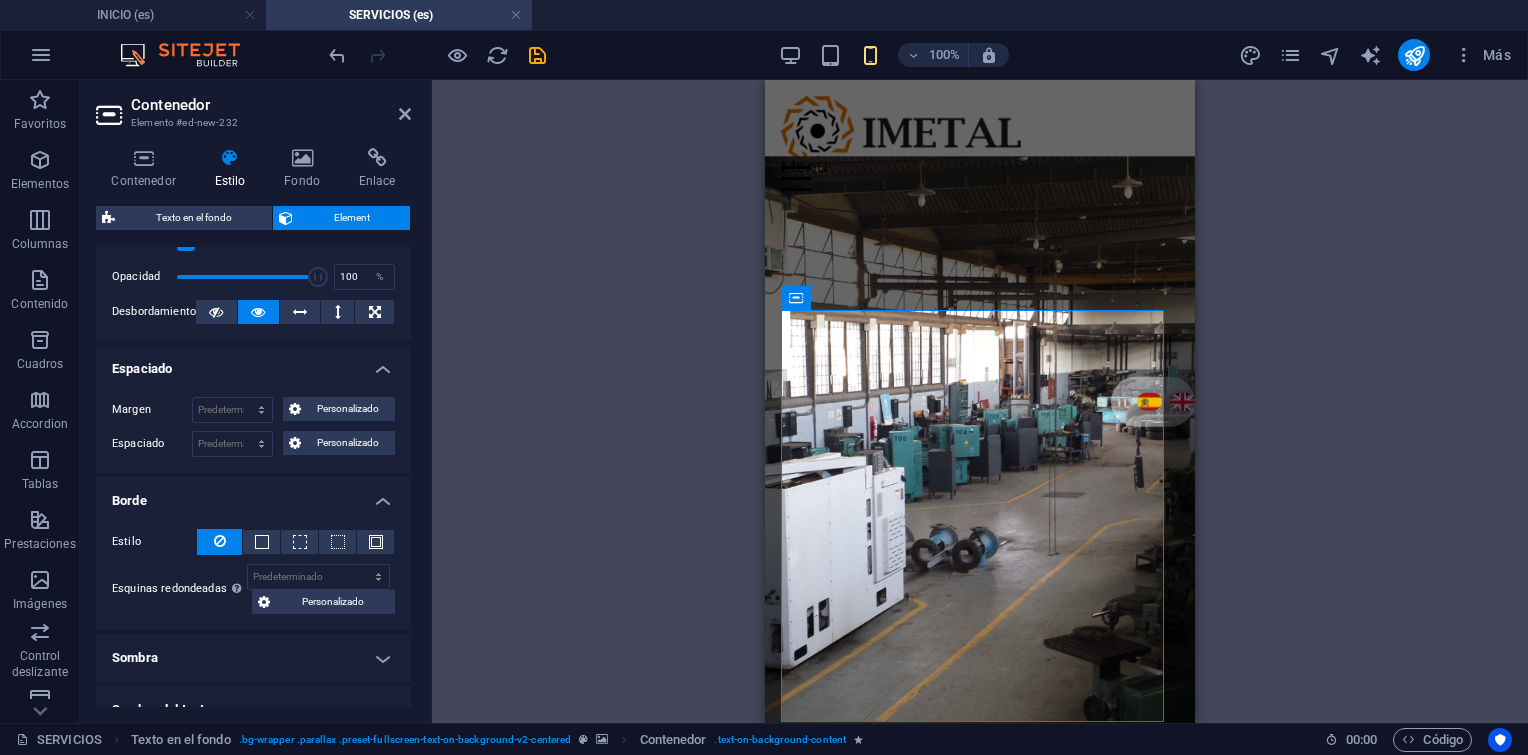 select on "%" 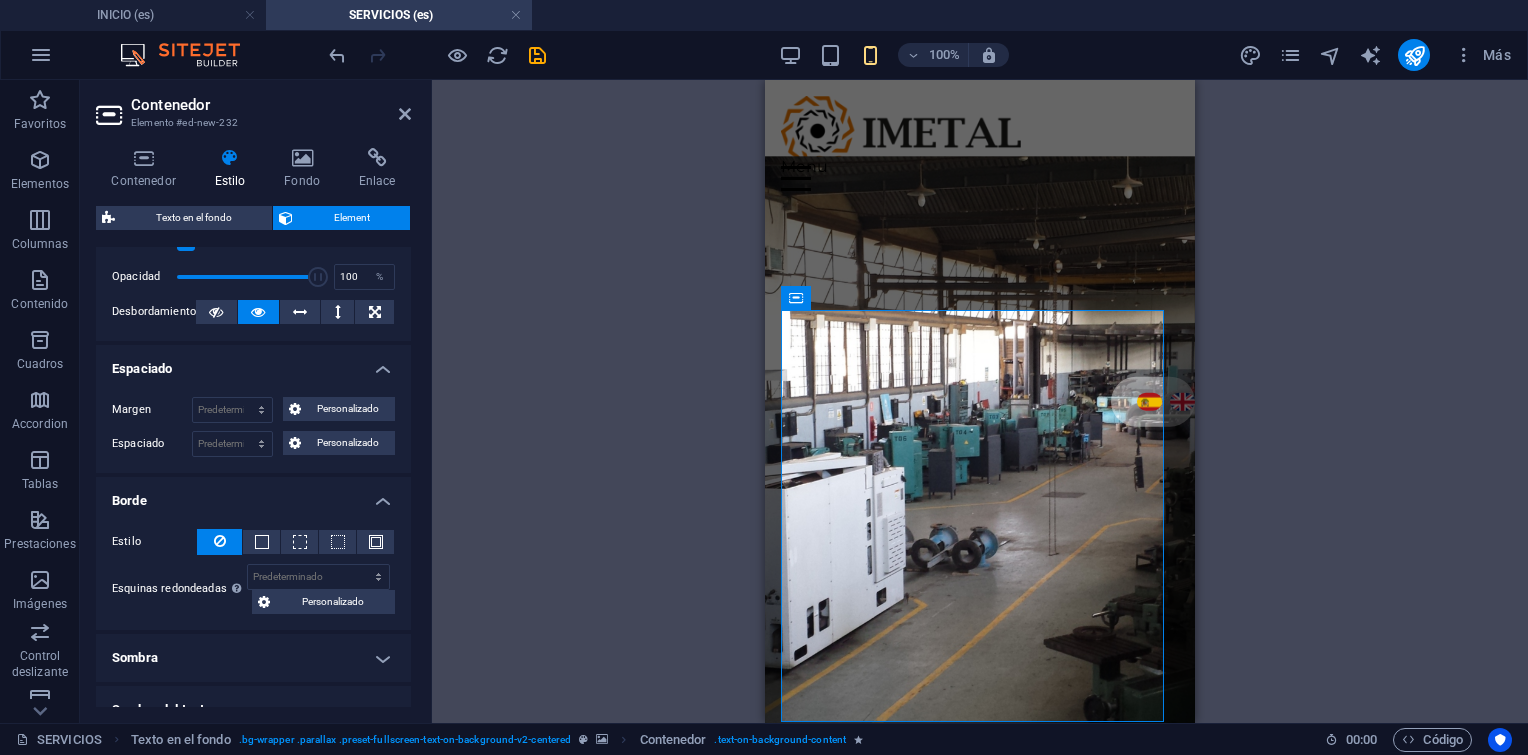 select on "rem" 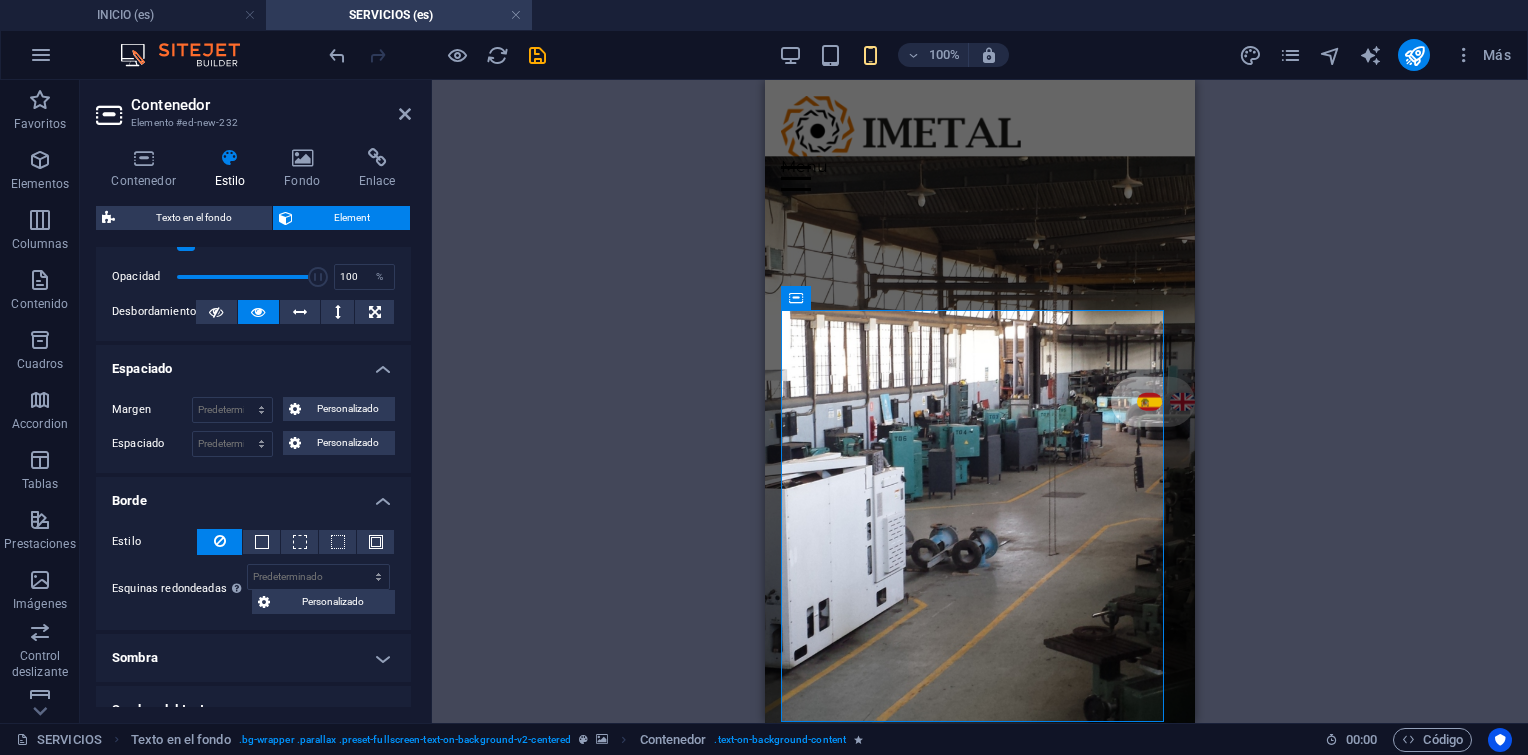 select on "rem" 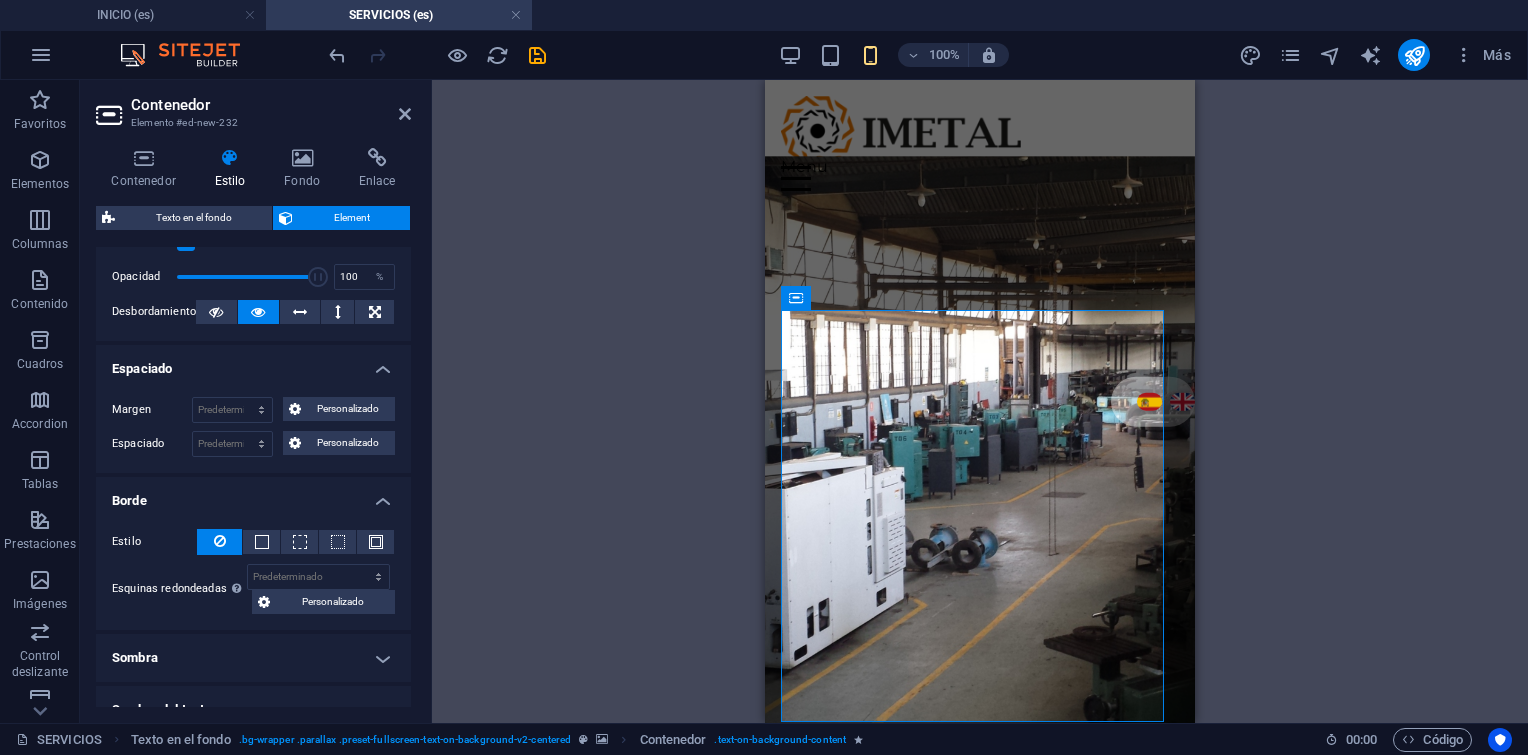 select on "rem" 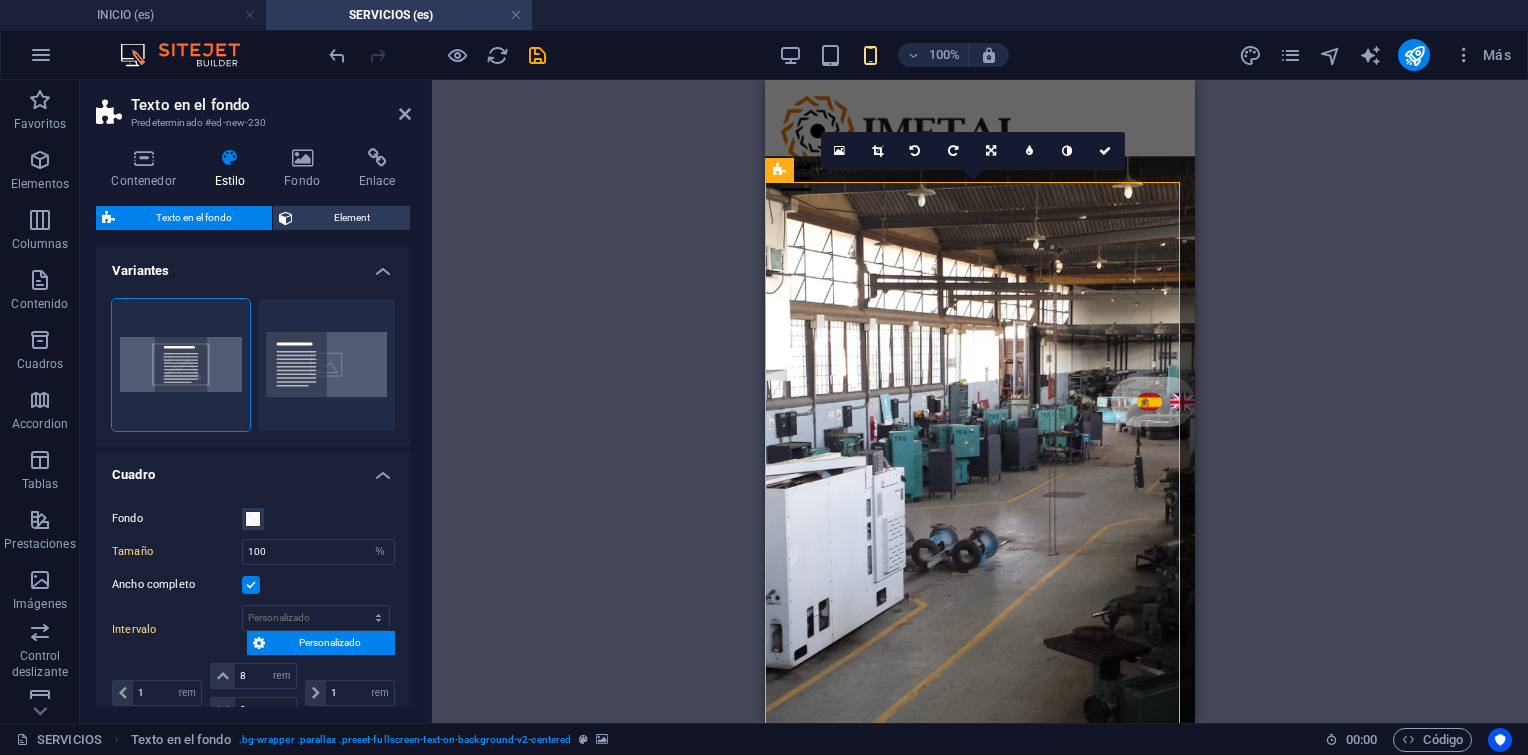 click at bounding box center (980, 484) 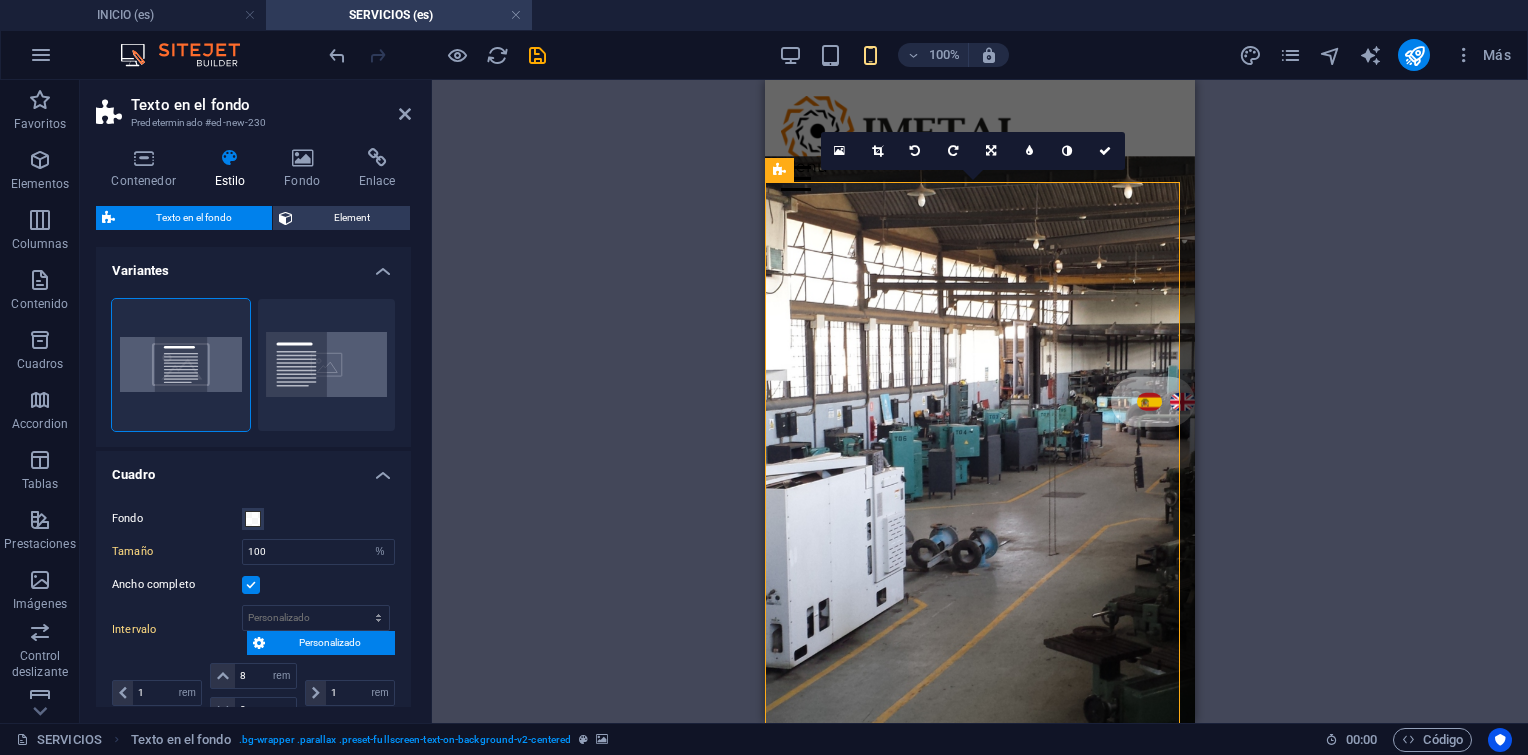 click at bounding box center [980, 484] 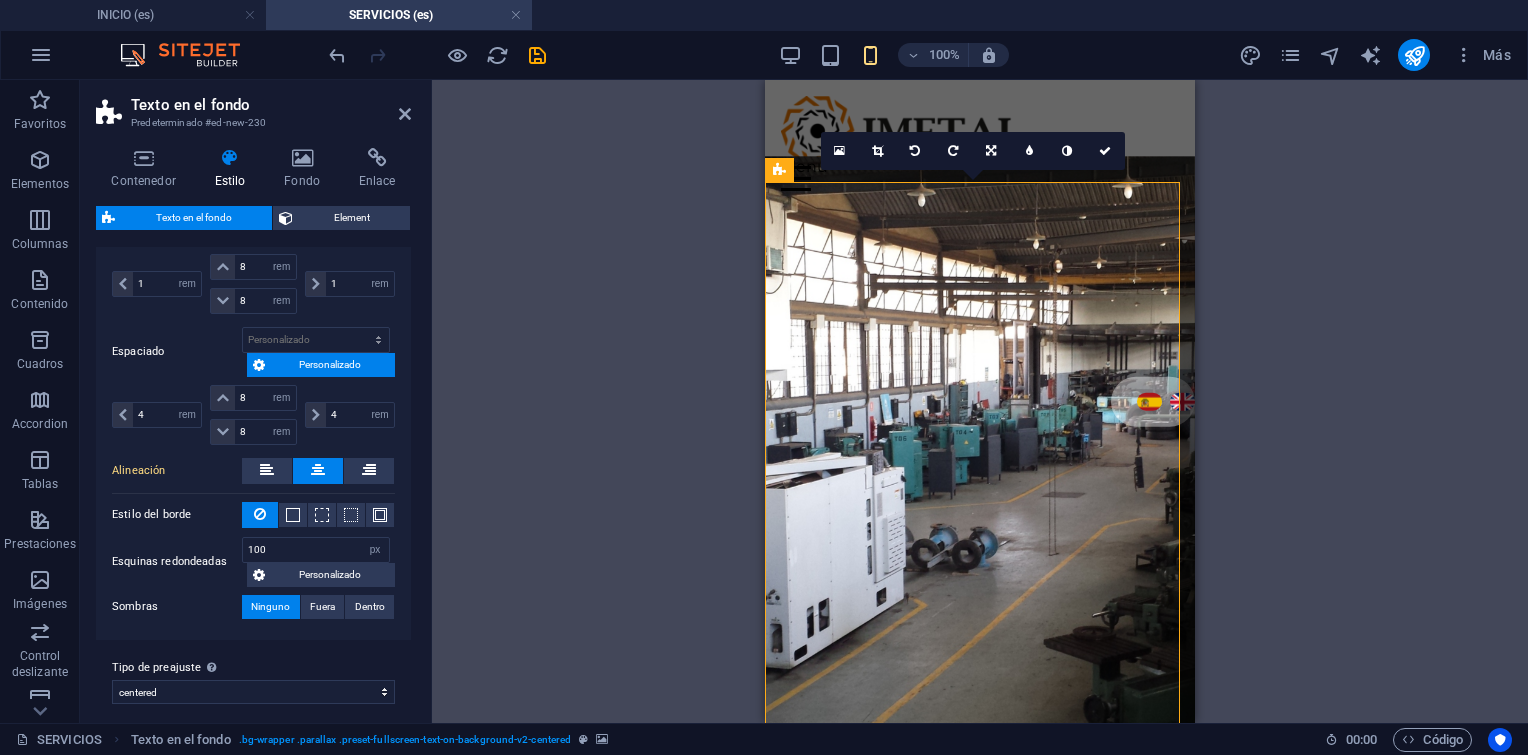 scroll, scrollTop: 416, scrollLeft: 0, axis: vertical 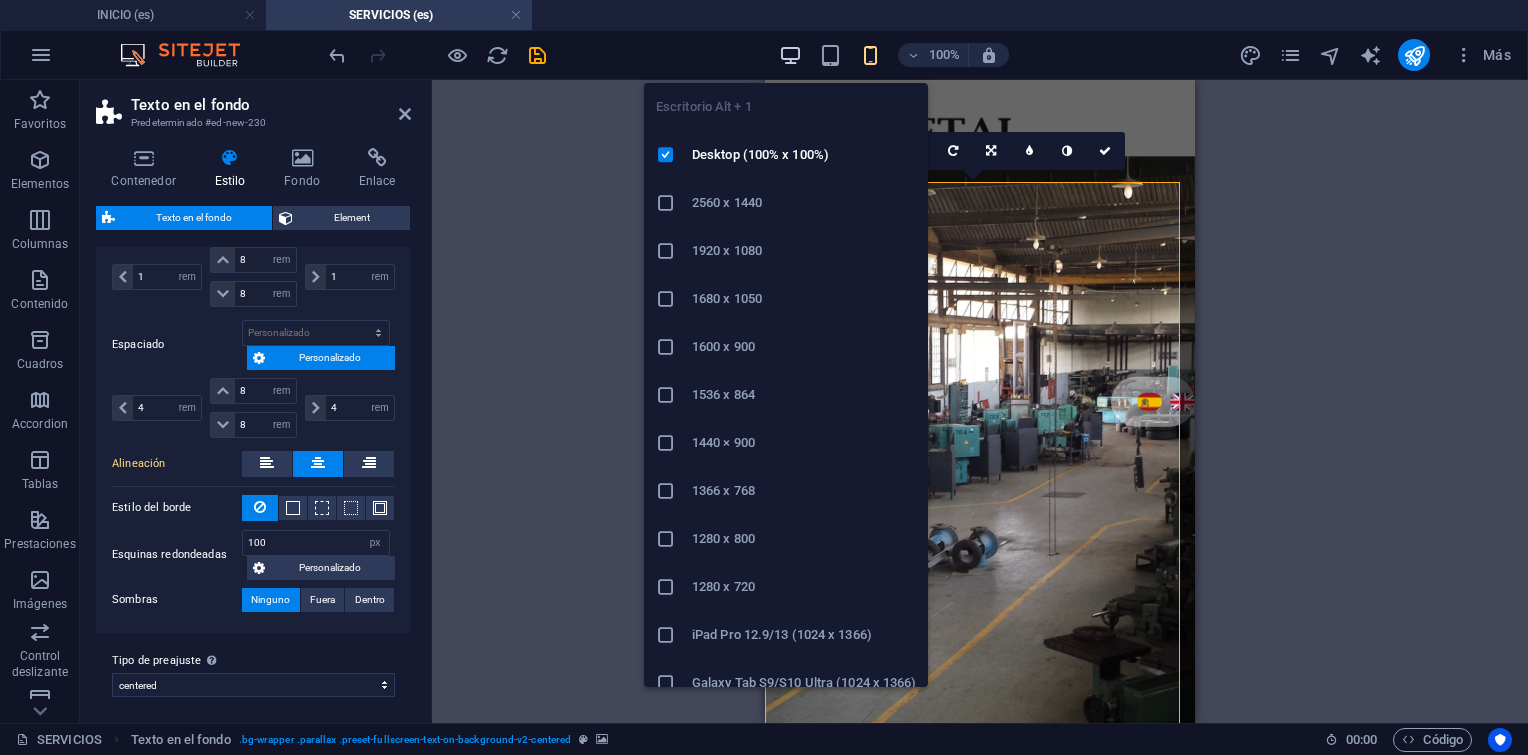 click at bounding box center [790, 55] 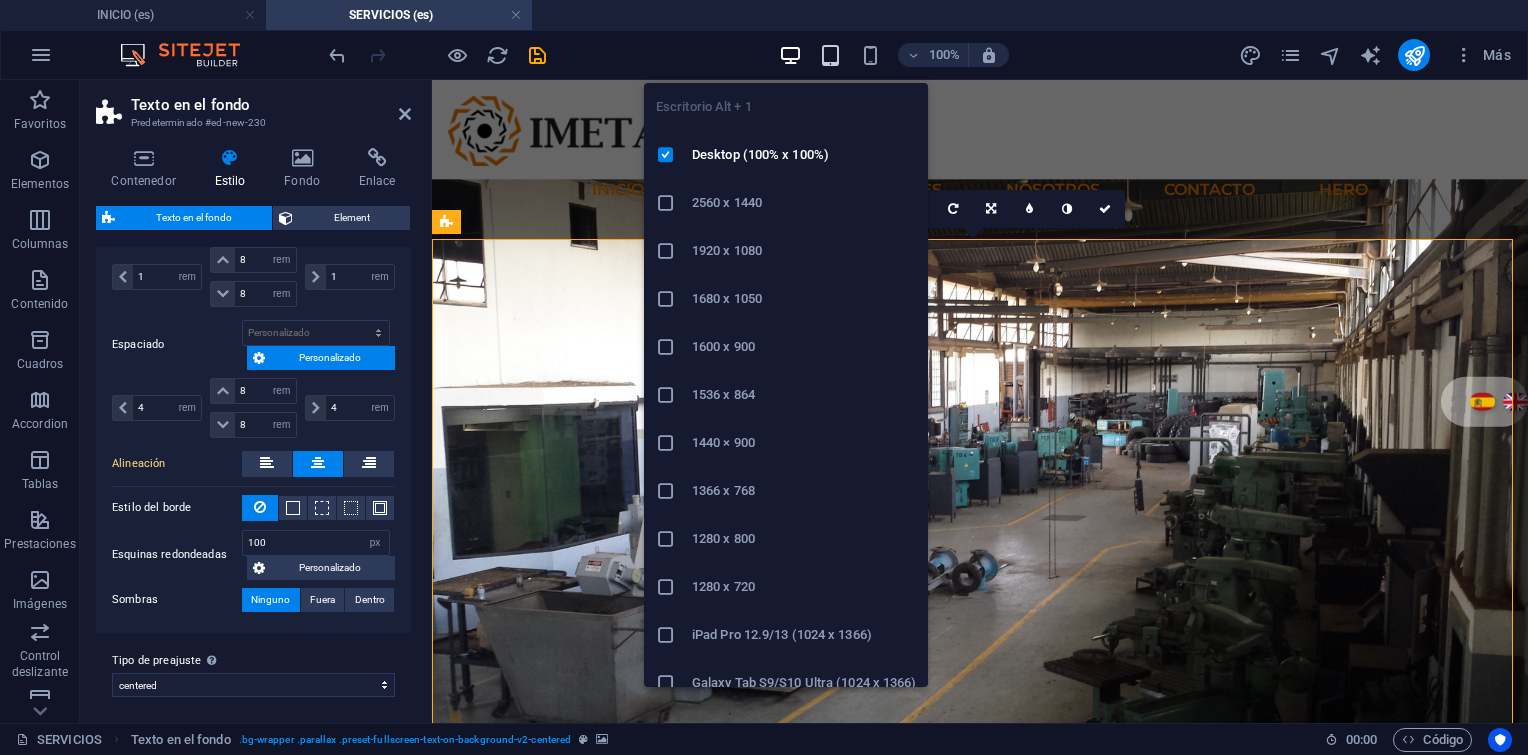 type on "50" 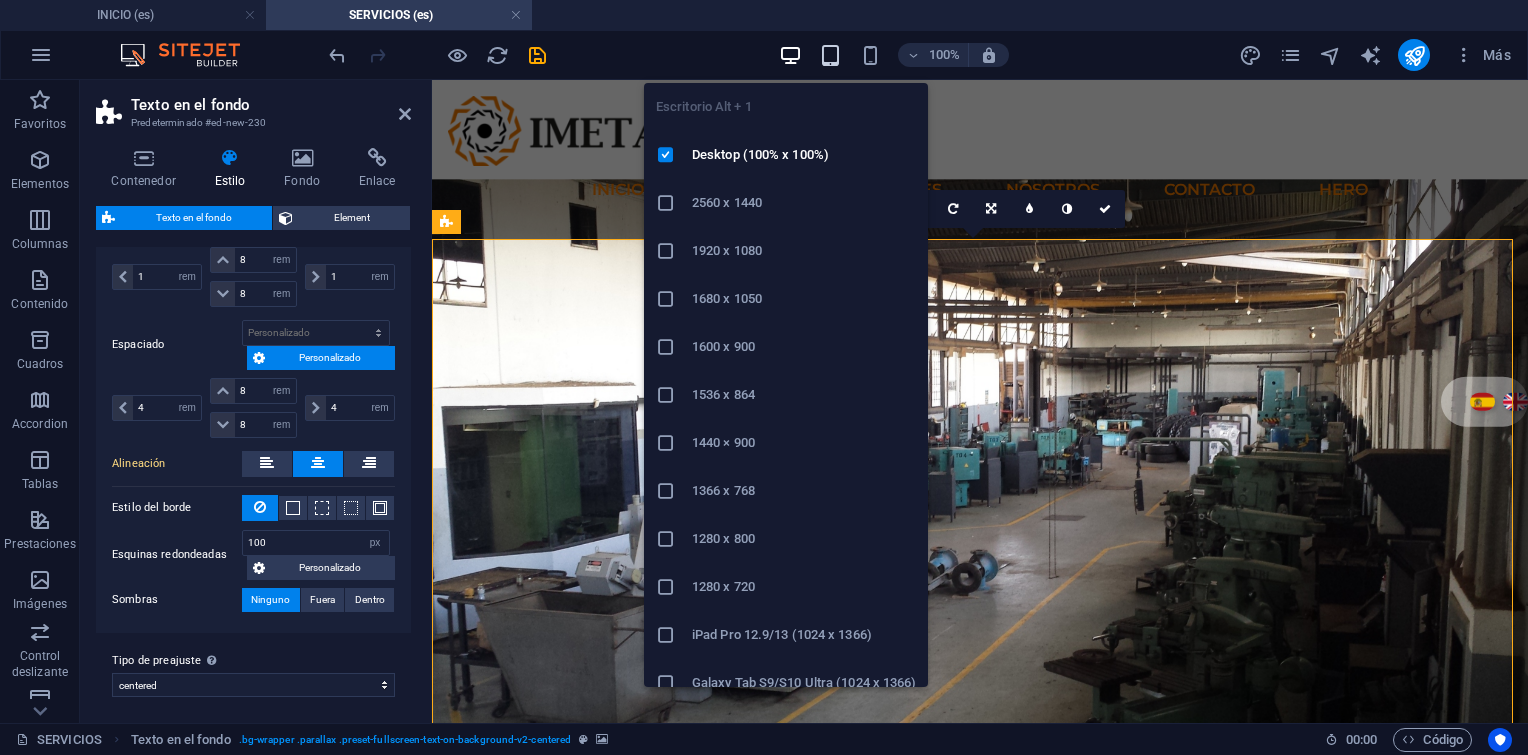 type on "0" 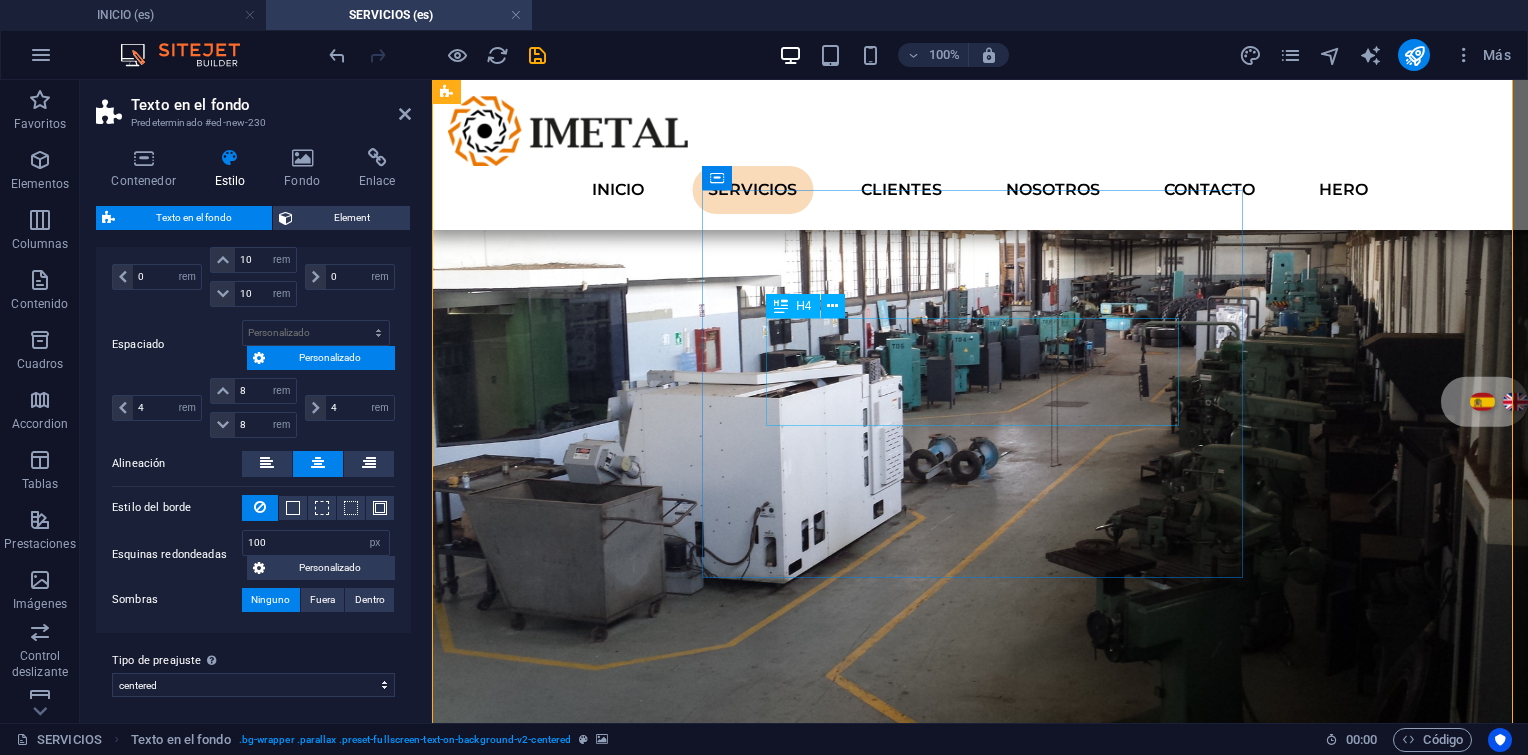 scroll, scrollTop: 300, scrollLeft: 0, axis: vertical 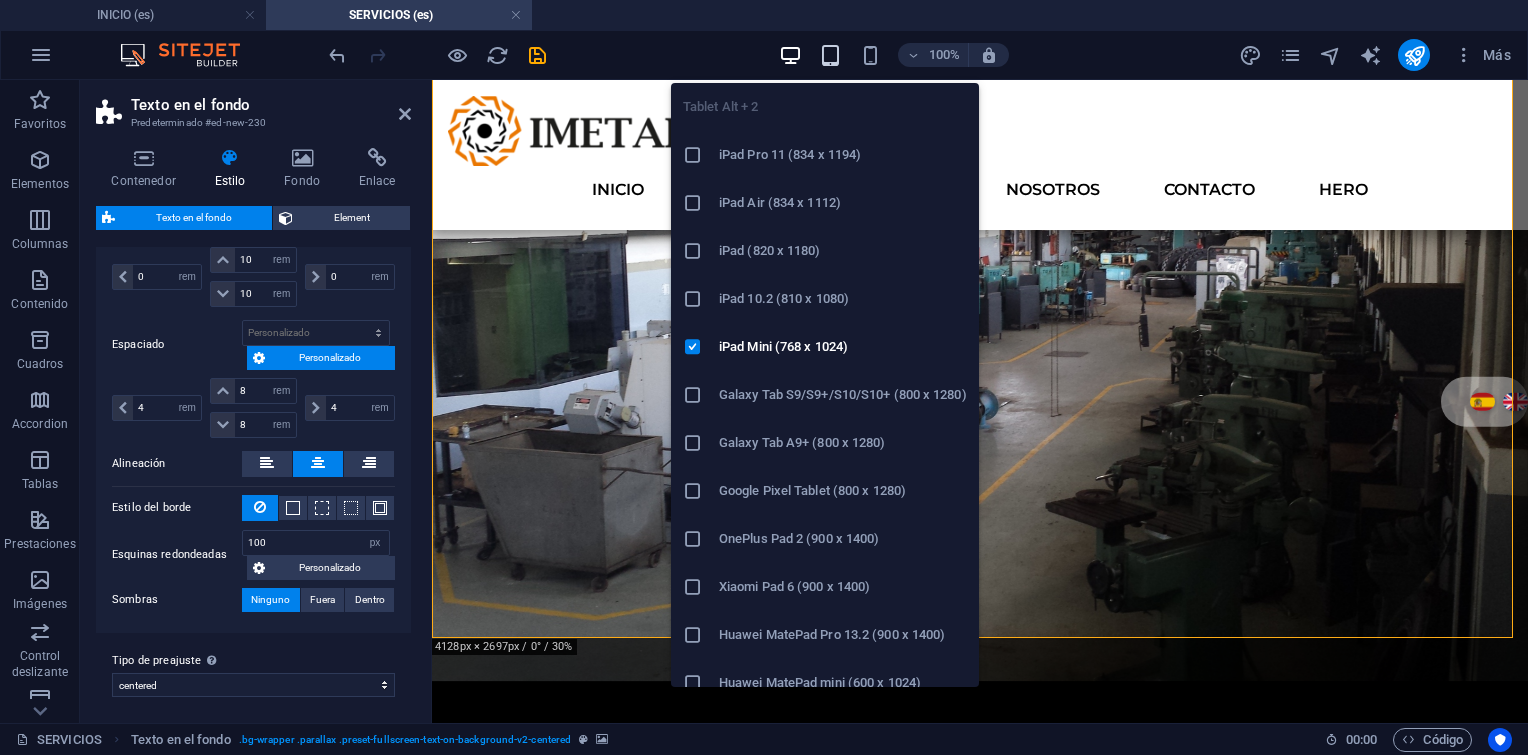 click at bounding box center (830, 55) 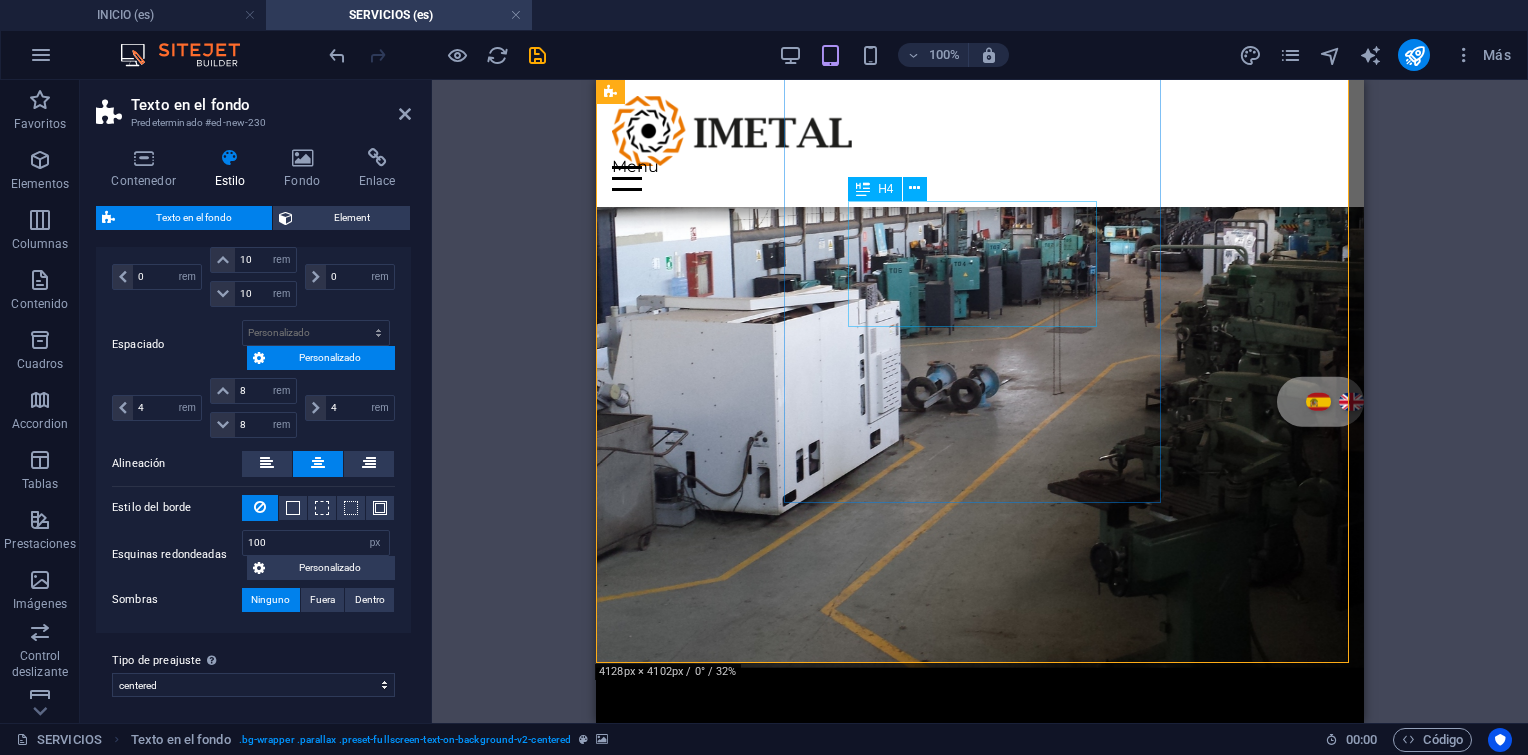 scroll, scrollTop: 400, scrollLeft: 0, axis: vertical 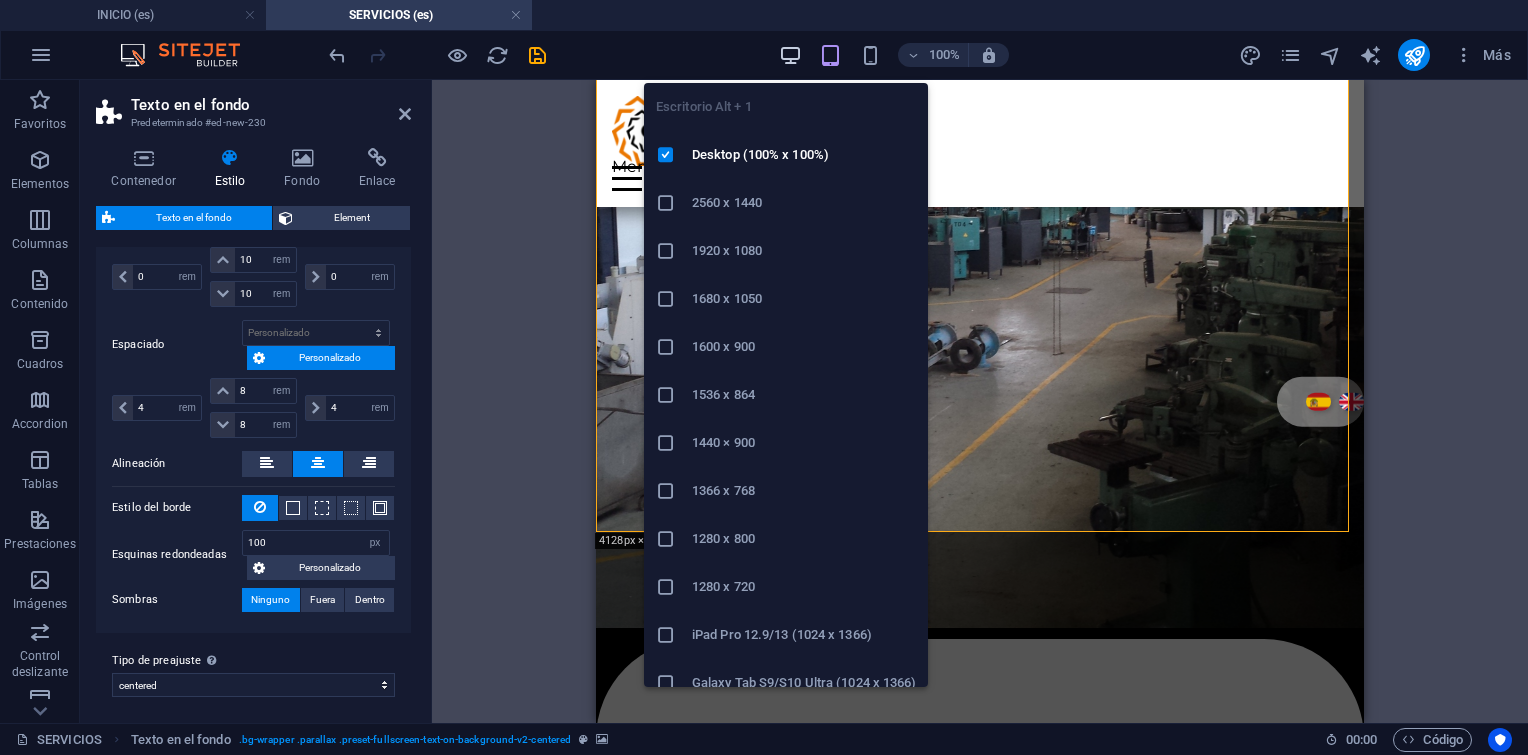 click at bounding box center (790, 55) 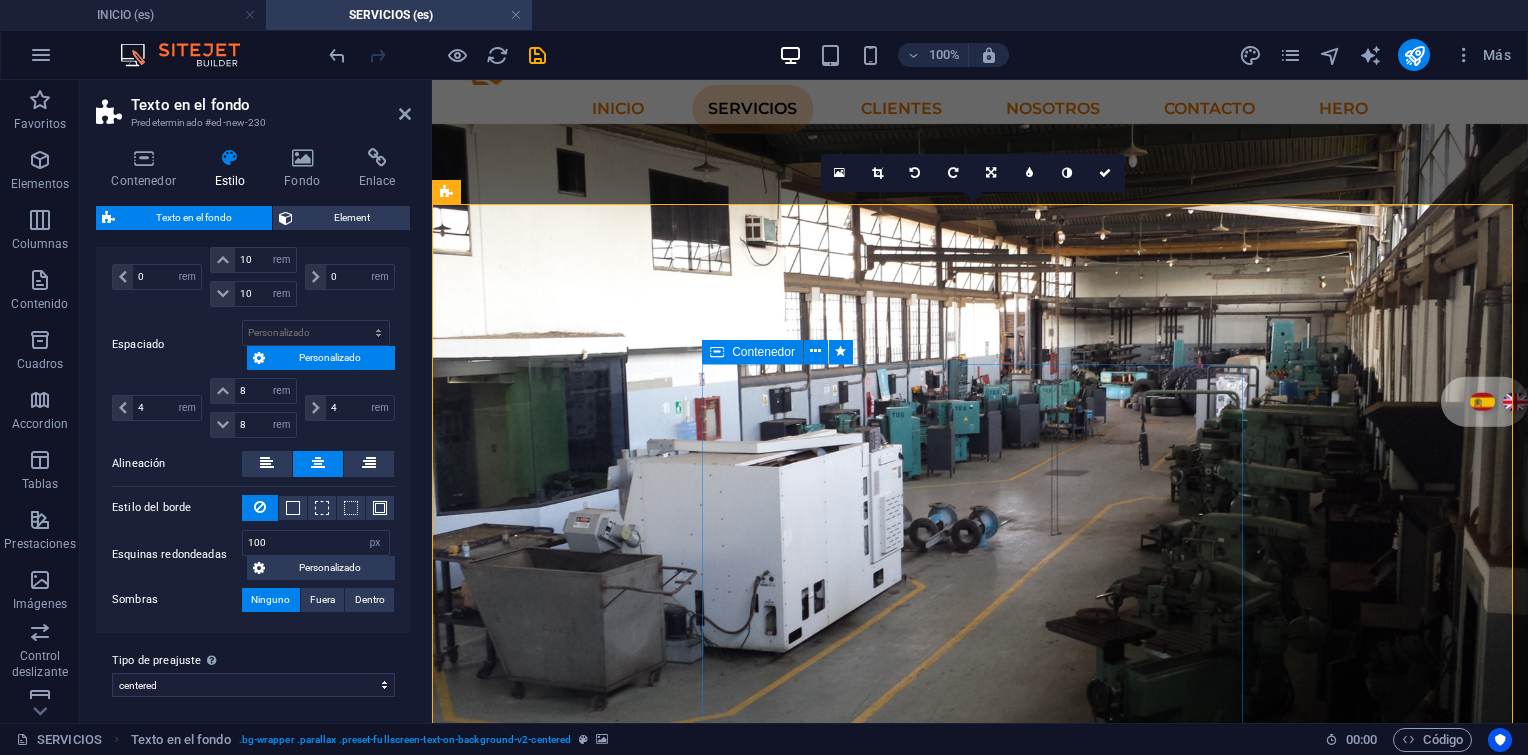 scroll, scrollTop: 100, scrollLeft: 0, axis: vertical 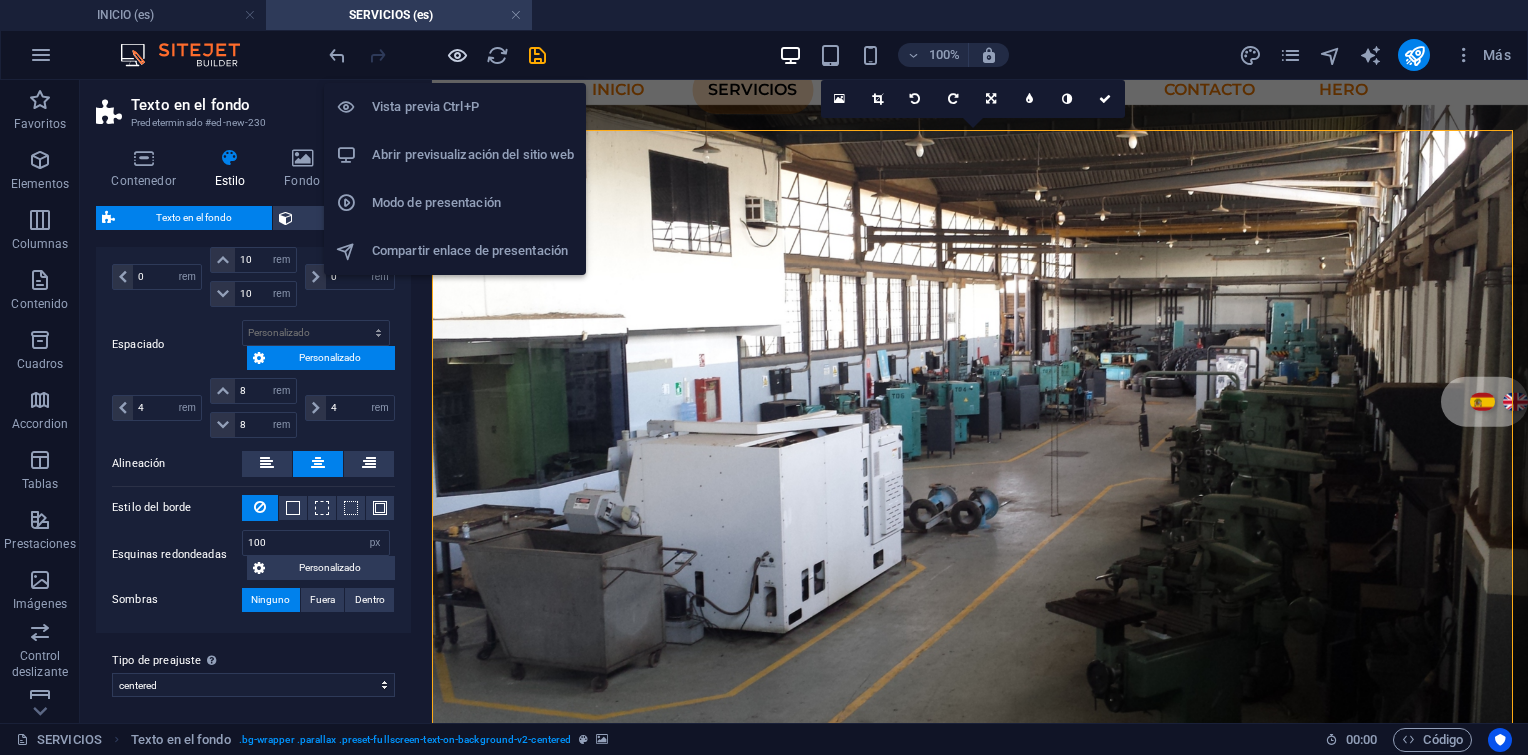 click at bounding box center [457, 55] 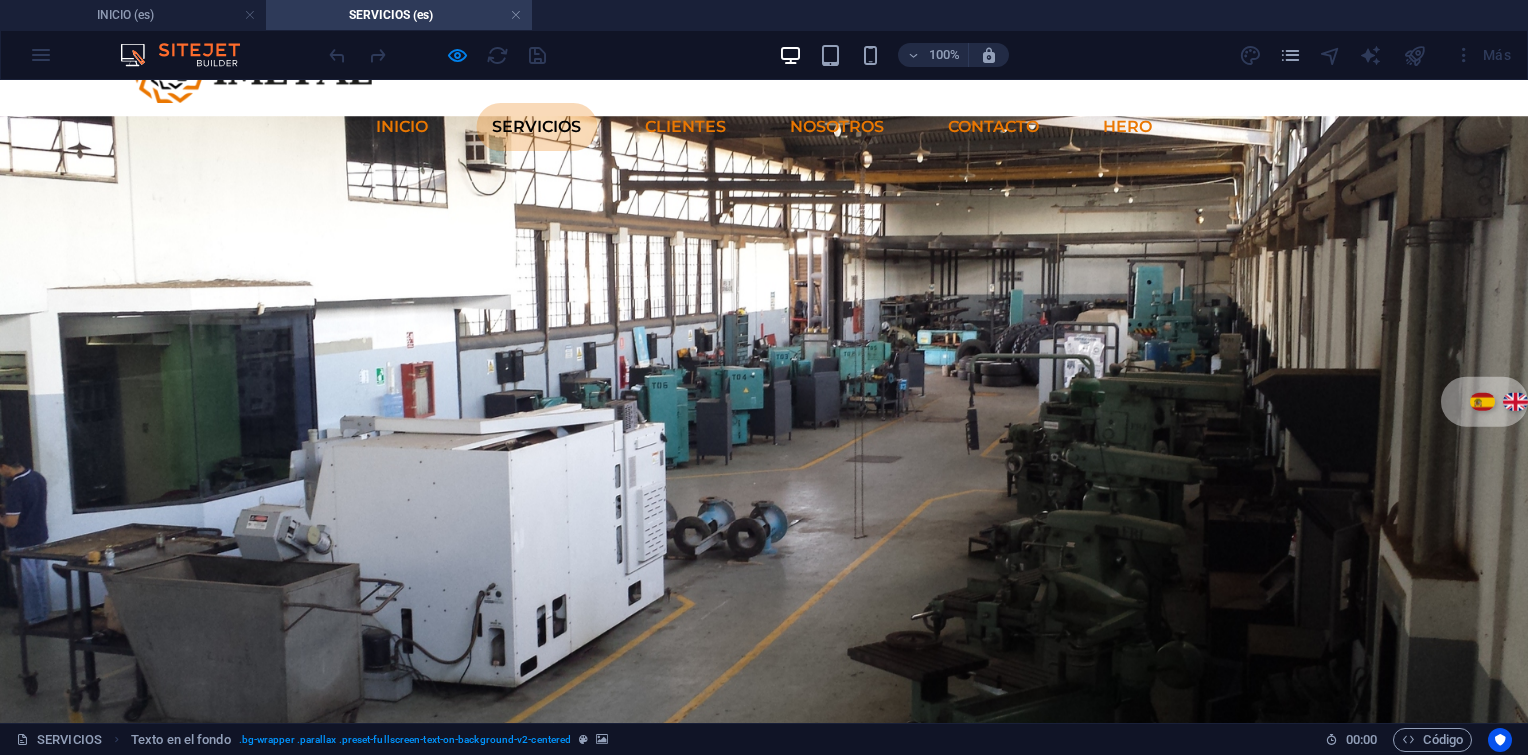 scroll, scrollTop: 0, scrollLeft: 0, axis: both 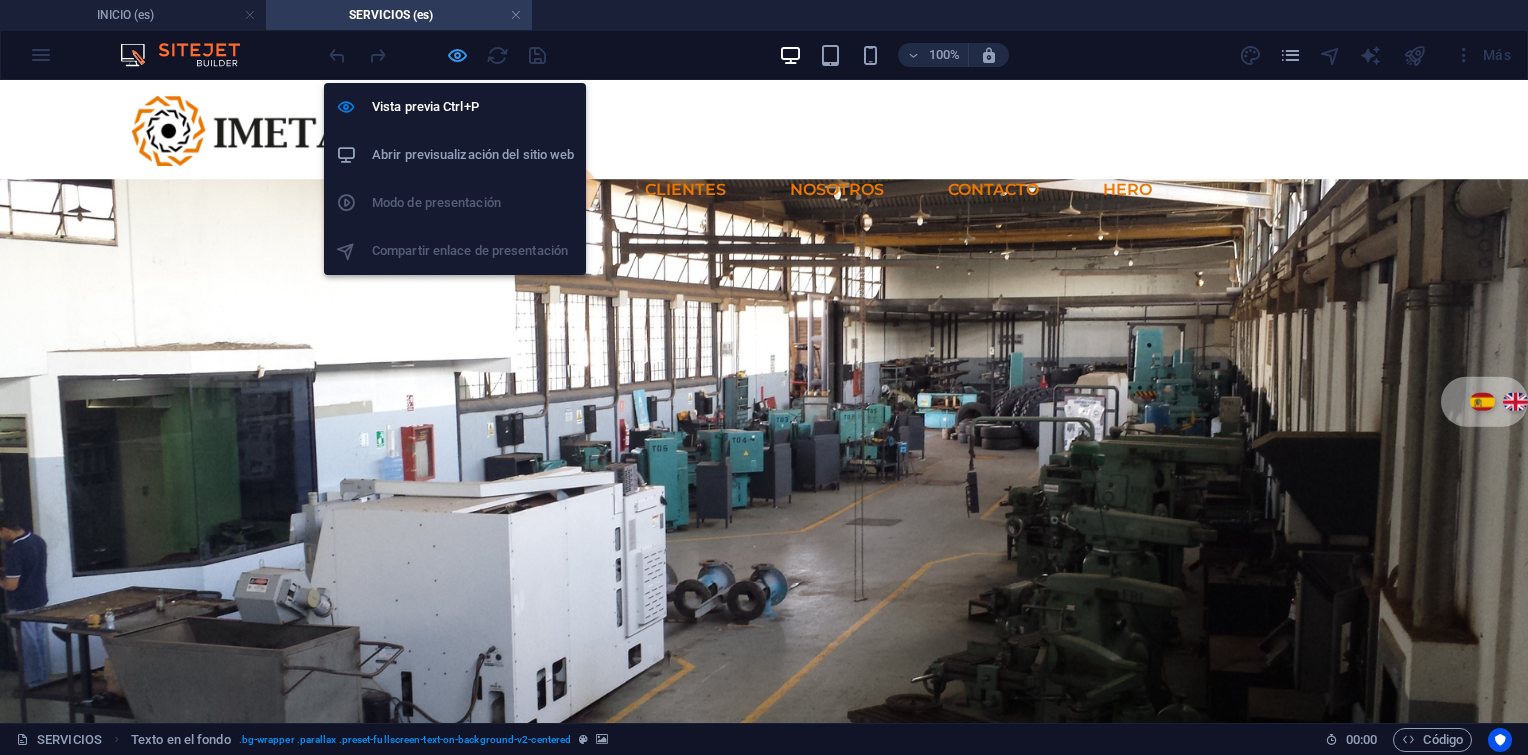 click at bounding box center [457, 55] 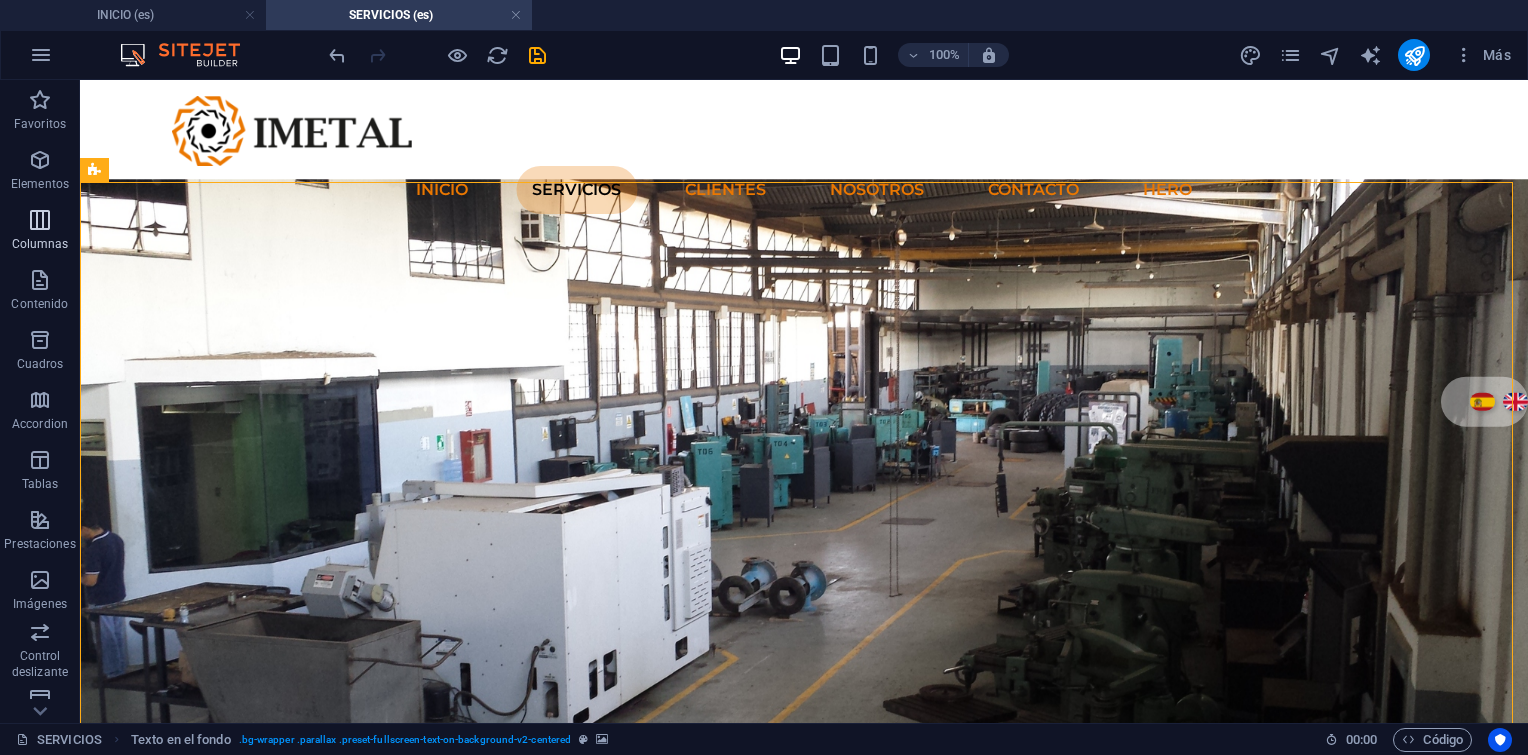 click at bounding box center [40, 220] 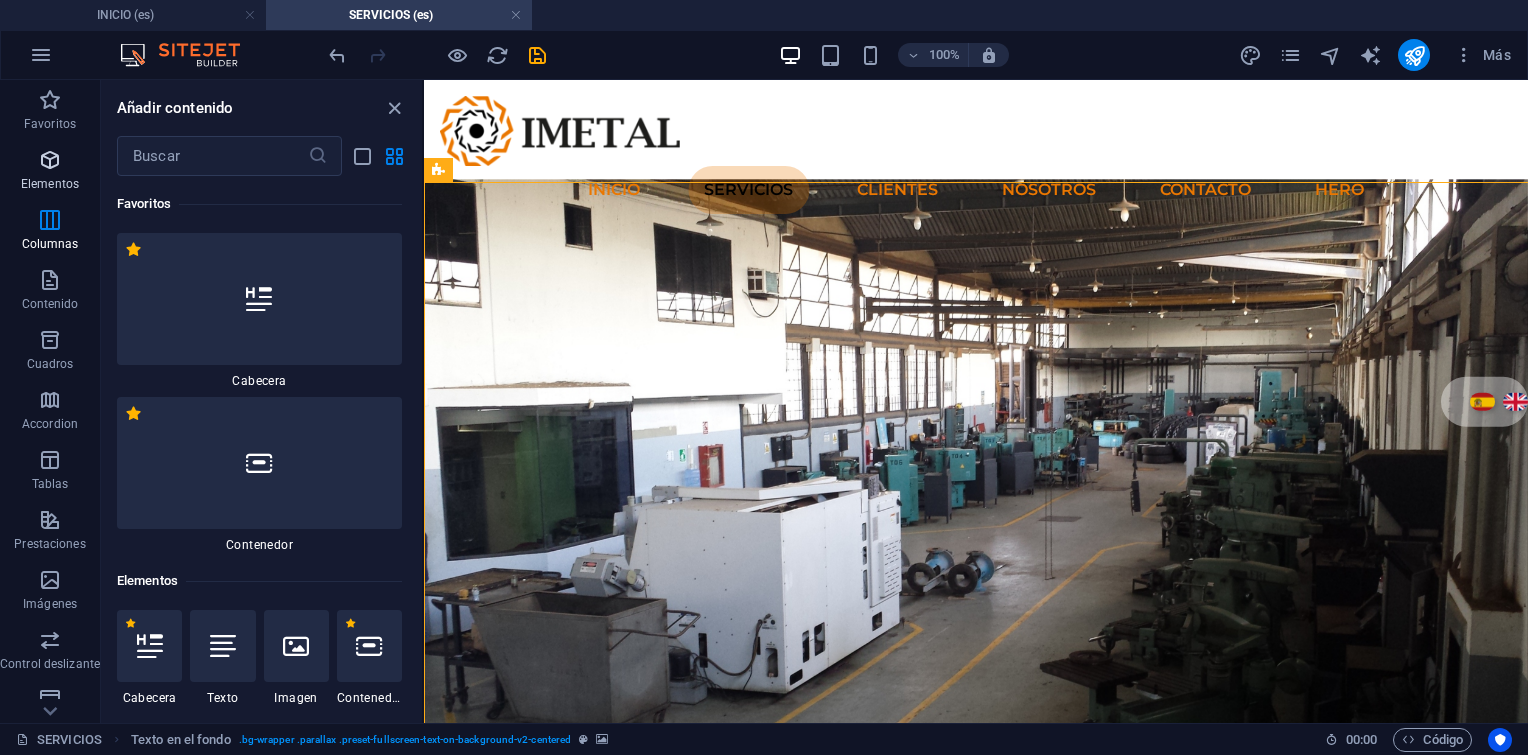 click on "Elementos" at bounding box center (50, 172) 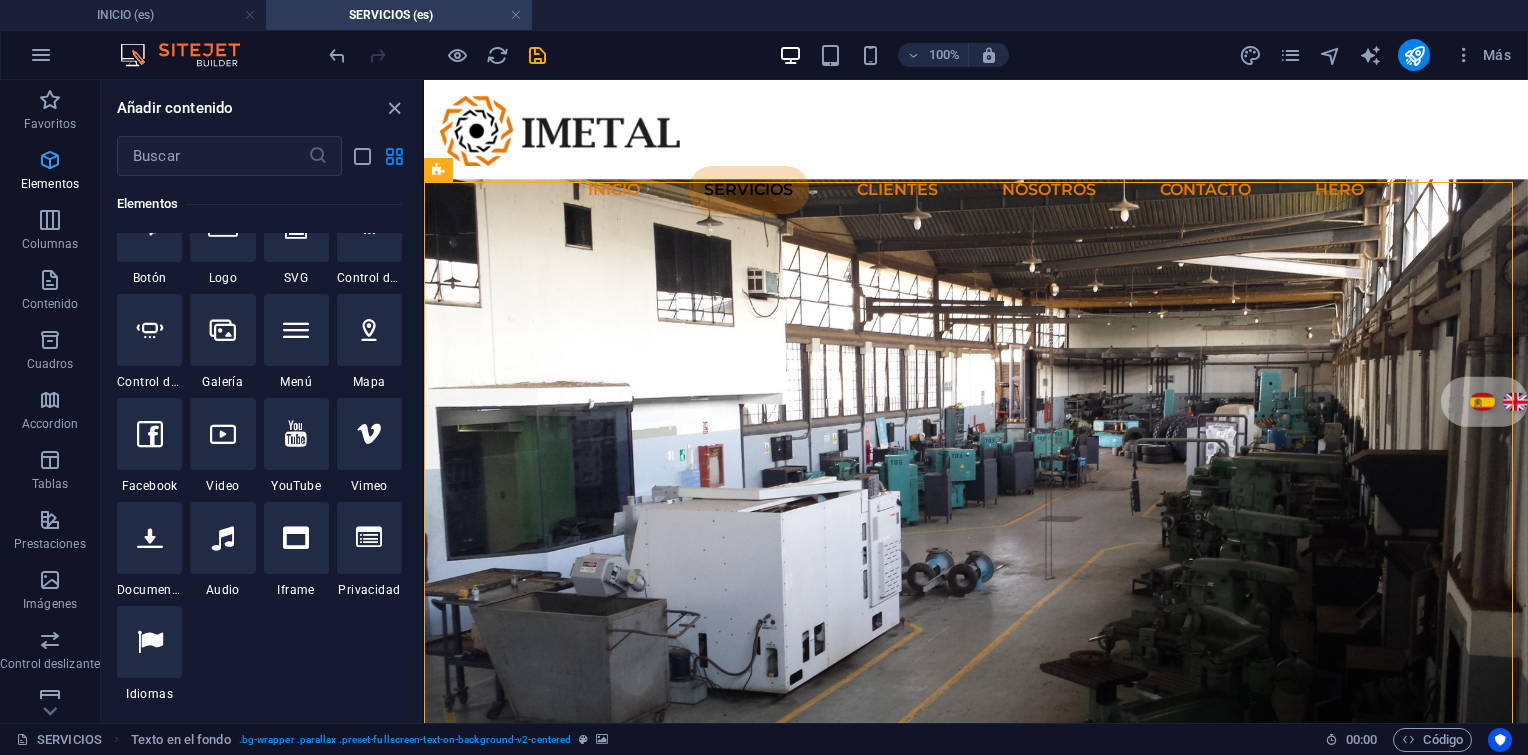 scroll, scrollTop: 376, scrollLeft: 0, axis: vertical 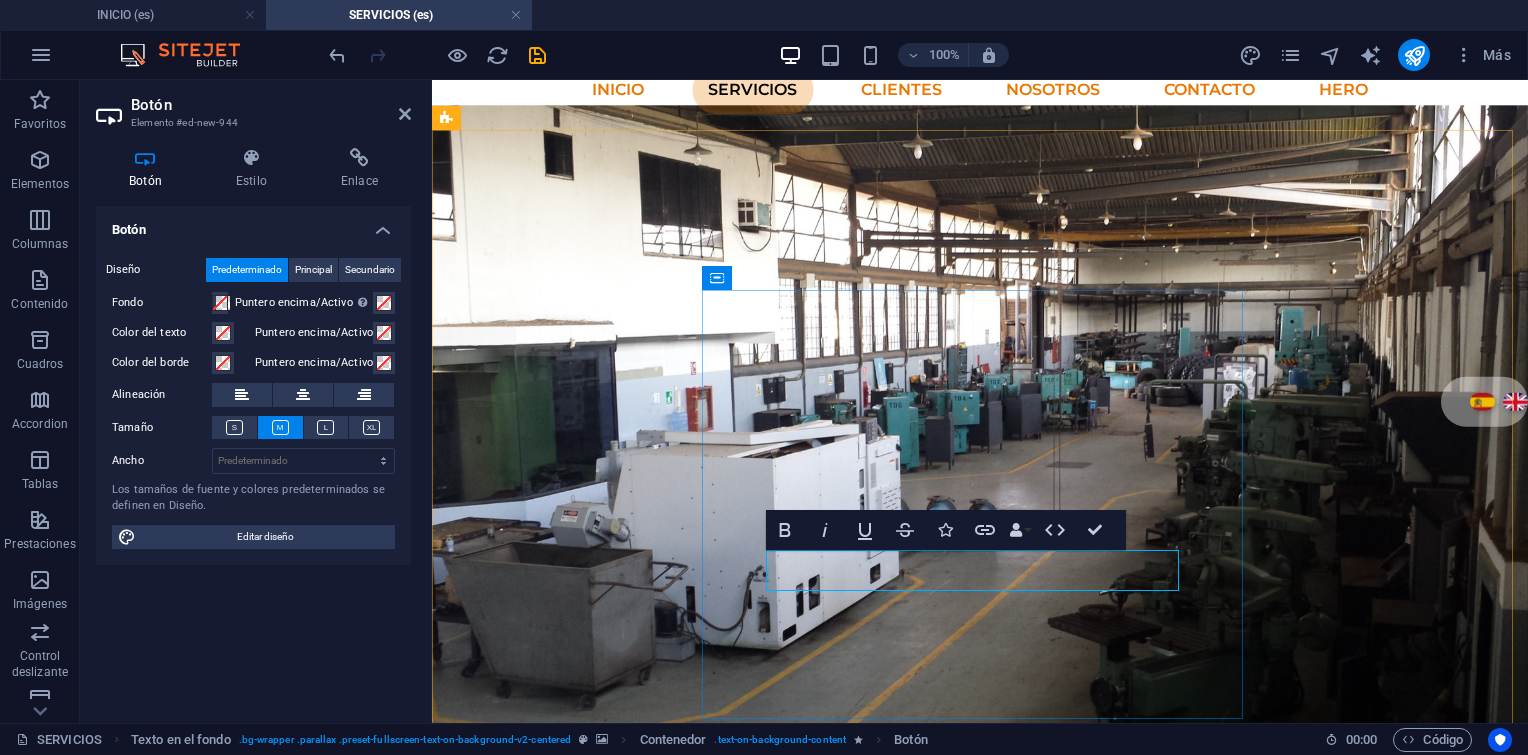 click on "Etiqueta del botón" at bounding box center [980, 1232] 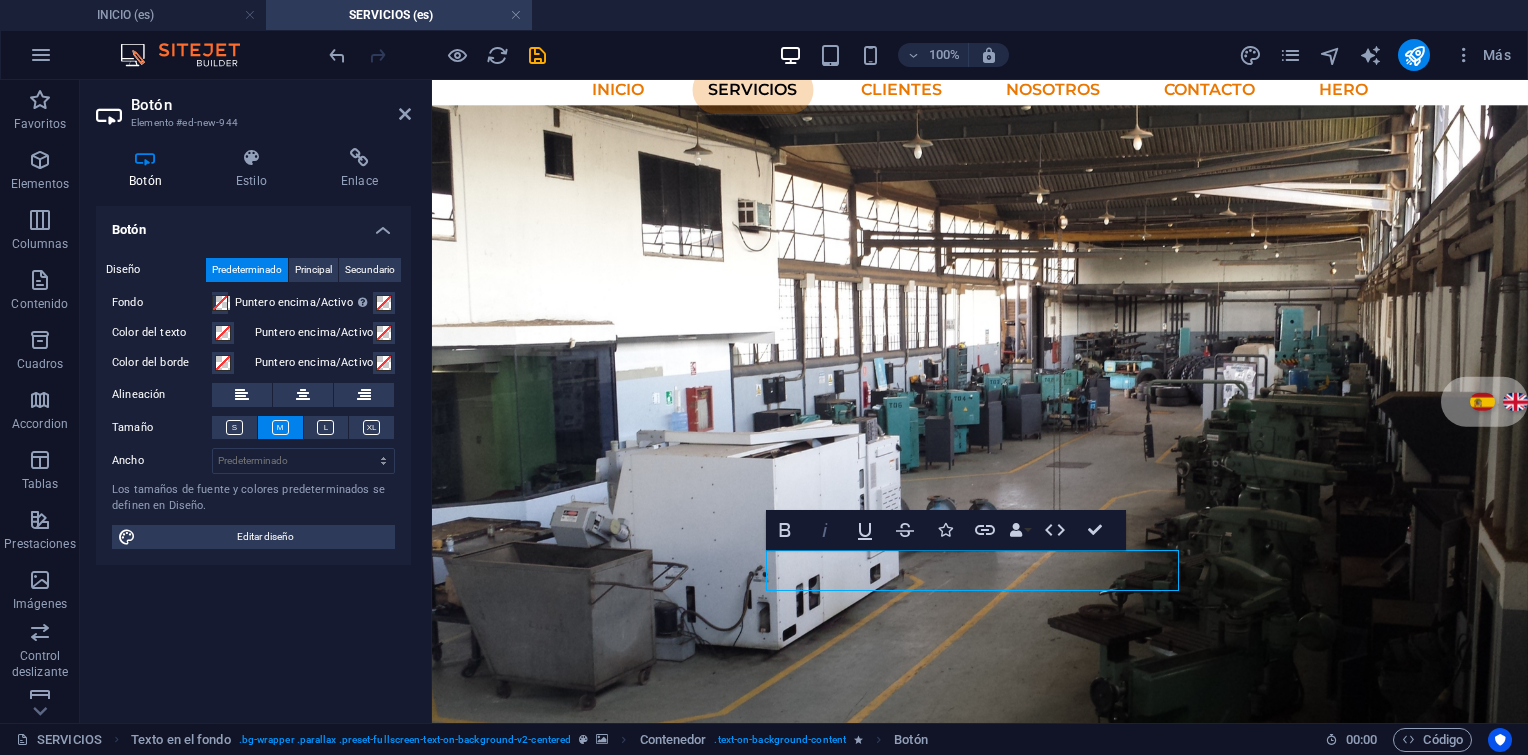 drag, startPoint x: 819, startPoint y: 548, endPoint x: 390, endPoint y: 490, distance: 432.90298 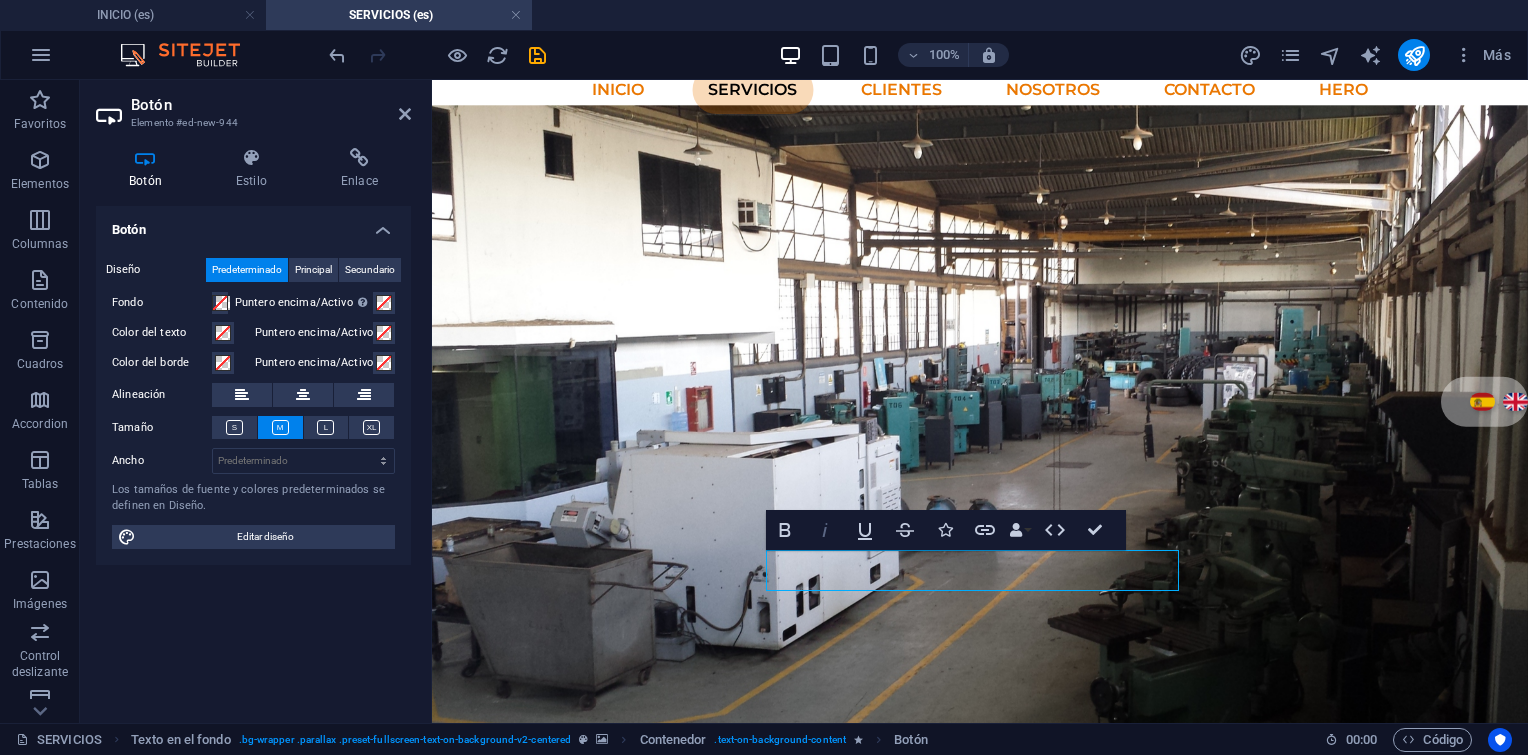 click on "Italic" at bounding box center [825, 530] 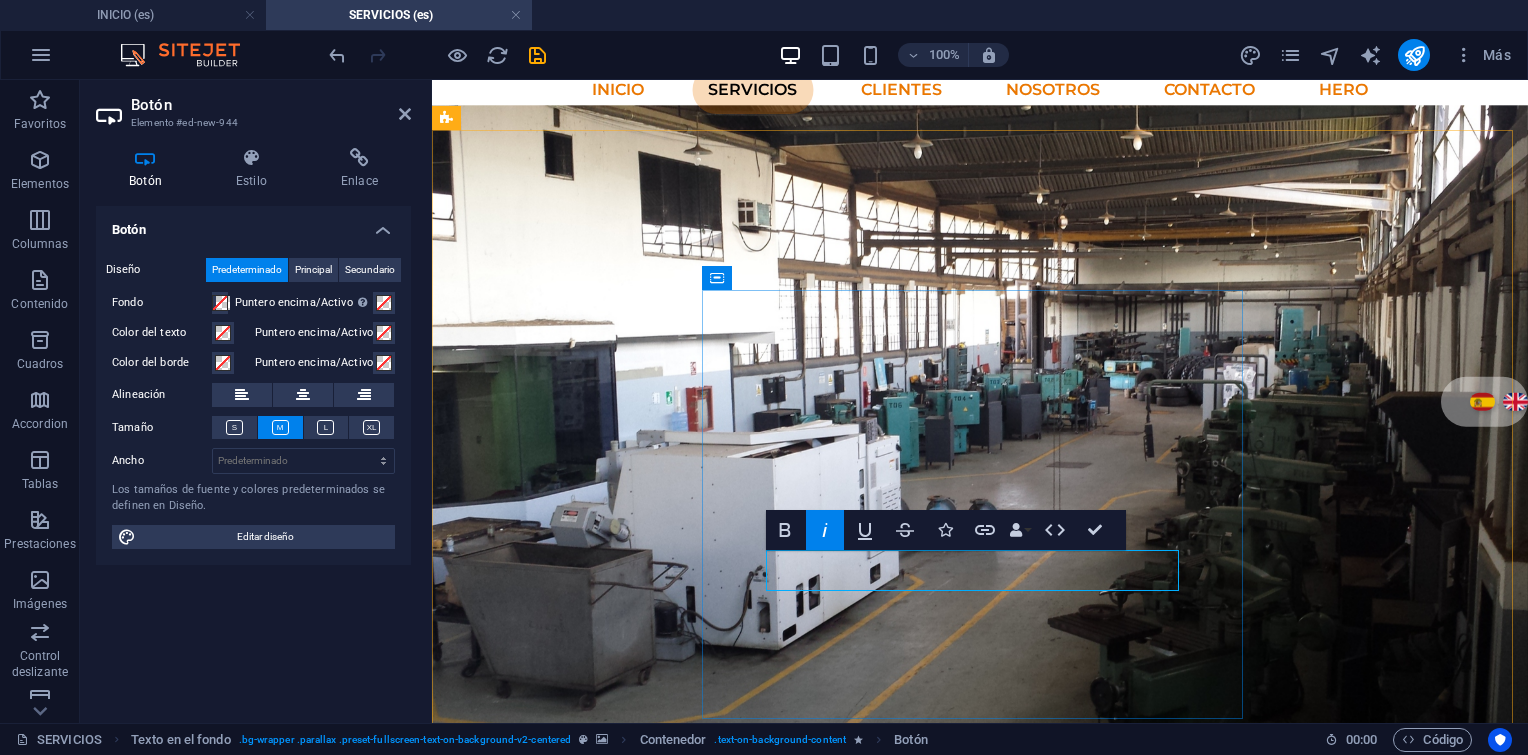 click on "Etiquebotón ​ ta del" at bounding box center (587, 1232) 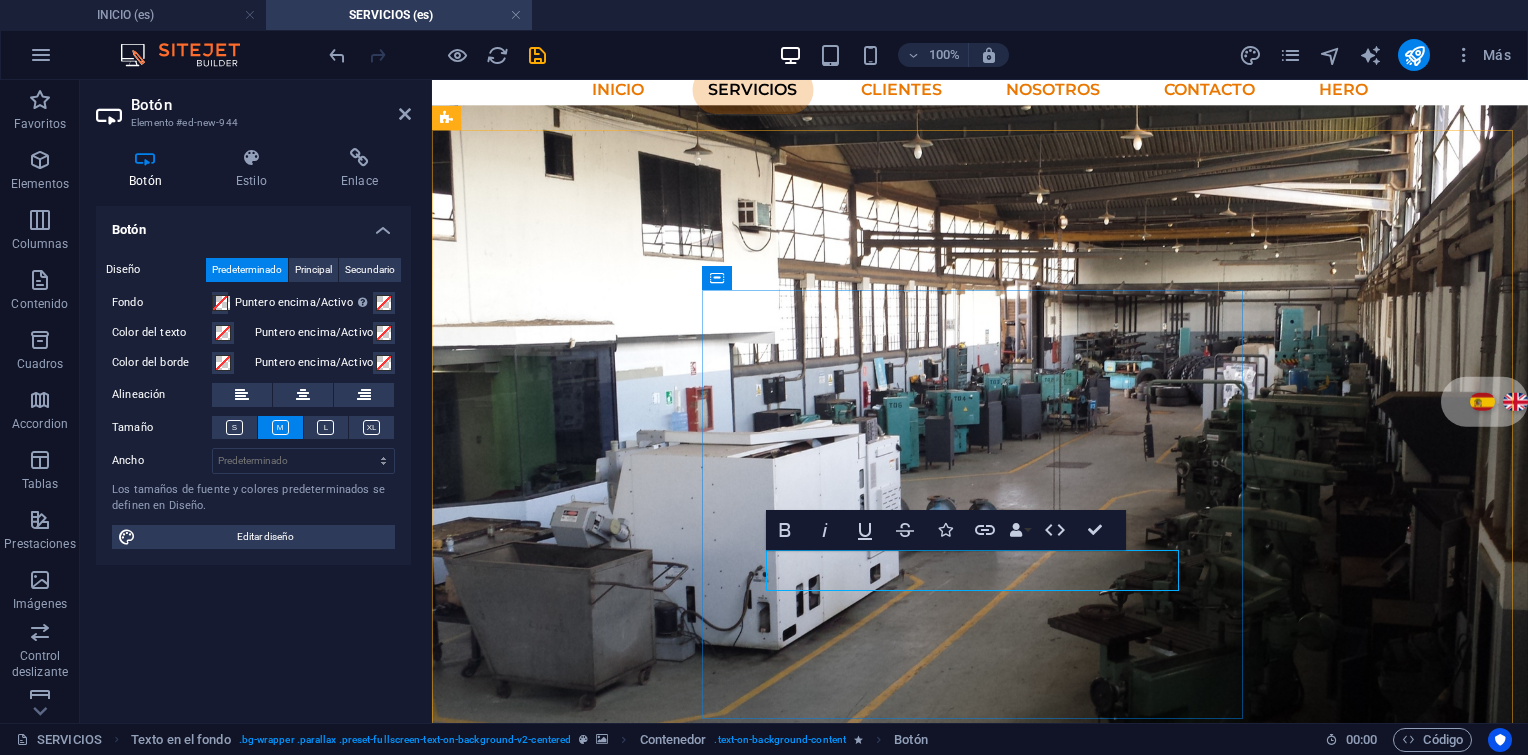 click on "Etiquebotón ​ ta del" at bounding box center (587, 1232) 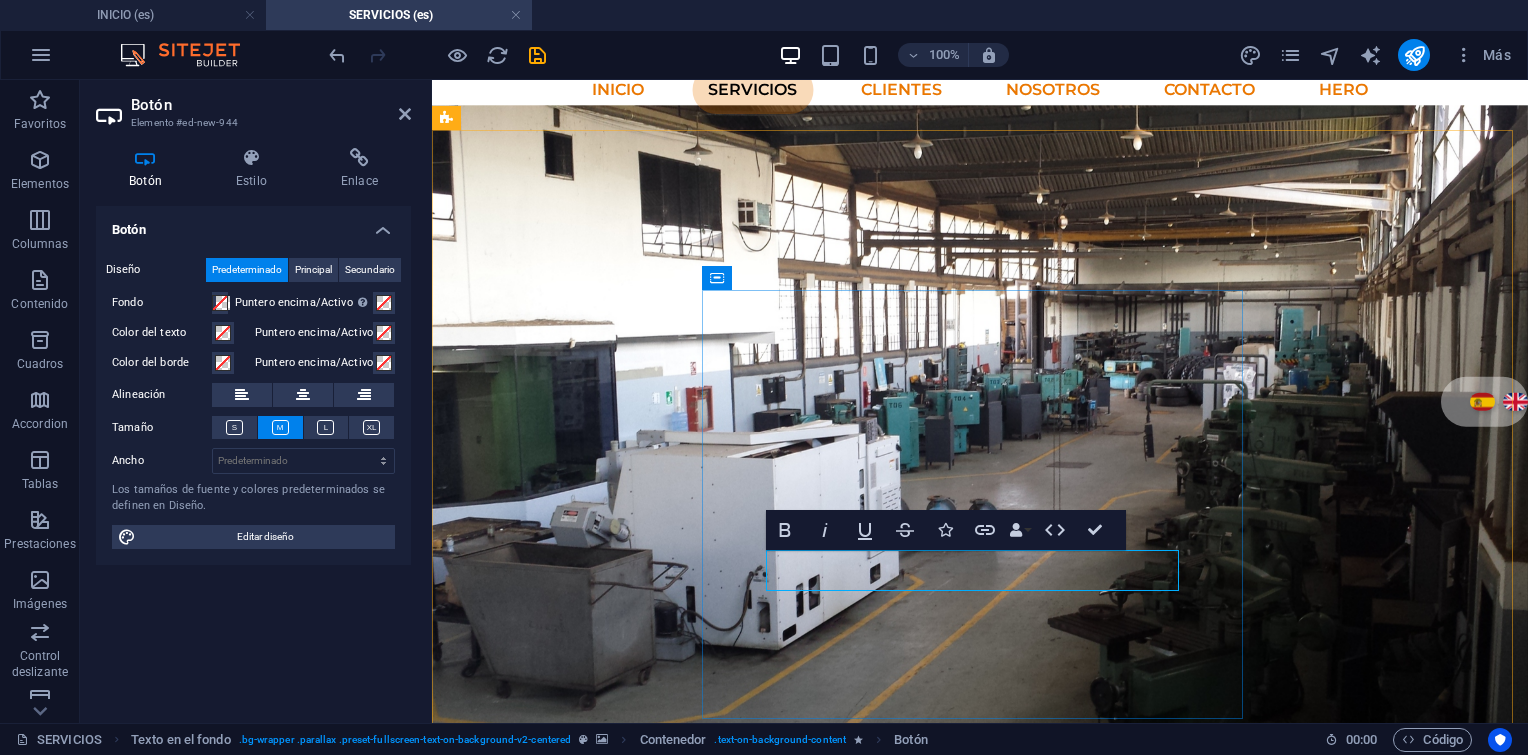 type 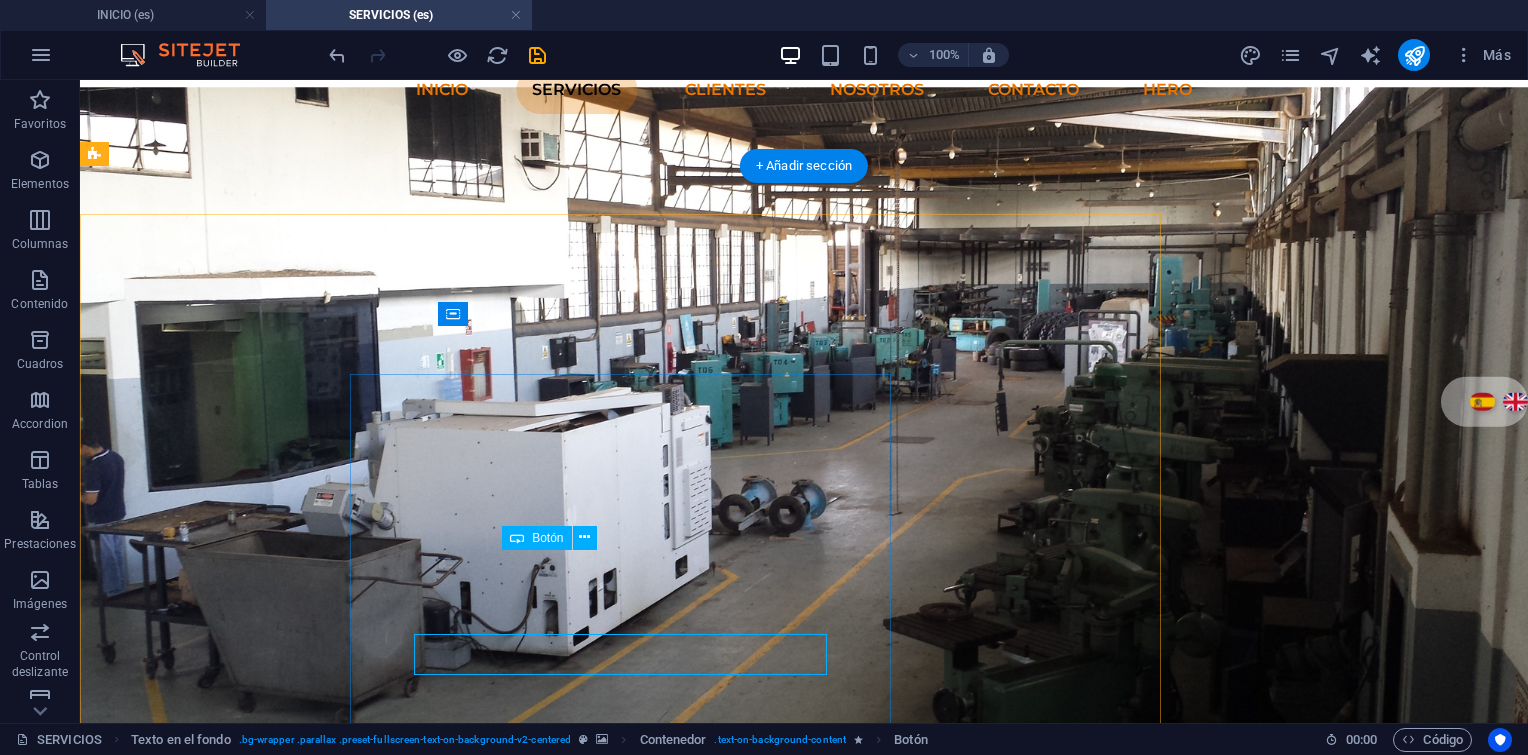 scroll, scrollTop: 16, scrollLeft: 0, axis: vertical 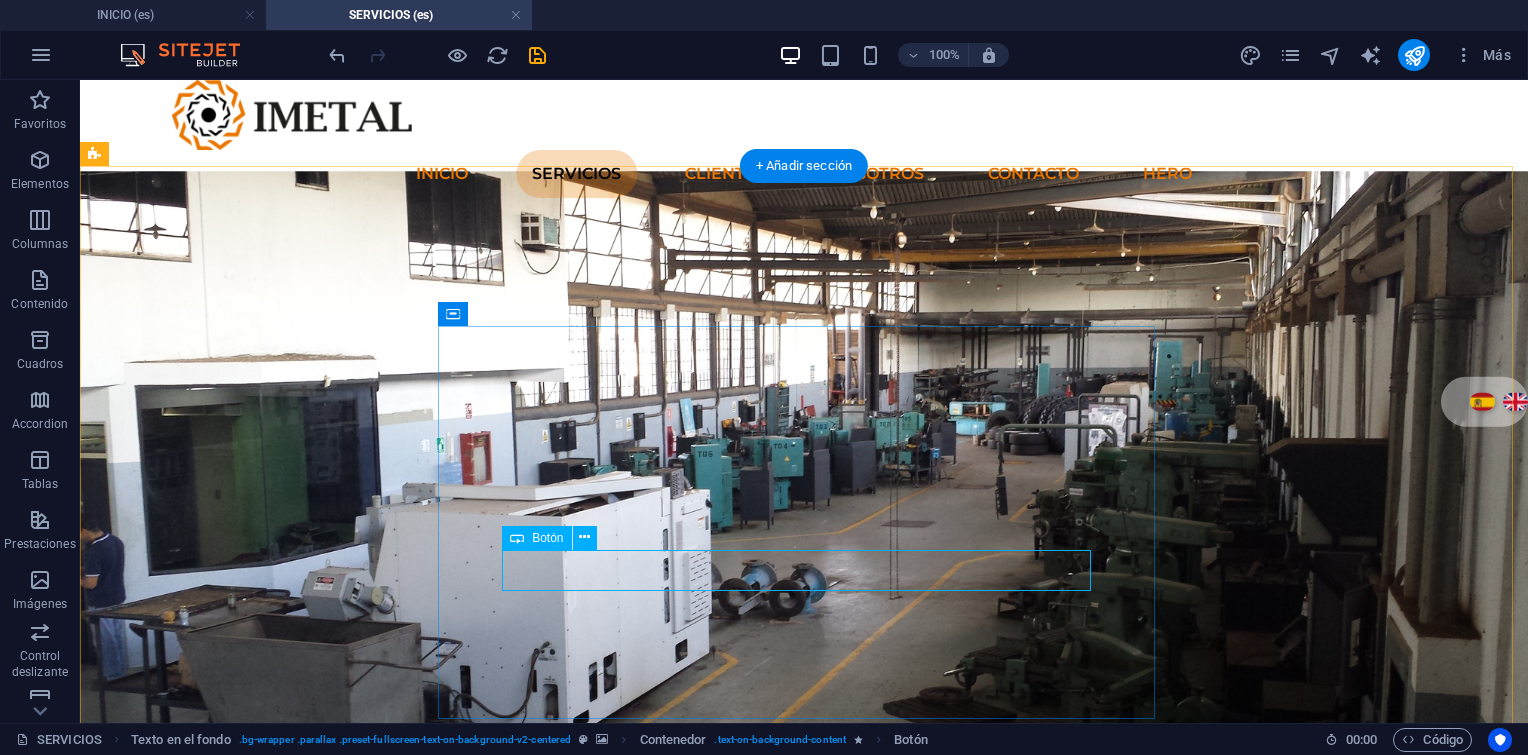 click on "Contáctanos" at bounding box center (804, 1298) 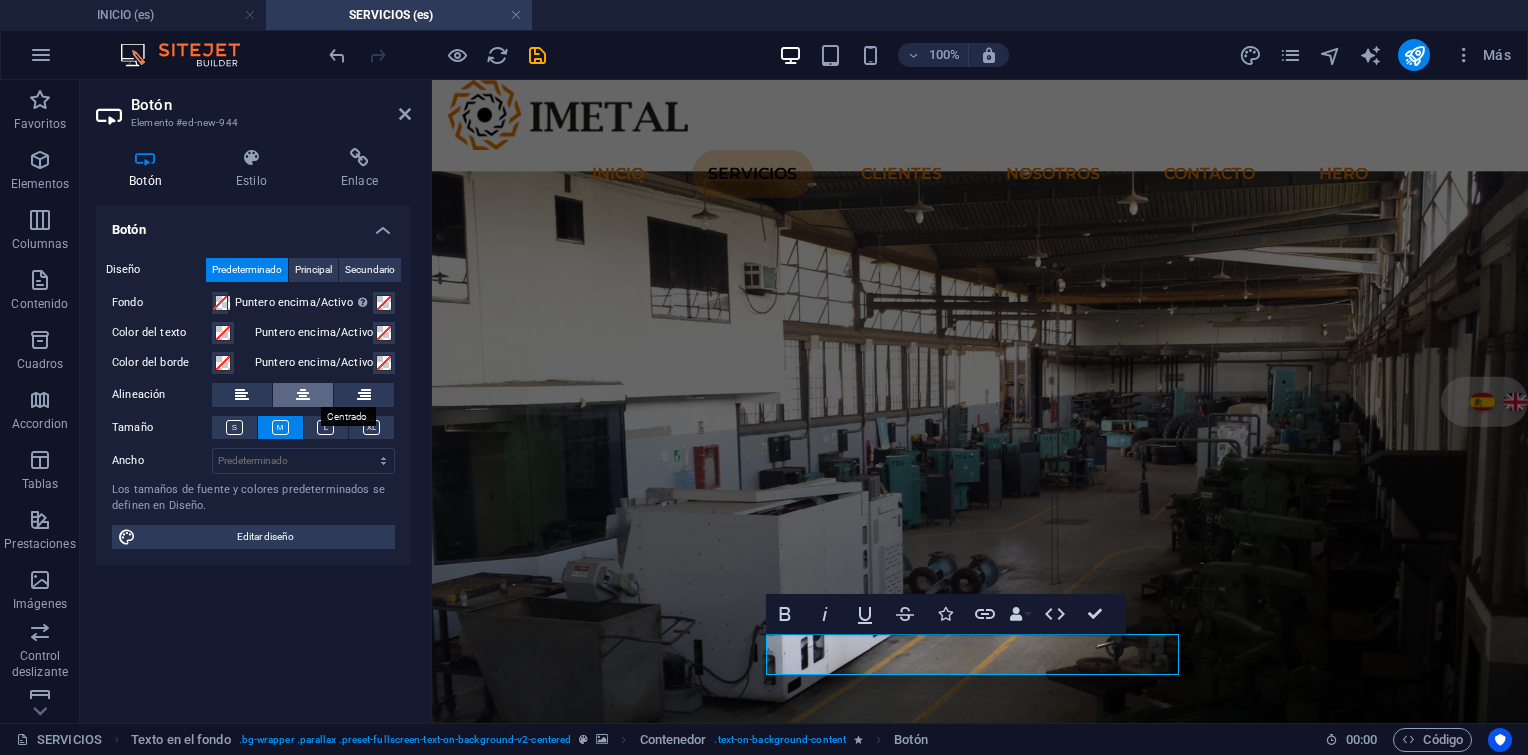 click at bounding box center [303, 395] 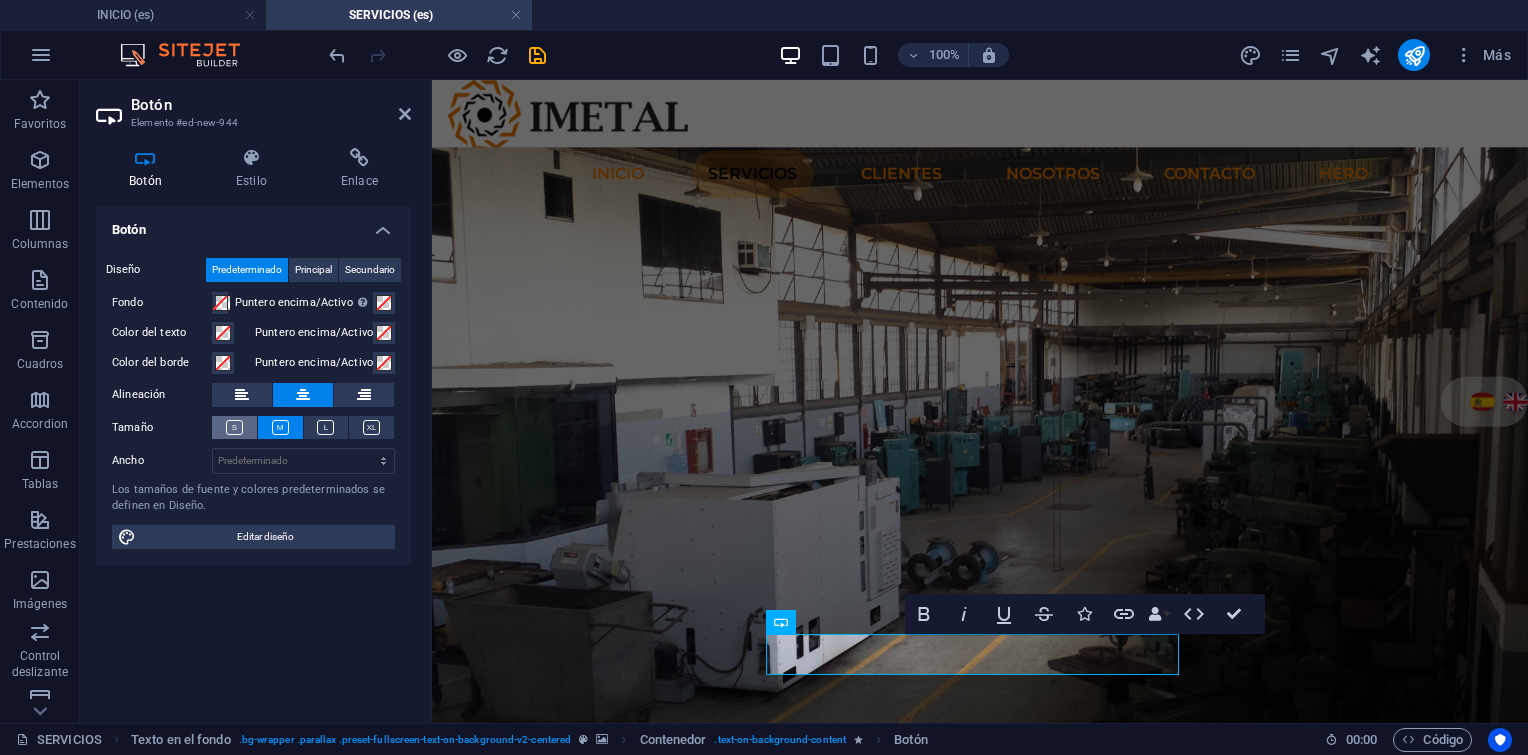 click at bounding box center (234, 427) 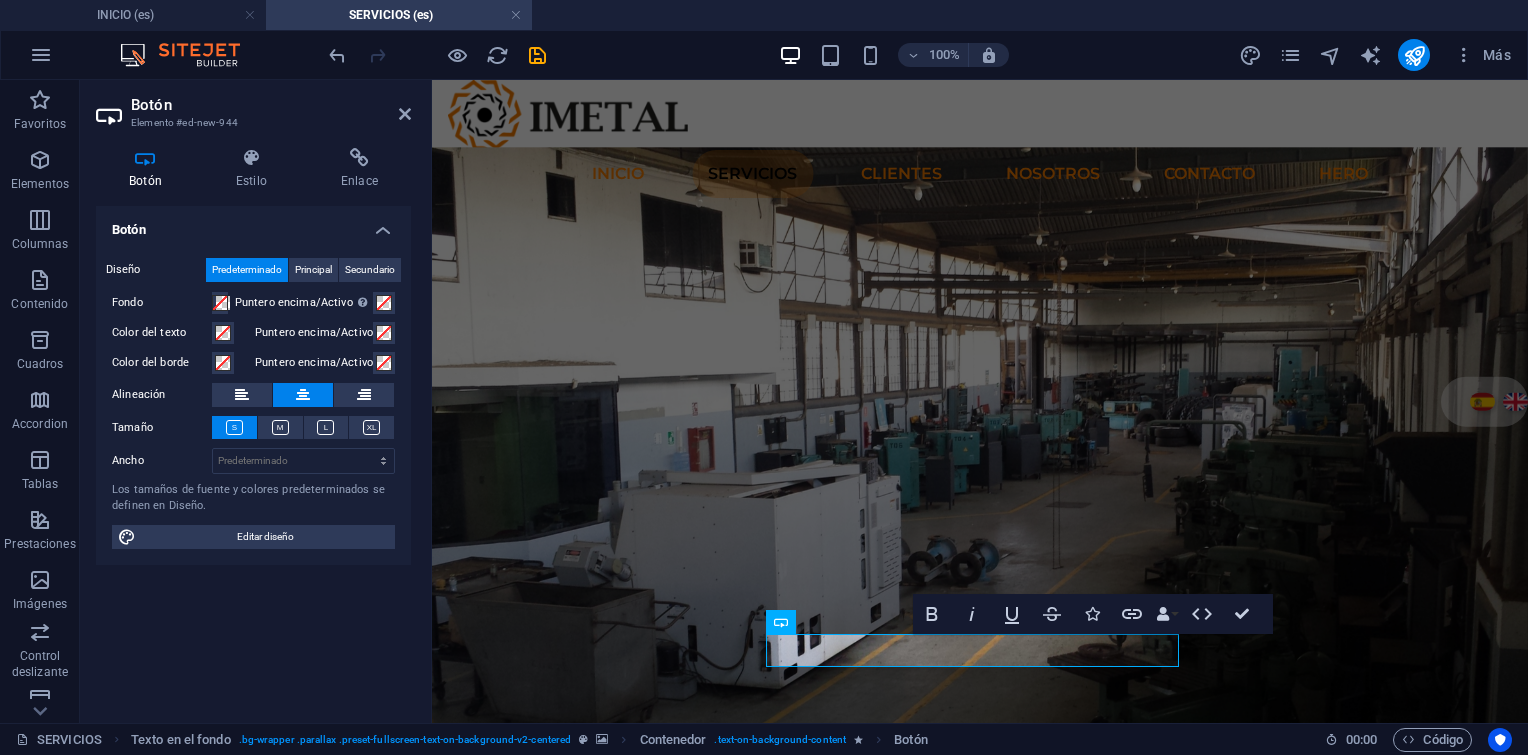 click on "Fondo" at bounding box center [168, 303] 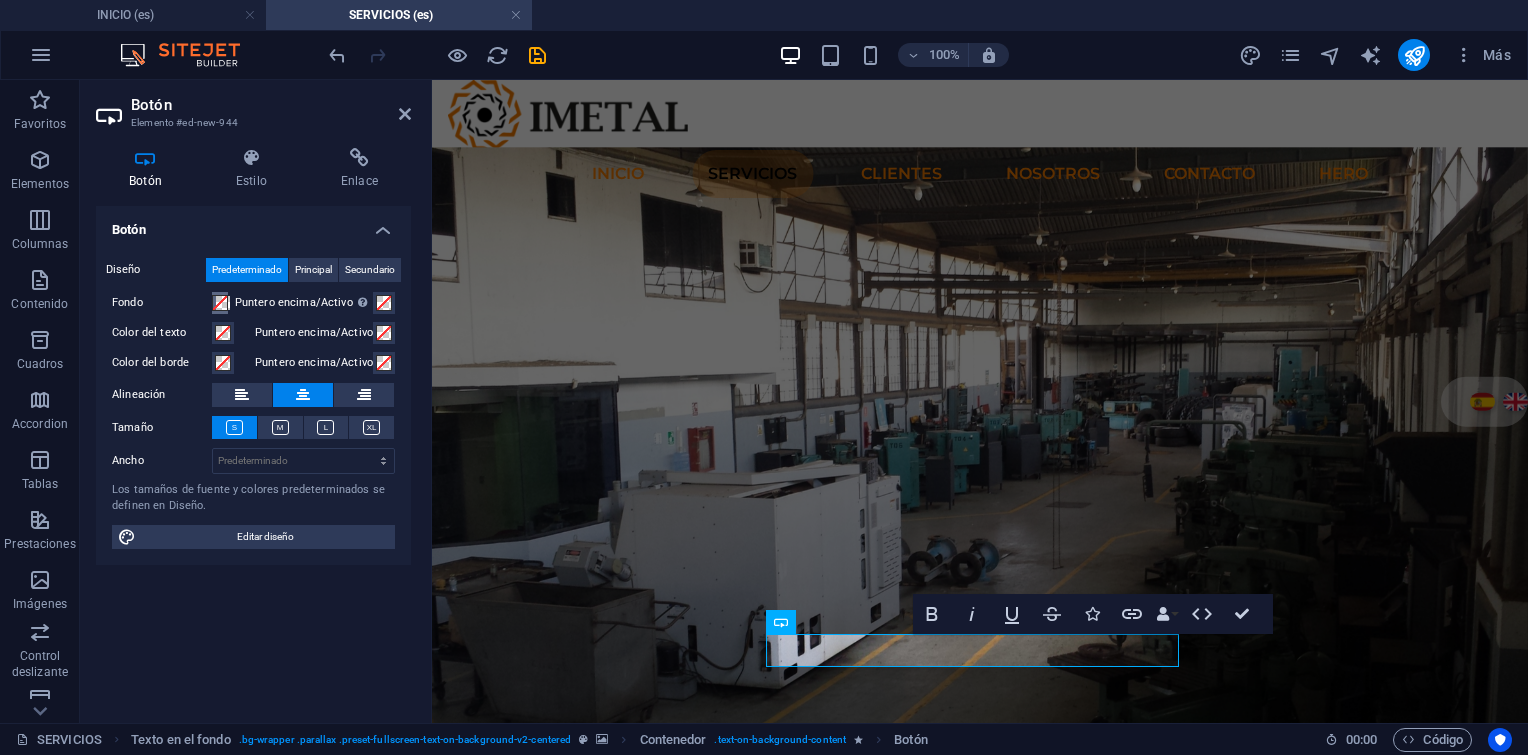 click at bounding box center [220, 303] 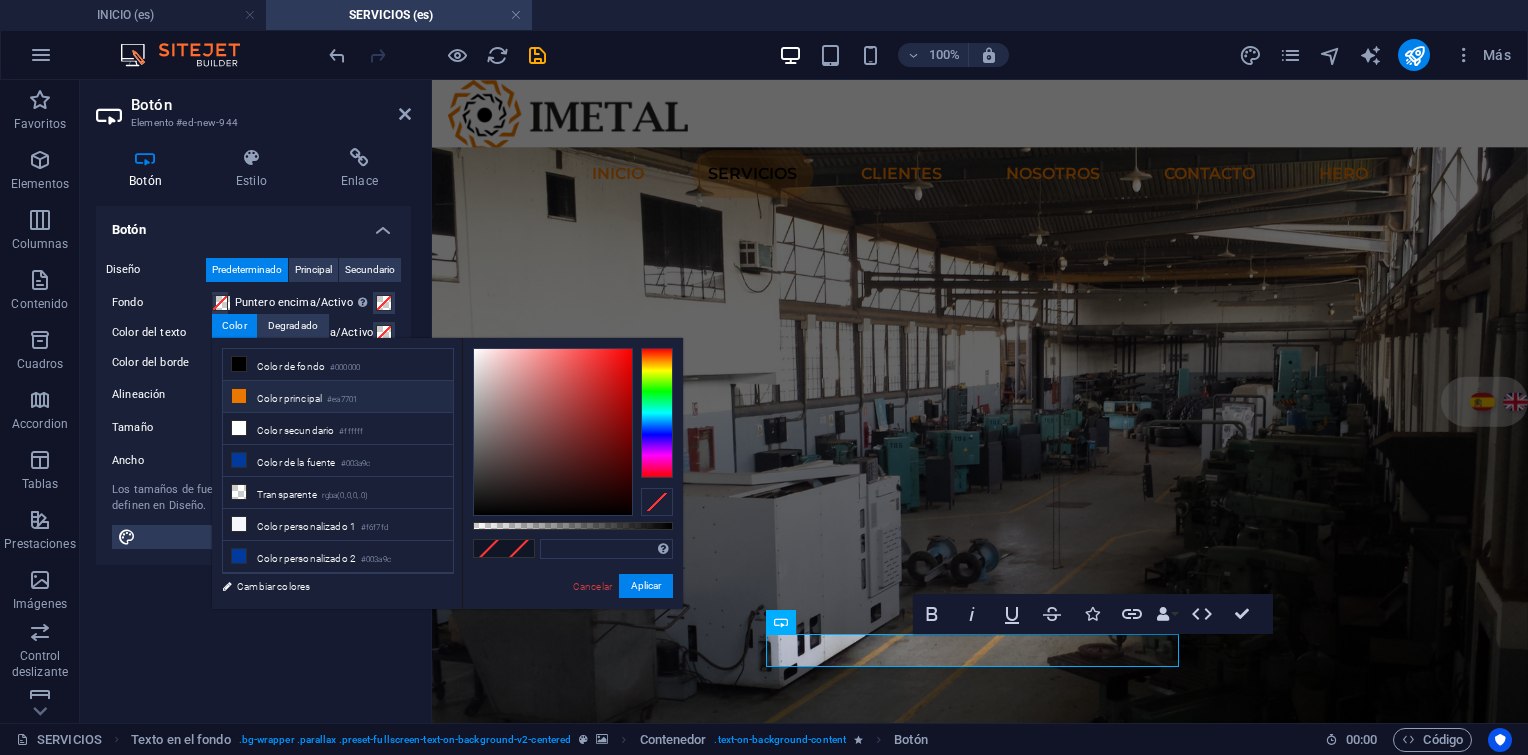 click on "Color principal
#ea7701" at bounding box center (338, 397) 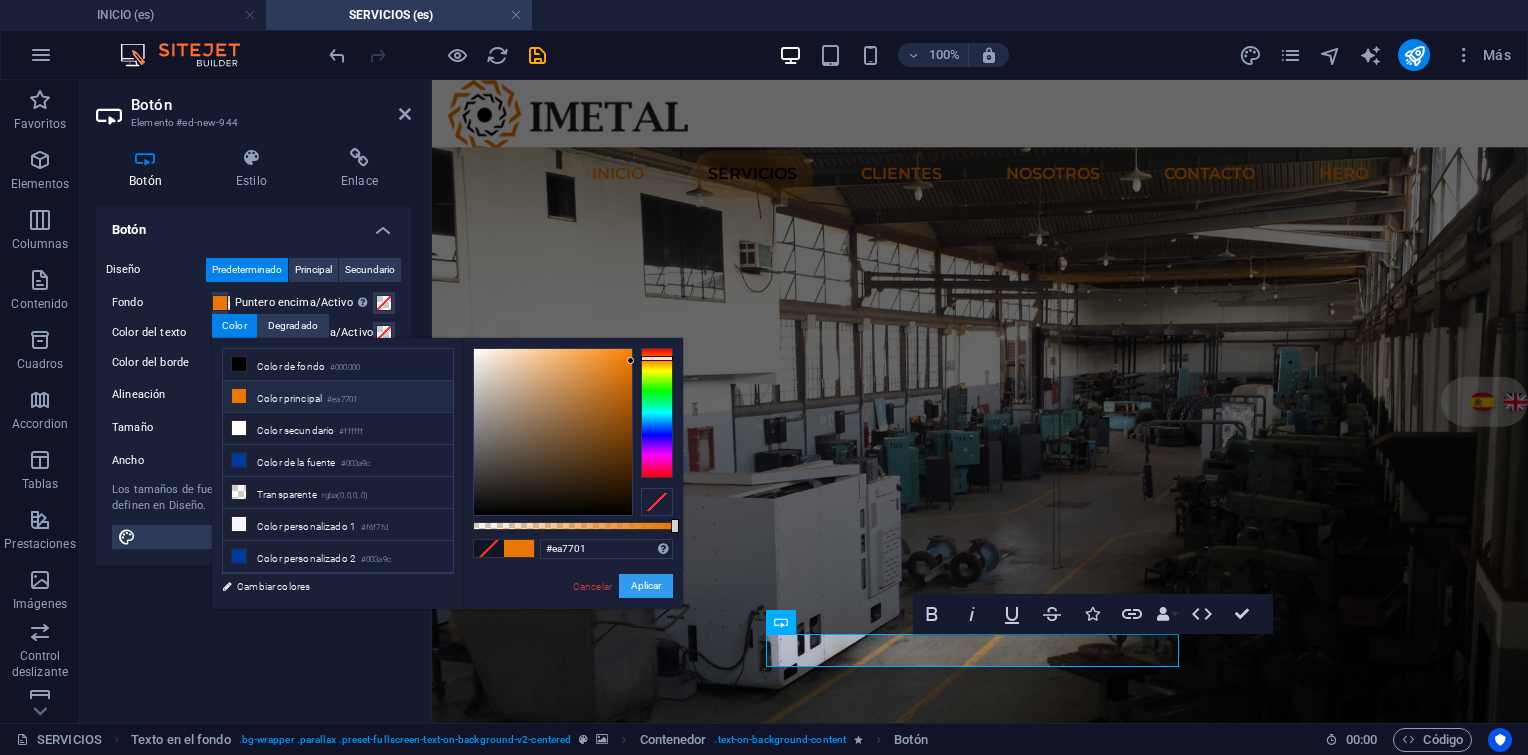 drag, startPoint x: 635, startPoint y: 582, endPoint x: 388, endPoint y: 405, distance: 303.87167 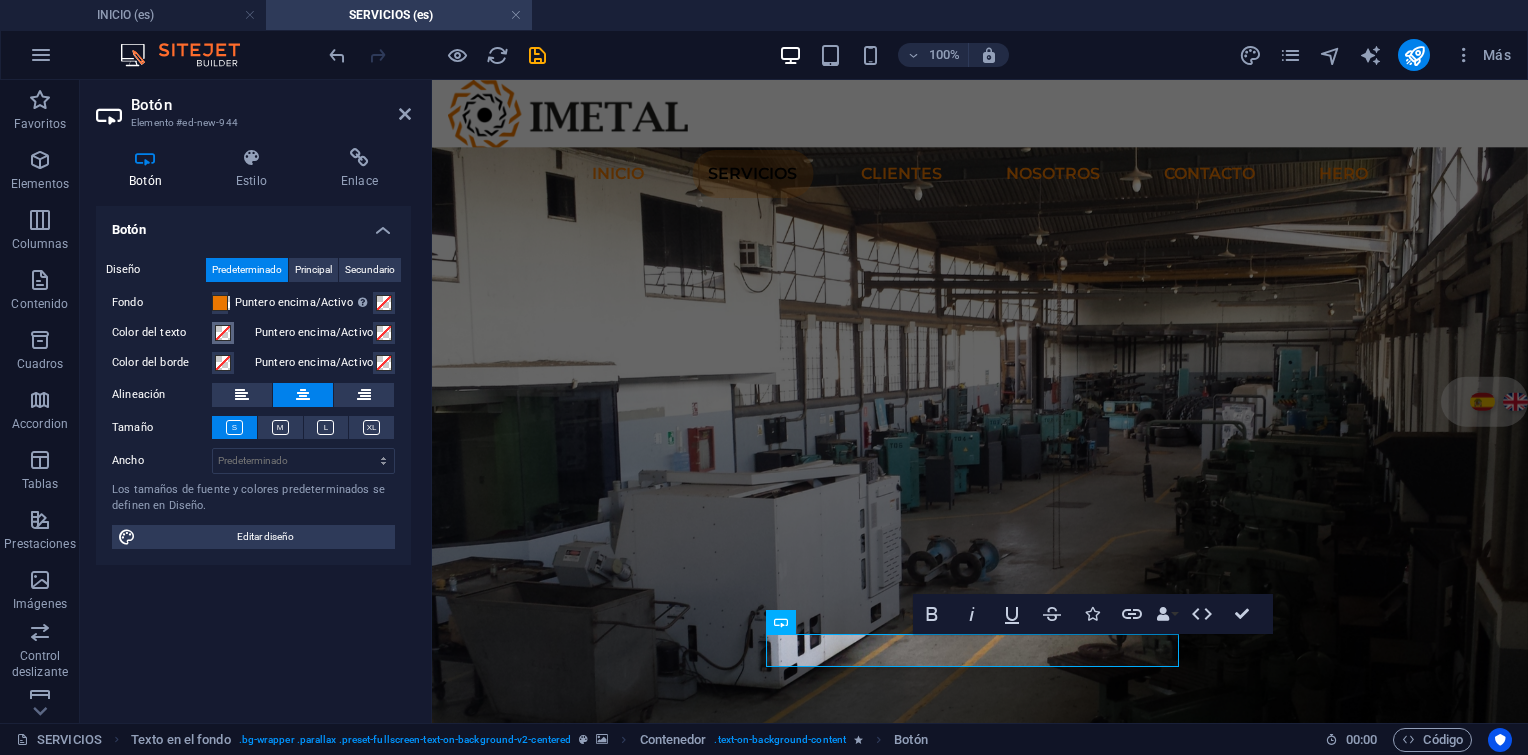 click on "Color del texto" at bounding box center [178, 333] 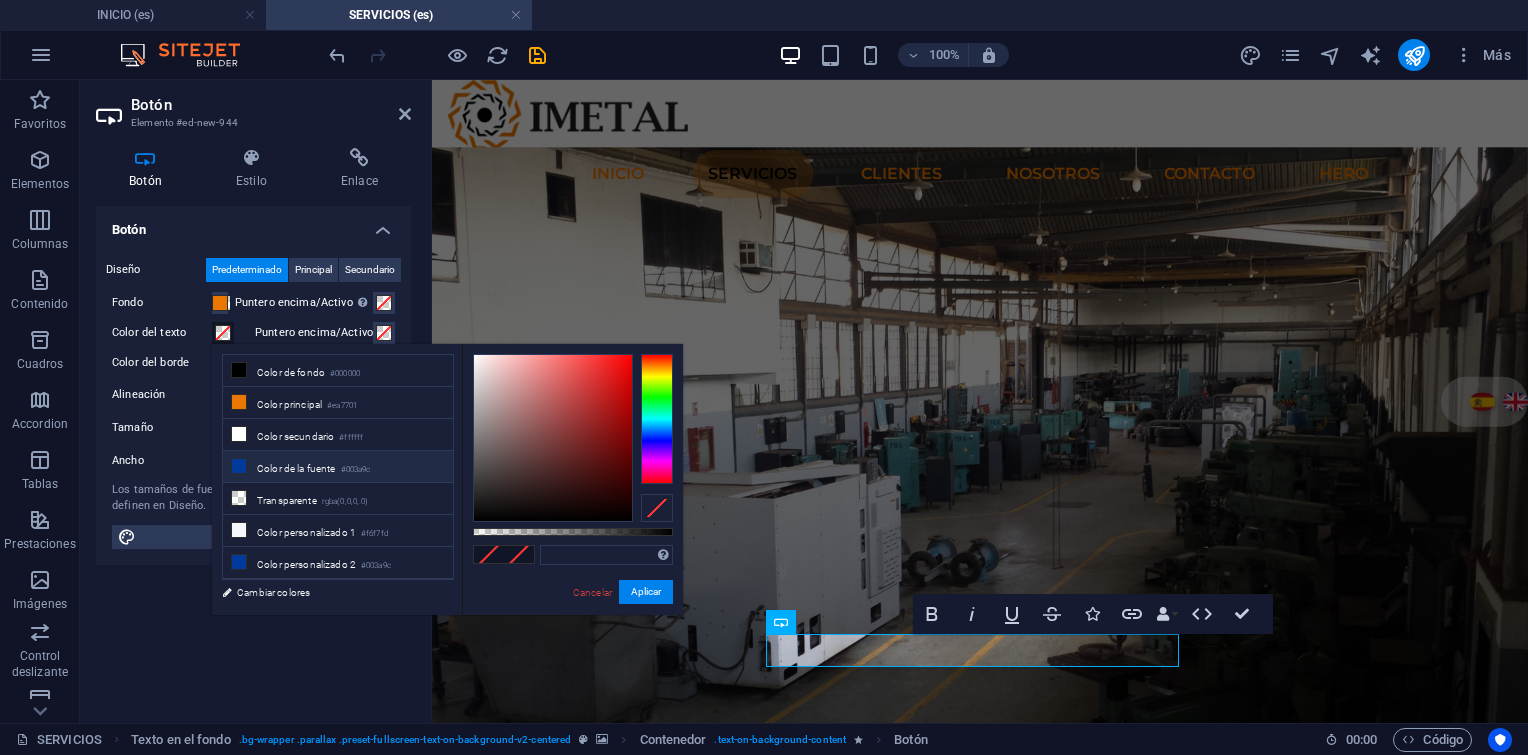 drag, startPoint x: 264, startPoint y: 430, endPoint x: 349, endPoint y: 475, distance: 96.17692 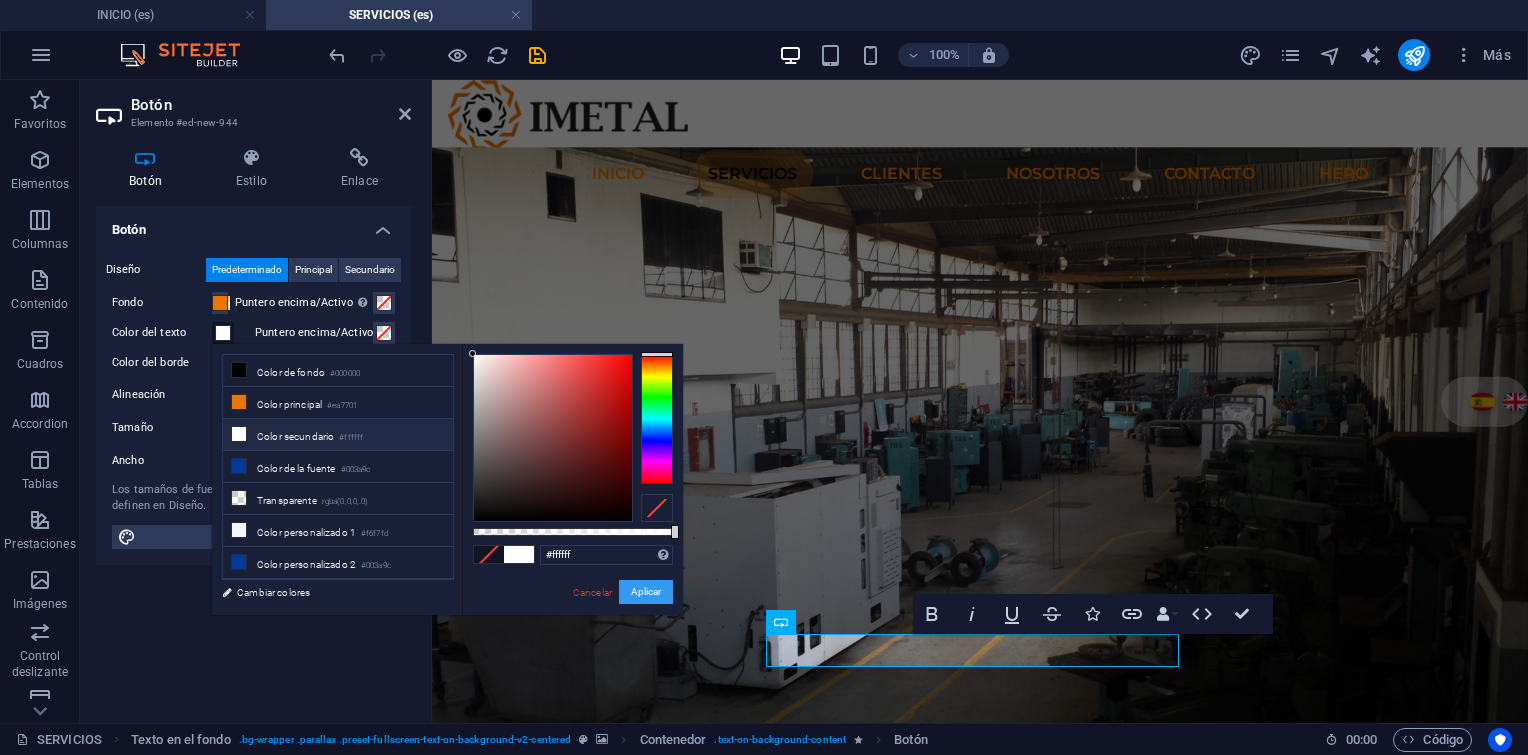 click on "Aplicar" at bounding box center [646, 592] 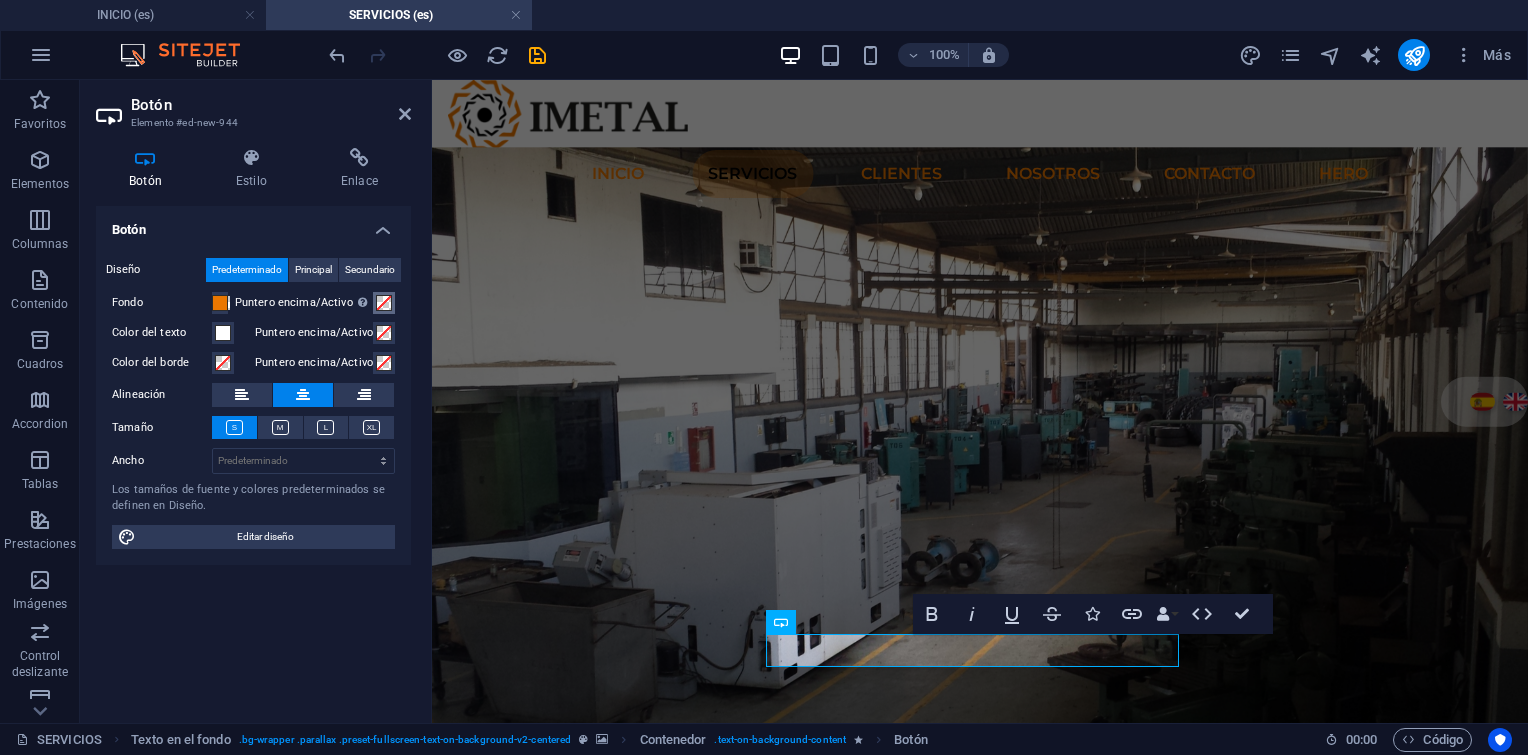 click at bounding box center (384, 303) 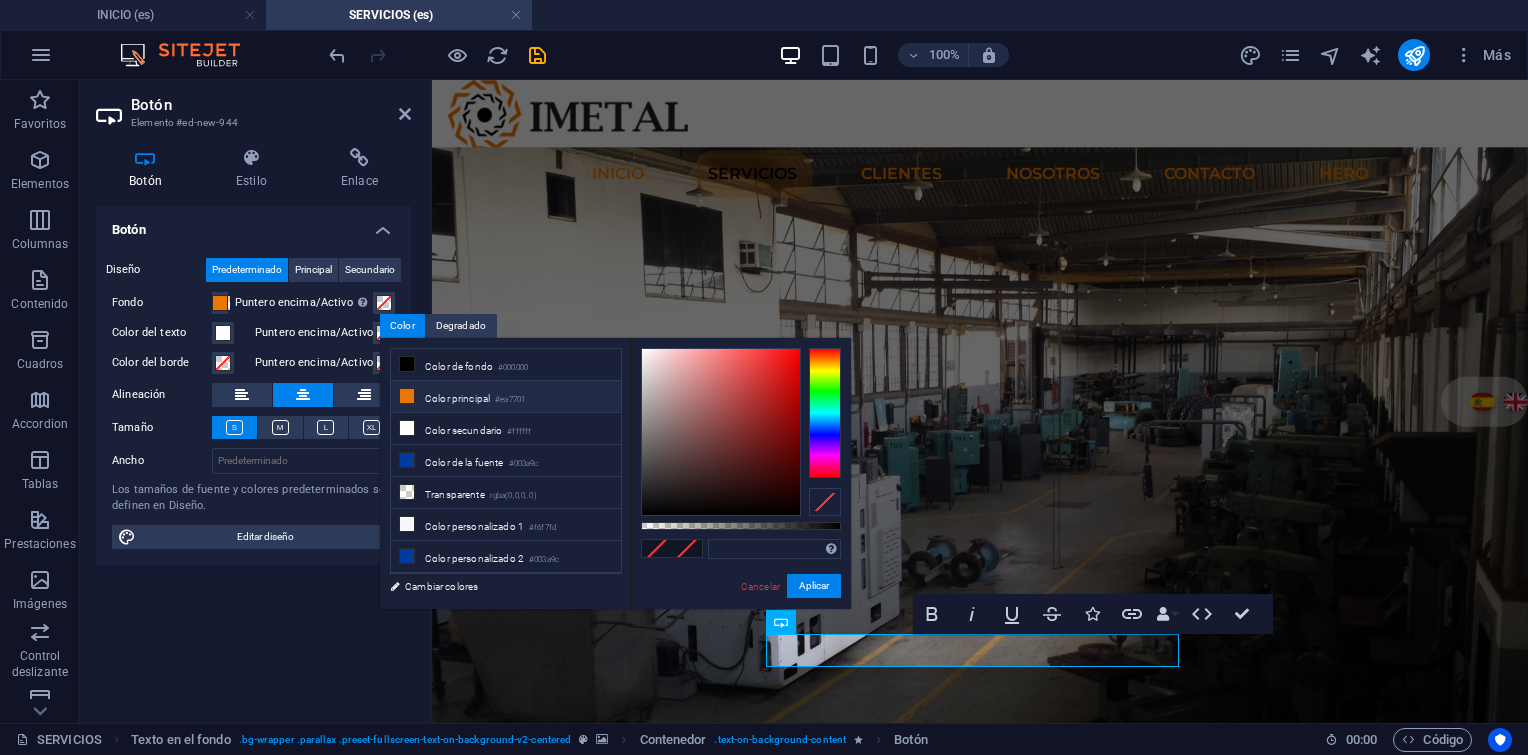 click on "Color principal
#ea7701" at bounding box center [506, 397] 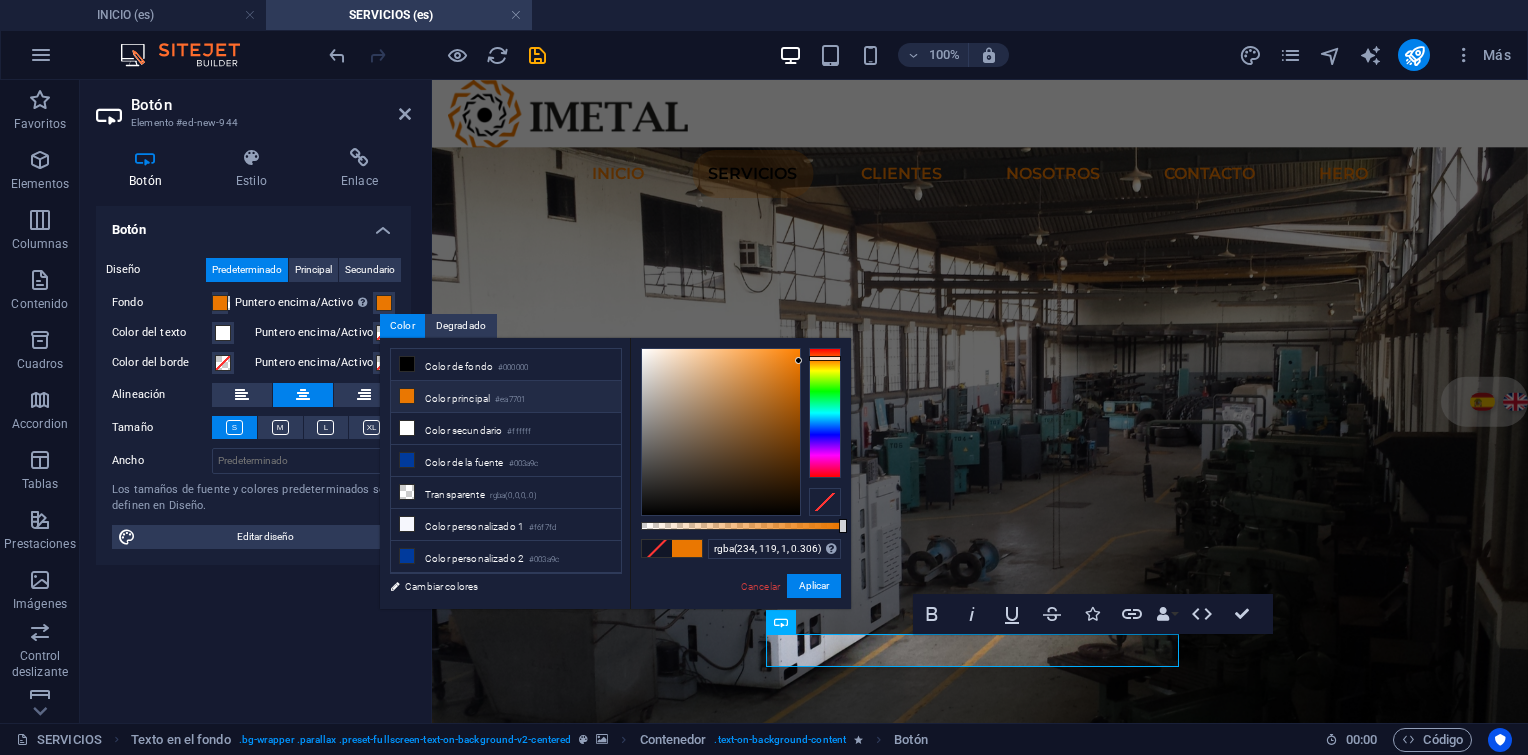 click at bounding box center [741, 526] 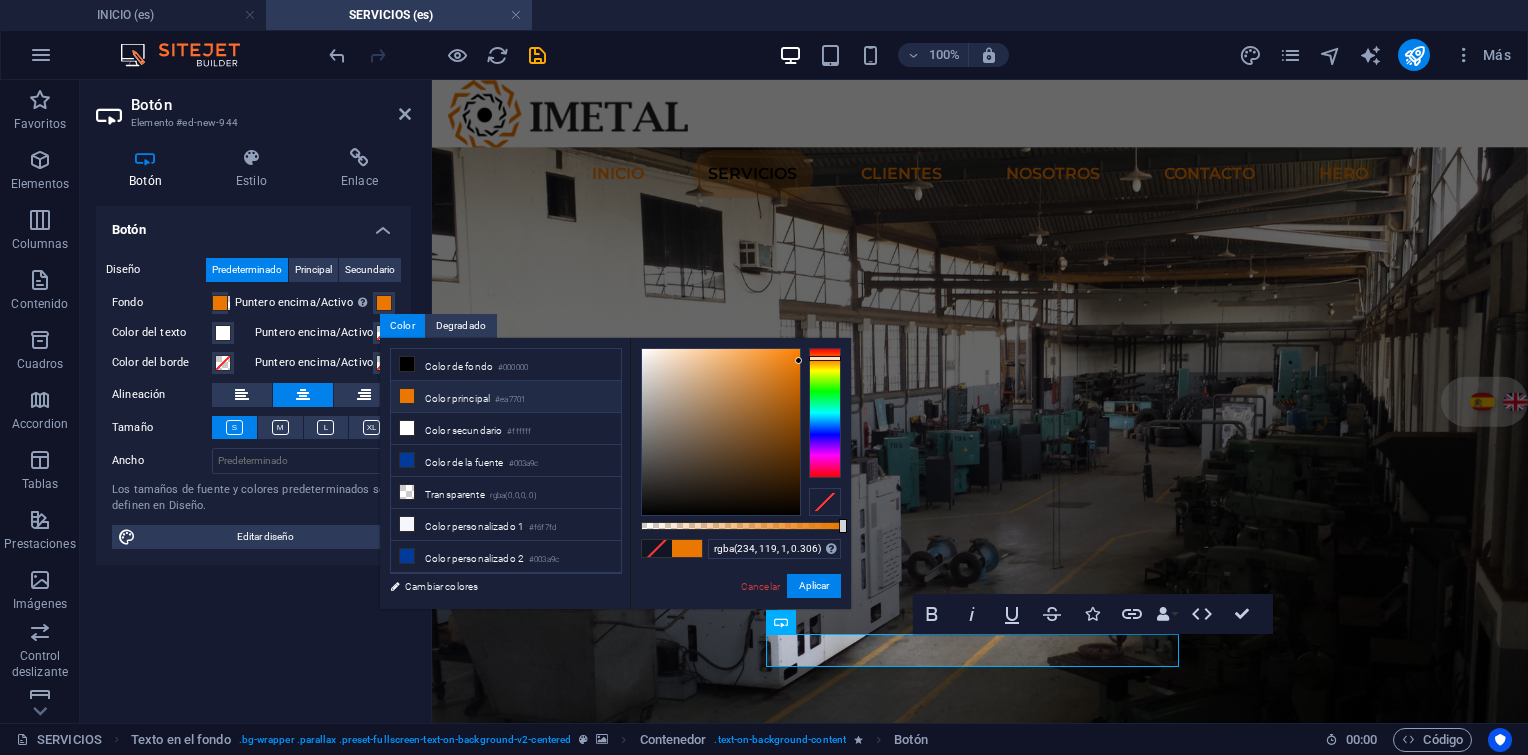 type on "rgba(234, 119, 1, 0.321)" 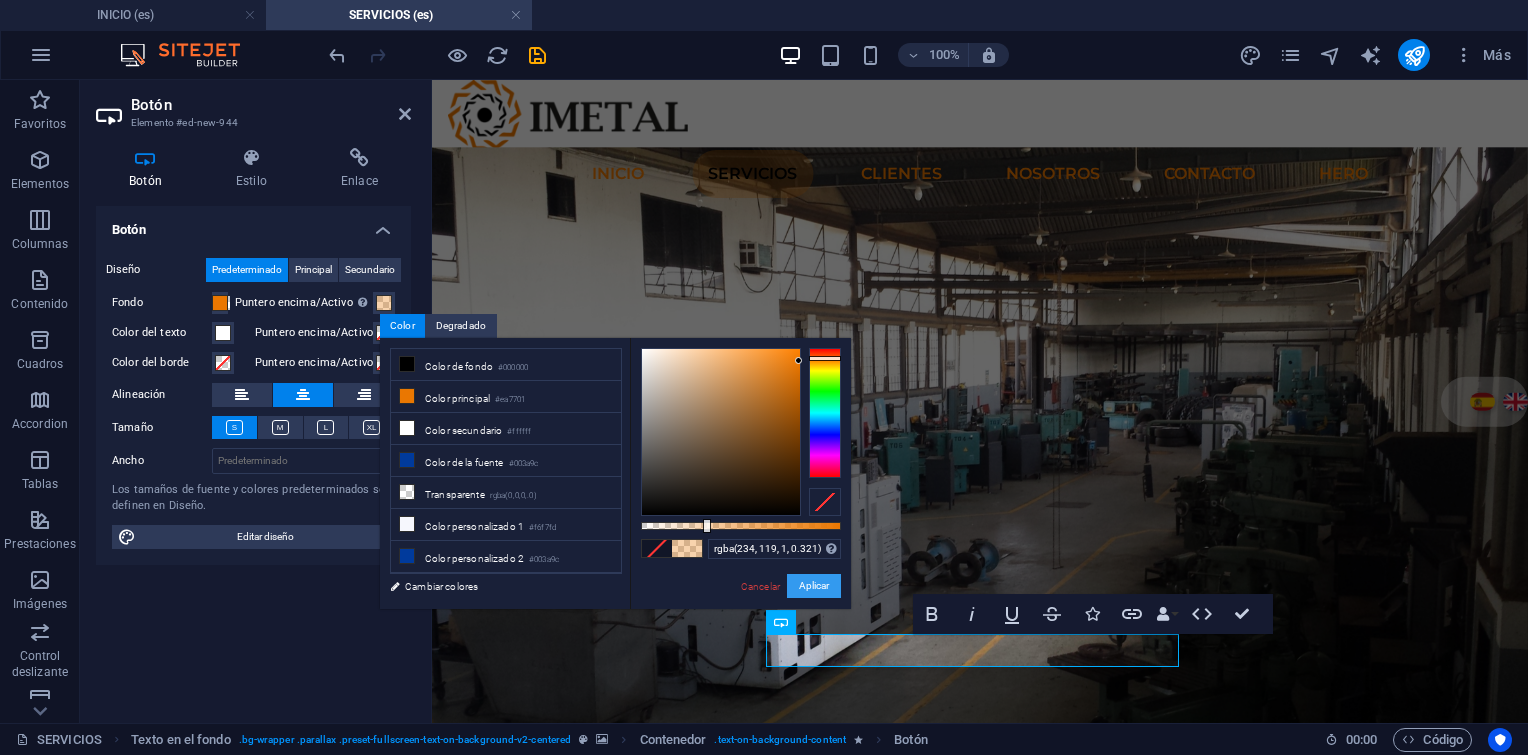 click on "Aplicar" at bounding box center (814, 586) 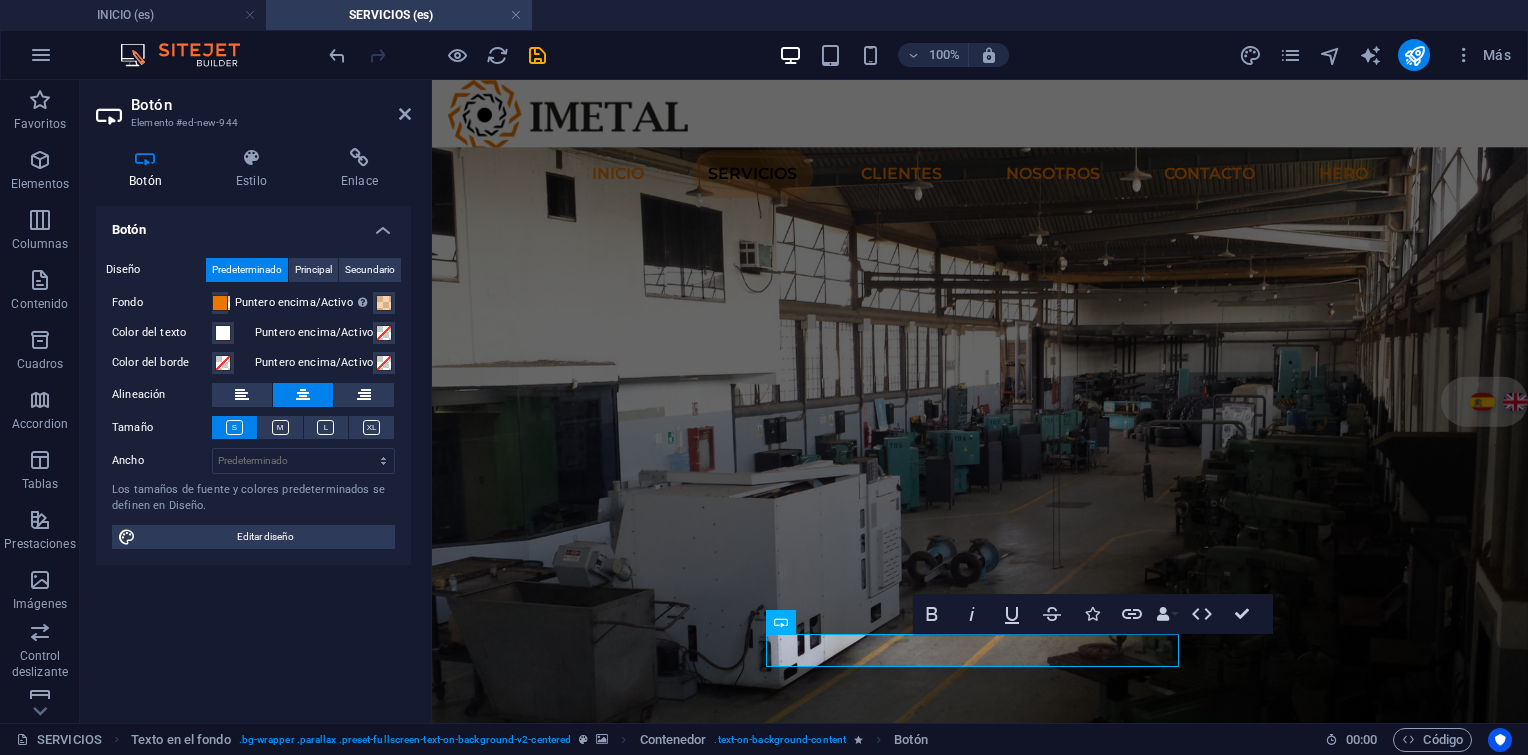 click on "Diseño Predeterminado Principal Secundario Fondo Puntero encima/Activo Cambia al modo de previsualización para probar el estado activo/puntero encima Color del texto Puntero encima/Activo Color del borde Puntero encima/Activo Alineación Tamaño Ancho Predeterminado px rem % em vh vw Los tamaños de fuente y colores predeterminados se definen en Diseño. Editar diseño" at bounding box center (253, 403) 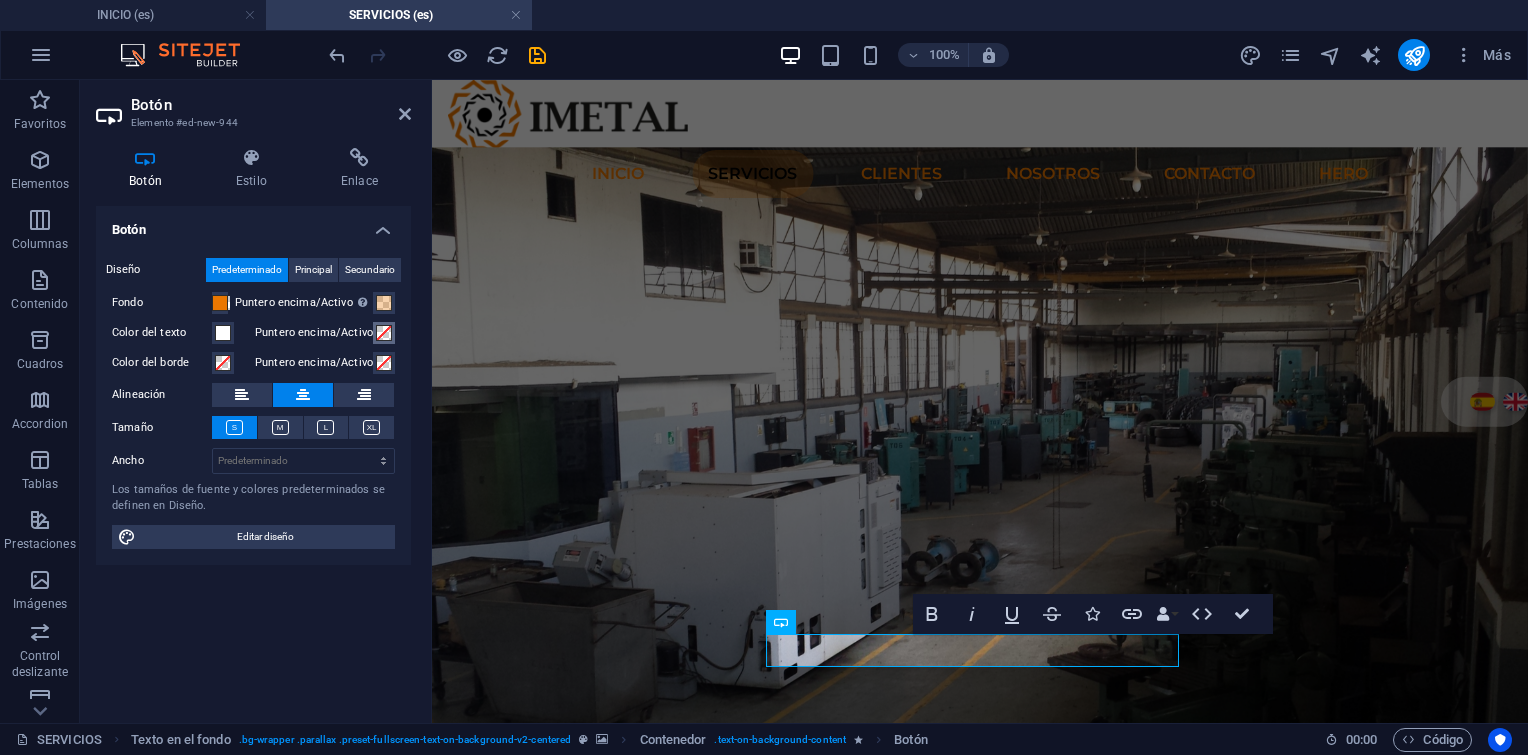 click at bounding box center (384, 333) 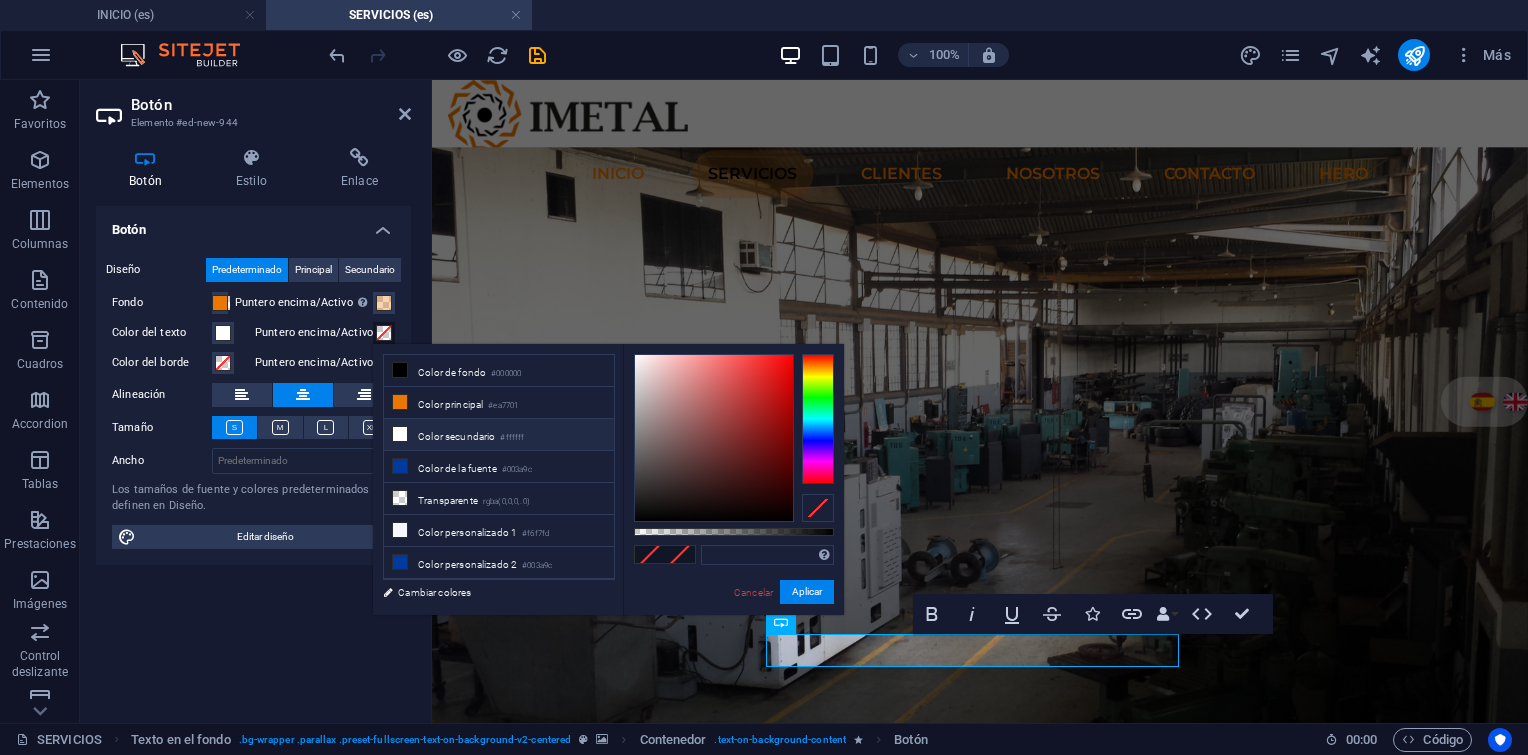 drag, startPoint x: 424, startPoint y: 376, endPoint x: 551, endPoint y: 429, distance: 137.6154 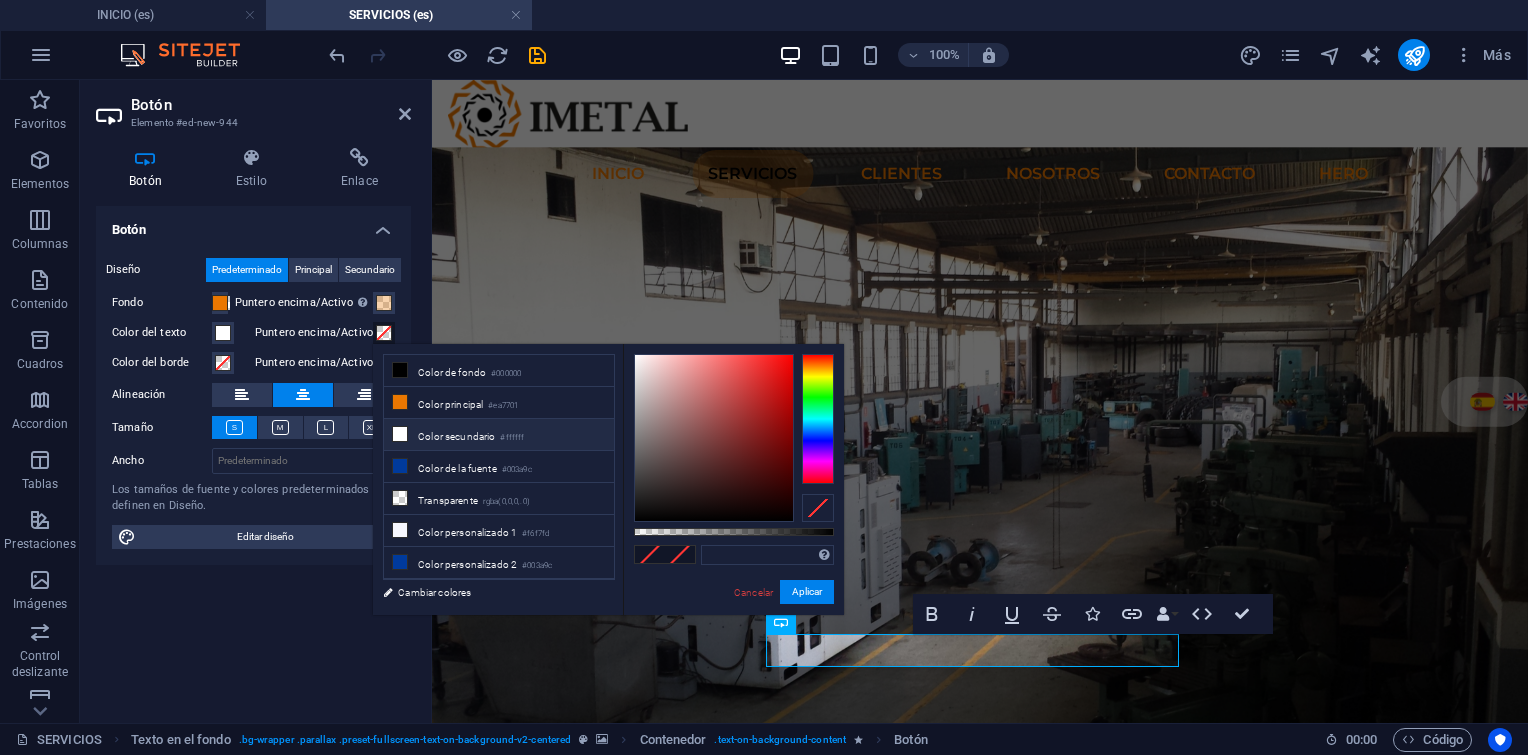 click on "Color de fondo
#000000" at bounding box center (499, 371) 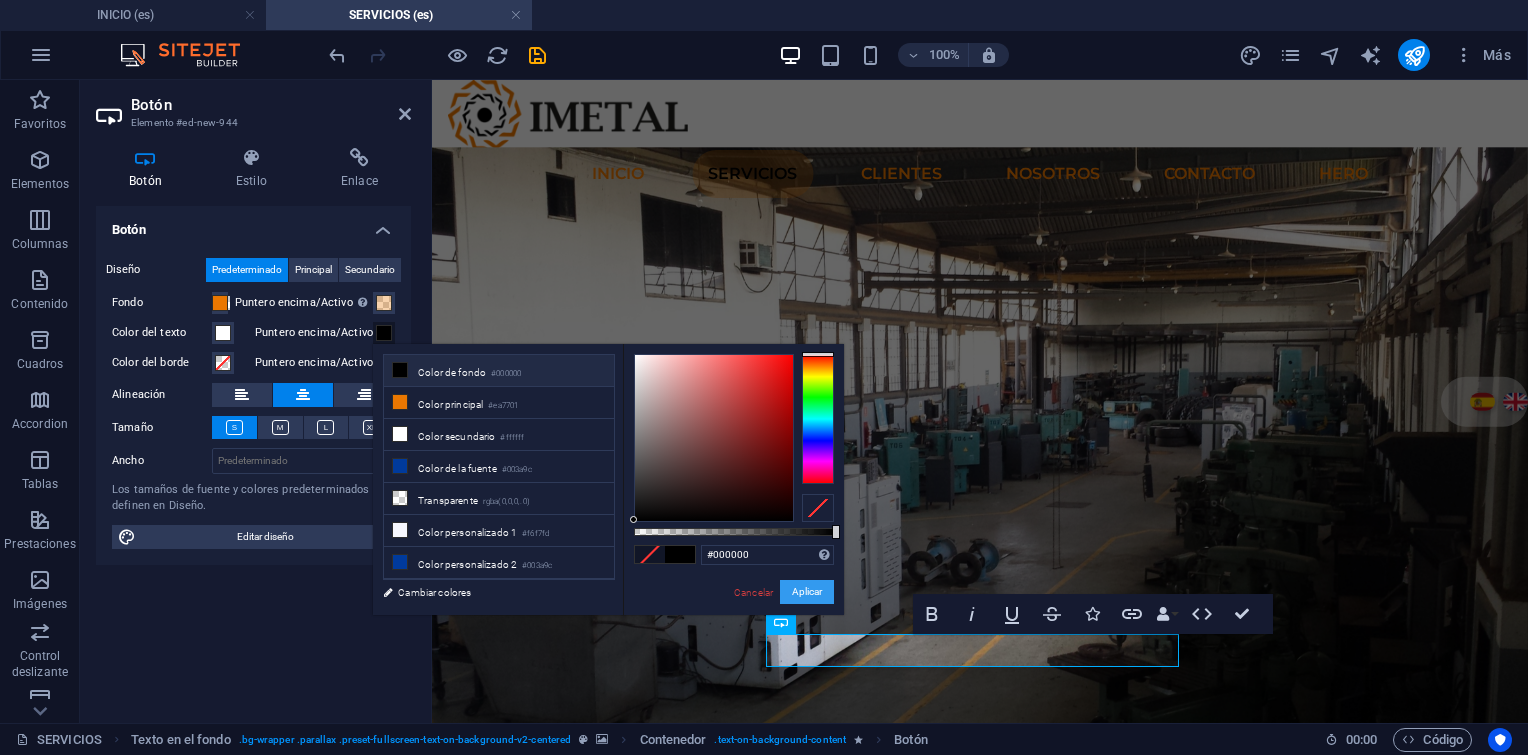 click on "Aplicar" at bounding box center [807, 592] 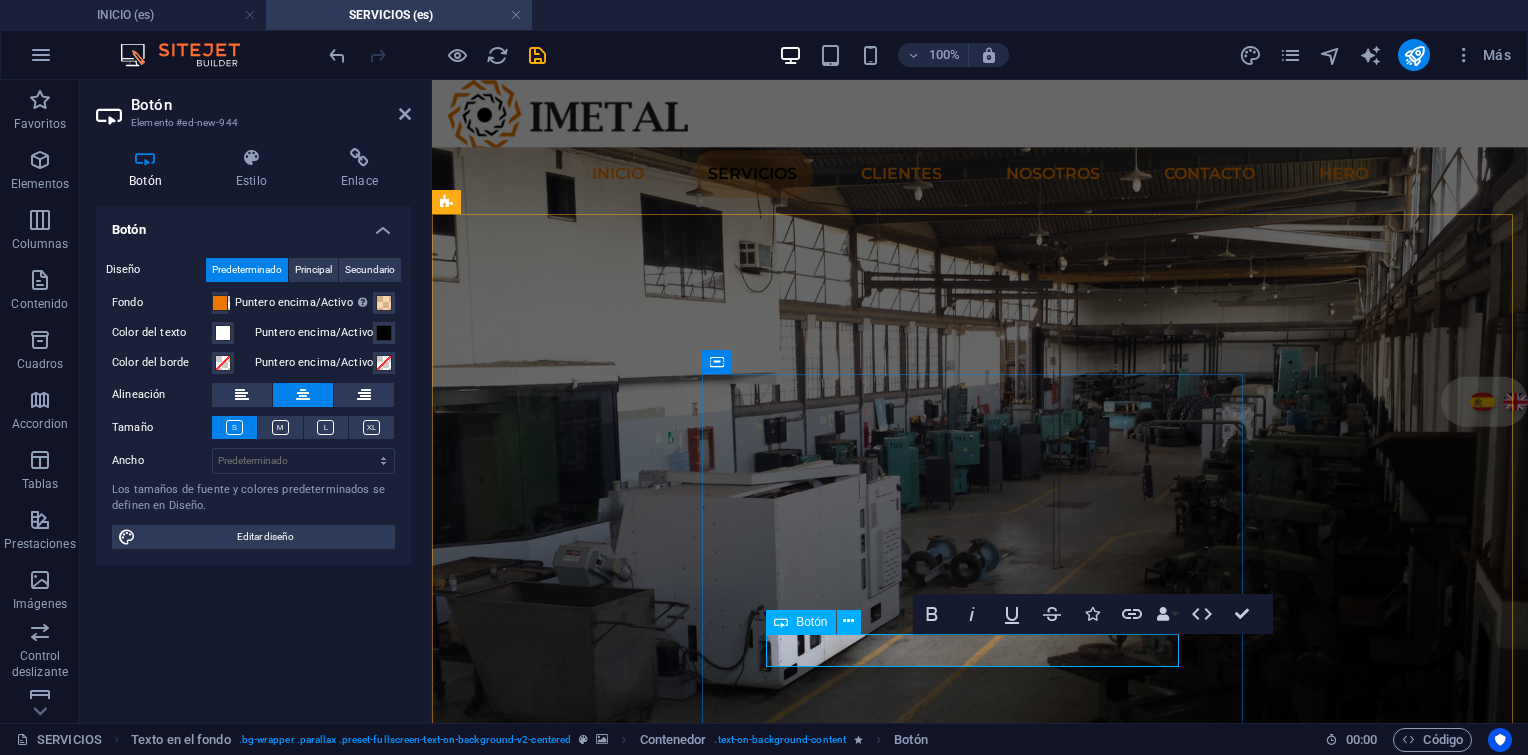 click on "Contáctanos" at bounding box center (980, 1308) 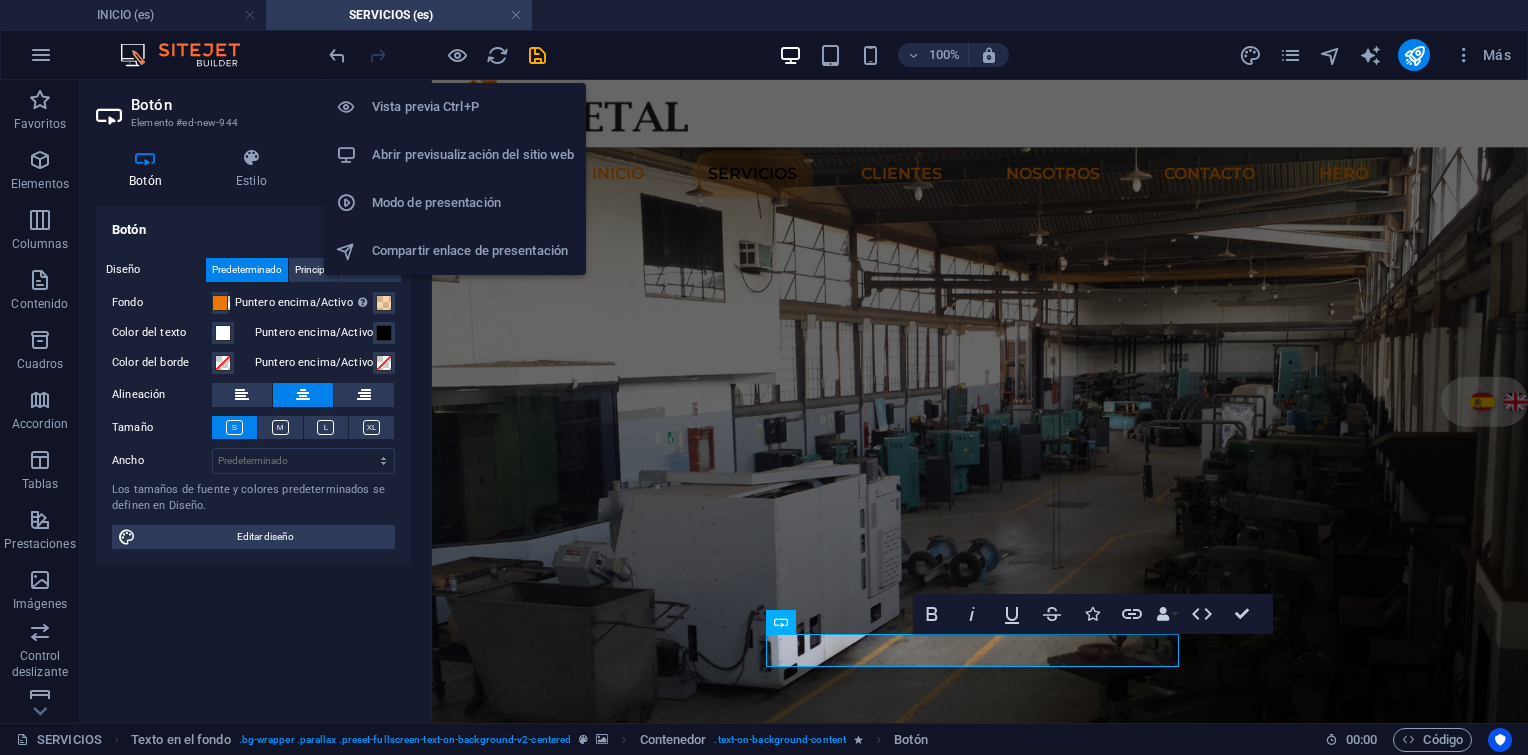 drag, startPoint x: 452, startPoint y: 55, endPoint x: 528, endPoint y: 248, distance: 207.42468 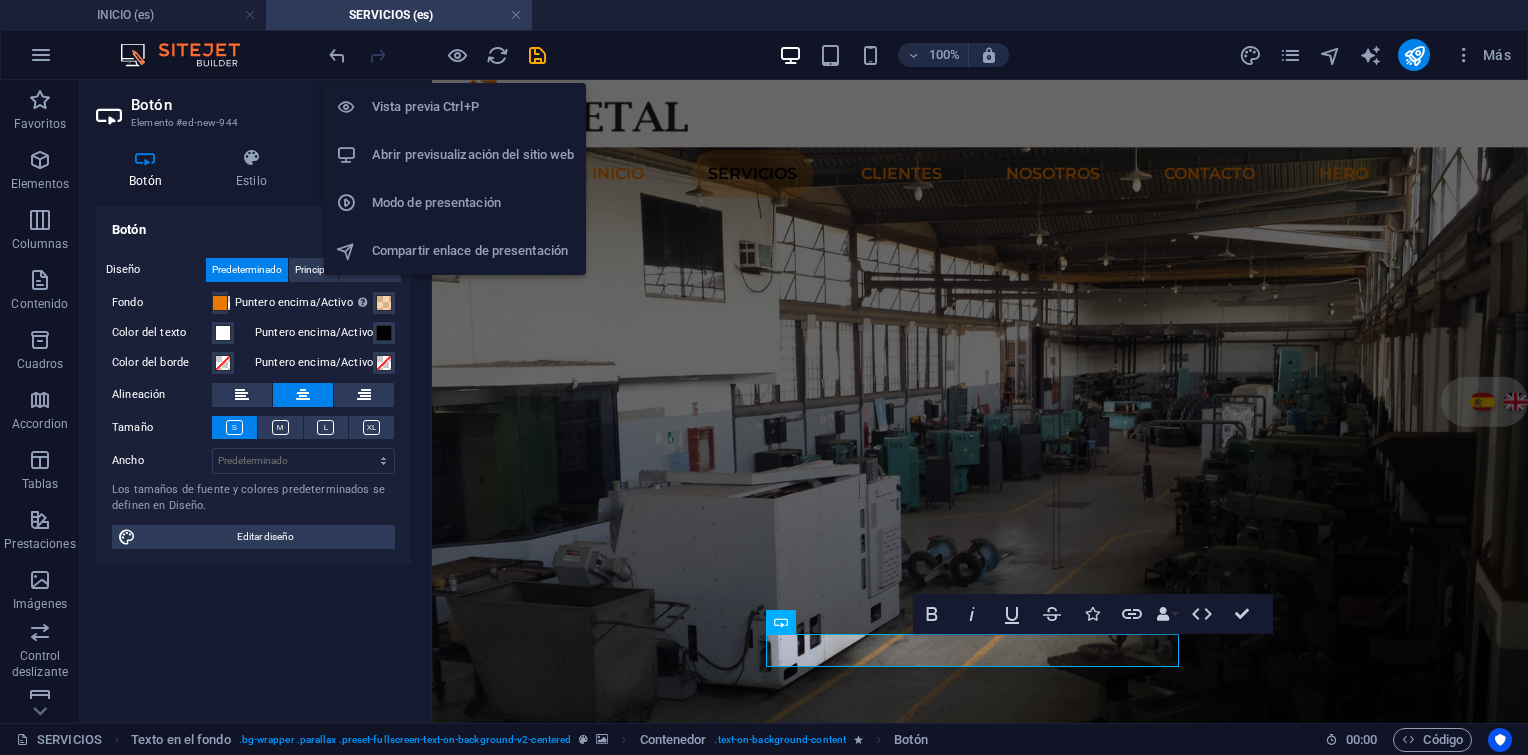 click at bounding box center [457, 55] 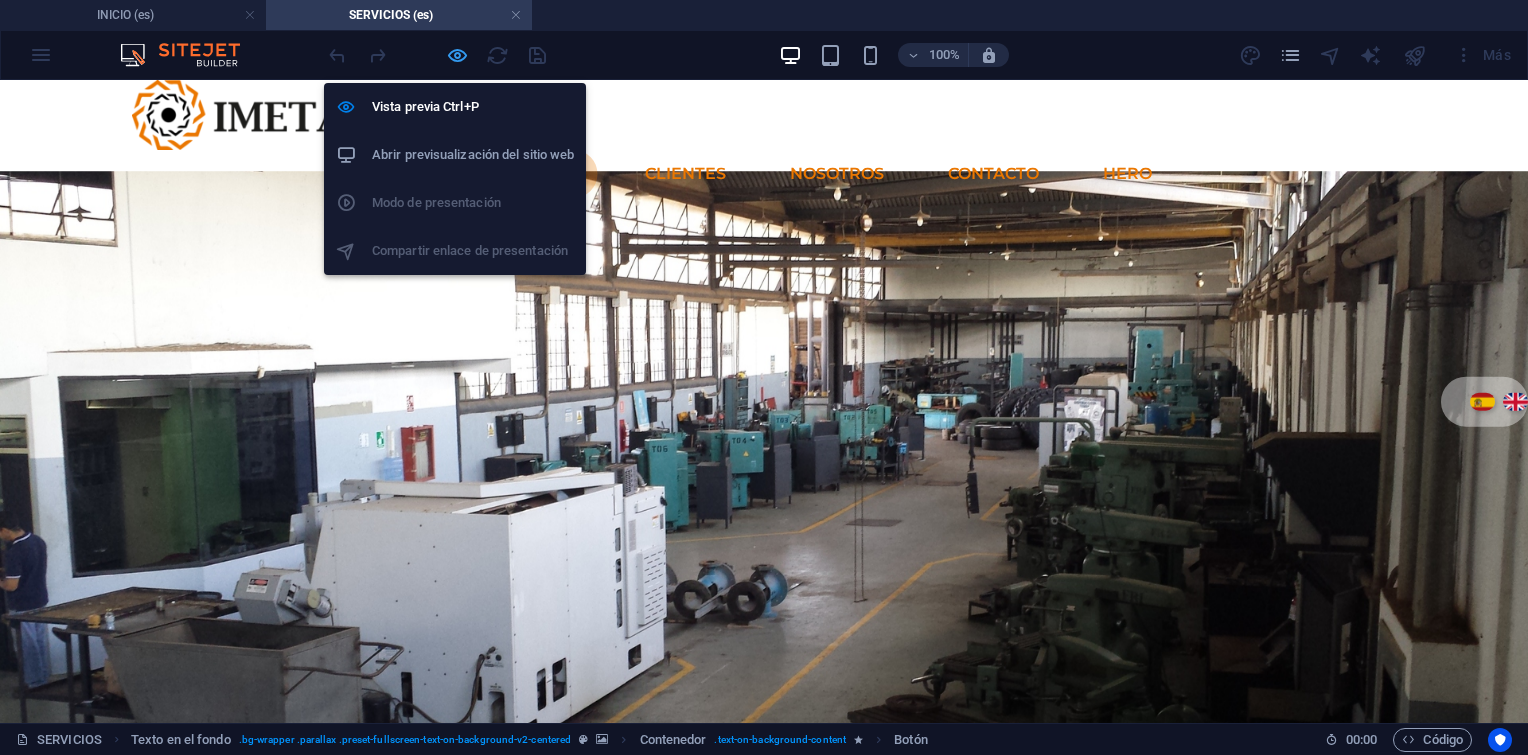 click at bounding box center [457, 55] 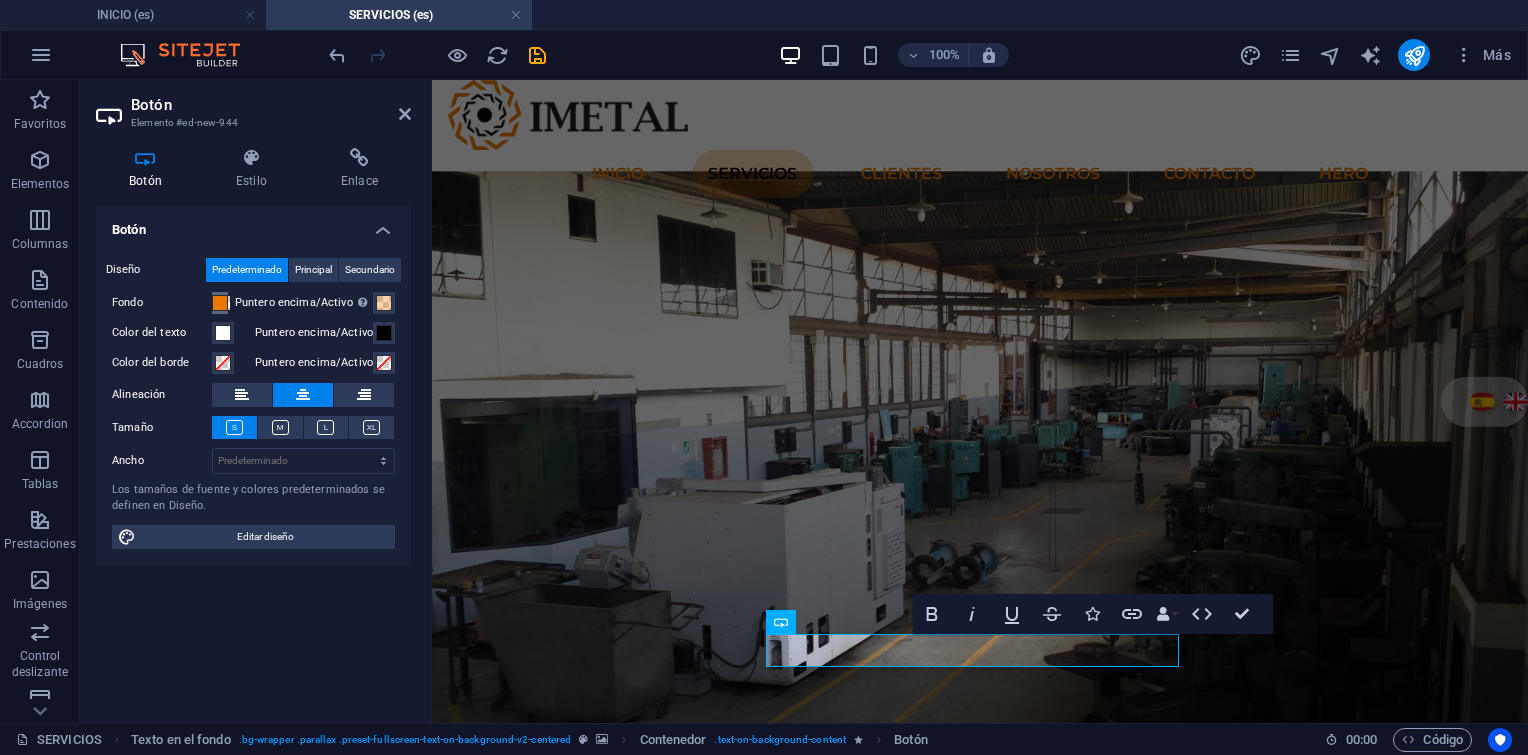 click on "Fondo" at bounding box center [220, 303] 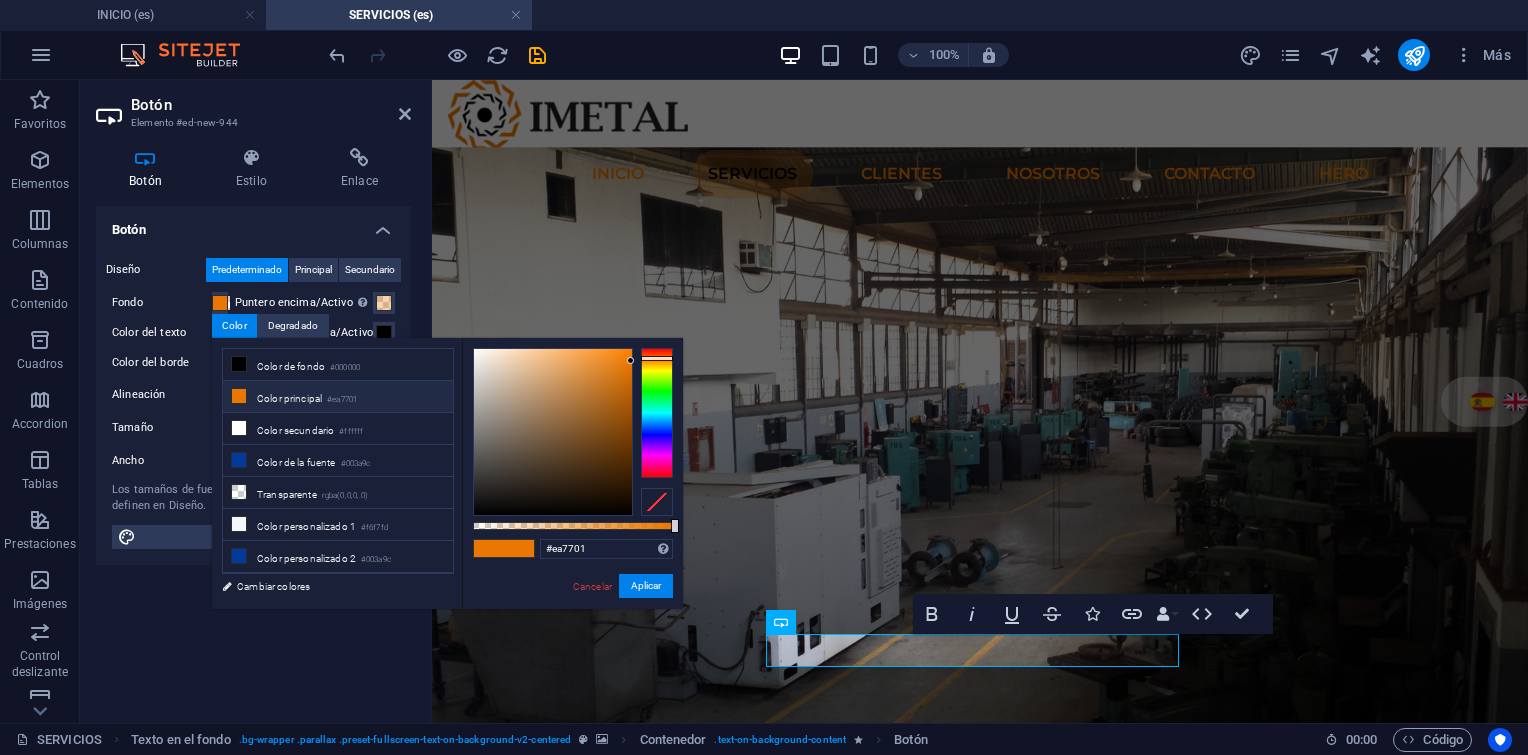 click on "#ea7701 Formatos soportados #0852ed rgb(8, 82, 237) rgba(8, 82, 237, 90%) hsv(221,97,93) hsl(221, 93%, 48%) Cancelar Aplicar" at bounding box center (572, 618) 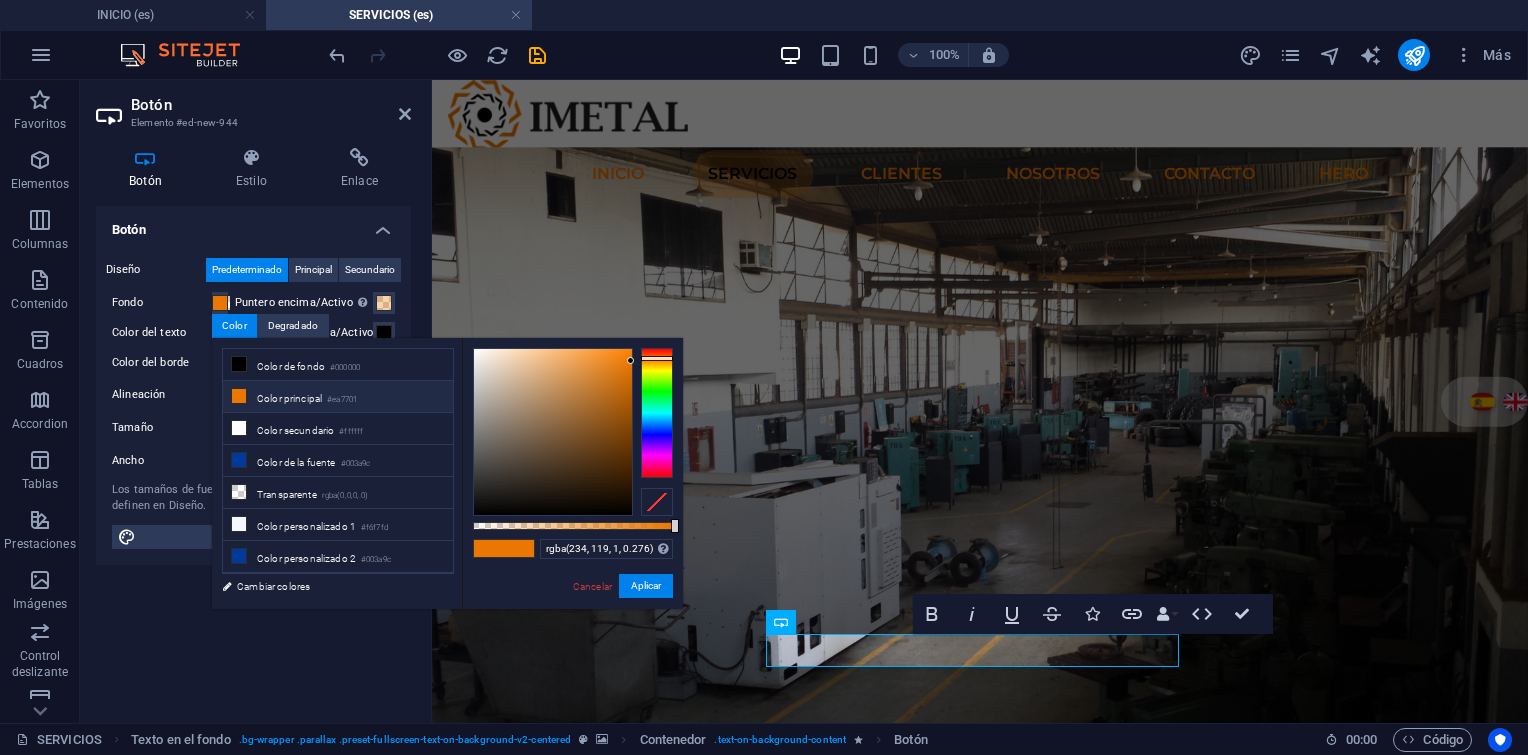 click at bounding box center (573, 526) 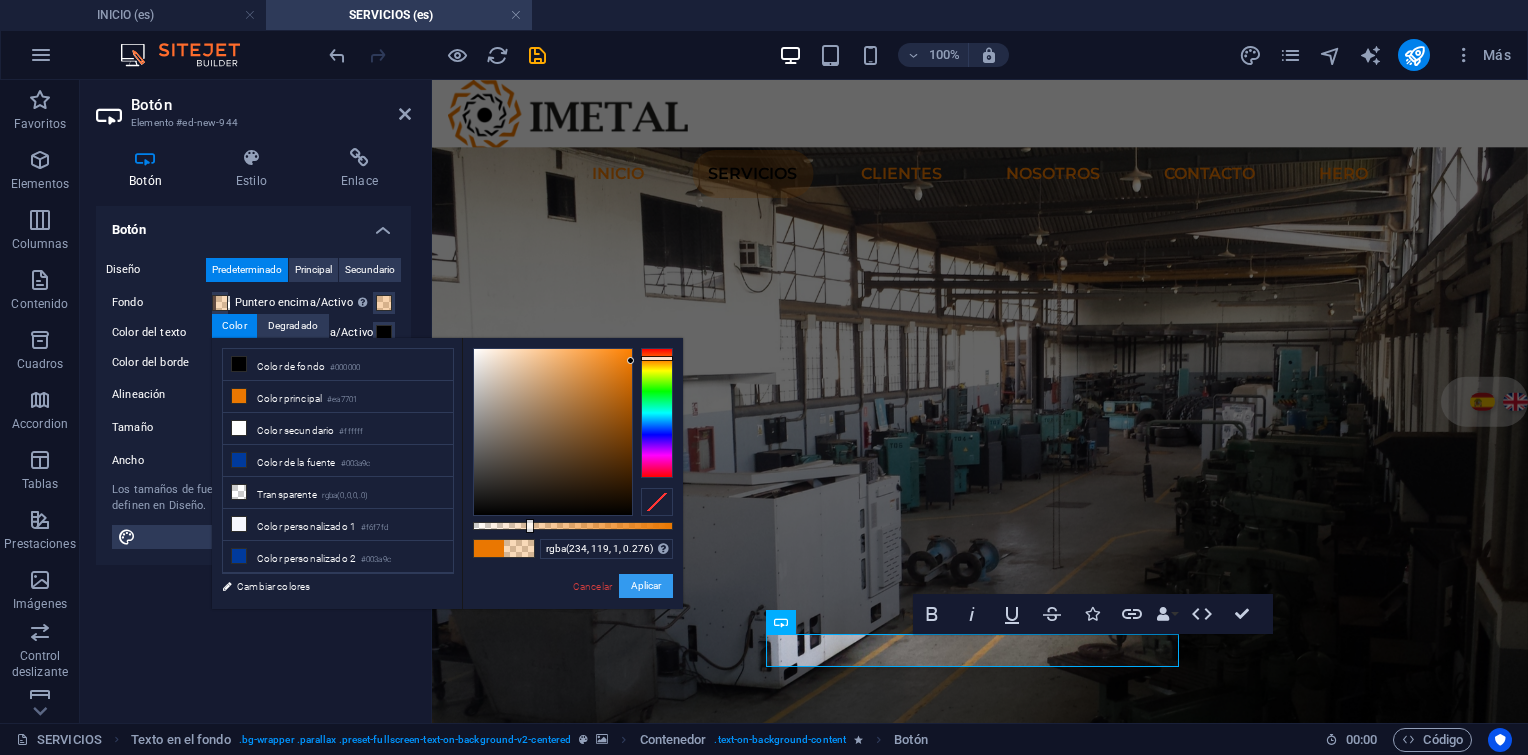 drag, startPoint x: 666, startPoint y: 588, endPoint x: 39, endPoint y: 392, distance: 656.92084 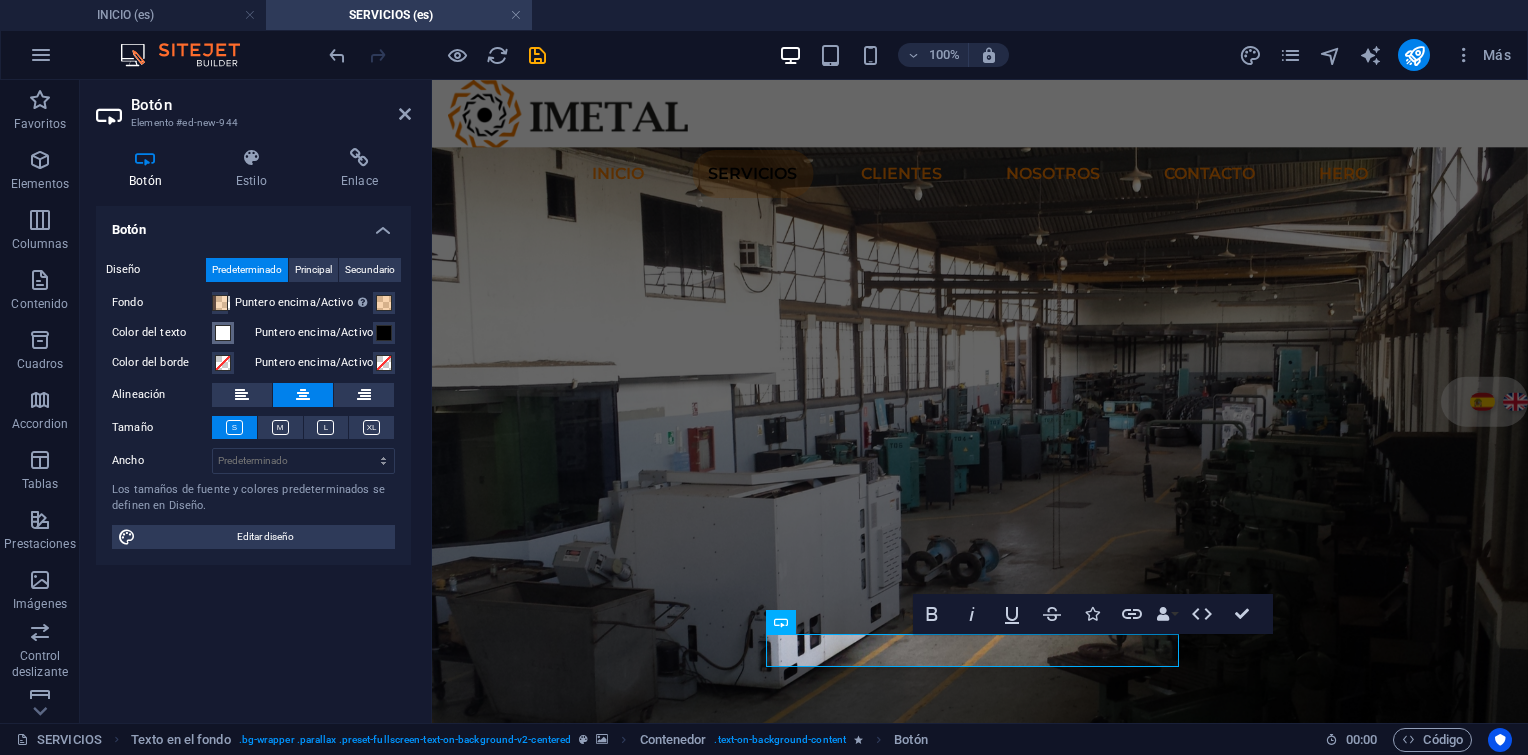 click at bounding box center [223, 333] 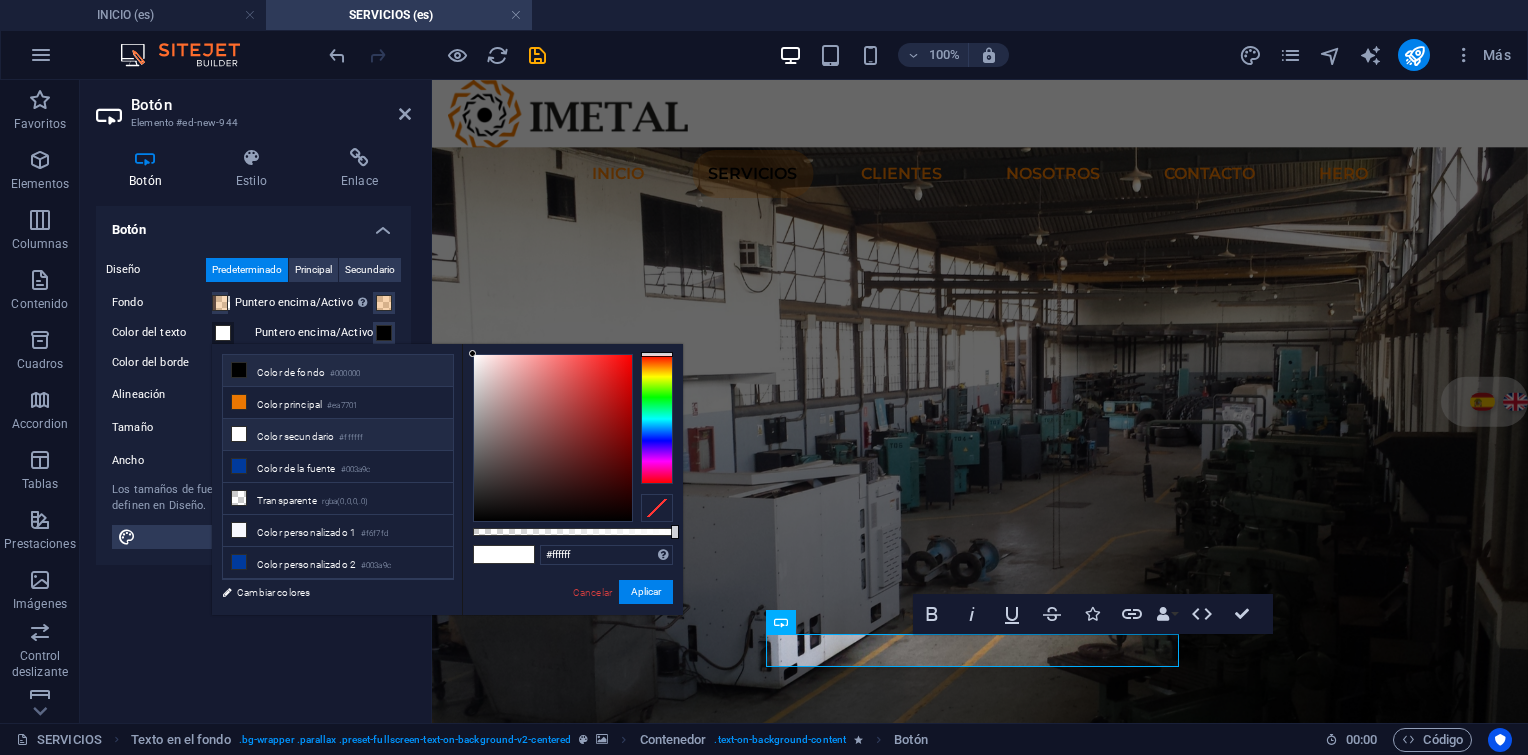 click on "Color de fondo
#000000" at bounding box center (338, 371) 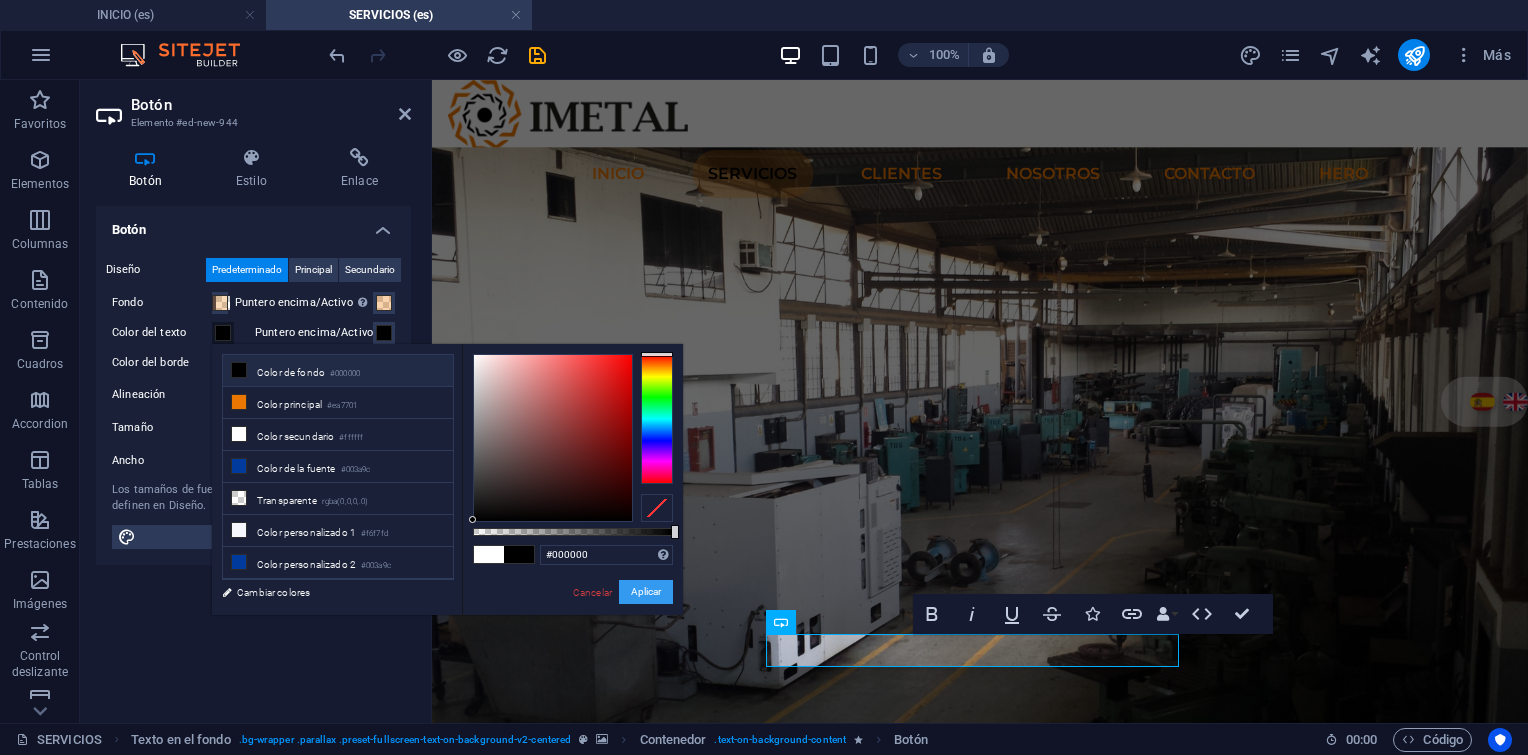 click on "Aplicar" at bounding box center [646, 592] 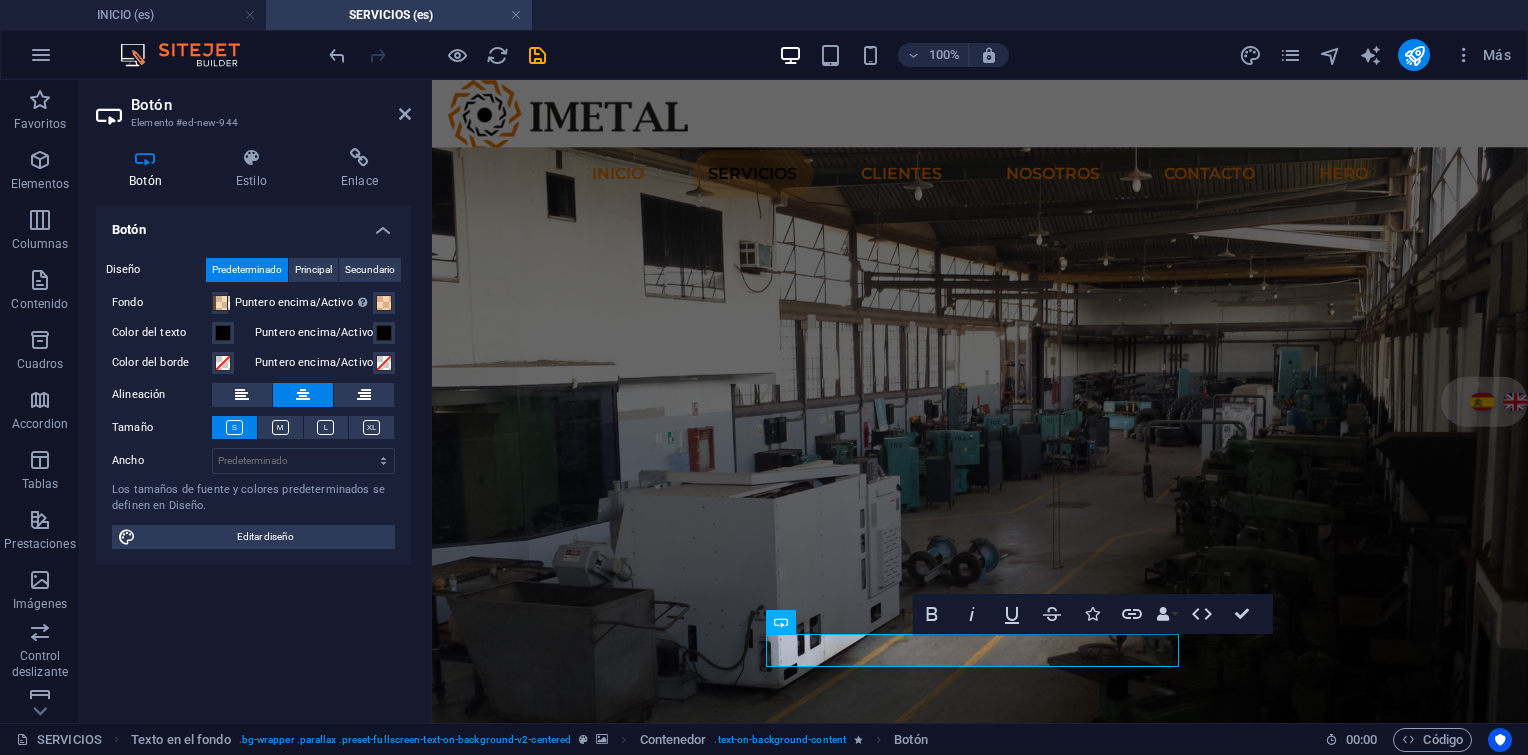 click on "Puntero encima/Activo" at bounding box center [314, 333] 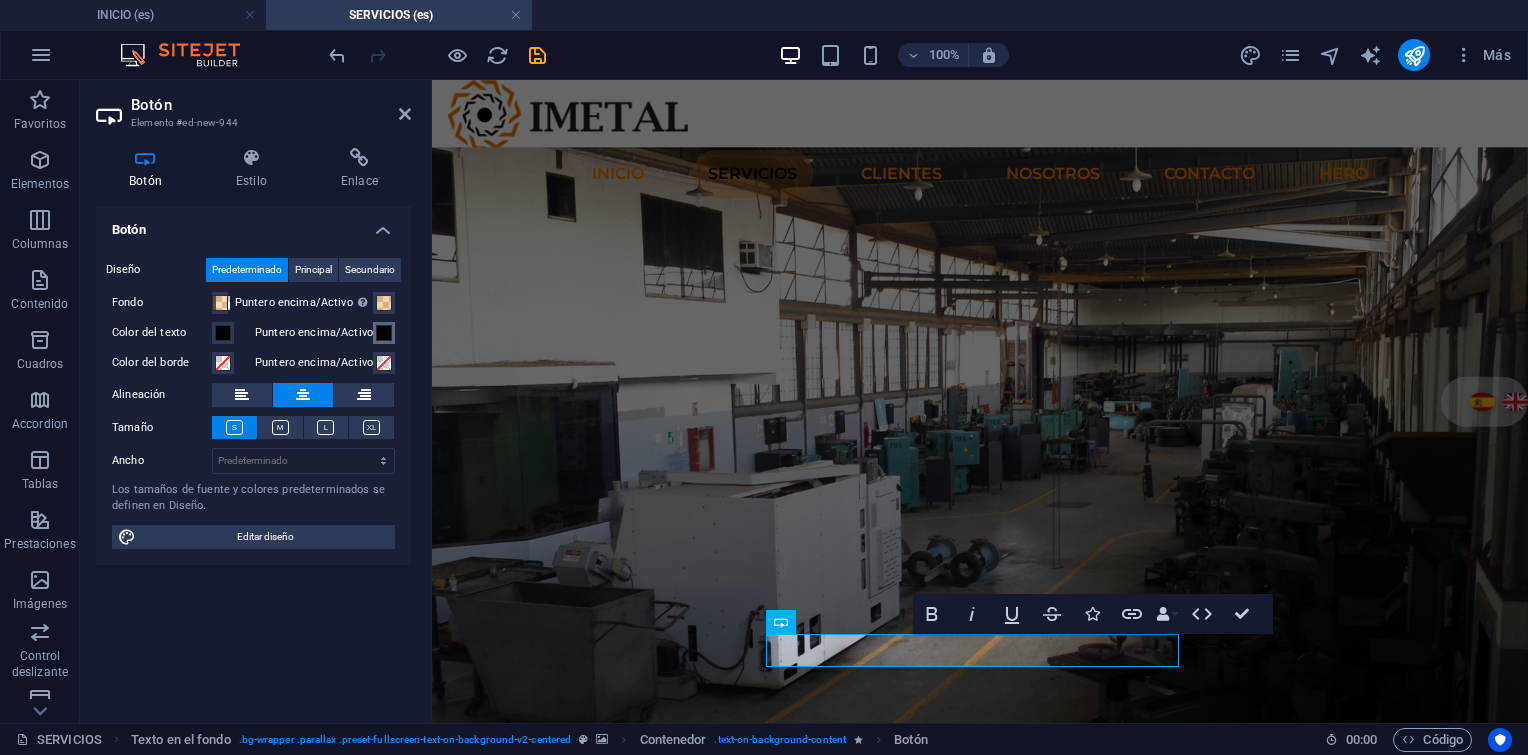 click on "Puntero encima/Activo" at bounding box center [384, 333] 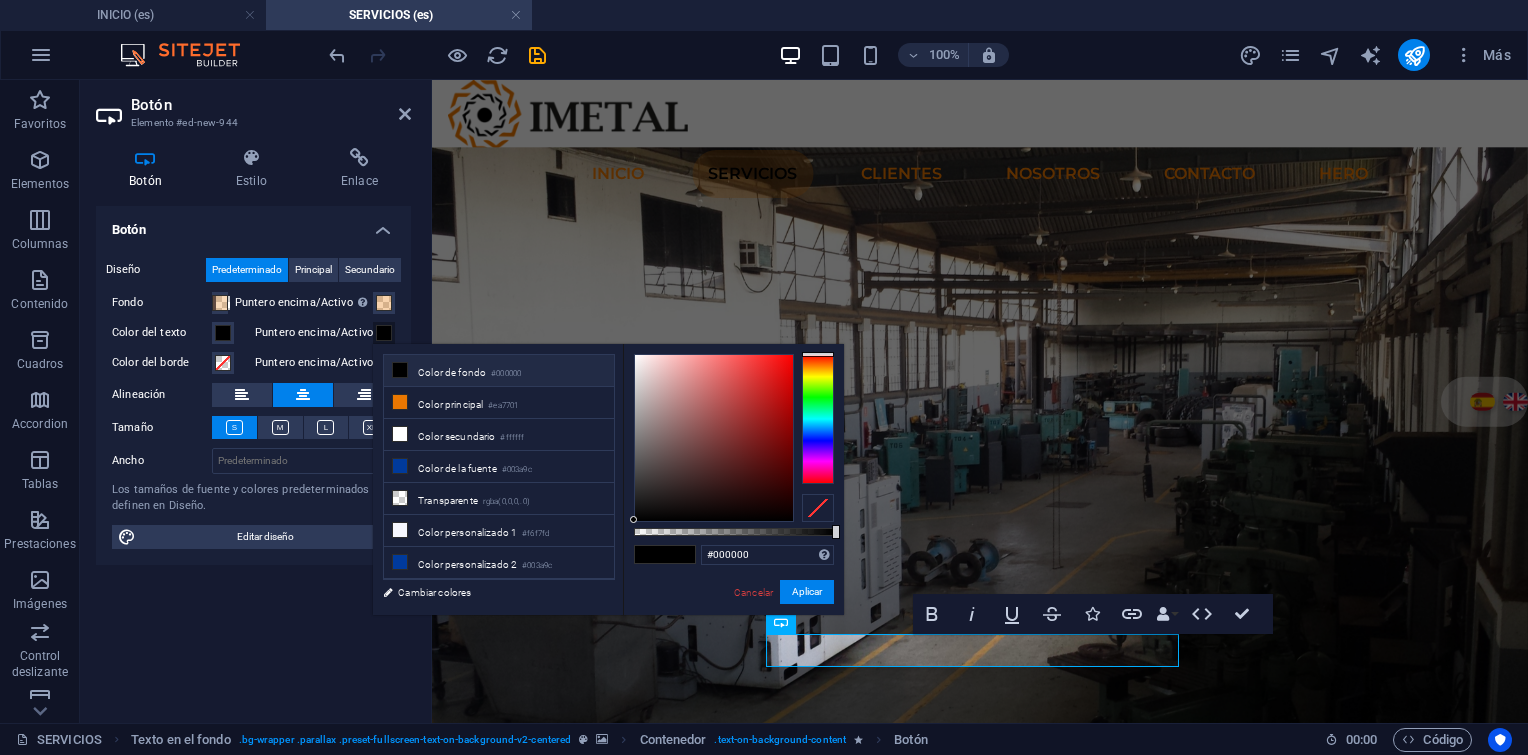 drag, startPoint x: 419, startPoint y: 438, endPoint x: 666, endPoint y: 593, distance: 291.6059 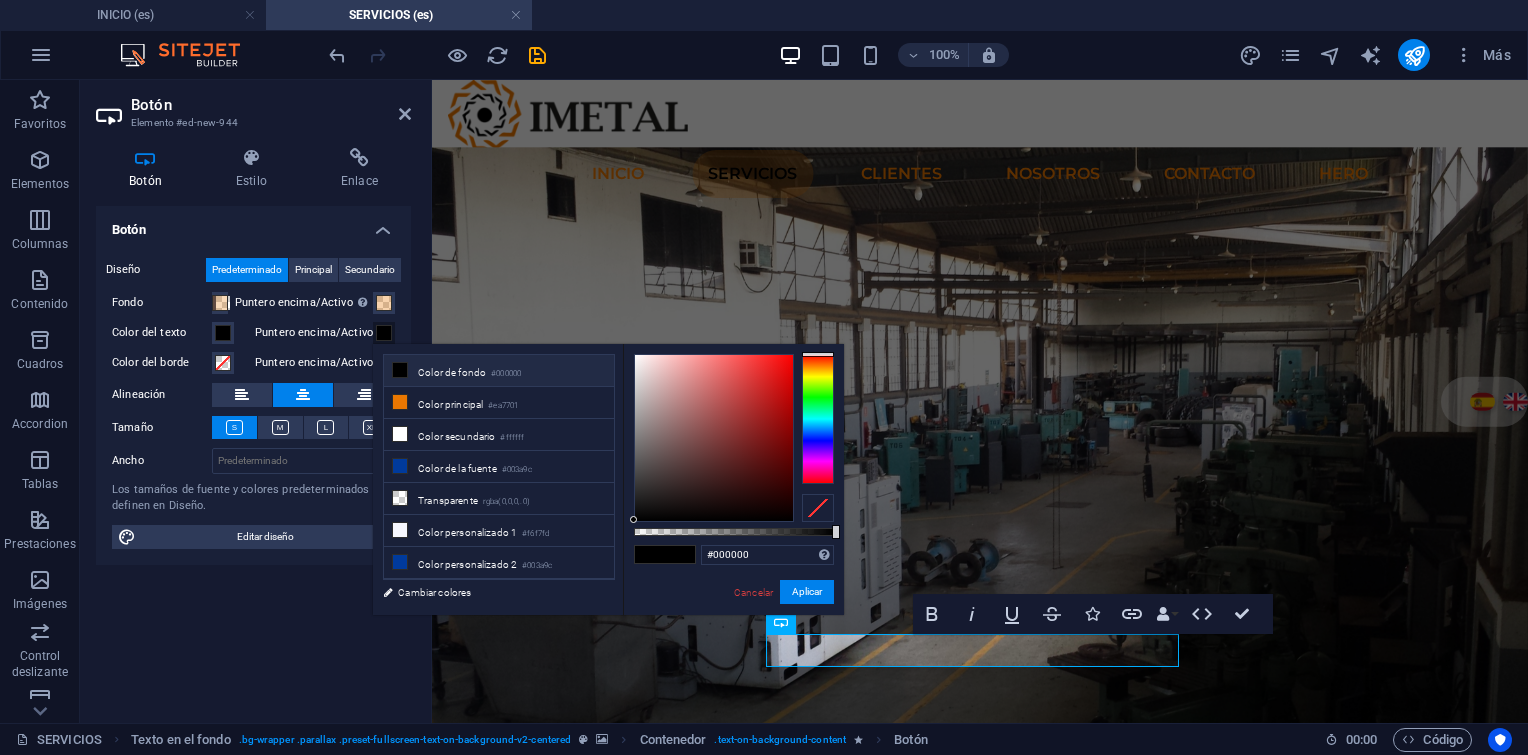 click on "Color secundario
#ffffff" at bounding box center (499, 435) 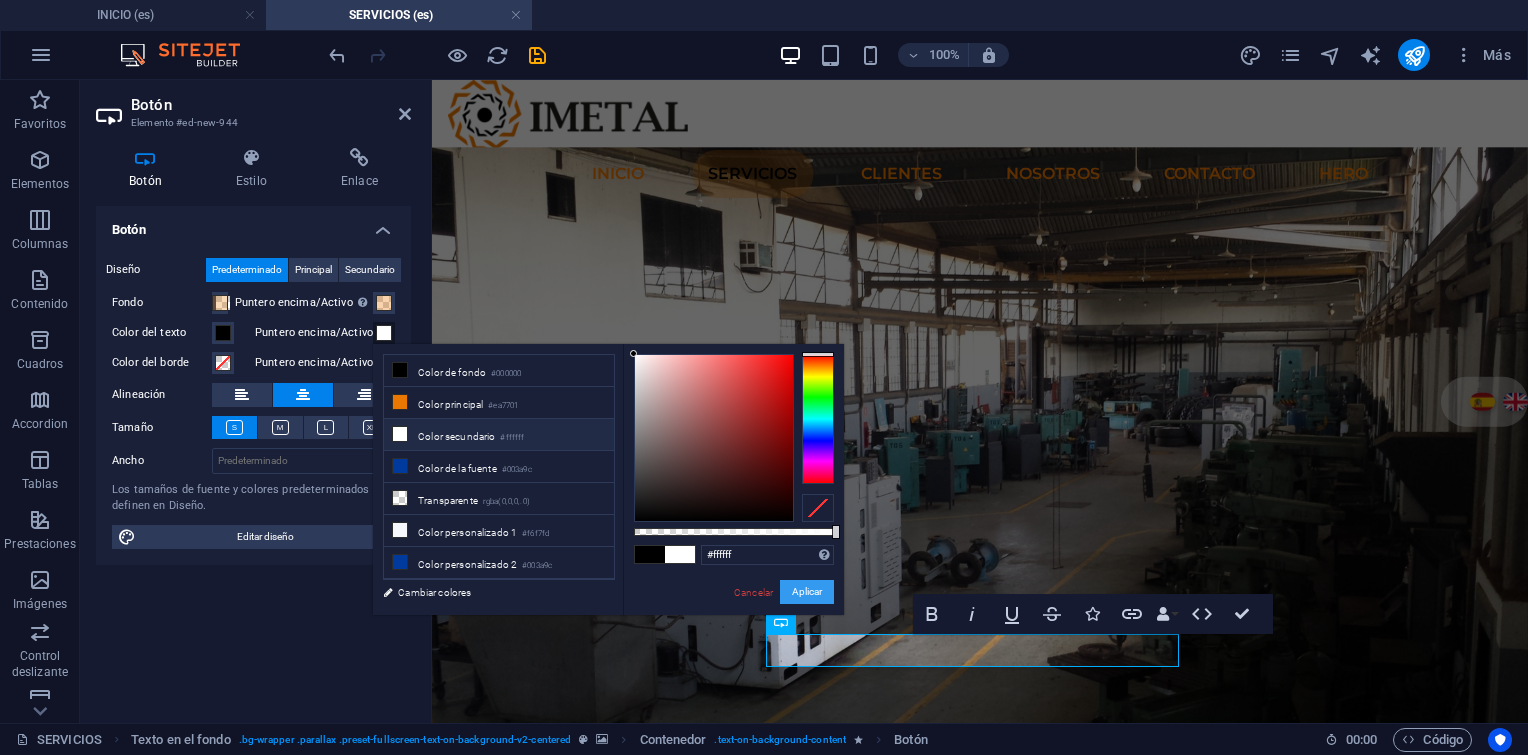 drag, startPoint x: 791, startPoint y: 585, endPoint x: 200, endPoint y: 364, distance: 630.9691 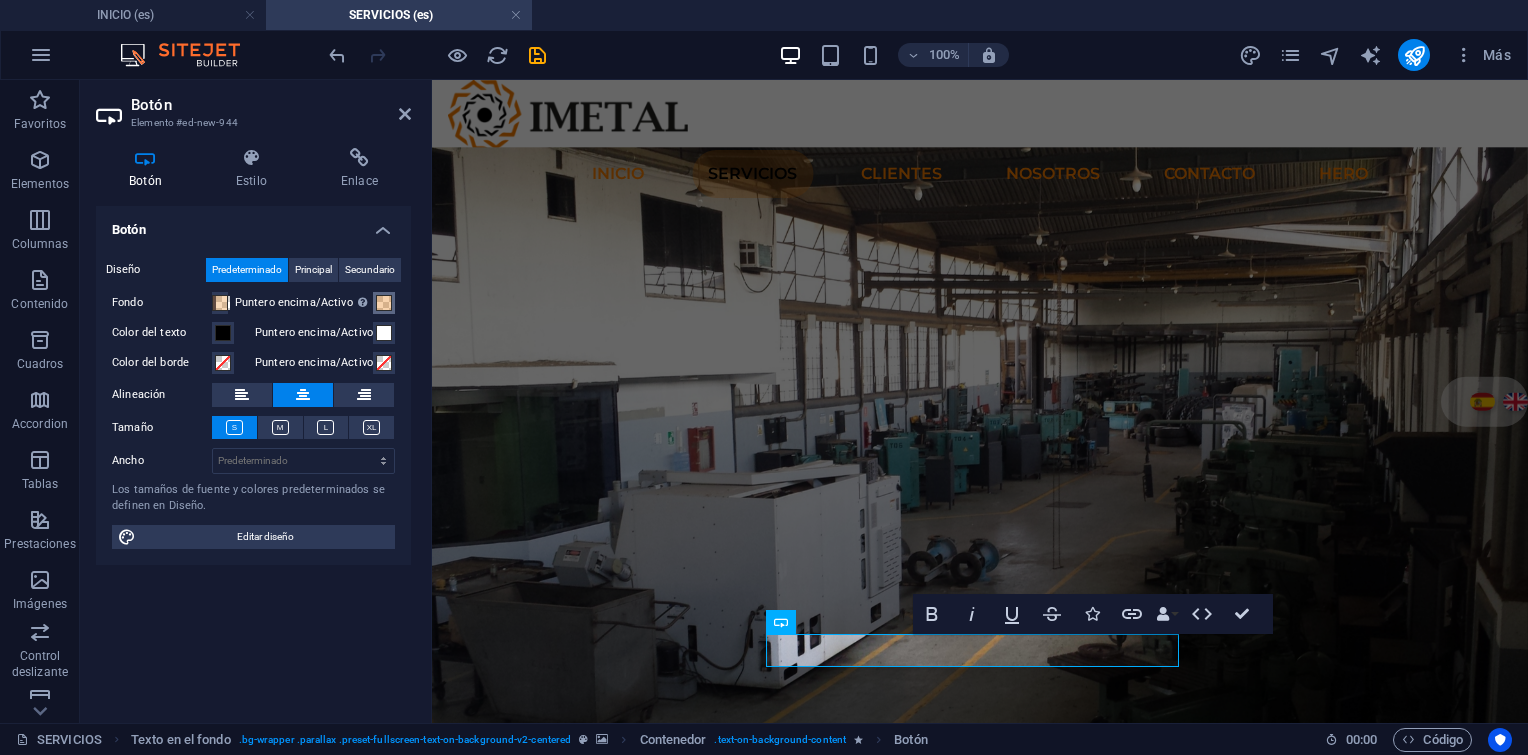 click at bounding box center (384, 303) 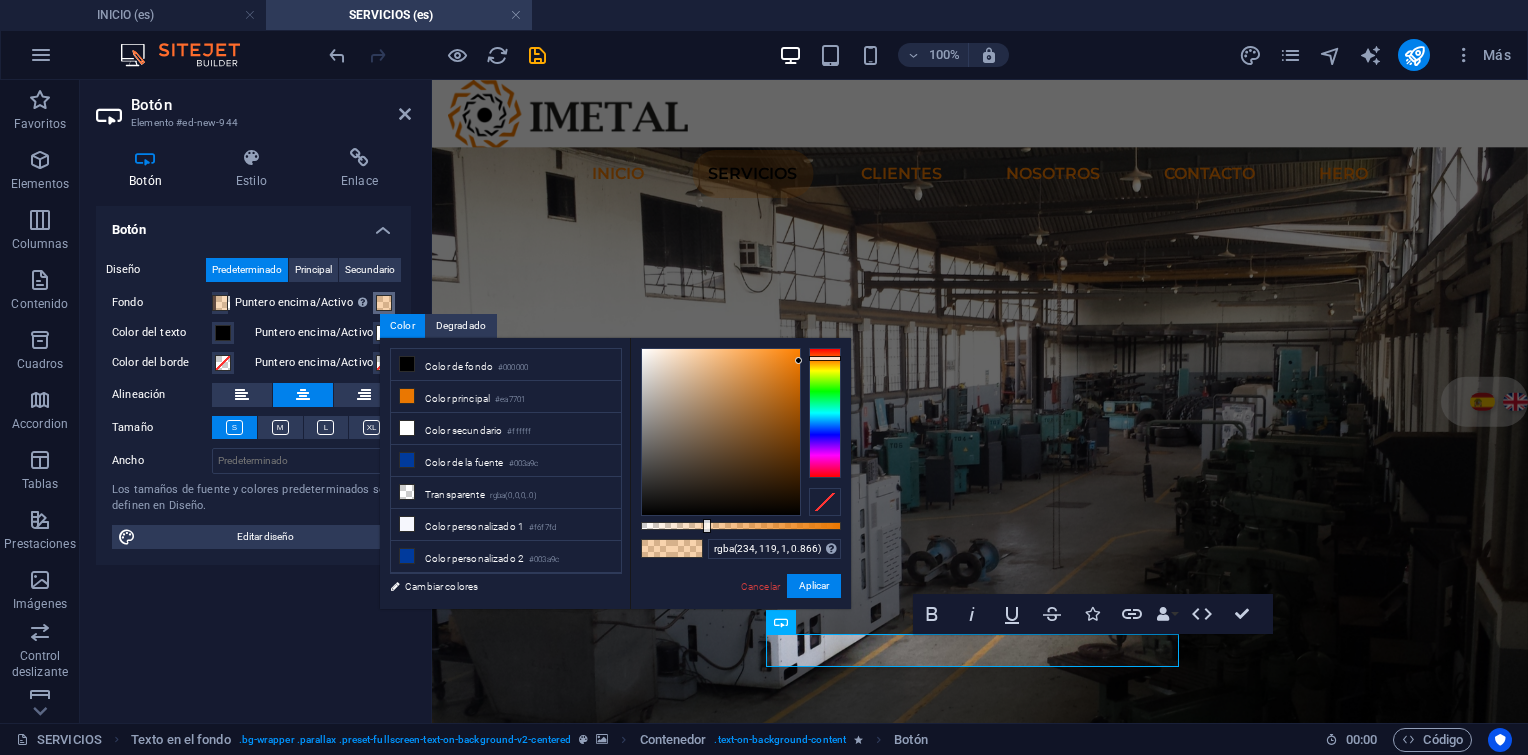 drag, startPoint x: 461, startPoint y: 457, endPoint x: 893, endPoint y: 534, distance: 438.80862 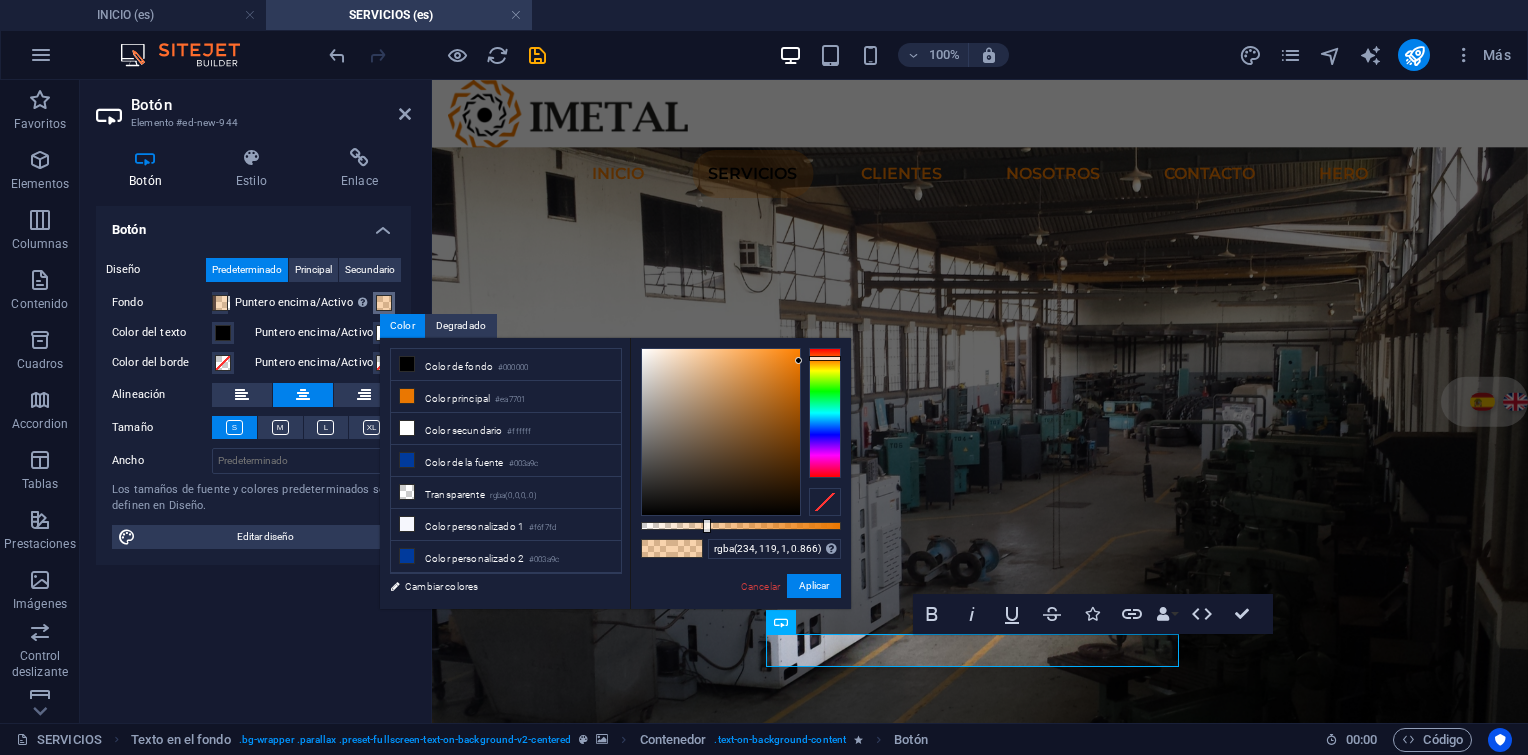 click on "Individual INICIO (es) SERVICIOS (es) Favoritos Elementos Columnas Contenido Cuadros Accordion Tablas Prestaciones Imágenes Control deslizante Encabezado Pie de página Formularios Marketing Colecciones
Arrastra aquí para reemplazar el contenido existente. Si quieres crear un elemento nuevo, pulsa “Ctrl”.
H3   Banner   Banner   Contenedor   HTML   Contenedor   Contenedor   Cuadros   Contenedor   H3   Contenedor   Texto   Botón   Contenedor   Imagen   Marquesina   Marquesina   Contenedor   Imagen   Contenedor   Call to Action - Registro   Contenedor   Botón   Pie de página Saga   Contenedor   H3   Contenedor   Separador   Texto   Menú   Contenedor   Contenedor   Botón   2 columnas   Contenedor   H5   Barra de menús   Menú 100% Más INICIO Texto en el fondo . bg-wrapper .parallax .preset-fullscreen-text-on-background-v2-centered Contenedor . text-on-background-content Botón 00 : 00 Fondo" at bounding box center (764, 377) 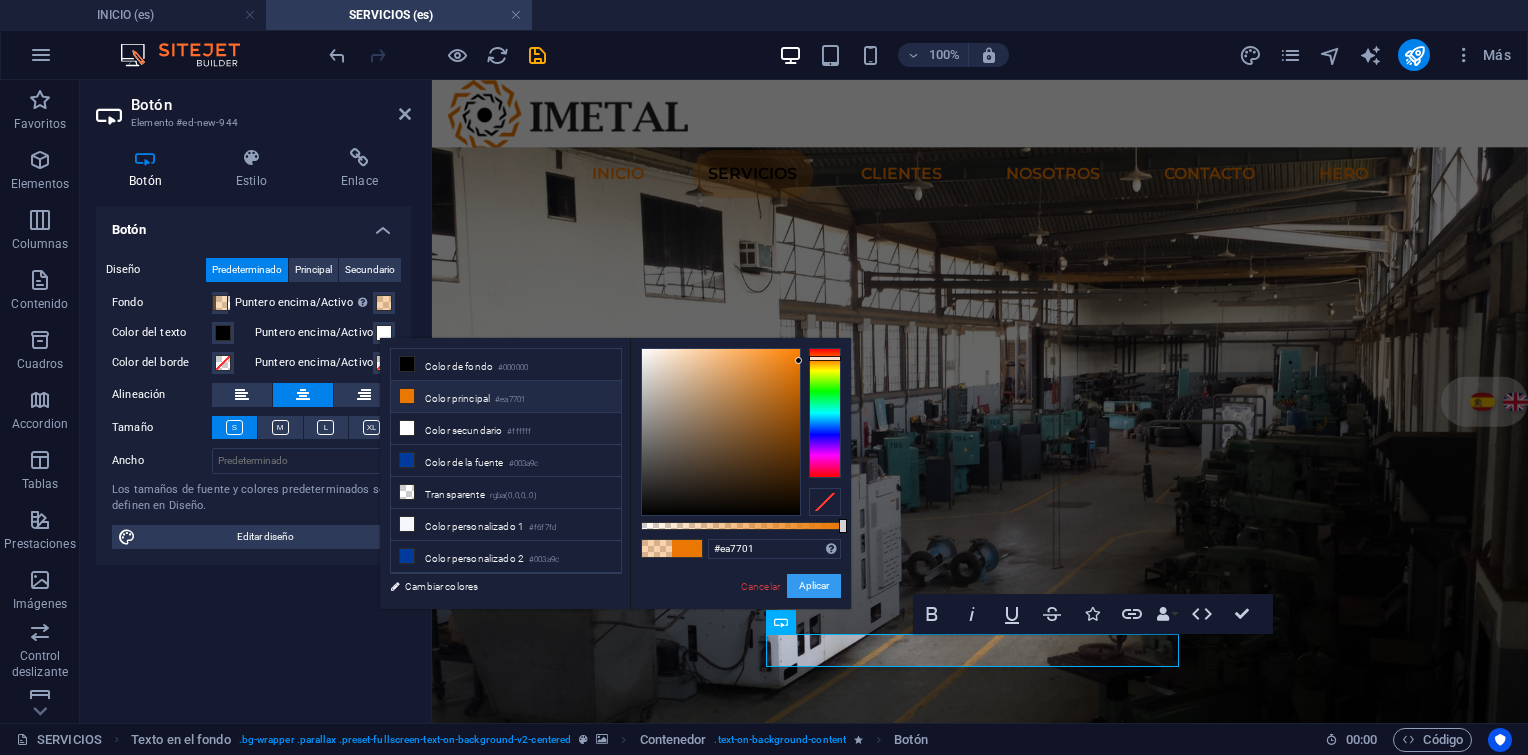 drag, startPoint x: 804, startPoint y: 583, endPoint x: 372, endPoint y: 501, distance: 439.71353 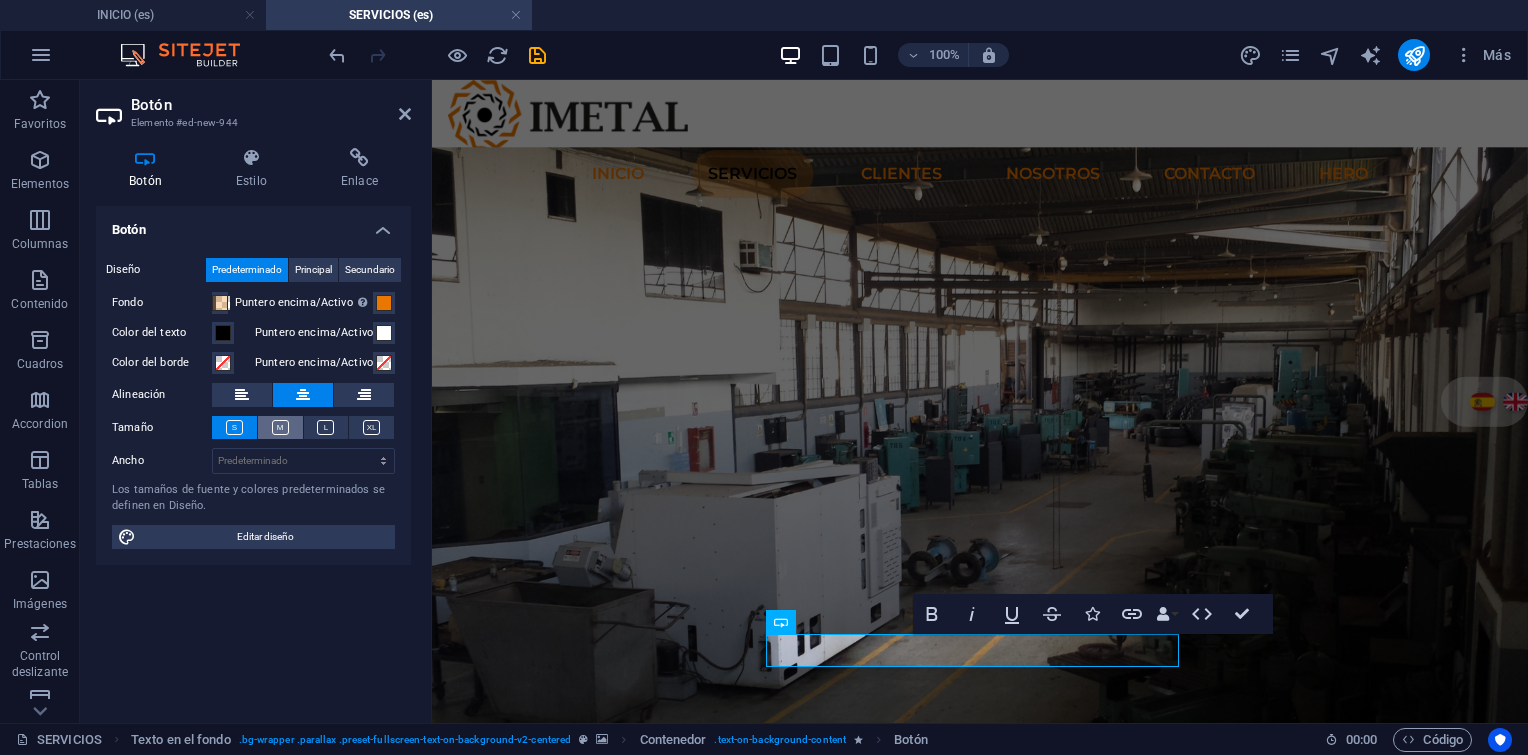 click at bounding box center (280, 427) 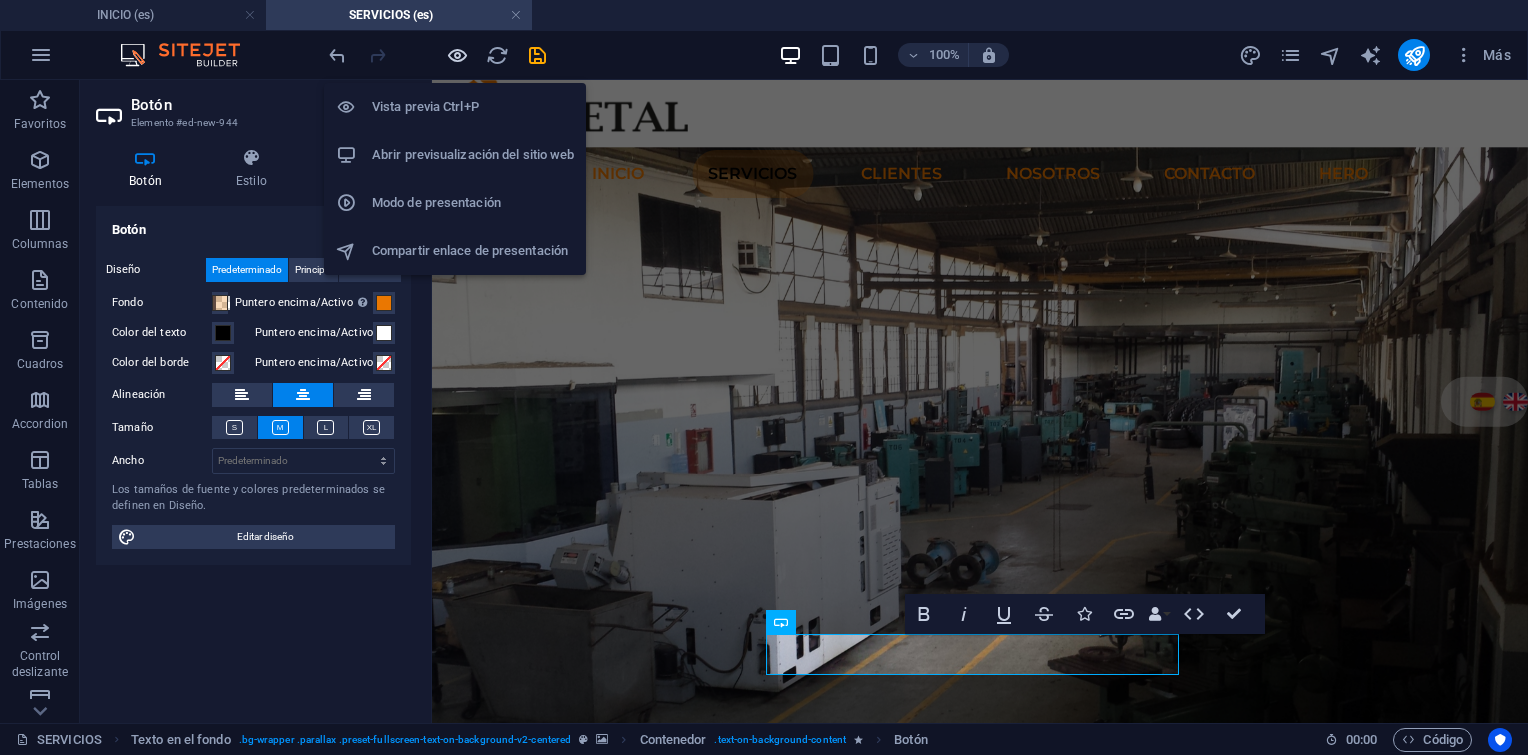 click at bounding box center [457, 55] 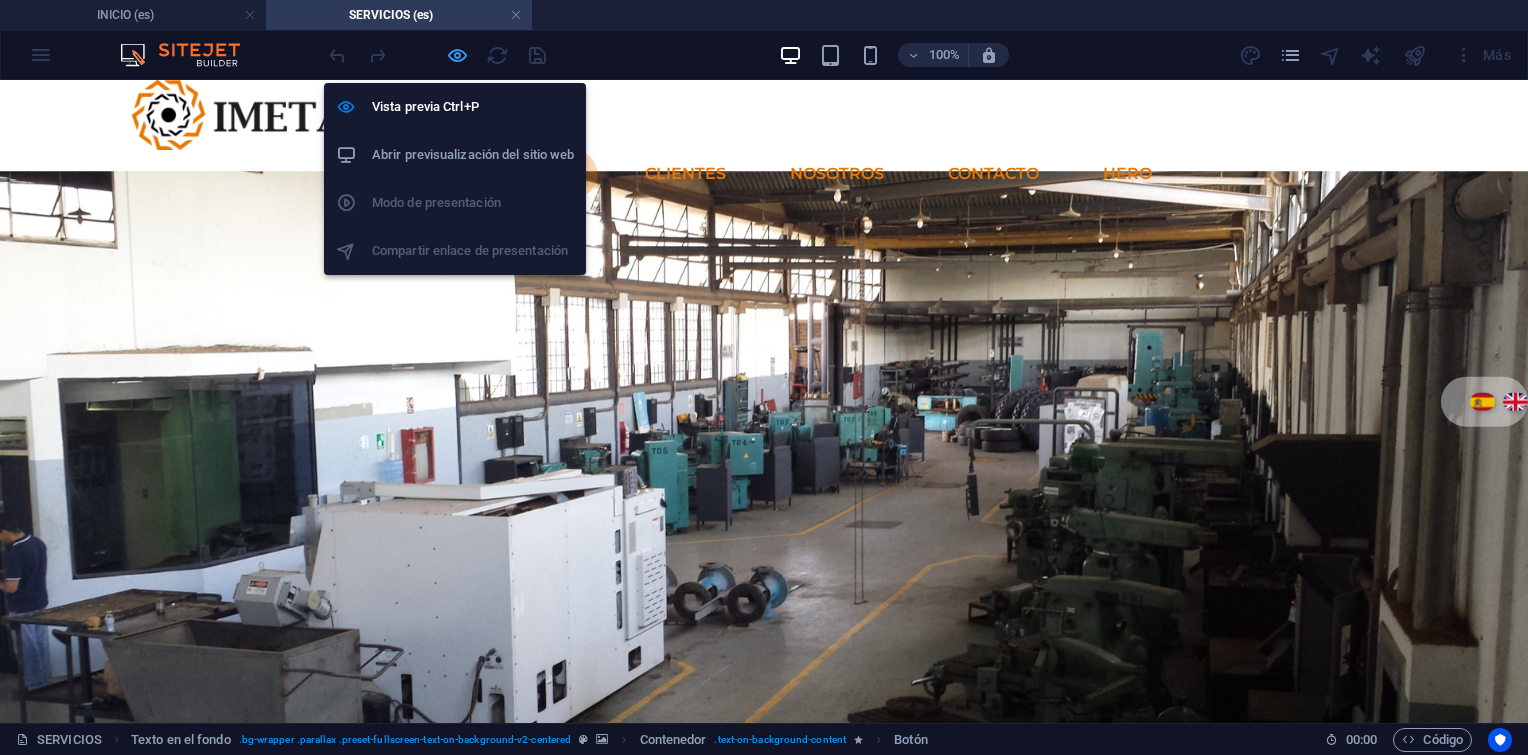 click at bounding box center [457, 55] 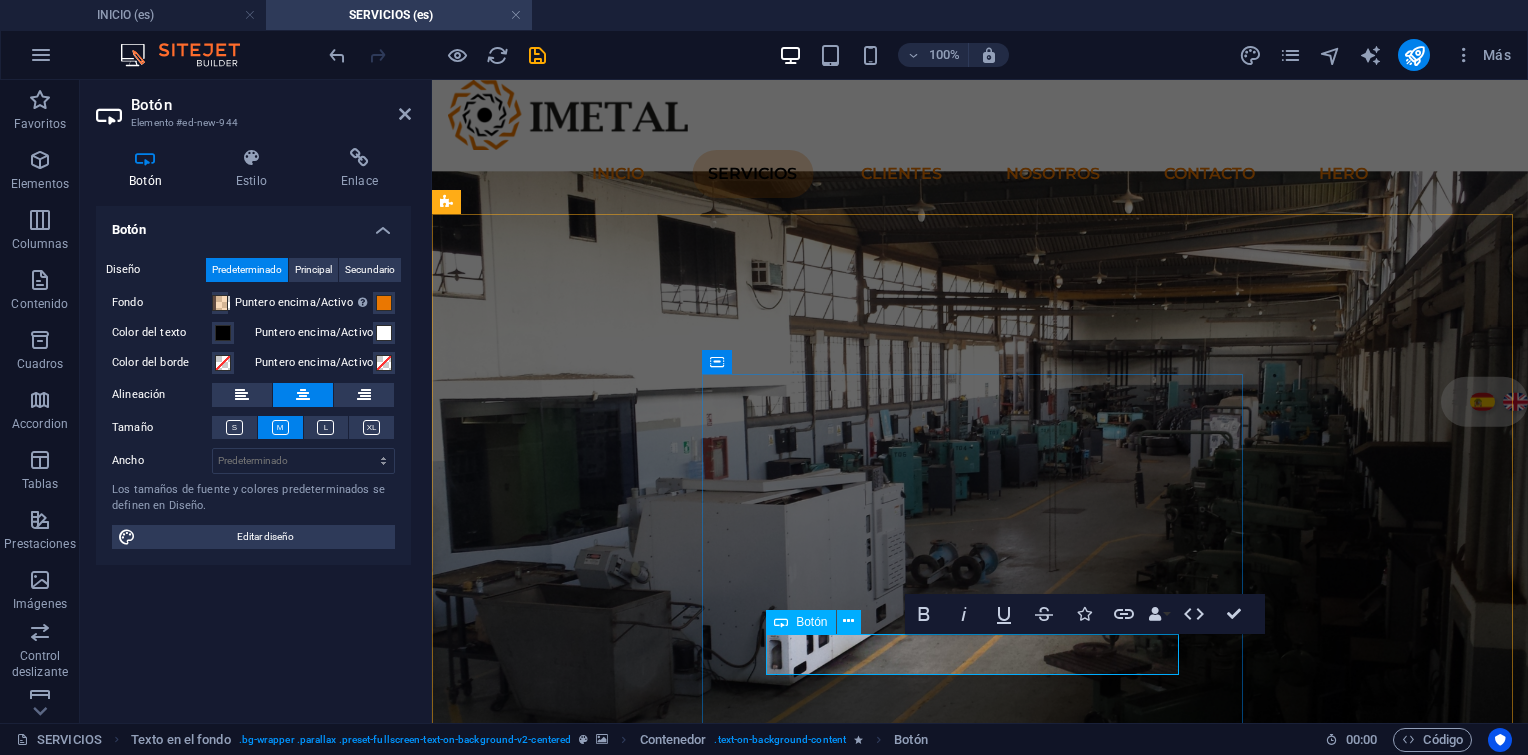 click on "Botón" at bounding box center [800, 622] 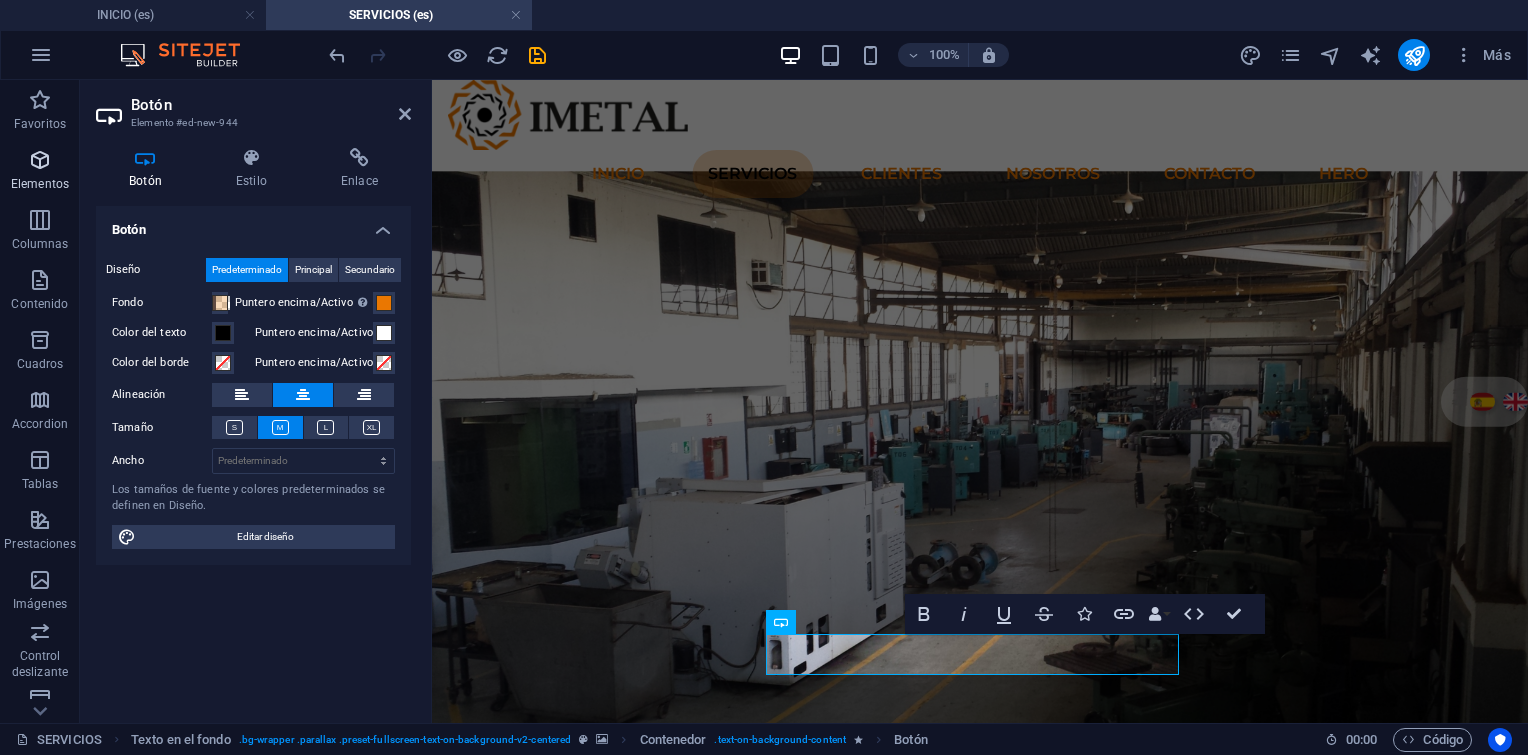 click on "Elementos" at bounding box center [40, 172] 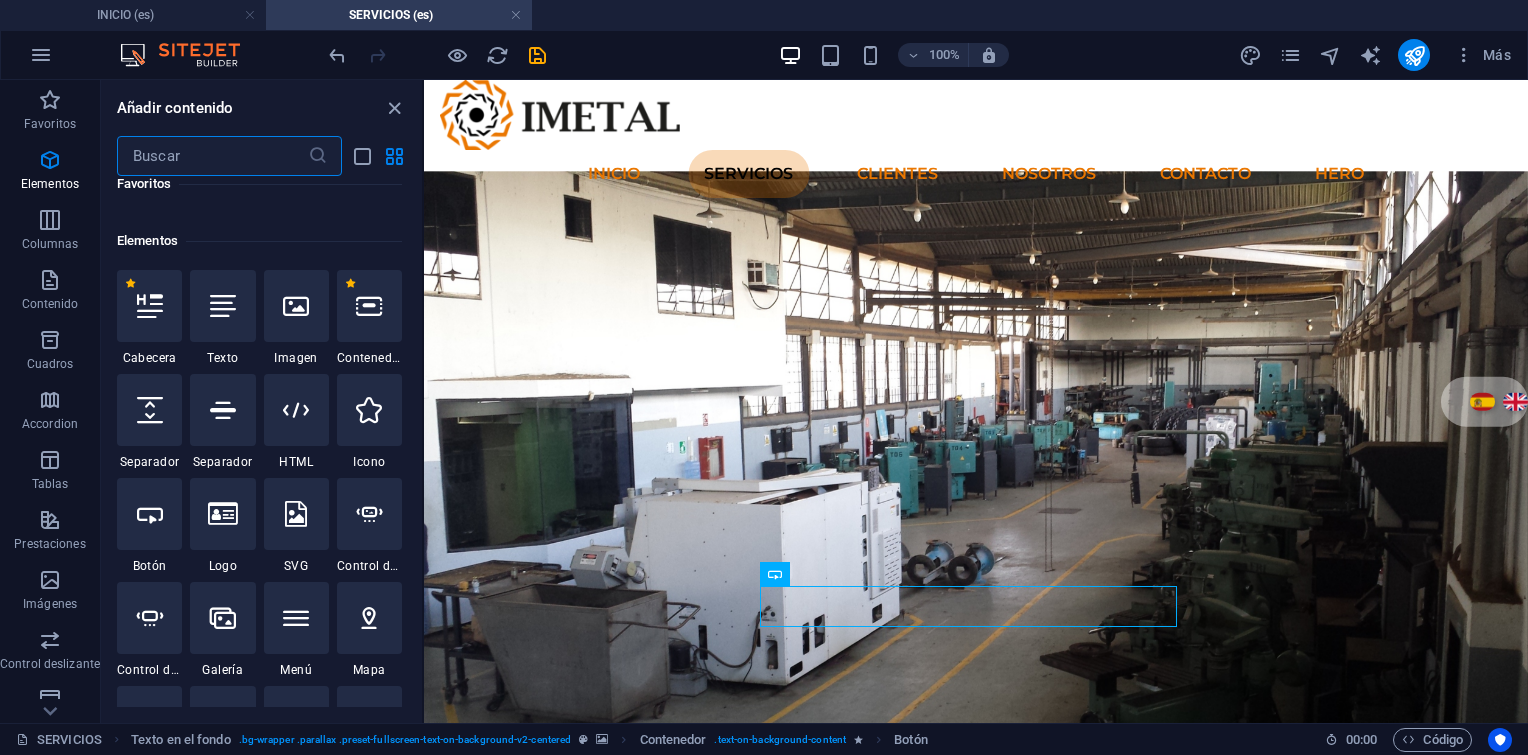 scroll, scrollTop: 376, scrollLeft: 0, axis: vertical 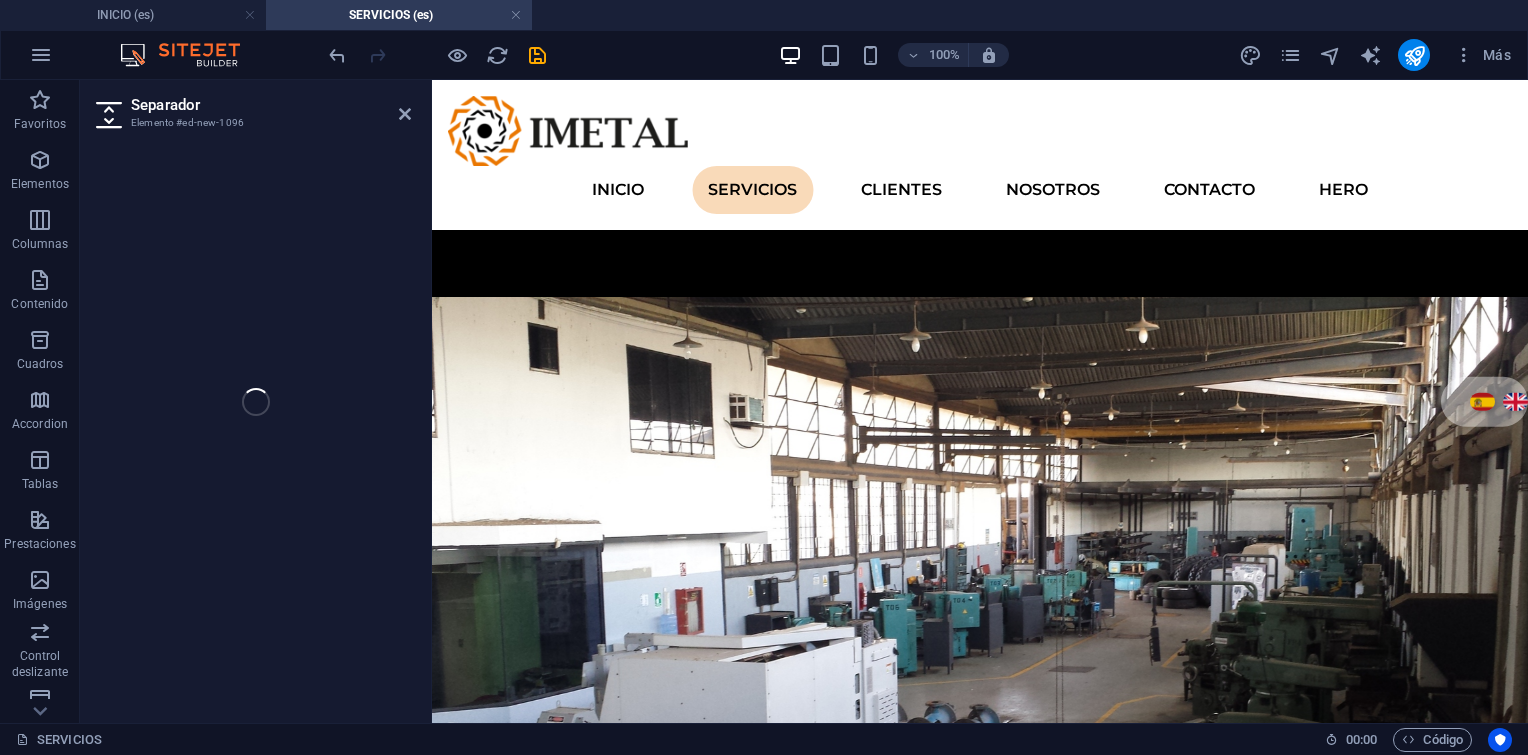 select on "px" 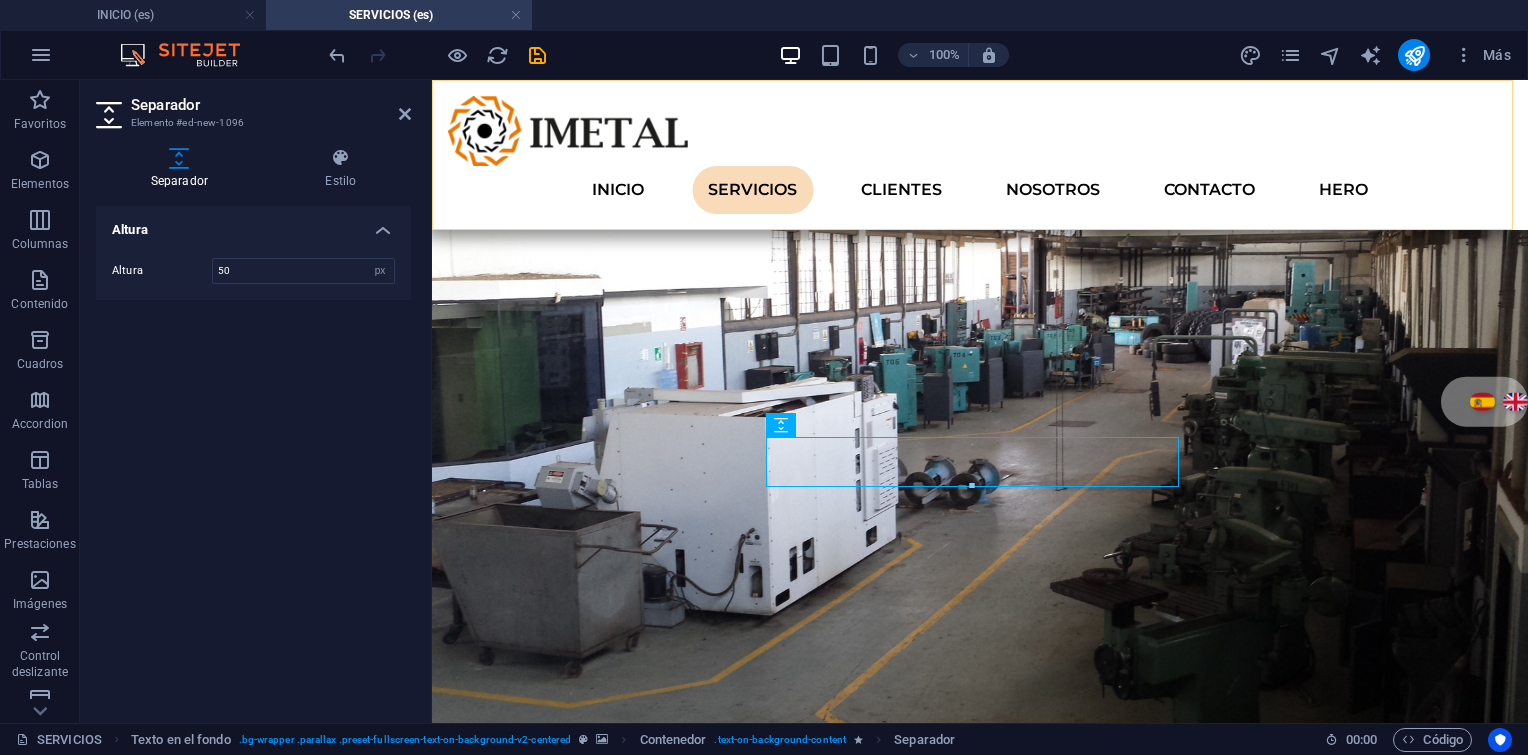 scroll, scrollTop: 216, scrollLeft: 0, axis: vertical 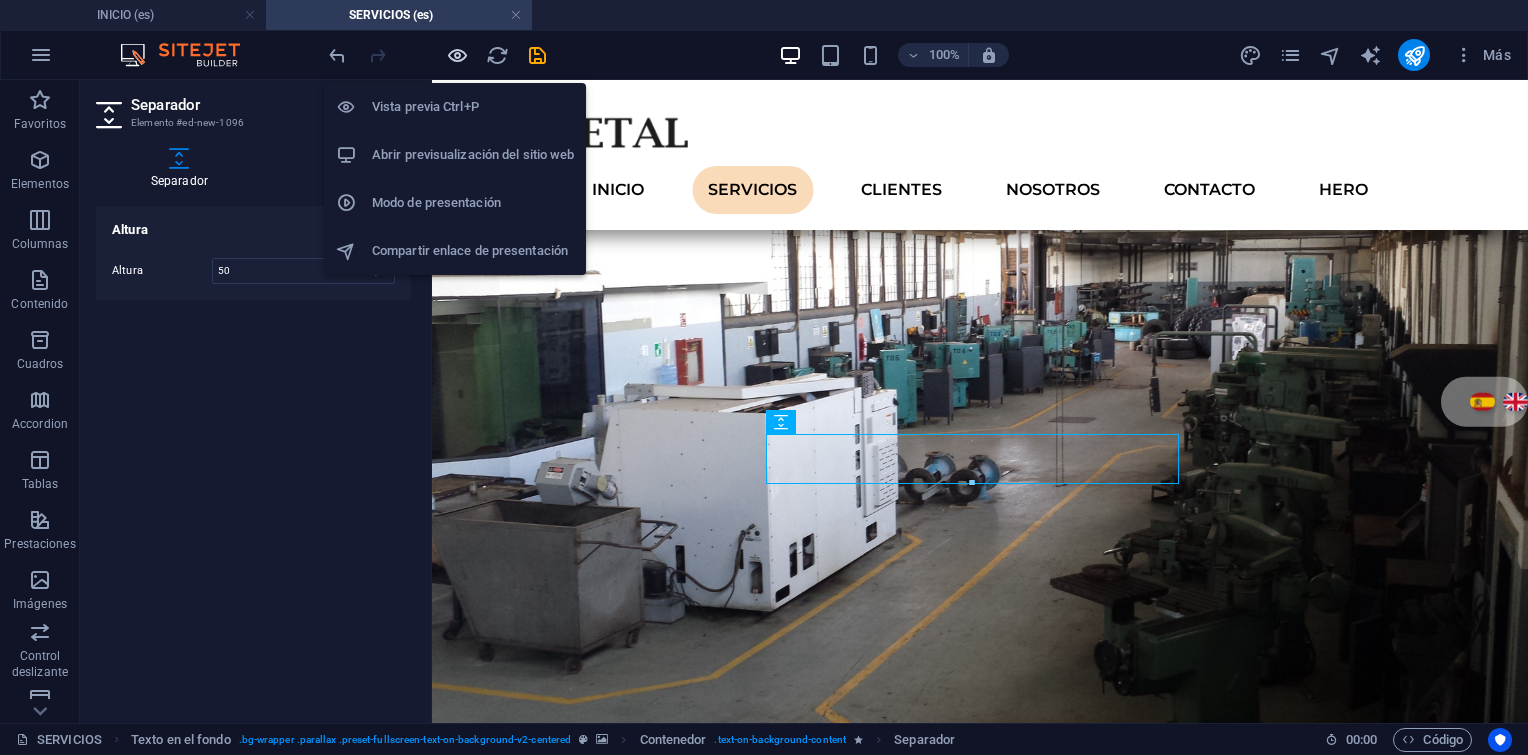 drag, startPoint x: 447, startPoint y: 51, endPoint x: 715, endPoint y: 364, distance: 412.05945 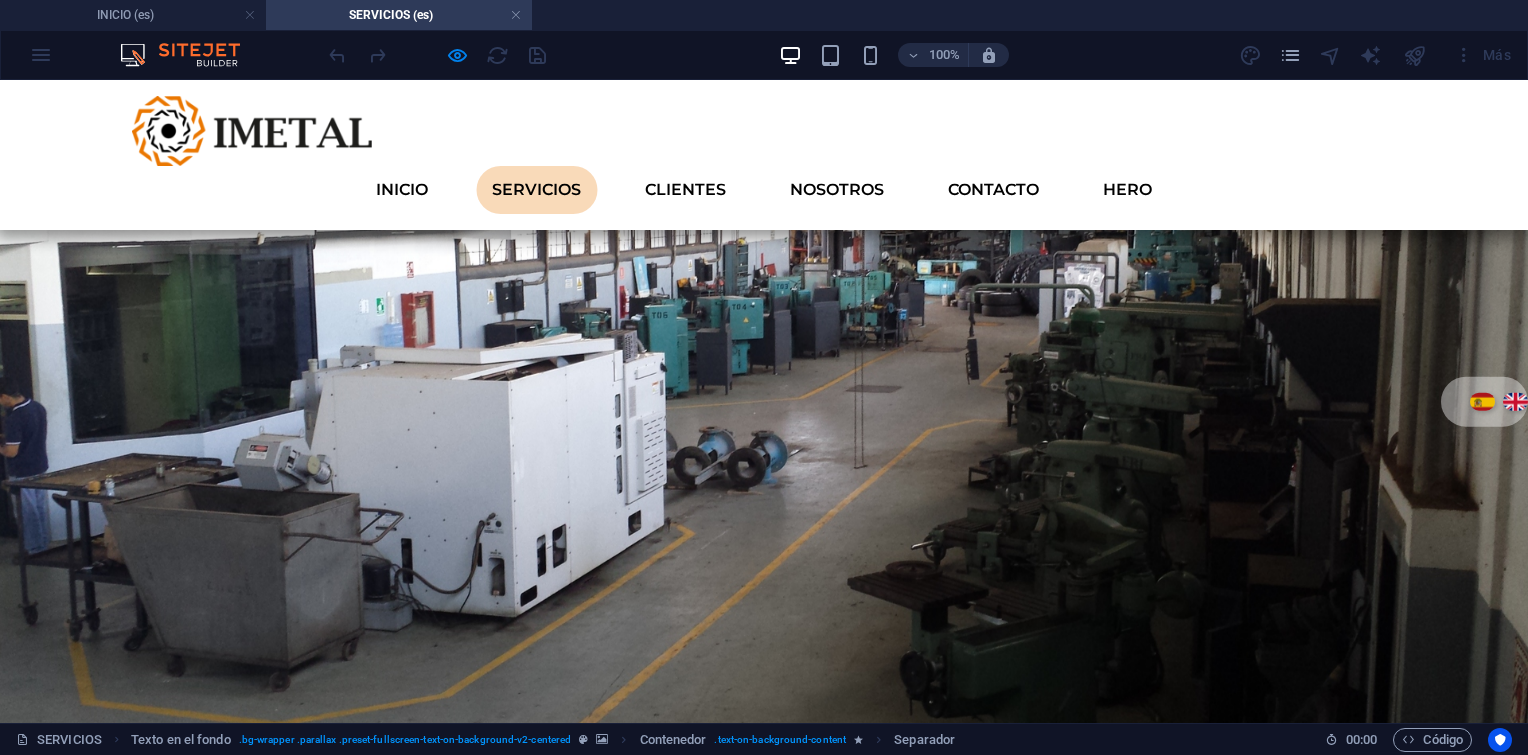 scroll, scrollTop: 116, scrollLeft: 0, axis: vertical 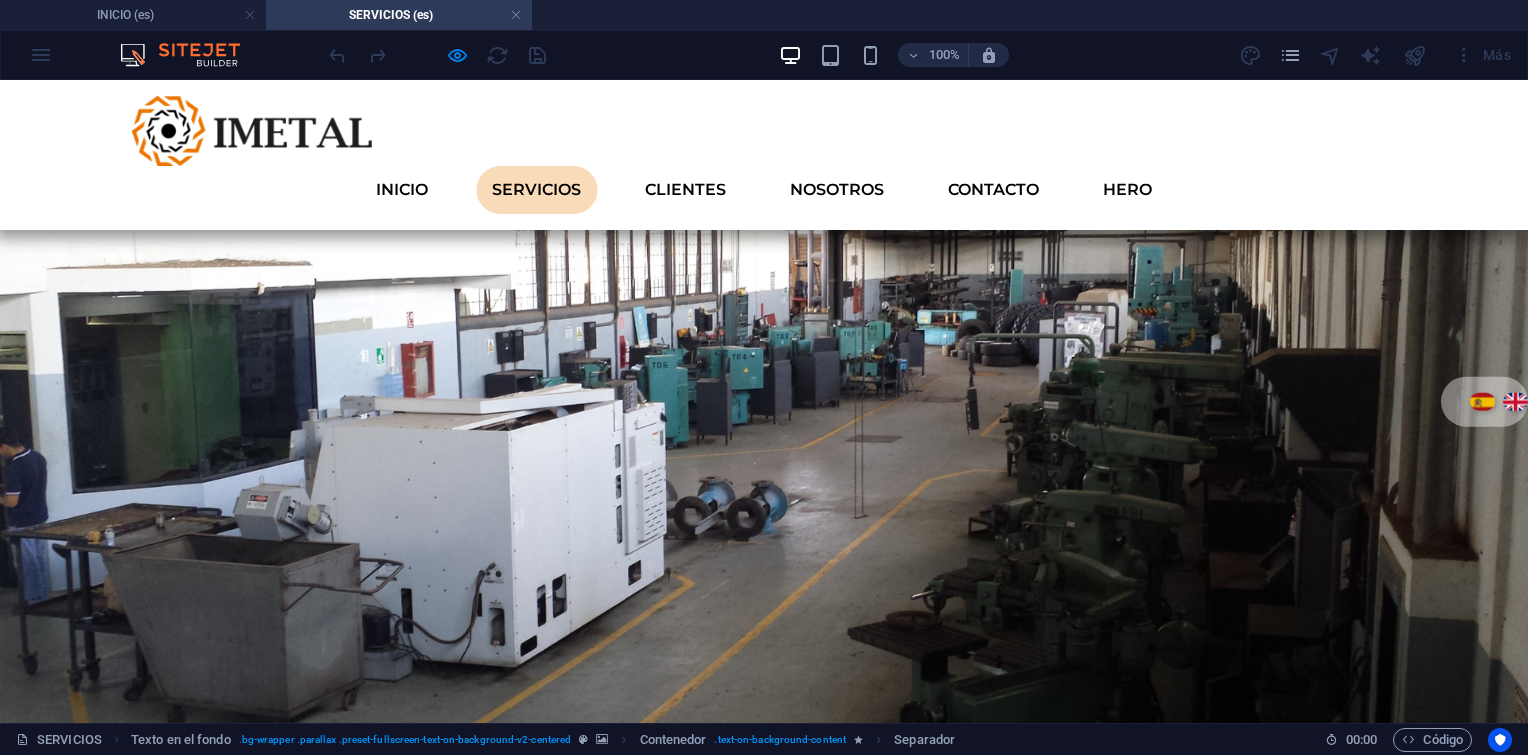 click on "Contáctanos" at bounding box center [764, 1225] 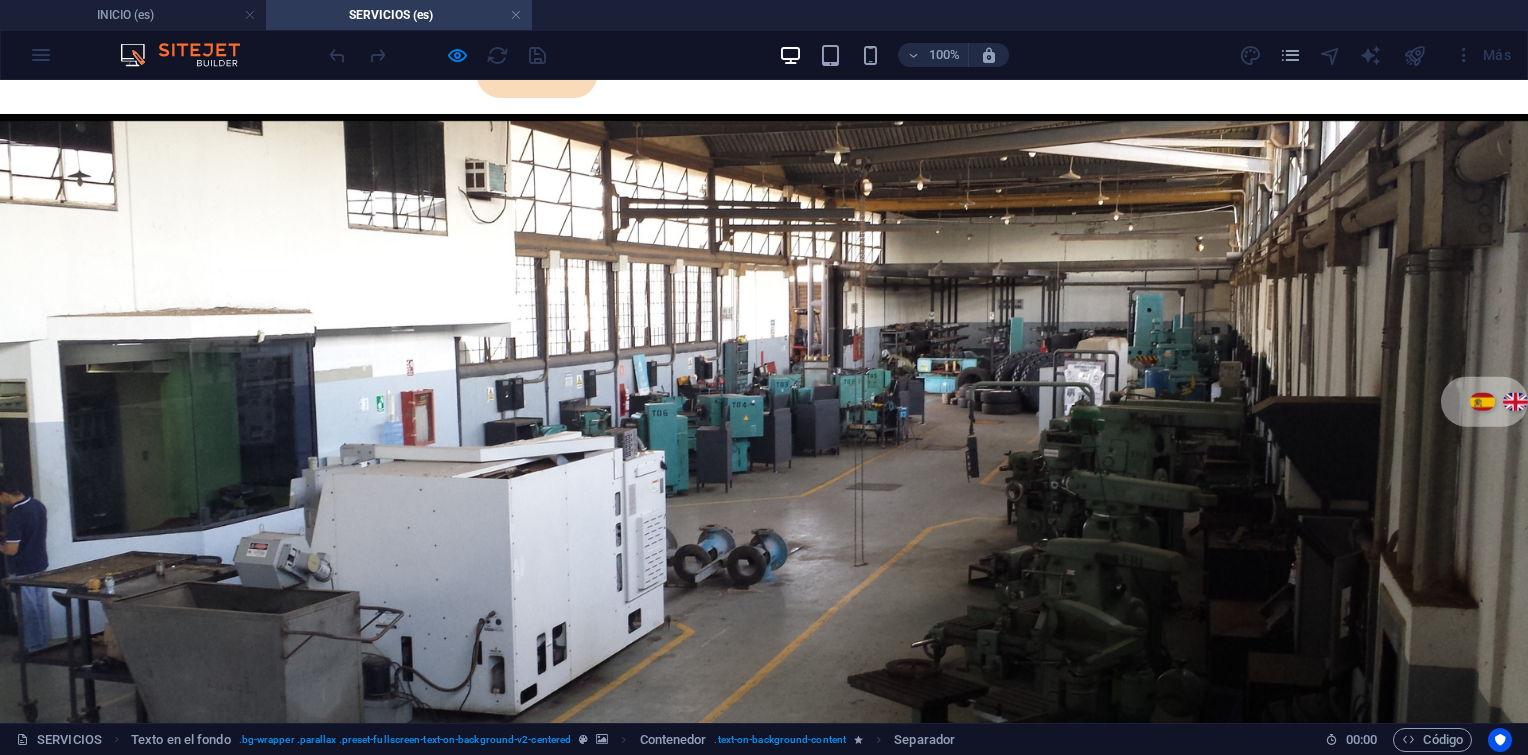 select on "px" 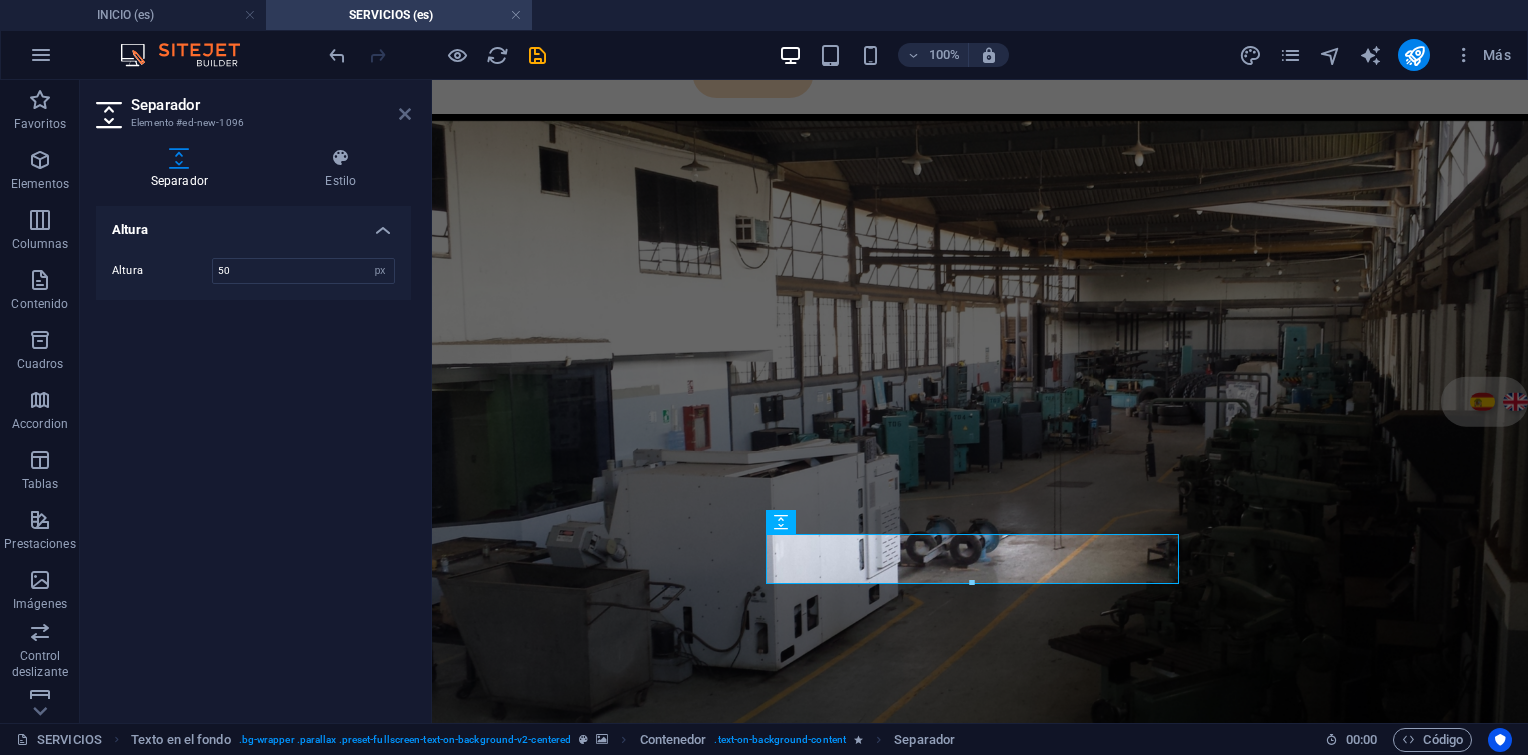 drag, startPoint x: 400, startPoint y: 112, endPoint x: 352, endPoint y: 98, distance: 50 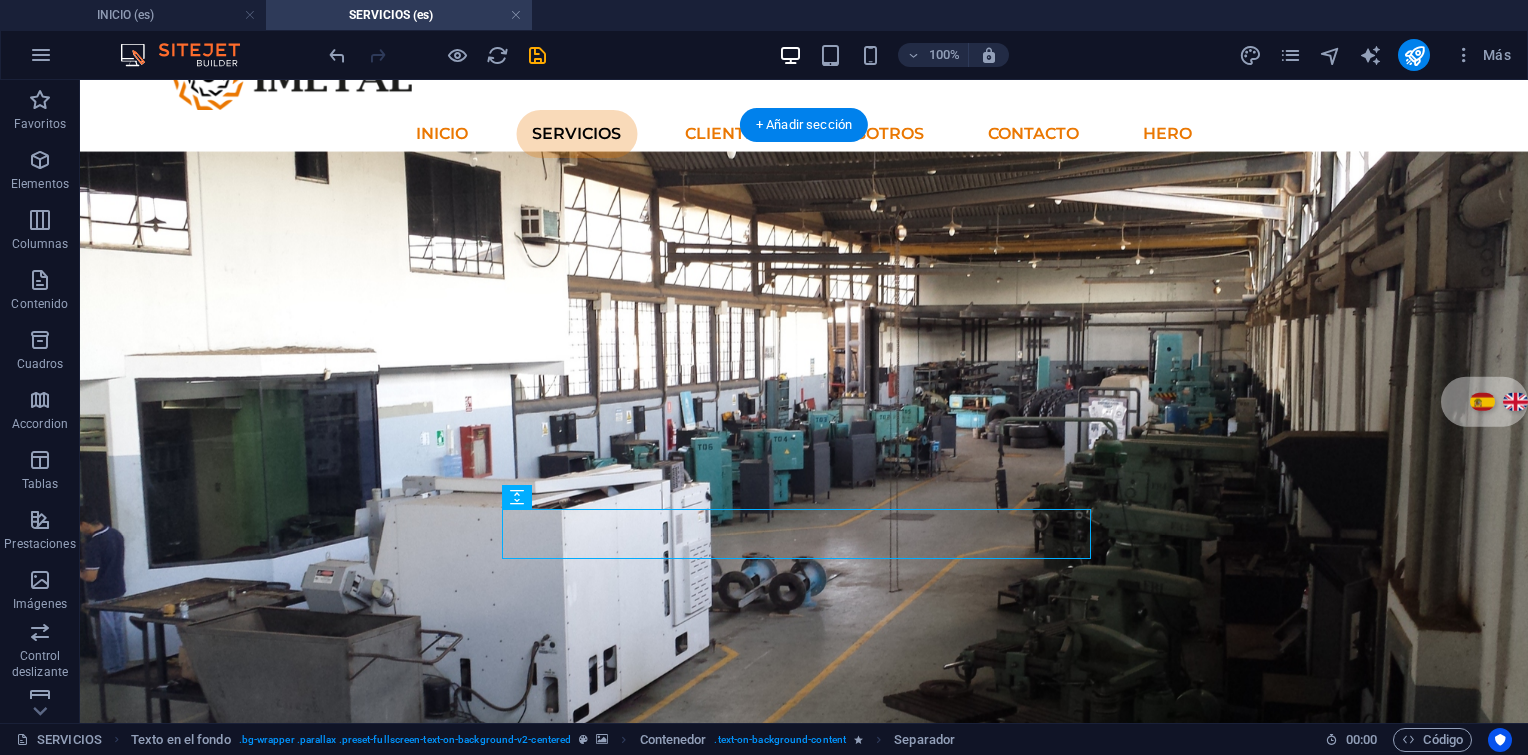 click at bounding box center [804, 503] 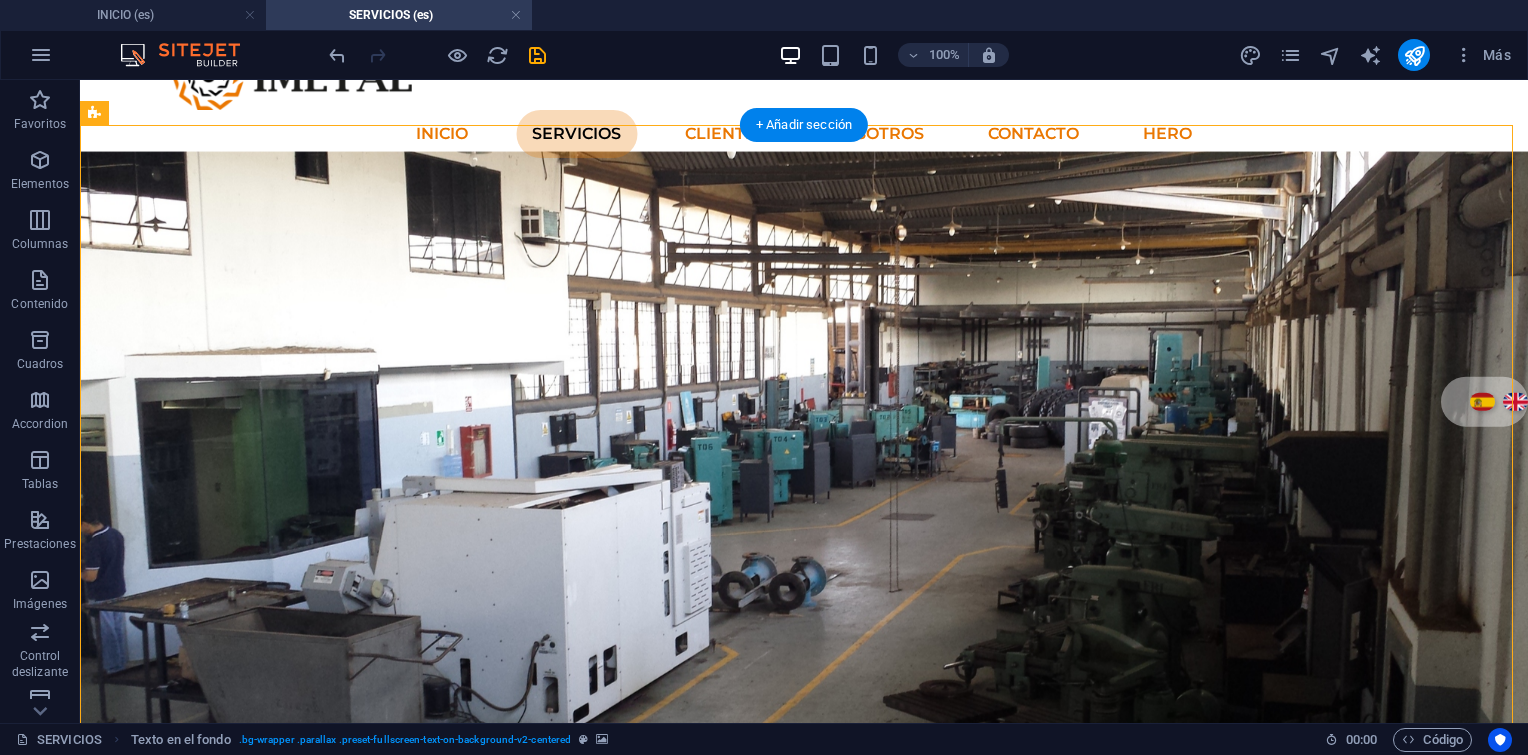 click at bounding box center (804, 503) 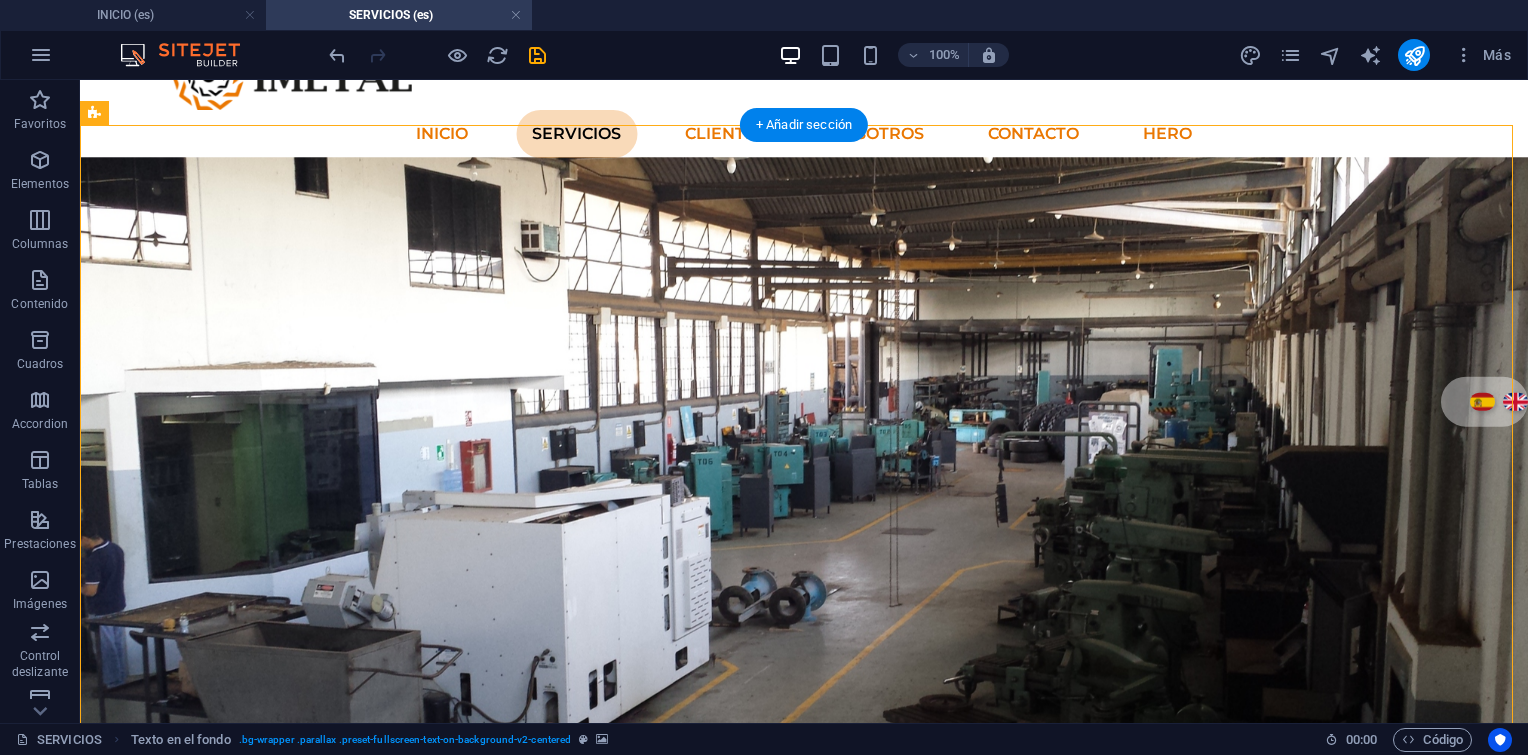 select on "%" 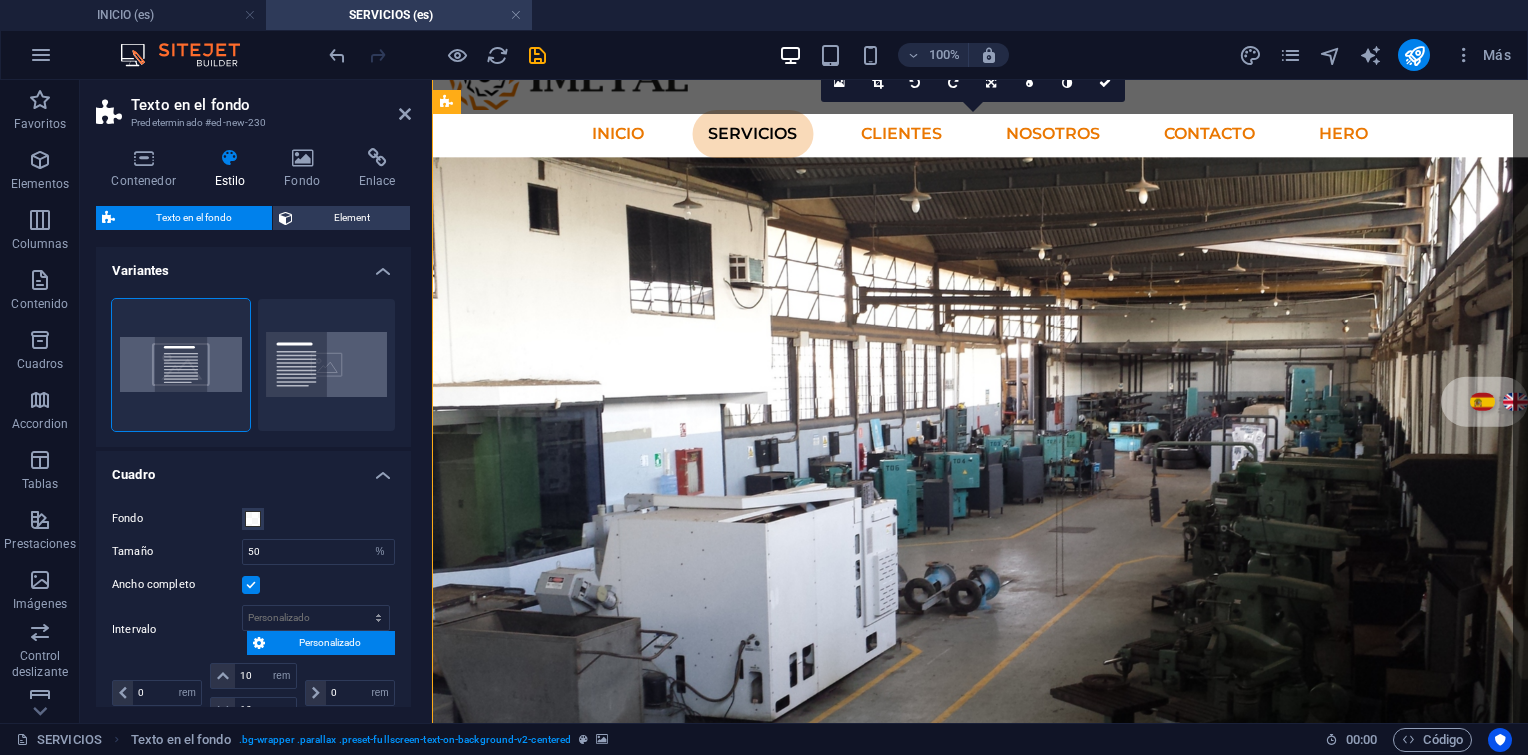 scroll, scrollTop: 116, scrollLeft: 0, axis: vertical 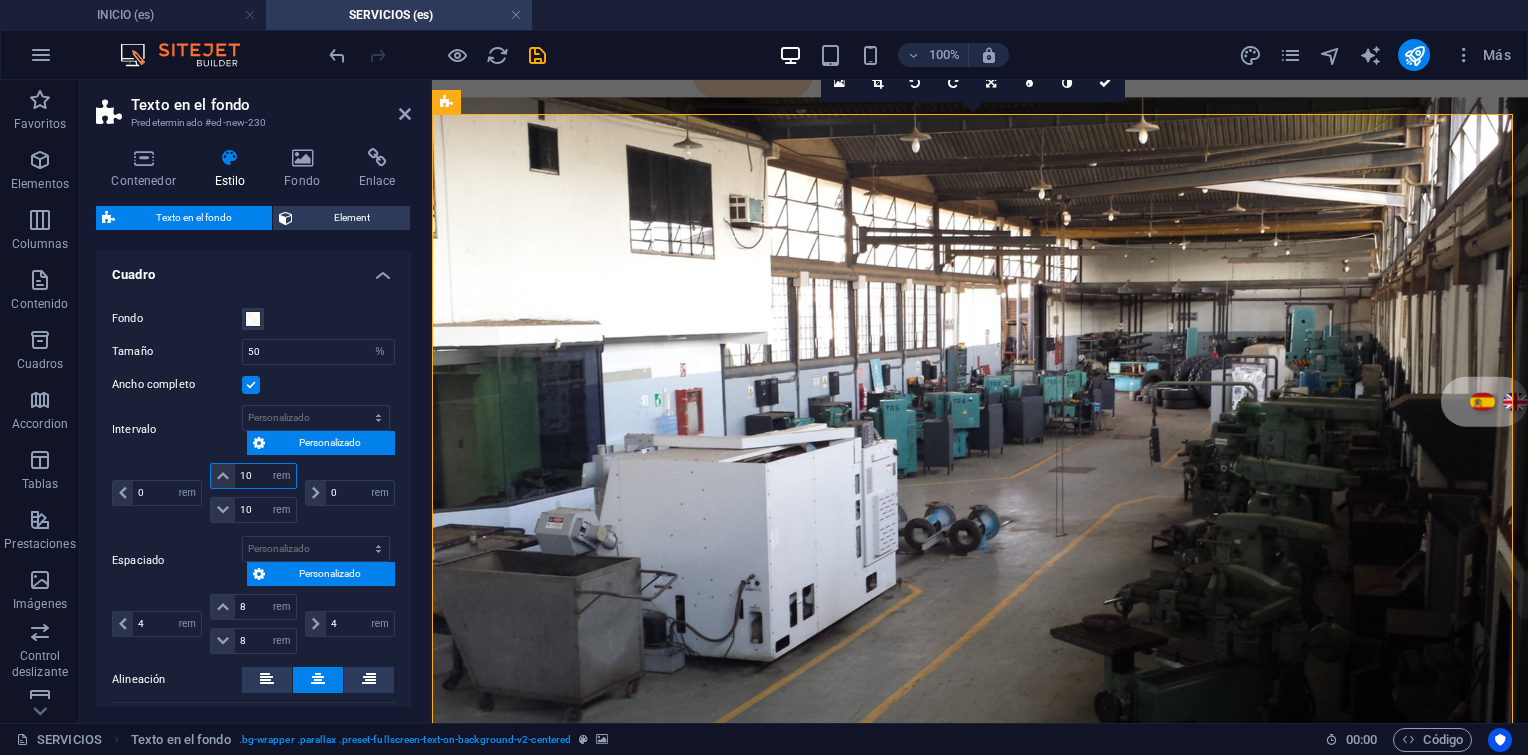 click on "10" at bounding box center [265, 476] 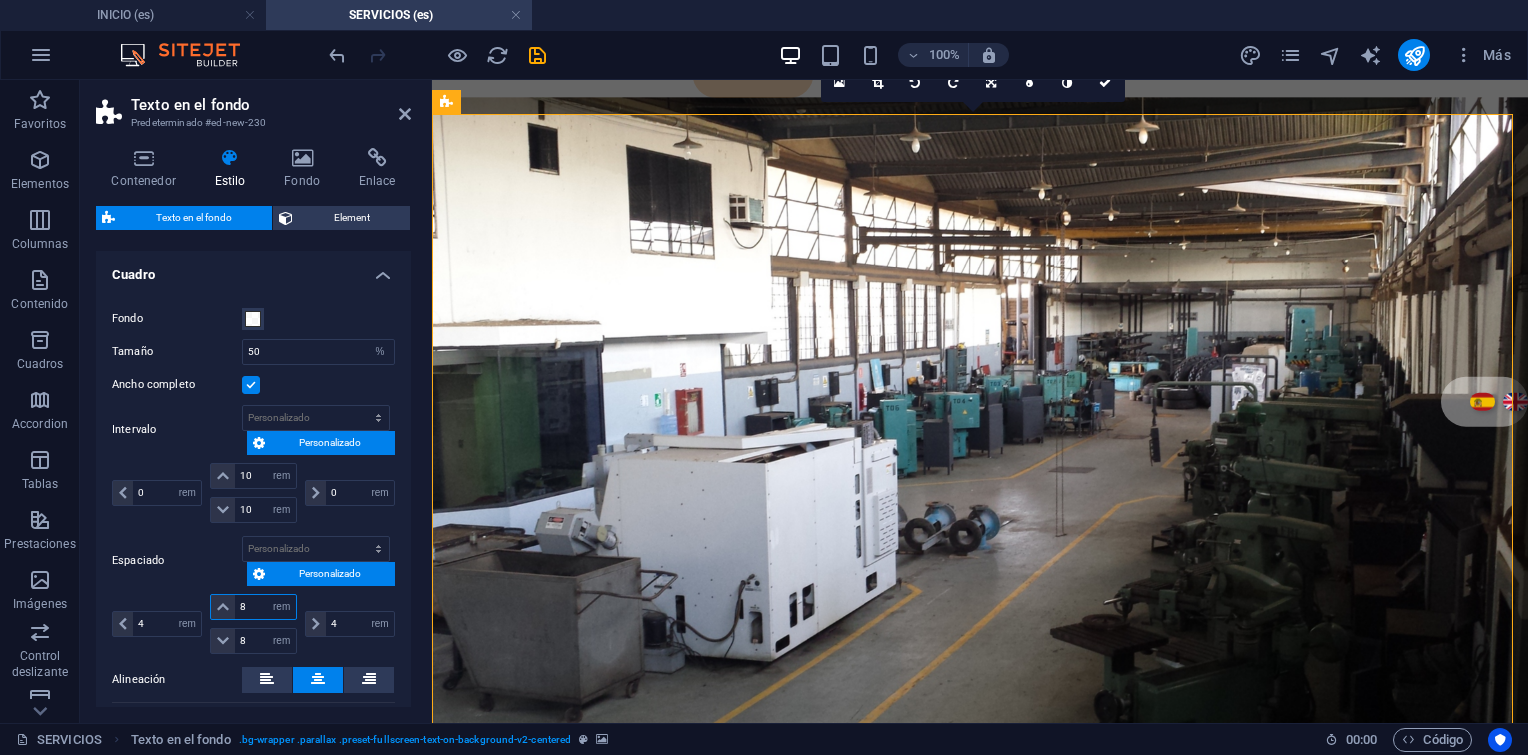 click on "8" at bounding box center [265, 607] 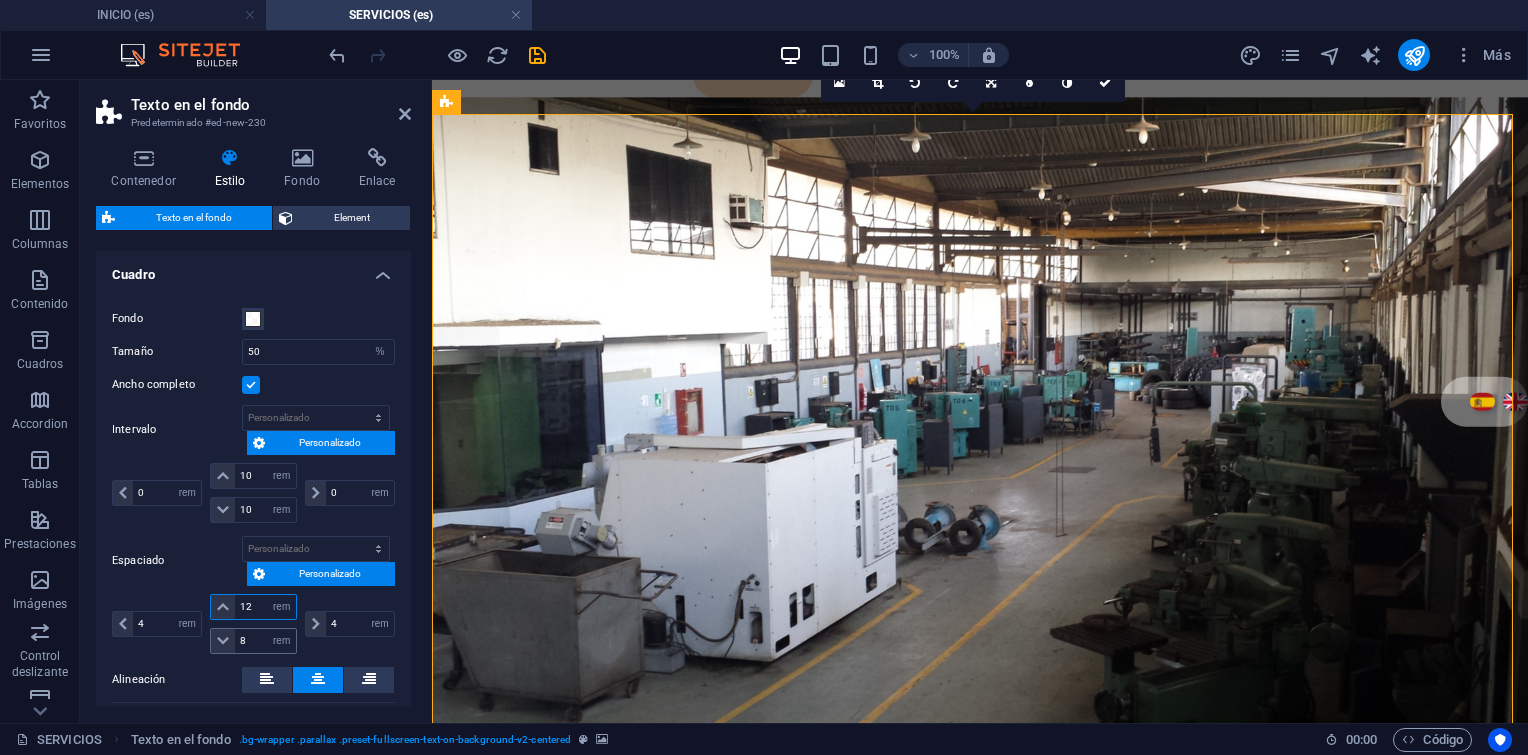 type on "12" 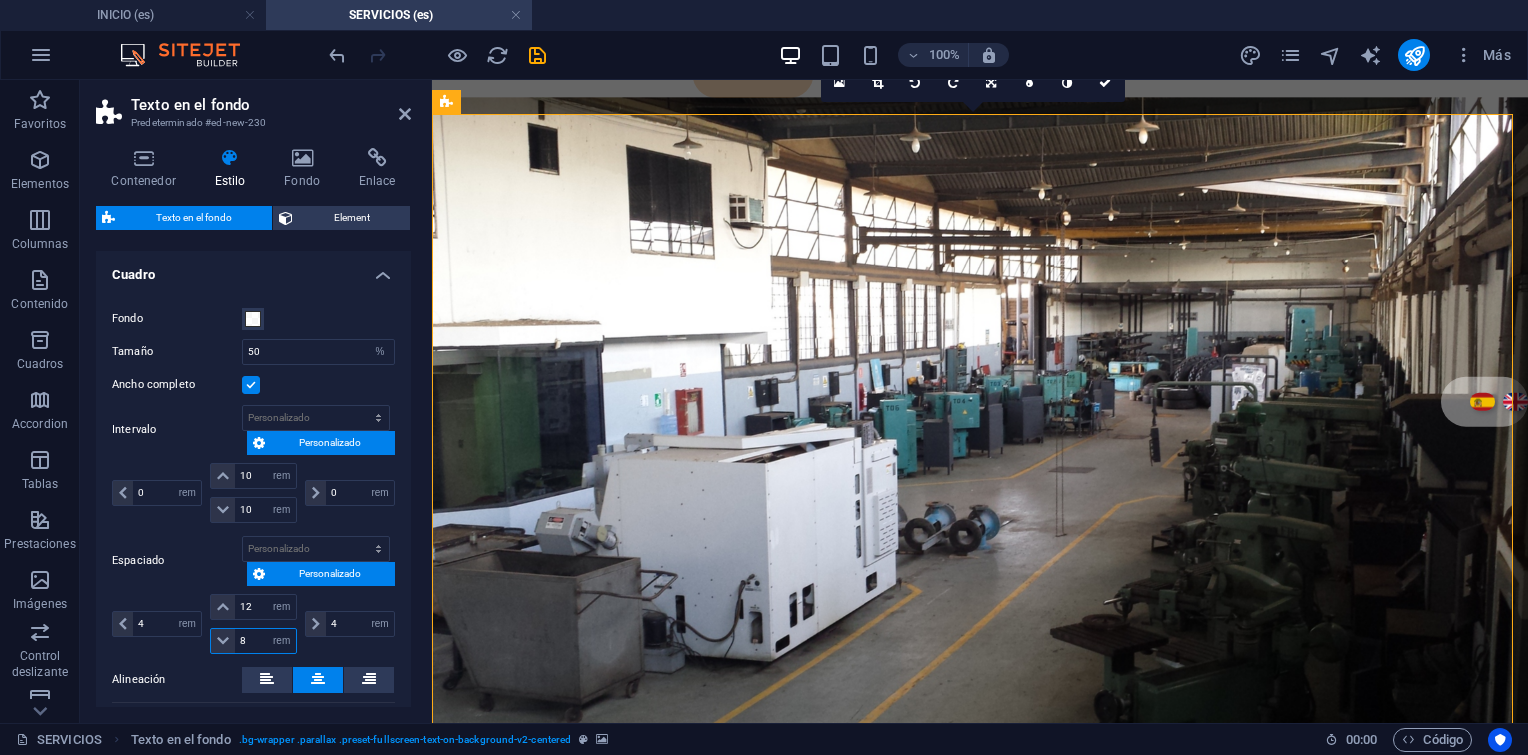 click on "8" at bounding box center [265, 641] 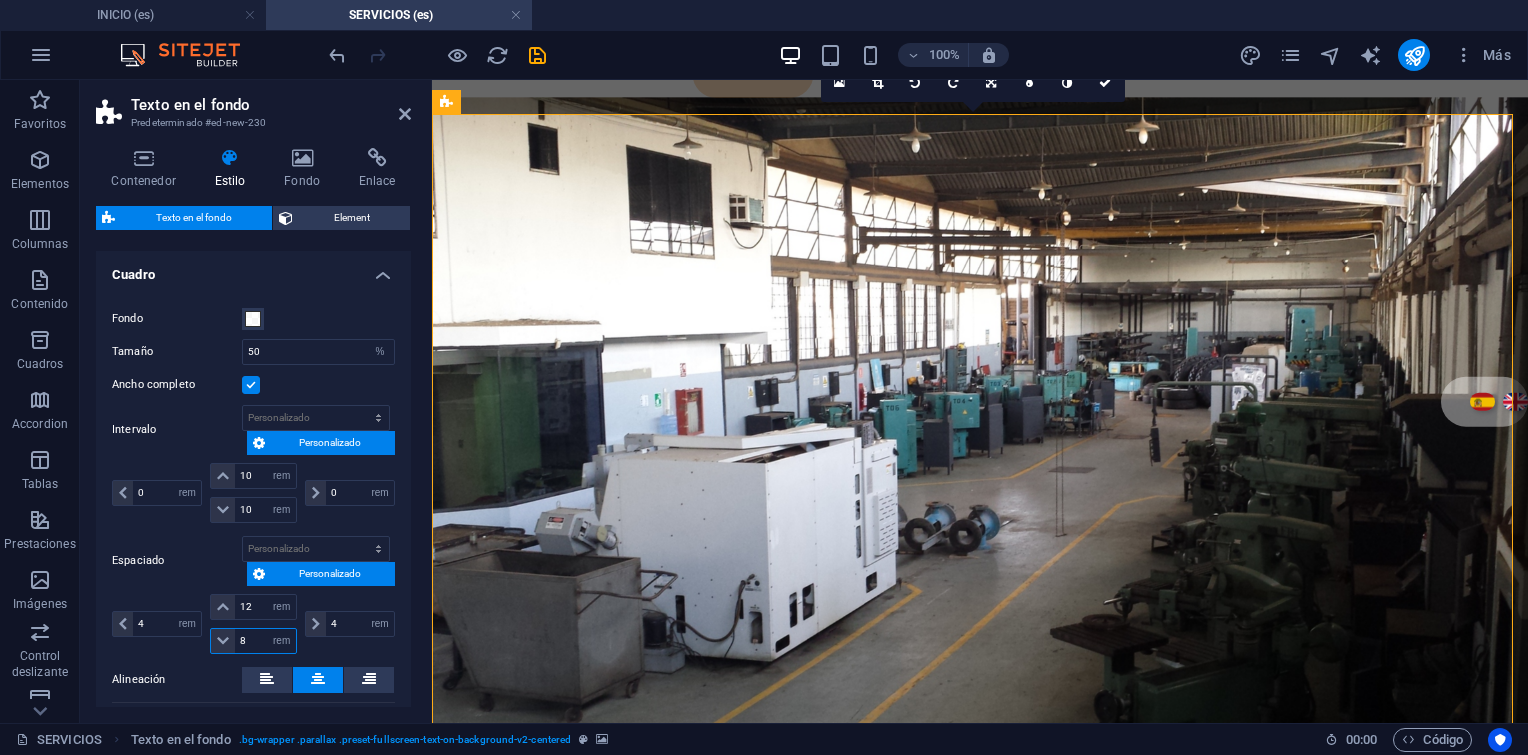 click on "8" at bounding box center [265, 641] 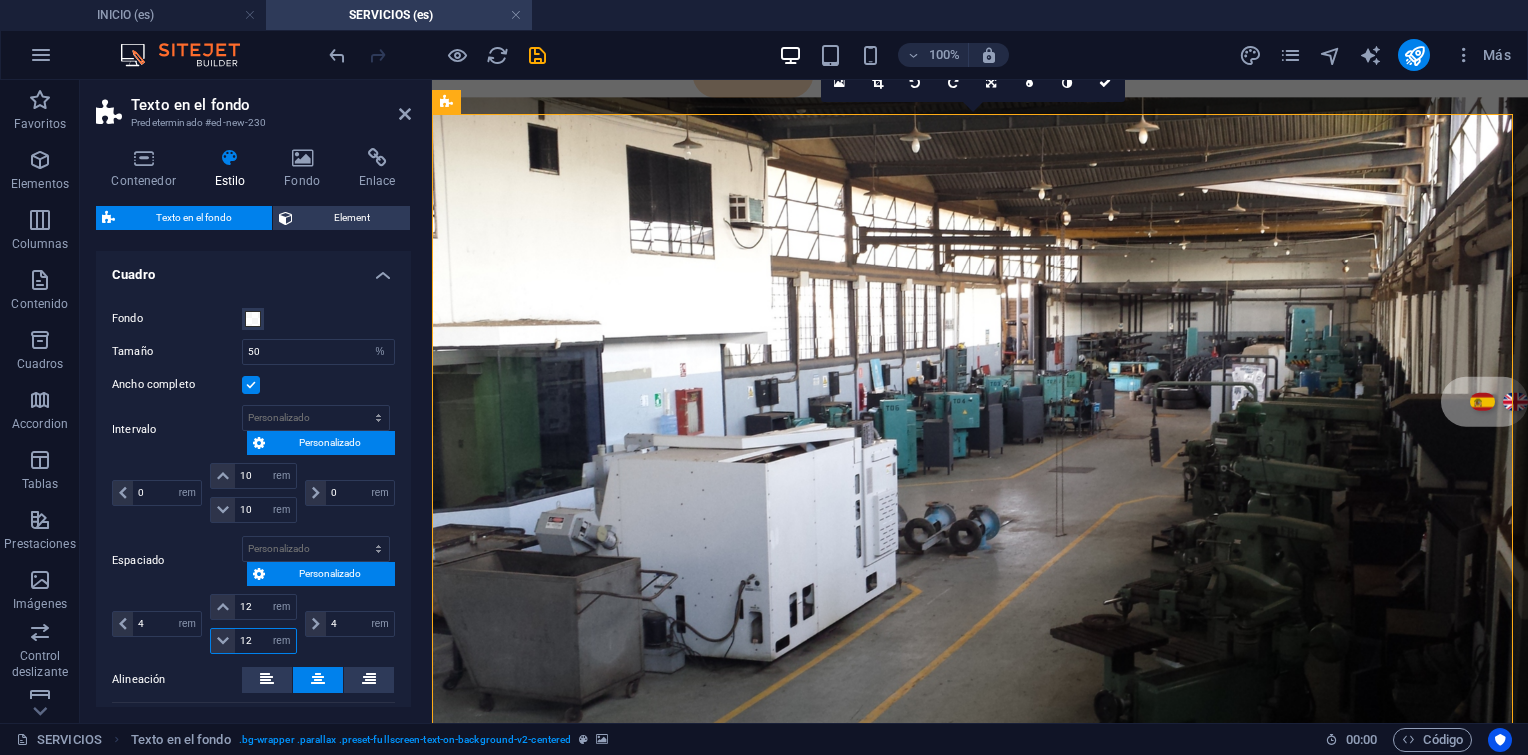 type on "12" 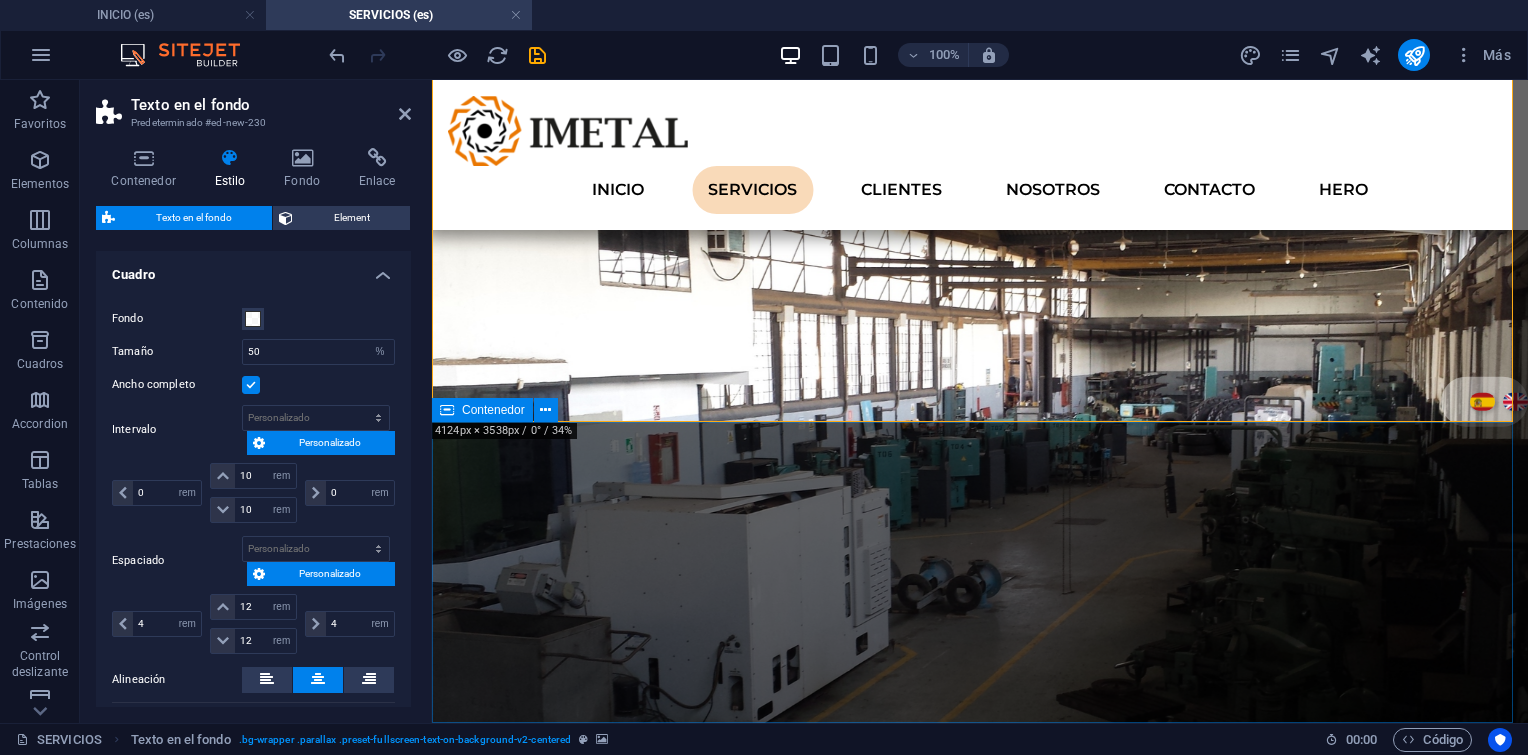 scroll, scrollTop: 735, scrollLeft: 0, axis: vertical 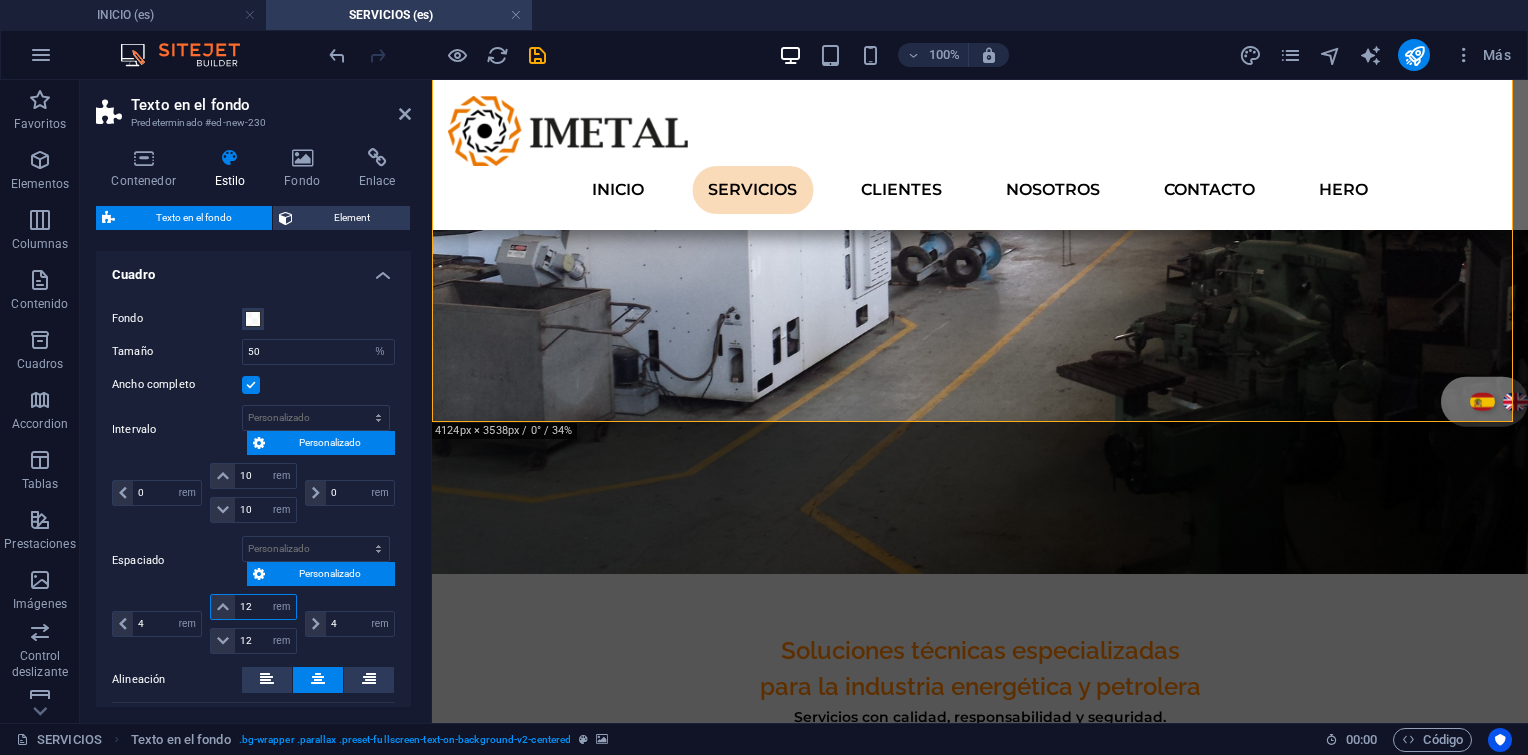 click on "12" at bounding box center [265, 607] 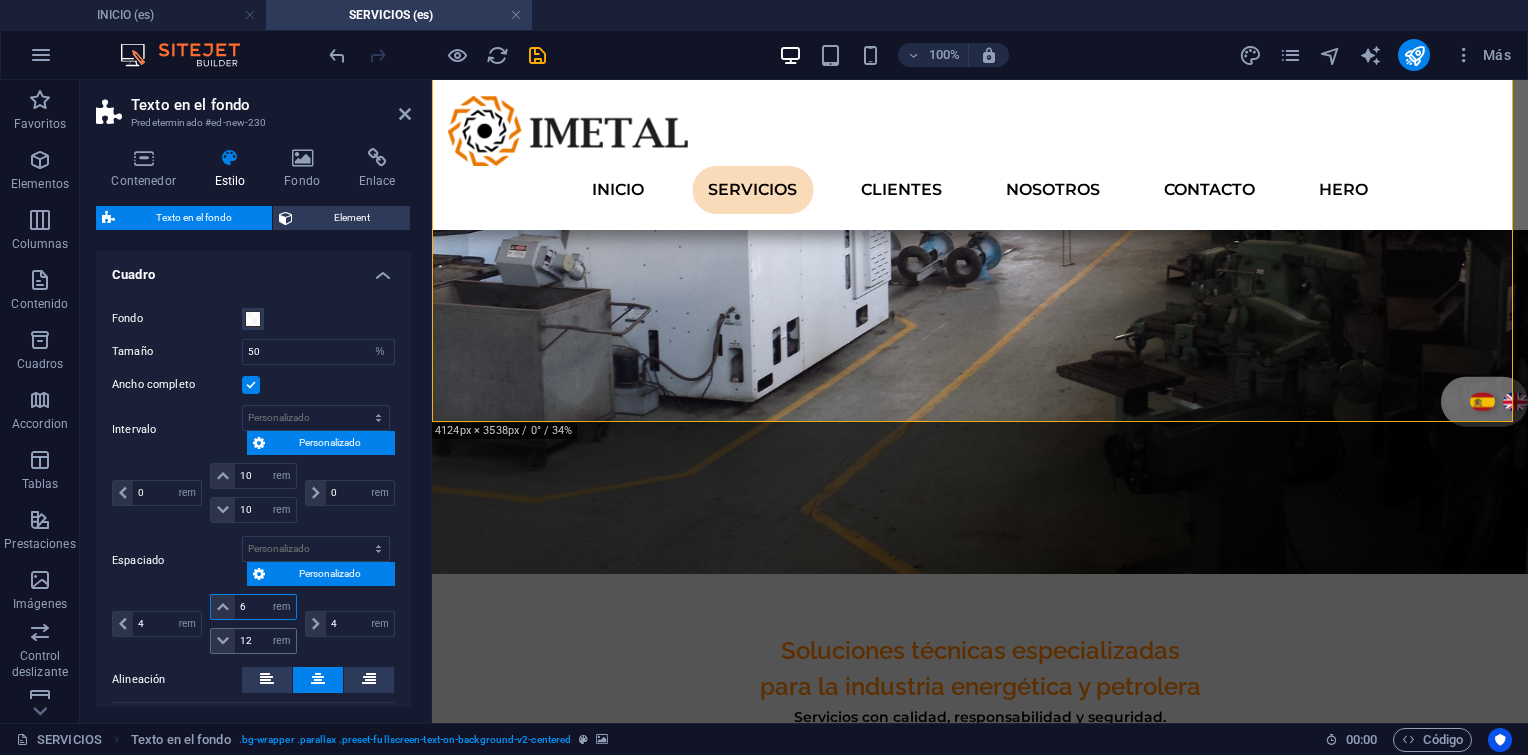type on "6" 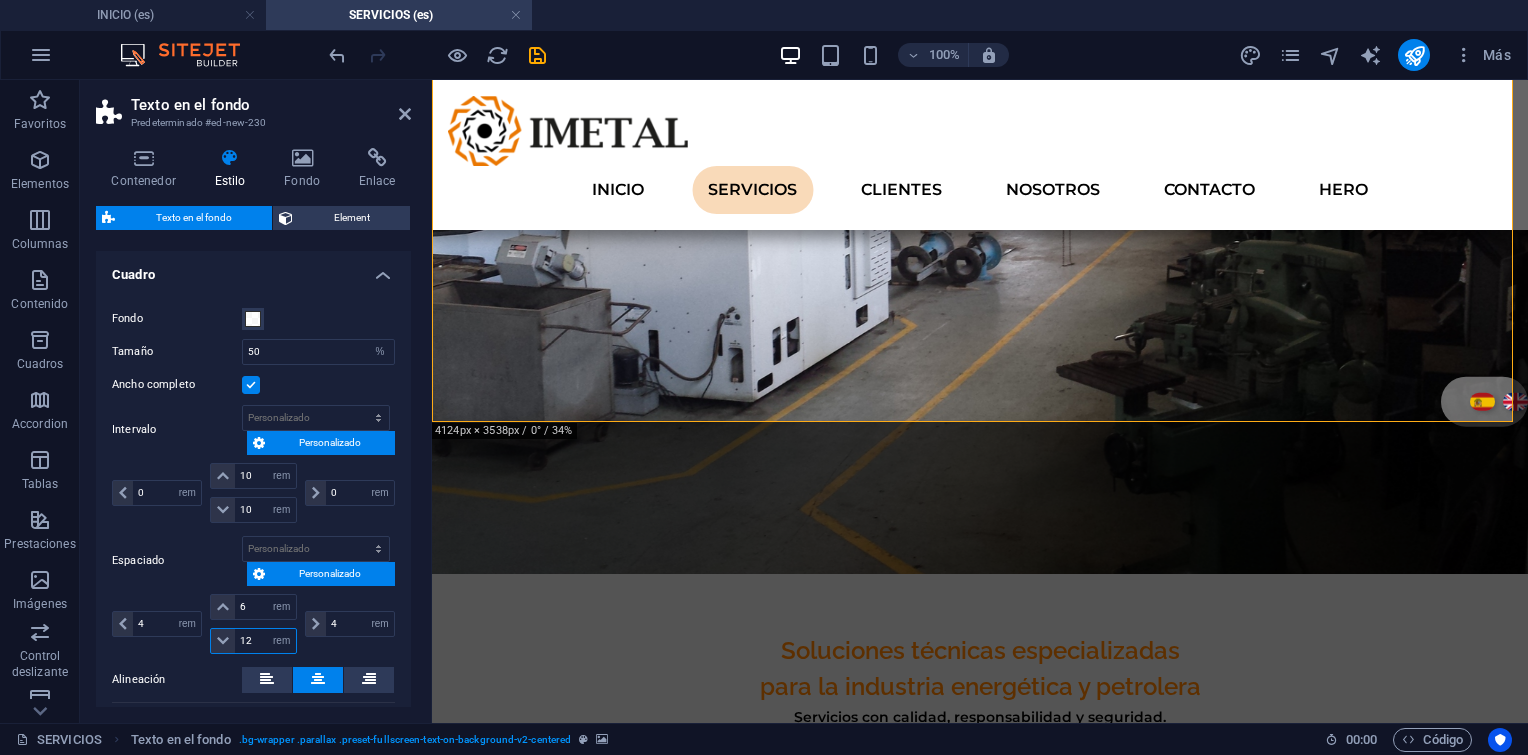 click on "12" at bounding box center (265, 641) 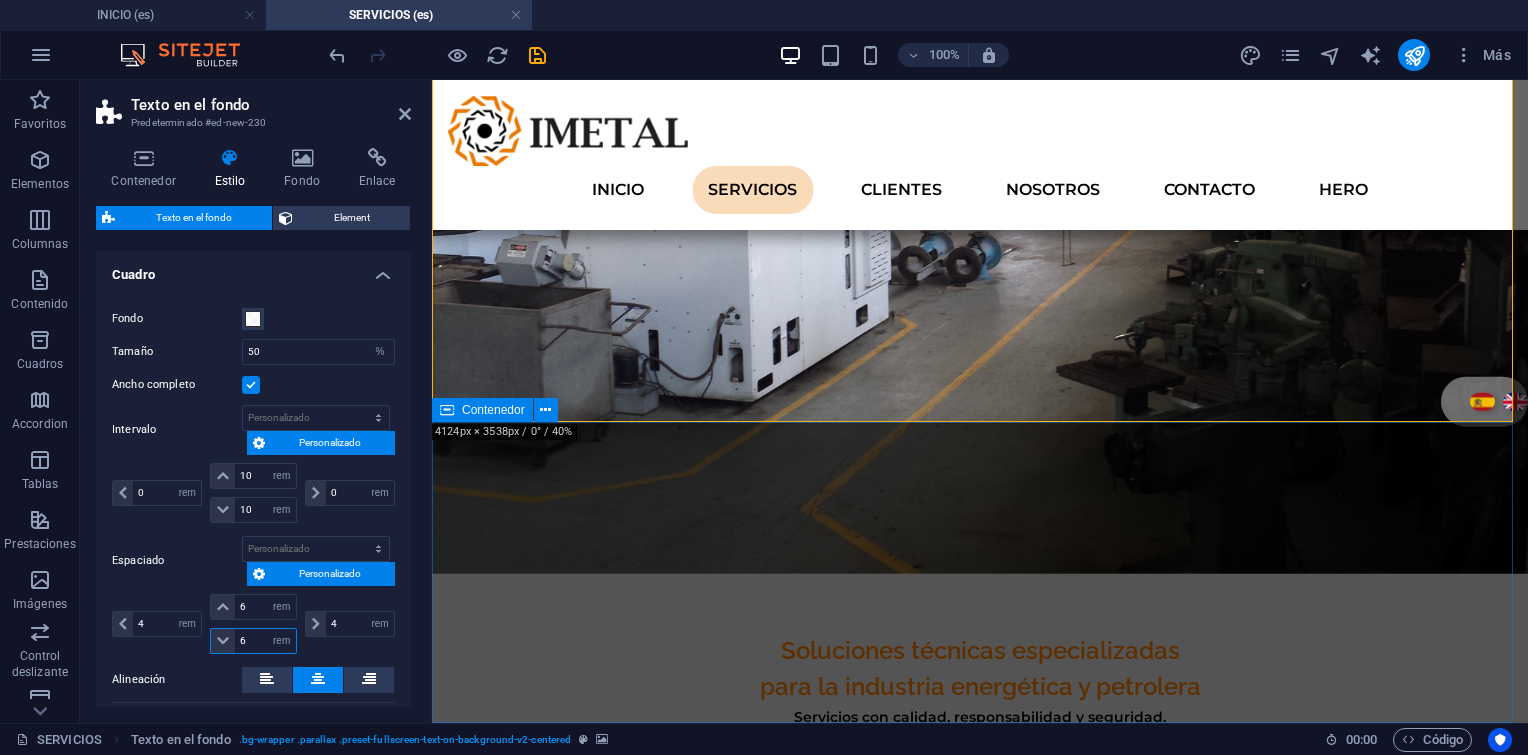 type on "6" 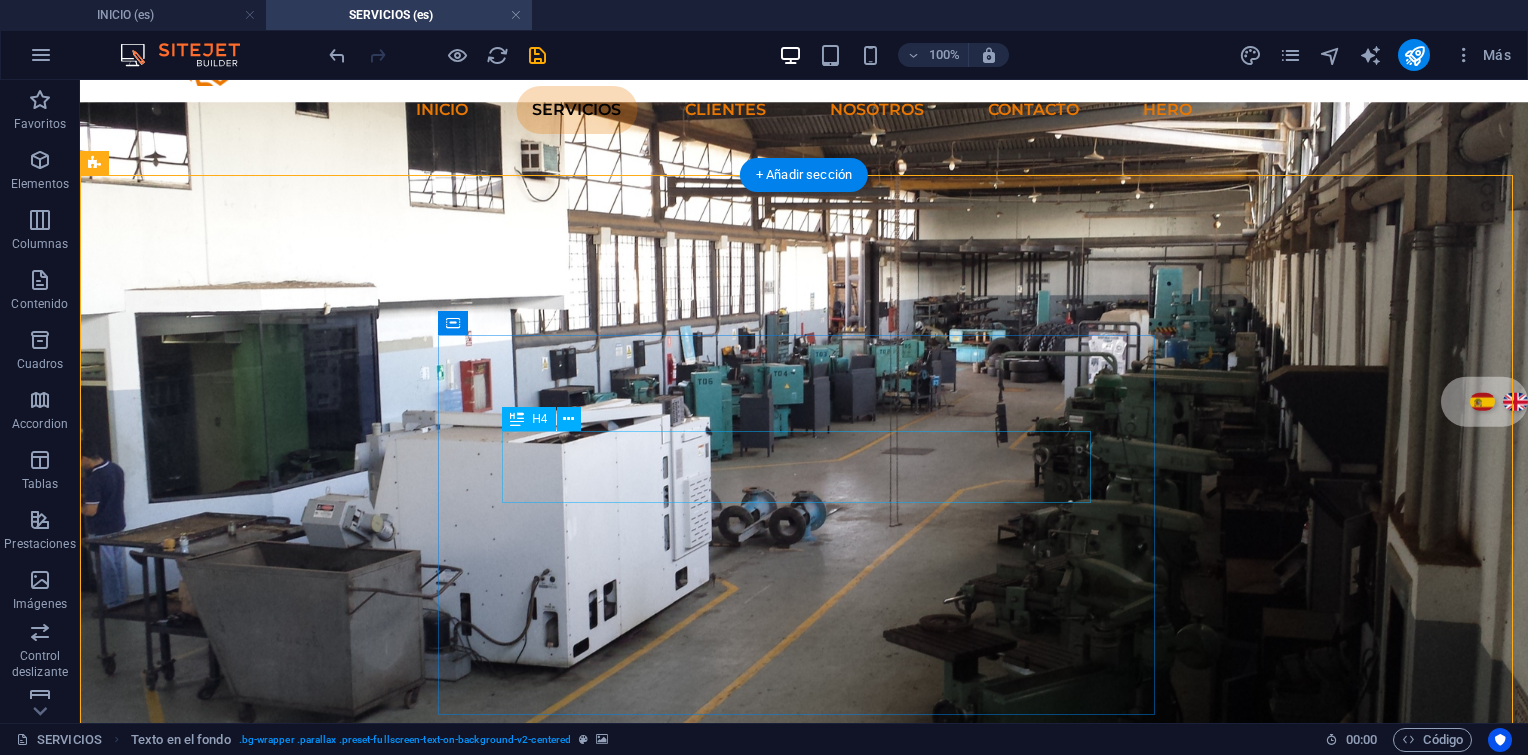 scroll, scrollTop: 100, scrollLeft: 0, axis: vertical 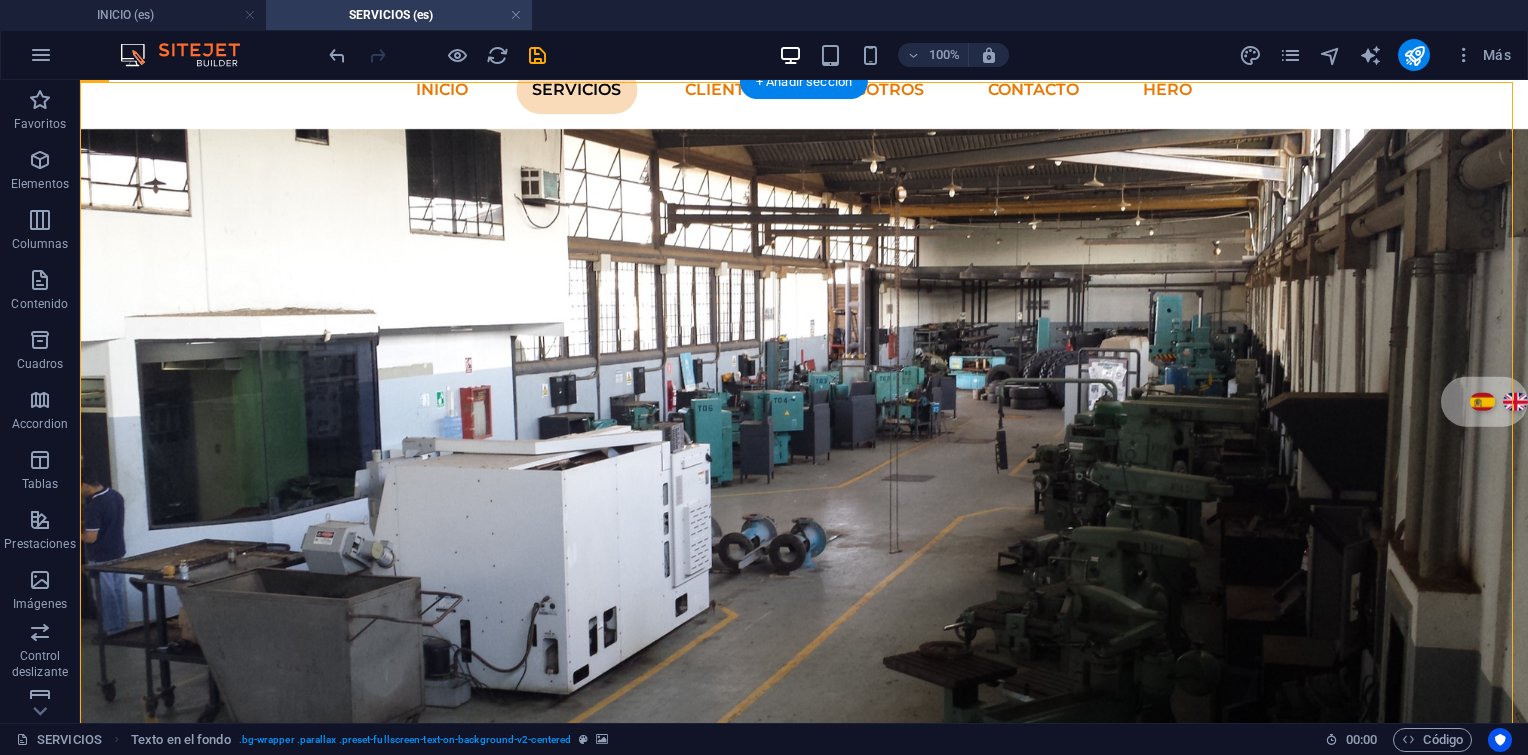 click at bounding box center (804, 465) 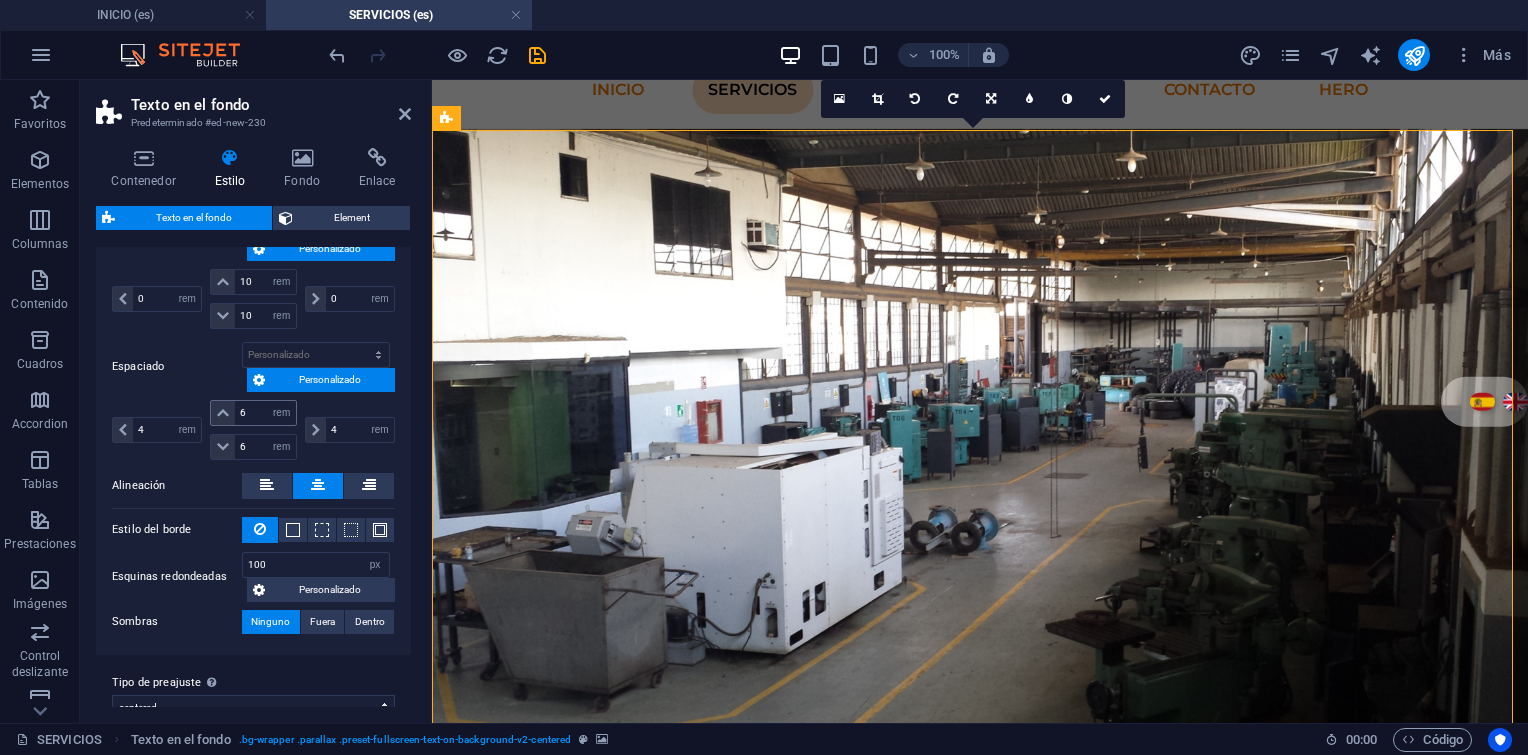 scroll, scrollTop: 400, scrollLeft: 0, axis: vertical 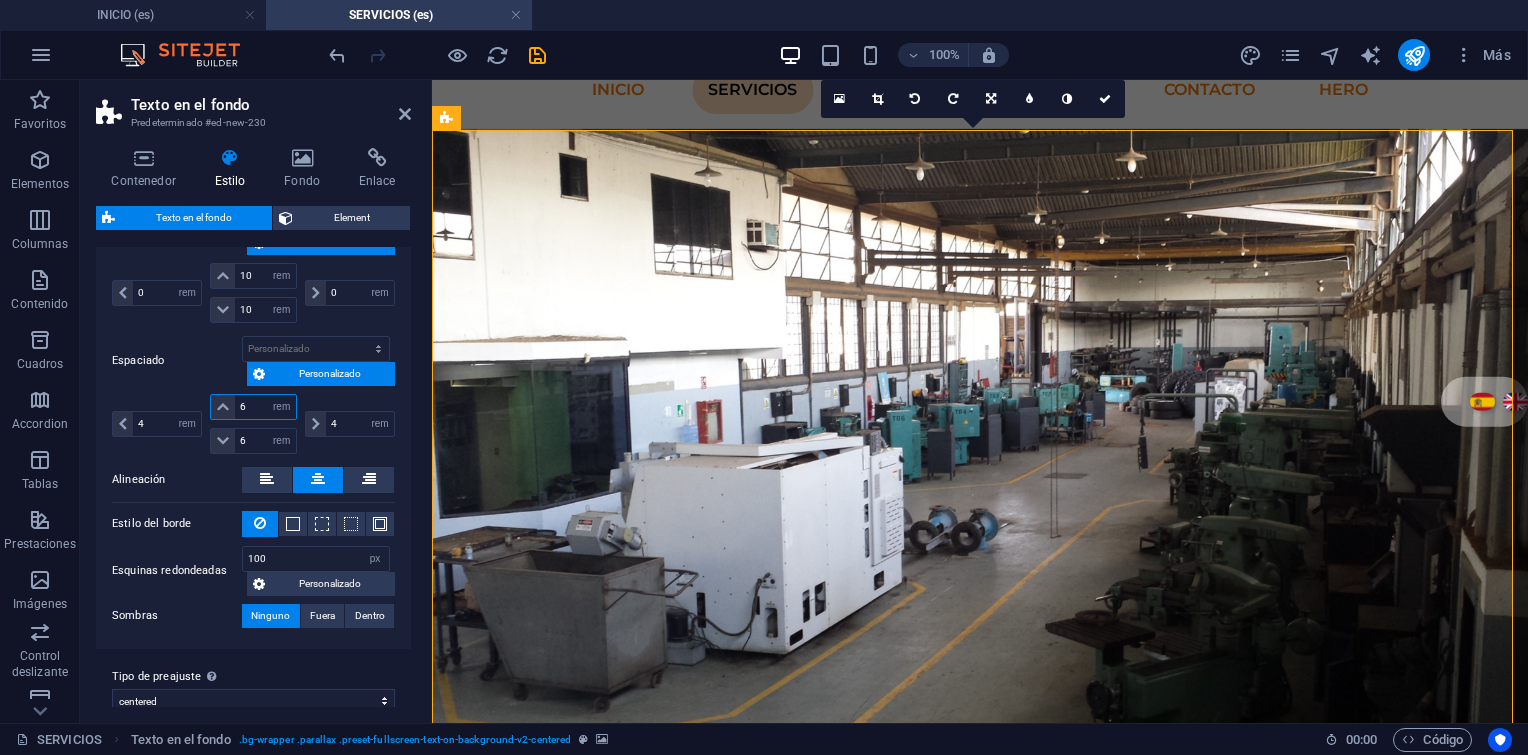 click on "6" at bounding box center (265, 407) 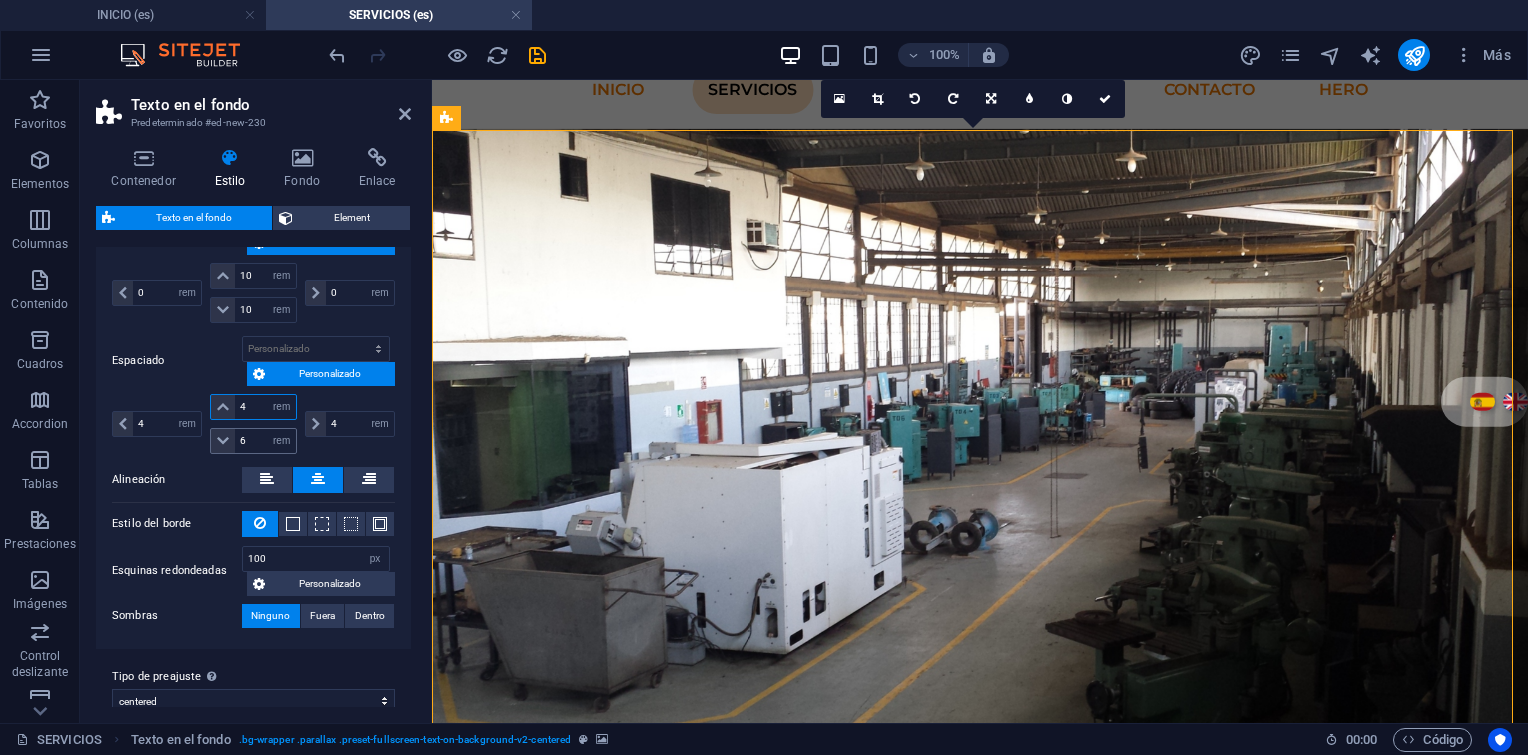 type on "4" 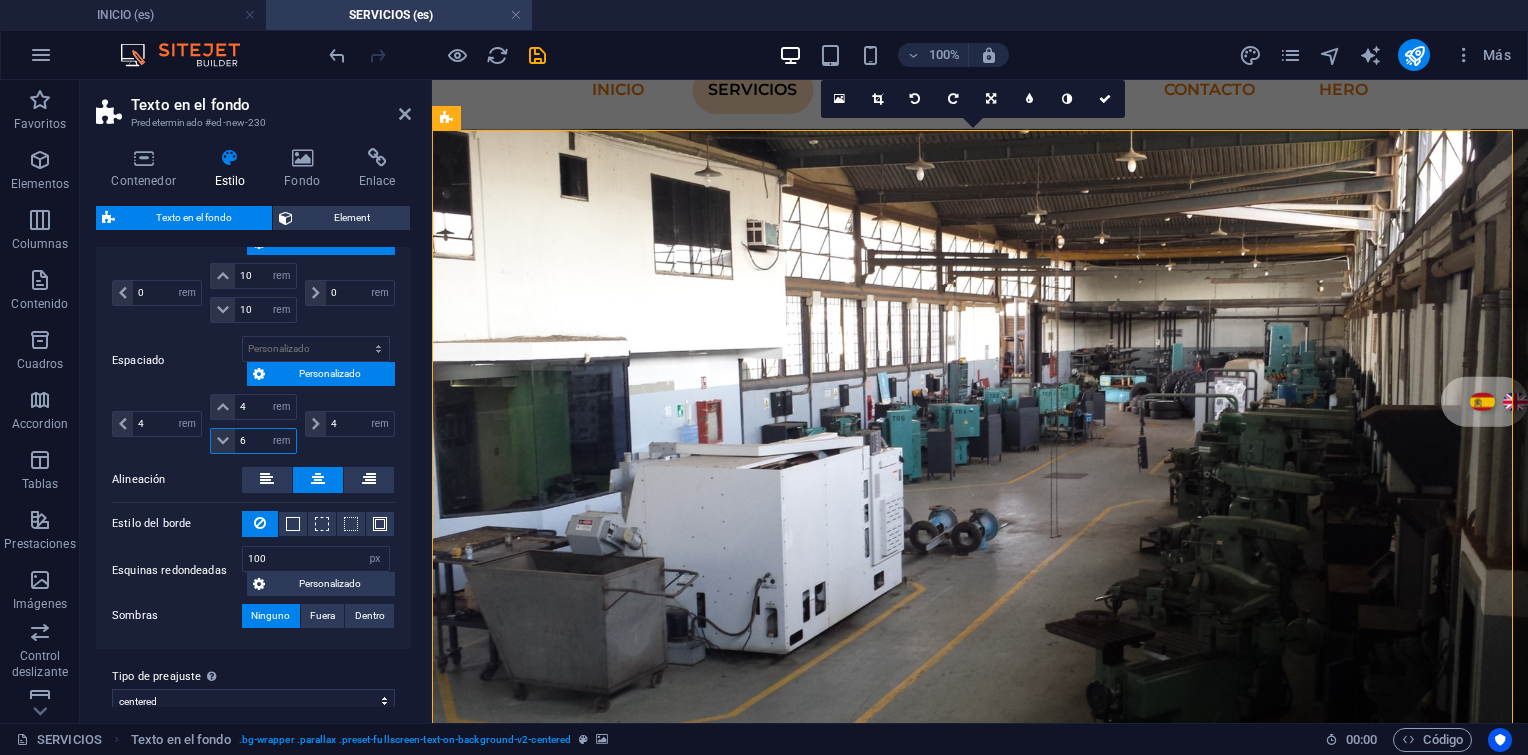 click on "6" at bounding box center (265, 441) 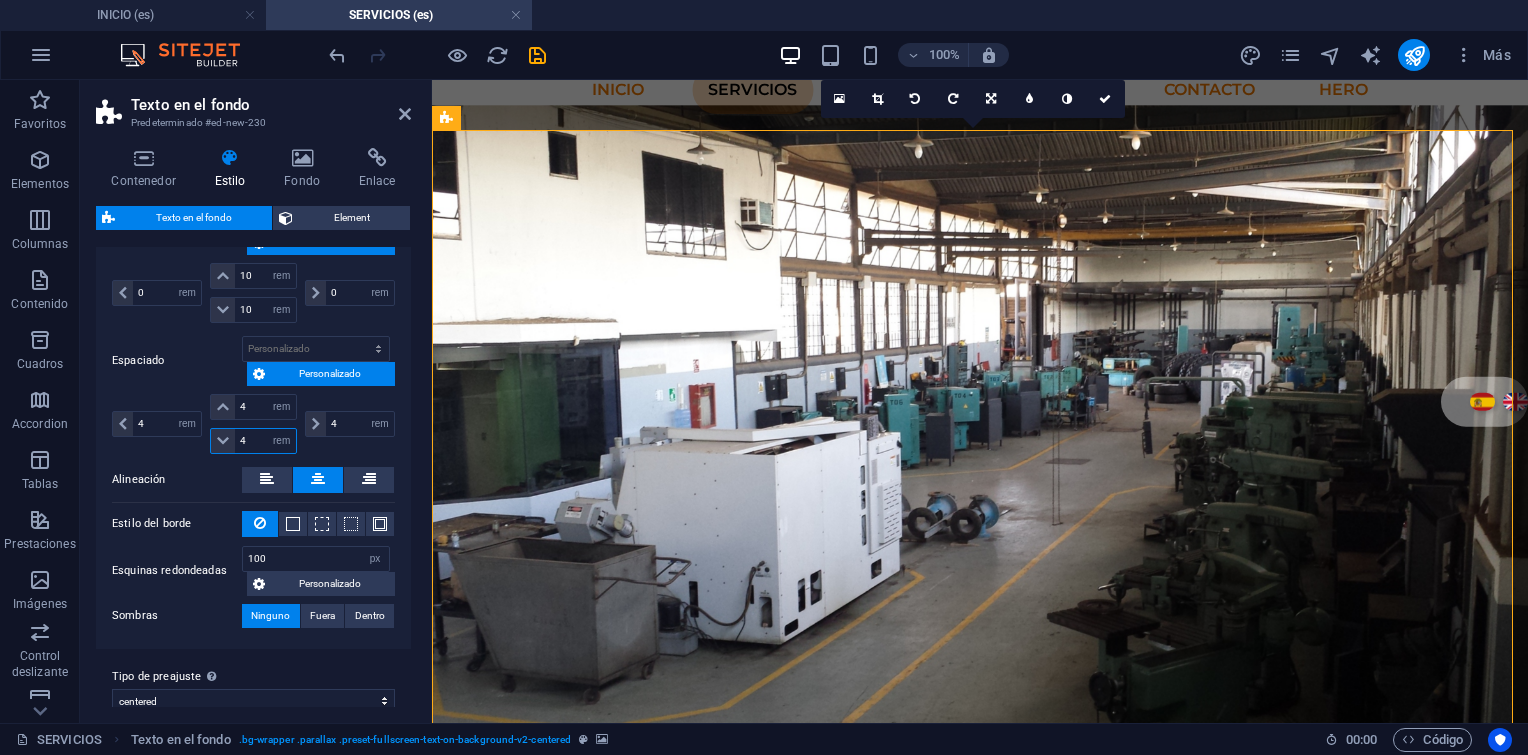 type on "4" 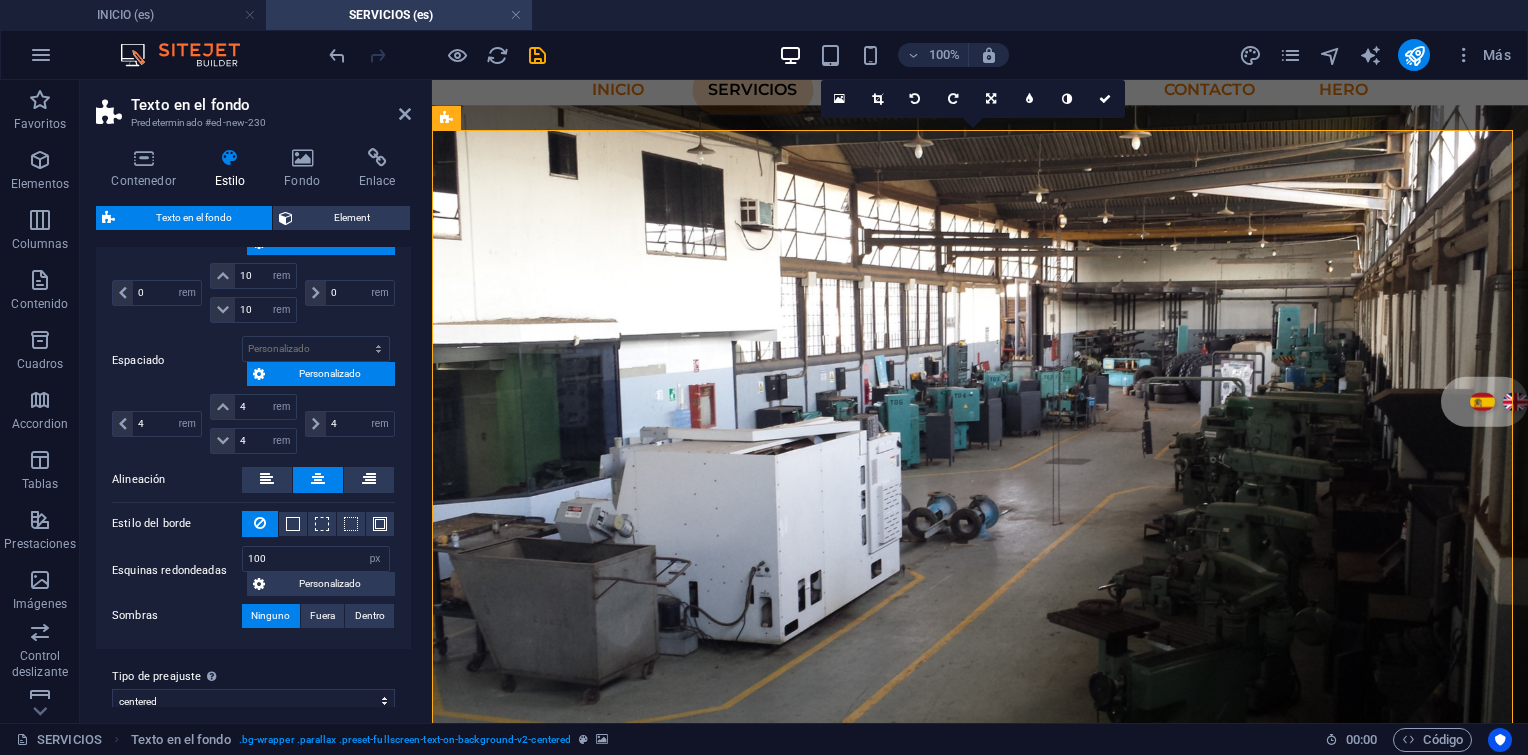 type on "4" 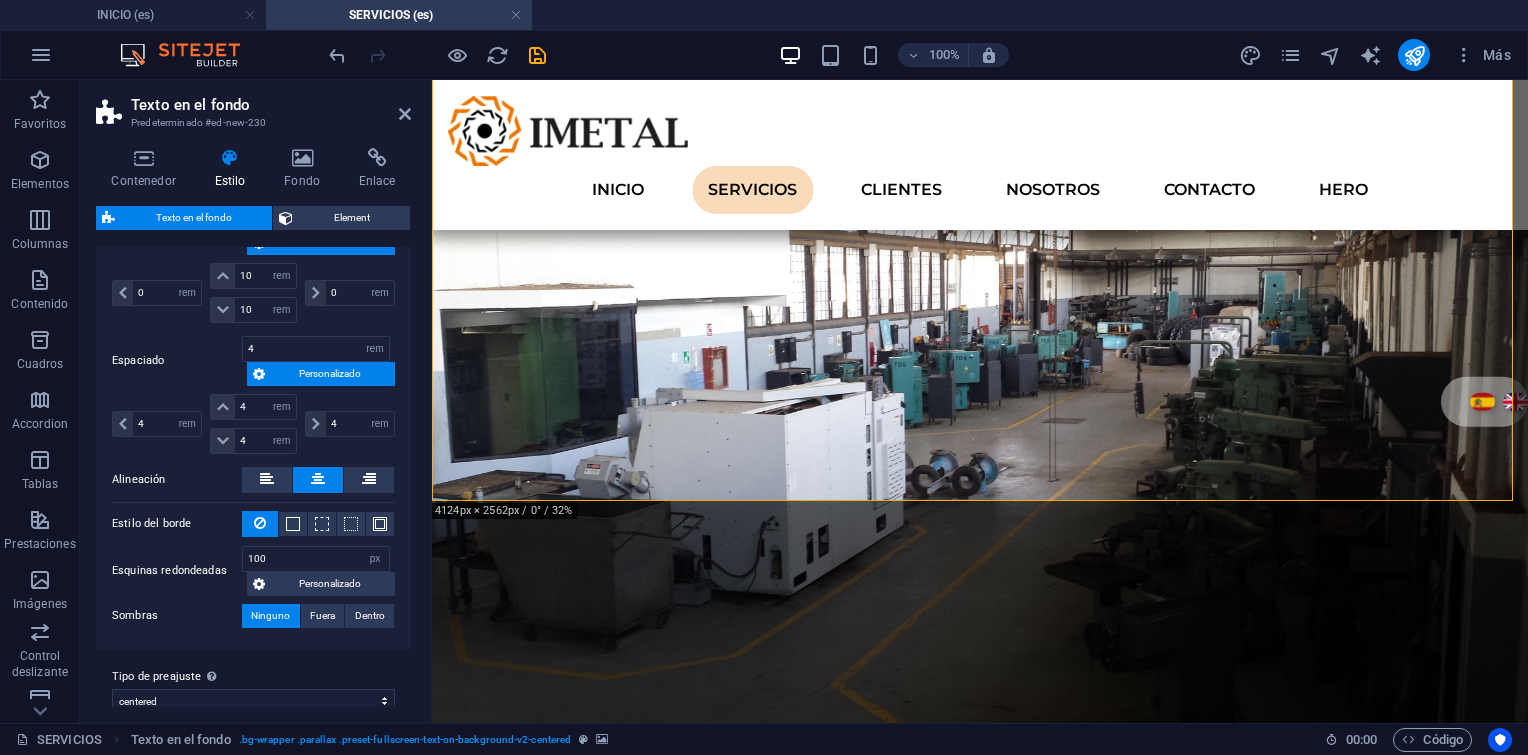 scroll, scrollTop: 400, scrollLeft: 0, axis: vertical 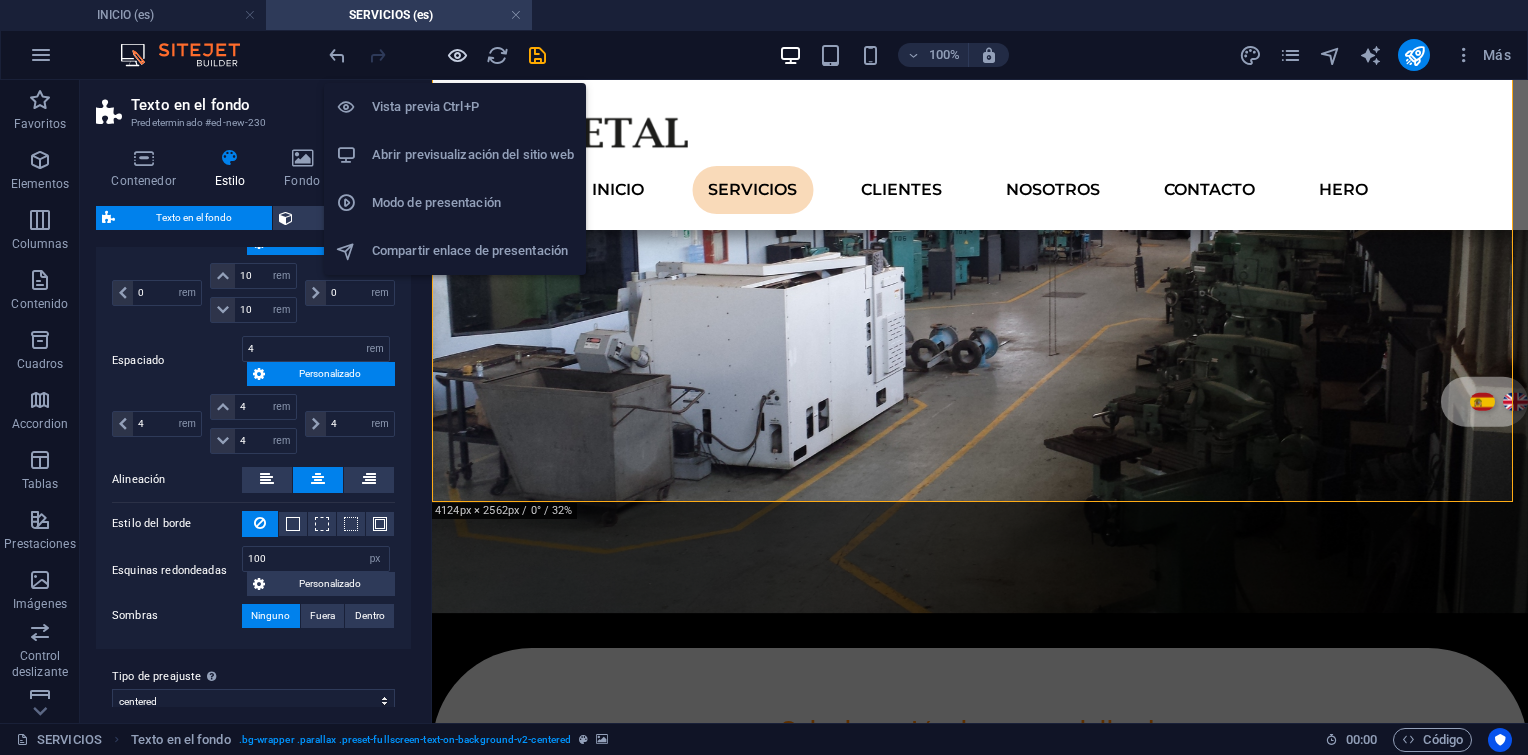 click at bounding box center [457, 55] 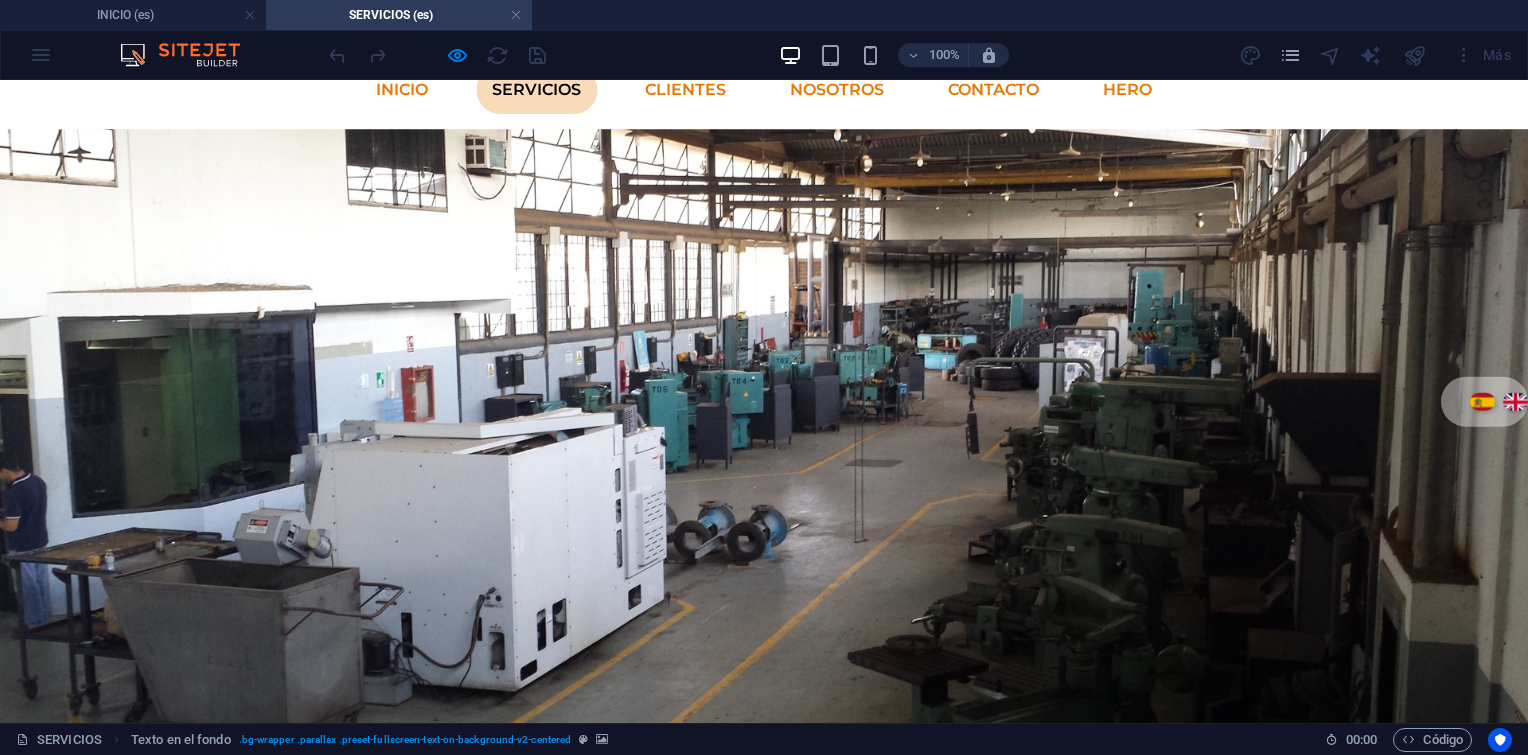 scroll, scrollTop: 0, scrollLeft: 0, axis: both 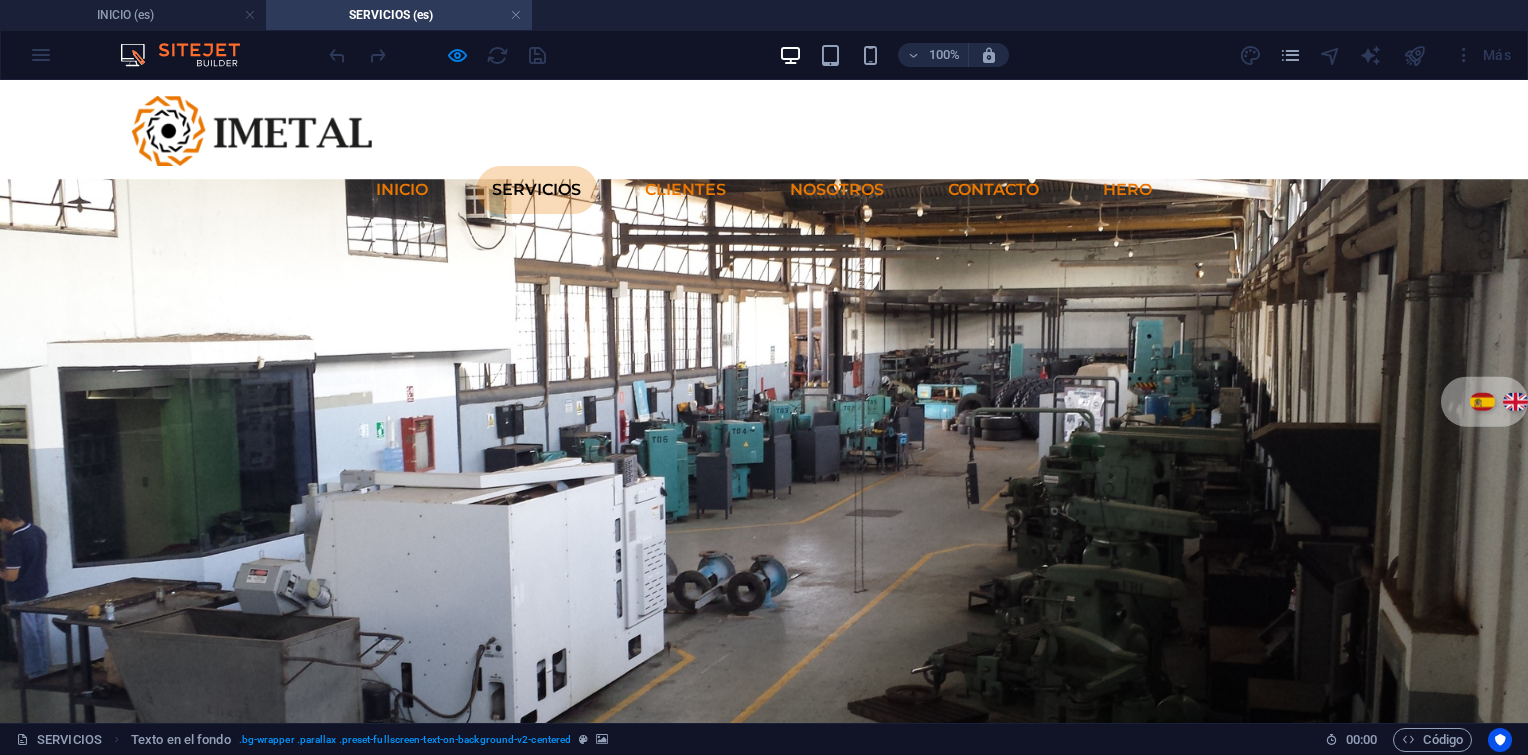 click on "Soluciones técnicas especializadas  para la industria energética y petrolera" at bounding box center (764, 1130) 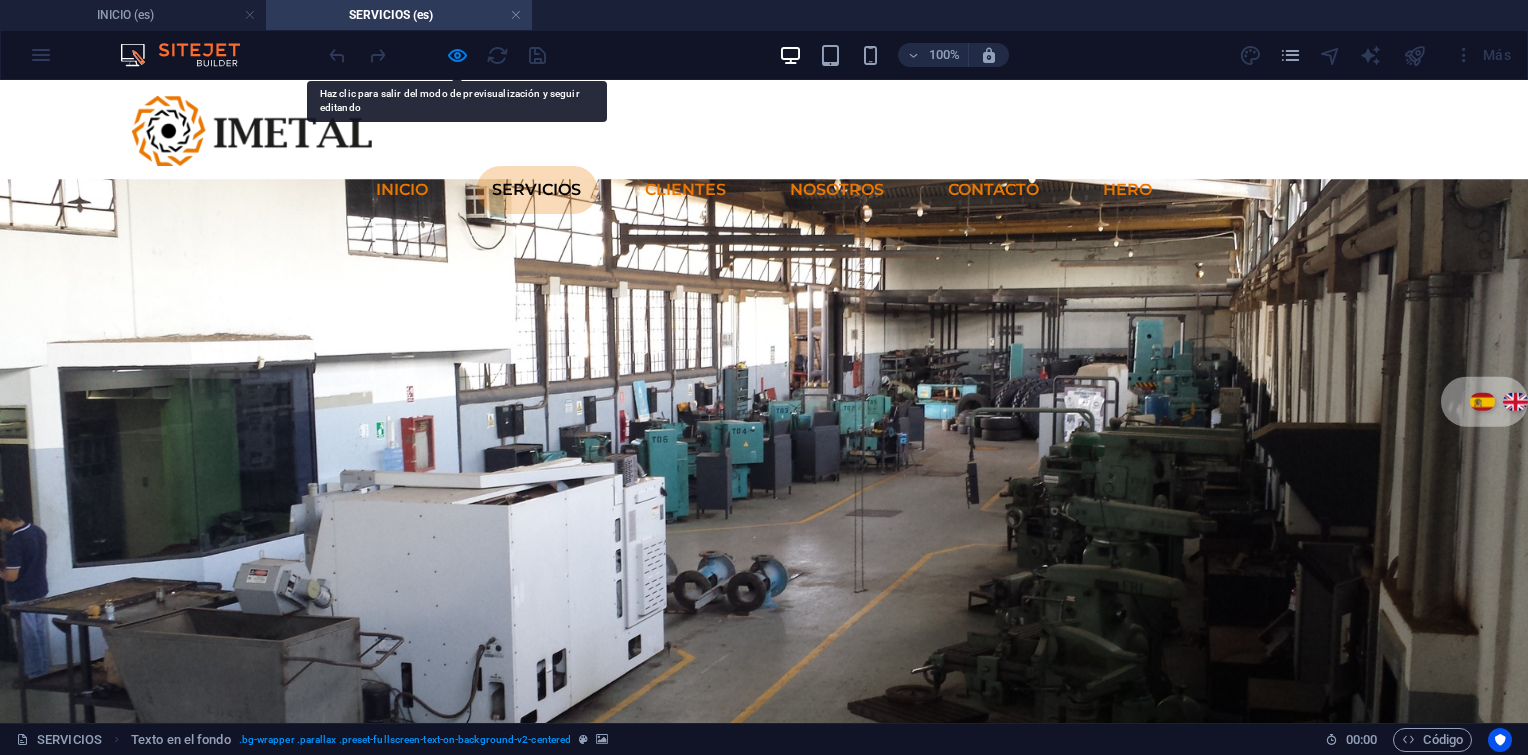 drag, startPoint x: 578, startPoint y: 417, endPoint x: 588, endPoint y: 456, distance: 40.261642 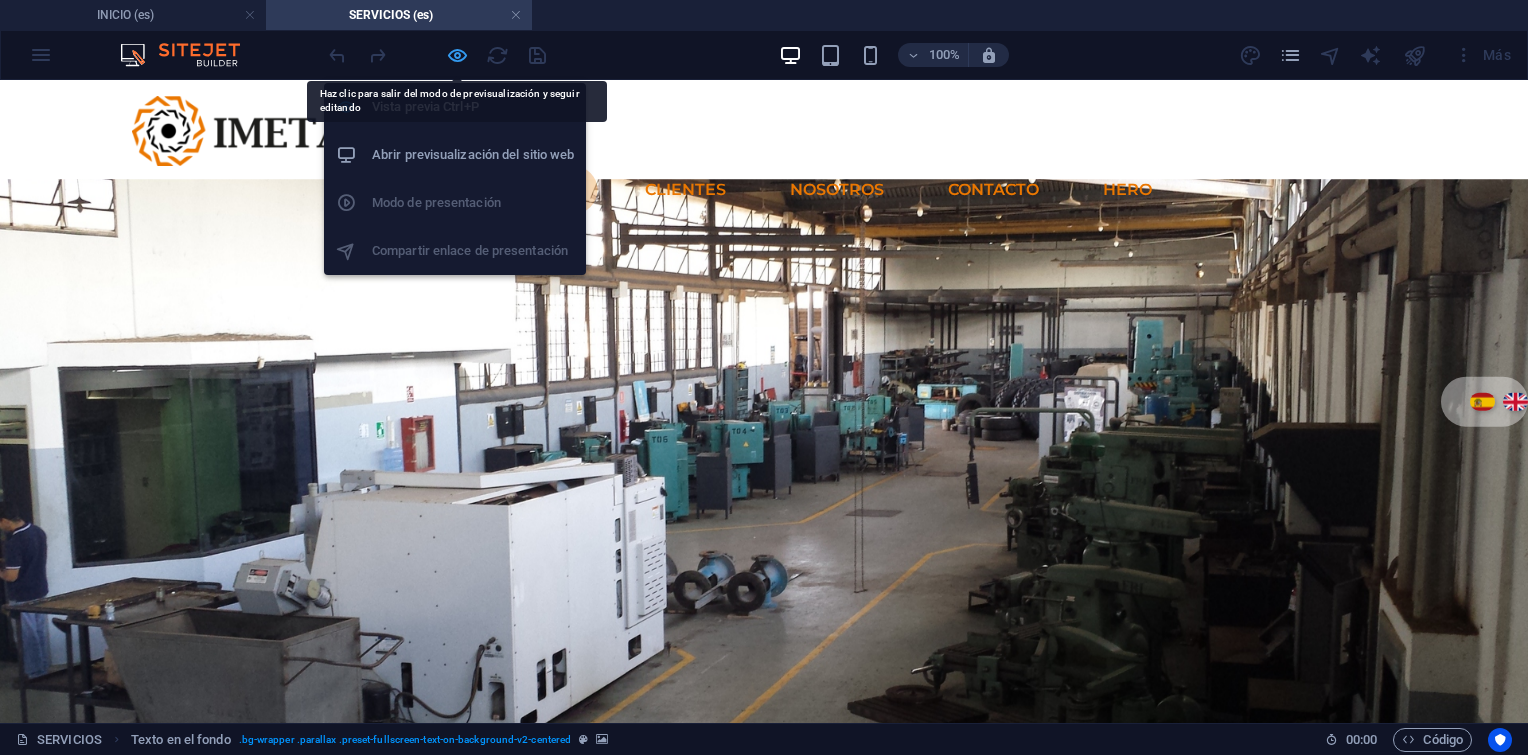 click at bounding box center (457, 55) 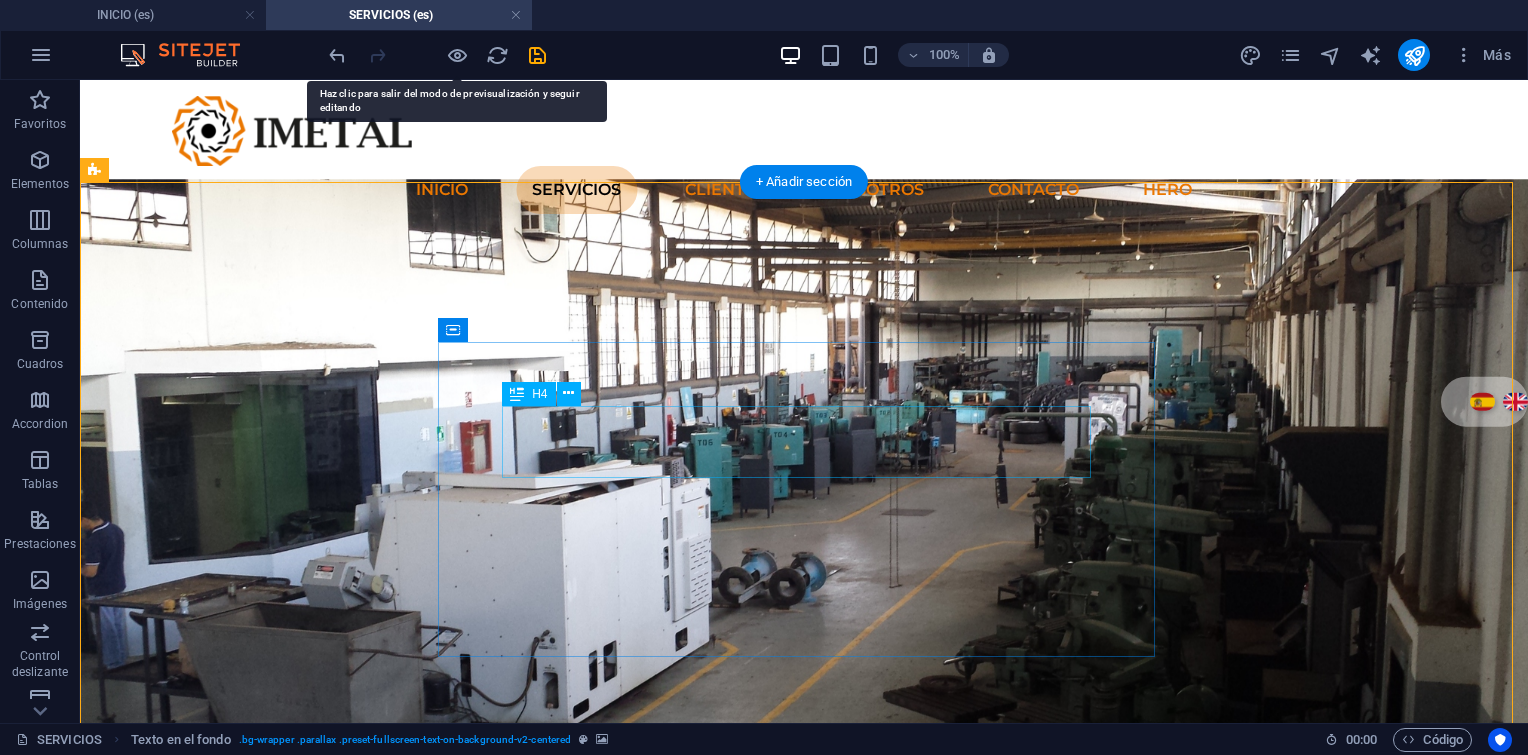 click on "Soluciones técnicas especializadas  para la industria energética y petrolera" at bounding box center (804, 1130) 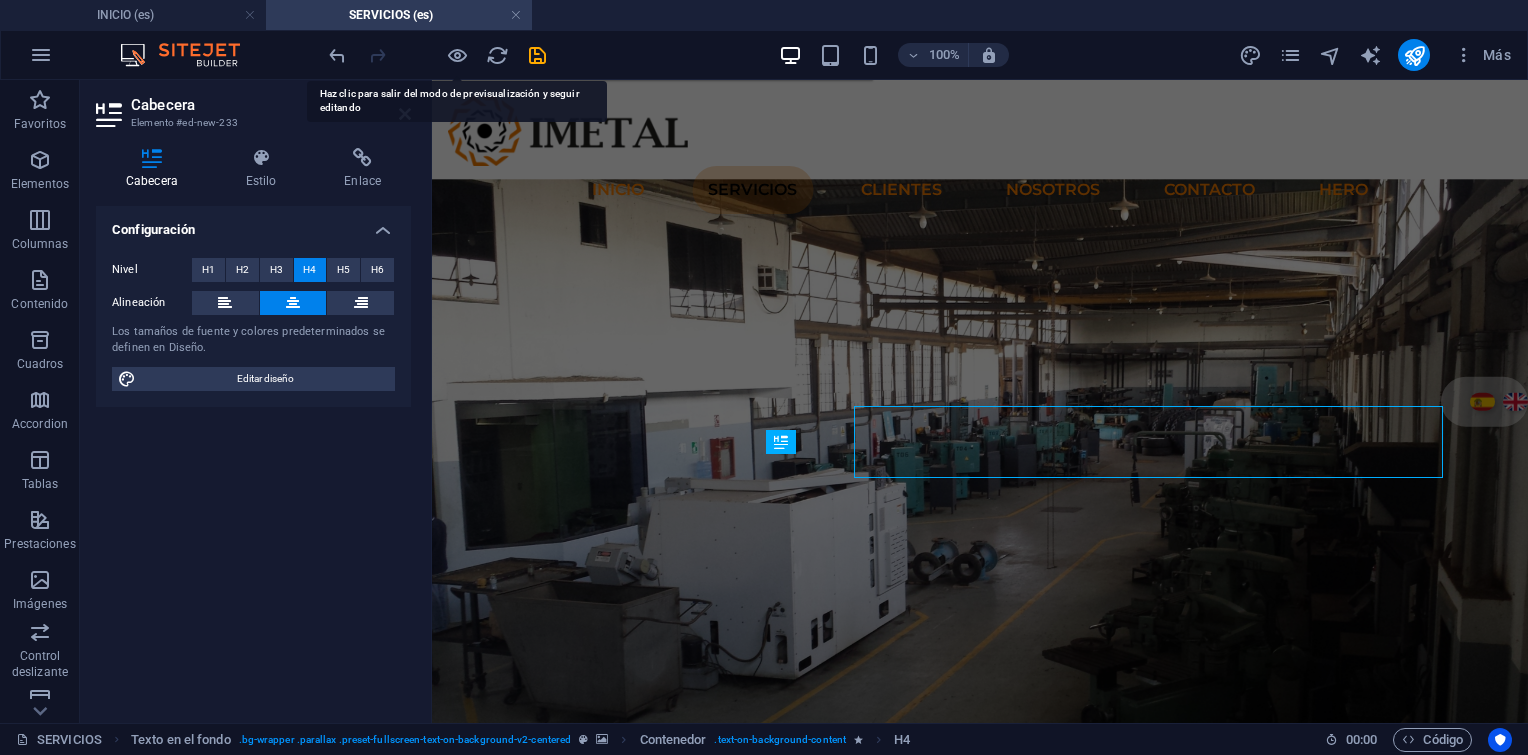 click at bounding box center [980, 499] 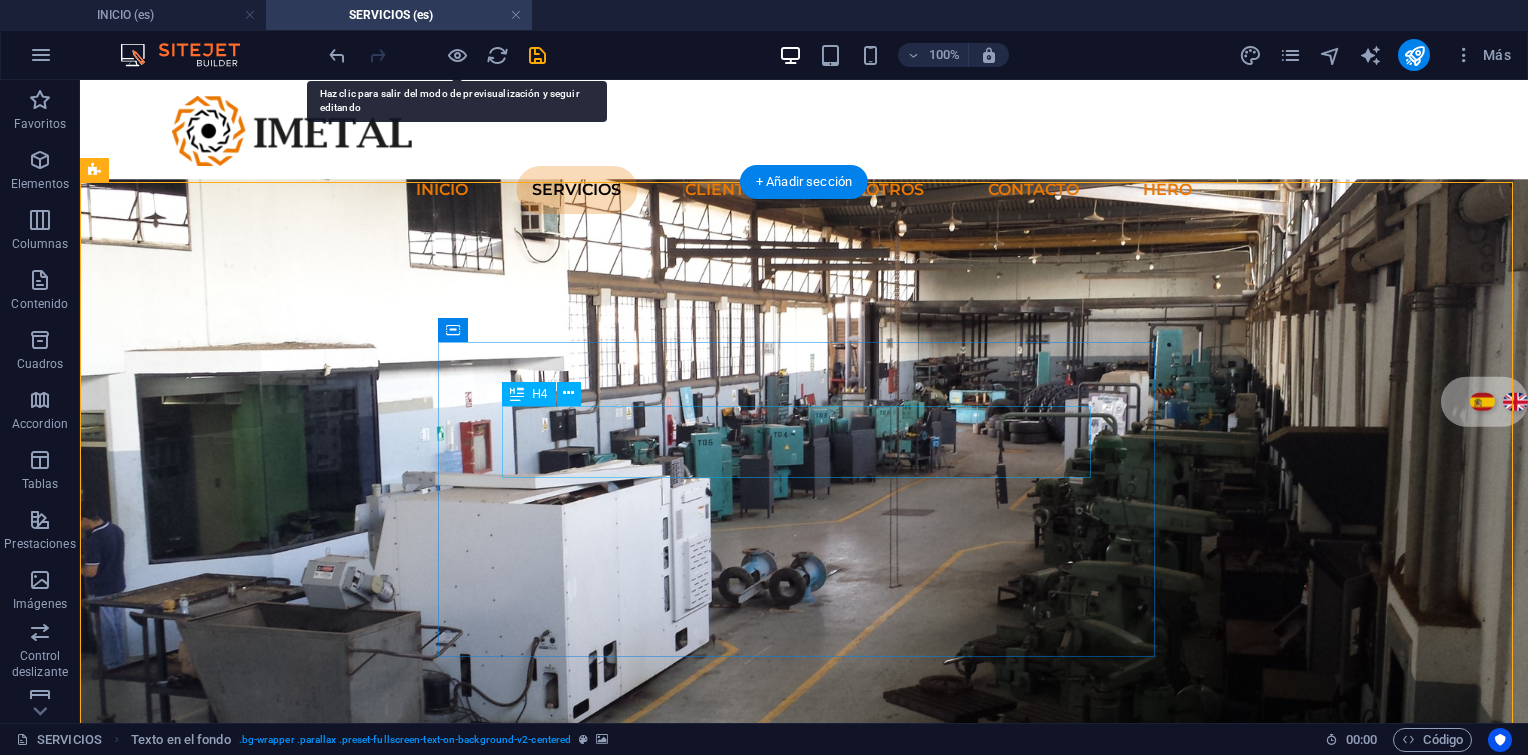 click on "Soluciones técnicas especializadas  para la industria energética y petrolera" at bounding box center [804, 1130] 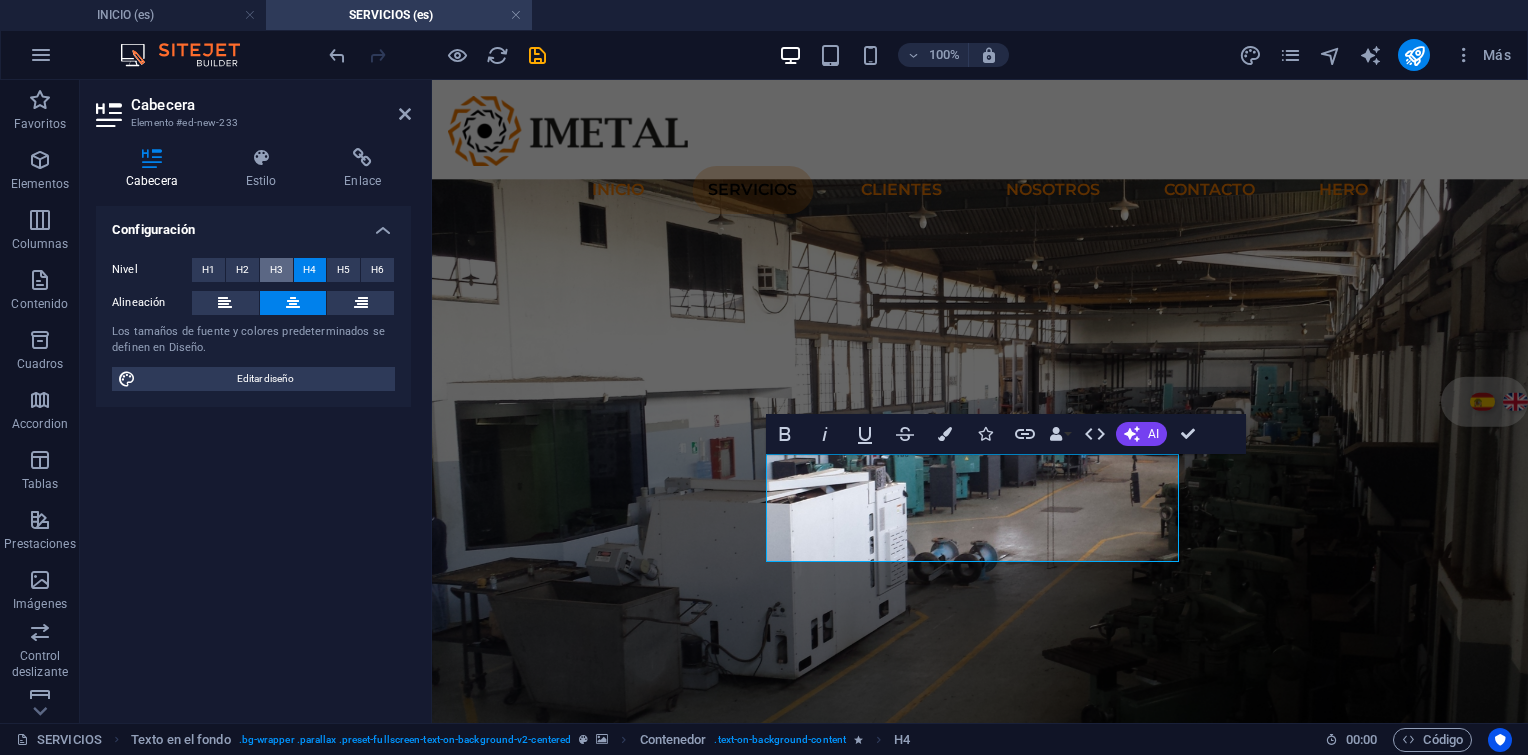 click on "H3" at bounding box center [276, 270] 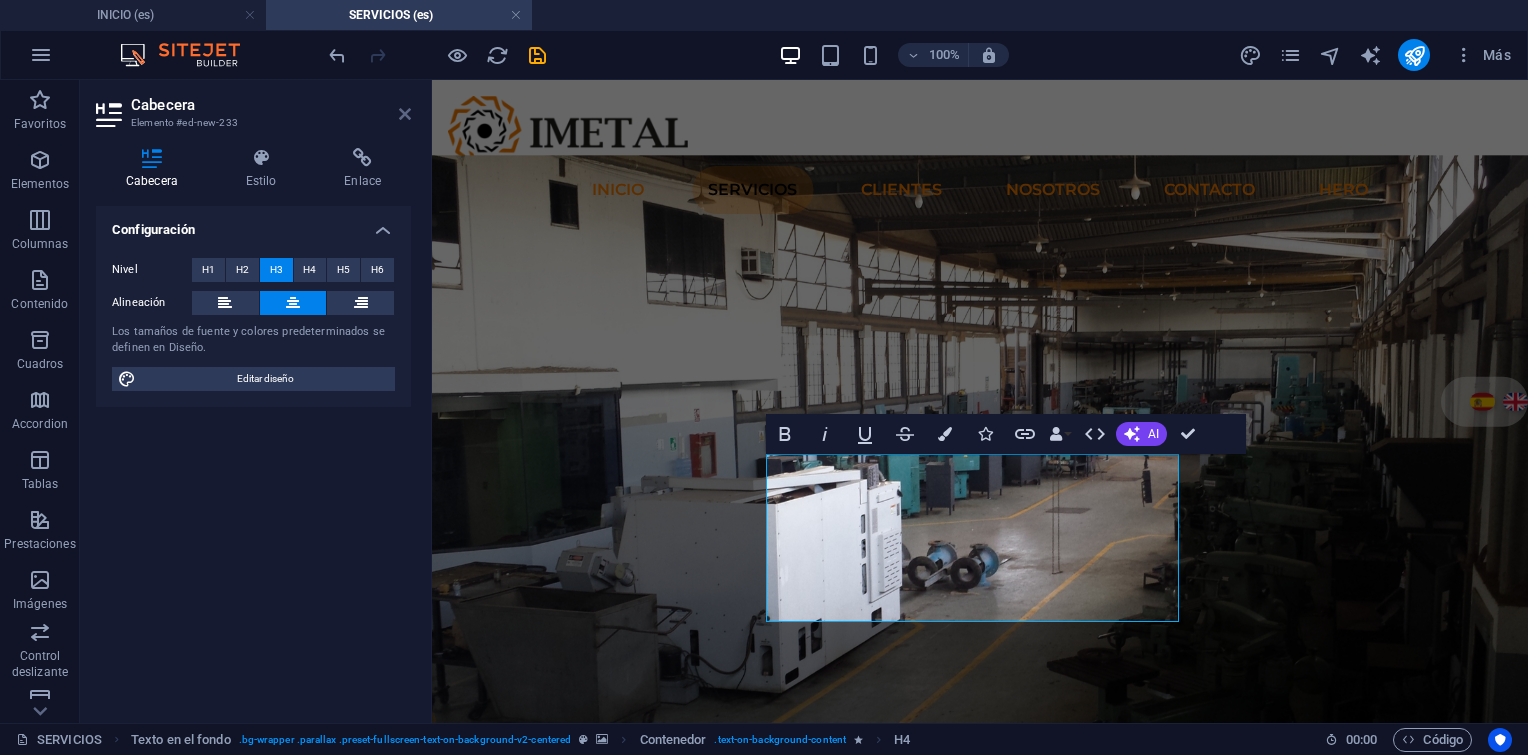 click at bounding box center (405, 114) 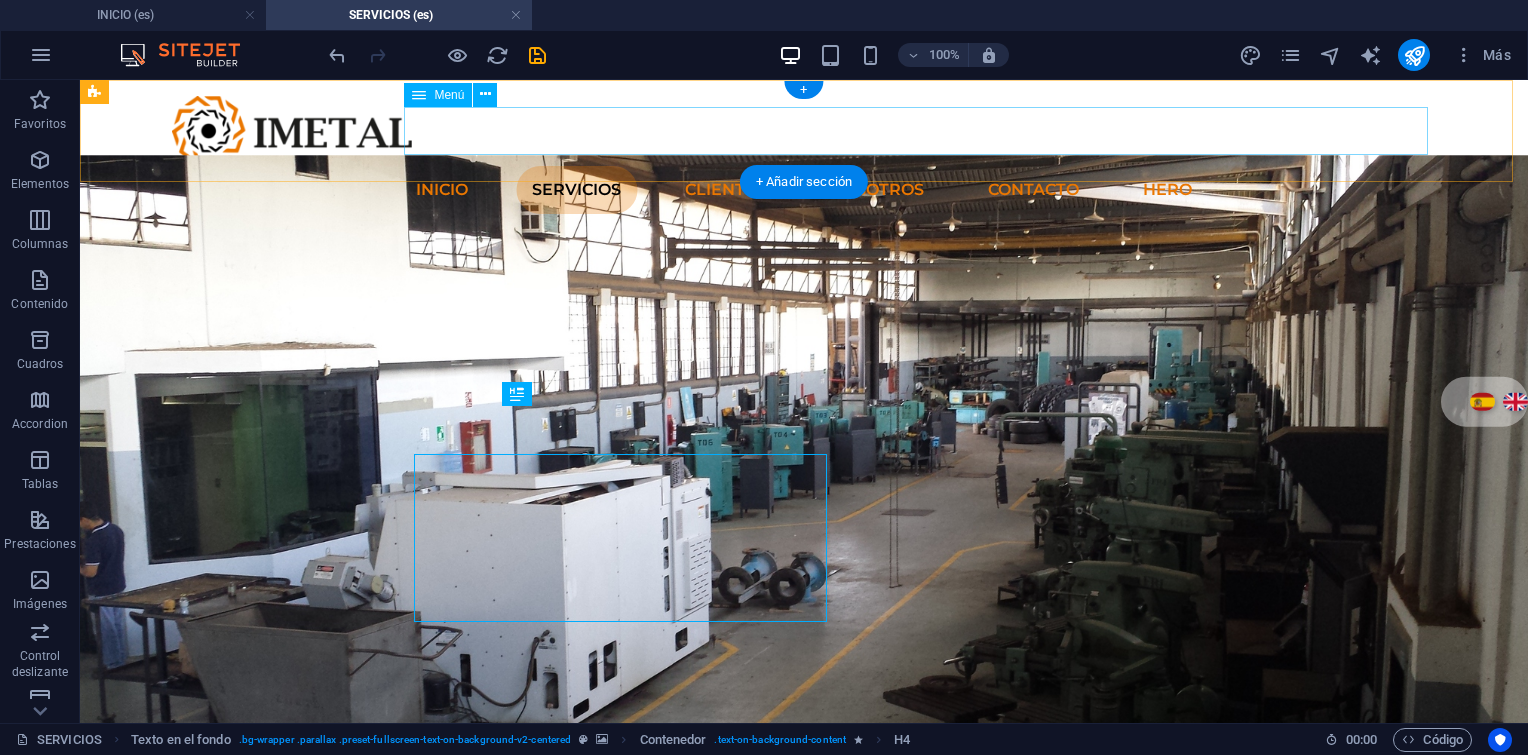 click on "INICIO SERVICIOS CLIENTES NOSOTROS CONTACTO HERO" at bounding box center [804, 190] 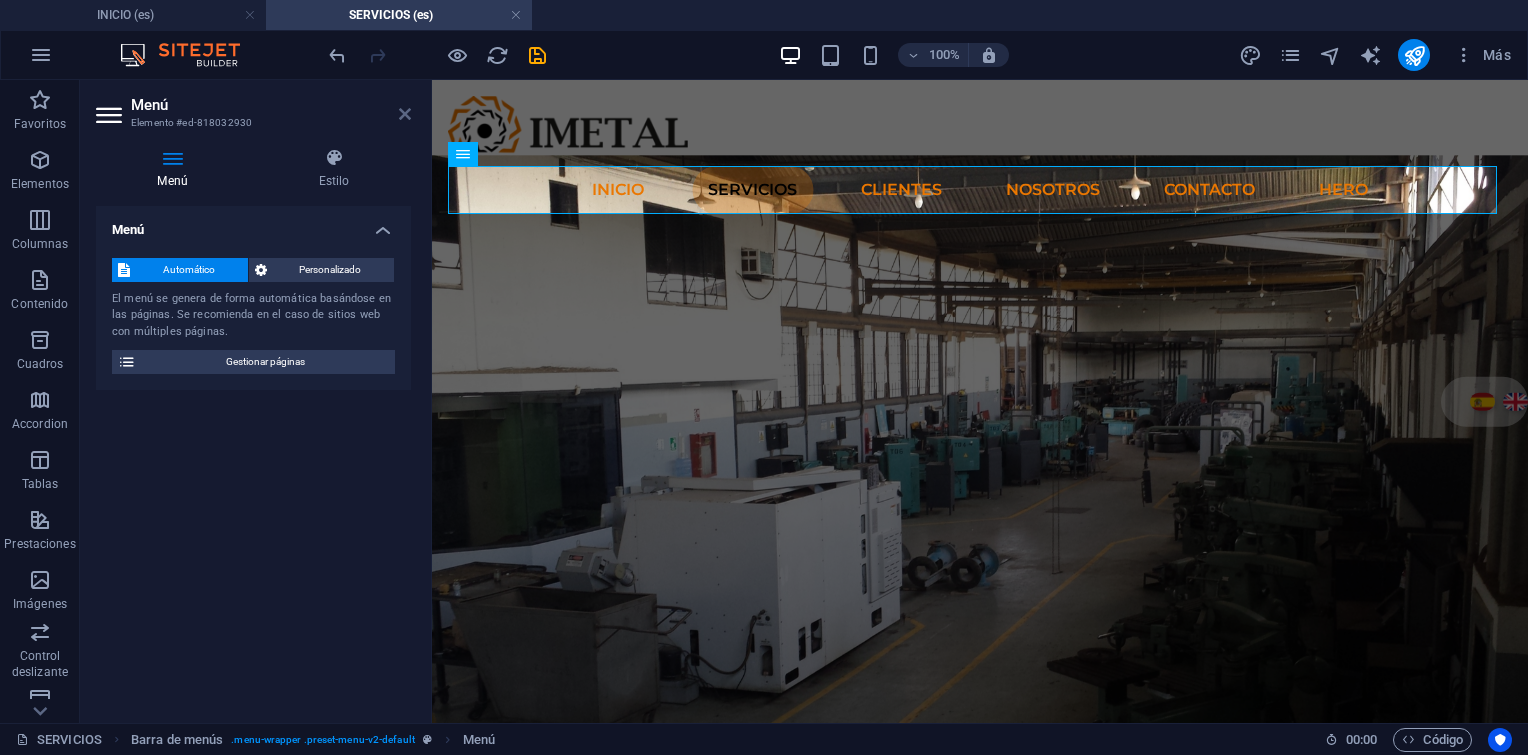 click at bounding box center [405, 114] 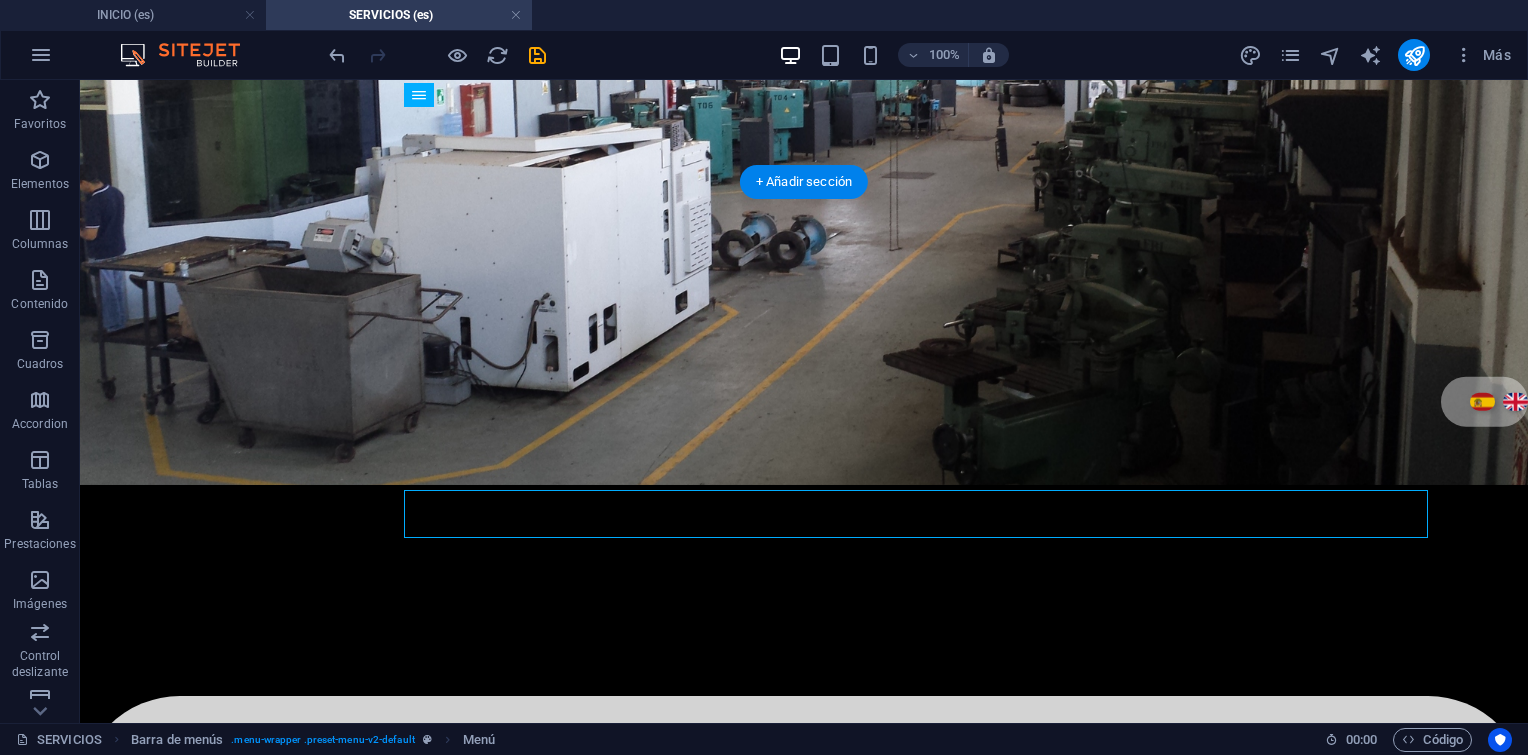 scroll, scrollTop: 0, scrollLeft: 0, axis: both 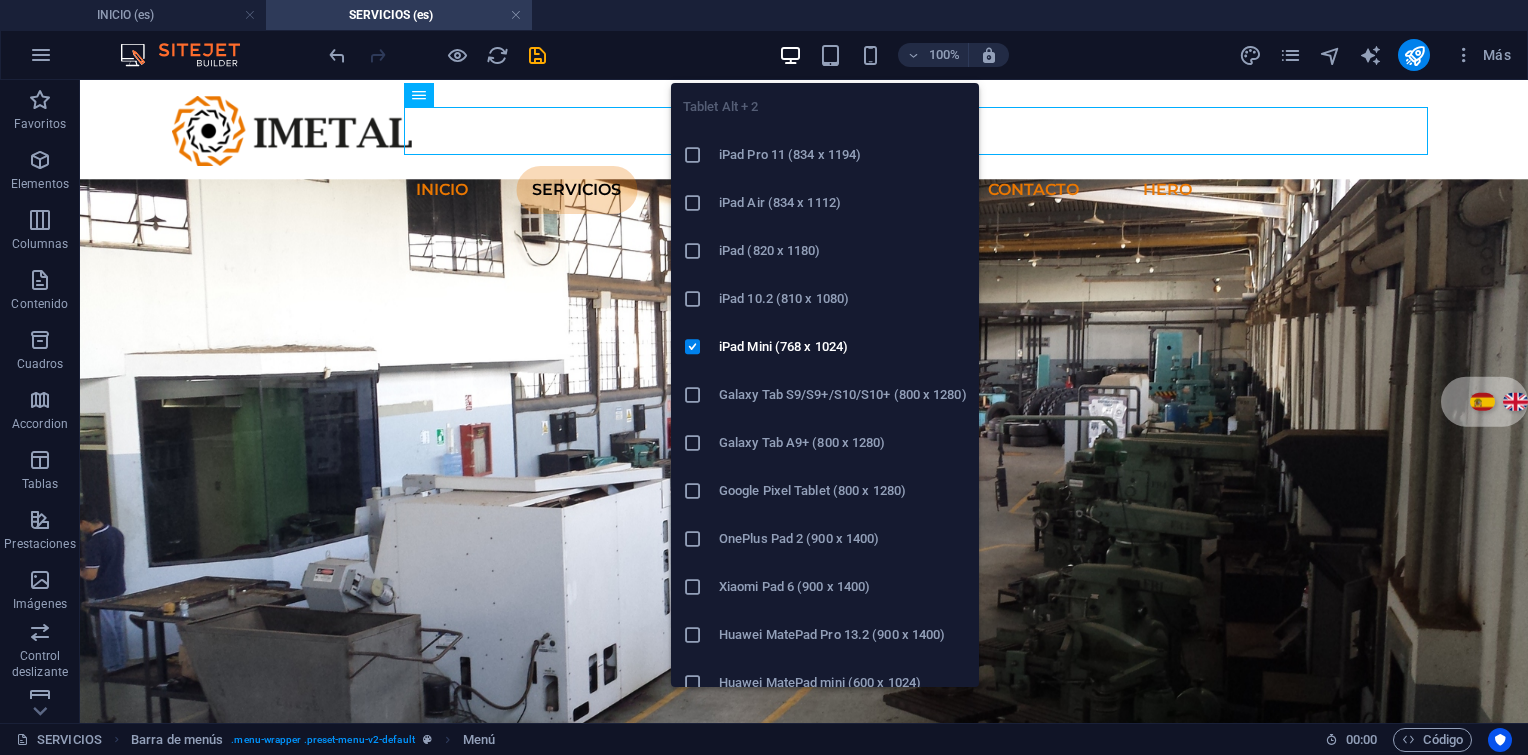 drag, startPoint x: 833, startPoint y: 61, endPoint x: 798, endPoint y: 92, distance: 46.75468 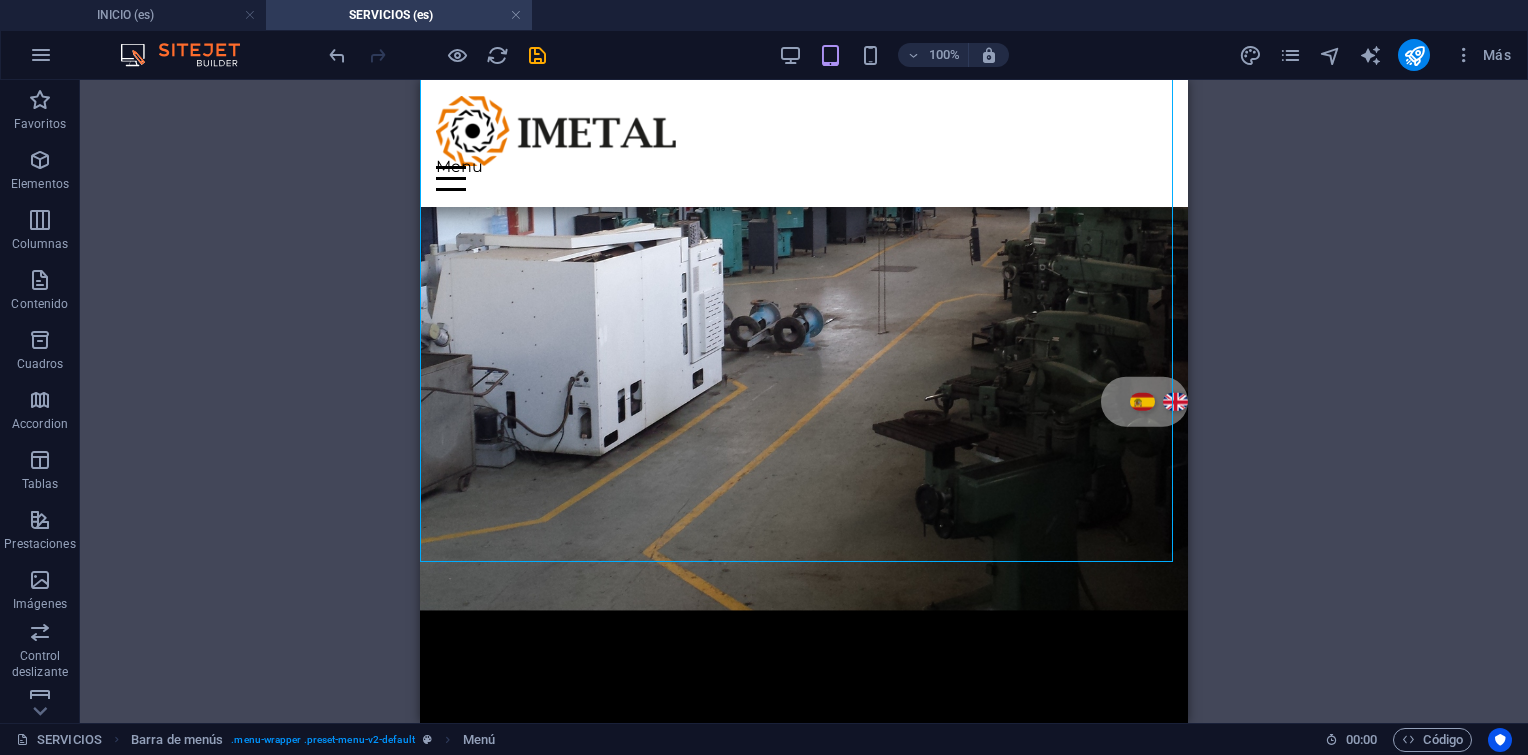 scroll, scrollTop: 0, scrollLeft: 0, axis: both 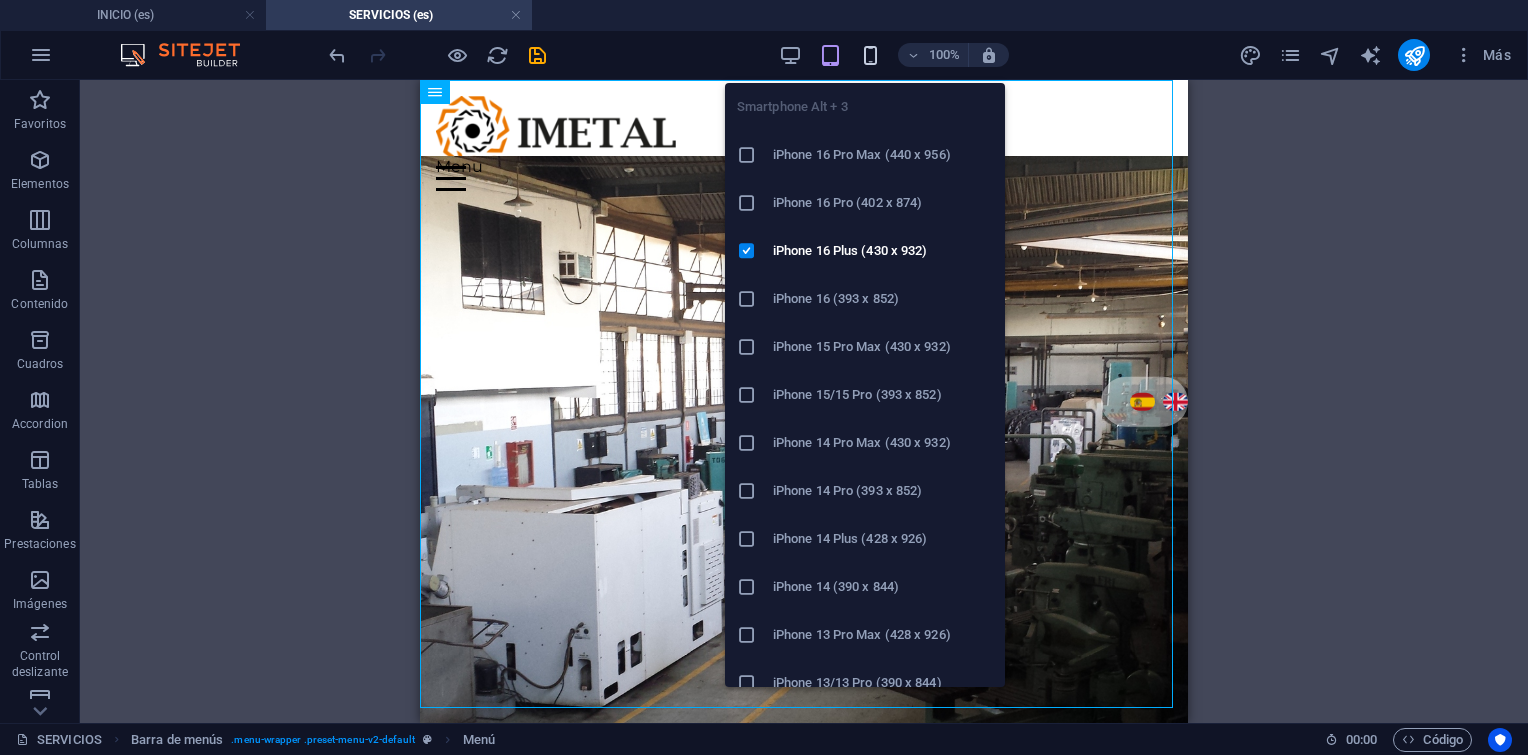 click at bounding box center (870, 55) 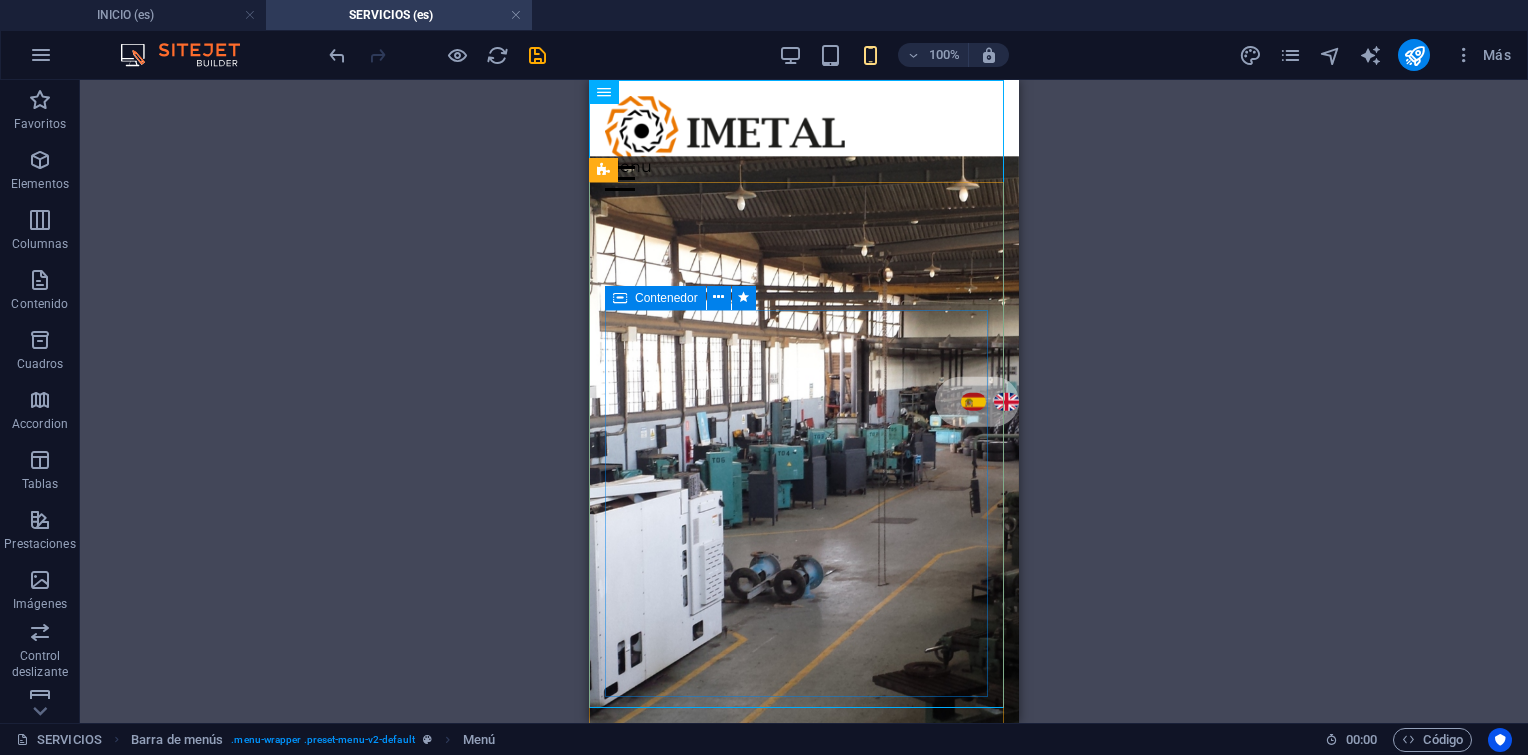 click on "Contenedor" at bounding box center [666, 298] 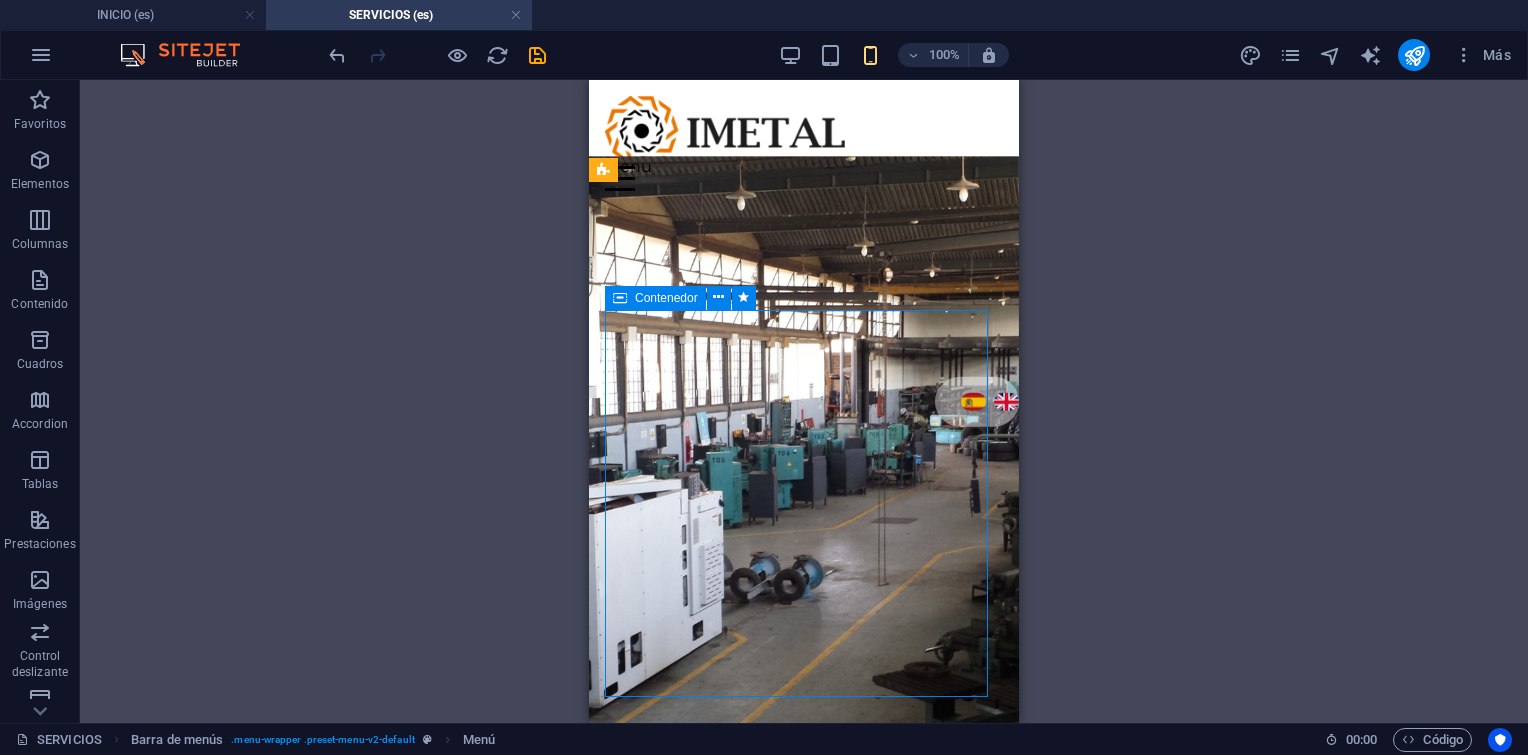 click on "Contenedor" at bounding box center [666, 298] 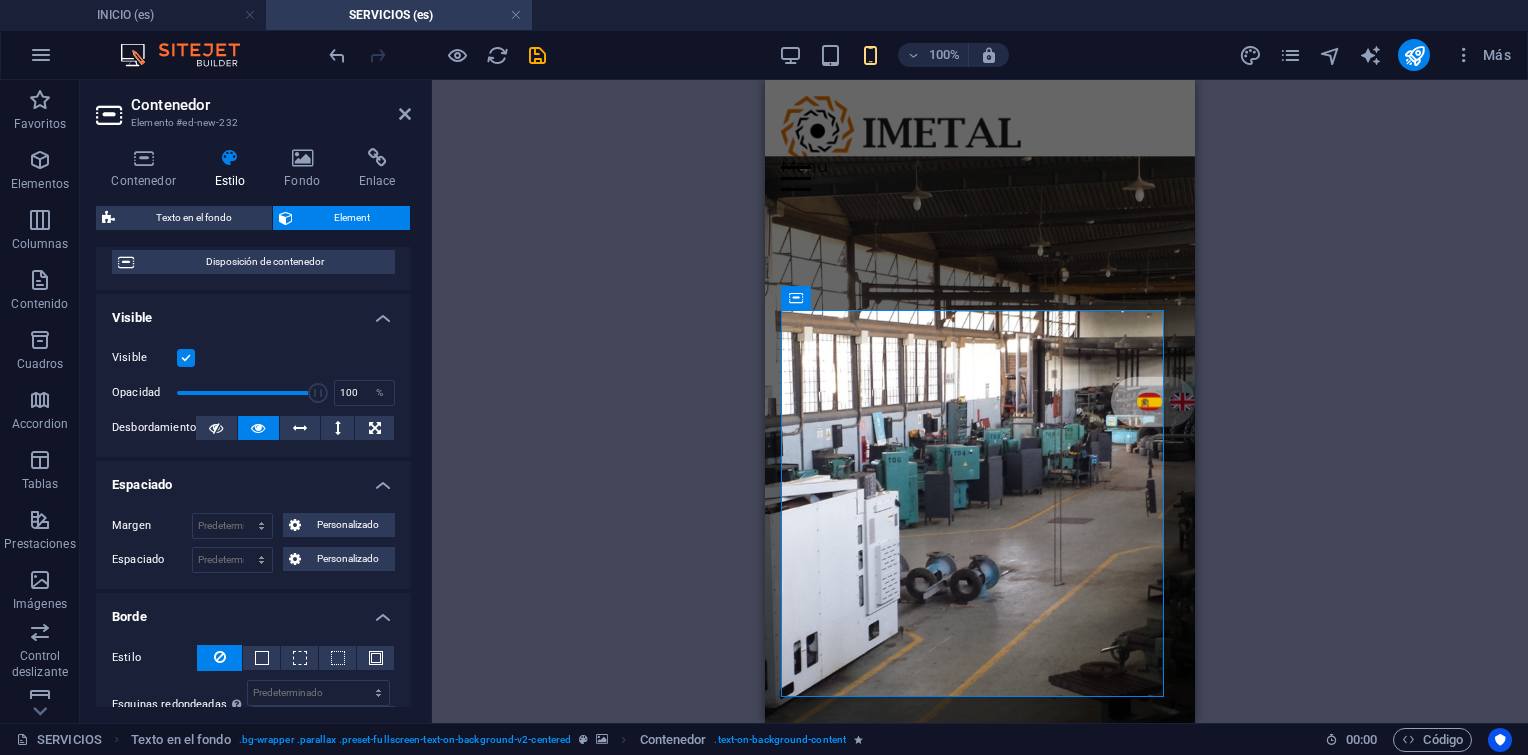 scroll, scrollTop: 0, scrollLeft: 0, axis: both 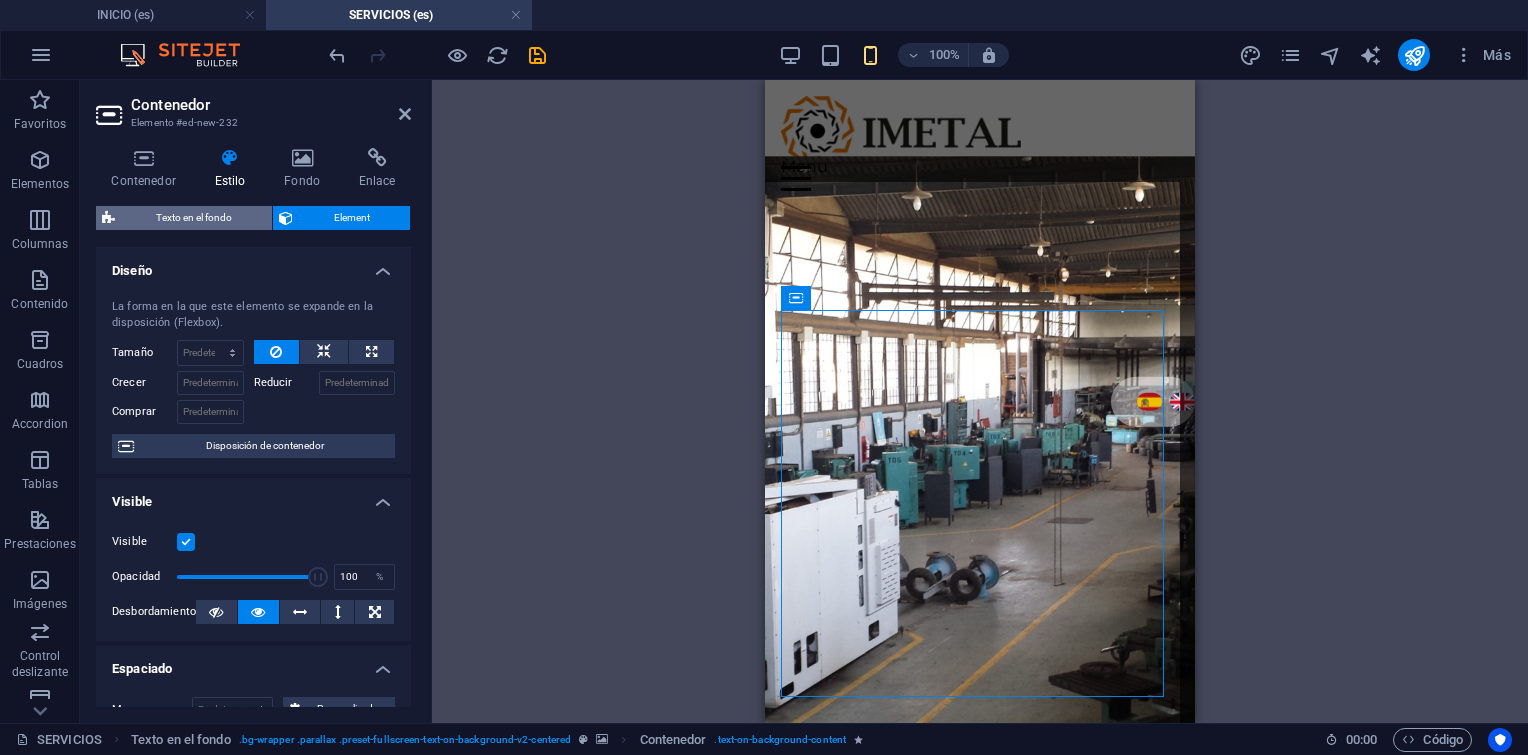 click on "Texto en el fondo" at bounding box center (193, 218) 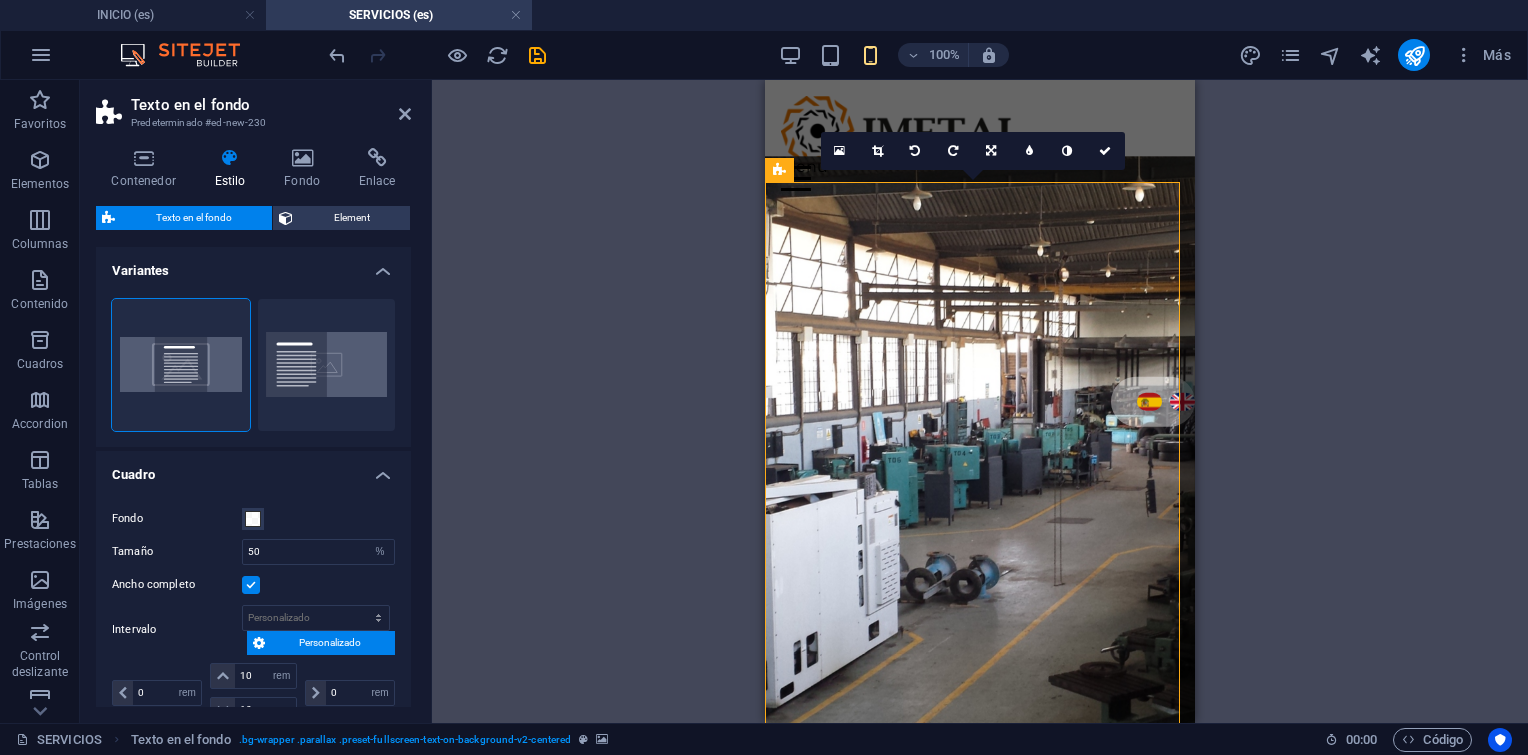 type on "100" 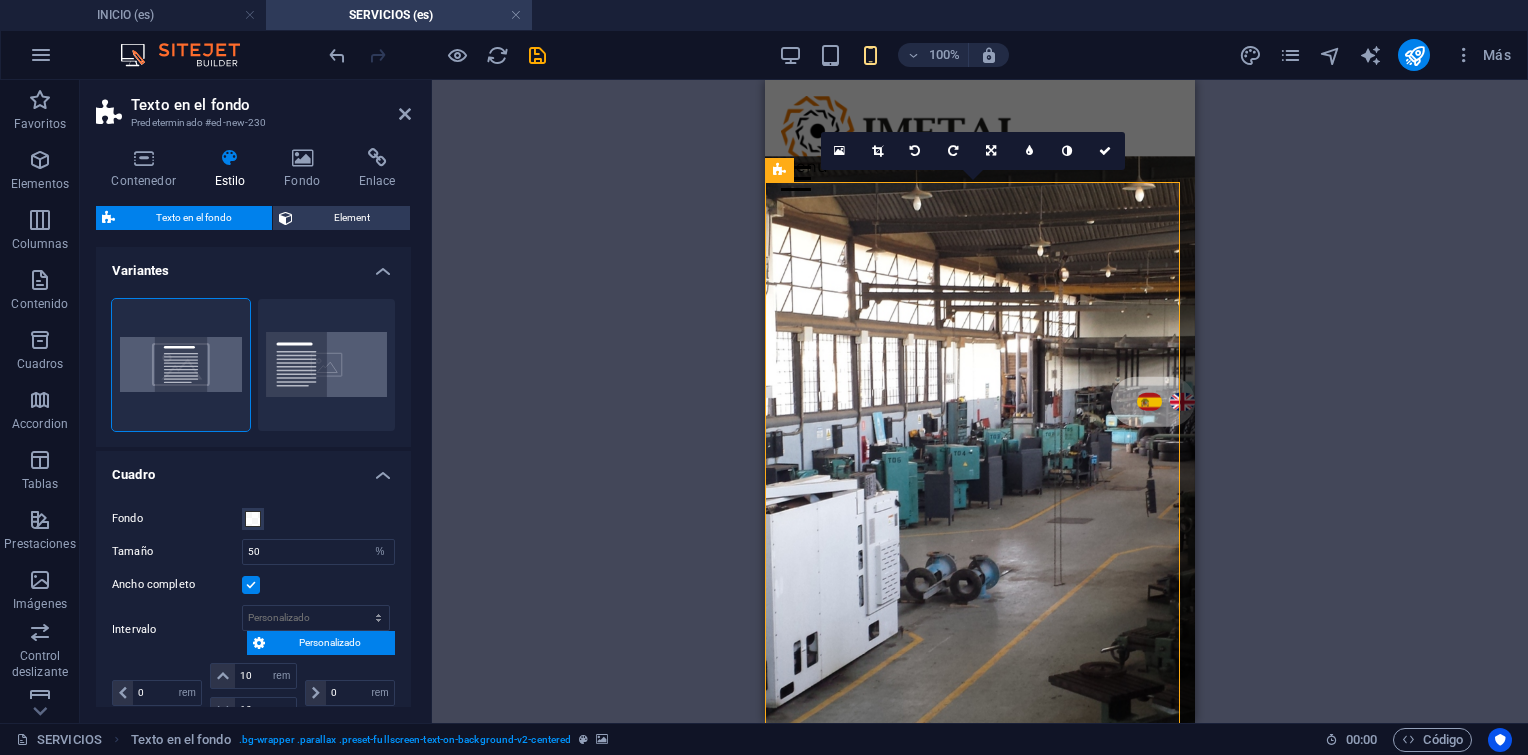 type on "1" 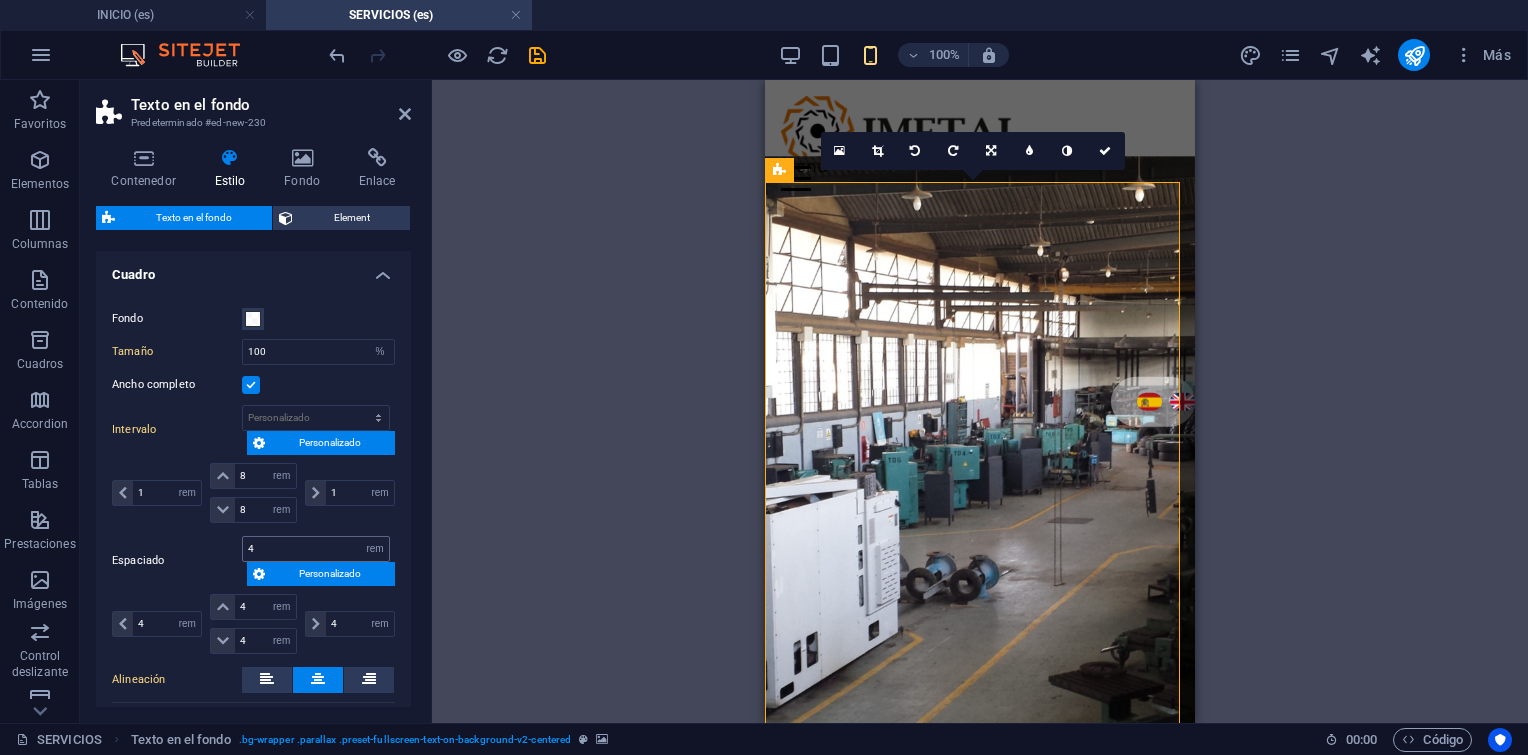 scroll, scrollTop: 300, scrollLeft: 0, axis: vertical 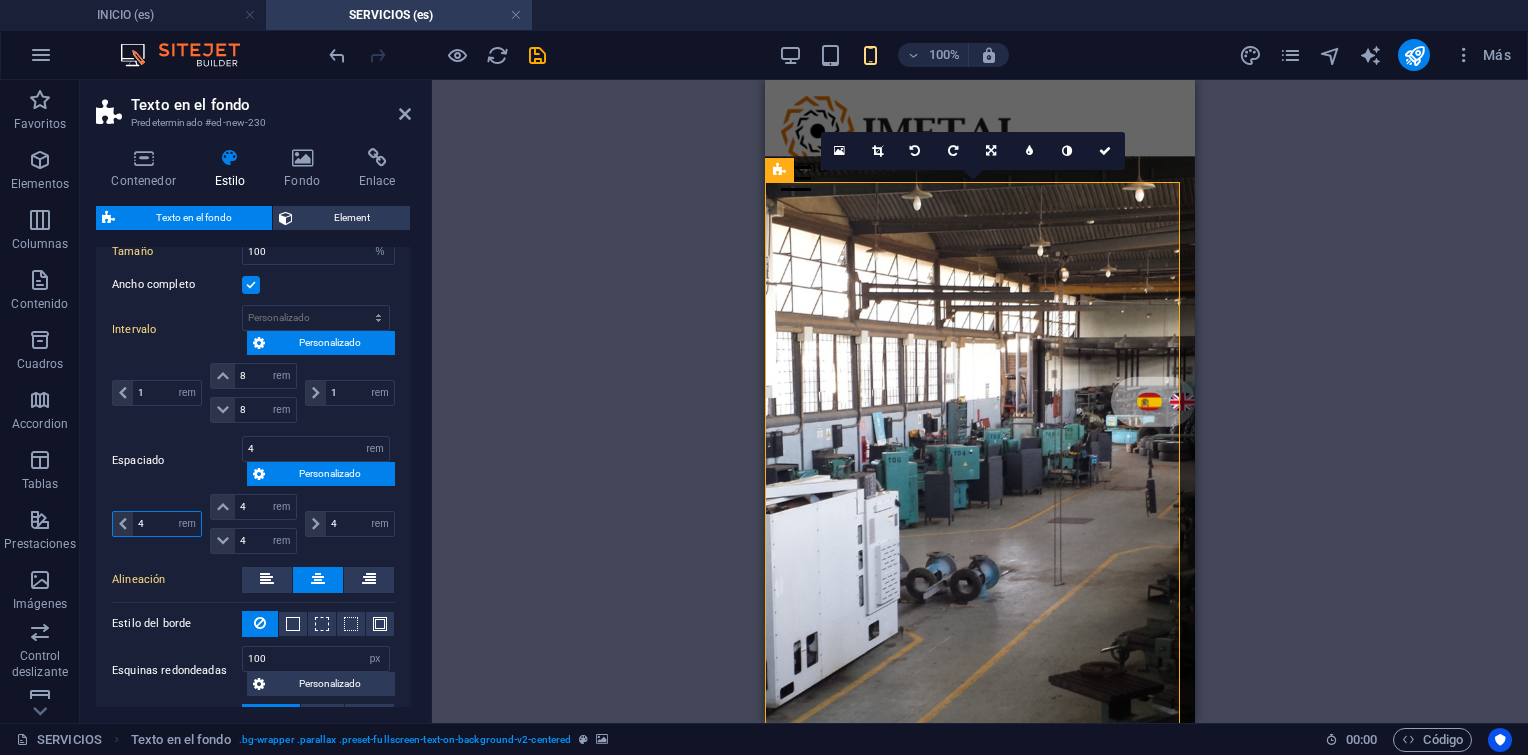 click on "4" at bounding box center [167, 524] 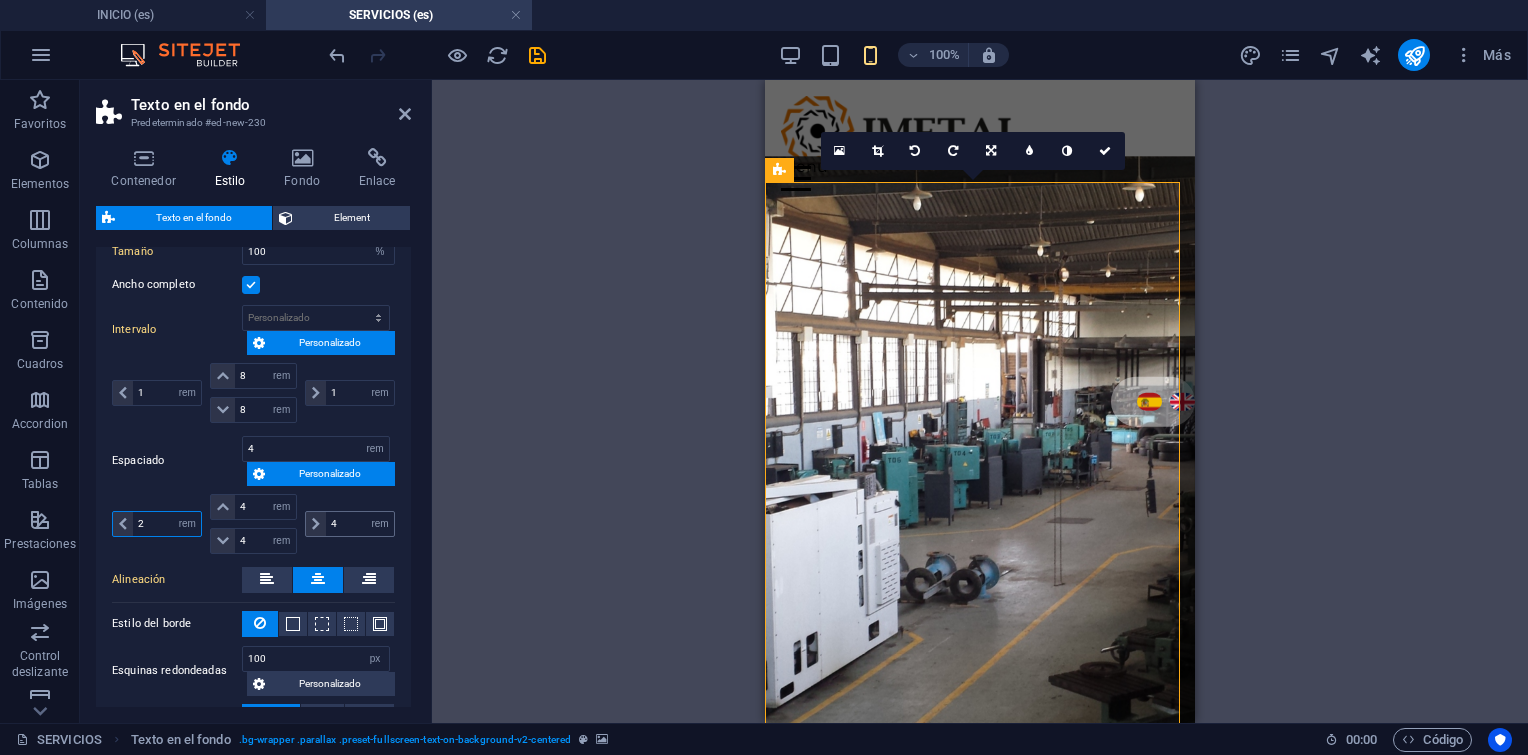 type on "2" 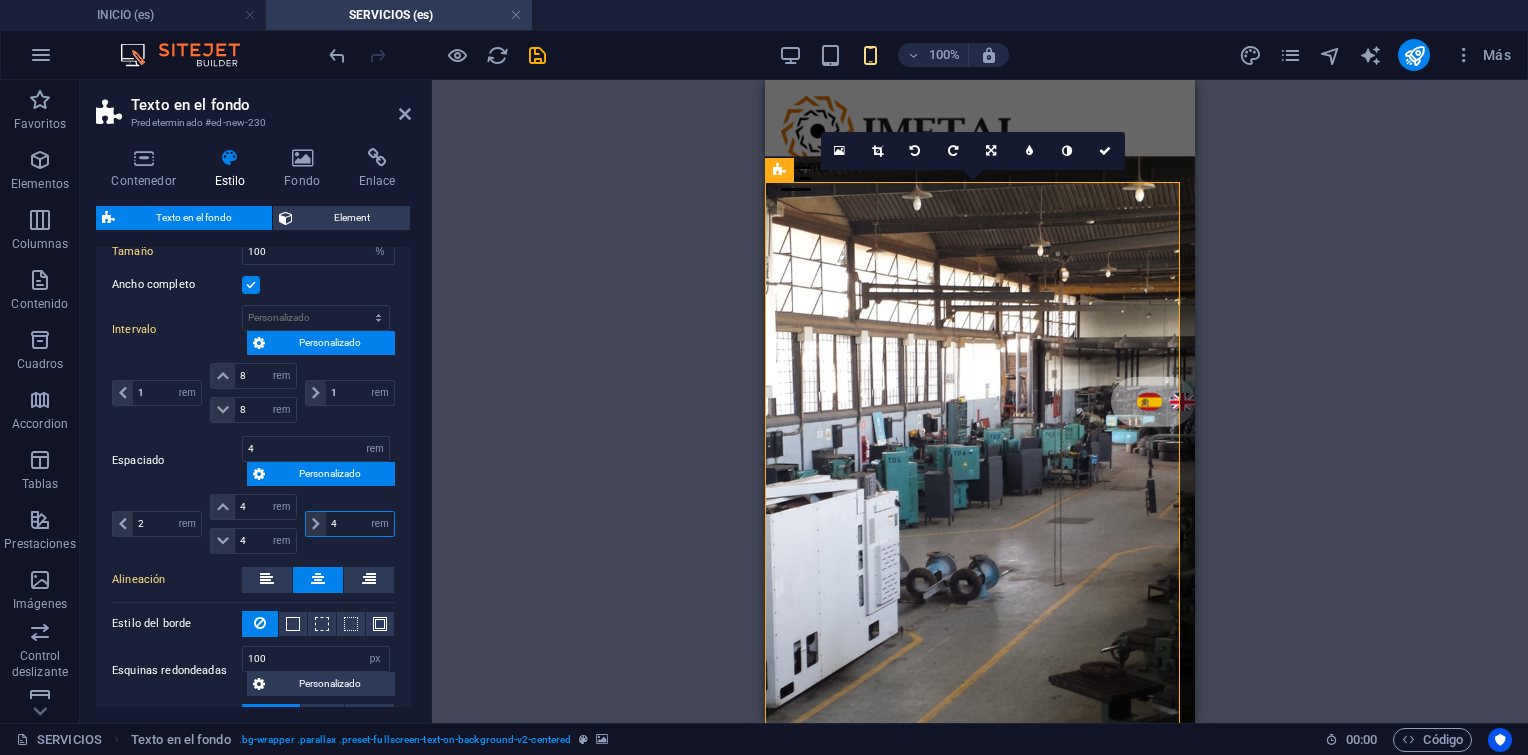 click on "4" at bounding box center (360, 524) 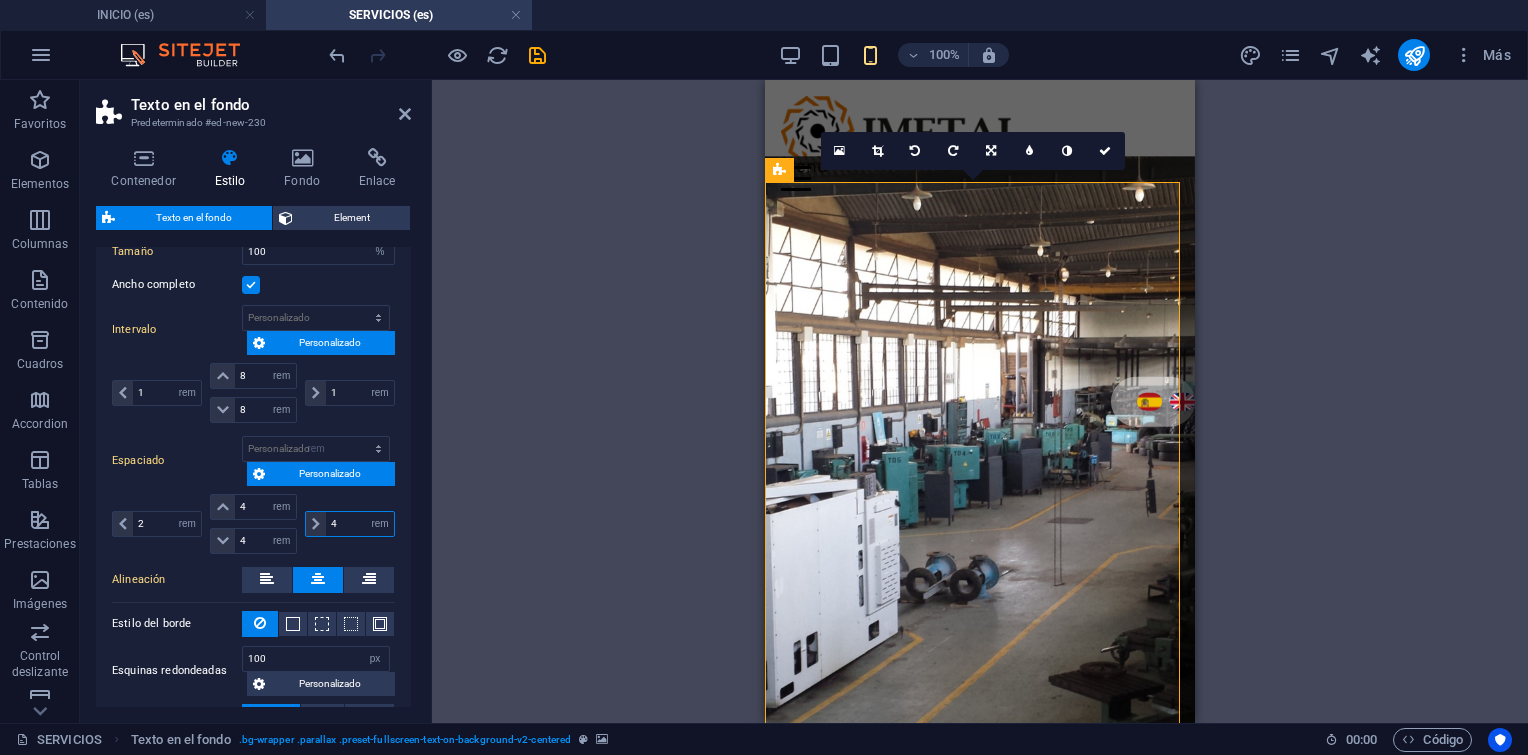 type 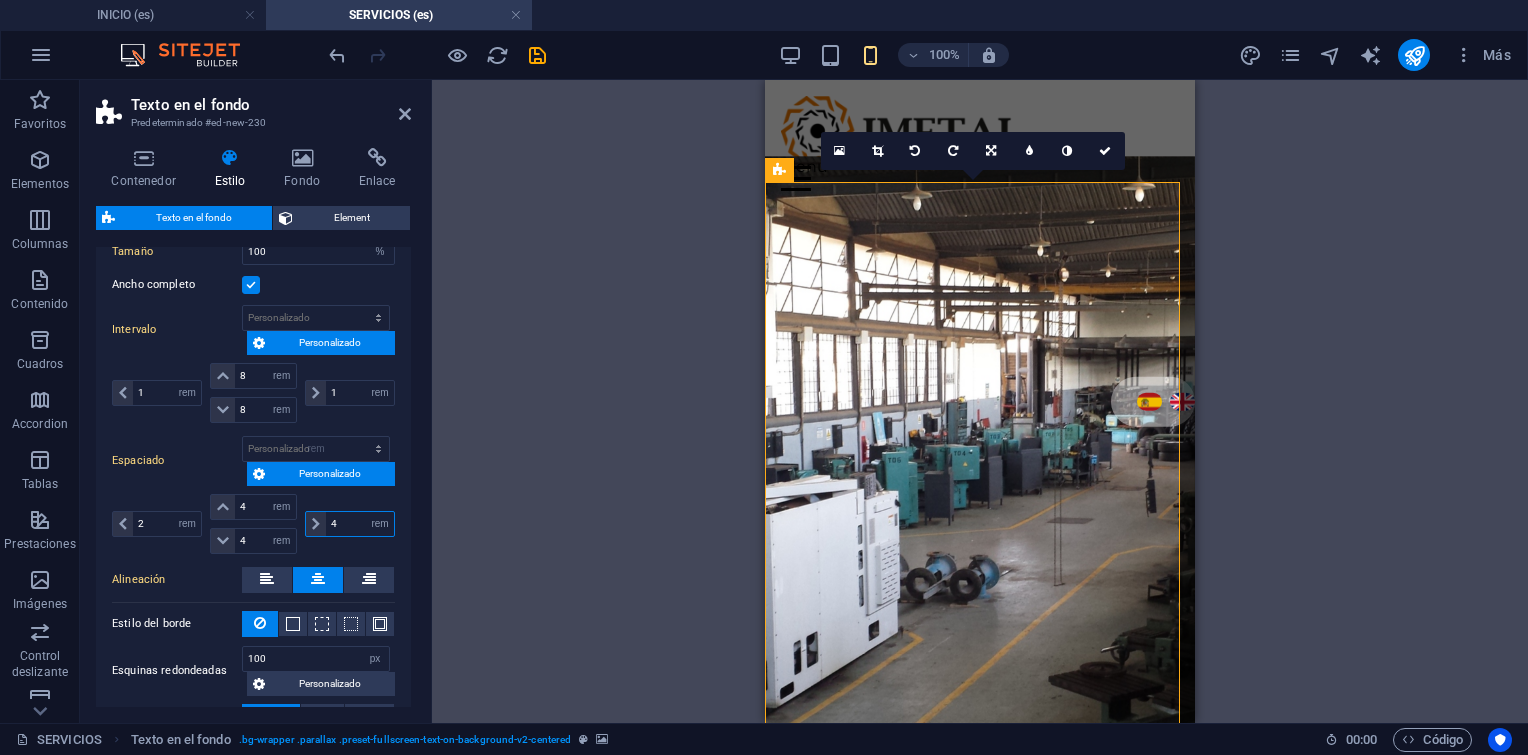 select on "DISABLED_OPTION_VALUE" 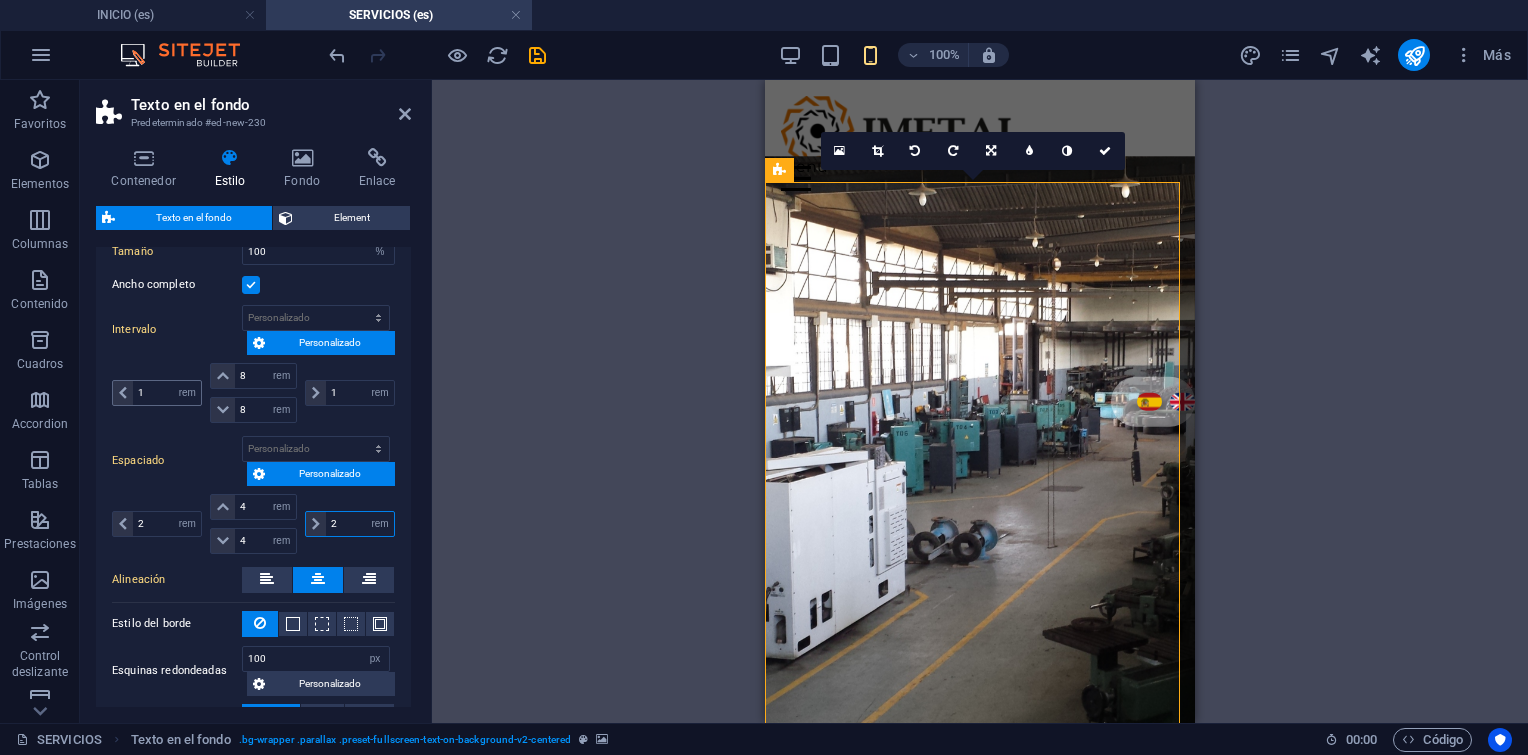 type on "2" 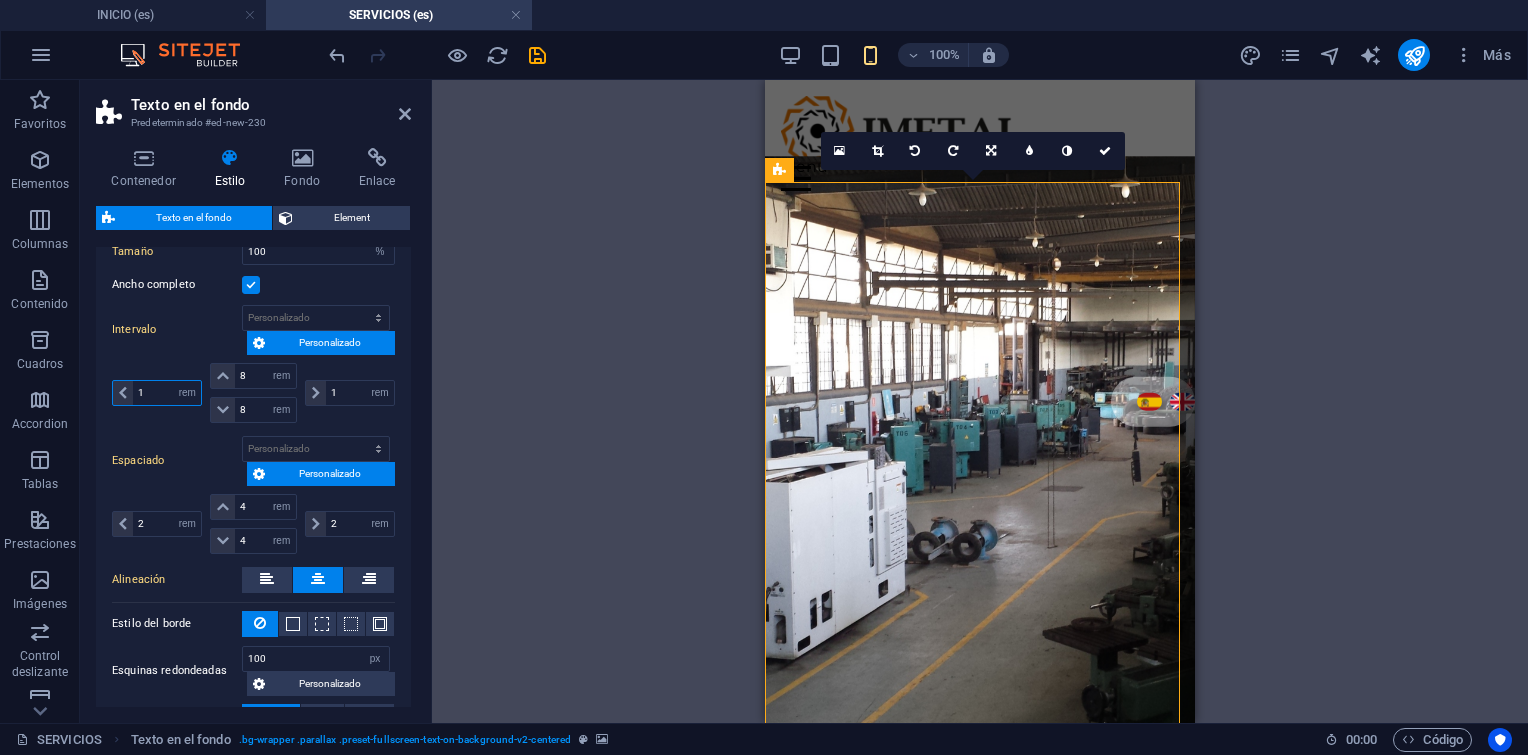 click on "1" at bounding box center [167, 393] 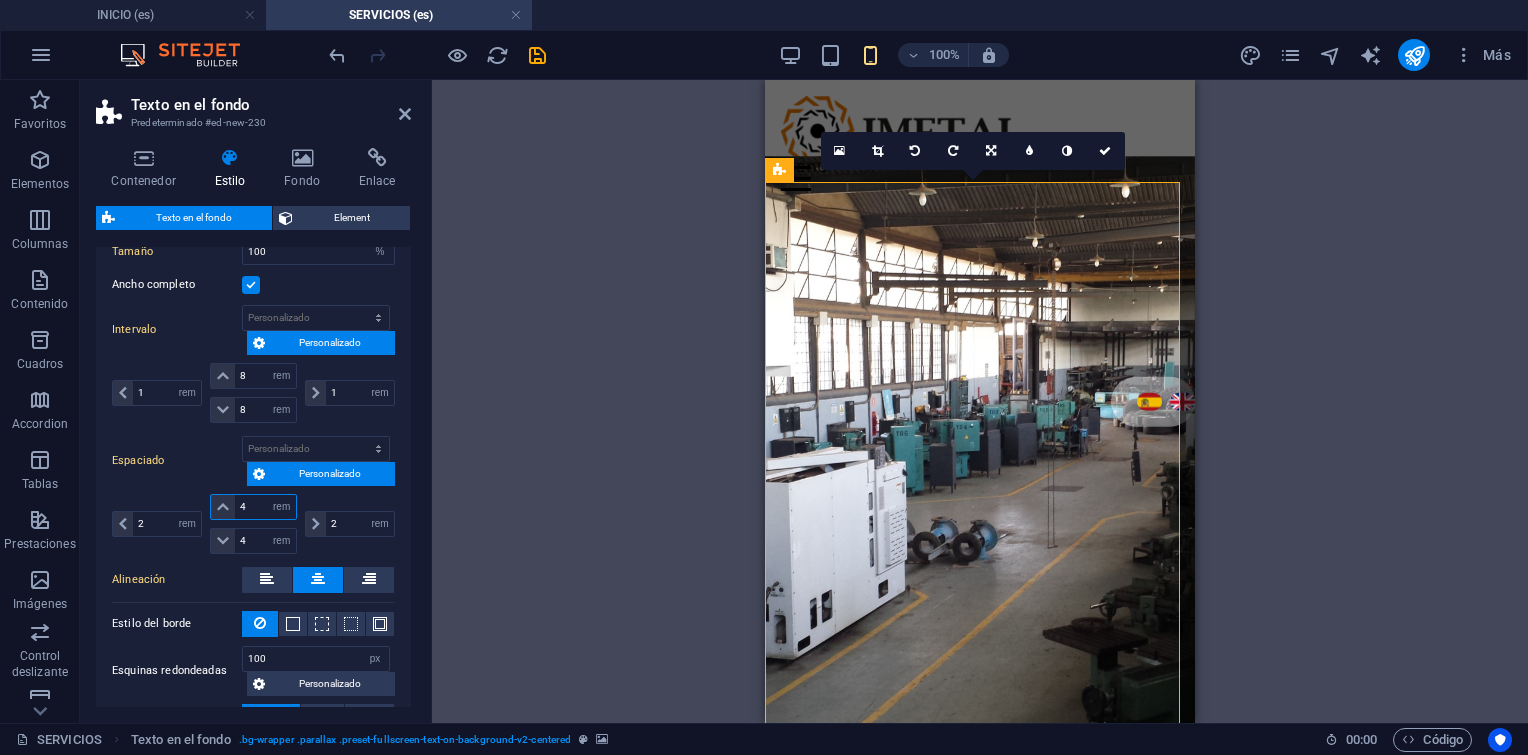 click on "4" at bounding box center (265, 507) 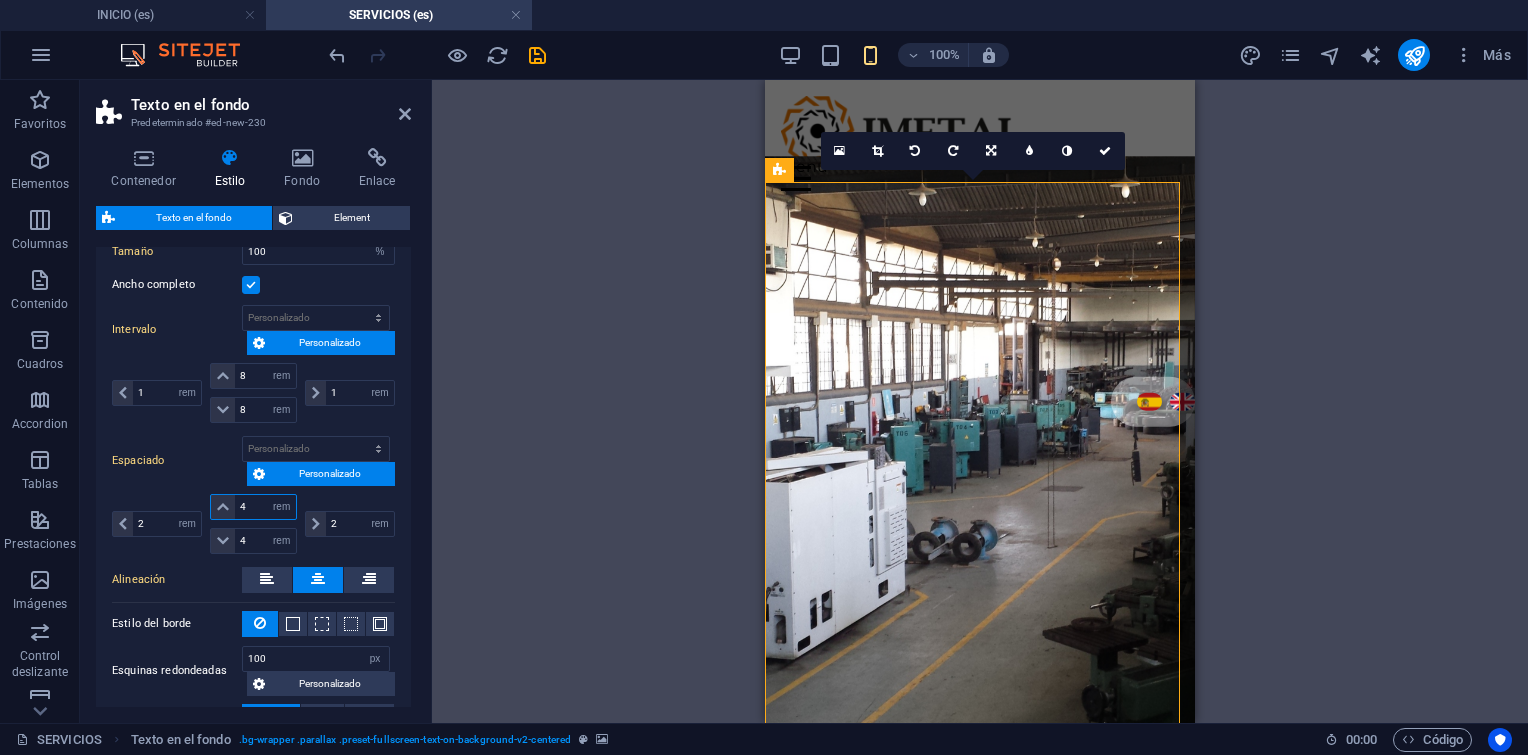 click on "4" at bounding box center [265, 507] 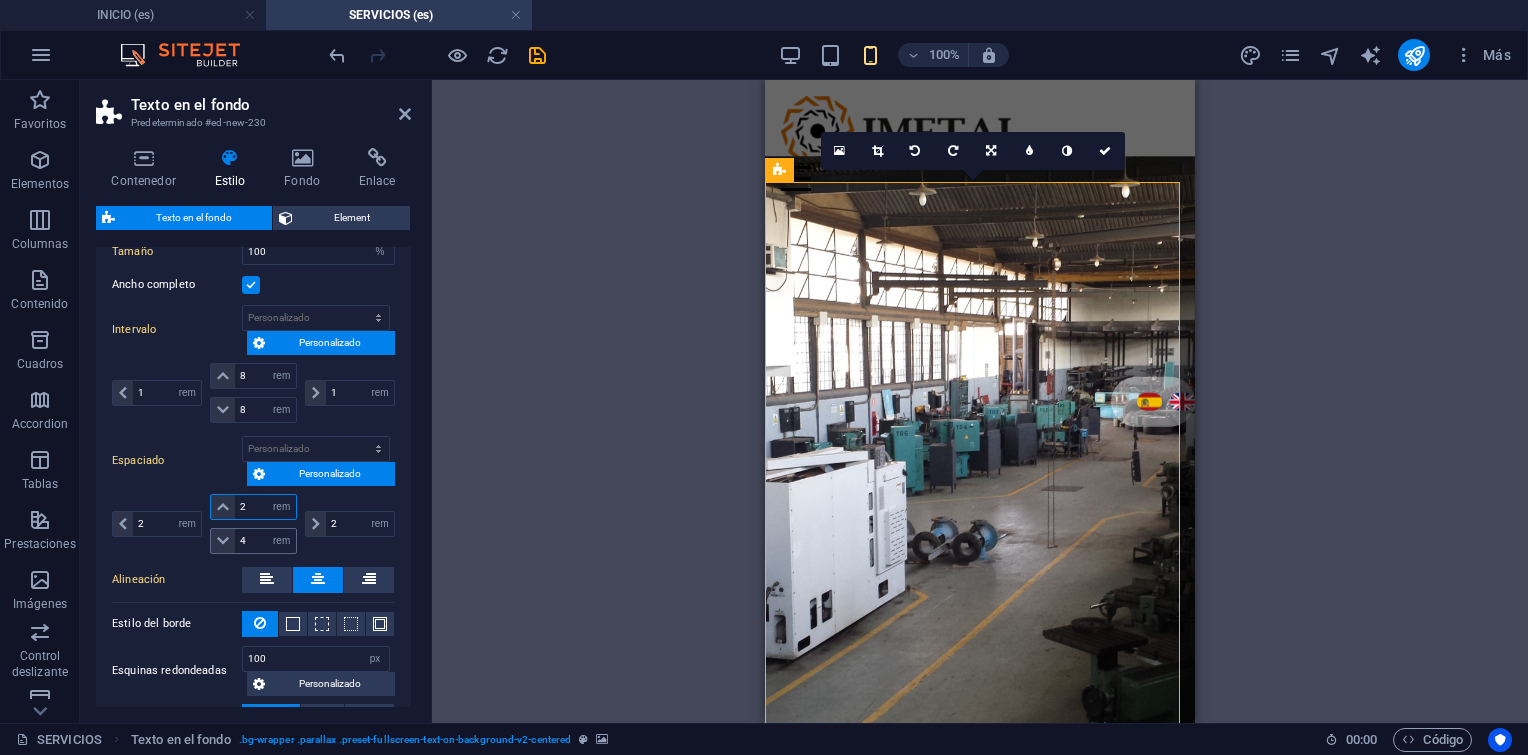 type on "2" 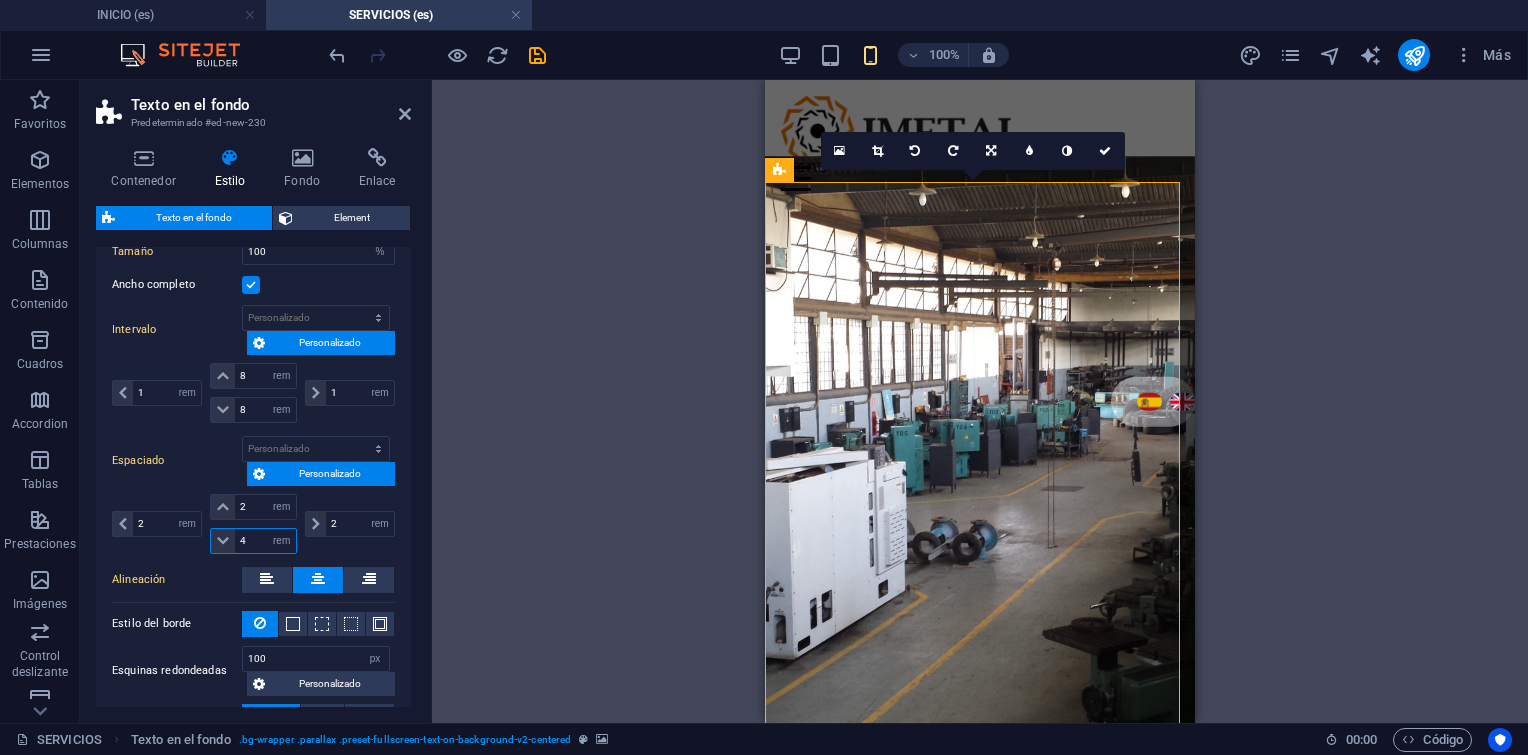 click on "4" at bounding box center [265, 541] 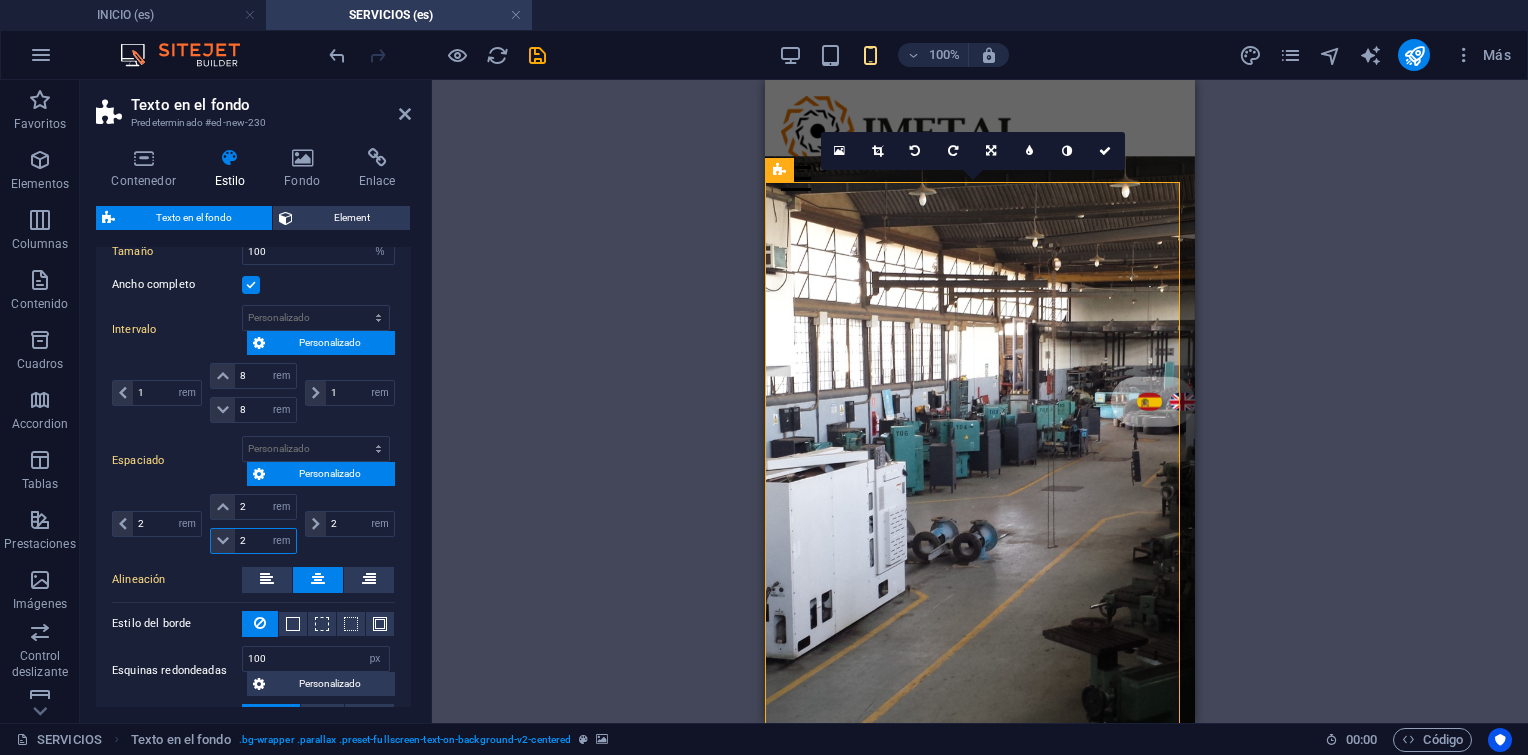 type on "2" 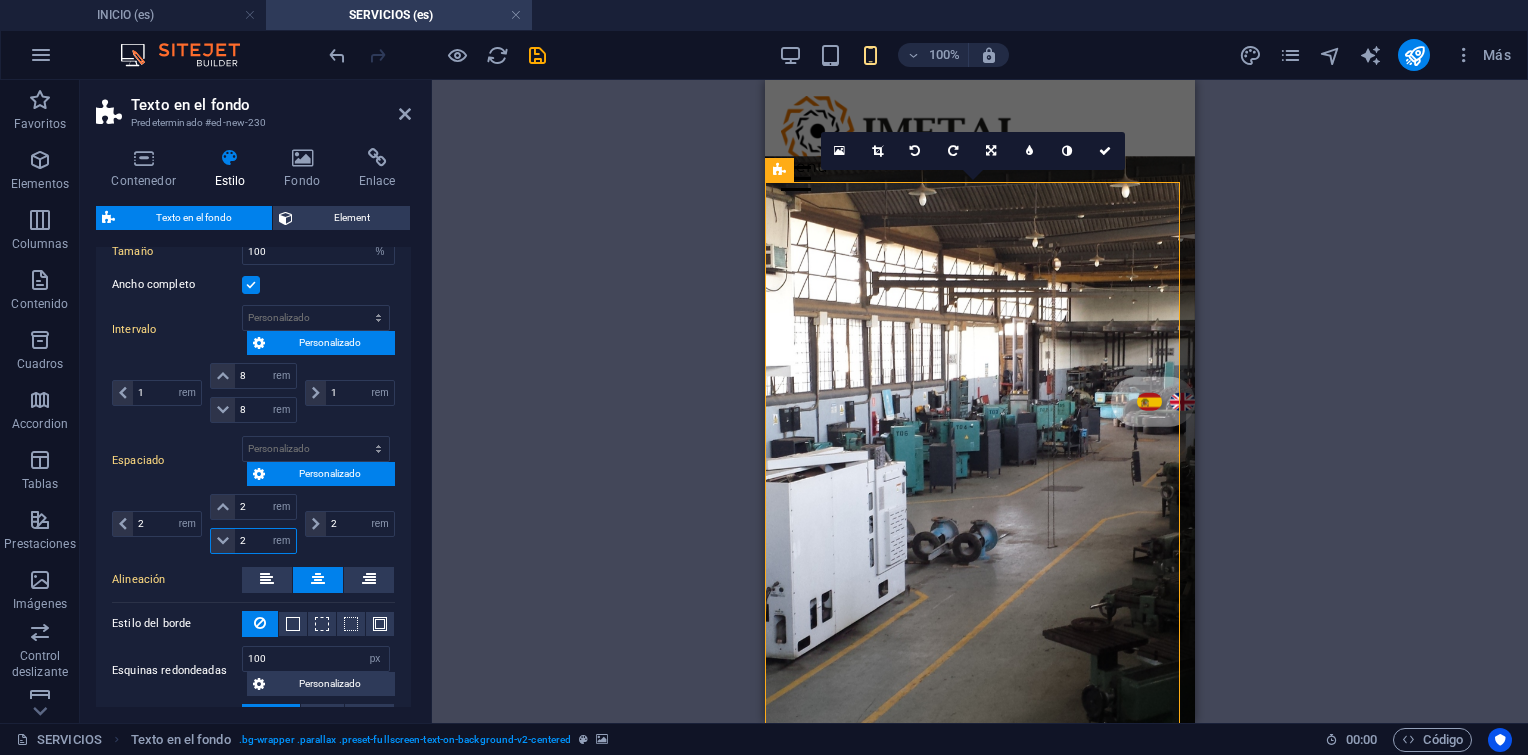 select on "rem" 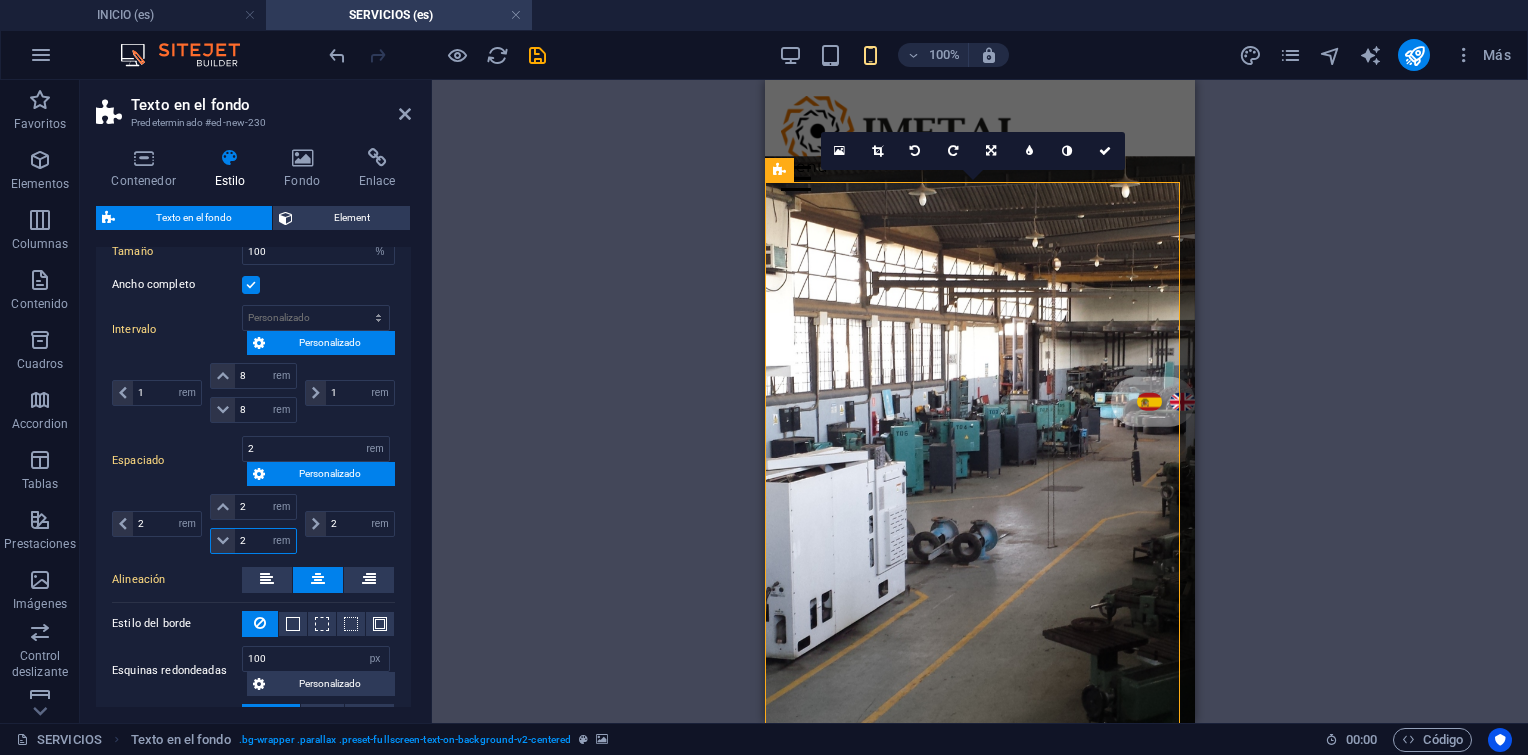 type on "2" 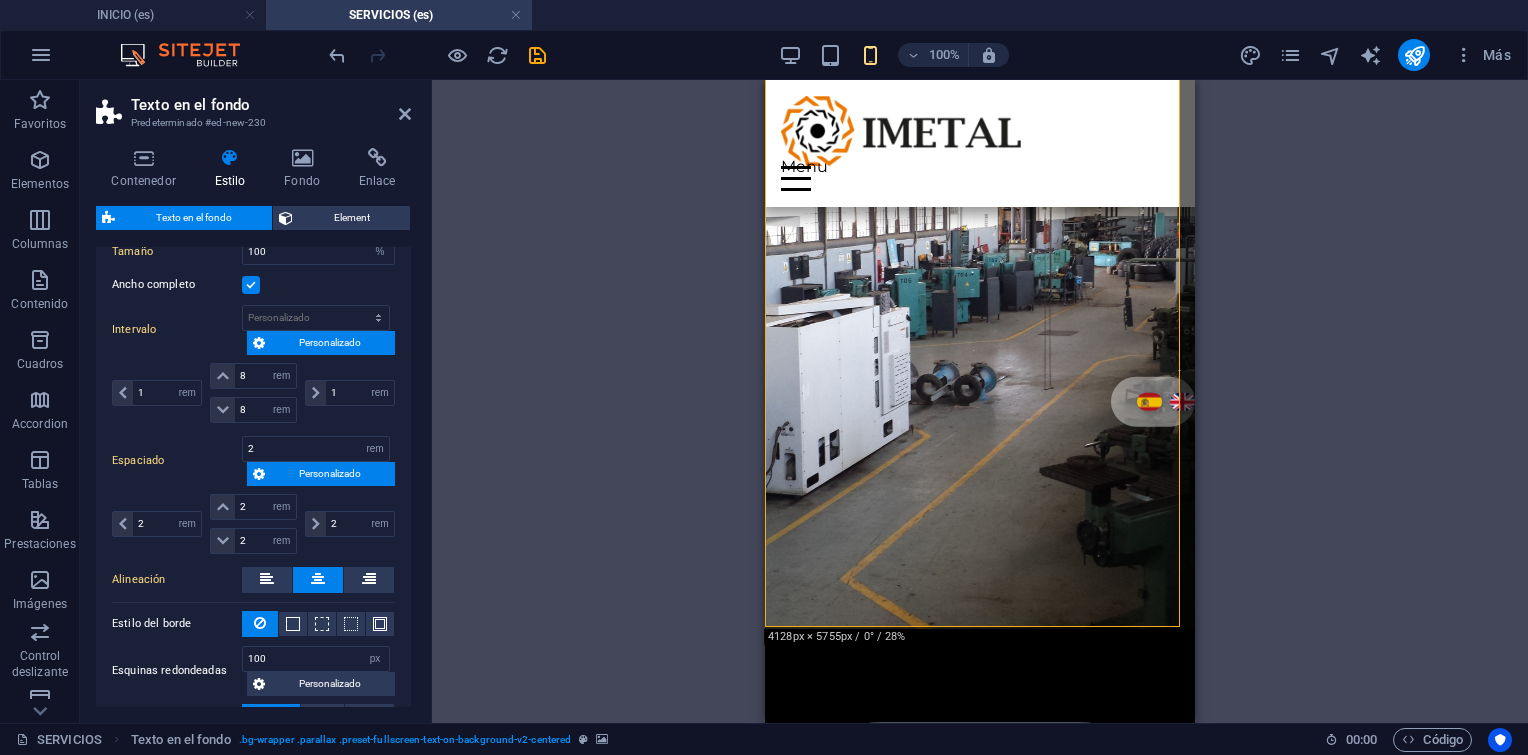 scroll, scrollTop: 0, scrollLeft: 0, axis: both 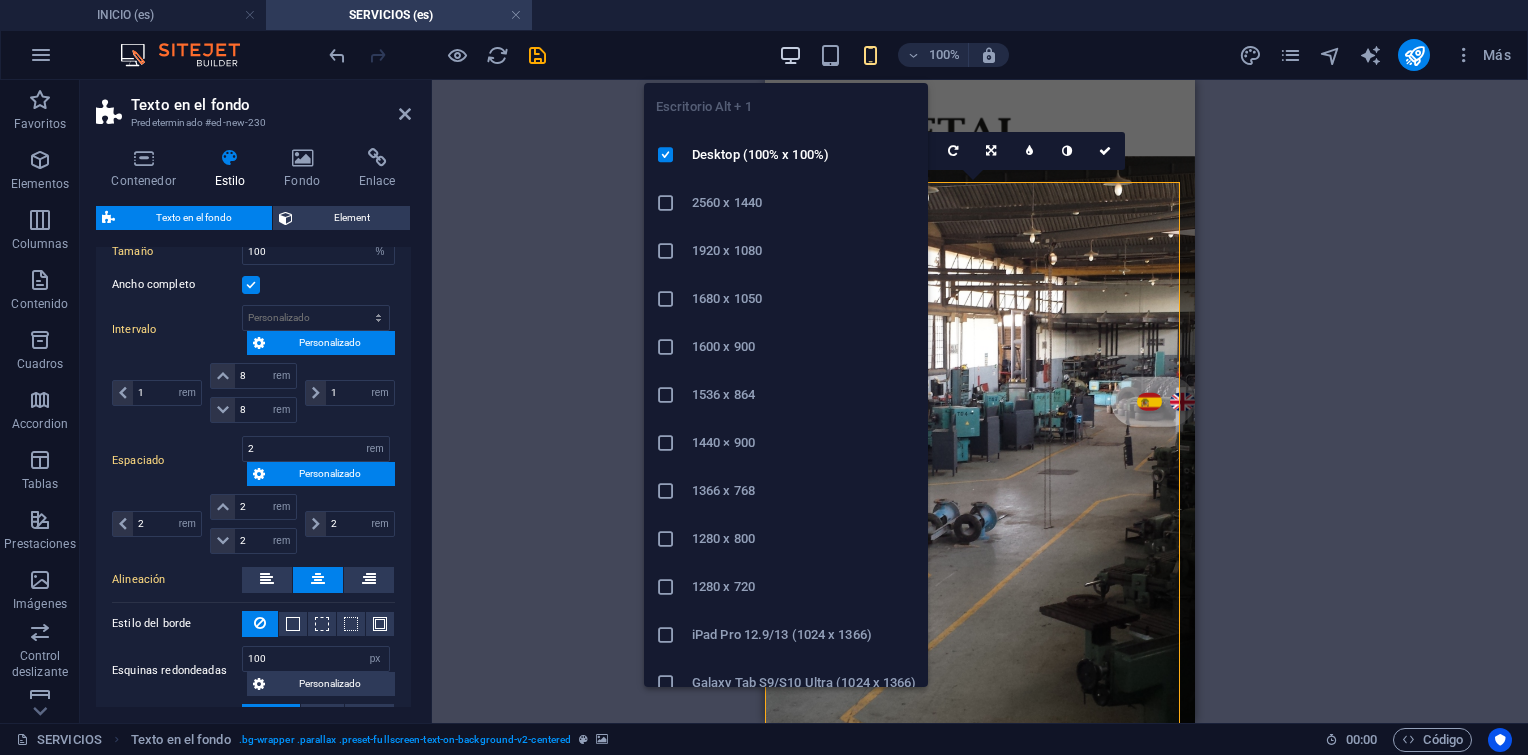 click at bounding box center (790, 55) 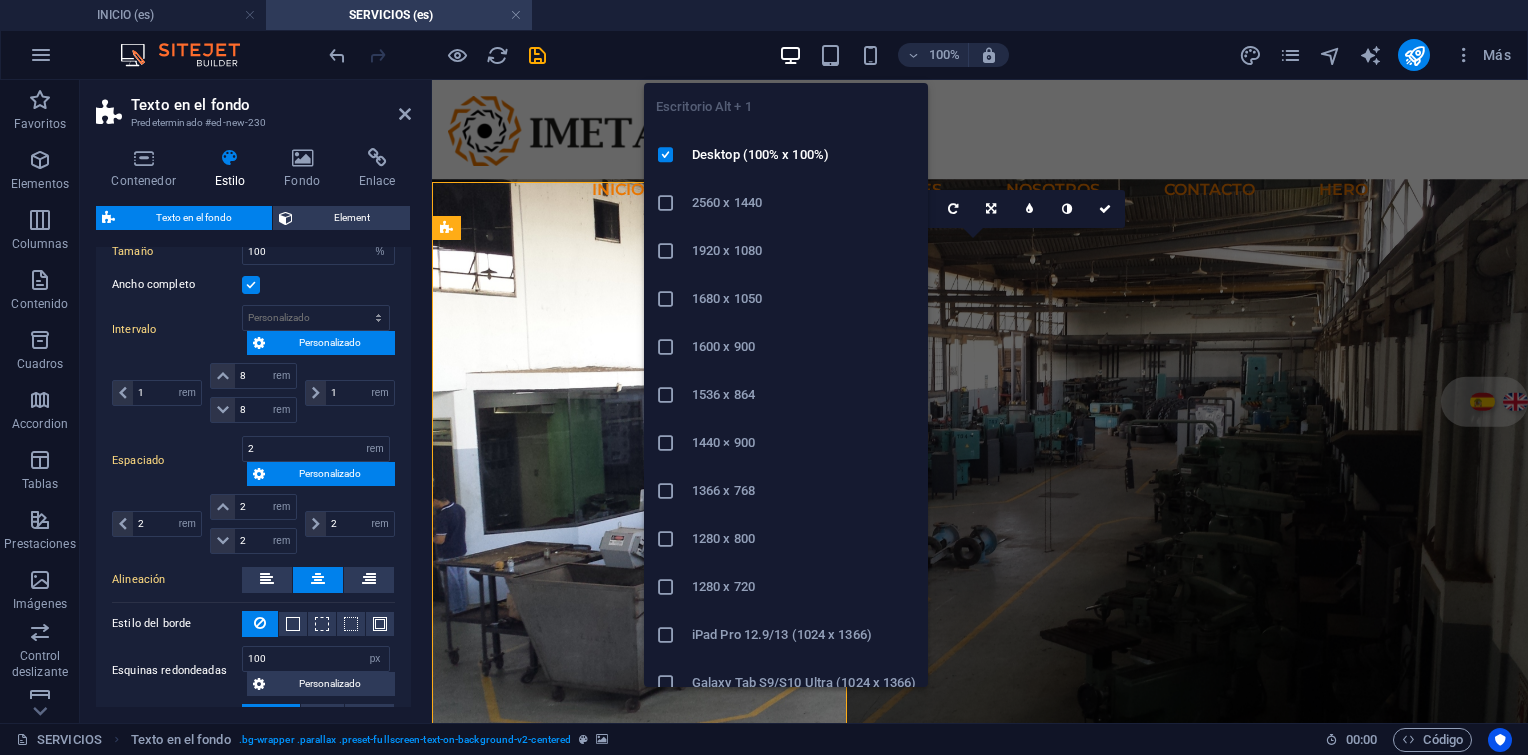 type on "50" 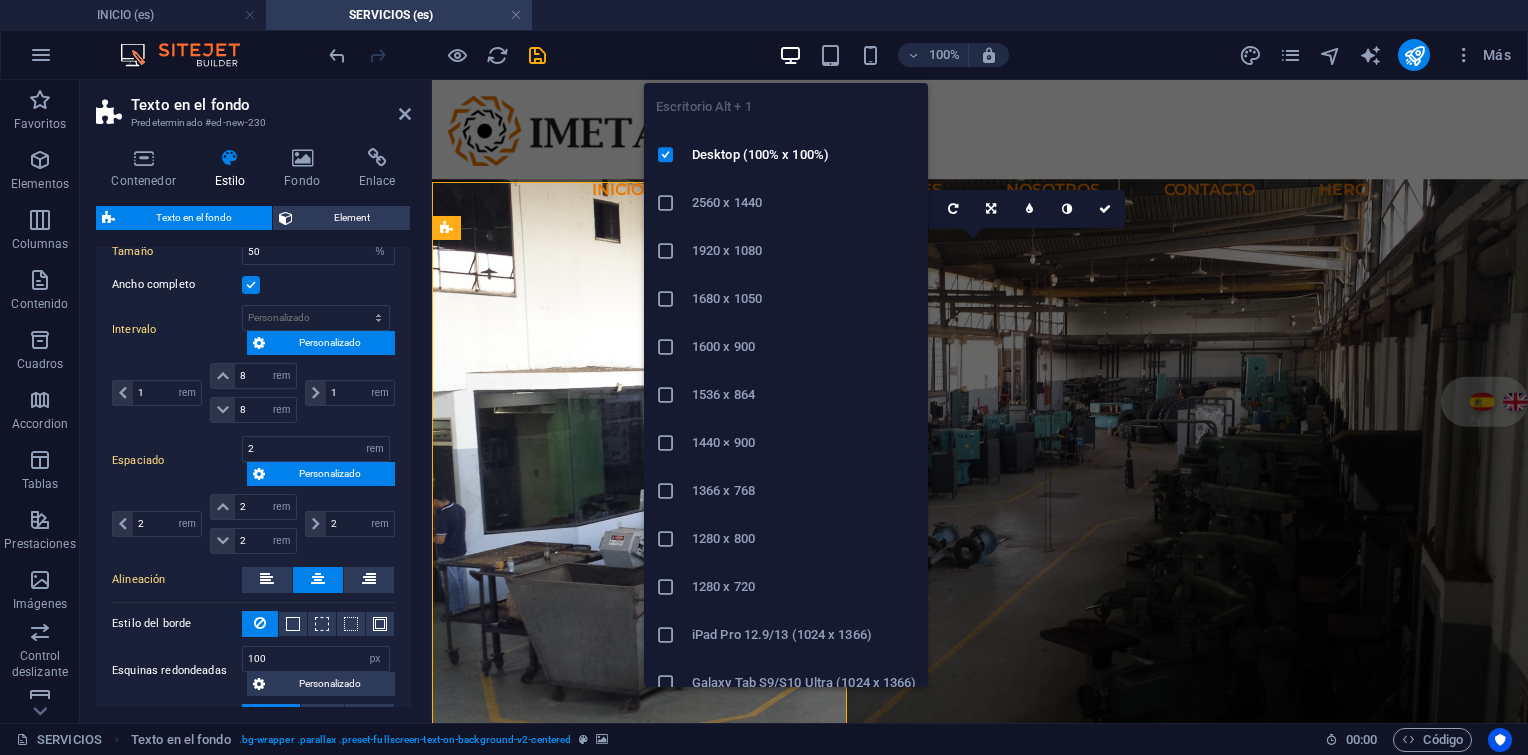 type on "0" 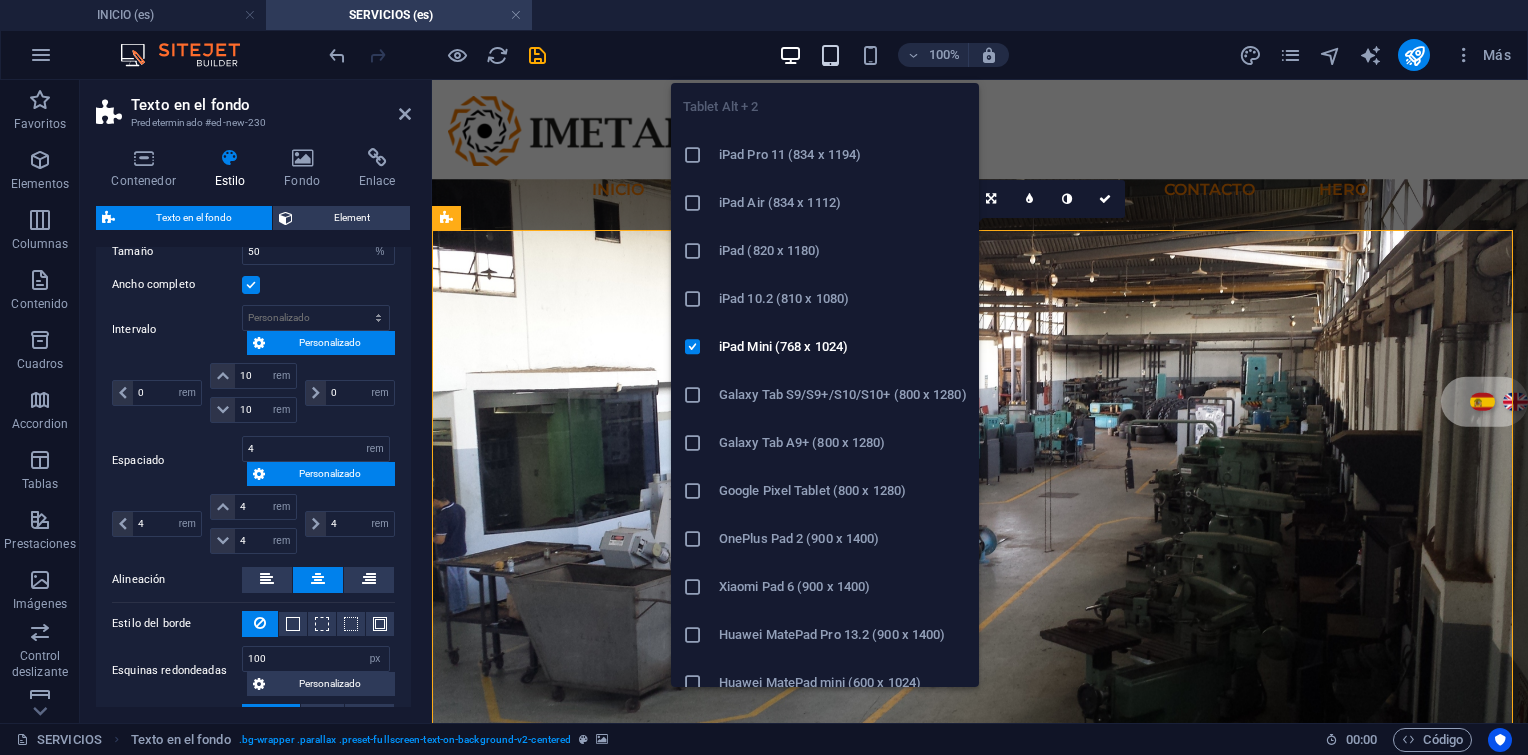 click at bounding box center [830, 55] 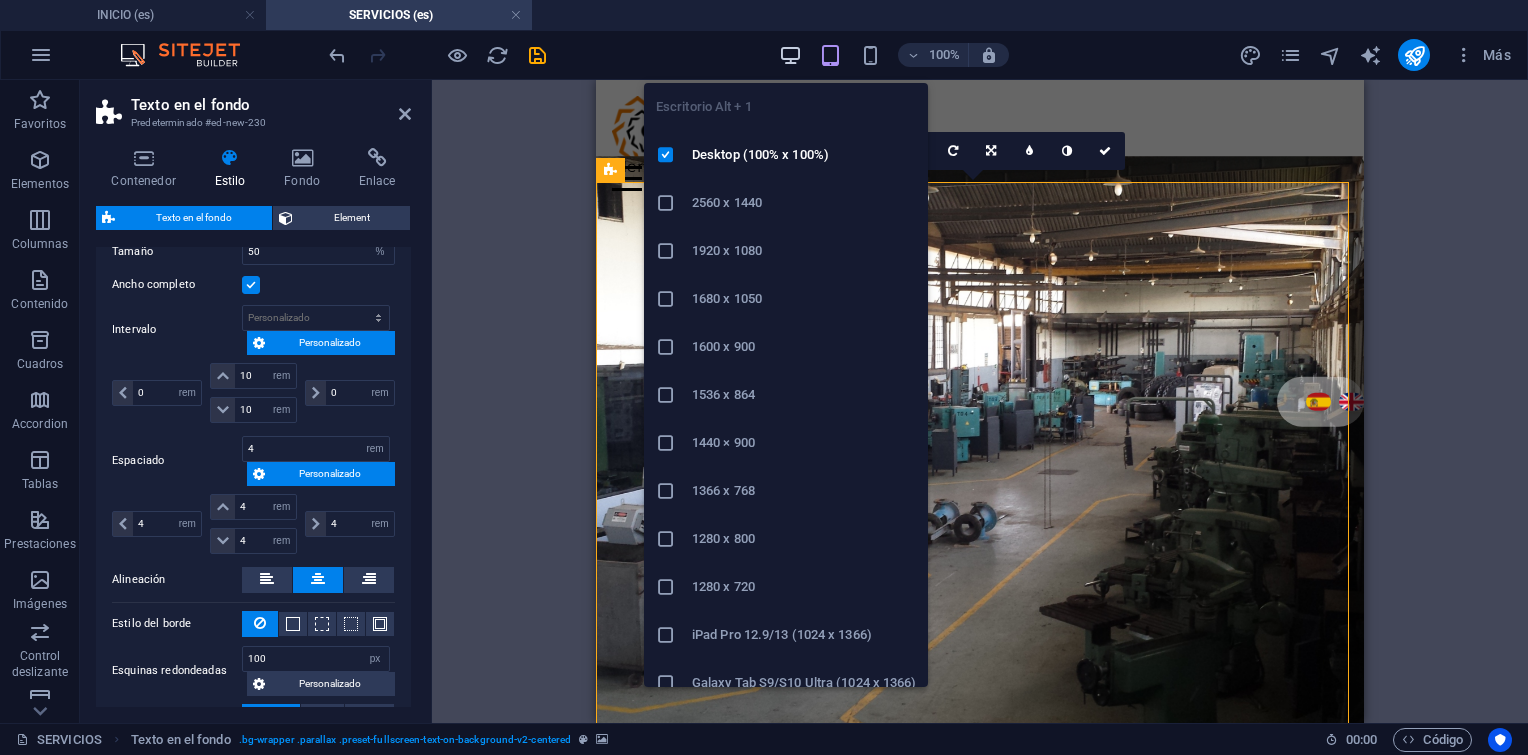 click at bounding box center (790, 55) 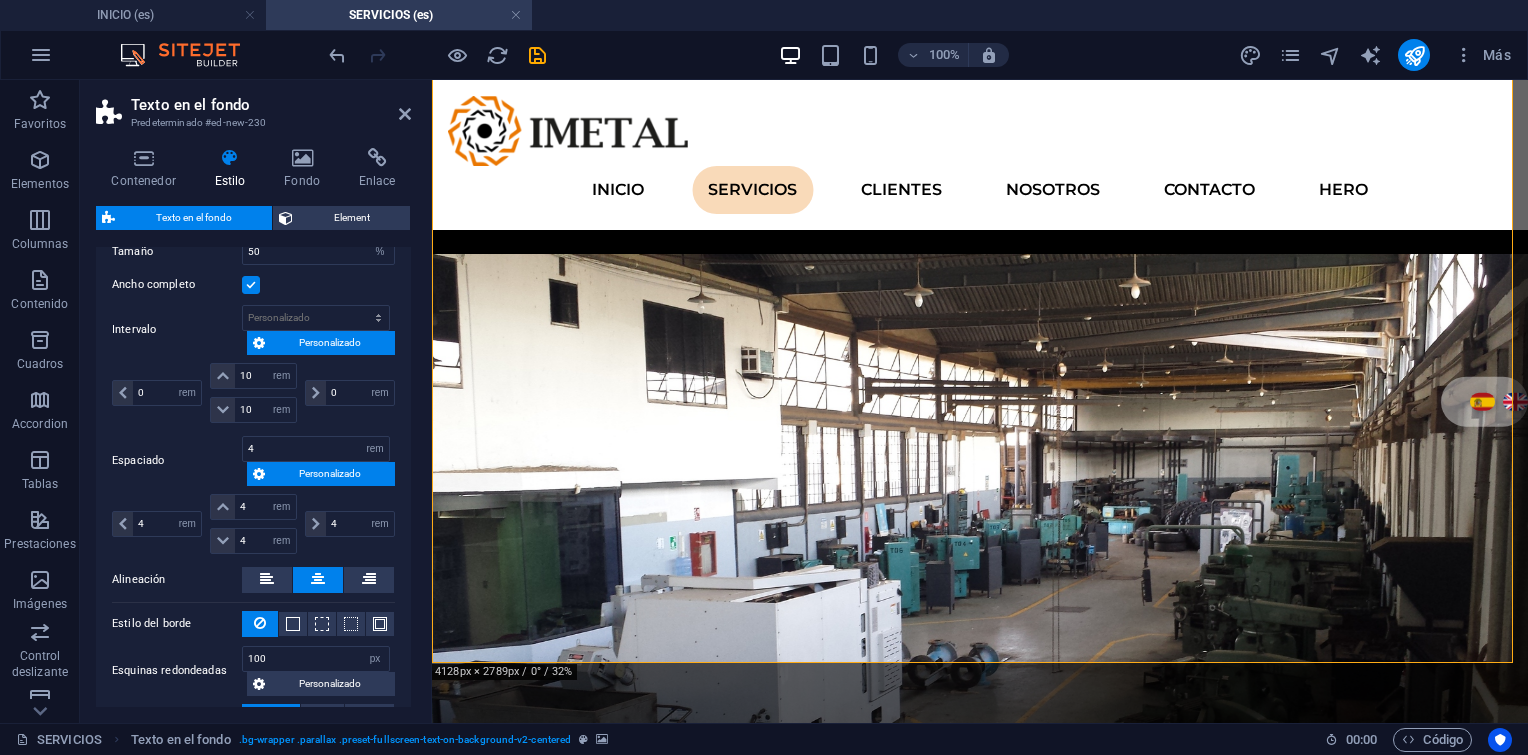 scroll, scrollTop: 300, scrollLeft: 0, axis: vertical 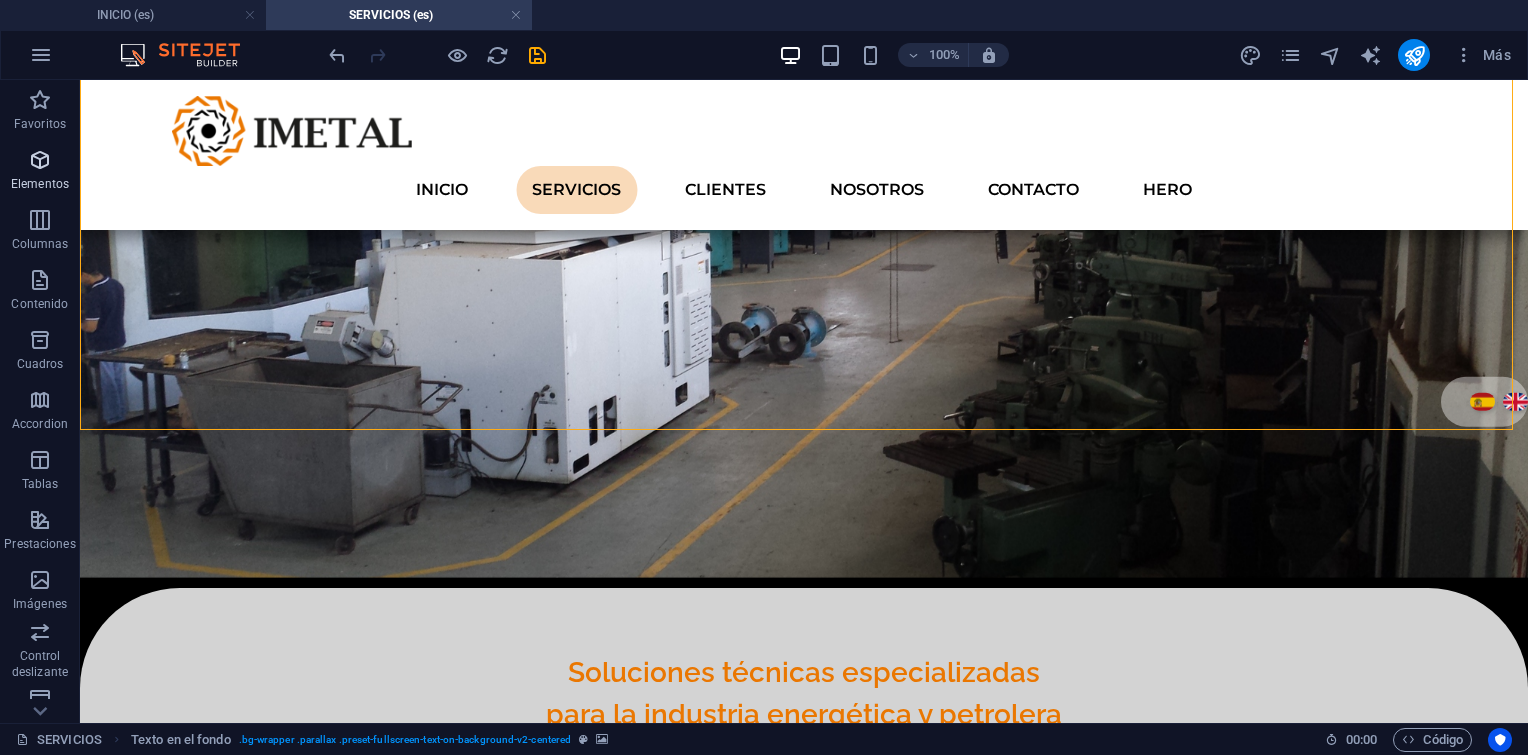 click at bounding box center [40, 160] 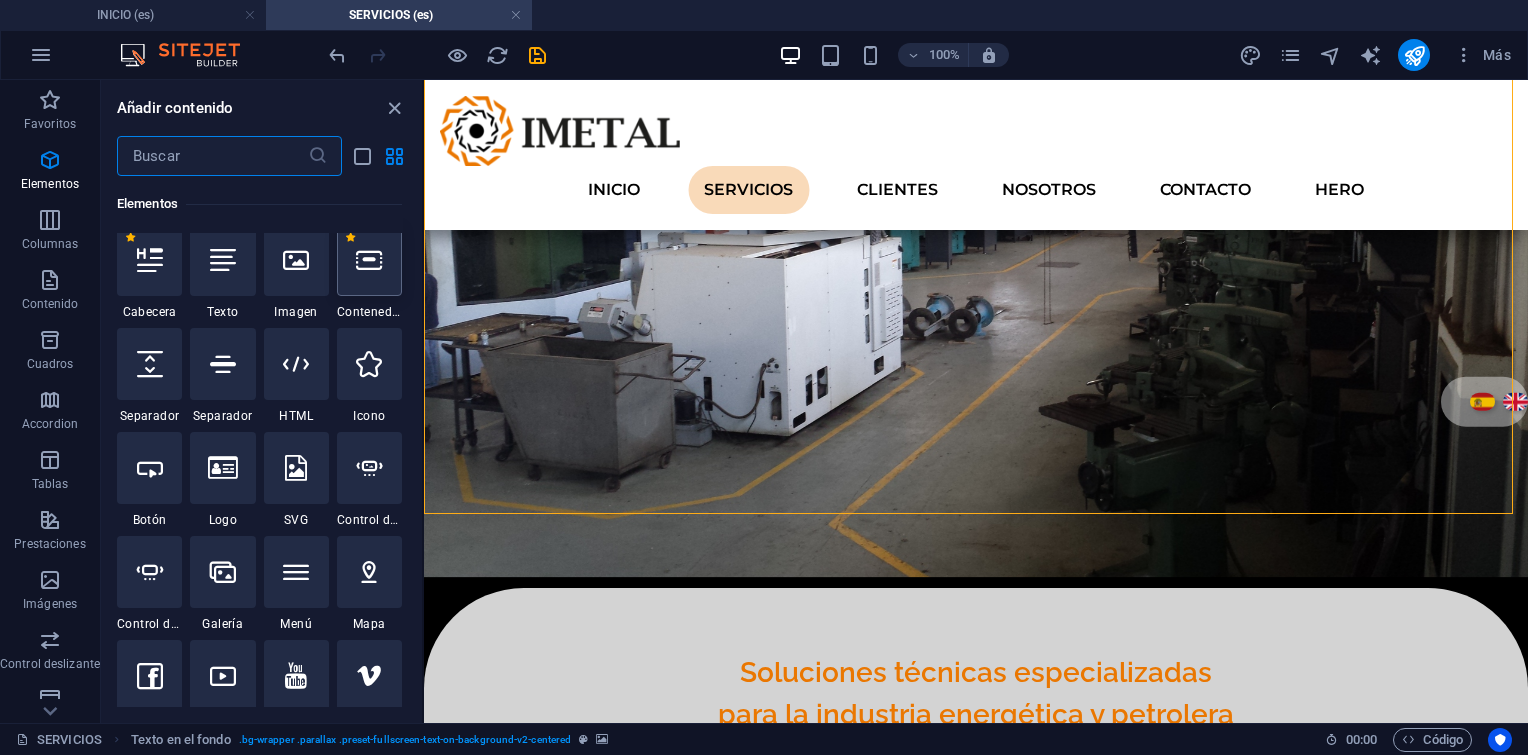 scroll, scrollTop: 400, scrollLeft: 0, axis: vertical 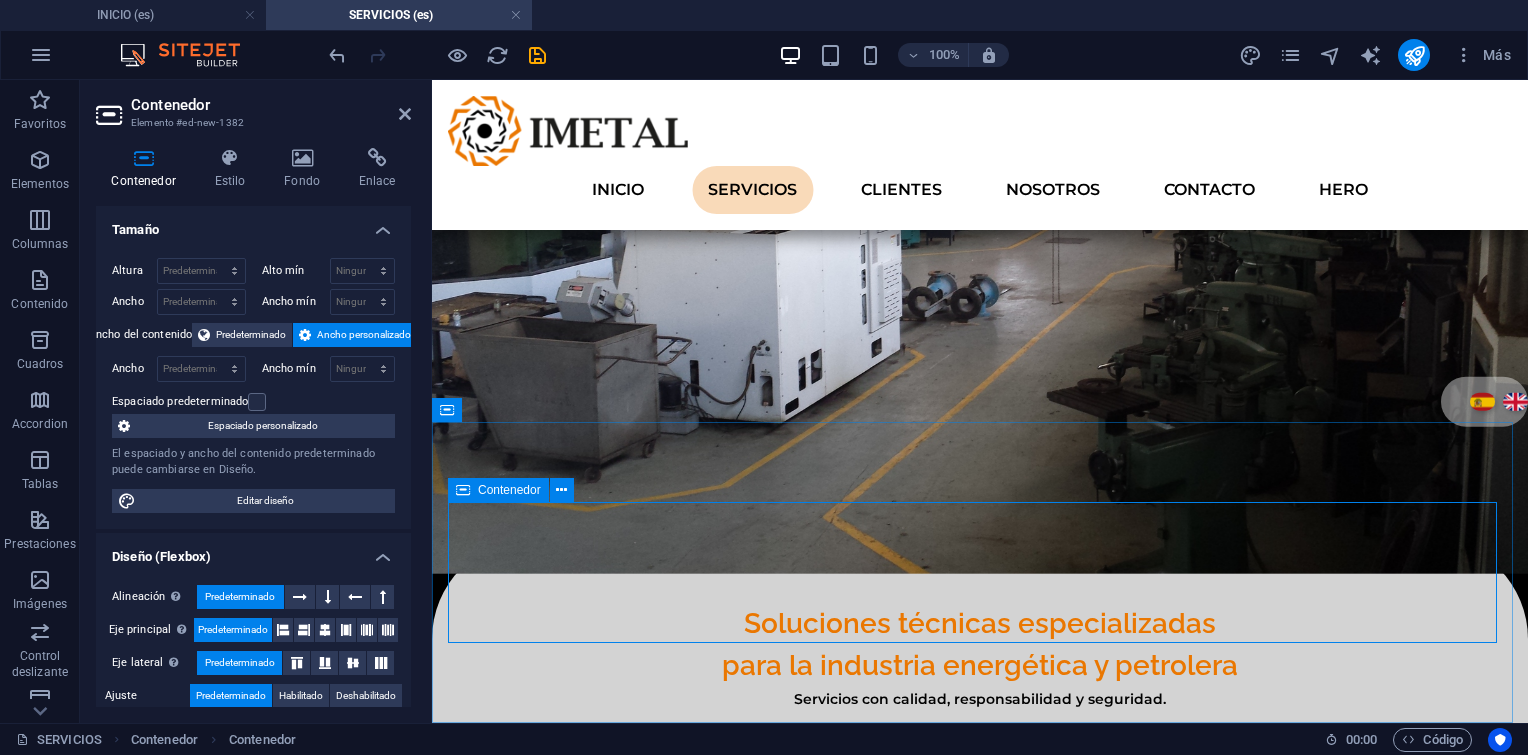 click on "Contenedor" at bounding box center [509, 490] 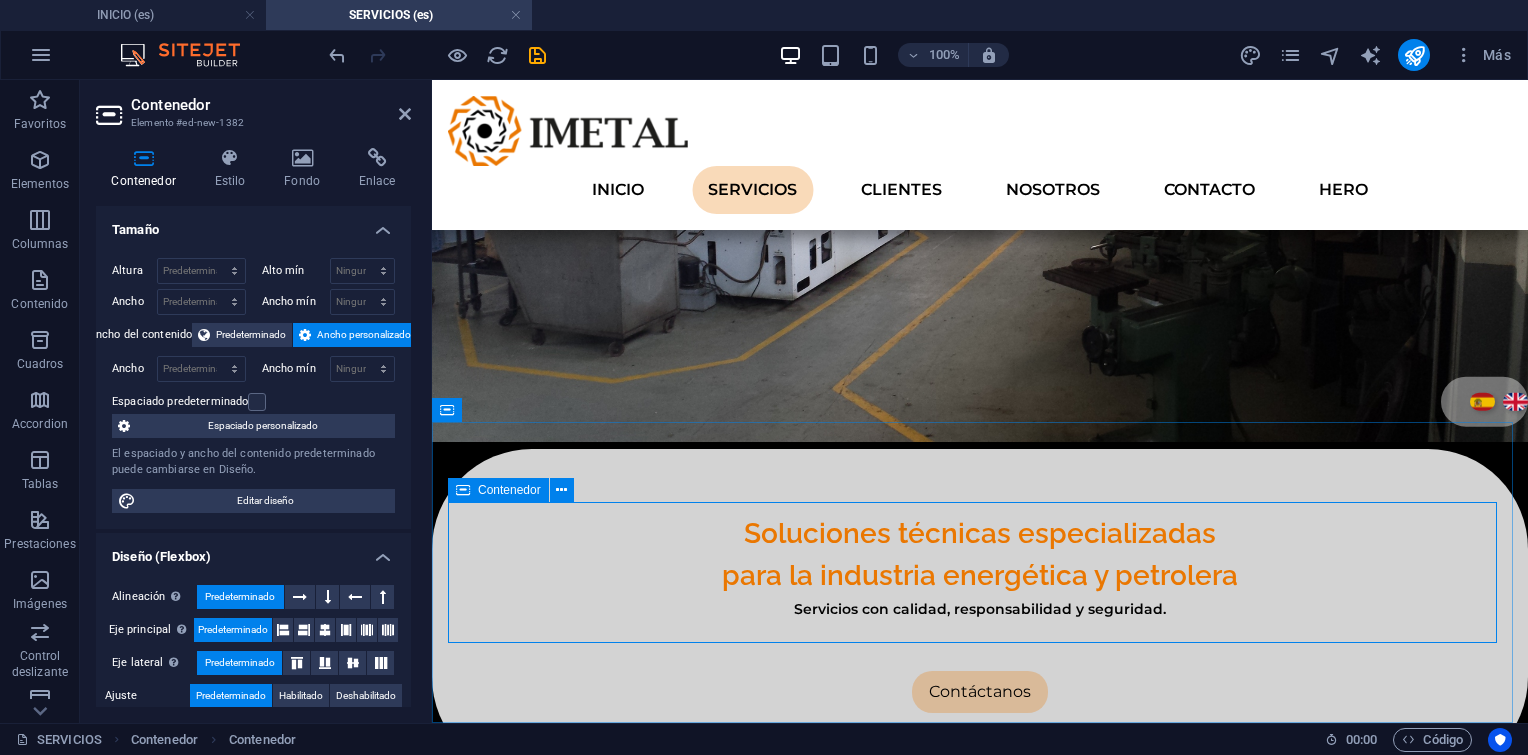 scroll, scrollTop: 407, scrollLeft: 0, axis: vertical 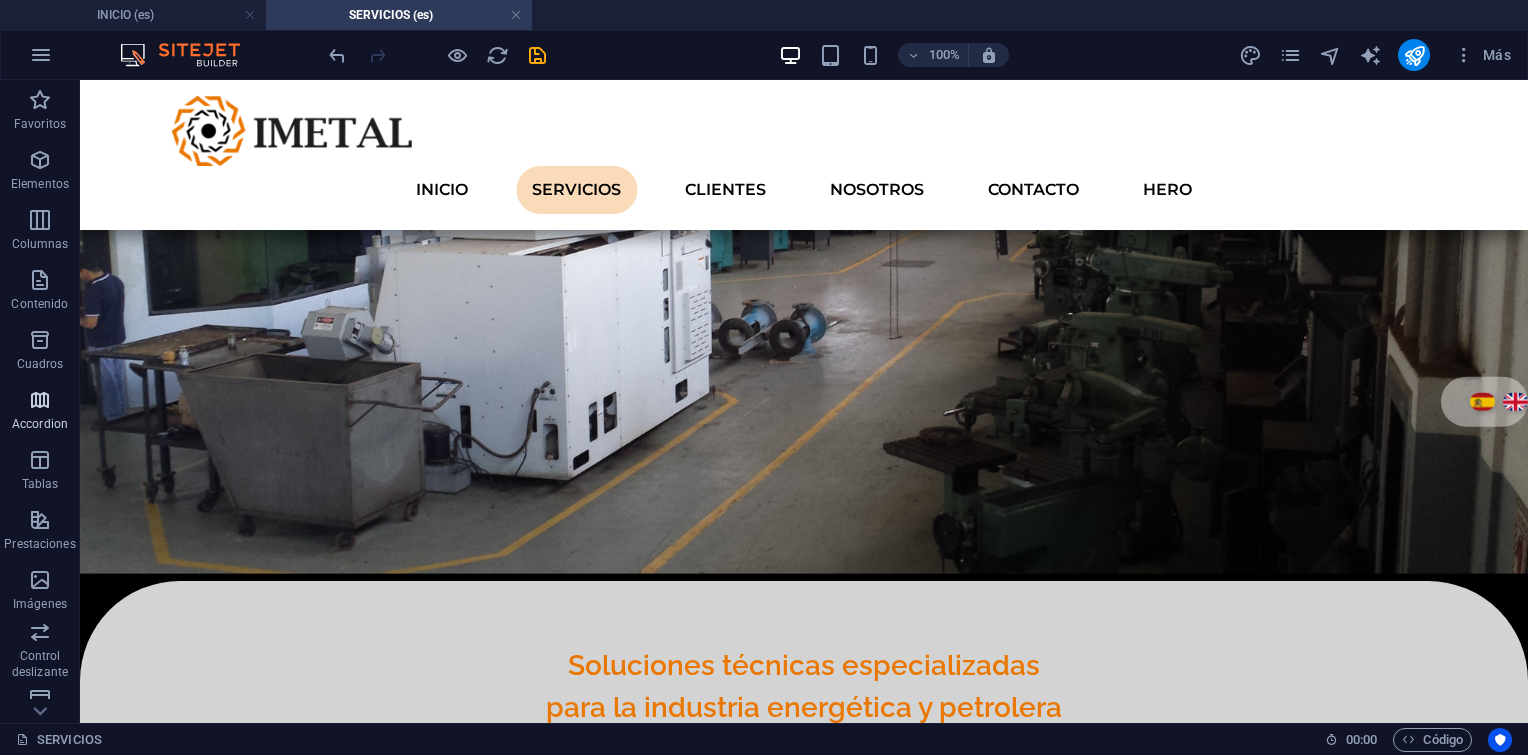 click at bounding box center [40, 400] 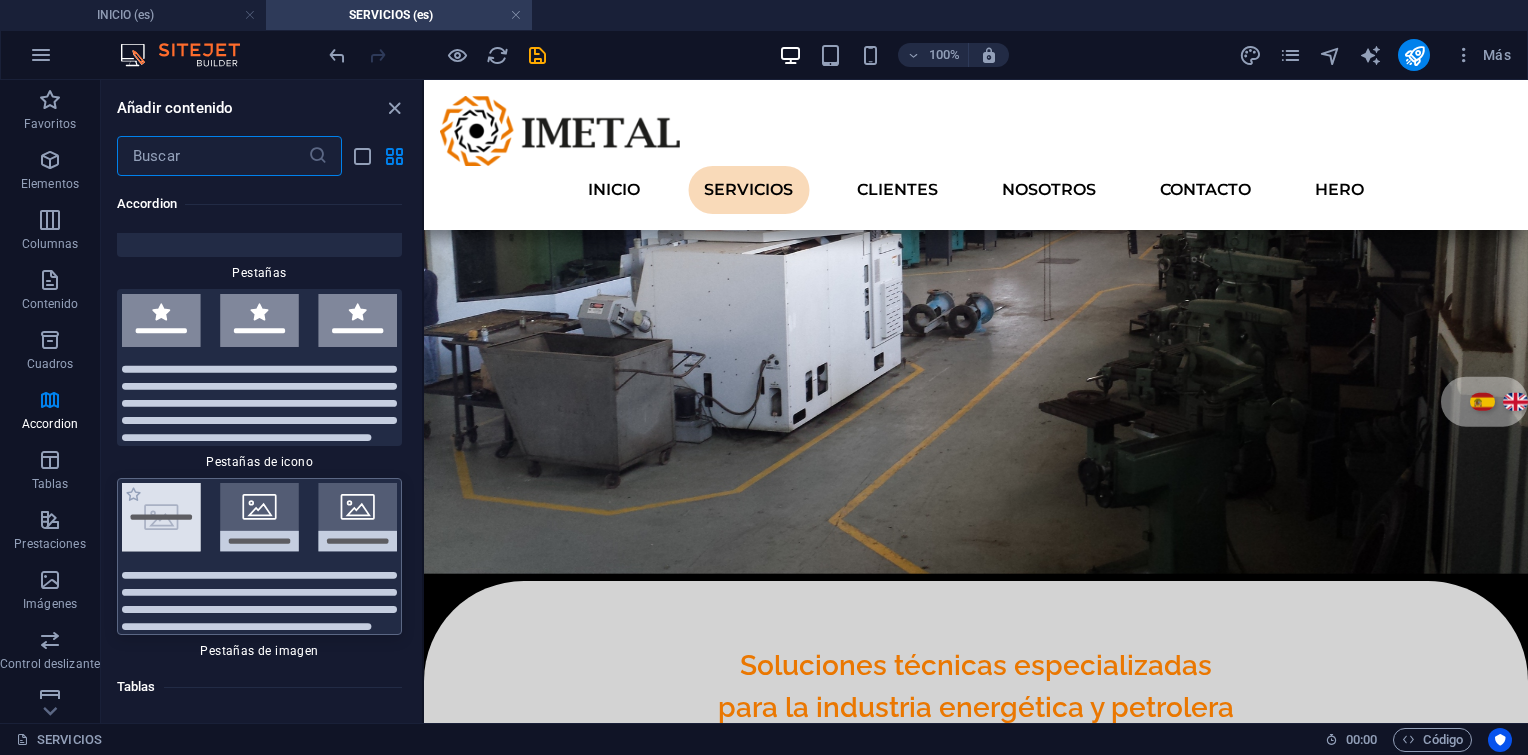 scroll, scrollTop: 13055, scrollLeft: 0, axis: vertical 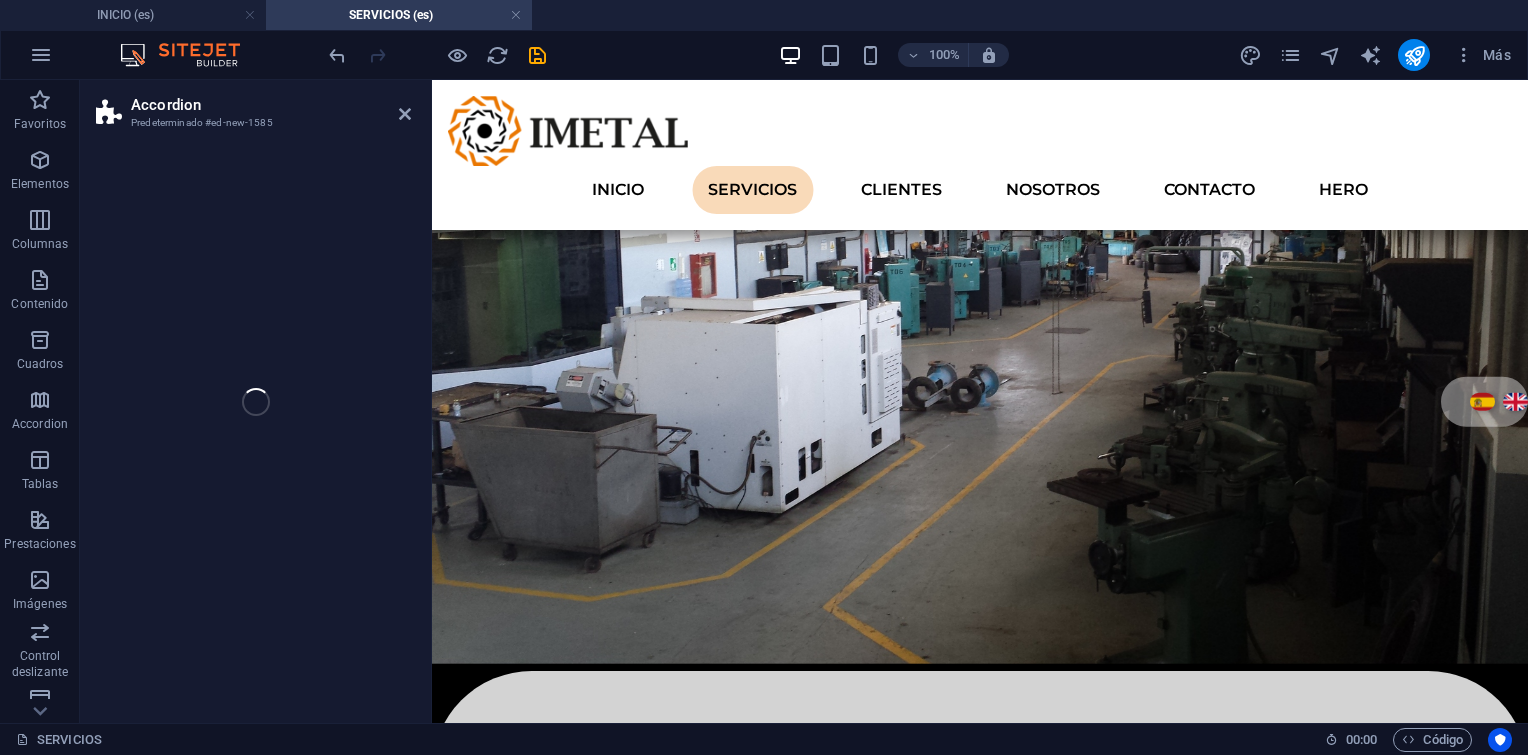select on "rem" 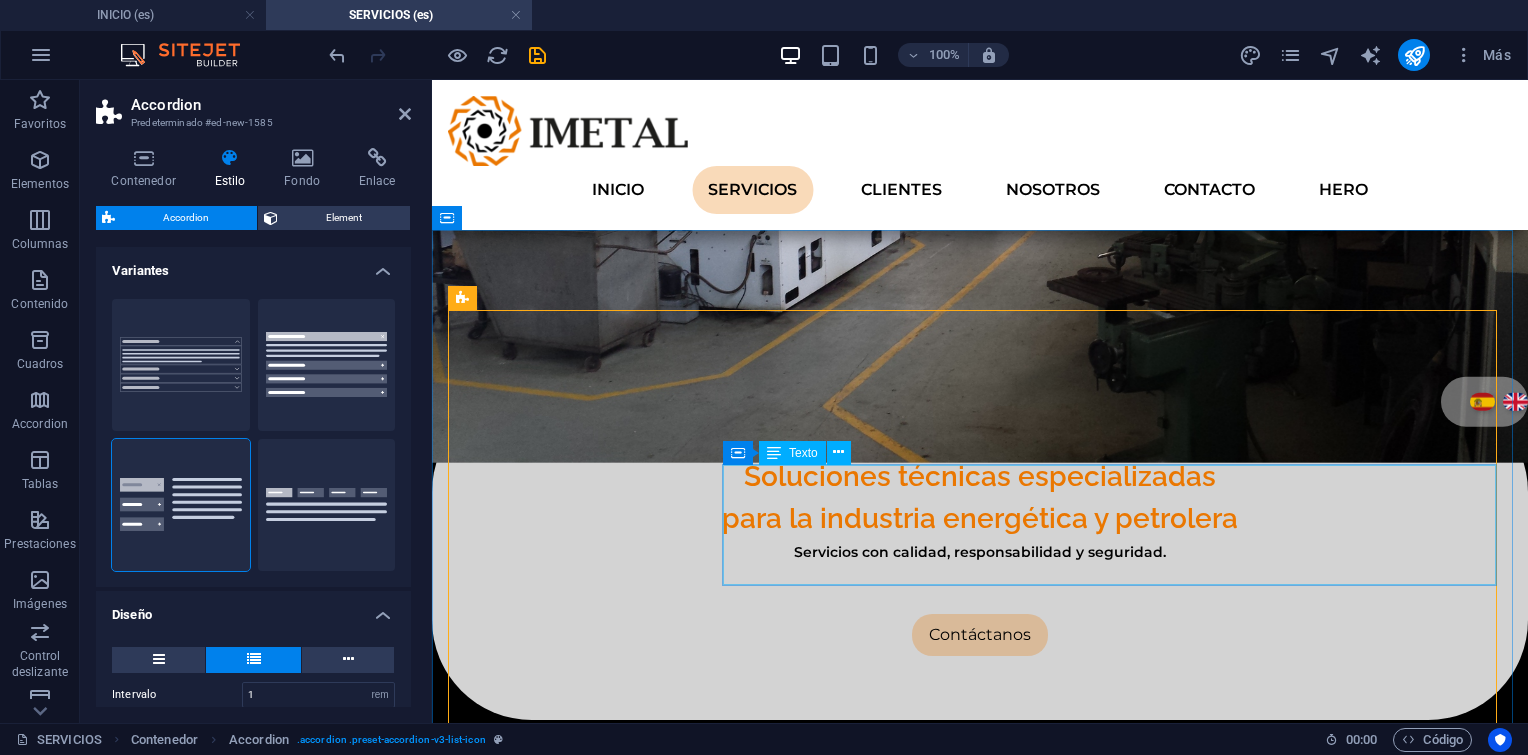 scroll, scrollTop: 607, scrollLeft: 0, axis: vertical 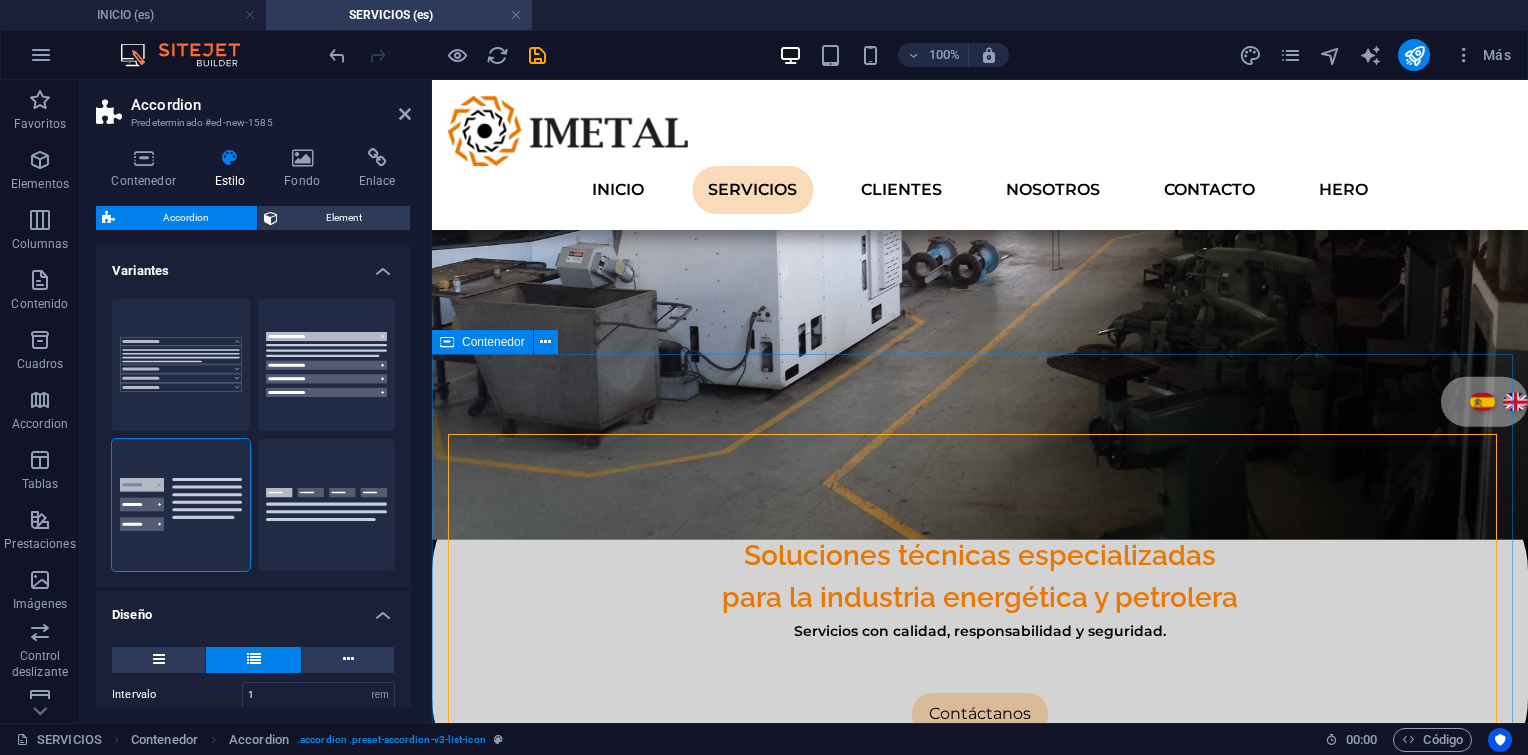 click at bounding box center [447, 342] 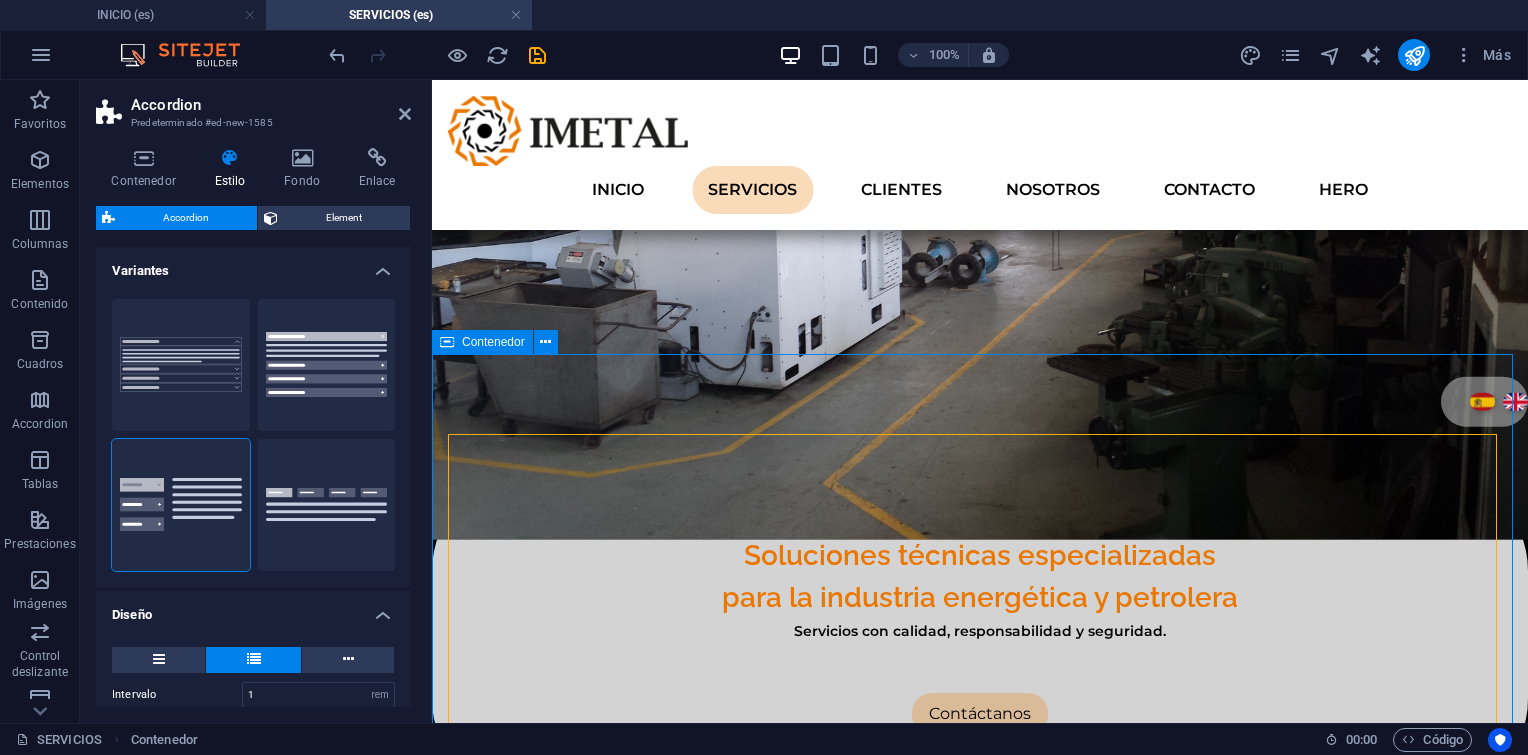click on "Headline Lorem ipsum dolor sit amet, consectetur adipisicing elit. Maiores ipsum repellat minus nihil. Labore, delectus, nam dignissimos ea repudiandae minima voluptatum magni pariatur possimus quia accusamus harum facilis corporis animi nisi. Enim, pariatur, impedit quia repellat harum ipsam laboriosam voluptas dicta illum nisi obcaecati reprehenderit quis placeat recusandae tenetur aperiam. Headline Lorem ipsum dolor sit amet, consectetur adipisicing elit. Maiores ipsum repellat minus nihil. Labore, delectus, nam dignissimos ea repudiandae minima voluptatum magni pariatur possimus quia accusamus harum facilis corporis animi nisi. Enim, pariatur, impedit quia repellat harum ipsam laboriosam voluptas dicta illum nisi obcaecati reprehenderit quis placeat recusandae tenetur aperiam. Headline Headline" at bounding box center (980, 1339) 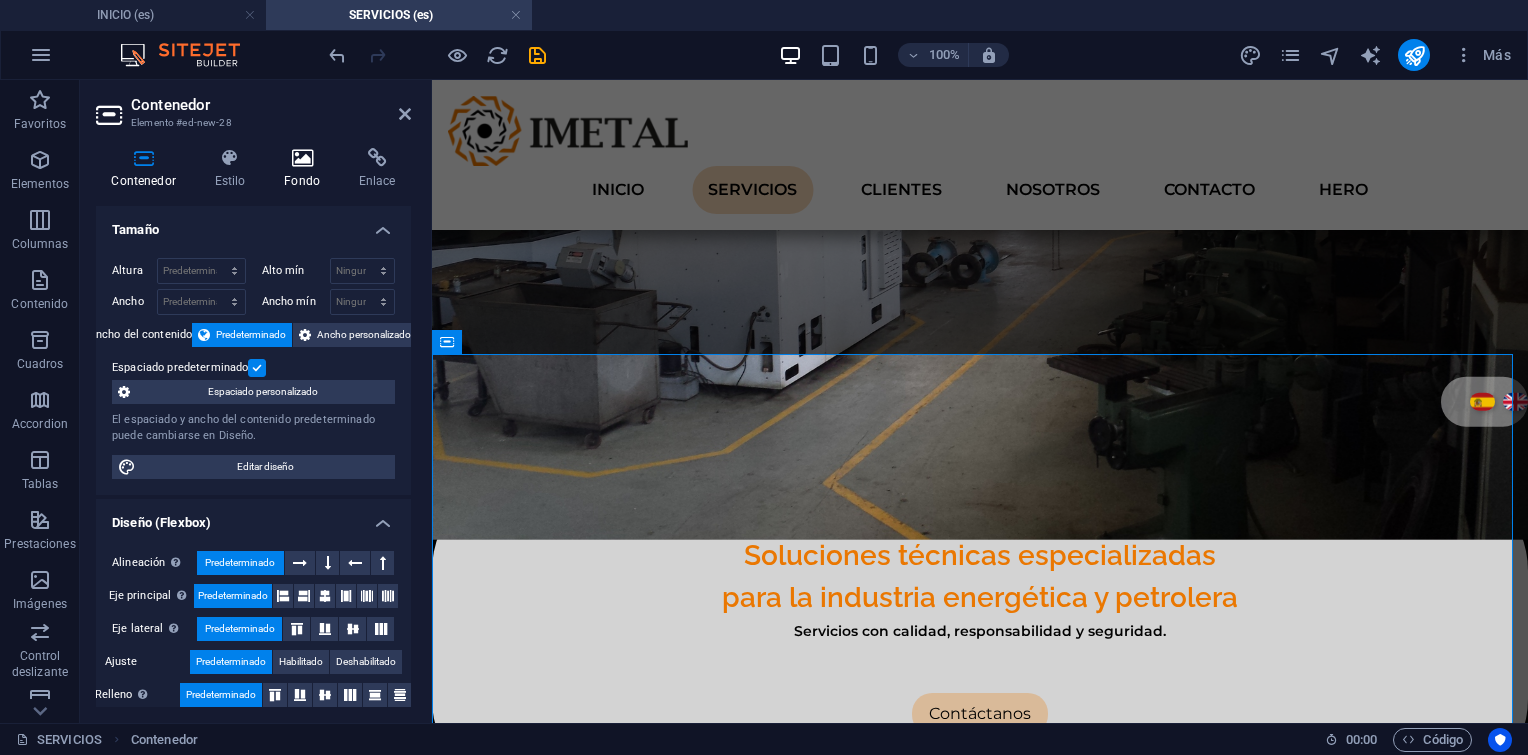 click at bounding box center (302, 158) 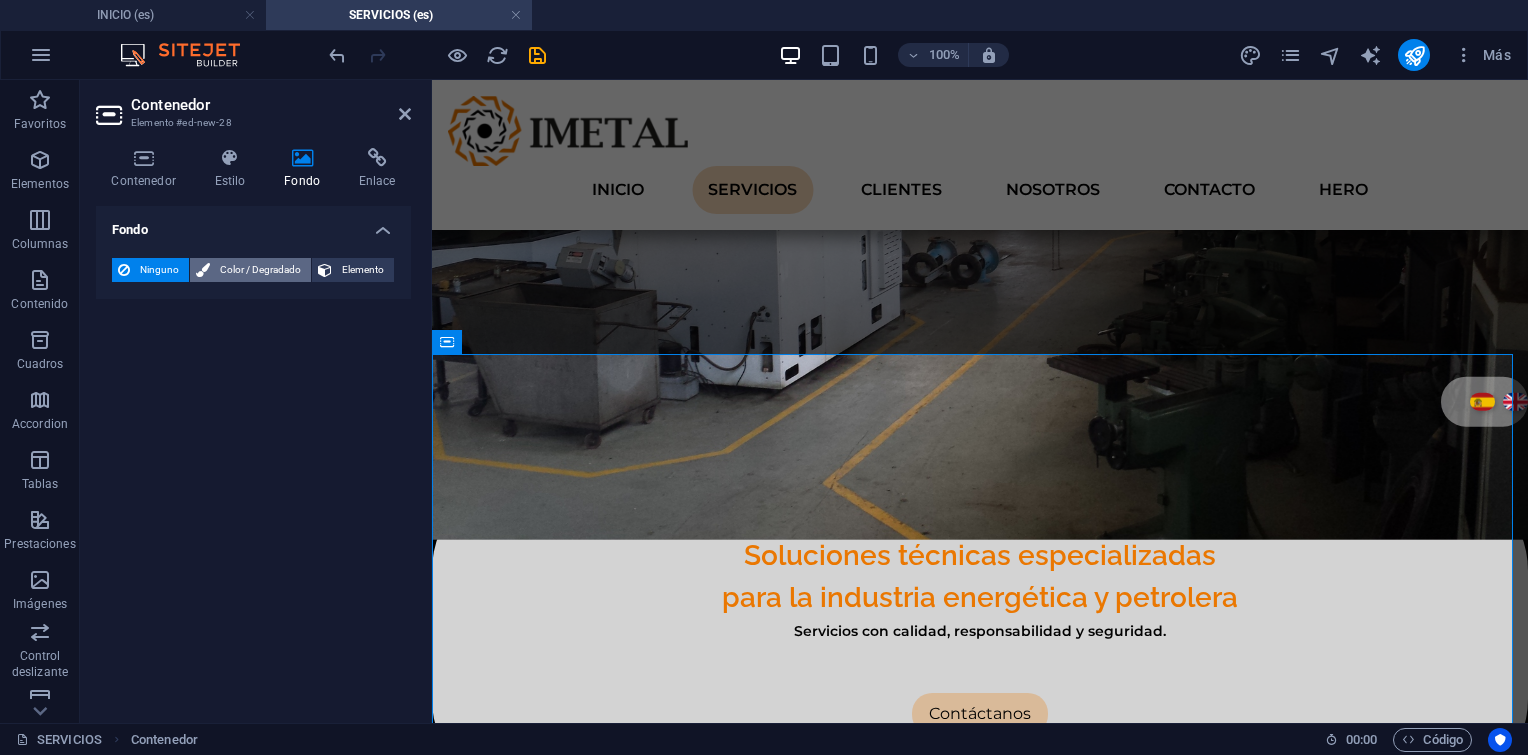 click on "Color / Degradado" at bounding box center [250, 270] 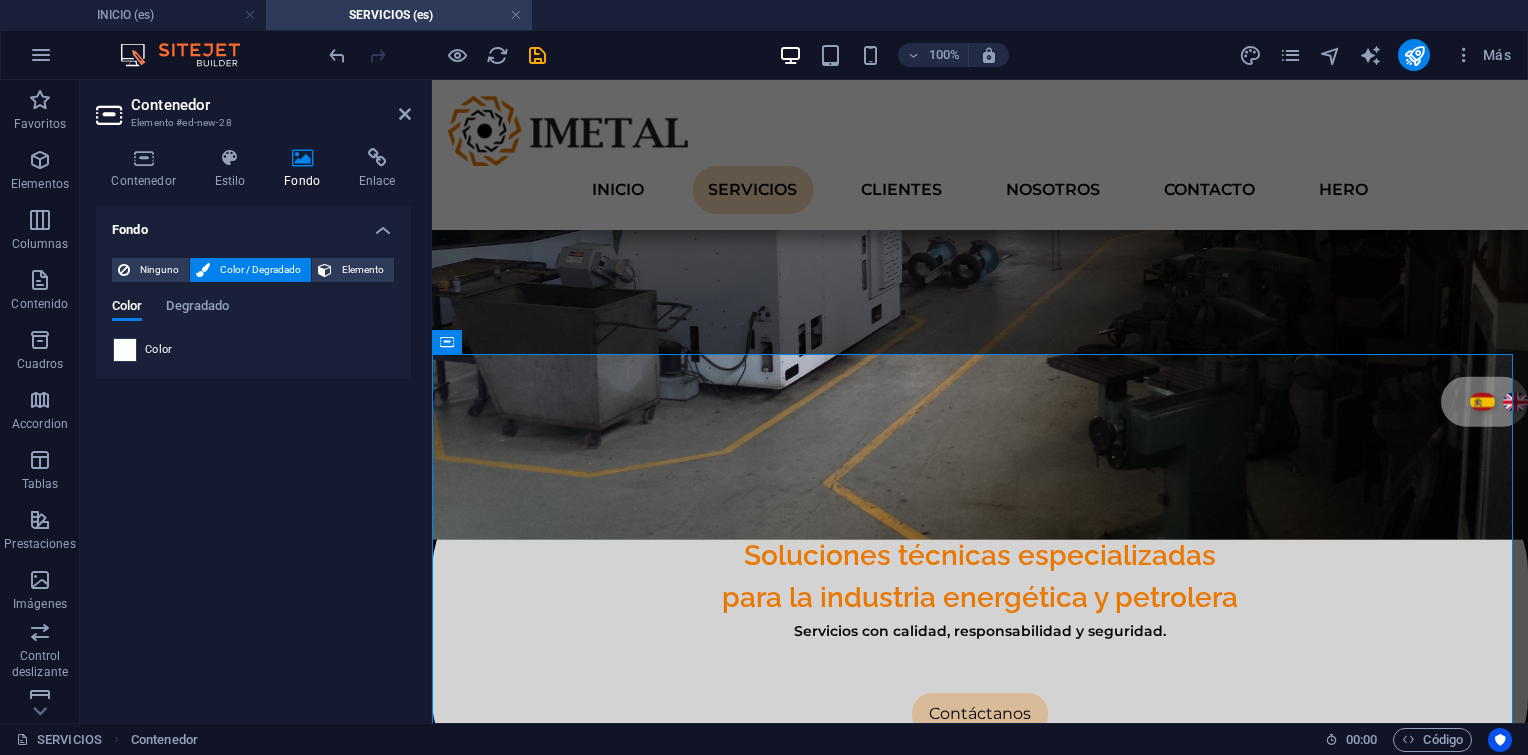 click at bounding box center (125, 350) 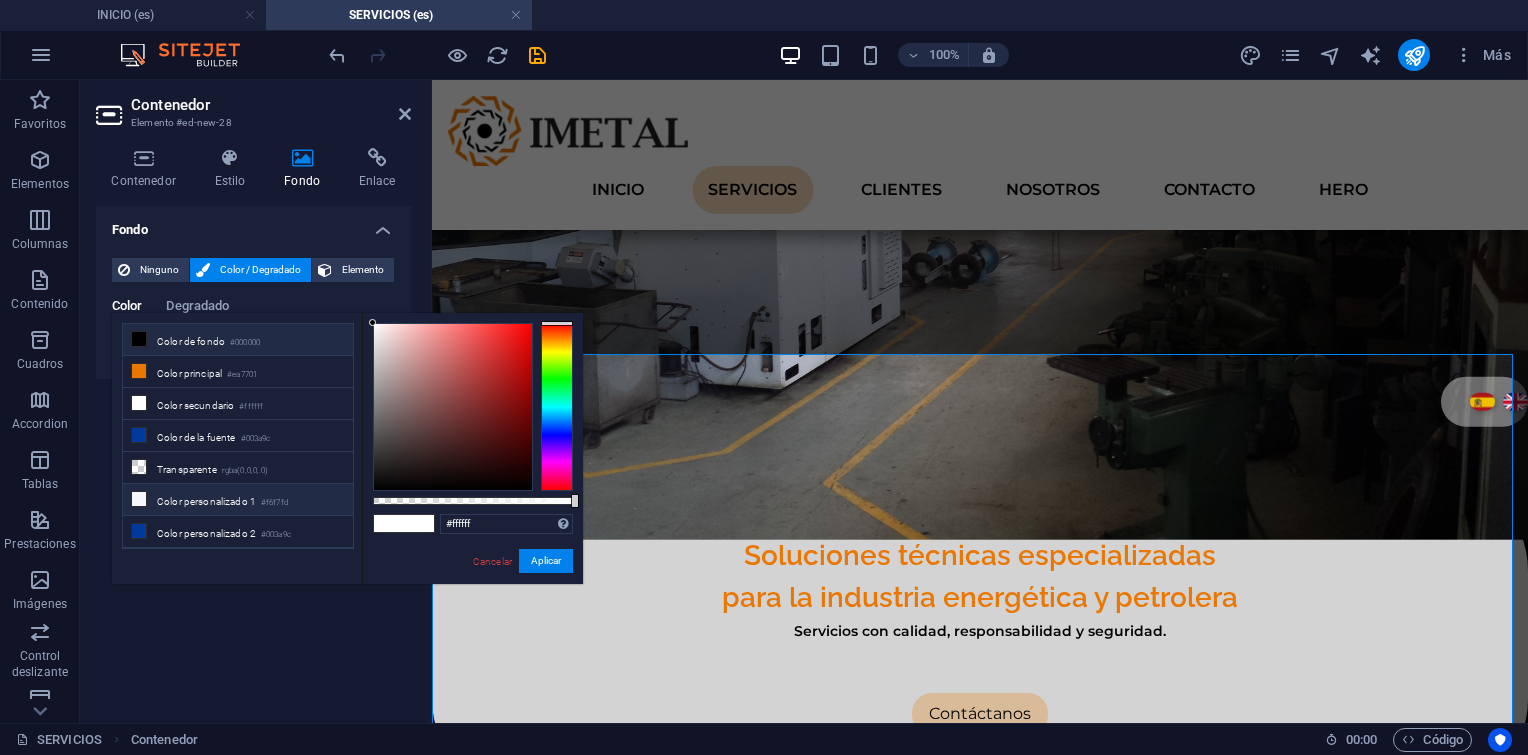 click on "Color personalizado 1
#f6f7fd" at bounding box center [238, 500] 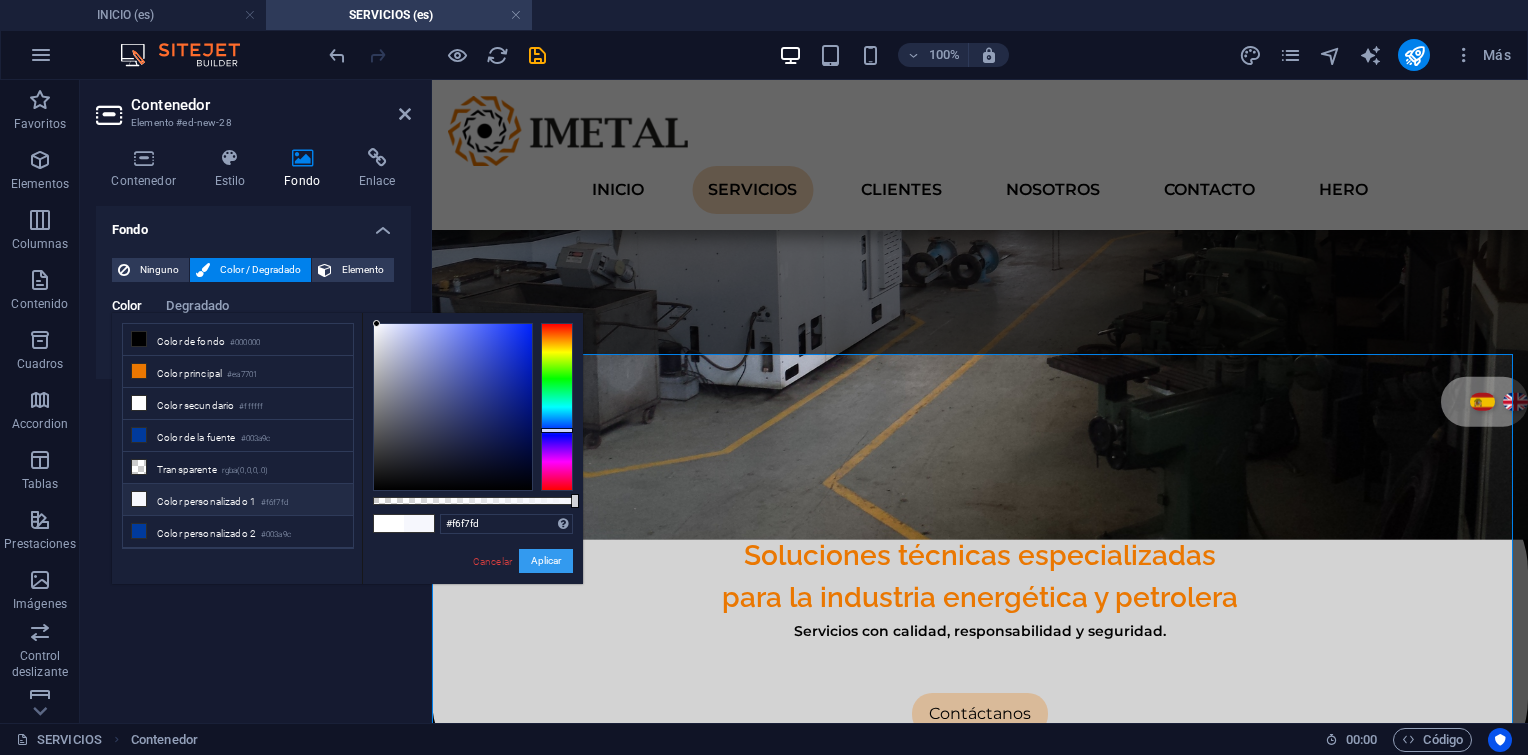 click on "Aplicar" at bounding box center [546, 561] 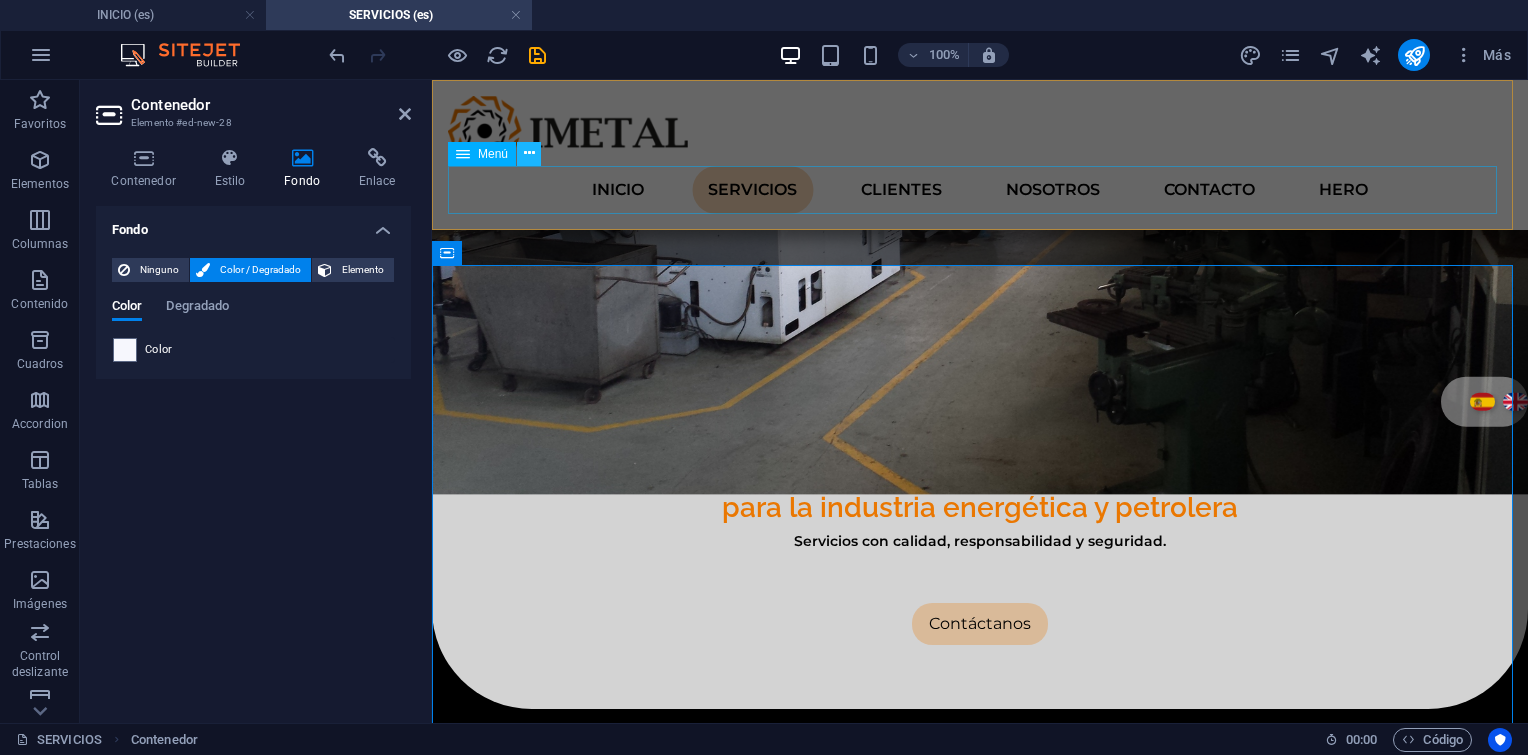 scroll, scrollTop: 696, scrollLeft: 0, axis: vertical 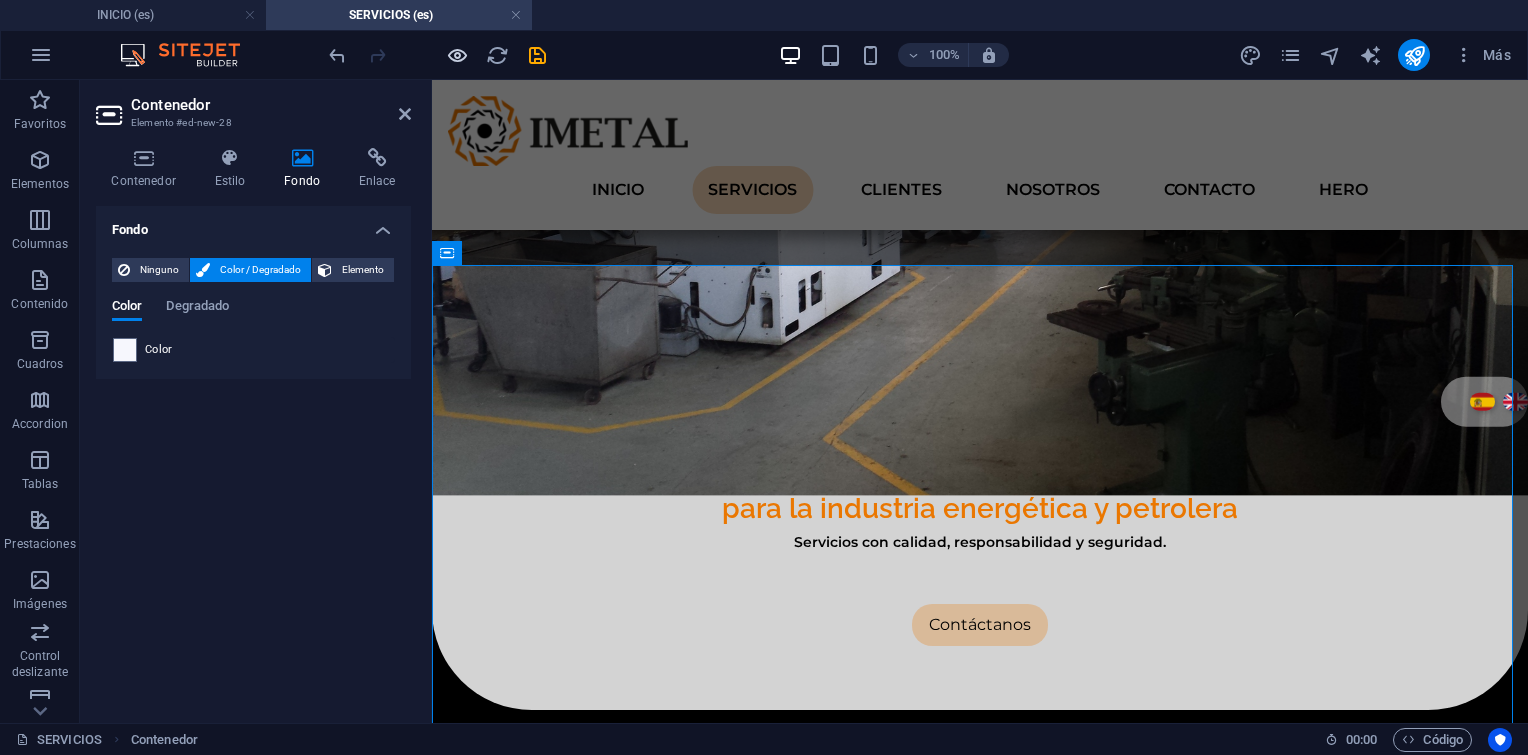 click at bounding box center (457, 55) 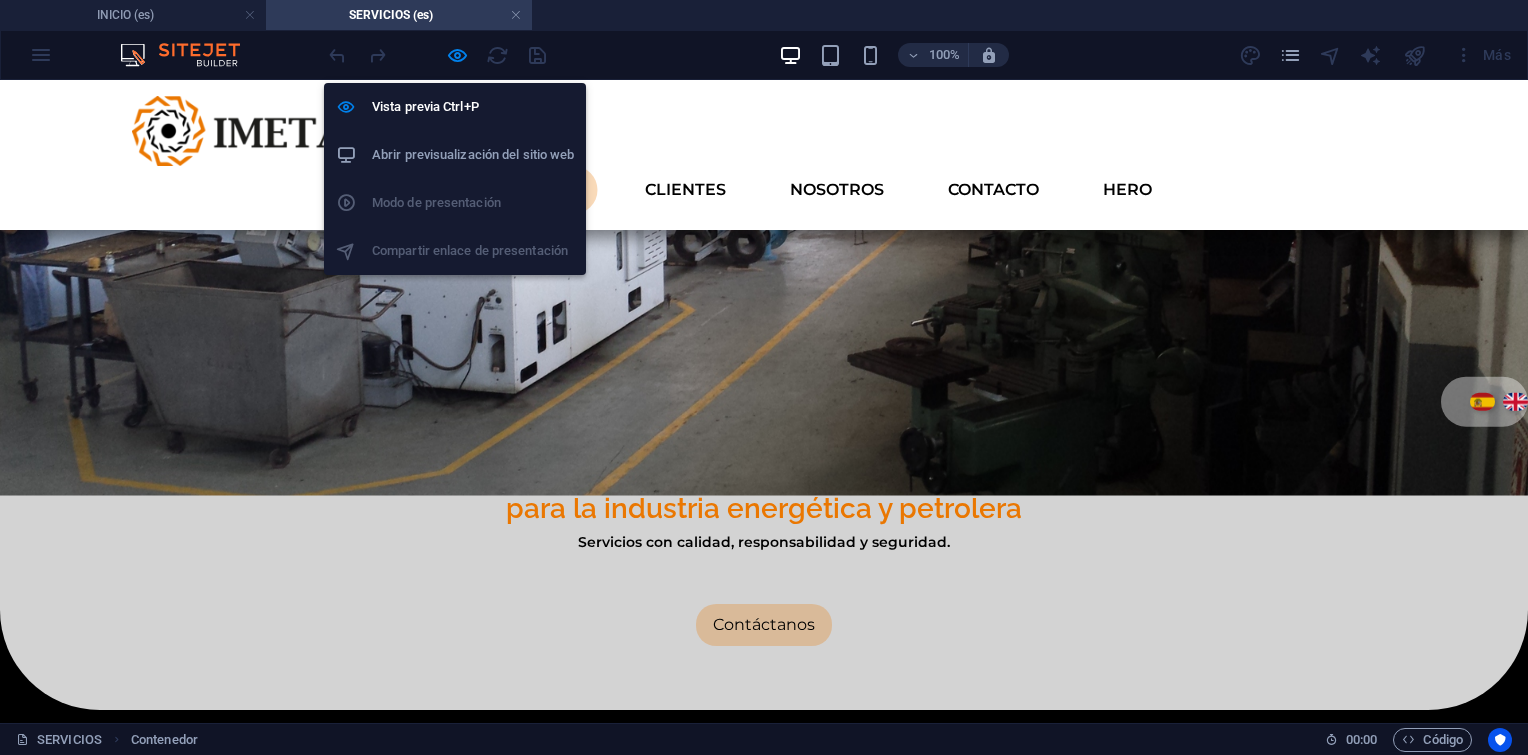 scroll, scrollTop: 538, scrollLeft: 0, axis: vertical 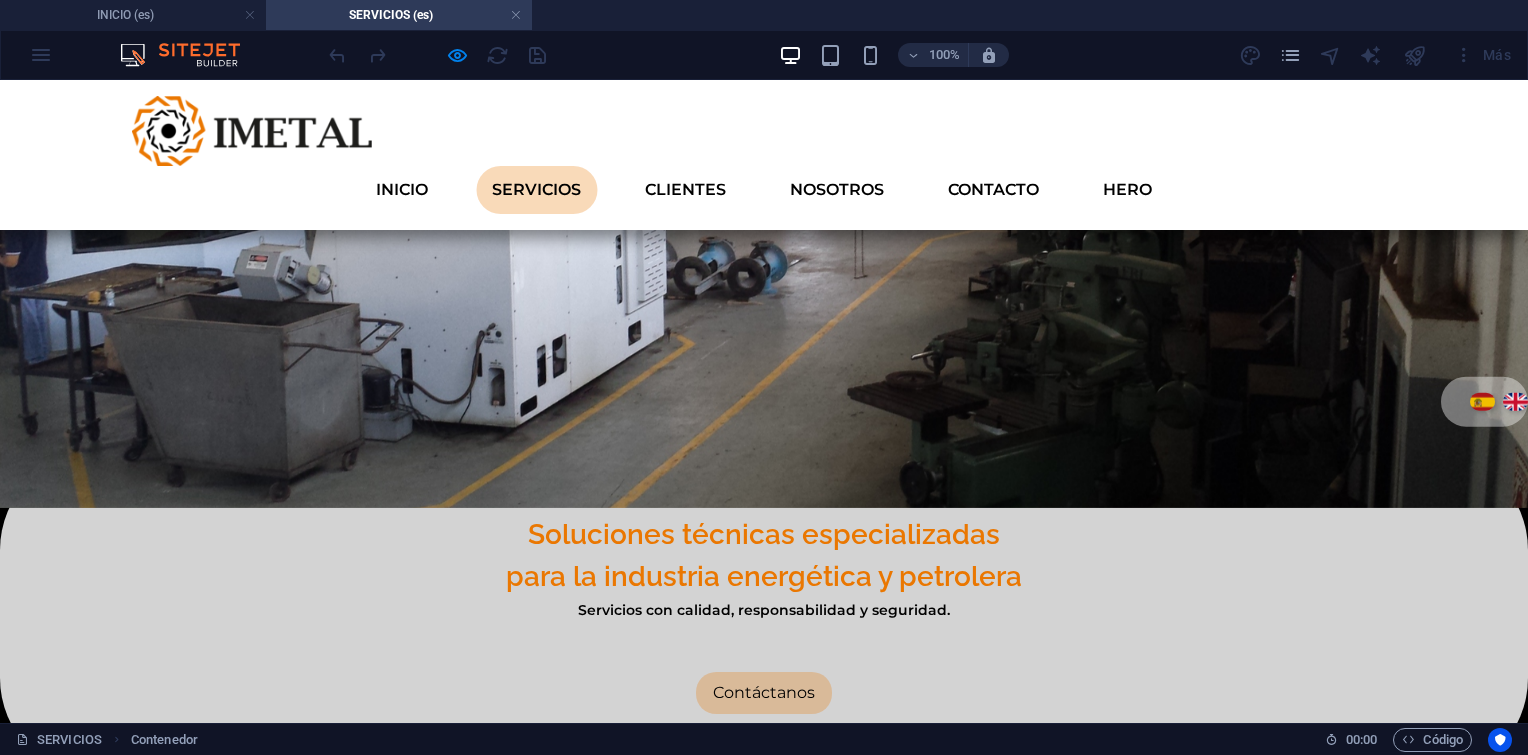 click on "Headline" at bounding box center (288, 1118) 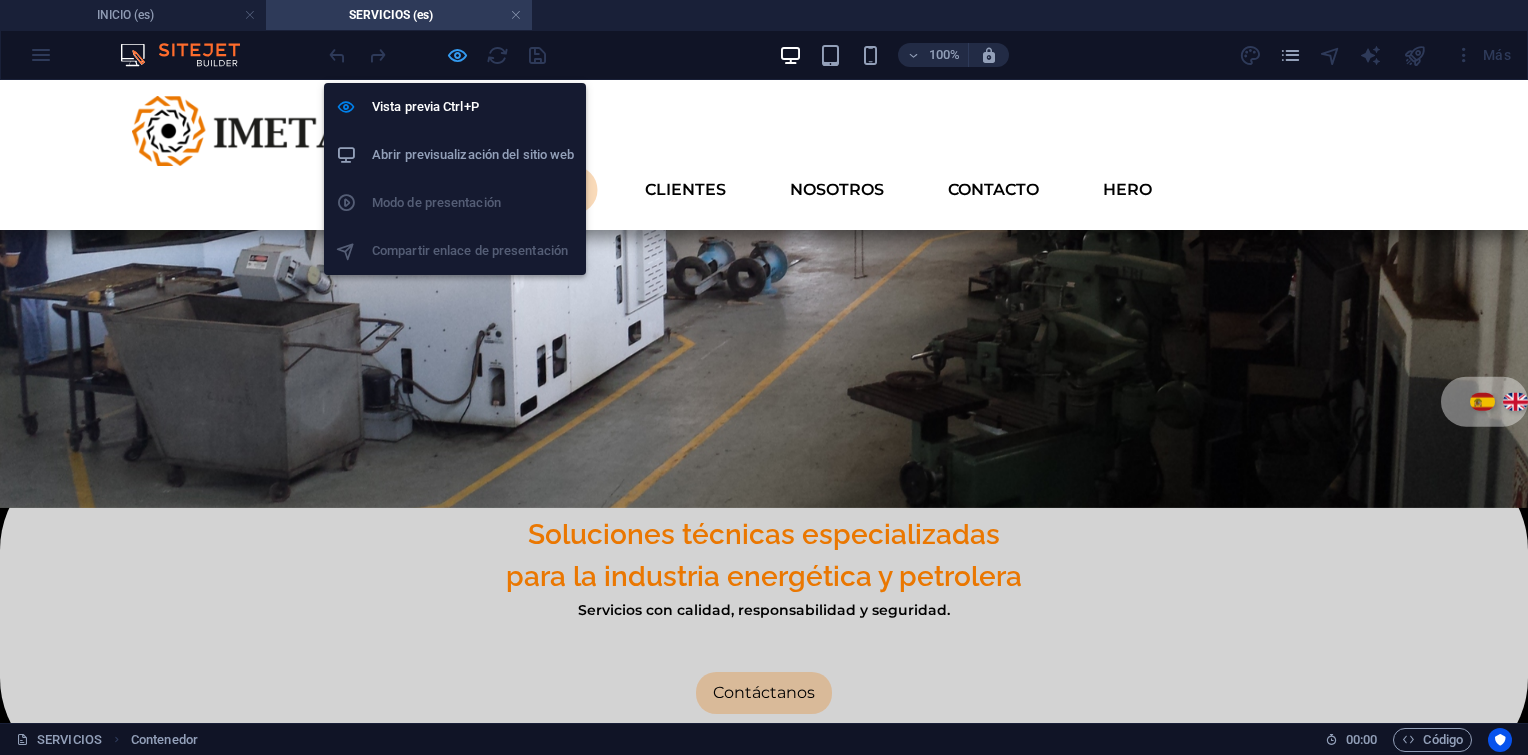 drag, startPoint x: 455, startPoint y: 56, endPoint x: 3, endPoint y: 206, distance: 476.23944 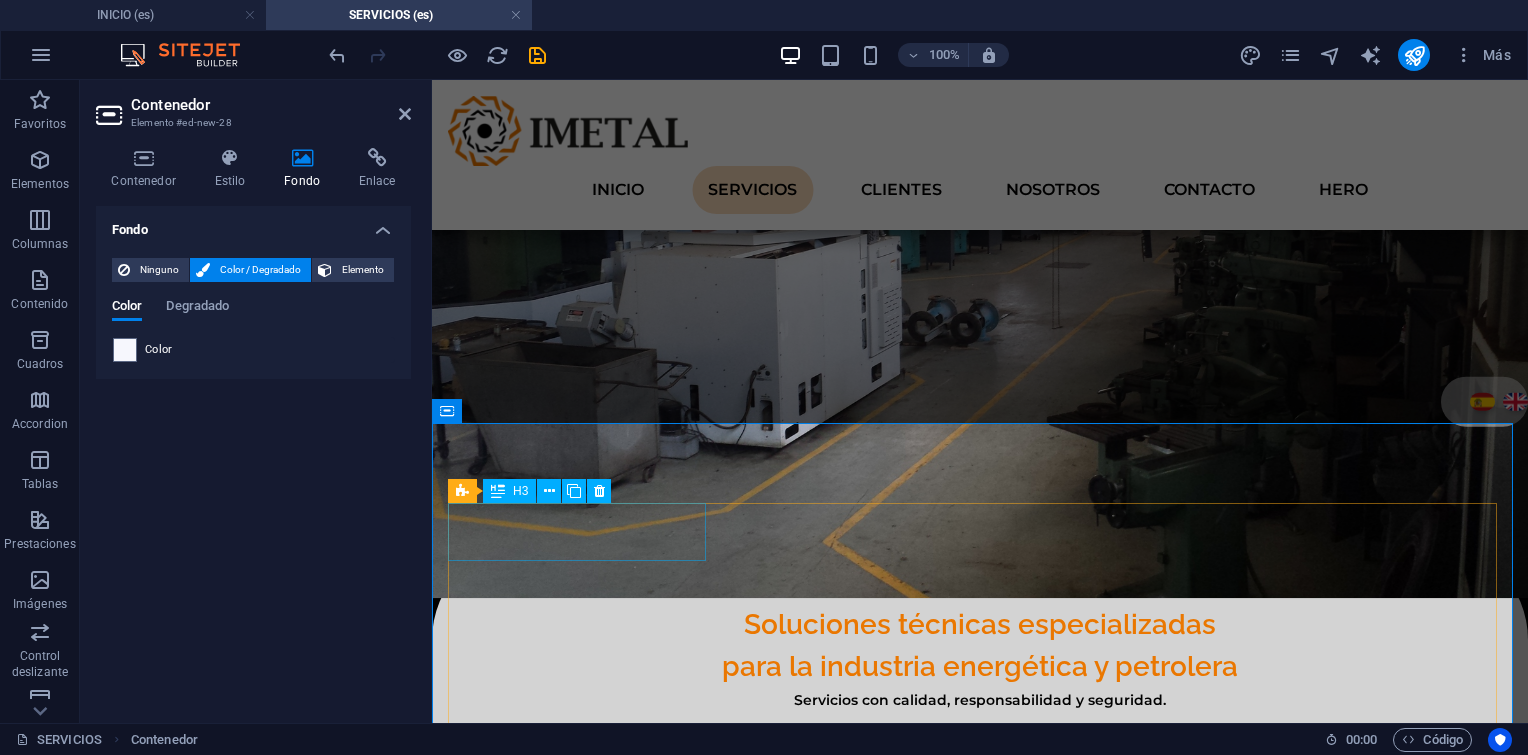 click on "Headline" at bounding box center [579, 1177] 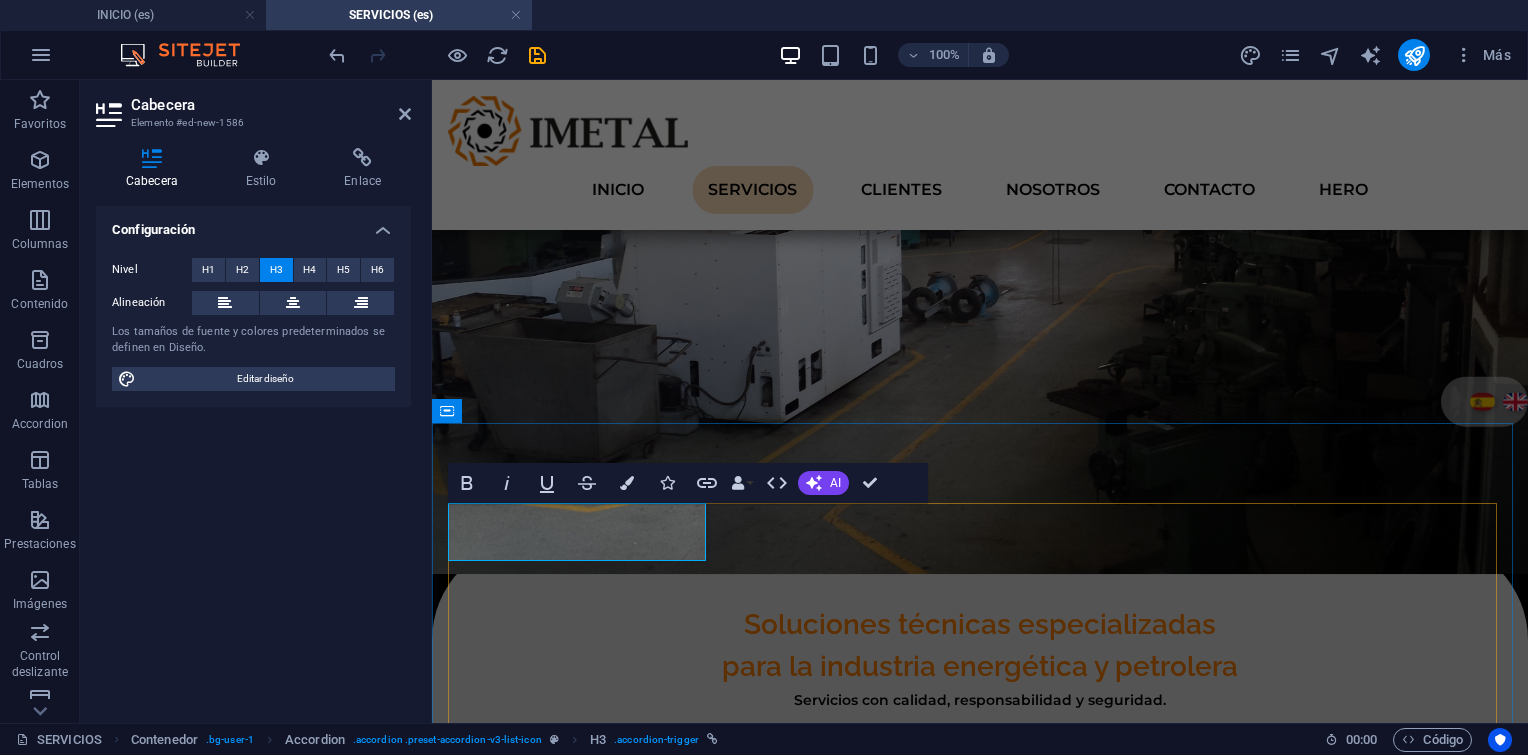 drag, startPoint x: 539, startPoint y: 531, endPoint x: 387, endPoint y: 526, distance: 152.08221 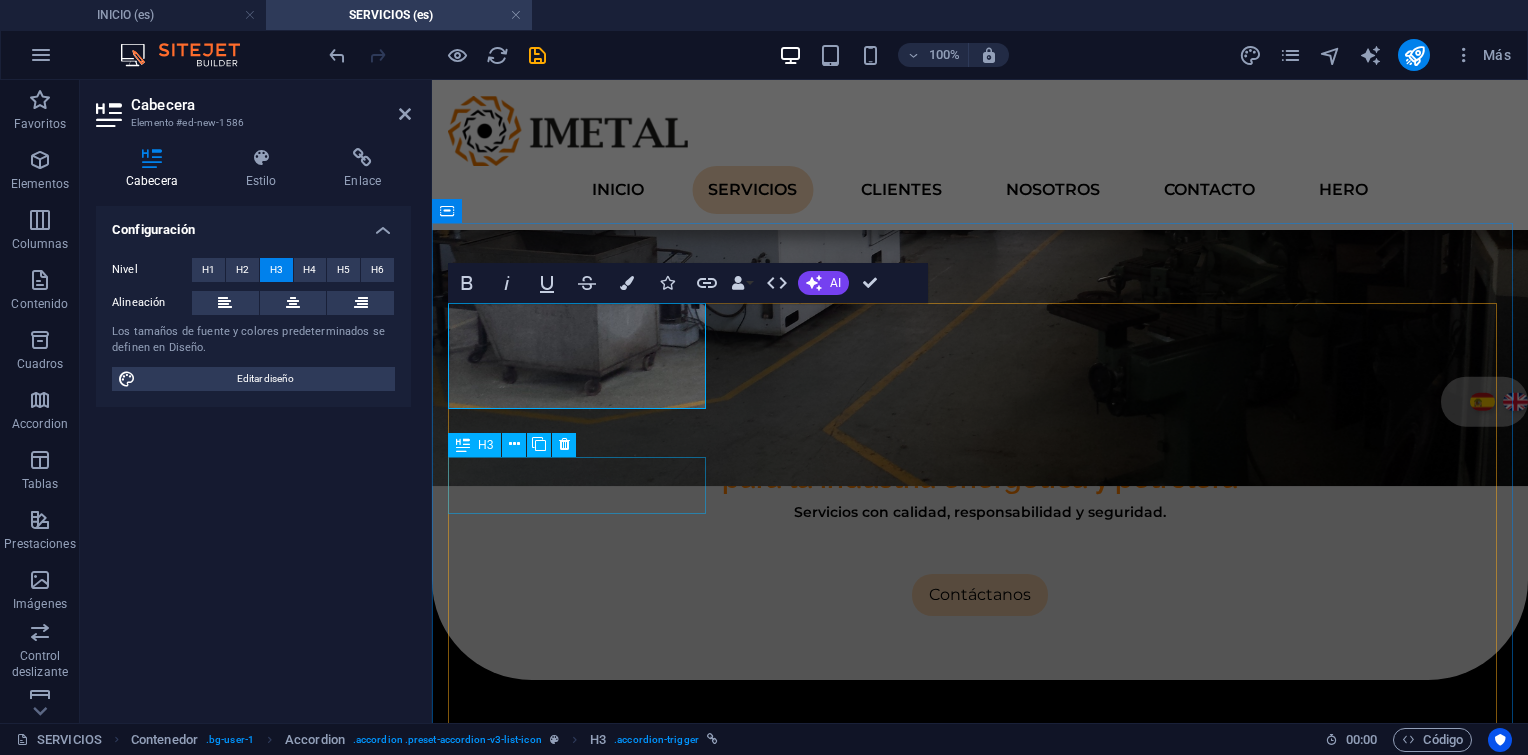 scroll, scrollTop: 738, scrollLeft: 0, axis: vertical 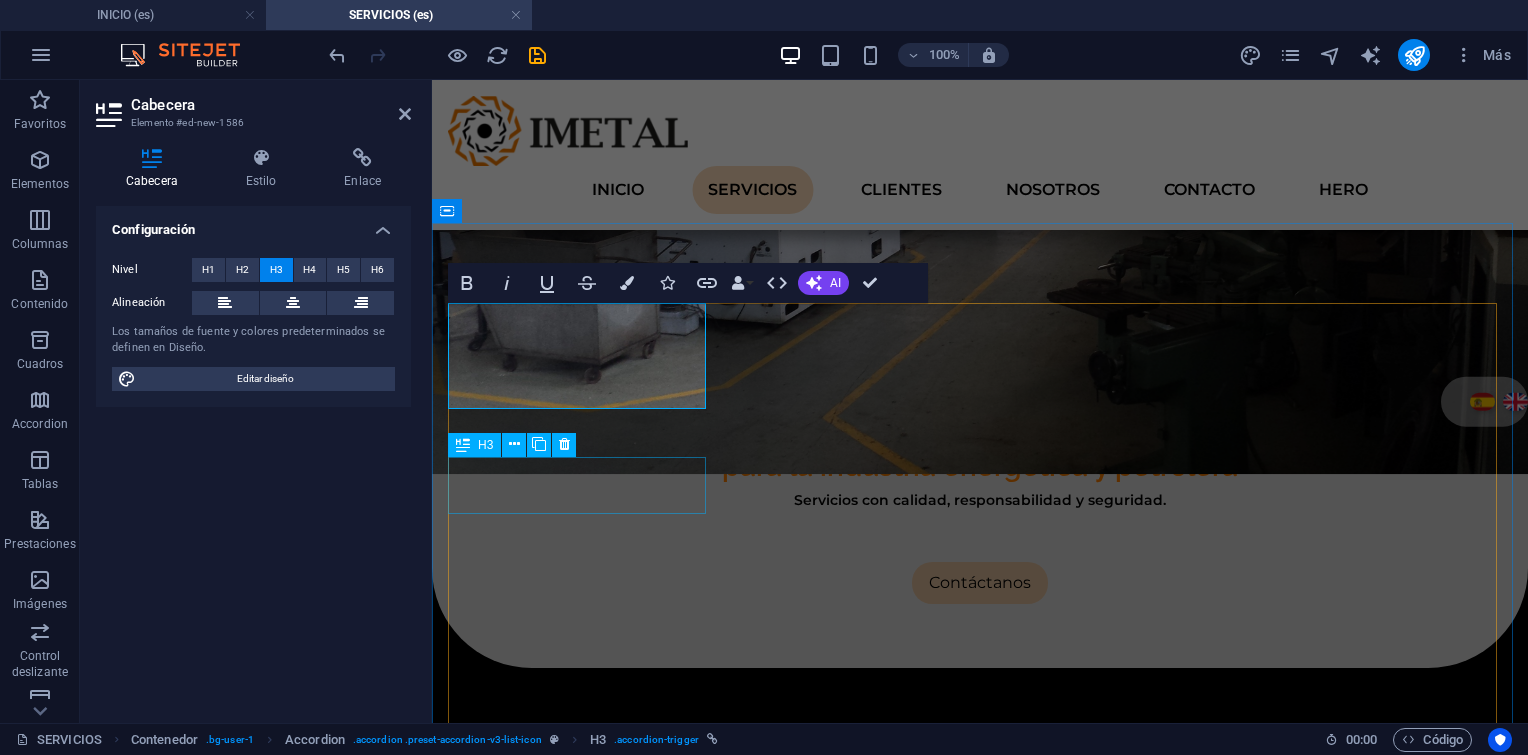 click on "Headline" at bounding box center (579, 1131) 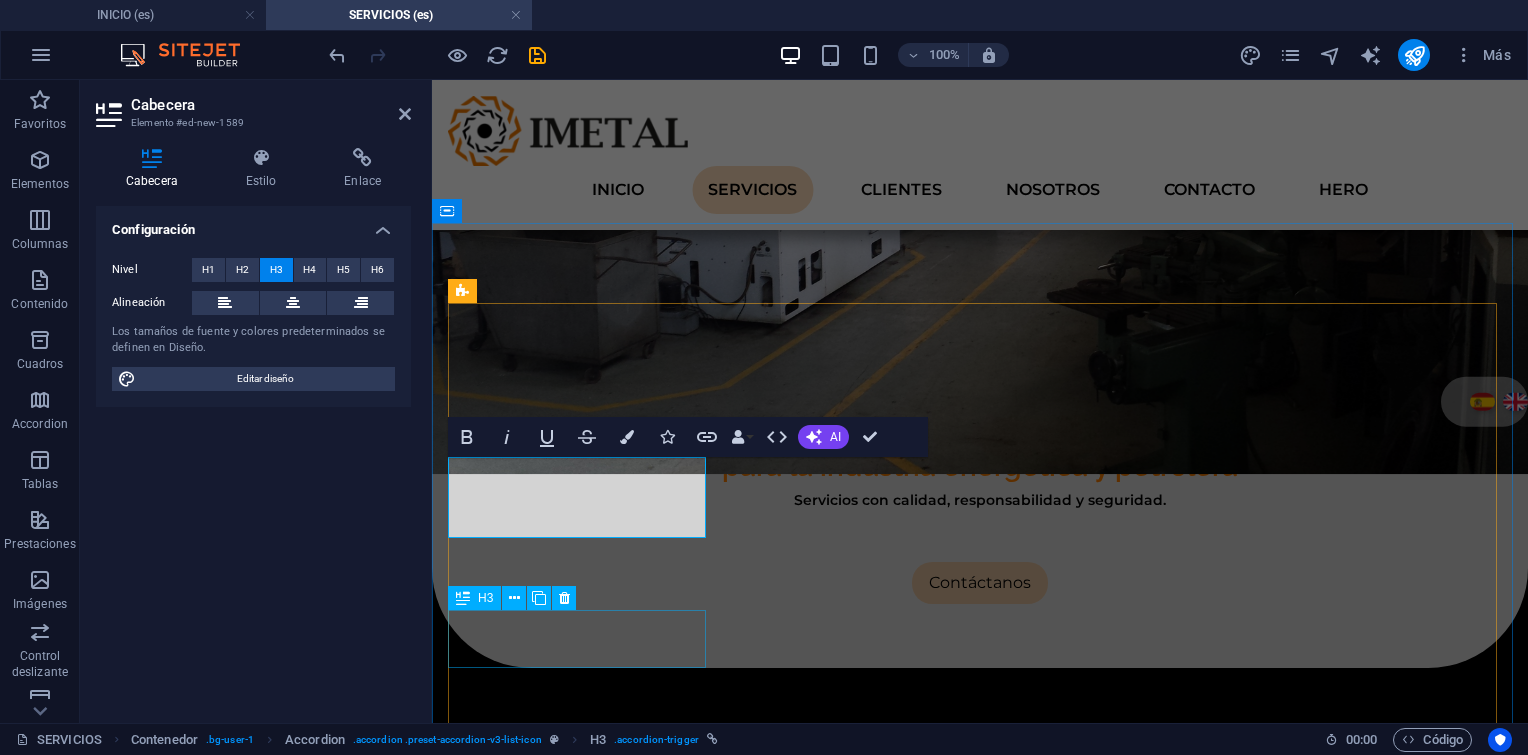 click on "Headline" at bounding box center (579, 1285) 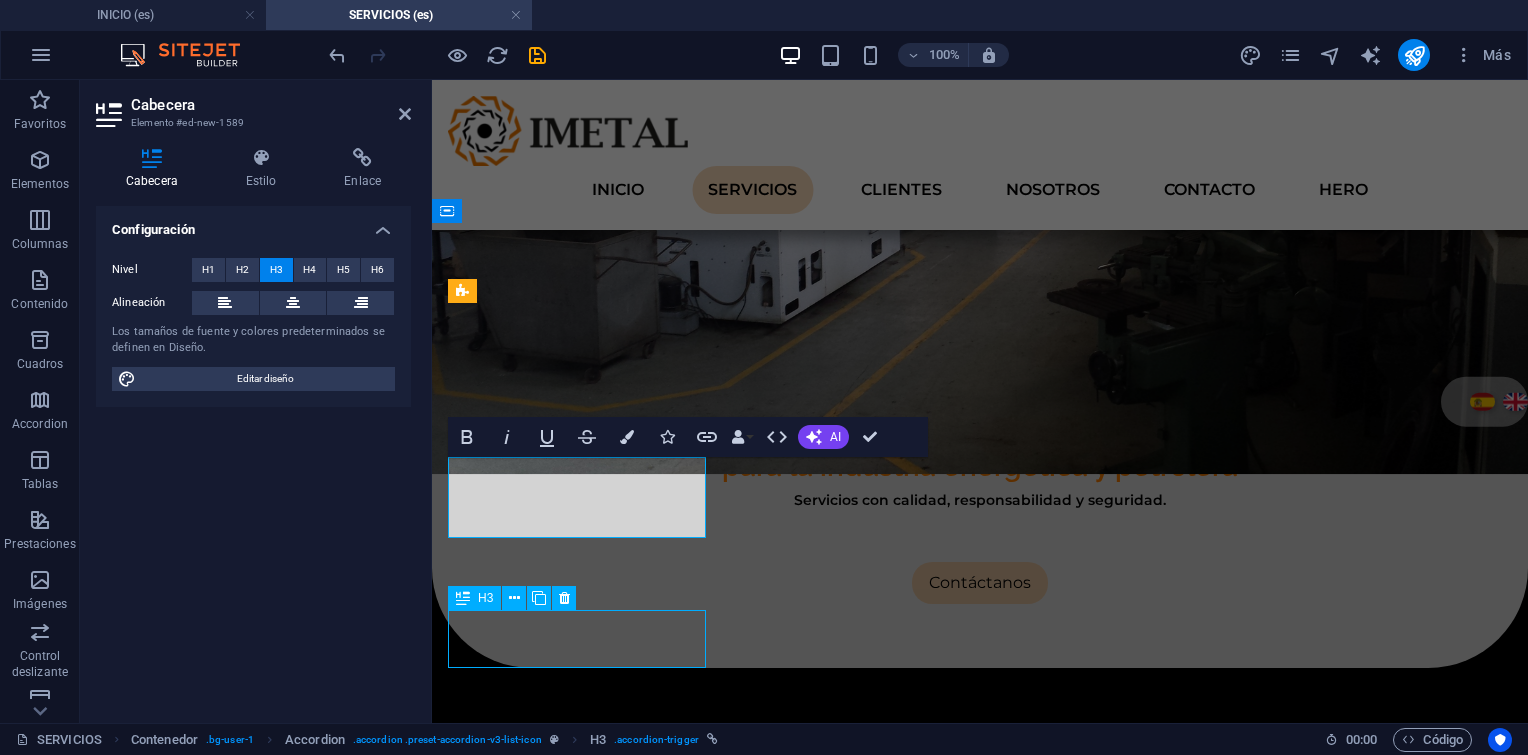 click on "Headline" at bounding box center (579, 1285) 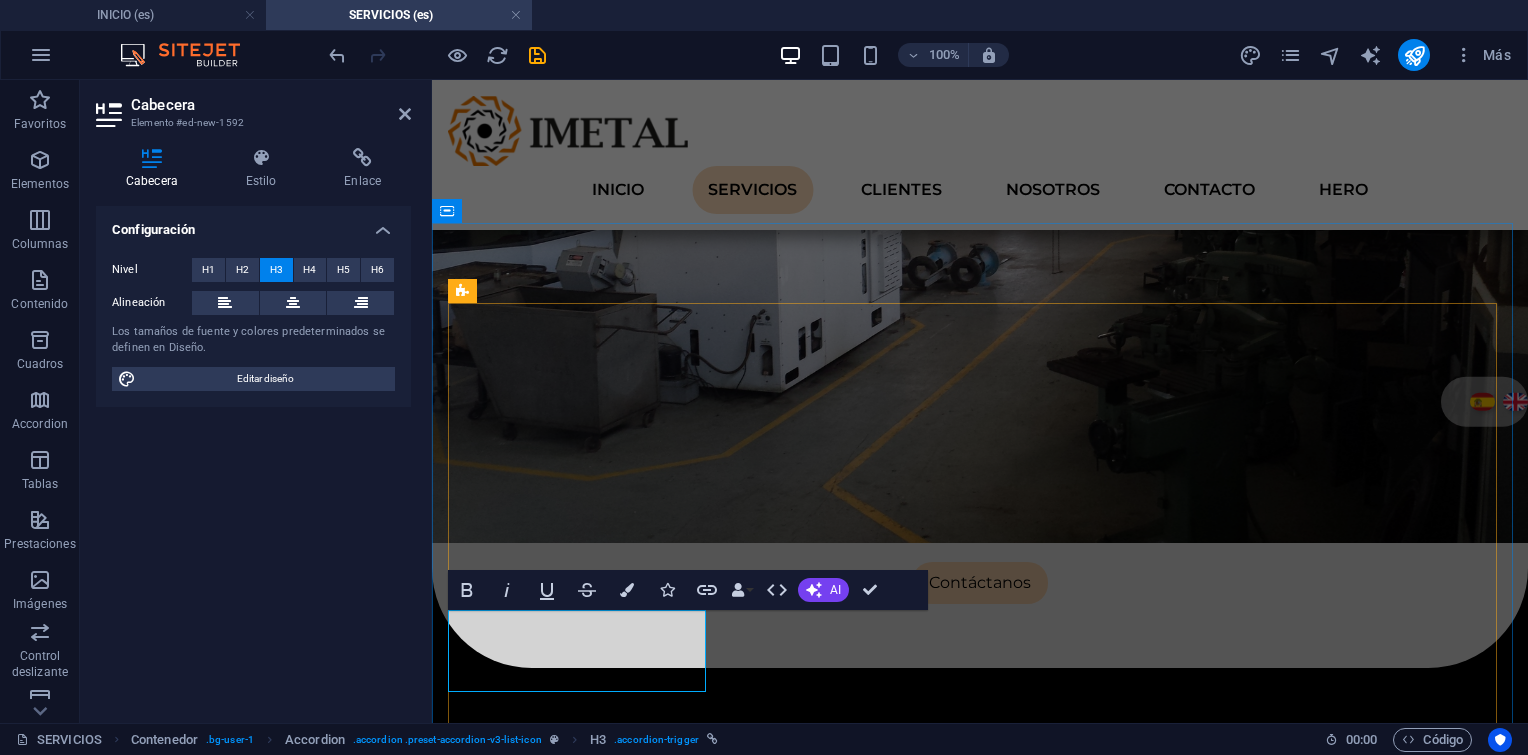 scroll, scrollTop: 938, scrollLeft: 0, axis: vertical 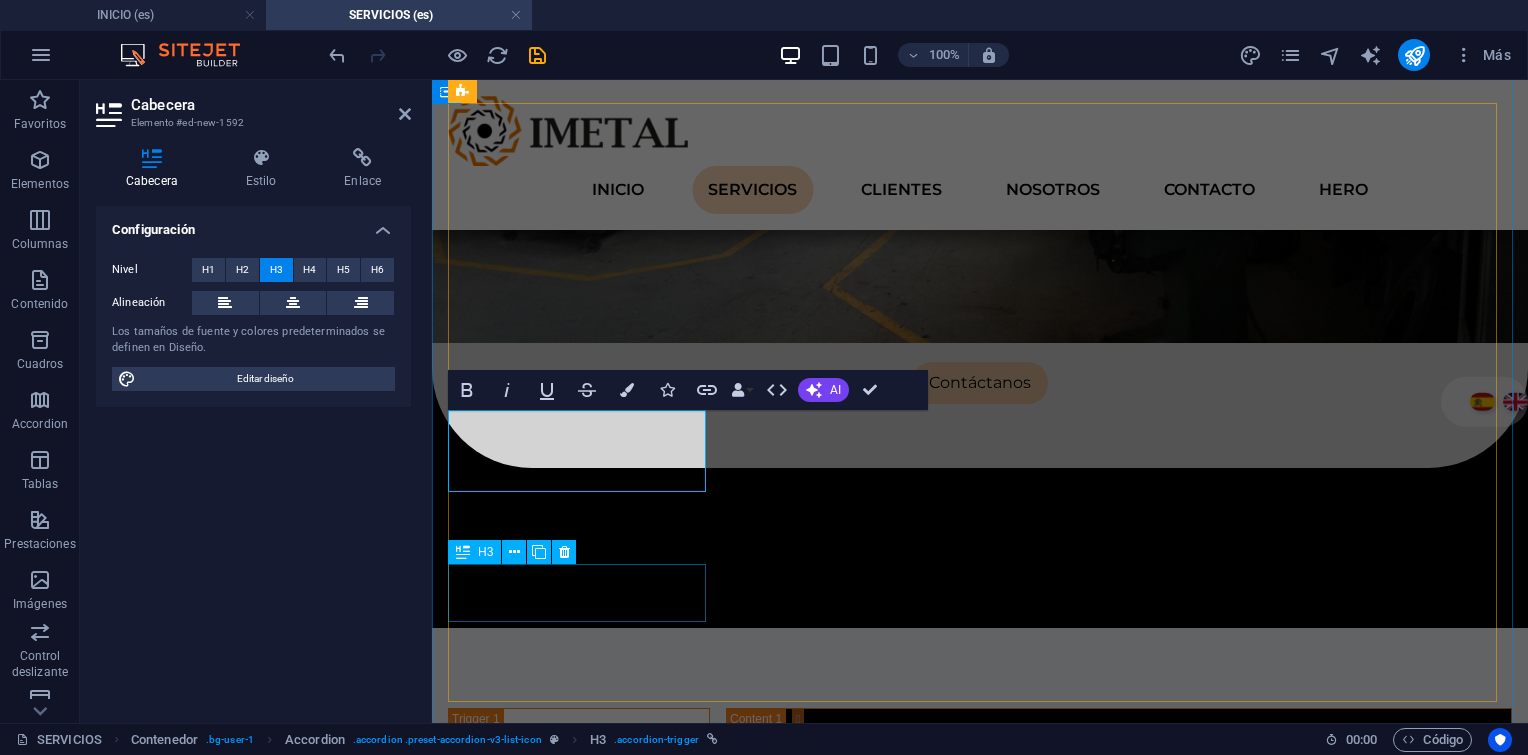click on "Headline" at bounding box center (579, 1239) 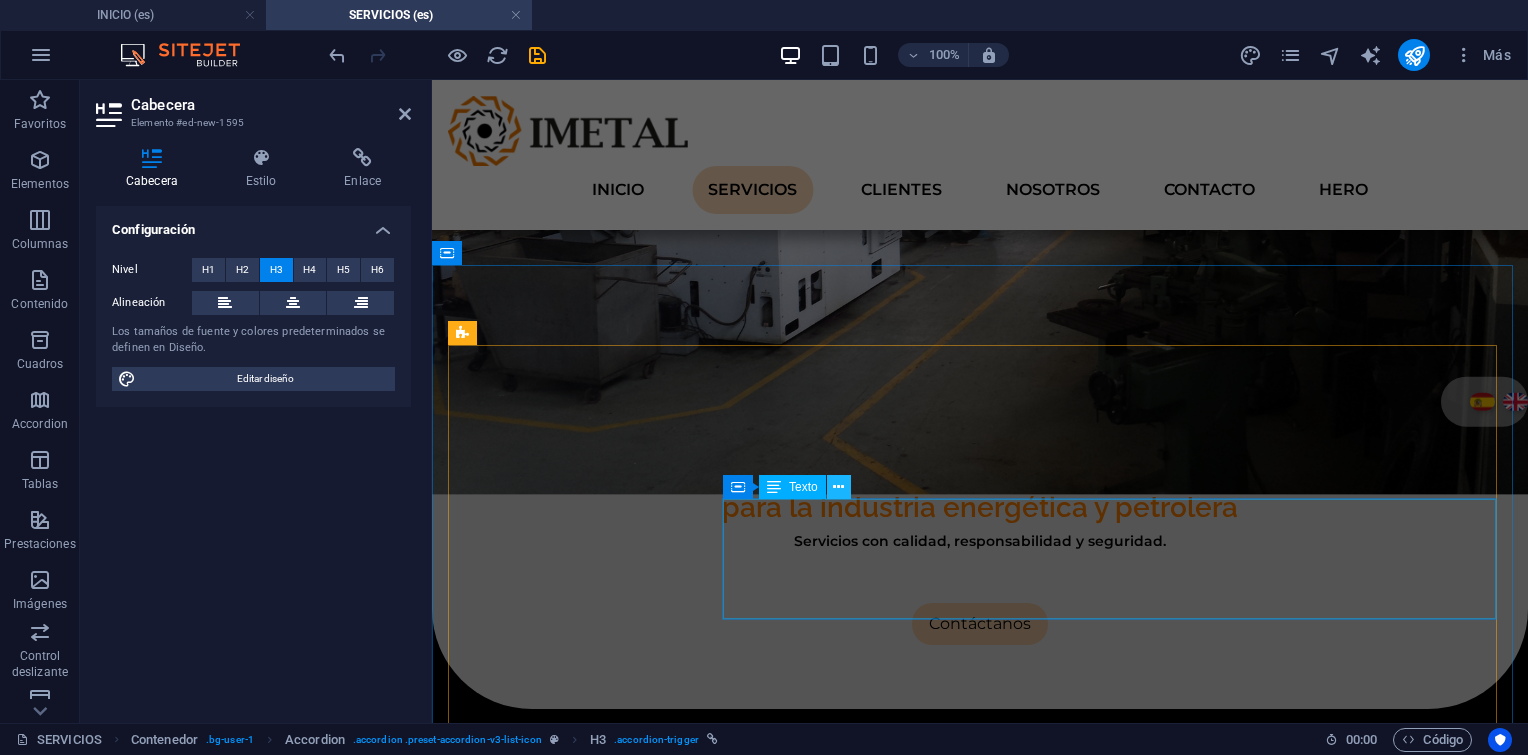 scroll, scrollTop: 696, scrollLeft: 0, axis: vertical 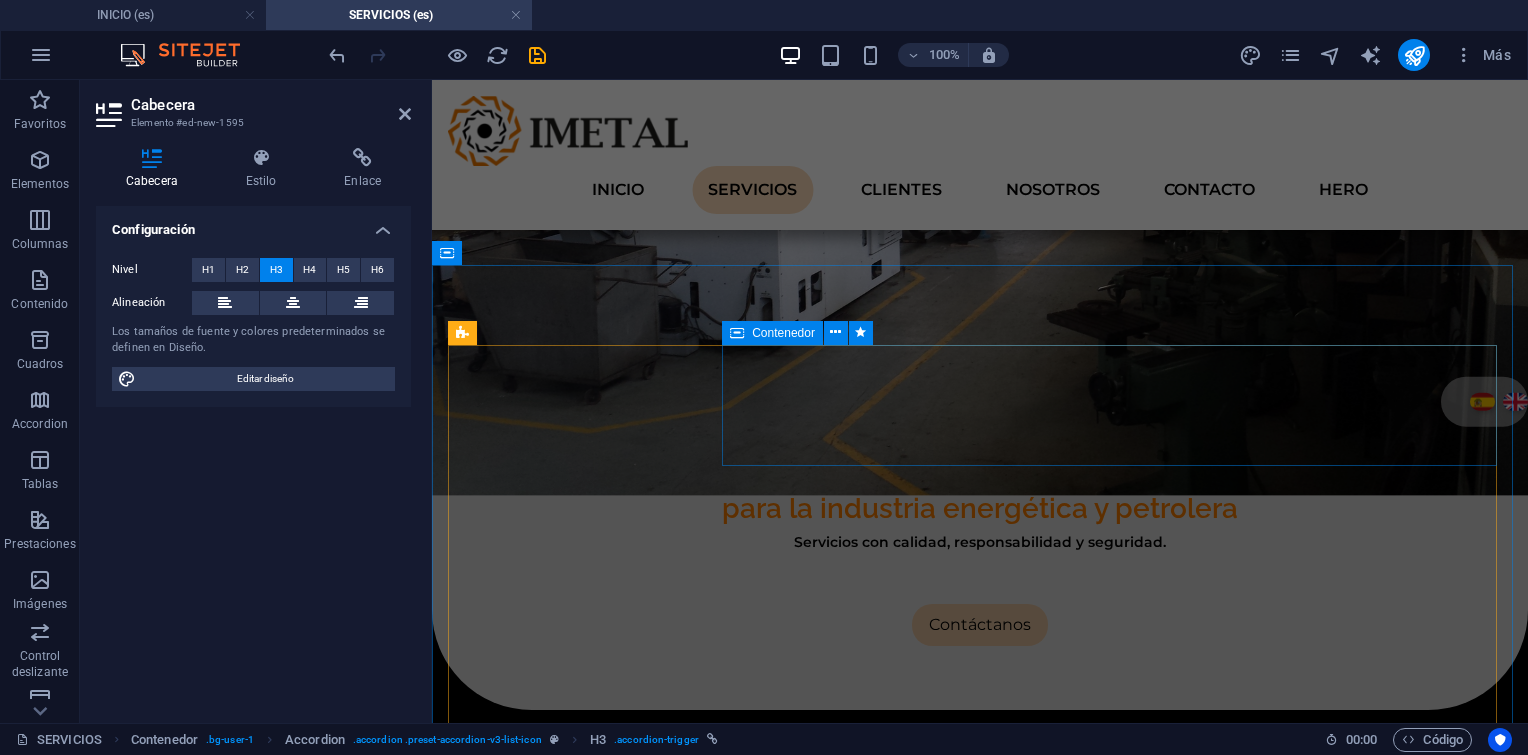 click at bounding box center (737, 333) 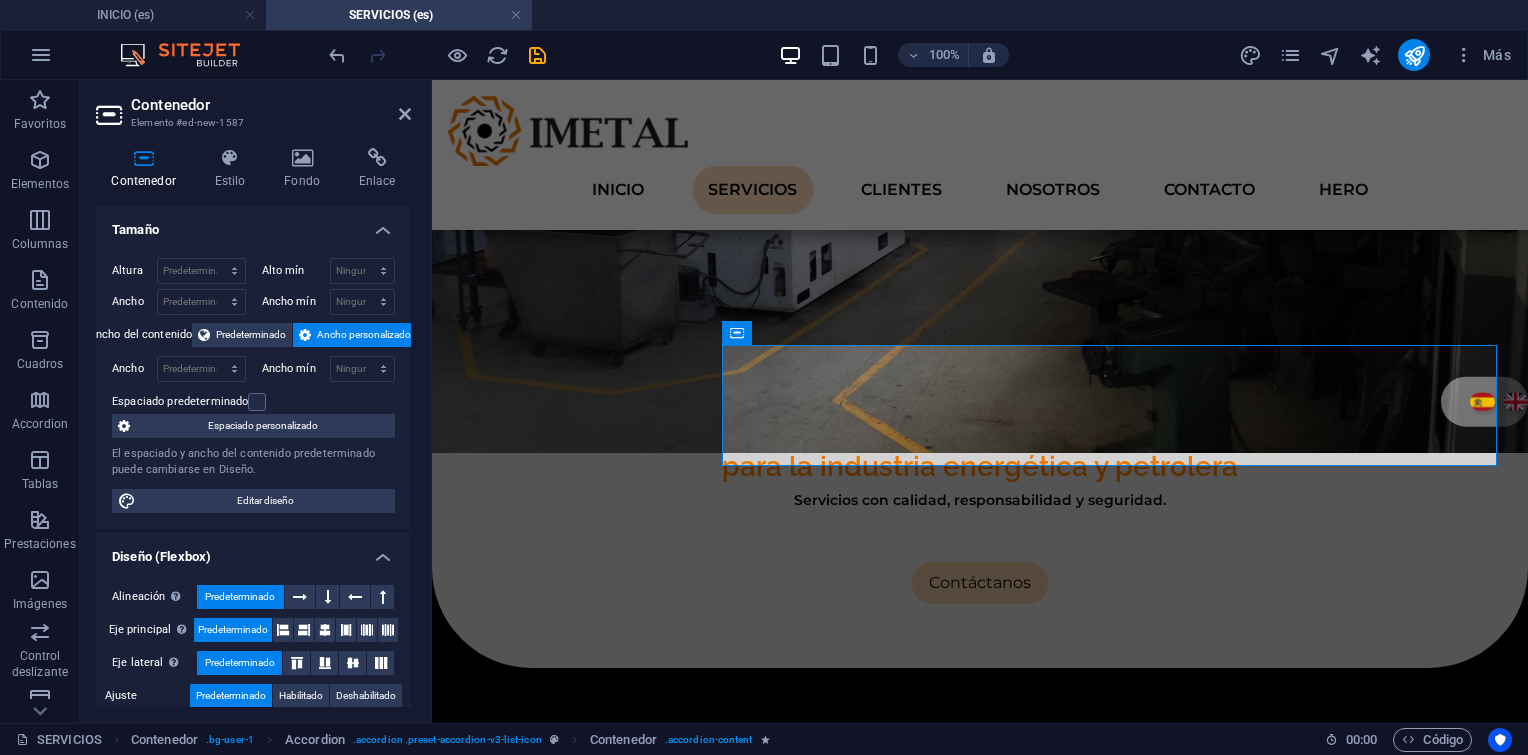 drag, startPoint x: 284, startPoint y: 168, endPoint x: 232, endPoint y: 240, distance: 88.814415 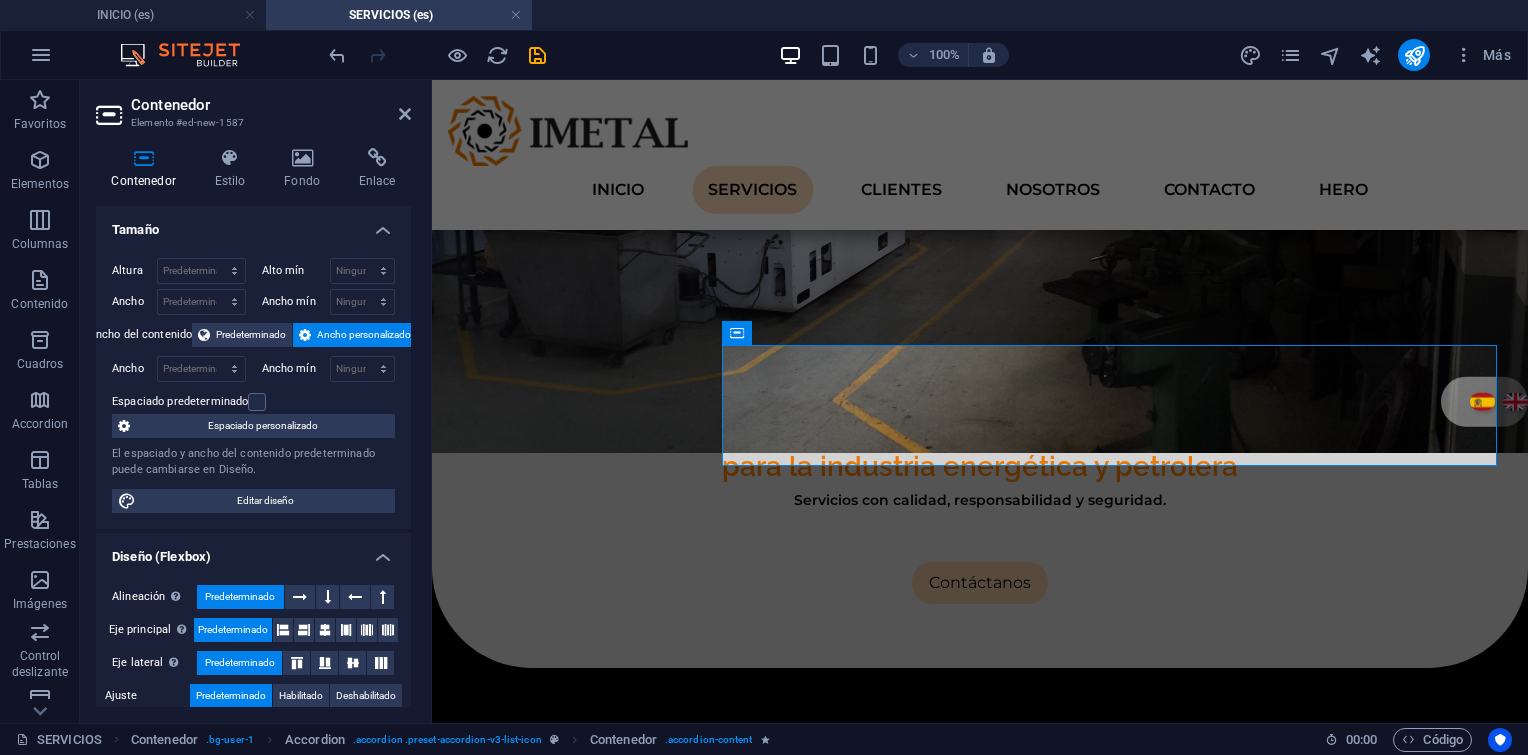 click on "Fondo" at bounding box center (306, 169) 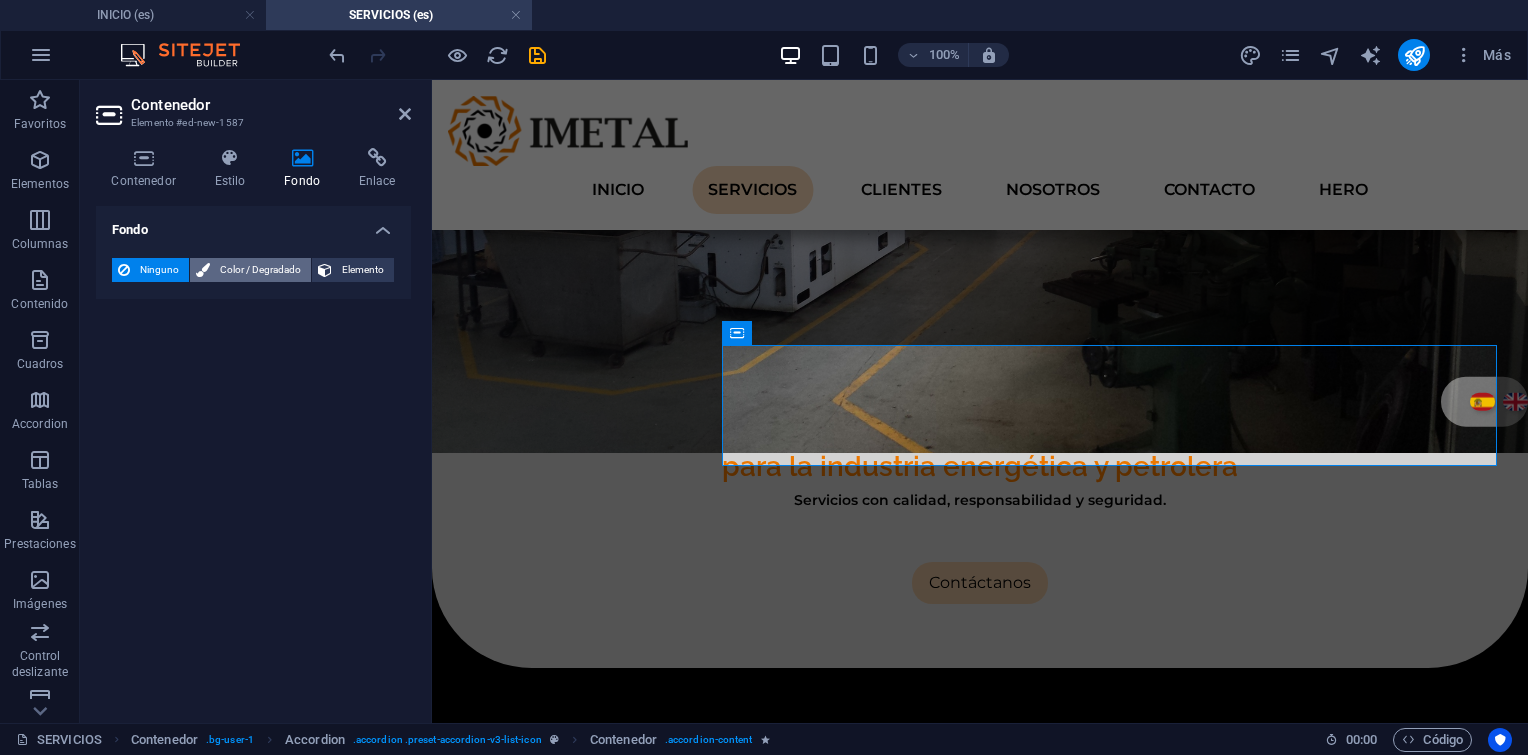 click on "Color / Degradado" at bounding box center (260, 270) 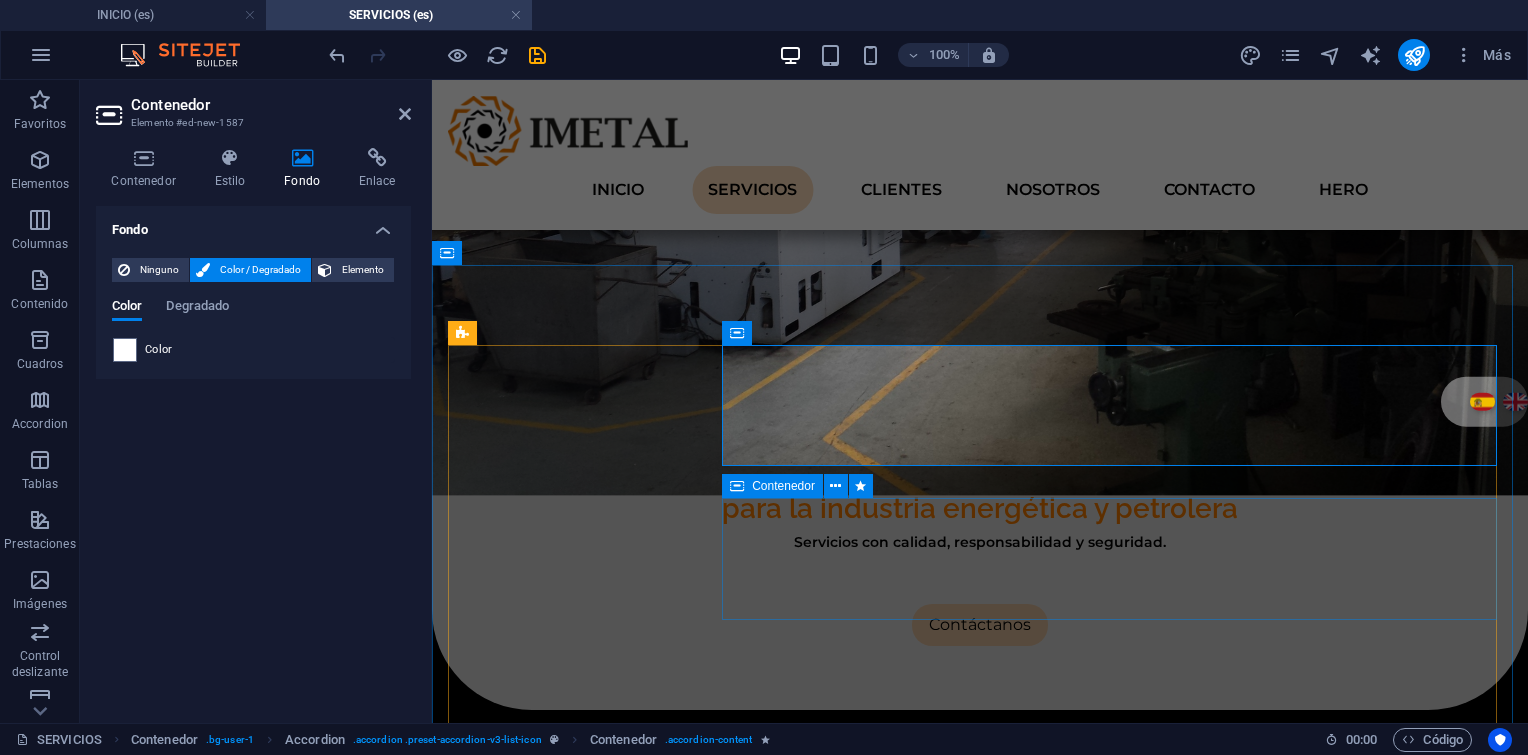 click on "Contenedor" at bounding box center [772, 486] 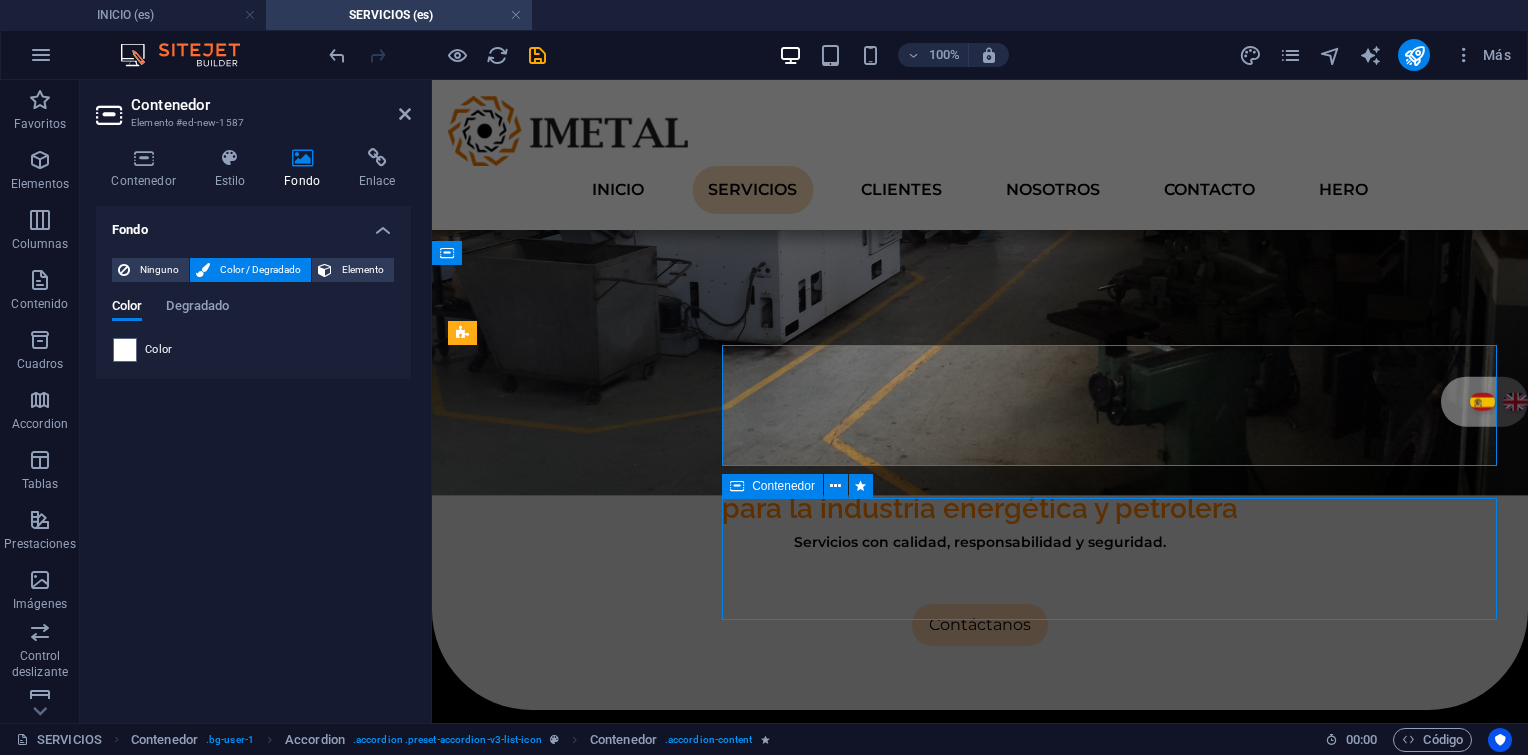 drag, startPoint x: 747, startPoint y: 488, endPoint x: 40, endPoint y: 288, distance: 734.7442 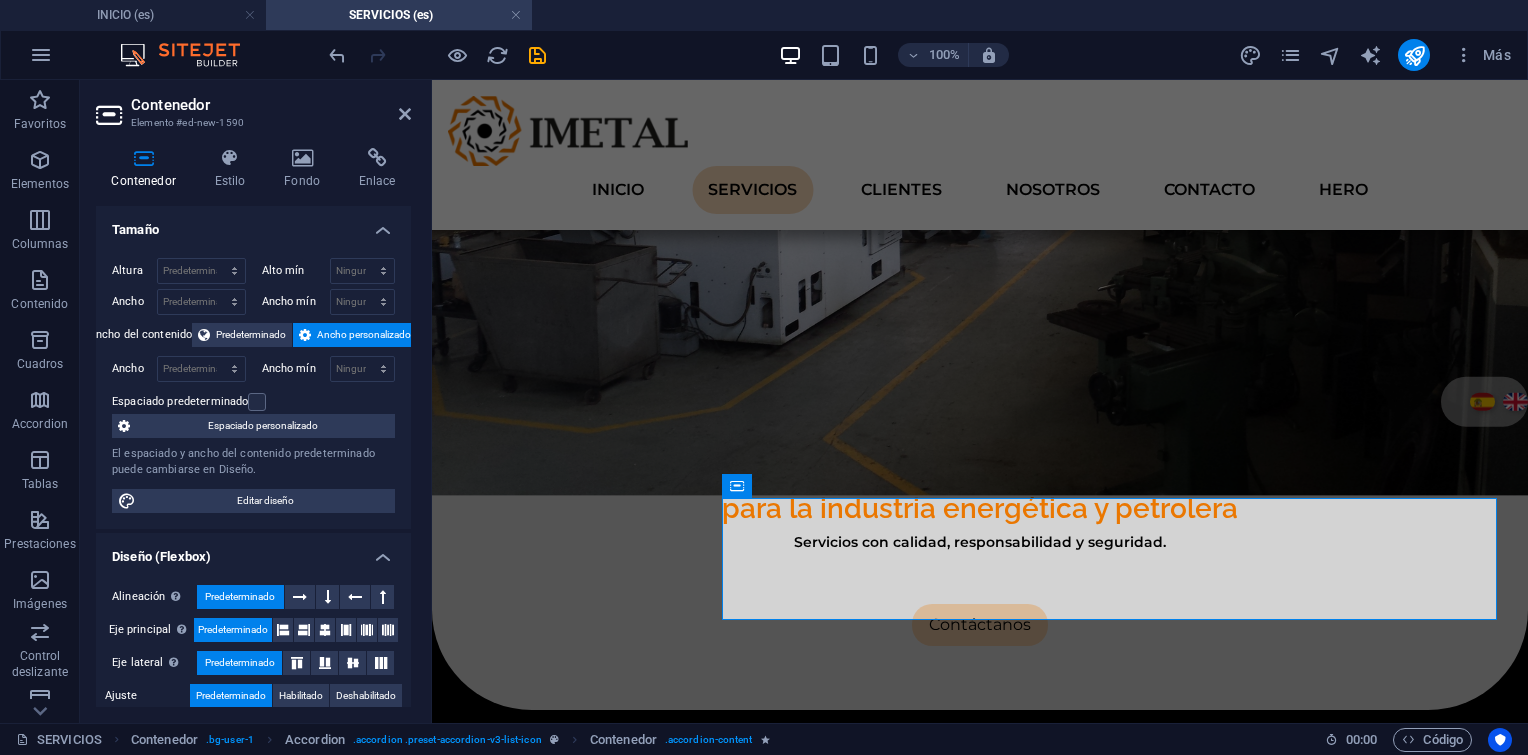 click at bounding box center [302, 158] 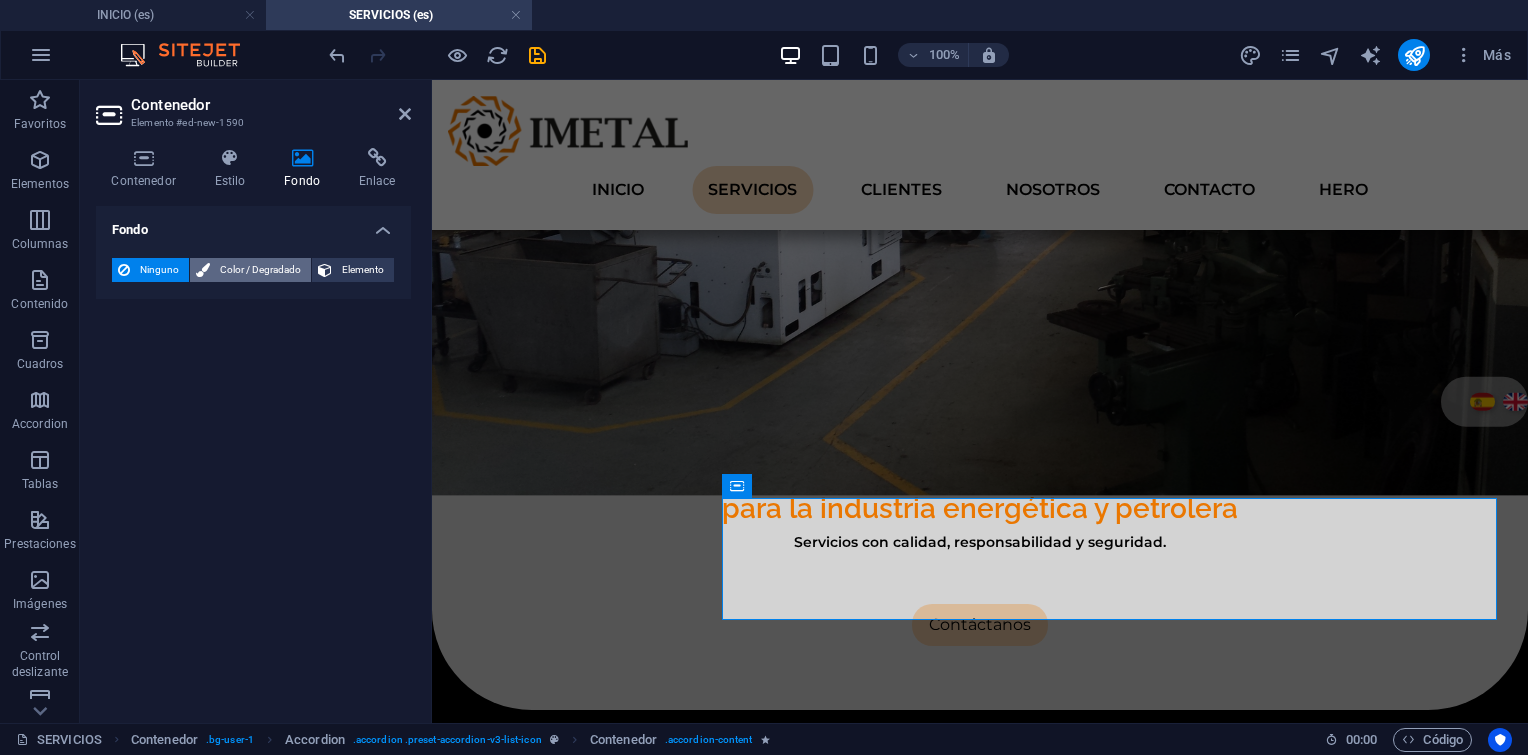 click on "Color / Degradado" at bounding box center [260, 270] 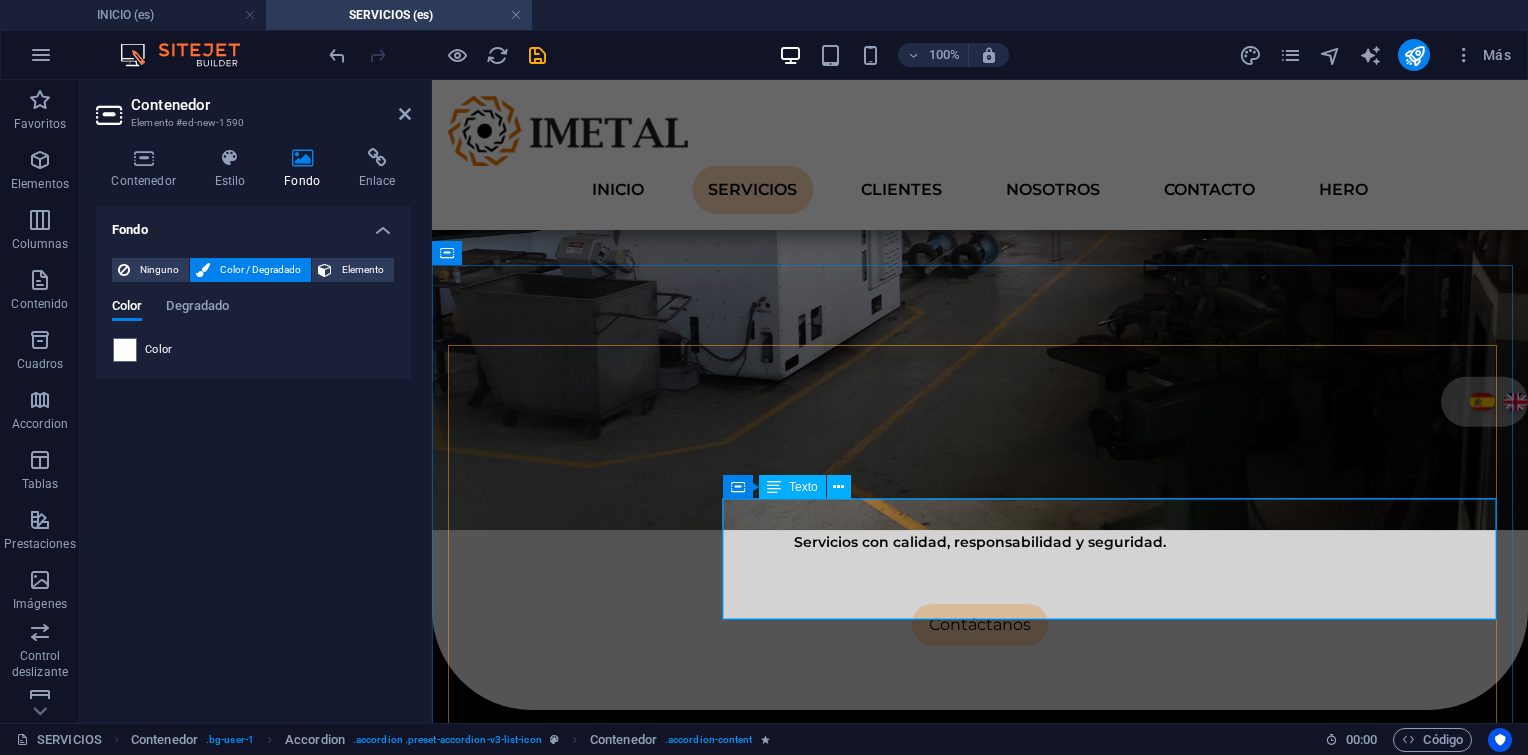 scroll, scrollTop: 796, scrollLeft: 0, axis: vertical 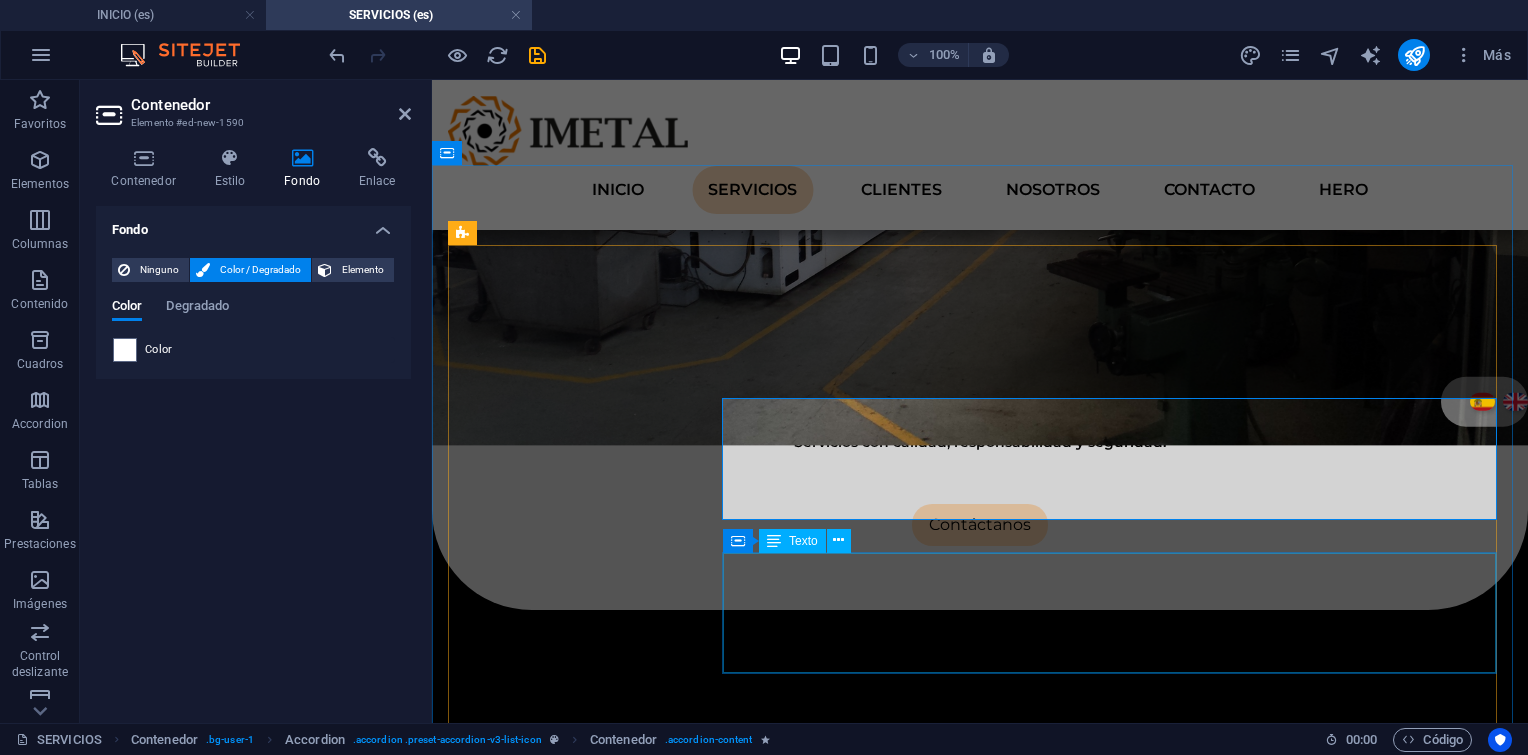click on "Lorem ipsum dolor sit amet, consectetur adipisicing elit. Maiores ipsum repellat minus nihil. Labore, delectus, nam dignissimos ea repudiandae minima voluptatum magni pariatur possimus quia accusamus harum facilis corporis animi nisi. Enim, pariatur, impedit quia repellat harum ipsam laboriosam voluptas dicta illum nisi obcaecati reprehenderit quis placeat recusandae tenetur aperiam." at bounding box center [1119, 1219] 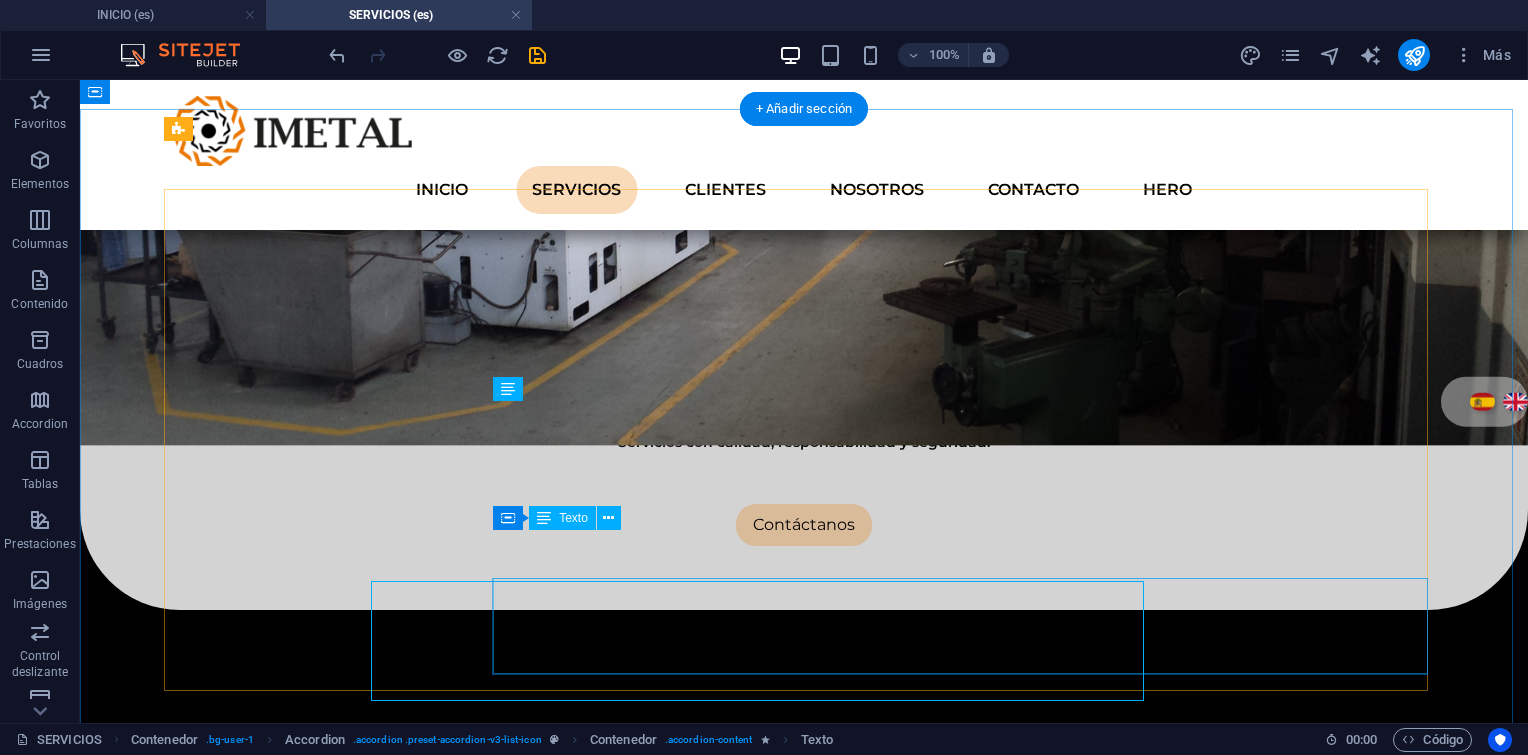 scroll, scrollTop: 768, scrollLeft: 0, axis: vertical 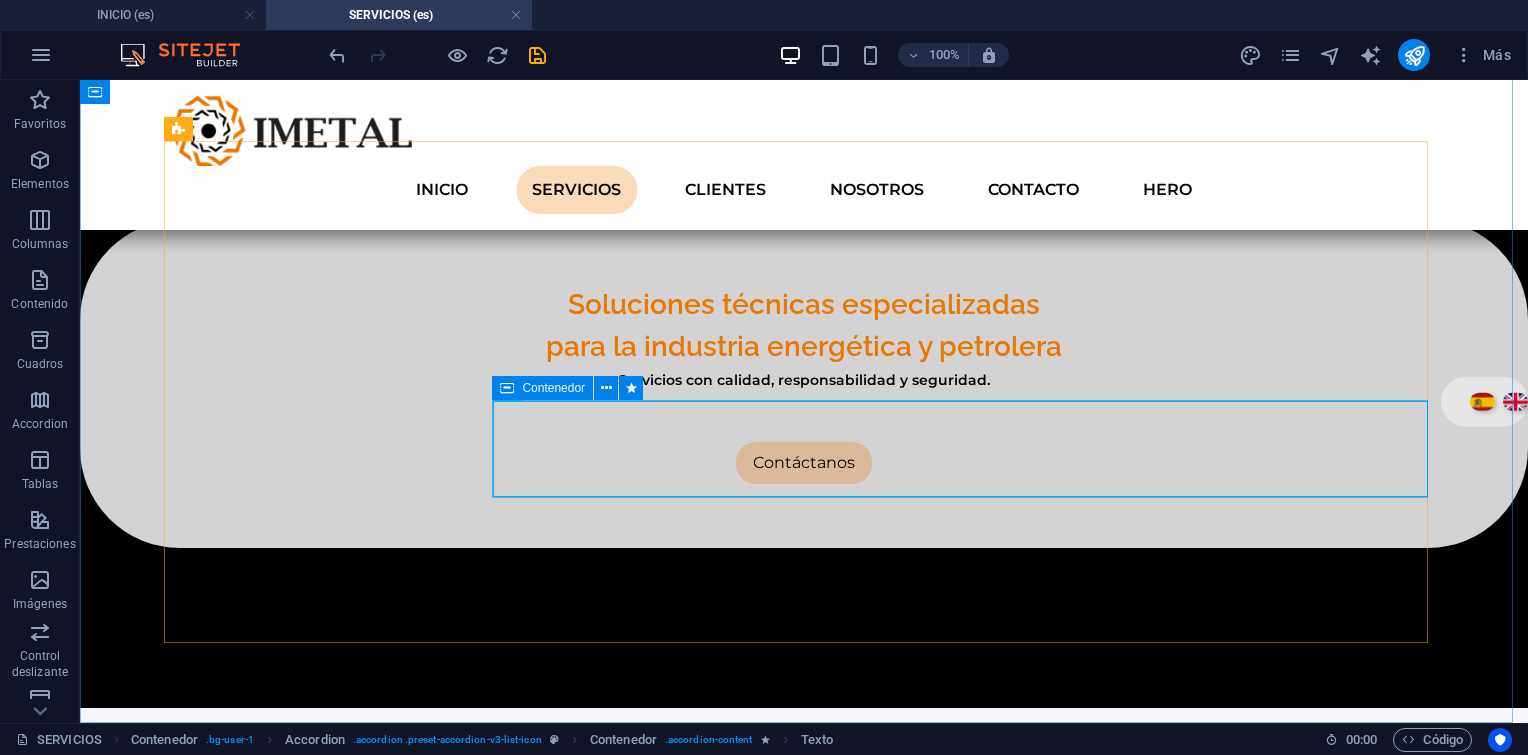 click on "Contenedor" at bounding box center [542, 388] 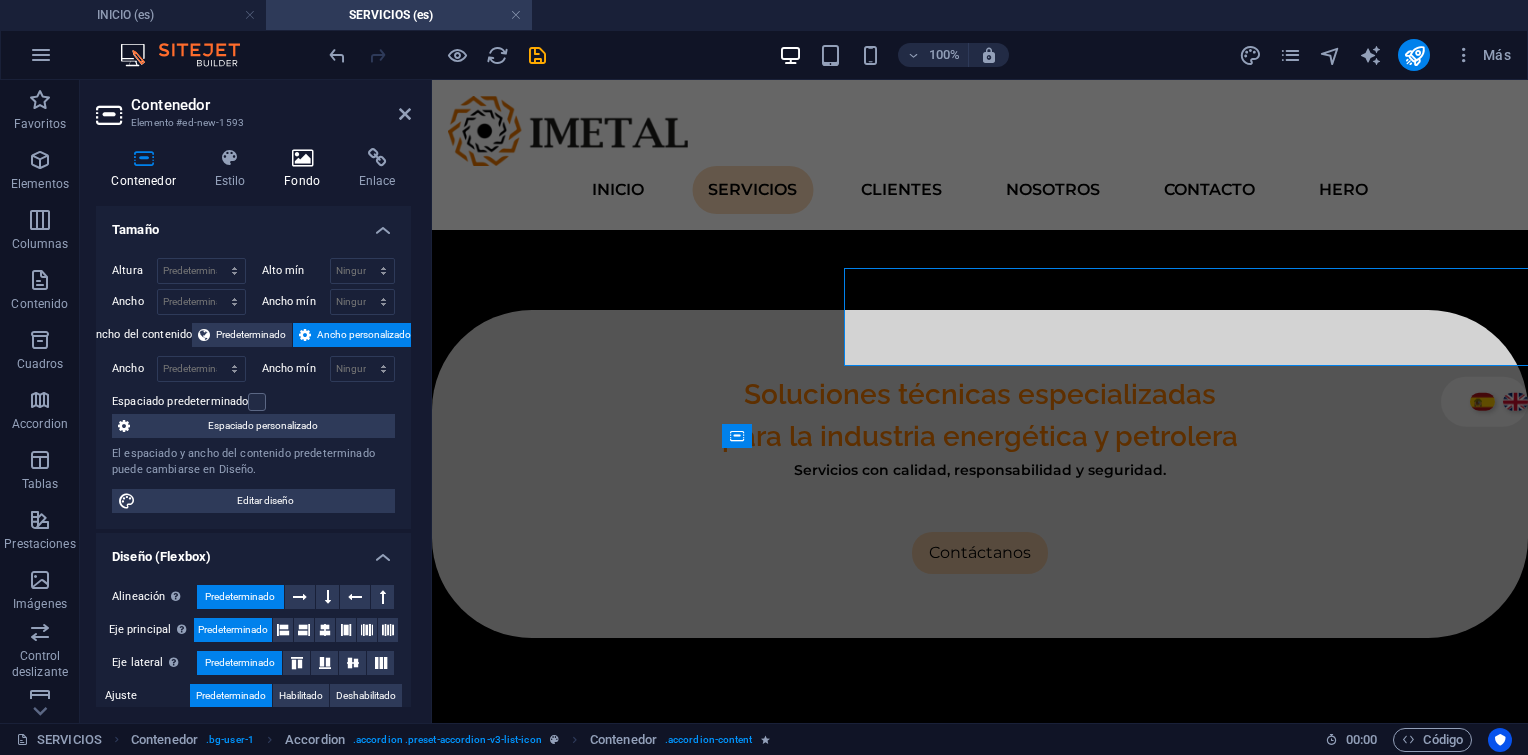 scroll, scrollTop: 900, scrollLeft: 0, axis: vertical 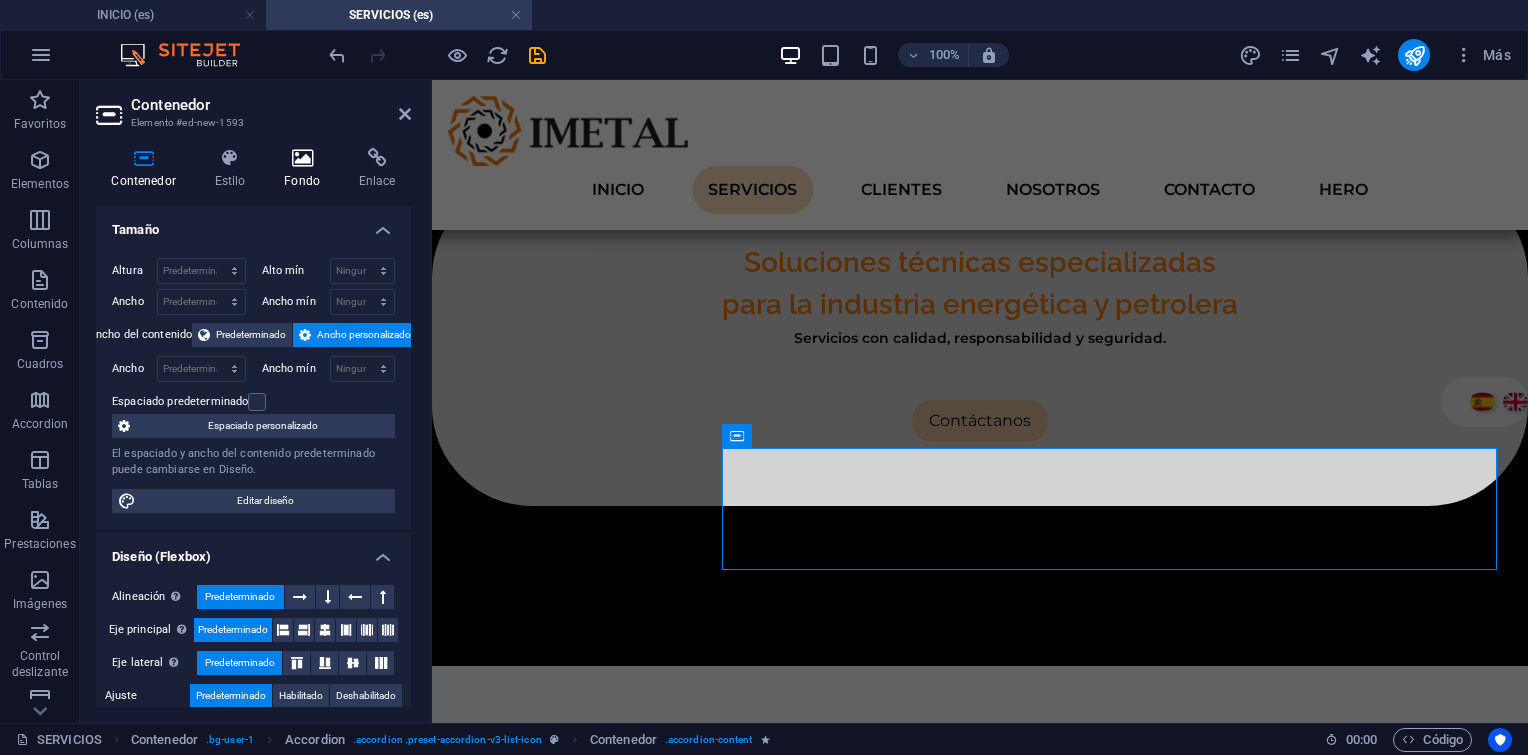 click at bounding box center [302, 158] 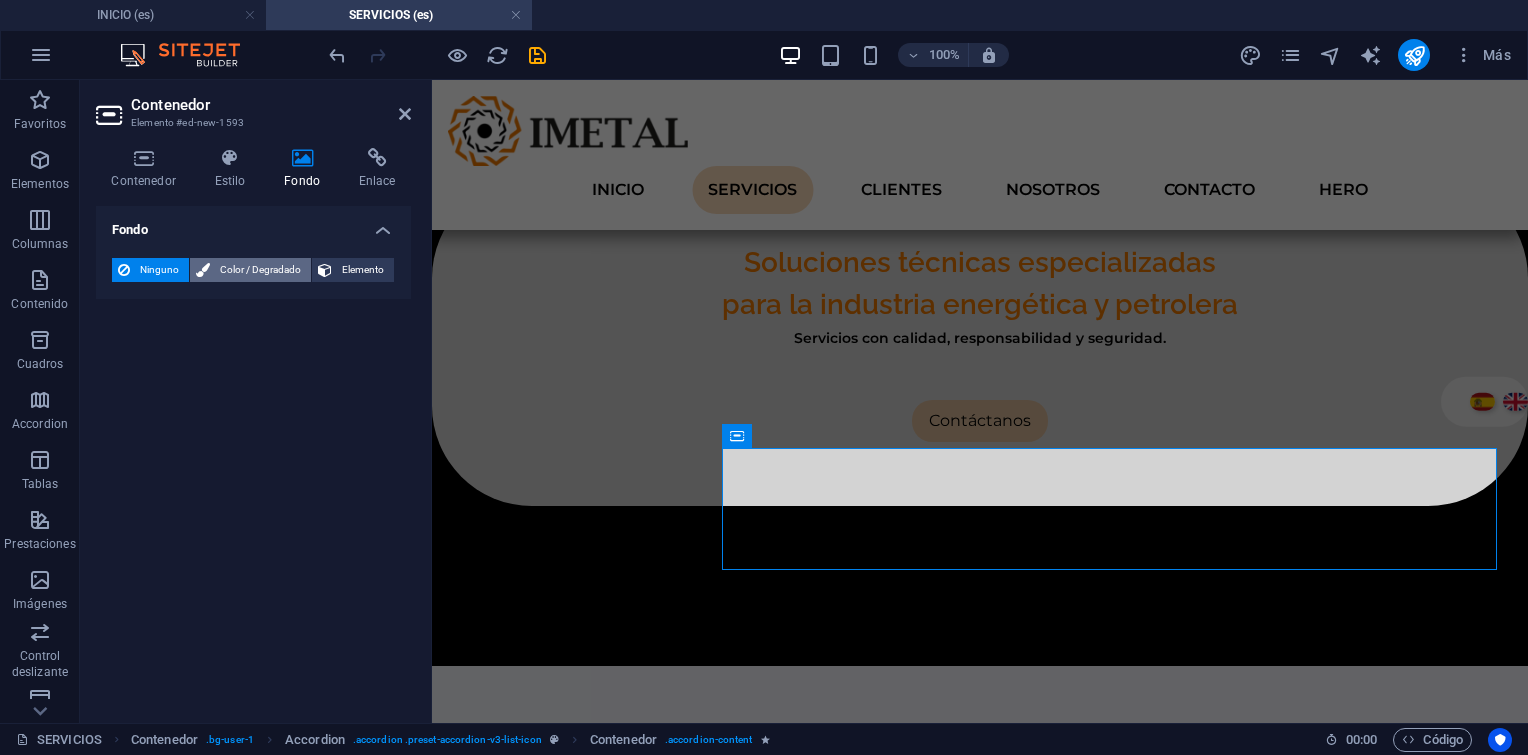 drag, startPoint x: 225, startPoint y: 270, endPoint x: 402, endPoint y: 431, distance: 239.26973 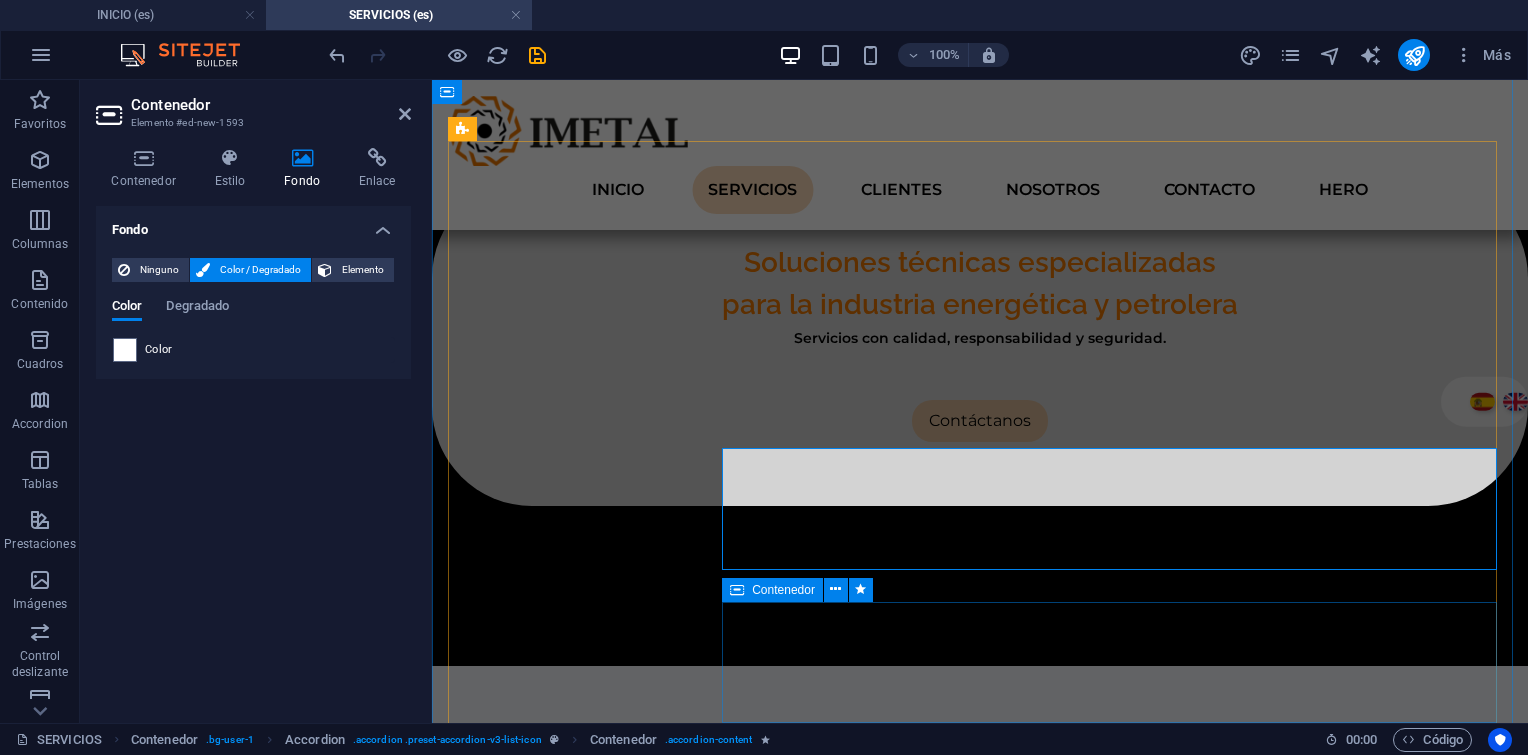 click on "Contenedor" at bounding box center (772, 590) 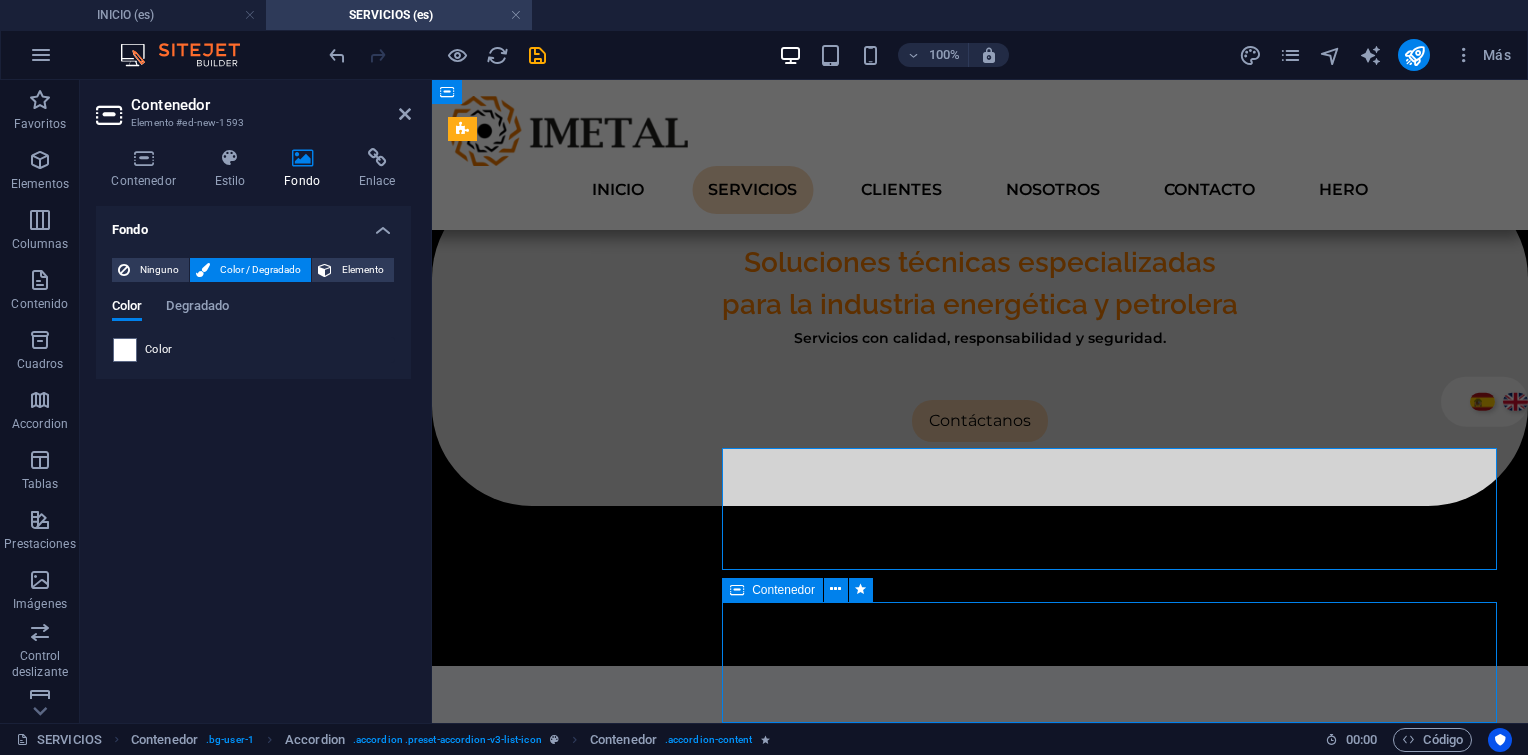 click on "Contenedor" at bounding box center (772, 590) 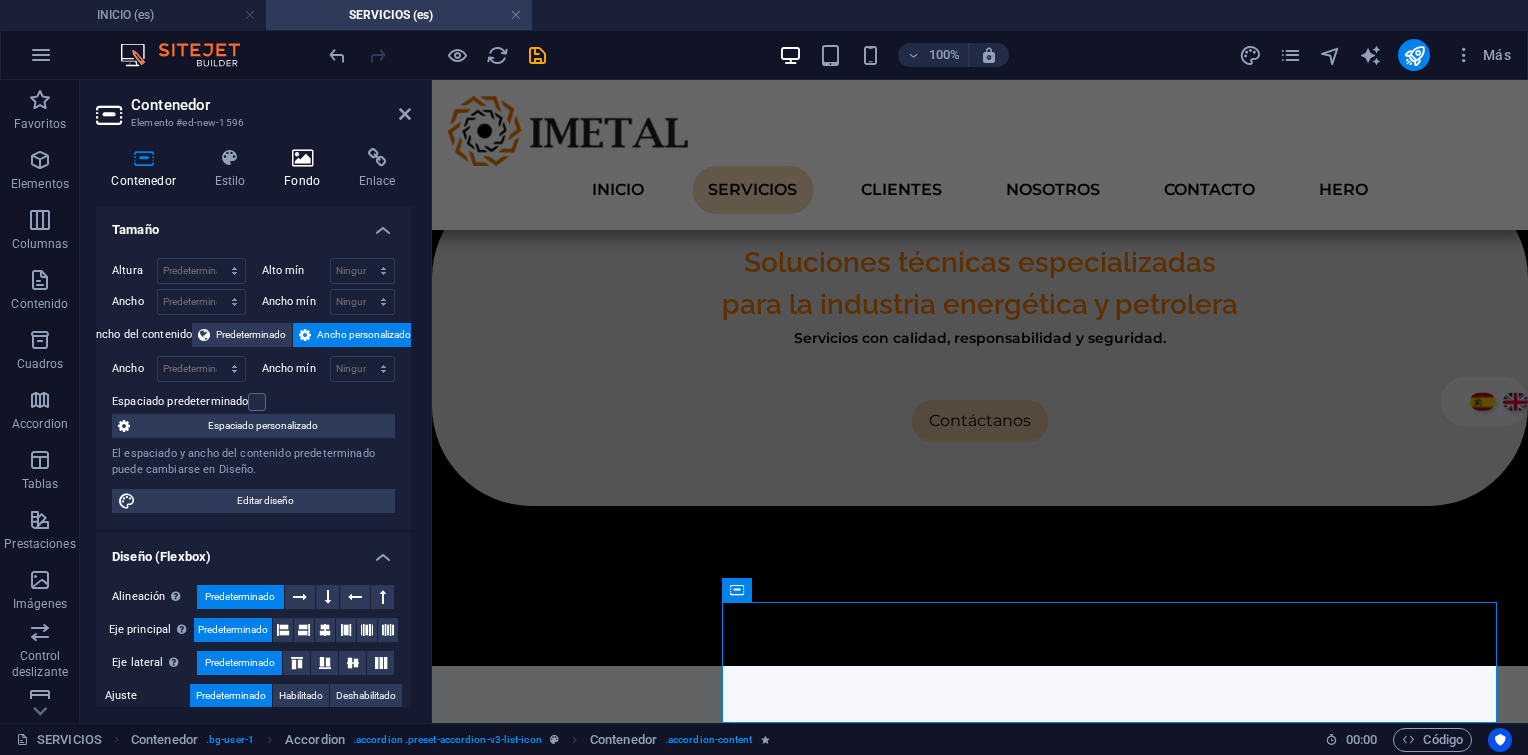 click at bounding box center [302, 158] 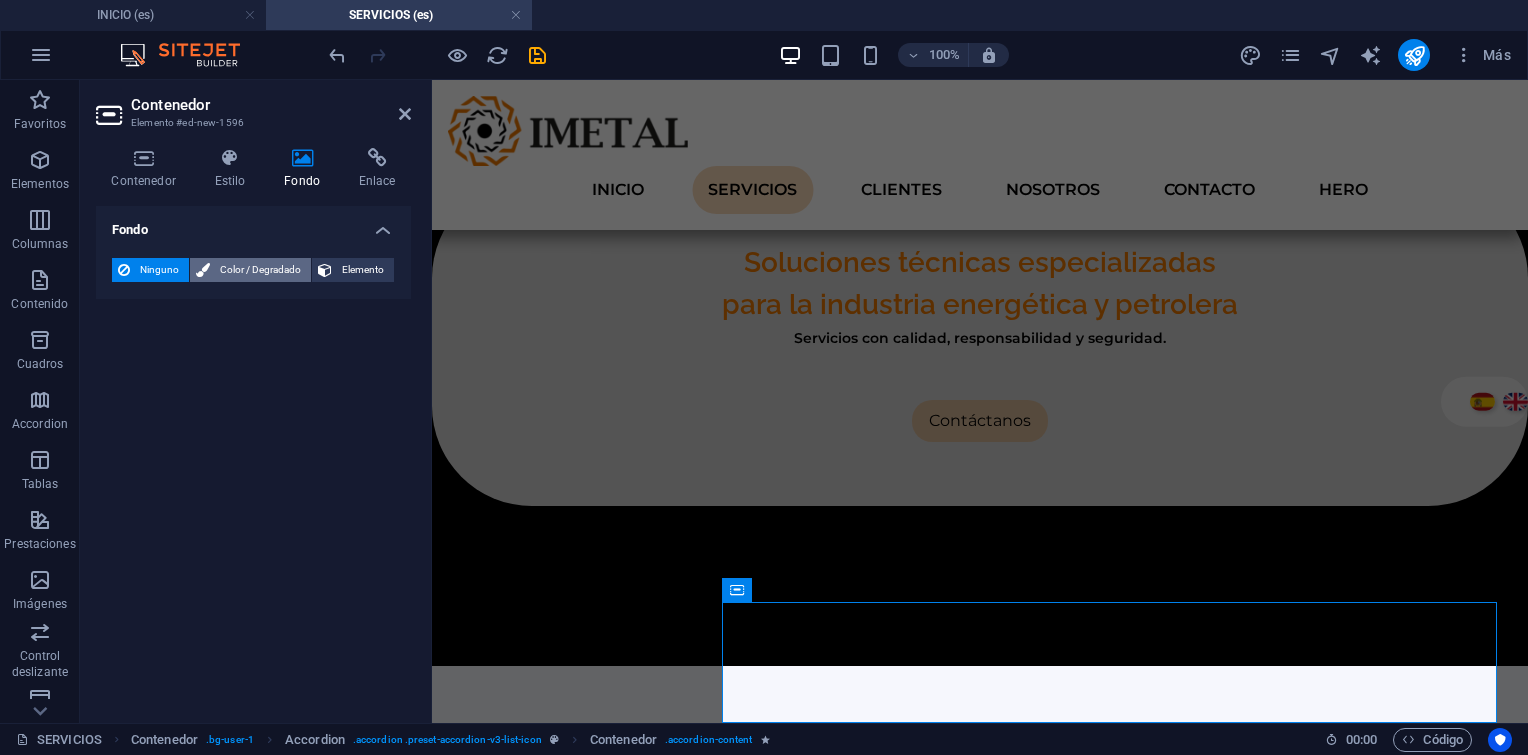 click on "Color / Degradado" at bounding box center (260, 270) 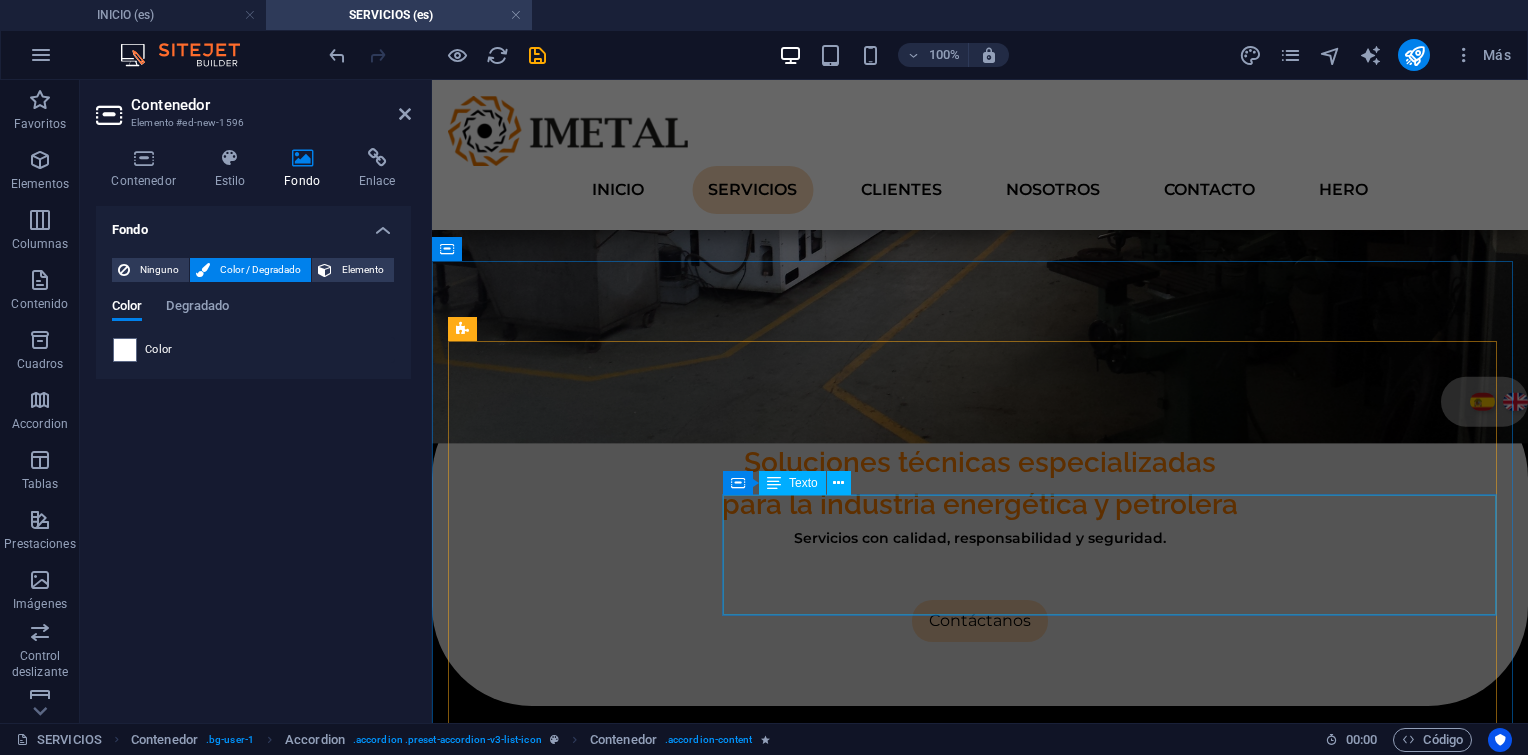 scroll, scrollTop: 600, scrollLeft: 0, axis: vertical 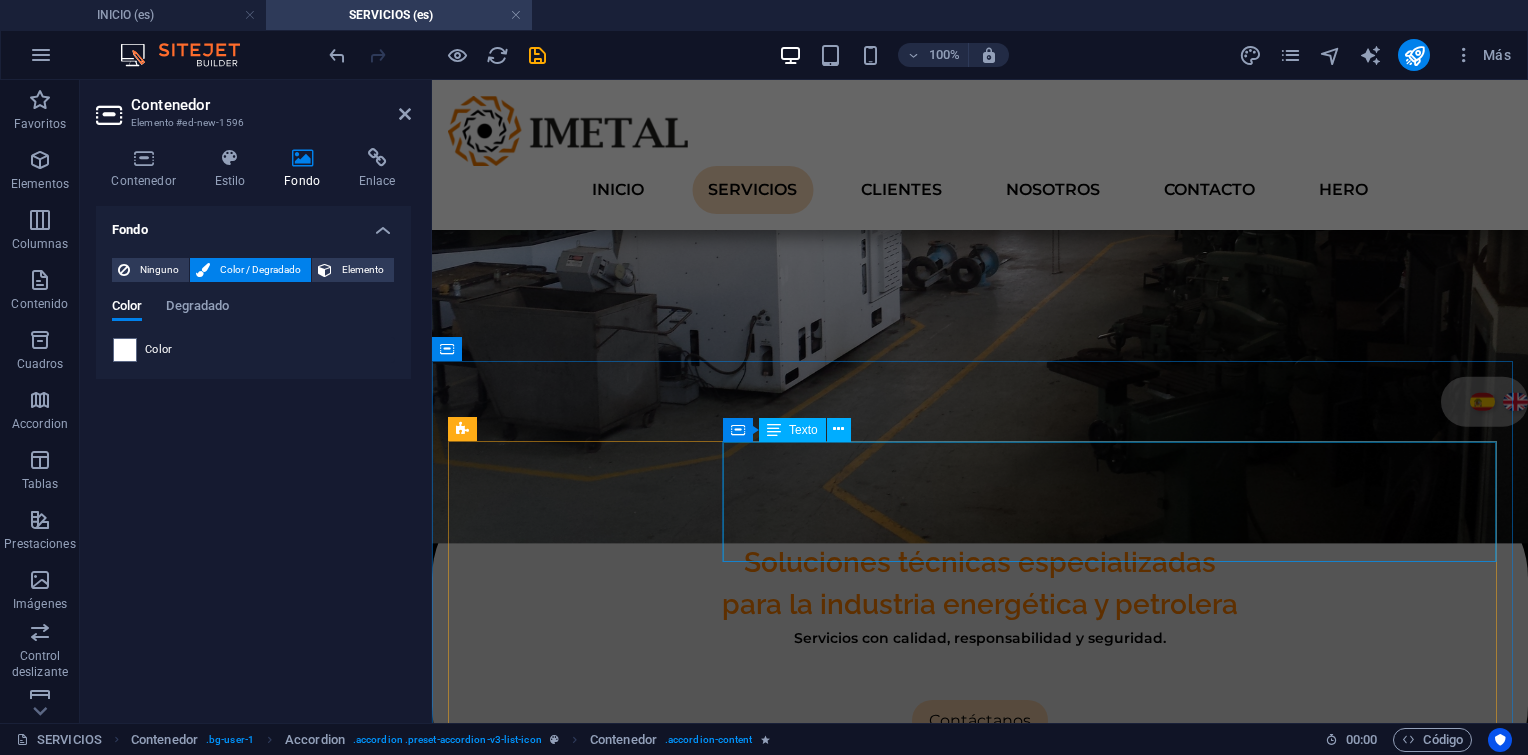 click on "Lorem ipsum dolor sit amet, consectetur adipisicing elit. Maiores ipsum repellat minus nihil. Labore, delectus, nam dignissimos ea repudiandae minima voluptatum magni pariatur possimus quia accusamus harum facilis corporis animi nisi. Enim, pariatur, impedit quia repellat harum ipsam laboriosam voluptas dicta illum nisi obcaecati reprehenderit quis placeat recusandae tenetur aperiam." at bounding box center (1119, 1107) 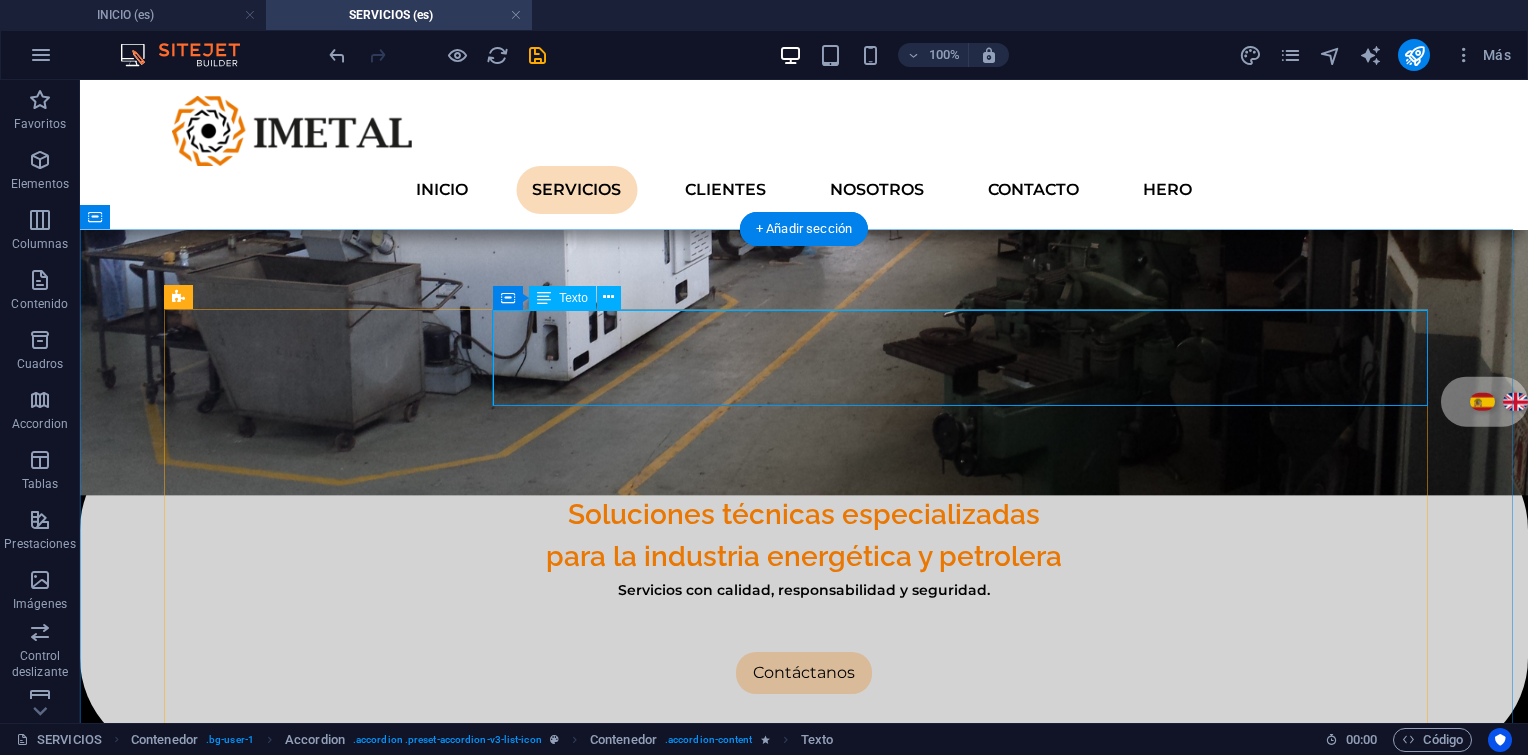 click on "Lorem ipsum dolor sit amet, consectetur adipisicing elit. Maiores ipsum repellat minus nihil. Labore, delectus, nam dignissimos ea repudiandae minima voluptatum magni pariatur possimus quia accusamus harum facilis corporis animi nisi. Enim, pariatur, impedit quia repellat harum ipsam laboriosam voluptas dicta illum nisi obcaecati reprehenderit quis placeat recusandae tenetur aperiam." at bounding box center [968, 1047] 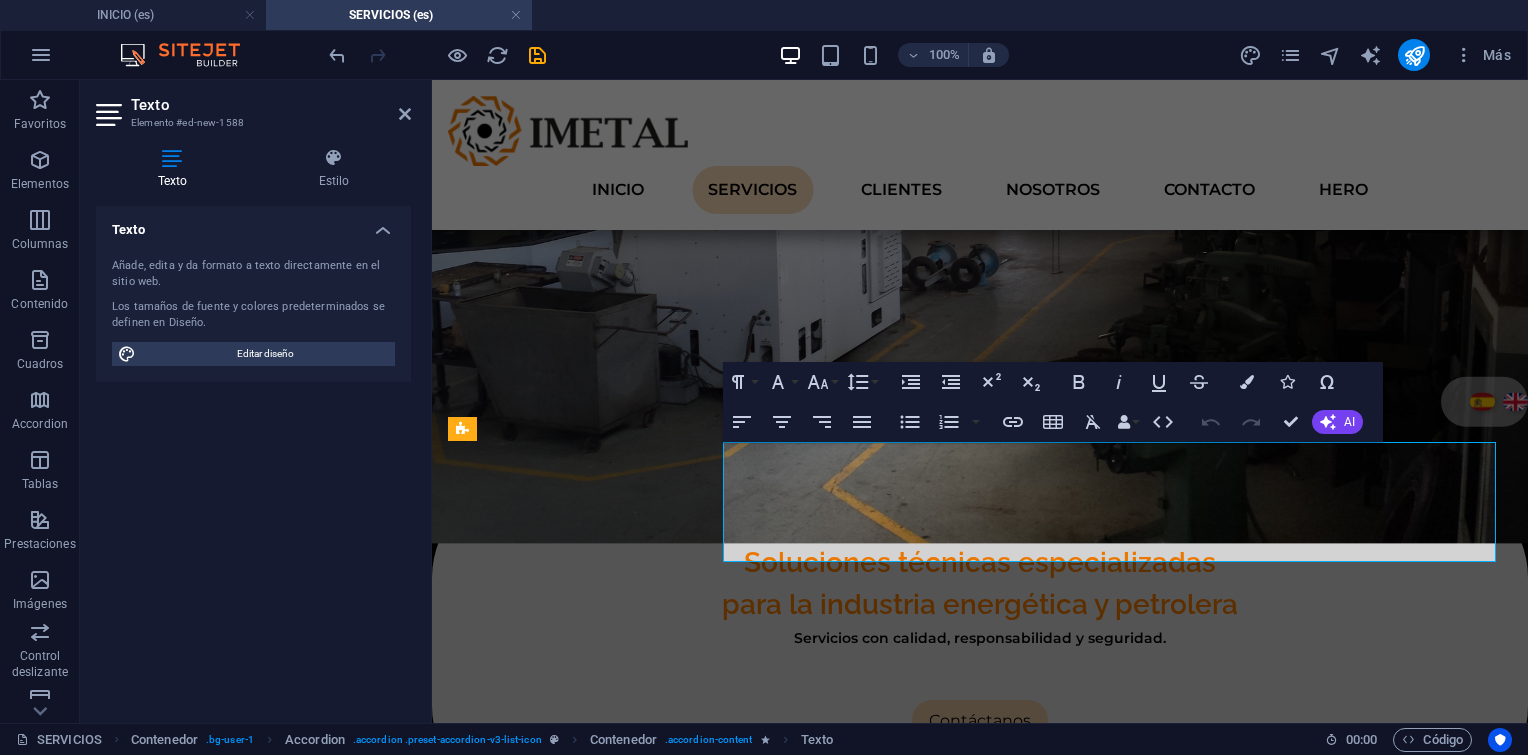 click on "Lorem ipsum dolor sit amet, consectetur adipisicing elit. Maiores ipsum repellat minus nihil. Labore, delectus, nam dignissimos ea repudiandae minima voluptatum magni pariatur possimus quia accusamus harum facilis corporis animi nisi. Enim, pariatur, impedit quia repellat harum ipsam laboriosam voluptas dicta illum nisi obcaecati reprehenderit quis placeat recusandae tenetur aperiam." at bounding box center [1119, 1107] 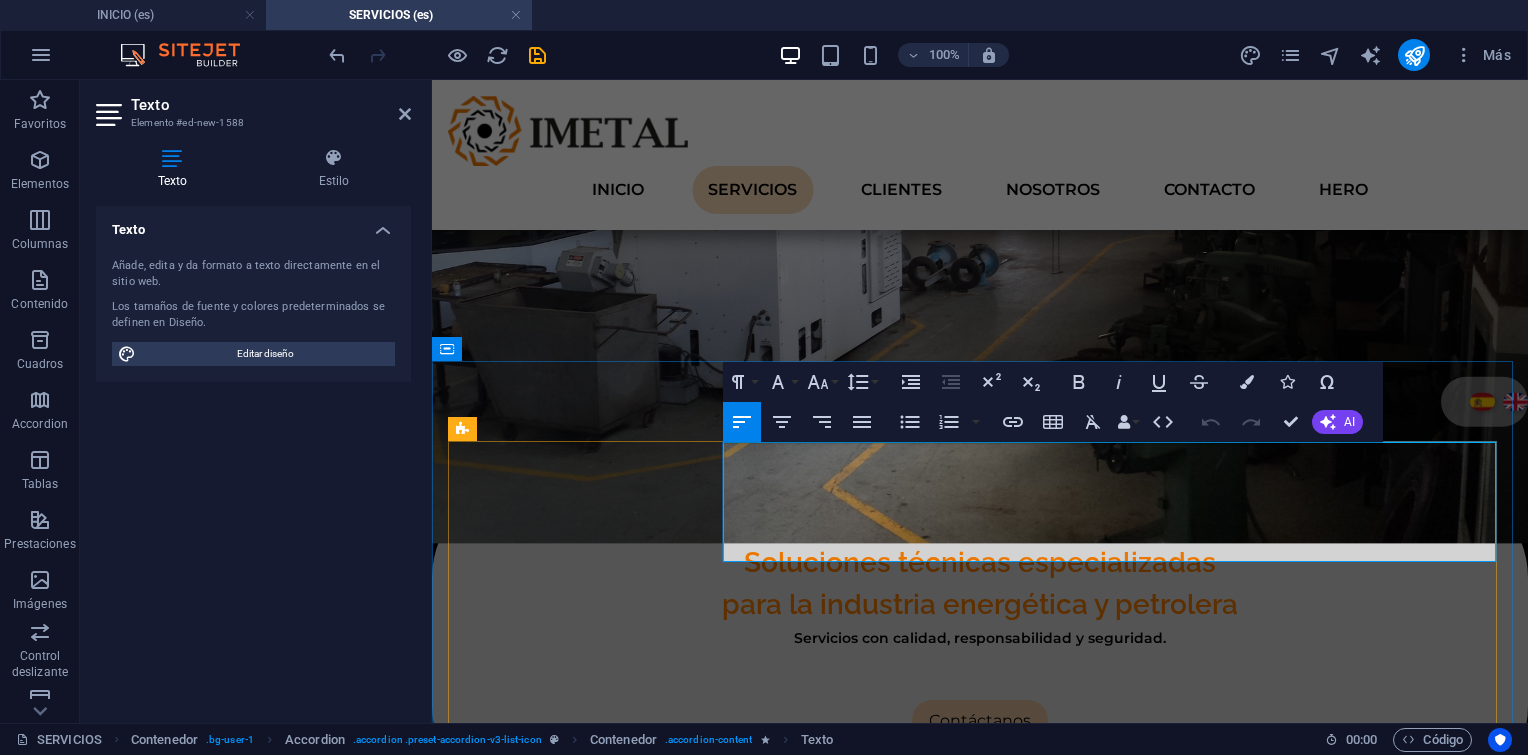 click on "Lorem ipsum dolor sit amet, consectetur adipisicing elit. Maiores ipsum repellat minus nihil. Labore, delectus, nam dignissimos ea repudiandae minima voluptatum magni pariatur possimus quia accusamus harum facilis corporis animi nisi. Enim, pariatur, impedit quia repellat harum ipsam laboriosam voluptas dicta illum nisi obcaecati reprehenderit quis placeat recusandae tenetur aperiam." at bounding box center [1119, 1107] 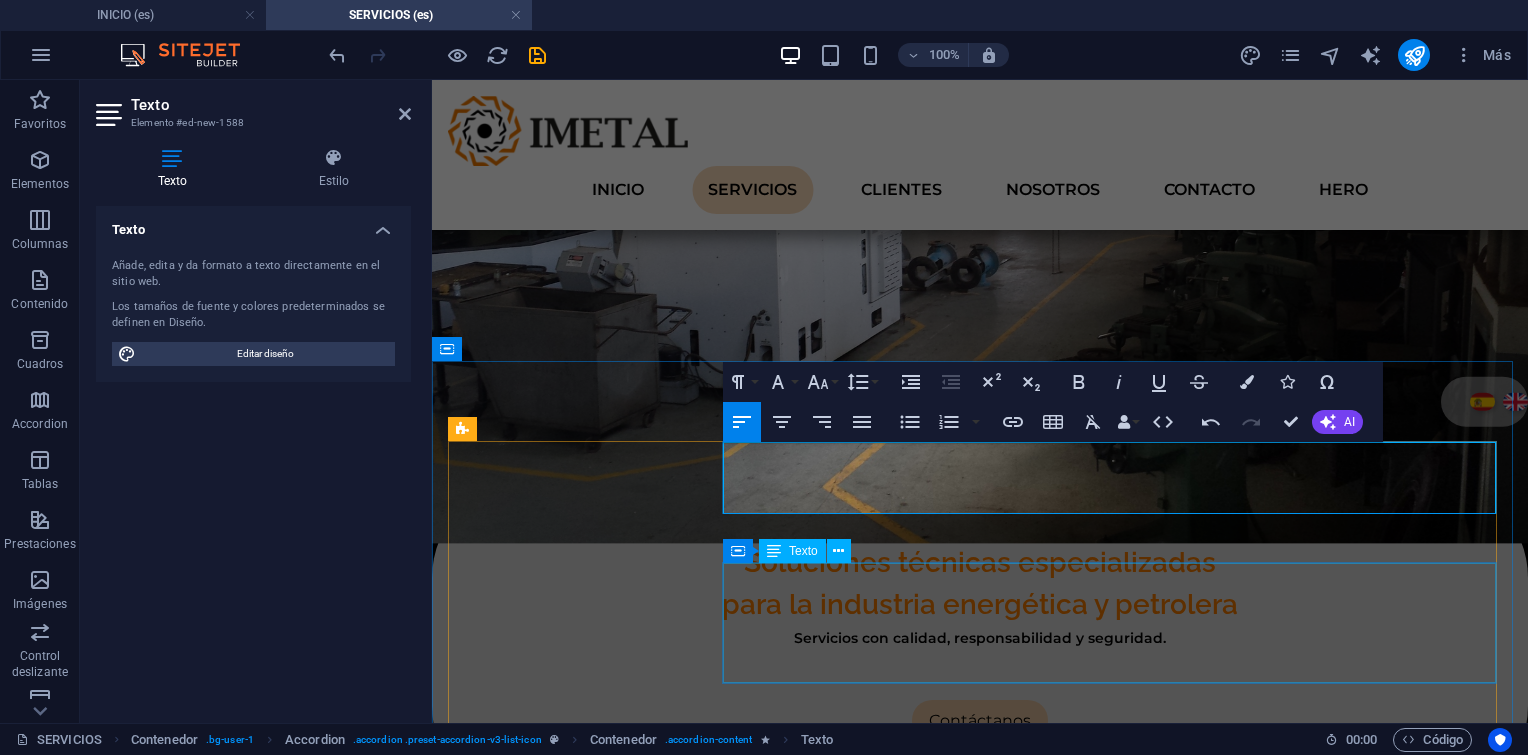 scroll, scrollTop: 1483, scrollLeft: 3, axis: both 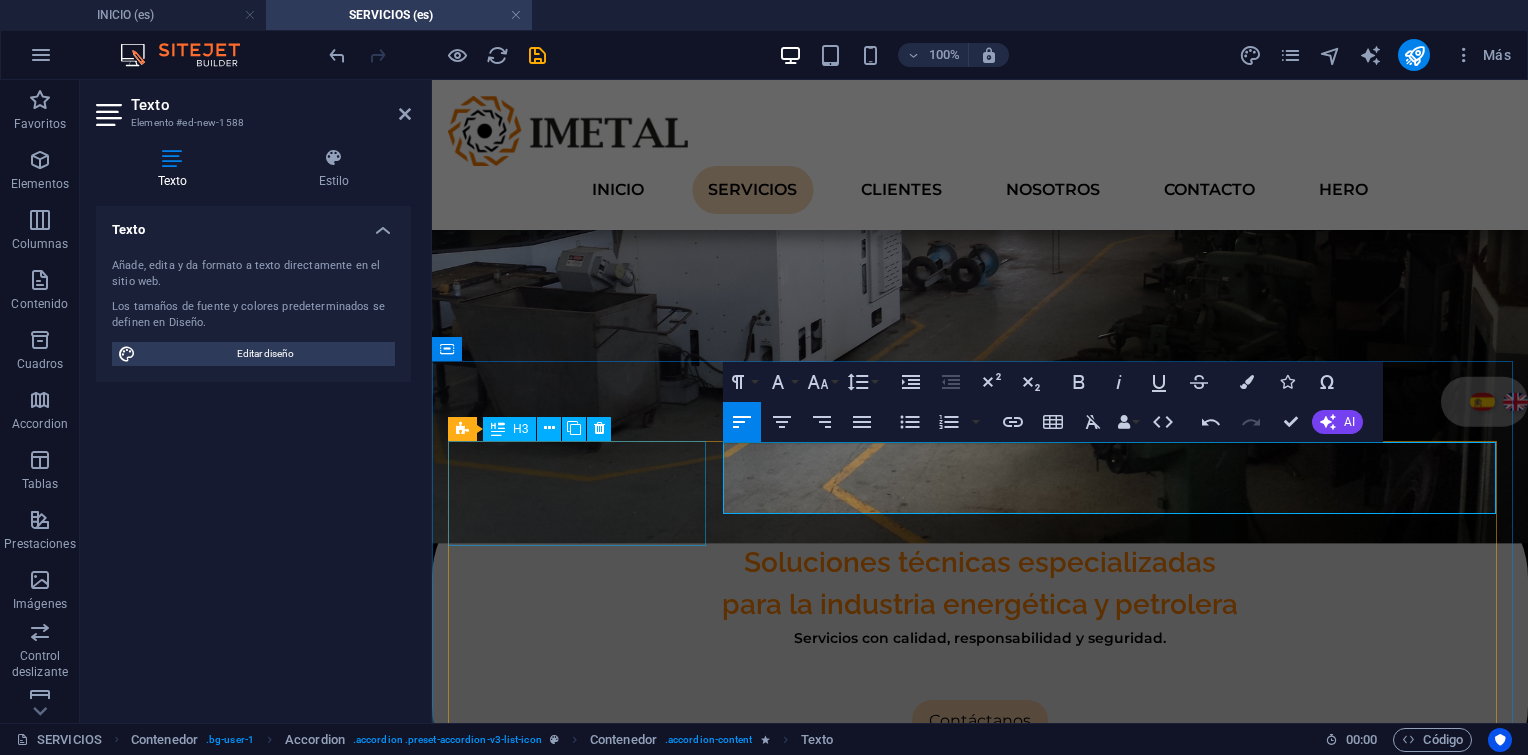 click on "1. Proyectos de Construcción Civil y Mecánica" at bounding box center (579, 1099) 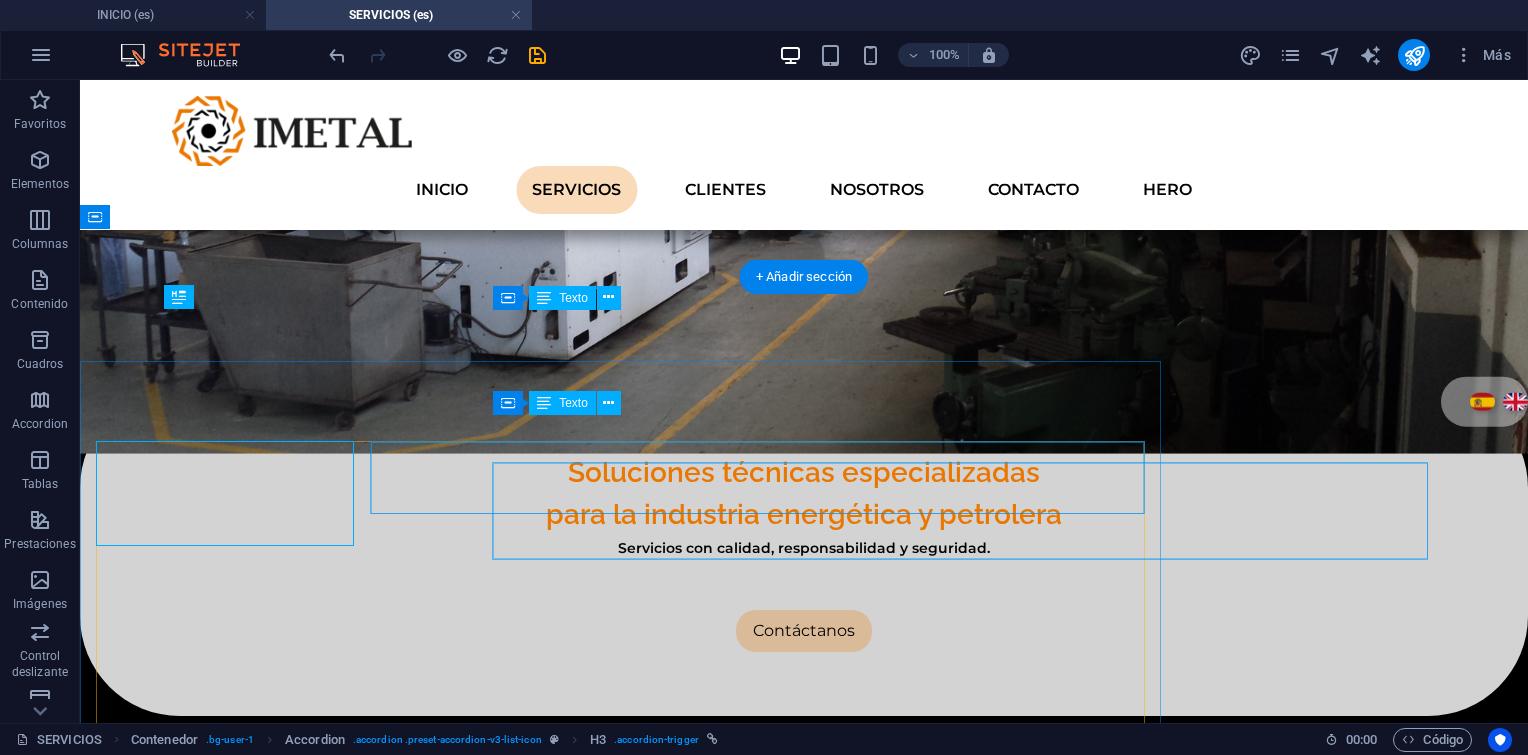 drag, startPoint x: 433, startPoint y: 503, endPoint x: 772, endPoint y: 508, distance: 339.03687 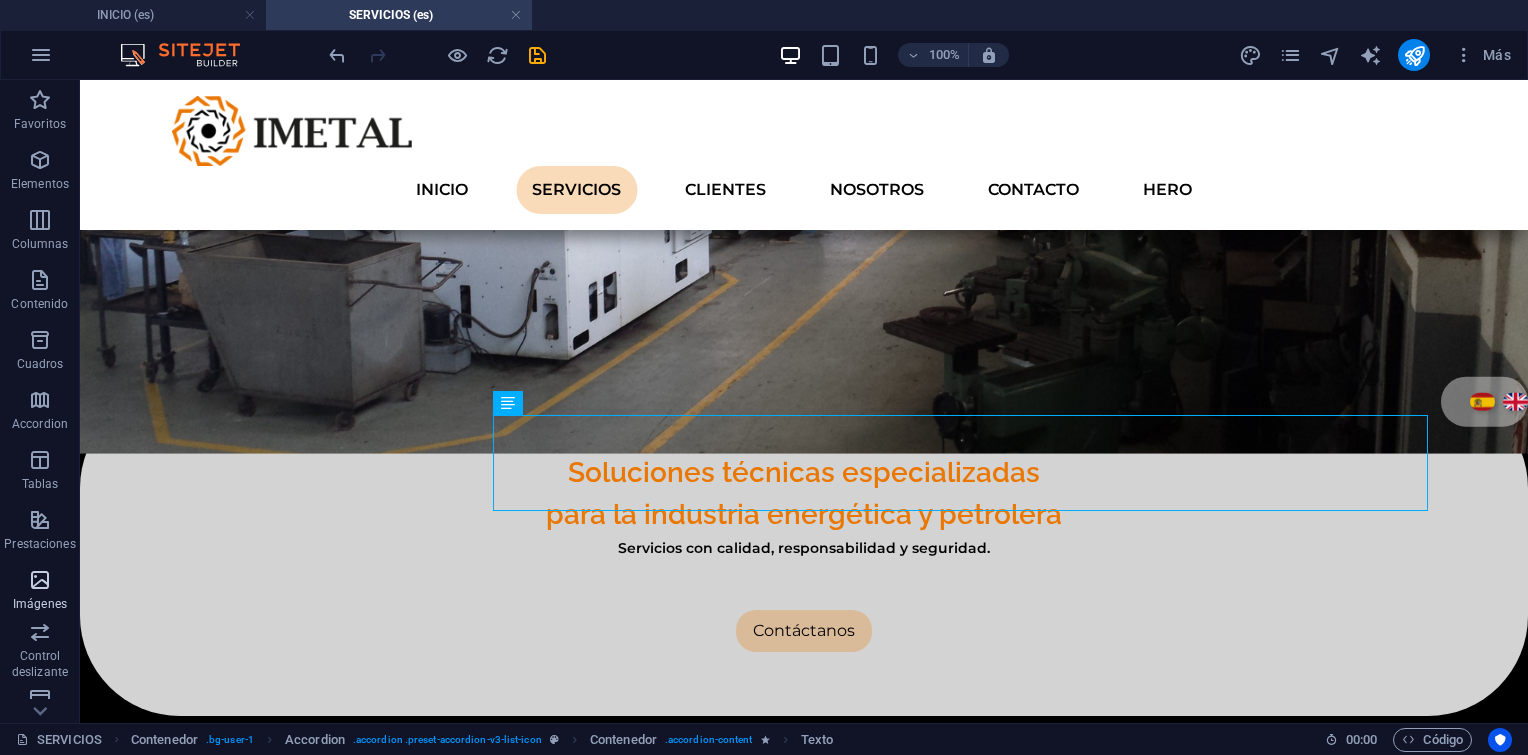 click on "Imágenes" at bounding box center [40, 590] 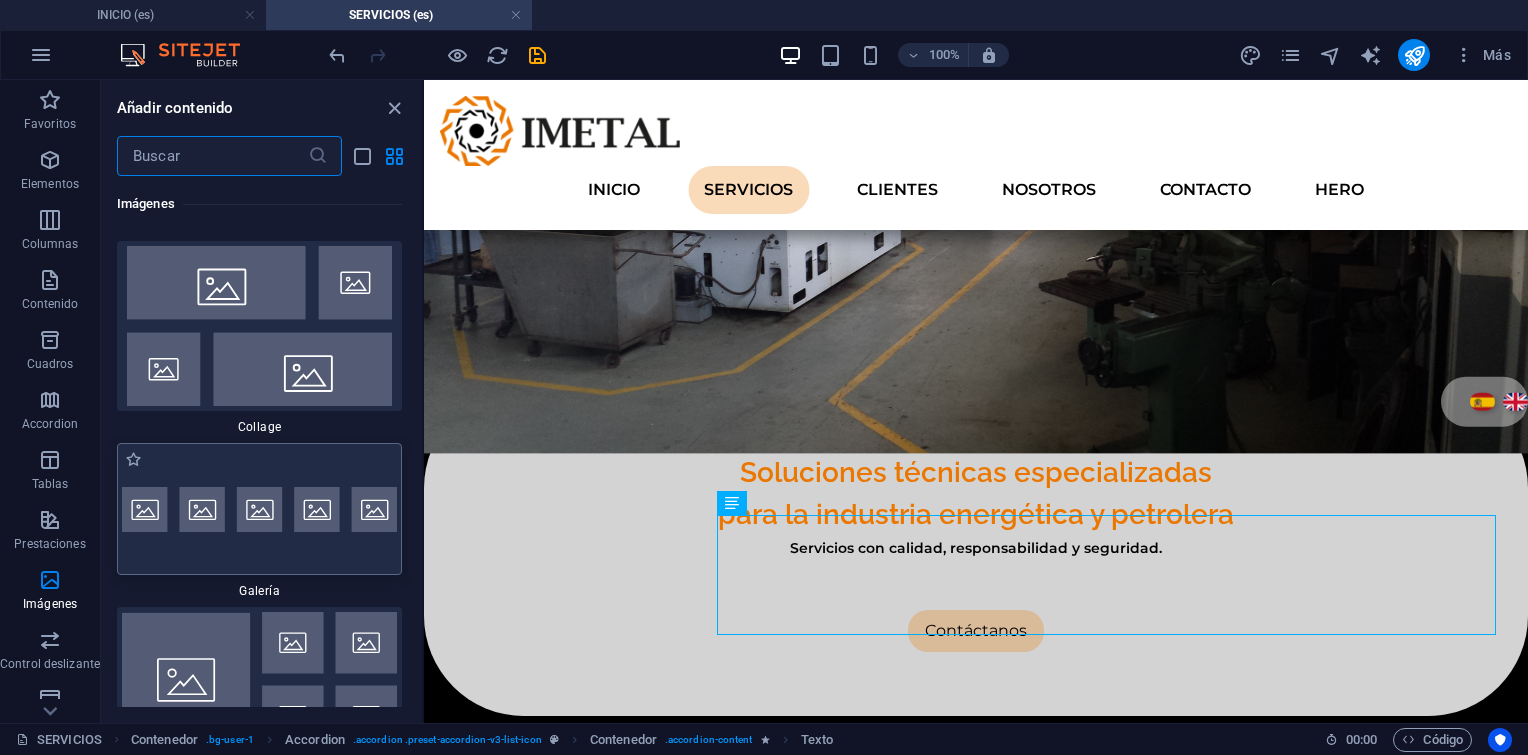 scroll, scrollTop: 20422, scrollLeft: 0, axis: vertical 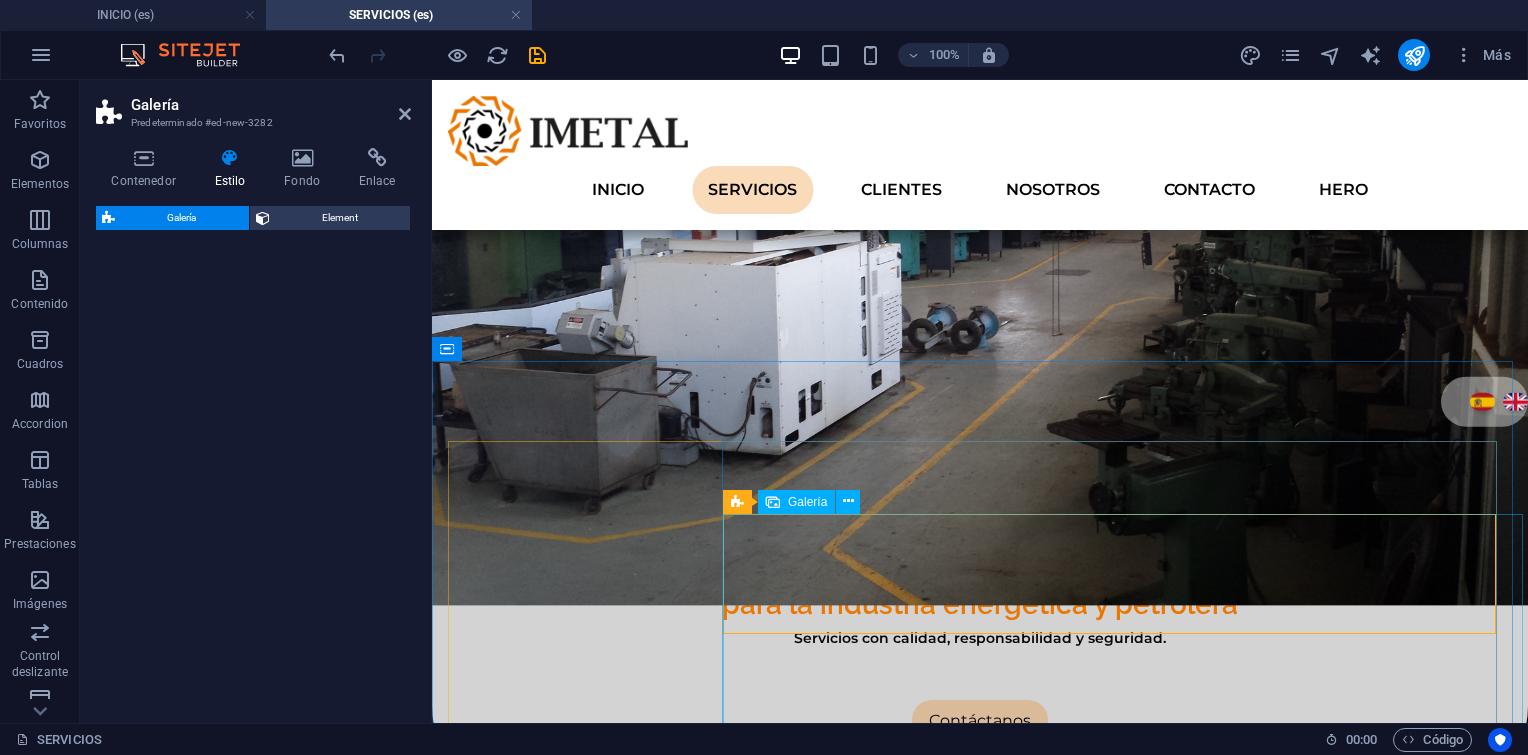 select on "rem" 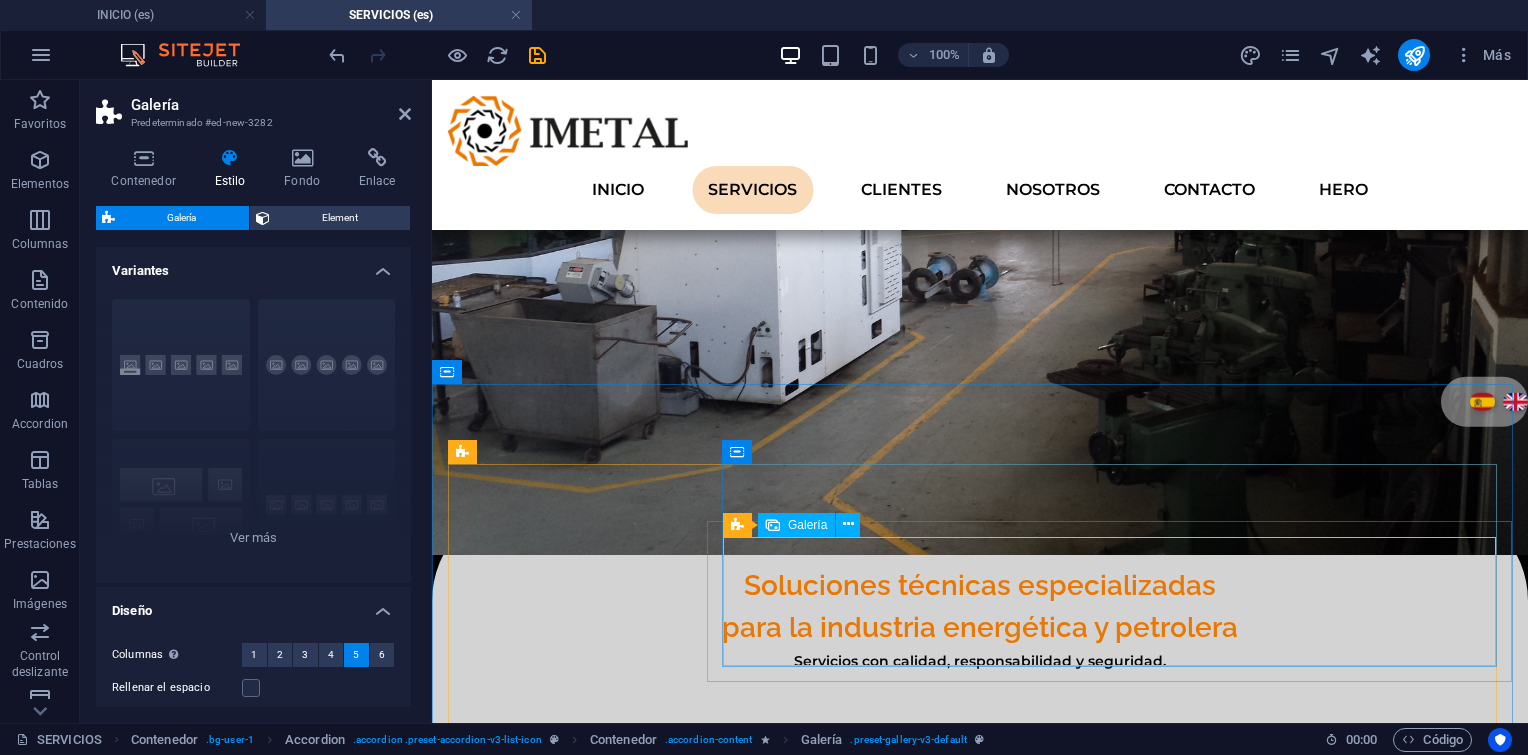 scroll, scrollTop: 677, scrollLeft: 0, axis: vertical 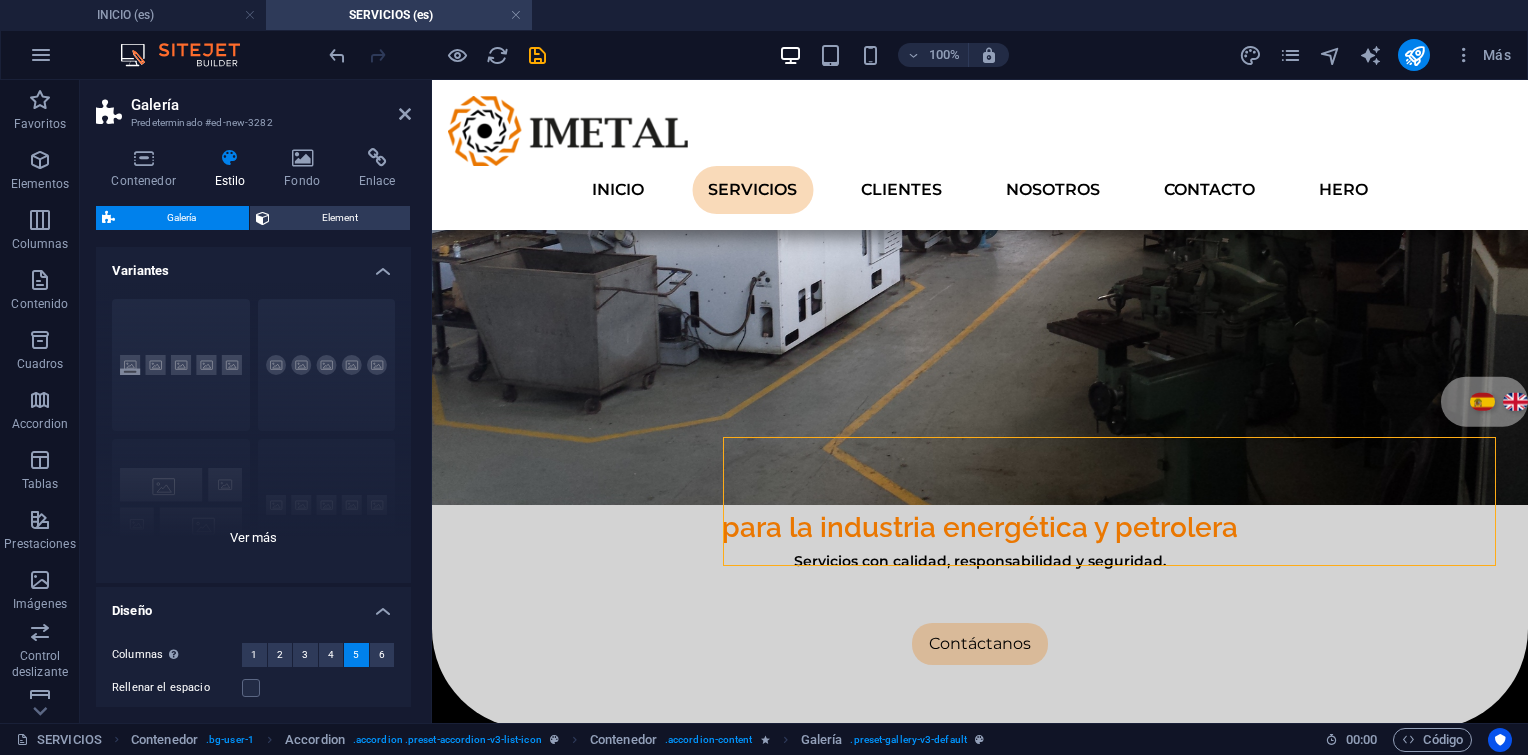 click on "Leyendas Círculo Collage Predeterminado Cuadrícula Cuadrícula despla..." at bounding box center (253, 433) 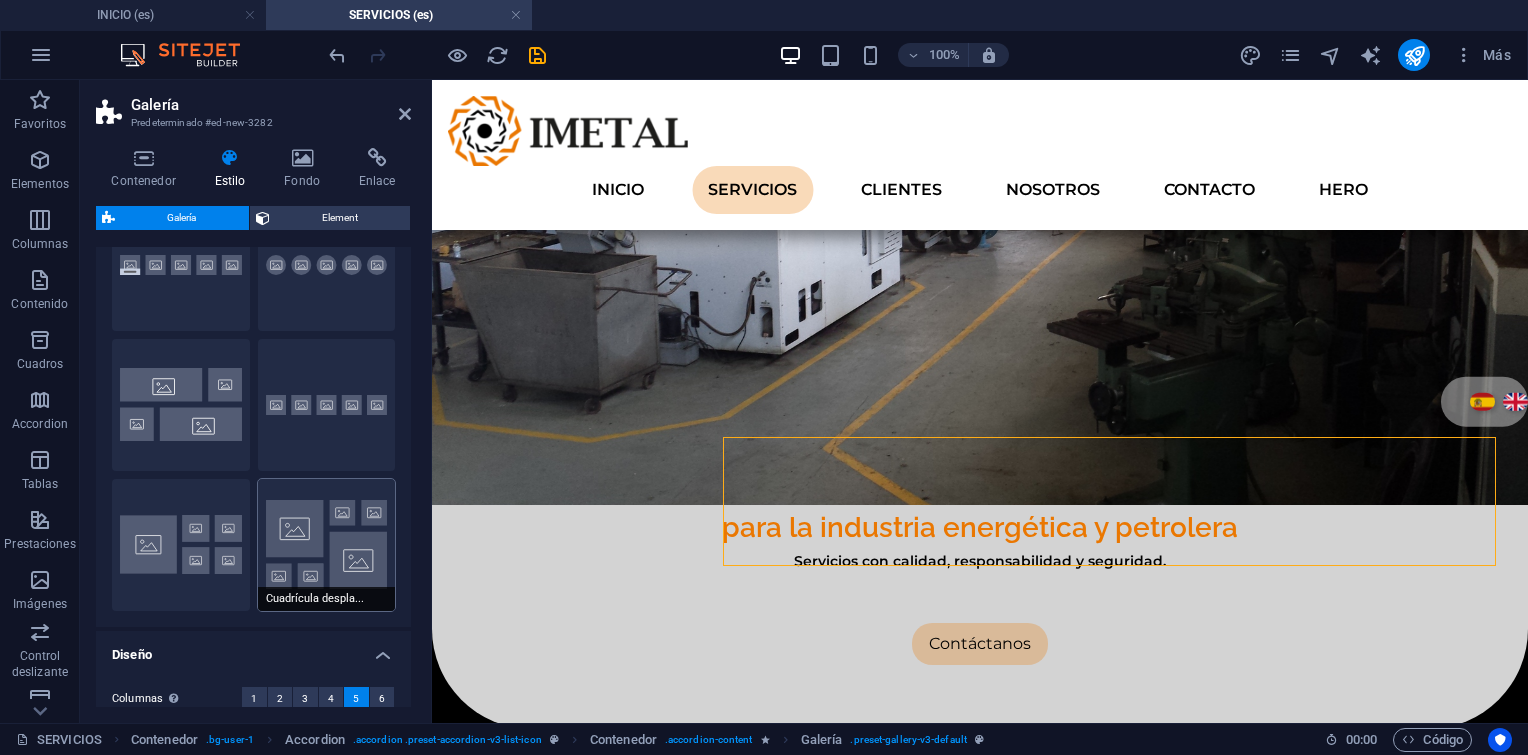 scroll, scrollTop: 200, scrollLeft: 0, axis: vertical 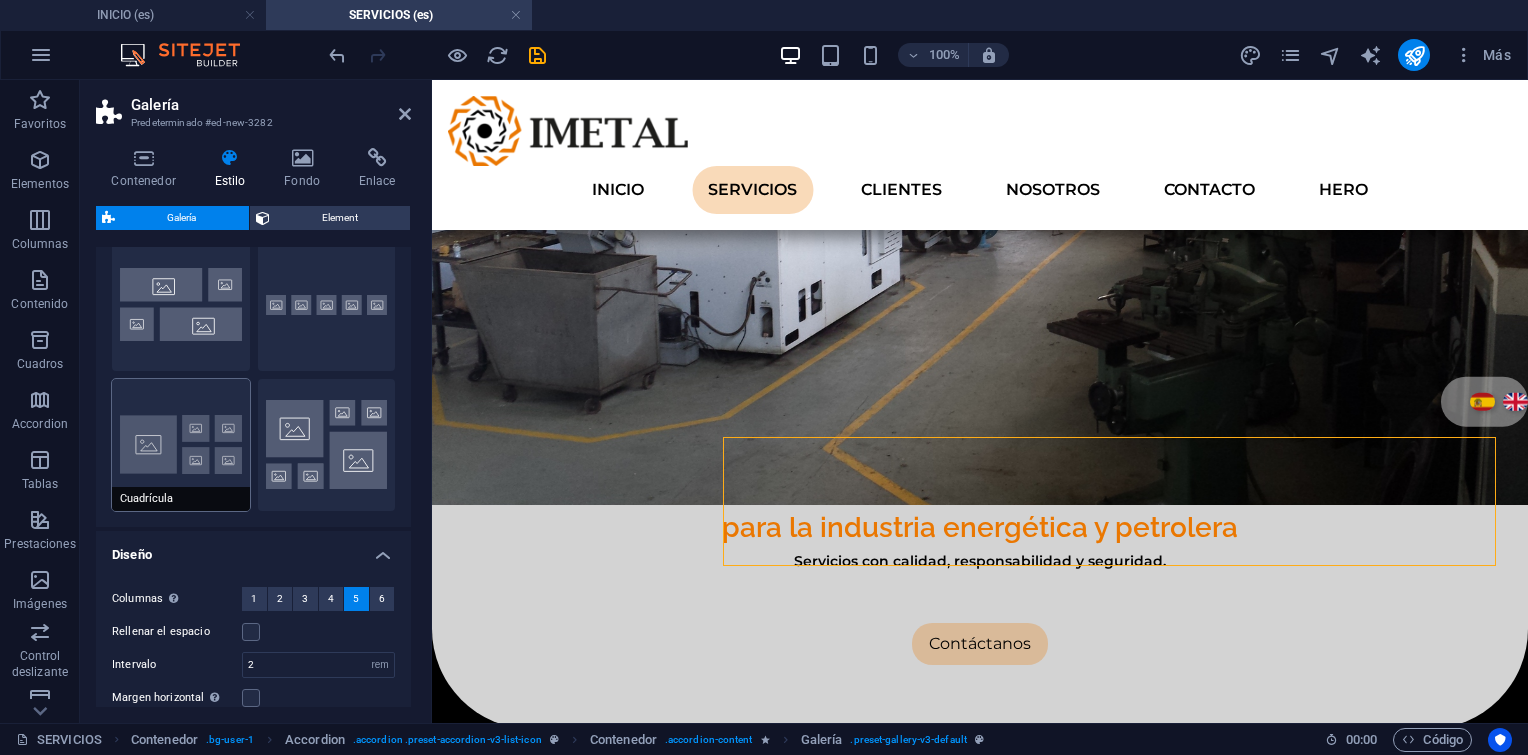click on "Cuadrícula" at bounding box center [181, 445] 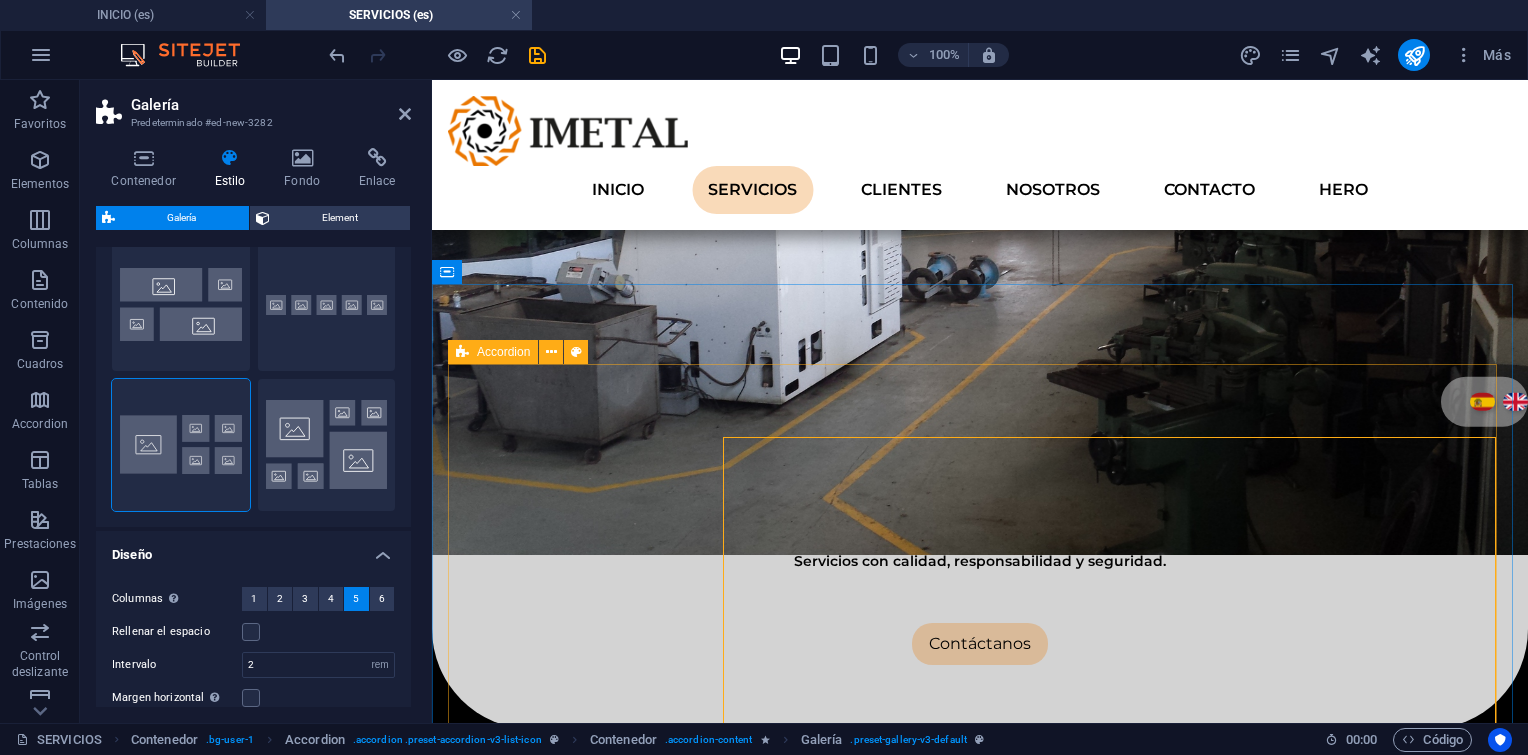 scroll, scrollTop: 777, scrollLeft: 0, axis: vertical 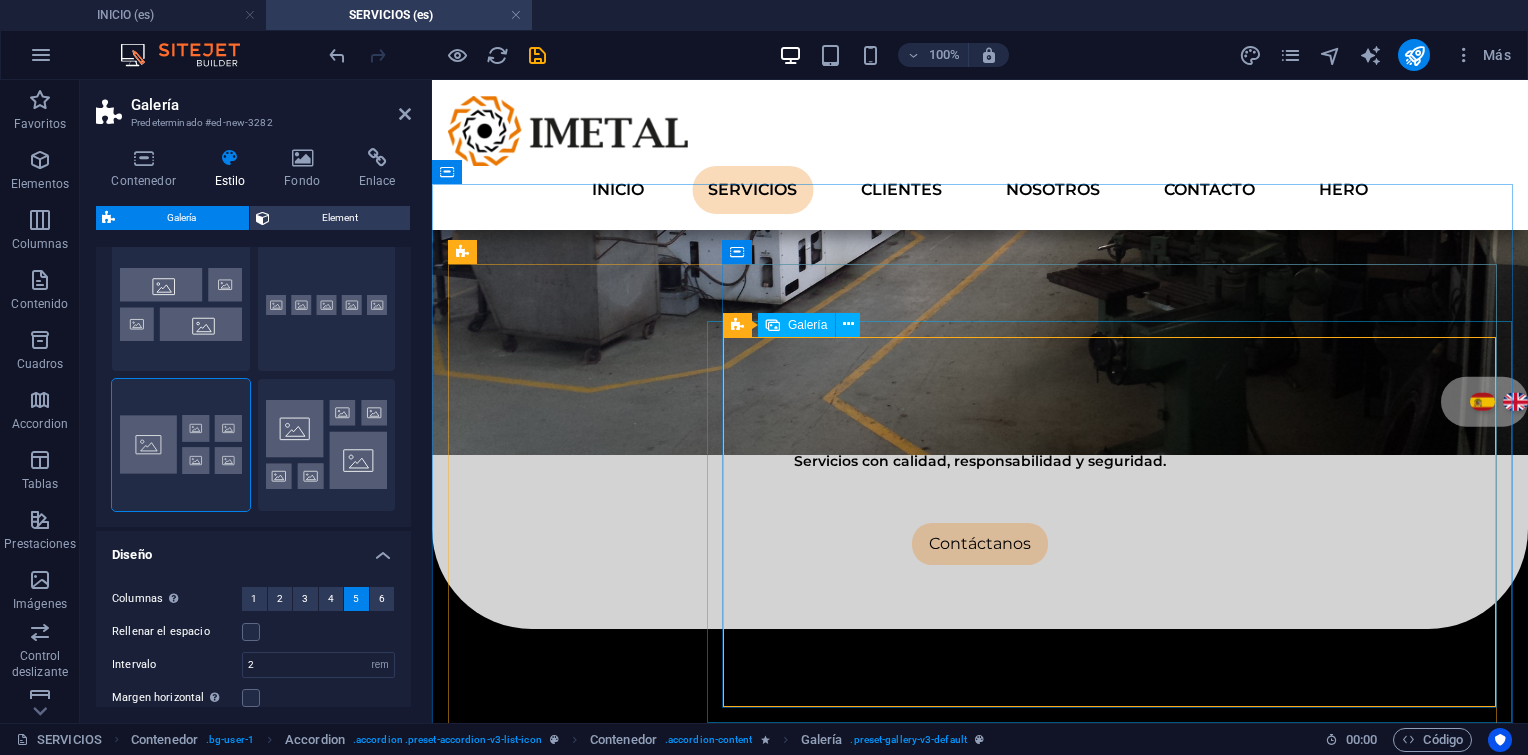 click at bounding box center [915, 1130] 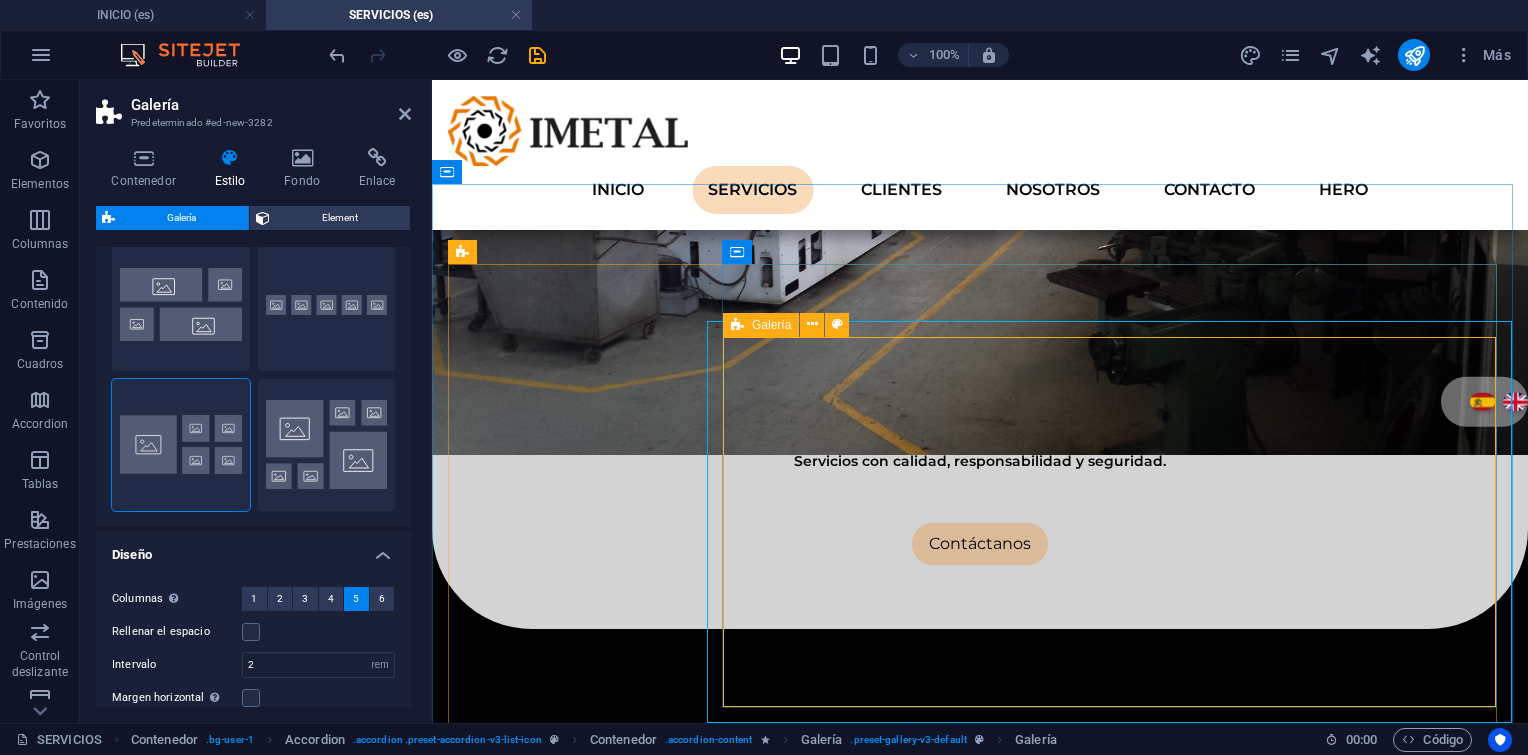 click on "Galería" at bounding box center [761, 325] 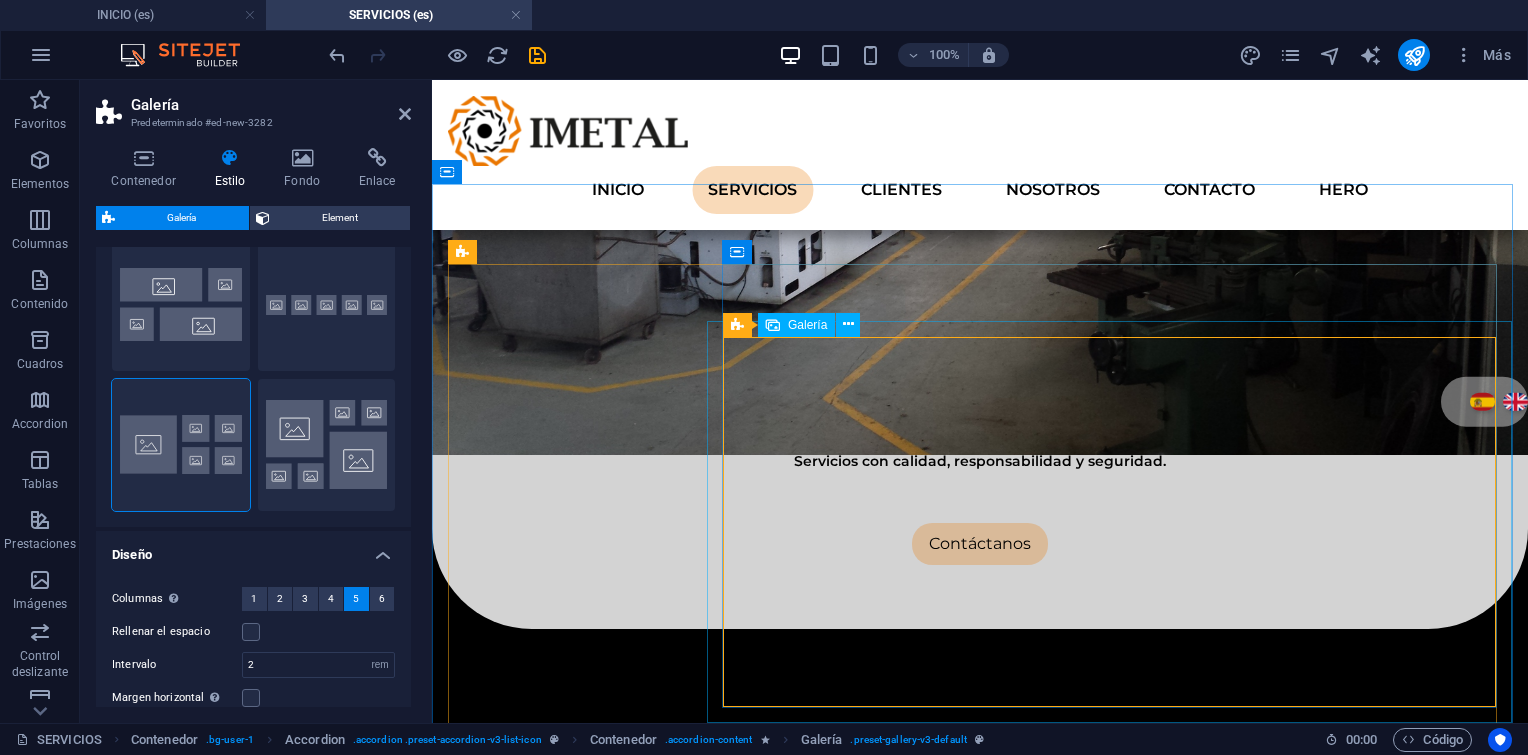 click on "Galería" at bounding box center (796, 325) 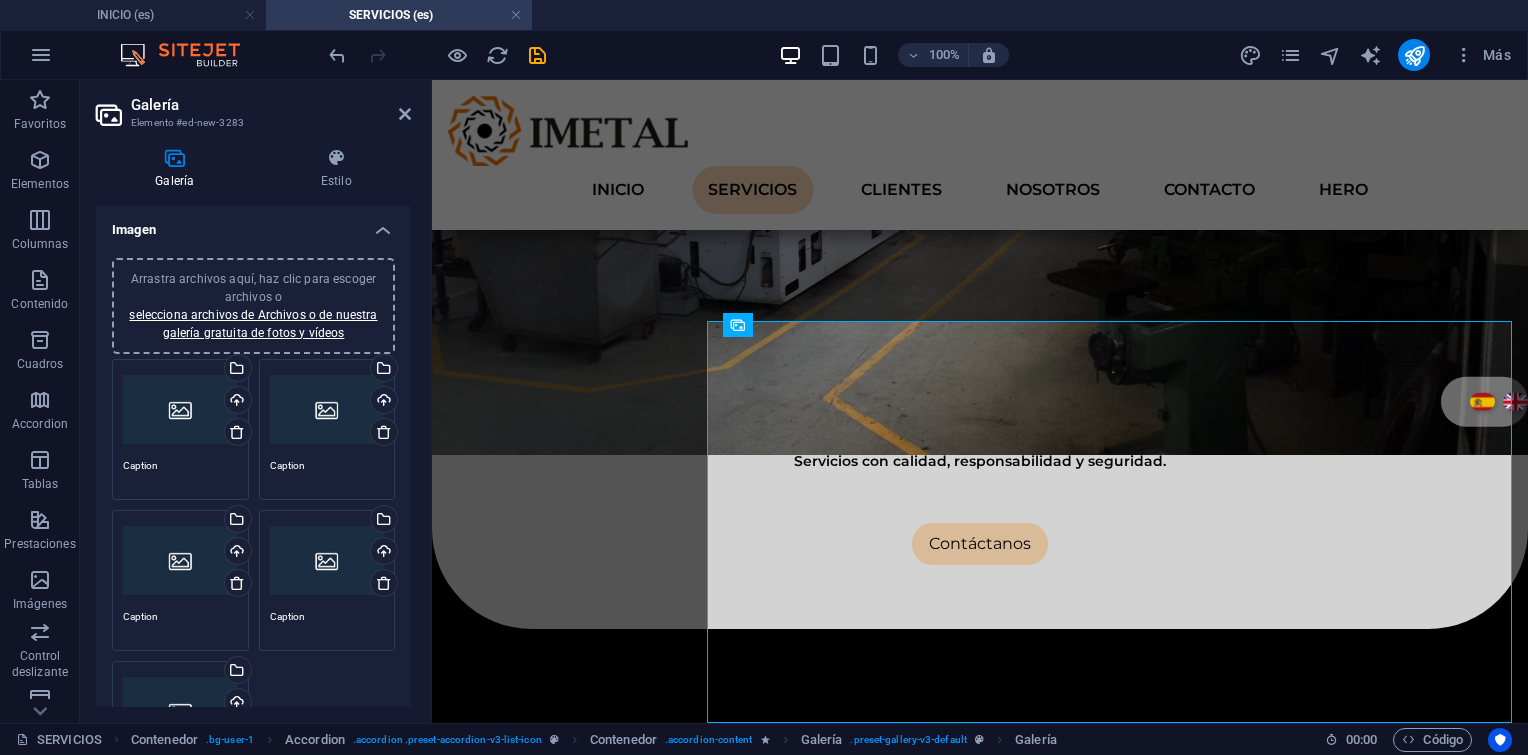 click on "Arrastra archivos aquí, haz clic para escoger archivos o  selecciona archivos de Archivos o de nuestra galería gratuita de fotos y vídeos" at bounding box center [180, 410] 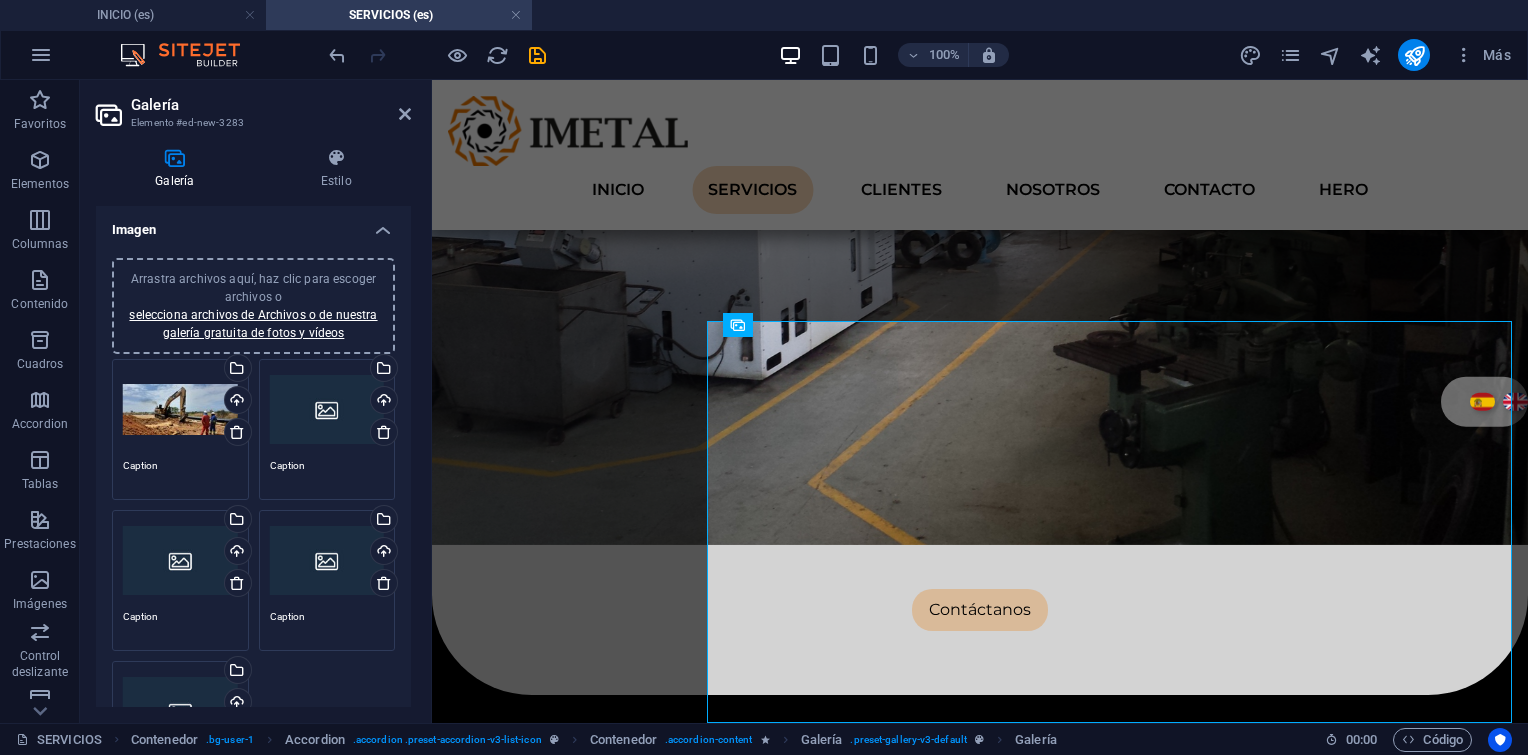 click on "Arrastra archivos aquí, haz clic para escoger archivos o  selecciona archivos de Archivos o de nuestra galería gratuita de fotos y vídeos" at bounding box center [327, 410] 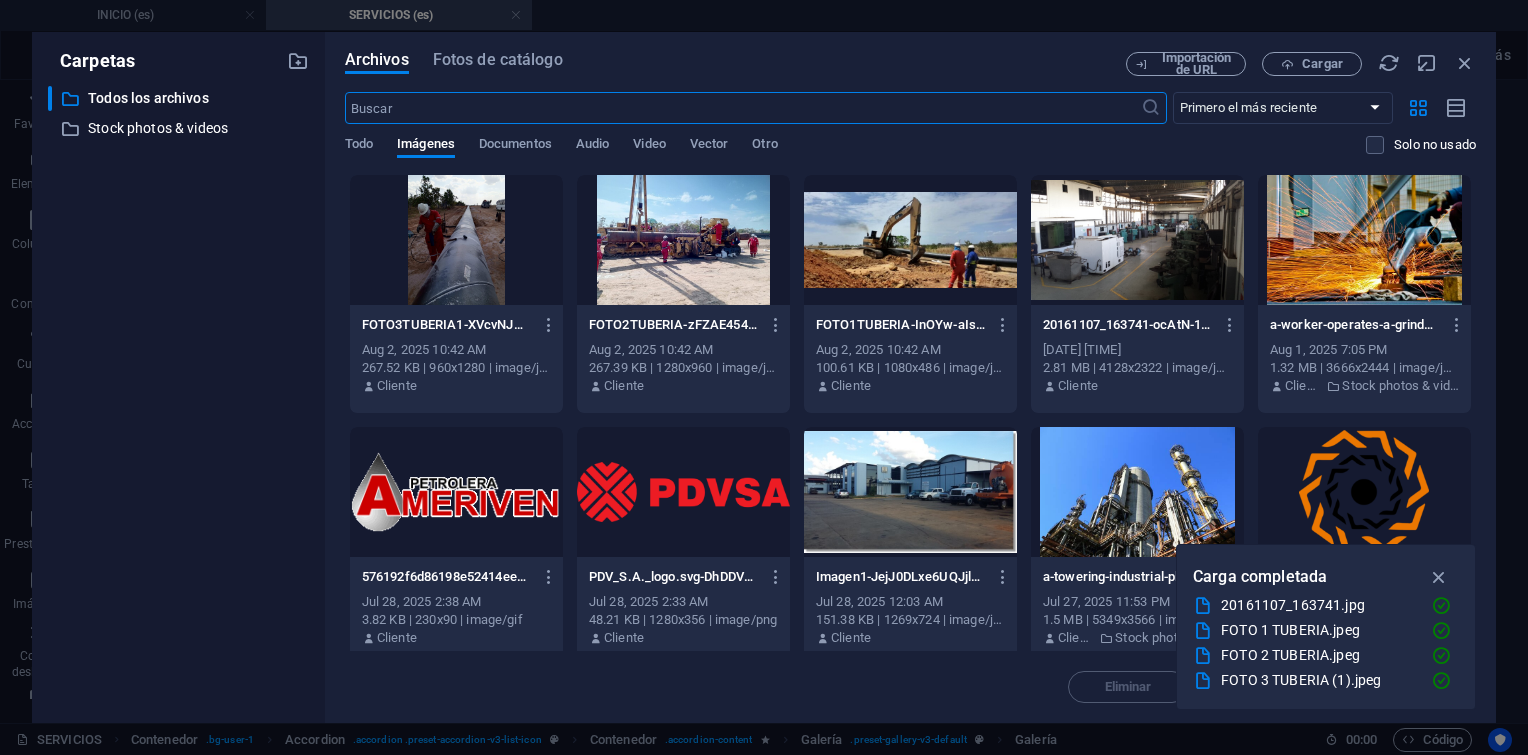 click at bounding box center (683, 240) 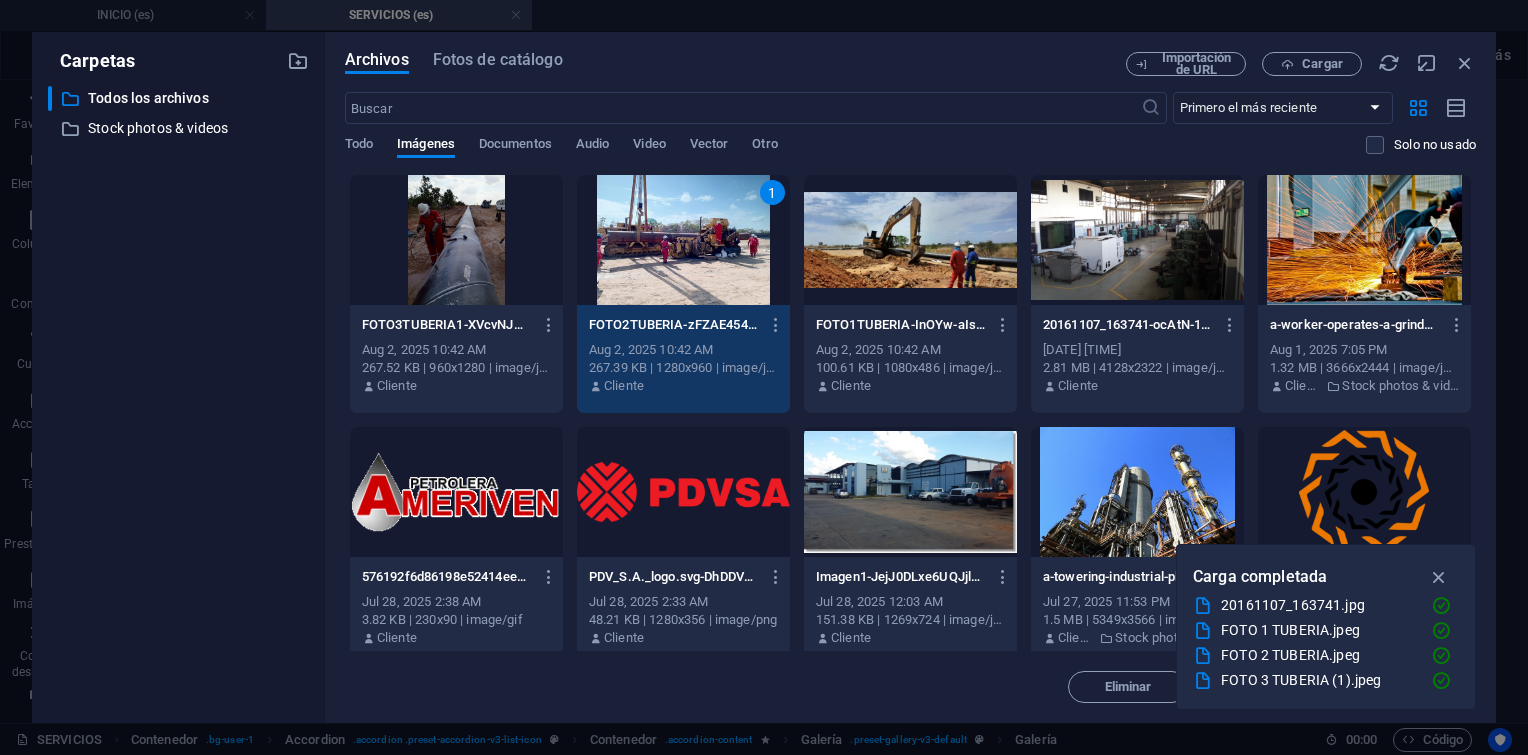 click on "1" at bounding box center (683, 240) 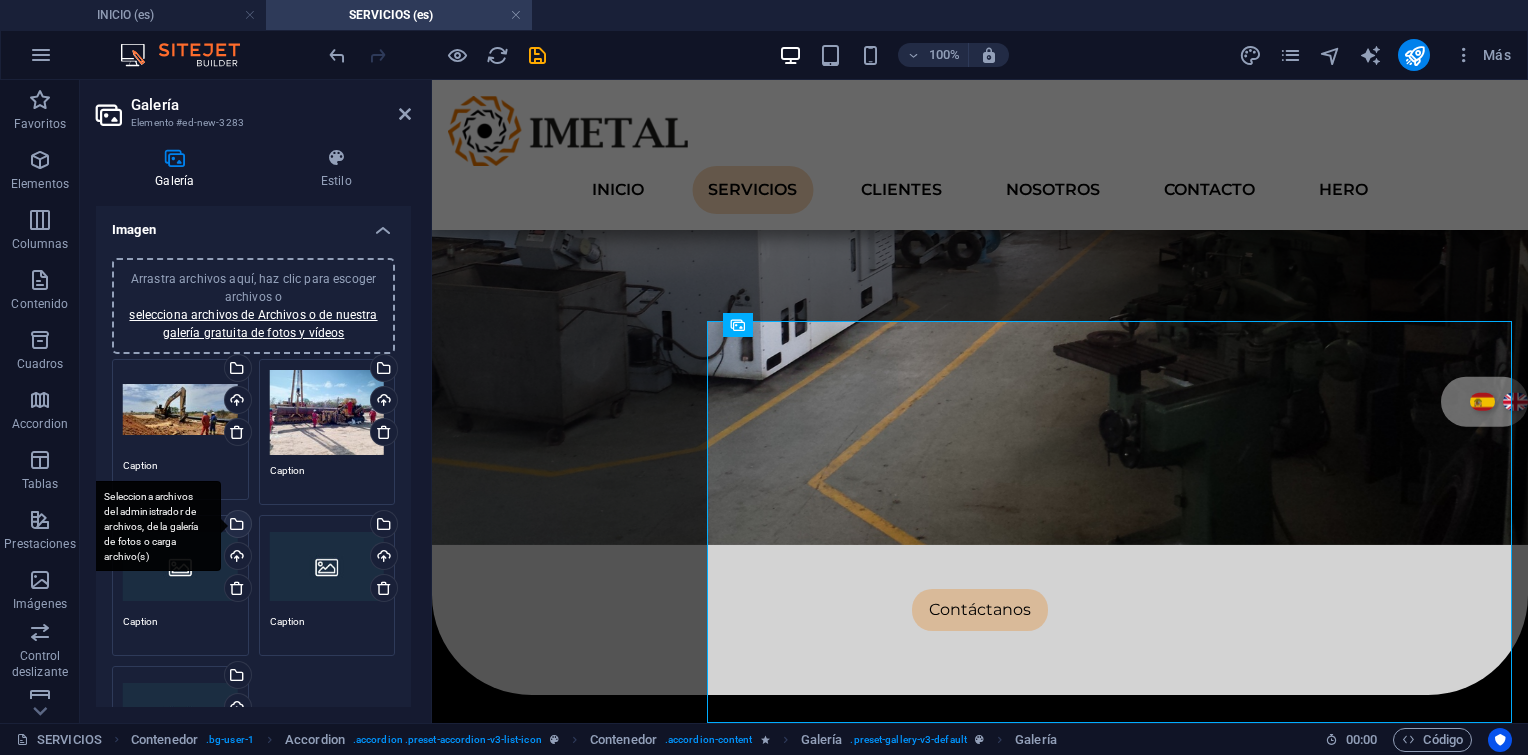 click on "Selecciona archivos del administrador de archivos, de la galería de fotos o carga archivo(s)" at bounding box center (156, 527) 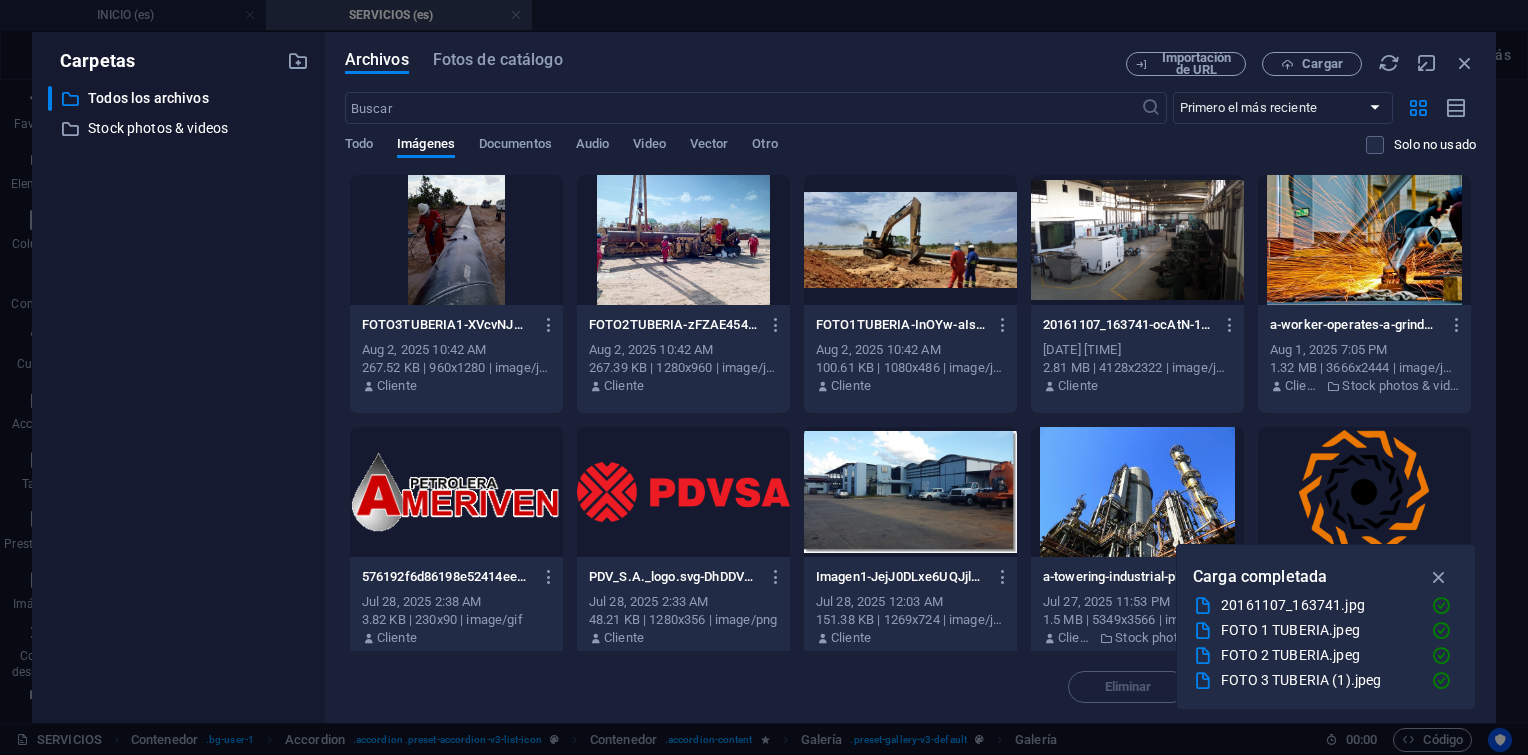click at bounding box center [910, 240] 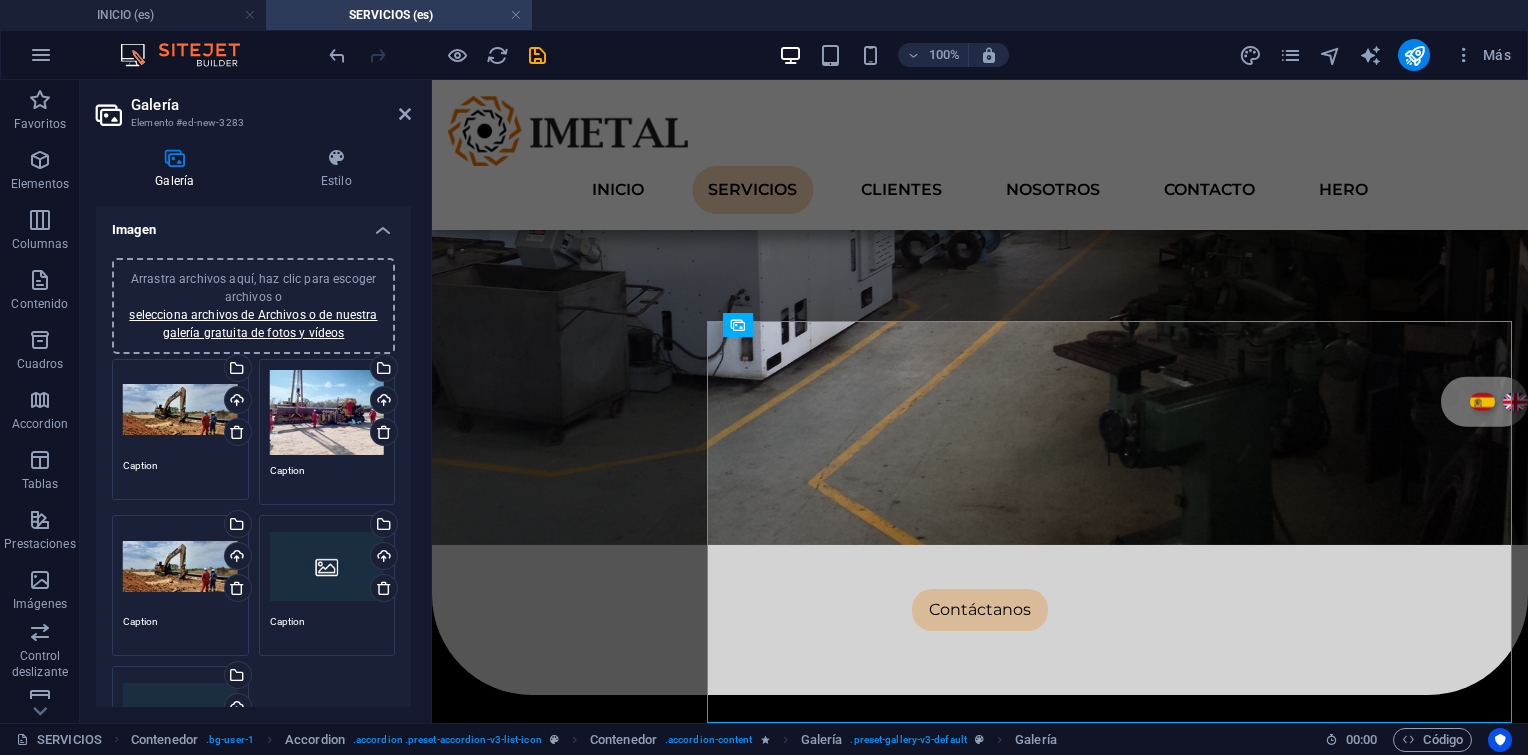 click on "Arrastra archivos aquí, haz clic para escoger archivos o  selecciona archivos de Archivos o de nuestra galería gratuita de fotos y vídeos" at bounding box center (180, 410) 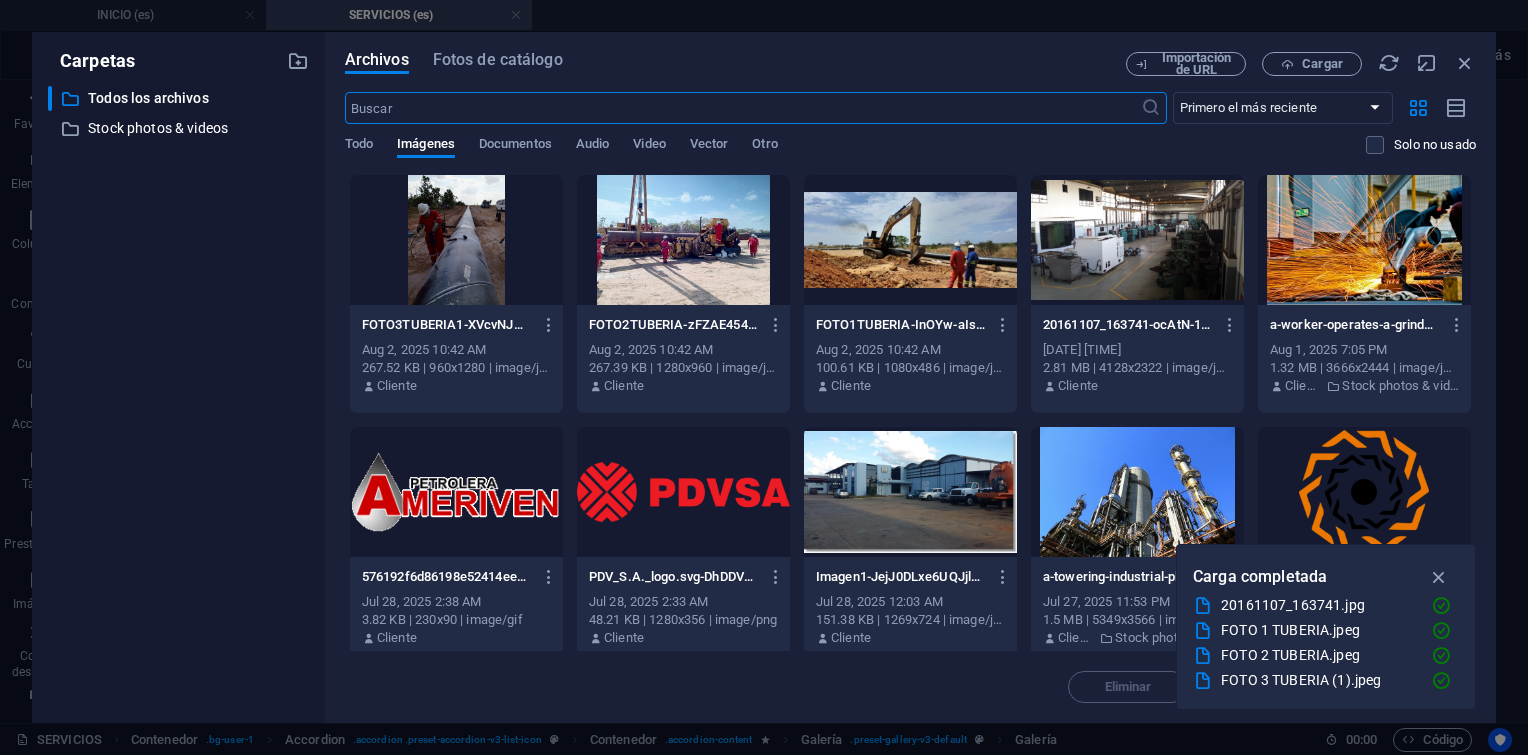 click at bounding box center [456, 240] 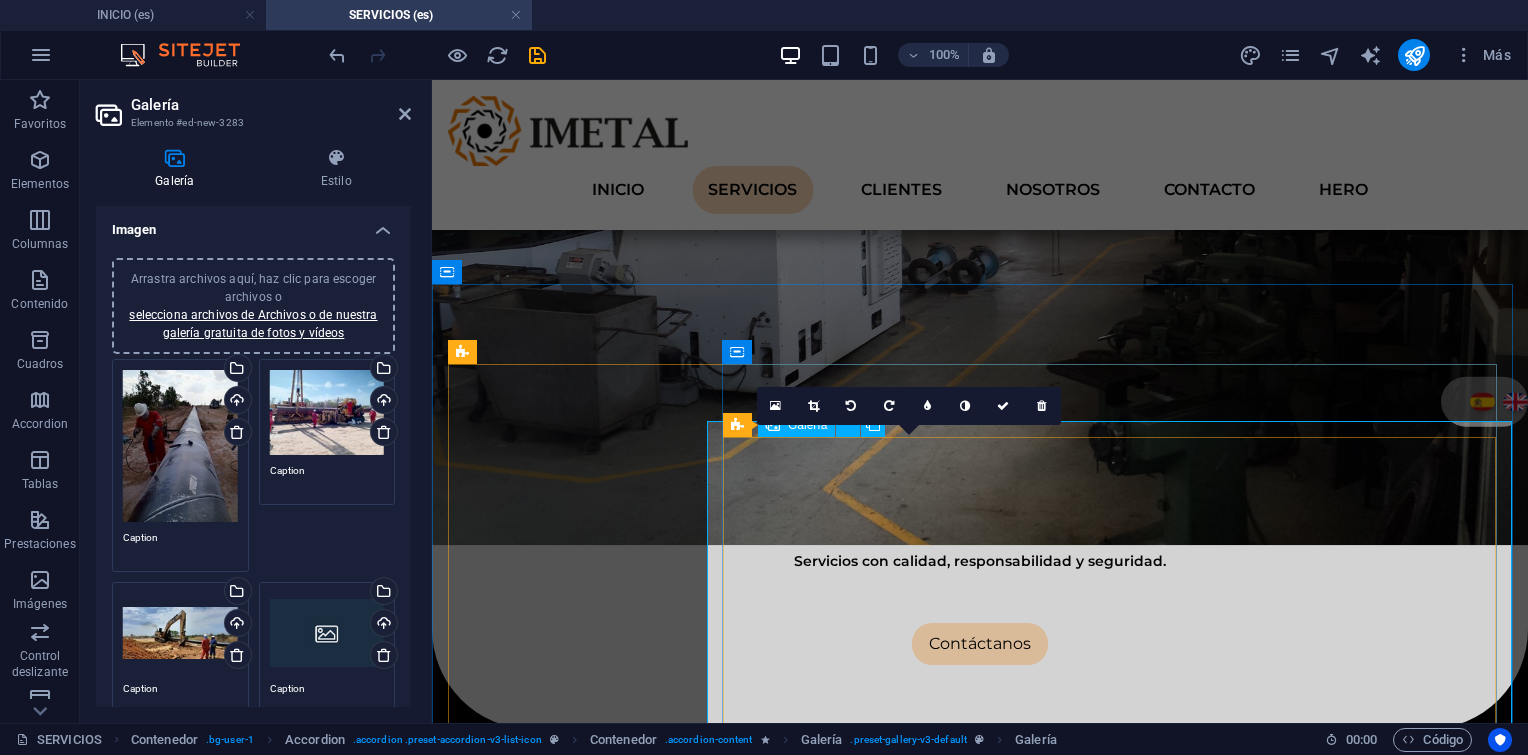 scroll, scrollTop: 777, scrollLeft: 0, axis: vertical 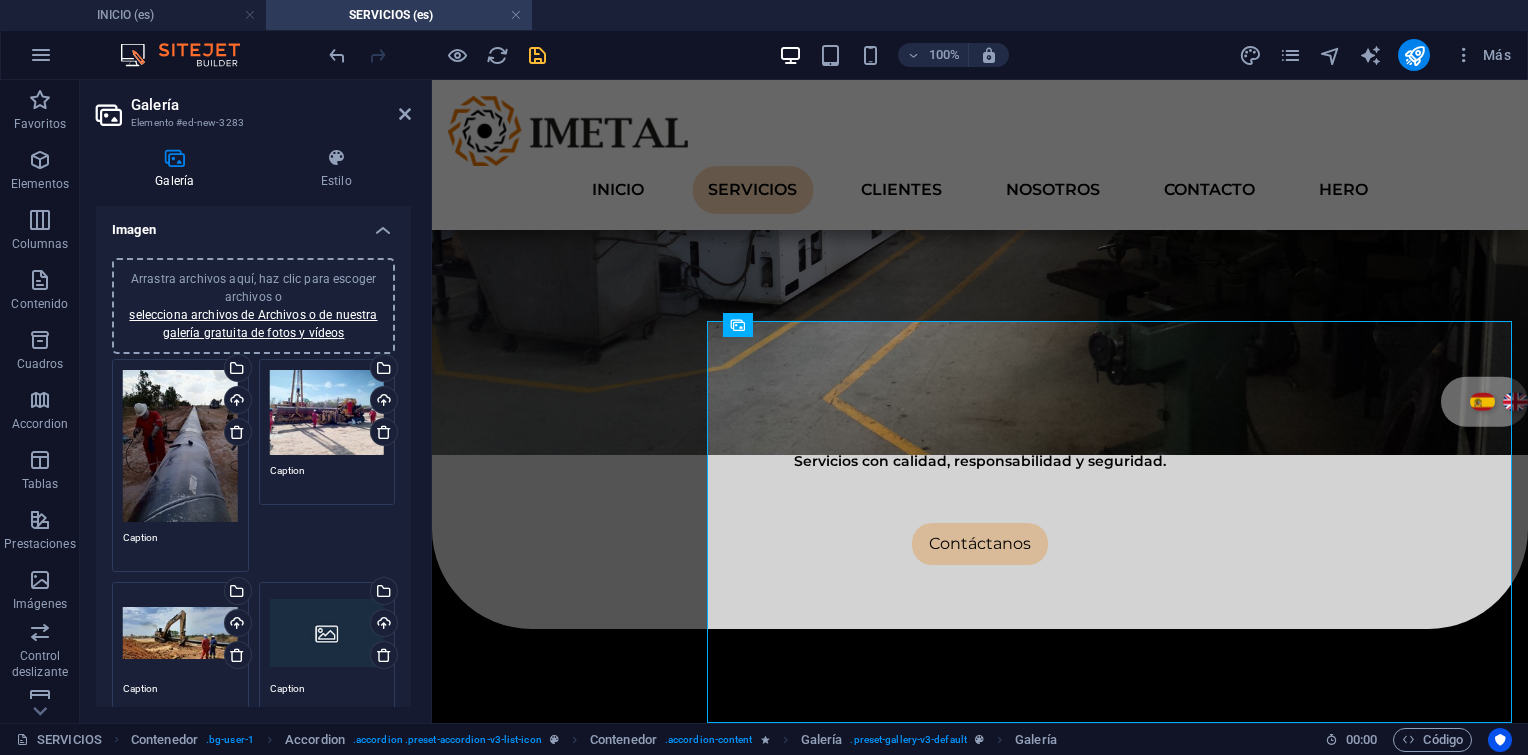 click at bounding box center [537, 55] 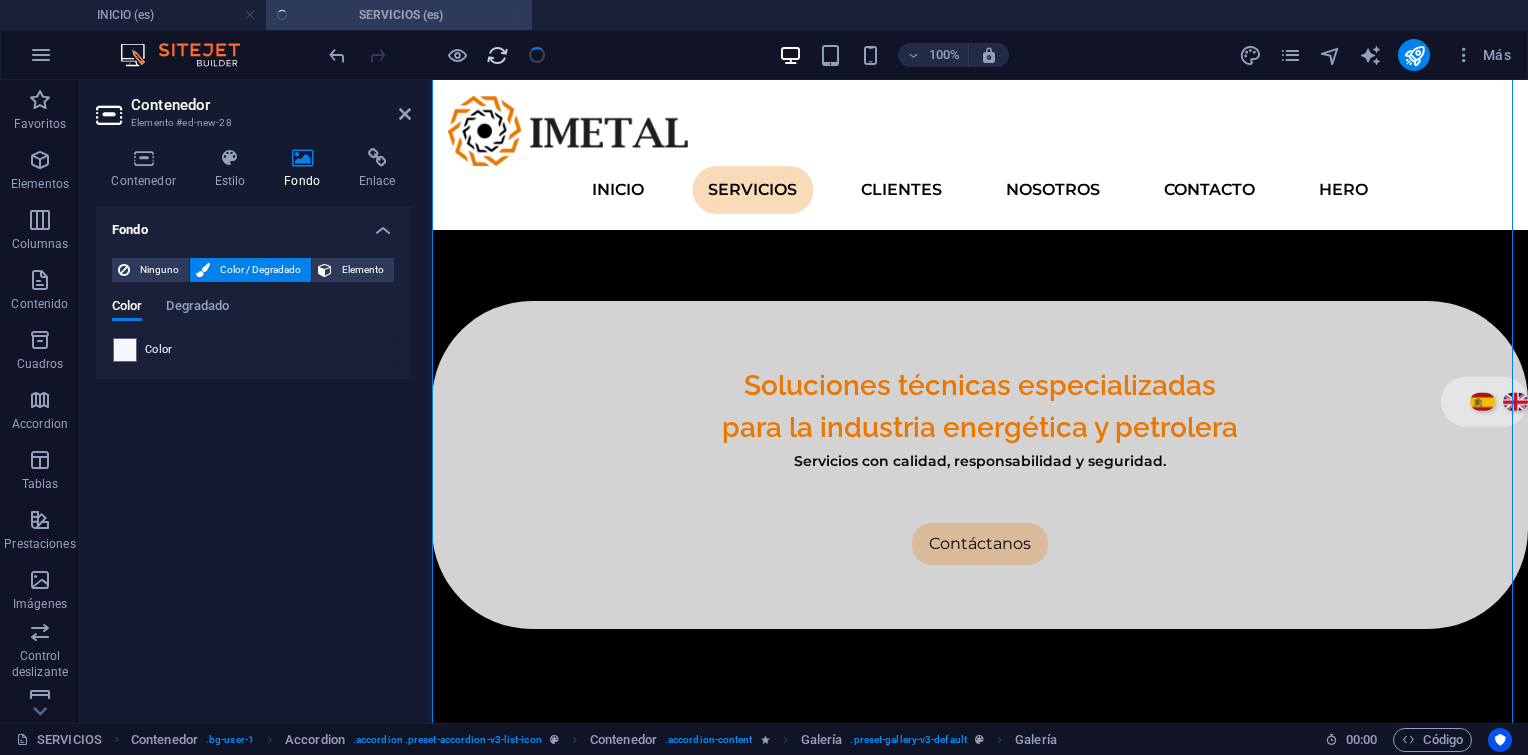 scroll, scrollTop: 909, scrollLeft: 0, axis: vertical 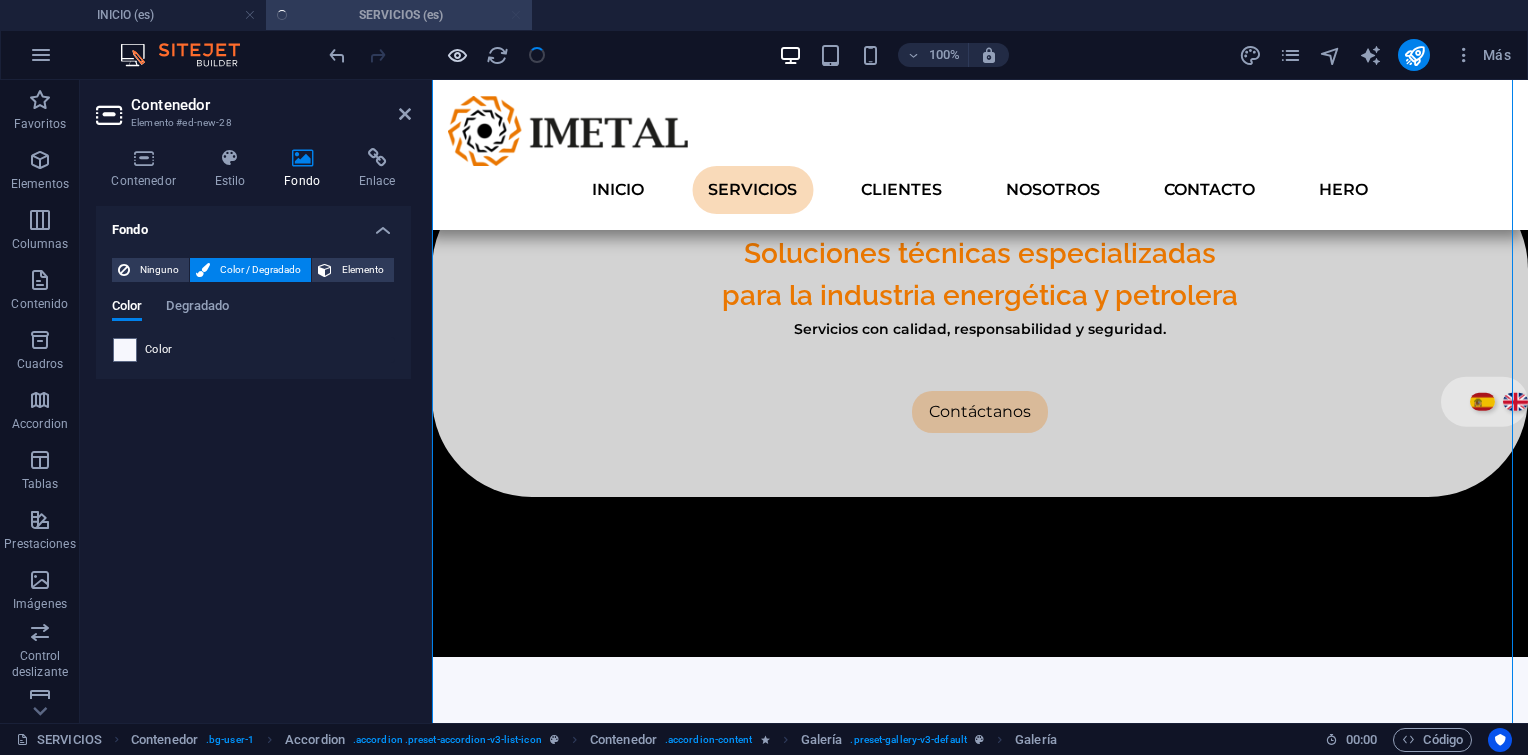click at bounding box center [457, 55] 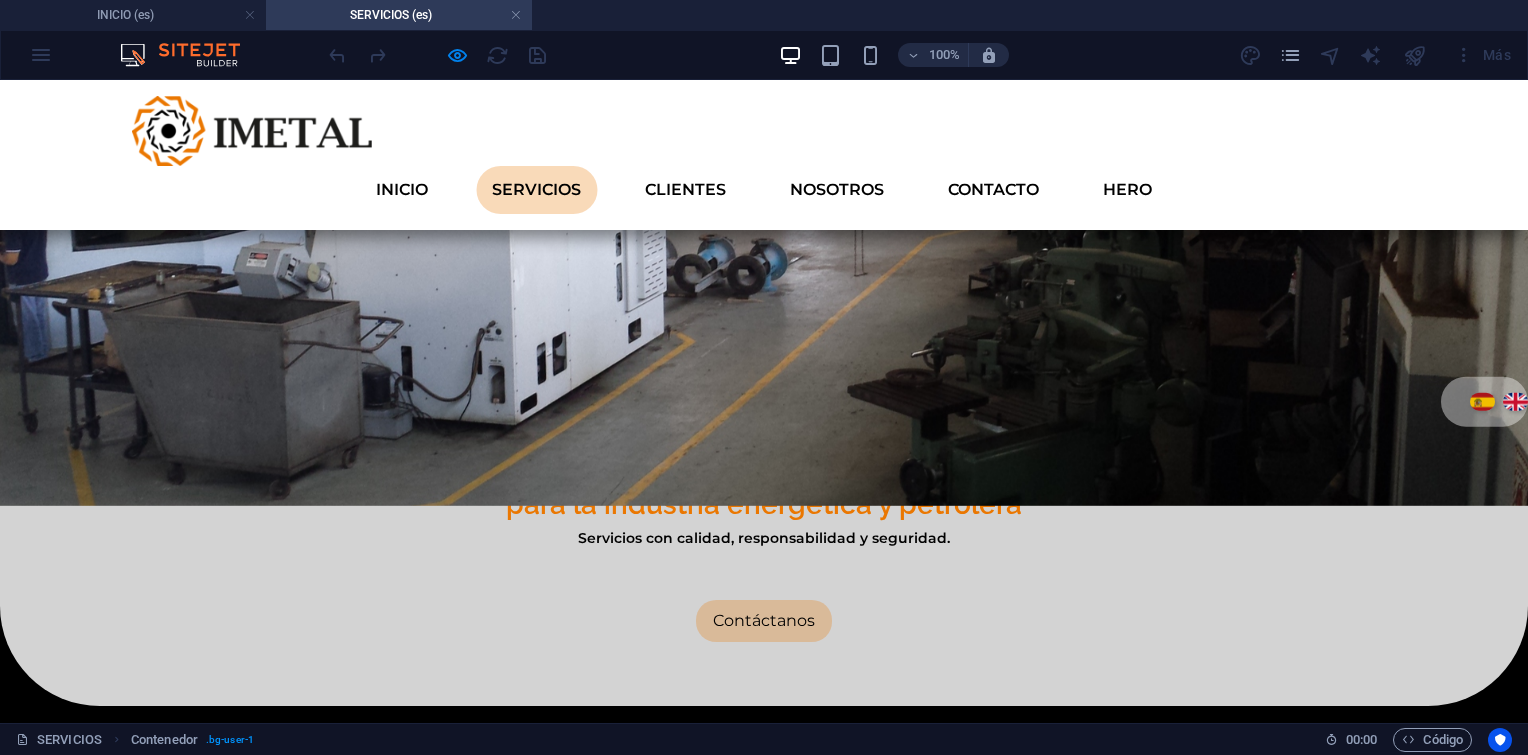 scroll, scrollTop: 677, scrollLeft: 0, axis: vertical 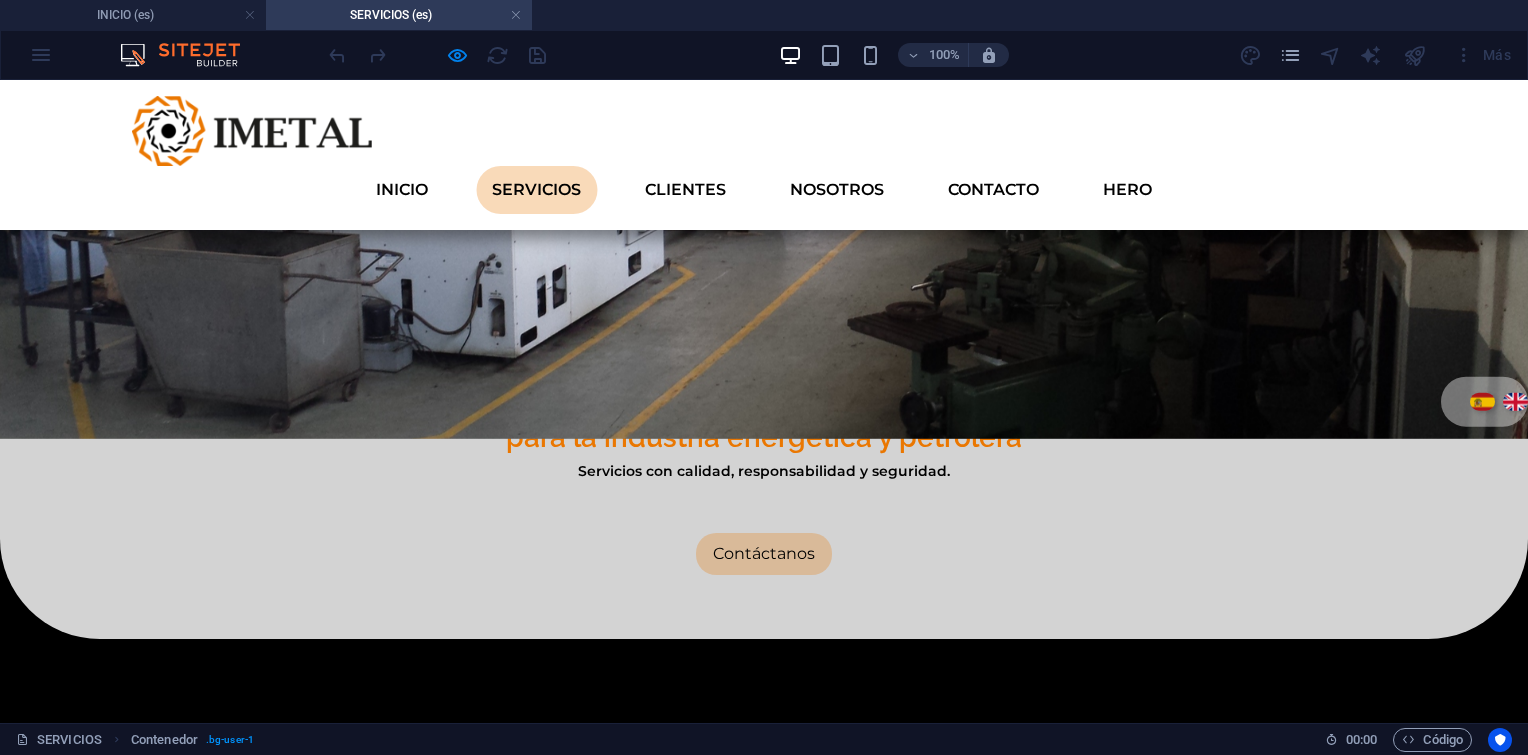 click at bounding box center [686, 1177] 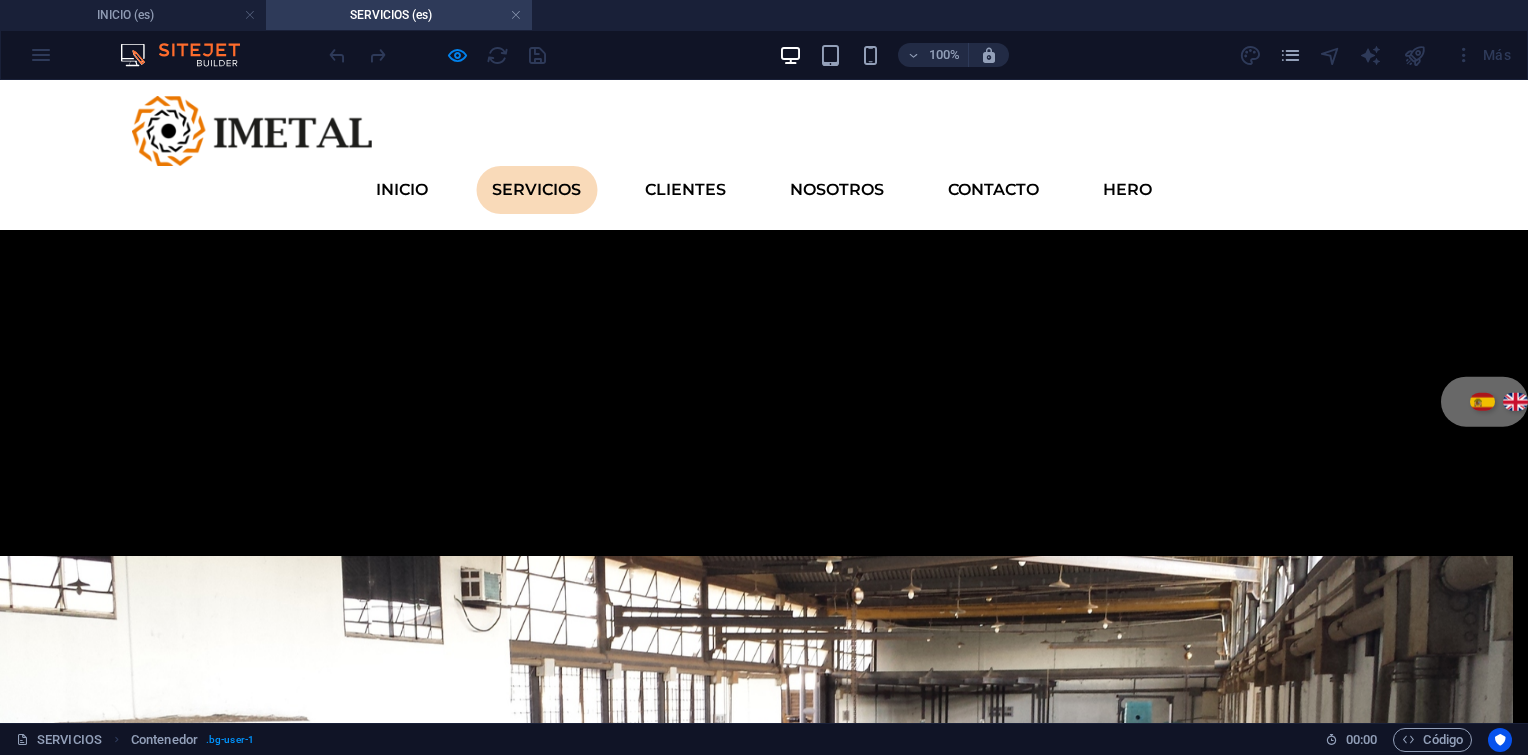click on "×" at bounding box center [4, -585] 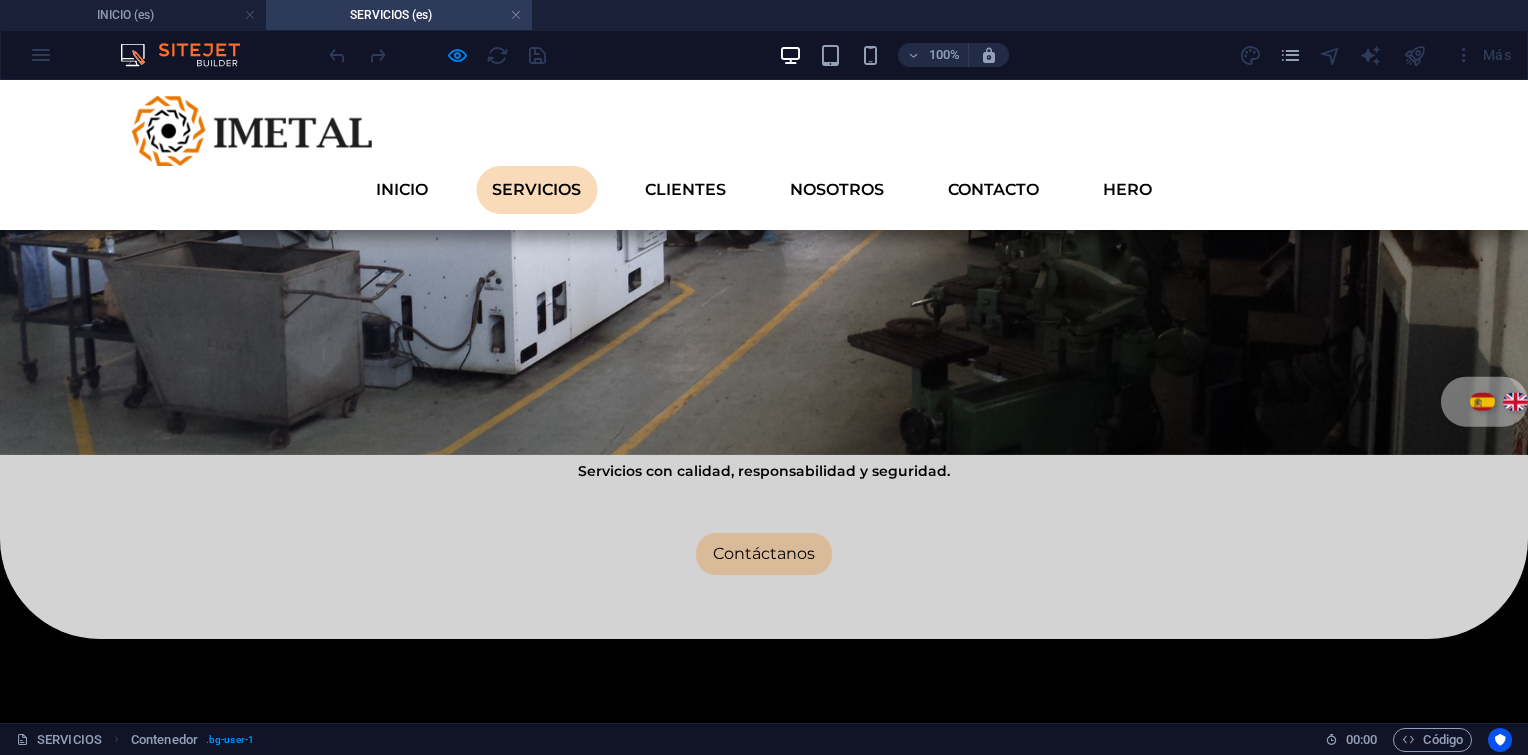 scroll, scrollTop: 710, scrollLeft: 0, axis: vertical 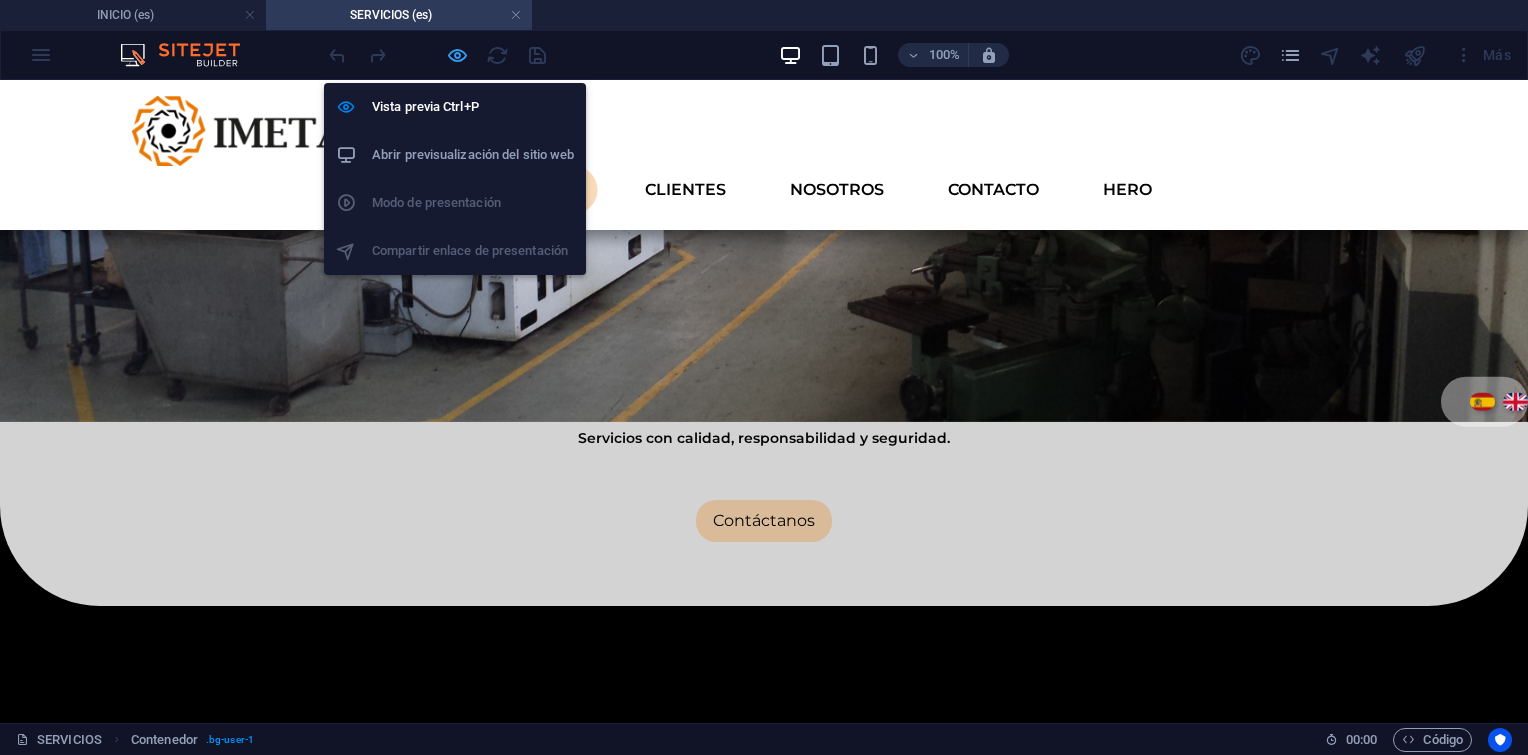 click at bounding box center [457, 55] 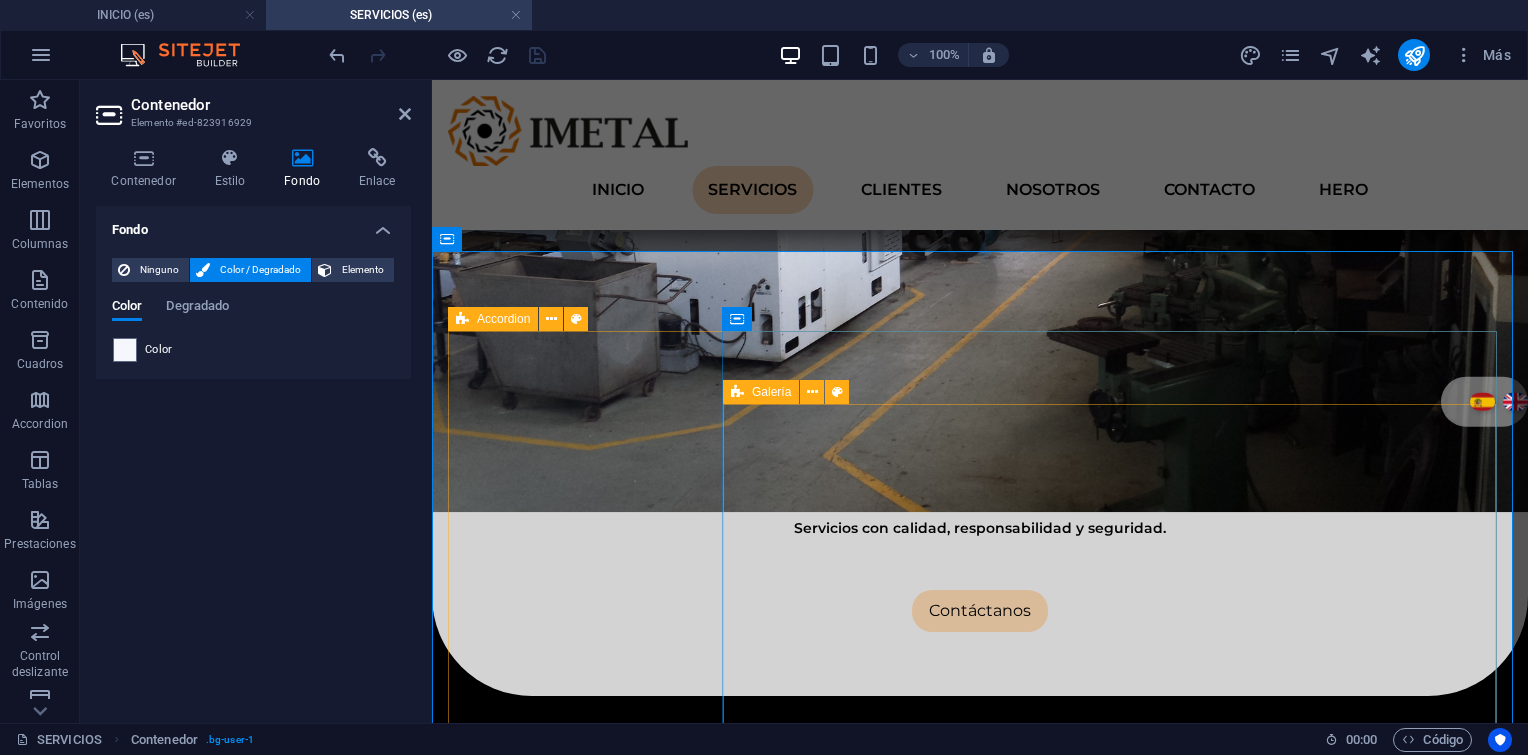 click on "Galería" at bounding box center [761, 392] 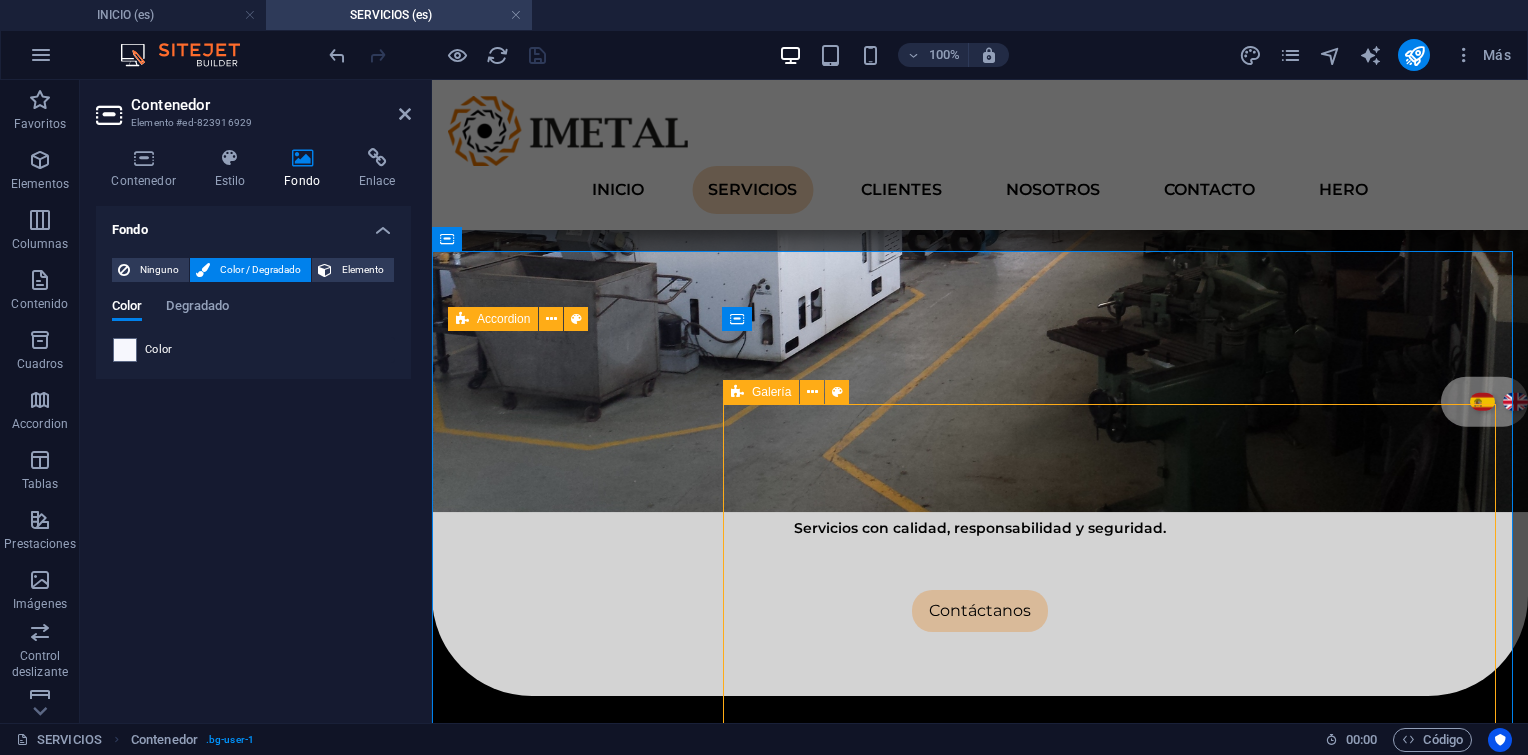 click on "Galería" at bounding box center (761, 392) 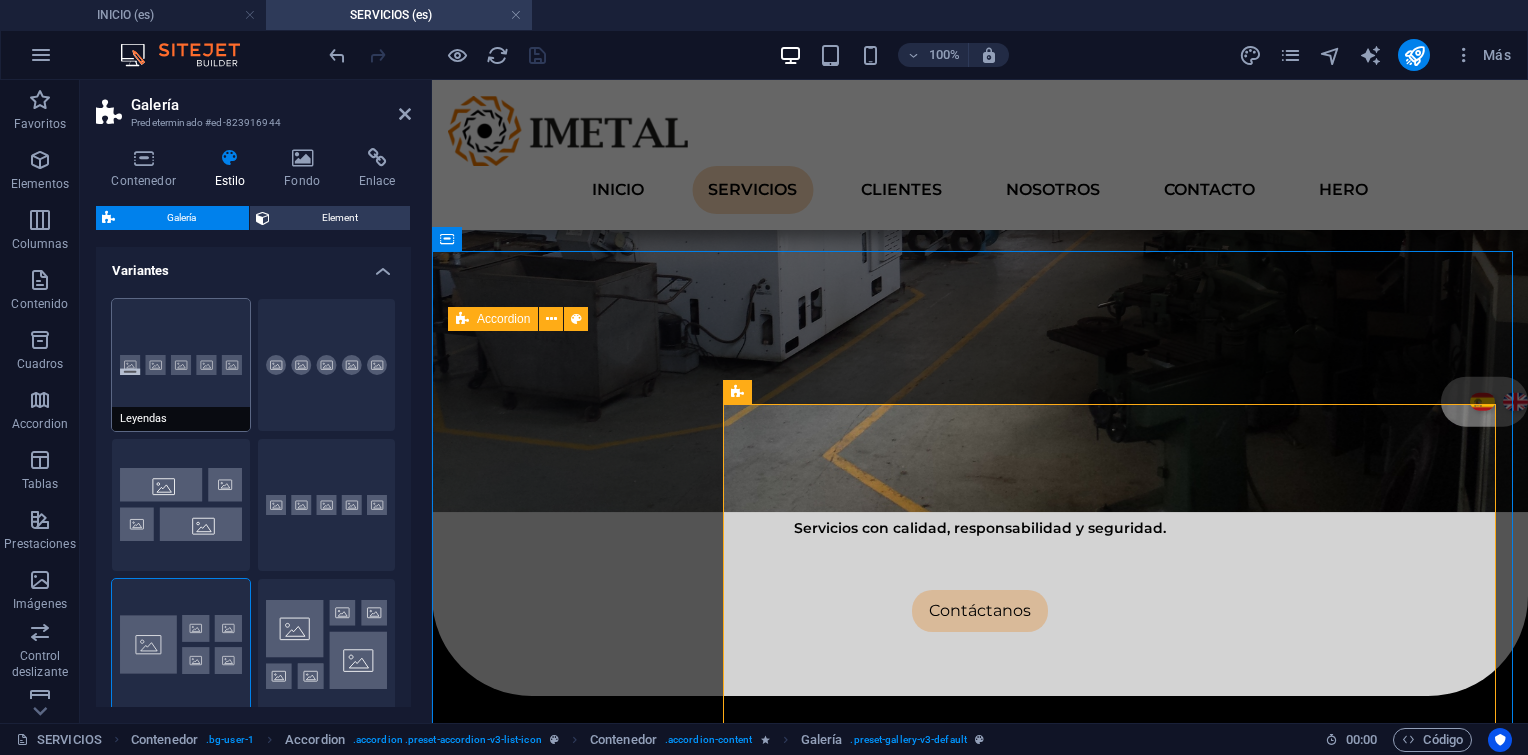 click on "Leyendas" at bounding box center (181, 365) 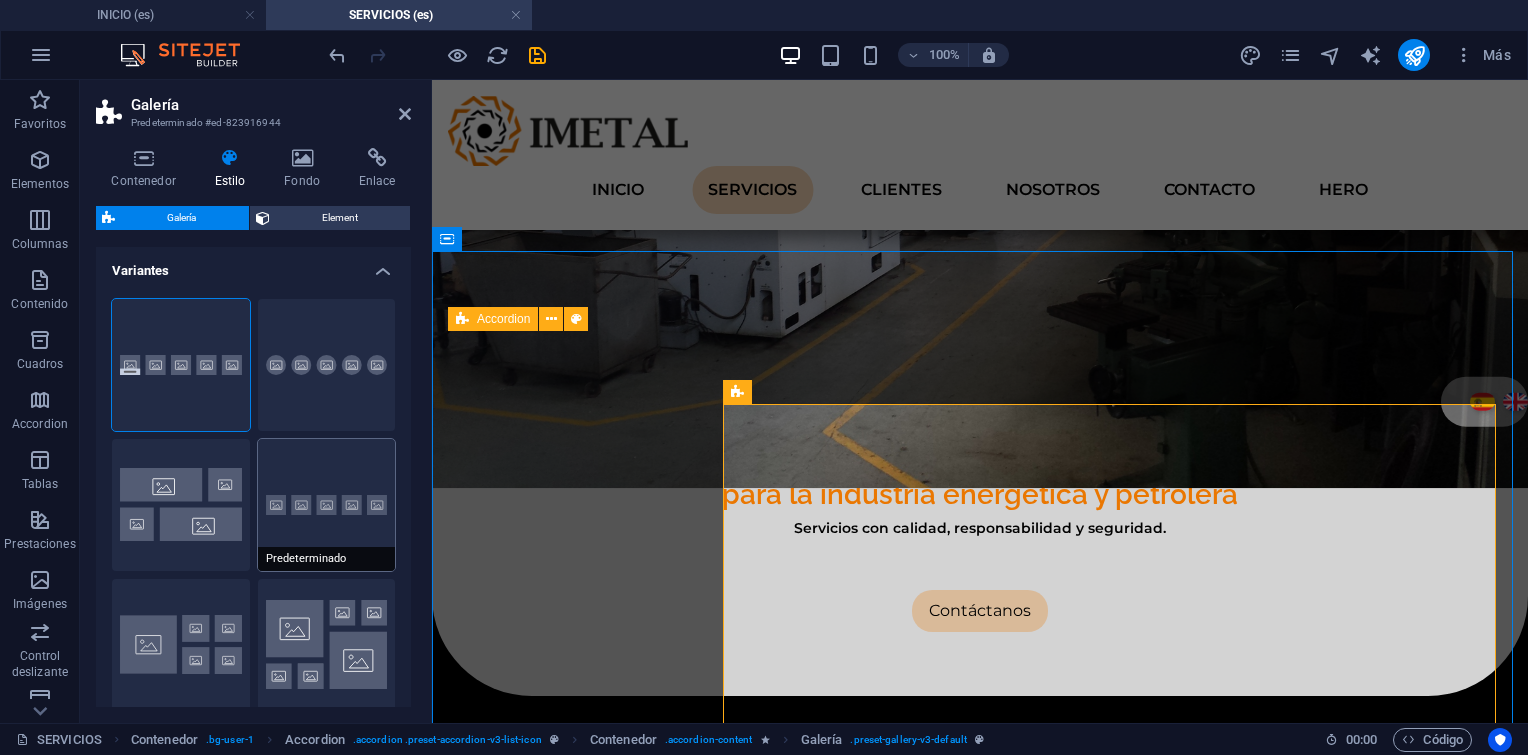 click on "Predeterminado" at bounding box center (327, 505) 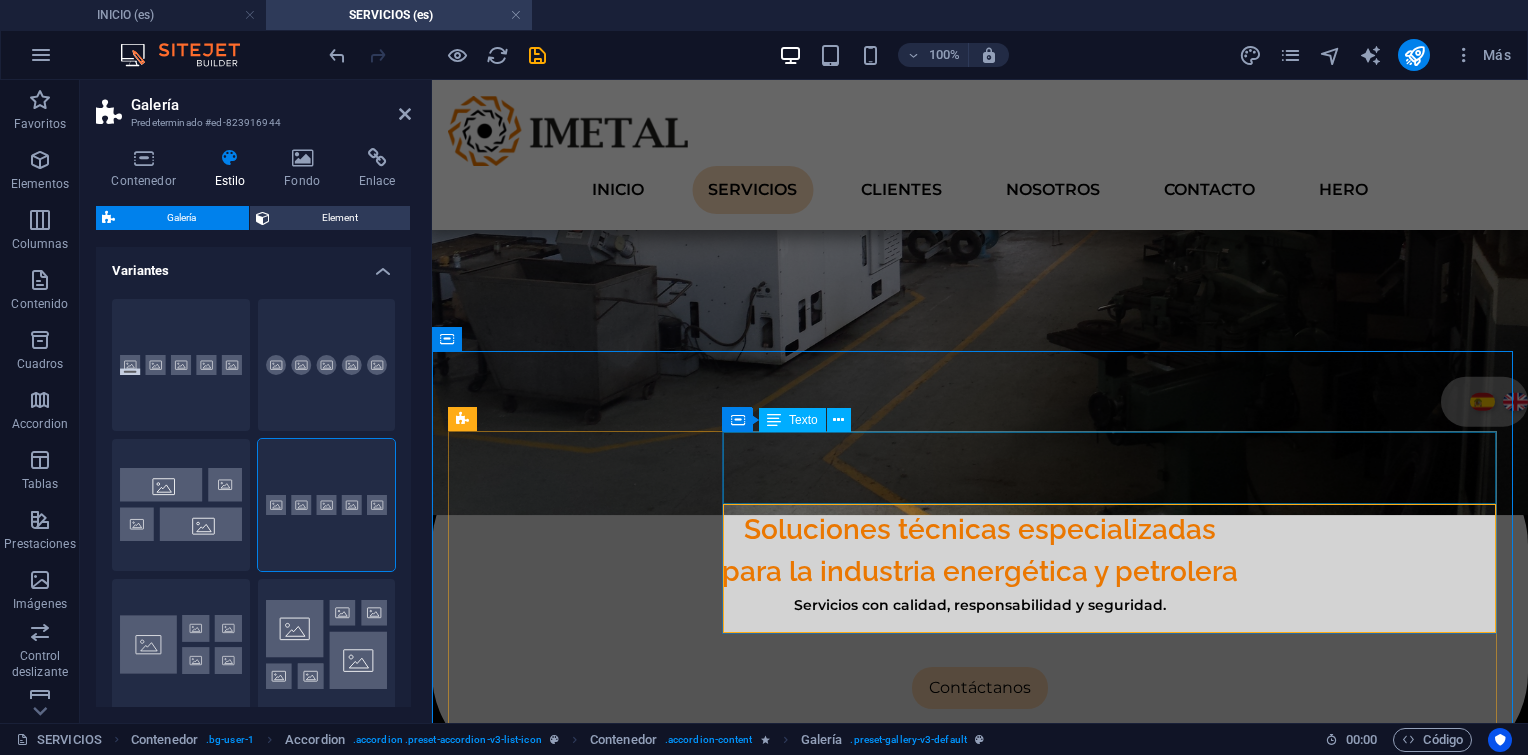 scroll, scrollTop: 610, scrollLeft: 0, axis: vertical 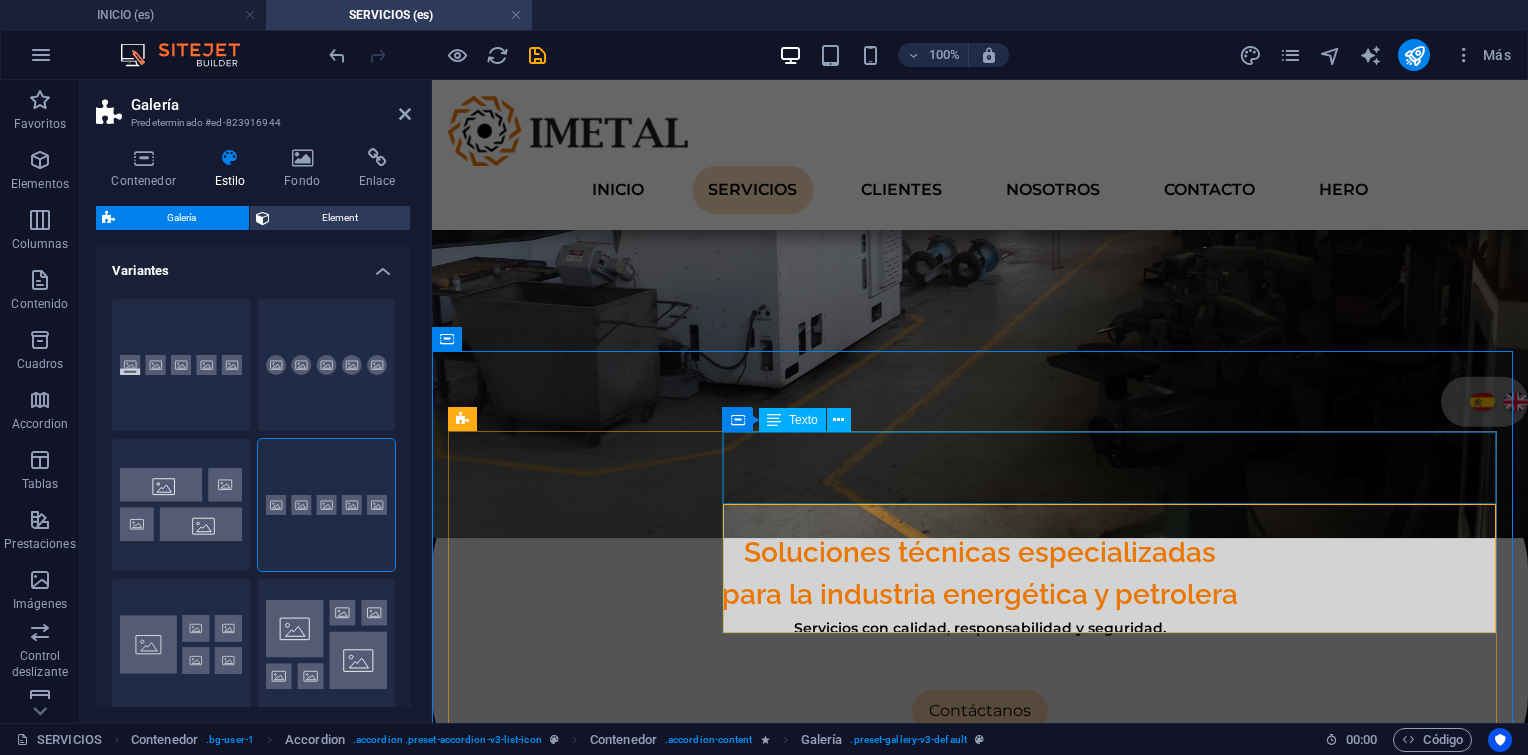 click on "- Tendido de tuberías.   - Construcción de facilidades de producción y gas.   - Reacondicionamiento de vías." at bounding box center (1119, 1073) 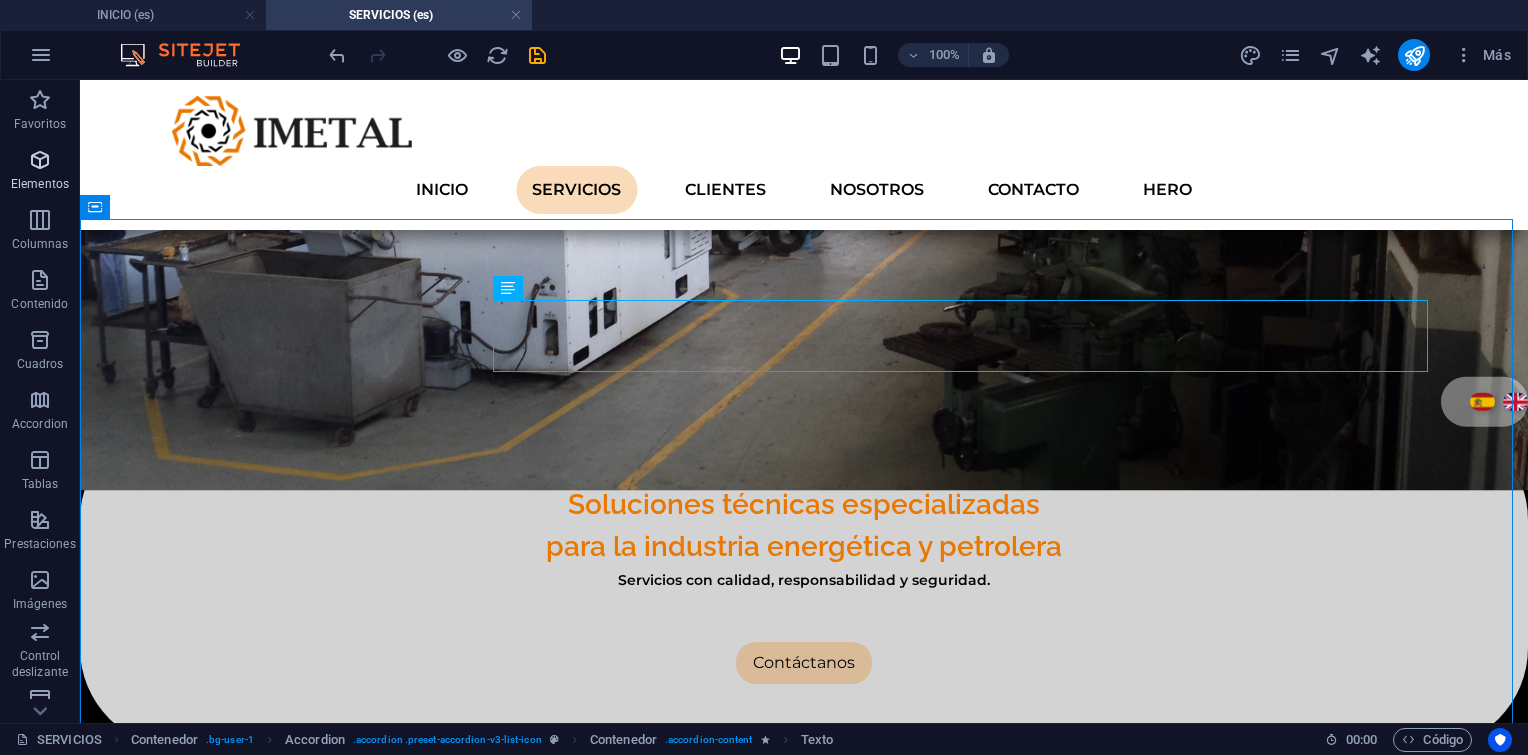 click at bounding box center [40, 160] 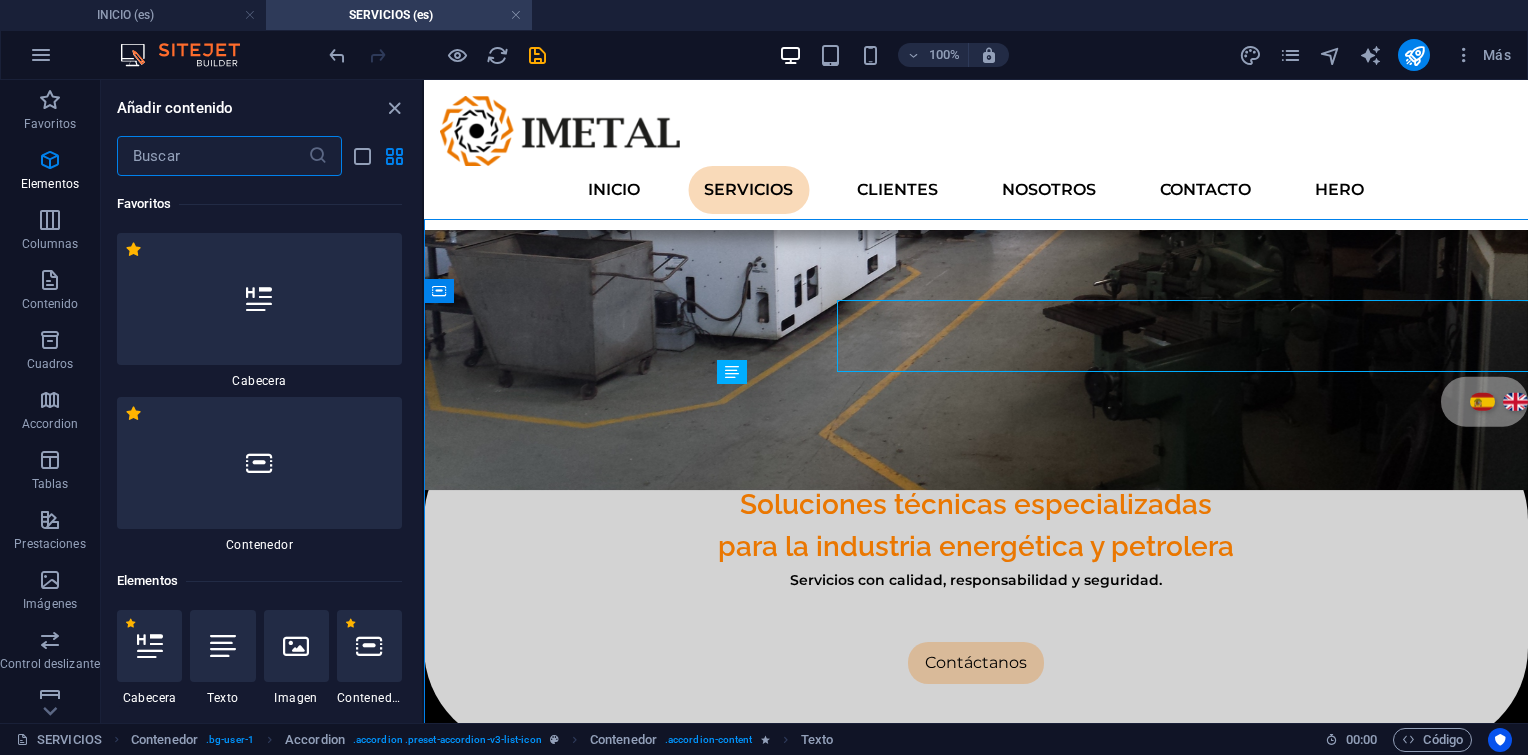 scroll, scrollTop: 376, scrollLeft: 0, axis: vertical 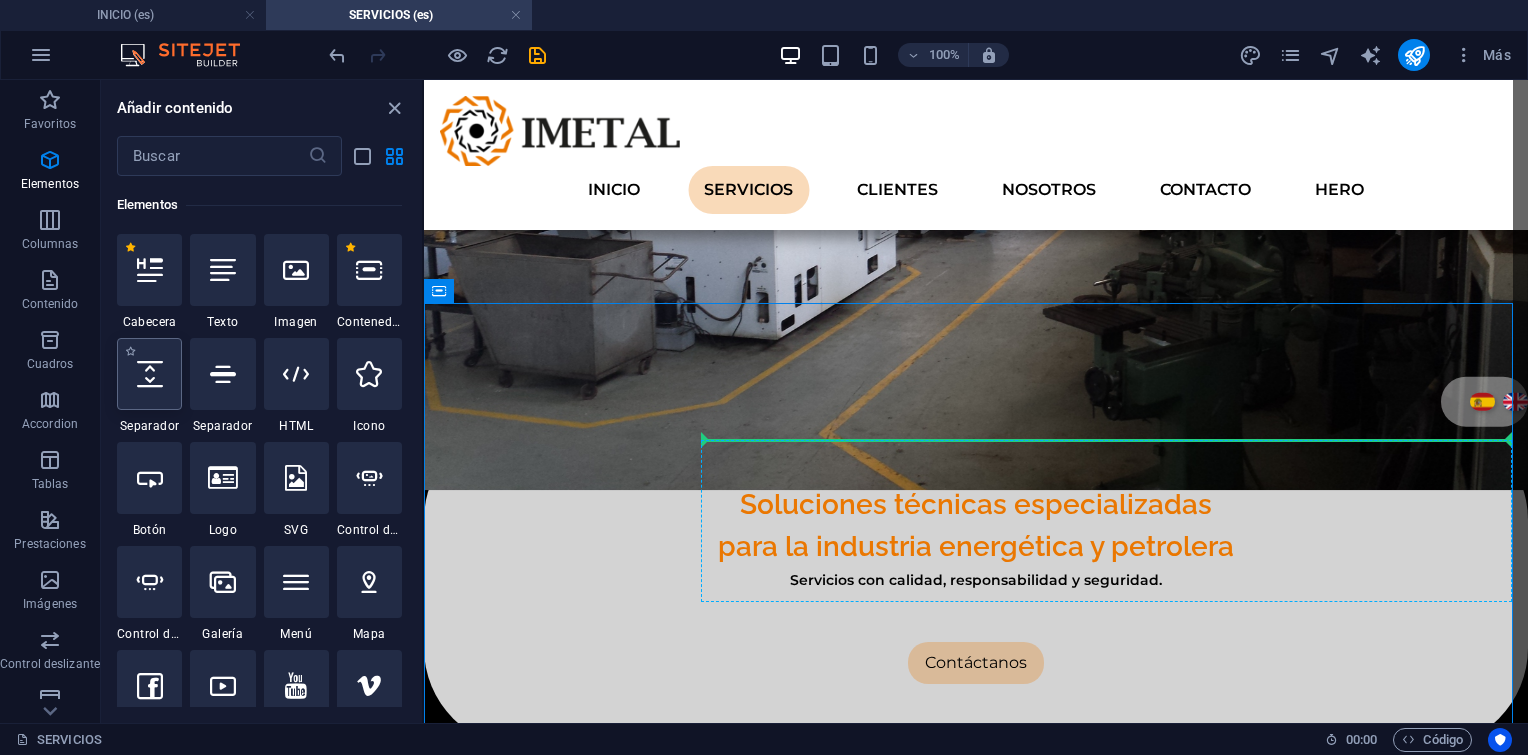 select on "px" 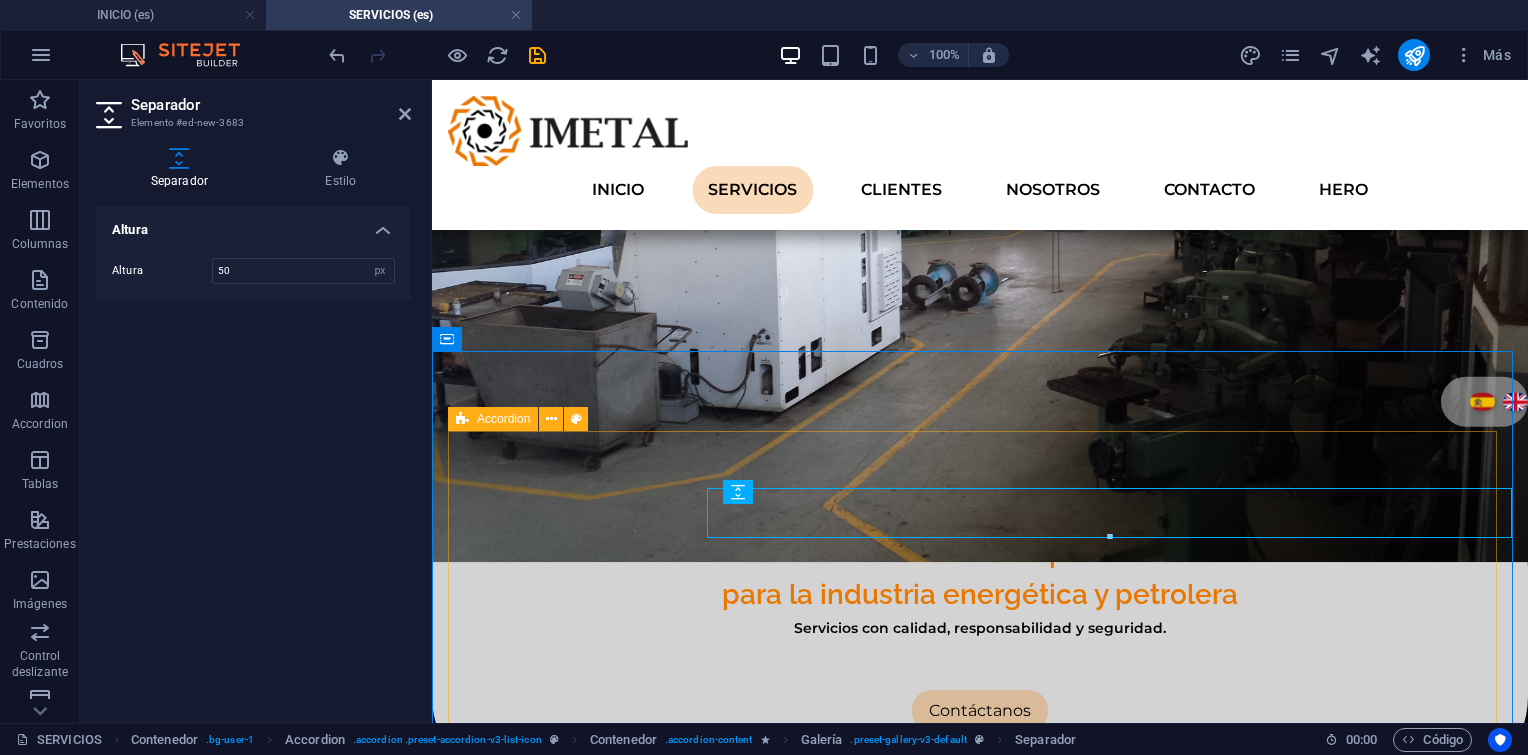 click on "1. Proyectos de Construcción Civil y Mecánica - Tendido de tuberías.   - Construcción de facilidades de producción y gas.   - Reacondicionamiento de vías.   2. Mantenimiento Integral Lorem ipsum dolor sit amet, consectetur adipisicing elit. Maiores ipsum repellat minus nihil. Labore, delectus, nam dignissimos ea repudiandae minima voluptatum magni pariatur possimus quia accusamus harum facilis corporis animi nisi. Enim, pariatur, impedit quia repellat harum ipsam laboriosam voluptas dicta illum nisi obcaecati reprehenderit quis placeat recusandae tenetur aperiam. 3. Reconstrucción de Equipos Rotativos Lorem ipsum dolor sit amet, consectetur adipisicing elit. Maiores ipsum repellat minus nihil. Labore, delectus, nam dignissimos ea repudiandae minima voluptatum magni pariatur possimus quia accusamus harum facilis corporis animi nisi. Enim, pariatur, impedit quia repellat harum ipsam laboriosam voluptas dicta illum nisi obcaecati reprehenderit quis placeat recusandae tenetur aperiam." at bounding box center [980, 1402] 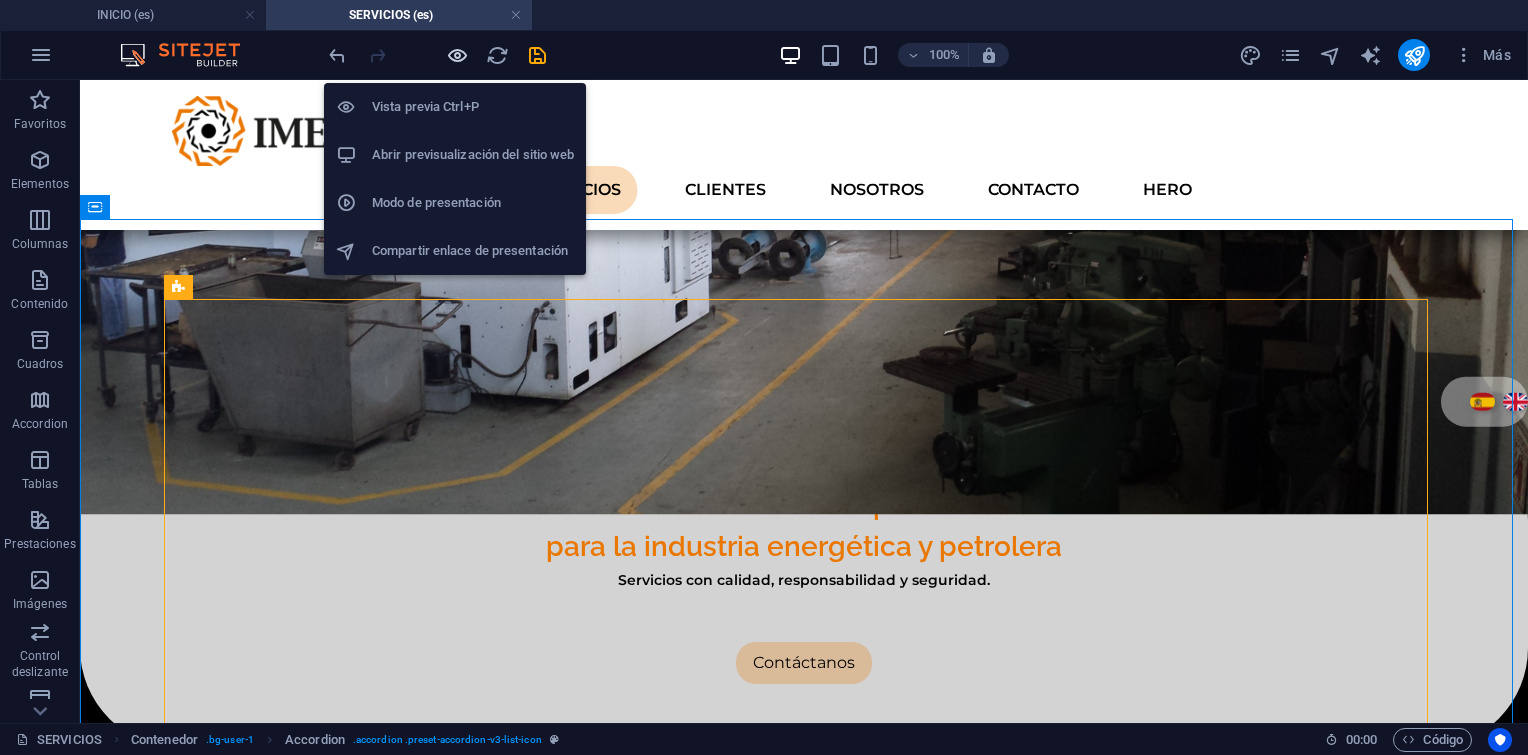 click at bounding box center (457, 55) 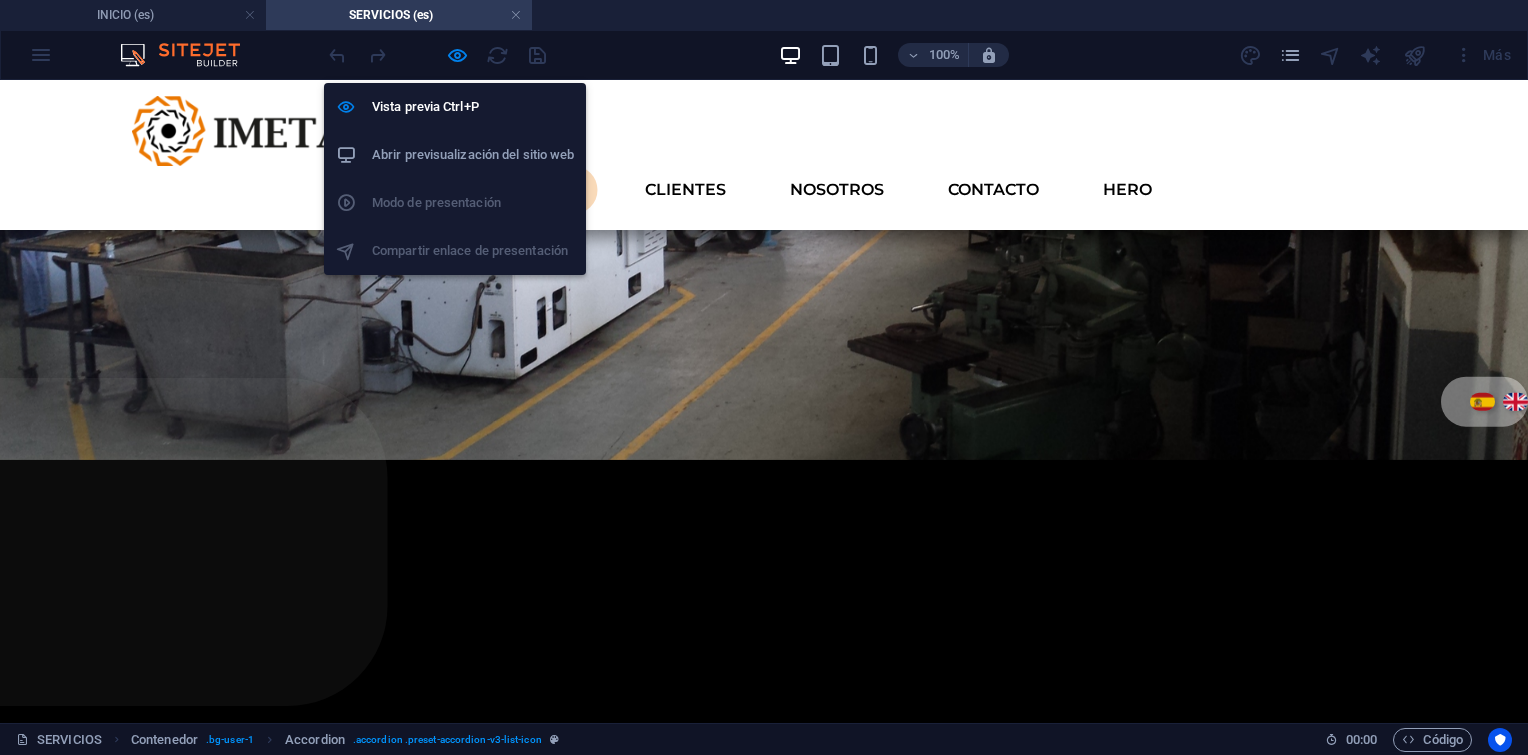 scroll, scrollTop: 586, scrollLeft: 0, axis: vertical 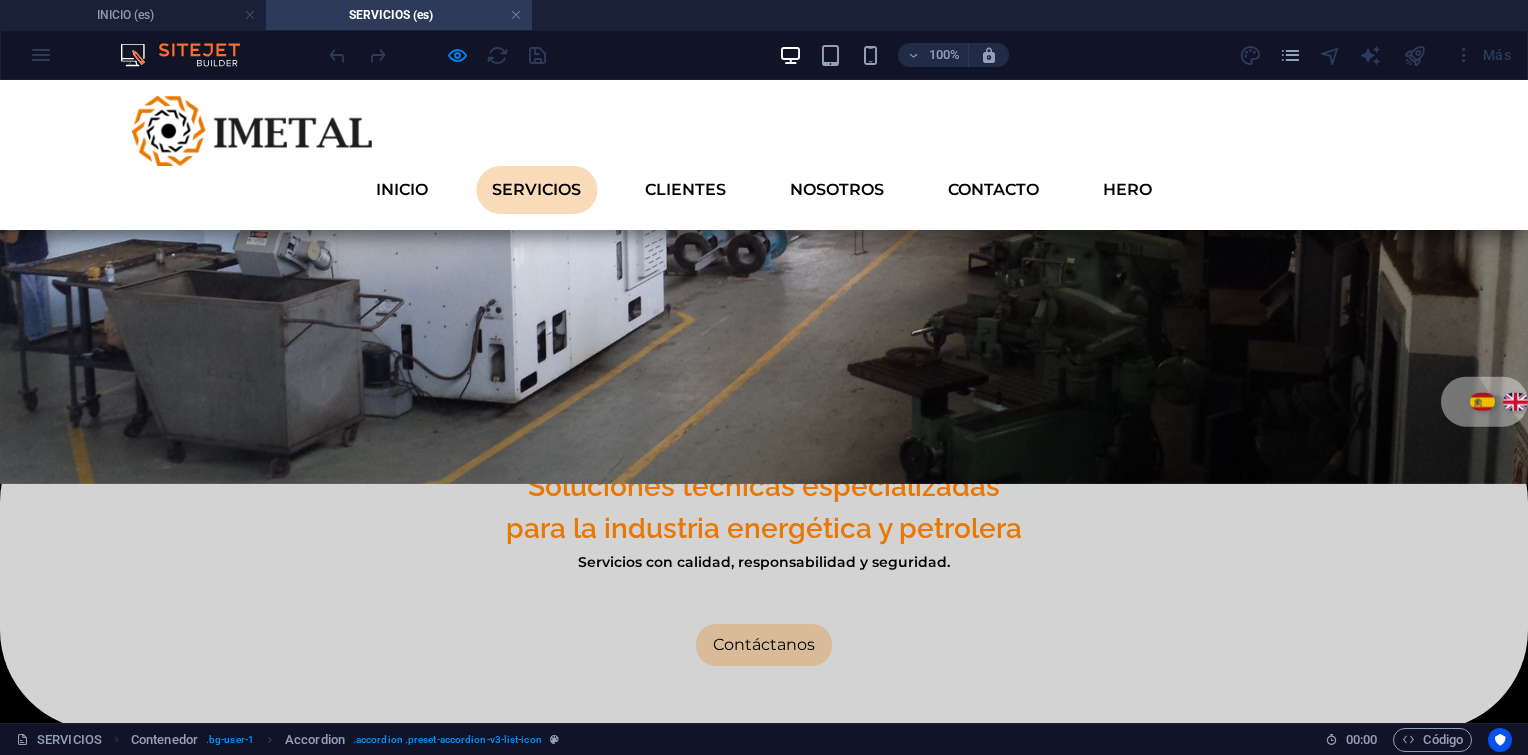 click at bounding box center [735, 1173] 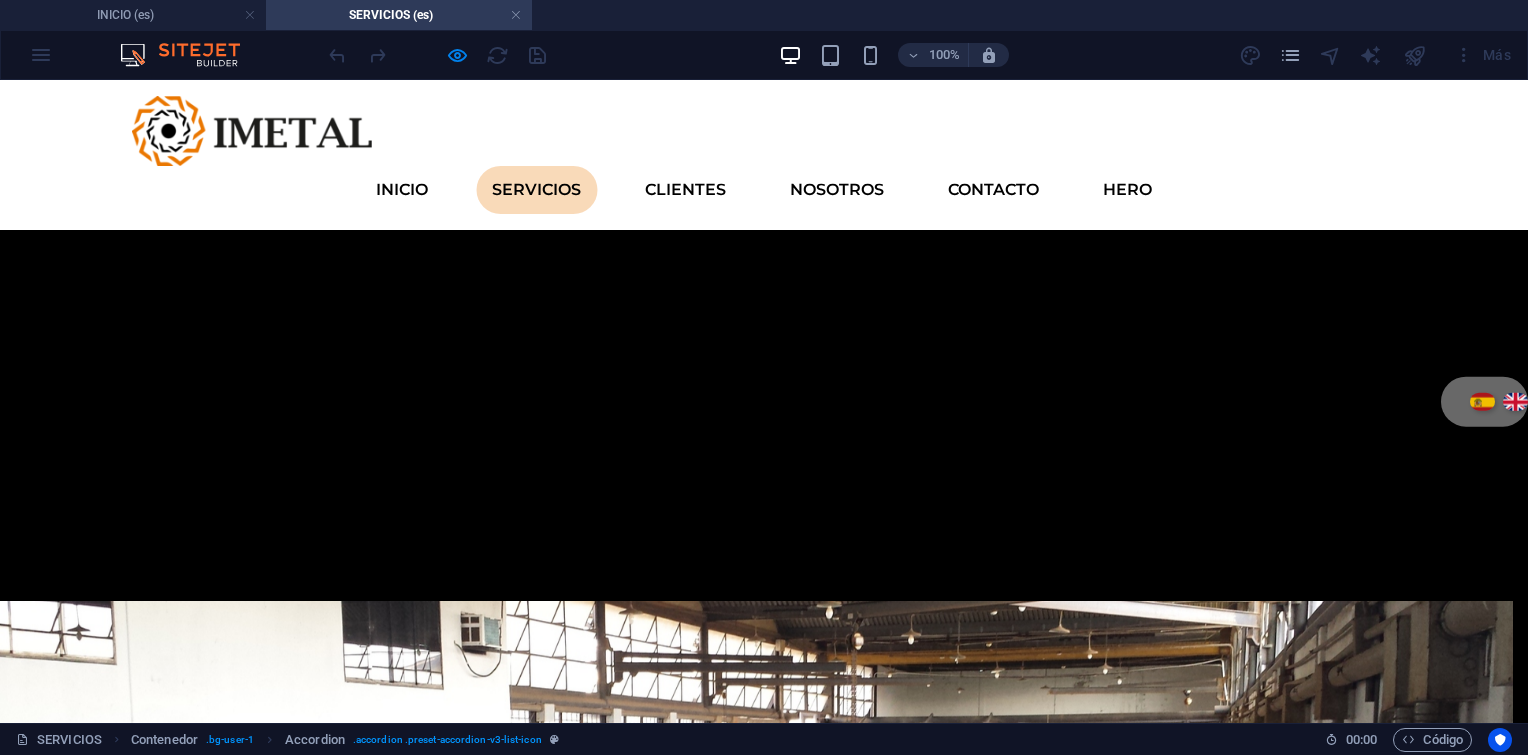 click at bounding box center [0, 250] 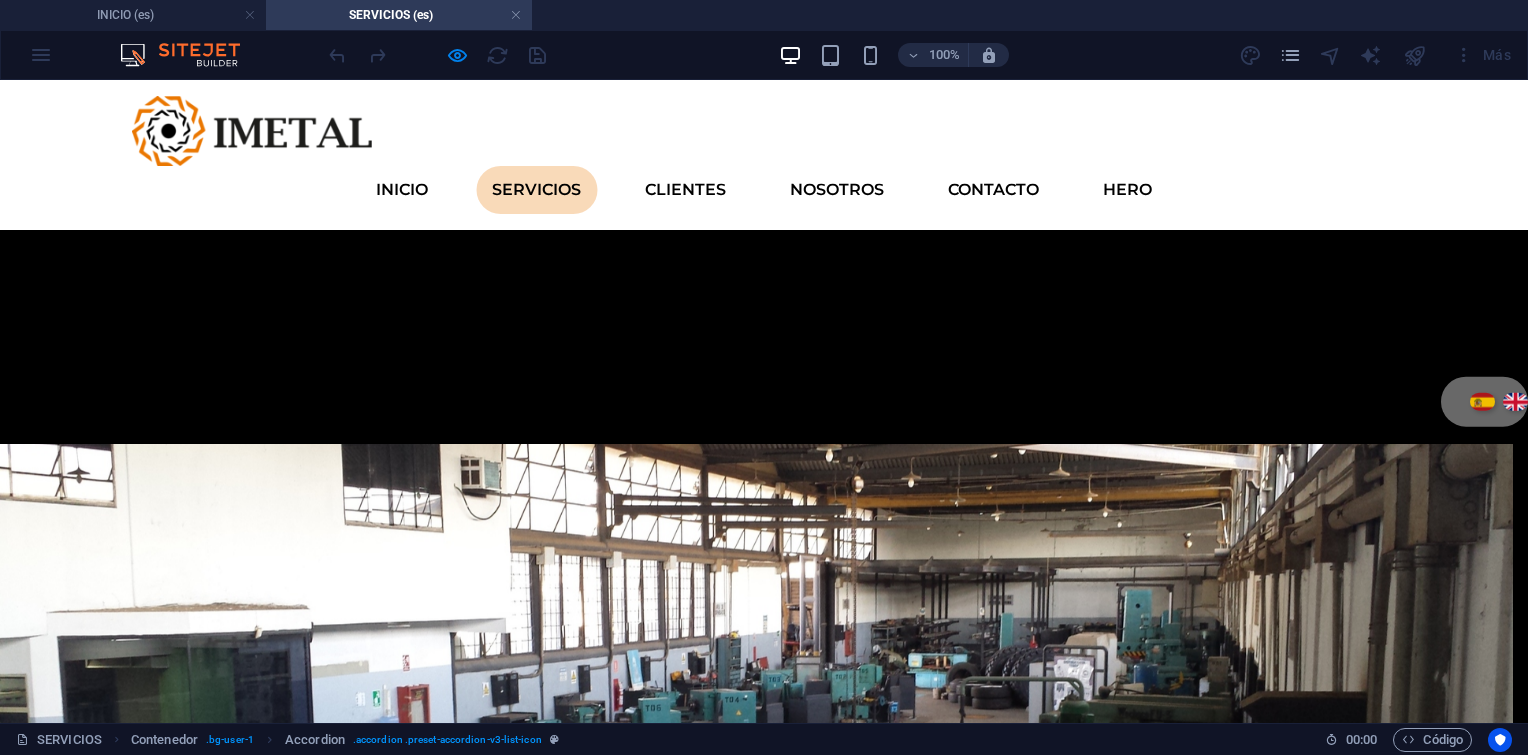 click at bounding box center (0, 93) 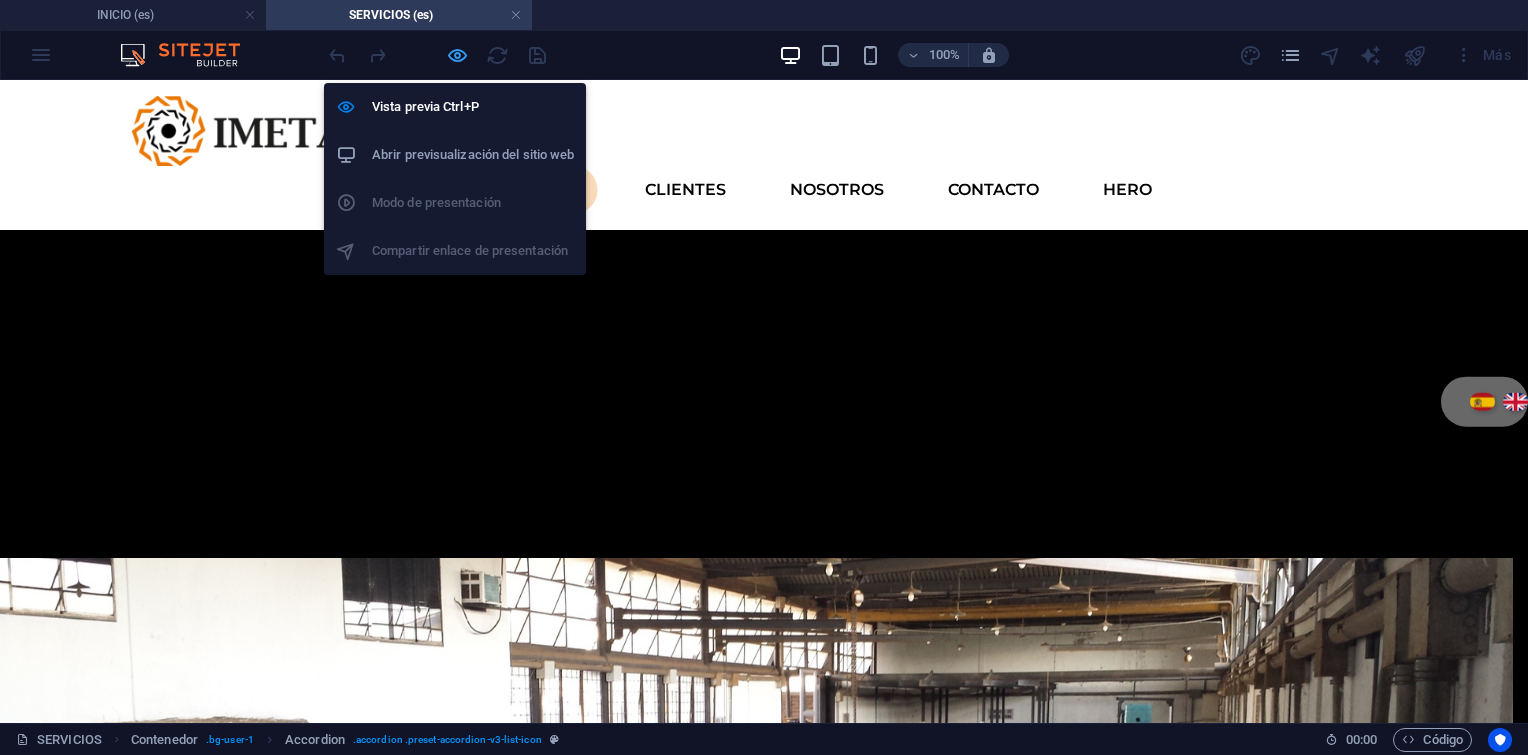 click at bounding box center (457, 55) 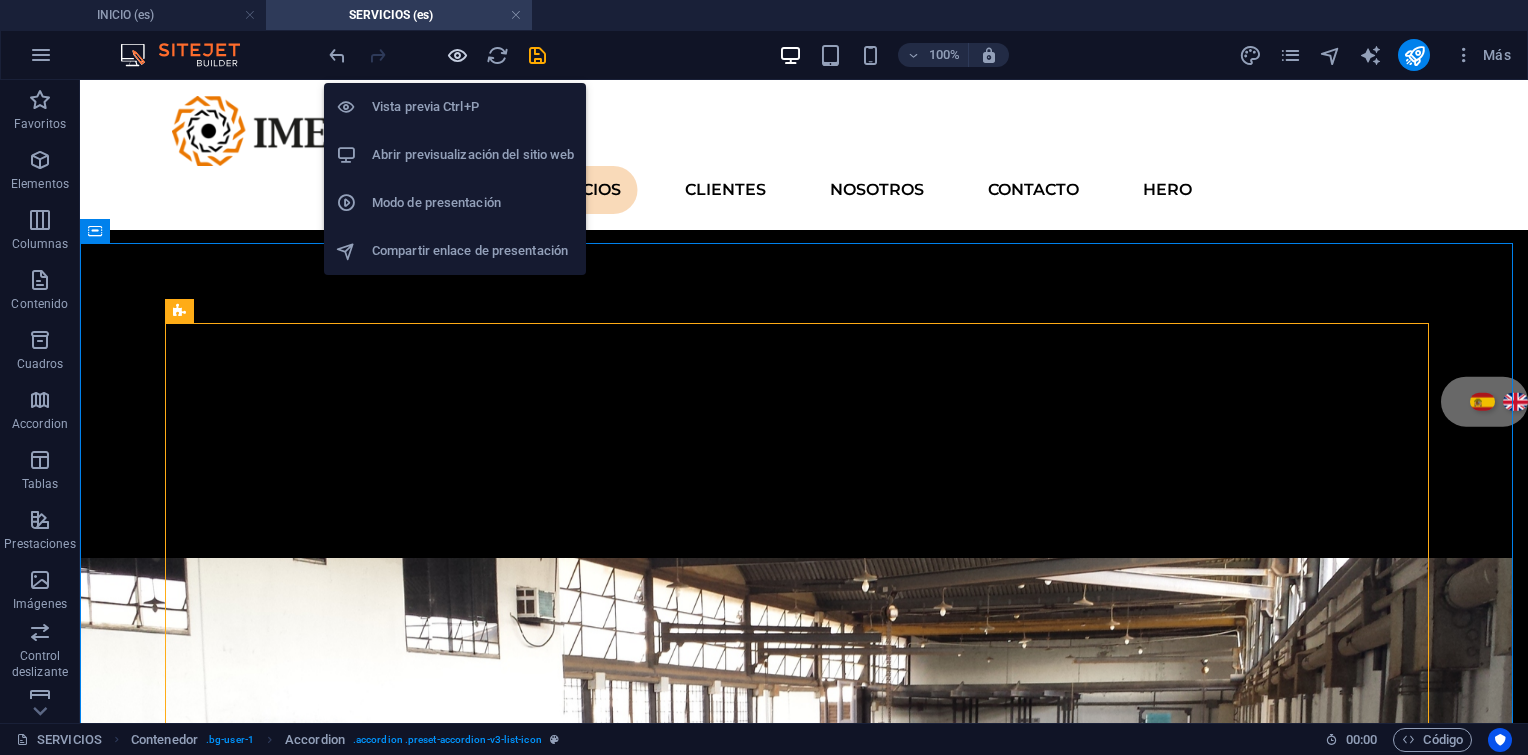 click at bounding box center (457, 55) 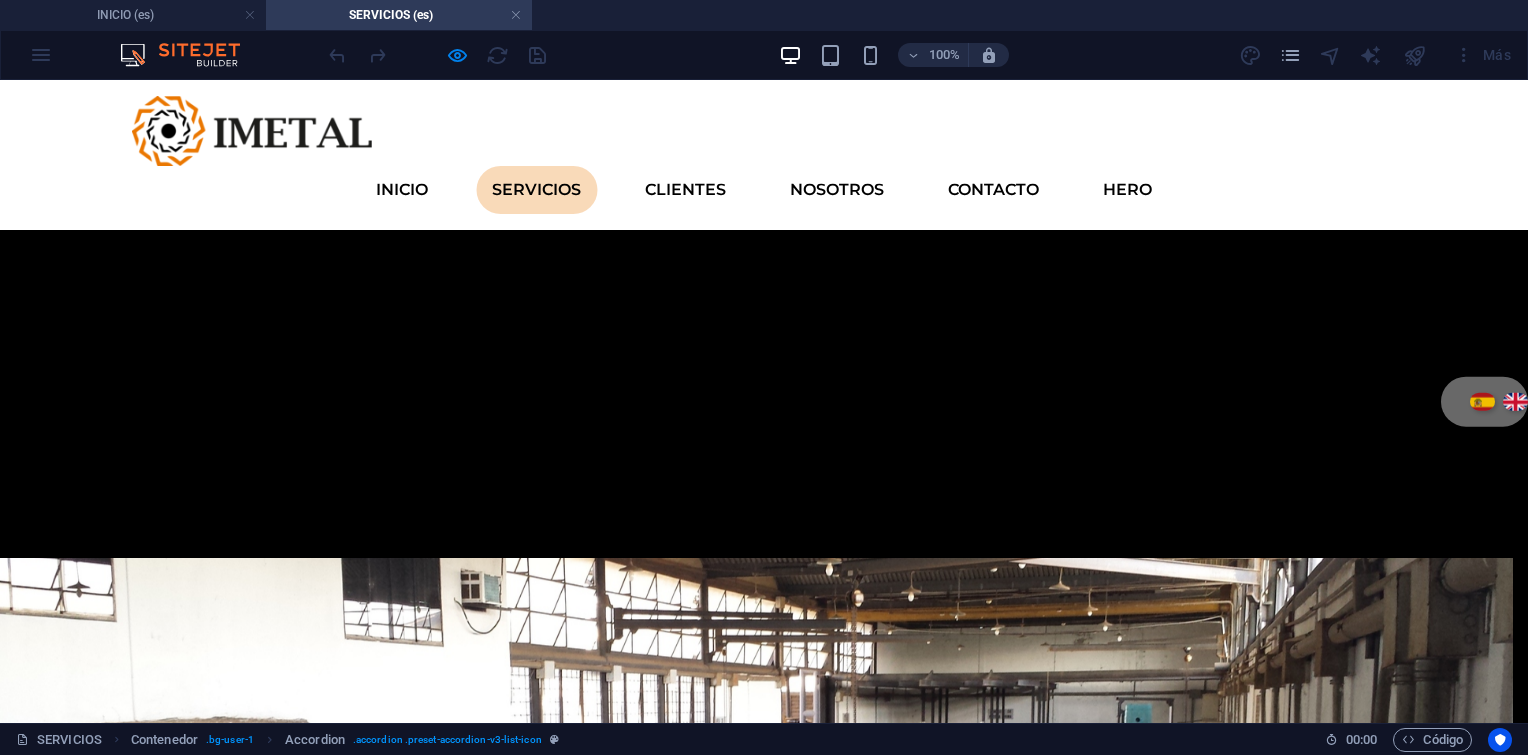 click on "×" at bounding box center [4, -494] 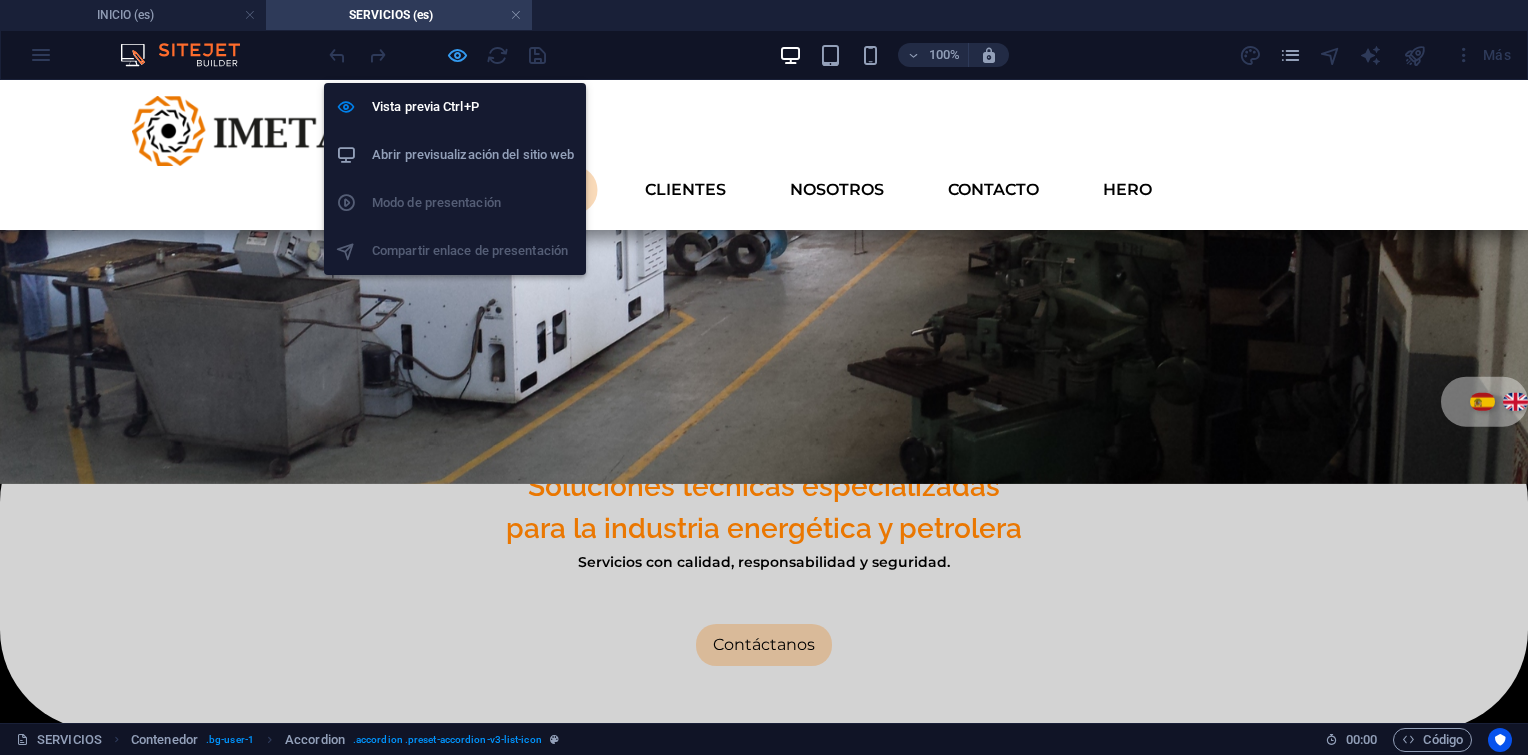 click at bounding box center (457, 55) 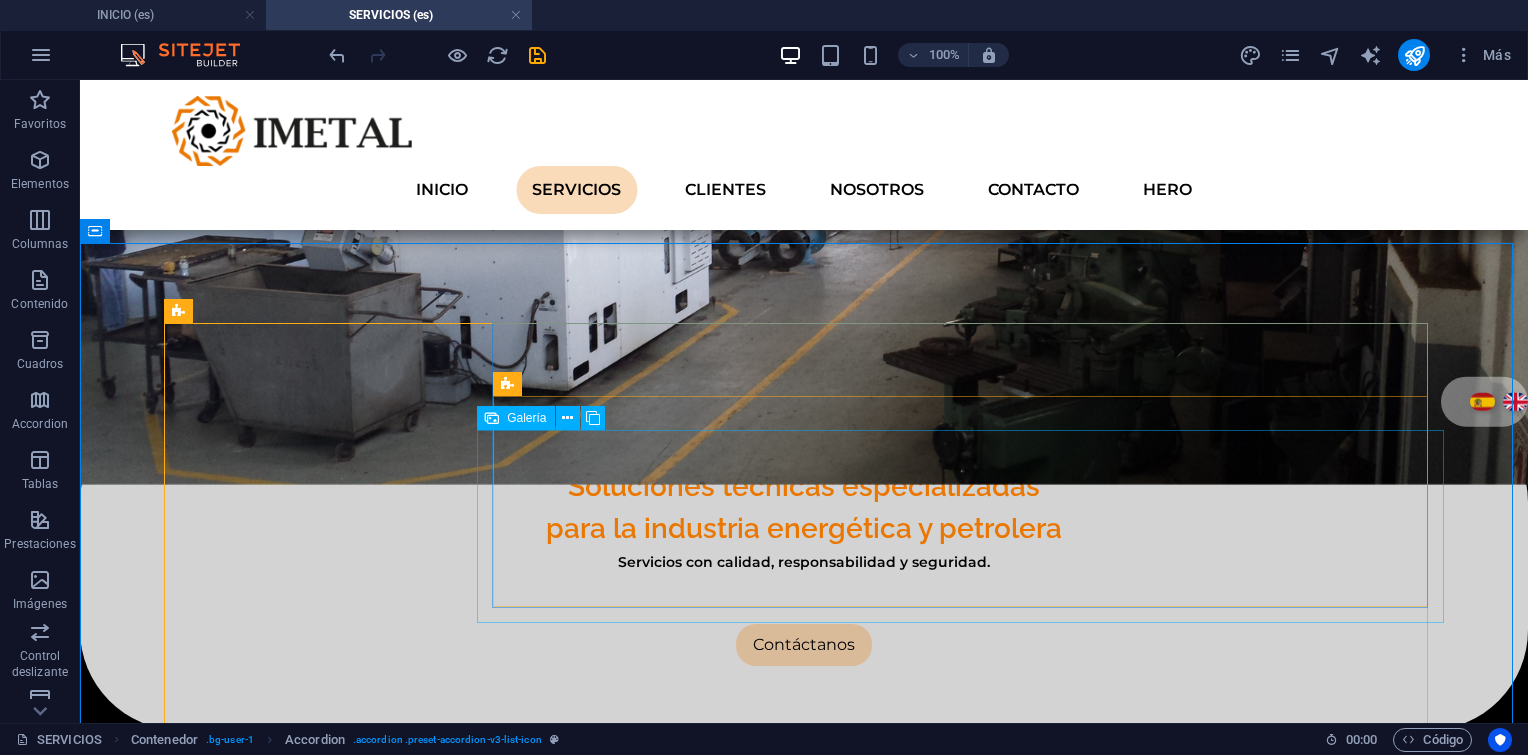 click on "Galería" at bounding box center [526, 418] 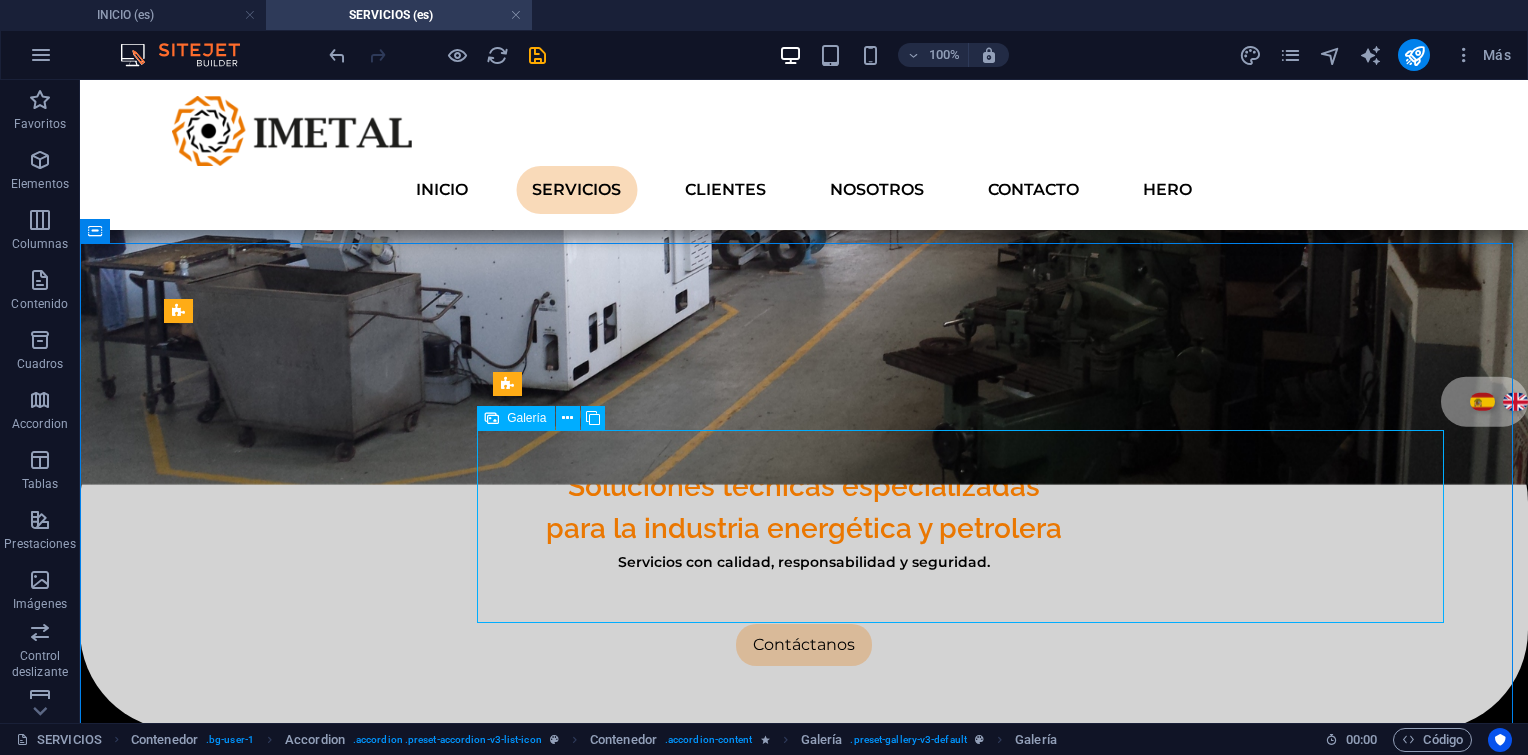 click on "Galería" at bounding box center [526, 418] 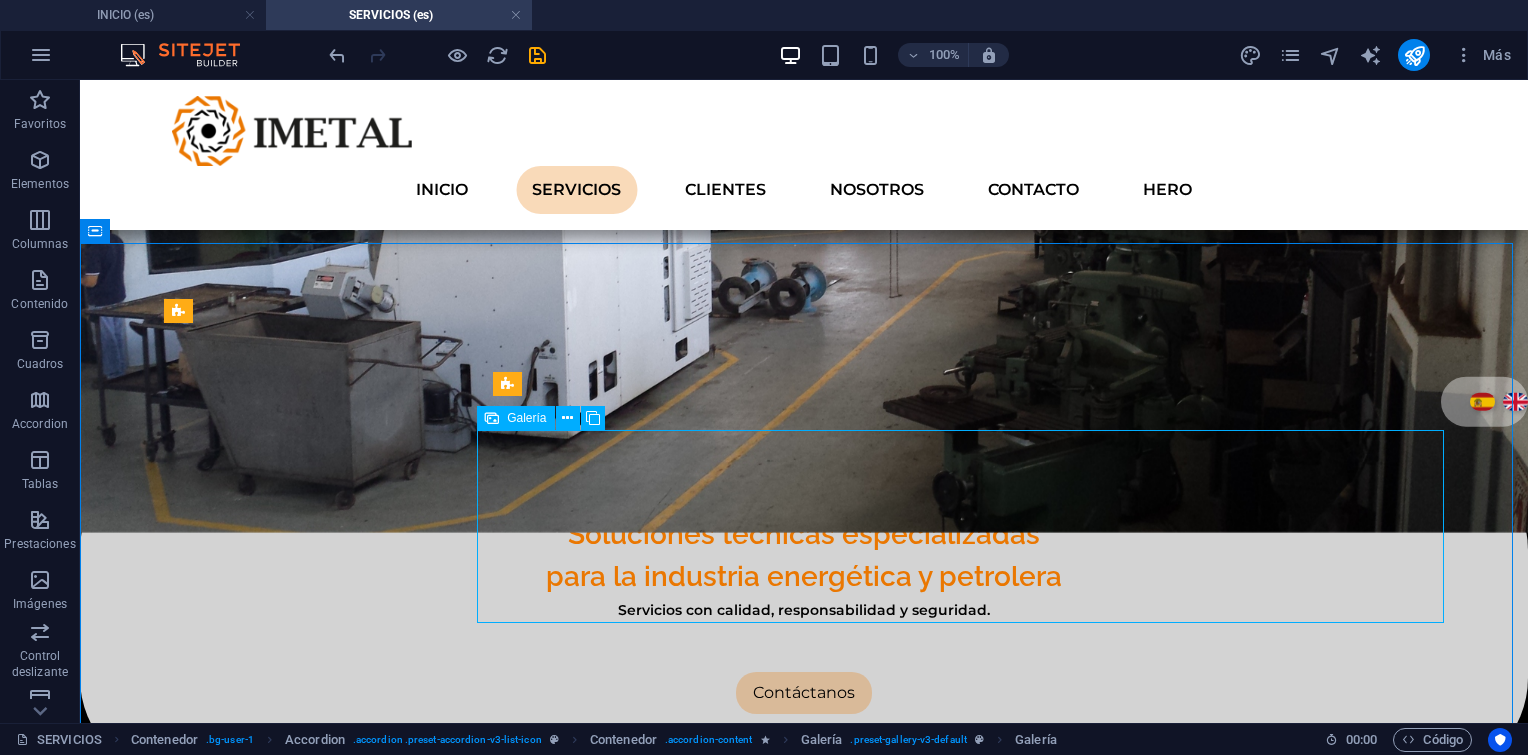 select on "4" 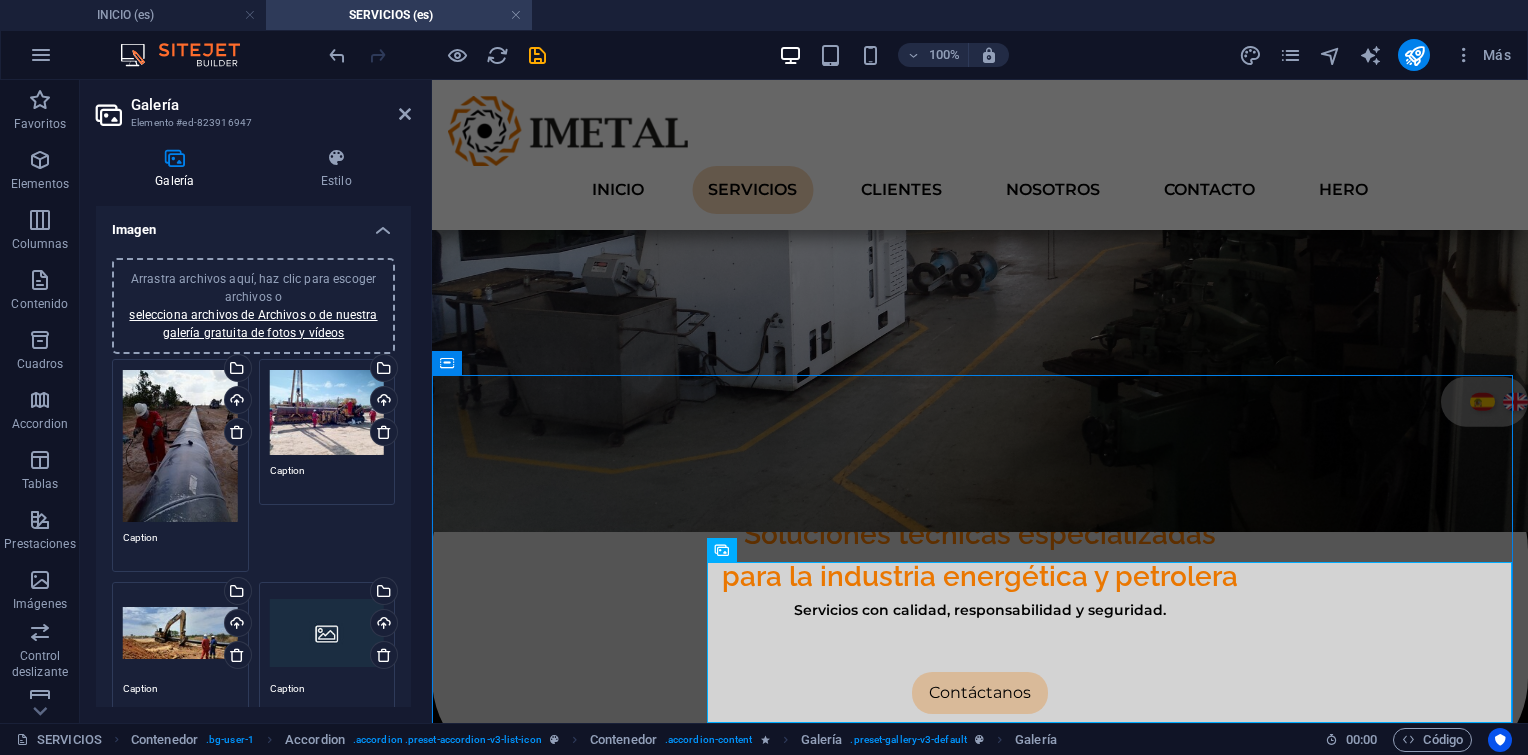 click on "Arrastra archivos aquí, haz clic para escoger archivos o  selecciona archivos de Archivos o de nuestra galería gratuita de fotos y vídeos" at bounding box center [327, 633] 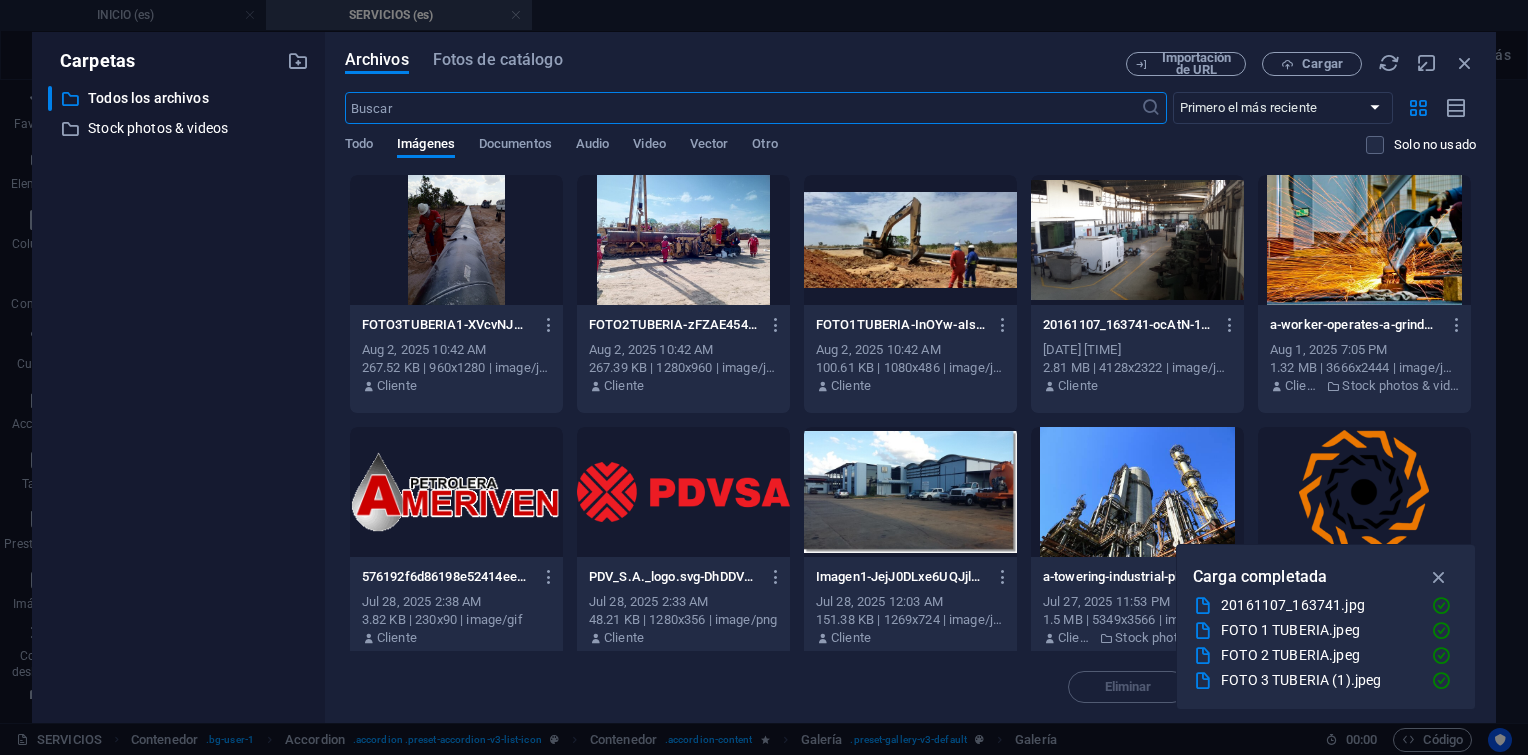 scroll, scrollTop: 1011, scrollLeft: 0, axis: vertical 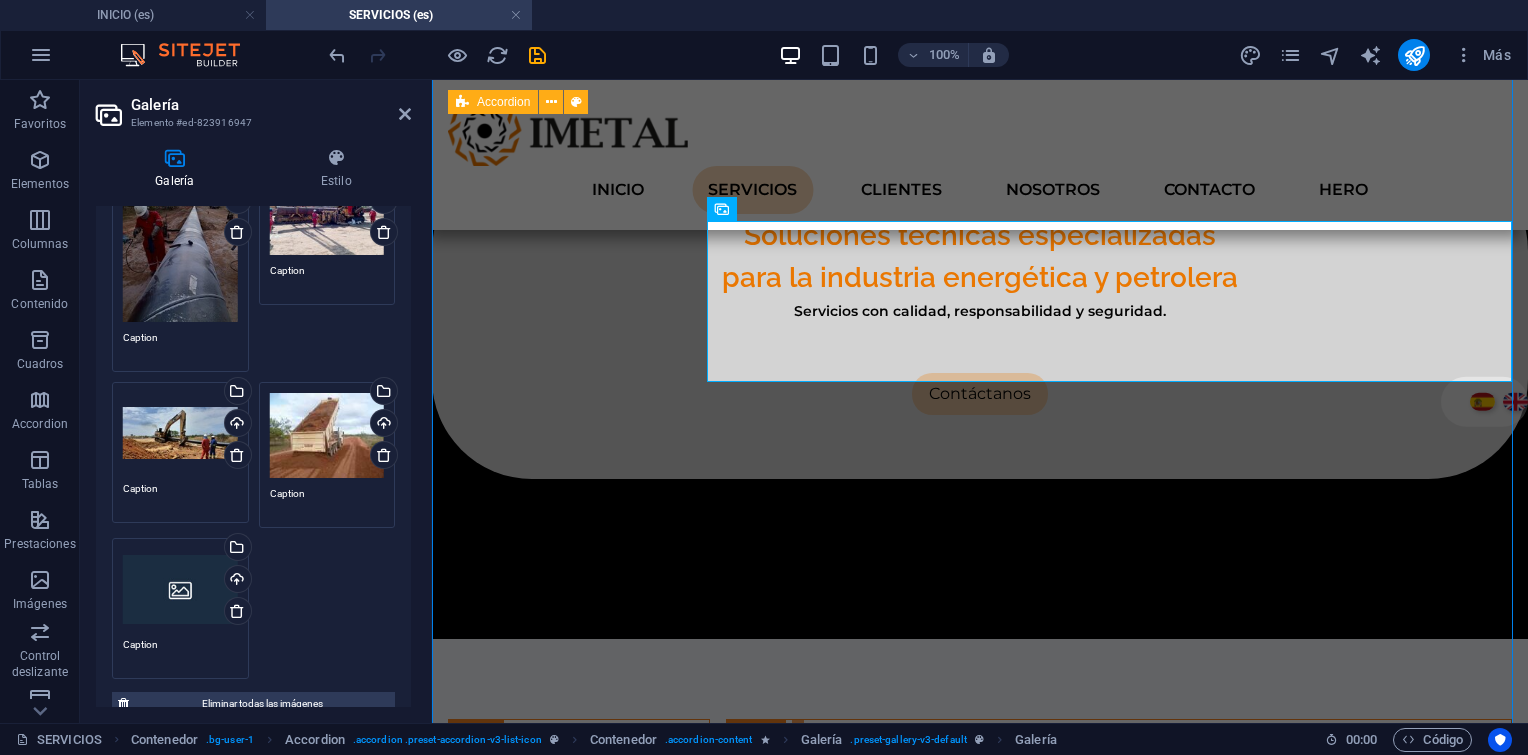 drag, startPoint x: 165, startPoint y: 578, endPoint x: 183, endPoint y: 585, distance: 19.313208 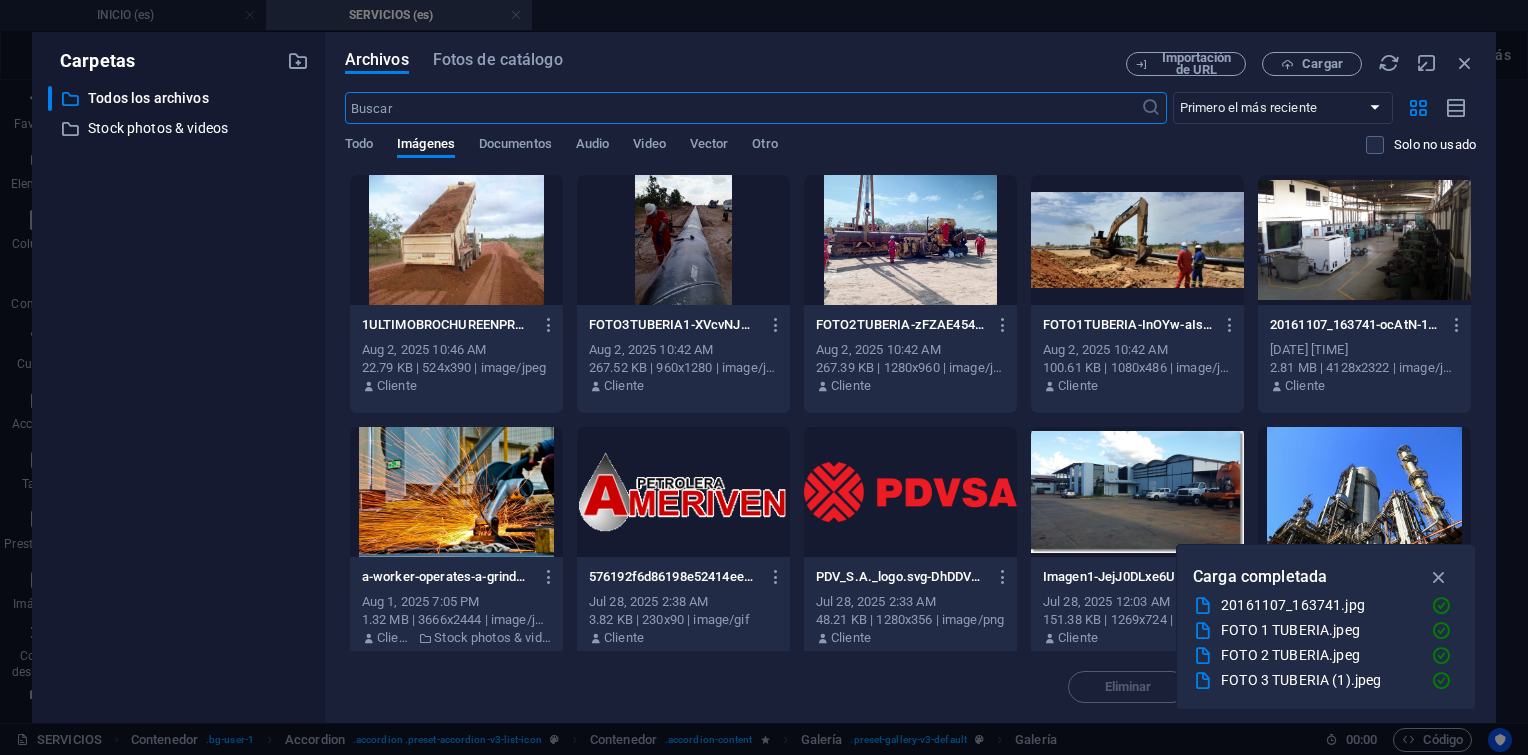 scroll, scrollTop: 1011, scrollLeft: 0, axis: vertical 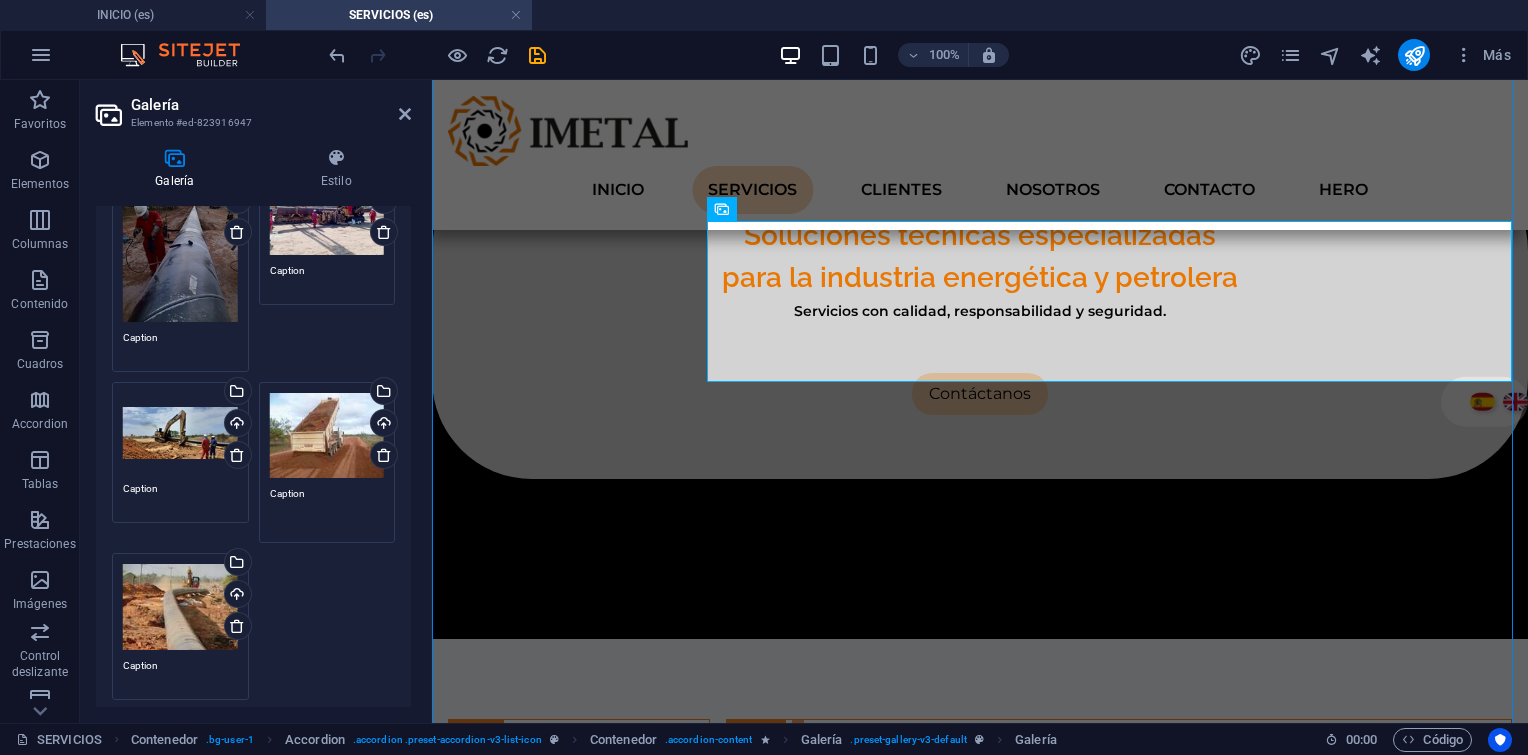 click on "Caption" at bounding box center [327, 508] 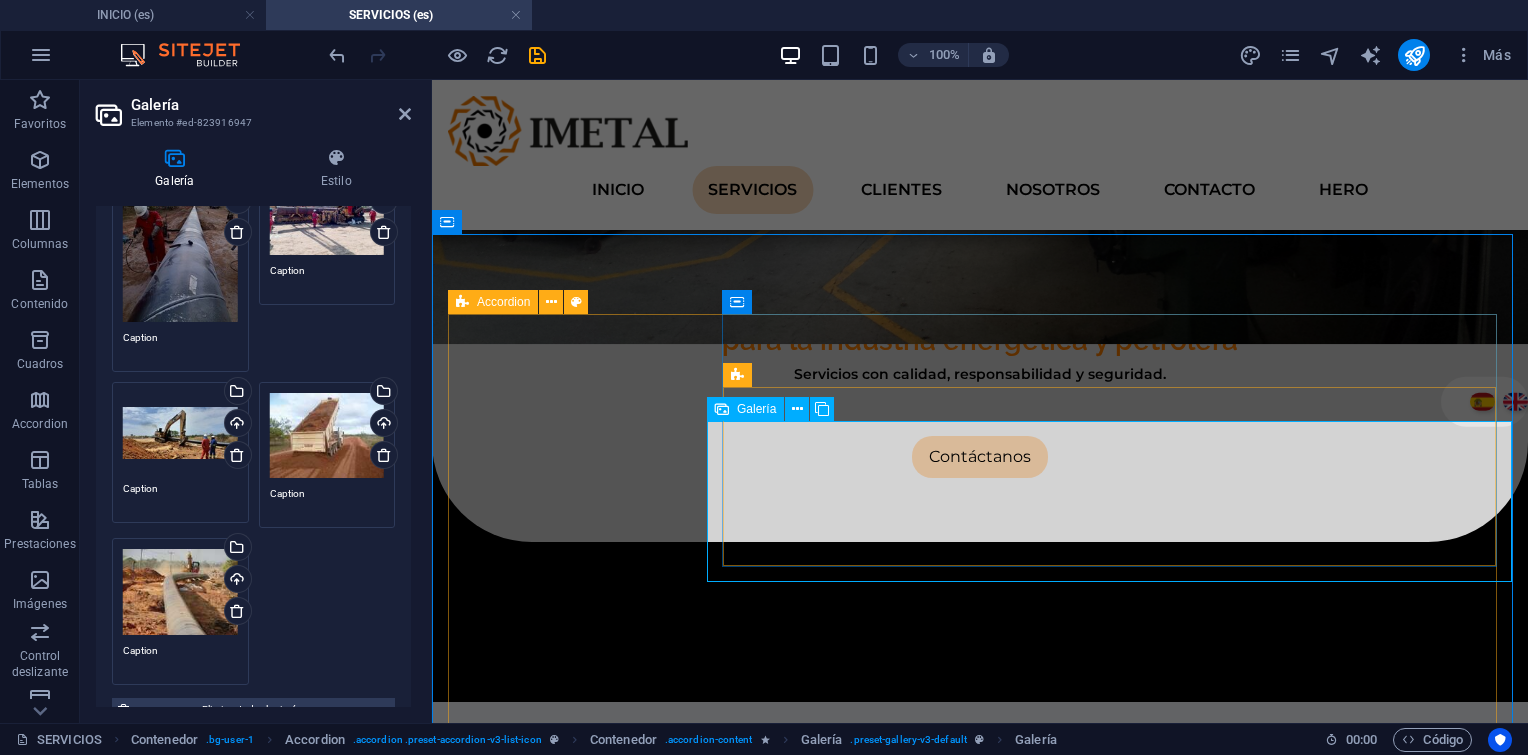 scroll, scrollTop: 727, scrollLeft: 0, axis: vertical 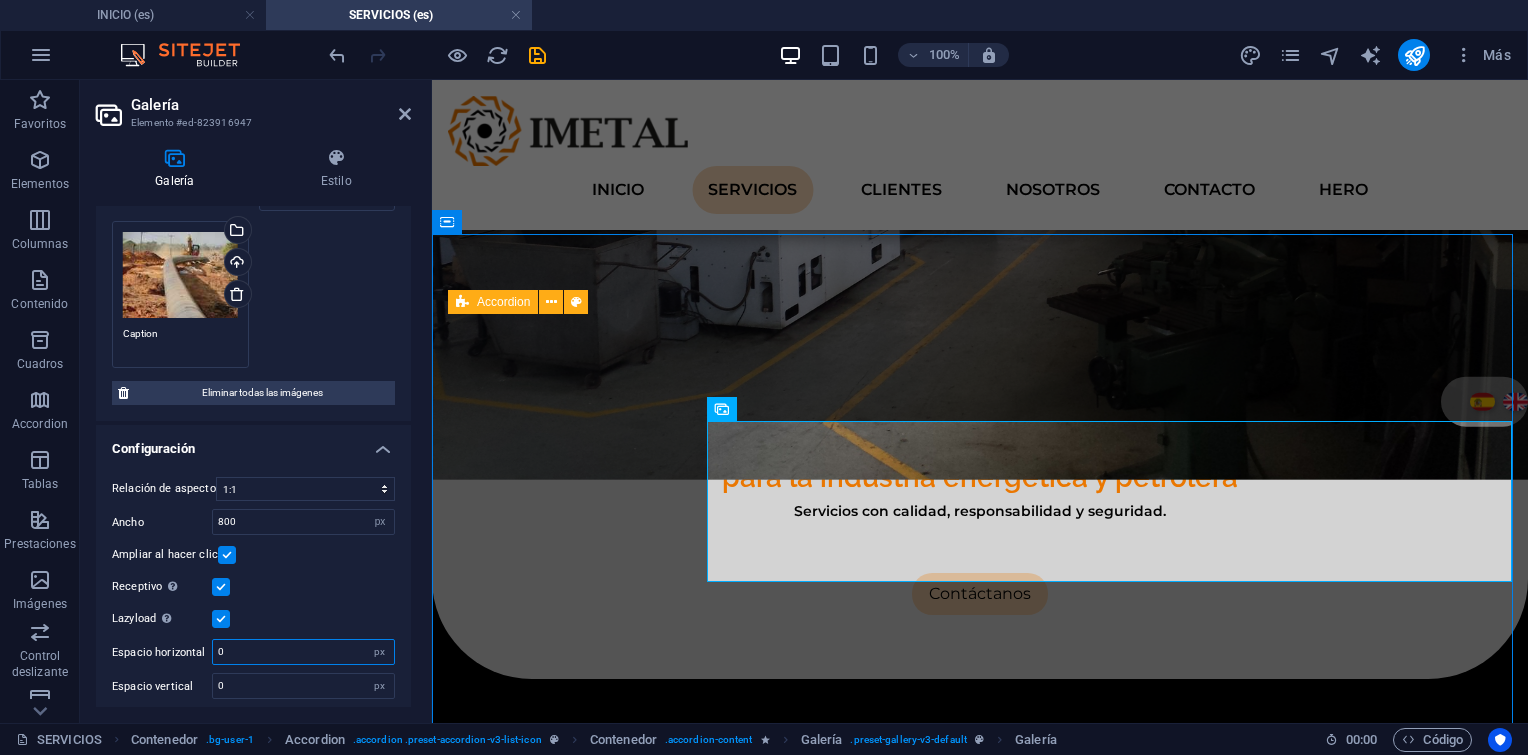 click on "0" at bounding box center [303, 652] 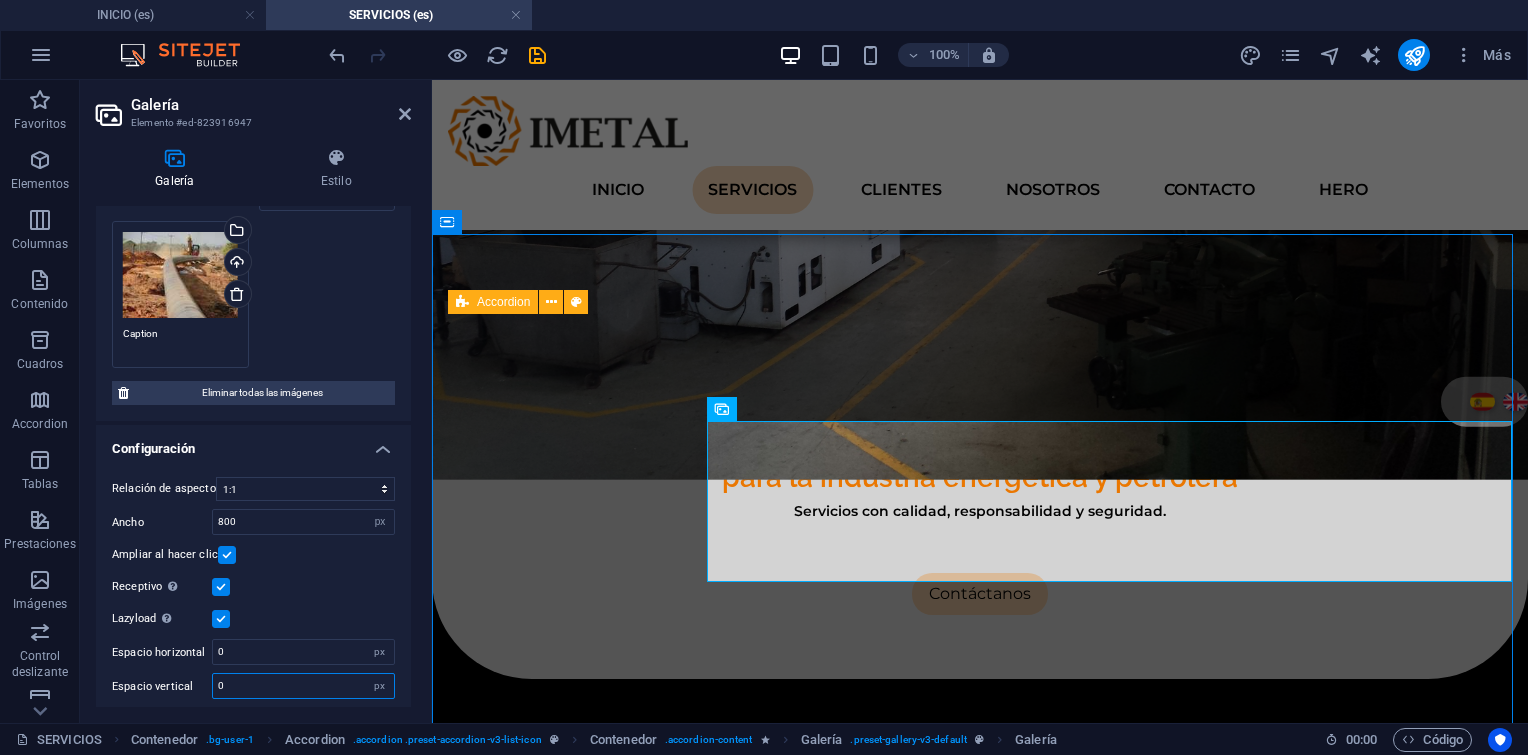 click on "0" at bounding box center (303, 686) 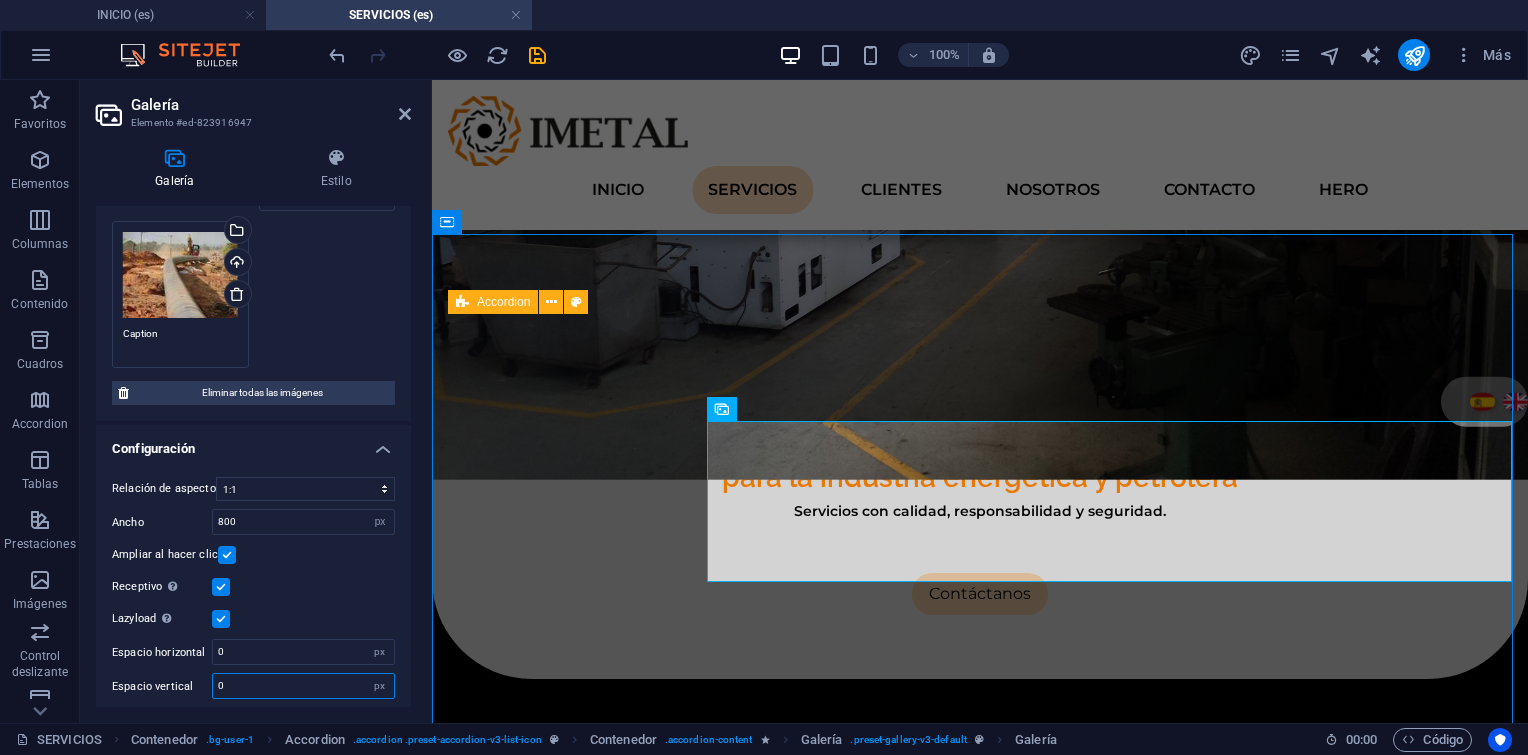 click on "0" at bounding box center (303, 686) 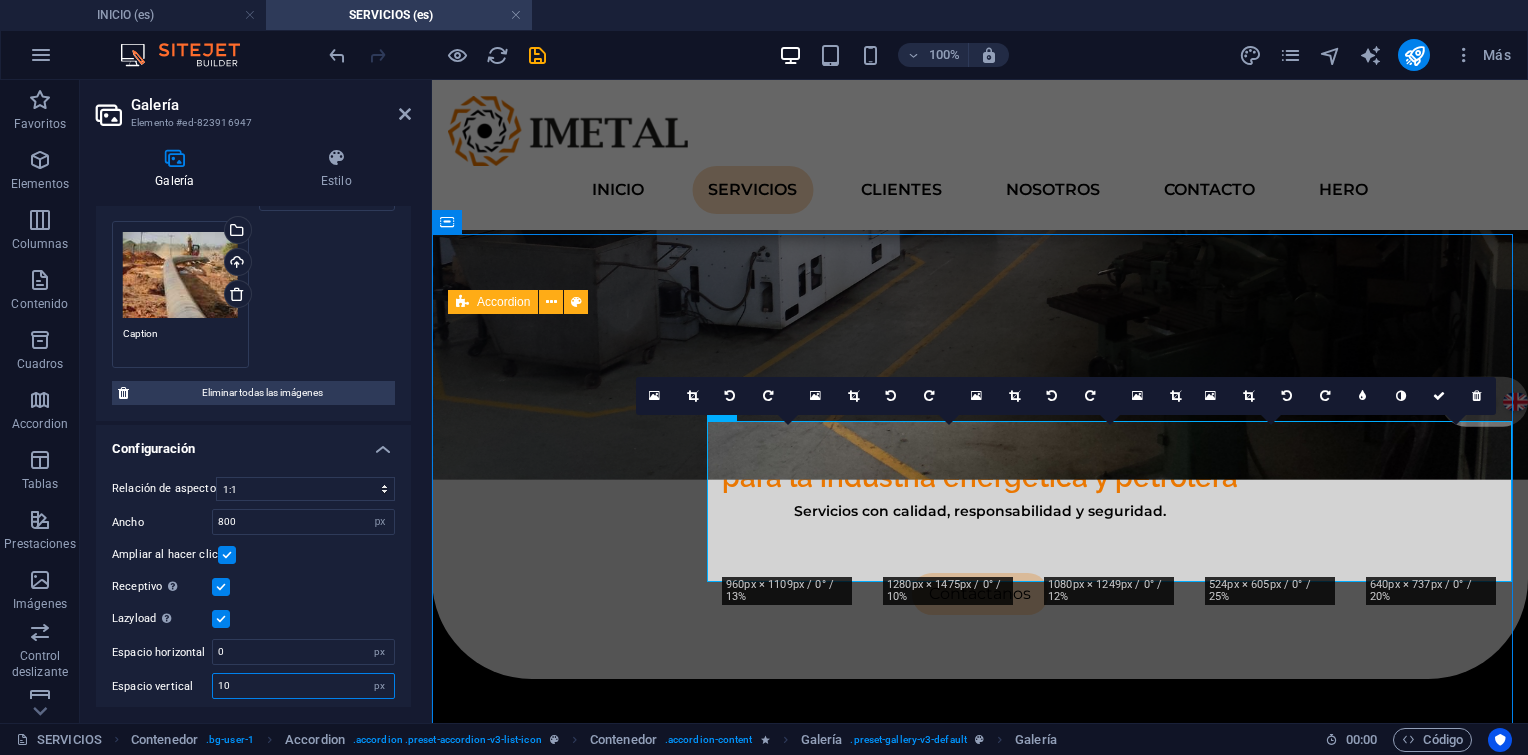 click on "10" at bounding box center [303, 686] 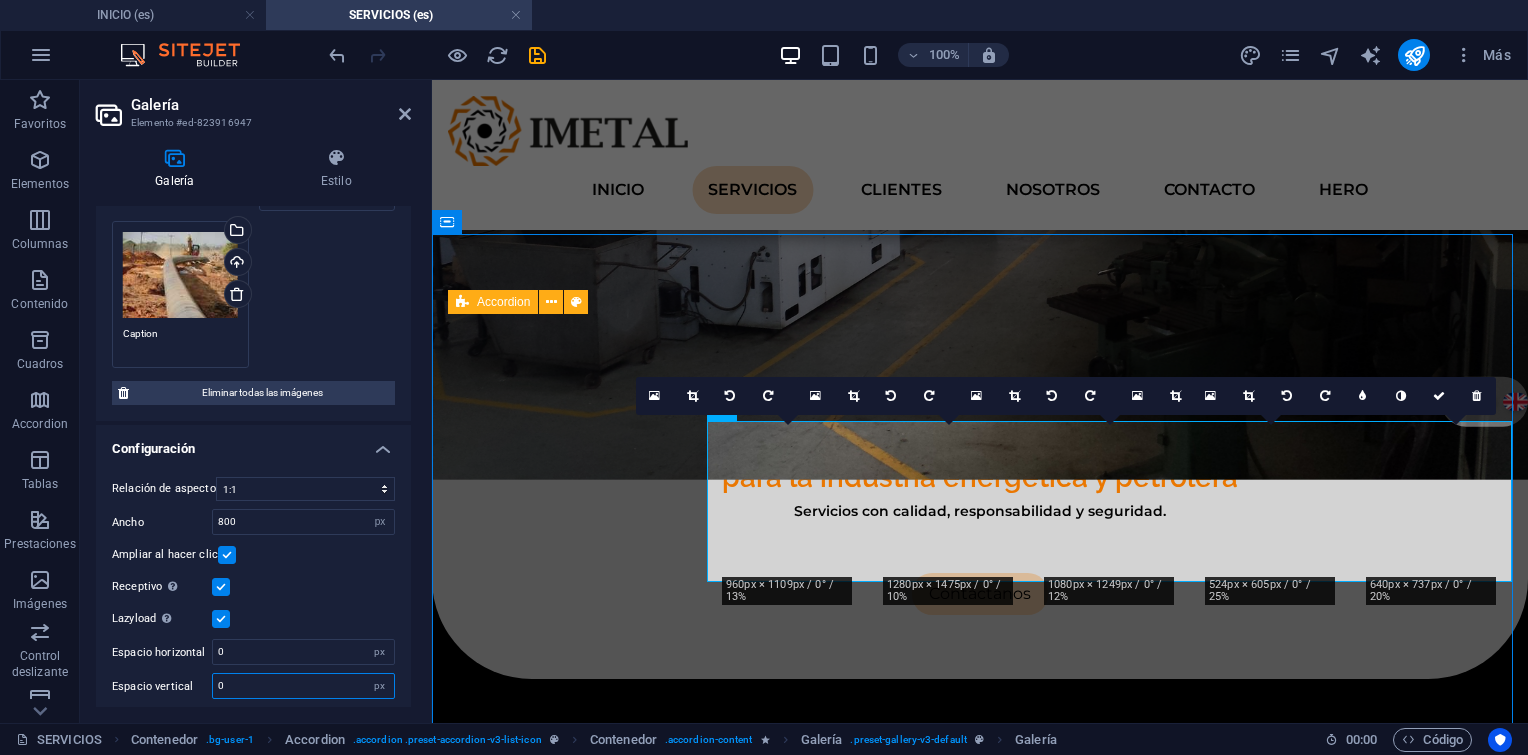 type on "0" 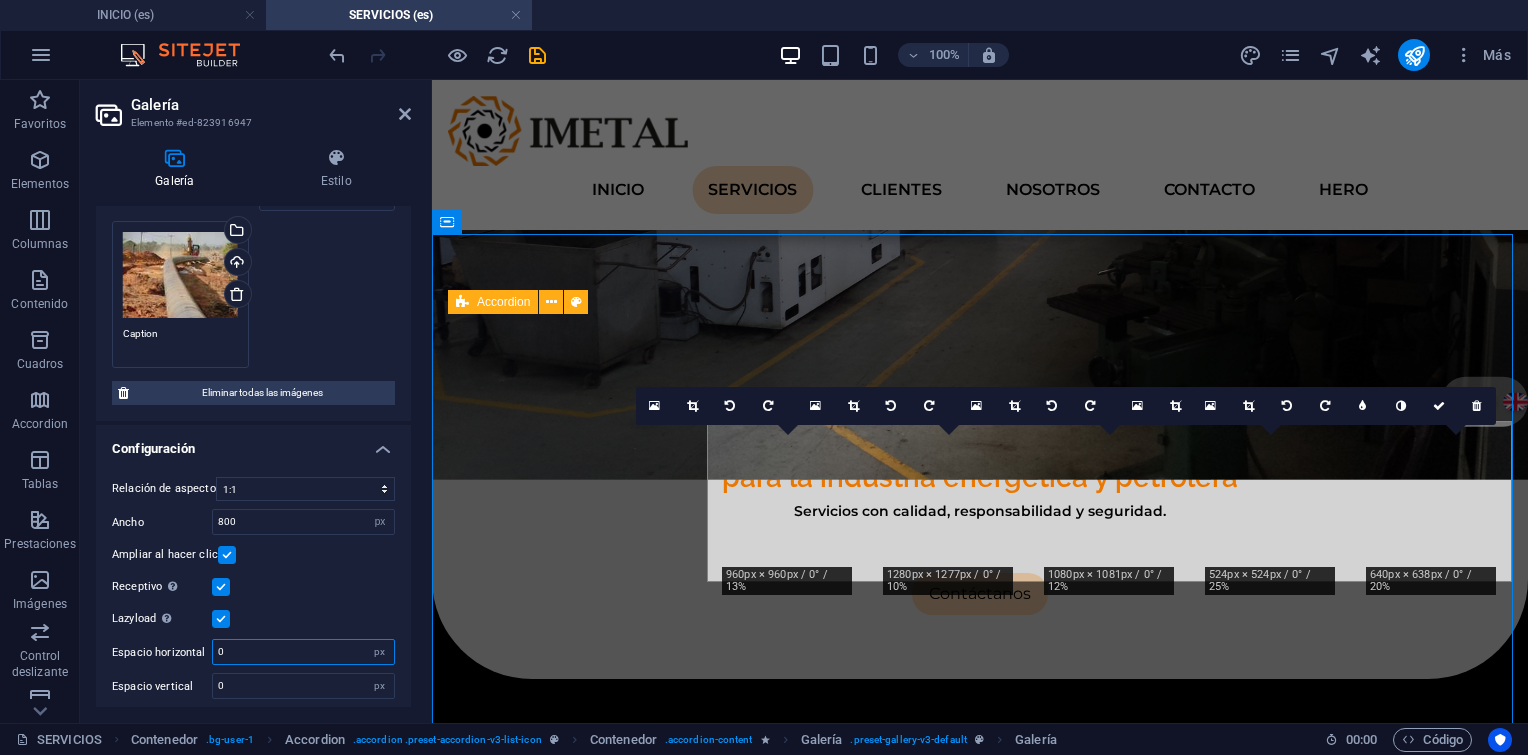 click on "0" at bounding box center [303, 652] 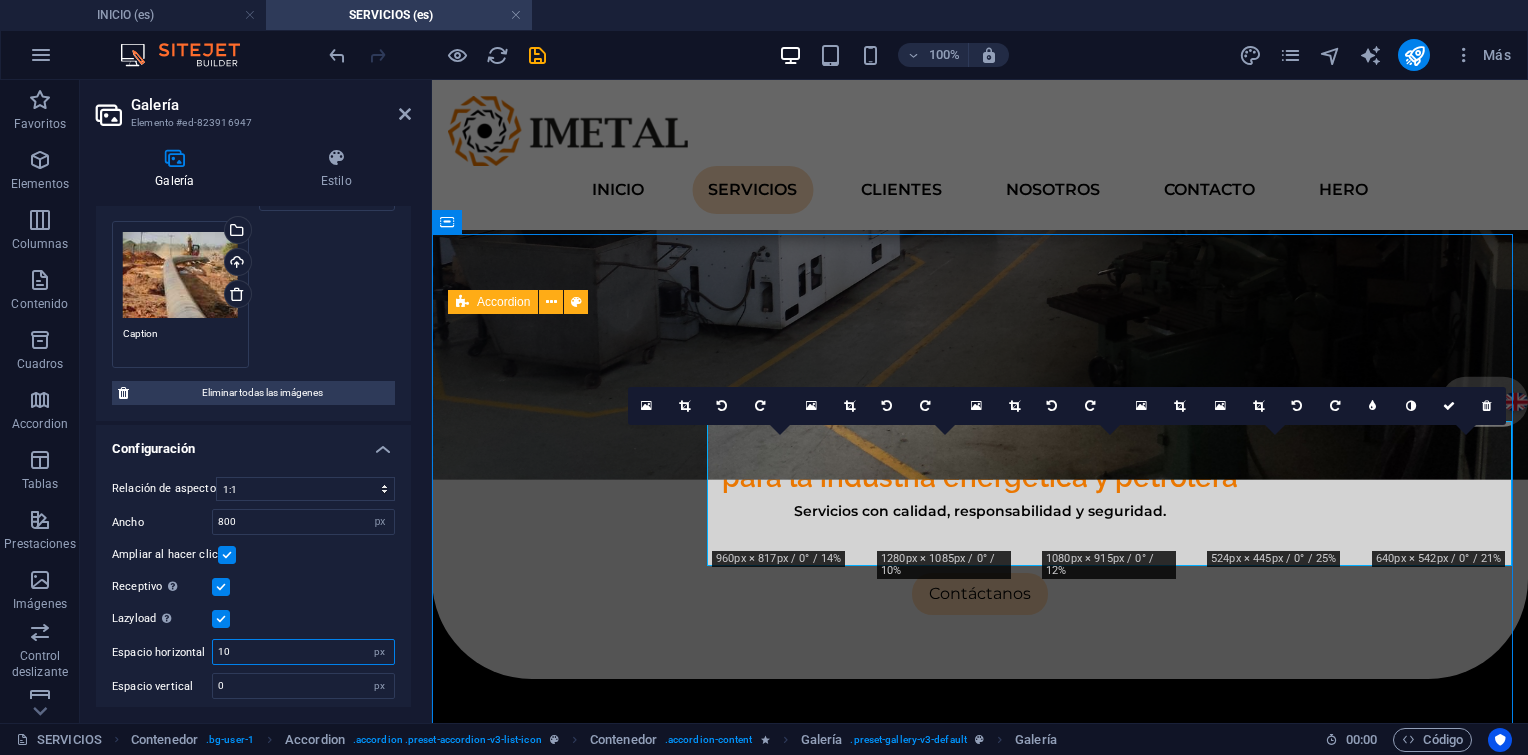 click on "10" at bounding box center [303, 652] 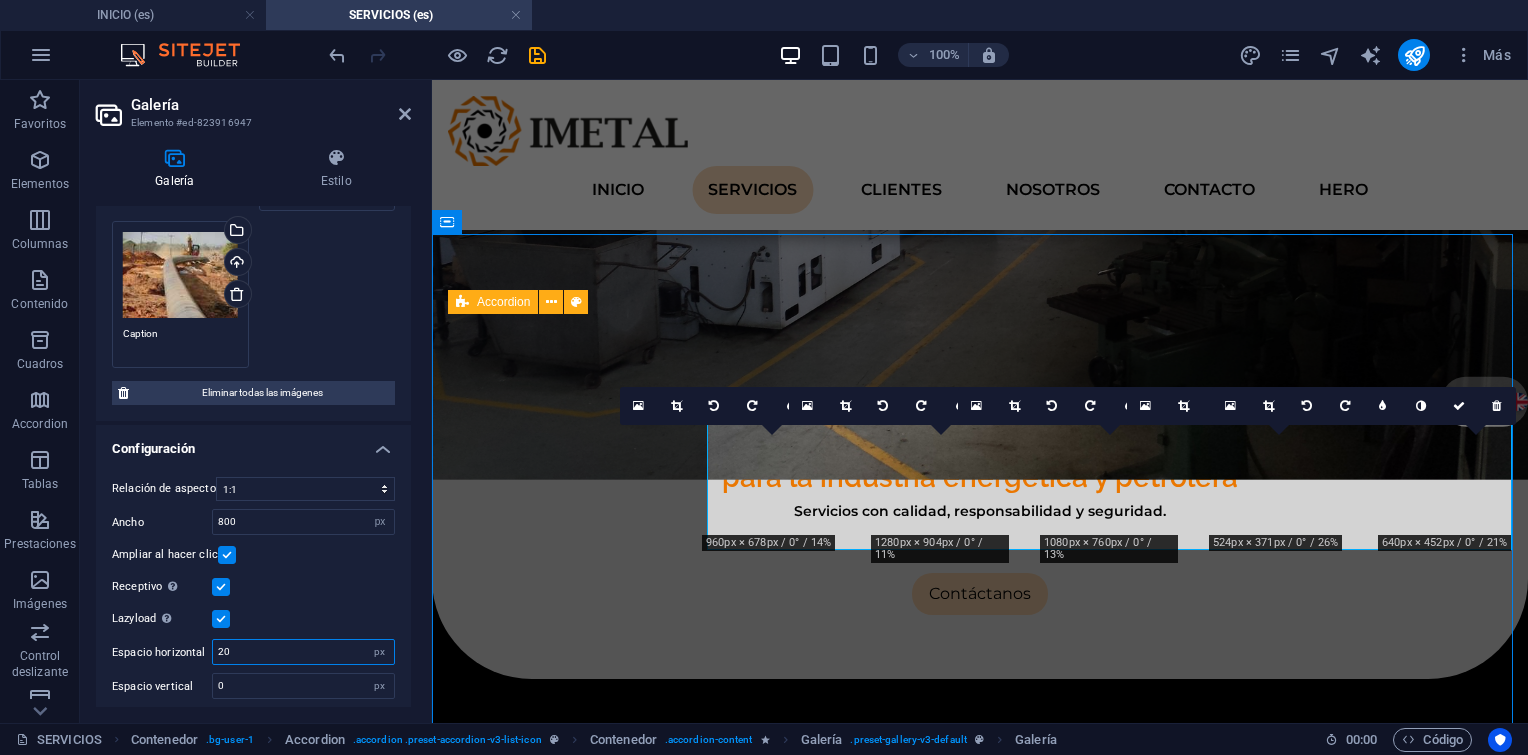 click on "20" at bounding box center (303, 652) 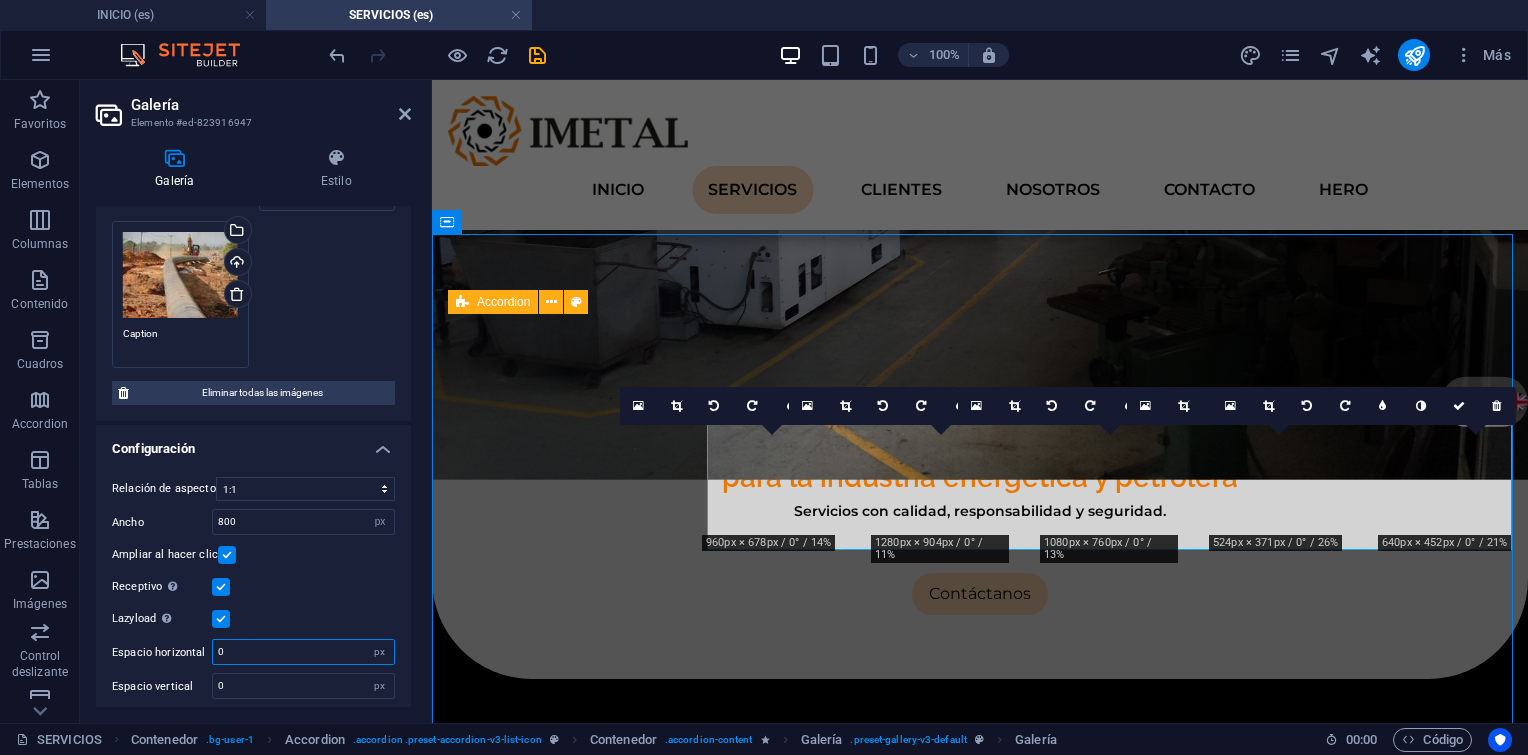 type on "0" 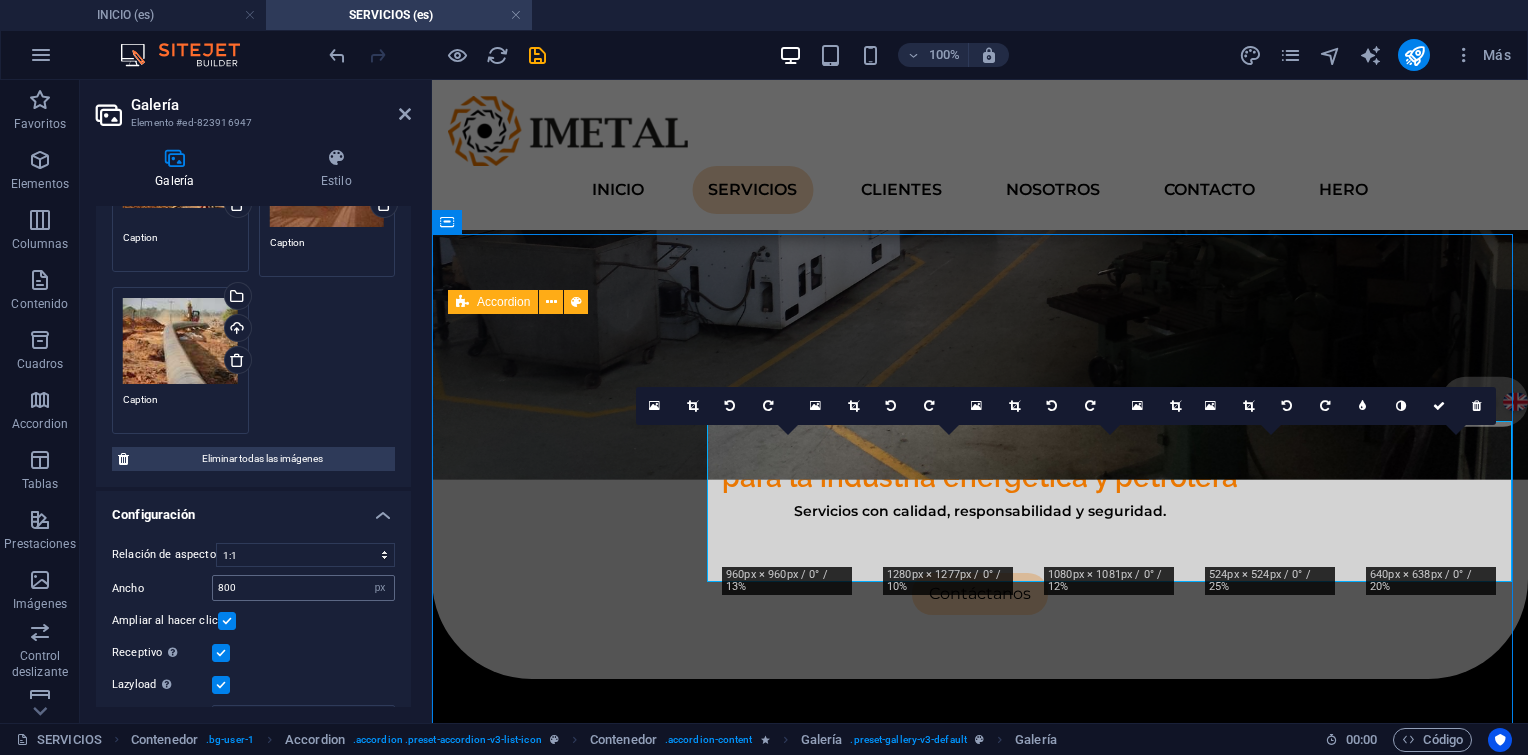scroll, scrollTop: 417, scrollLeft: 0, axis: vertical 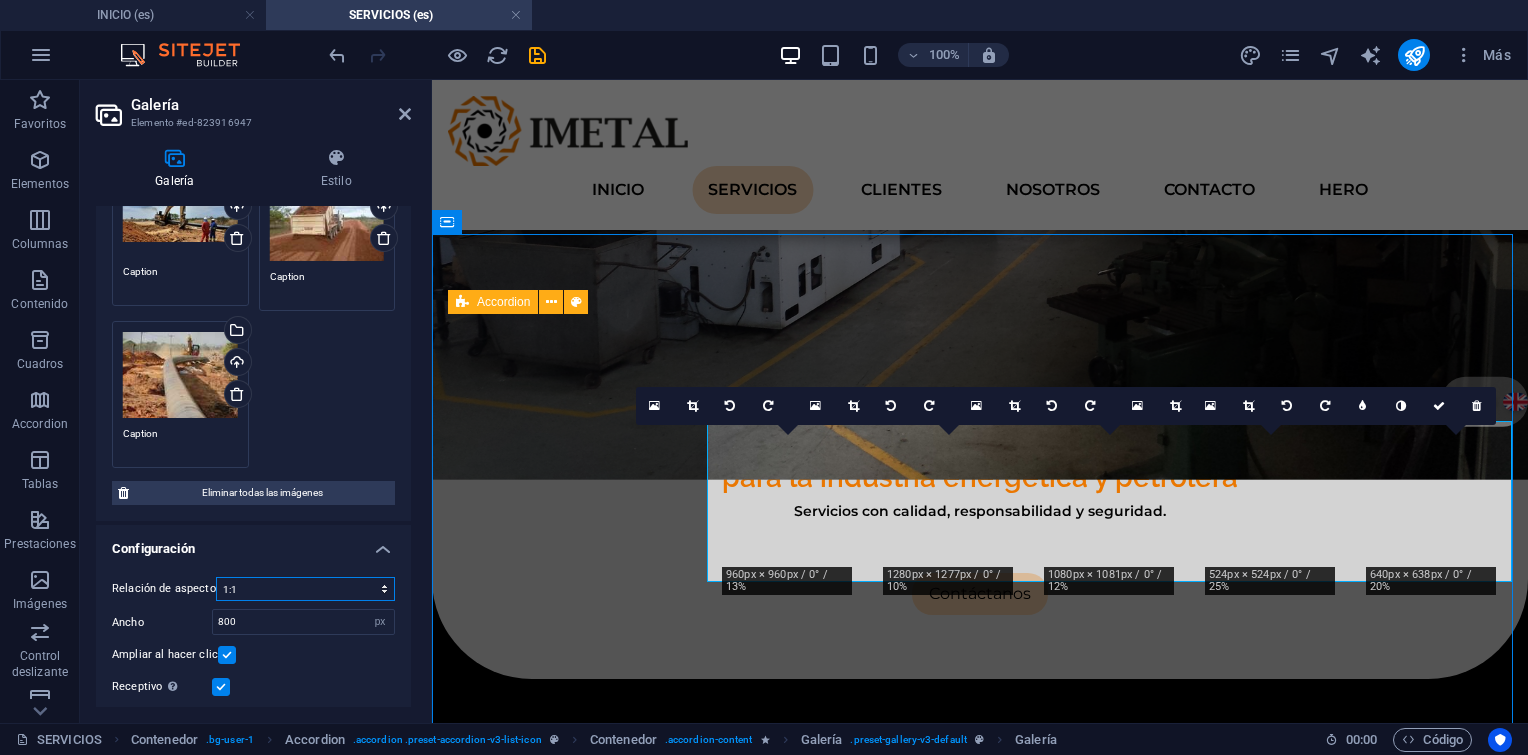 click on "Ninguna relación de aspecto fija 16:9 16:10 4:3 1:1 1:2 2:1" at bounding box center (305, 589) 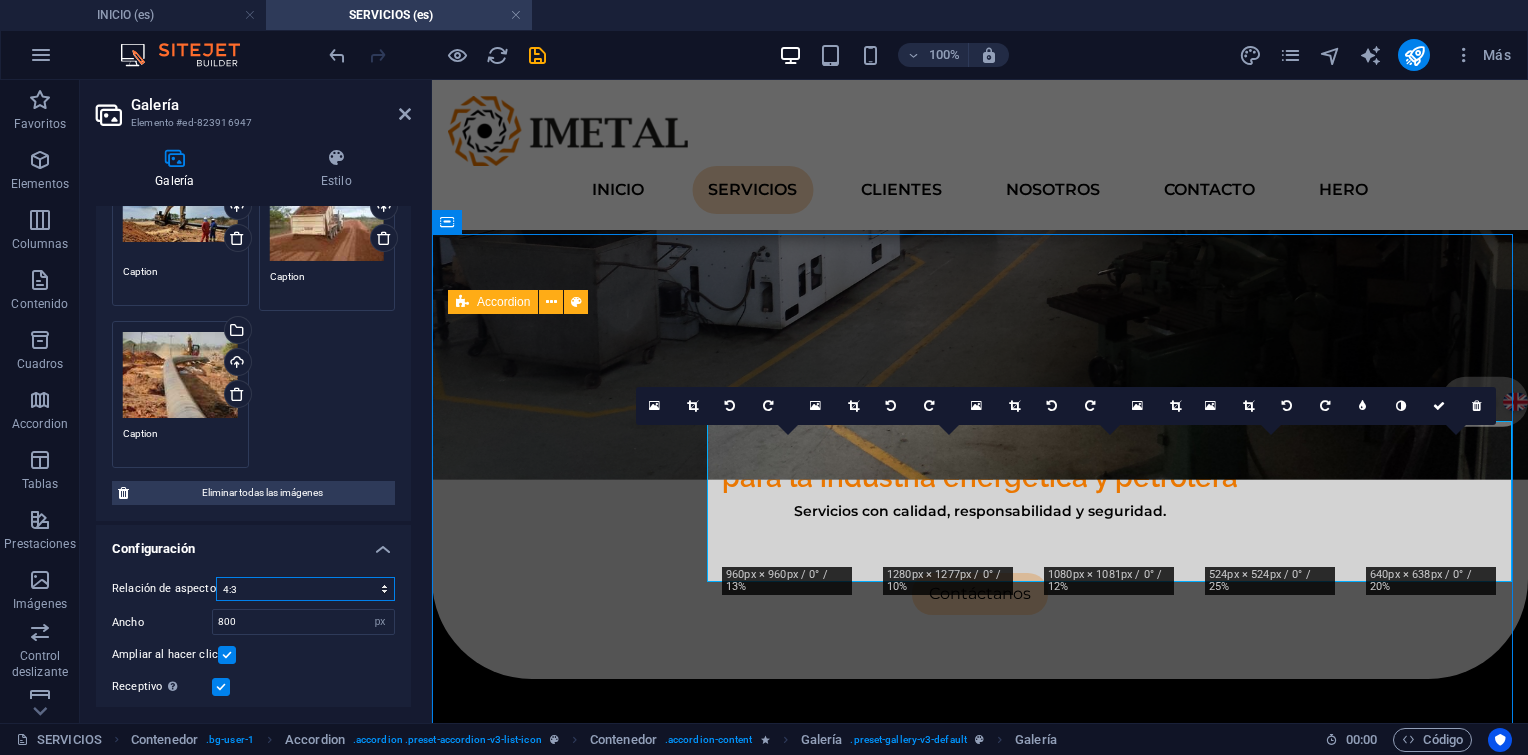 click on "Ninguna relación de aspecto fija 16:9 16:10 4:3 1:1 1:2 2:1" at bounding box center (305, 589) 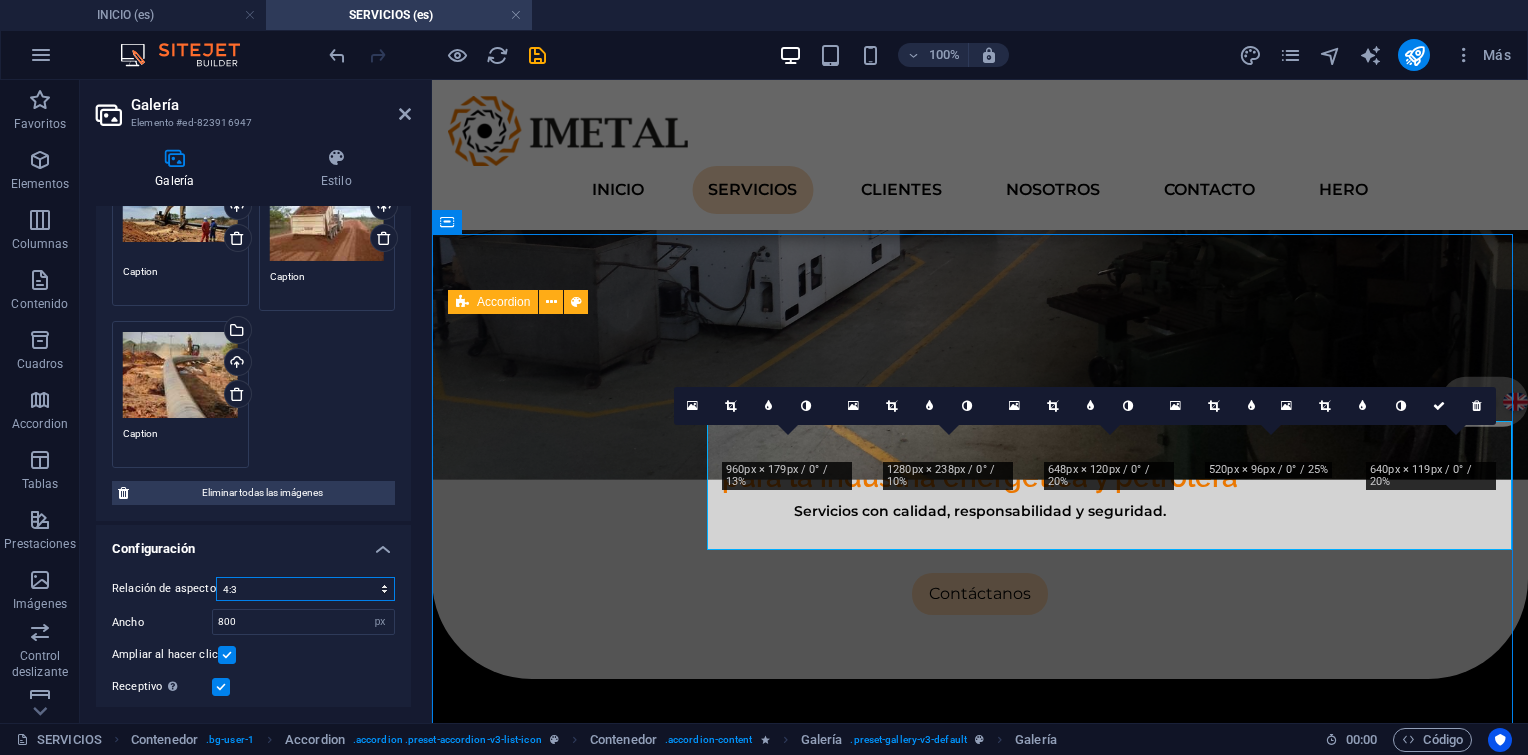 click on "Ninguna relación de aspecto fija 16:9 16:10 4:3 1:1 1:2 2:1" at bounding box center [305, 589] 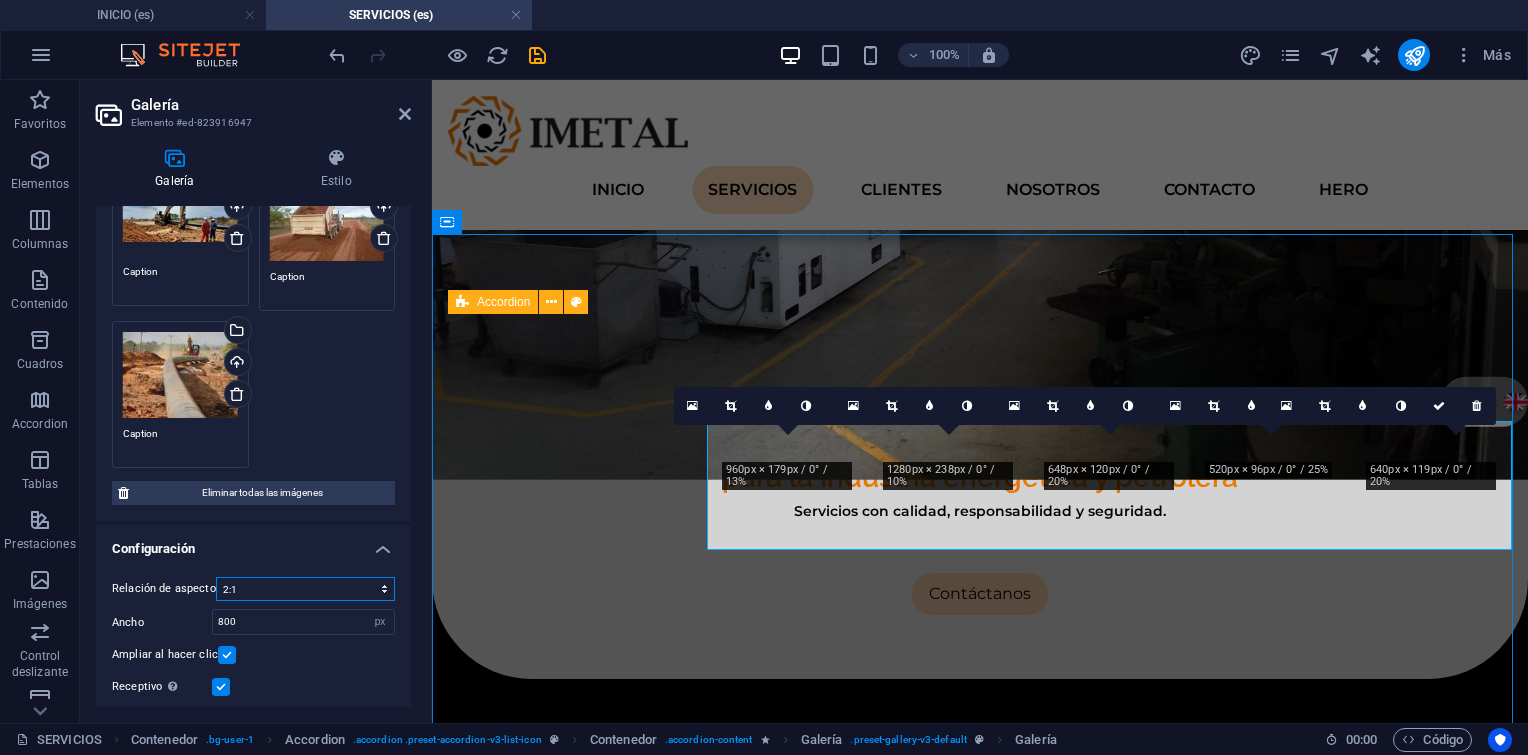 click on "Ninguna relación de aspecto fija 16:9 16:10 4:3 1:1 1:2 2:1" at bounding box center [305, 589] 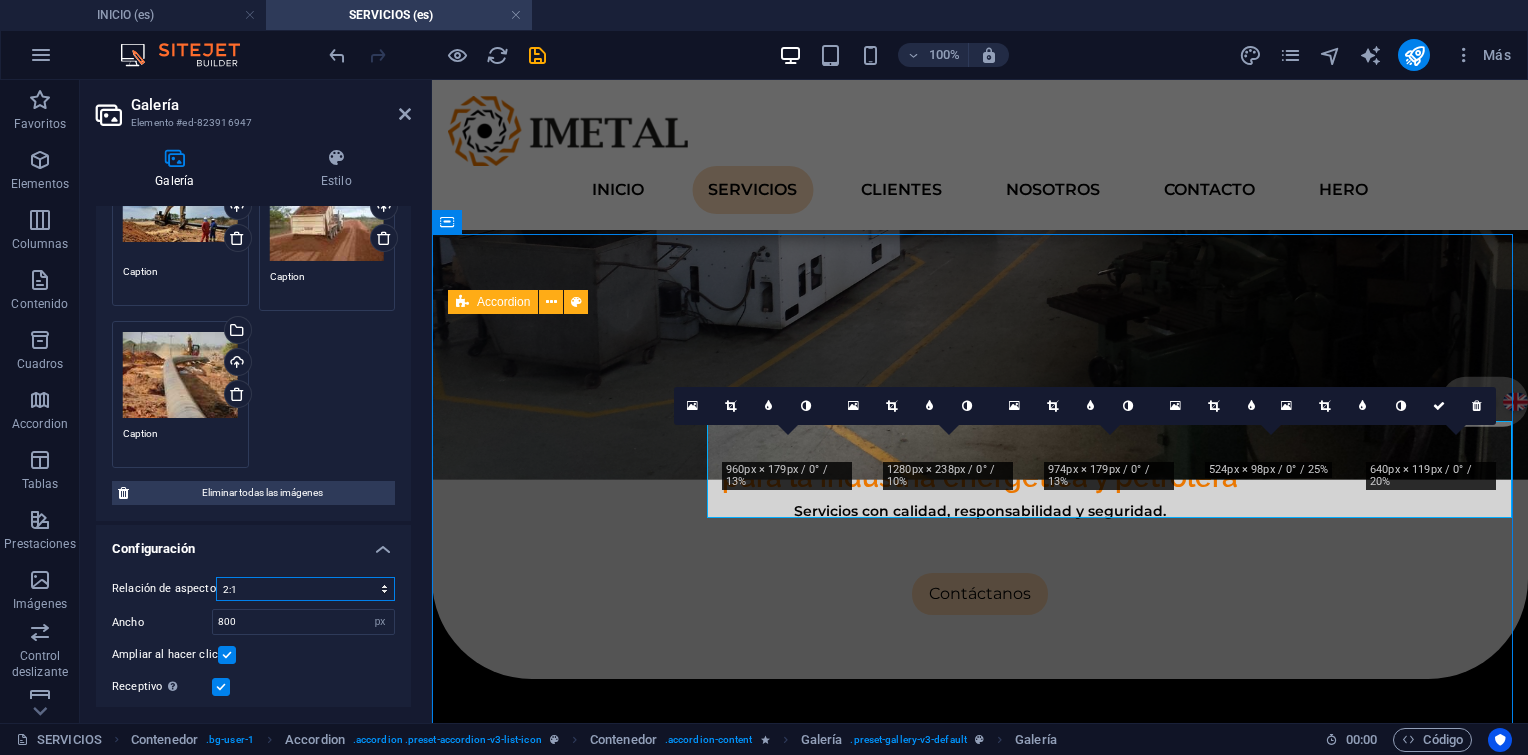 click on "Ninguna relación de aspecto fija 16:9 16:10 4:3 1:1 1:2 2:1" at bounding box center [305, 589] 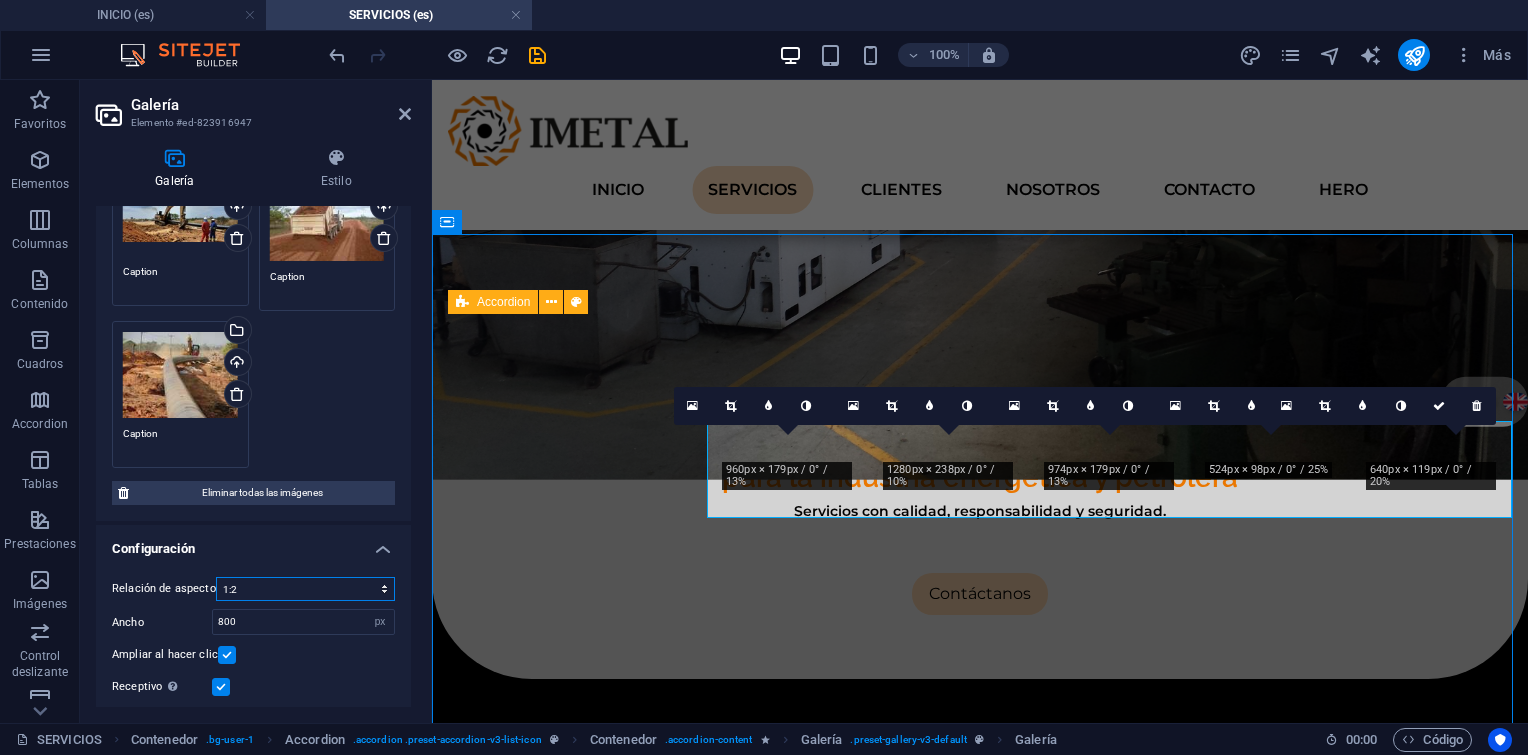 click on "Ninguna relación de aspecto fija 16:9 16:10 4:3 1:1 1:2 2:1" at bounding box center [305, 589] 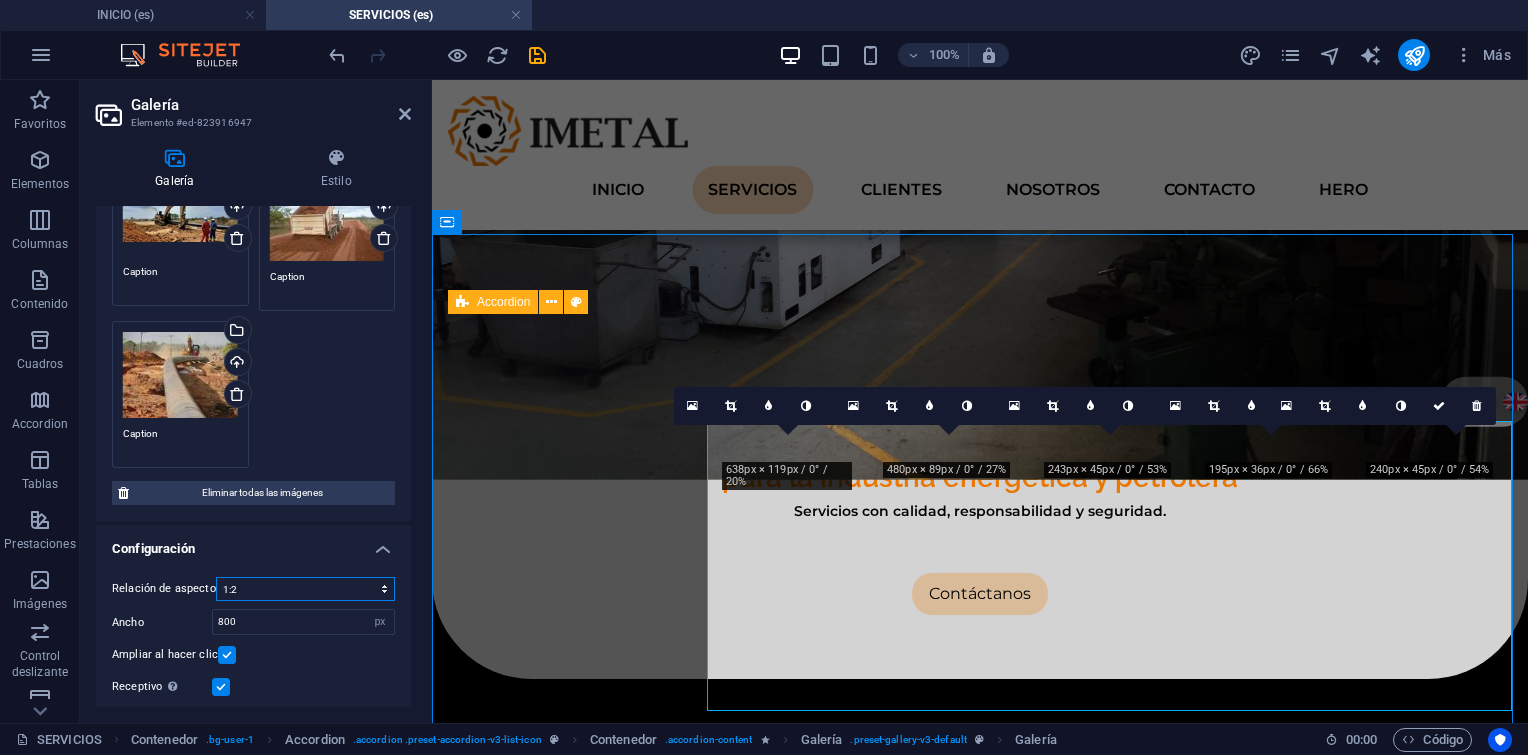 click on "Ninguna relación de aspecto fija 16:9 16:10 4:3 1:1 1:2 2:1" at bounding box center [305, 589] 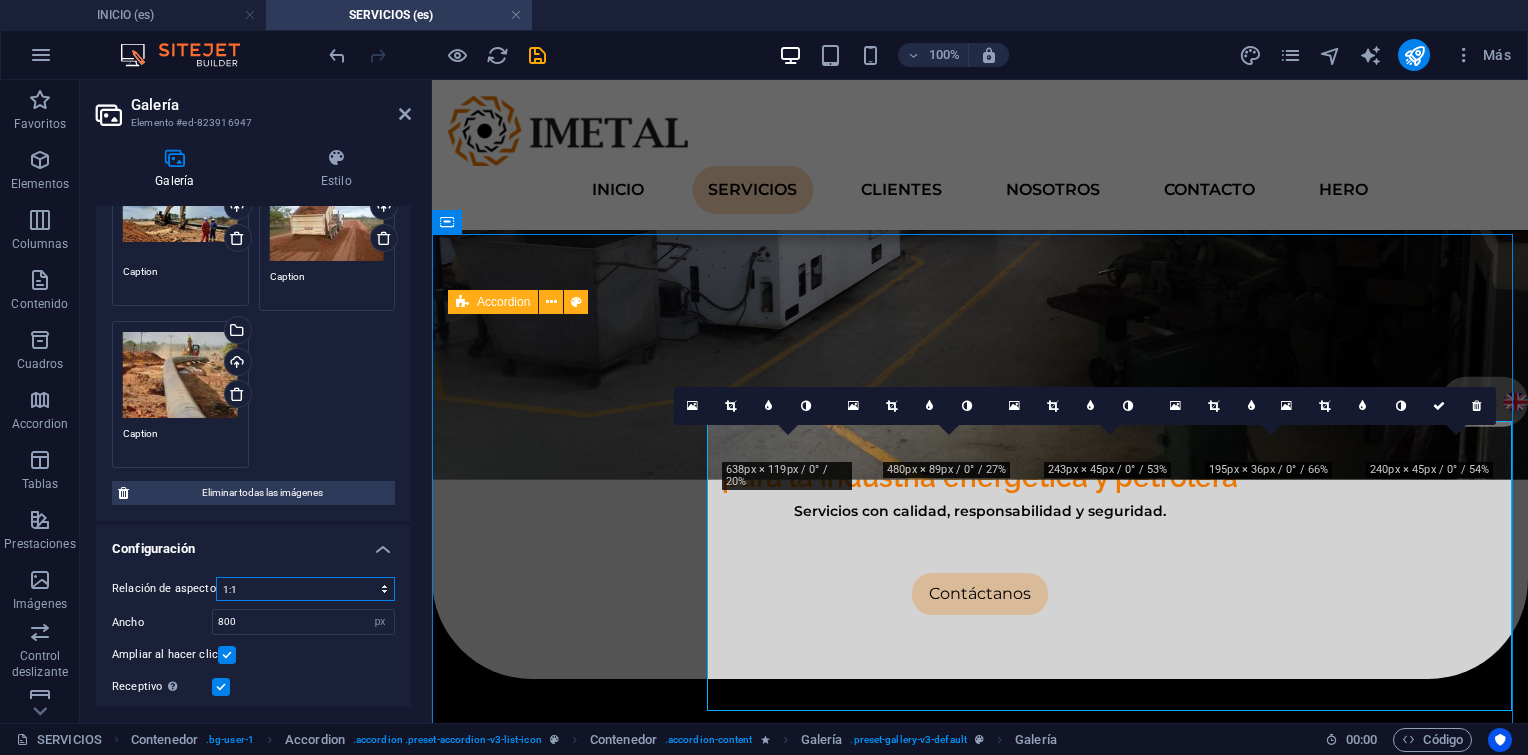 click on "Ninguna relación de aspecto fija 16:9 16:10 4:3 1:1 1:2 2:1" at bounding box center [305, 589] 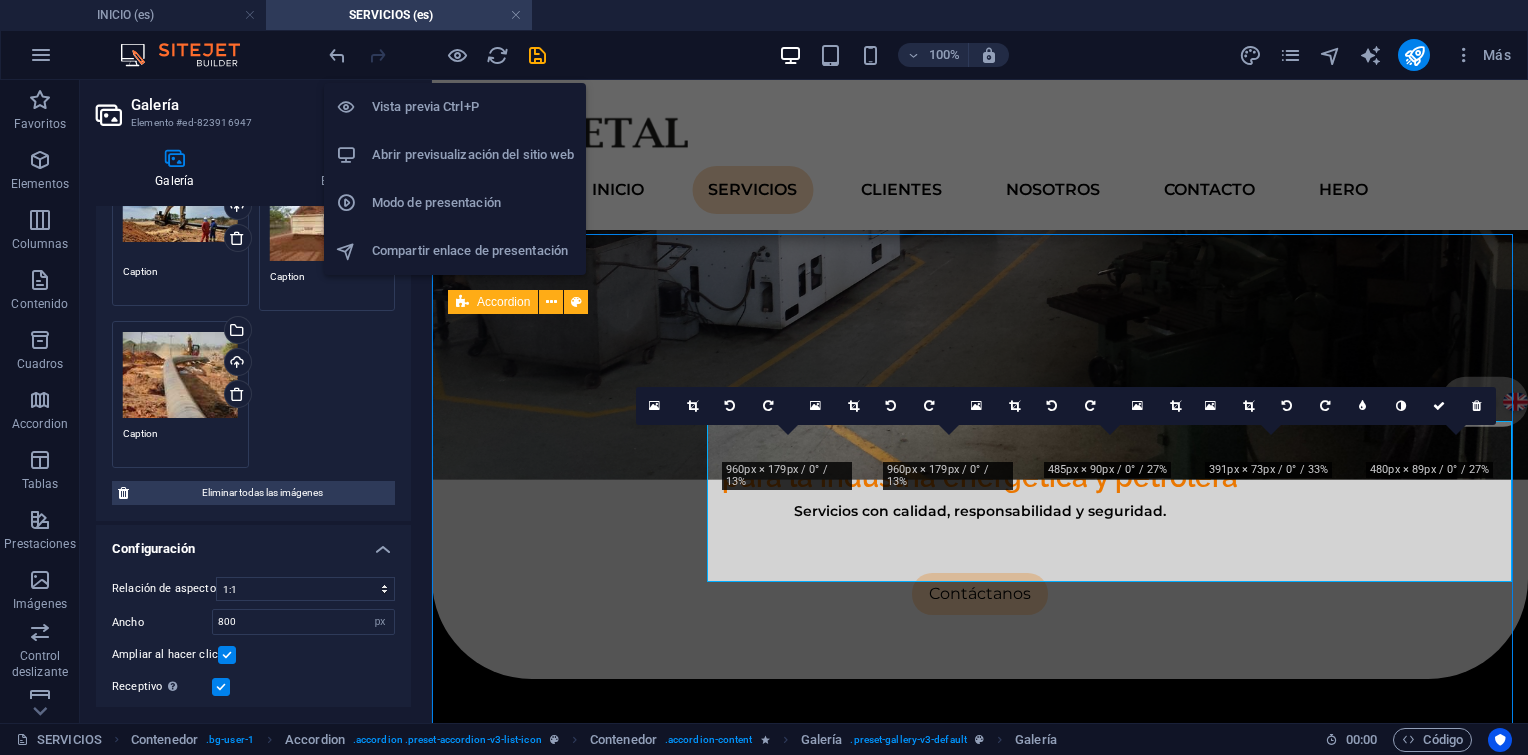 drag, startPoint x: 623, startPoint y: 438, endPoint x: 523, endPoint y: 254, distance: 209.41824 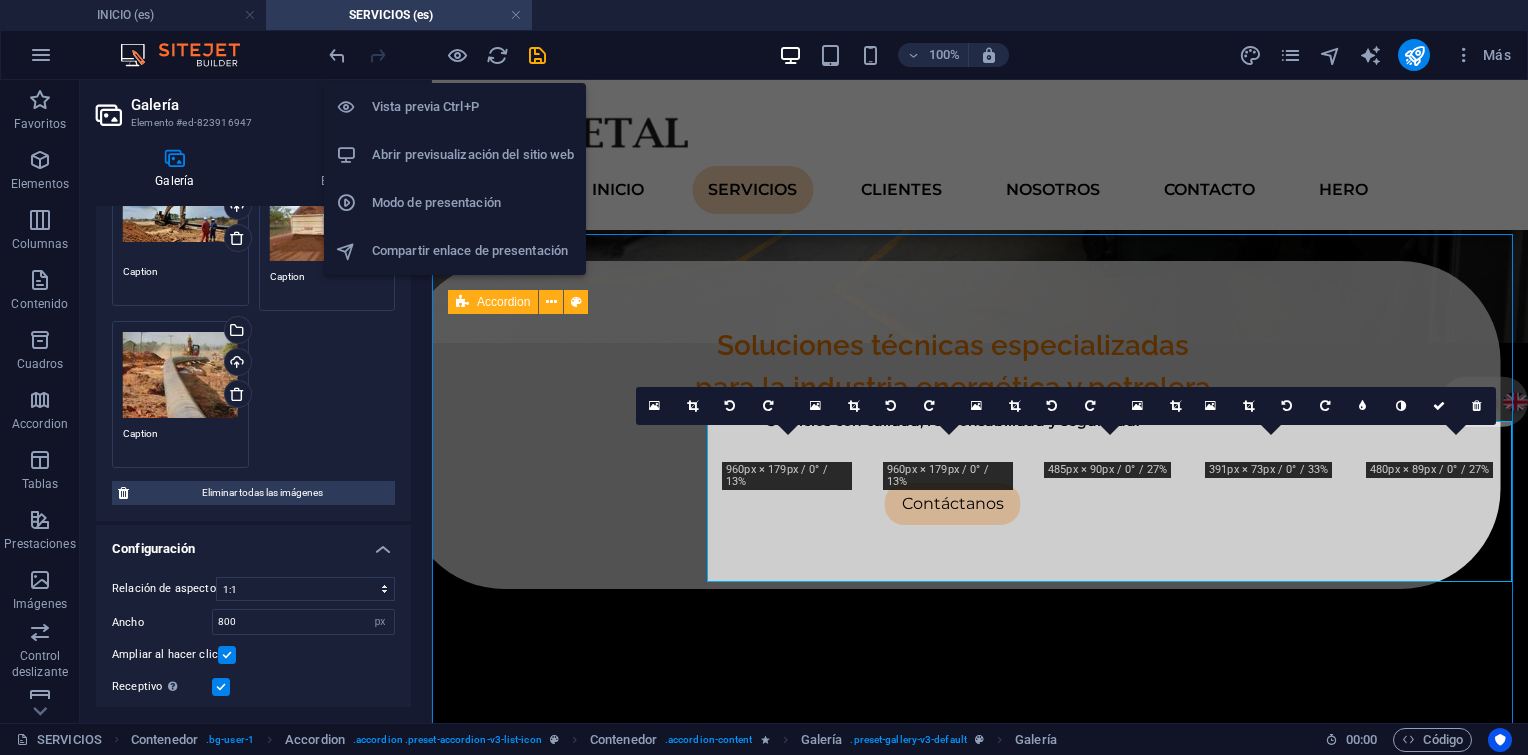scroll, scrollTop: 586, scrollLeft: 0, axis: vertical 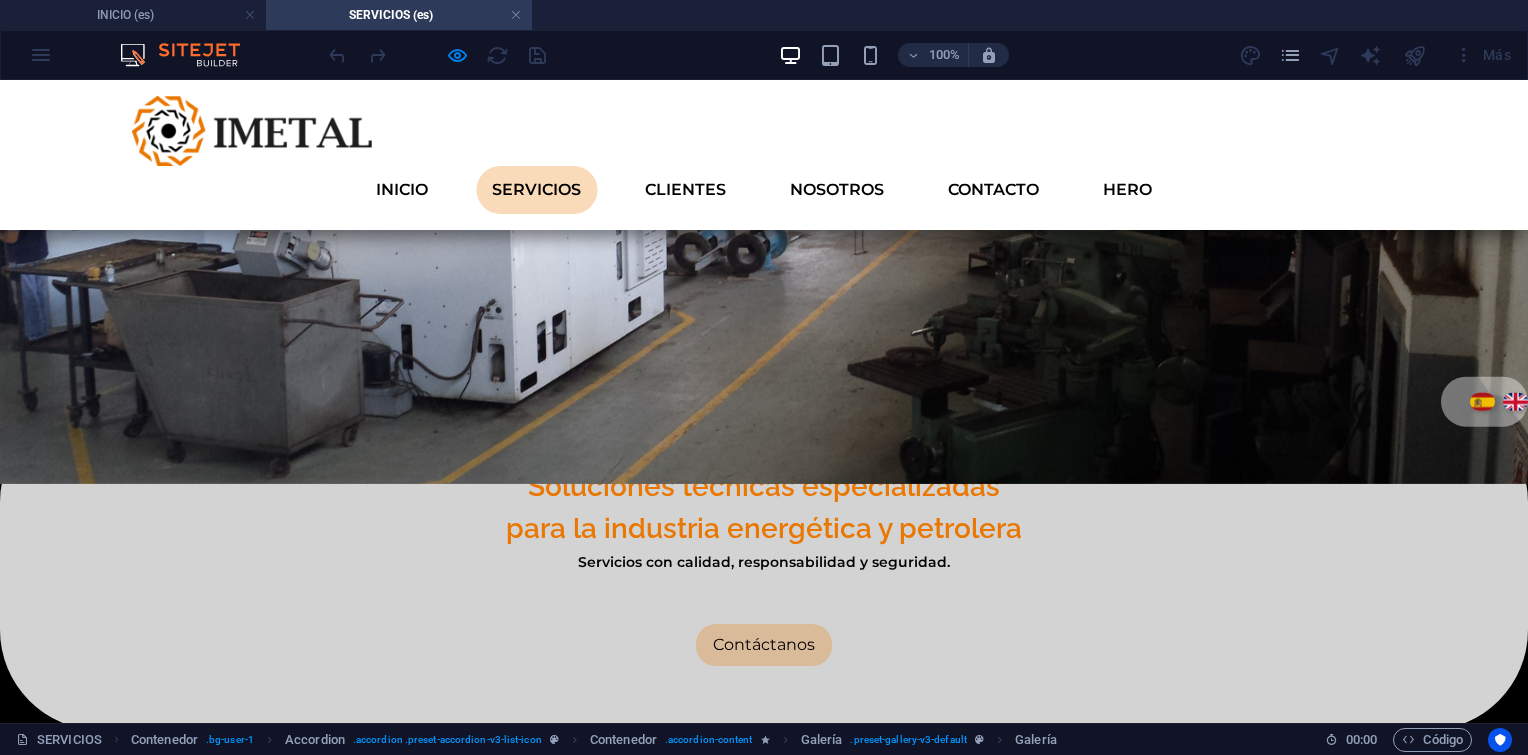 click on "- Tendido de tuberías." at bounding box center (928, 982) 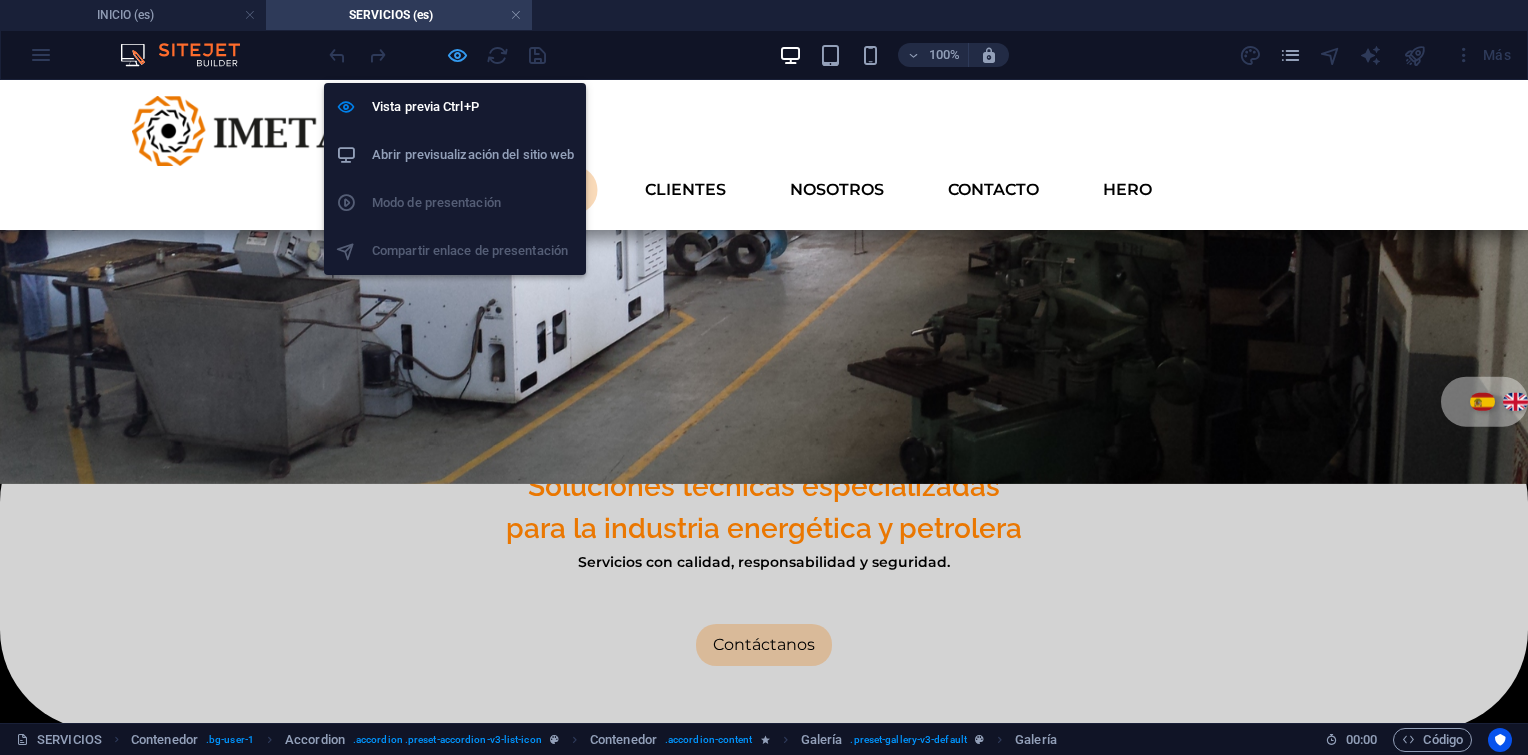 click at bounding box center (457, 55) 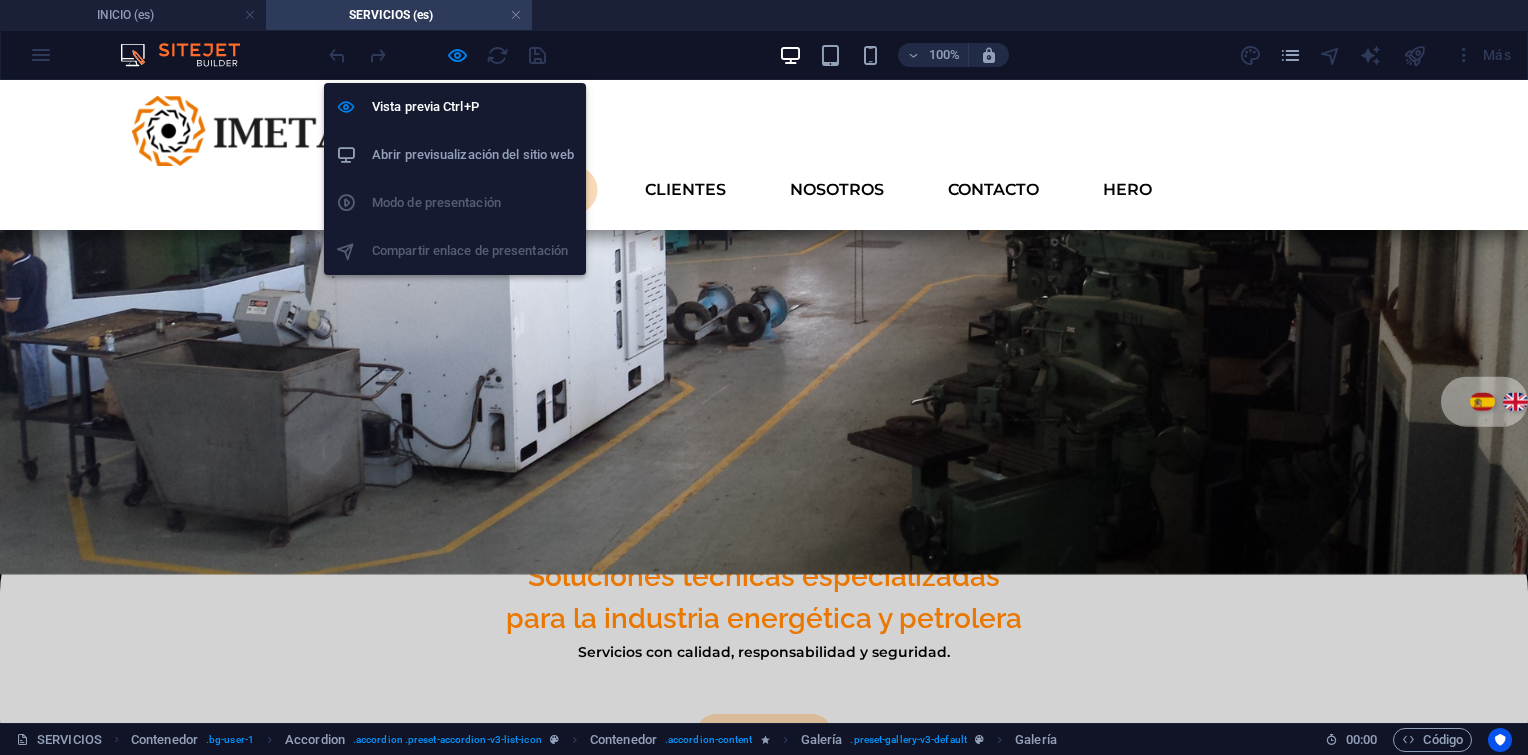 select on "4" 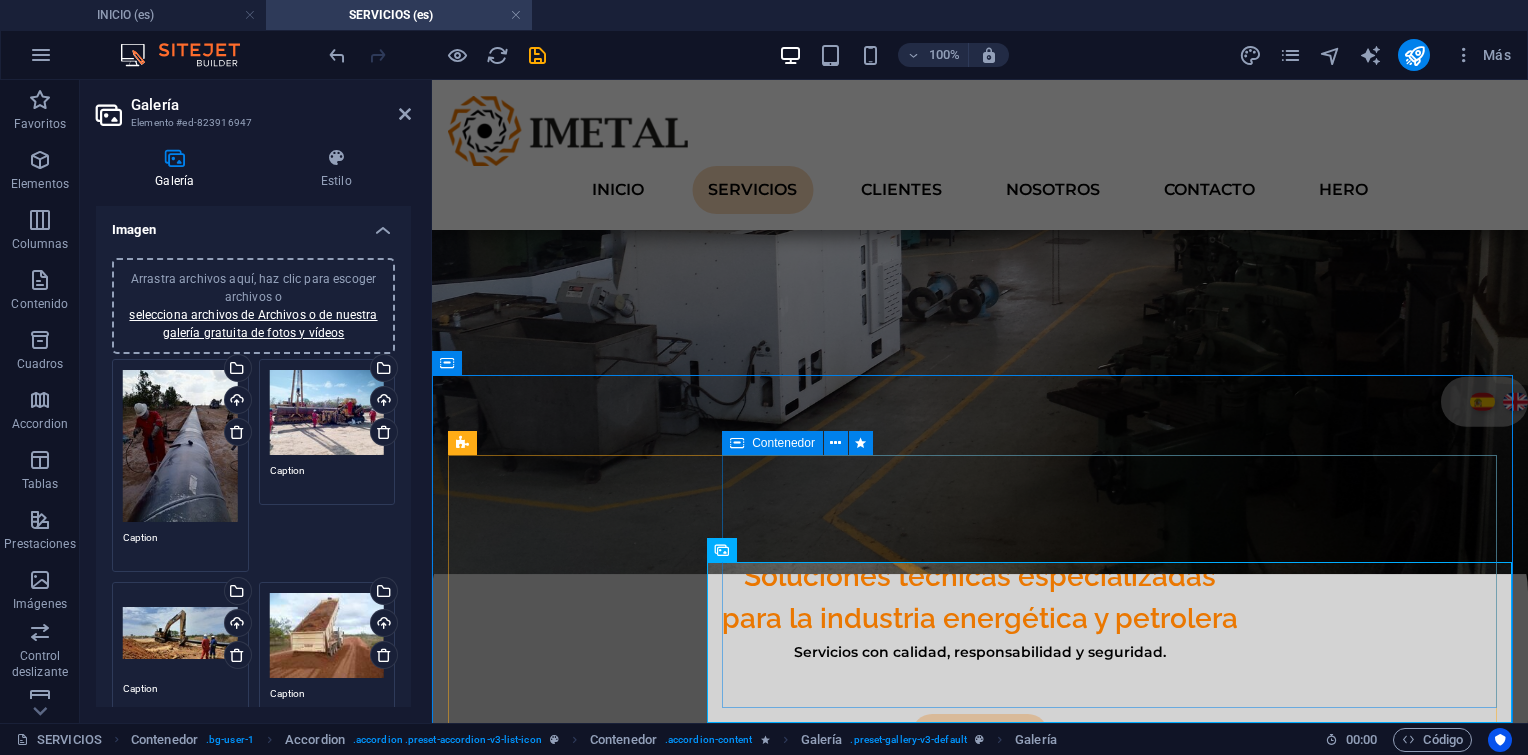 click at bounding box center (737, 443) 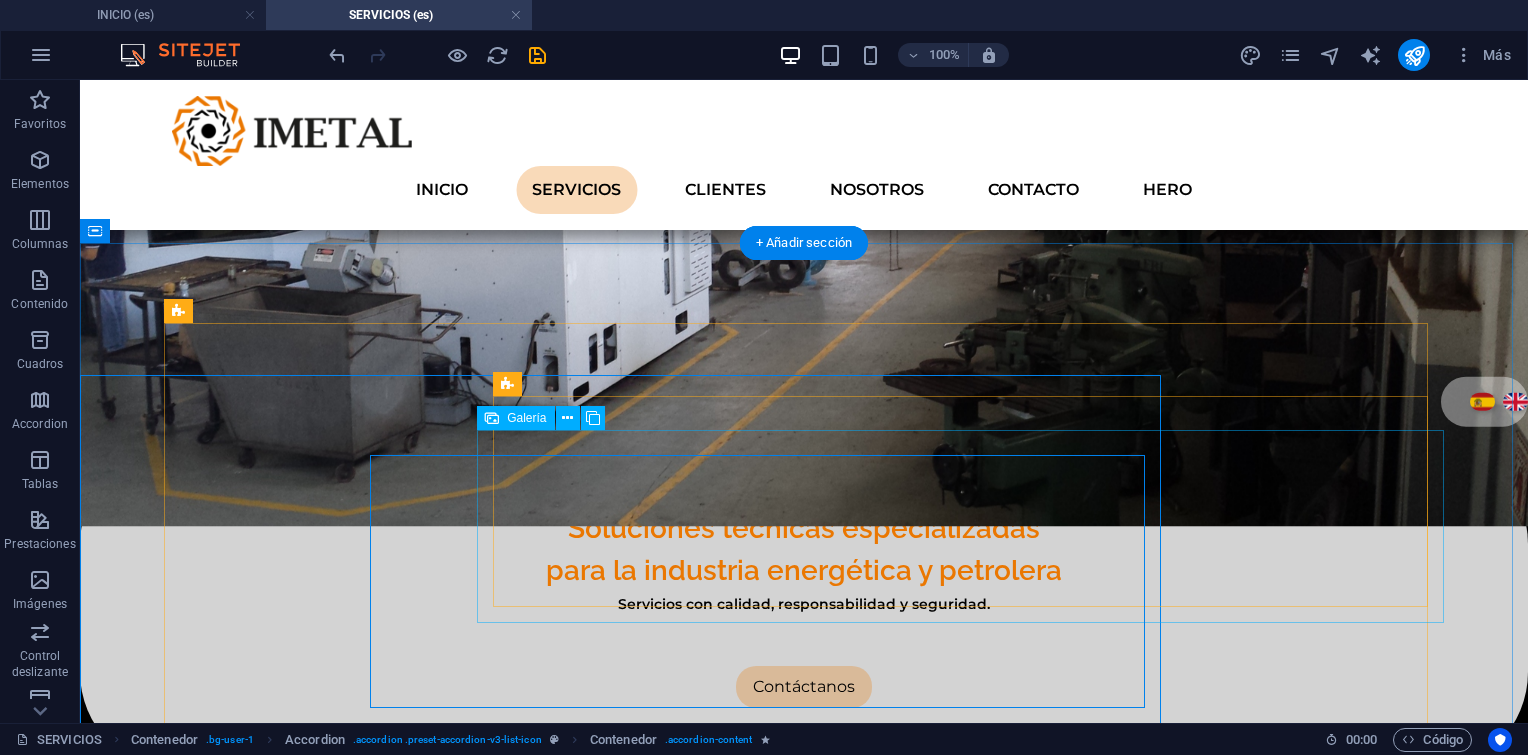 click at bounding box center (968, 1215) 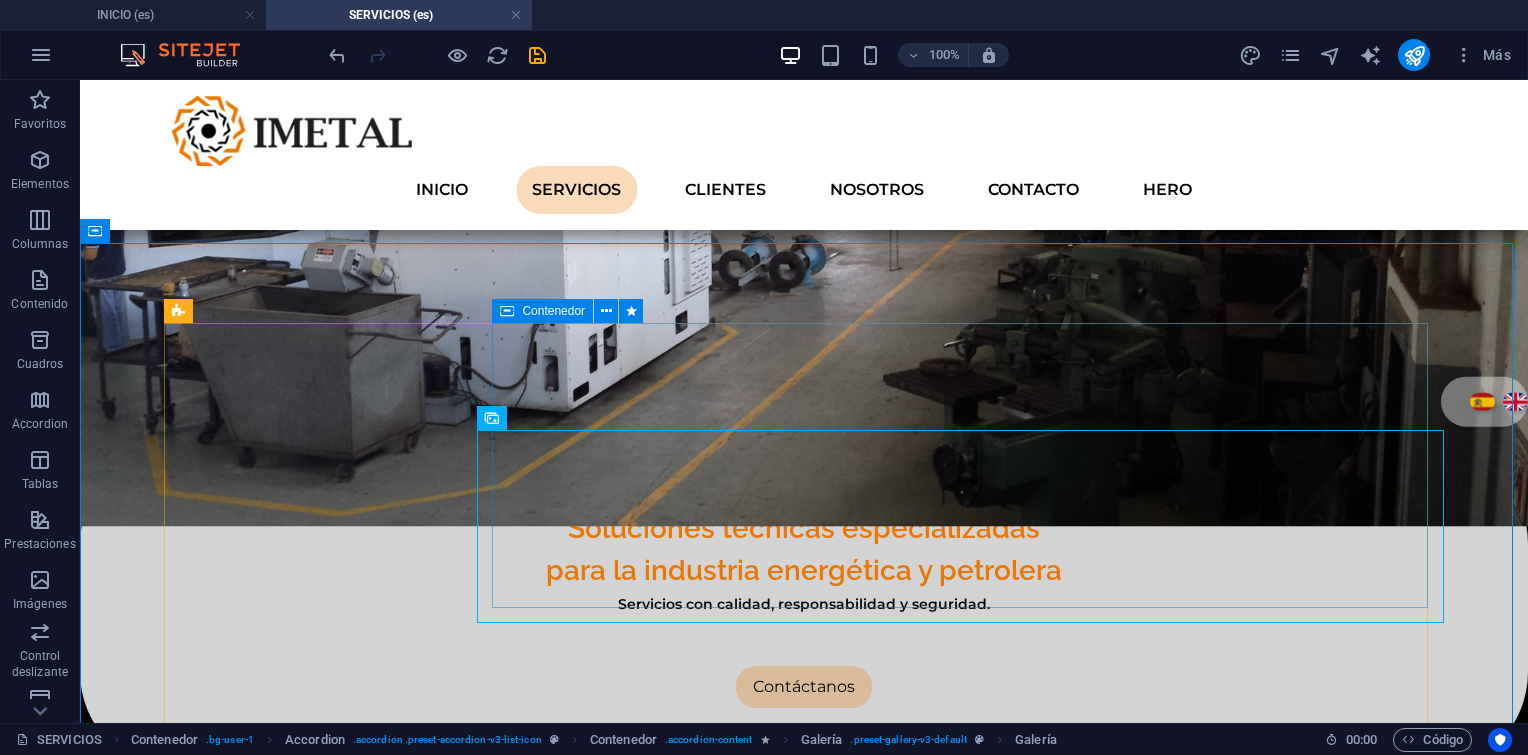 click at bounding box center [507, 311] 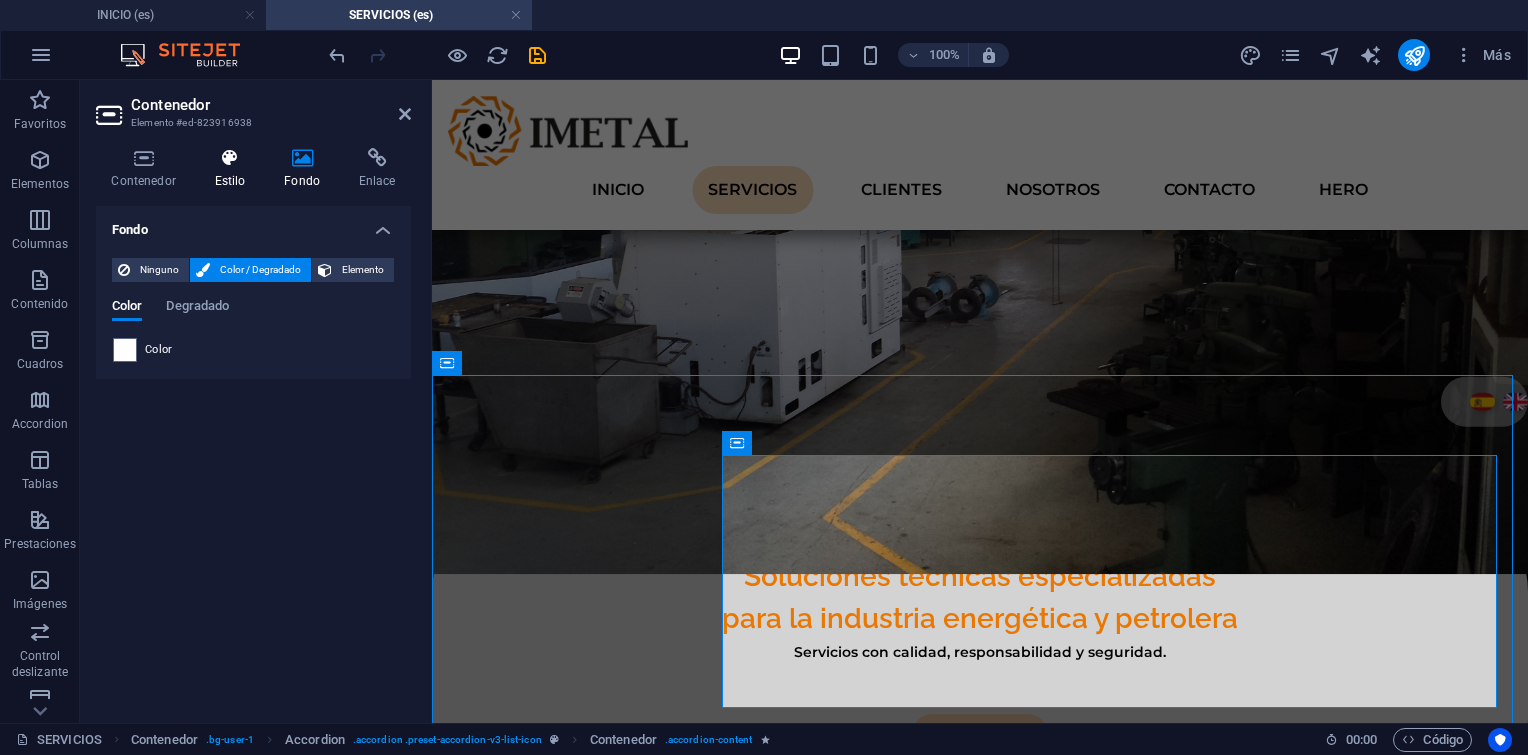 click at bounding box center (230, 158) 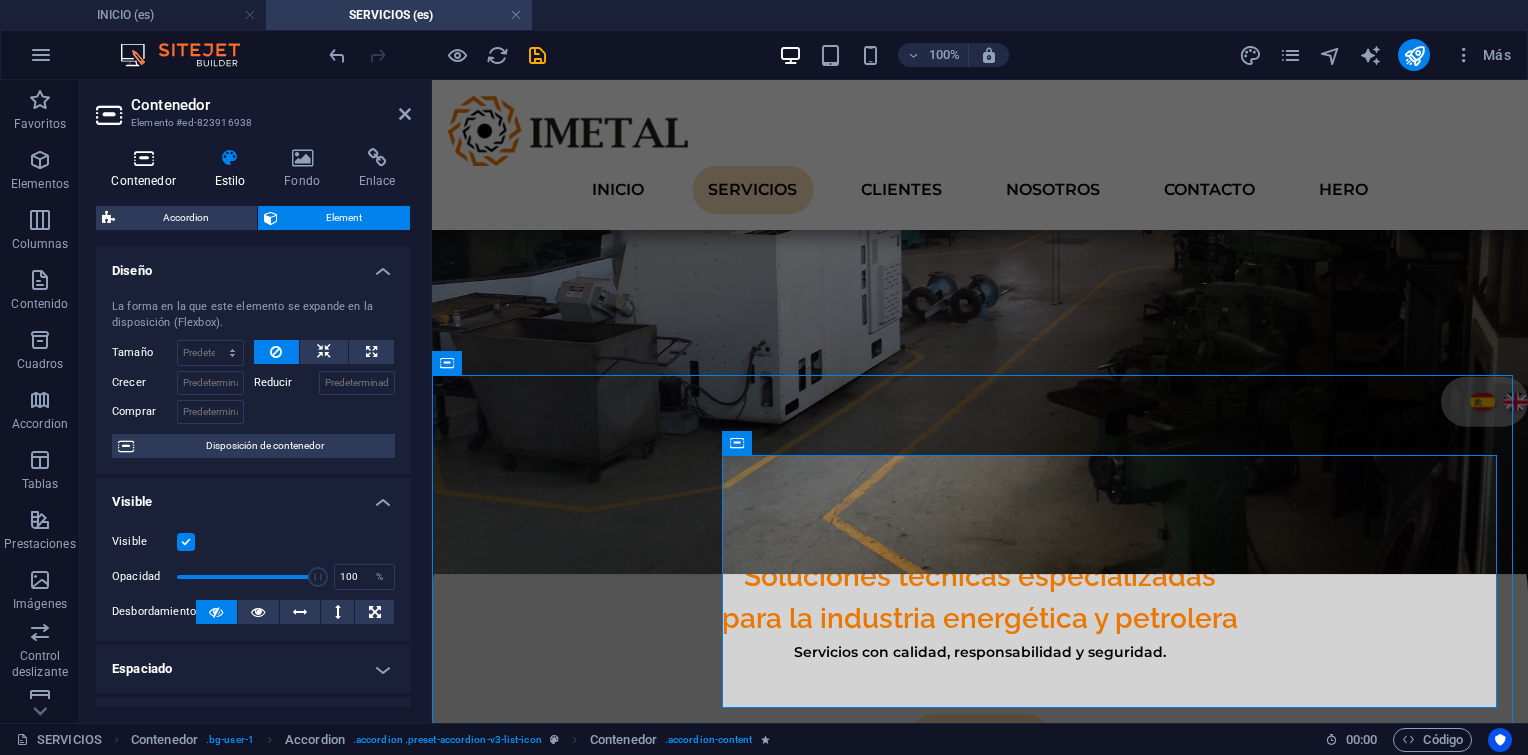 click at bounding box center (143, 158) 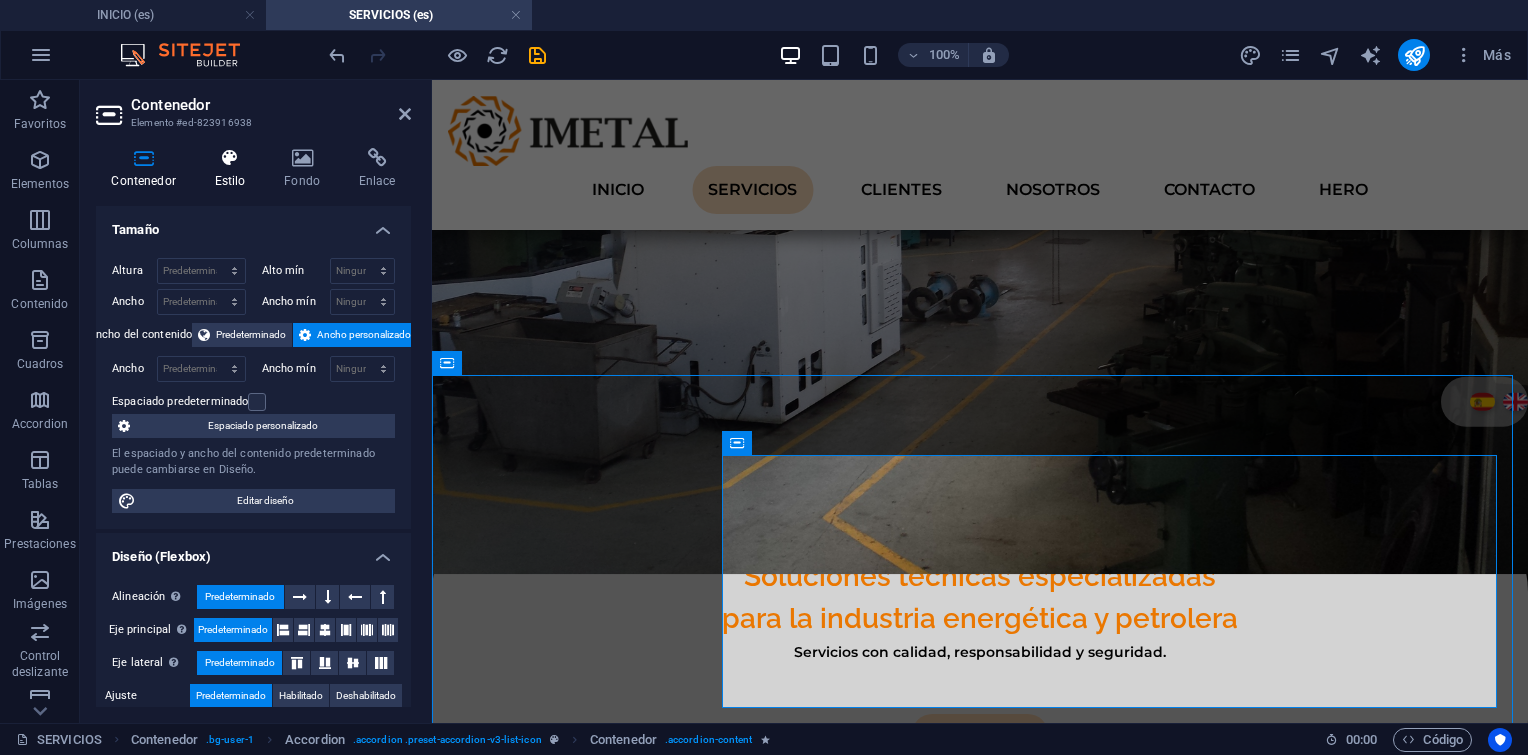 click on "Estilo" at bounding box center (234, 169) 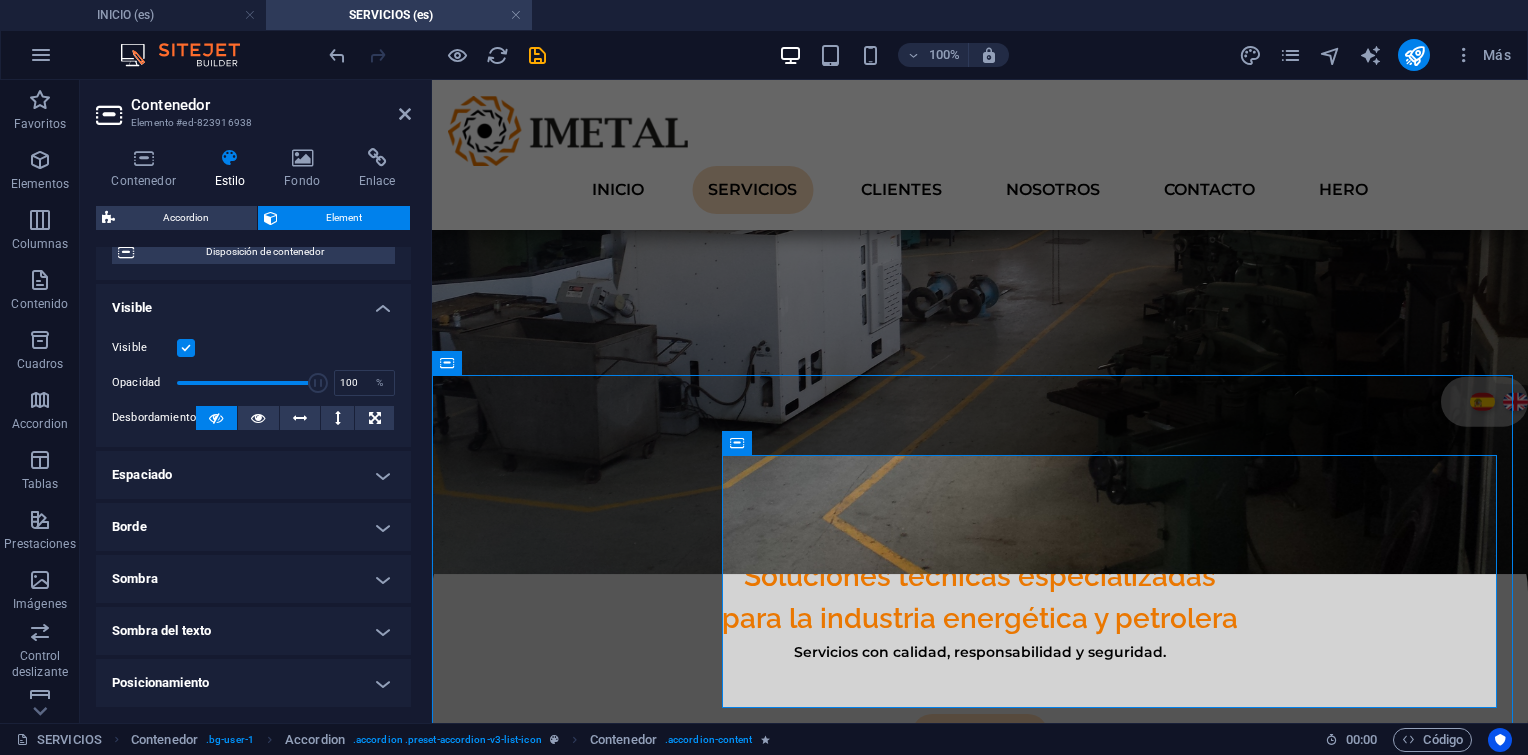 scroll, scrollTop: 300, scrollLeft: 0, axis: vertical 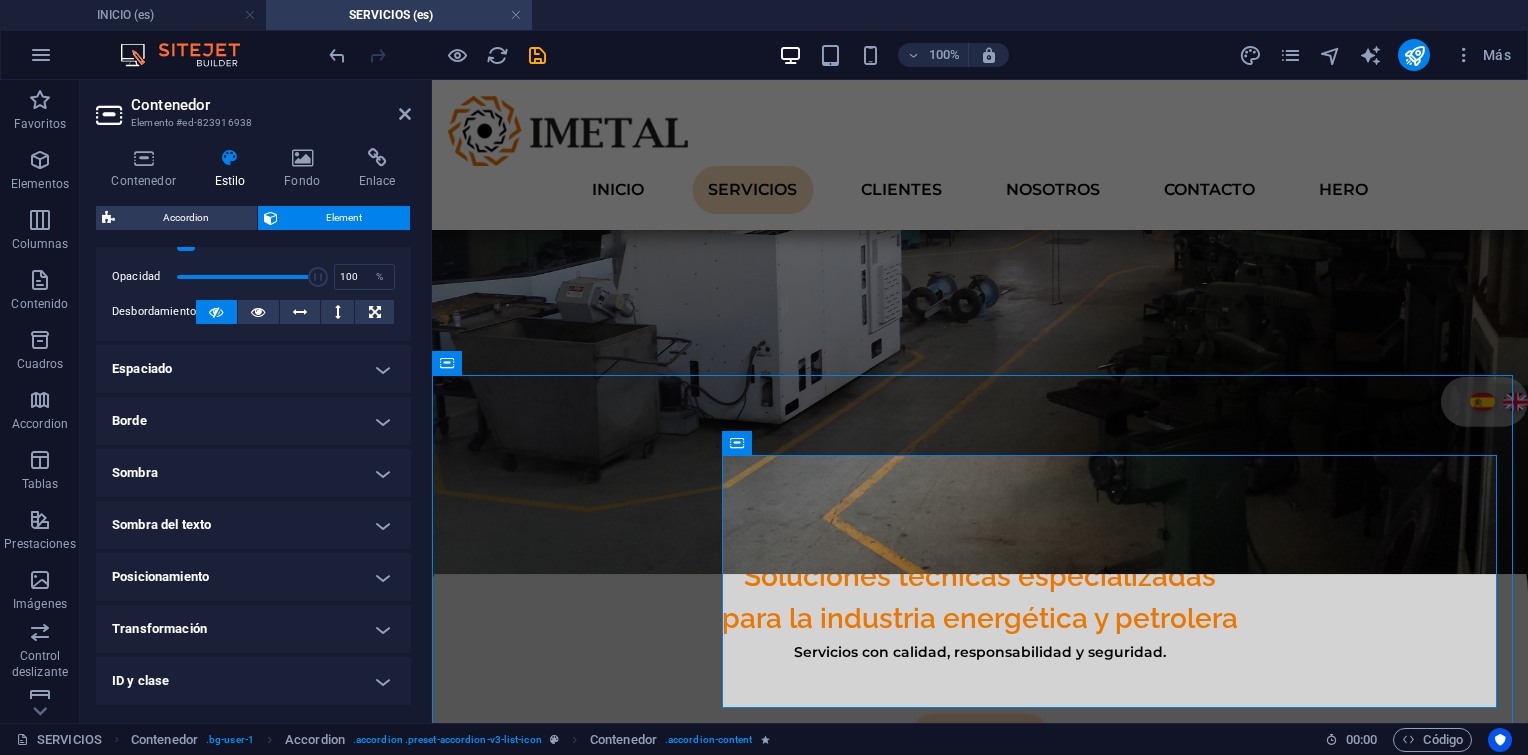 click on "Espaciado" at bounding box center [253, 369] 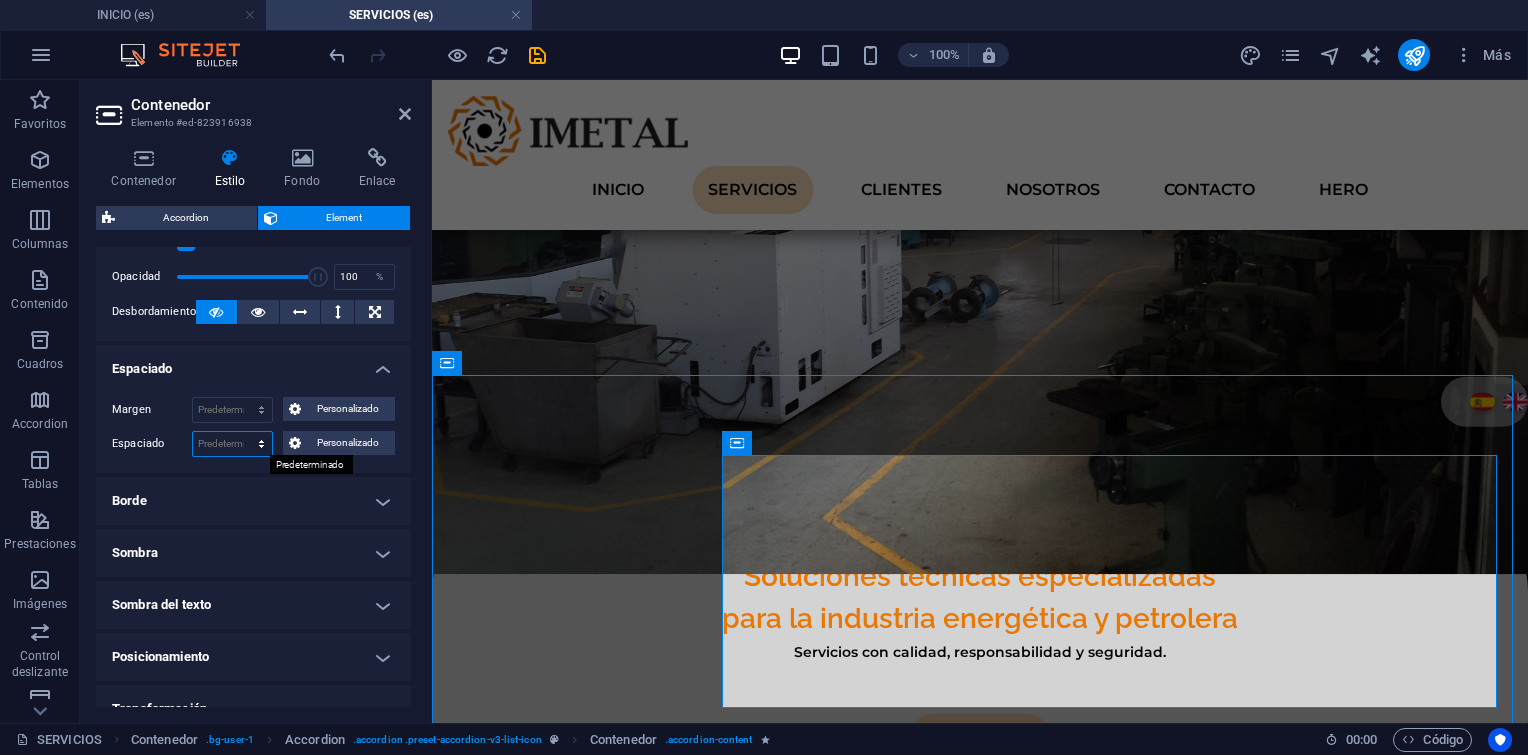 click on "Predeterminado px rem % vh vw Personalizado" at bounding box center [232, 444] 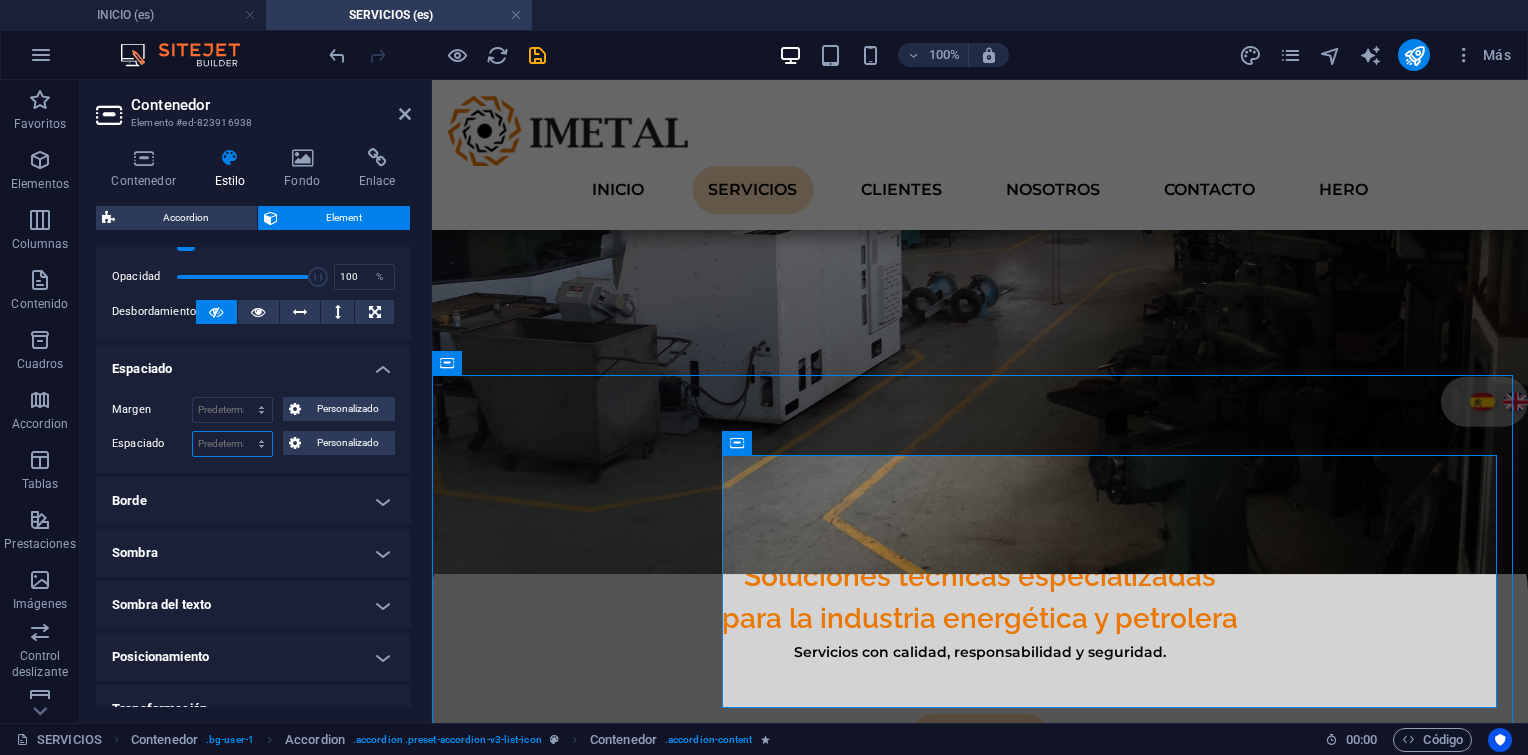 select on "rem" 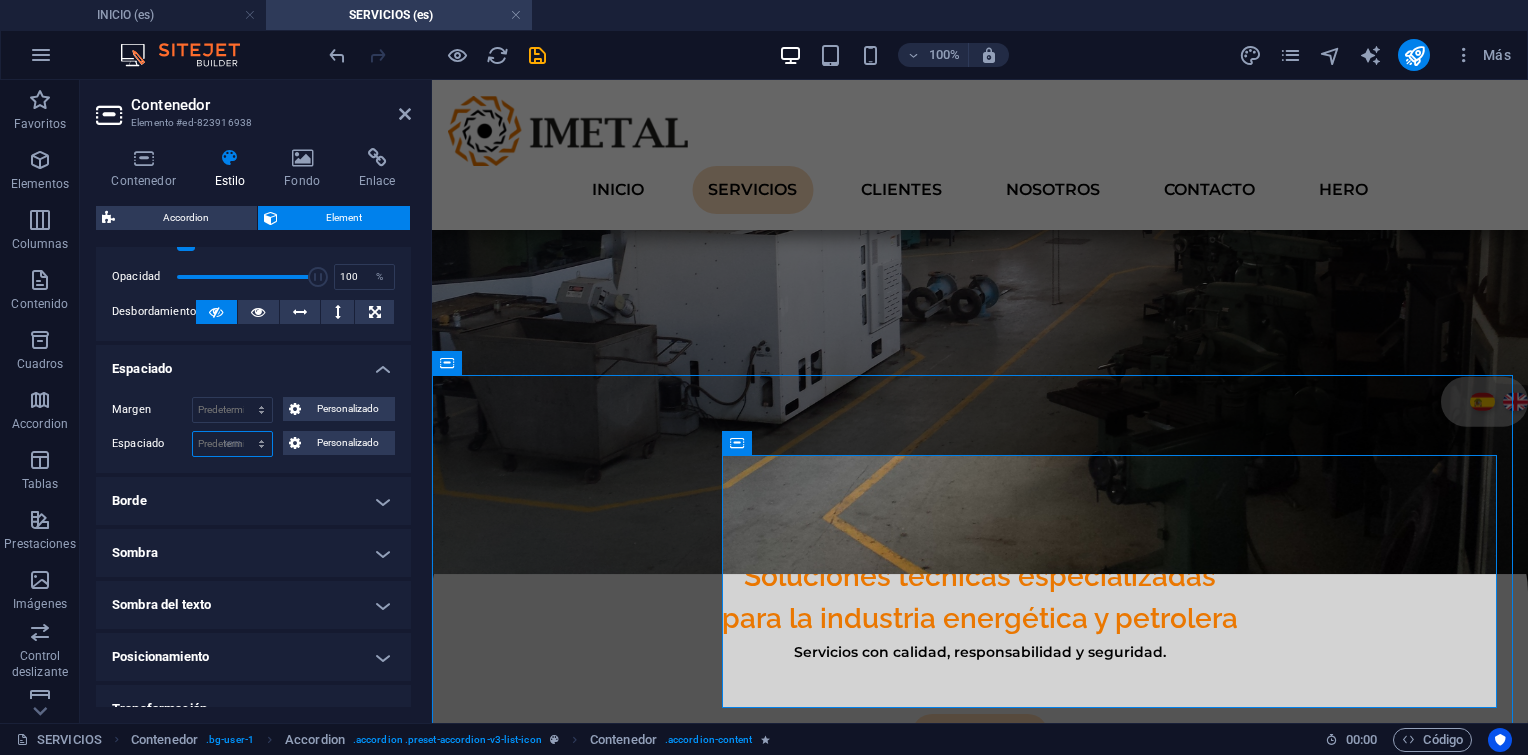 click on "Predeterminado px rem % vh vw Personalizado" at bounding box center [232, 444] 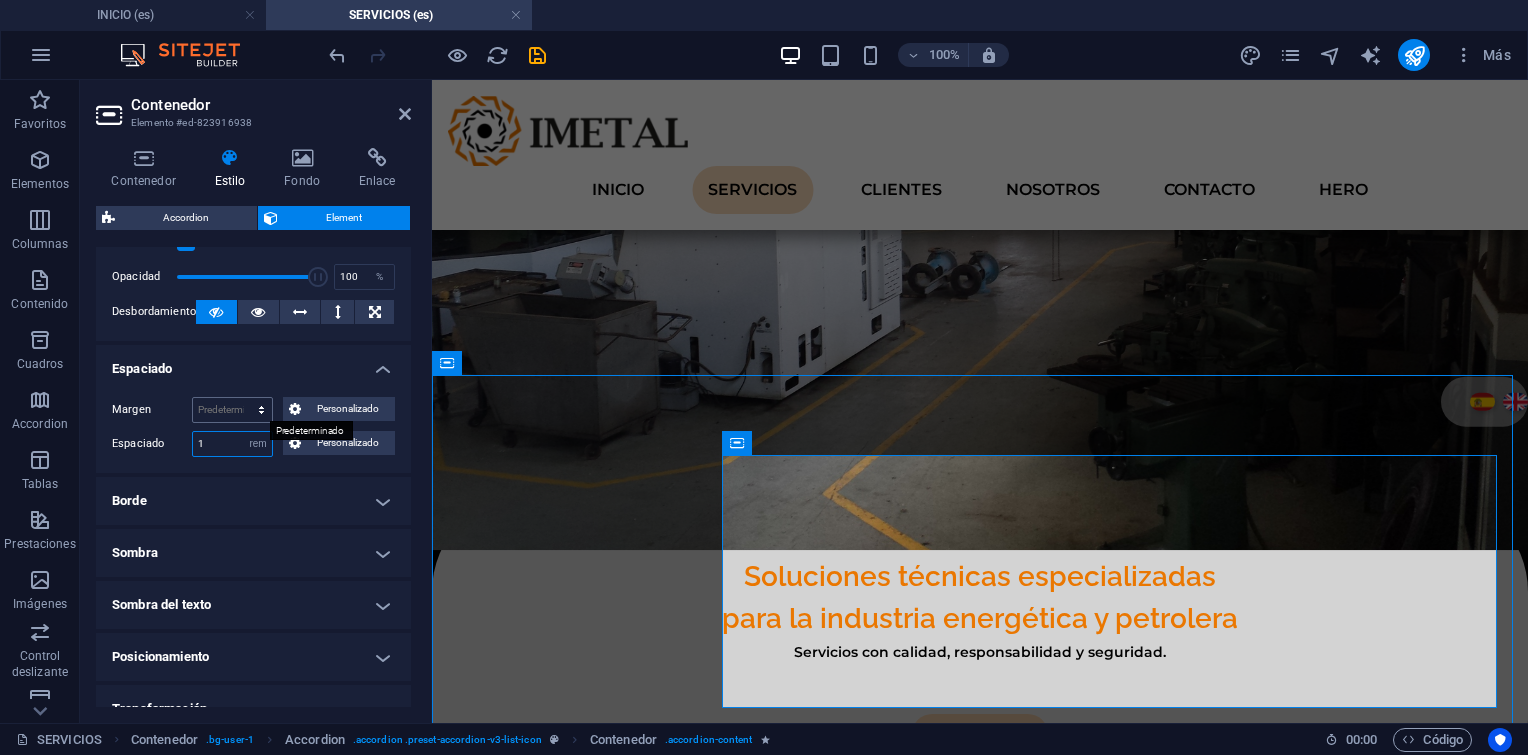 type on "1" 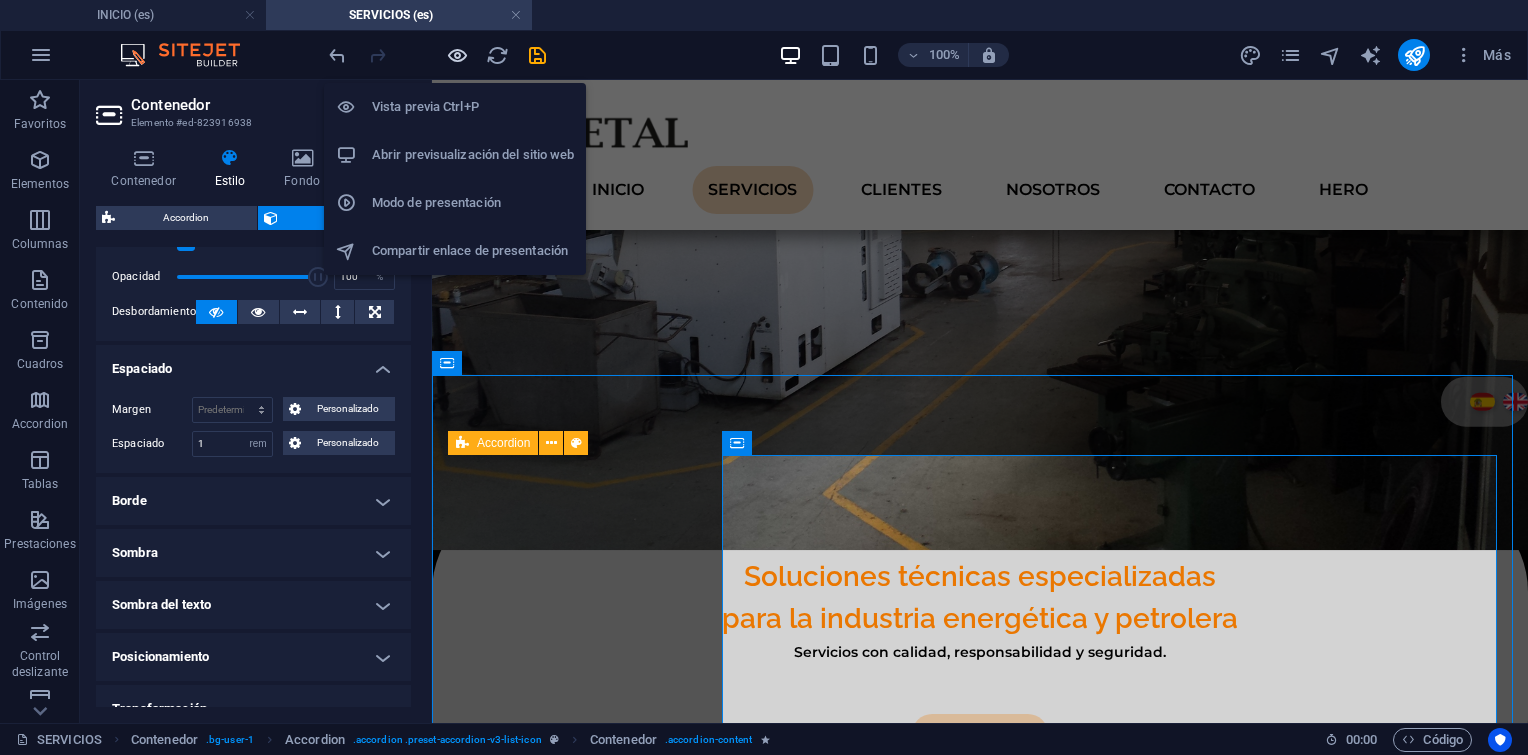 click at bounding box center [457, 55] 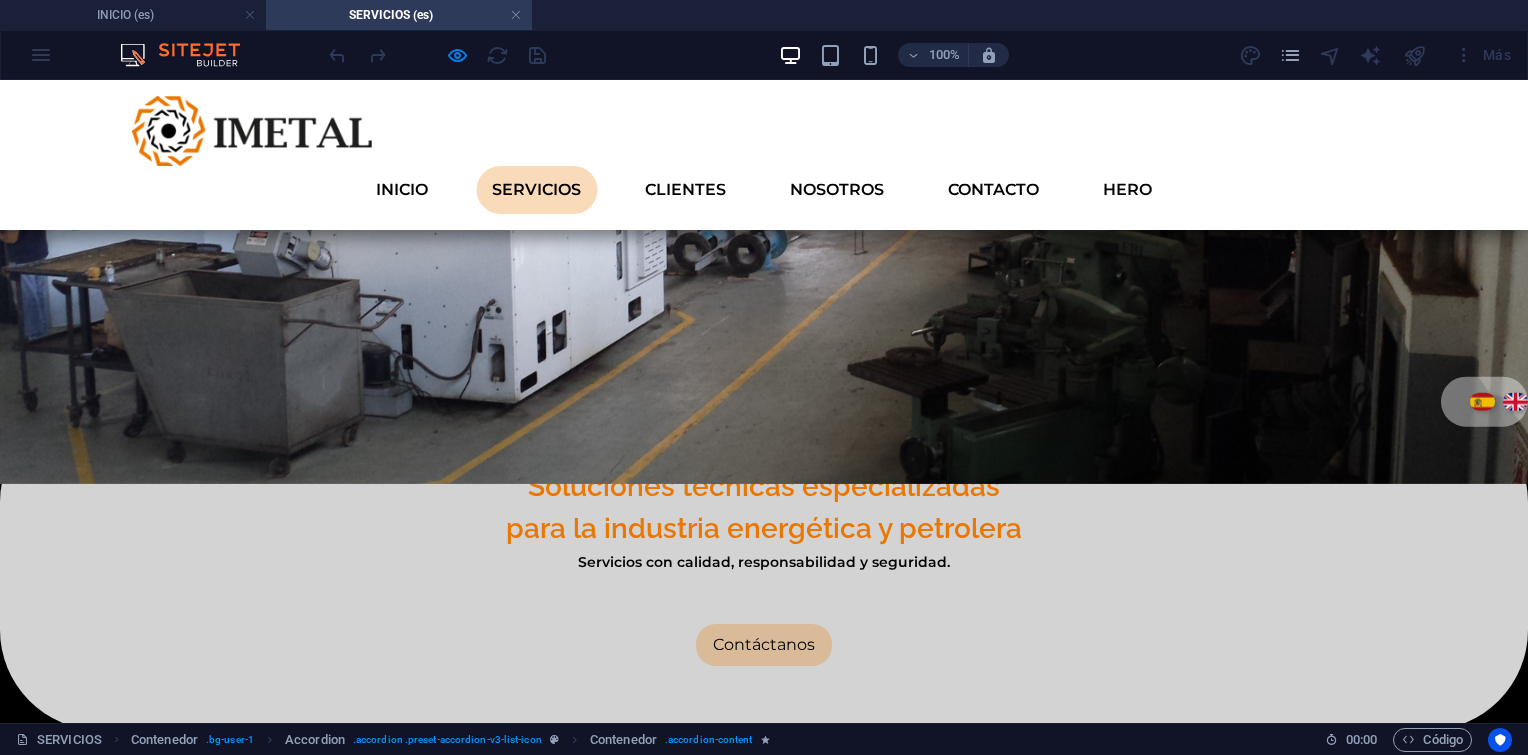 click on "- Reacondicionamiento de vías." at bounding box center [928, 1046] 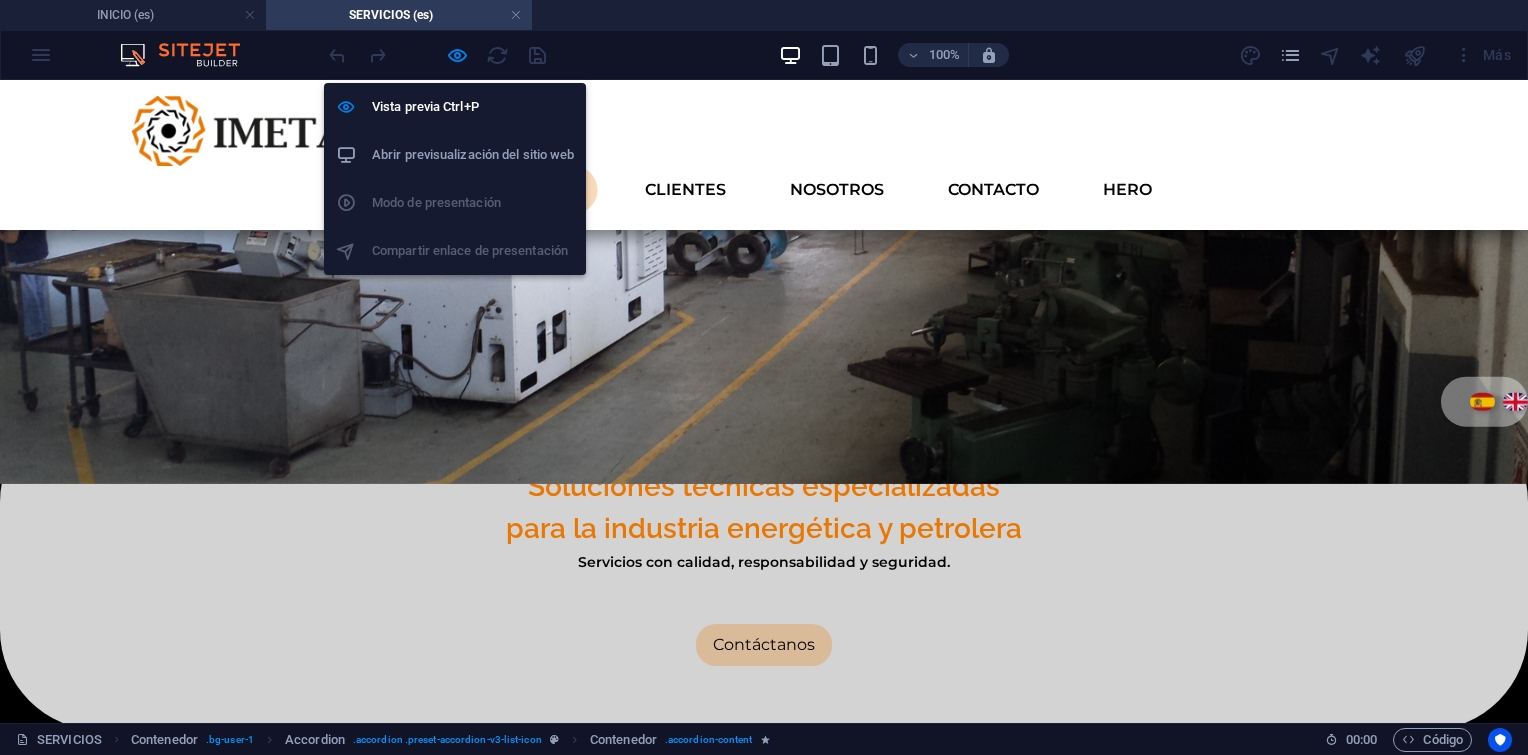click at bounding box center (457, 55) 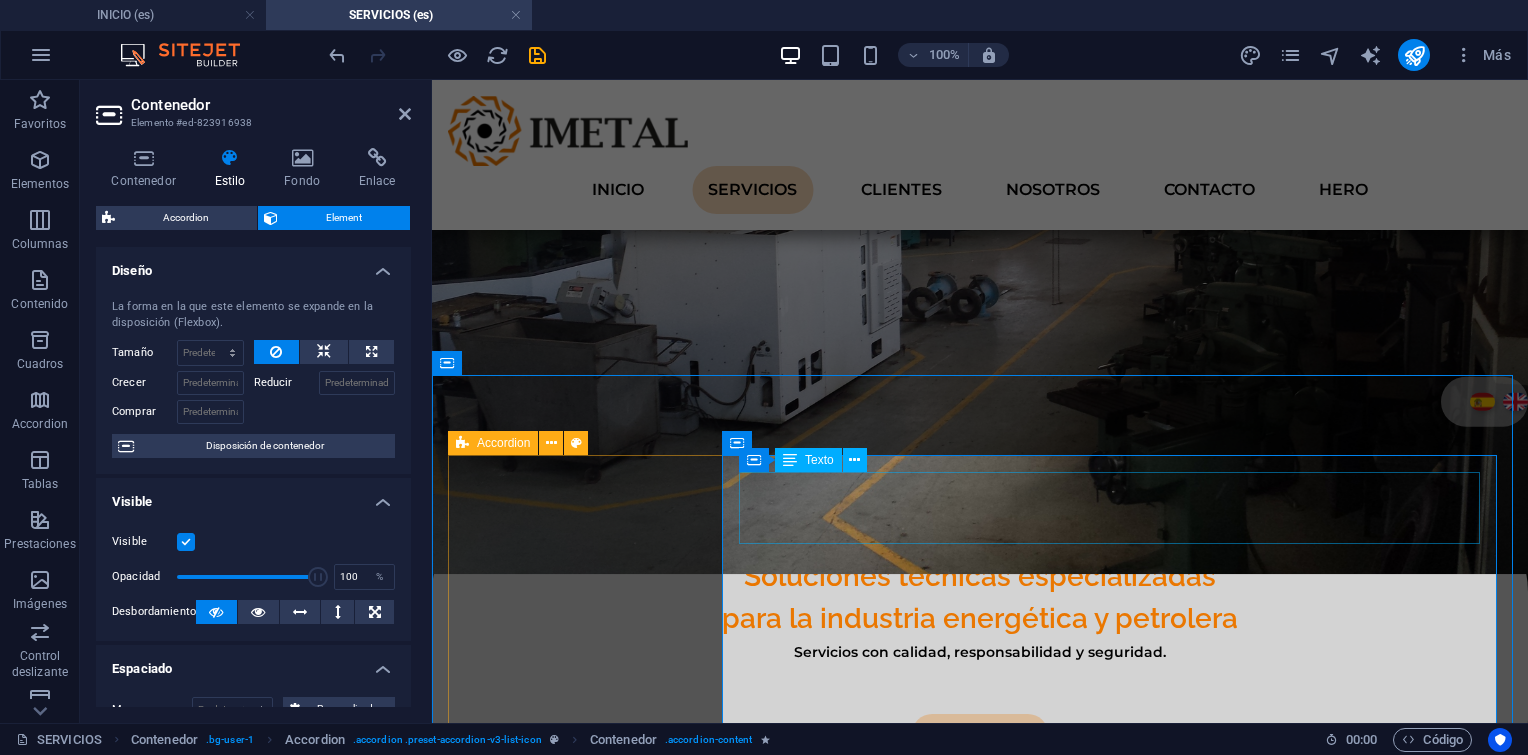 click on "- Tendido de tuberías.   - Construcción de facilidades de producción y gas.   - Reacondicionamiento de vías." at bounding box center [1119, 1113] 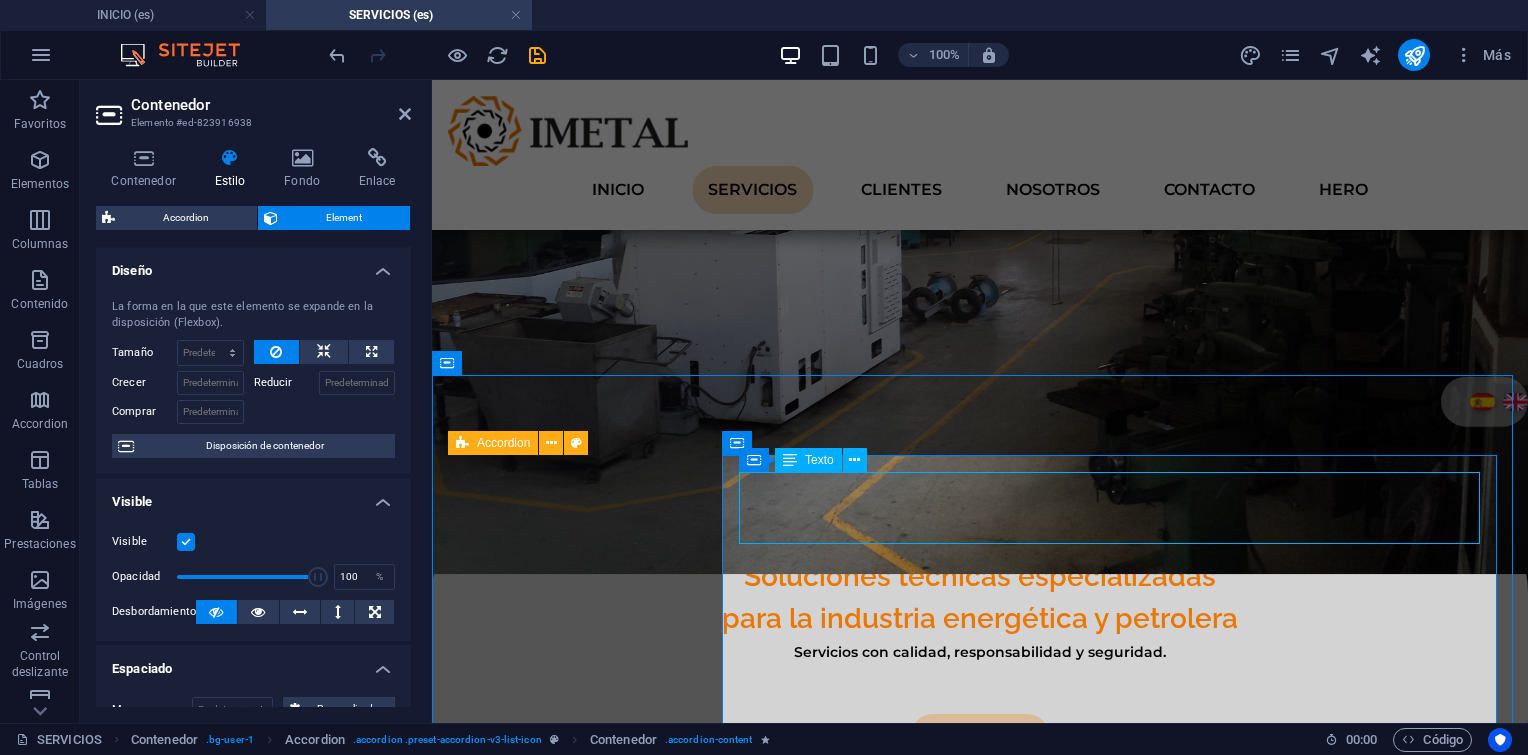 click on "- Tendido de tuberías.   - Construcción de facilidades de producción y gas.   - Reacondicionamiento de vías." at bounding box center (1119, 1113) 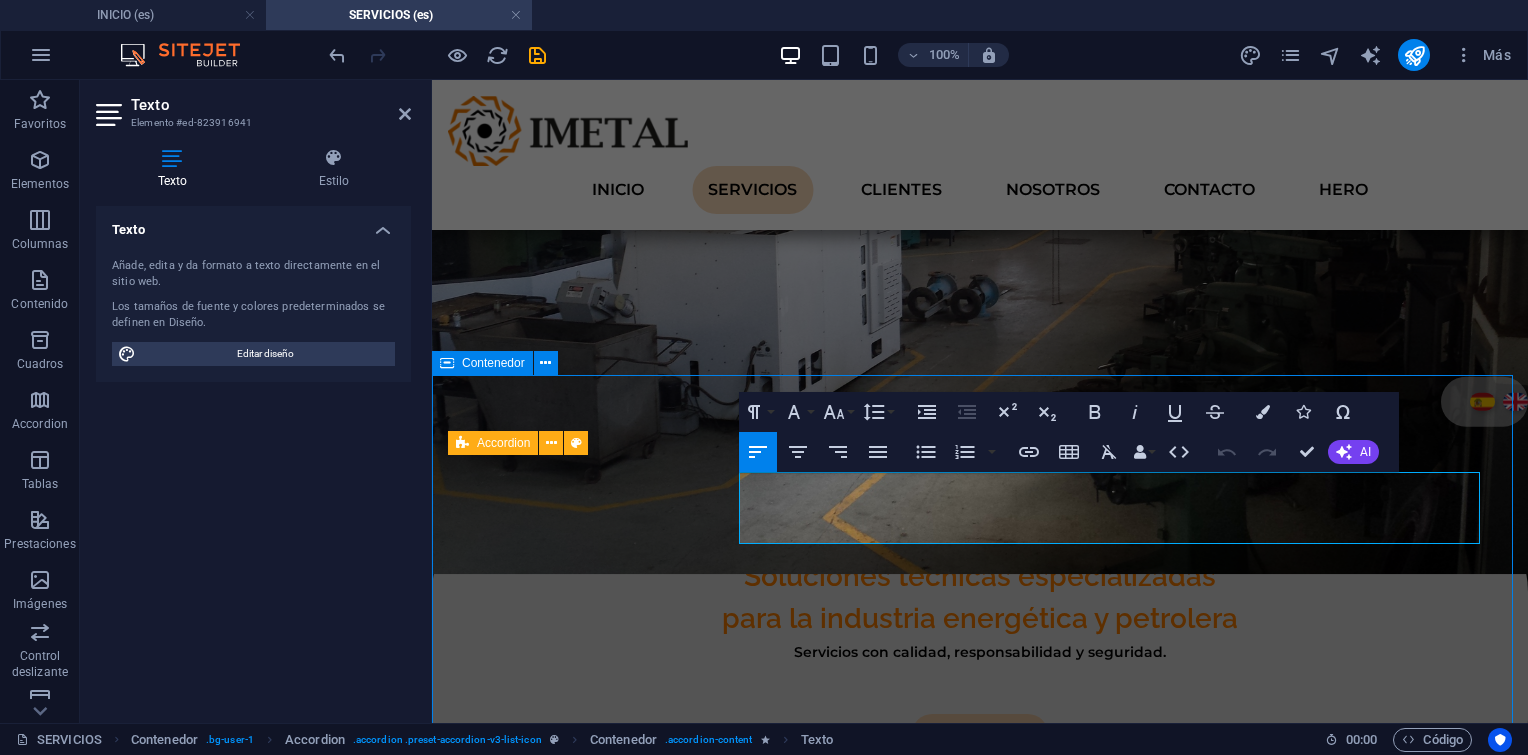 drag, startPoint x: 996, startPoint y: 534, endPoint x: 682, endPoint y: 443, distance: 326.92047 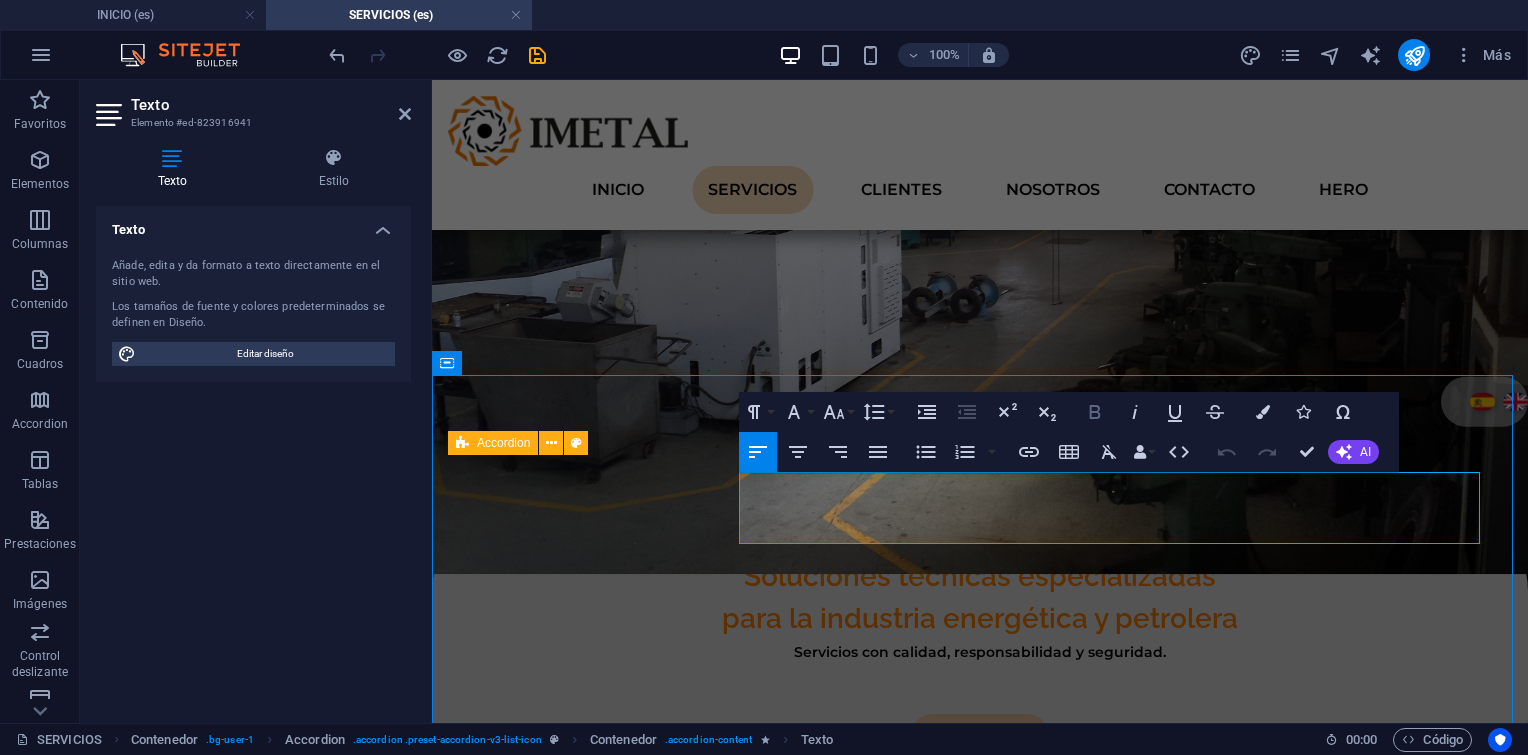 click 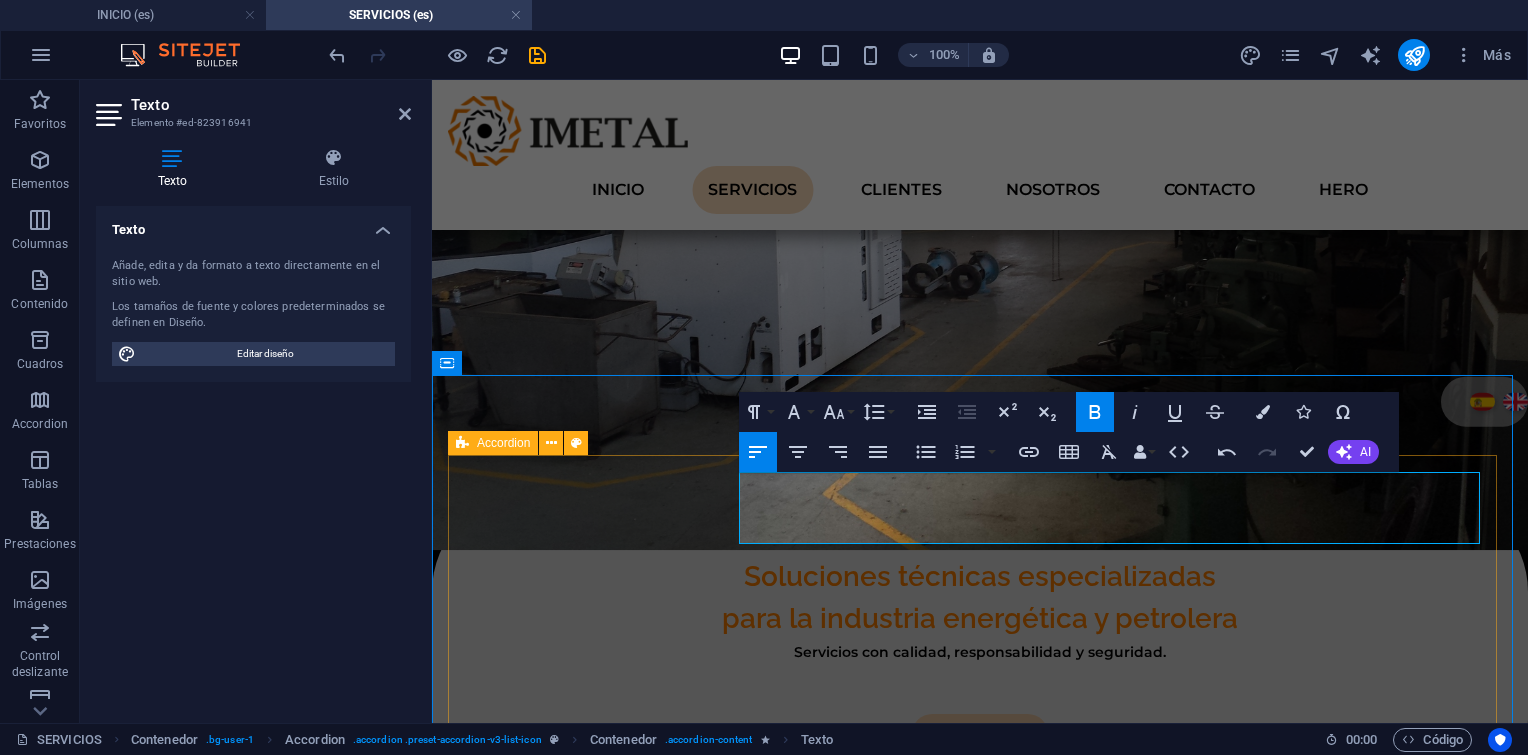 click on "1. Proyectos de Construcción Civil y Mecánica - Tendido de tuberías.   - Construcción de facilidades de producción y gas.   - Reacondicionamiento de vías.   2. Mantenimiento Integral Lorem ipsum dolor sit amet, consectetur adipisicing elit. Maiores ipsum repellat minus nihil. Labore, delectus, nam dignissimos ea repudiandae minima voluptatum magni pariatur possimus quia accusamus harum facilis corporis animi nisi. Enim, pariatur, impedit quia repellat harum ipsam laboriosam voluptas dicta illum nisi obcaecati reprehenderit quis placeat recusandae tenetur aperiam. 3. Reconstrucción de Equipos Rotativos Lorem ipsum dolor sit amet, consectetur adipisicing elit. Maiores ipsum repellat minus nihil. Labore, delectus, nam dignissimos ea repudiandae minima voluptatum magni pariatur possimus quia accusamus harum facilis corporis animi nisi. Enim, pariatur, impedit quia repellat harum ipsam laboriosam voluptas dicta illum nisi obcaecati reprehenderit quis placeat recusandae tenetur aperiam." at bounding box center (980, 1439) 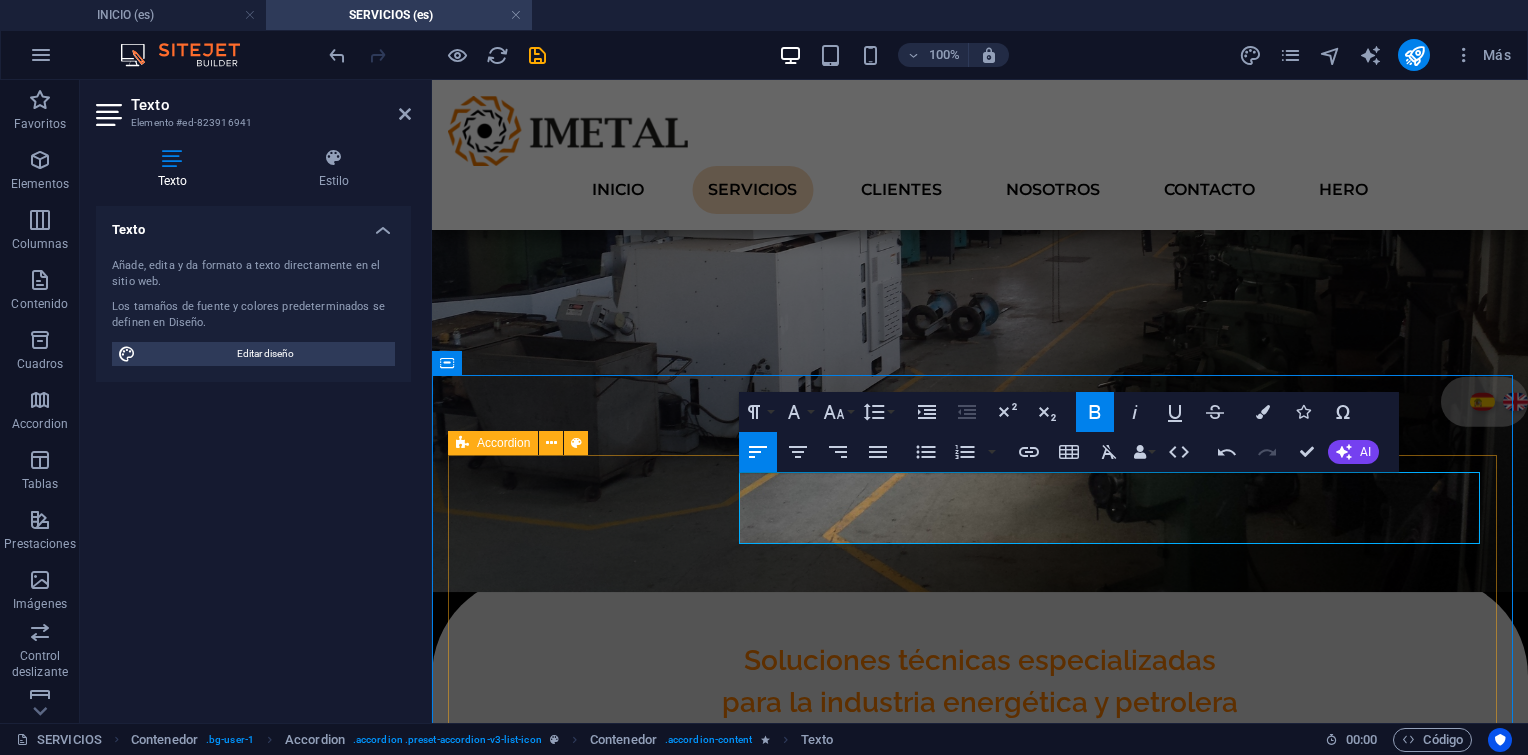 select on "rem" 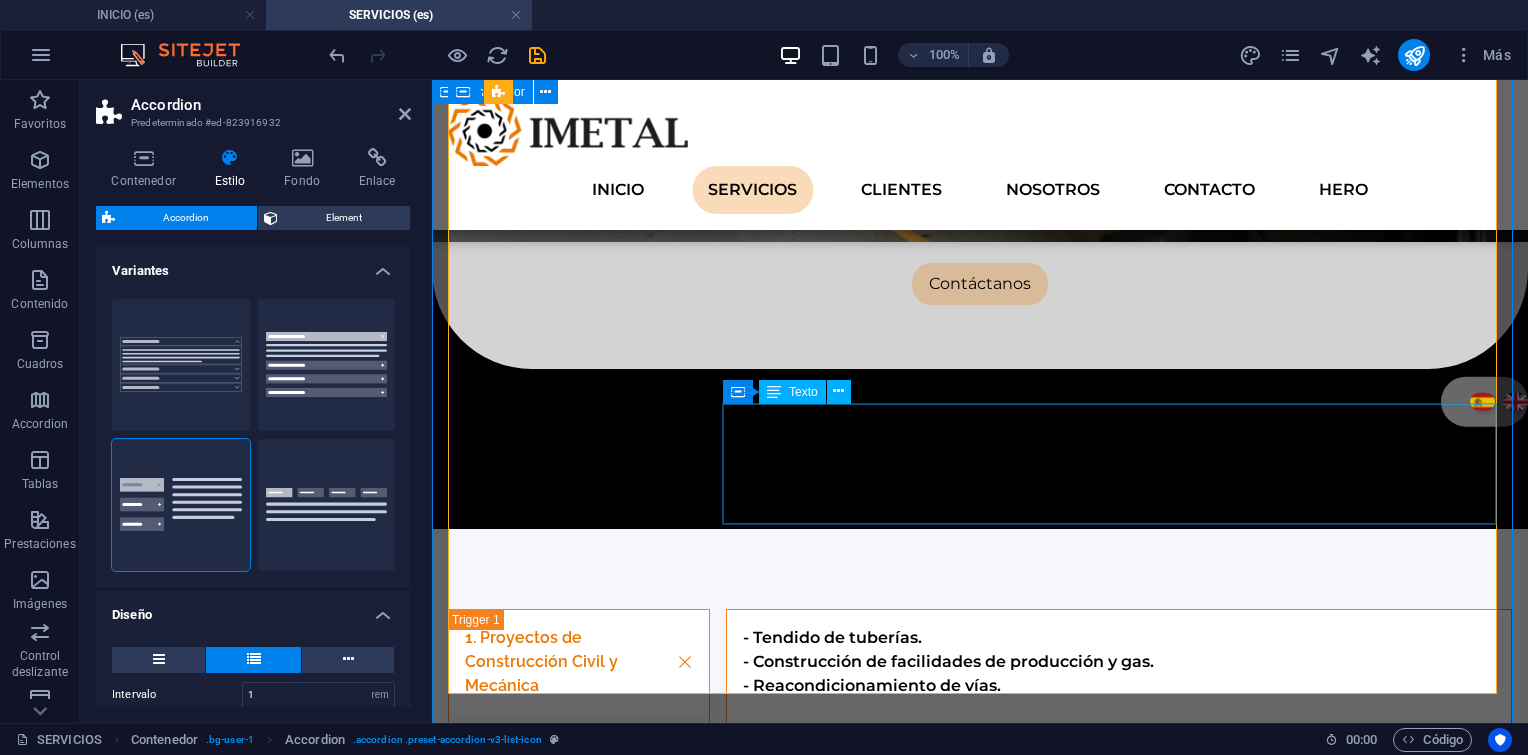 scroll, scrollTop: 1002, scrollLeft: 0, axis: vertical 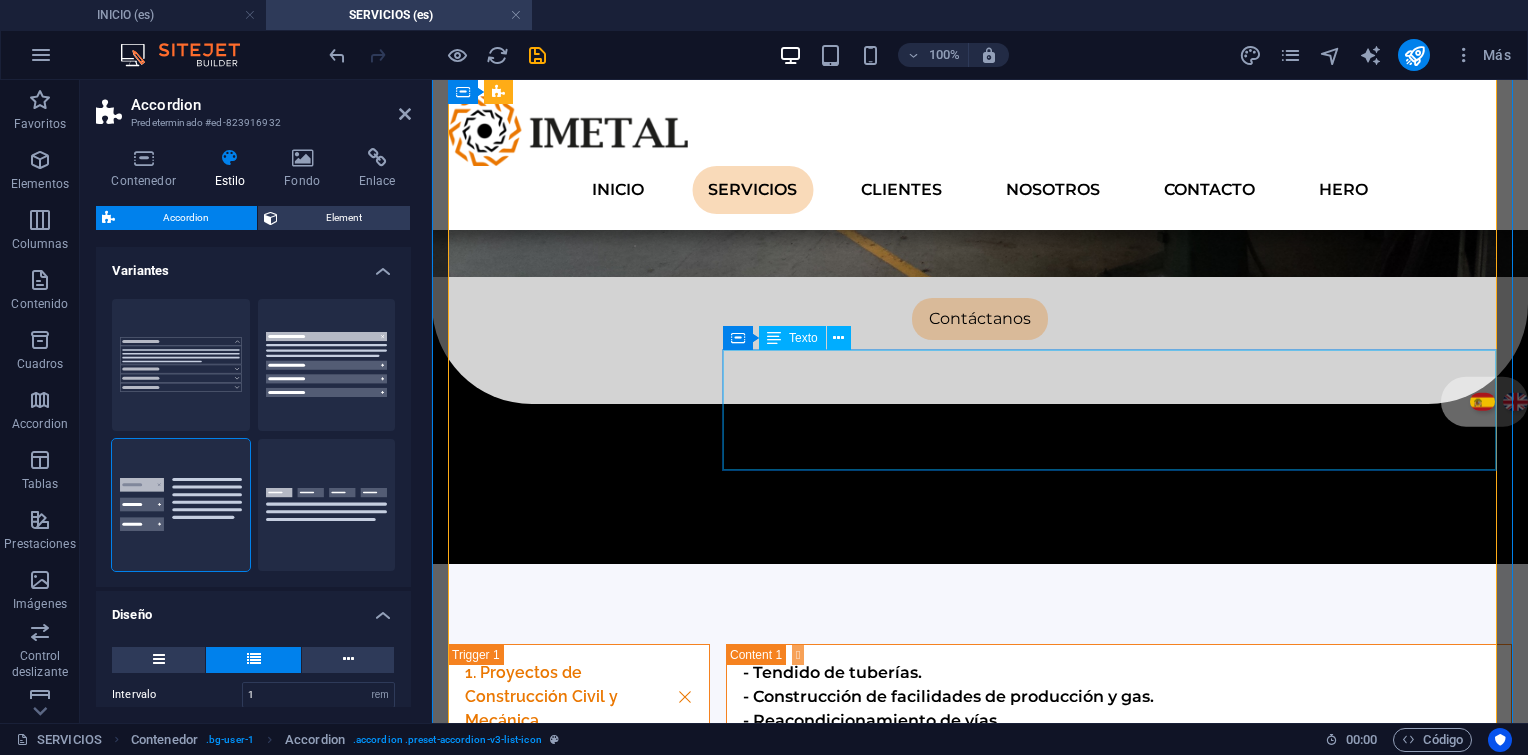 click on "Lorem ipsum dolor sit amet, consectetur adipisicing elit. Maiores ipsum repellat minus nihil. Labore, delectus, nam dignissimos ea repudiandae minima voluptatum magni pariatur possimus quia accusamus harum facilis corporis animi nisi. Enim, pariatur, impedit quia repellat harum ipsam laboriosam voluptas dicta illum nisi obcaecati reprehenderit quis placeat recusandae tenetur aperiam." at bounding box center [1119, 1018] 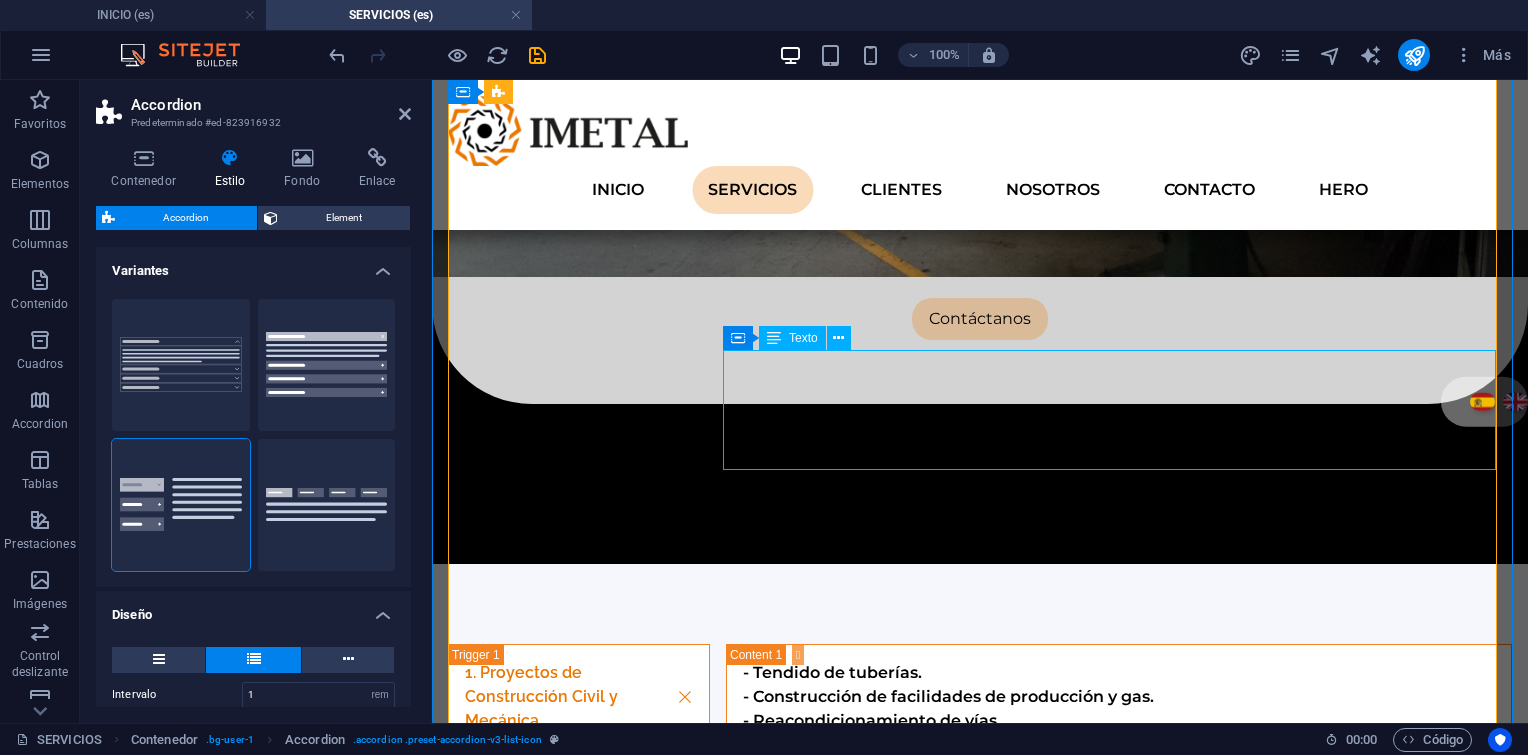 click on "Lorem ipsum dolor sit amet, consectetur adipisicing elit. Maiores ipsum repellat minus nihil. Labore, delectus, nam dignissimos ea repudiandae minima voluptatum magni pariatur possimus quia accusamus harum facilis corporis animi nisi. Enim, pariatur, impedit quia repellat harum ipsam laboriosam voluptas dicta illum nisi obcaecati reprehenderit quis placeat recusandae tenetur aperiam." at bounding box center (1119, 1018) 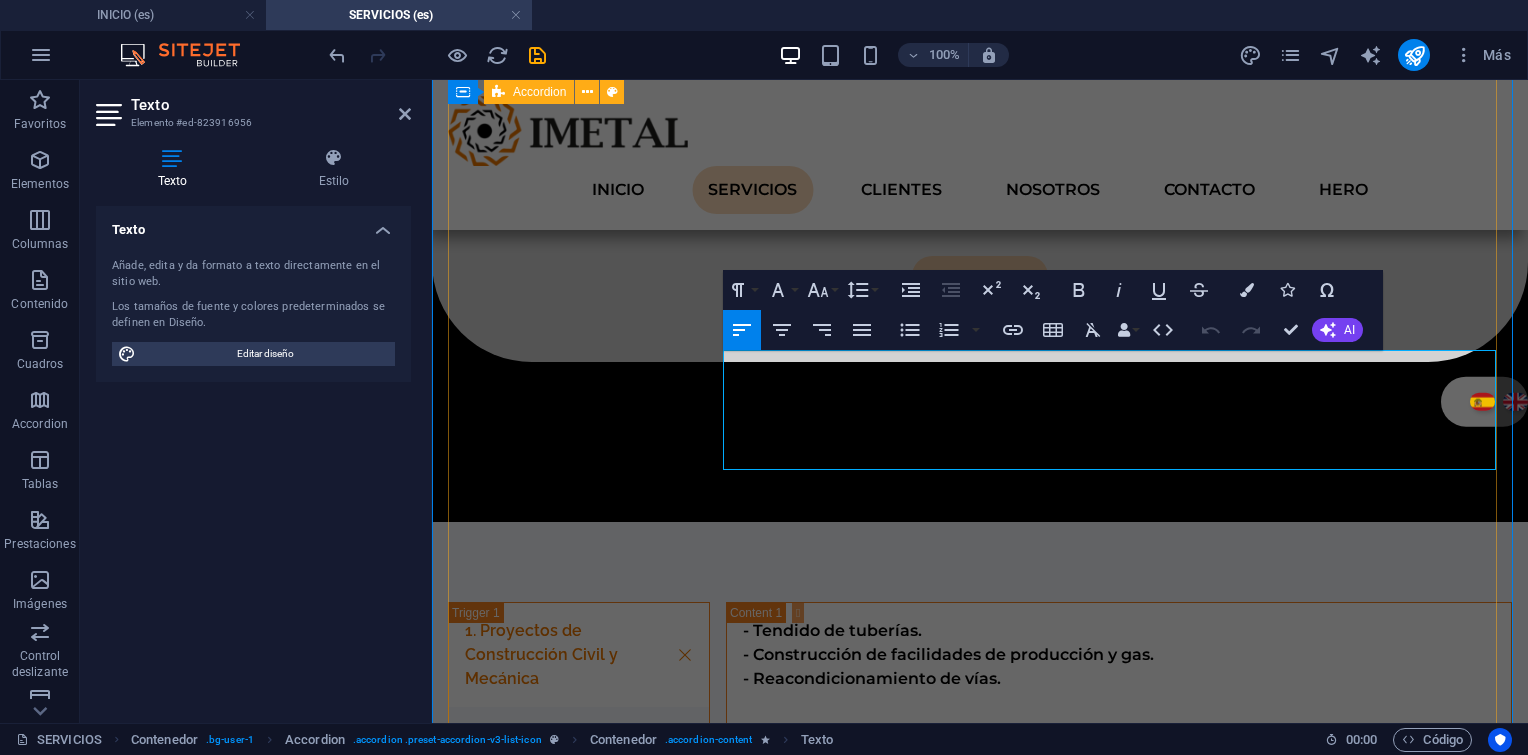 drag, startPoint x: 982, startPoint y: 467, endPoint x: 626, endPoint y: 299, distance: 393.6496 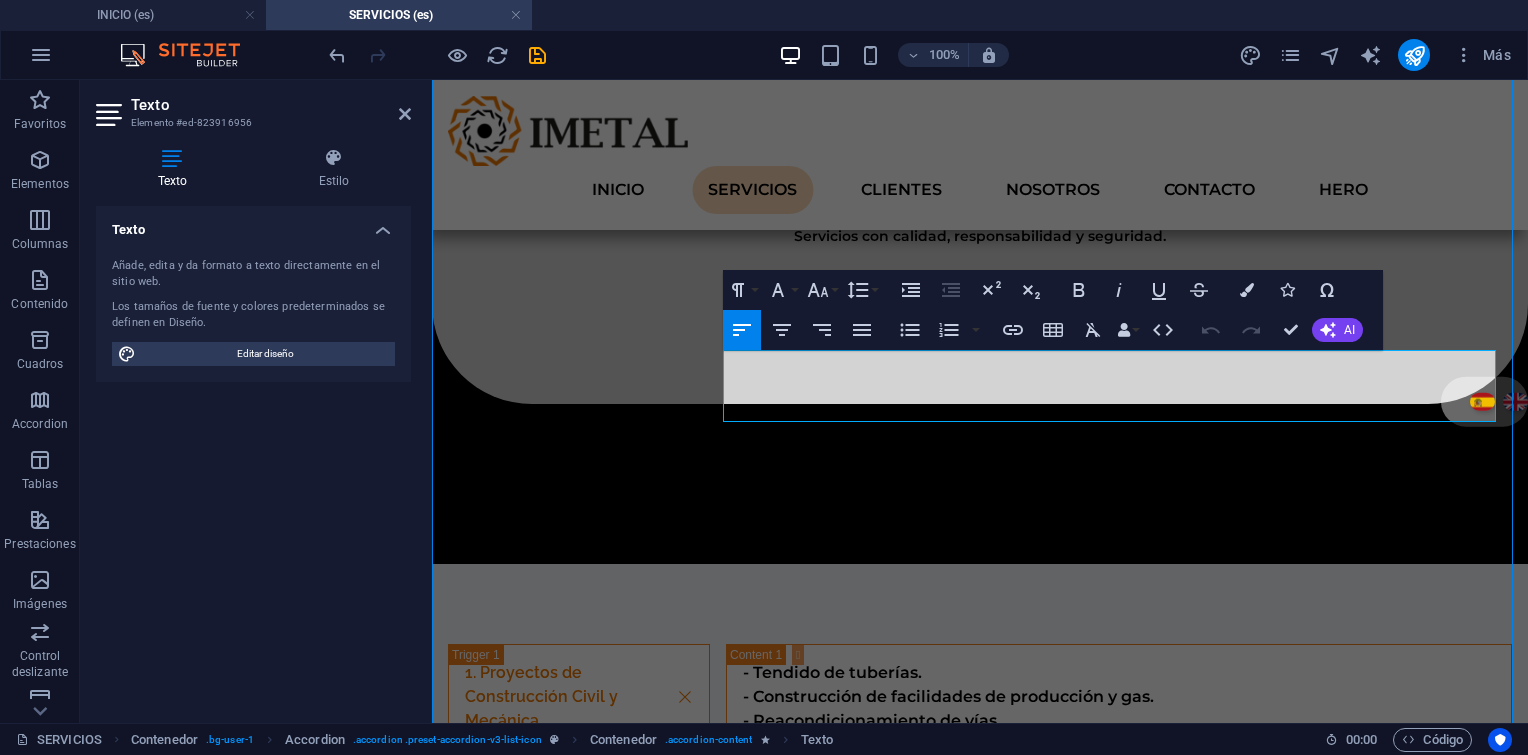 scroll, scrollTop: 1841, scrollLeft: 3, axis: both 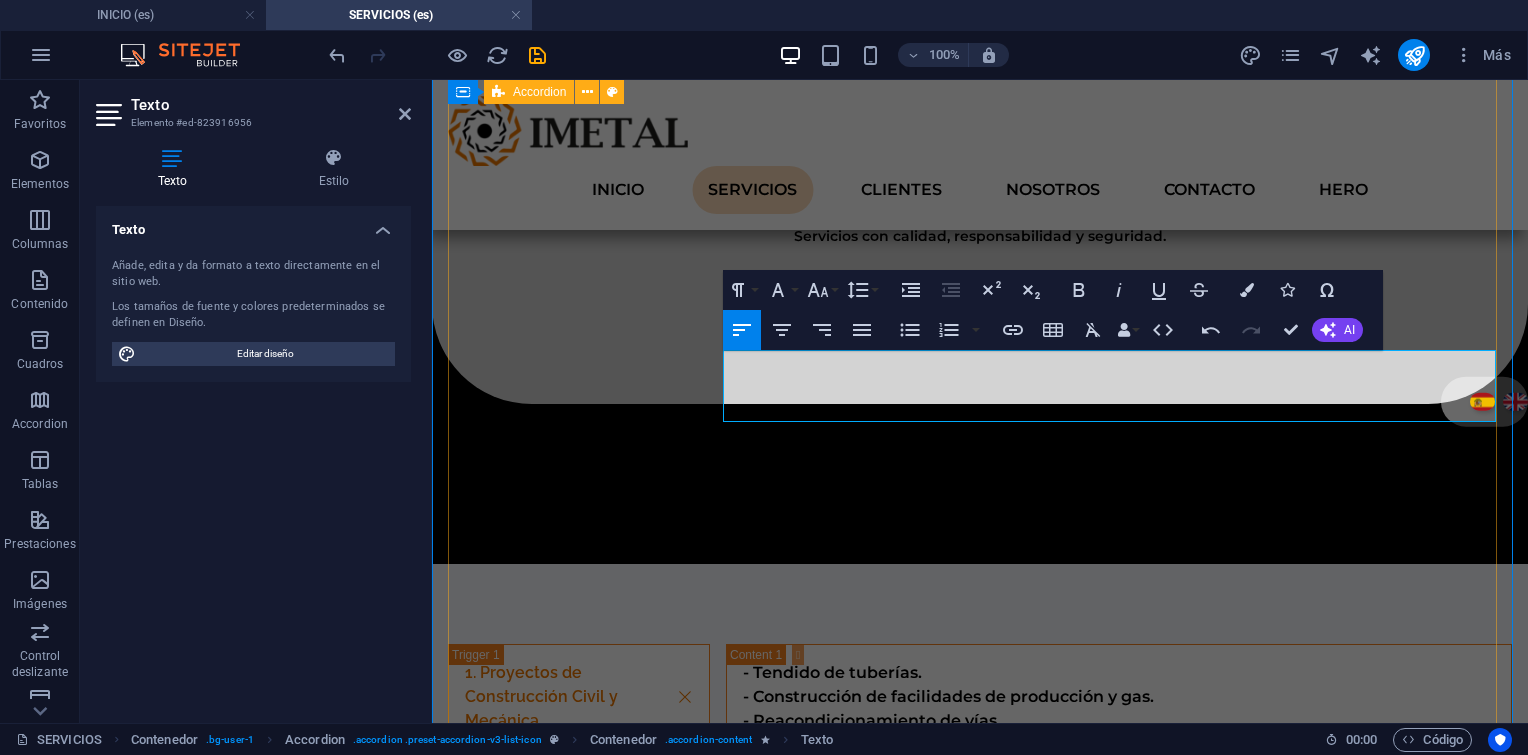 drag, startPoint x: 1195, startPoint y: 406, endPoint x: 673, endPoint y: 320, distance: 529.03687 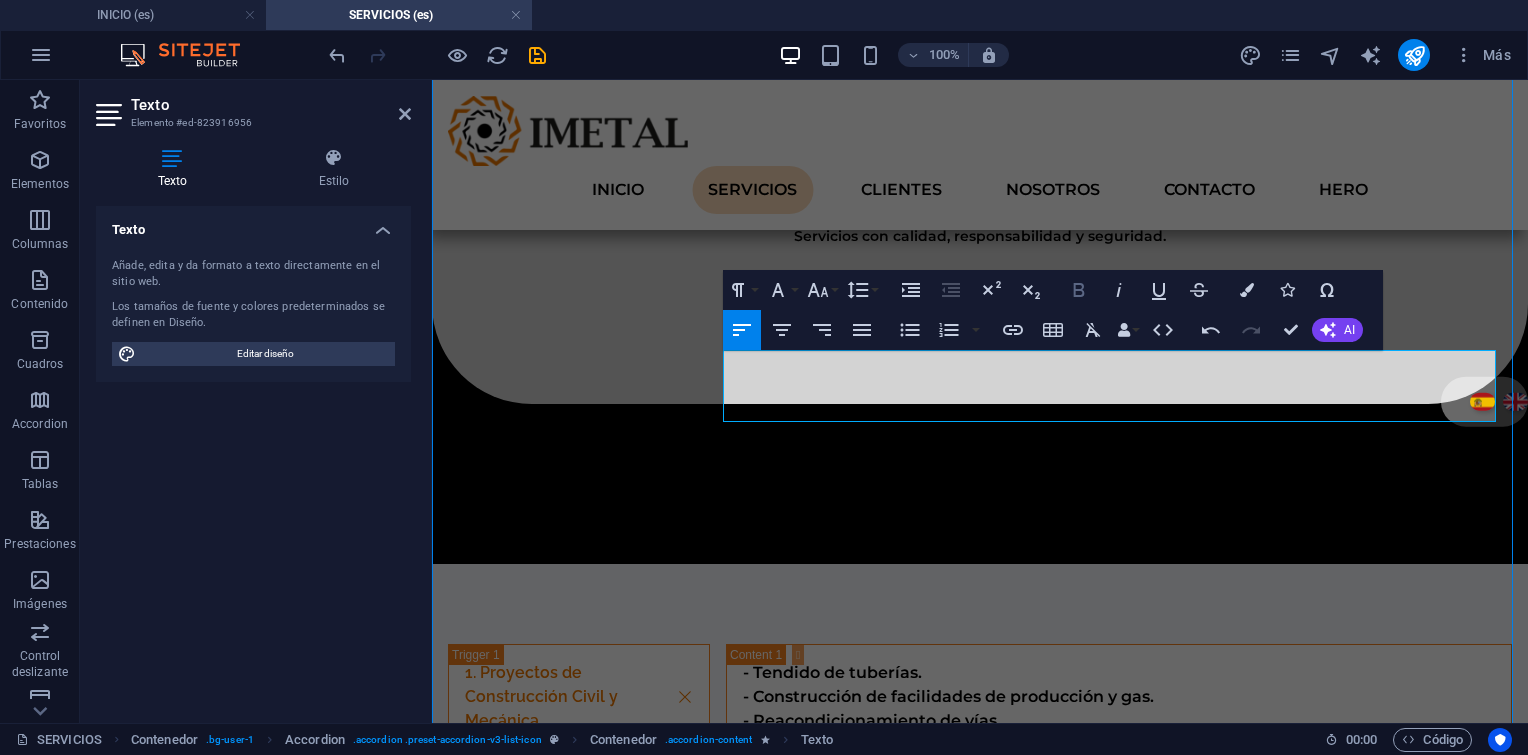 click 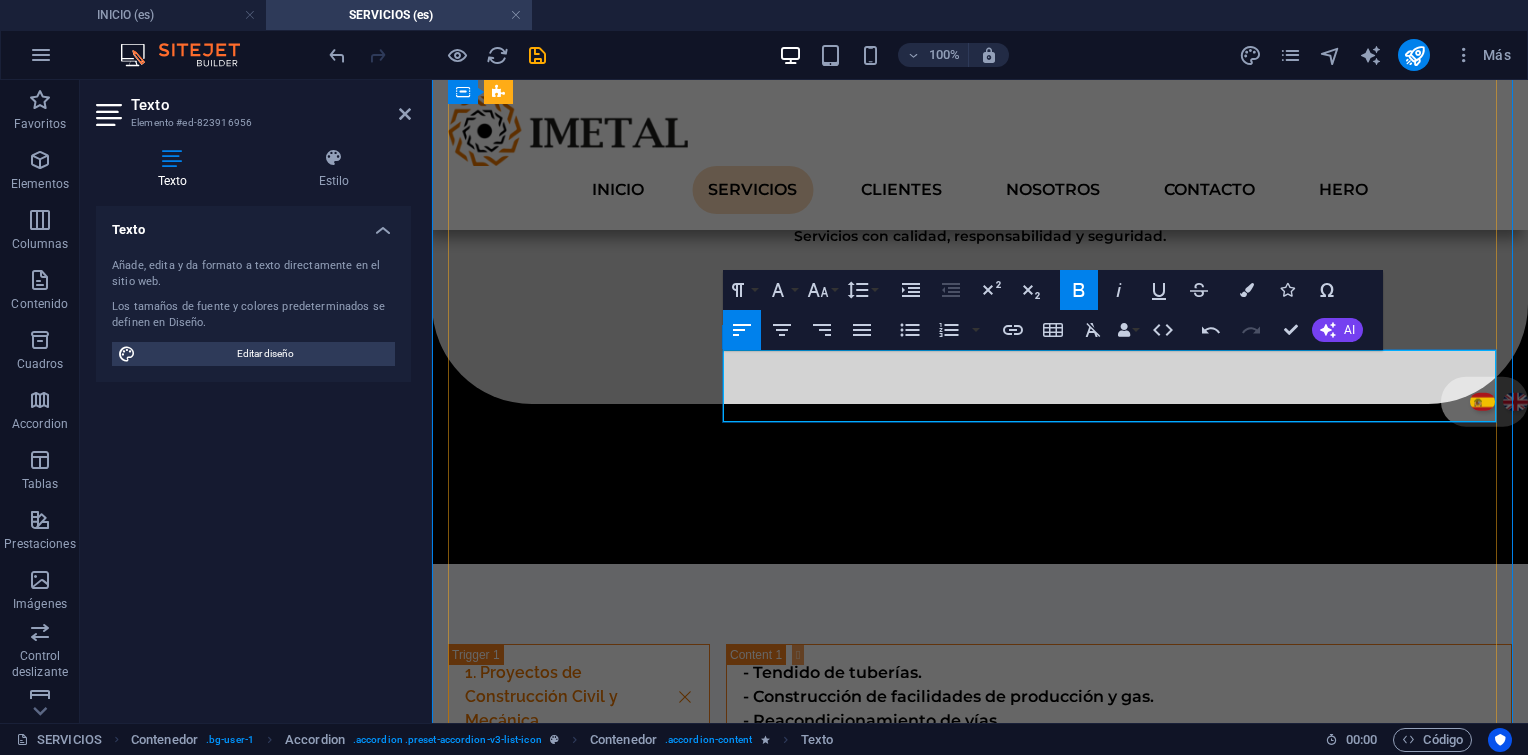 click on "- Correctivo menor (alineación láser, sellos mecánicos)." at bounding box center [1119, 1018] 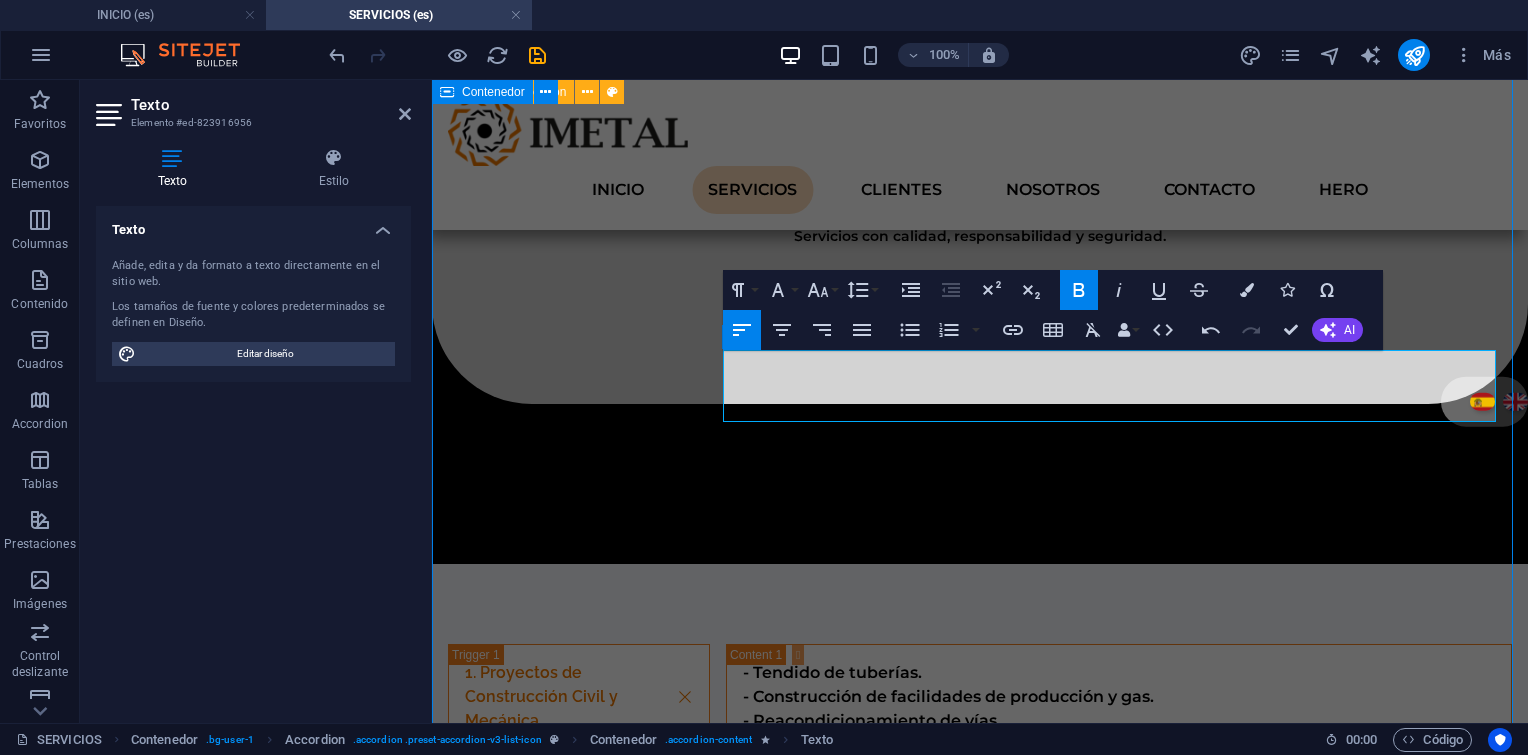 click on "1. Proyectos de Construcción Civil y Mecánica - Tendido de tuberías.   - Construcción de facilidades de producción y gas.   - Reacondicionamiento de vías.   2. Mantenimiento Integral - Predictivo (monitoreo de variables).   - Preventivo (MBT-MBC).   - Correctivo menor (alineación láser, sellos mecánicos).   - Predictivo (monitoreo de variables).   - Preventivo (MBT-MBC).   - Correctivo menor (alineación láser, sellos mecánicos).   3. Reconstrucción de Equipos Rotativos Lorem ipsum dolor sit amet, consectetur adipisicing elit. Maiores ipsum repellat minus nihil. Labore, delectus, nam dignissimos ea repudiandae minima voluptatum magni pariatur possimus quia accusamus harum facilis corporis animi nisi. Enim, pariatur, impedit quia repellat harum ipsam laboriosam voluptas dicta illum nisi obcaecati reprehenderit quis placeat recusandae tenetur aperiam. 4. Servicios Logísticos" at bounding box center [980, 999] 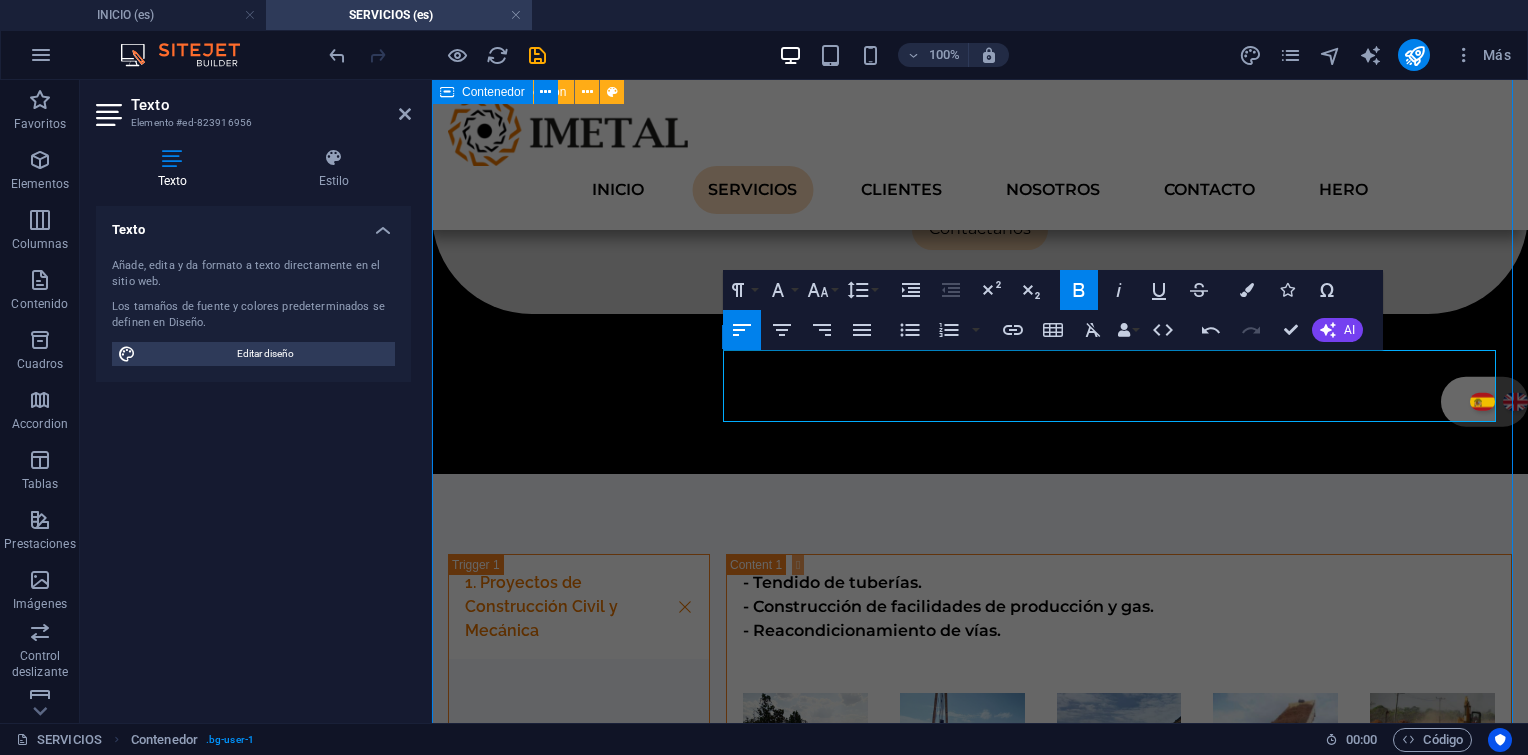 click on "1. Proyectos de Construcción Civil y Mecánica - Tendido de tuberías.   - Construcción de facilidades de producción y gas.   - Reacondicionamiento de vías.   2. Mantenimiento Integral - Predictivo (monitoreo de variables).   - Preventivo (MBT-MBC).   - Correctivo menor (alineación láser, sellos mecánicos).   3. Reconstrucción de Equipos Rotativos Lorem ipsum dolor sit amet, consectetur adipisicing elit. Maiores ipsum repellat minus nihil. Labore, delectus, nam dignissimos ea repudiandae minima voluptatum magni pariatur possimus quia accusamus harum facilis corporis animi nisi. Enim, pariatur, impedit quia repellat harum ipsam laboriosam voluptas dicta illum nisi obcaecati reprehenderit quis placeat recusandae tenetur aperiam. 4. Servicios Logísticos" at bounding box center [980, 909] 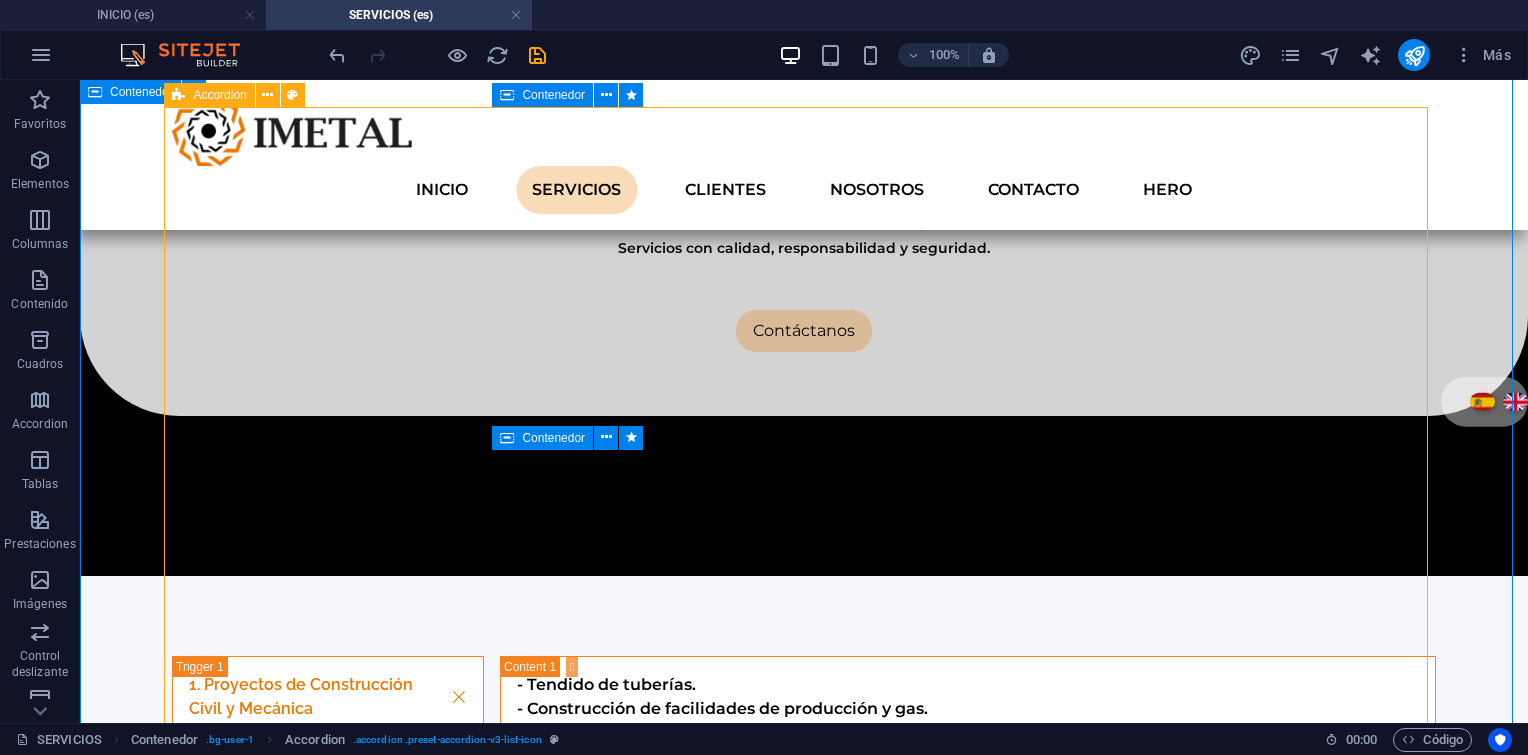 scroll, scrollTop: 902, scrollLeft: 0, axis: vertical 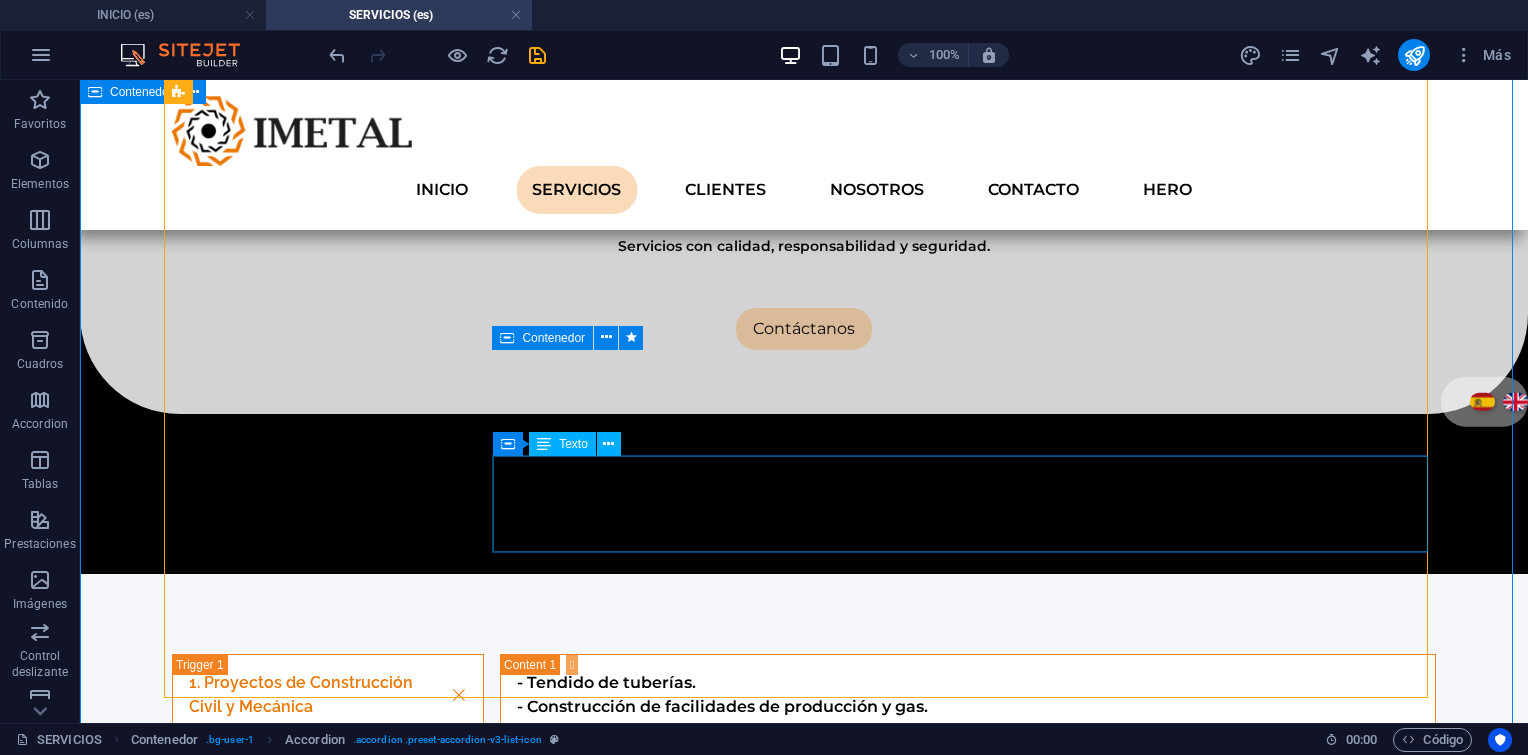 click on "Lorem ipsum dolor sit amet, consectetur adipisicing elit. Maiores ipsum repellat minus nihil. Labore, delectus, nam dignissimos ea repudiandae minima voluptatum magni pariatur possimus quia accusamus harum facilis corporis animi nisi. Enim, pariatur, impedit quia repellat harum ipsam laboriosam voluptas dicta illum nisi obcaecati reprehenderit quis placeat recusandae tenetur aperiam." at bounding box center (968, 1152) 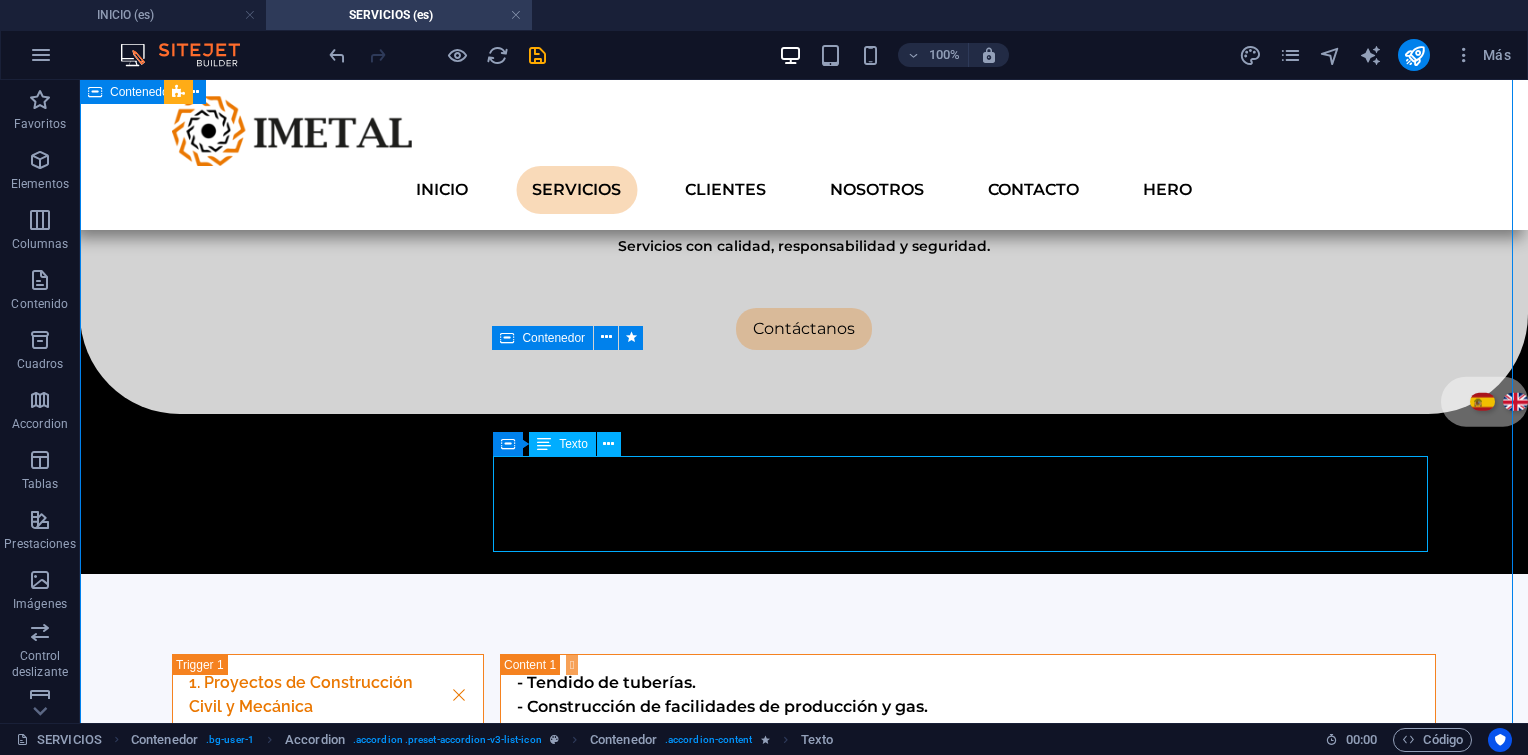 click on "Lorem ipsum dolor sit amet, consectetur adipisicing elit. Maiores ipsum repellat minus nihil. Labore, delectus, nam dignissimos ea repudiandae minima voluptatum magni pariatur possimus quia accusamus harum facilis corporis animi nisi. Enim, pariatur, impedit quia repellat harum ipsam laboriosam voluptas dicta illum nisi obcaecati reprehenderit quis placeat recusandae tenetur aperiam." at bounding box center [968, 1152] 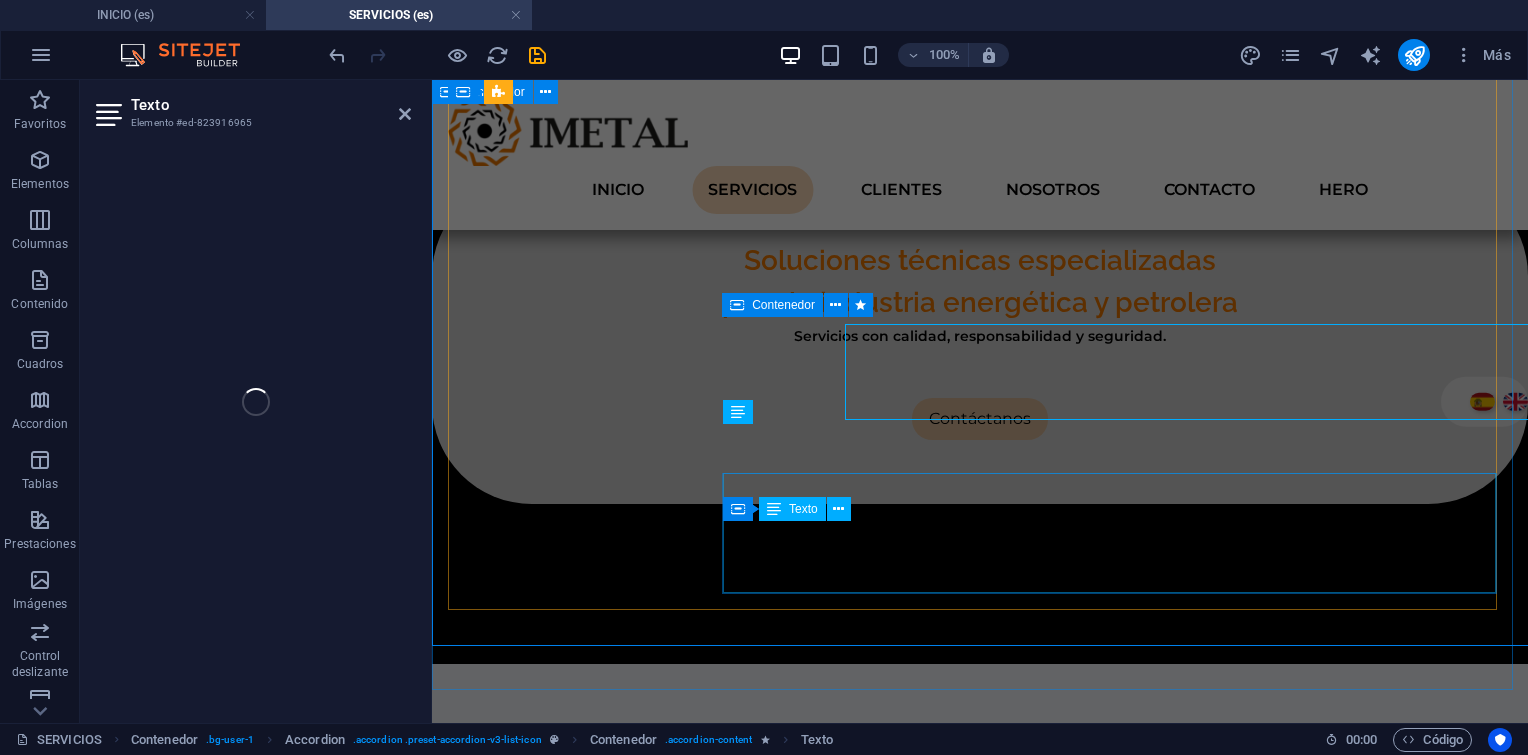 scroll, scrollTop: 1034, scrollLeft: 0, axis: vertical 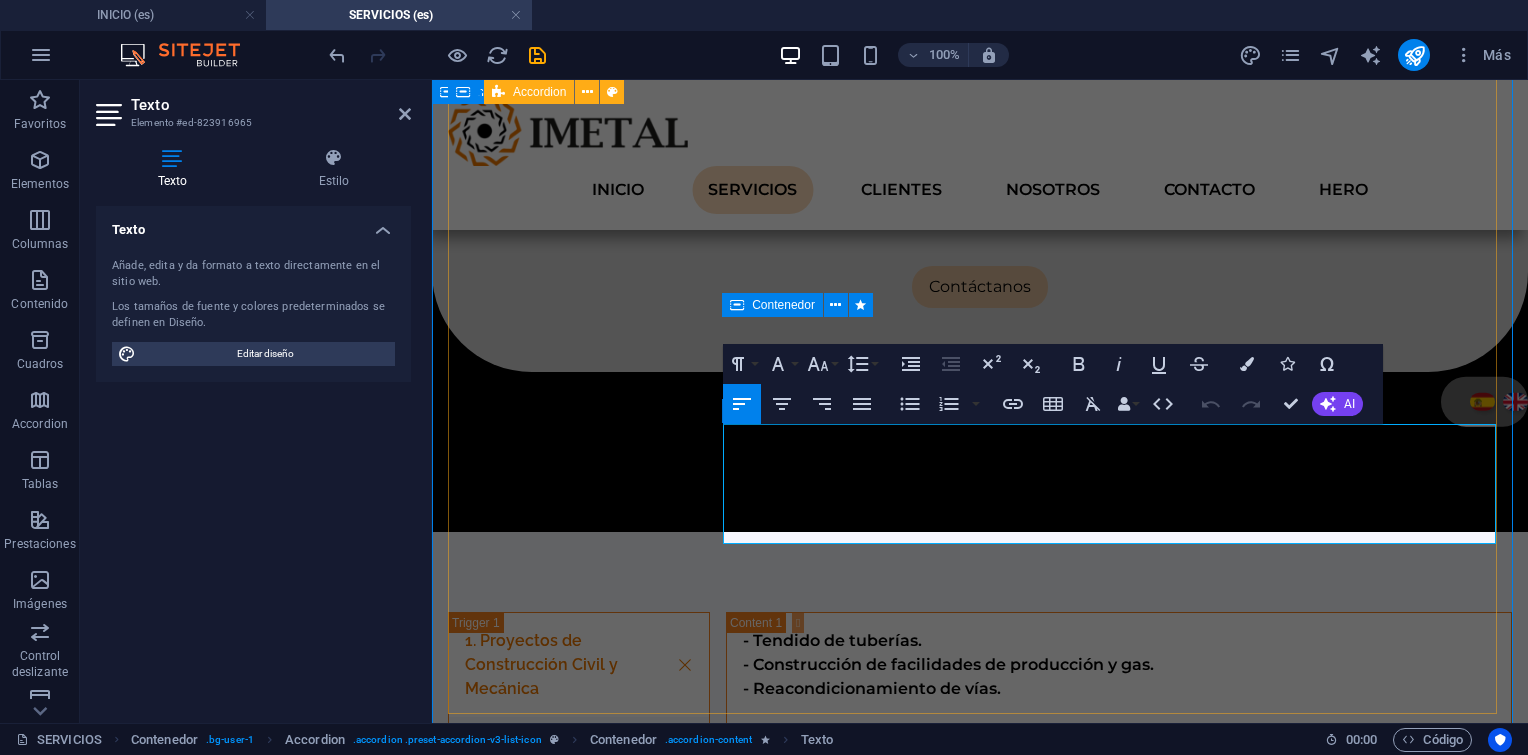 drag, startPoint x: 971, startPoint y: 533, endPoint x: 660, endPoint y: 398, distance: 339.03687 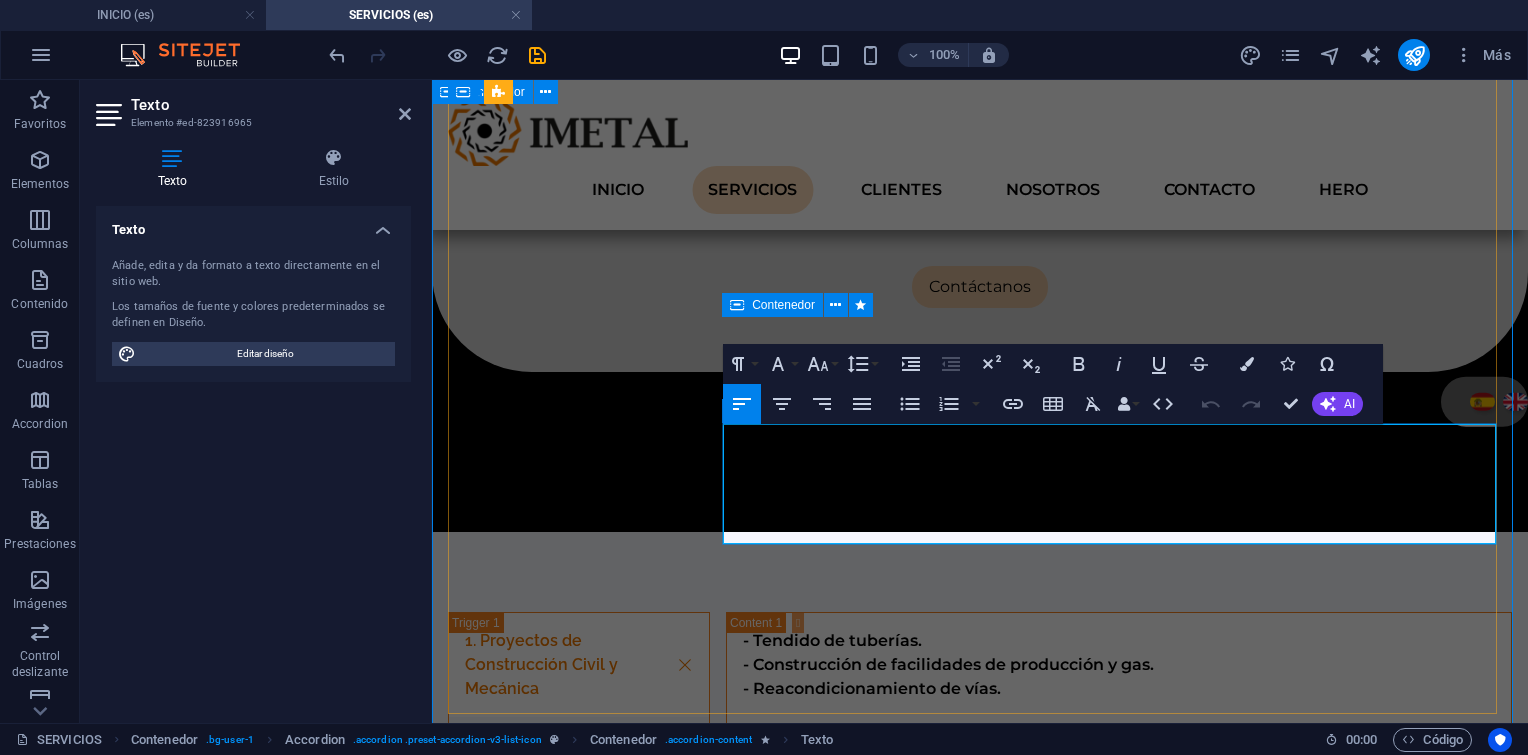 scroll, scrollTop: 1035, scrollLeft: 0, axis: vertical 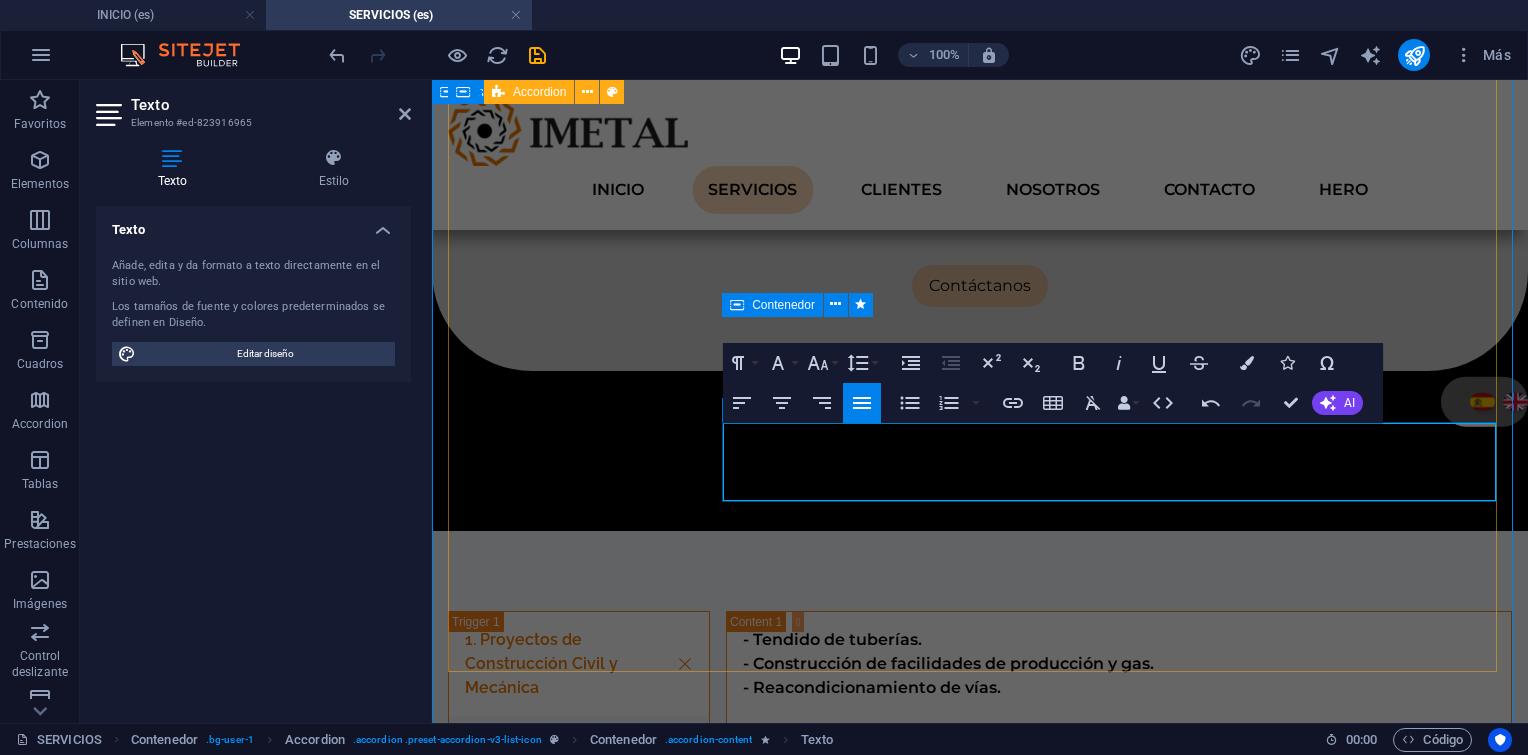 type 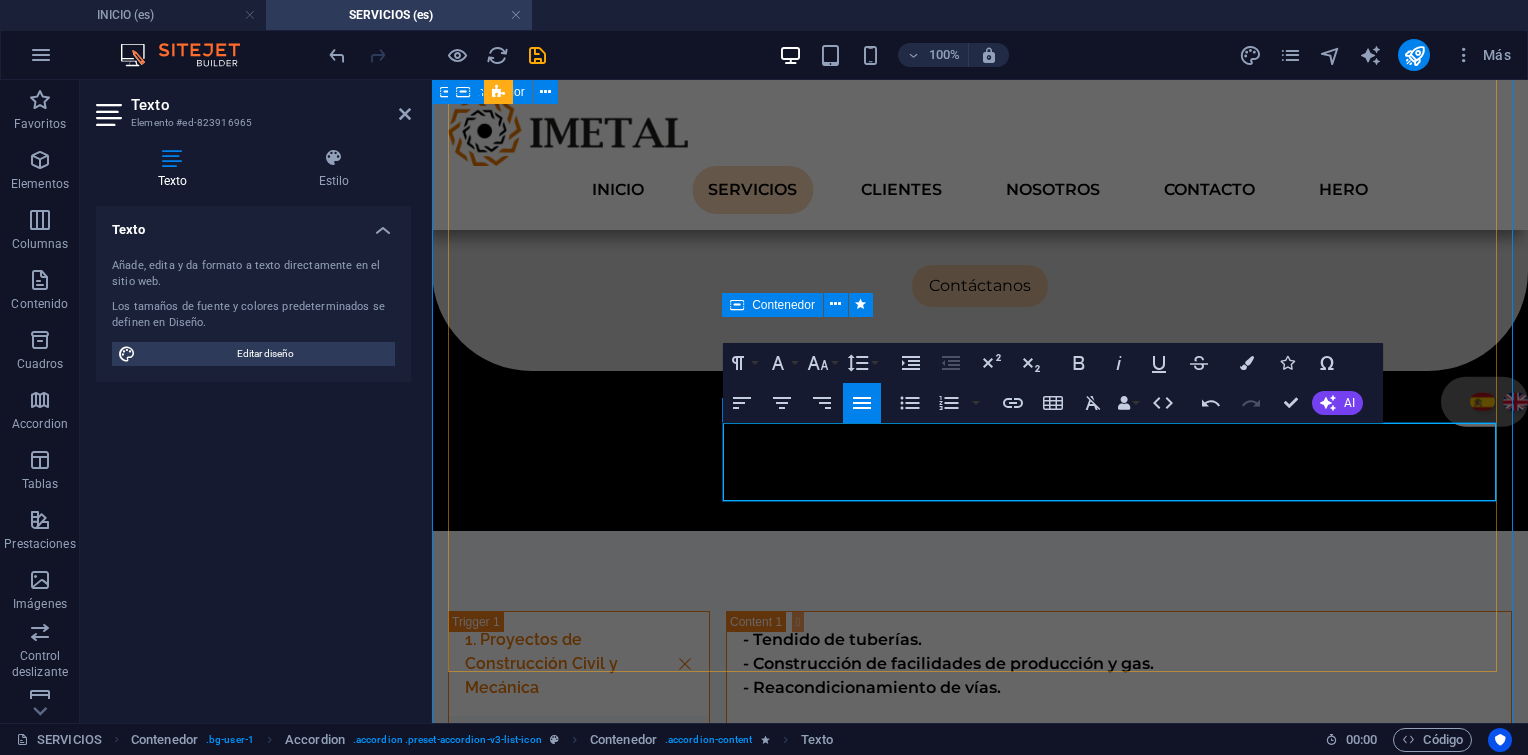 scroll, scrollTop: 1063, scrollLeft: 0, axis: vertical 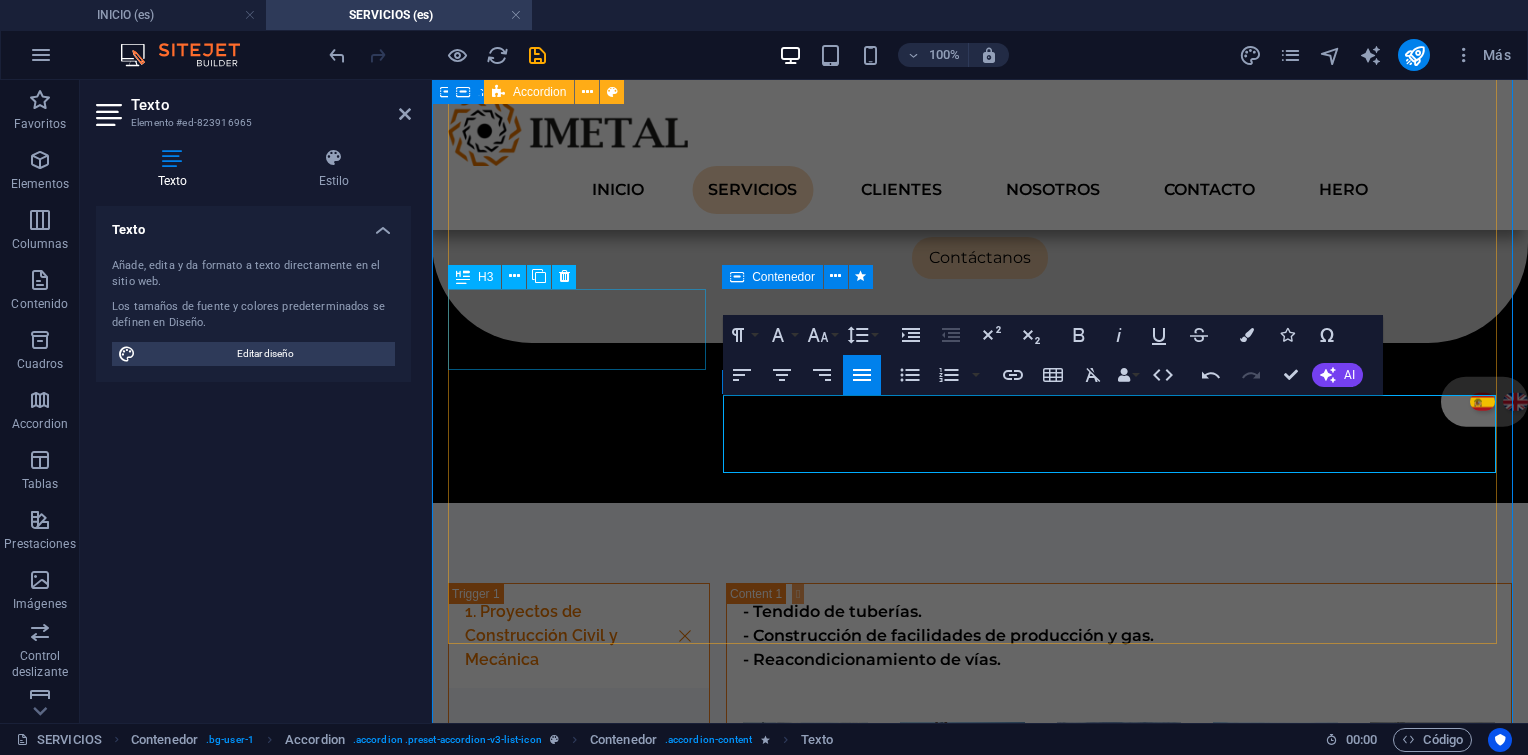 drag, startPoint x: 933, startPoint y: 464, endPoint x: 617, endPoint y: 356, distance: 333.9461 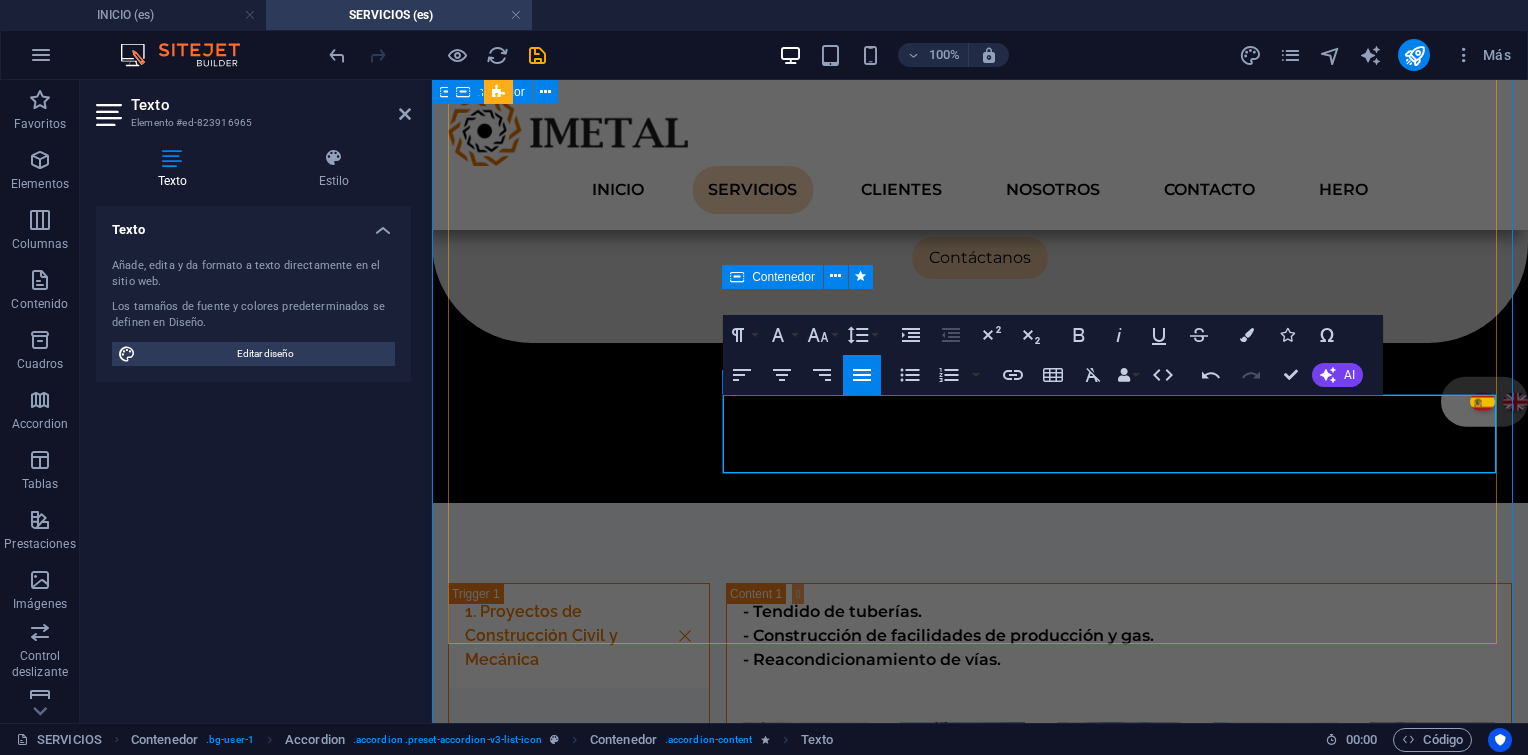 scroll, scrollTop: 1049, scrollLeft: 0, axis: vertical 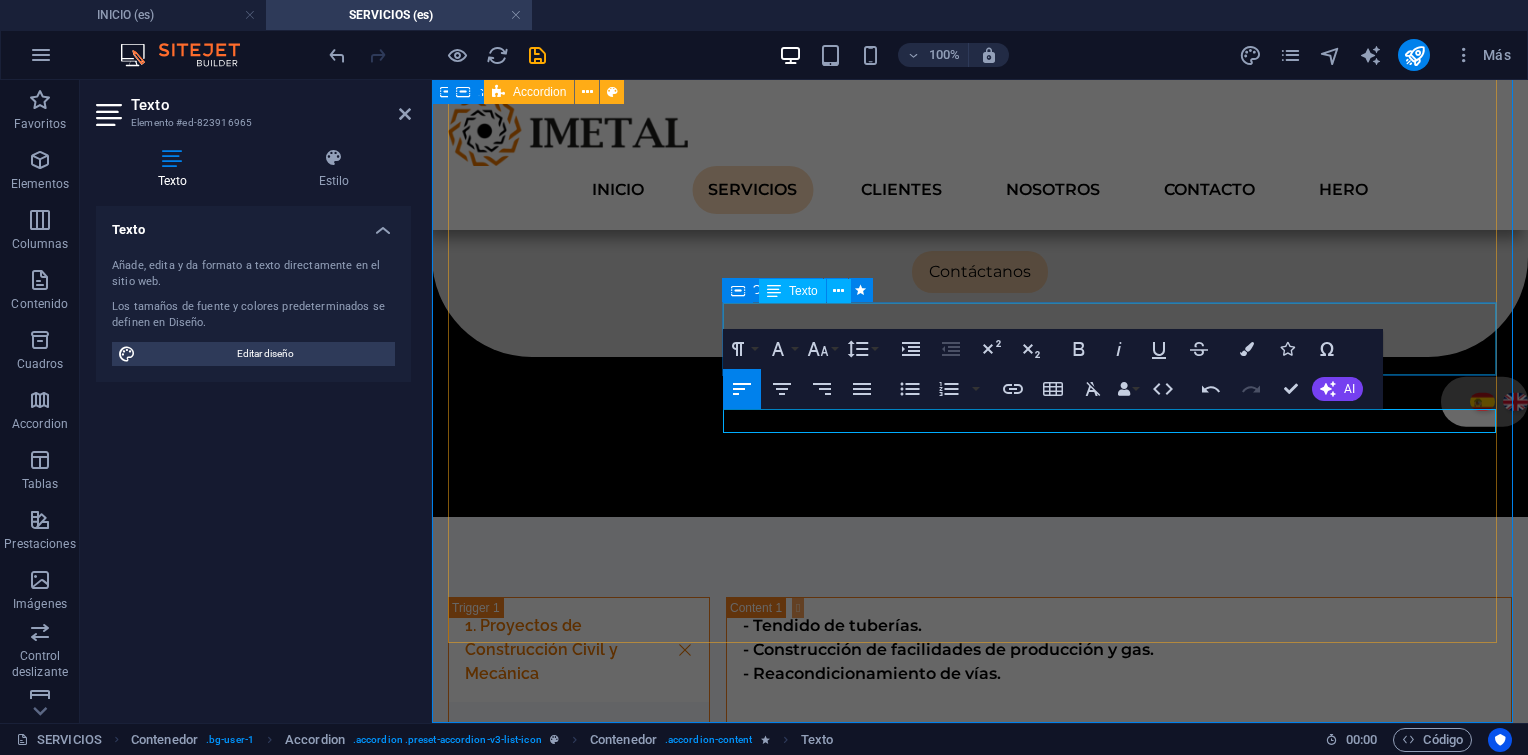 click on "- Predictivo (monitoreo de variables).   - Preventivo (MBT-MBC).   - Correctivo menor (alineación láser, sellos mecánicos)." at bounding box center [1119, 947] 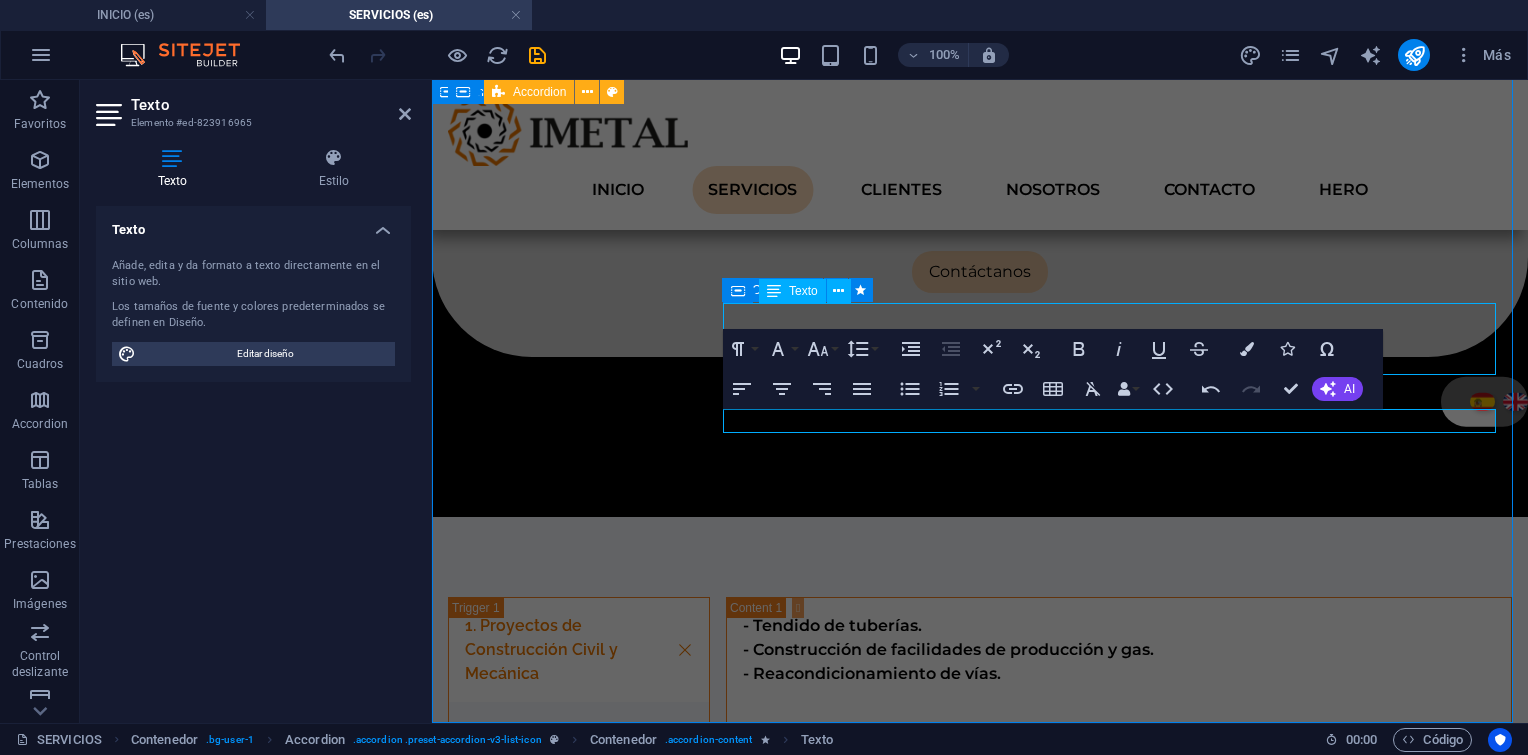 click on "- Predictivo (monitoreo de variables).   - Preventivo (MBT-MBC).   - Correctivo menor (alineación láser, sellos mecánicos)." at bounding box center (1119, 947) 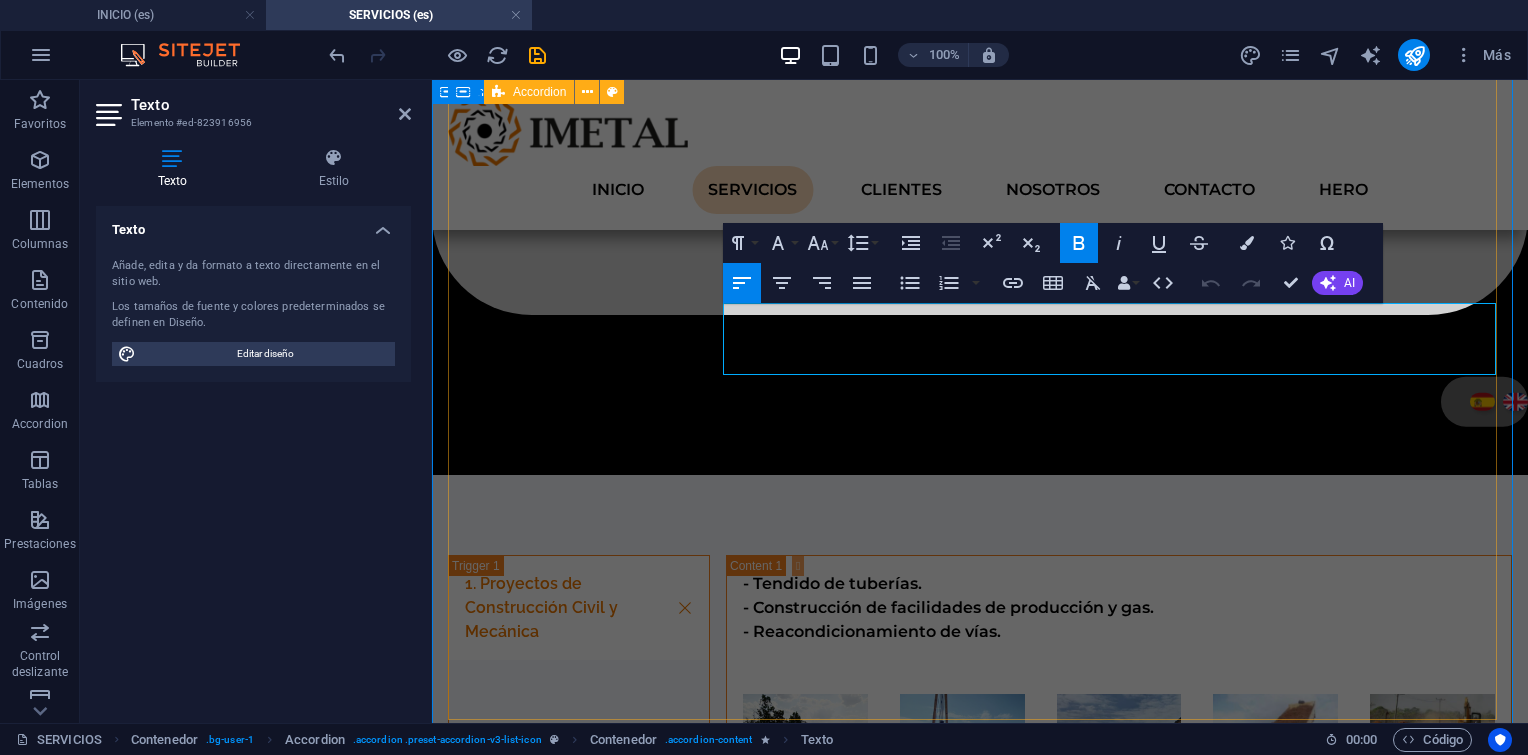 drag, startPoint x: 1185, startPoint y: 372, endPoint x: 616, endPoint y: 290, distance: 574.87823 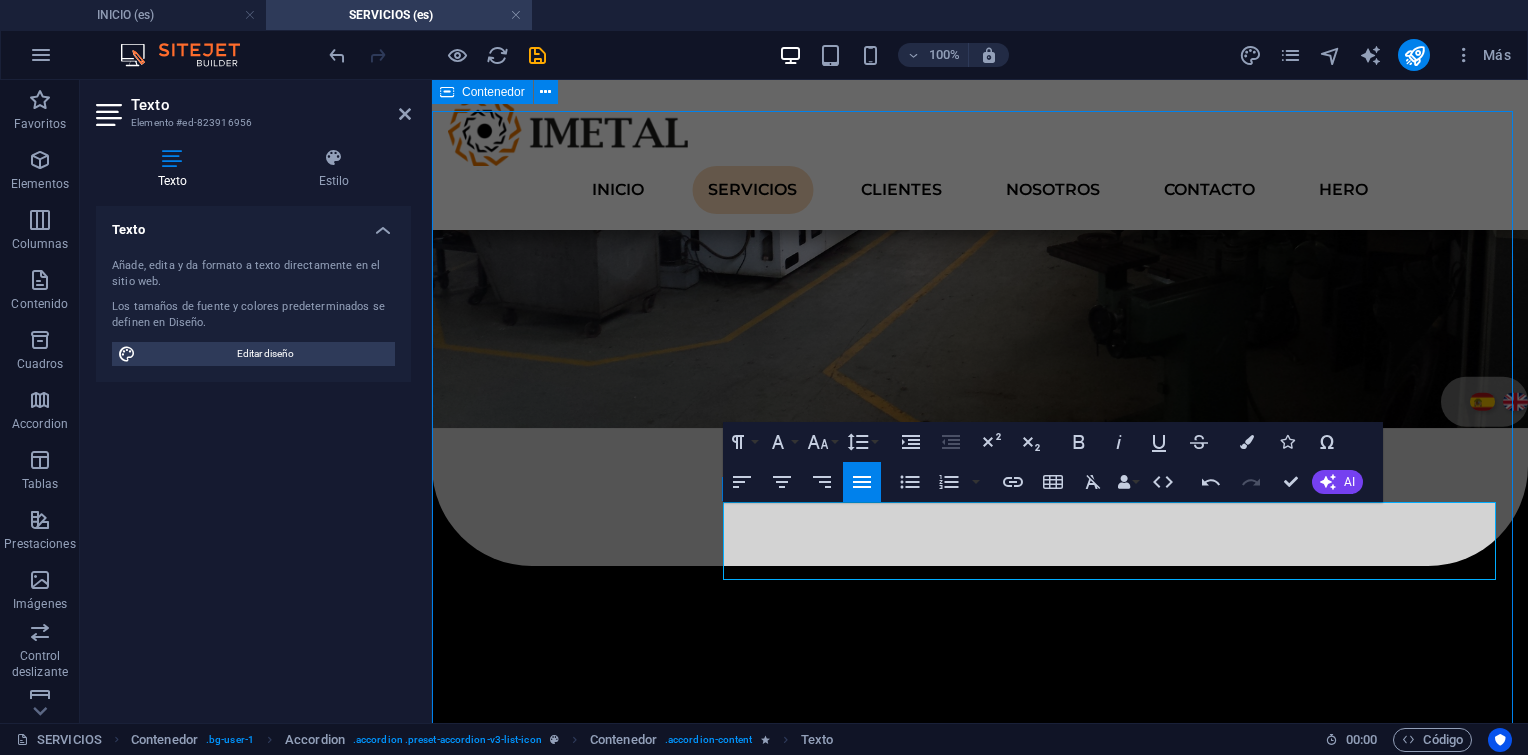 scroll, scrollTop: 850, scrollLeft: 0, axis: vertical 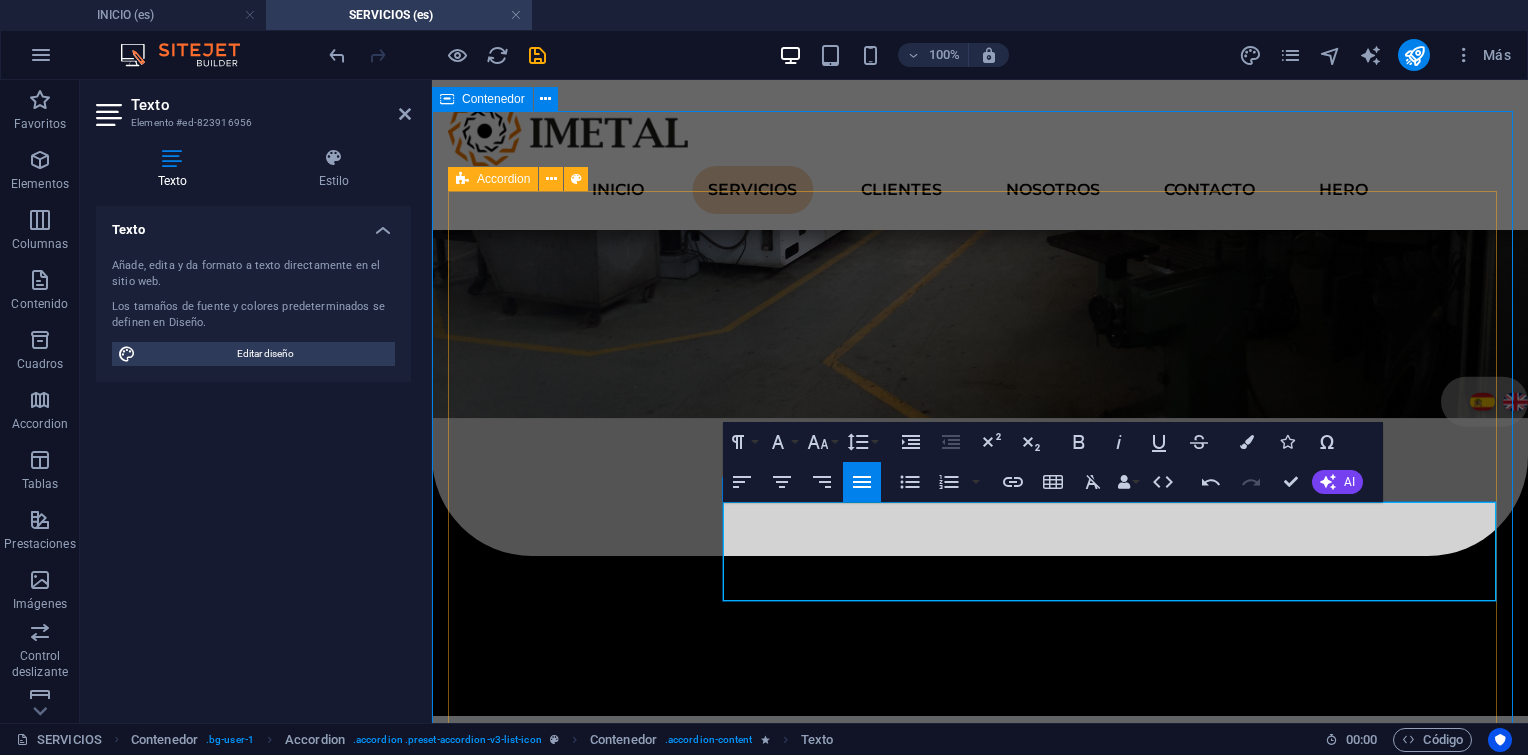 click at bounding box center (1119, 1197) 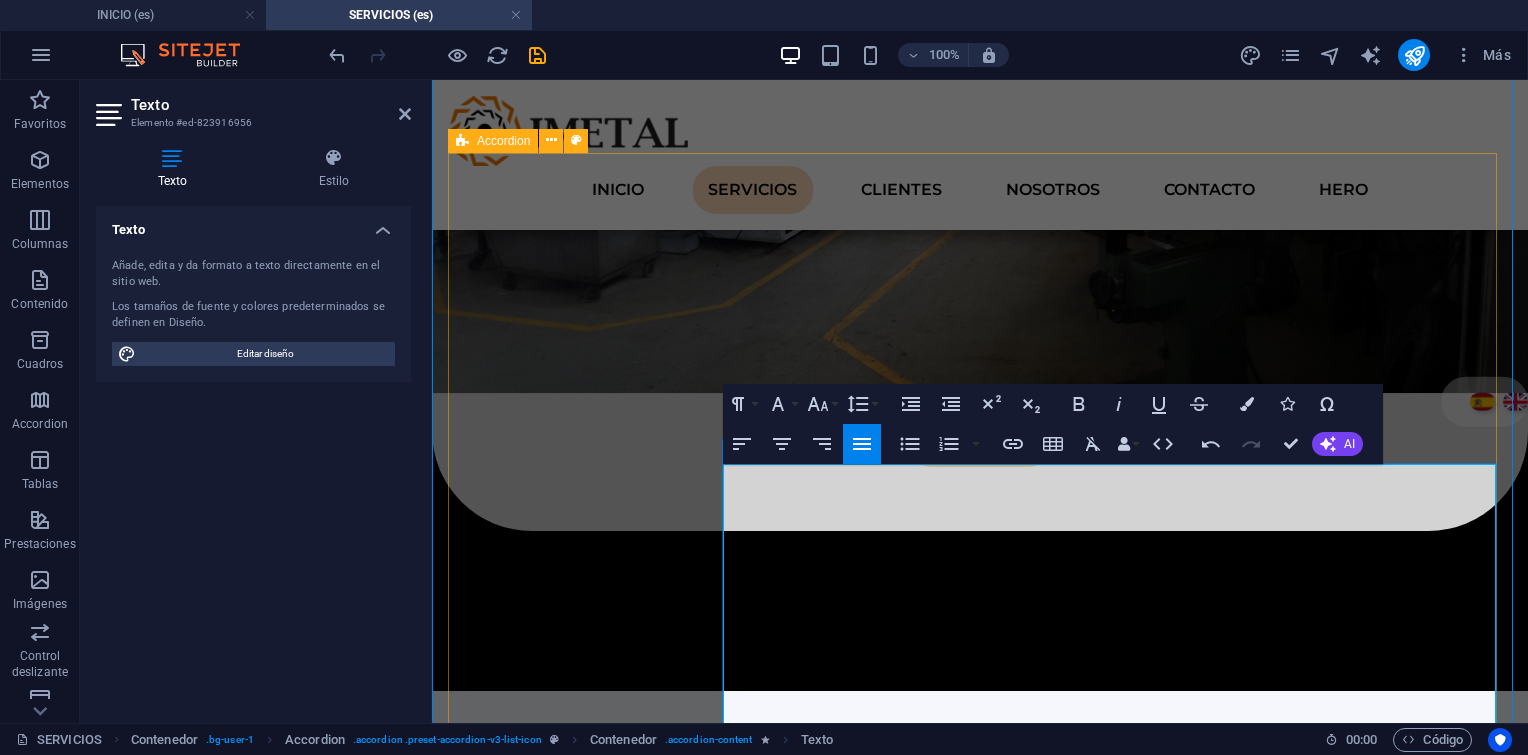 scroll, scrollTop: 1050, scrollLeft: 0, axis: vertical 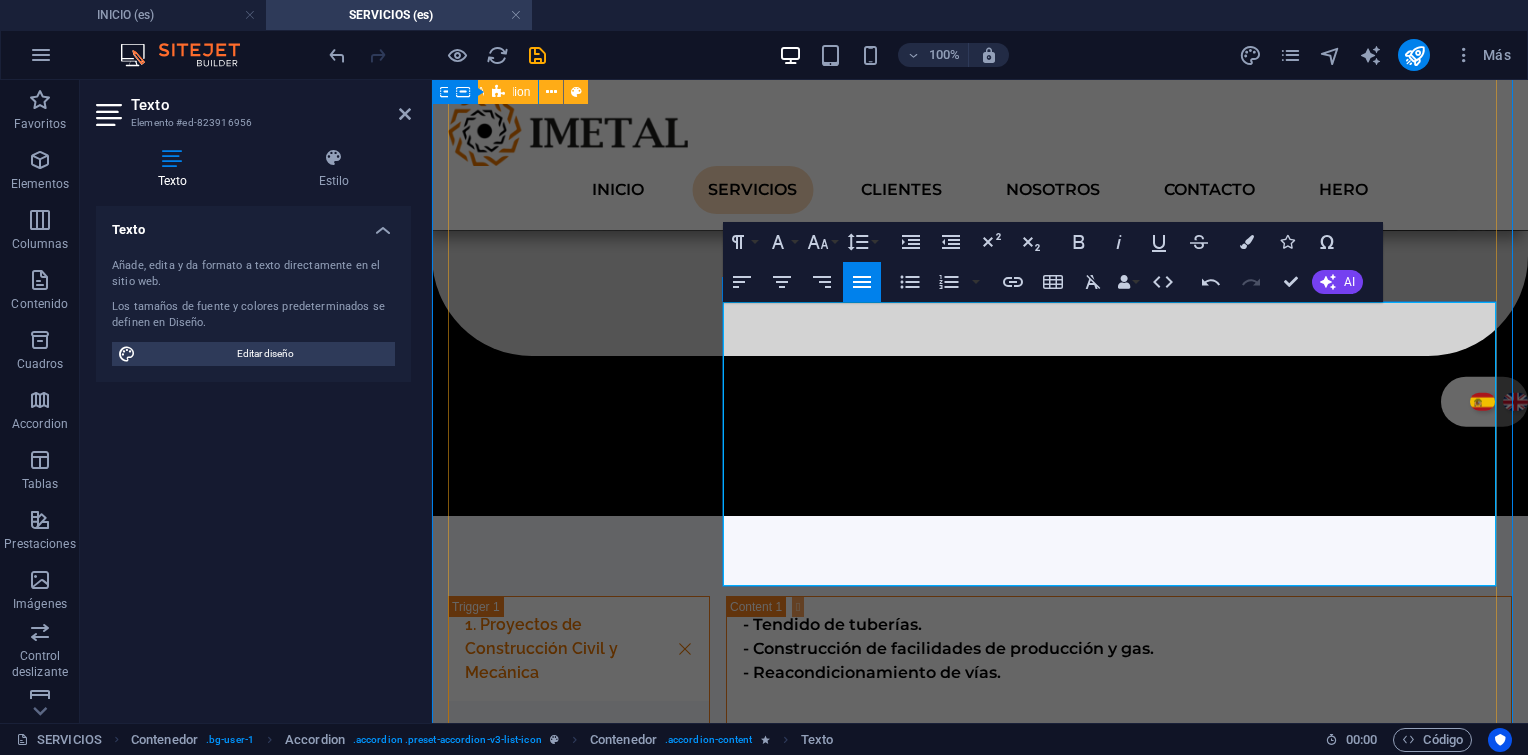 click on "IMETAL está en capacidad de proveer todo el personal técnico y equipo especializado requerido para efectuar el Mantenimiento Integral de los equipos de bombeo (reciprocantes, centrífugos y balancines) así como de los motores acoplados (gas, eléctricos, diesel), en las instalaciones de campo del Cliente." at bounding box center (1119, 949) 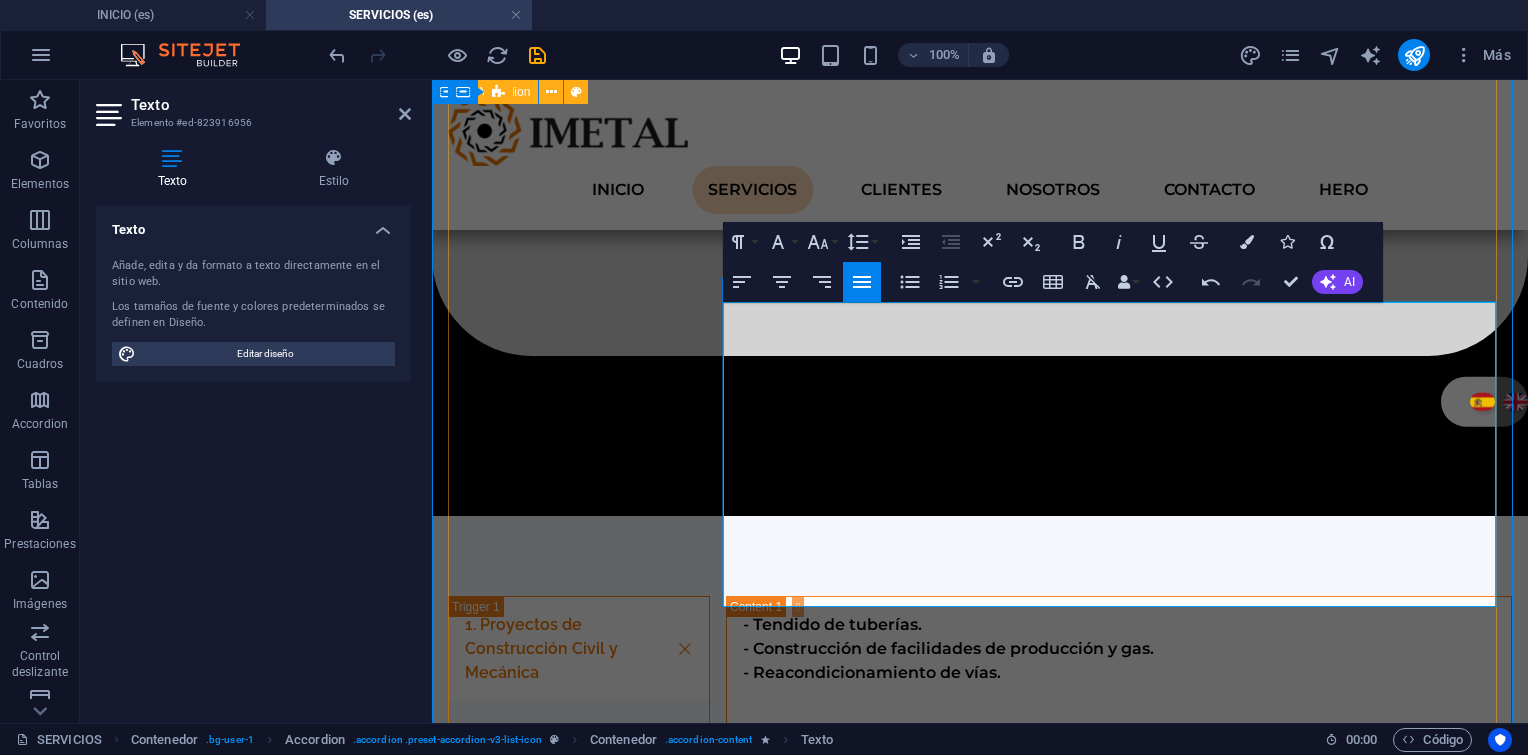 click on "Inspección visual y preparación de superficies  bajo la norma-SSPC." at bounding box center (1104, 1201) 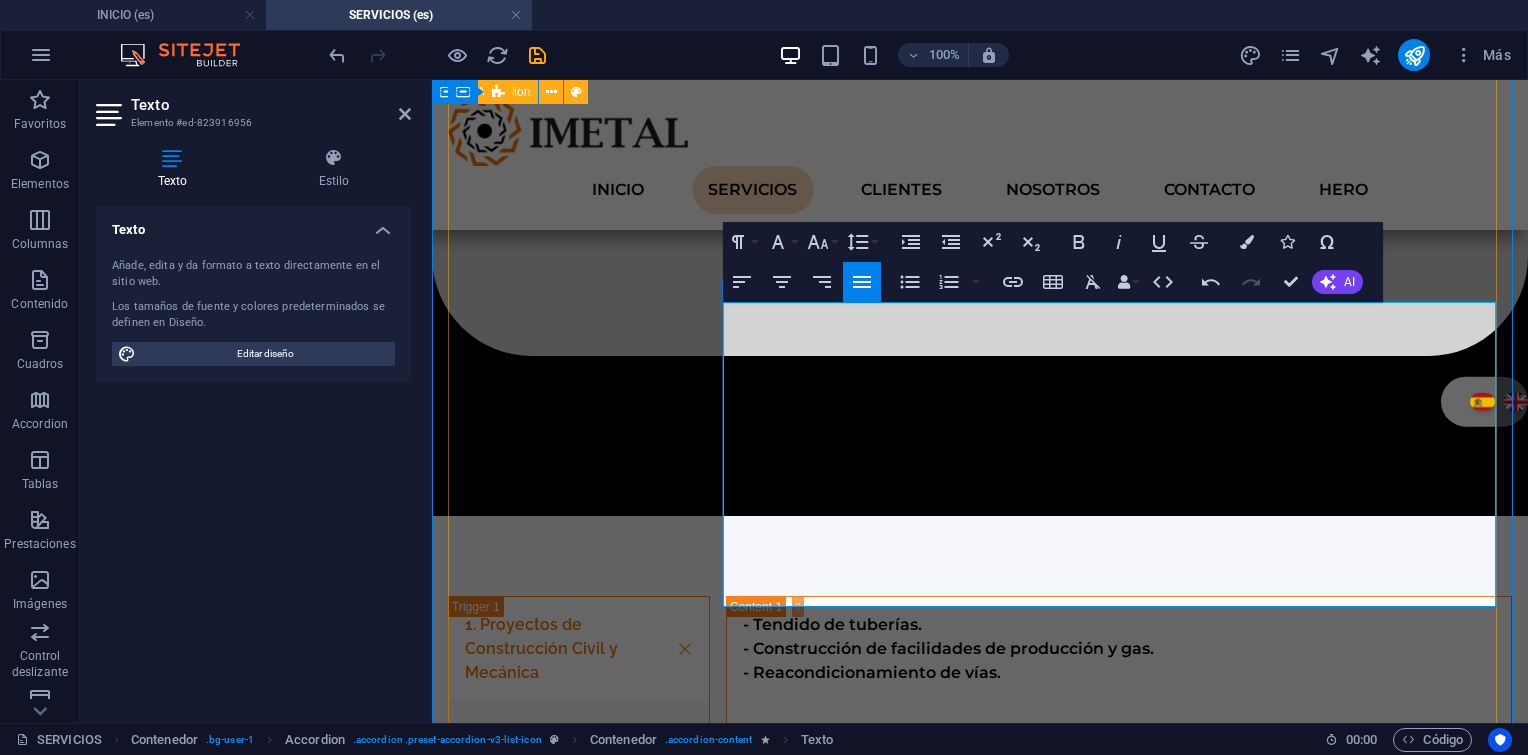 click on "Revisión de sellos mecánicos.  Inspección, reparación y sustitución  de componentes." at bounding box center (1058, 1135) 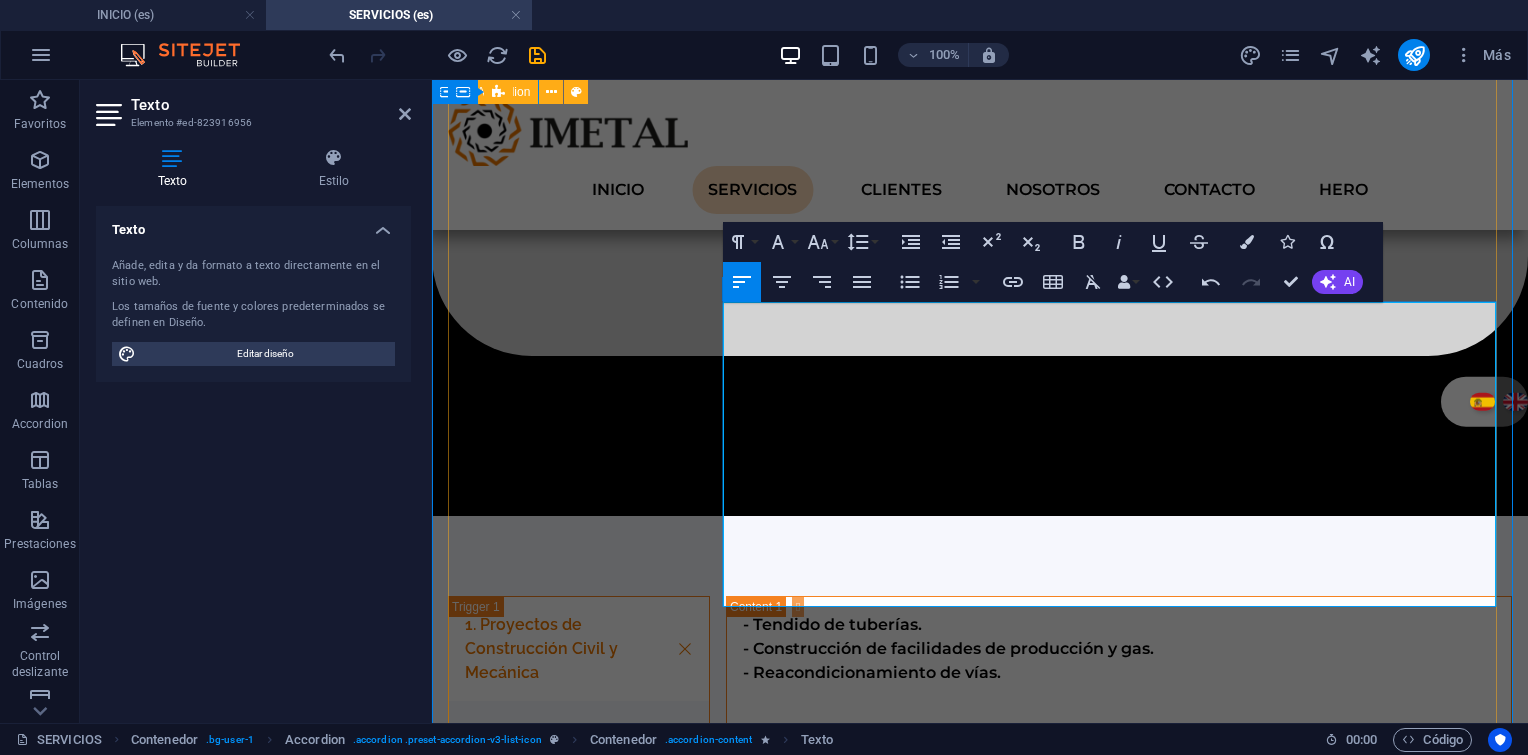 click on "Revisión de sellos mecánicos.  Inspección, reparación y sustitución  de componentes." at bounding box center [1058, 1135] 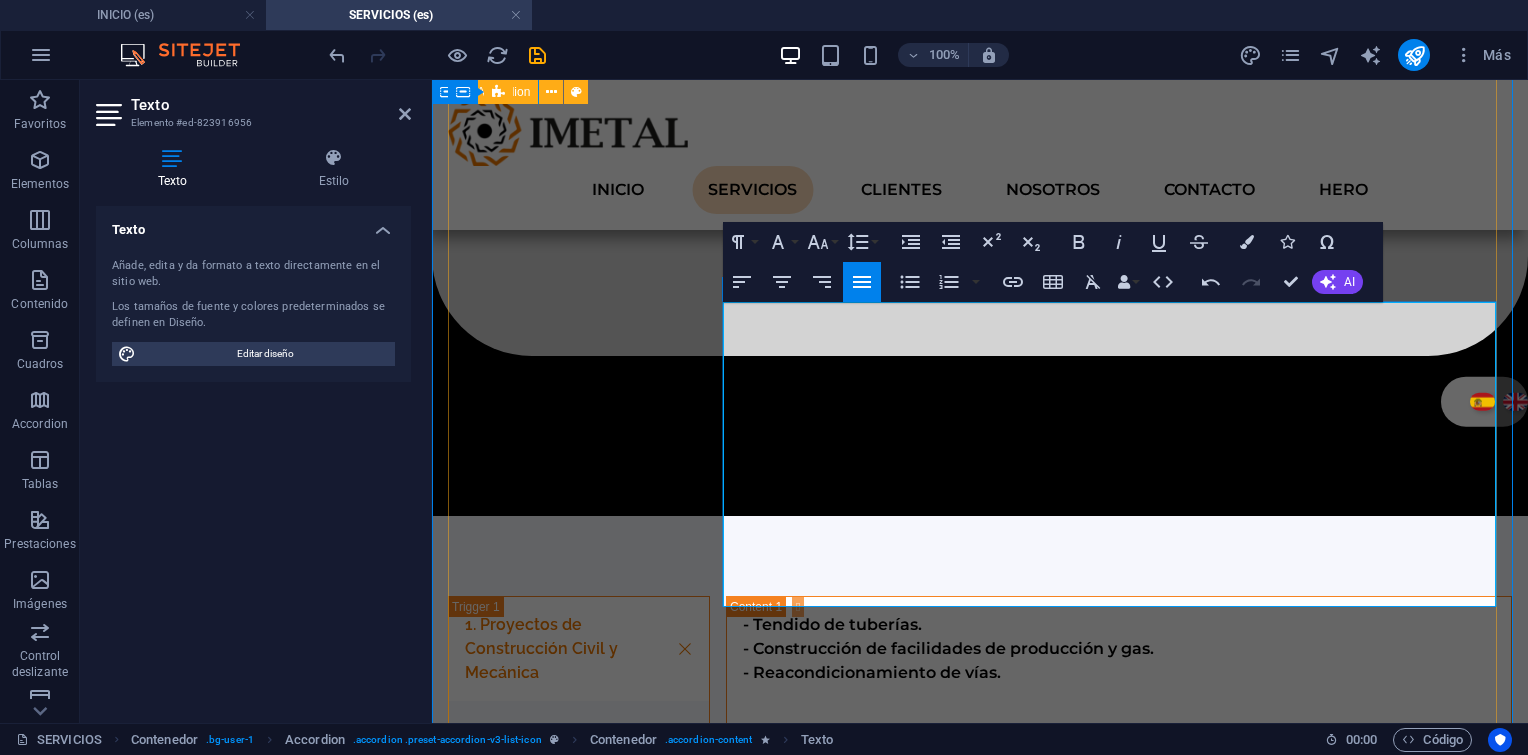 type 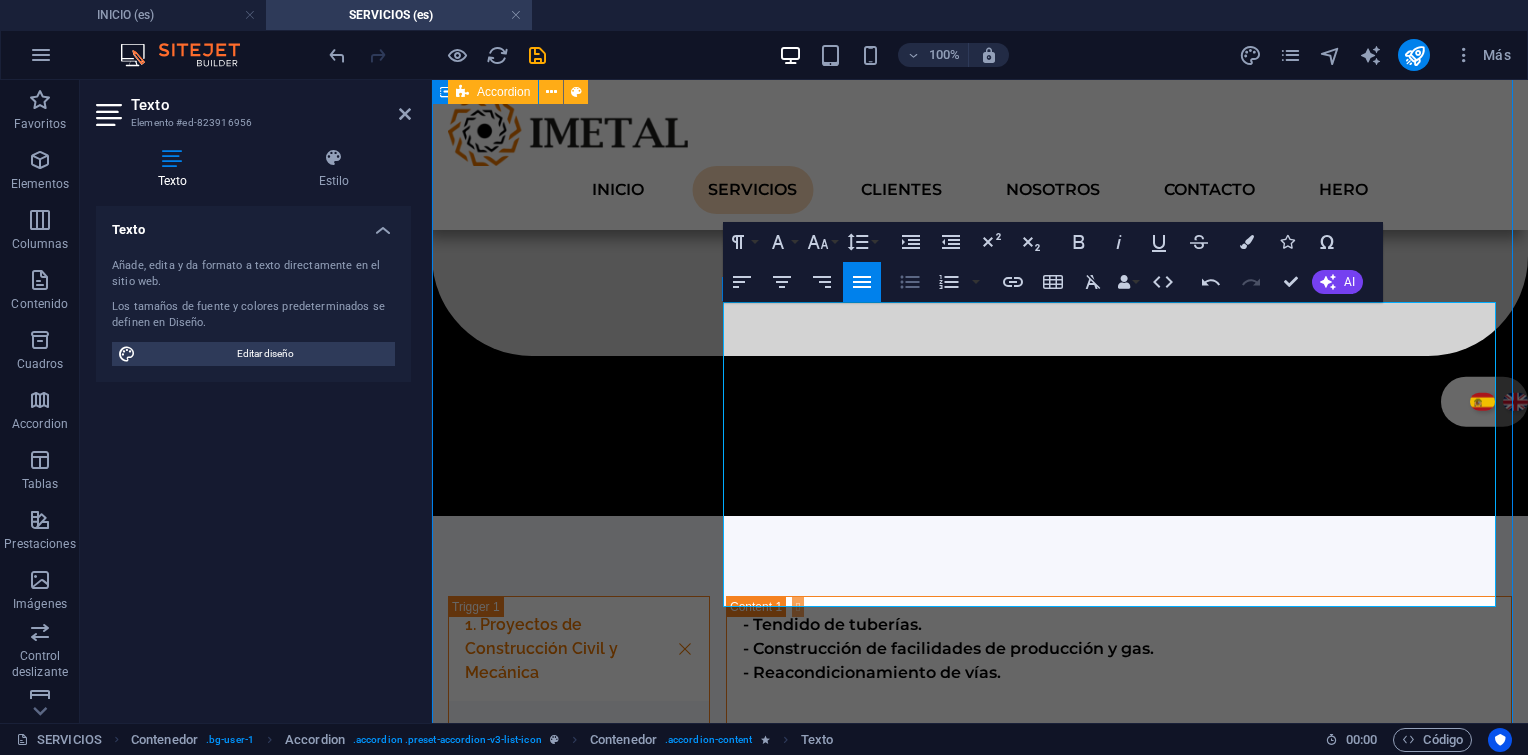 click 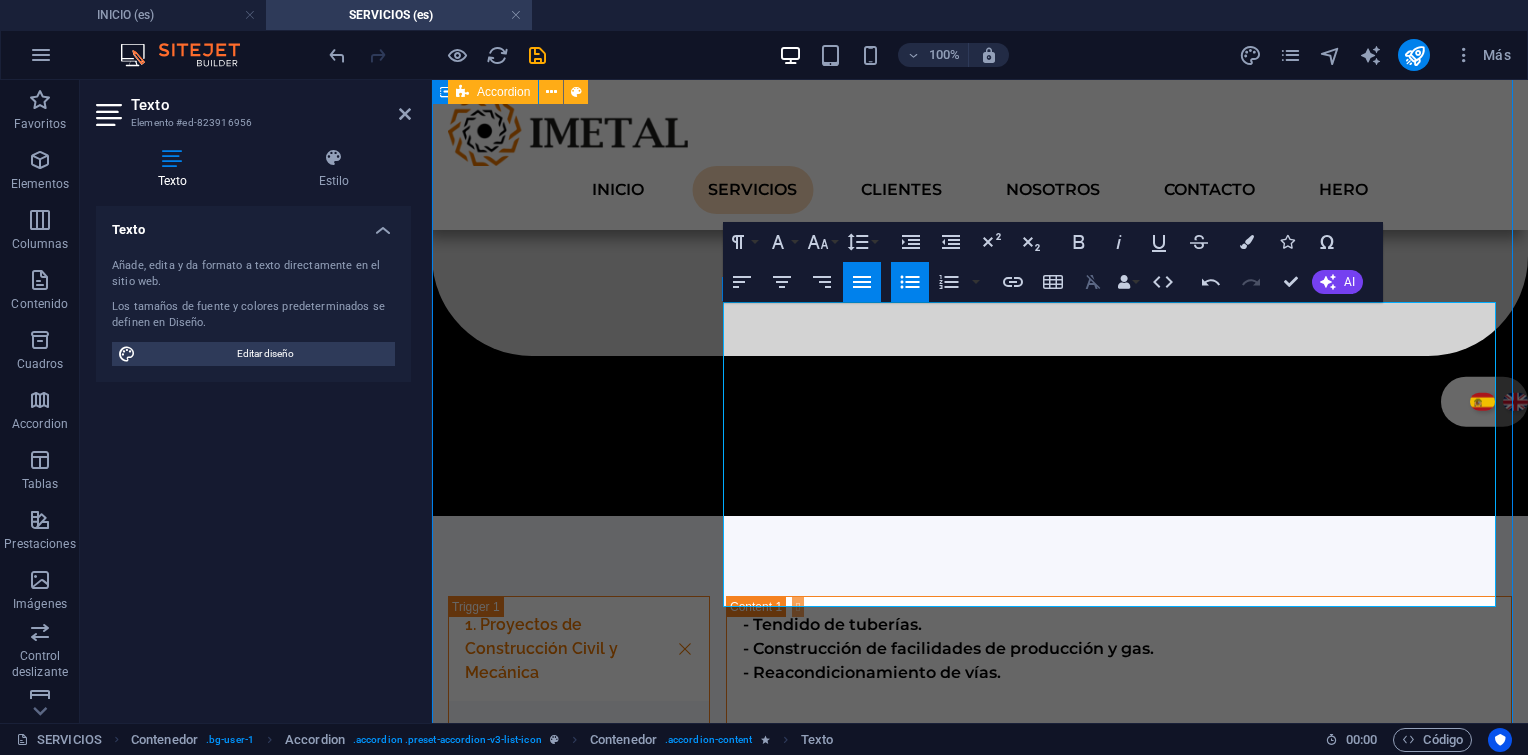 click 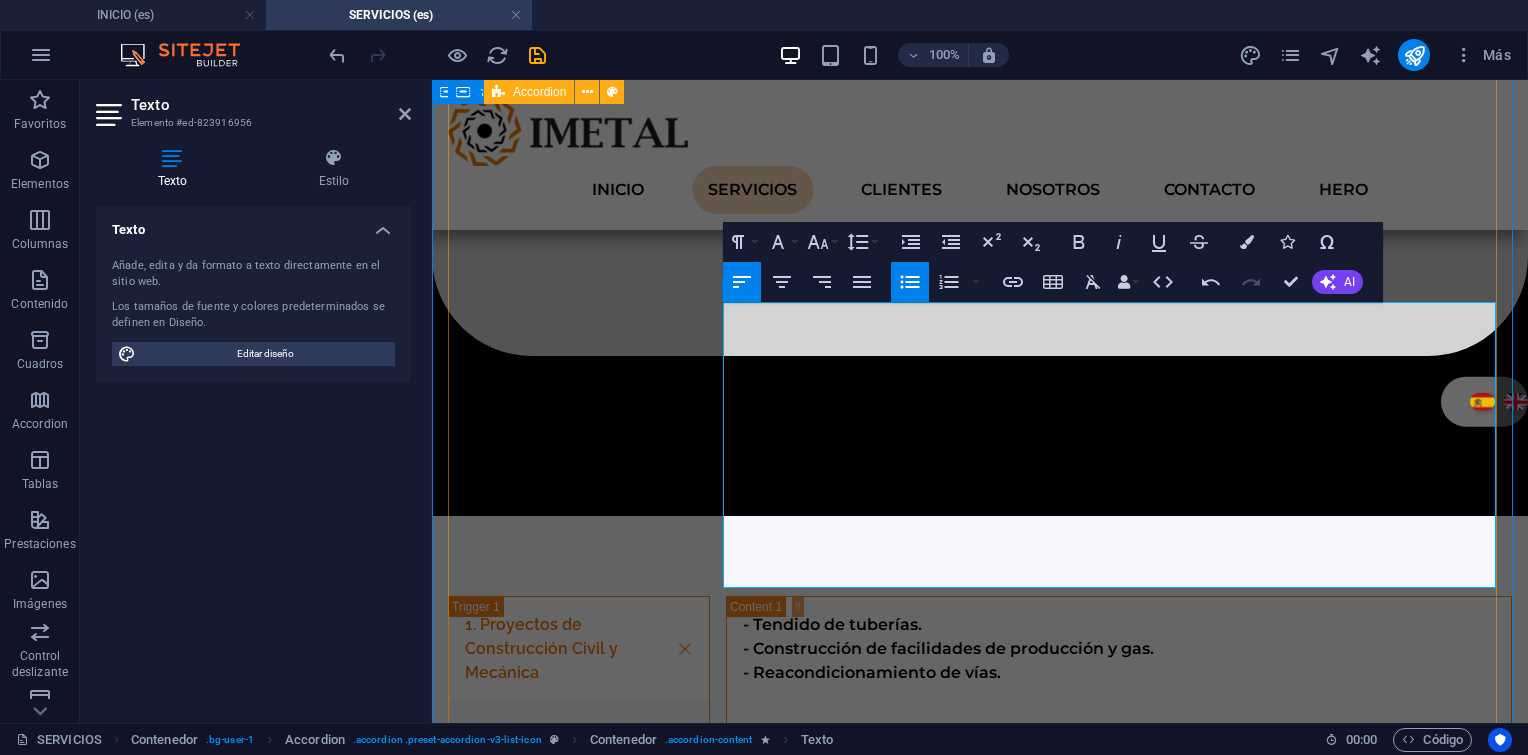 click on "1. Proyectos de Construcción Civil y Mecánica - Tendido de tuberías.   - Construcción de facilidades de producción y gas.   - Reacondicionamiento de vías.   2. Mantenimiento Integral IMETAL está en capacidad de proveer todo el personal técnico y equipo especializado requerido para efectuar el Mantenimiento Integral de los equipos de bombeo (reciprocantes, centrífugos y balancines) así como de los motores acoplados (gas, eléctricos, diesel), en las instalaciones de campo del Cliente. Este Mantenimiento comprende: Mantenimiento Predictivo. Mantenimiento Preventivo, basado en tiempo  y/o condición (MBT-MBC). Mantenimiento Correctivo Menor.  Rutina programada de alineación  con equipos láser inalámbricos. Revisión de sellos mecánicos.  Inspección, reparación y sustitución  de componentes. Revisión y reemplazo de lubricantes. Certificación, calibración y reemplazo  de válvulas PSV. Inspección visual y preparación de superficies  bajo la norma-SSPC. Suelta el contenido aquí o" at bounding box center [980, 1068] 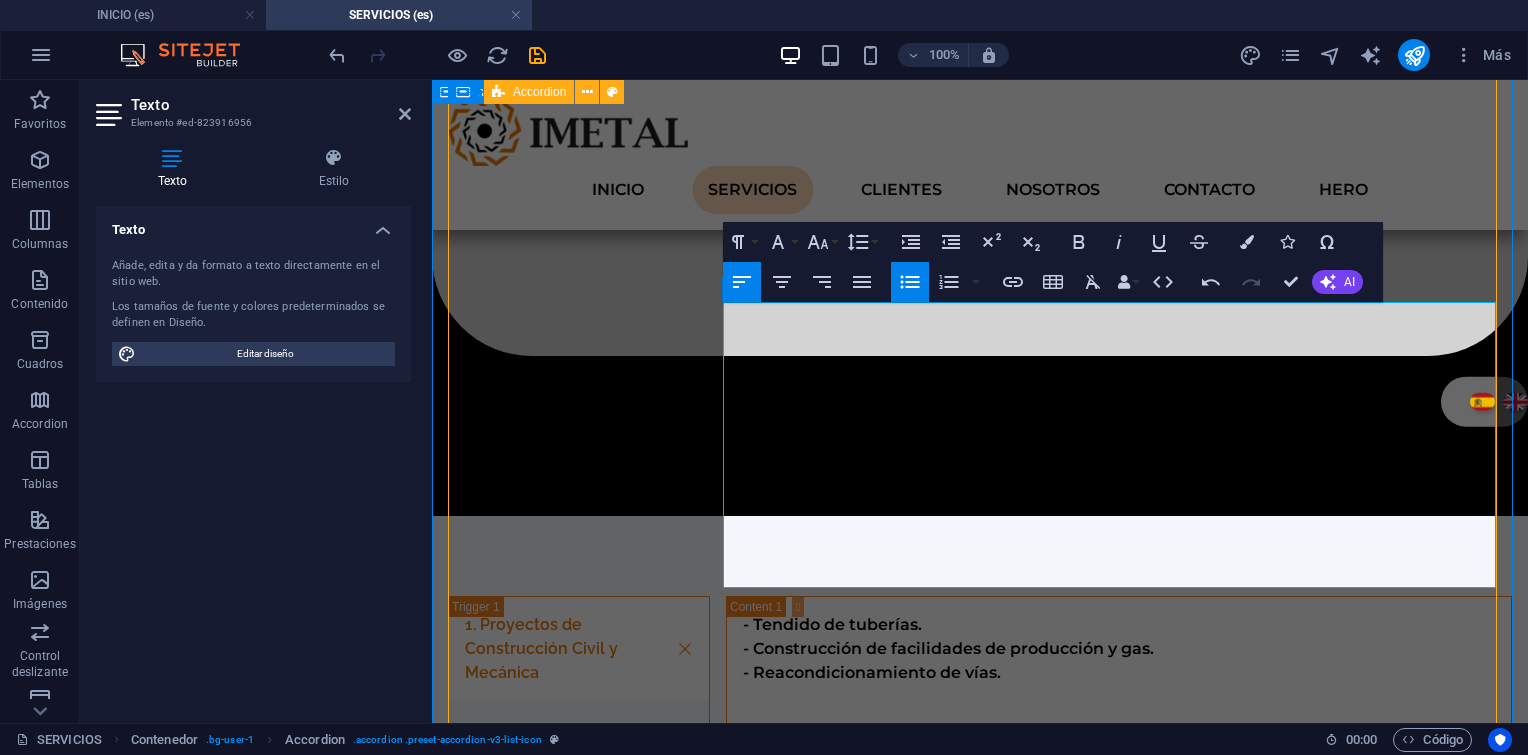 scroll, scrollTop: 951, scrollLeft: 0, axis: vertical 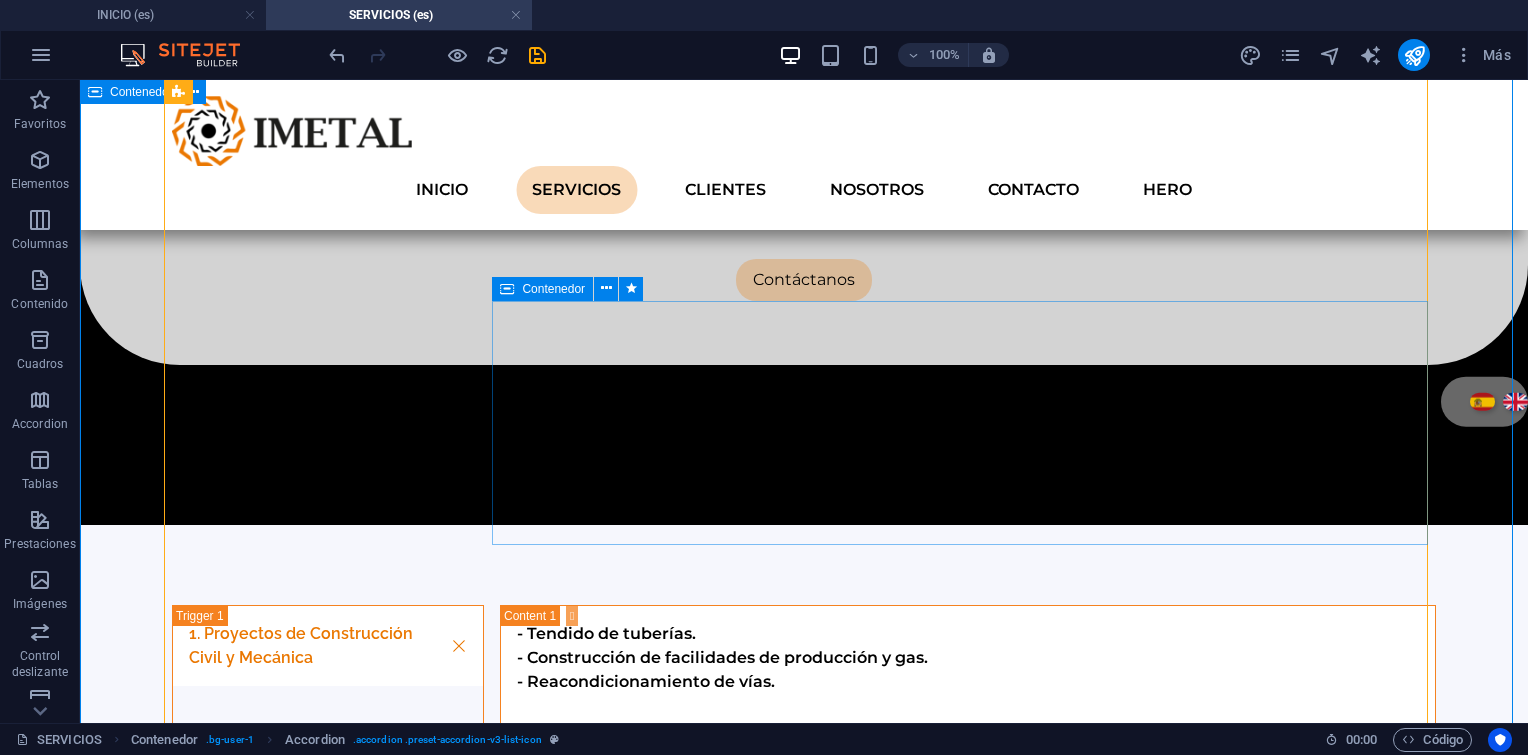 click on "Contenedor" at bounding box center (553, 289) 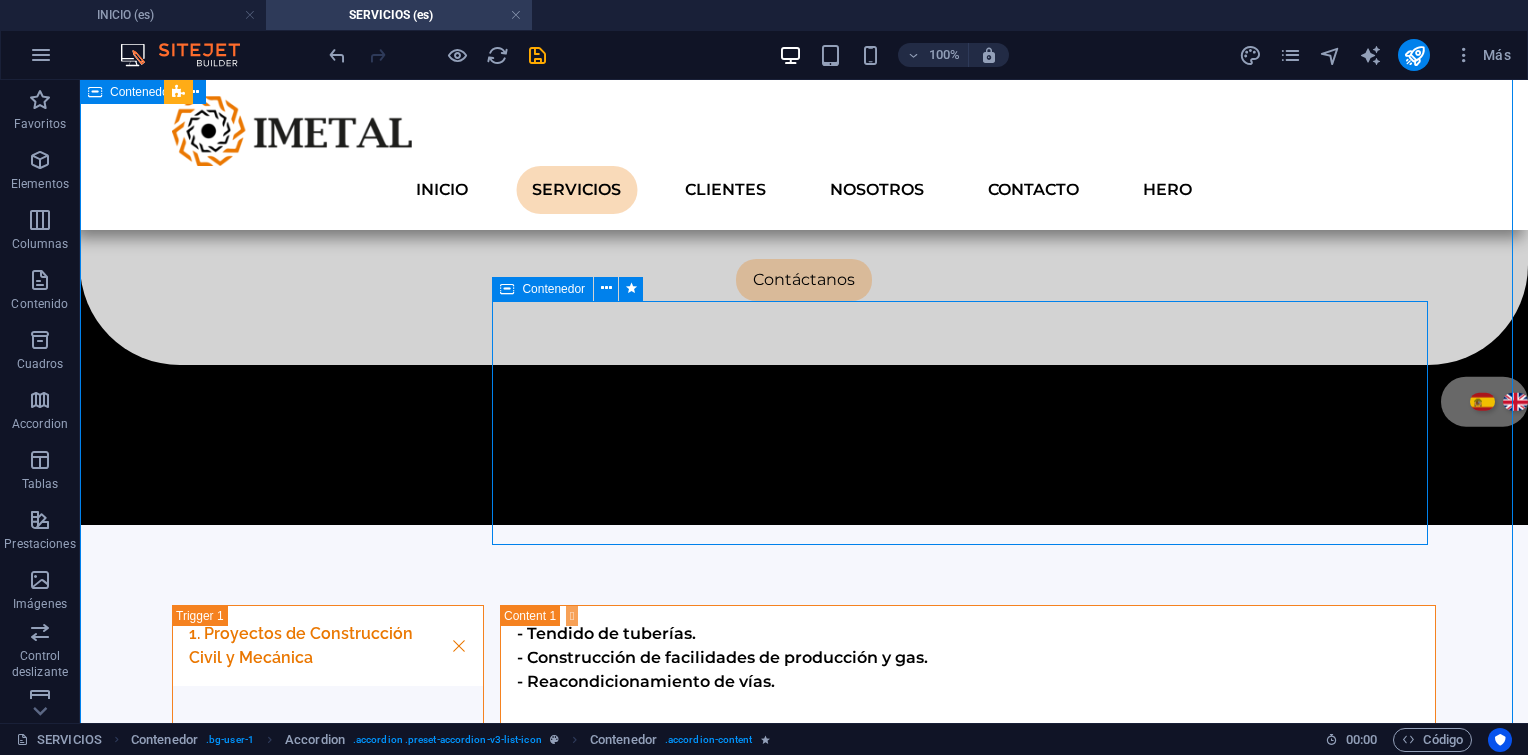 click on "Contenedor" at bounding box center [553, 289] 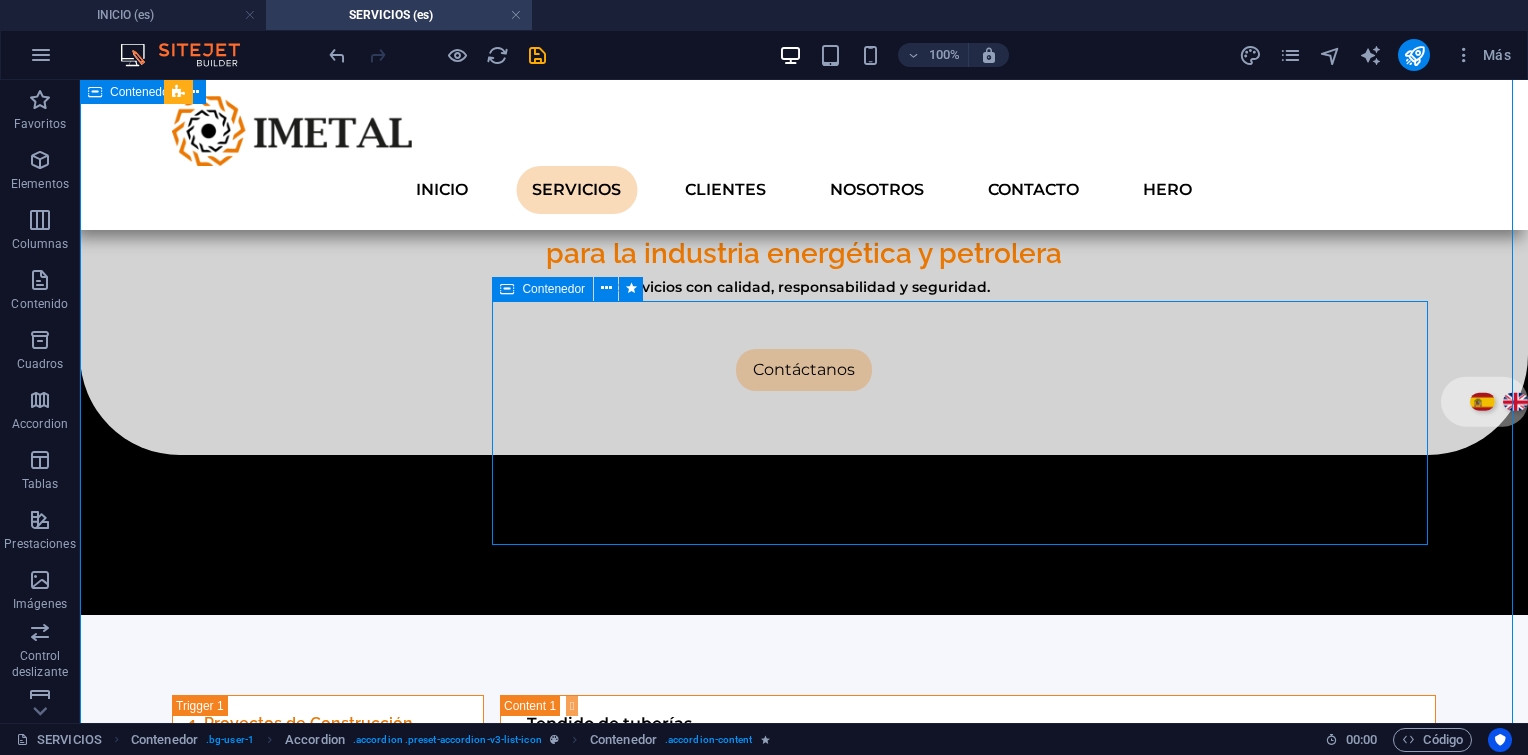 scroll, scrollTop: 1083, scrollLeft: 0, axis: vertical 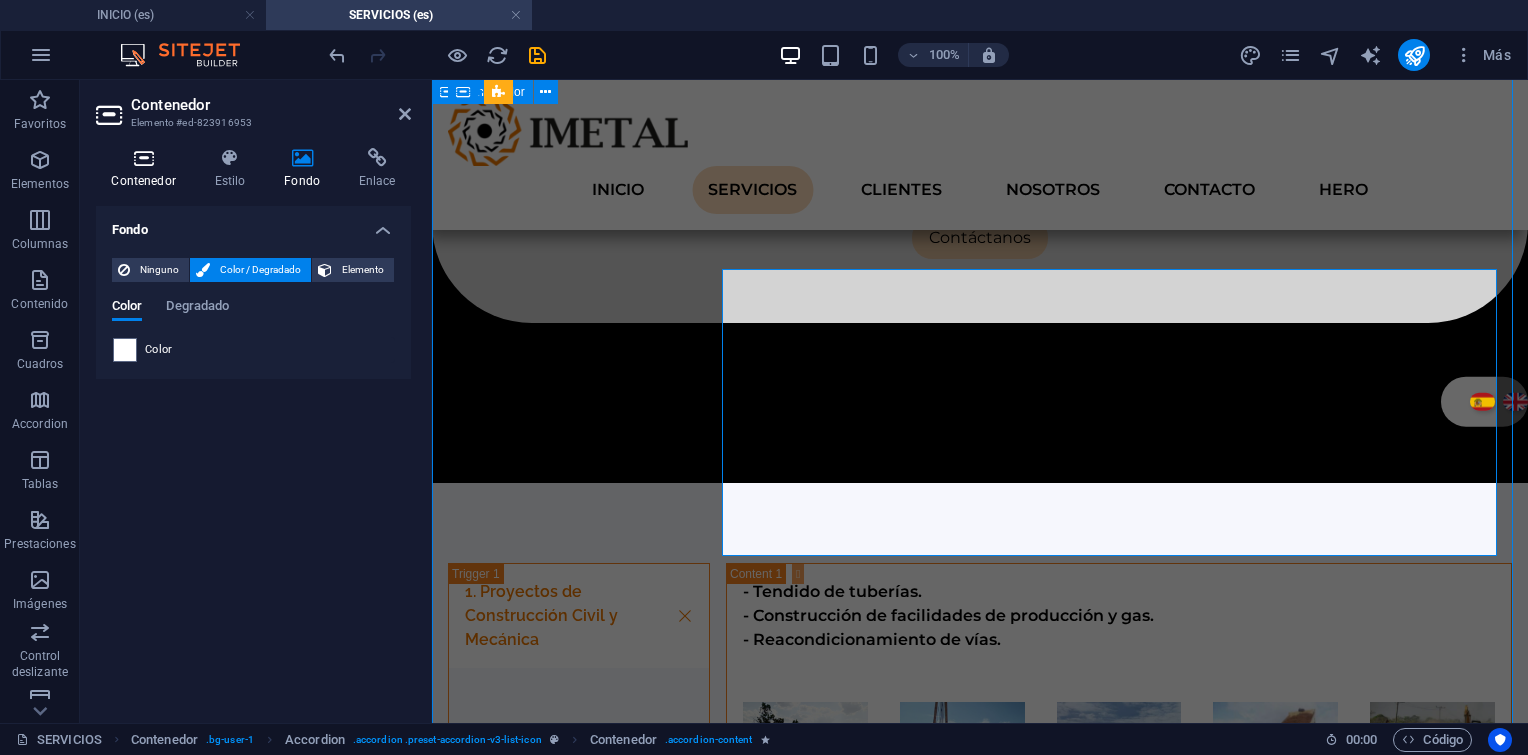 click at bounding box center (143, 158) 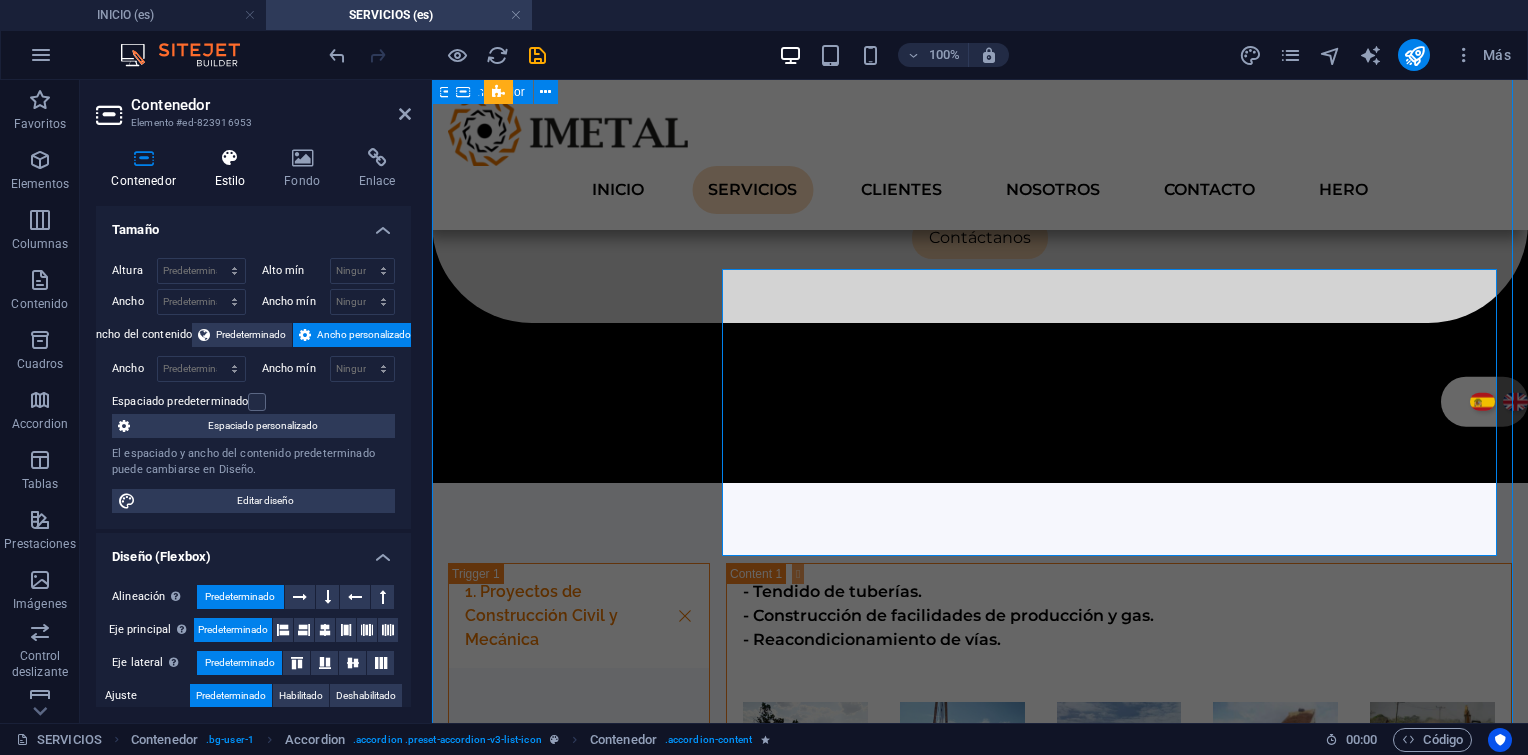 click on "Estilo" at bounding box center [234, 169] 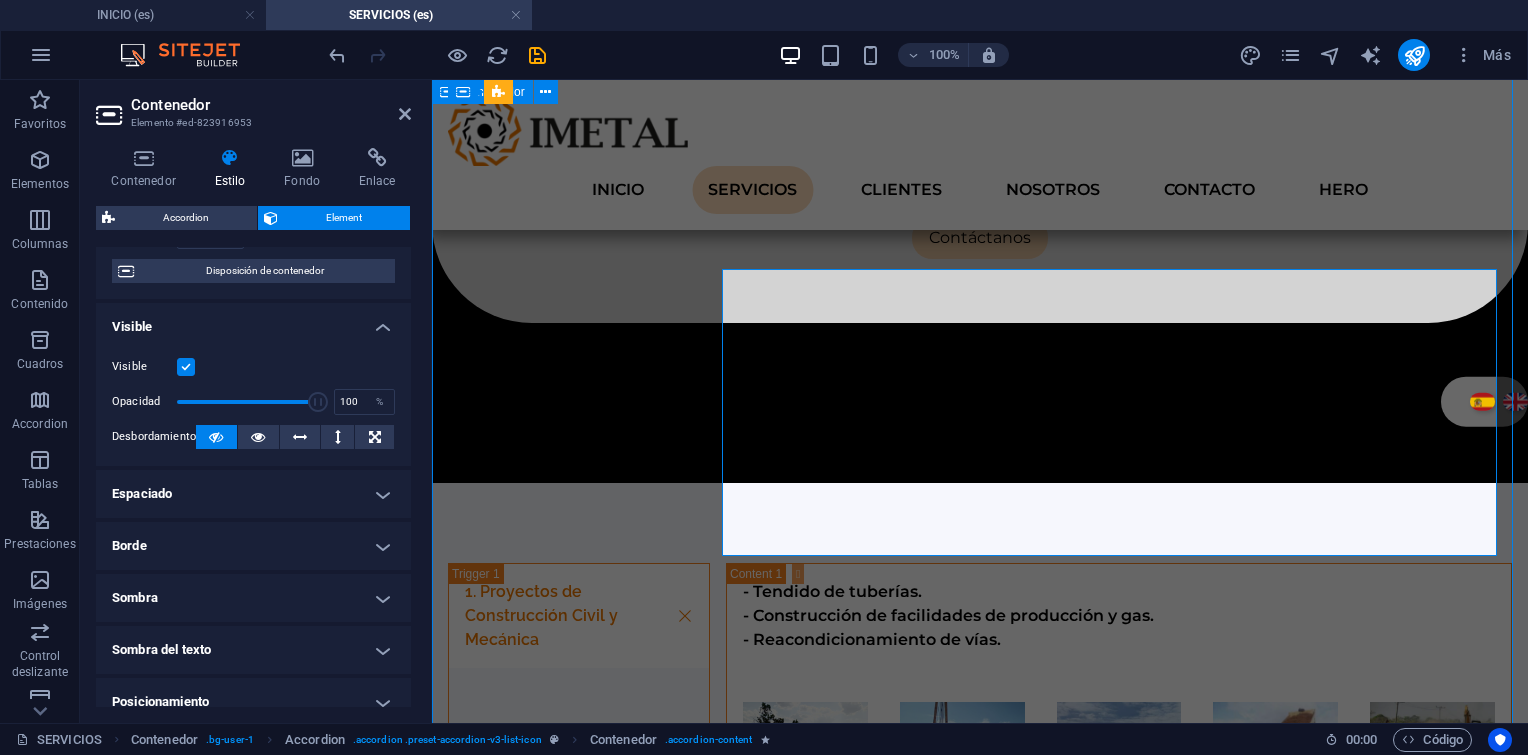 scroll, scrollTop: 400, scrollLeft: 0, axis: vertical 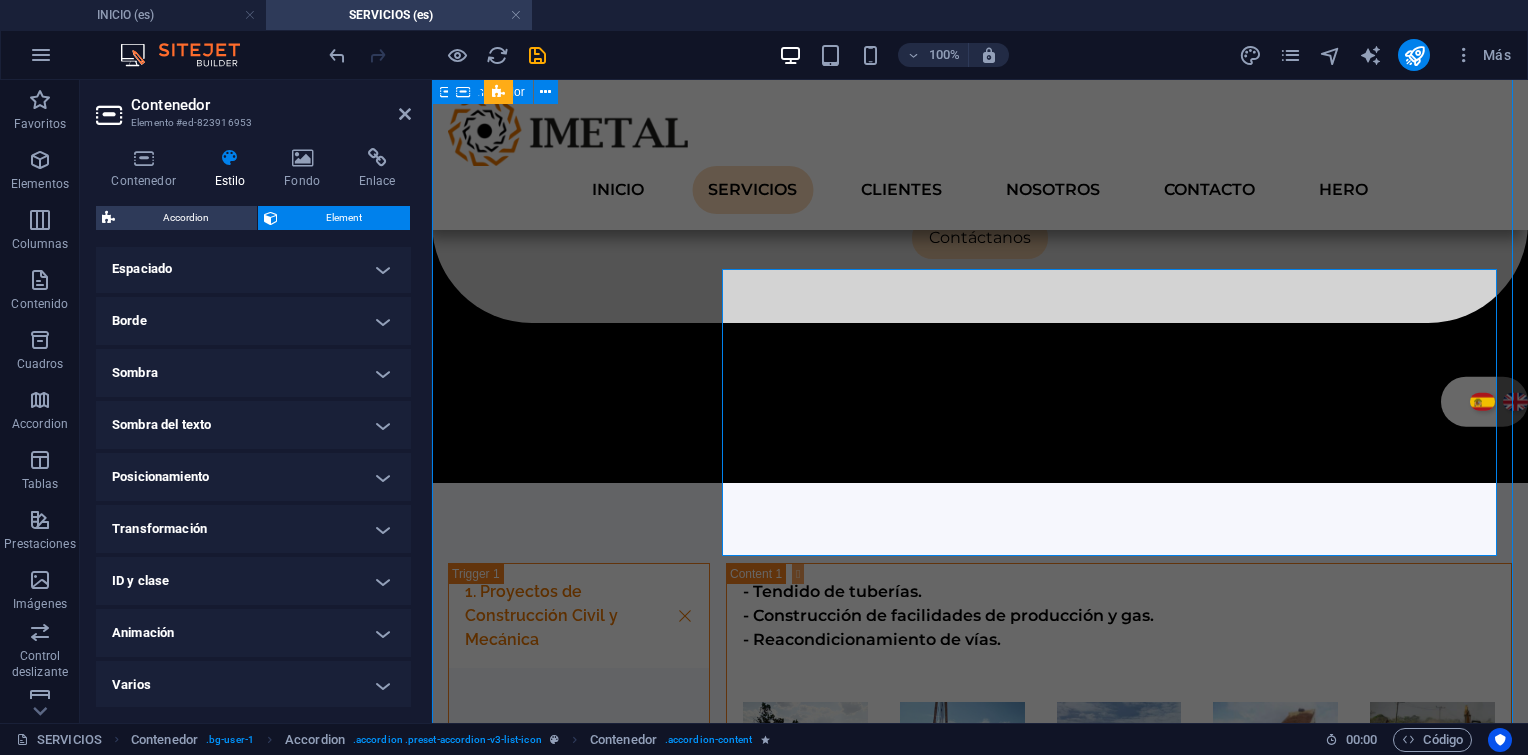 click on "Espaciado" at bounding box center (253, 269) 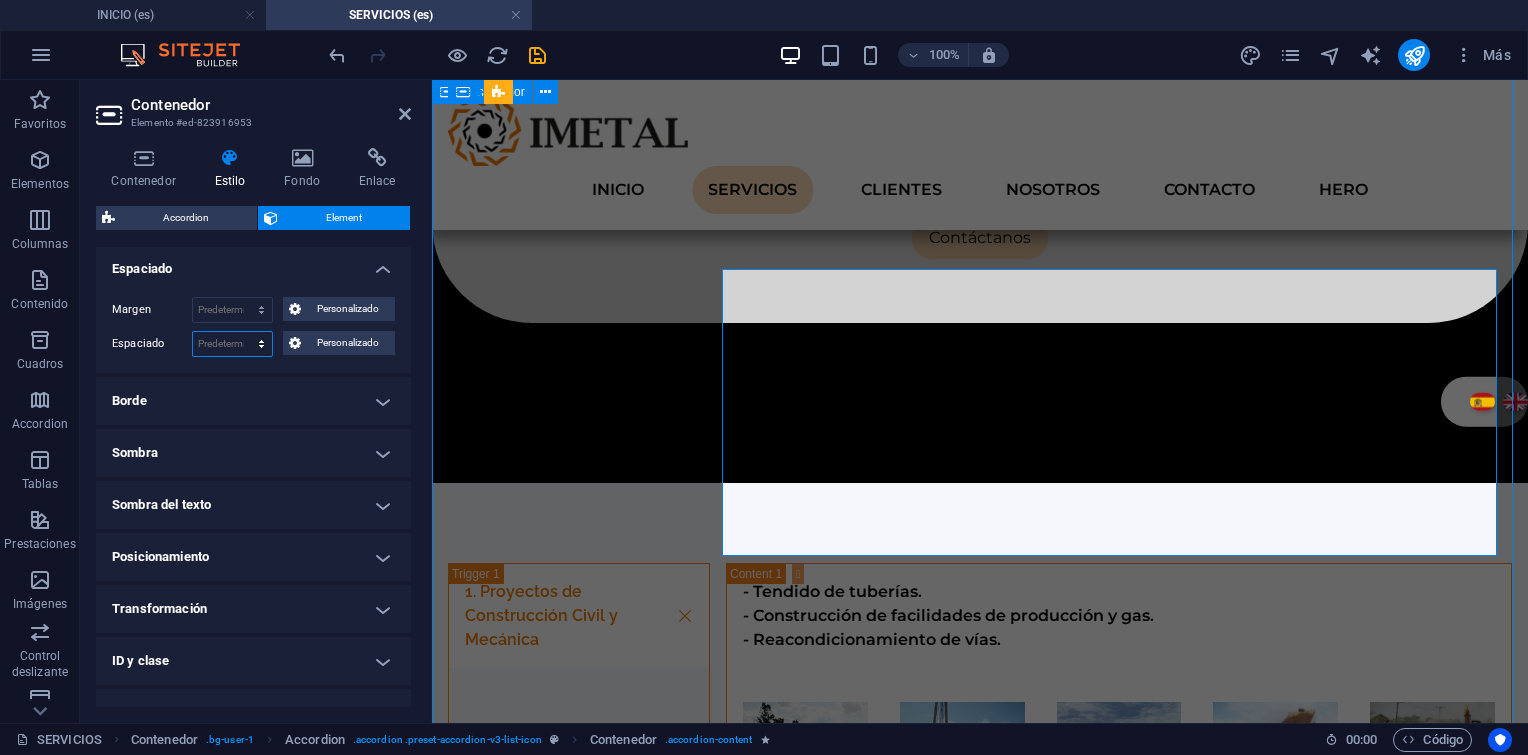 click on "Predeterminado px rem % vh vw Personalizado" at bounding box center (232, 344) 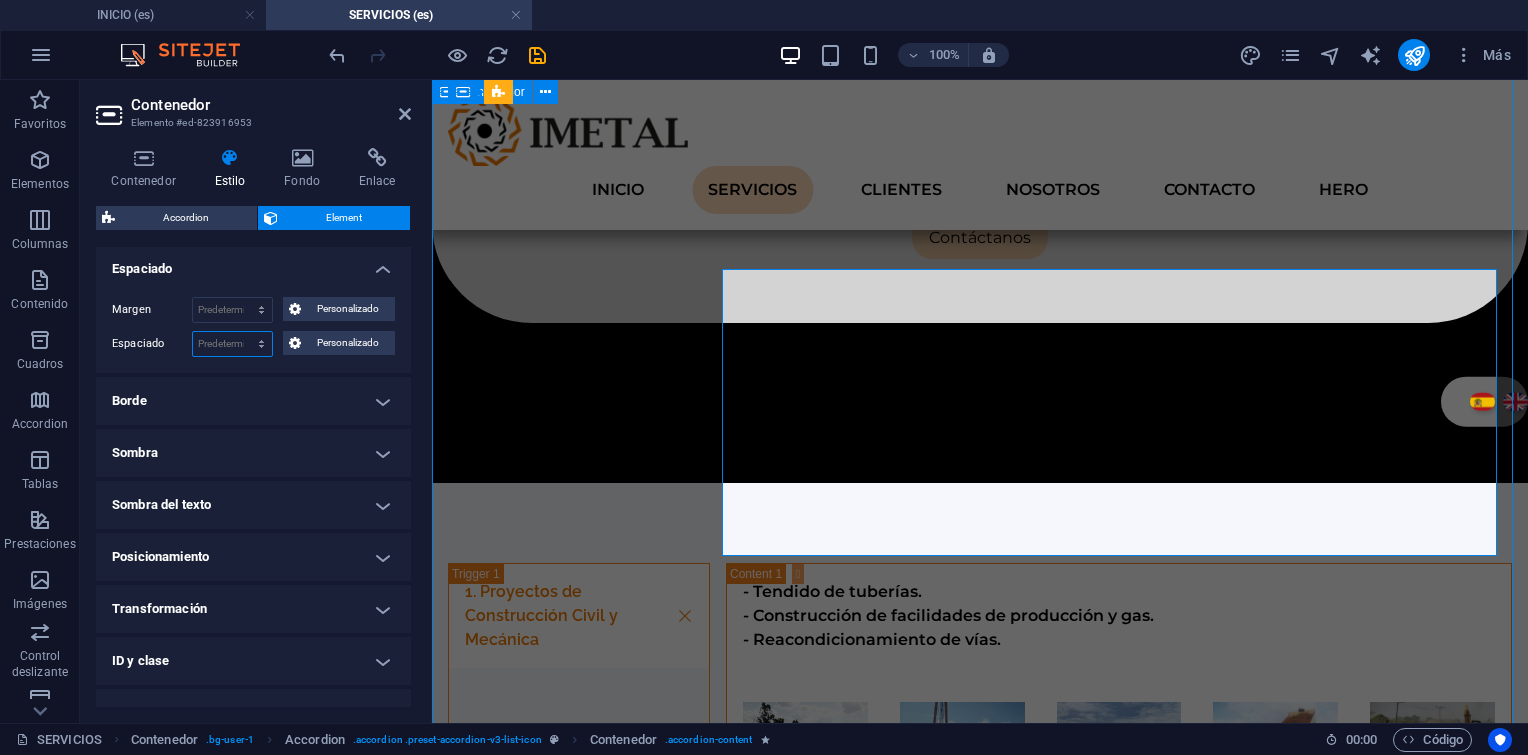 select on "rem" 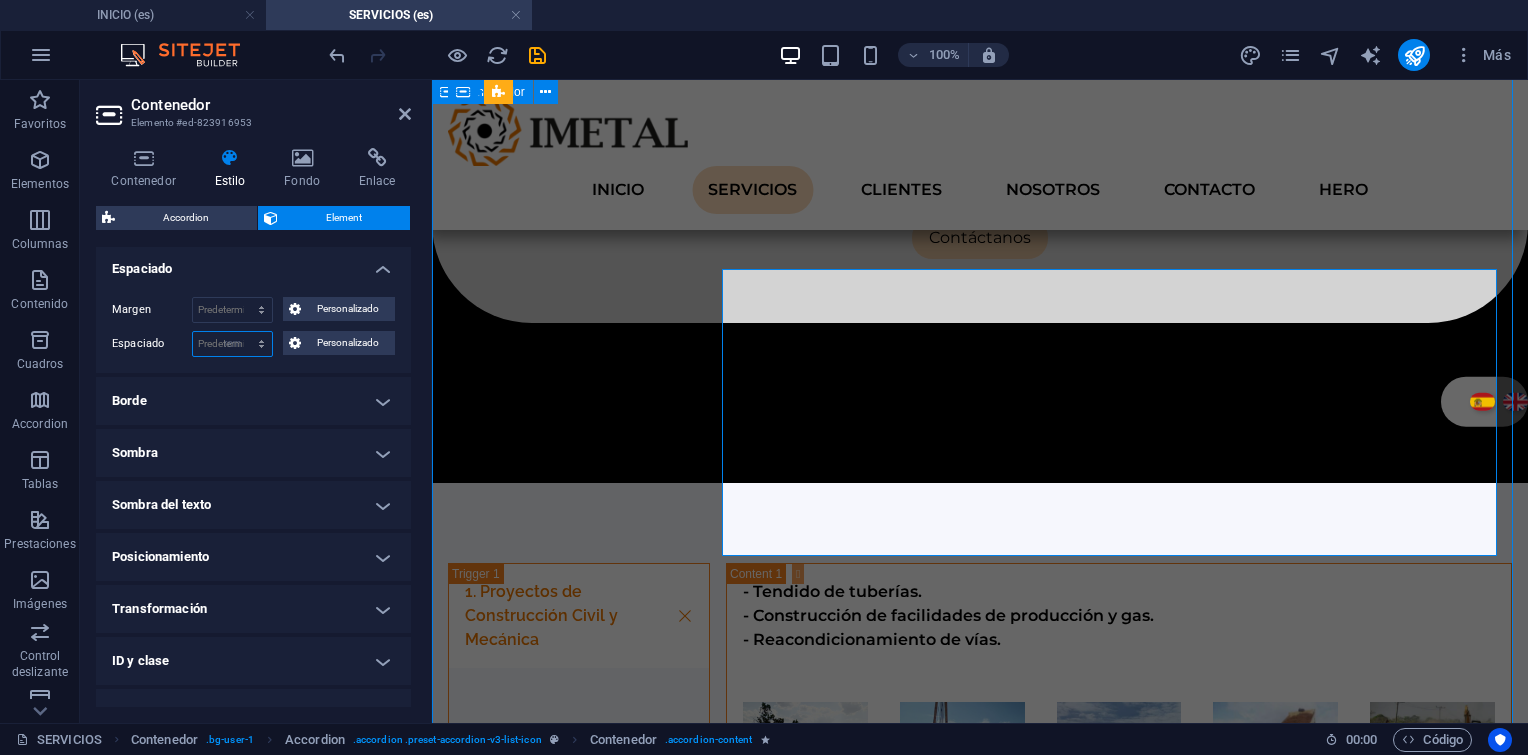 click on "Predeterminado px rem % vh vw Personalizado" at bounding box center [232, 344] 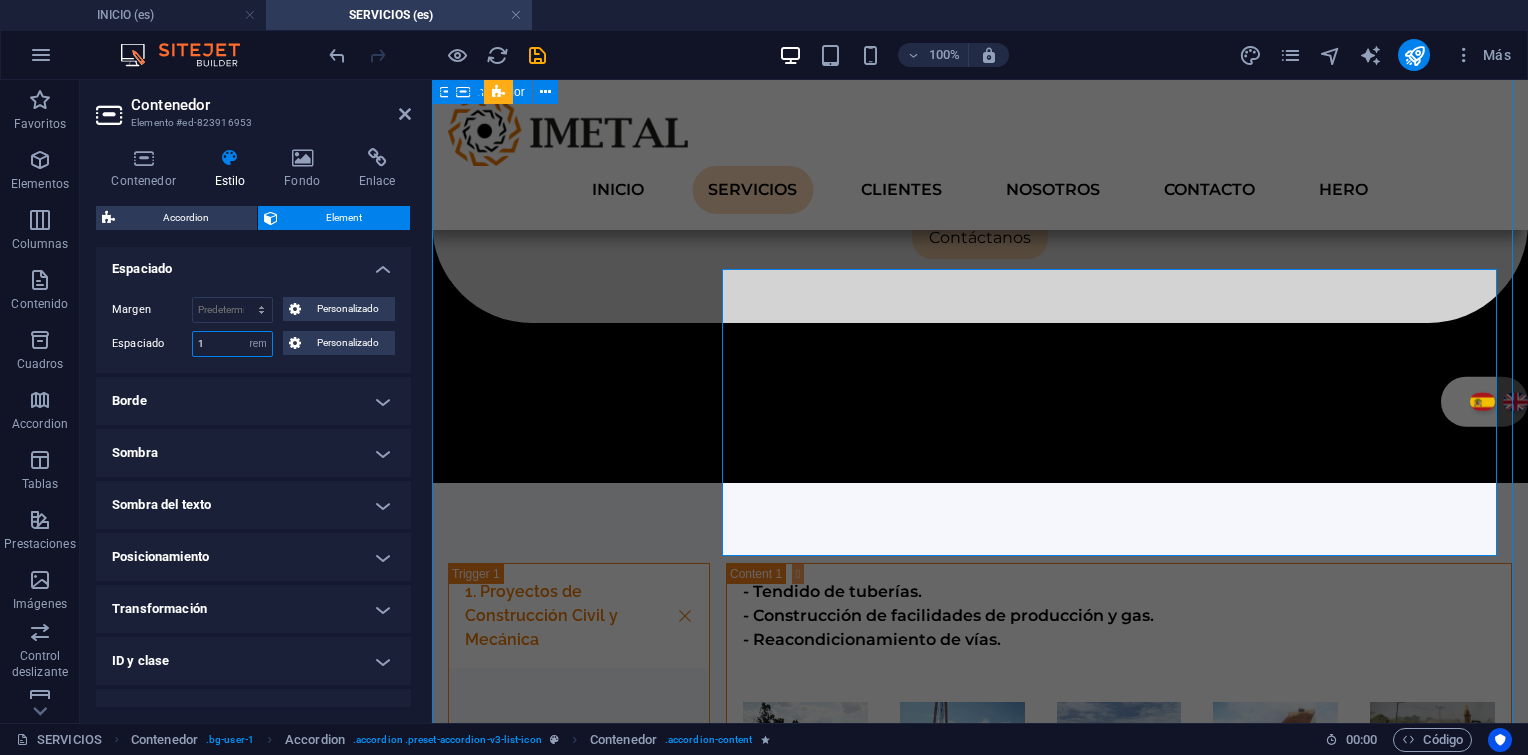 type on "1" 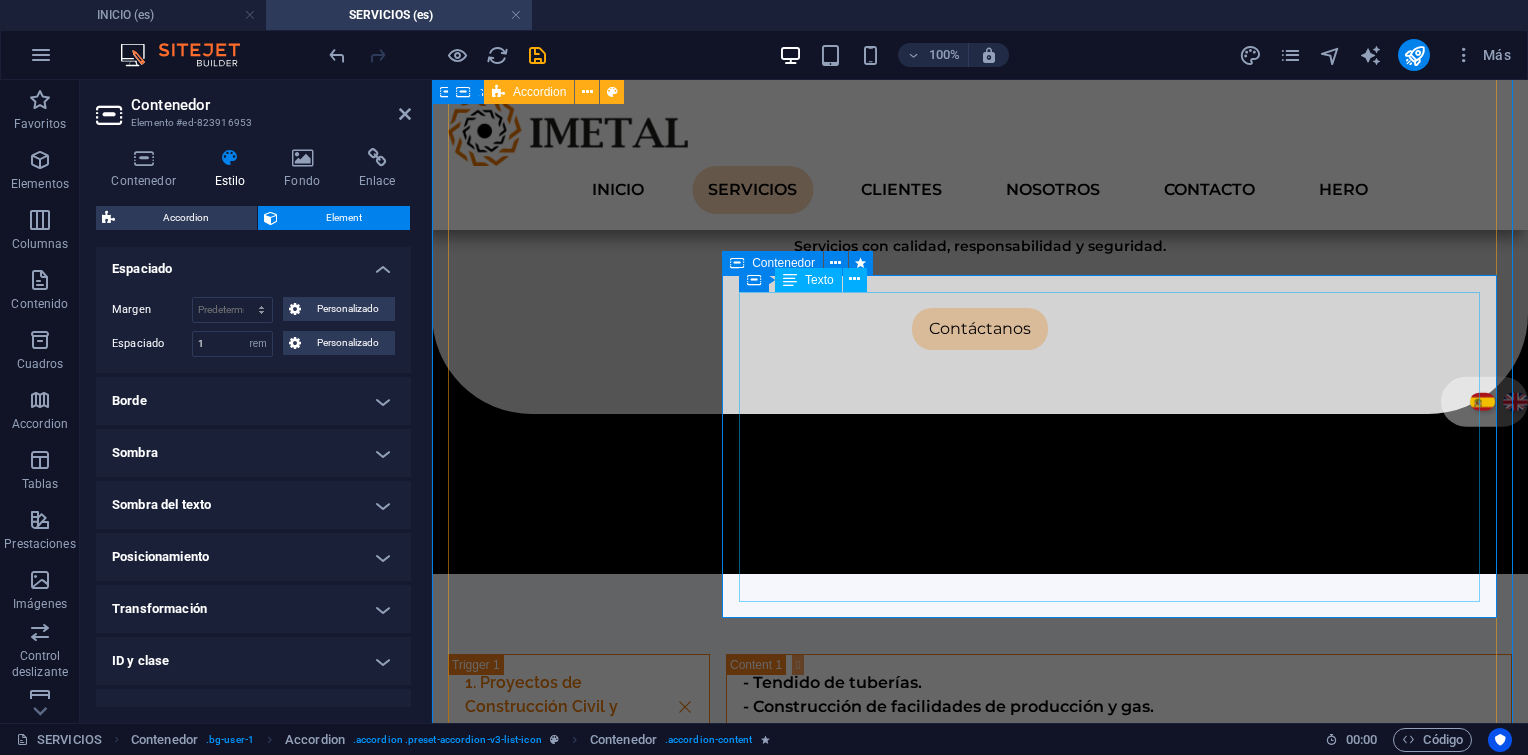 scroll, scrollTop: 983, scrollLeft: 0, axis: vertical 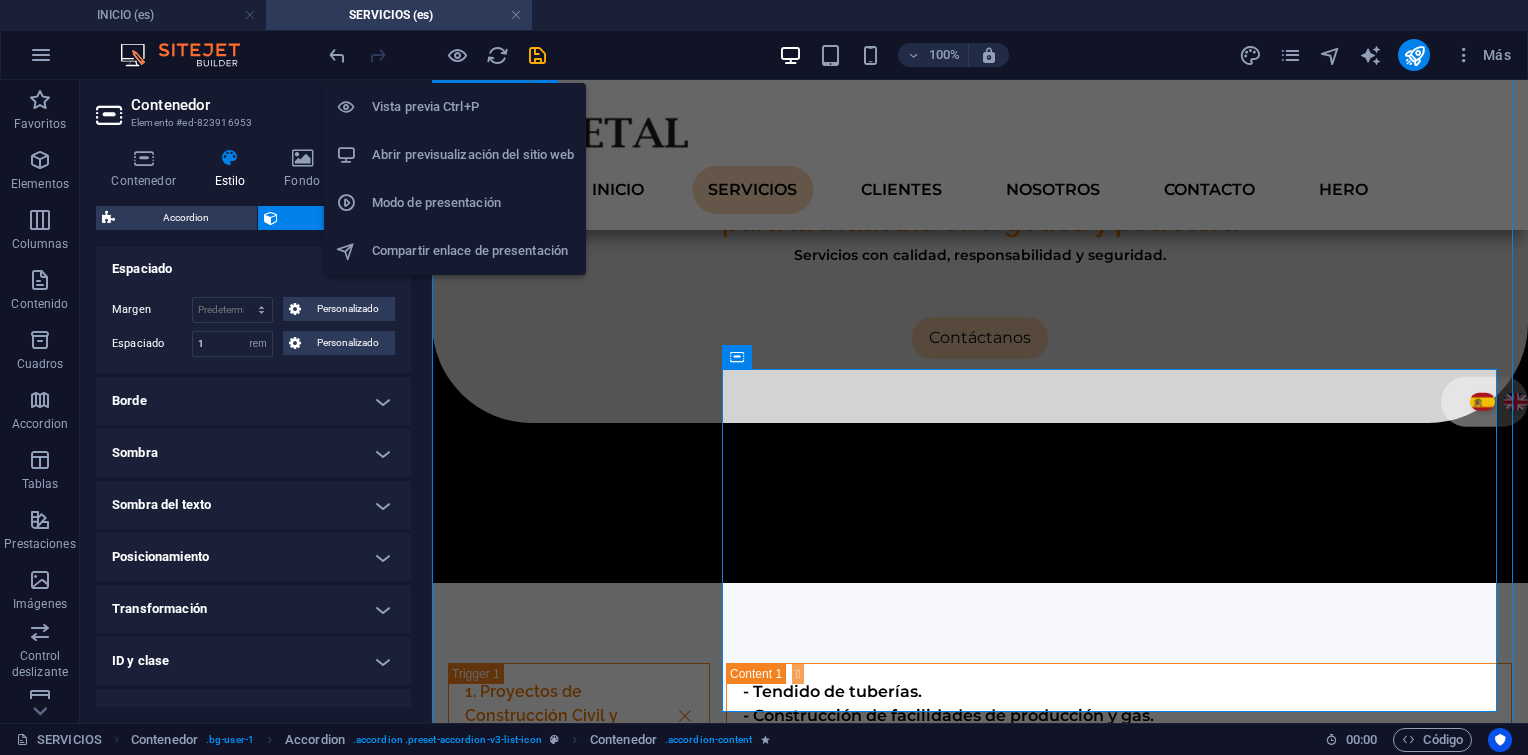 click at bounding box center (437, 55) 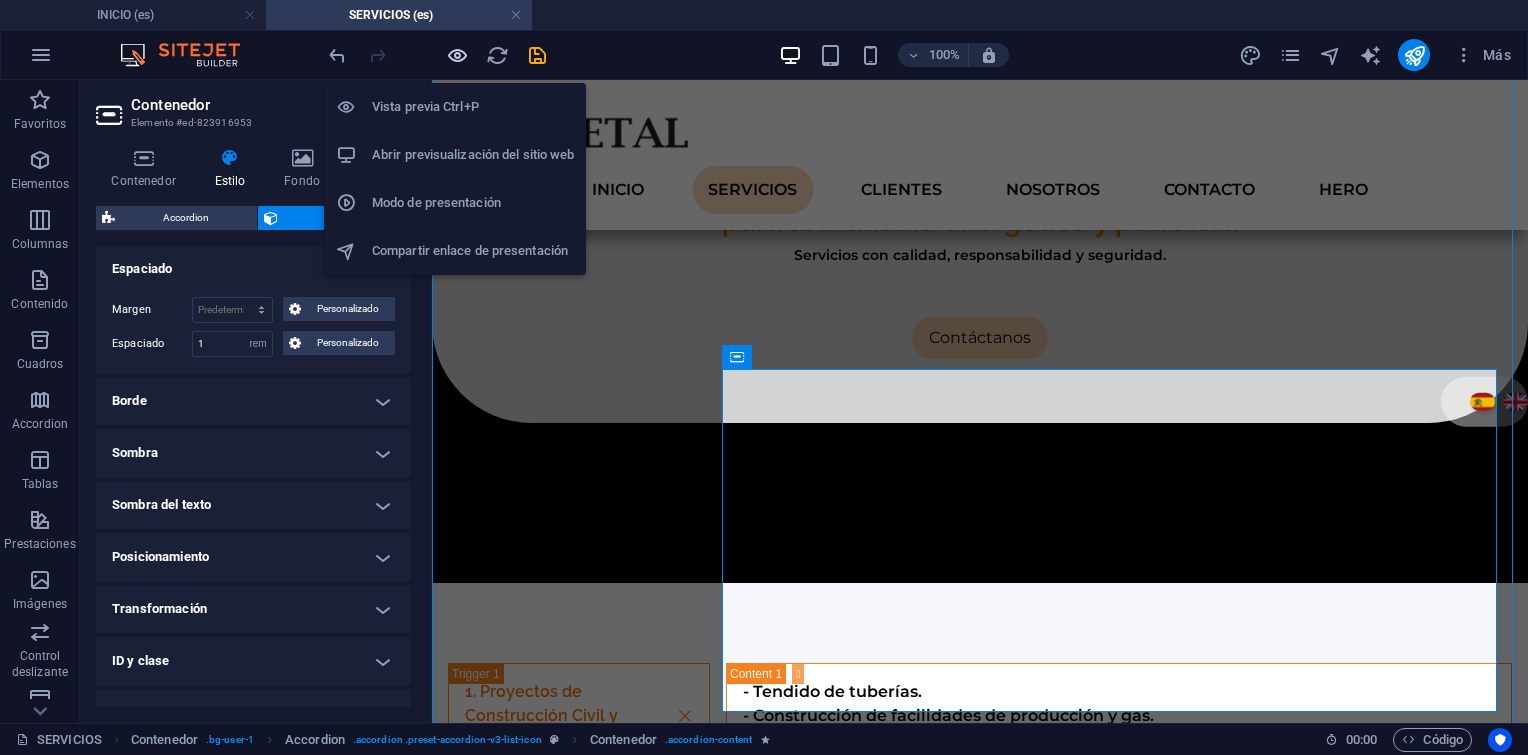click at bounding box center (457, 55) 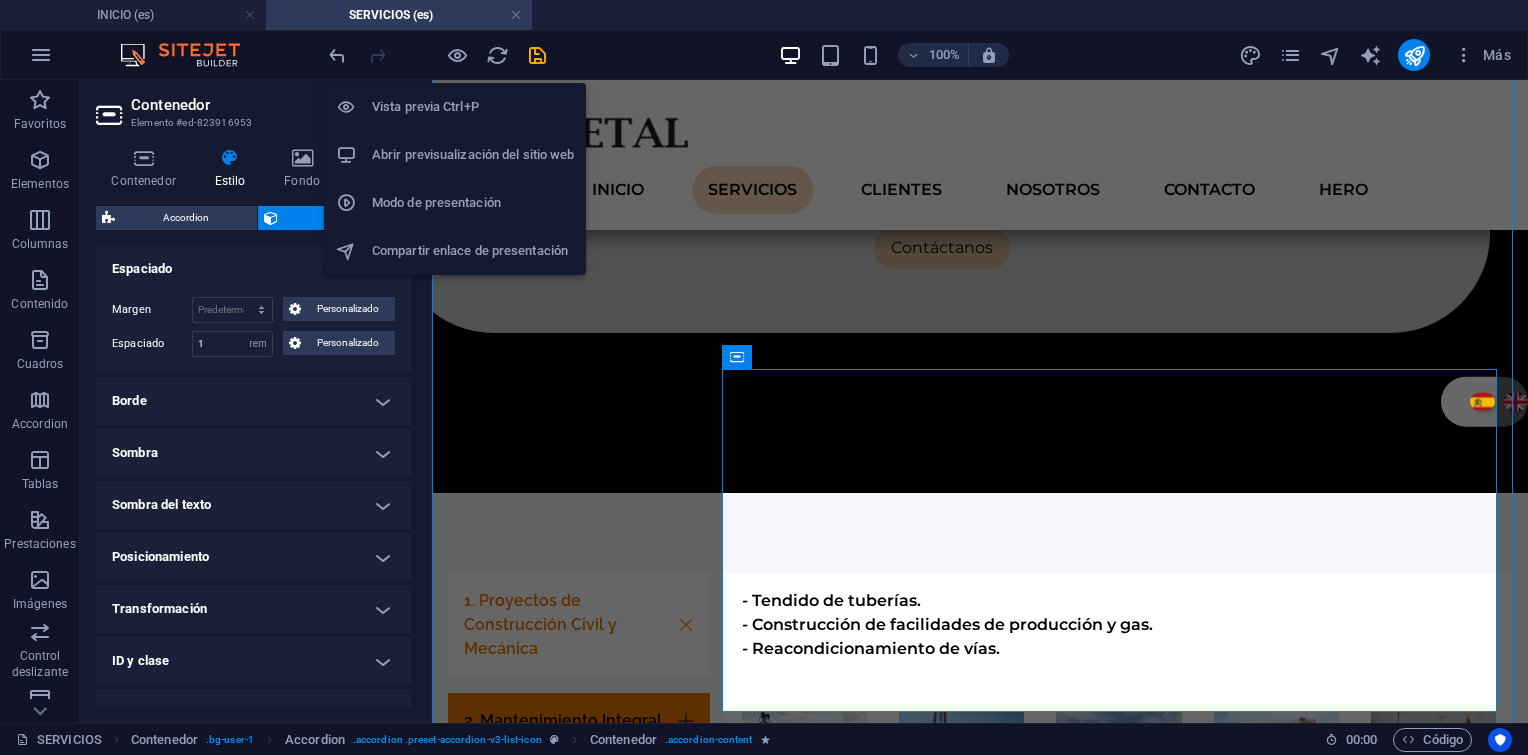 scroll, scrollTop: 586, scrollLeft: 0, axis: vertical 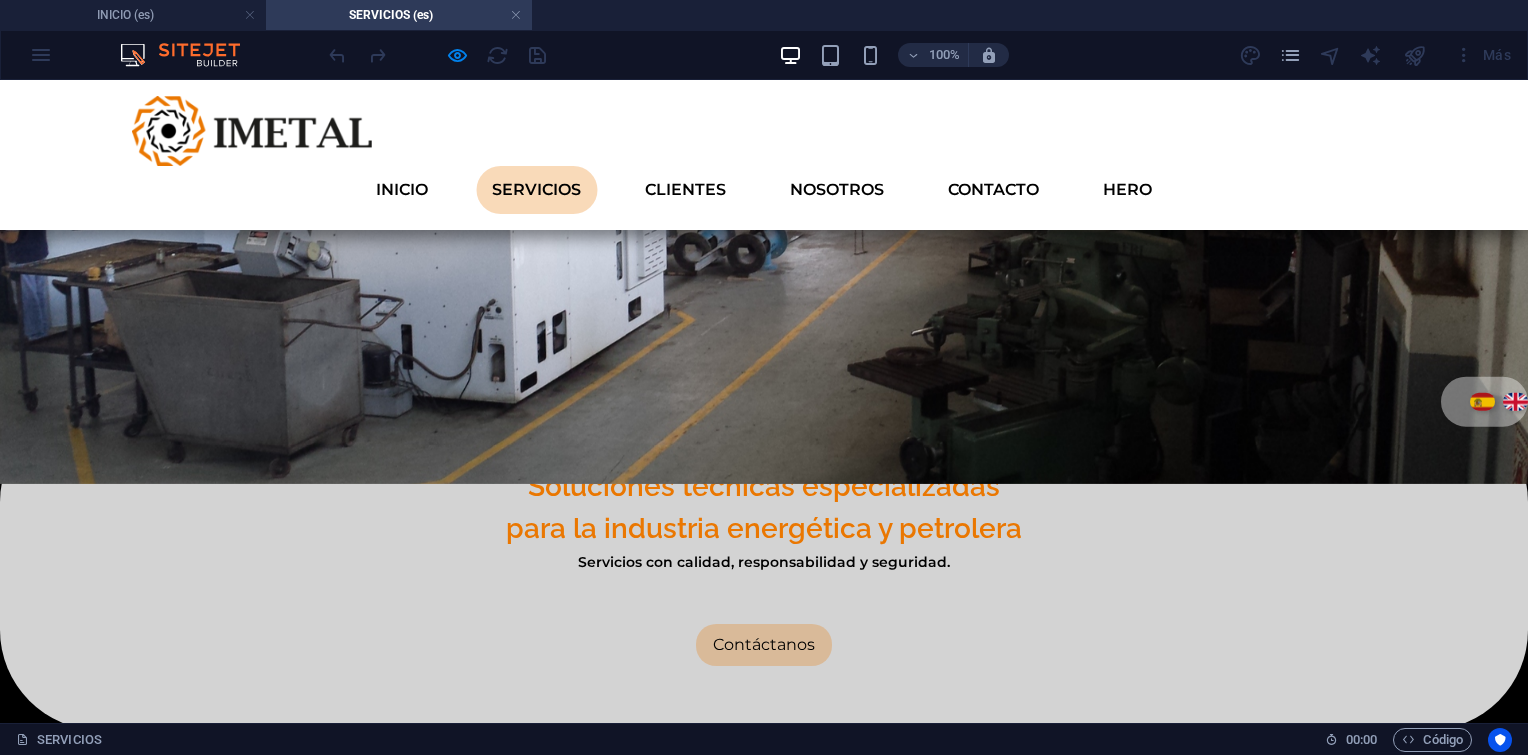 click on "2. Mantenimiento Integral" at bounding box center [288, 1094] 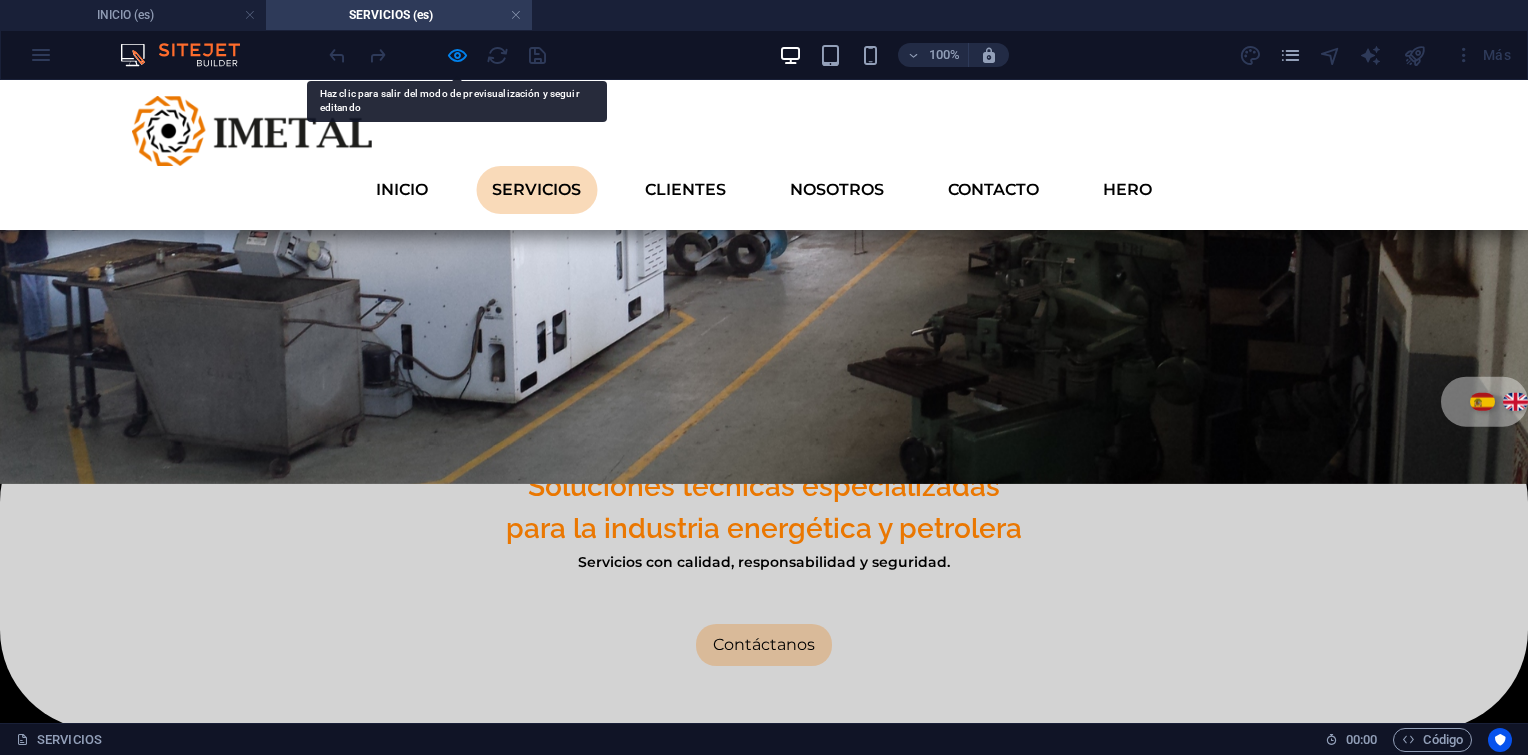 drag, startPoint x: 577, startPoint y: 388, endPoint x: 688, endPoint y: 411, distance: 113.35784 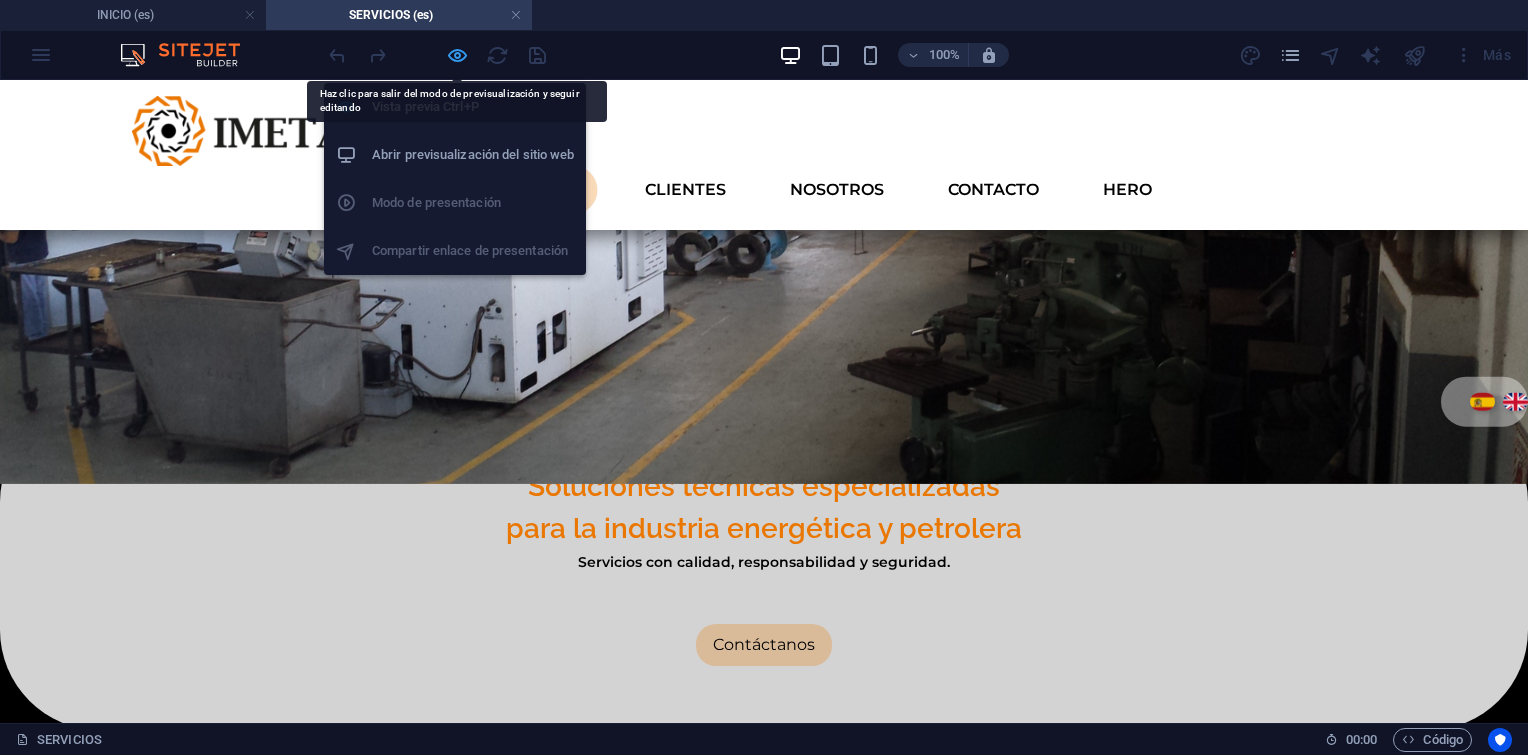 click at bounding box center (457, 55) 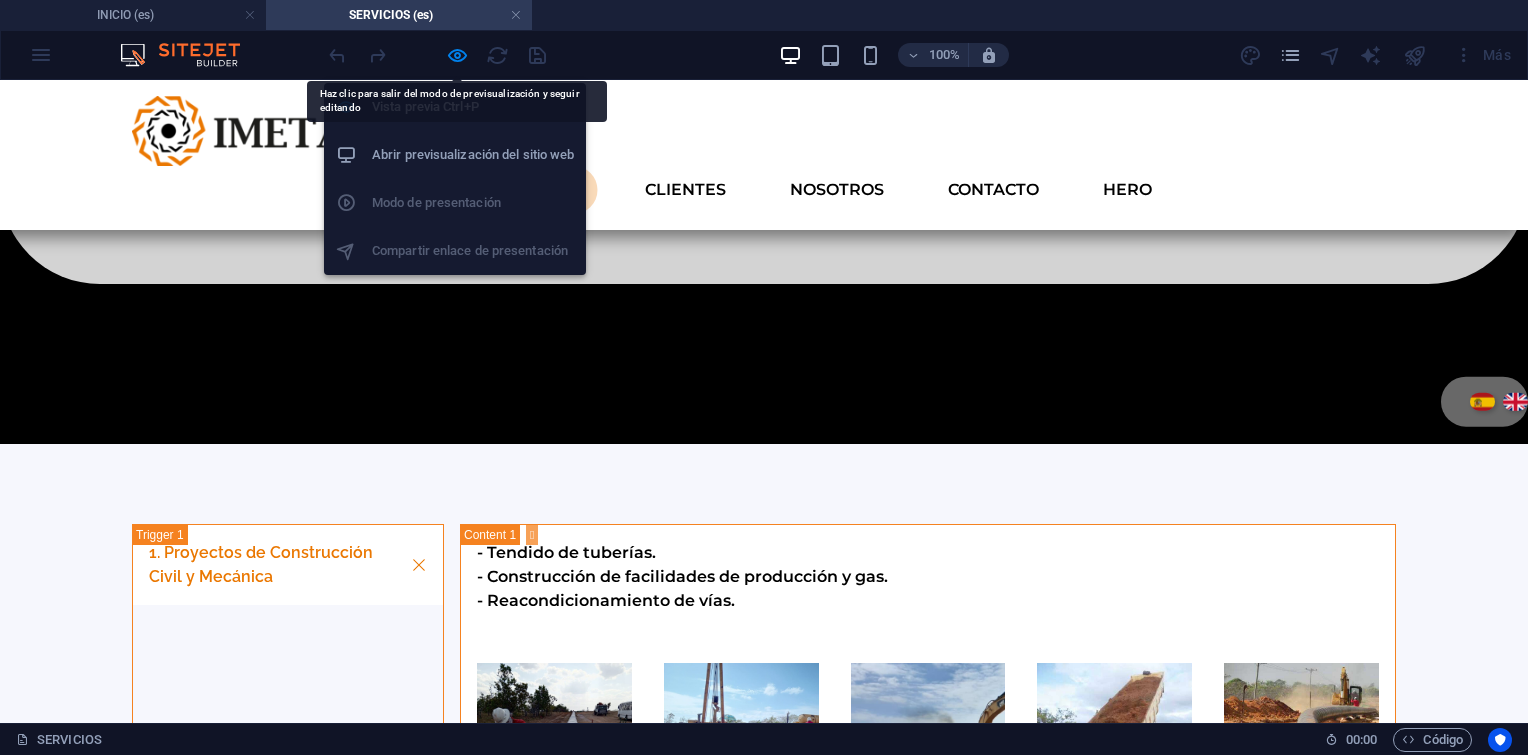 select on "rem" 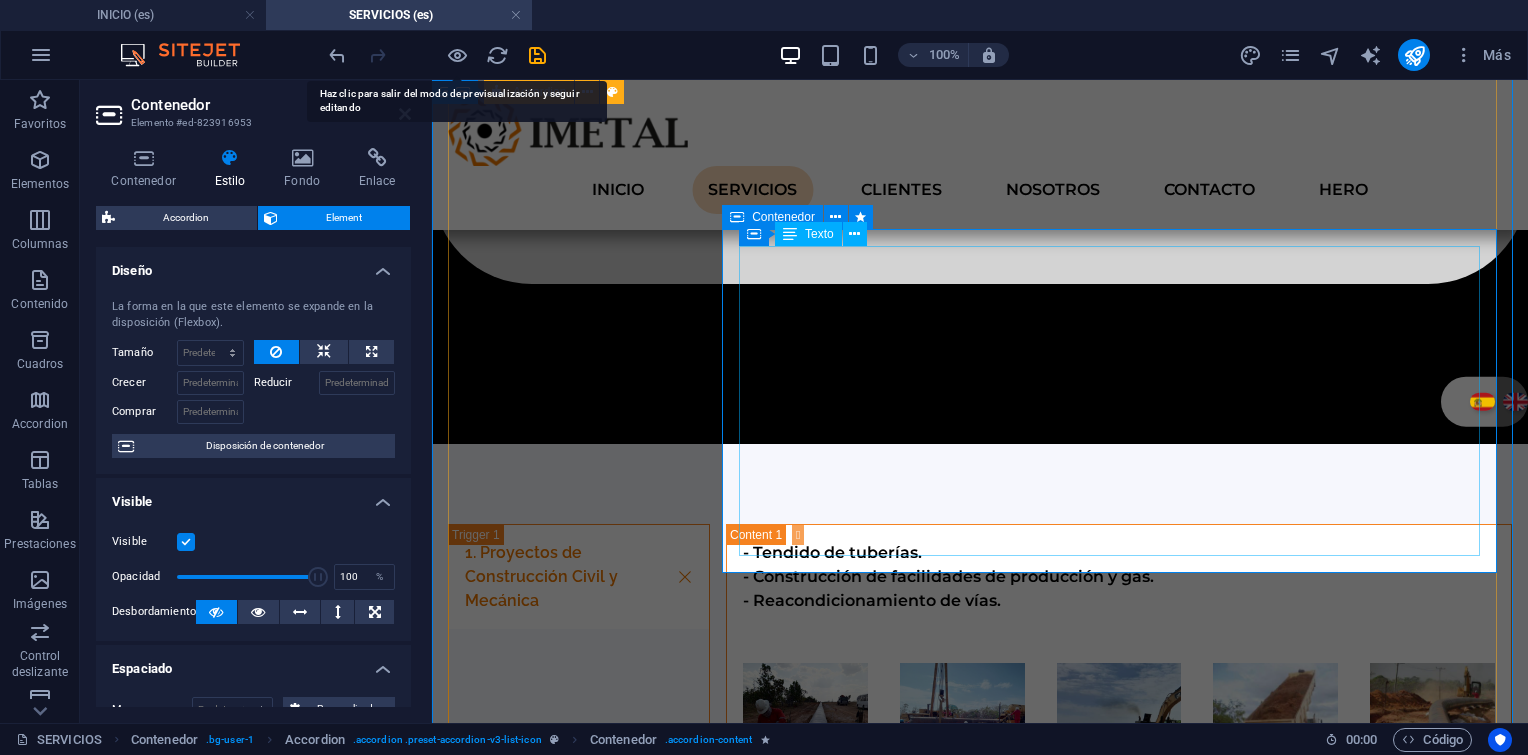 scroll, scrollTop: 722, scrollLeft: 0, axis: vertical 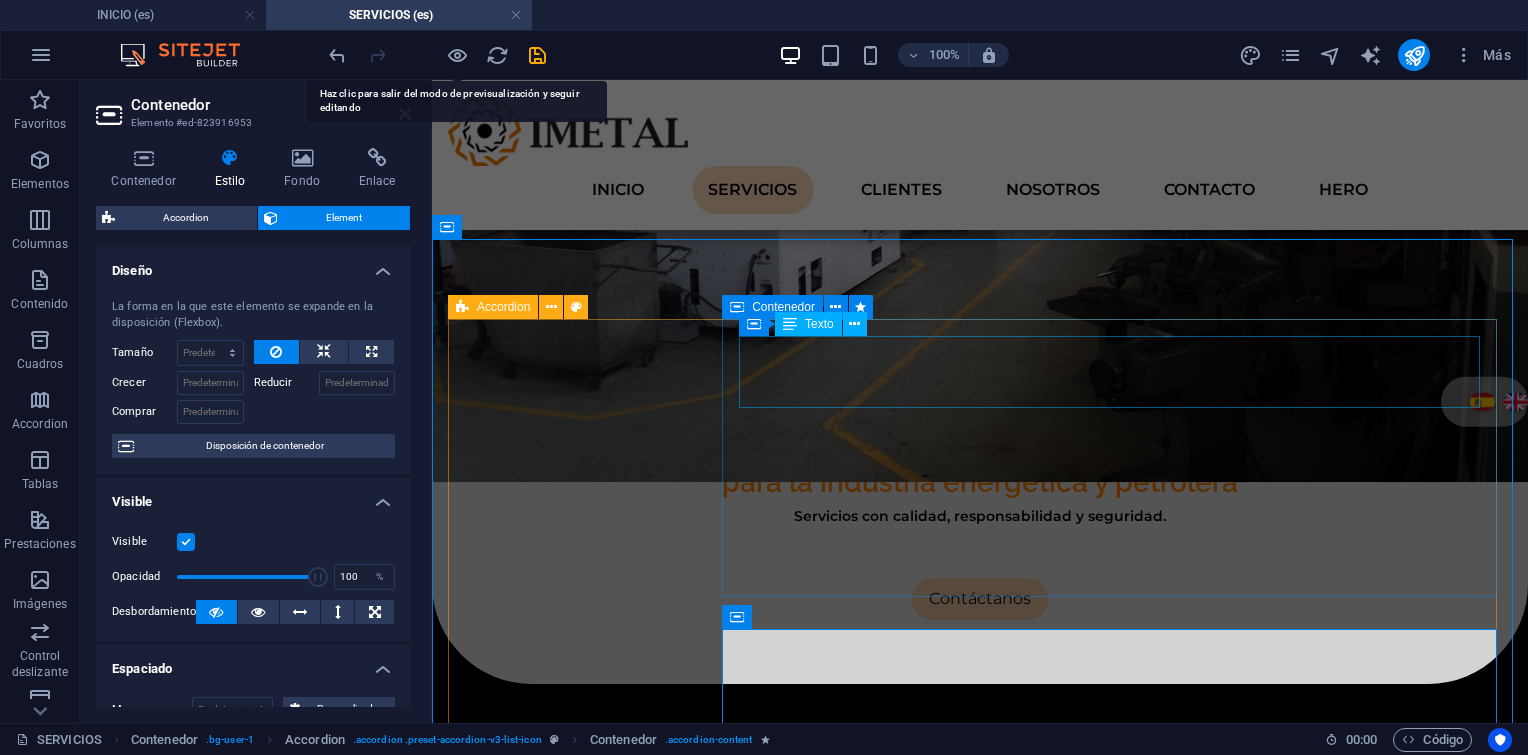 click on "- Tendido de tuberías.   - Construcción de facilidades de producción y gas.   - Reacondicionamiento de vías." at bounding box center [1119, 977] 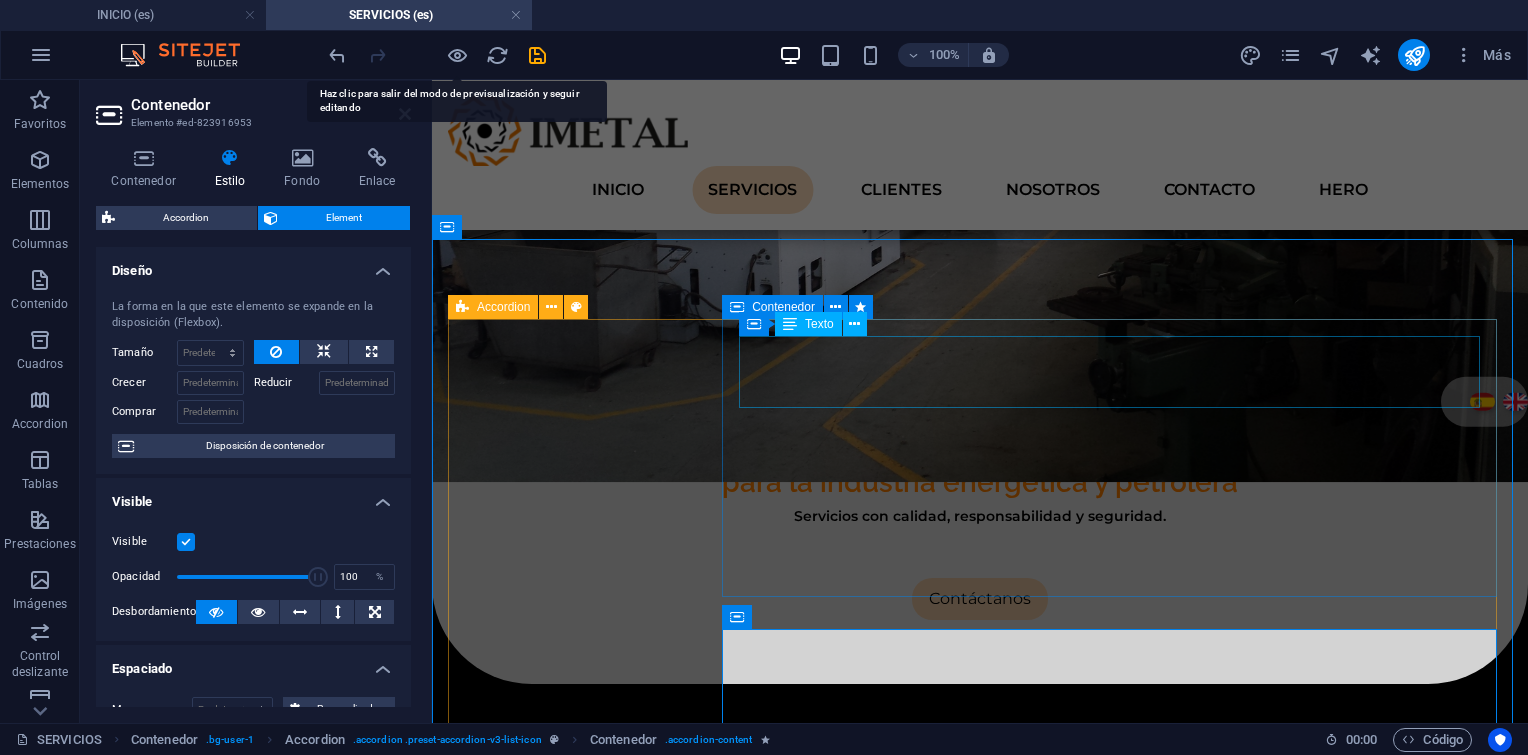 click on "- Tendido de tuberías.   - Construcción de facilidades de producción y gas.   - Reacondicionamiento de vías." at bounding box center (1119, 977) 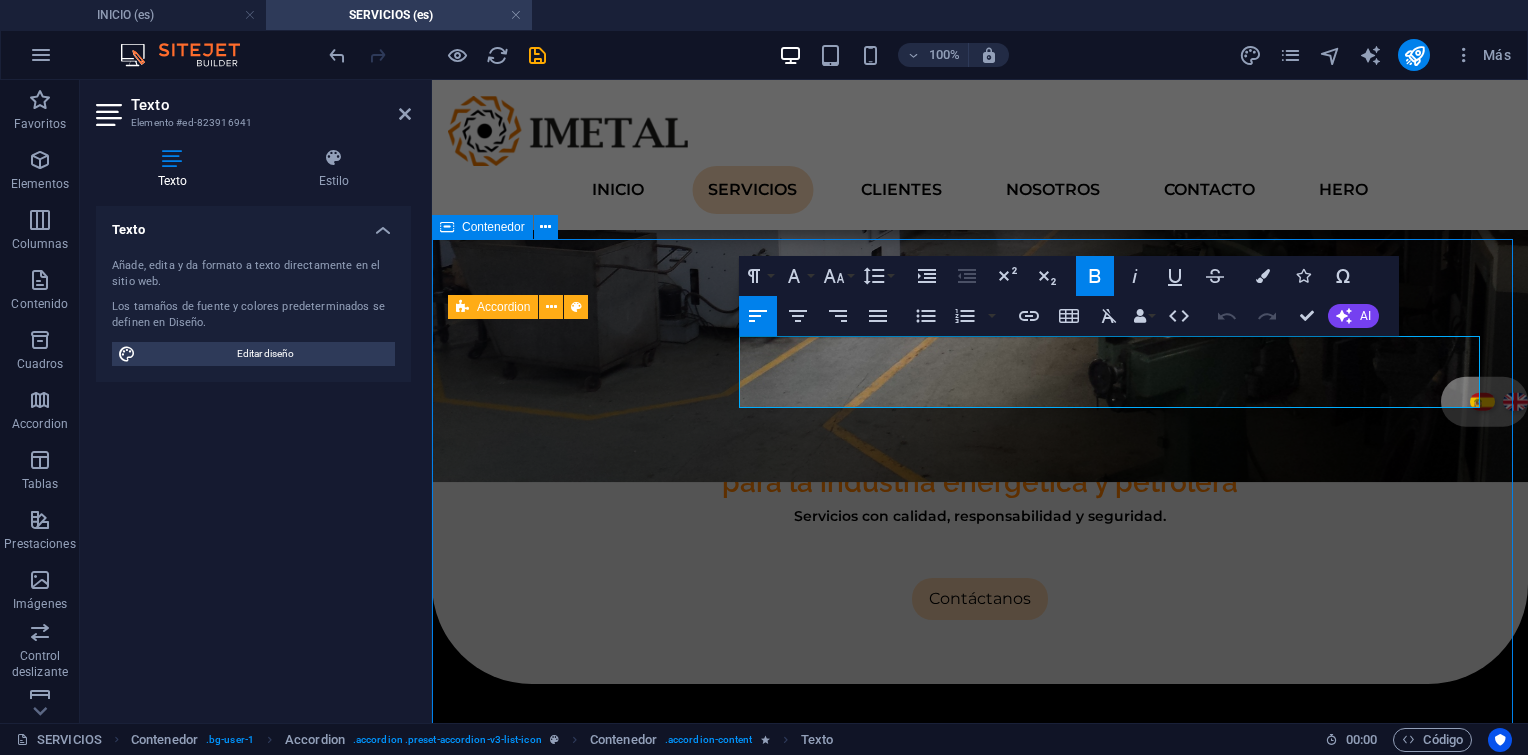 drag, startPoint x: 1020, startPoint y: 400, endPoint x: 659, endPoint y: 296, distance: 375.68204 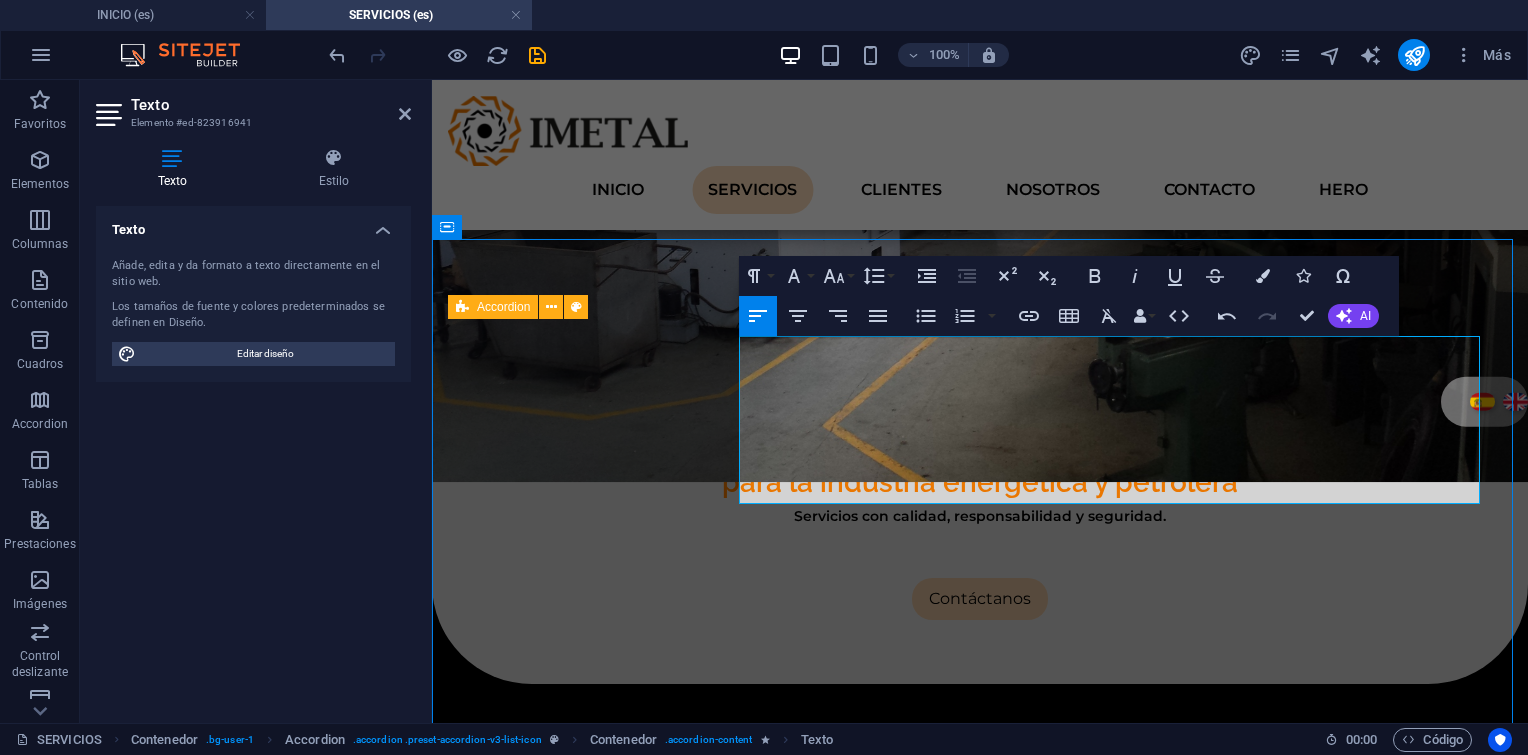 scroll, scrollTop: 6366, scrollLeft: 0, axis: vertical 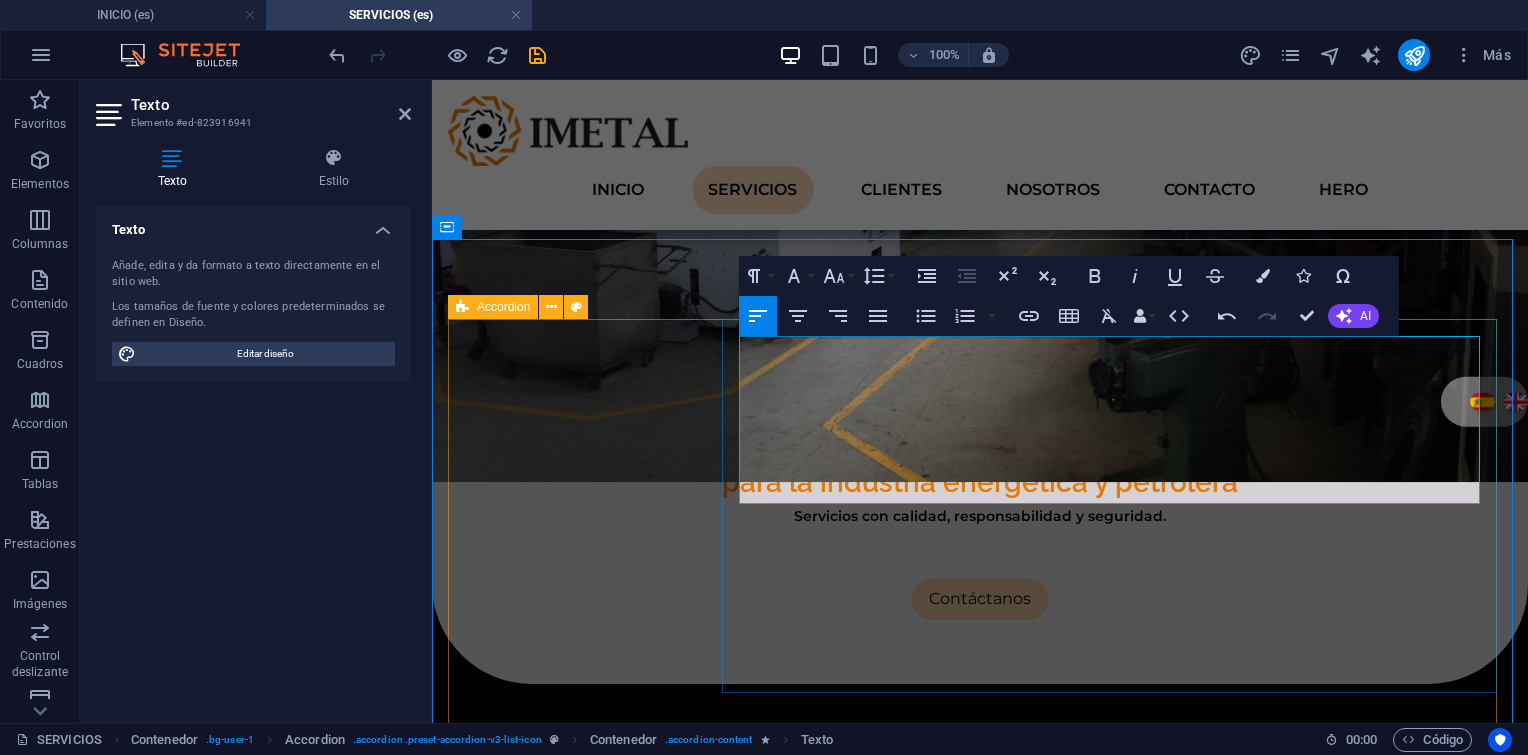 click at bounding box center [1119, 1097] 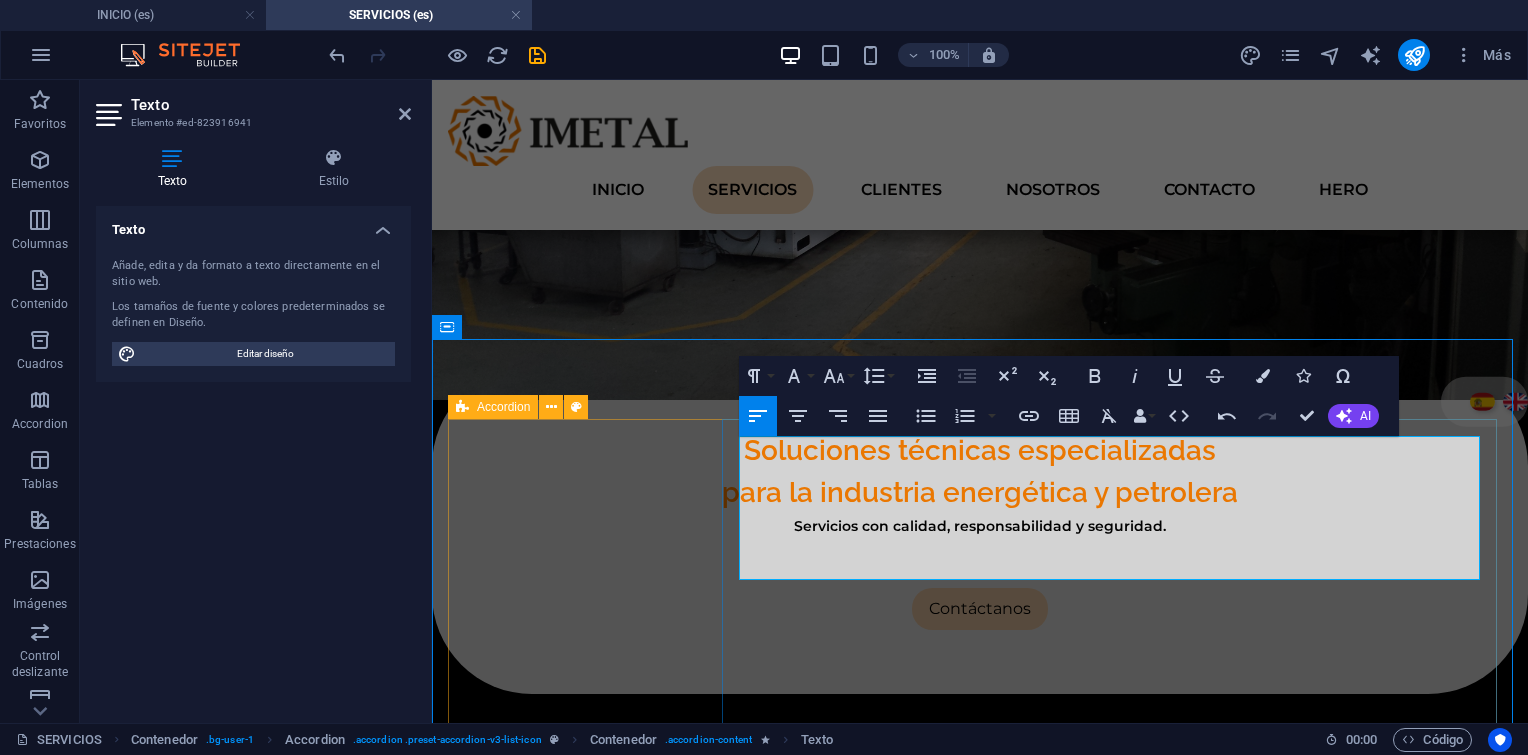 scroll, scrollTop: 538, scrollLeft: 0, axis: vertical 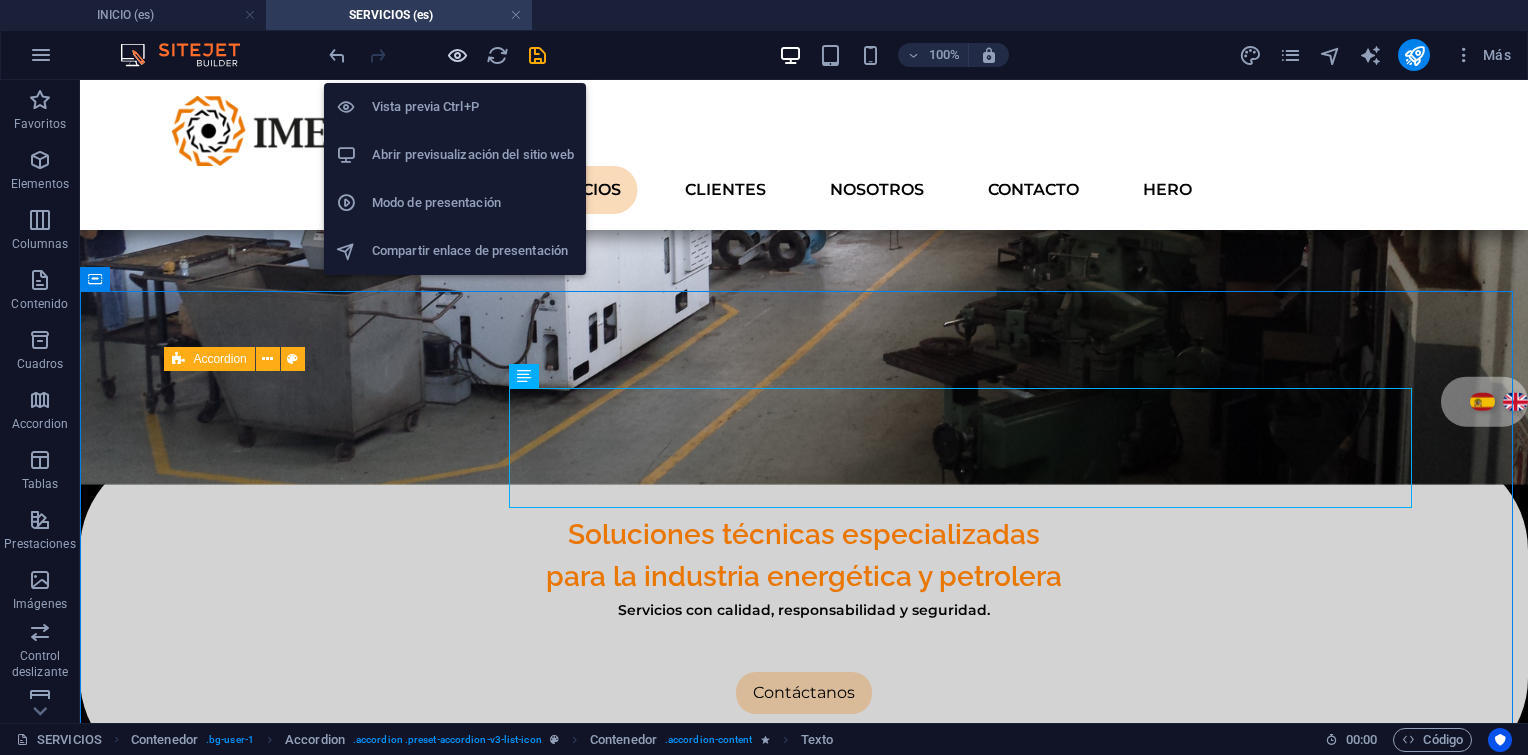 click at bounding box center [457, 55] 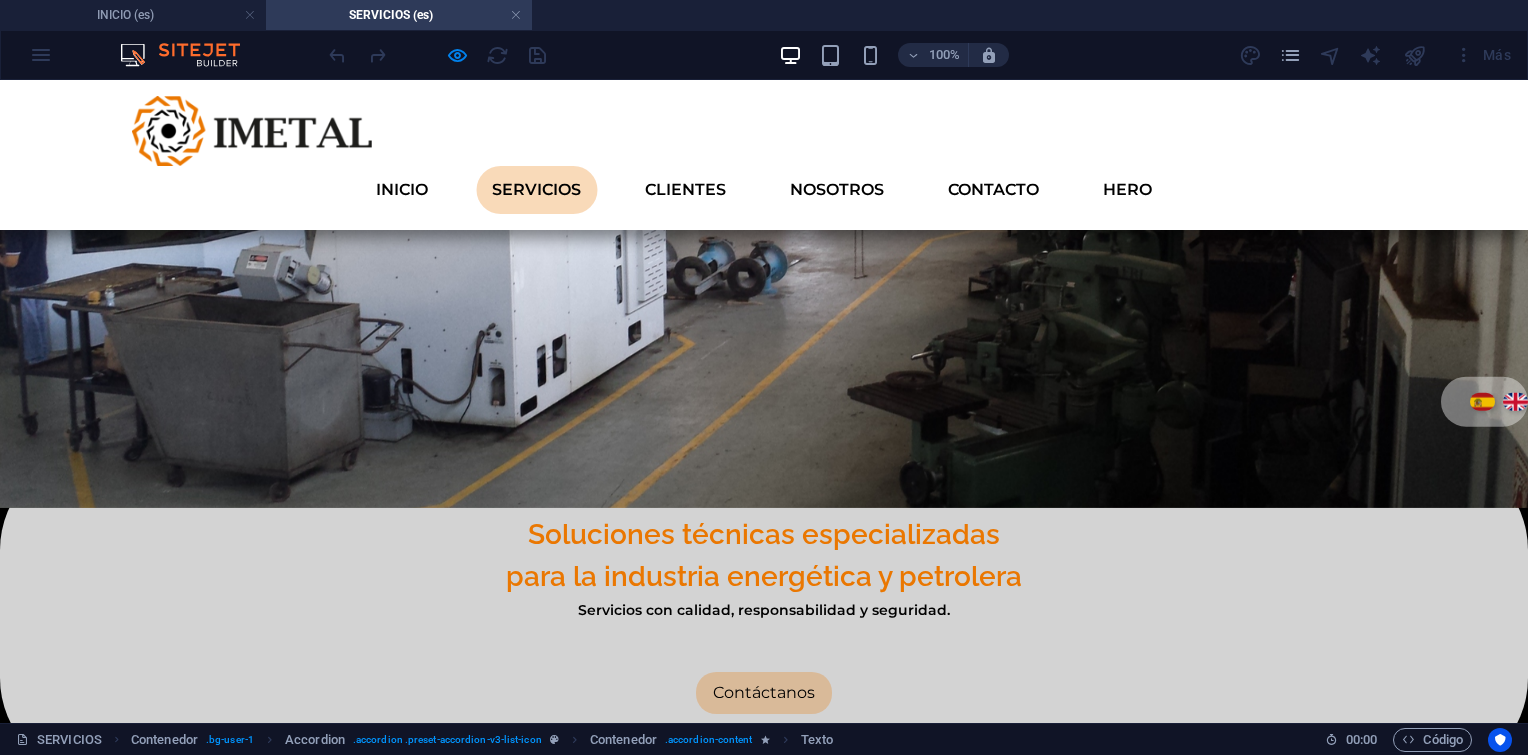 click on "2. Mantenimiento Integral" at bounding box center (288, 1142) 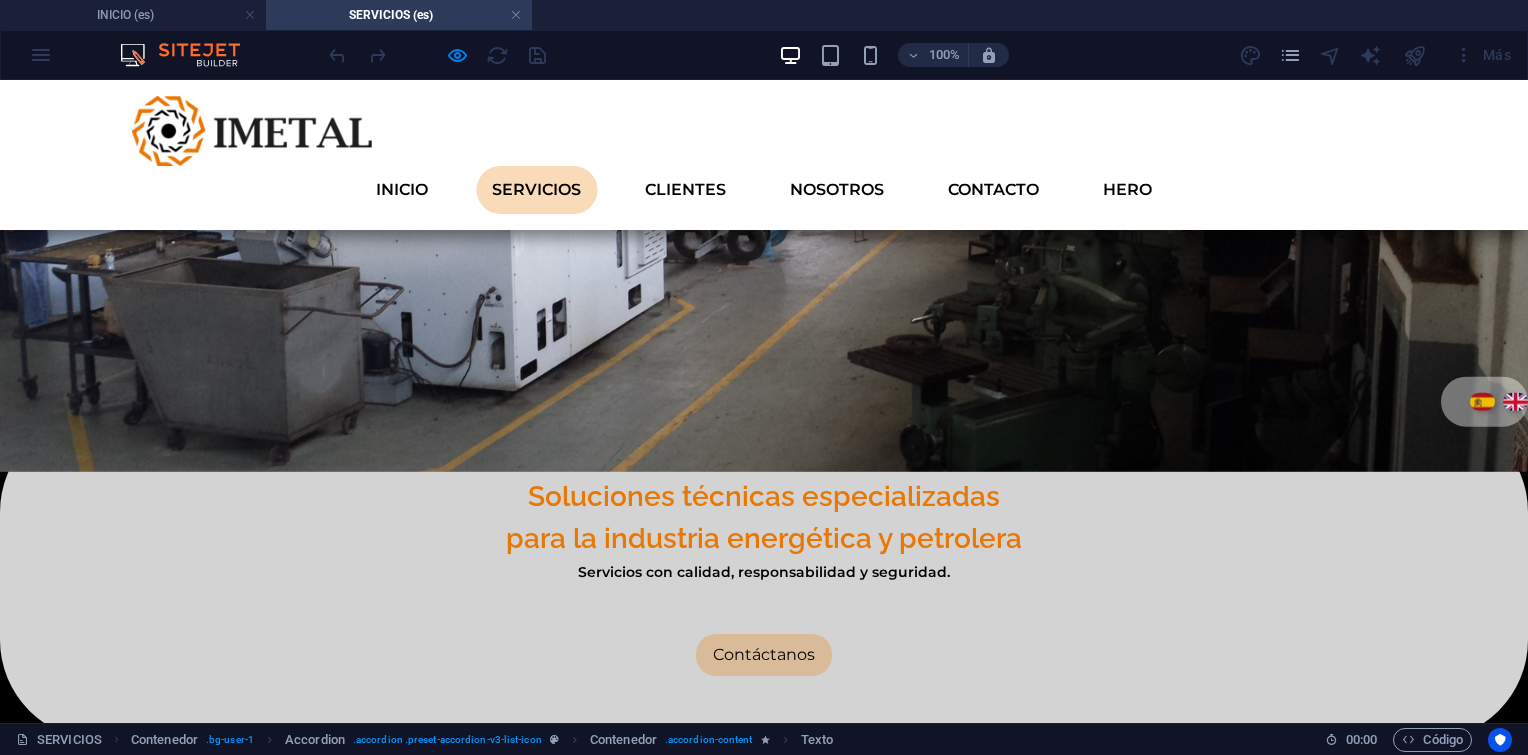 scroll, scrollTop: 586, scrollLeft: 0, axis: vertical 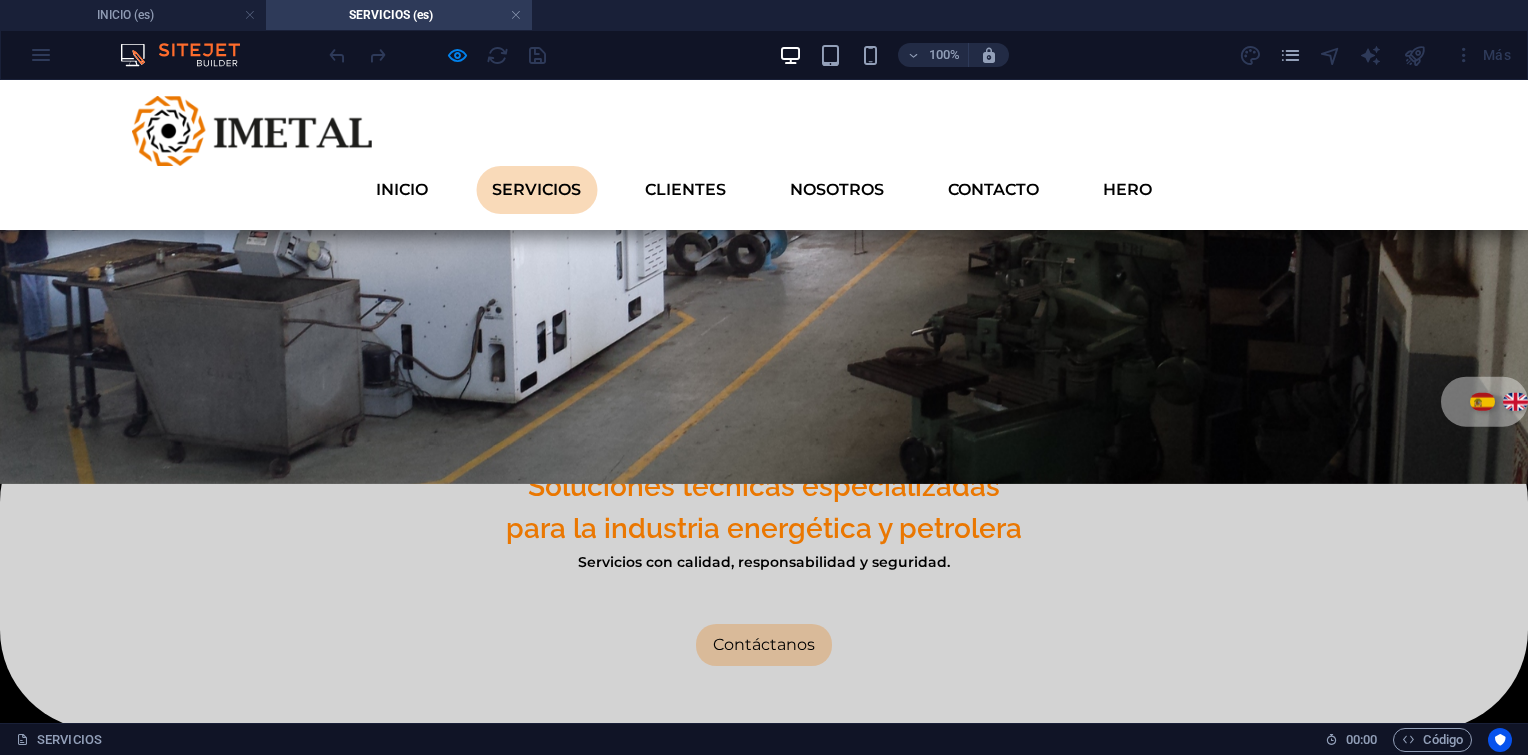 click on "3. Reconstrucción de Equipos Rotativos" at bounding box center [288, 1178] 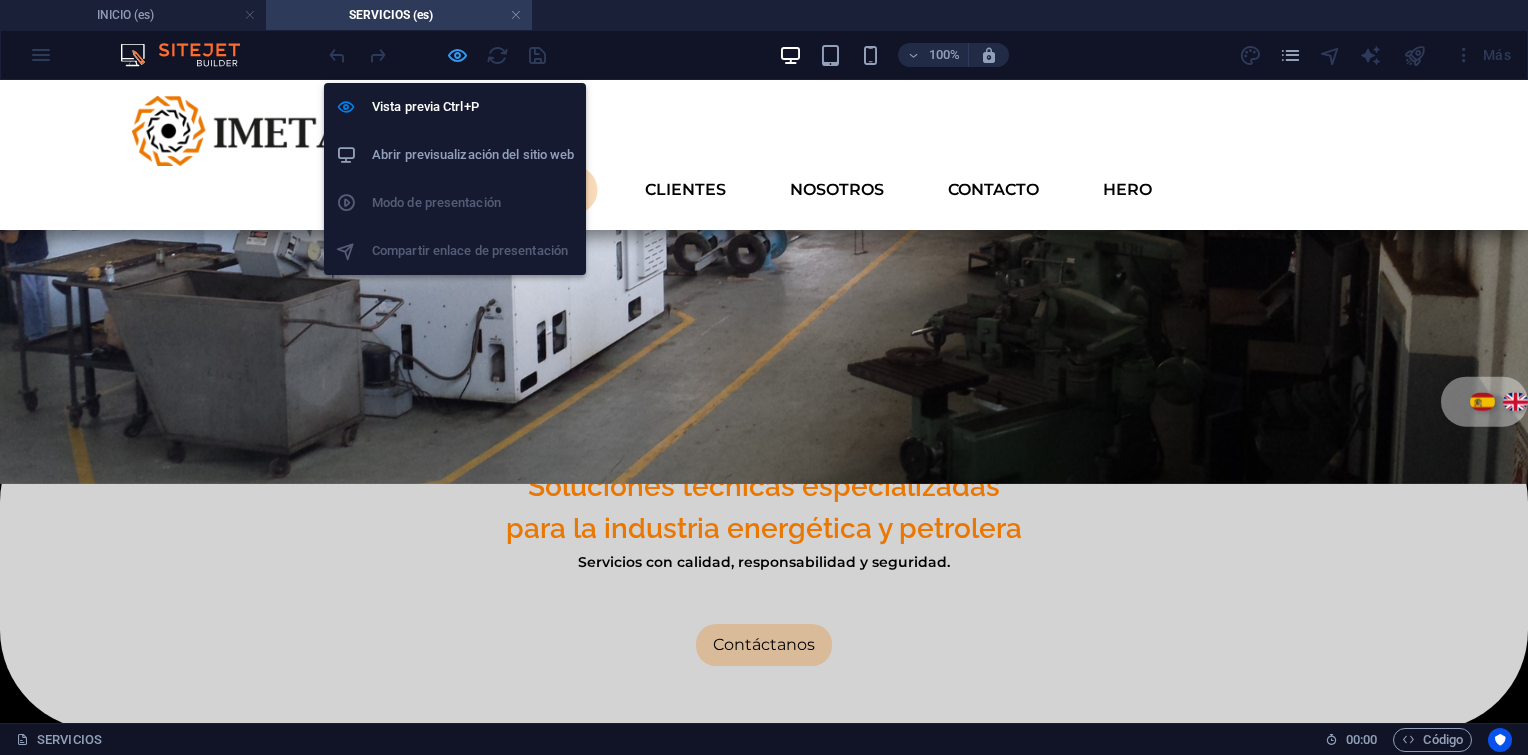 drag, startPoint x: 461, startPoint y: 46, endPoint x: 395, endPoint y: 280, distance: 243.1296 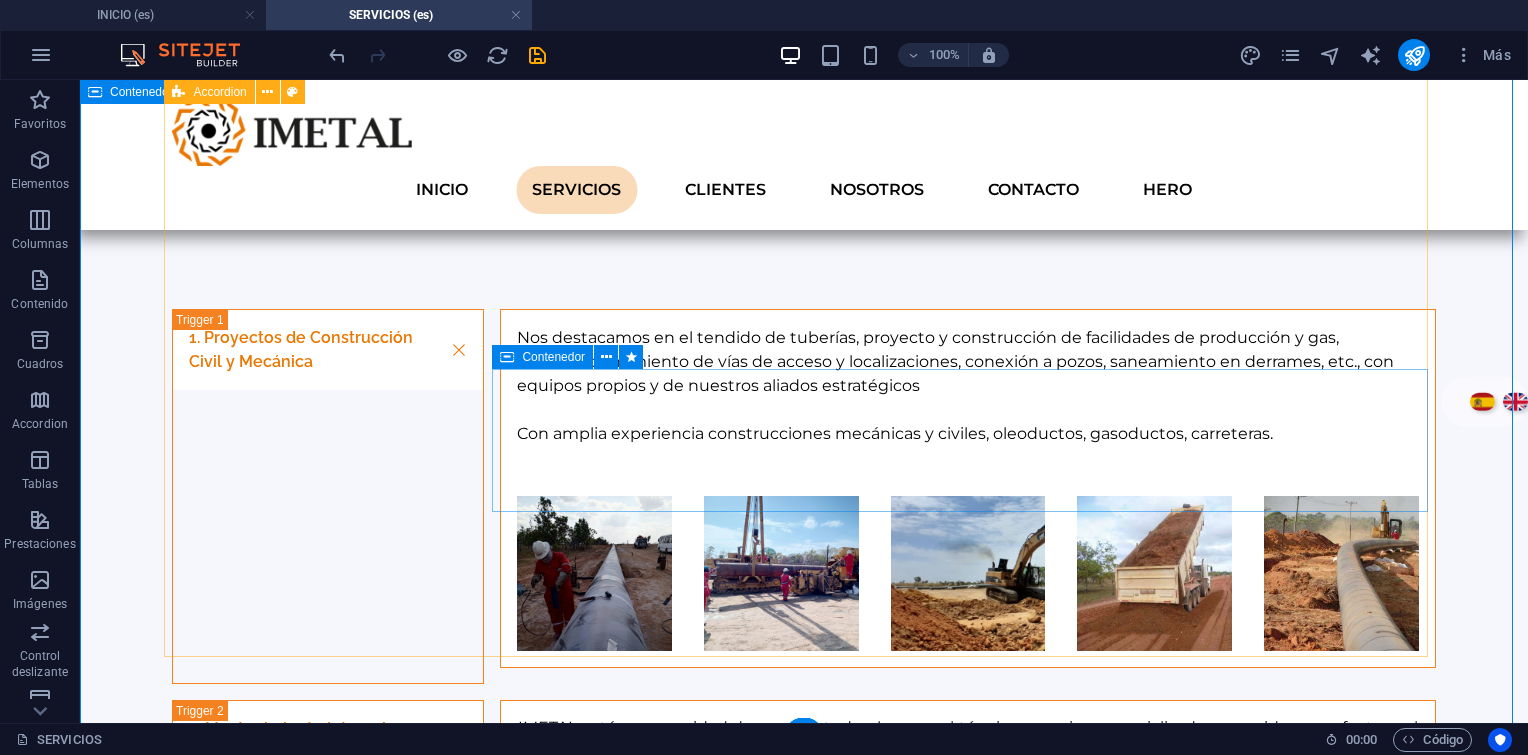 scroll, scrollTop: 1052, scrollLeft: 0, axis: vertical 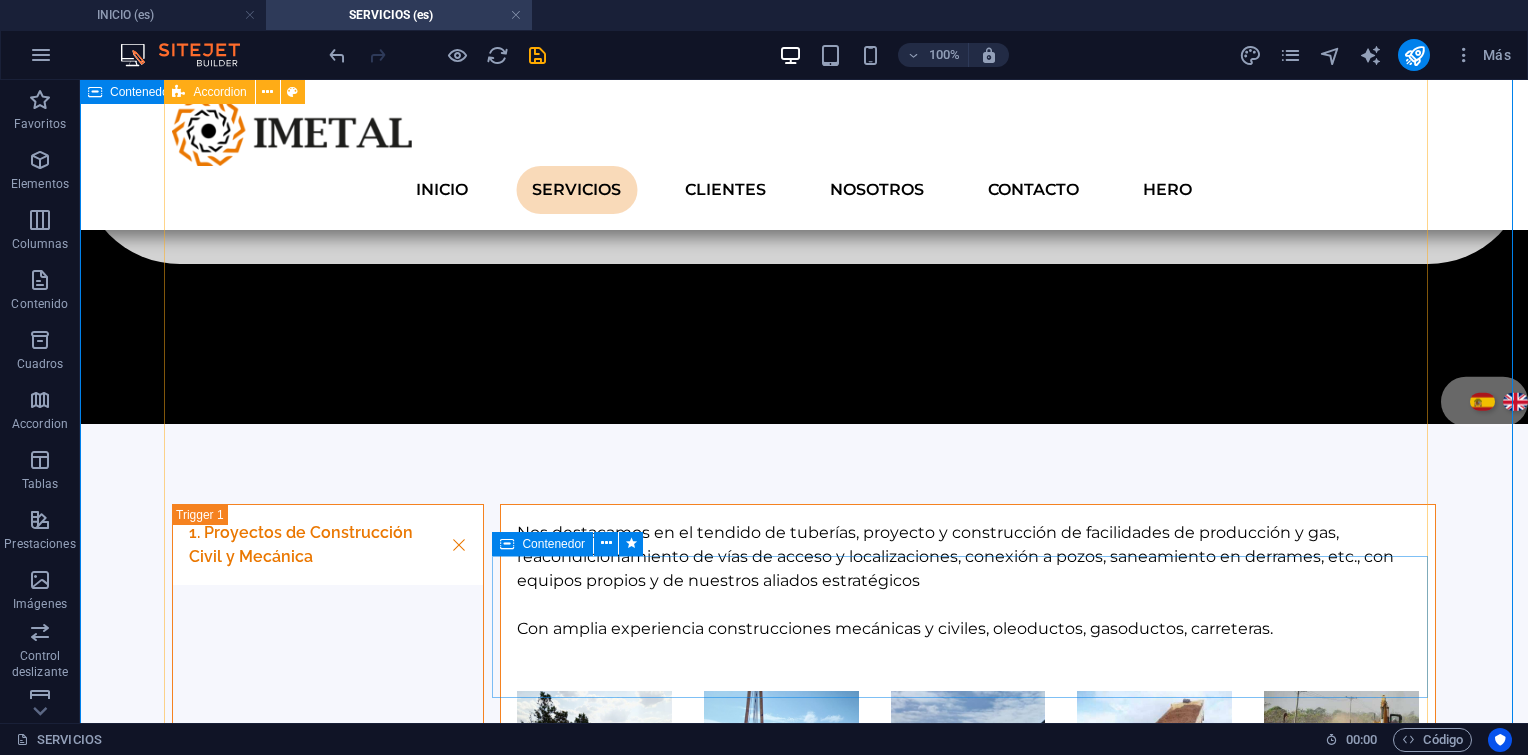 click on "Añadir elementos" at bounding box center [897, 1304] 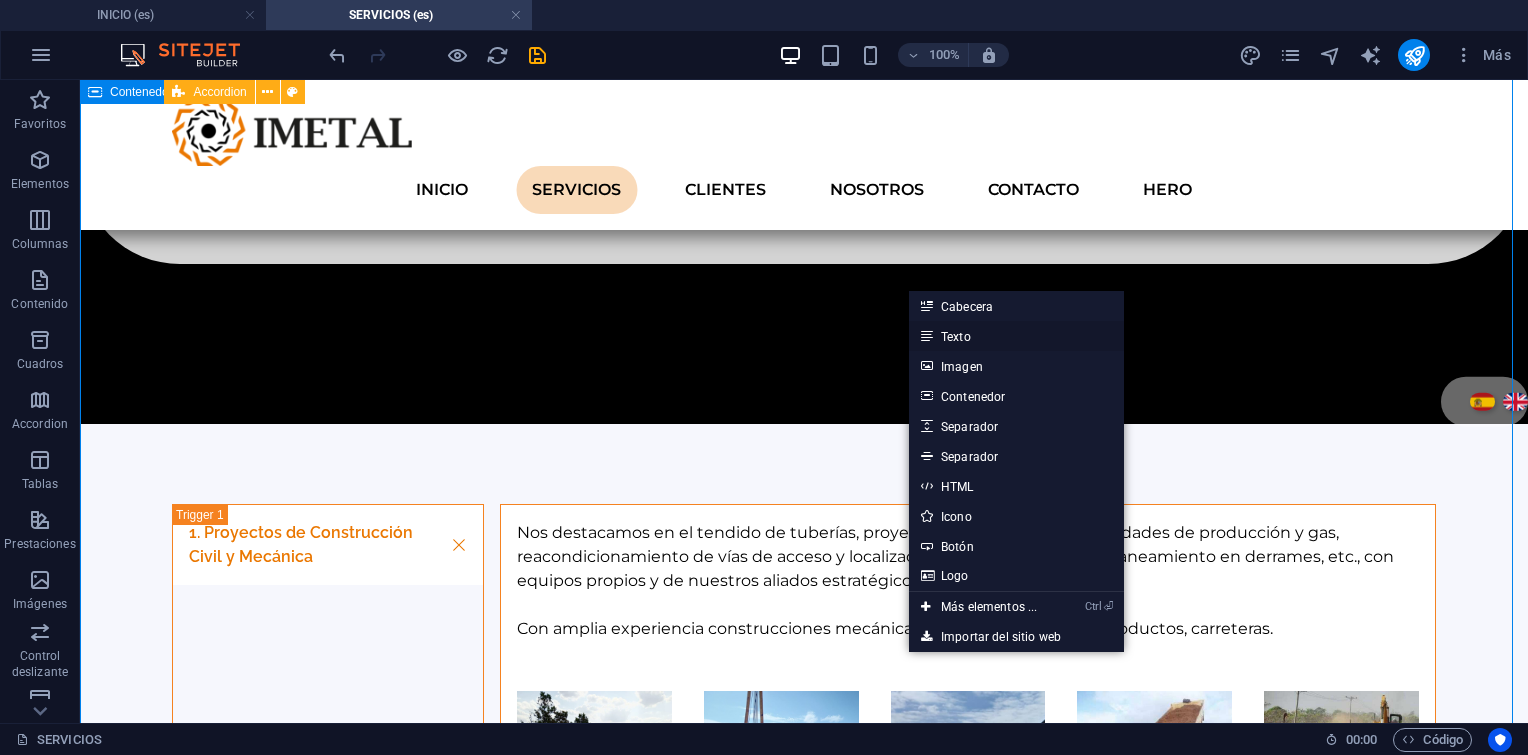 click on "Texto" at bounding box center [1016, 336] 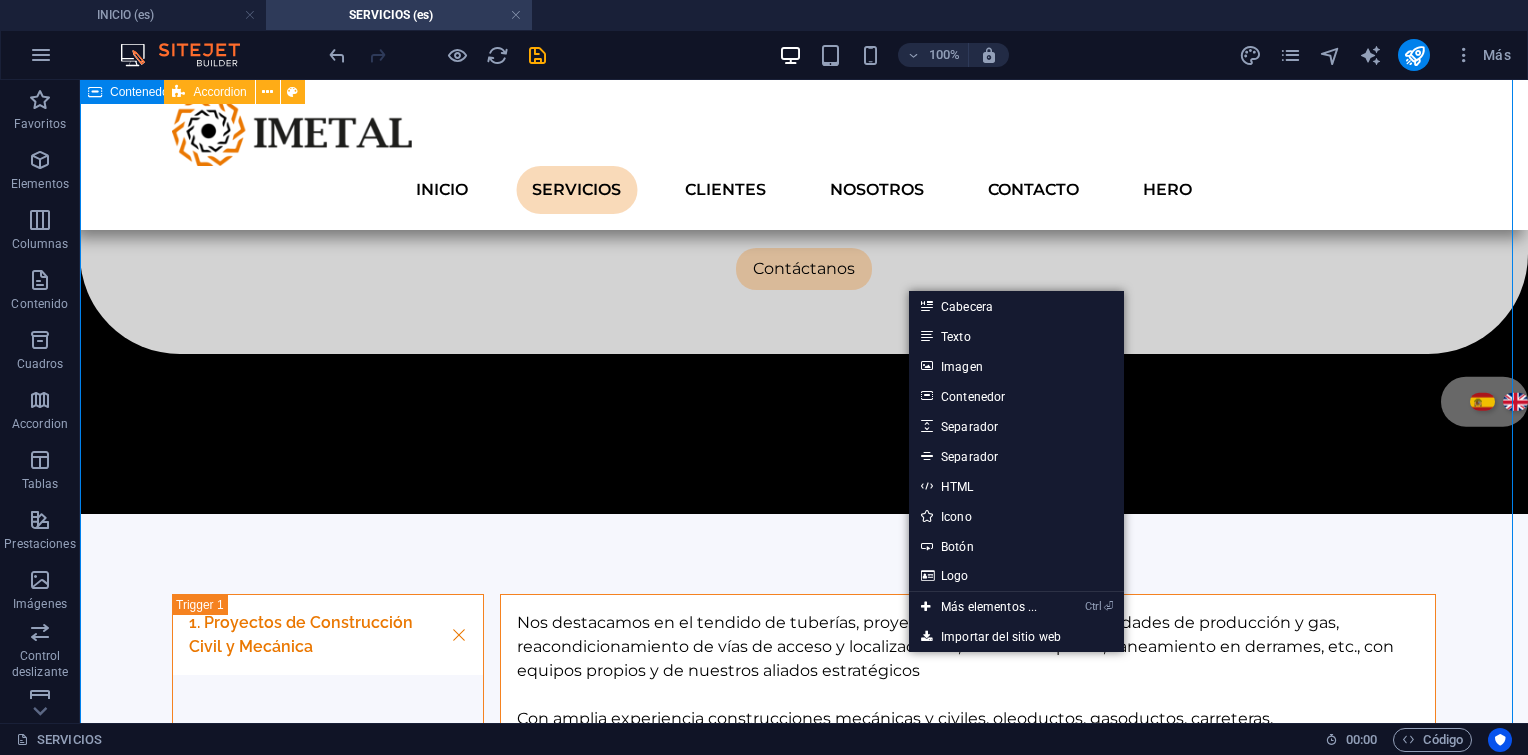 scroll, scrollTop: 1208, scrollLeft: 0, axis: vertical 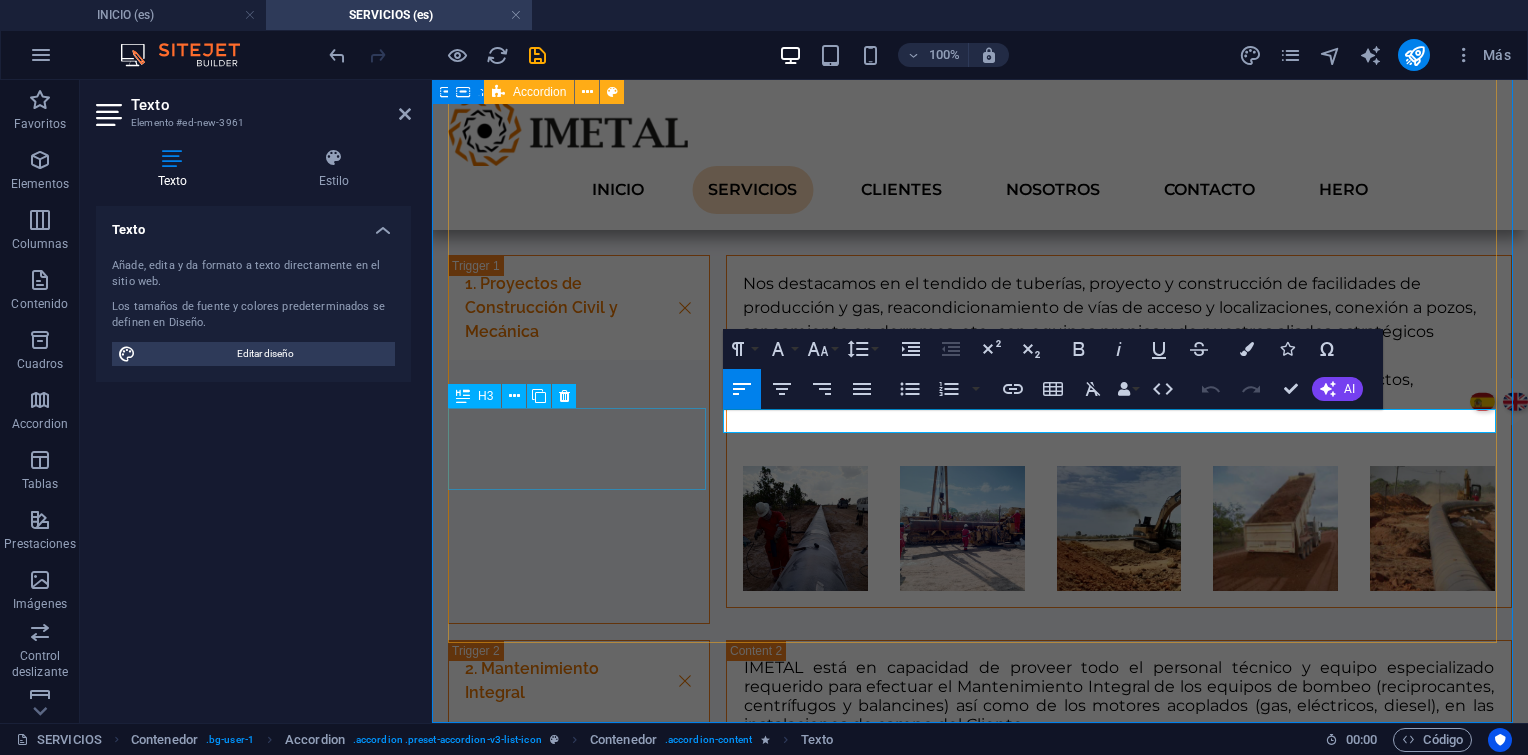 click on "3. Reconstrucción de Equipos Rotativos" at bounding box center (579, 1031) 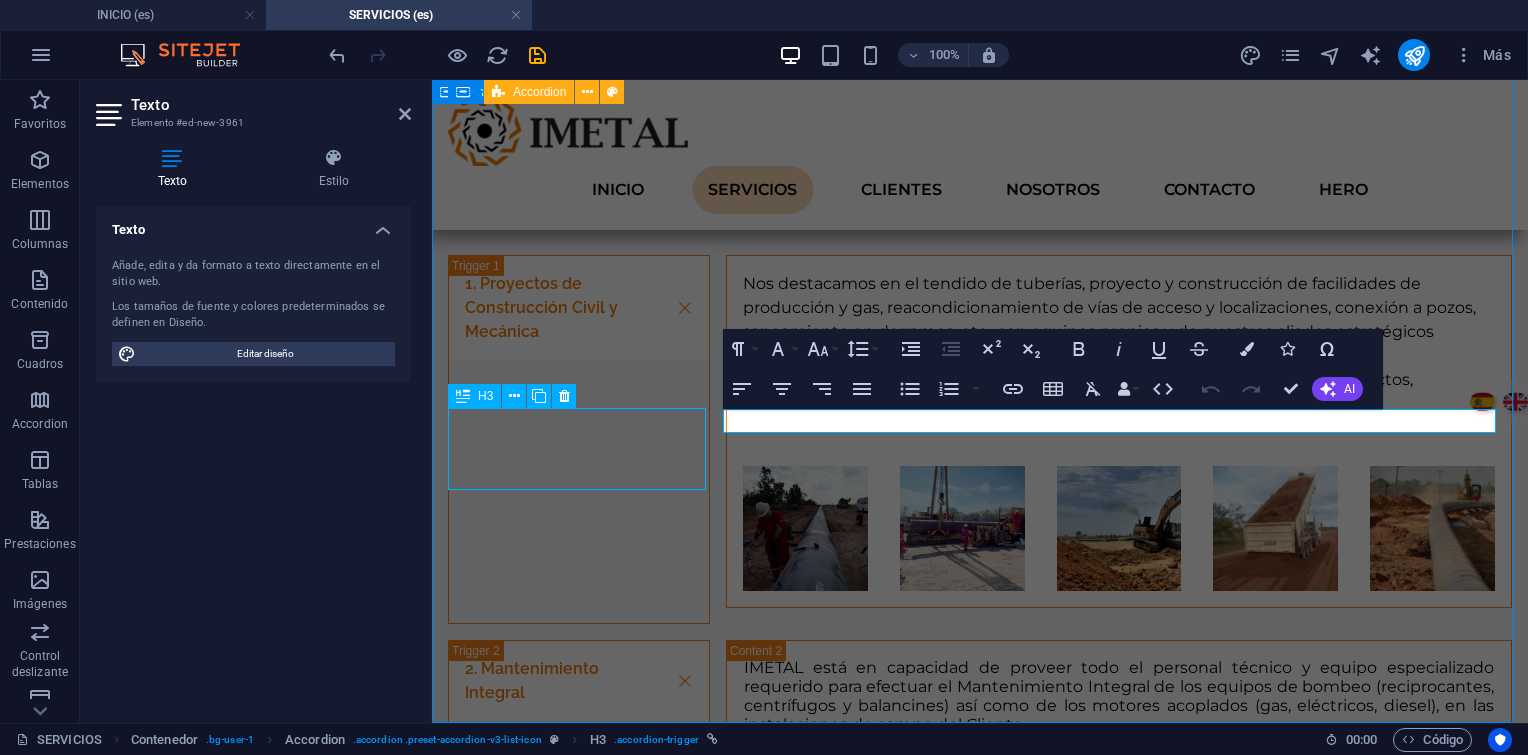 click on "1. Proyectos de Construcción Civil y Mecánica Nos destacamos en el tendido de tuberías, proyecto y construcción de facilidades de producción y gas, reacondicionamiento de vías de acceso y localizaciones, conexión a pozos, saneamiento en derrames, etc., con equipos propios y de nuestros aliados estratégicos  Con amplia experiencia construcciones mecánicas y civiles, oleoductos, gasoductos, carreteras. 2. Mantenimiento Integral IMETAL está en capacidad de proveer todo el personal técnico y equipo especializado requerido para efectuar el Mantenimiento Integral de los equipos de bombeo (reciprocantes, centrífugos y balancines) así como de los motores acoplados (gas, eléctricos, diesel), en las instalaciones de campo del Cliente. Este Mantenimiento comprende: Mantenimiento Predictivo. Mantenimiento Preventivo, basado en tiempo  y/o condición (MBT-MBC). Mantenimiento Correctivo Menor.  Rutina programada de alineación  con equipos láser inalámbricos. 3. Reconstrucción de Equipos Rotativos" at bounding box center (980, 740) 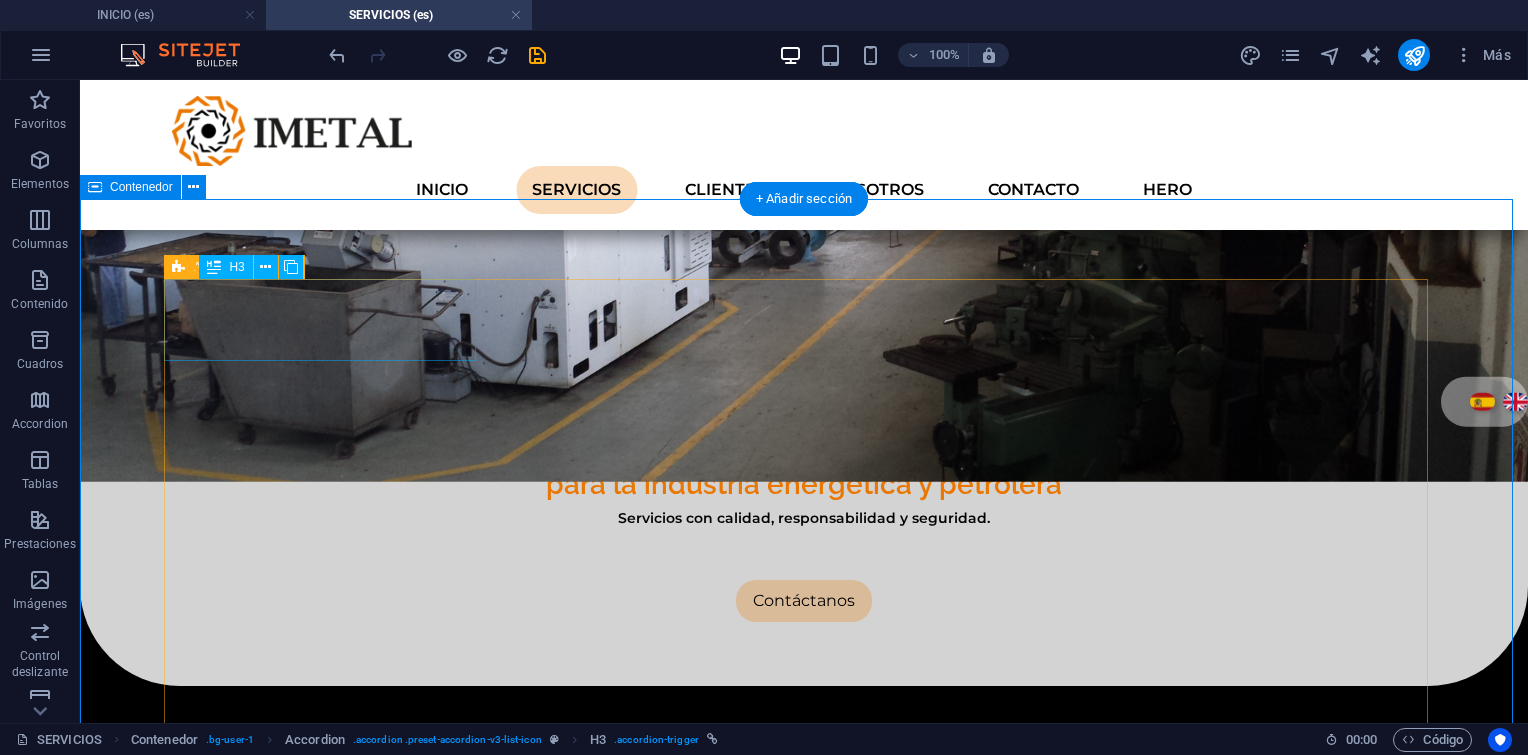 scroll, scrollTop: 476, scrollLeft: 0, axis: vertical 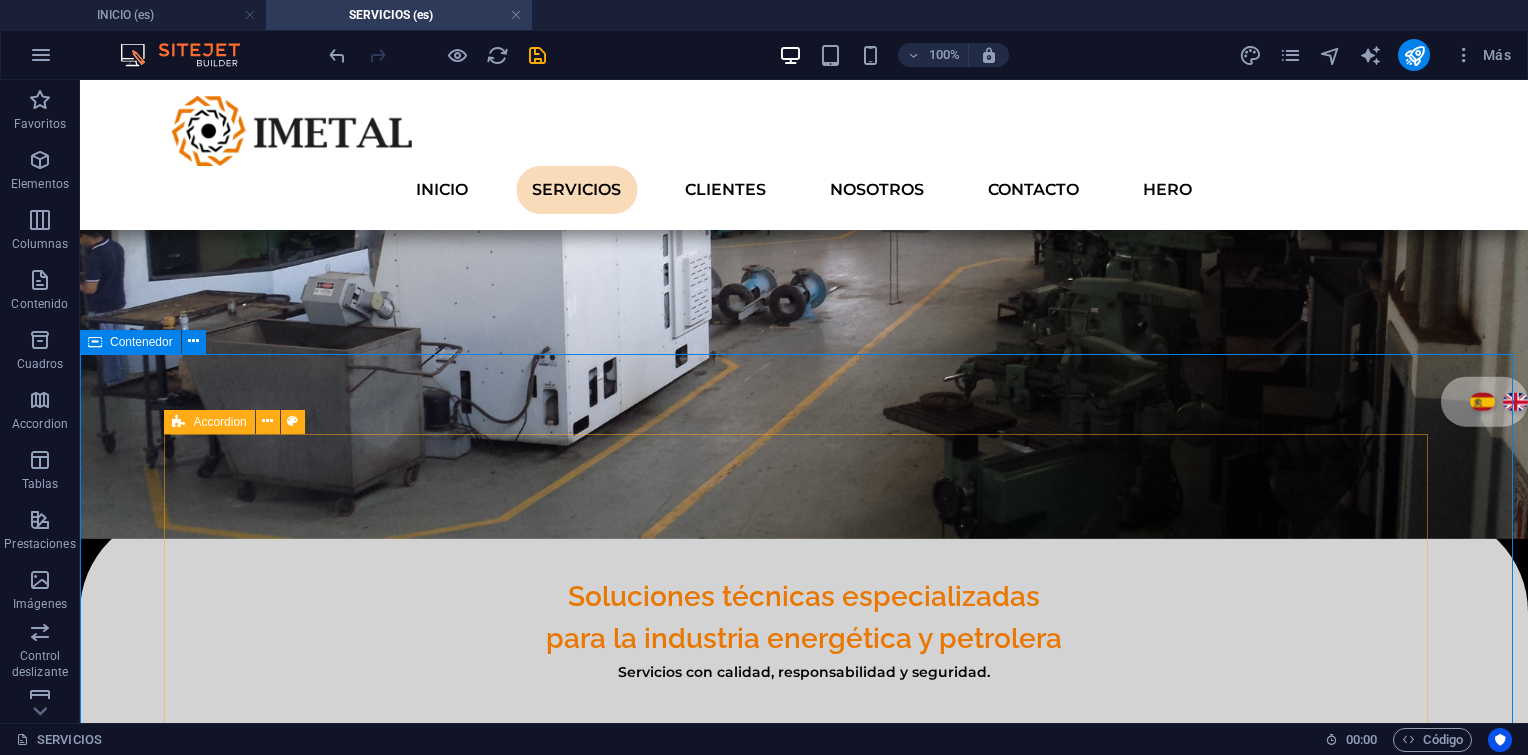 click on "Accordion" at bounding box center [209, 422] 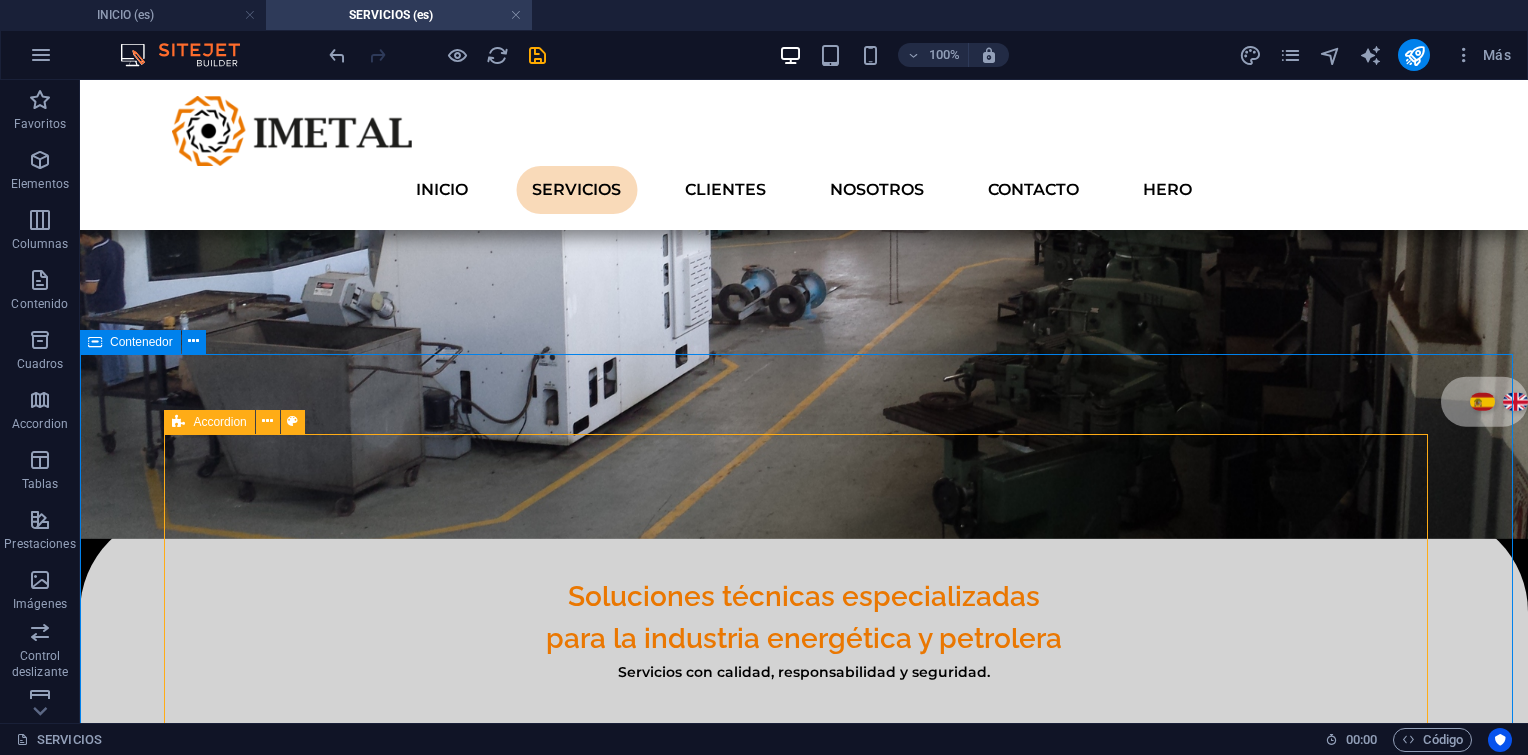 click on "Accordion" at bounding box center [209, 422] 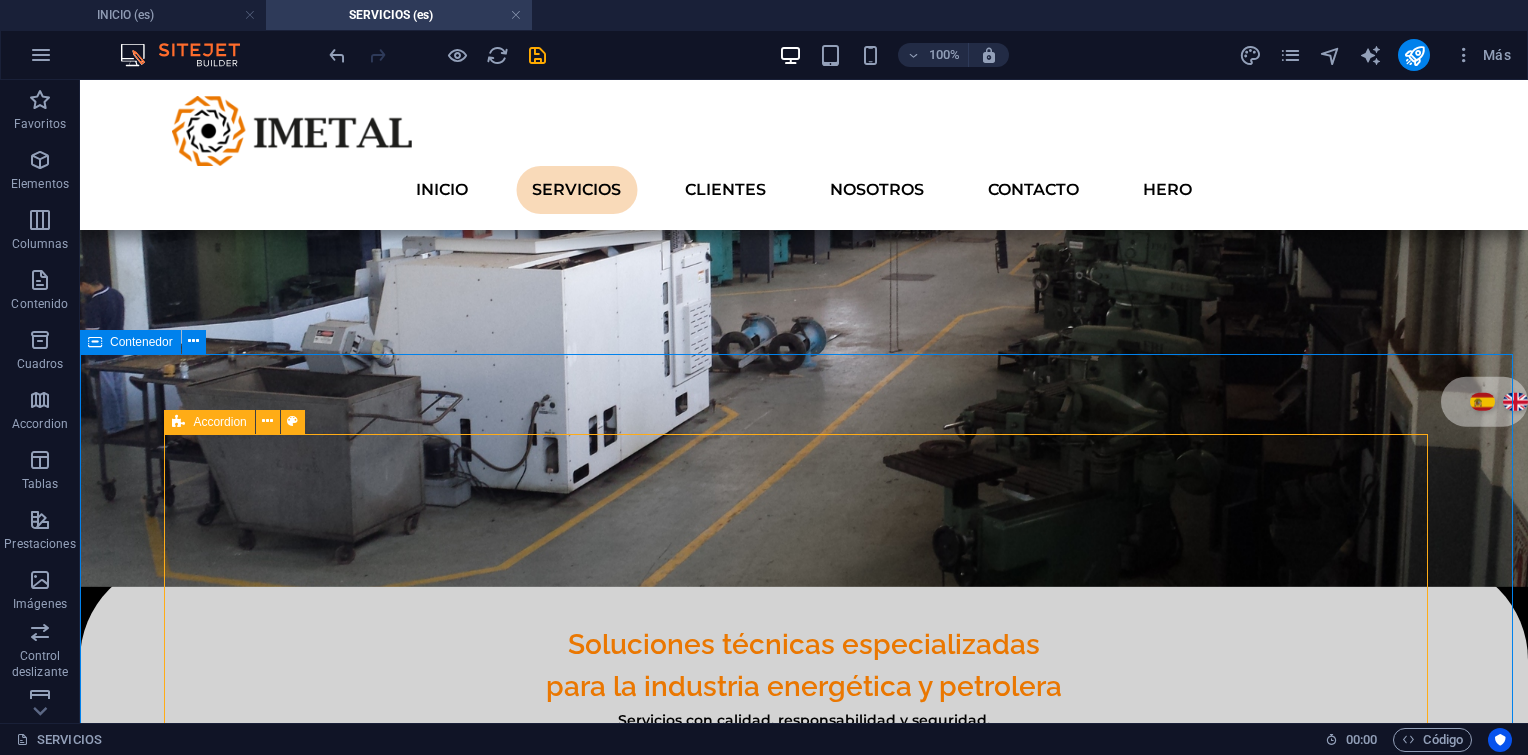 select on "rem" 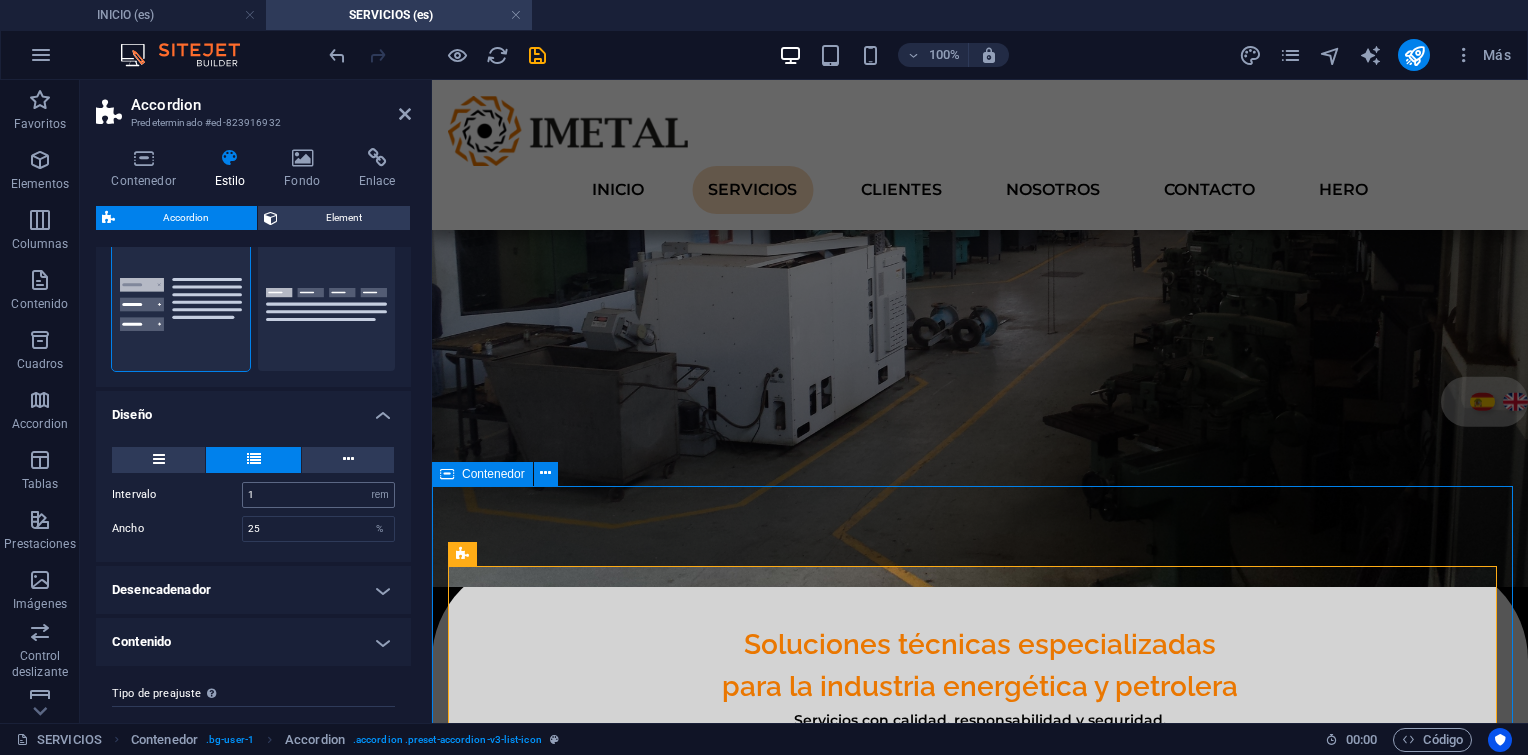 scroll, scrollTop: 236, scrollLeft: 0, axis: vertical 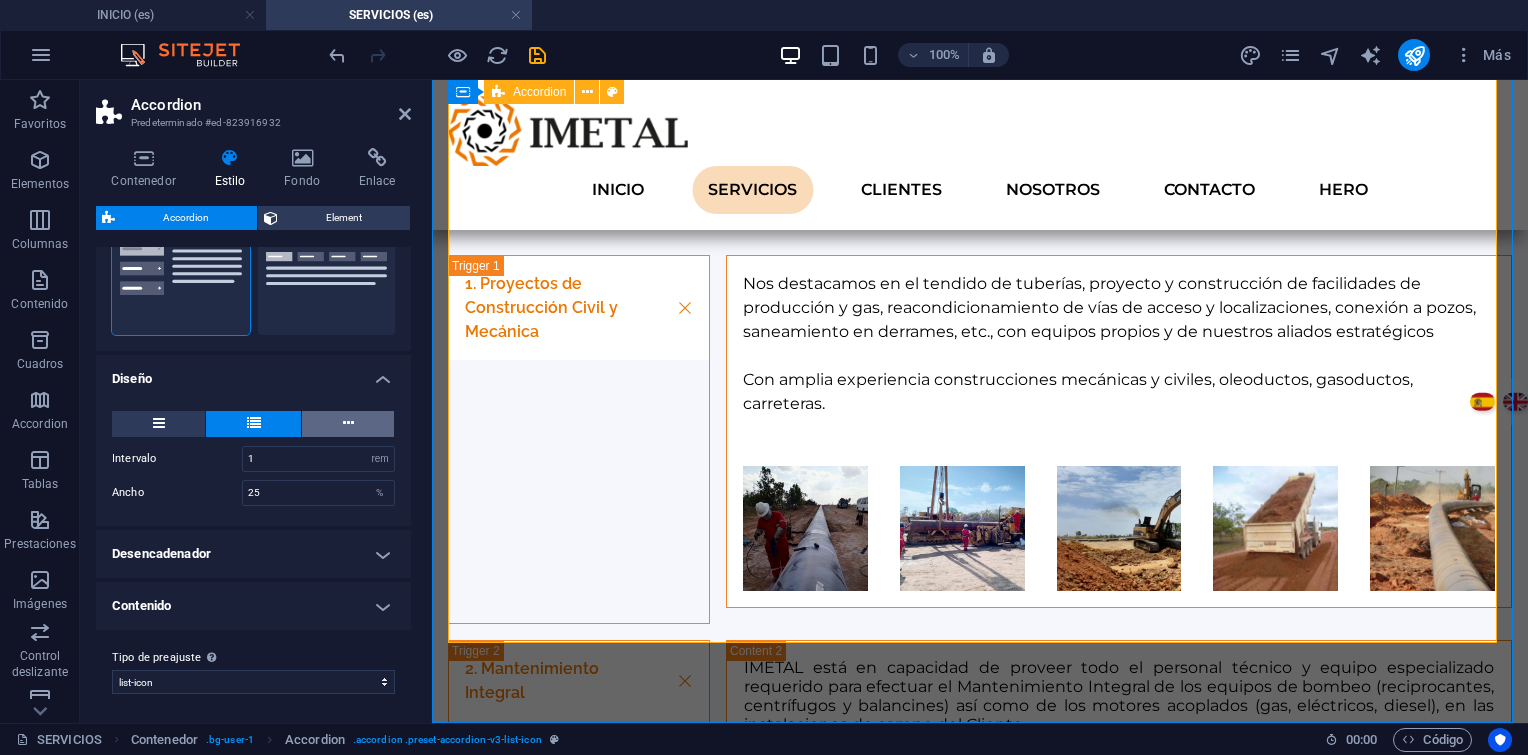 click at bounding box center (348, 424) 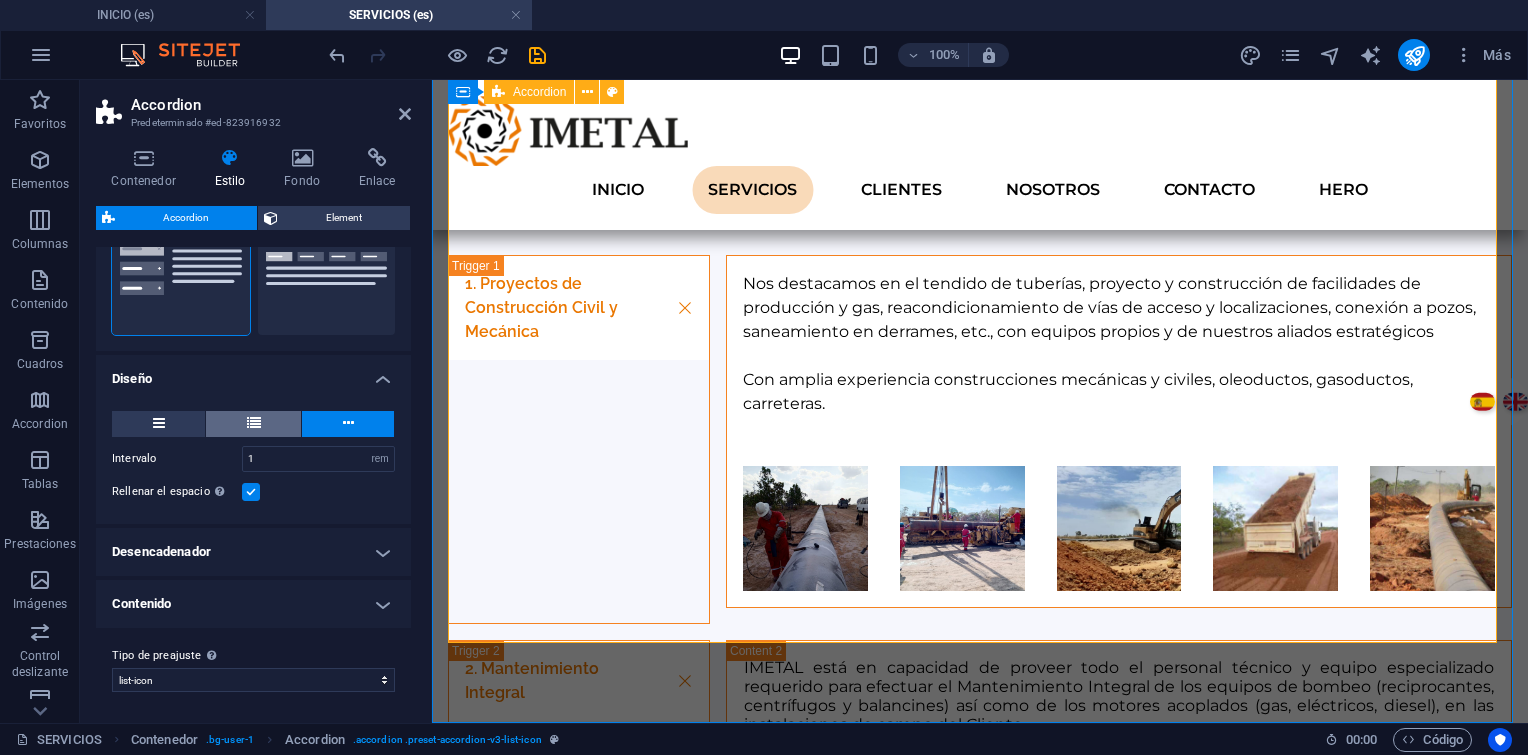 scroll, scrollTop: 235, scrollLeft: 0, axis: vertical 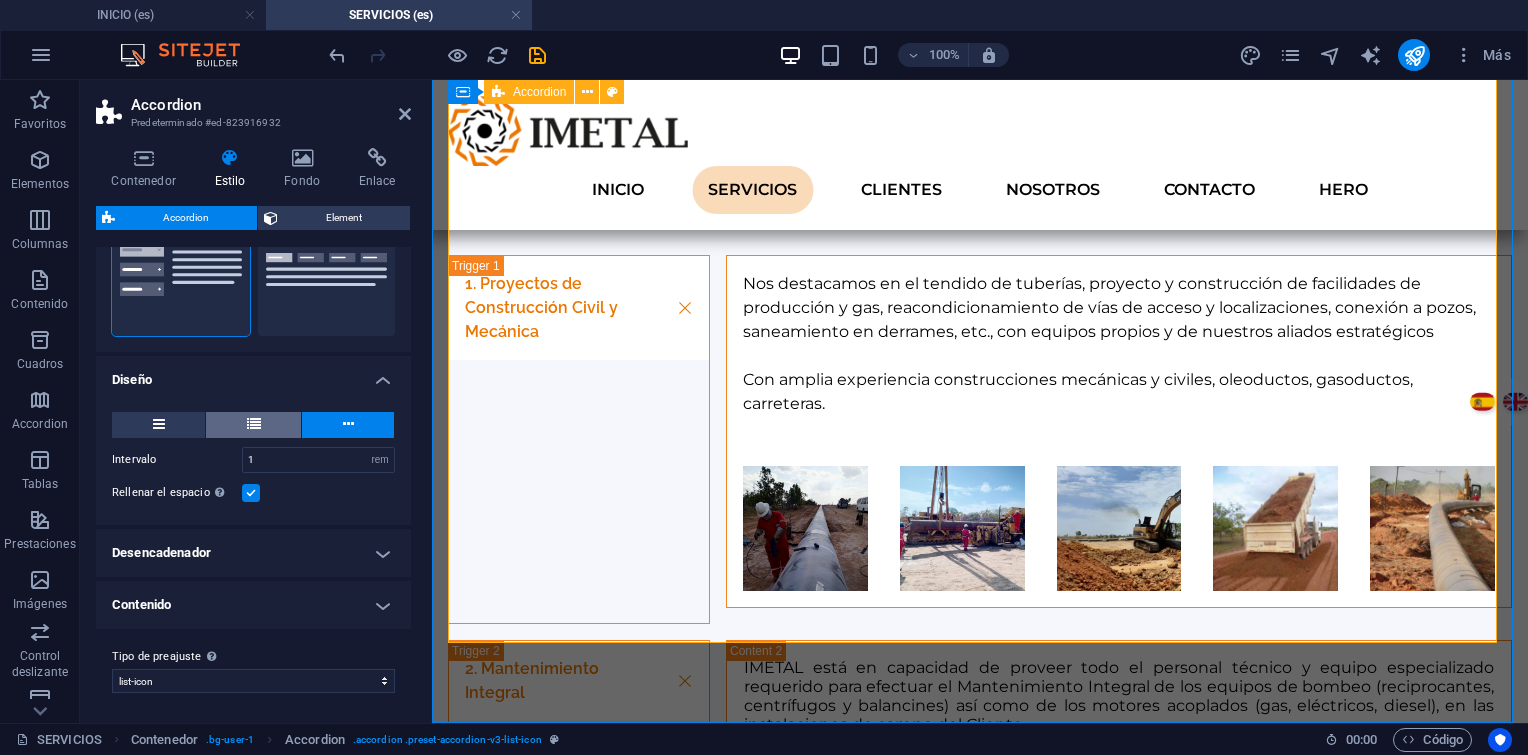 click at bounding box center (253, 425) 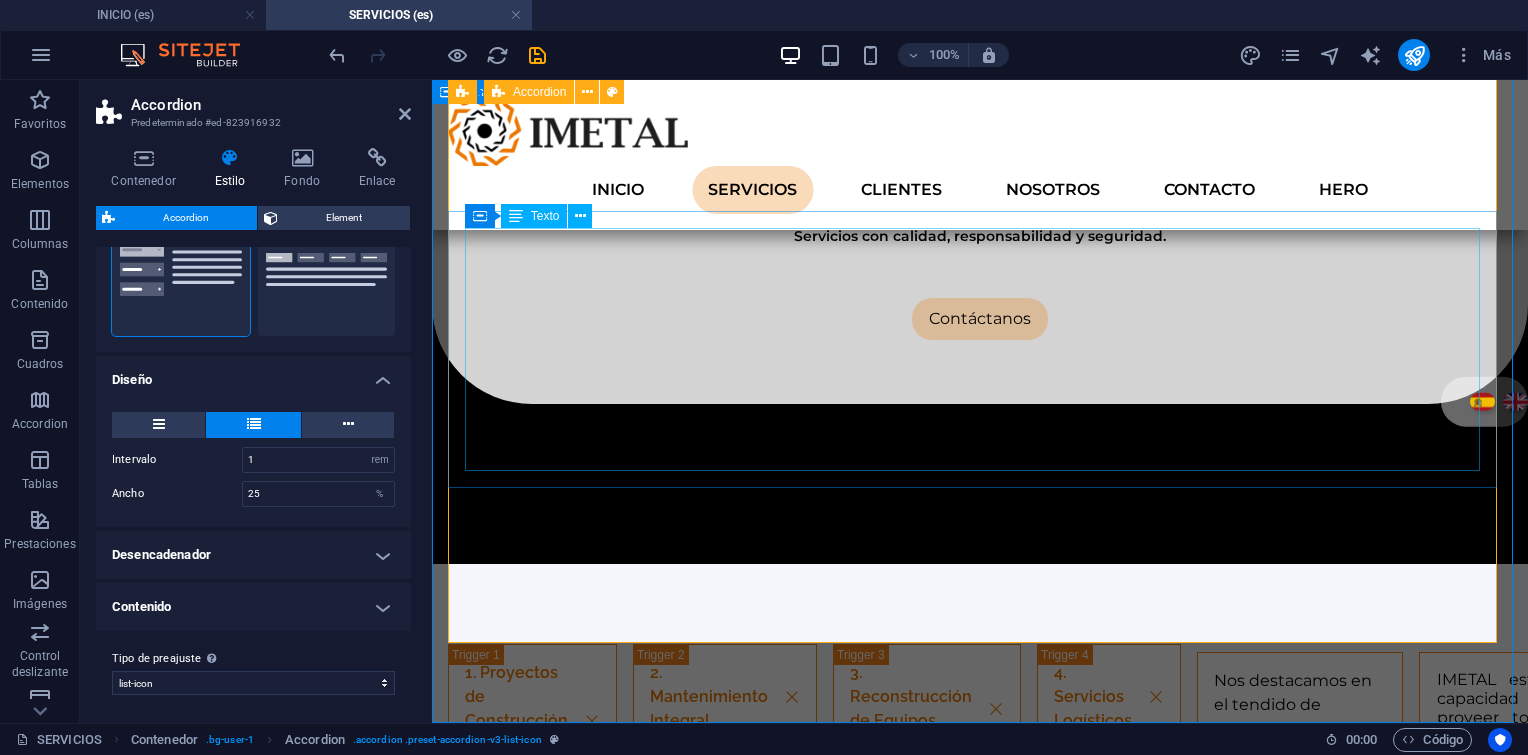 scroll, scrollTop: 866, scrollLeft: 0, axis: vertical 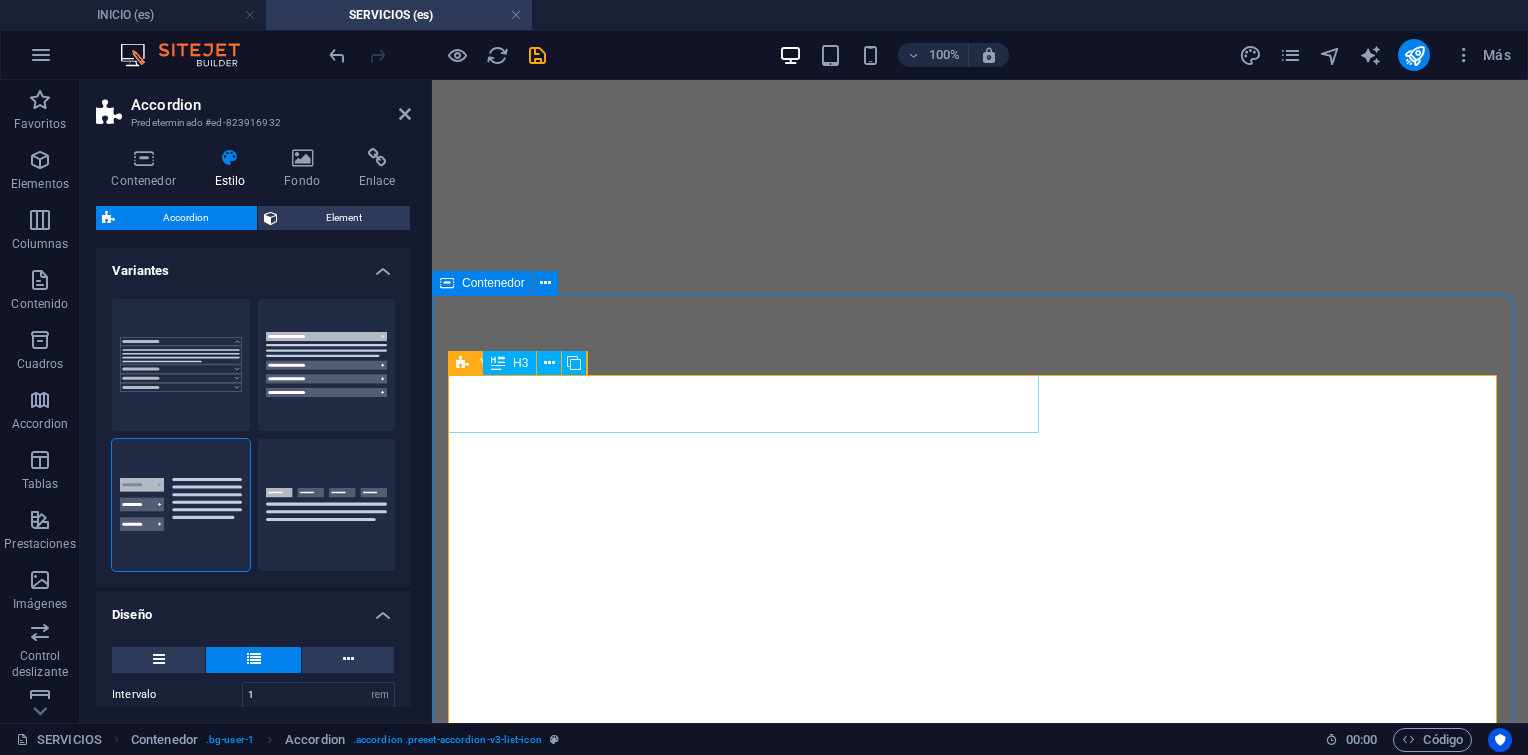 select on "rem" 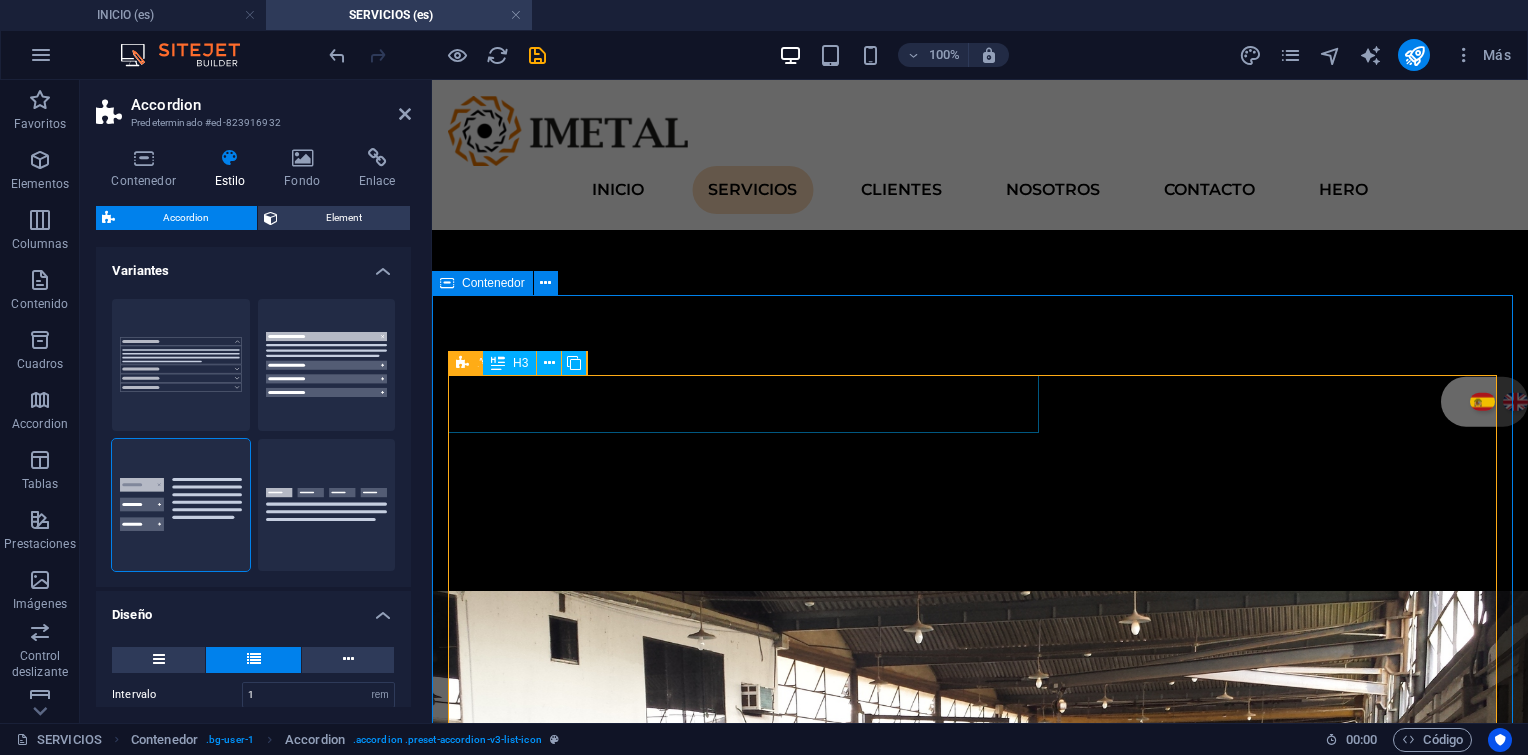 scroll, scrollTop: 0, scrollLeft: 0, axis: both 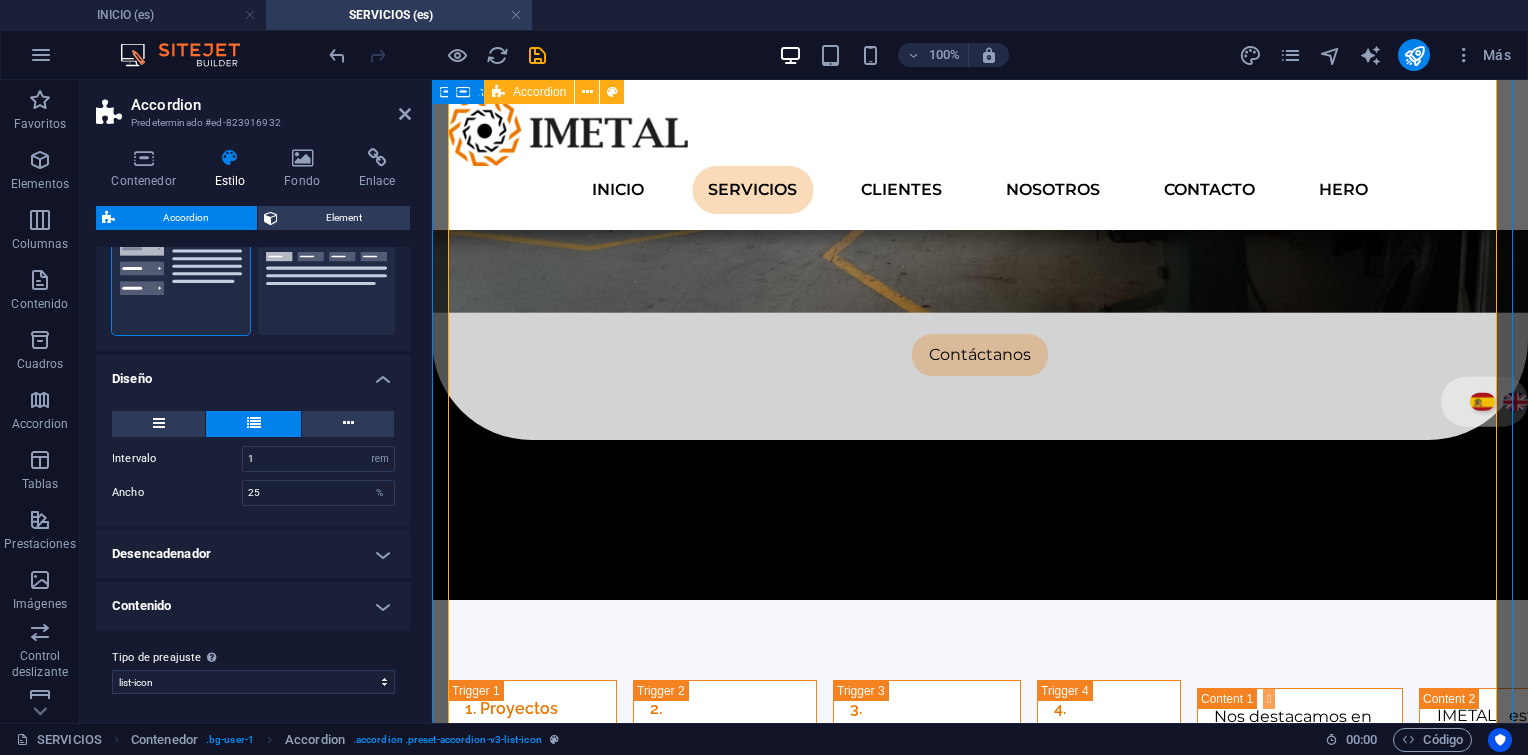 click on "Desencadenador" at bounding box center (253, 554) 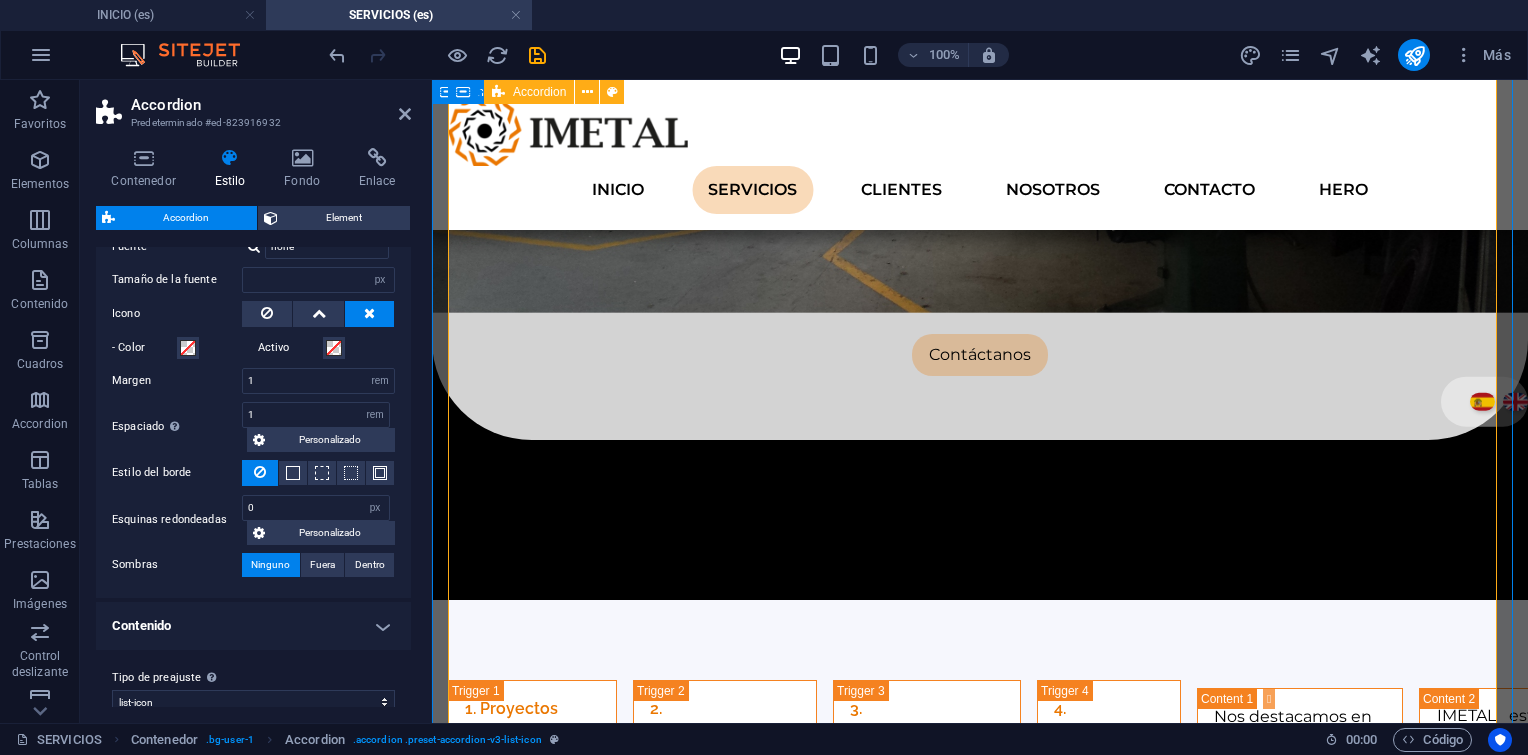 scroll, scrollTop: 710, scrollLeft: 0, axis: vertical 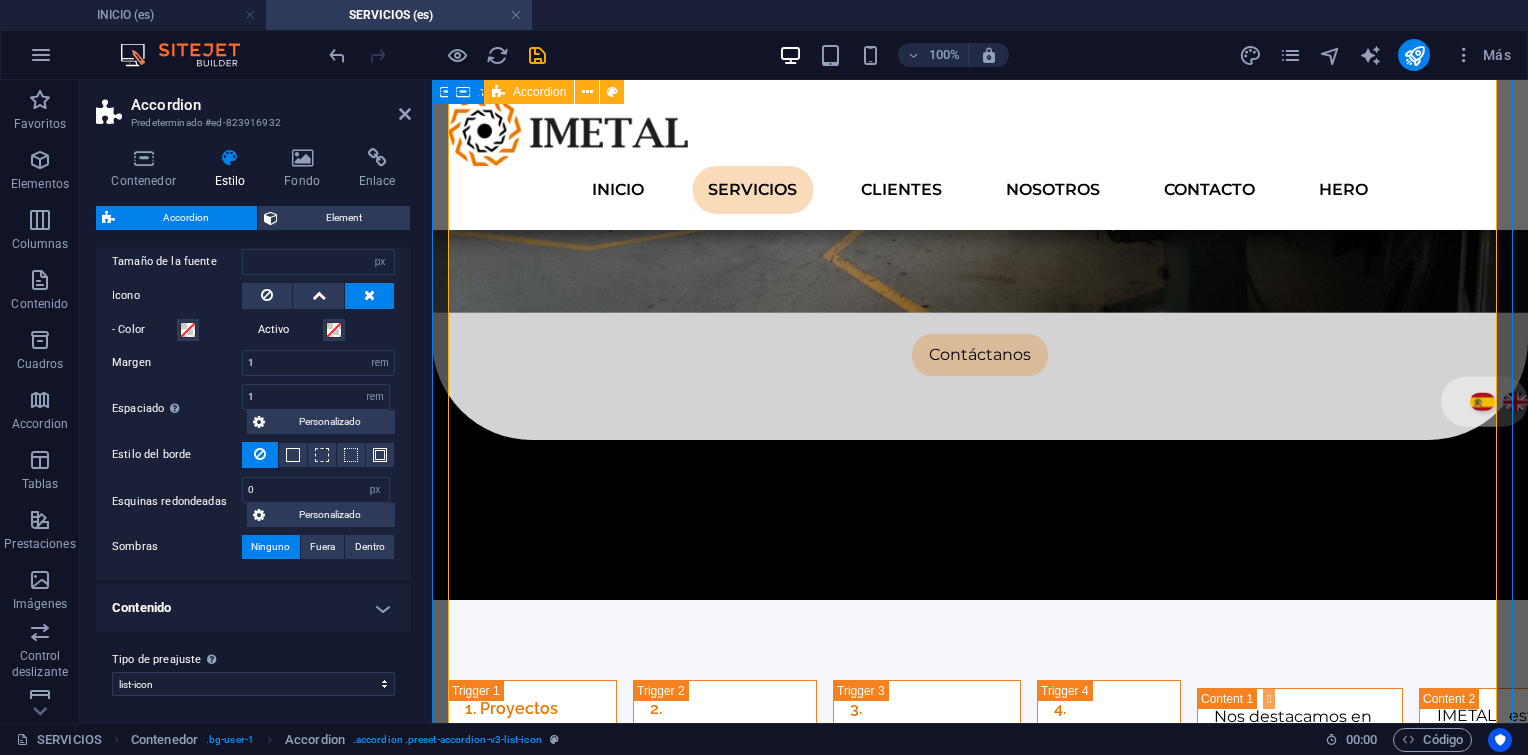 click on "Contenido" at bounding box center (253, 608) 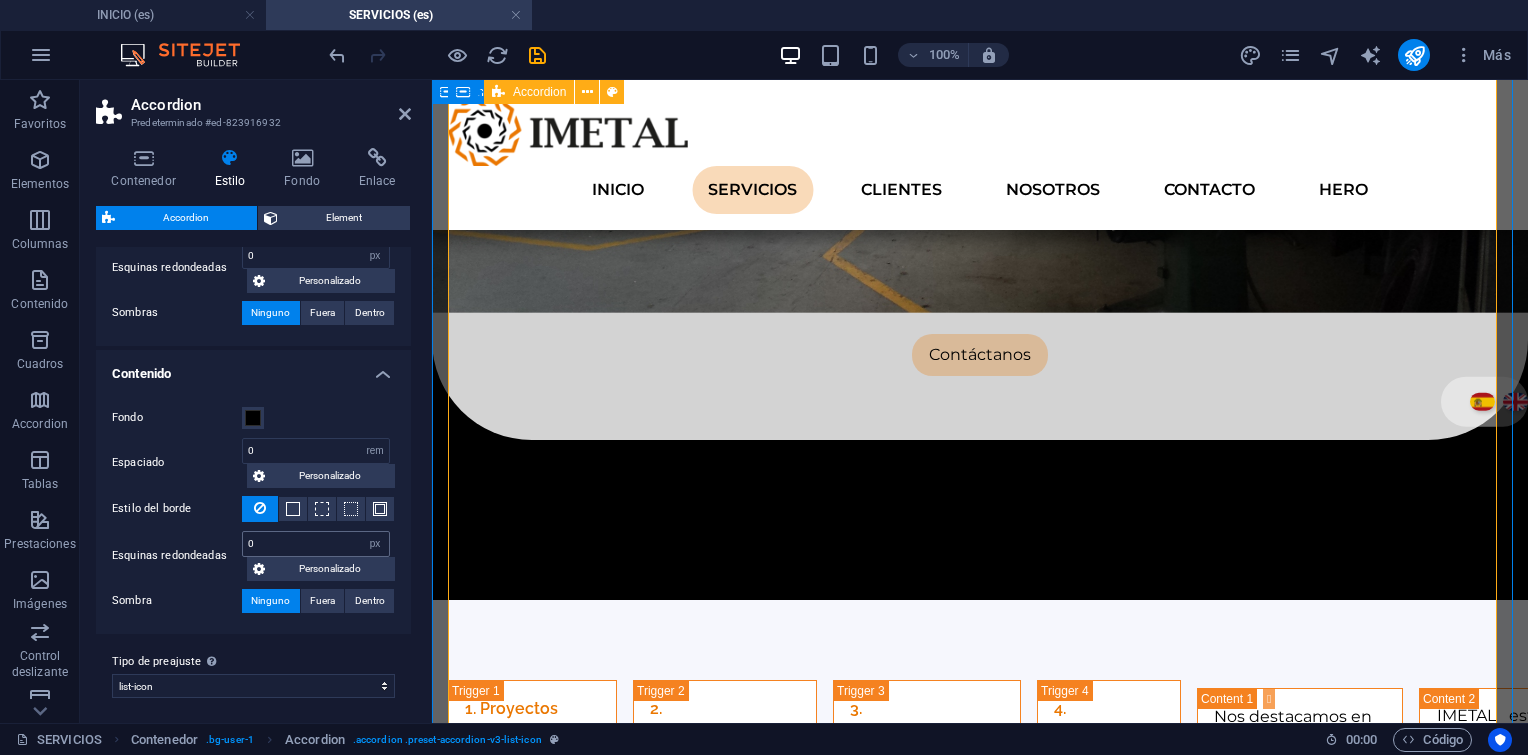 scroll, scrollTop: 945, scrollLeft: 0, axis: vertical 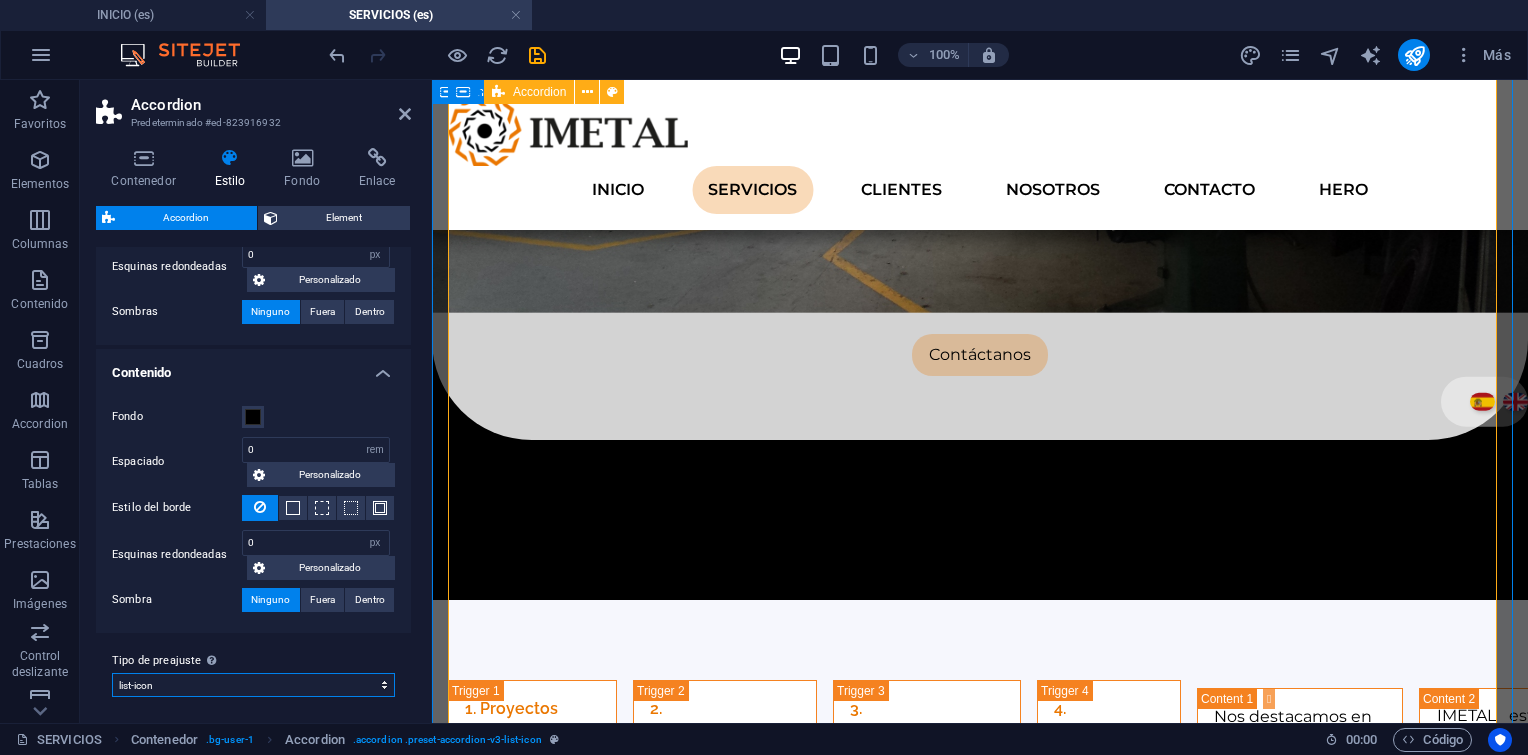 click on "list-icon Añadir tipo de preajuste" at bounding box center (253, 685) 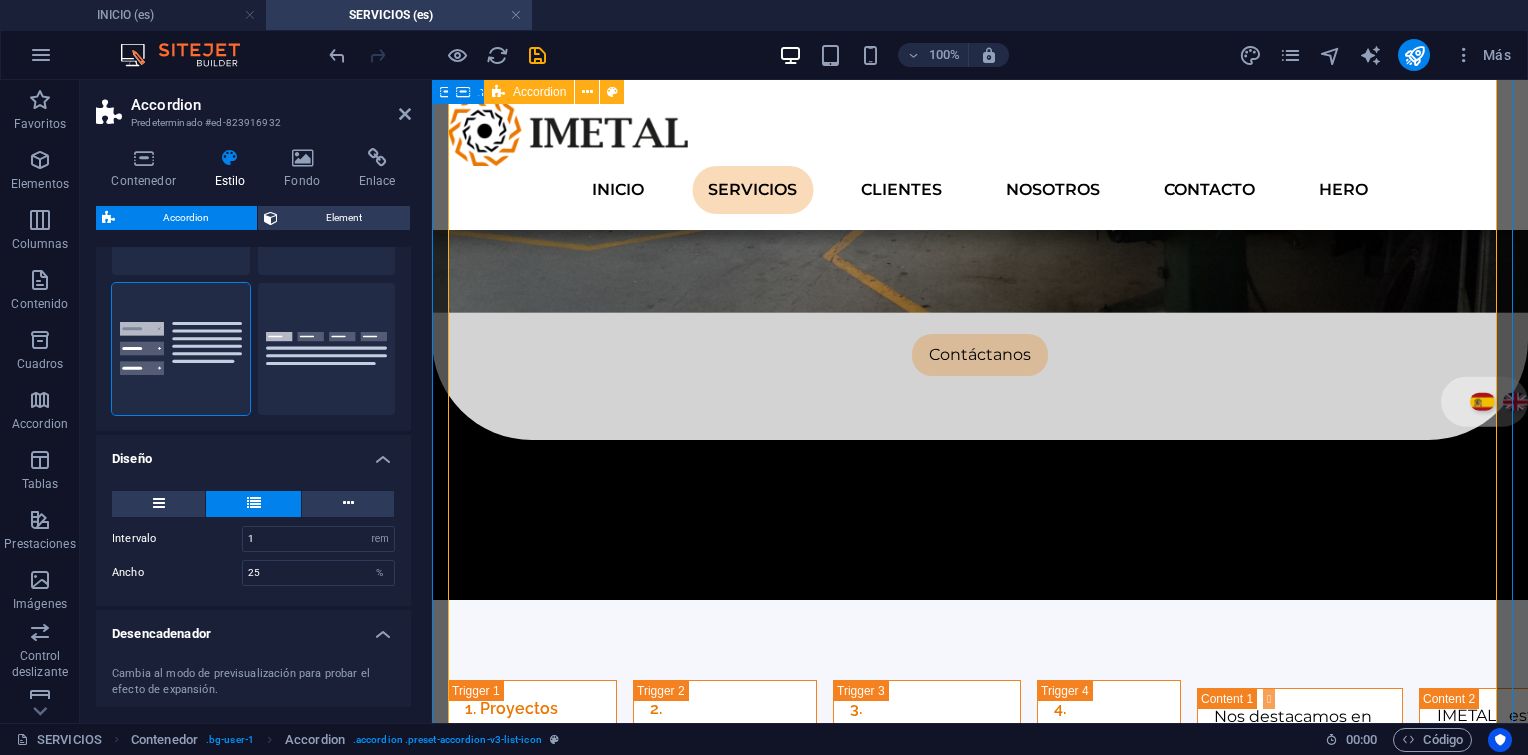 scroll, scrollTop: 145, scrollLeft: 0, axis: vertical 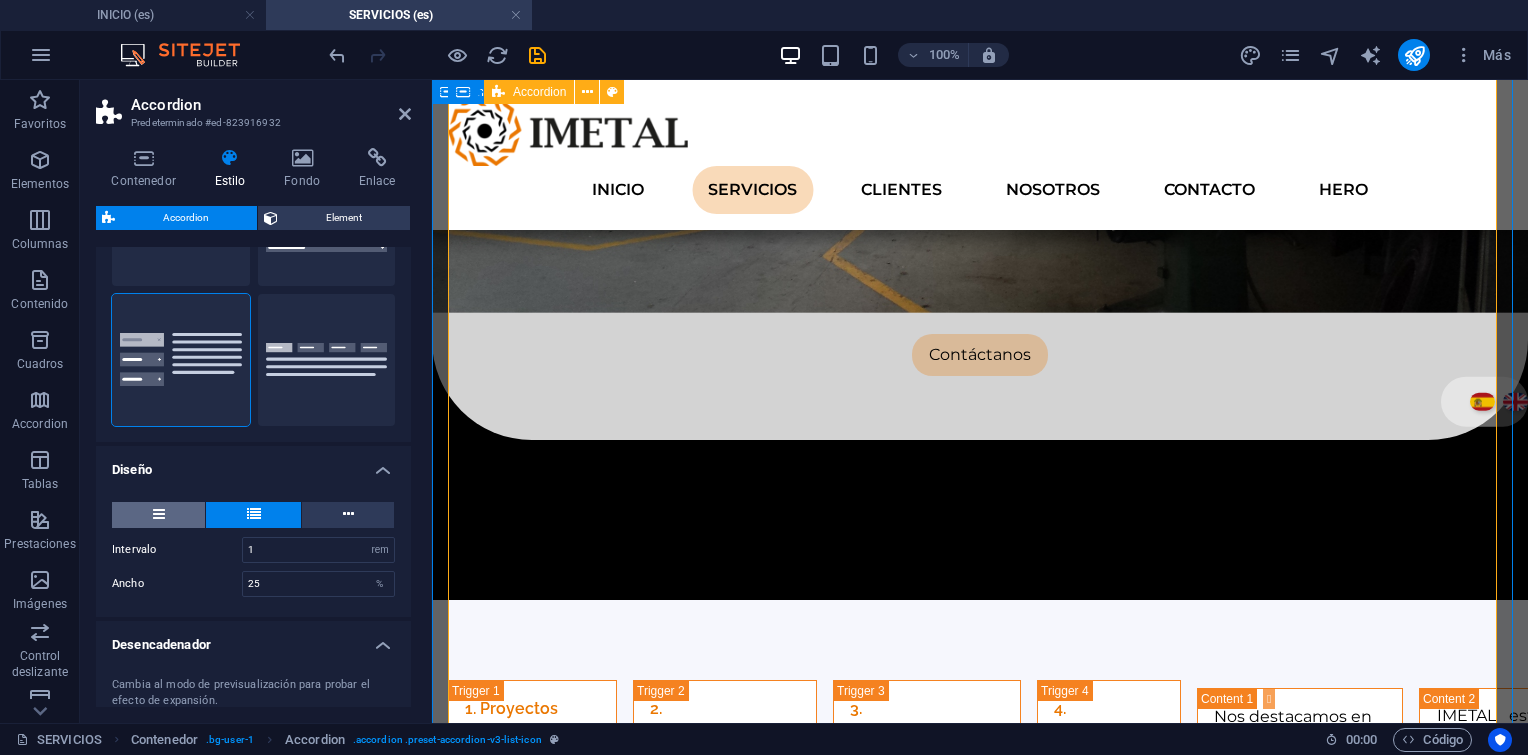 click at bounding box center (159, 514) 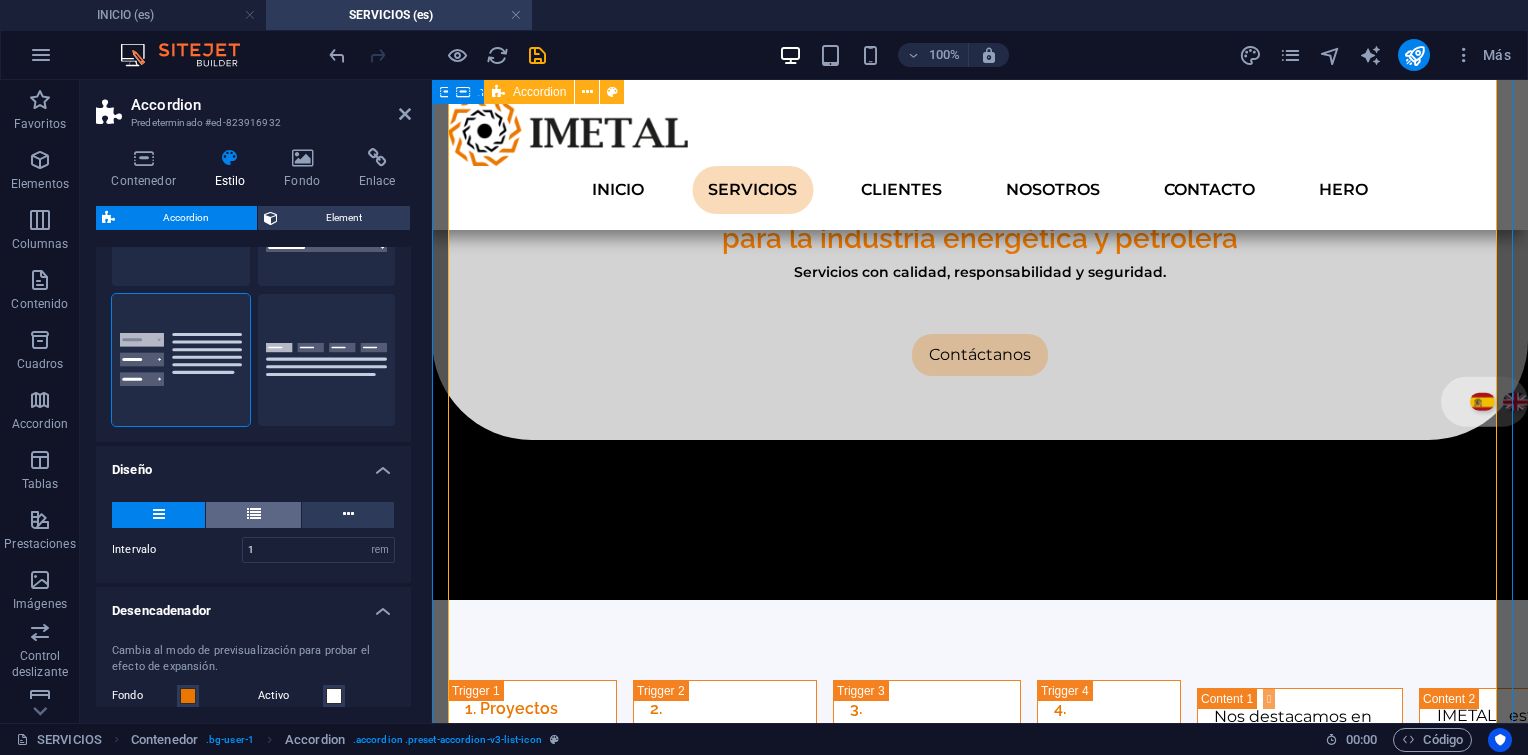 click at bounding box center [253, 515] 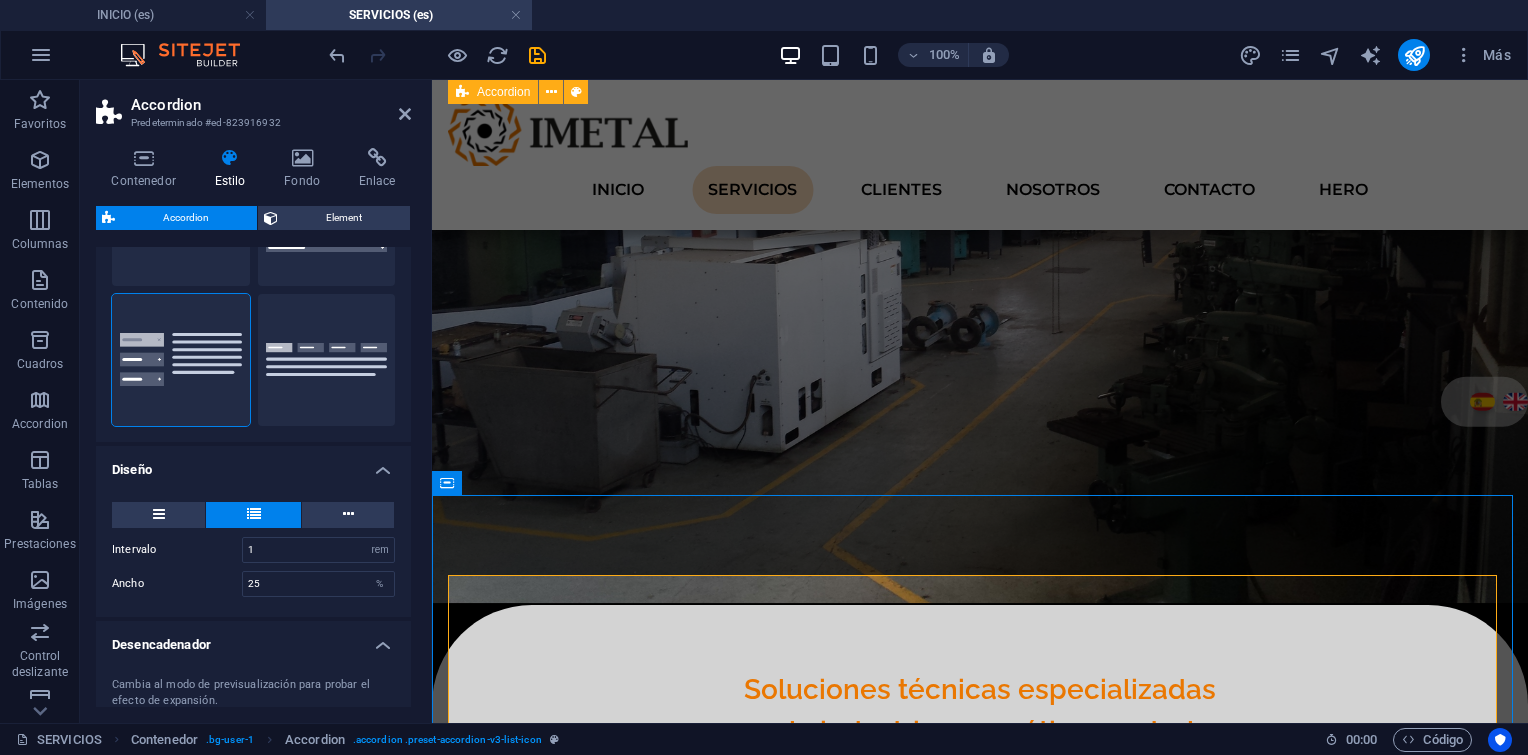 type 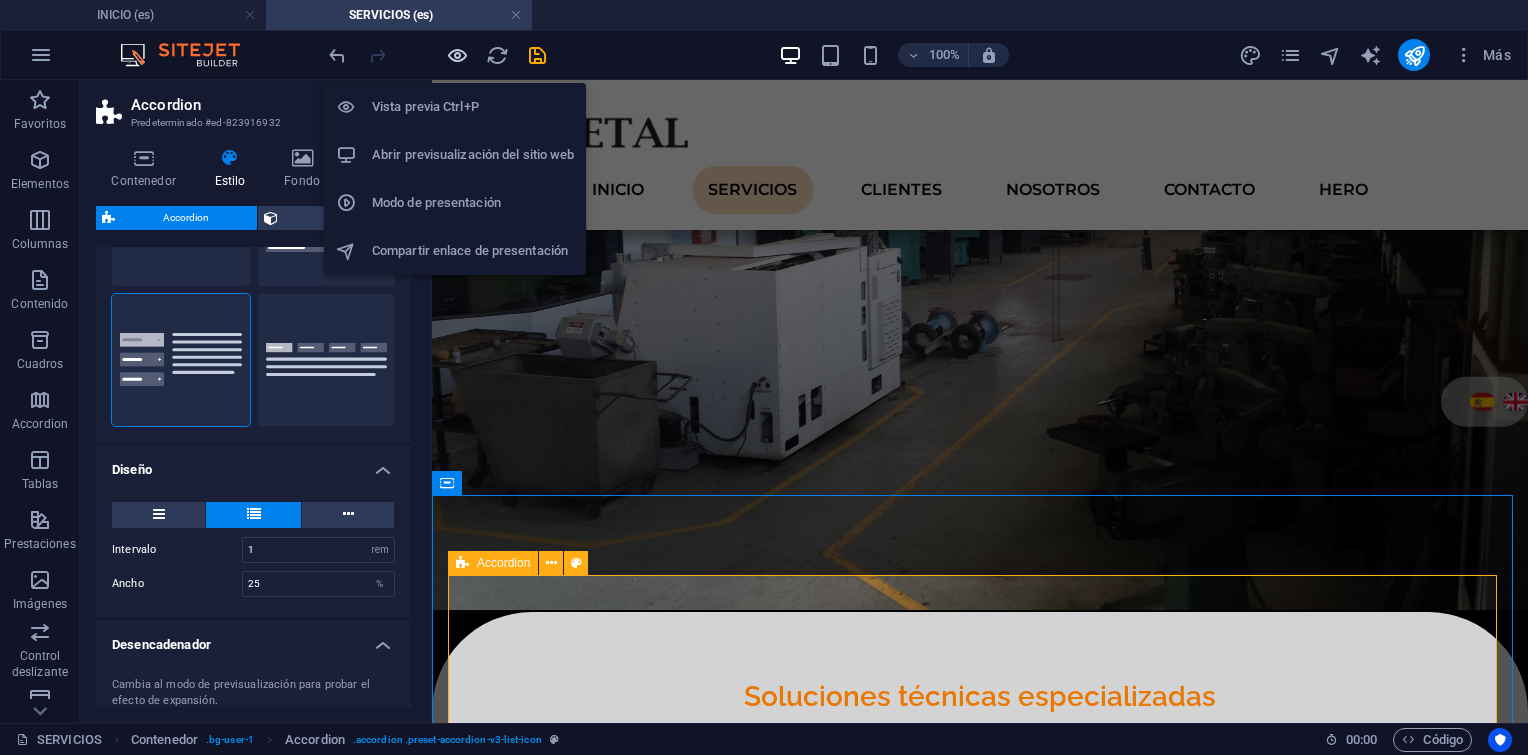 click at bounding box center (457, 55) 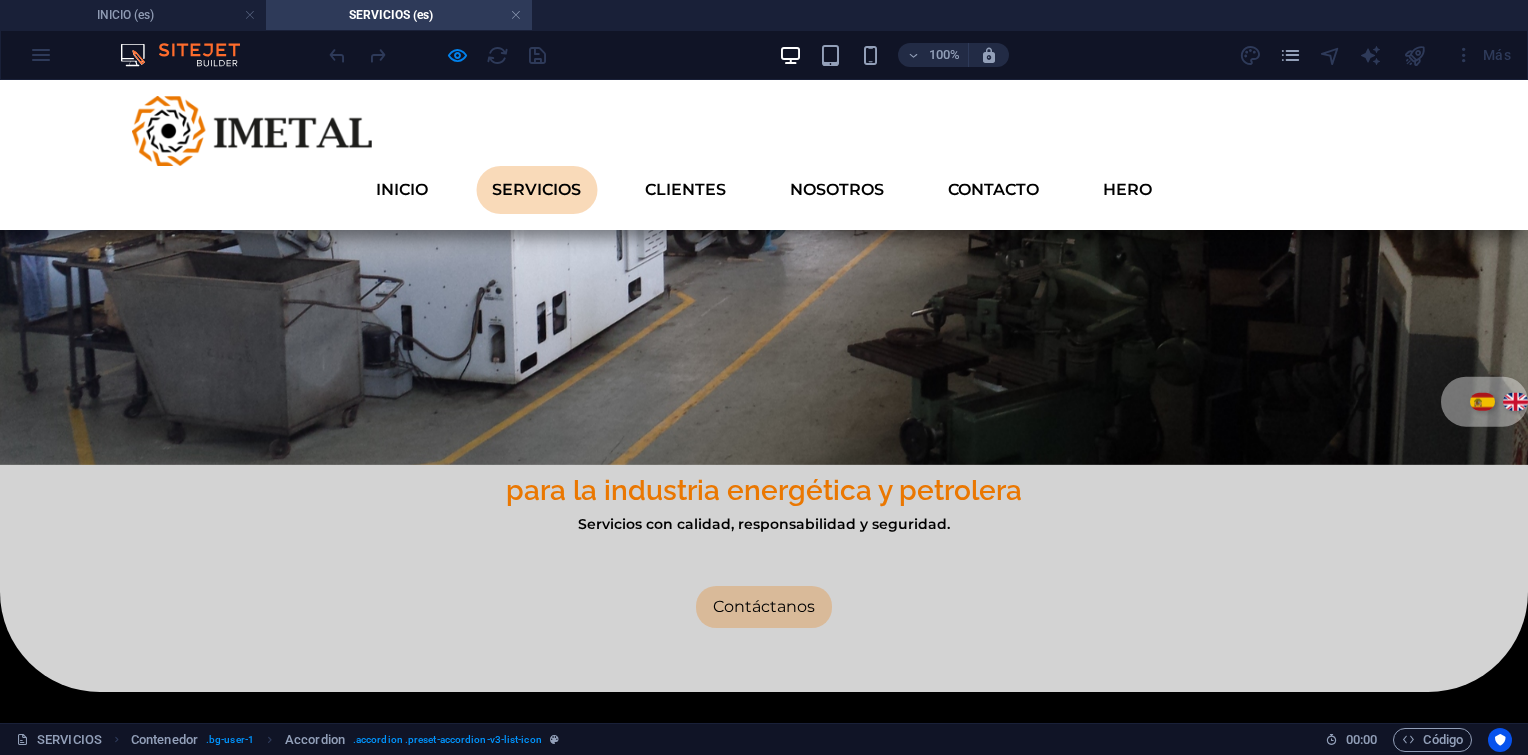 click on "2. Mantenimiento Integral" at bounding box center (288, 1056) 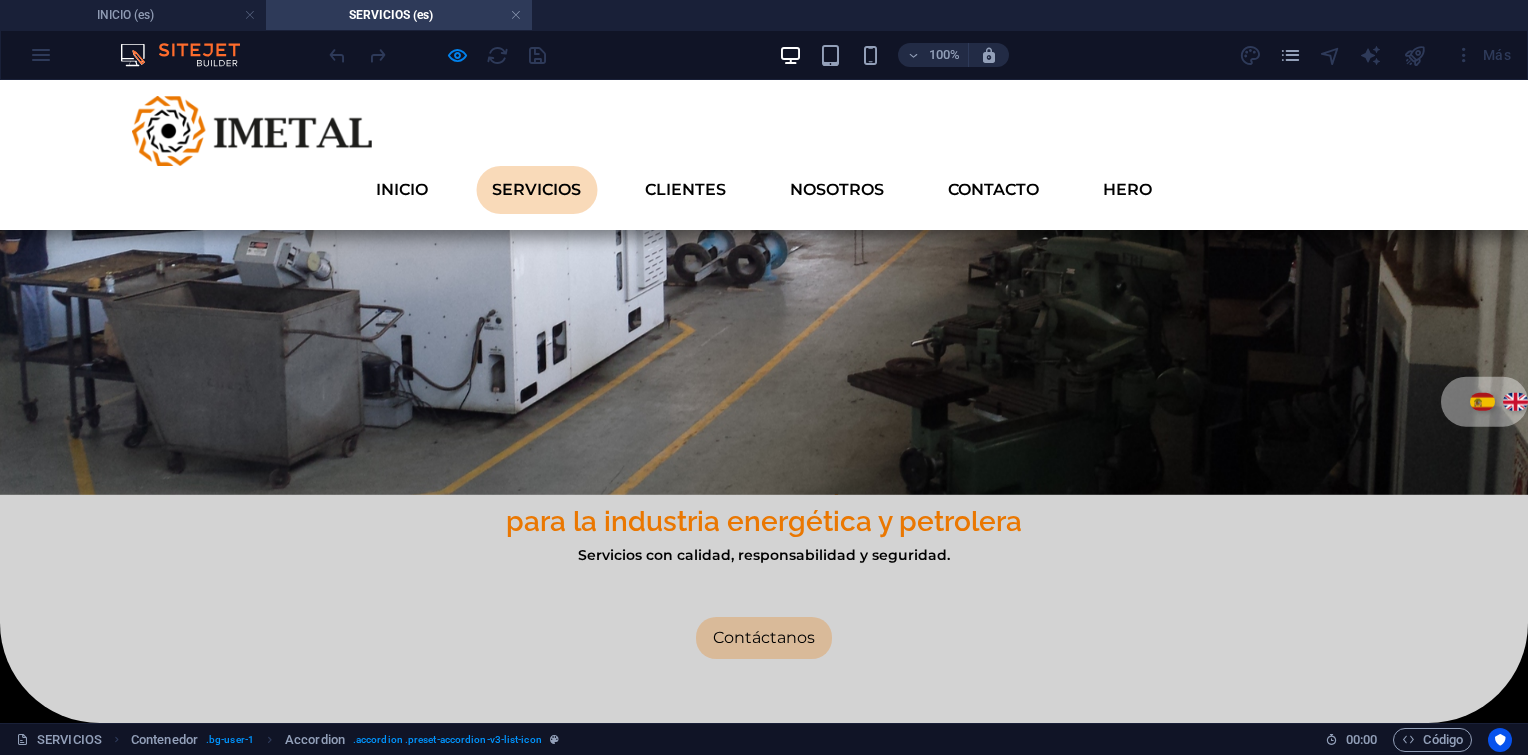 scroll, scrollTop: 586, scrollLeft: 0, axis: vertical 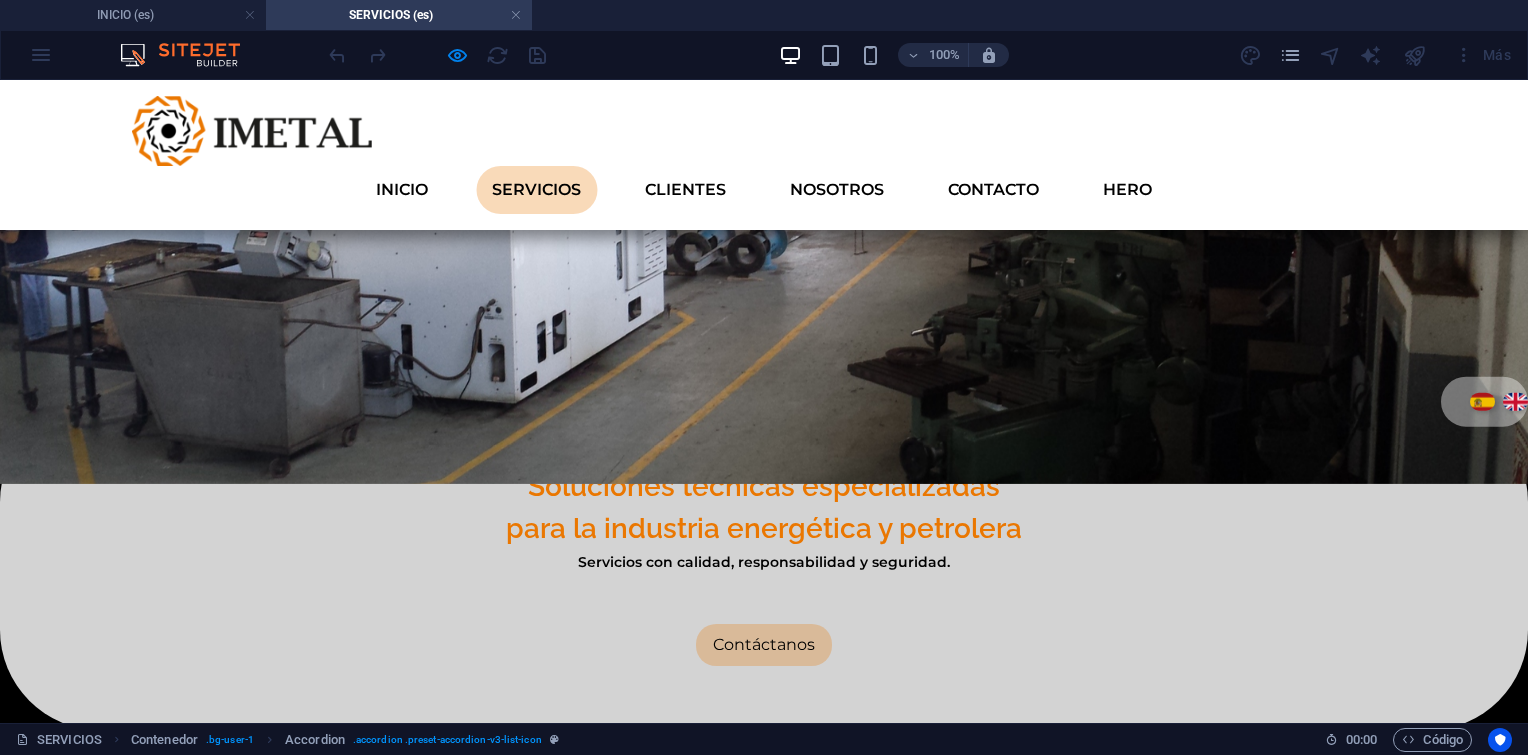 click on "1. Proyectos de Construcción Civil y Mecánica" at bounding box center [288, 1010] 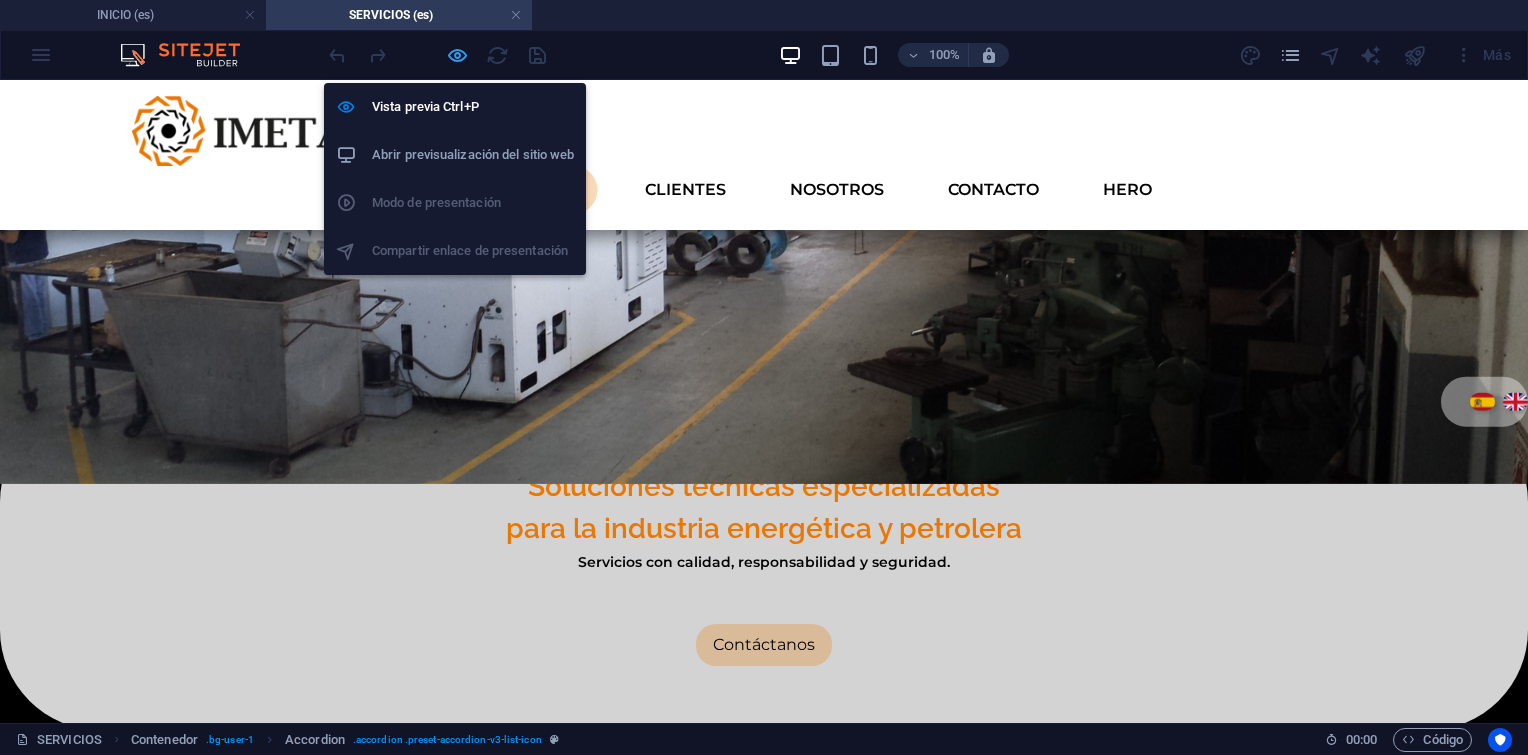 click at bounding box center [457, 55] 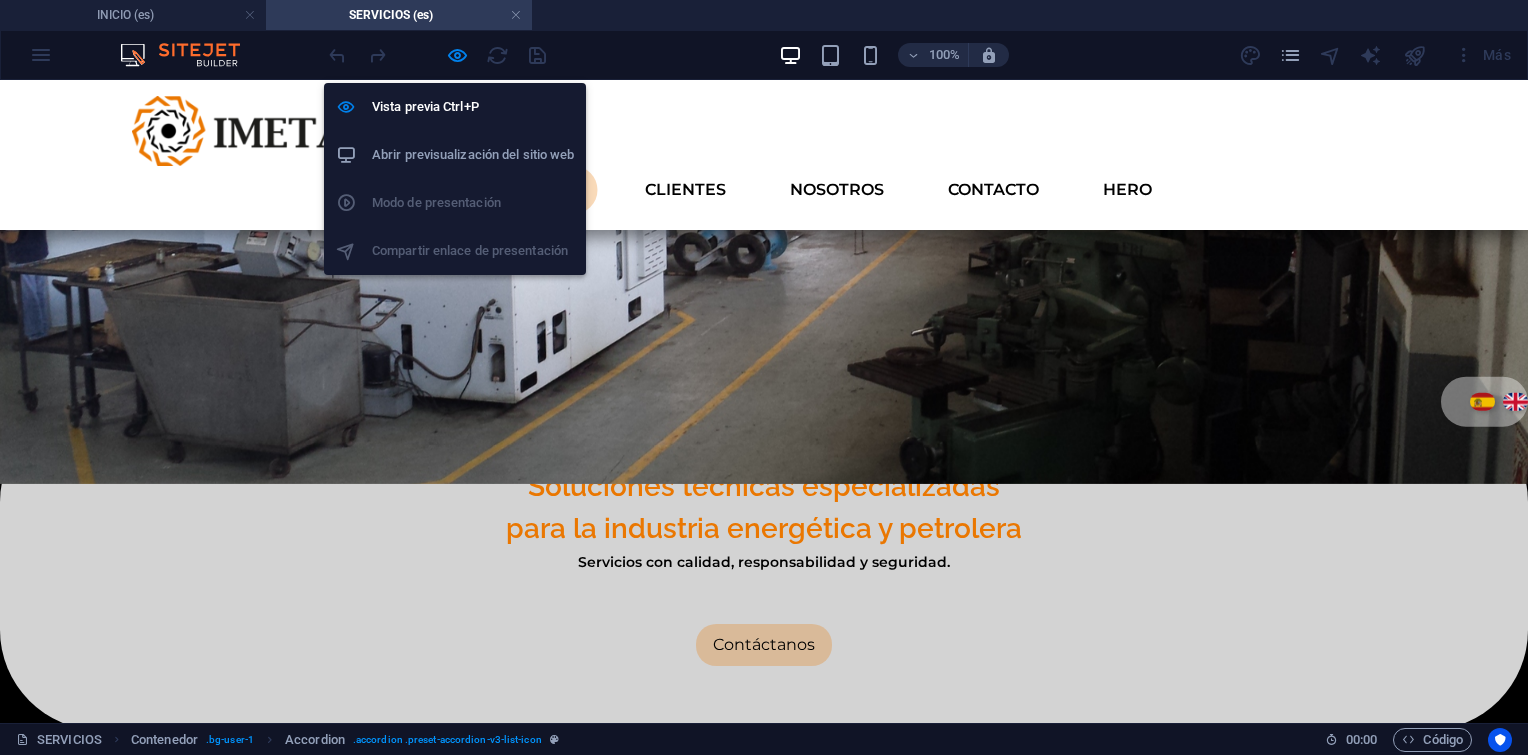 select on "rem" 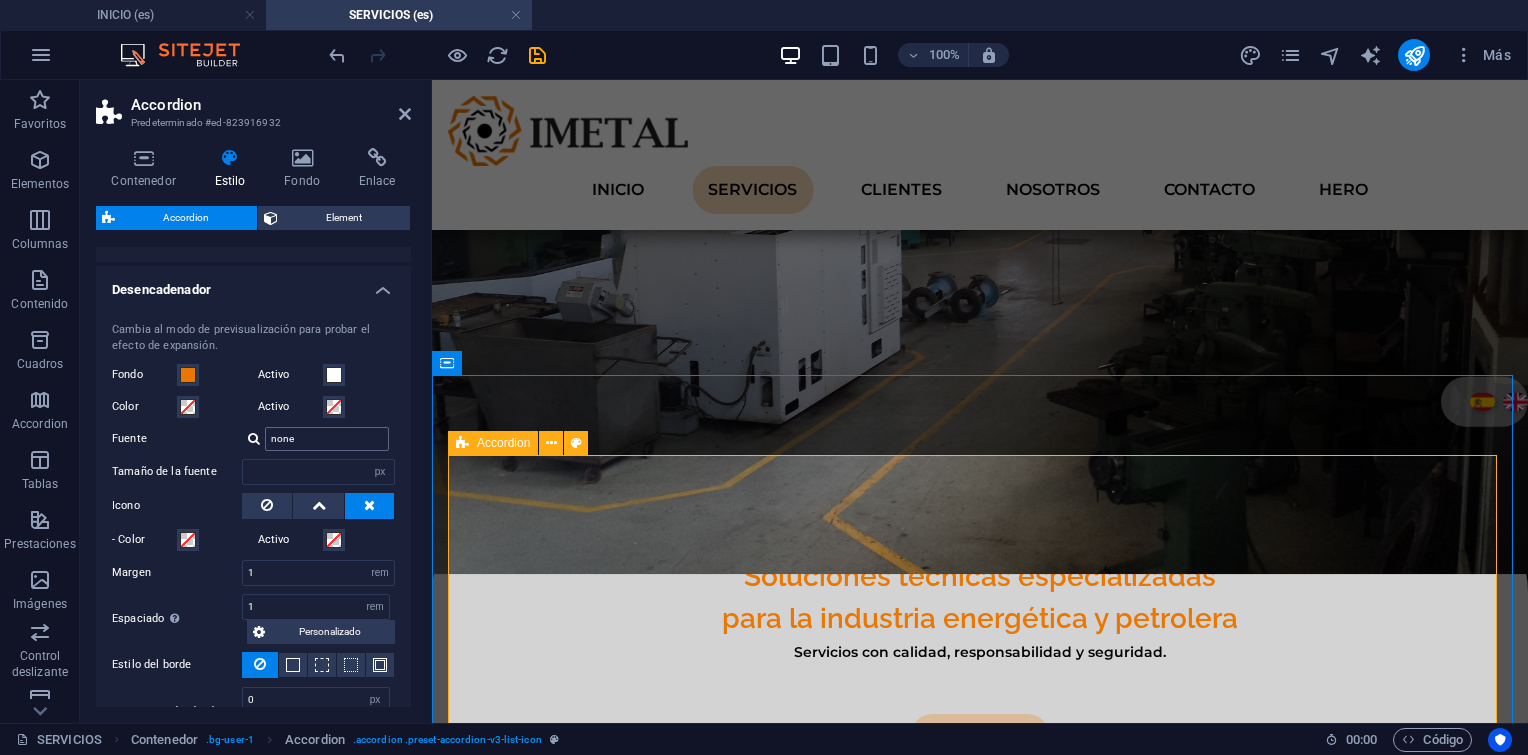 scroll, scrollTop: 600, scrollLeft: 0, axis: vertical 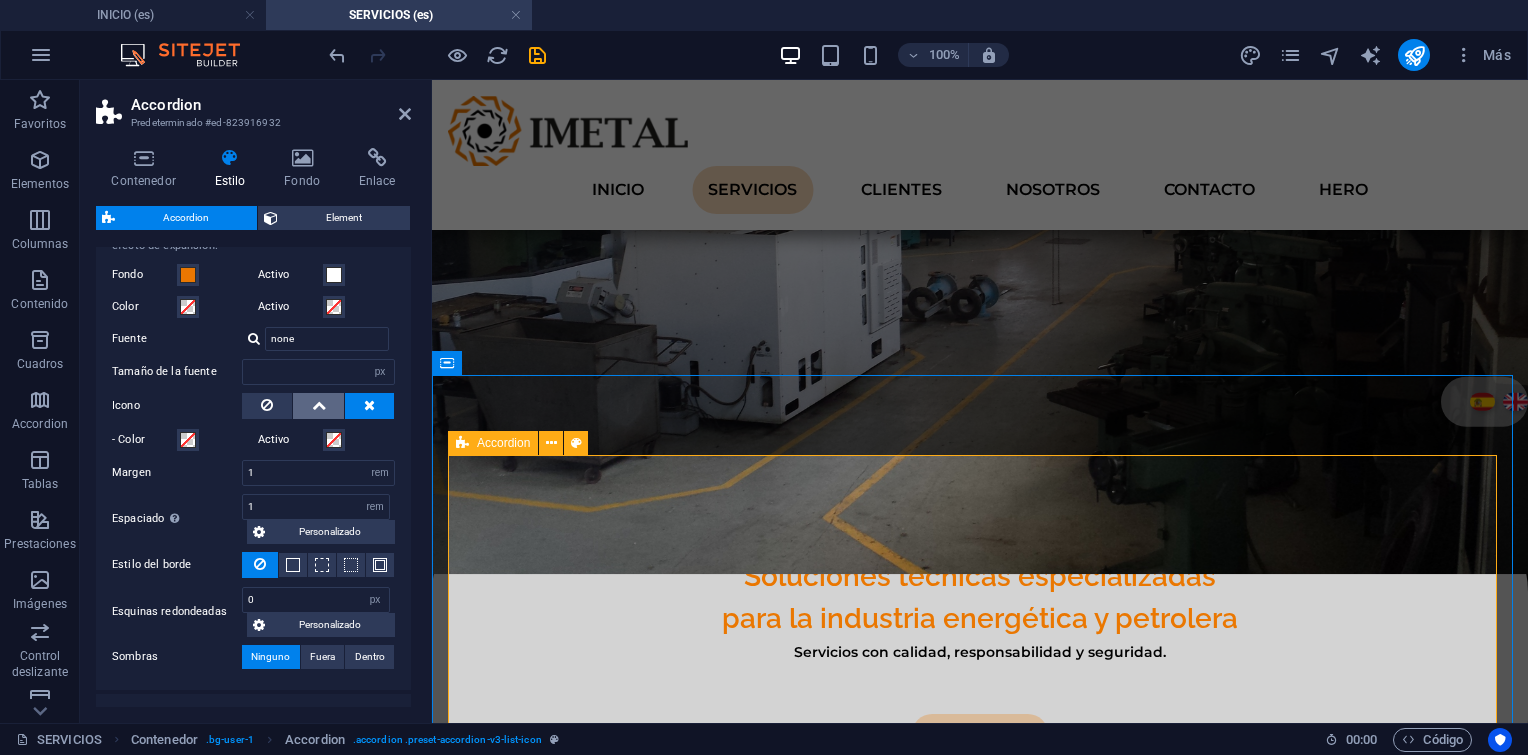 click at bounding box center [319, 406] 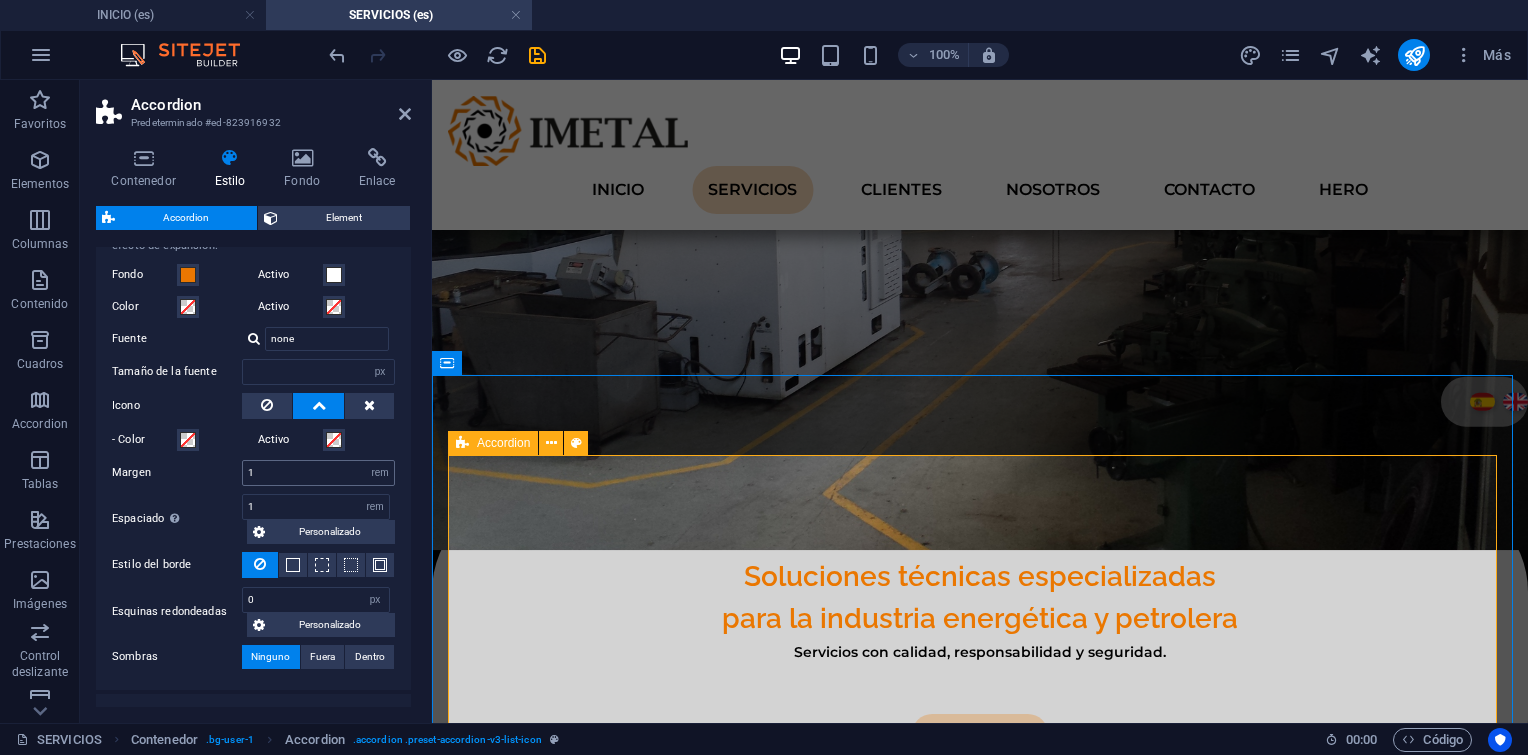 type 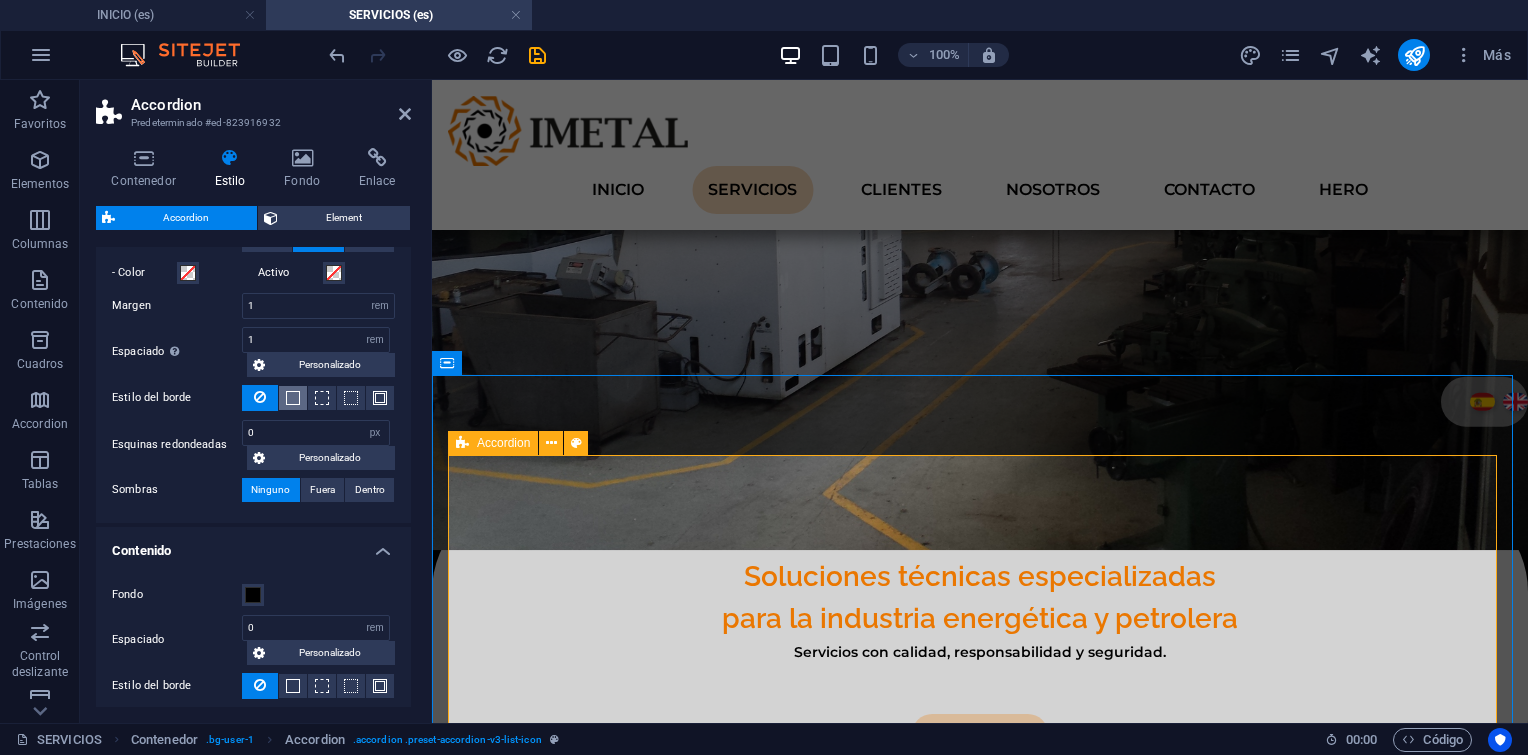 scroll, scrollTop: 800, scrollLeft: 0, axis: vertical 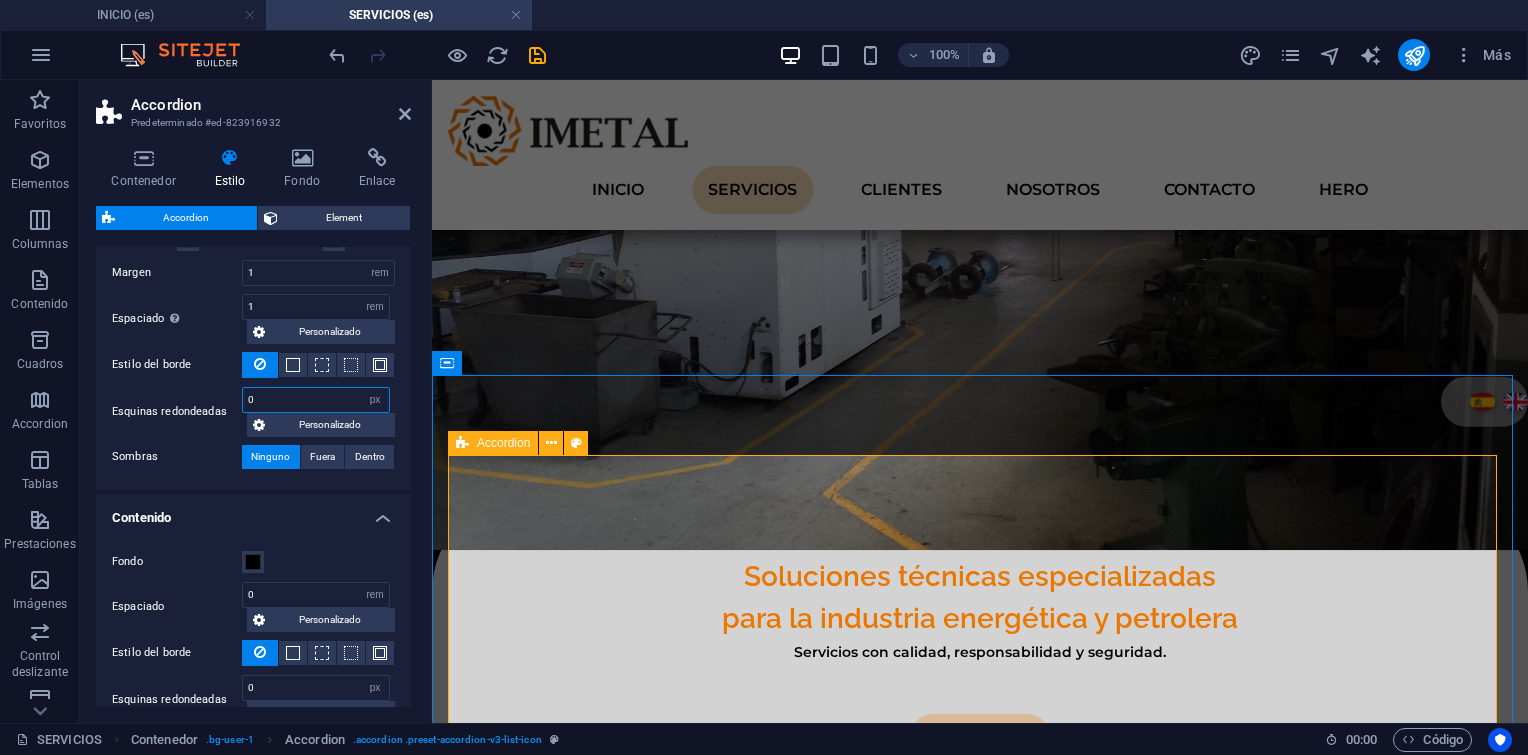 click on "0" at bounding box center (316, 400) 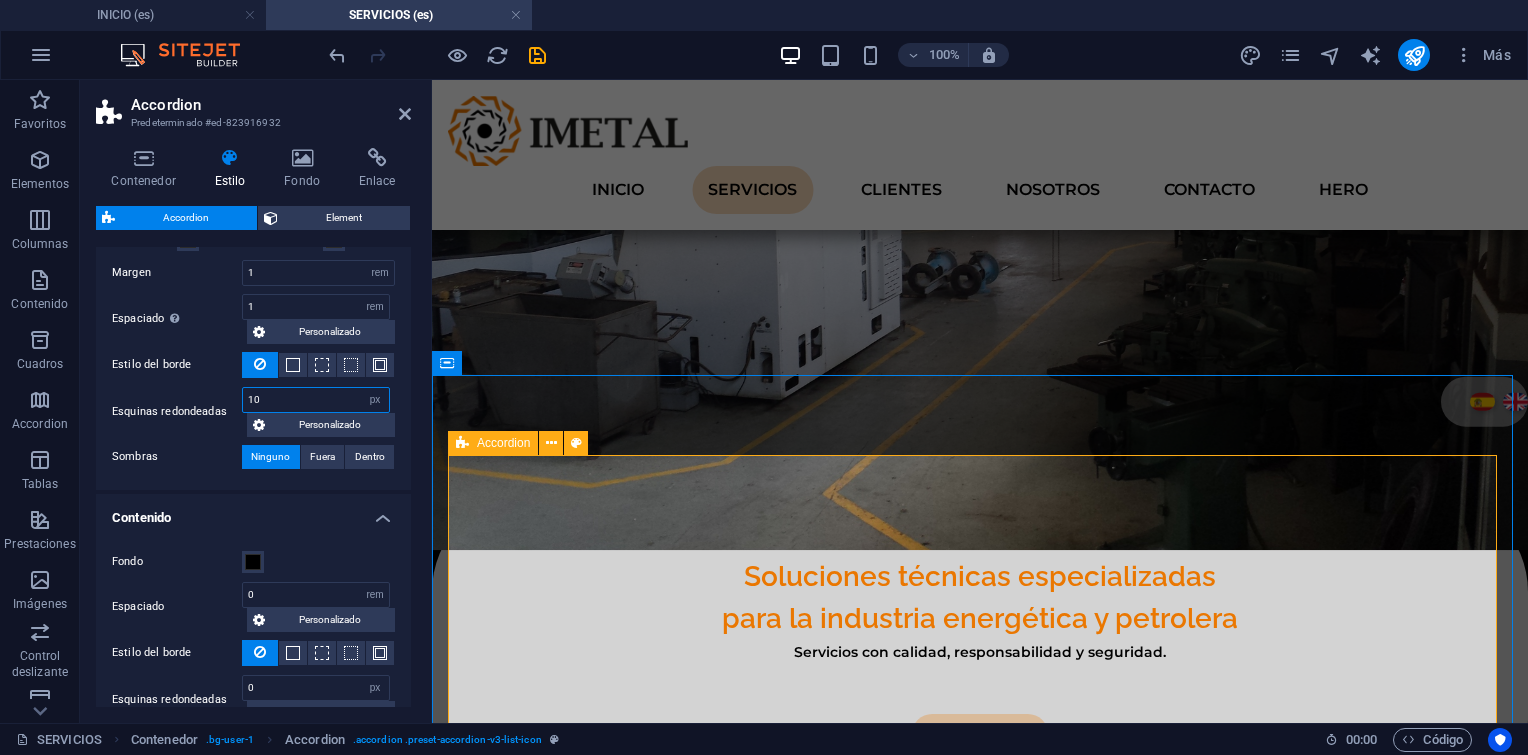type on "100" 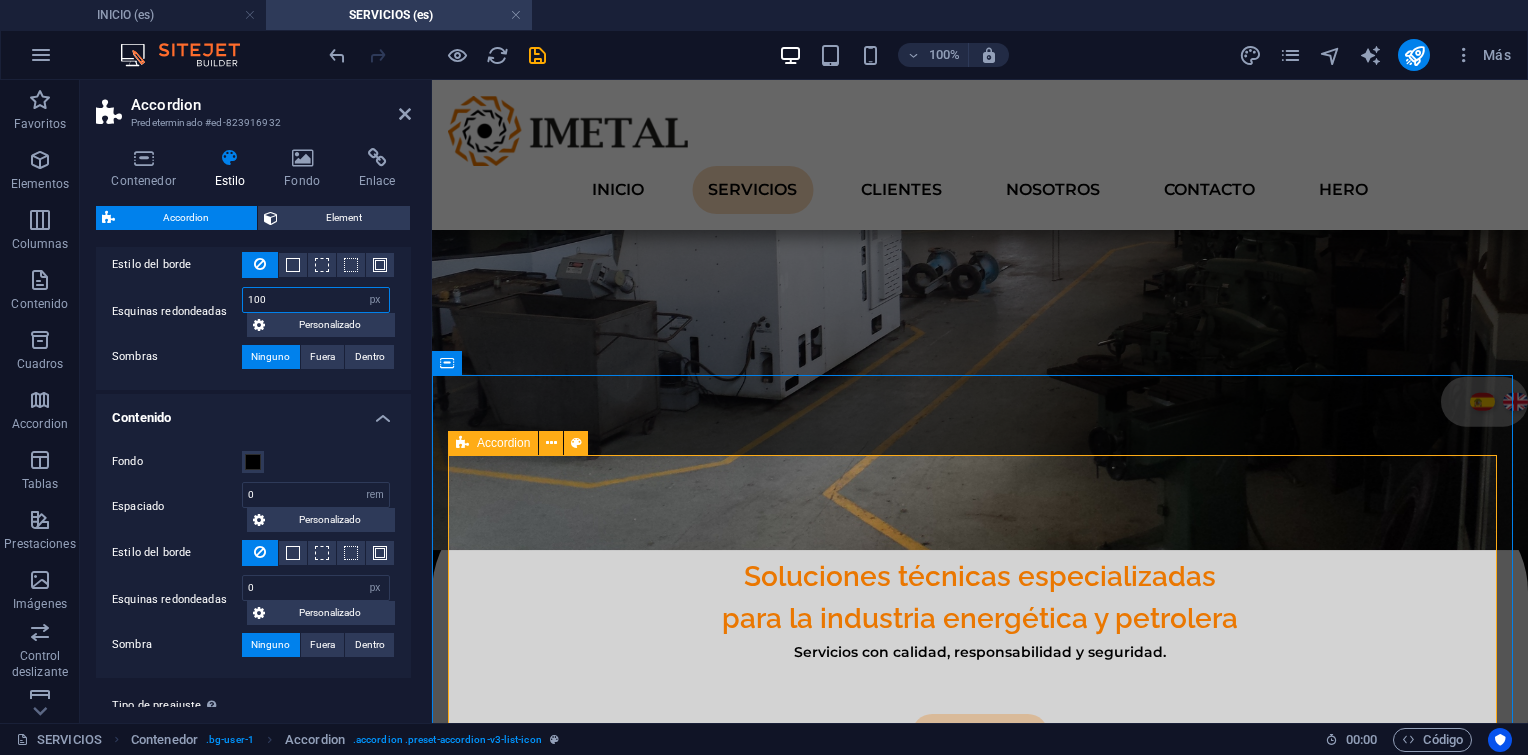 scroll, scrollTop: 945, scrollLeft: 0, axis: vertical 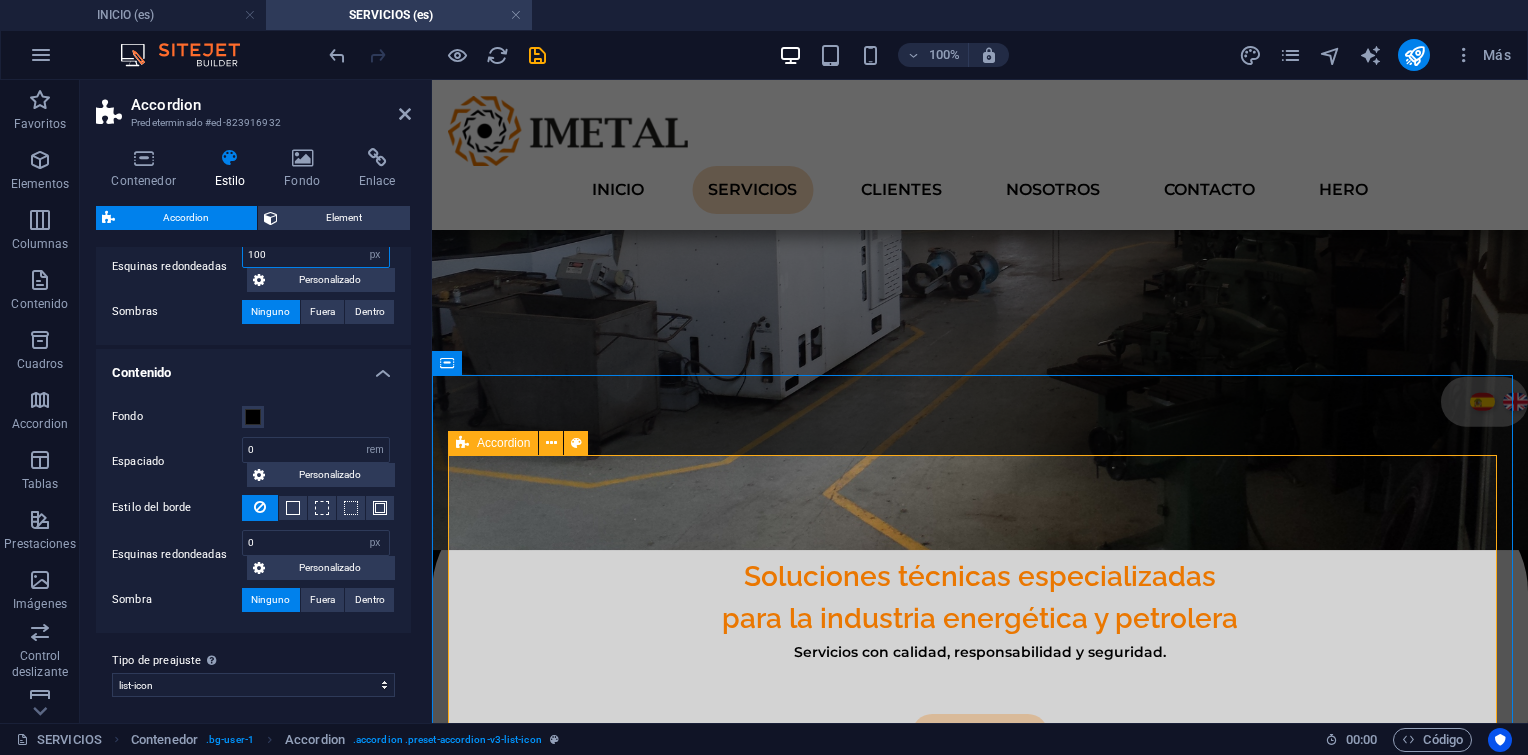 type 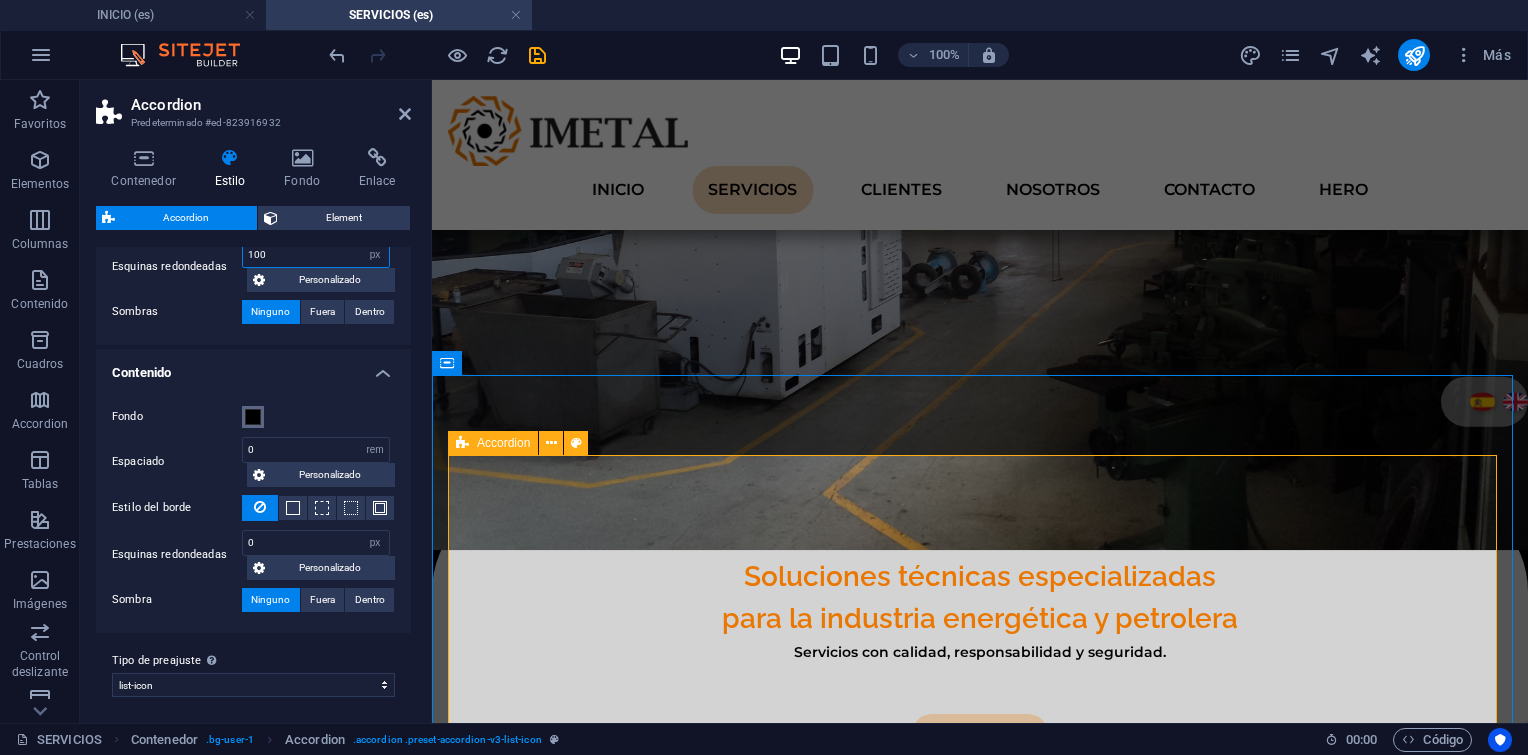 type on "100" 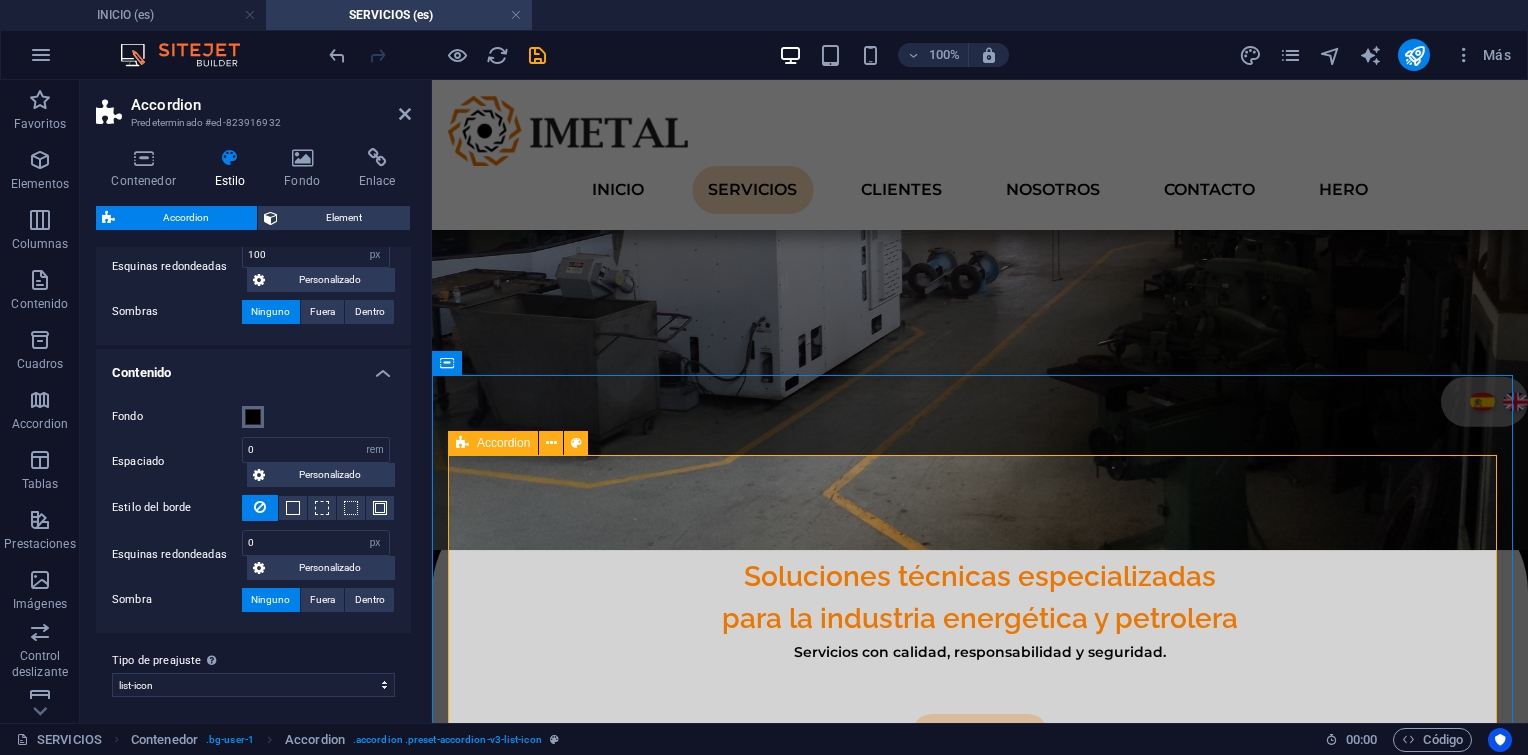 click at bounding box center [253, 417] 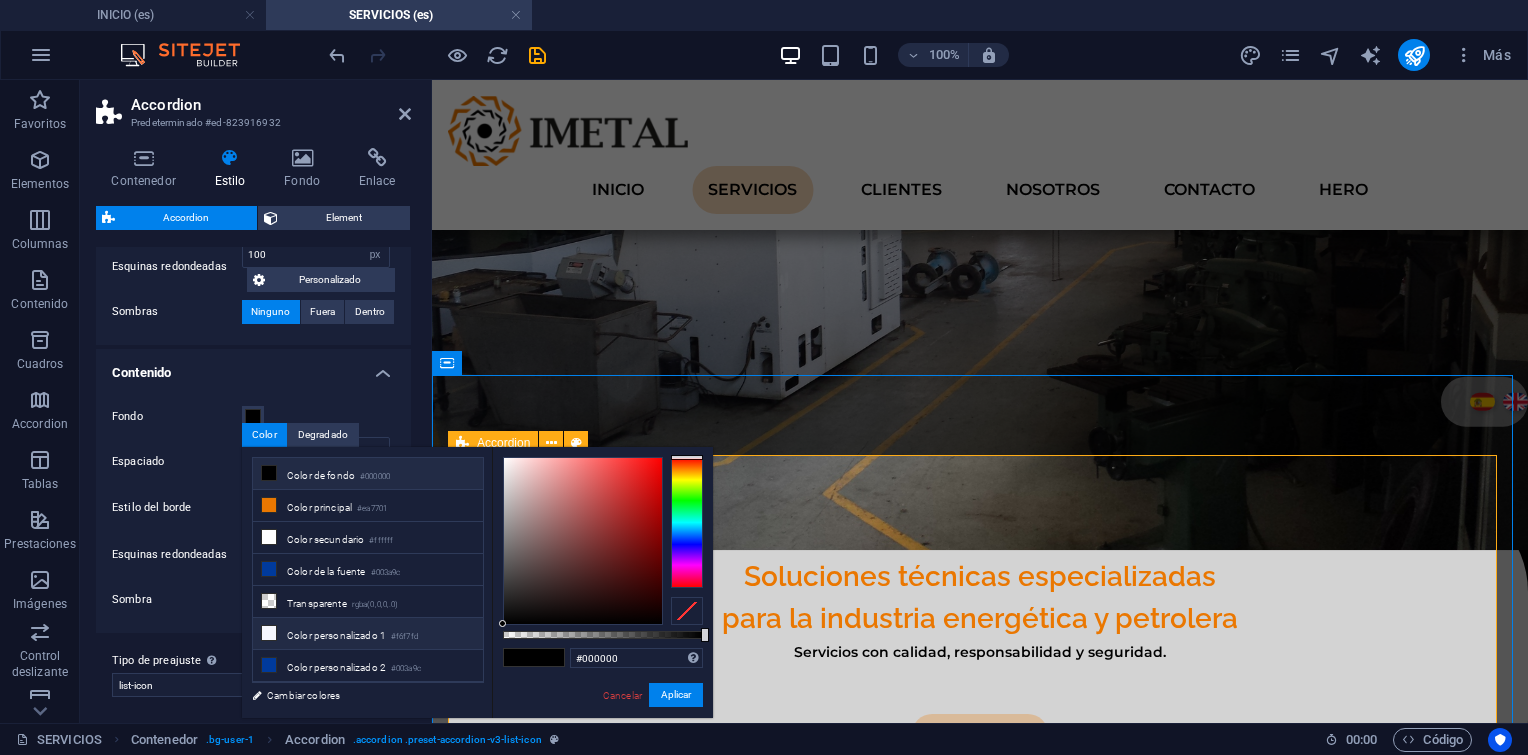 click on "Color personalizado 1
#f6f7fd" at bounding box center (368, 634) 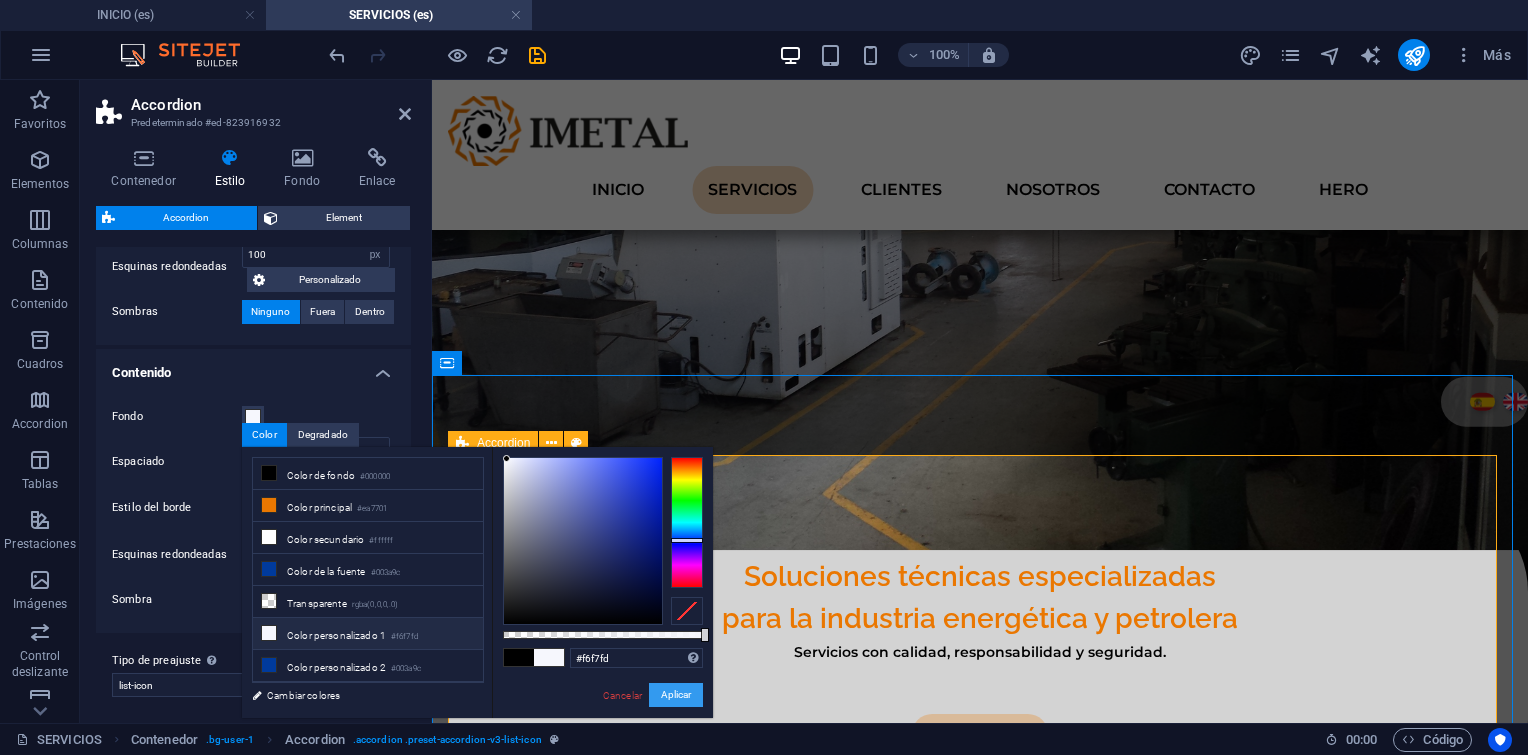 click on "Aplicar" at bounding box center [676, 695] 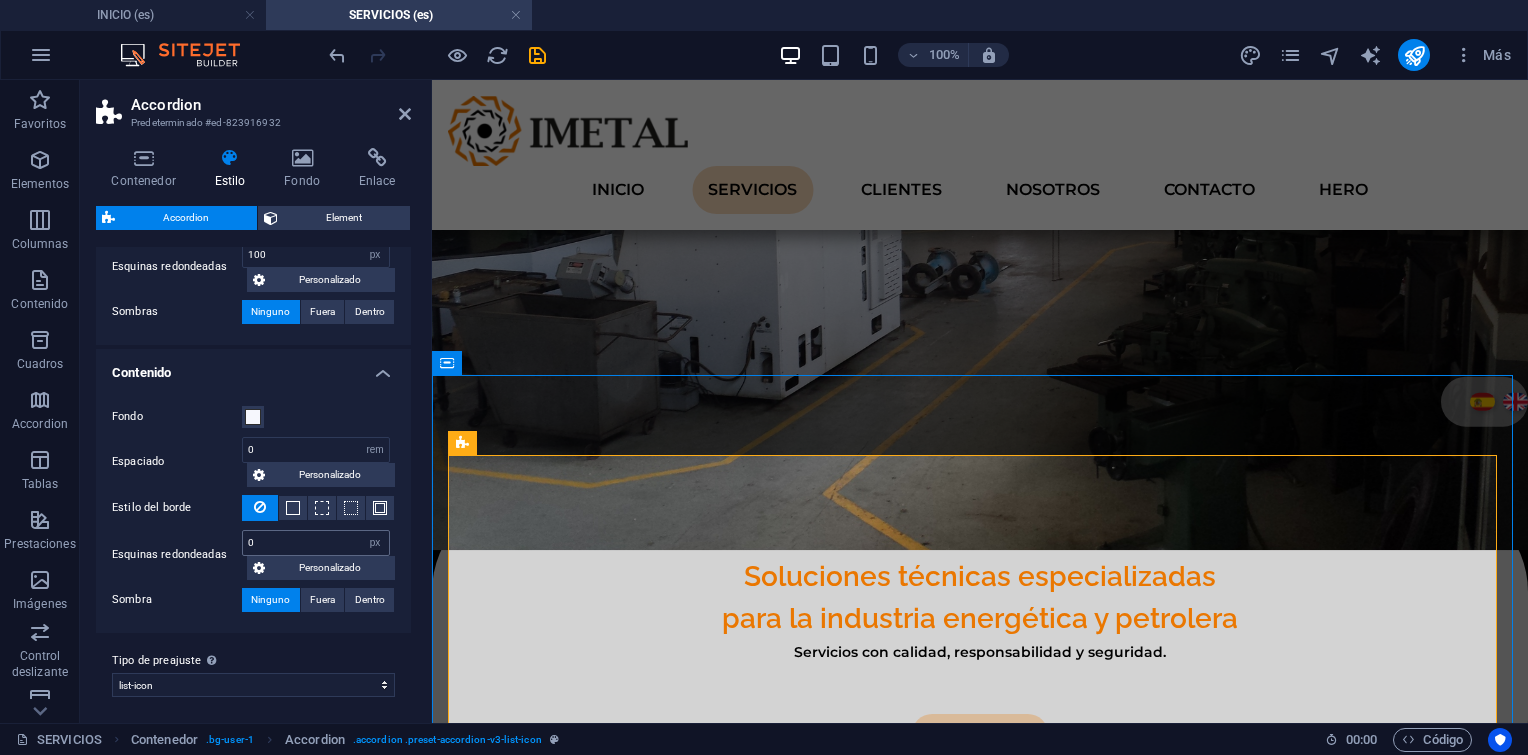 type 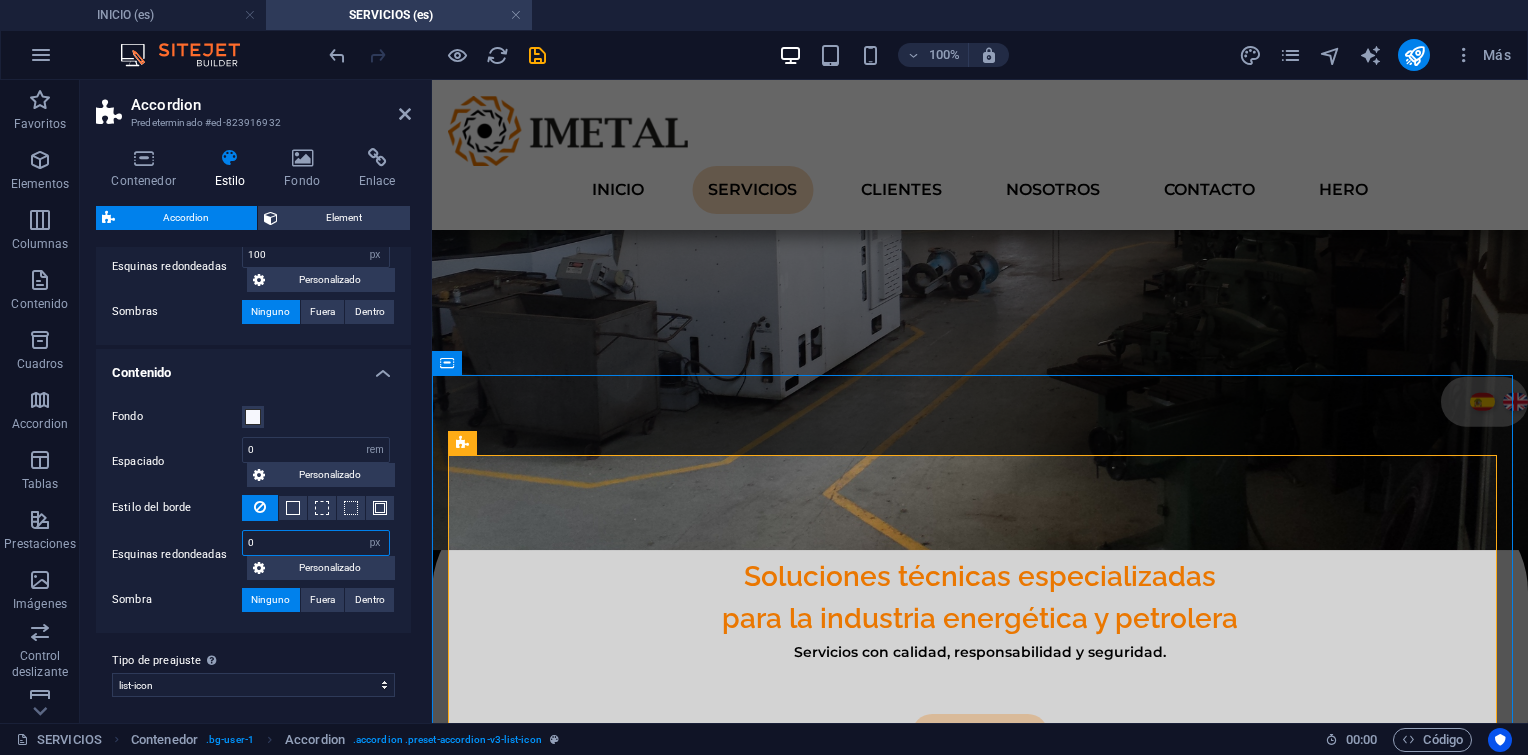 click on "0" at bounding box center (316, 543) 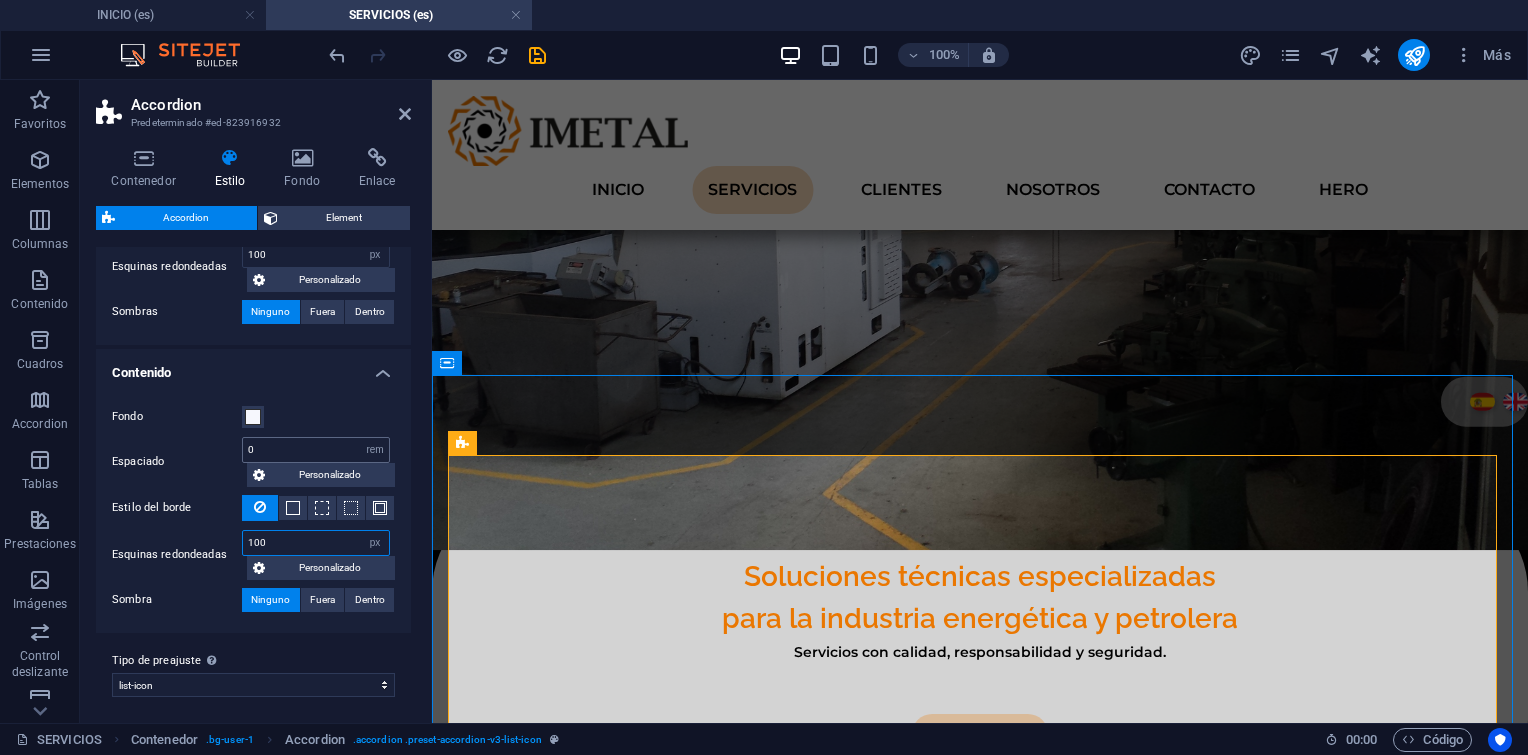 type on "100" 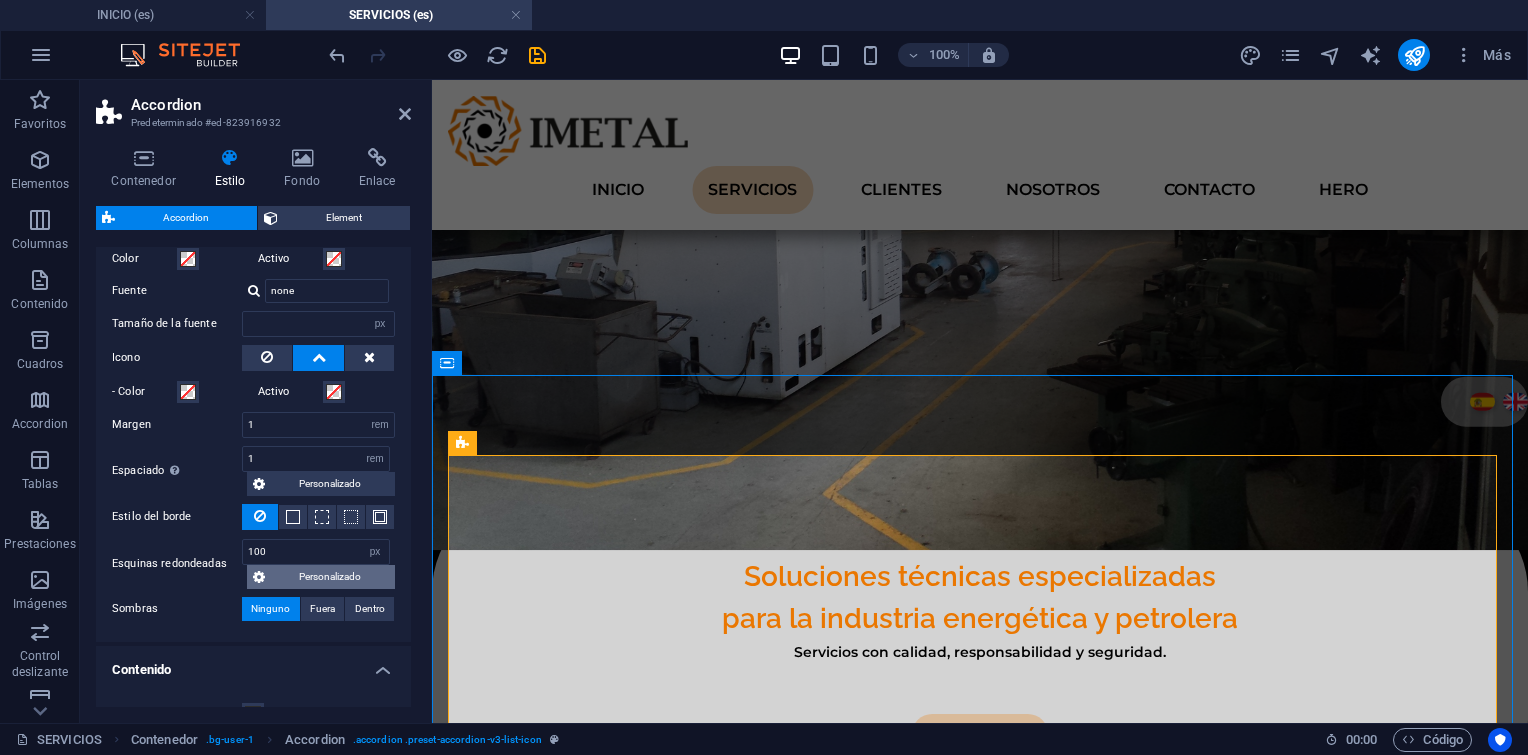 scroll, scrollTop: 645, scrollLeft: 0, axis: vertical 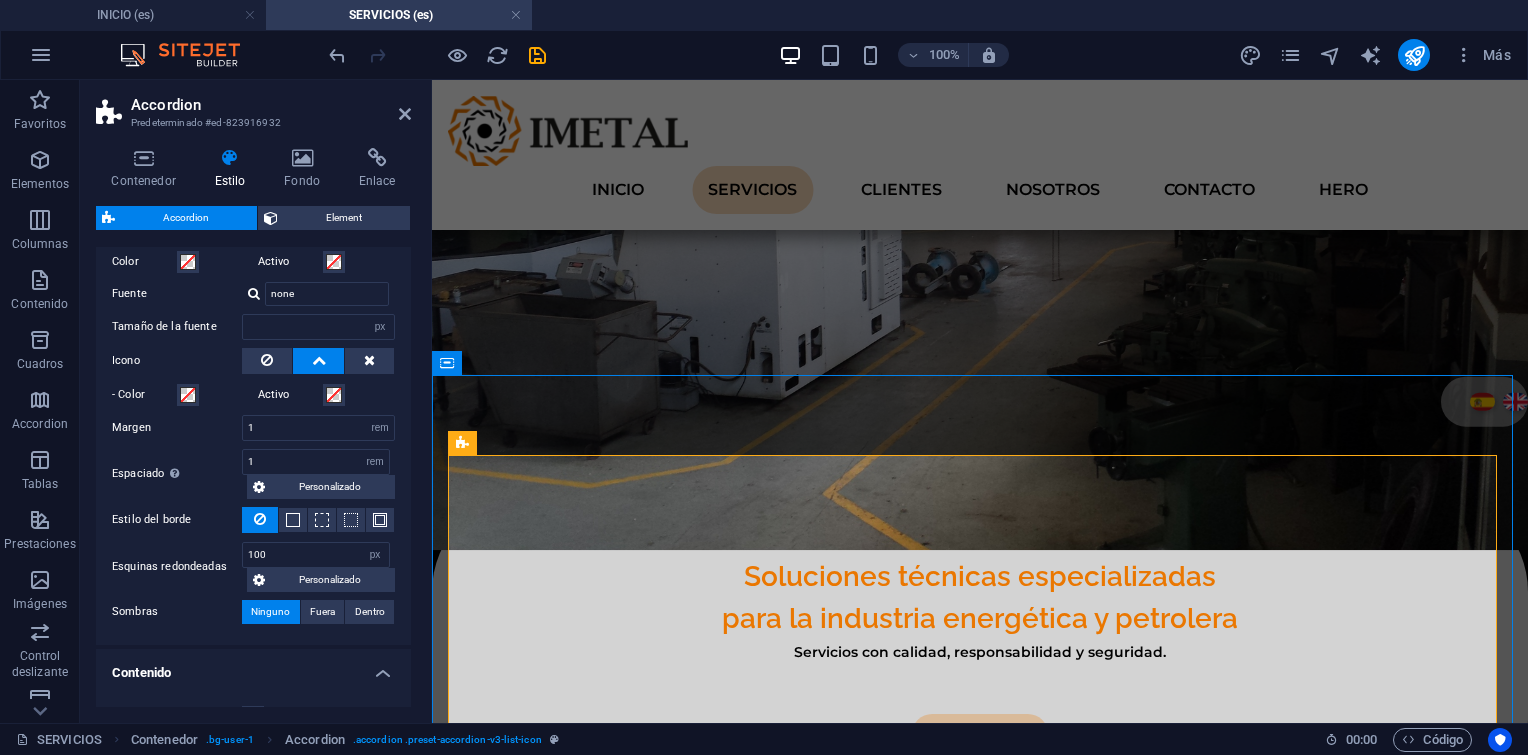 type 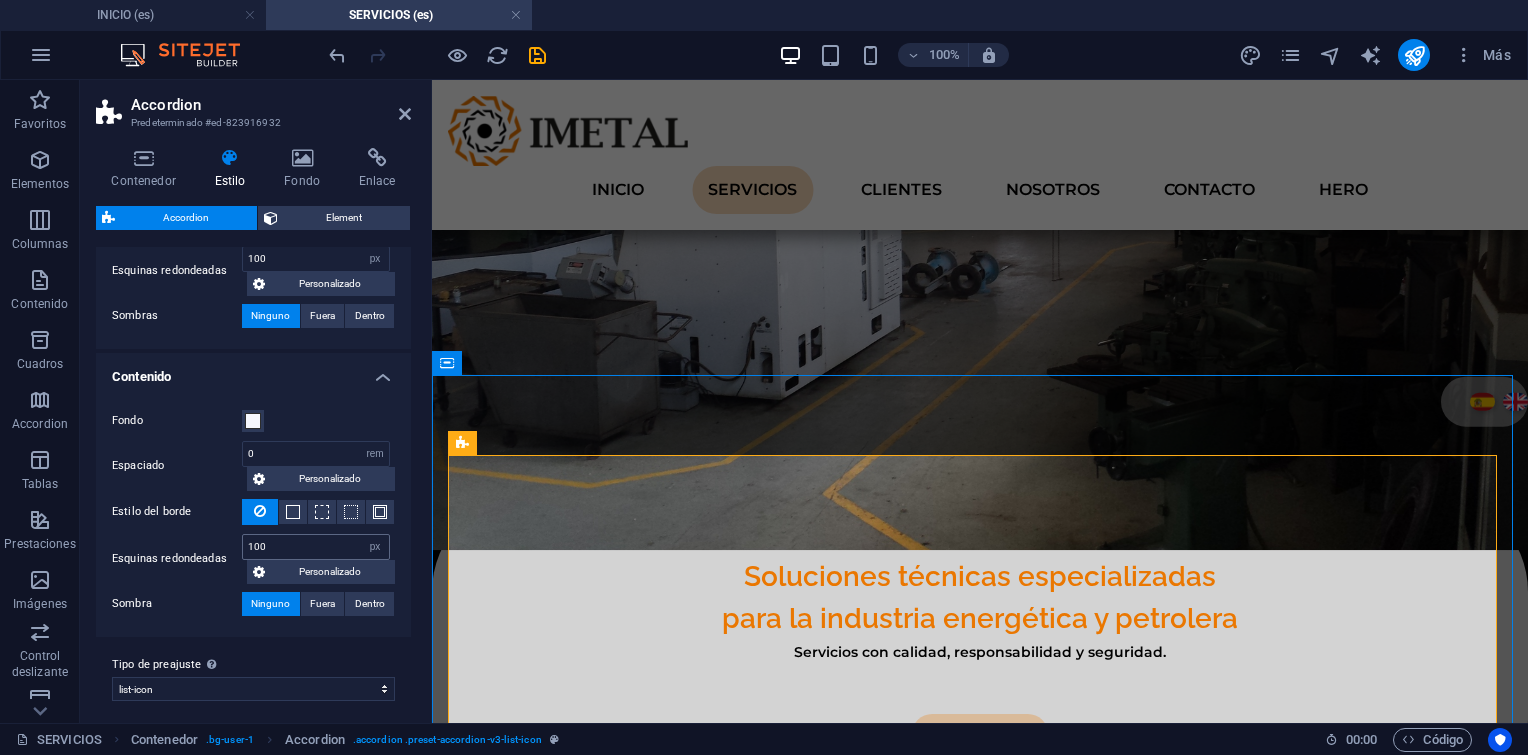 scroll, scrollTop: 945, scrollLeft: 0, axis: vertical 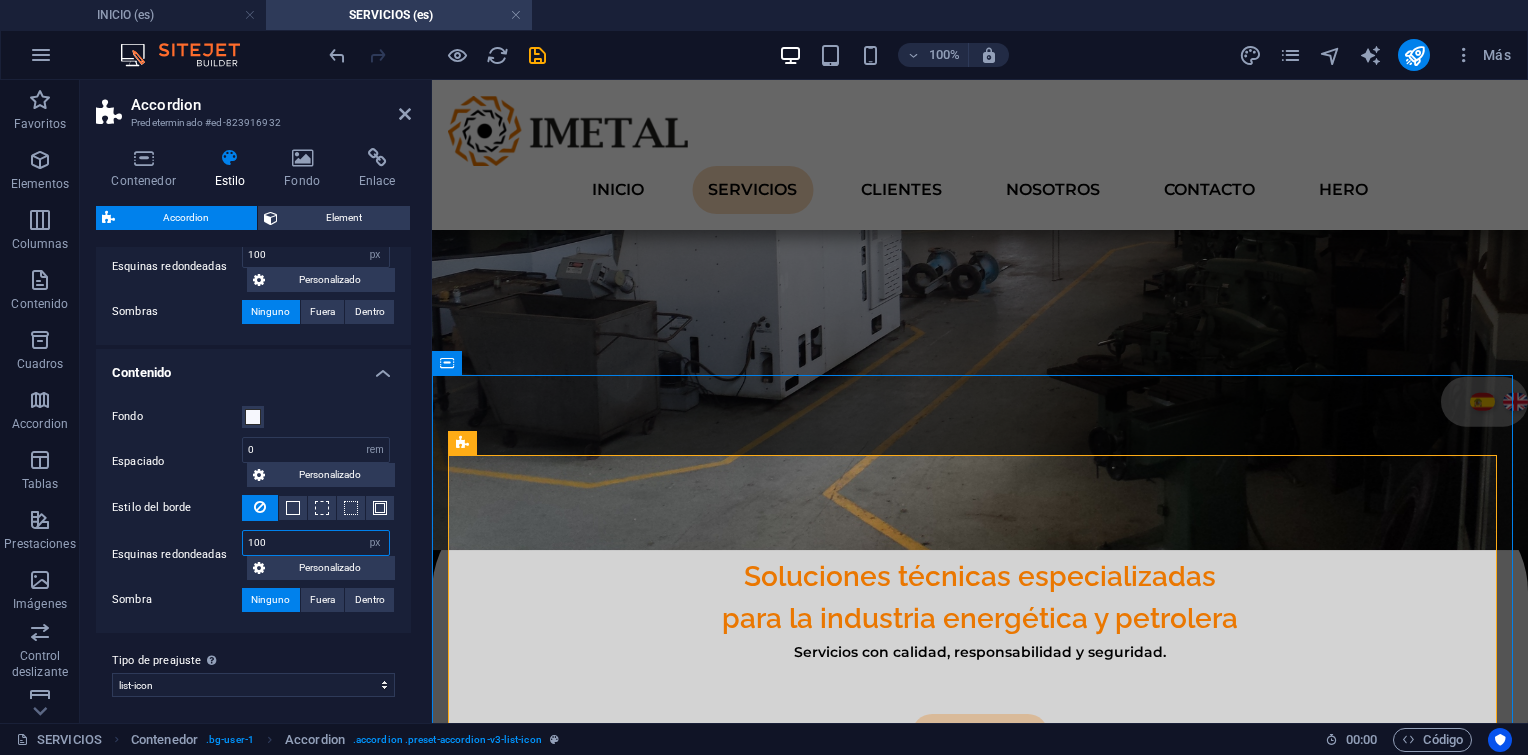 click on "100" at bounding box center [316, 543] 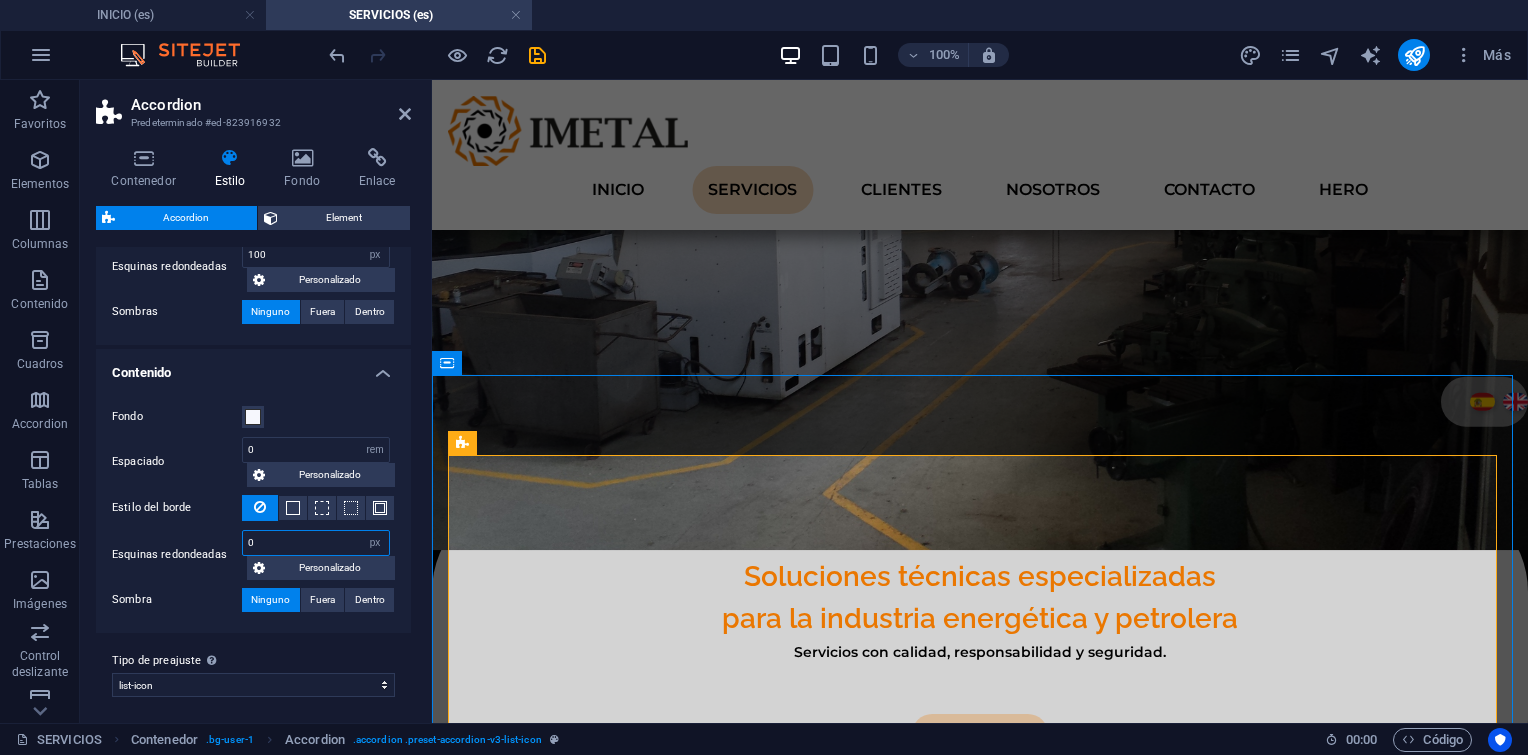 type on "0" 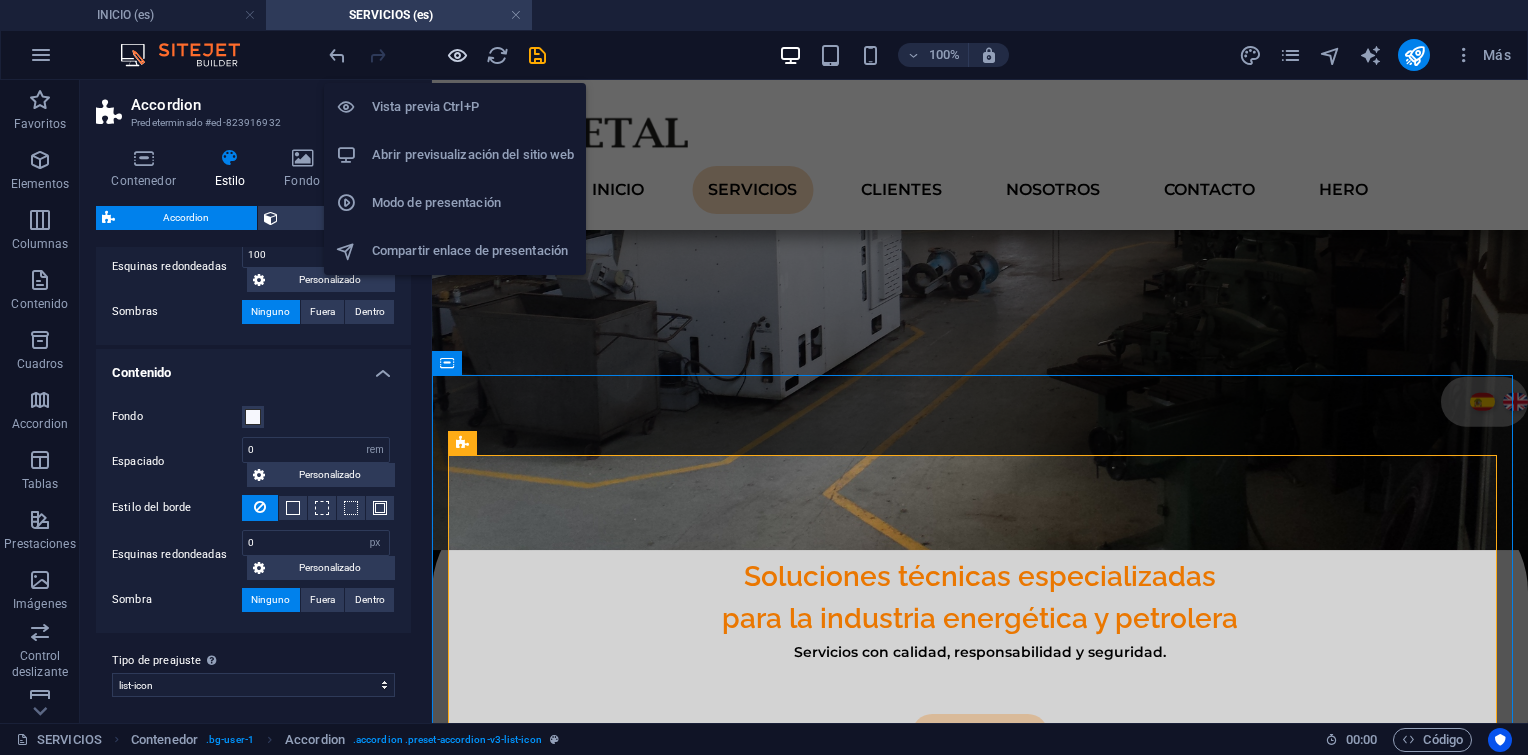 type 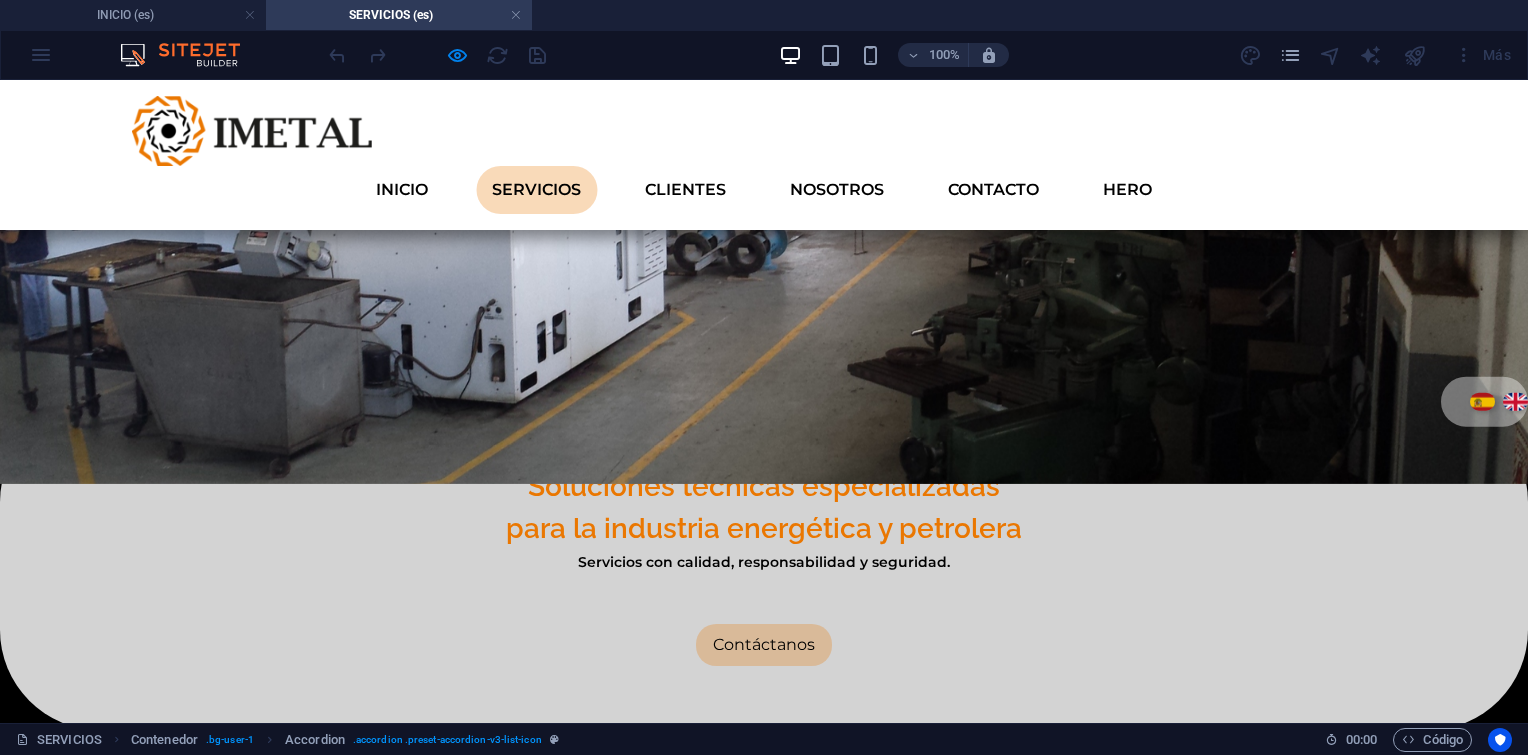 click on "2. Mantenimiento Integral" at bounding box center (288, 1094) 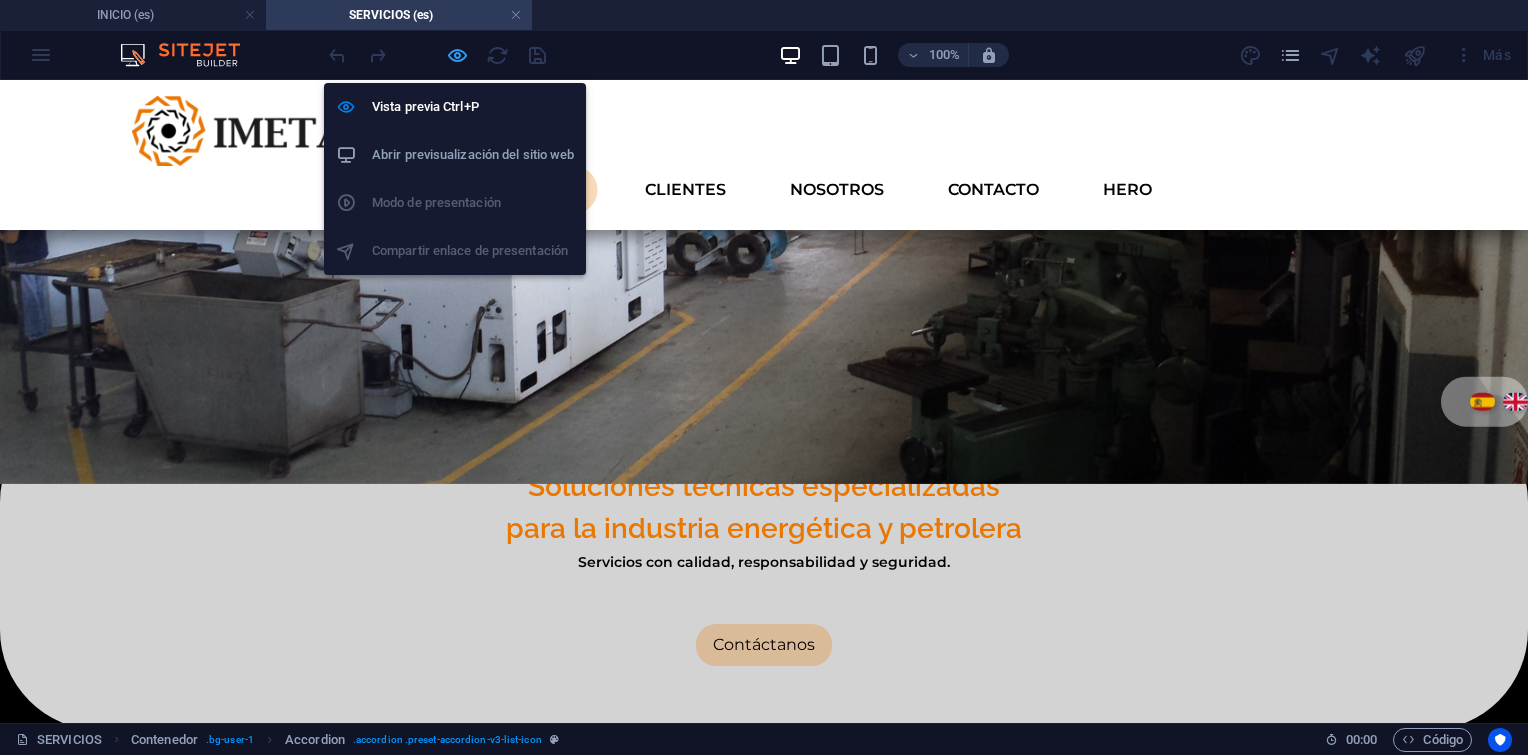 click at bounding box center [457, 55] 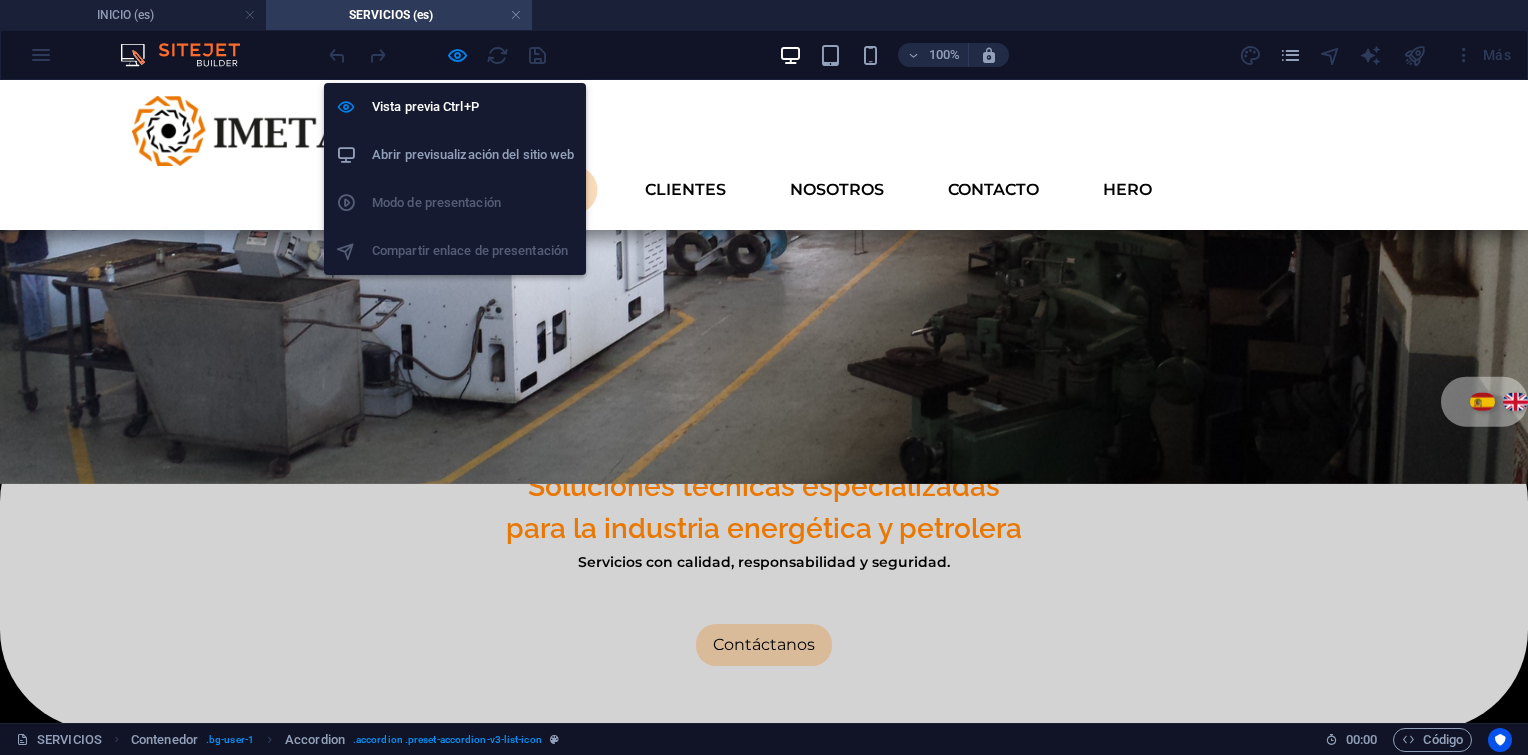 select on "rem" 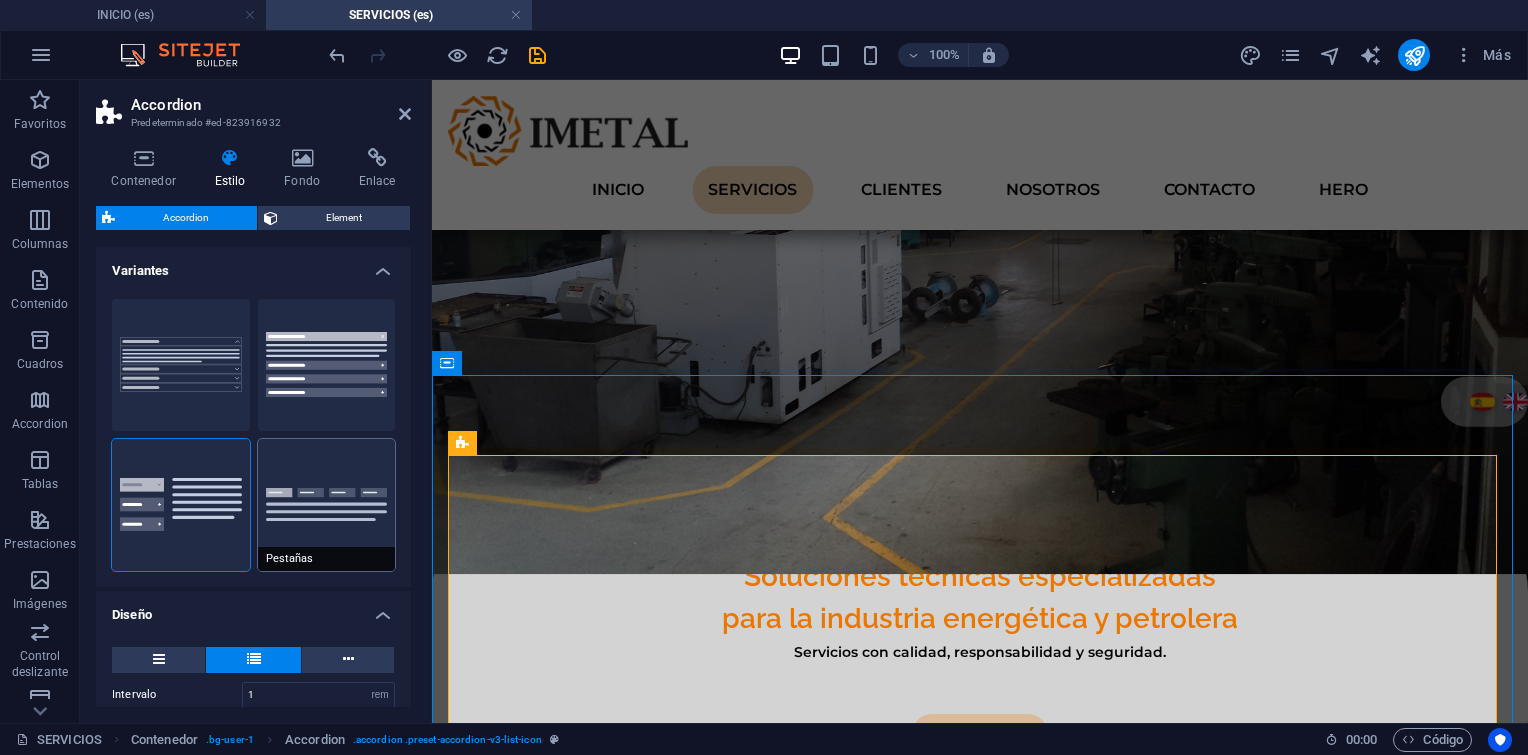 type 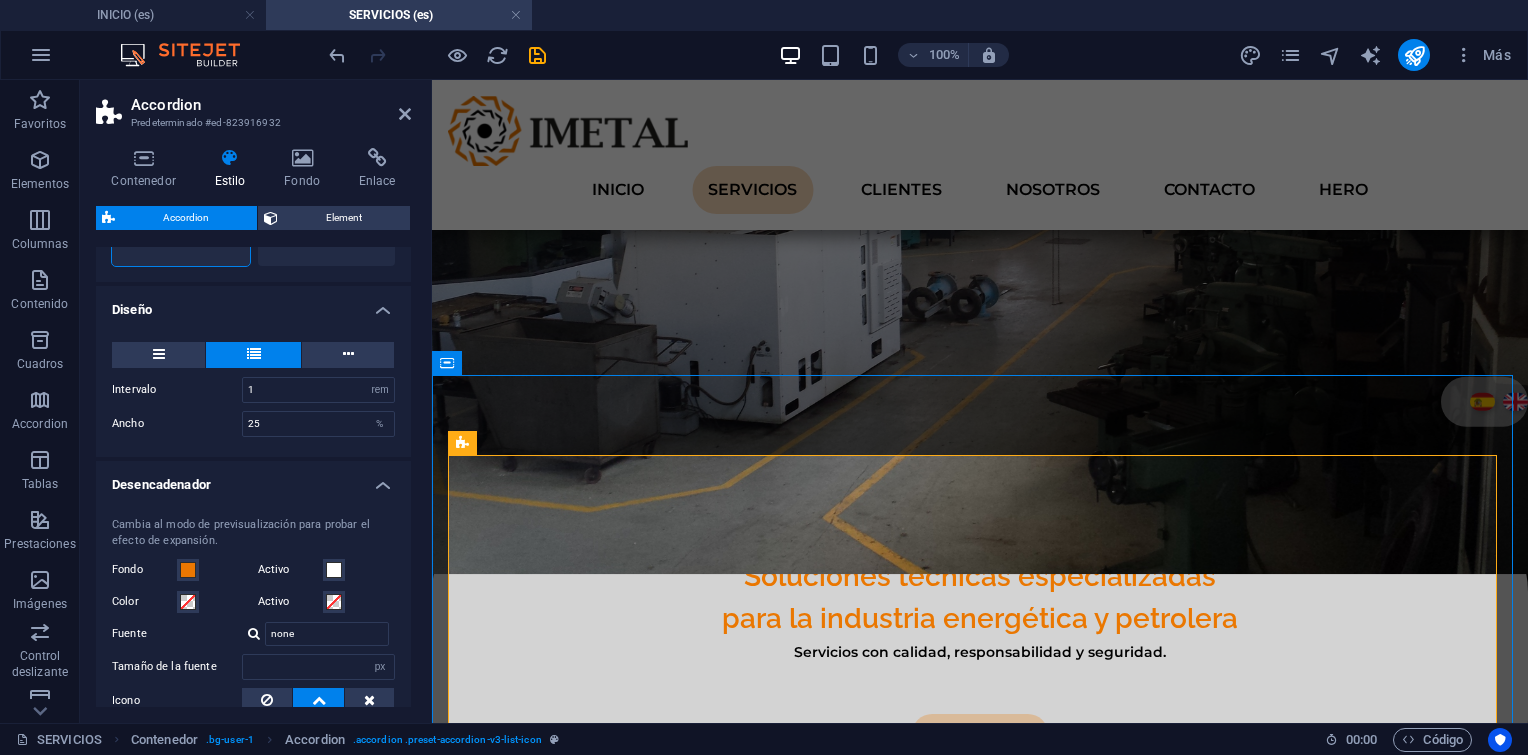 scroll, scrollTop: 300, scrollLeft: 0, axis: vertical 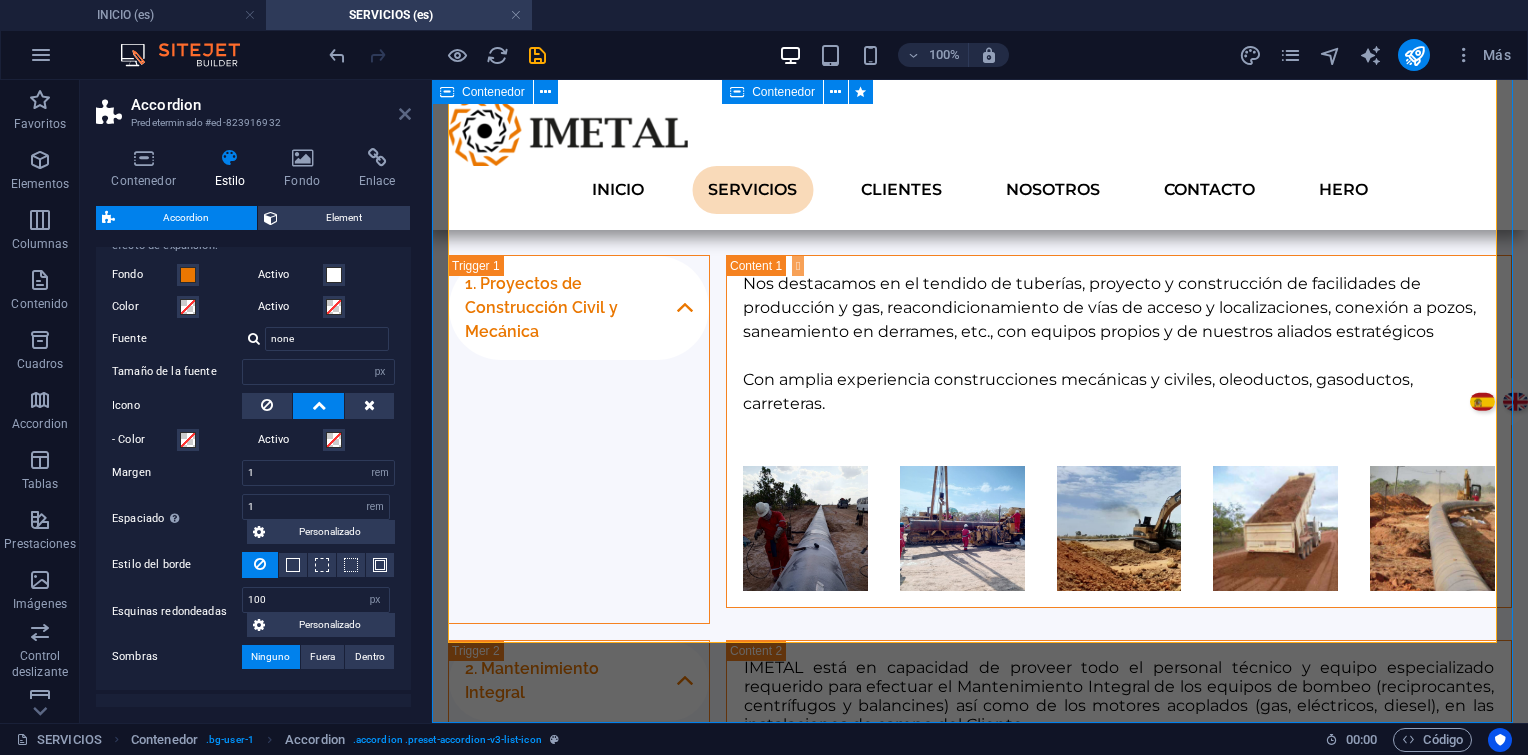 click at bounding box center [405, 114] 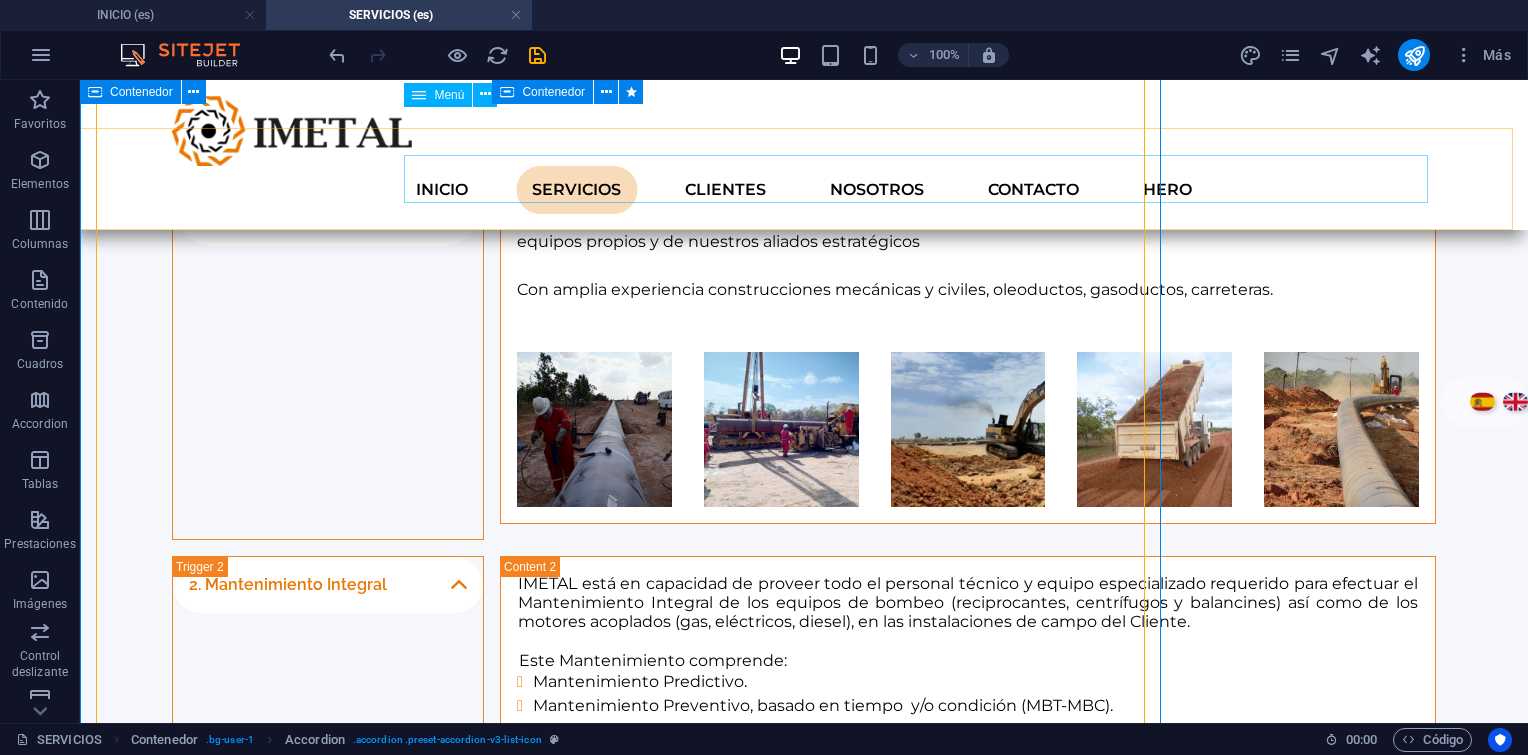 scroll, scrollTop: 1176, scrollLeft: 0, axis: vertical 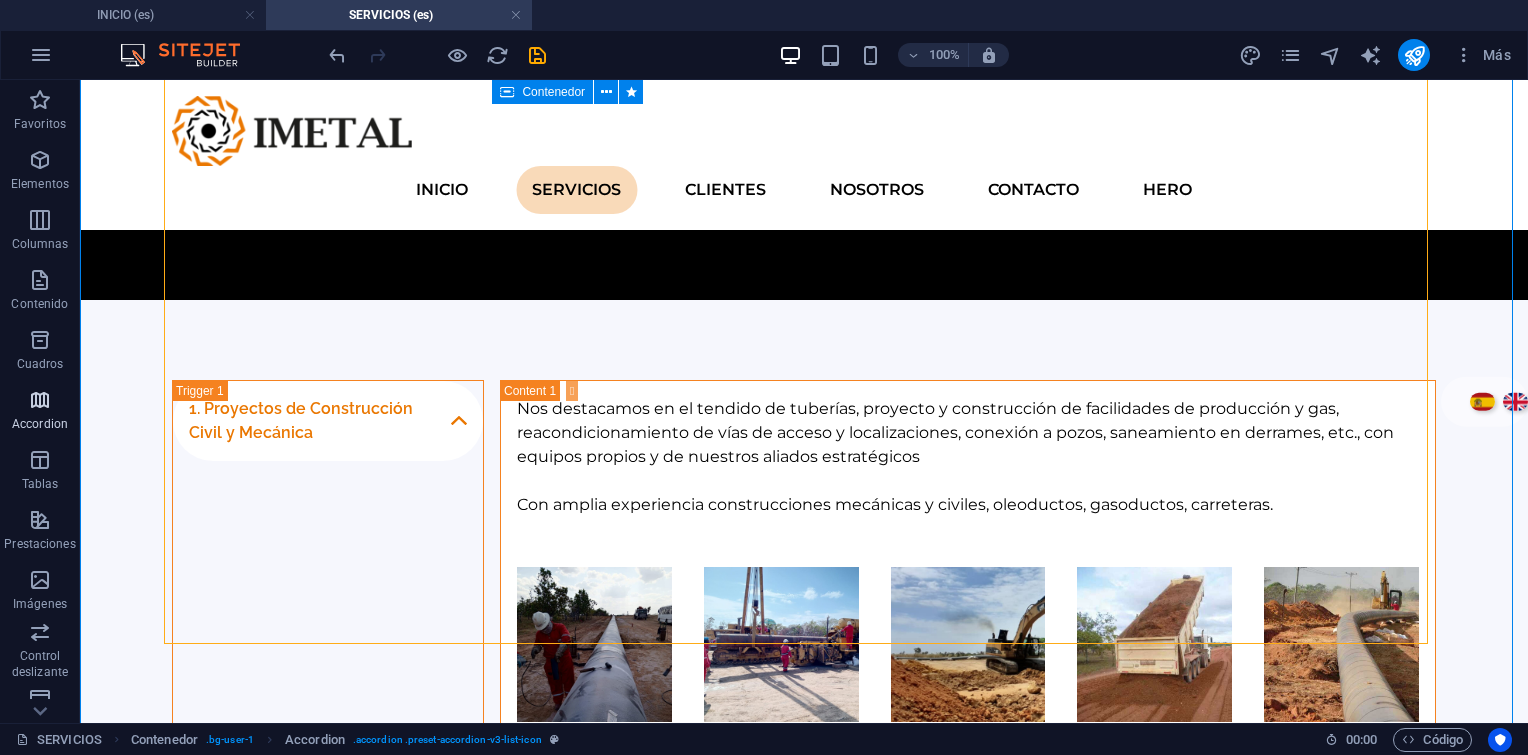 click at bounding box center (40, 400) 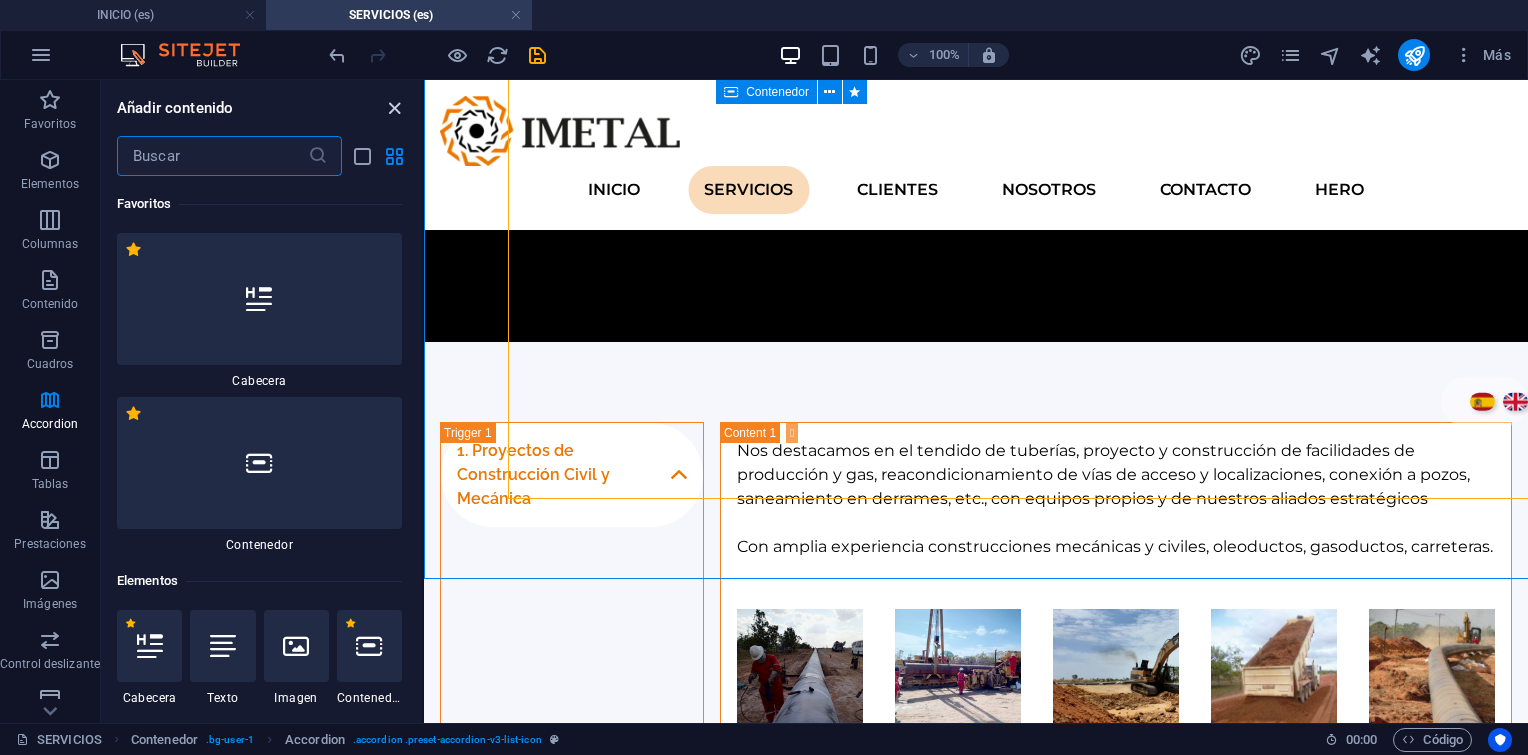 scroll, scrollTop: 1320, scrollLeft: 0, axis: vertical 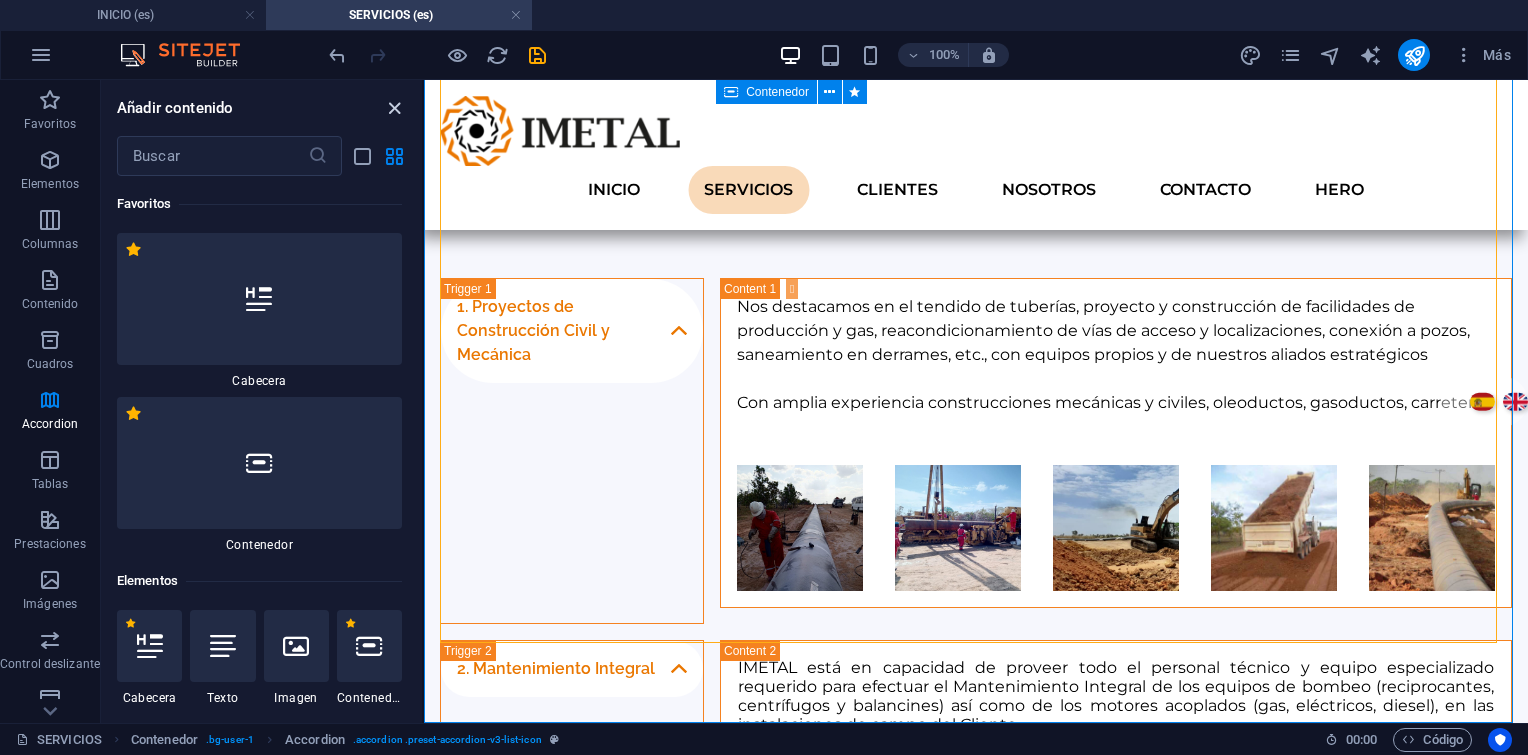 click at bounding box center (394, 108) 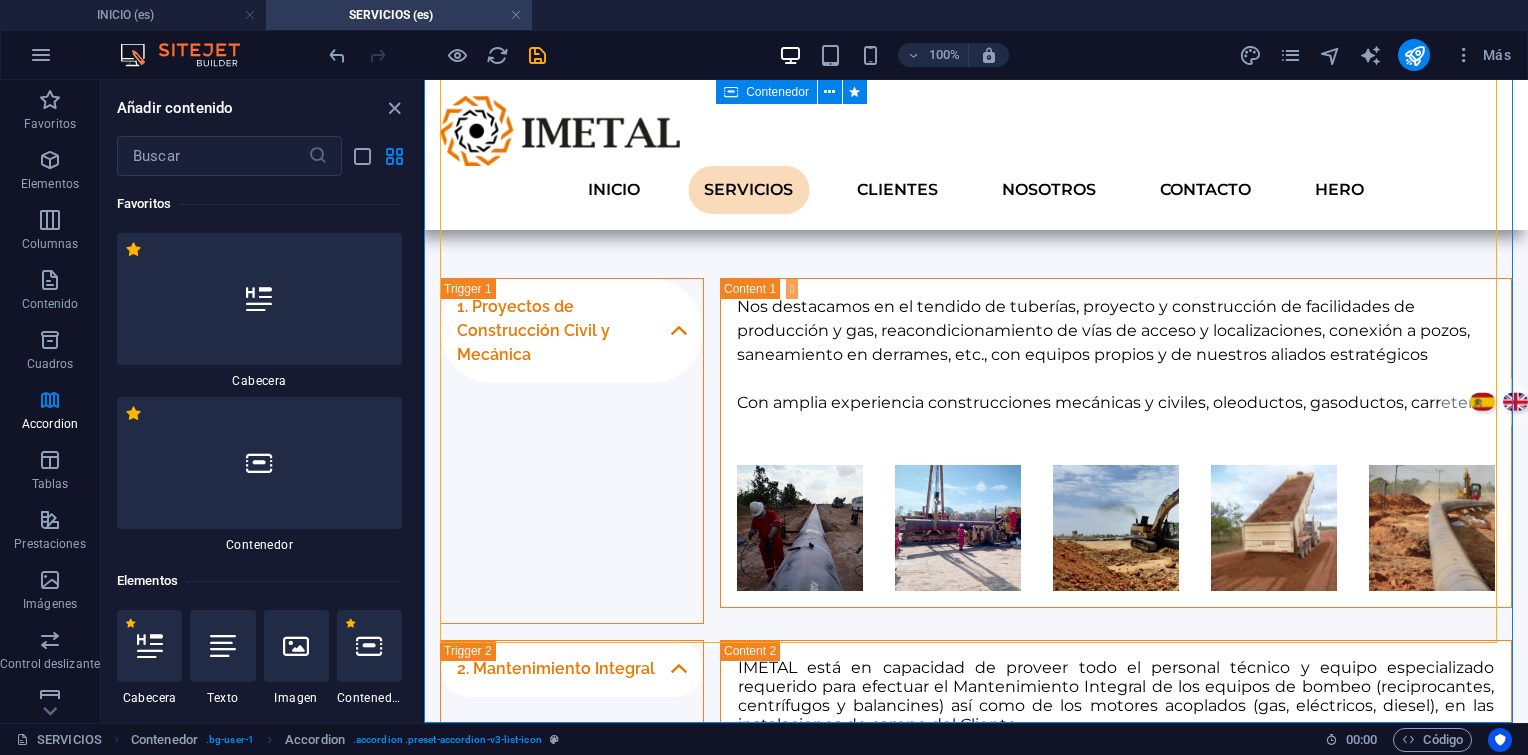 scroll, scrollTop: 0, scrollLeft: 0, axis: both 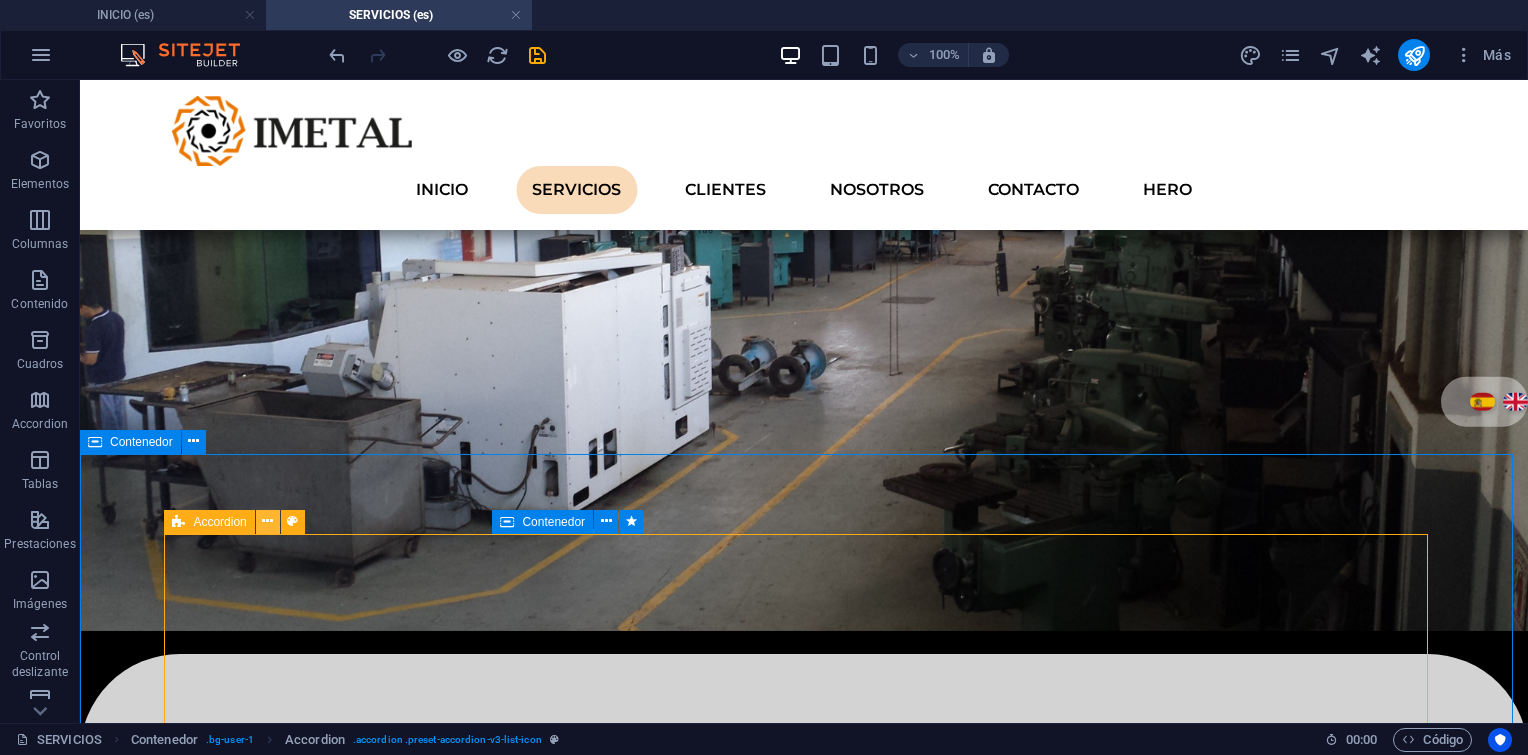 click at bounding box center (268, 522) 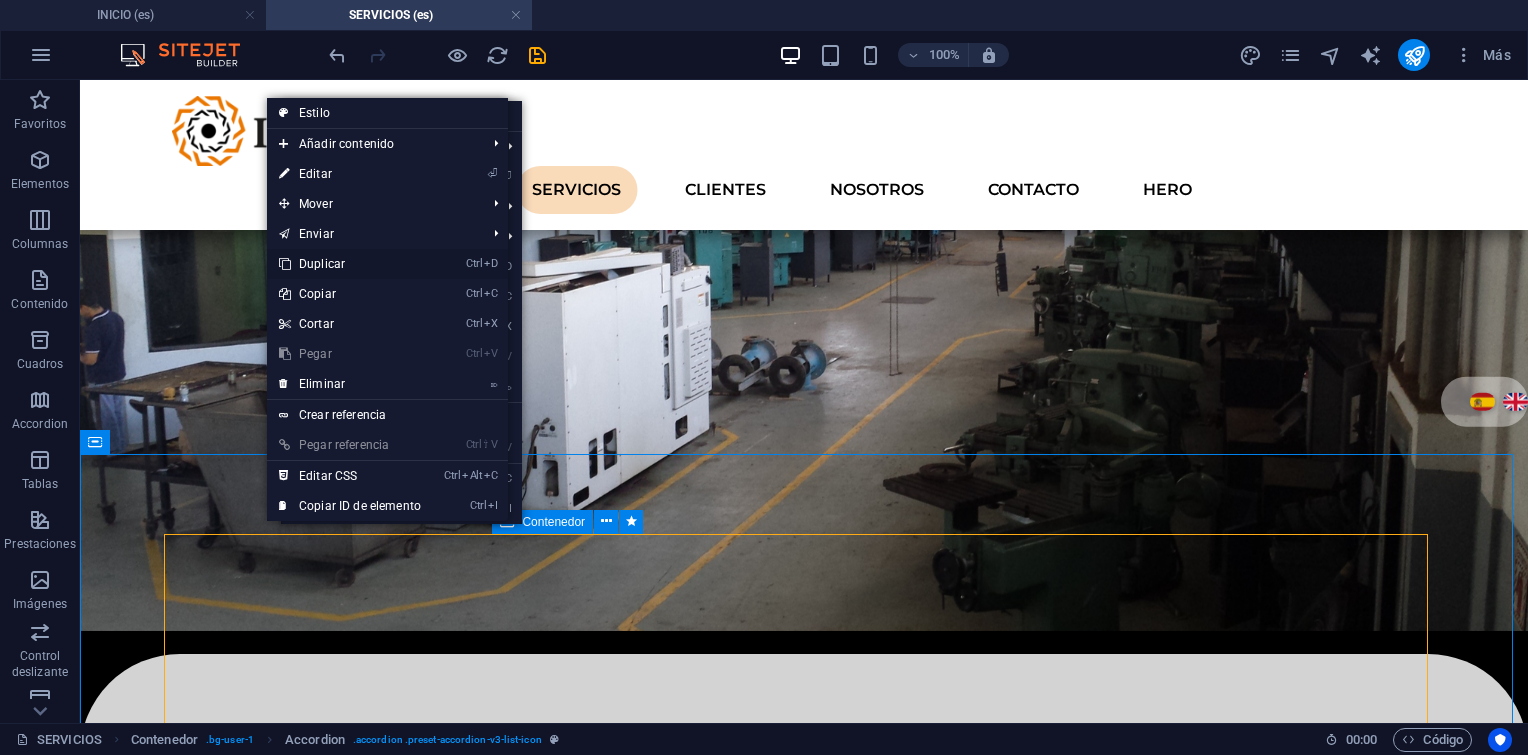 click on "Ctrl D  Duplicar" at bounding box center (350, 264) 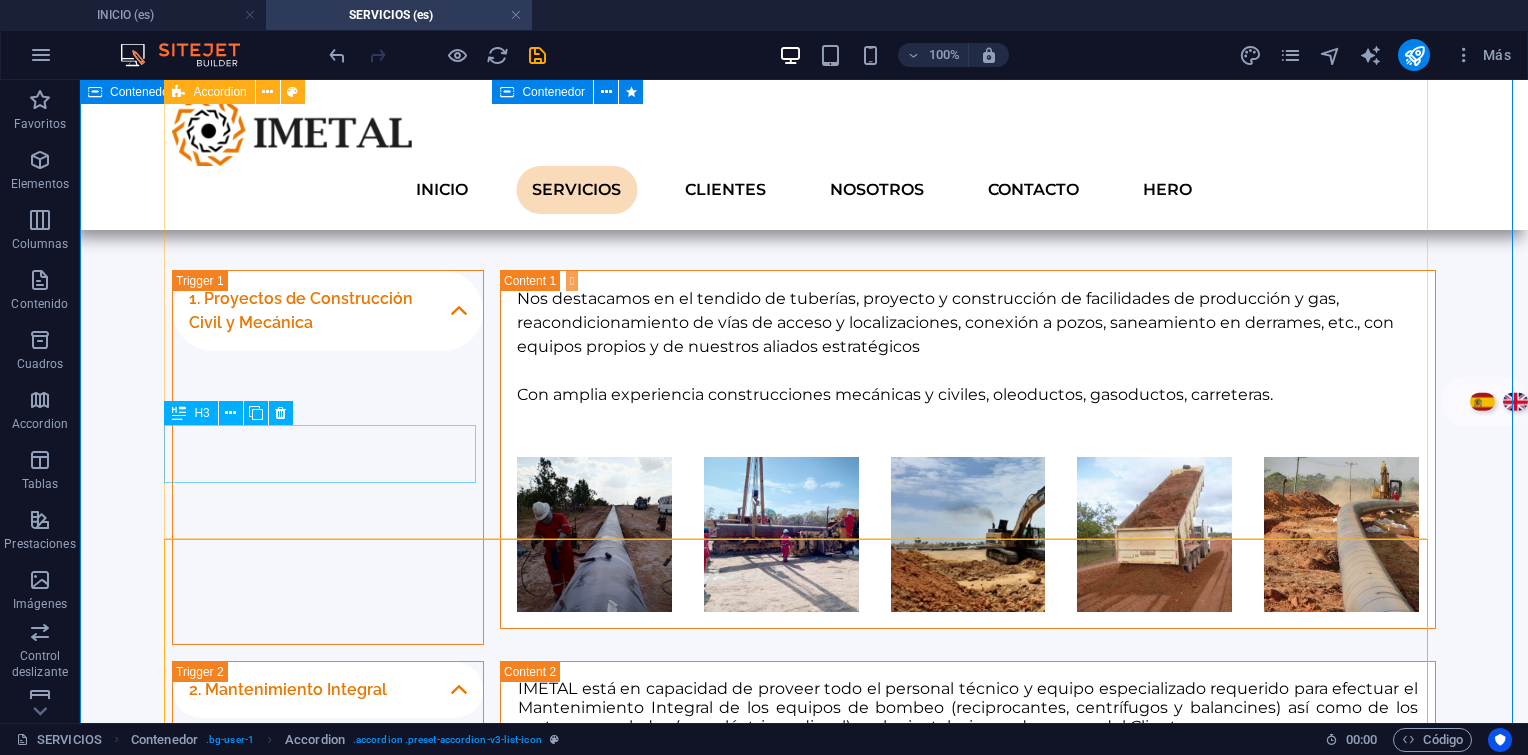 scroll, scrollTop: 1186, scrollLeft: 0, axis: vertical 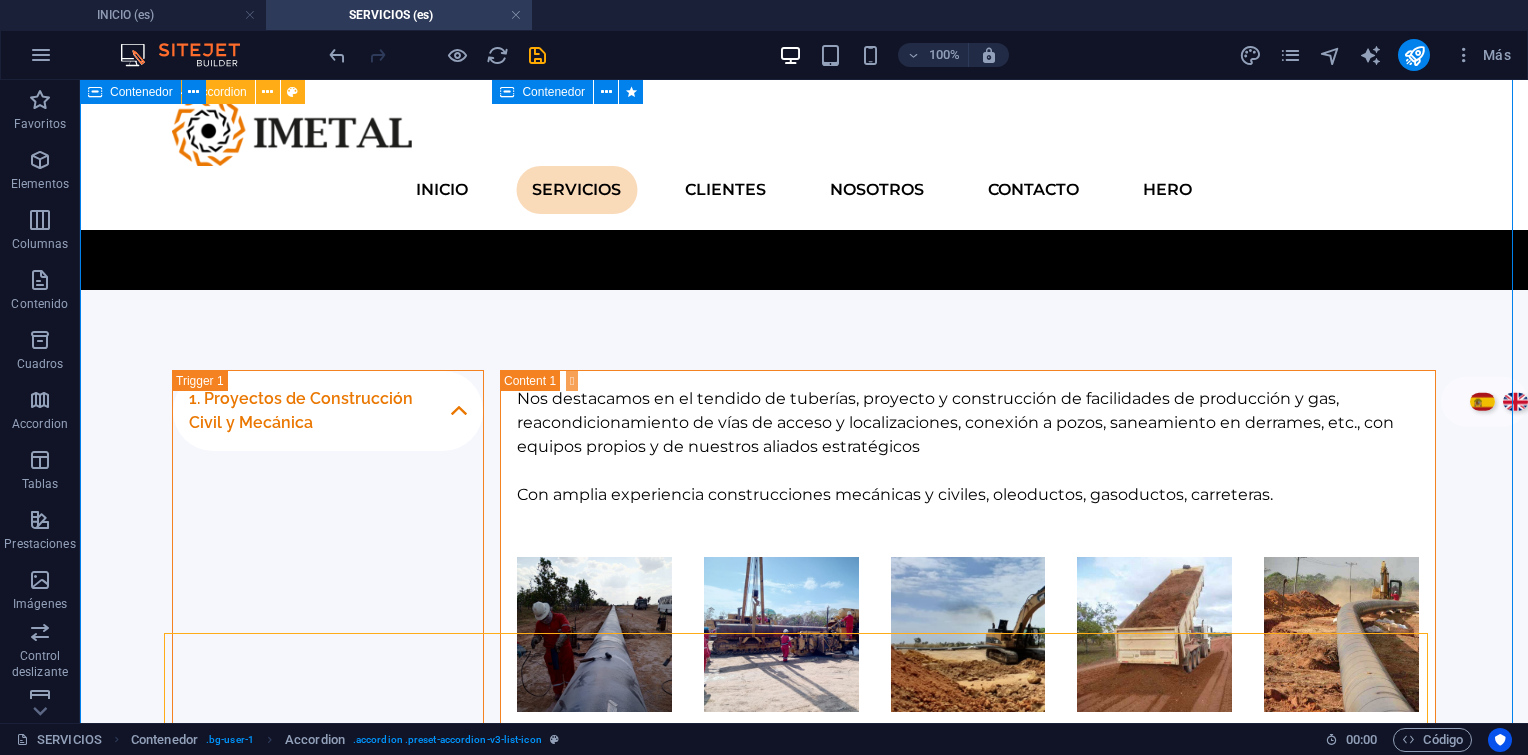 click on "1. Proyectos de Construcción Civil y Mecánica Nos destacamos en el tendido de tuberías, proyecto y construcción de facilidades de producción y gas, reacondicionamiento de vías de acceso y localizaciones, conexión a pozos, saneamiento en derrames, etc., con equipos propios y de nuestros aliados estratégicos  Con amplia experiencia construcciones mecánicas y civiles, oleoductos, gasoductos, carreteras. 2. Mantenimiento Integral IMETAL está en capacidad de proveer todo el personal técnico y equipo especializado requerido para efectuar el Mantenimiento Integral de los equipos de bombeo (reciprocantes, centrífugos y balancines) así como de los motores acoplados (gas, eléctricos, diesel), en las instalaciones de campo del Cliente. Este Mantenimiento comprende: Mantenimiento Predictivo. Mantenimiento Preventivo, basado en tiempo  y/o condición (MBT-MBC). Mantenimiento Correctivo Menor.  Rutina programada de alineación  con equipos láser inalámbricos. 3. Reconstrucción de Equipos Rotativos" at bounding box center (804, 1280) 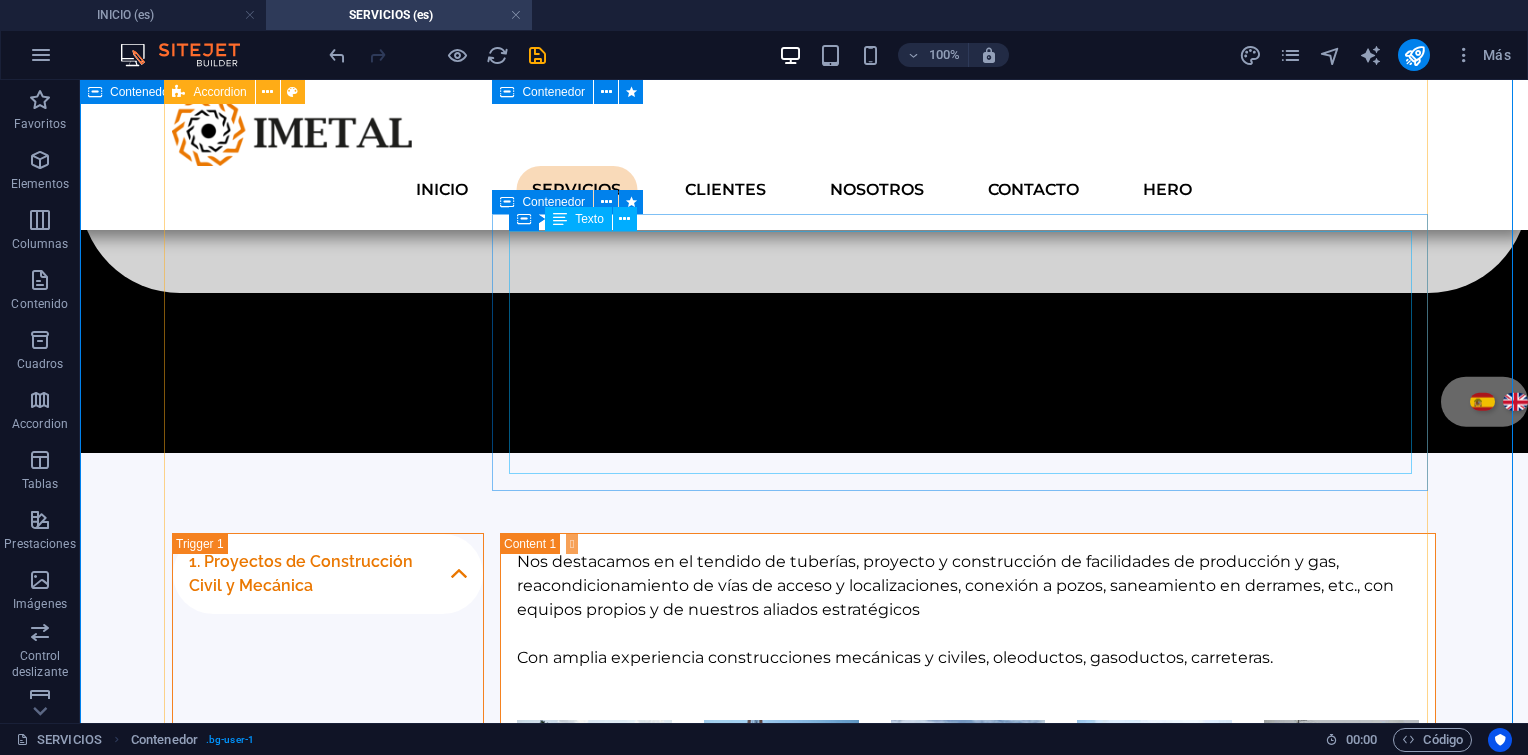 scroll, scrollTop: 1086, scrollLeft: 0, axis: vertical 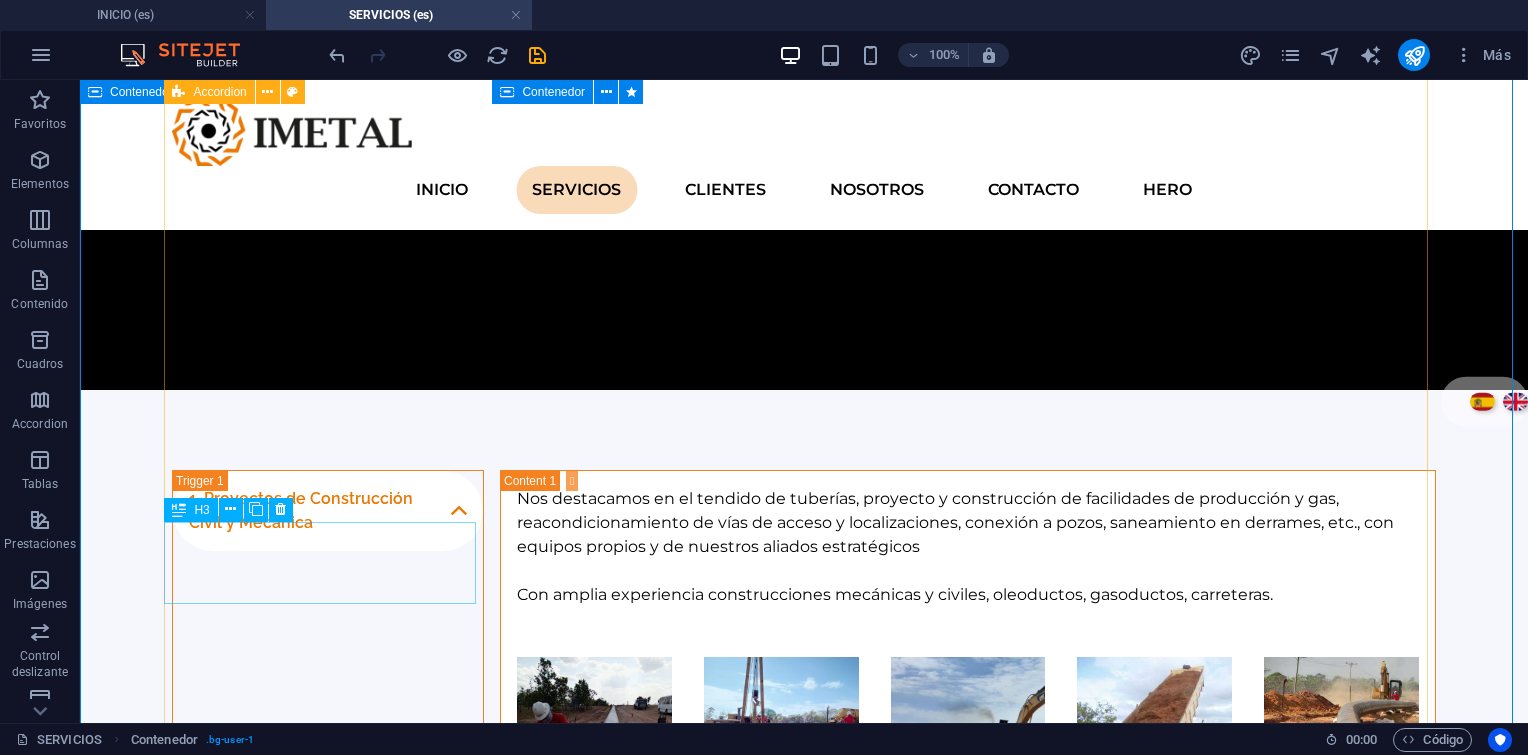 click on "3. Reconstrucción de Equipos Rotativos" at bounding box center [328, 1209] 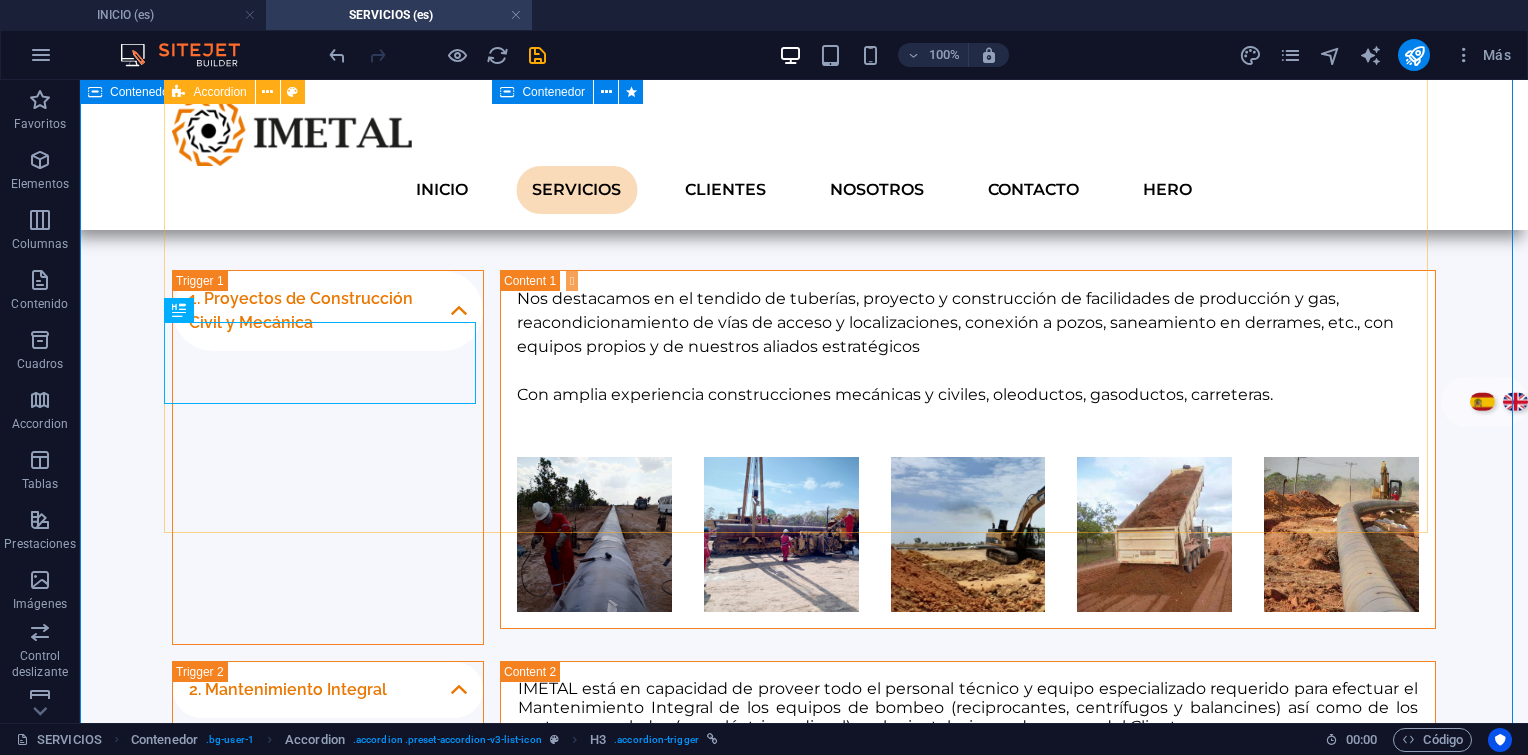 scroll, scrollTop: 1186, scrollLeft: 0, axis: vertical 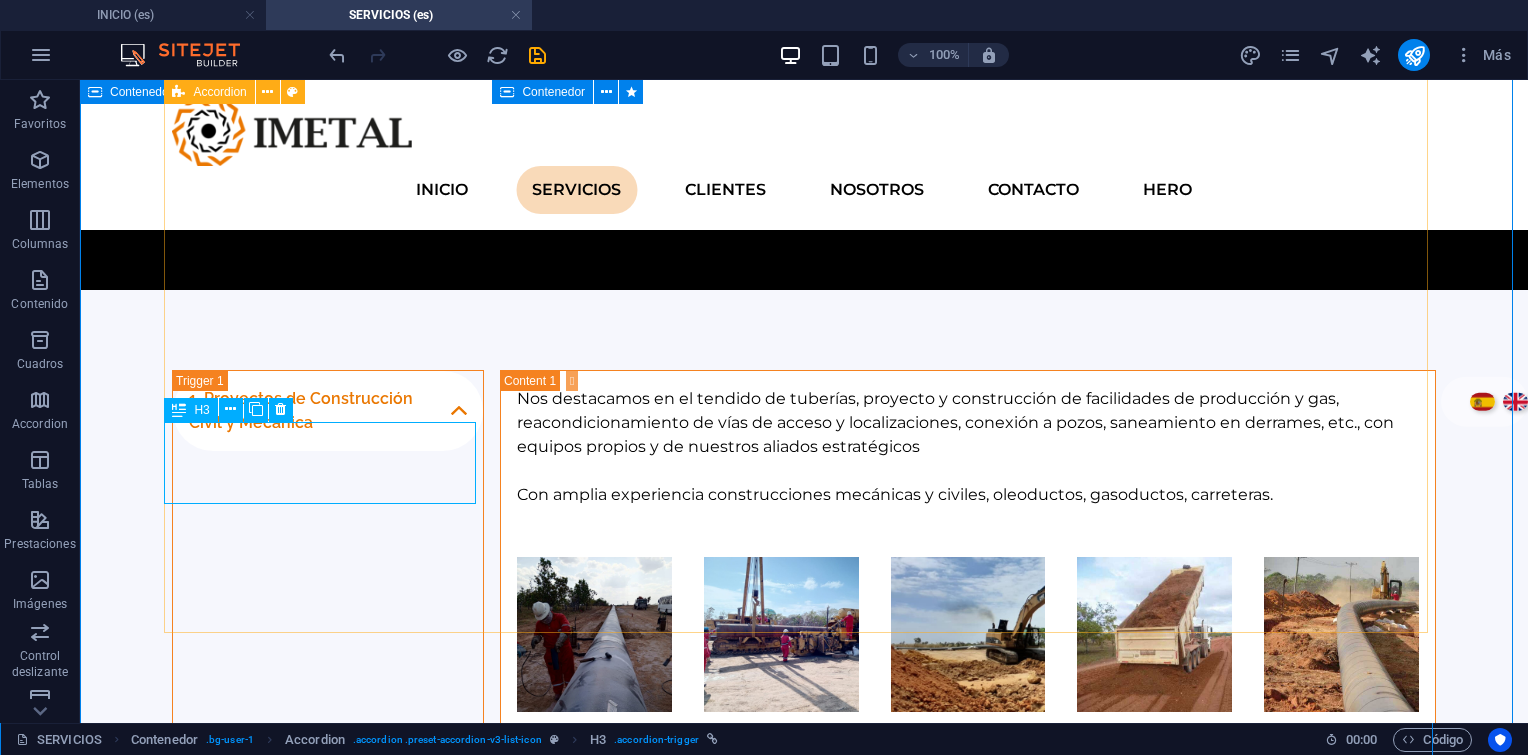 click on "3. Reconstrucción de Equipos Rotativos" at bounding box center (328, 1109) 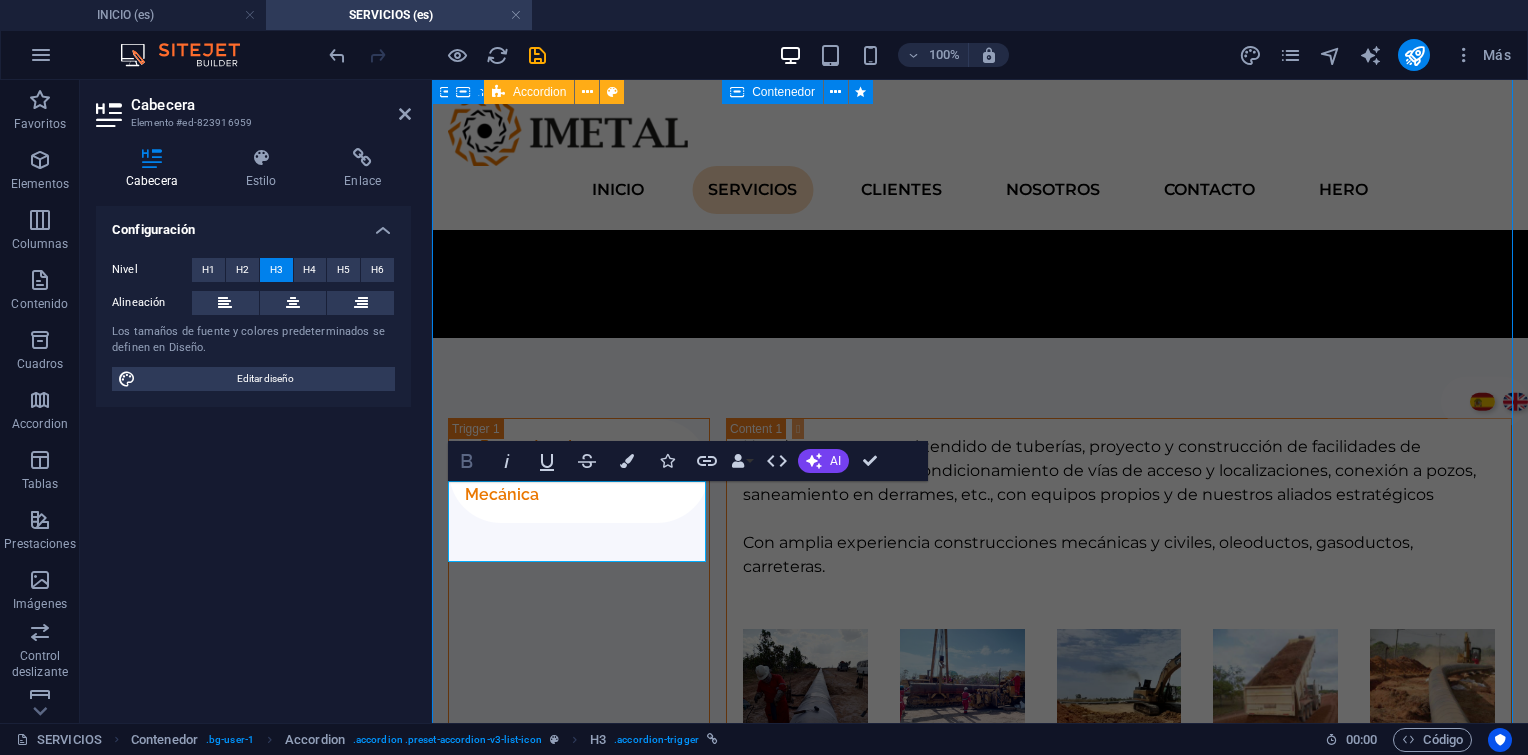 scroll, scrollTop: 1318, scrollLeft: 0, axis: vertical 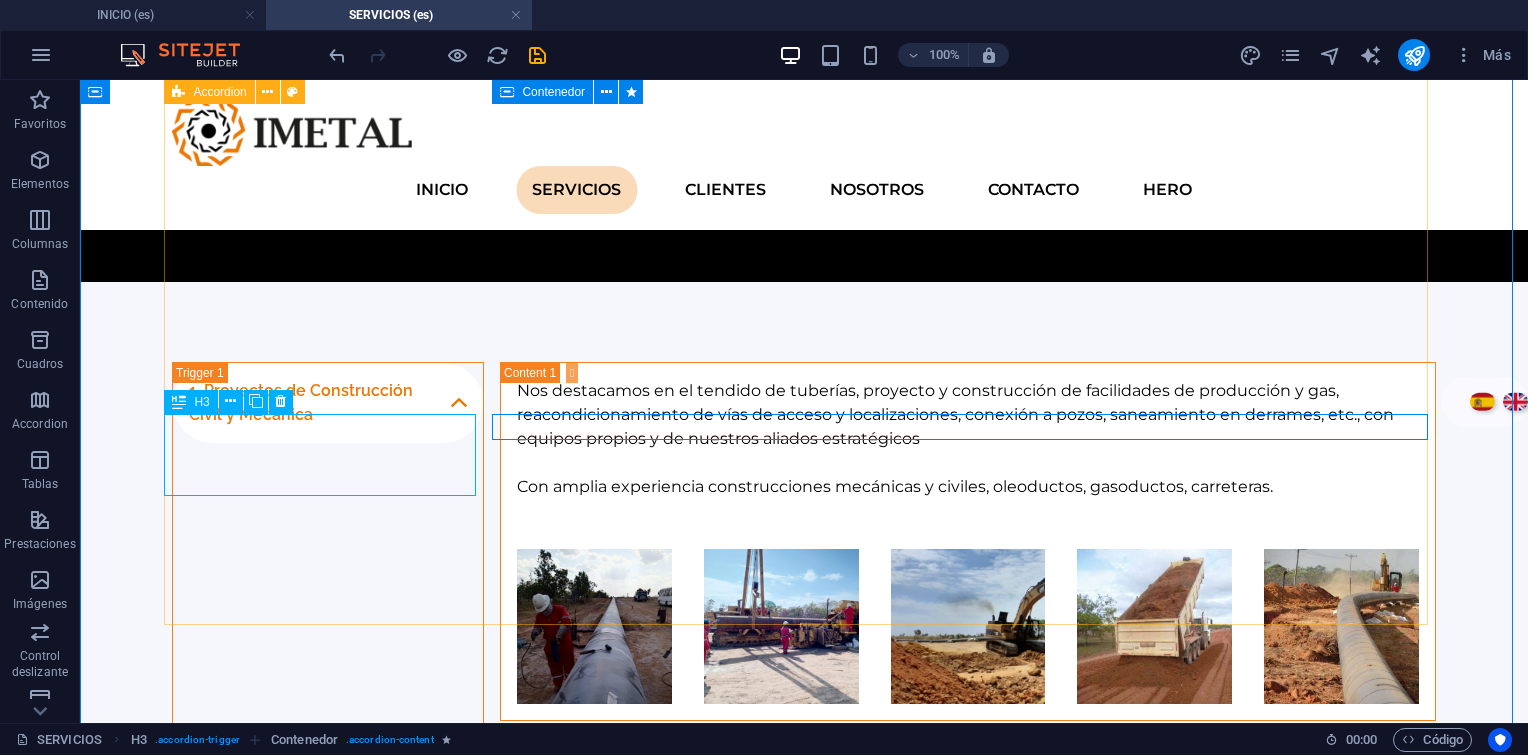 click on "3. Reconstrucción de Equipos Rotativos" at bounding box center (328, 1101) 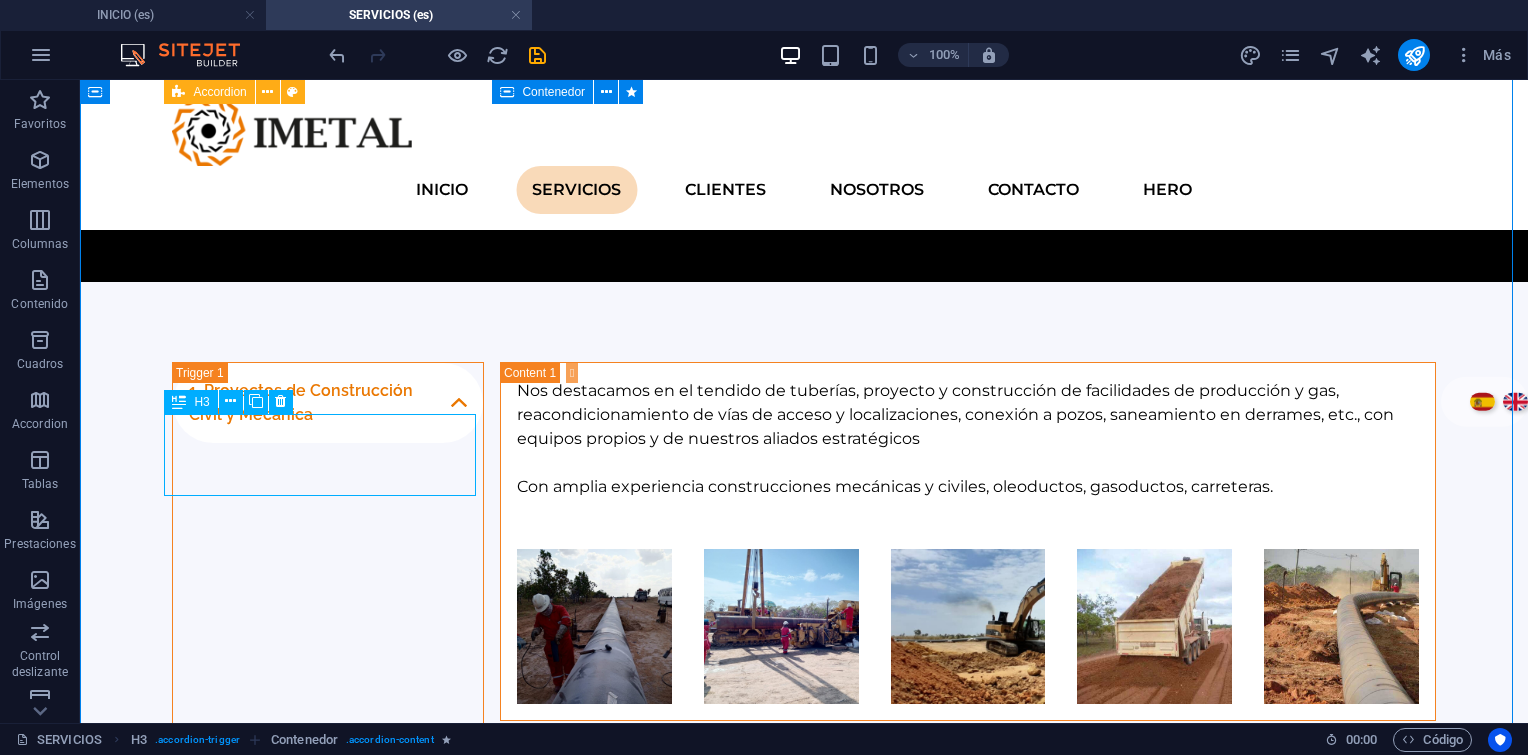 click on "3. Reconstrucción de Equipos Rotativos" at bounding box center [328, 1101] 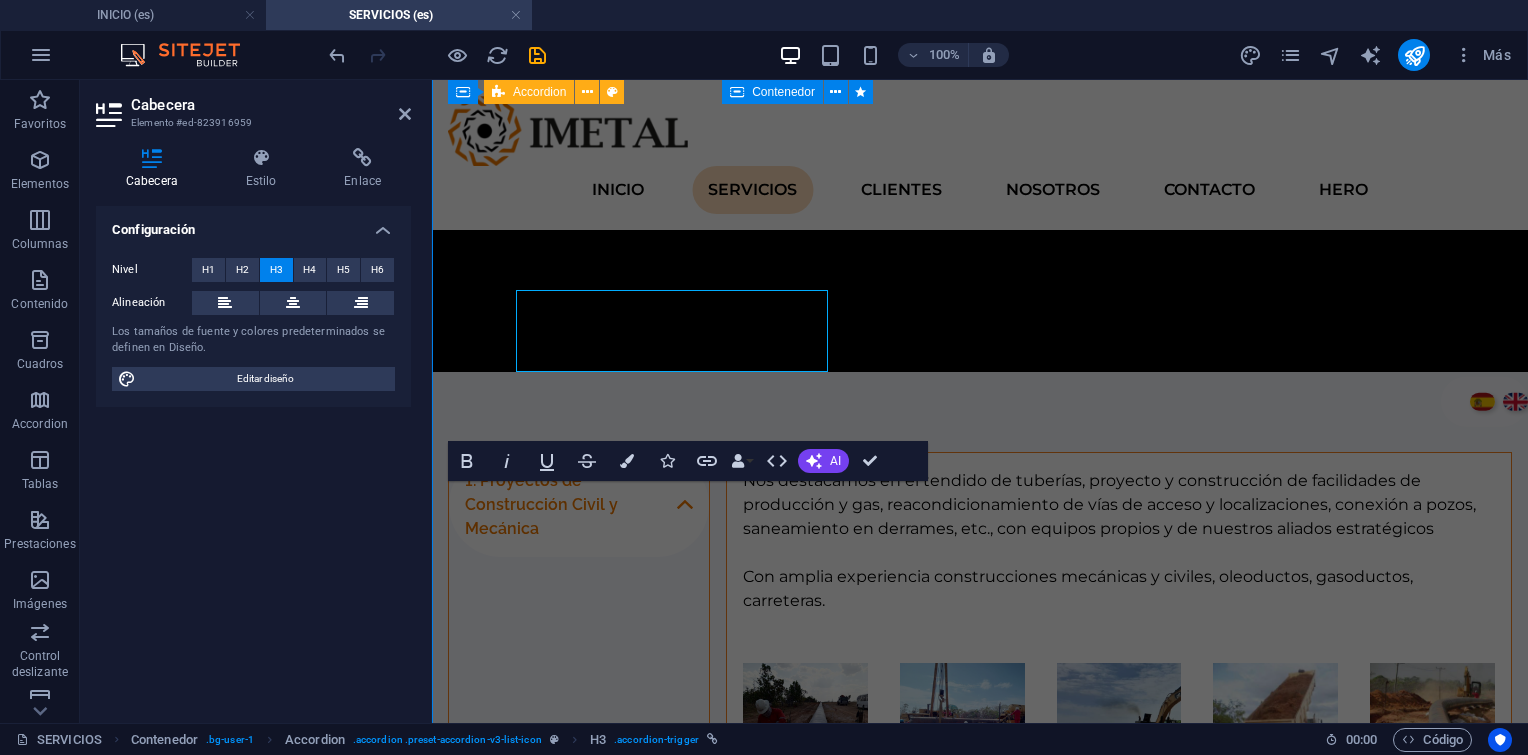 scroll, scrollTop: 1318, scrollLeft: 0, axis: vertical 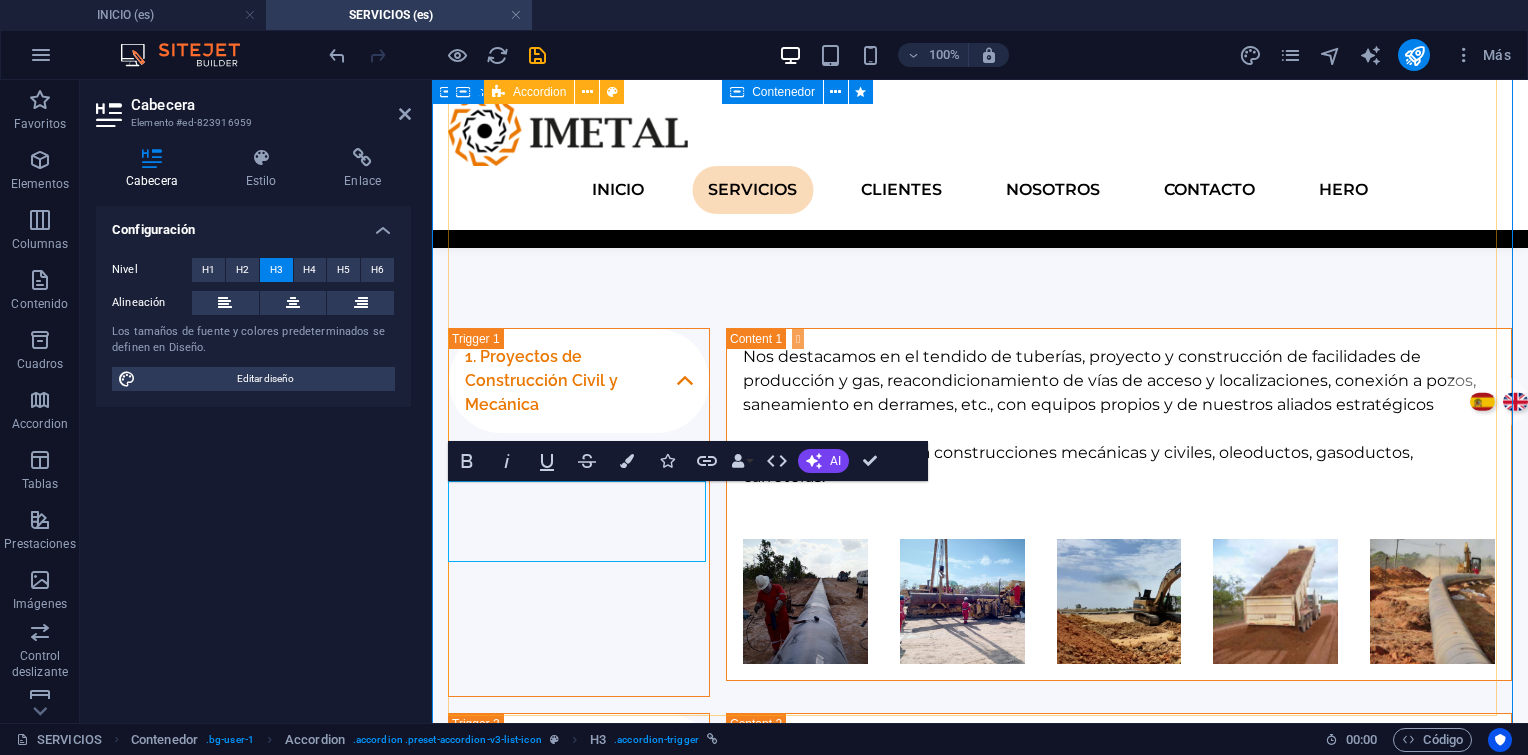 click on "3. Reconstrucción de Equipos Rotativos" at bounding box center [579, 1104] 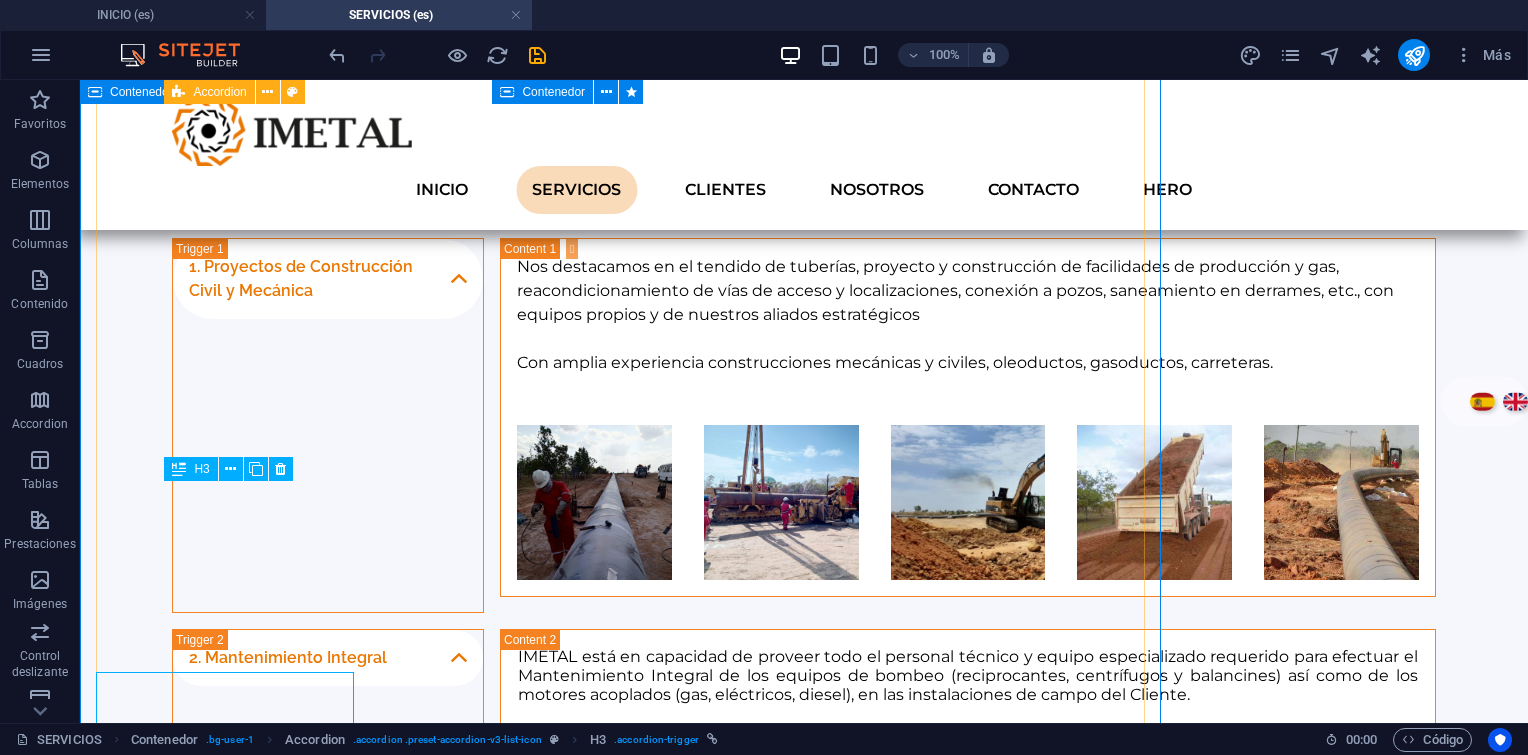 scroll, scrollTop: 1127, scrollLeft: 0, axis: vertical 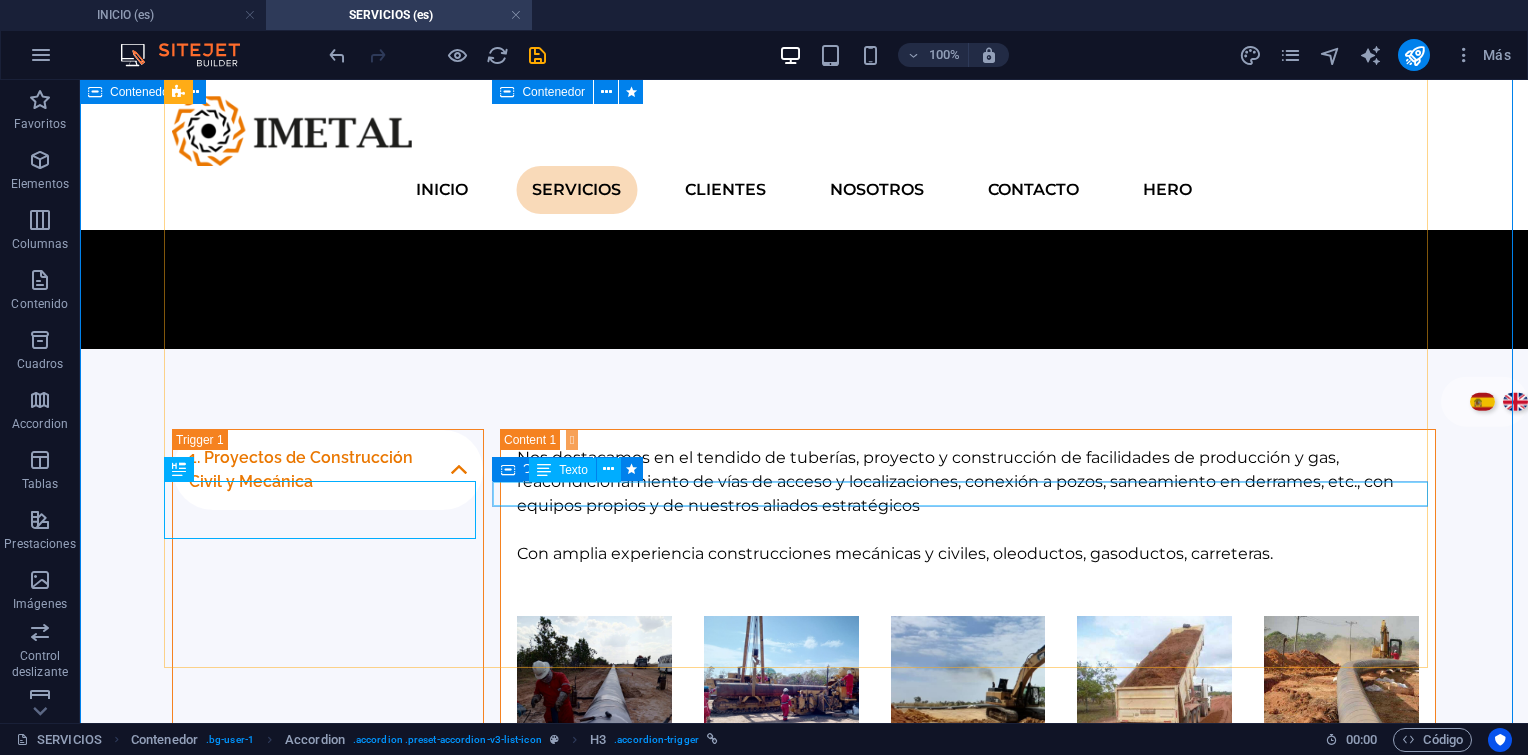 click on "Nuevo elemento de texto" at bounding box center [968, 1140] 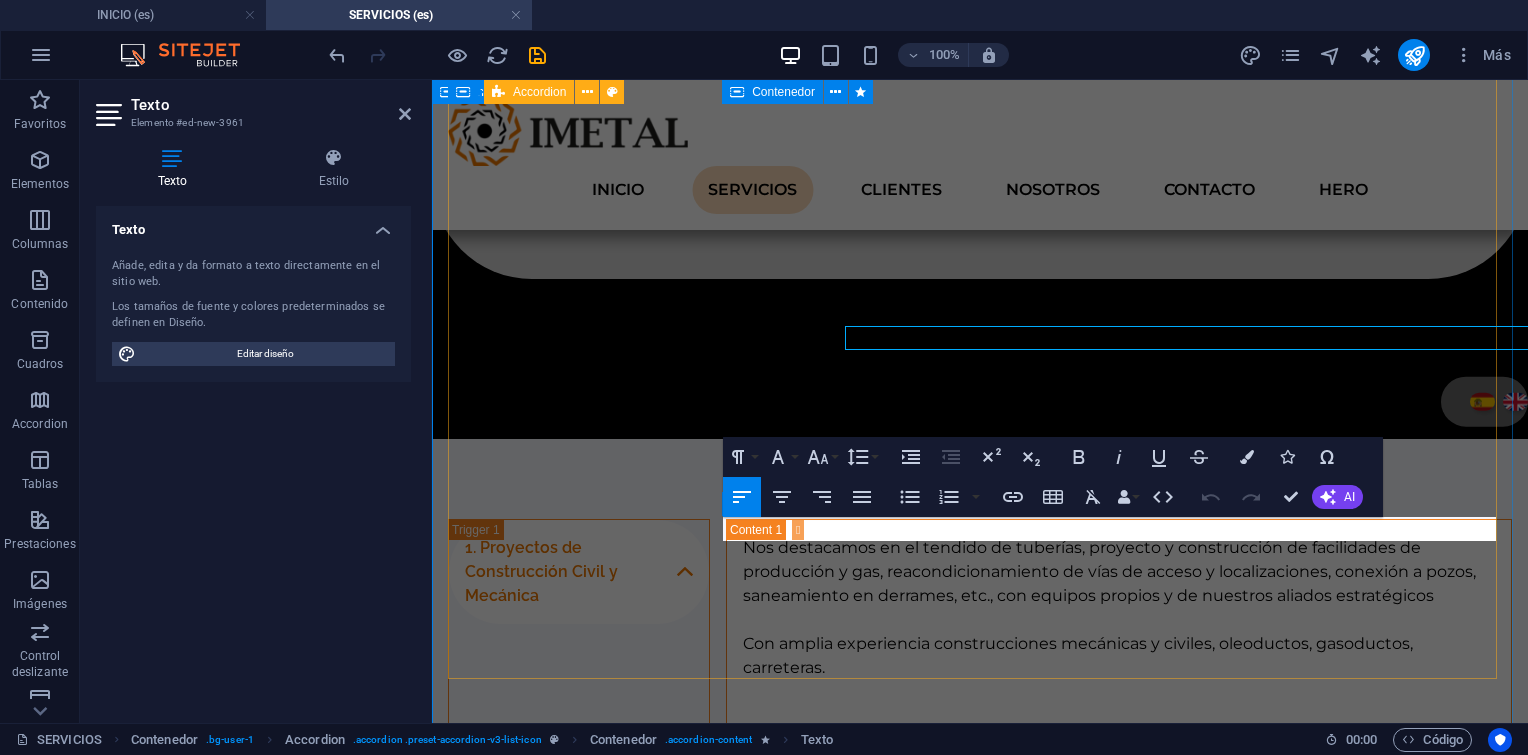 scroll, scrollTop: 1283, scrollLeft: 0, axis: vertical 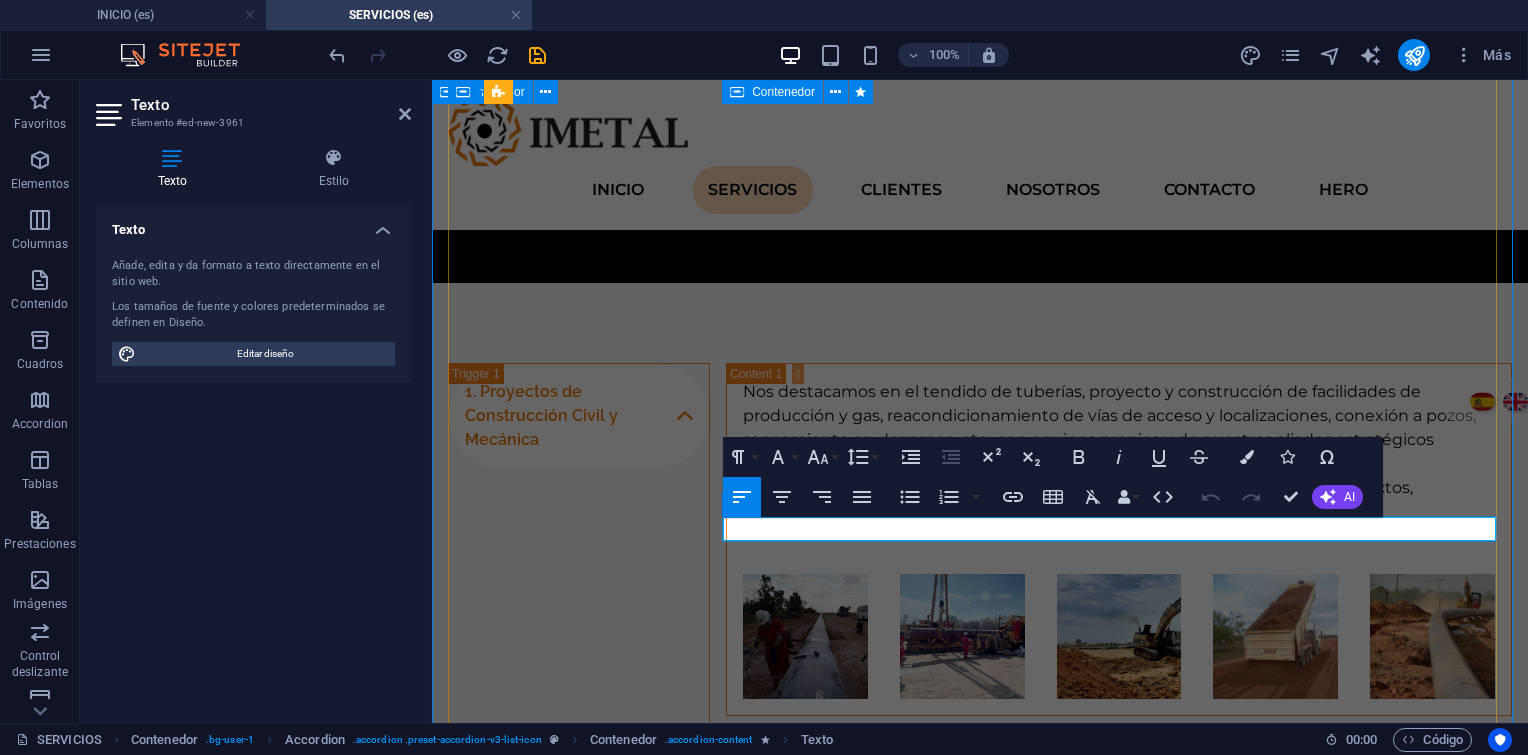 drag, startPoint x: 792, startPoint y: 524, endPoint x: 922, endPoint y: 535, distance: 130.46455 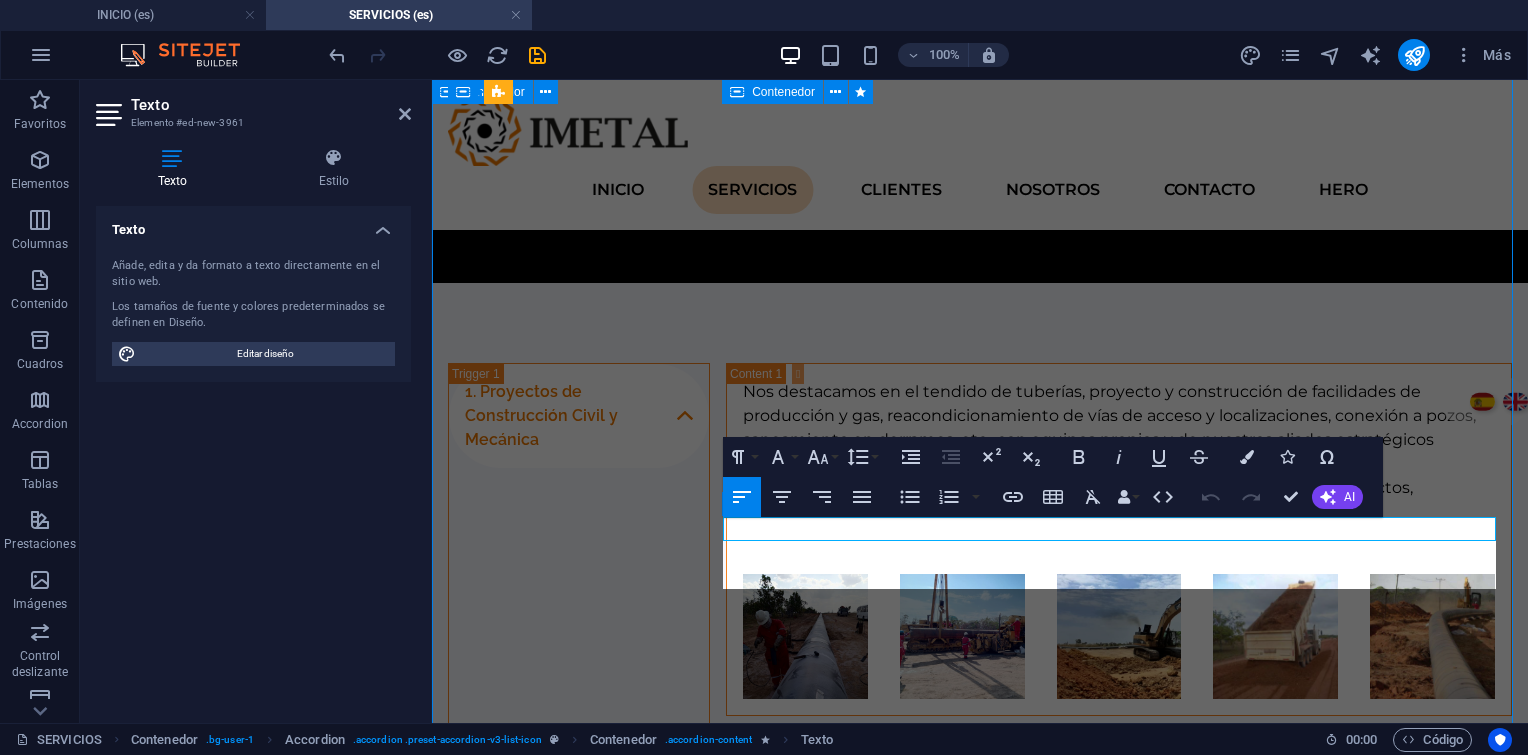 scroll, scrollTop: 2625, scrollLeft: 0, axis: vertical 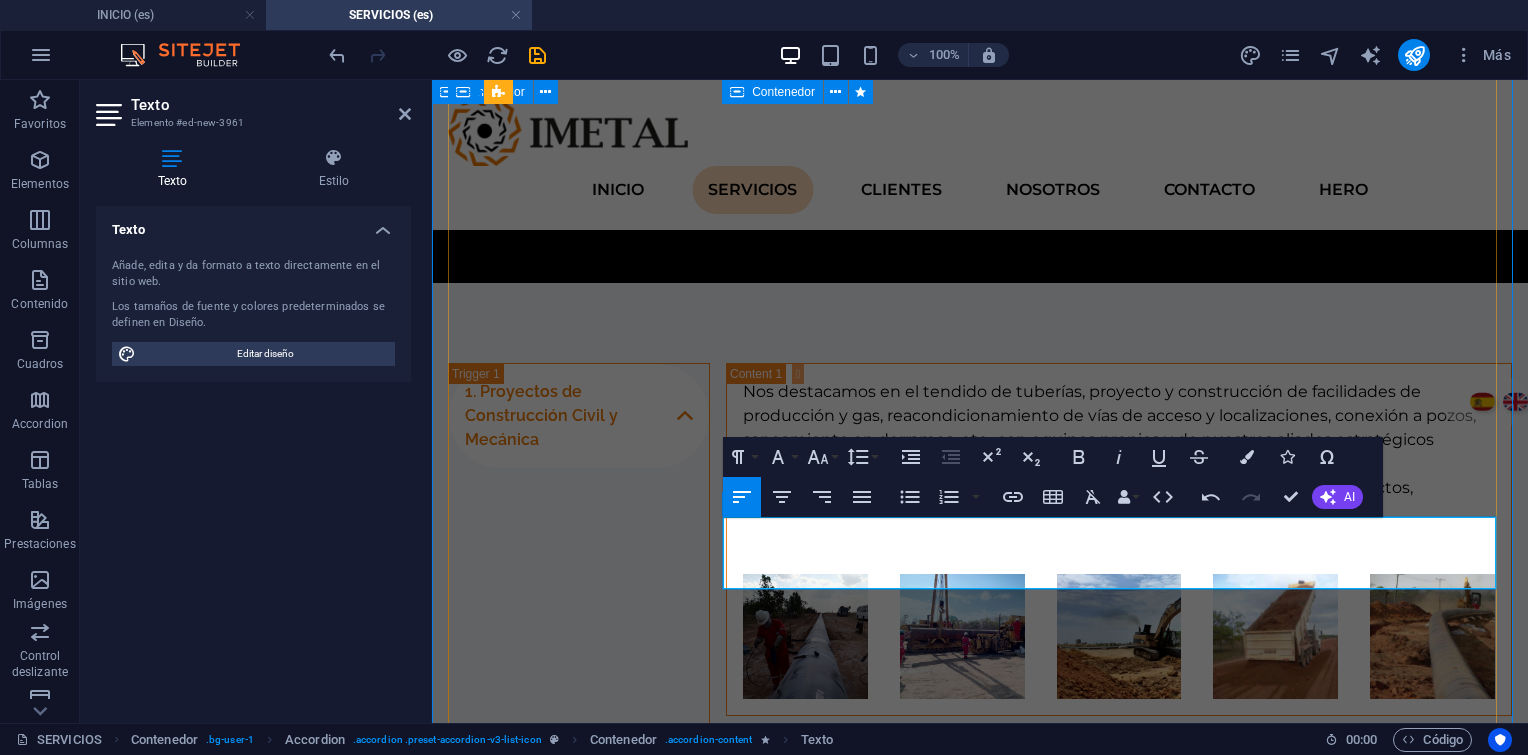 click on "IMETAL está en capacidad de desmontar, trasladar  equipos de bombeo a nuestras instalaciones en El Tigre,  para efectuar un Mantenimiento Mayor u over-haul que  incluye:" at bounding box center (1119, 1123) 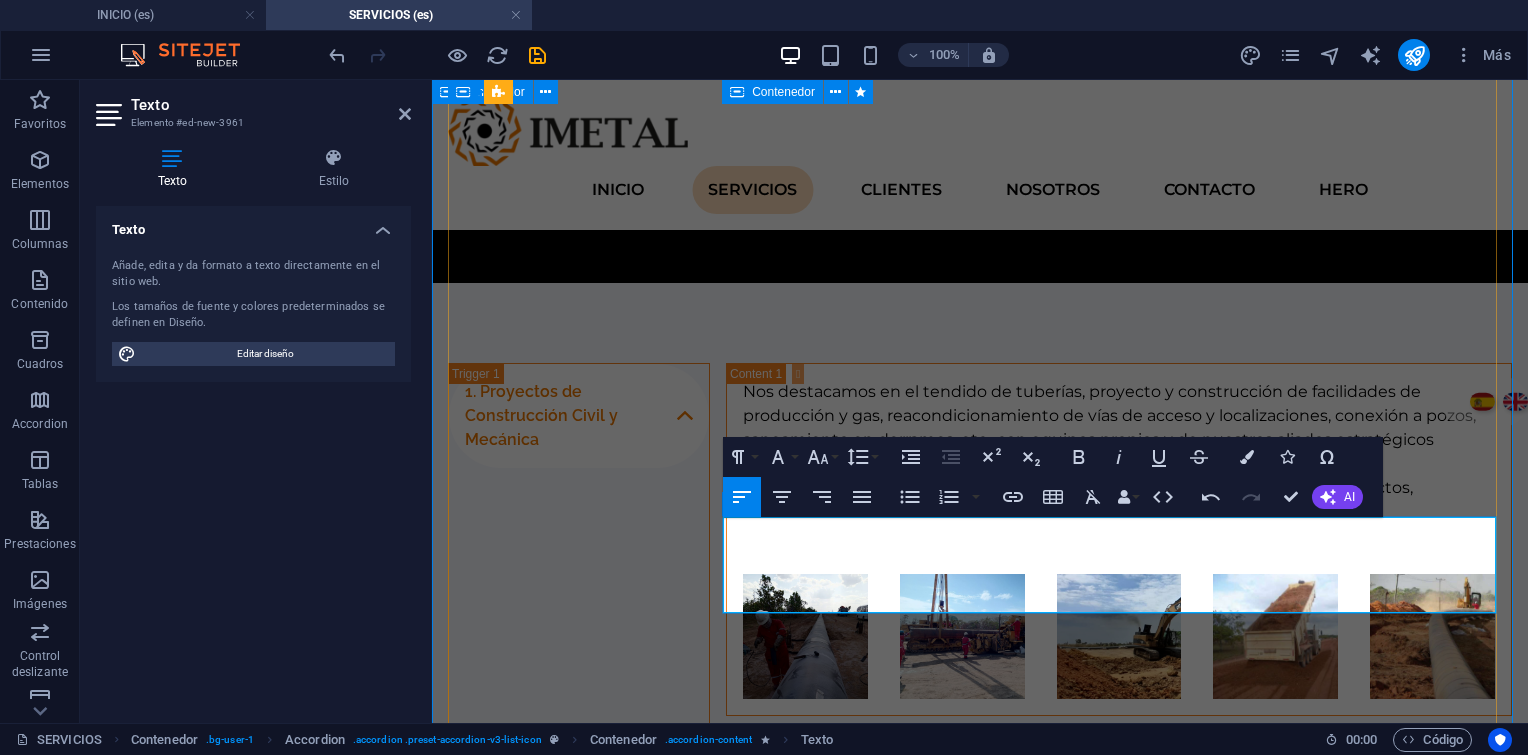 scroll, scrollTop: 6255, scrollLeft: 0, axis: vertical 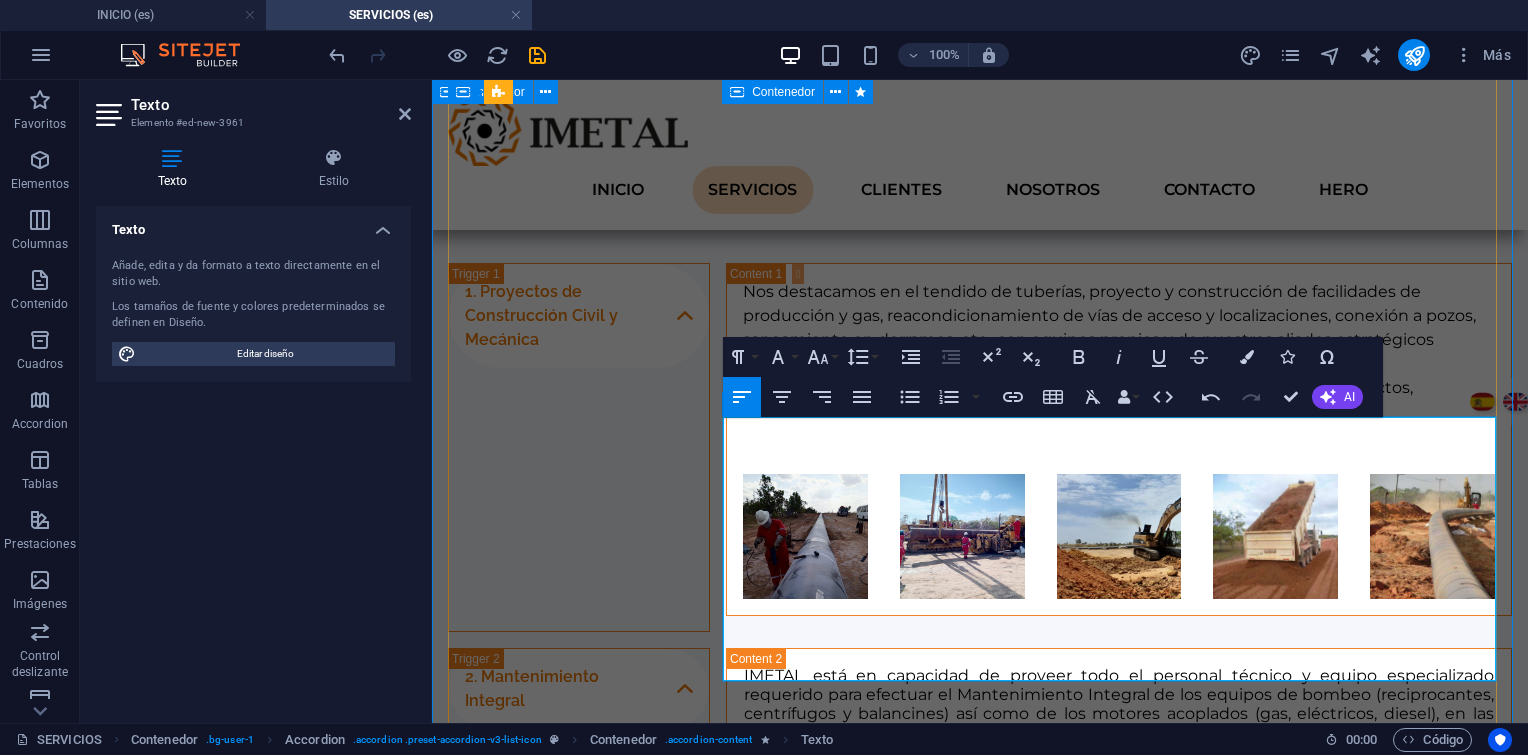 click on "IMETAL está en capacidad de desmontar, trasladar  equipos de bombeo a nuestras instalaciones en El Tigre,  para efectuar un Mantenimiento Mayor u over-haul que  incluye:" at bounding box center [1119, 1023] 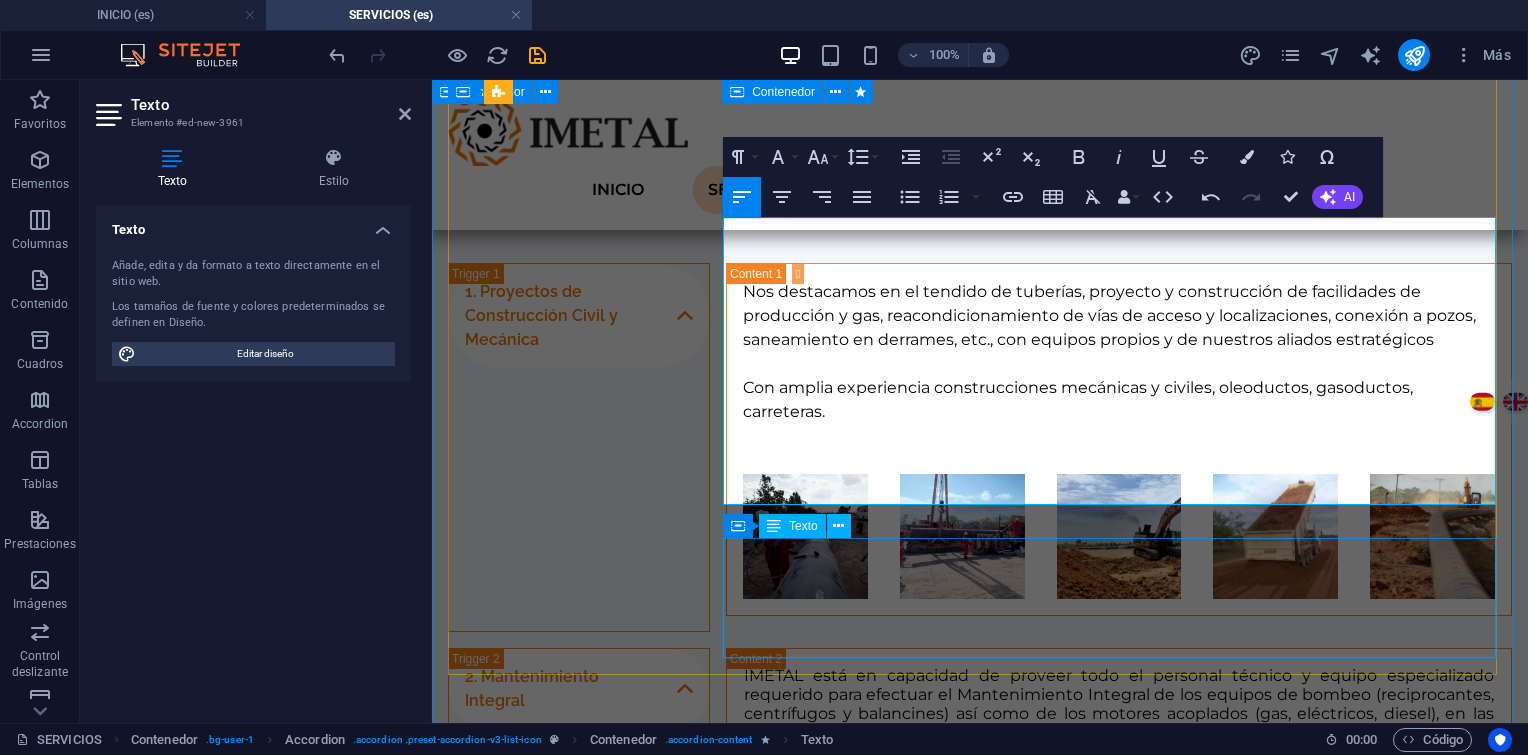 scroll, scrollTop: 1583, scrollLeft: 0, axis: vertical 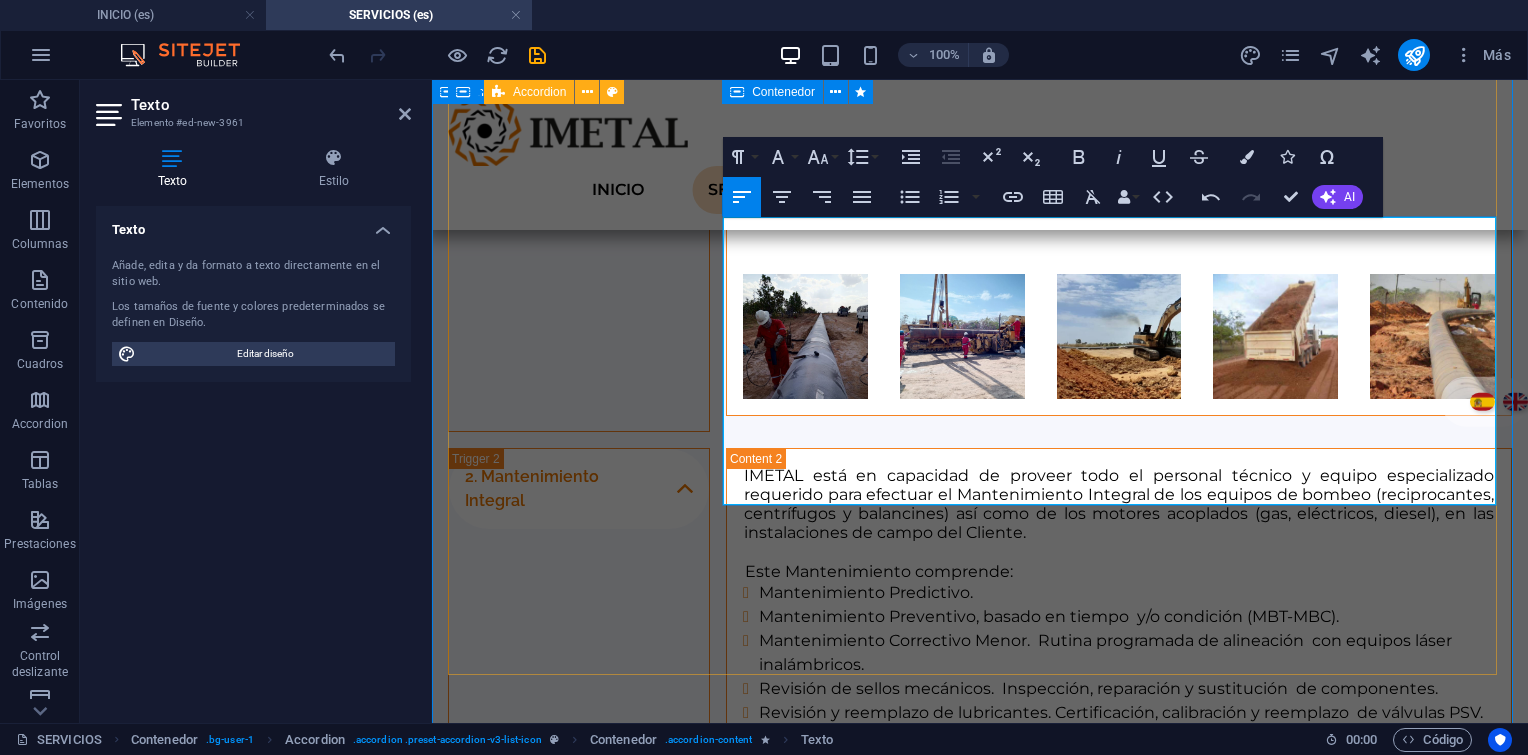 click at bounding box center [1119, 1051] 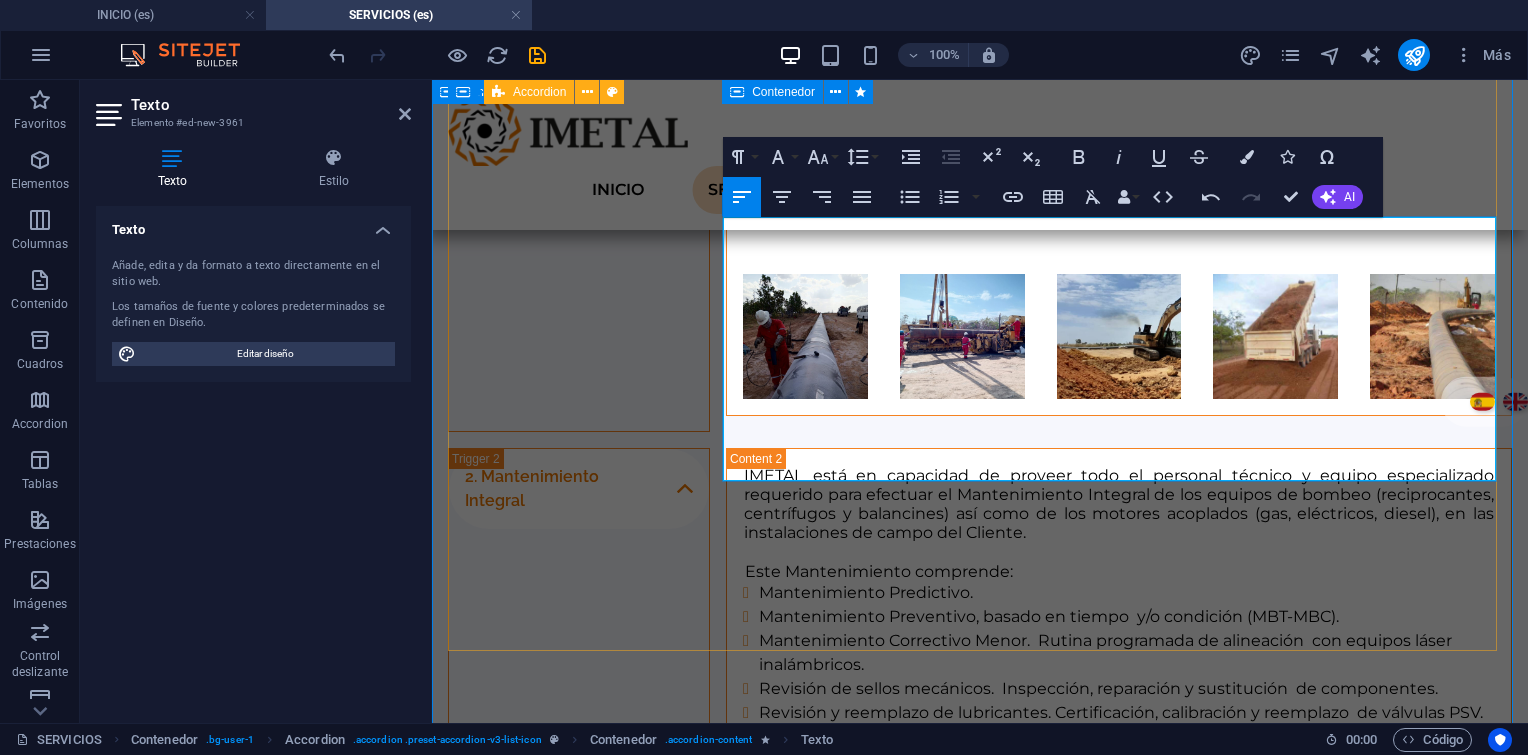 drag, startPoint x: 834, startPoint y: 460, endPoint x: 795, endPoint y: 465, distance: 39.319206 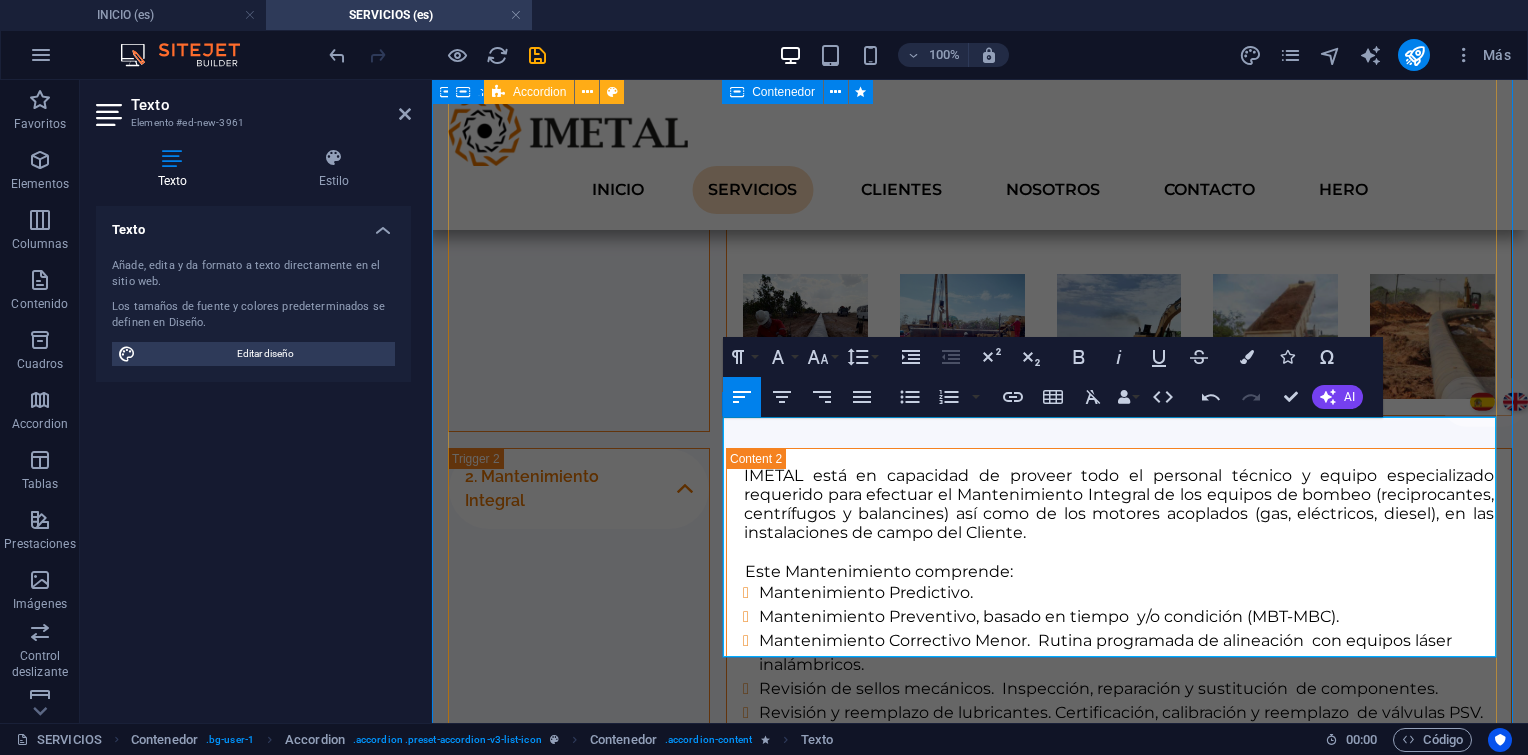 scroll, scrollTop: 1383, scrollLeft: 0, axis: vertical 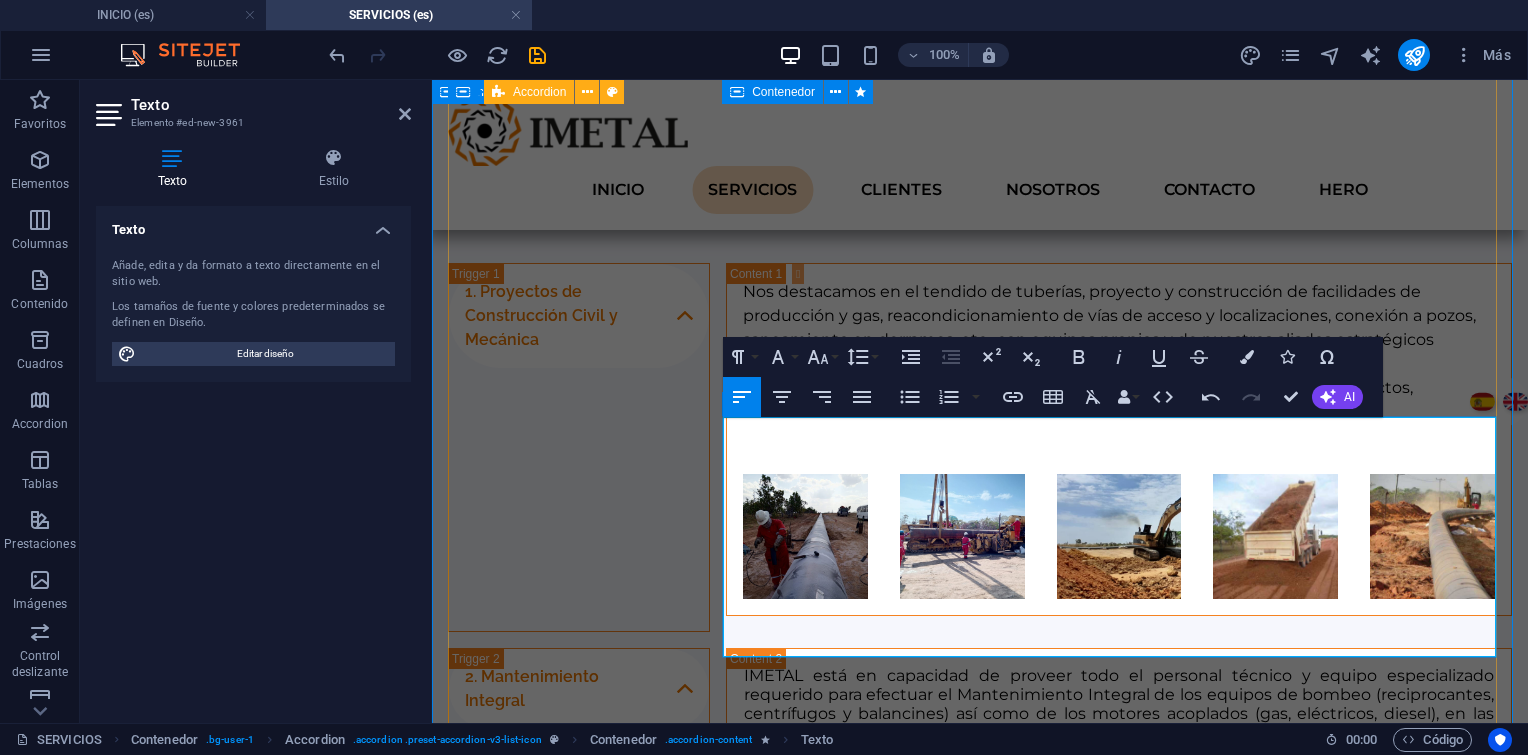 type 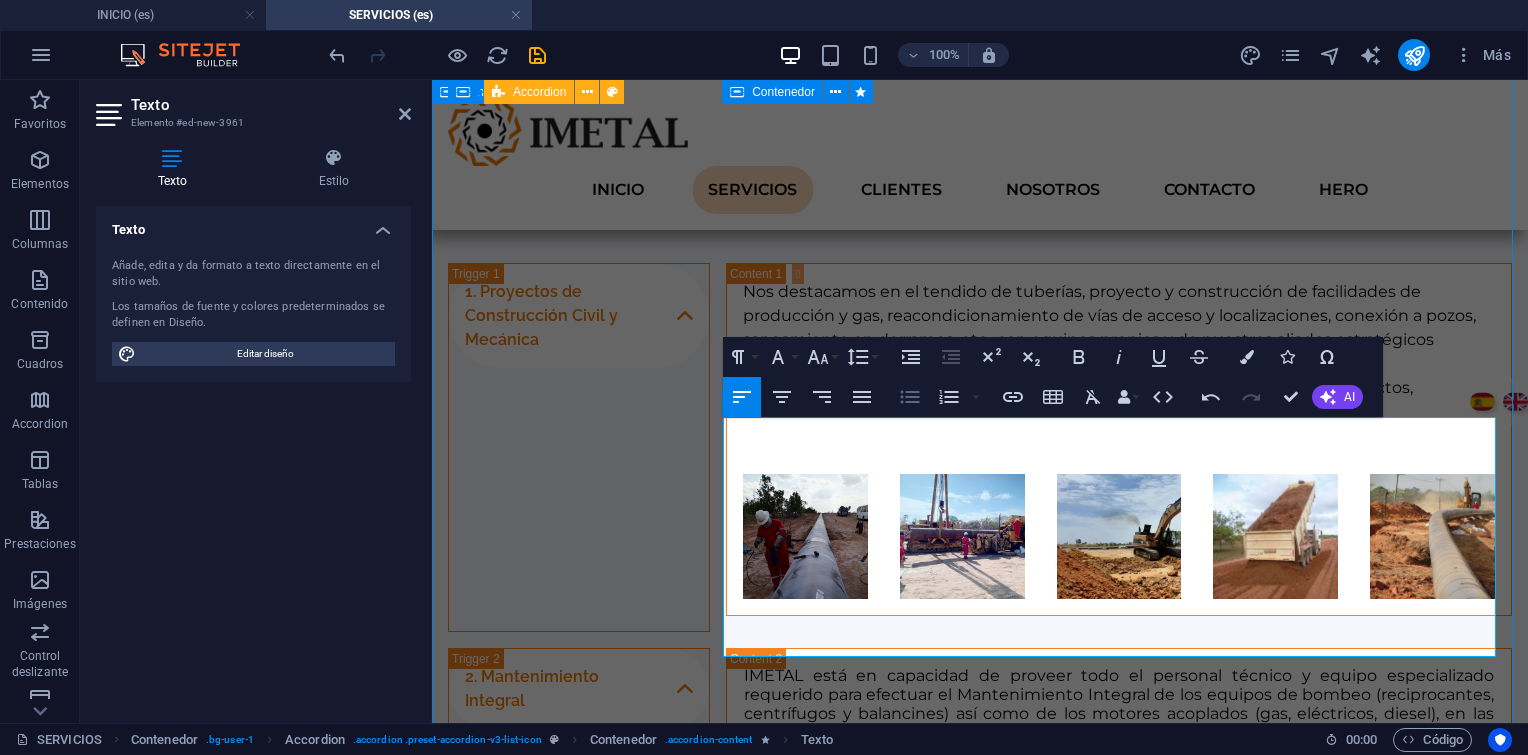 click 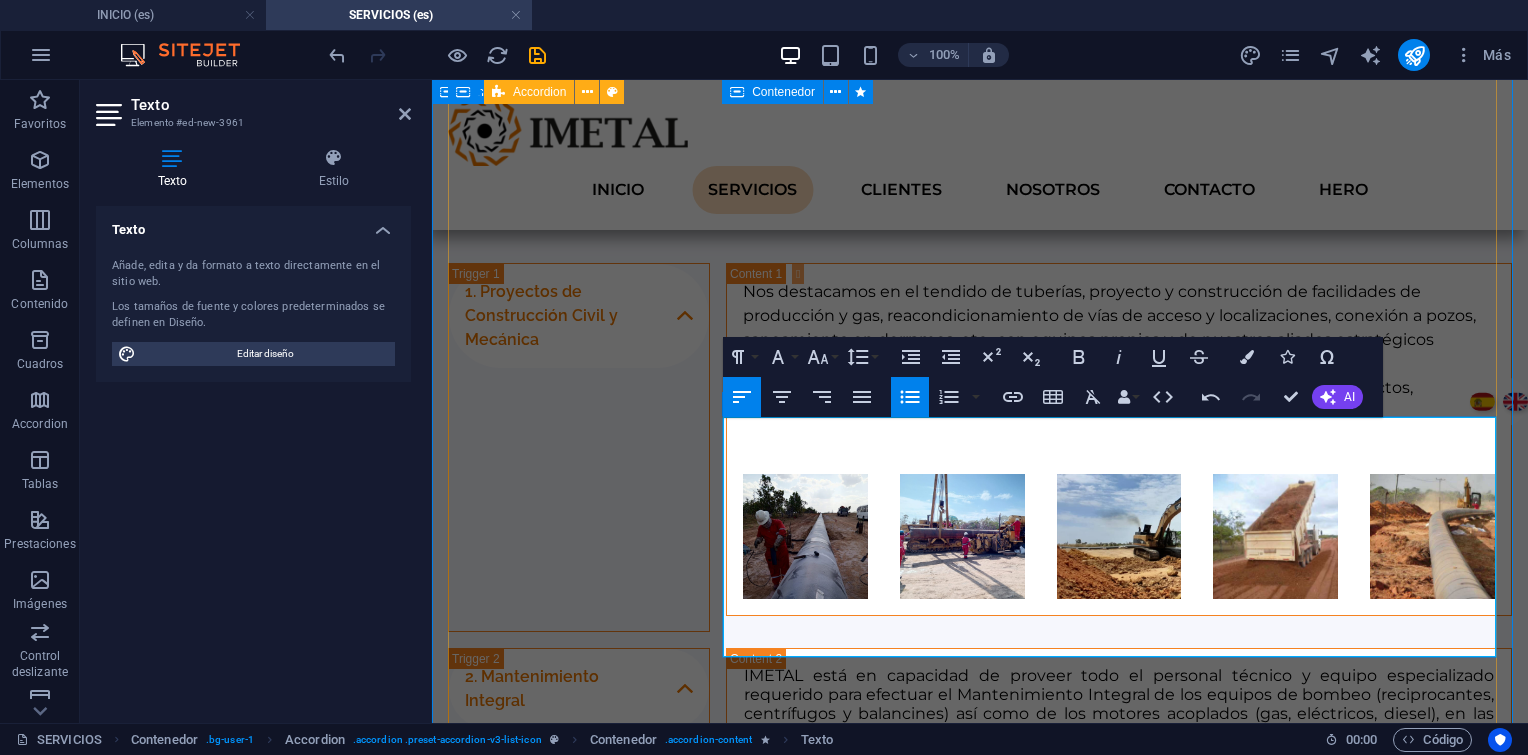 click at bounding box center (1119, 1059) 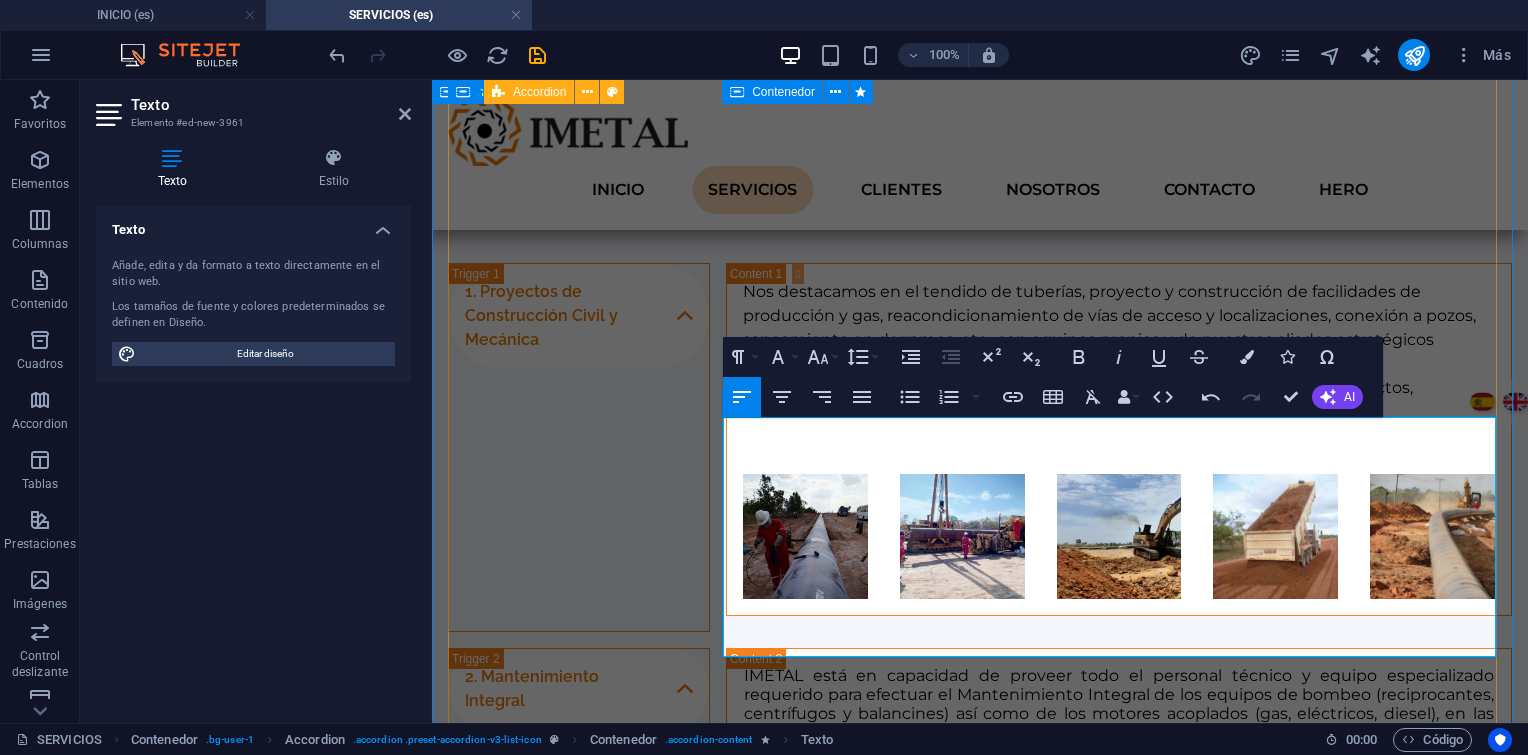 click on "IMETAL está en capacidad de desmontar, trasladar  equipos de bombeo a nuestras instalaciones en El Tigre,  para efectuar un Mantenimiento Mayor u over-haul que  incluye:" at bounding box center [1119, 1023] 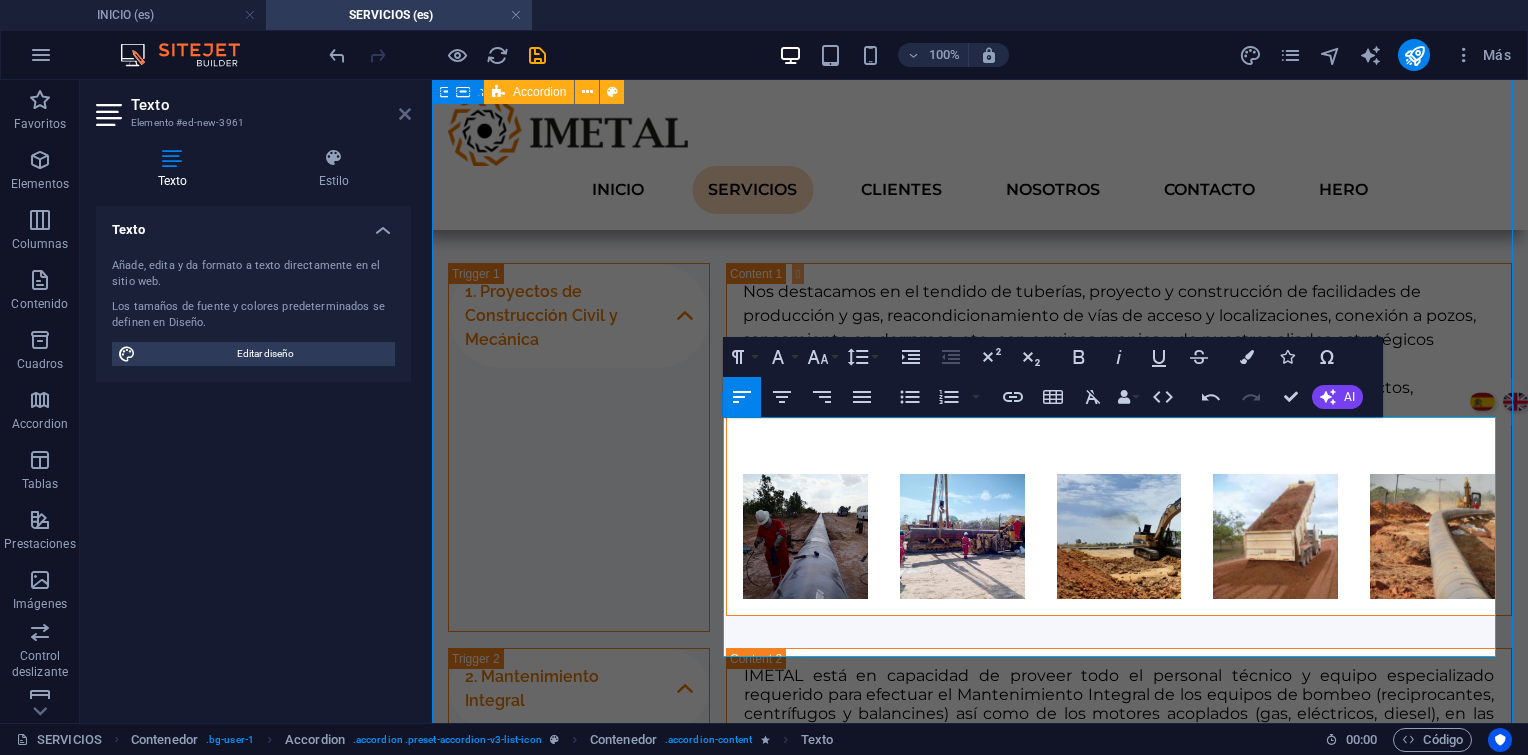 click at bounding box center [405, 114] 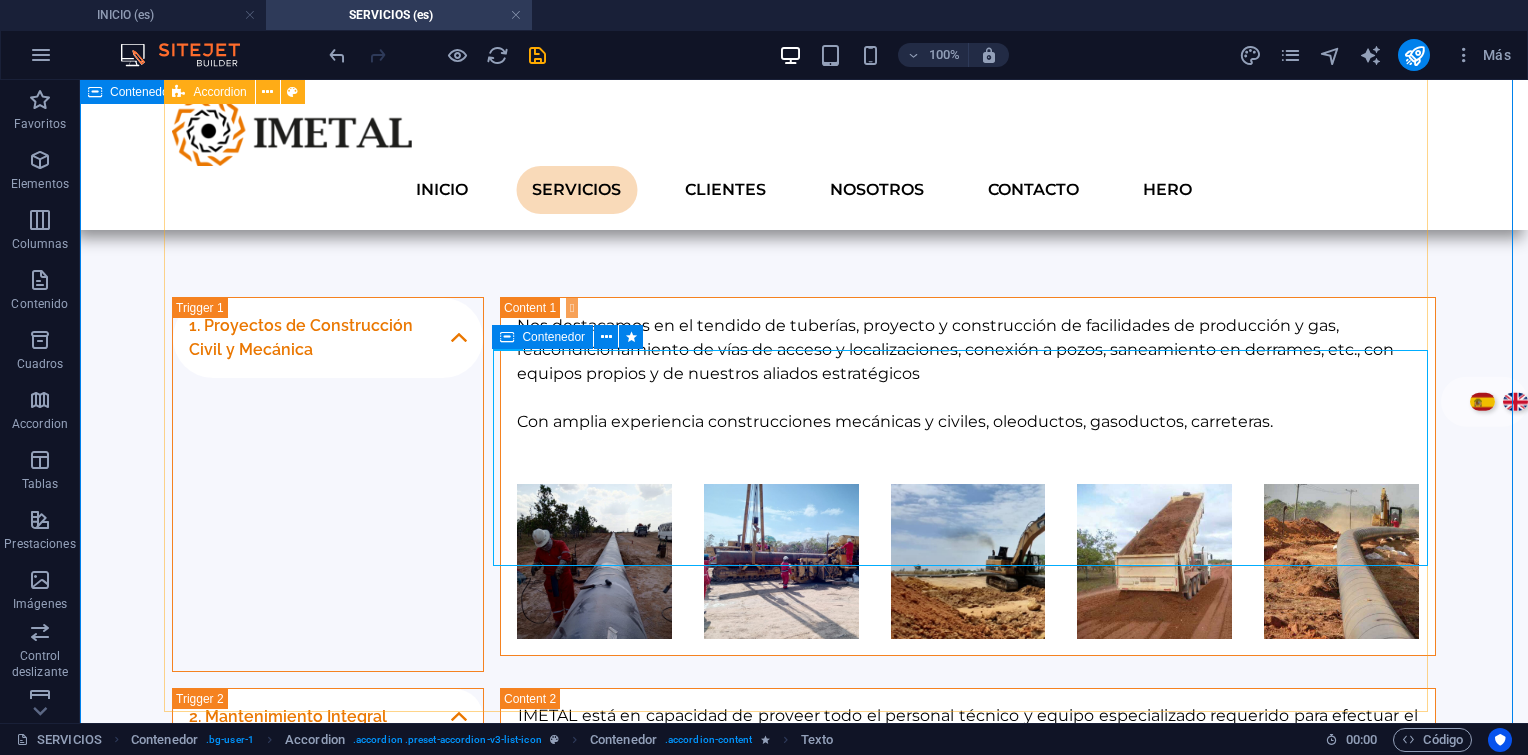 click on "1. Proyectos de Construcción Civil y Mecánica Nos destacamos en el tendido de tuberías, proyecto y construcción de facilidades de producción y gas, reacondicionamiento de vías de acceso y localizaciones, conexión a pozos, saneamiento en derrames, etc., con equipos propios y de nuestros aliados estratégicos  Con amplia experiencia construcciones mecánicas y civiles, oleoductos, gasoductos, carreteras. 2. Mantenimiento Integral IMETAL está en capacidad de proveer todo el personal técnico y equipo especializado requerido para efectuar el Mantenimiento Integral de los equipos de bombeo (reciprocantes, centrífugos y balancines) así como de los motores acoplados (gas, eléctricos, diesel), en las instalaciones de campo del Cliente. Este Mantenimiento comprende: Mantenimiento Predictivo. Mantenimiento Preventivo, basado en tiempo  y/o condición (MBT-MBC). Mantenimiento Correctivo Menor.  Rutina programada de alineación  con equipos láser inalámbricos. 3. Mantenimiento Mayor Desarme del equipo." at bounding box center (804, 828) 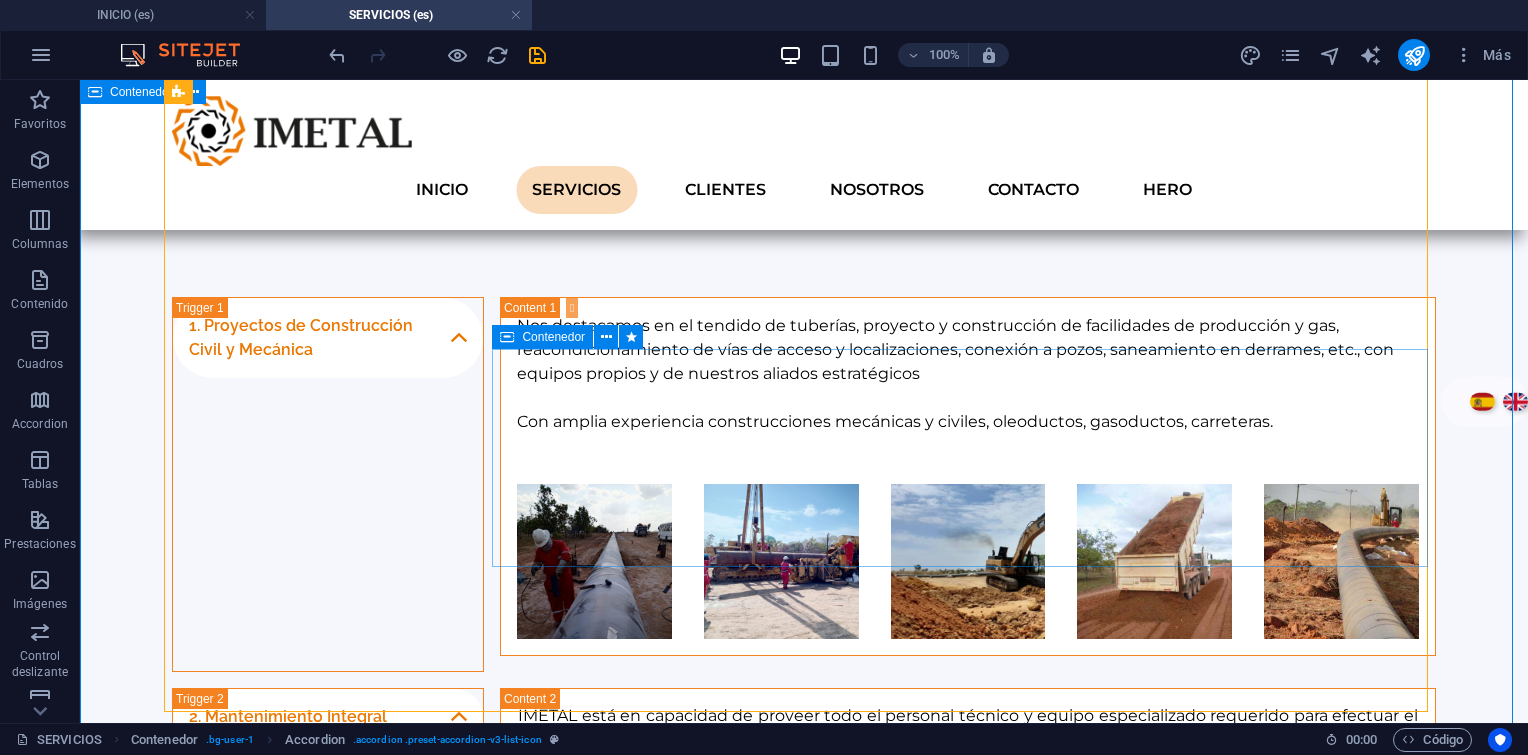 click at bounding box center (507, 337) 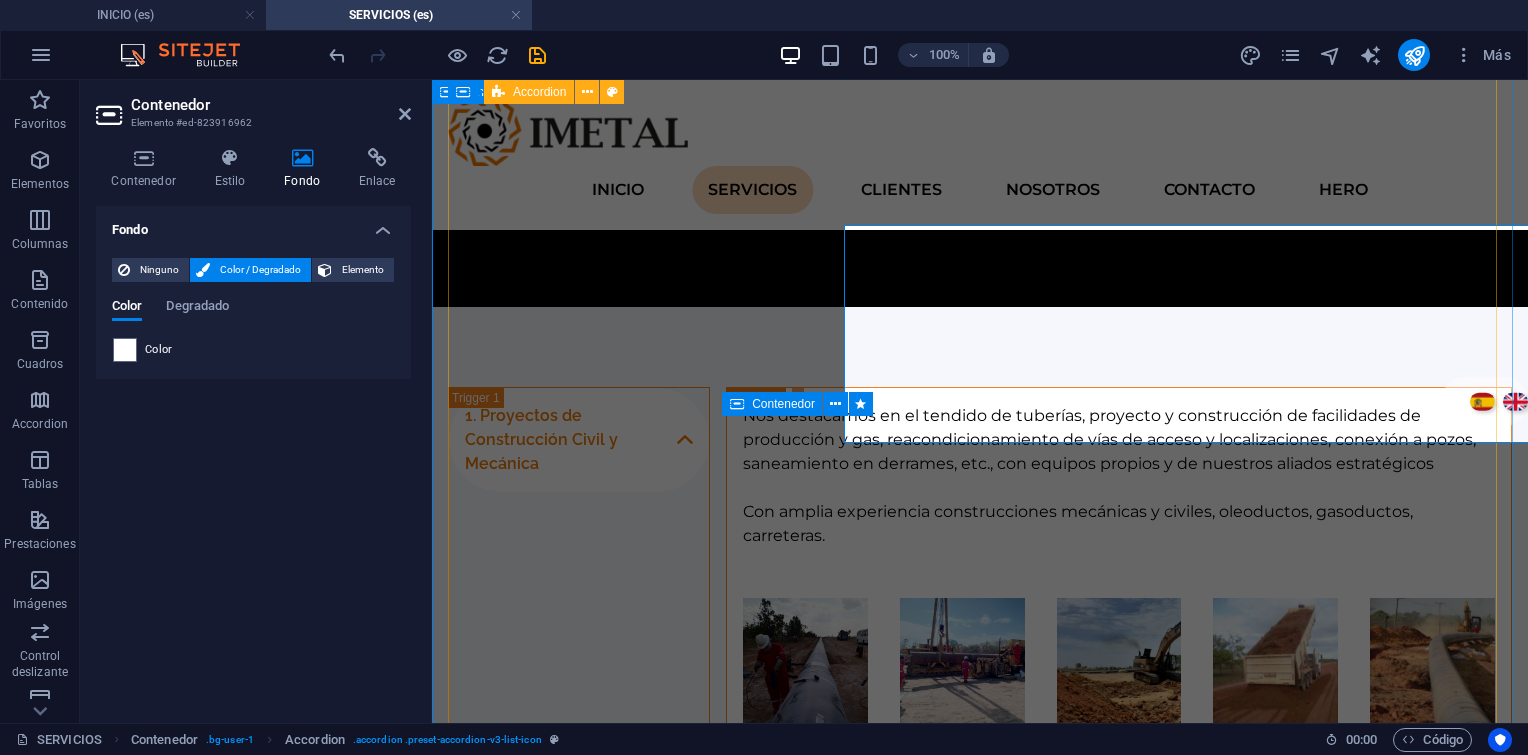 scroll, scrollTop: 1383, scrollLeft: 0, axis: vertical 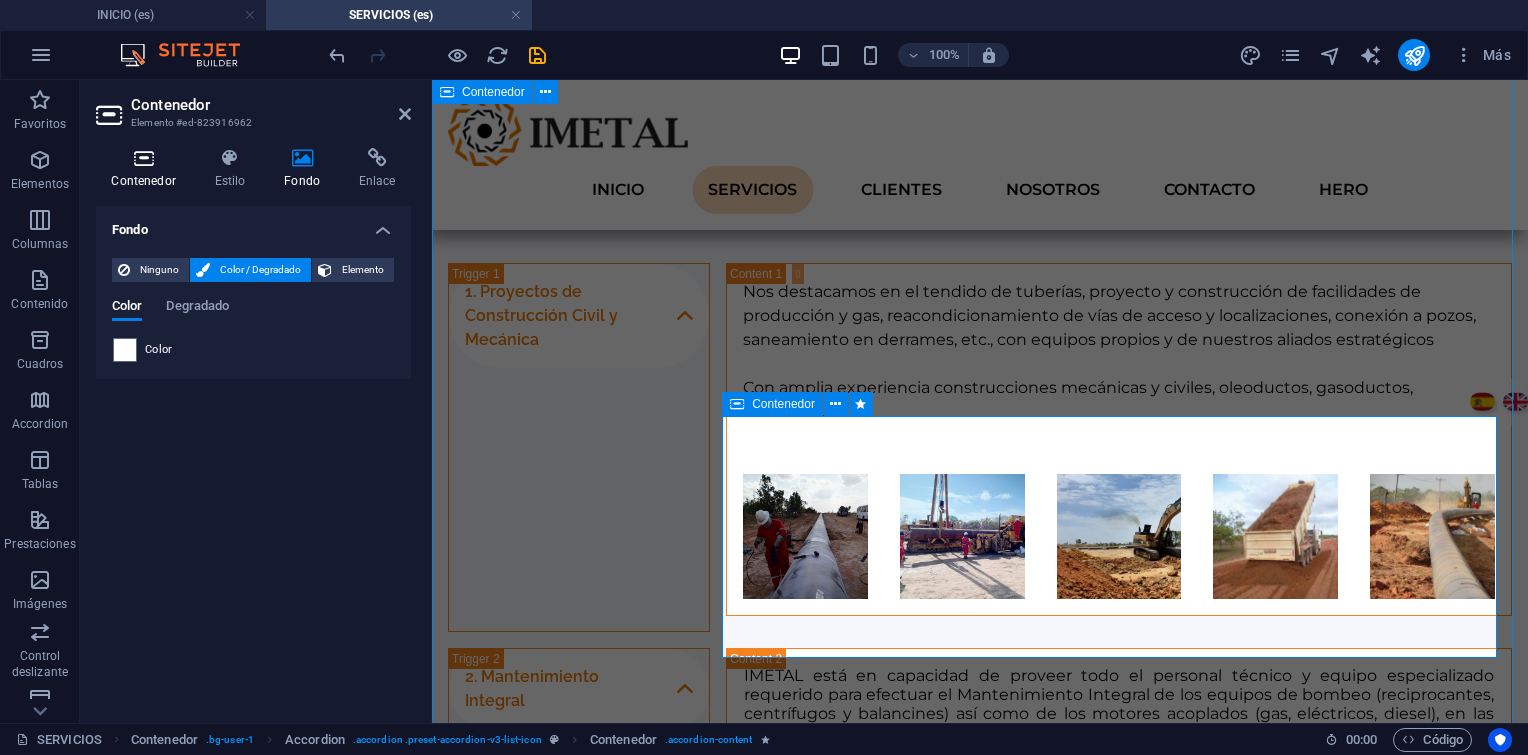 click at bounding box center (143, 158) 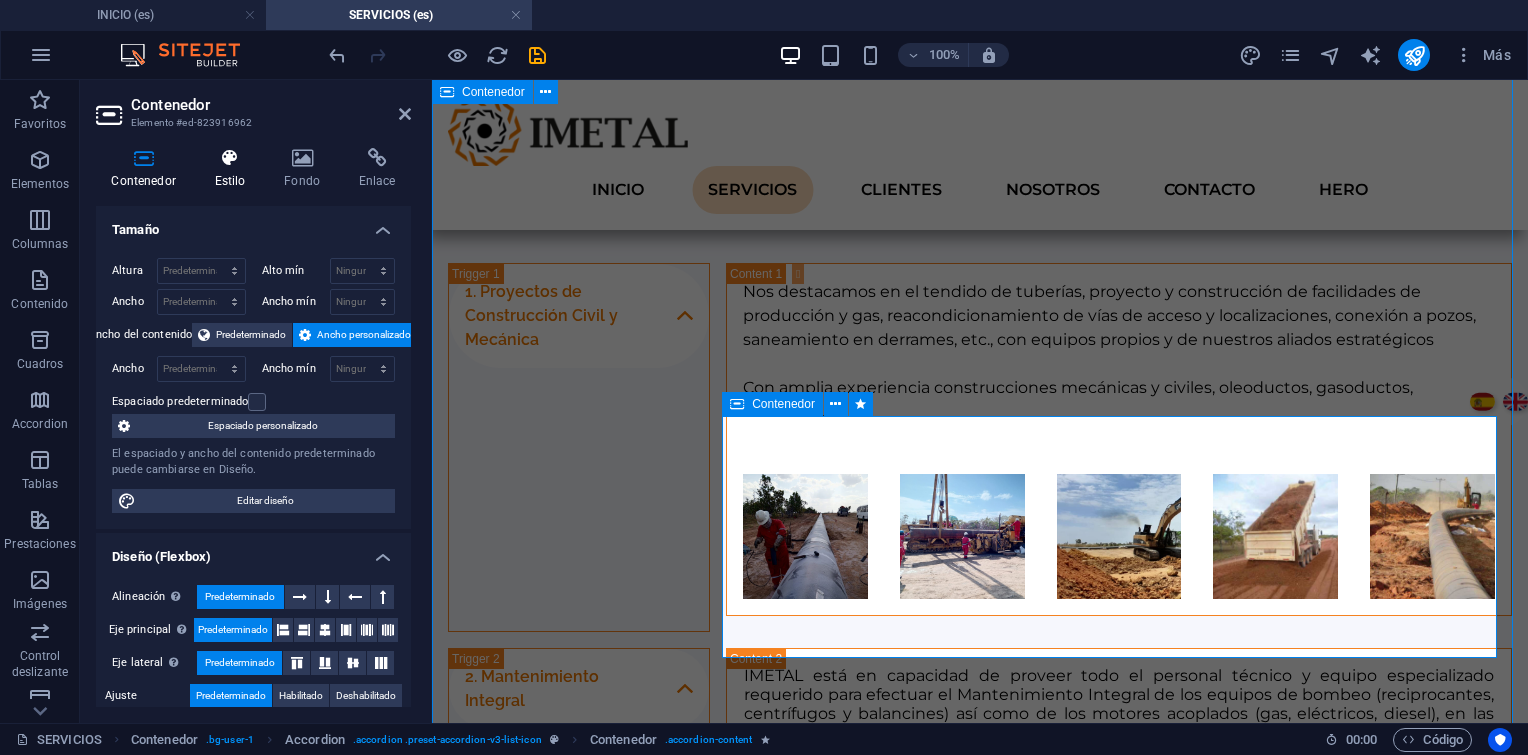 click at bounding box center [230, 158] 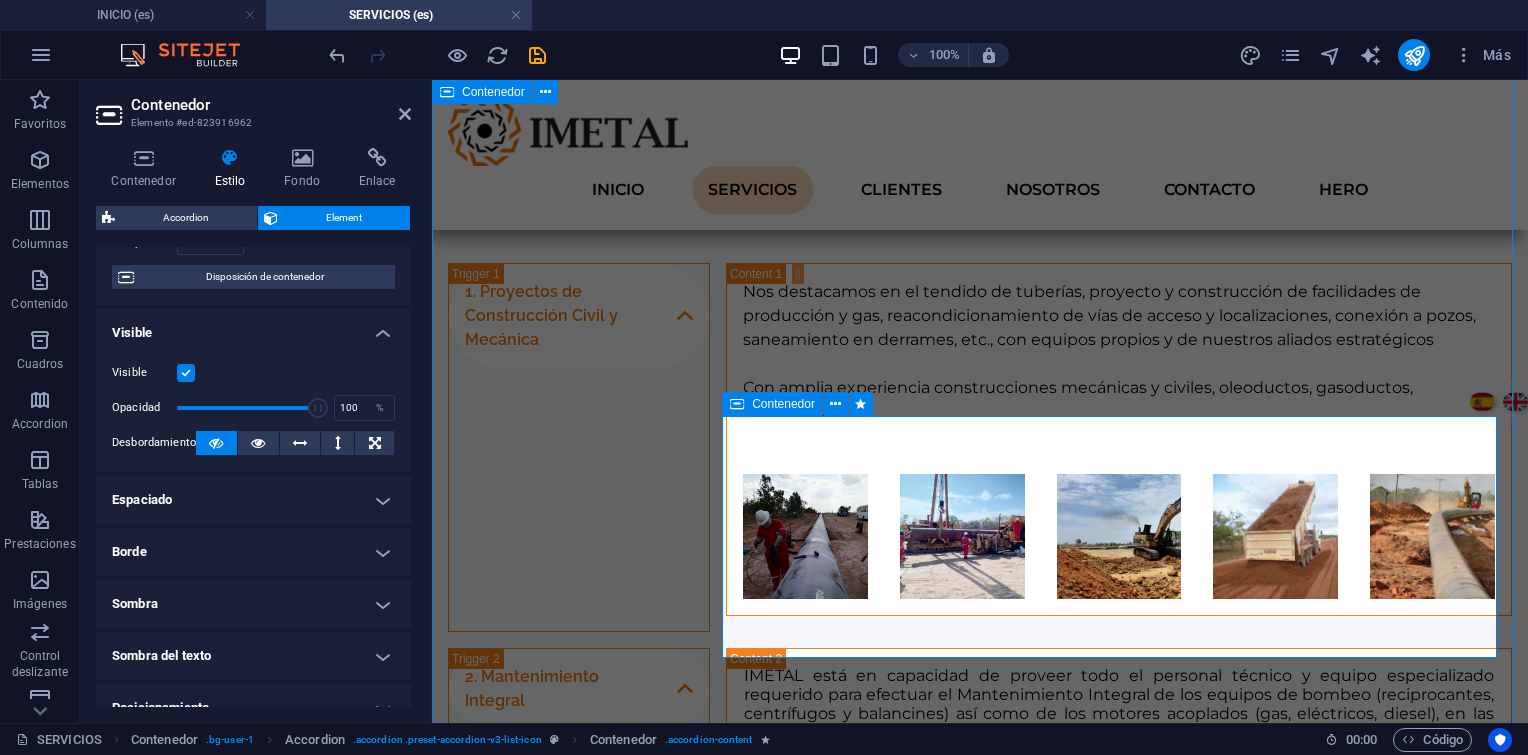 scroll, scrollTop: 400, scrollLeft: 0, axis: vertical 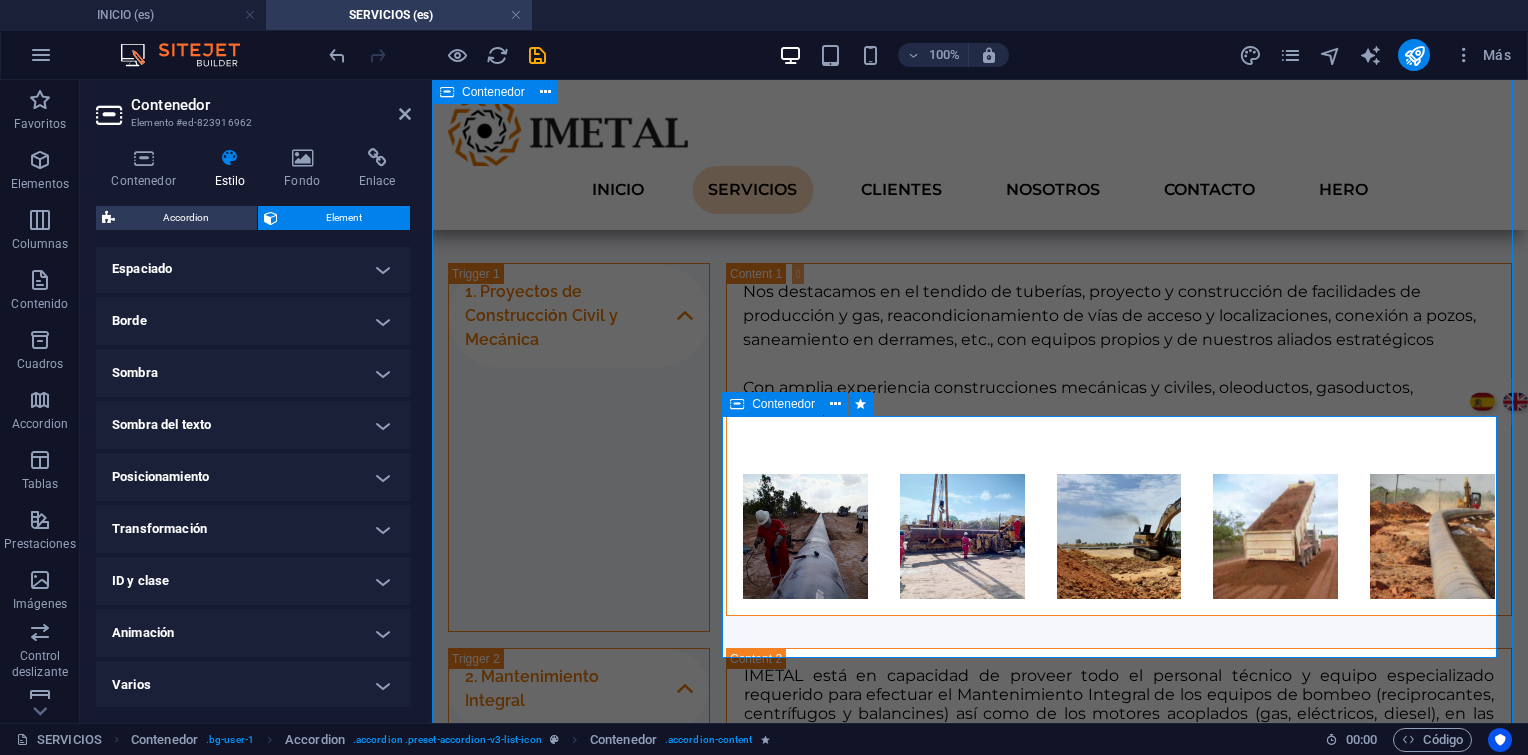 click on "Espaciado" at bounding box center [253, 269] 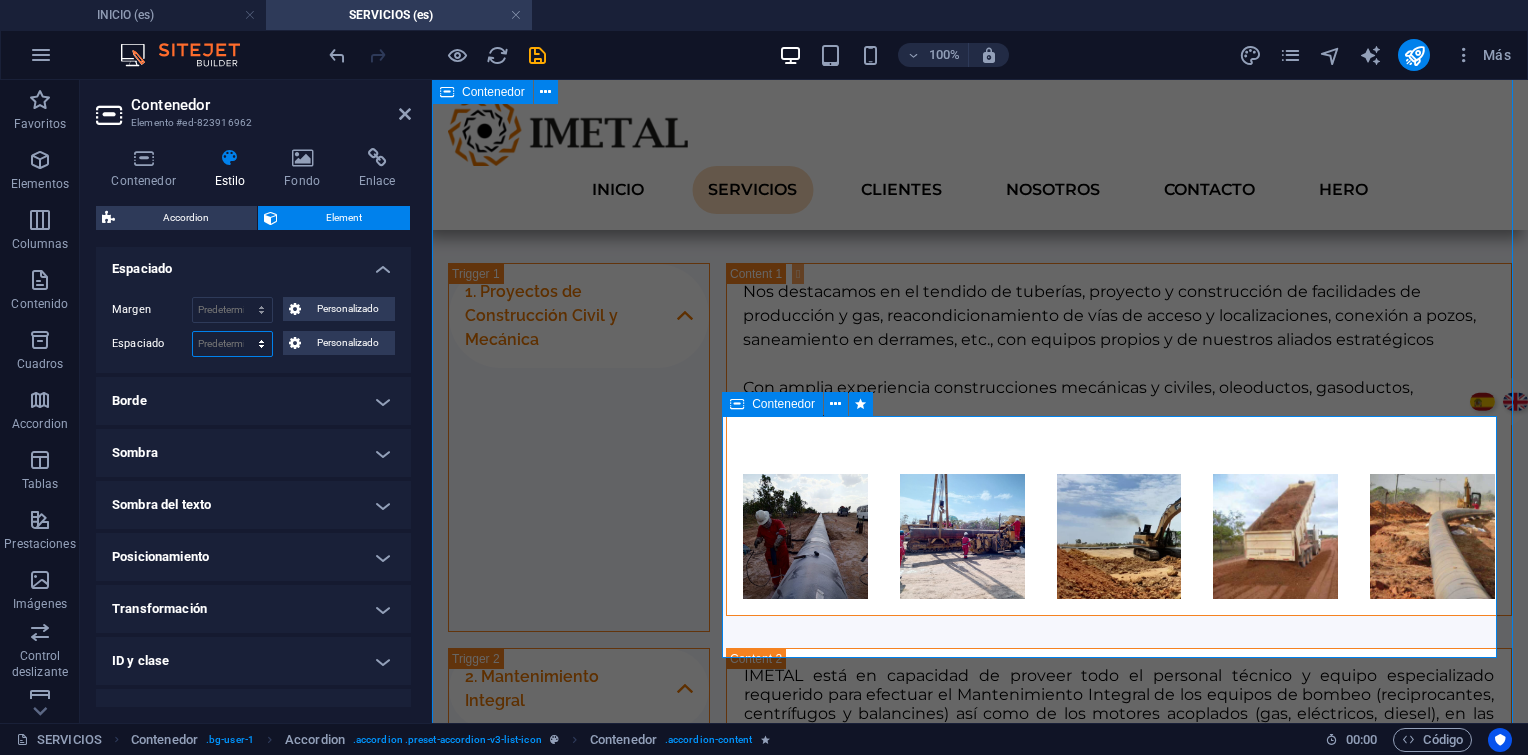 click on "Predeterminado px rem % vh vw Personalizado" at bounding box center [232, 344] 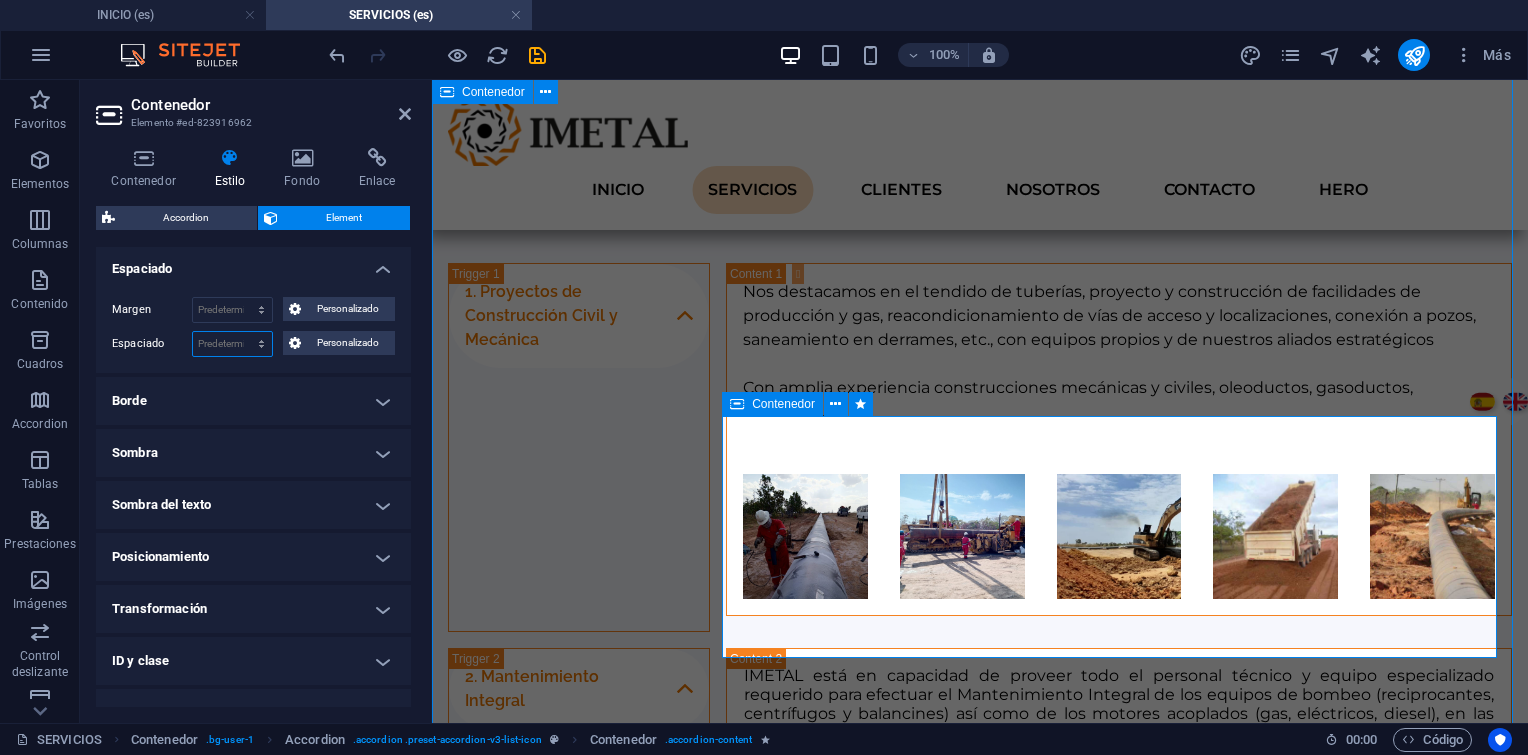 select on "rem" 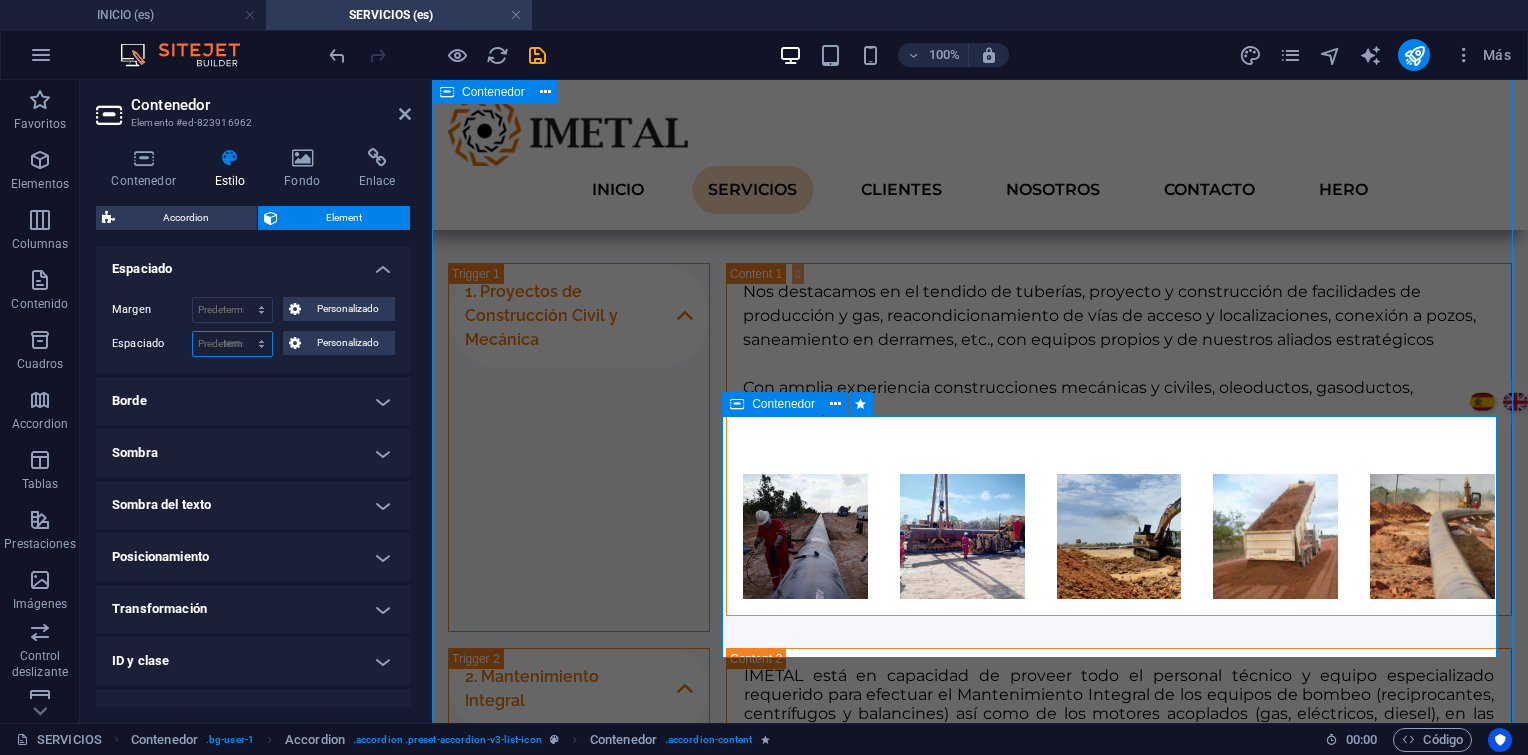 click on "Predeterminado px rem % vh vw Personalizado" at bounding box center (232, 344) 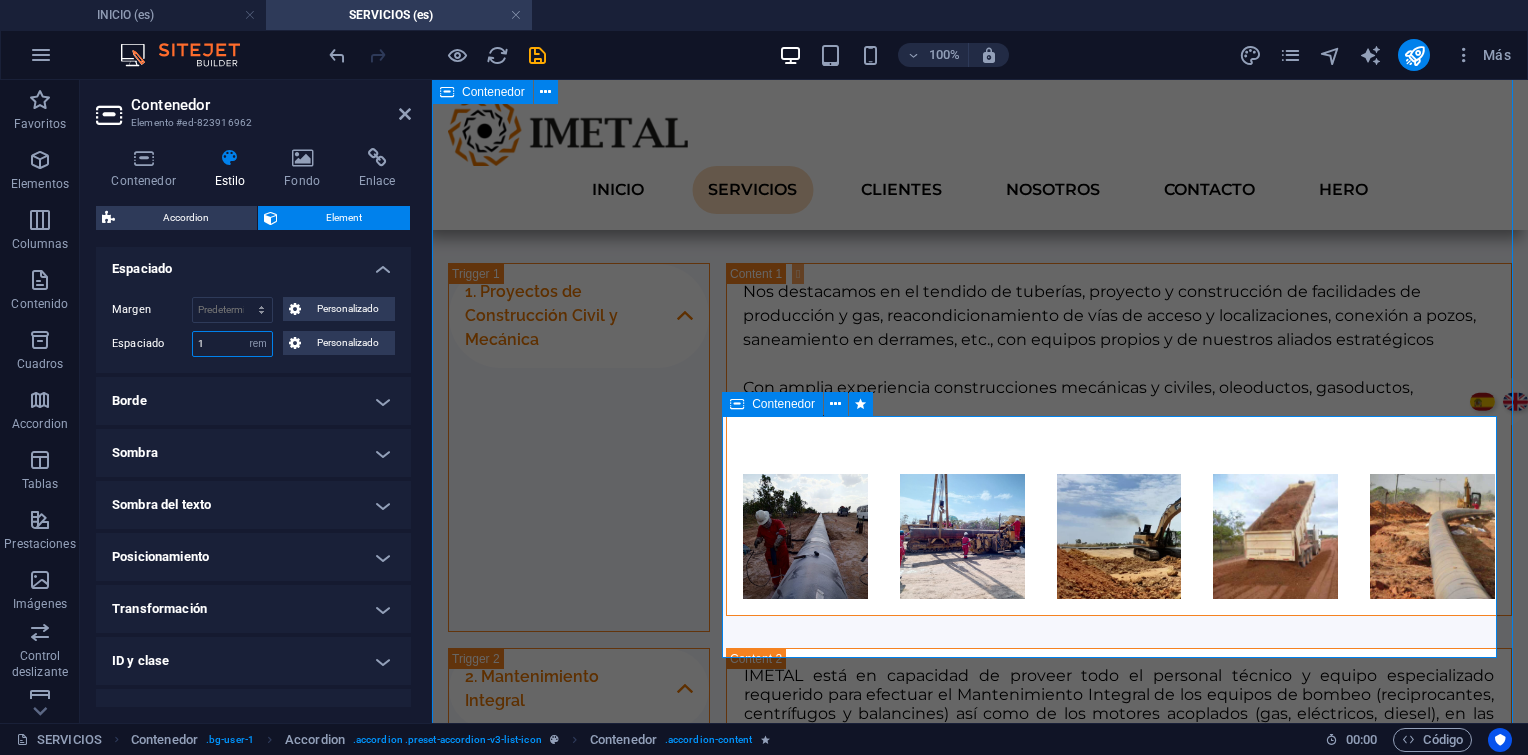 type on "1" 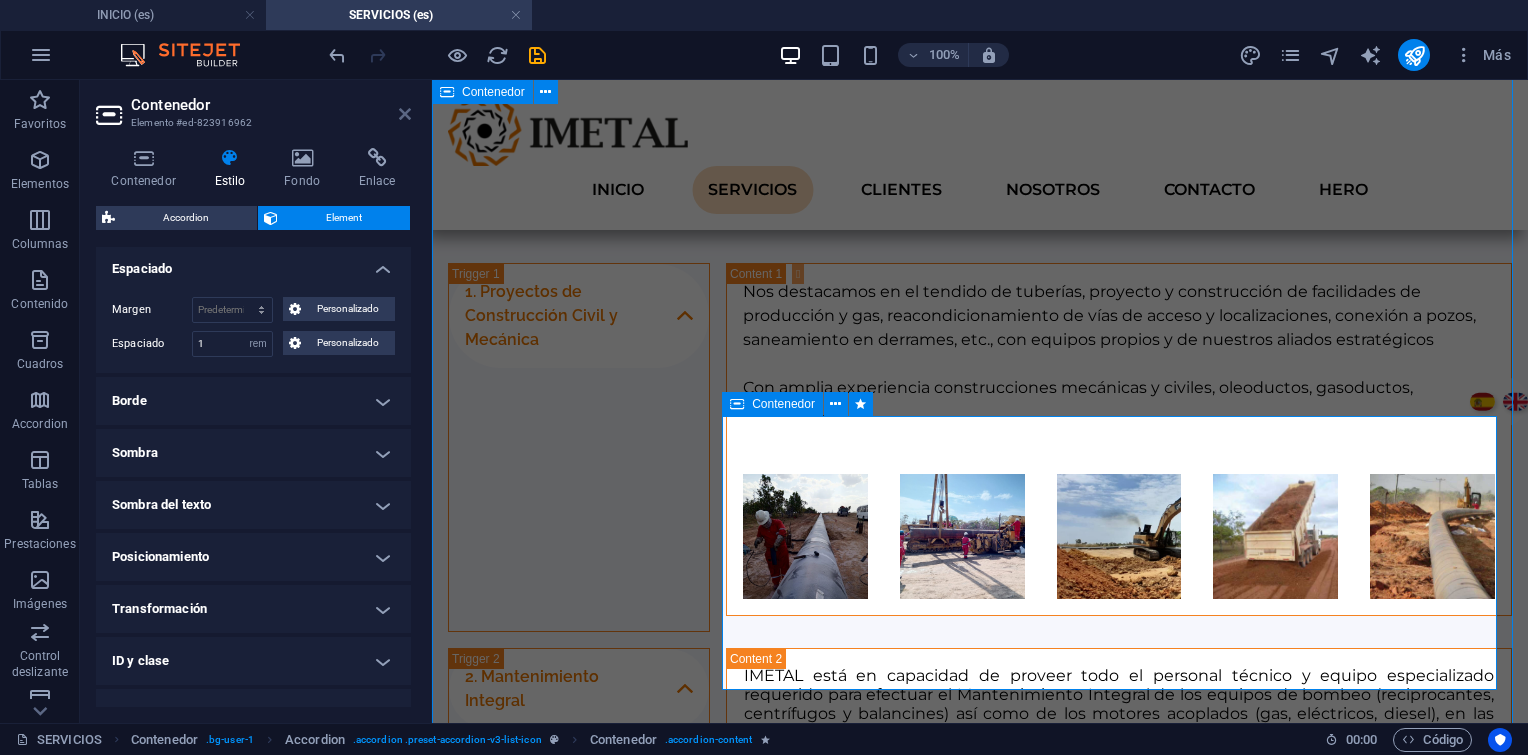 drag, startPoint x: 409, startPoint y: 110, endPoint x: 531, endPoint y: 369, distance: 286.2953 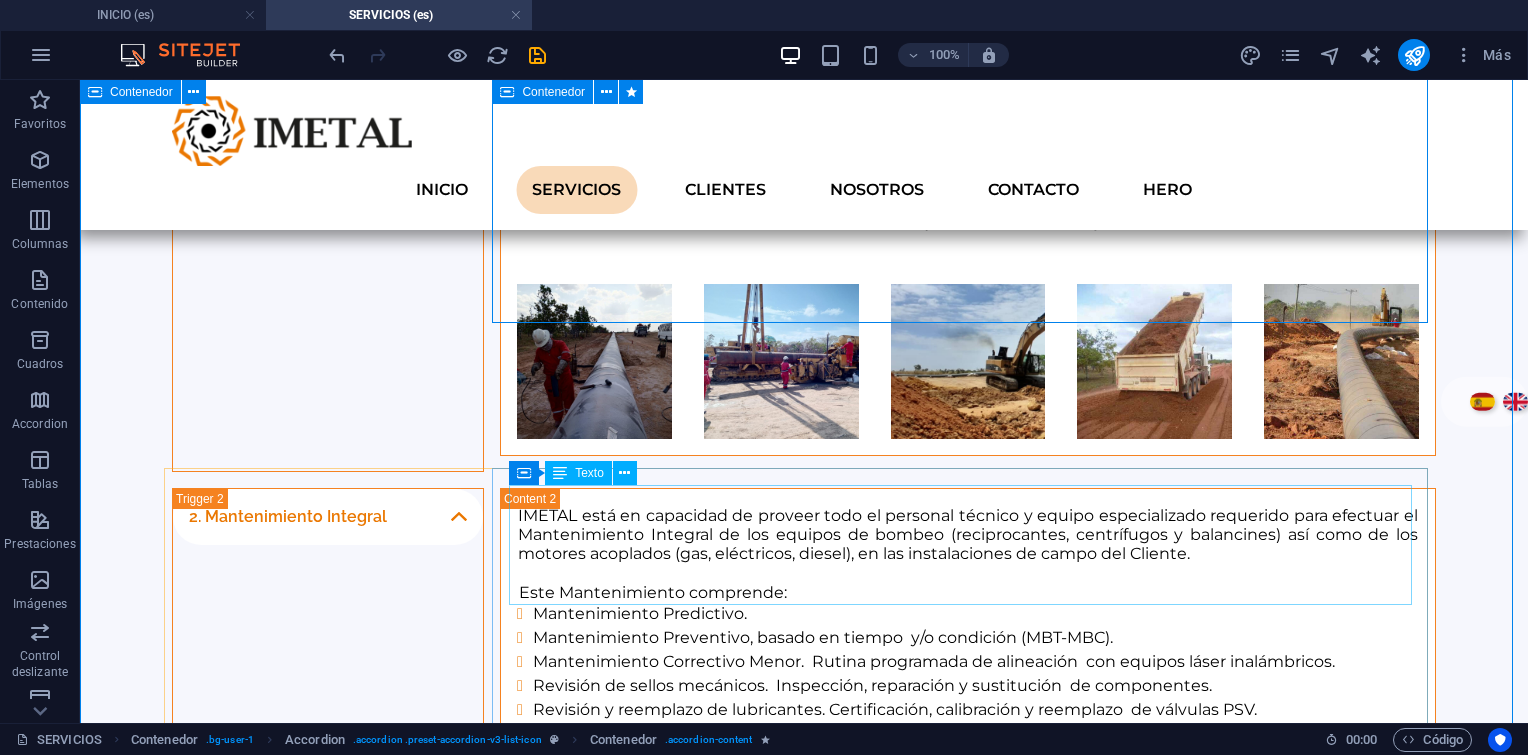 scroll, scrollTop: 1559, scrollLeft: 0, axis: vertical 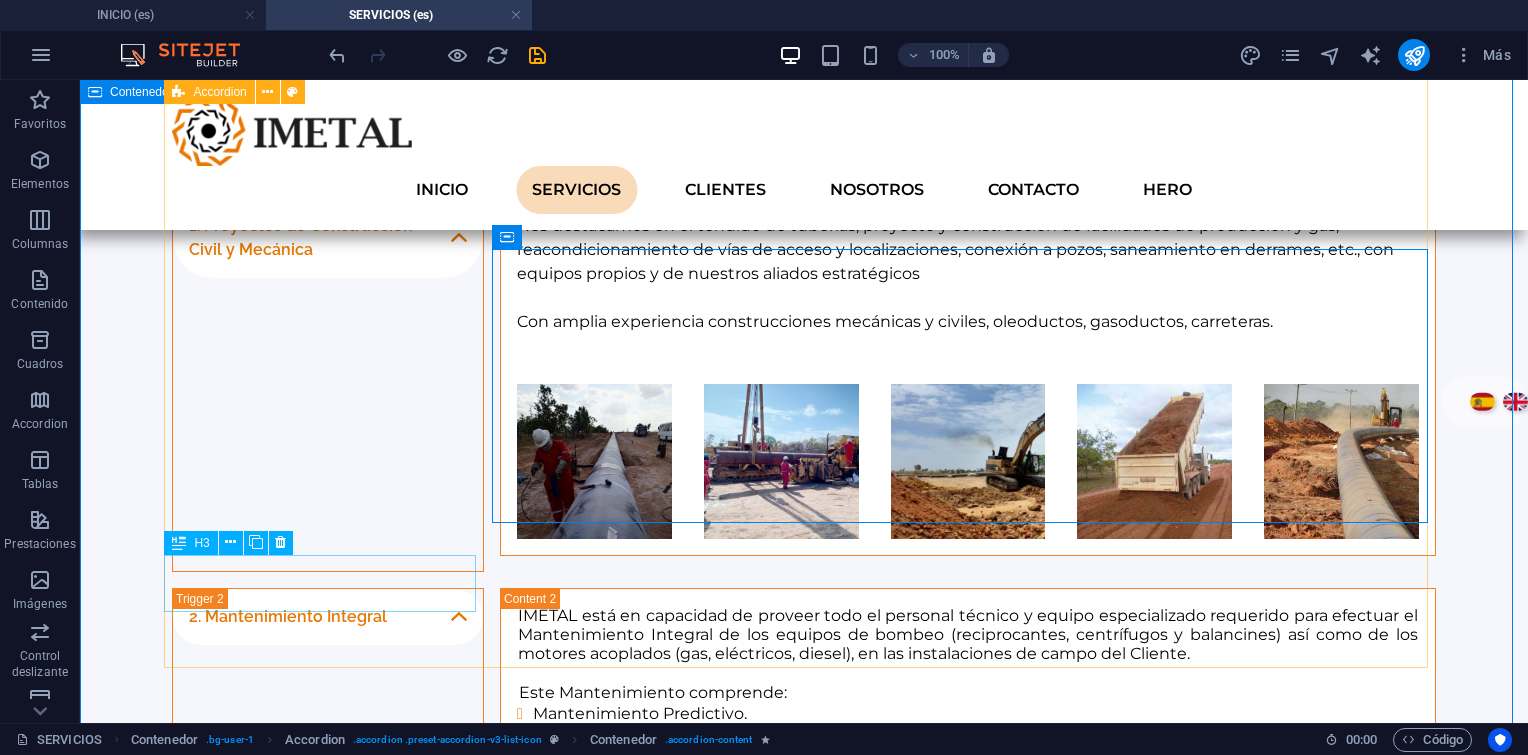 drag, startPoint x: 320, startPoint y: 574, endPoint x: 401, endPoint y: 670, distance: 125.60653 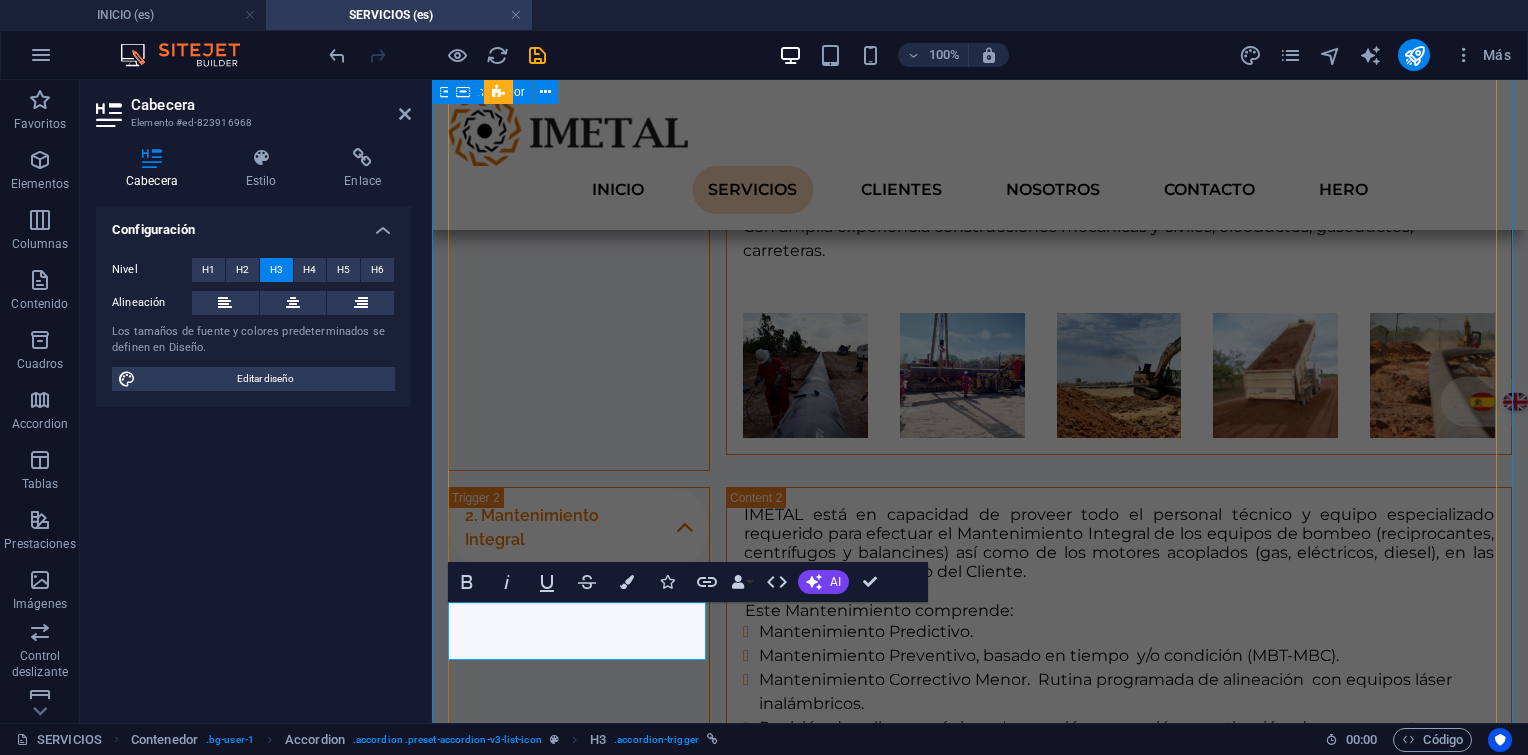 click on "4. Servicios Logísticos" at bounding box center [579, 1172] 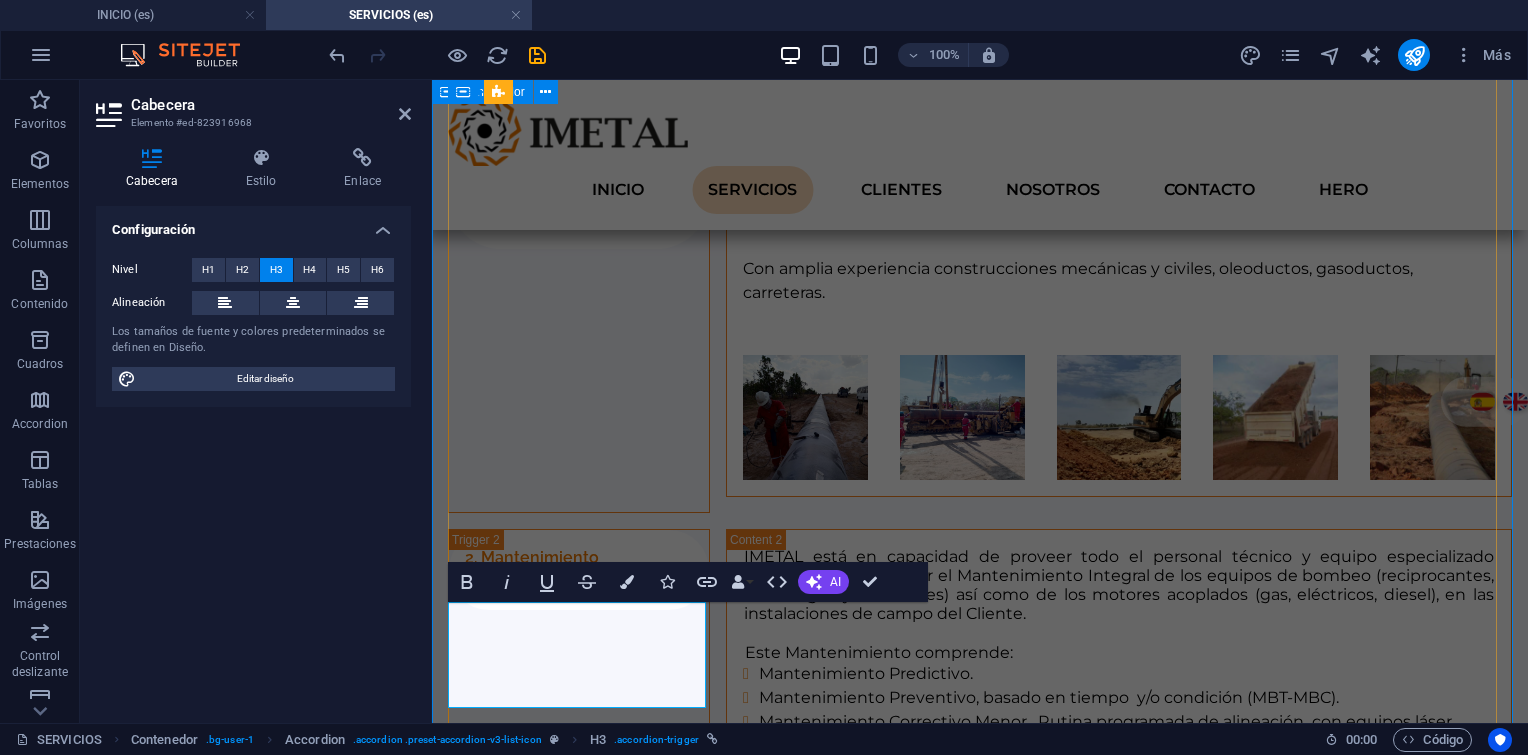 scroll, scrollTop: 408, scrollLeft: 6, axis: both 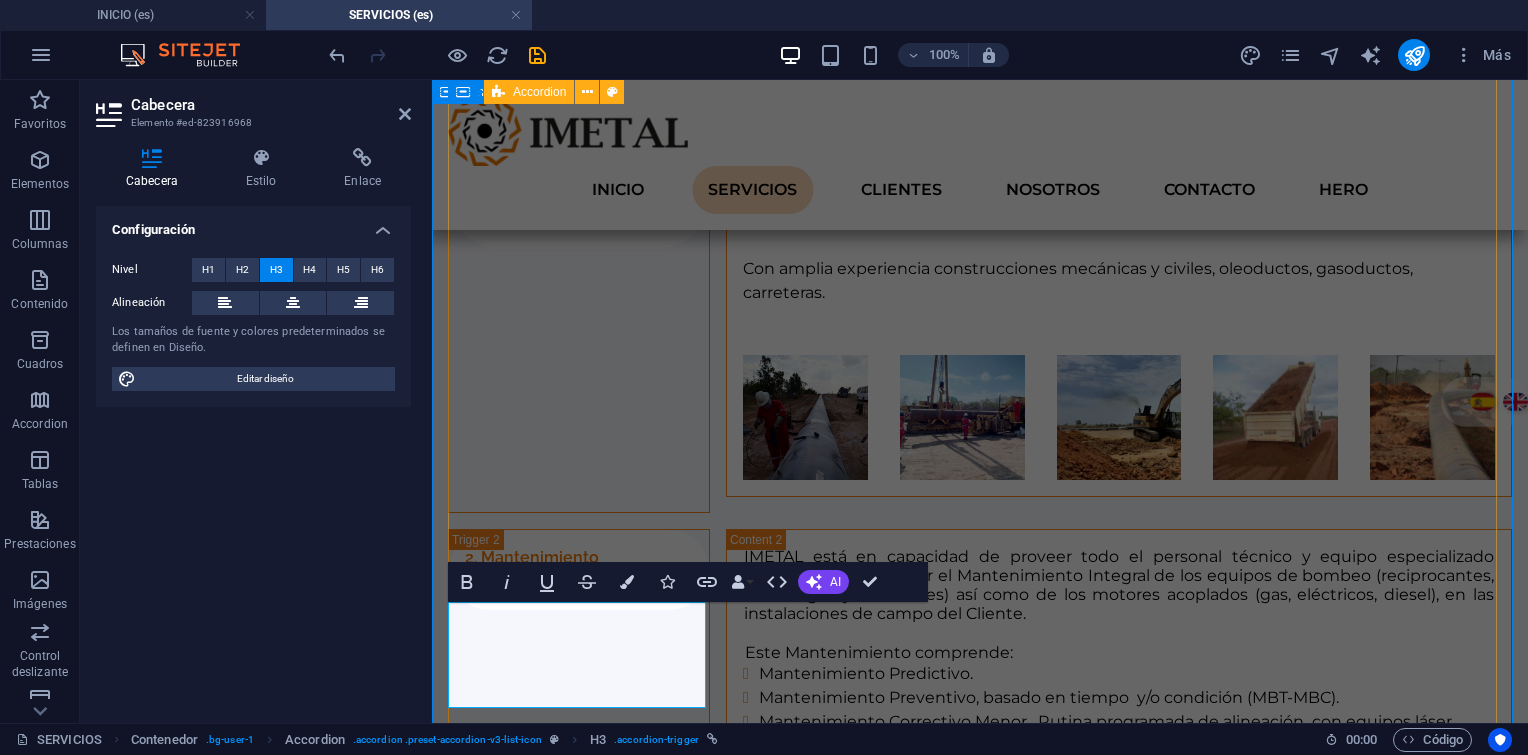 click on "4. Reconstrucción y mantenimiento de equipos rotativos" at bounding box center [579, 1238] 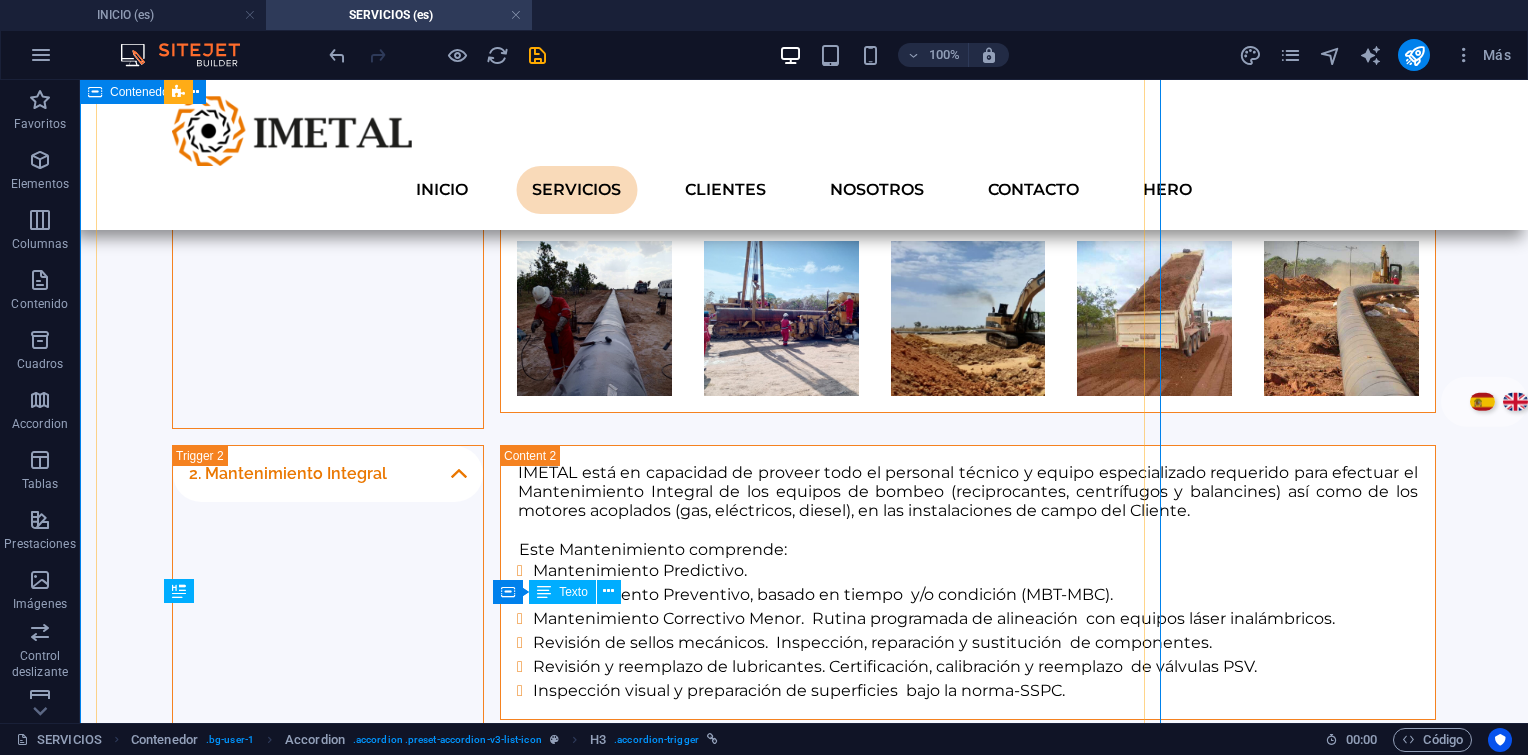 scroll, scrollTop: 1311, scrollLeft: 0, axis: vertical 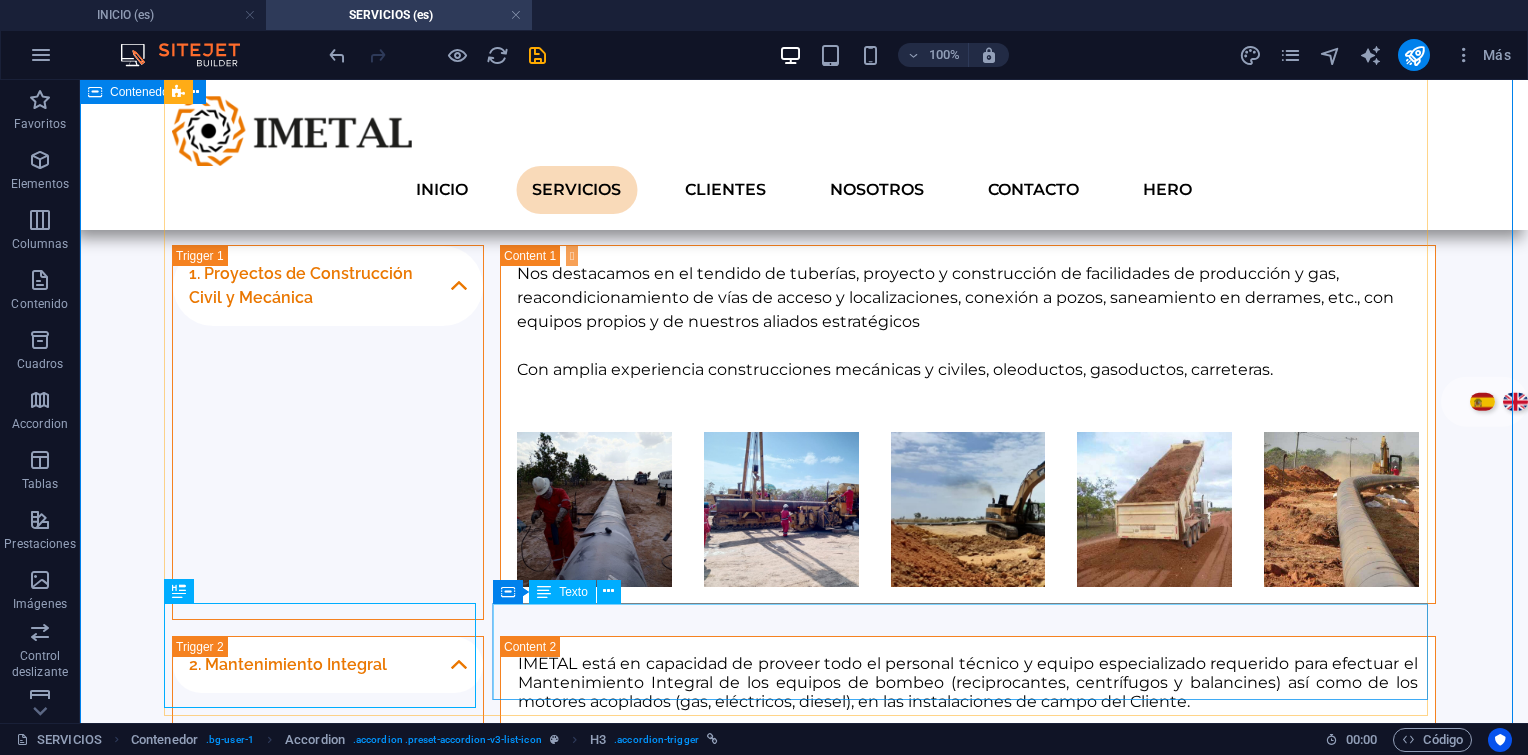 click on "Lorem ipsum dolor sit amet, consectetur adipisicing elit. Maiores ipsum repellat minus nihil. Labore, delectus, nam dignissimos ea repudiandae minima voluptatum magni pariatur possimus quia accusamus harum facilis corporis animi nisi. Enim, pariatur, impedit quia repellat harum ipsam laboriosam voluptas dicta illum nisi obcaecati reprehenderit quis placeat recusandae tenetur aperiam." at bounding box center [968, 1298] 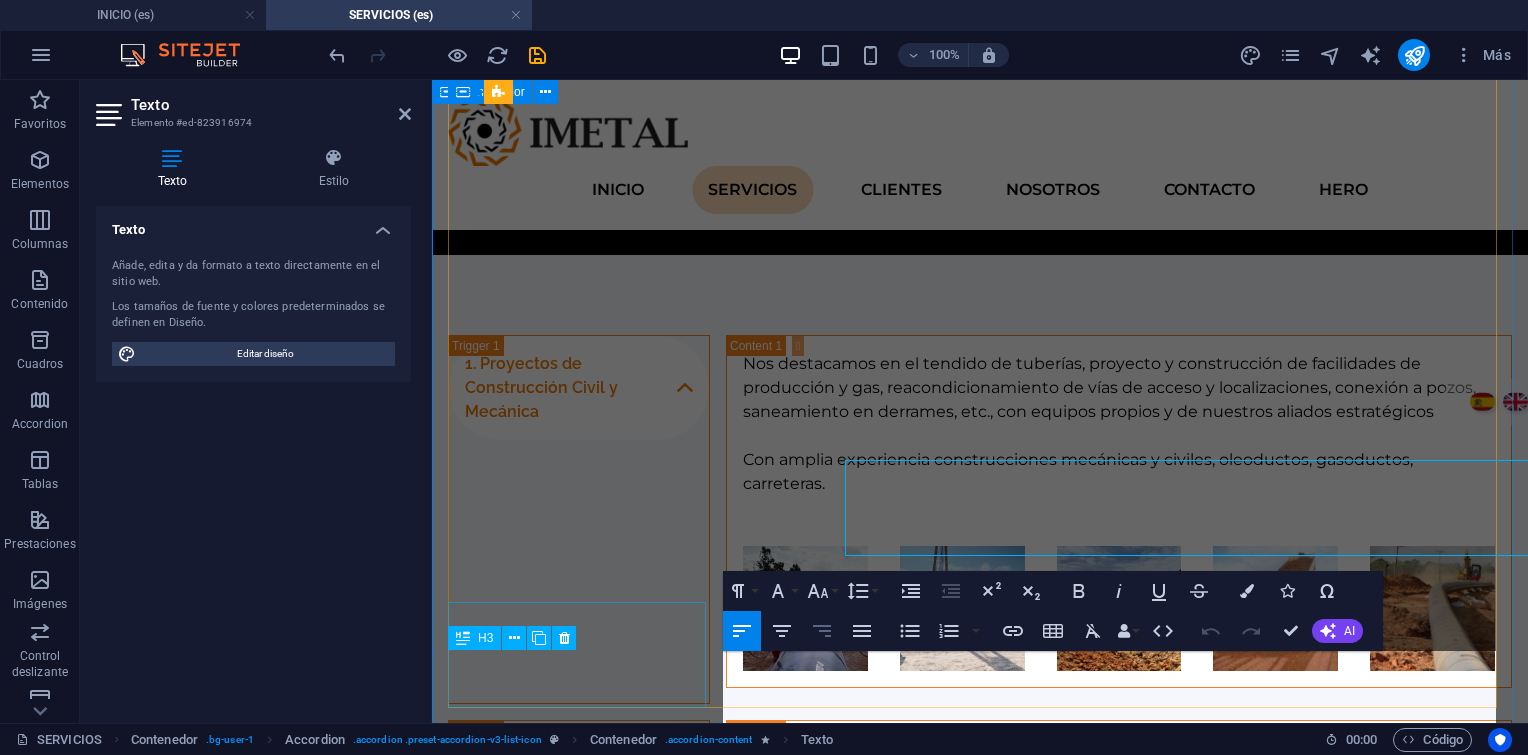 scroll, scrollTop: 1454, scrollLeft: 0, axis: vertical 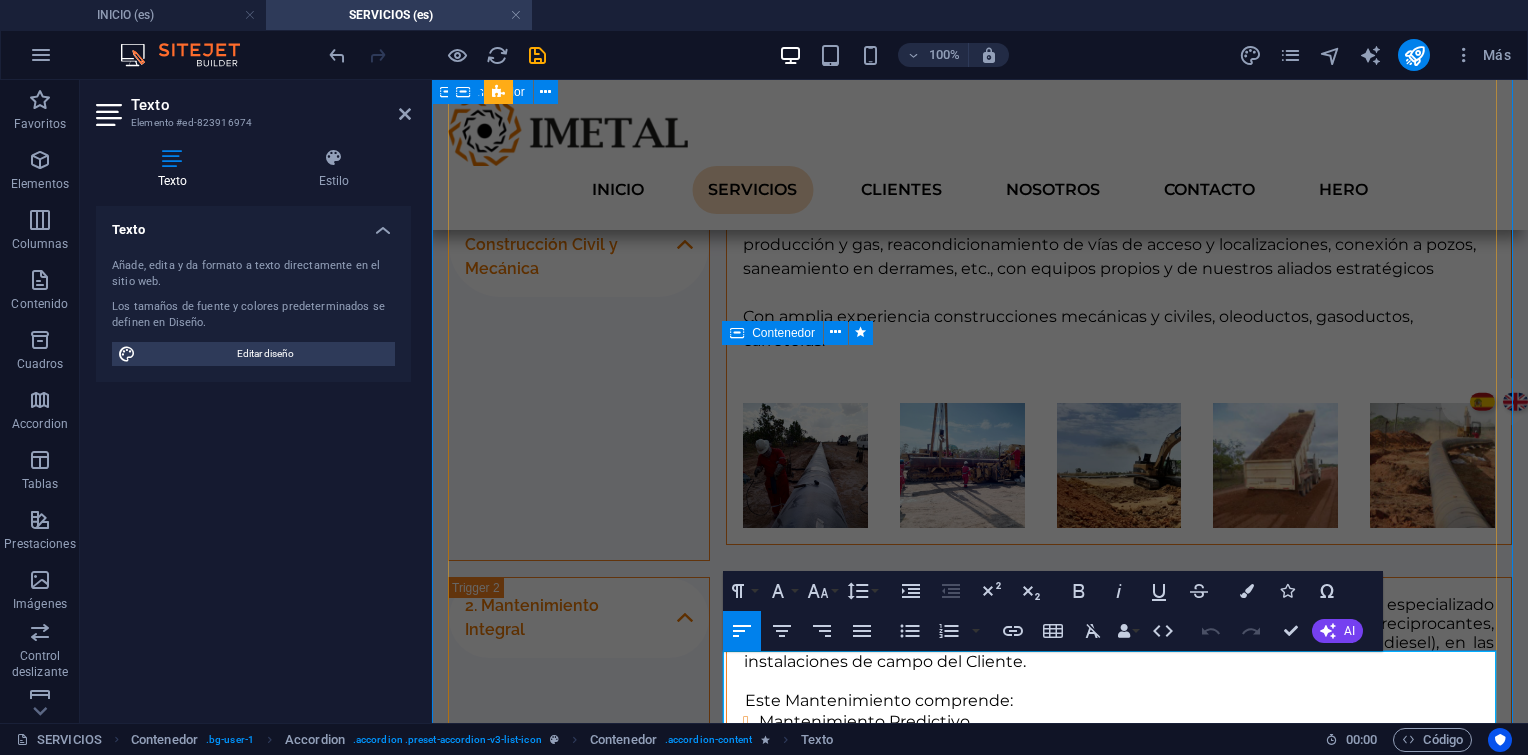 click on "Lorem ipsum dolor sit amet, consectetur adipisicing elit. Maiores ipsum repellat minus nihil. Labore, delectus, nam dignissimos ea repudiandae minima voluptatum magni pariatur possimus quia accusamus harum facilis corporis animi nisi. Enim, pariatur, impedit quia repellat harum ipsam laboriosam voluptas dicta illum nisi obcaecati reprehenderit quis placeat recusandae tenetur aperiam." at bounding box center [1119, 1294] 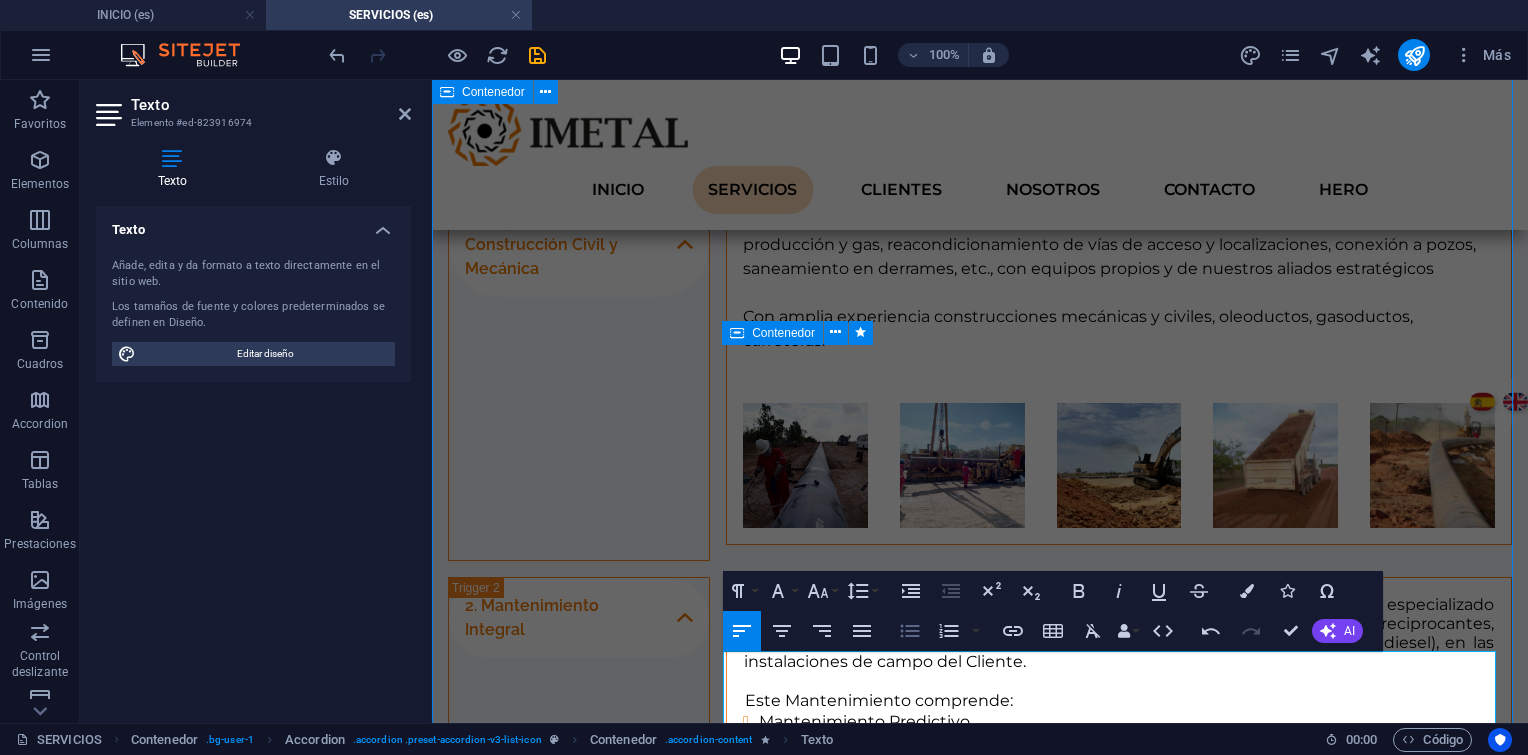 scroll, scrollTop: 4664, scrollLeft: 0, axis: vertical 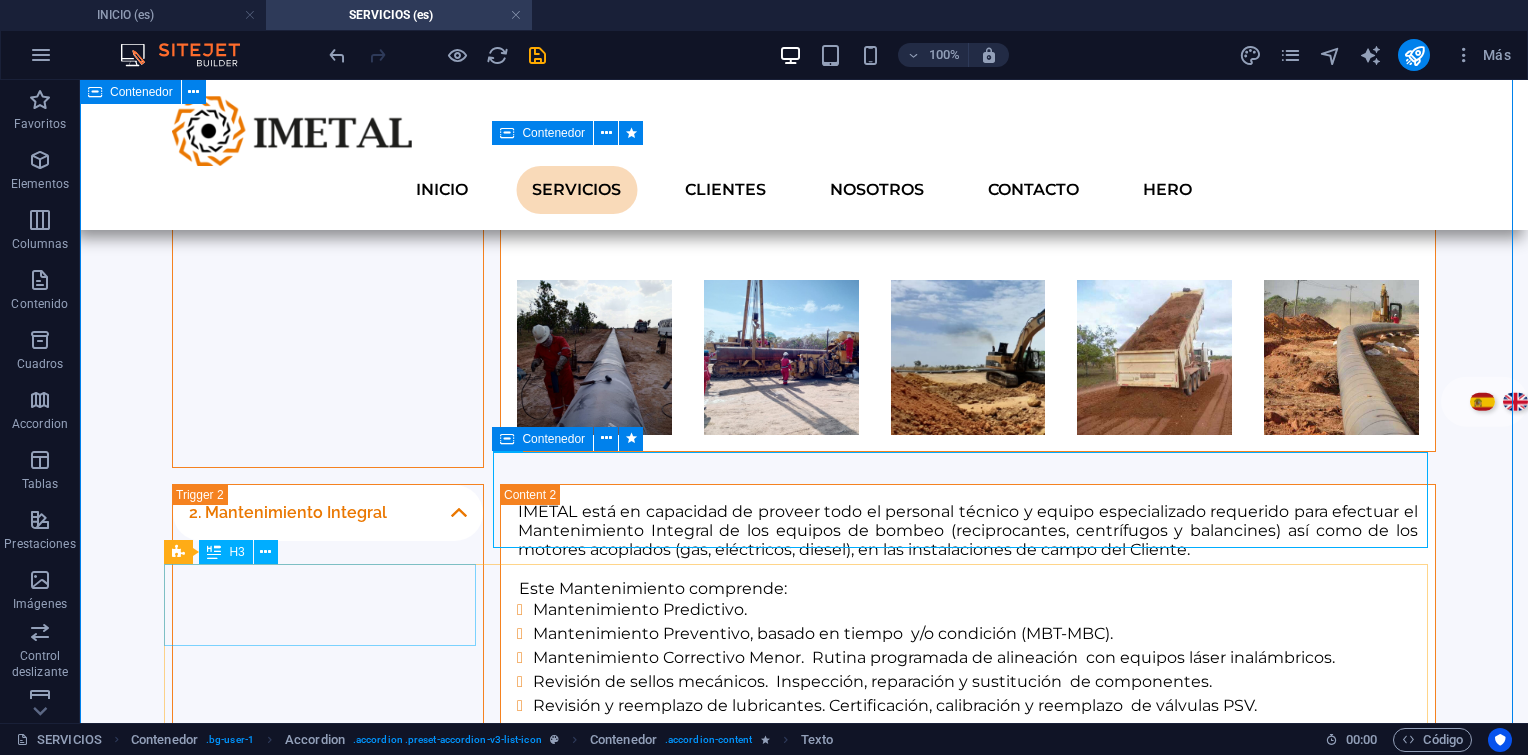 click on "1. Proyectos de Construcción Civil y Mecánica" at bounding box center (328, 1398) 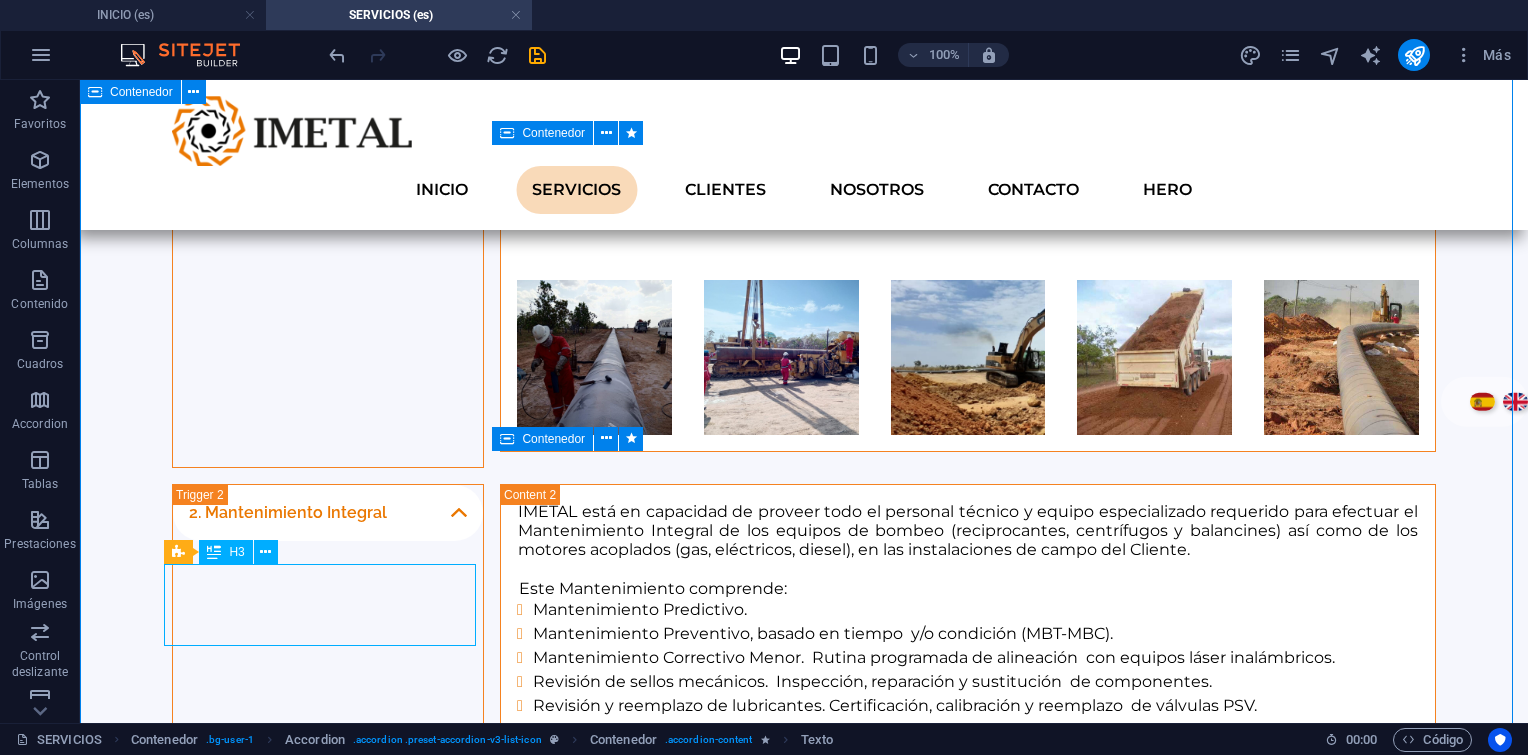 click on "1. Proyectos de Construcción Civil y Mecánica" at bounding box center (328, 1398) 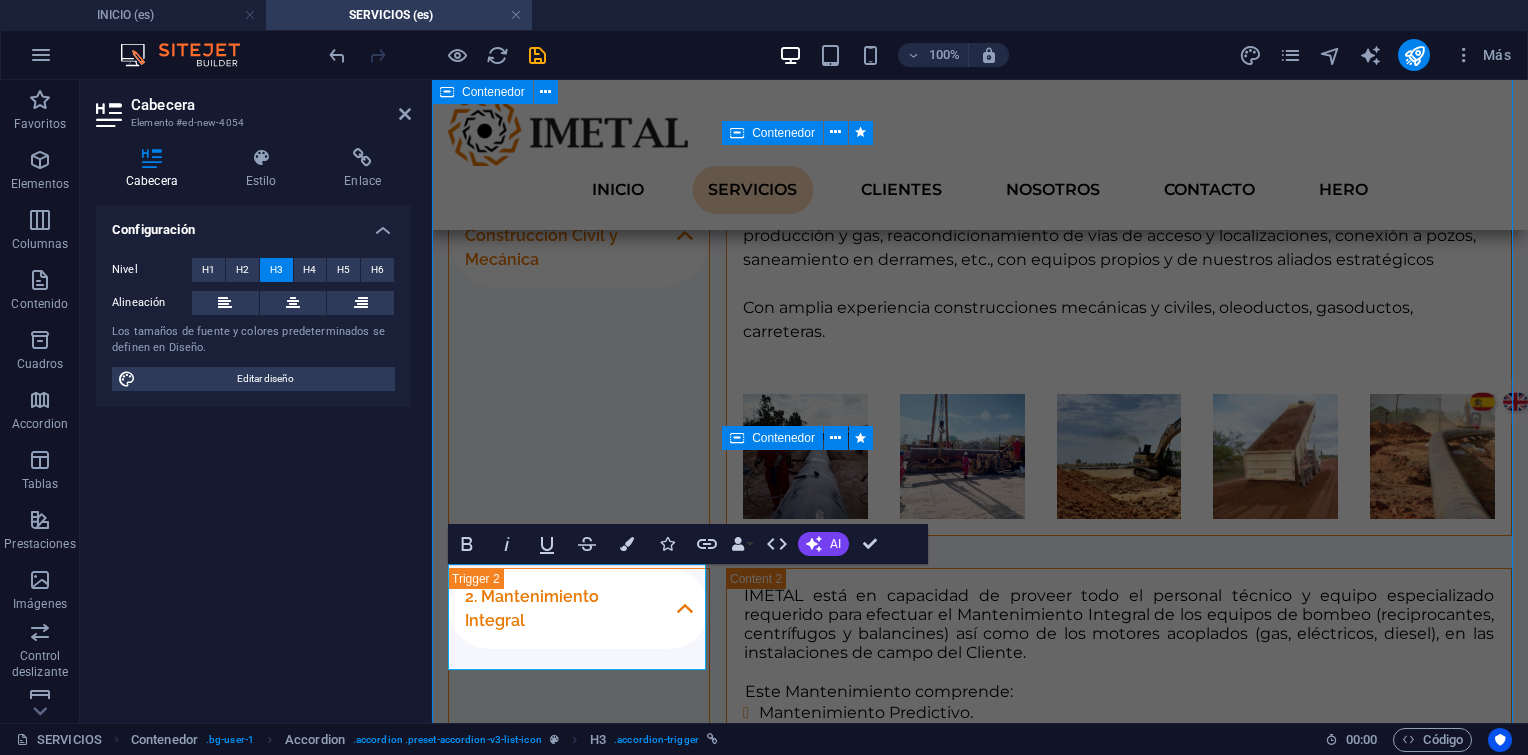 scroll, scrollTop: 1654, scrollLeft: 0, axis: vertical 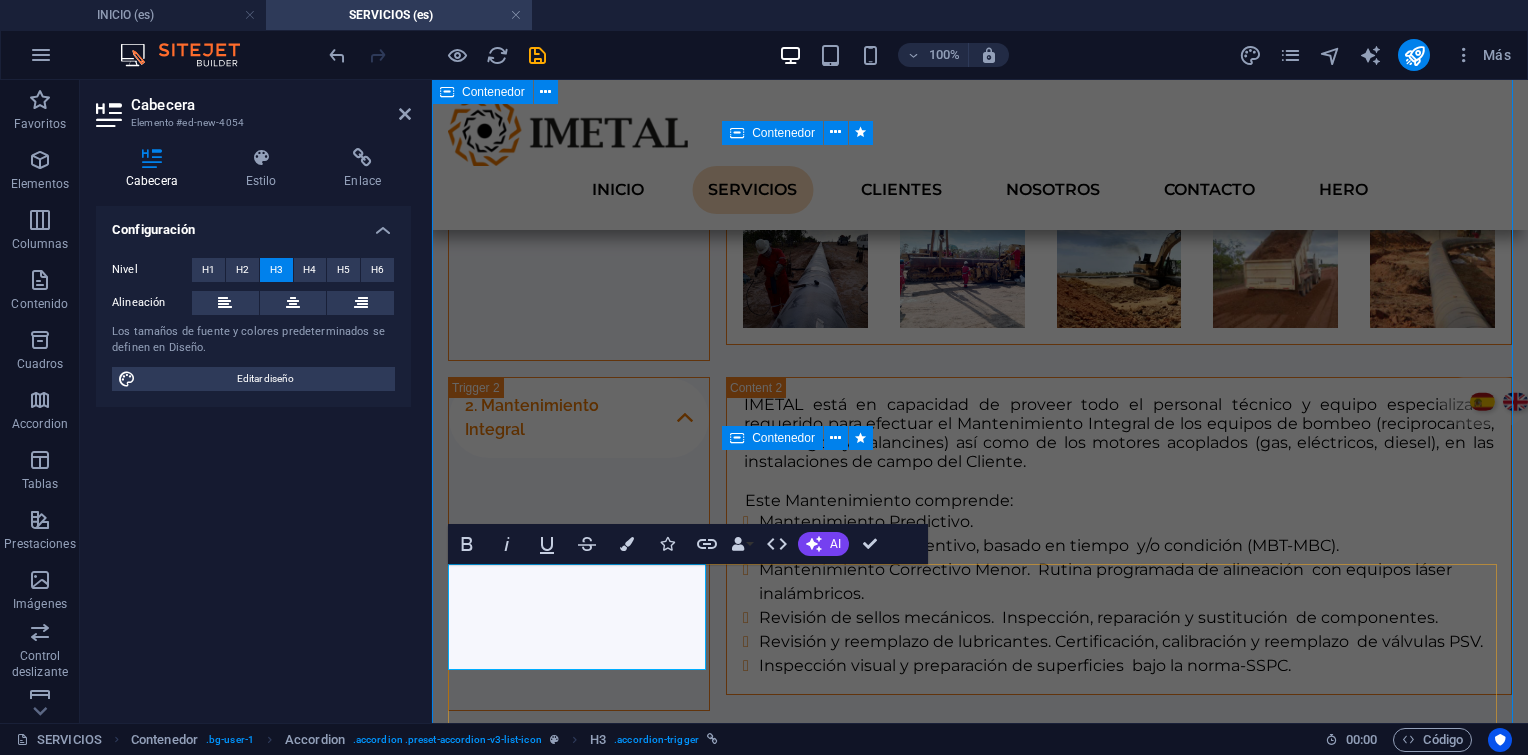 type 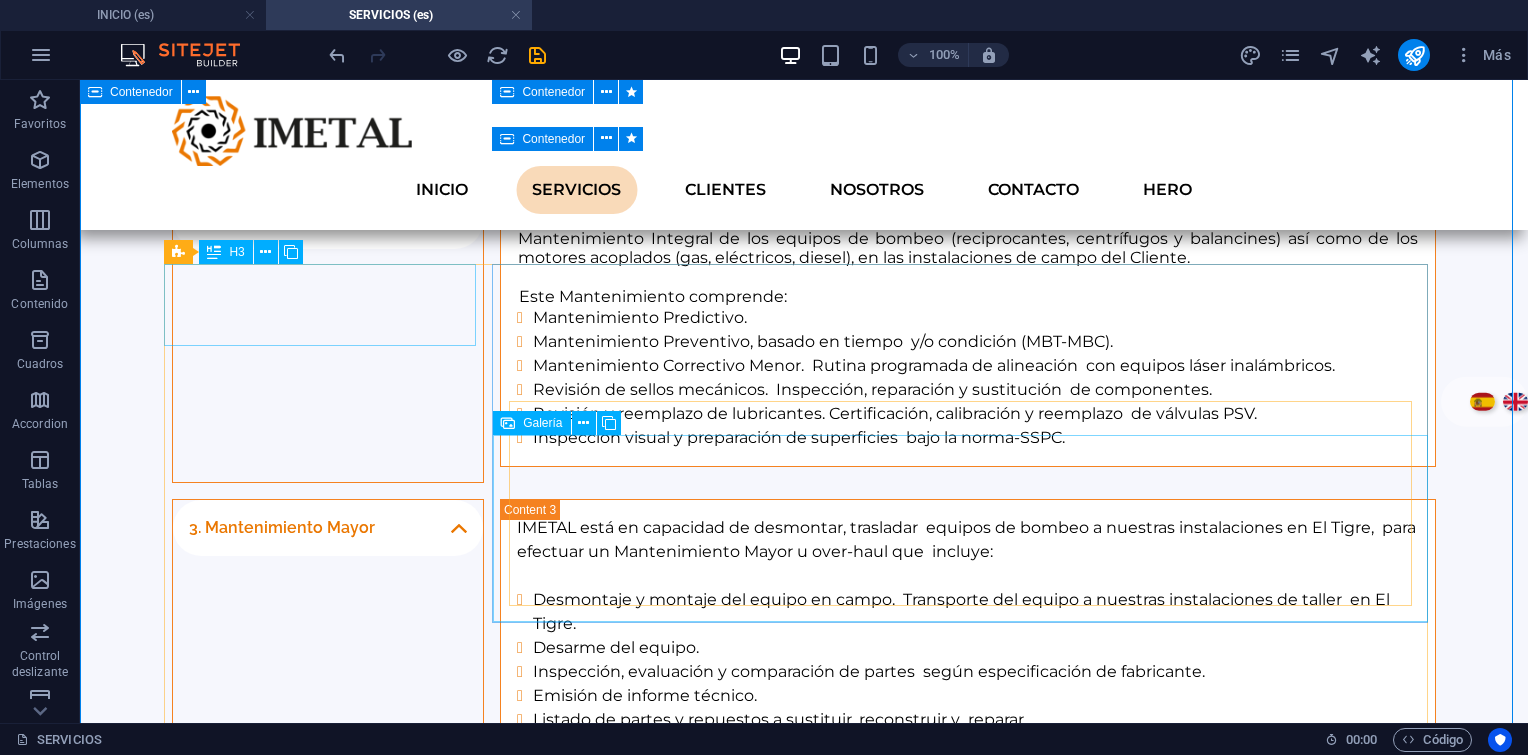 scroll, scrollTop: 1763, scrollLeft: 0, axis: vertical 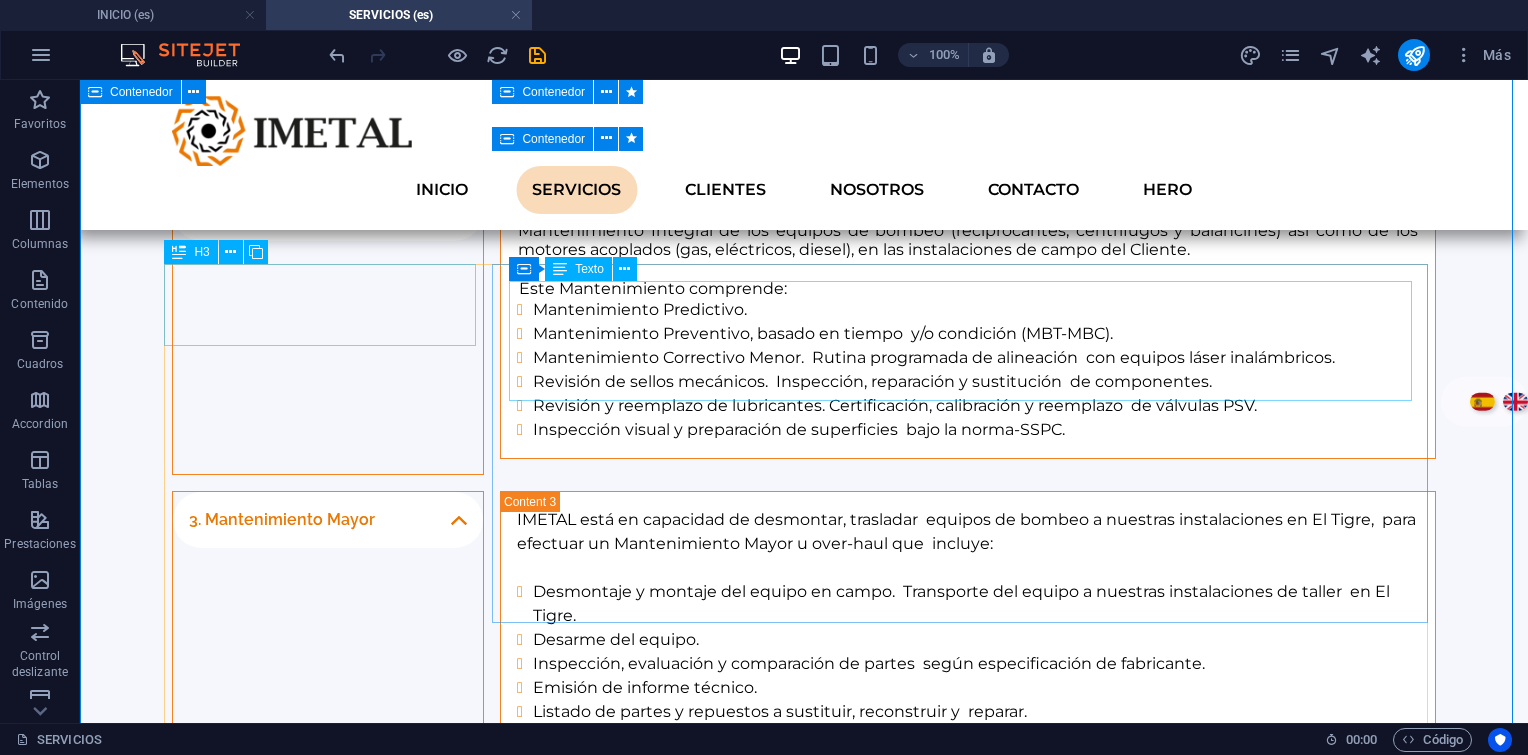 click on "Nos destacamos en el tendido de tuberías, proyecto y construcción de facilidades de producción y gas, reacondicionamiento de vías de acceso y localizaciones, conexión a pozos, saneamiento en derrames, etc., con equipos propios y de nuestros aliados estratégicos  Con amplia experiencia construcciones mecánicas y civiles, oleoductos, gasoductos, carreteras." at bounding box center (968, 988) 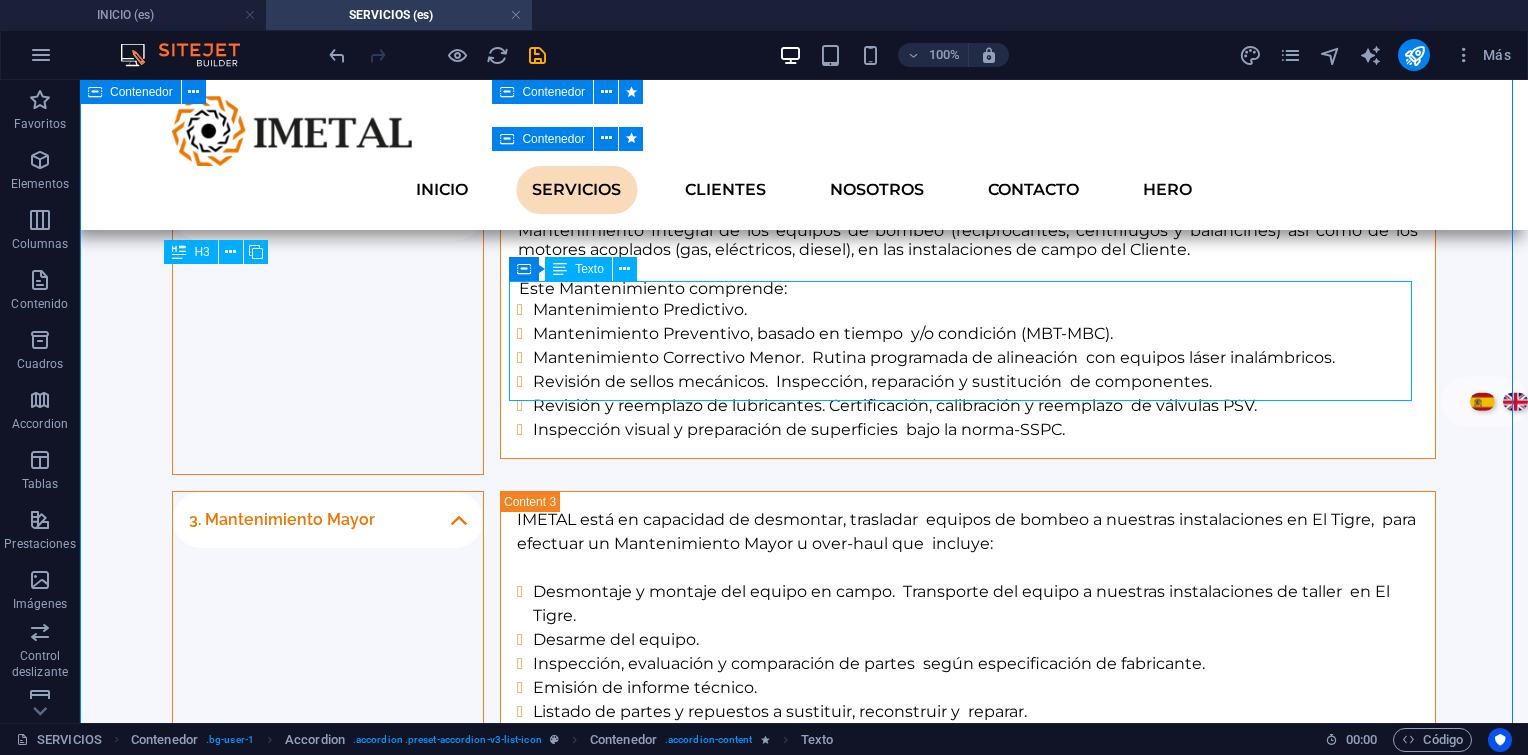 click on "Nos destacamos en el tendido de tuberías, proyecto y construcción de facilidades de producción y gas, reacondicionamiento de vías de acceso y localizaciones, conexión a pozos, saneamiento en derrames, etc., con equipos propios y de nuestros aliados estratégicos  Con amplia experiencia construcciones mecánicas y civiles, oleoductos, gasoductos, carreteras." at bounding box center (968, 988) 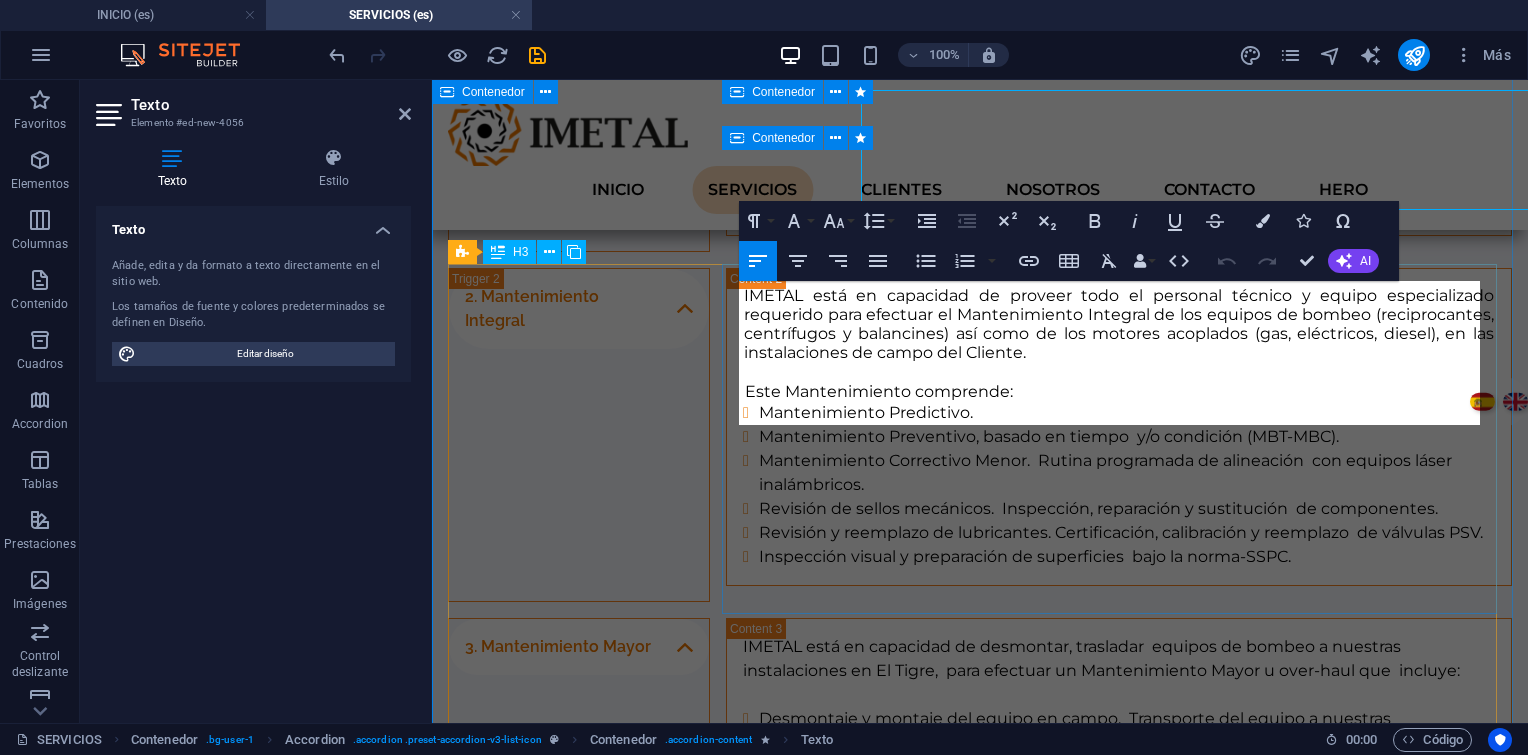 scroll, scrollTop: 1954, scrollLeft: 0, axis: vertical 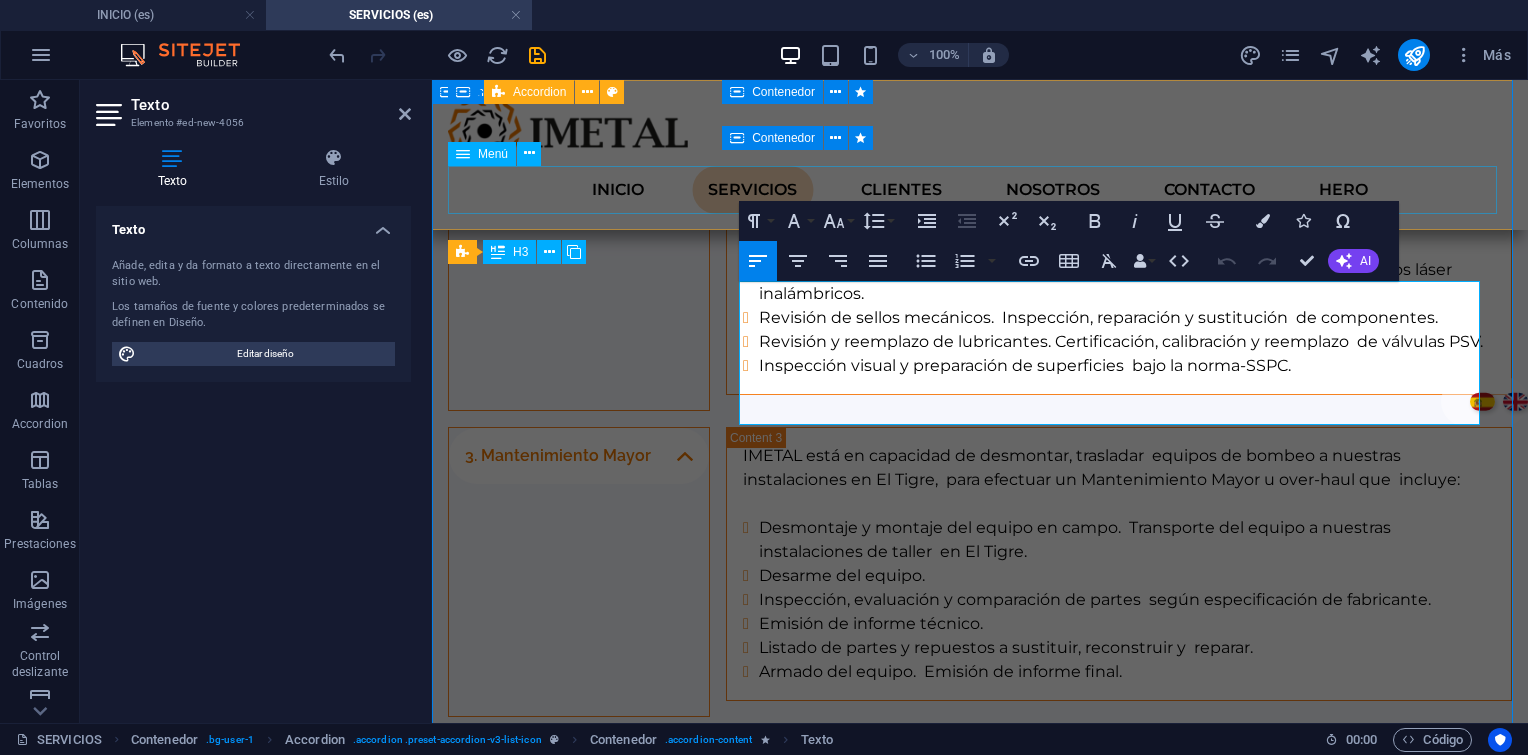 drag, startPoint x: 1111, startPoint y: 296, endPoint x: 572, endPoint y: 164, distance: 554.9279 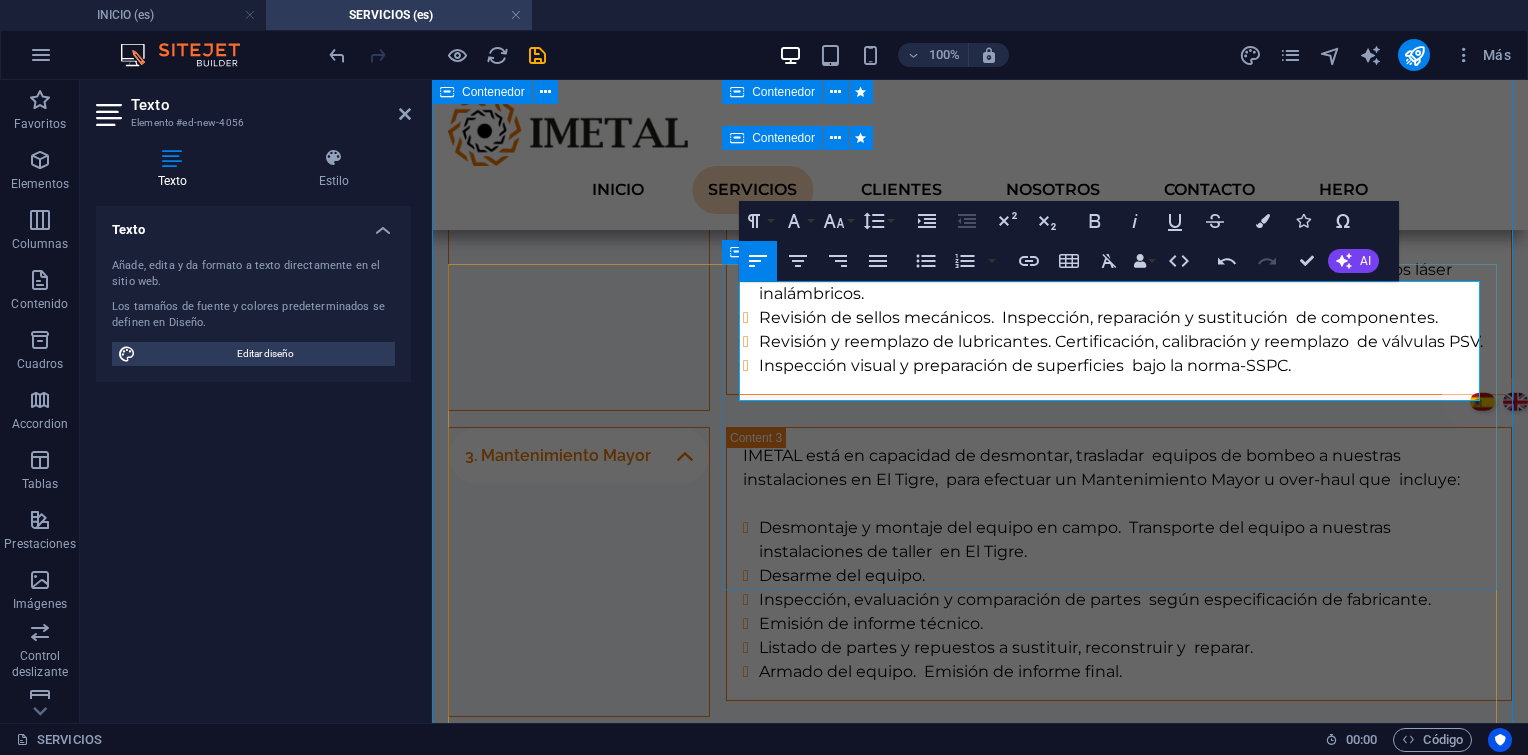 scroll, scrollTop: 6052, scrollLeft: 0, axis: vertical 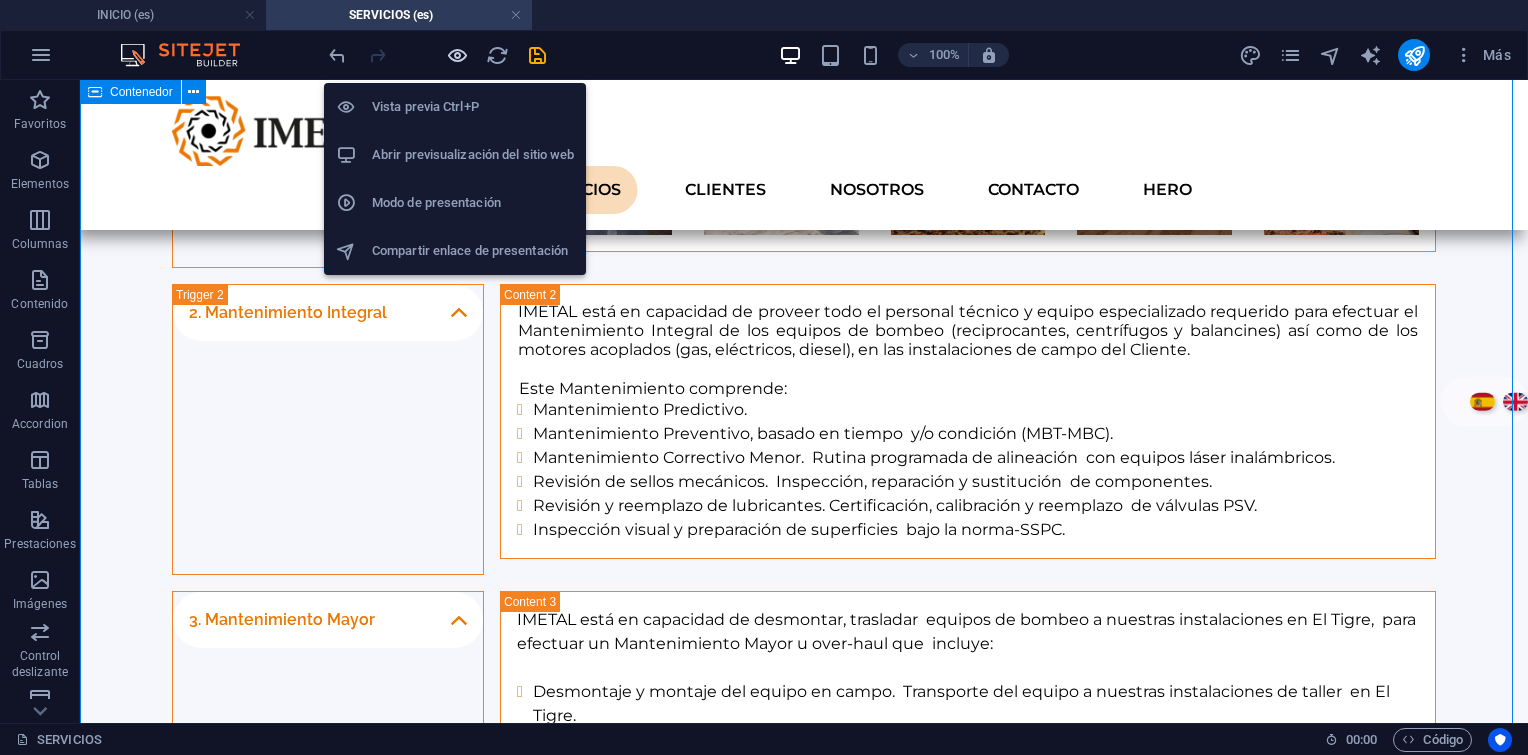 click at bounding box center [457, 55] 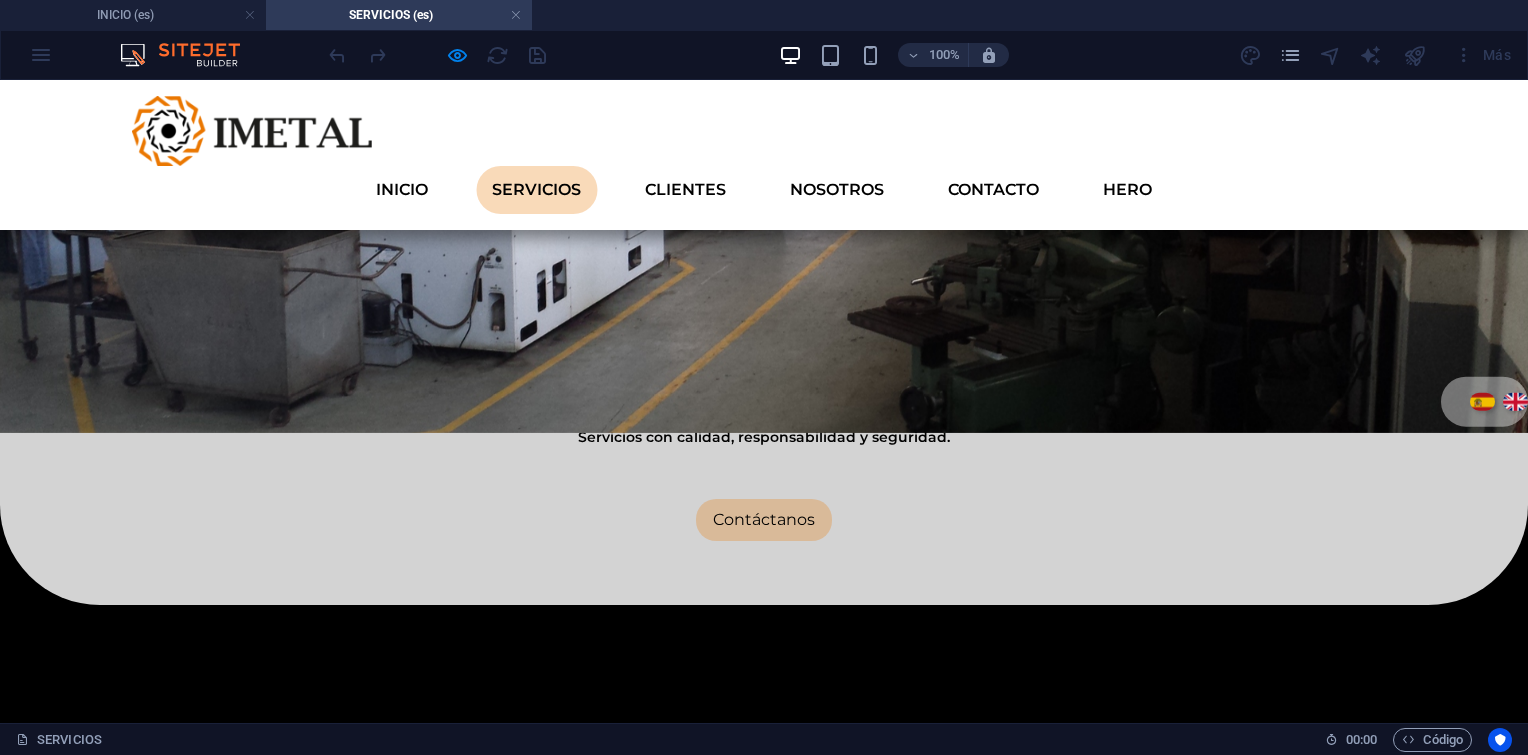 scroll, scrollTop: 780, scrollLeft: 0, axis: vertical 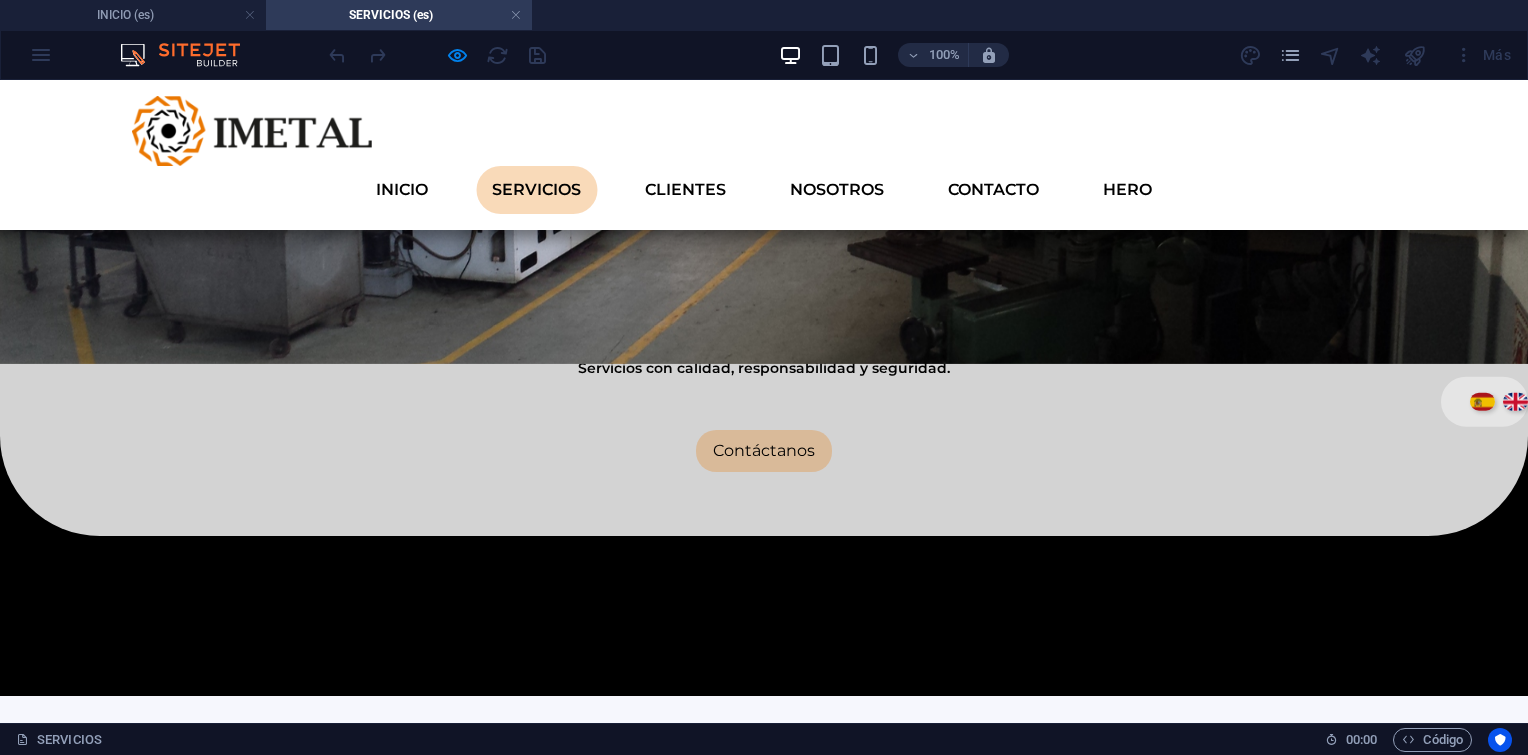 click on "5. Centro de Servicio y mecanizado (Work Shop)" at bounding box center (288, 1173) 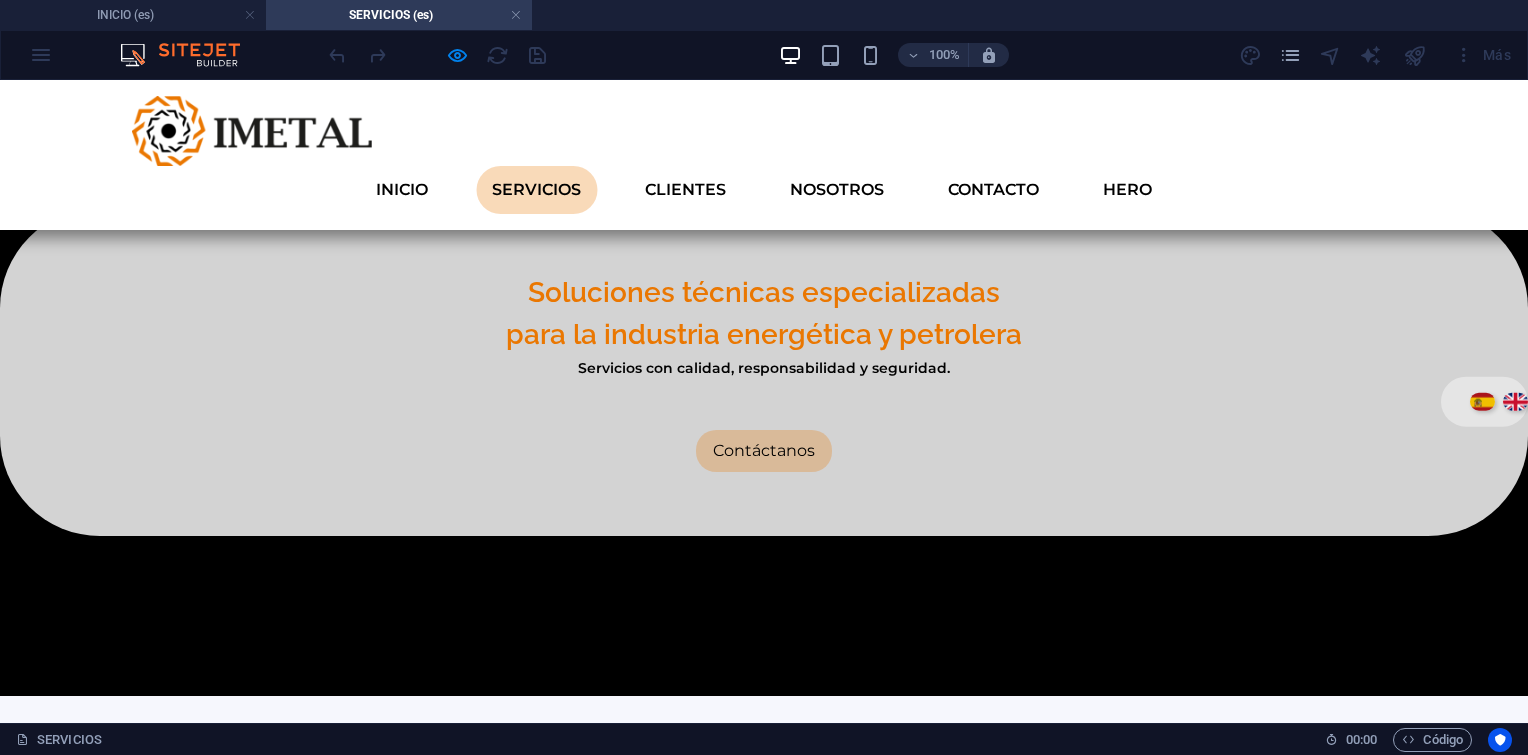 click on "4. Reconstrucción y mantenimiento de equipos rotativos" at bounding box center (288, 1068) 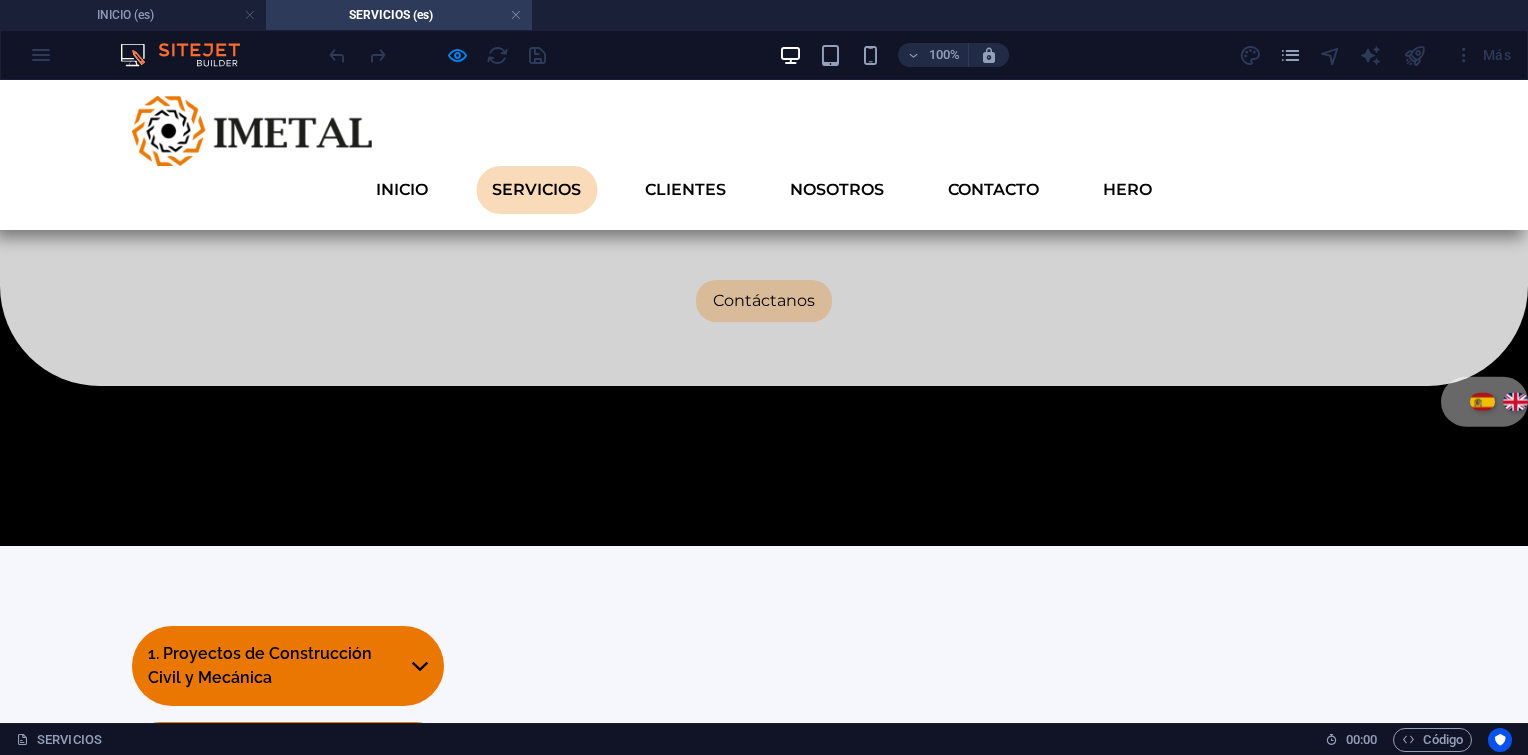 click on "2. Mantenimiento Integral" at bounding box center [288, 1094] 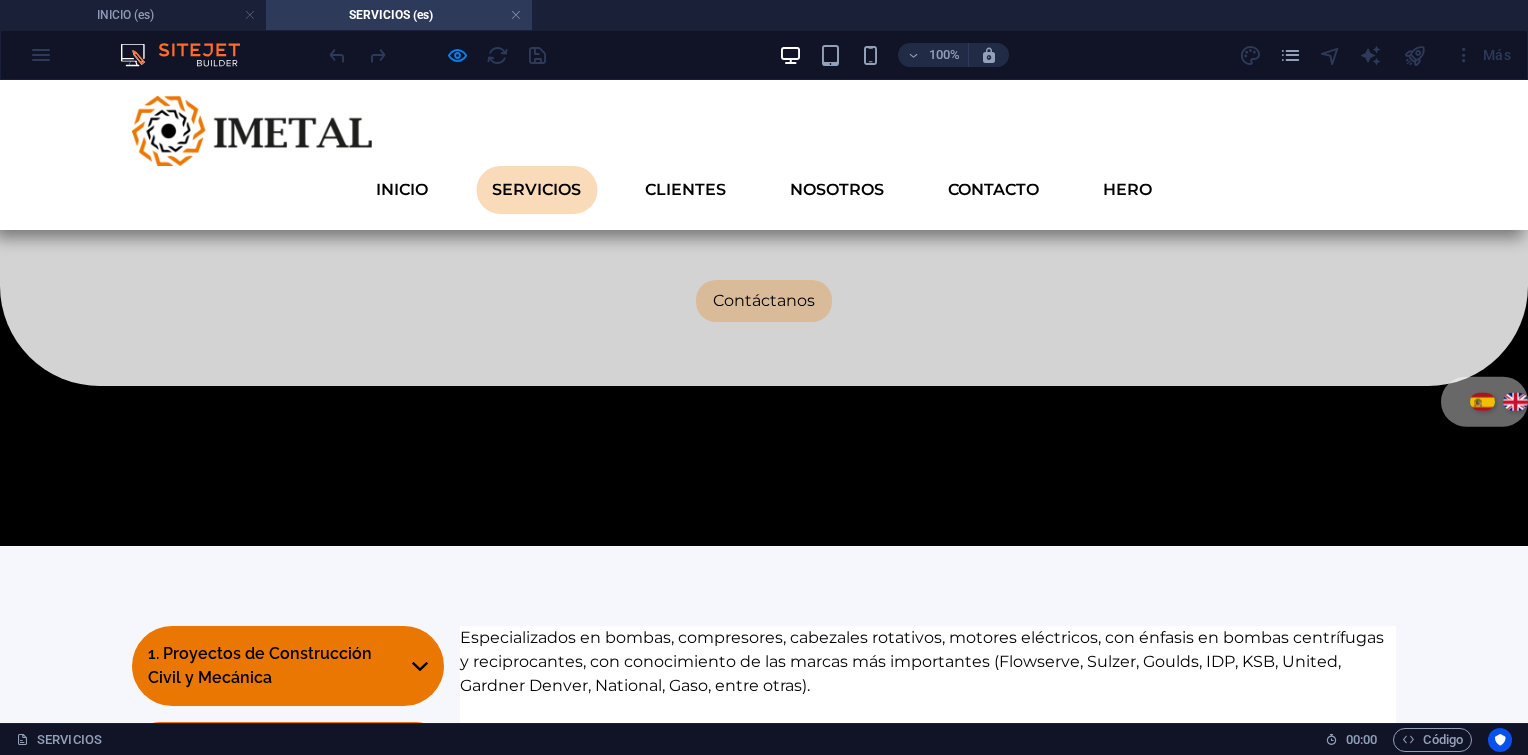 scroll, scrollTop: 630, scrollLeft: 0, axis: vertical 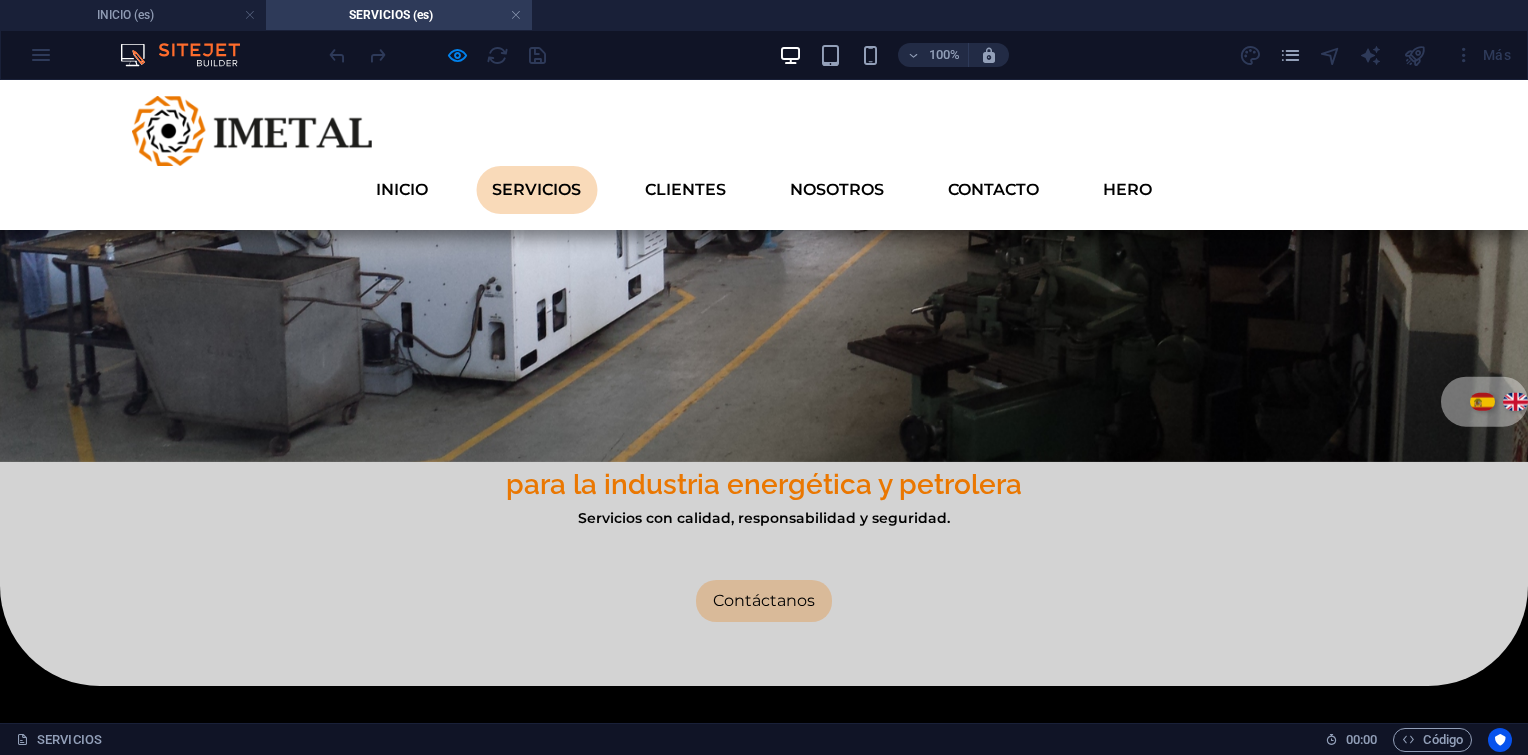 click on "3. Mantenimiento Mayor" at bounding box center [288, 1122] 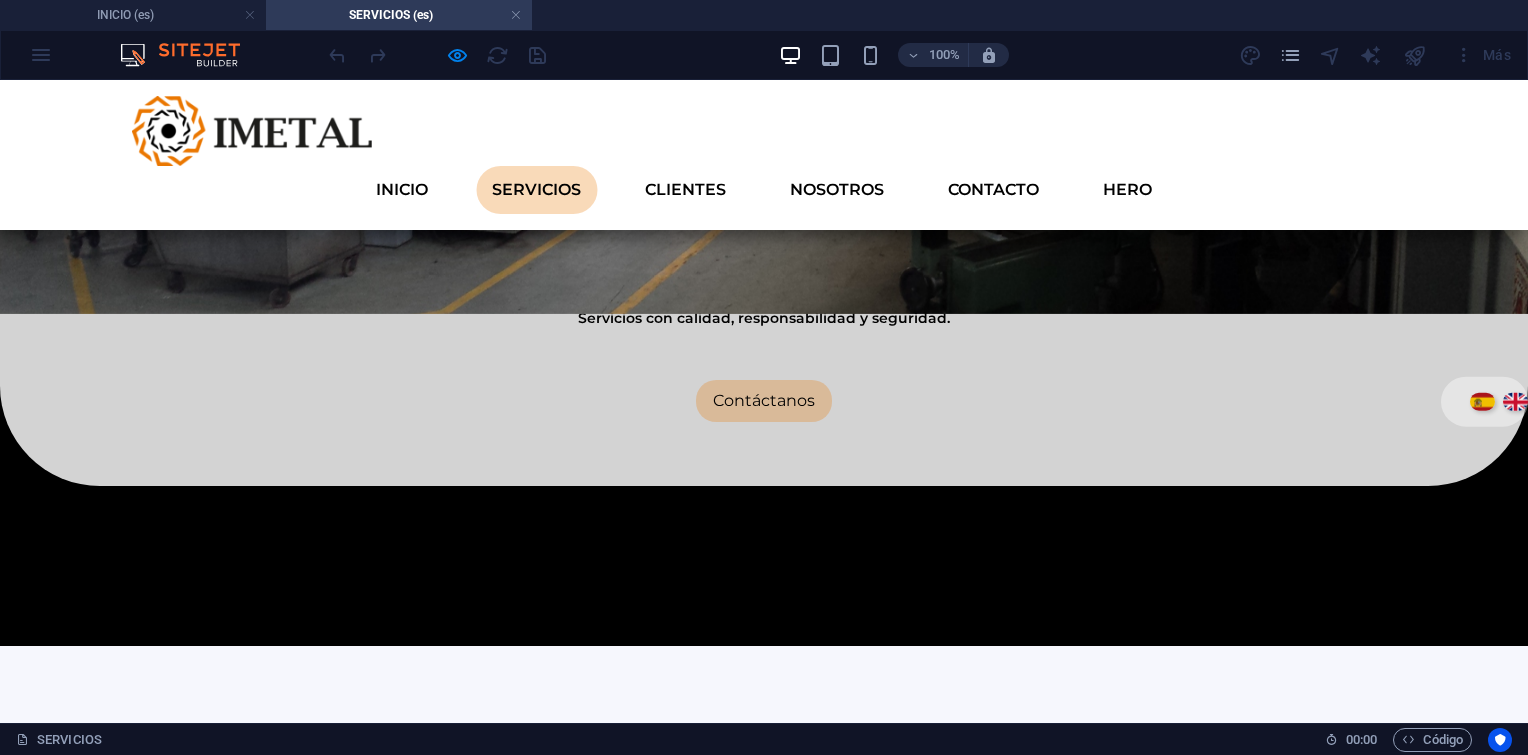 scroll, scrollTop: 530, scrollLeft: 0, axis: vertical 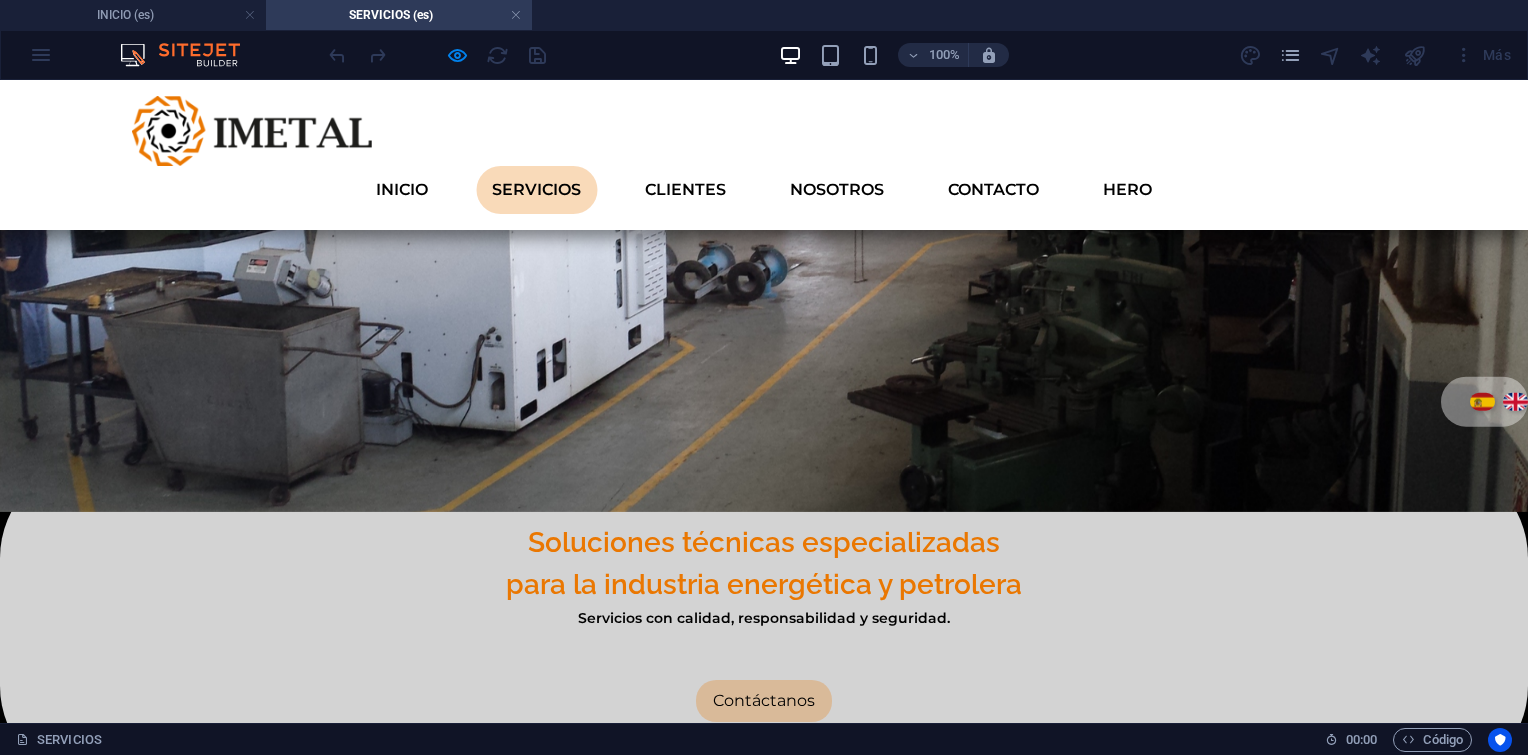 click on "4. Reconstrucción y mantenimiento de equipos rotativos" at bounding box center [288, 1318] 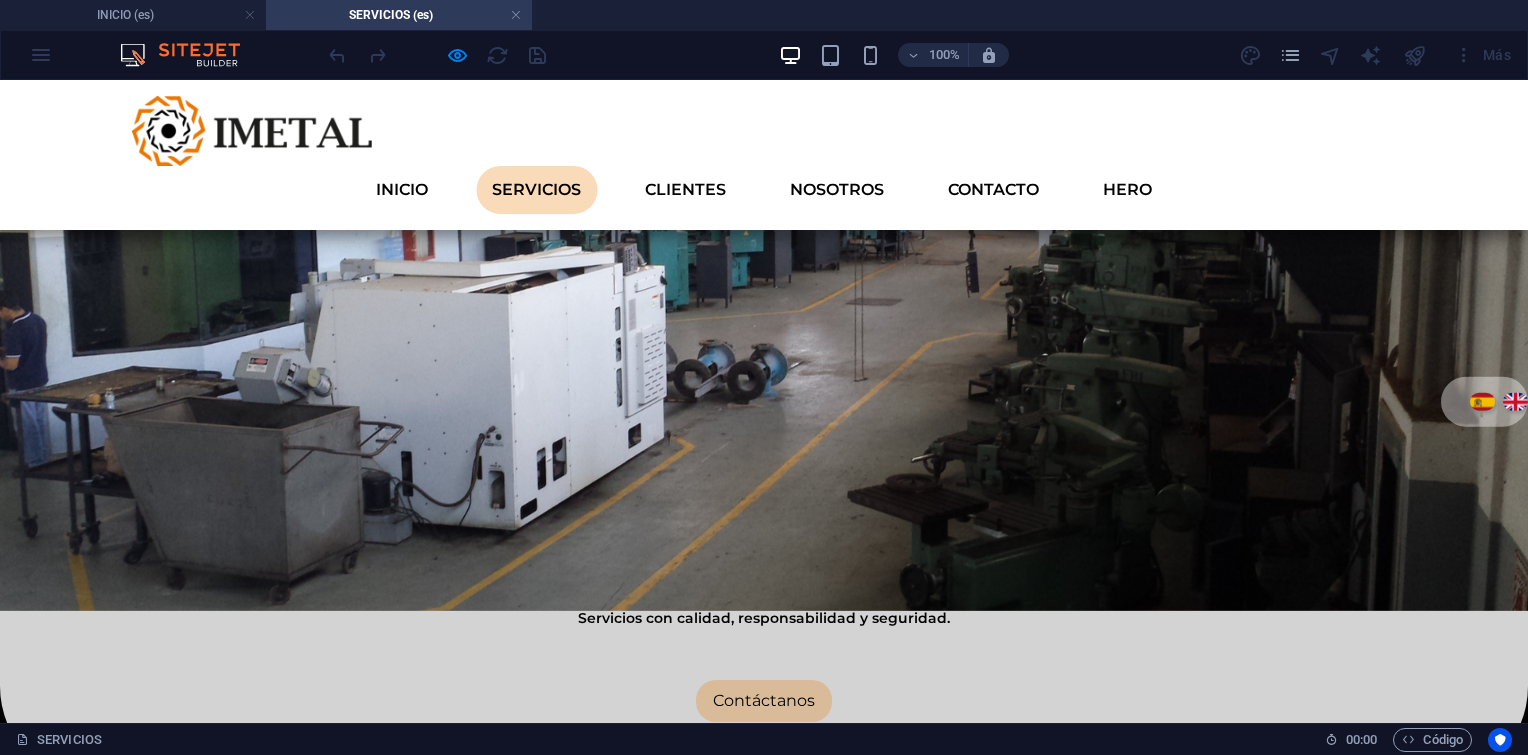 scroll, scrollTop: 830, scrollLeft: 0, axis: vertical 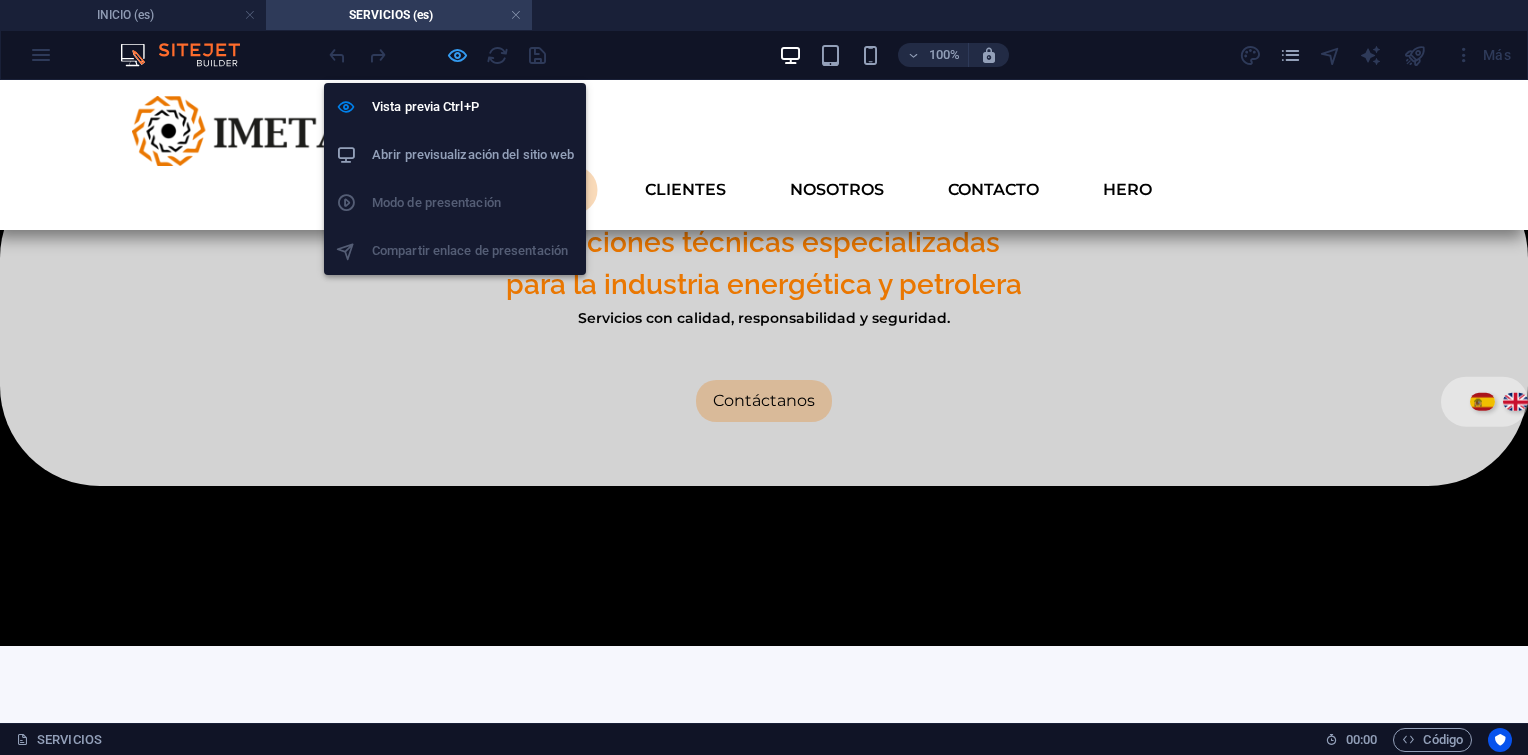 click at bounding box center [457, 55] 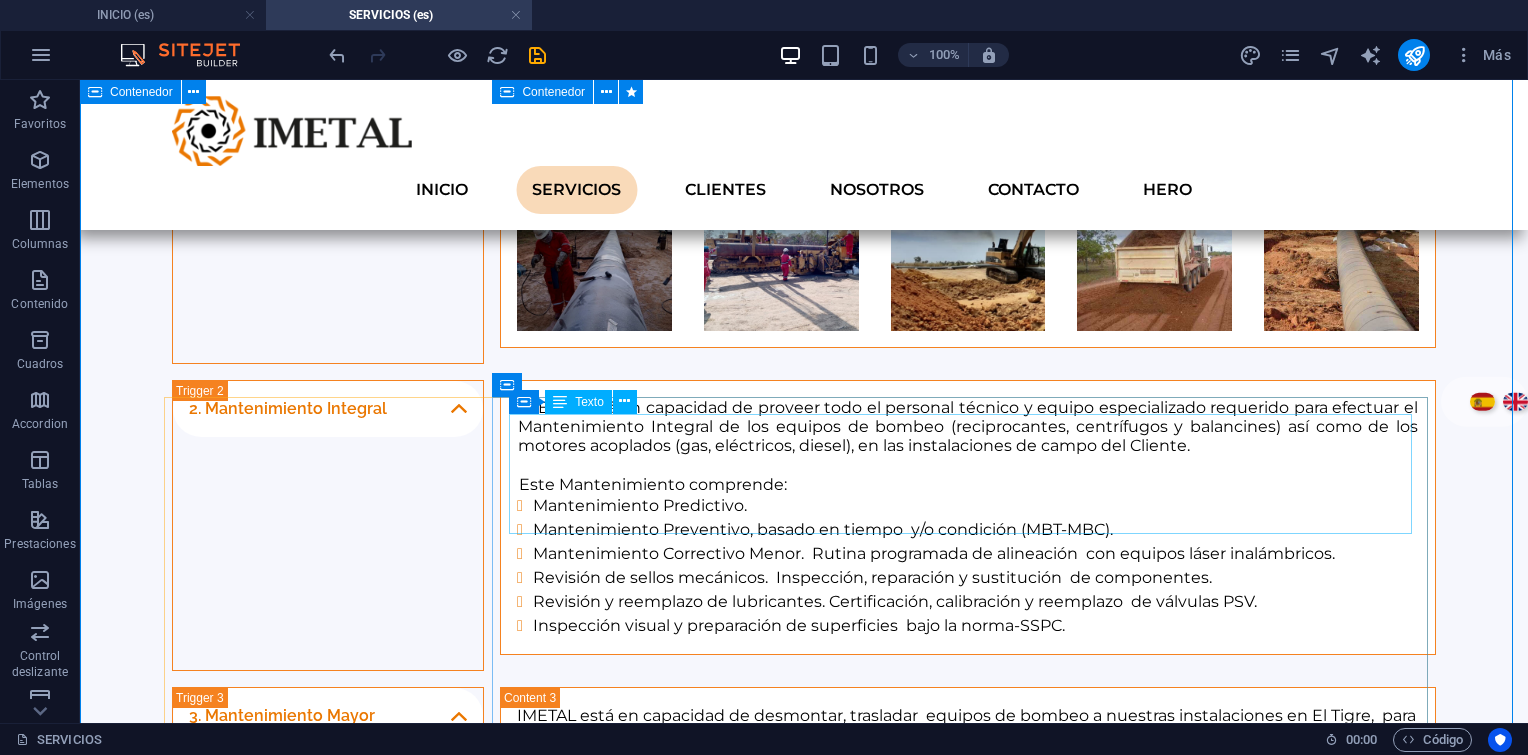 scroll, scrollTop: 1630, scrollLeft: 0, axis: vertical 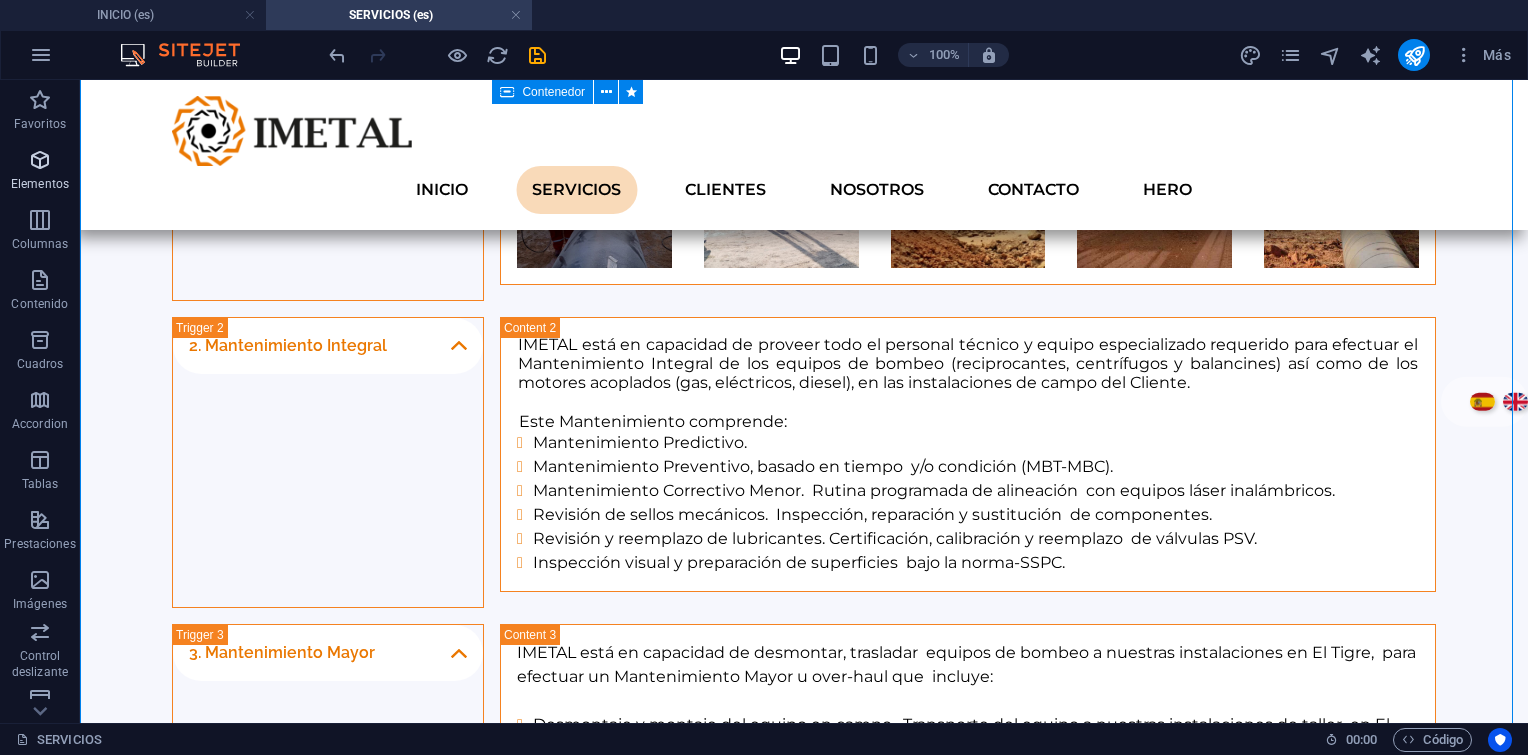 click at bounding box center [40, 160] 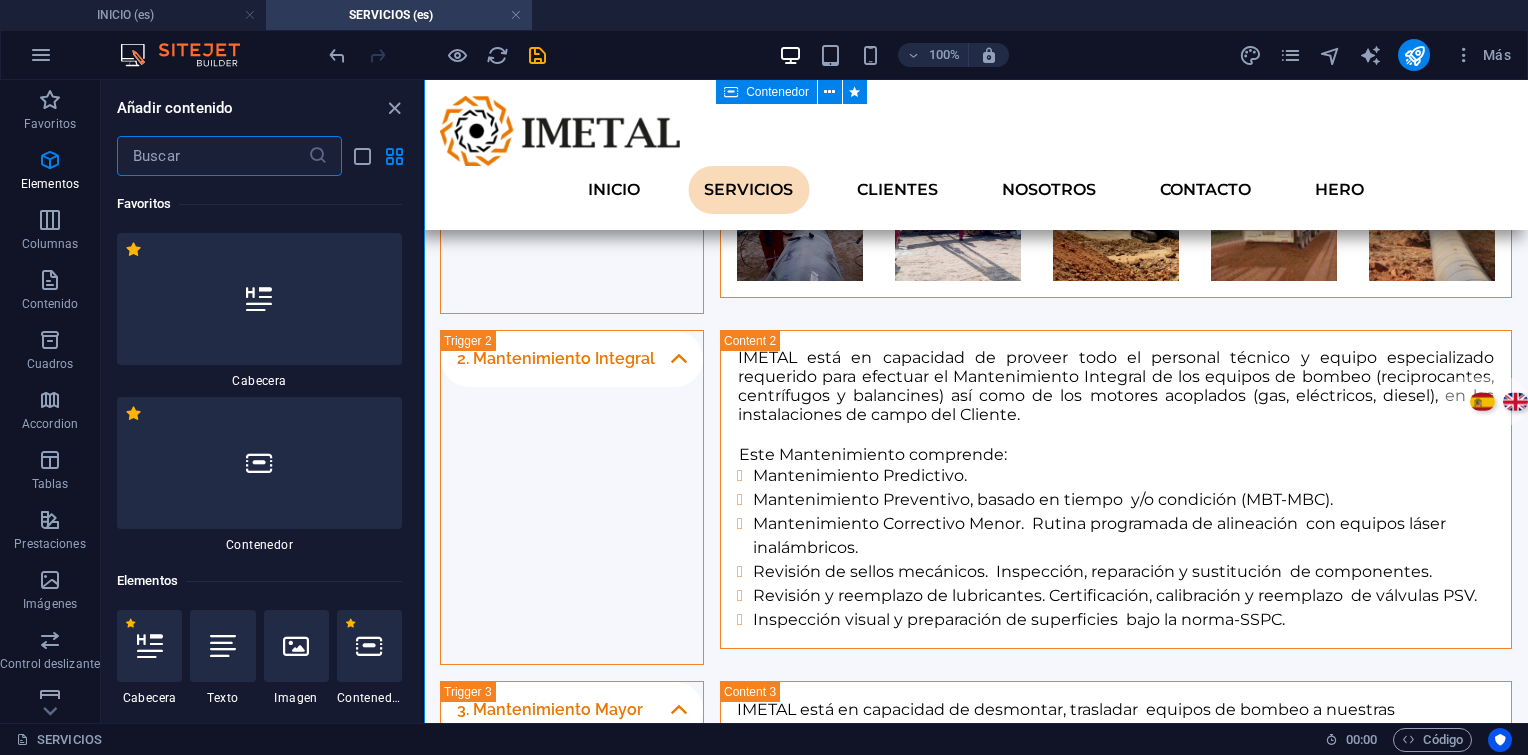 scroll, scrollTop: 1751, scrollLeft: 0, axis: vertical 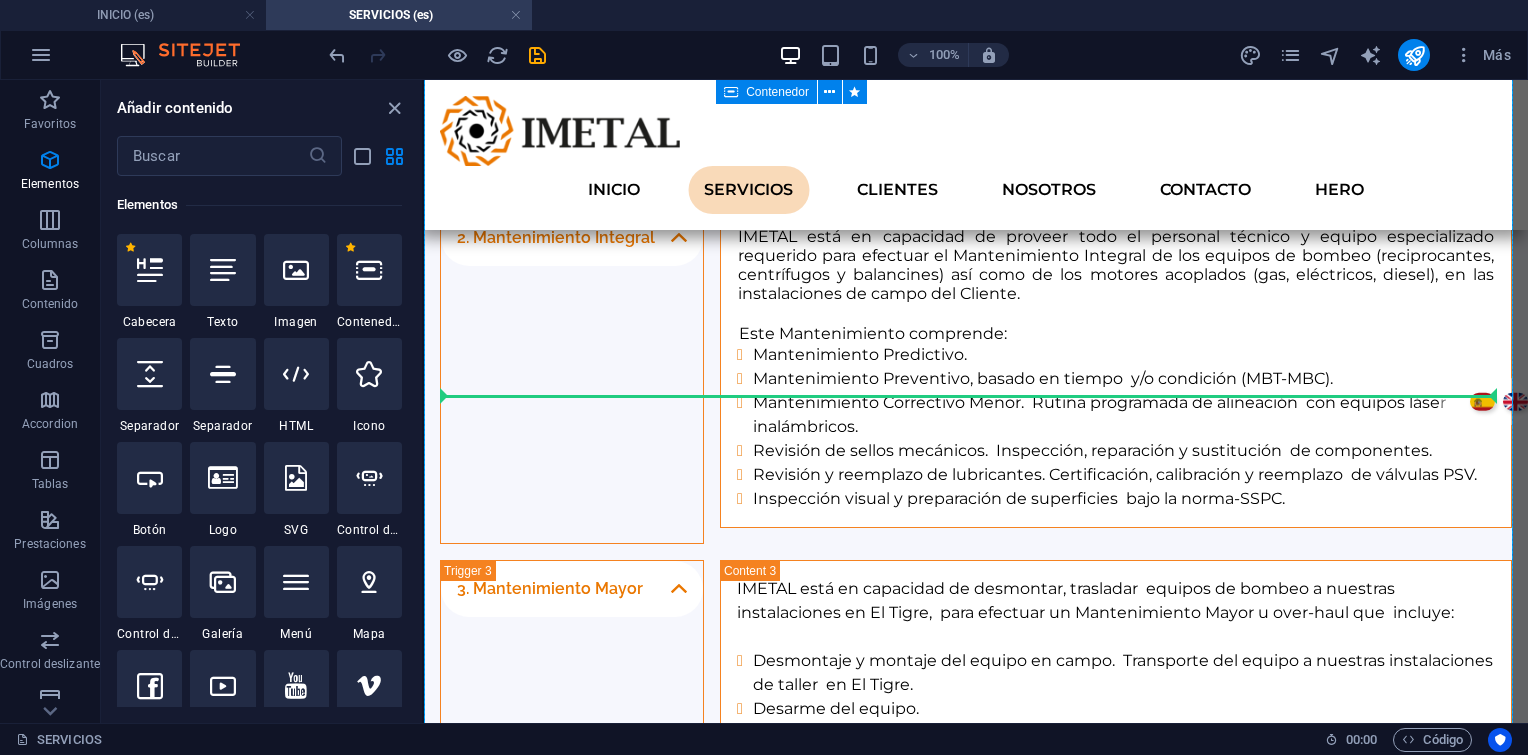 select on "px" 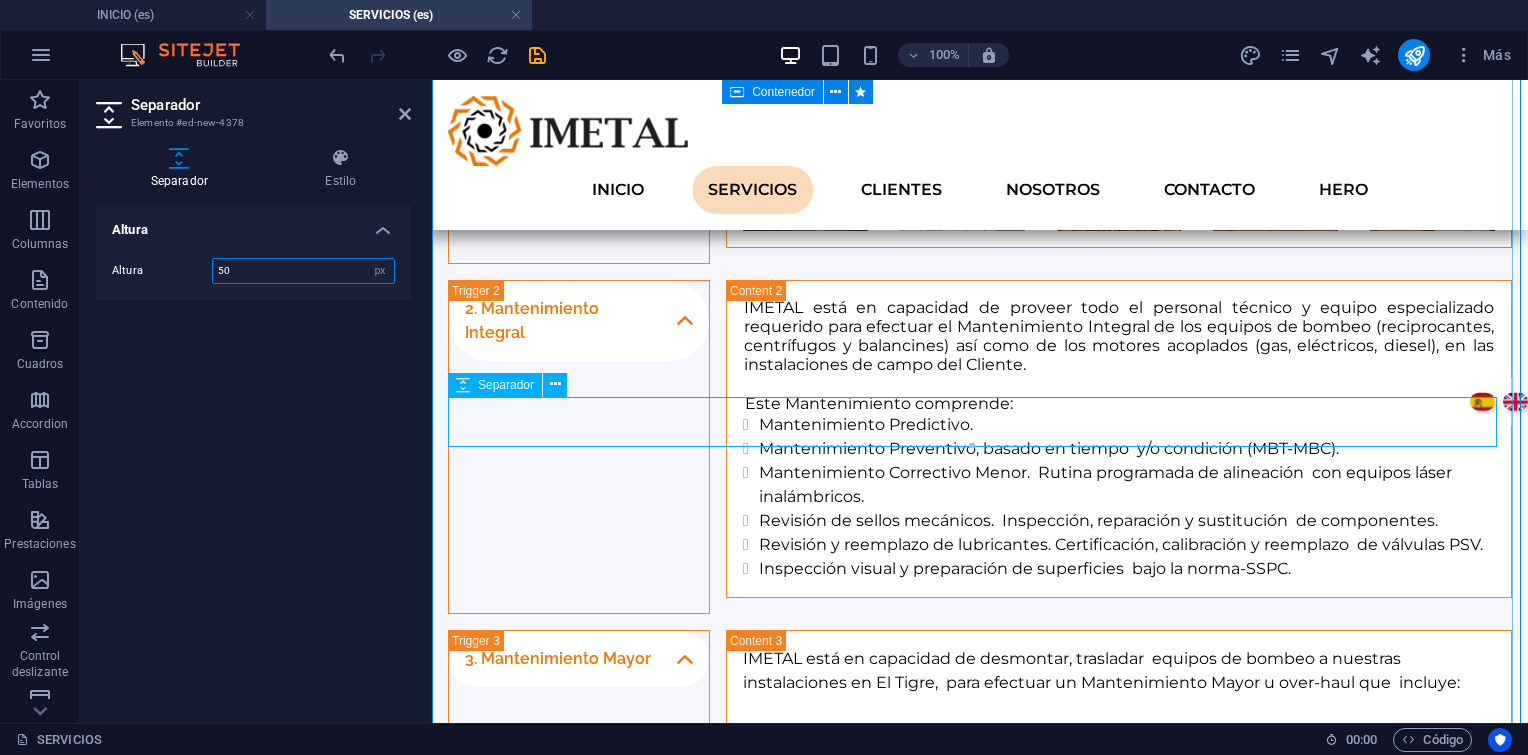 scroll, scrollTop: 1821, scrollLeft: 0, axis: vertical 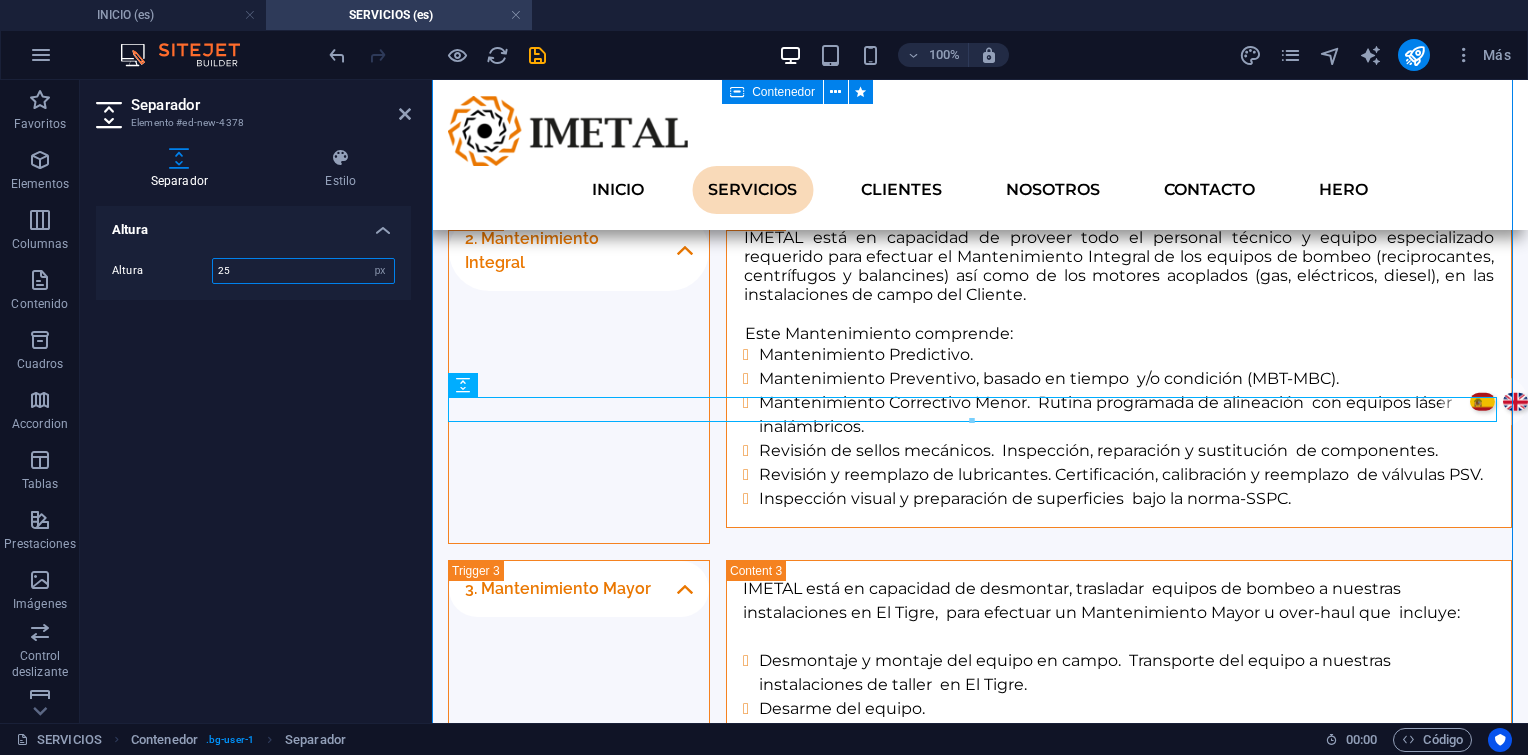 type on "25" 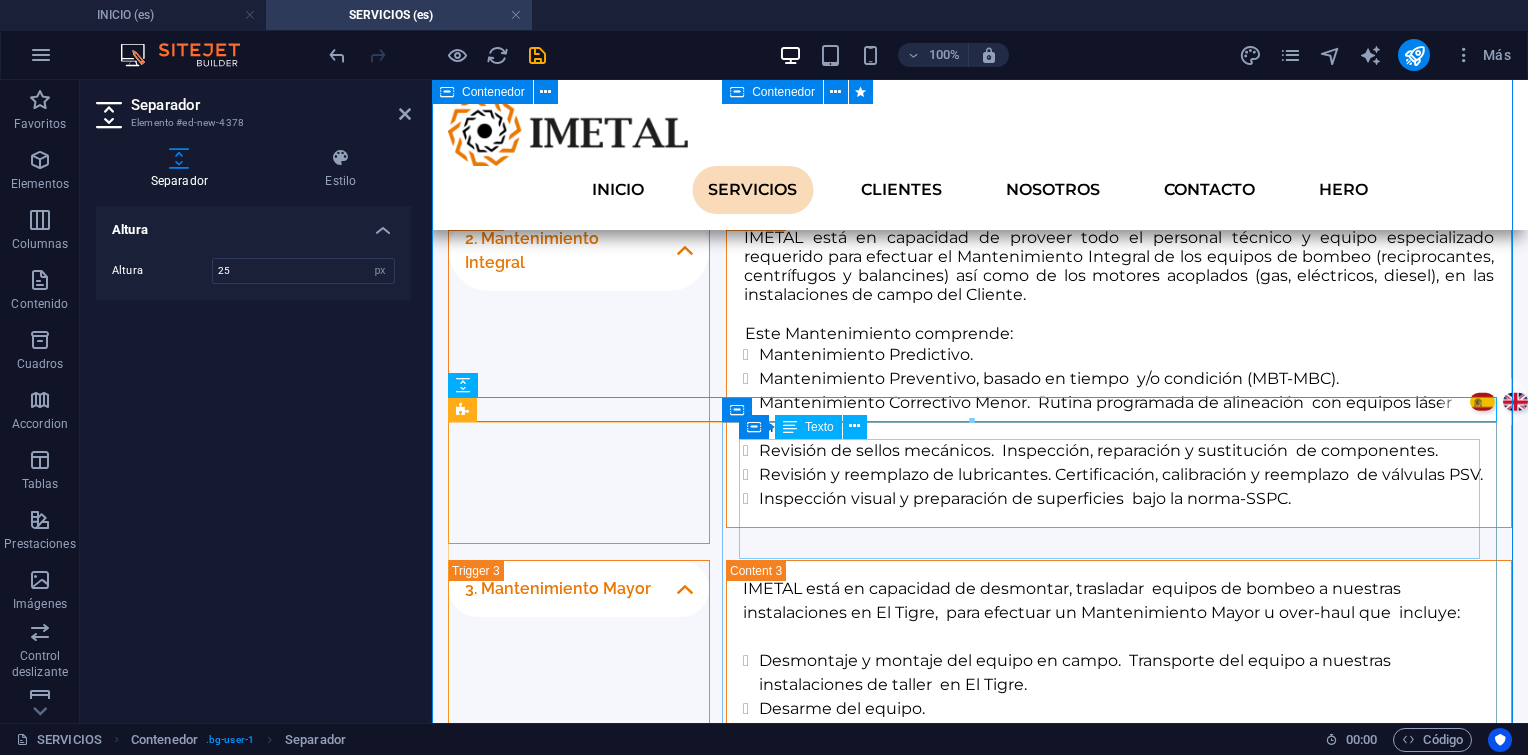 scroll, scrollTop: 1630, scrollLeft: 0, axis: vertical 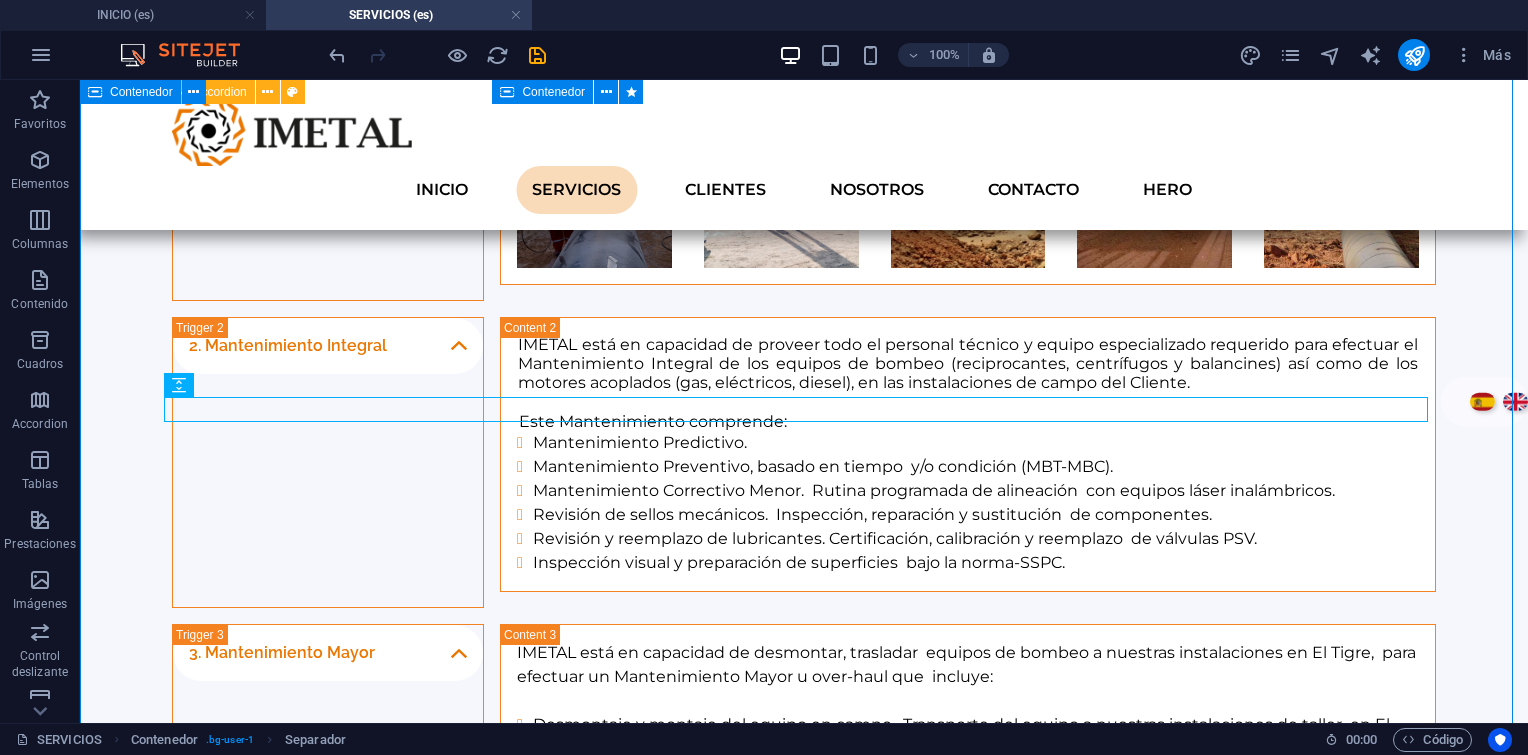 click on "1. Proyectos de Construcción Civil y Mecánica Nos destacamos en el tendido de tuberías, proyecto y construcción de facilidades de producción y gas, reacondicionamiento de vías de acceso y localizaciones, conexión a pozos, saneamiento en derrames, etc., con equipos propios y de nuestros aliados estratégicos  Con amplia experiencia construcciones mecánicas y civiles, oleoductos, gasoductos, carreteras. 2. Mantenimiento Integral IMETAL está en capacidad de proveer todo el personal técnico y equipo especializado requerido para efectuar el Mantenimiento Integral de los equipos de bombeo (reciprocantes, centrífugos y balancines) así como de los motores acoplados (gas, eléctricos, diesel), en las instalaciones de campo del Cliente. Este Mantenimiento comprende: Mantenimiento Predictivo. Mantenimiento Preventivo, basado en tiempo  y/o condición (MBT-MBC). Mantenimiento Correctivo Menor.  Rutina programada de alineación  con equipos láser inalámbricos. 3. Mantenimiento Mayor Desarme del equipo." at bounding box center (804, 953) 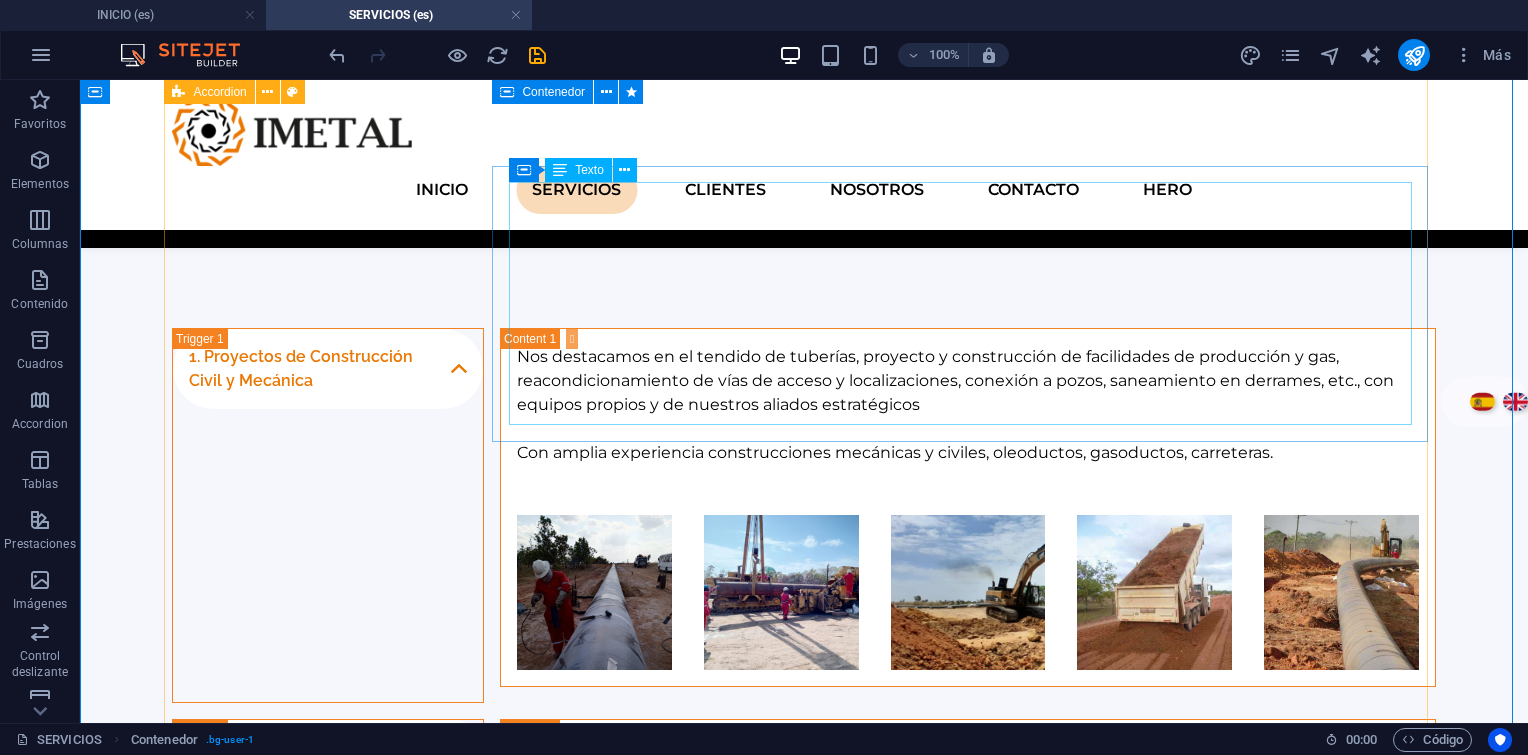scroll, scrollTop: 1130, scrollLeft: 0, axis: vertical 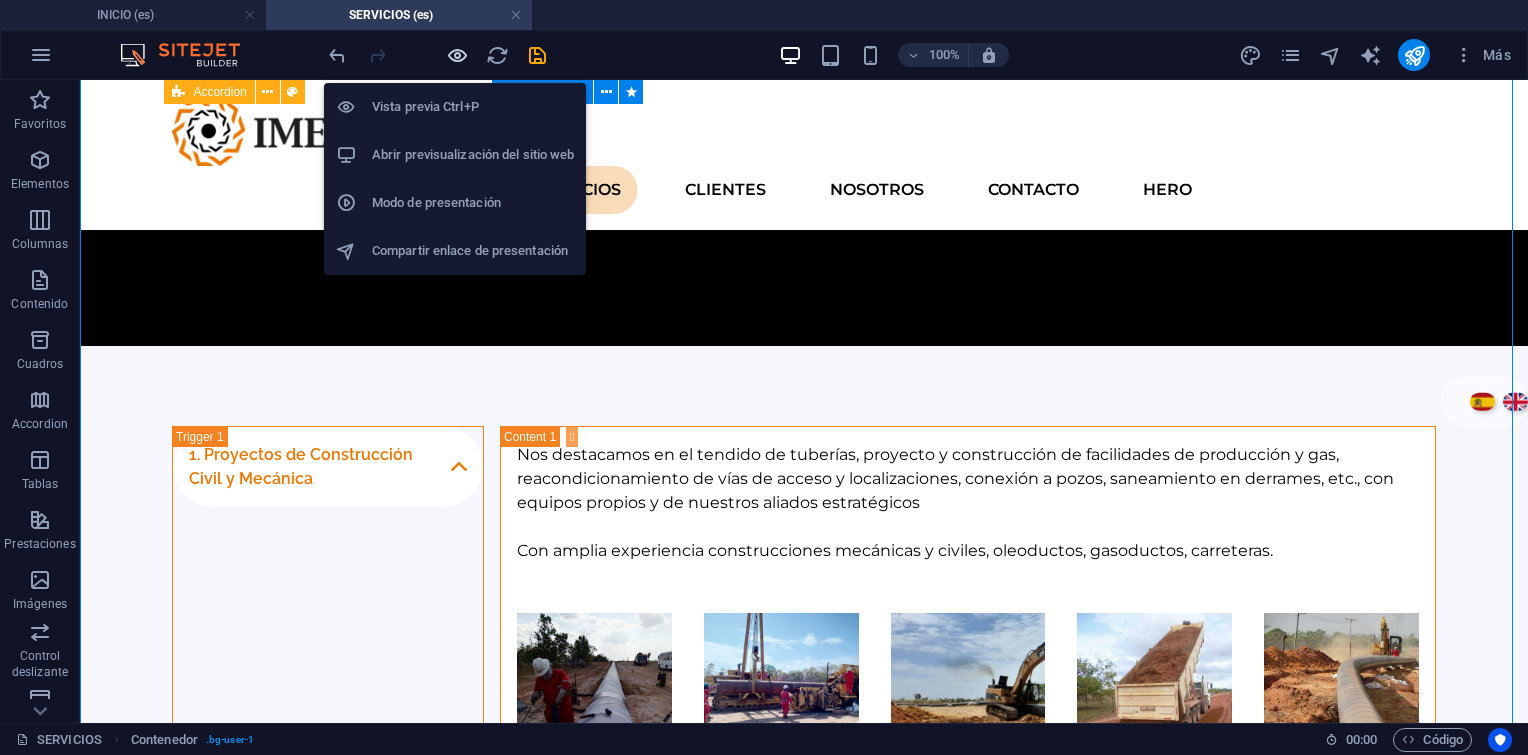 click at bounding box center [457, 55] 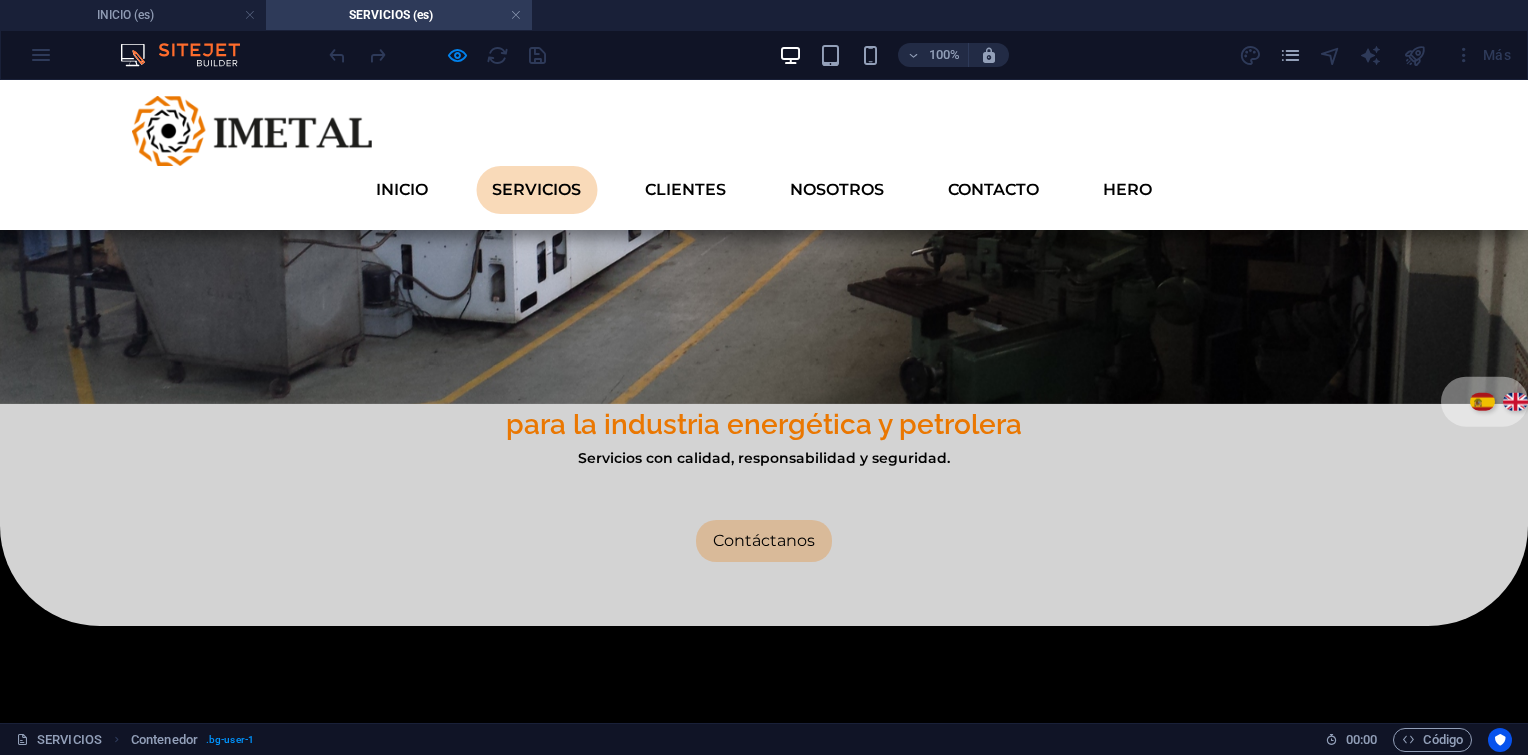 scroll, scrollTop: 605, scrollLeft: 0, axis: vertical 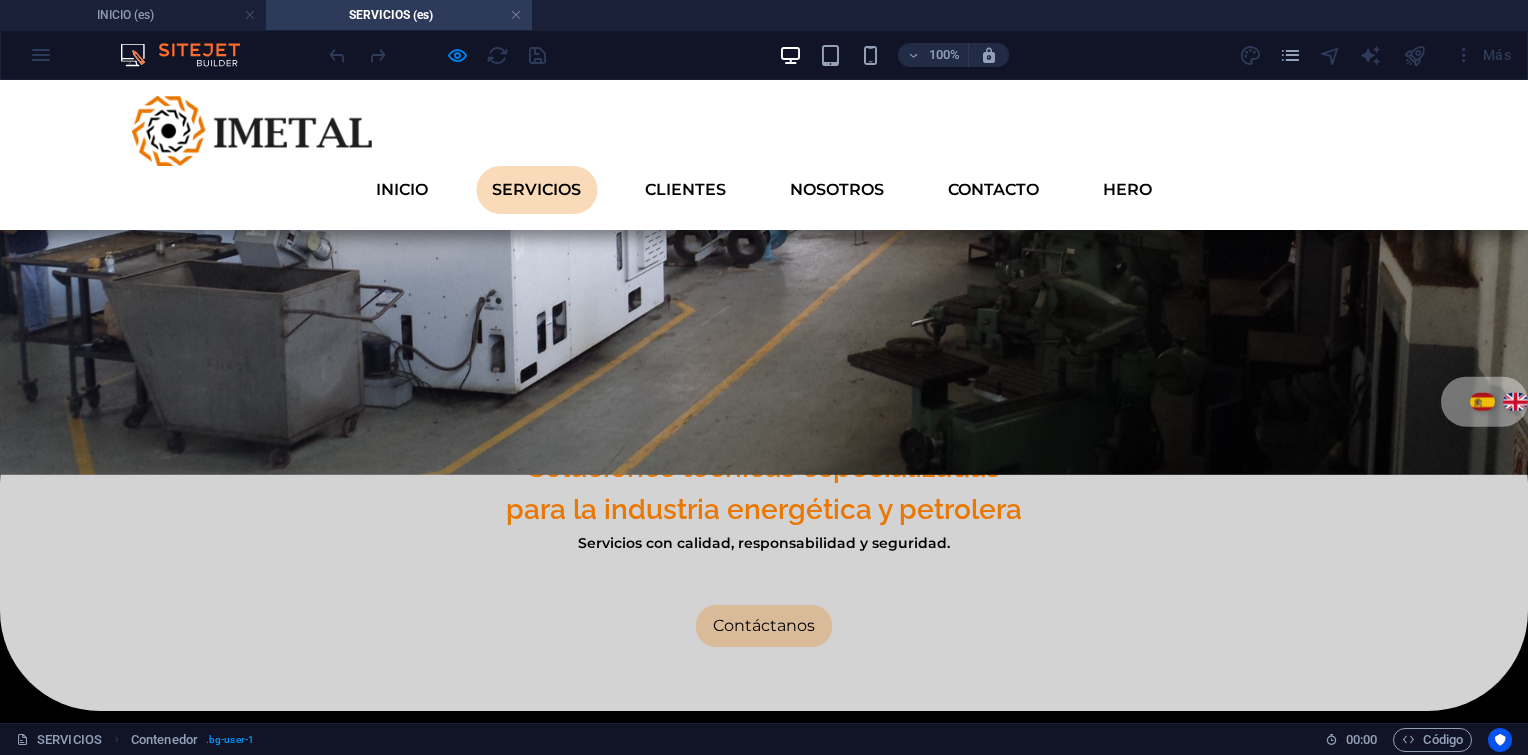click on "1. Proyectos de Construcción Civil y Mecánica" at bounding box center (288, 991) 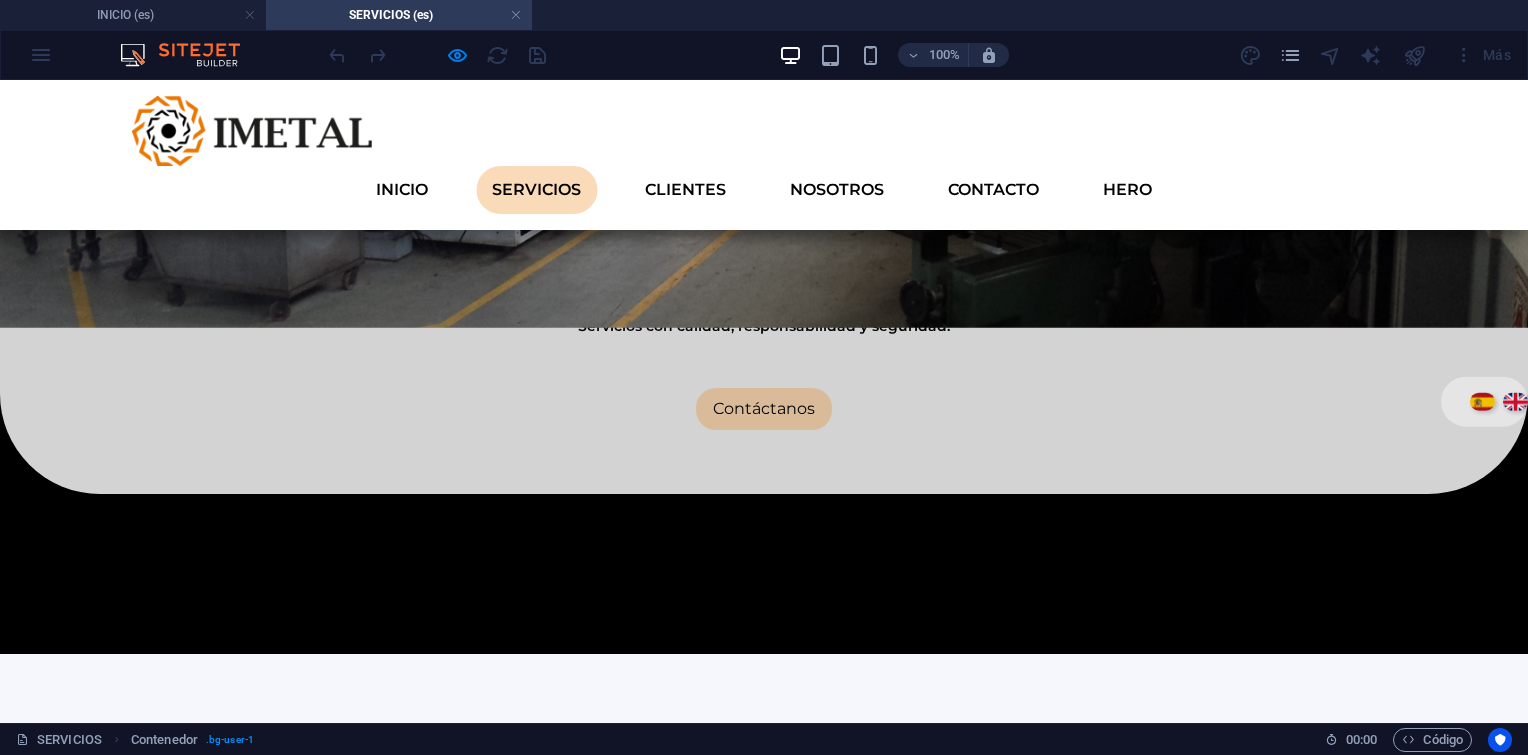 scroll, scrollTop: 805, scrollLeft: 0, axis: vertical 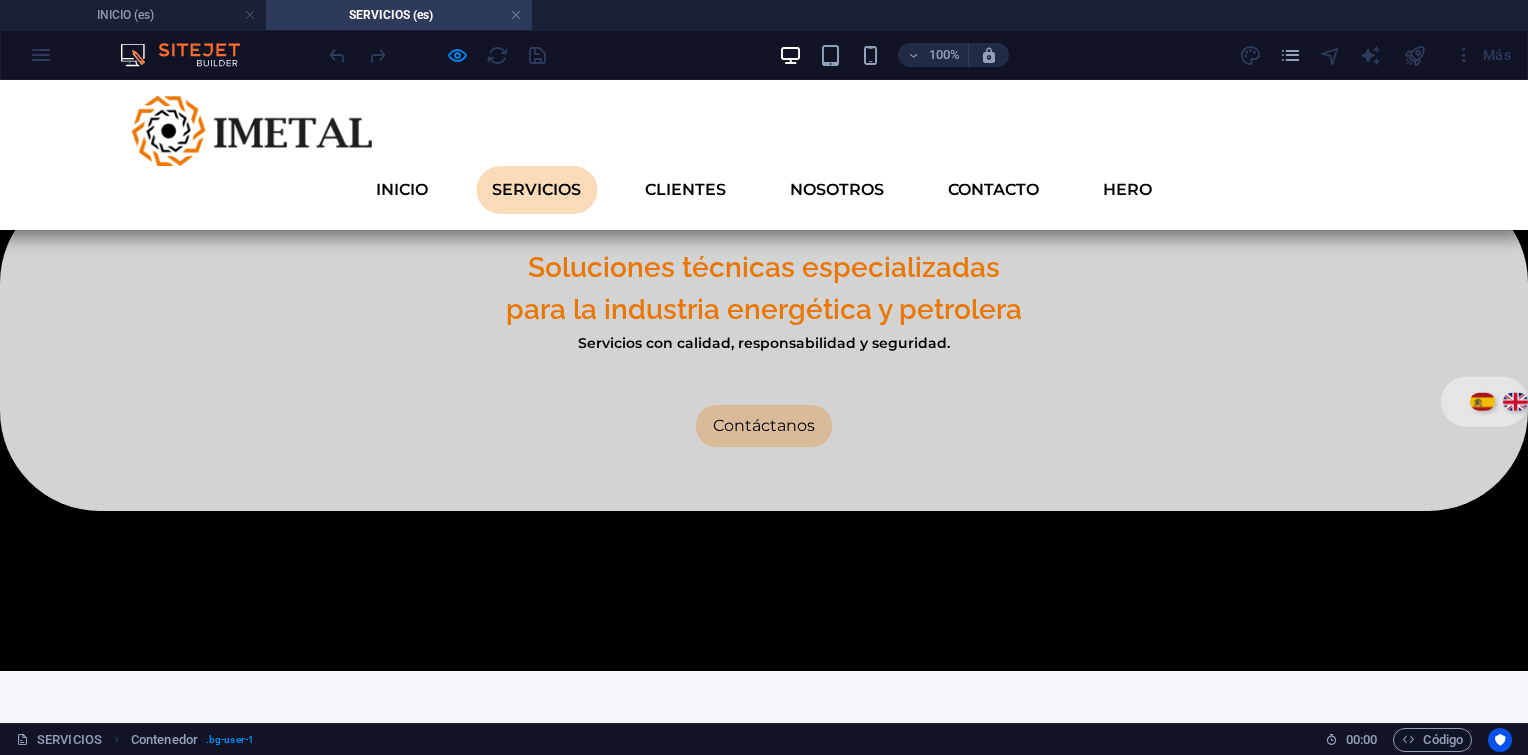 click on "4. Reconstrucción y mantenimiento de equipos rotativos" at bounding box center (288, 1043) 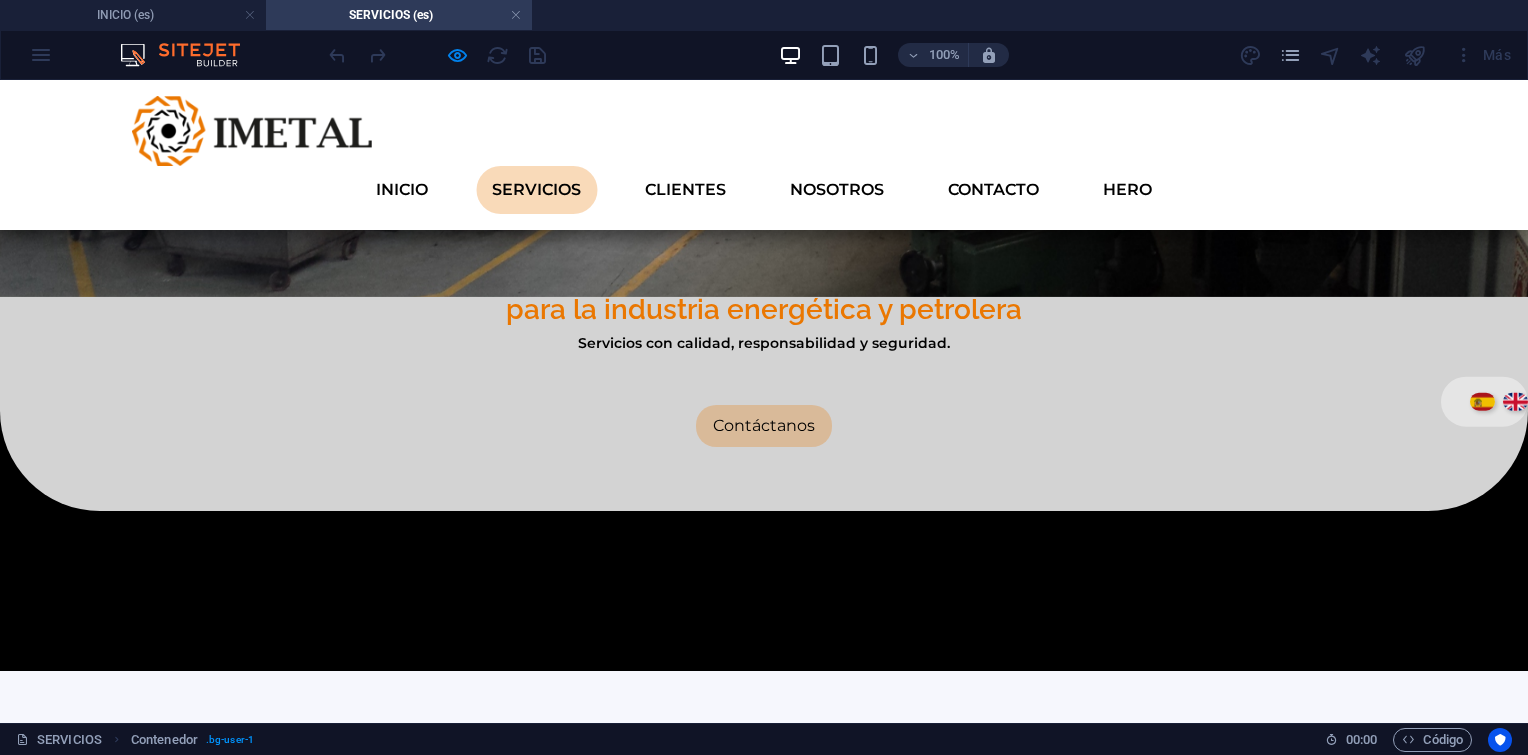 scroll, scrollTop: 605, scrollLeft: 0, axis: vertical 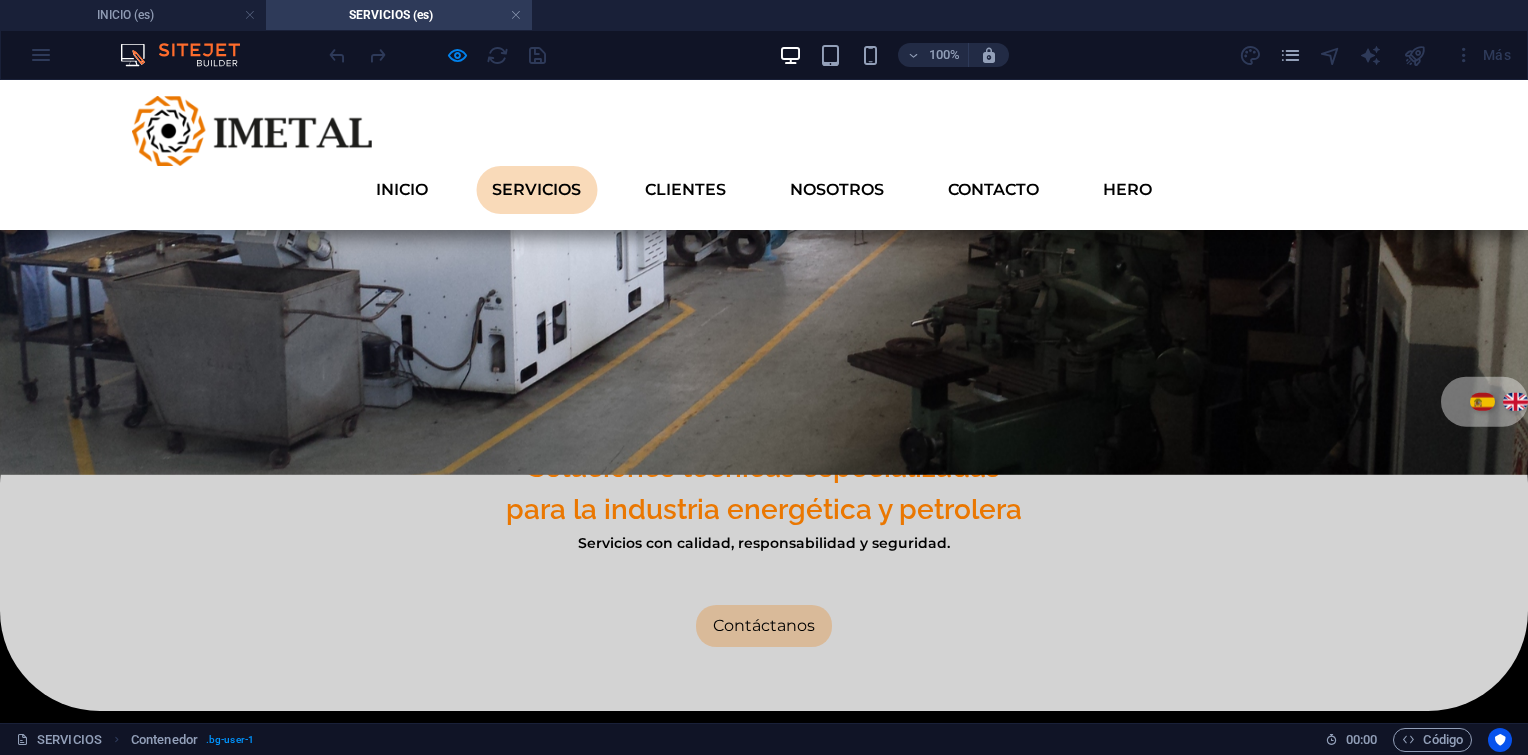 click on "3. Mantenimiento Mayor" at bounding box center (288, 1147) 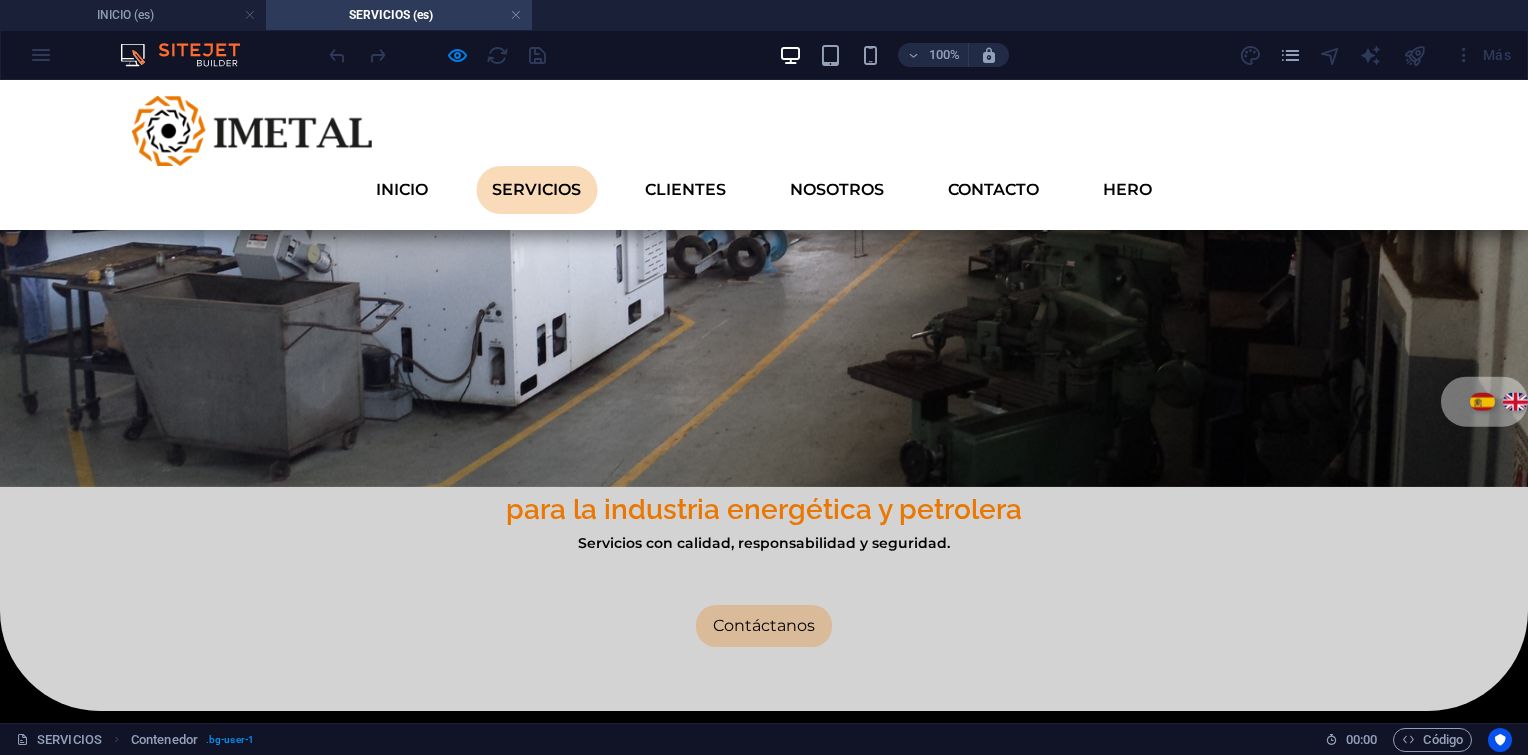 scroll, scrollTop: 705, scrollLeft: 0, axis: vertical 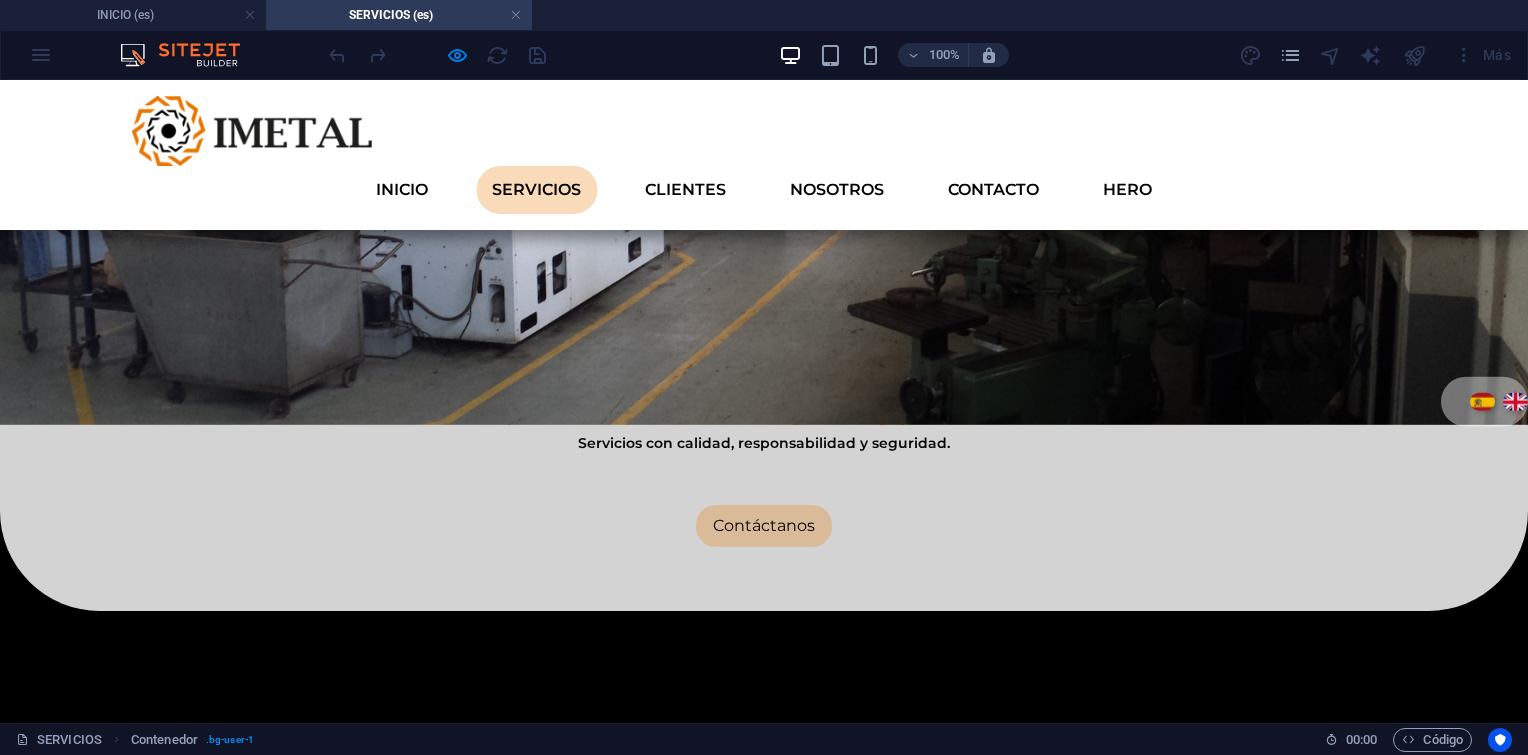 click on "5. Centro de Servicio y mecanizado (Work Shop)" at bounding box center (288, 1260) 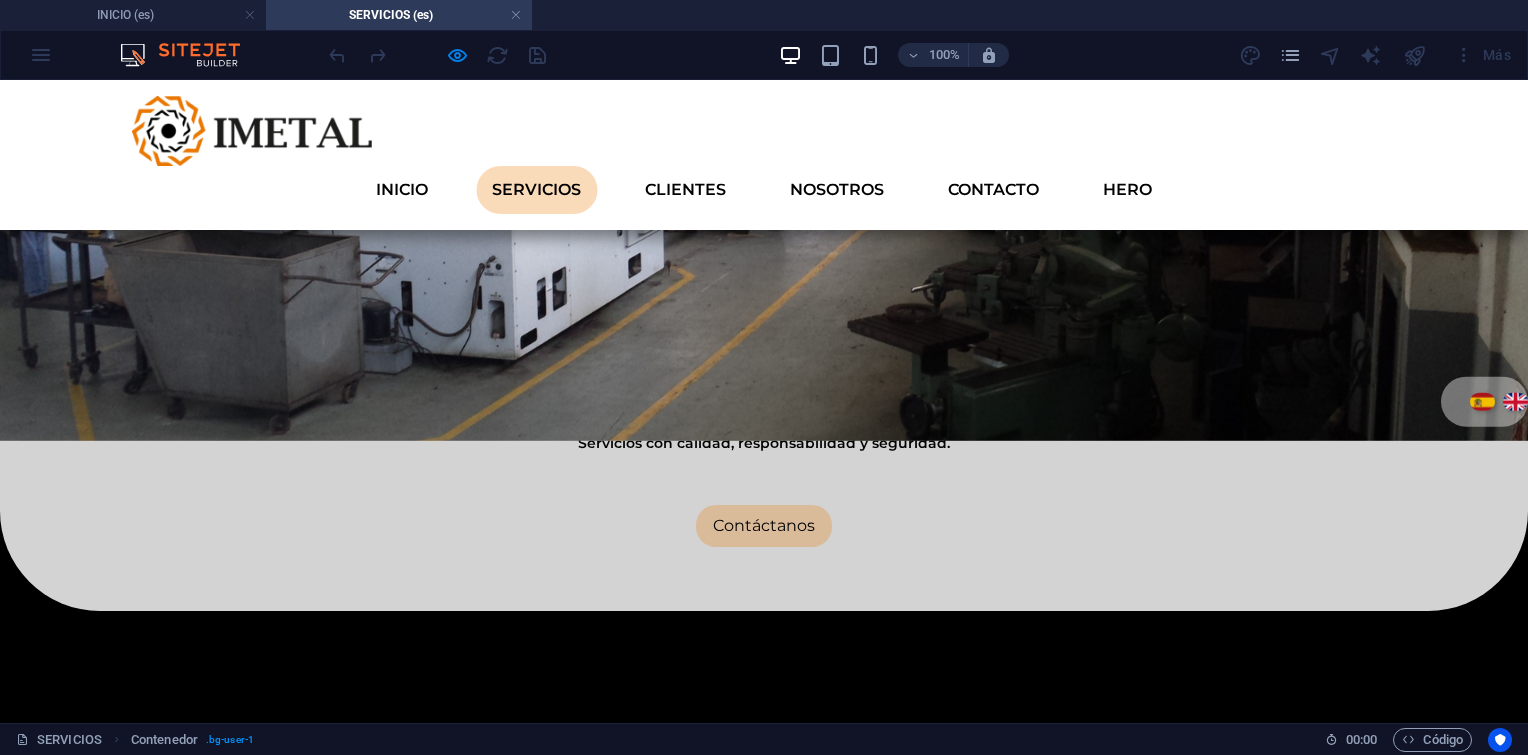 scroll, scrollTop: 805, scrollLeft: 0, axis: vertical 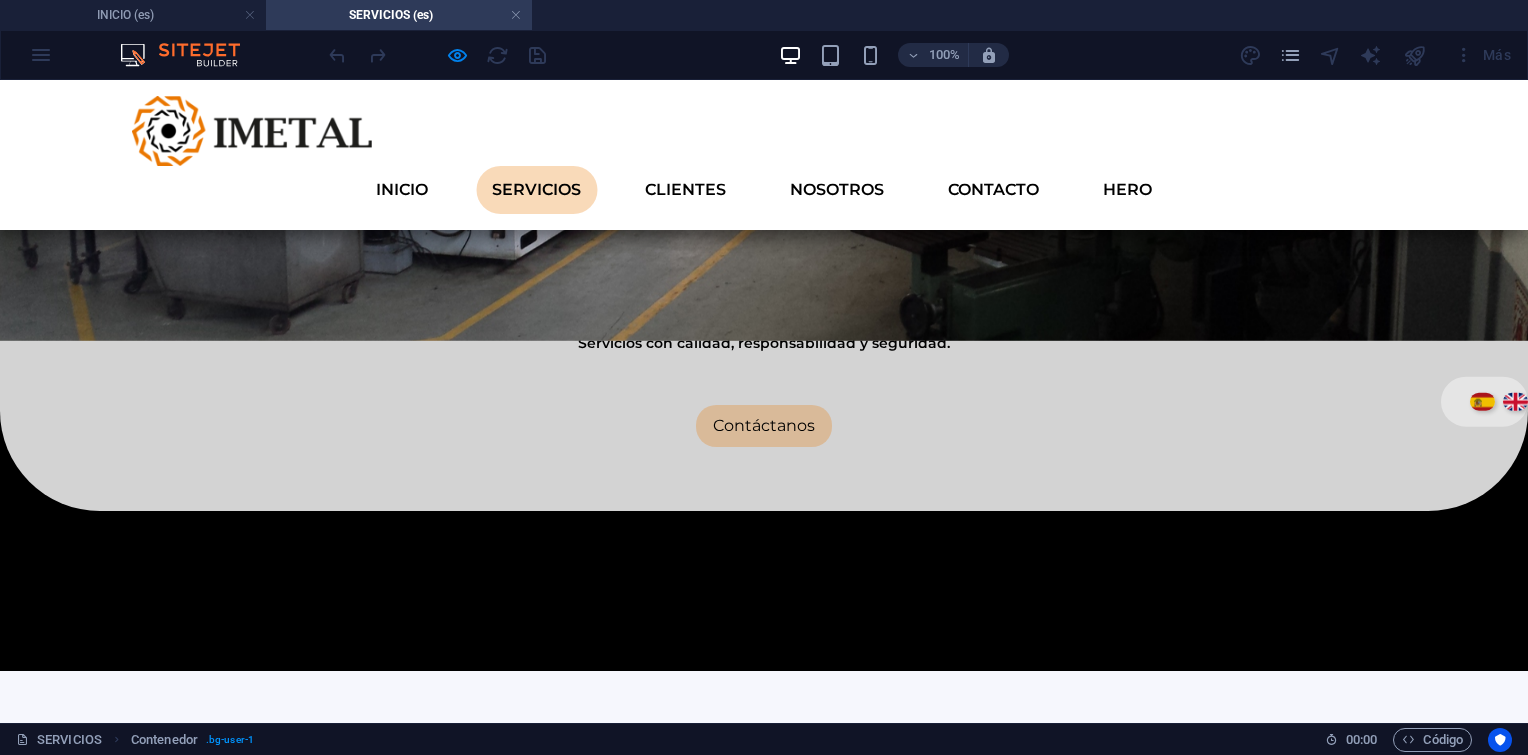 click on "5. Centro de Servicio y mecanizado (Work Shop)" at bounding box center (288, 1160) 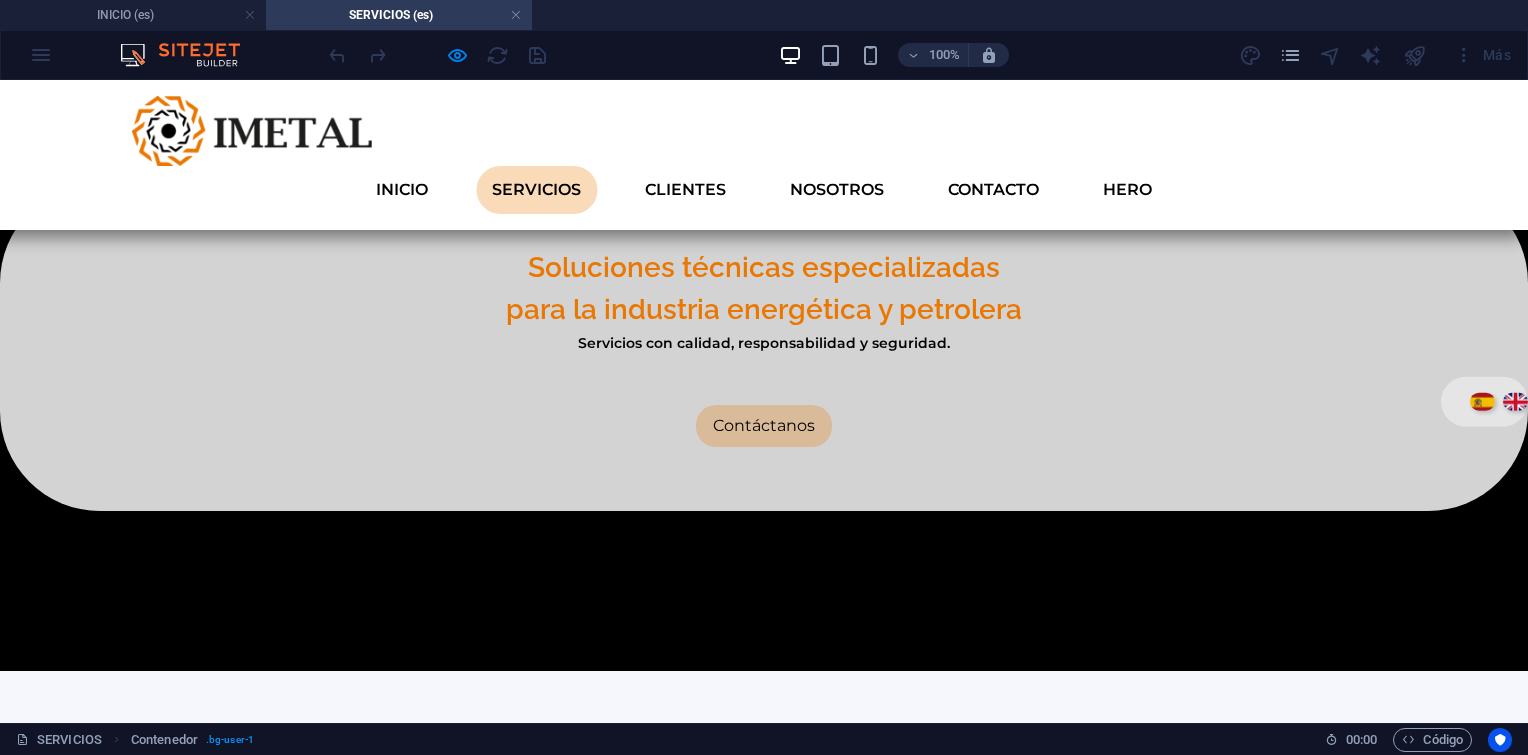 click on "2. Mantenimiento Integral" at bounding box center (288, 1244) 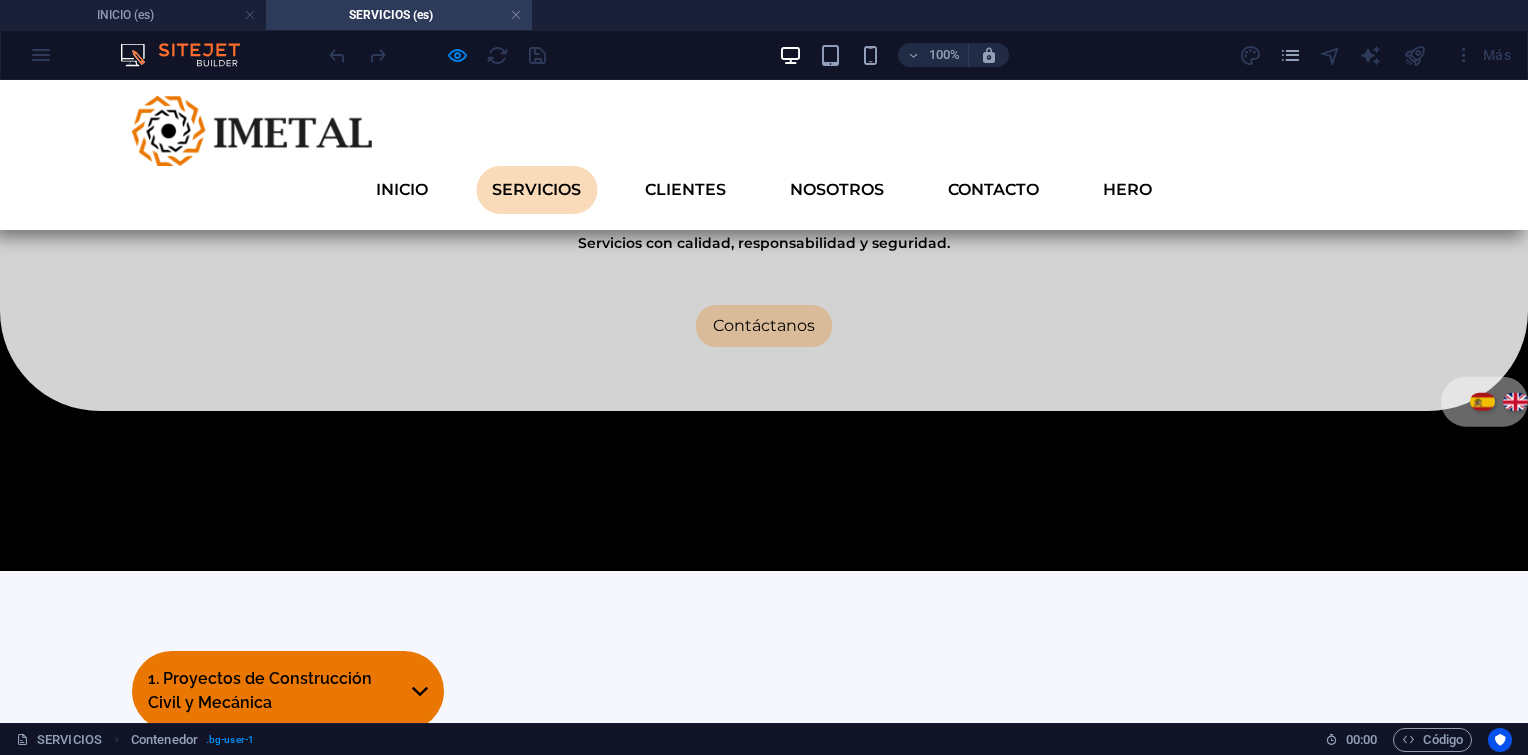 click on "3. Reconstrucción de Equipos Rotativos" at bounding box center (288, 1228) 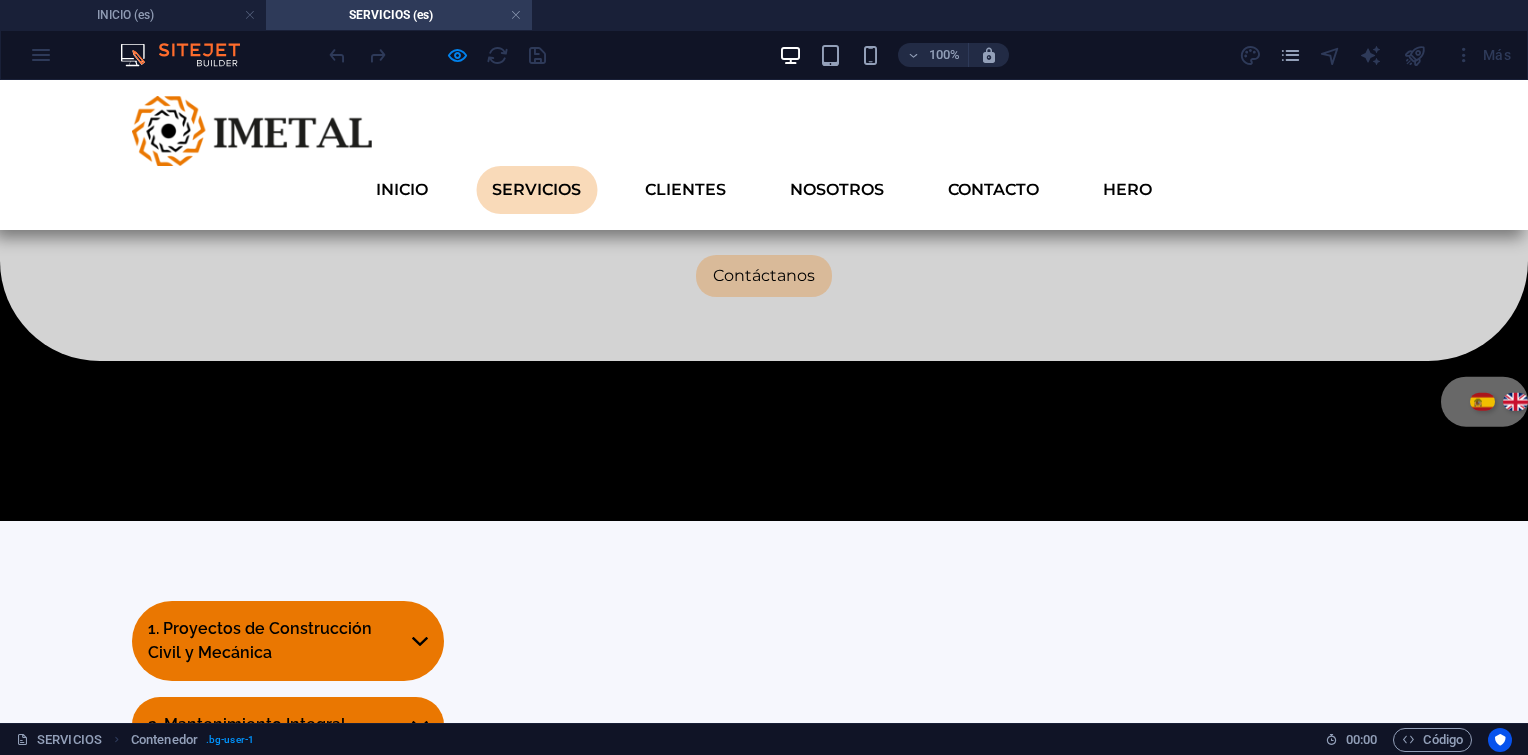 click on "3. Reconstrucción de Equipos Rotativos" at bounding box center [288, 1178] 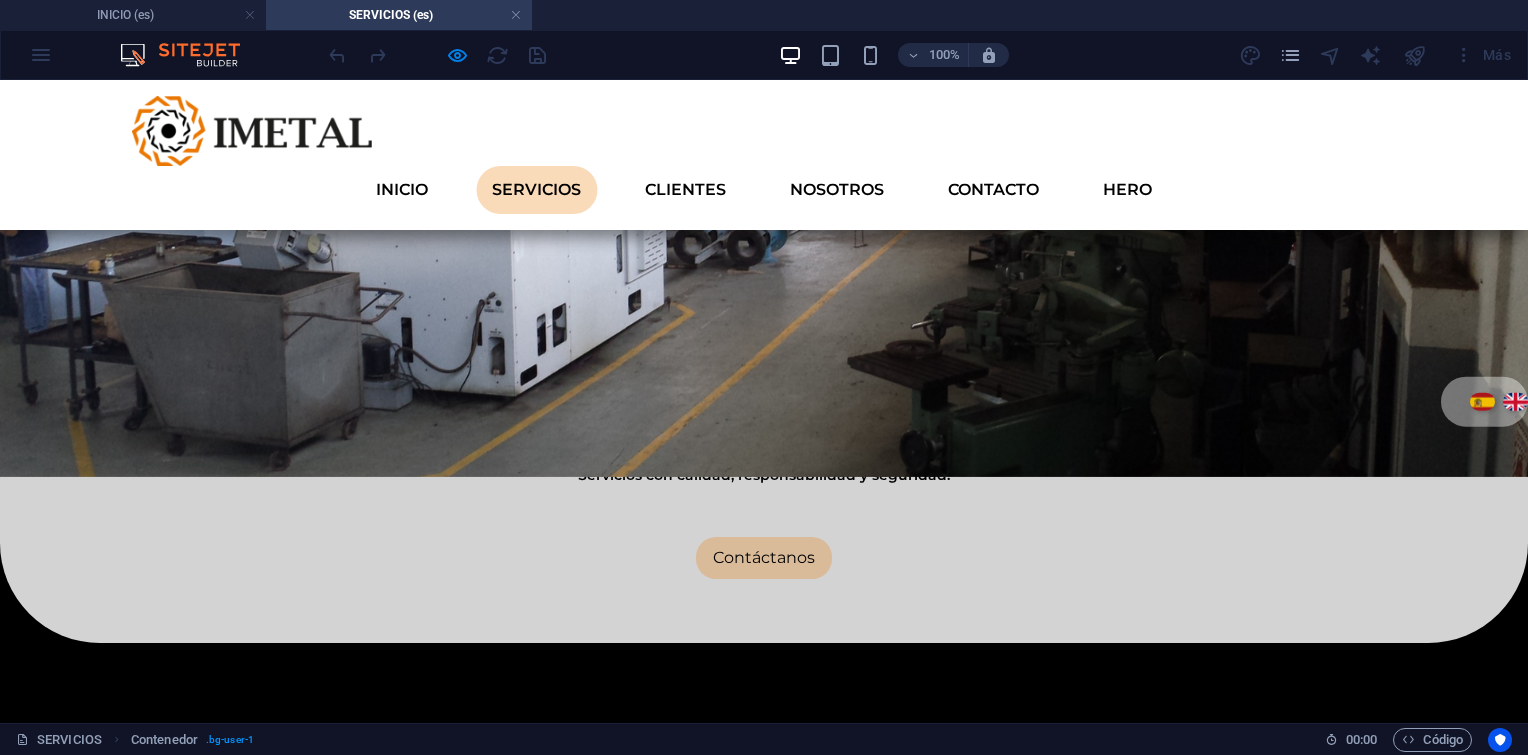 scroll, scrollTop: 755, scrollLeft: 0, axis: vertical 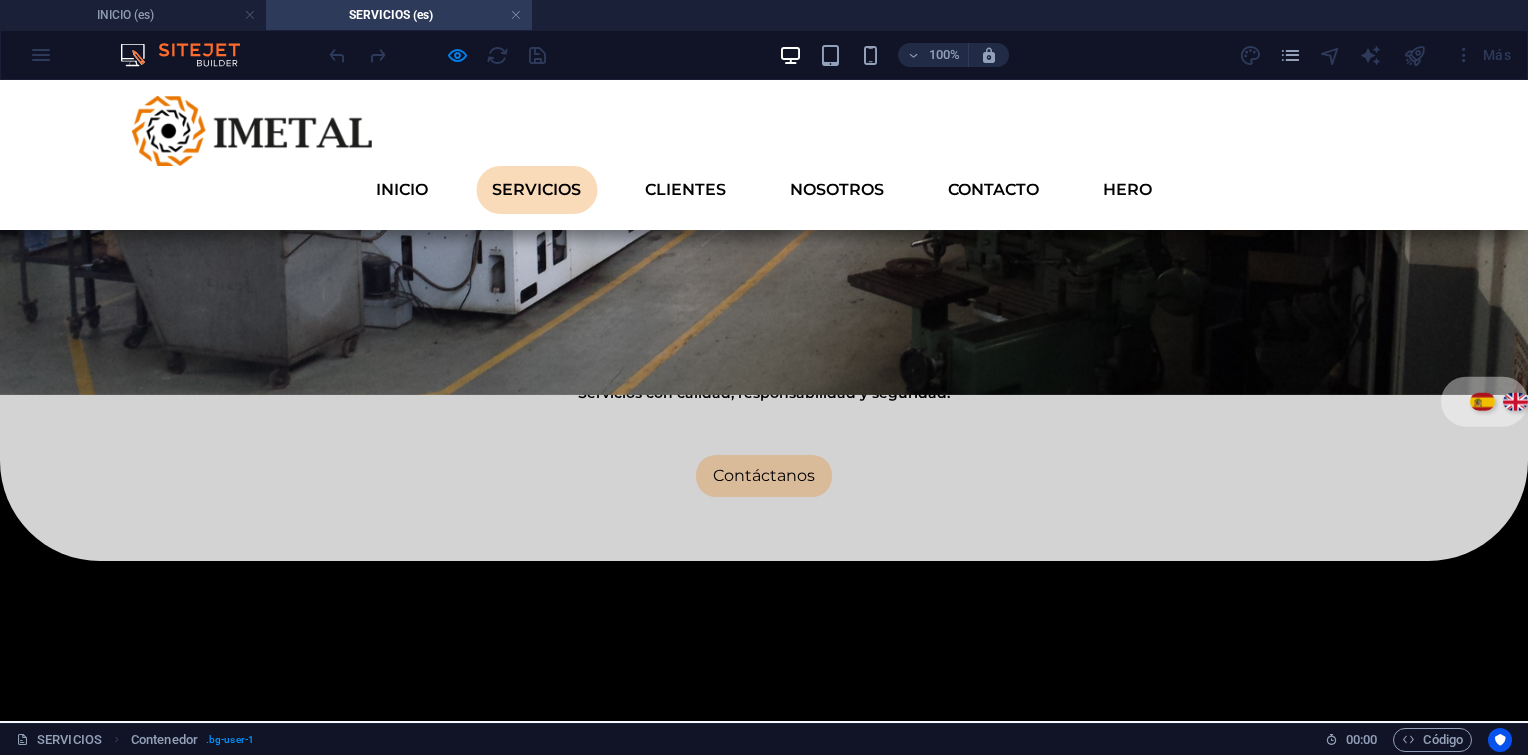 click on "4. Reconstrucción y mantenimiento de equipos rotativos" at bounding box center [288, 1093] 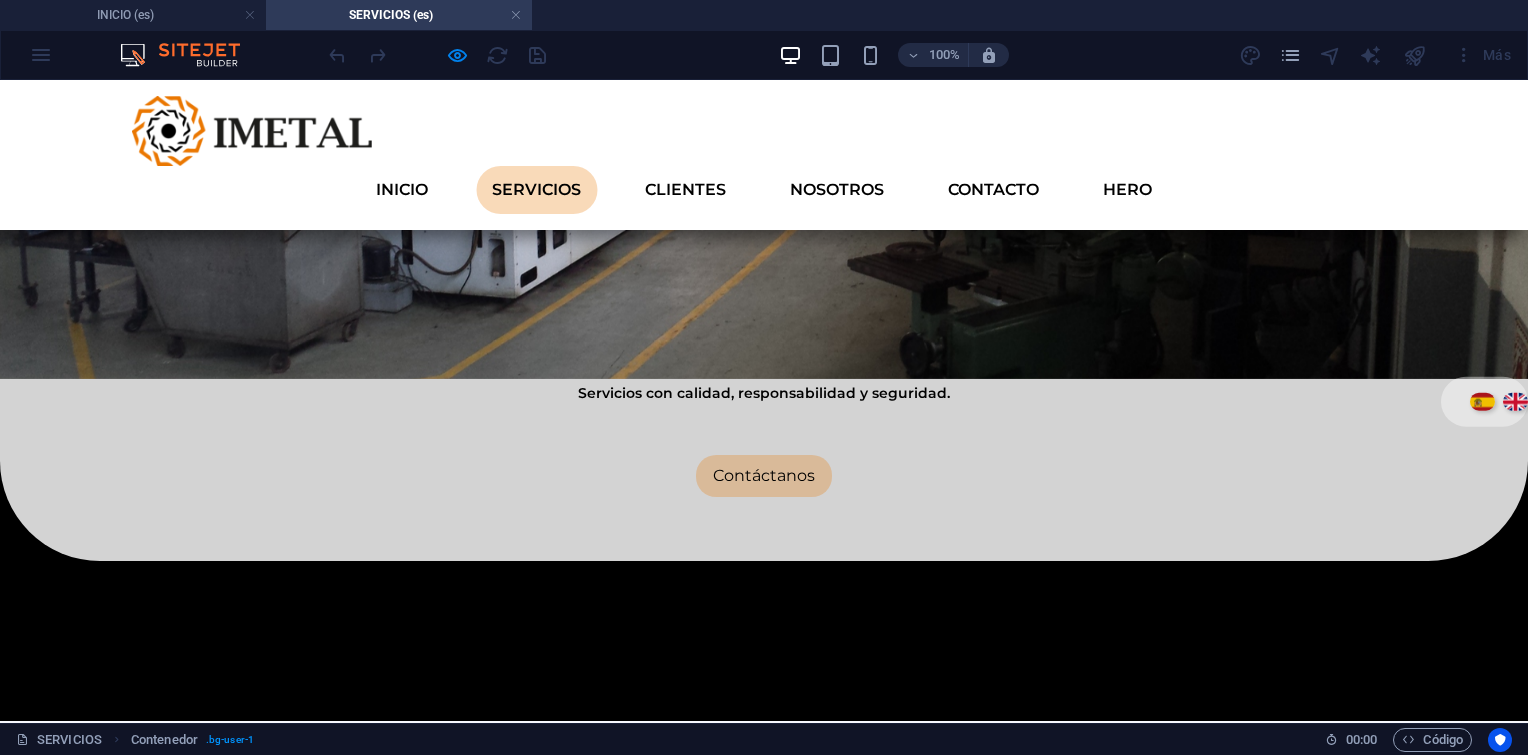 scroll, scrollTop: 655, scrollLeft: 0, axis: vertical 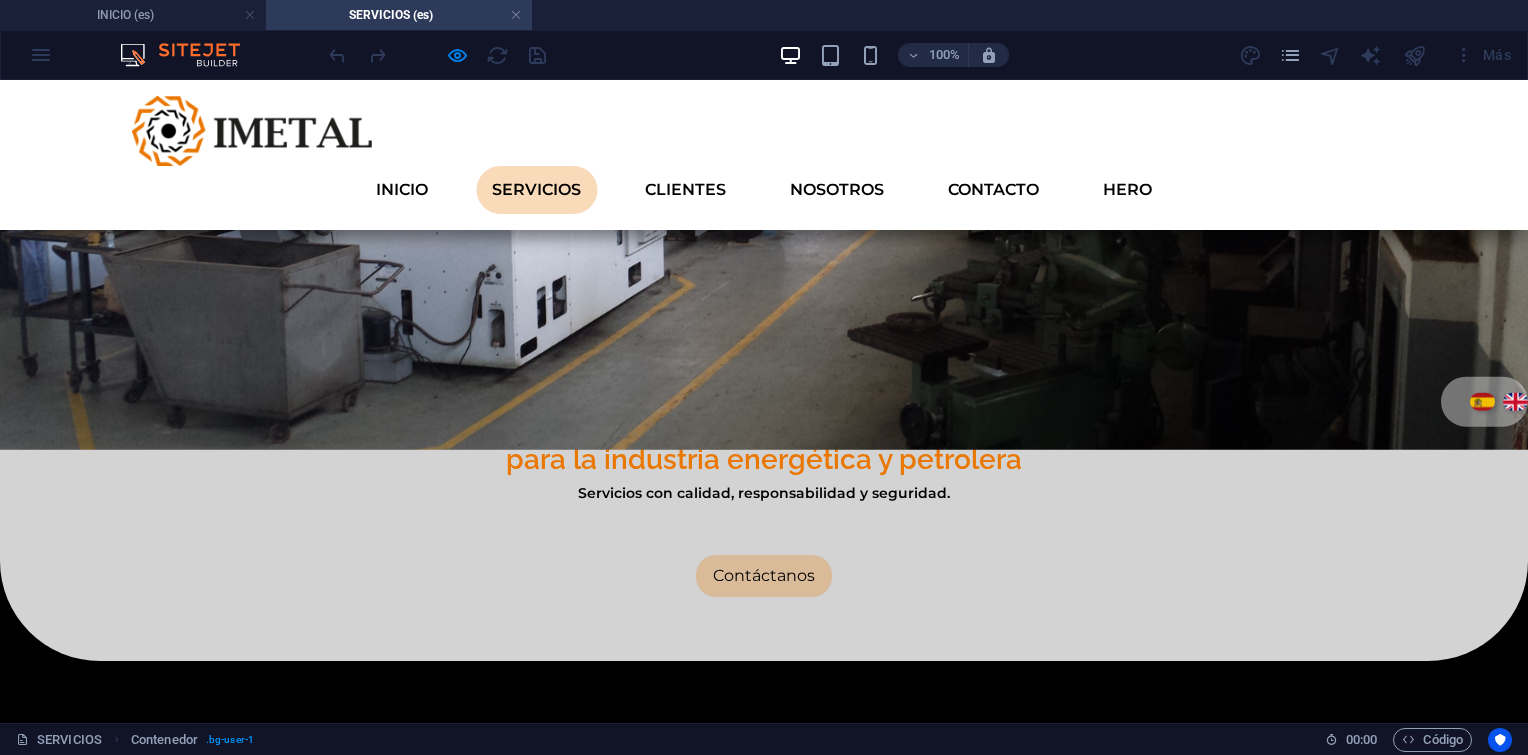 click on "4. Reconstrucción y mantenimiento de equipos rotativos" at bounding box center [288, 1193] 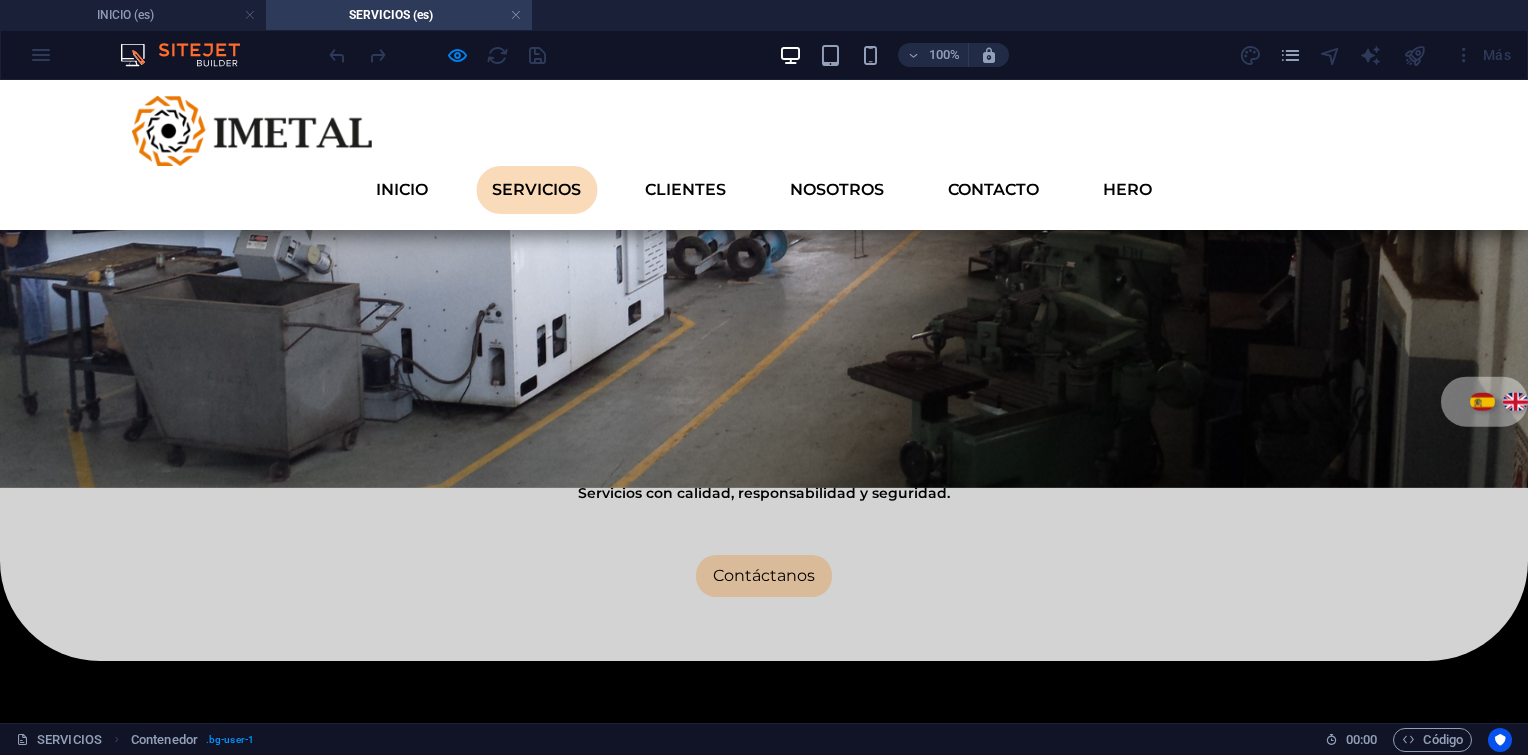 scroll, scrollTop: 992, scrollLeft: 0, axis: vertical 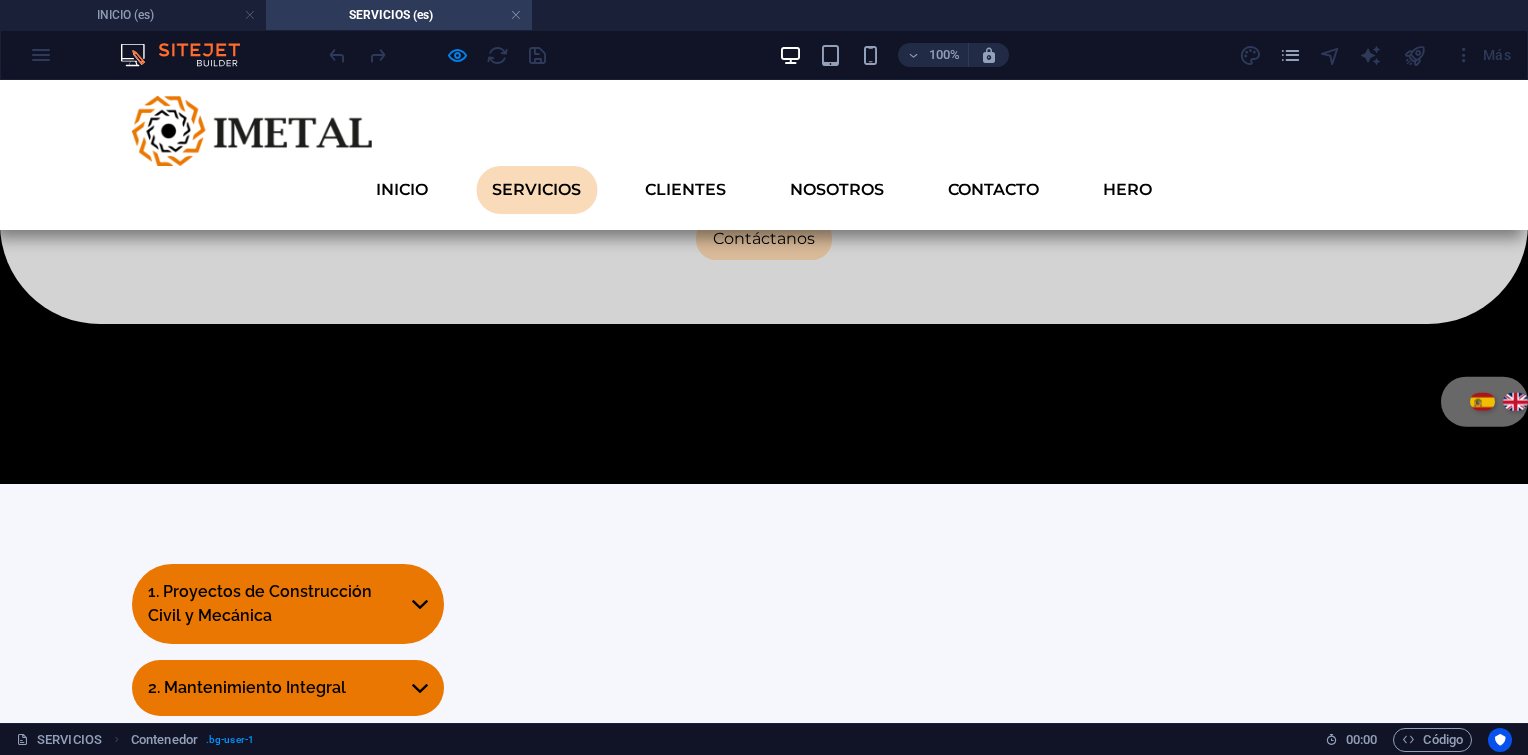 click on "5. Centro de Servicio y mecanizado (Work Shop)" at bounding box center (288, 973) 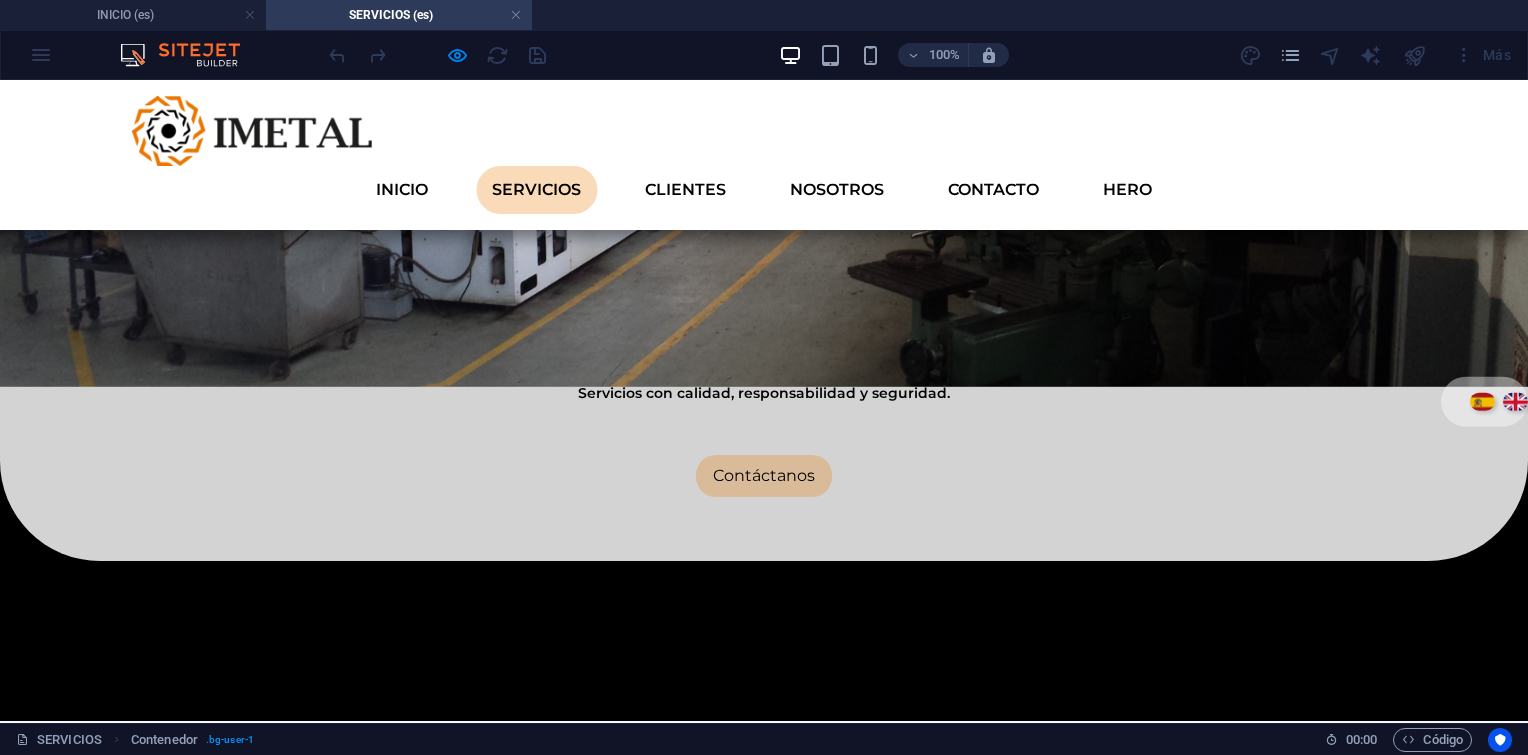 scroll, scrollTop: 655, scrollLeft: 0, axis: vertical 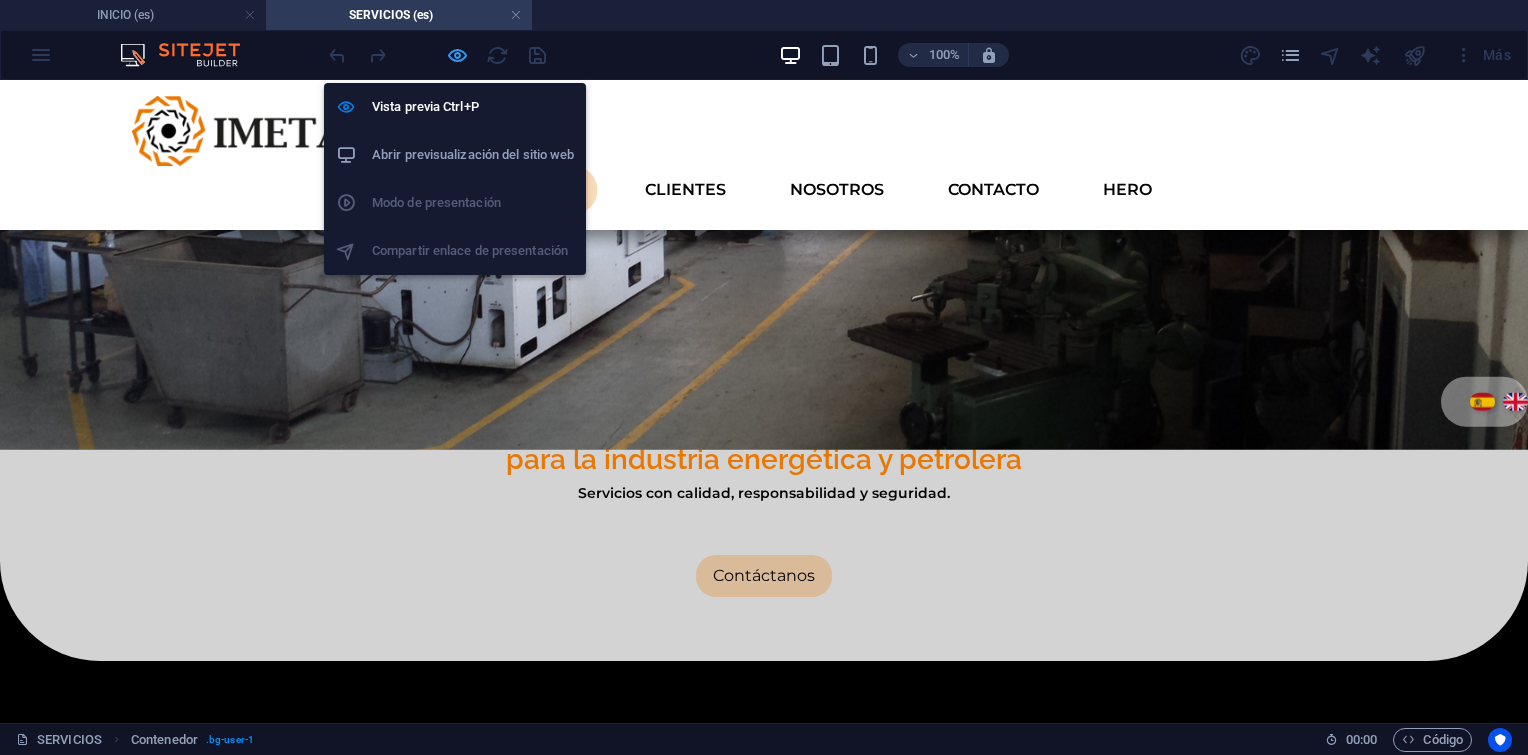 click at bounding box center (457, 55) 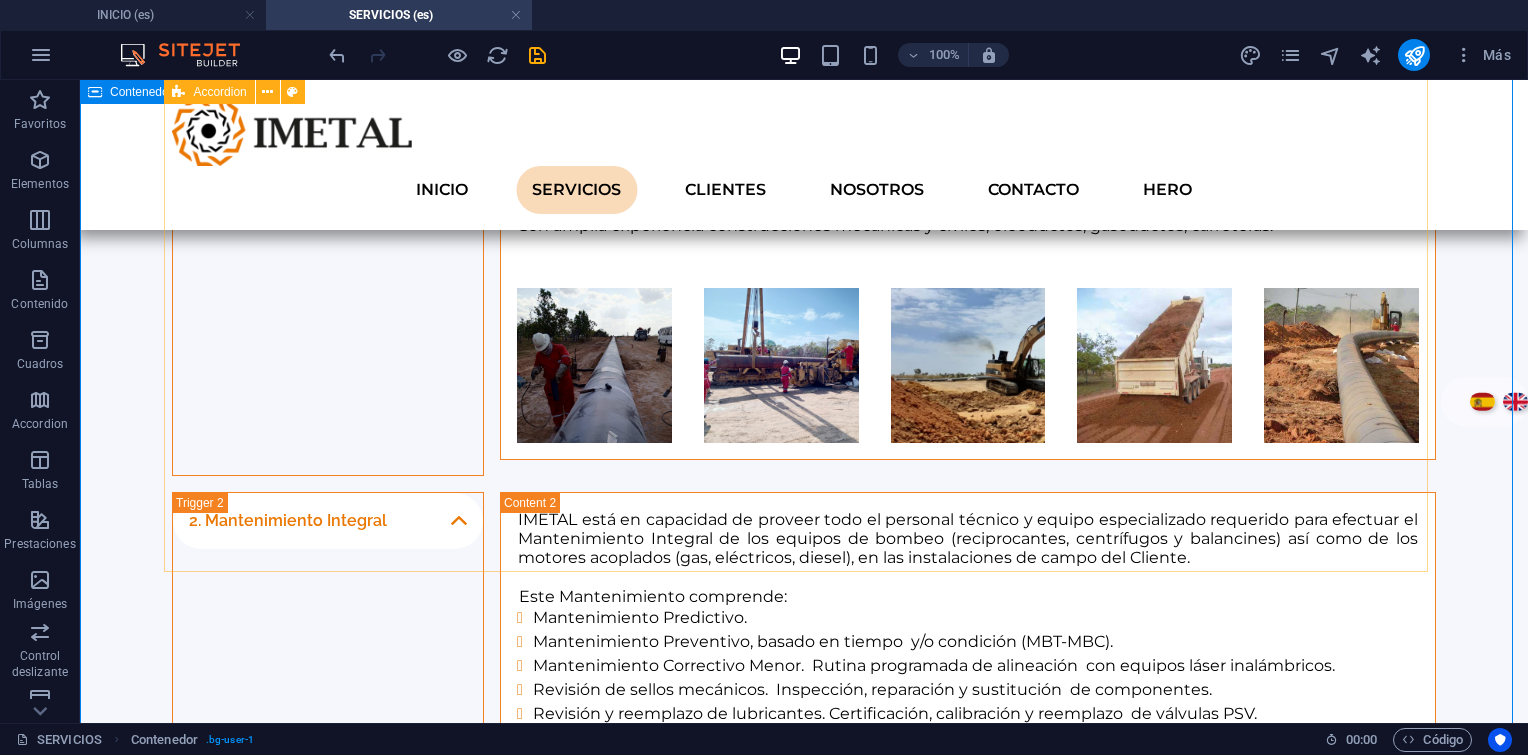 scroll, scrollTop: 1655, scrollLeft: 0, axis: vertical 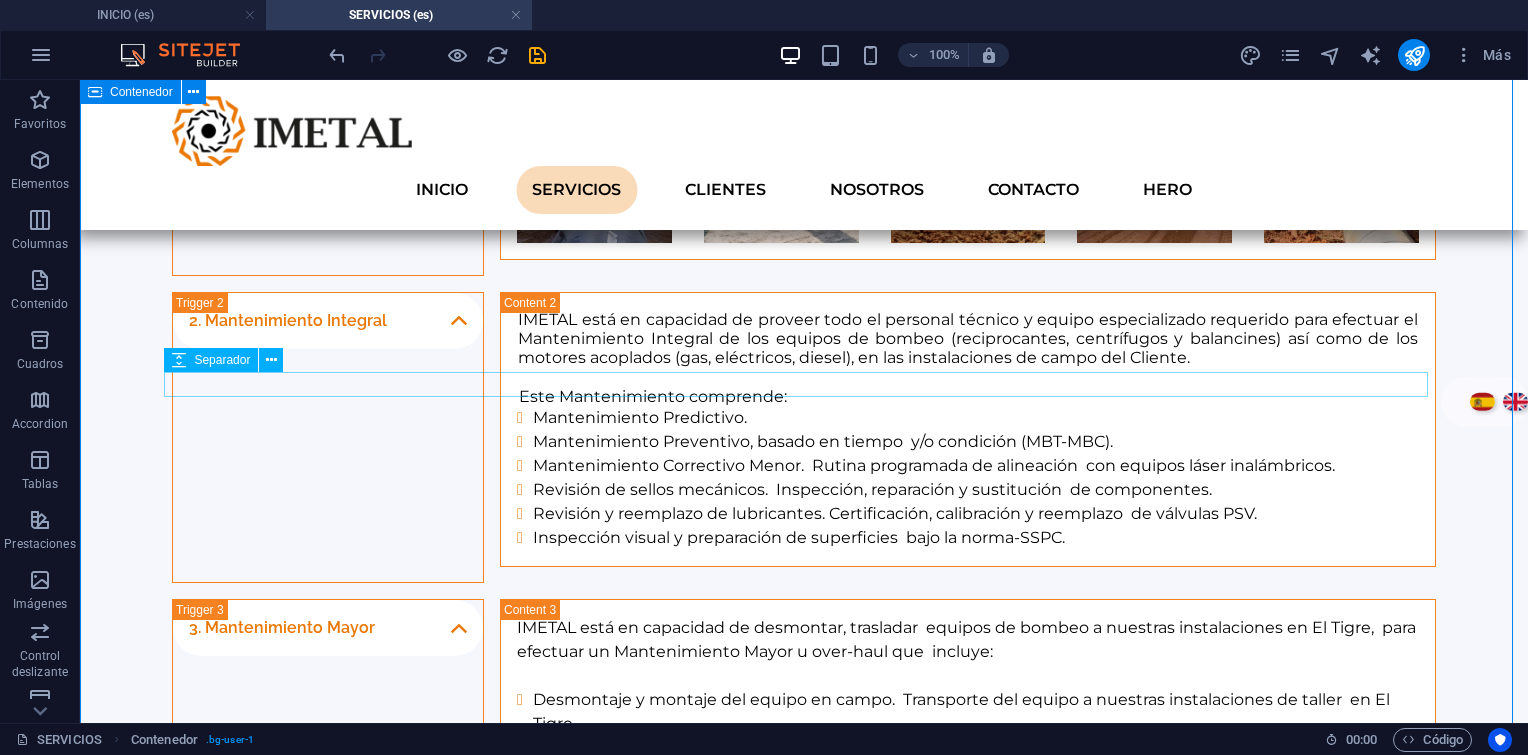 click at bounding box center (804, 1031) 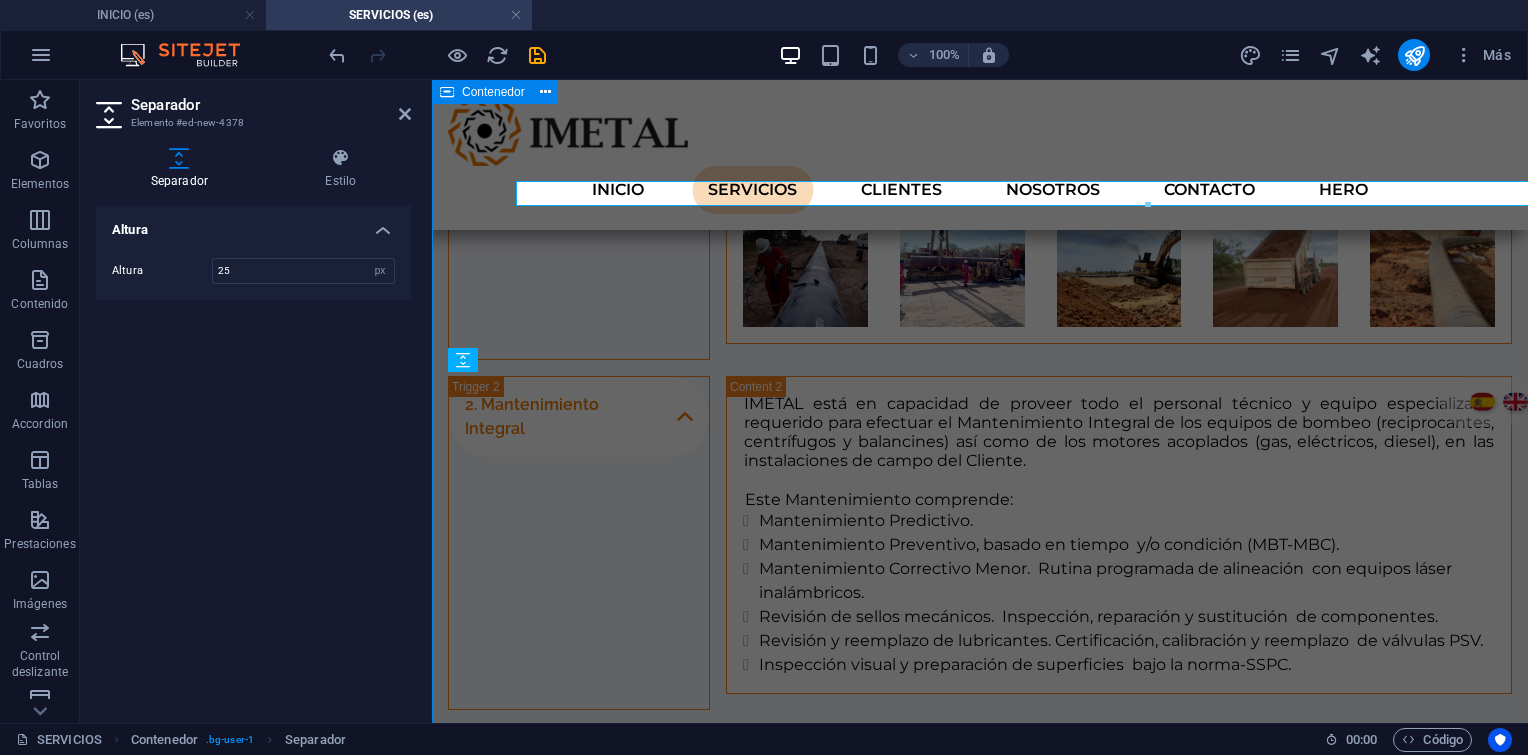 scroll, scrollTop: 1846, scrollLeft: 0, axis: vertical 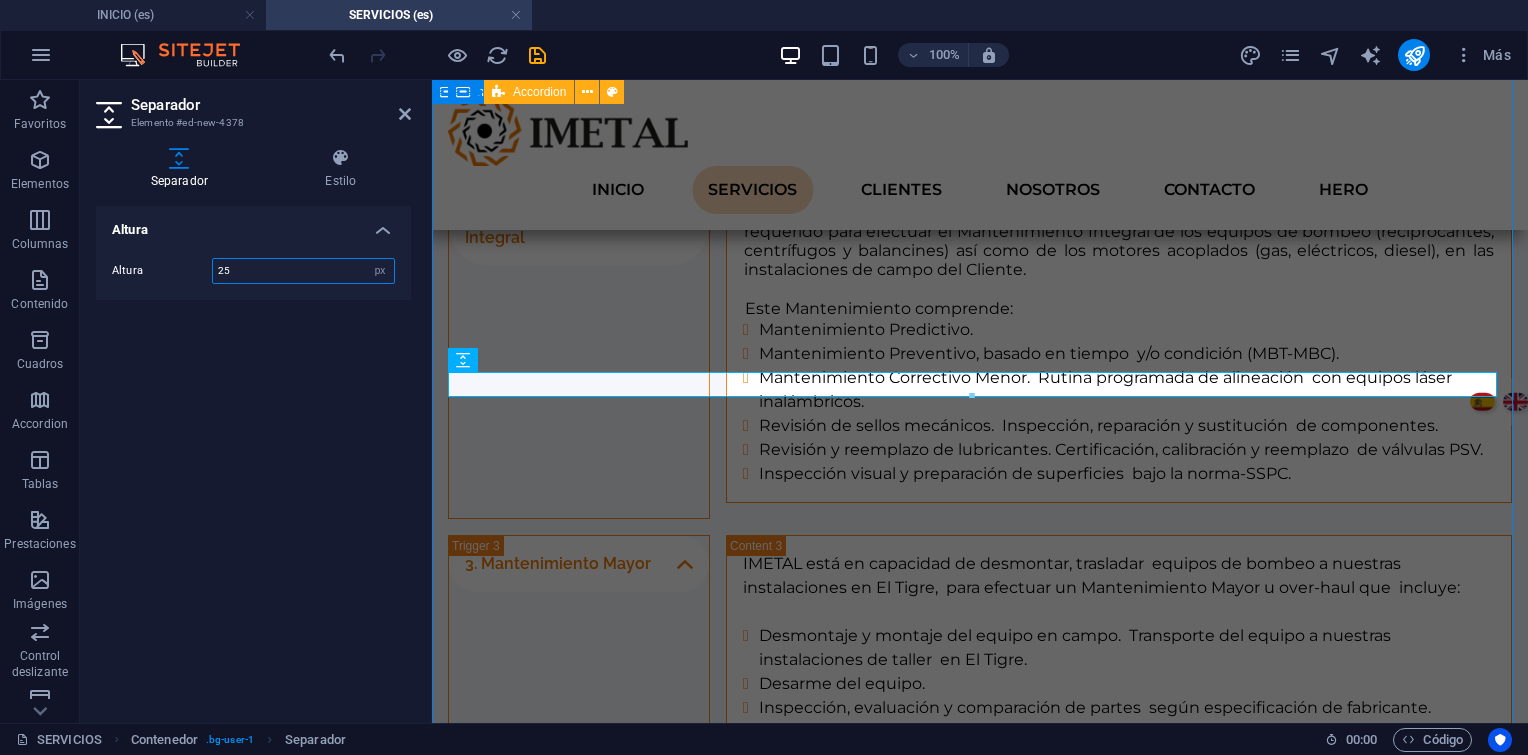 click on "25" at bounding box center (303, 271) 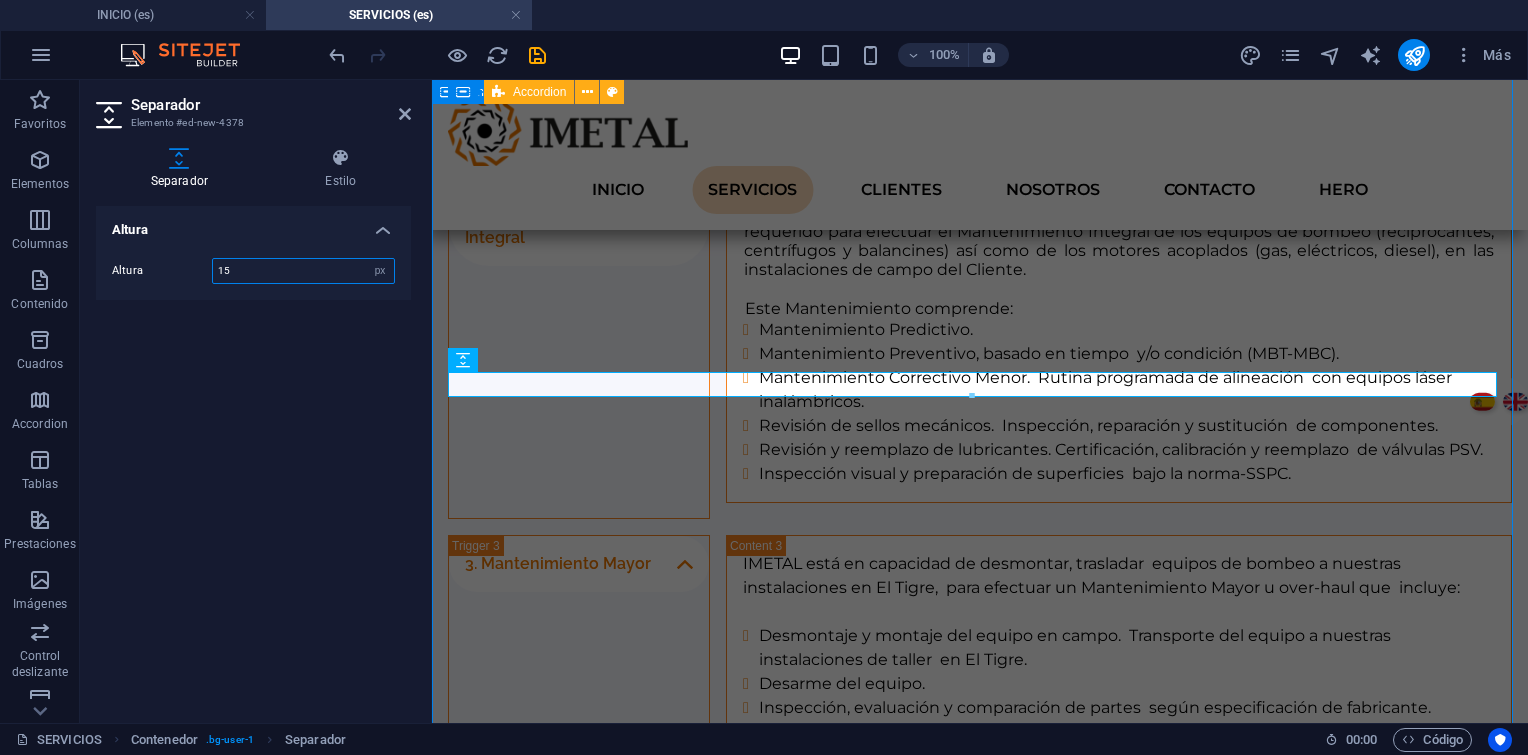 type on "15" 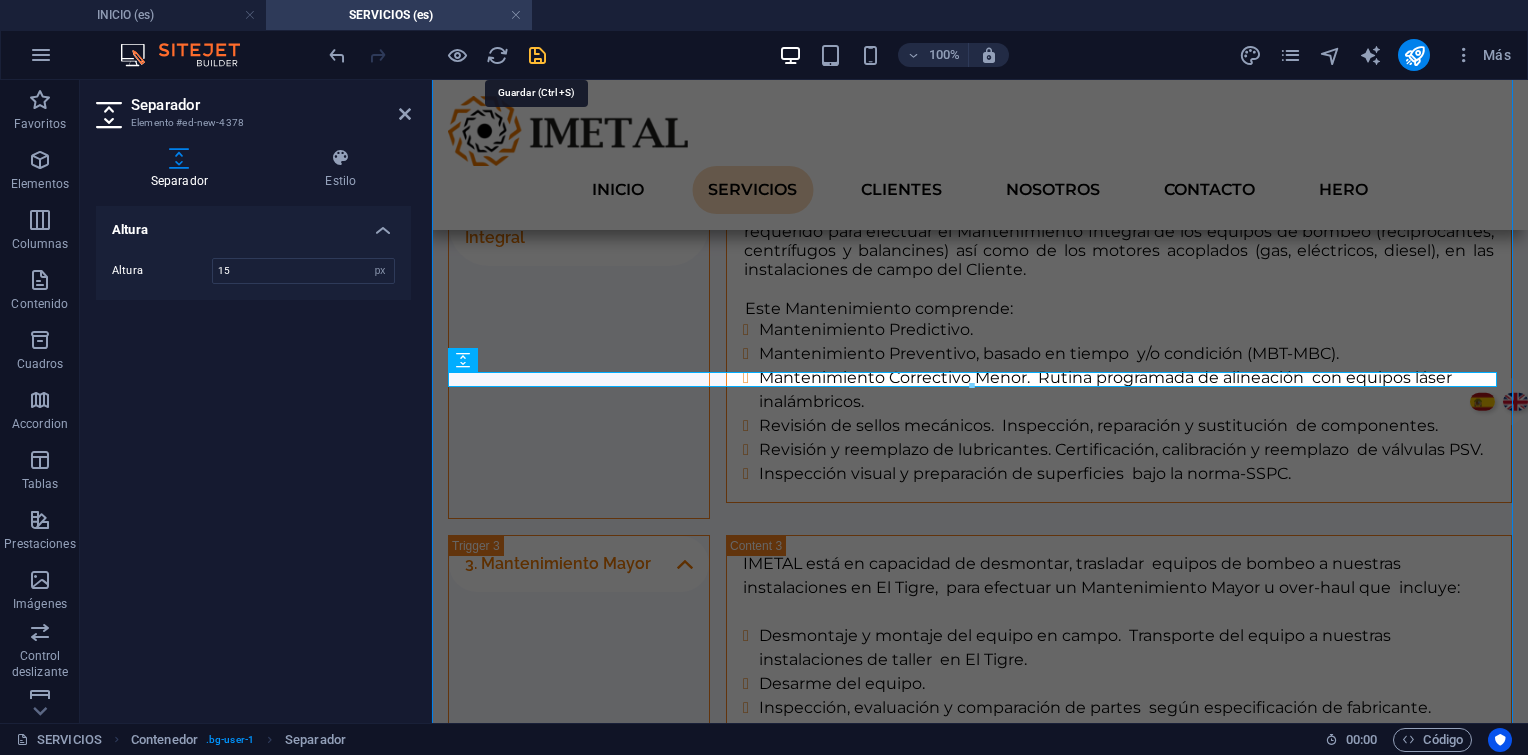 drag, startPoint x: 536, startPoint y: 44, endPoint x: 421, endPoint y: 68, distance: 117.47766 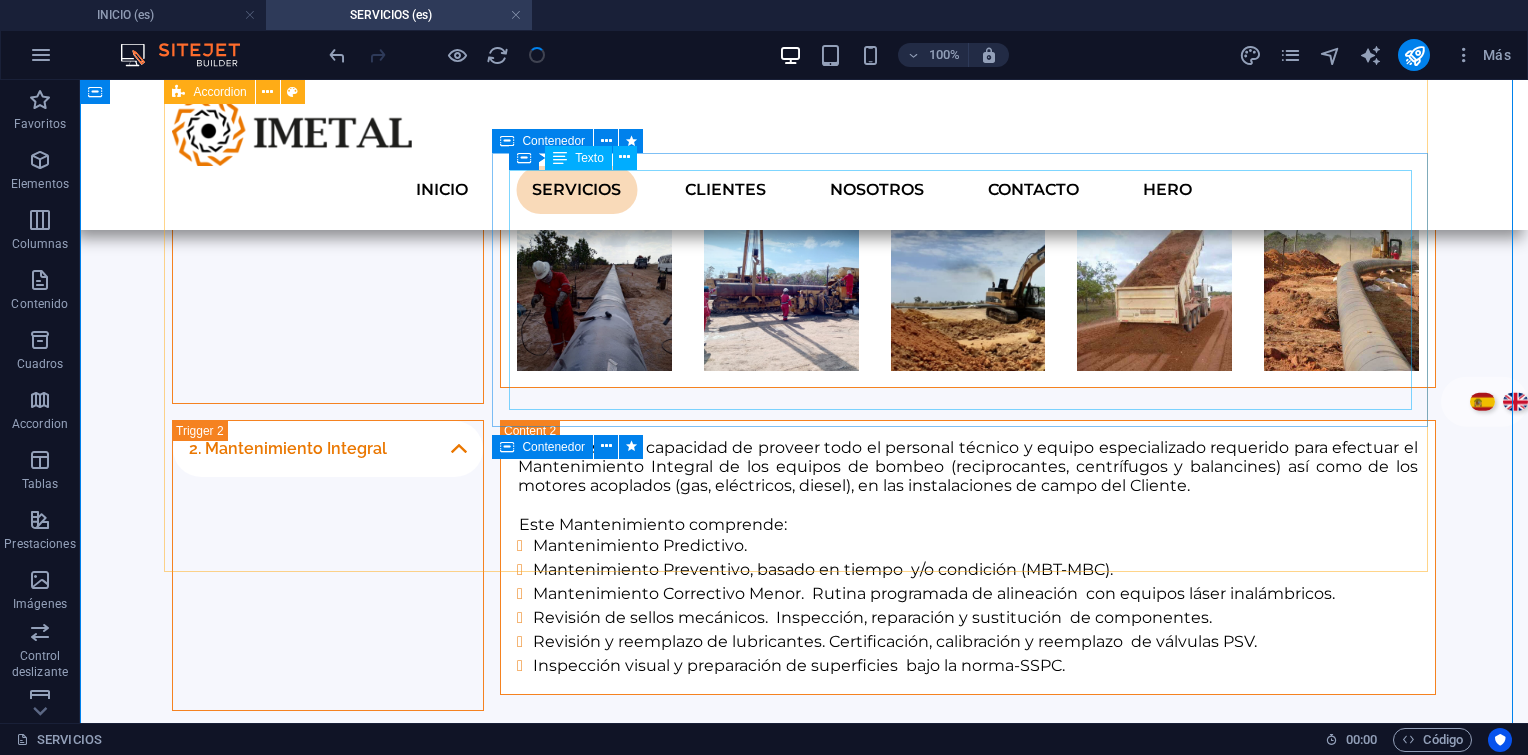 scroll, scrollTop: 1455, scrollLeft: 0, axis: vertical 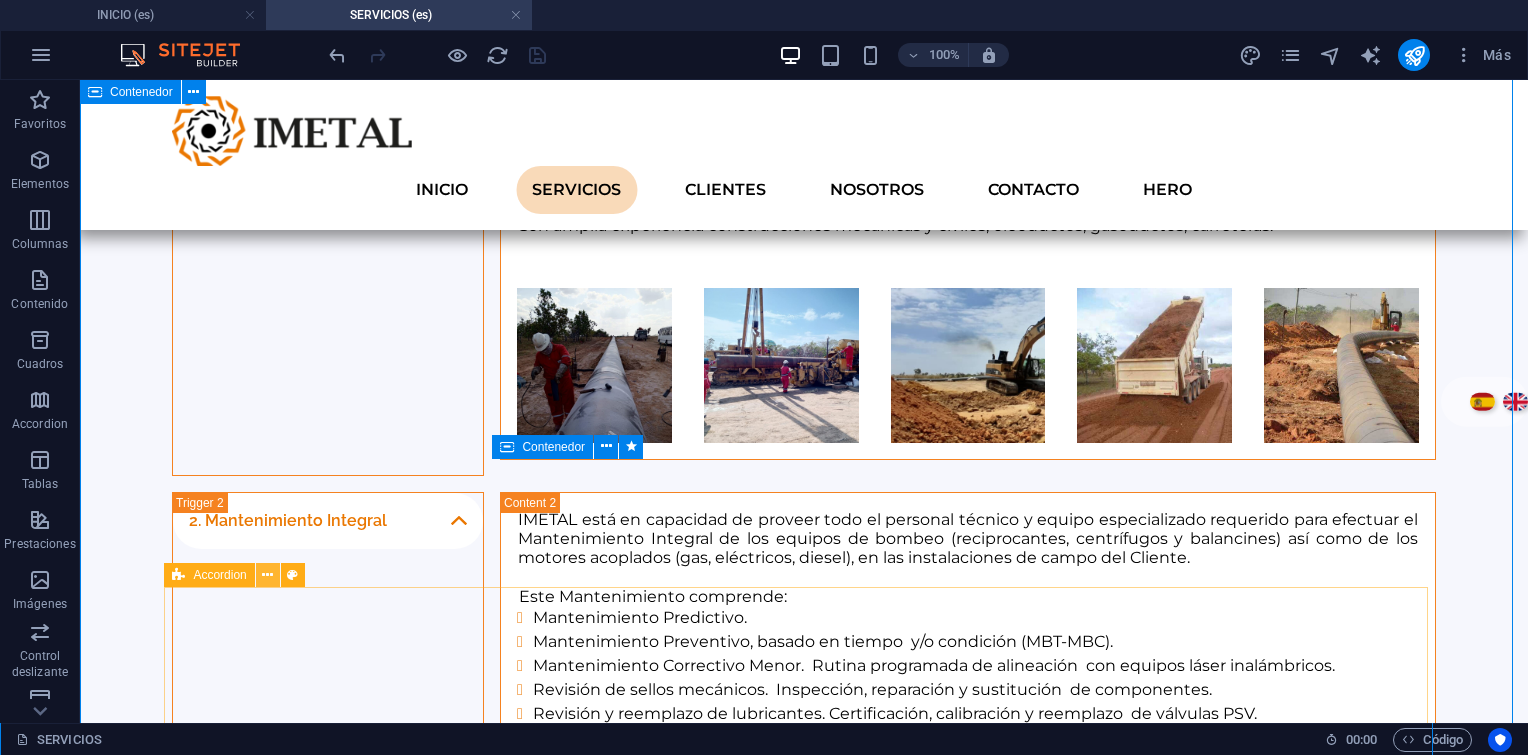 click at bounding box center [267, 575] 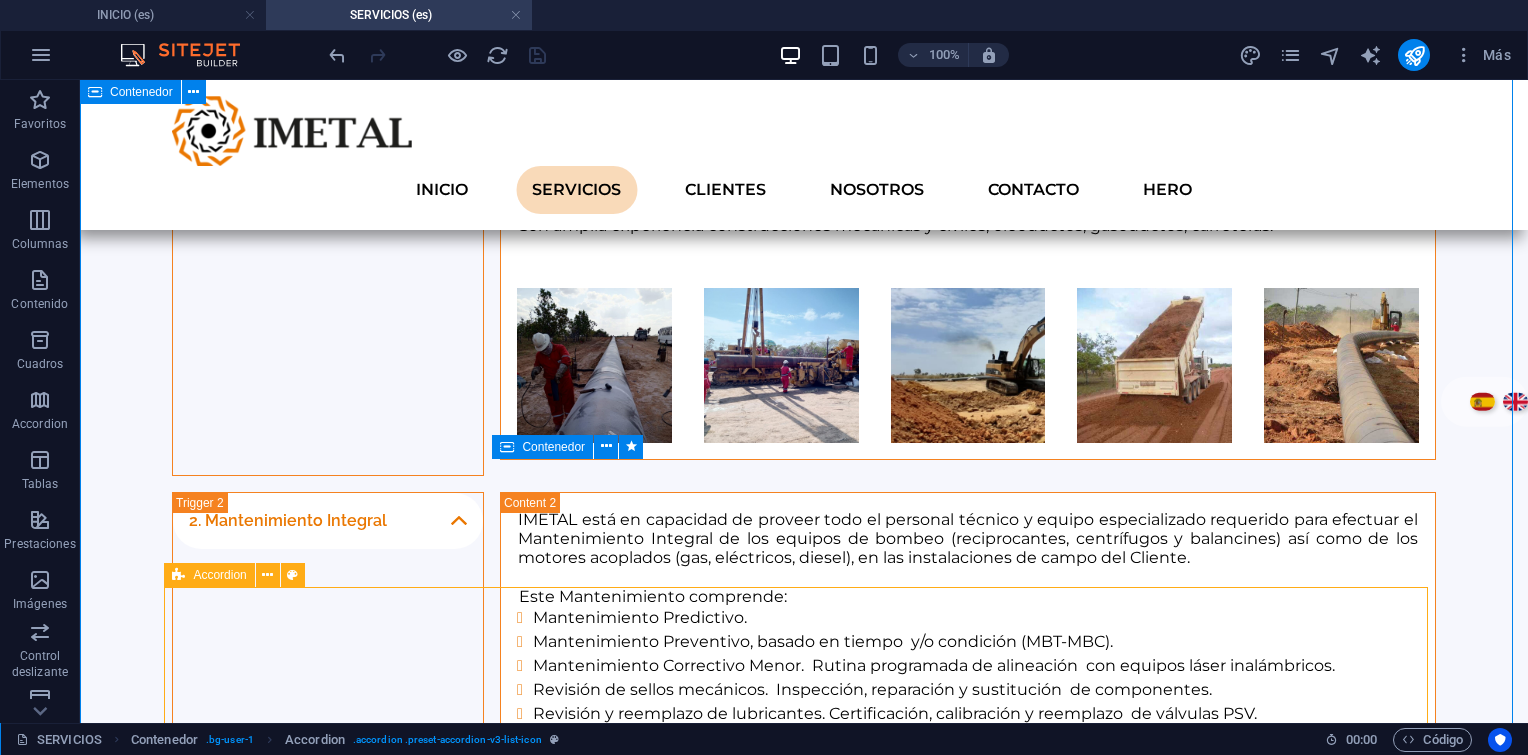 click at bounding box center [178, 575] 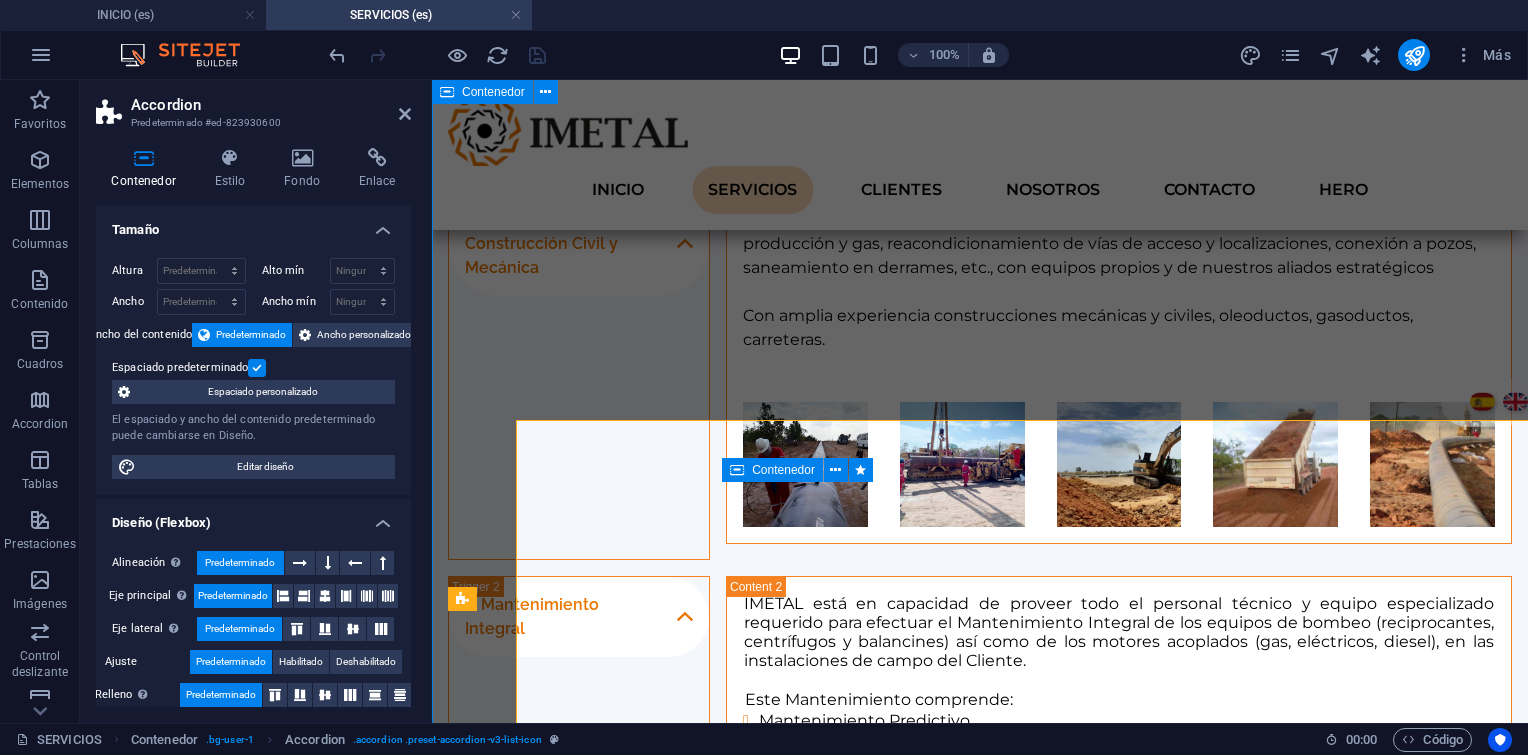scroll, scrollTop: 1622, scrollLeft: 0, axis: vertical 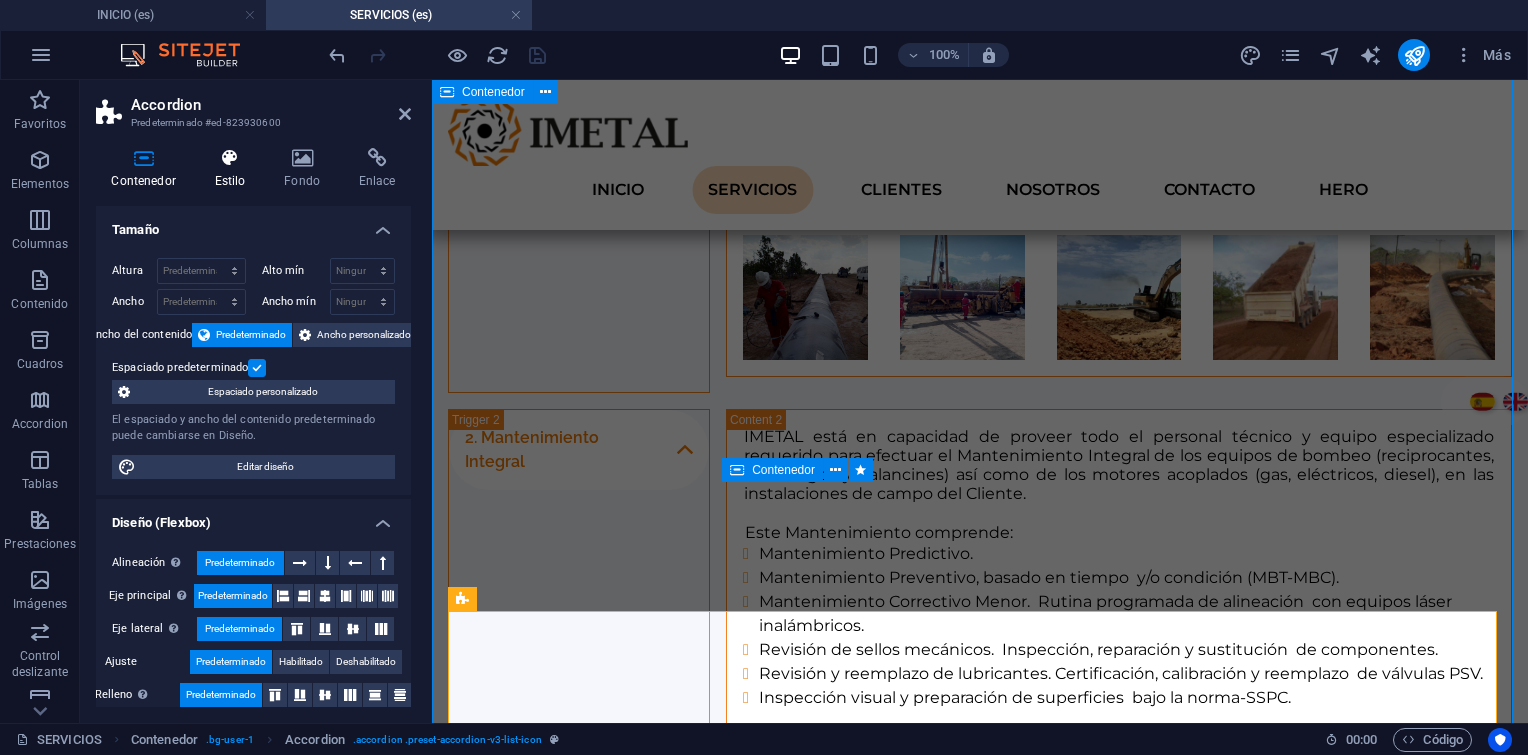 click at bounding box center [230, 158] 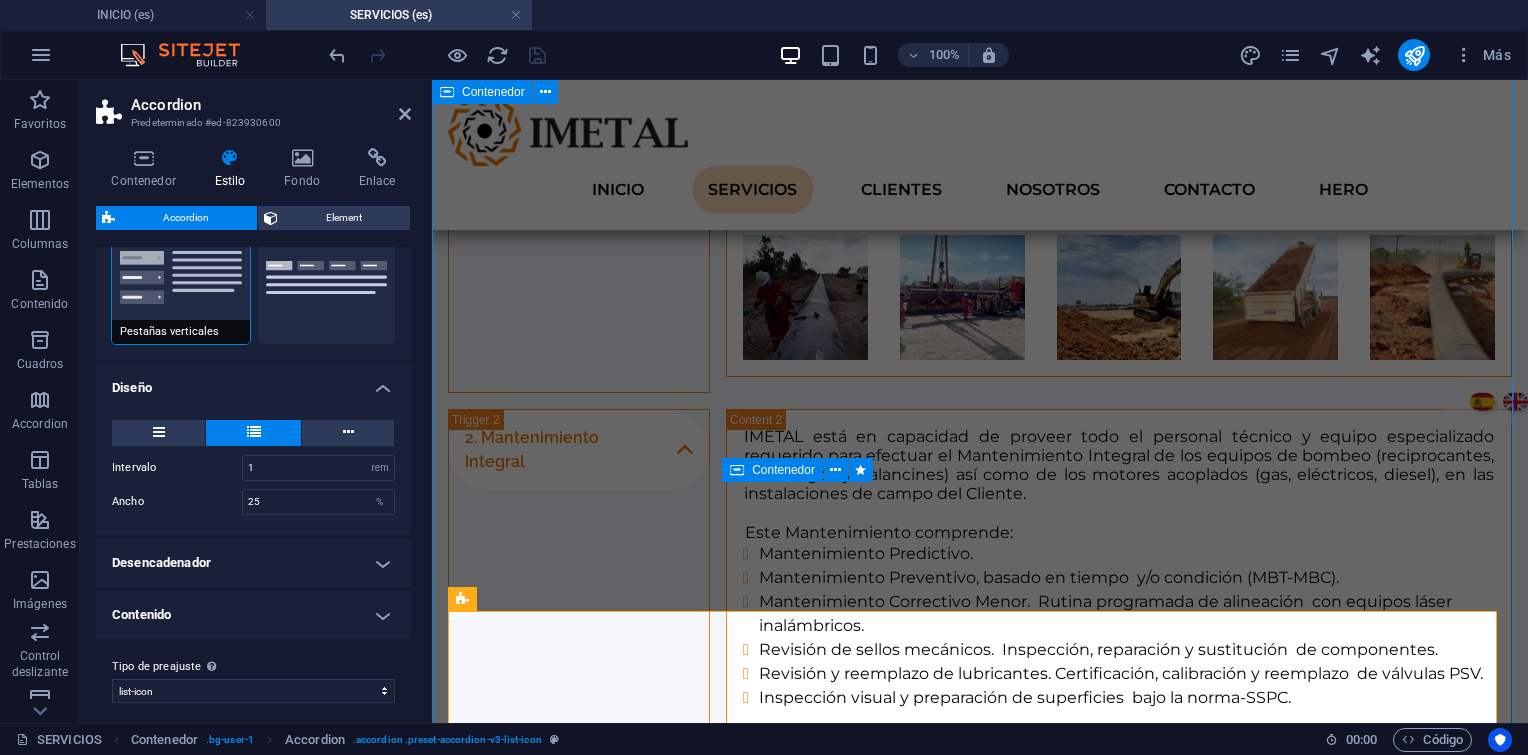 scroll, scrollTop: 236, scrollLeft: 0, axis: vertical 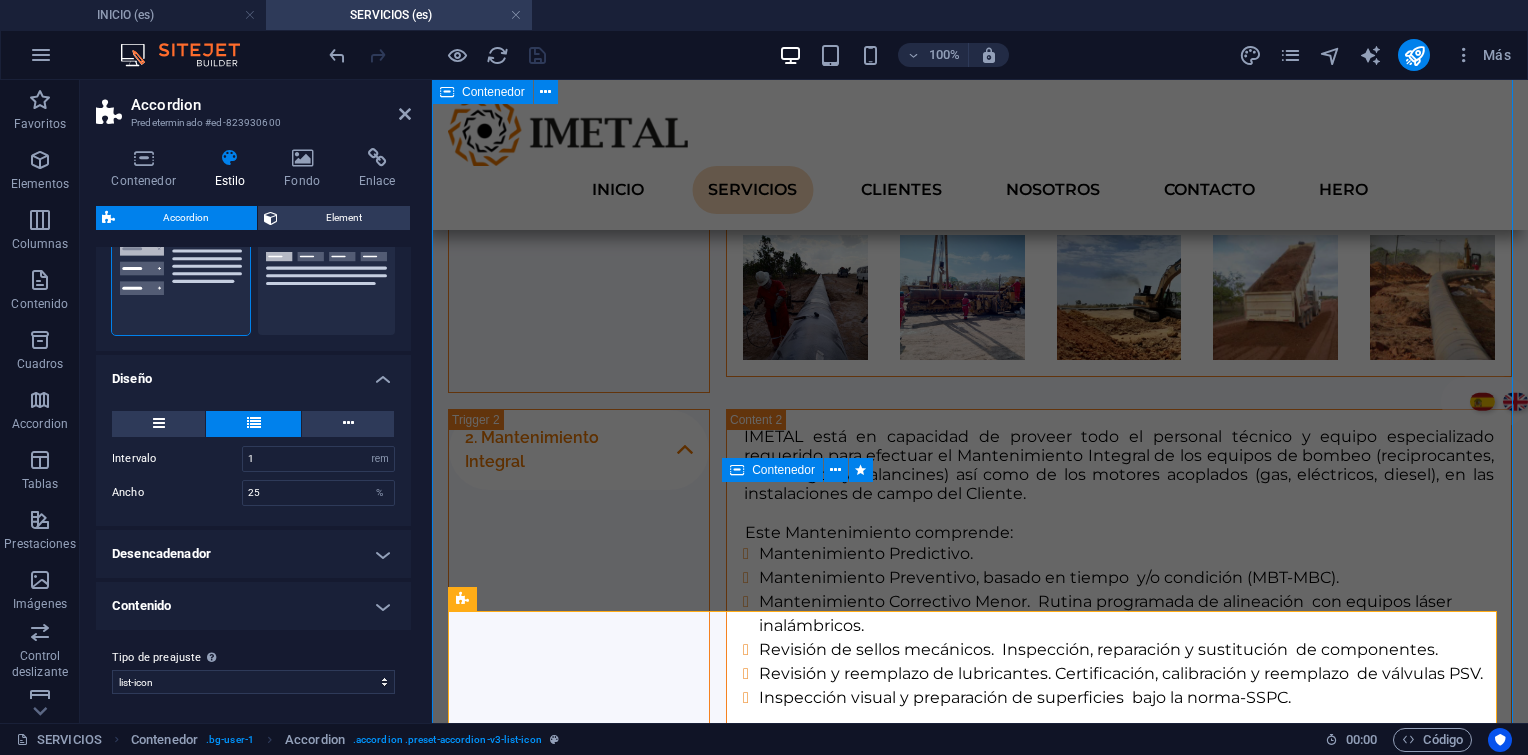 click on "Desencadenador" at bounding box center (253, 554) 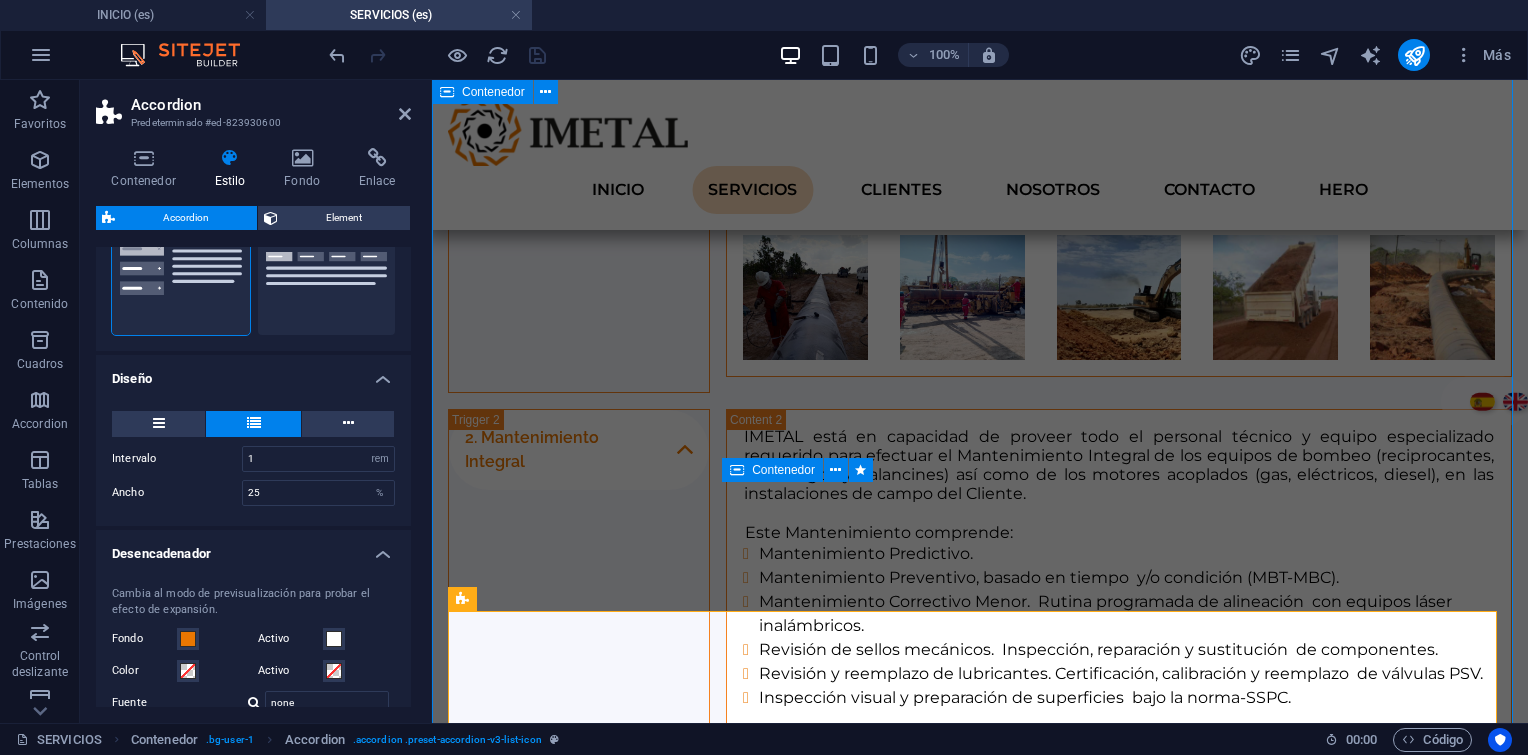 click on "Desencadenador" at bounding box center [253, 548] 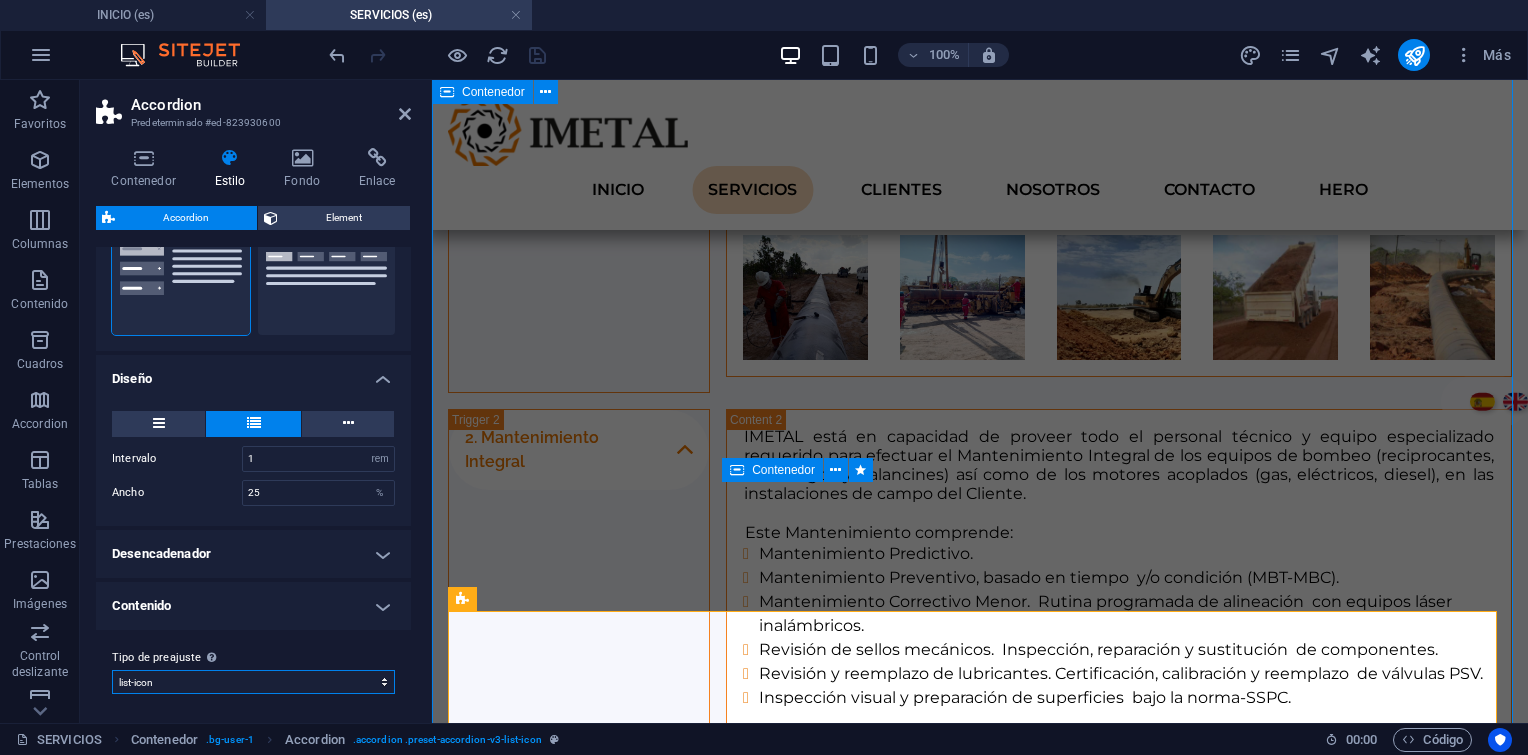 click on "list-icon Añadir tipo de preajuste" at bounding box center [253, 682] 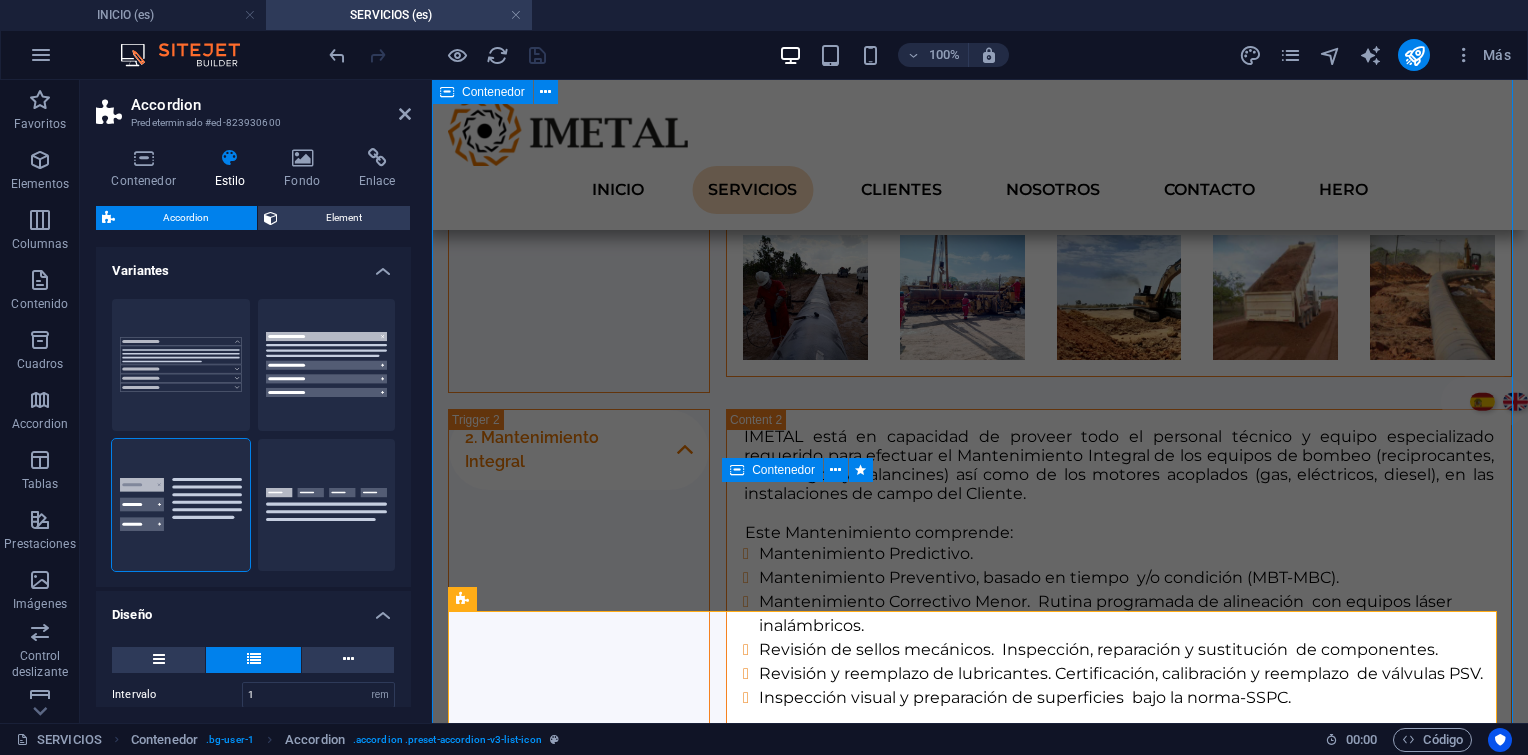 click on "Variantes" at bounding box center (253, 265) 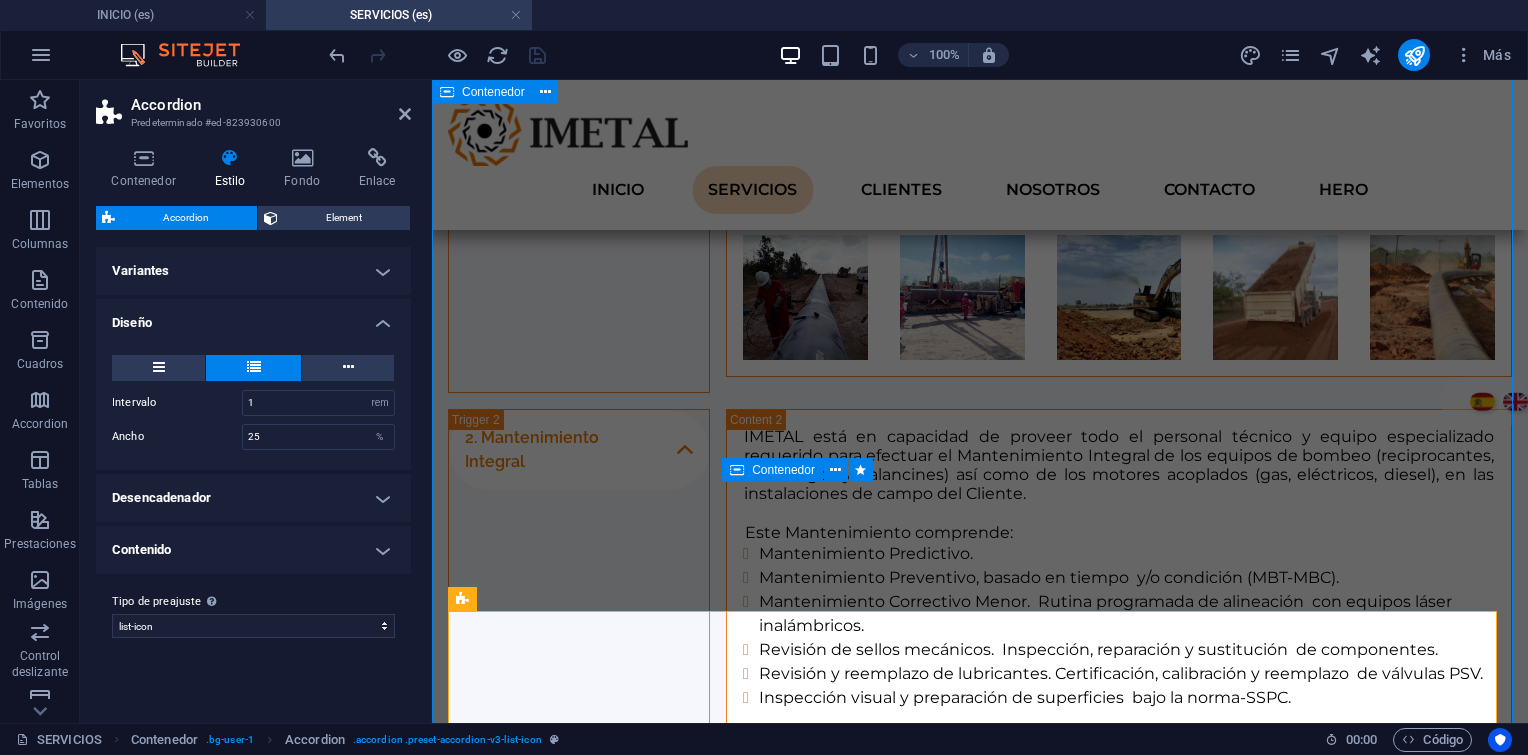 click on "Diseño" at bounding box center (253, 317) 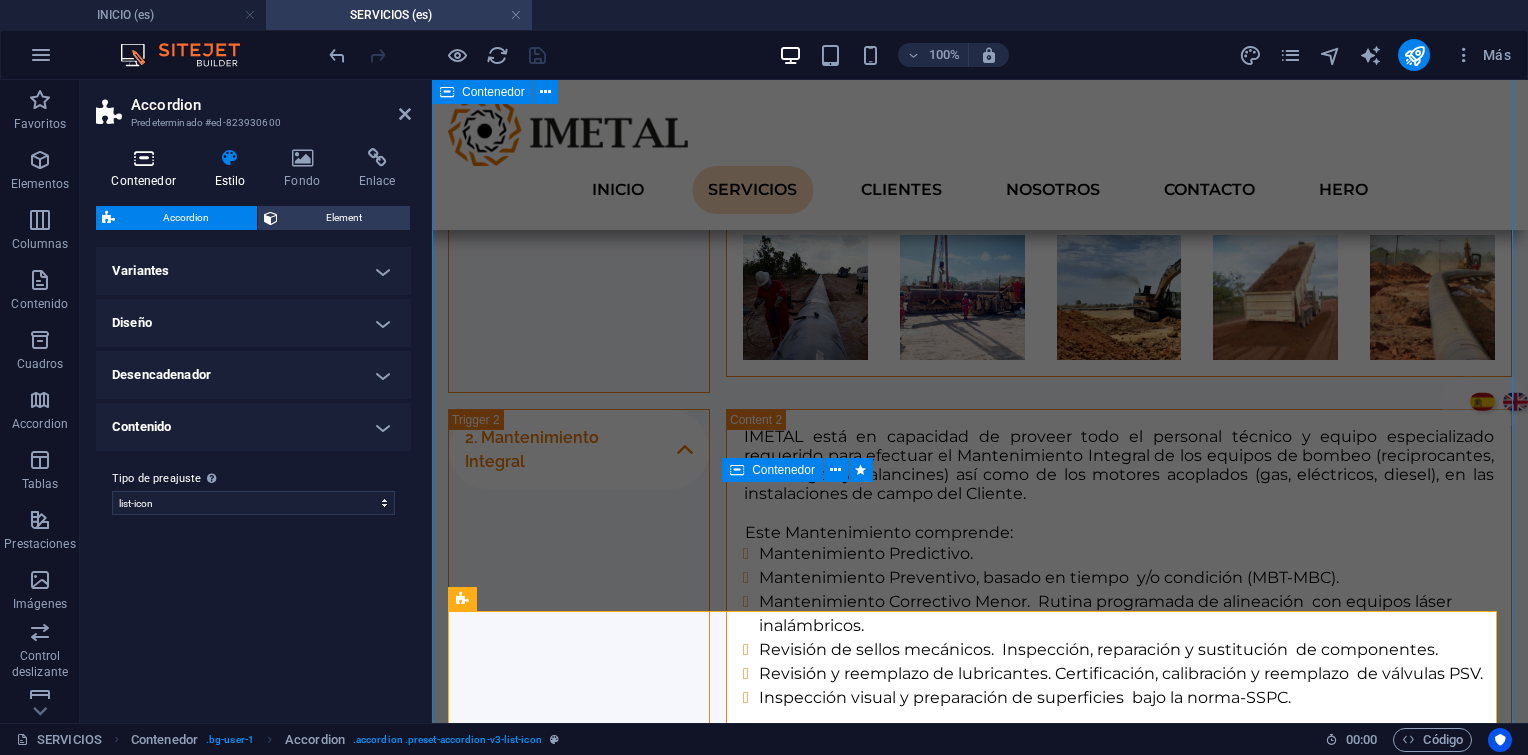 click at bounding box center (143, 158) 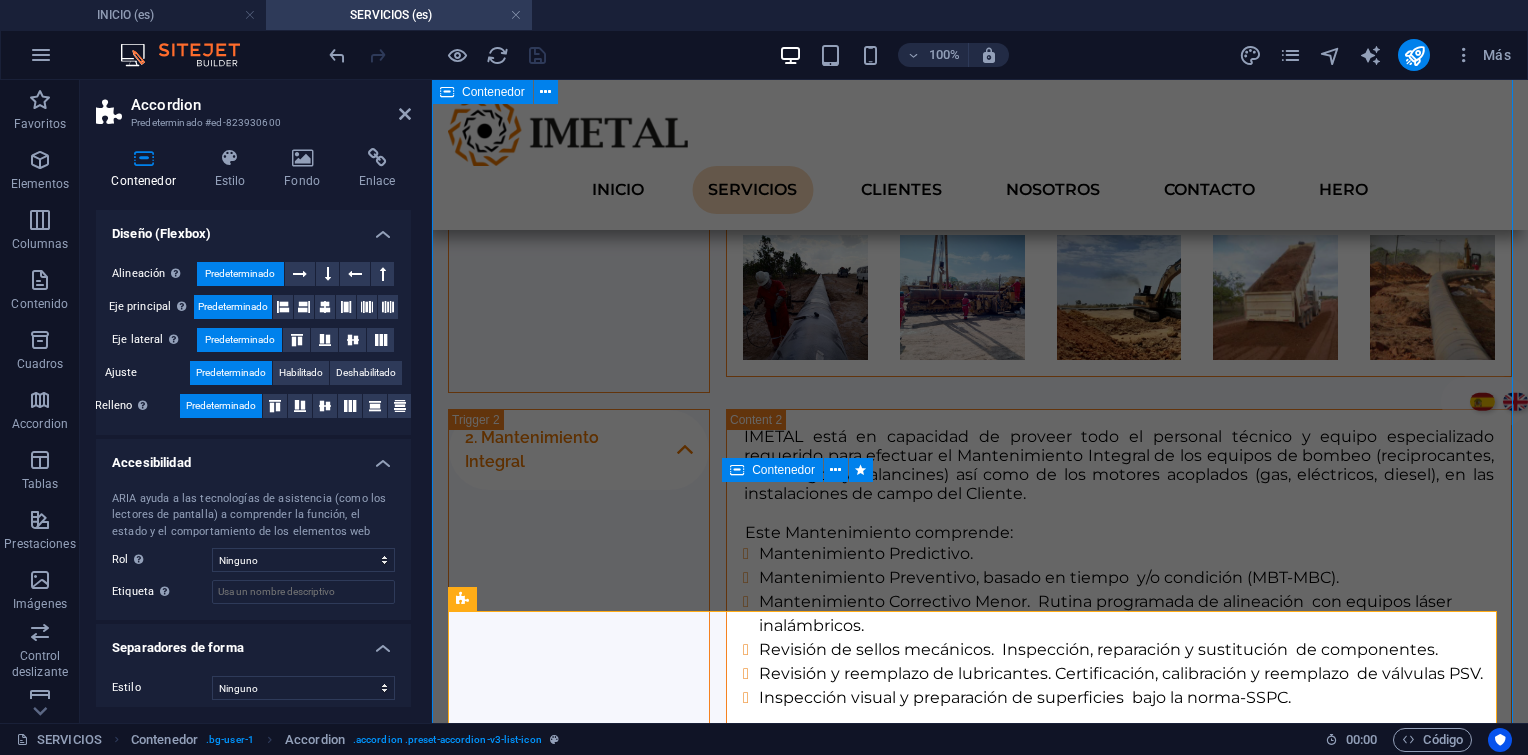 scroll, scrollTop: 296, scrollLeft: 0, axis: vertical 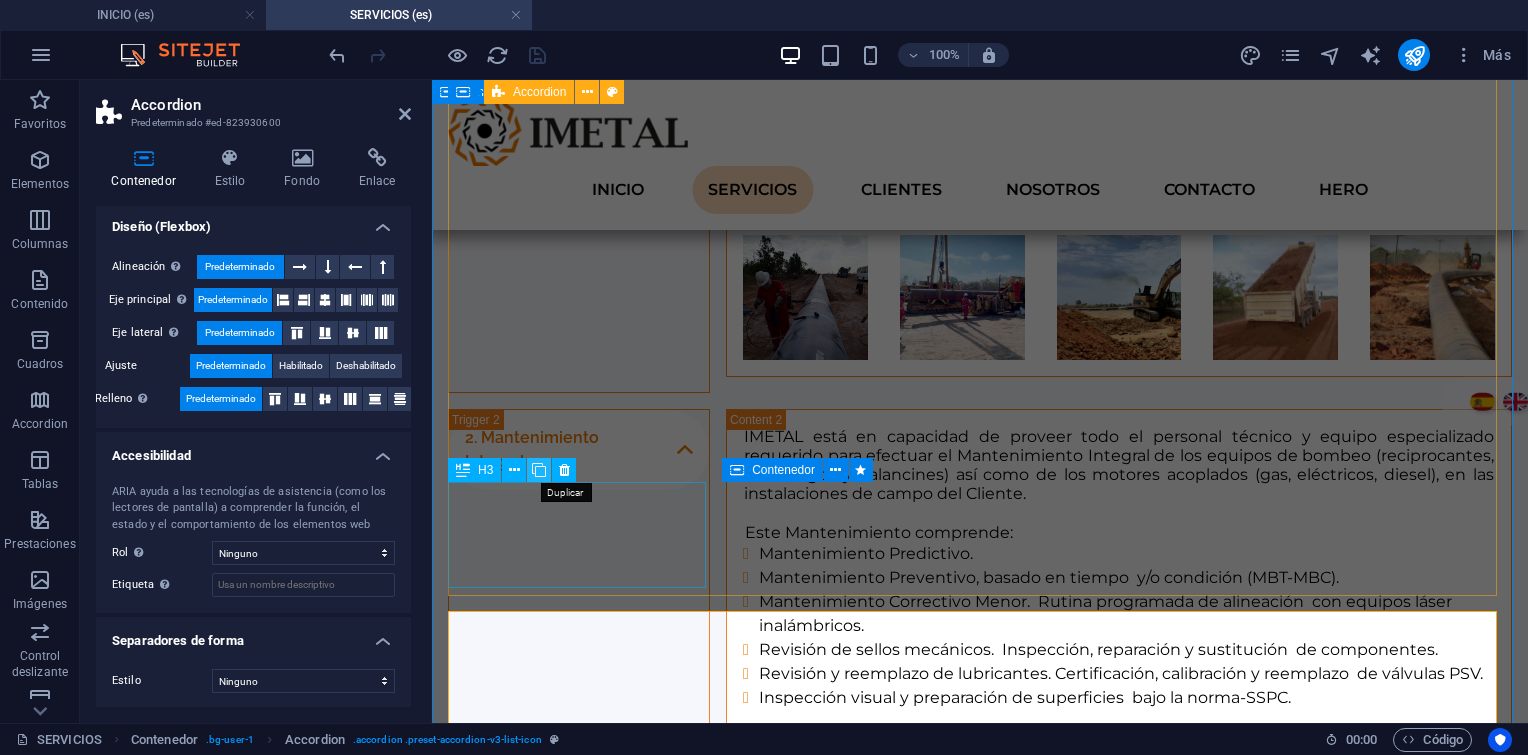 click at bounding box center (539, 470) 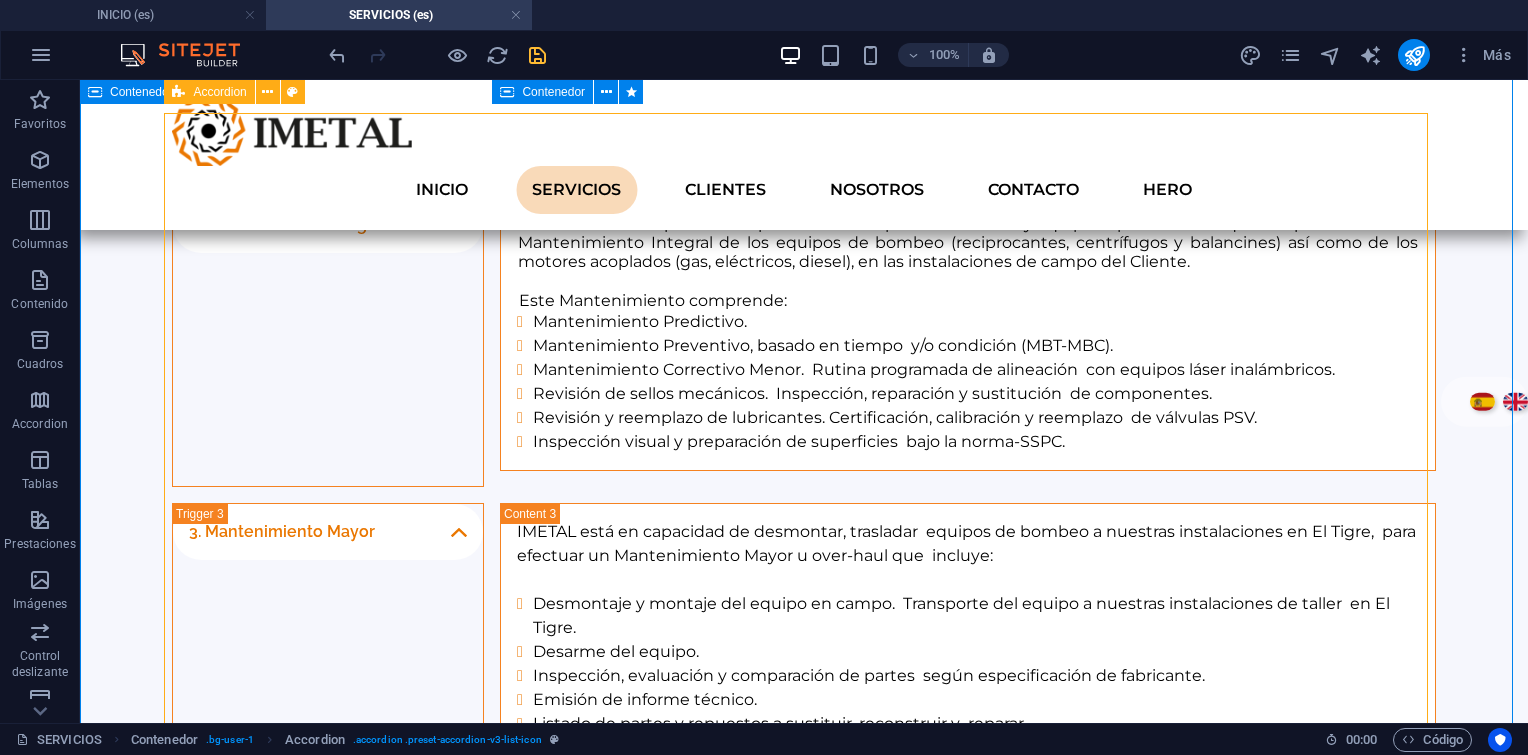 scroll, scrollTop: 1731, scrollLeft: 0, axis: vertical 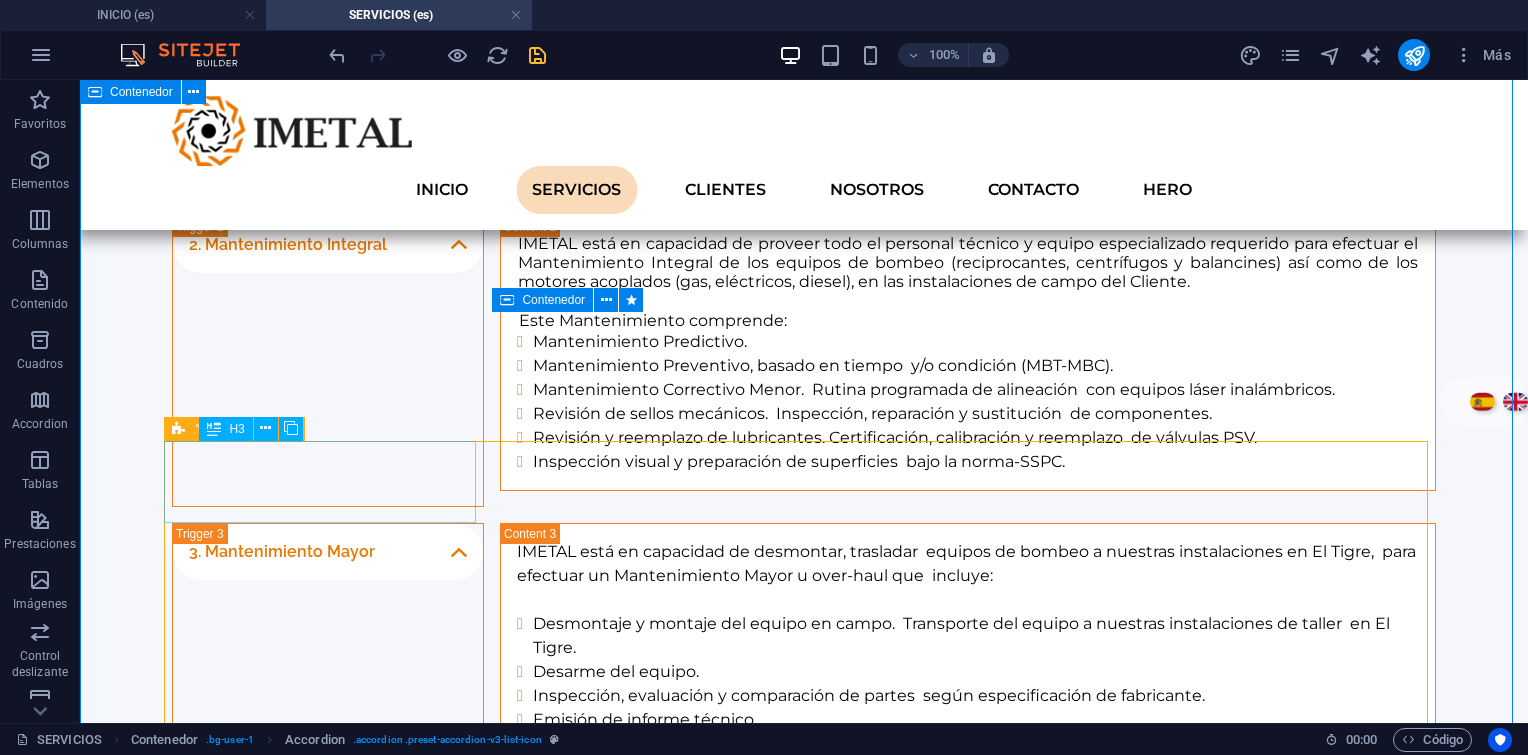 click on "5. Centro de Servicio y mecanizado (Work Shop)" at bounding box center (328, 1275) 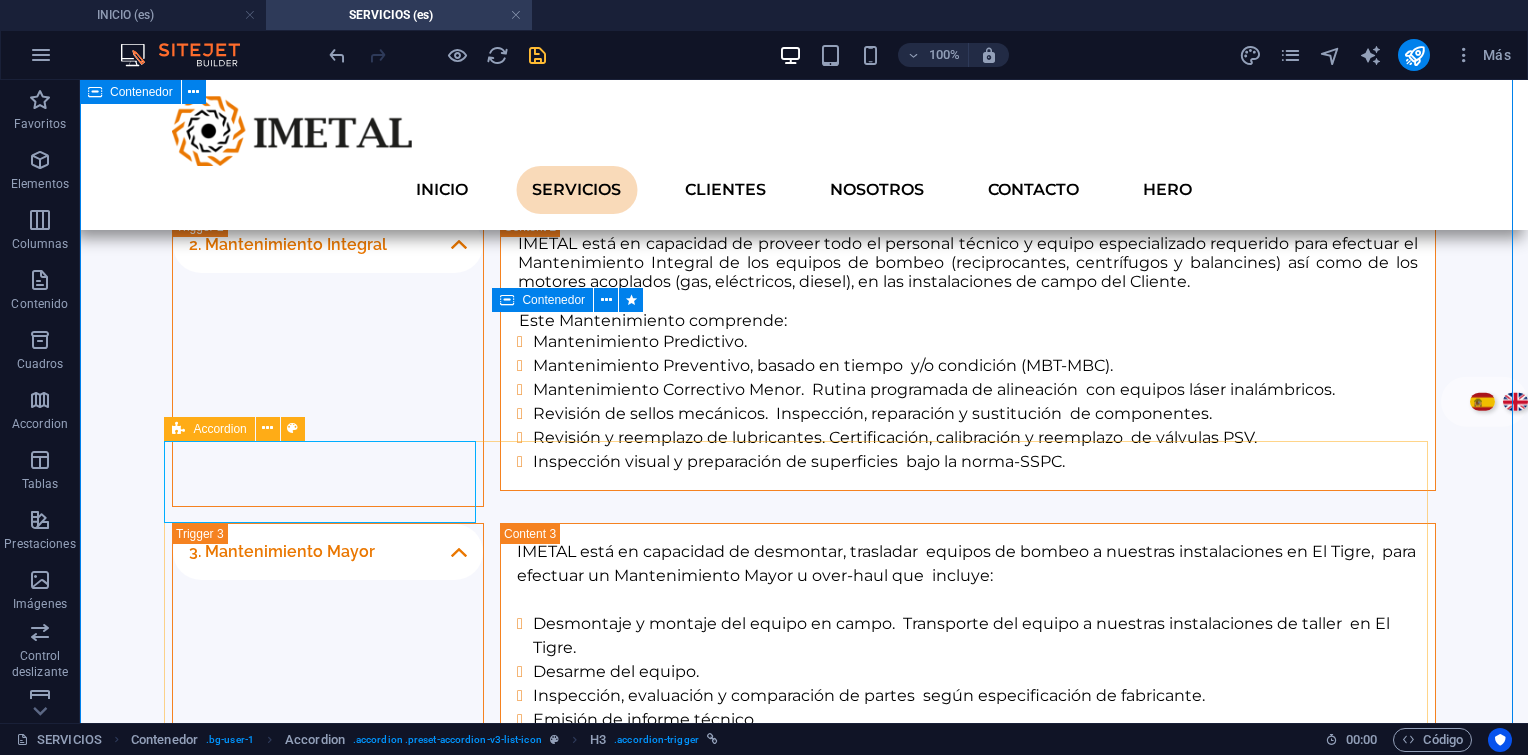 click at bounding box center [178, 429] 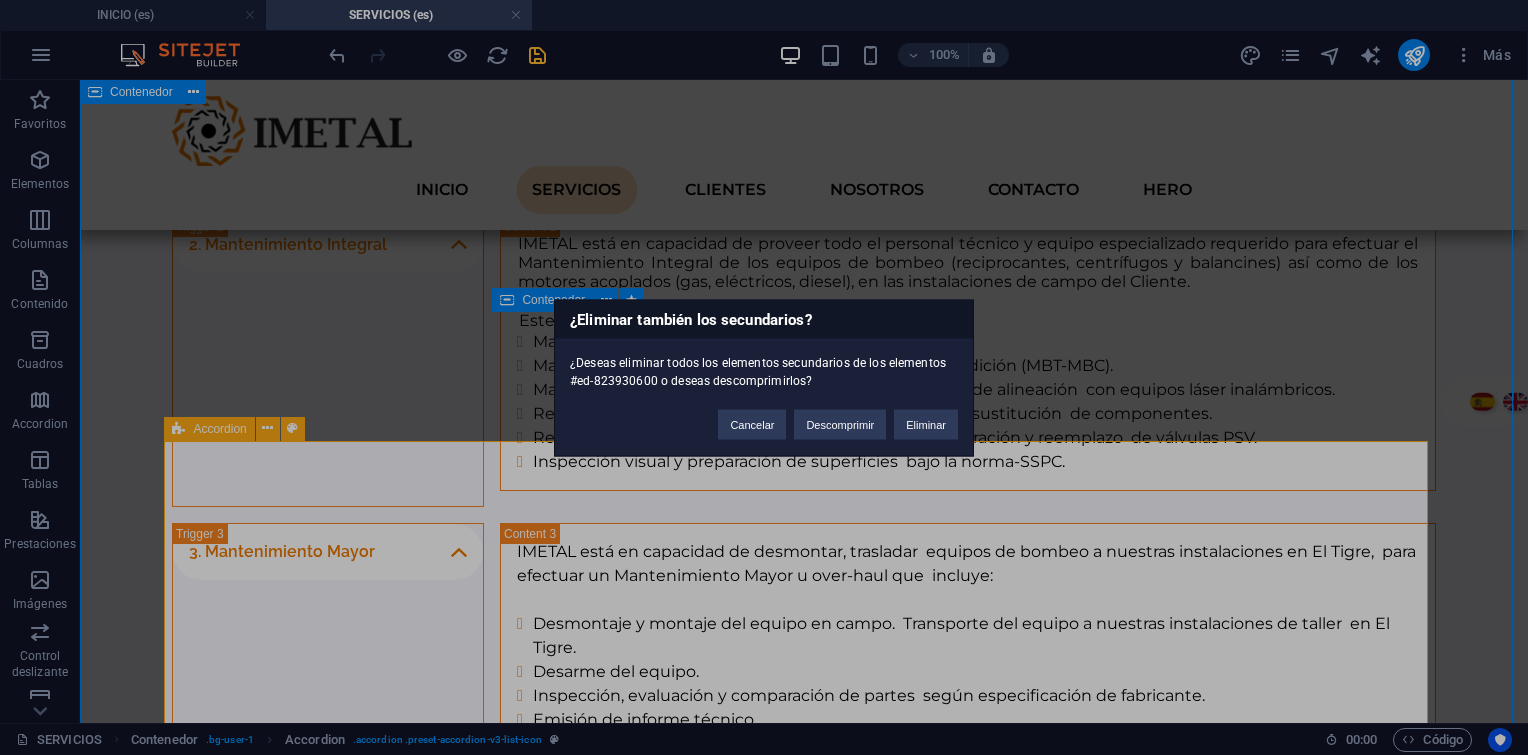 type 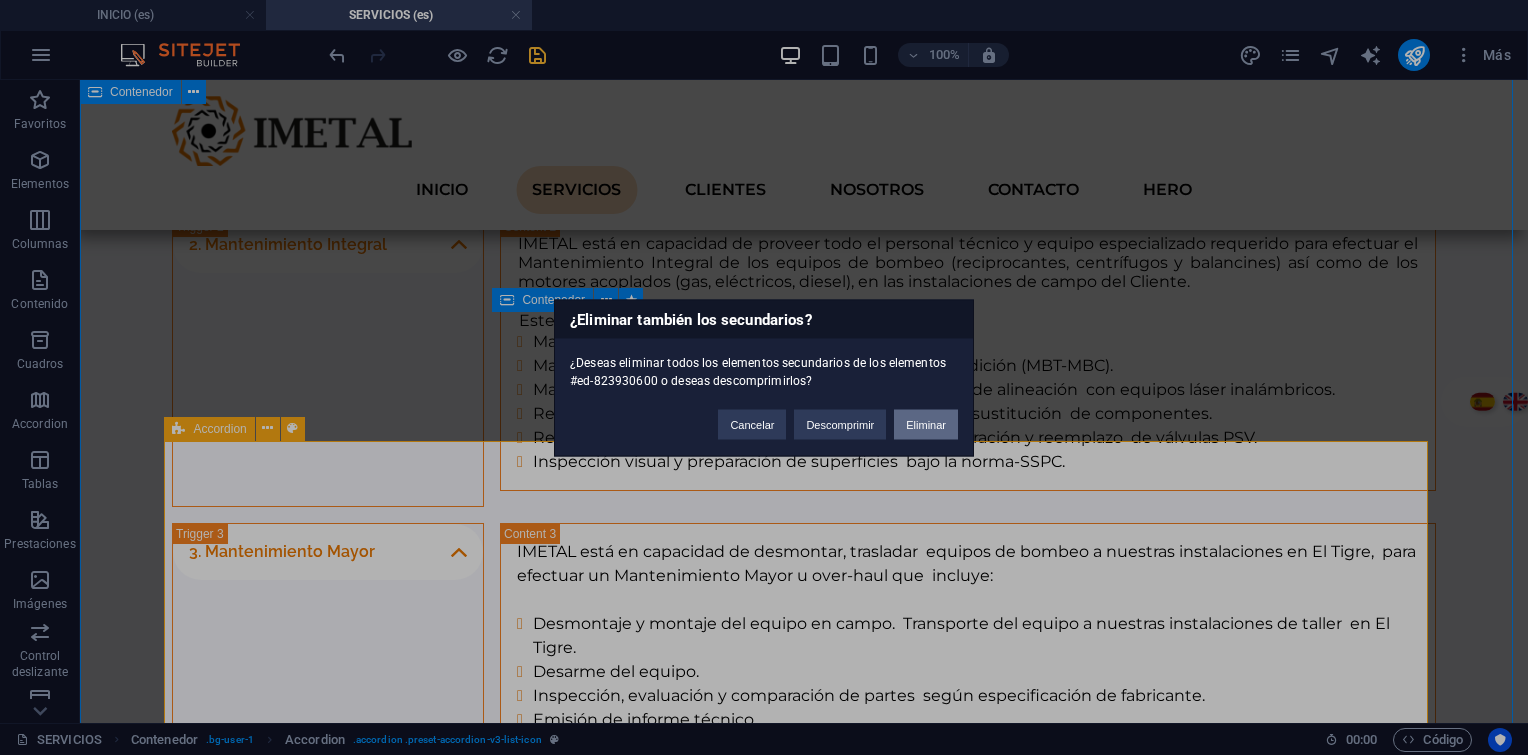 click on "Eliminar" at bounding box center (926, 424) 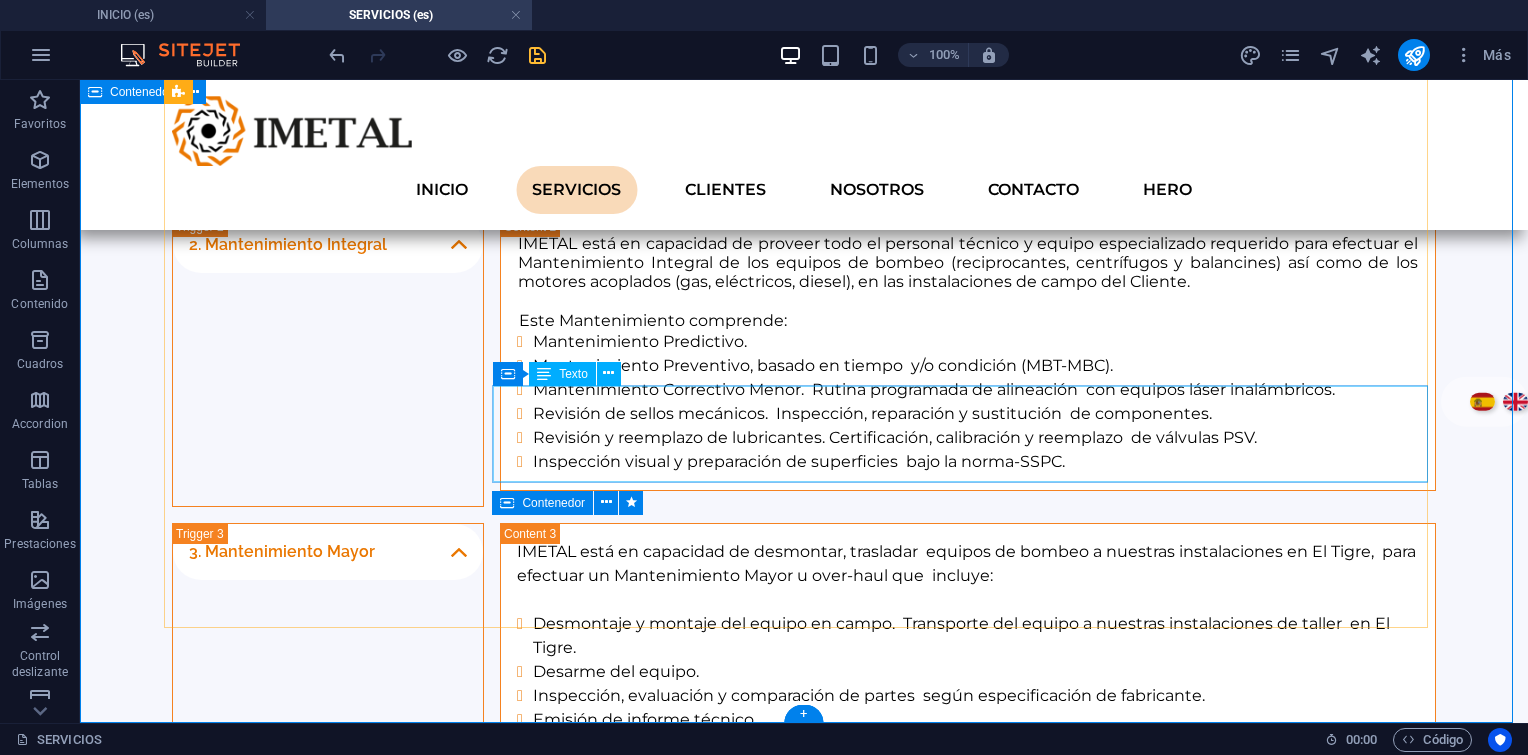 scroll, scrollTop: 1528, scrollLeft: 0, axis: vertical 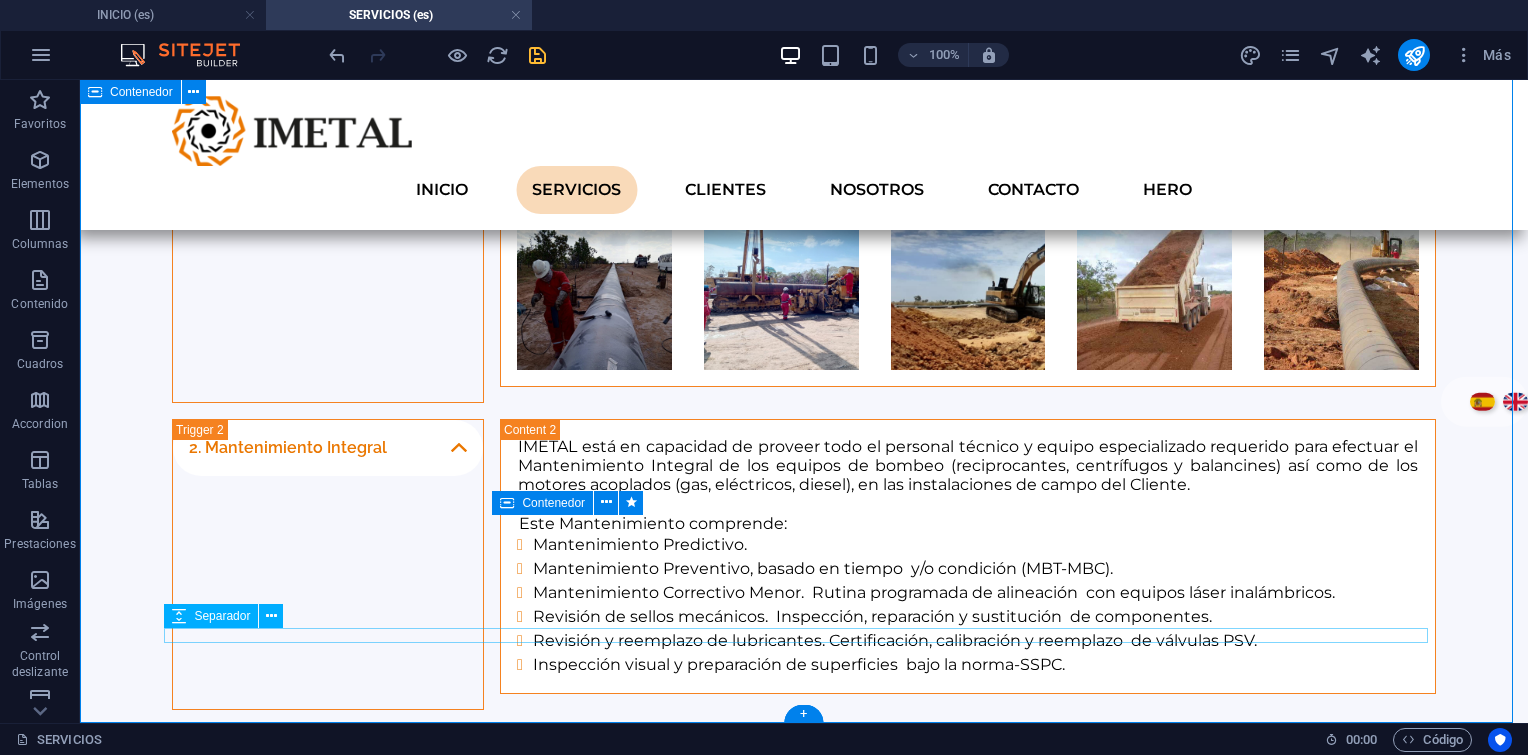 click at bounding box center (804, 1283) 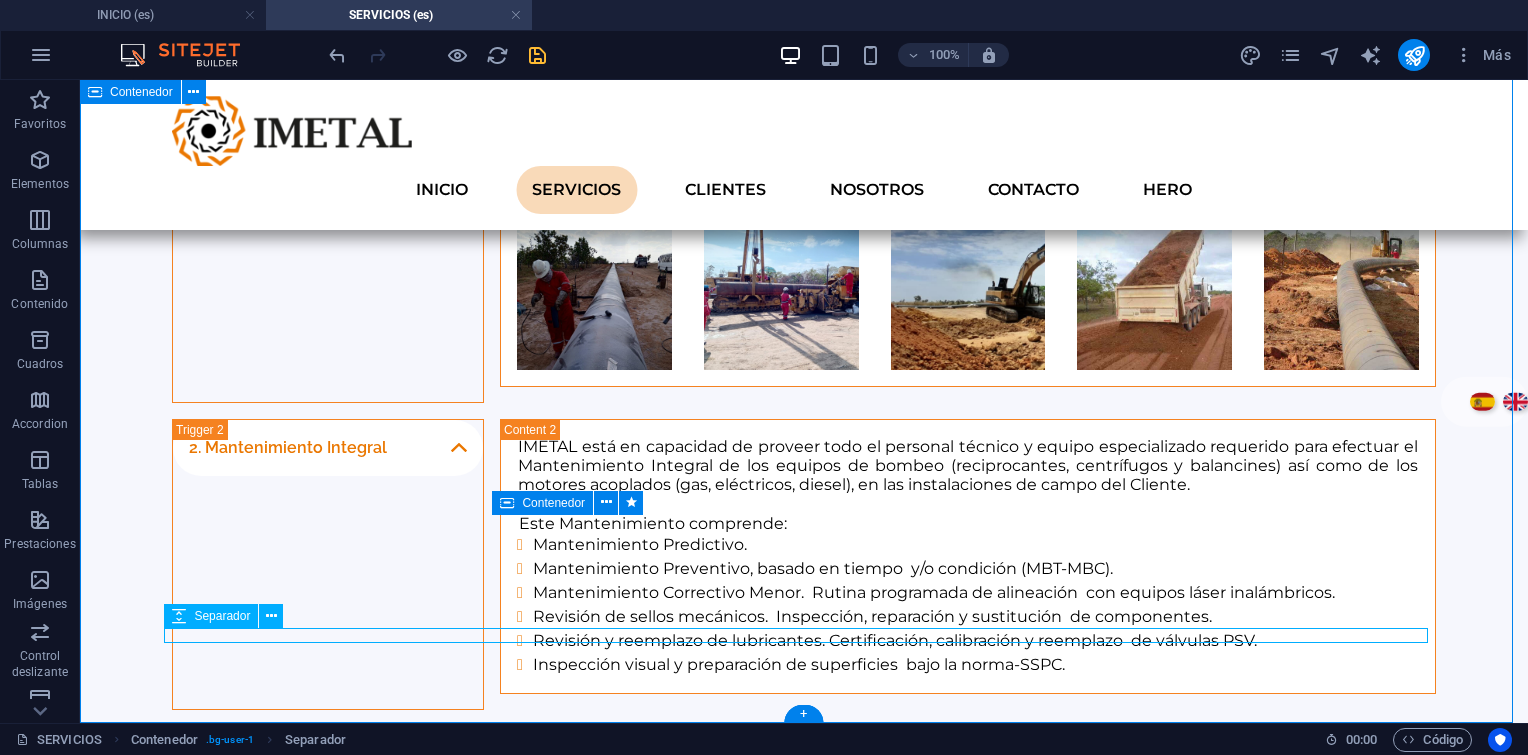 scroll, scrollTop: 1513, scrollLeft: 0, axis: vertical 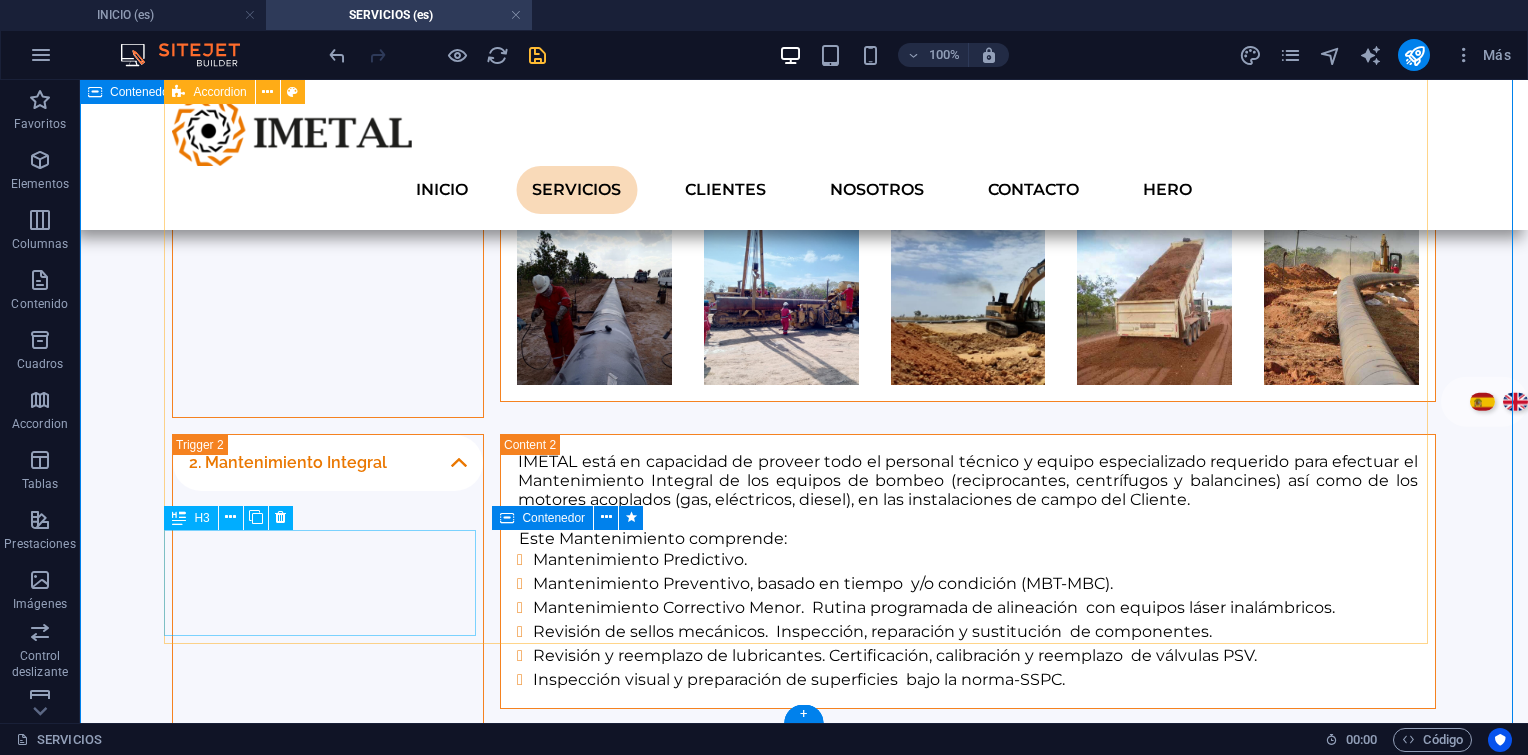 click on "4. Reconstrucción y mantenimiento de equipos rotativos" at bounding box center [328, 1234] 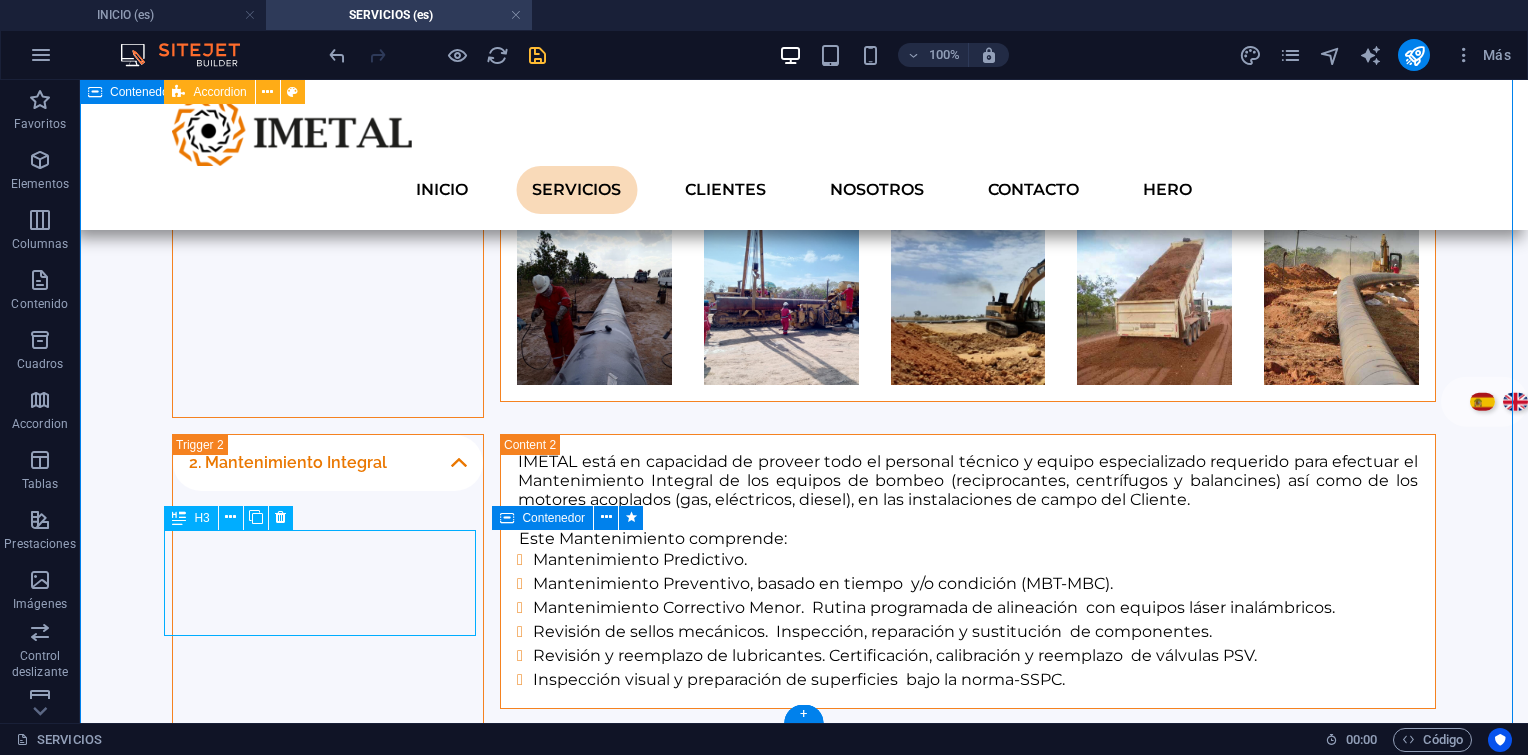click on "4. Reconstrucción y mantenimiento de equipos rotativos" at bounding box center [328, 1234] 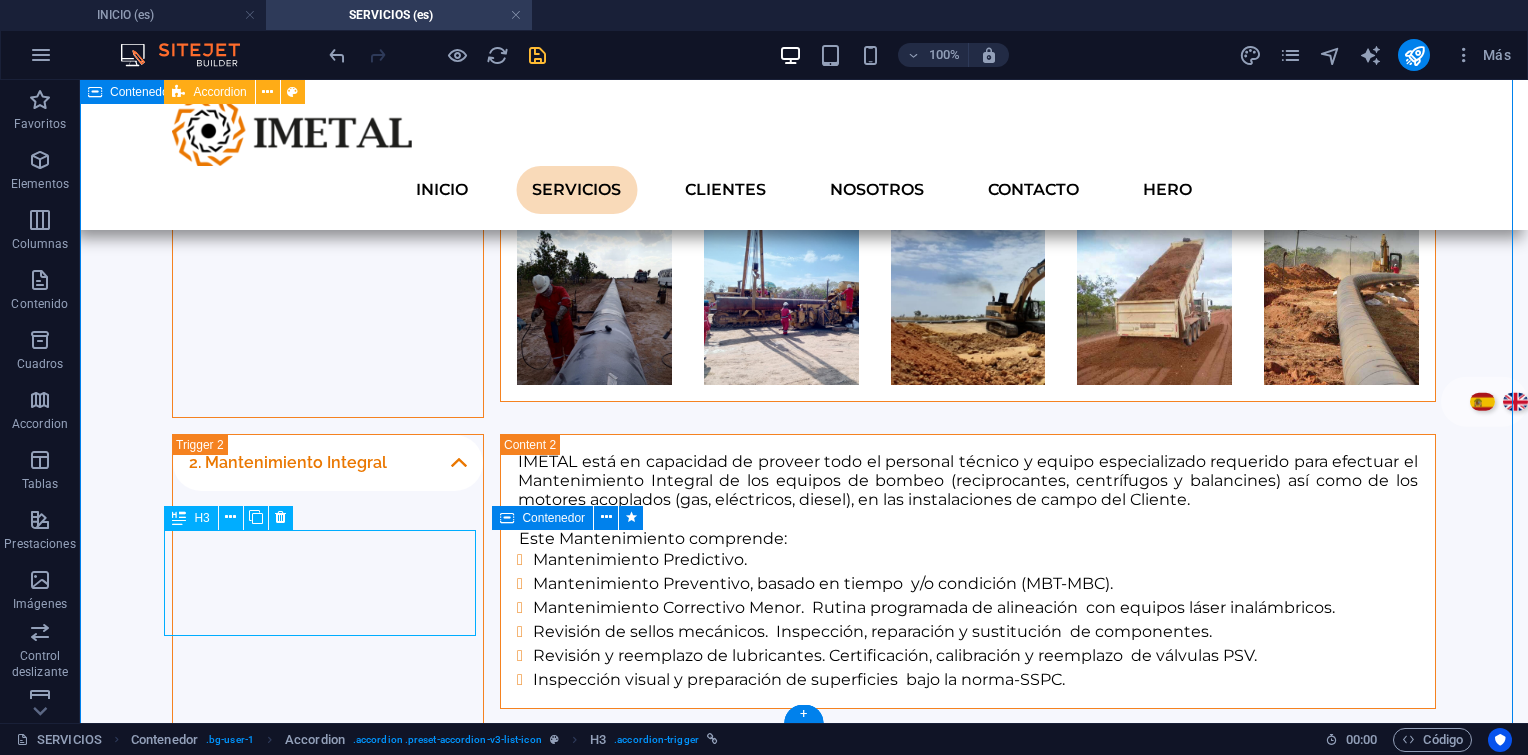 click on "4. Reconstrucción y mantenimiento de equipos rotativos" at bounding box center (328, 1234) 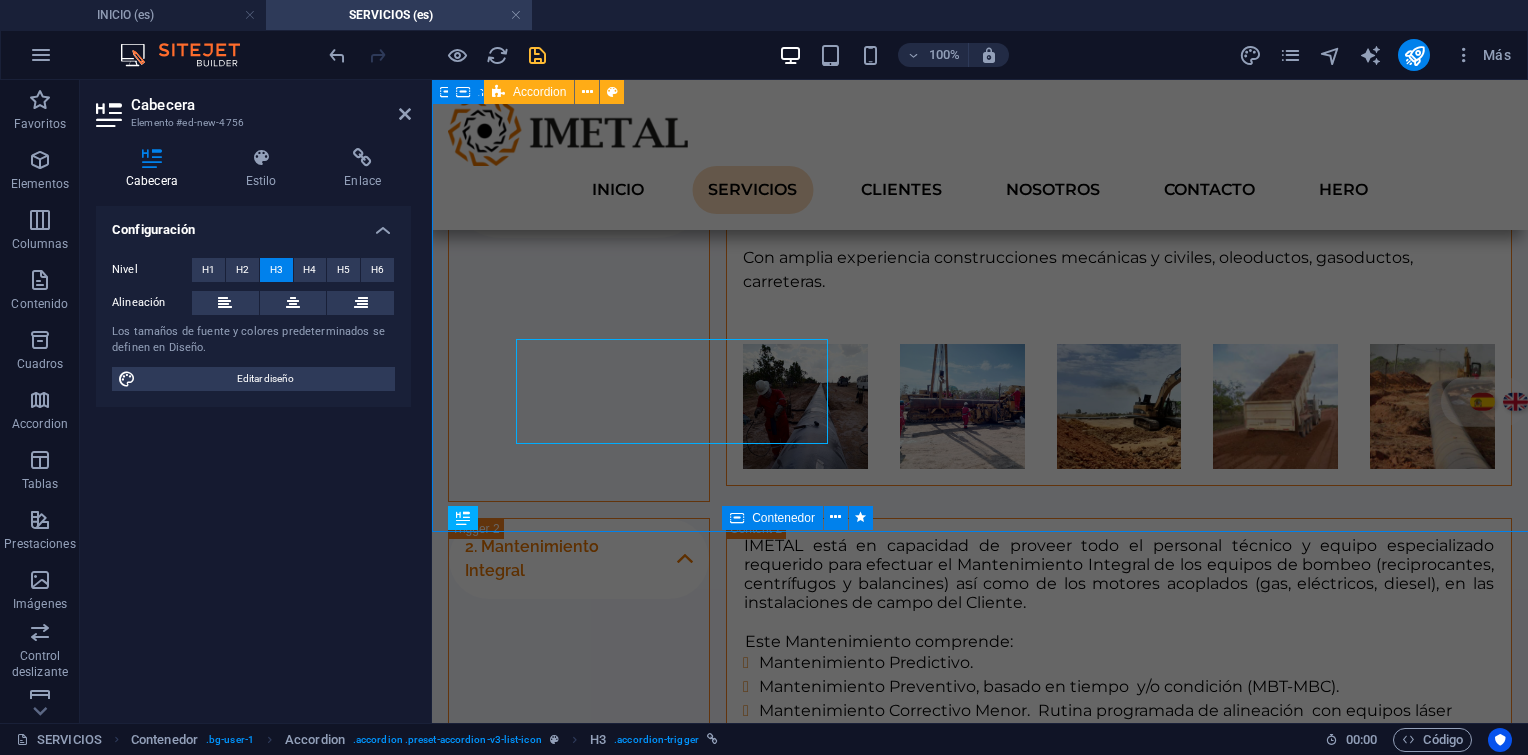 scroll, scrollTop: 1704, scrollLeft: 0, axis: vertical 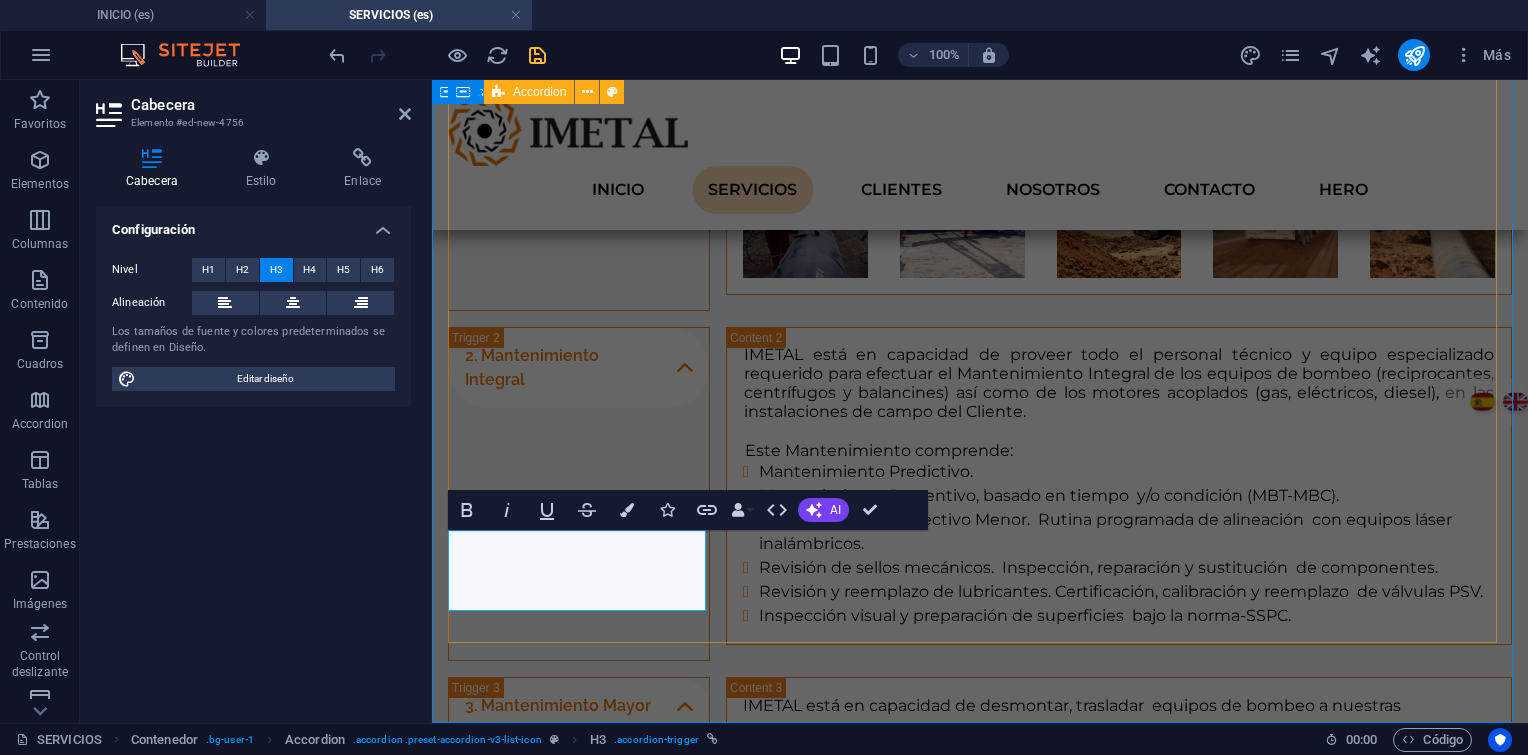 click on "Centro de Servicio y mecanizado (Work Shop)" at bounding box center (579, 1154) 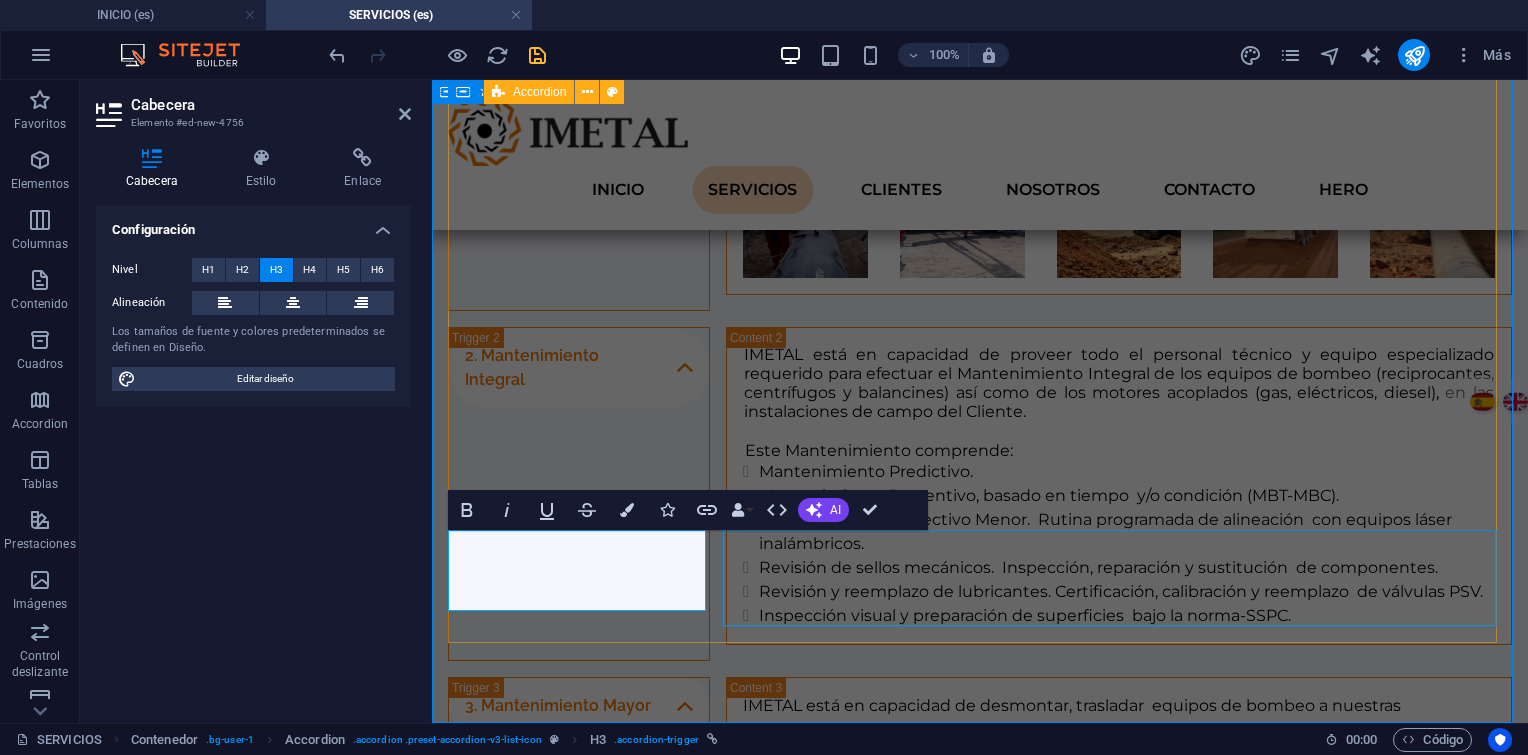 click on "Especializados en bombas, compresores, cabezales rotativos, motores eléctricos, con énfasis en bombas centrífugas y reciprocantes, con conocimiento de las marcas más importantes (Flowserve, Sulzer, Goulds, IDP, KSB, United, Gardner Denver, National, Gaso, entre otras)." at bounding box center [1119, 1162] 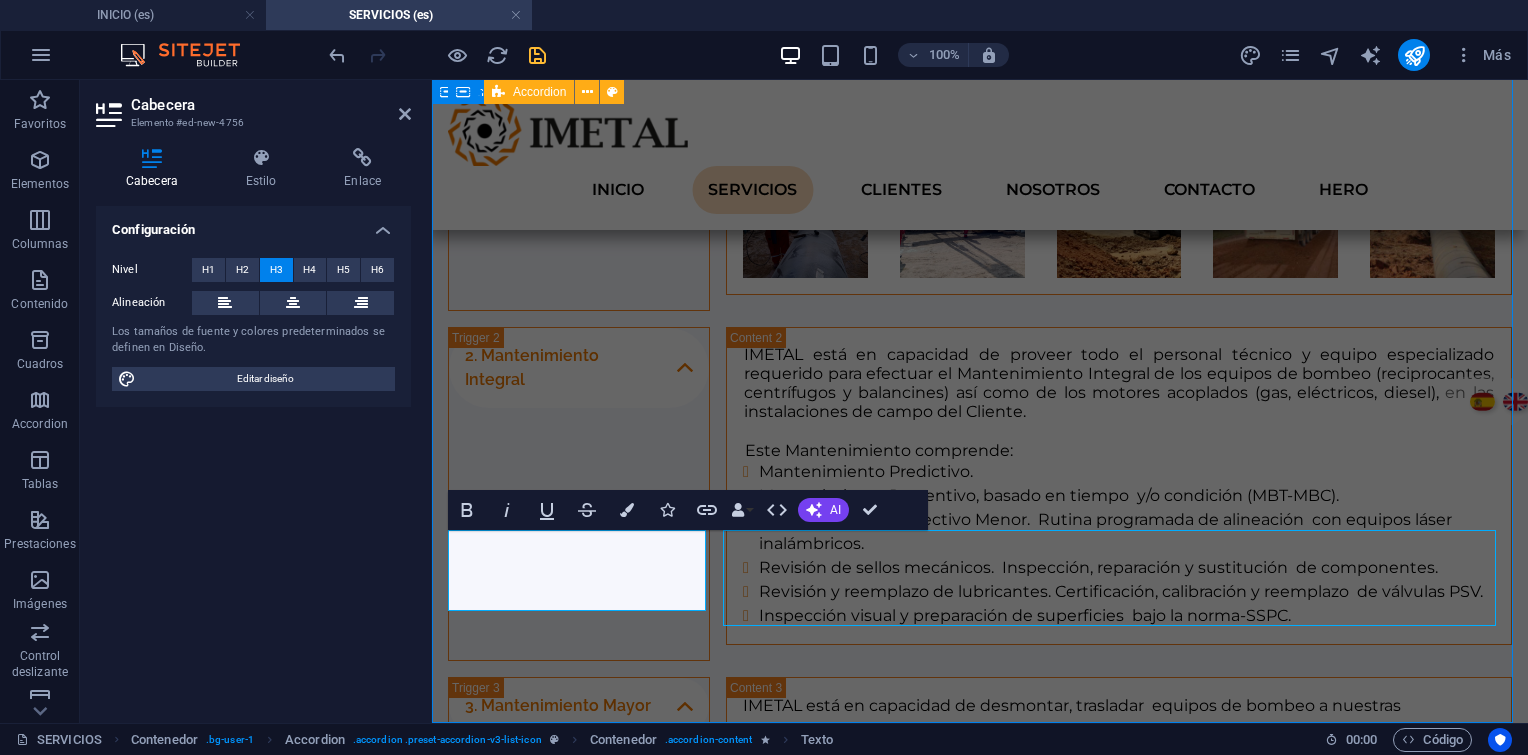 click on "Especializados en bombas, compresores, cabezales rotativos, motores eléctricos, con énfasis en bombas centrífugas y reciprocantes, con conocimiento de las marcas más importantes (Flowserve, Sulzer, Goulds, IDP, KSB, United, Gardner Denver, National, Gaso, entre otras)." at bounding box center [1119, 1162] 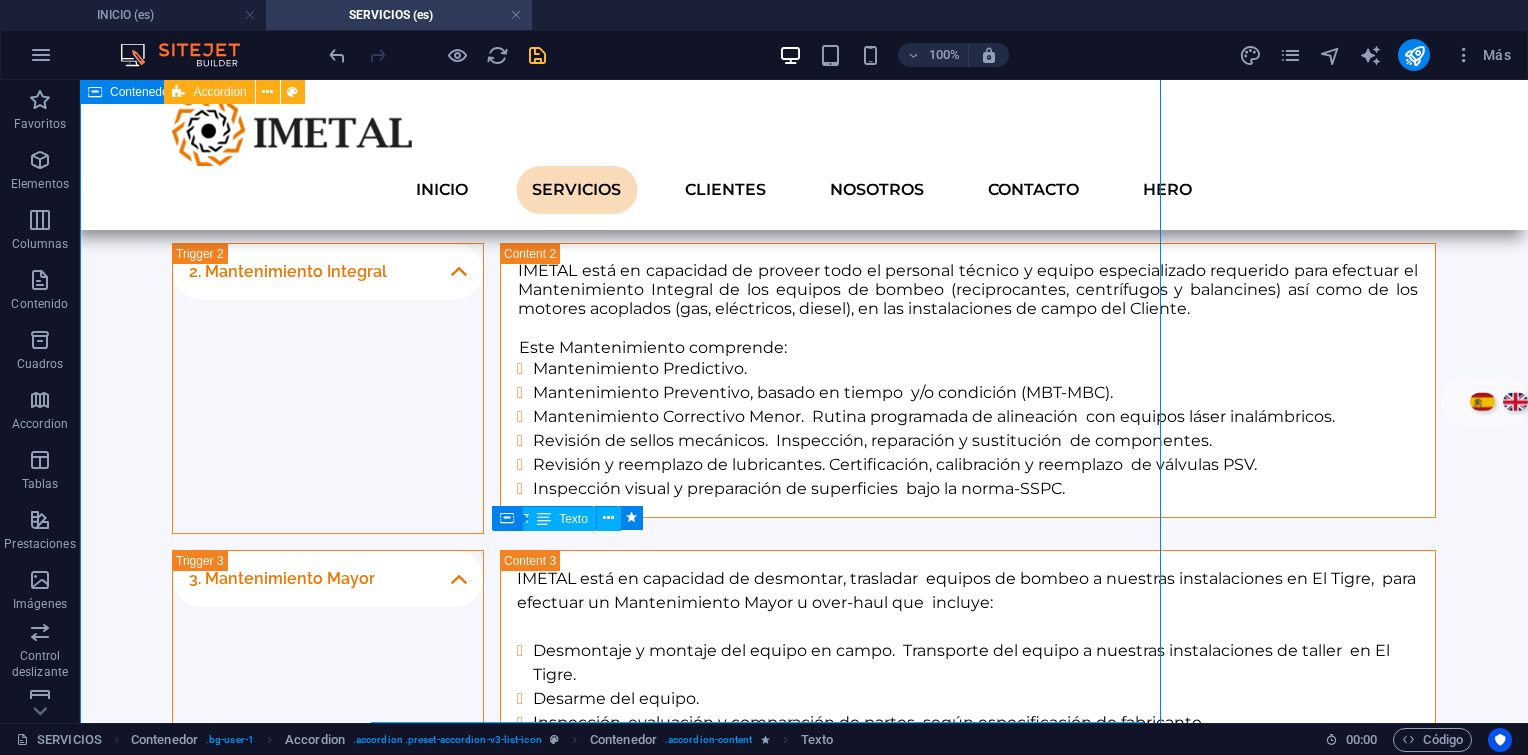 click on "Especializados en bombas, compresores, cabezales rotativos, motores eléctricos, con énfasis en bombas centrífugas y reciprocantes, con conocimiento de las marcas más importantes (Flowserve, Sulzer, Goulds, IDP, KSB, United, Gardner Denver, National, Gaso, entre otras)." at bounding box center (968, 1035) 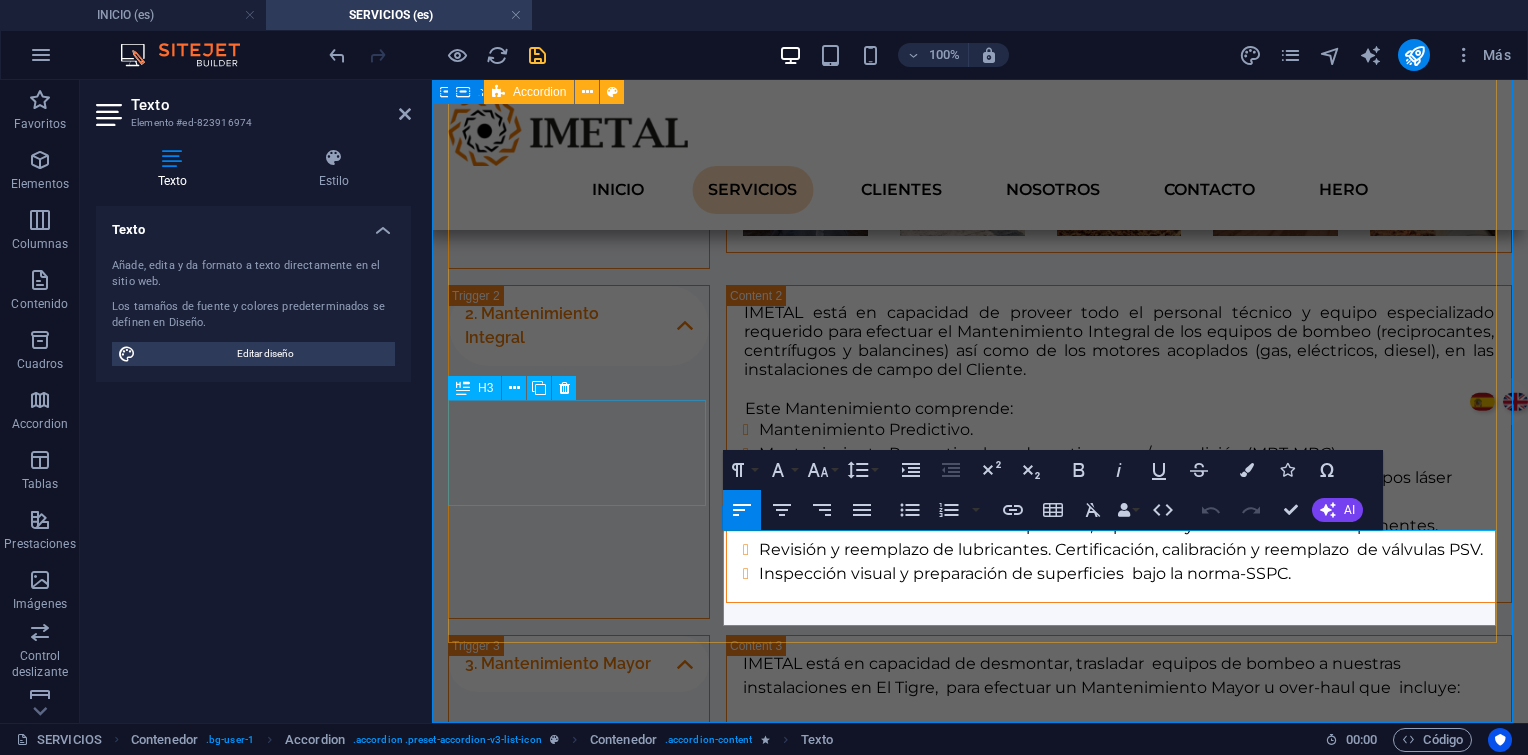 drag, startPoint x: 1468, startPoint y: 608, endPoint x: 568, endPoint y: 482, distance: 908.7772 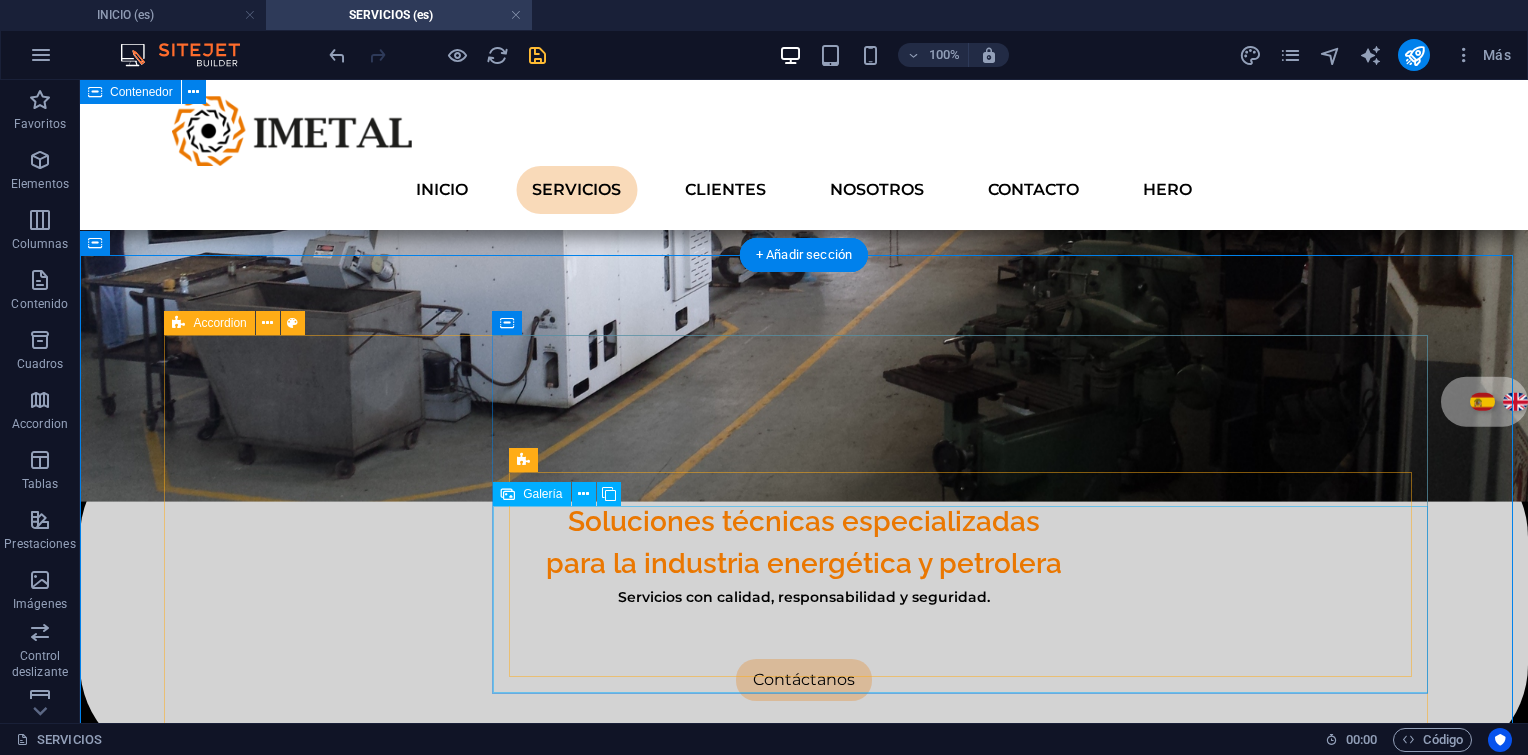 scroll, scrollTop: 437, scrollLeft: 0, axis: vertical 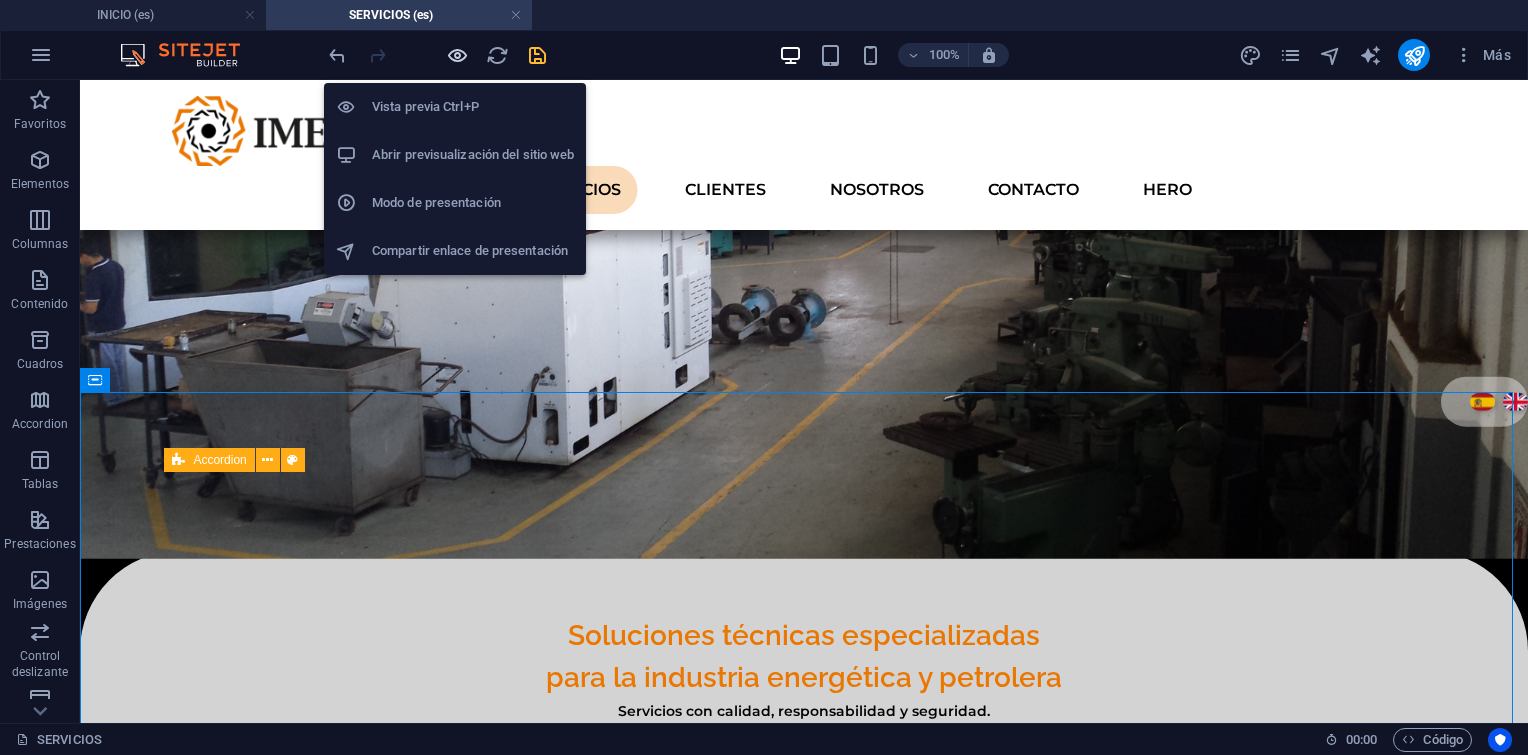 click at bounding box center [457, 55] 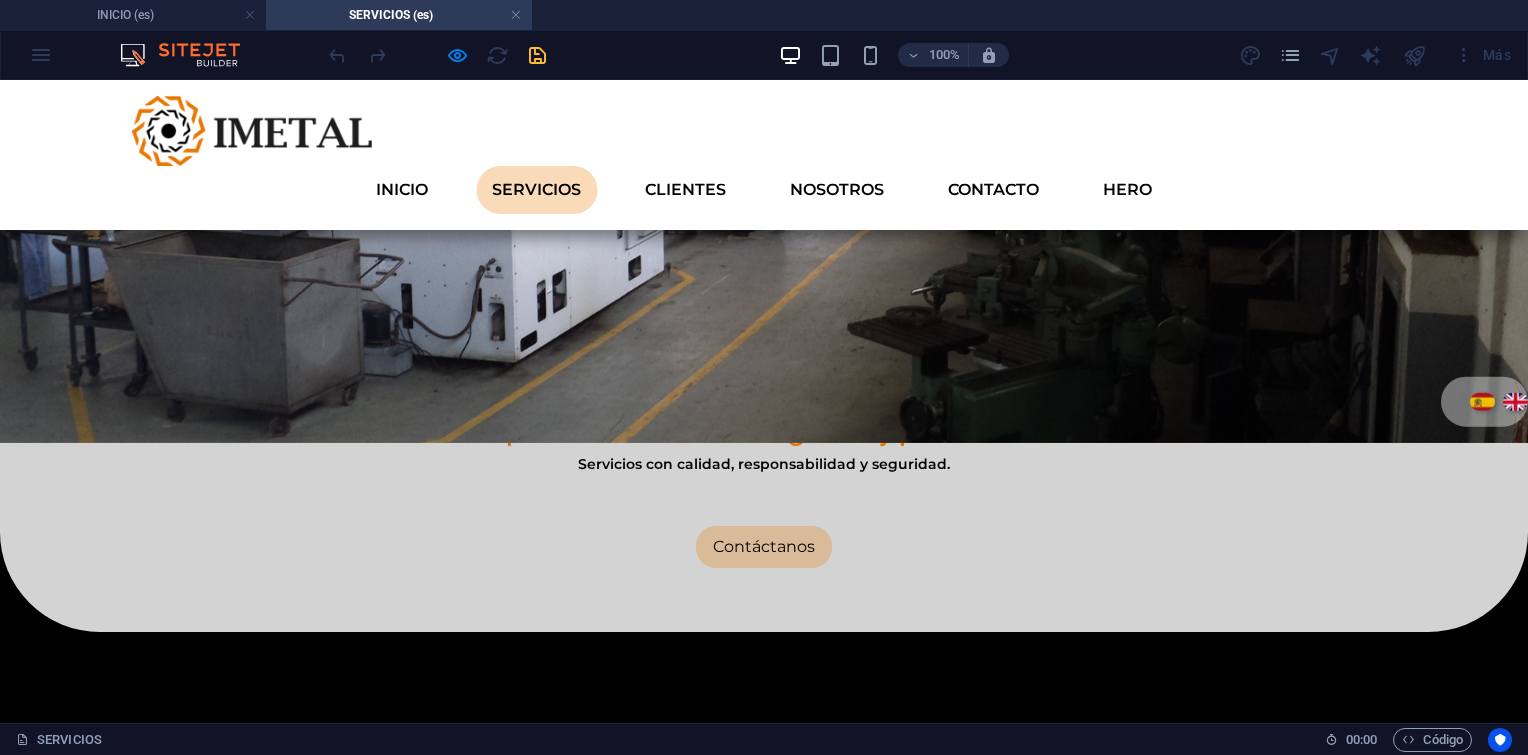 scroll, scrollTop: 700, scrollLeft: 0, axis: vertical 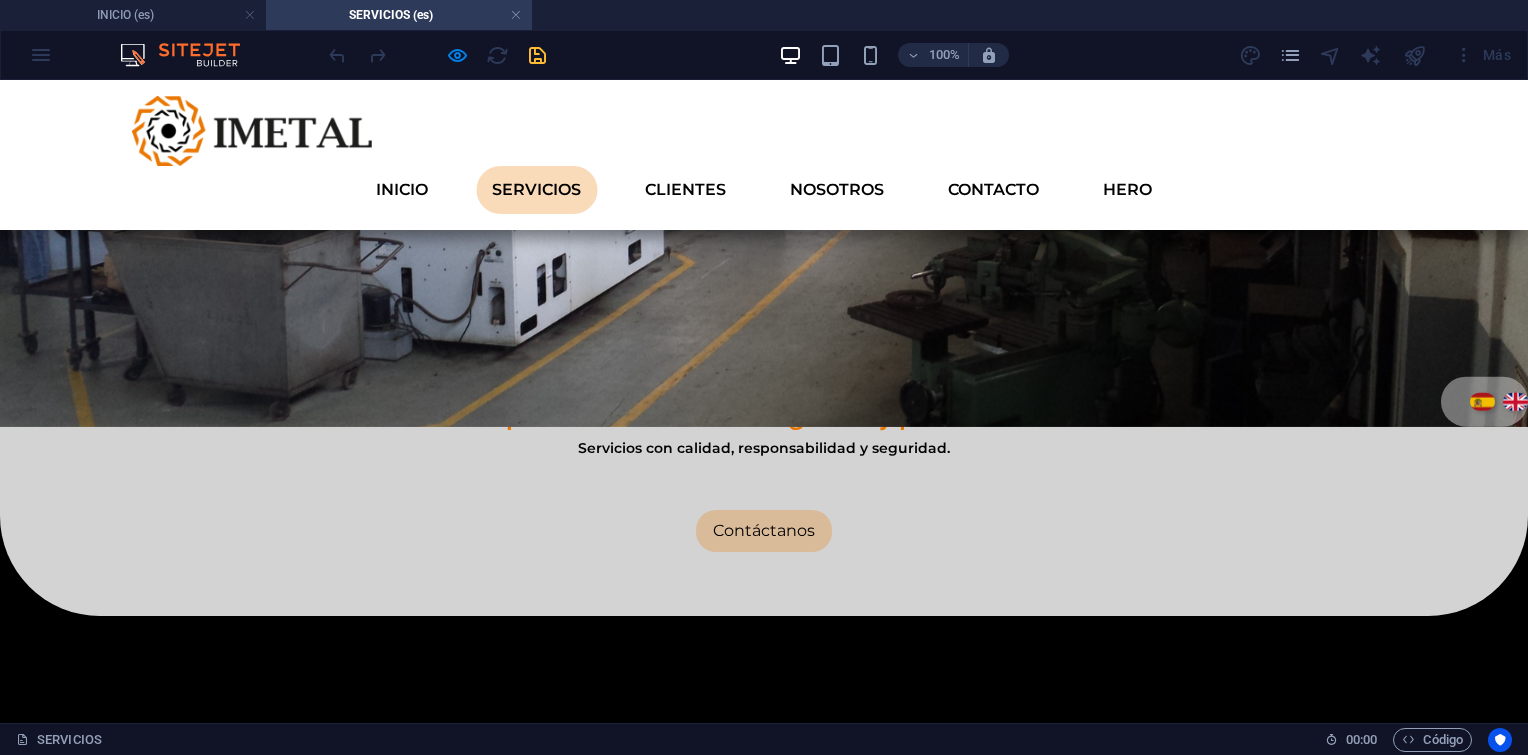 click on "5. Centro de Servicio y mecanizado (Work Shop)" at bounding box center (288, 1256) 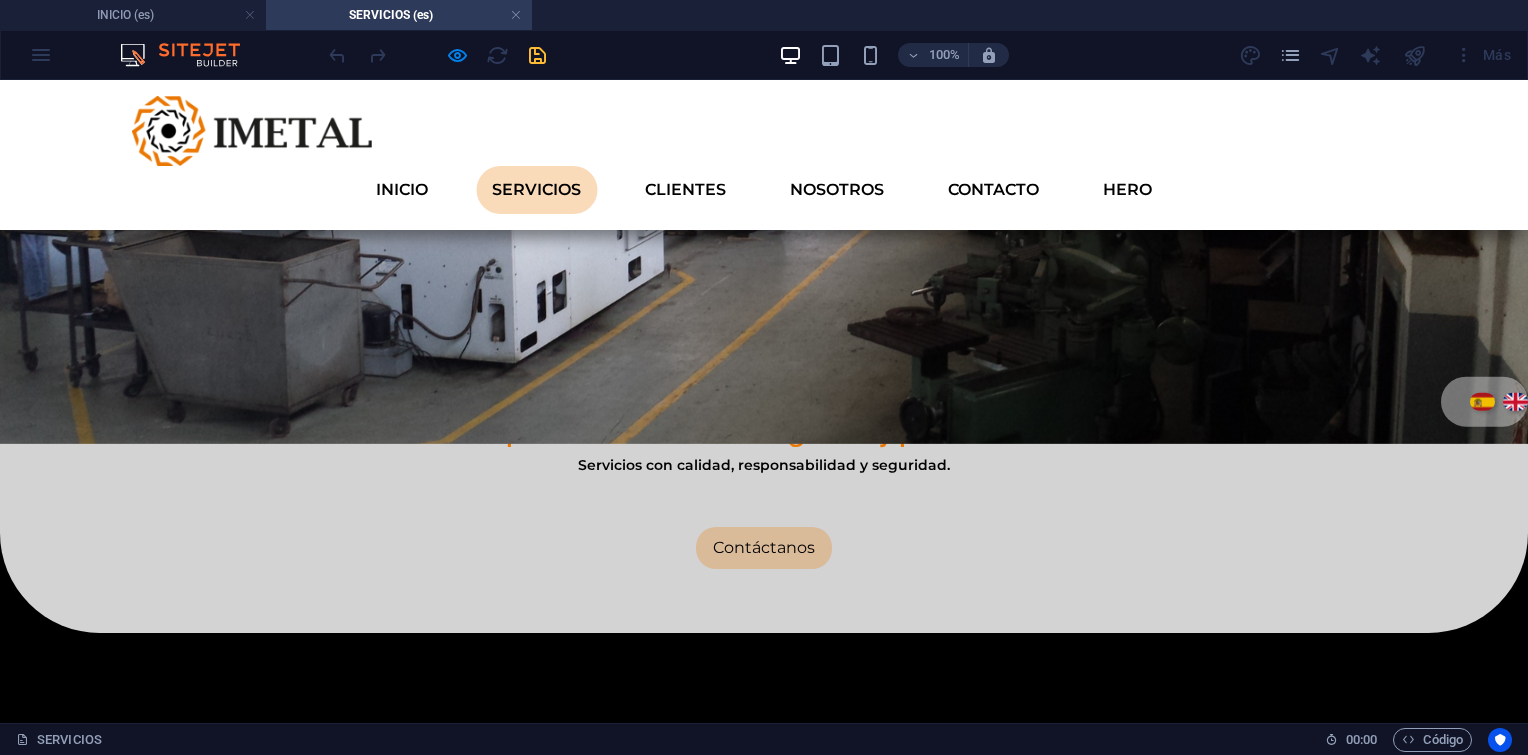 scroll, scrollTop: 700, scrollLeft: 0, axis: vertical 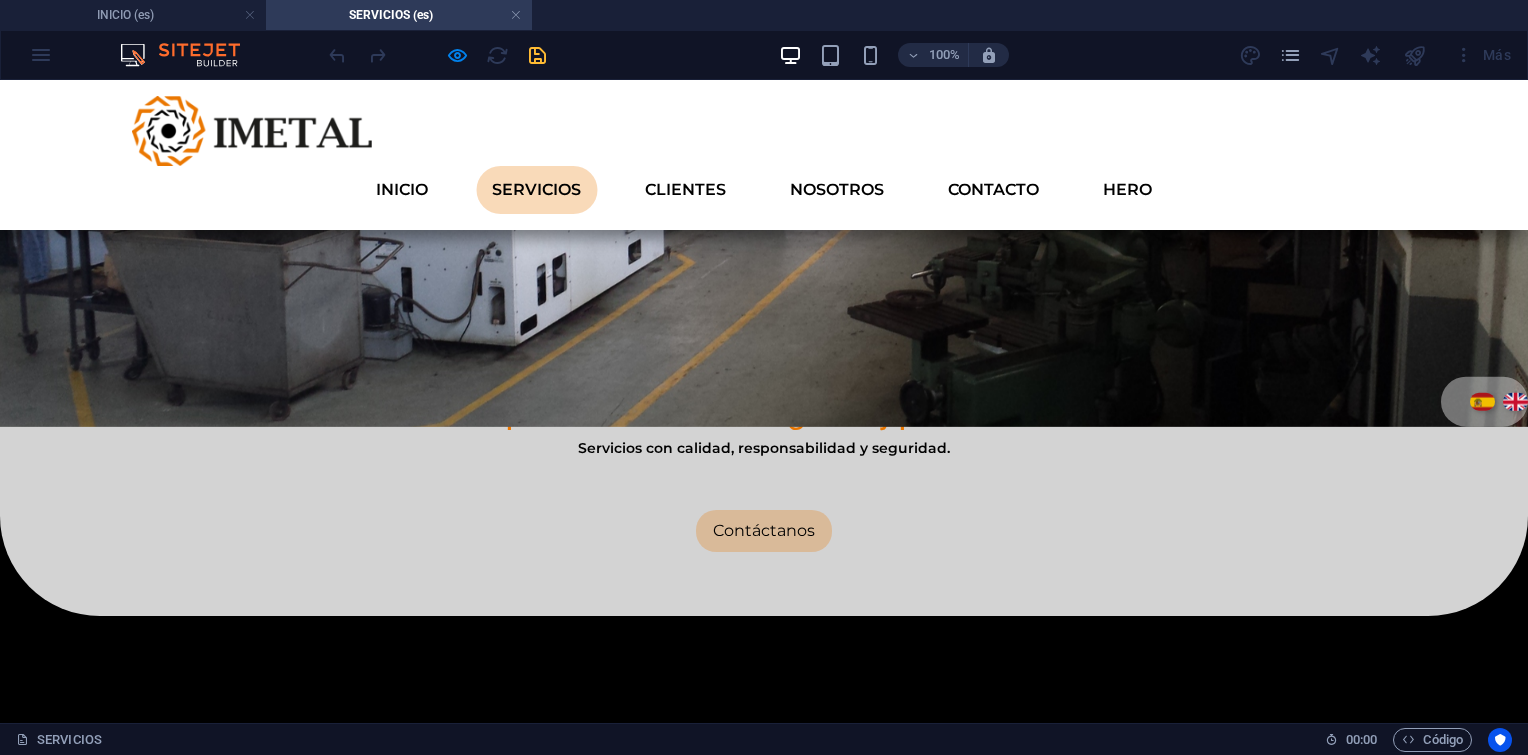 click on "4. Reconstrucción y mantenimiento de equipos rotativos" at bounding box center (288, 1148) 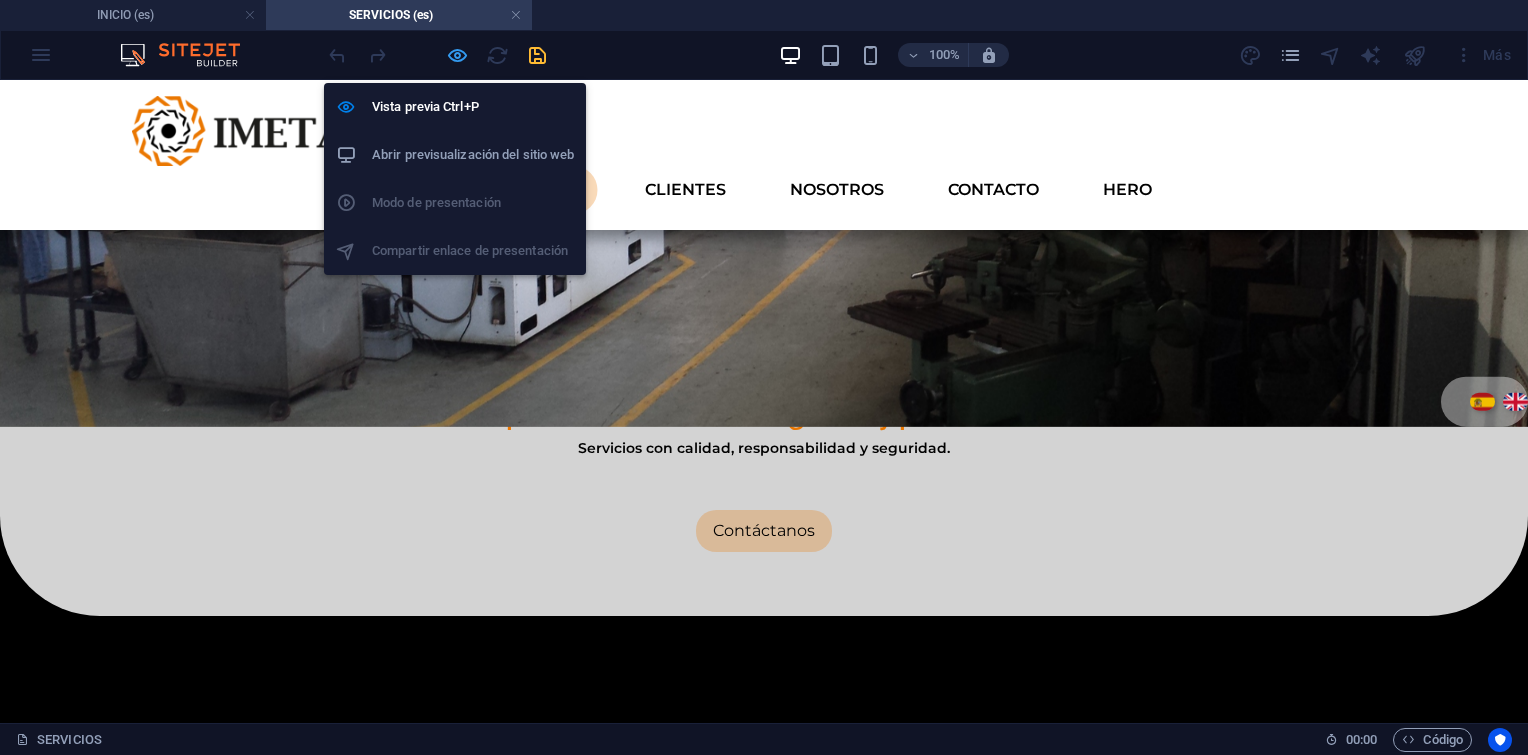 click on "Vista previa Ctrl+P Abrir previsualización del sitio web Modo de presentación Compartir enlace de presentación" 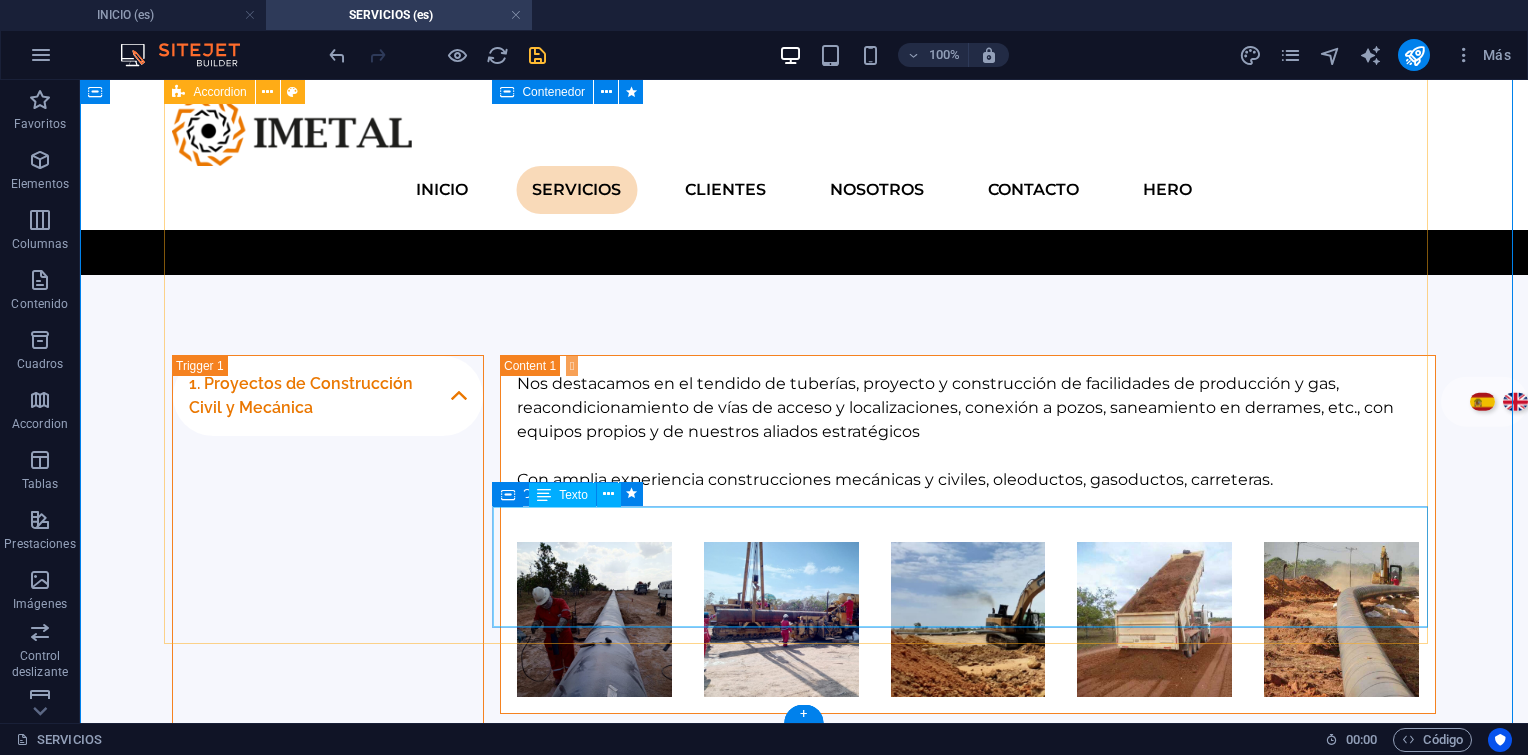 scroll, scrollTop: 1537, scrollLeft: 0, axis: vertical 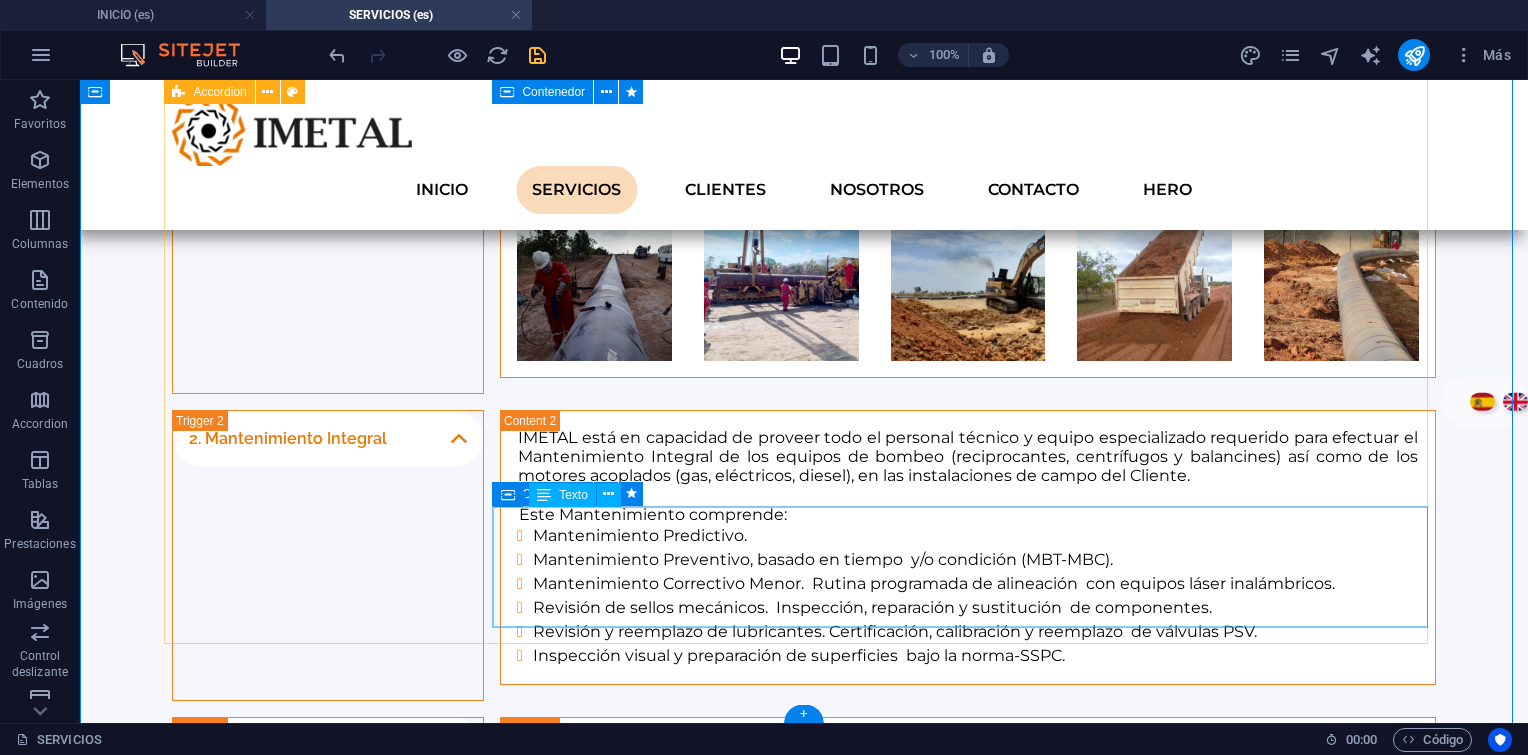 click on "Fabricación y reconstrucción de partes y repuestos para bombas (API, ASME, ANSI) y compresores centrífugos y reciprocantes. Válvulas de compuerta, globo, mariposa, check, alivio, seguridad, válvulas B.O.P. para cabezales de pozo, partes para balancines, motores, ejes de cabezales BCP, elementos de completación de pozos, accesorios de tubería." at bounding box center [968, 1214] 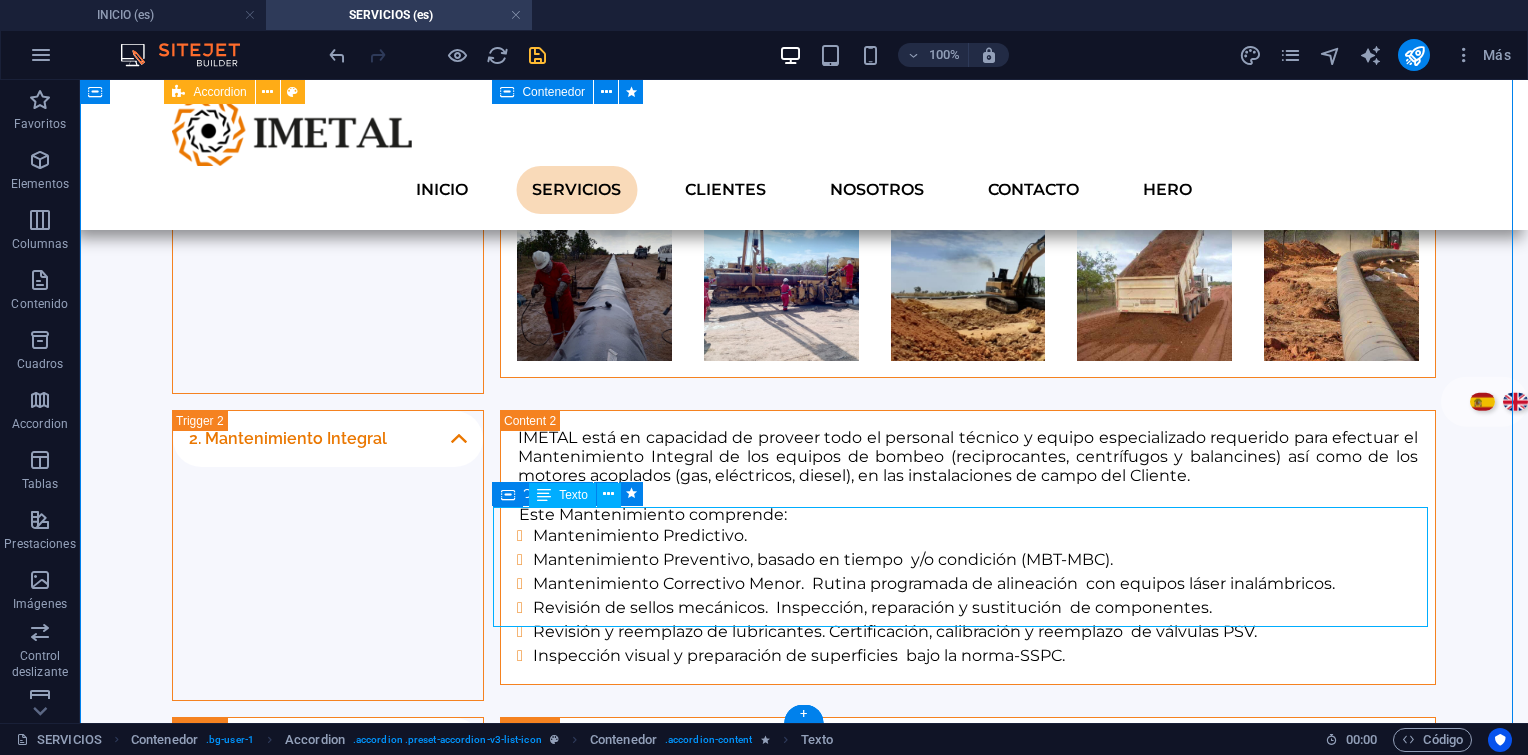 drag, startPoint x: 536, startPoint y: 525, endPoint x: 184, endPoint y: 524, distance: 352.00143 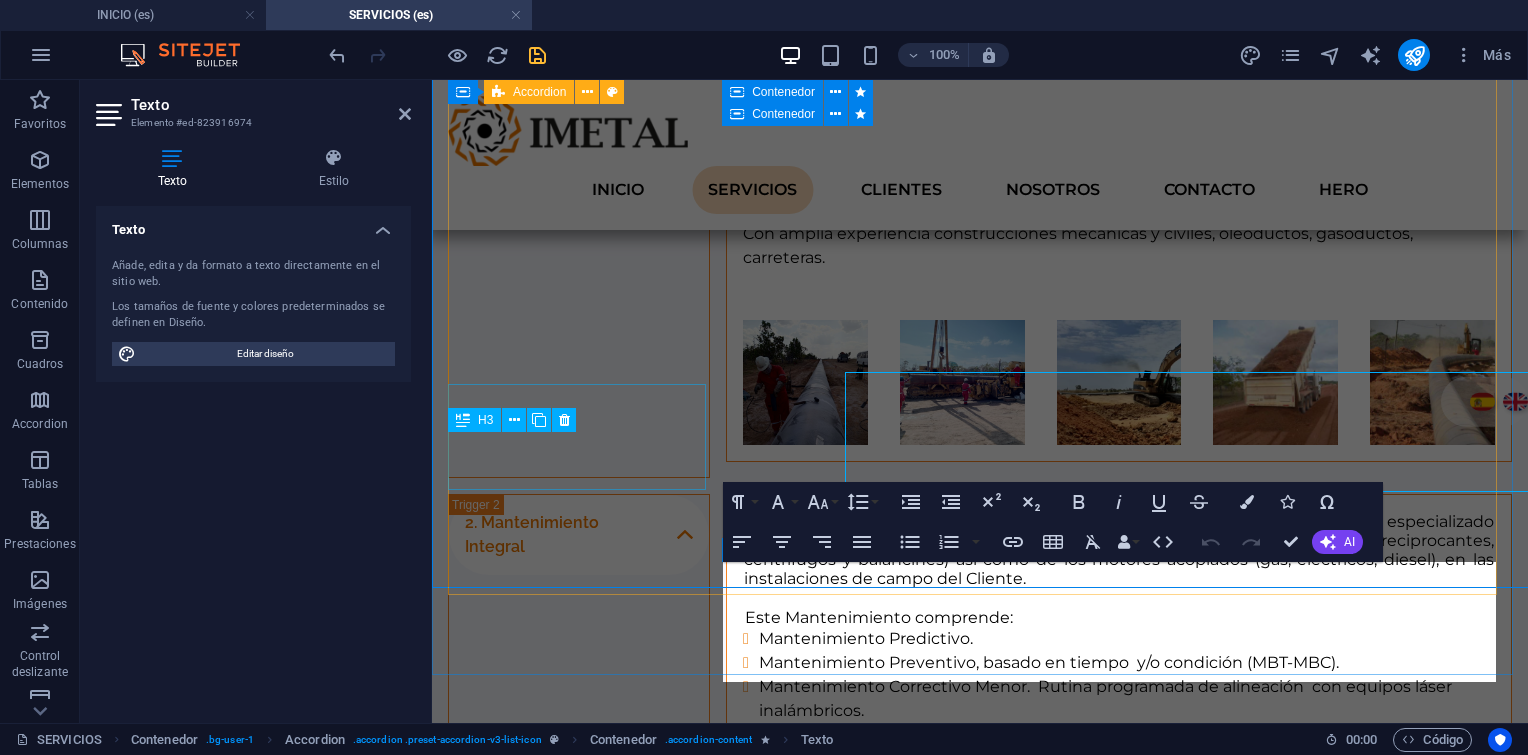 scroll, scrollTop: 1728, scrollLeft: 0, axis: vertical 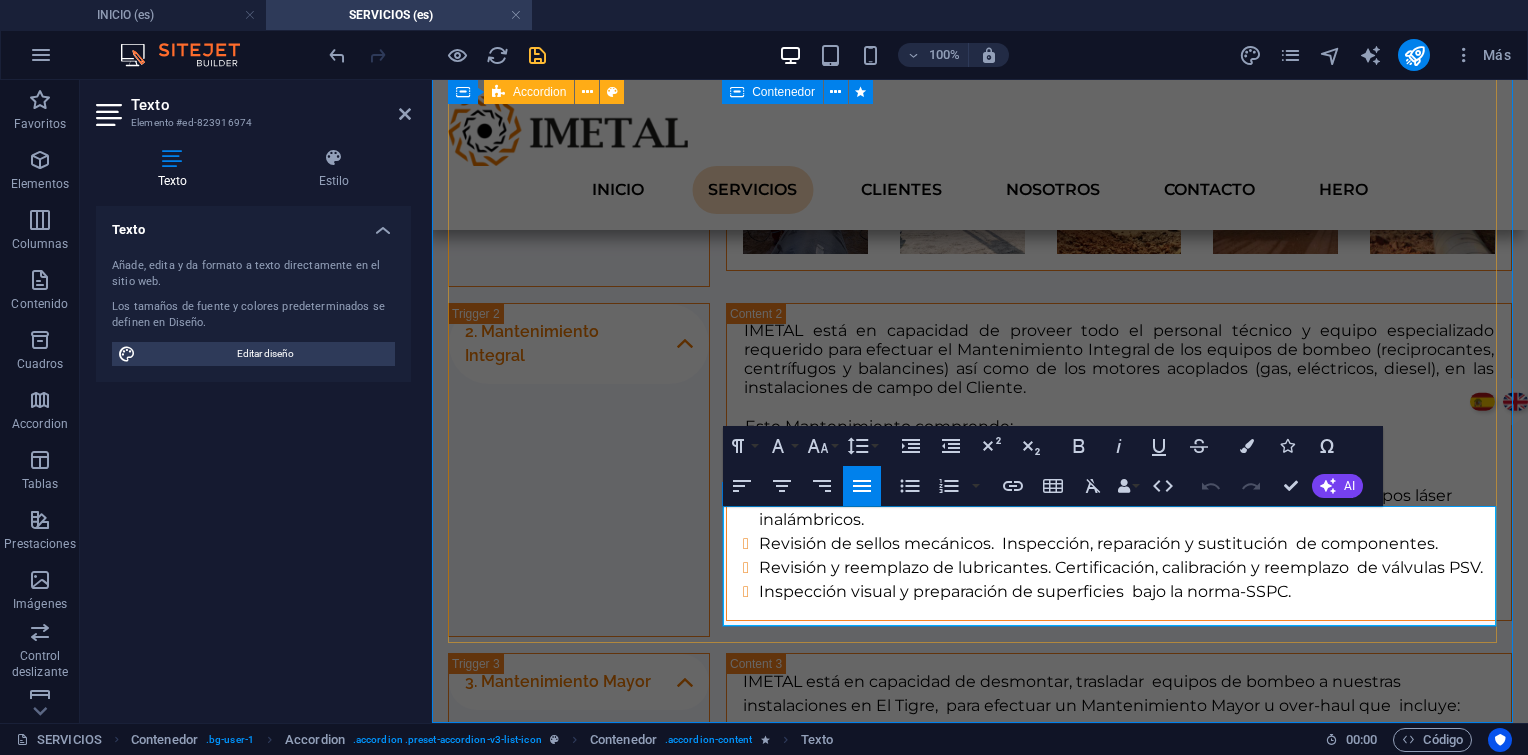 click at bounding box center [1119, 1198] 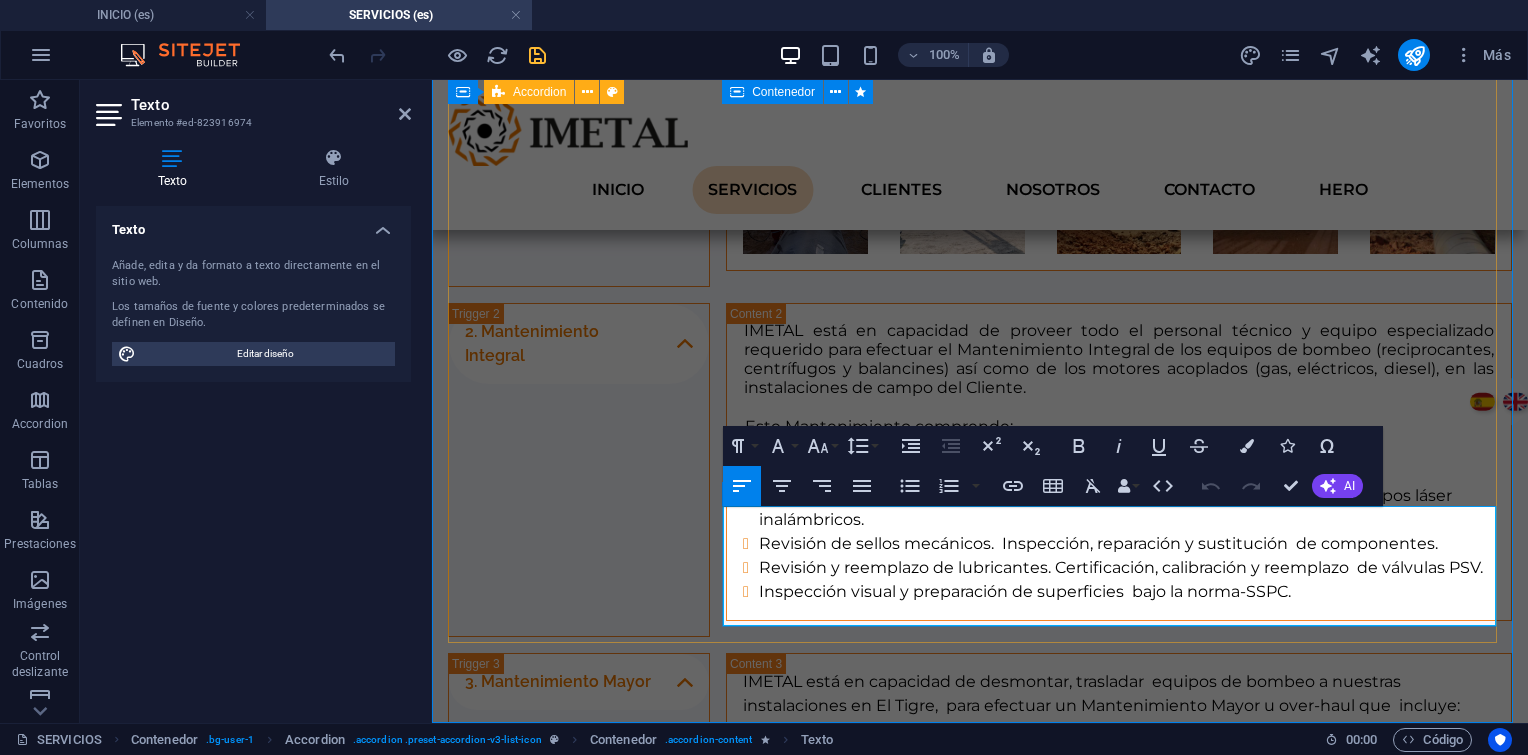 click on "Fabricación y reconstrucción de partes y repuestos para bombas (API, ASME, ANSI) y compresores centrífugos y reciprocantes. Válvulas de compuerta, globo, mariposa, check, alivio, seguridad, válvulas B.O.P. para cabezales de pozo, partes para balancines, motores, ejes de cabezales BCP, elementos de completación de pozos, accesorios de tubería." at bounding box center [1119, 1150] 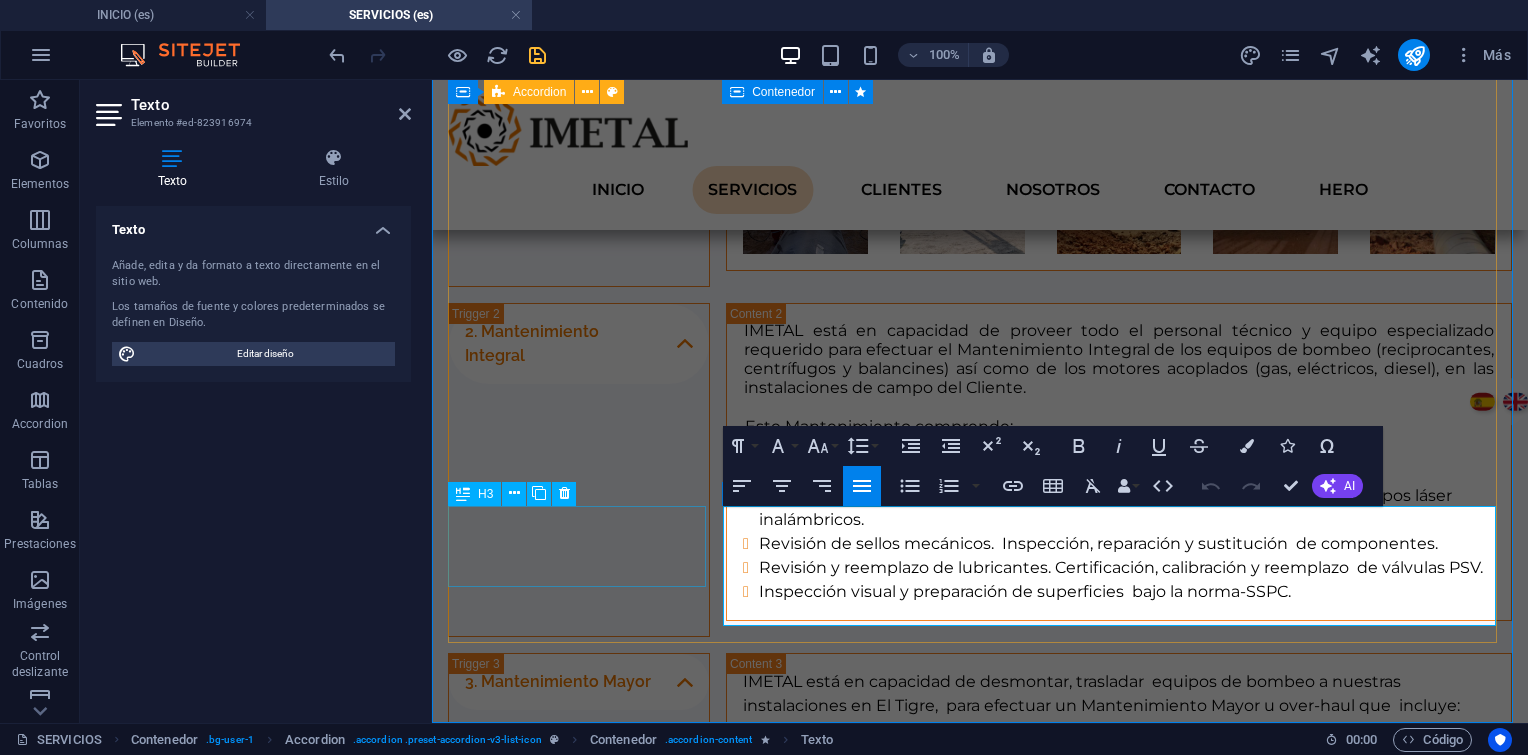 drag, startPoint x: 1442, startPoint y: 596, endPoint x: 617, endPoint y: 519, distance: 828.5856 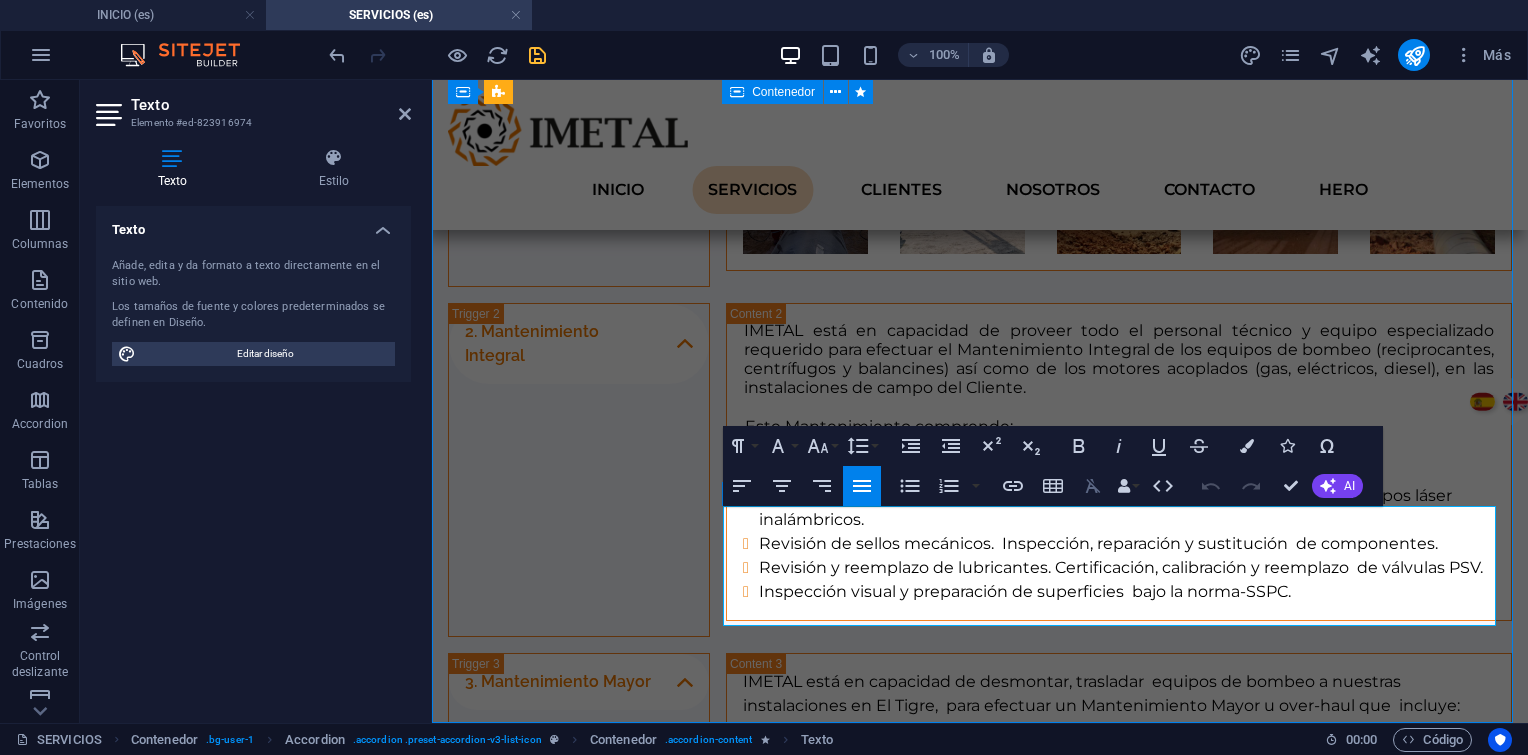 click 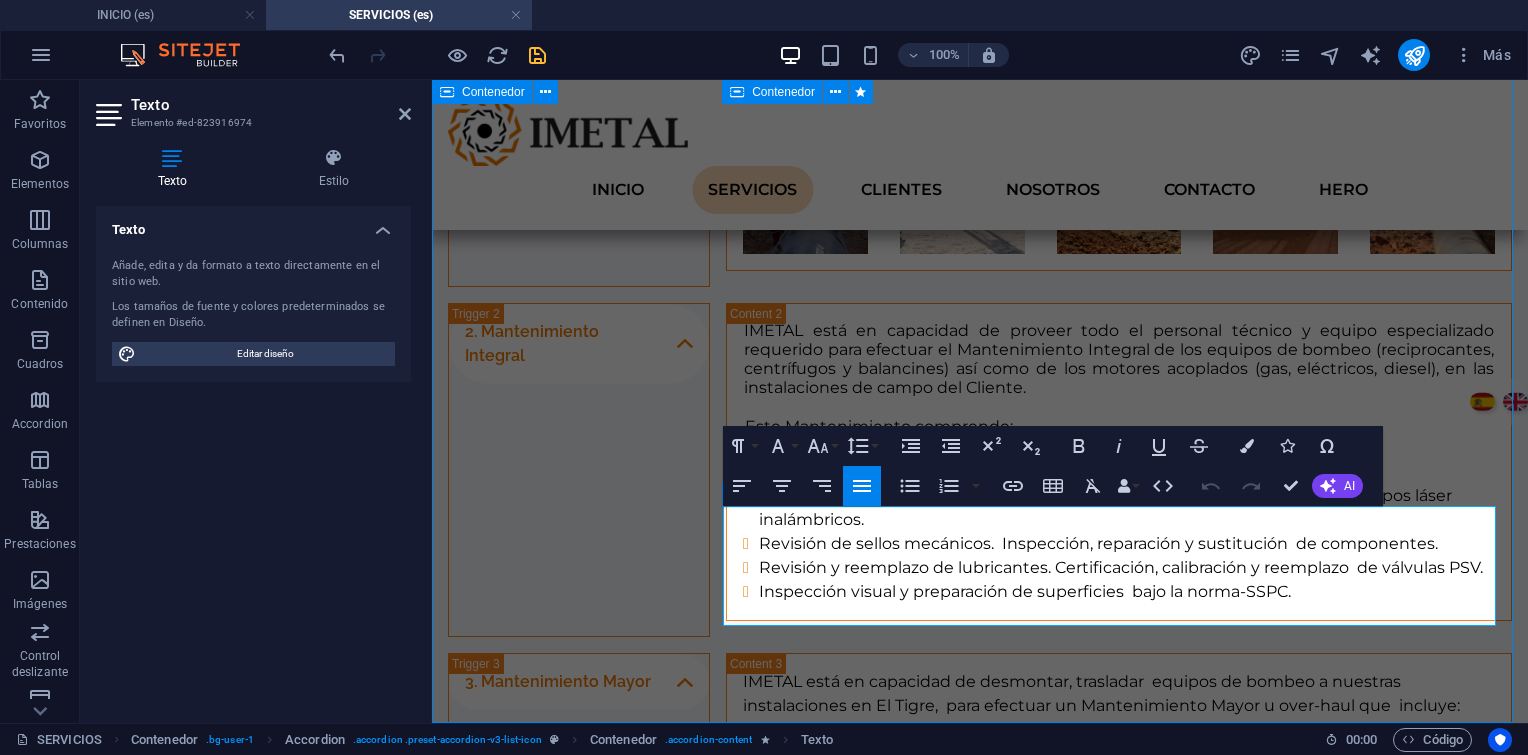 scroll, scrollTop: 1672, scrollLeft: 0, axis: vertical 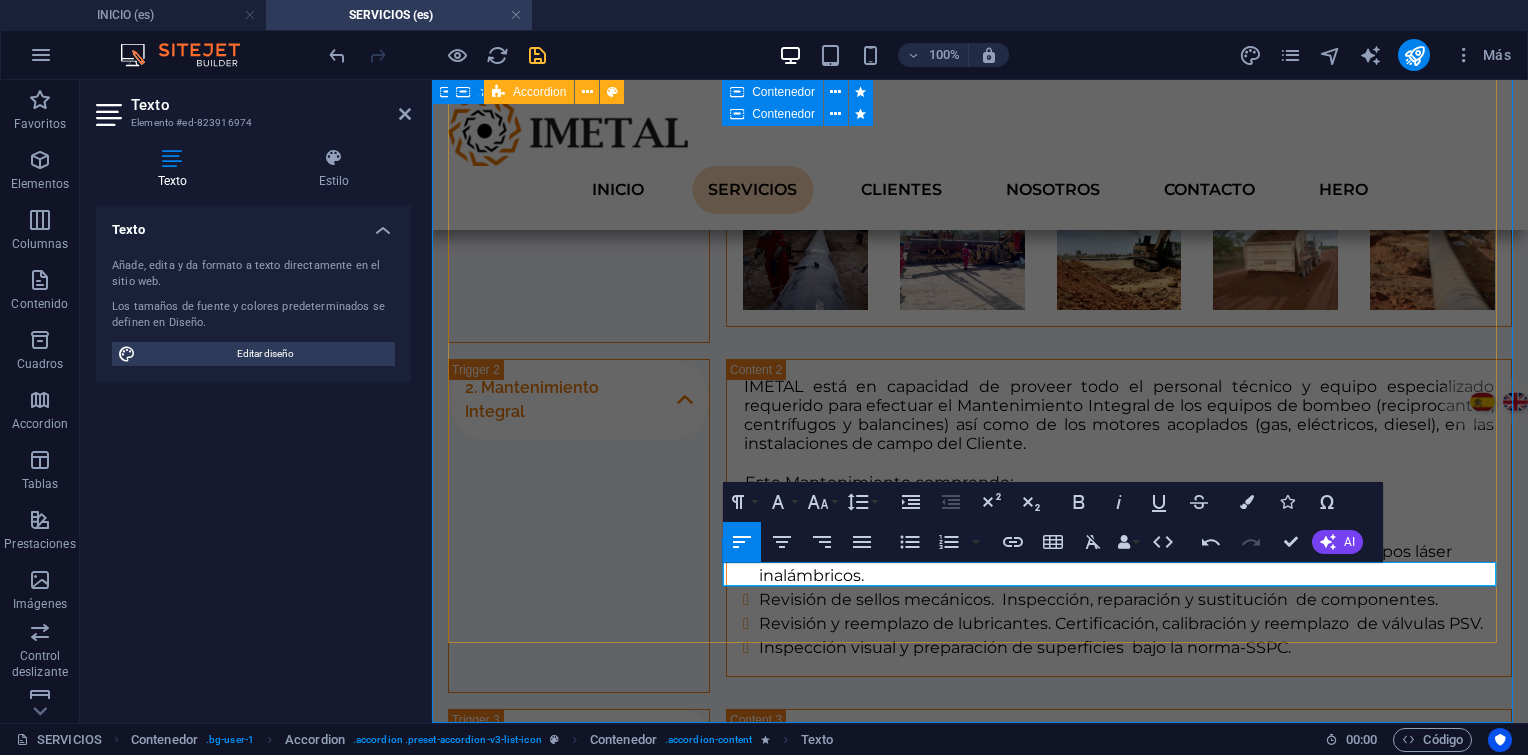 click at bounding box center (1119, 1158) 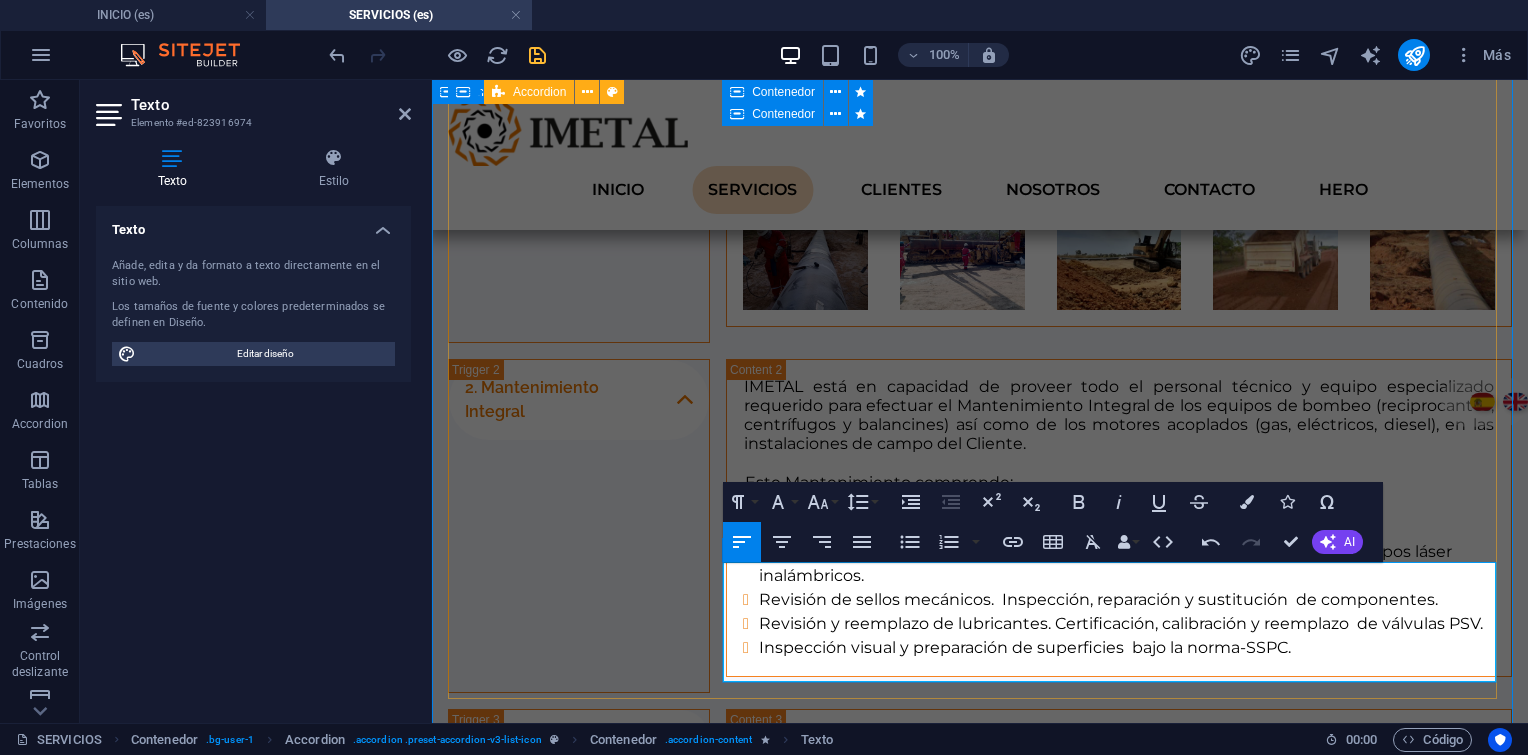 scroll, scrollTop: 6052, scrollLeft: 0, axis: vertical 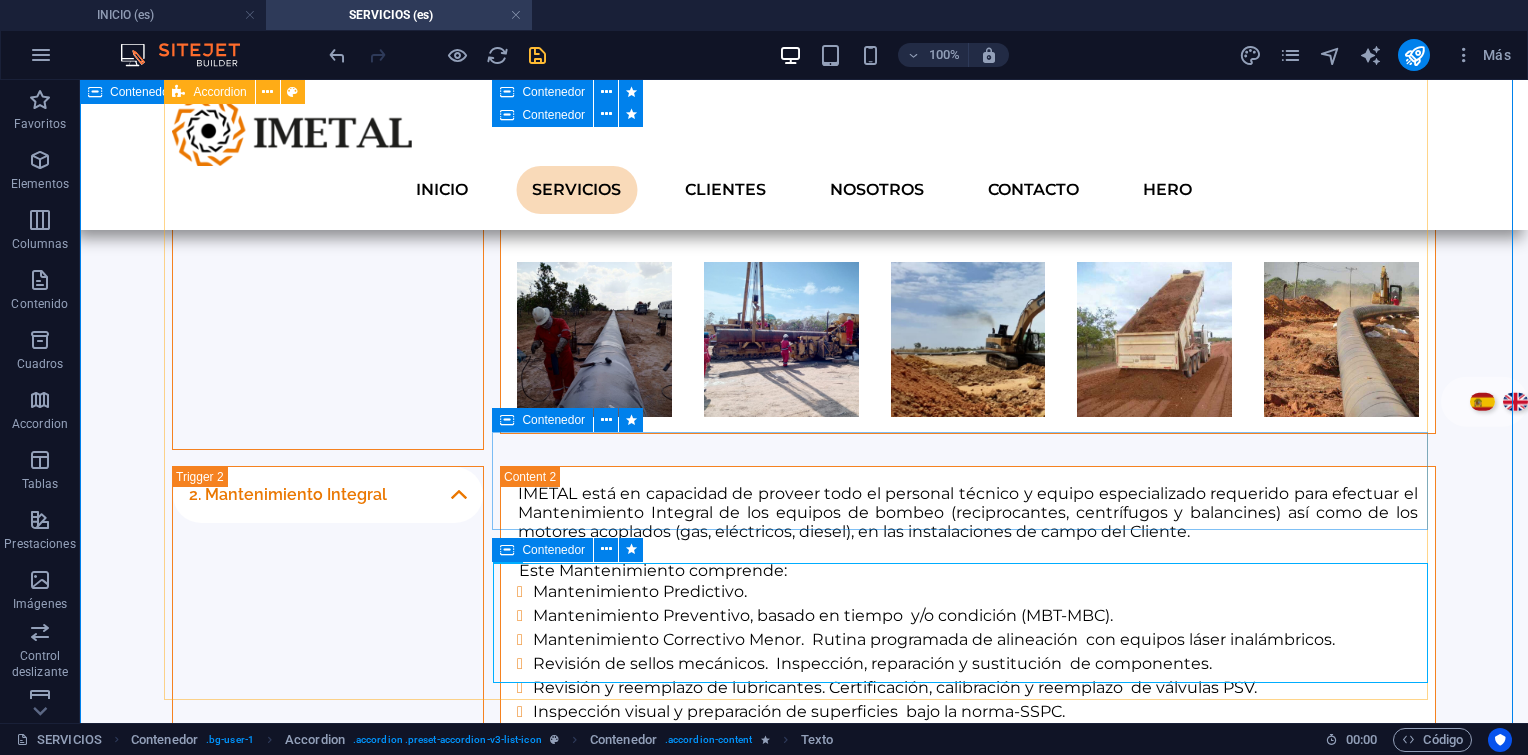 drag, startPoint x: 505, startPoint y: 424, endPoint x: 128, endPoint y: 480, distance: 381.13644 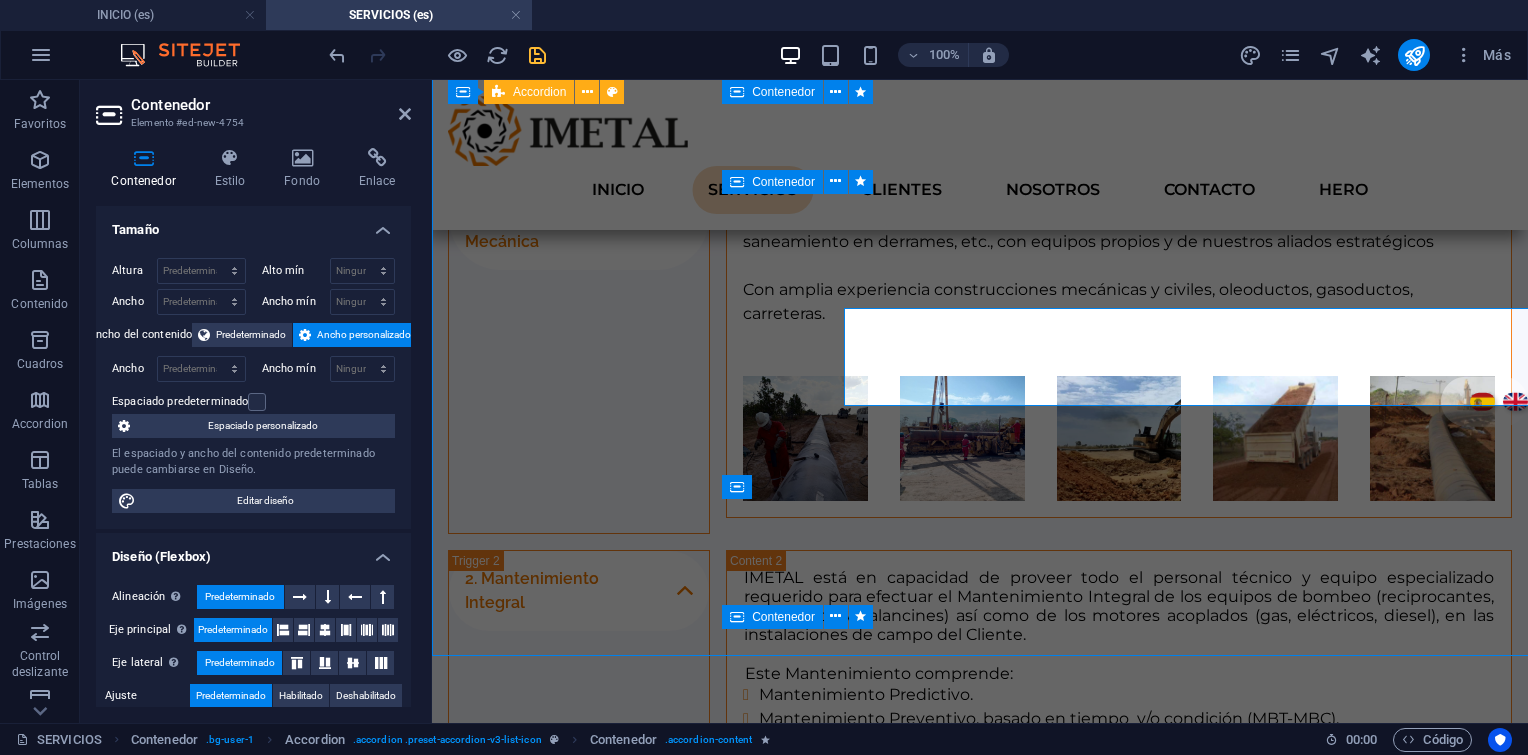 scroll, scrollTop: 1605, scrollLeft: 0, axis: vertical 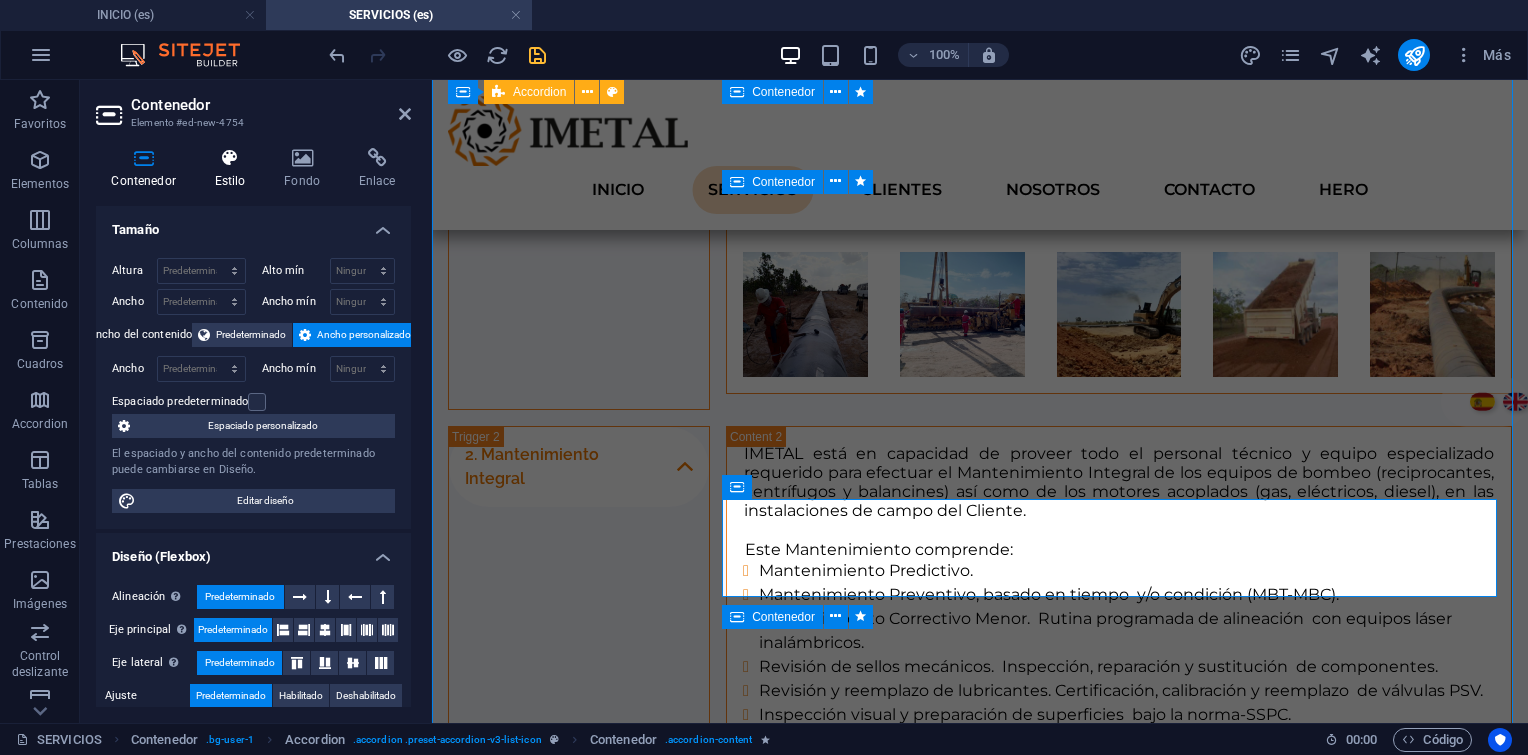 click on "Estilo" at bounding box center (234, 169) 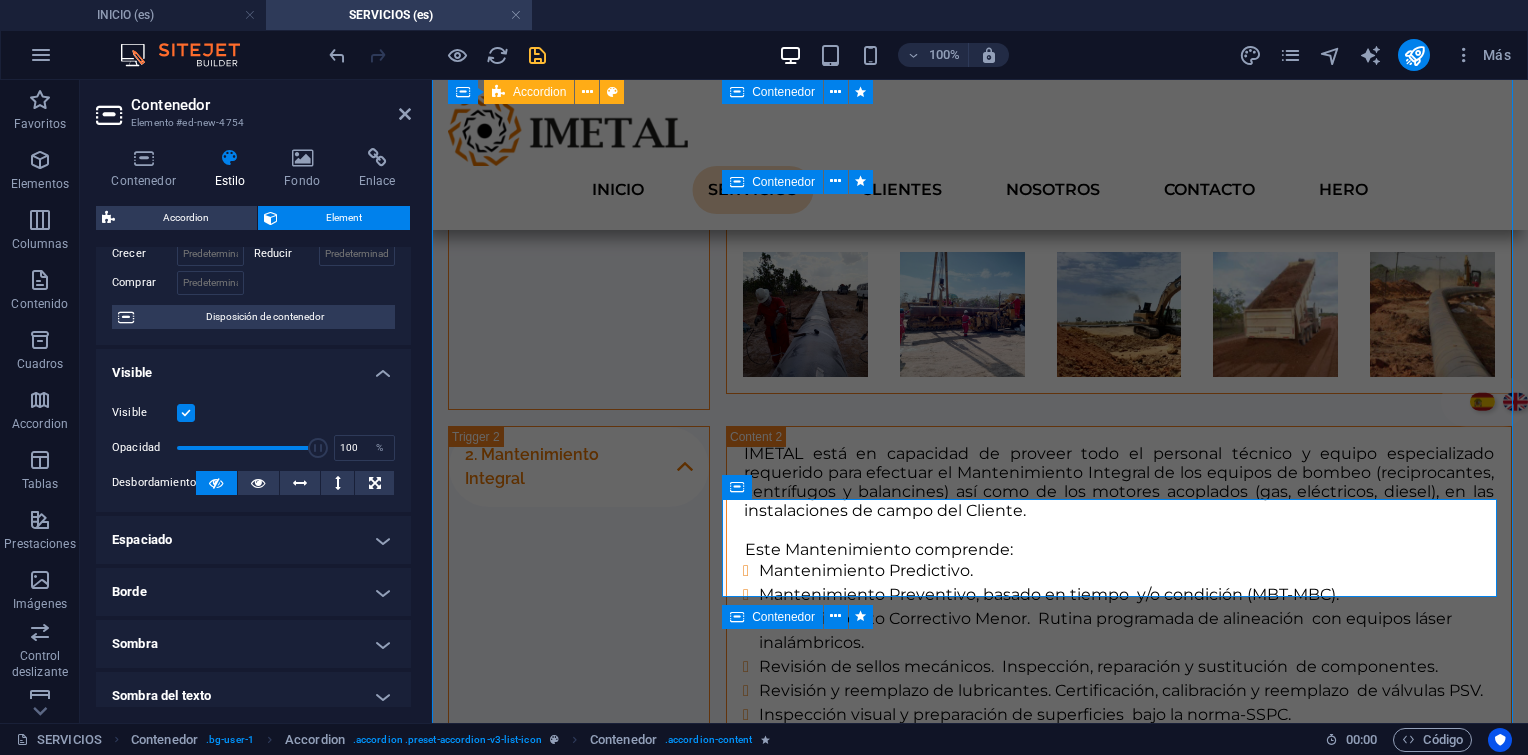 scroll, scrollTop: 200, scrollLeft: 0, axis: vertical 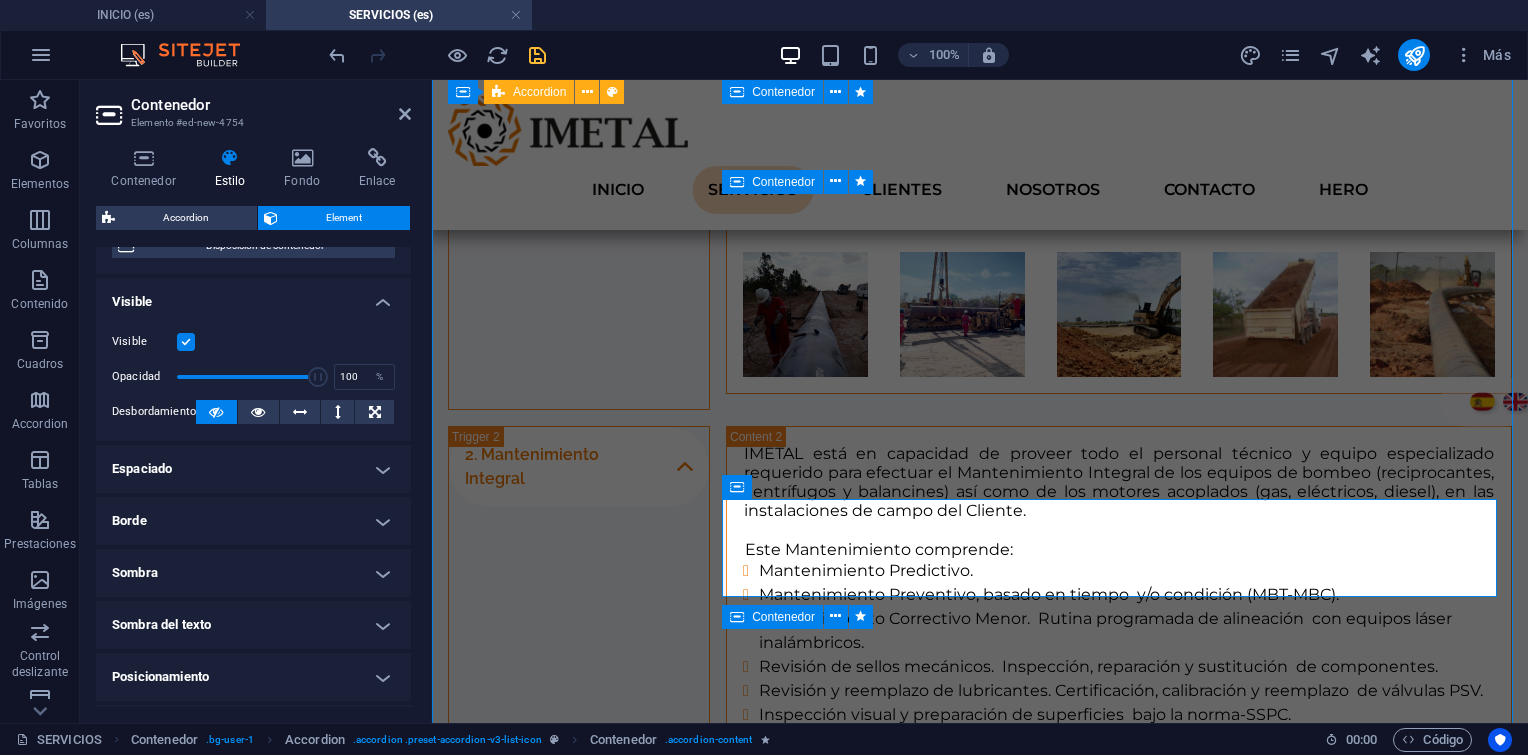 click on "Espaciado" at bounding box center (253, 469) 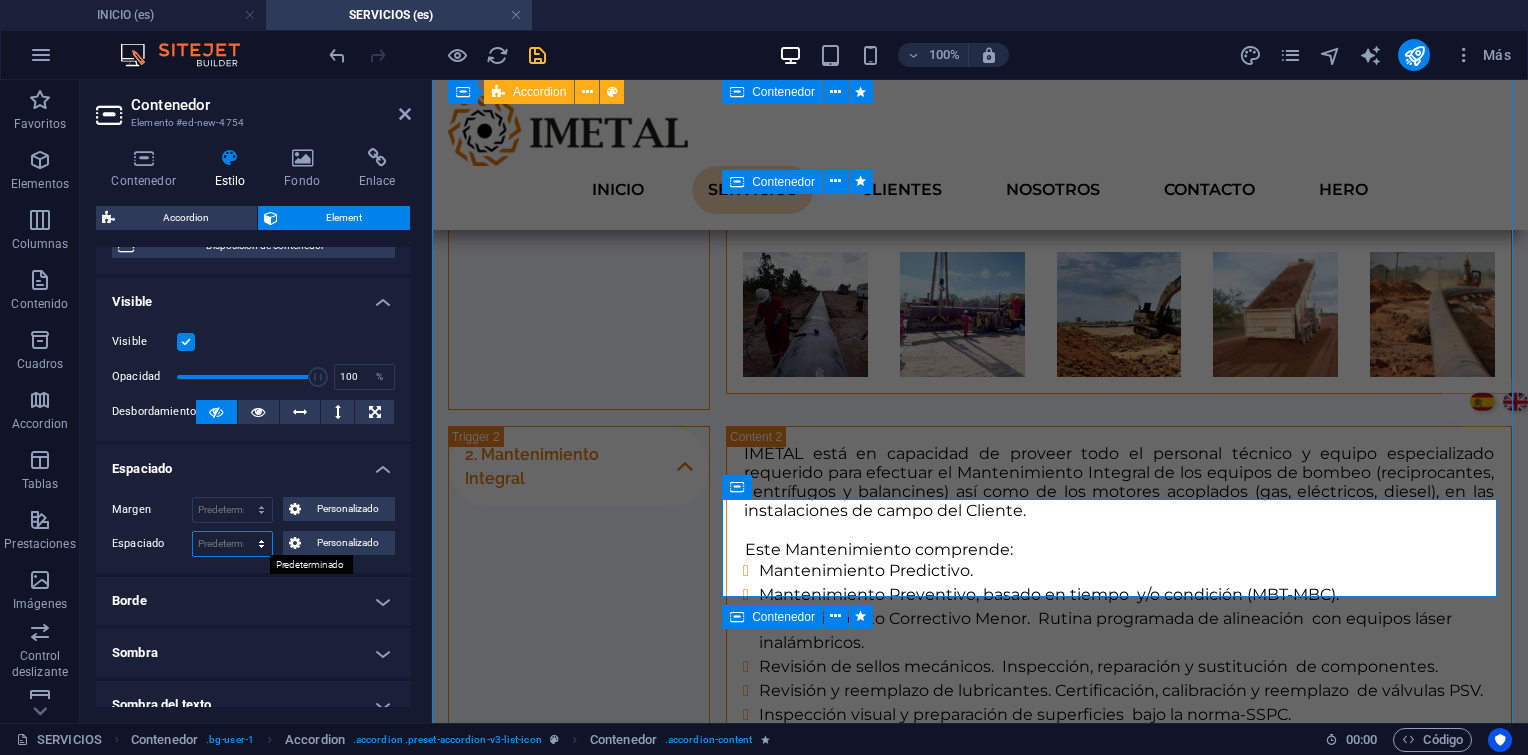 click on "Predeterminado px rem % vh vw Personalizado" at bounding box center [232, 544] 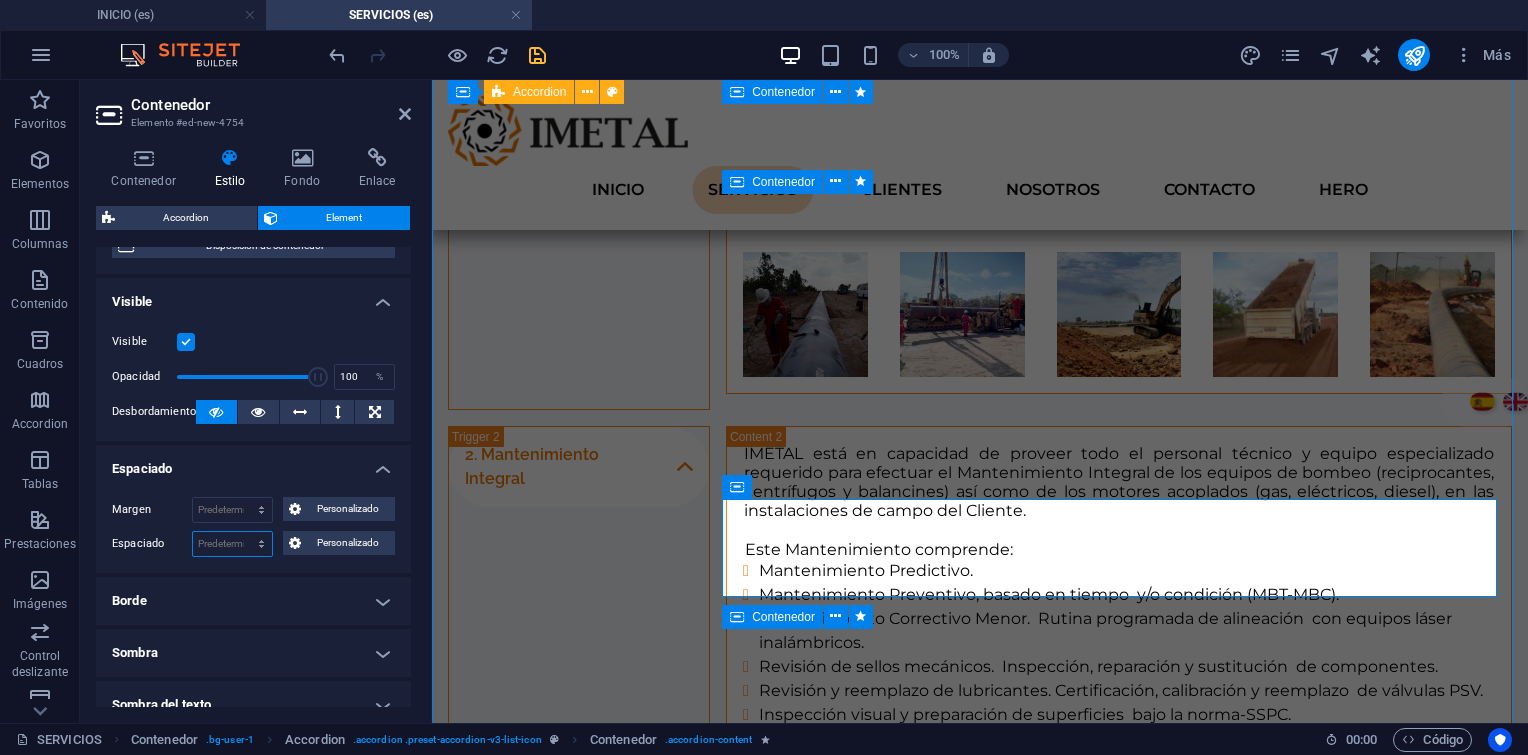 select on "rem" 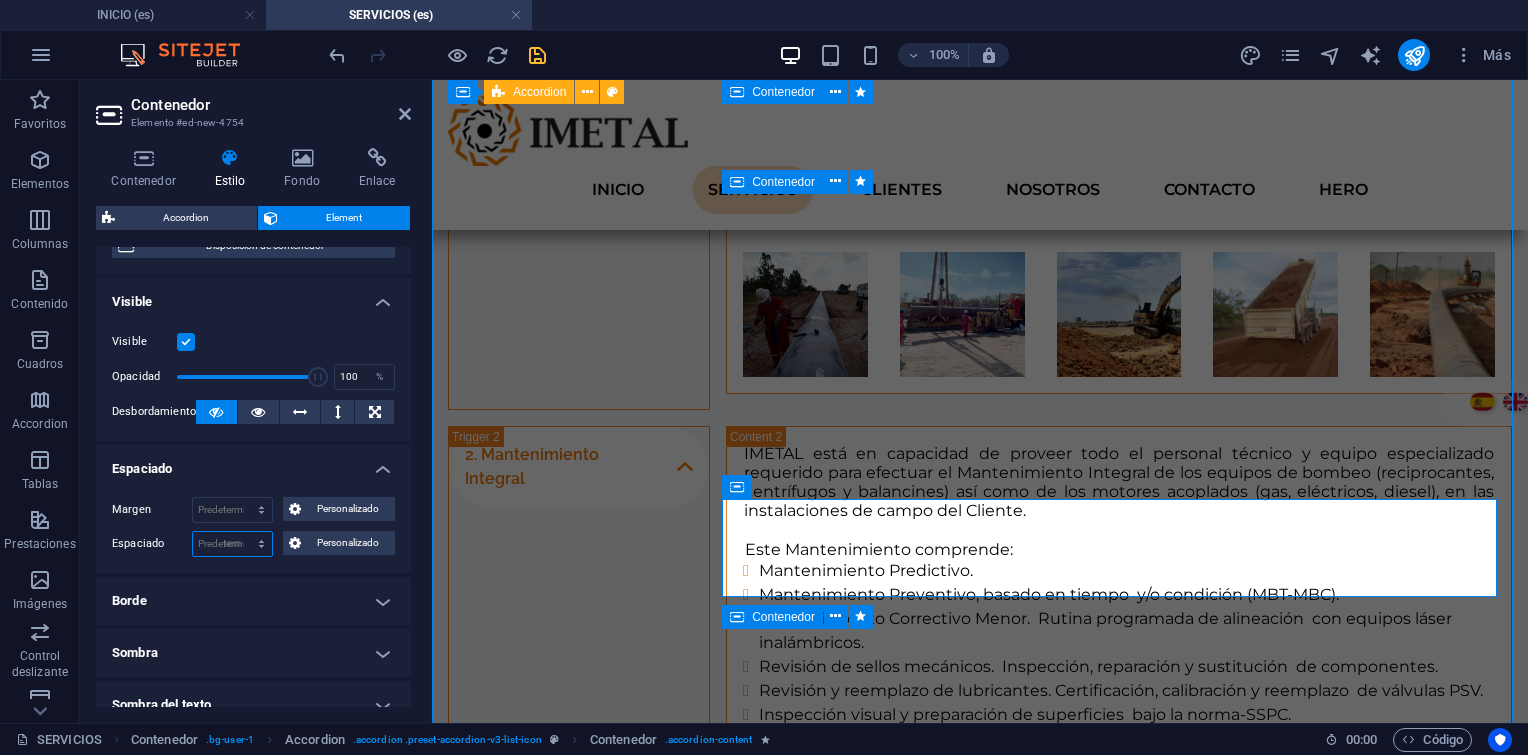 click on "Predeterminado px rem % vh vw Personalizado" at bounding box center (232, 544) 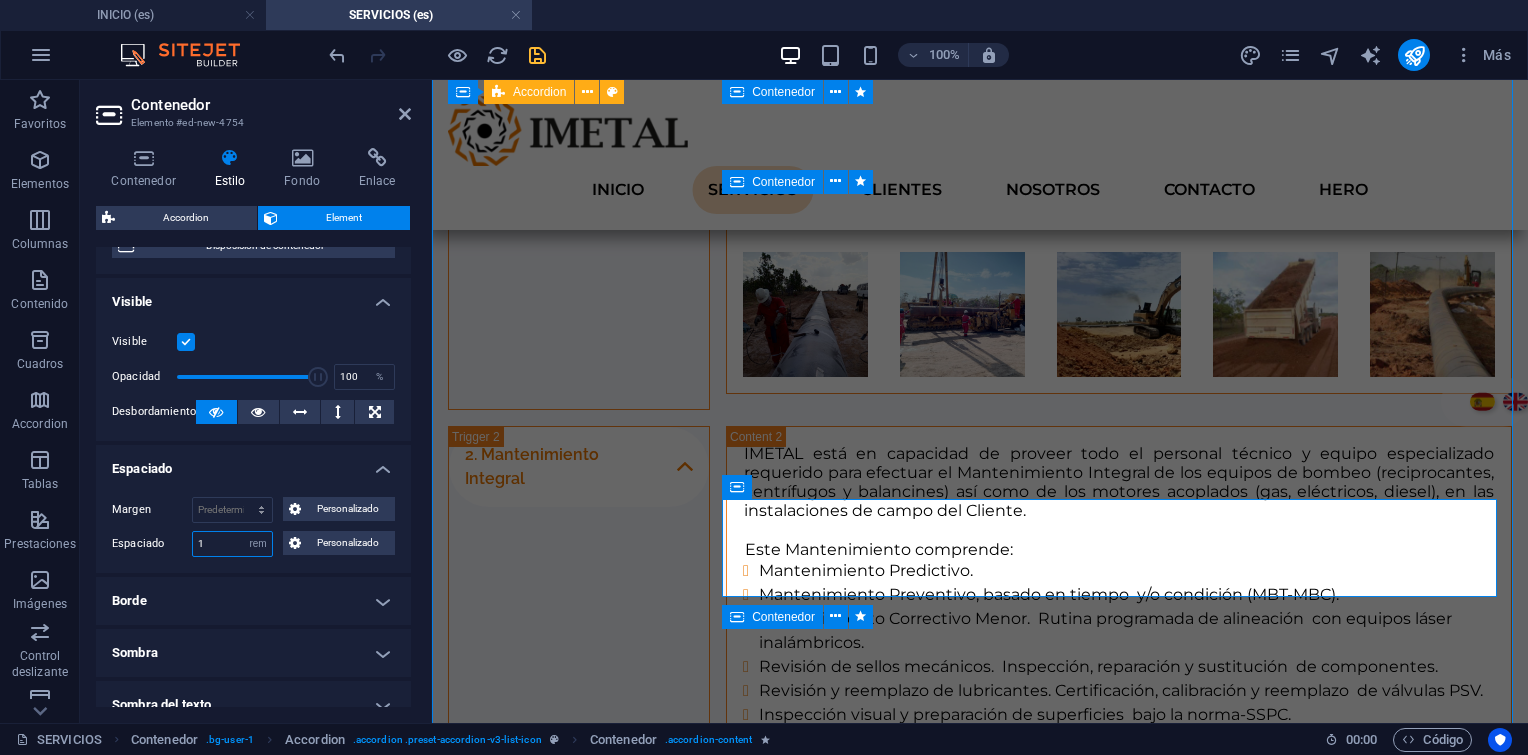 type on "1" 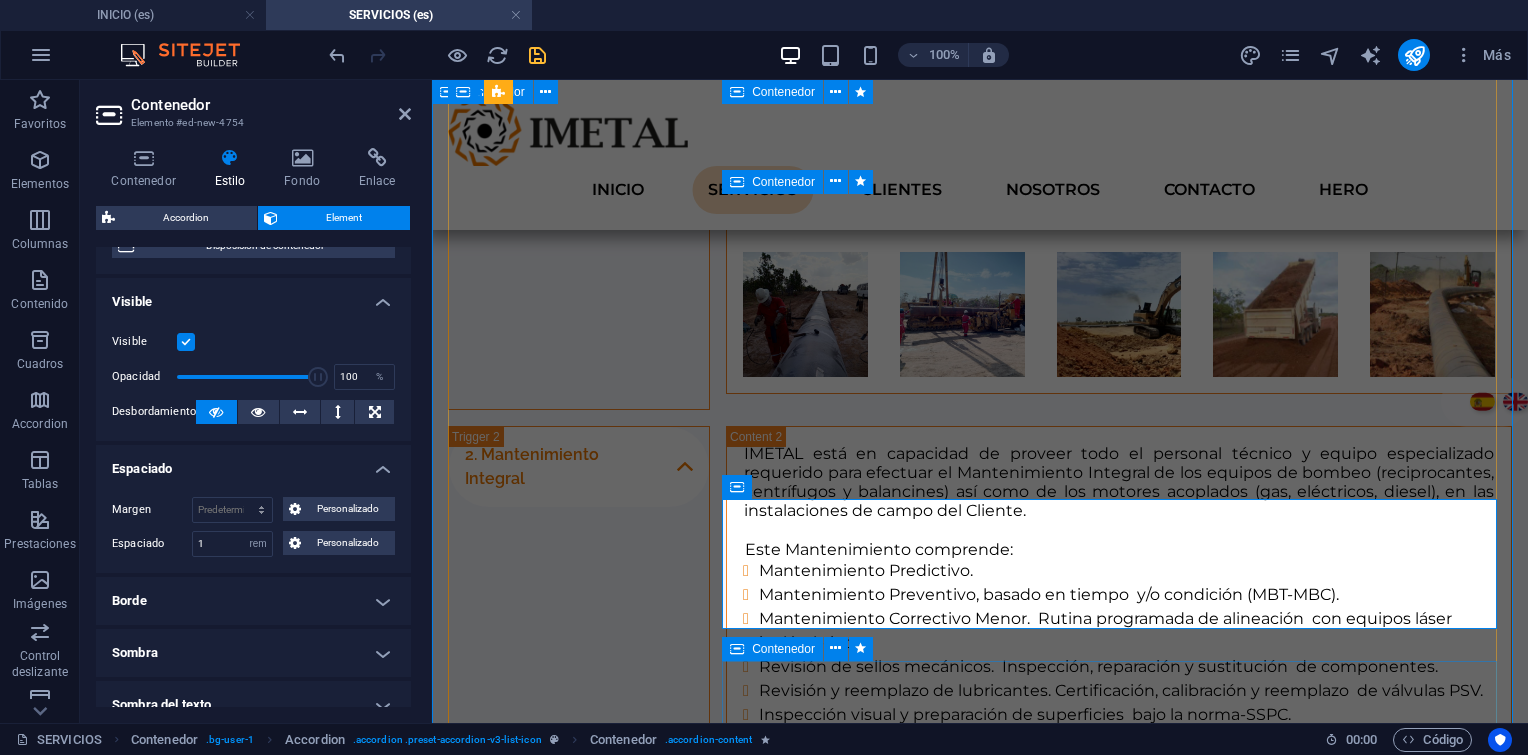 click at bounding box center (737, 649) 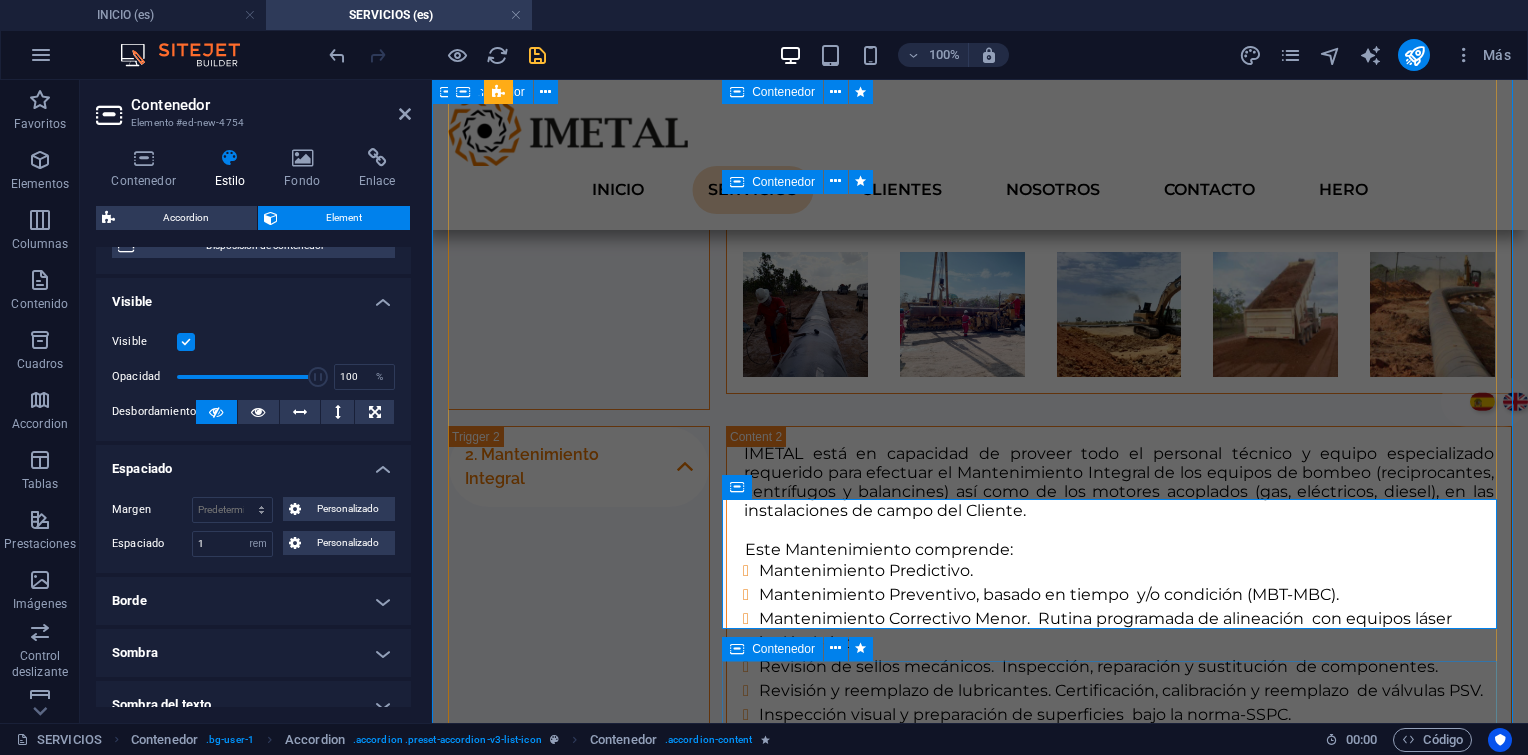 click at bounding box center (737, 649) 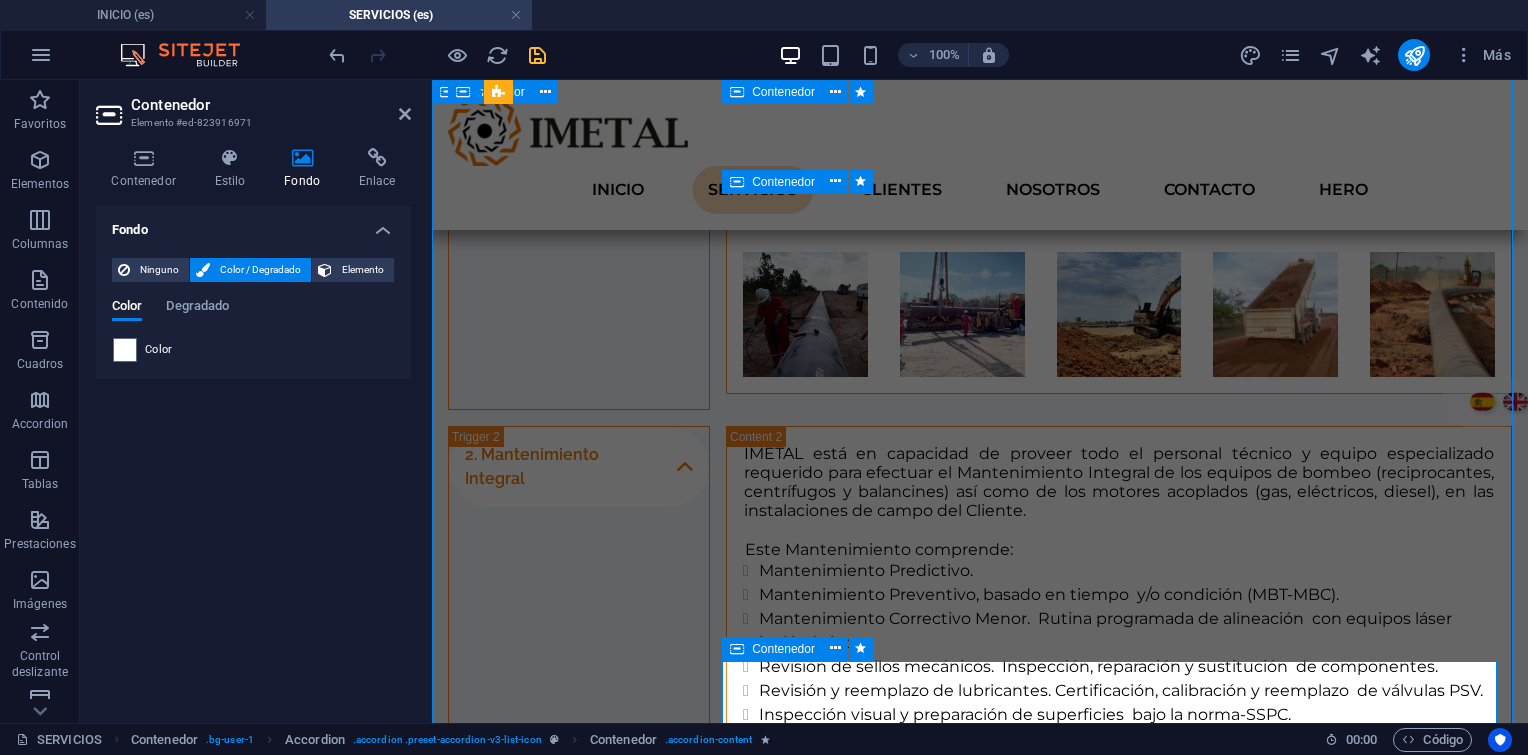 click at bounding box center (737, 649) 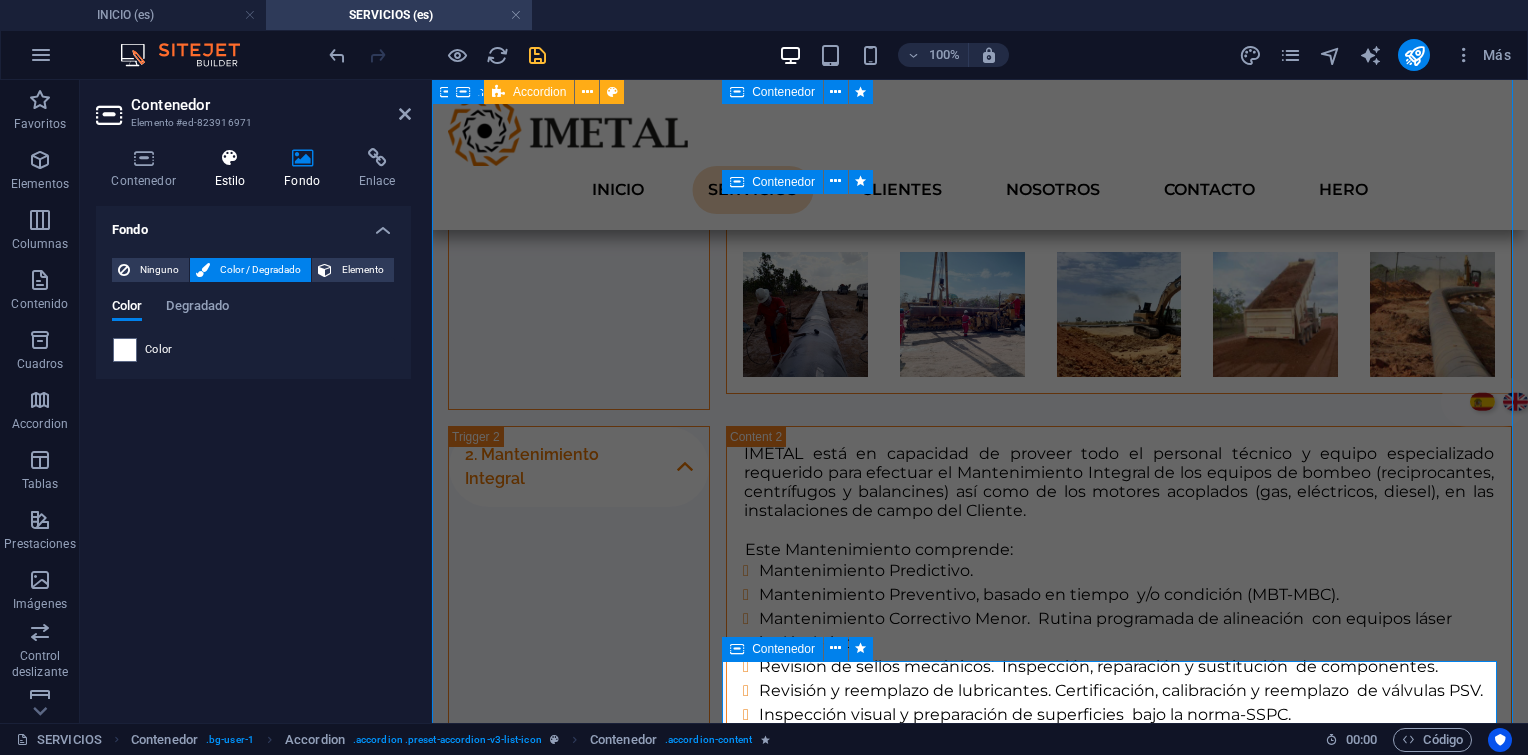 click on "Estilo" at bounding box center [234, 169] 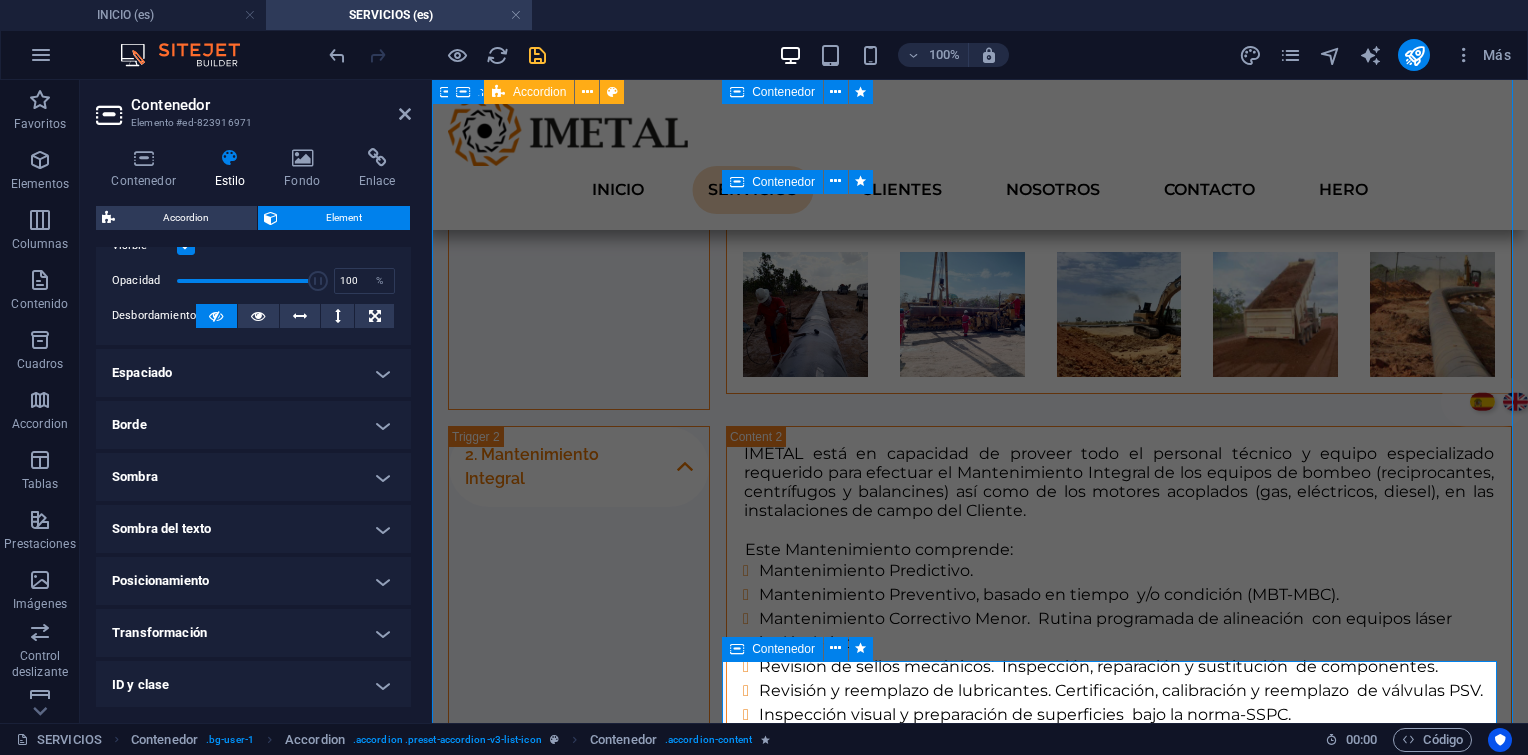 scroll, scrollTop: 300, scrollLeft: 0, axis: vertical 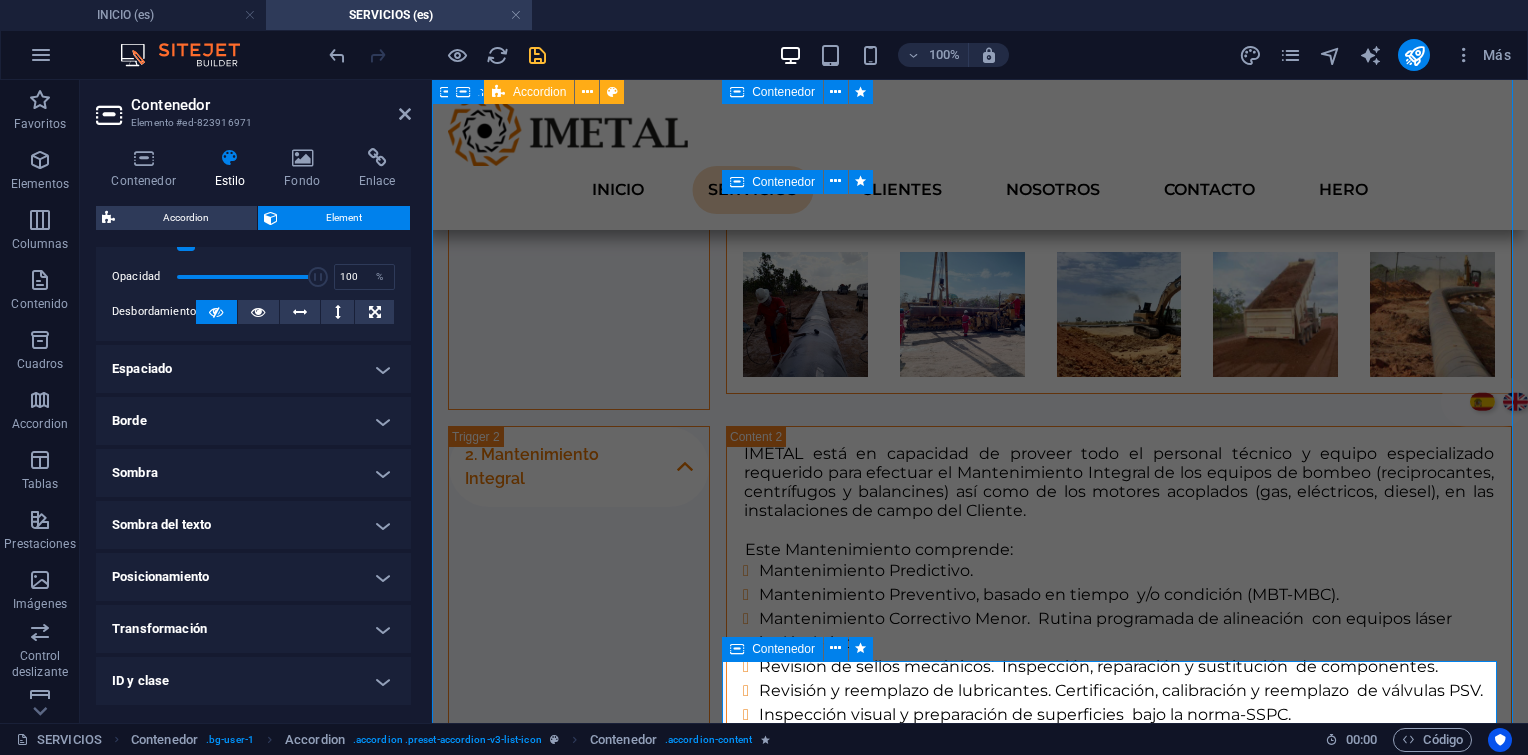 click on "Espaciado" at bounding box center [253, 369] 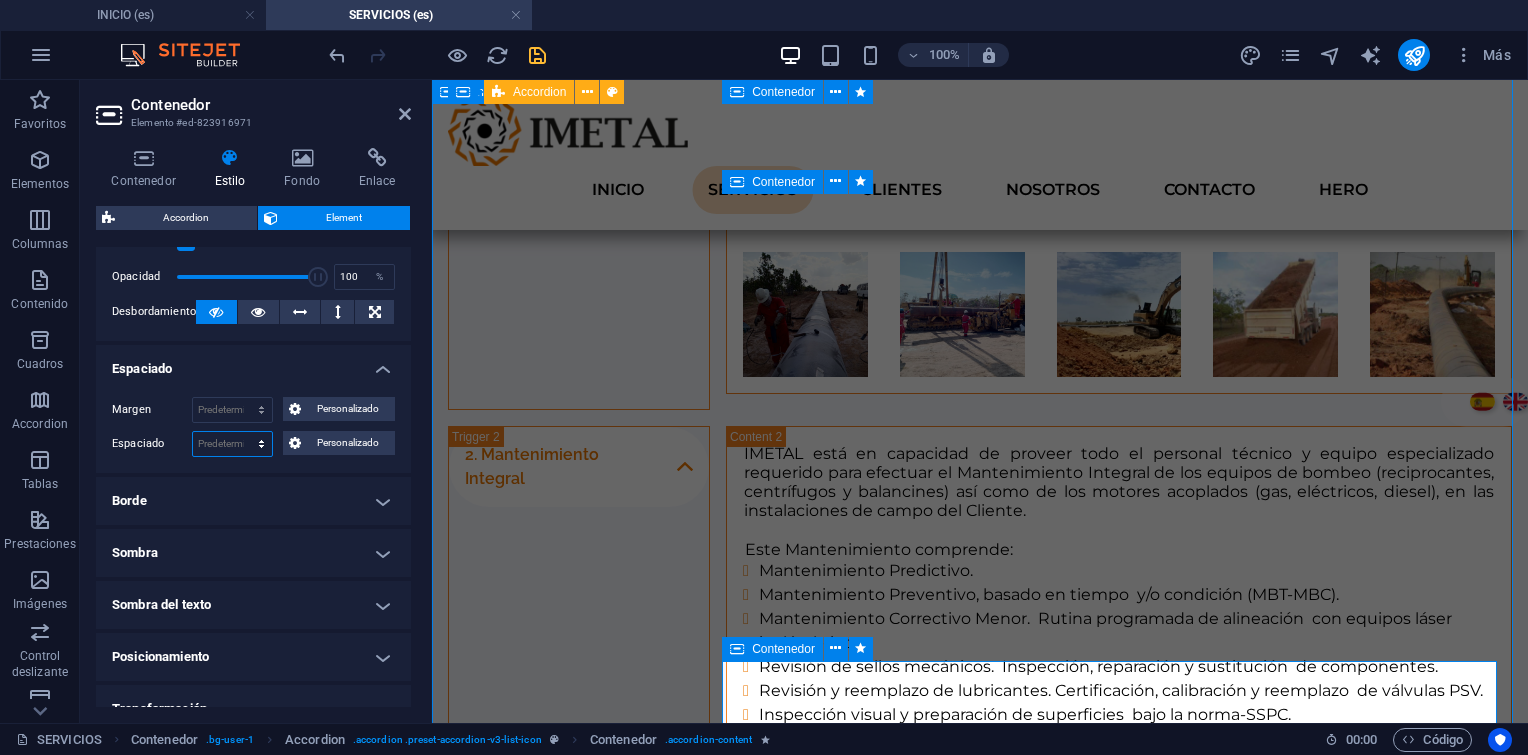 click on "Predeterminado px rem % vh vw Personalizado" at bounding box center (232, 444) 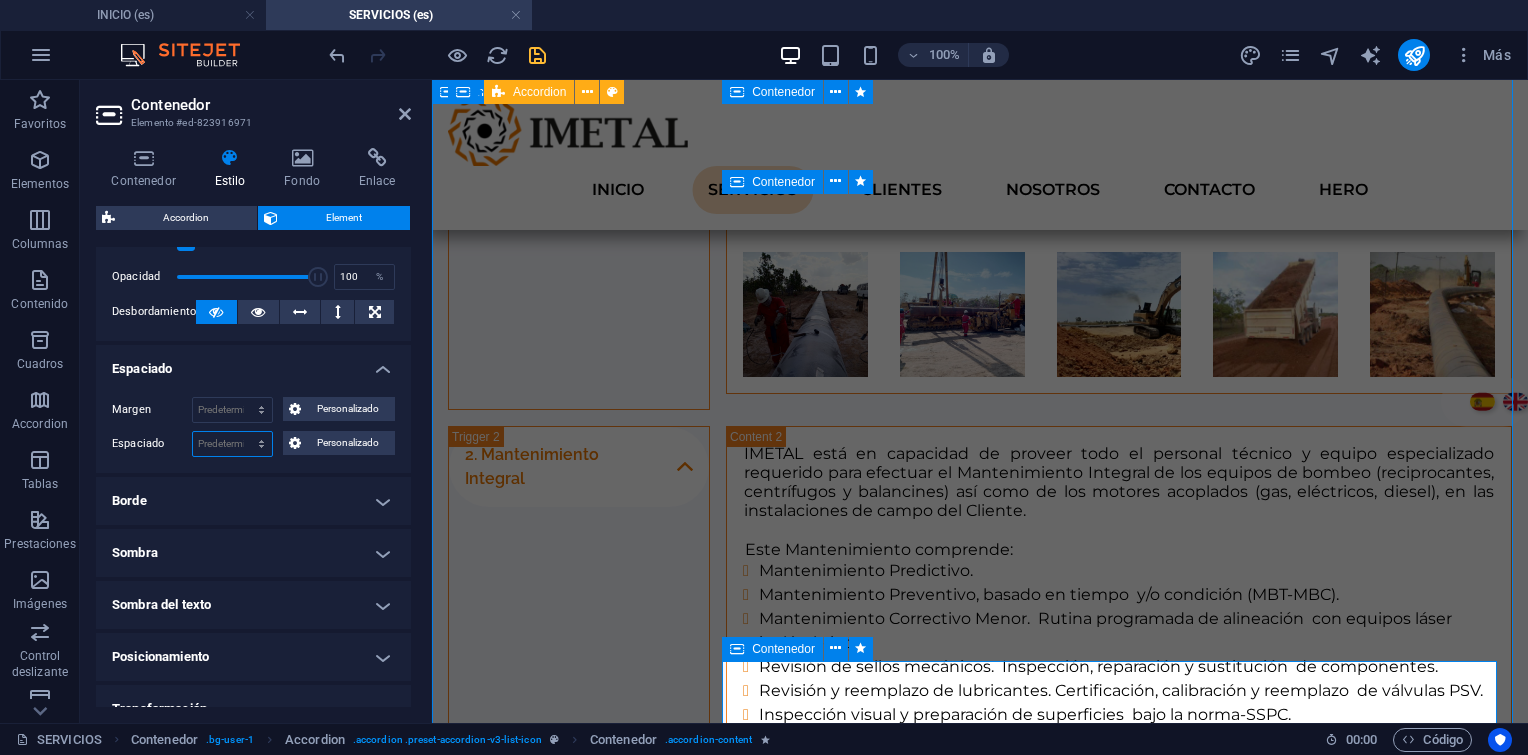 select on "rem" 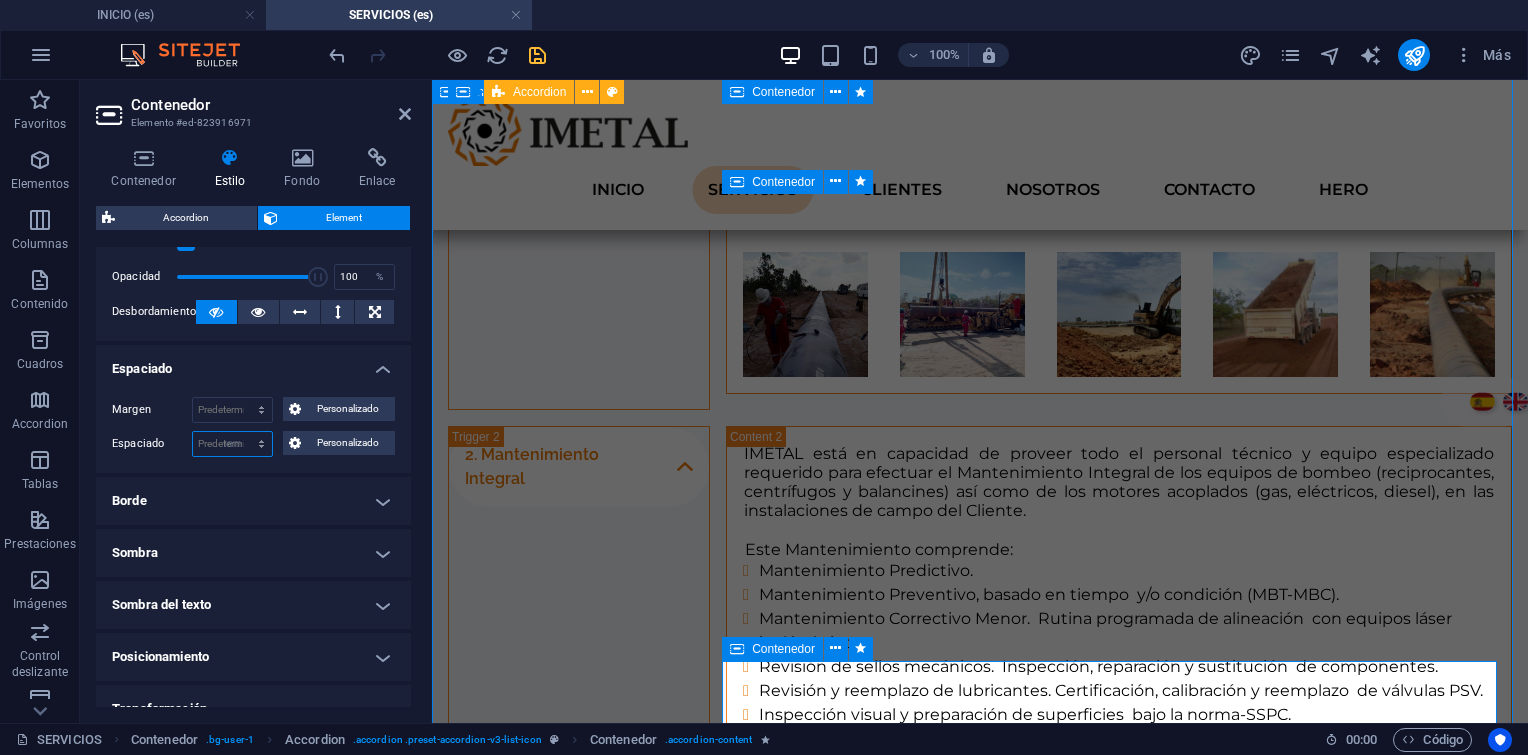 click on "Predeterminado px rem % vh vw Personalizado" at bounding box center [232, 444] 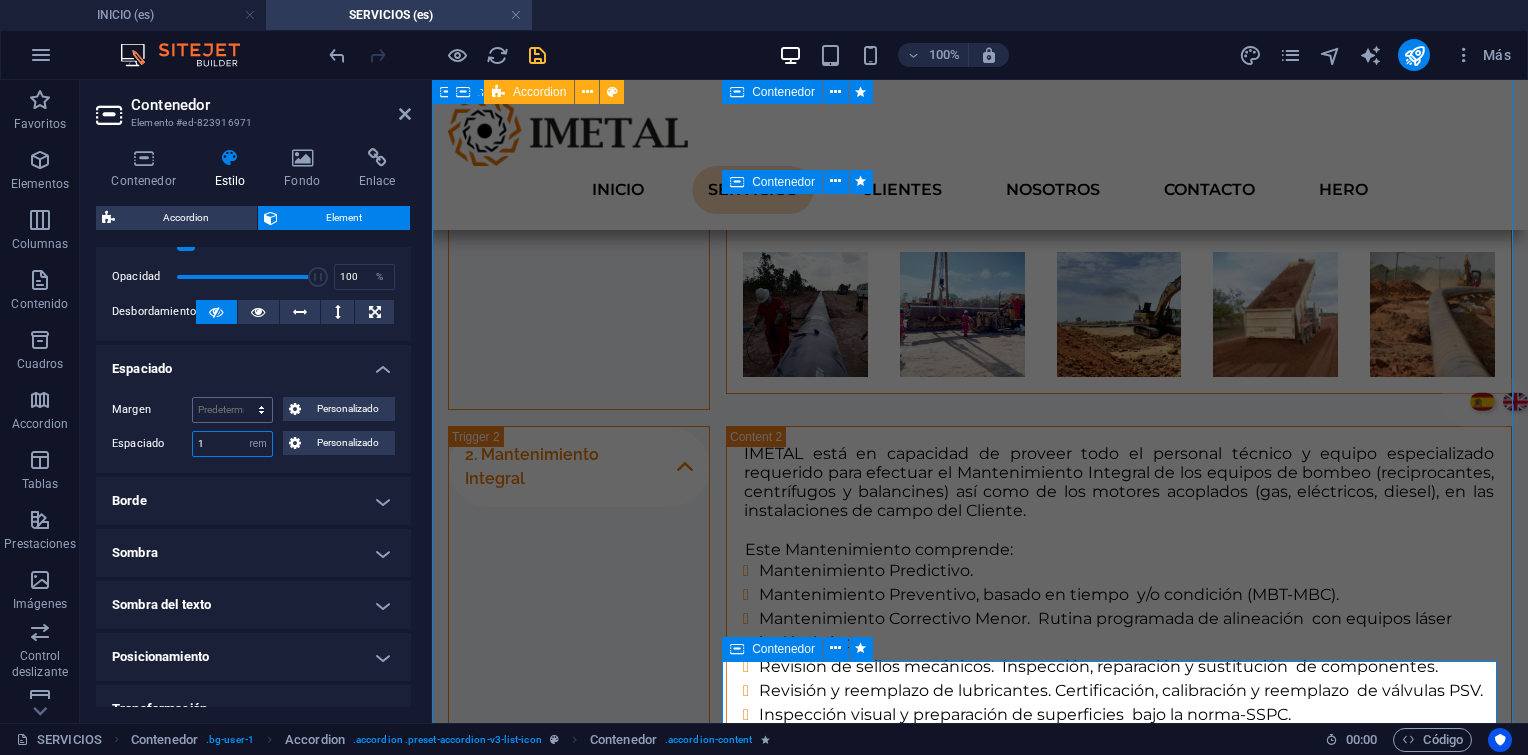type on "1" 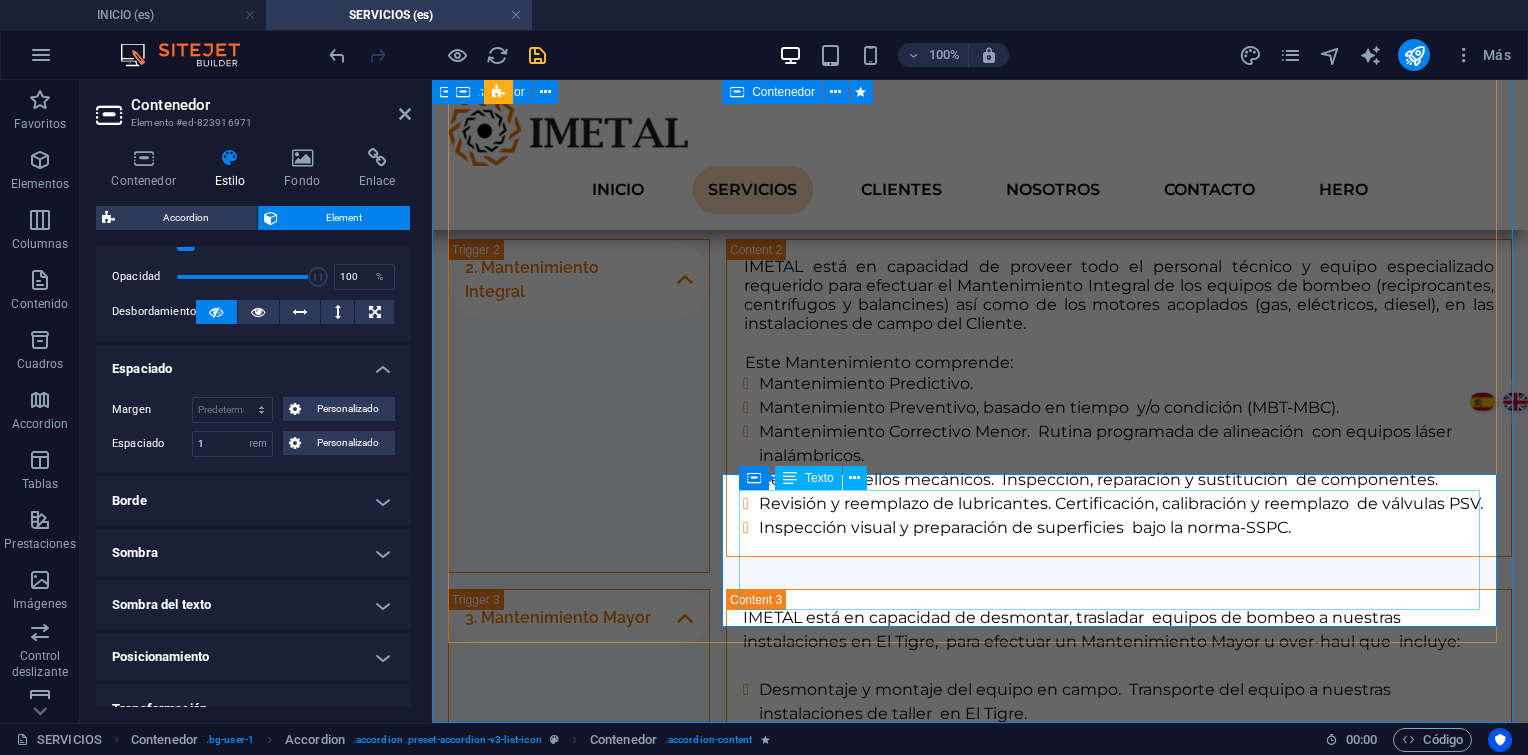 scroll, scrollTop: 1601, scrollLeft: 0, axis: vertical 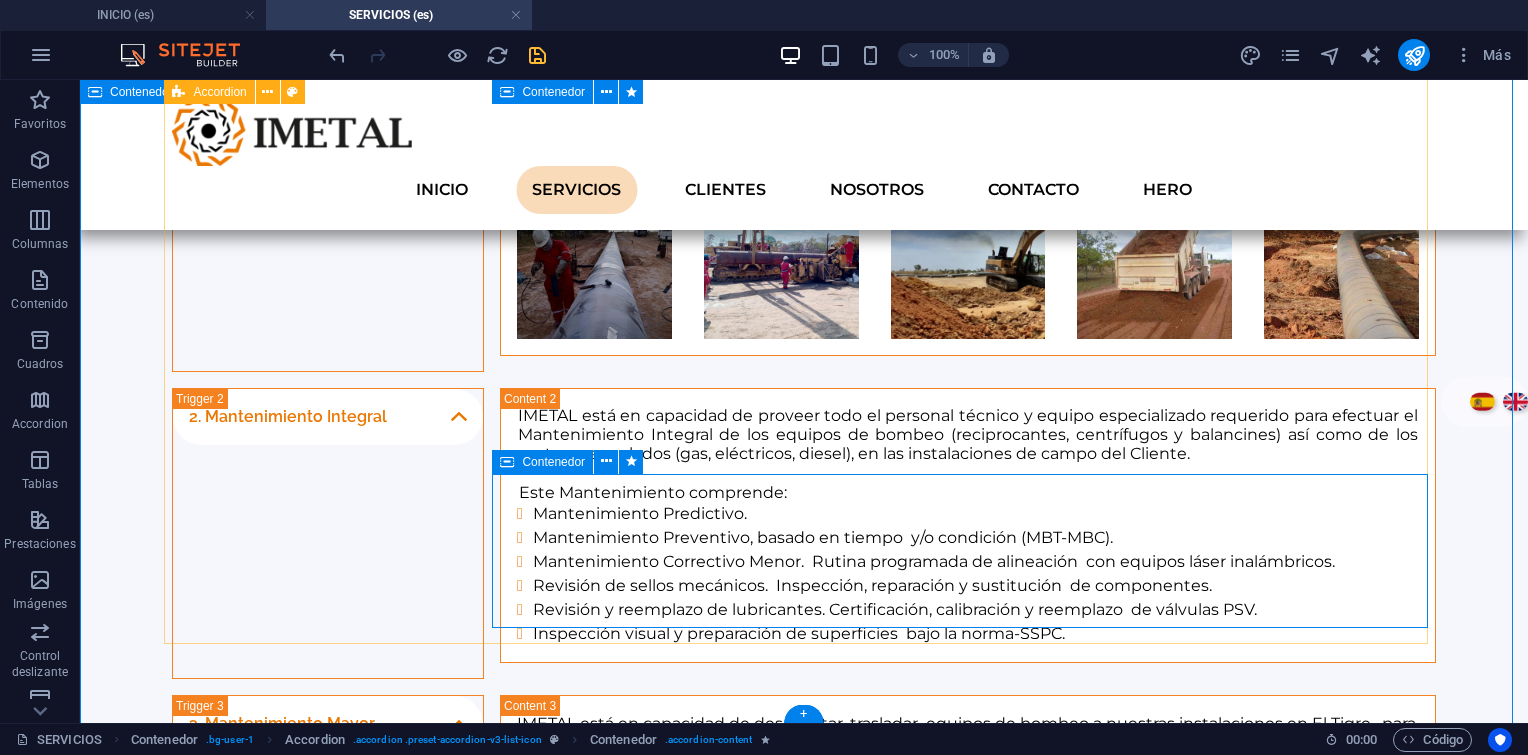 click on "1. Proyectos de Construcción Civil y Mecánica Nos destacamos en el tendido de tuberías, proyecto y construcción de facilidades de producción y gas, reacondicionamiento de vías de acceso y localizaciones, conexión a pozos, saneamiento en derrames, etc., con equipos propios y de nuestros aliados estratégicos  Con amplia experiencia construcciones mecánicas y civiles, oleoductos, gasoductos, carreteras. 2. Mantenimiento Integral IMETAL está en capacidad de proveer todo el personal técnico y equipo especializado requerido para efectuar el Mantenimiento Integral de los equipos de bombeo (reciprocantes, centrífugos y balancines) así como de los motores acoplados (gas, eléctricos, diesel), en las instalaciones de campo del Cliente. Este Mantenimiento comprende: Mantenimiento Predictivo. Mantenimiento Preventivo, basado en tiempo  y/o condición (MBT-MBC). Mantenimiento Correctivo Menor.  Rutina programada de alineación  con equipos láser inalámbricos. 3. Mantenimiento Mayor Desarme del equipo." at bounding box center [804, 665] 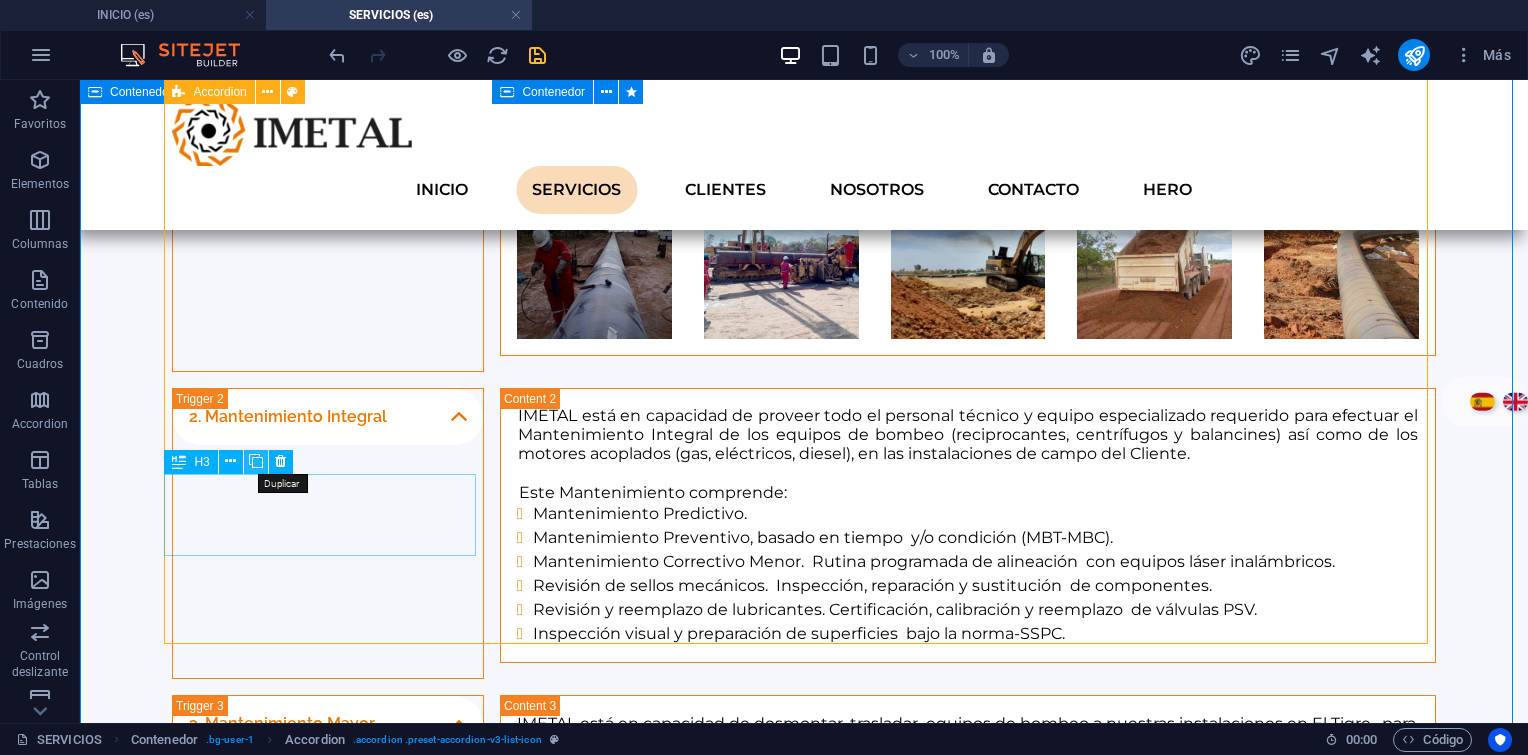 click at bounding box center (256, 461) 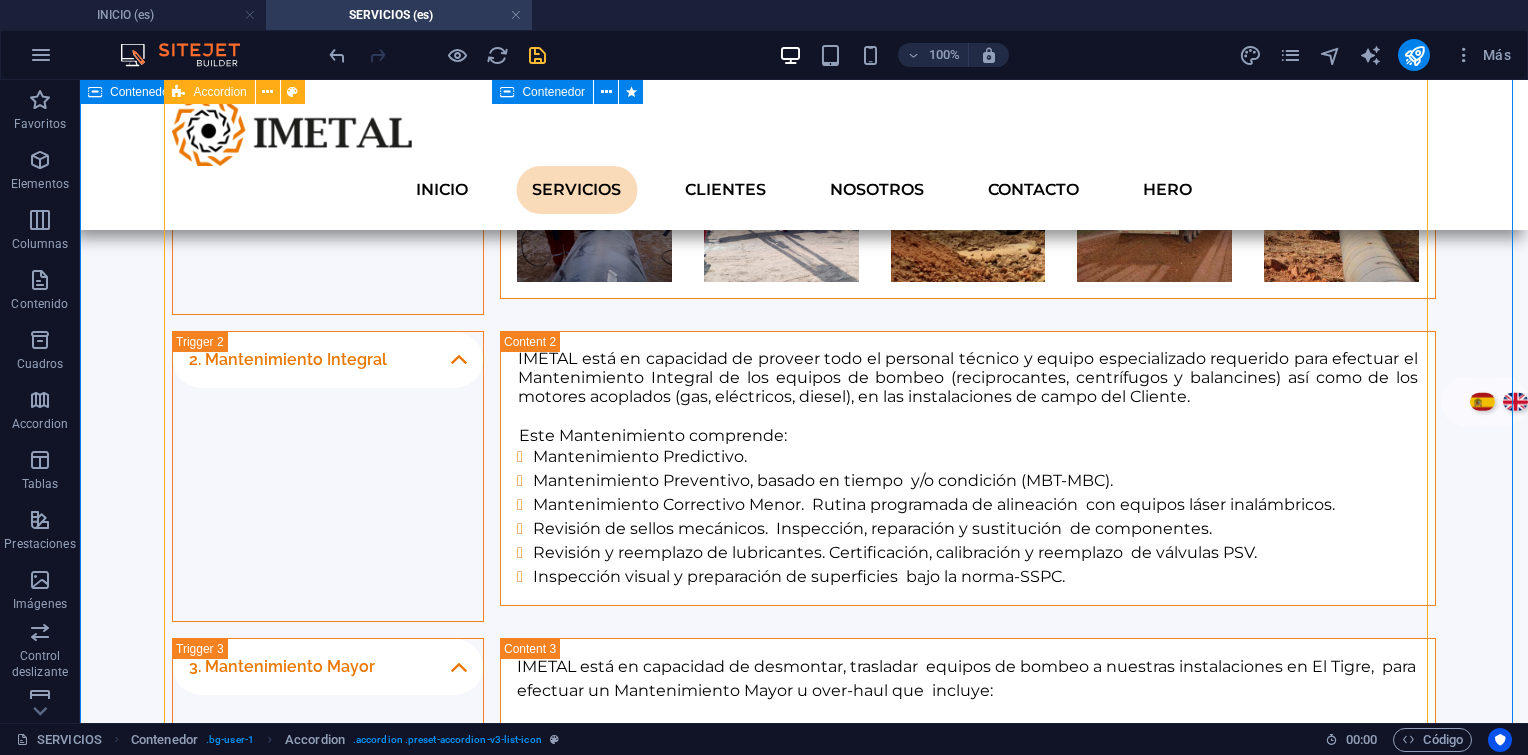 scroll, scrollTop: 1787, scrollLeft: 0, axis: vertical 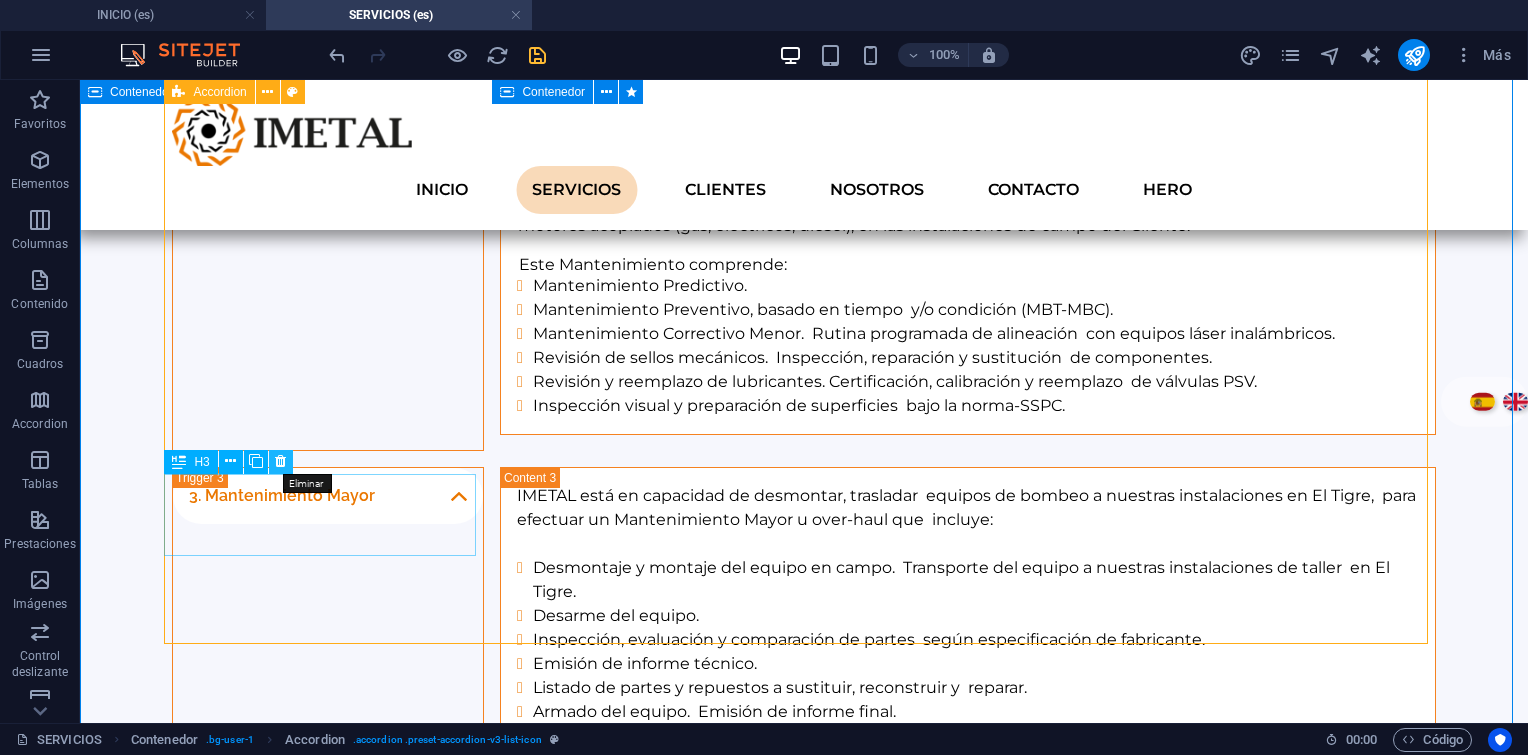 click at bounding box center [280, 461] 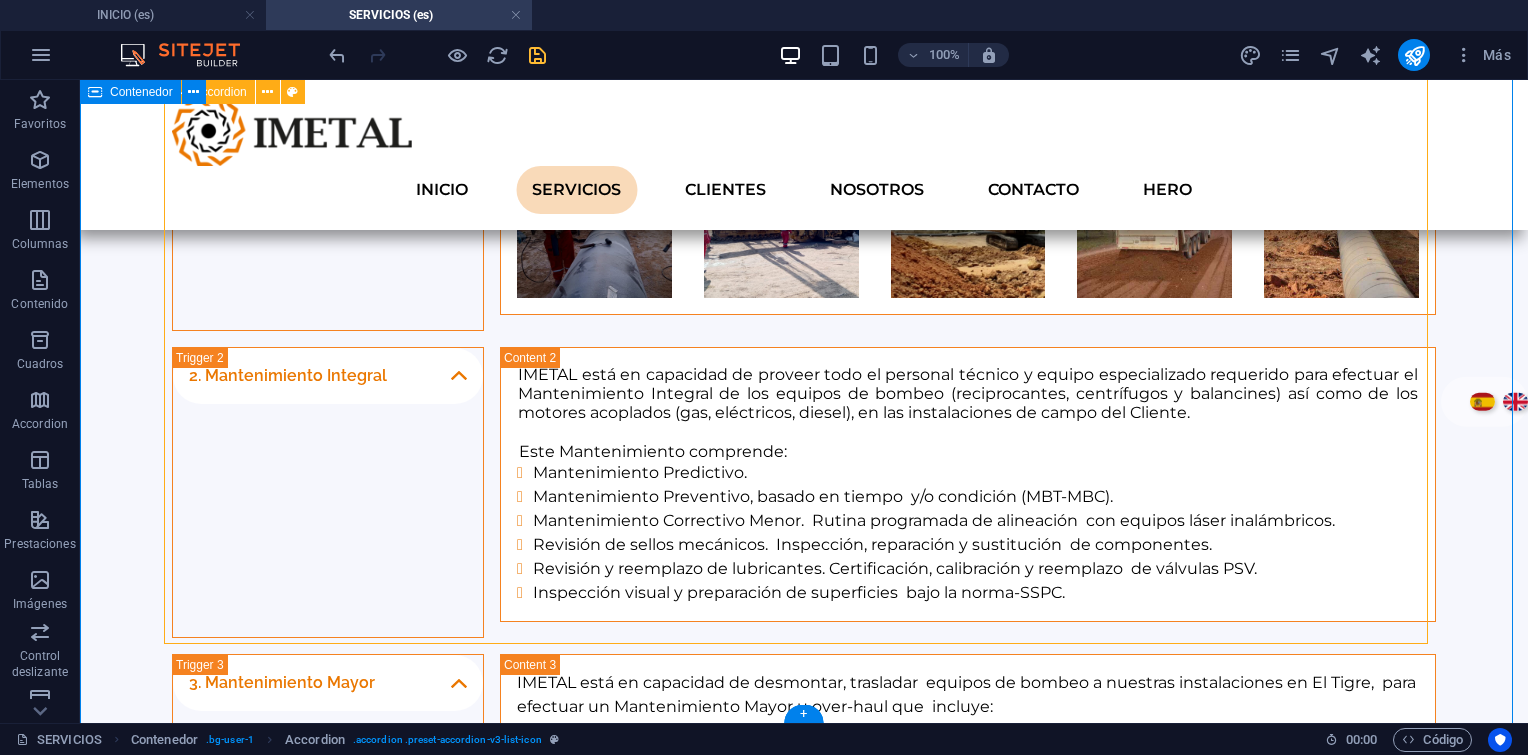 scroll, scrollTop: 1601, scrollLeft: 0, axis: vertical 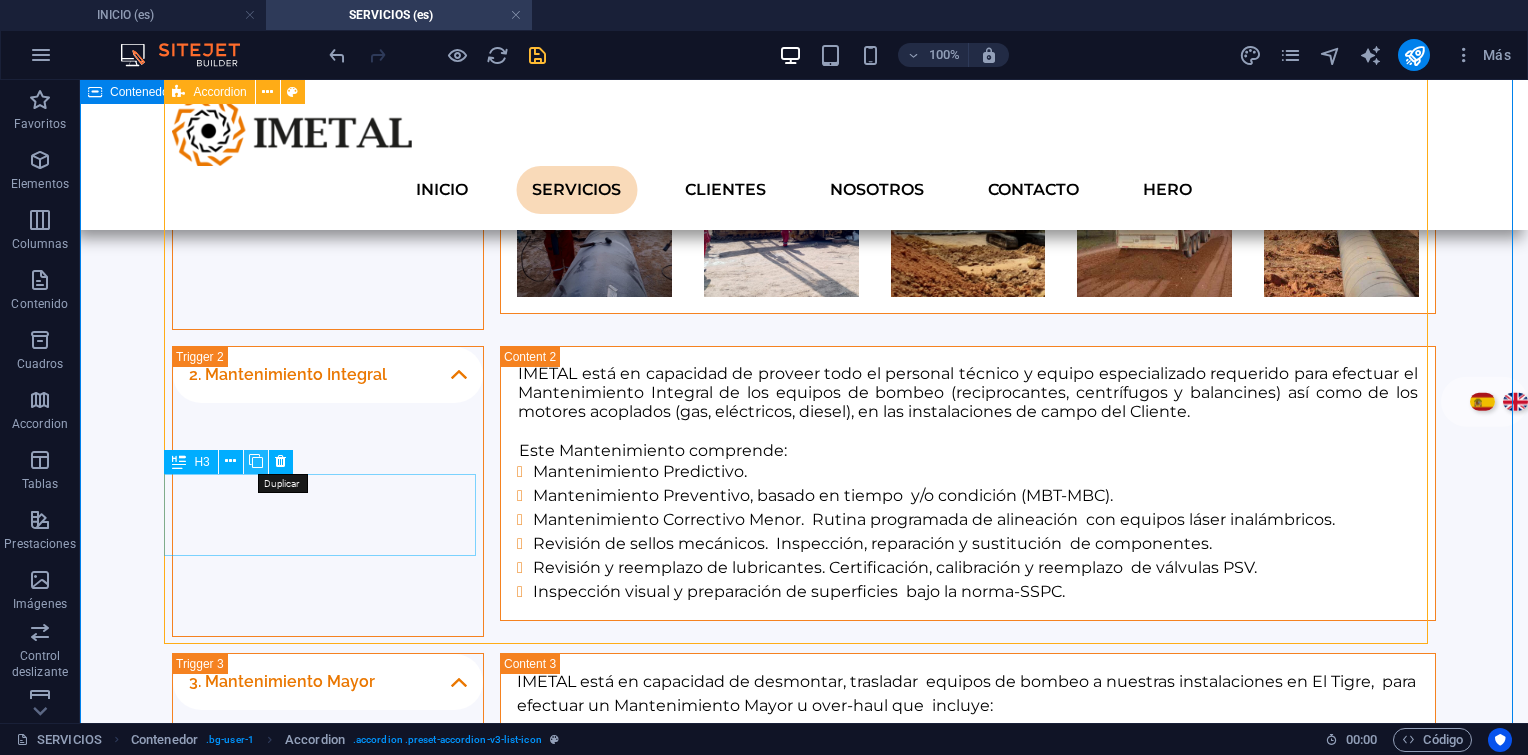 click at bounding box center [256, 461] 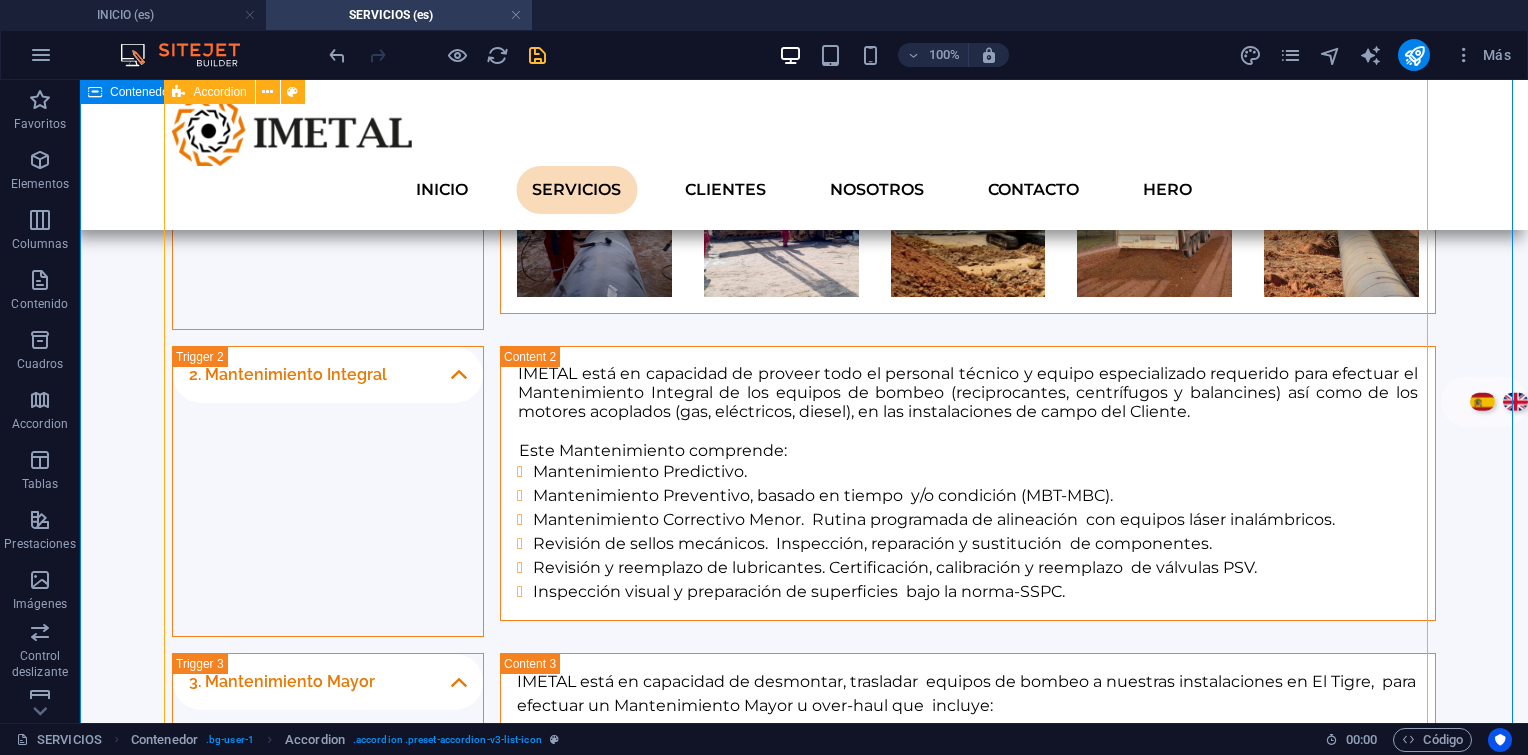 scroll, scrollTop: 1787, scrollLeft: 0, axis: vertical 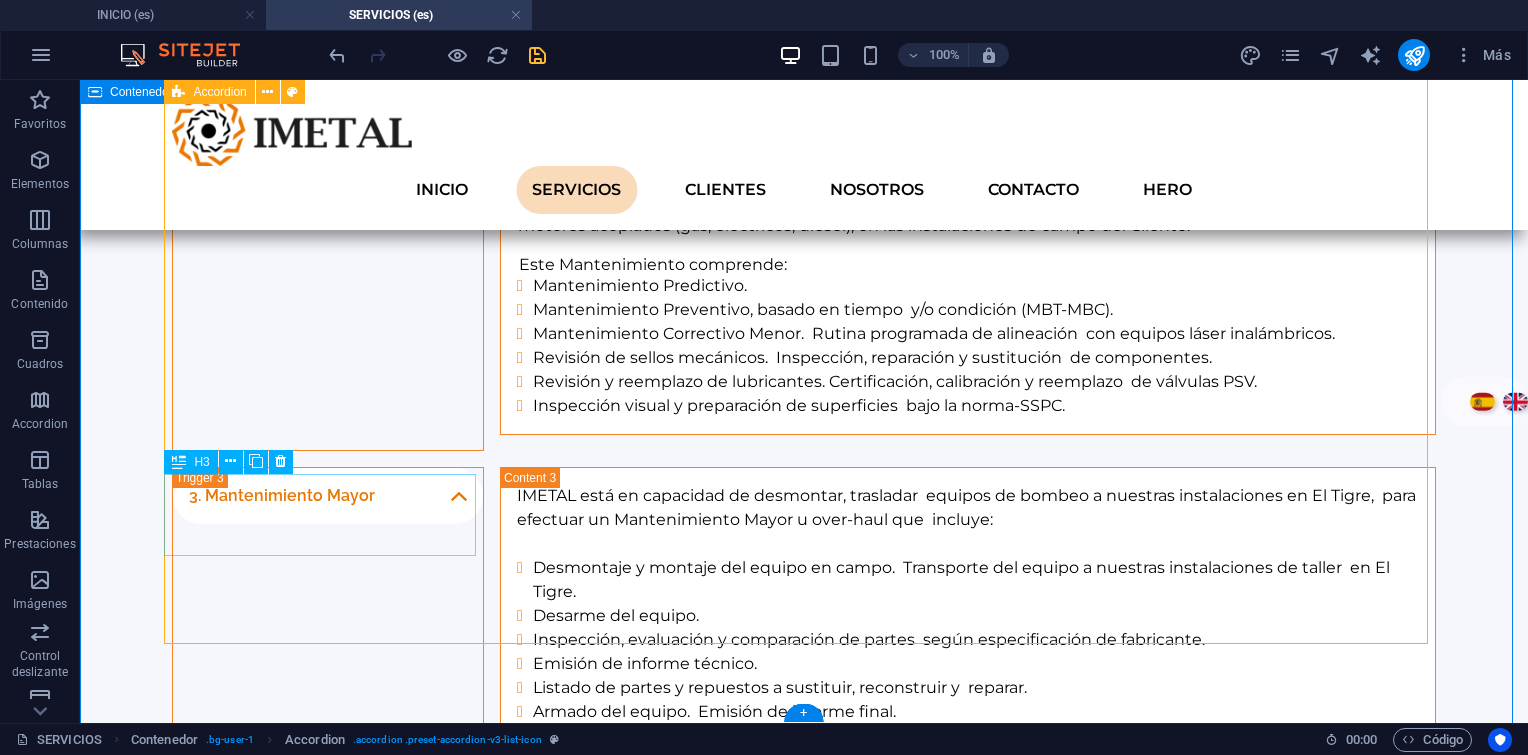 click on "5. Centro de Servicio y mecanizado (Work Shop)" at bounding box center [328, 1206] 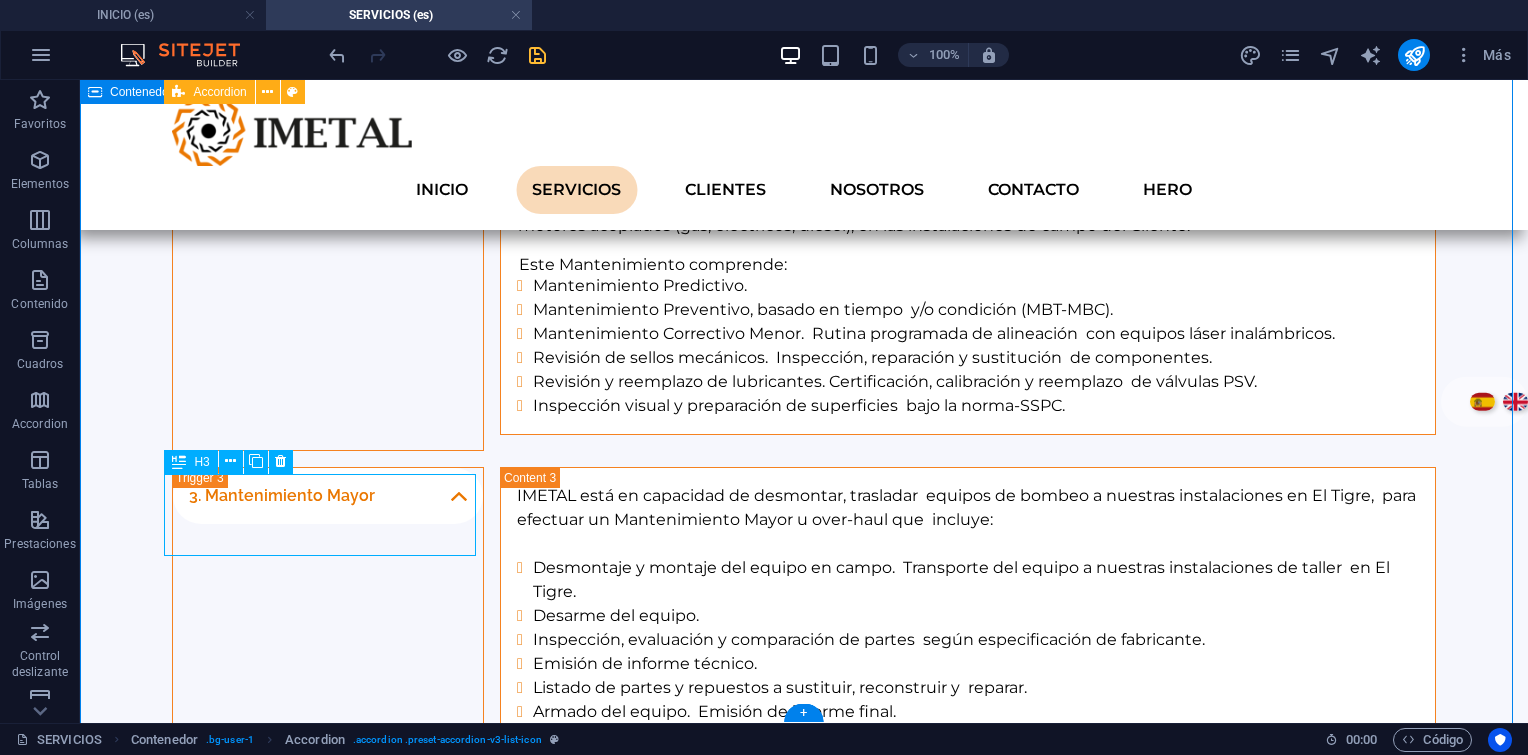 click on "5. Centro de Servicio y mecanizado (Work Shop)" at bounding box center (328, 1206) 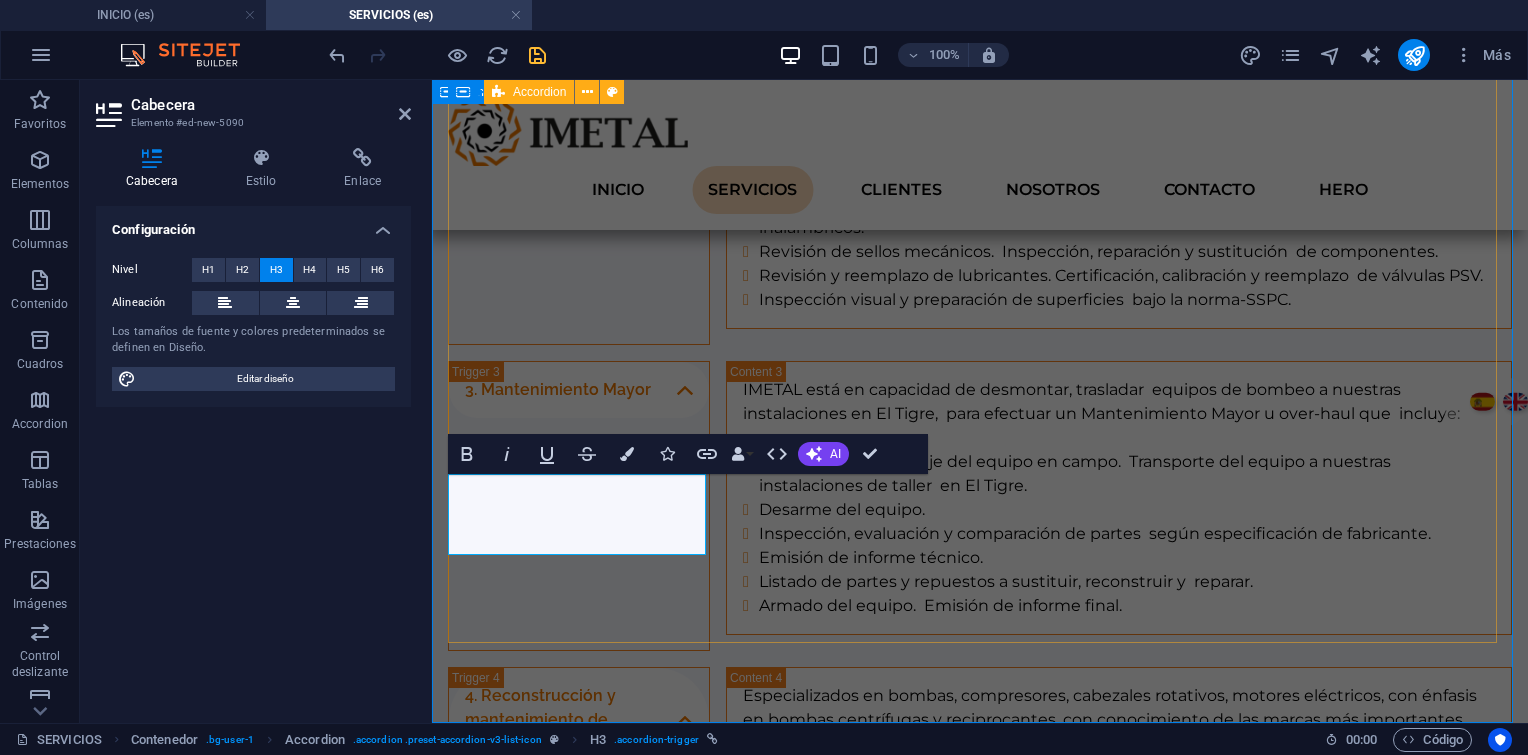 type 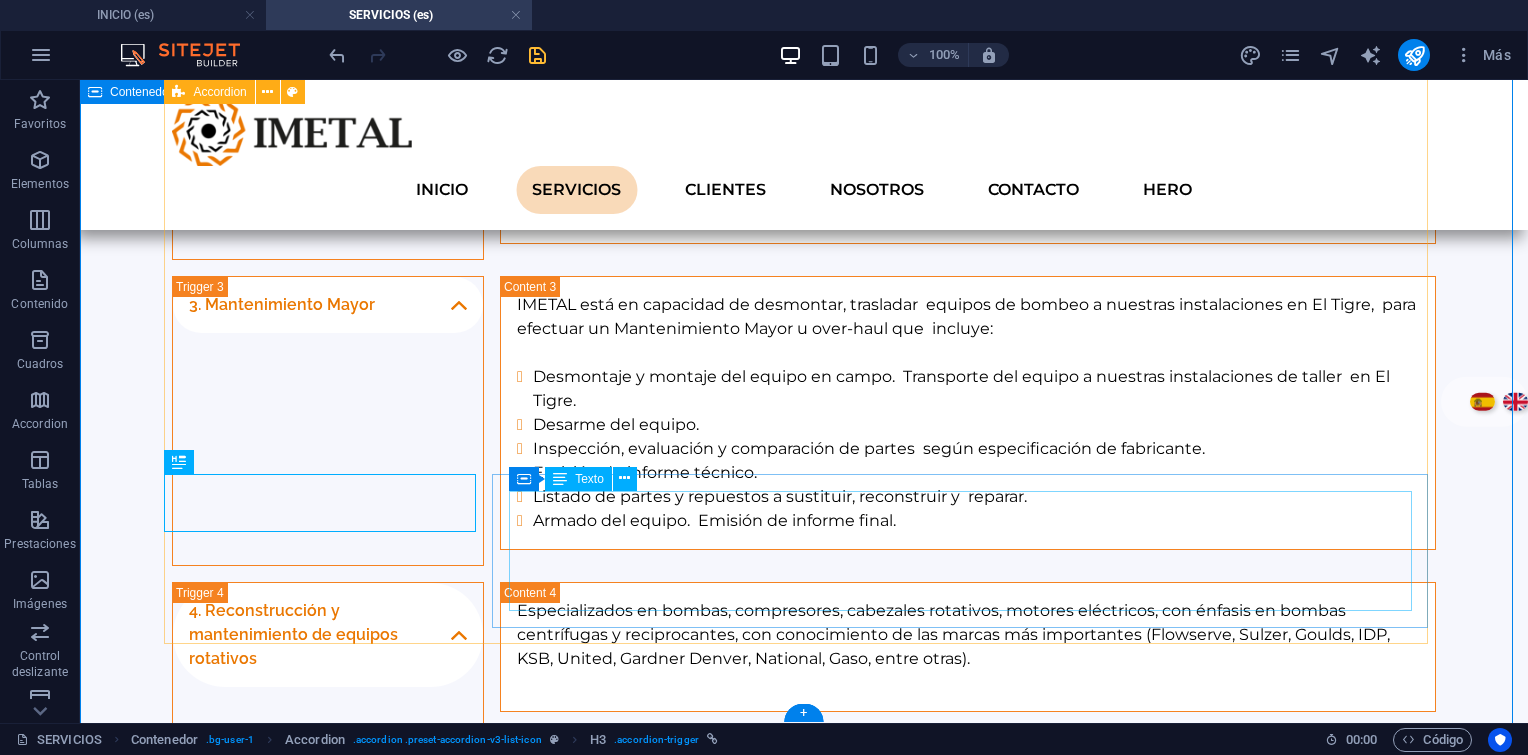 scroll, scrollTop: 1787, scrollLeft: 0, axis: vertical 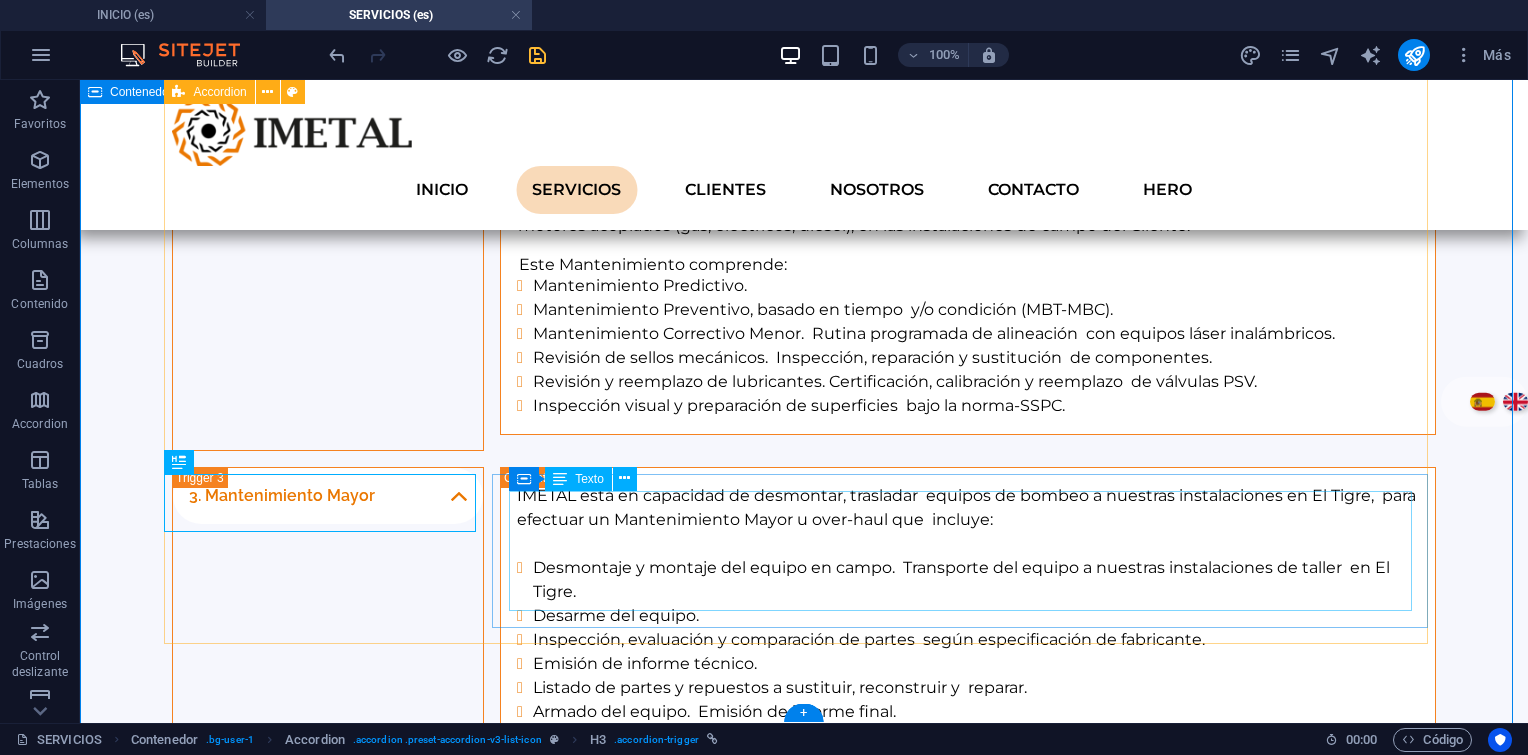 click on "Fabricación y reconstrucción de partes y repuestos para bombas (API, ASME, ANSI) y compresores centrífugos y reciprocantes. Válvulas de compuerta, globo, mariposa, check, alivio, seguridad, válvulas B.O.P. para cabezales de pozo, partes para balancines, motores, ejes de cabezales BCP, elementos de completación de pozos, accesorios de tubería." at bounding box center [968, 1198] 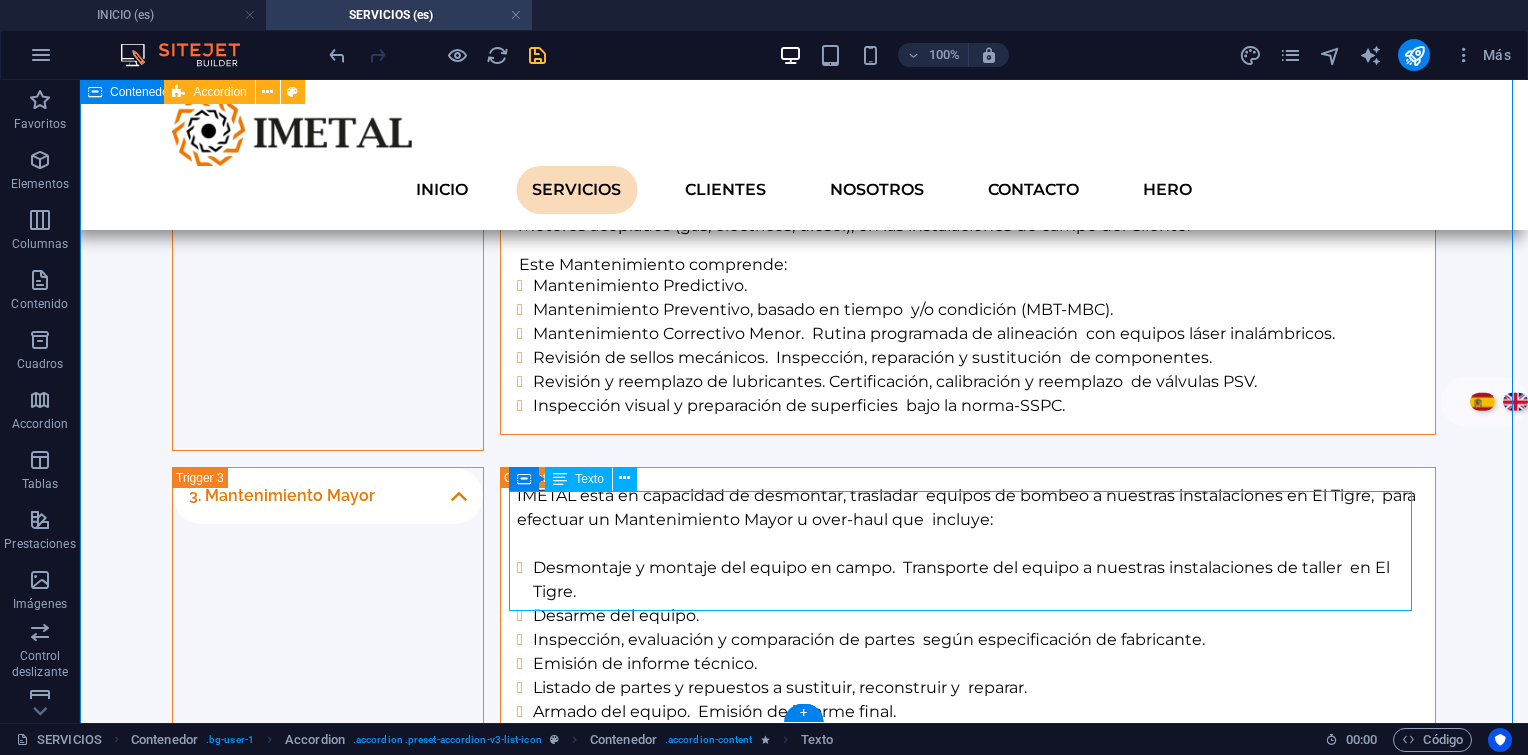 click on "Fabricación y reconstrucción de partes y repuestos para bombas (API, ASME, ANSI) y compresores centrífugos y reciprocantes. Válvulas de compuerta, globo, mariposa, check, alivio, seguridad, válvulas B.O.P. para cabezales de pozo, partes para balancines, motores, ejes de cabezales BCP, elementos de completación de pozos, accesorios de tubería." at bounding box center [968, 1198] 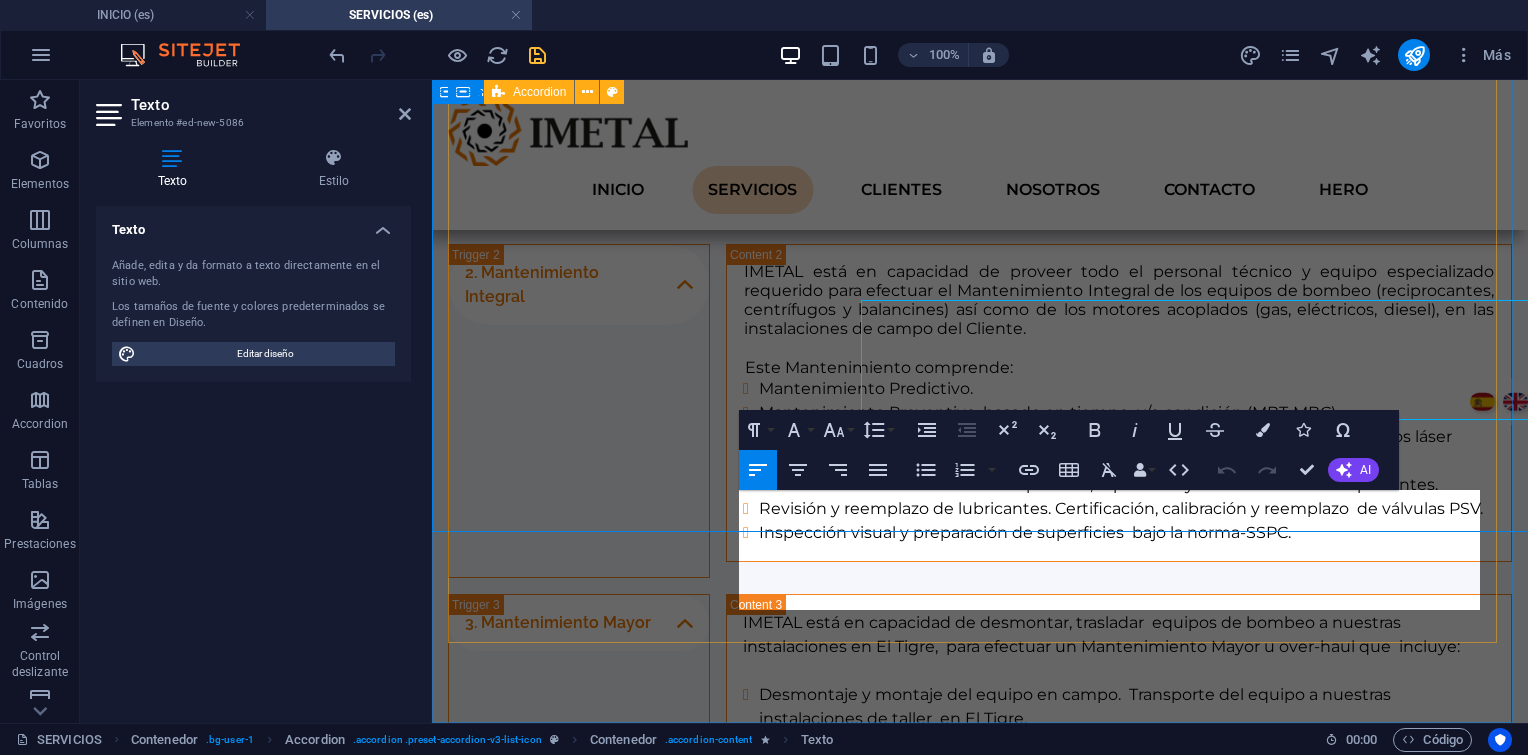 scroll, scrollTop: 1978, scrollLeft: 0, axis: vertical 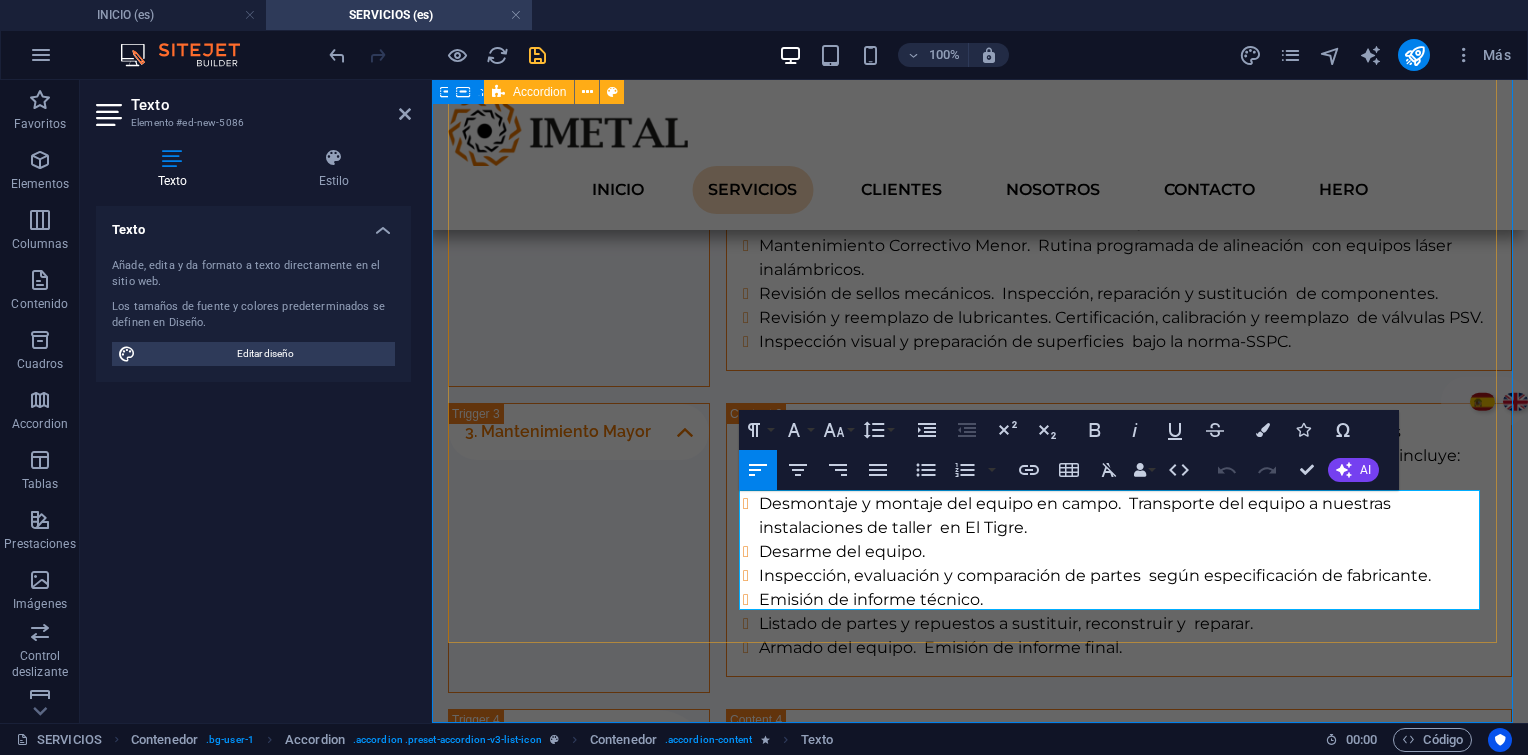 drag, startPoint x: 758, startPoint y: 589, endPoint x: 716, endPoint y: 444, distance: 150.96027 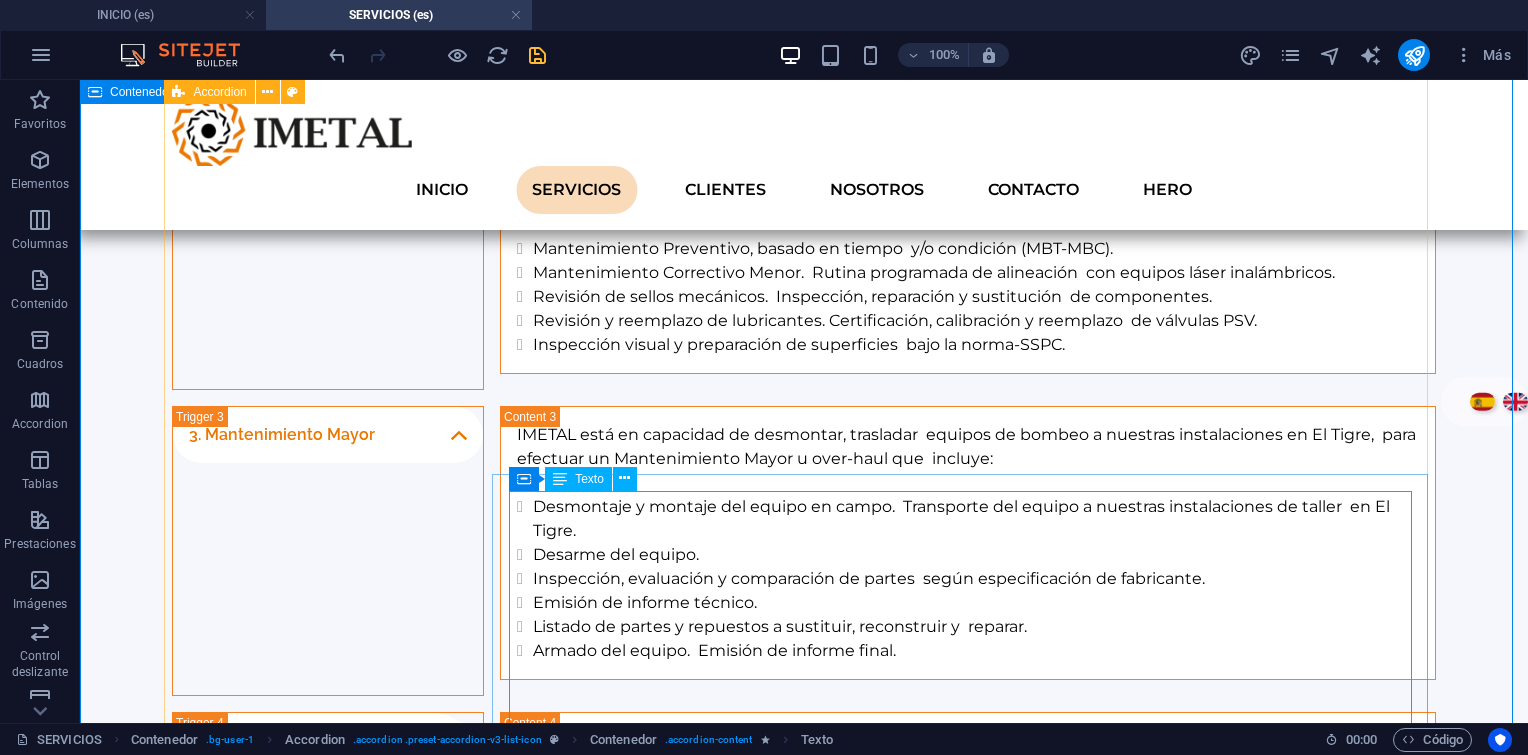 scroll, scrollTop: 1979, scrollLeft: 0, axis: vertical 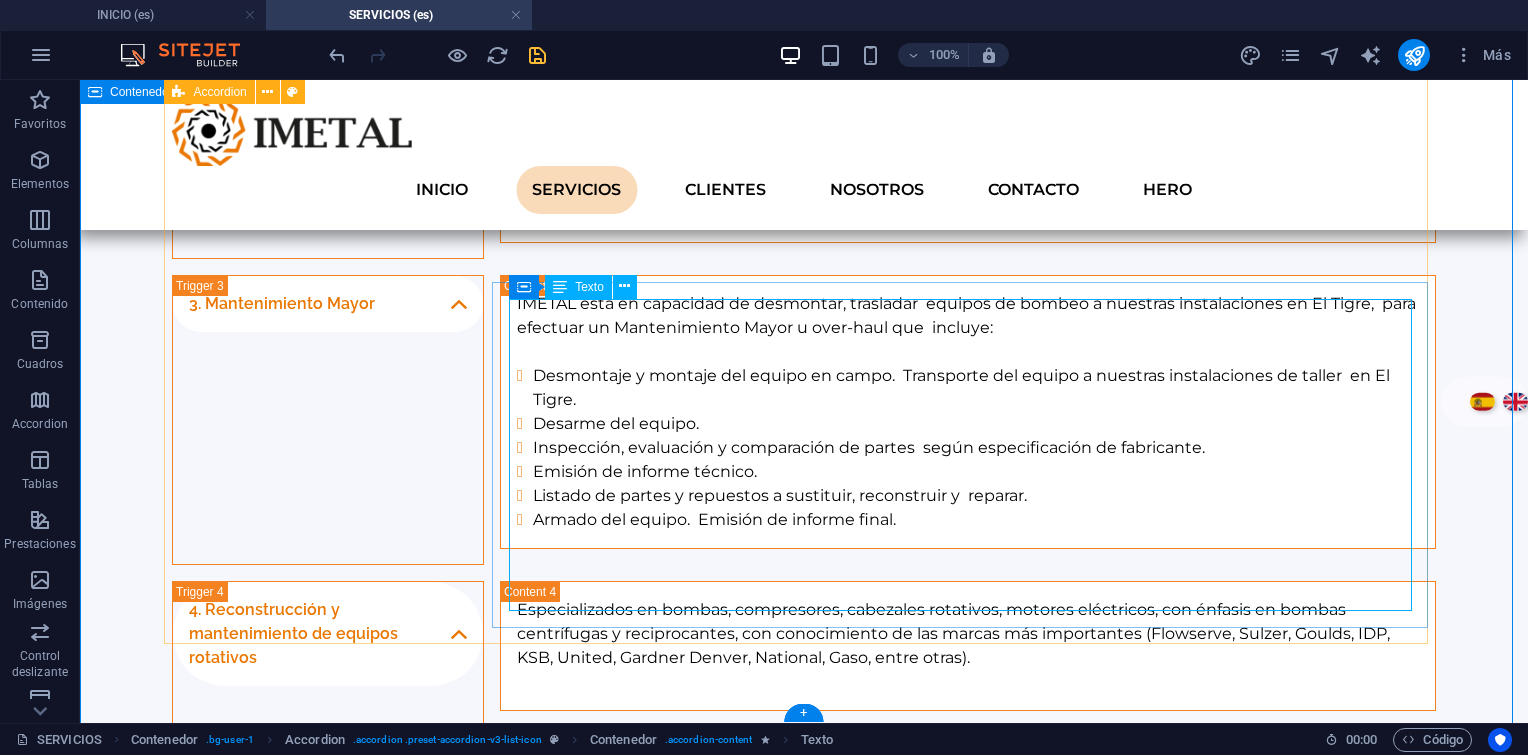 drag, startPoint x: 598, startPoint y: 575, endPoint x: 566, endPoint y: 576, distance: 32.01562 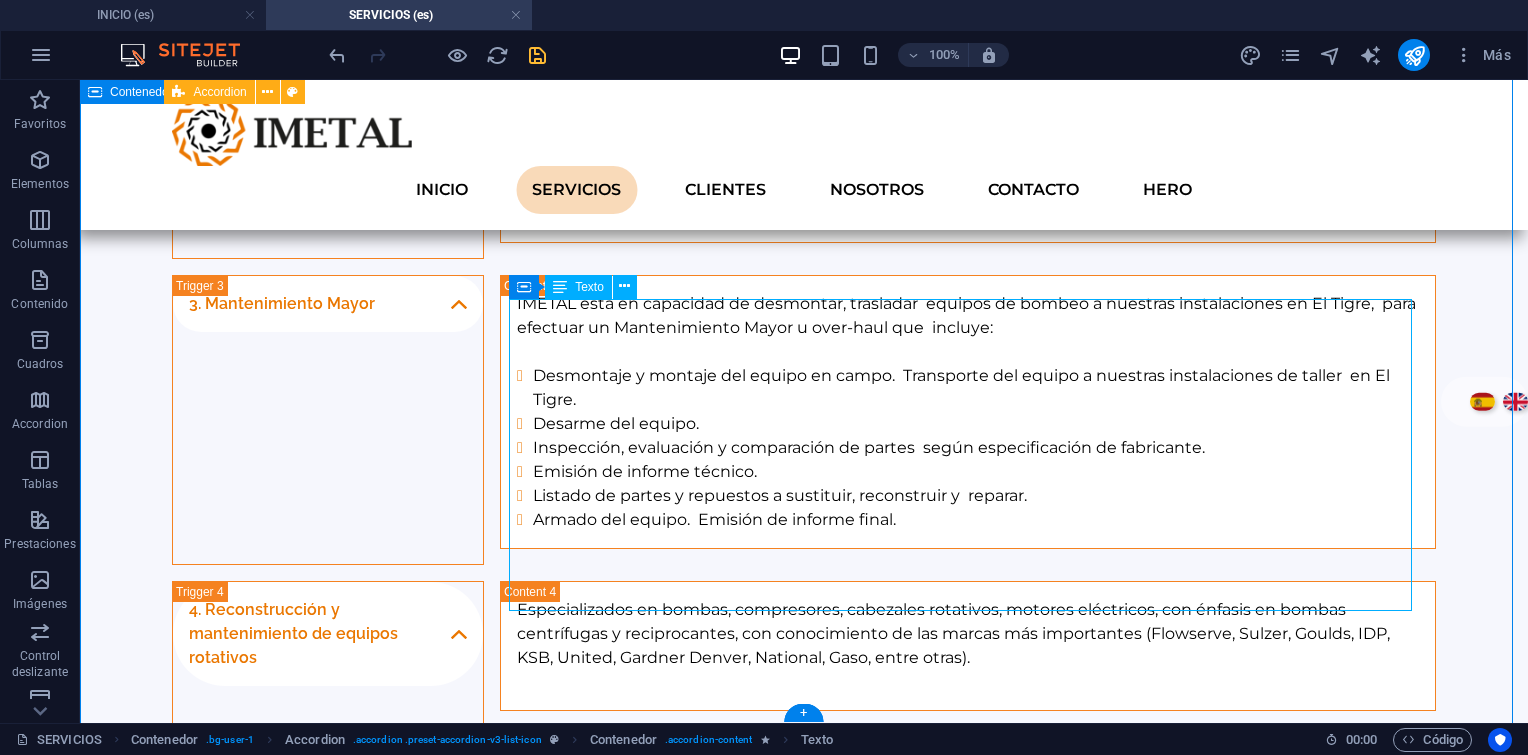 click on "Suministro de Equipos : Montacargas Retroexcavadoras Vacuums Camiones Bateas Grúas Brazos hidráulicos Camiones de soldadura  Cisternas" at bounding box center (968, 1102) 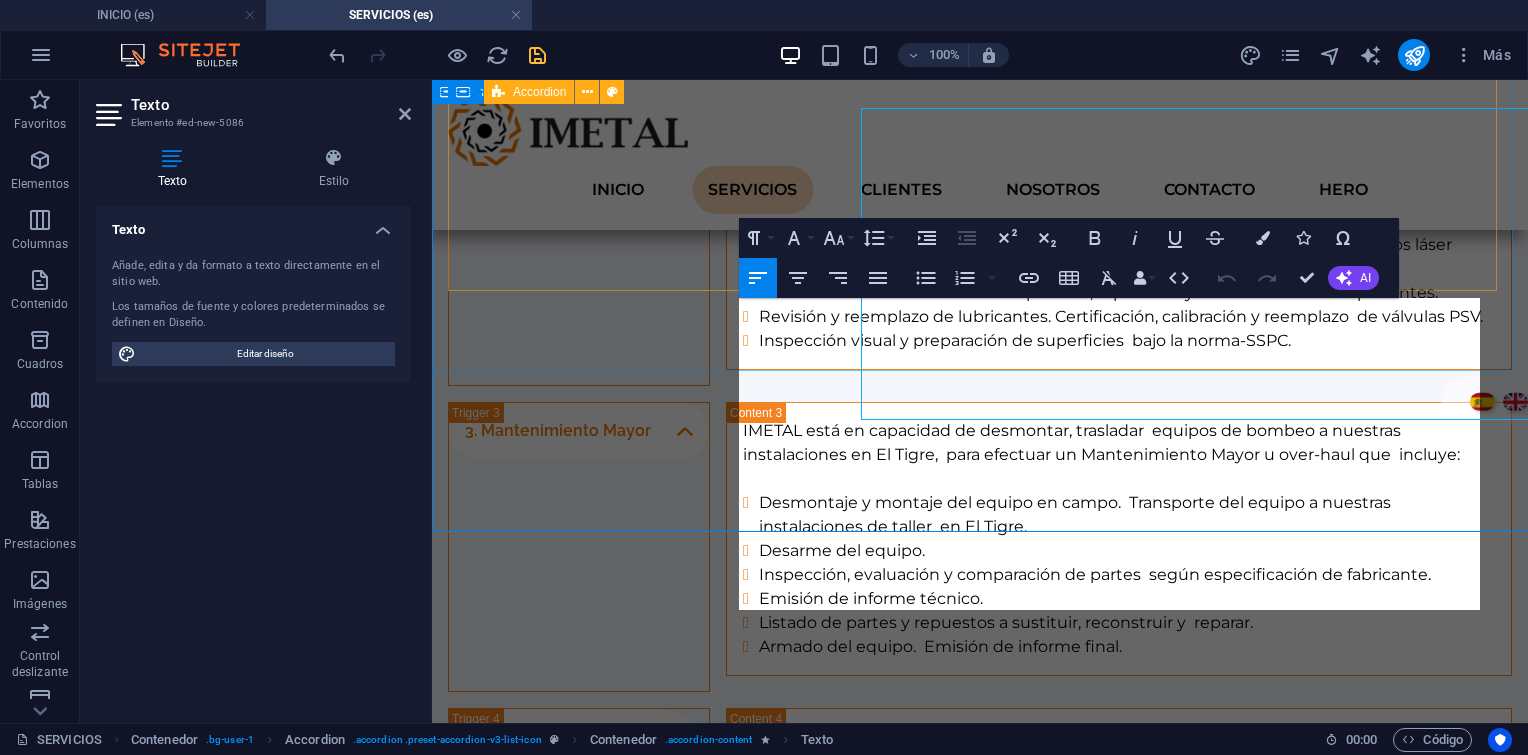 scroll, scrollTop: 2170, scrollLeft: 0, axis: vertical 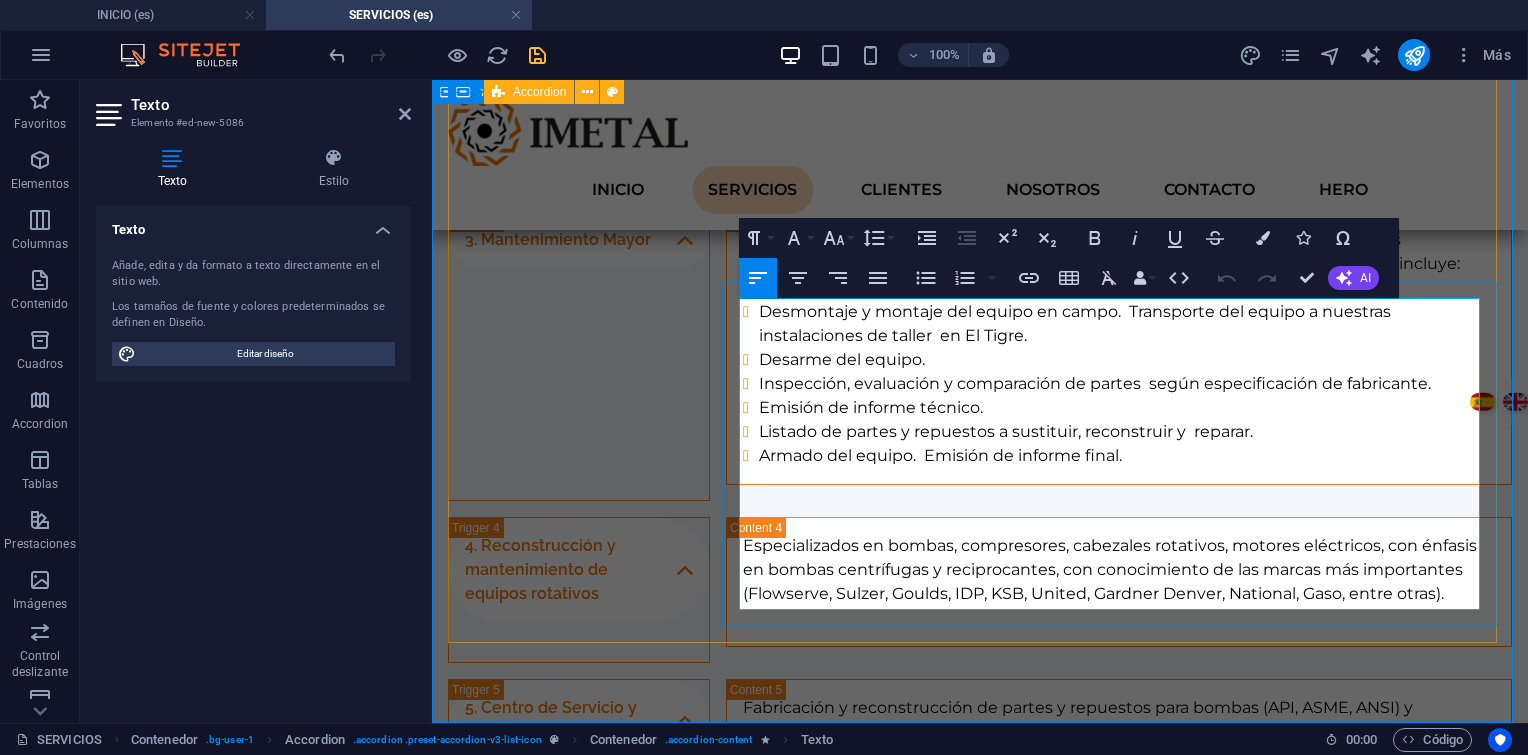 click at bounding box center [1119, 1182] 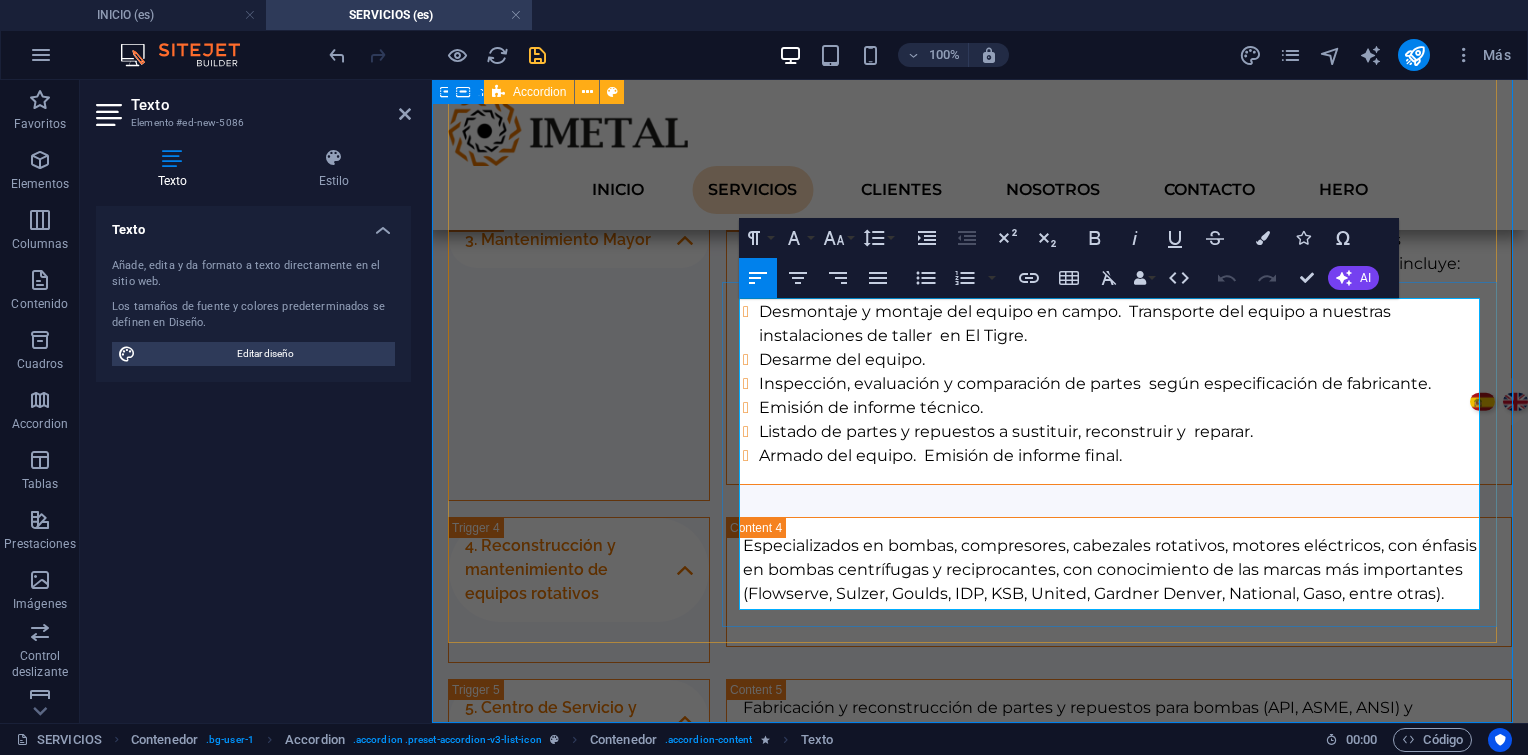 click at bounding box center [1119, 1182] 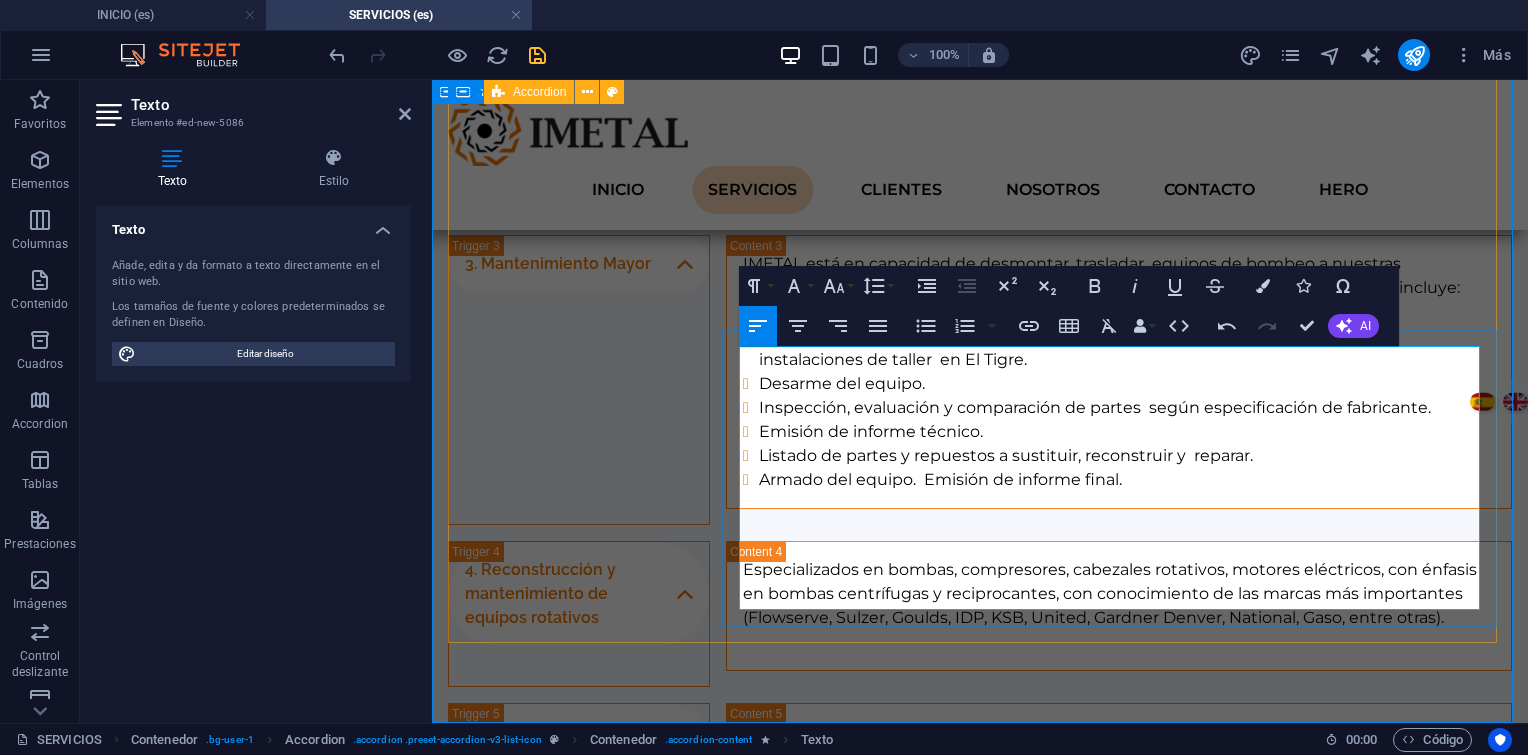 scroll, scrollTop: 2122, scrollLeft: 0, axis: vertical 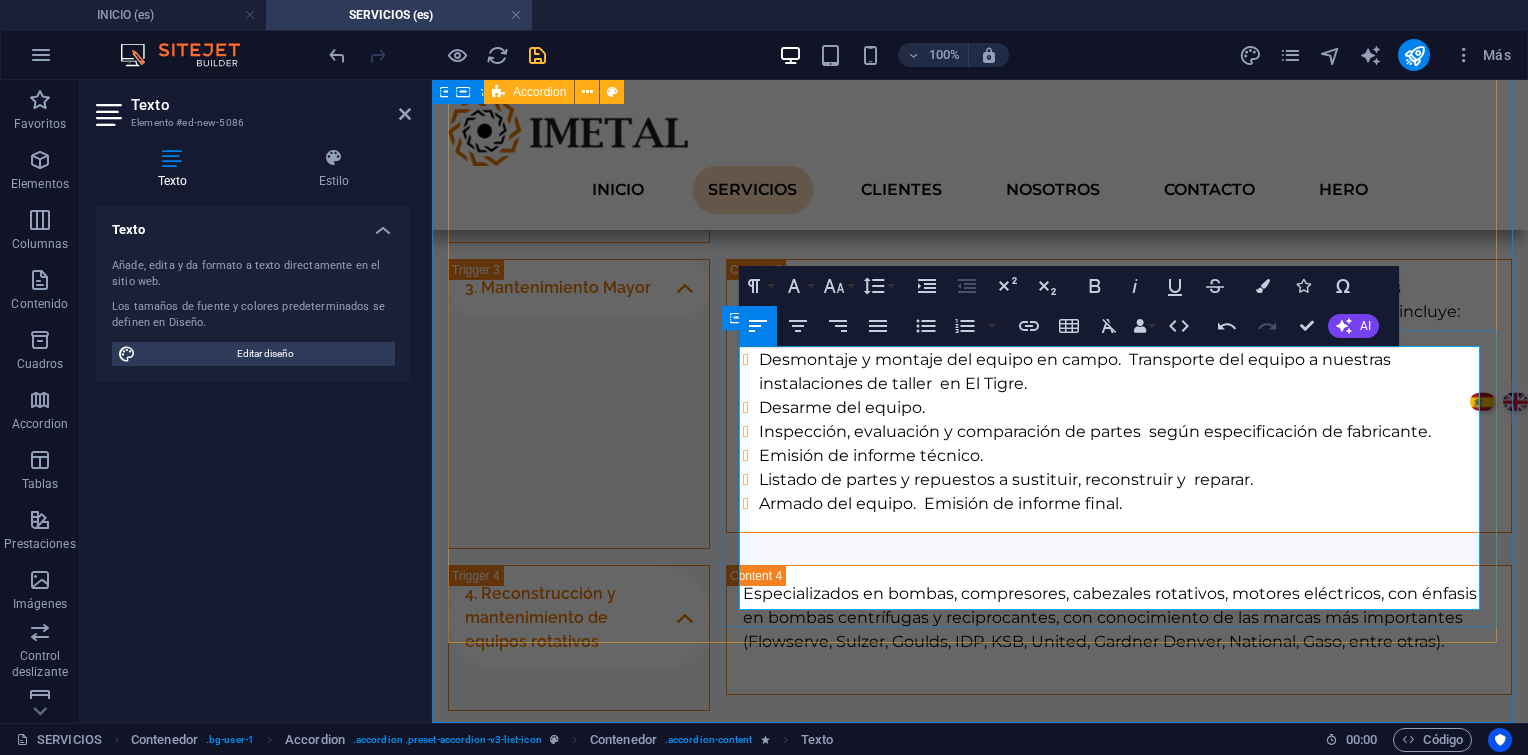 drag, startPoint x: 827, startPoint y: 594, endPoint x: 732, endPoint y: 410, distance: 207.07729 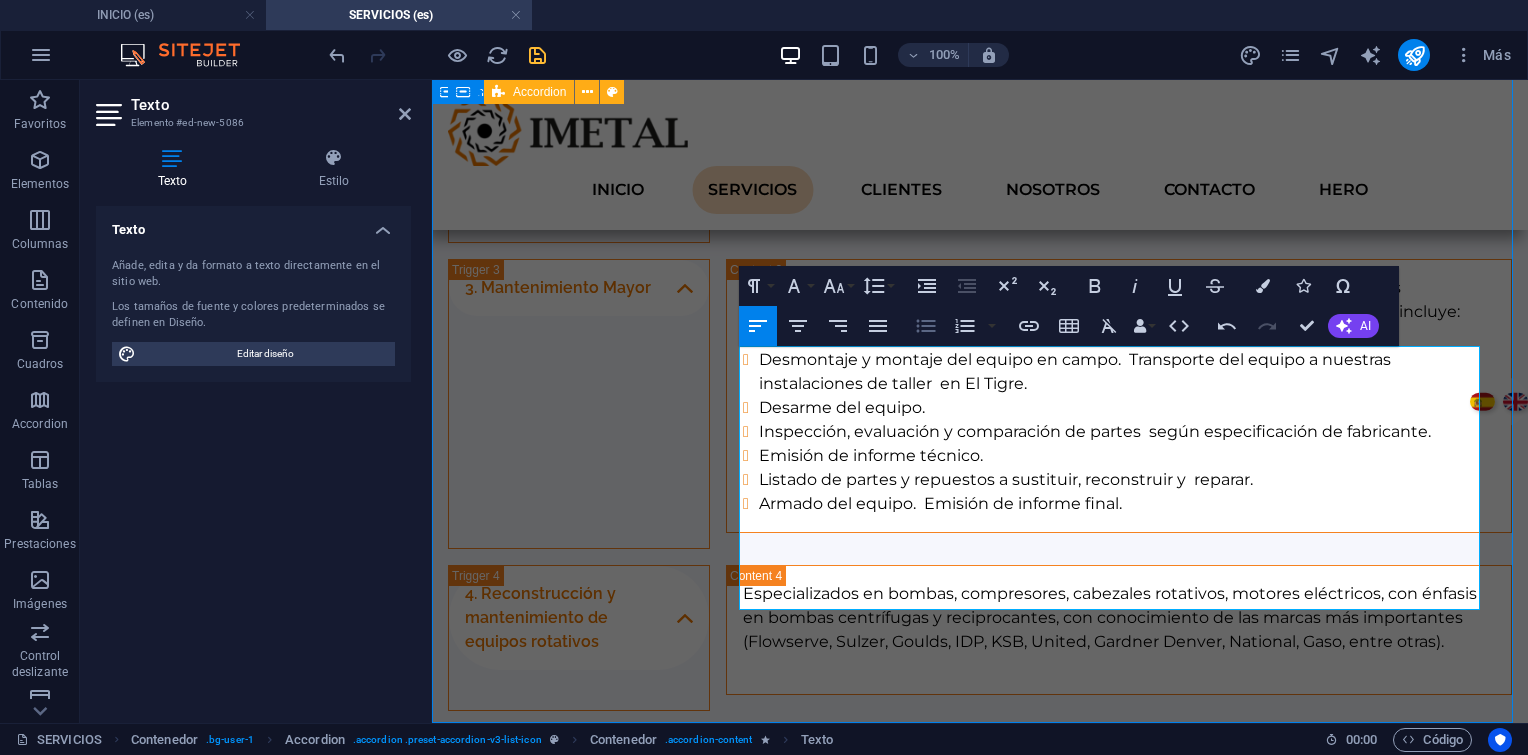 click on "Unordered List" at bounding box center [926, 326] 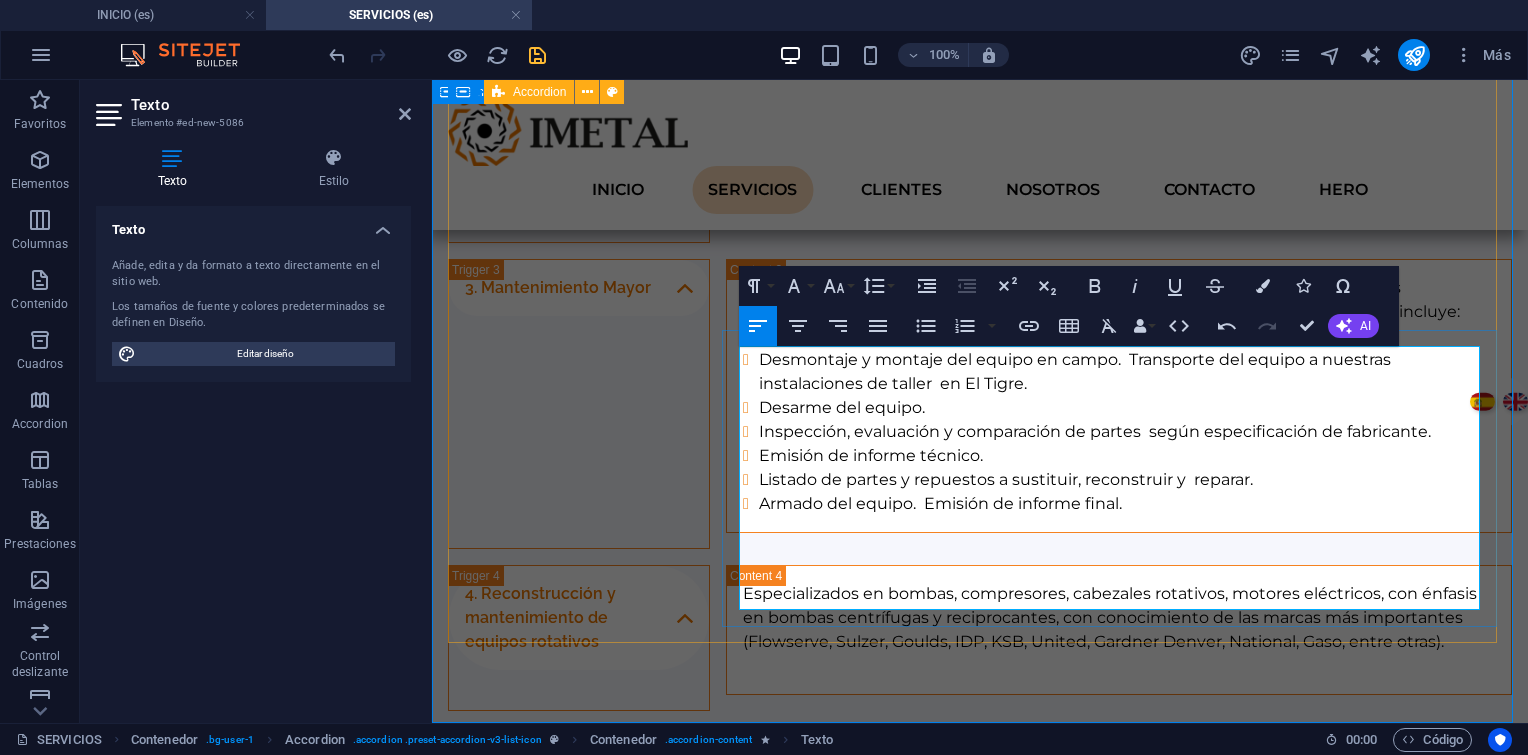 type 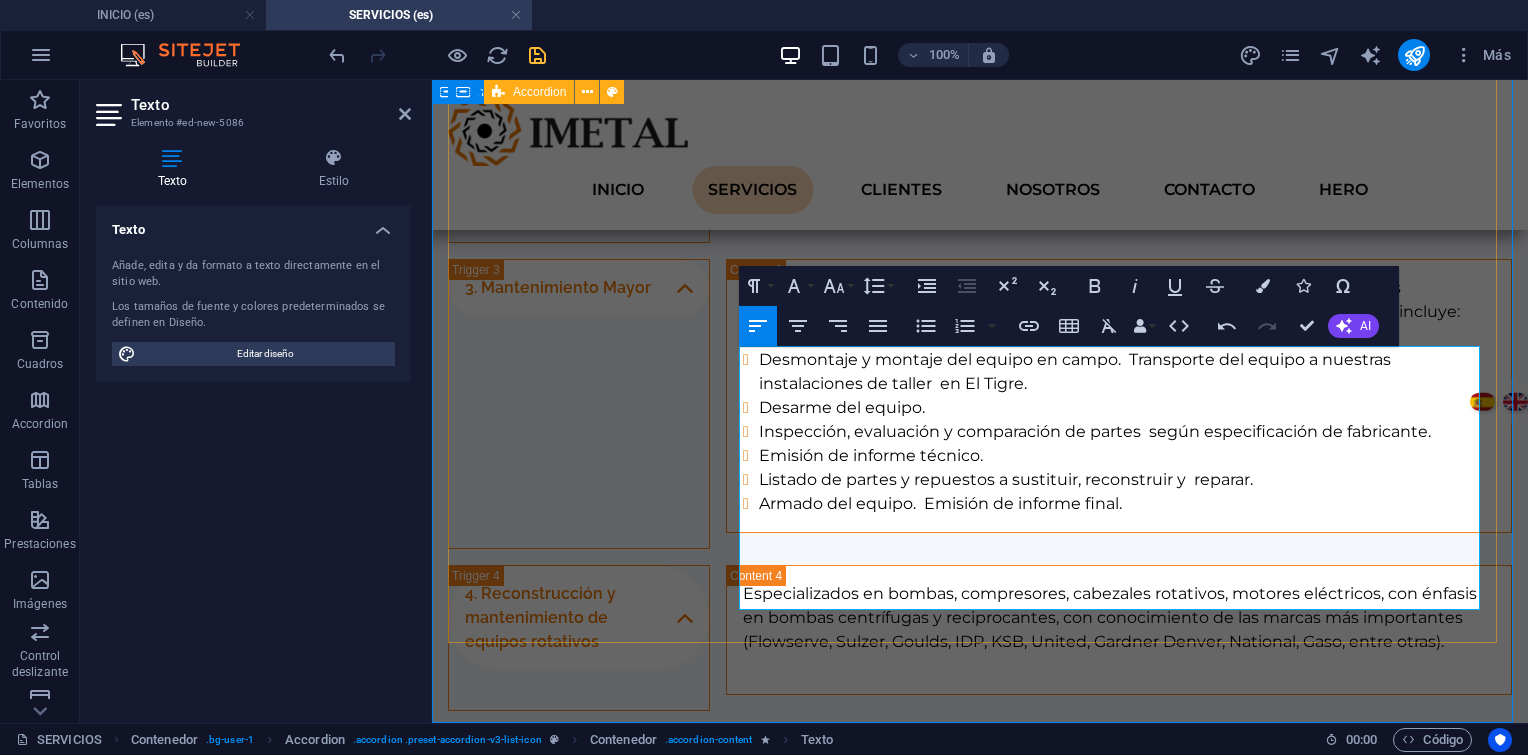 click on "1. Proyectos de Construcción Civil y Mecánica Nos destacamos en el tendido de tuberías, proyecto y construcción de facilidades de producción y gas, reacondicionamiento de vías de acceso y localizaciones, conexión a pozos, saneamiento en derrames, etc., con equipos propios y de nuestros aliados estratégicos  Con amplia experiencia construcciones mecánicas y civiles, oleoductos, gasoductos, carreteras. 2. Mantenimiento Integral IMETAL está en capacidad de proveer todo el personal técnico y equipo especializado requerido para efectuar el Mantenimiento Integral de los equipos de bombeo (reciprocantes, centrífugos y balancines) así como de los motores acoplados (gas, eléctricos, diesel), en las instalaciones de campo del Cliente. Este Mantenimiento comprende: Mantenimiento Predictivo. Mantenimiento Preventivo, basado en tiempo  y/o condición (MBT-MBC). Mantenimiento Correctivo Menor.  Rutina programada de alineación  con equipos láser inalámbricos. 3. Mantenimiento Mayor Desarme del equipo." at bounding box center [980, 375] 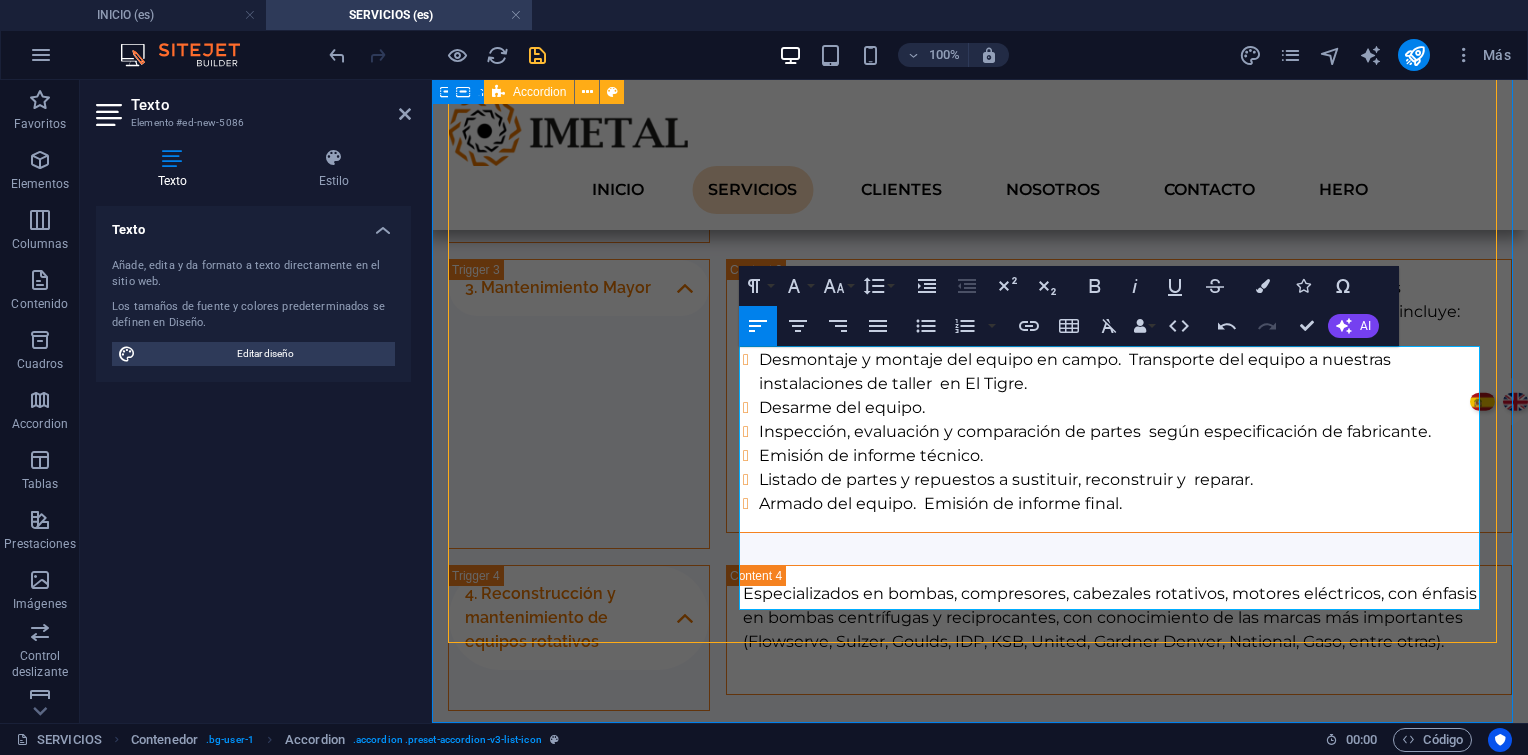 click on "1. Proyectos de Construcción Civil y Mecánica Nos destacamos en el tendido de tuberías, proyecto y construcción de facilidades de producción y gas, reacondicionamiento de vías de acceso y localizaciones, conexión a pozos, saneamiento en derrames, etc., con equipos propios y de nuestros aliados estratégicos  Con amplia experiencia construcciones mecánicas y civiles, oleoductos, gasoductos, carreteras. 2. Mantenimiento Integral IMETAL está en capacidad de proveer todo el personal técnico y equipo especializado requerido para efectuar el Mantenimiento Integral de los equipos de bombeo (reciprocantes, centrífugos y balancines) así como de los motores acoplados (gas, eléctricos, diesel), en las instalaciones de campo del Cliente. Este Mantenimiento comprende: Mantenimiento Predictivo. Mantenimiento Preventivo, basado en tiempo  y/o condición (MBT-MBC). Mantenimiento Correctivo Menor.  Rutina programada de alineación  con equipos láser inalámbricos. 3. Mantenimiento Mayor Desarme del equipo." at bounding box center [980, 375] 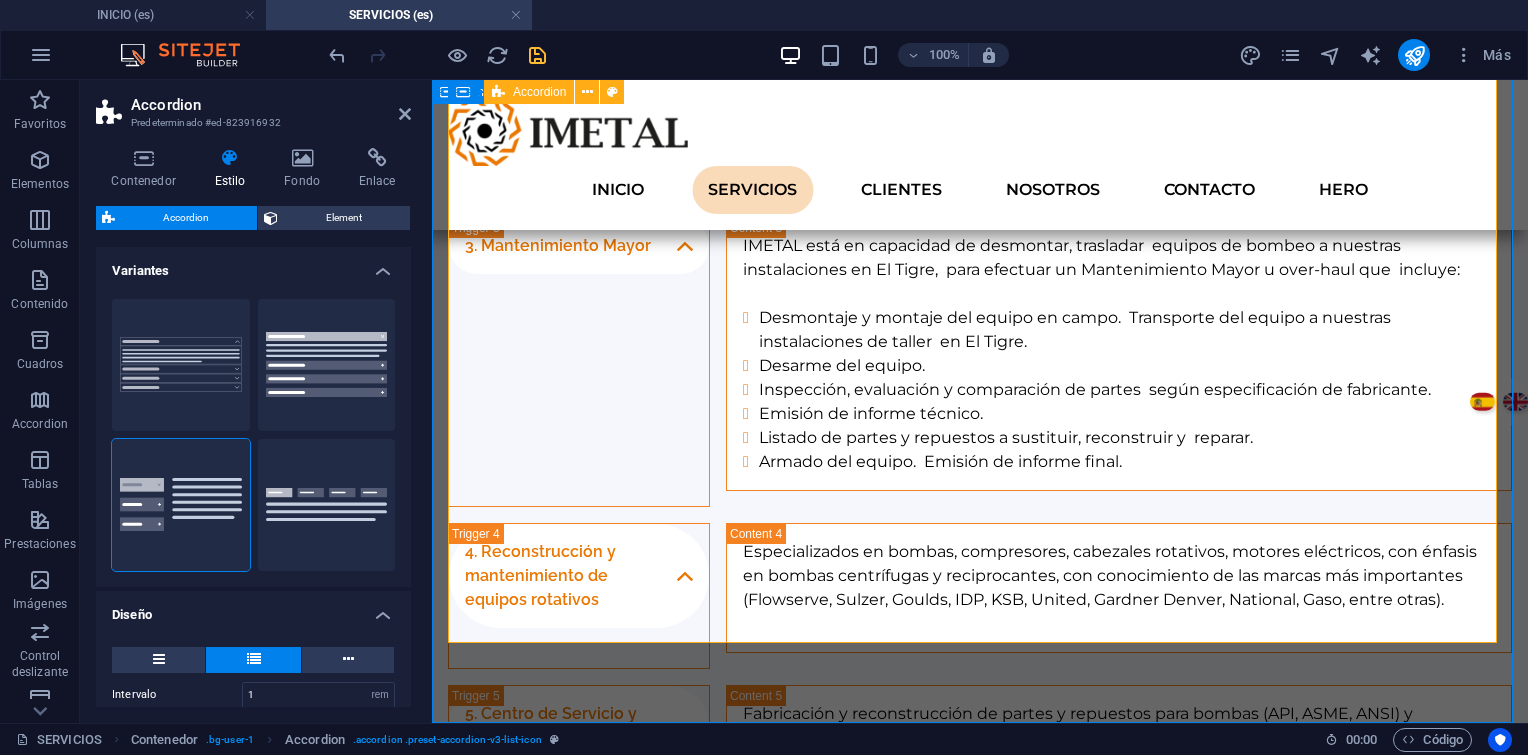 type 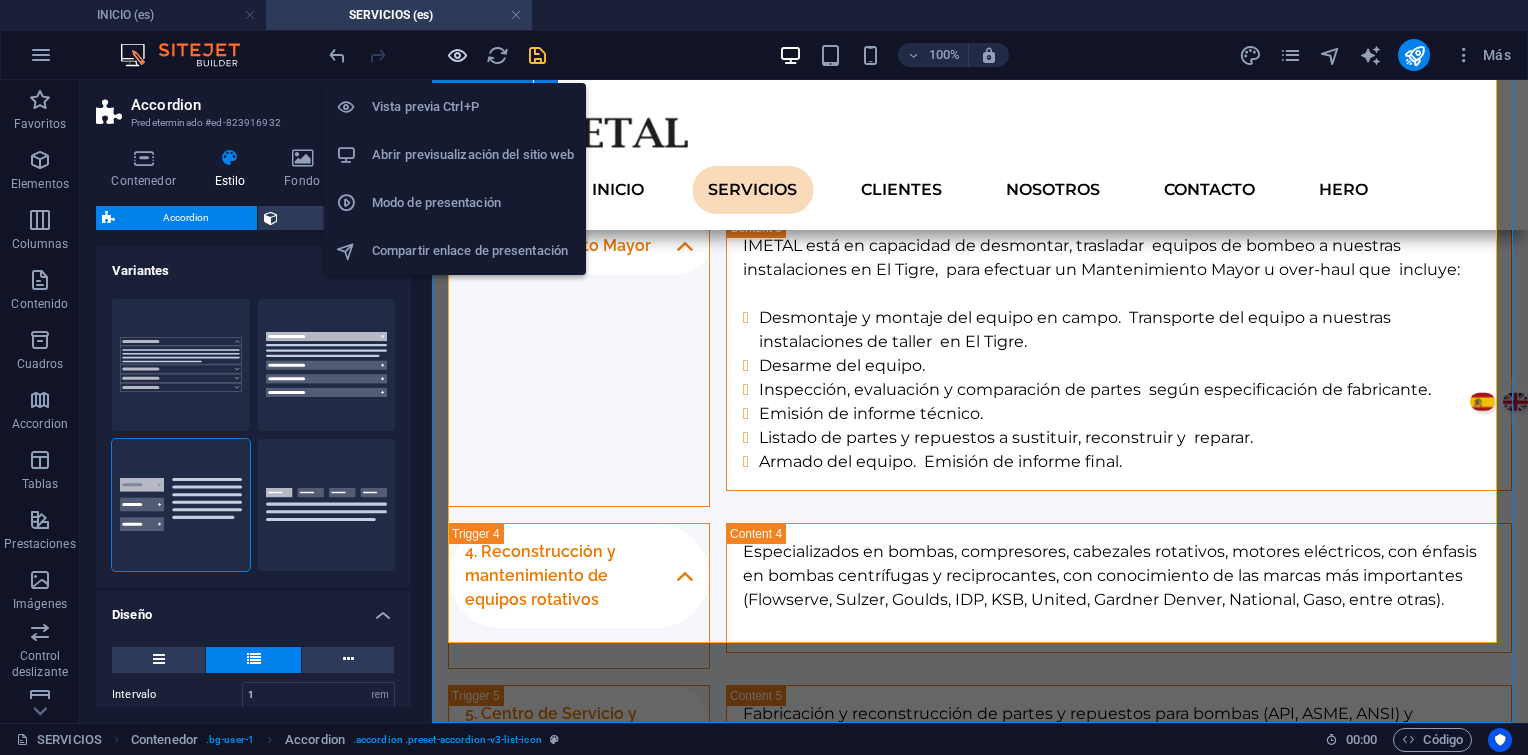 drag, startPoint x: 456, startPoint y: 48, endPoint x: 522, endPoint y: 298, distance: 258.56528 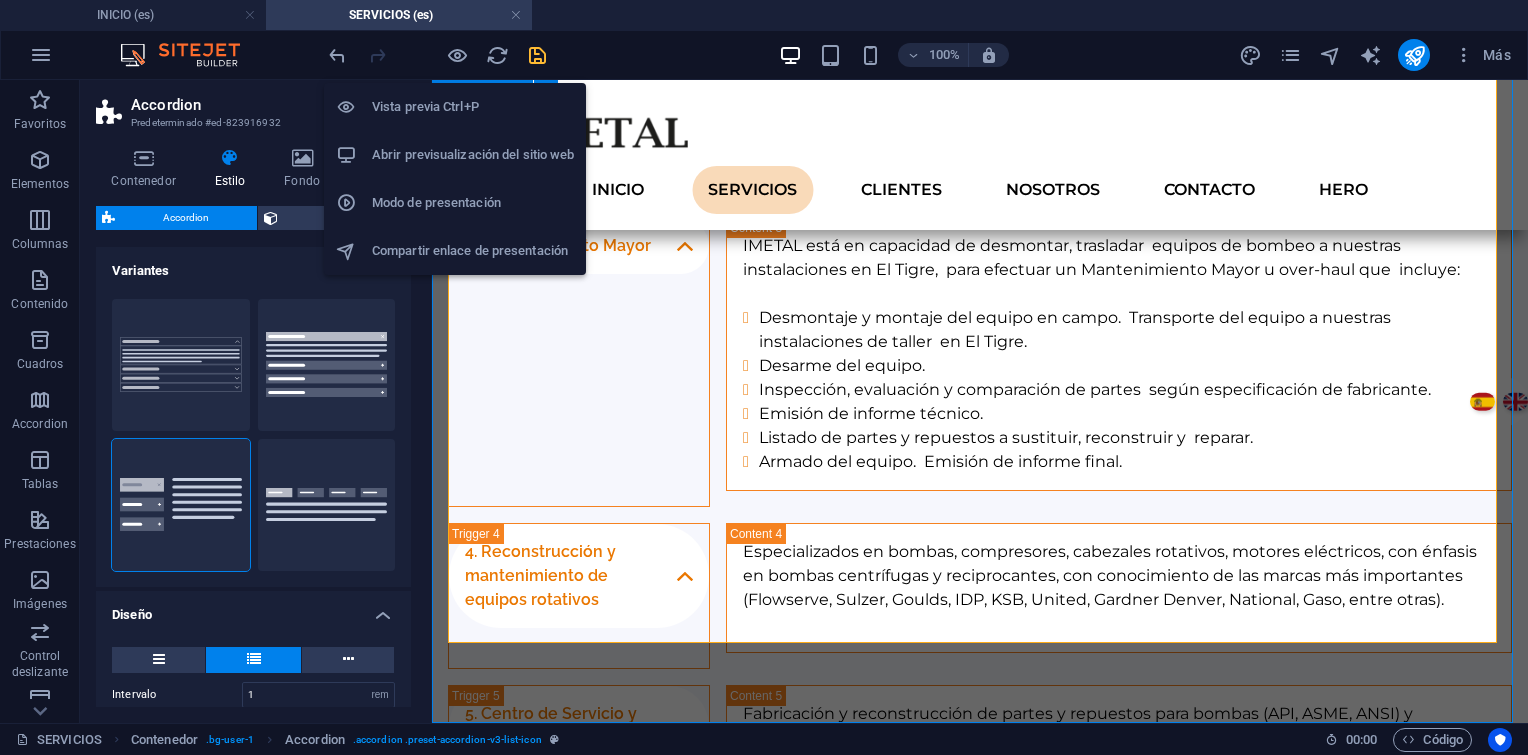 scroll, scrollTop: 778, scrollLeft: 0, axis: vertical 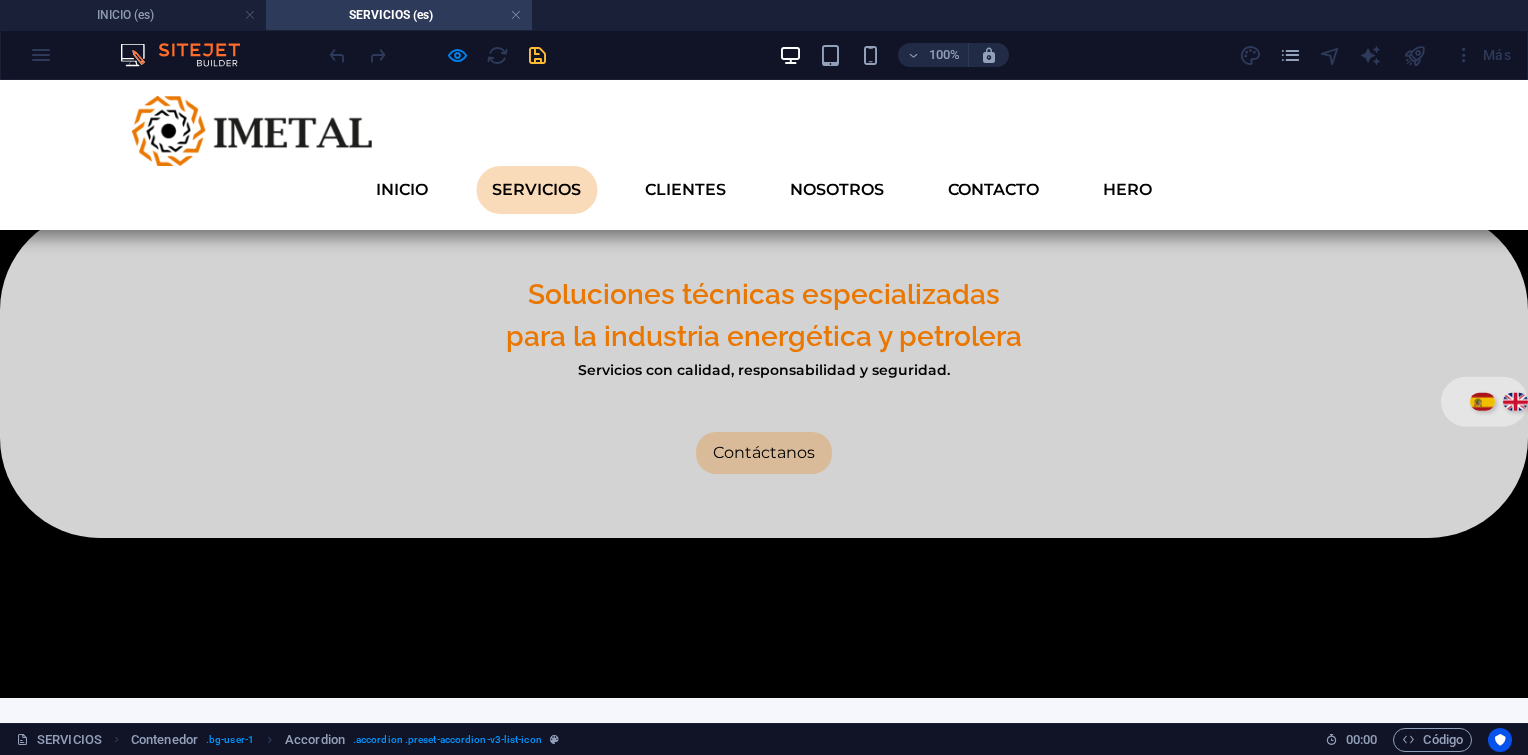 click on "6. Servicios Logisticos" at bounding box center [288, 1262] 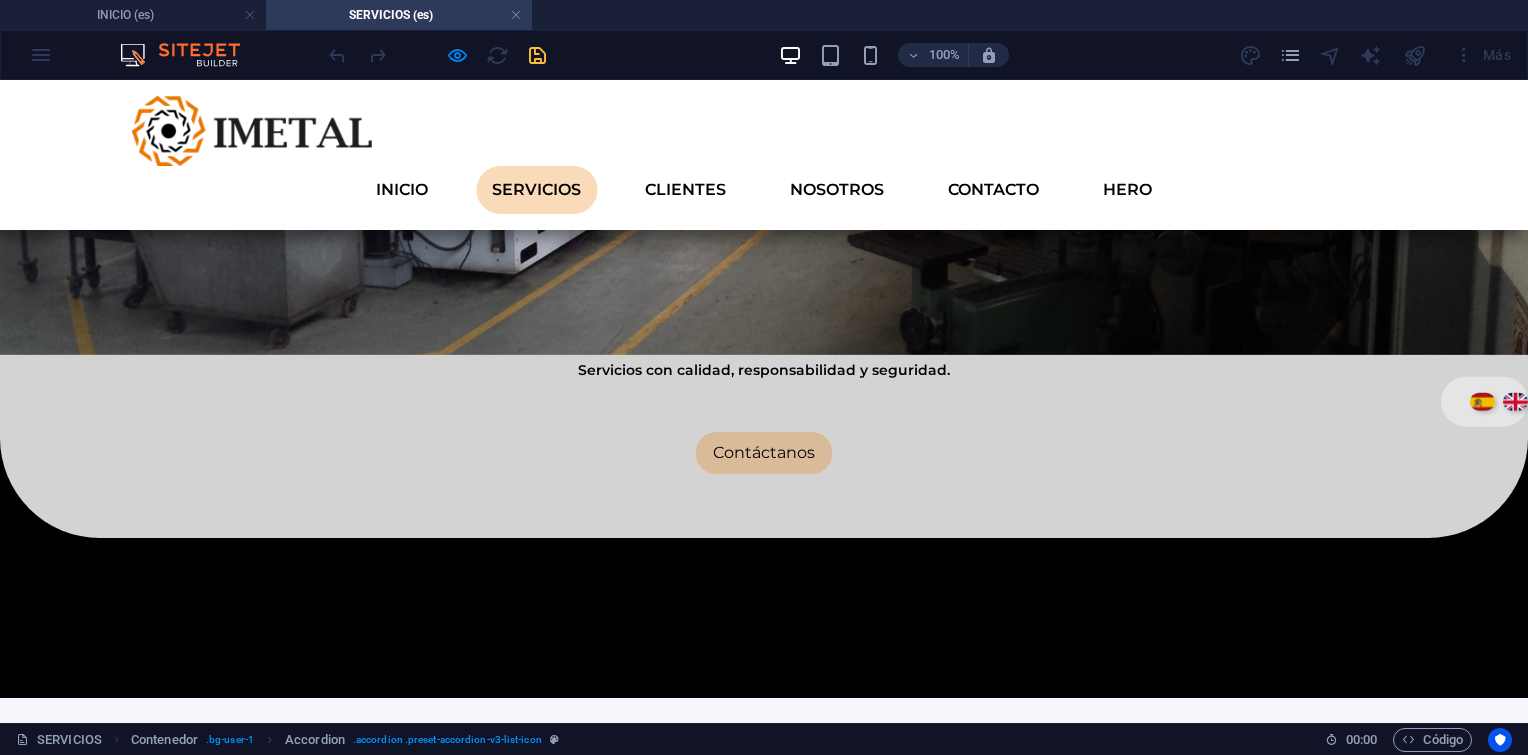 scroll, scrollTop: 678, scrollLeft: 0, axis: vertical 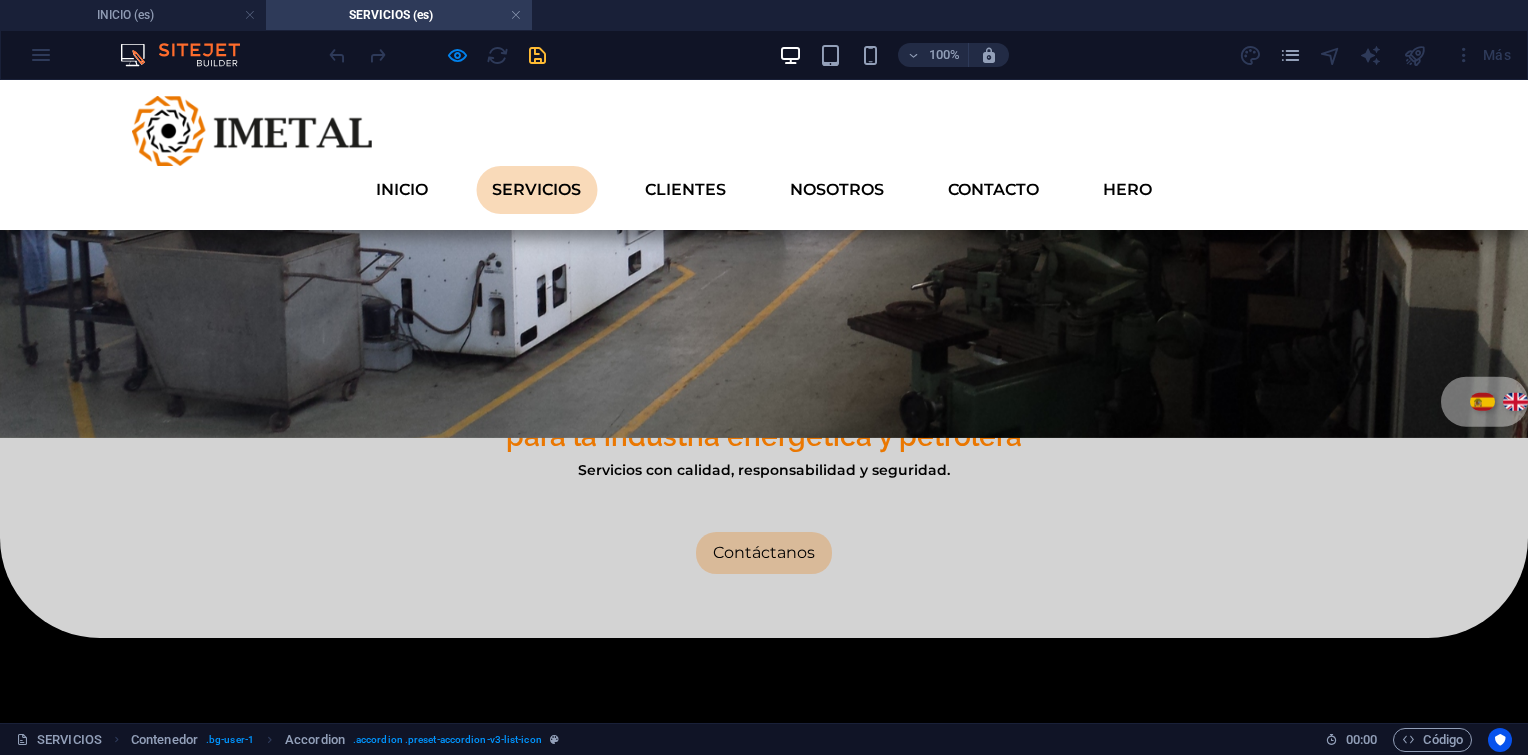 click on "2. Mantenimiento Integral" at bounding box center [288, 1002] 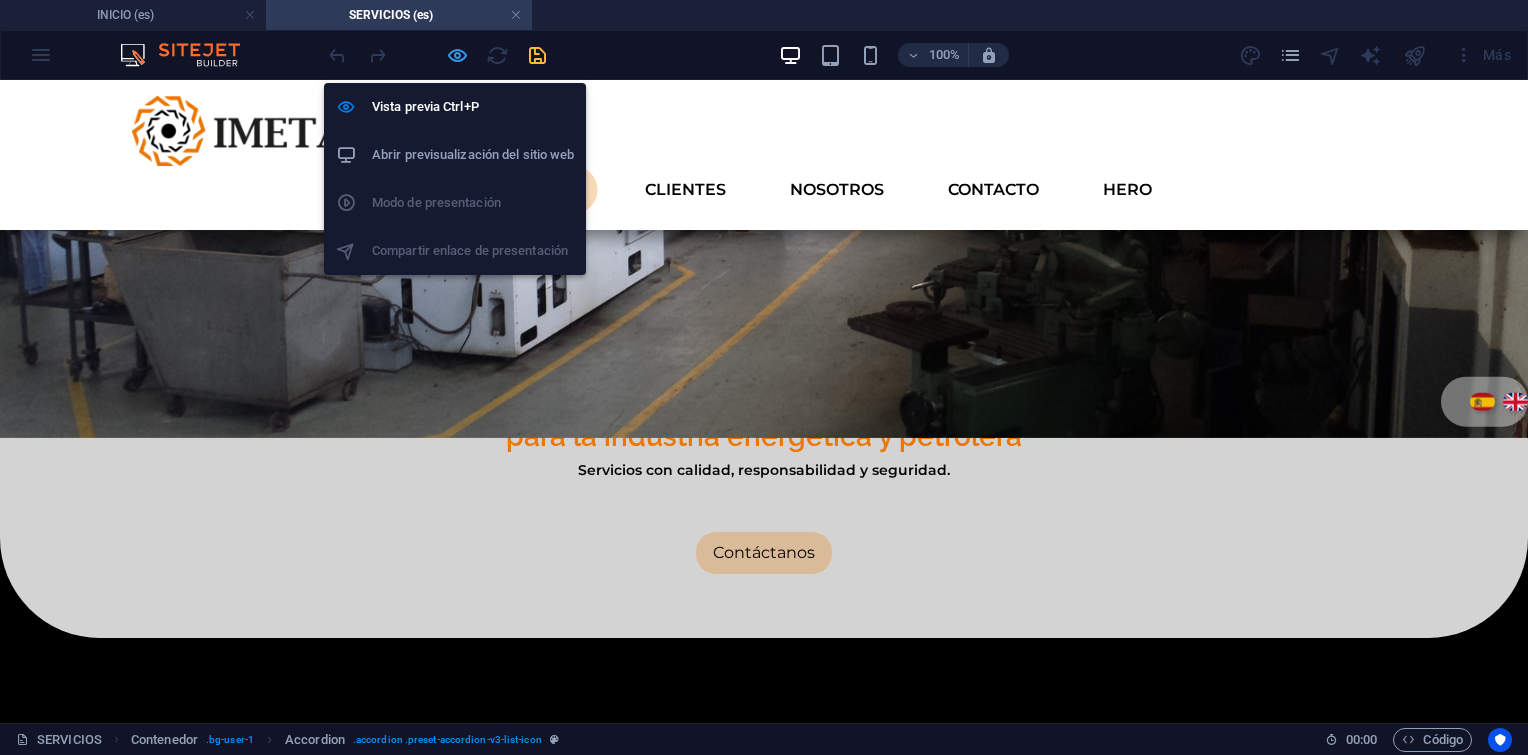 click at bounding box center [457, 55] 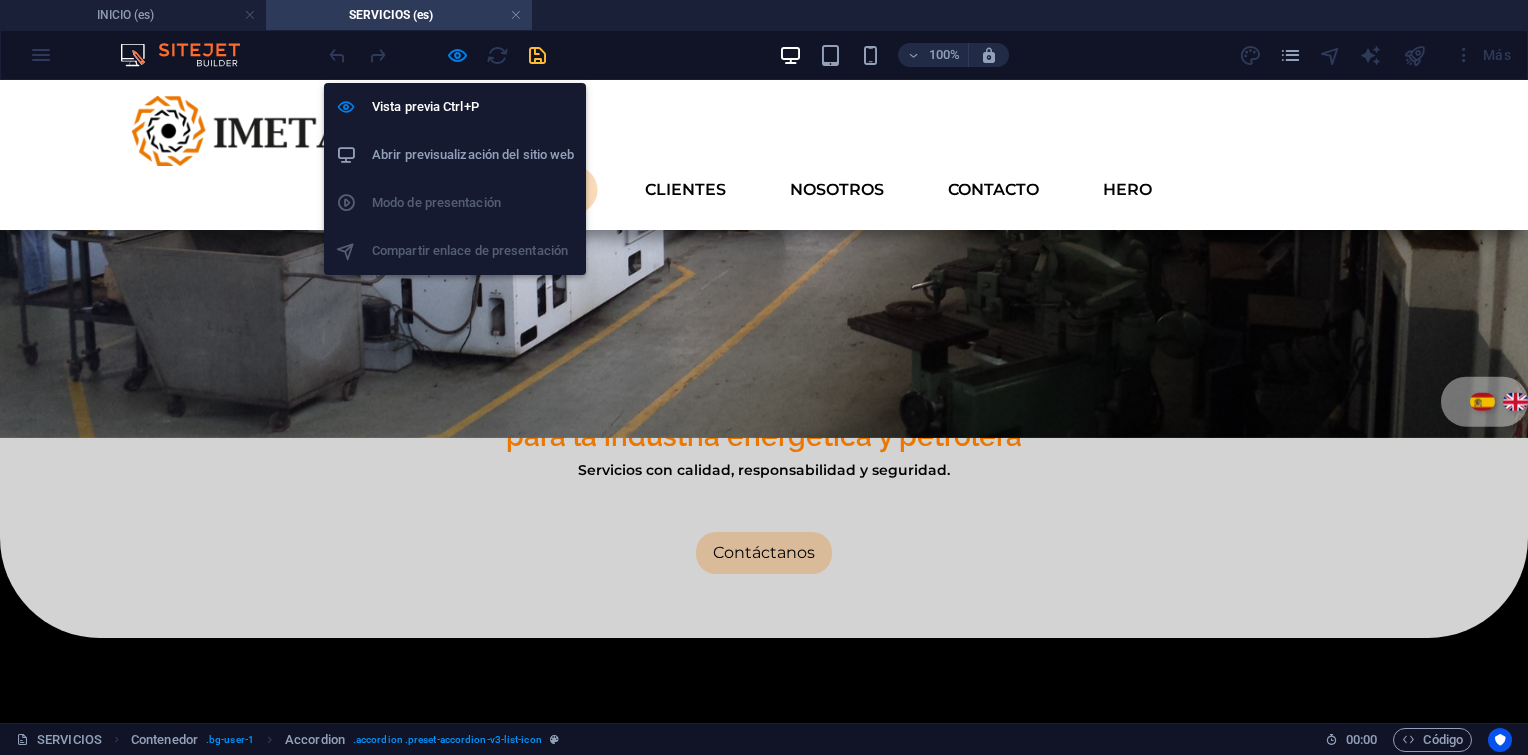 select on "rem" 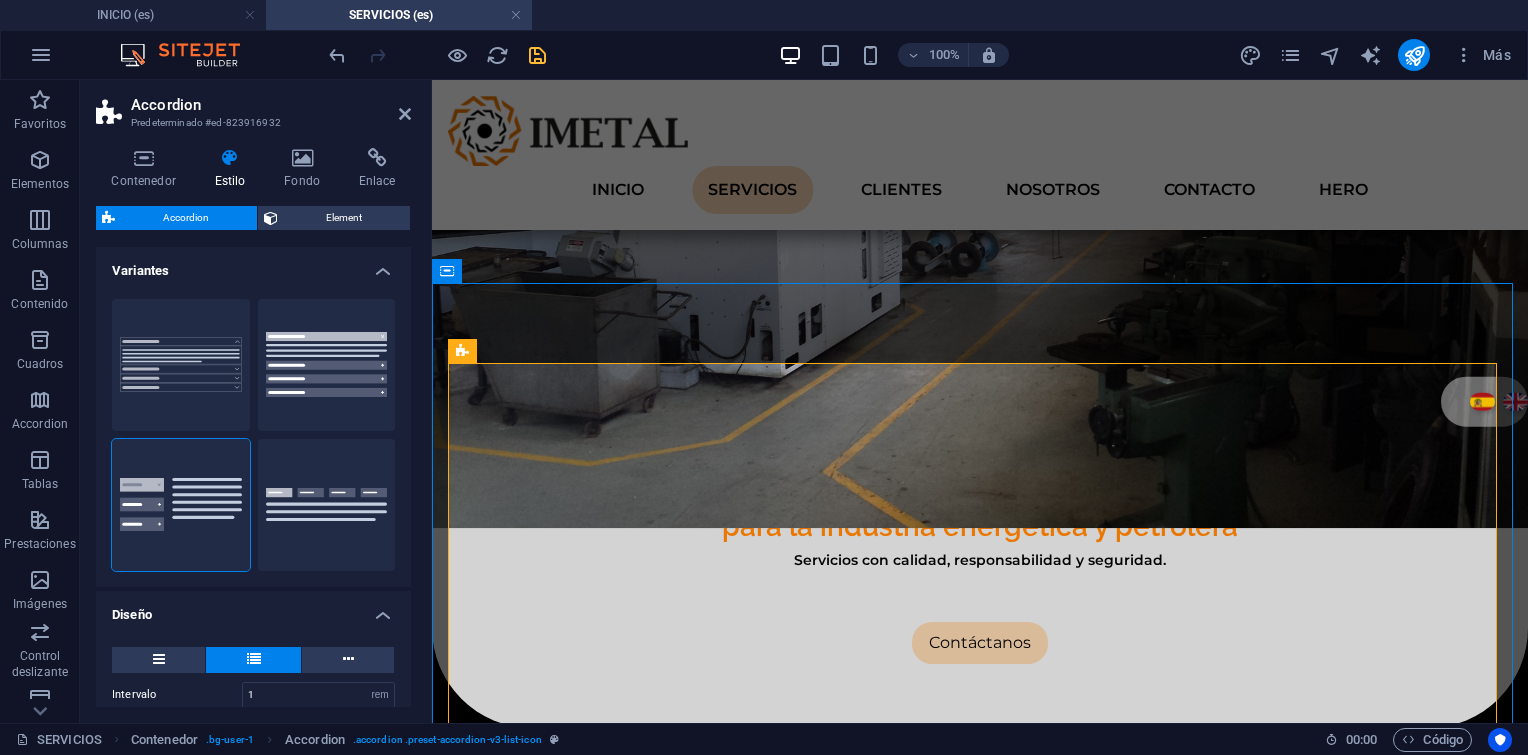 type 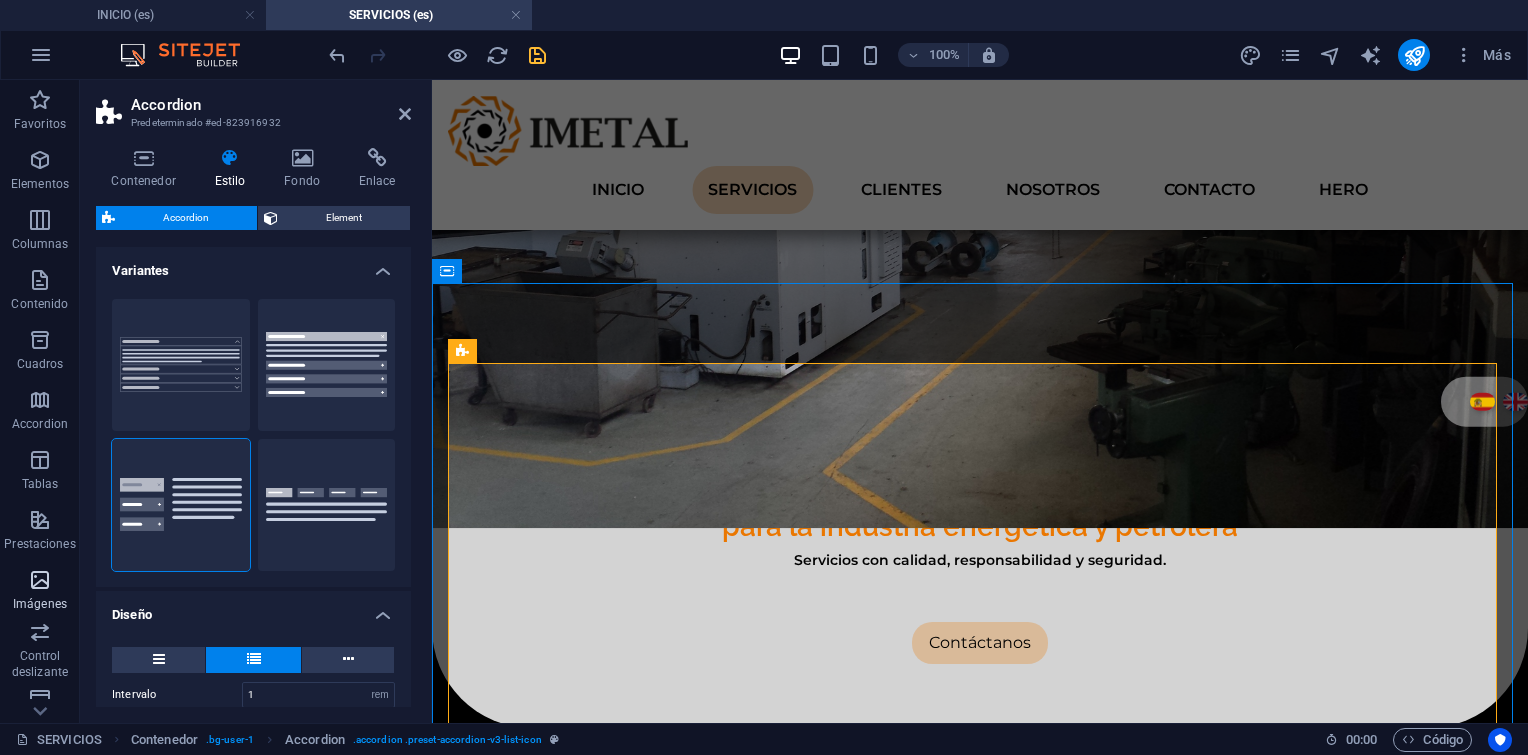 drag, startPoint x: 37, startPoint y: 603, endPoint x: 47, endPoint y: 593, distance: 14.142136 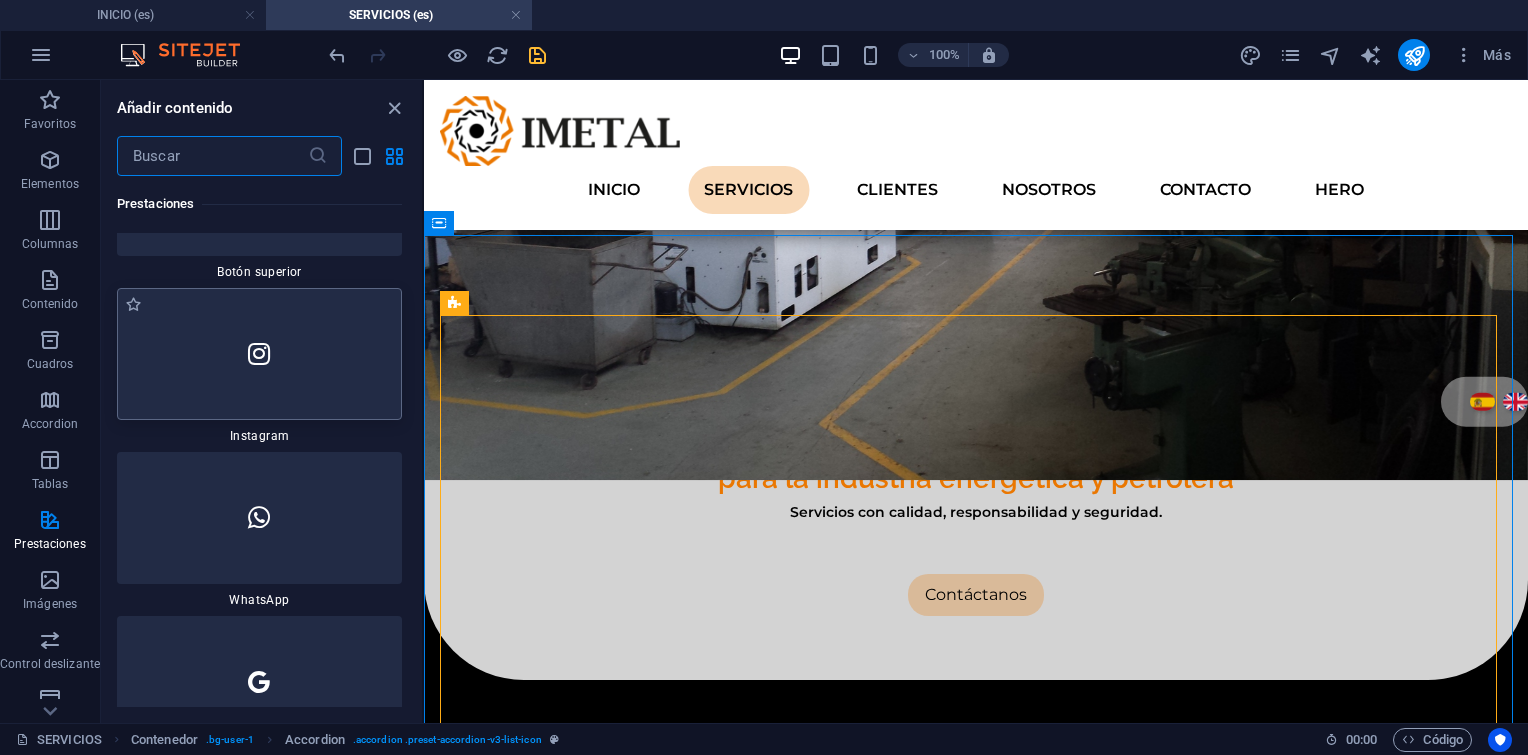 scroll, scrollTop: 19322, scrollLeft: 0, axis: vertical 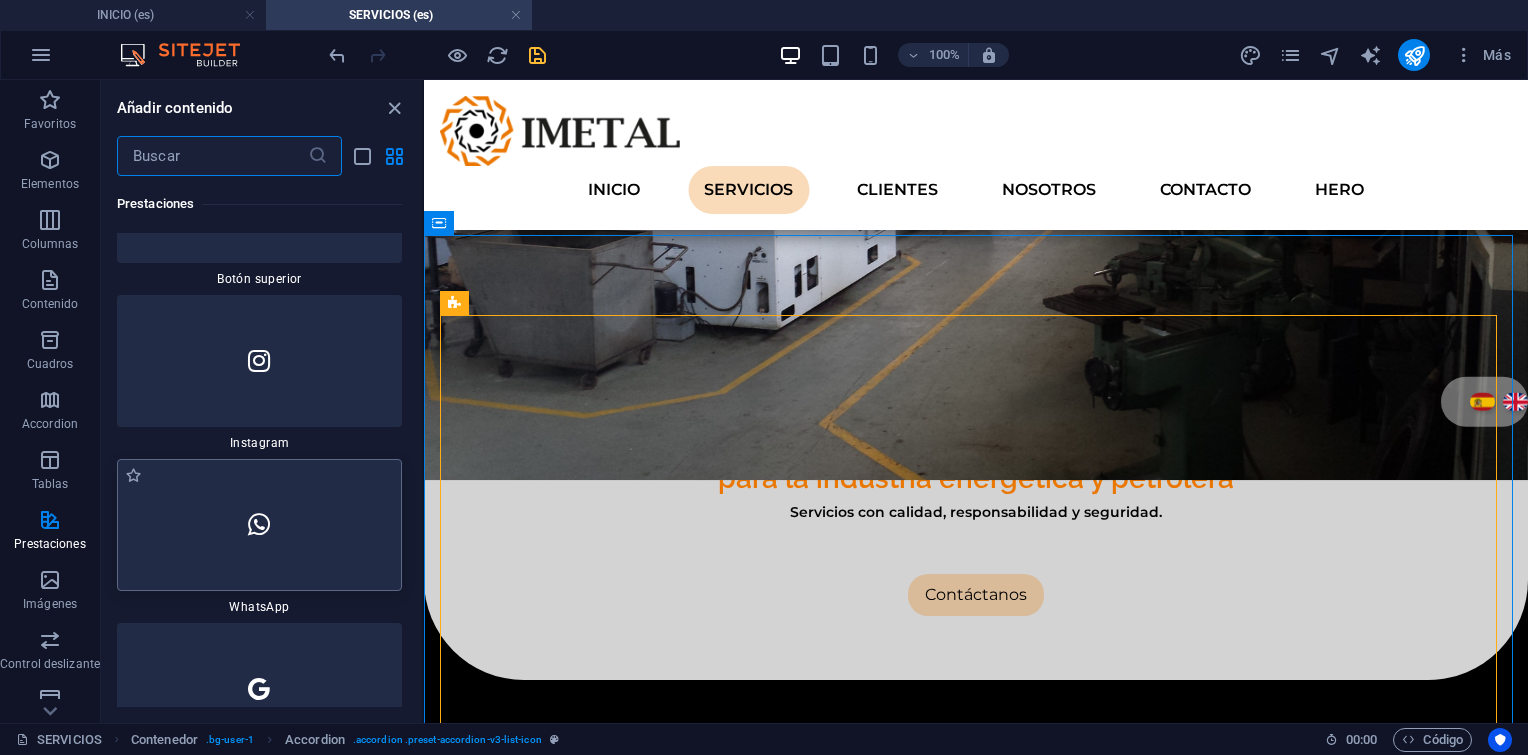 click at bounding box center (259, 525) 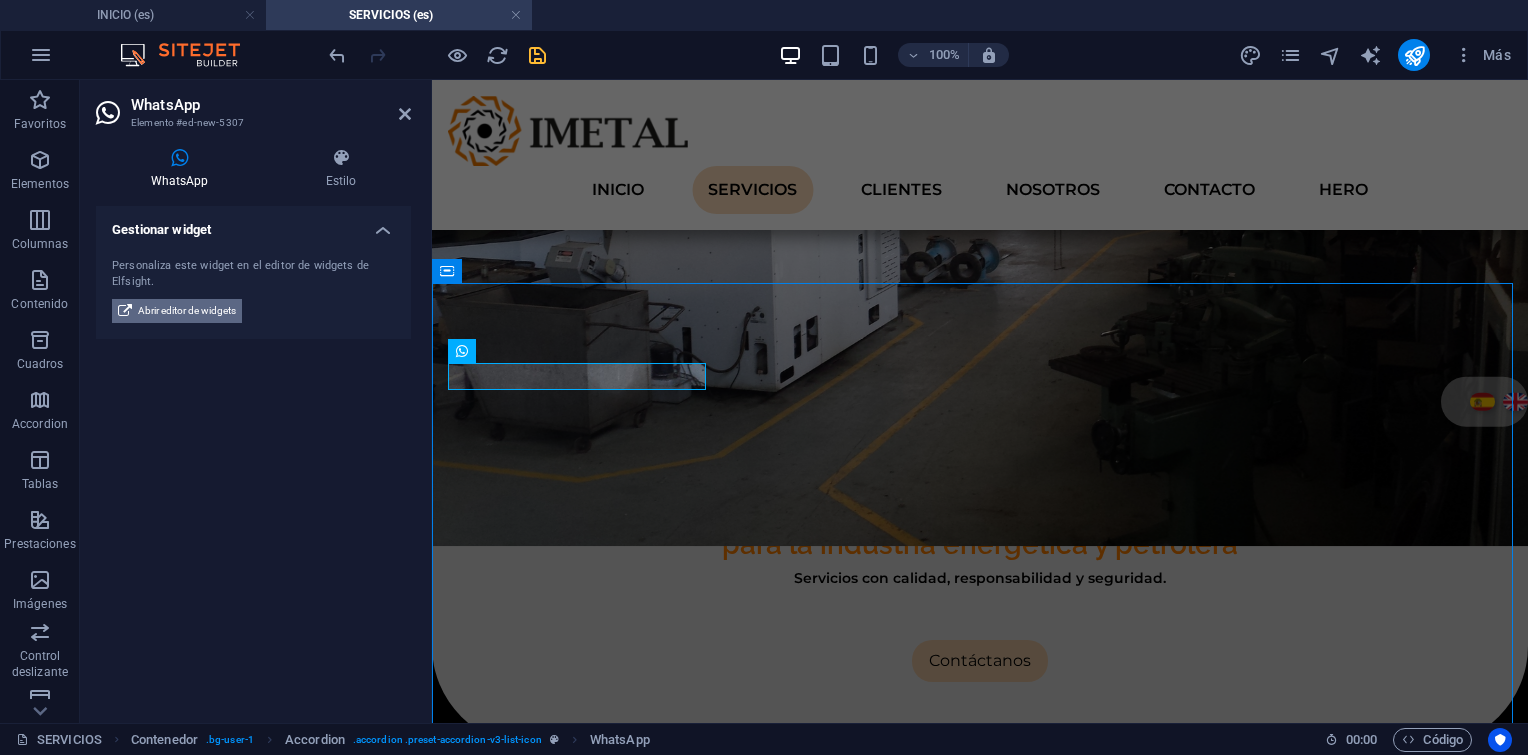 click on "Abrir editor de widgets" at bounding box center (187, 311) 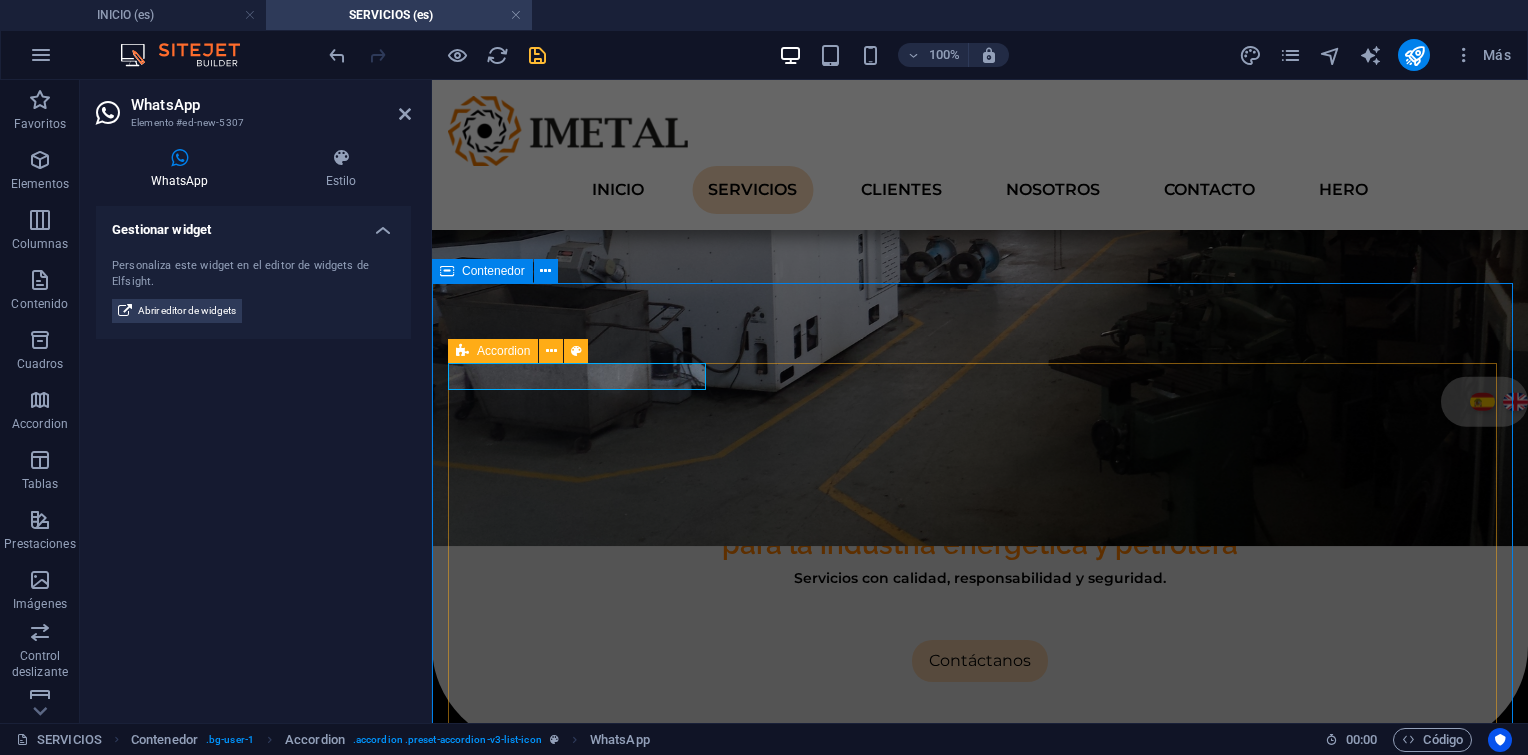 click at bounding box center (462, 351) 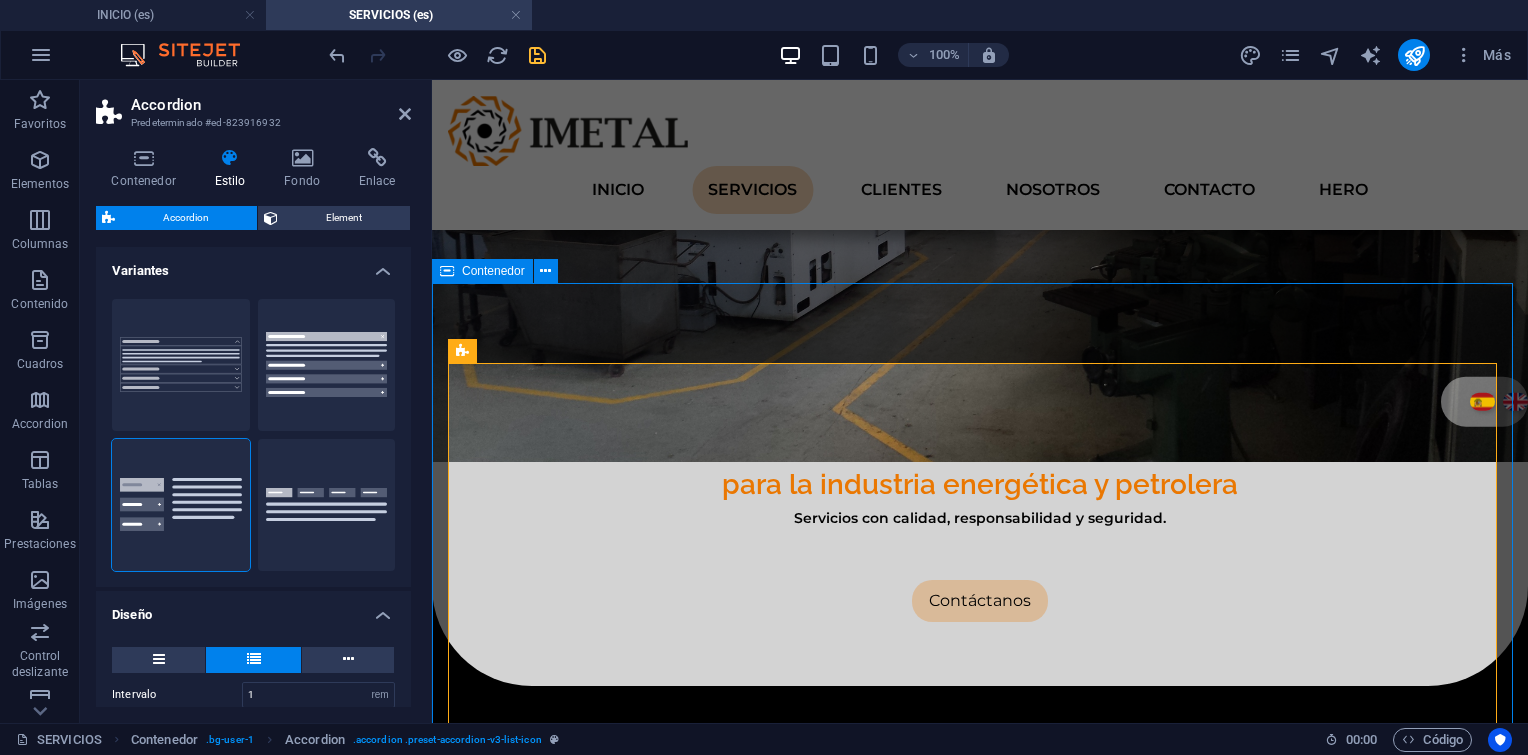 type 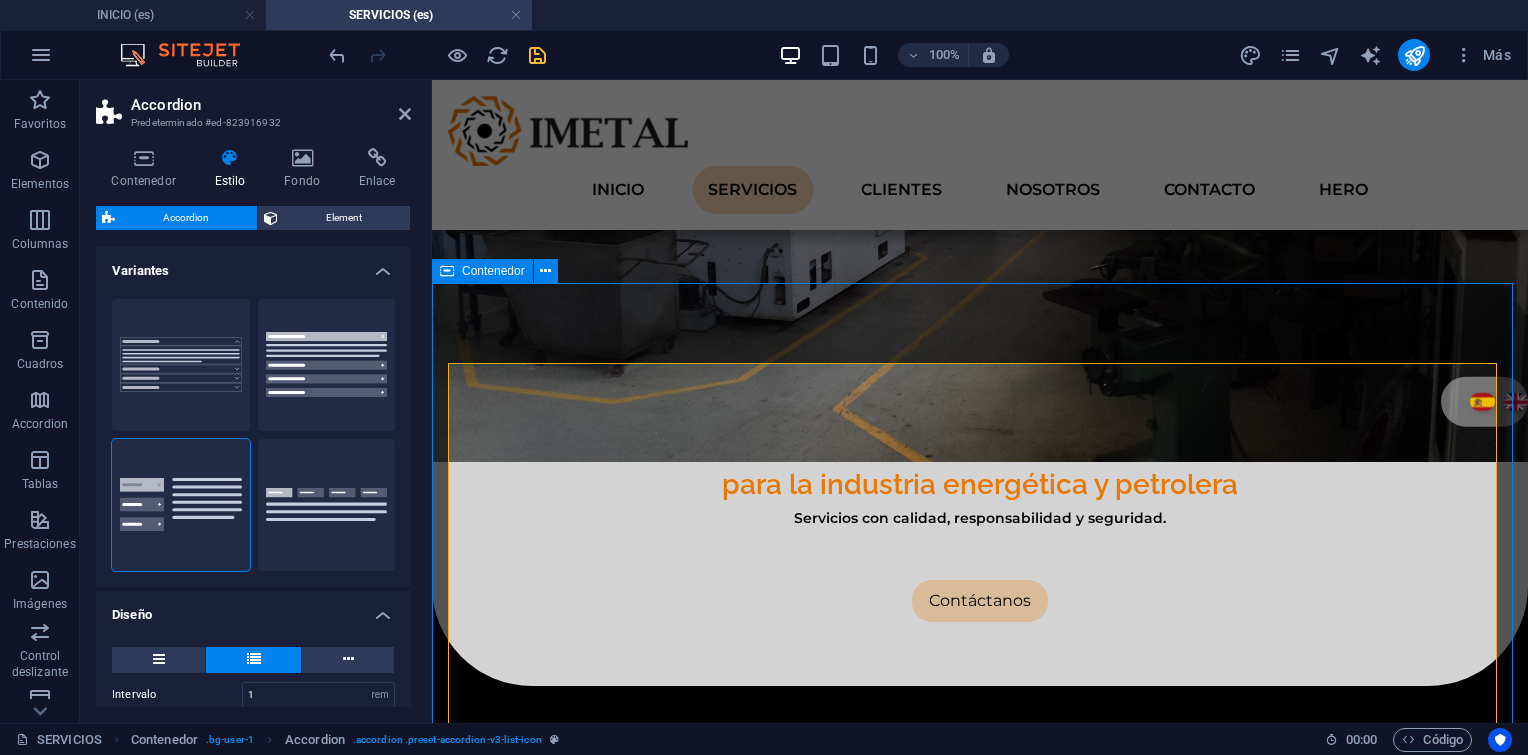 click on "1. Proyectos de Construcción Civil y Mecánica Nos destacamos en el tendido de tuberías, proyecto y construcción de facilidades de producción y gas, reacondicionamiento de vías de acceso y localizaciones, conexión a pozos, saneamiento en derrames, etc., con equipos propios y de nuestros aliados estratégicos  Con amplia experiencia construcciones mecánicas y civiles, oleoductos, gasoductos, carreteras. 2. Mantenimiento Integral IMETAL está en capacidad de proveer todo el personal técnico y equipo especializado requerido para efectuar el Mantenimiento Integral de los equipos de bombeo (reciprocantes, centrífugos y balancines) así como de los motores acoplados (gas, eléctricos, diesel), en las instalaciones de campo del Cliente. Este Mantenimiento comprende: Mantenimiento Predictivo. Mantenimiento Preventivo, basado en tiempo  y/o condición (MBT-MBC). Mantenimiento Correctivo Menor.  Rutina programada de alineación  con equipos láser inalámbricos. 3. Mantenimiento Mayor Desarme del equipo." at bounding box center (980, 1777) 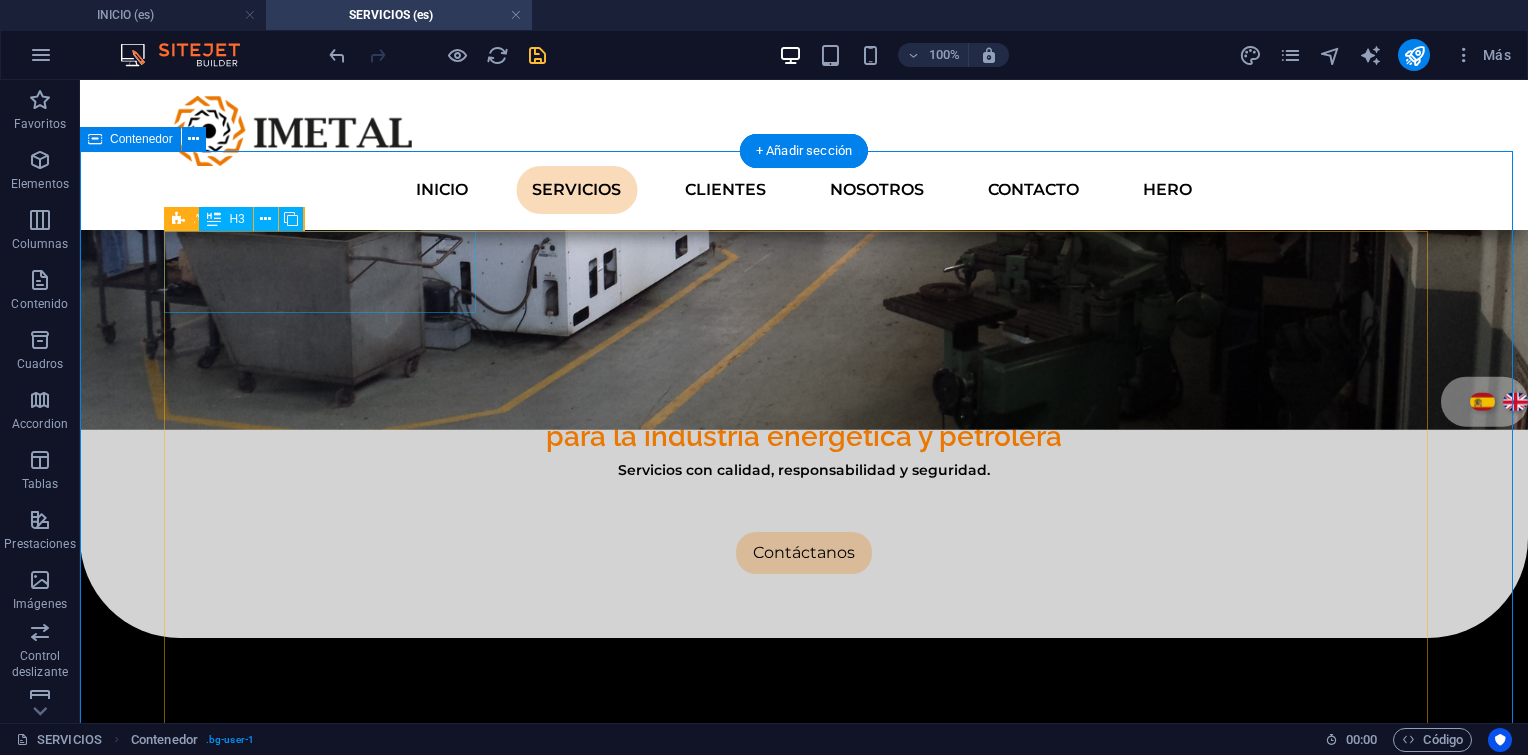 scroll, scrollTop: 478, scrollLeft: 0, axis: vertical 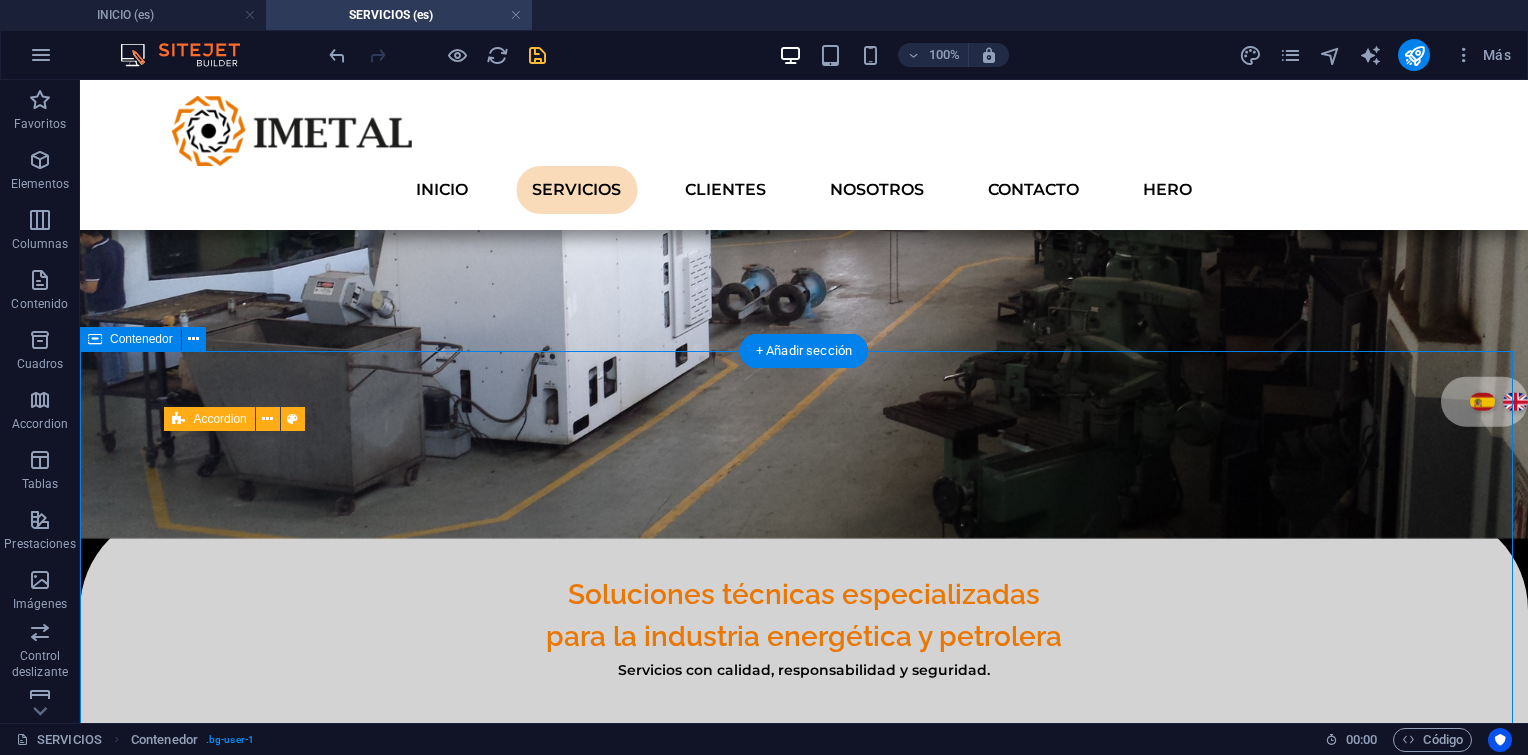 click on "1. Proyectos de Construcción Civil y Mecánica Nos destacamos en el tendido de tuberías, proyecto y construcción de facilidades de producción y gas, reacondicionamiento de vías de acceso y localizaciones, conexión a pozos, saneamiento en derrames, etc., con equipos propios y de nuestros aliados estratégicos  Con amplia experiencia construcciones mecánicas y civiles, oleoductos, gasoductos, carreteras. 2. Mantenimiento Integral IMETAL está en capacidad de proveer todo el personal técnico y equipo especializado requerido para efectuar el Mantenimiento Integral de los equipos de bombeo (reciprocantes, centrífugos y balancines) así como de los motores acoplados (gas, eléctricos, diesel), en las instalaciones de campo del Cliente. Este Mantenimiento comprende: Mantenimiento Predictivo. Mantenimiento Preventivo, basado en tiempo  y/o condición (MBT-MBC). Mantenimiento Correctivo Menor.  Rutina programada de alineación  con equipos láser inalámbricos. 3. Mantenimiento Mayor Desarme del equipo." at bounding box center [804, 1911] 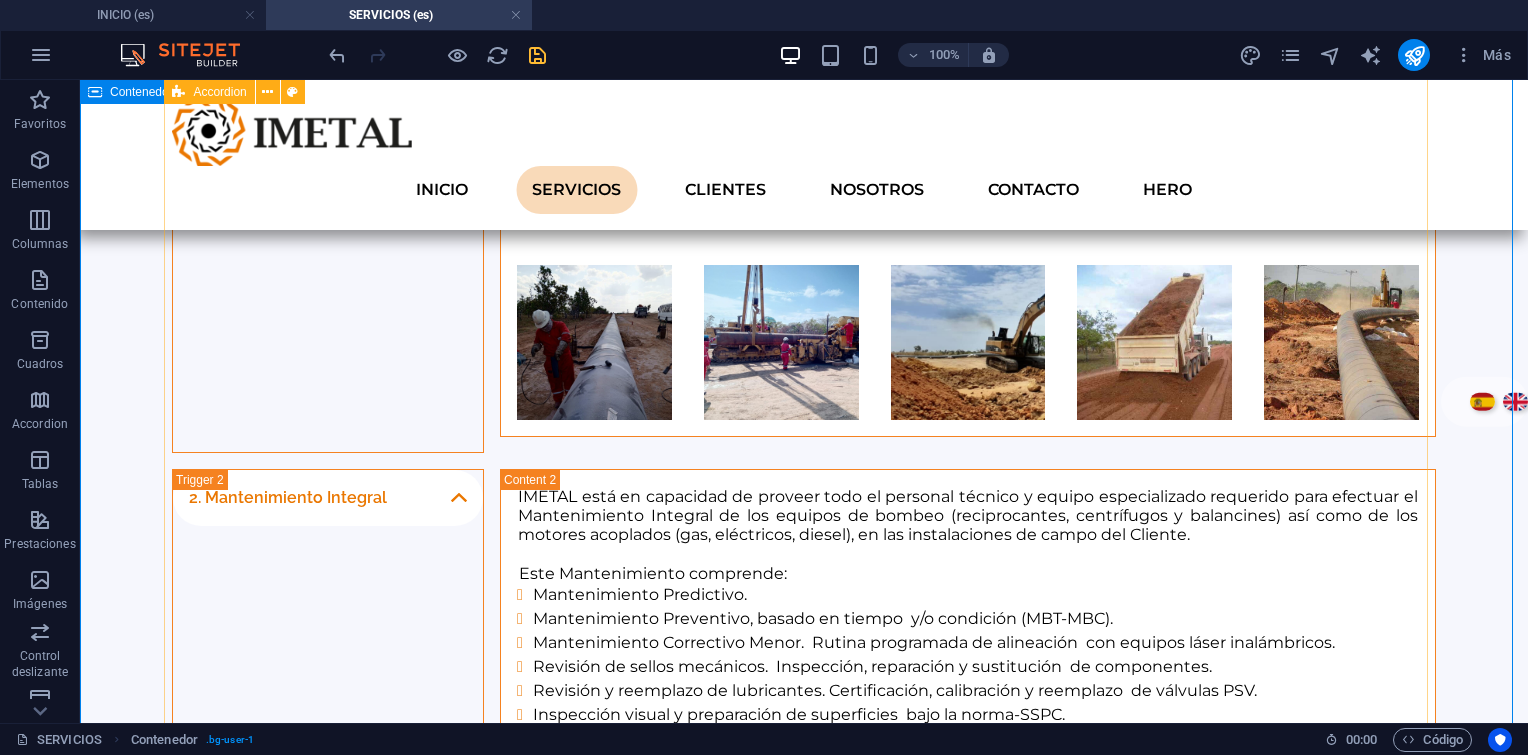 scroll, scrollTop: 878, scrollLeft: 0, axis: vertical 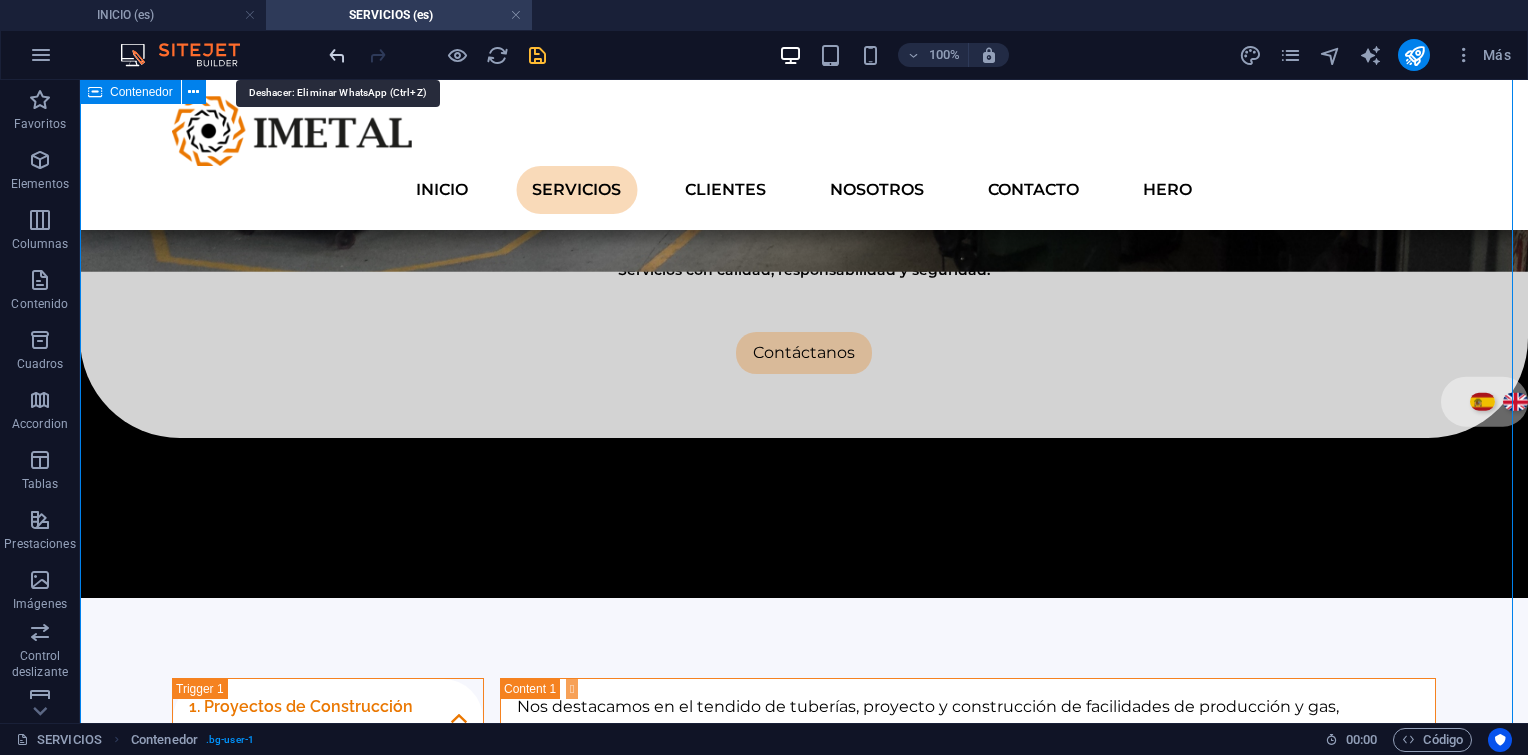 click at bounding box center [337, 55] 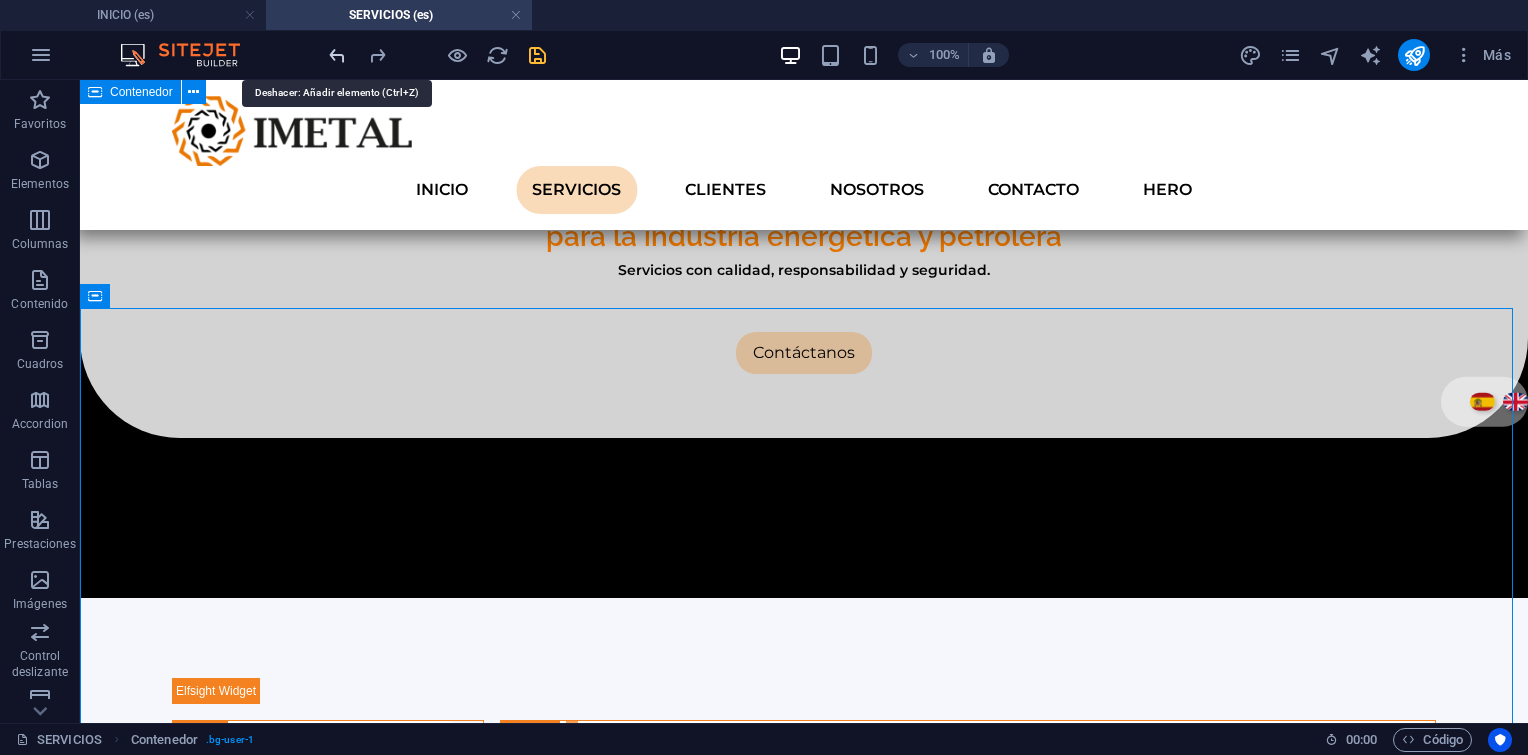 scroll, scrollTop: 521, scrollLeft: 0, axis: vertical 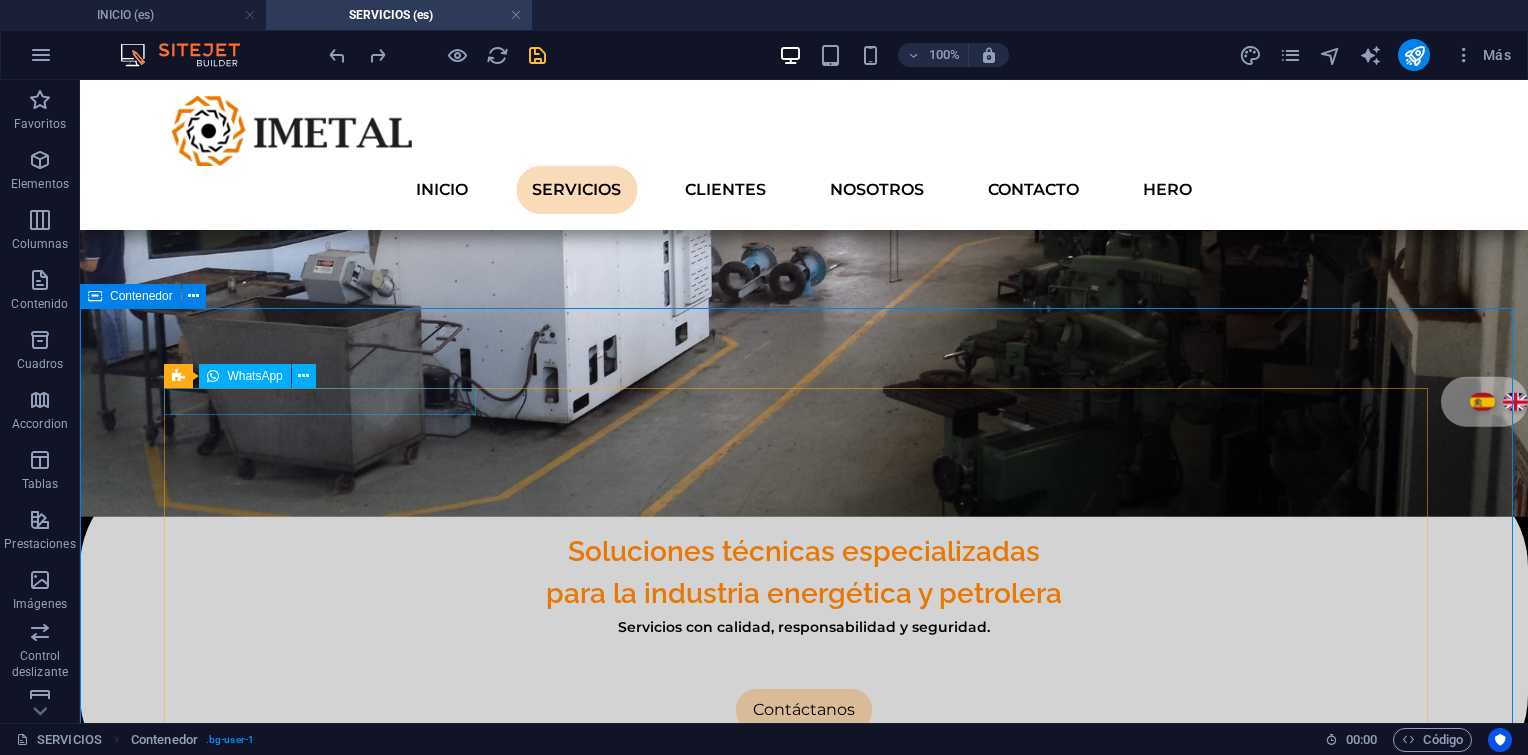 click on "WhatsApp" at bounding box center [254, 376] 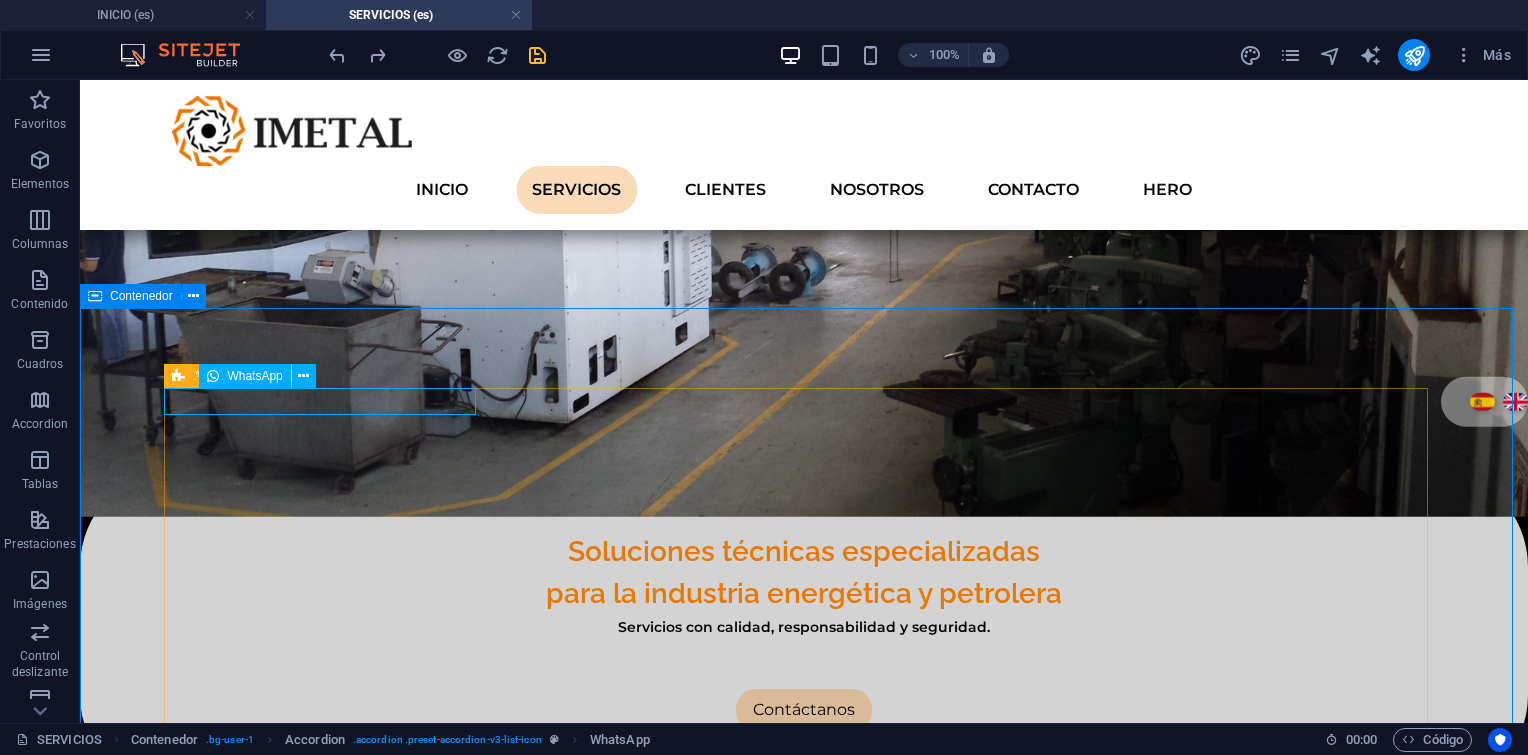 click on "WhatsApp" at bounding box center [254, 376] 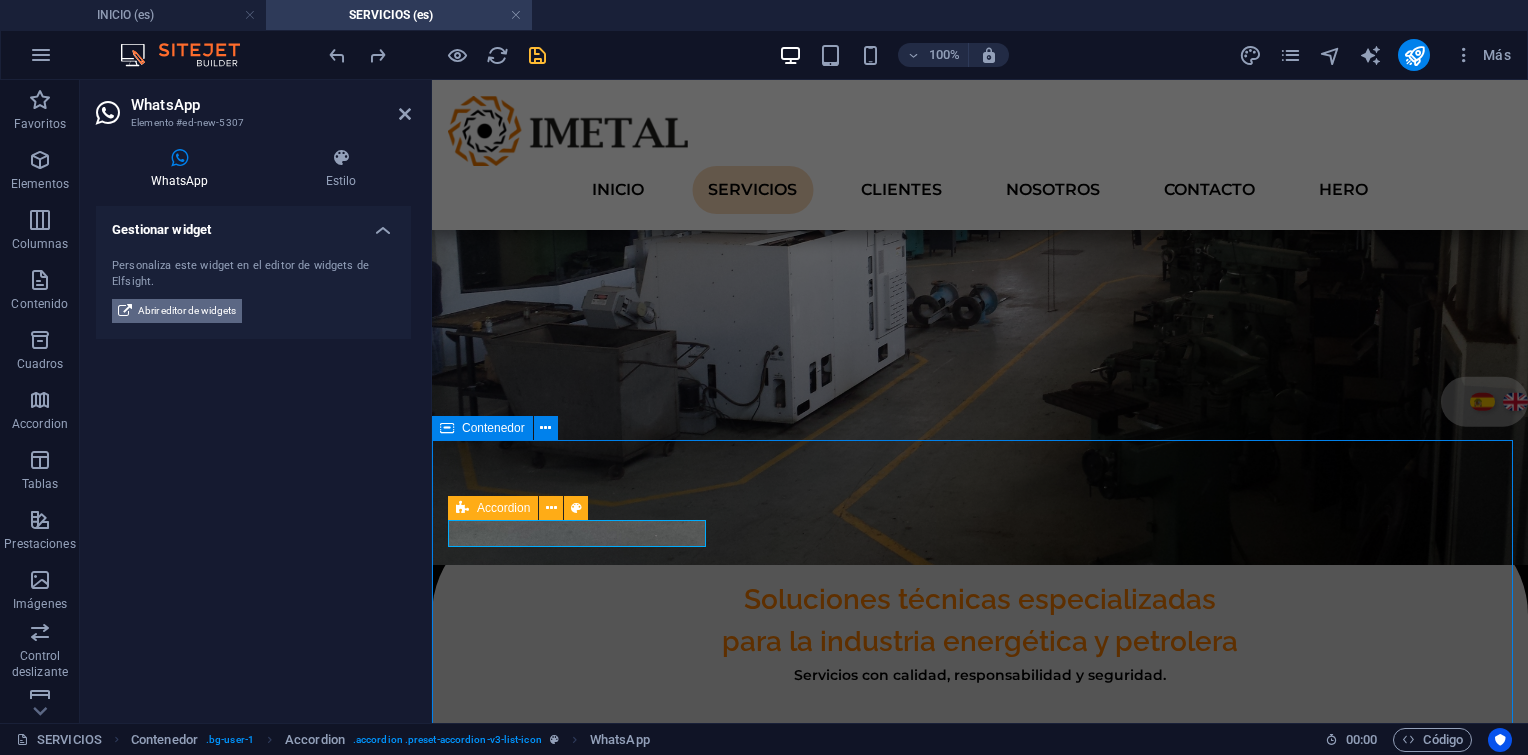 click on "Abrir editor de widgets" at bounding box center (187, 311) 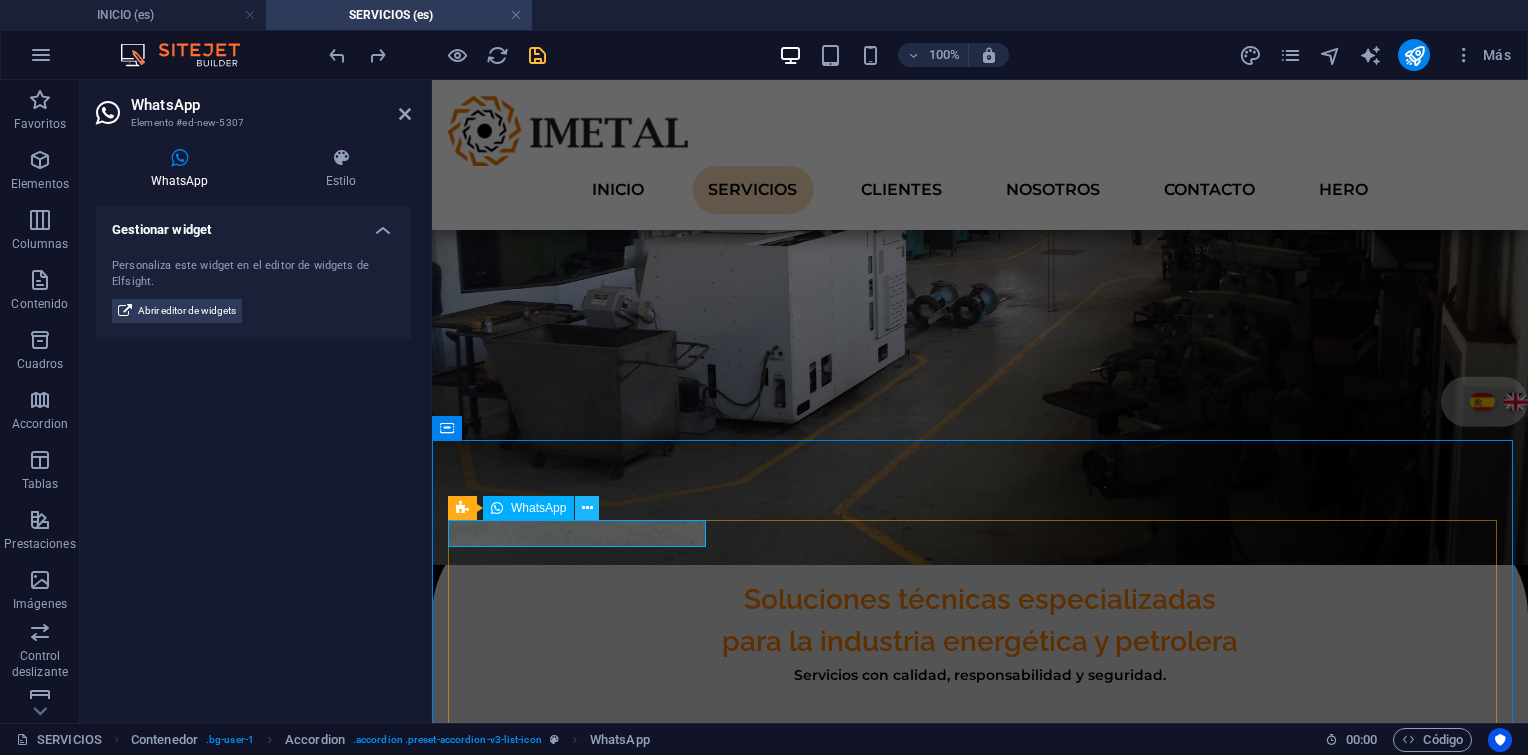 click at bounding box center (587, 508) 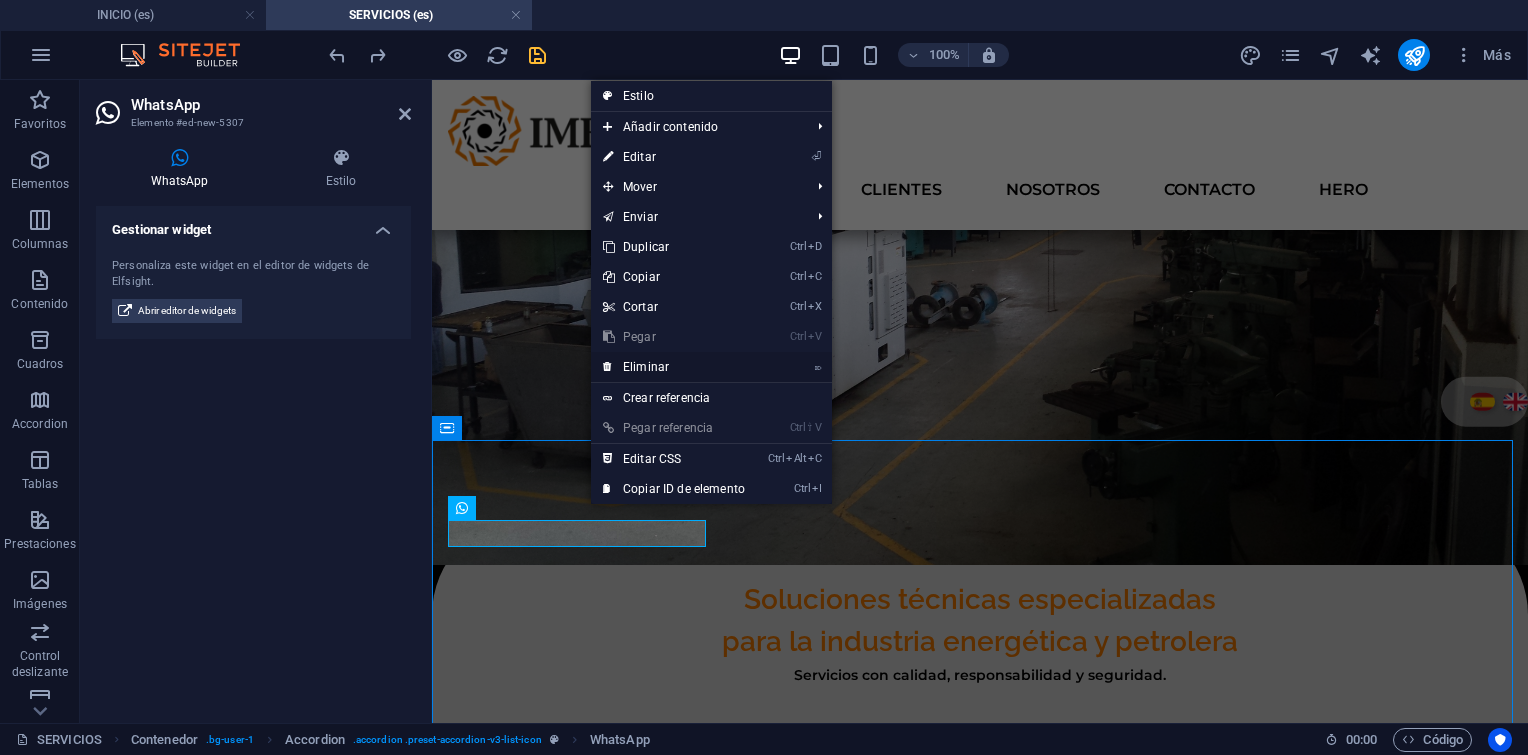 click on "⌦  Eliminar" at bounding box center (674, 367) 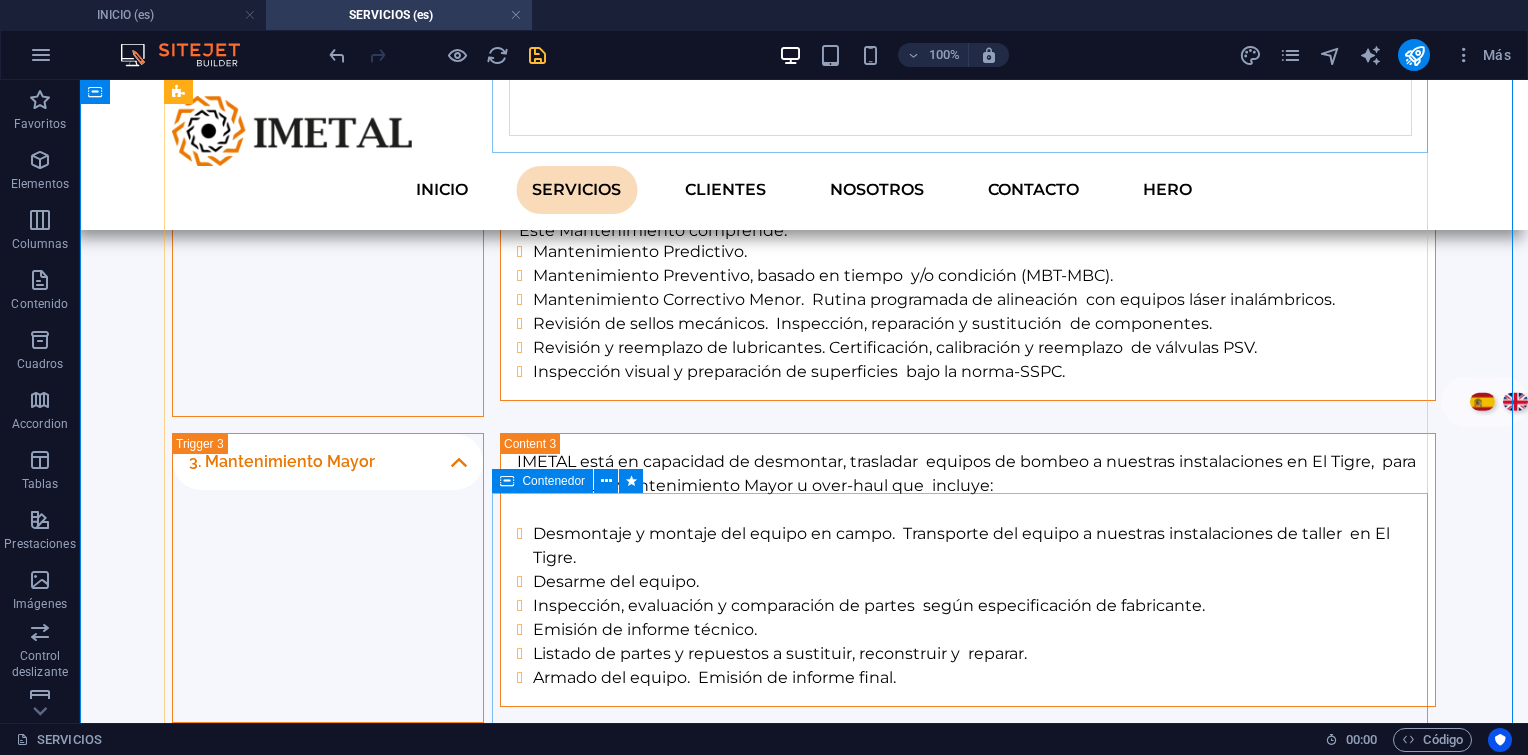 scroll, scrollTop: 1931, scrollLeft: 0, axis: vertical 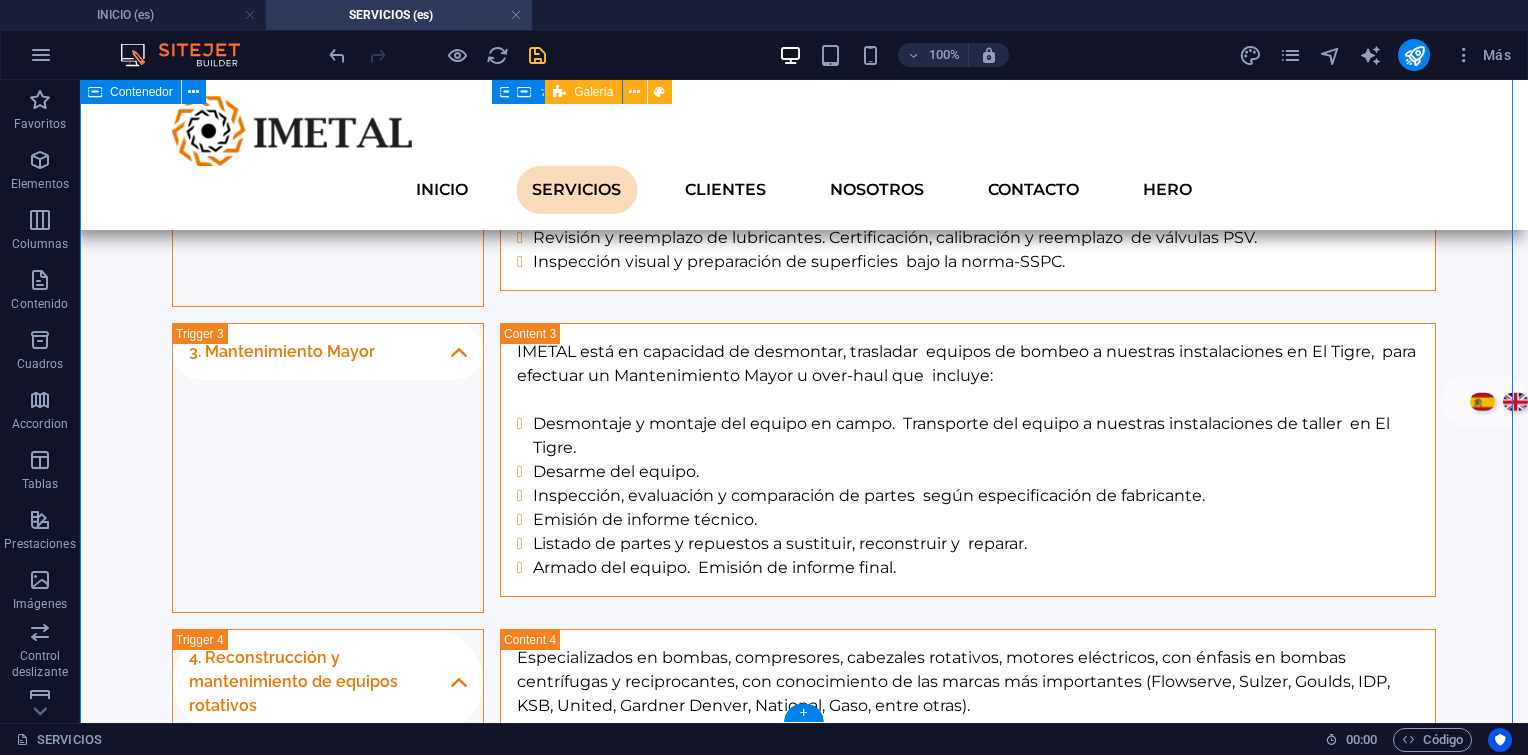 click on "1. Proyectos de Construcción Civil y Mecánica Nos destacamos en el tendido de tuberías, proyecto y construcción de facilidades de producción y gas, reacondicionamiento de vías de acceso y localizaciones, conexión a pozos, saneamiento en derrames, etc., con equipos propios y de nuestros aliados estratégicos  Con amplia experiencia construcciones mecánicas y civiles, oleoductos, gasoductos, carreteras. 2. Mantenimiento Integral IMETAL está en capacidad de proveer todo el personal técnico y equipo especializado requerido para efectuar el Mantenimiento Integral de los equipos de bombeo (reciprocantes, centrífugos y balancines) así como de los motores acoplados (gas, eléctricos, diesel), en las instalaciones de campo del Cliente. Este Mantenimiento comprende: Mantenimiento Predictivo. Mantenimiento Preventivo, basado en tiempo  y/o condición (MBT-MBC). Mantenimiento Correctivo Menor.  Rutina programada de alineación  con equipos láser inalámbricos. 3. Mantenimiento Mayor Desarme del equipo." at bounding box center (804, 458) 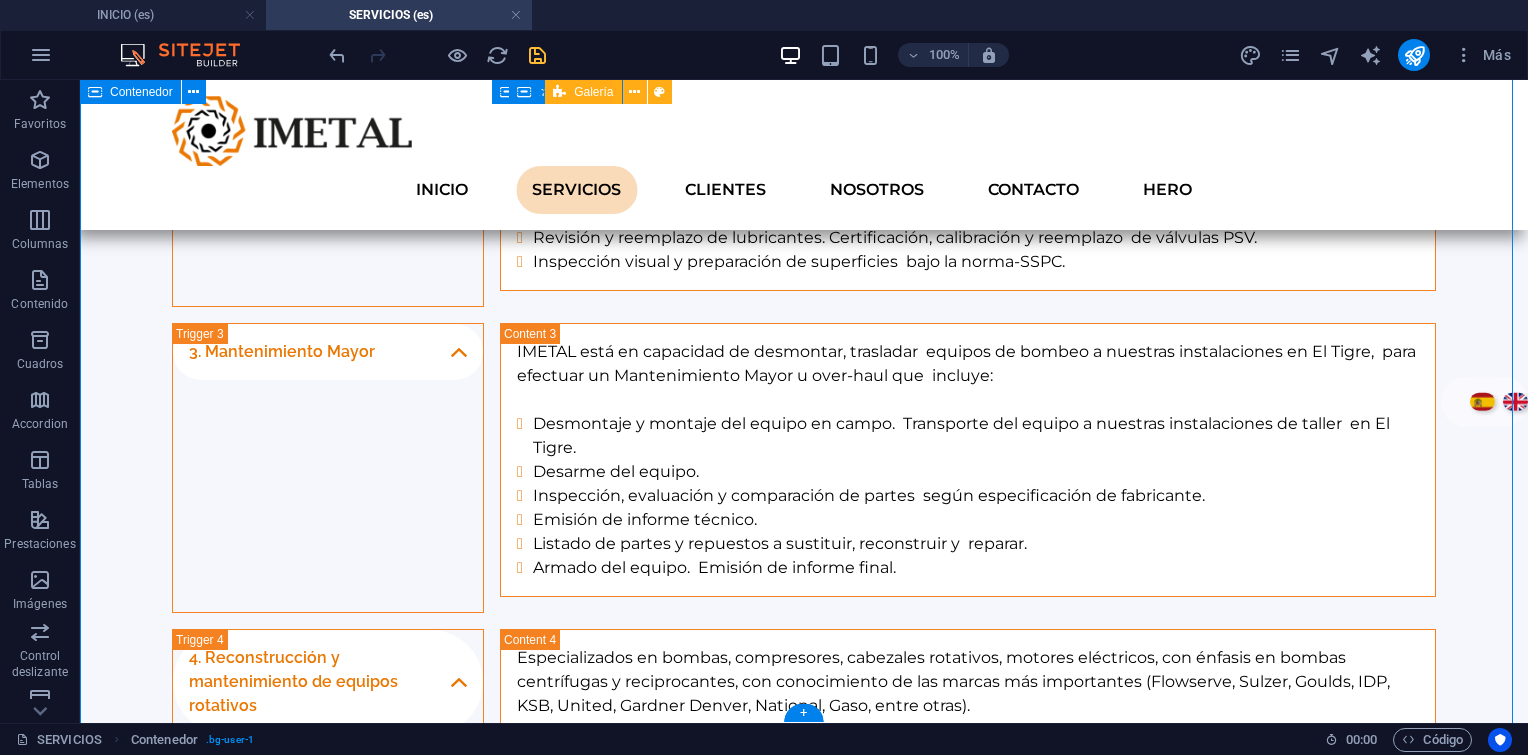 click on "1. Proyectos de Construcción Civil y Mecánica Nos destacamos en el tendido de tuberías, proyecto y construcción de facilidades de producción y gas, reacondicionamiento de vías de acceso y localizaciones, conexión a pozos, saneamiento en derrames, etc., con equipos propios y de nuestros aliados estratégicos  Con amplia experiencia construcciones mecánicas y civiles, oleoductos, gasoductos, carreteras. 2. Mantenimiento Integral IMETAL está en capacidad de proveer todo el personal técnico y equipo especializado requerido para efectuar el Mantenimiento Integral de los equipos de bombeo (reciprocantes, centrífugos y balancines) así como de los motores acoplados (gas, eléctricos, diesel), en las instalaciones de campo del Cliente. Este Mantenimiento comprende: Mantenimiento Predictivo. Mantenimiento Preventivo, basado en tiempo  y/o condición (MBT-MBC). Mantenimiento Correctivo Menor.  Rutina programada de alineación  con equipos láser inalámbricos. 3. Mantenimiento Mayor Desarme del equipo." at bounding box center (804, 458) 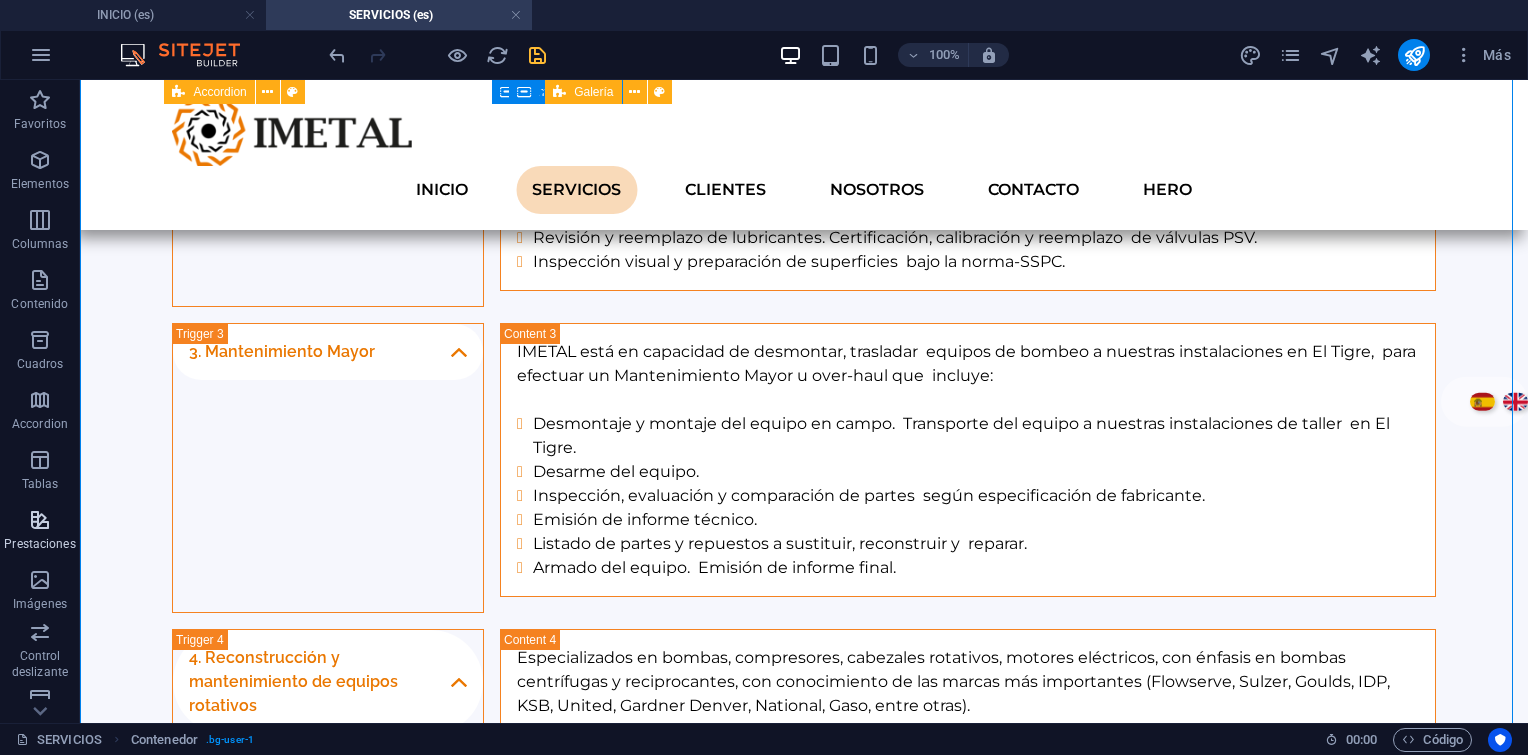 click at bounding box center [40, 520] 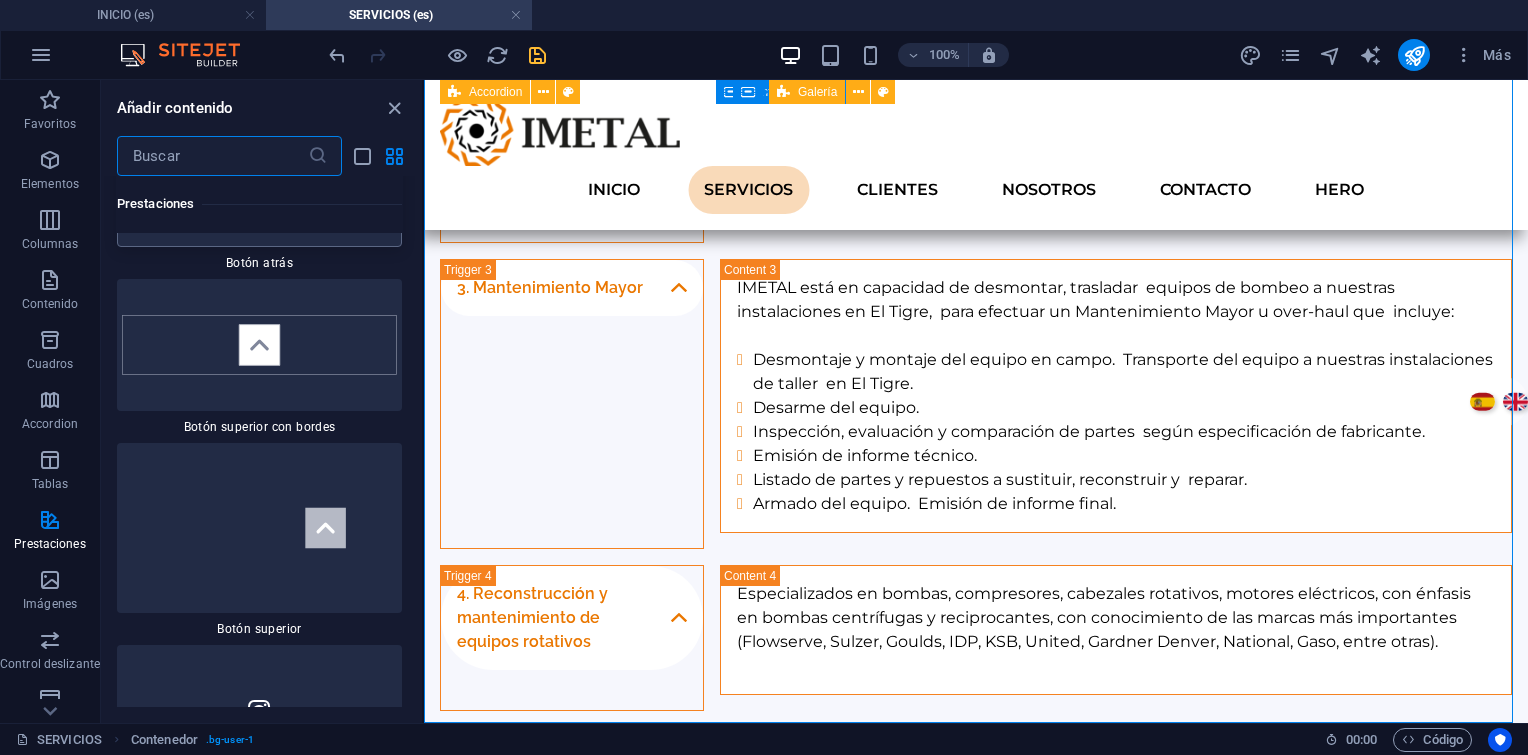 scroll, scrollTop: 19372, scrollLeft: 0, axis: vertical 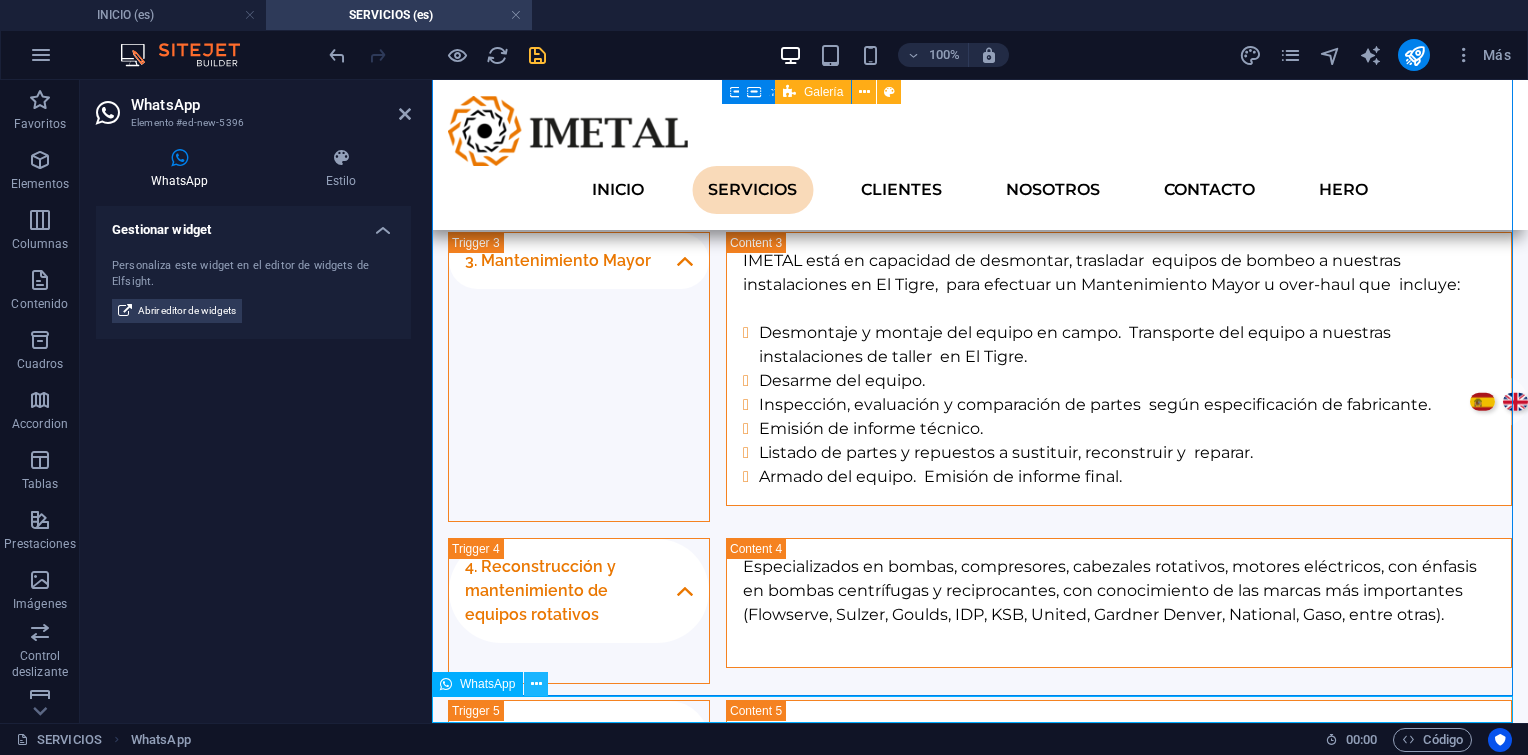 click at bounding box center [536, 684] 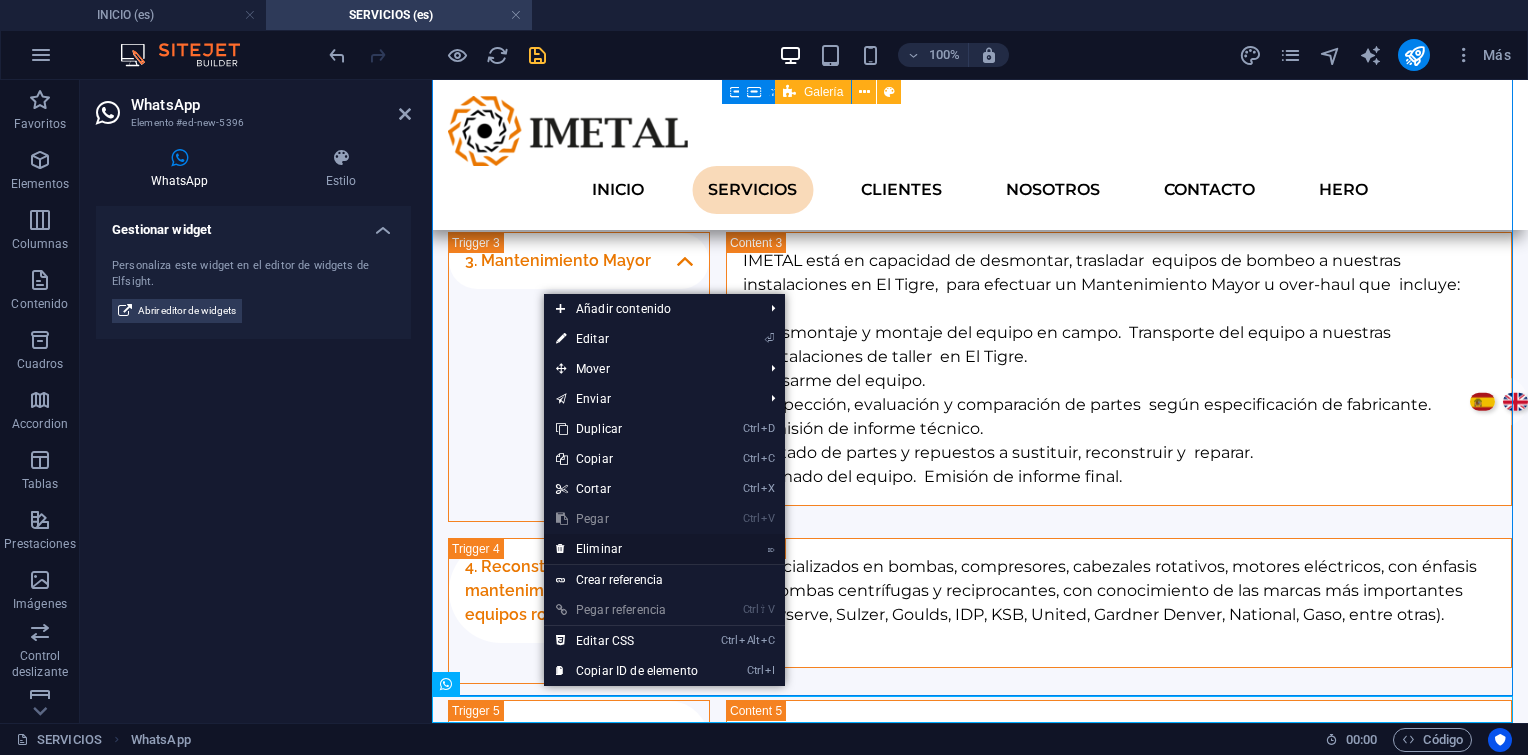 click on "⌦  Eliminar" at bounding box center (627, 549) 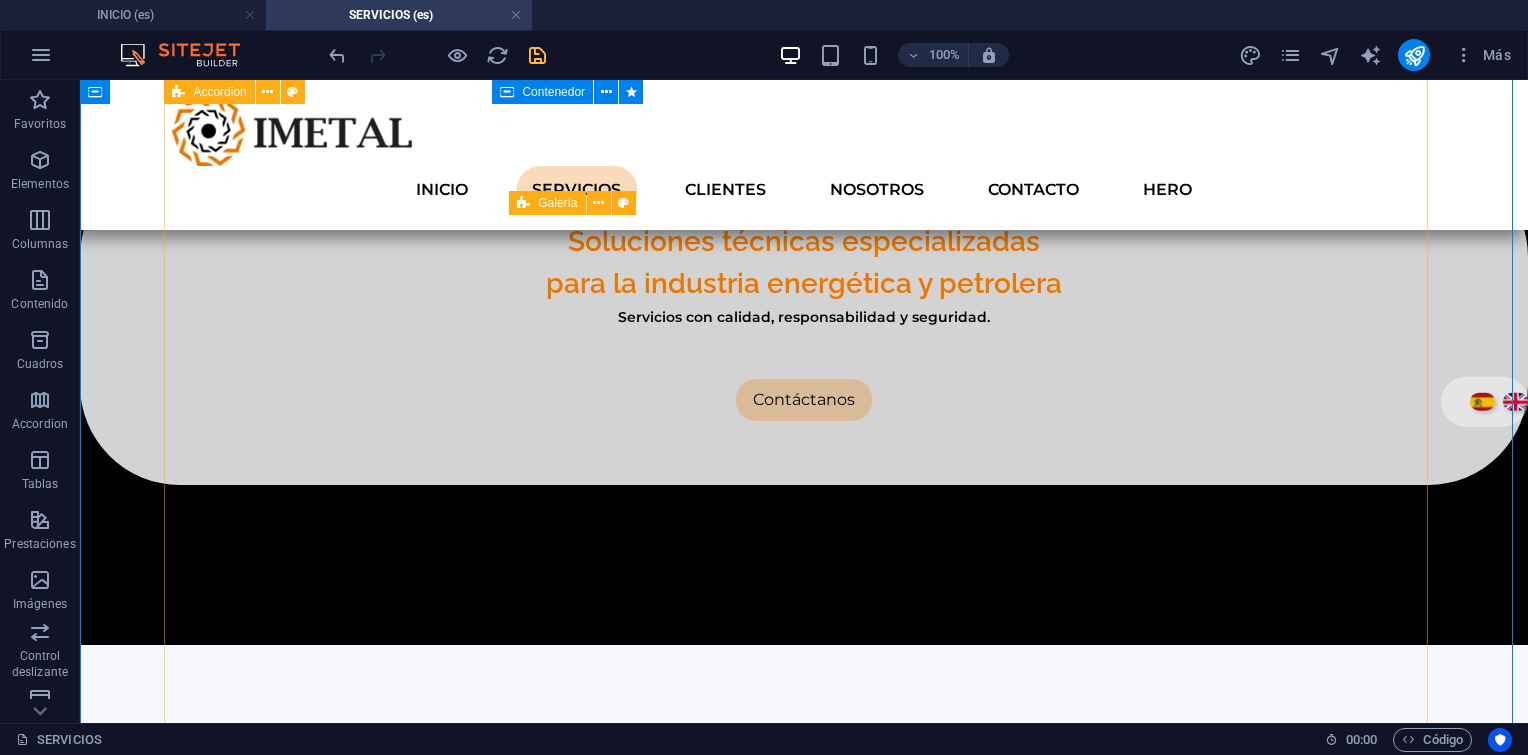scroll, scrollTop: 1031, scrollLeft: 0, axis: vertical 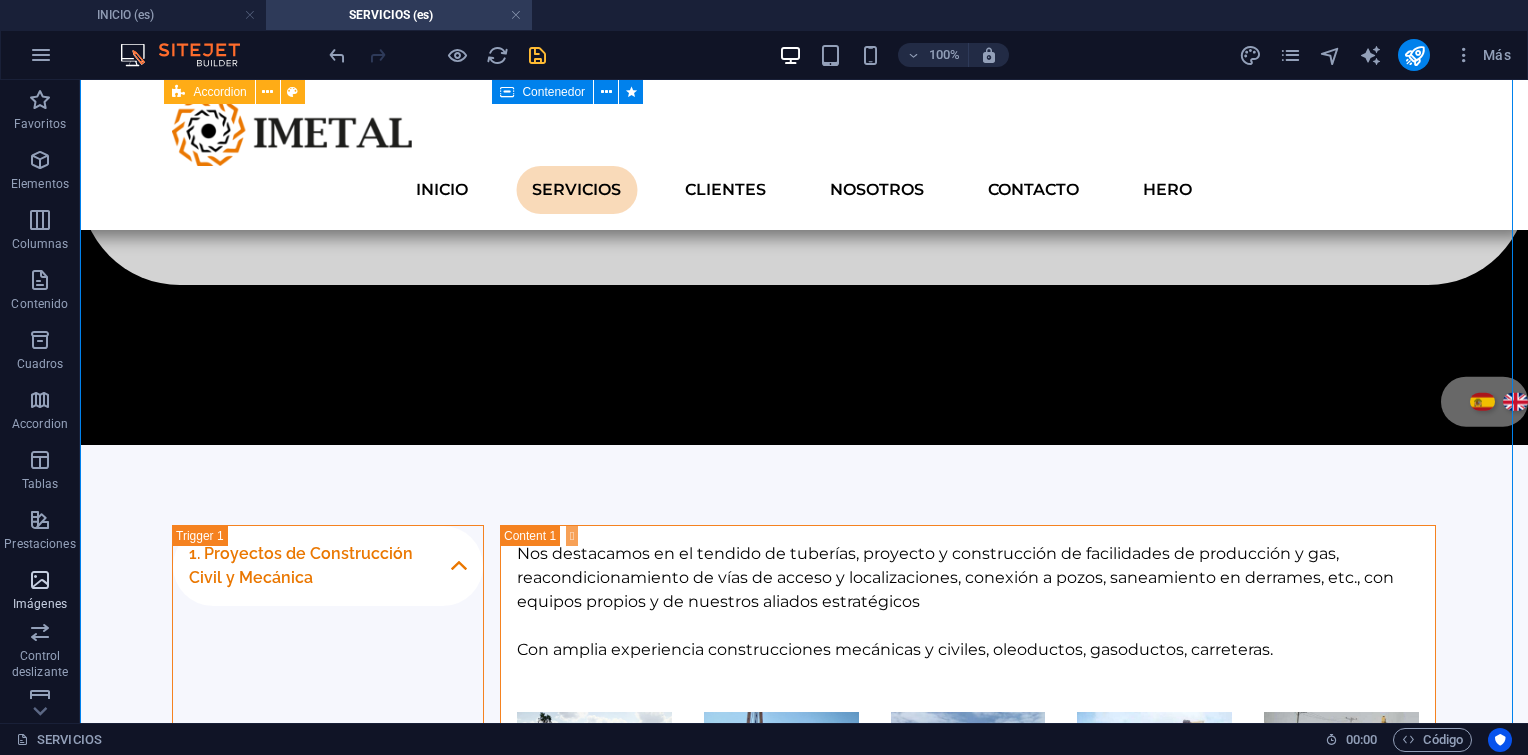 click on "Imágenes" at bounding box center [40, 604] 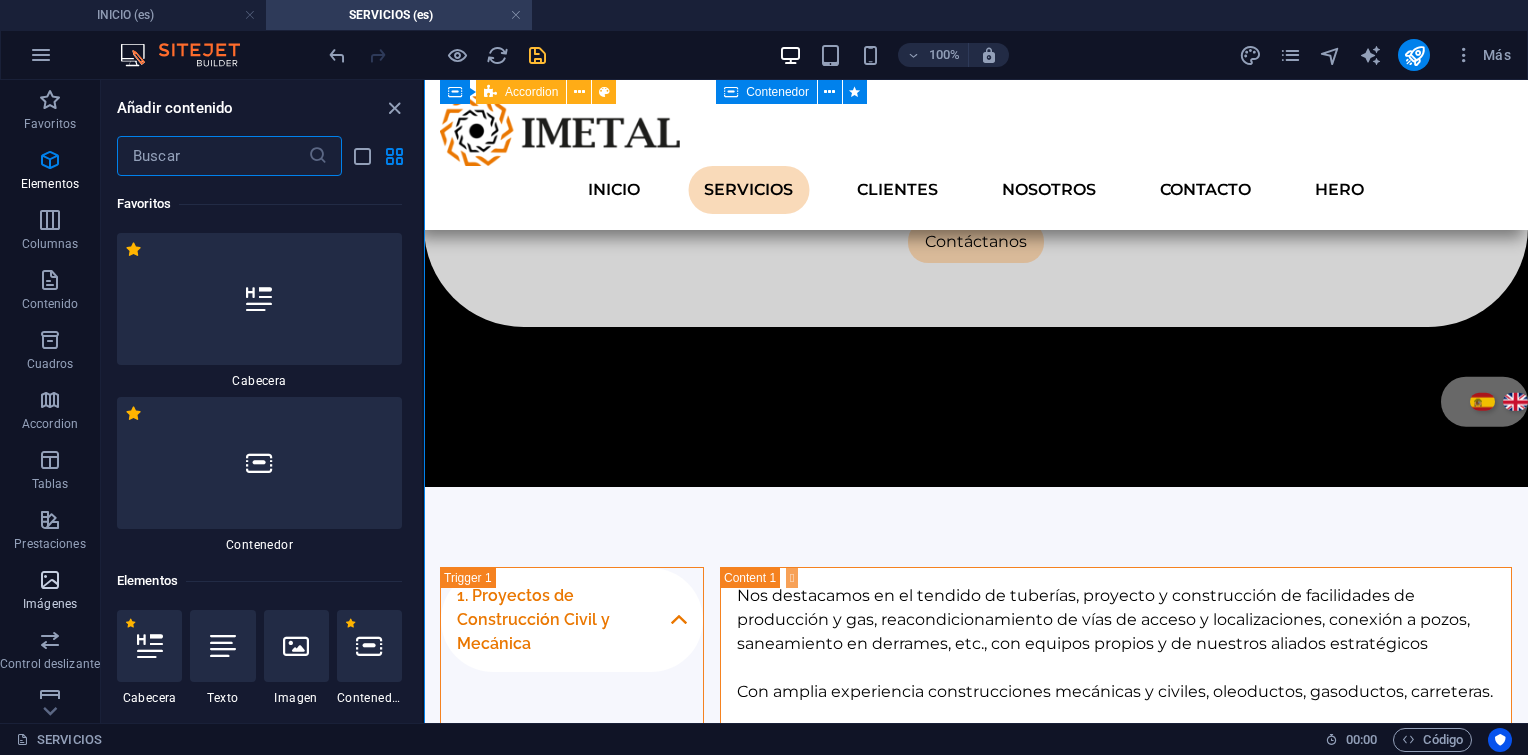 scroll, scrollTop: 1139, scrollLeft: 0, axis: vertical 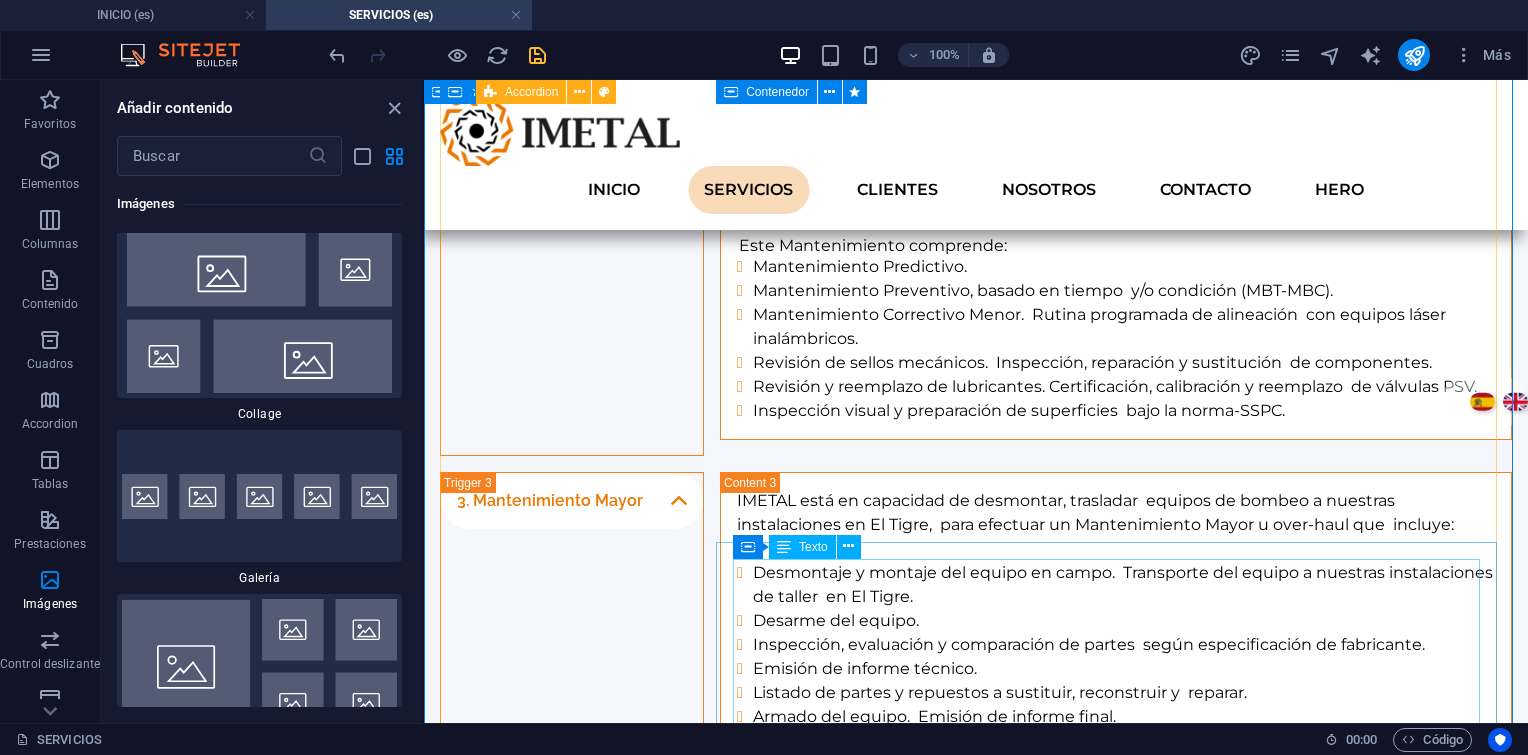 click on "Suministro de Equipos: Montacargas Retroexcavadoras Vacuums Camiones Bateas Grúas Brazos hidráulicos Camiones de soldadura  Cisternas" at bounding box center [1116, 1275] 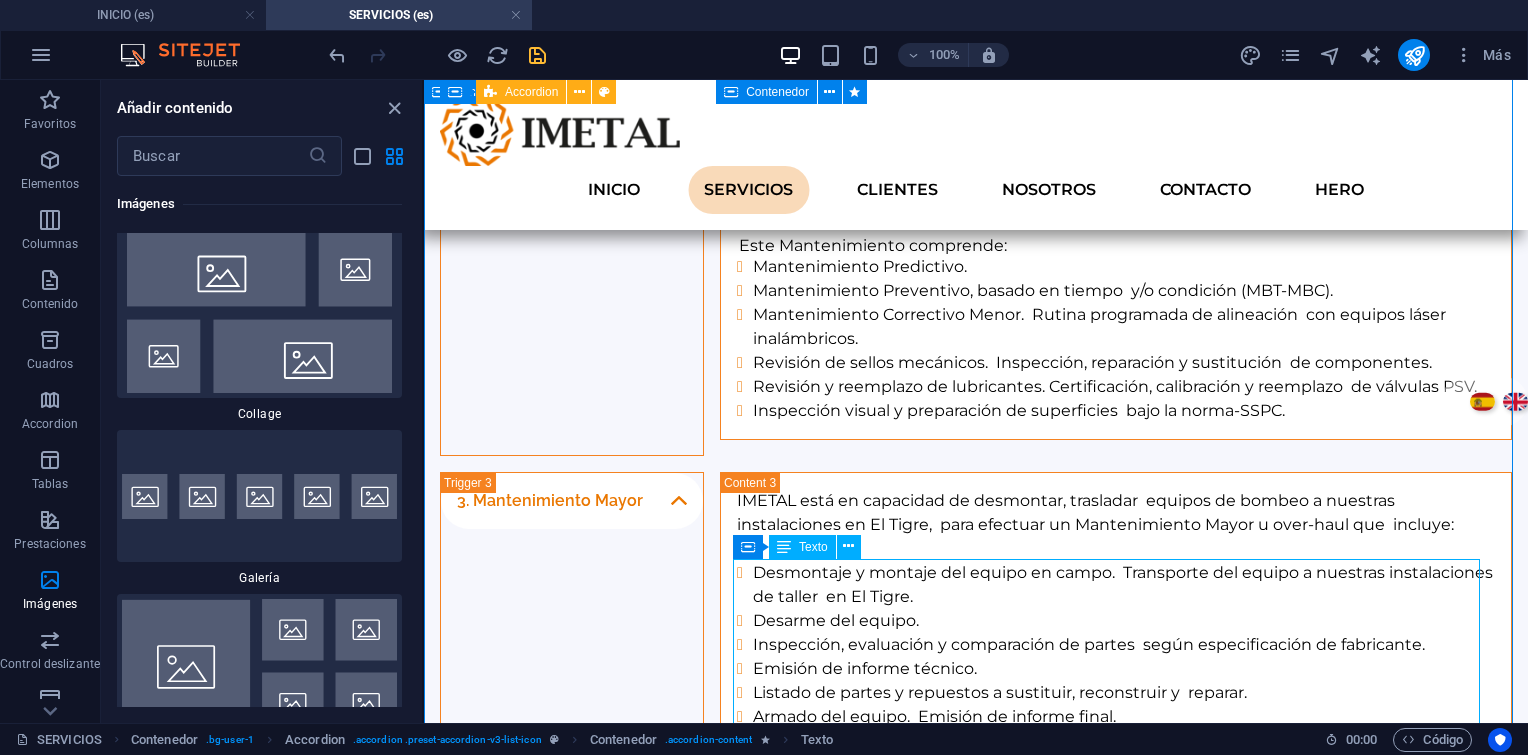 click on "Suministro de Equipos: Montacargas Retroexcavadoras Vacuums Camiones Bateas Grúas Brazos hidráulicos Camiones de soldadura  Cisternas" at bounding box center [1116, 1275] 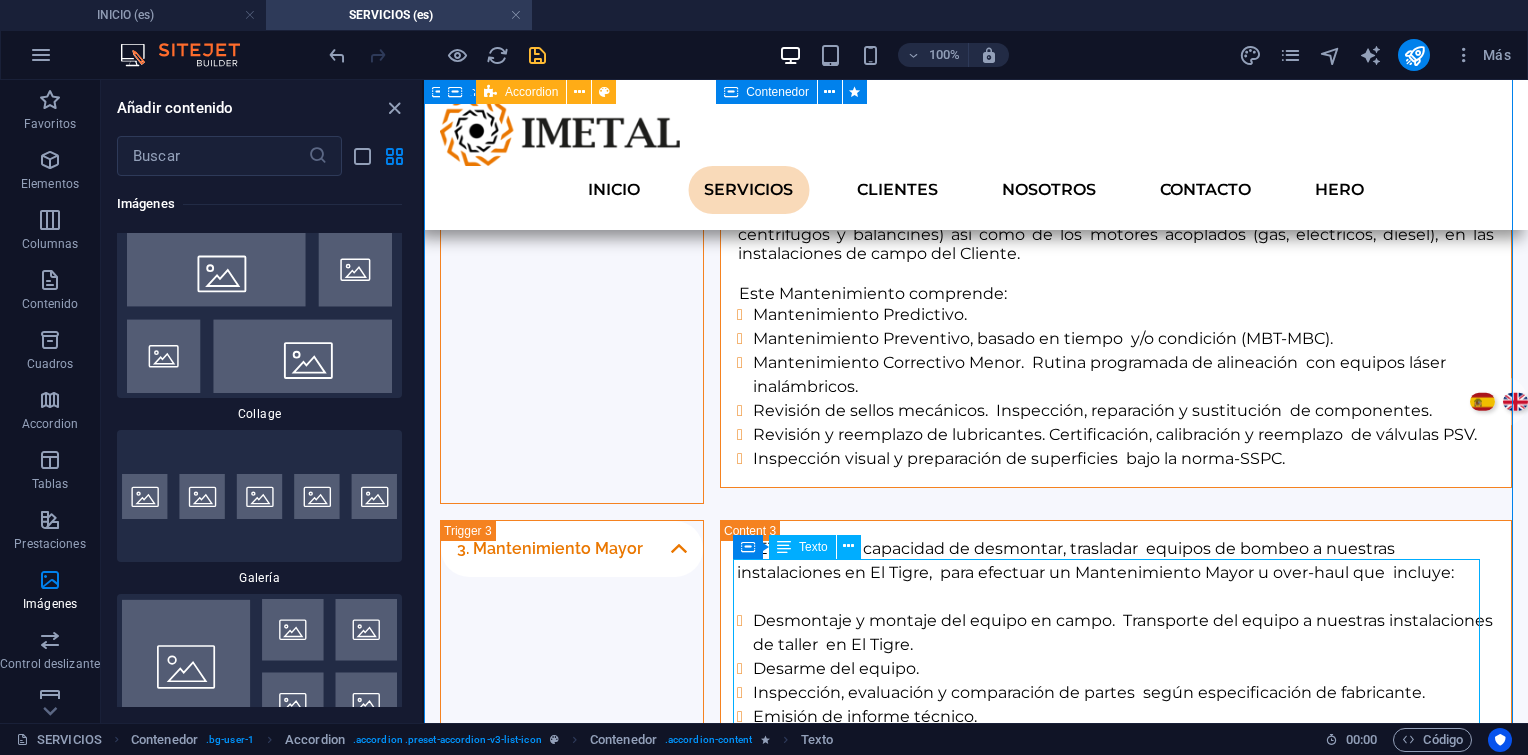 scroll, scrollTop: 1909, scrollLeft: 0, axis: vertical 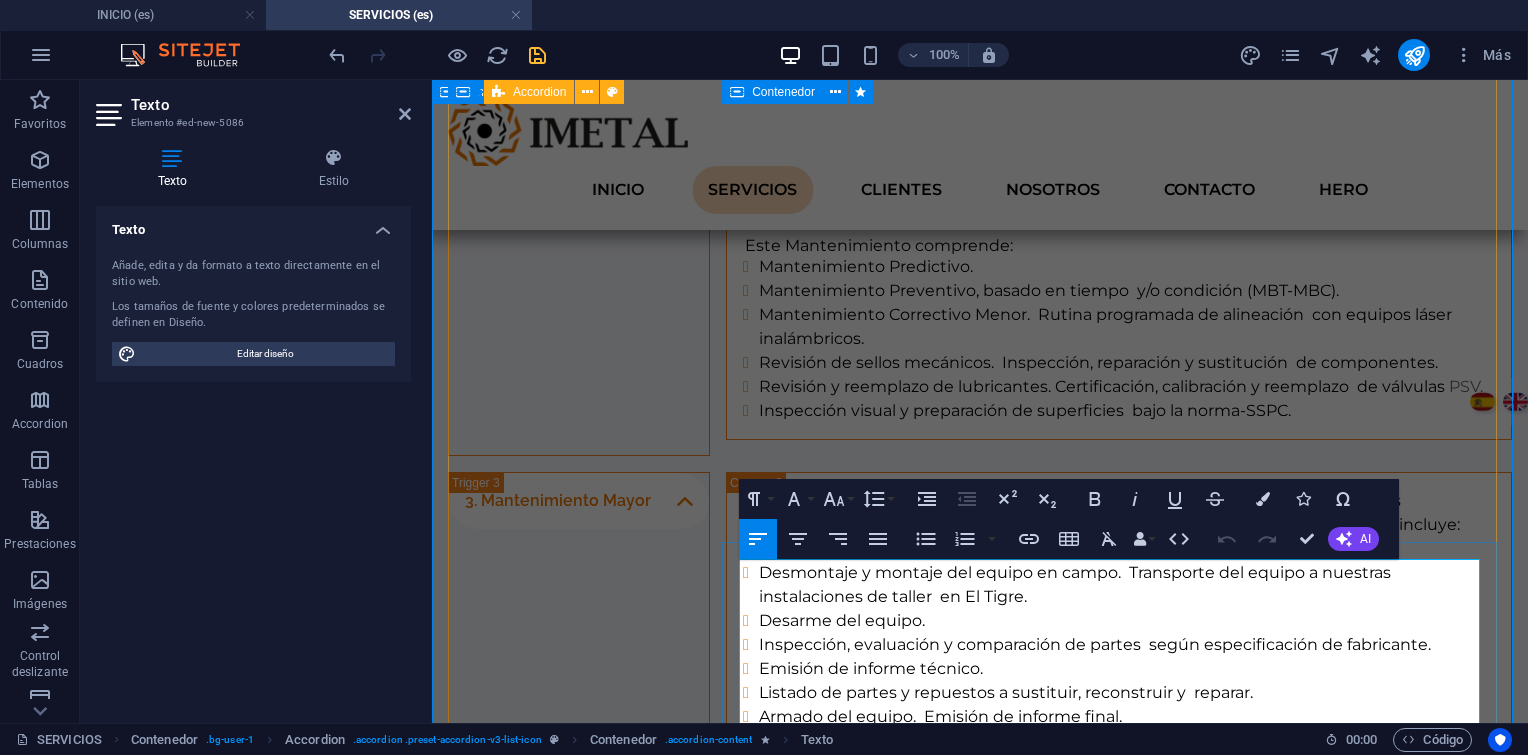click on "Suministro de Equipos:" at bounding box center (1119, 1155) 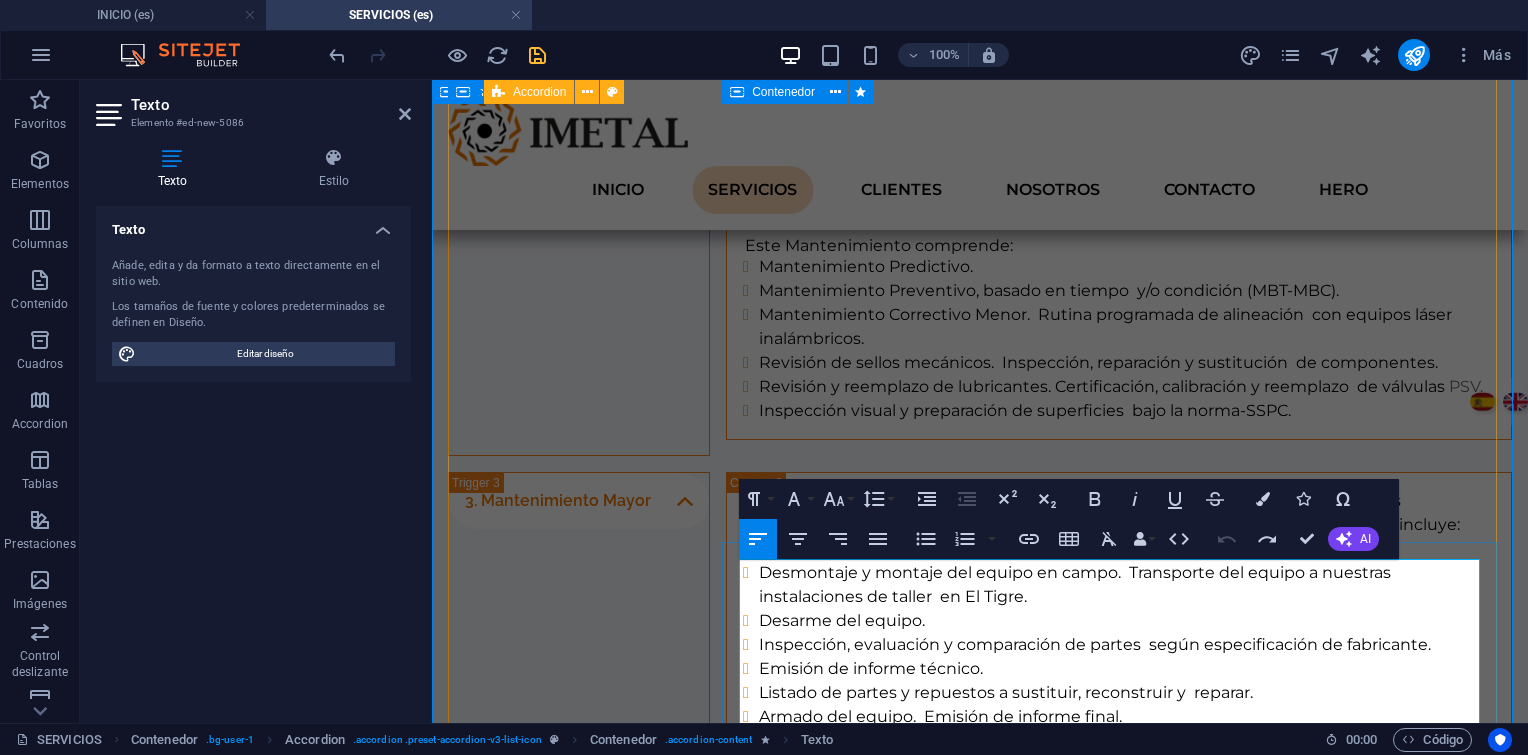 scroll, scrollTop: 4037, scrollLeft: 2, axis: both 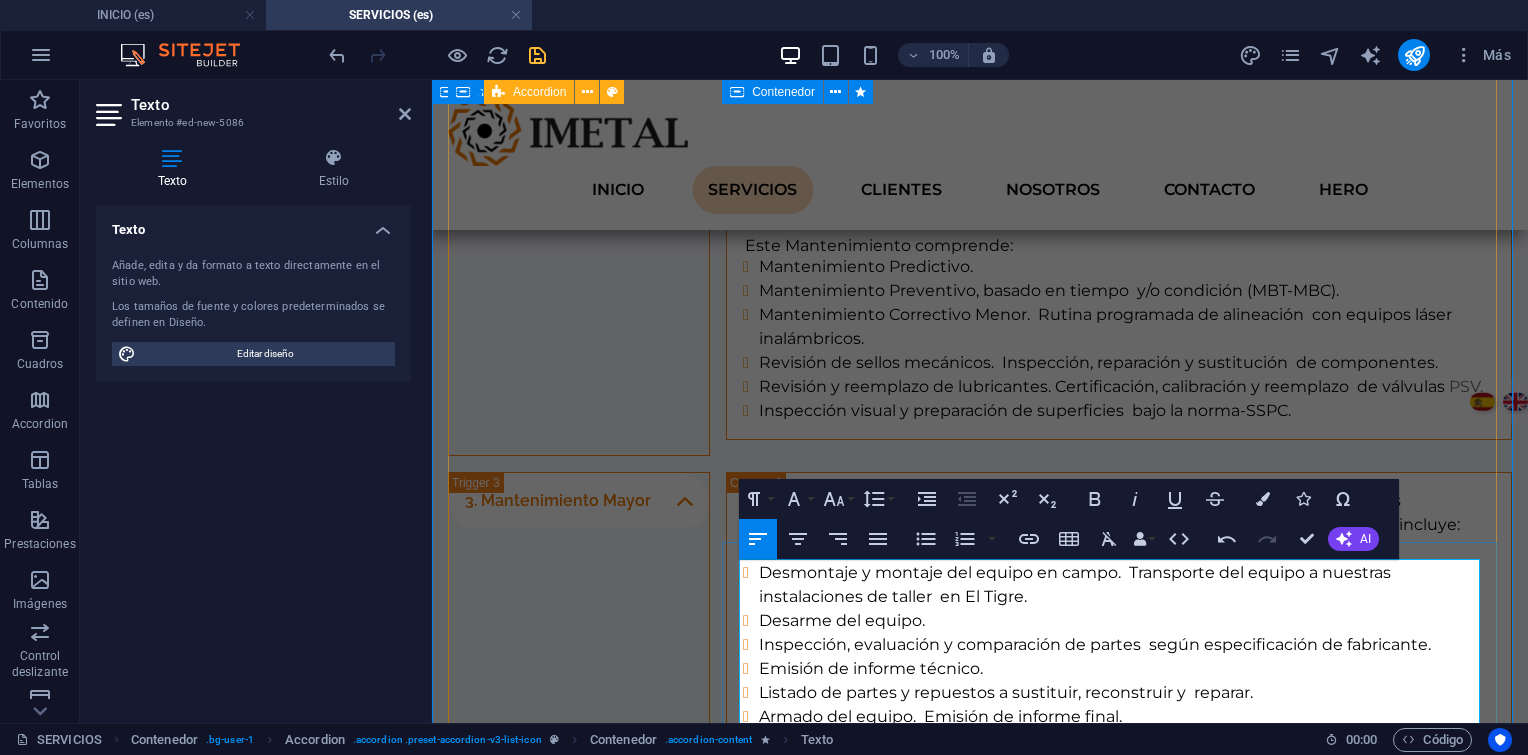 click on "altos estándares de calidad en cada proyecto." at bounding box center (1119, 1251) 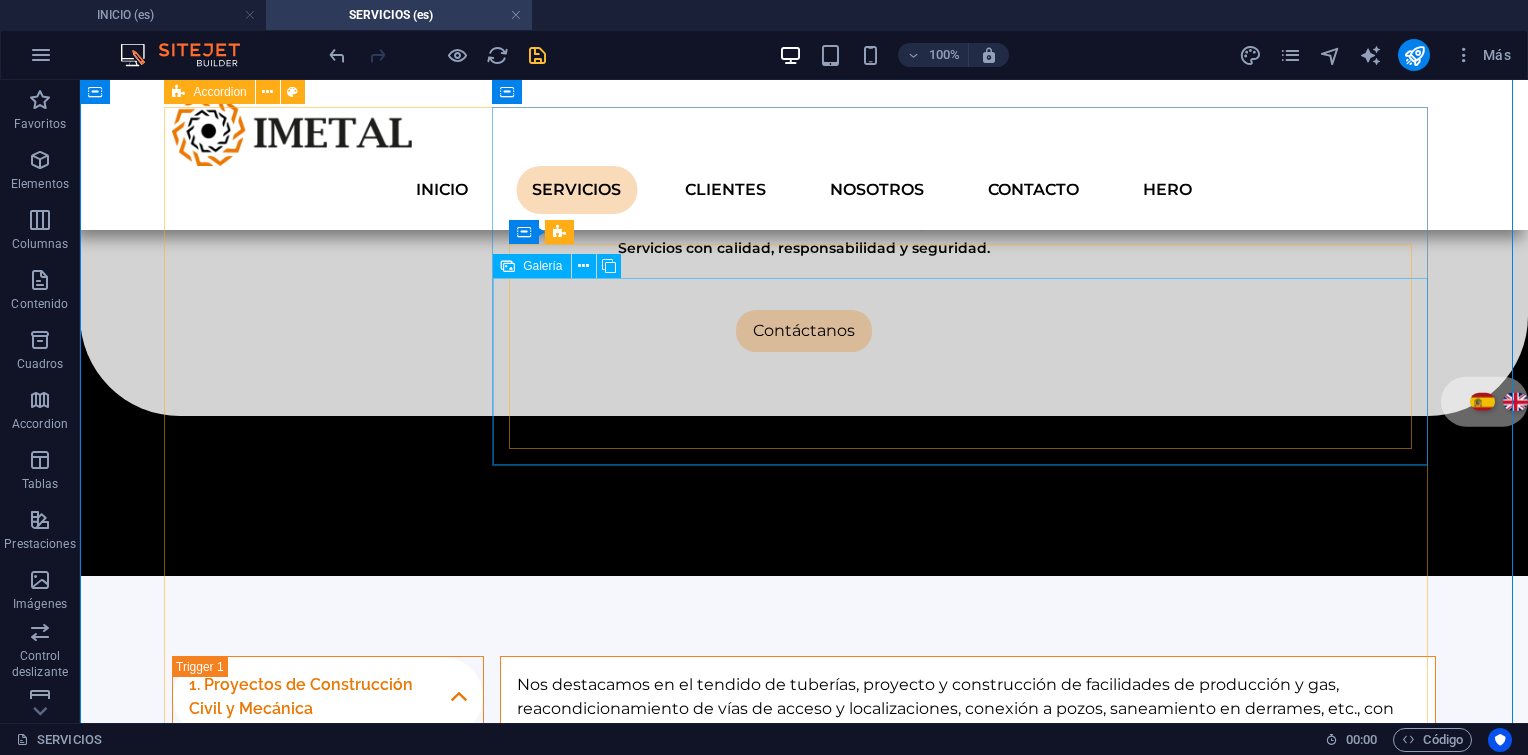 scroll, scrollTop: 800, scrollLeft: 0, axis: vertical 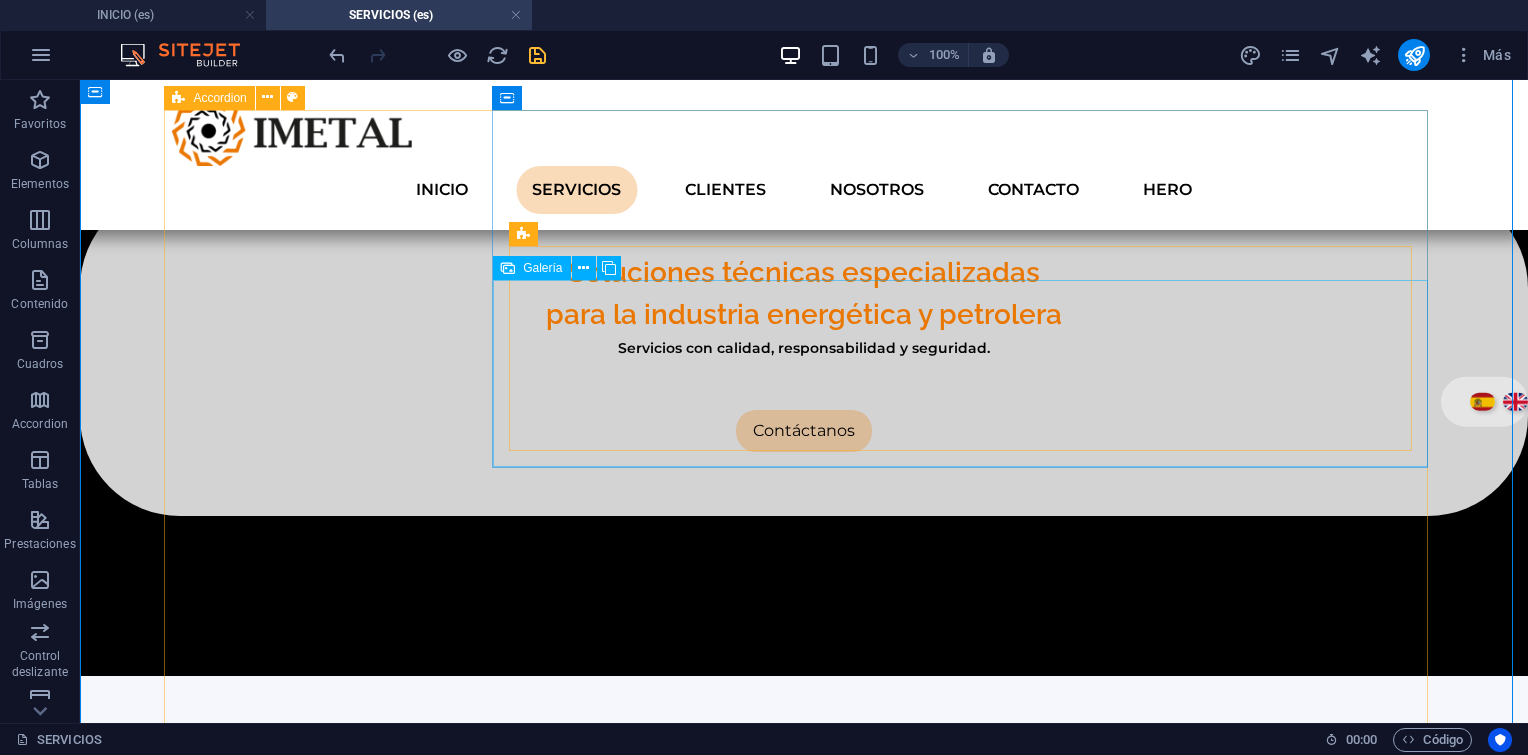 click on "Galería" at bounding box center [542, 268] 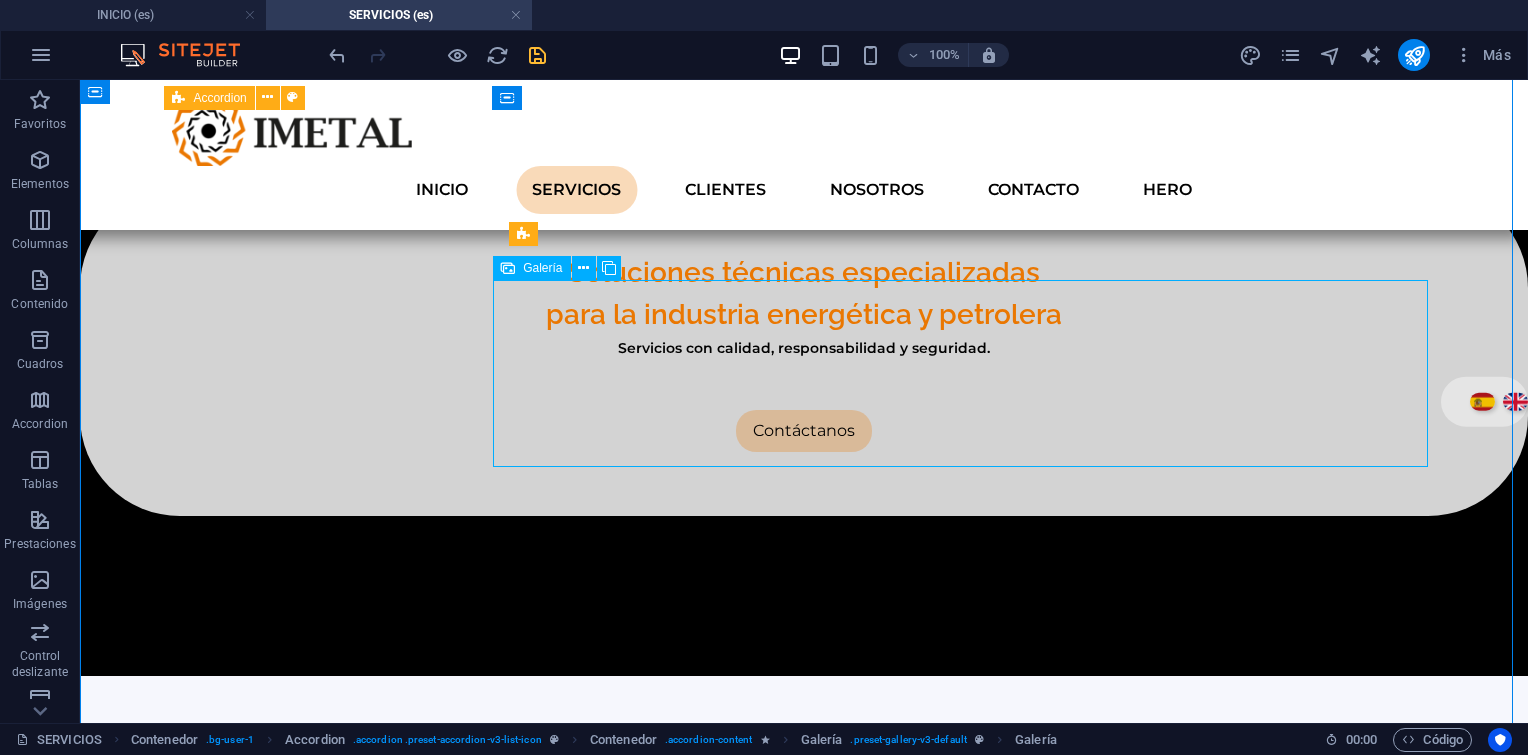 click on "Galería" at bounding box center (542, 268) 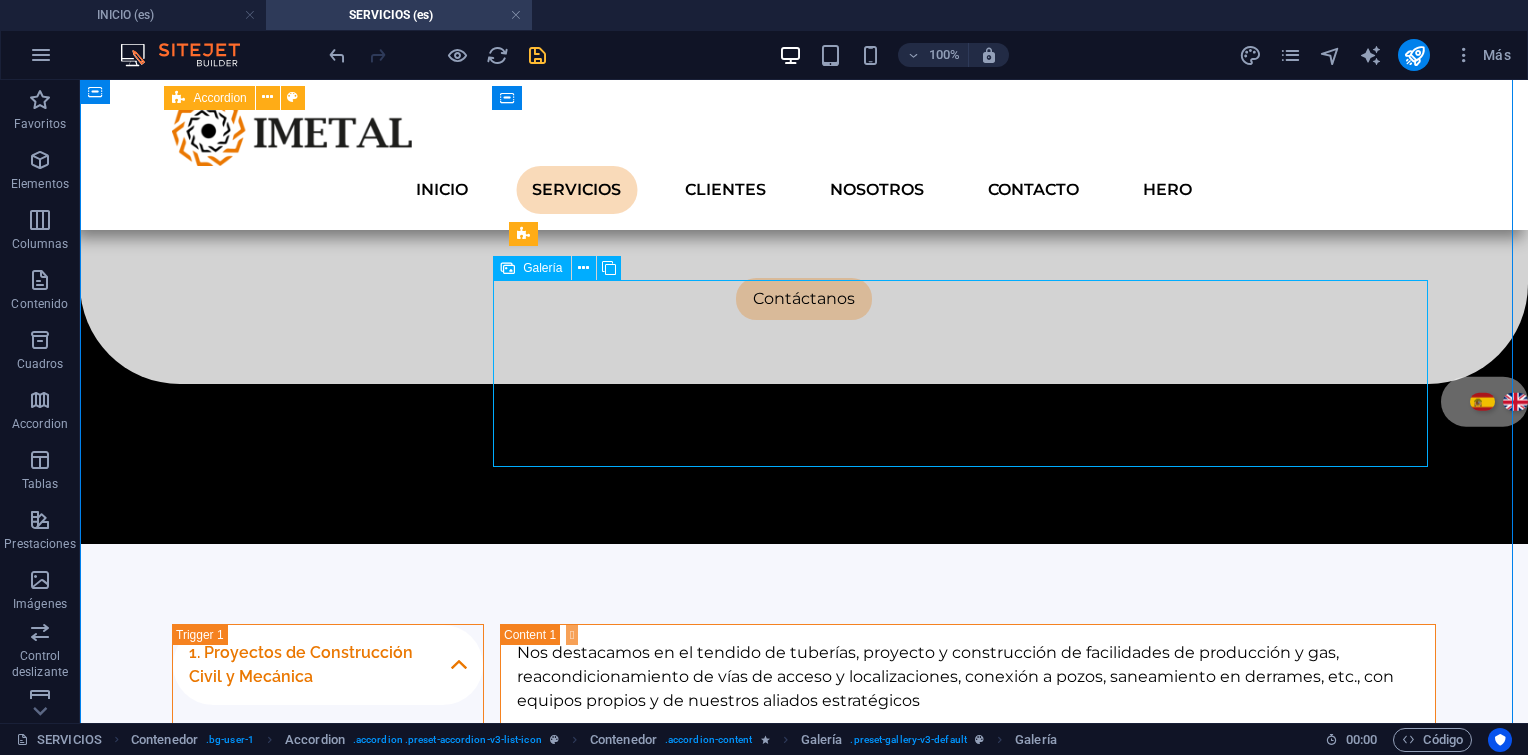 select on "4" 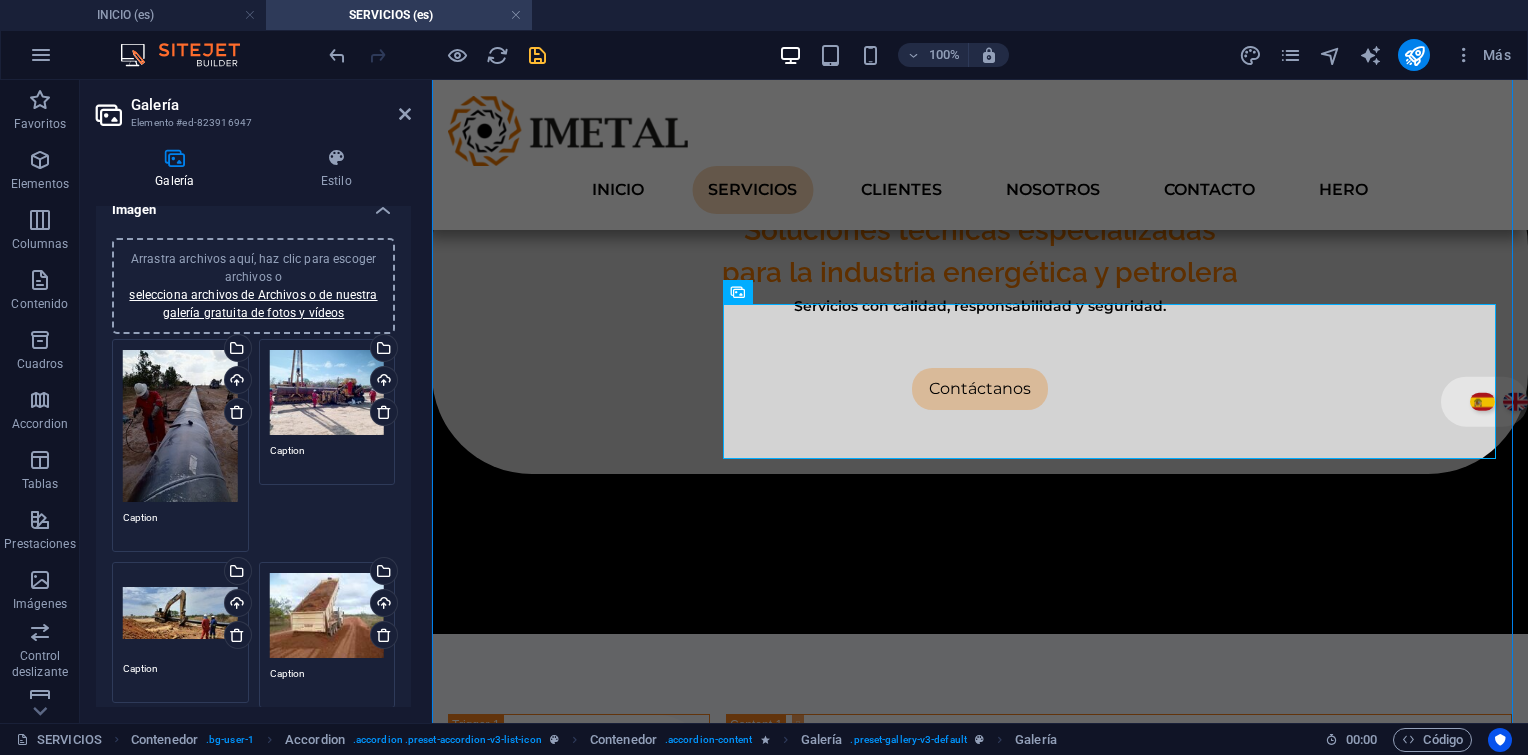 scroll, scrollTop: 0, scrollLeft: 0, axis: both 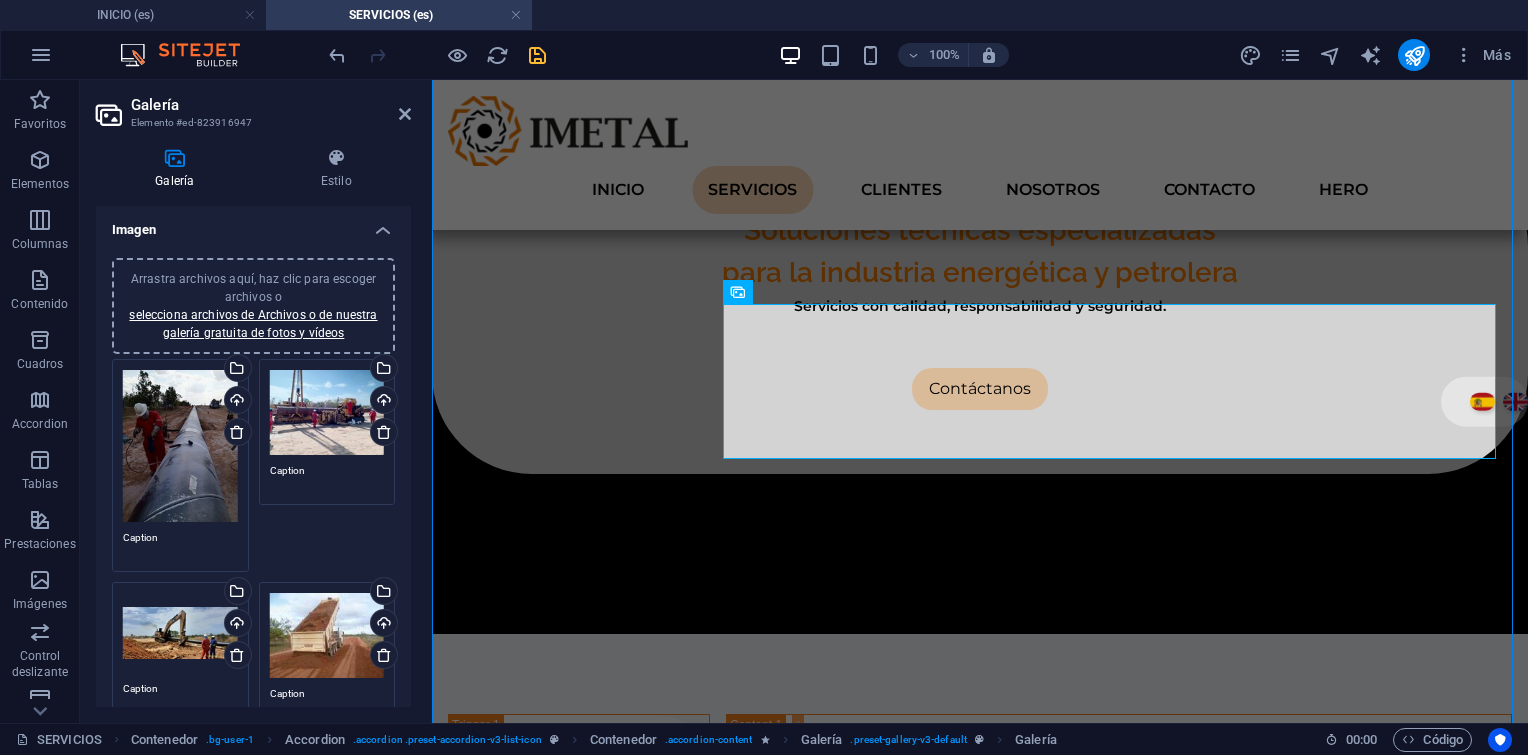 click on "Imagen" at bounding box center (253, 224) 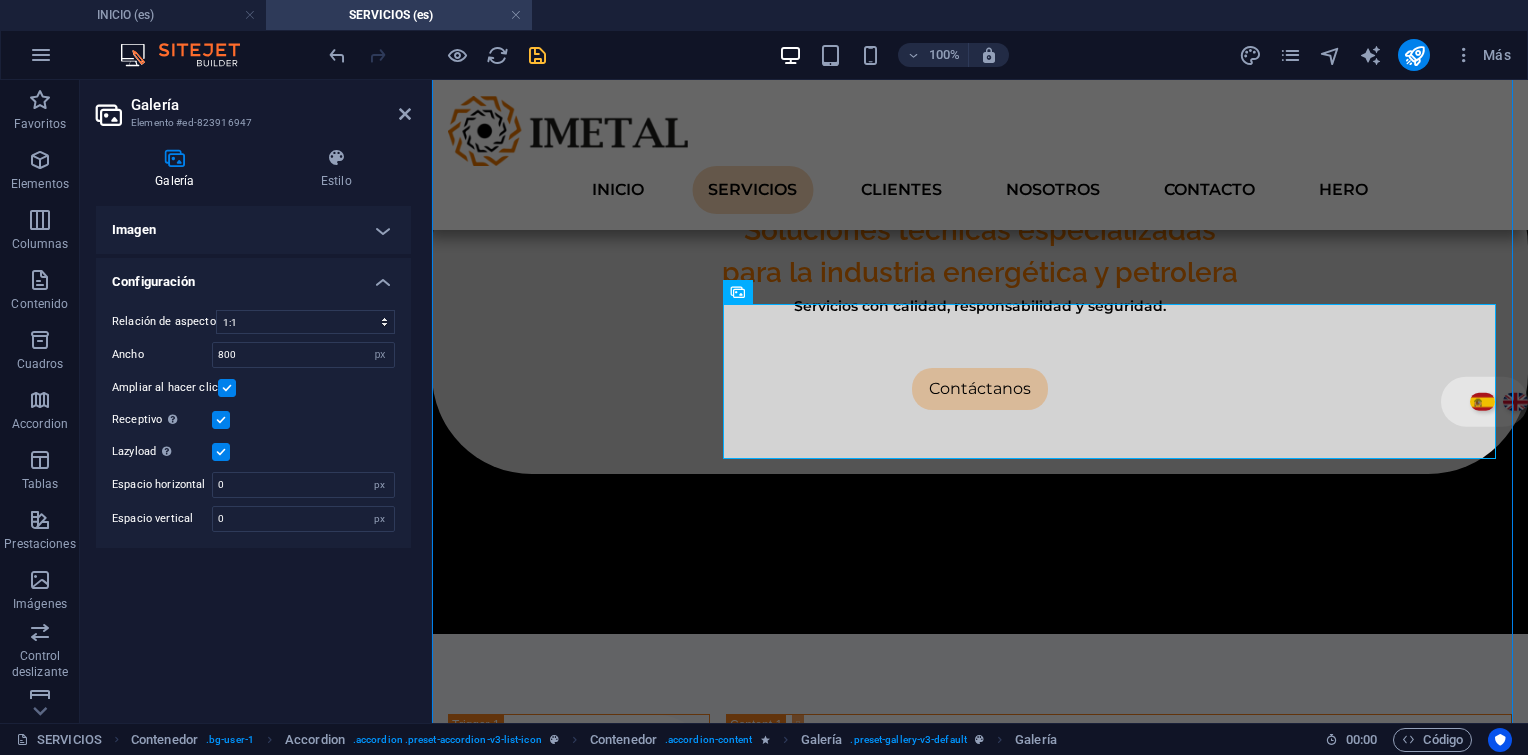 click on "Configuración" at bounding box center (253, 276) 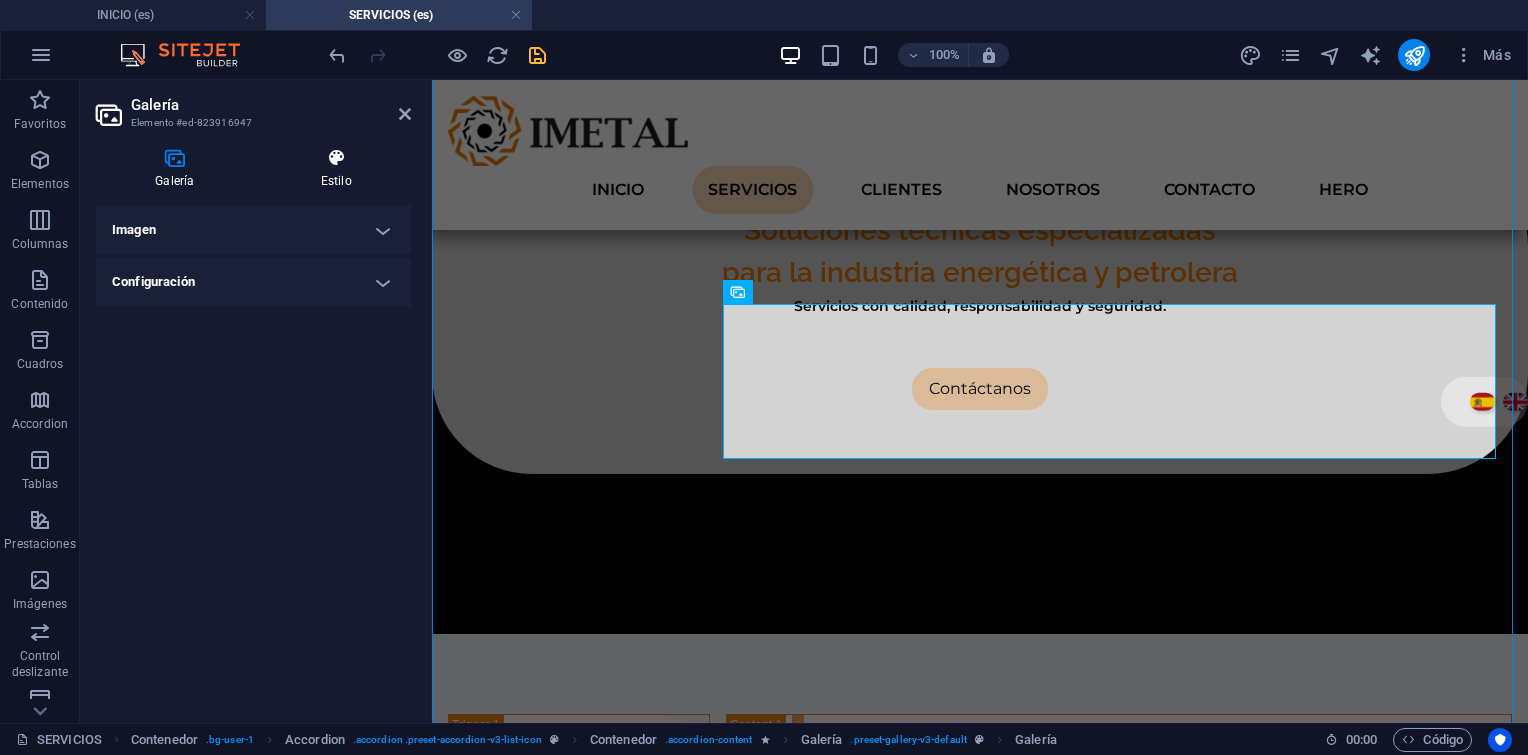 click at bounding box center [336, 158] 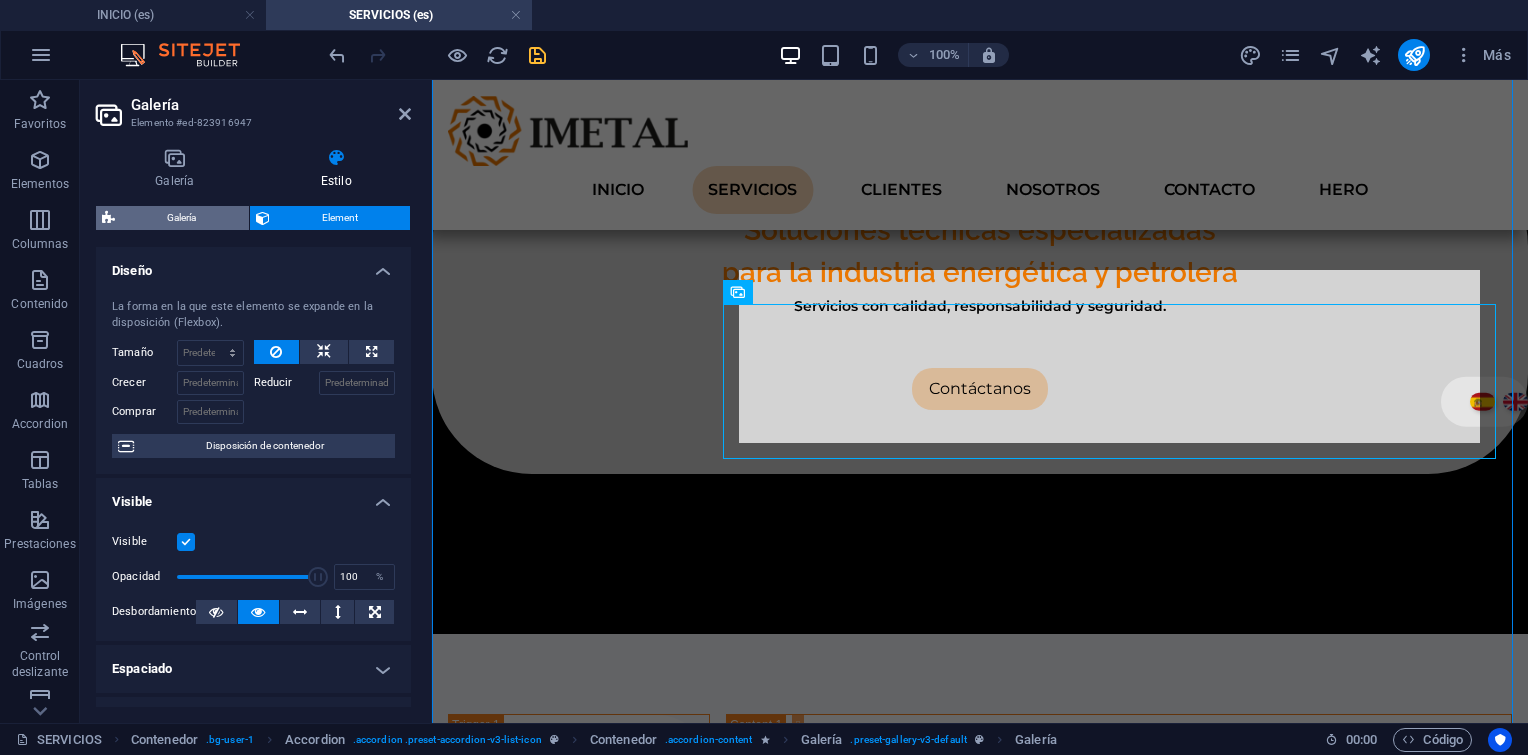 click on "Galería" at bounding box center (182, 218) 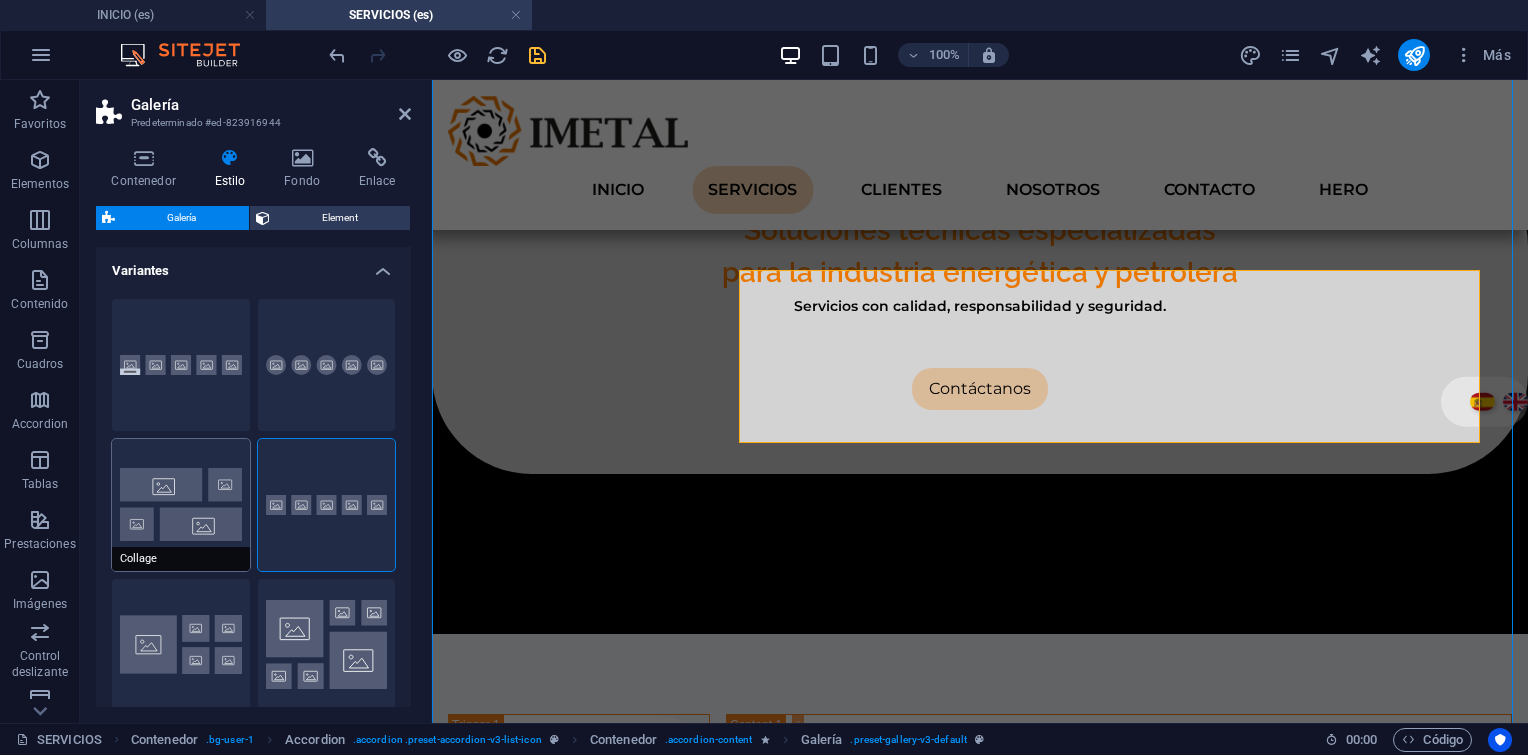 click on "Collage" at bounding box center [181, 505] 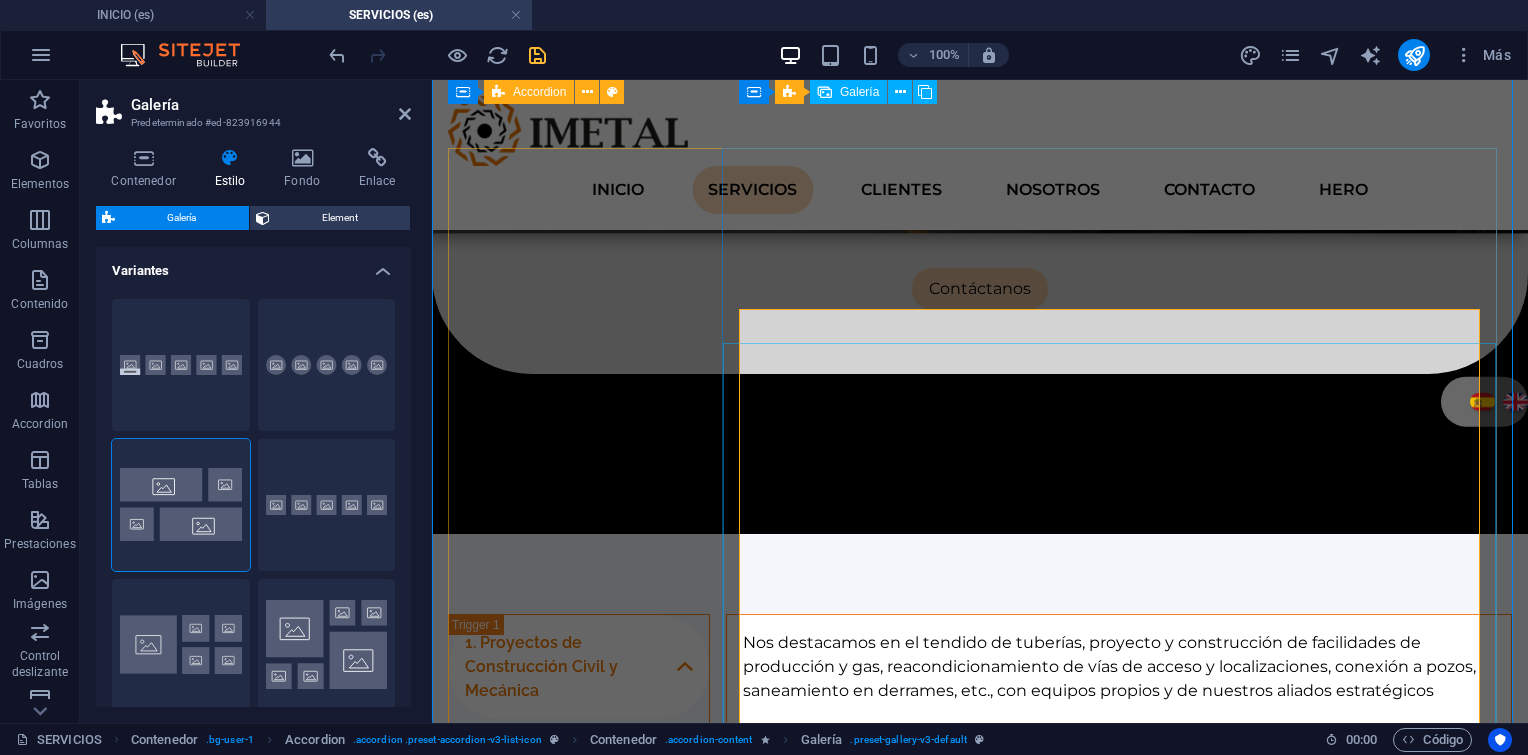 scroll, scrollTop: 832, scrollLeft: 0, axis: vertical 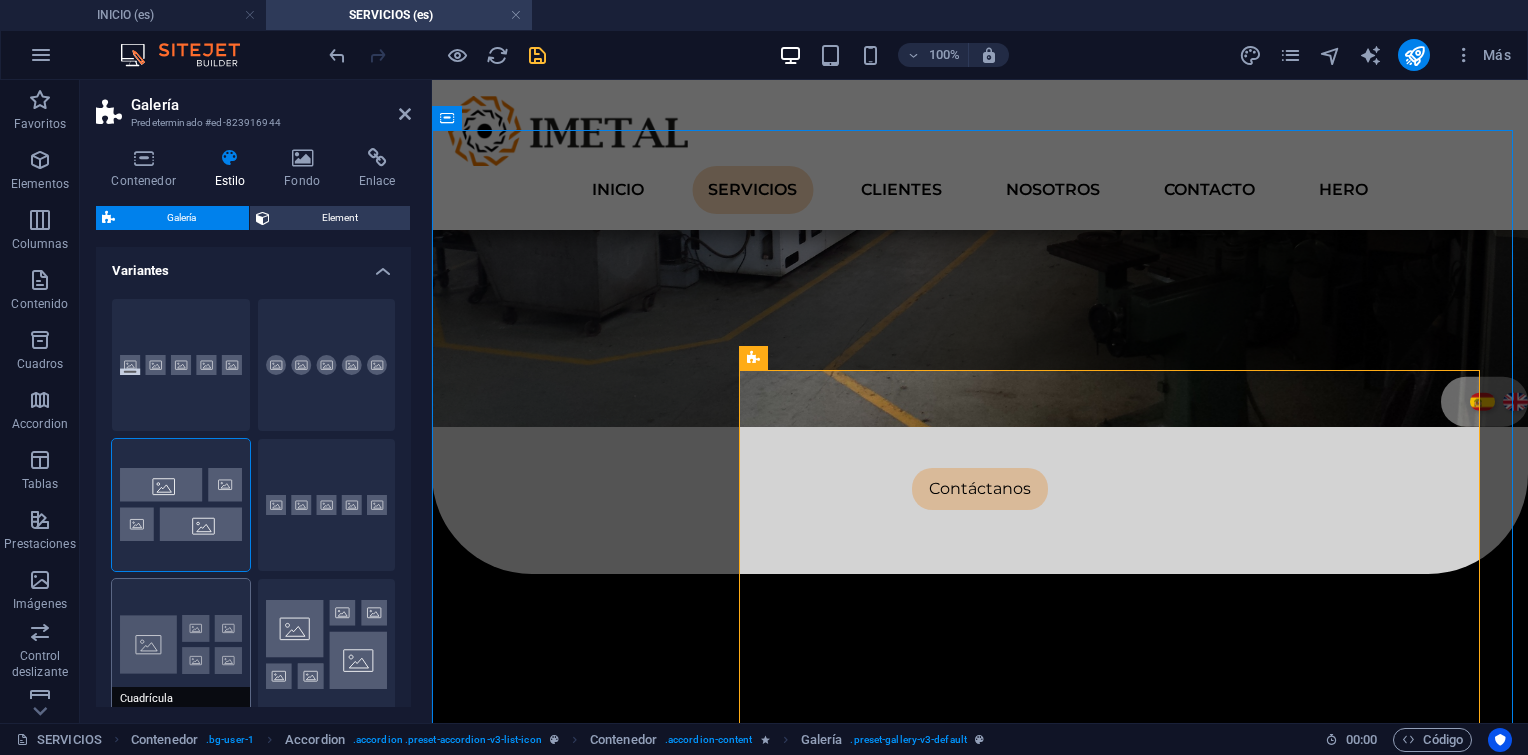 click on "Cuadrícula" at bounding box center (181, 645) 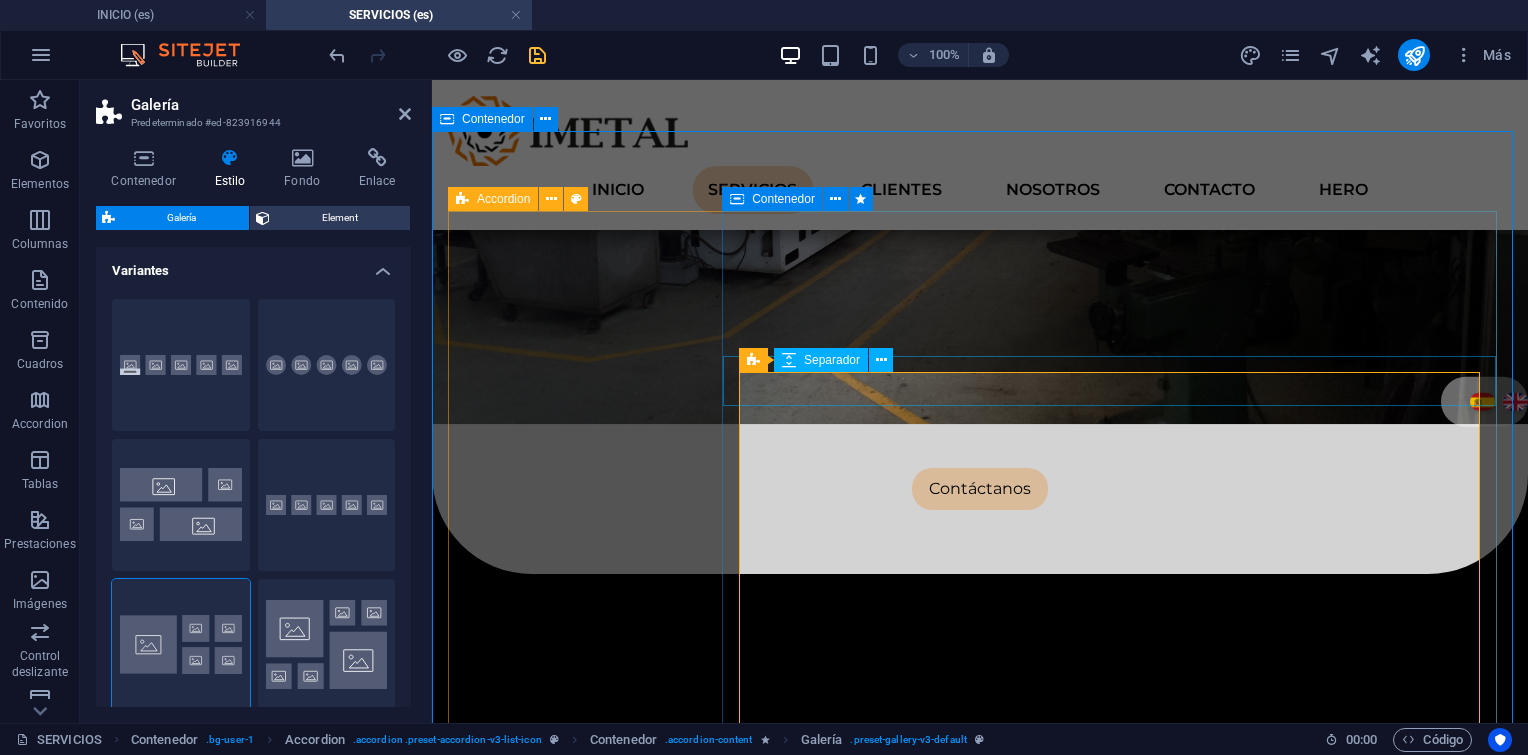 scroll, scrollTop: 732, scrollLeft: 0, axis: vertical 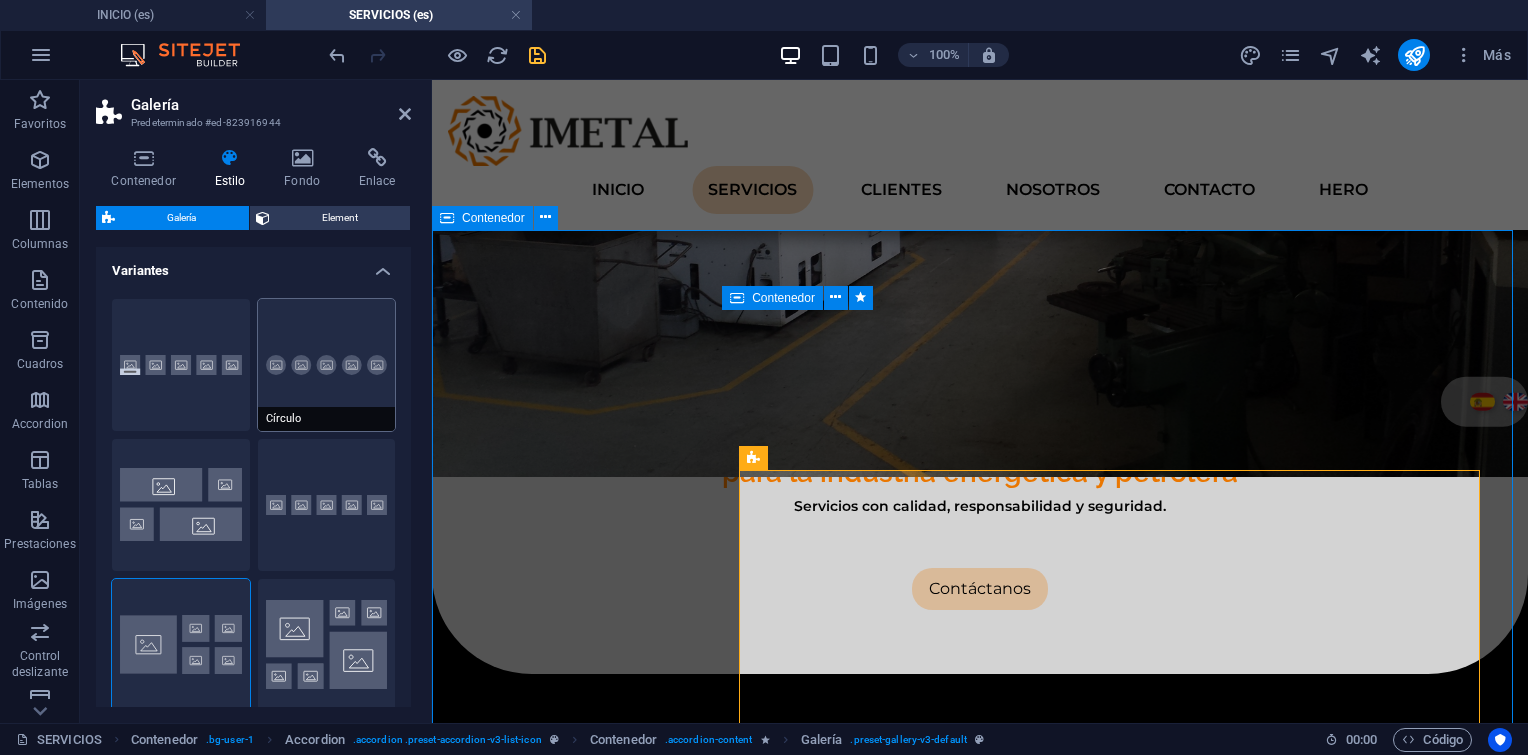 click on "Círculo" at bounding box center [327, 365] 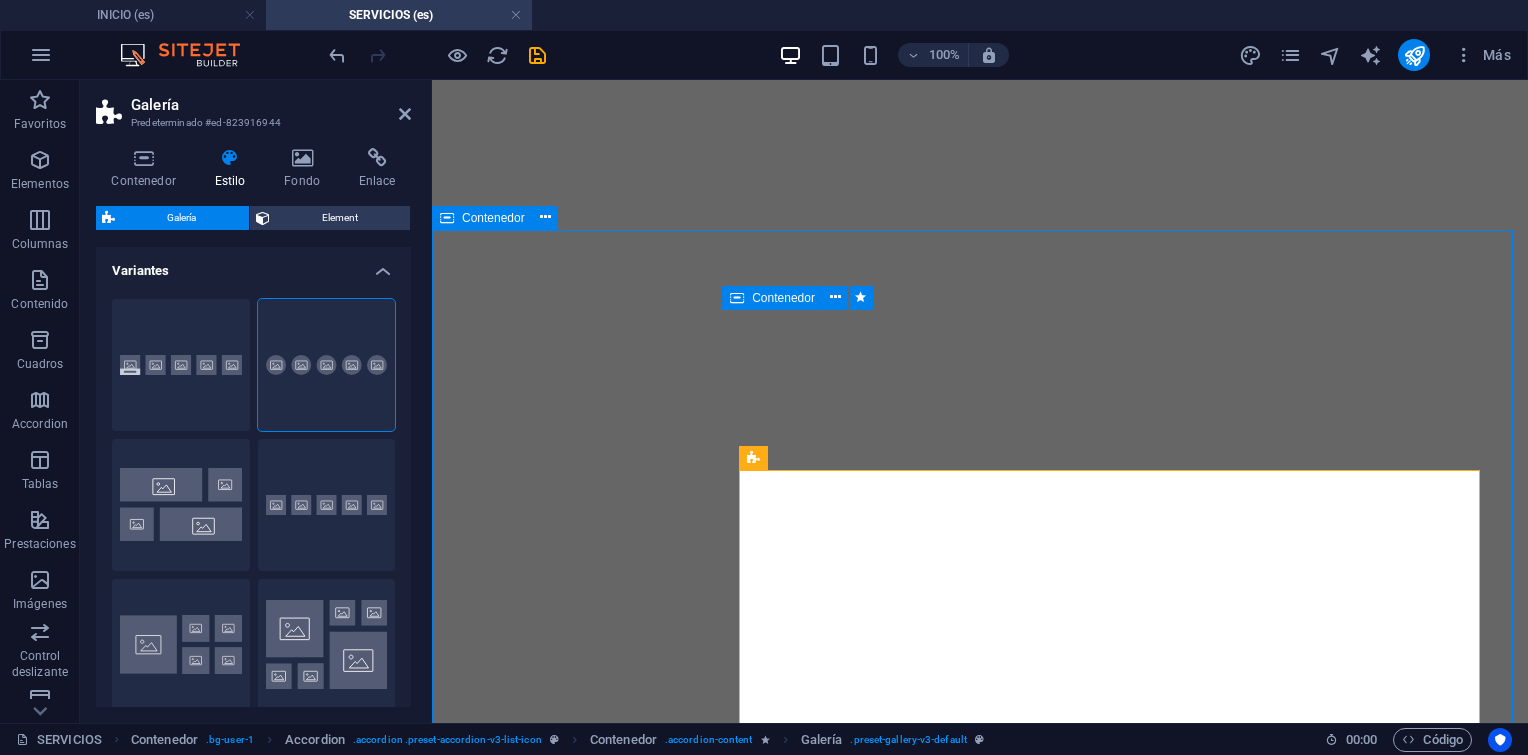 select on "rem" 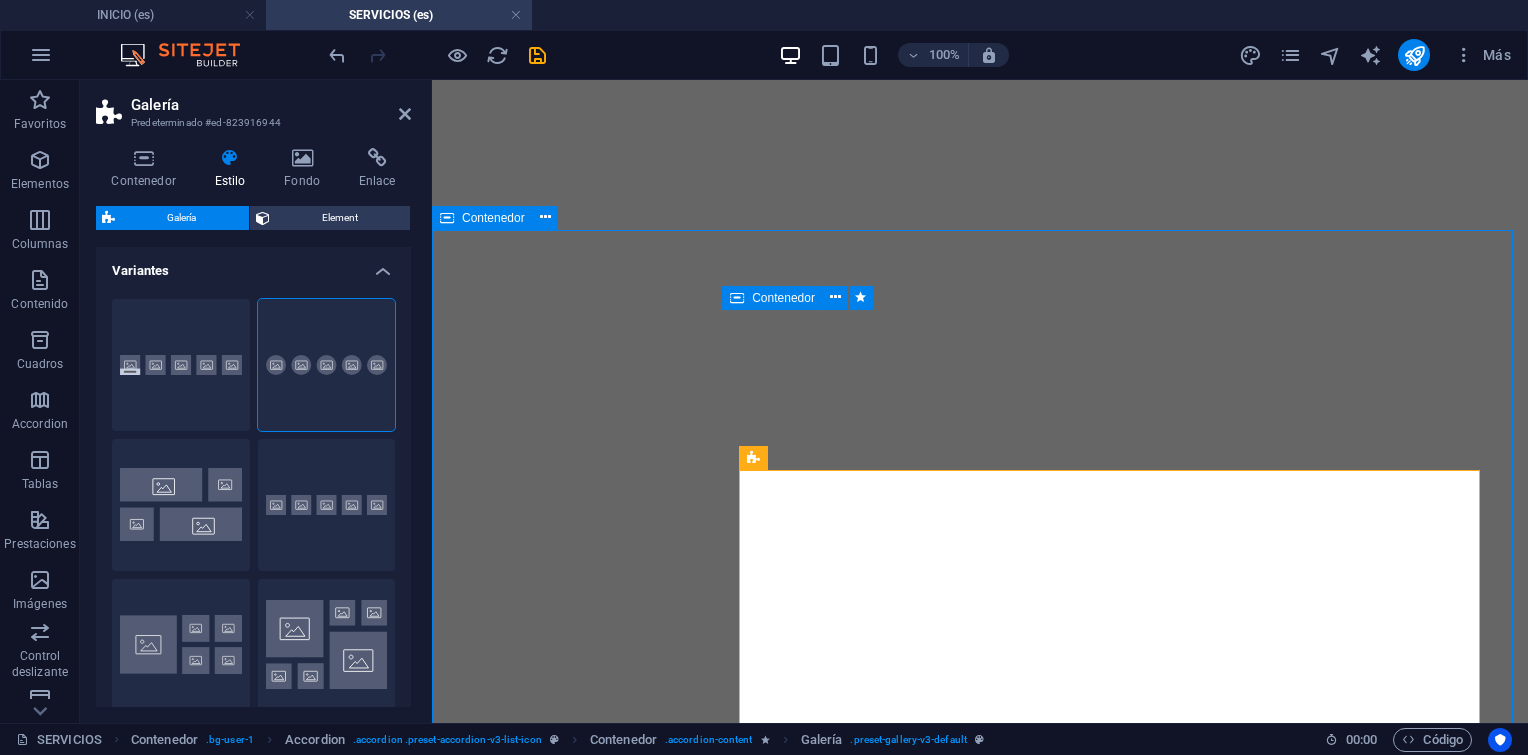 scroll, scrollTop: 0, scrollLeft: 0, axis: both 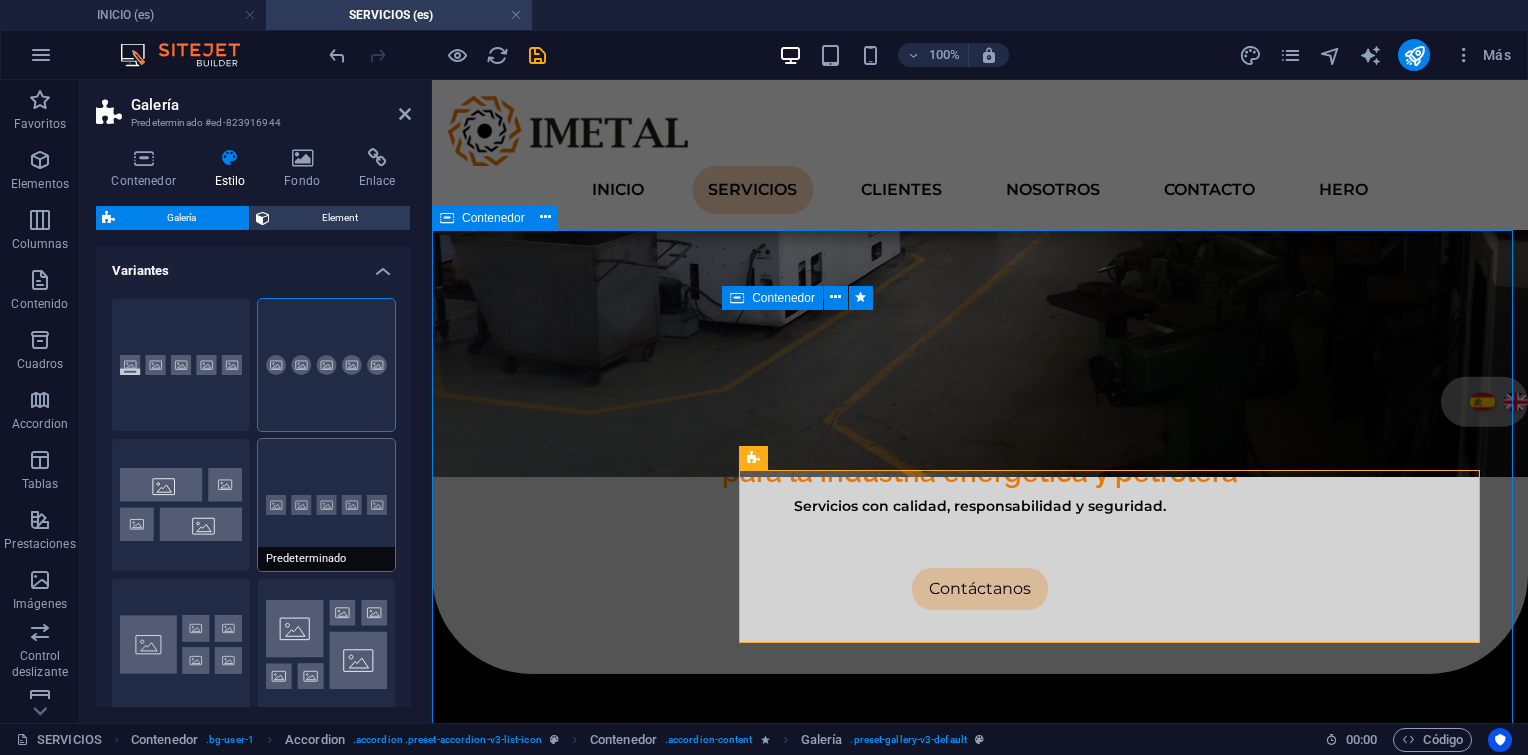 click on "Predeterminado" at bounding box center (327, 505) 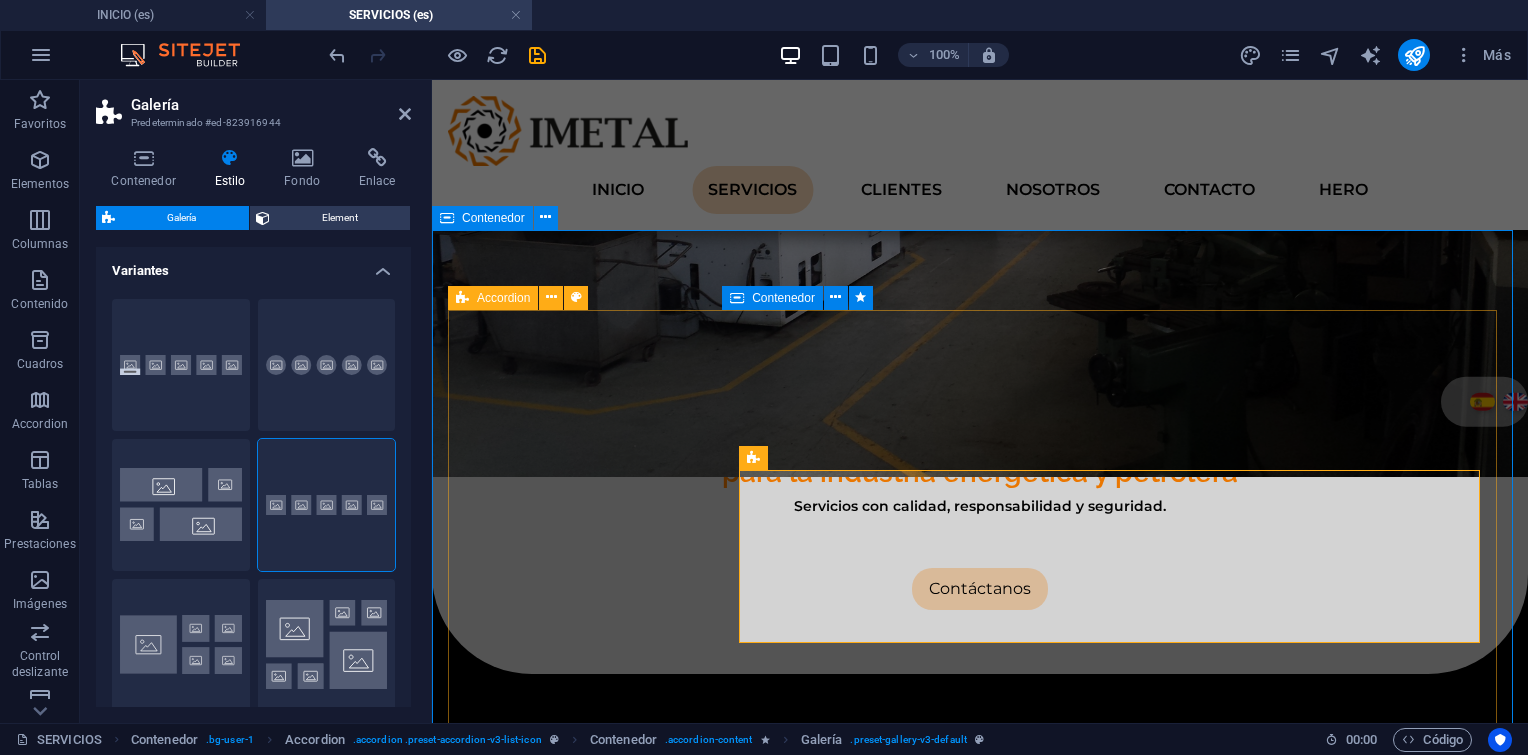 click on "1. Proyectos de Construcción Civil y Mecánica Nos destacamos en el tendido de tuberías, proyecto y construcción de facilidades de producción y gas, reacondicionamiento de vías de acceso y localizaciones, conexión a pozos, saneamiento en derrames, etc., con equipos propios y de nuestros aliados estratégicos  Con amplia experiencia construcciones mecánicas y civiles, oleoductos, gasoductos, carreteras. 2. Mantenimiento Integral IMETAL está en capacidad de proveer todo el personal técnico y equipo especializado requerido para efectuar el Mantenimiento Integral de los equipos de bombeo (reciprocantes, centrífugos y balancines) así como de los motores acoplados (gas, eléctricos, diesel), en las instalaciones de campo del Cliente. Este Mantenimiento comprende: Mantenimiento Predictivo. Mantenimiento Preventivo, basado en tiempo  y/o condición (MBT-MBC). Mantenimiento Correctivo Menor.  Rutina programada de alineación  con equipos láser inalámbricos. 3. Mantenimiento Mayor Desarme del equipo." at bounding box center [980, 1801] 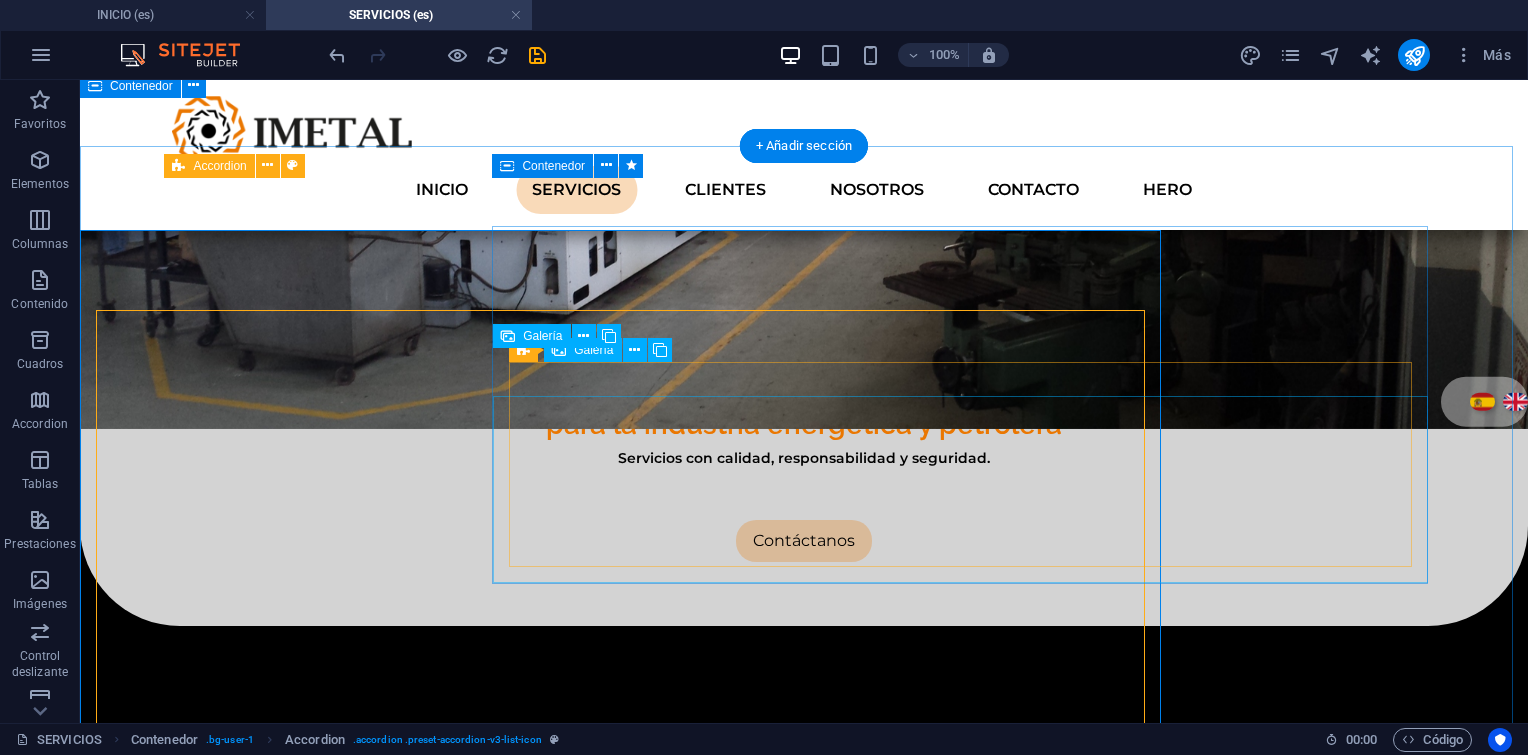 click at bounding box center (594, 1130) 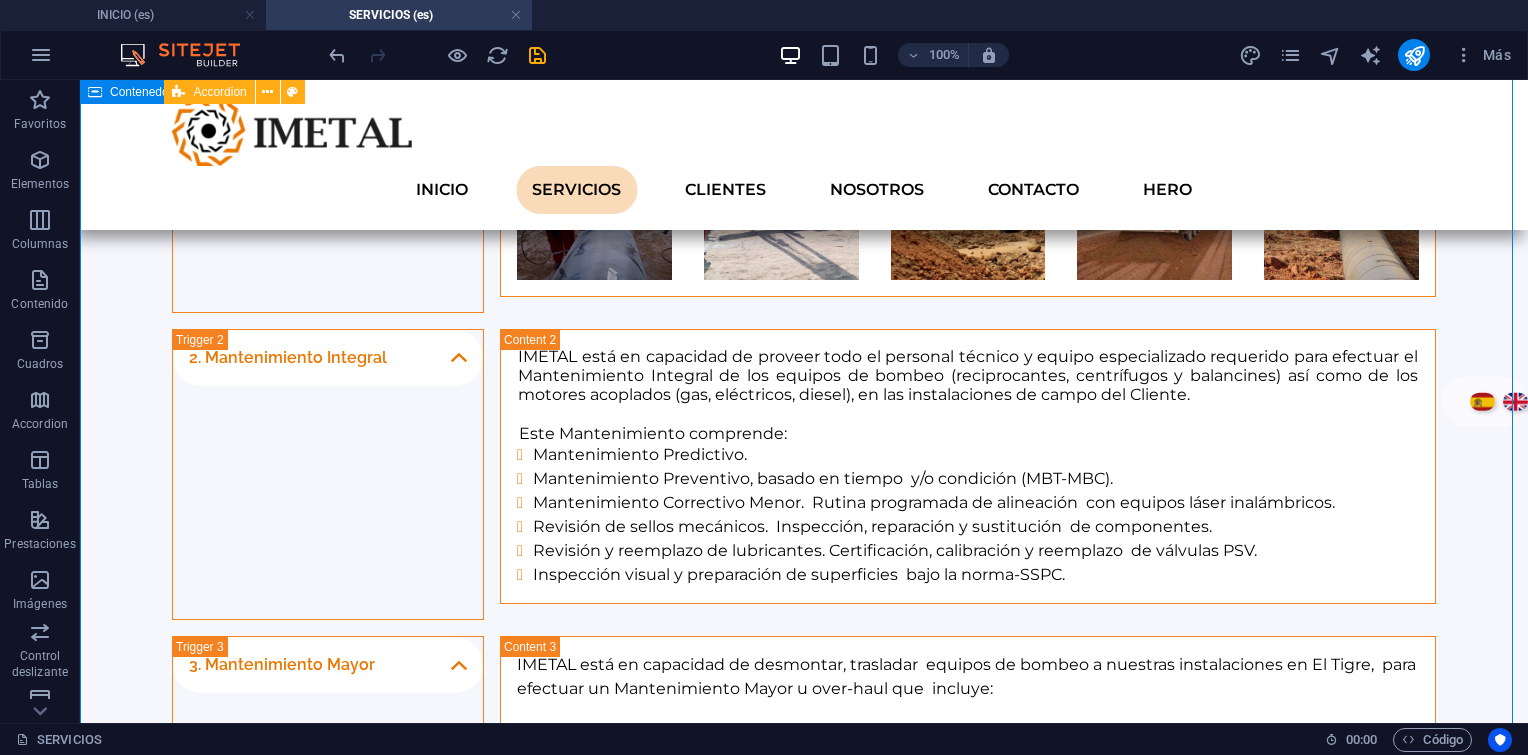 scroll, scrollTop: 2003, scrollLeft: 0, axis: vertical 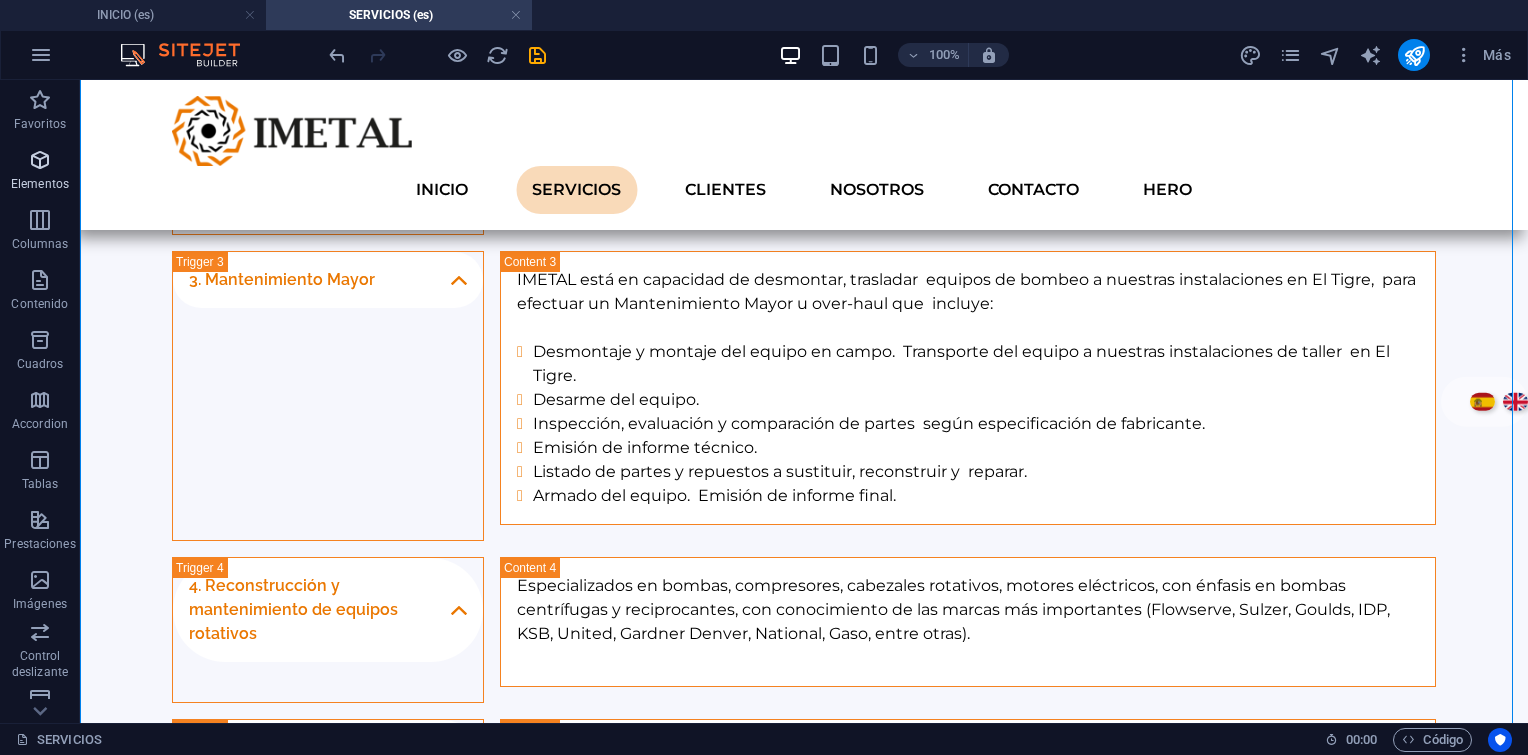 click on "Elementos" at bounding box center [40, 172] 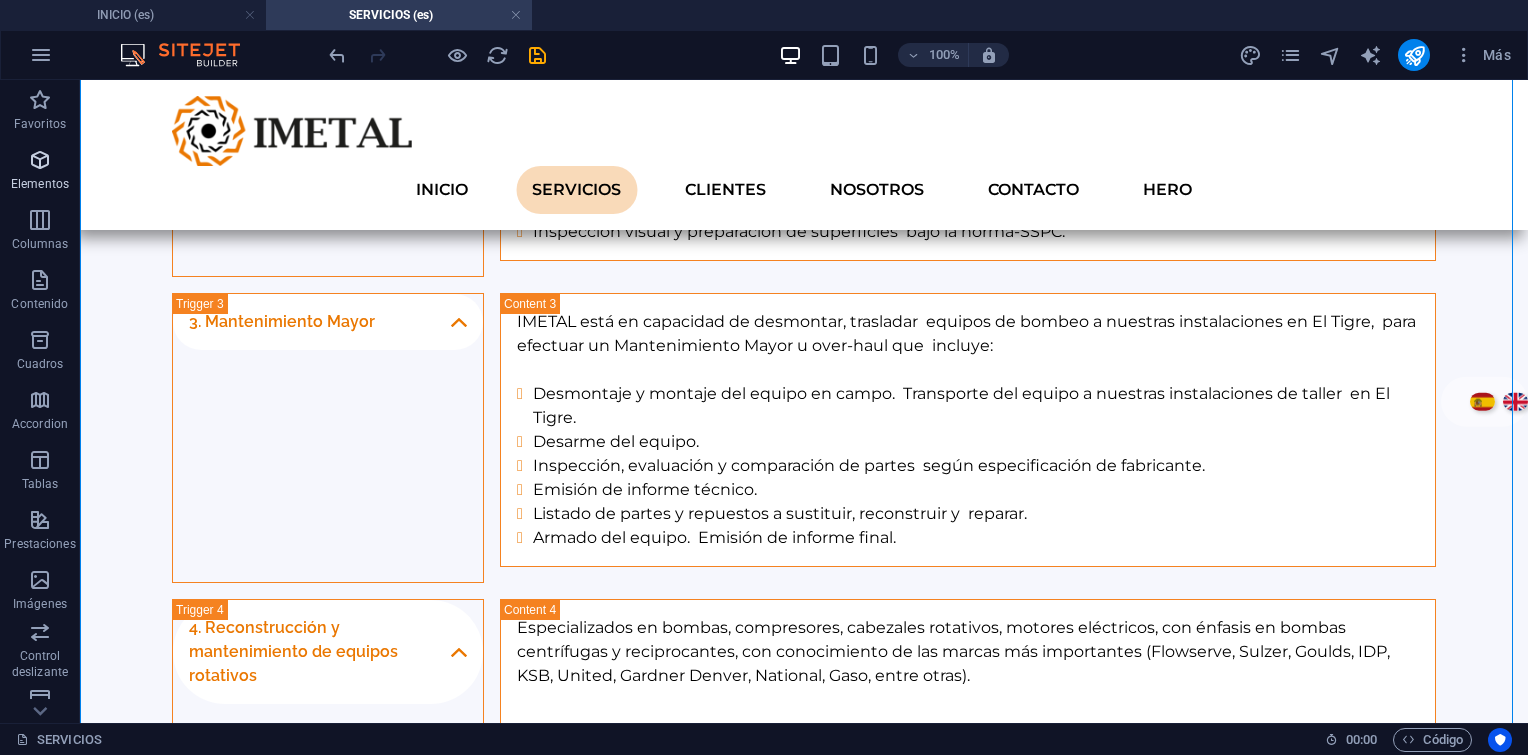 scroll, scrollTop: 2124, scrollLeft: 0, axis: vertical 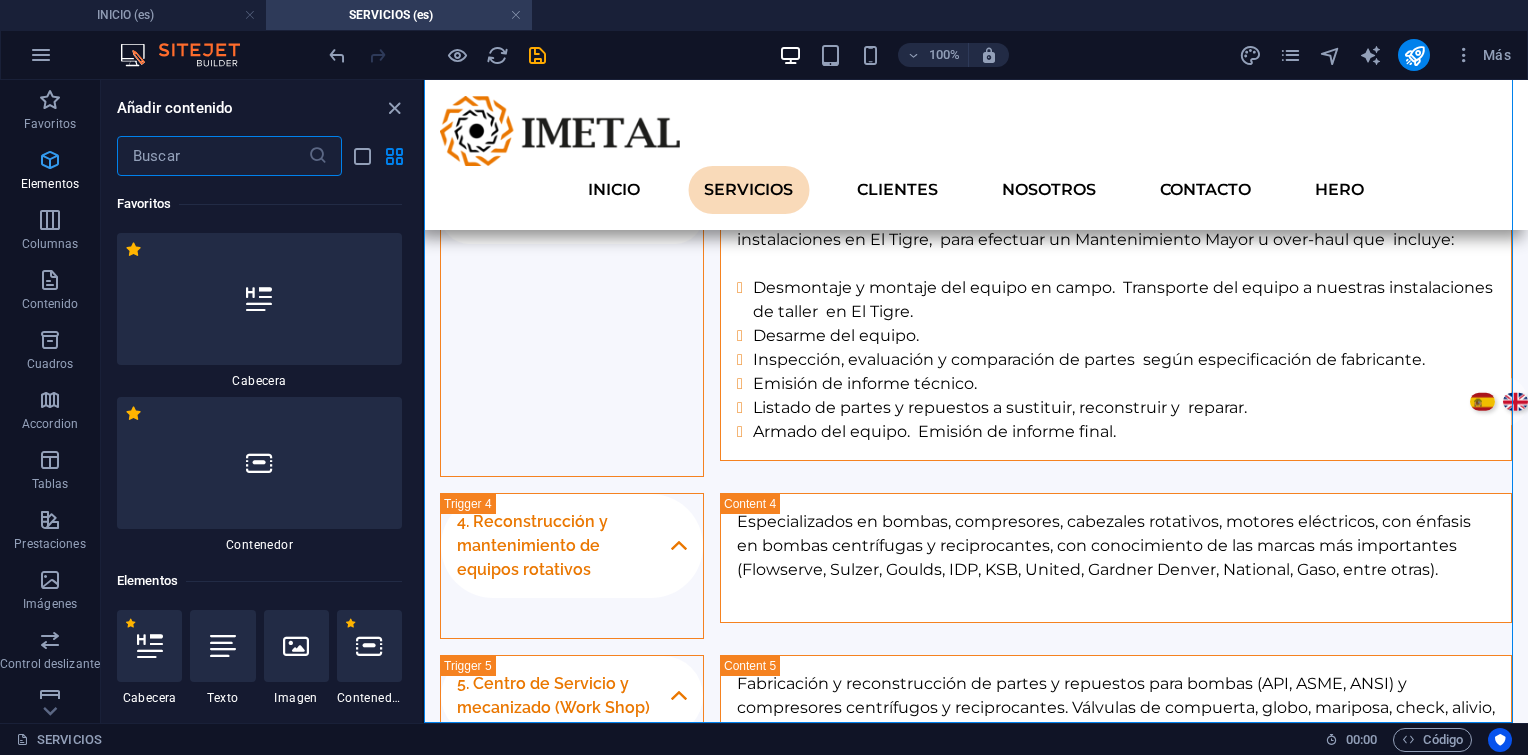 click at bounding box center (212, 156) 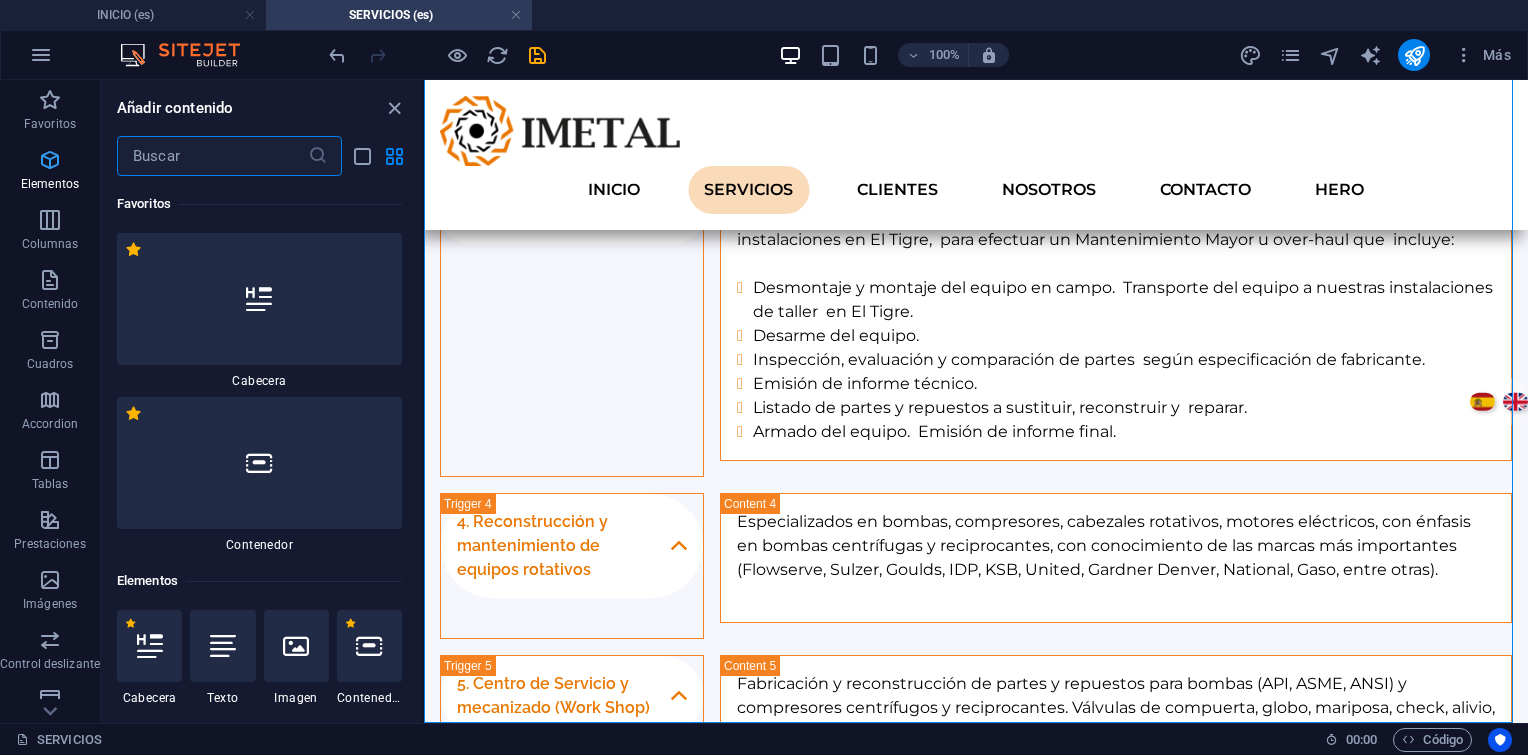 scroll, scrollTop: 376, scrollLeft: 0, axis: vertical 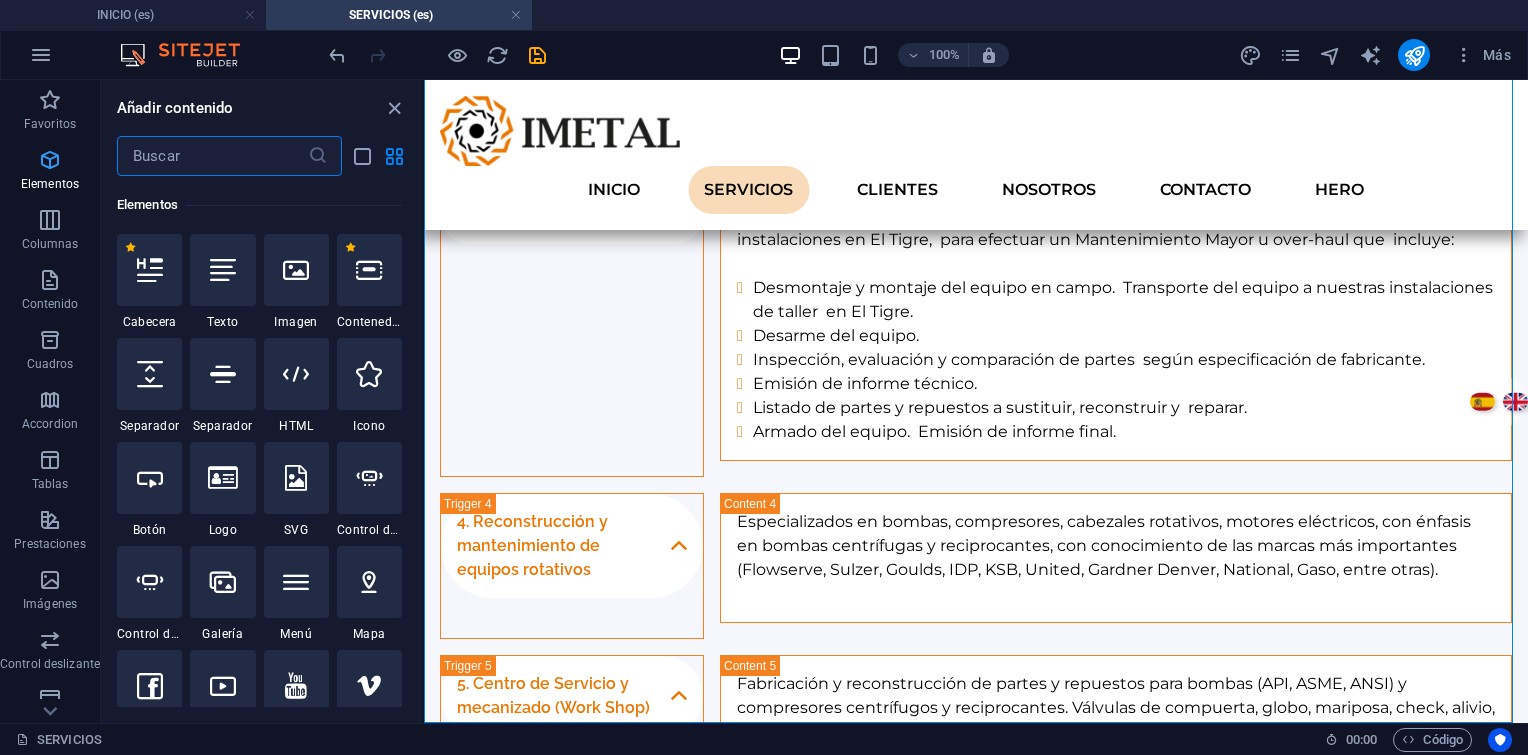 type on "y" 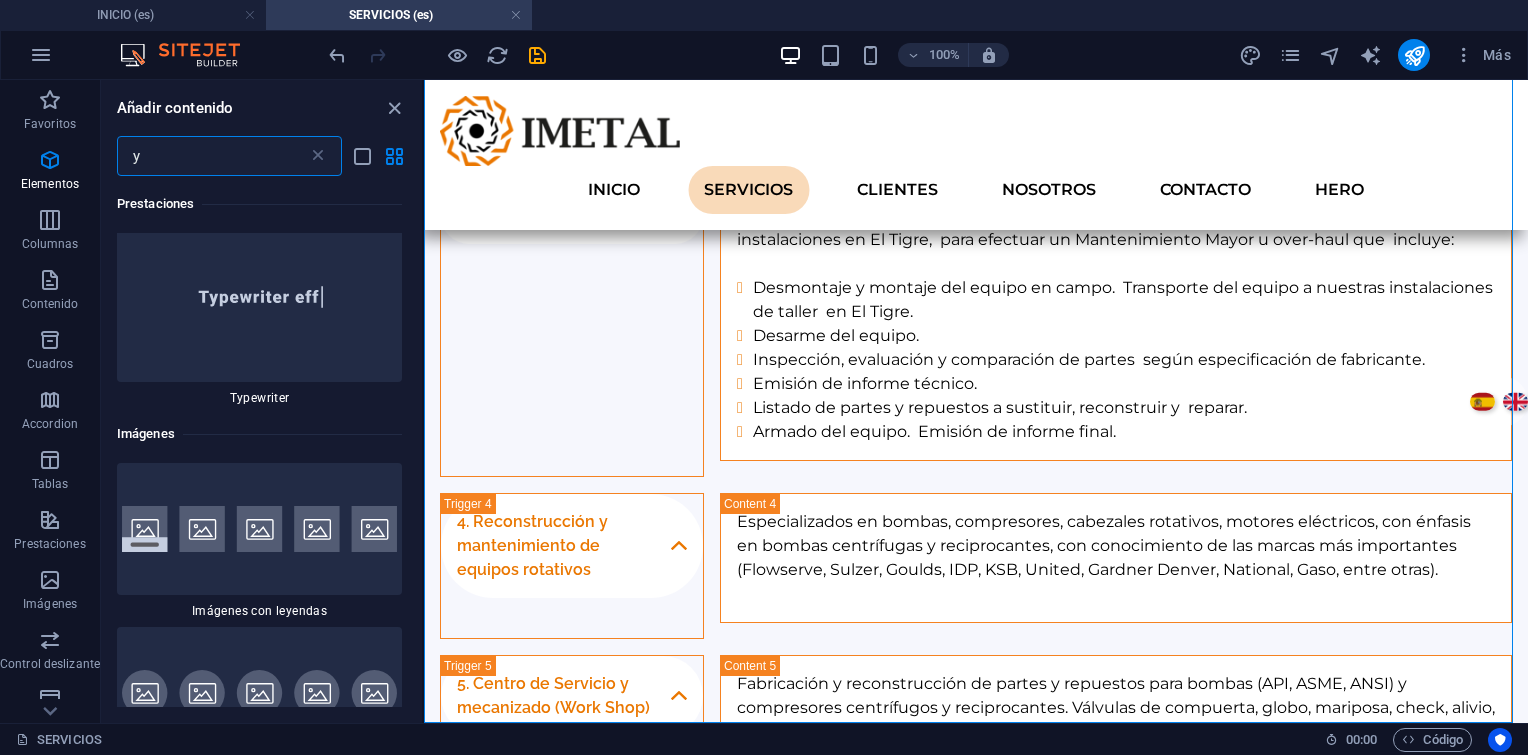 scroll, scrollTop: 0, scrollLeft: 0, axis: both 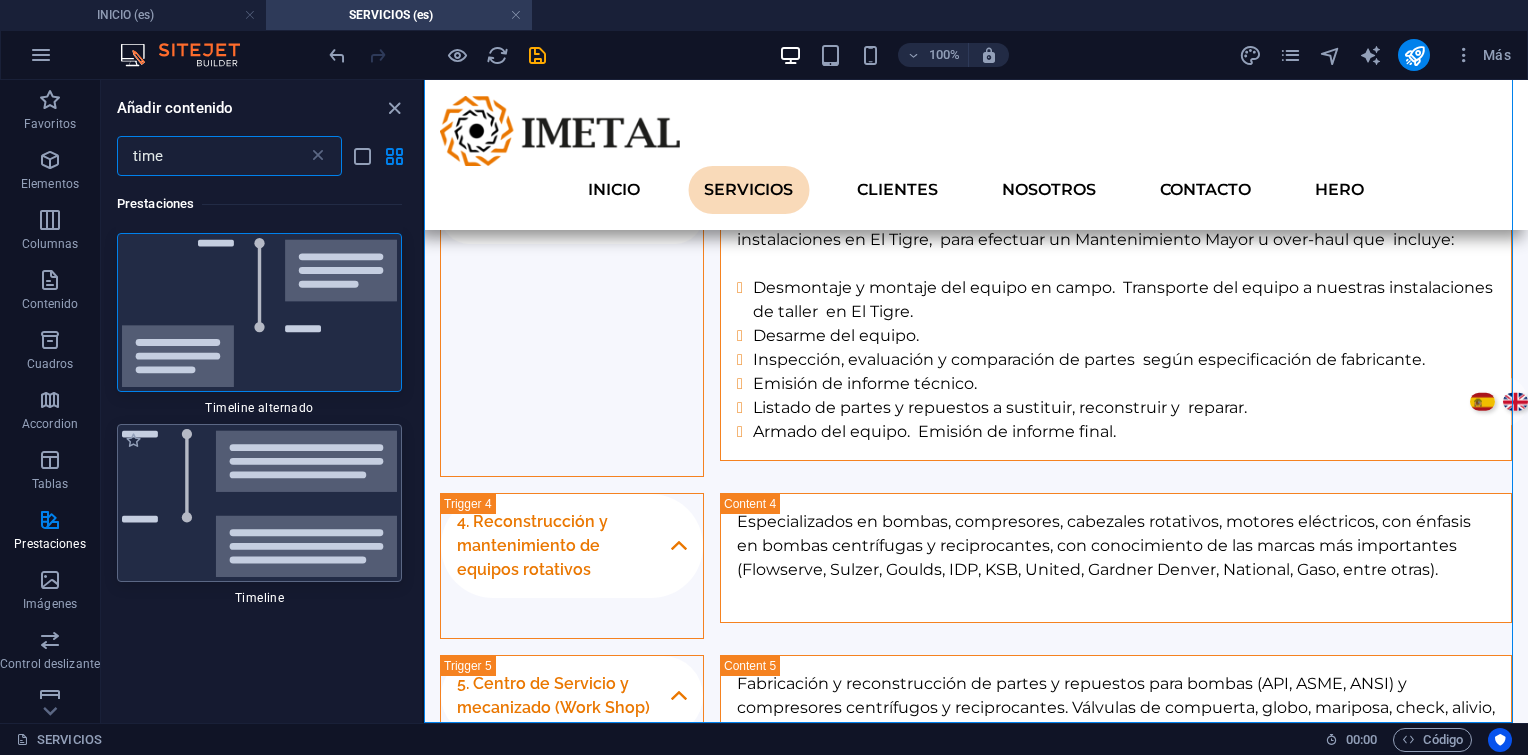 type on "time" 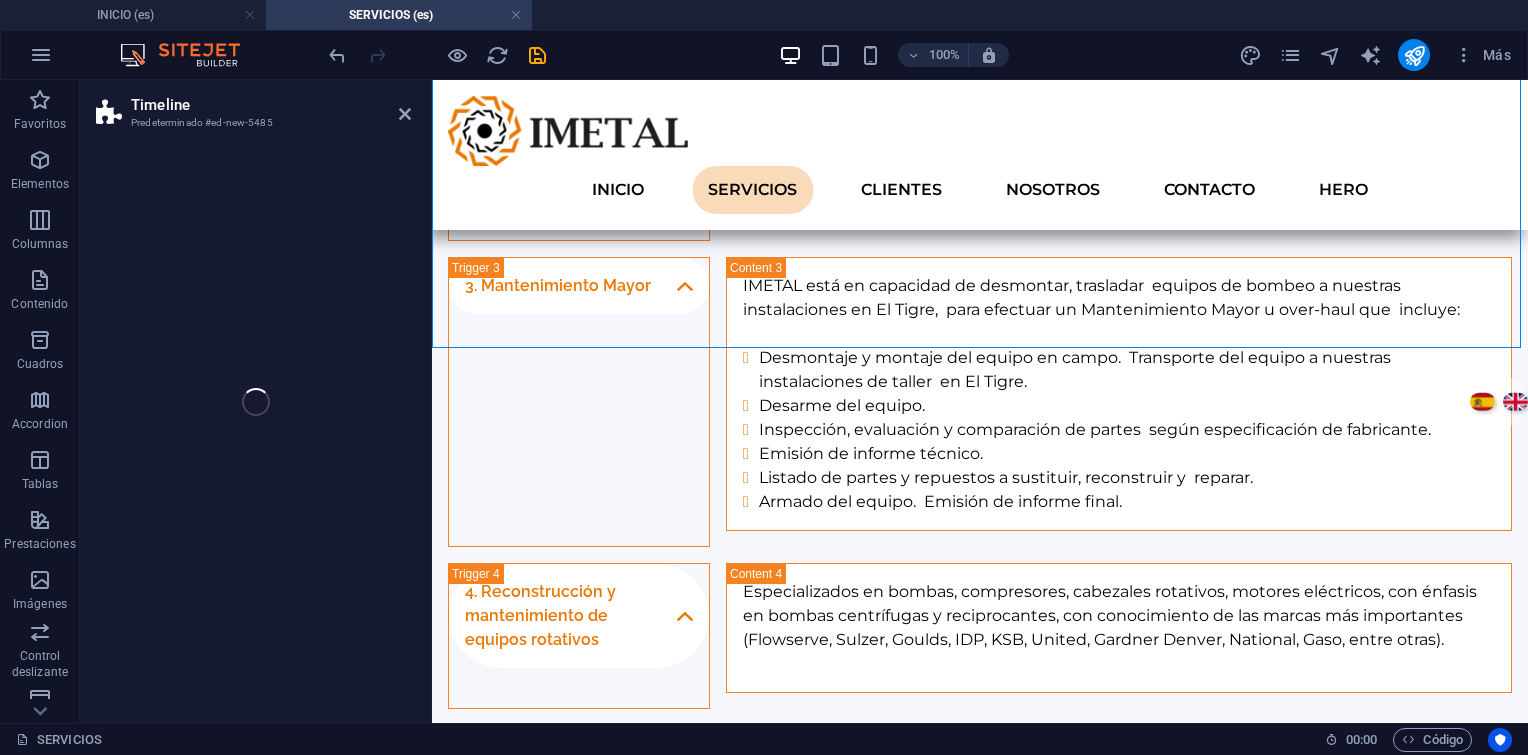 select on "rem" 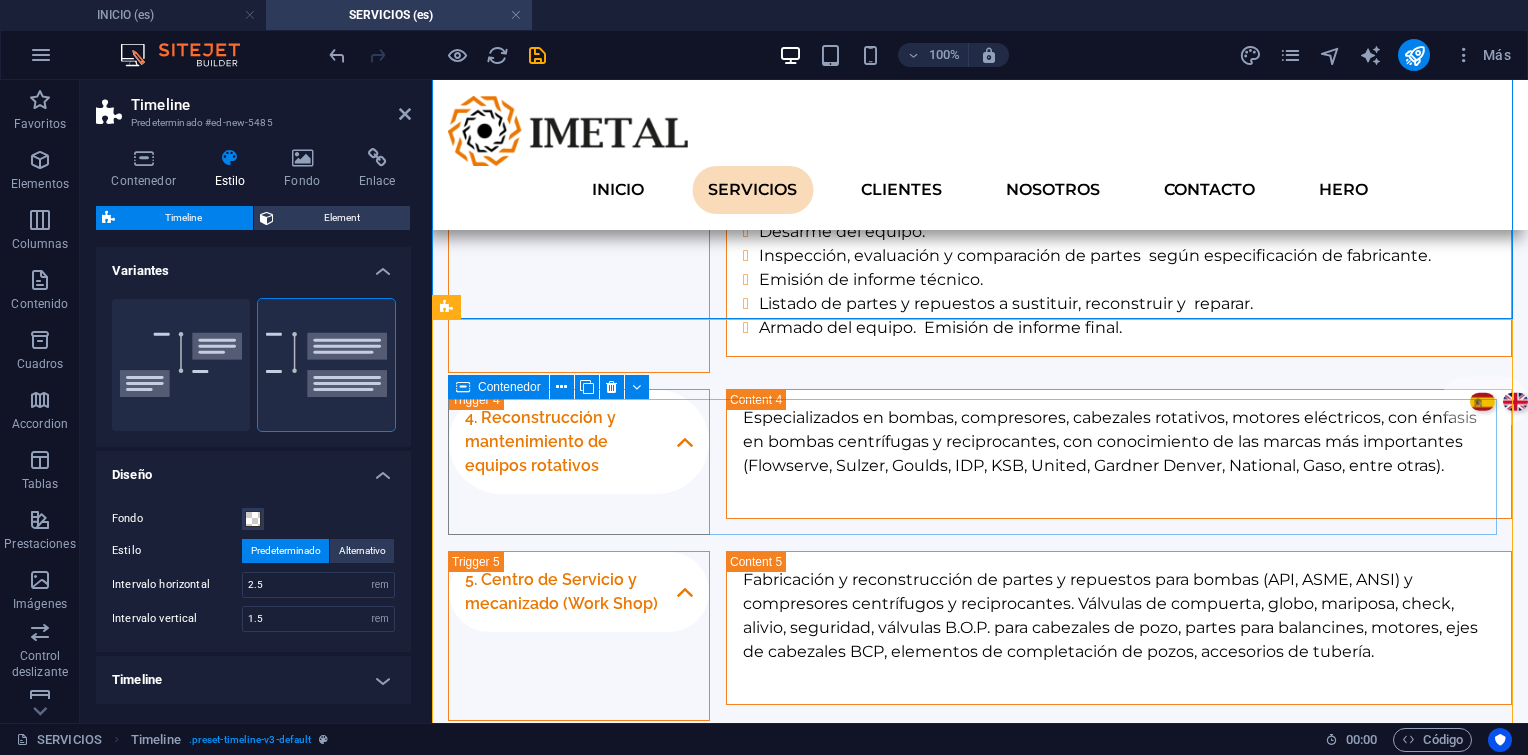 scroll, scrollTop: 2598, scrollLeft: 0, axis: vertical 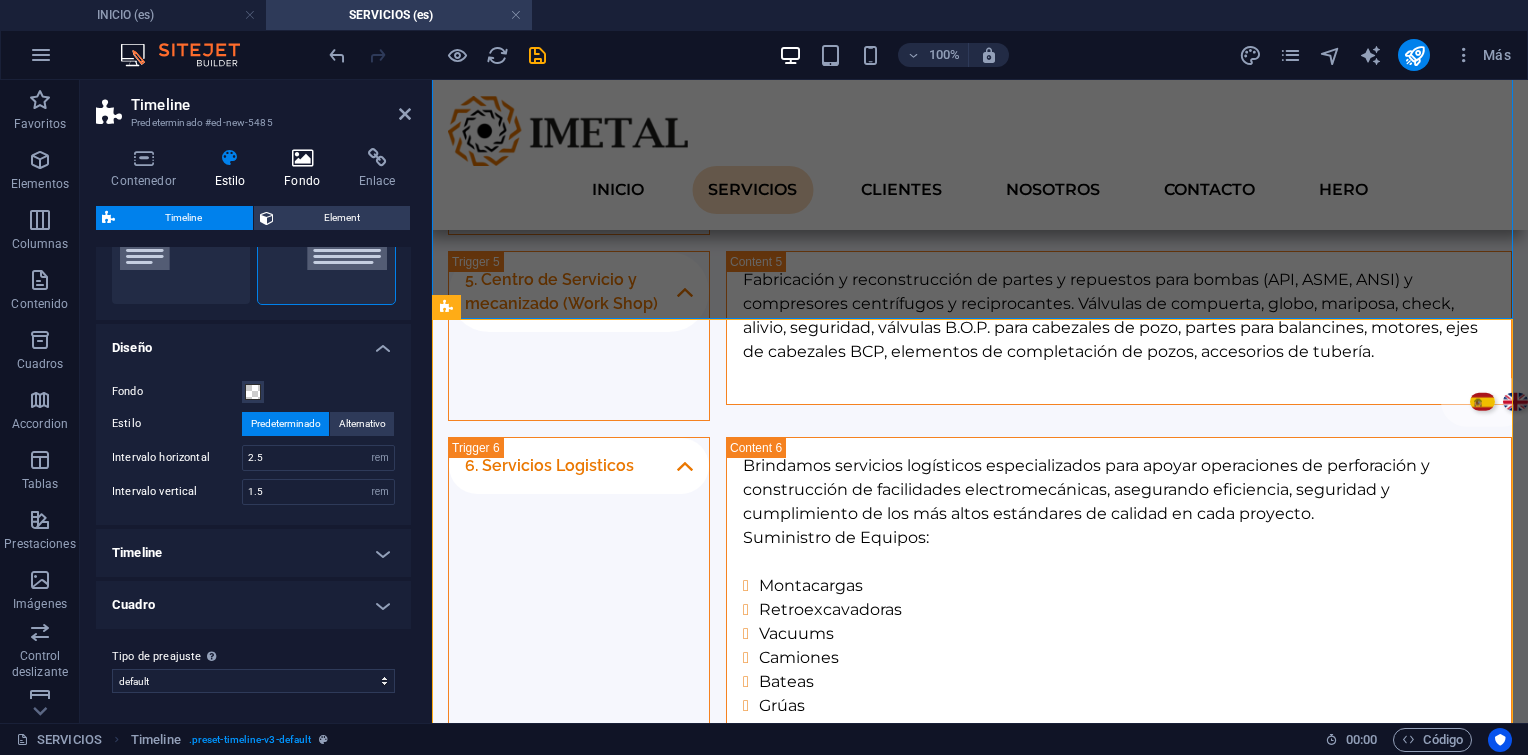 click on "Fondo" at bounding box center [306, 169] 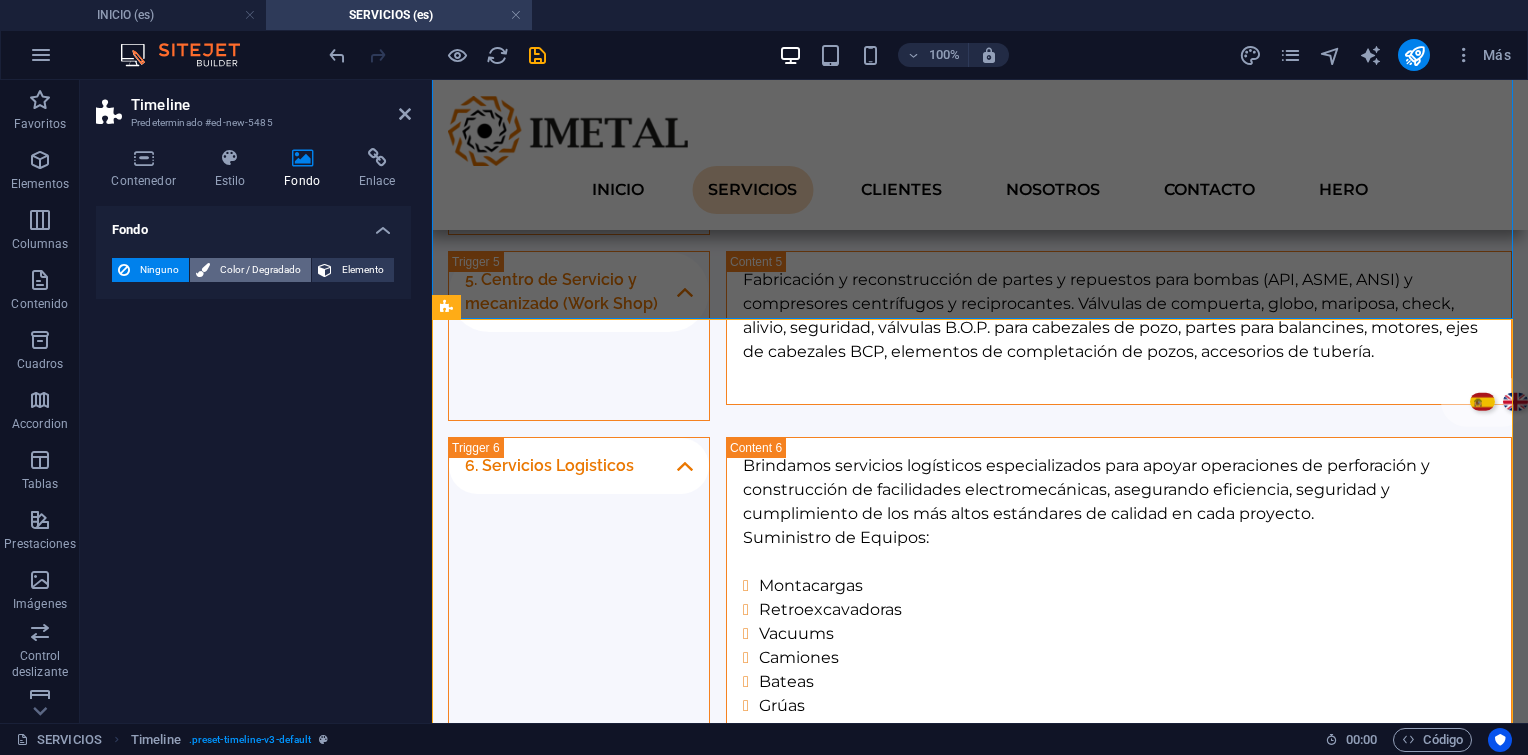 click on "Color / Degradado" at bounding box center [260, 270] 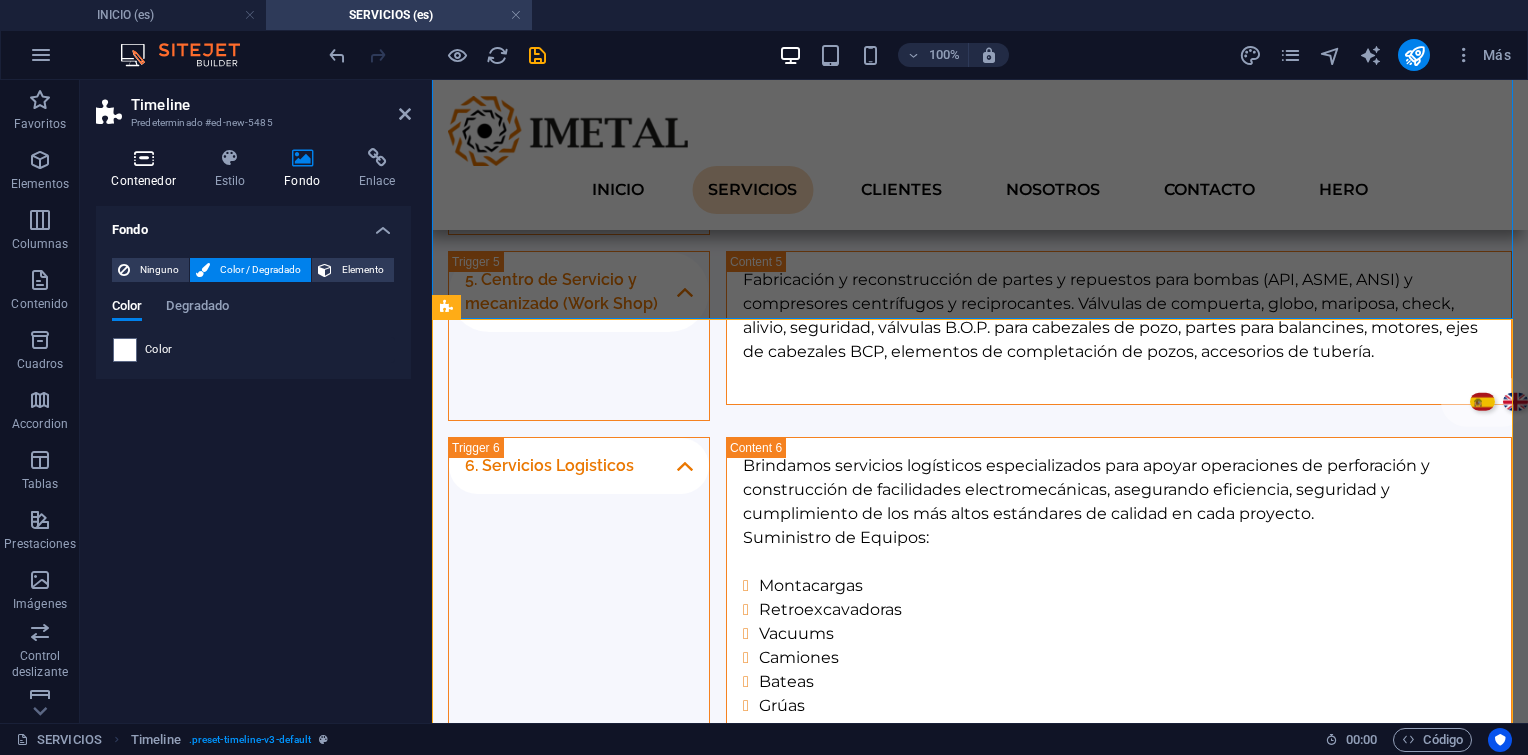 click at bounding box center (143, 158) 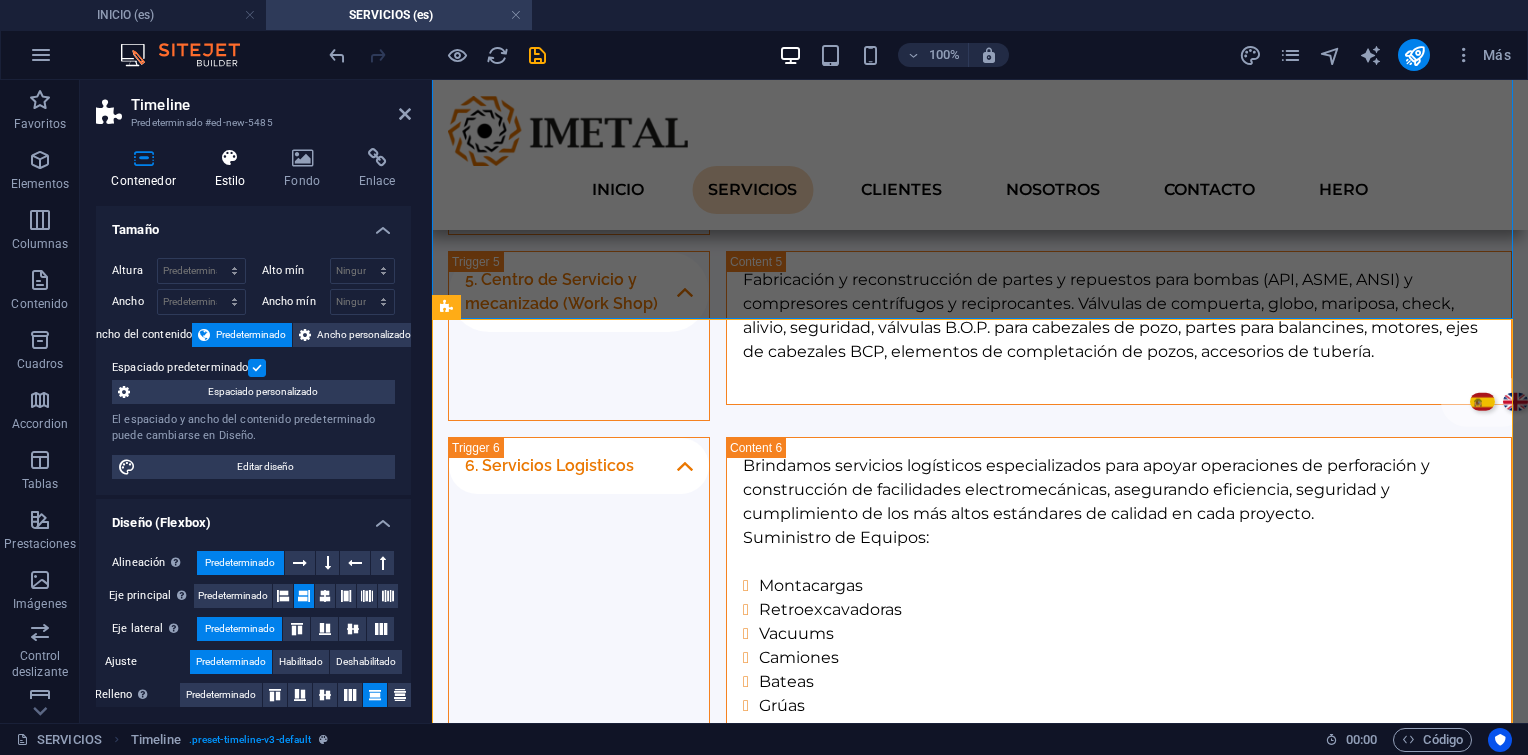 click at bounding box center [230, 158] 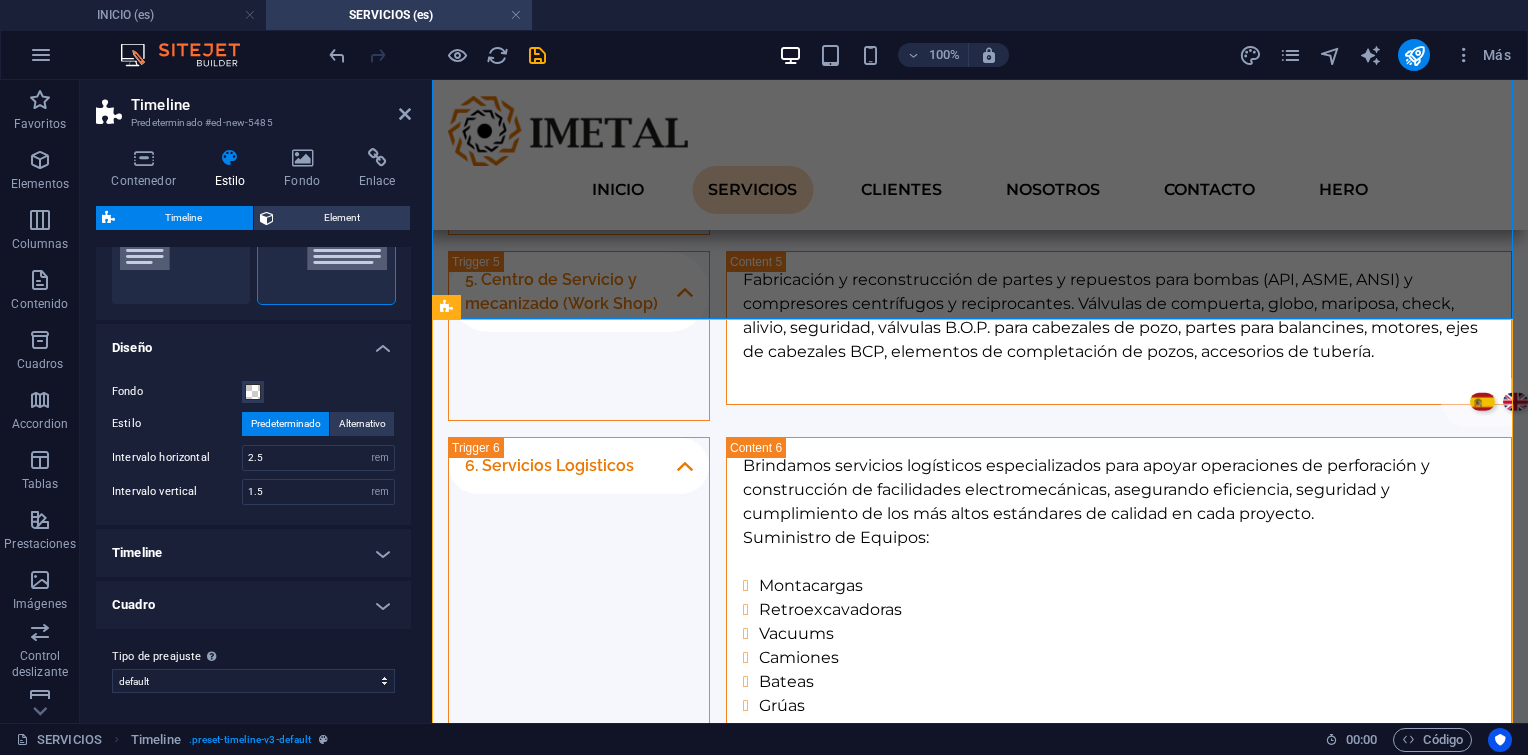 click on "Timeline" at bounding box center (253, 553) 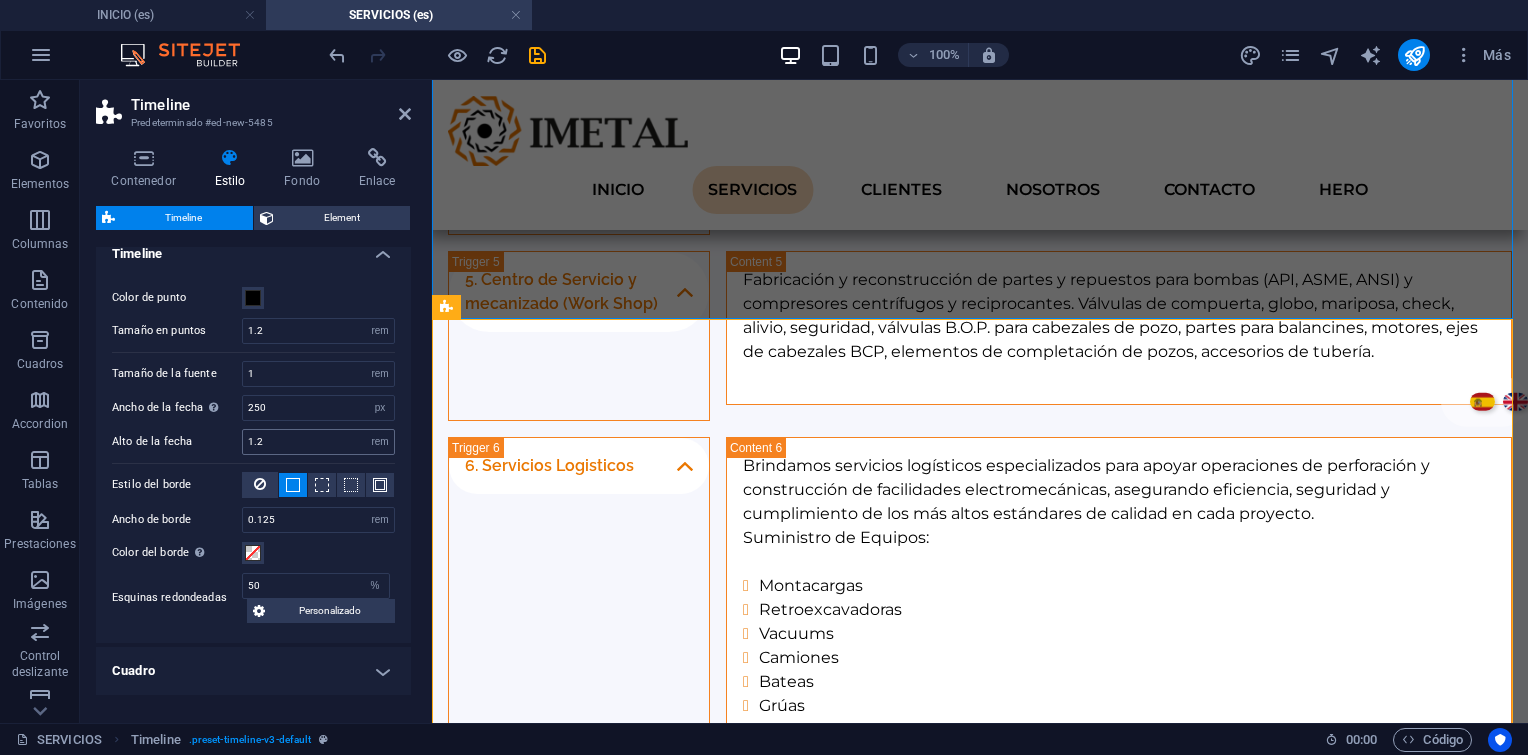 scroll, scrollTop: 427, scrollLeft: 0, axis: vertical 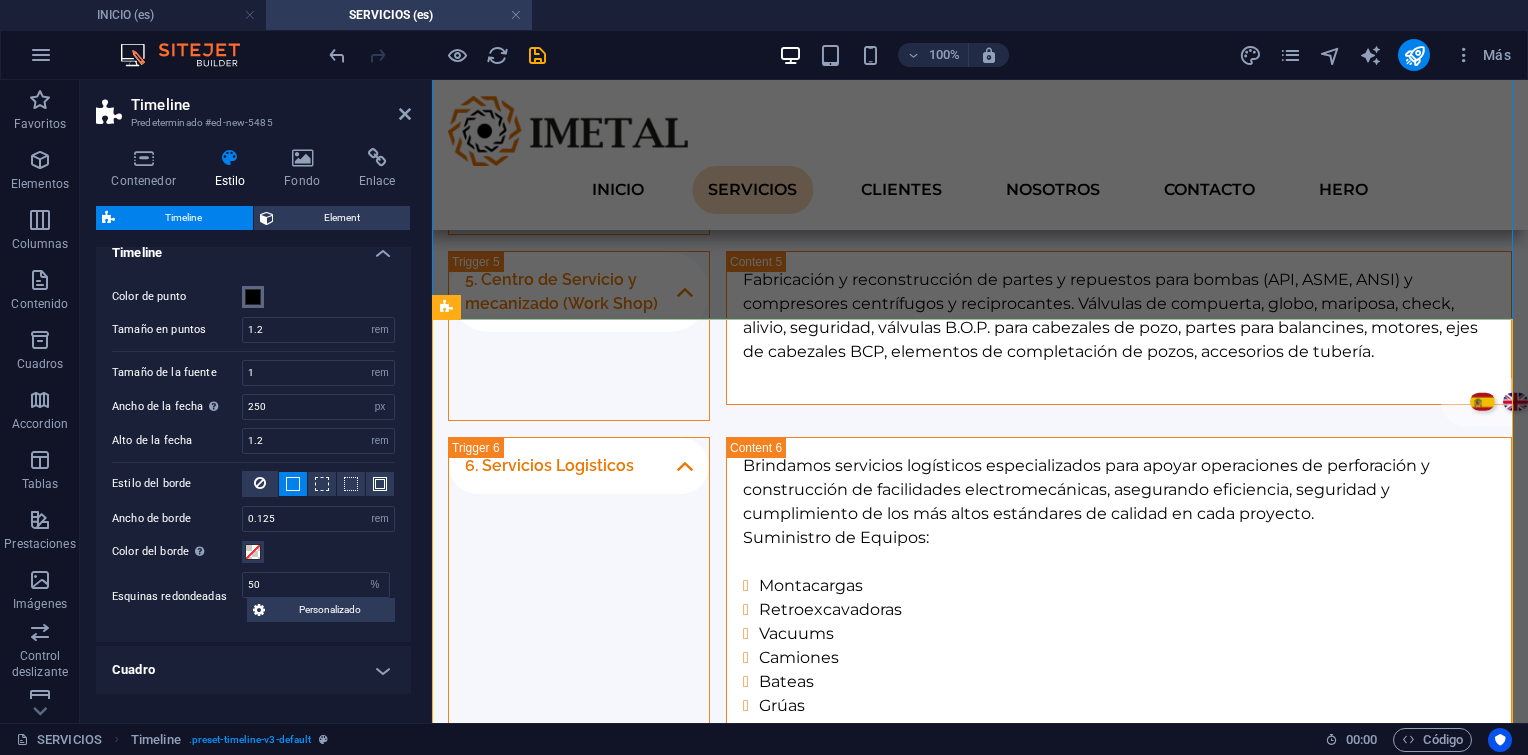 click on "Color de punto Tamaño en puntos 1.2 px rem % vh vw Tamaño de la fuente 1 px rem % vh vw Ancho de la fecha Solo cuando se selecciona el estilo predeterminado 250 px rem % vh vw Alto de la fecha 1.2 px rem % vh vw Estilo del borde             Ancho de borde 0.125 px rem vh vw Color del borde Automático si no se ha definido Esquinas redondeadas 50 px rem % vh vw Personalizado Personalizado 50 px rem % vh vw 50 px rem % vh vw 50 px rem % vh vw 50 px rem % vh vw" at bounding box center (253, 453) 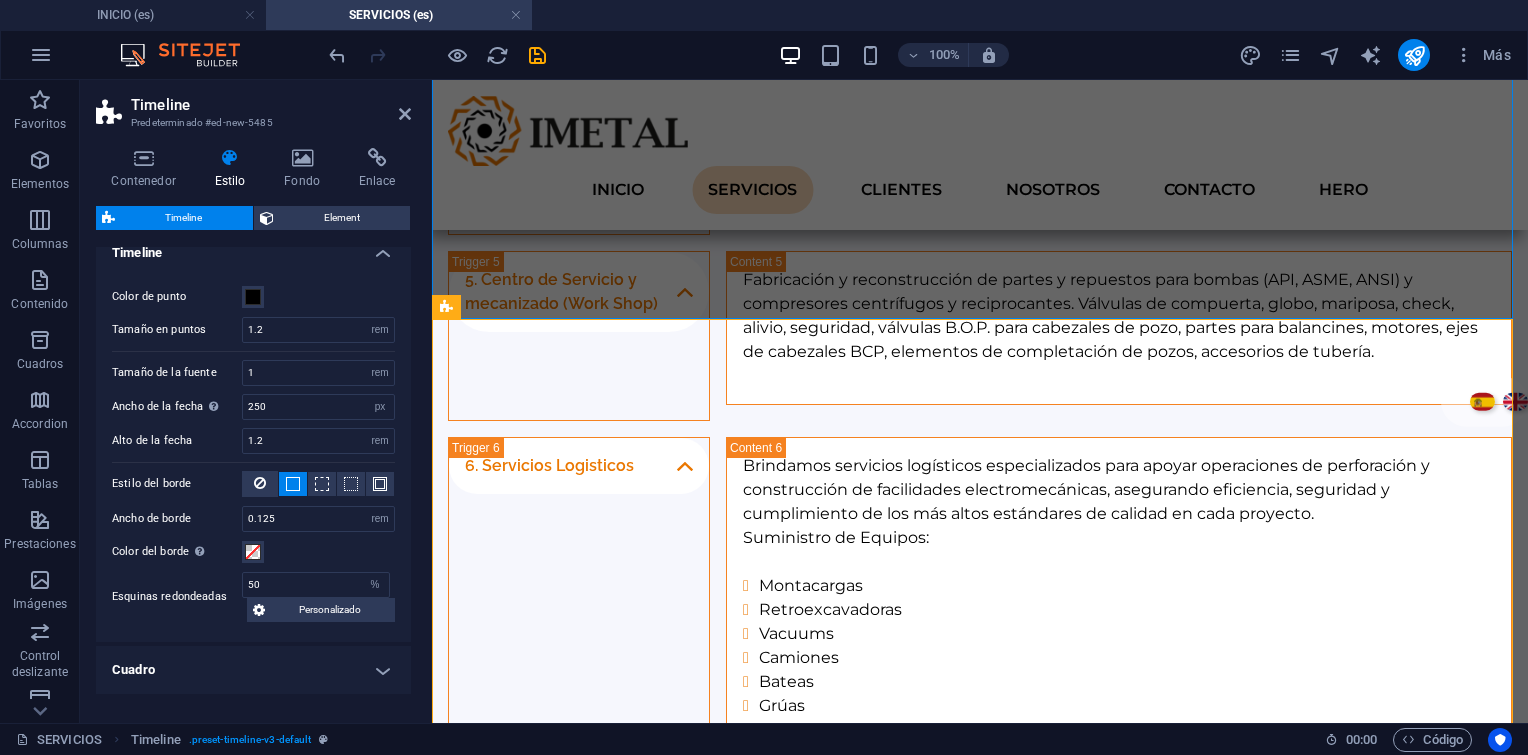 click on "Color de punto" at bounding box center [253, 297] 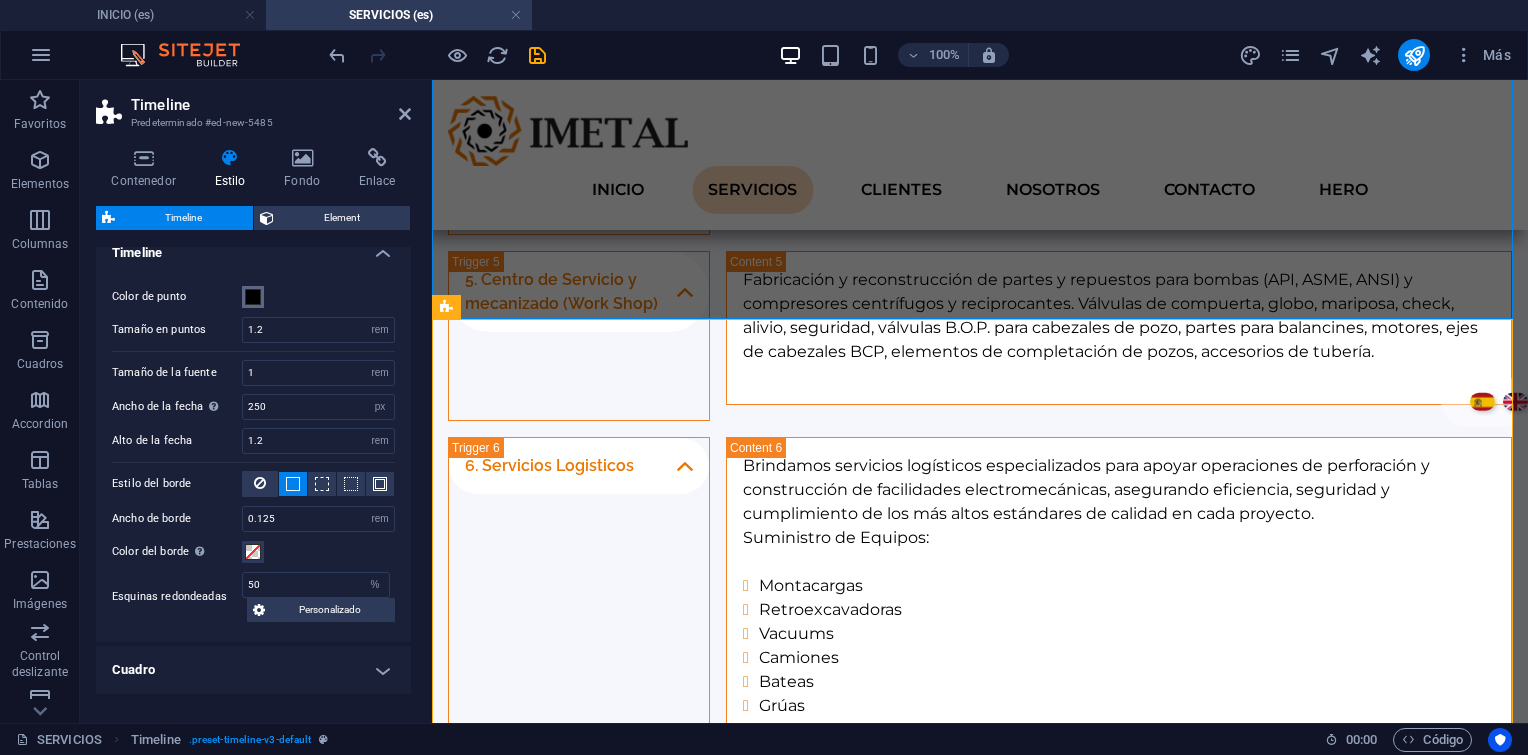 click at bounding box center [253, 297] 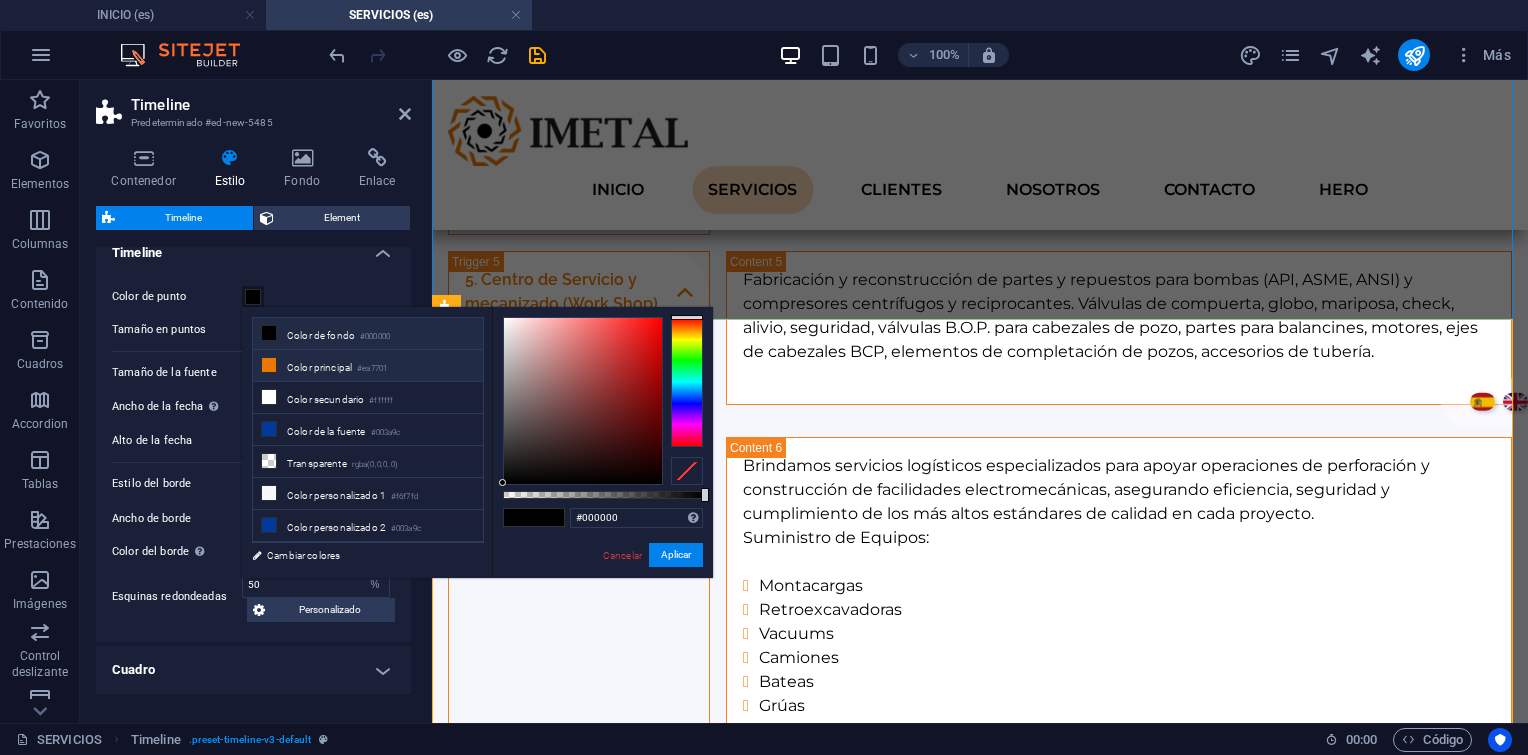 click on "Color principal
#ea7701" at bounding box center (368, 366) 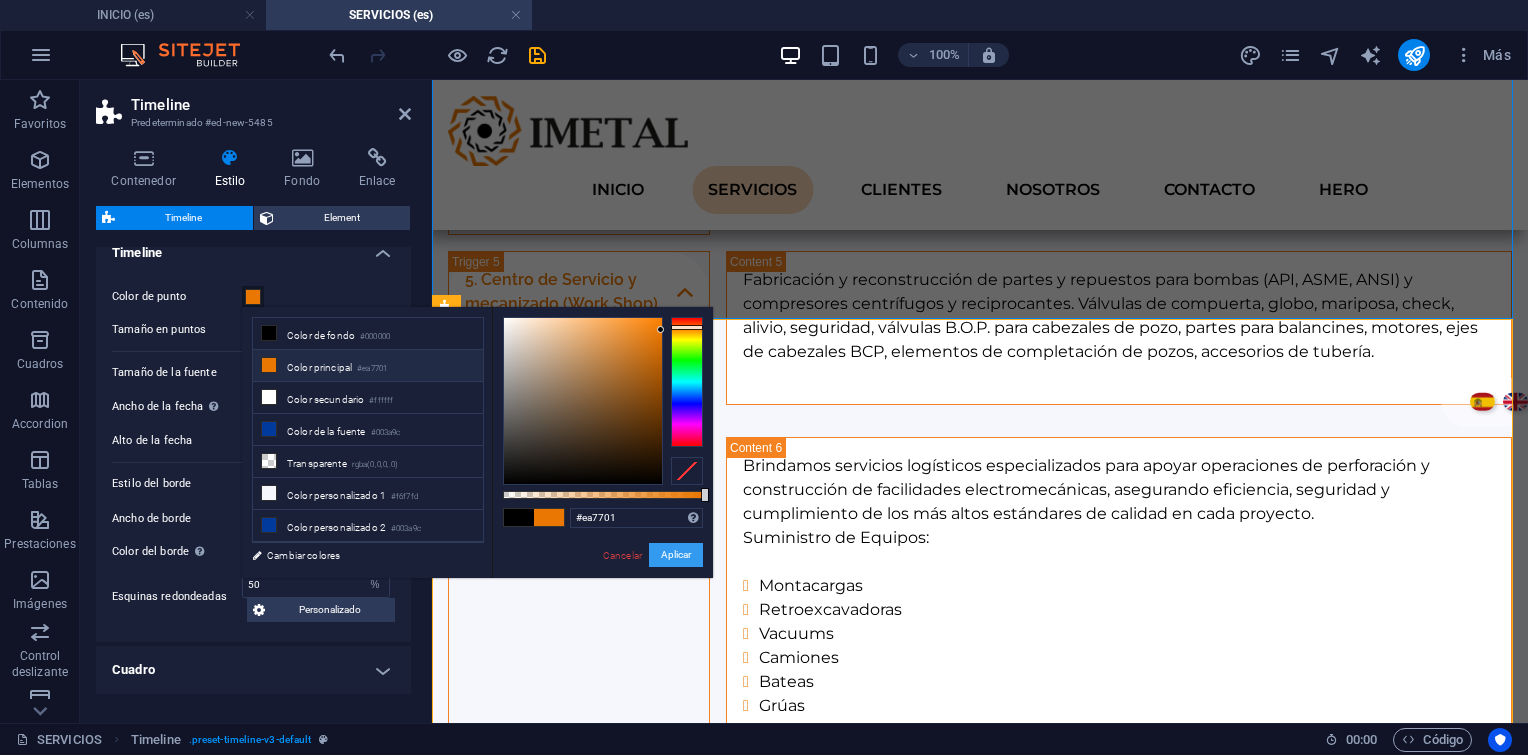 click on "Aplicar" at bounding box center (676, 555) 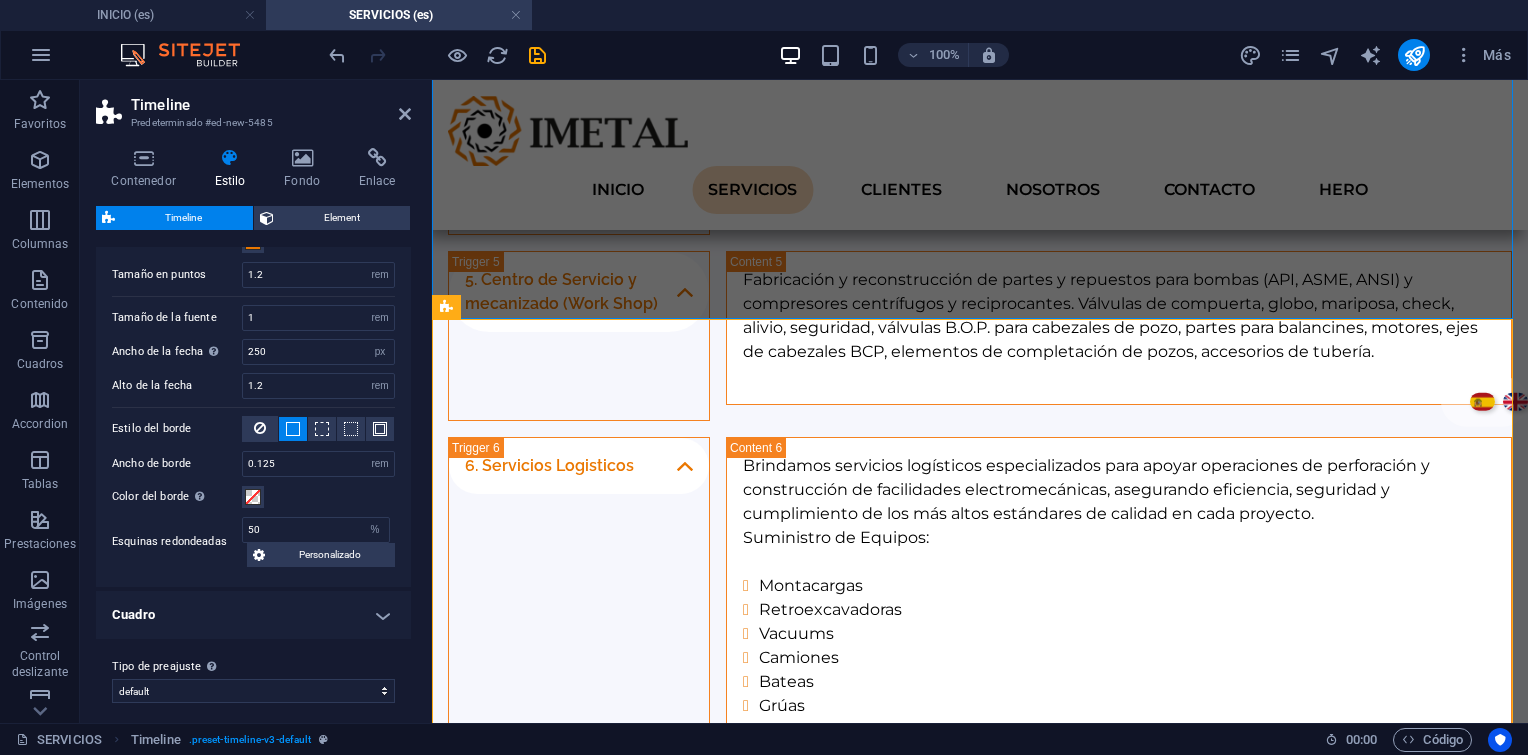 scroll, scrollTop: 489, scrollLeft: 0, axis: vertical 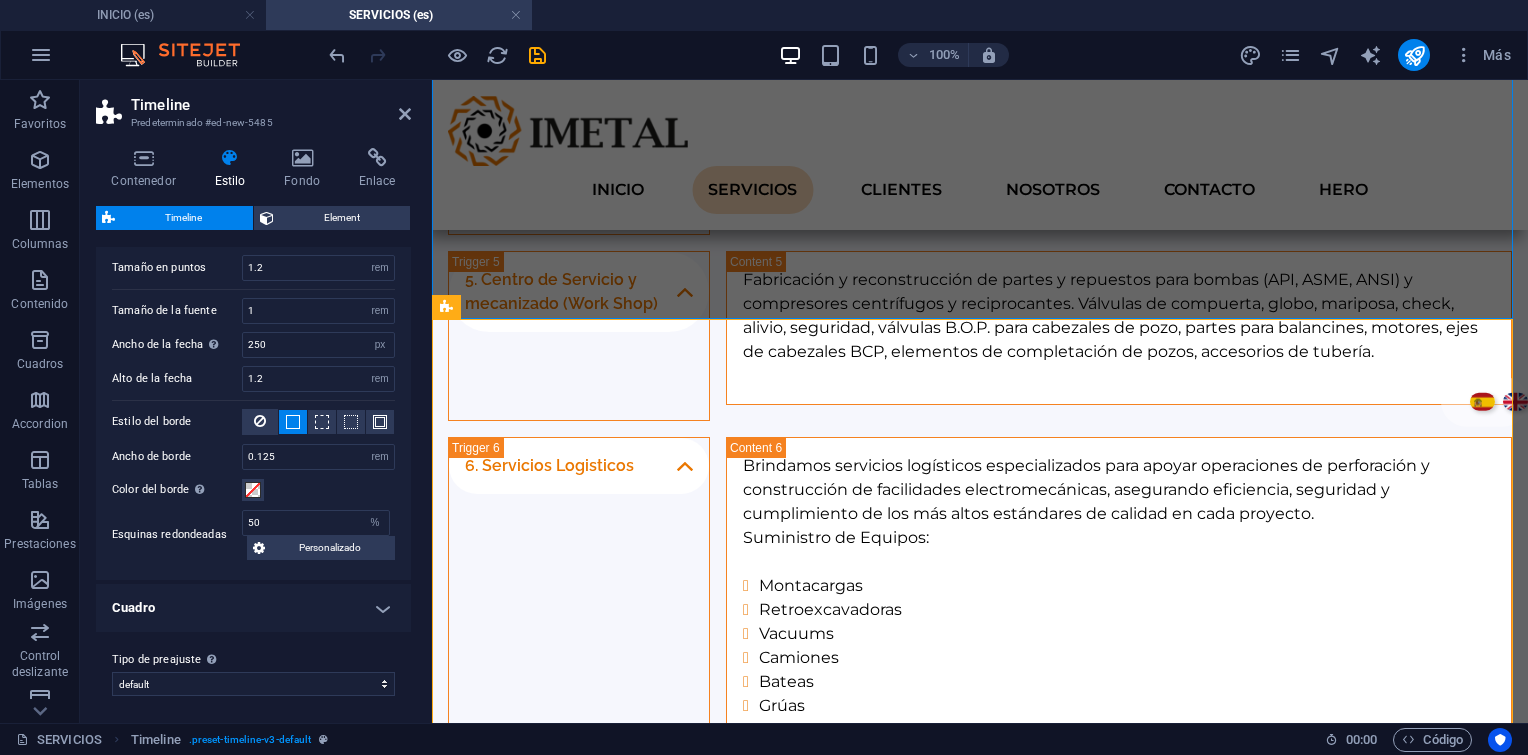click on "Cuadro" at bounding box center [253, 608] 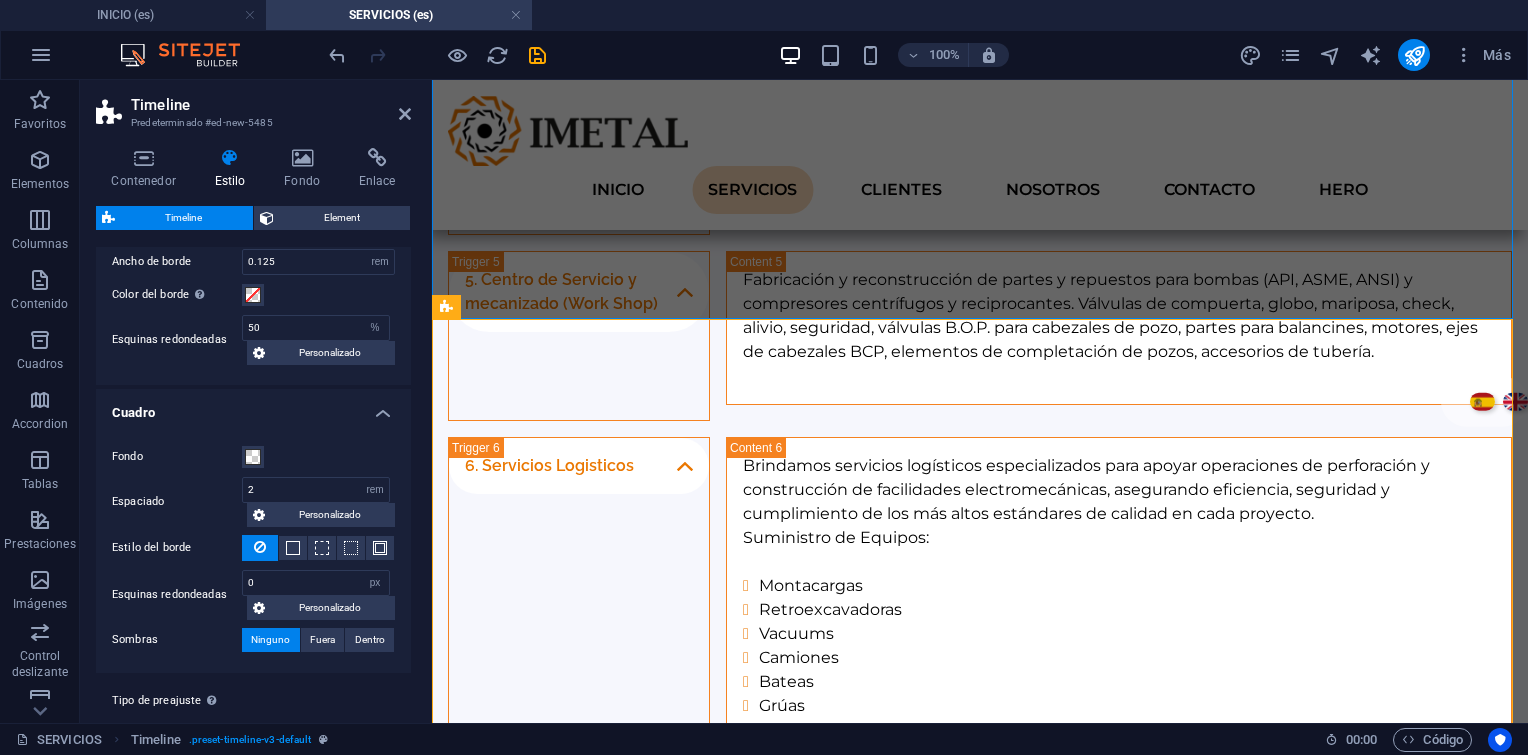 scroll, scrollTop: 724, scrollLeft: 0, axis: vertical 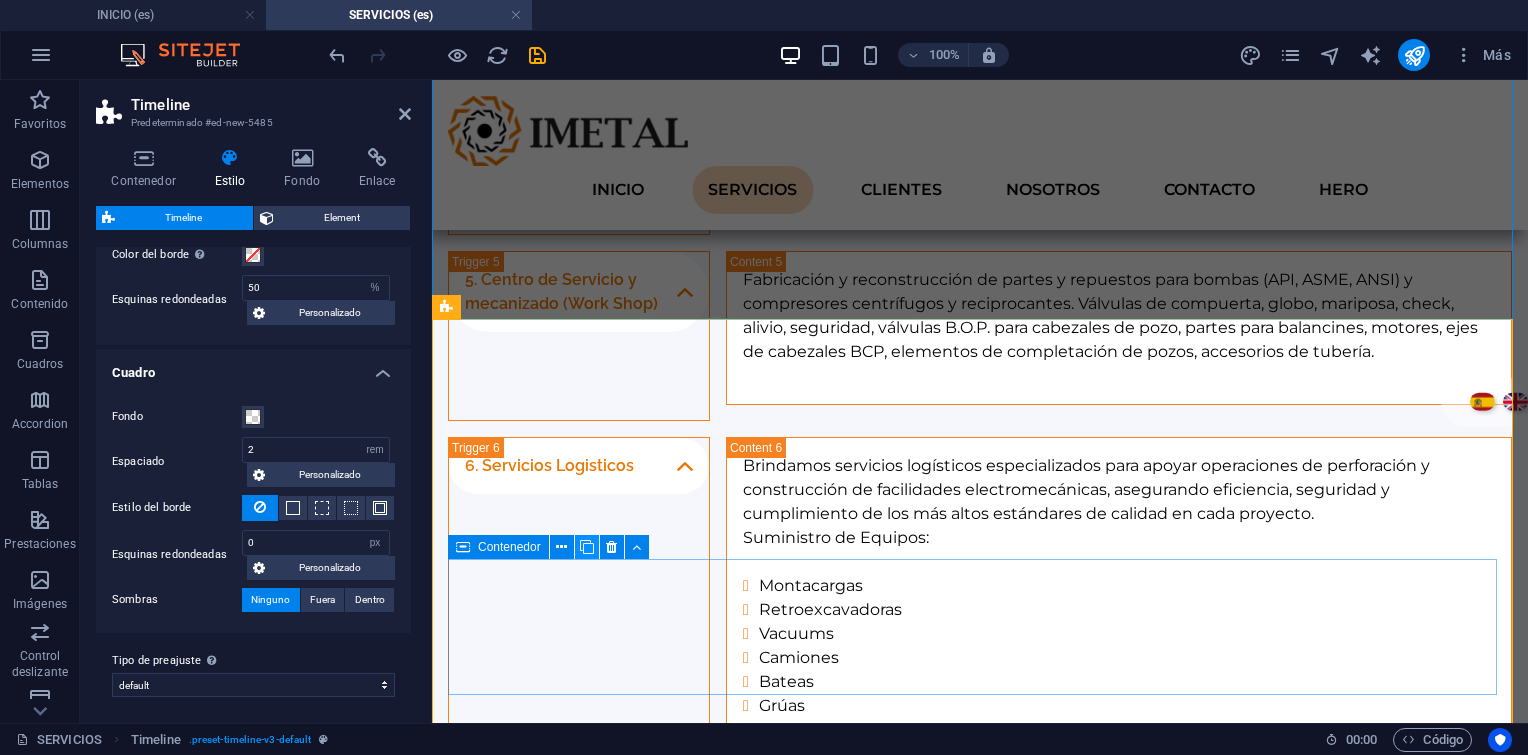 click at bounding box center (587, 547) 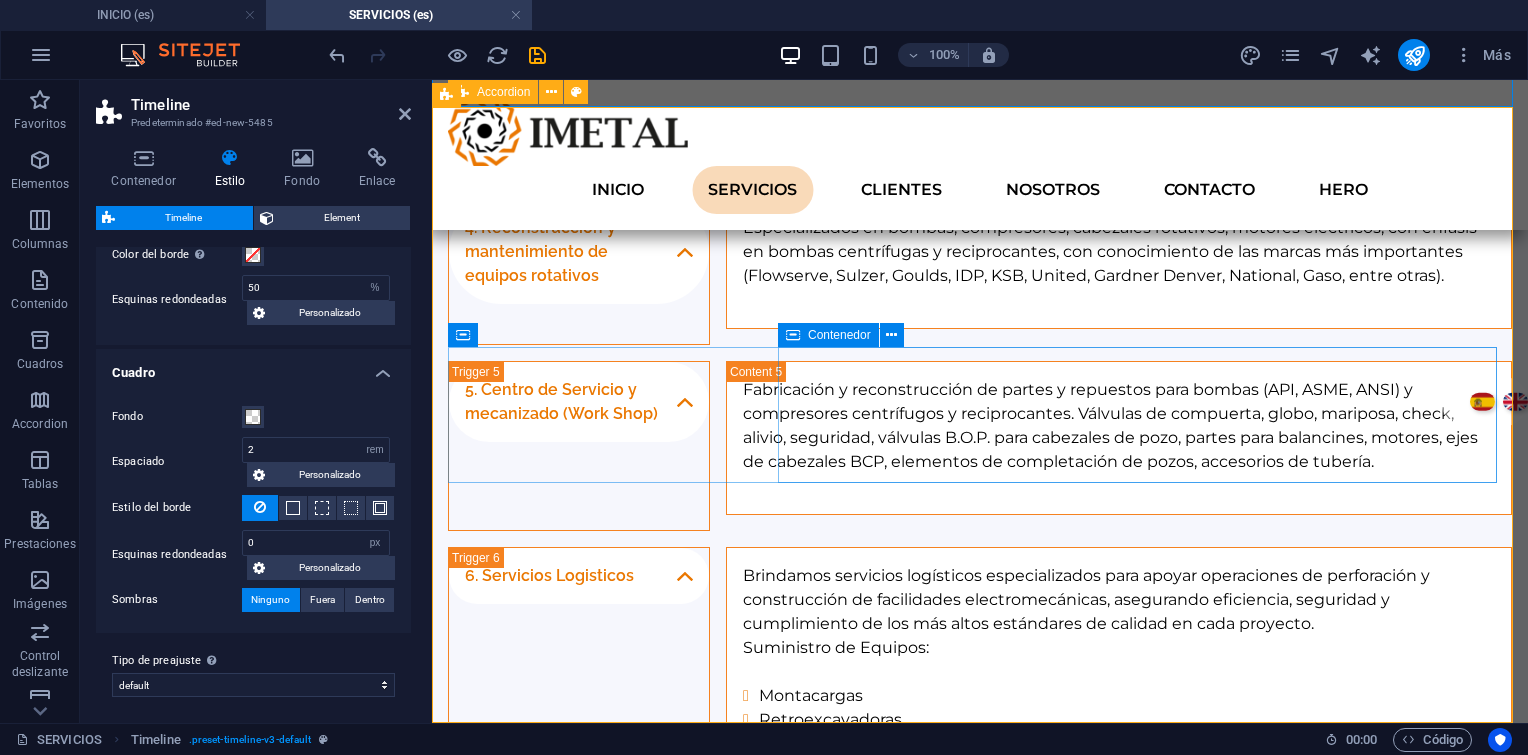 scroll, scrollTop: 2810, scrollLeft: 0, axis: vertical 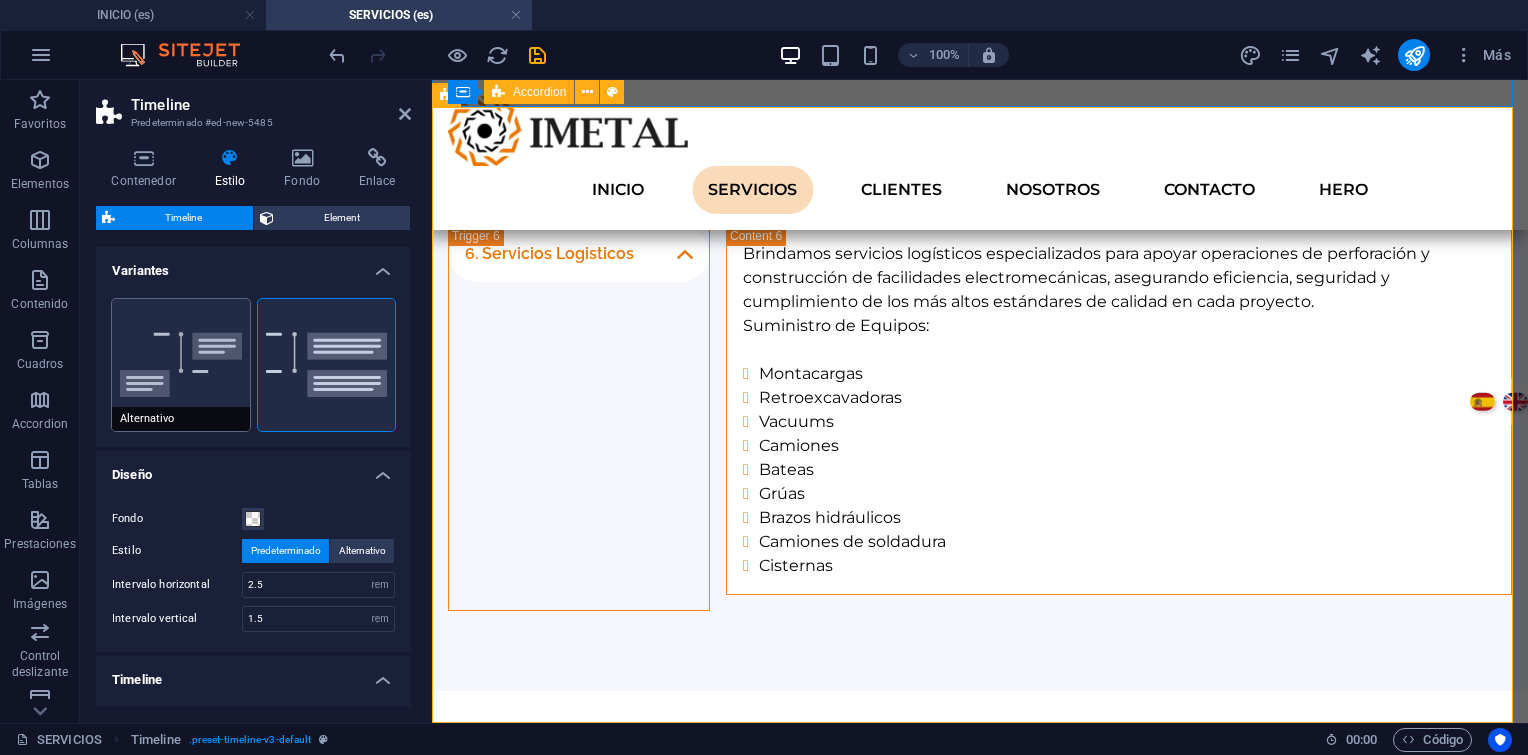 click on "Alternativo" at bounding box center [181, 365] 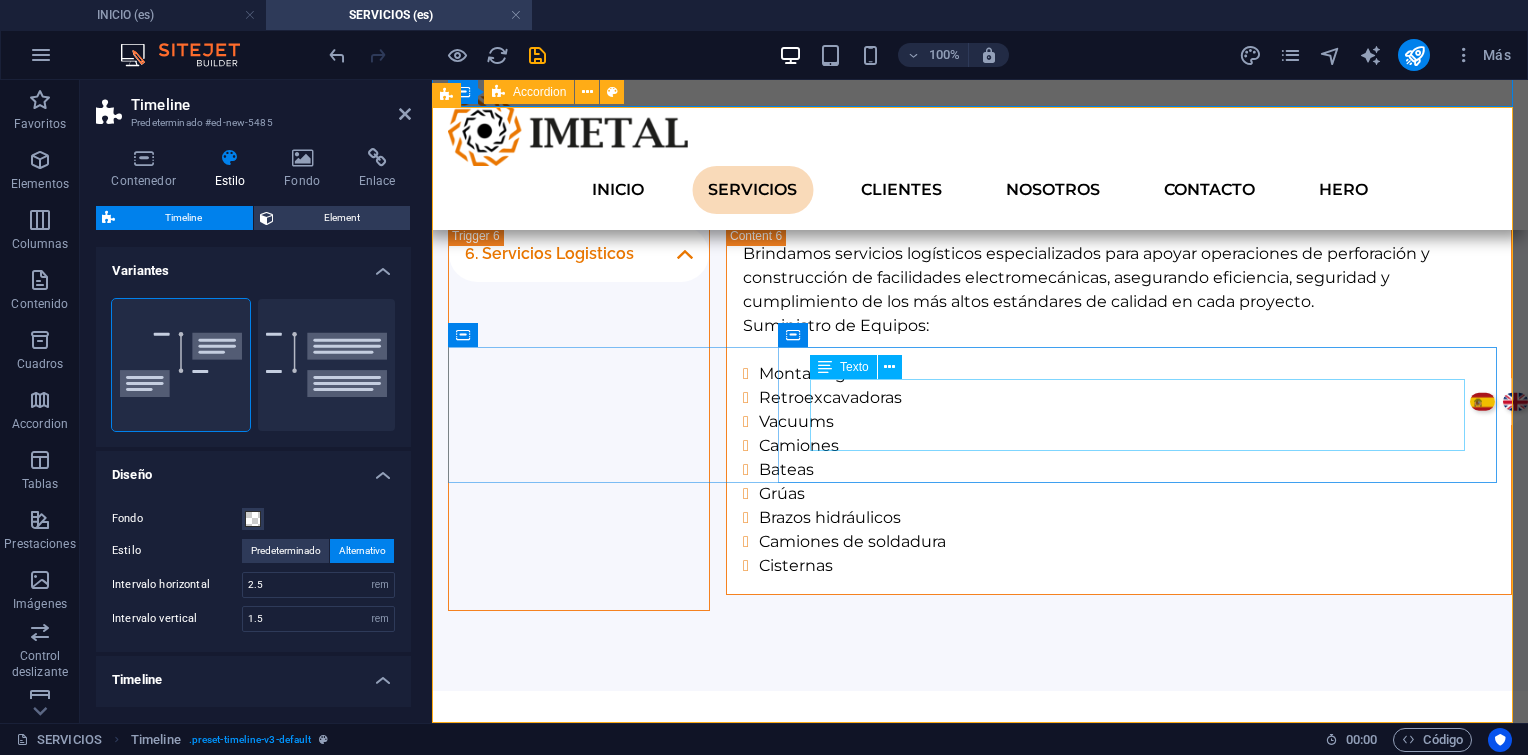 scroll, scrollTop: 2610, scrollLeft: 0, axis: vertical 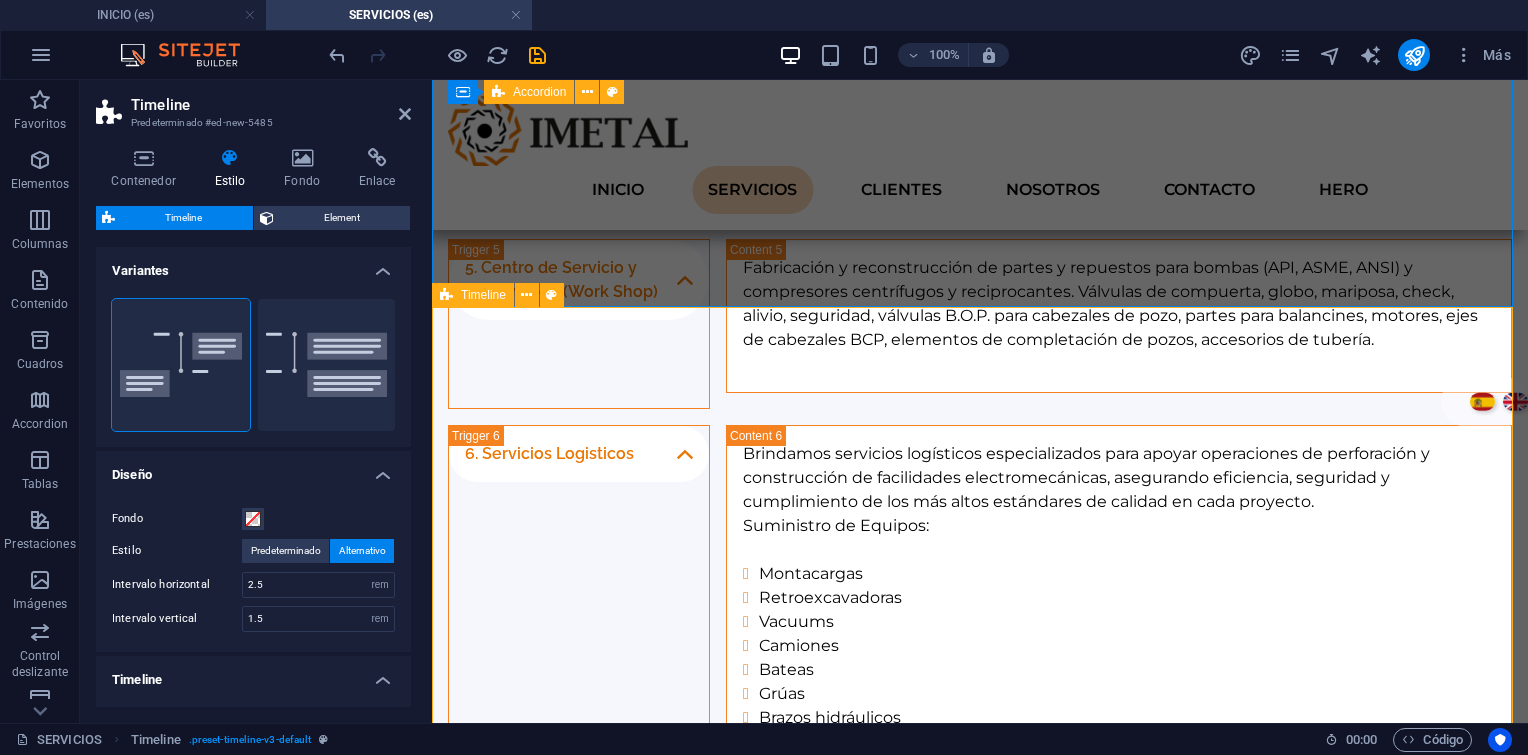 click on "Timeline" at bounding box center [473, 295] 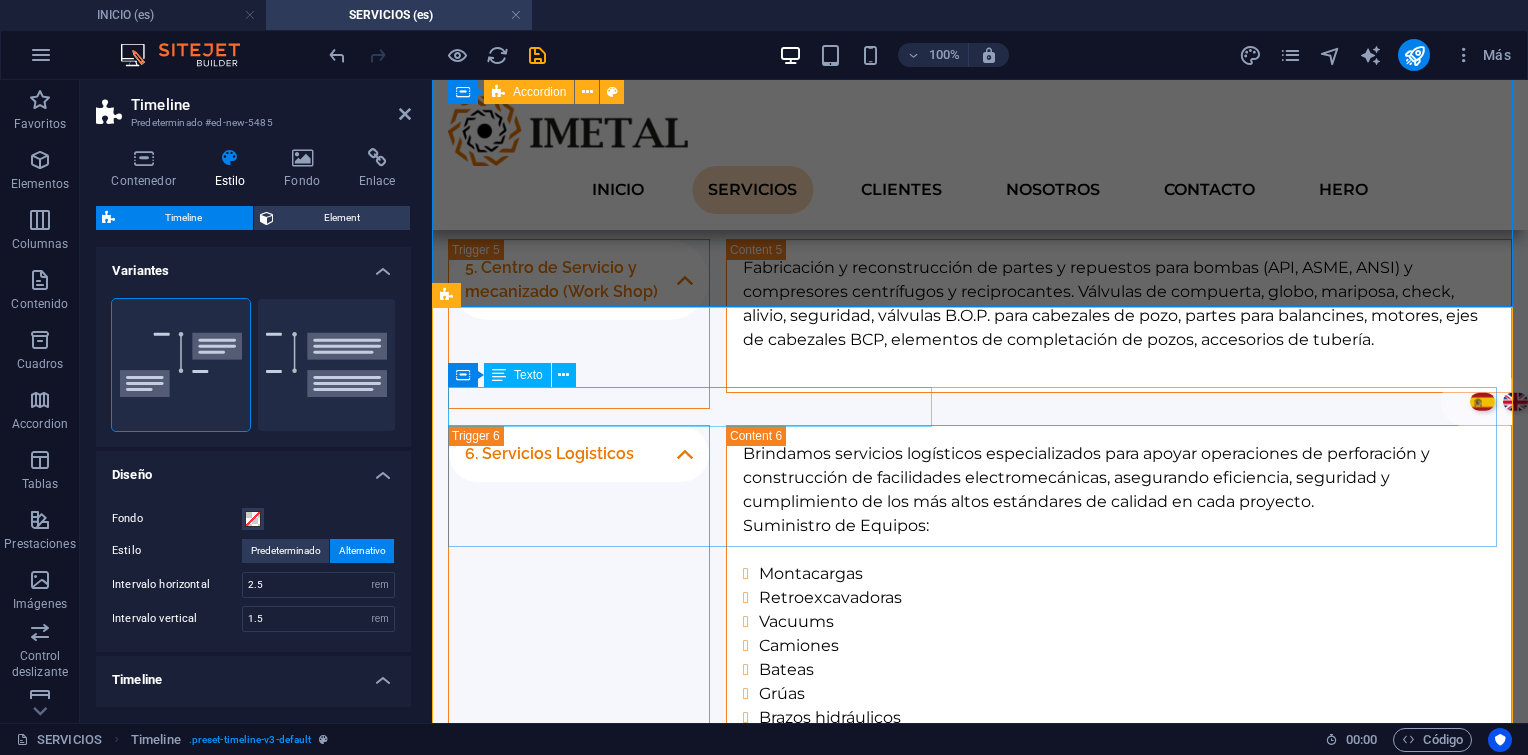 scroll, scrollTop: 2882, scrollLeft: 0, axis: vertical 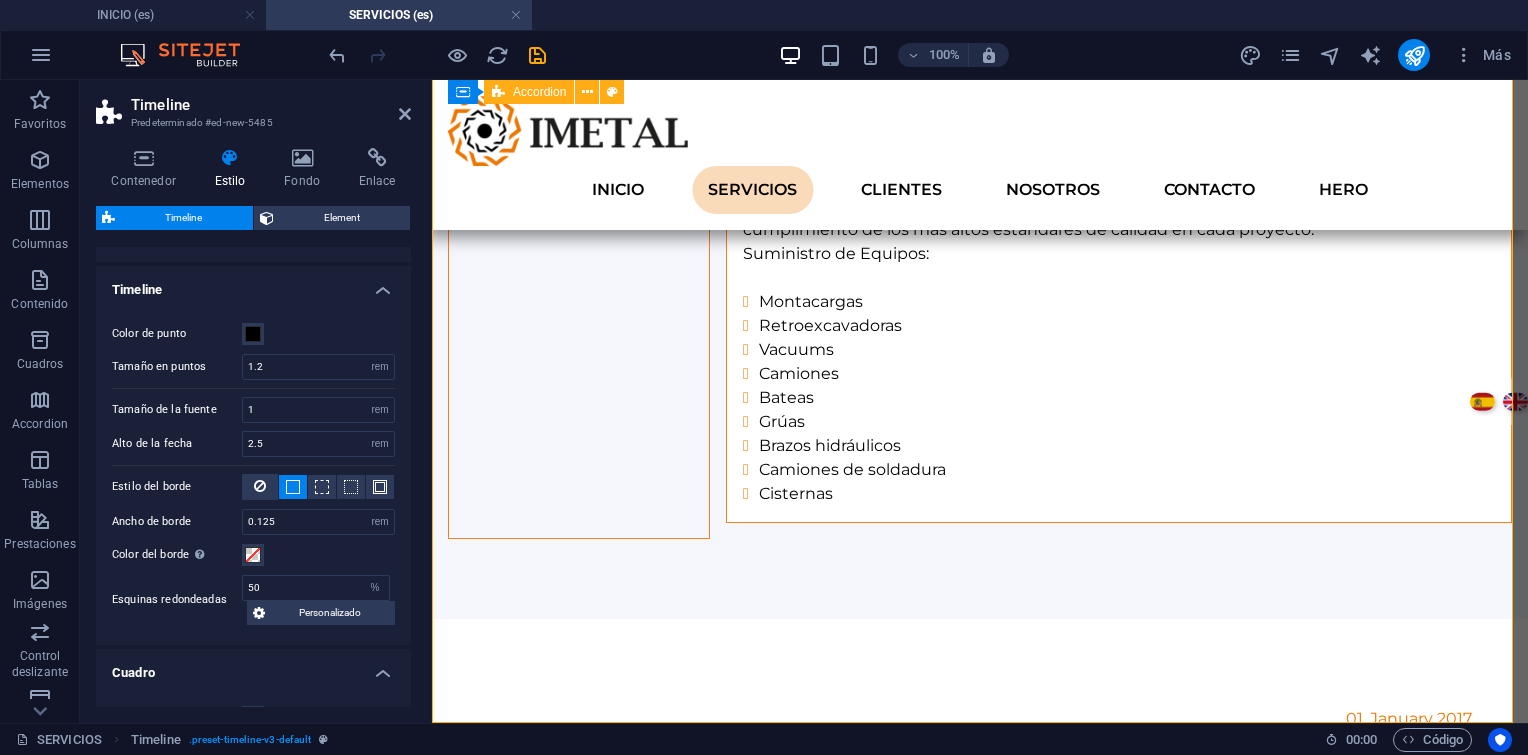 click on "Color de punto Tamaño en puntos 1.2 px rem % vh vw Tamaño de la fuente 1 px rem % vh vw Ancho de la fecha Solo cuando se selecciona el estilo predeterminado 250 px rem % vh vw Alto de la fecha 2.5 px rem % vh vw Estilo del borde             Ancho de borde 0.125 px rem vh vw Color del borde Automático si no se ha definido Esquinas redondeadas 50 px rem % vh vw Personalizado Personalizado 50 px rem % vh vw 50 px rem % vh vw 50 px rem % vh vw 50 px rem % vh vw" at bounding box center (253, 473) 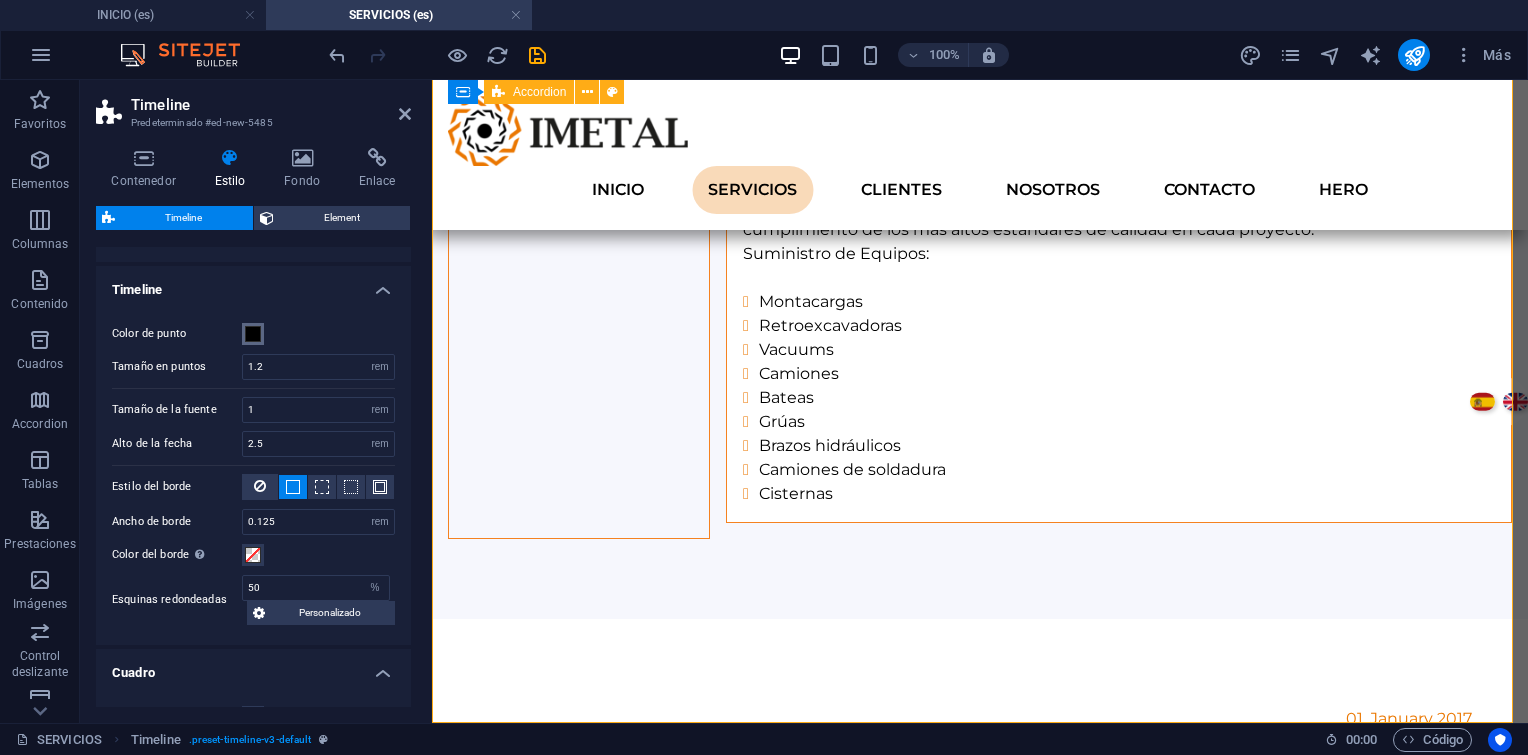click at bounding box center [253, 334] 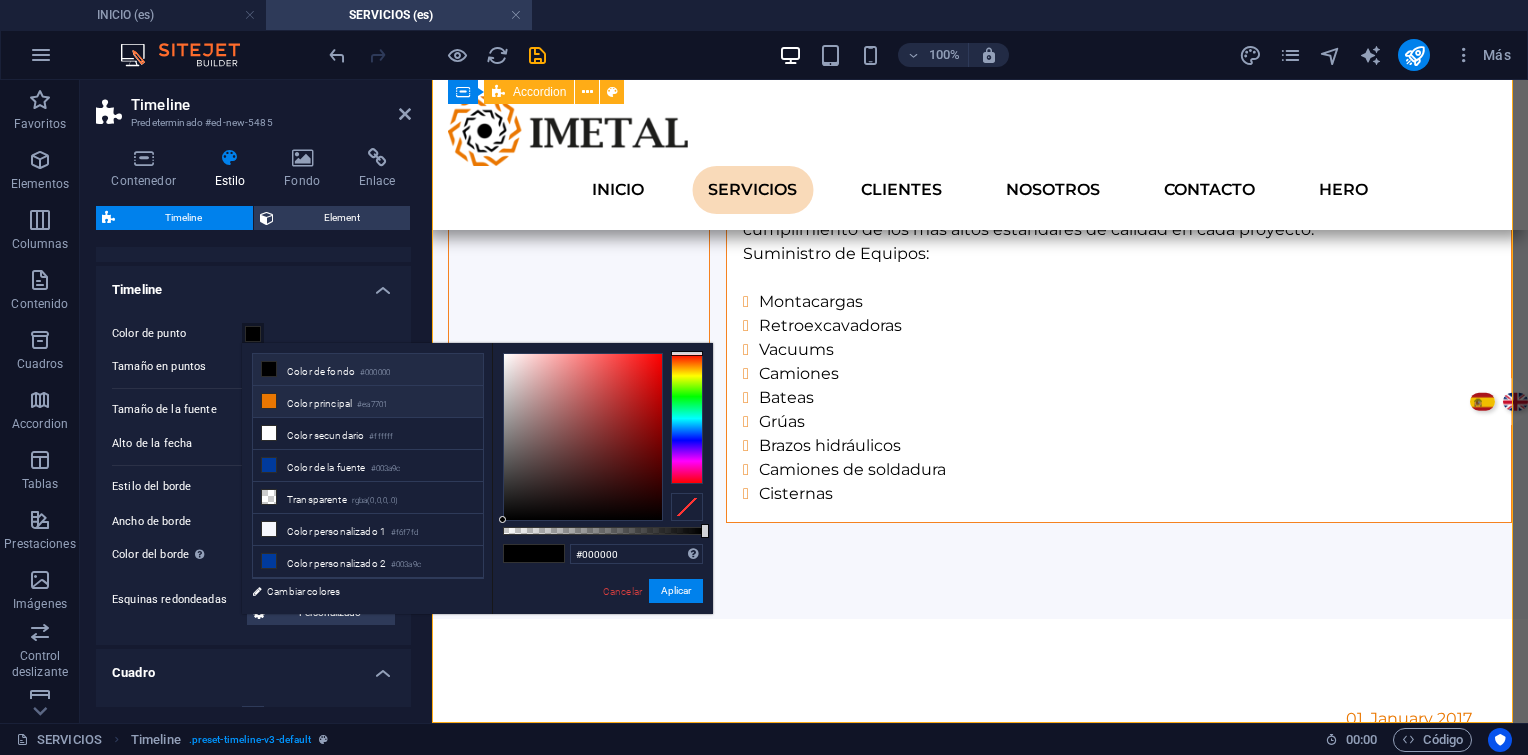 click on "#ea7701" at bounding box center (372, 405) 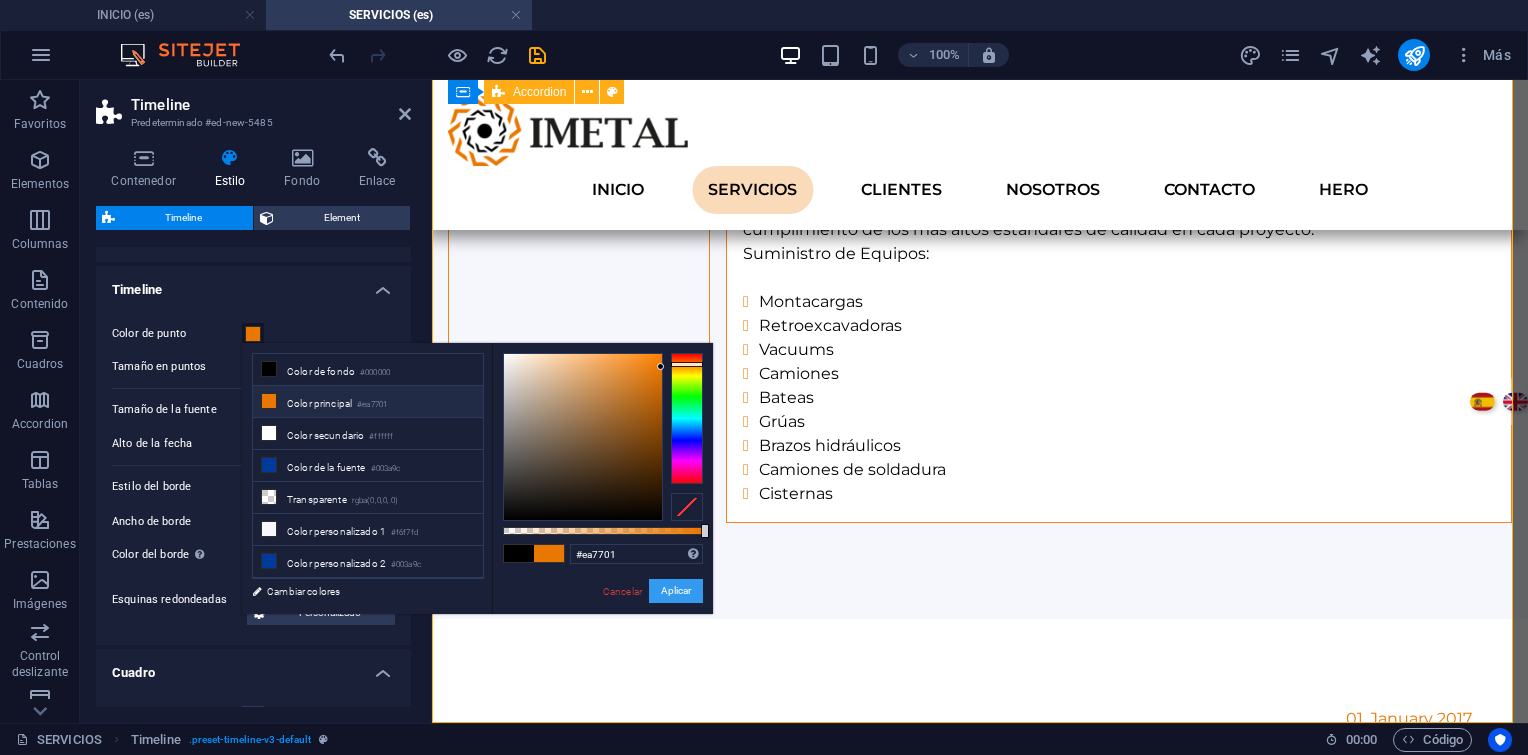 click on "Aplicar" at bounding box center (676, 591) 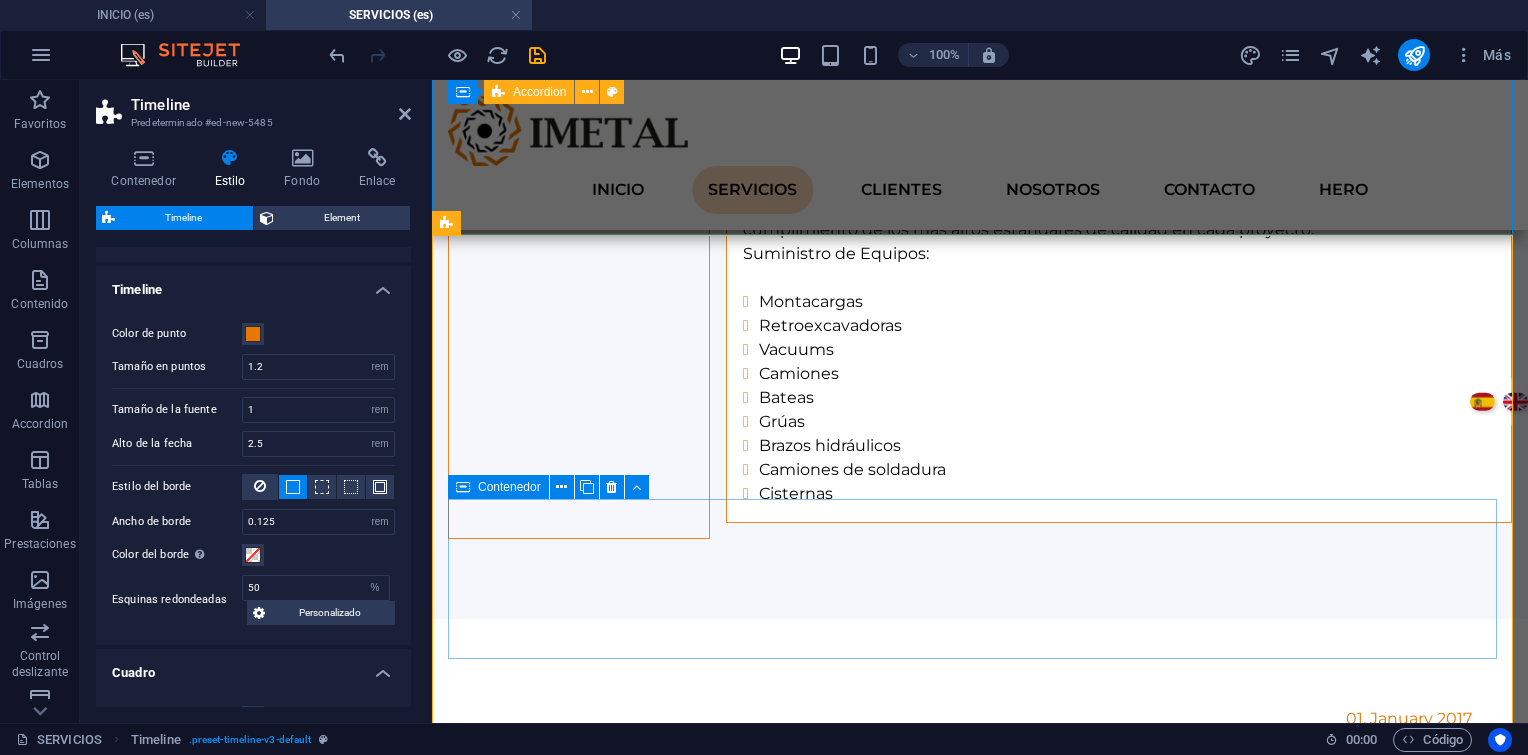 scroll, scrollTop: 2682, scrollLeft: 0, axis: vertical 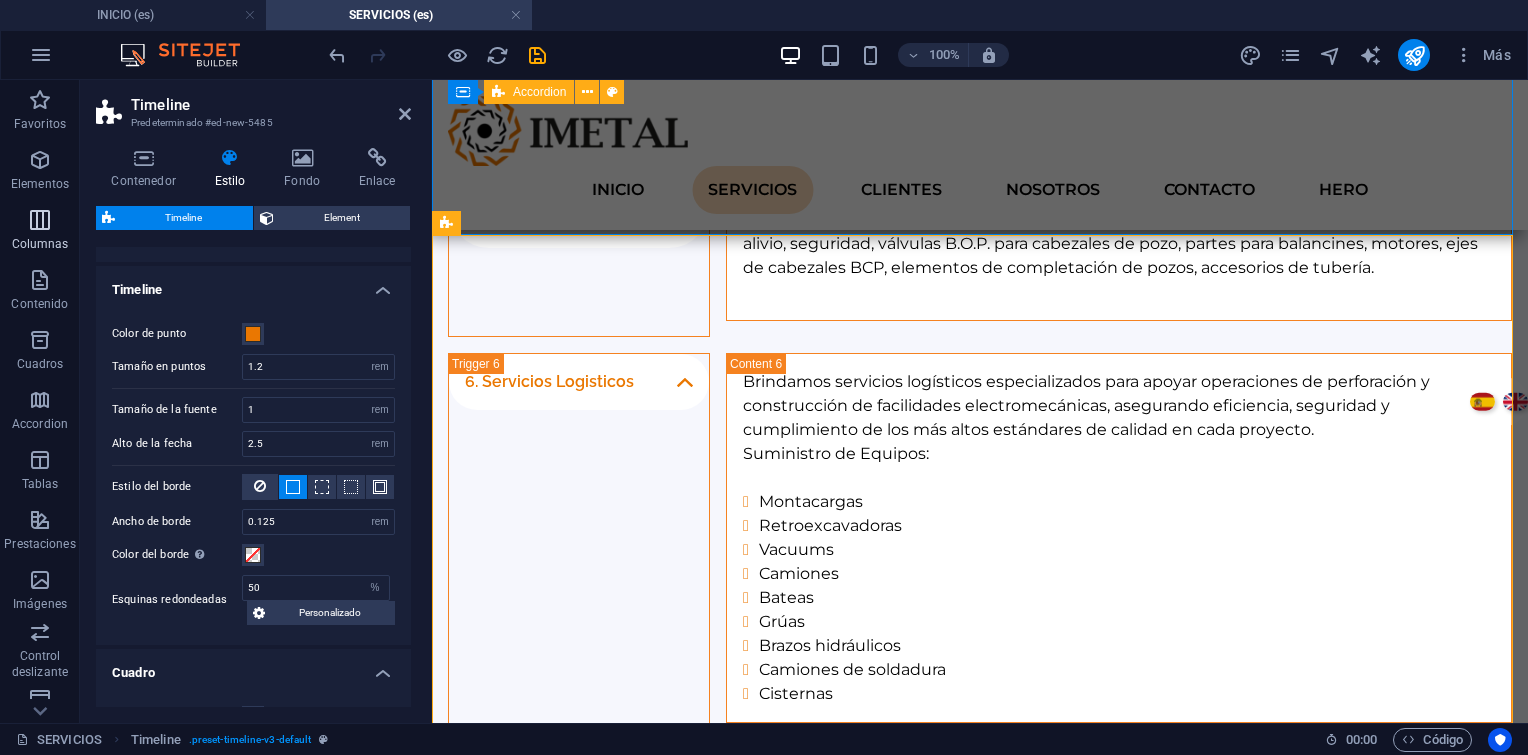 click on "Columnas" at bounding box center (40, 232) 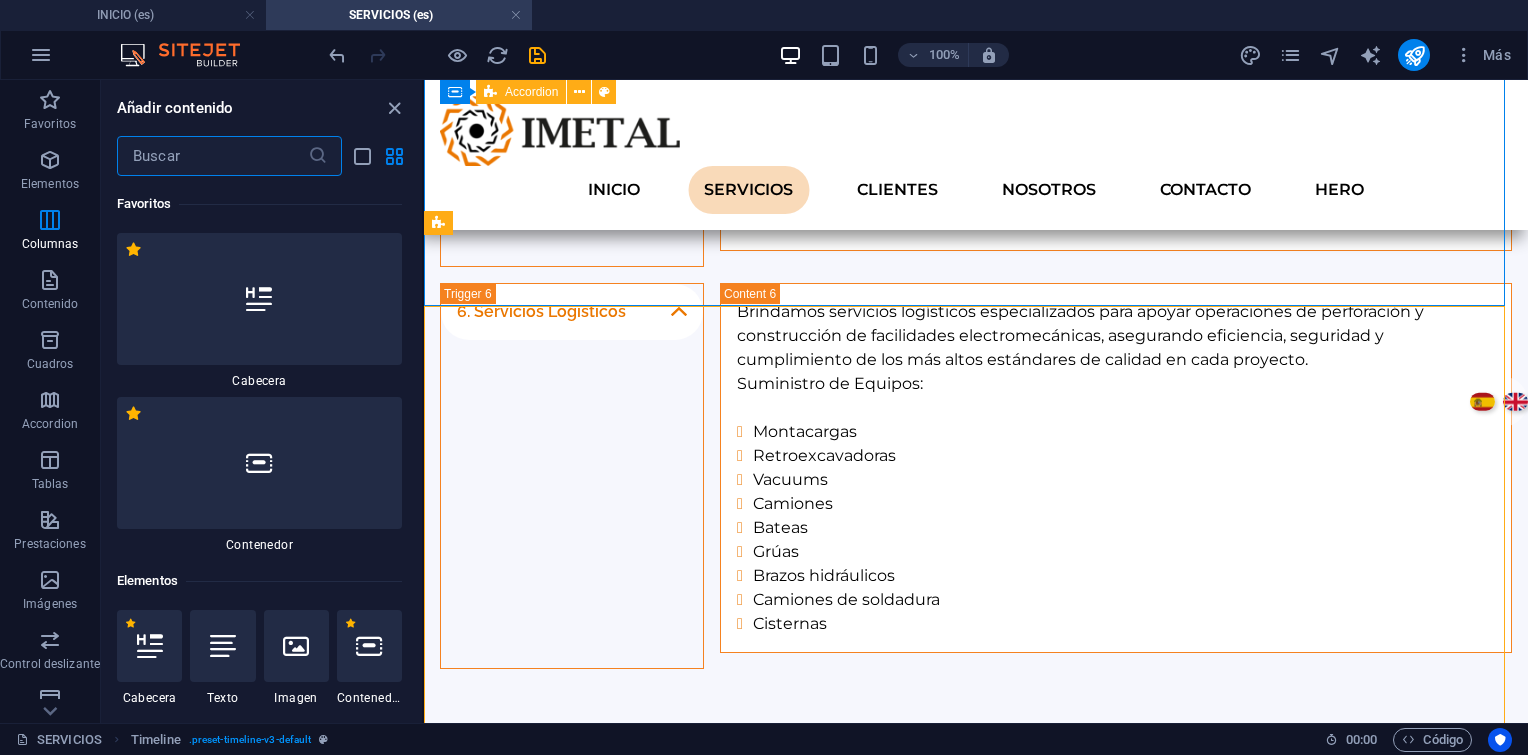 scroll, scrollTop: 2612, scrollLeft: 0, axis: vertical 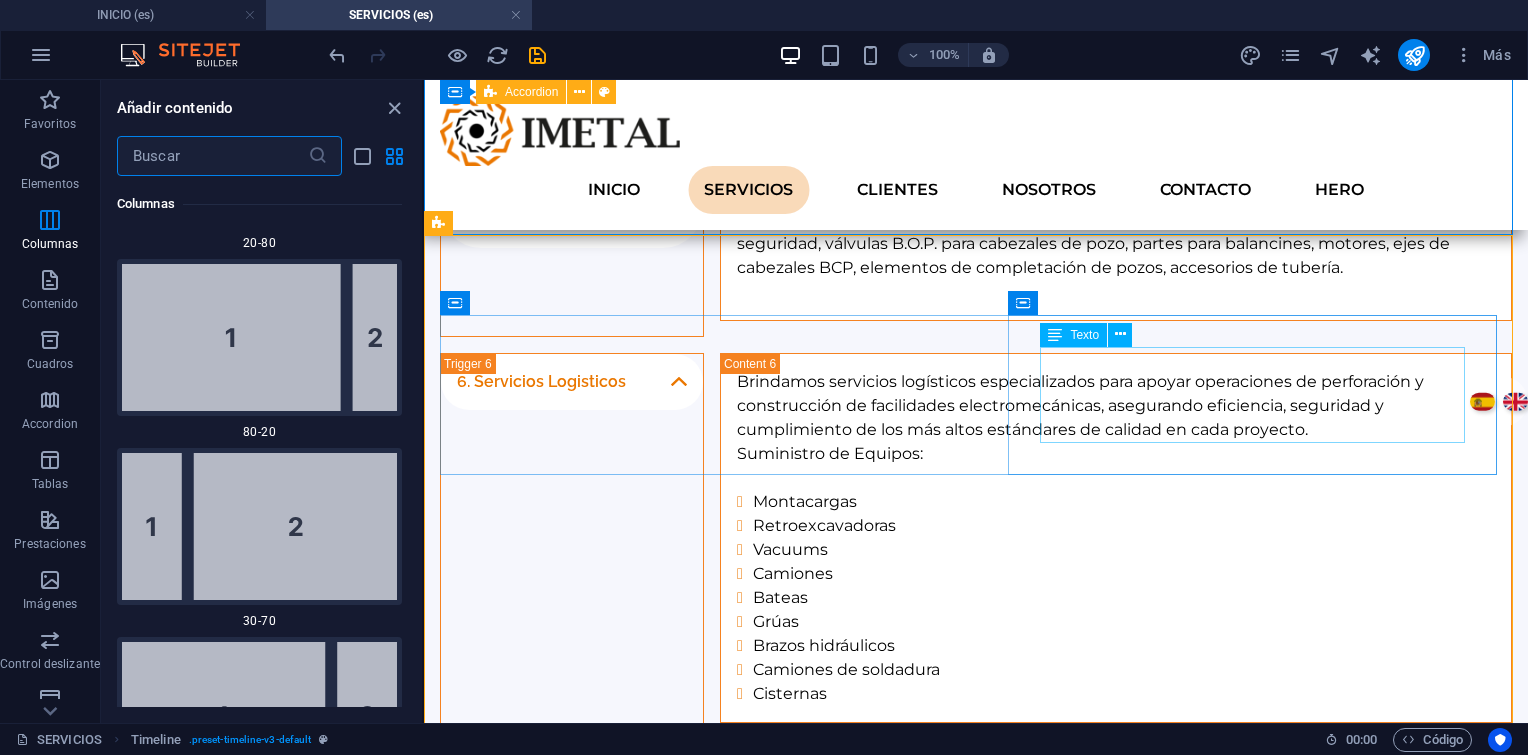 click at bounding box center [1055, 335] 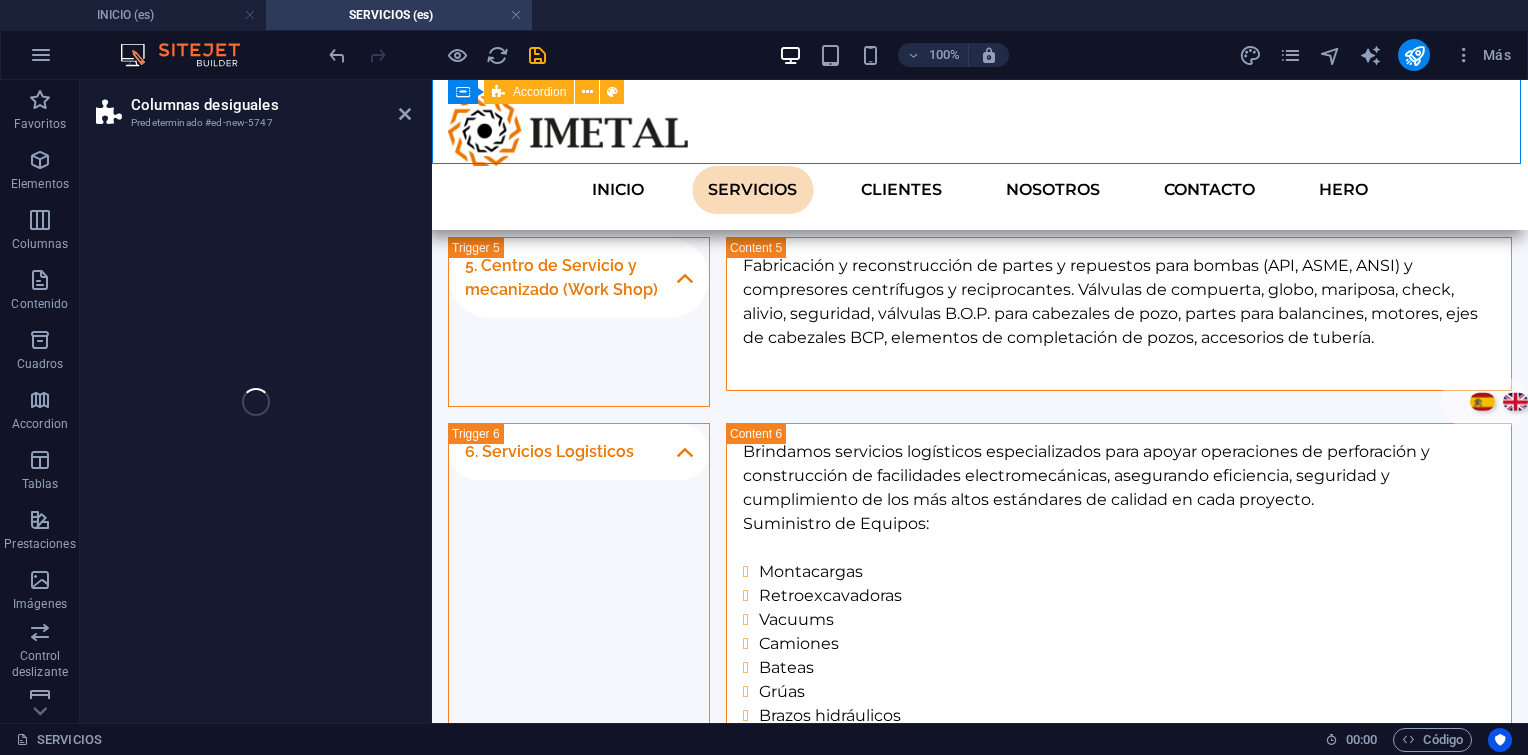 select on "%" 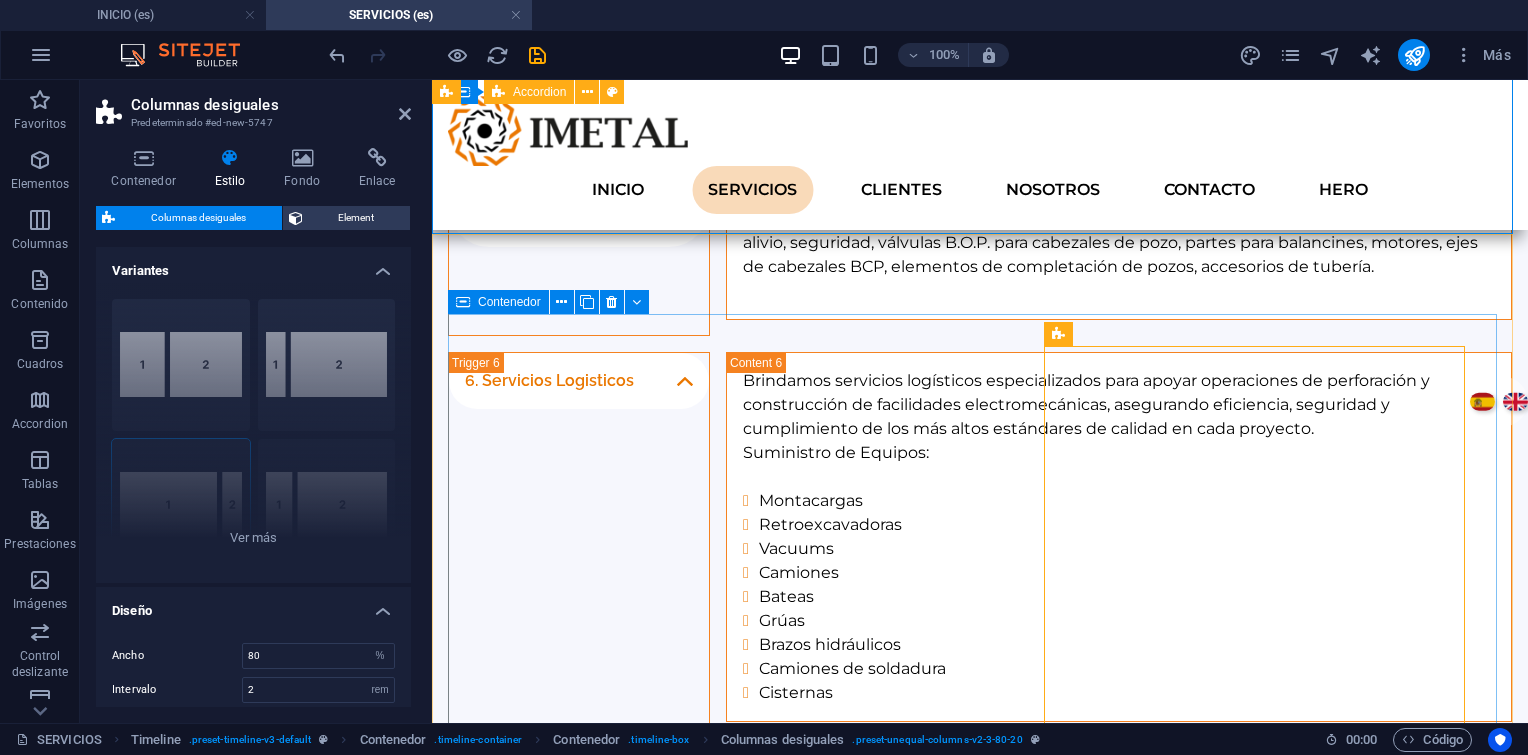scroll, scrollTop: 2682, scrollLeft: 0, axis: vertical 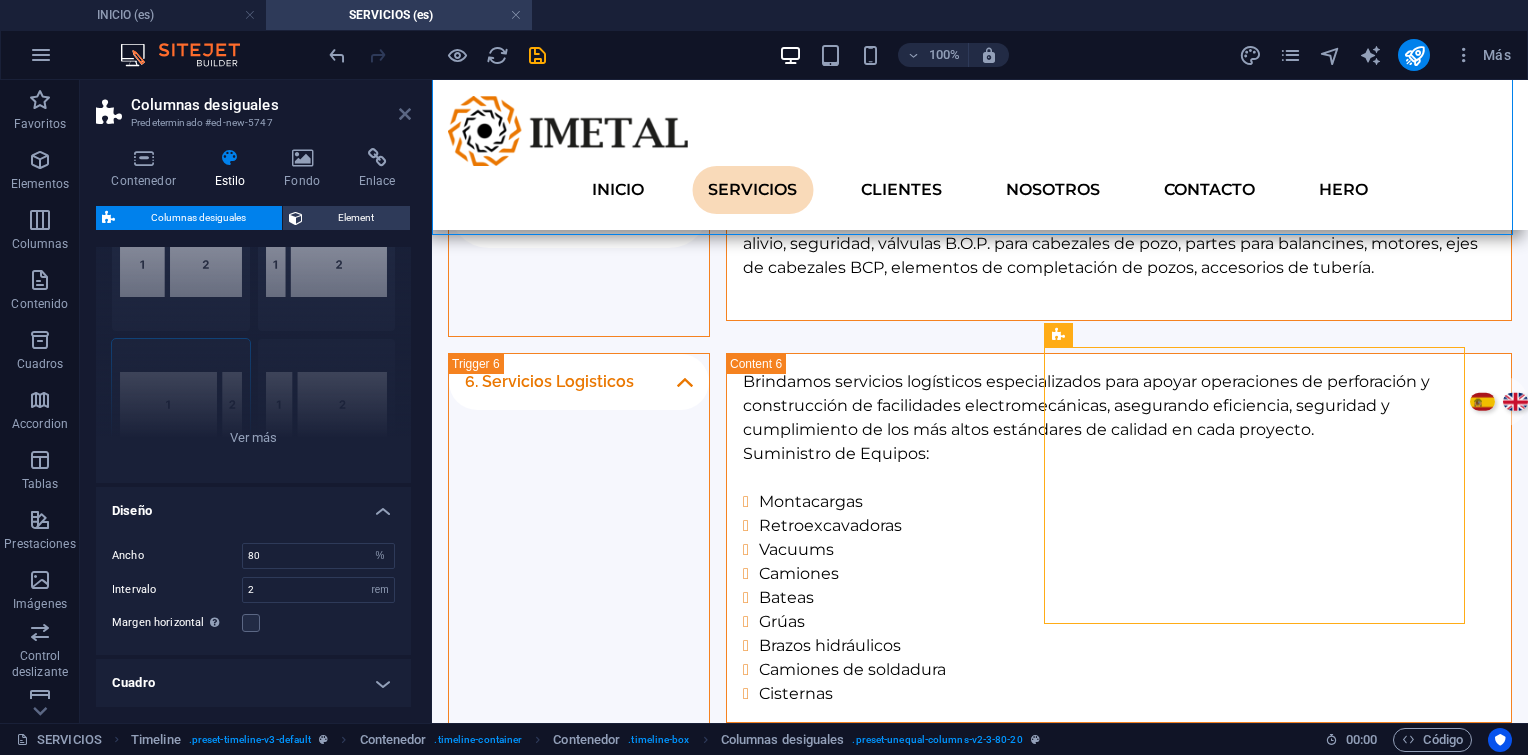 click at bounding box center (405, 114) 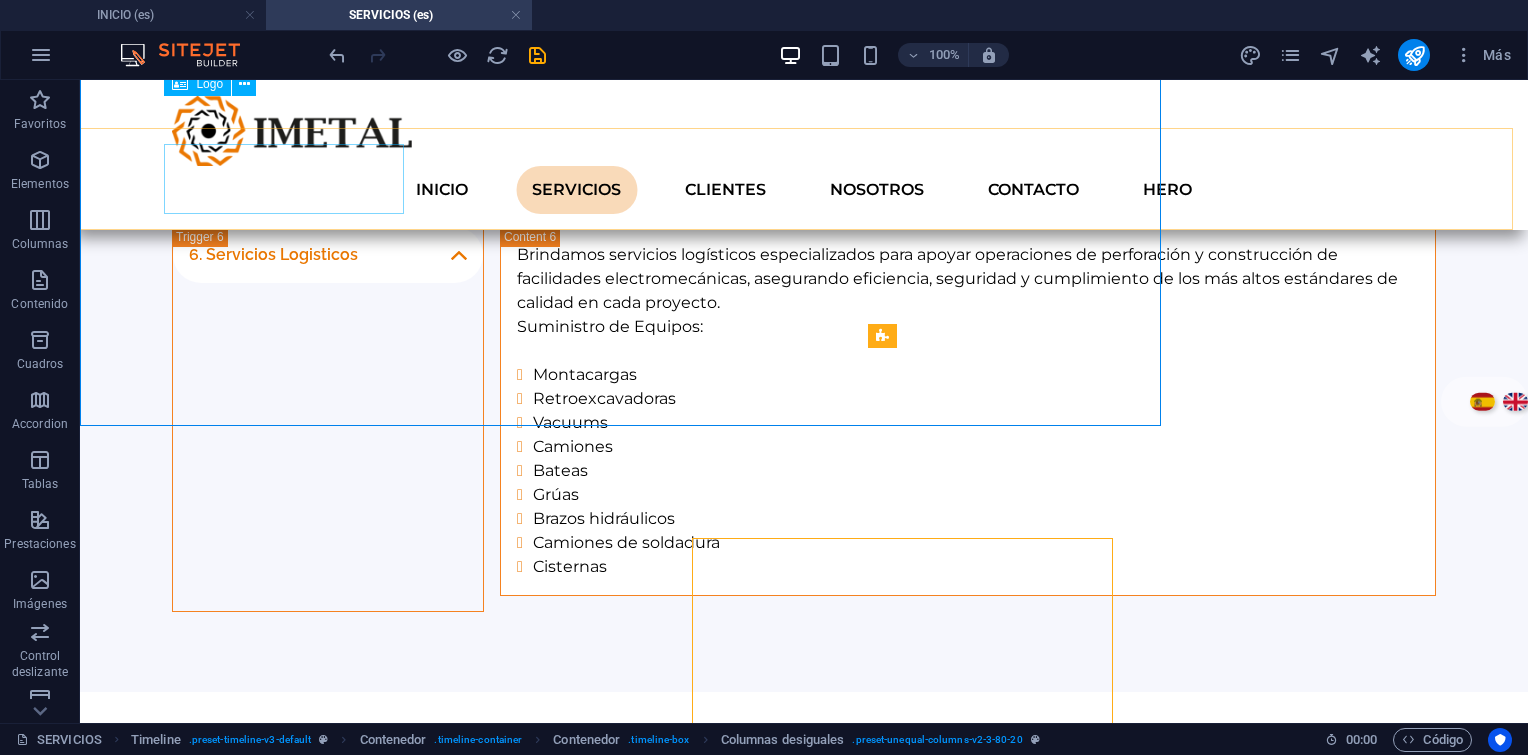 scroll, scrollTop: 2491, scrollLeft: 0, axis: vertical 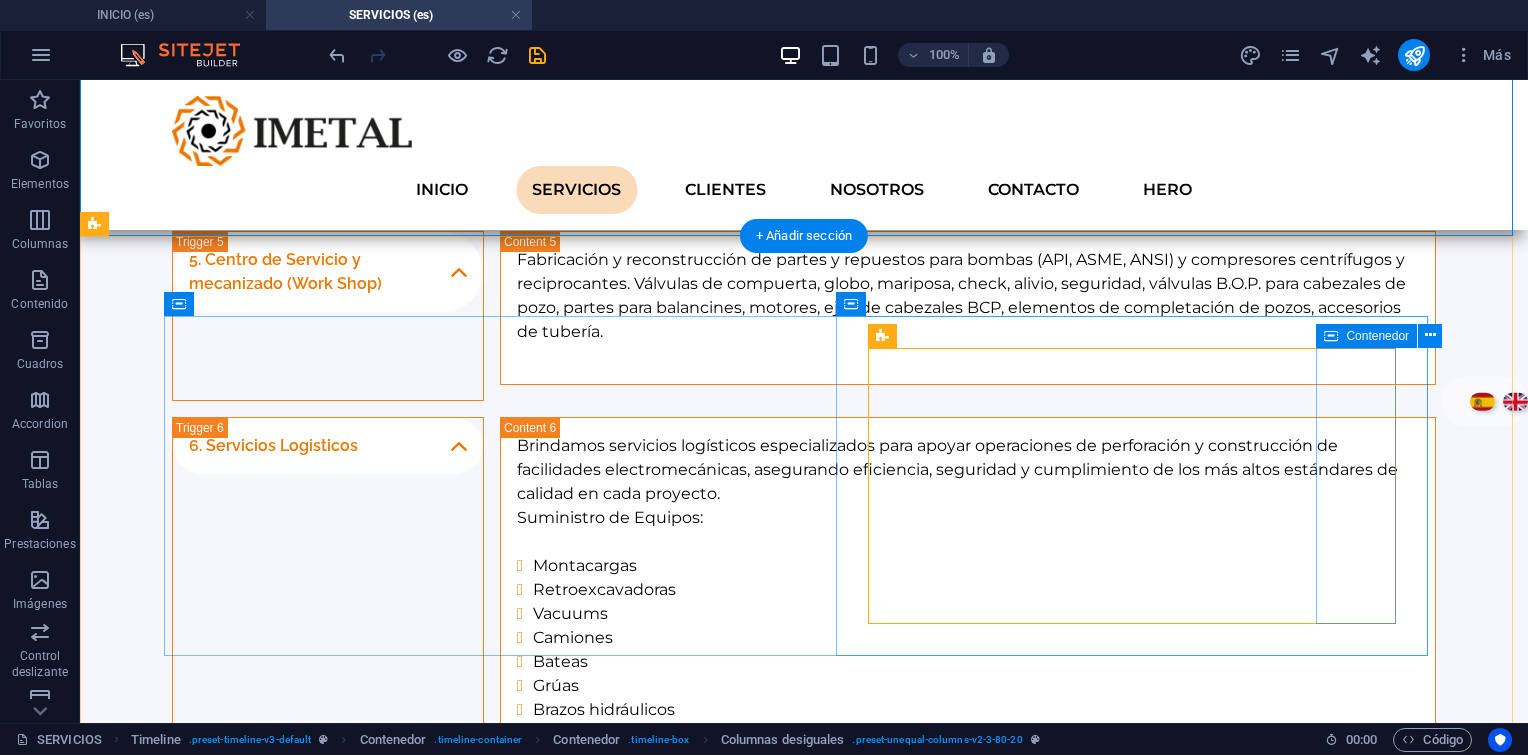 click on "Añadir elementos" at bounding box center [753, 1296] 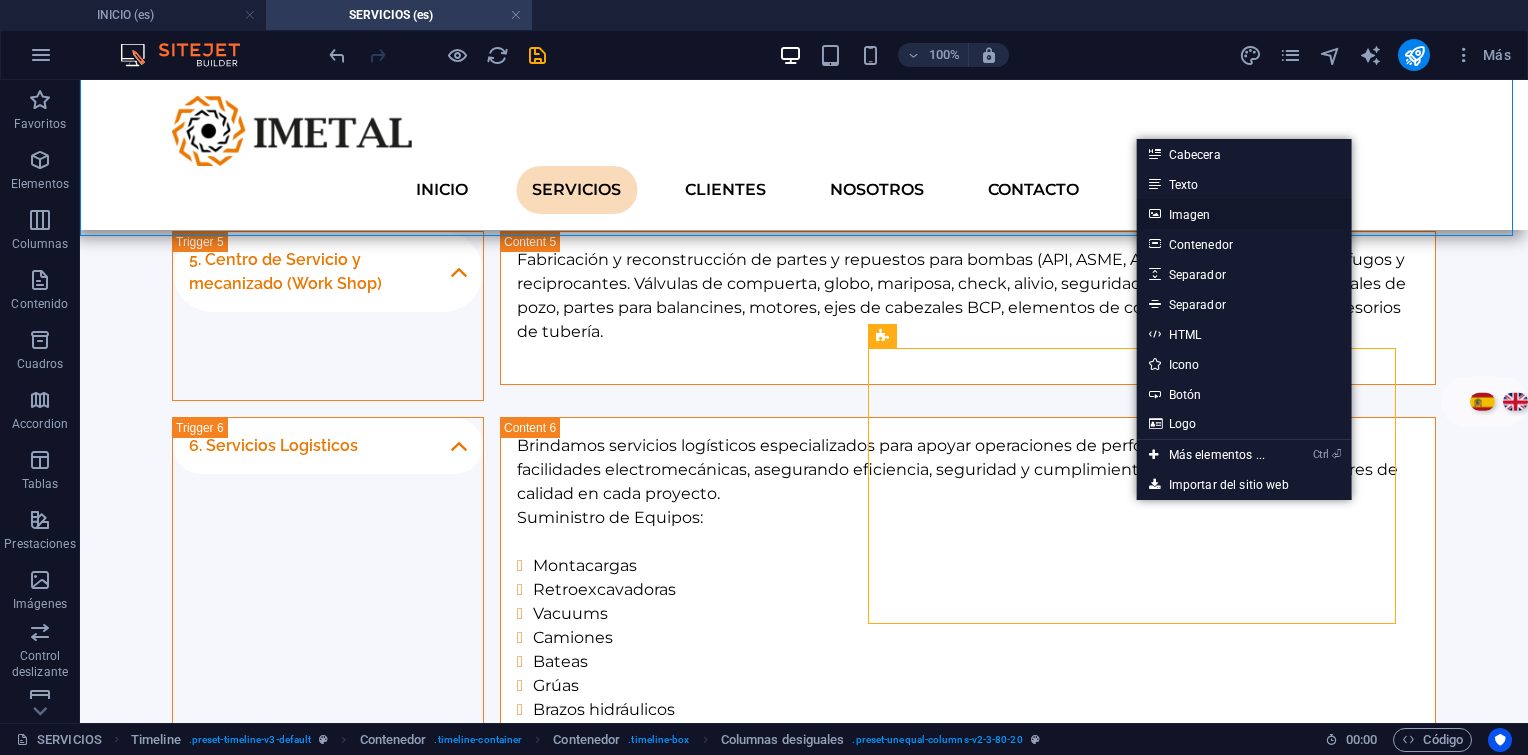 drag, startPoint x: 1231, startPoint y: 207, endPoint x: 770, endPoint y: 174, distance: 462.17963 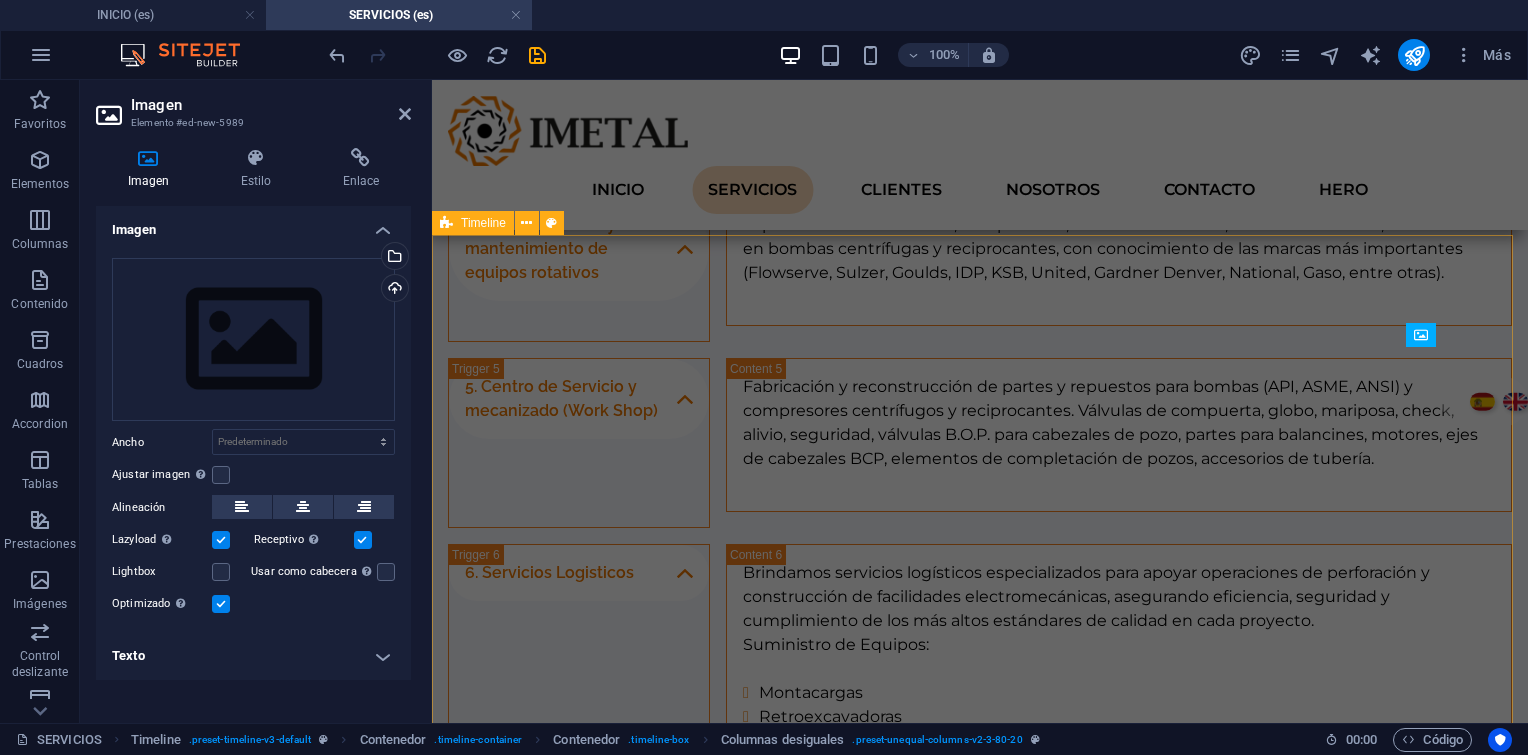 scroll, scrollTop: 2682, scrollLeft: 0, axis: vertical 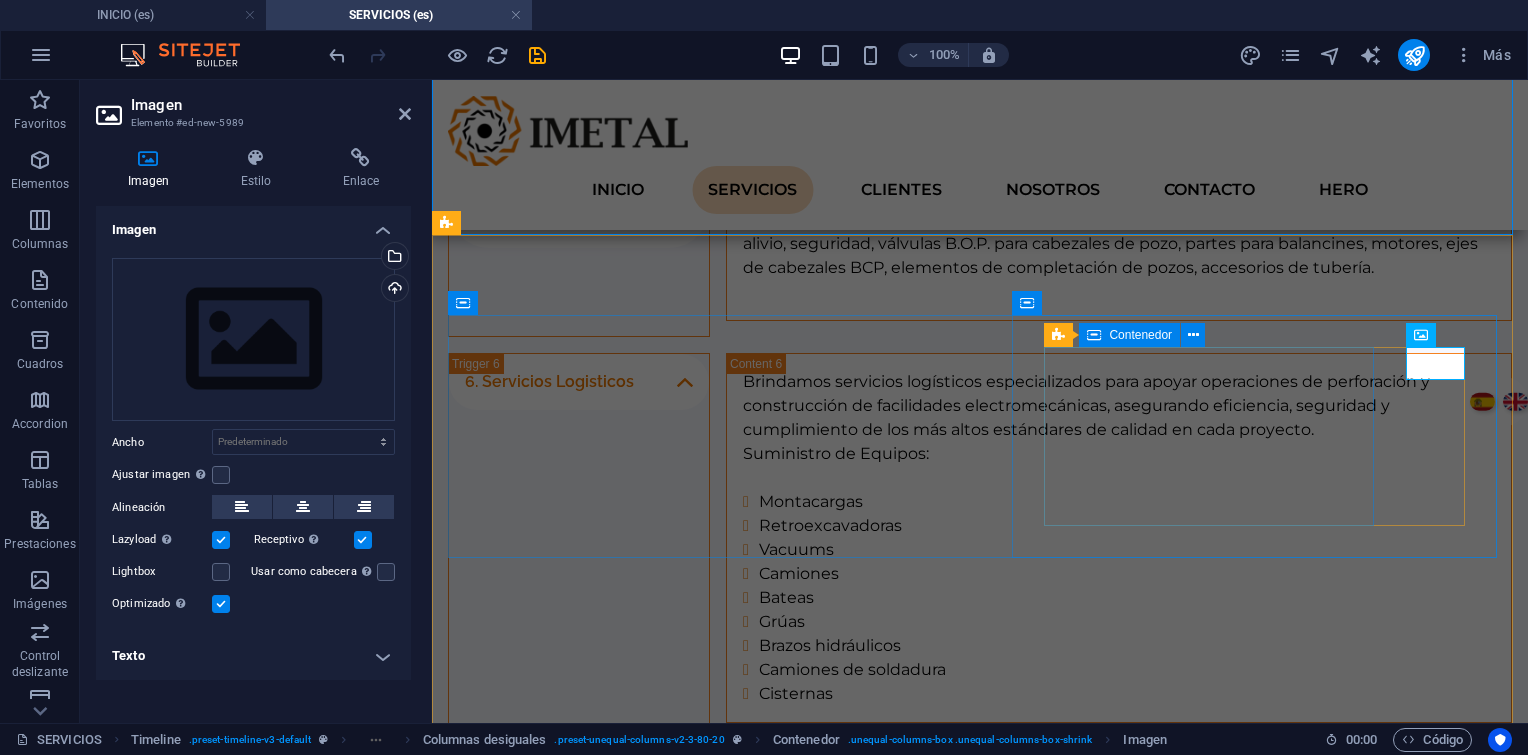 click on "Suelta el contenido aquí o  Añadir elementos  Pegar portapapeles" at bounding box center [1000, 1043] 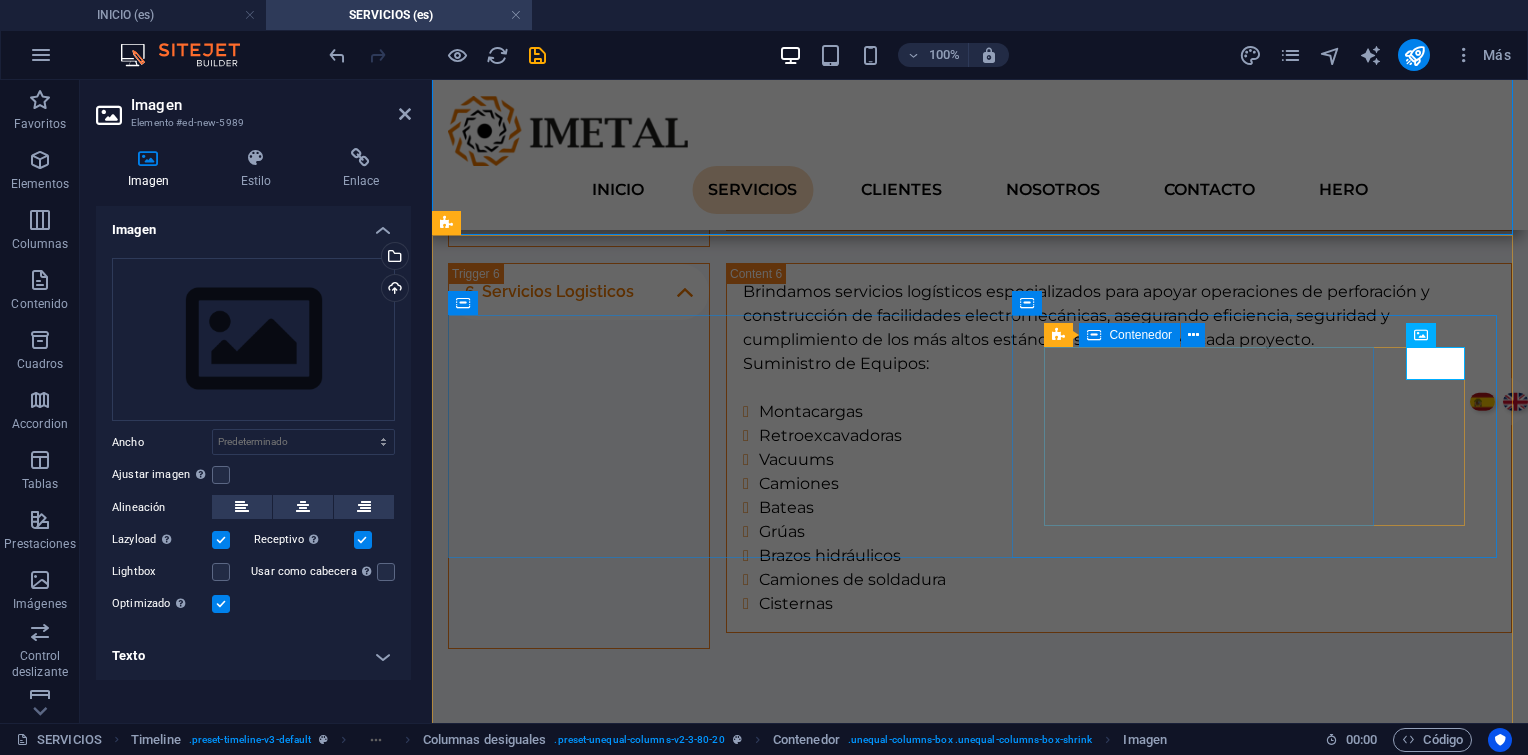 scroll, scrollTop: 2491, scrollLeft: 0, axis: vertical 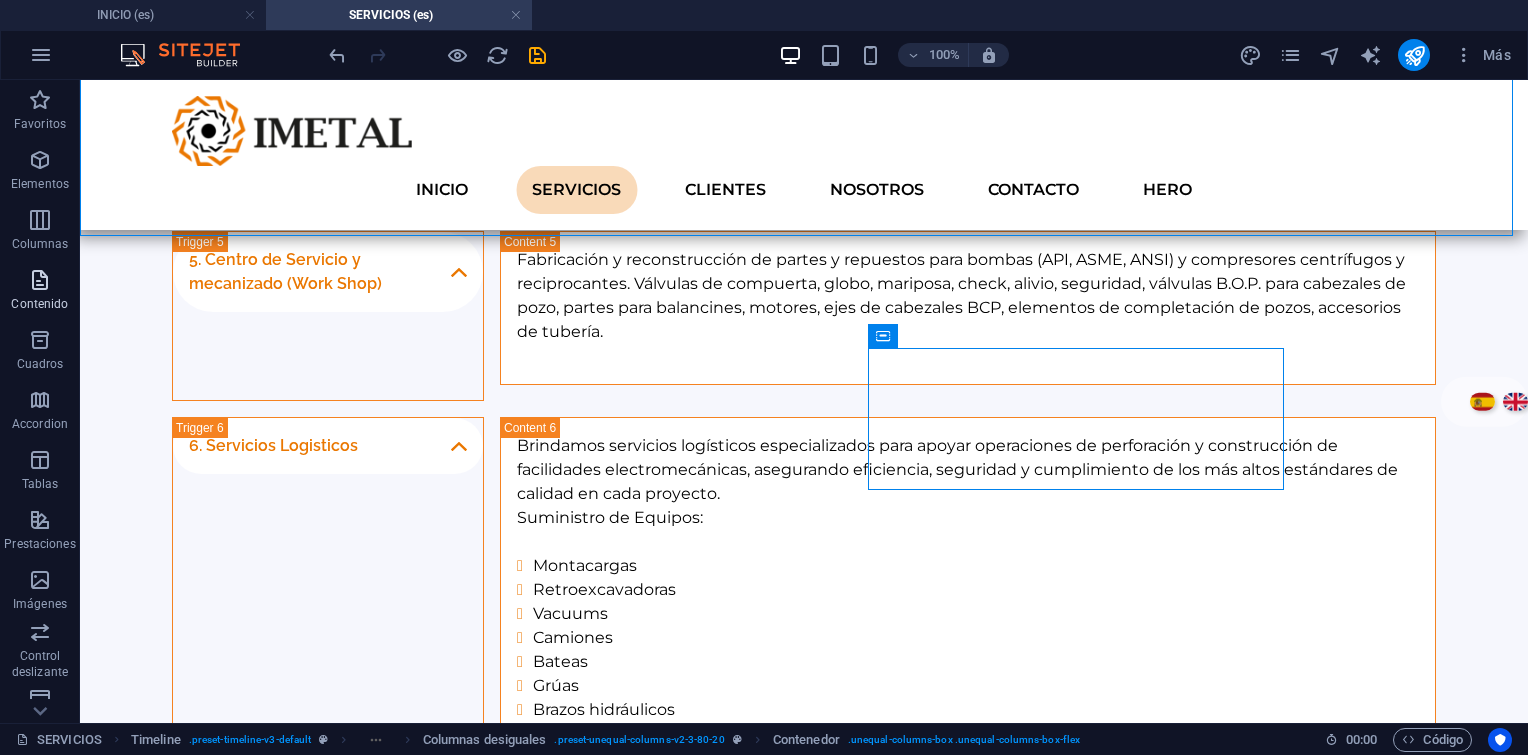 drag, startPoint x: 52, startPoint y: 285, endPoint x: 238, endPoint y: 326, distance: 190.46523 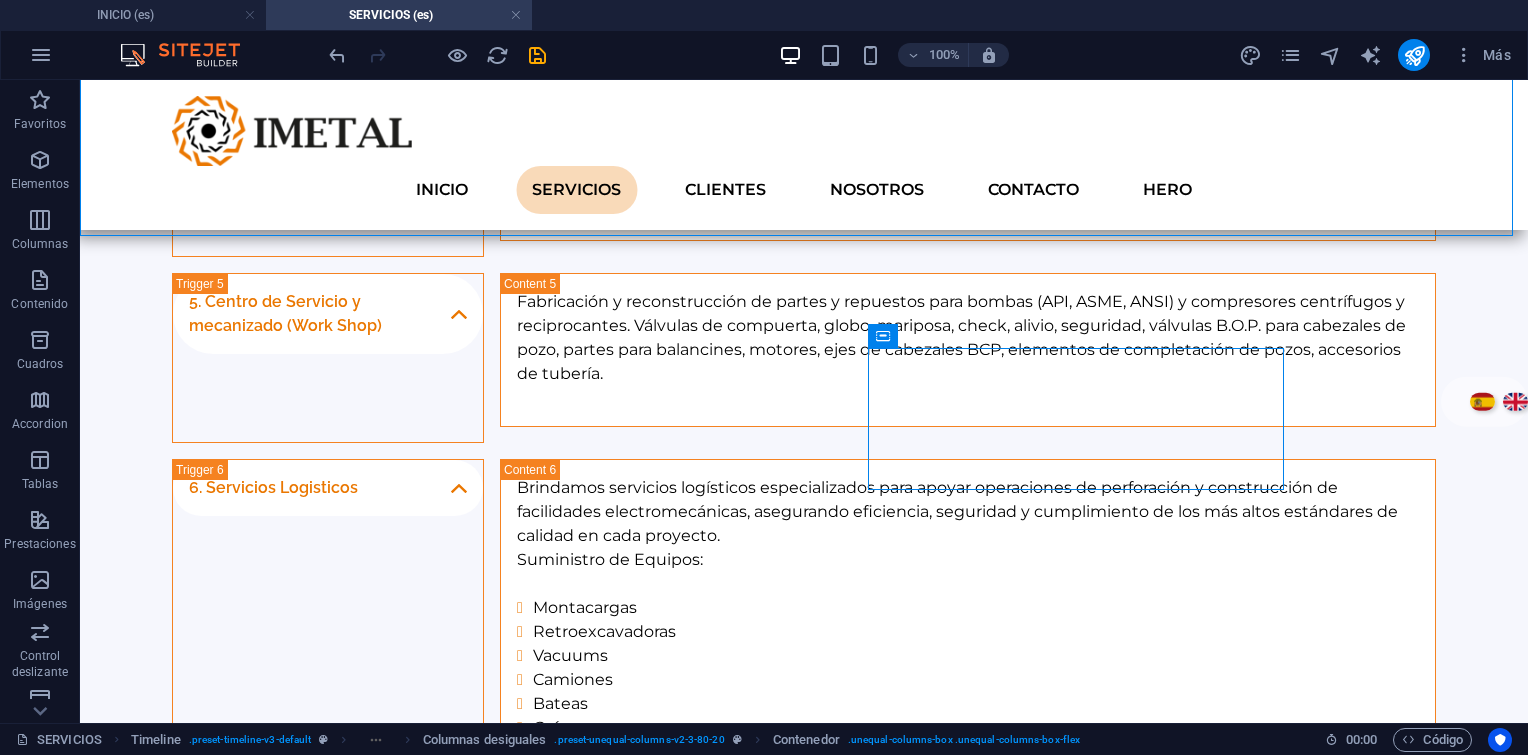 scroll, scrollTop: 2612, scrollLeft: 0, axis: vertical 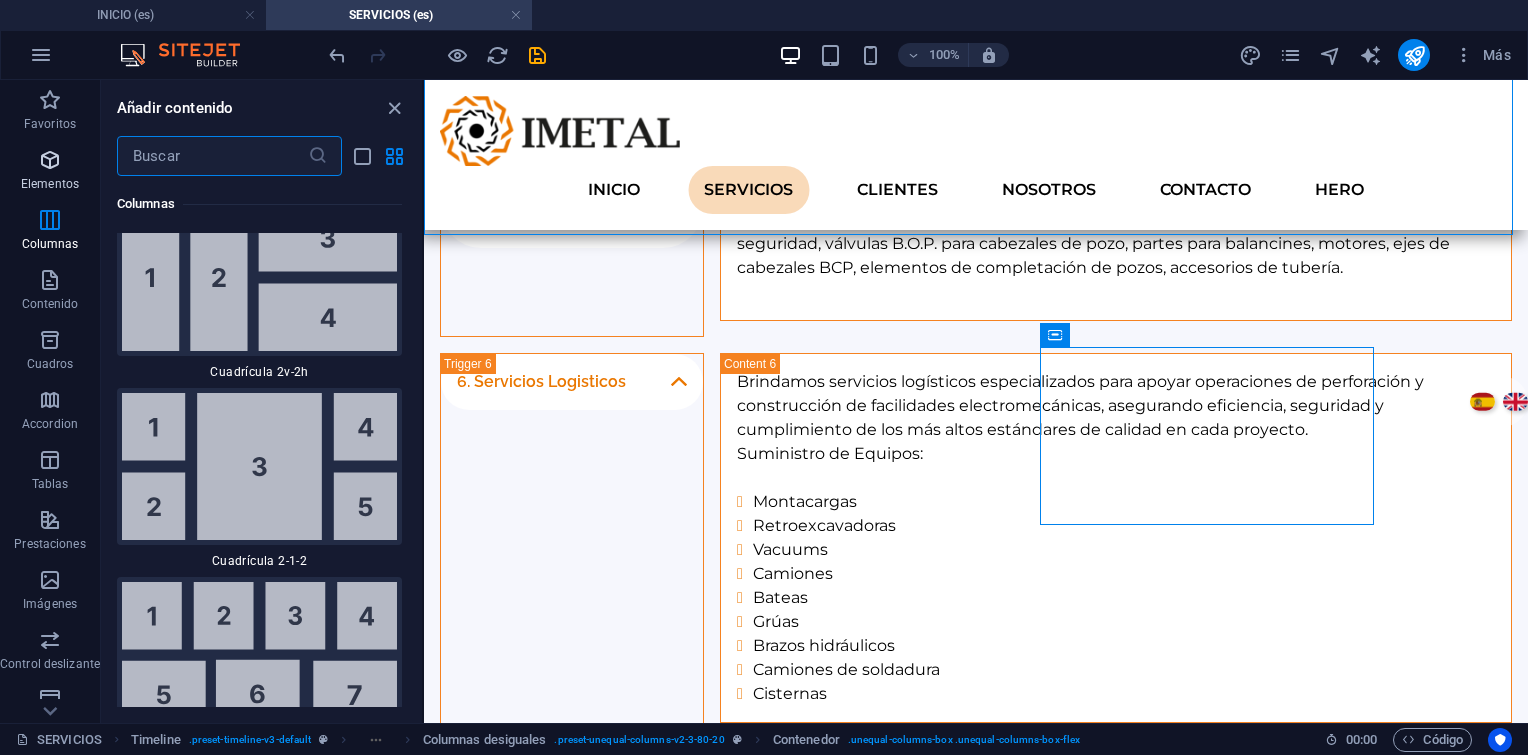 click on "Elementos" at bounding box center (50, 172) 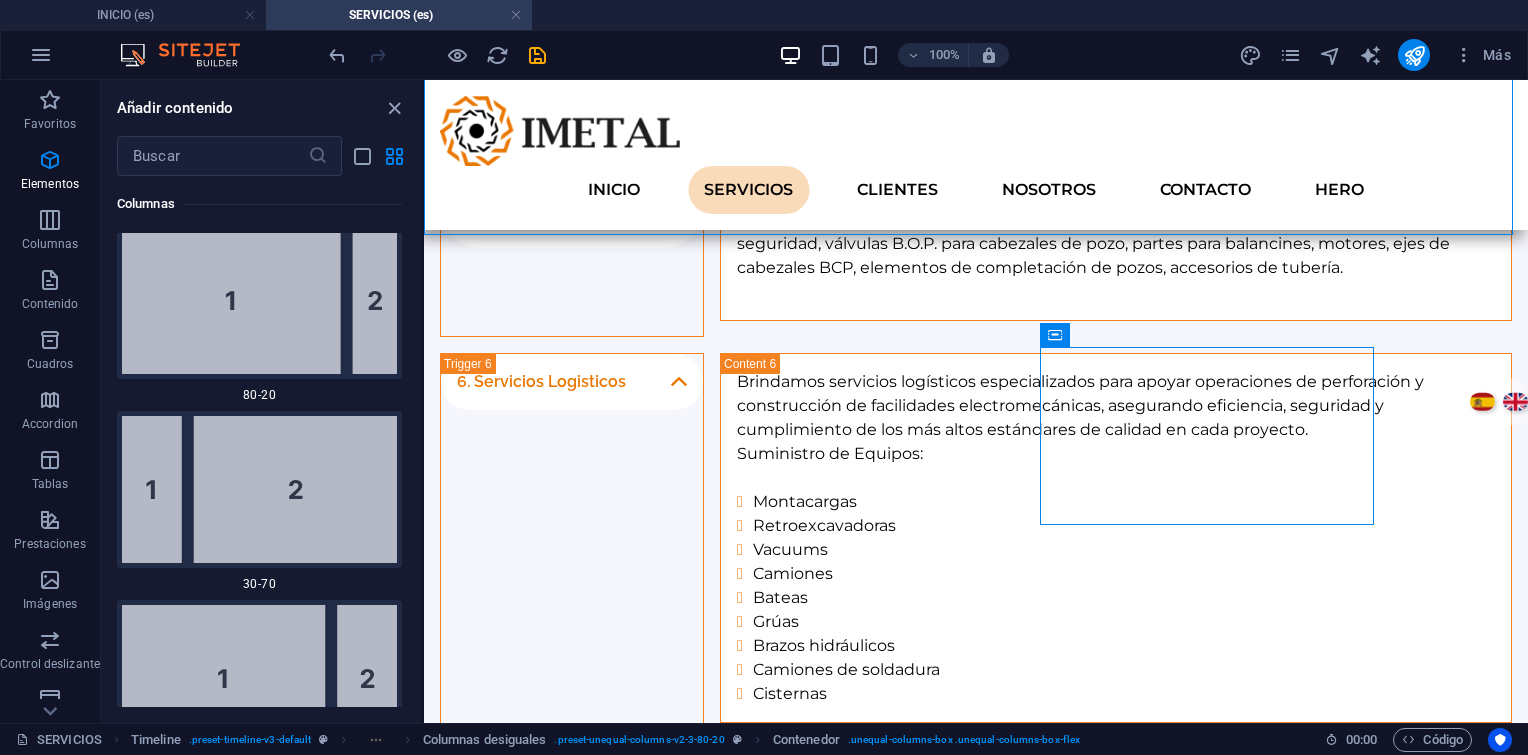 scroll, scrollTop: 377, scrollLeft: 0, axis: vertical 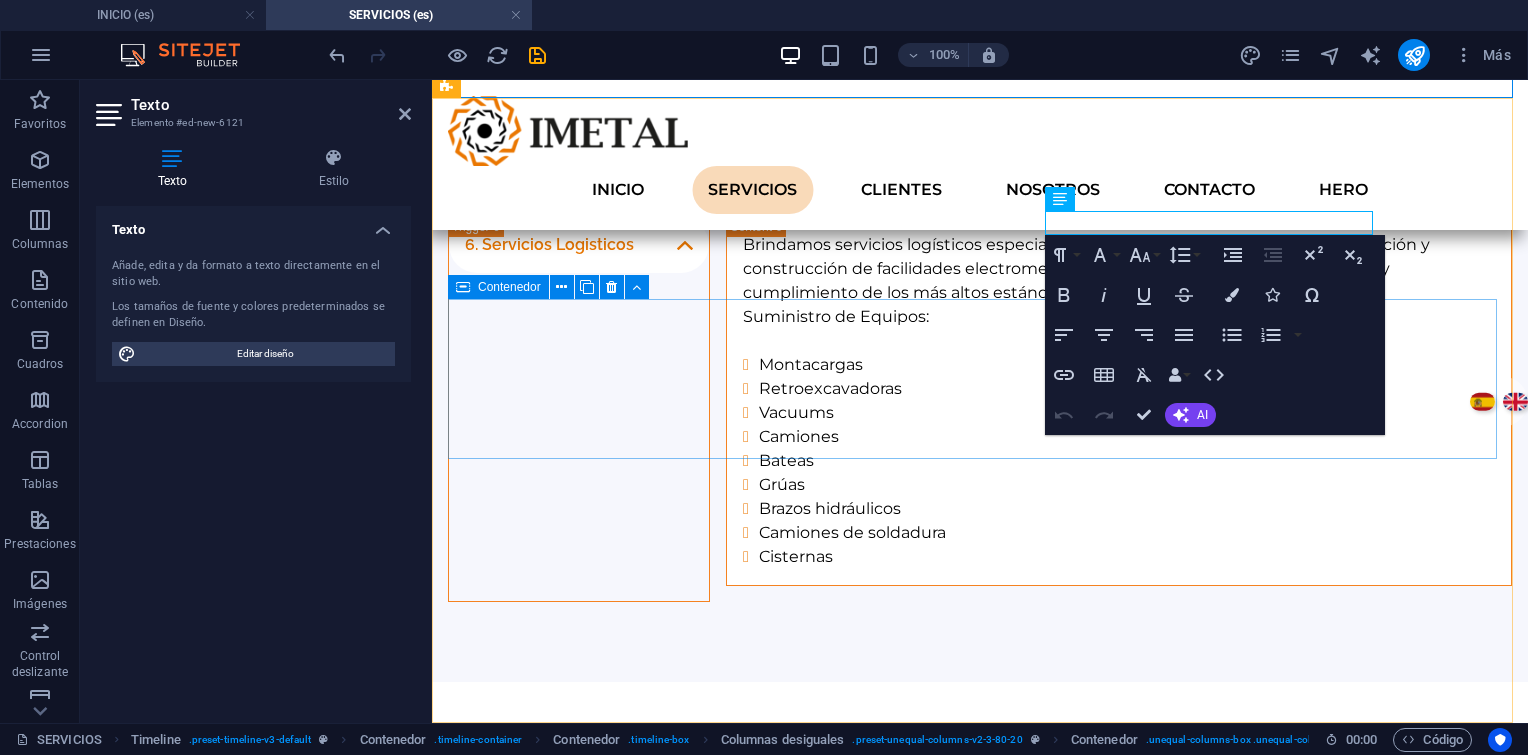 click on "01. March 2017 Lorem ipsum dolor sit amet, consectetuer adipiscing elit. Aenean commodo ligula eget dolor. Lorem ipsum dolor sit amet, consectetuer adipiscing elit leget dolor." at bounding box center (980, 1233) 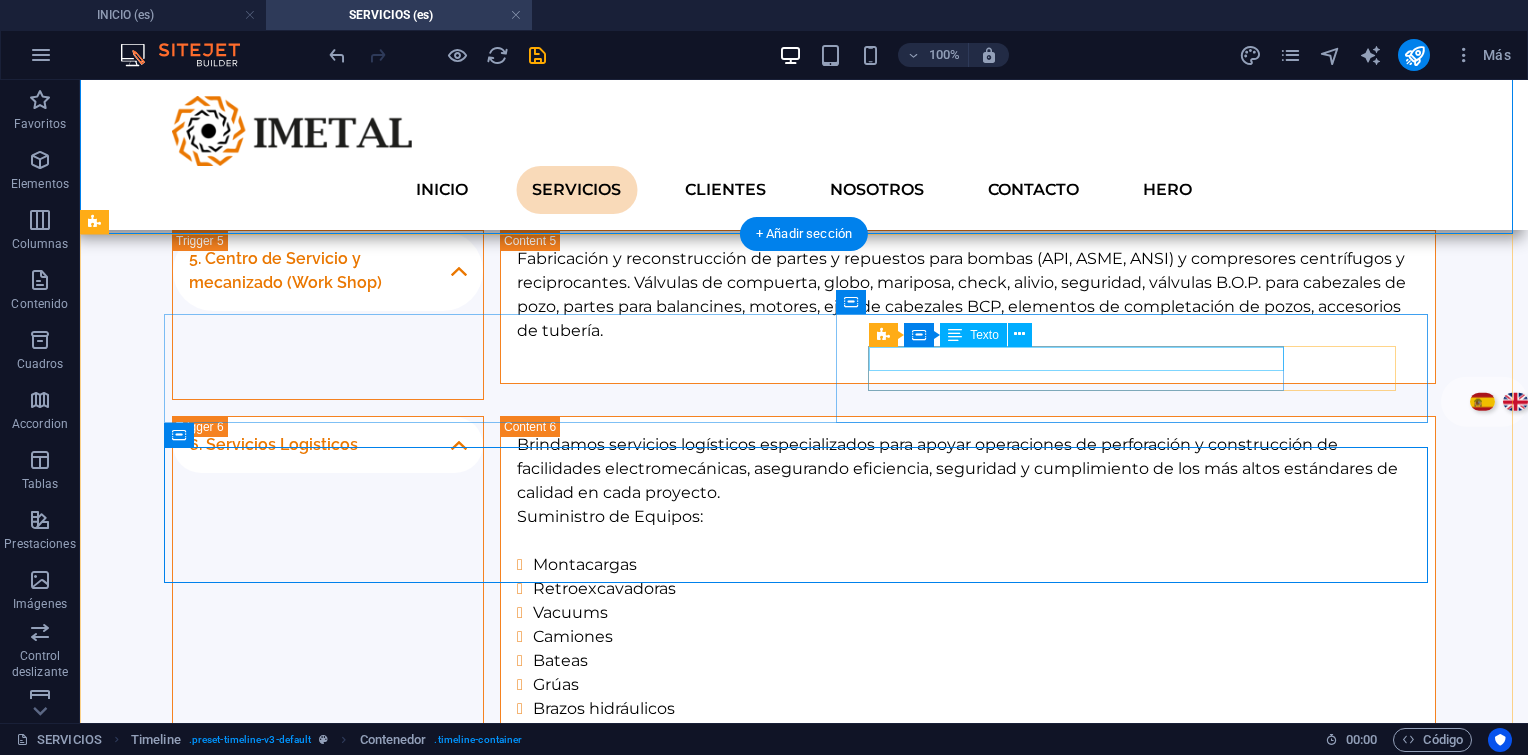 click on "Nuevo elemento de texto" at bounding box center [824, 1047] 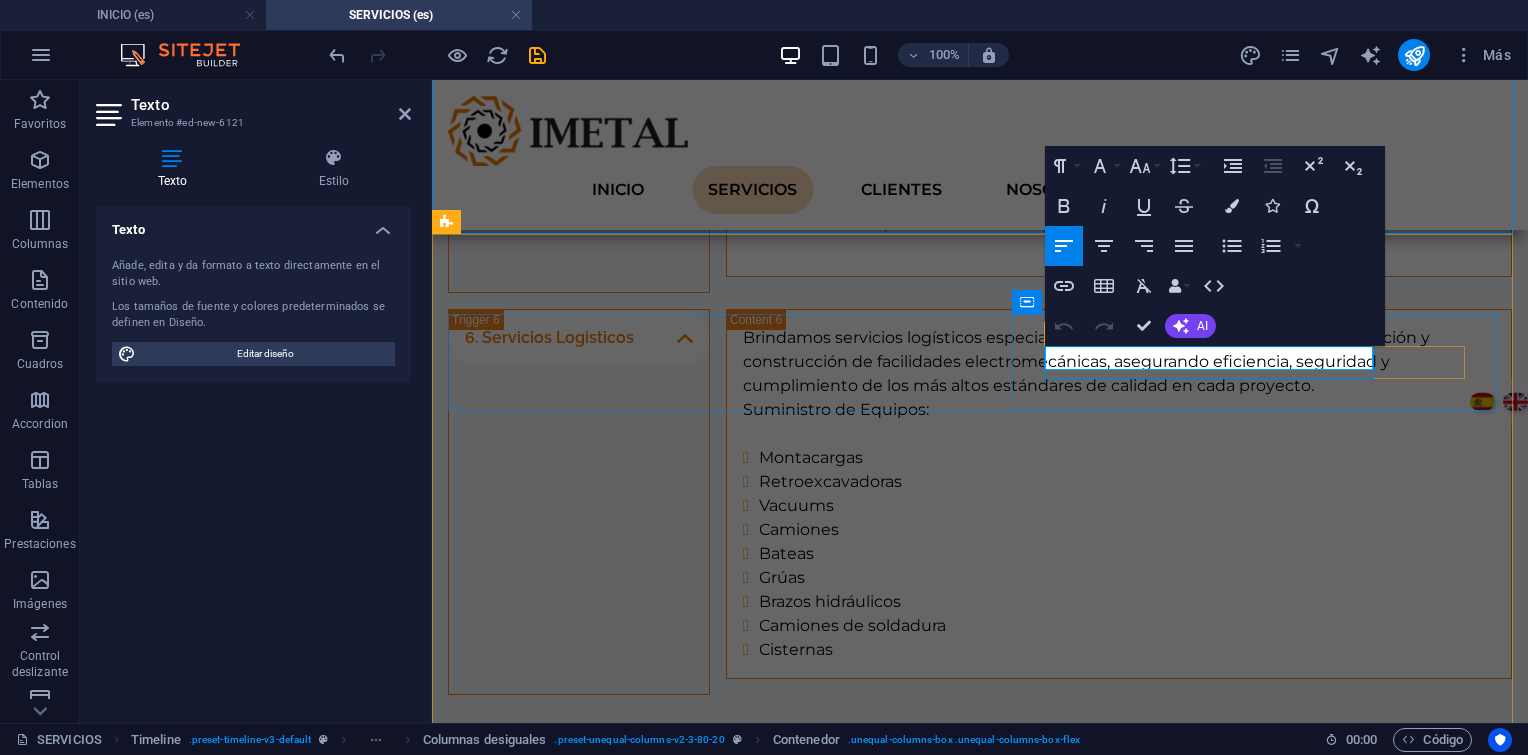 scroll, scrollTop: 2492, scrollLeft: 0, axis: vertical 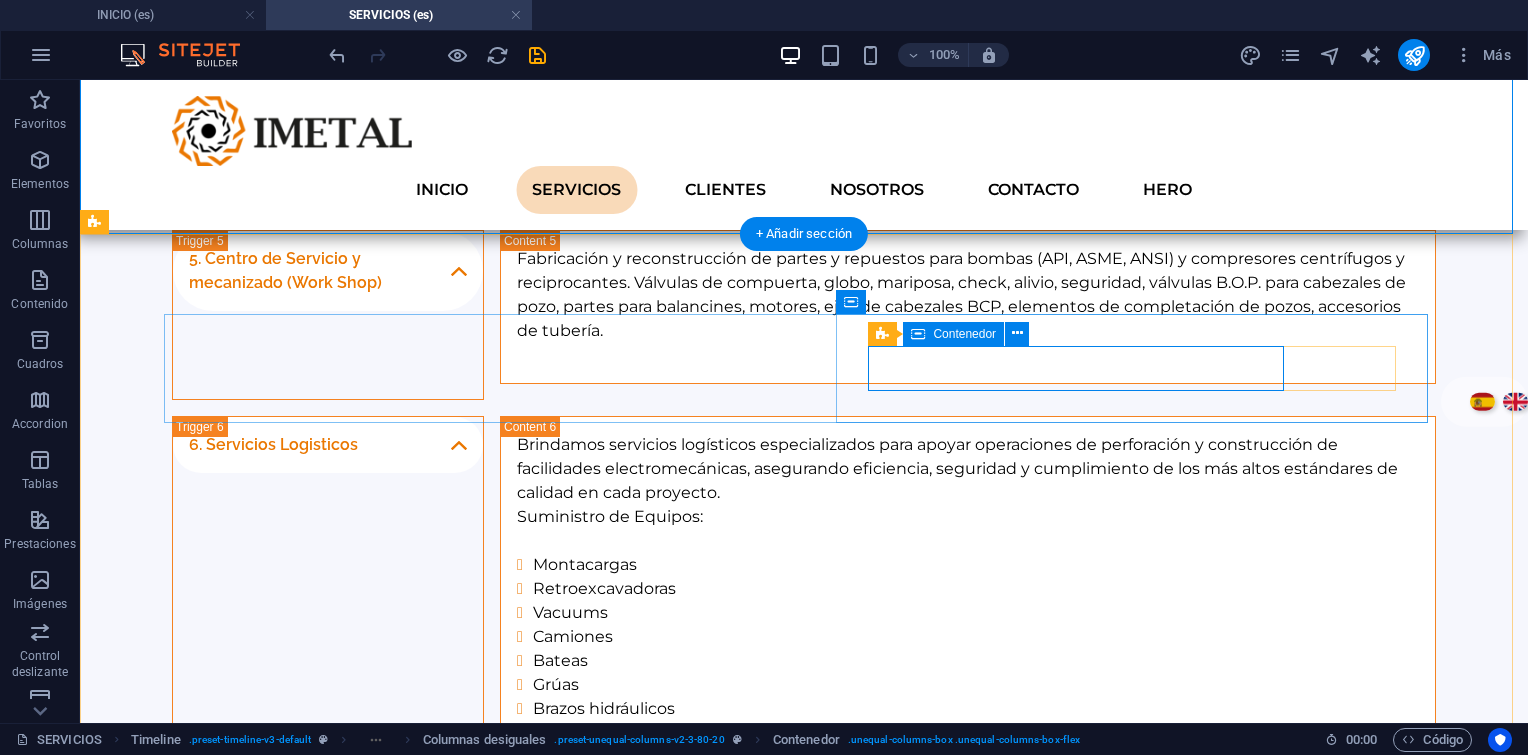 click on "Nuevo elemento de texto" at bounding box center [824, 1047] 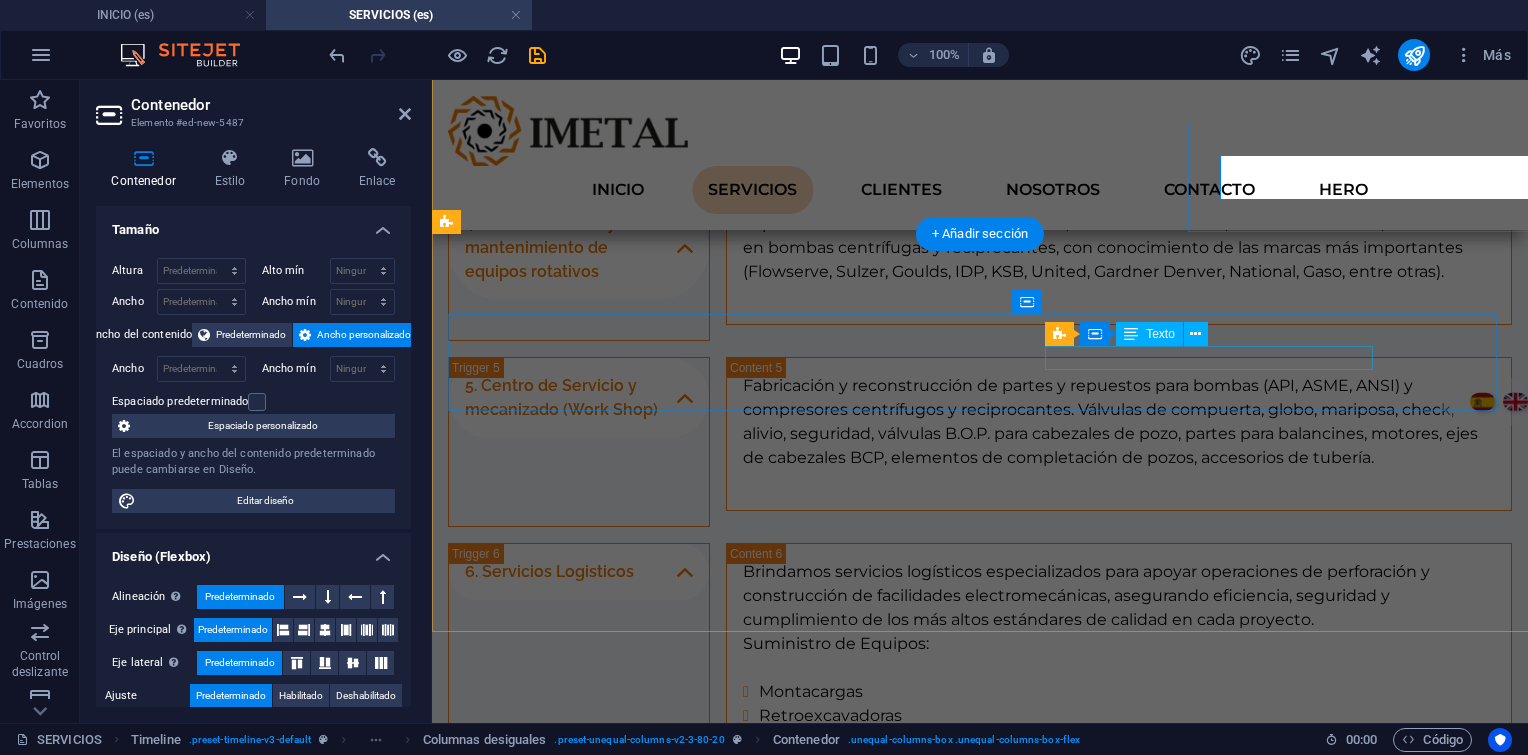 scroll, scrollTop: 2684, scrollLeft: 0, axis: vertical 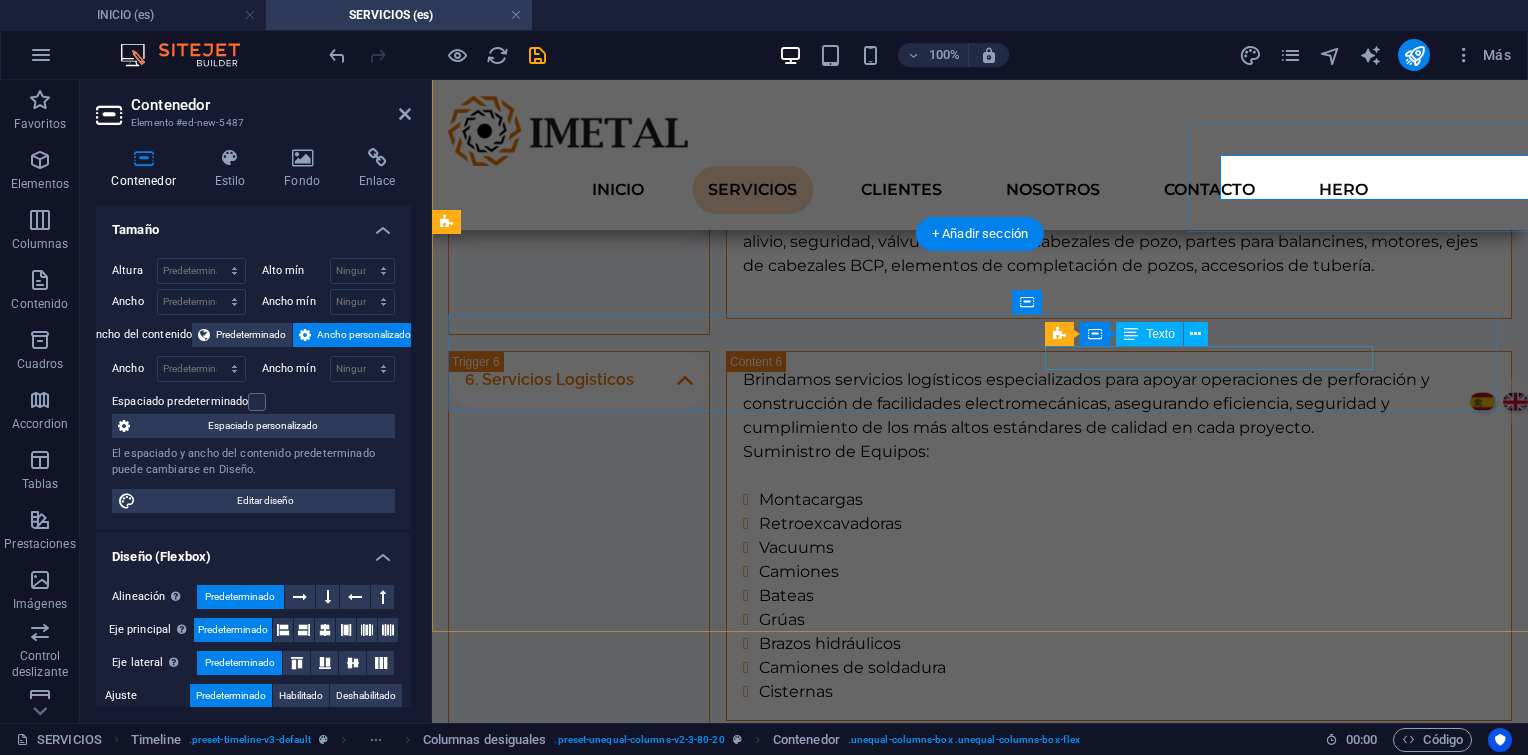 click on "Nuevo elemento de texto" at bounding box center [1000, 982] 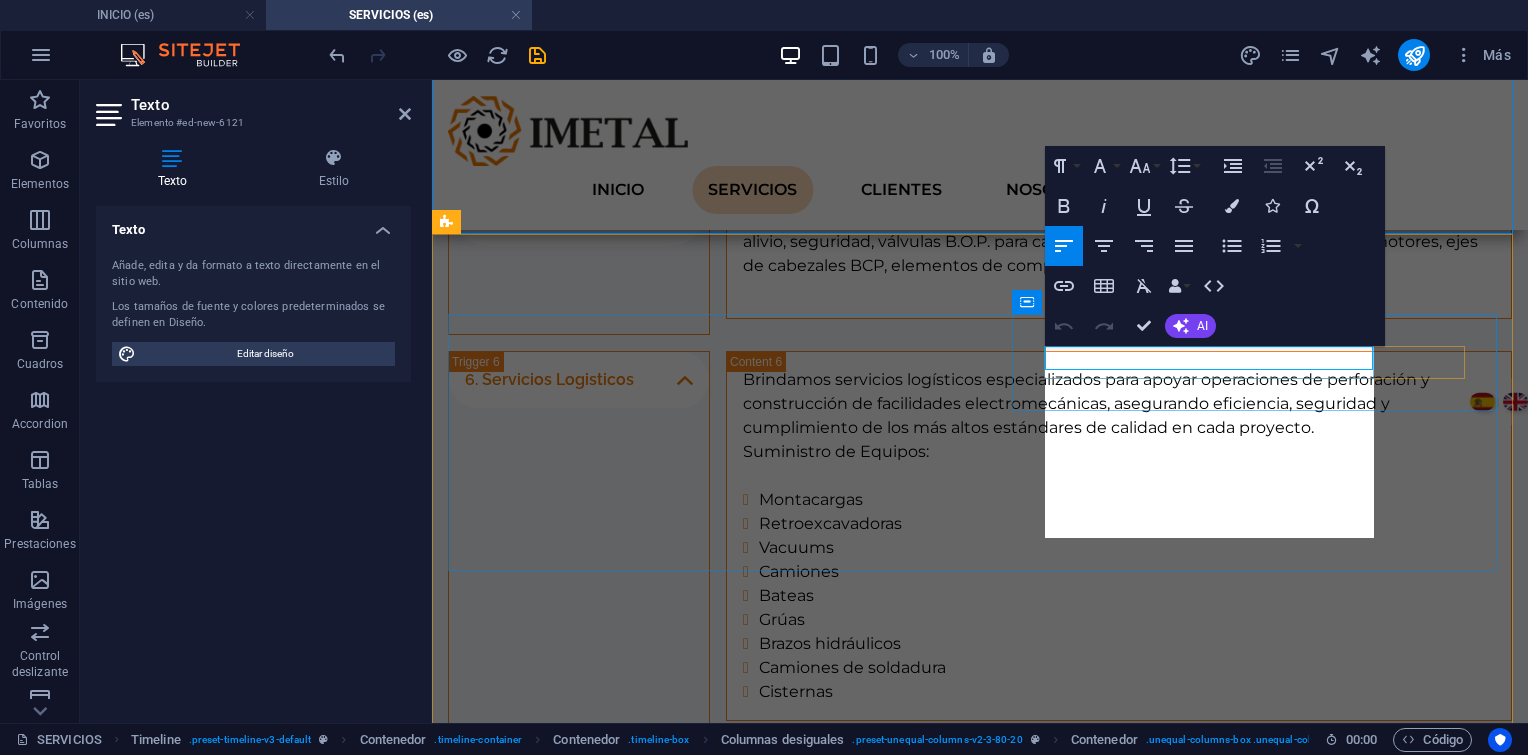 scroll, scrollTop: 2692, scrollLeft: 2, axis: both 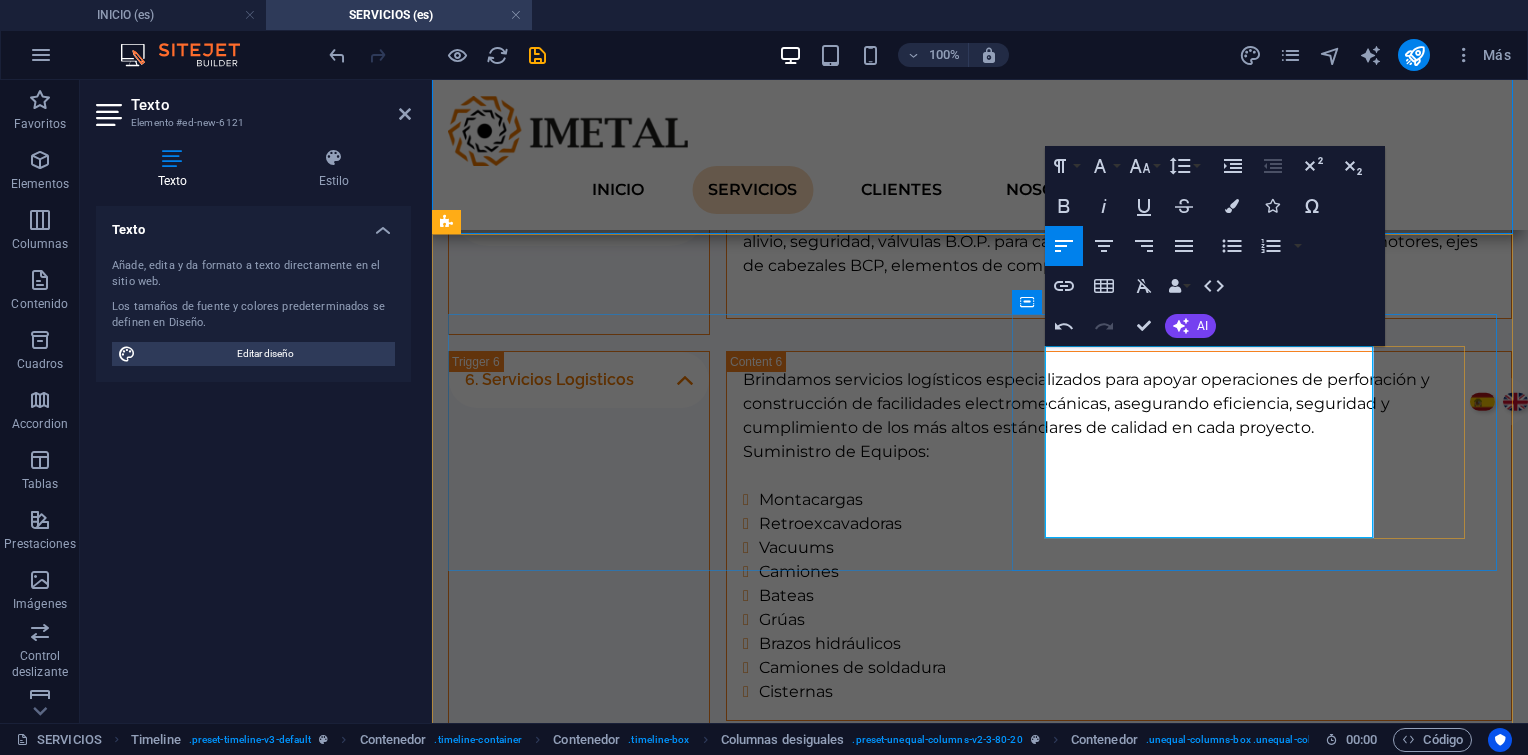 type 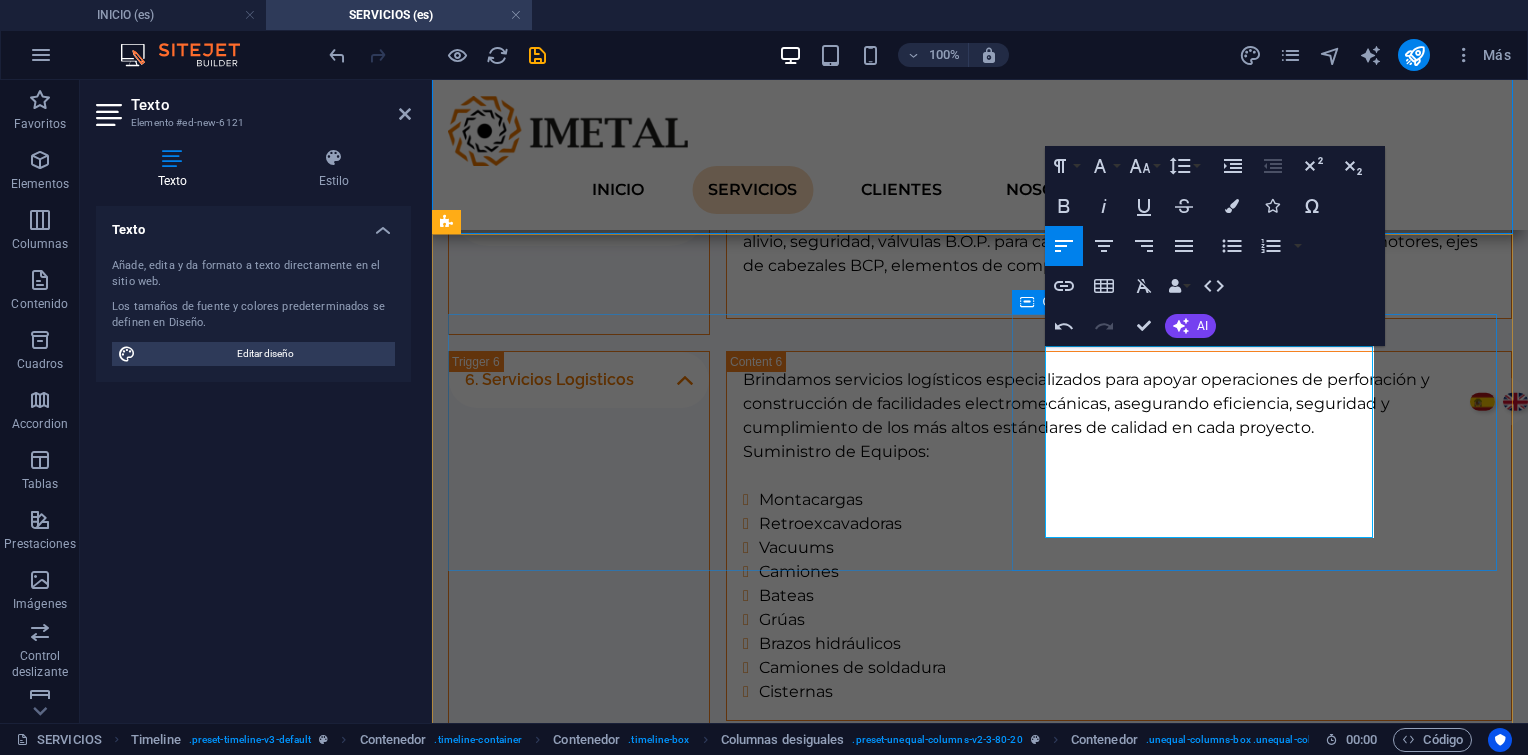 drag, startPoint x: 1170, startPoint y: 524, endPoint x: 1032, endPoint y: 348, distance: 223.65152 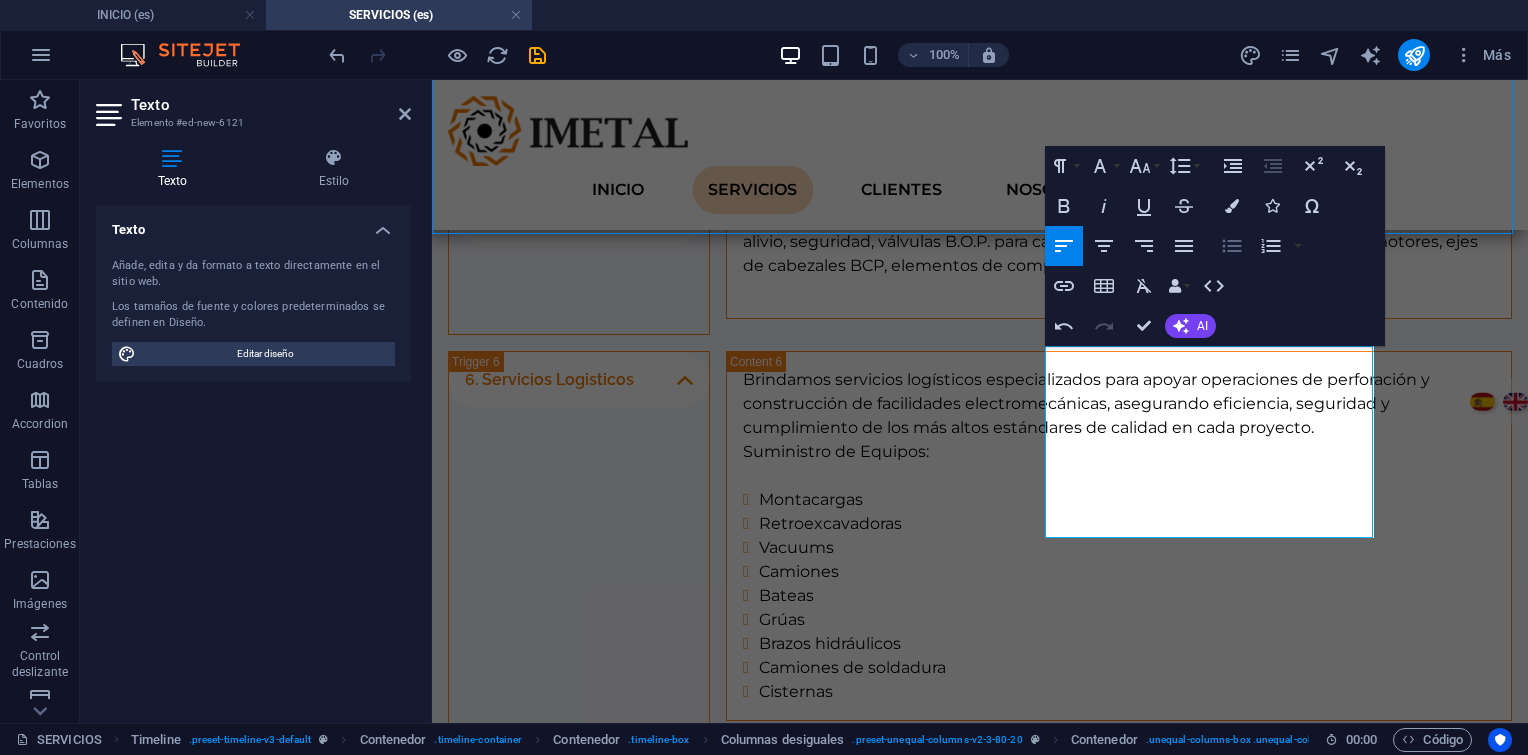 click 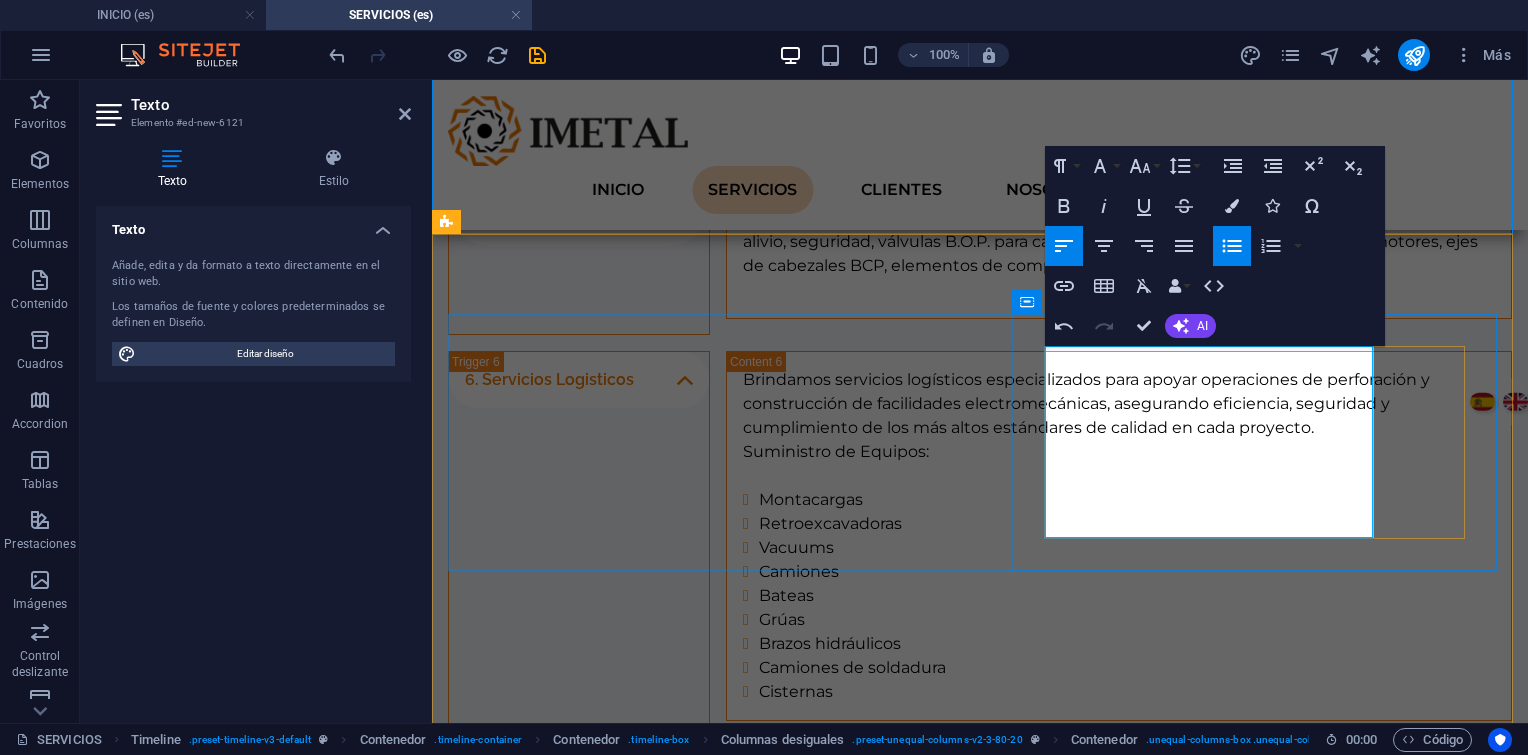 click on "Confiabilidad" at bounding box center [1008, 1078] 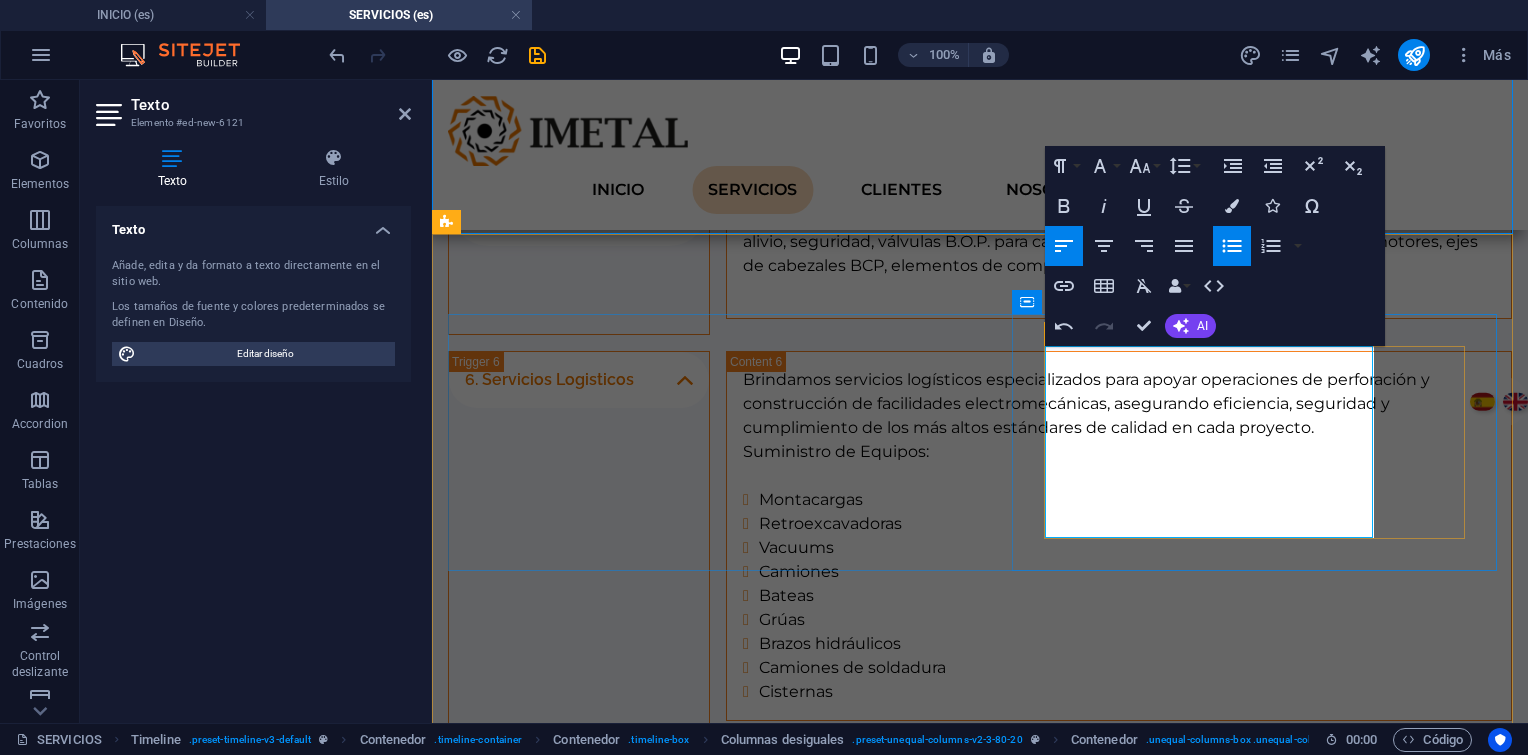 drag, startPoint x: 1387, startPoint y: 422, endPoint x: 1739, endPoint y: 440, distance: 352.45993 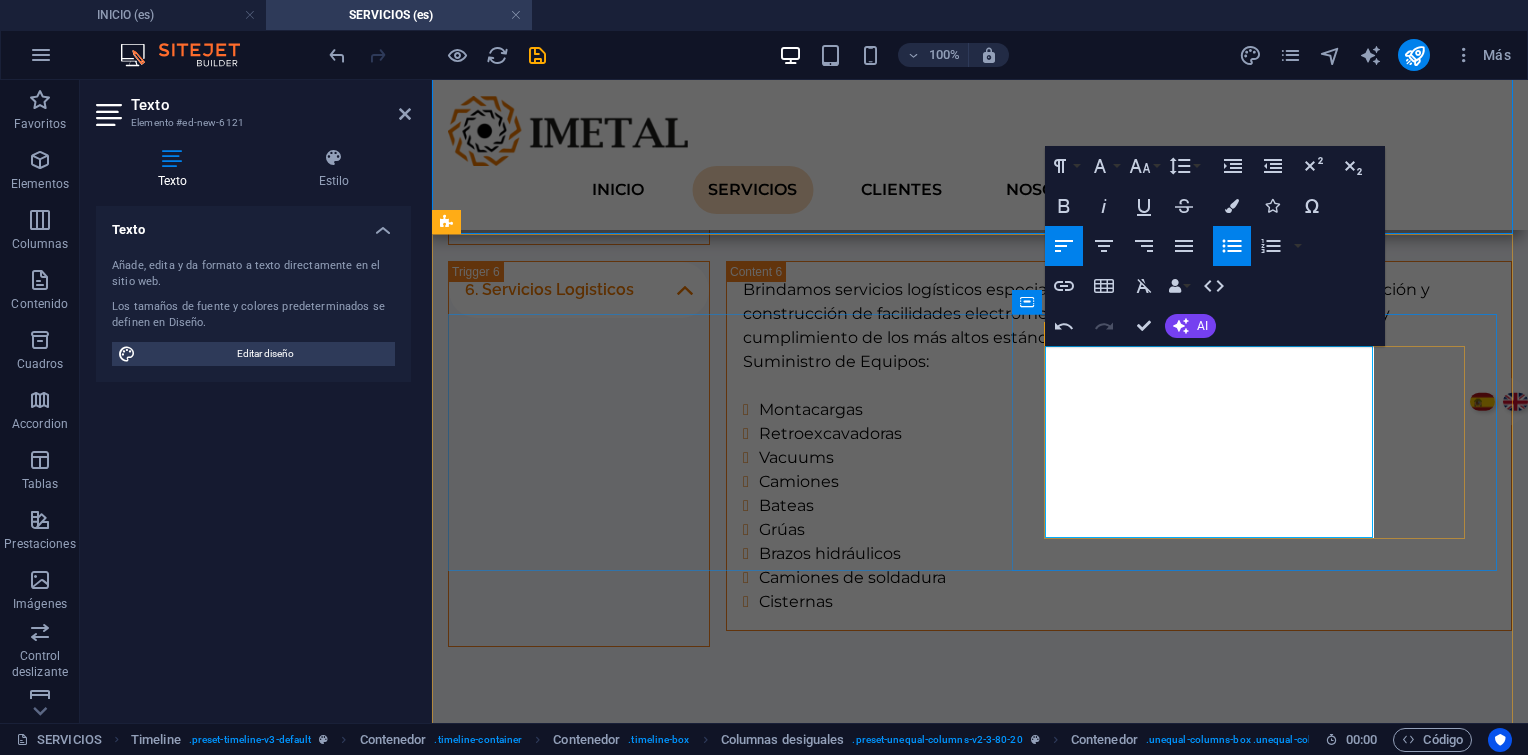 scroll, scrollTop: 2492, scrollLeft: 0, axis: vertical 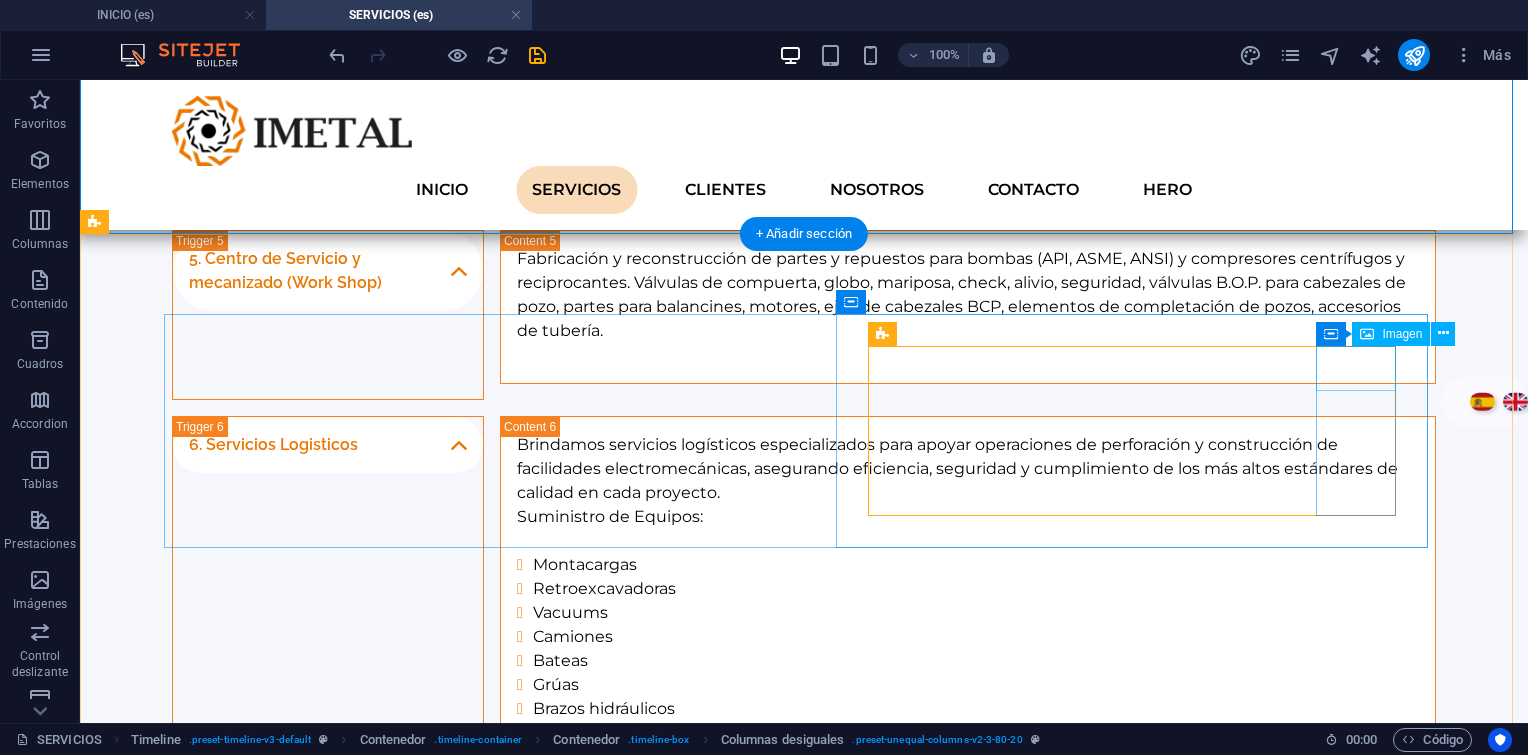 click at bounding box center (824, 1308) 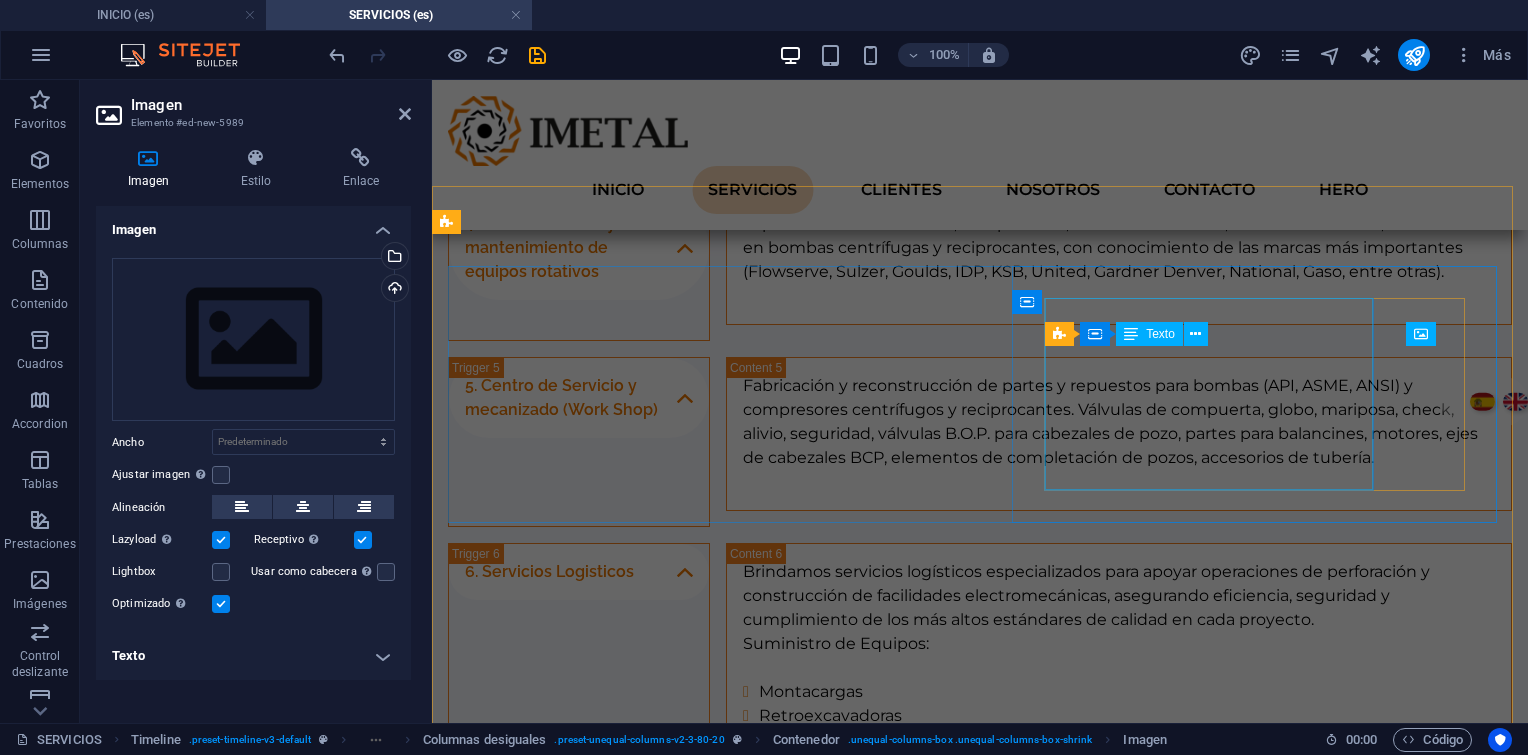 scroll, scrollTop: 2684, scrollLeft: 0, axis: vertical 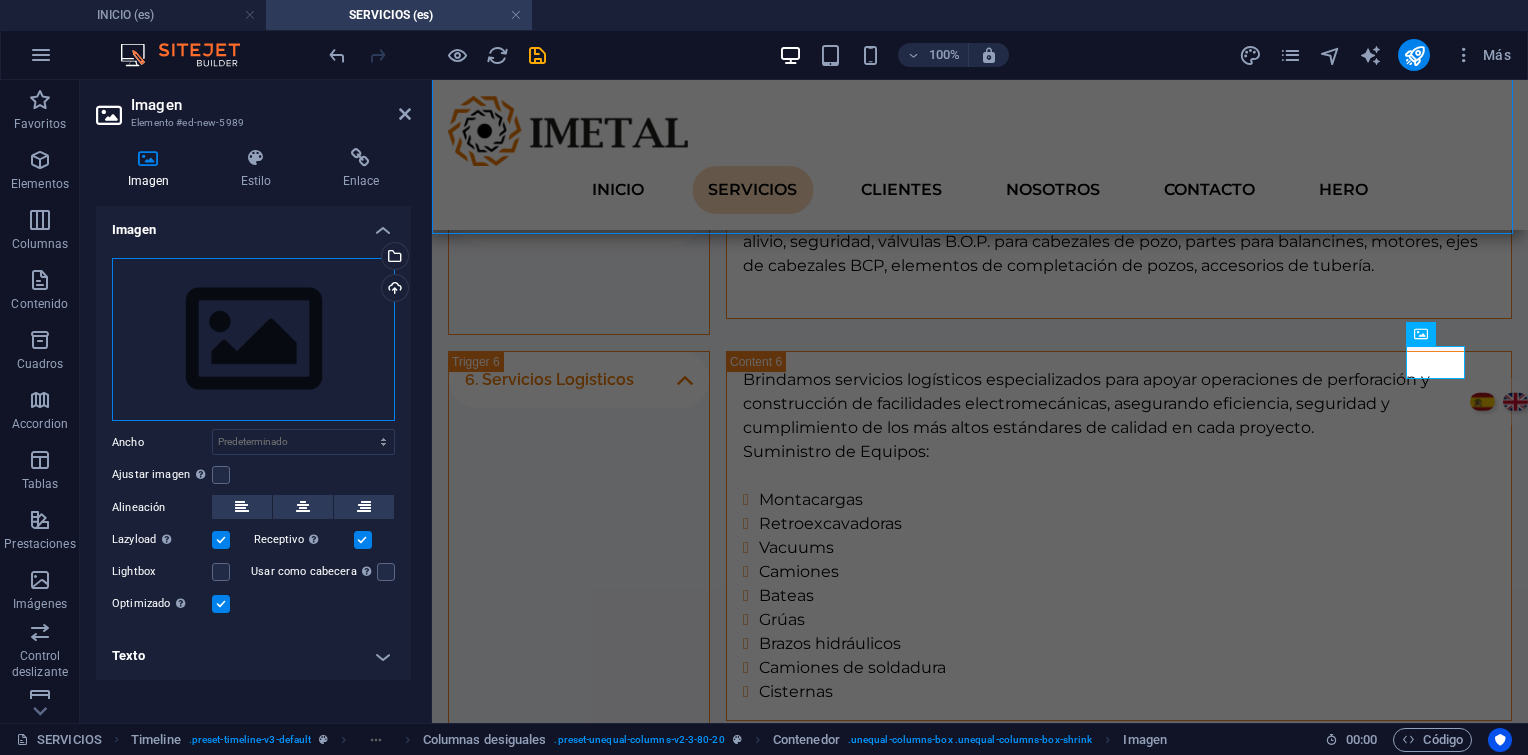 click on "Arrastra archivos aquí, haz clic para escoger archivos o  selecciona archivos de Archivos o de nuestra galería gratuita de fotos y vídeos" at bounding box center (253, 340) 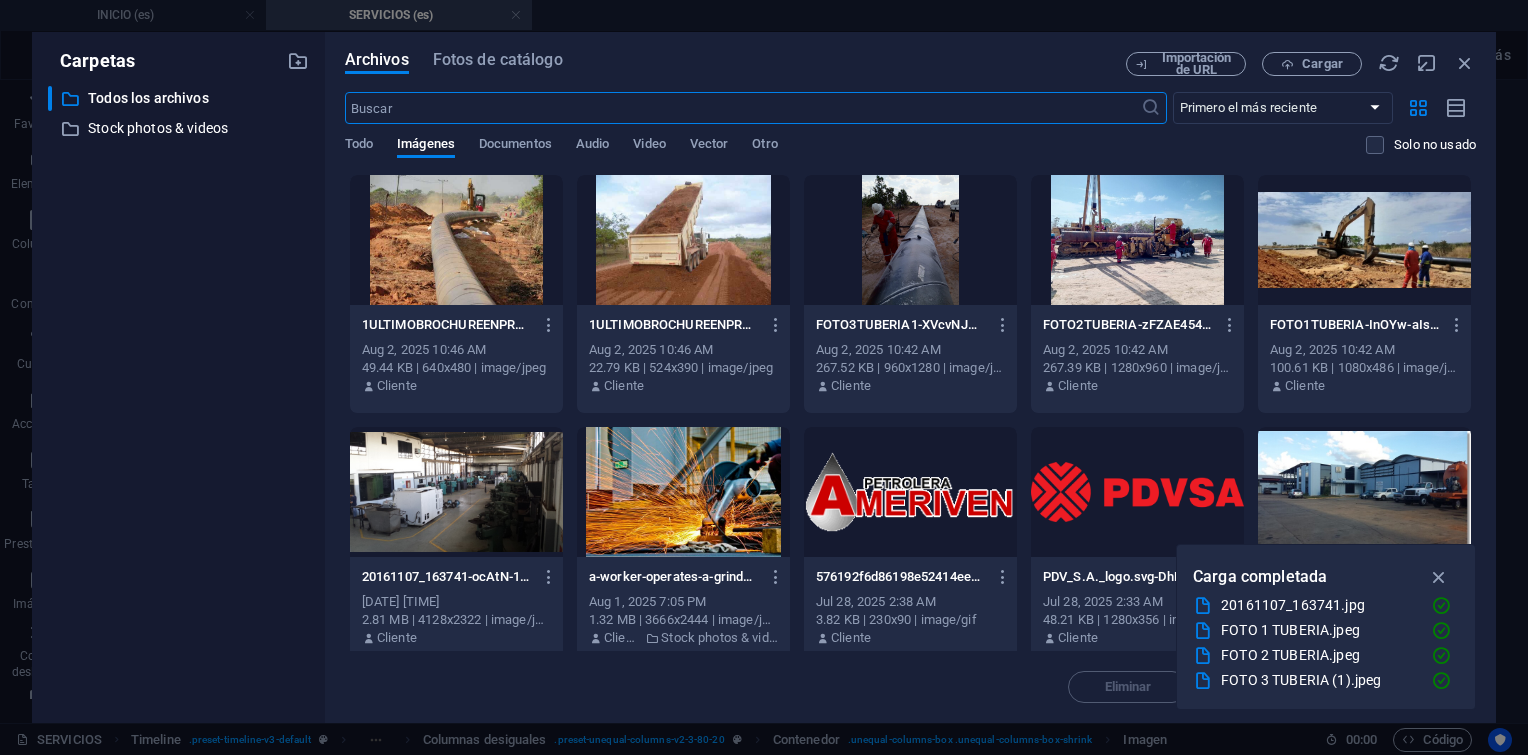 scroll, scrollTop: 3497, scrollLeft: 0, axis: vertical 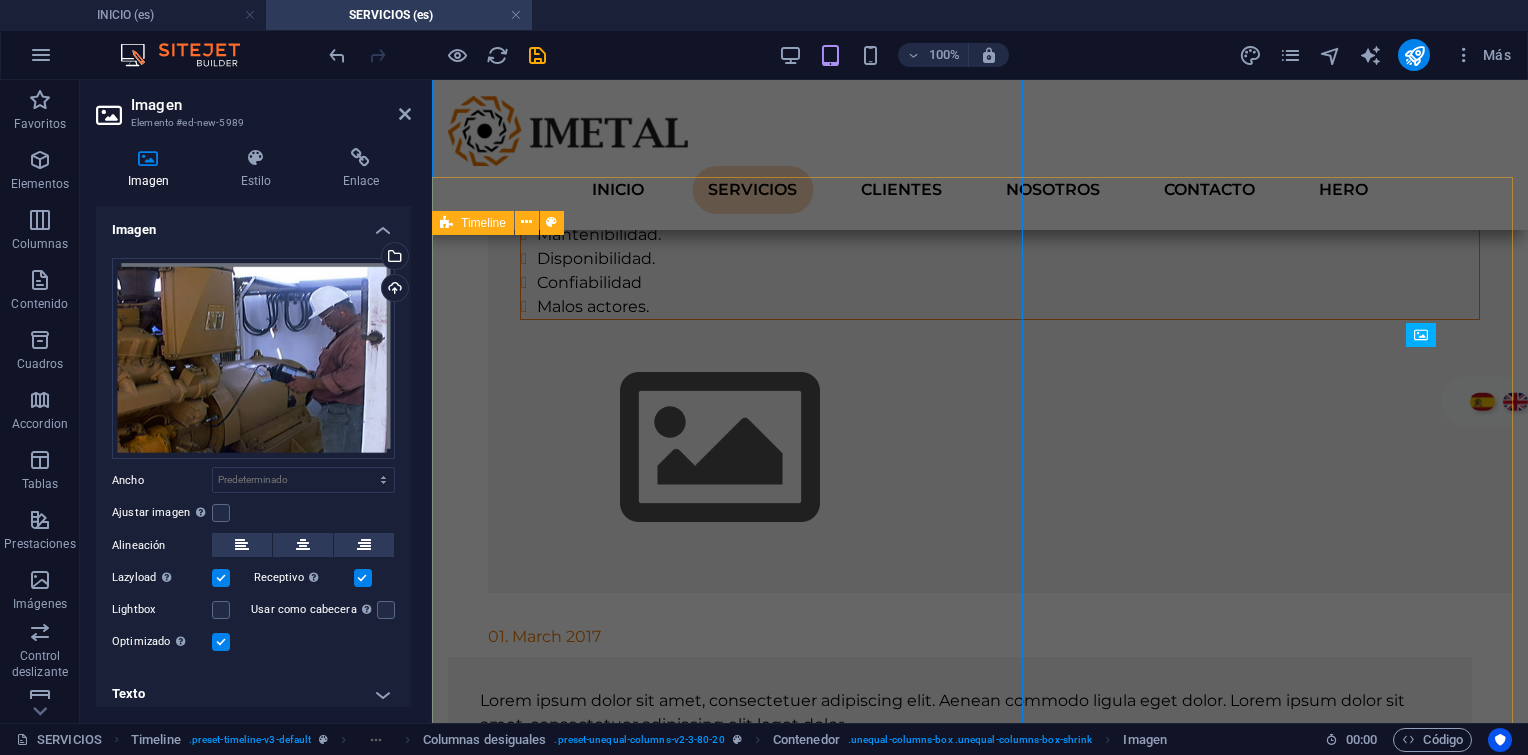click on "01. January 2017 Tiempos operativos. Revisión de especificaciones Técnicas de los equipos, planos, manual de fabricante. Mantenibilidad. Disponibilidad. Confiabilidad Malos actores. 01. March 2017 Lorem ipsum dolor sit amet, consectetuer adipiscing elit. Aenean commodo ligula eget dolor. Lorem ipsum dolor sit amet, consectetuer adipiscing elit leget dolor. 01. March 2017 Lorem ipsum dolor sit amet, consectetuer adipiscing elit. Aenean commodo ligula eget dolor. Lorem ipsum dolor sit amet, consectetuer adipiscing elit leget dolor." at bounding box center [980, 523] 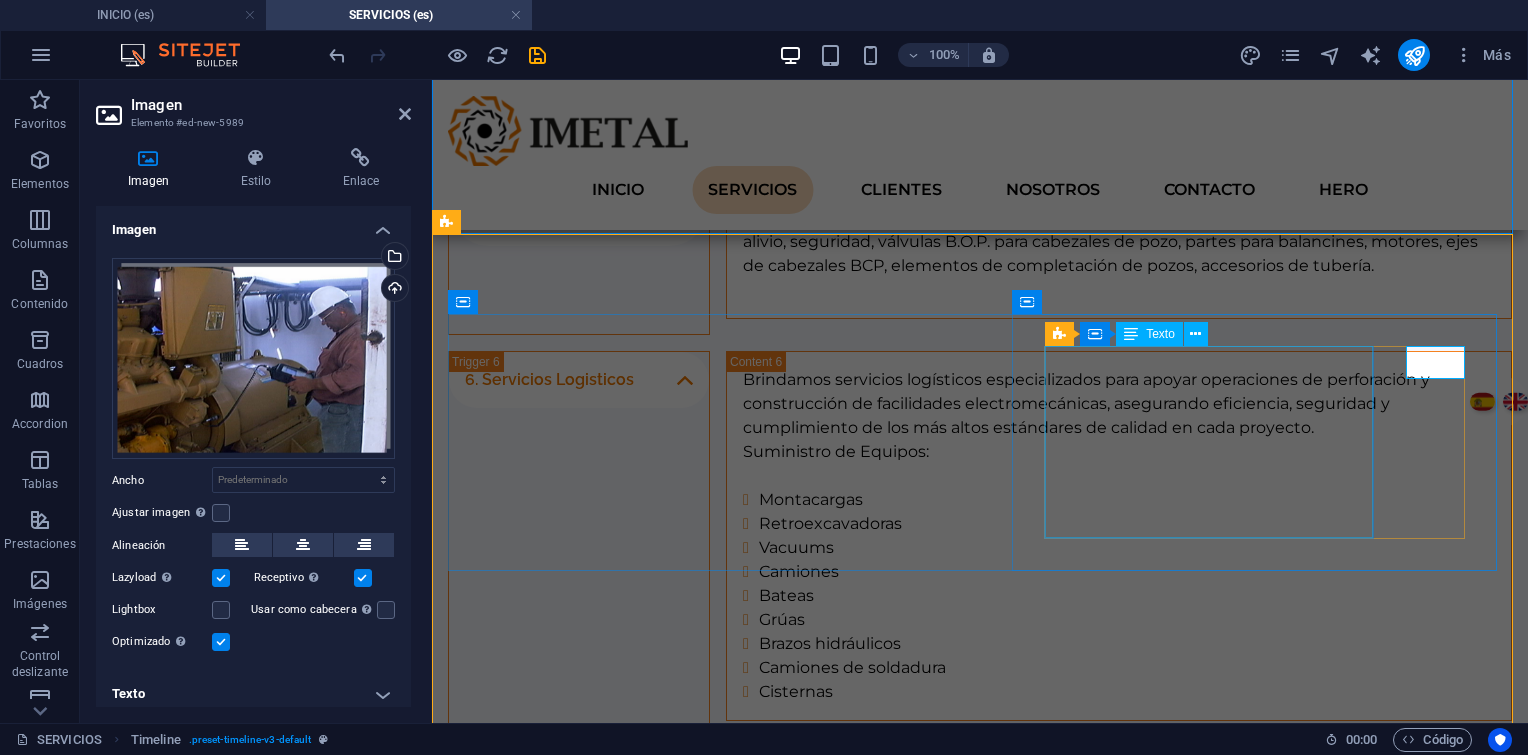 scroll, scrollTop: 2492, scrollLeft: 0, axis: vertical 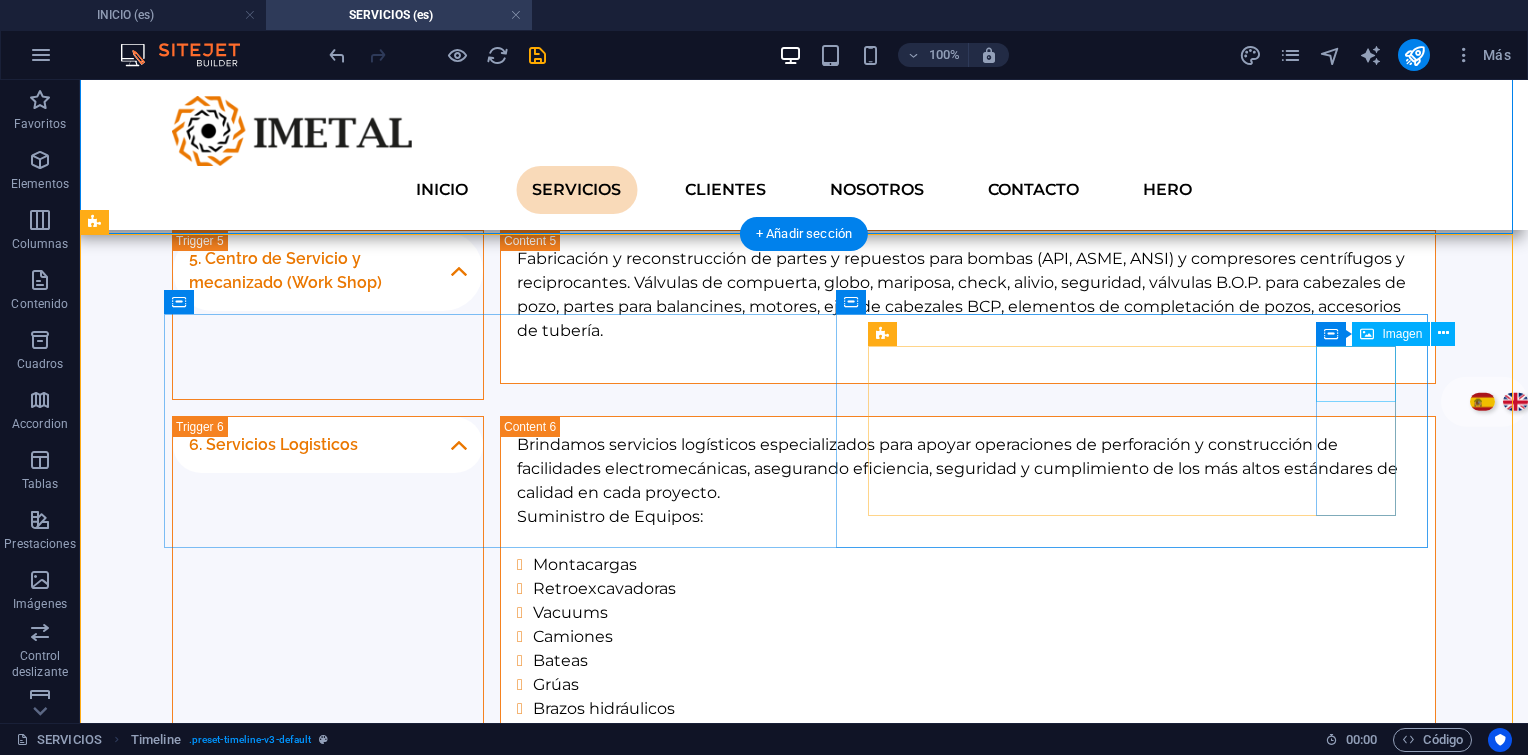 click at bounding box center [824, 1397] 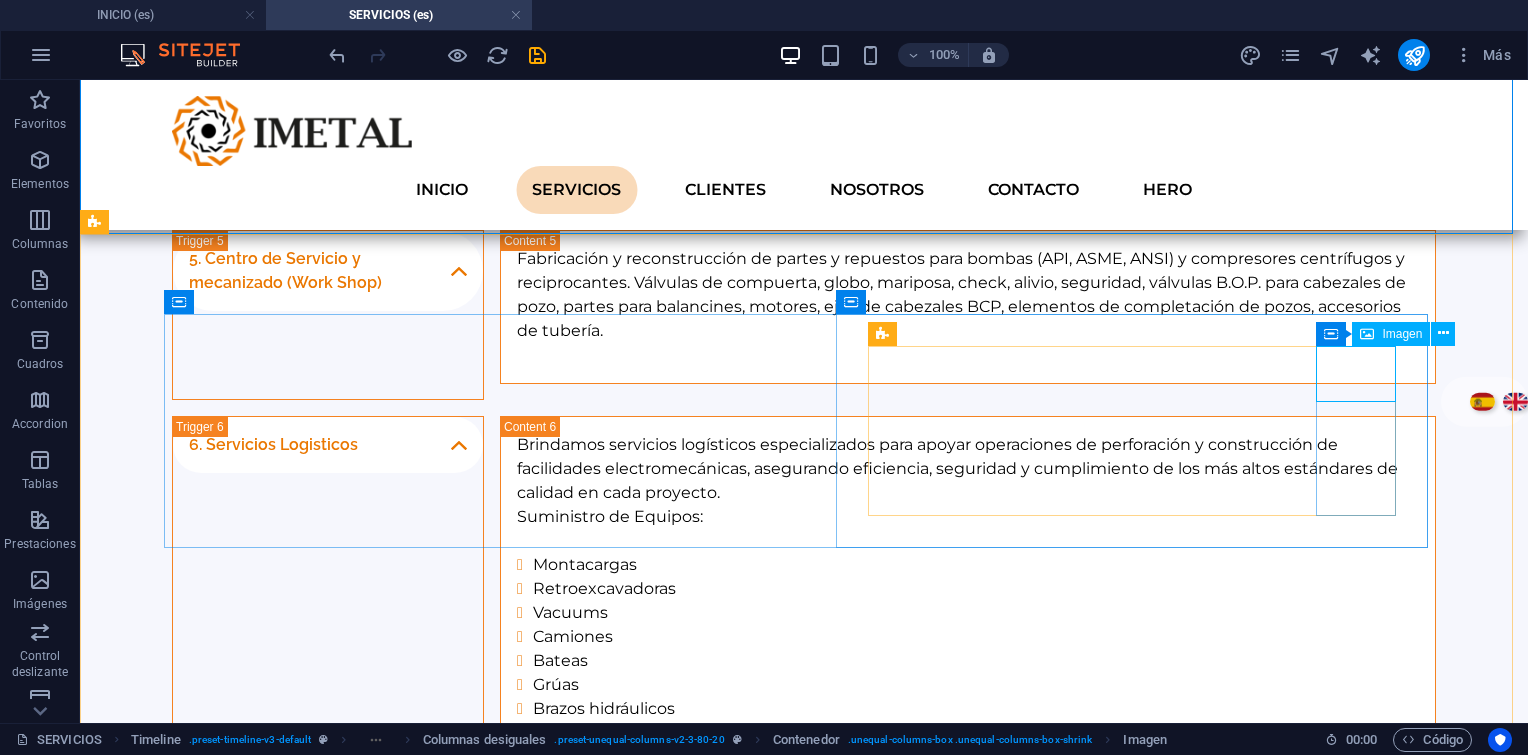 click on "Imagen" at bounding box center (1391, 334) 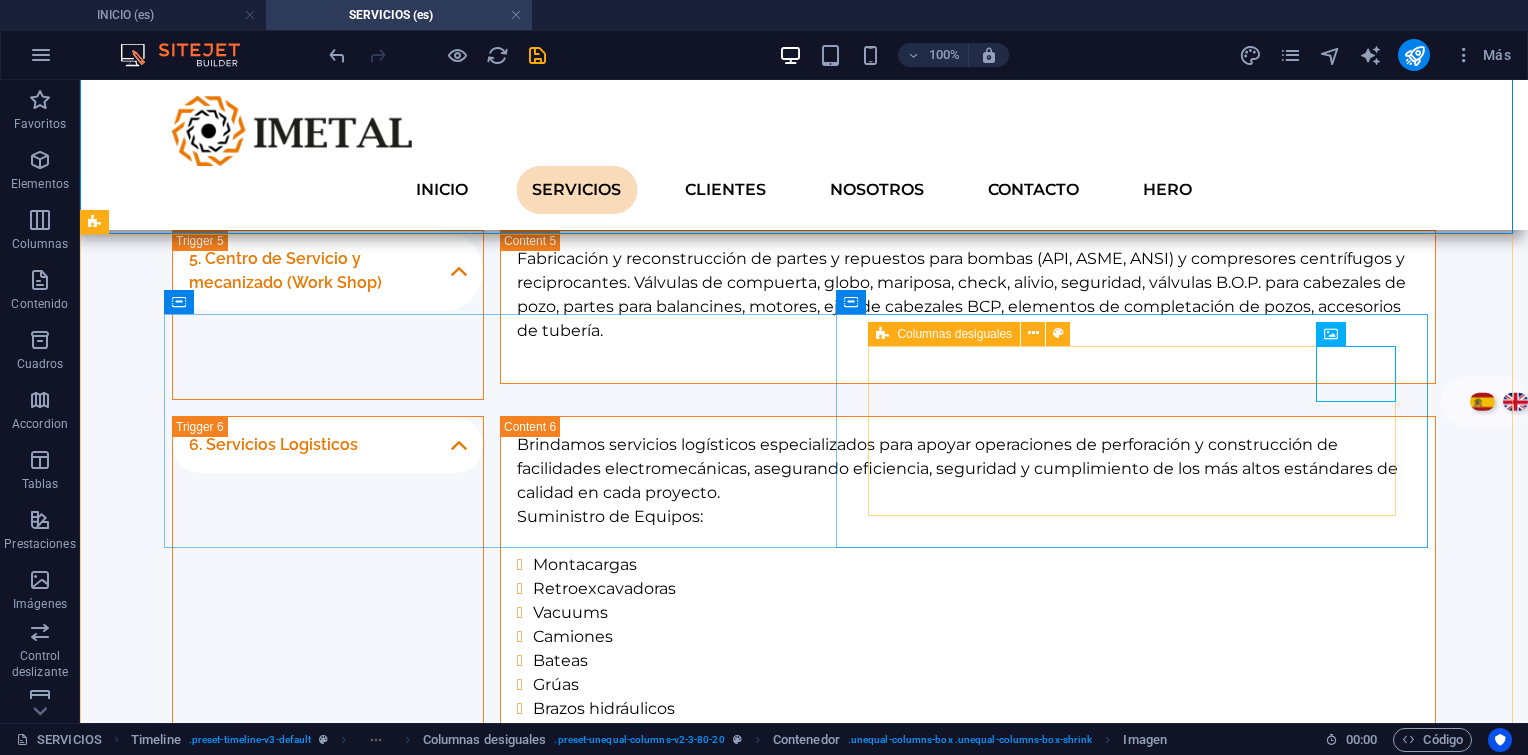 click on "Columnas desiguales" at bounding box center (944, 334) 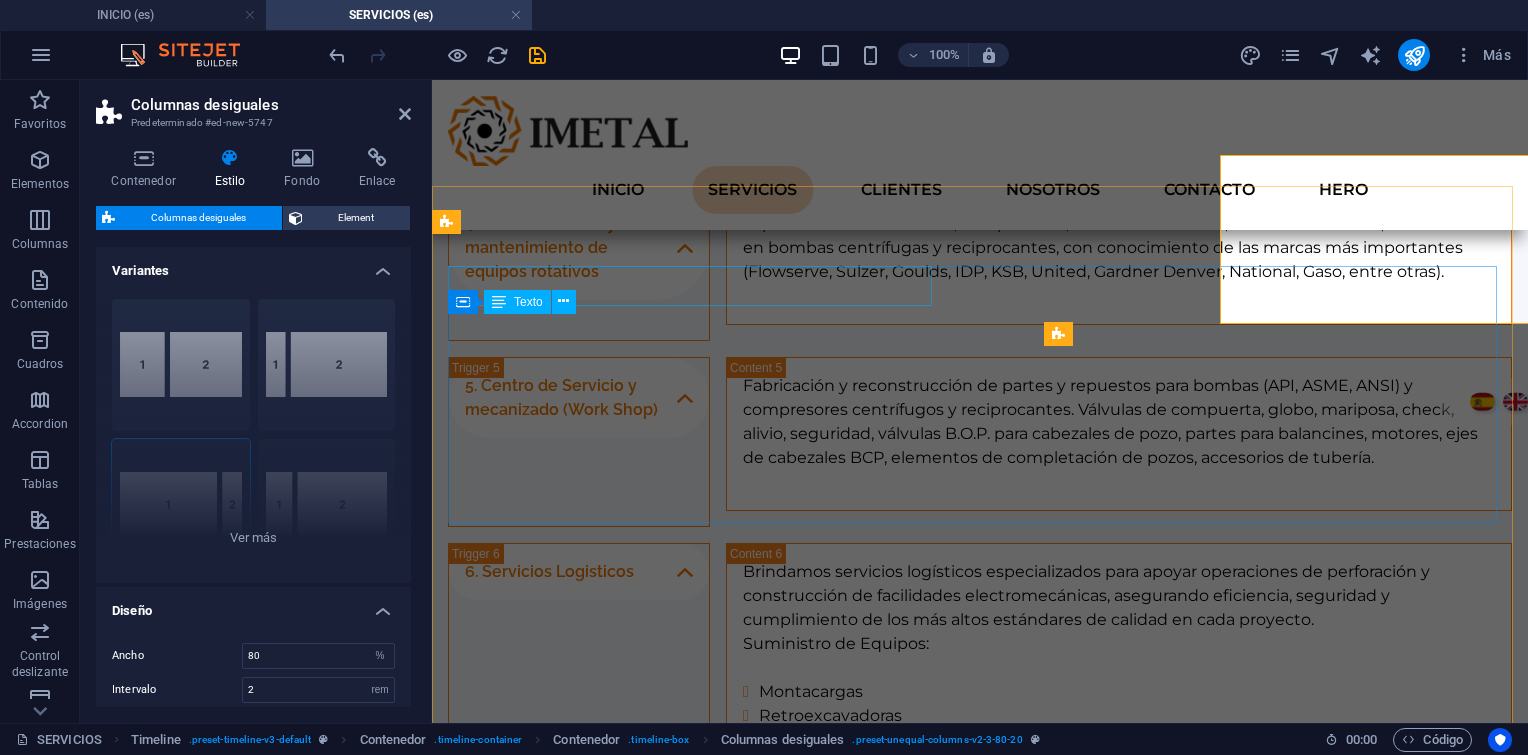 scroll, scrollTop: 2684, scrollLeft: 0, axis: vertical 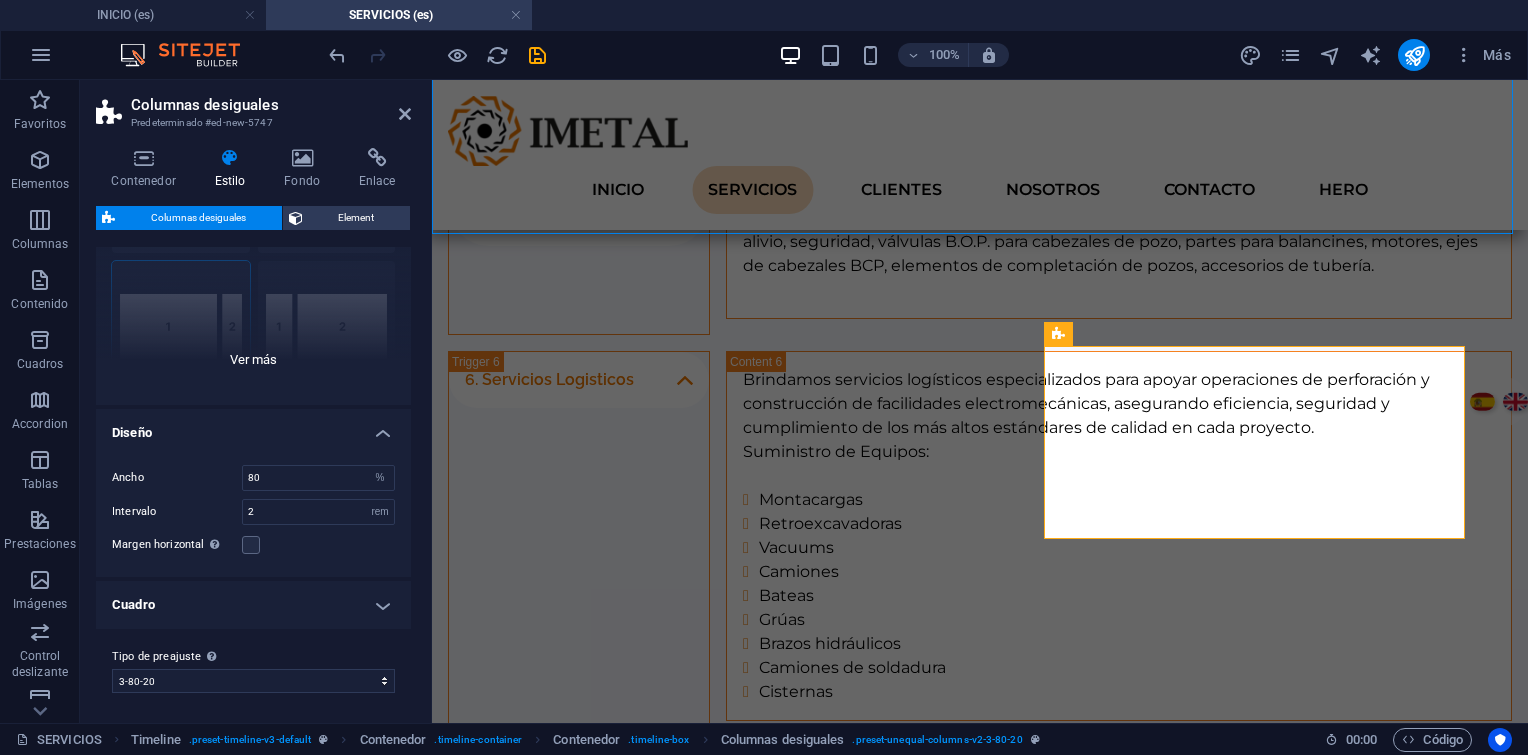 click on "40-60 20-80 80-20 30-70 70-30 Predeterminado" at bounding box center (253, 255) 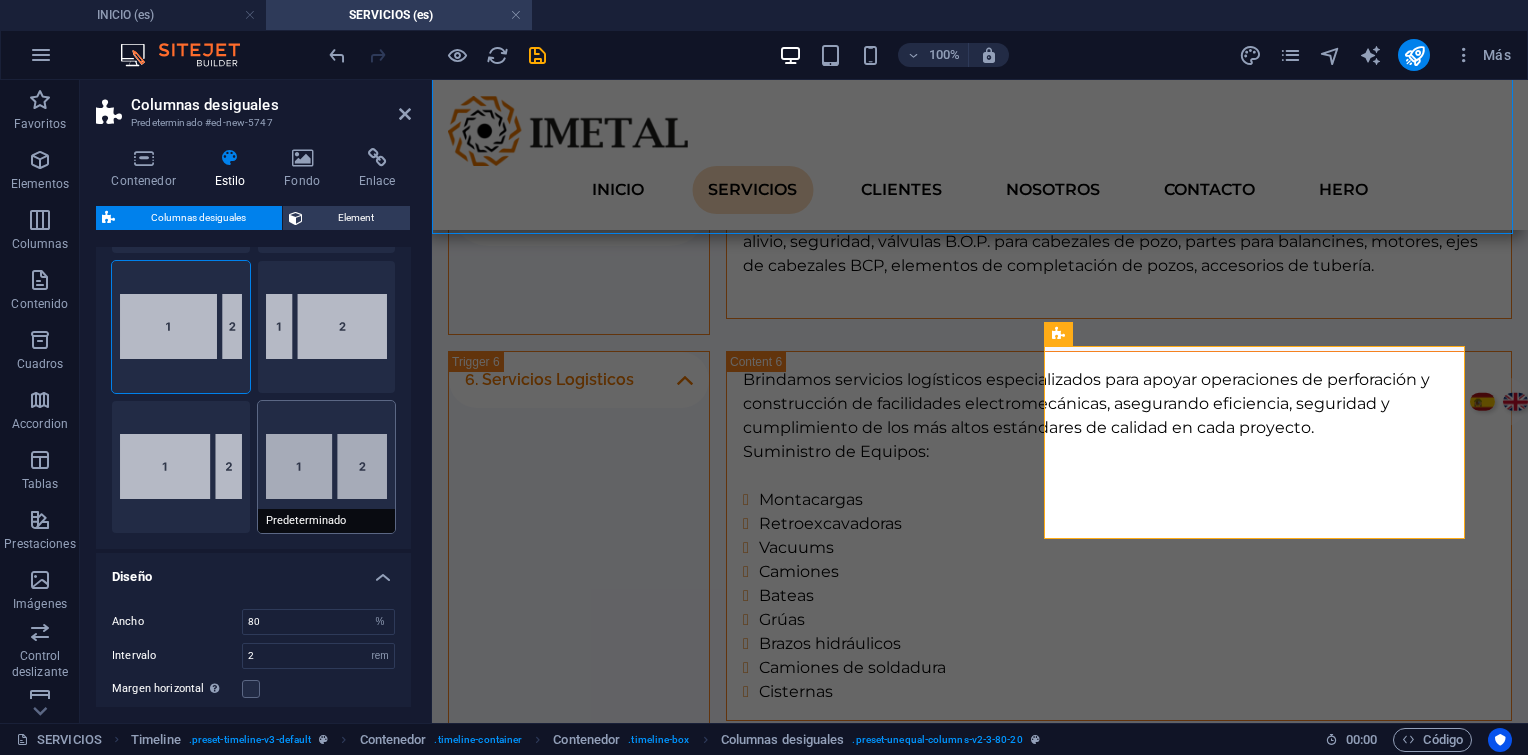 click on "Predeterminado" at bounding box center [327, 467] 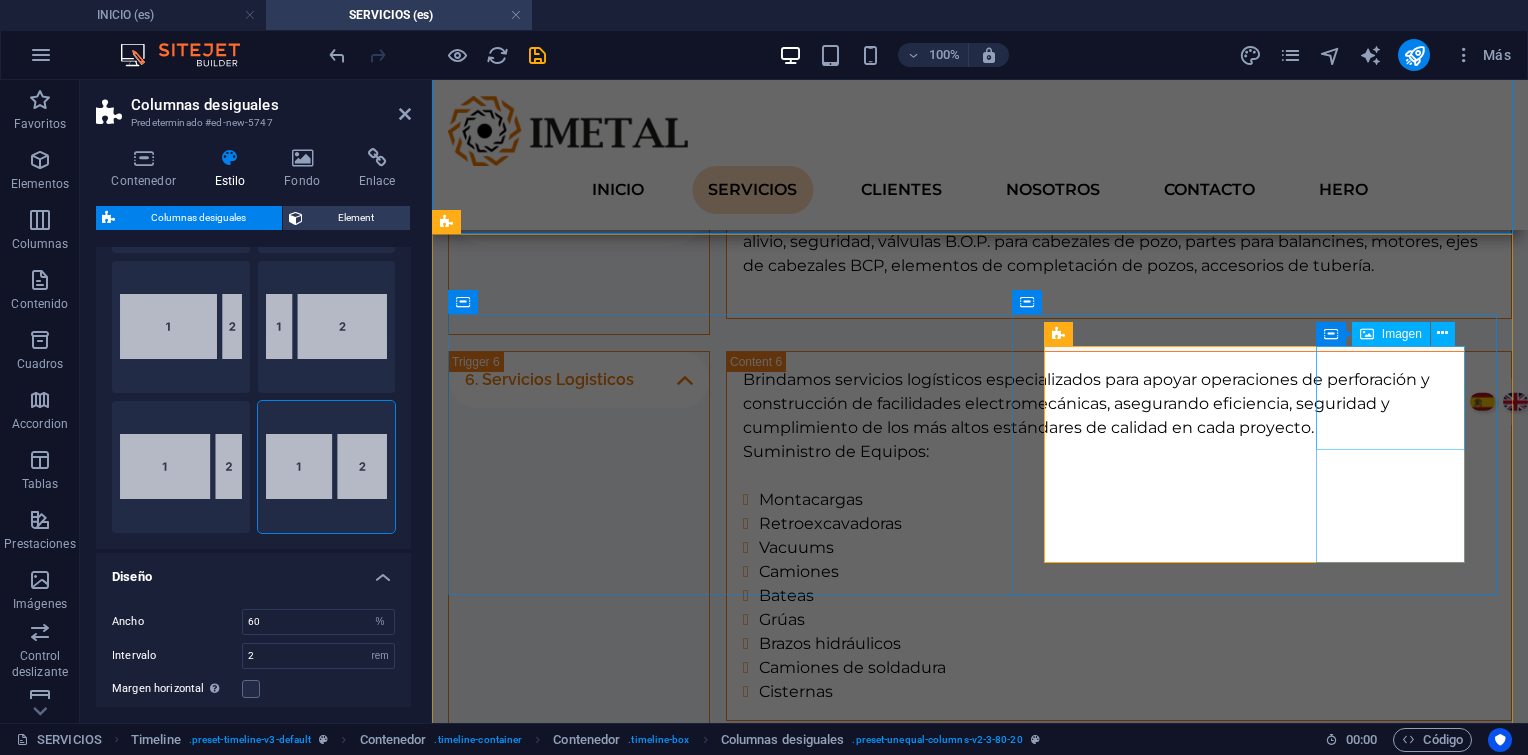 click on "Imagen" at bounding box center (1391, 334) 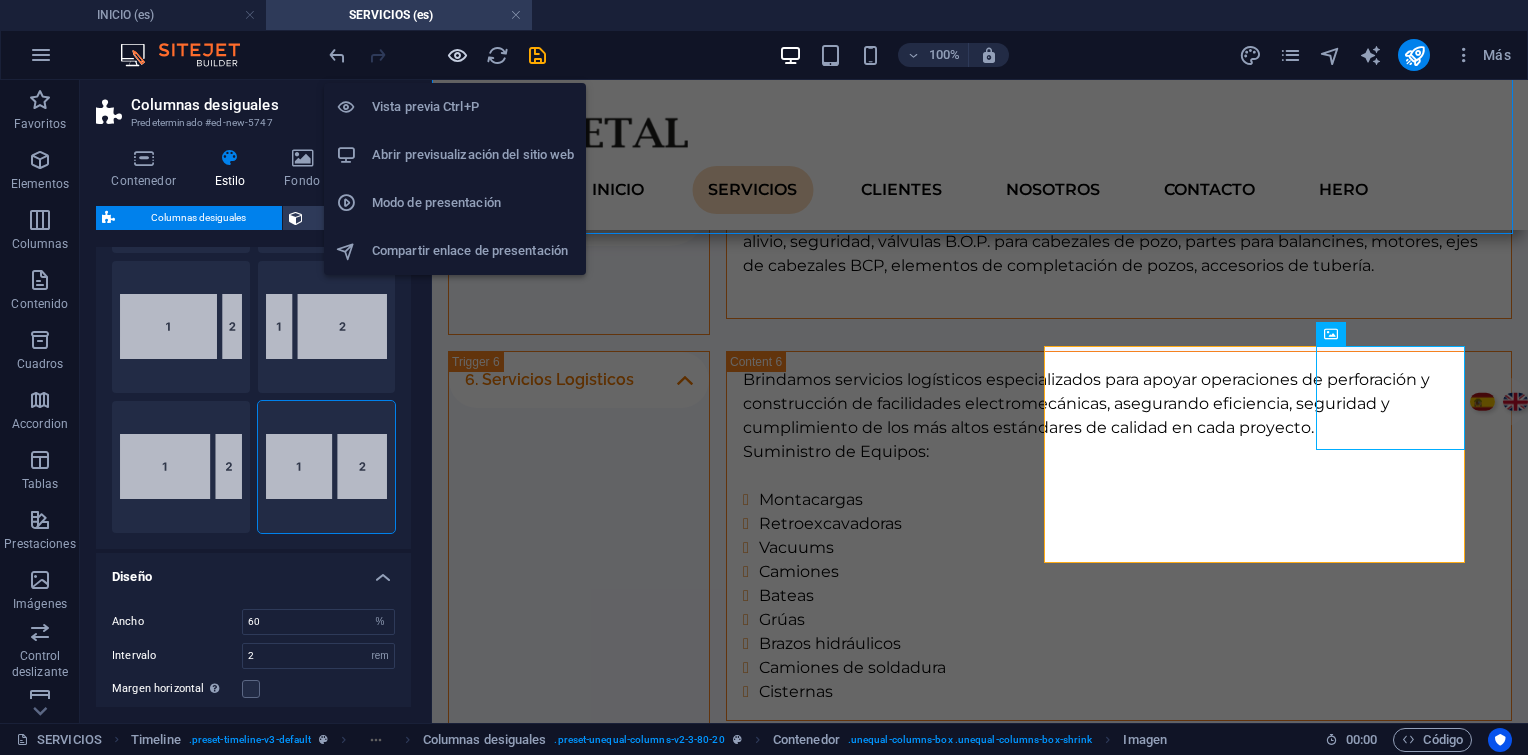 click at bounding box center [457, 55] 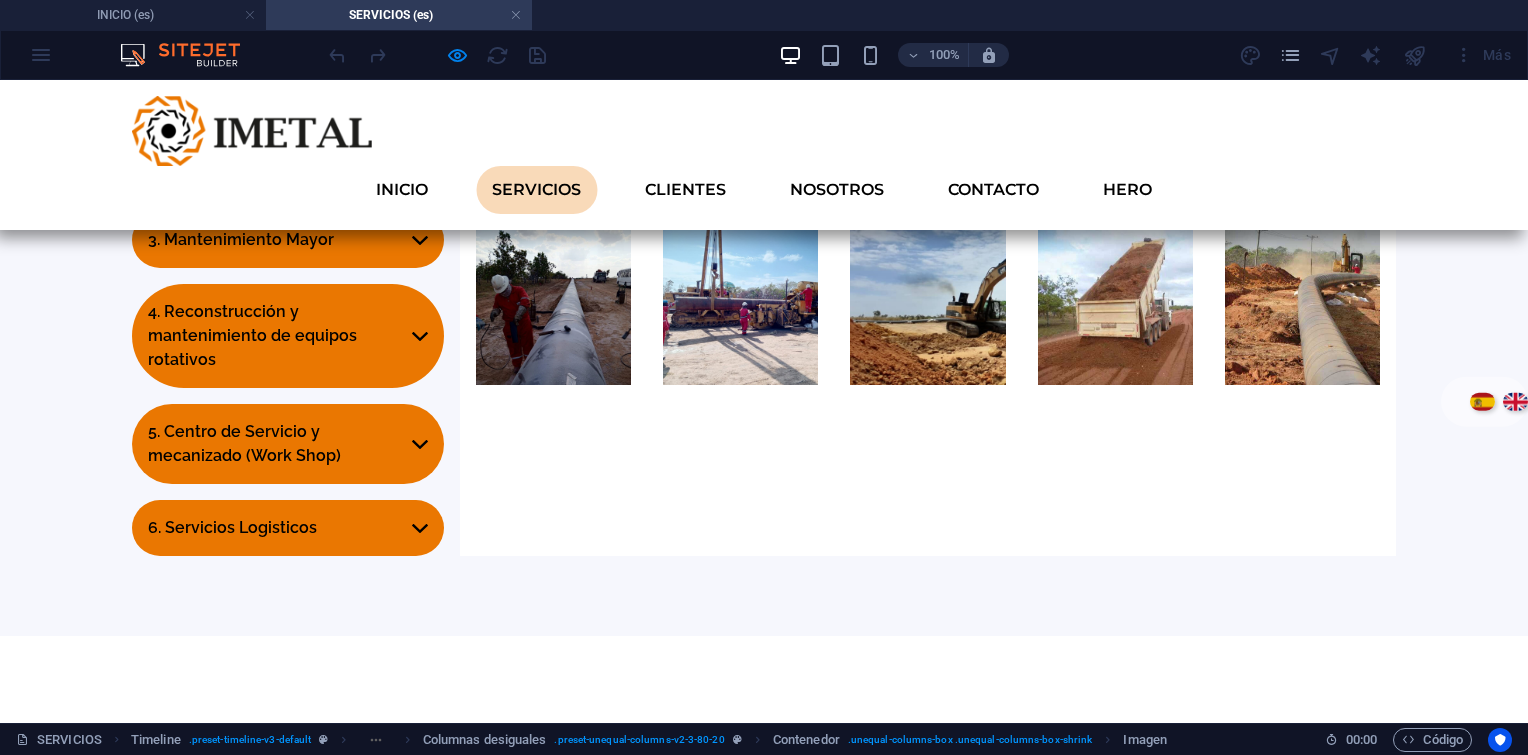 scroll, scrollTop: 1314, scrollLeft: 0, axis: vertical 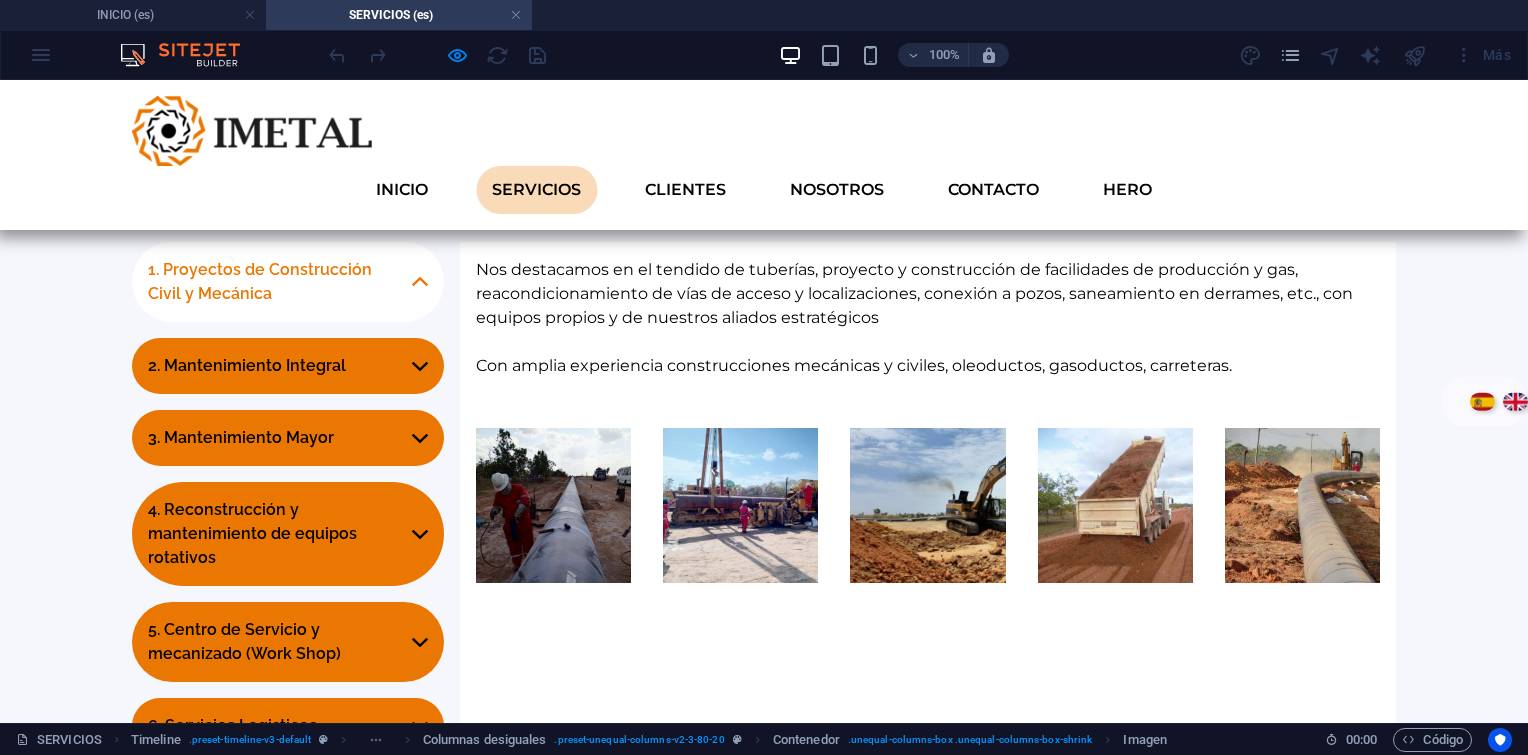 click at bounding box center (491, 1347) 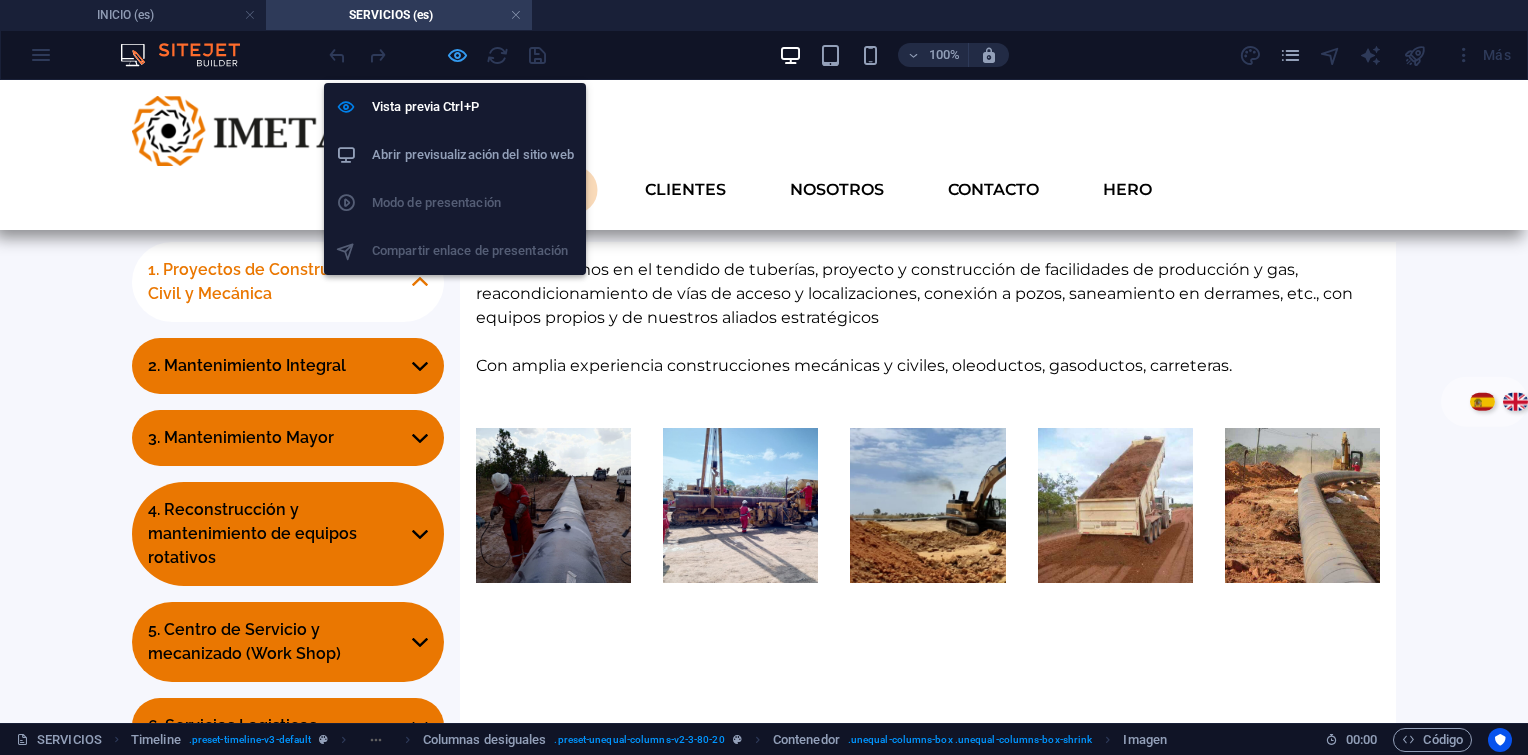 click at bounding box center (457, 55) 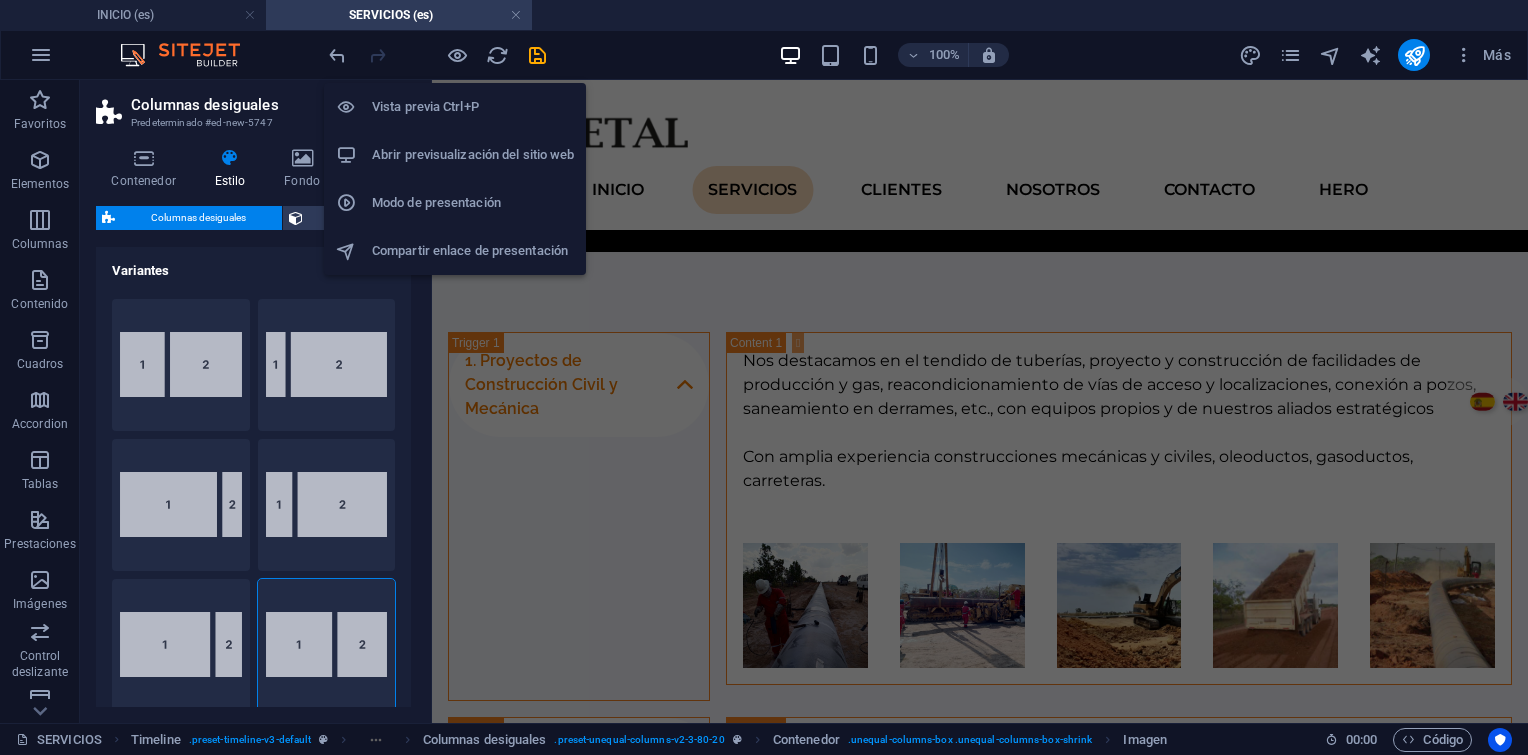 scroll, scrollTop: 2736, scrollLeft: 0, axis: vertical 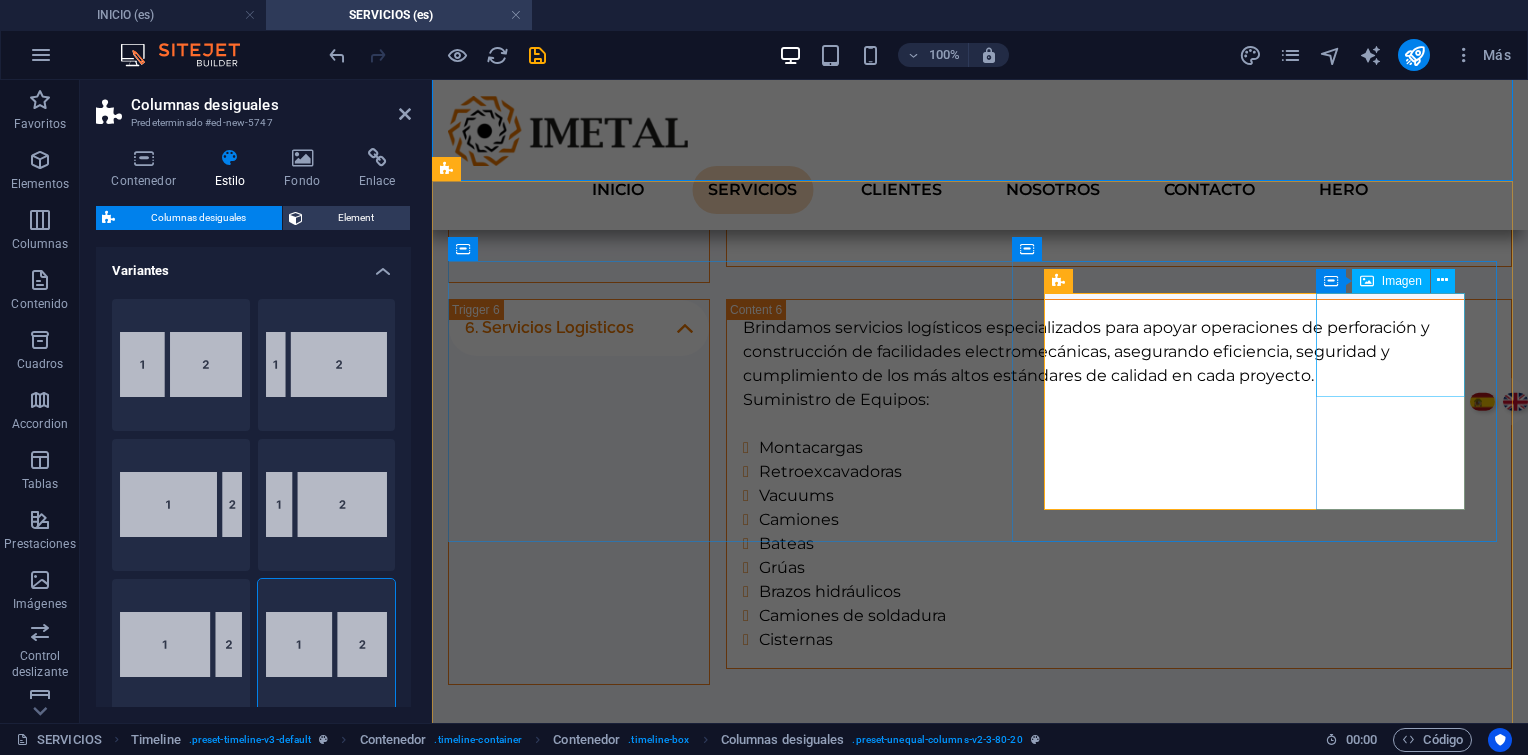 click at bounding box center (1367, 281) 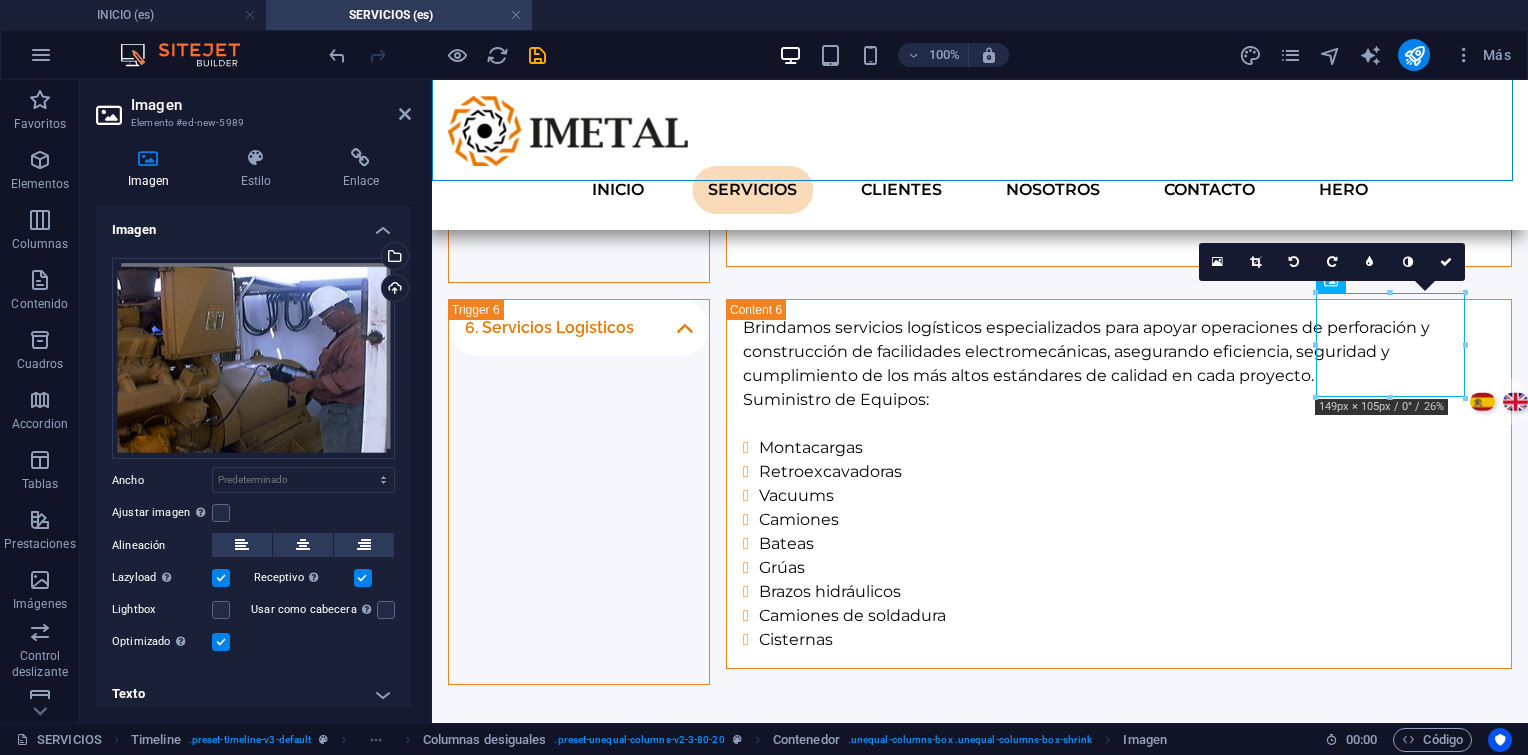 drag, startPoint x: 1380, startPoint y: 357, endPoint x: 1803, endPoint y: 476, distance: 439.42007 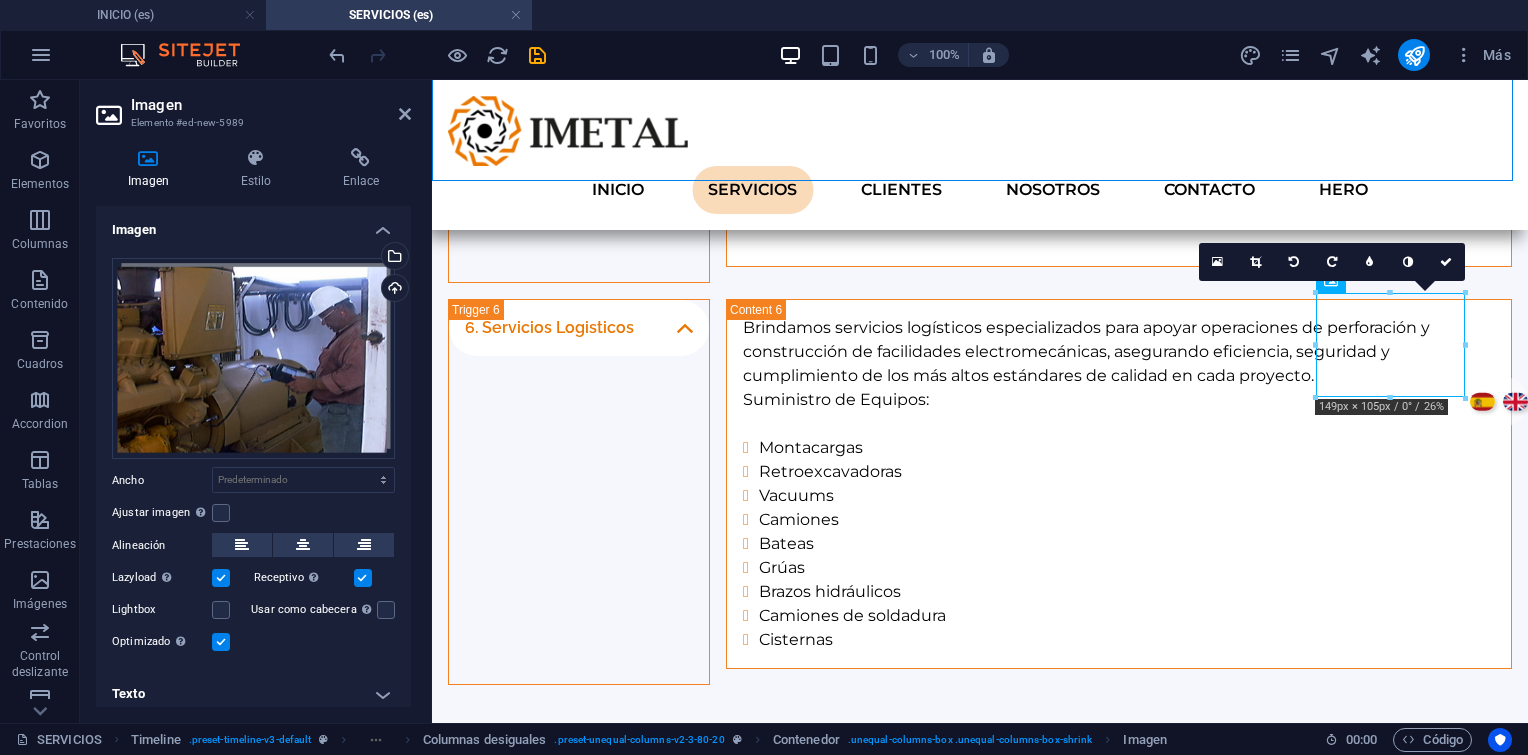 click at bounding box center (1000, 1280) 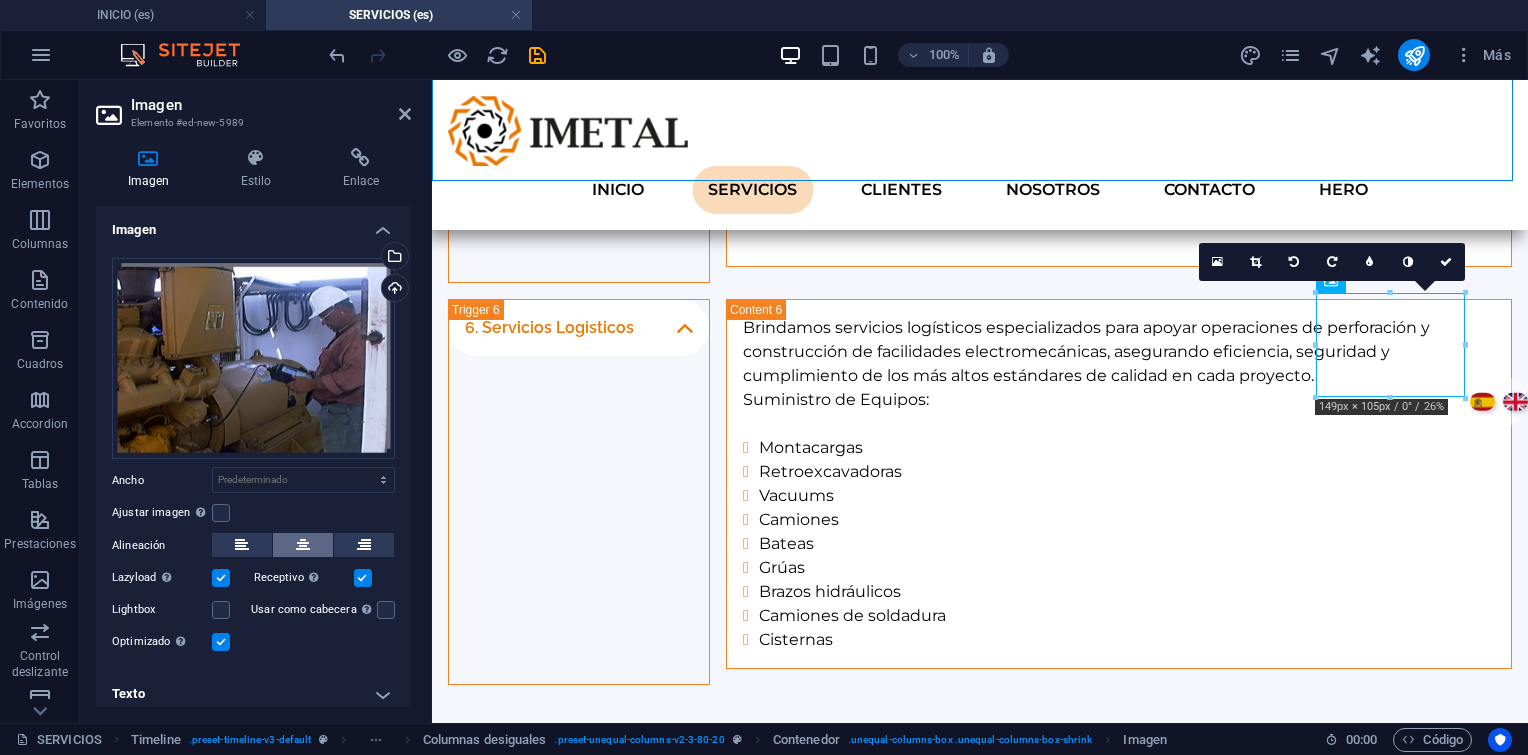 click at bounding box center (303, 545) 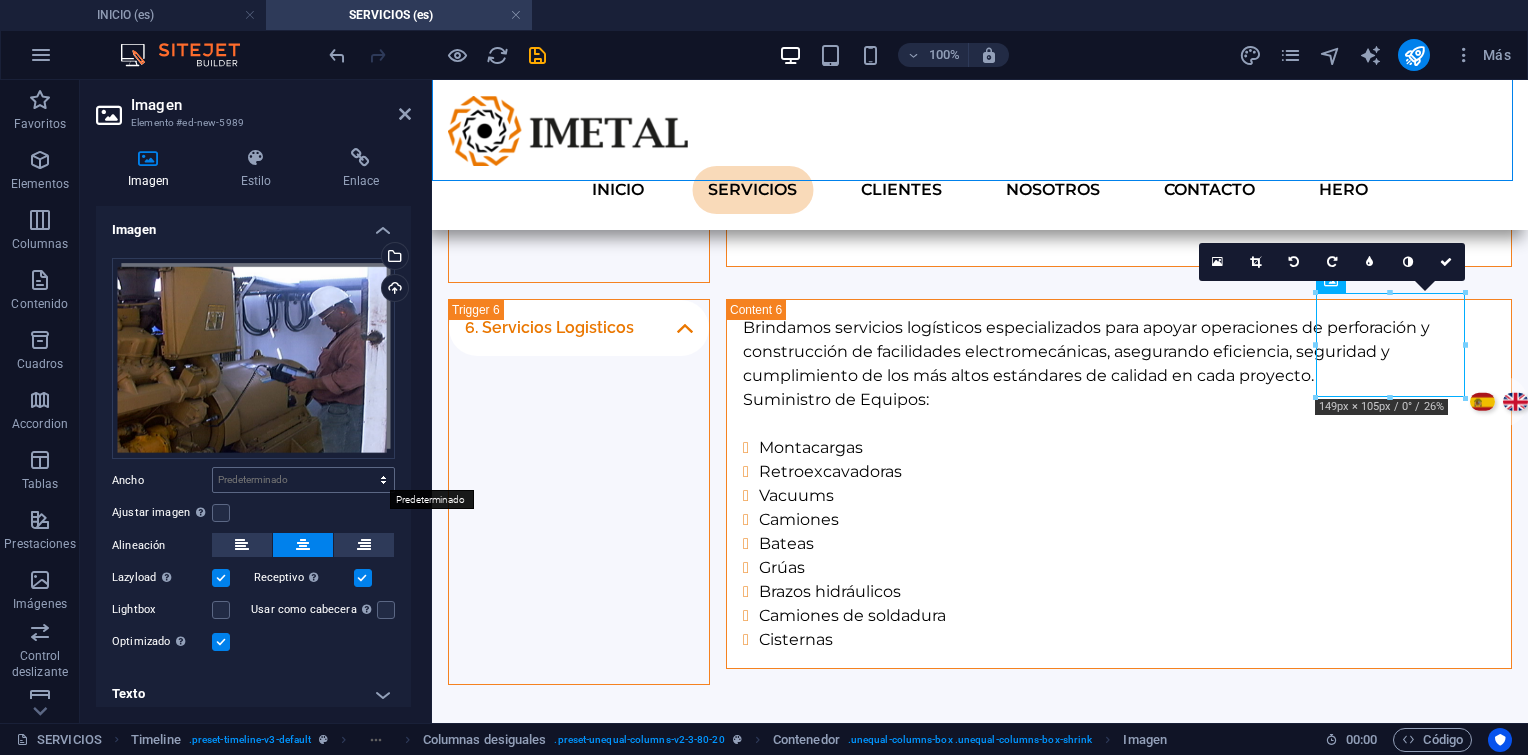 scroll, scrollTop: 8, scrollLeft: 0, axis: vertical 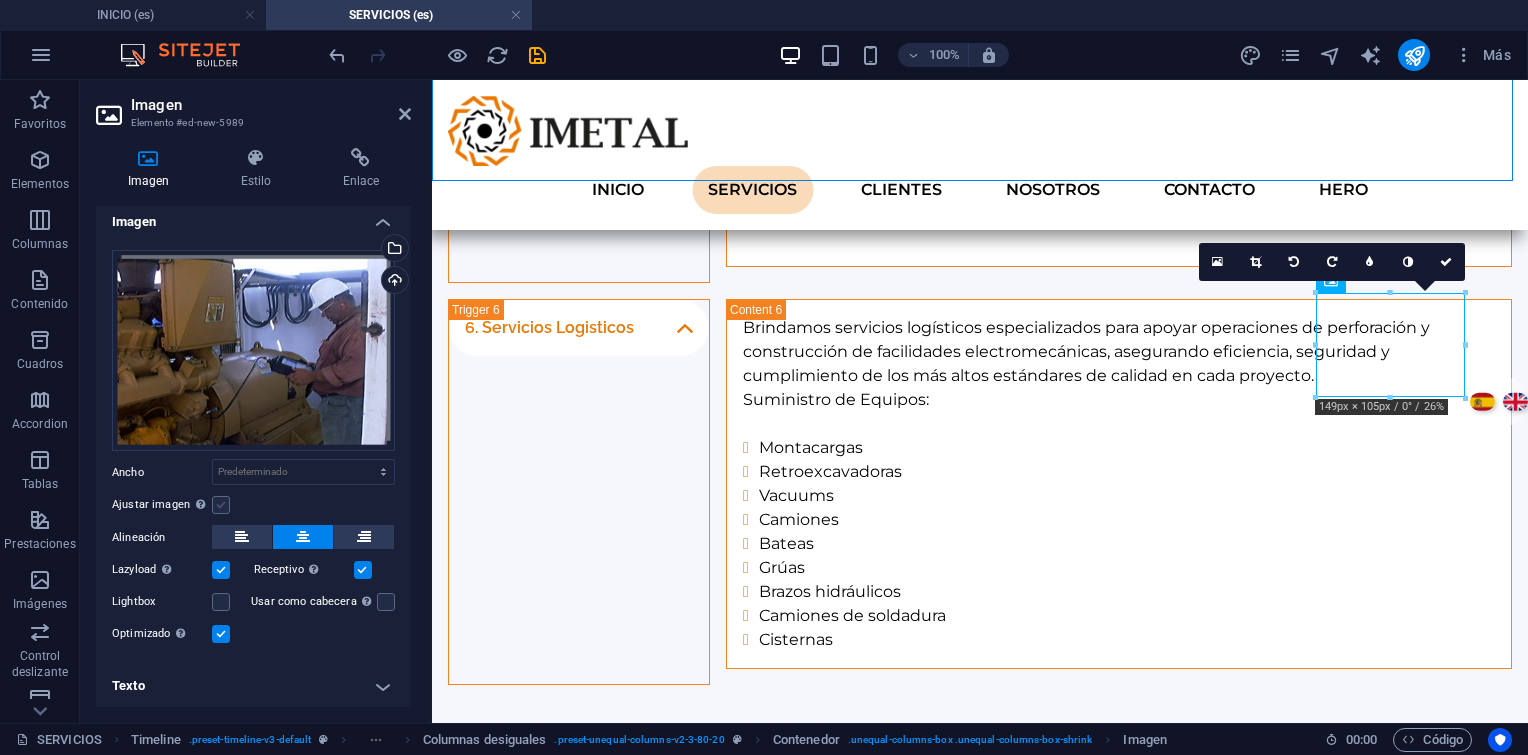 click at bounding box center (221, 505) 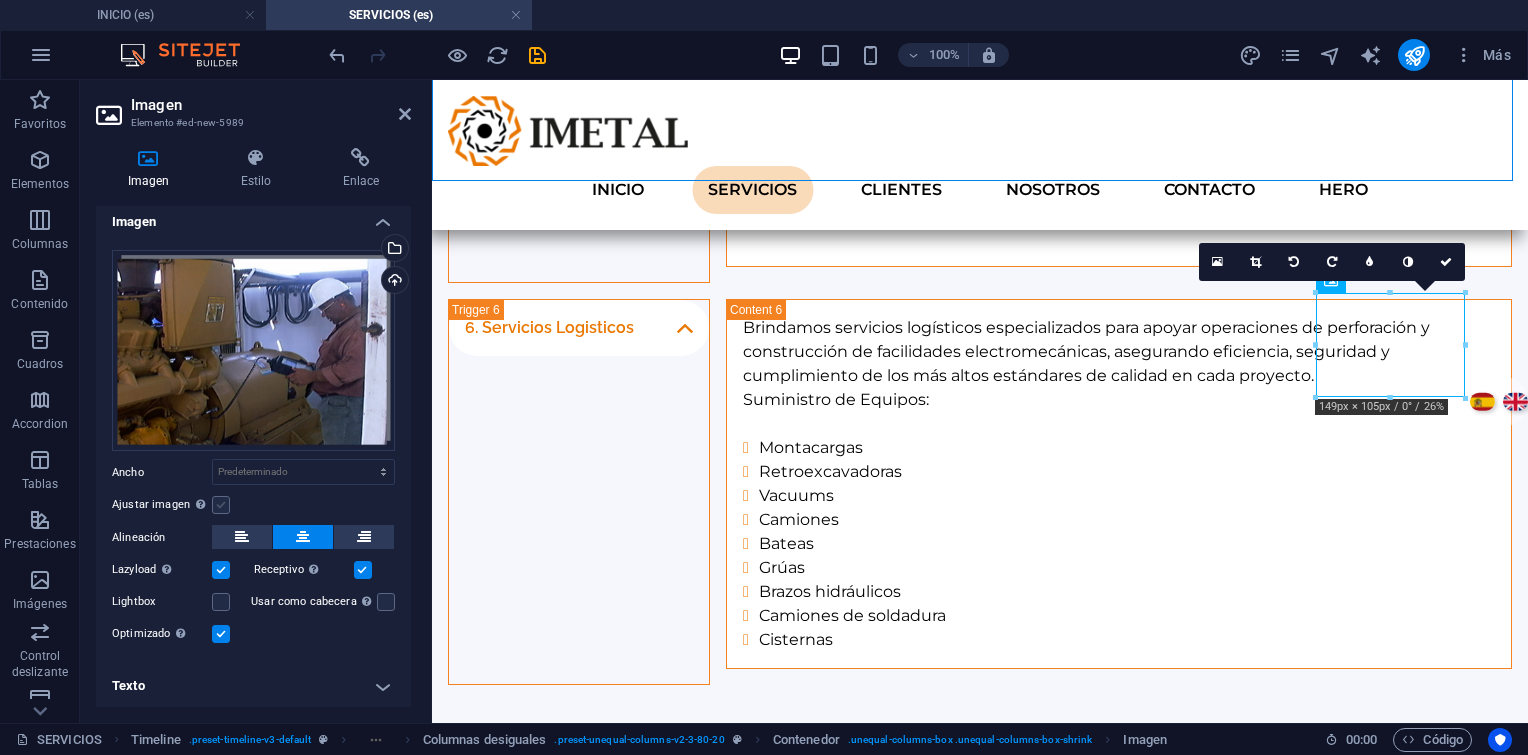 click on "Ajustar imagen Ajustar imagen automáticamente a un ancho y alto fijo" at bounding box center (0, 0) 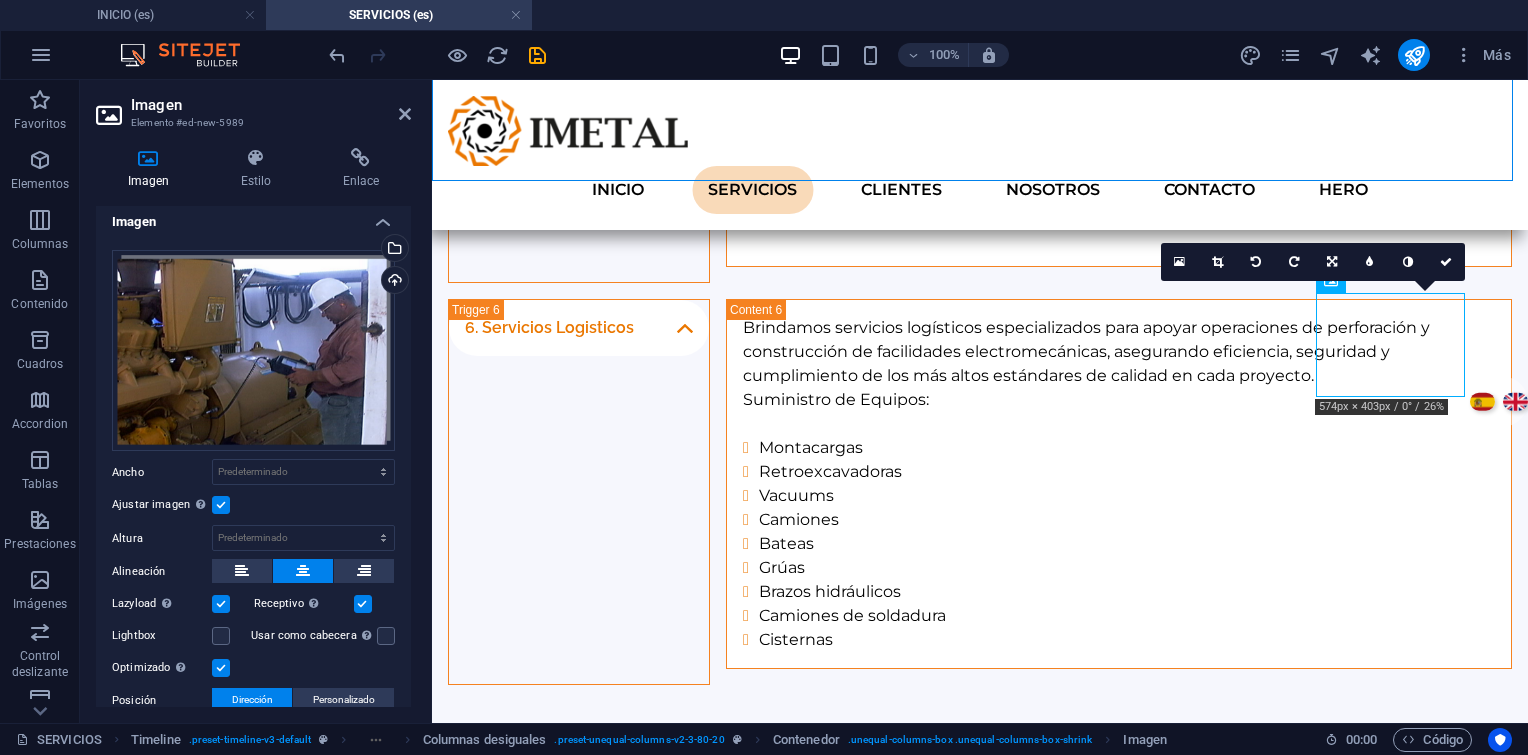 click at bounding box center (221, 505) 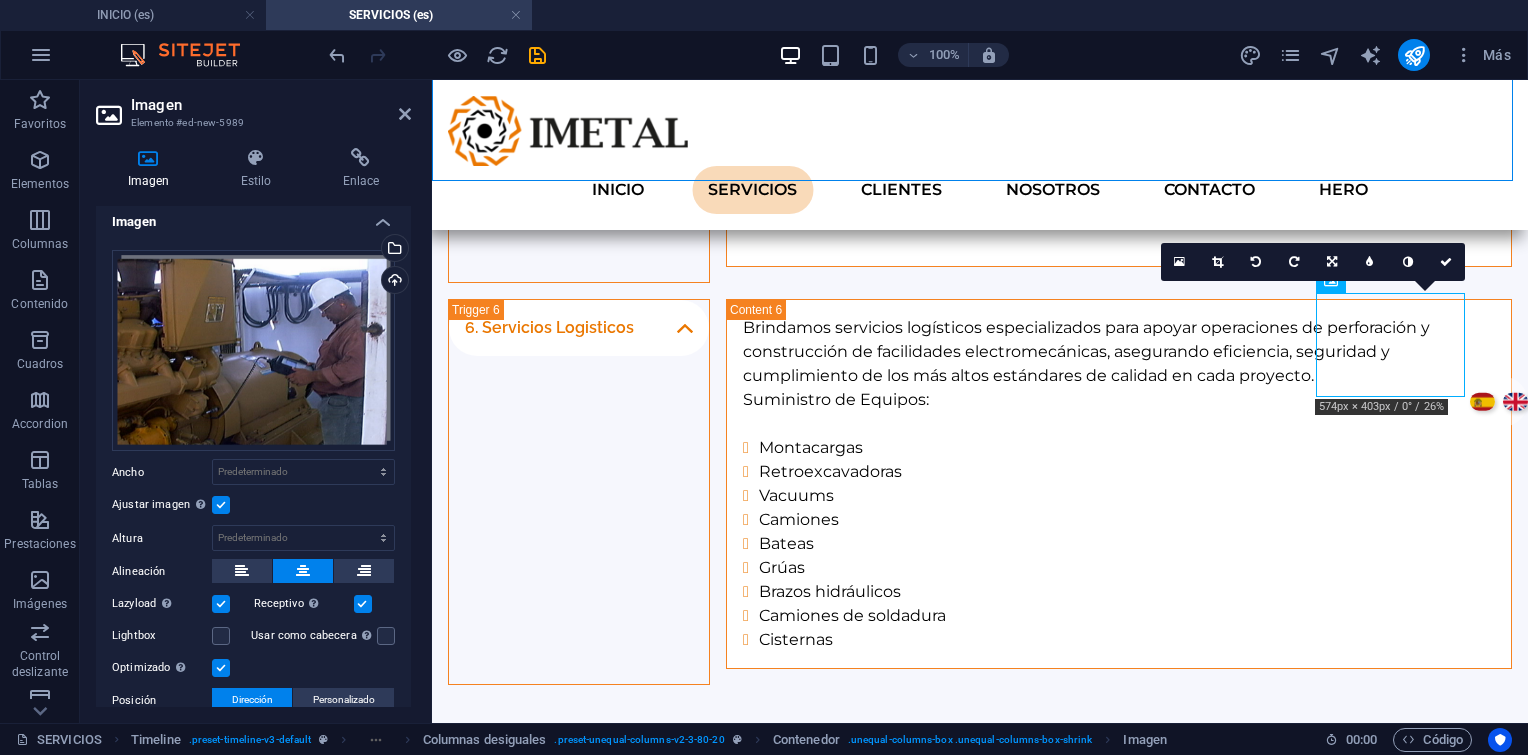 click on "Ajustar imagen Ajustar imagen automáticamente a un ancho y alto fijo" at bounding box center [0, 0] 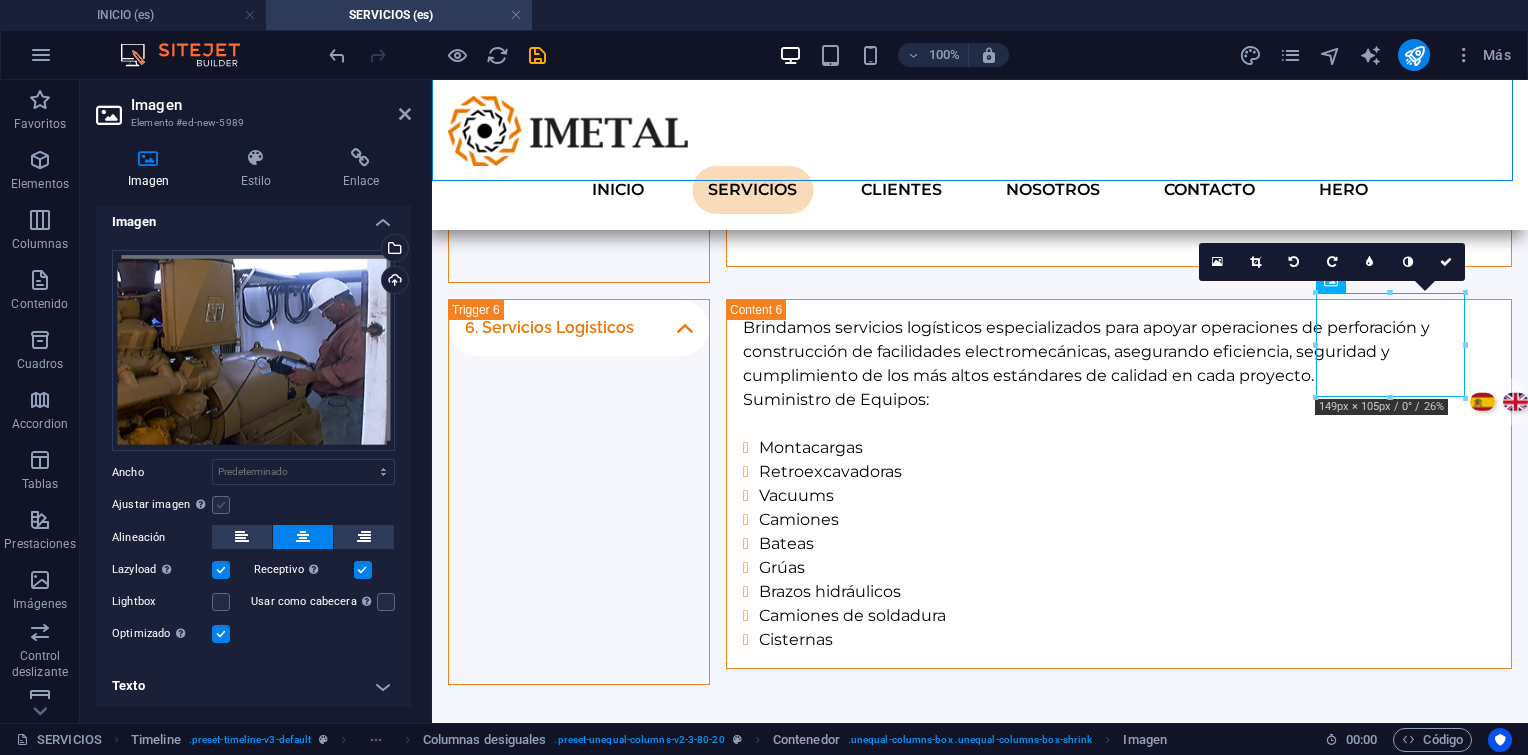 click at bounding box center (221, 505) 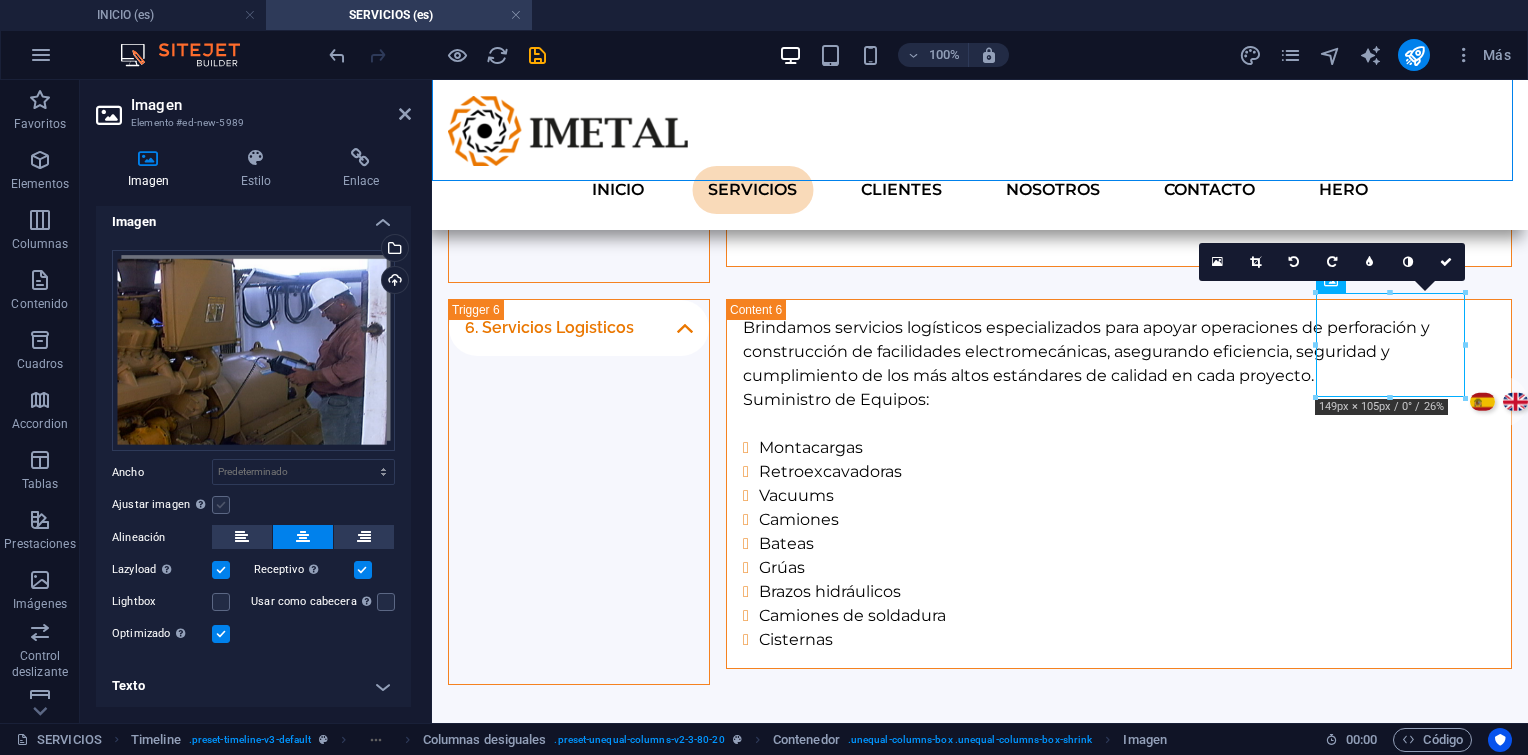 click on "Ajustar imagen Ajustar imagen automáticamente a un ancho y alto fijo" at bounding box center [0, 0] 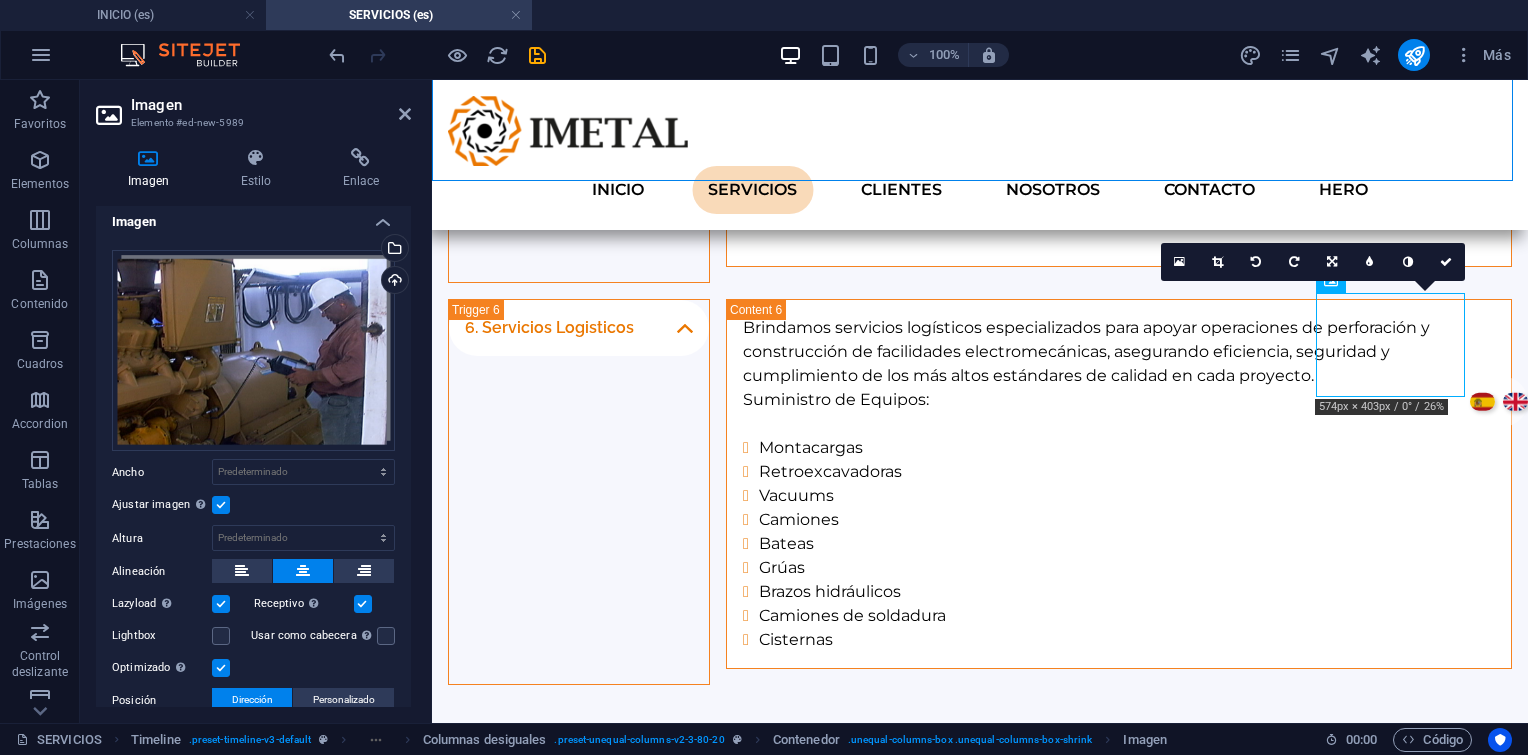click at bounding box center (221, 505) 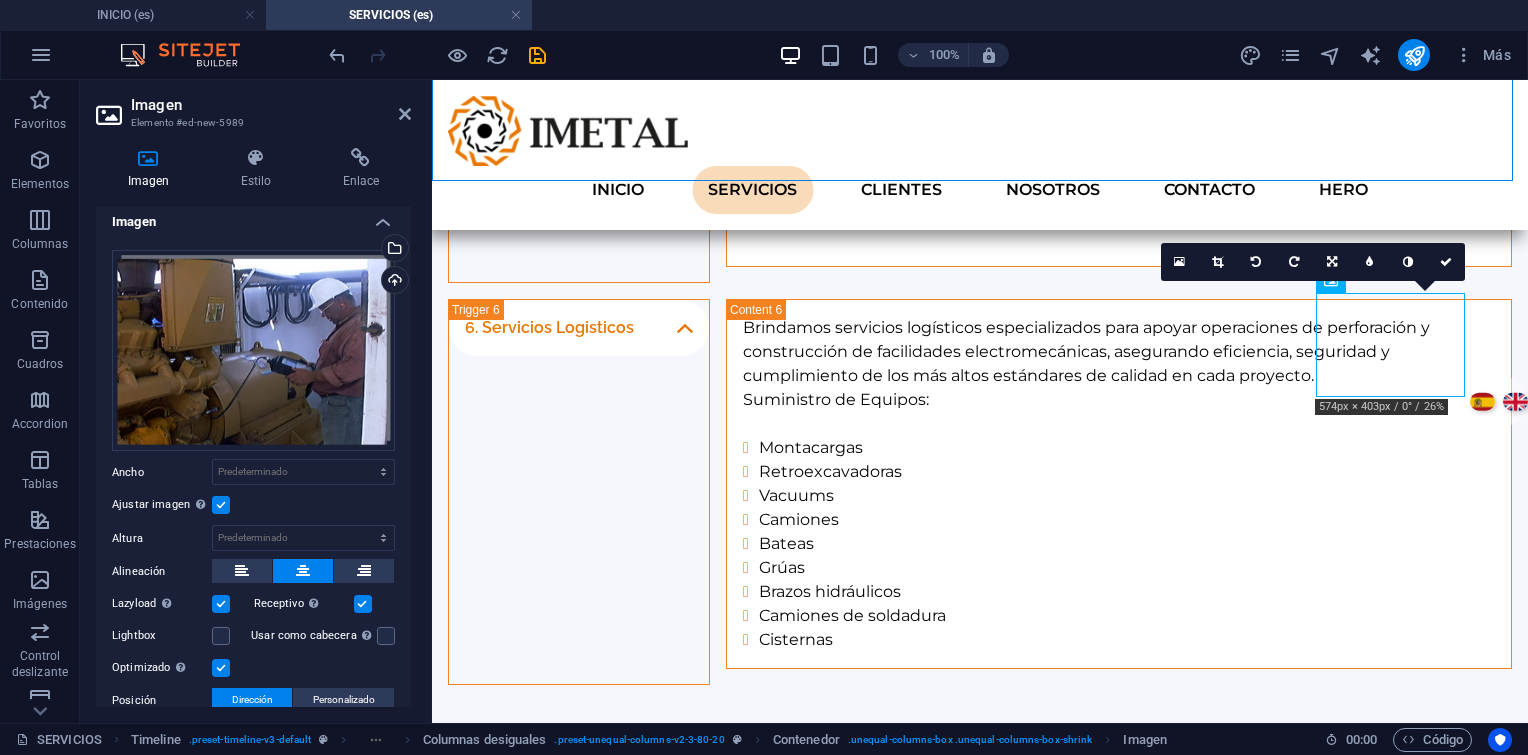 click on "Ajustar imagen Ajustar imagen automáticamente a un ancho y alto fijo" at bounding box center (0, 0) 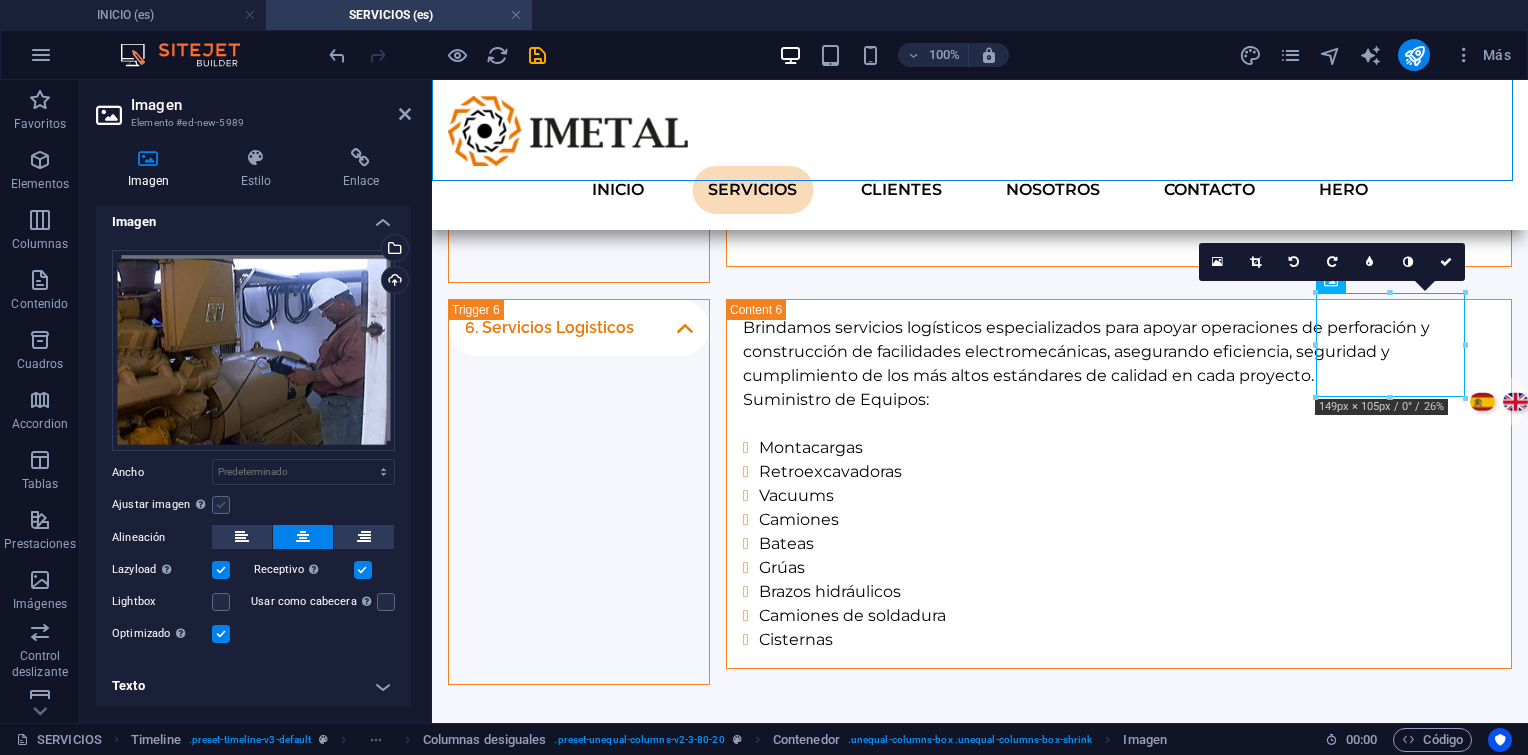 click at bounding box center [221, 505] 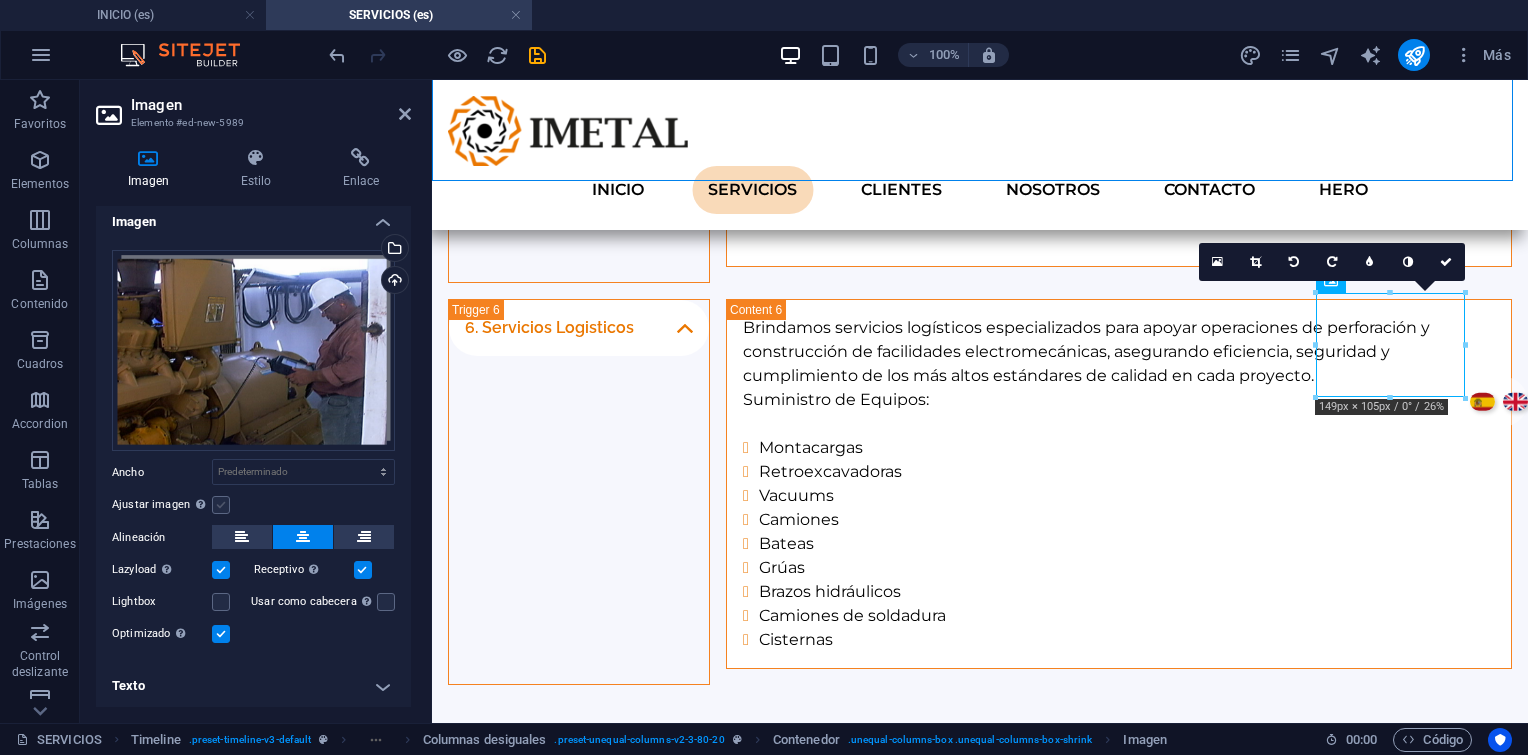 click on "Ajustar imagen Ajustar imagen automáticamente a un ancho y alto fijo" at bounding box center (0, 0) 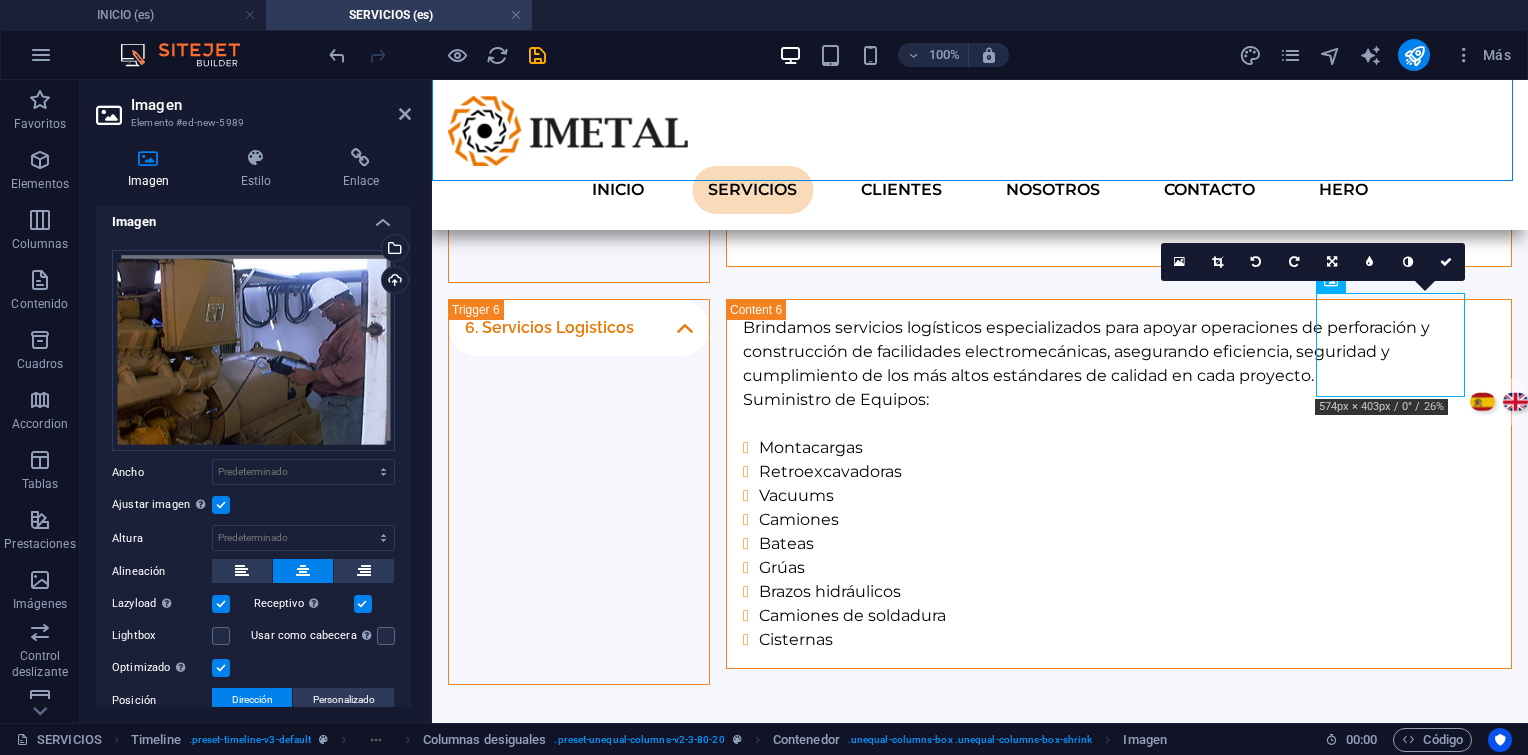 click at bounding box center (221, 505) 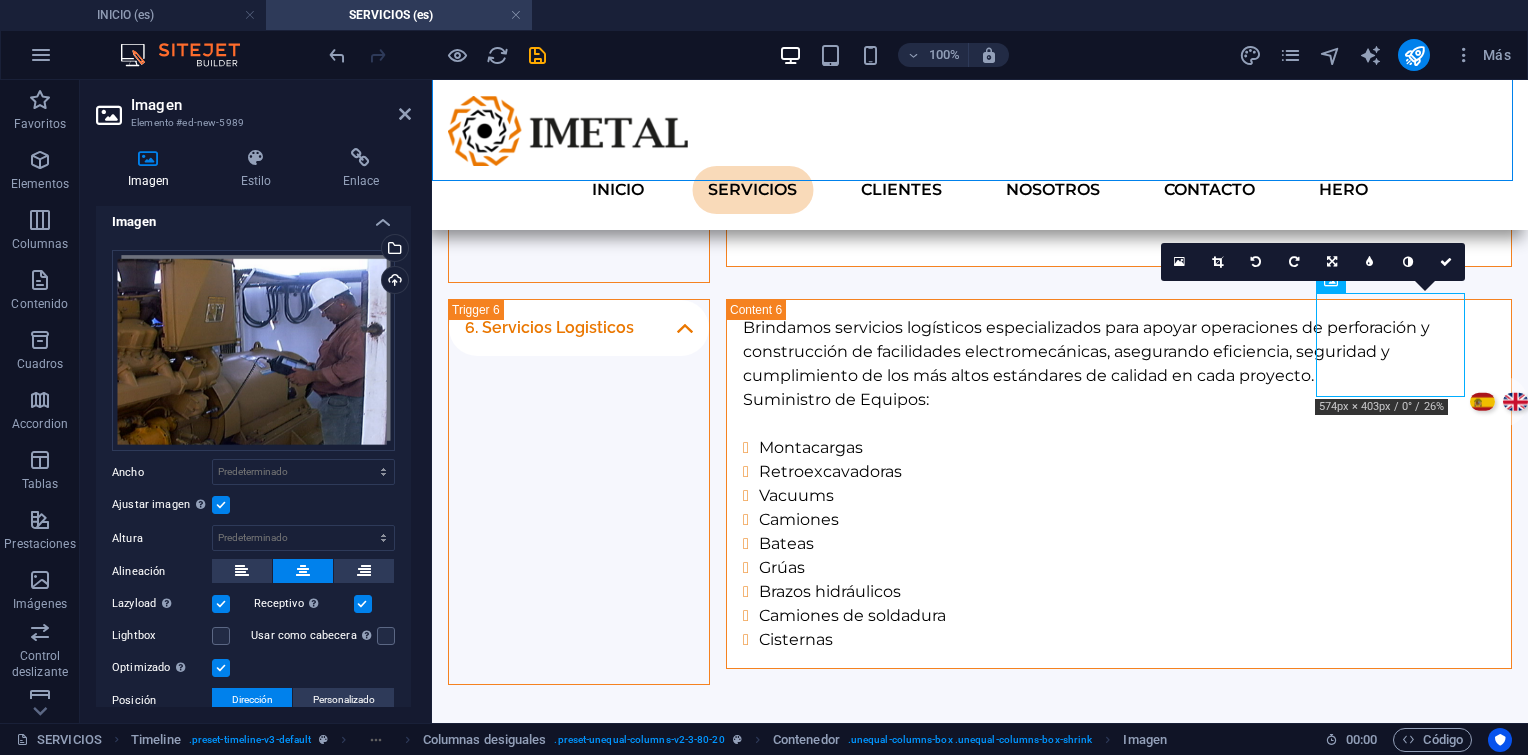 click on "Ajustar imagen Ajustar imagen automáticamente a un ancho y alto fijo" at bounding box center [0, 0] 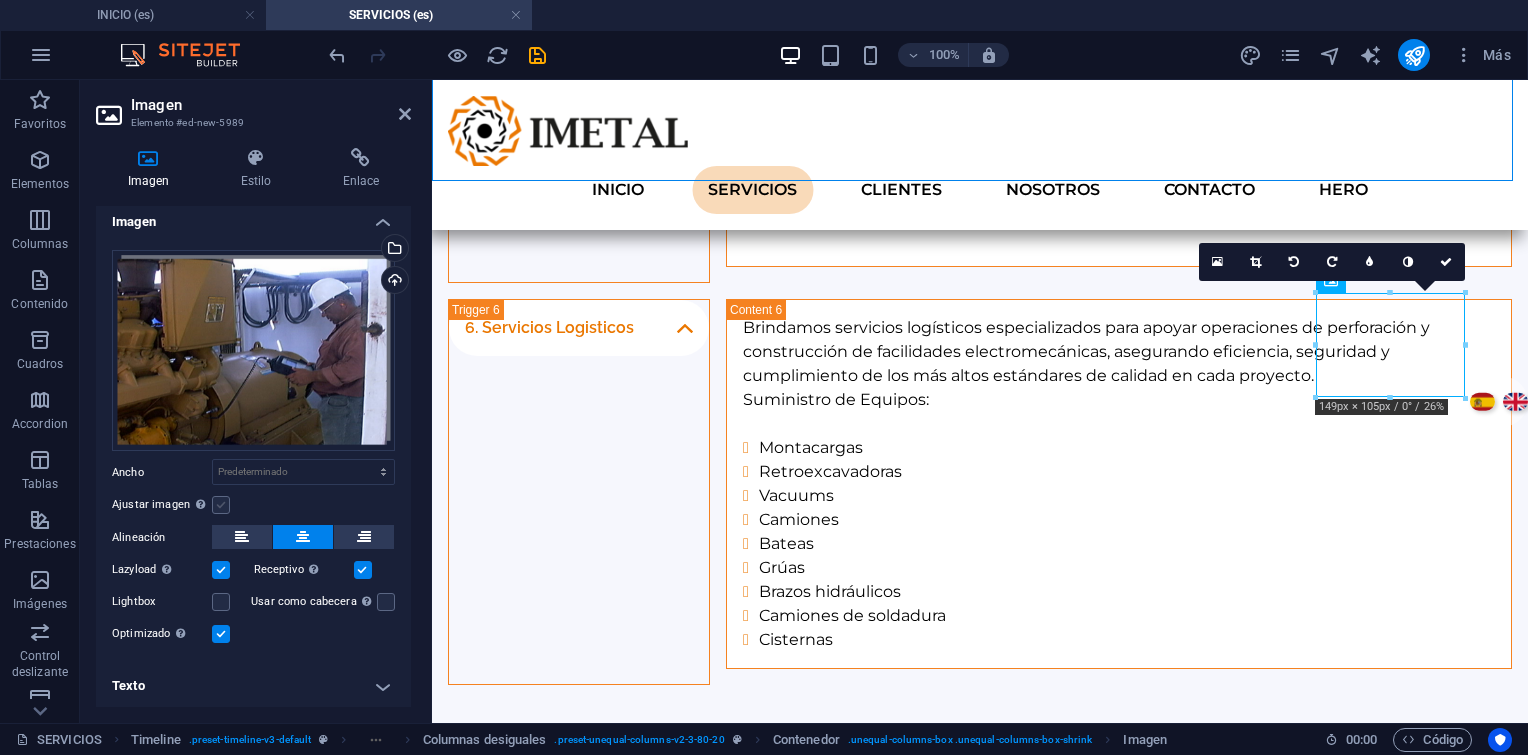 click at bounding box center (221, 505) 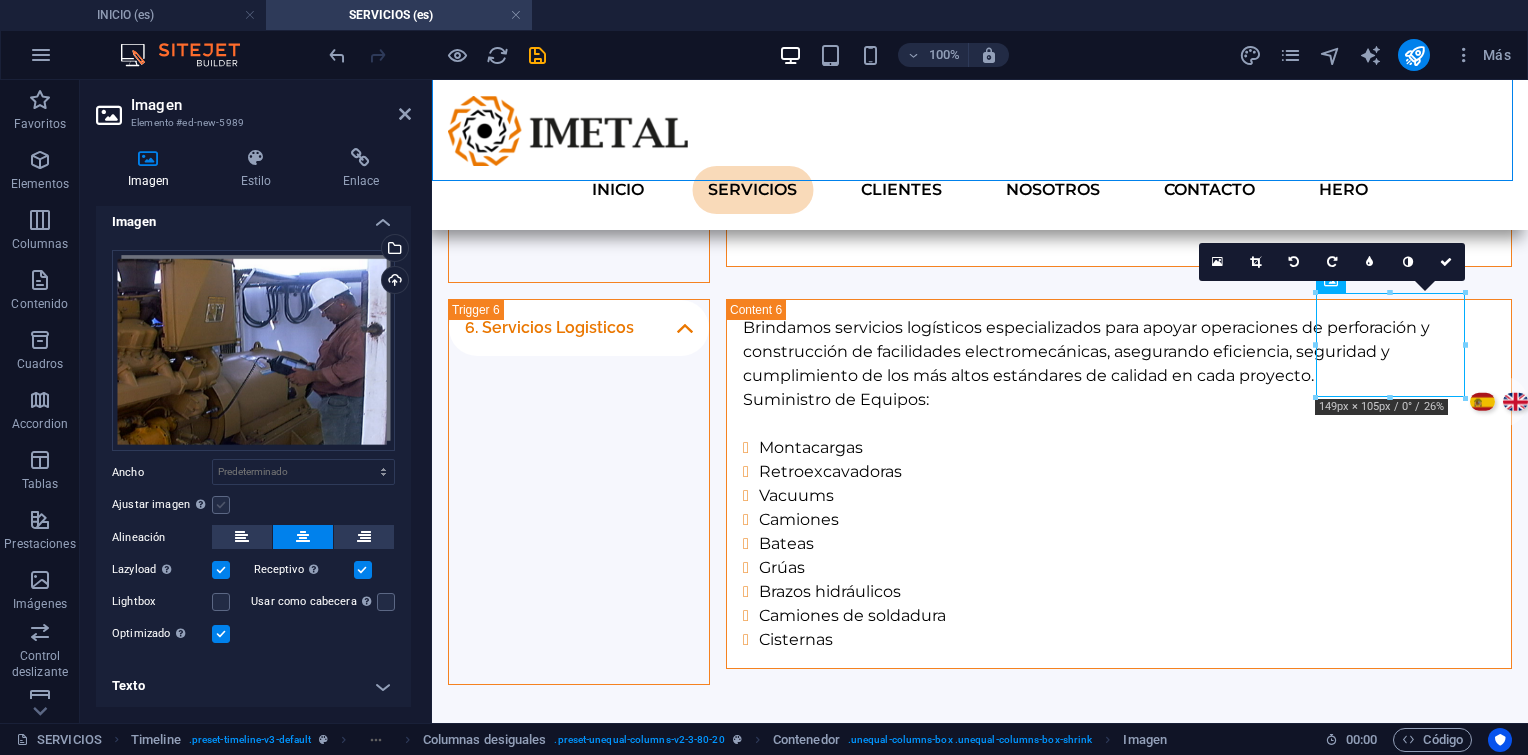 click on "Ajustar imagen Ajustar imagen automáticamente a un ancho y alto fijo" at bounding box center [0, 0] 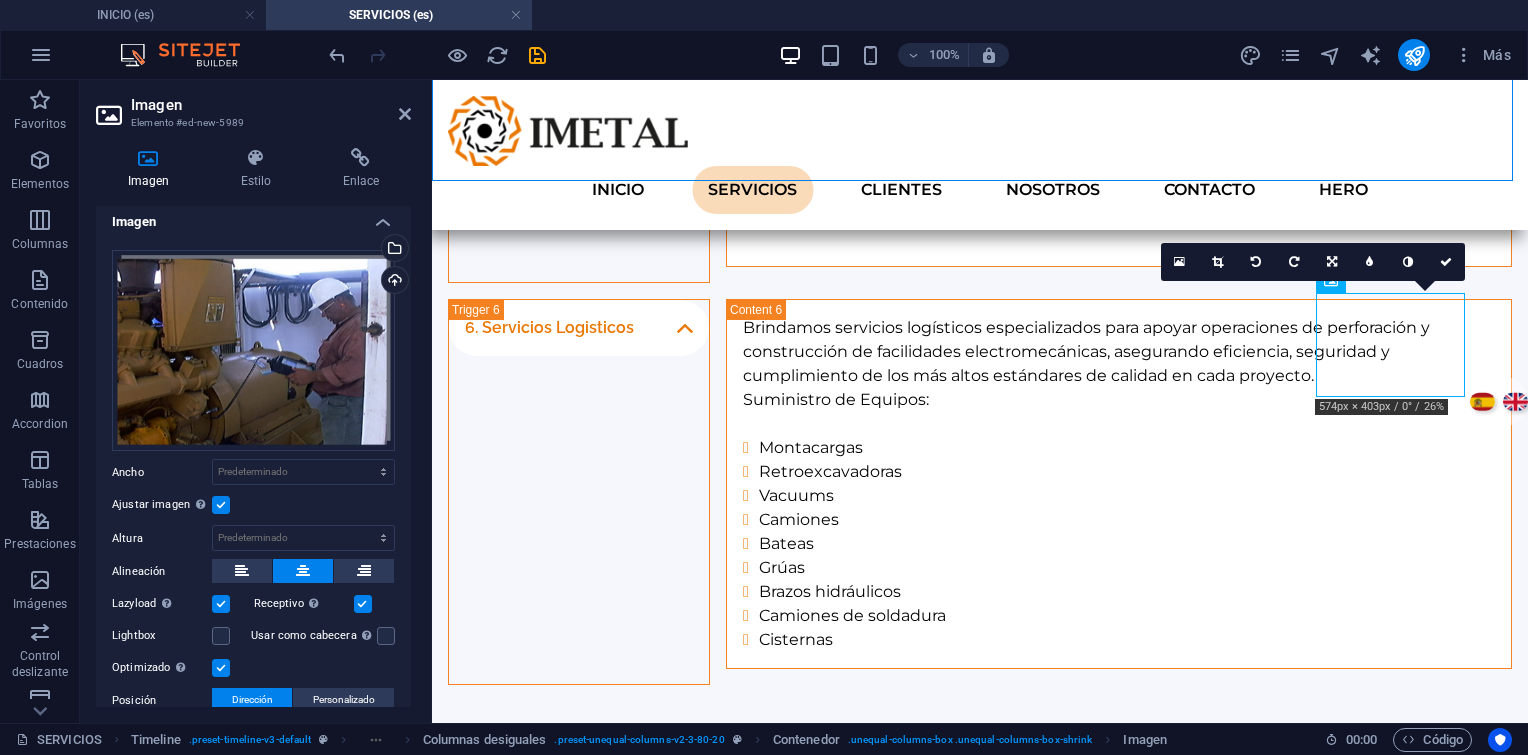 click at bounding box center (221, 505) 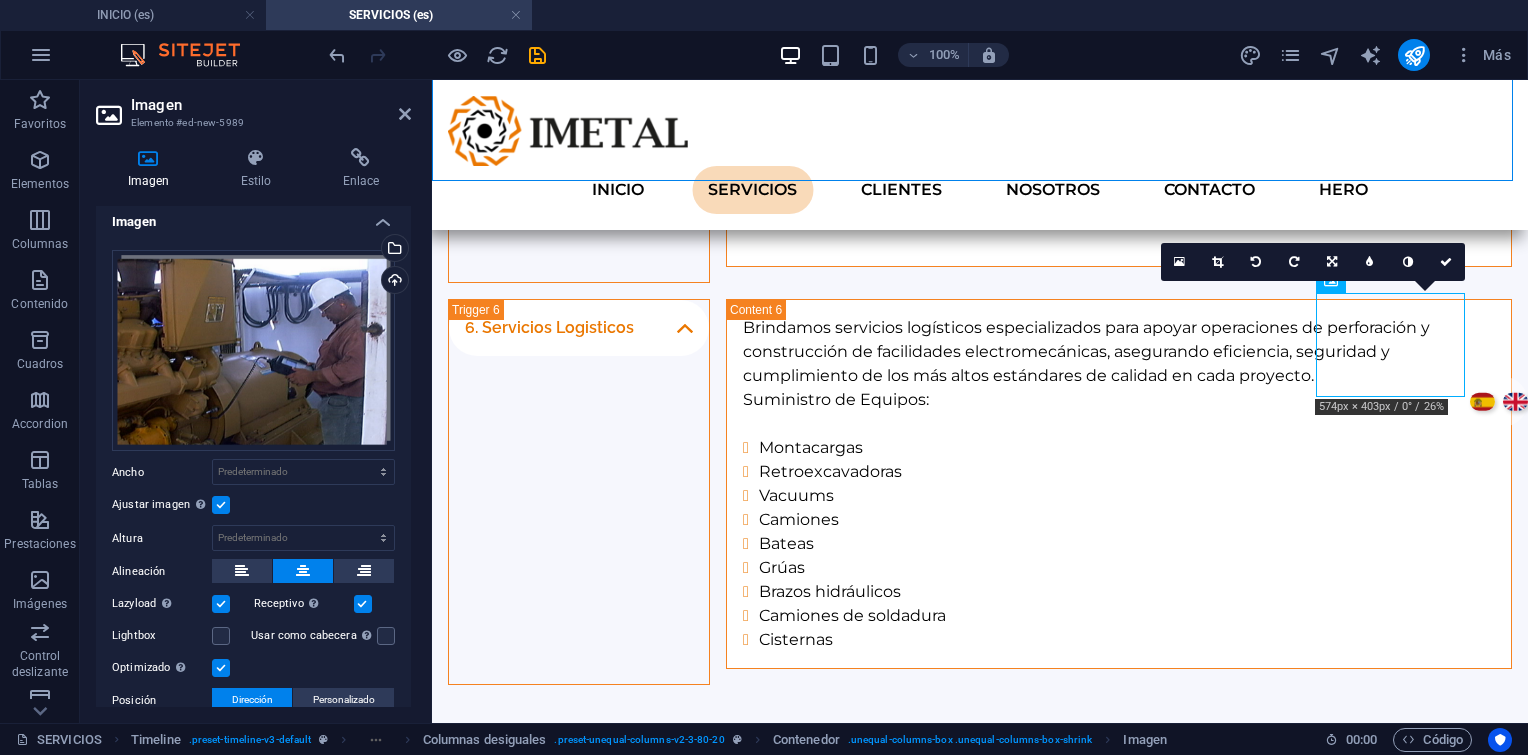 click on "Ajustar imagen Ajustar imagen automáticamente a un ancho y alto fijo" at bounding box center [0, 0] 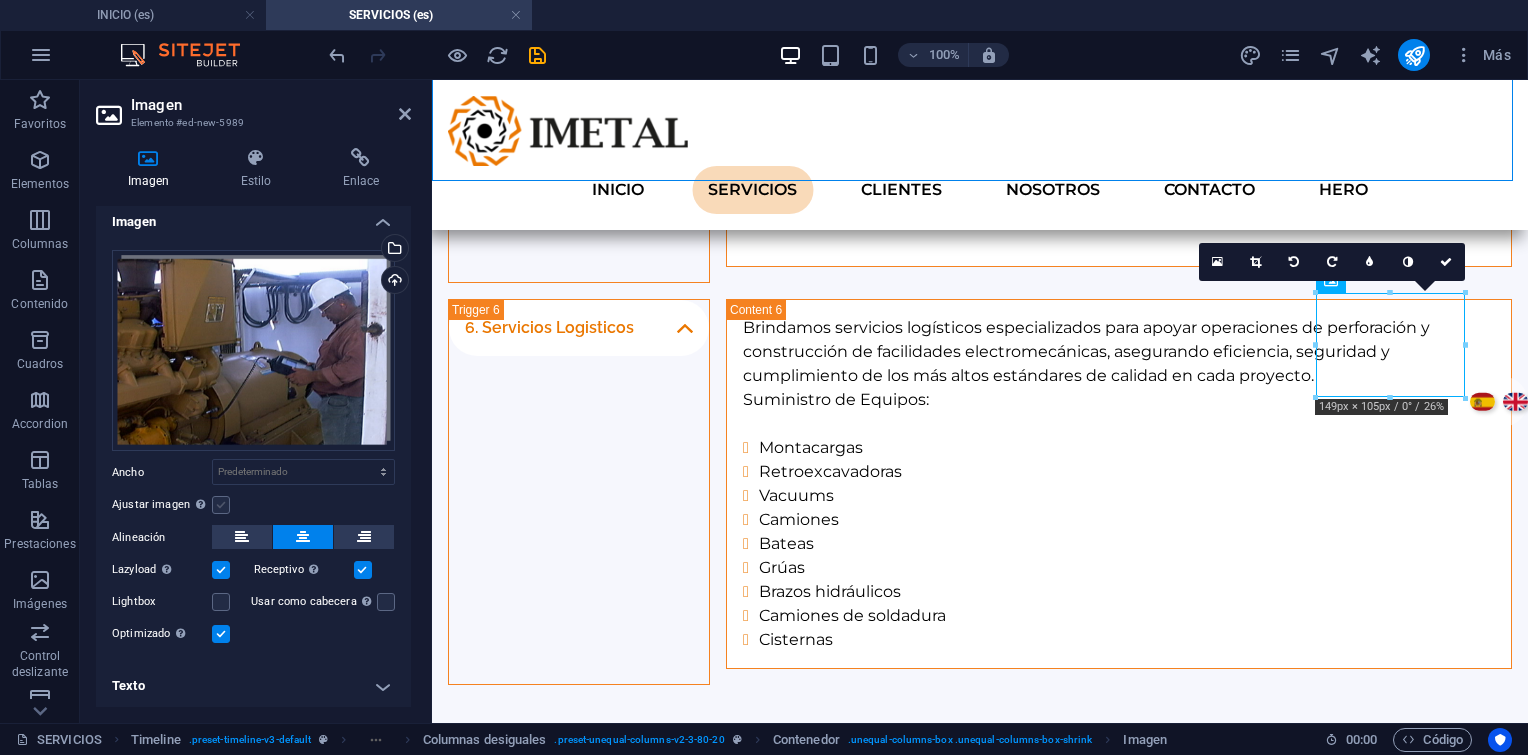click at bounding box center [221, 505] 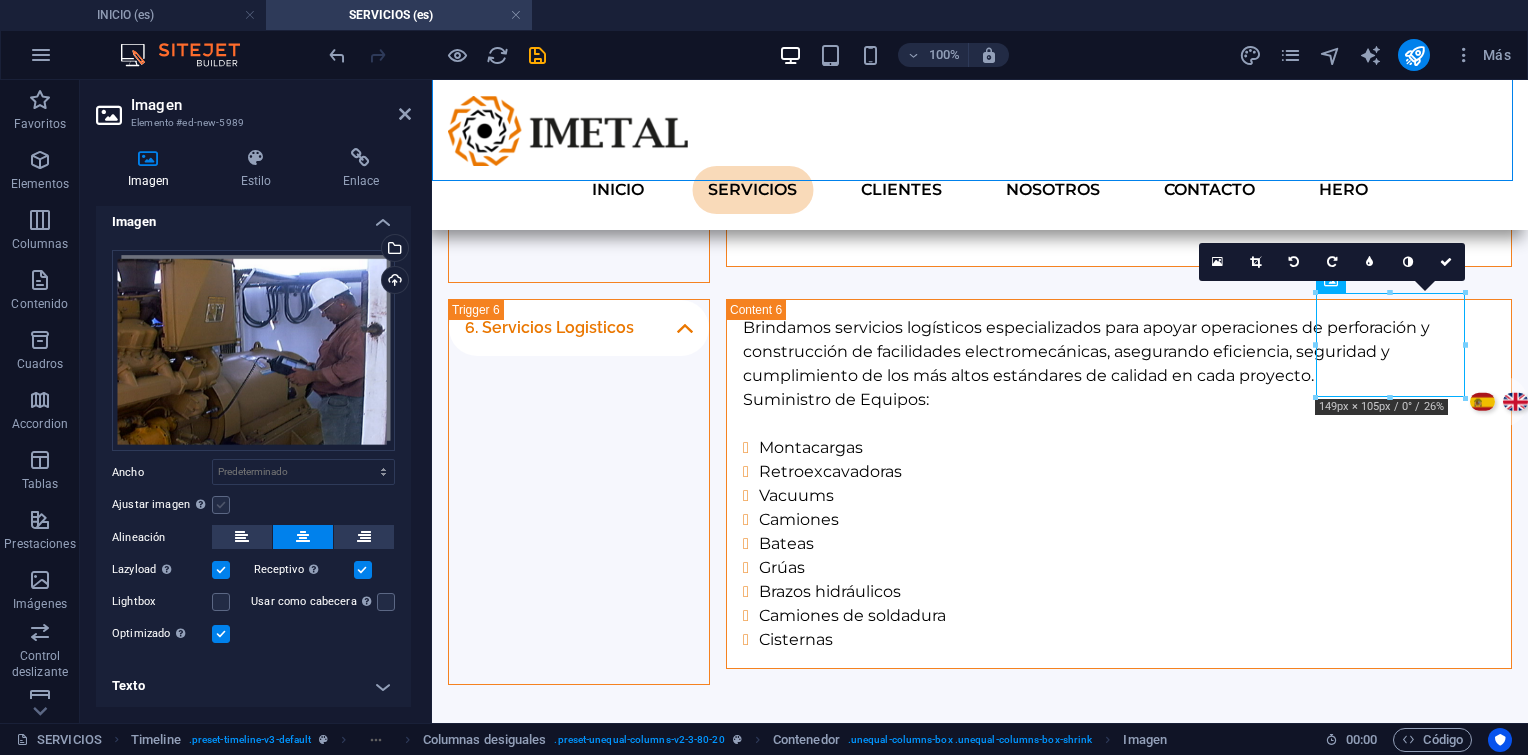 click on "Ajustar imagen Ajustar imagen automáticamente a un ancho y alto fijo" at bounding box center [0, 0] 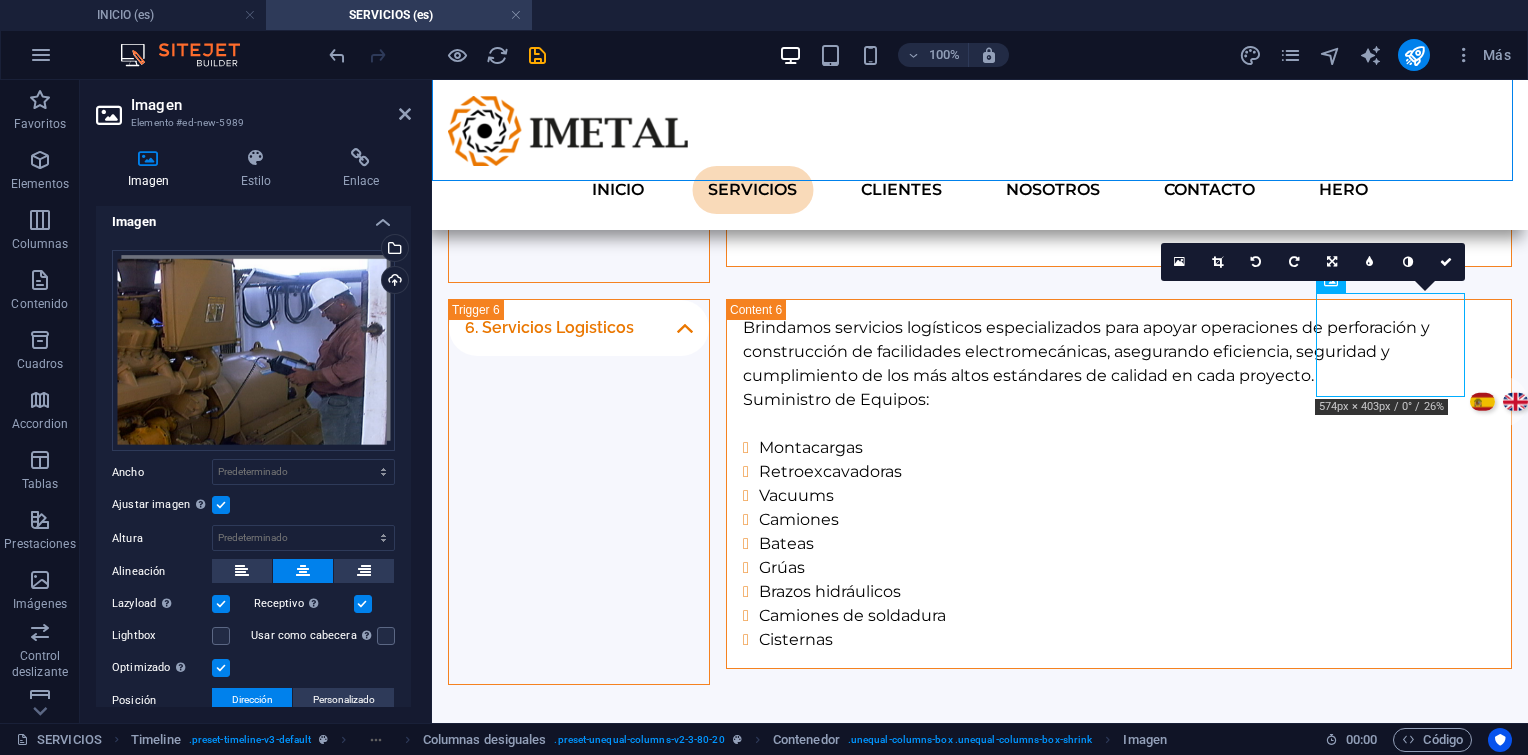 click at bounding box center [221, 505] 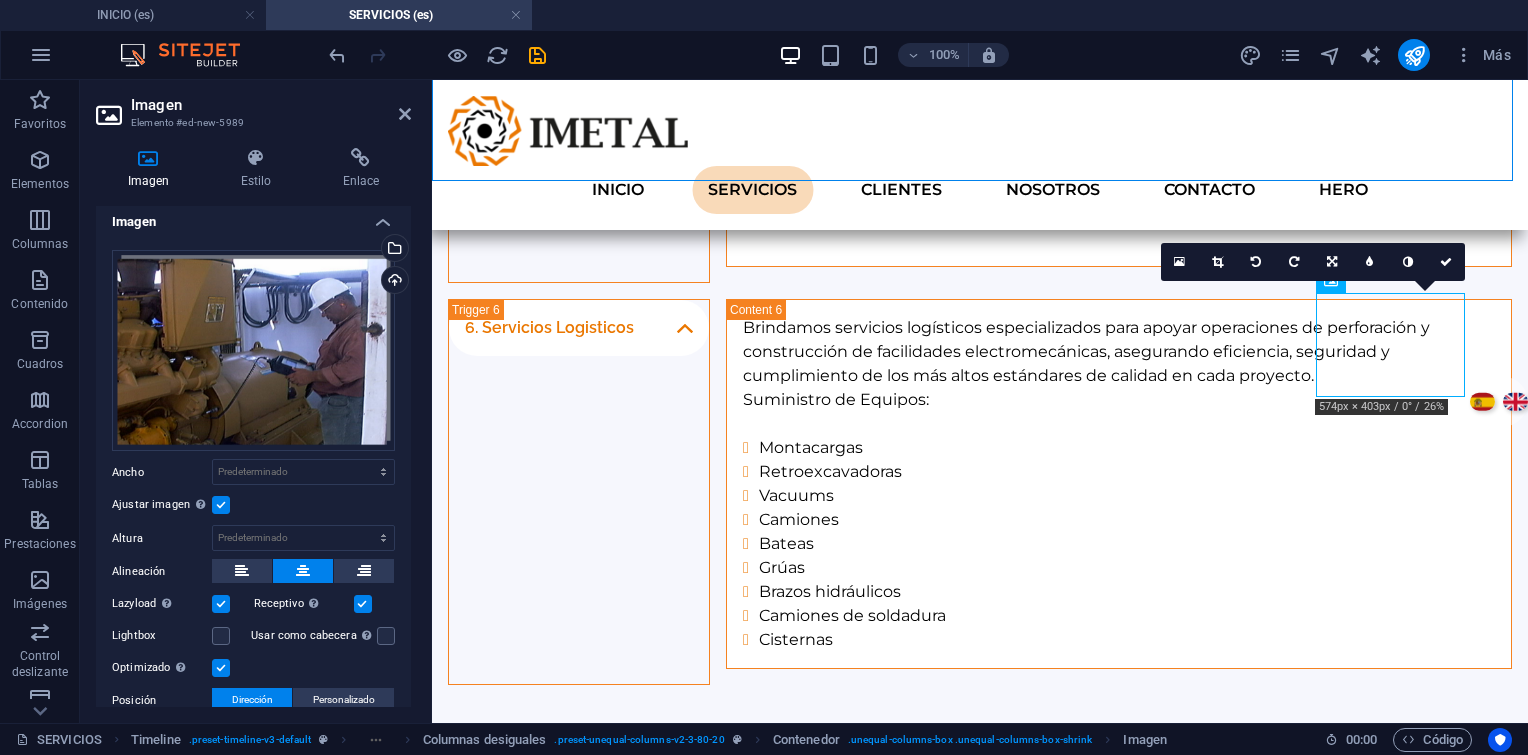 click on "Ajustar imagen Ajustar imagen automáticamente a un ancho y alto fijo" at bounding box center (0, 0) 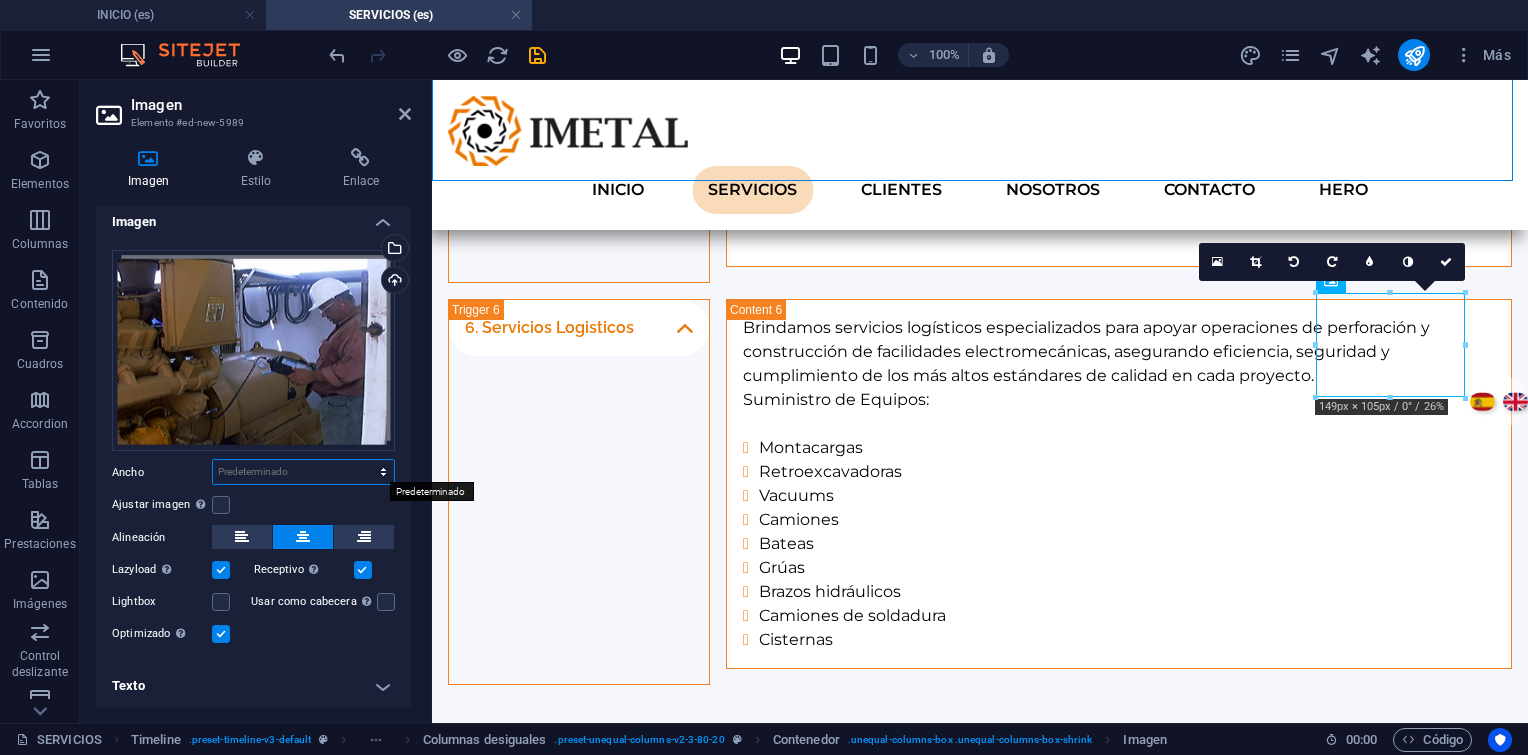 click on "Predeterminado automático px rem % em vh vw" at bounding box center (303, 472) 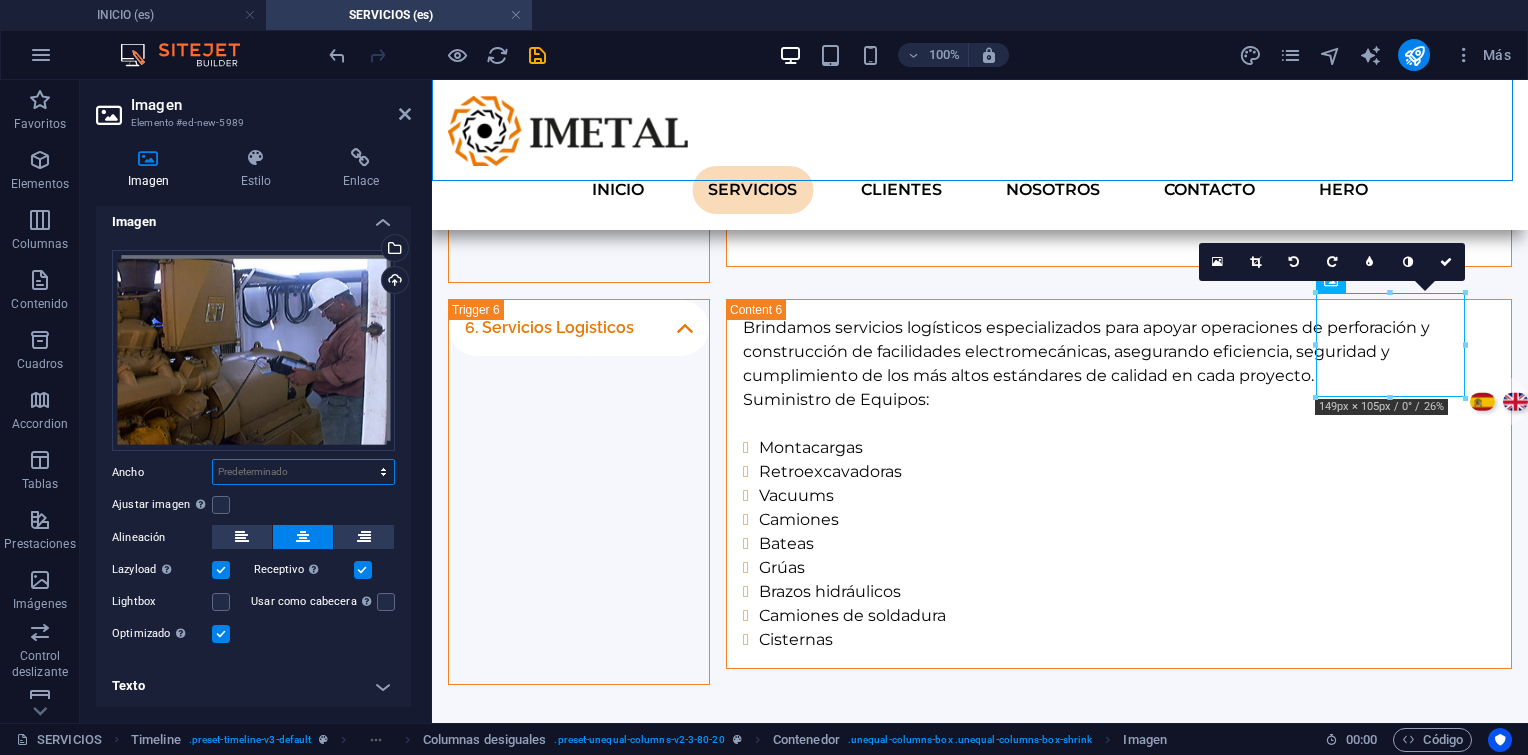 click on "Predeterminado automático px rem % em vh vw" at bounding box center (303, 472) 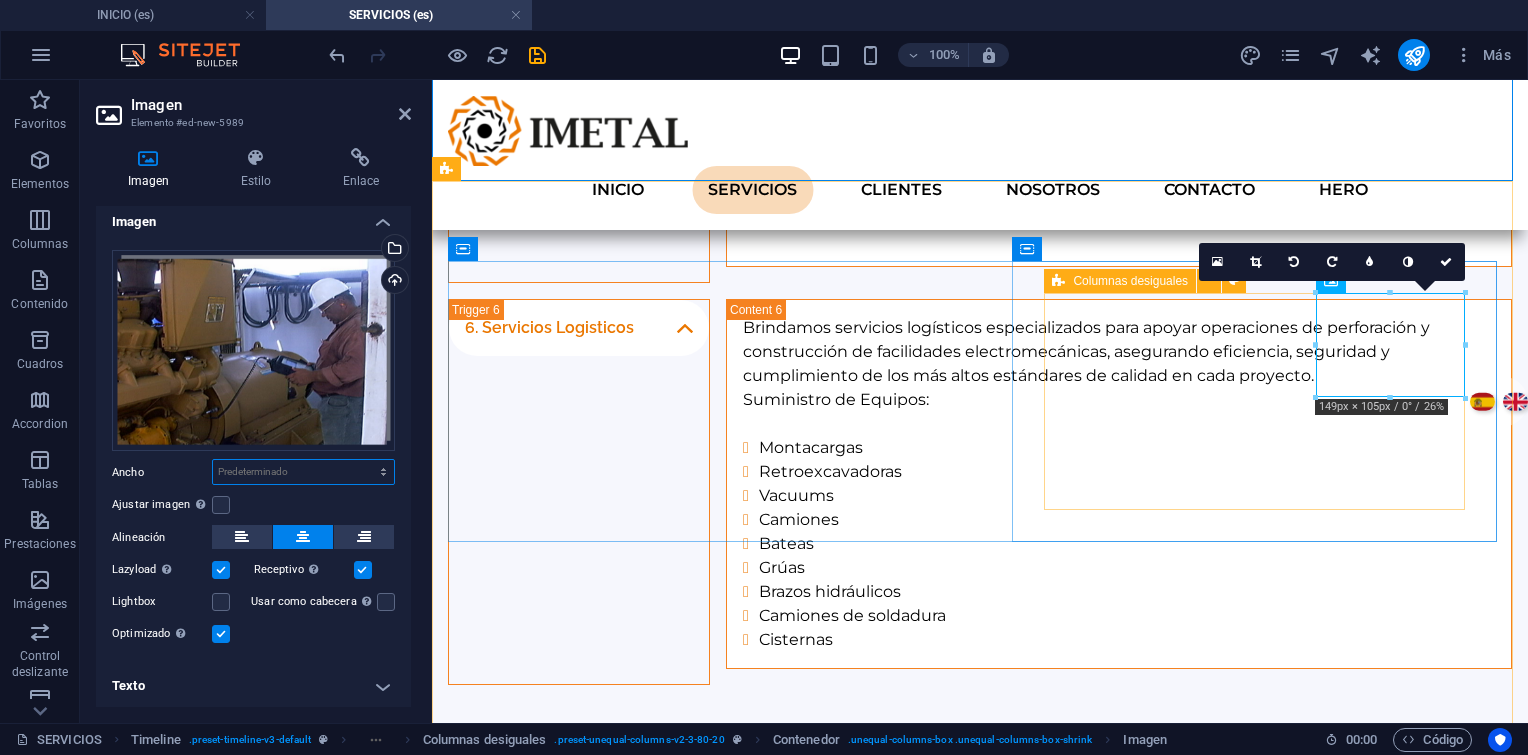click on "Columnas desiguales" at bounding box center (1120, 281) 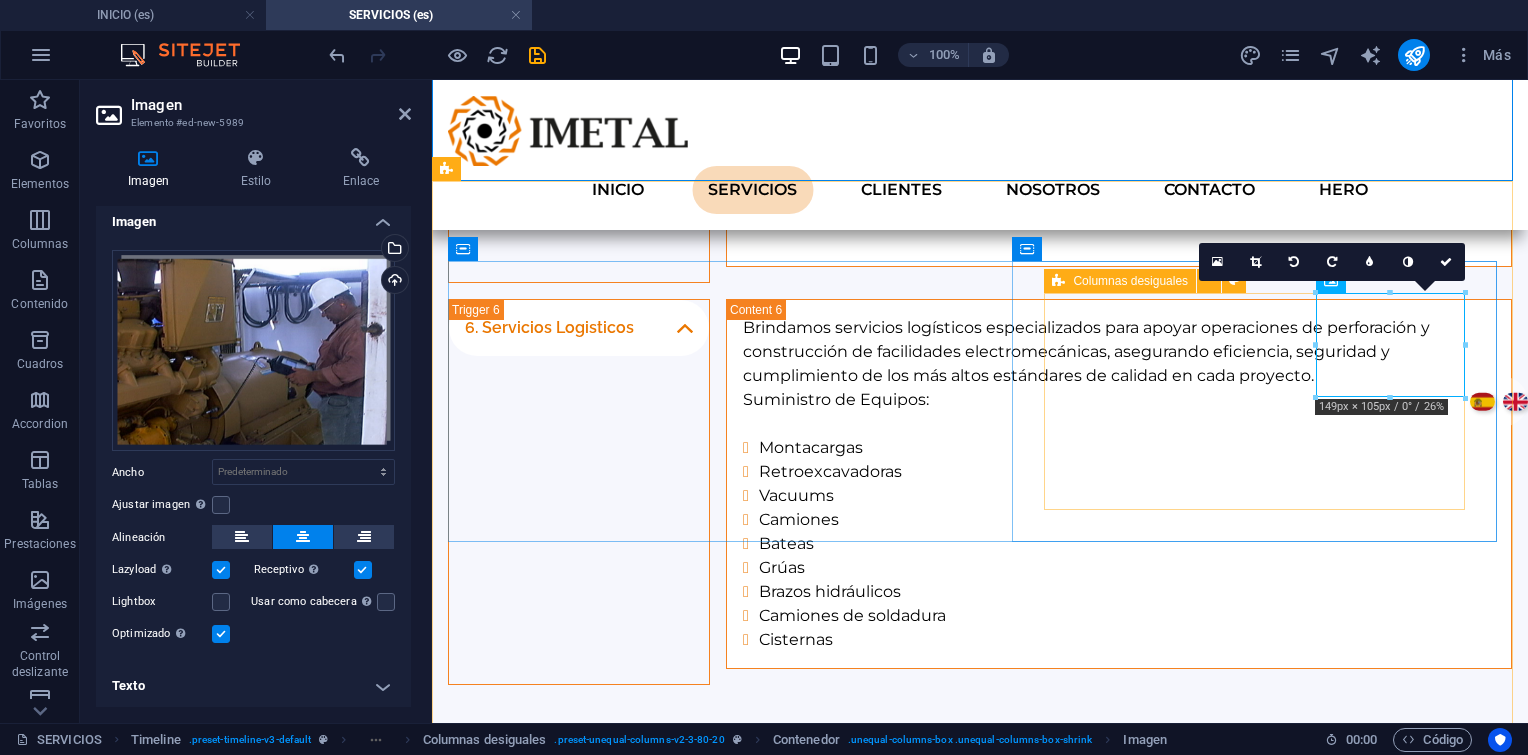 click on "Columnas desiguales" at bounding box center (1120, 281) 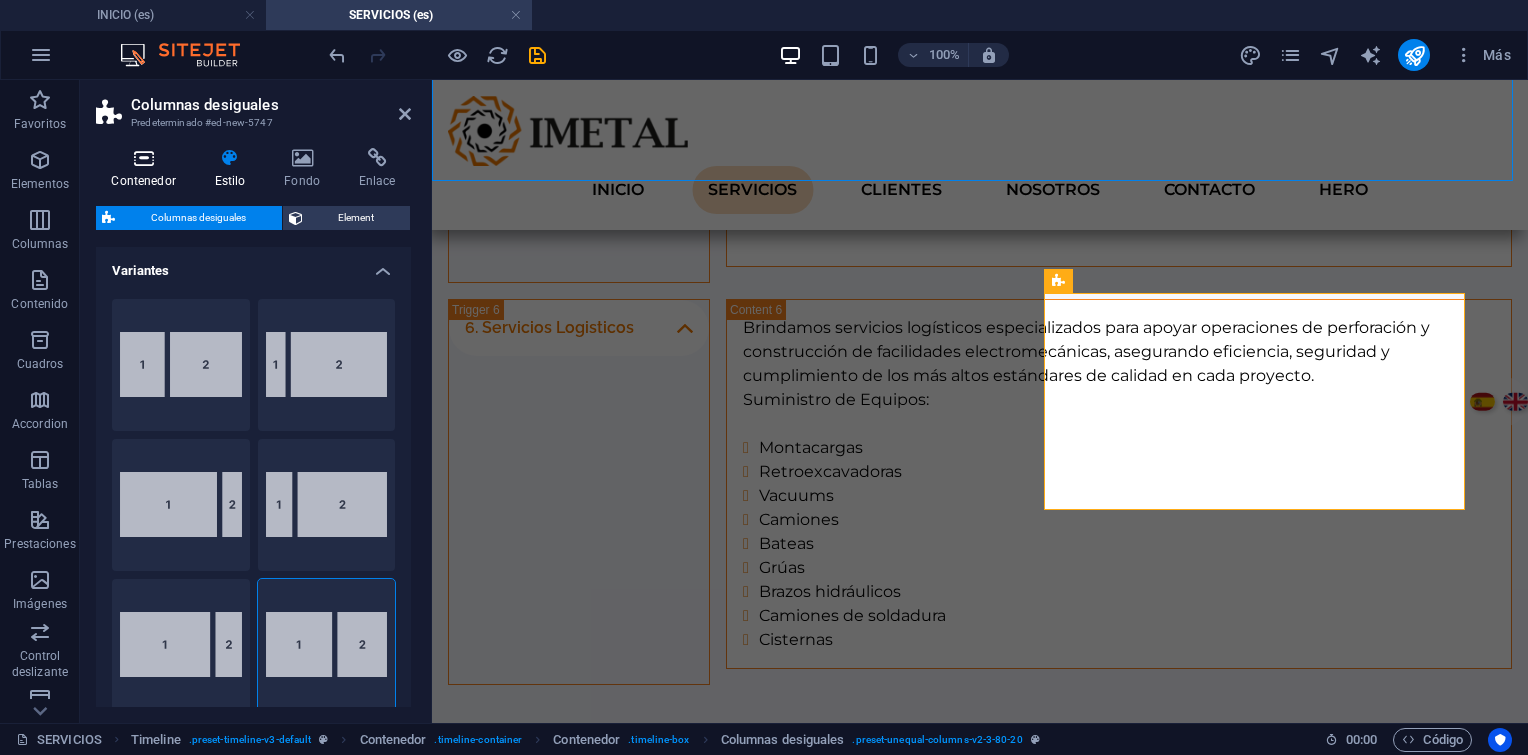 click at bounding box center [143, 158] 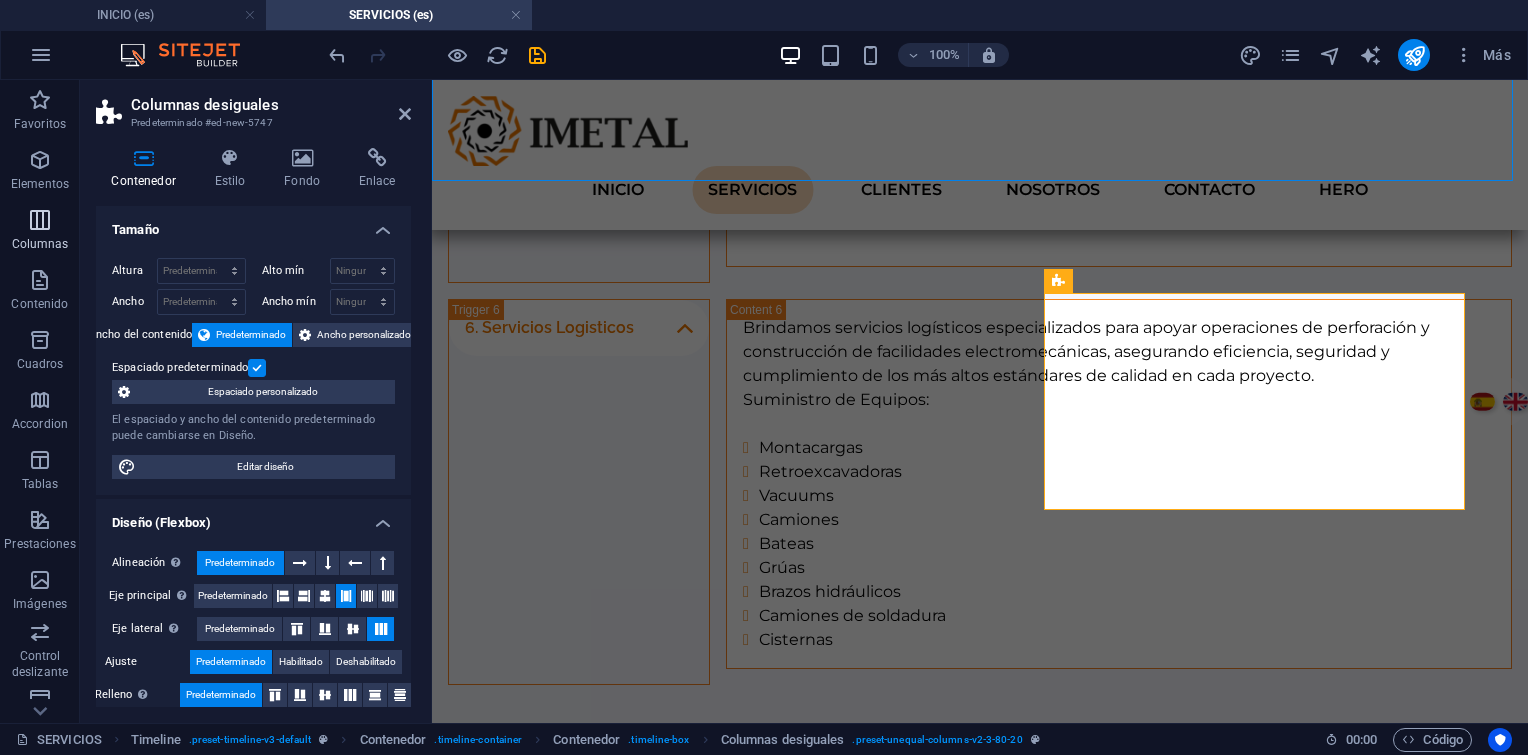 drag, startPoint x: 32, startPoint y: 234, endPoint x: 39, endPoint y: 254, distance: 21.189621 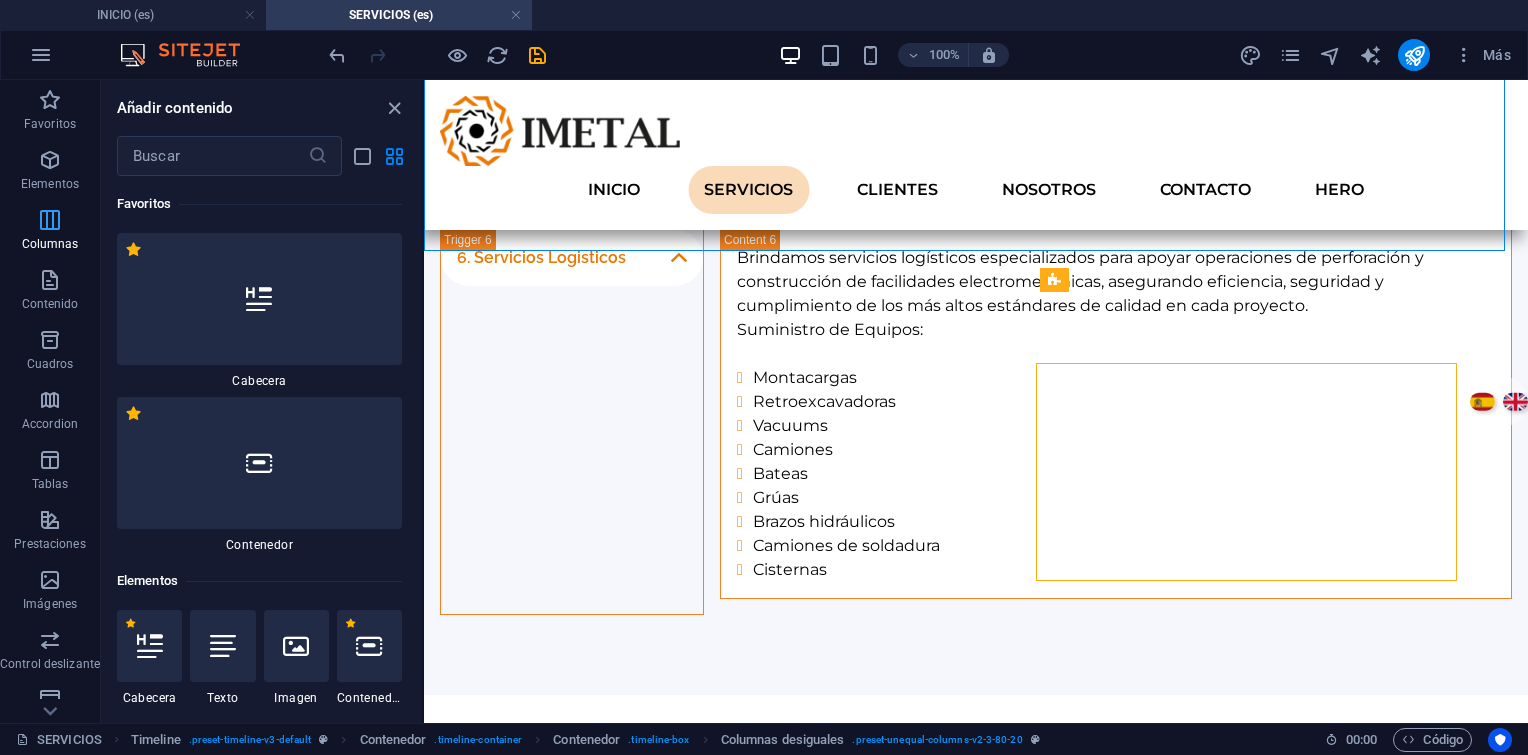 scroll, scrollTop: 2666, scrollLeft: 0, axis: vertical 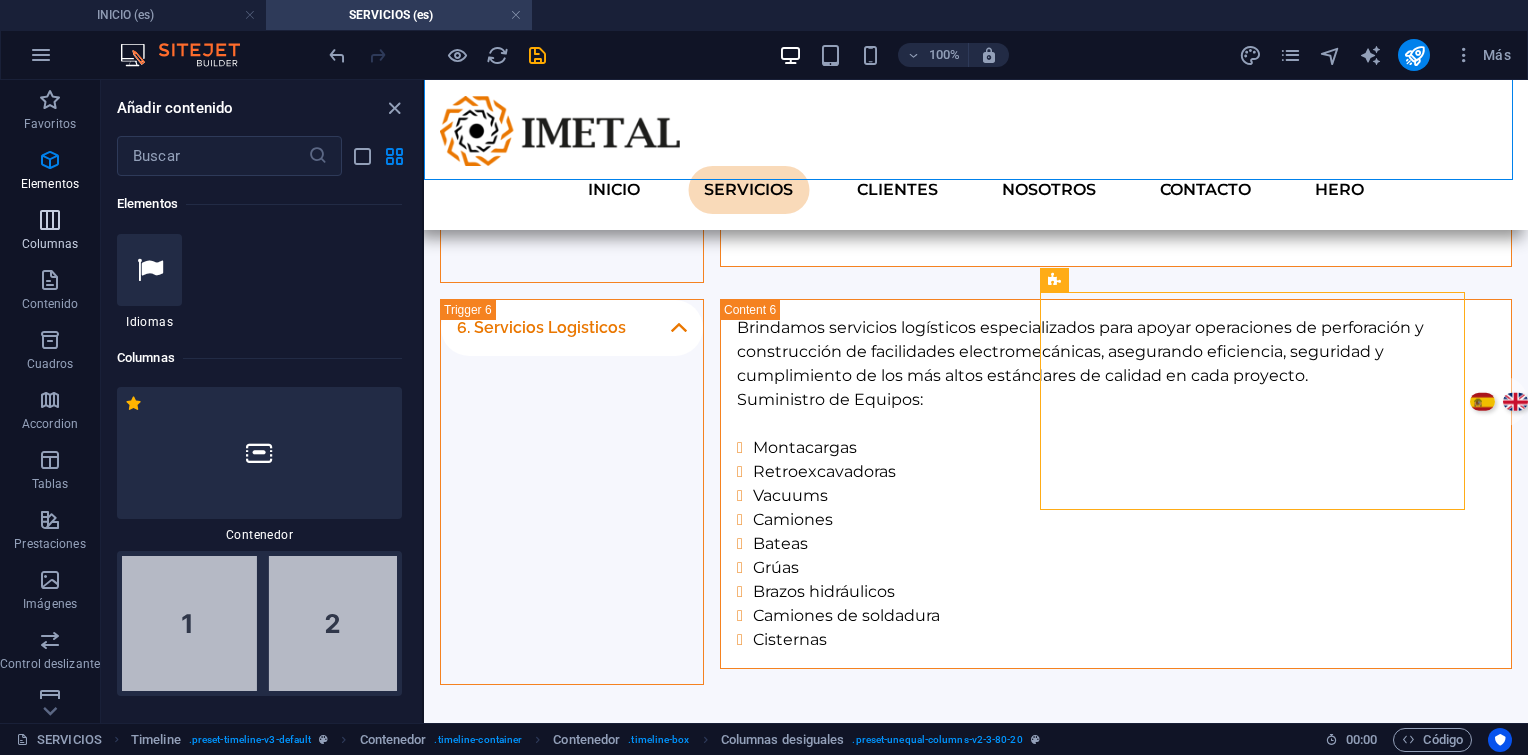click on "Columnas" at bounding box center [50, 232] 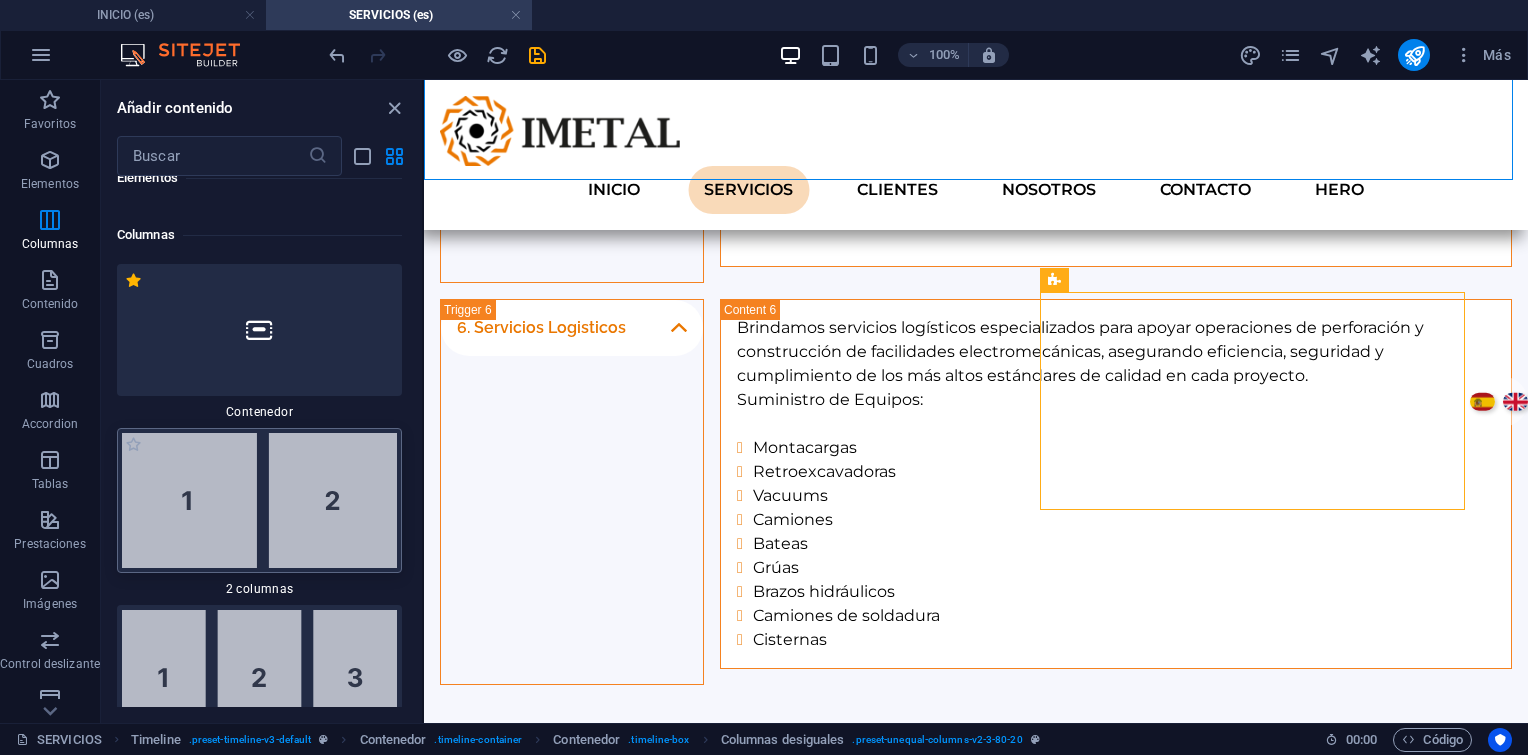 scroll, scrollTop: 1153, scrollLeft: 0, axis: vertical 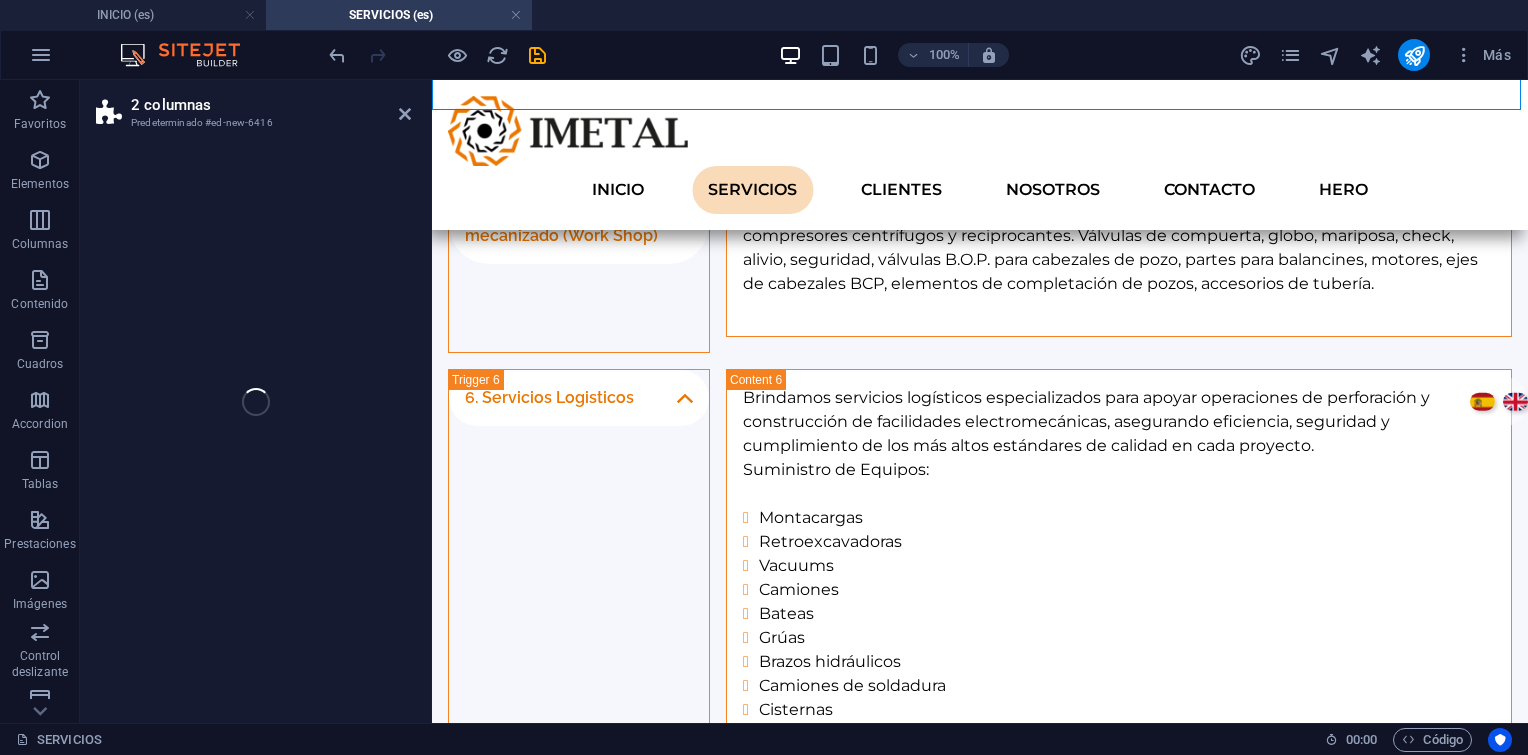select on "rem" 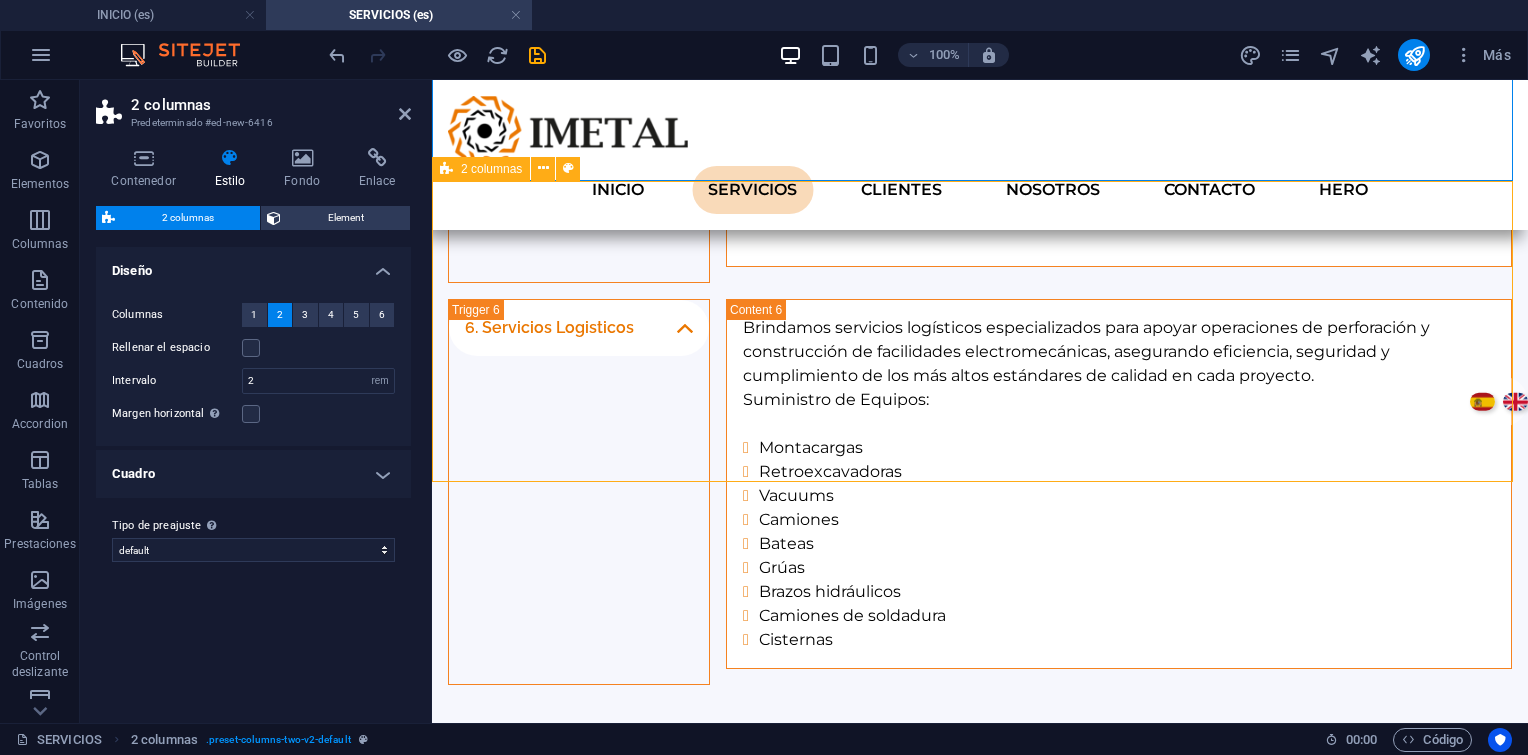 scroll, scrollTop: 2545, scrollLeft: 0, axis: vertical 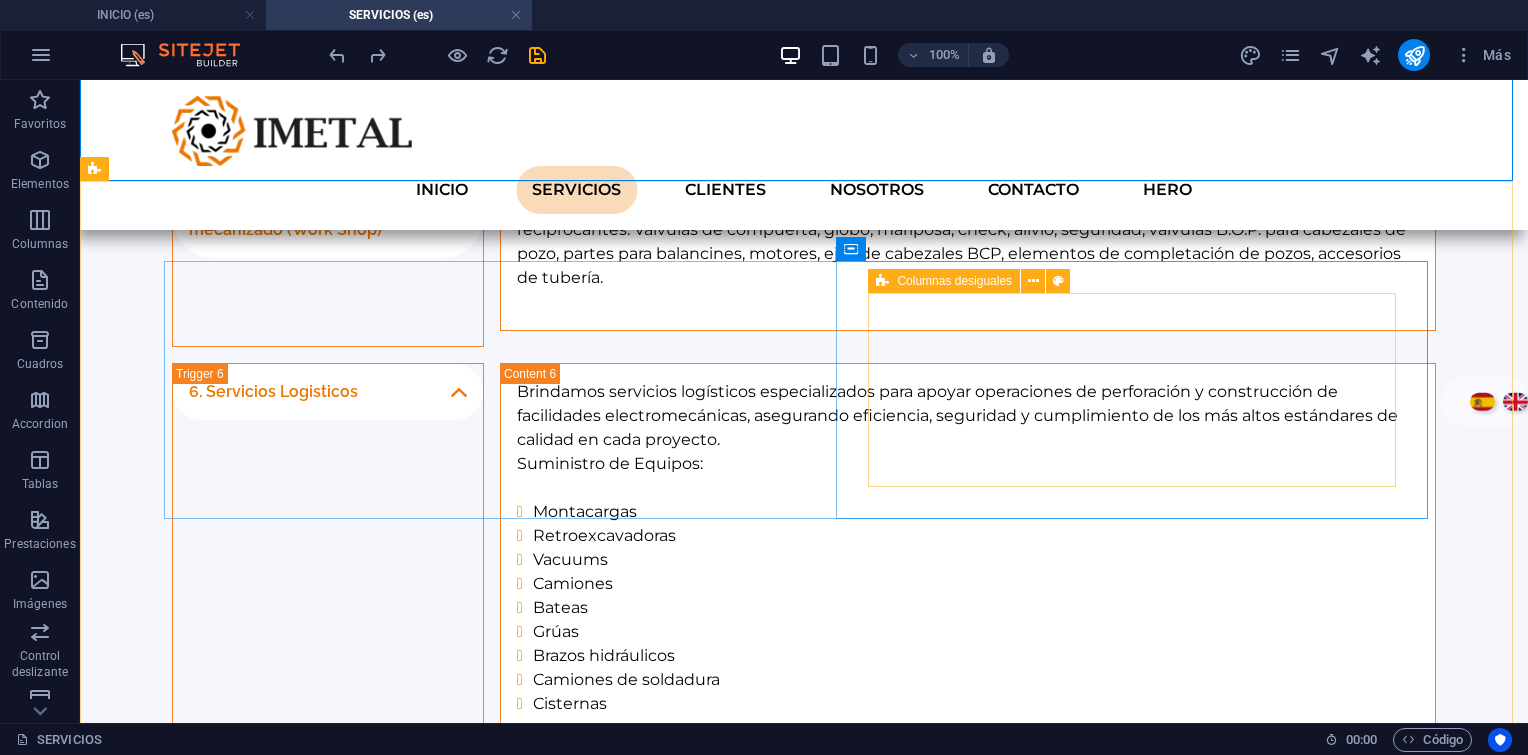 click on "Columnas desiguales" at bounding box center [944, 281] 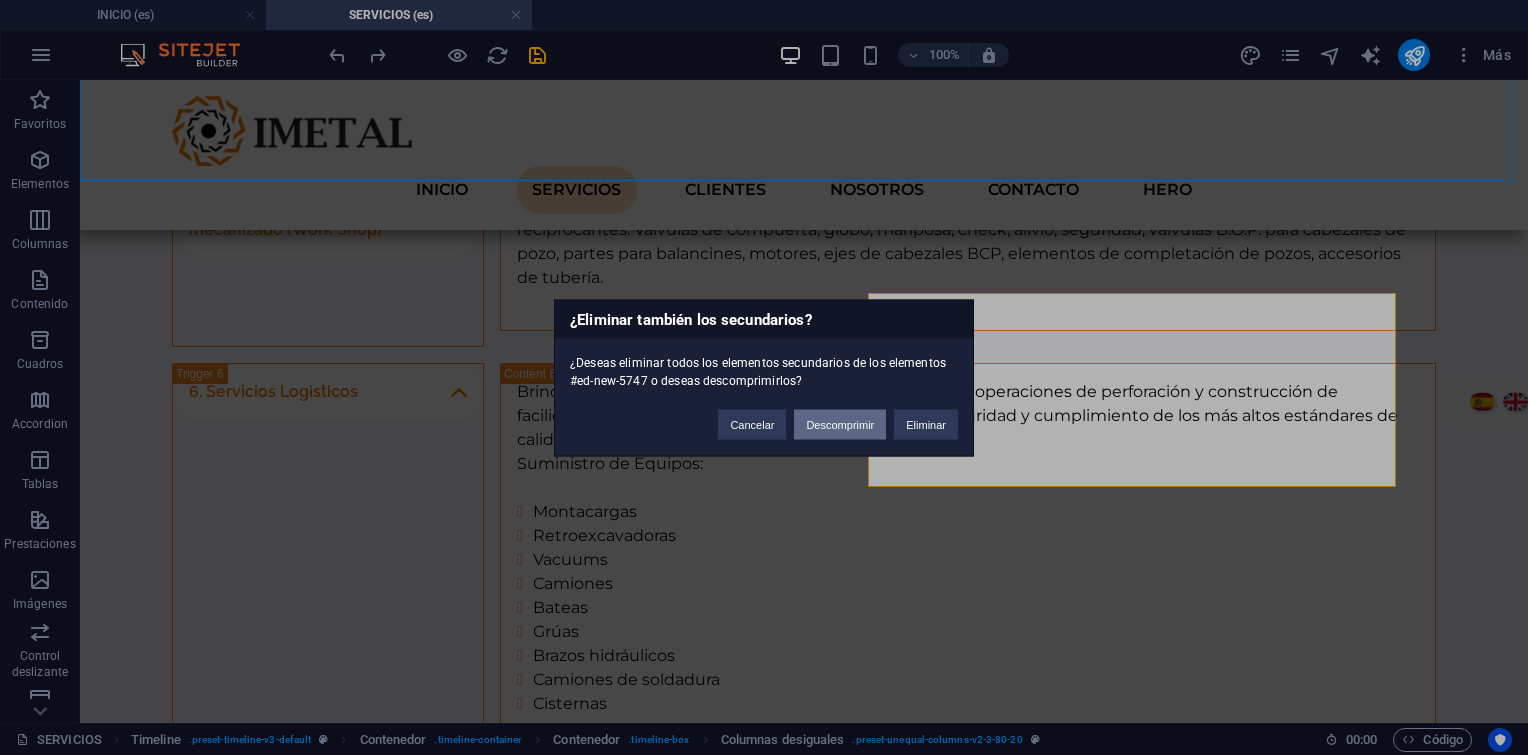 click on "Descomprimir" at bounding box center [840, 424] 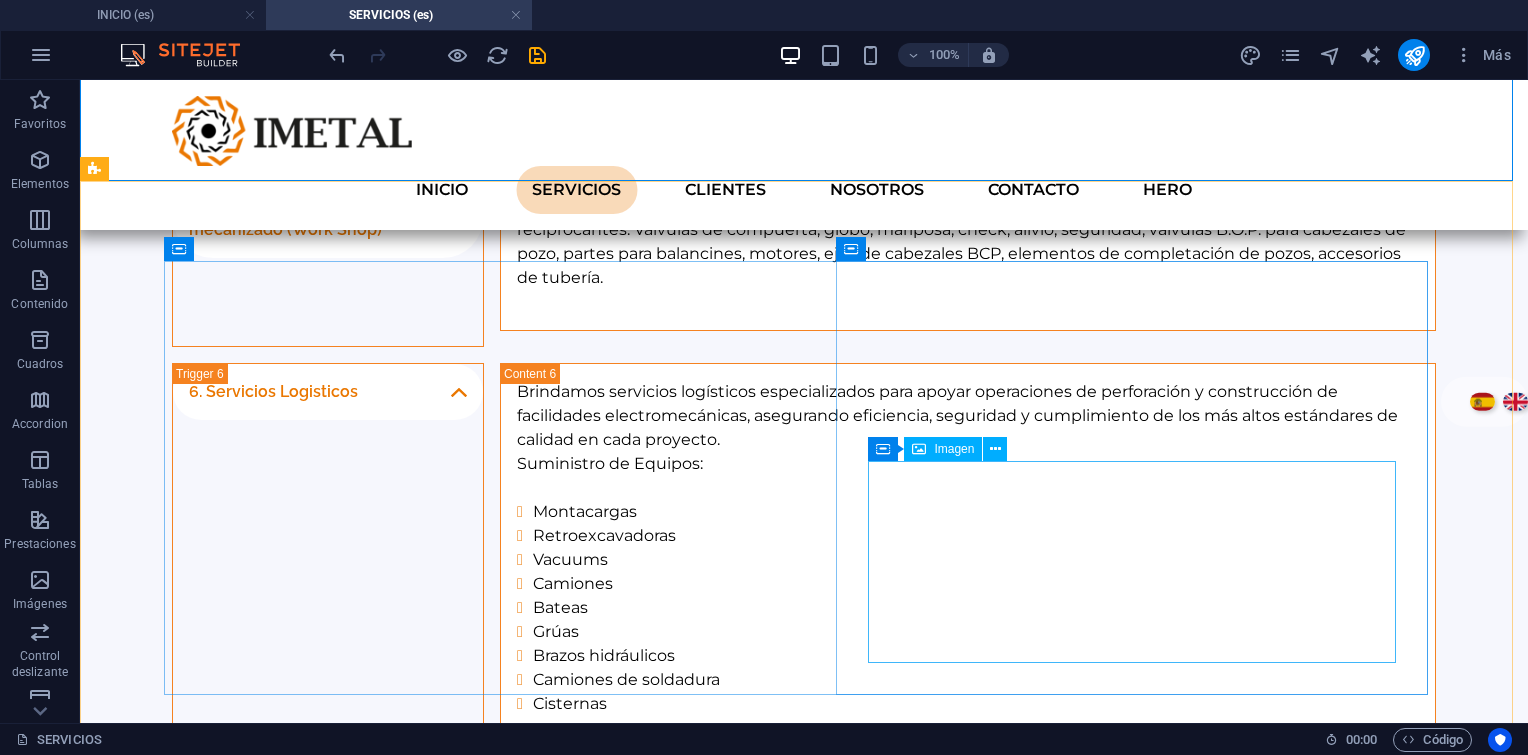 click on "Imagen" at bounding box center (954, 449) 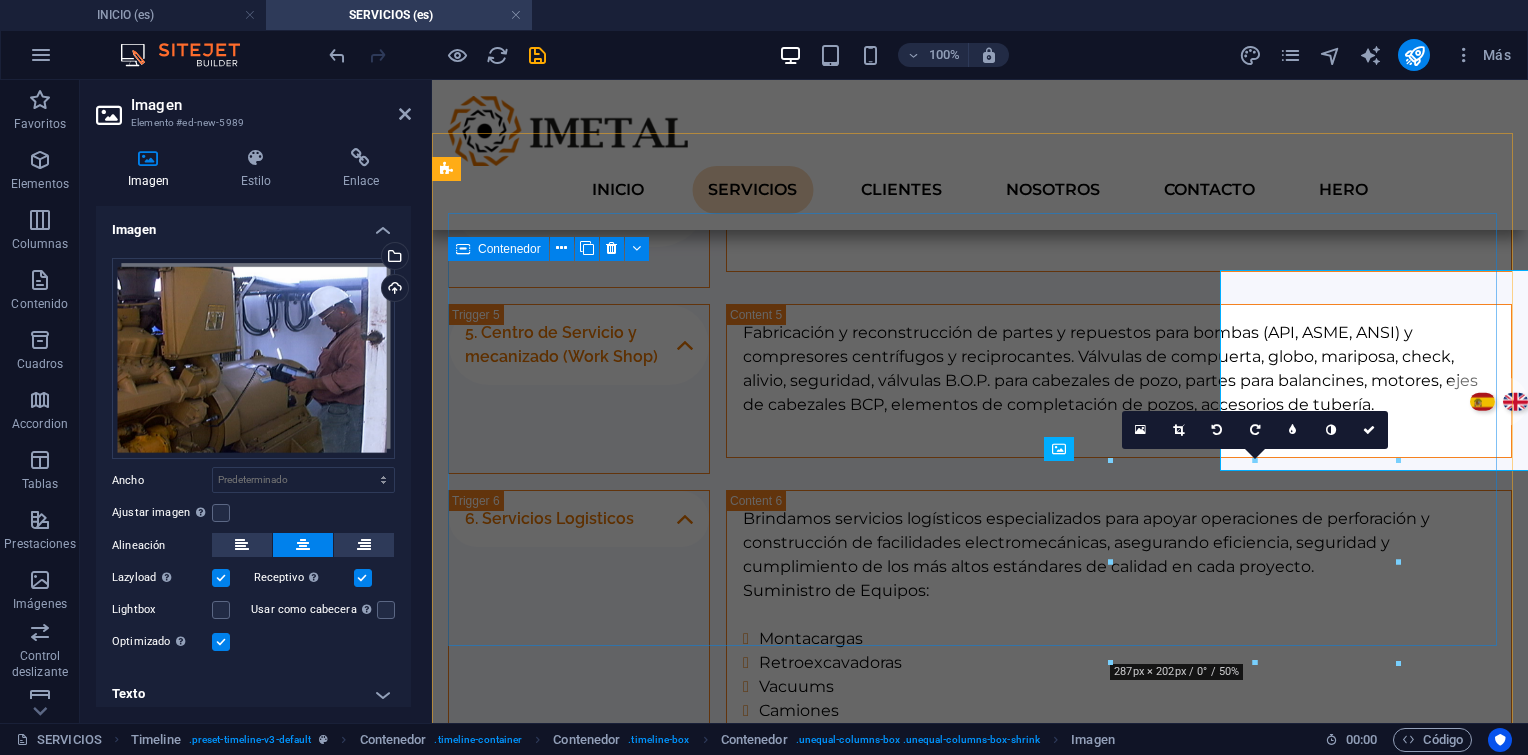 scroll, scrollTop: 2736, scrollLeft: 0, axis: vertical 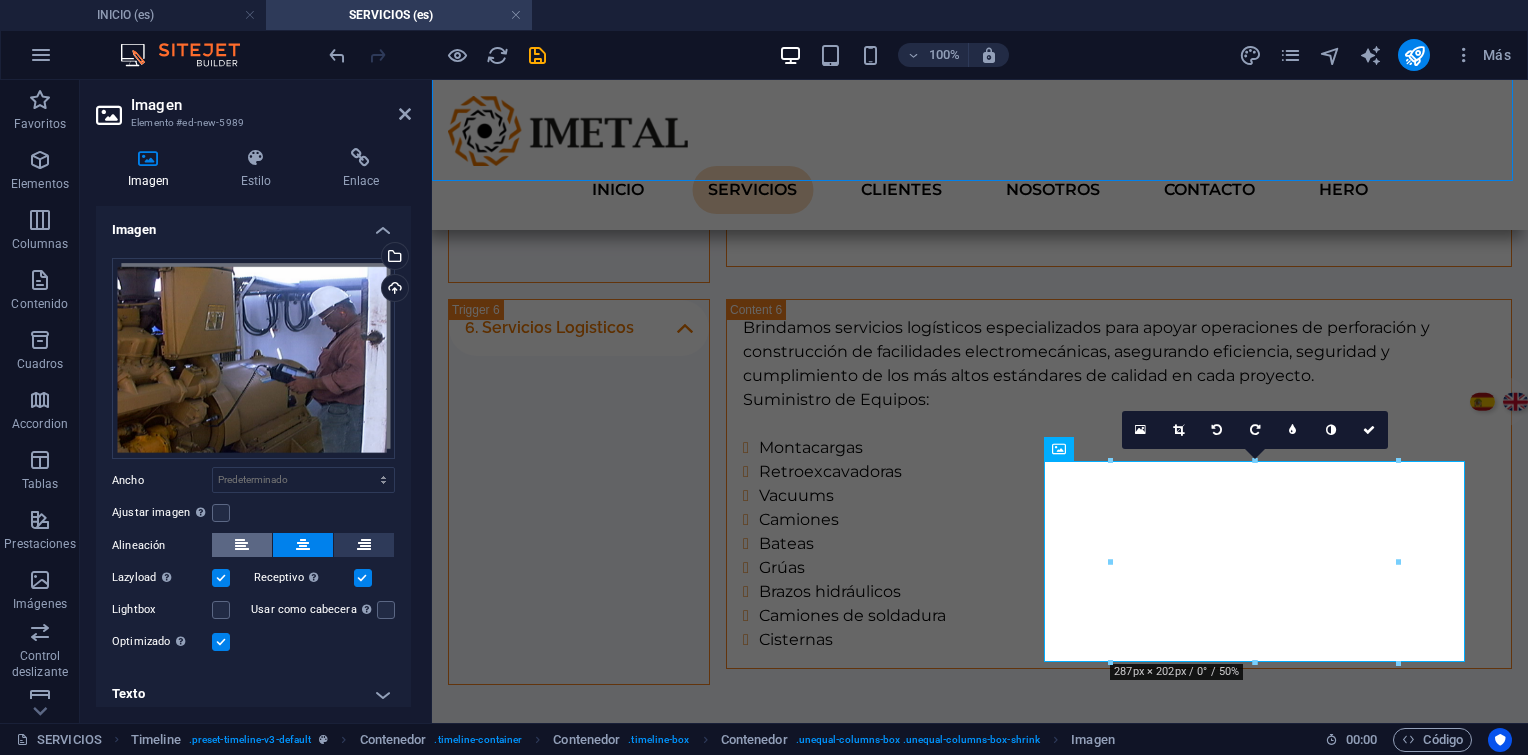 click at bounding box center (242, 545) 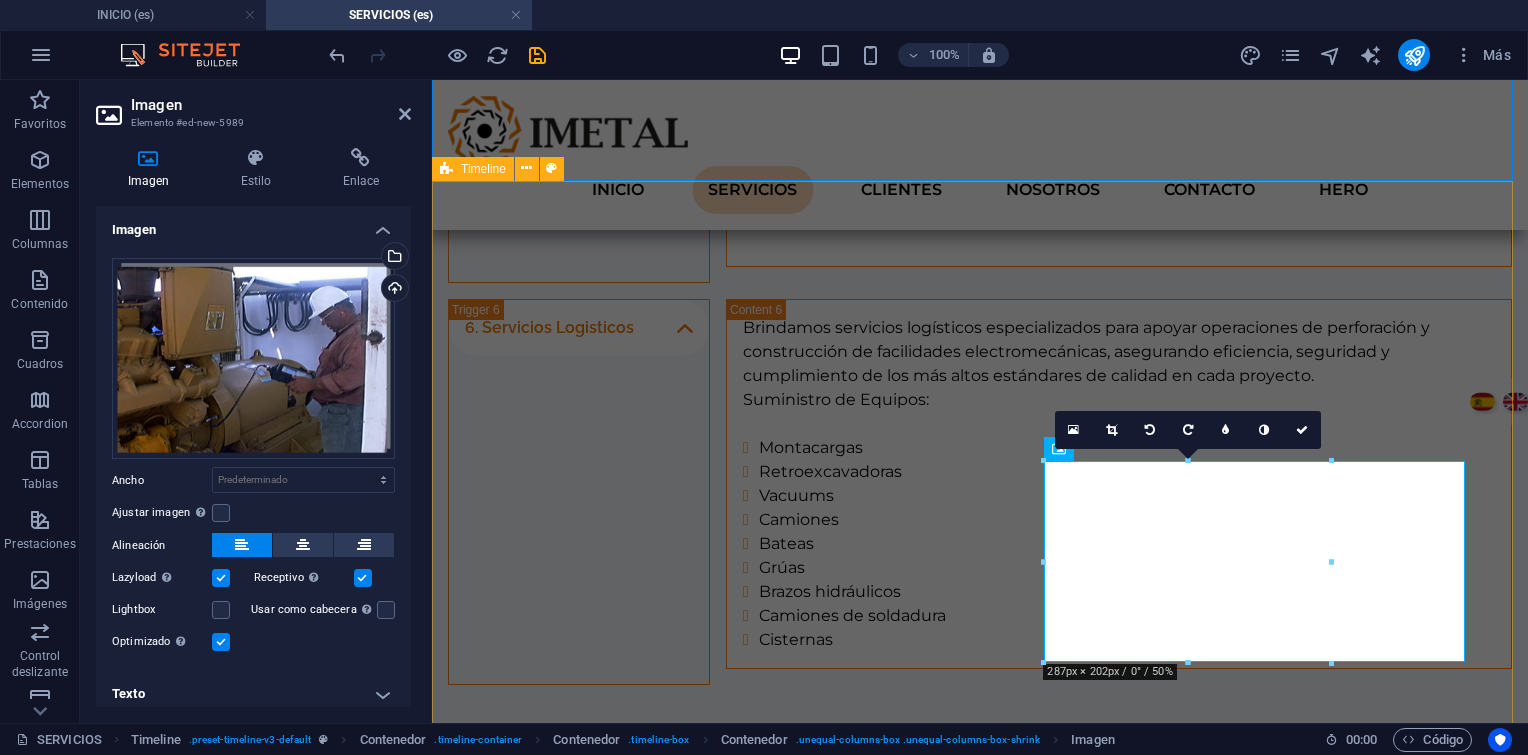 click on "01. January 2017 Tiempos operativos. Revisión de especificaciones Técnicas de los equipos, planos, manual de fabricante. Mantenibilidad. Disponibilidad. Confiabilidad Malos actores. 01. March 2017 Lorem ipsum dolor sit amet, consectetuer adipiscing elit. Aenean commodo ligula eget dolor. Lorem ipsum dolor sit amet, consectetuer adipiscing elit leget dolor. 01. March 2017 Lorem ipsum dolor sit amet, consectetuer adipiscing elit. Aenean commodo ligula eget dolor. Lorem ipsum dolor sit amet, consectetuer adipiscing elit leget dolor." at bounding box center (980, 1346) 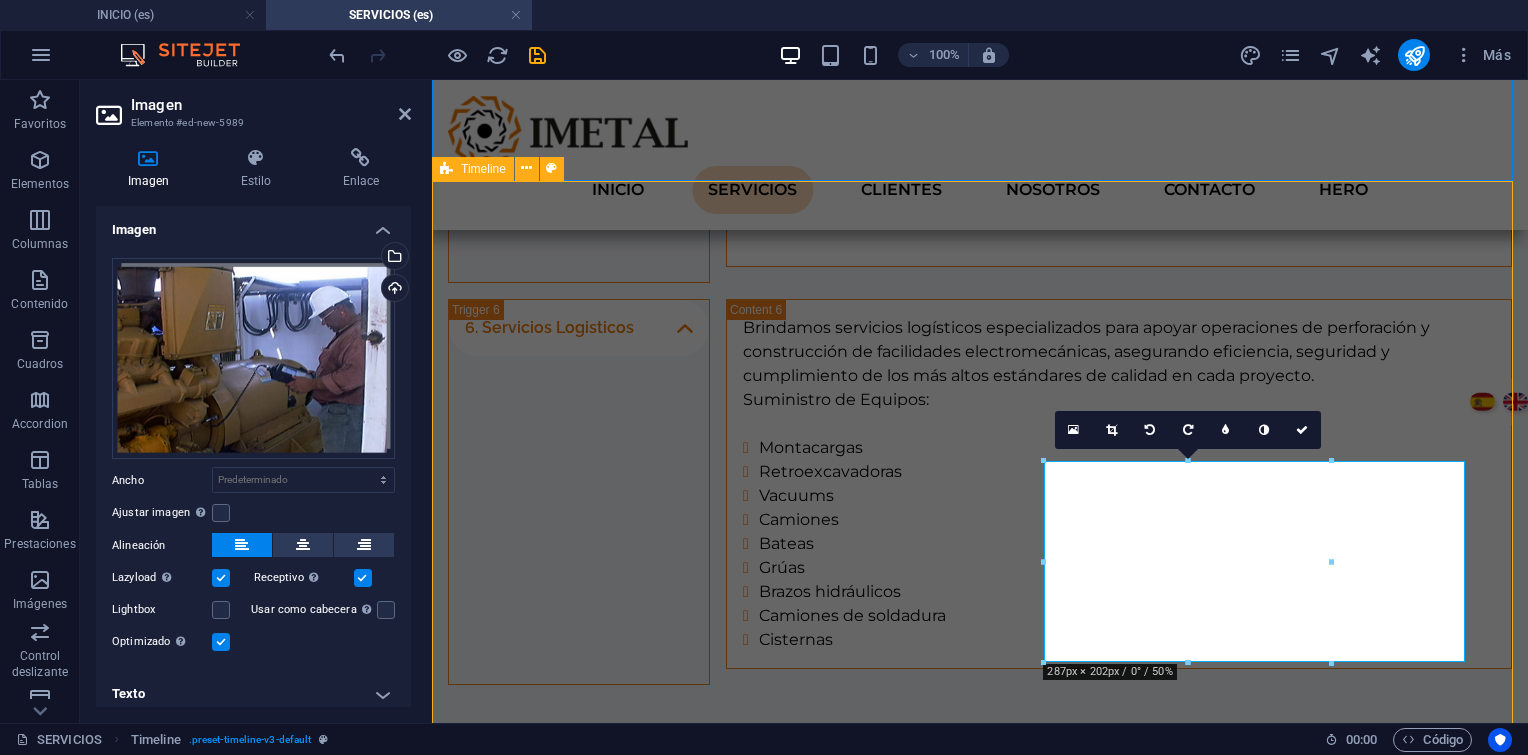 click on "01. January 2017 Tiempos operativos. Revisión de especificaciones Técnicas de los equipos, planos, manual de fabricante. Mantenibilidad. Disponibilidad. Confiabilidad Malos actores. 01. March 2017 Lorem ipsum dolor sit amet, consectetuer adipiscing elit. Aenean commodo ligula eget dolor. Lorem ipsum dolor sit amet, consectetuer adipiscing elit leget dolor. 01. March 2017 Lorem ipsum dolor sit amet, consectetuer adipiscing elit. Aenean commodo ligula eget dolor. Lorem ipsum dolor sit amet, consectetuer adipiscing elit leget dolor." at bounding box center (980, 1346) 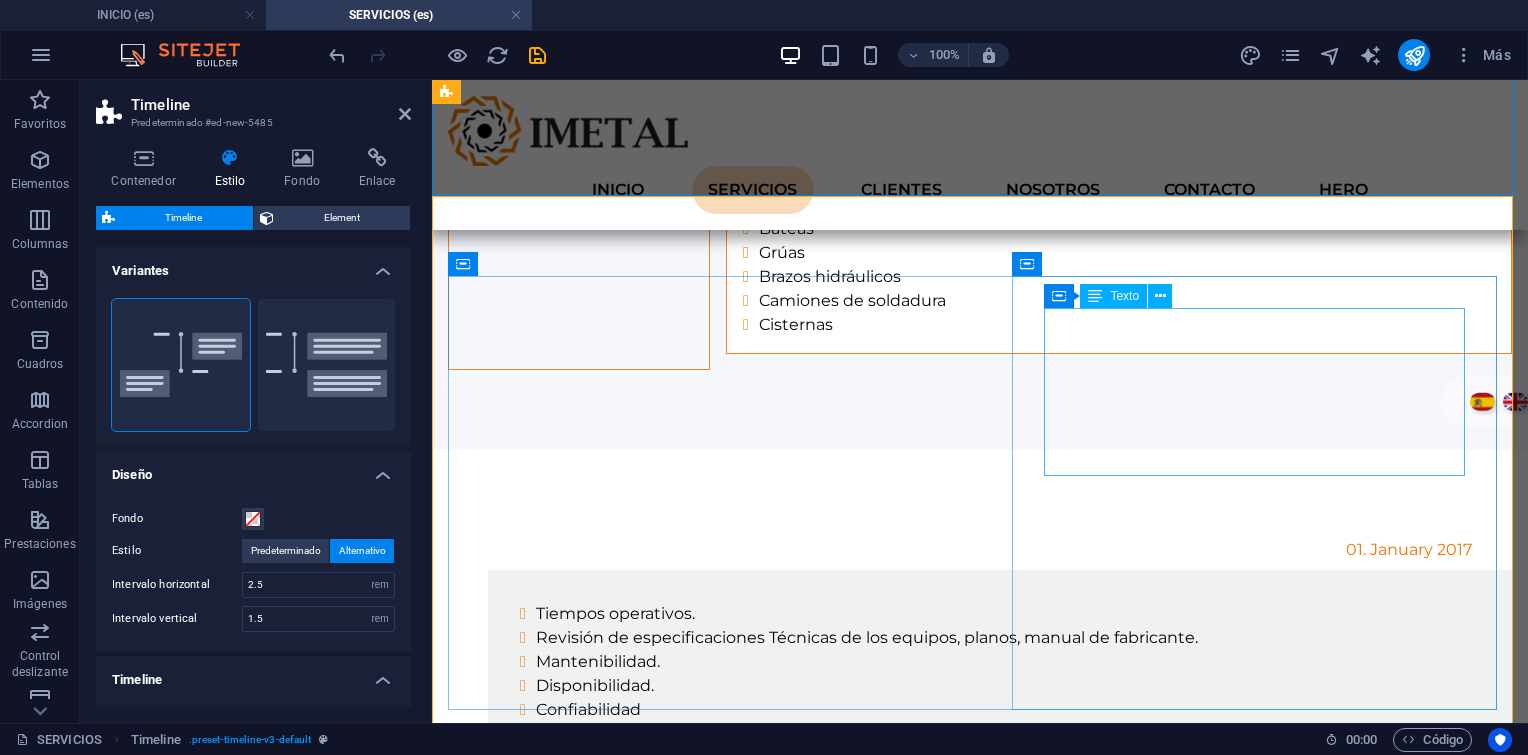 scroll, scrollTop: 2636, scrollLeft: 0, axis: vertical 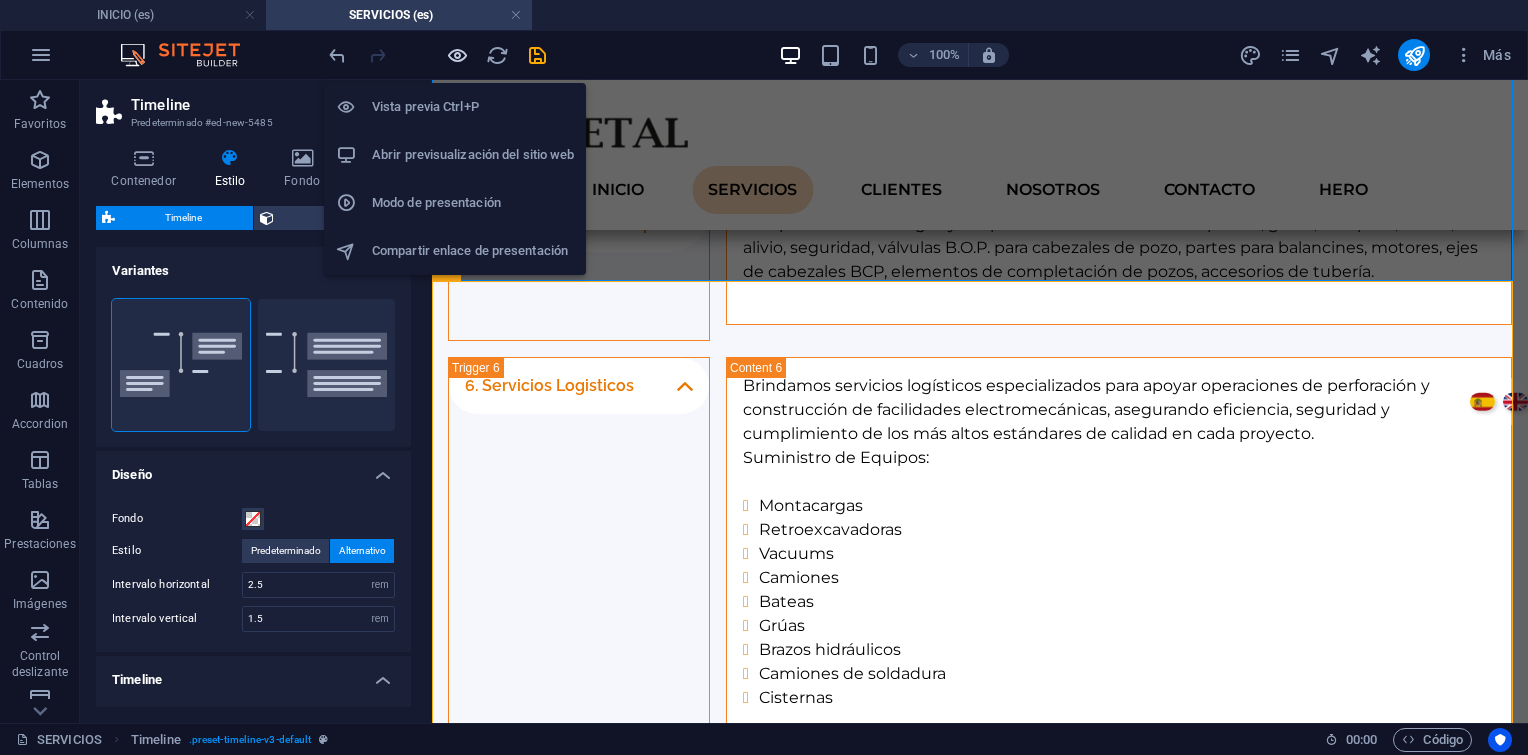 click at bounding box center (457, 55) 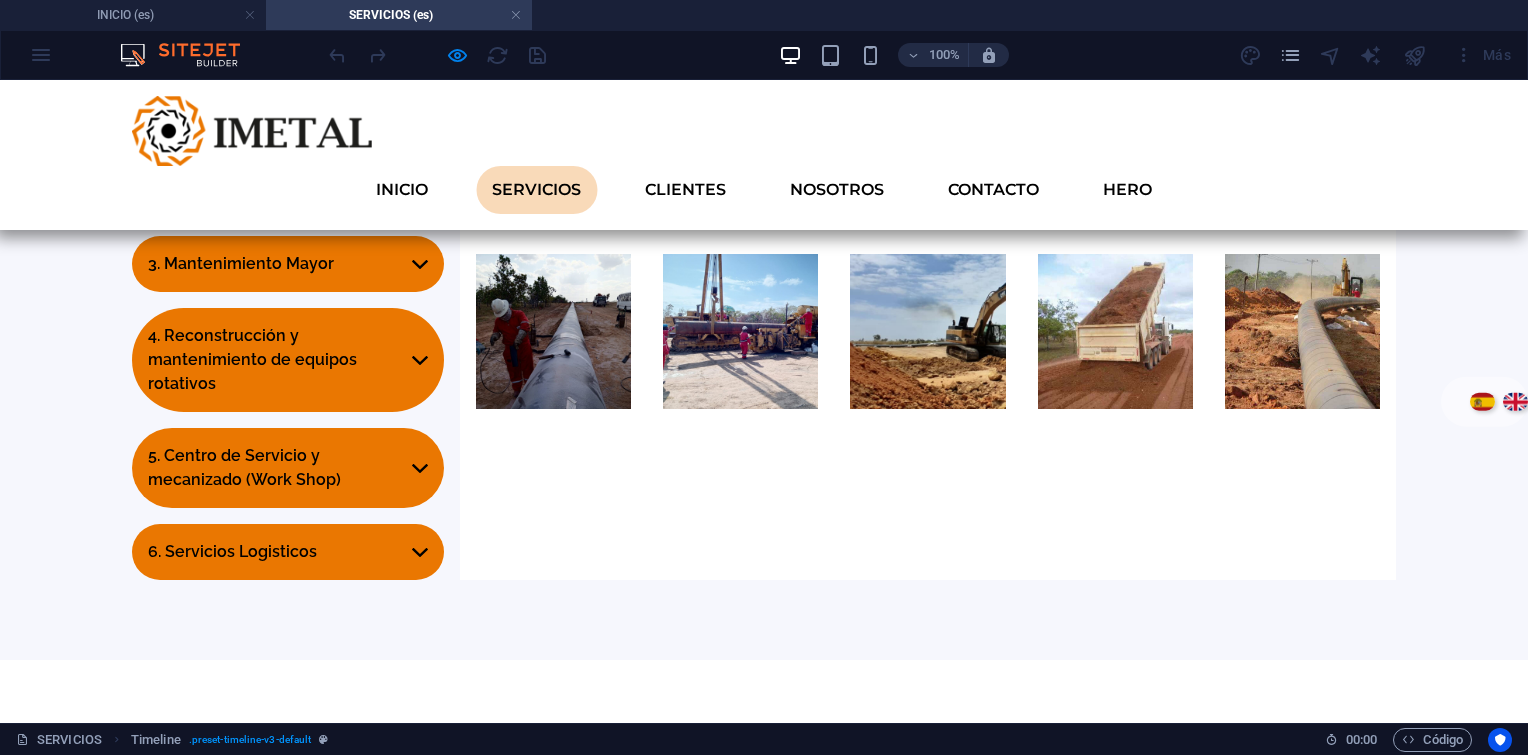scroll, scrollTop: 1492, scrollLeft: 0, axis: vertical 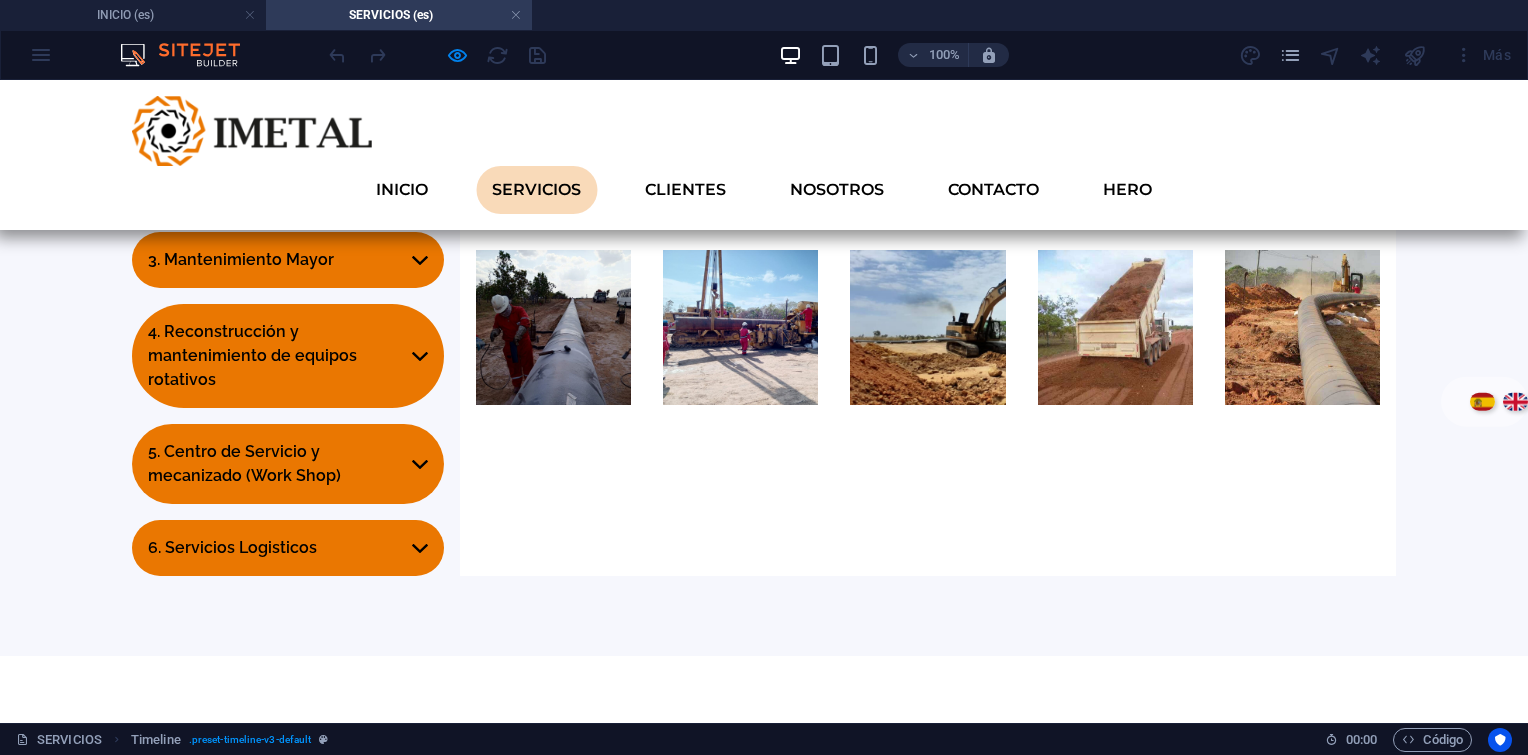 click at bounding box center [491, 1153] 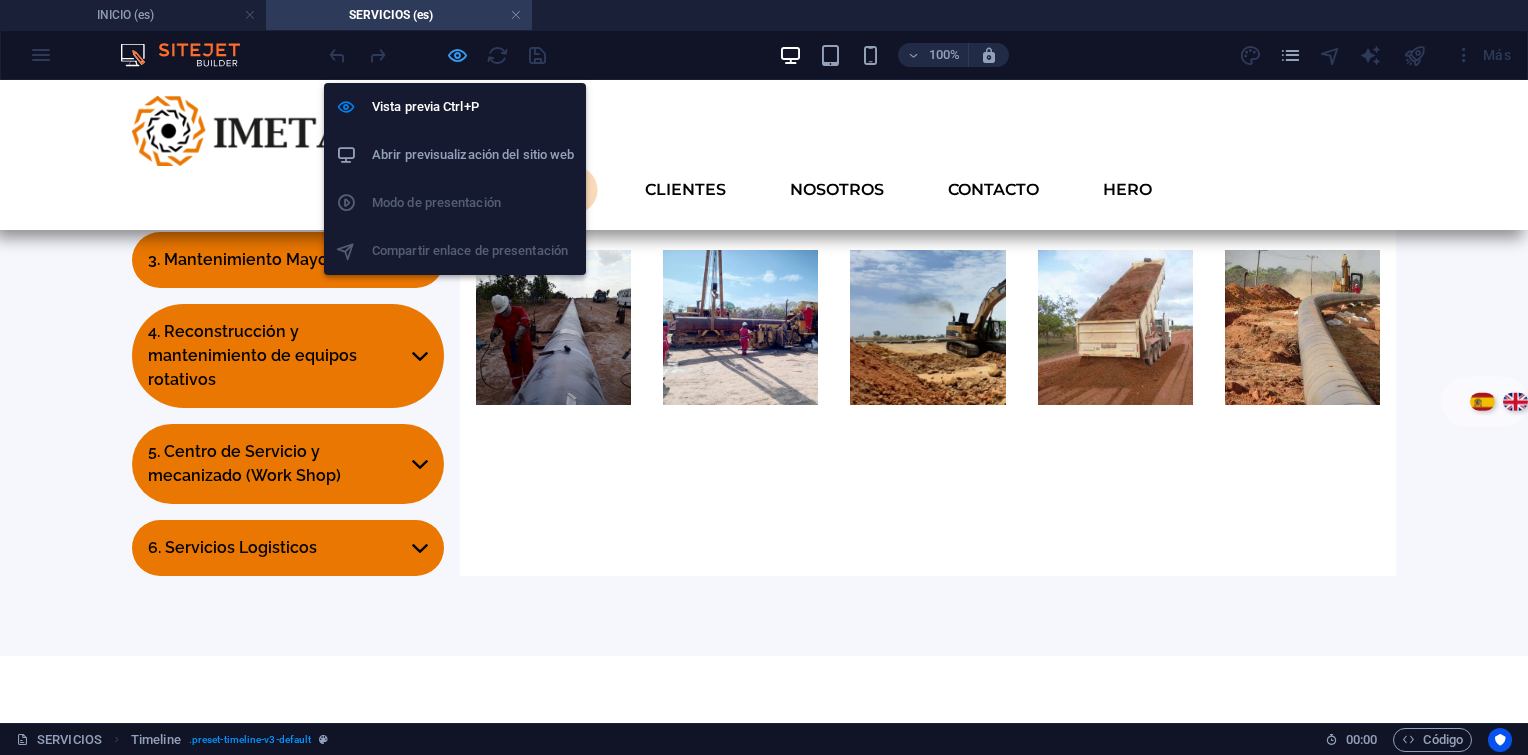 click at bounding box center (457, 55) 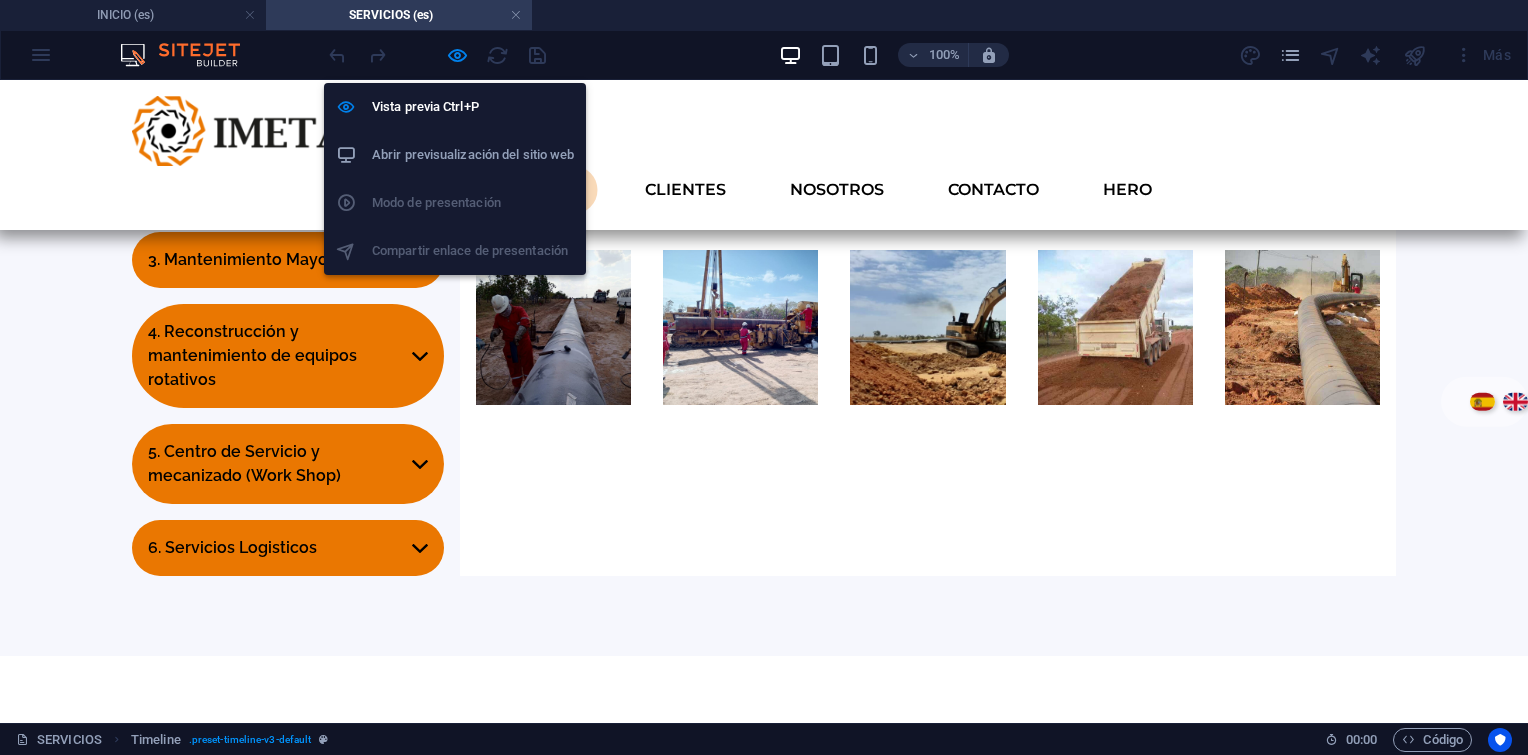 scroll, scrollTop: 2908, scrollLeft: 0, axis: vertical 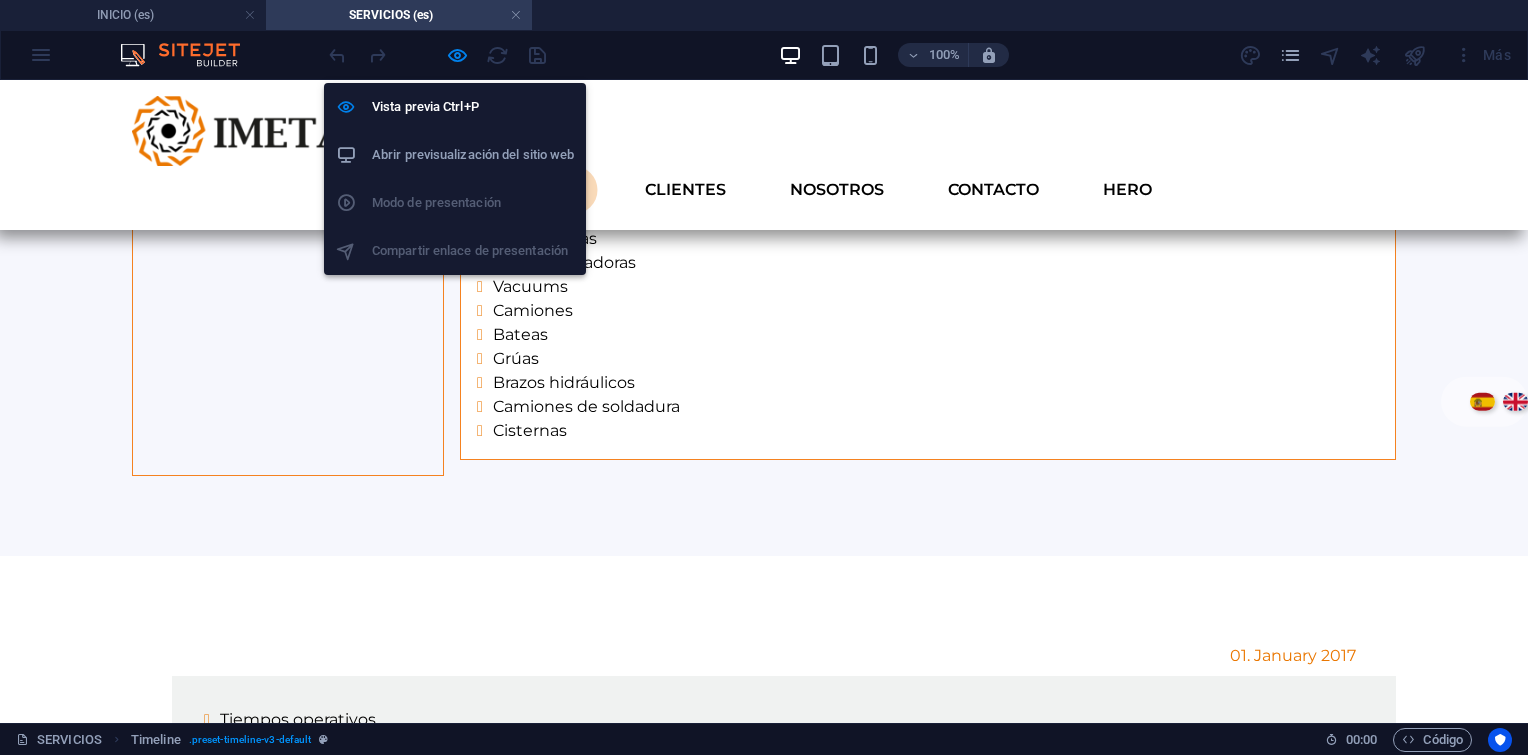 select on "rem" 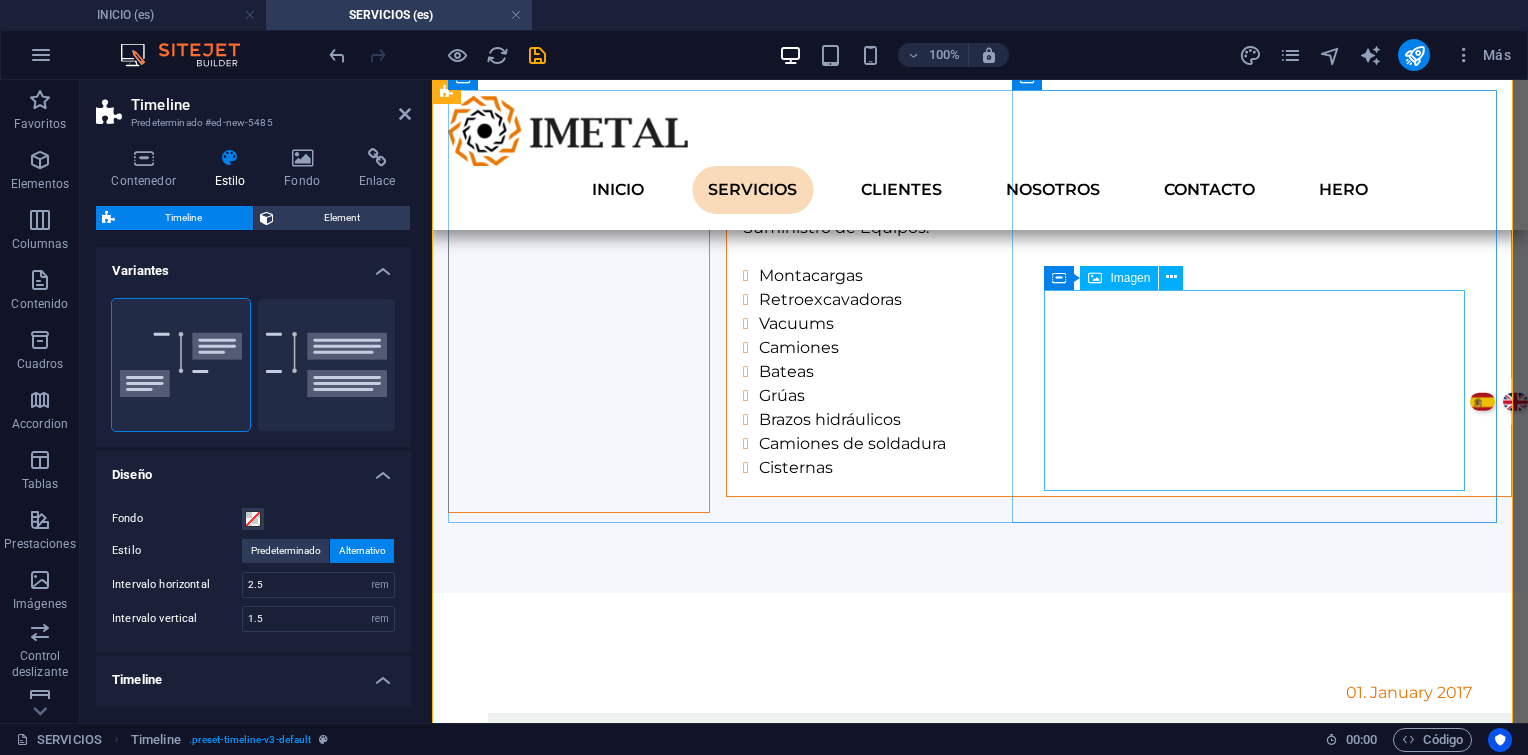 click at bounding box center [1000, 1090] 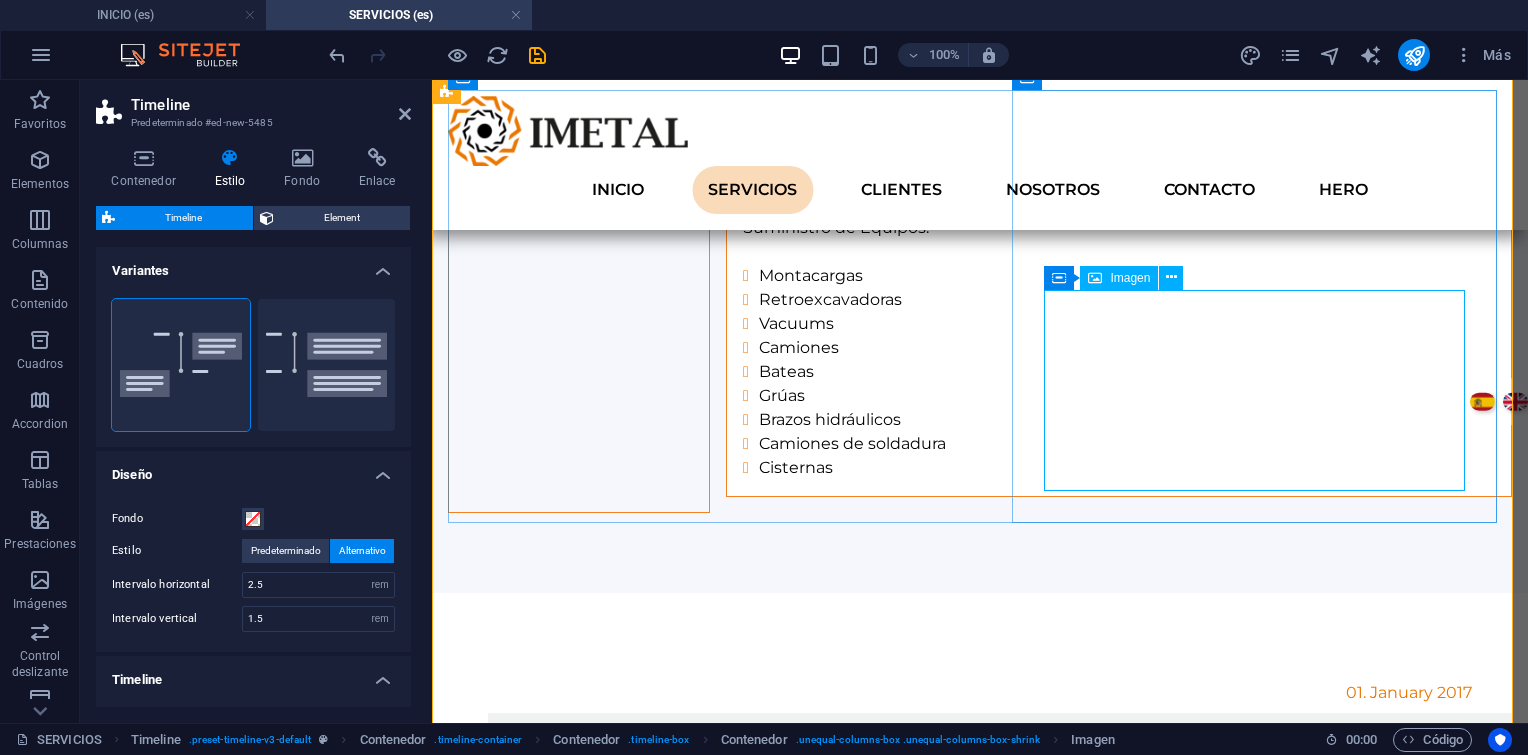 click at bounding box center [1095, 278] 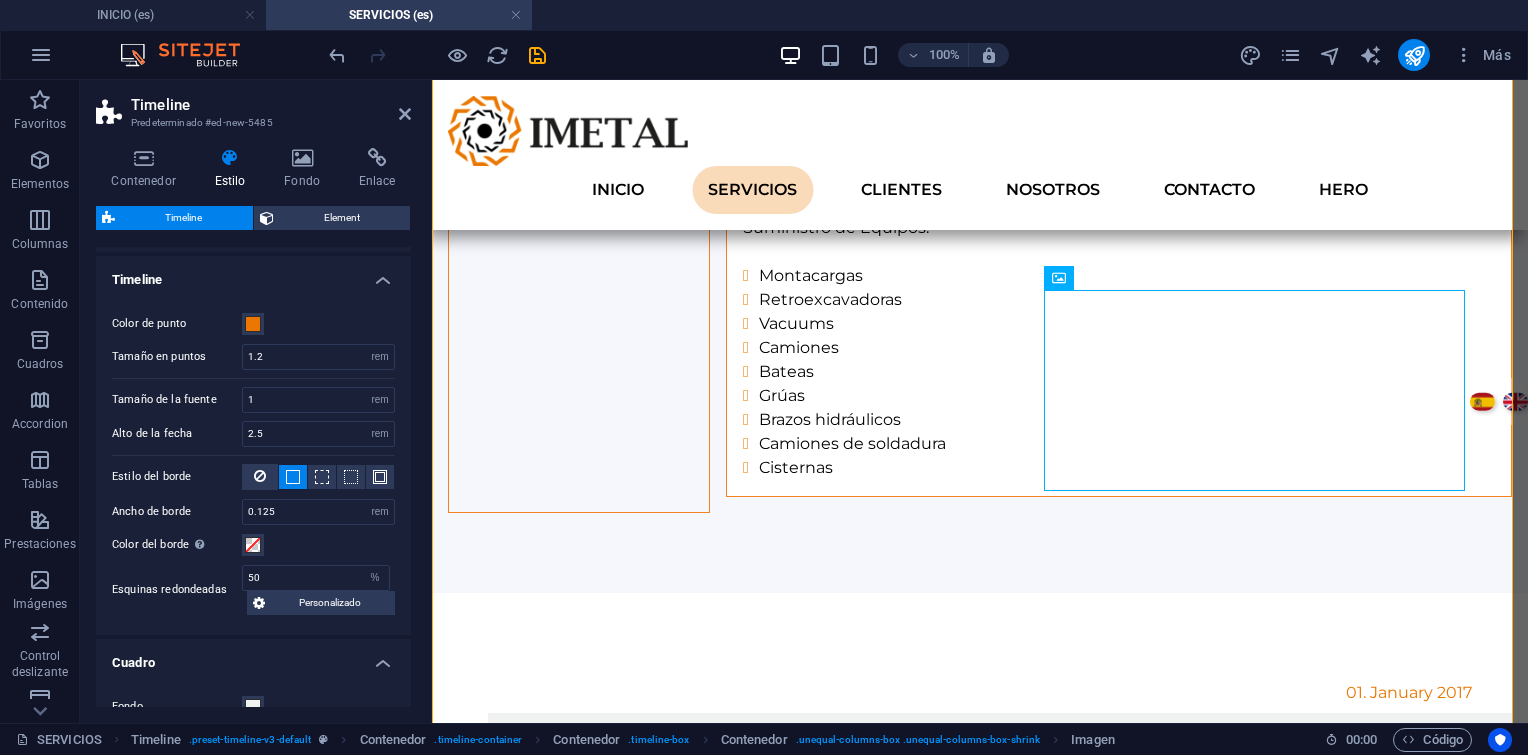 scroll, scrollTop: 0, scrollLeft: 0, axis: both 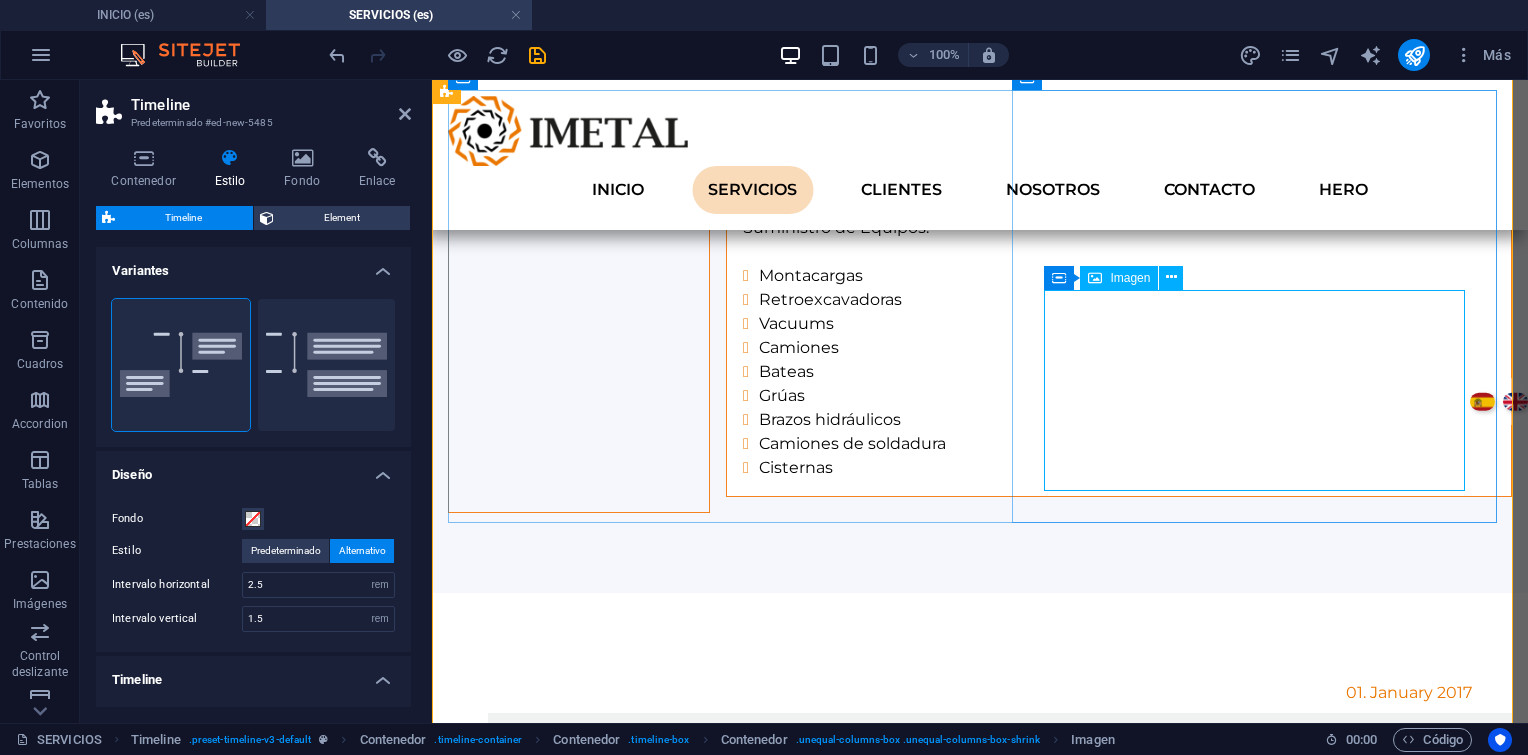 click on "Imagen" at bounding box center [1119, 278] 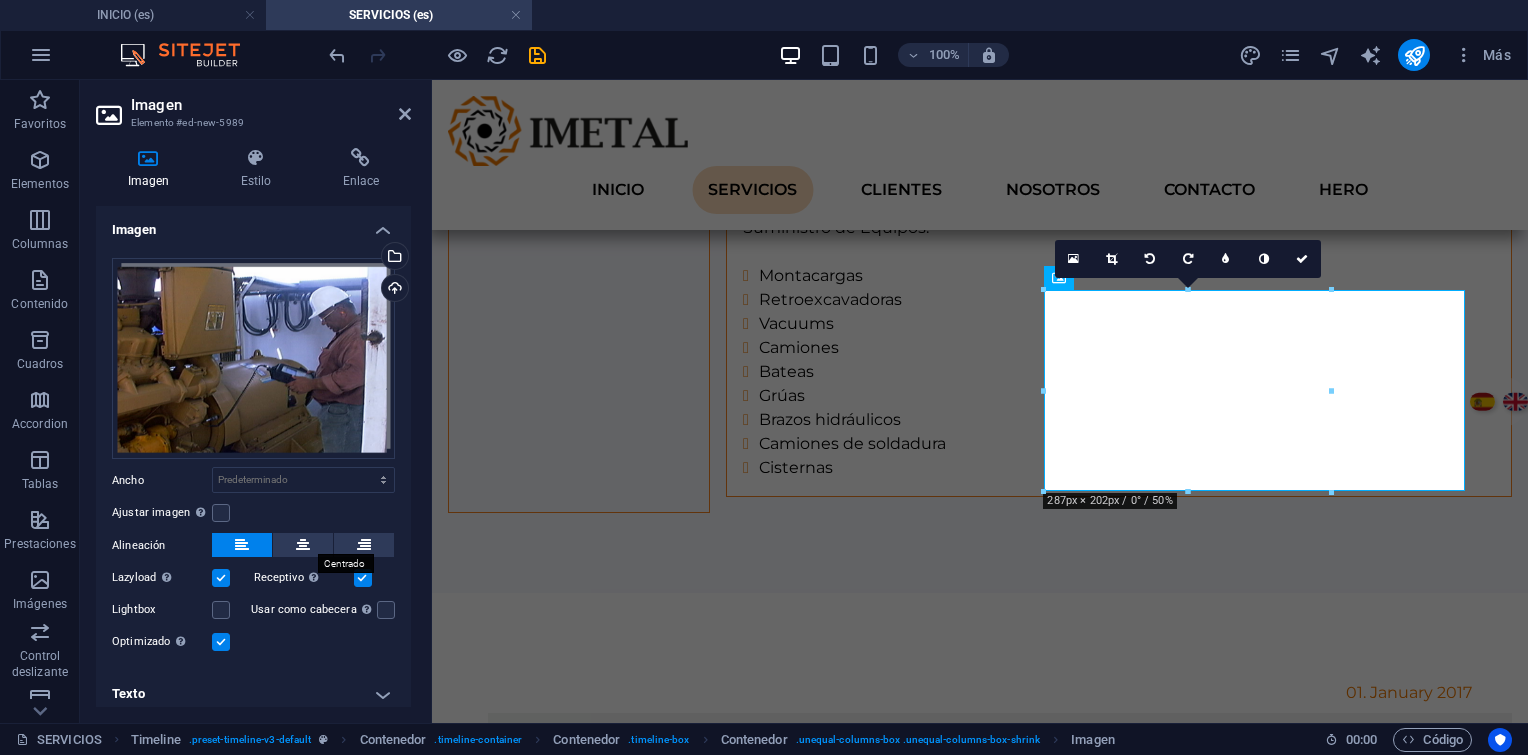 drag, startPoint x: 292, startPoint y: 548, endPoint x: 1114, endPoint y: 544, distance: 822.0097 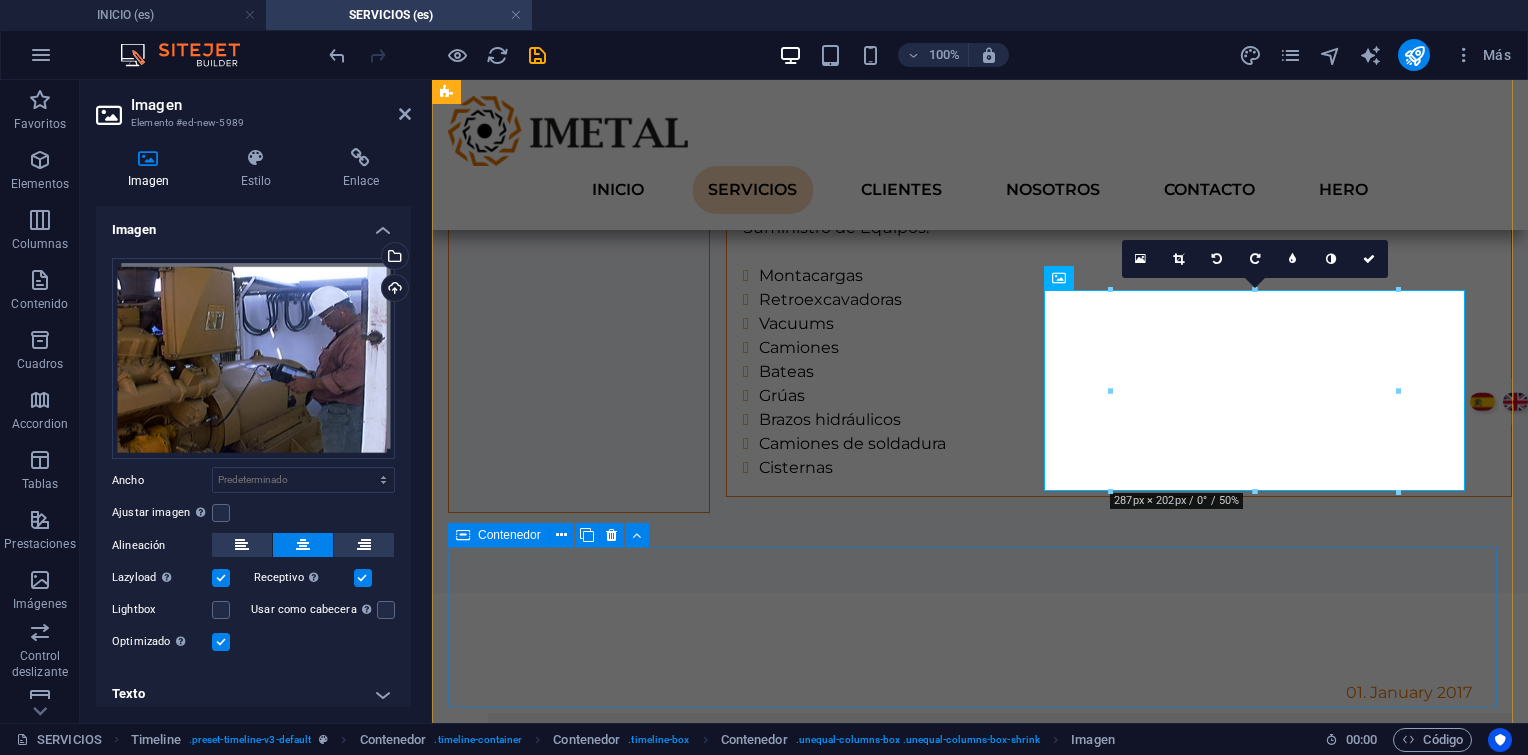 click on "01. March 2017 Lorem ipsum dolor sit amet, consectetuer adipiscing elit. Aenean commodo ligula eget dolor. Lorem ipsum dolor sit amet, consectetuer adipiscing elit leget dolor." at bounding box center (980, 1424) 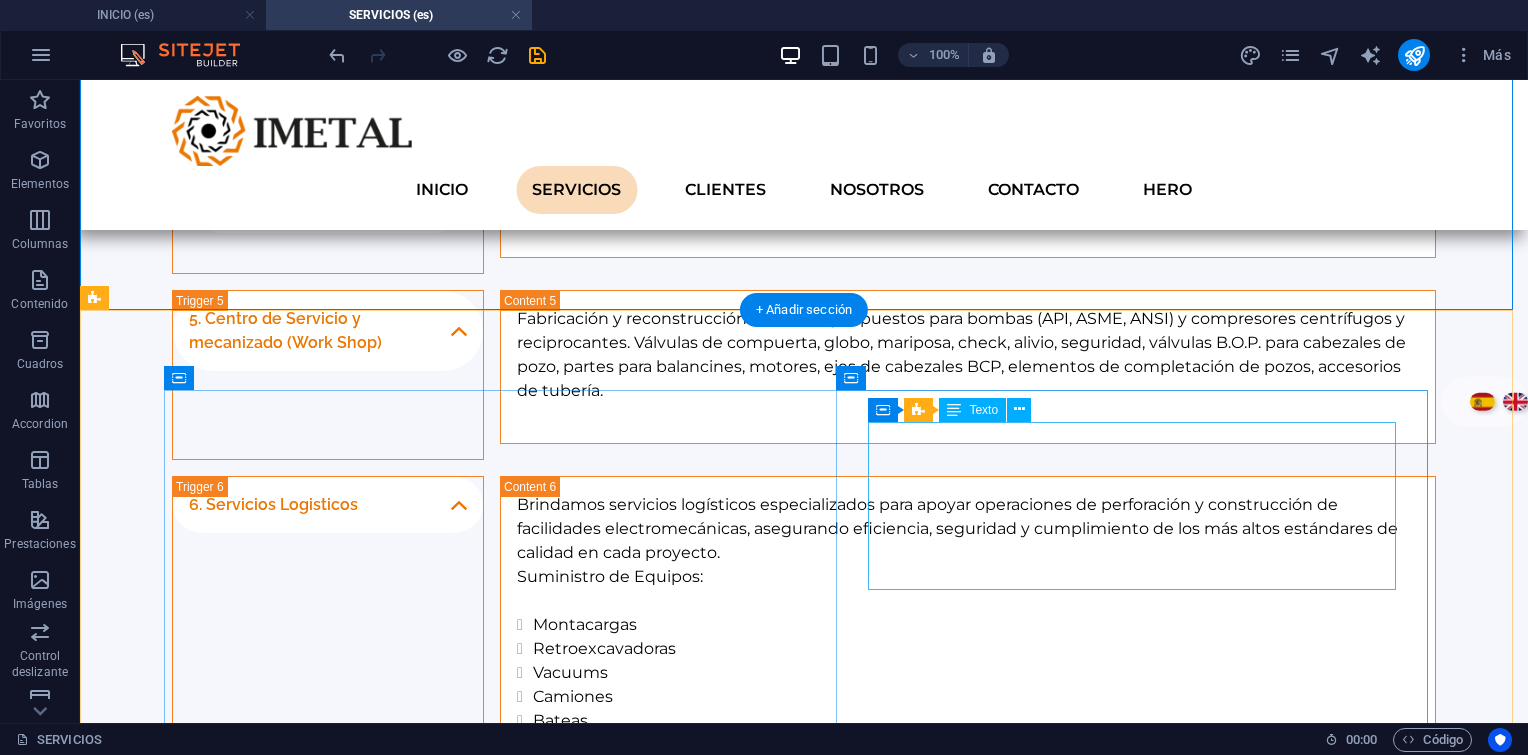 scroll, scrollTop: 2516, scrollLeft: 0, axis: vertical 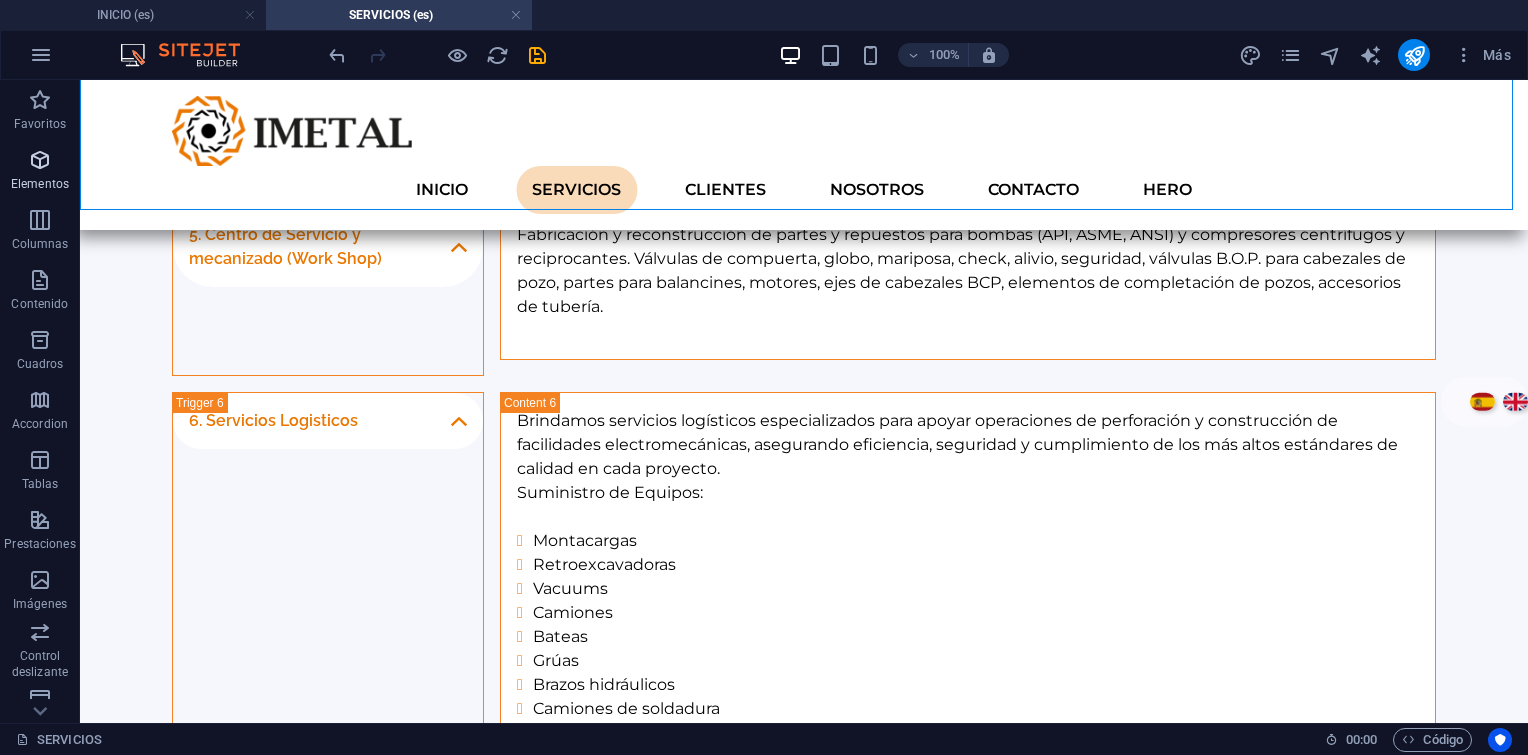 click at bounding box center [40, 160] 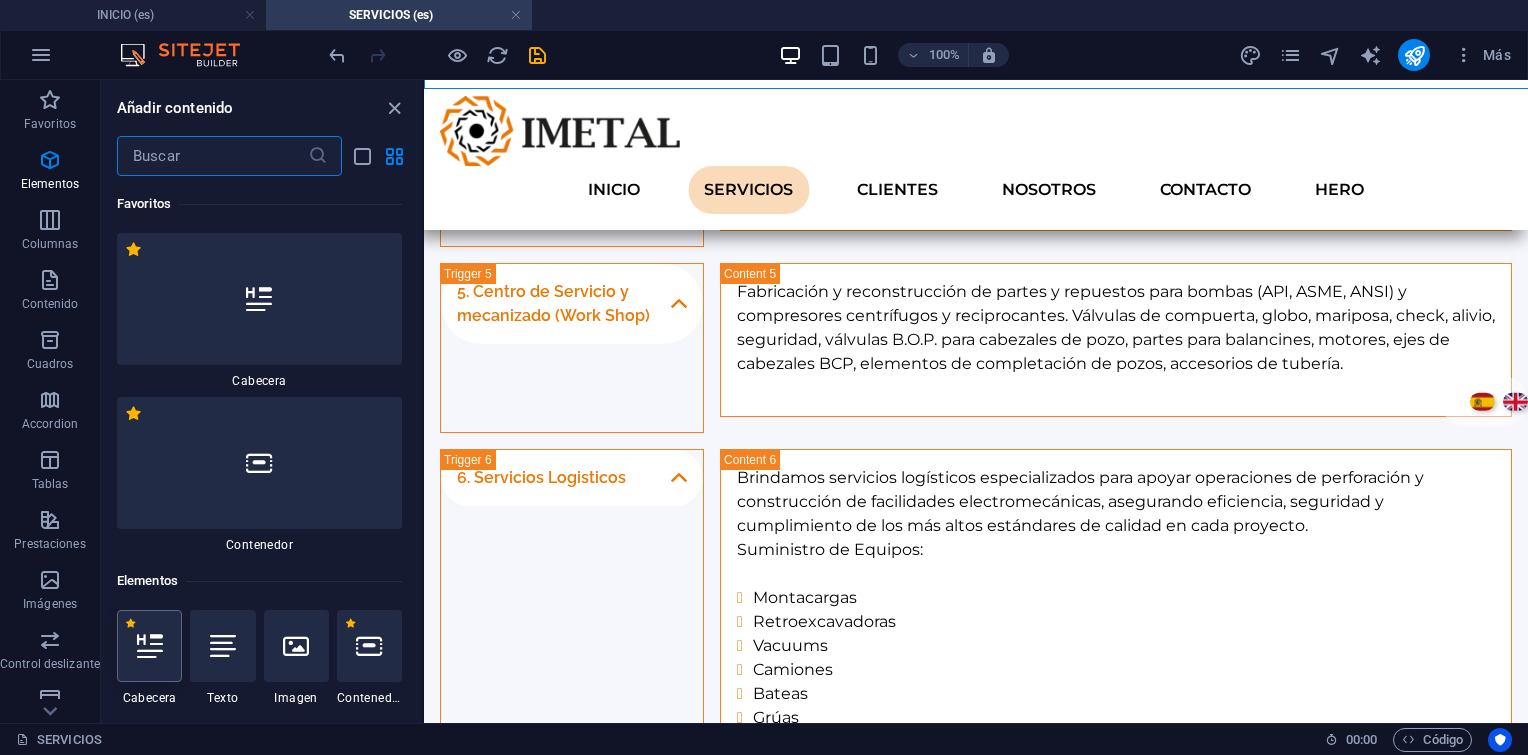 scroll, scrollTop: 2637, scrollLeft: 0, axis: vertical 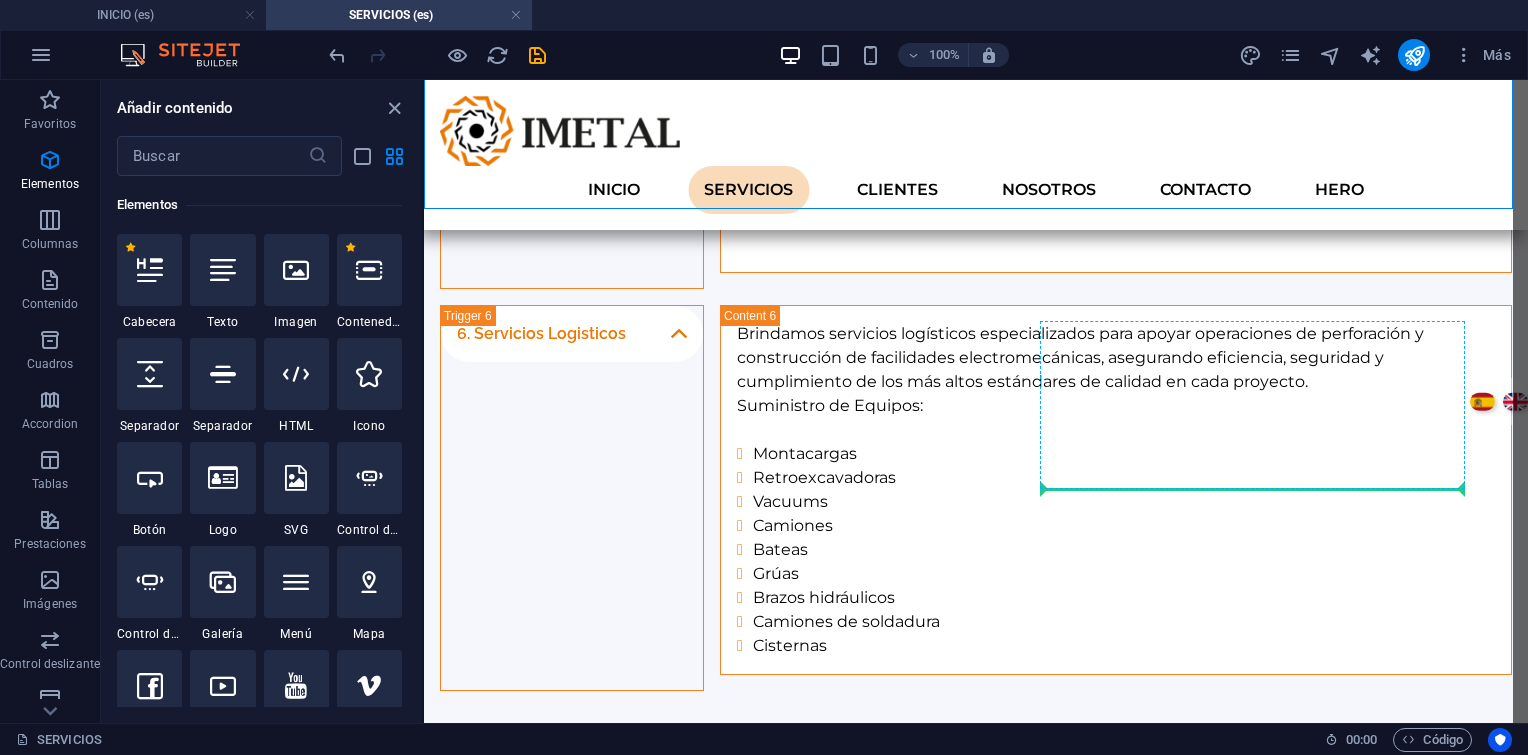 select on "px" 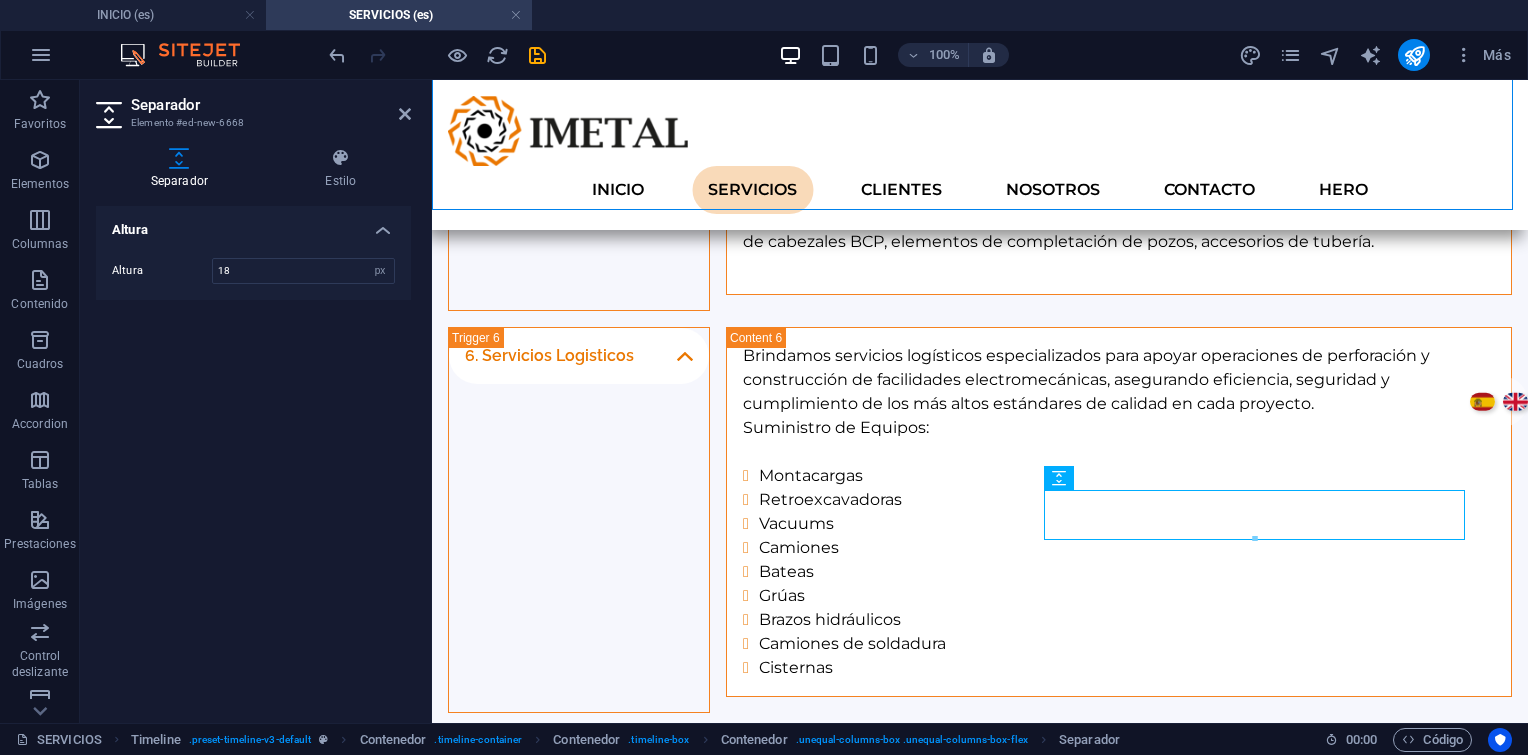 type on "18" 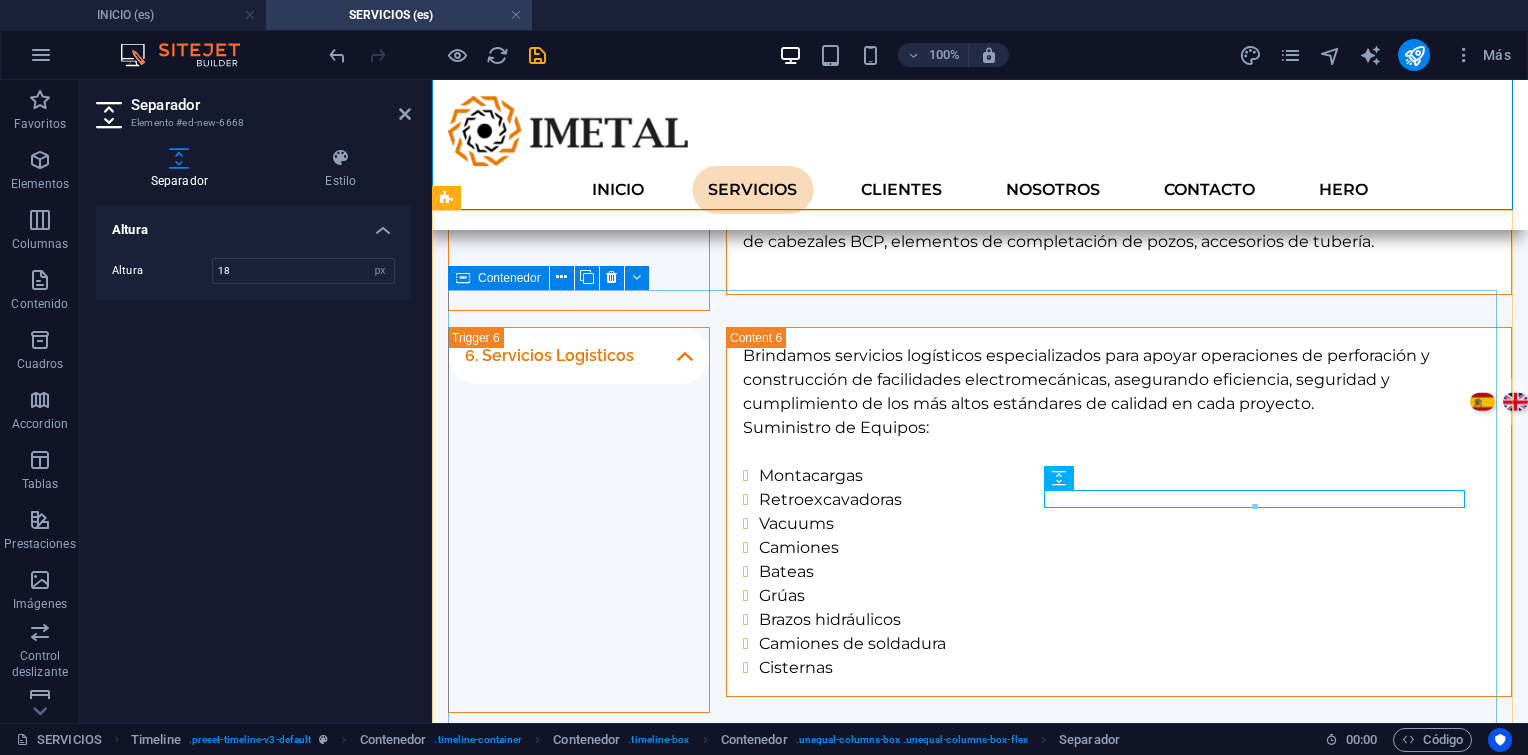 click on "01. January 2017 Tiempos operativos. Revisión de especificaciones Técnicas de los equipos, planos, manual de fabricante. Mantenibilidad. Disponibilidad. Confiabilidad Malos actores." at bounding box center [980, 1207] 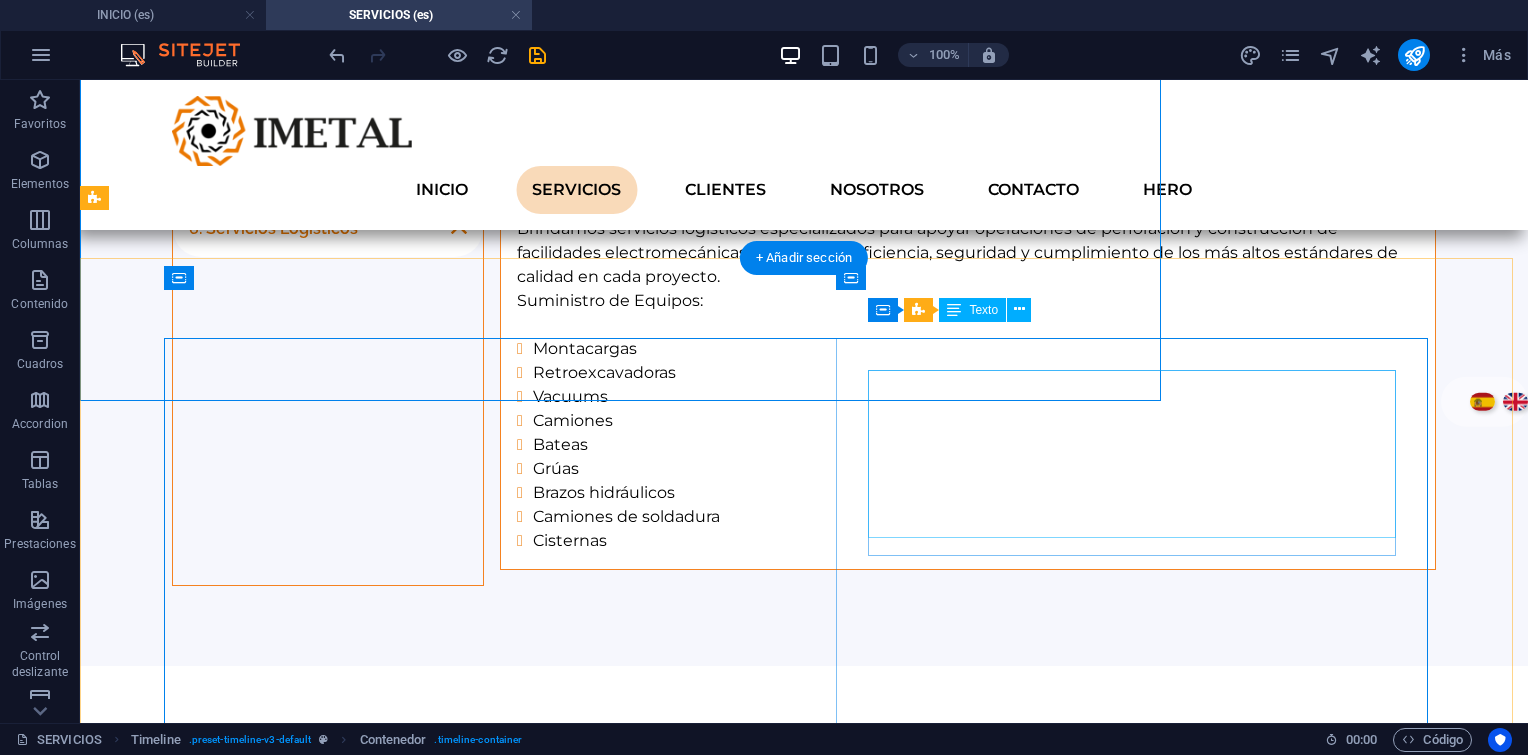scroll, scrollTop: 2516, scrollLeft: 0, axis: vertical 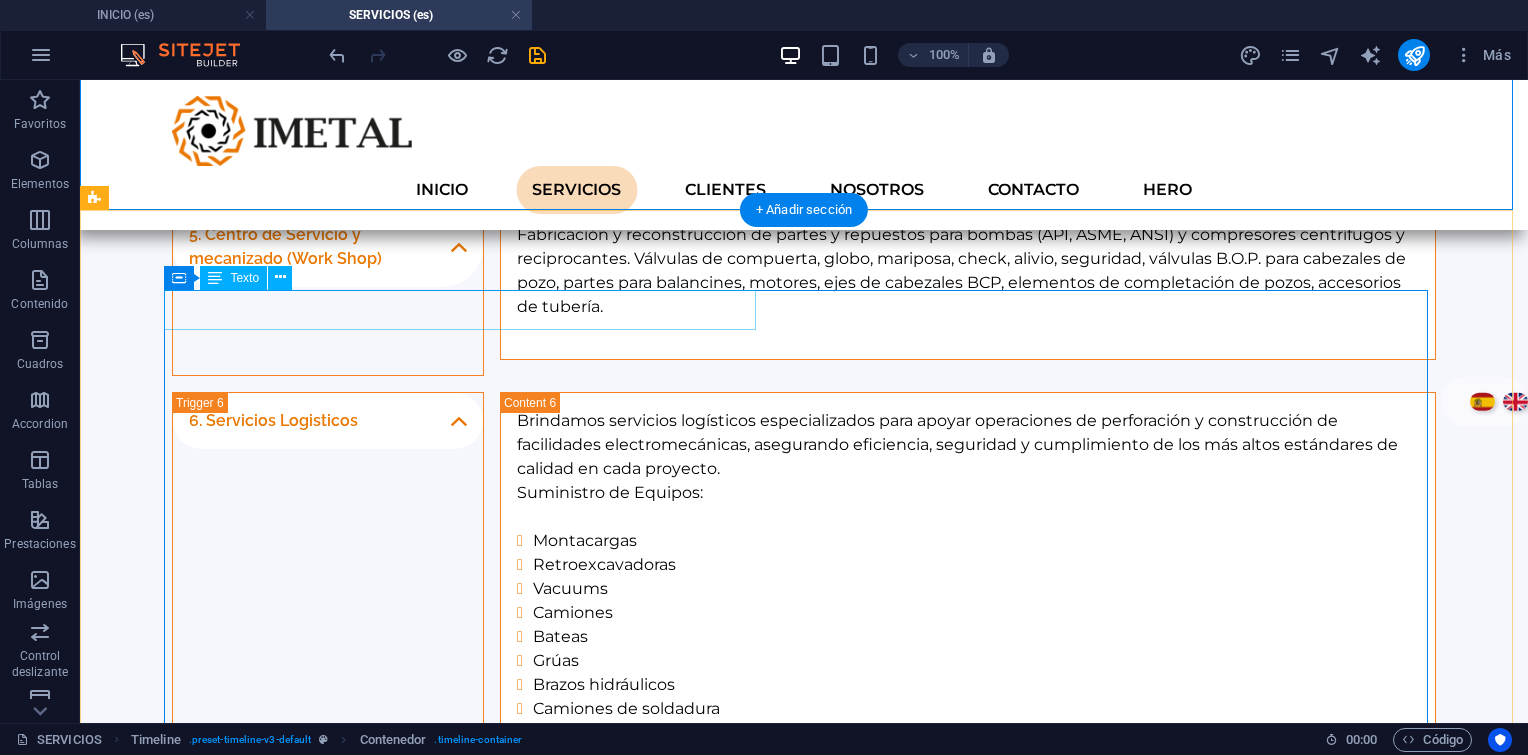click on "01. January 2017" at bounding box center [784, 958] 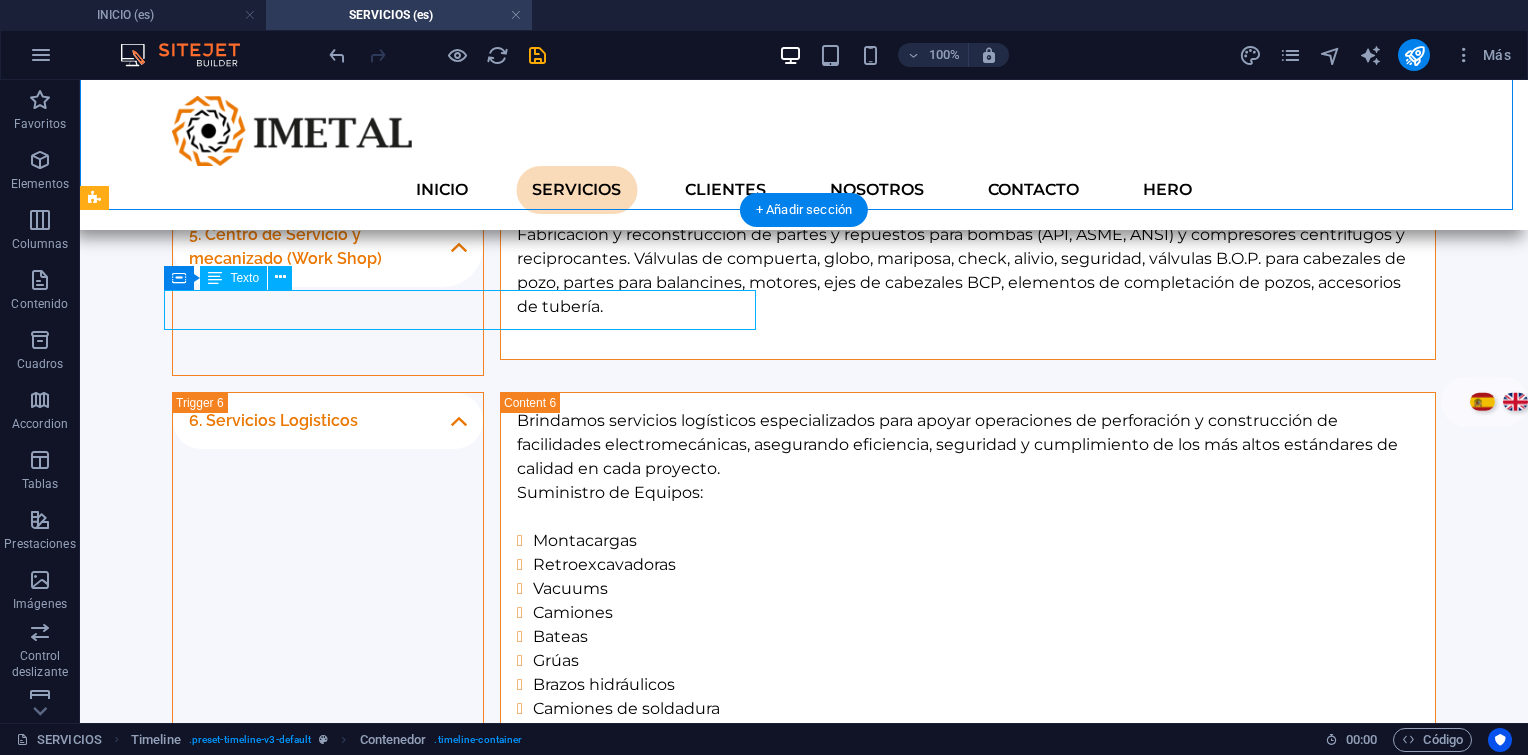 click on "01. January 2017" at bounding box center (784, 958) 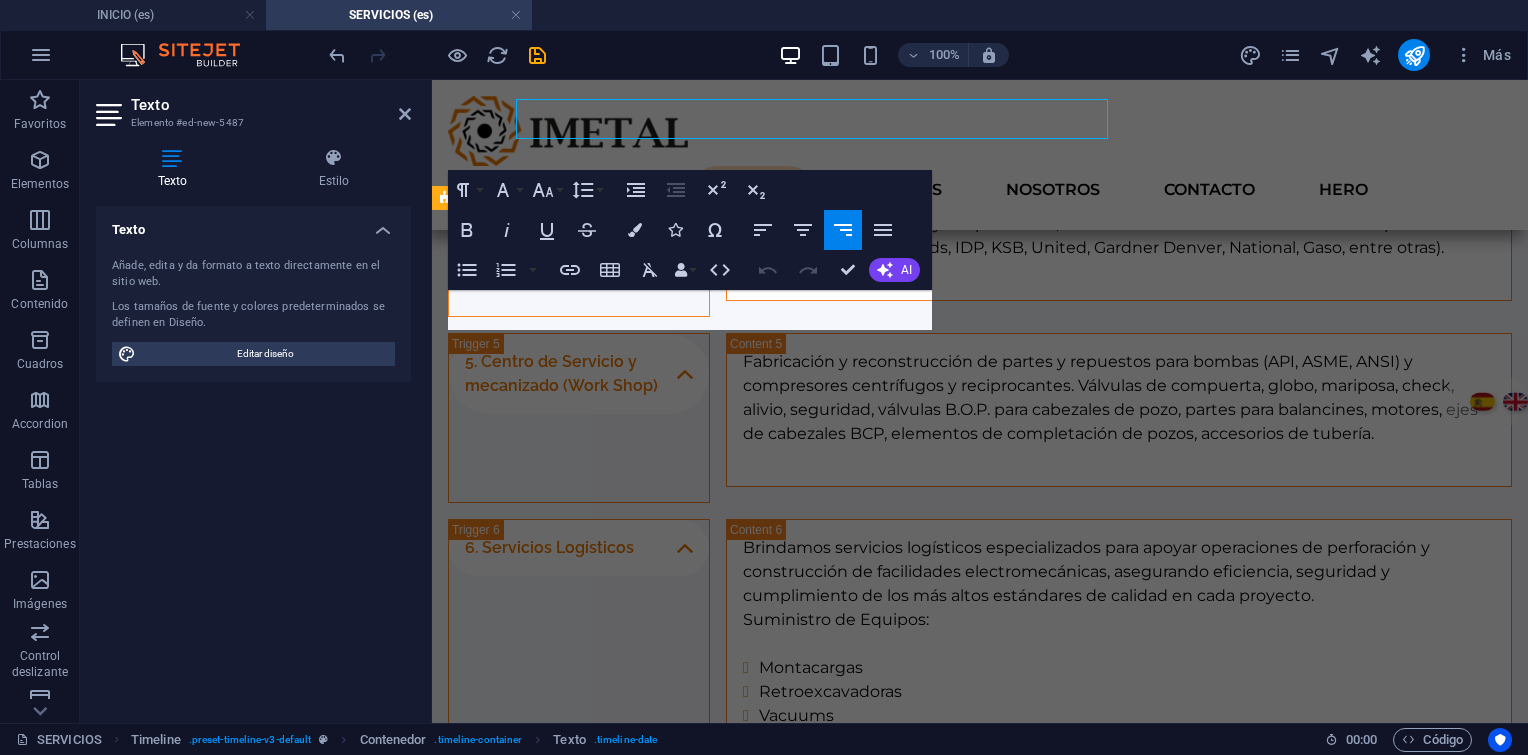 scroll, scrollTop: 2708, scrollLeft: 0, axis: vertical 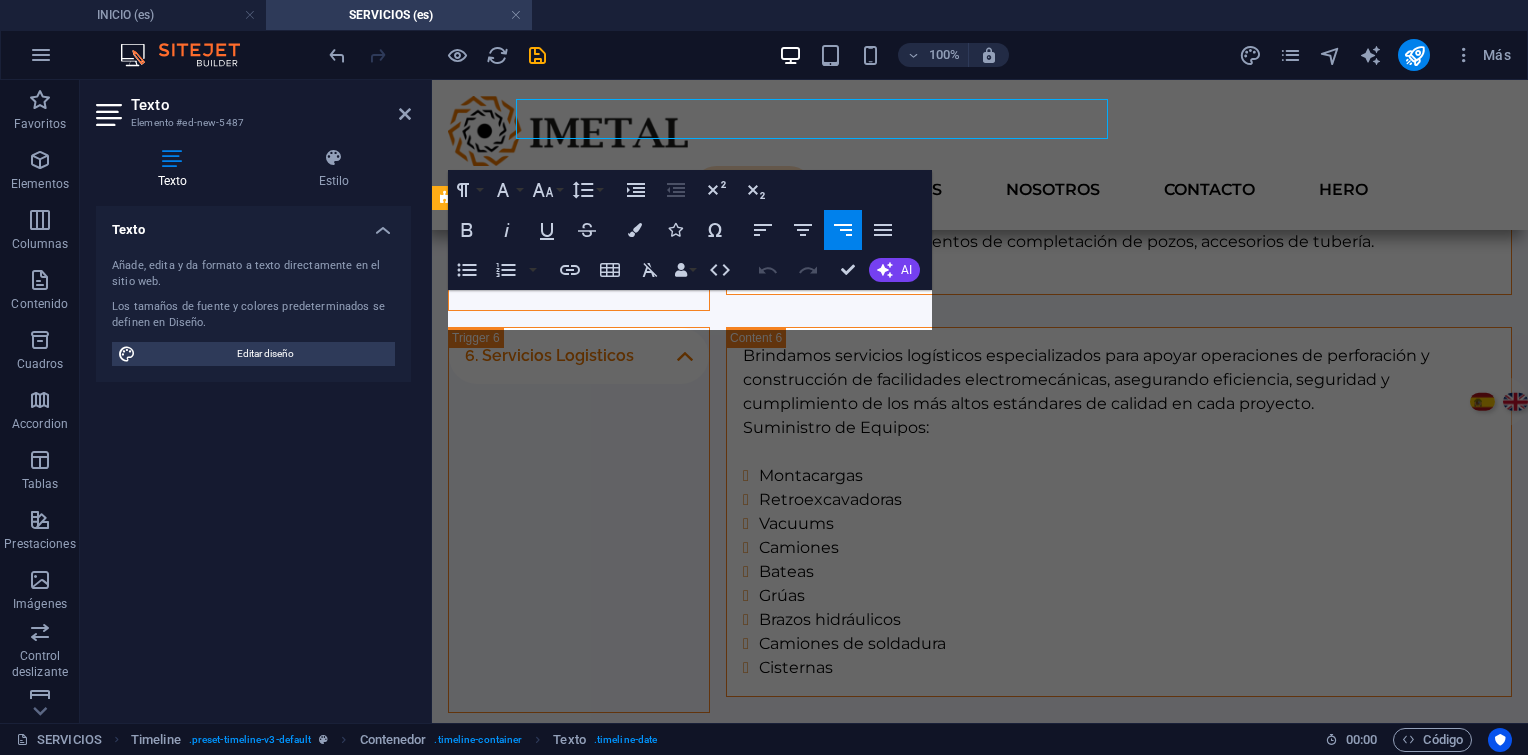 click on "01. January 2017" at bounding box center [960, 893] 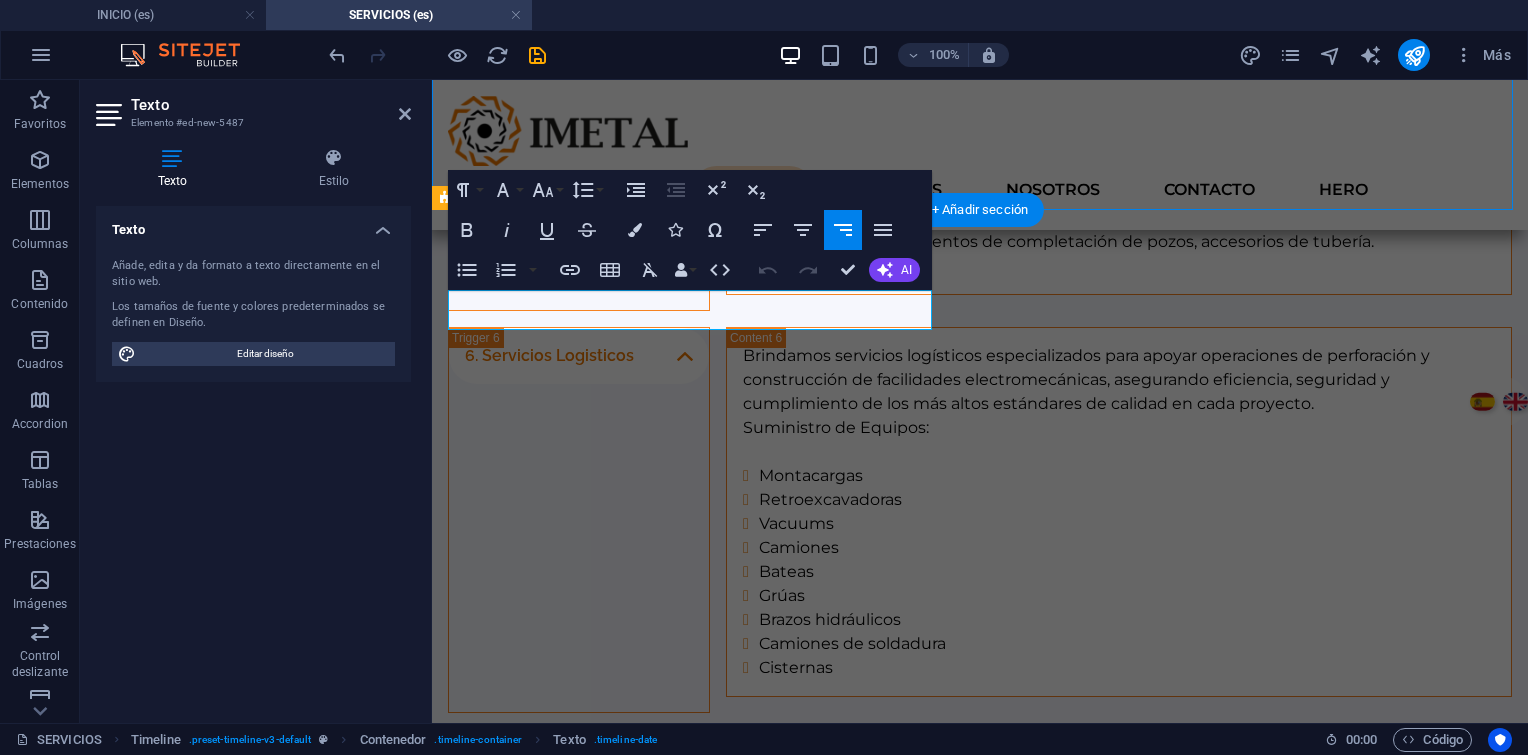 click on "01. January 2017" at bounding box center [960, 893] 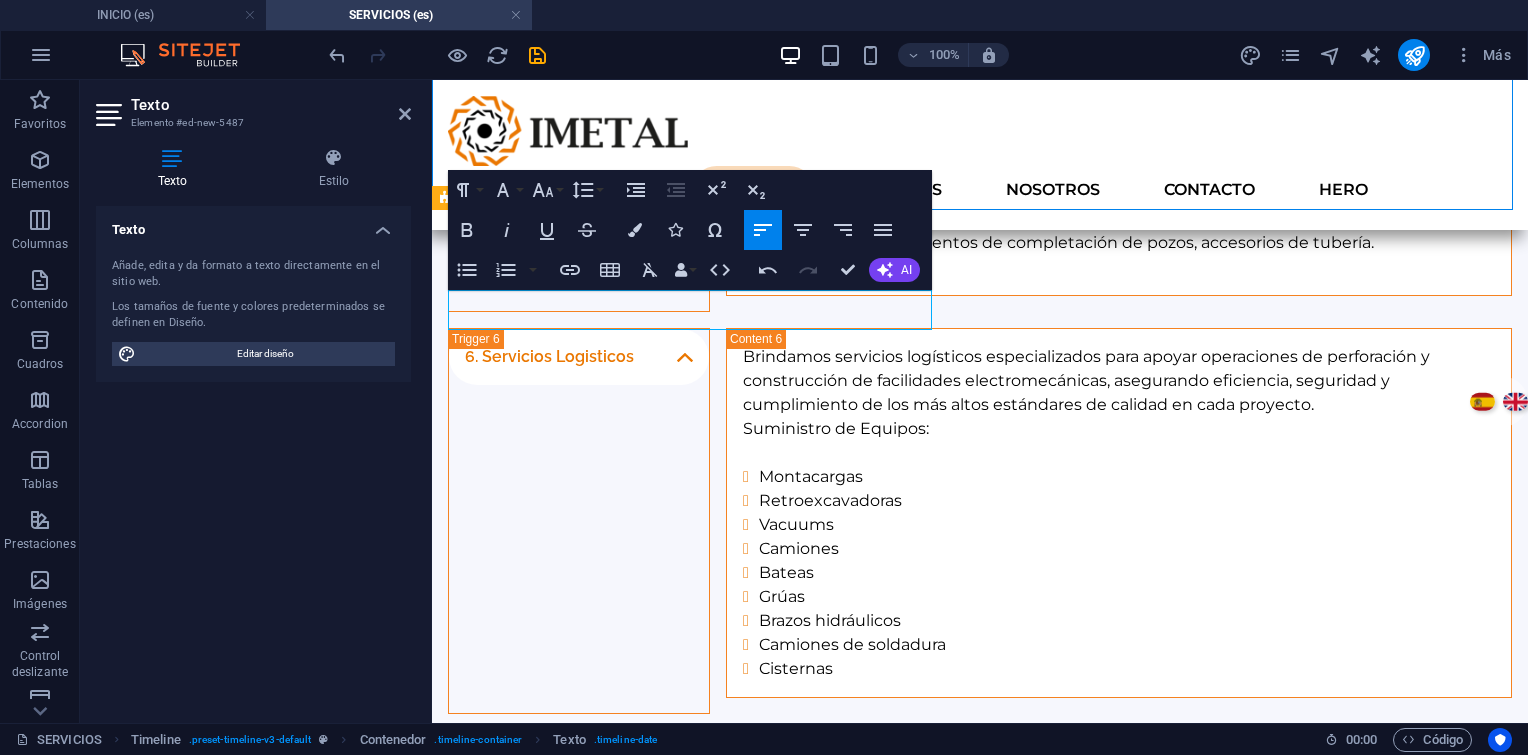 drag, startPoint x: 900, startPoint y: 312, endPoint x: 412, endPoint y: 300, distance: 488.14752 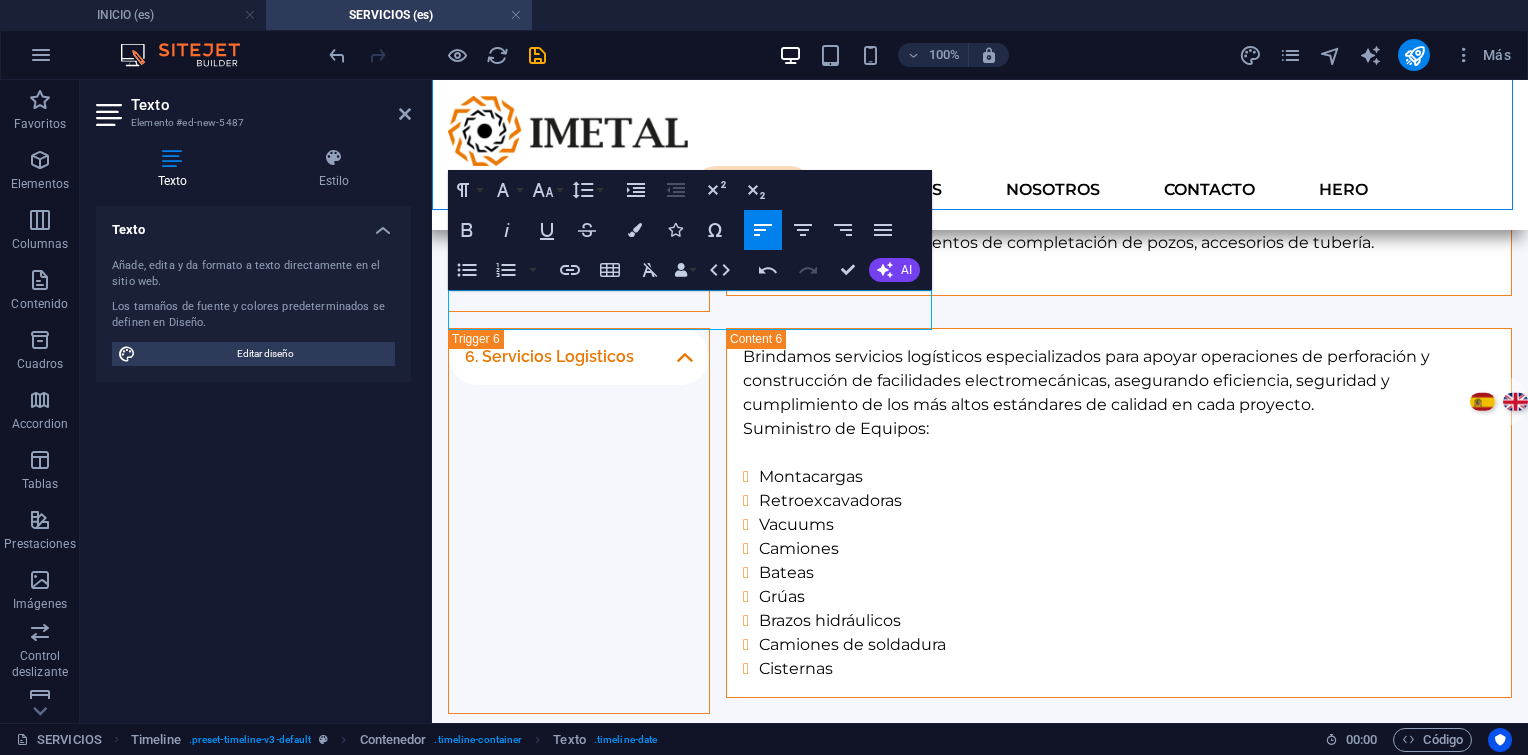 click on "1. Inspección de sistema y  evaluación de malos actores" at bounding box center (669, 895) 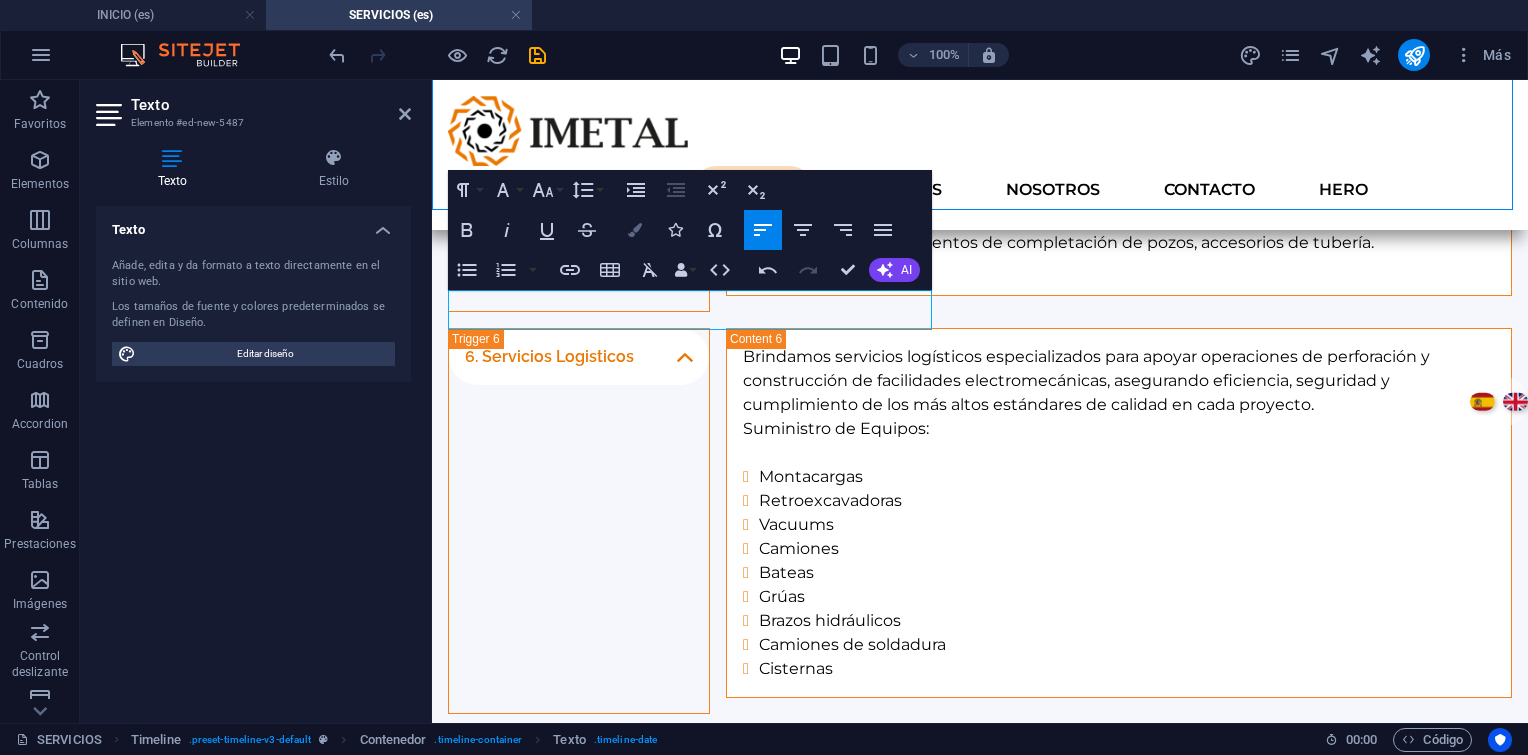 drag, startPoint x: 638, startPoint y: 240, endPoint x: 627, endPoint y: 248, distance: 13.601471 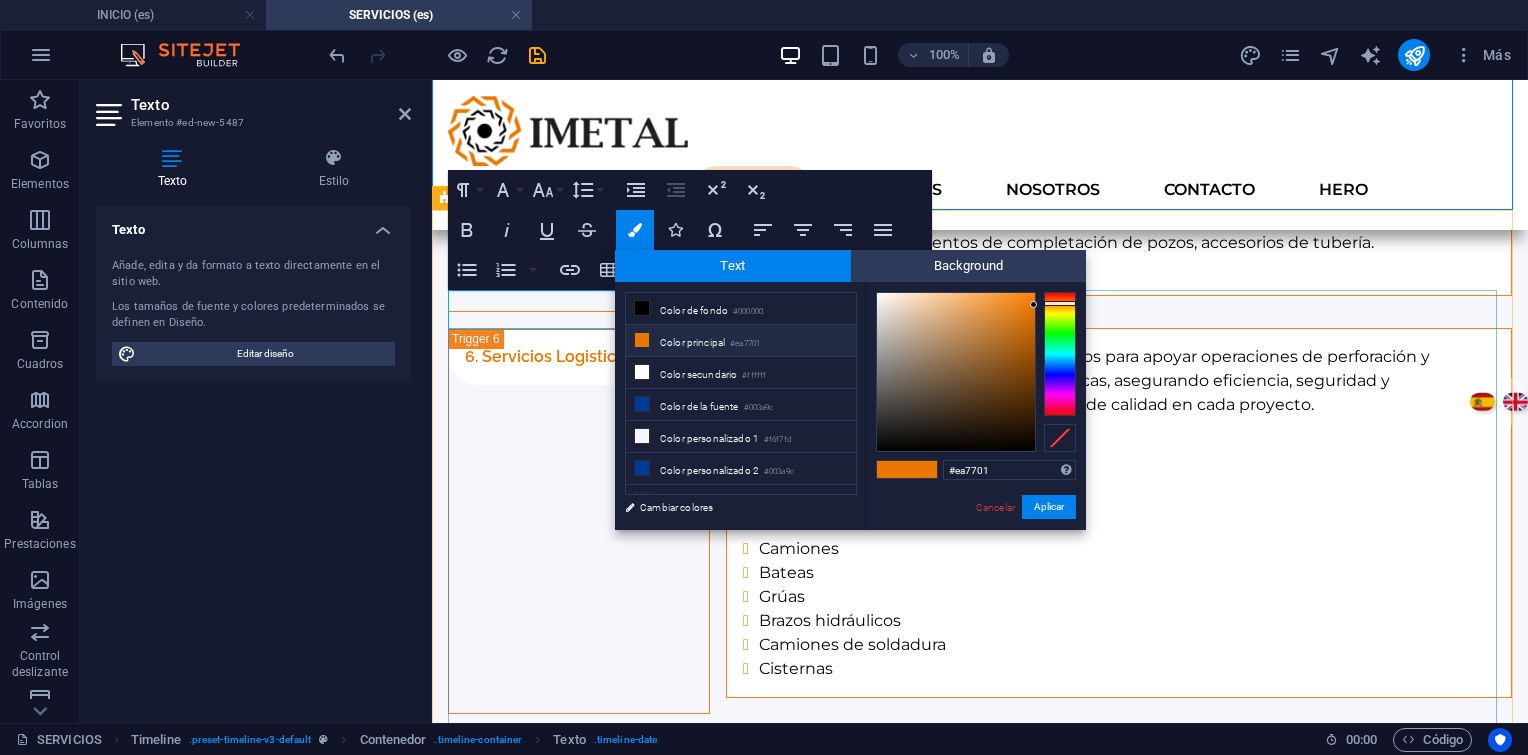 click on "1. Inspección de sistema y  evaluación de malos actores" at bounding box center (669, 895) 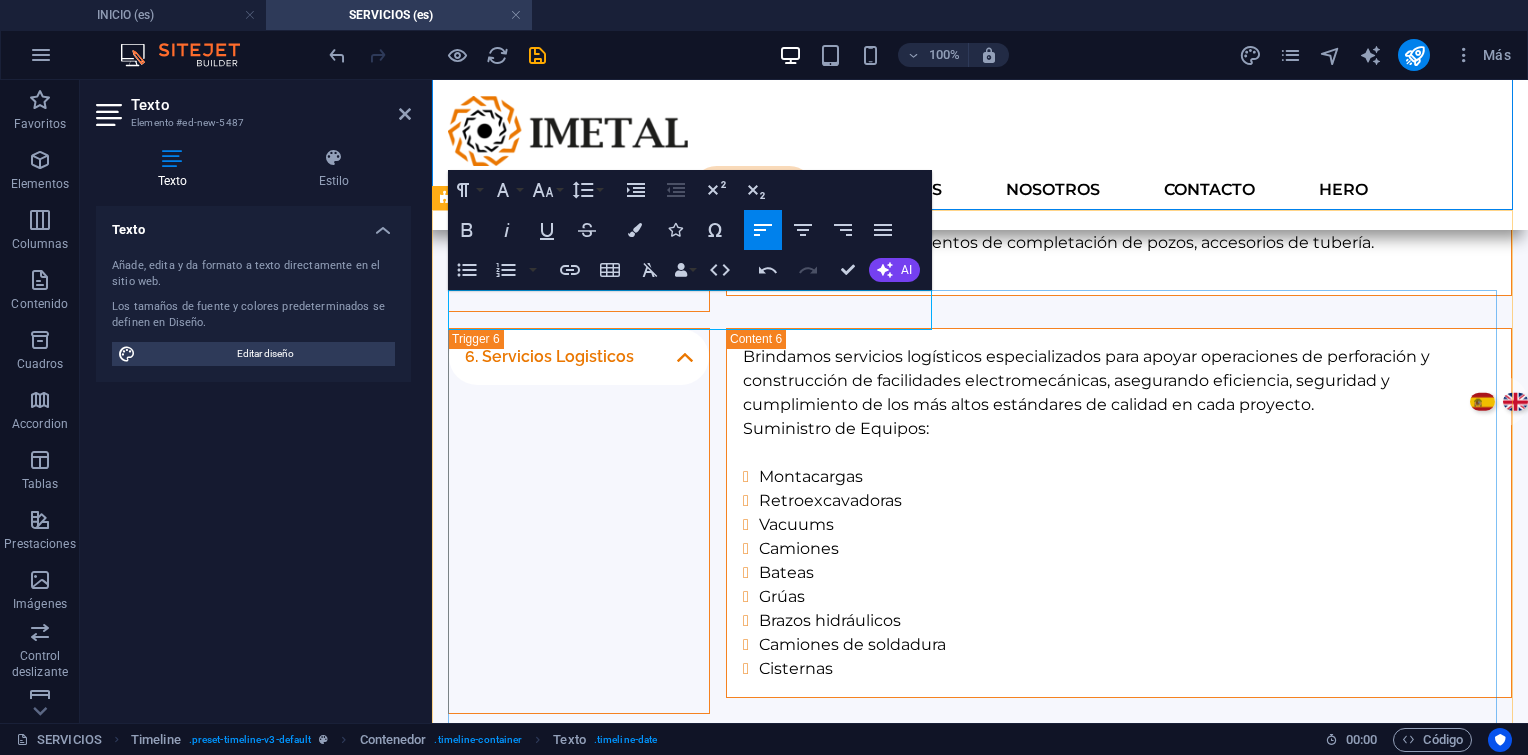 click on "1. Inspección de sistema y  evaluación de malos actores" at bounding box center (669, 895) 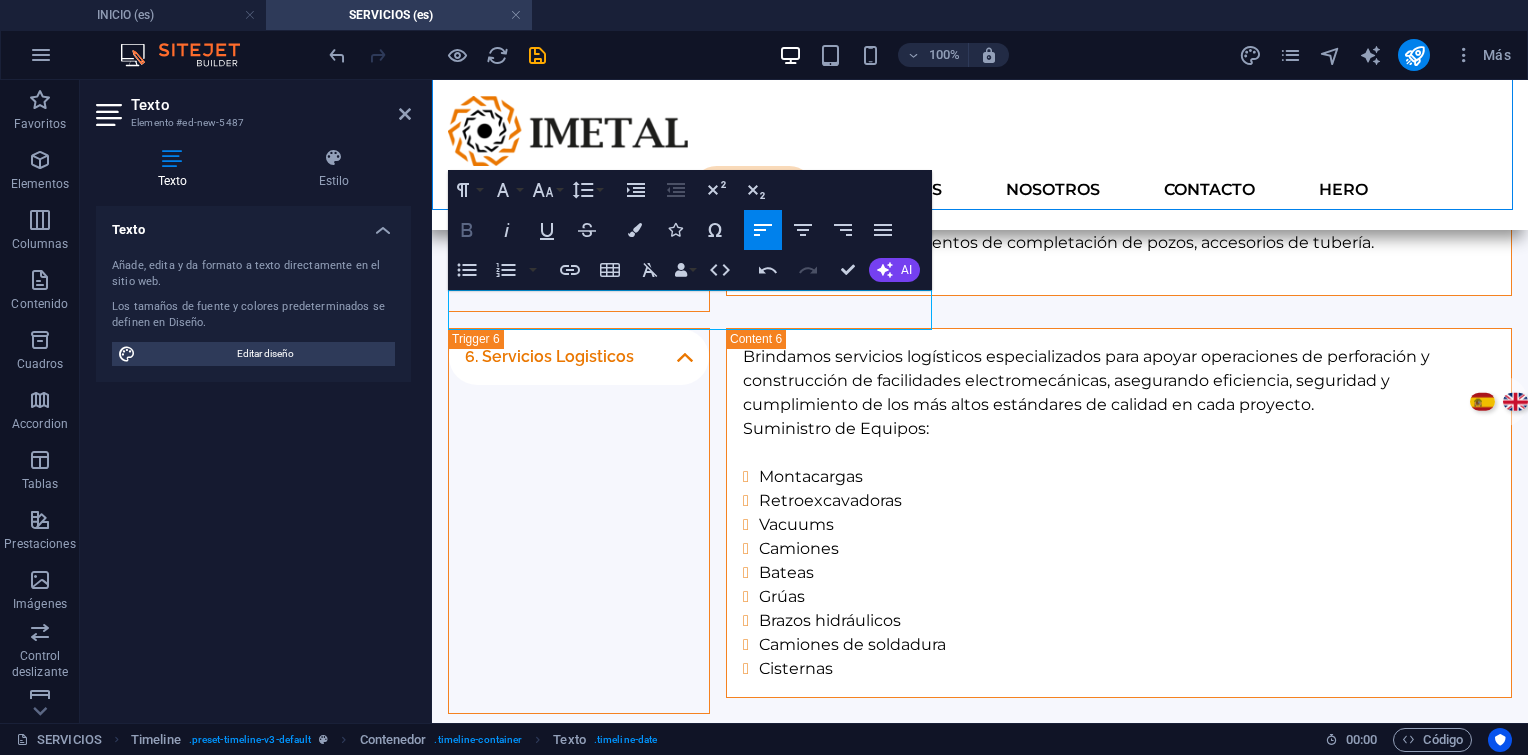 click 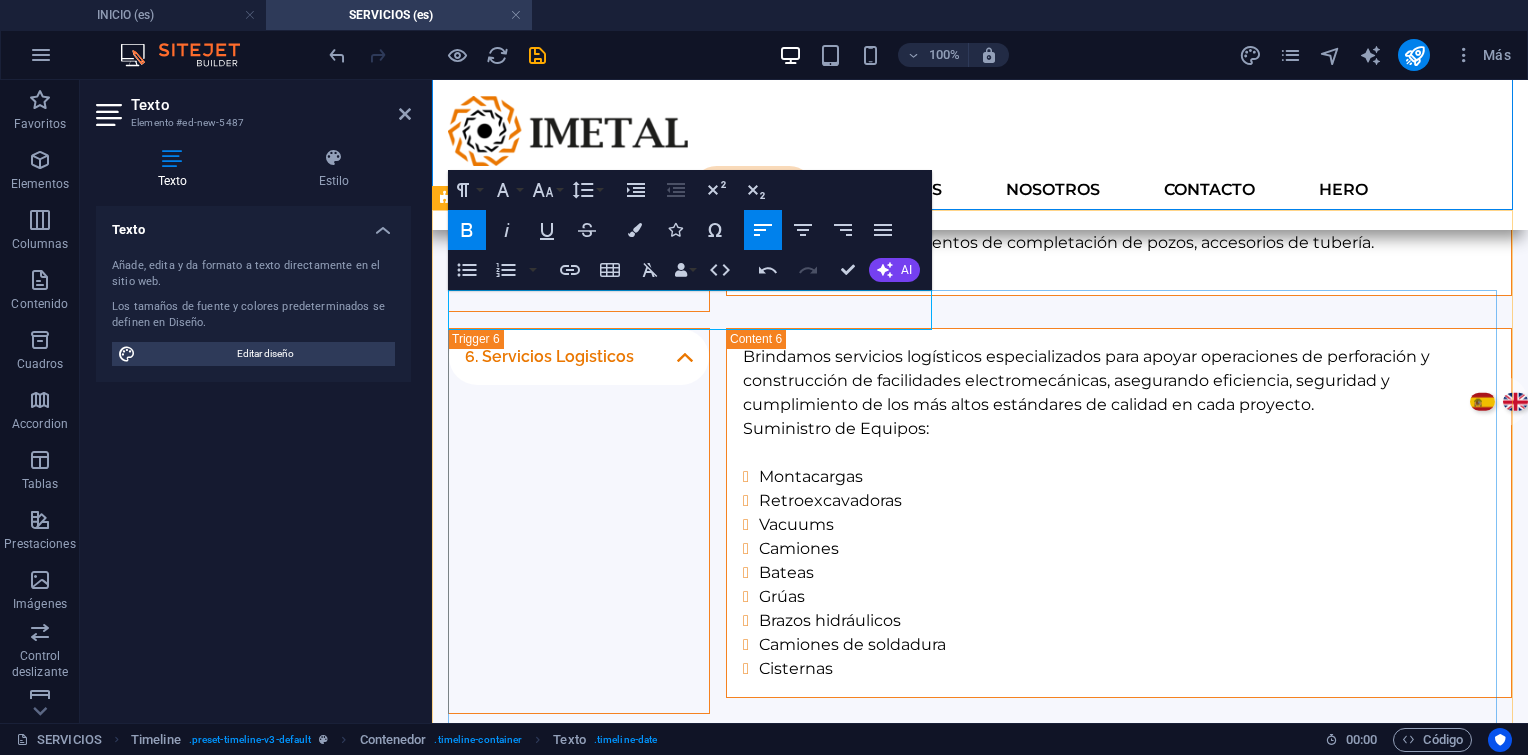 drag, startPoint x: 753, startPoint y: 415, endPoint x: 1192, endPoint y: 458, distance: 441.1009 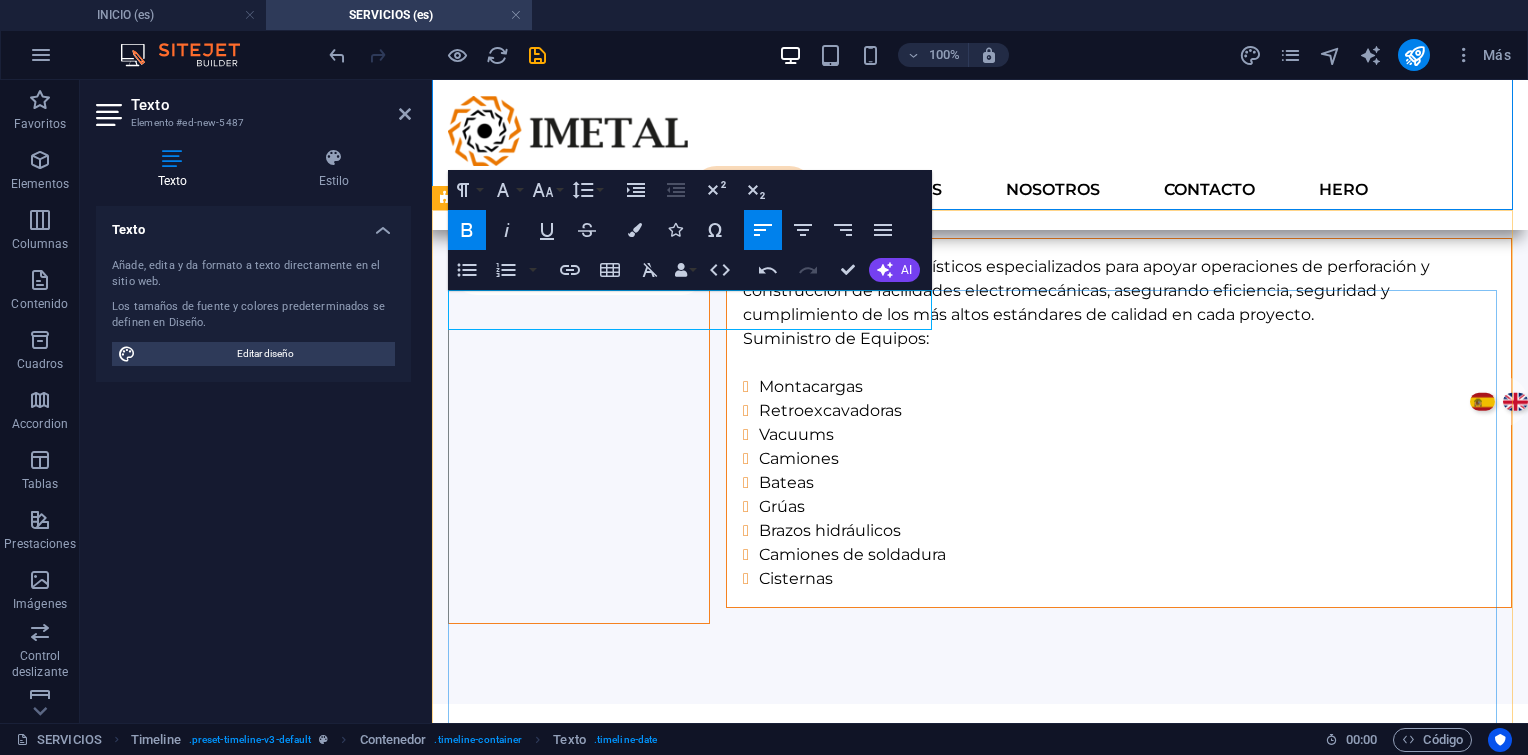 scroll, scrollTop: 2516, scrollLeft: 0, axis: vertical 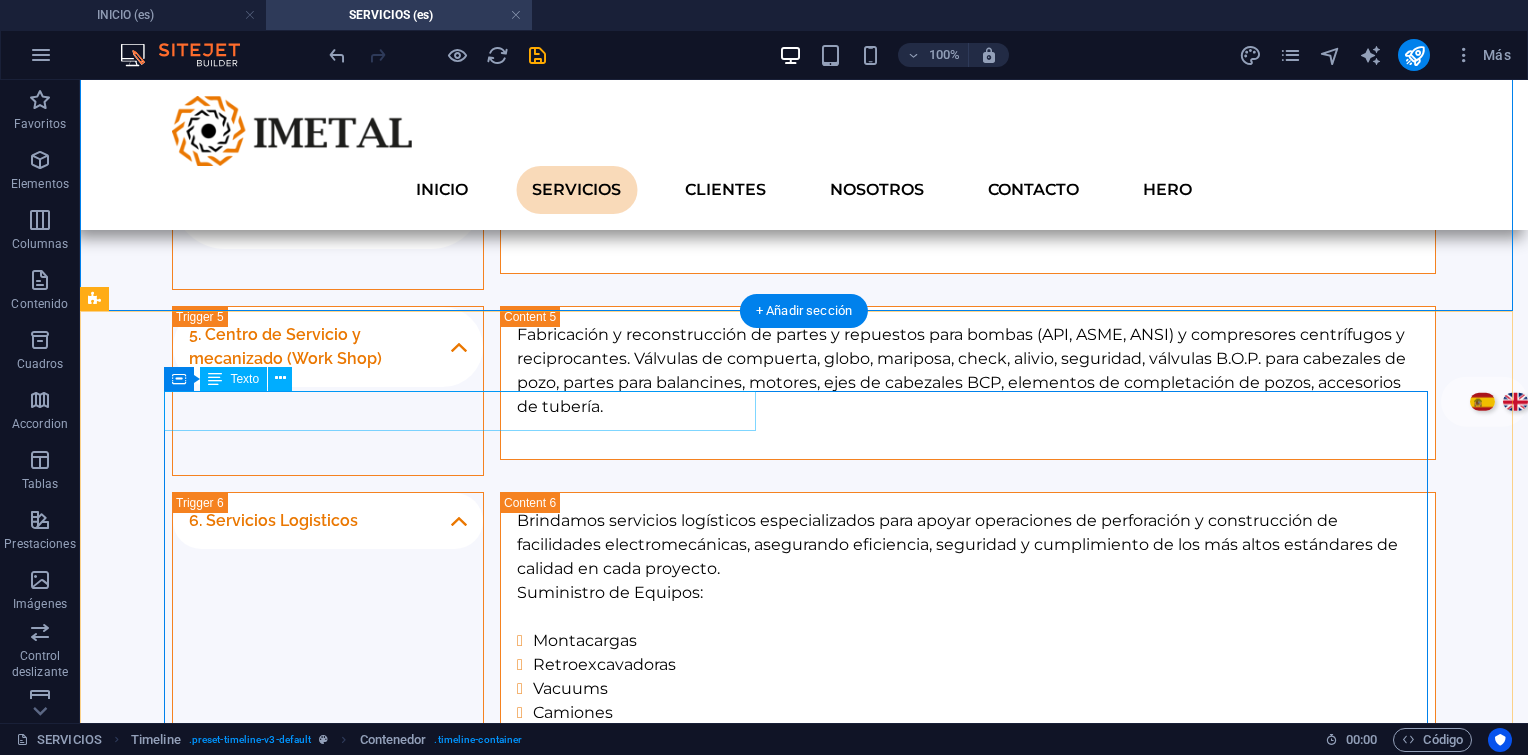 click on "1. Inspección de sistema y  evaluación de malos actores" at bounding box center [784, 1058] 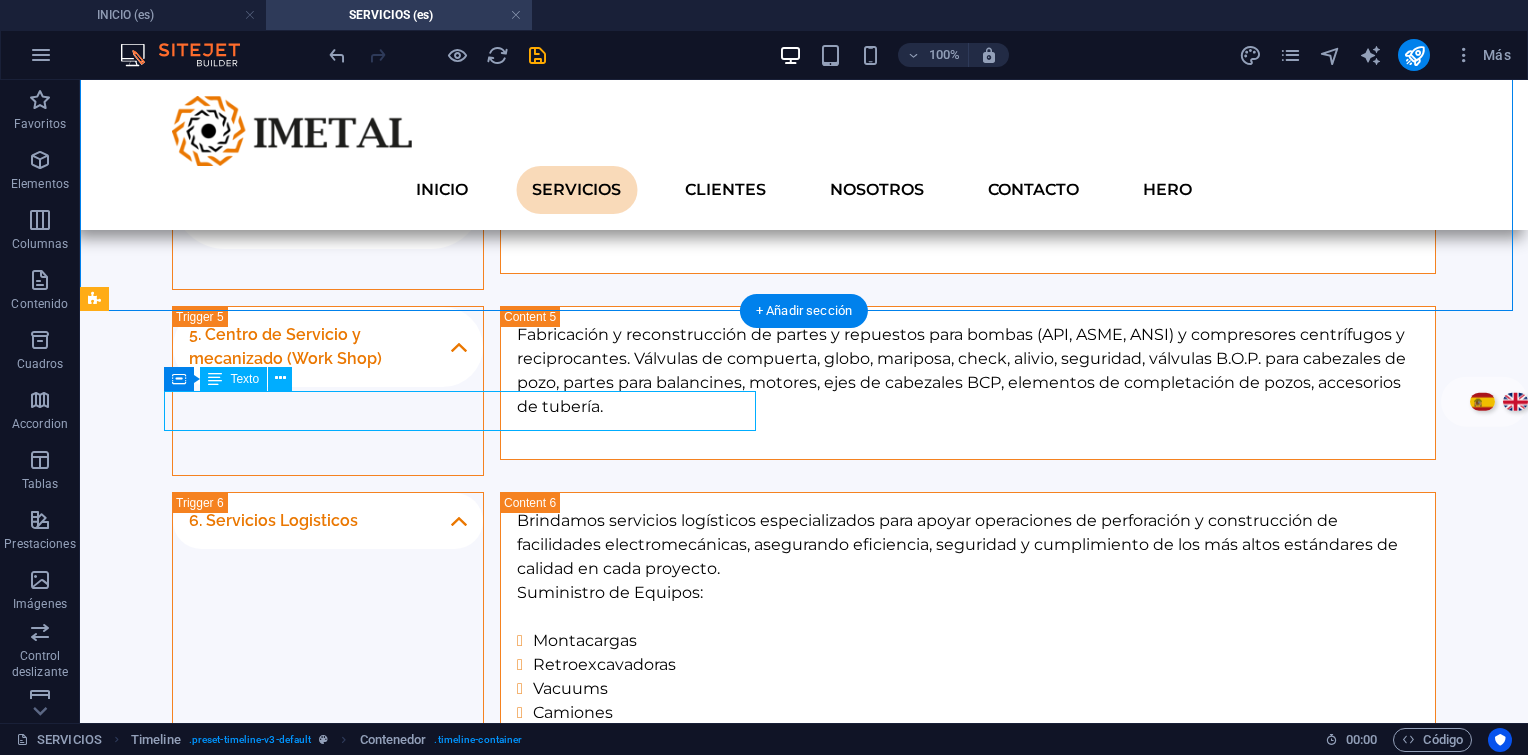 click on "1. Inspección de sistema y  evaluación de malos actores" at bounding box center [784, 1058] 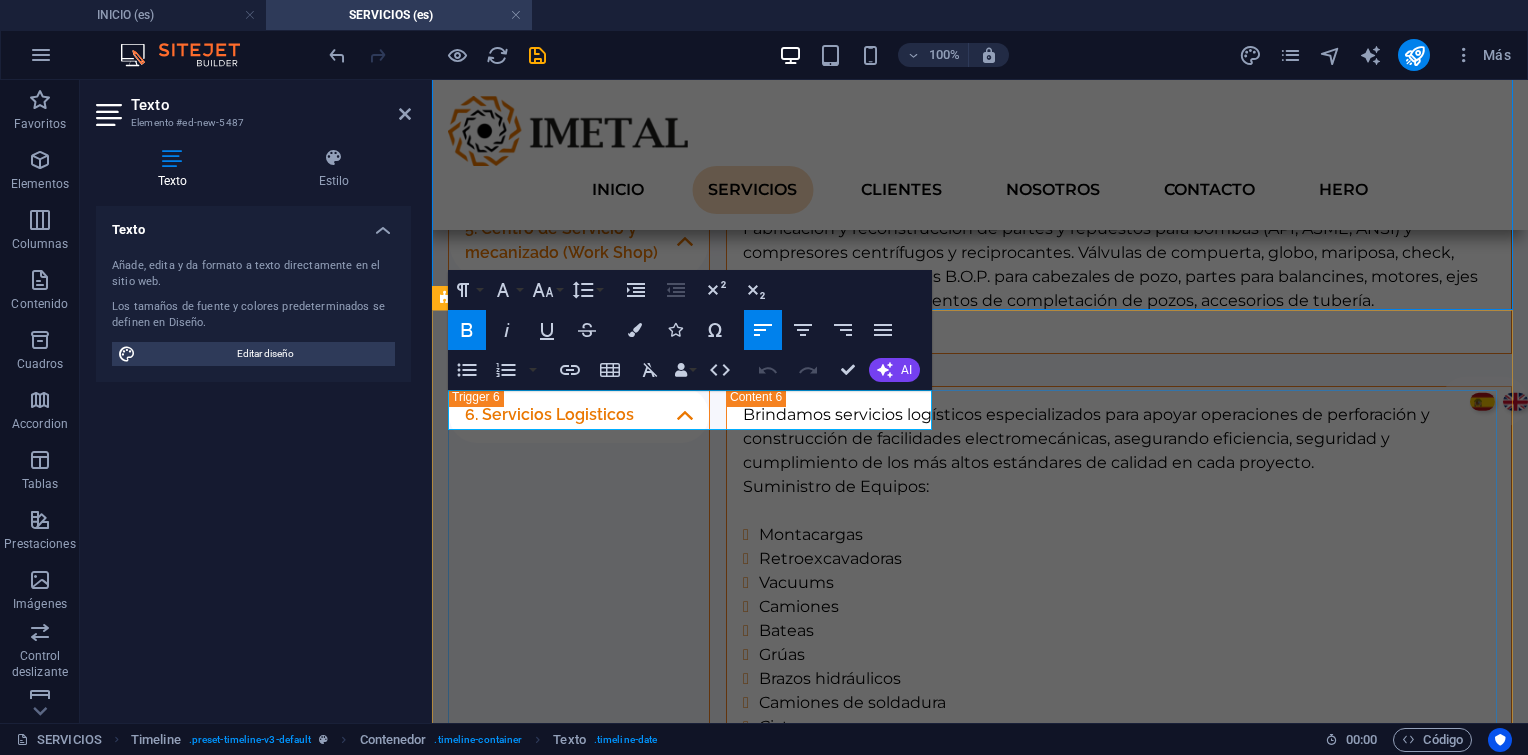 click on "1. Inspección de sistema y  evaluación de malos actores" at bounding box center (960, 952) 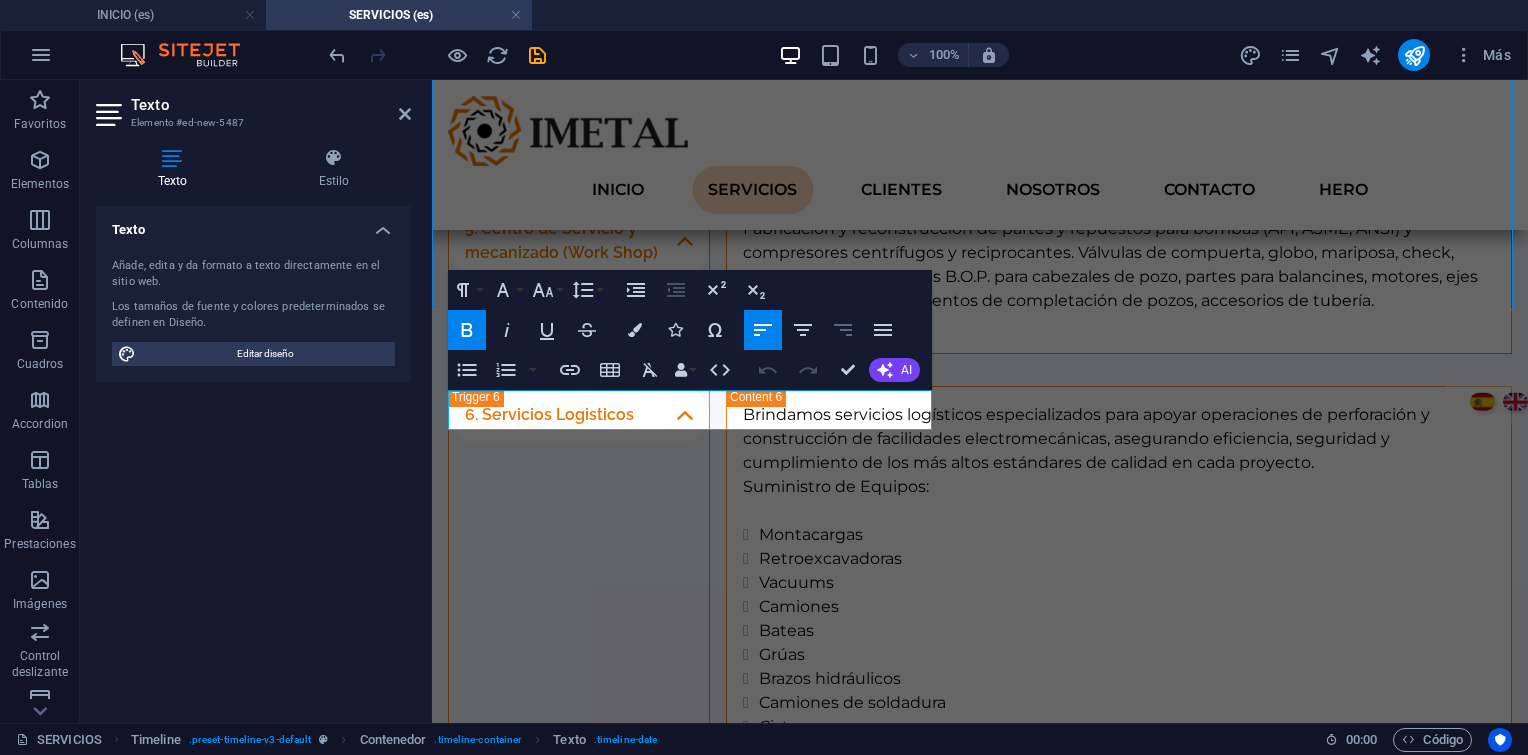 click 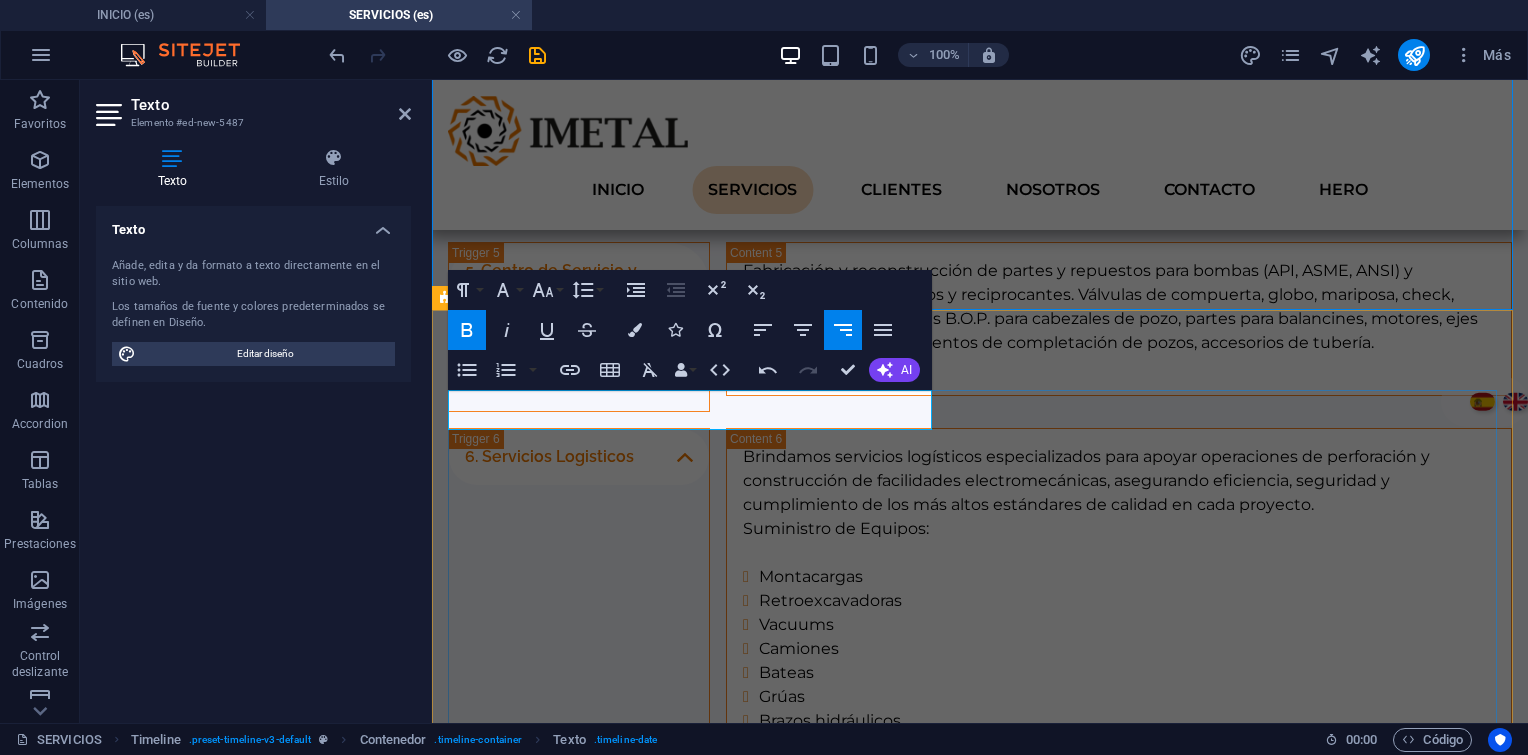 drag, startPoint x: 748, startPoint y: 464, endPoint x: 720, endPoint y: 428, distance: 45.607018 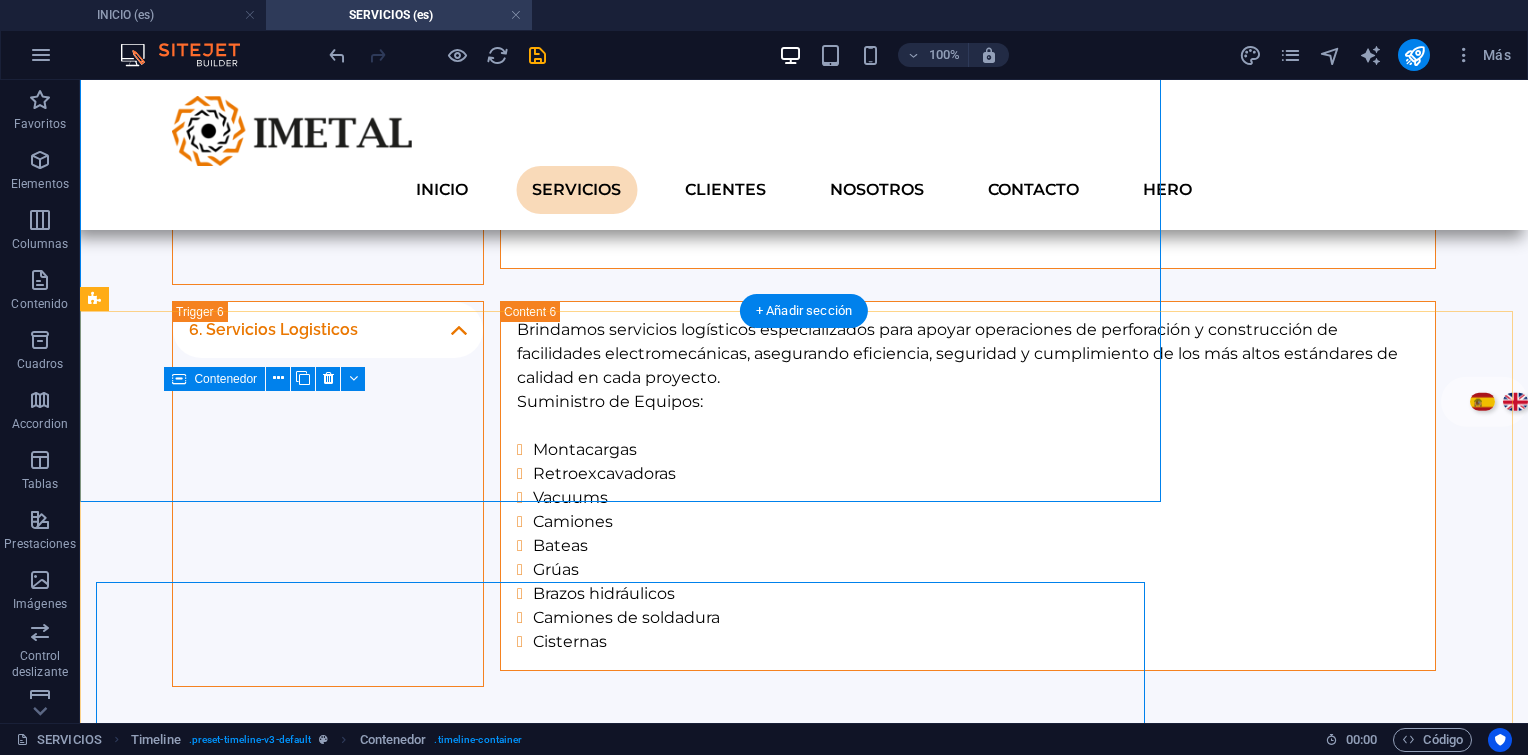 scroll, scrollTop: 2416, scrollLeft: 0, axis: vertical 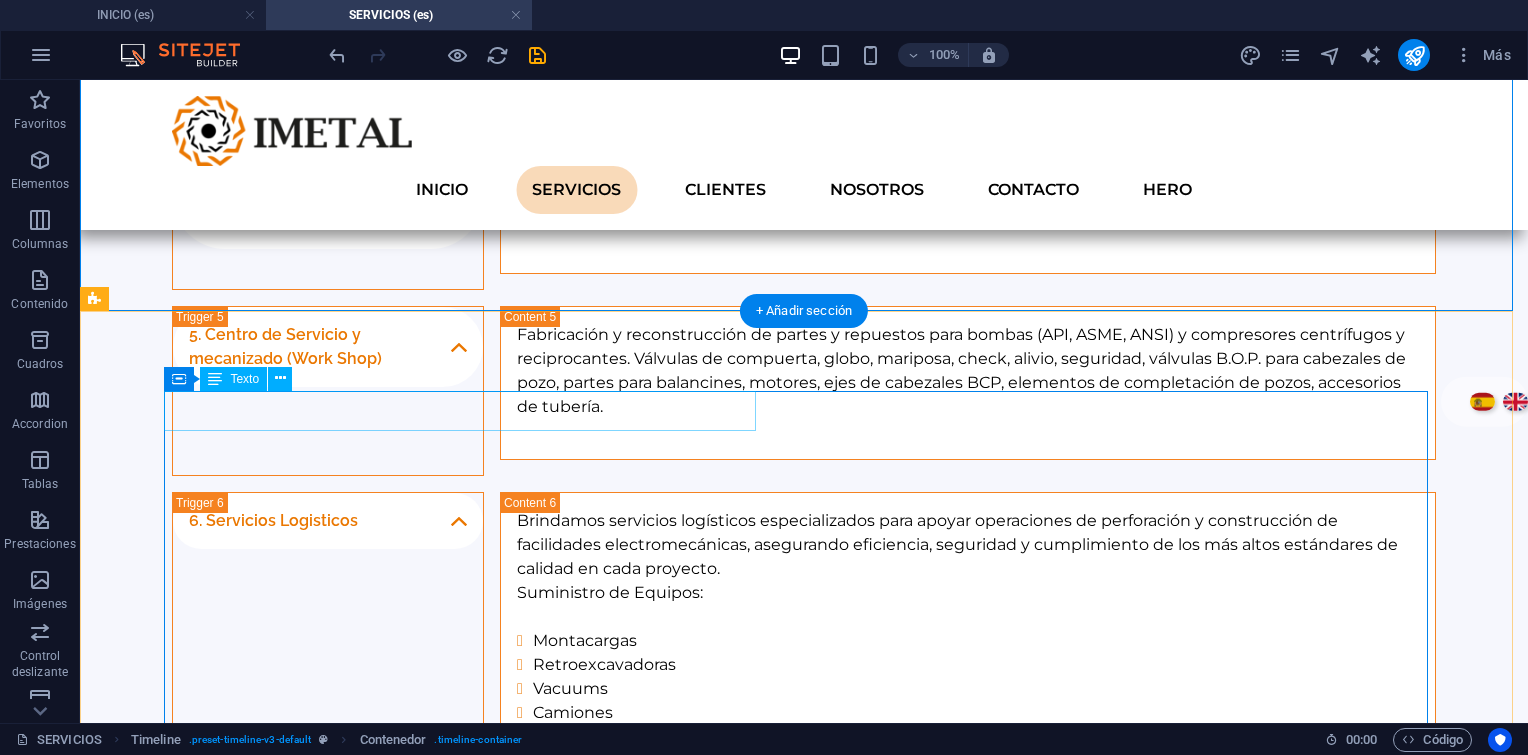 click on "1. Inspección de sistema y  evaluación de malos actores" at bounding box center (784, 1058) 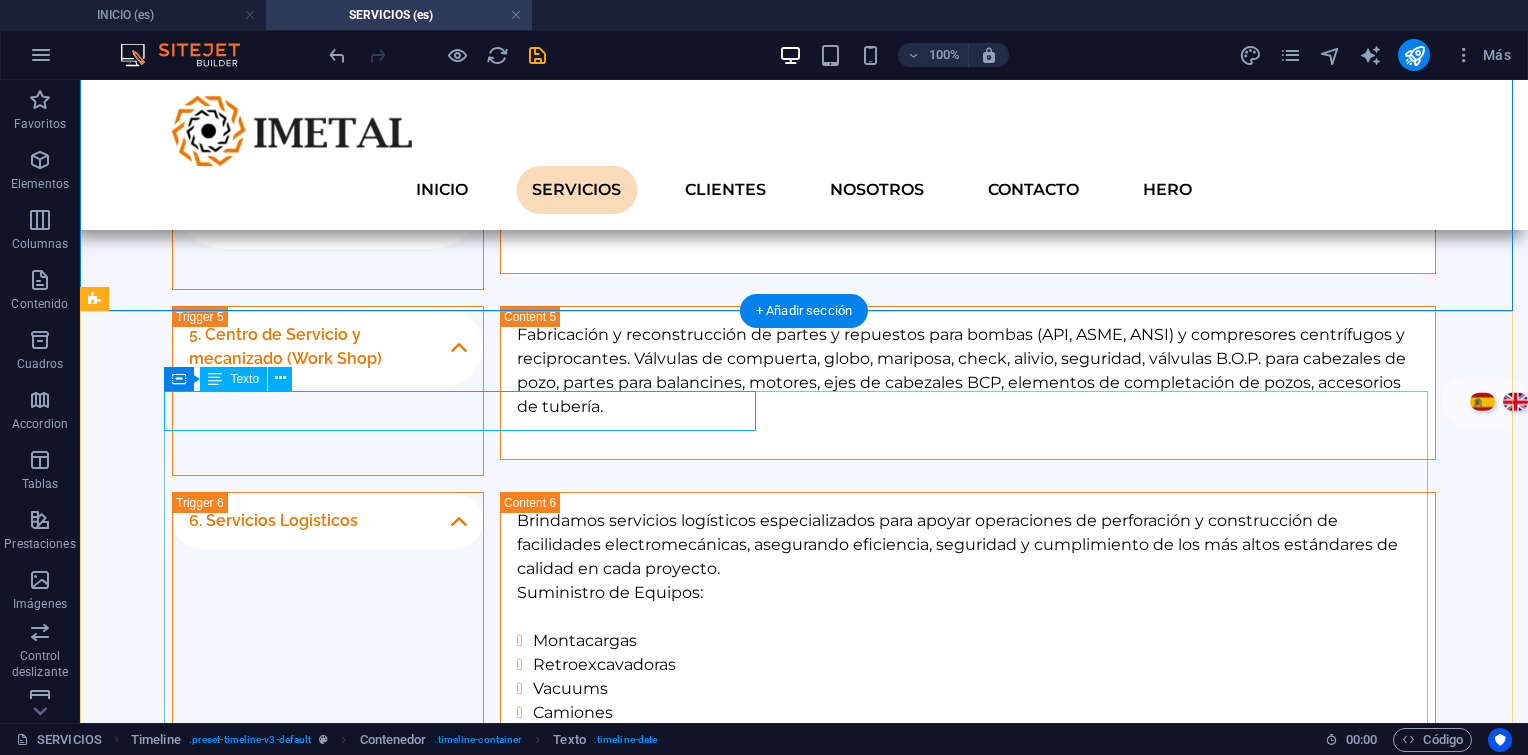 click on "1. Inspección de sistema y  evaluación de malos actores" at bounding box center [784, 1058] 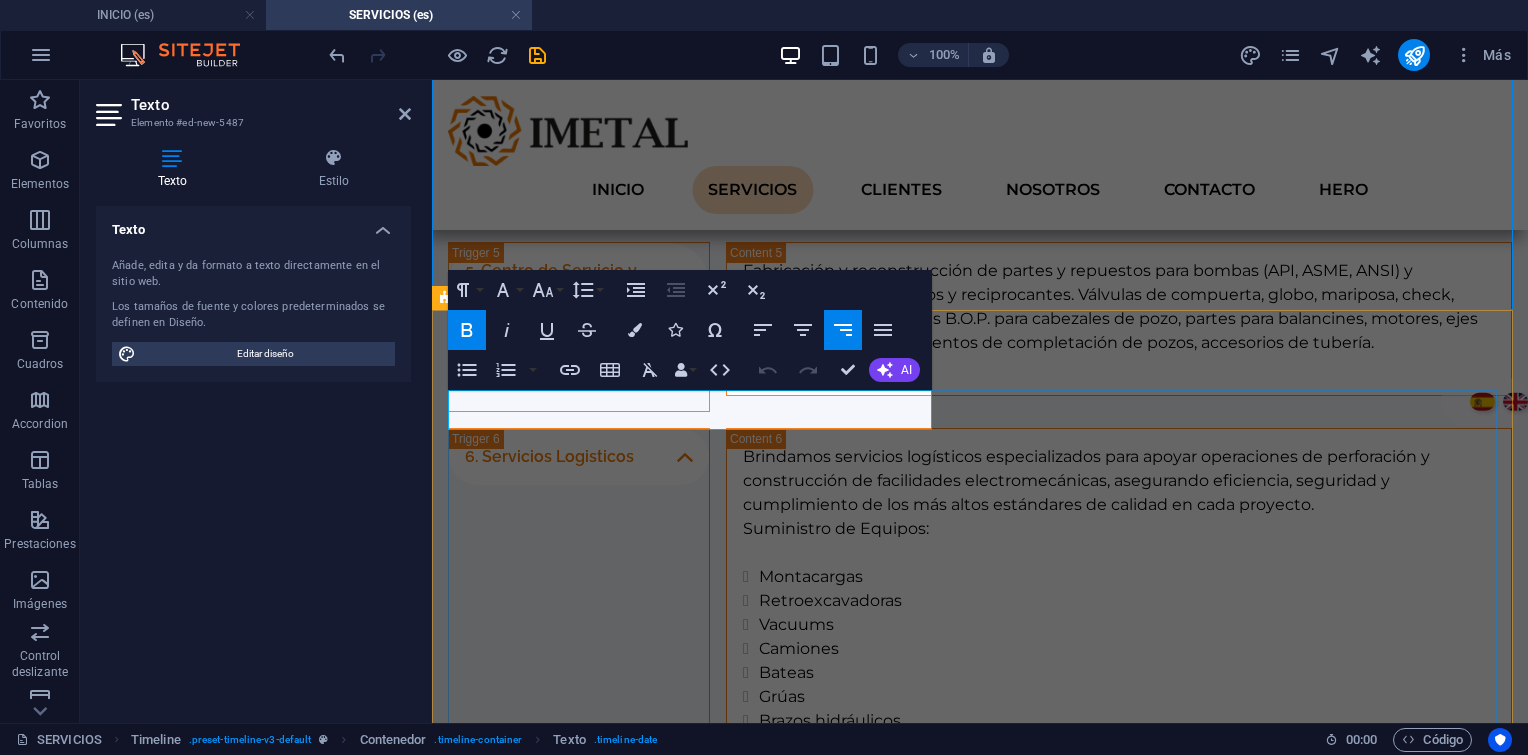 click on "1. Inspección de sistema y  evaluación de malos actores Tiempos operativos. Revisión de especificaciones Técnicas de los equipos, planos, manual de fabricante. Mantenibilidad. Disponibilidad. Confiabilidad Malos actores." at bounding box center (980, 1308) 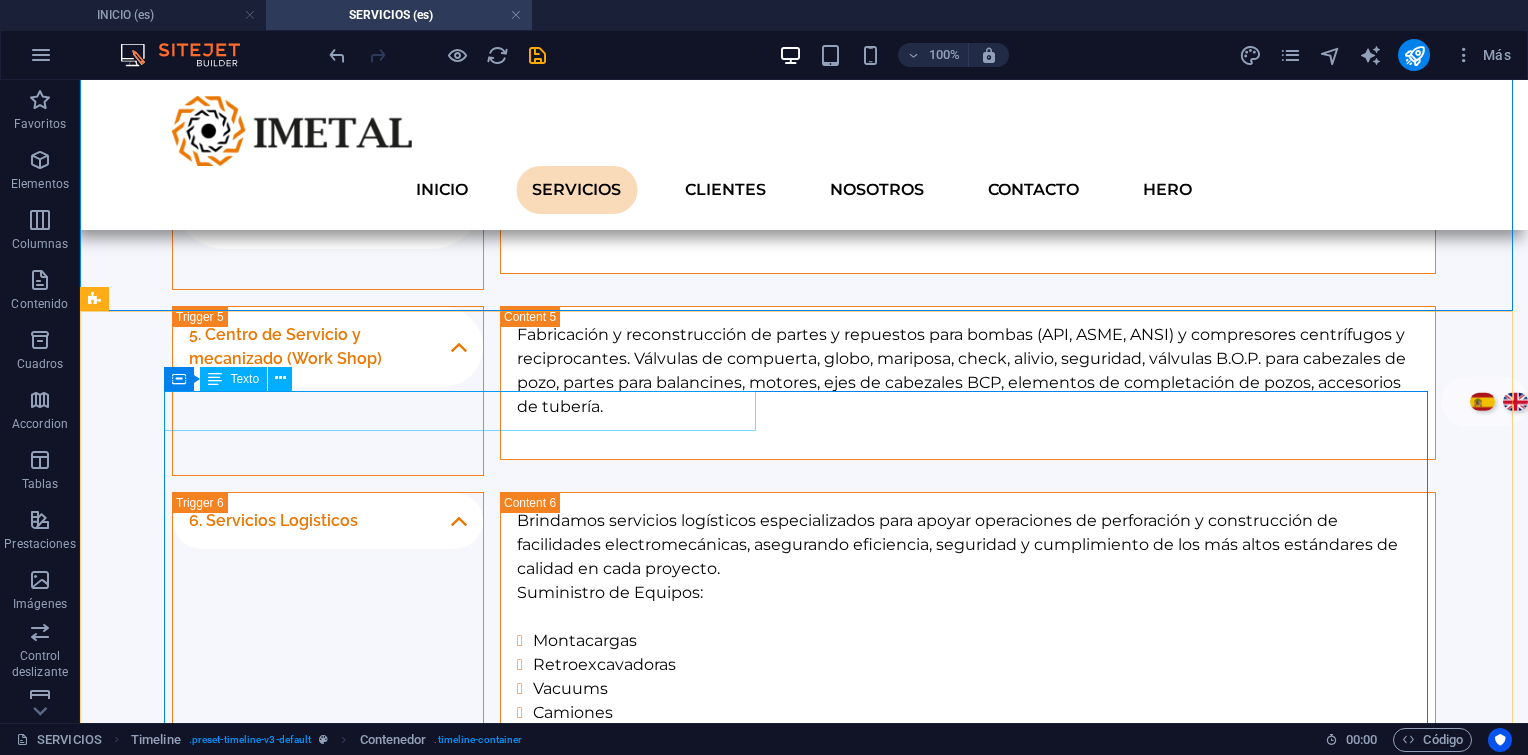 click on "1. Inspección de sistema y  evaluación de malos actores" at bounding box center [784, 1058] 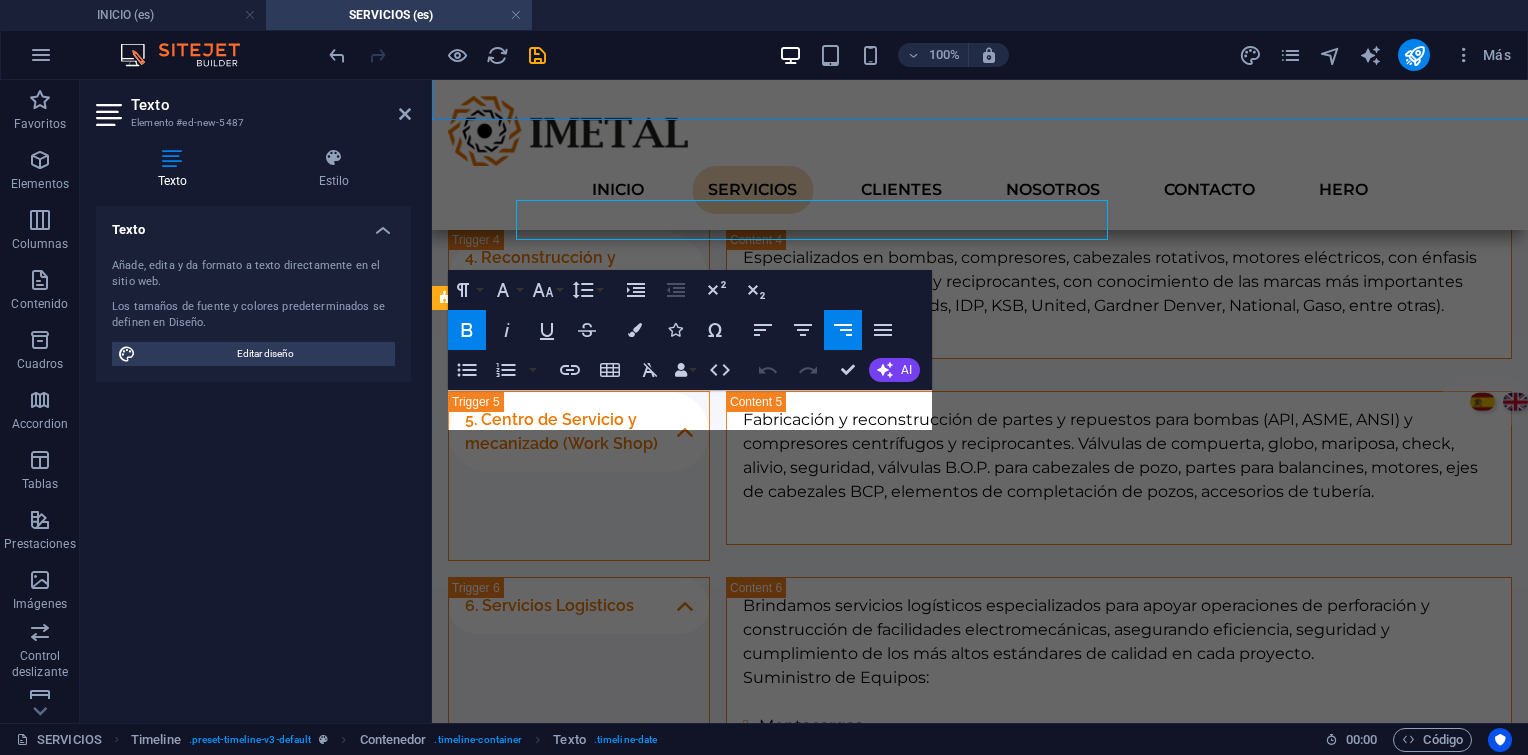 scroll, scrollTop: 2607, scrollLeft: 0, axis: vertical 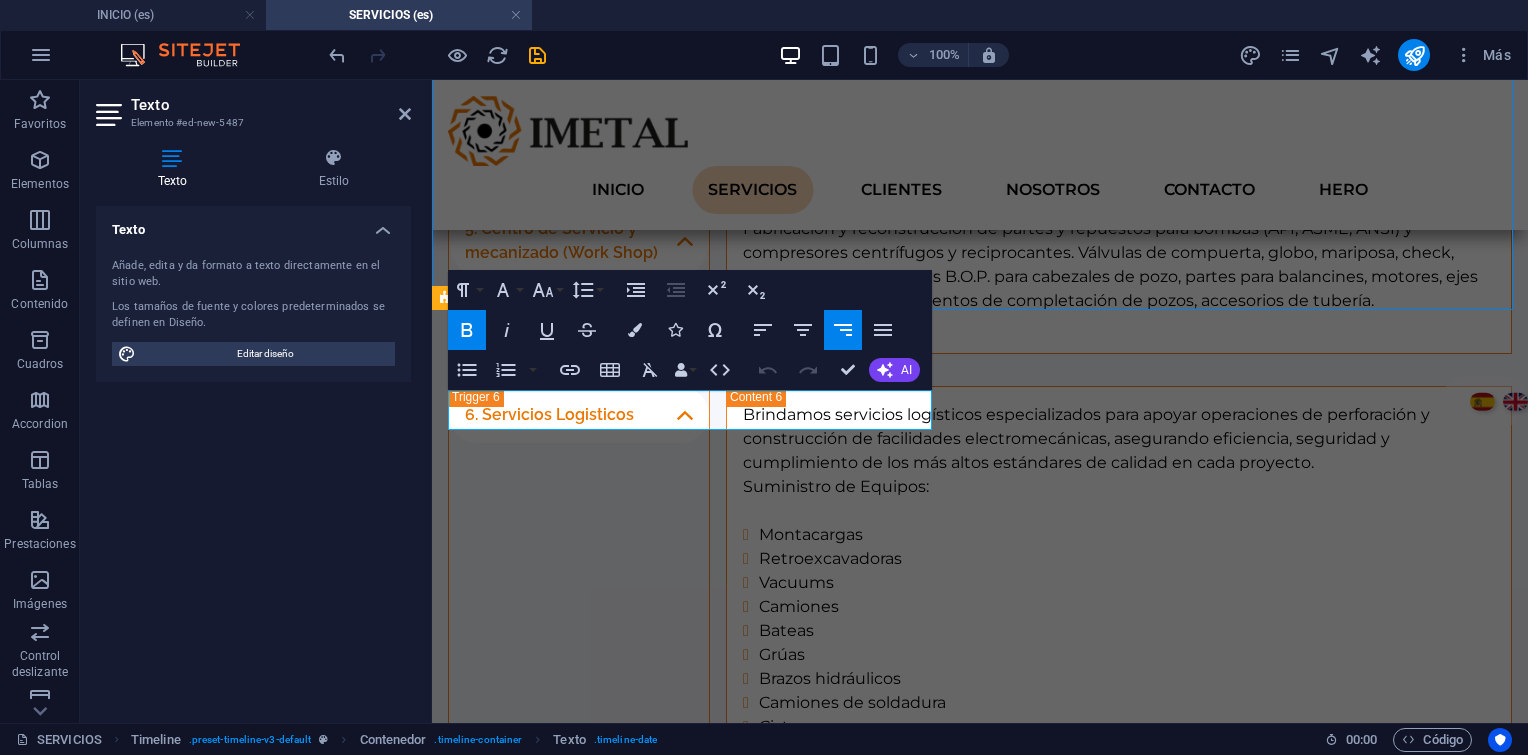 type 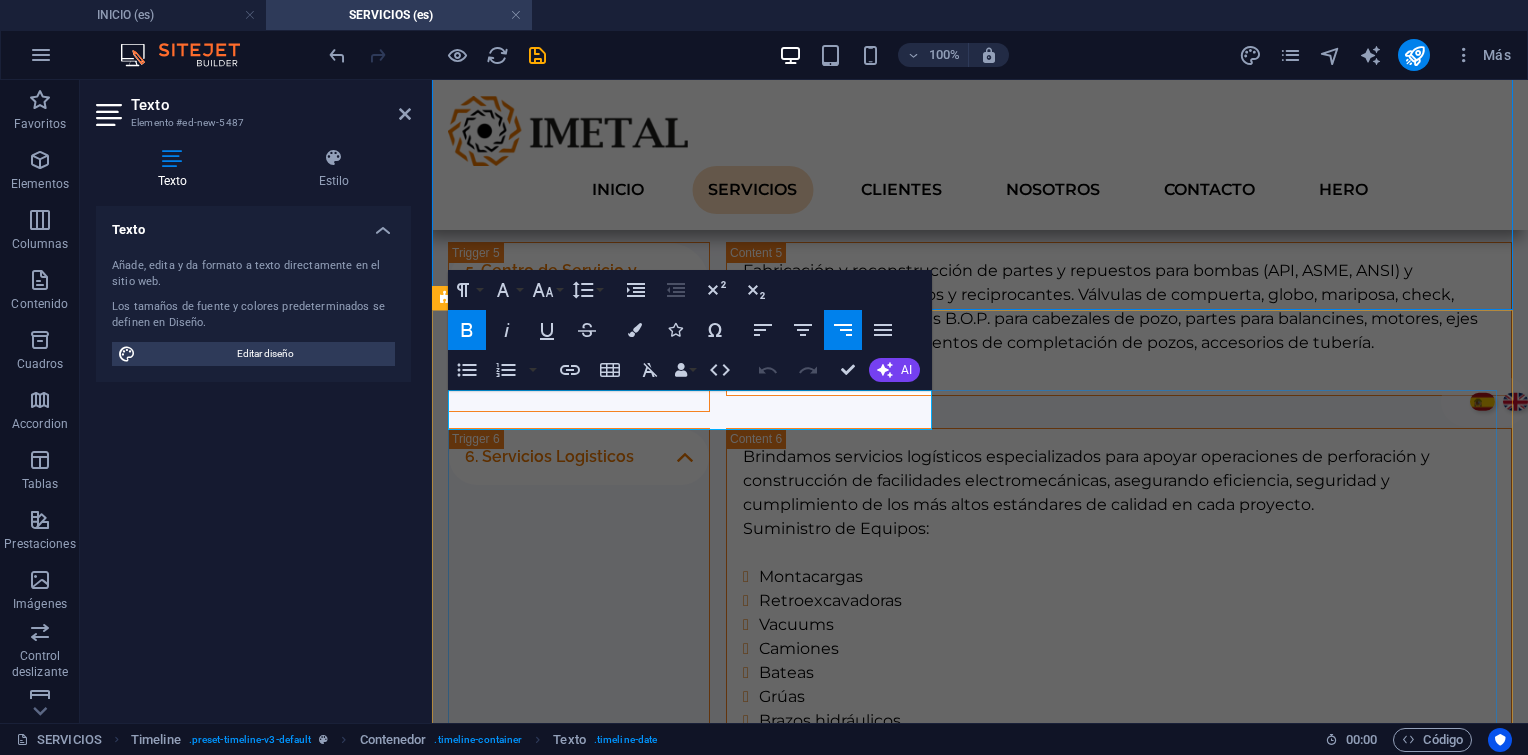 click on "1. Inspección de sistema y evaluación de malos actores Tiempos operativos. Revisión de especificaciones Técnicas de los equipos, planos, manual de fabricante. Mantenibilidad. Disponibilidad. Confiabilidad Malos actores." at bounding box center [980, 1308] 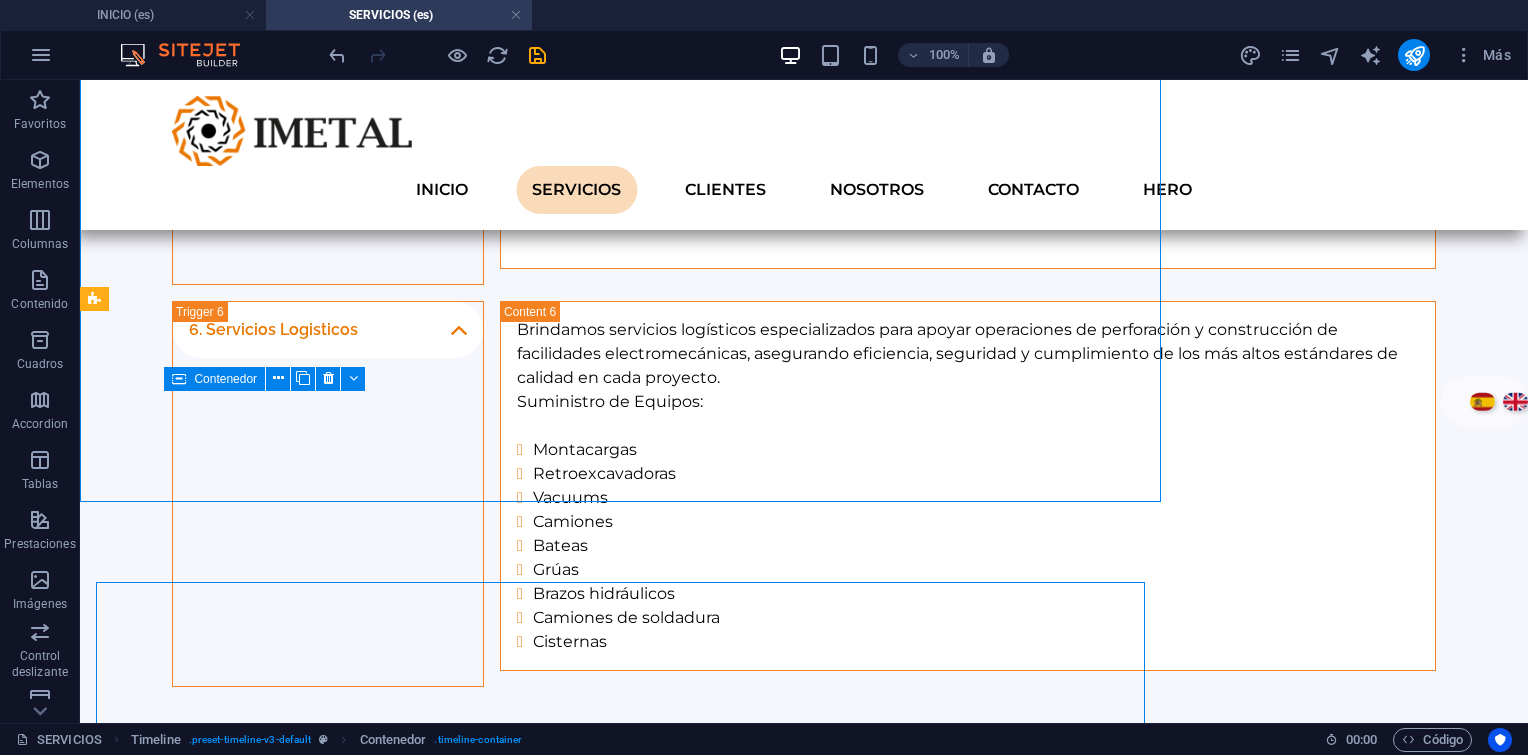click on "1. Inspección de sistema y evaluación de malos actores Tiempos operativos. Revisión de especificaciones Técnicas de los equipos, planos, manual de fabricante. Mantenibilidad. Disponibilidad. Confiabilidad Malos actores." at bounding box center [804, 1181] 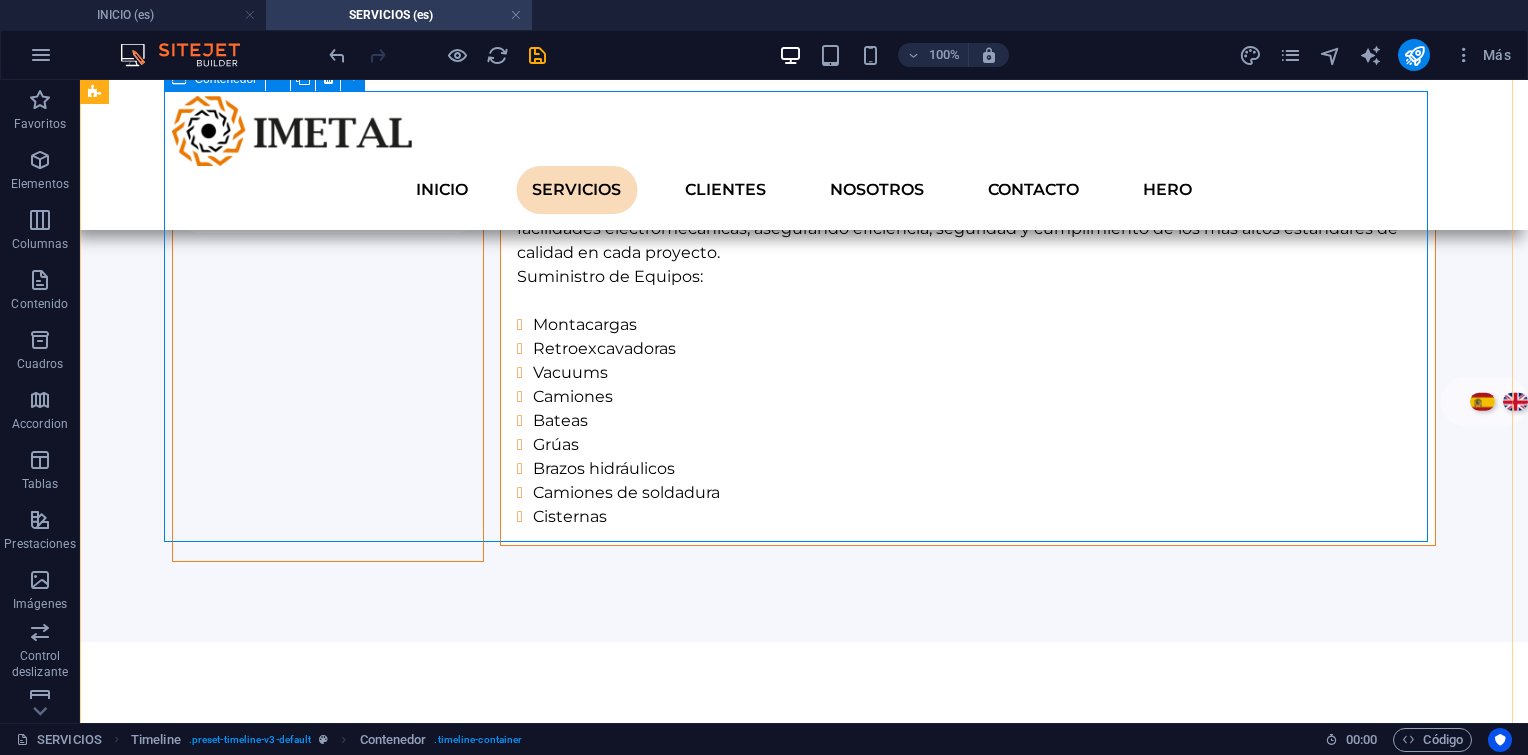 scroll, scrollTop: 2916, scrollLeft: 0, axis: vertical 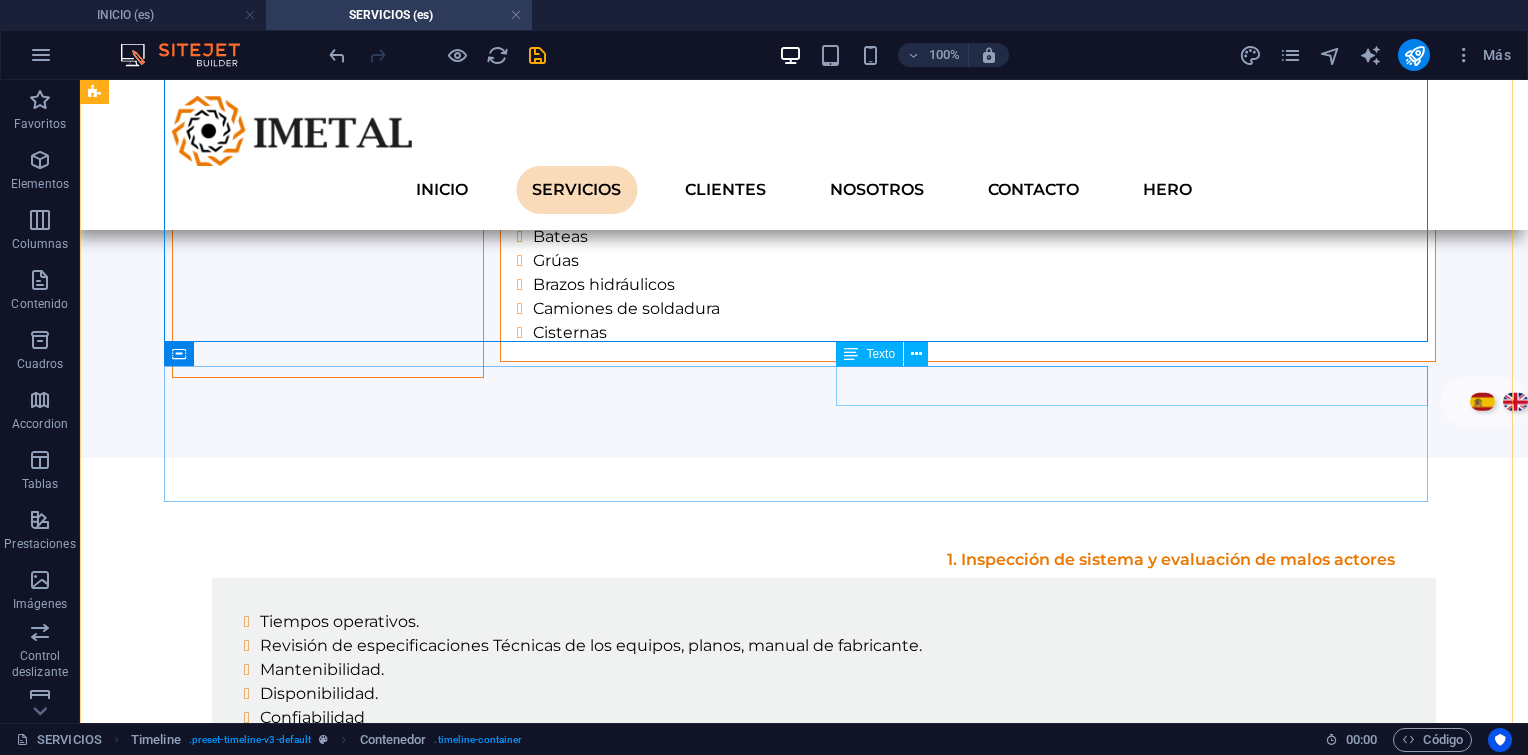 click on "01. March 2017" at bounding box center [824, 1251] 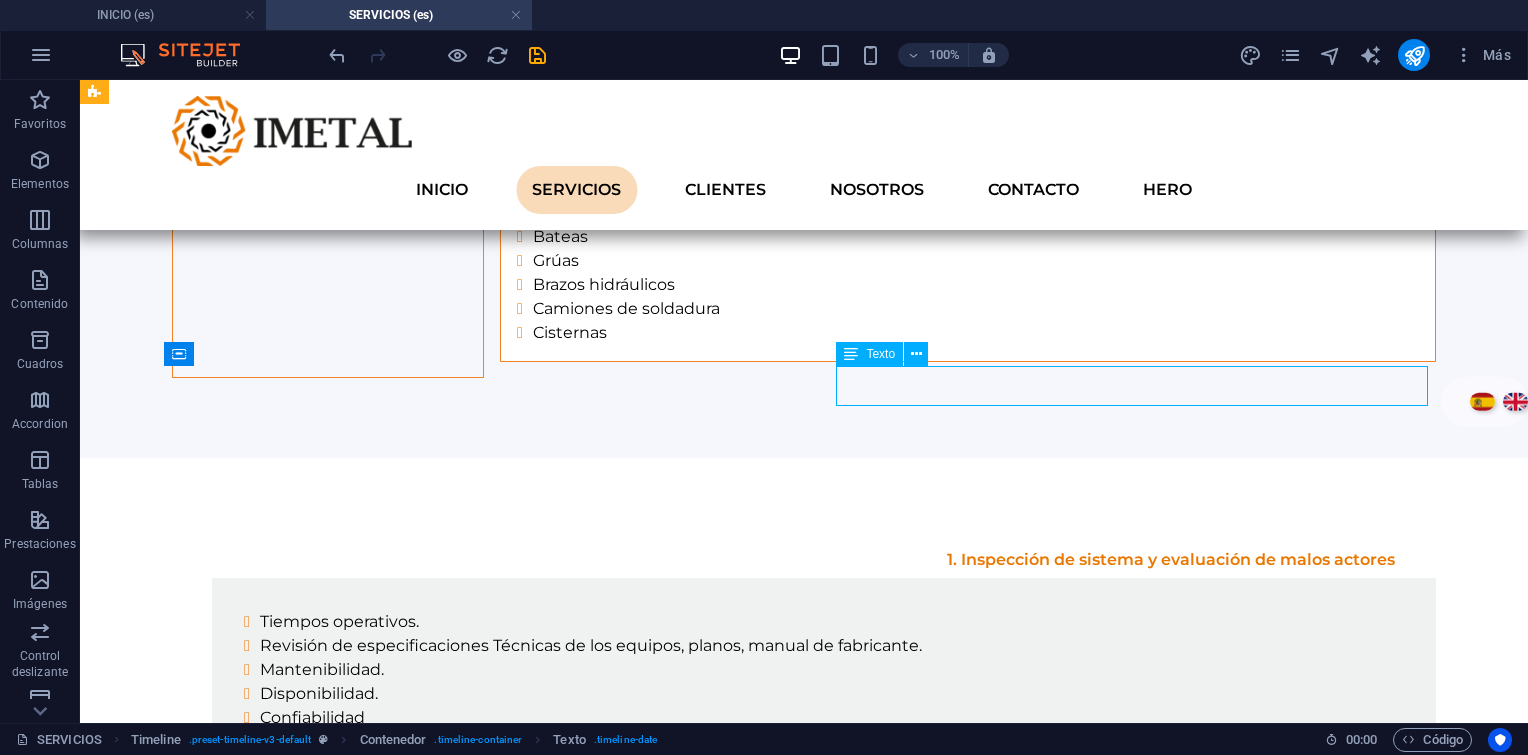 click on "01. March 2017" at bounding box center (824, 1251) 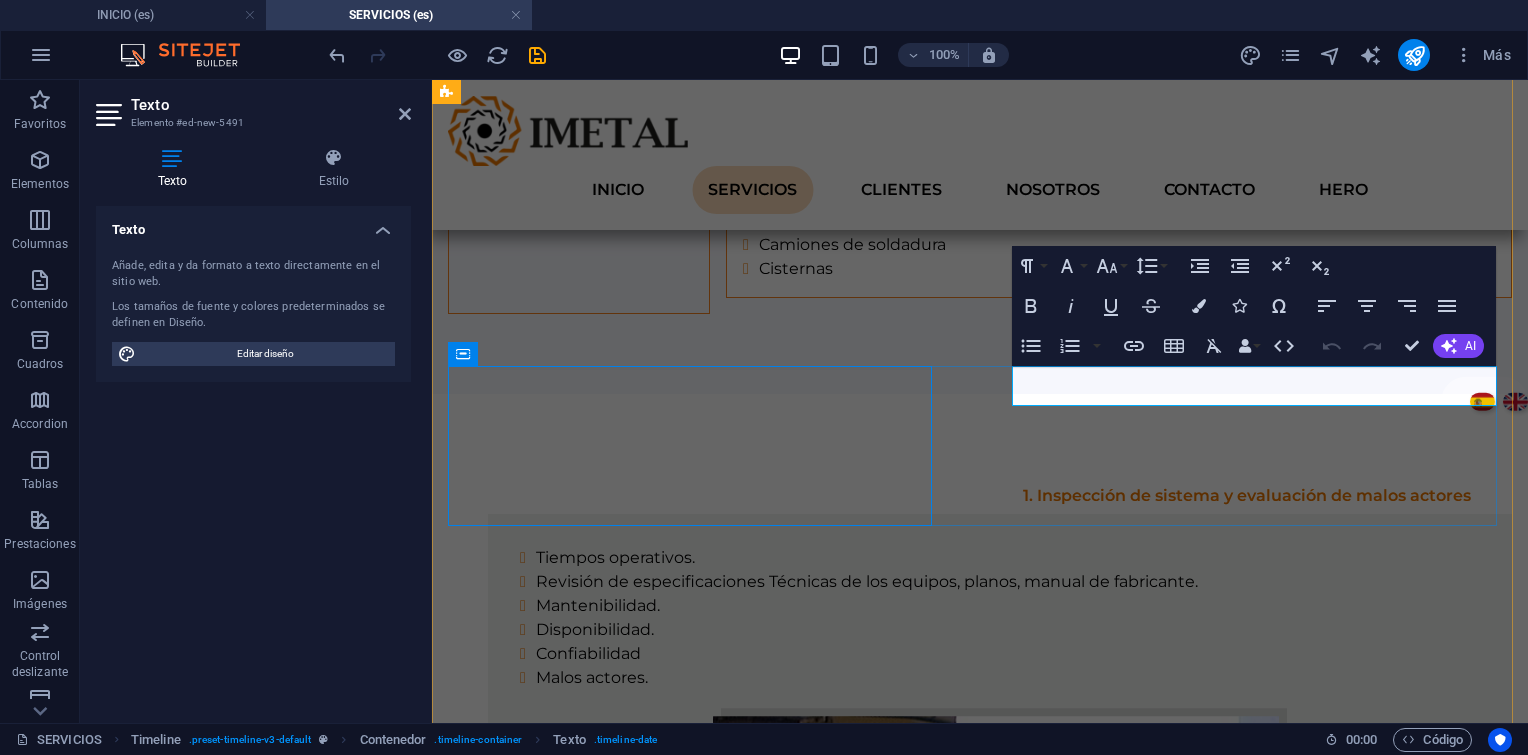 scroll, scrollTop: 2916, scrollLeft: 0, axis: vertical 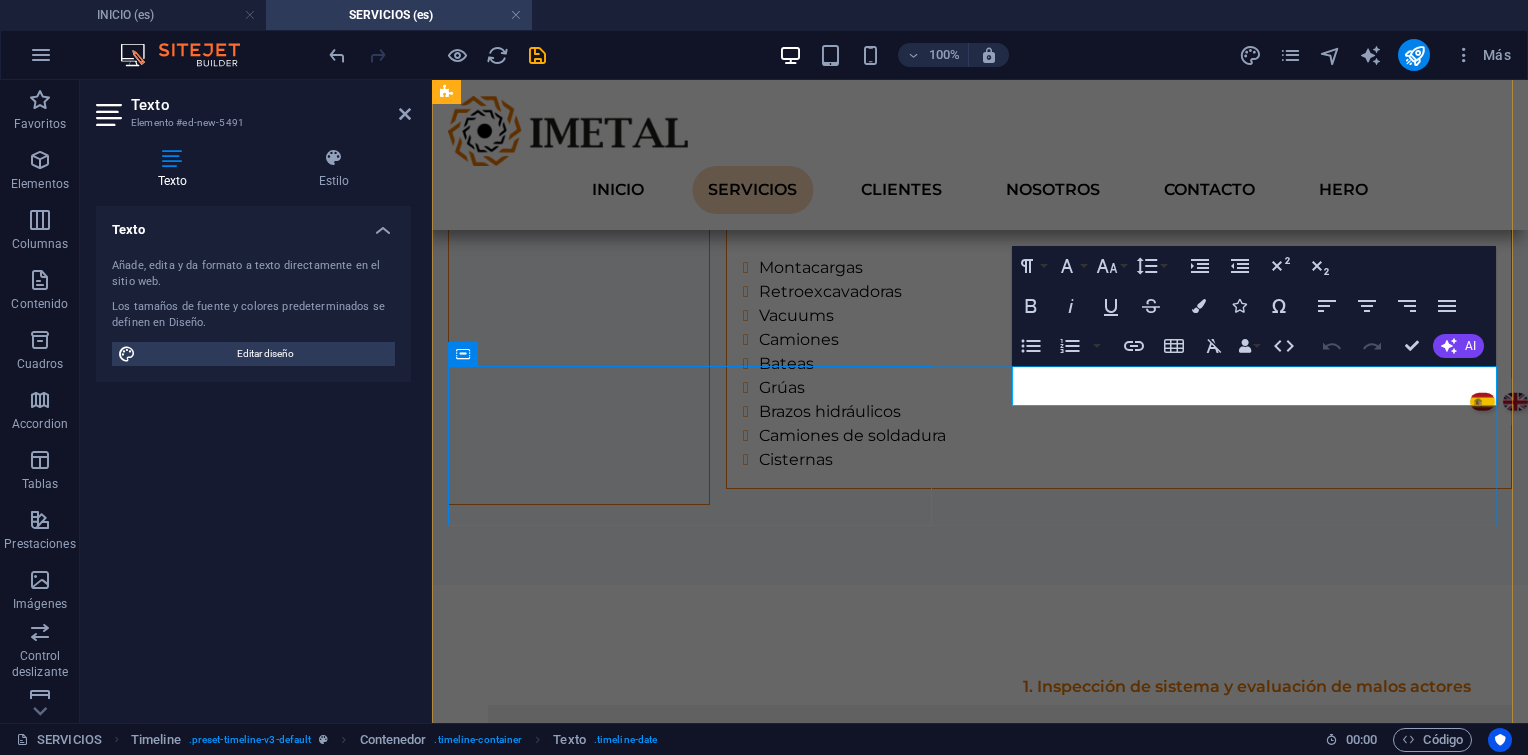 click on "01. March 2017" at bounding box center (1000, 1378) 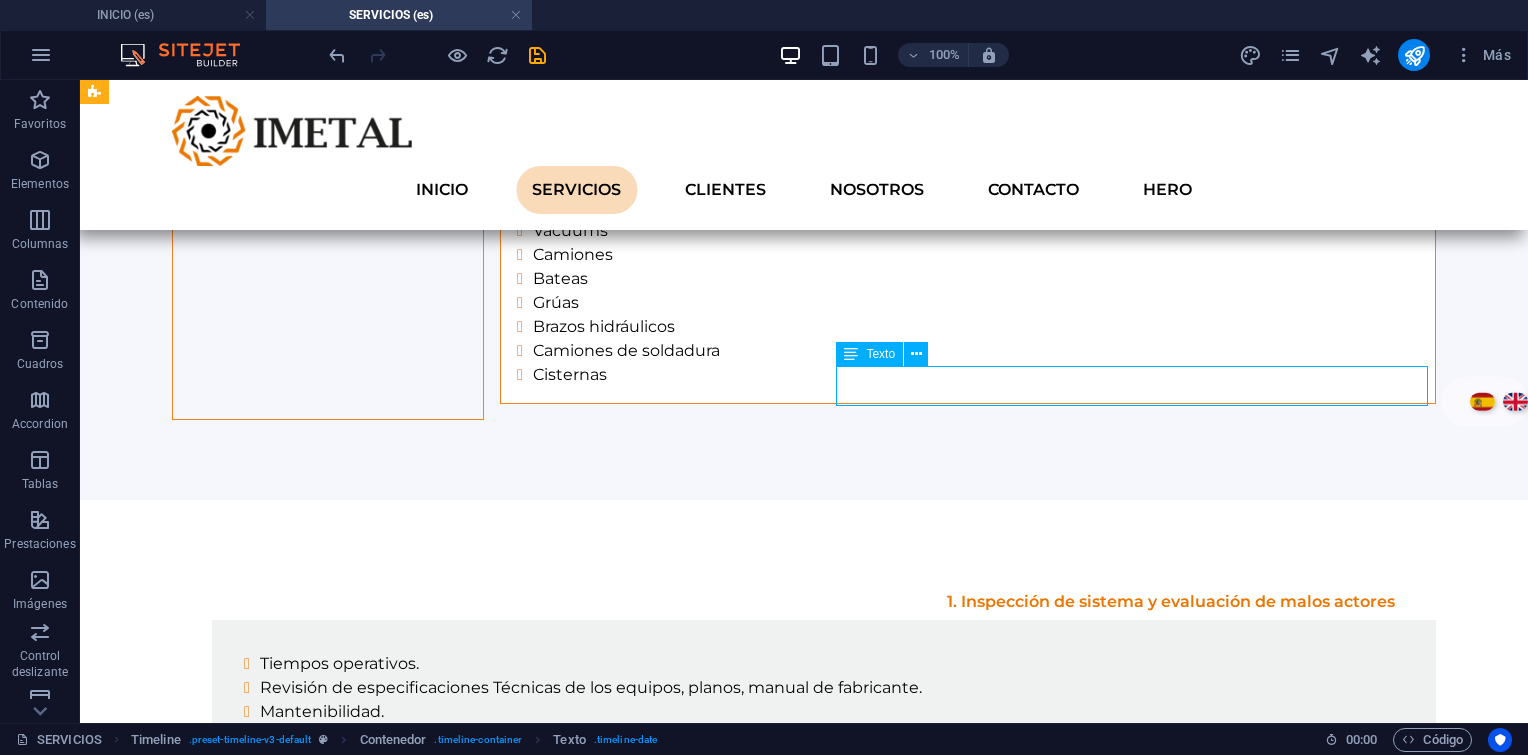 click on "01. March 2017" at bounding box center [824, 1293] 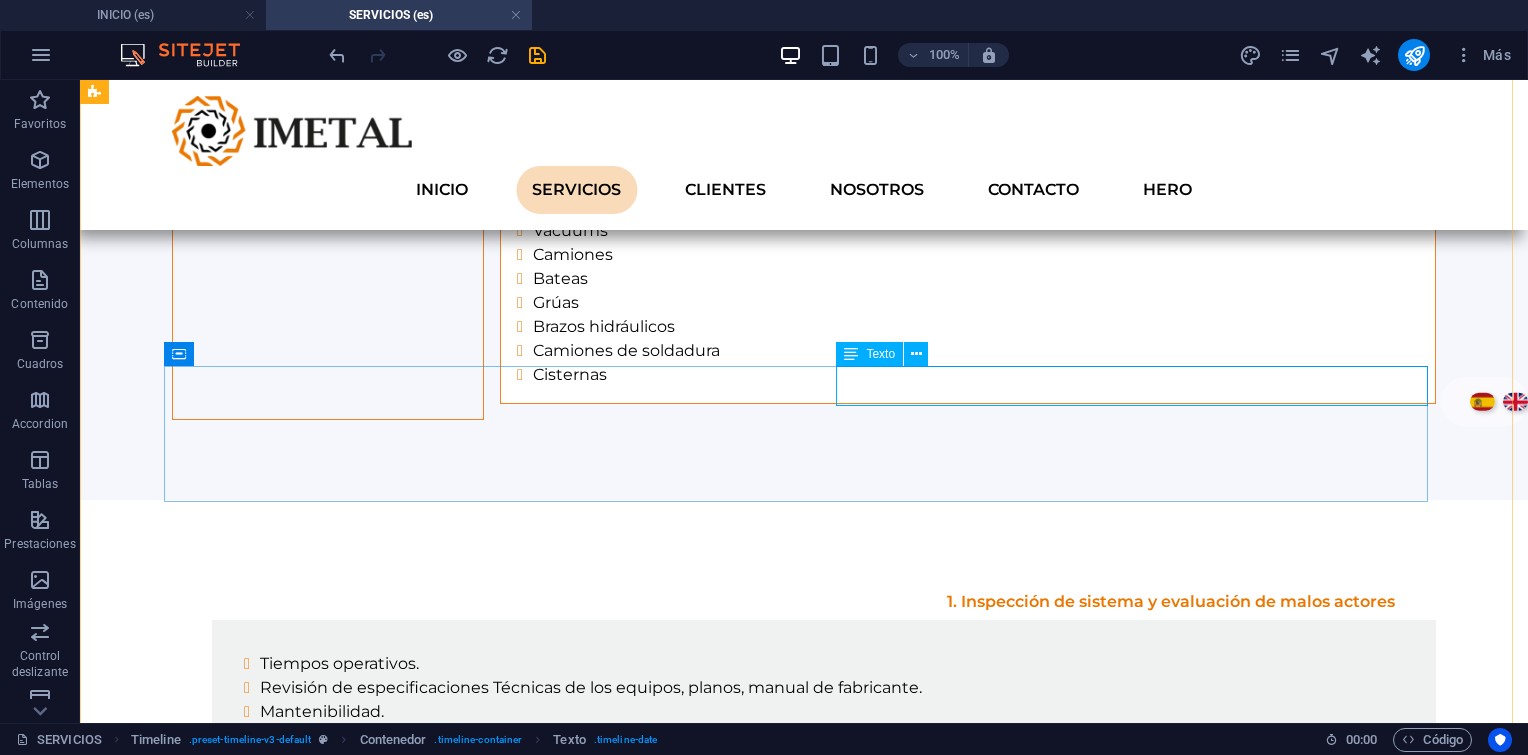 click on "01. March 2017" at bounding box center (824, 1293) 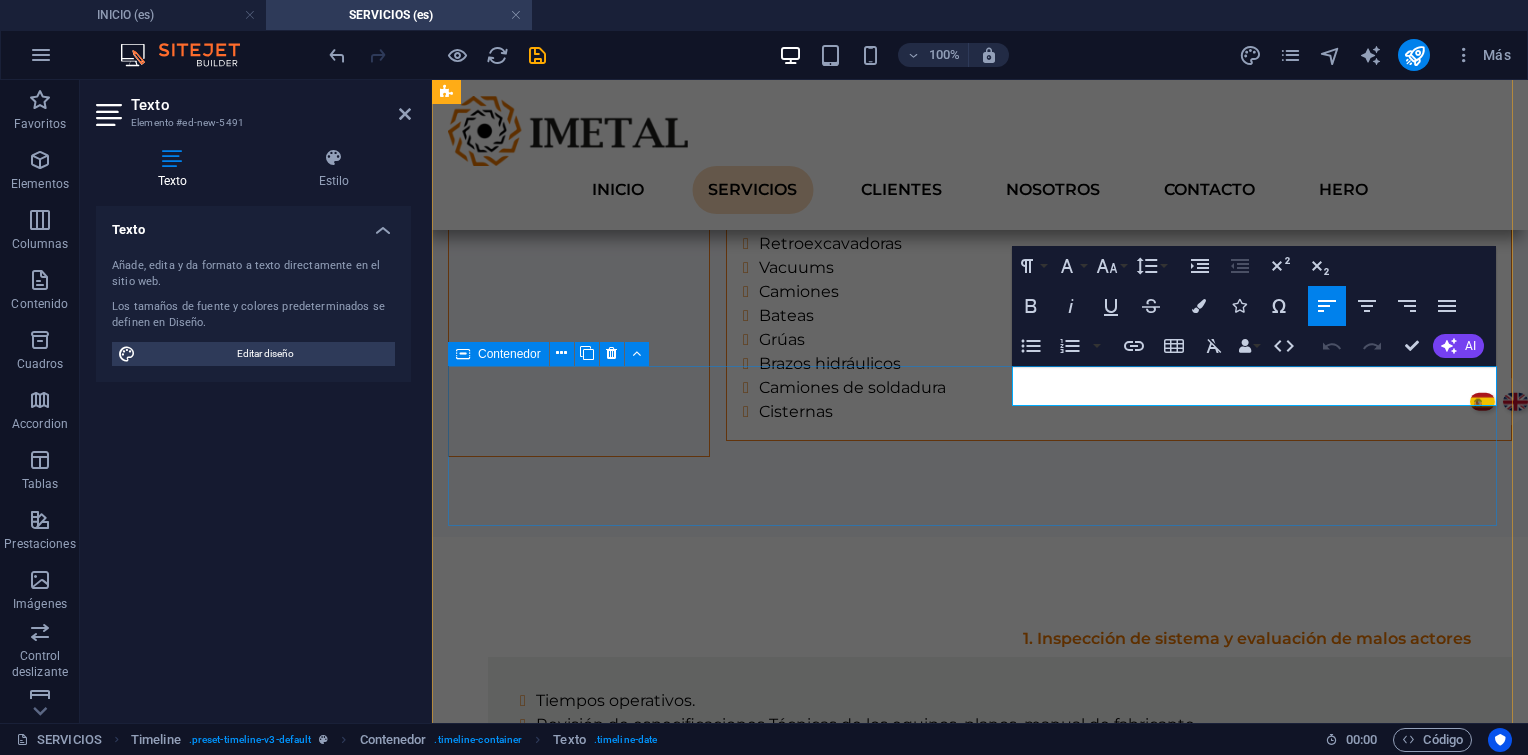 scroll, scrollTop: 3107, scrollLeft: 0, axis: vertical 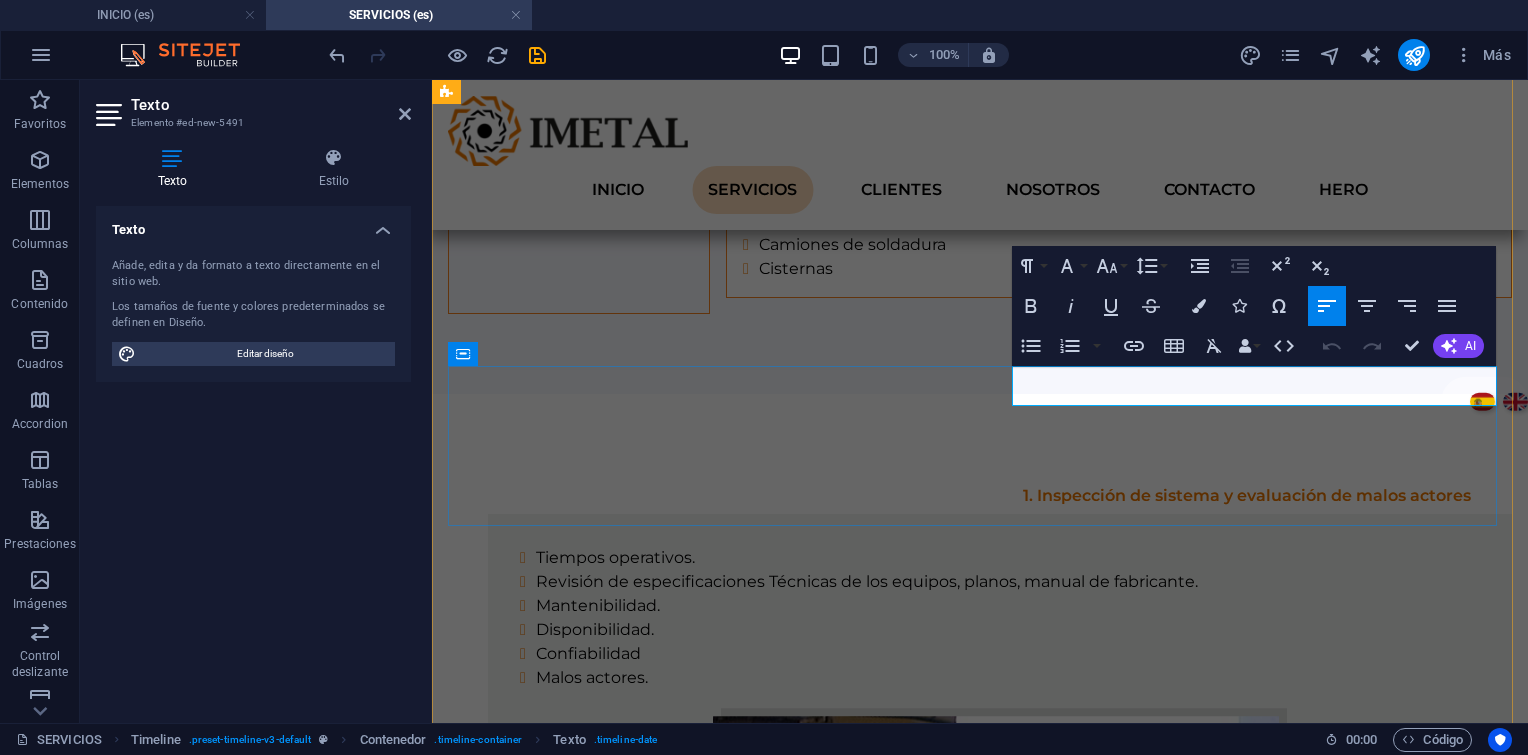 click on "01. March 2017" at bounding box center (1000, 1187) 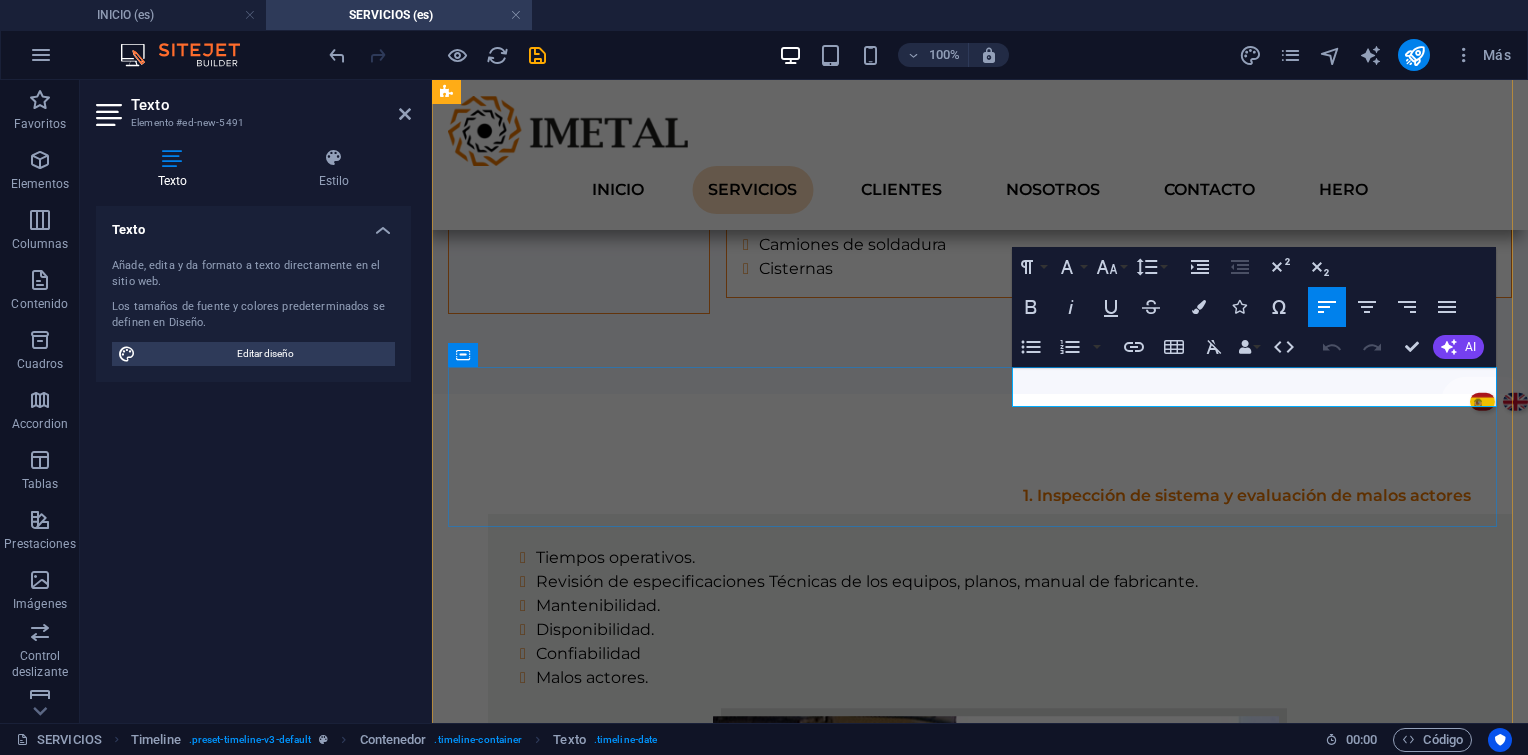scroll, scrollTop: 3106, scrollLeft: 0, axis: vertical 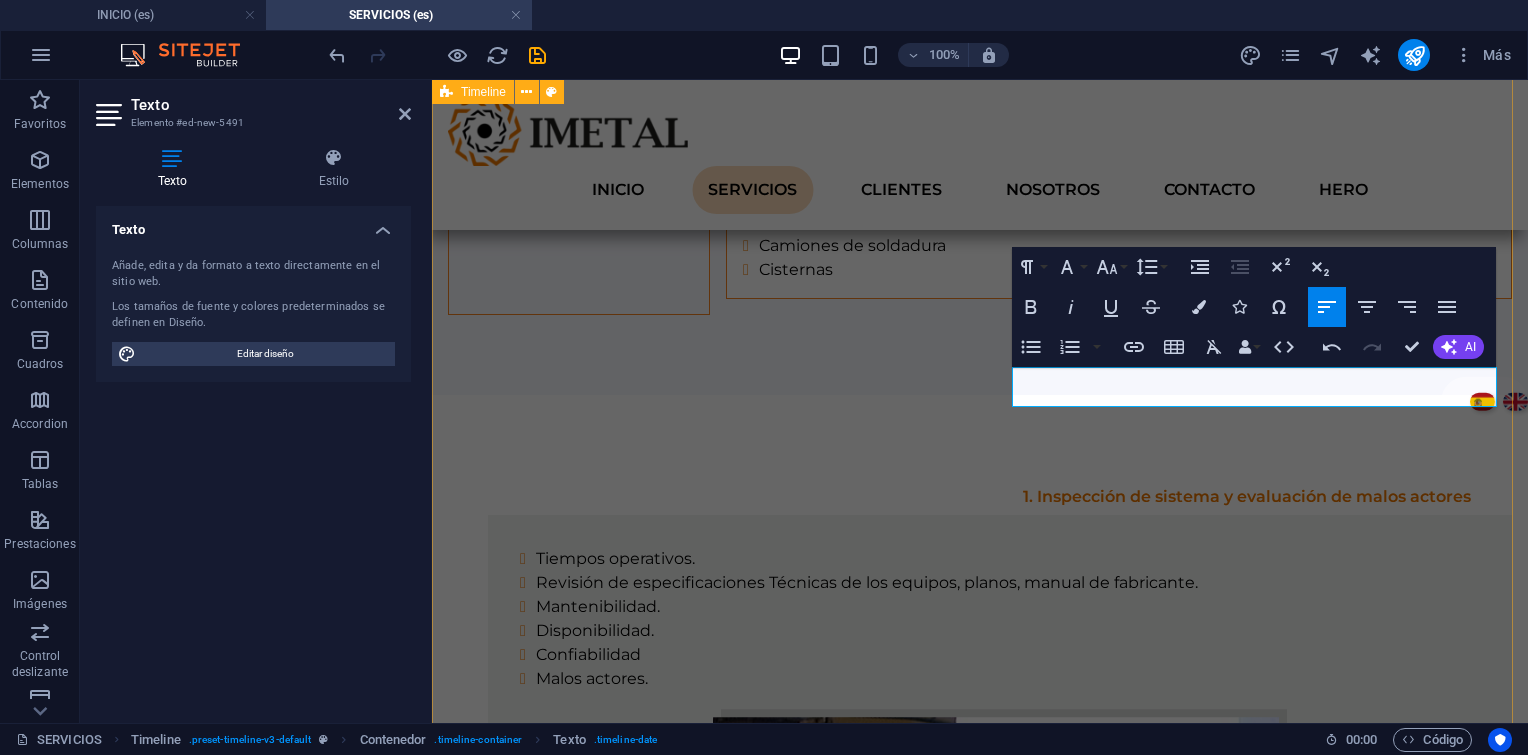 drag, startPoint x: 1319, startPoint y: 390, endPoint x: 856, endPoint y: 364, distance: 463.72946 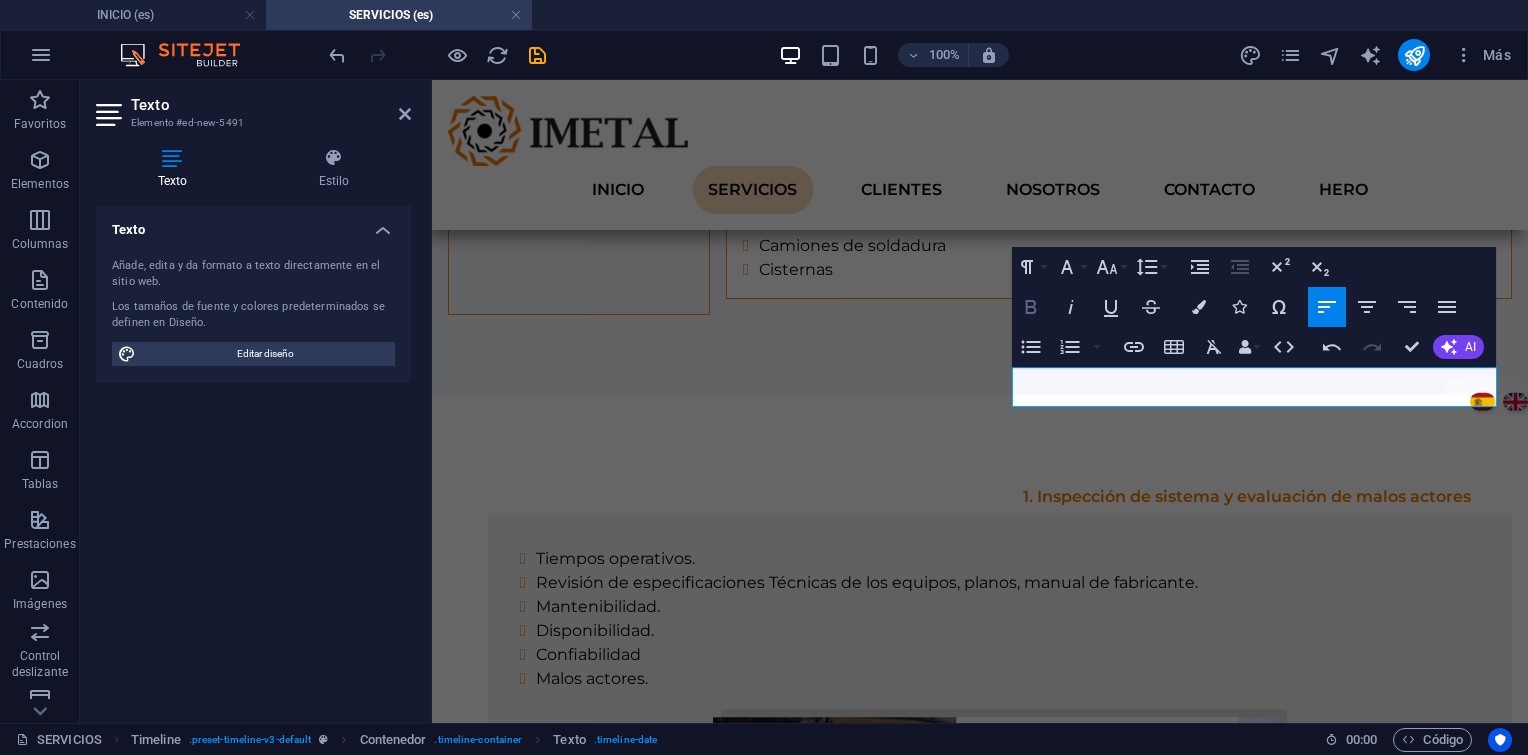 click 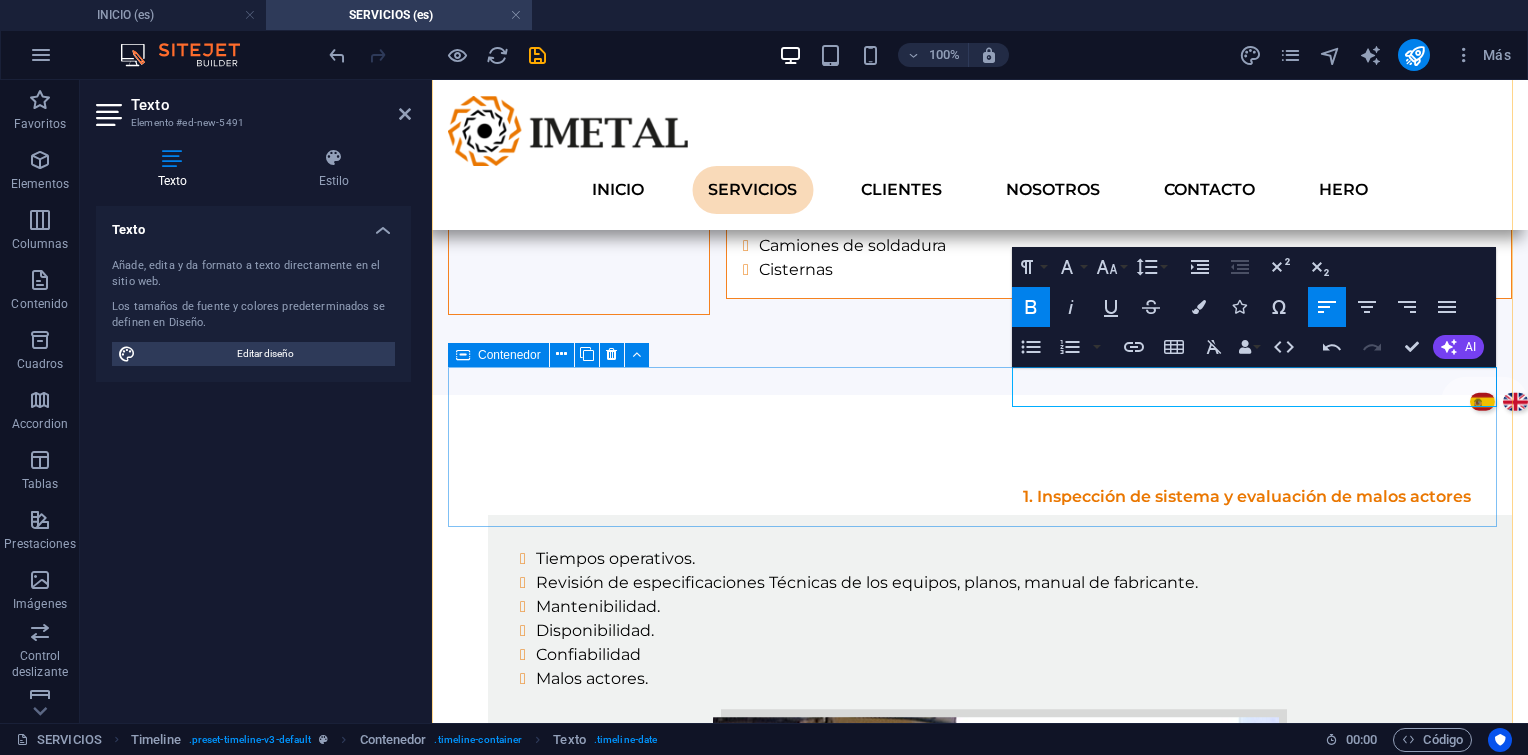 click on "2. Recepción en el Centro  de Servicio Lorem ipsum dolor sit amet, consectetuer adipiscing elit. Aenean commodo ligula eget dolor. Lorem ipsum dolor sit amet, consectetuer adipiscing elit leget dolor." at bounding box center [980, 1244] 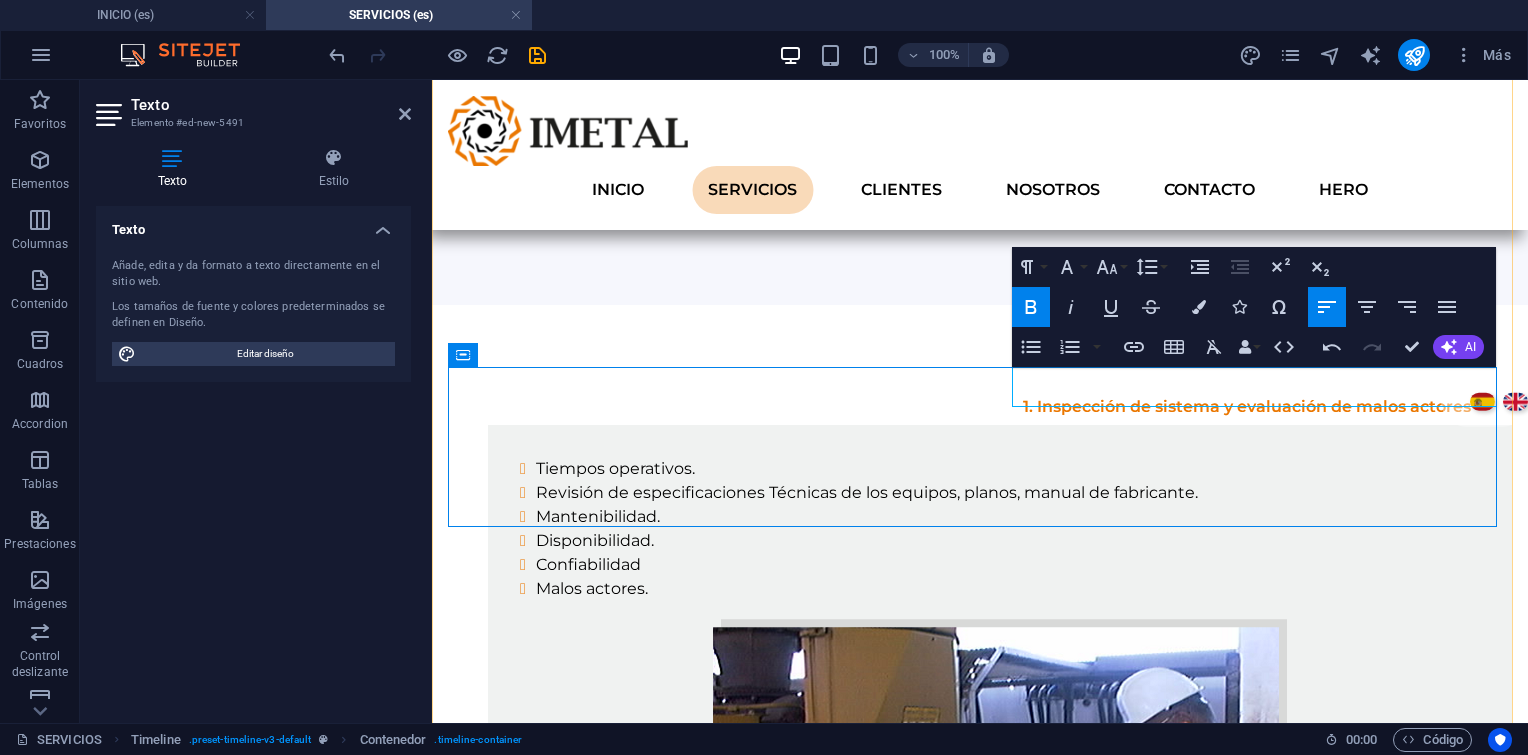 click on "2. Recepción en el Centro  de Servicio" at bounding box center (1000, 1098) 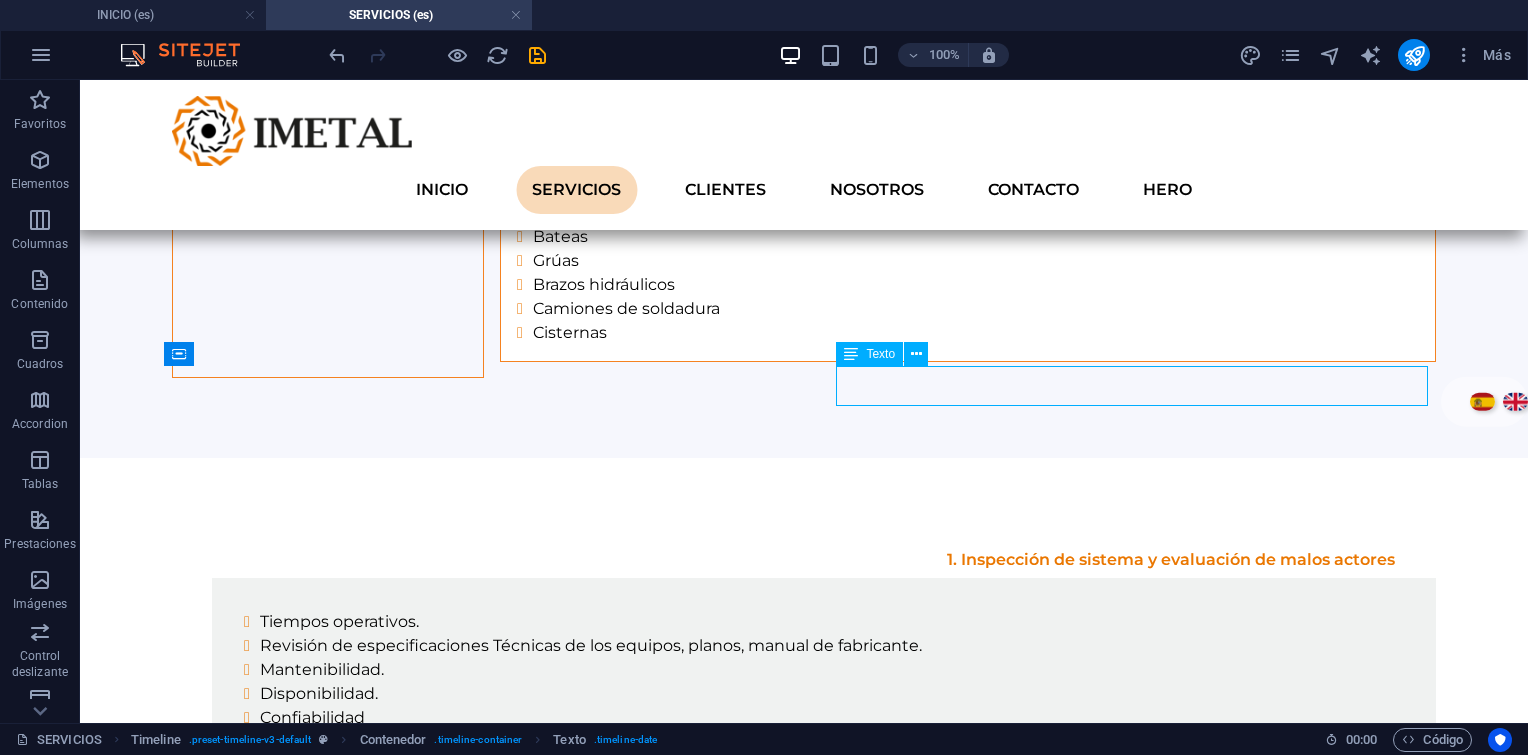 click on "2. Recepción en el Centro  de Servicio" at bounding box center (824, 1251) 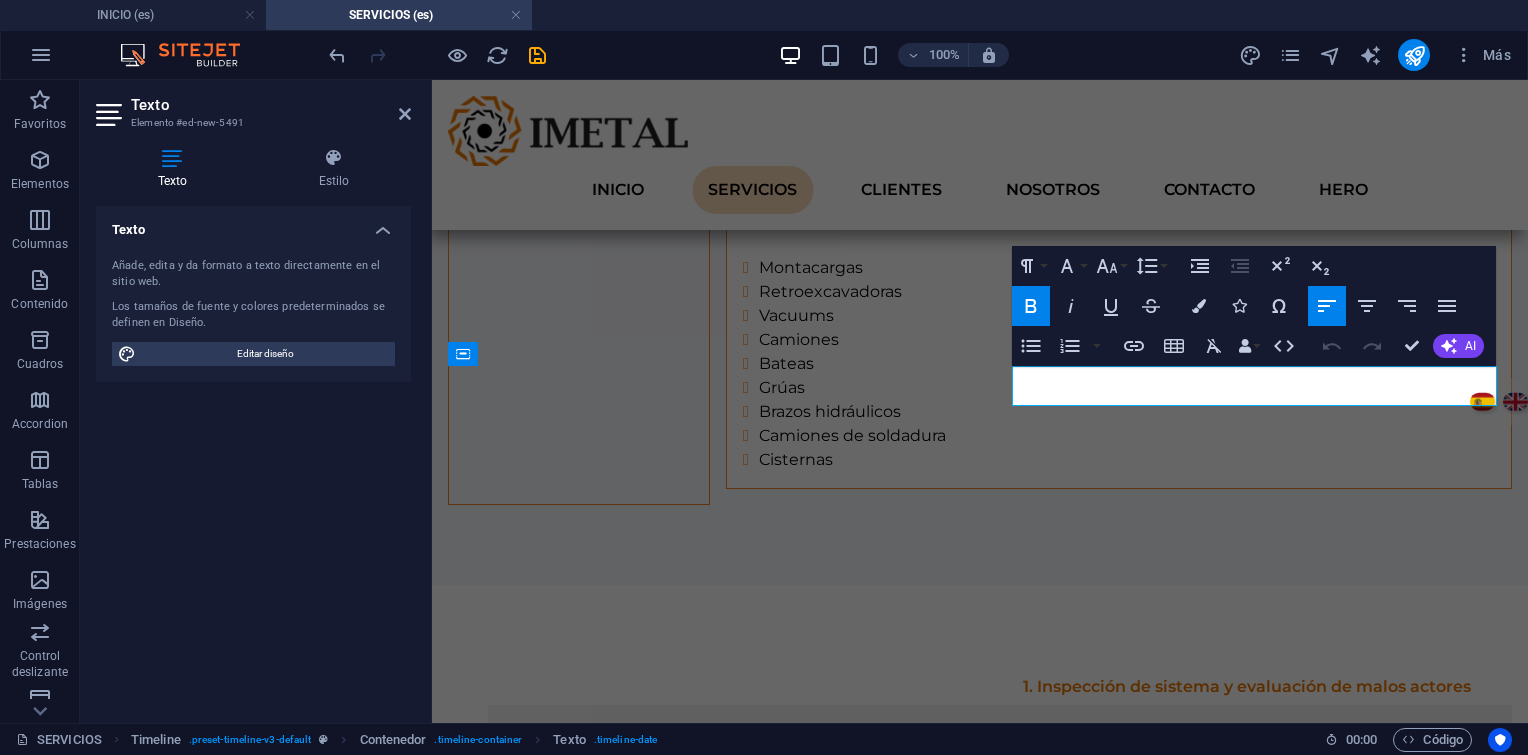 scroll, scrollTop: 3107, scrollLeft: 0, axis: vertical 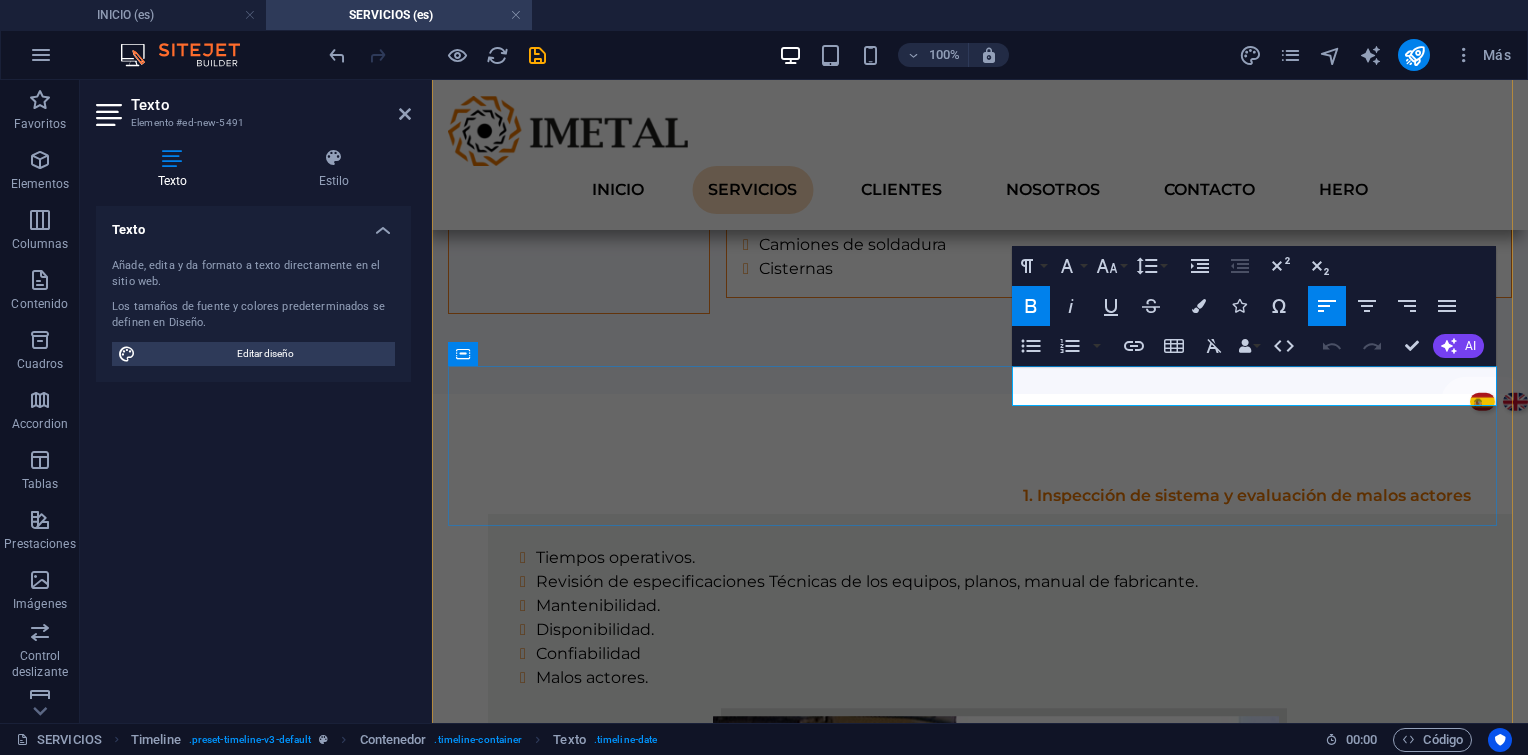 type 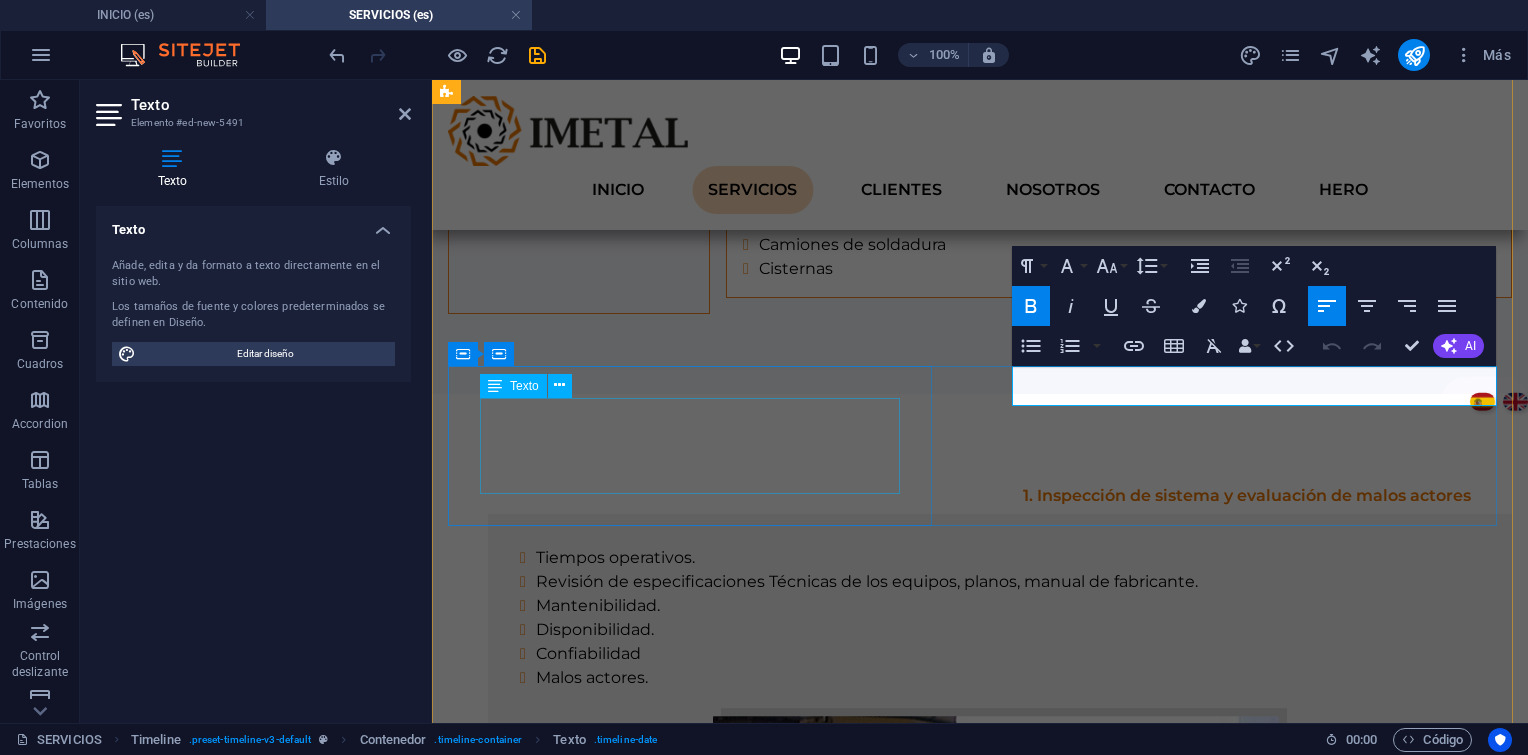 click on "Lorem ipsum dolor sit amet, consectetuer adipiscing elit. Aenean commodo ligula eget dolor. Lorem ipsum dolor sit amet, consectetuer adipiscing elit leget dolor." at bounding box center (960, 1263) 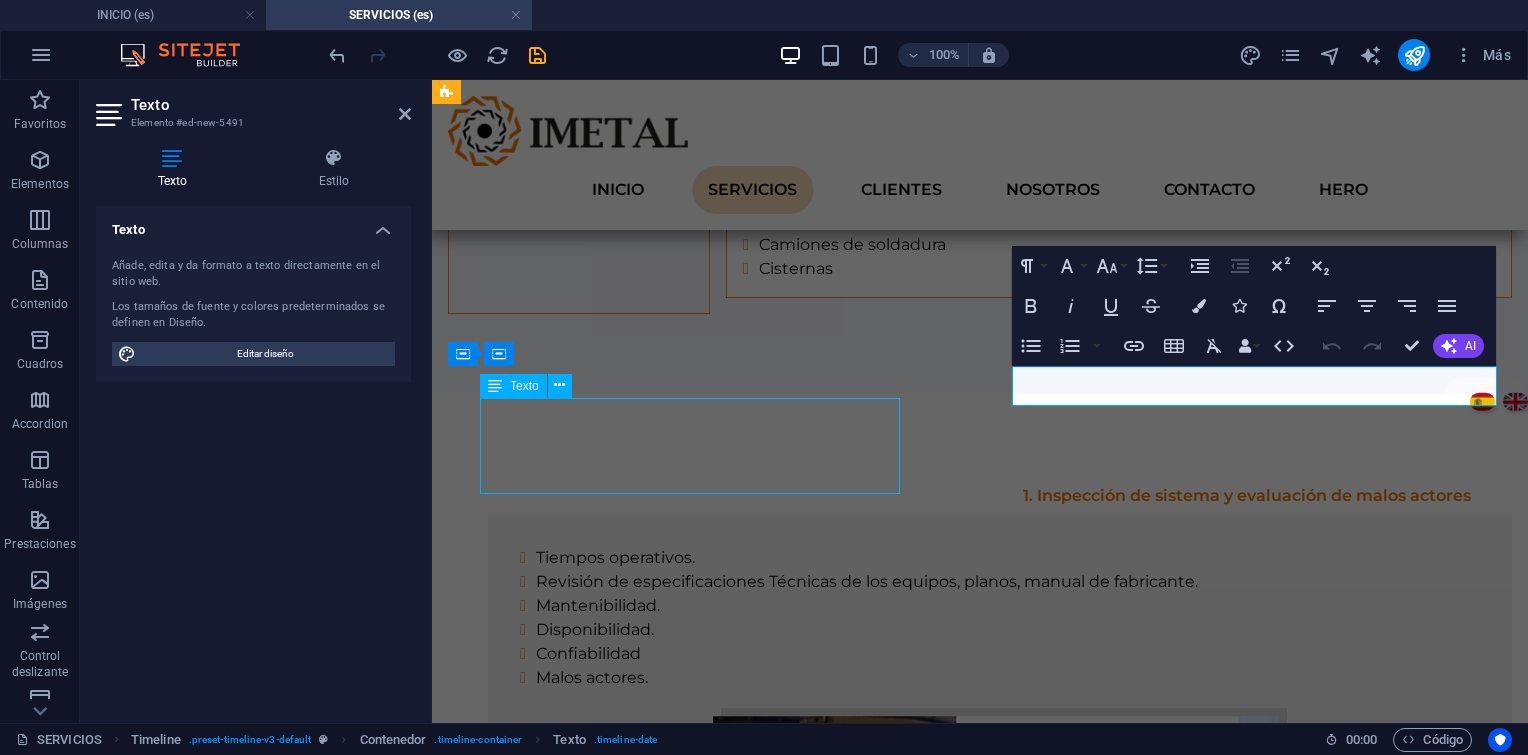 click on "Lorem ipsum dolor sit amet, consectetuer adipiscing elit. Aenean commodo ligula eget dolor. Lorem ipsum dolor sit amet, consectetuer adipiscing elit leget dolor." at bounding box center (960, 1263) 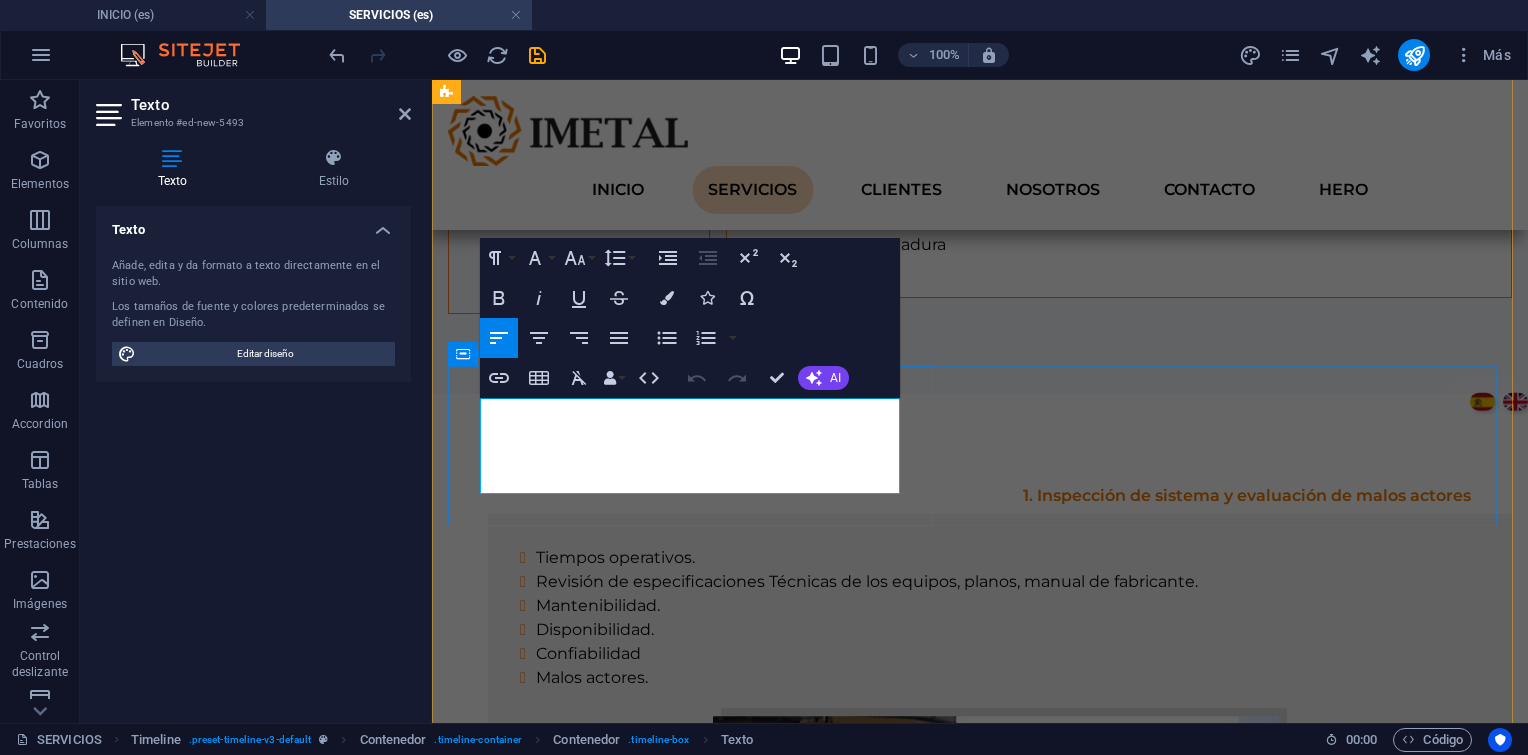 click on "Lorem ipsum dolor sit amet, consectetuer adipiscing elit. Aenean commodo ligula eget dolor. Lorem ipsum dolor sit amet, consectetuer adipiscing elit leget dolor." at bounding box center [960, 1263] 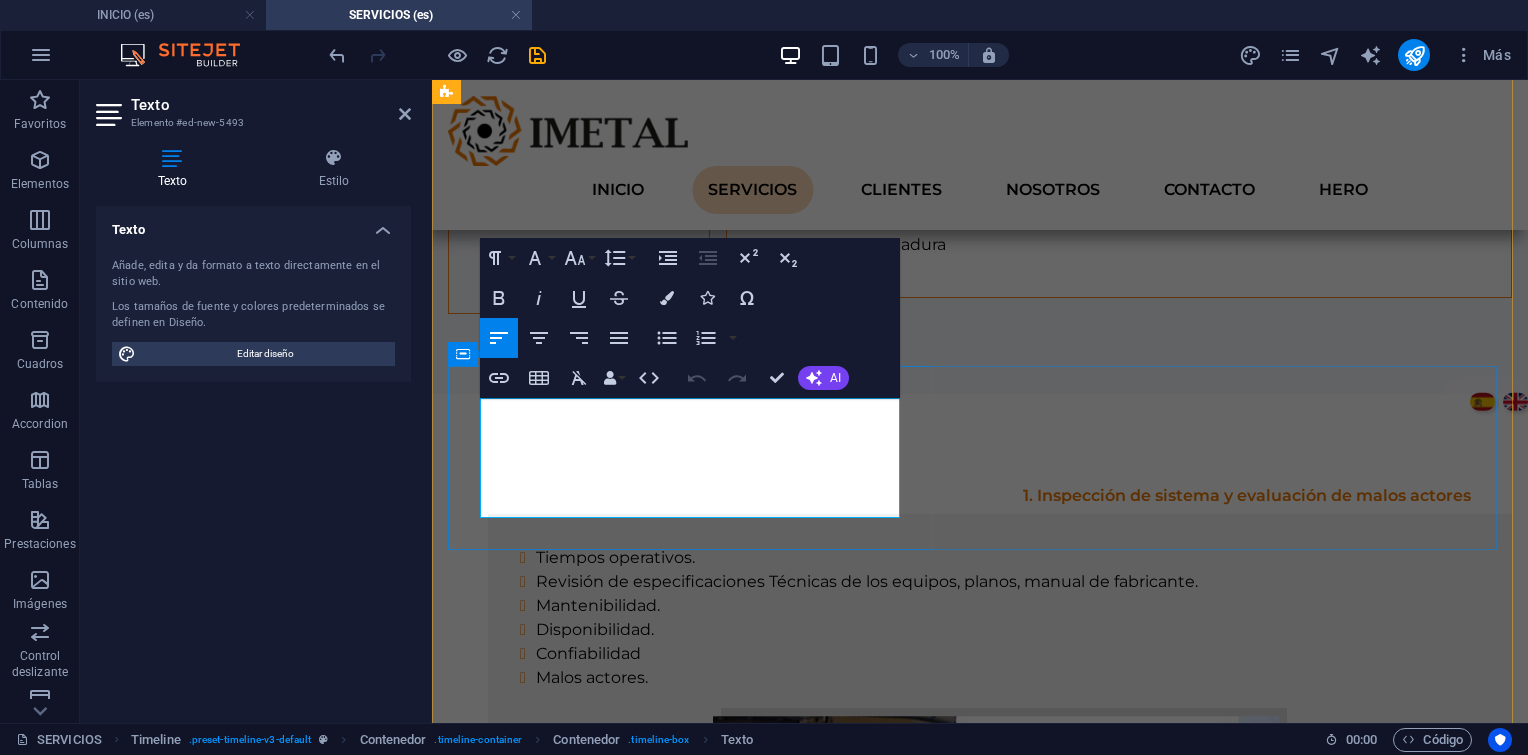 scroll, scrollTop: 2155, scrollLeft: 0, axis: vertical 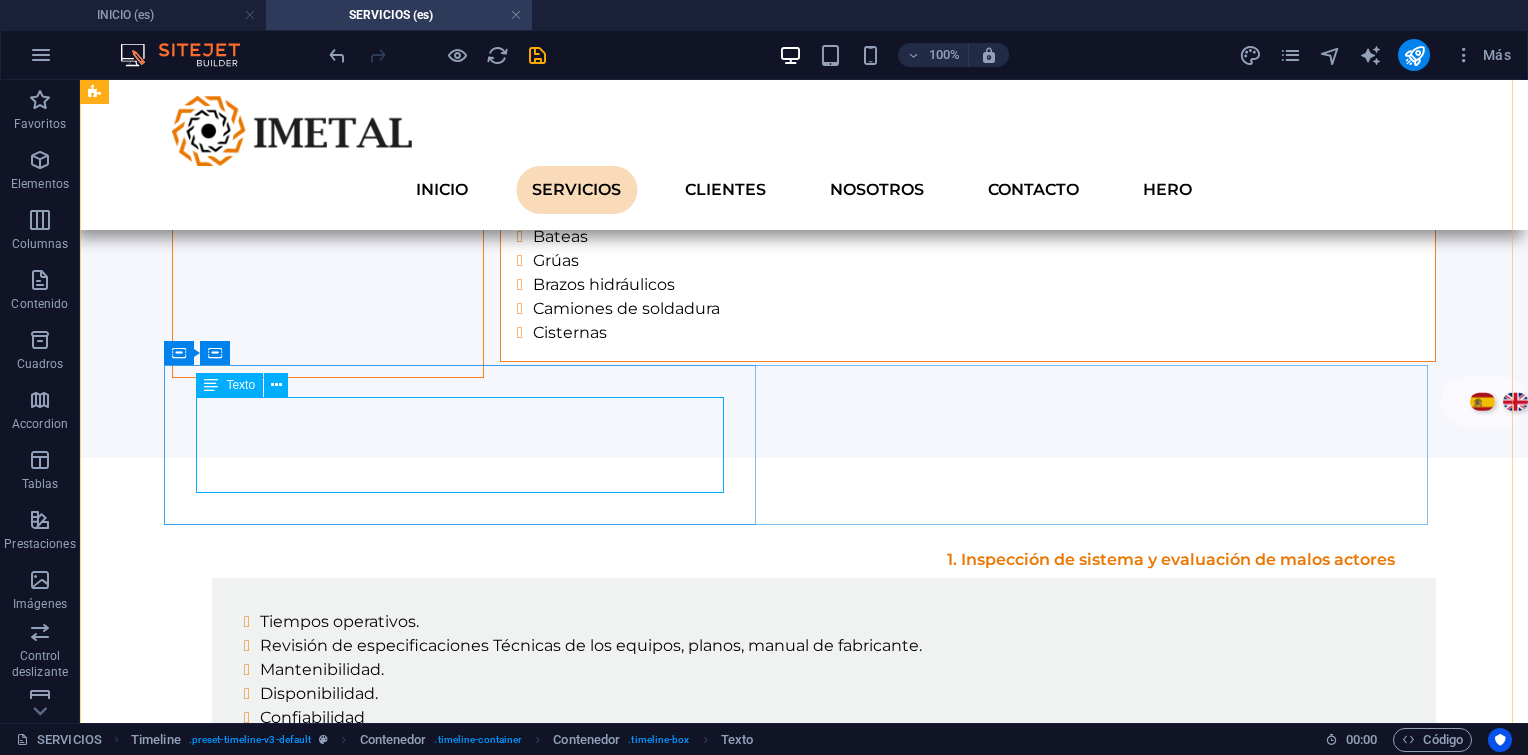 click on "Elaboración de recepción y solicitud de evaluación.  Ubicación en el área de desarme, limpieza e  inspección. Elaboración de la orden de trabajo." at bounding box center (784, 1339) 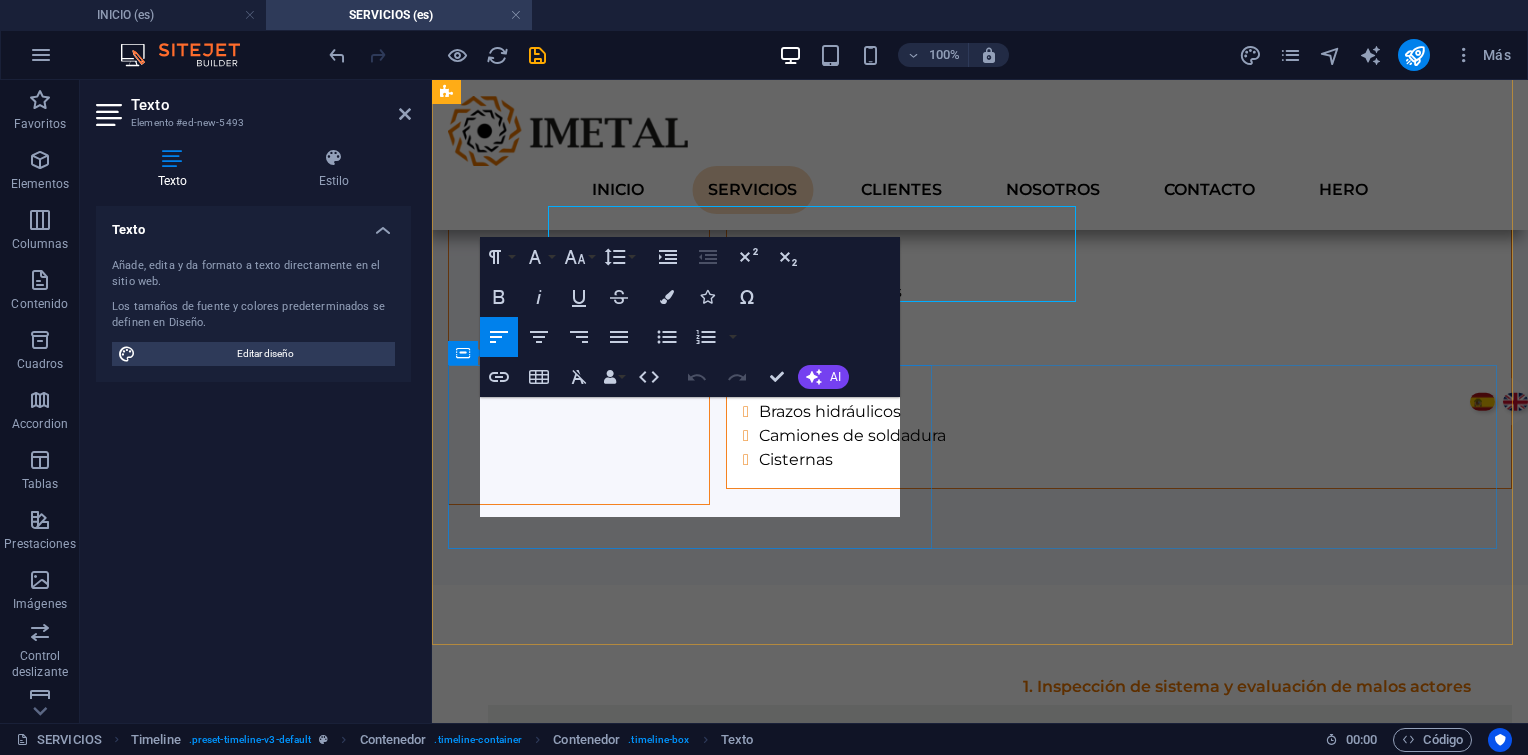 scroll, scrollTop: 3108, scrollLeft: 0, axis: vertical 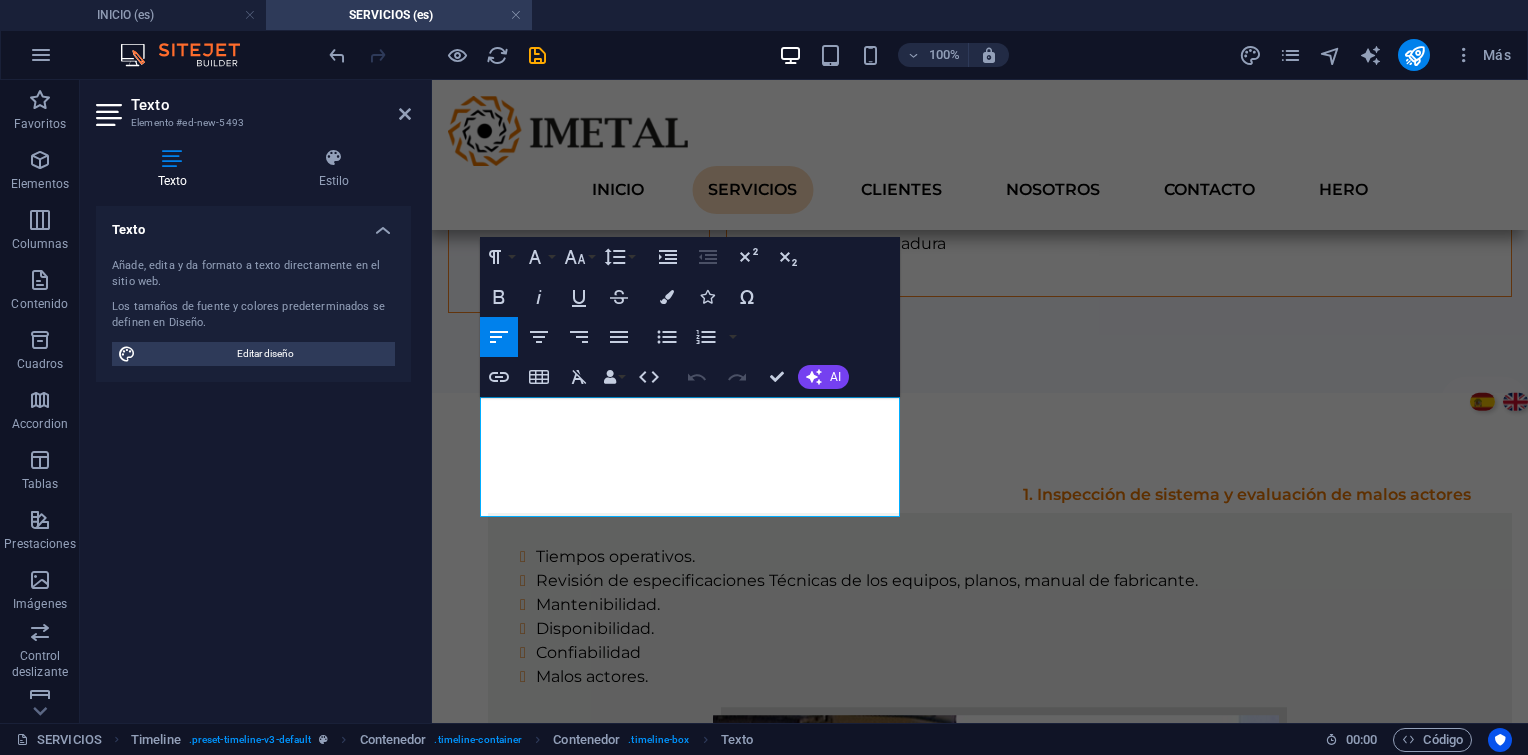 drag, startPoint x: 785, startPoint y: 488, endPoint x: 1021, endPoint y: 418, distance: 246.16255 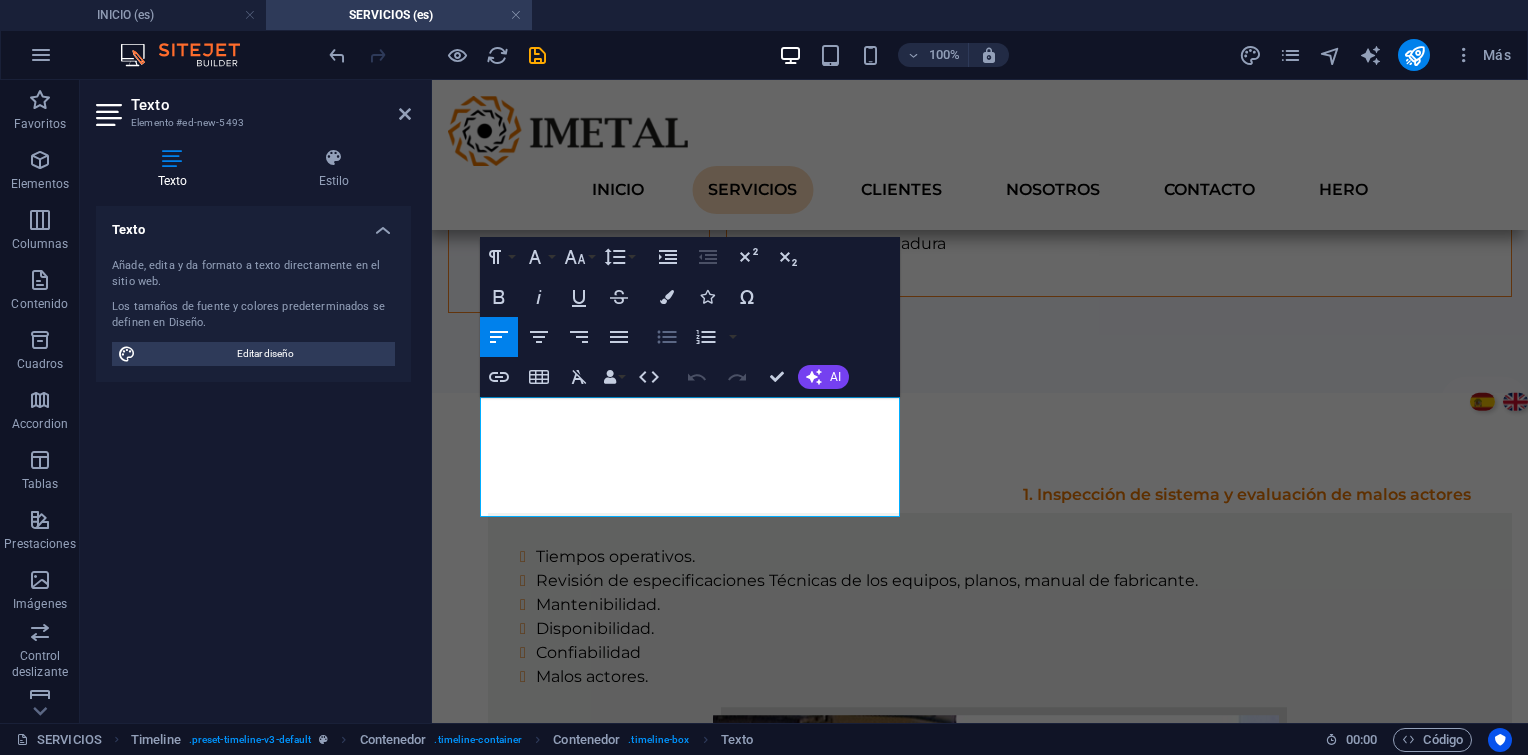 click 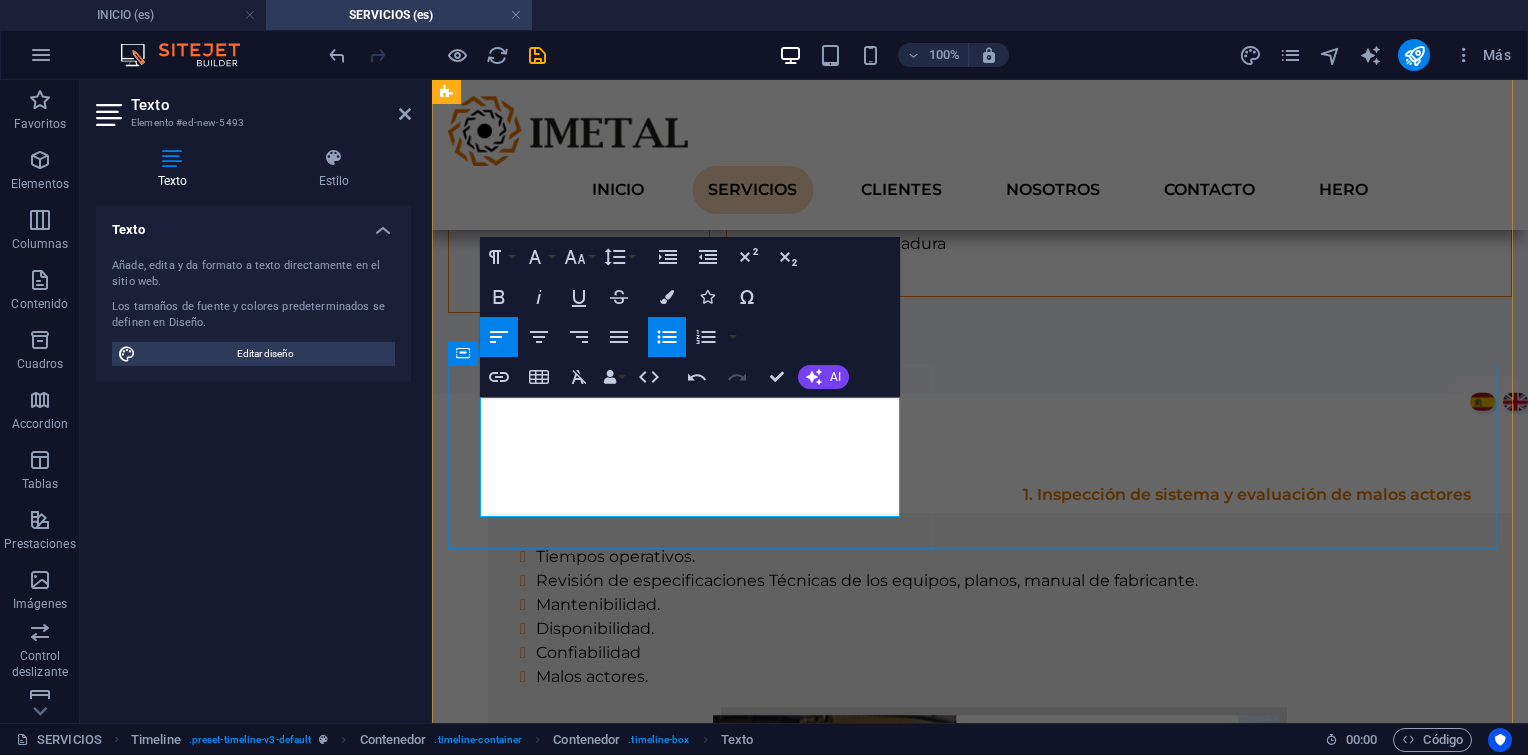 click at bounding box center [960, 1298] 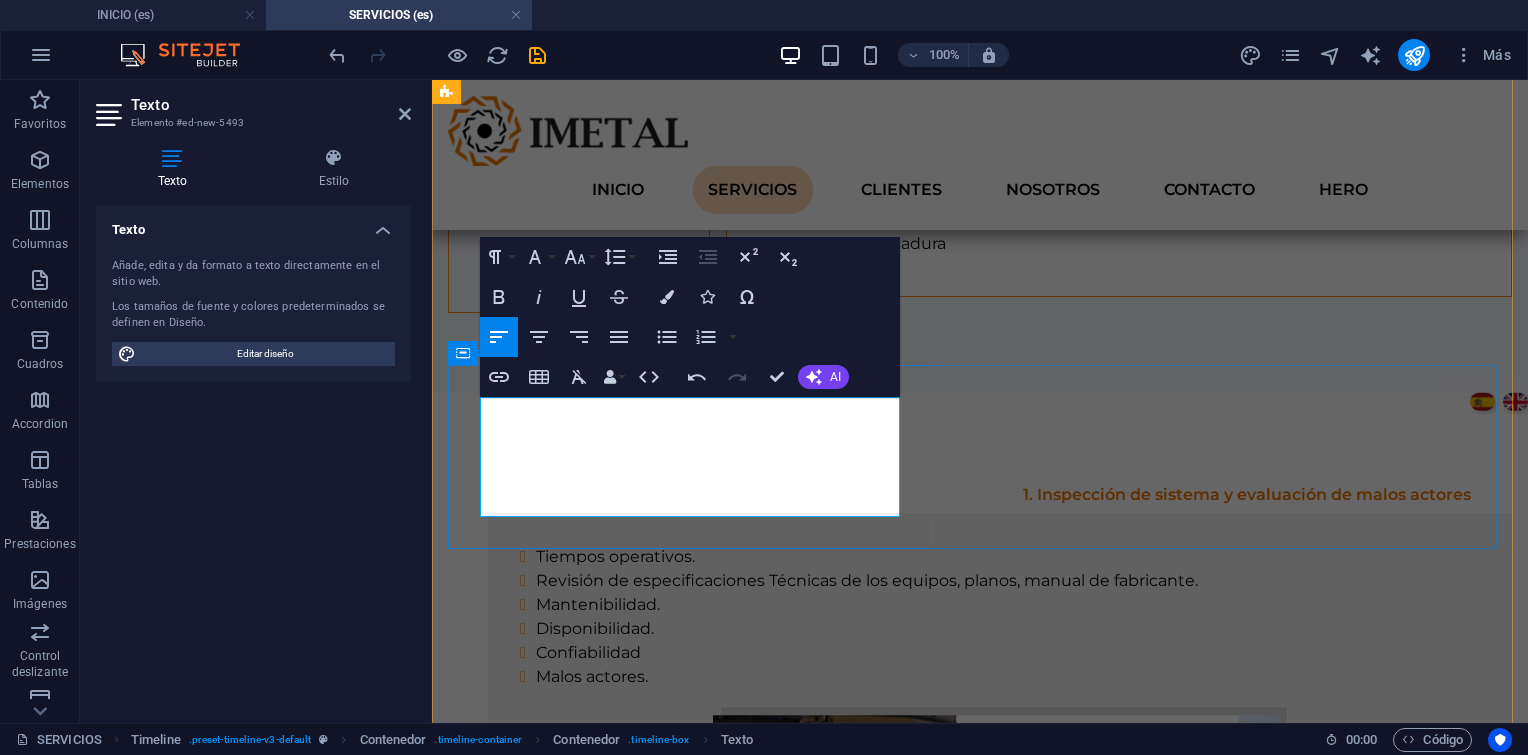 click on "Elaboración de recepción y solicitud de evaluación.  Ubicación en el área de desarme, limpieza e  inspección." at bounding box center (968, 1250) 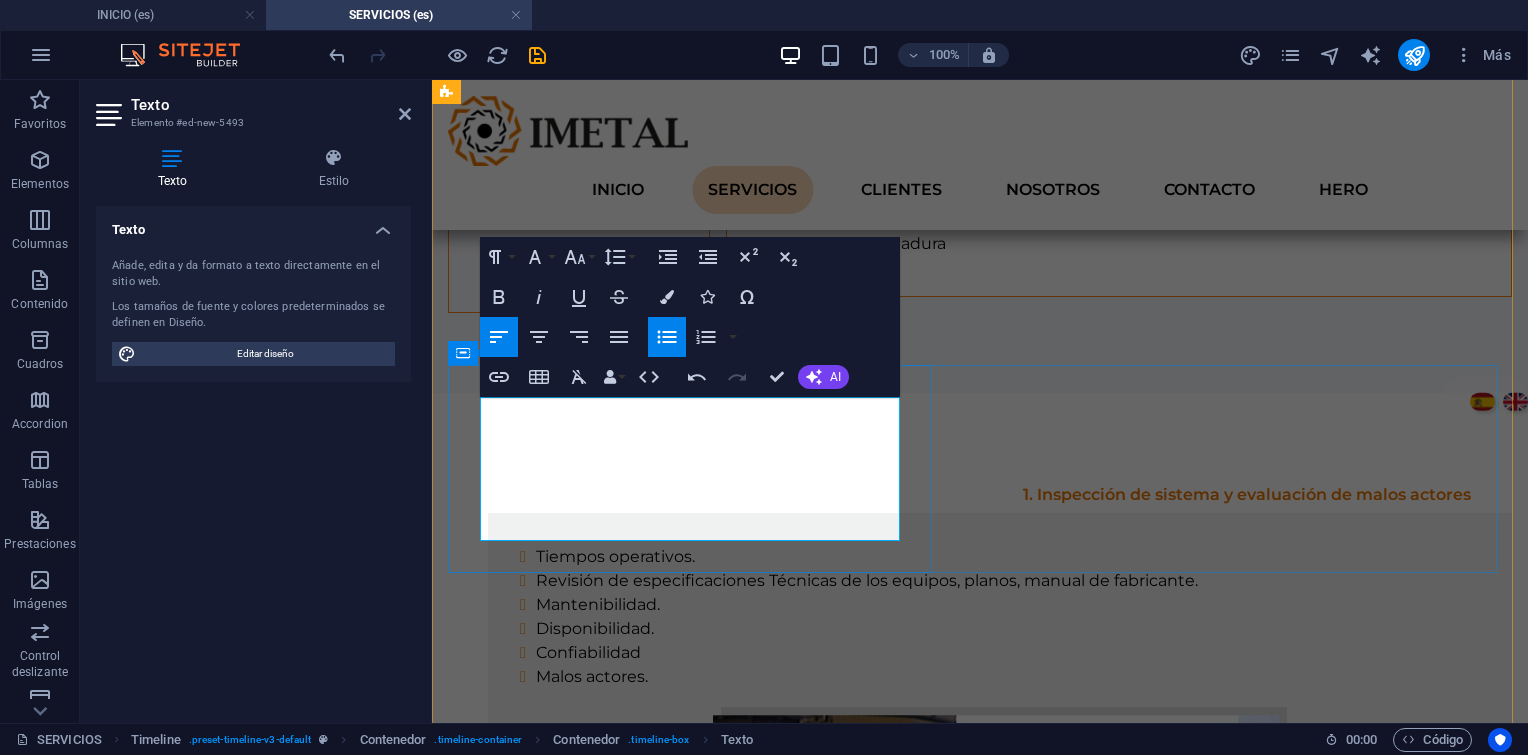 click on "Ubicación en el área de desarme, limpieza e  inspección." at bounding box center [968, 1274] 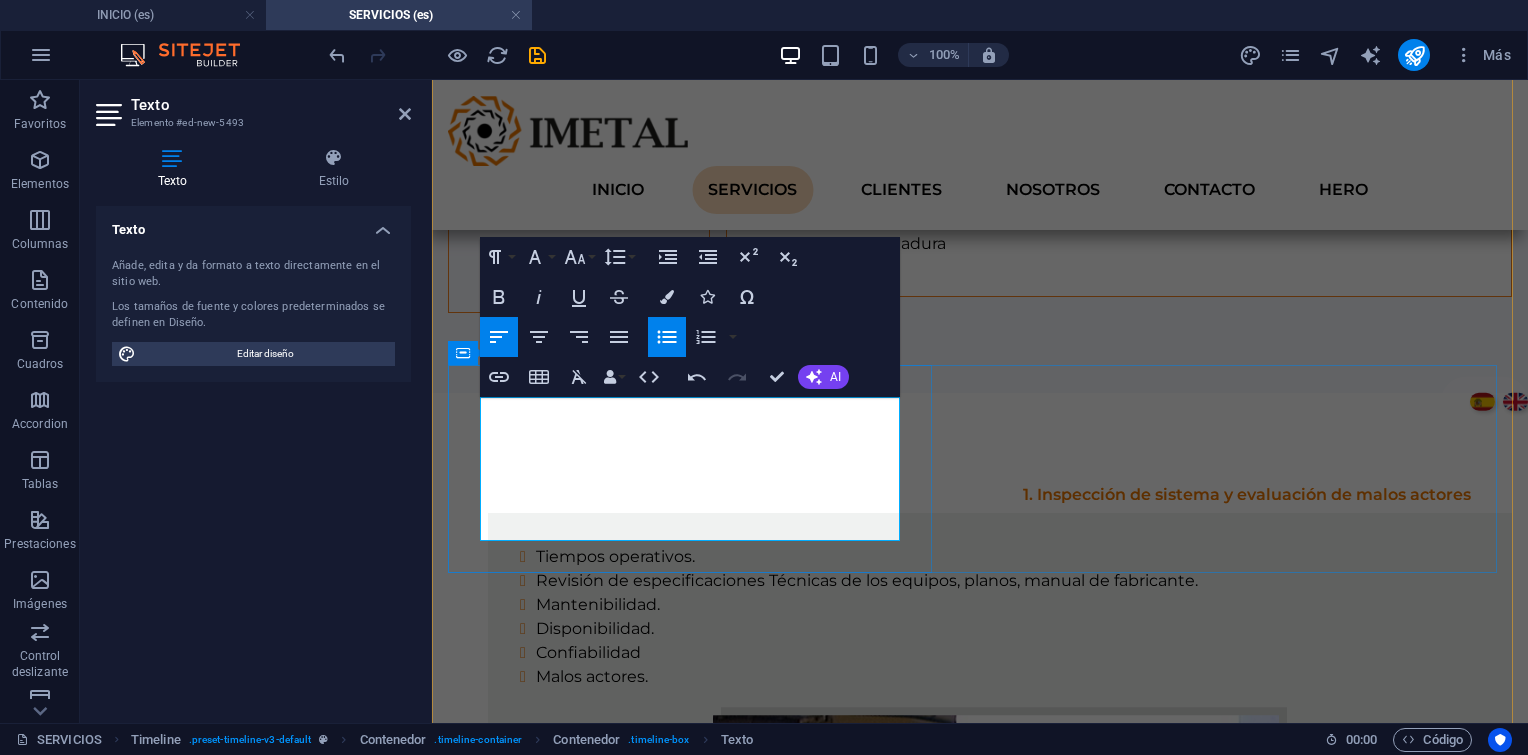 click on "Elaboración de la orden de trabajo." at bounding box center (968, 1298) 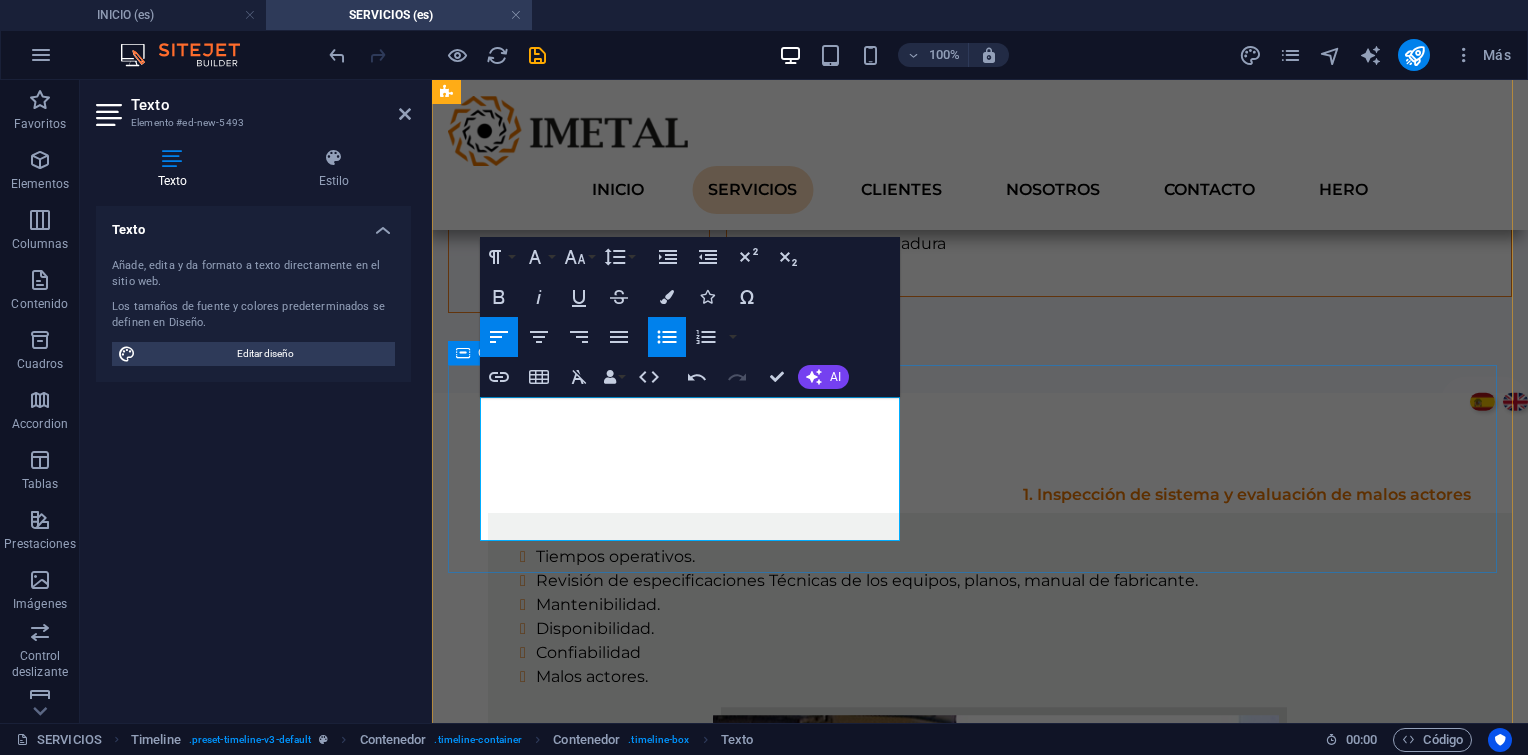 click on "2. Recepción en el Centro de Servicio Elaboración de recepción y solicitud de evaluación.  Ubicación en el área de desarme, limpieza e inspección. Elaboración de la orden de trabajo." at bounding box center (980, 1266) 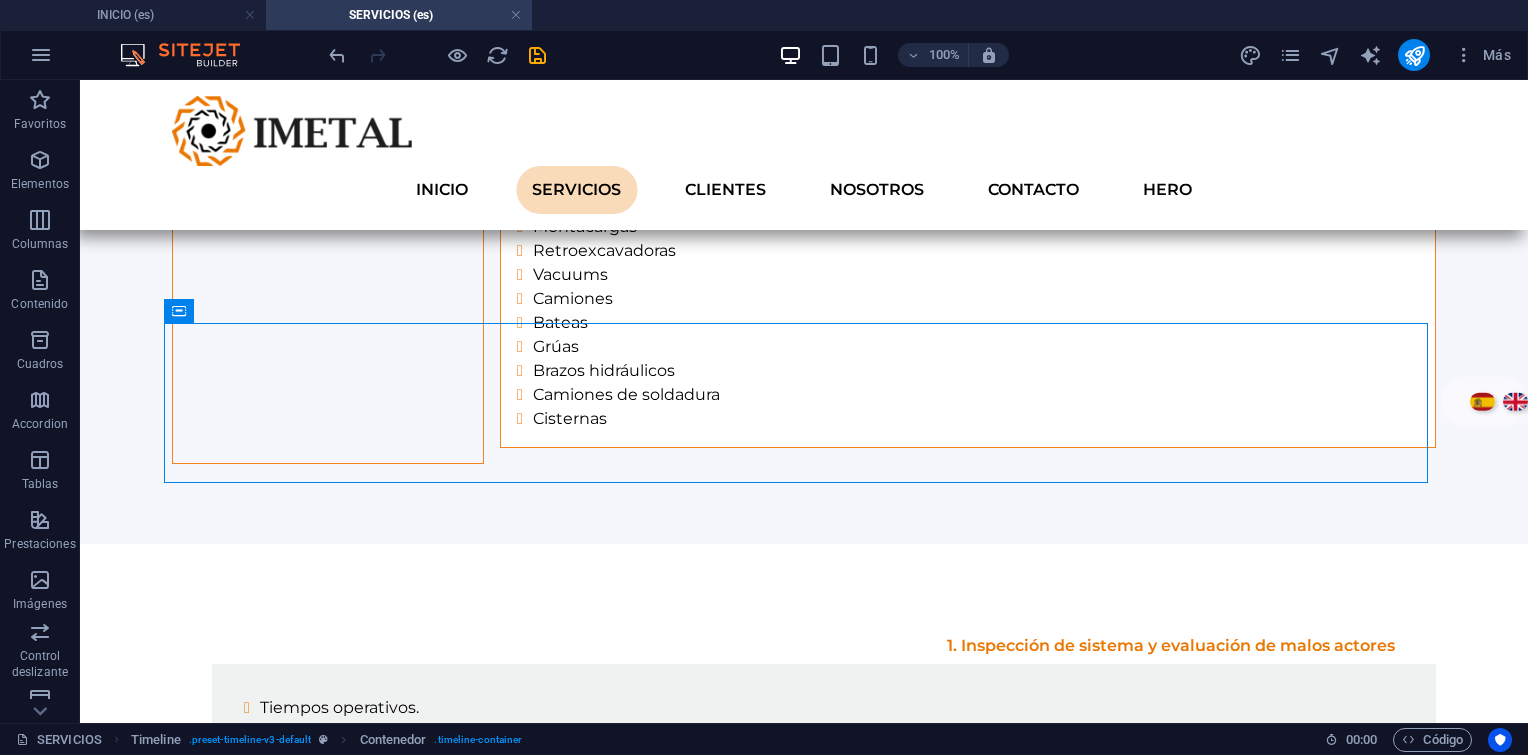 scroll, scrollTop: 2959, scrollLeft: 0, axis: vertical 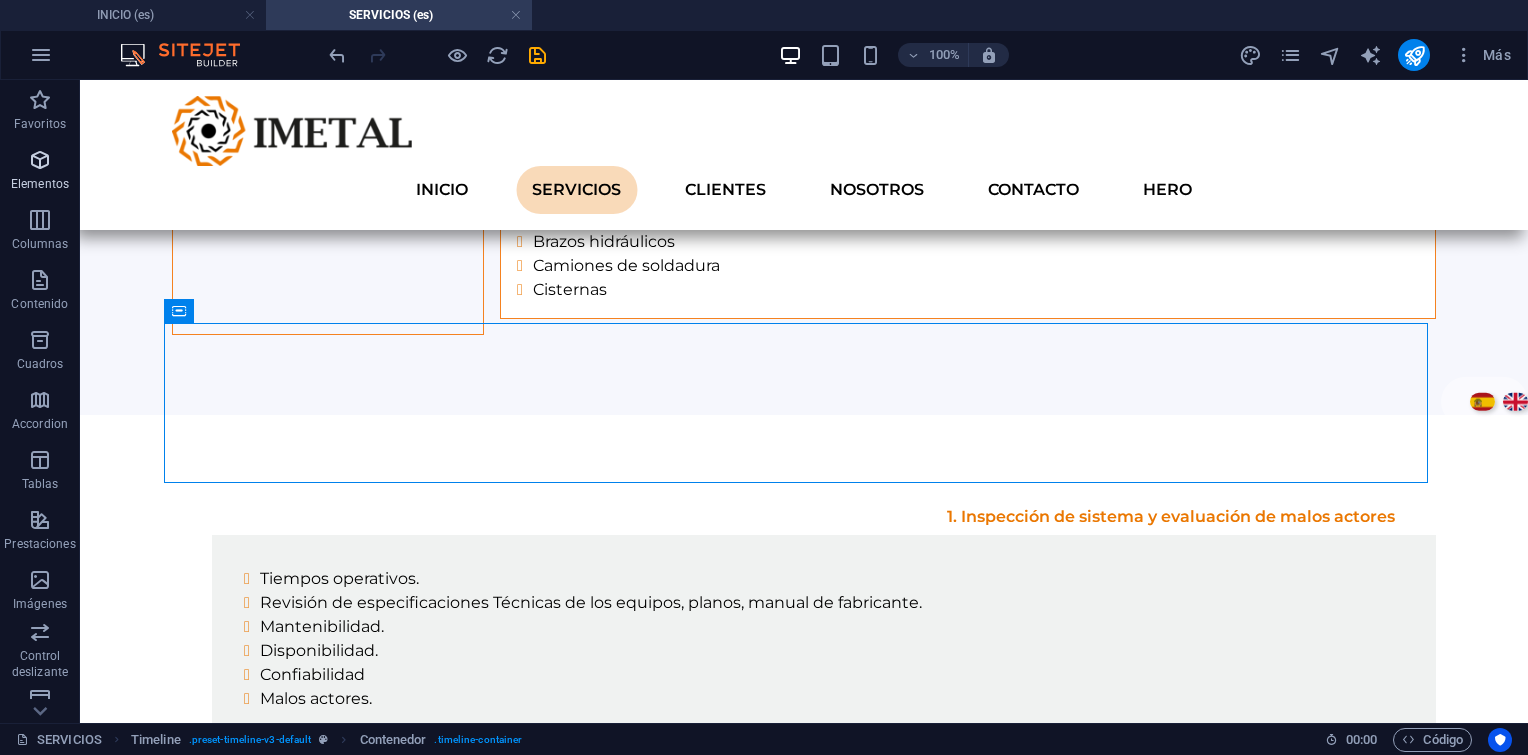 click at bounding box center [40, 160] 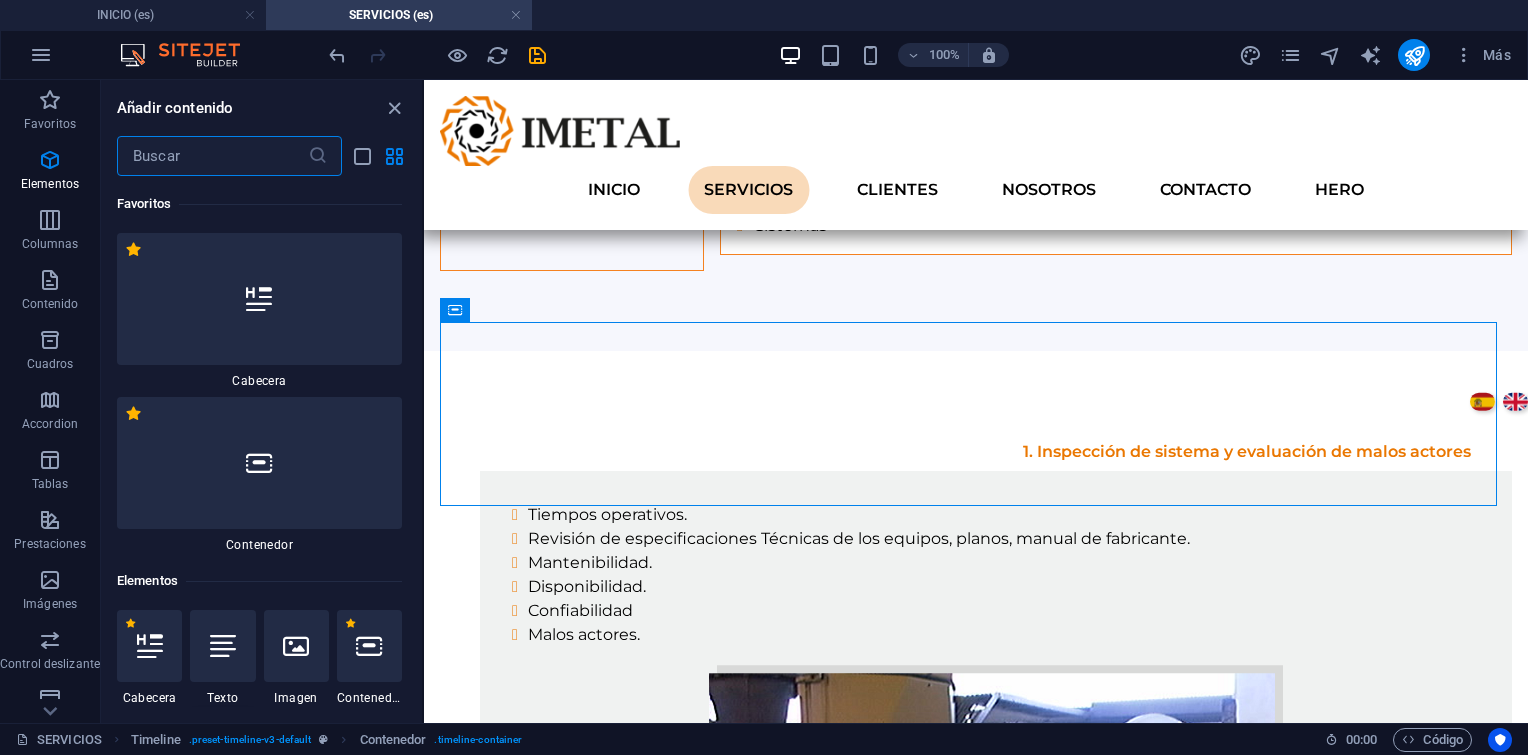 scroll, scrollTop: 376, scrollLeft: 0, axis: vertical 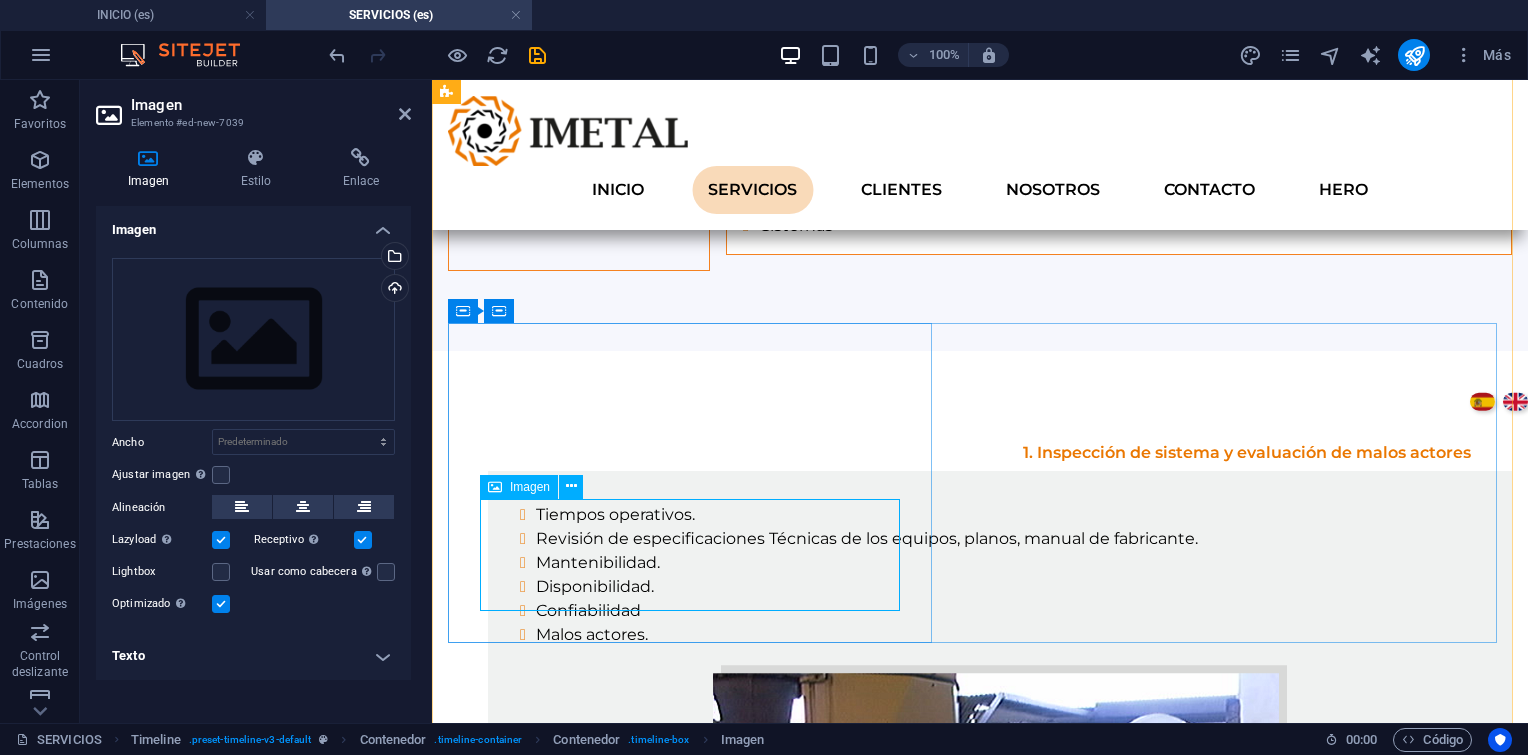 click on "Imagen" at bounding box center [530, 487] 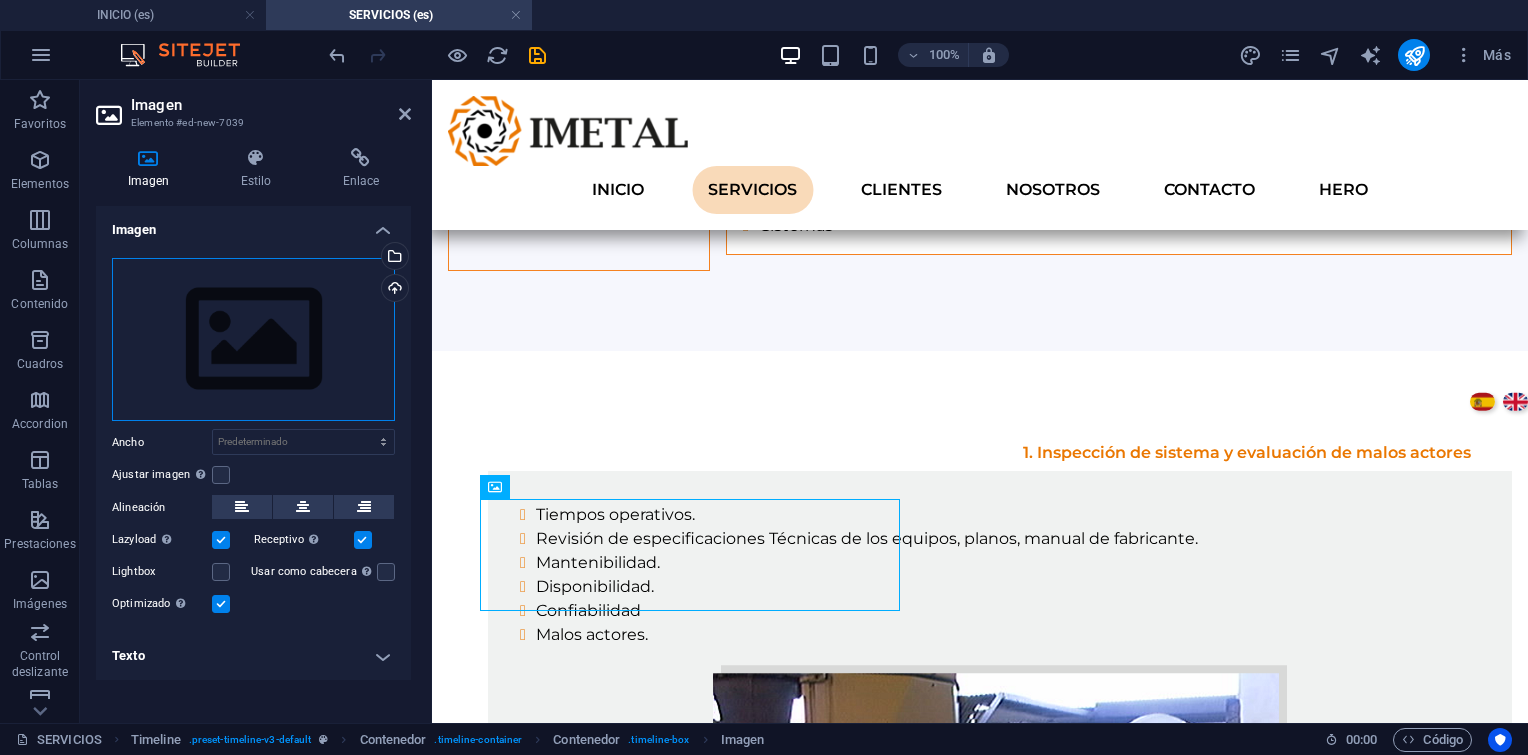 click on "Arrastra archivos aquí, haz clic para escoger archivos o  selecciona archivos de Archivos o de nuestra galería gratuita de fotos y vídeos" at bounding box center [253, 340] 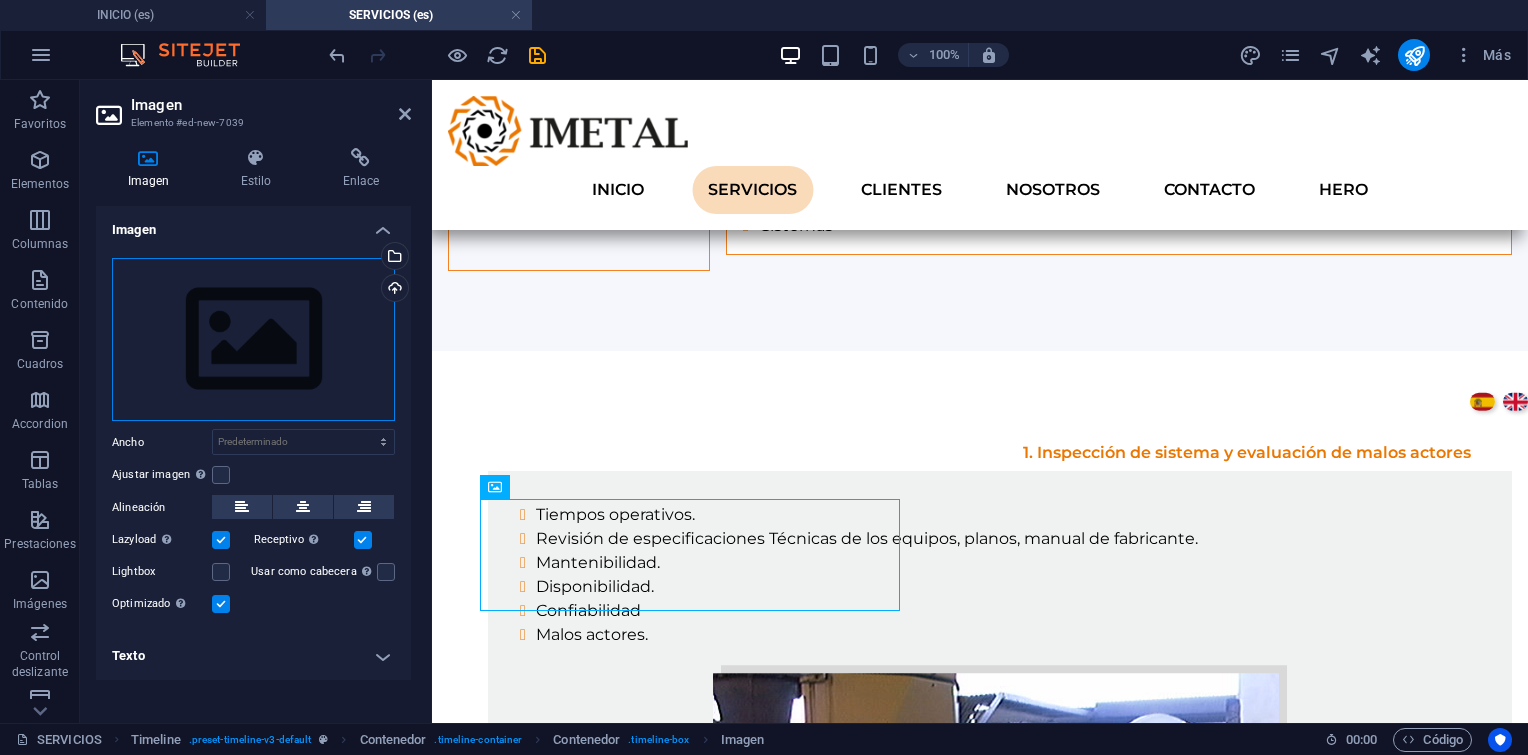 scroll, scrollTop: 3964, scrollLeft: 0, axis: vertical 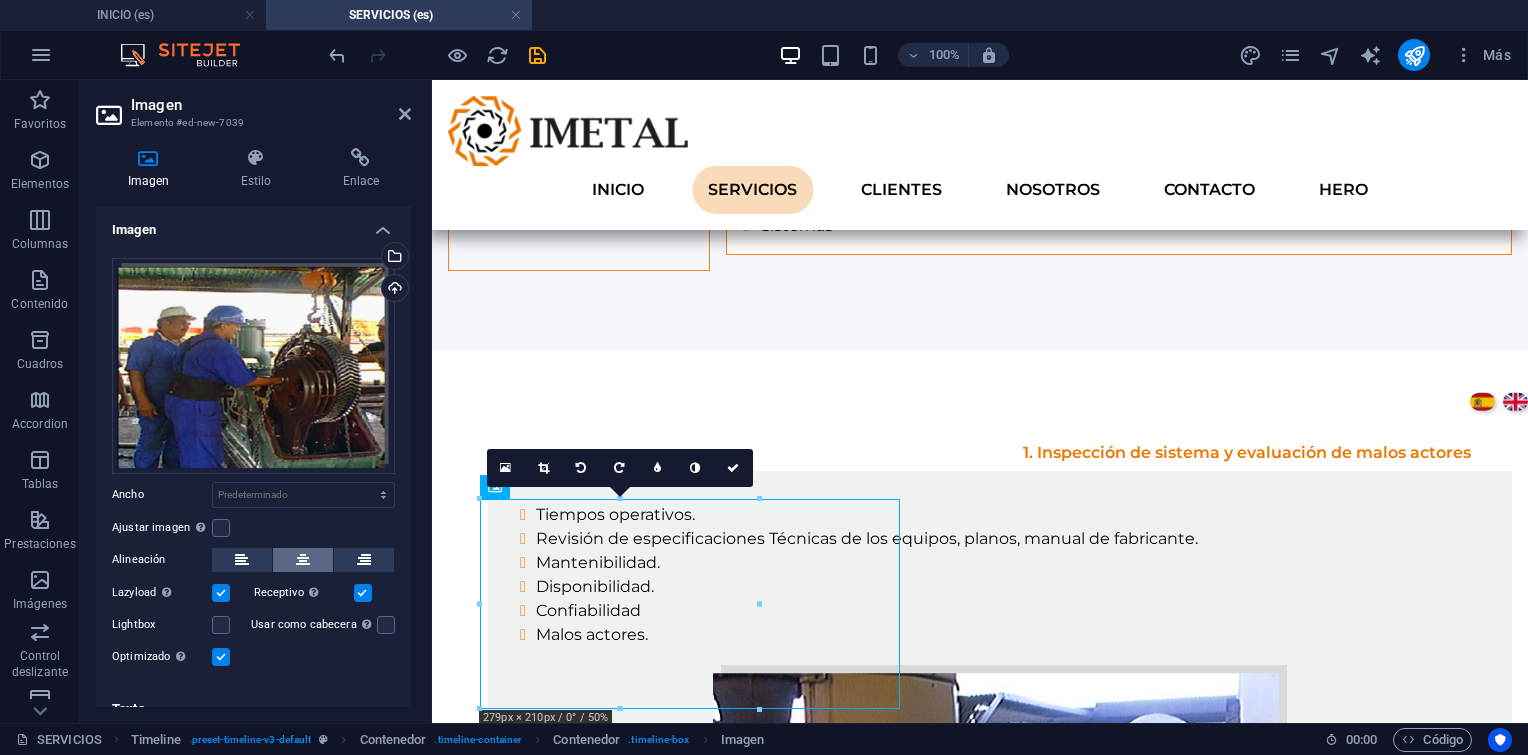 click at bounding box center (303, 560) 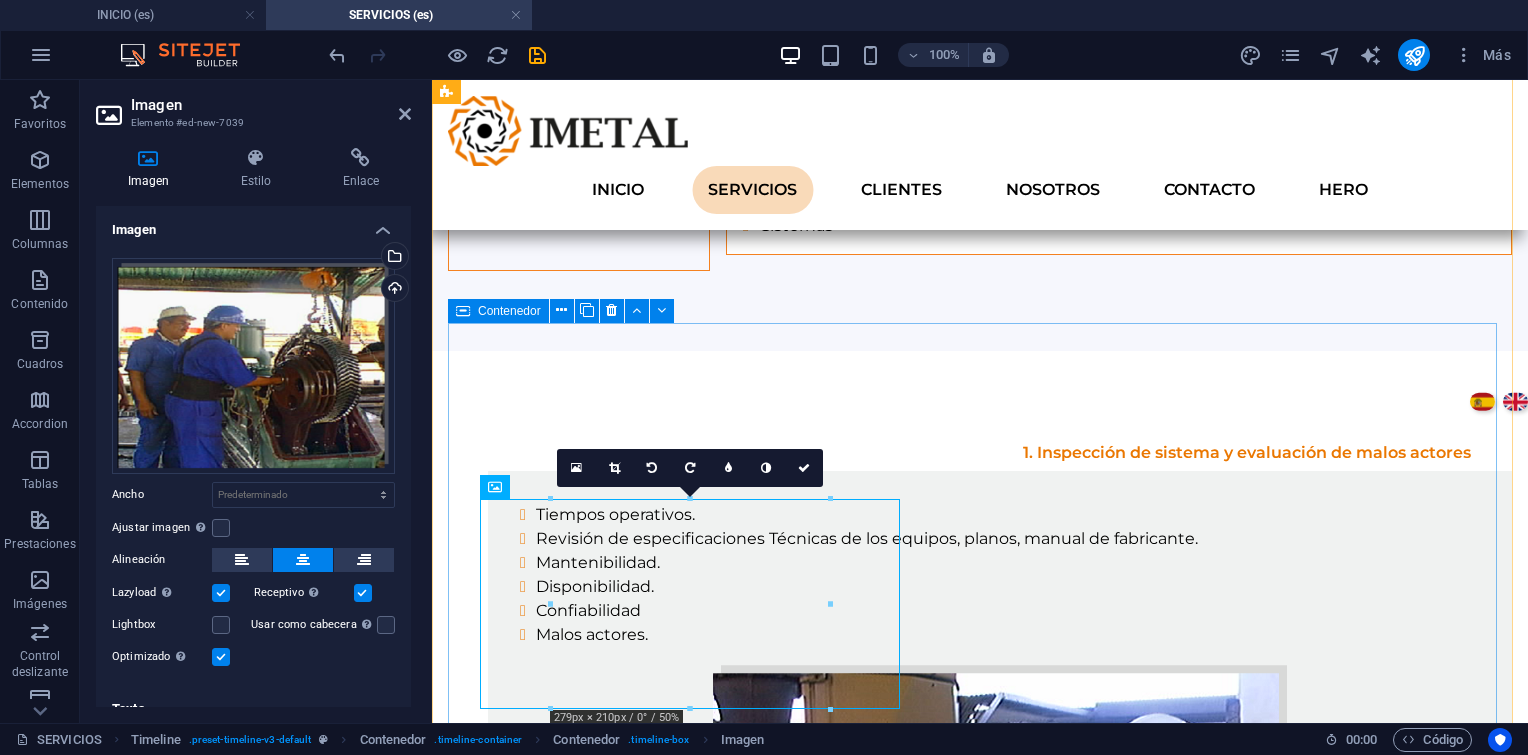 click on "2. Recepción en el Centro de Servicio Elaboración de recepción y solicitud de evaluación.  Ubicación en el área de desarme, limpieza e inspección. Elaboración de la orden de trabajo." at bounding box center [980, 1434] 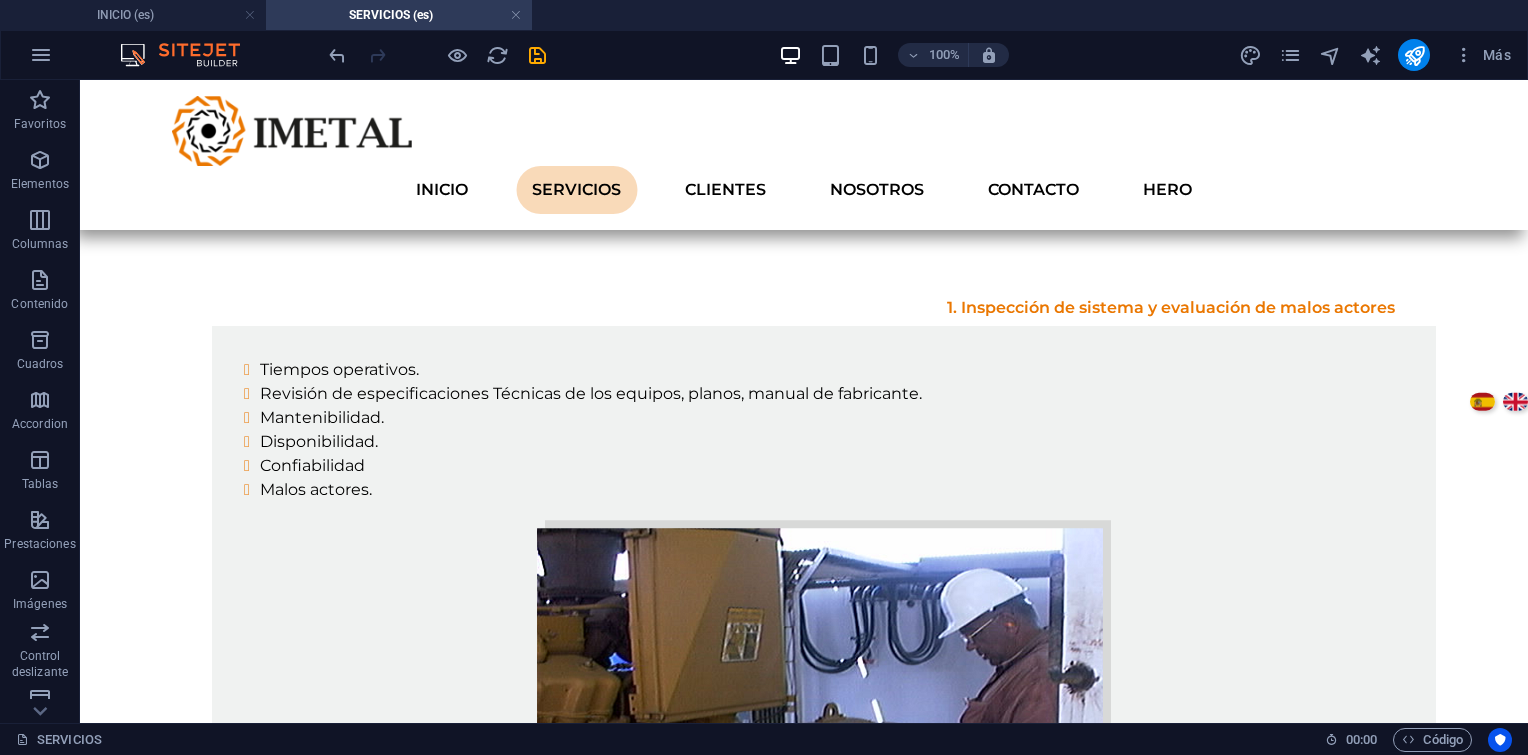 scroll, scrollTop: 2468, scrollLeft: 0, axis: vertical 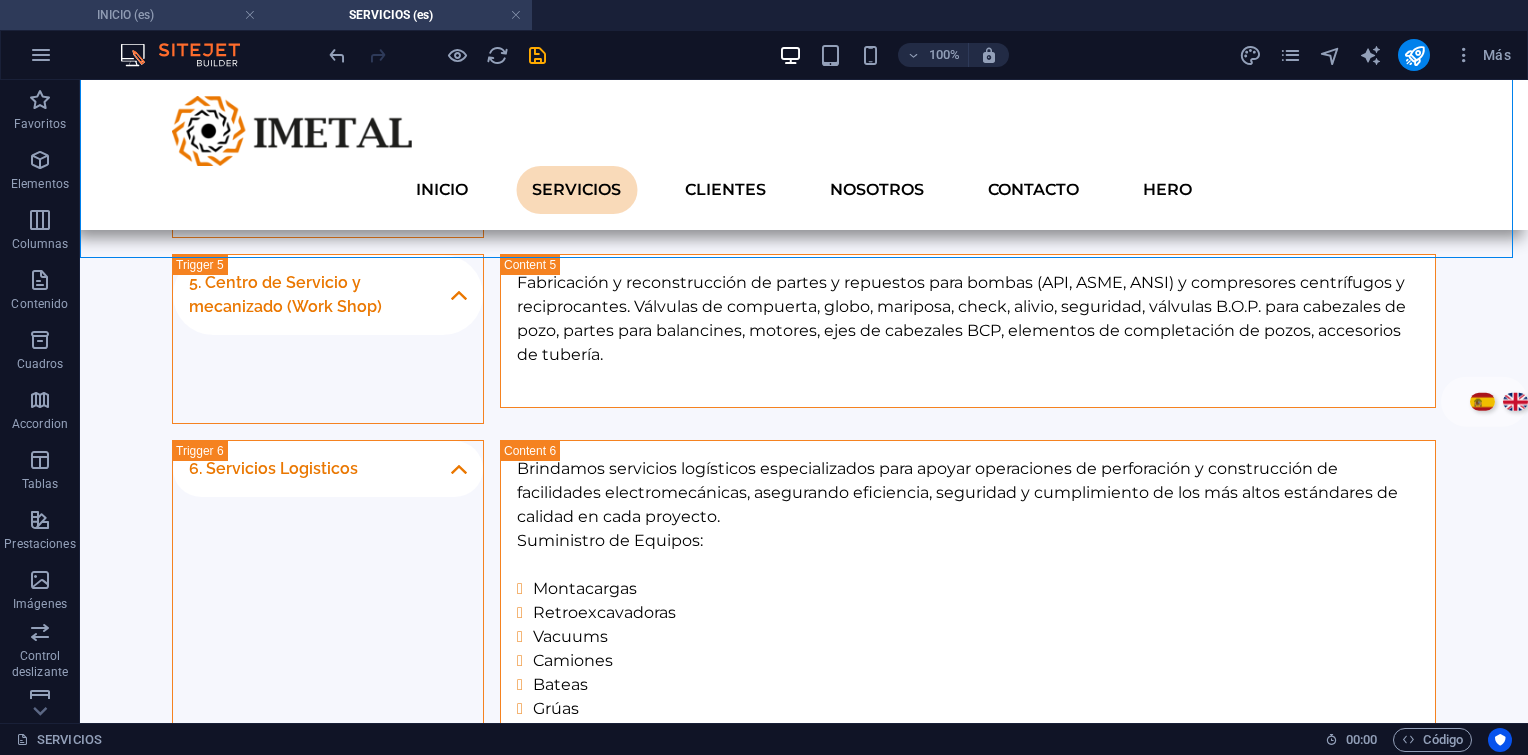 click on "INICIO (es)" at bounding box center (133, 15) 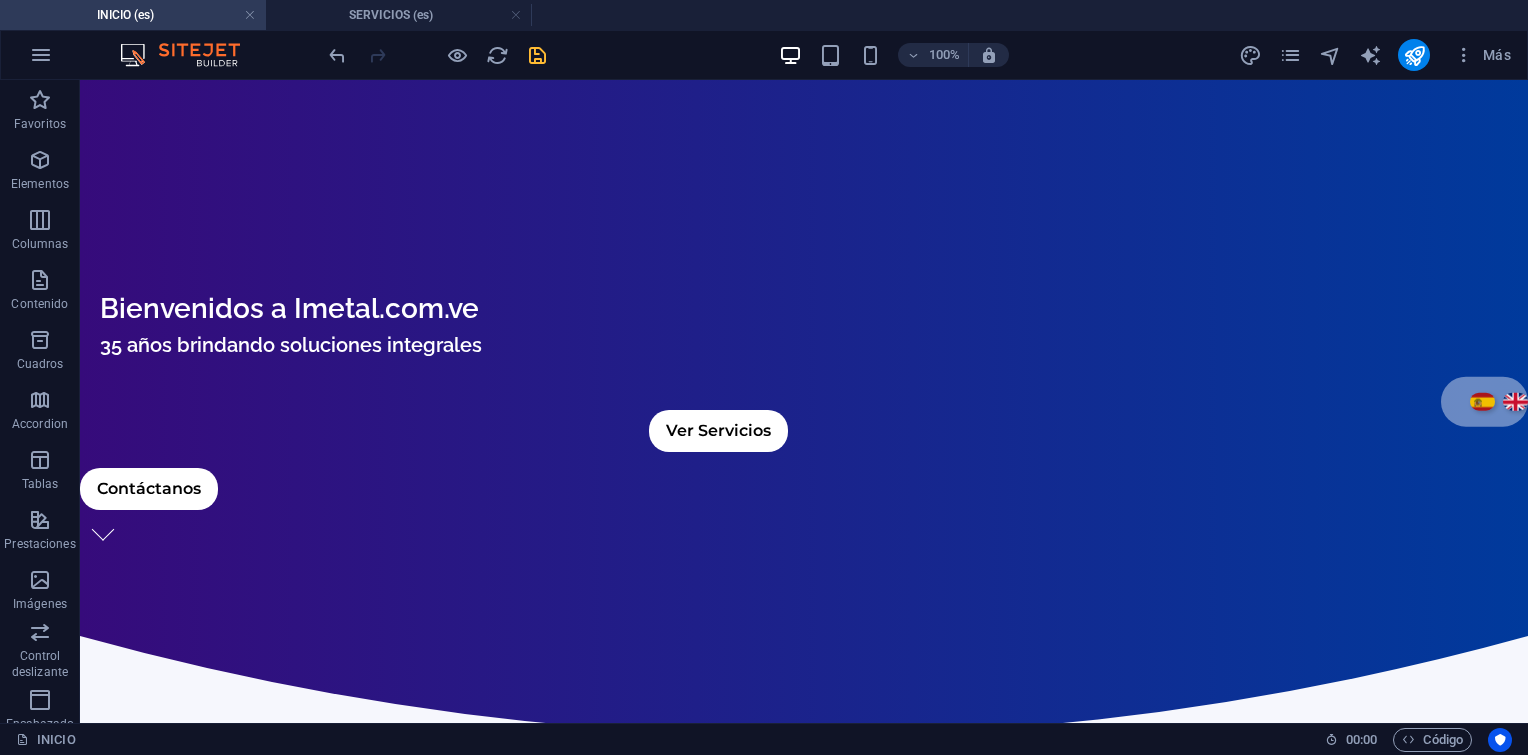 scroll, scrollTop: 0, scrollLeft: 0, axis: both 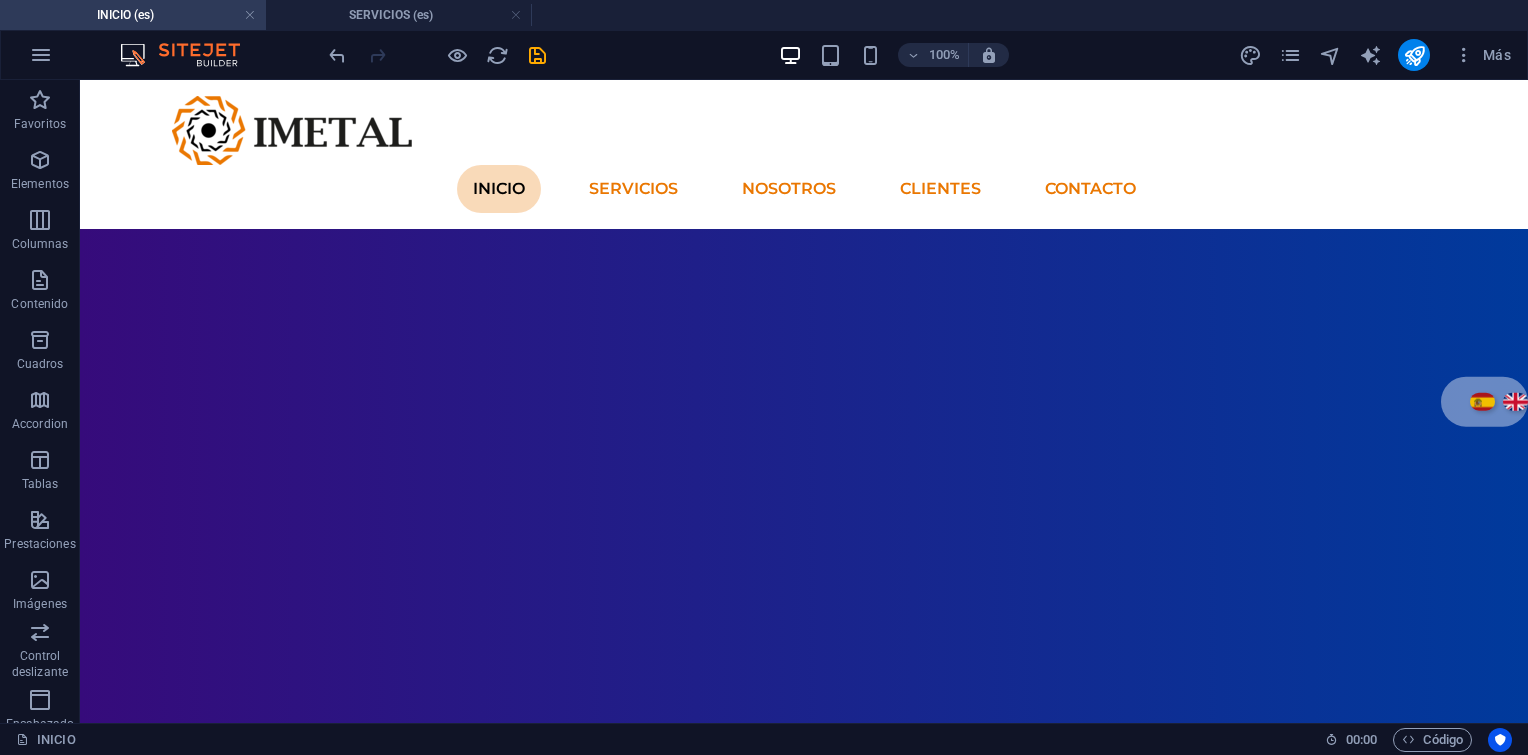 click at bounding box center (537, 55) 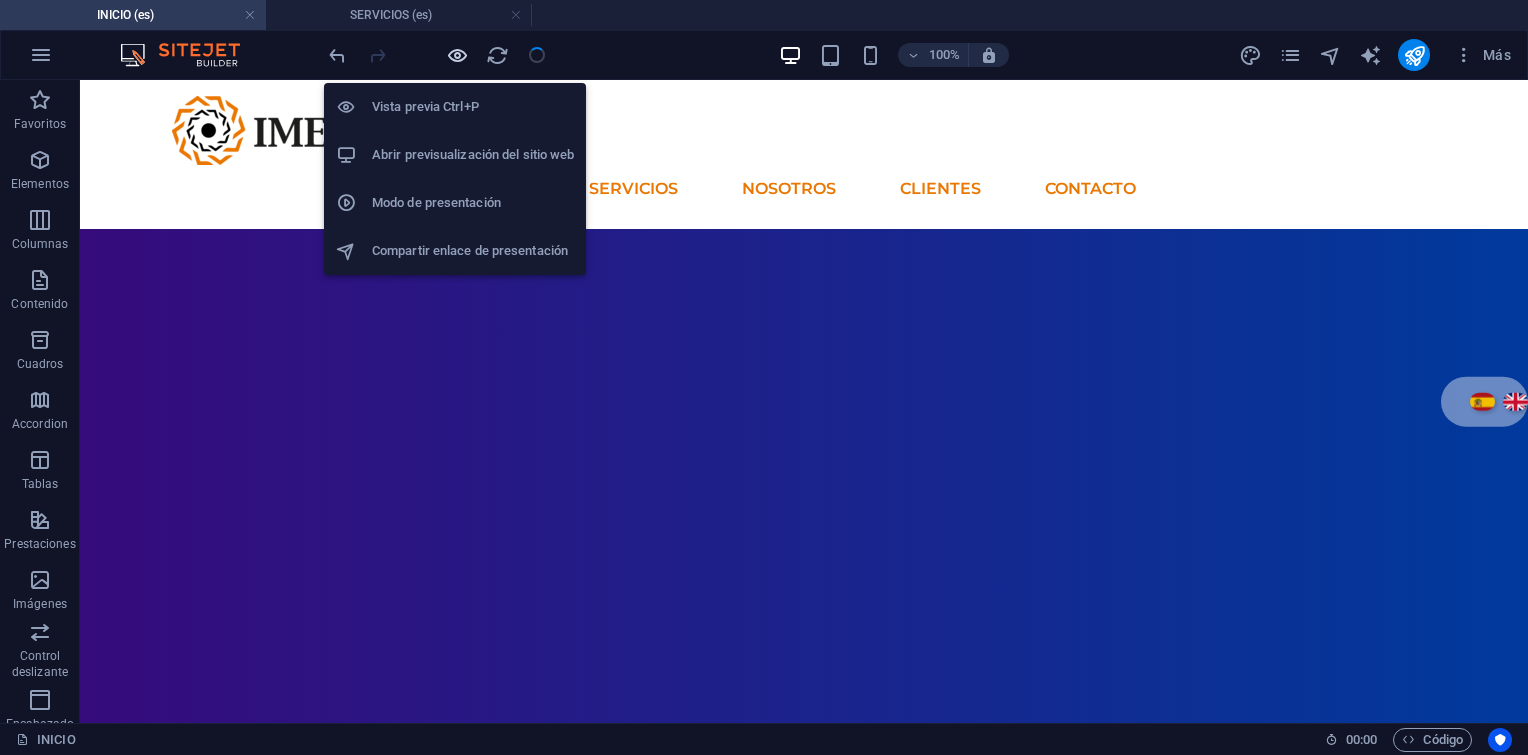 click at bounding box center [457, 55] 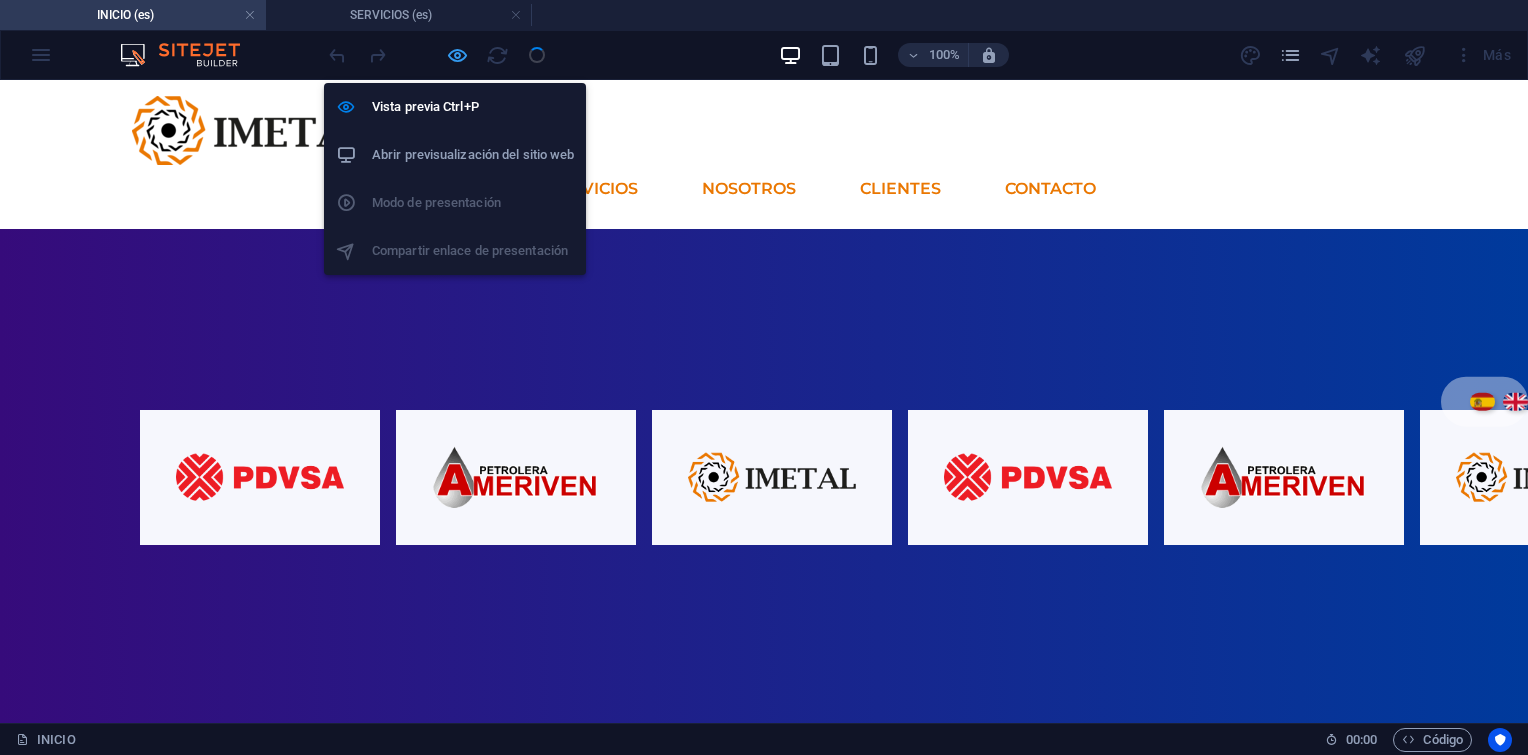 click at bounding box center (457, 55) 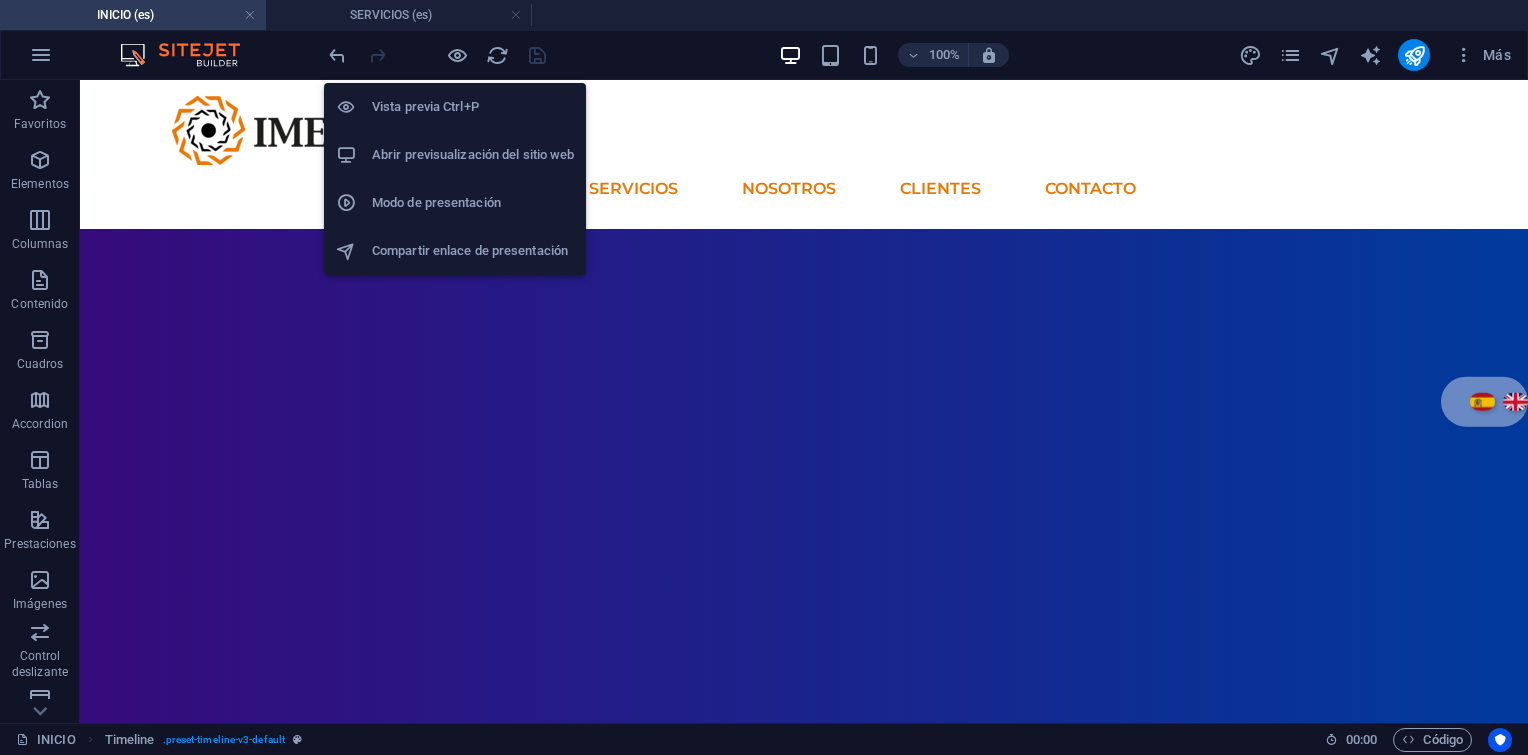 click on "Abrir previsualización del sitio web" at bounding box center (473, 155) 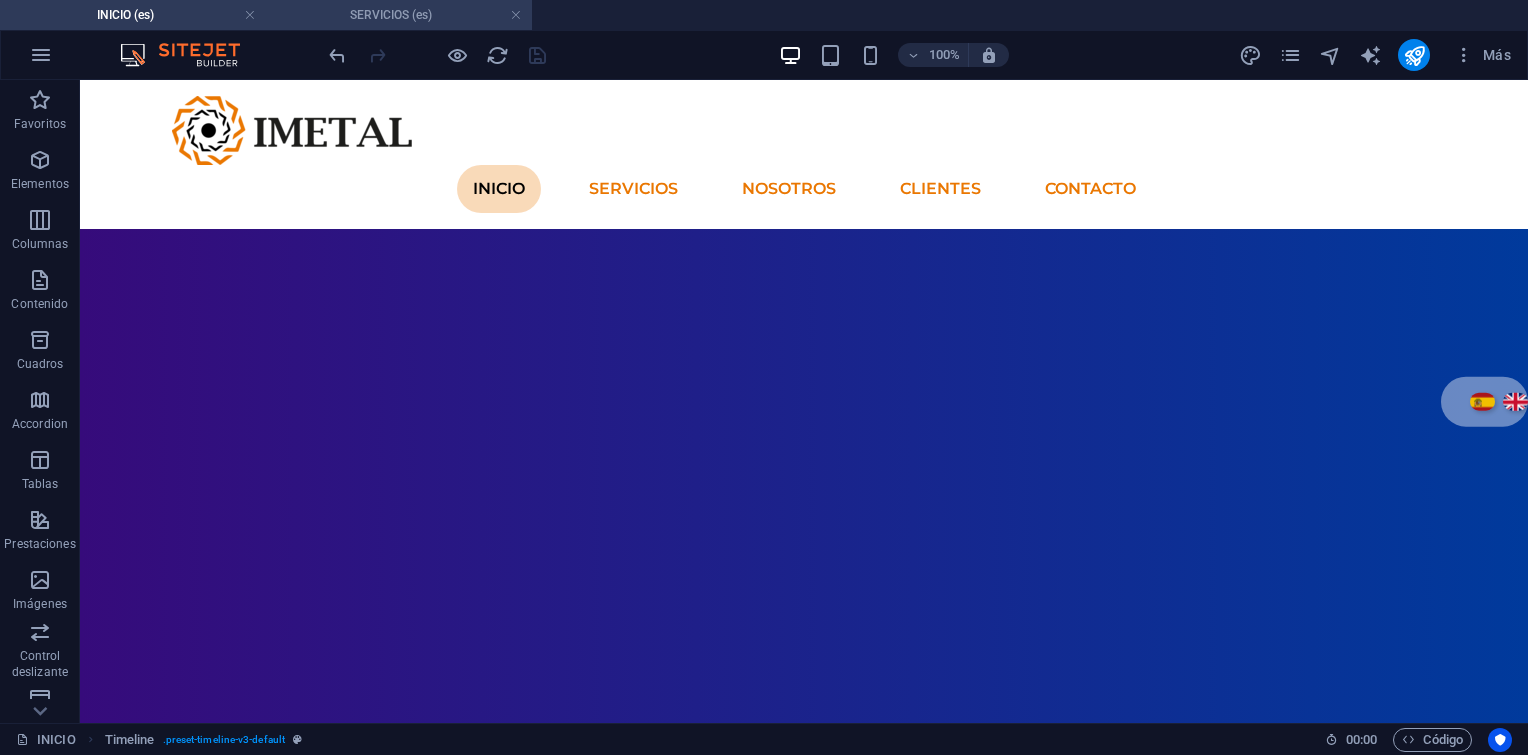 click on "SERVICIOS (es)" at bounding box center [399, 15] 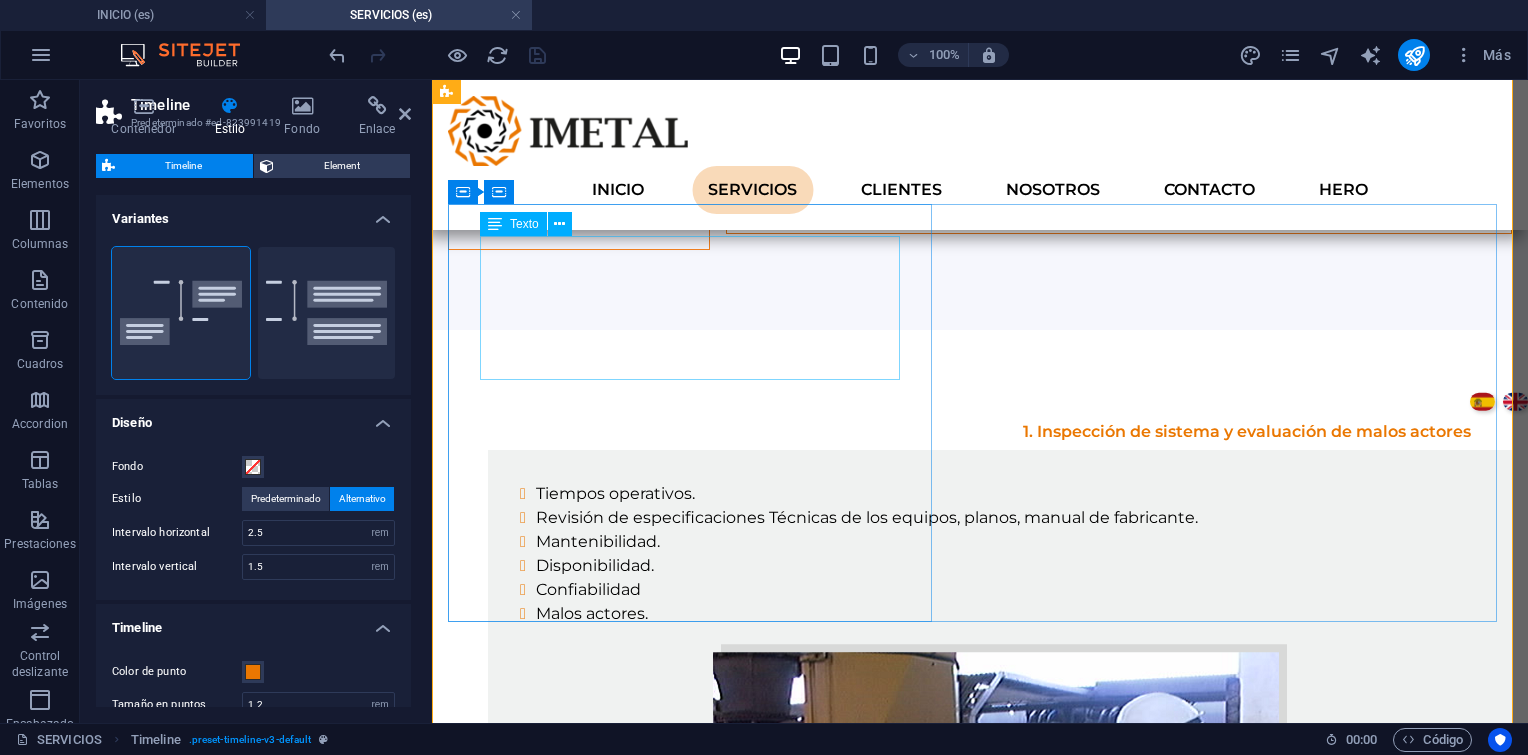 scroll, scrollTop: 3268, scrollLeft: 0, axis: vertical 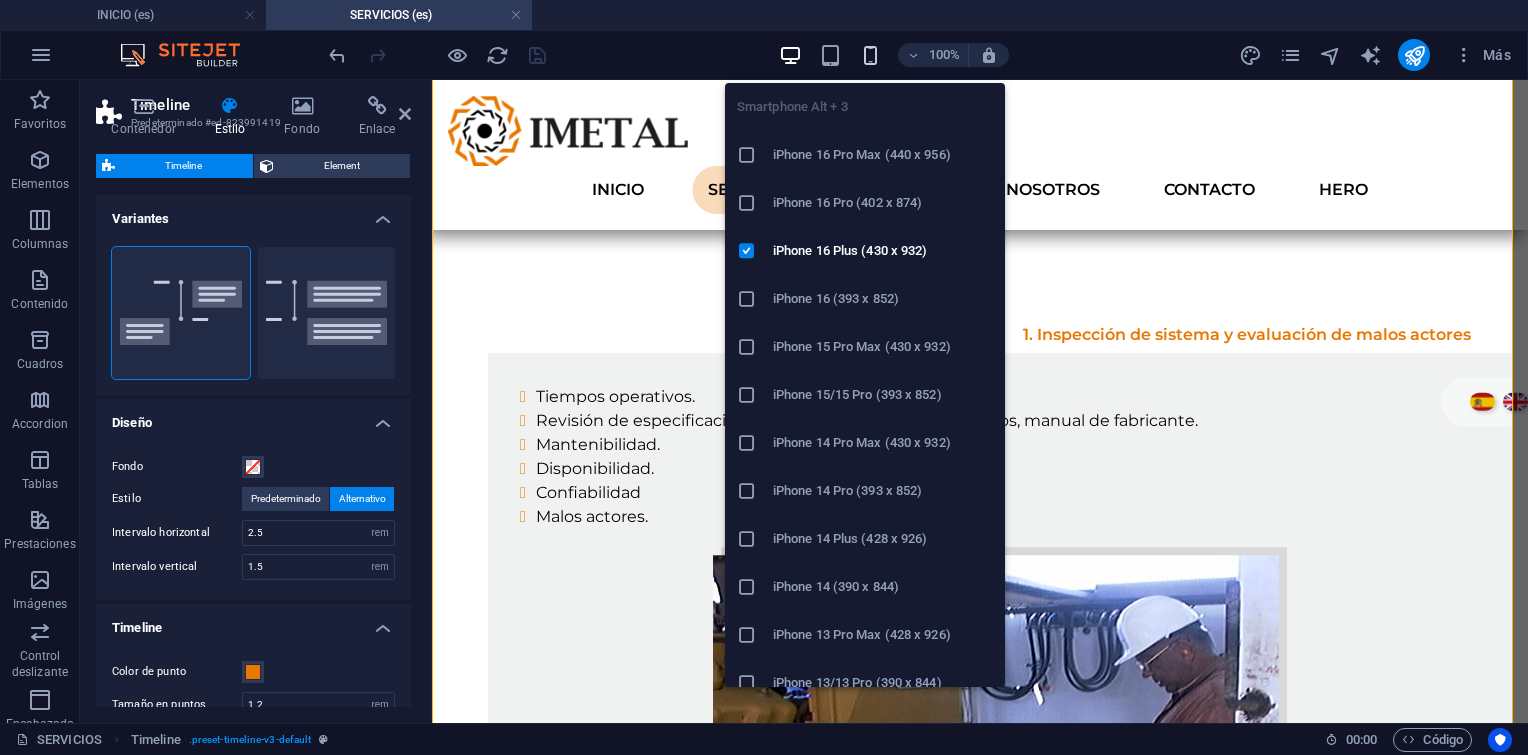click at bounding box center (870, 55) 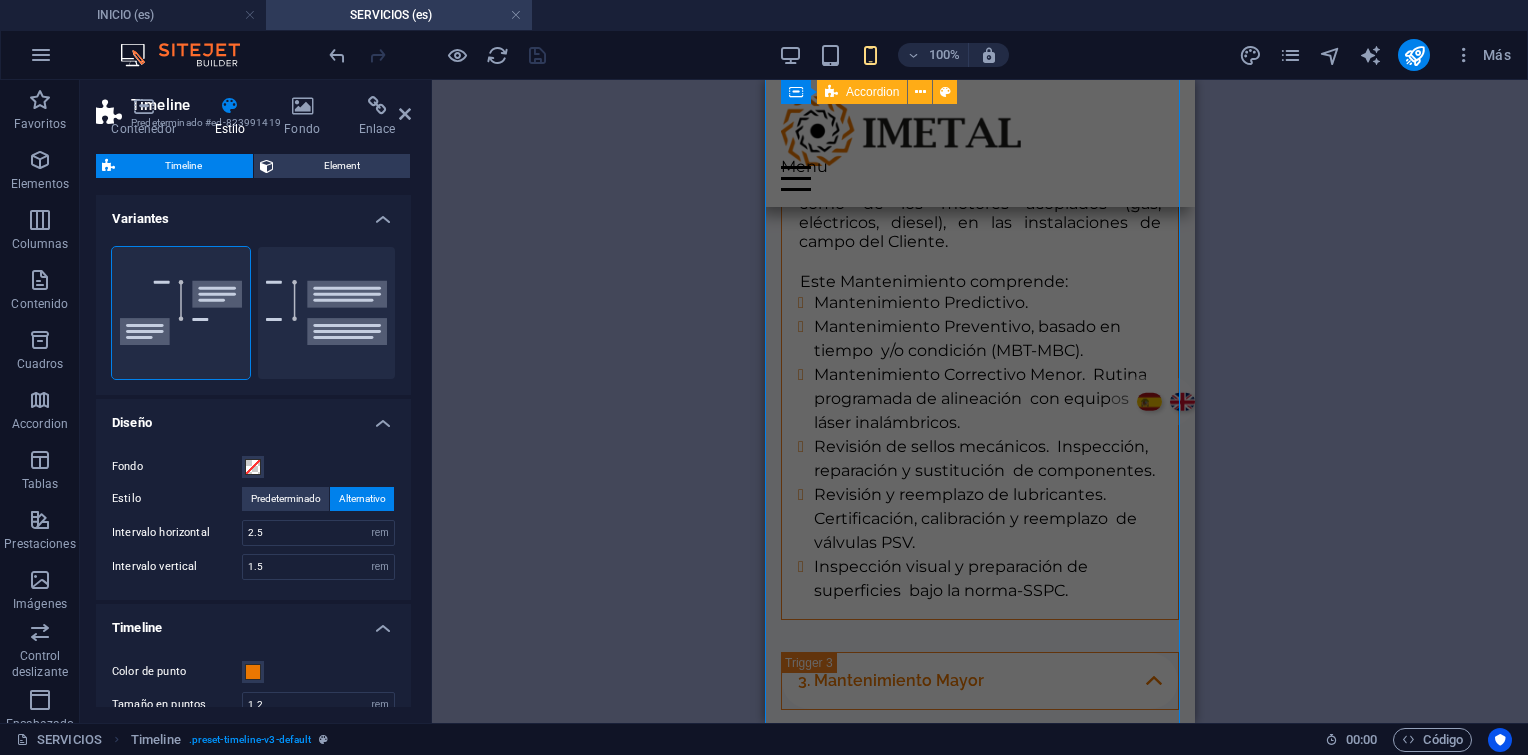 scroll, scrollTop: 2333, scrollLeft: 0, axis: vertical 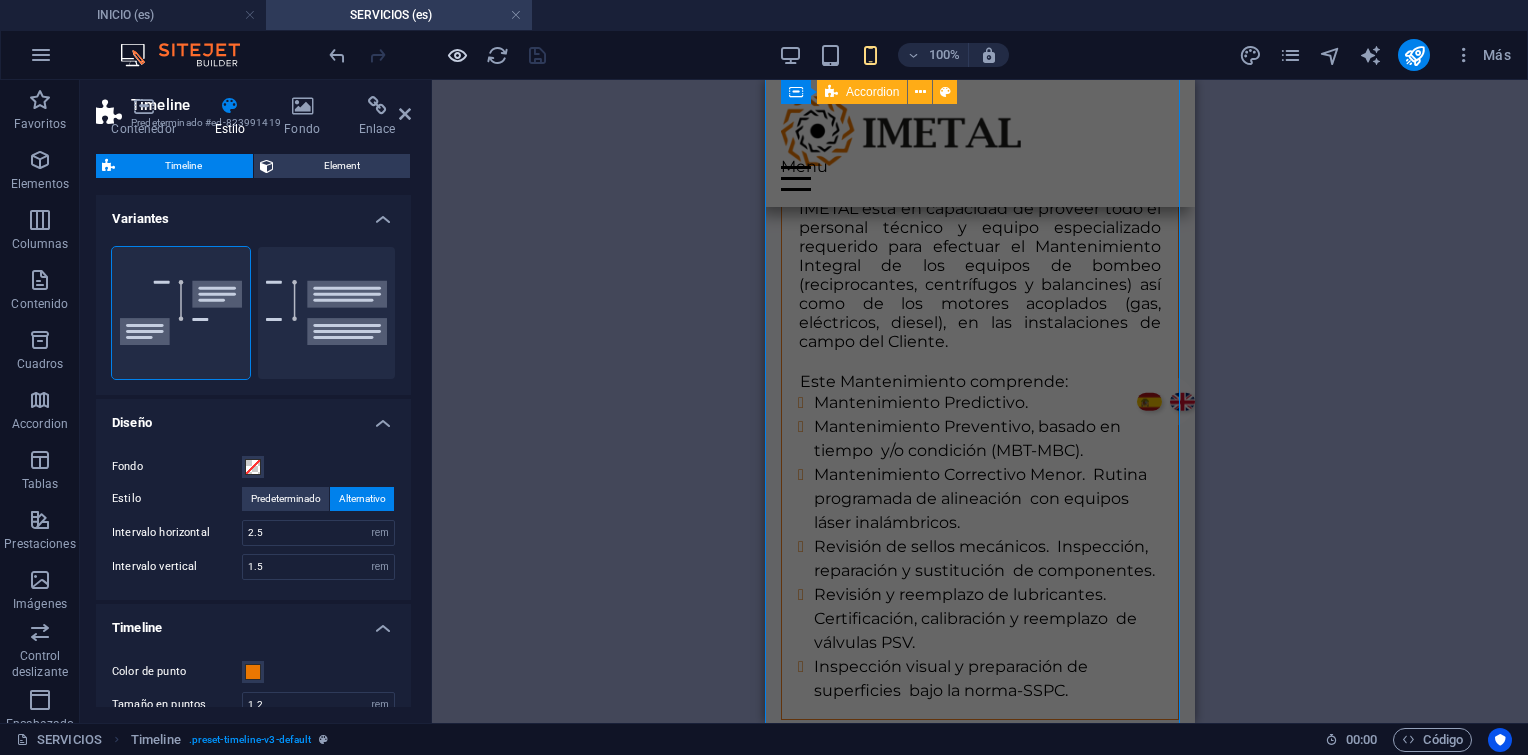 click at bounding box center [457, 55] 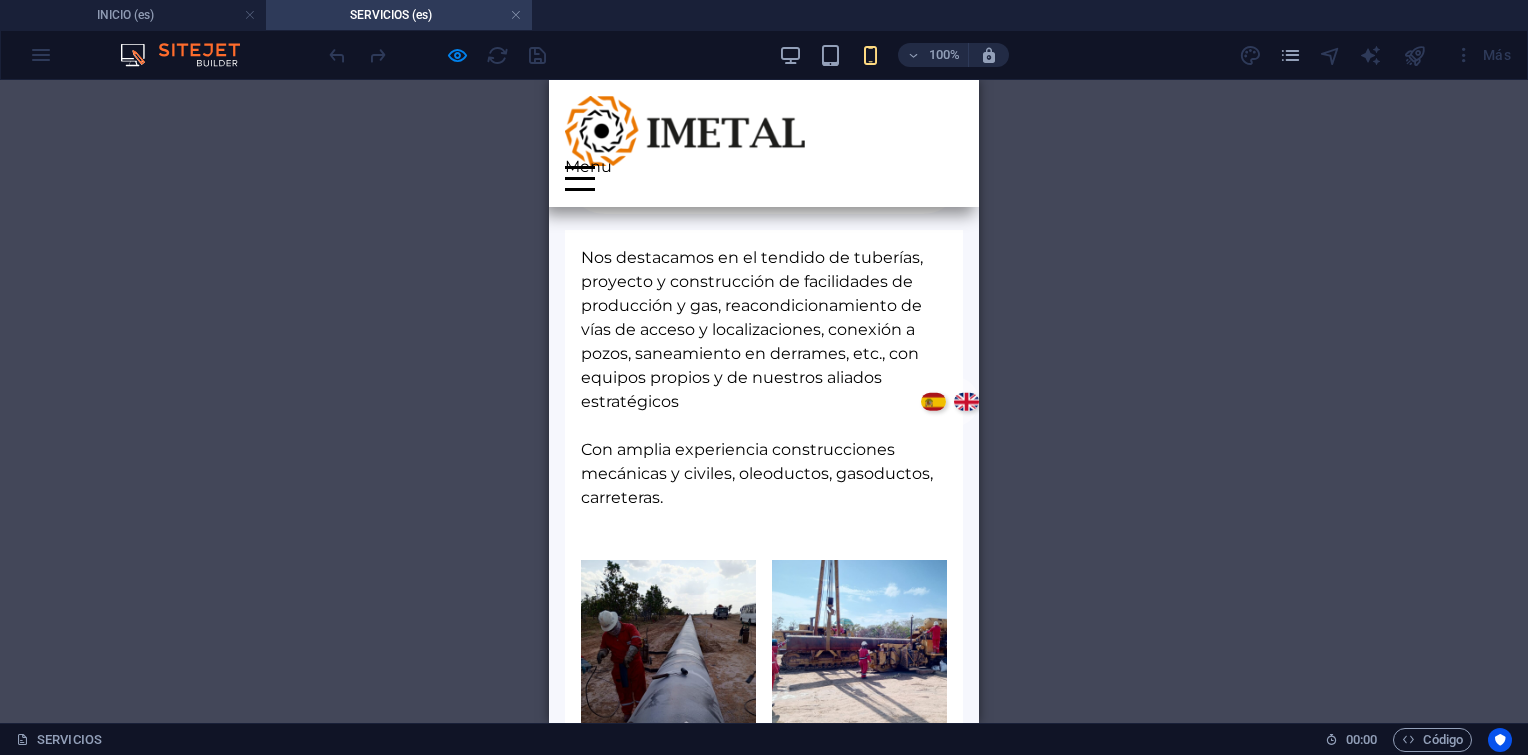 scroll, scrollTop: 1378, scrollLeft: 0, axis: vertical 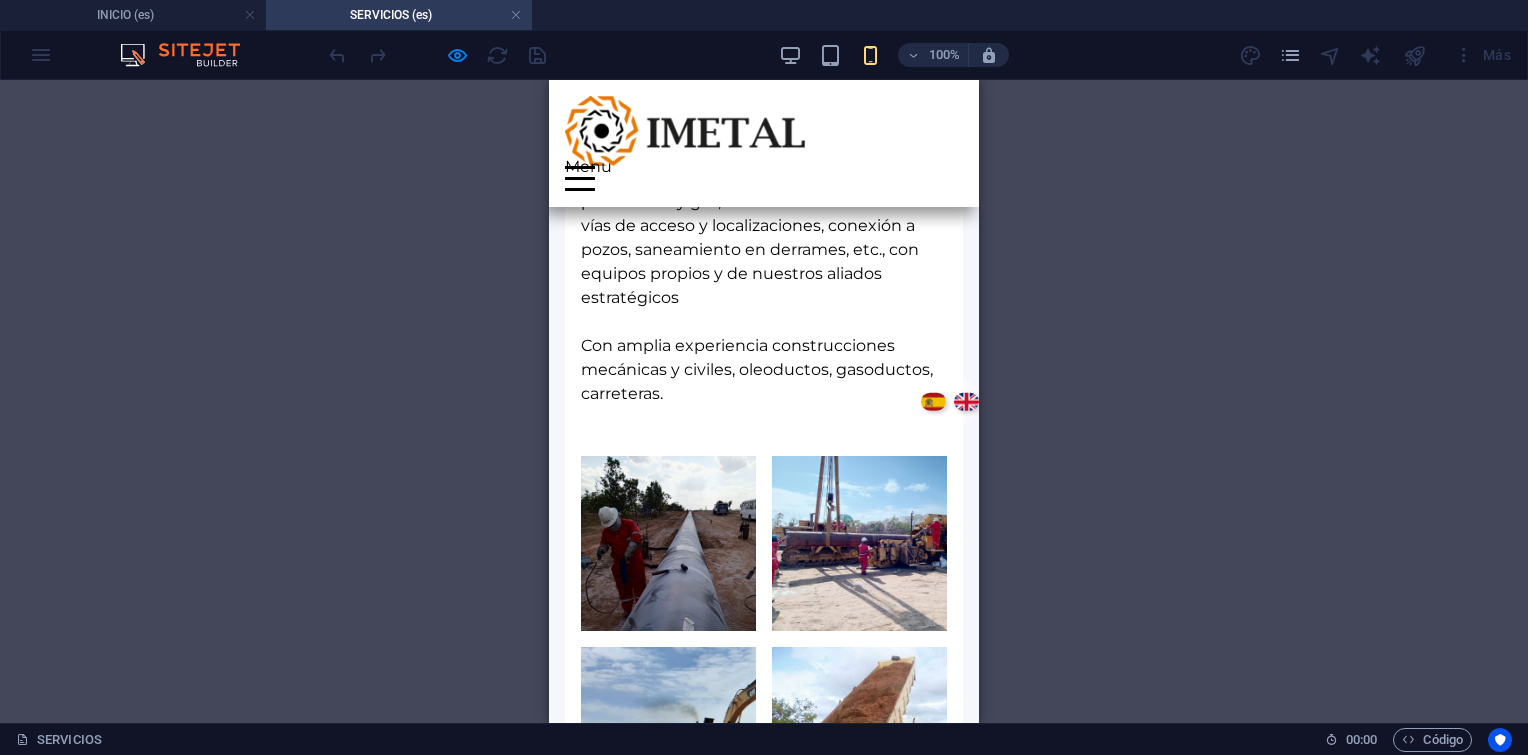 click on "2. Mantenimiento Integral" at bounding box center (764, 1073) 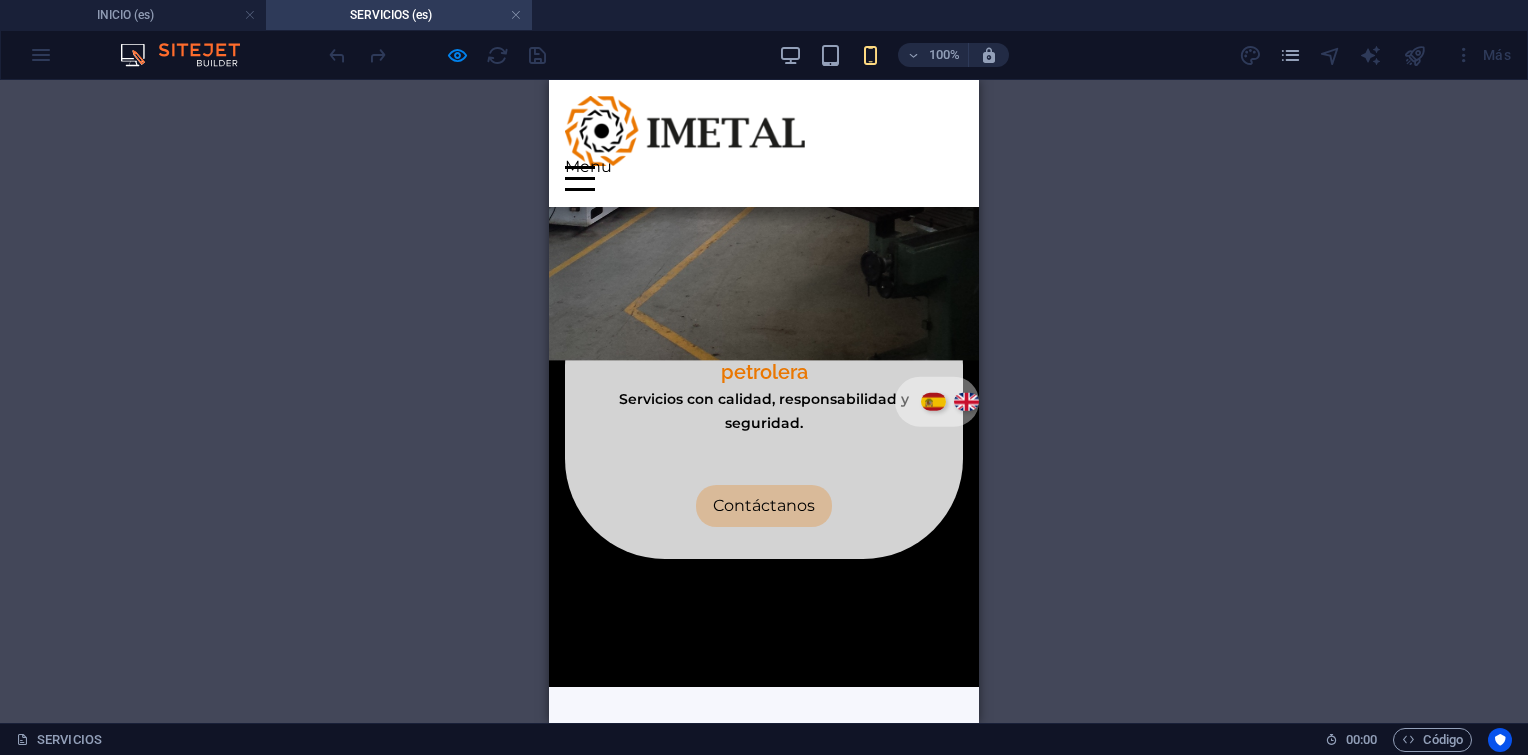 scroll, scrollTop: 541, scrollLeft: 0, axis: vertical 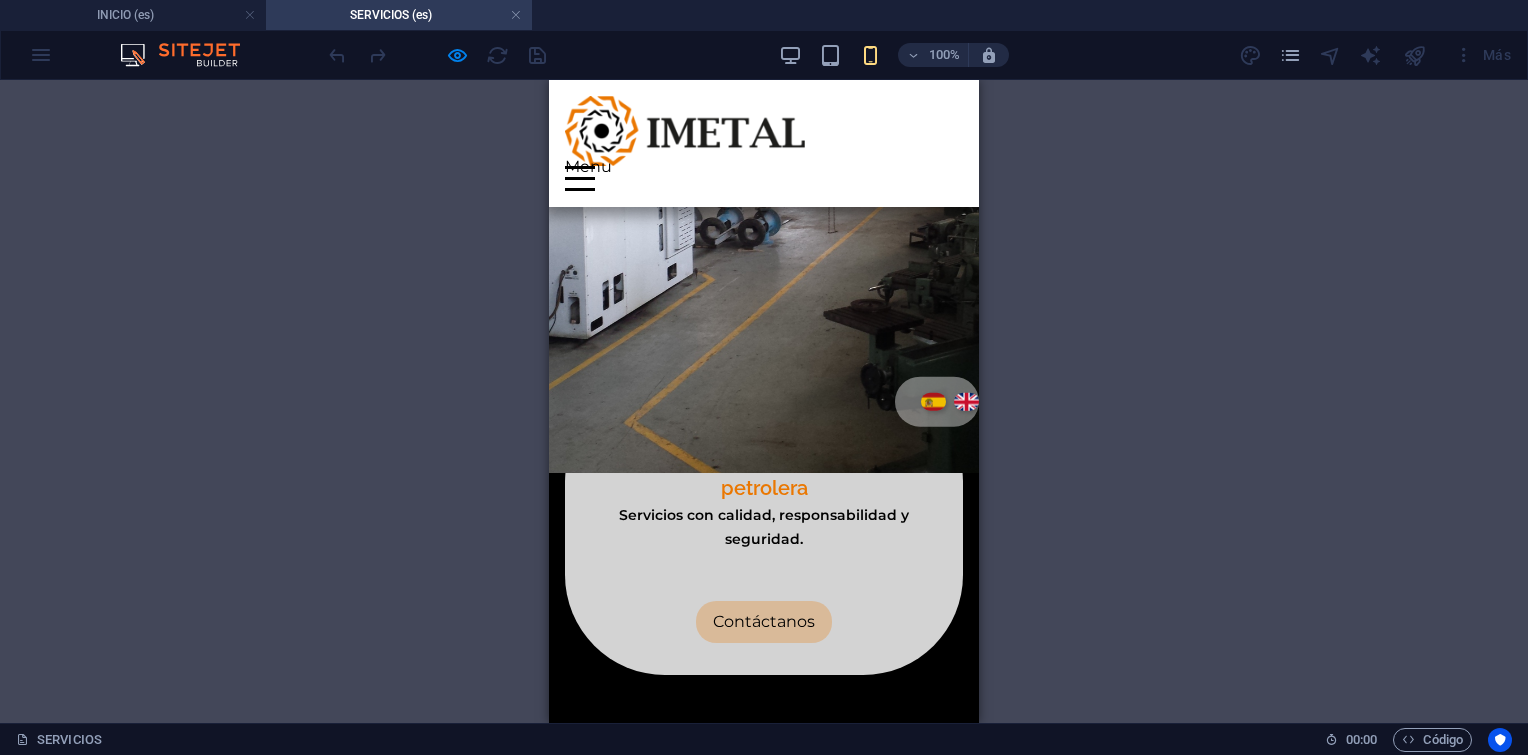 click on "2. Mantenimiento Integral" at bounding box center [764, 991] 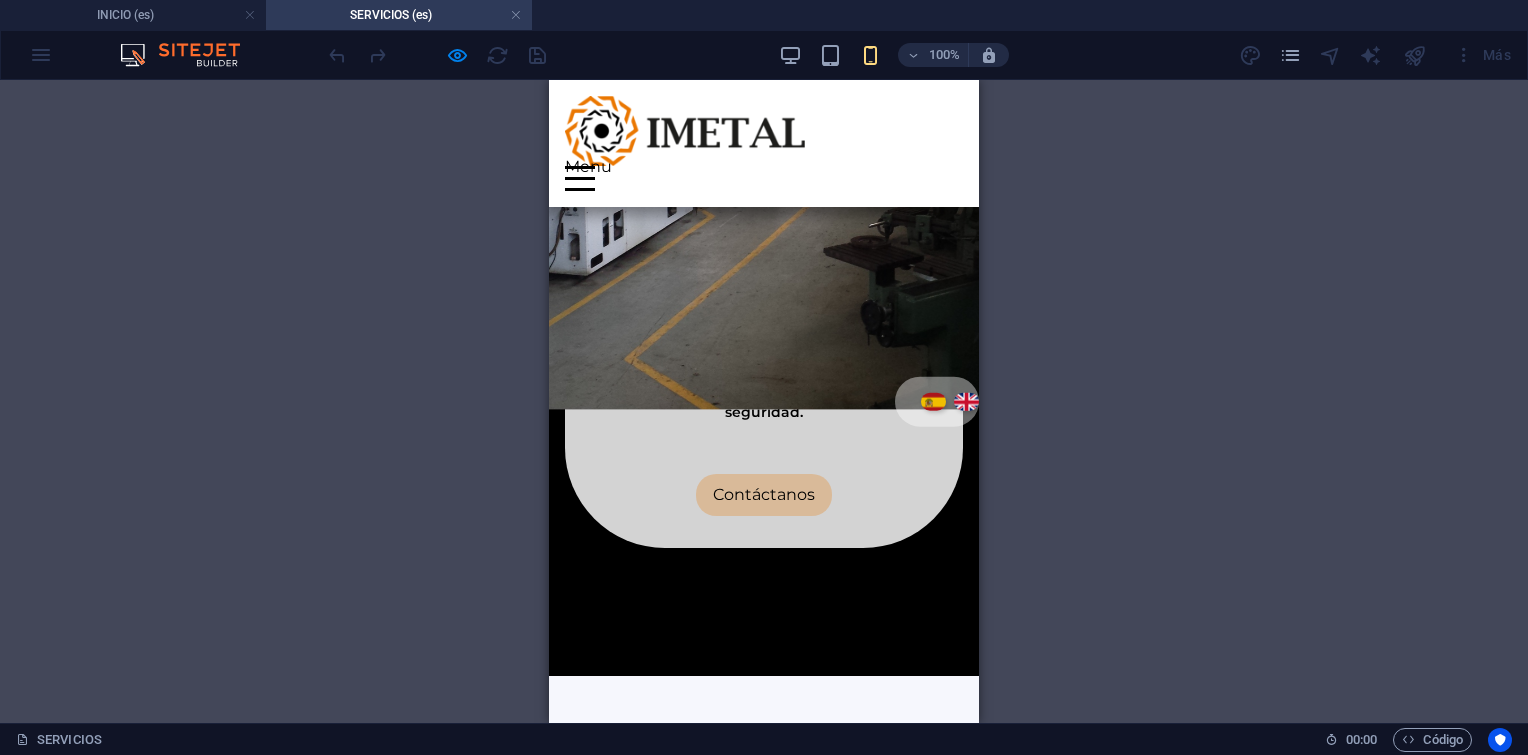 scroll, scrollTop: 841, scrollLeft: 0, axis: vertical 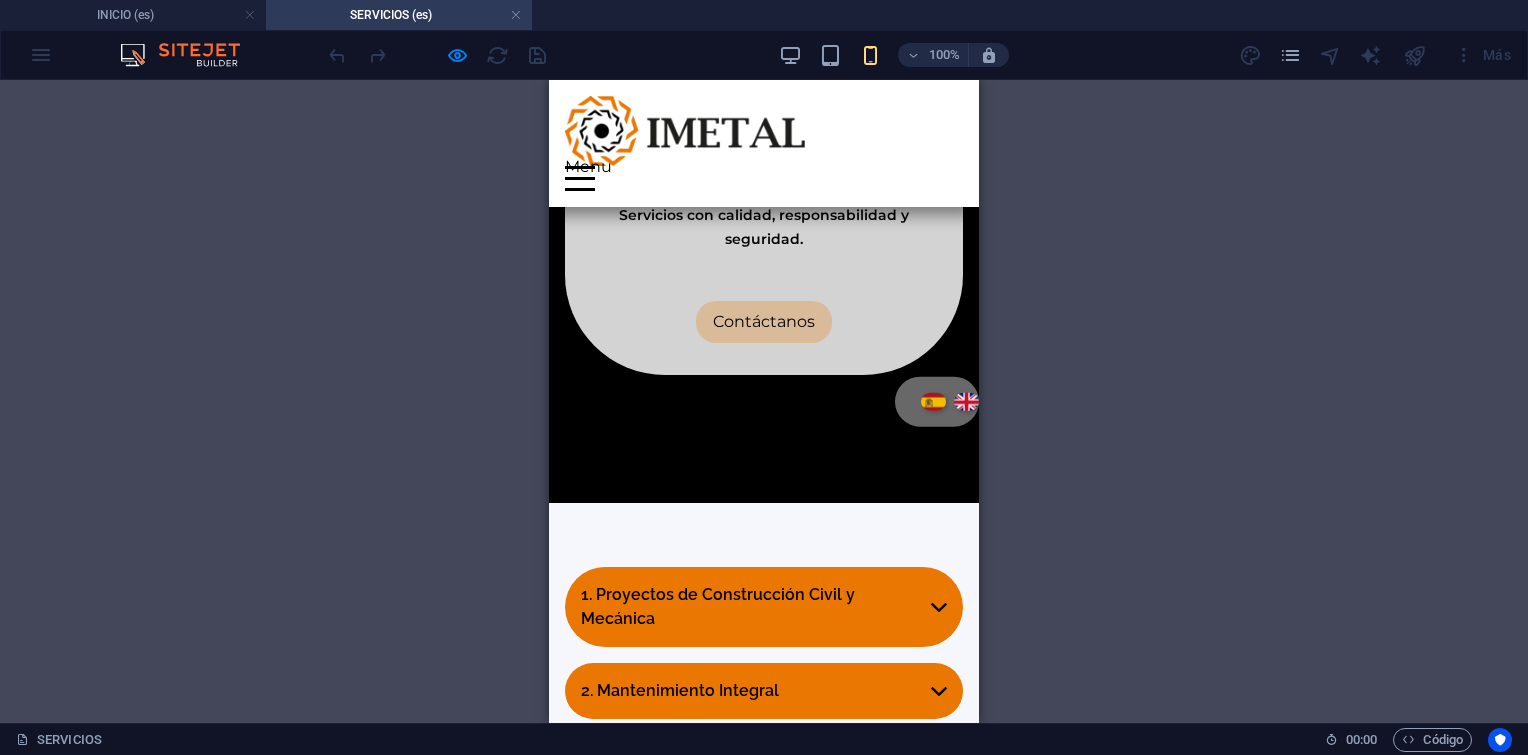 click on "6. Servicios Logisticos" at bounding box center [764, 1027] 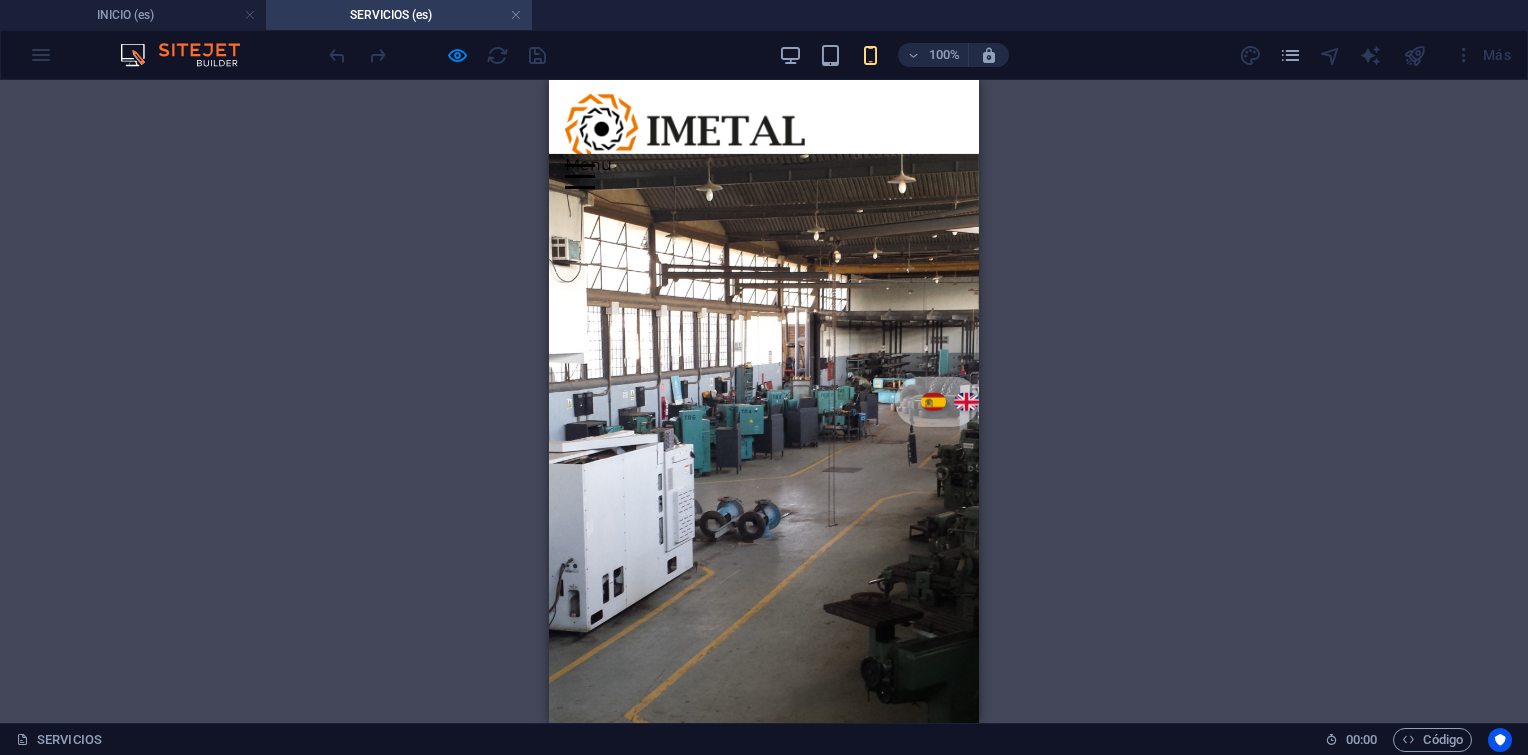 scroll, scrollTop: 0, scrollLeft: 0, axis: both 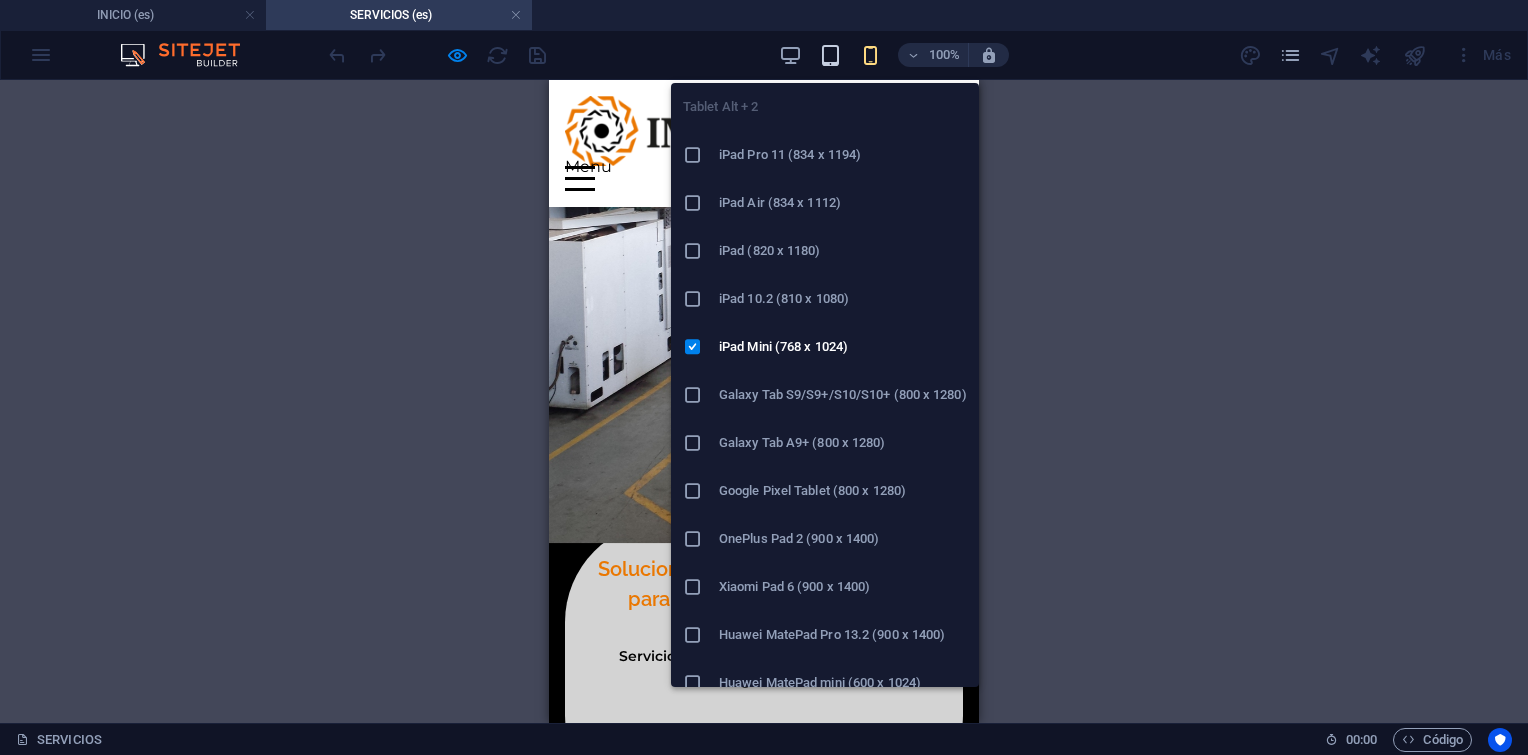 click at bounding box center [830, 55] 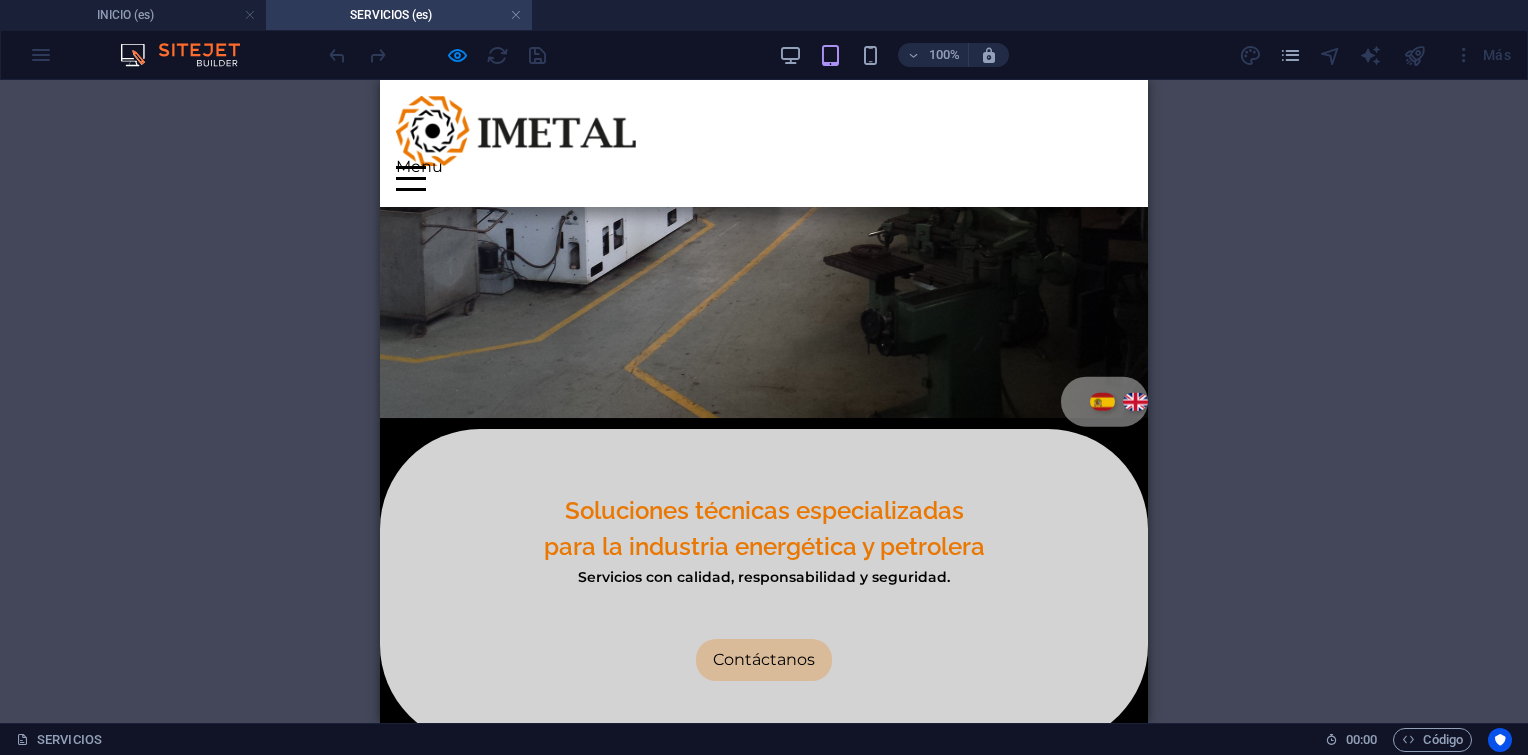 scroll, scrollTop: 800, scrollLeft: 0, axis: vertical 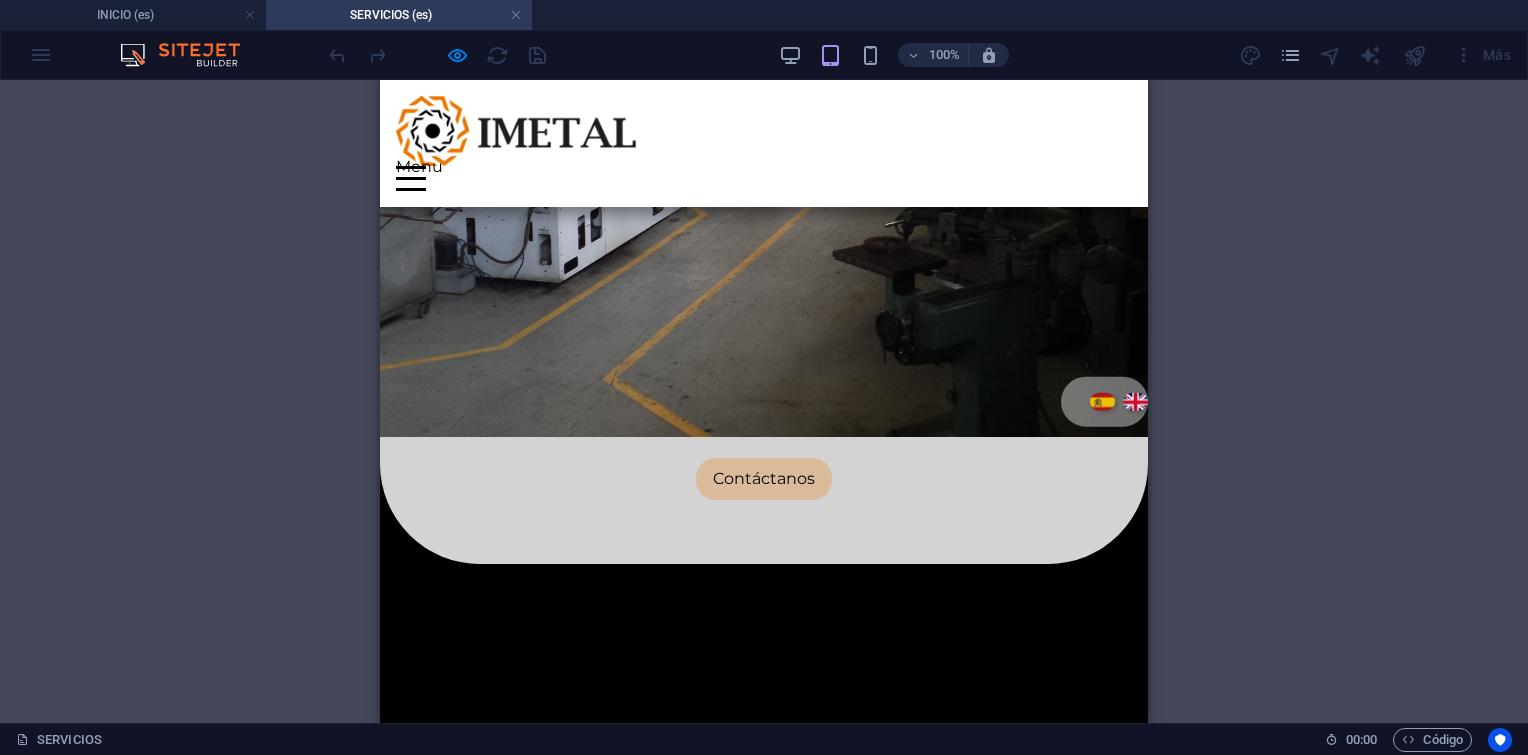 click on "1. Proyectos de Construcción Civil y Mecánica" at bounding box center [517, 856] 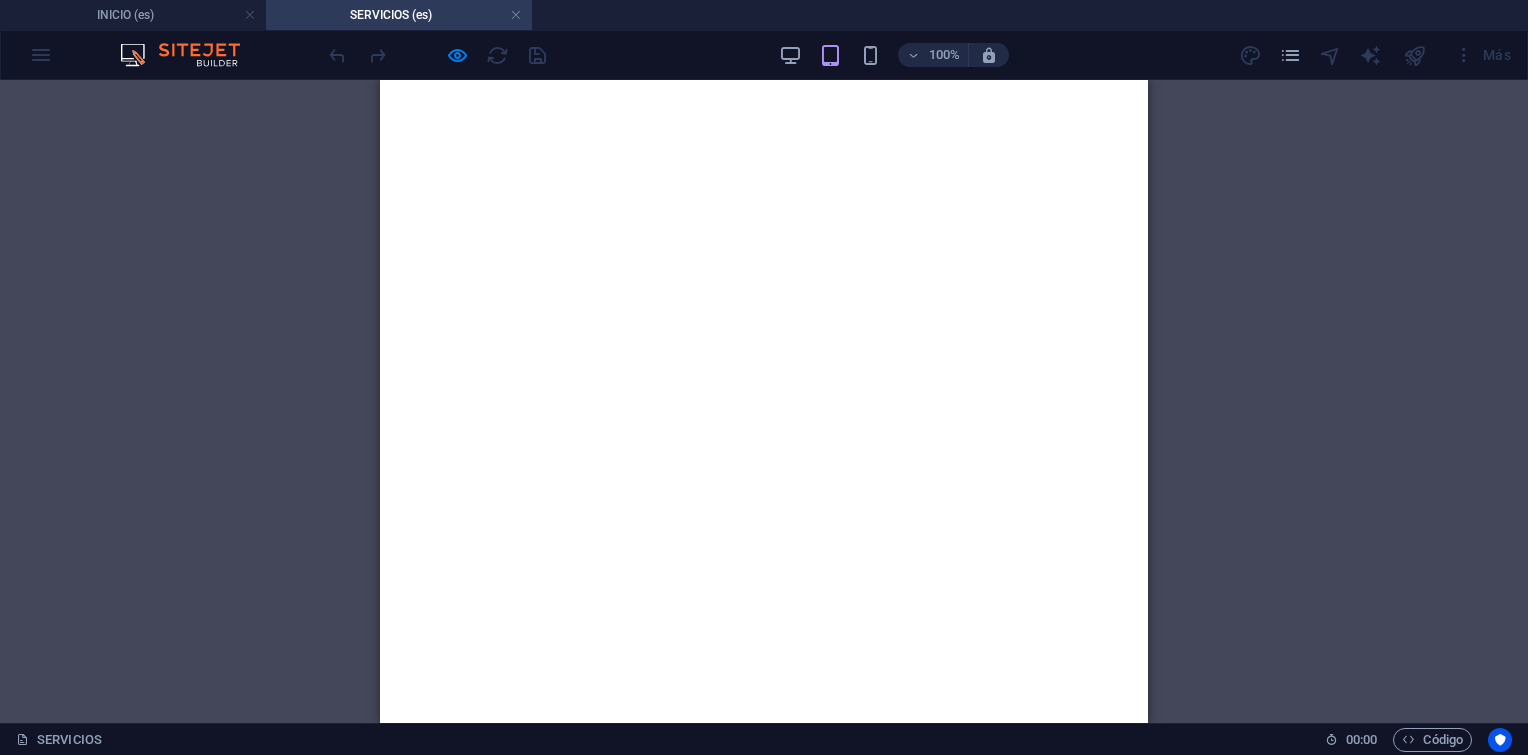 scroll, scrollTop: 0, scrollLeft: 0, axis: both 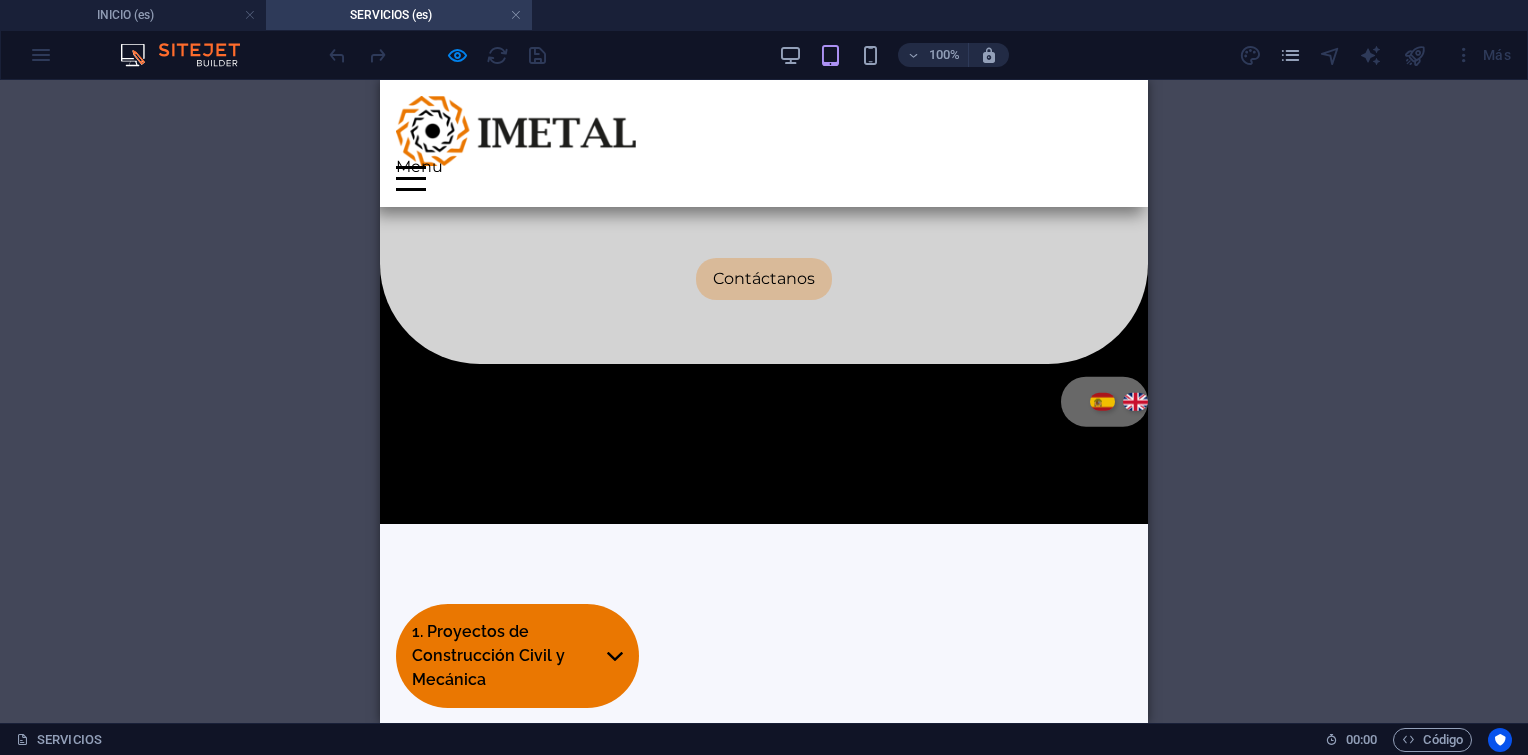 click on "6. Servicios Logisticos" at bounding box center [517, 1184] 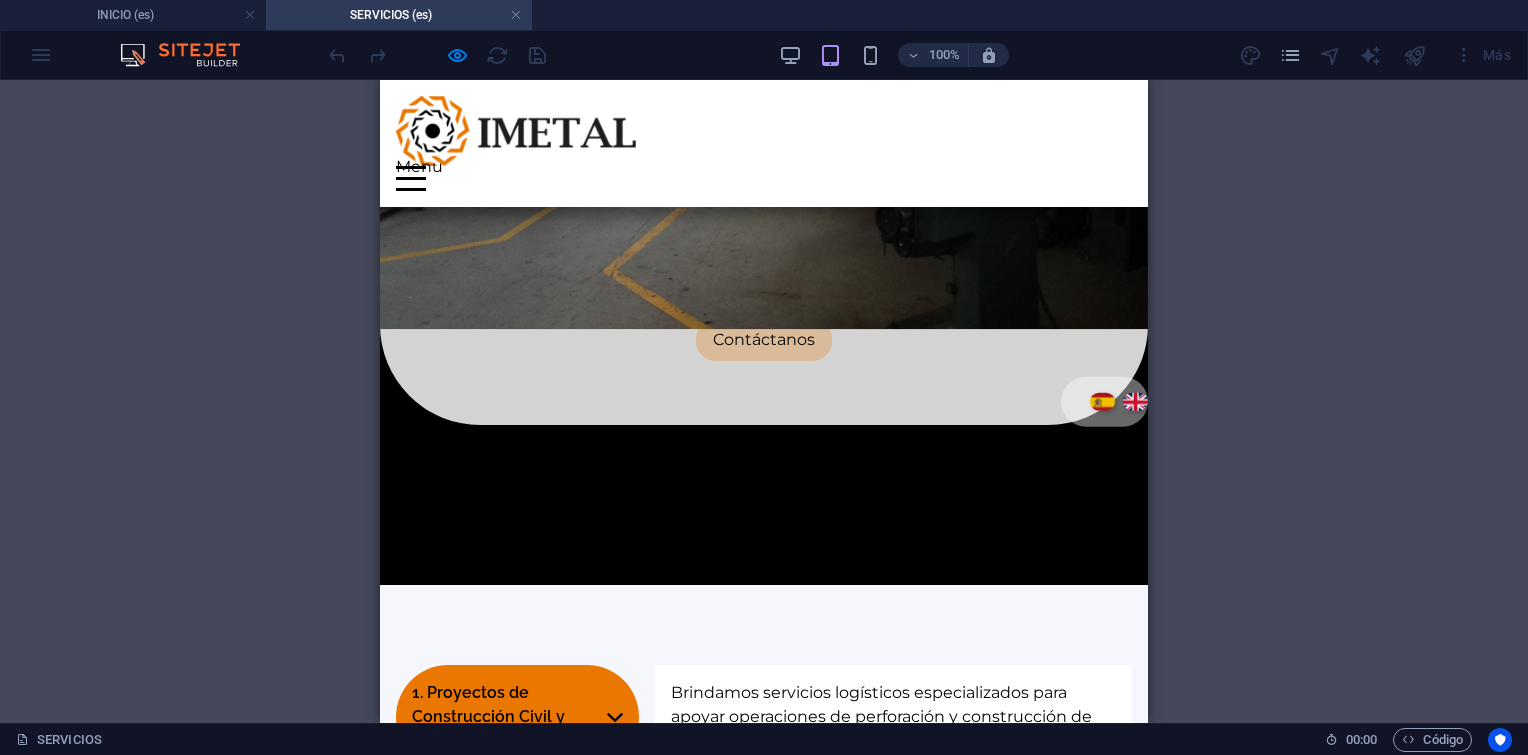 scroll, scrollTop: 1048, scrollLeft: 0, axis: vertical 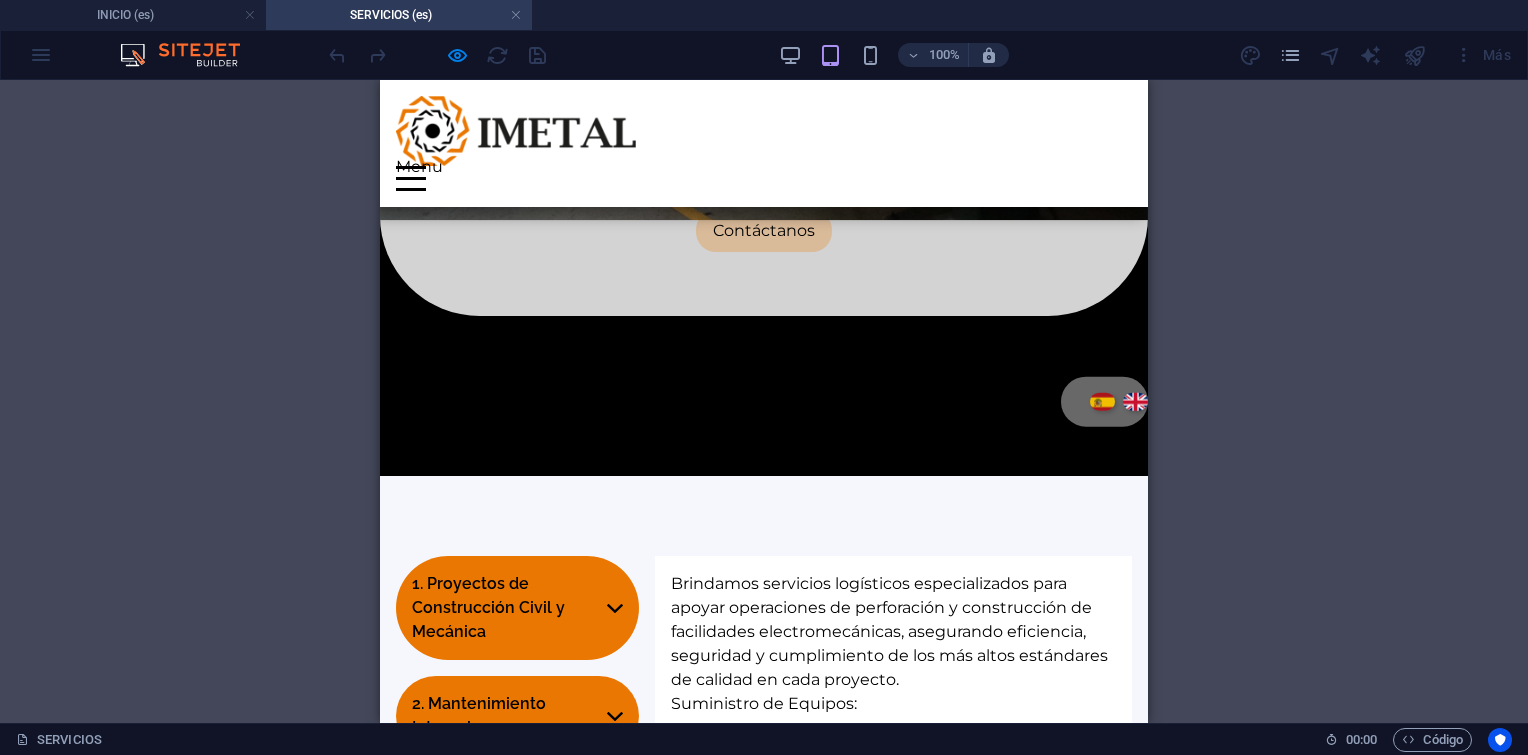 click on "6. Servicios Logisticos" at bounding box center [517, 1136] 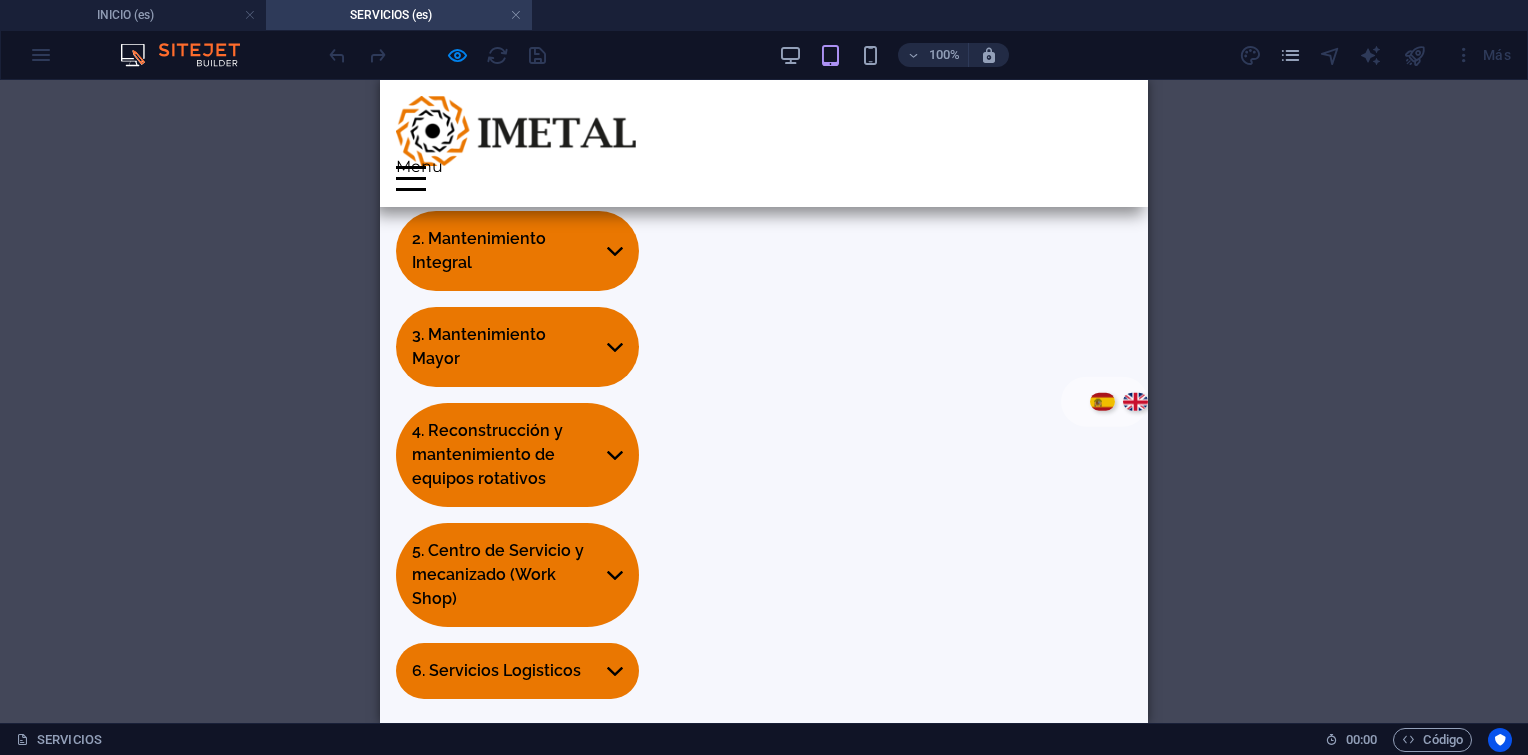 scroll, scrollTop: 1413, scrollLeft: 0, axis: vertical 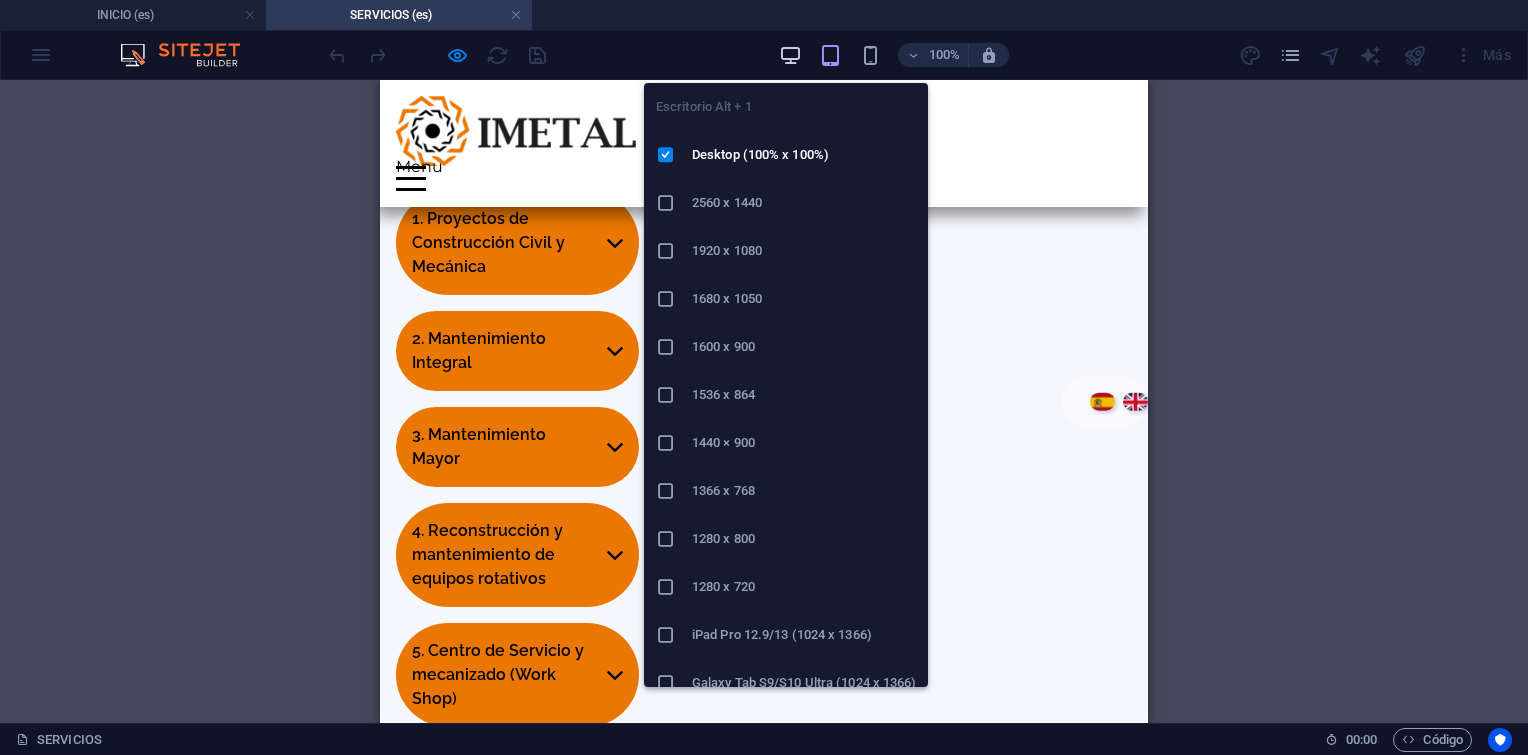 click at bounding box center [790, 55] 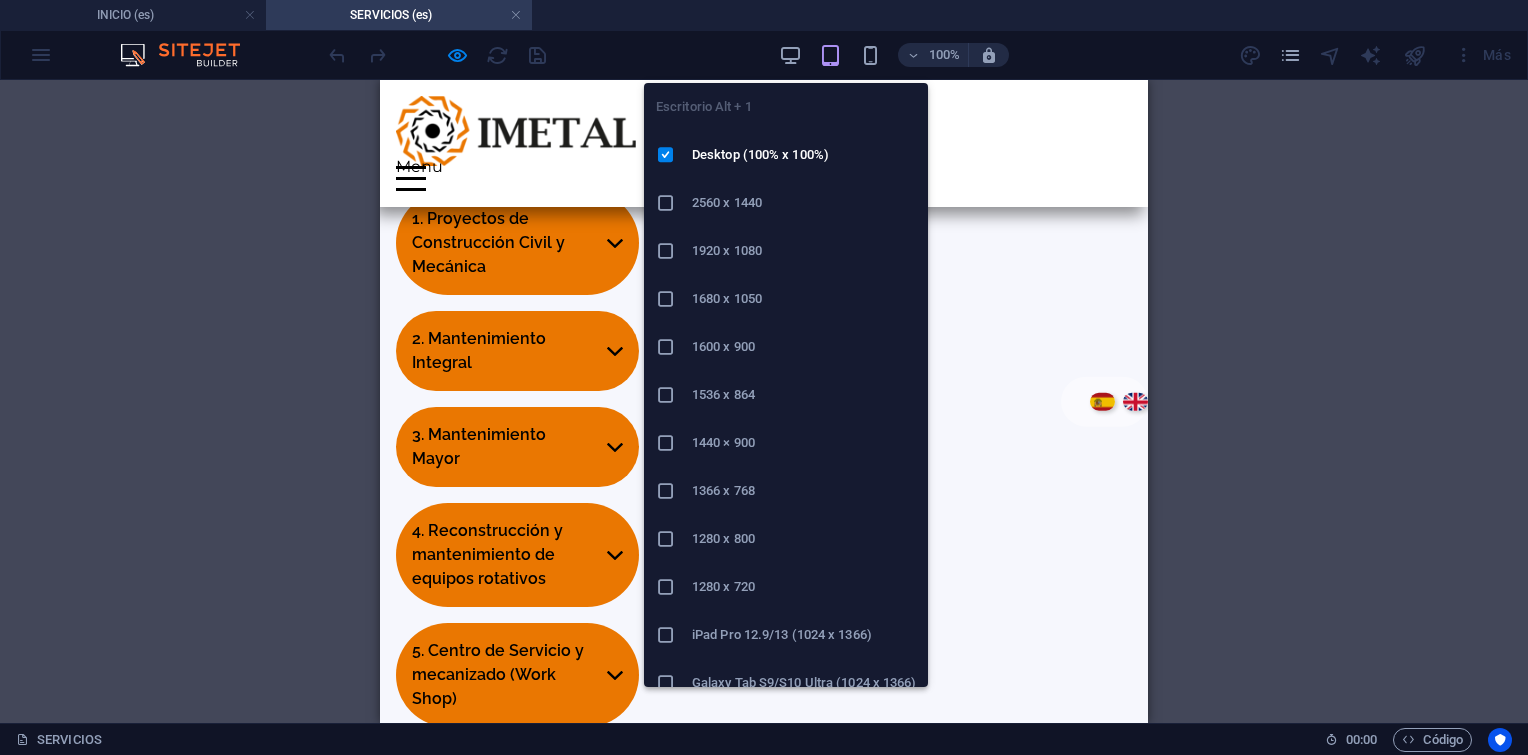 scroll, scrollTop: 1221, scrollLeft: 0, axis: vertical 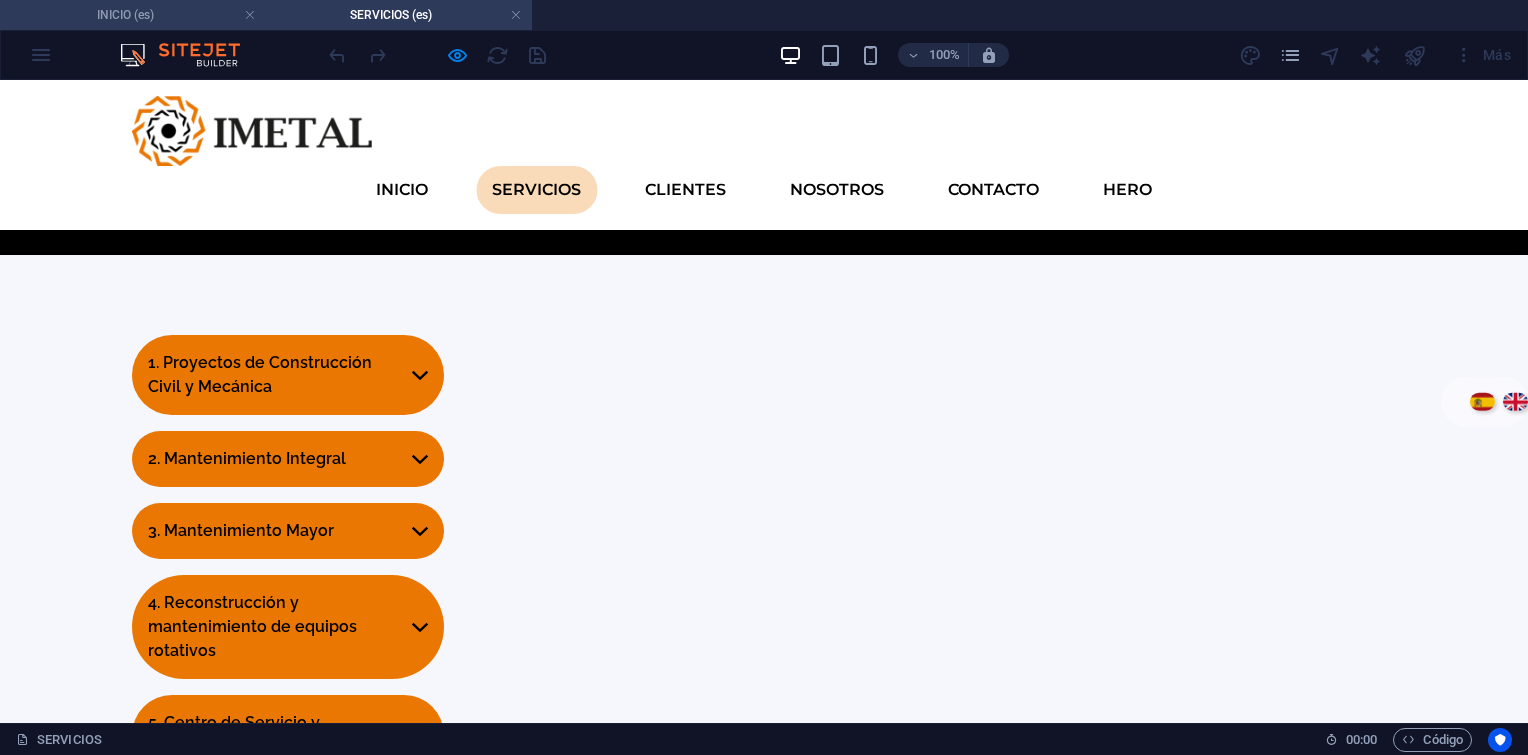 click on "INICIO (es)" at bounding box center (133, 15) 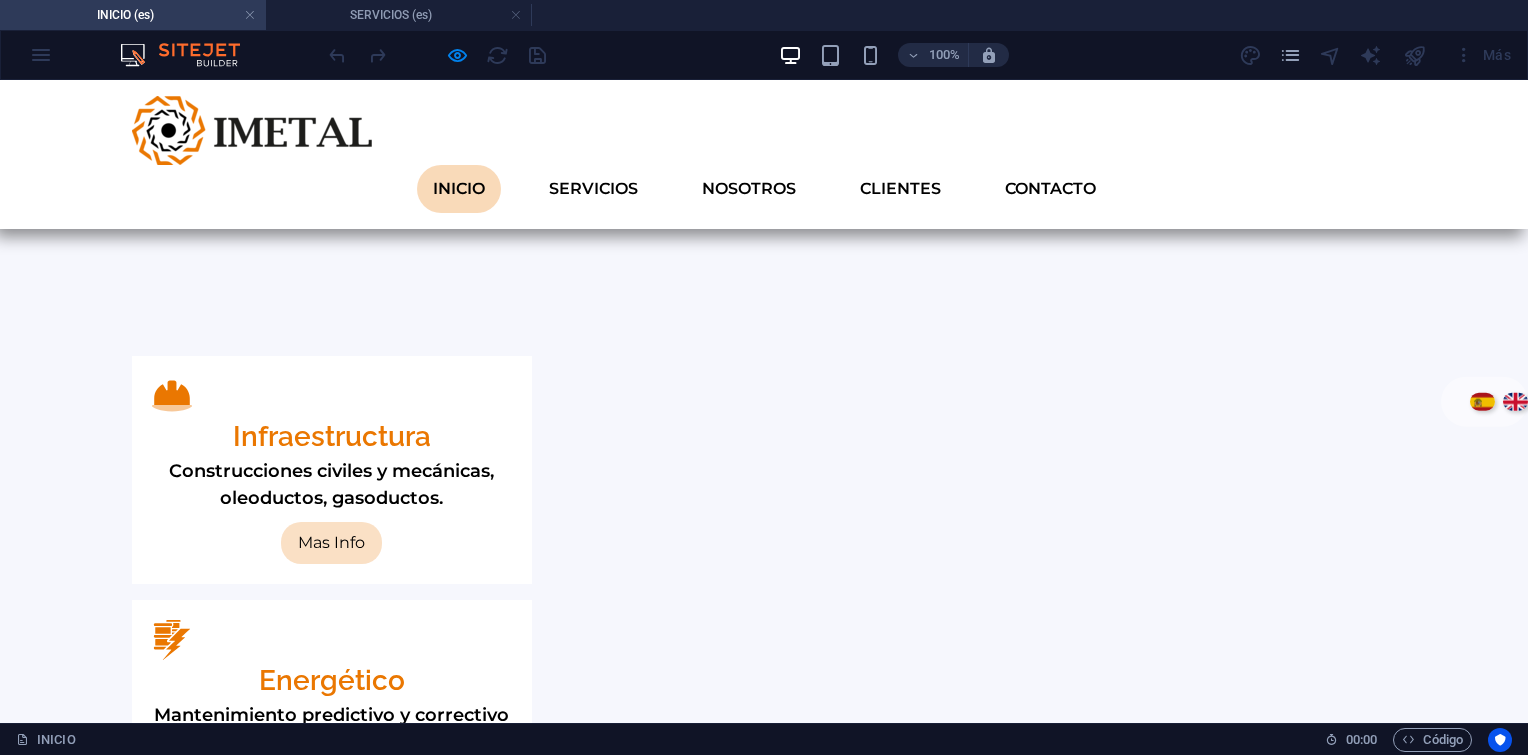 scroll, scrollTop: 1115, scrollLeft: 0, axis: vertical 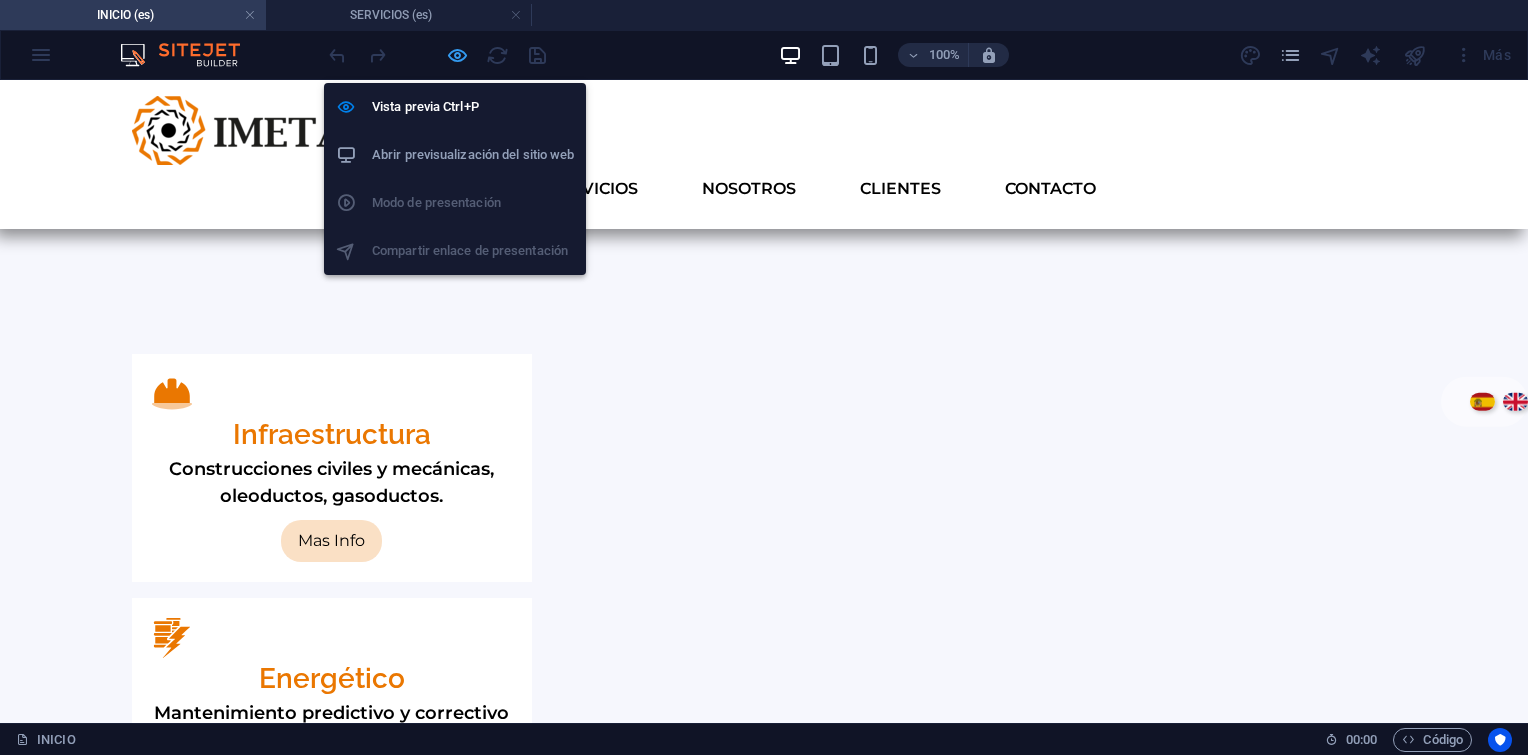 click at bounding box center (457, 55) 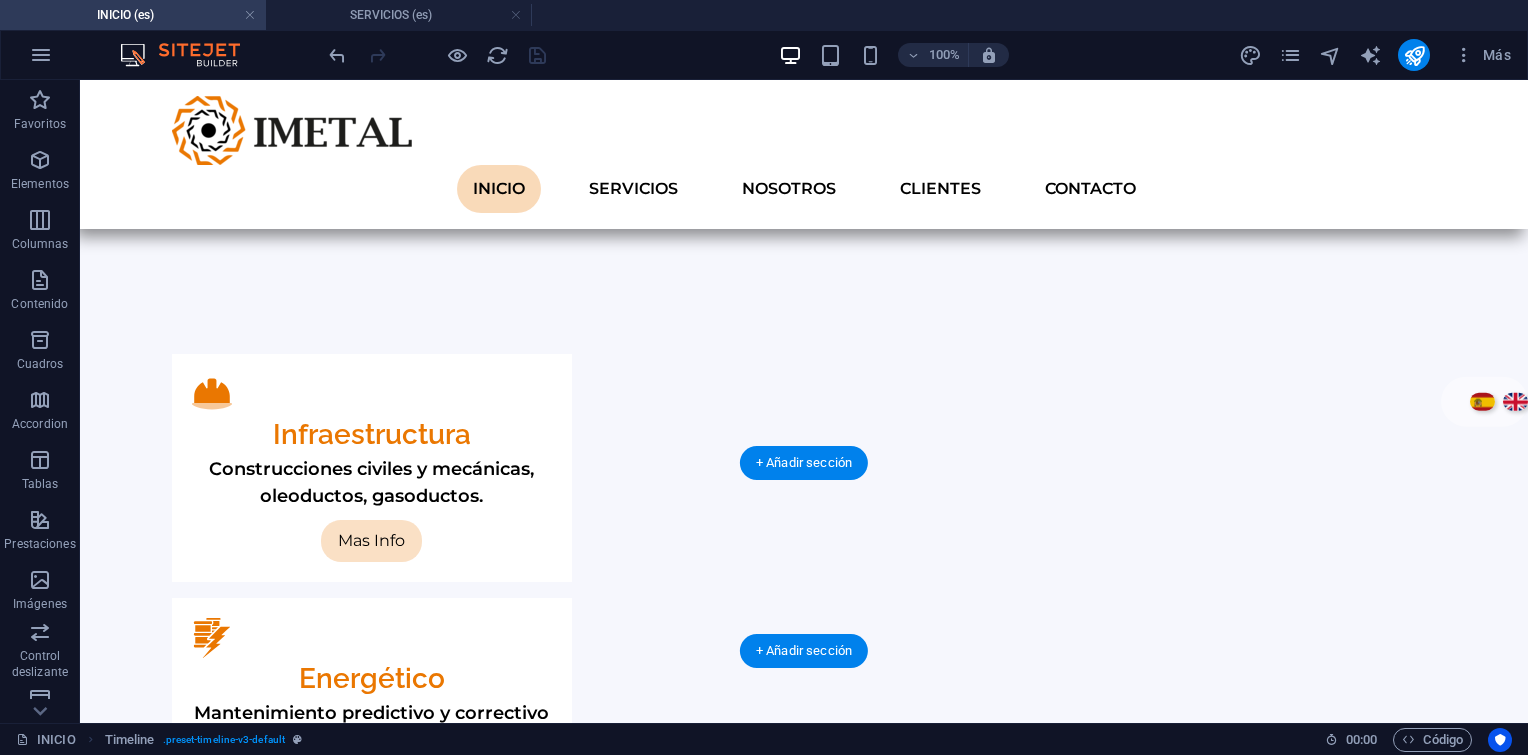 click at bounding box center [804, 2604] 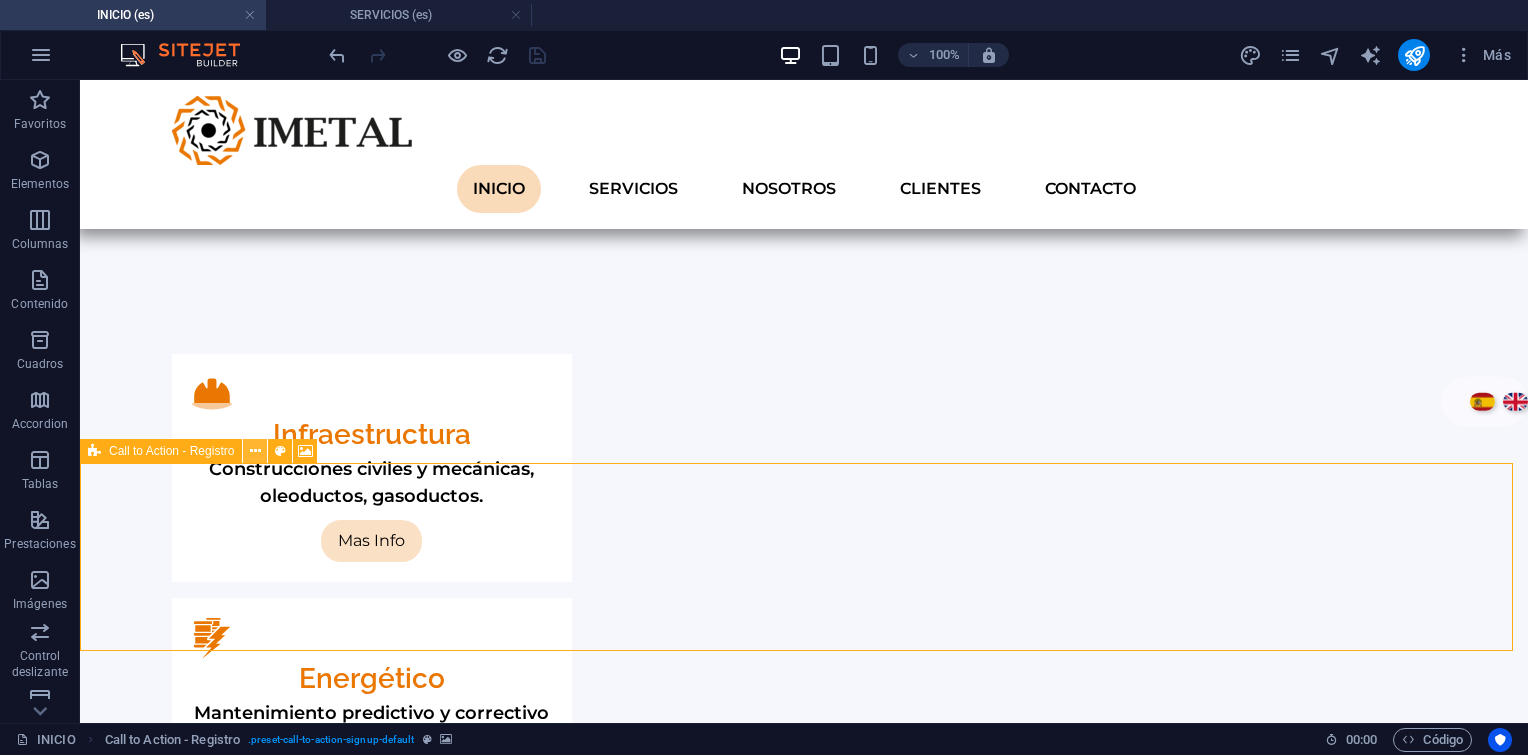click at bounding box center (255, 451) 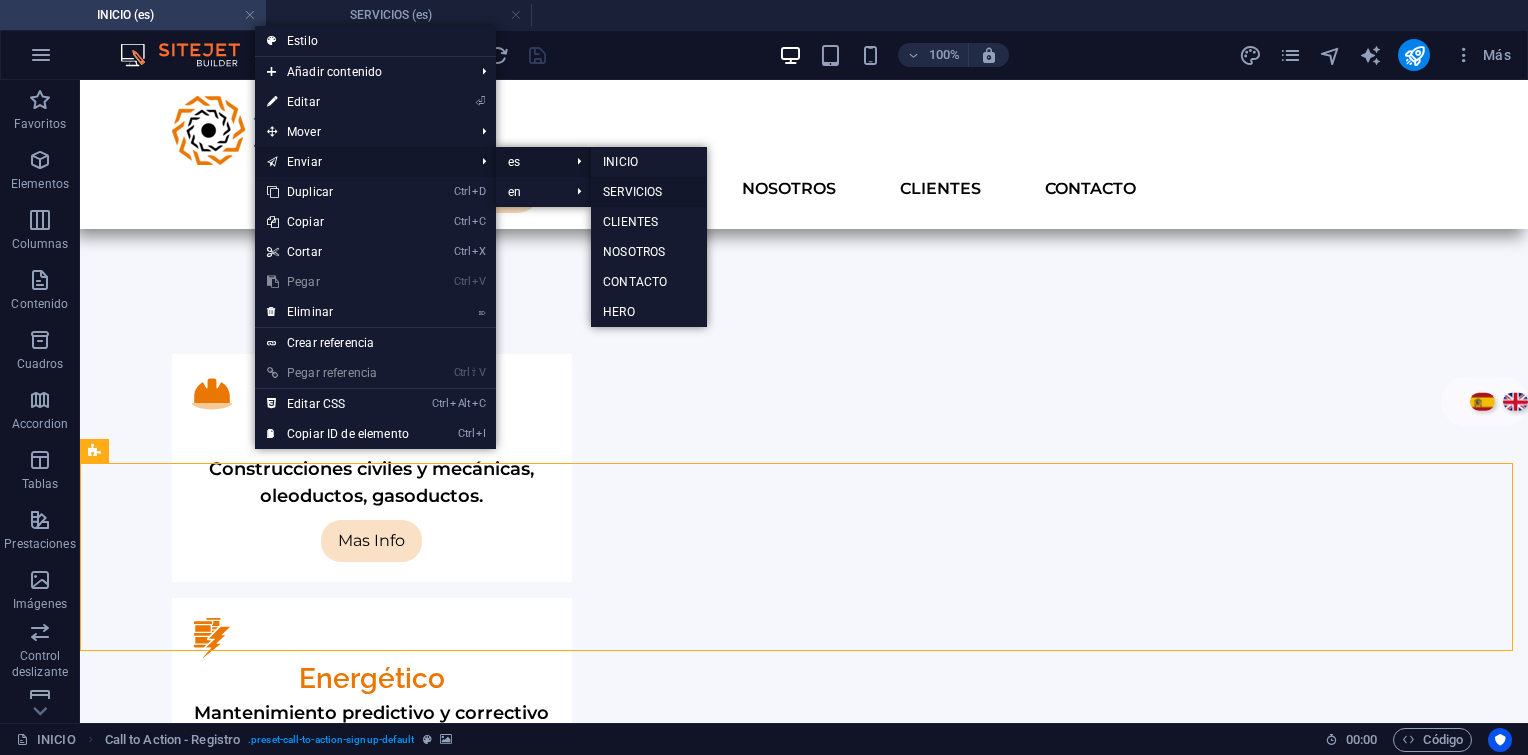 click on "SERVICIOS" at bounding box center (649, 192) 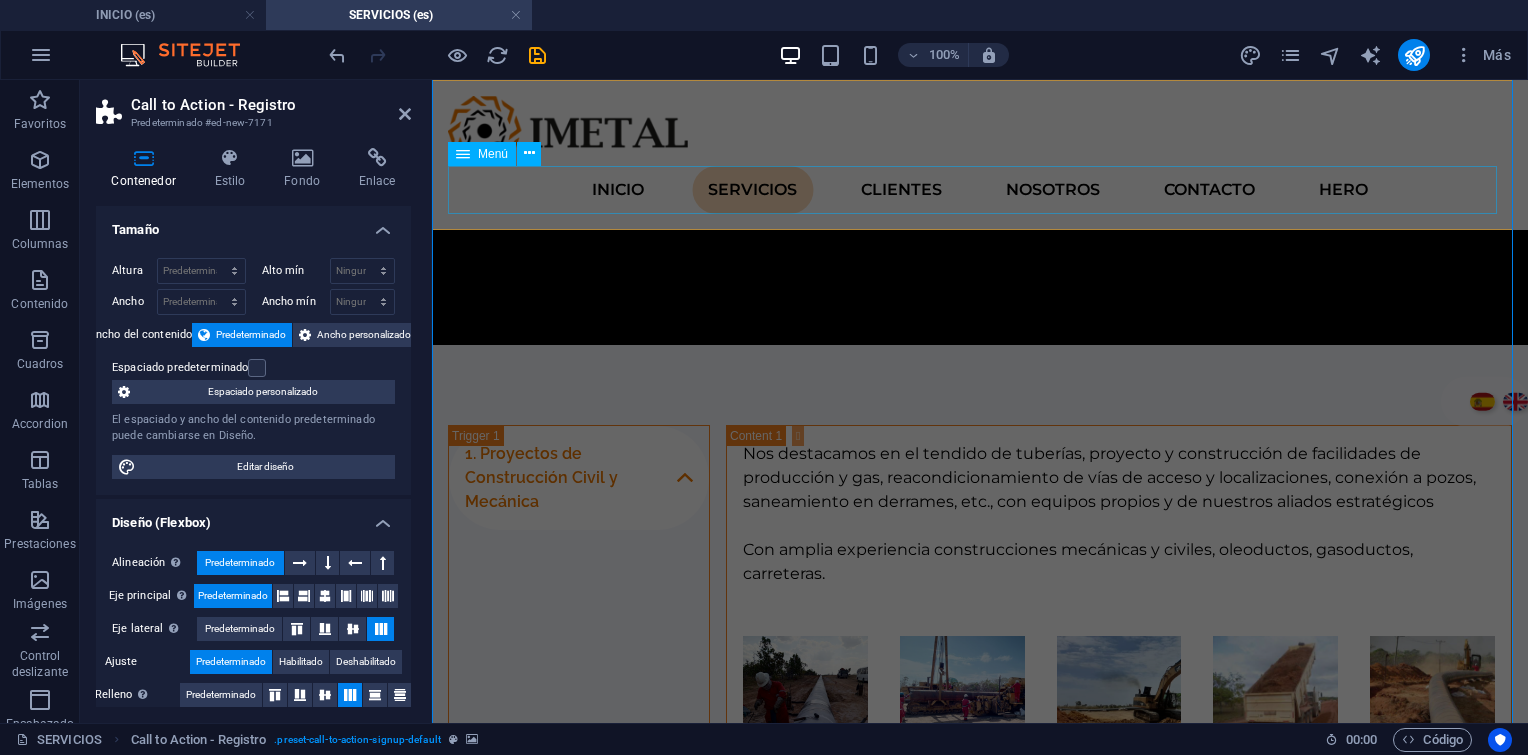 scroll, scrollTop: 3604, scrollLeft: 0, axis: vertical 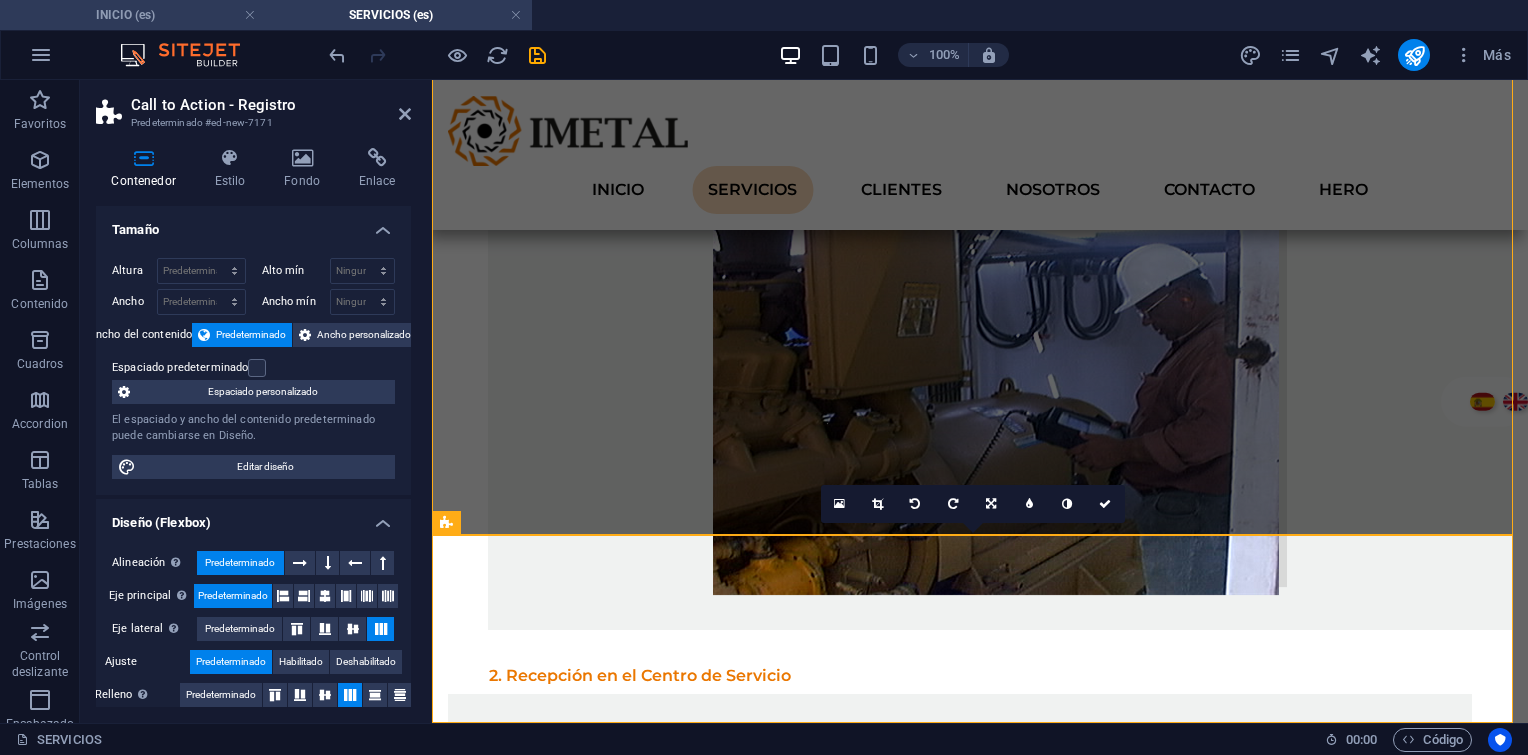 click on "INICIO (es)" at bounding box center (133, 15) 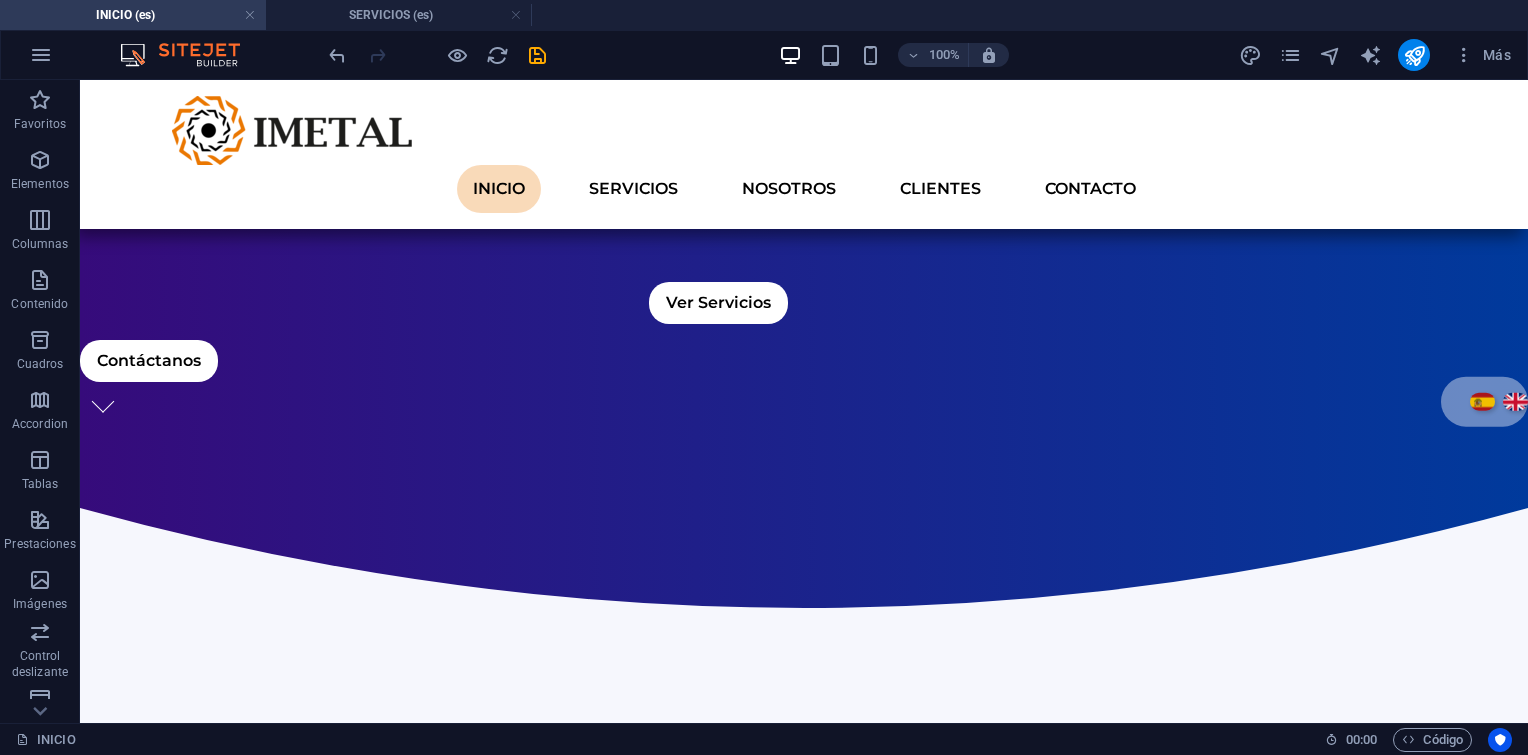 scroll, scrollTop: 1115, scrollLeft: 0, axis: vertical 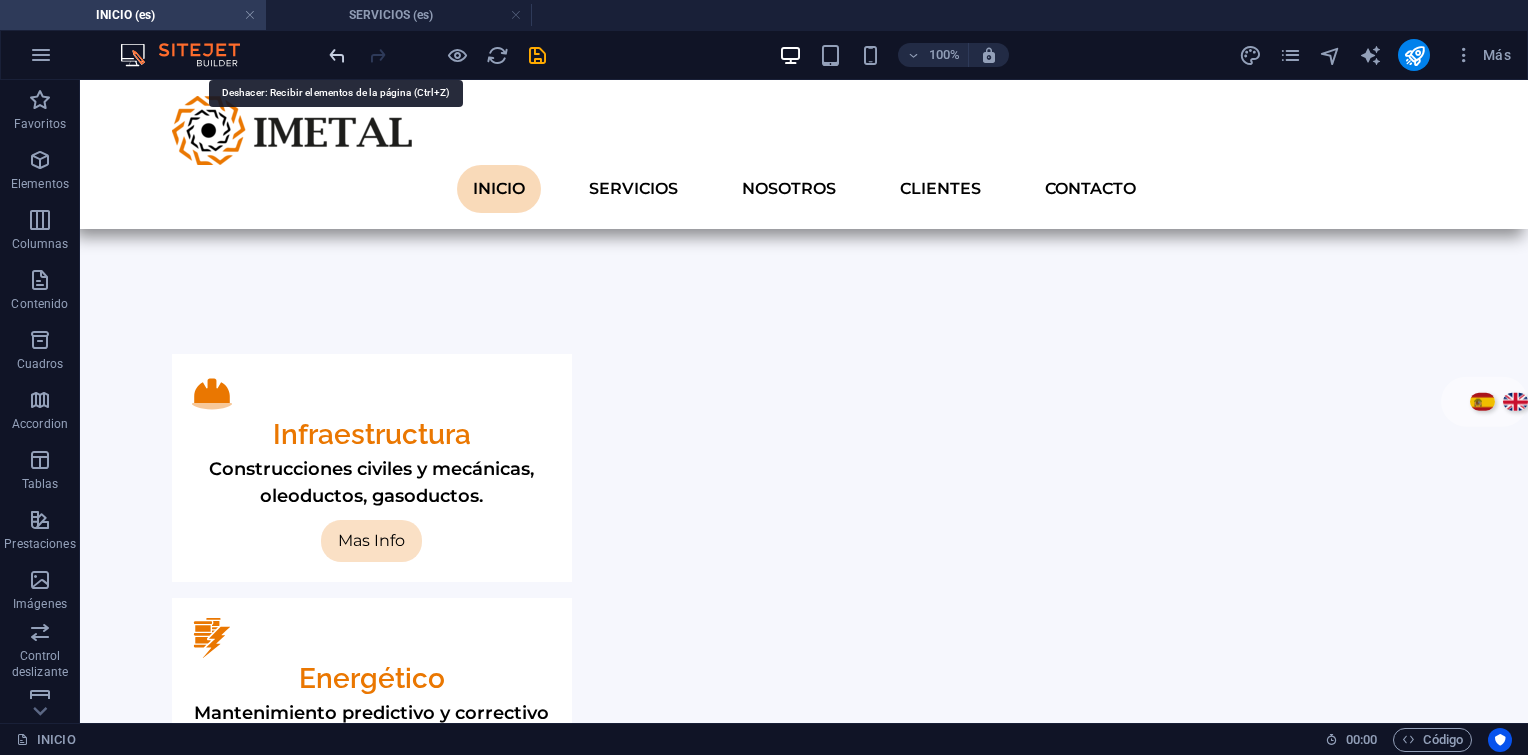 click at bounding box center [337, 55] 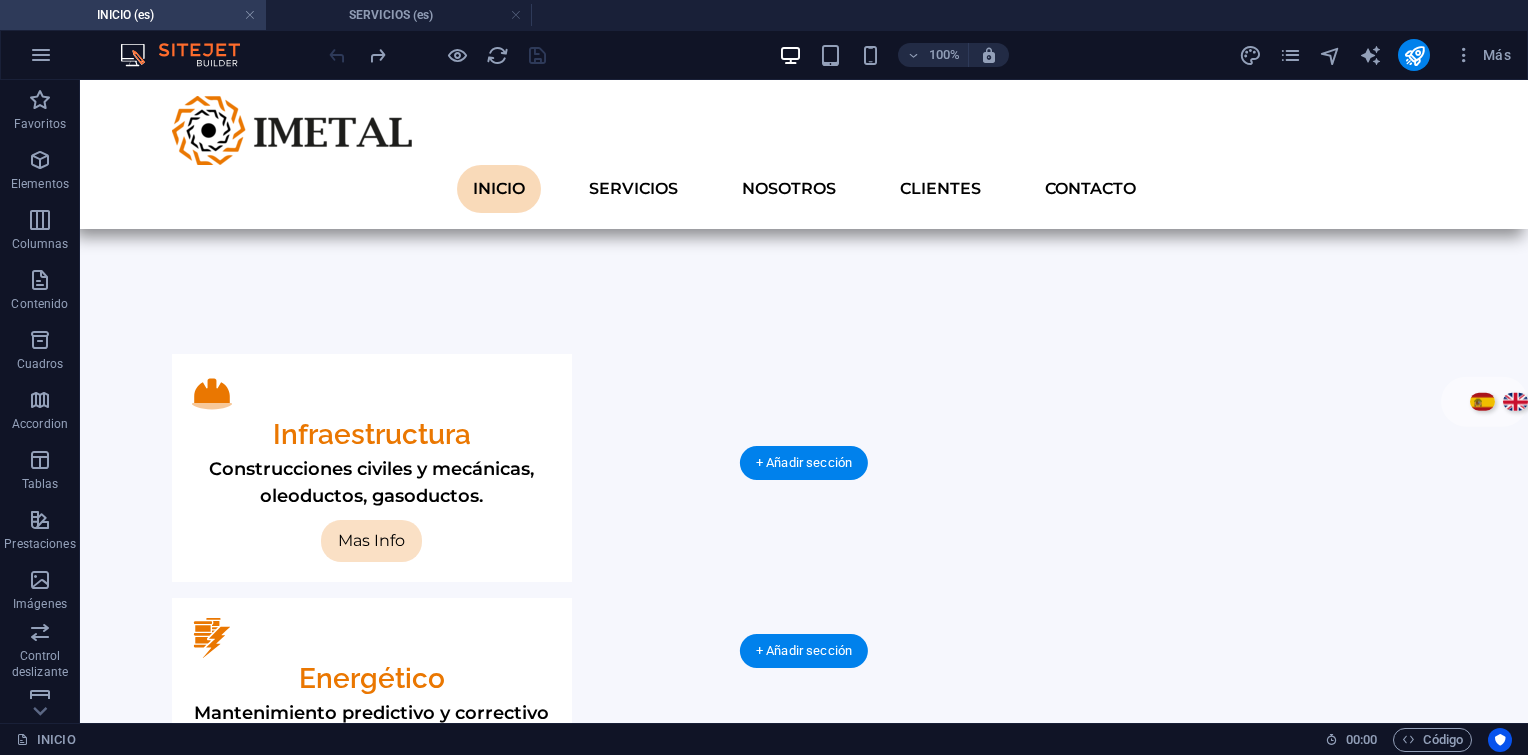 click at bounding box center (804, 2604) 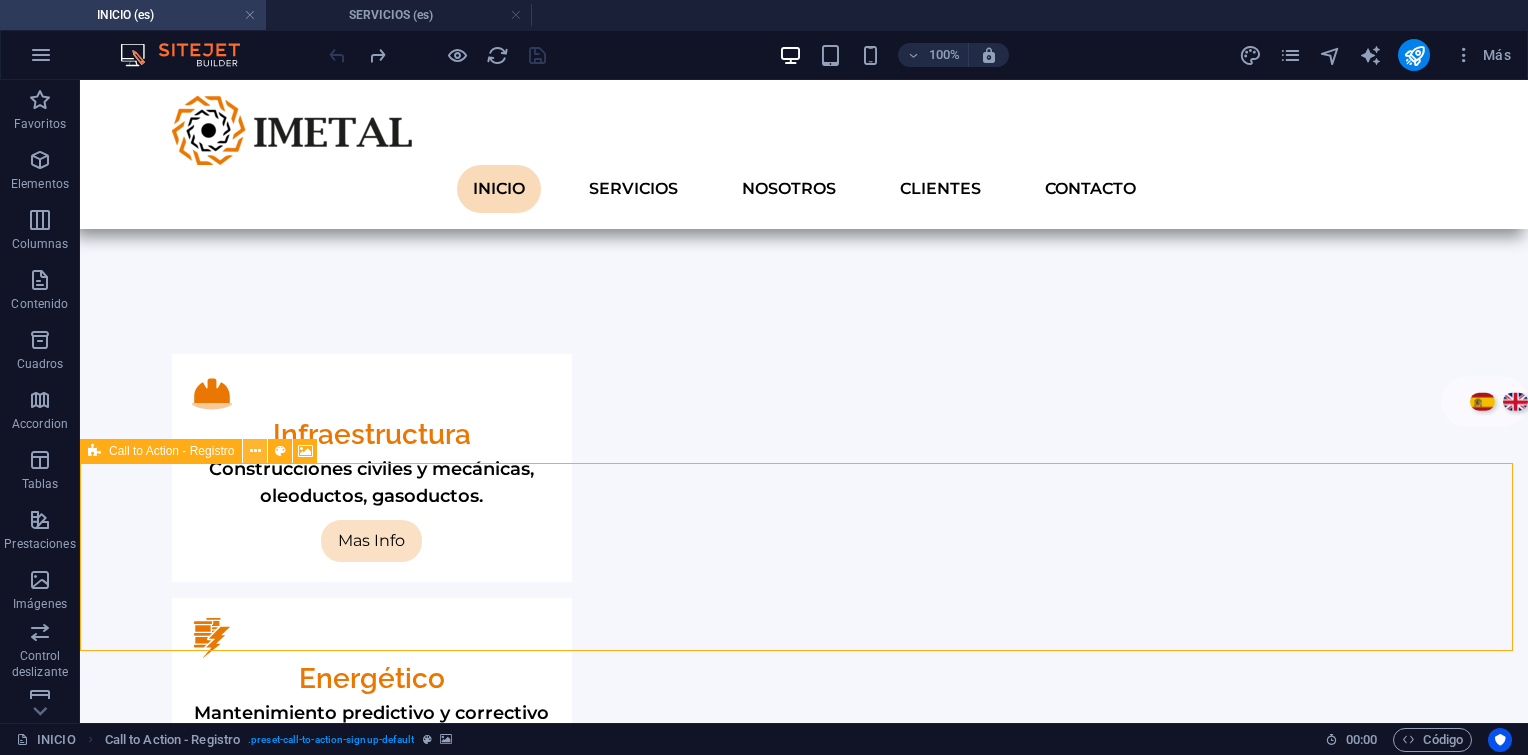 click at bounding box center [255, 451] 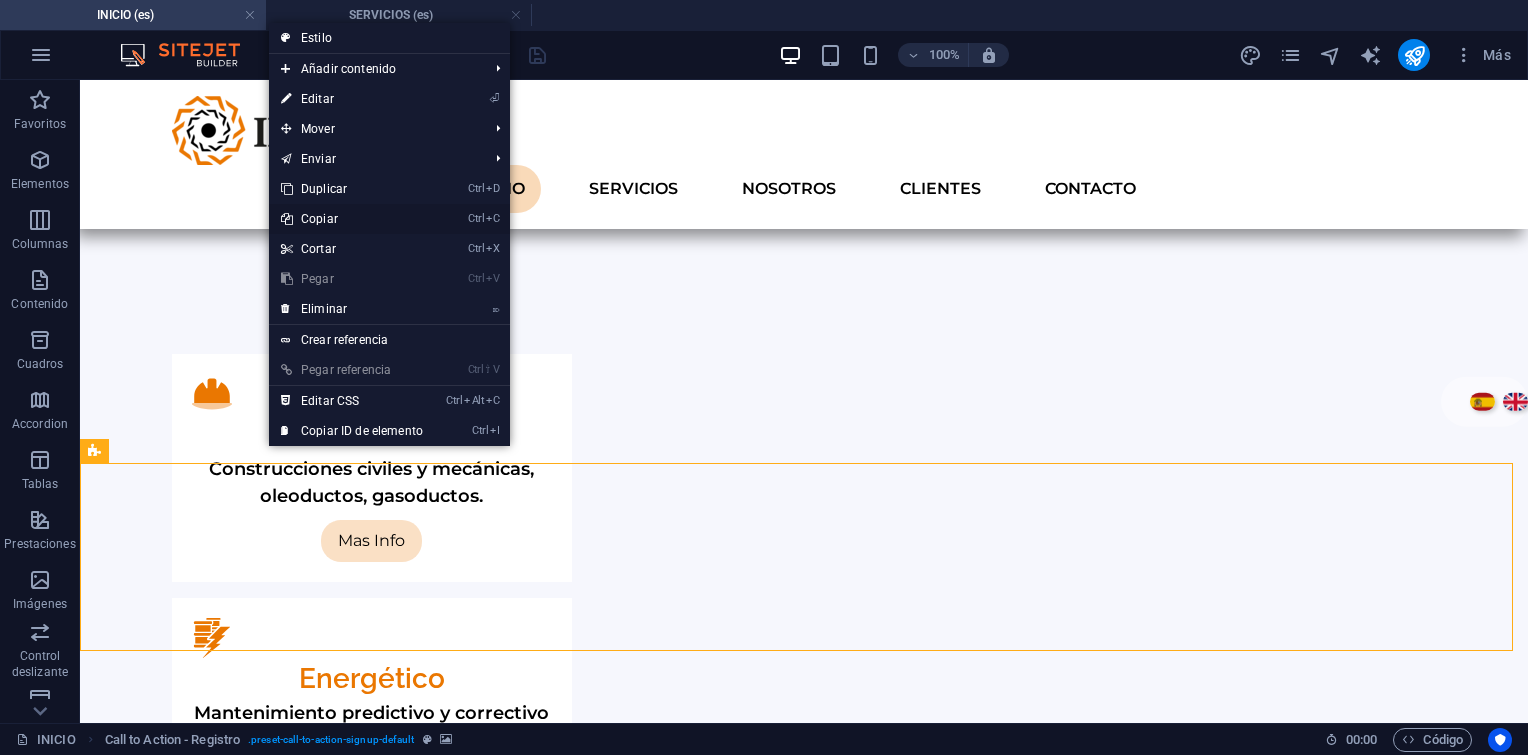click on "Ctrl C  Copiar" at bounding box center (352, 219) 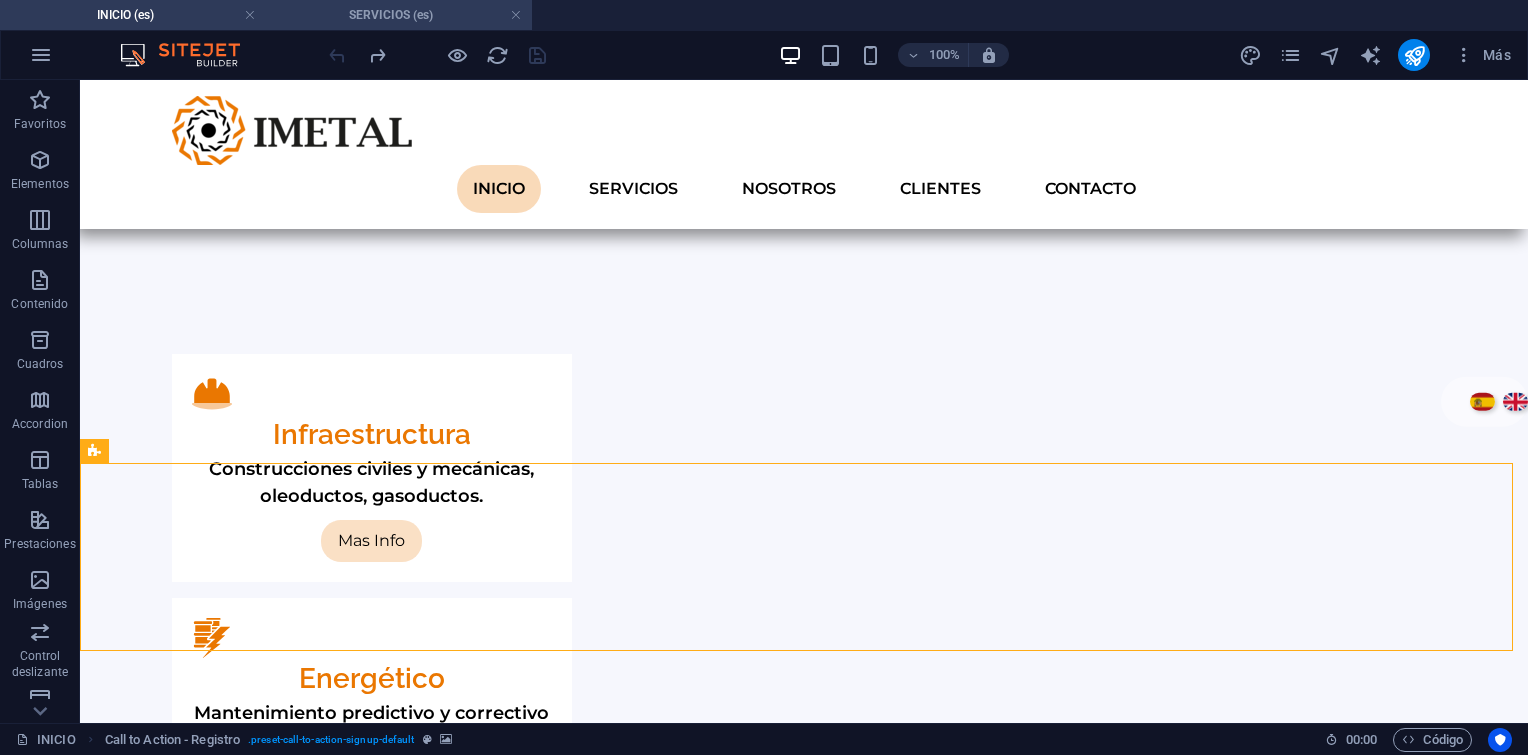click on "SERVICIOS (es)" at bounding box center [399, 15] 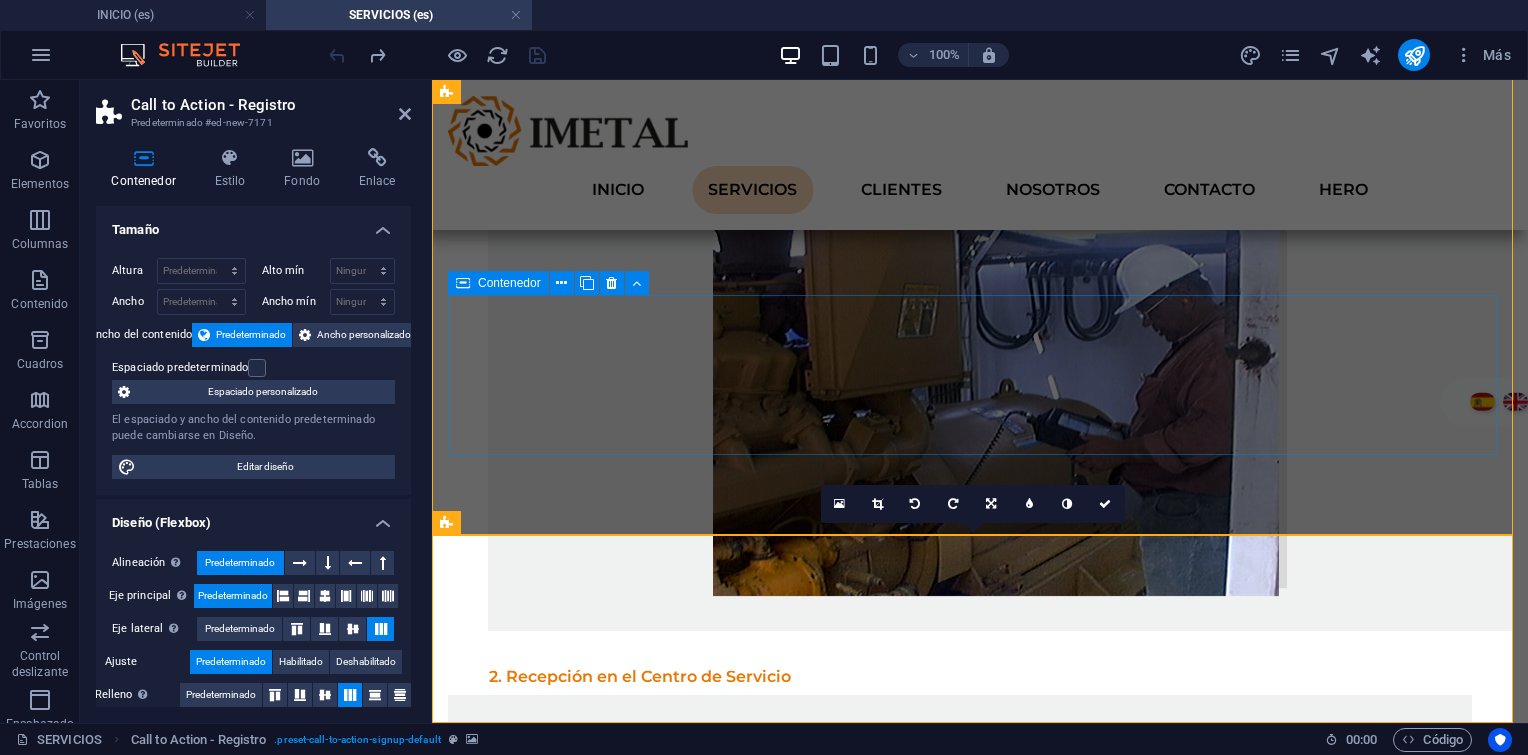 scroll, scrollTop: 3604, scrollLeft: 0, axis: vertical 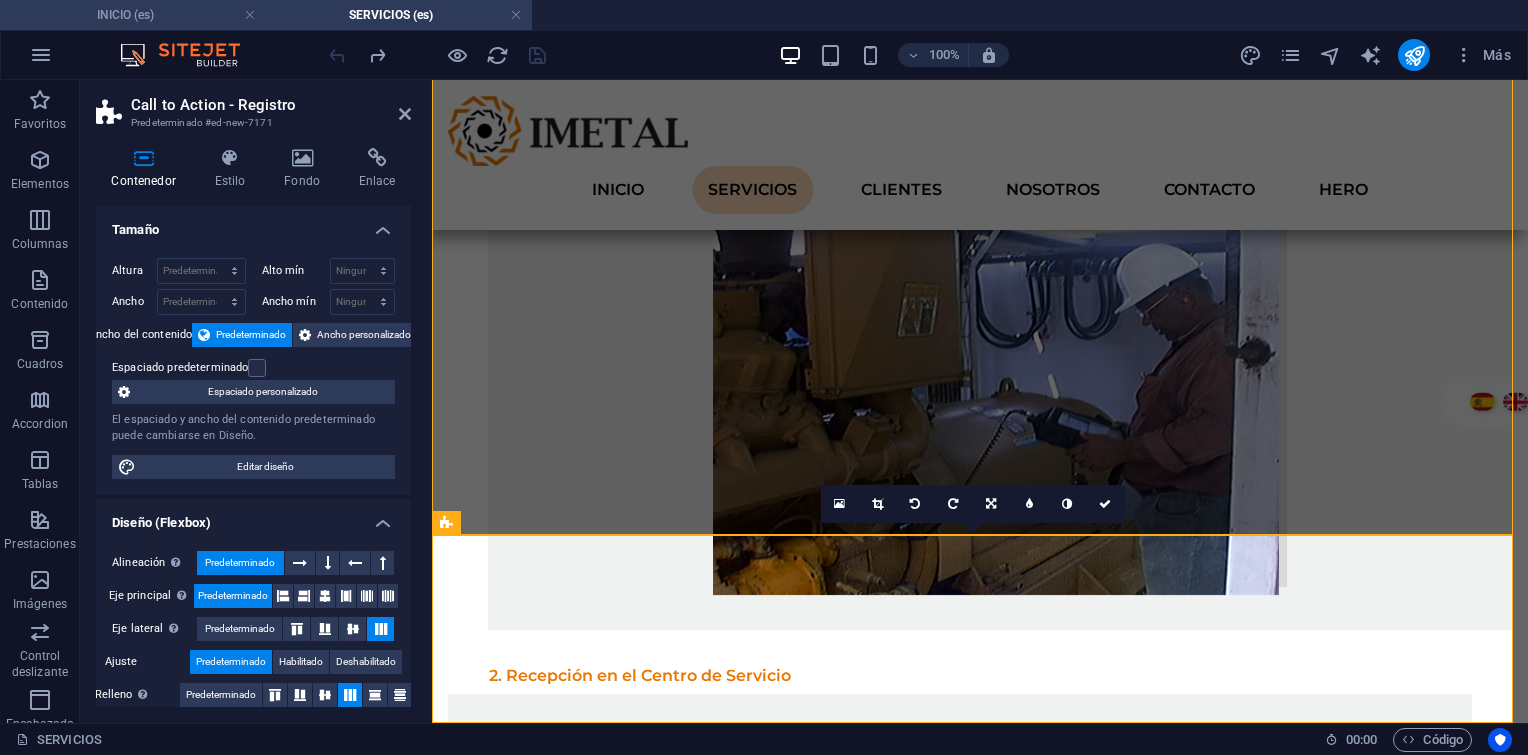 click on "INICIO (es)" at bounding box center [133, 15] 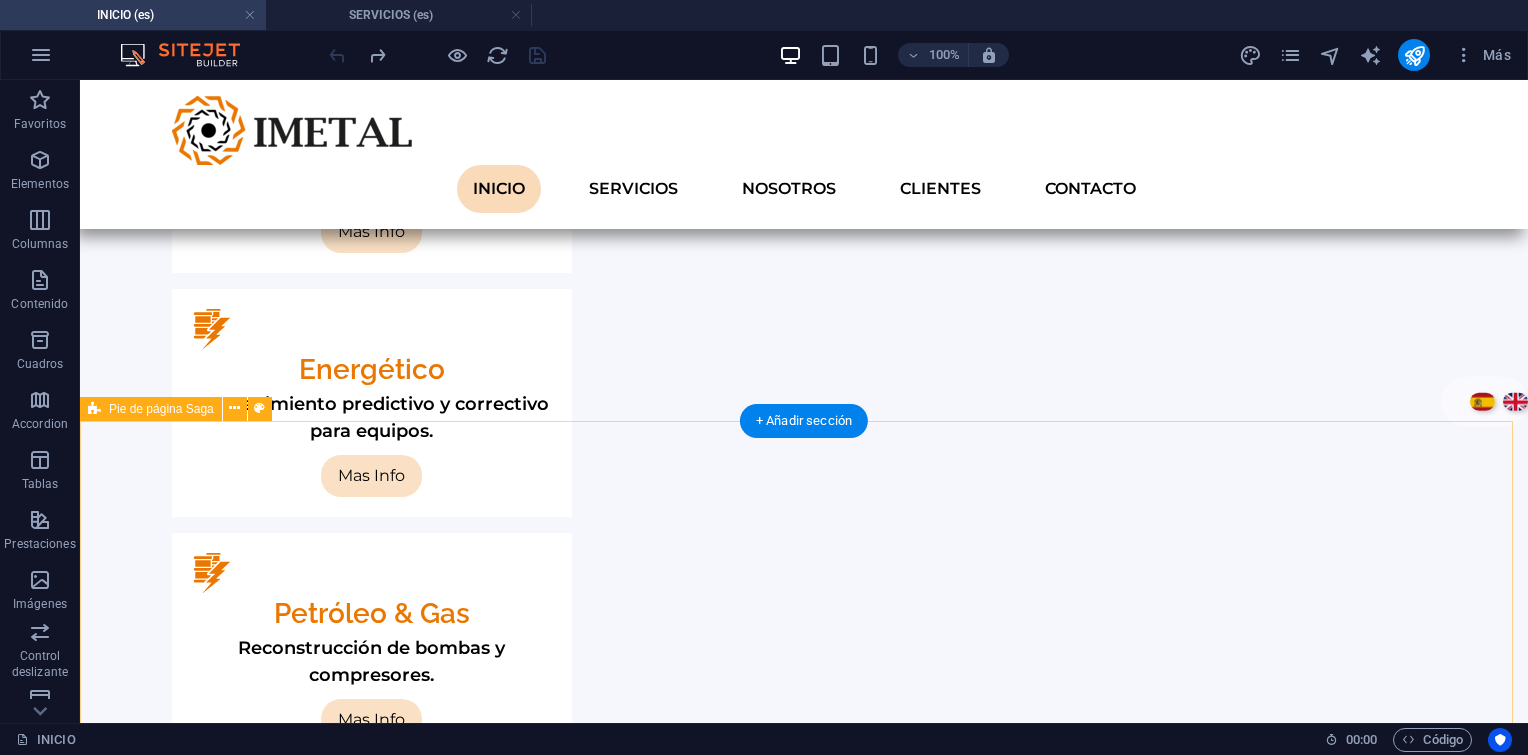 scroll, scrollTop: 1477, scrollLeft: 0, axis: vertical 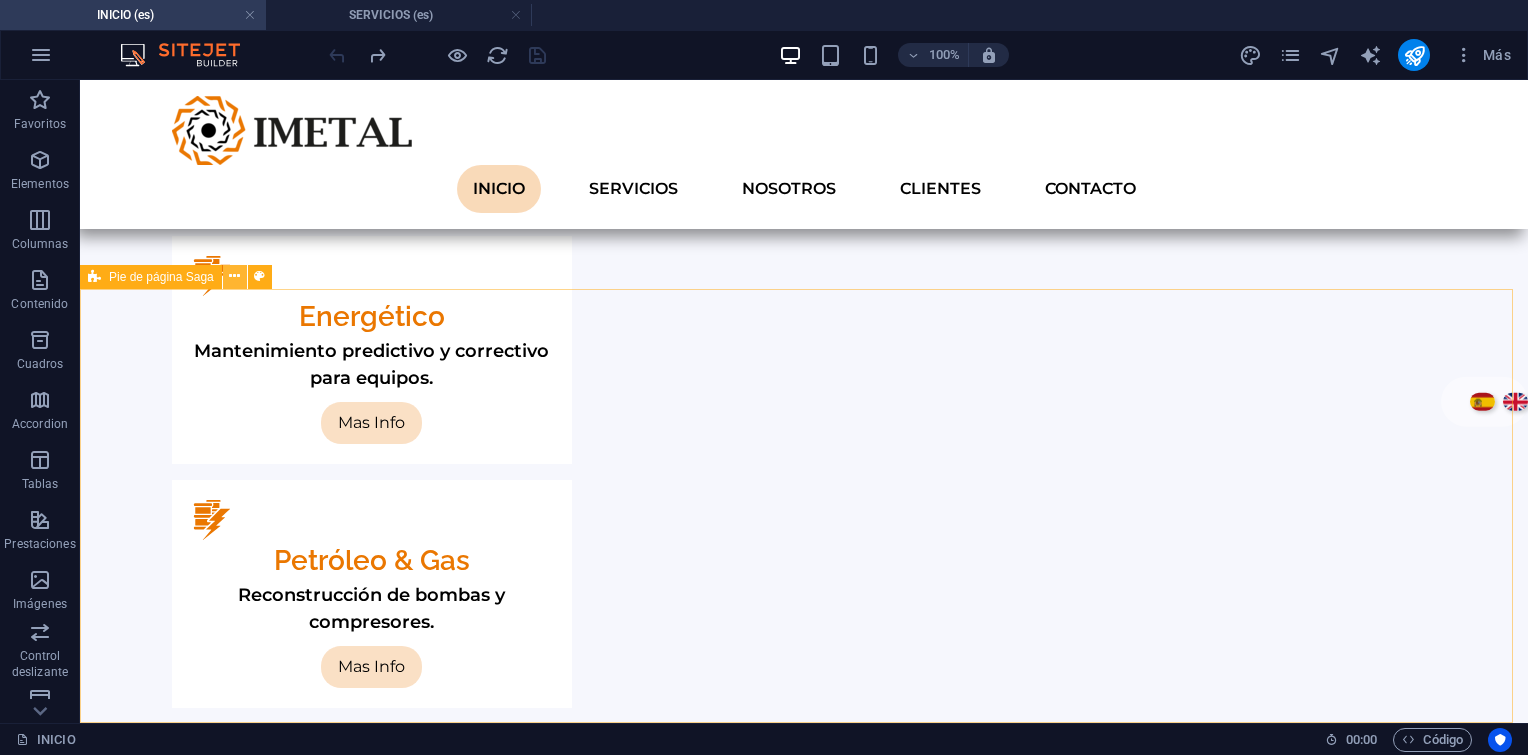 click at bounding box center [234, 276] 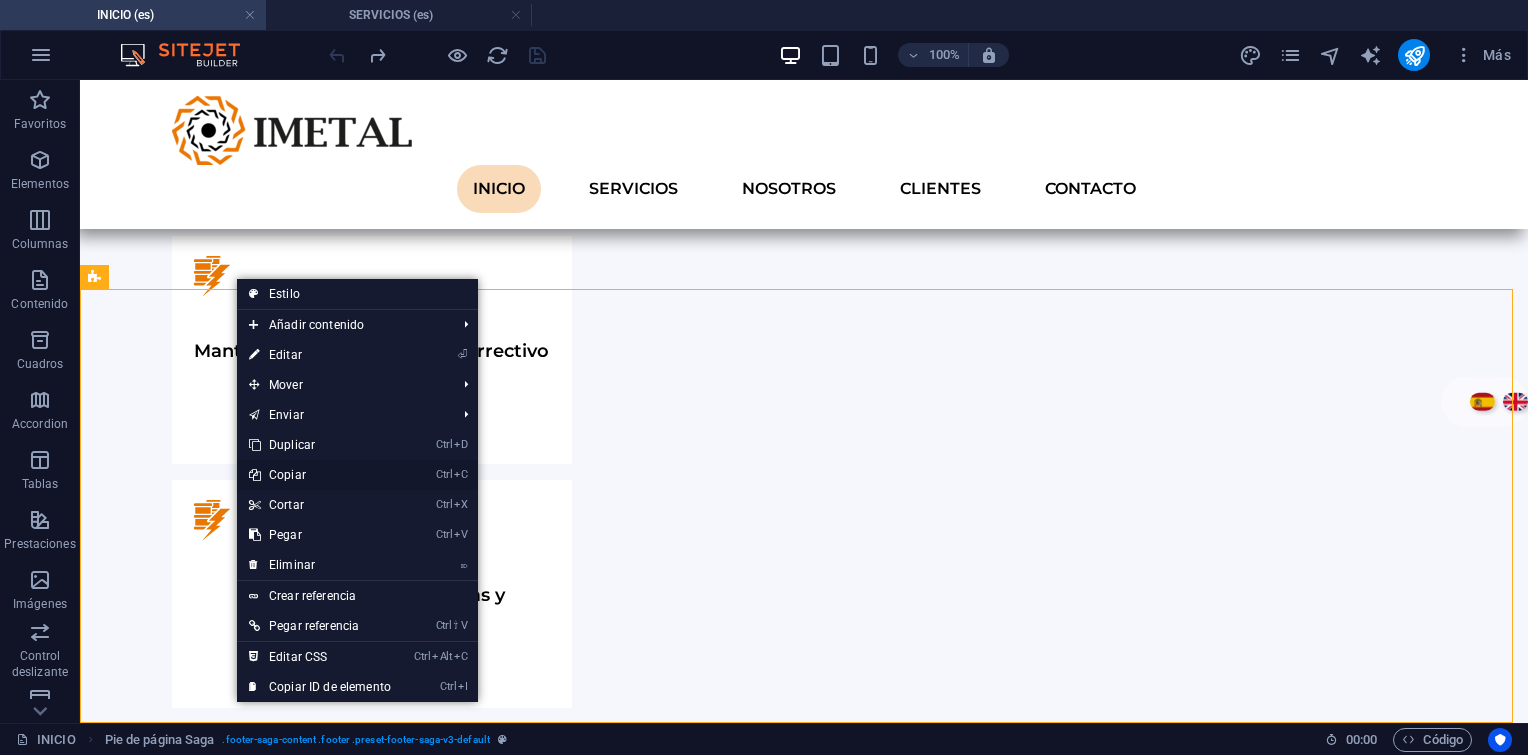 click on "Ctrl C  Copiar" at bounding box center (320, 475) 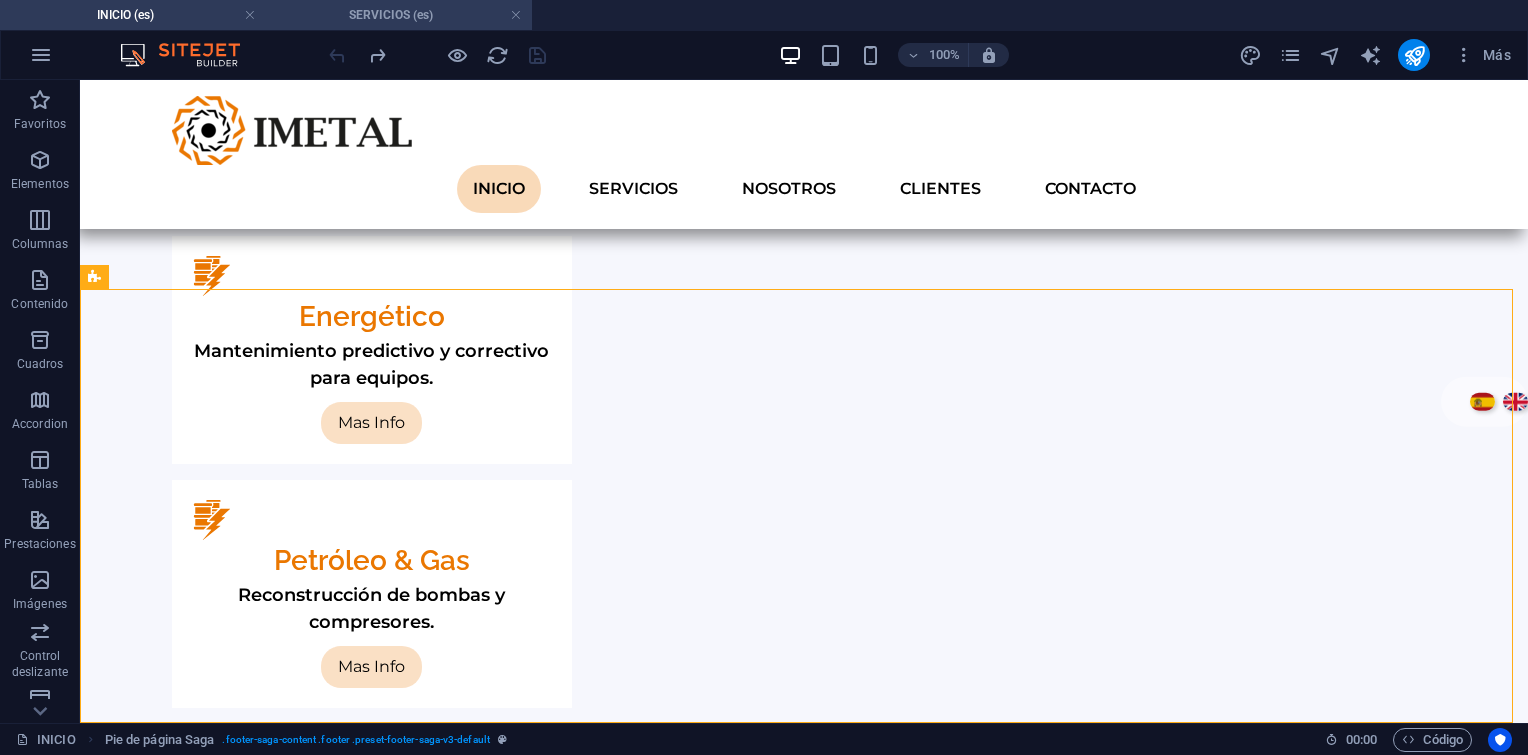 click on "SERVICIOS (es)" at bounding box center (399, 15) 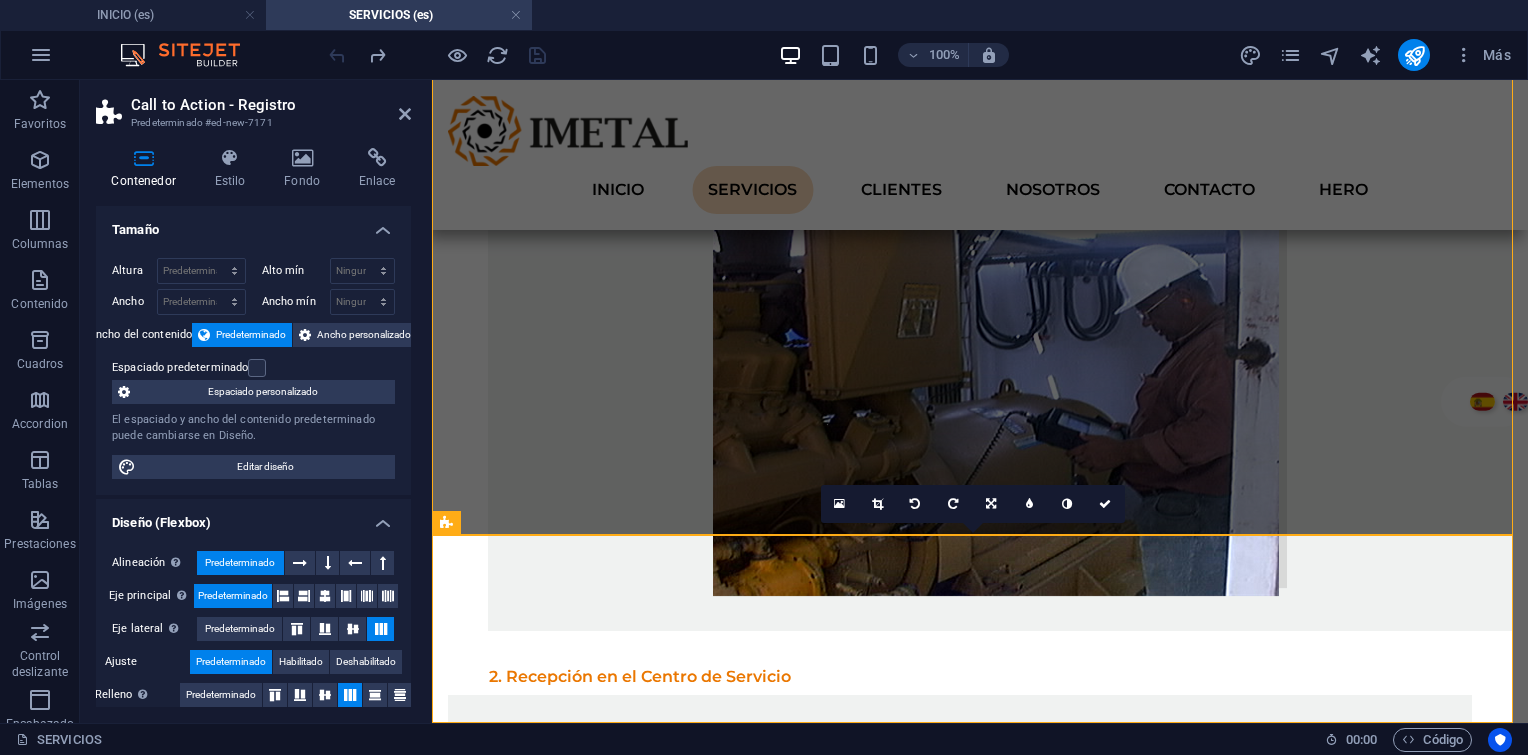 scroll, scrollTop: 3604, scrollLeft: 0, axis: vertical 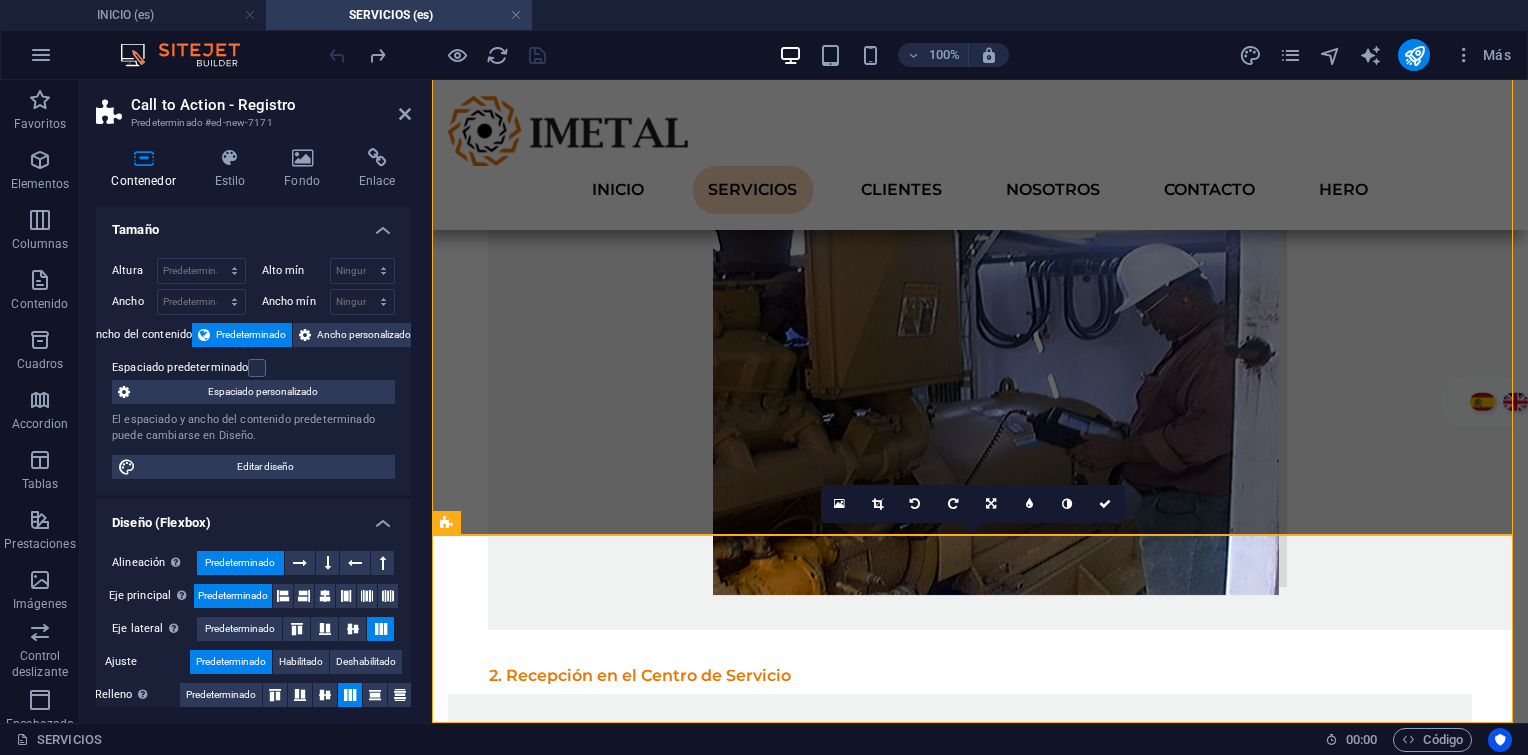 drag, startPoint x: 616, startPoint y: 725, endPoint x: 594, endPoint y: 728, distance: 22.203604 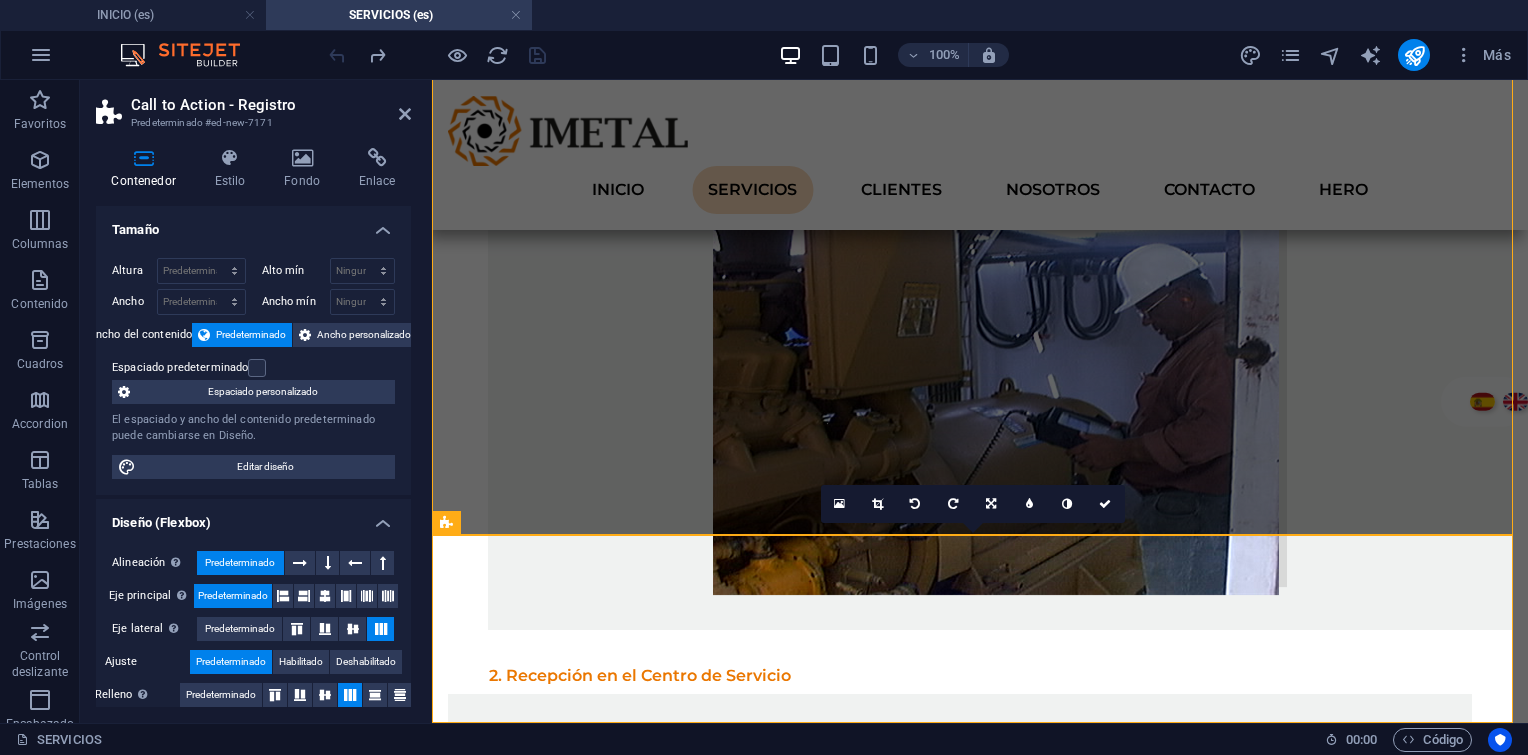 click on "SERVICIOS 00 : 00 Código" at bounding box center (764, 739) 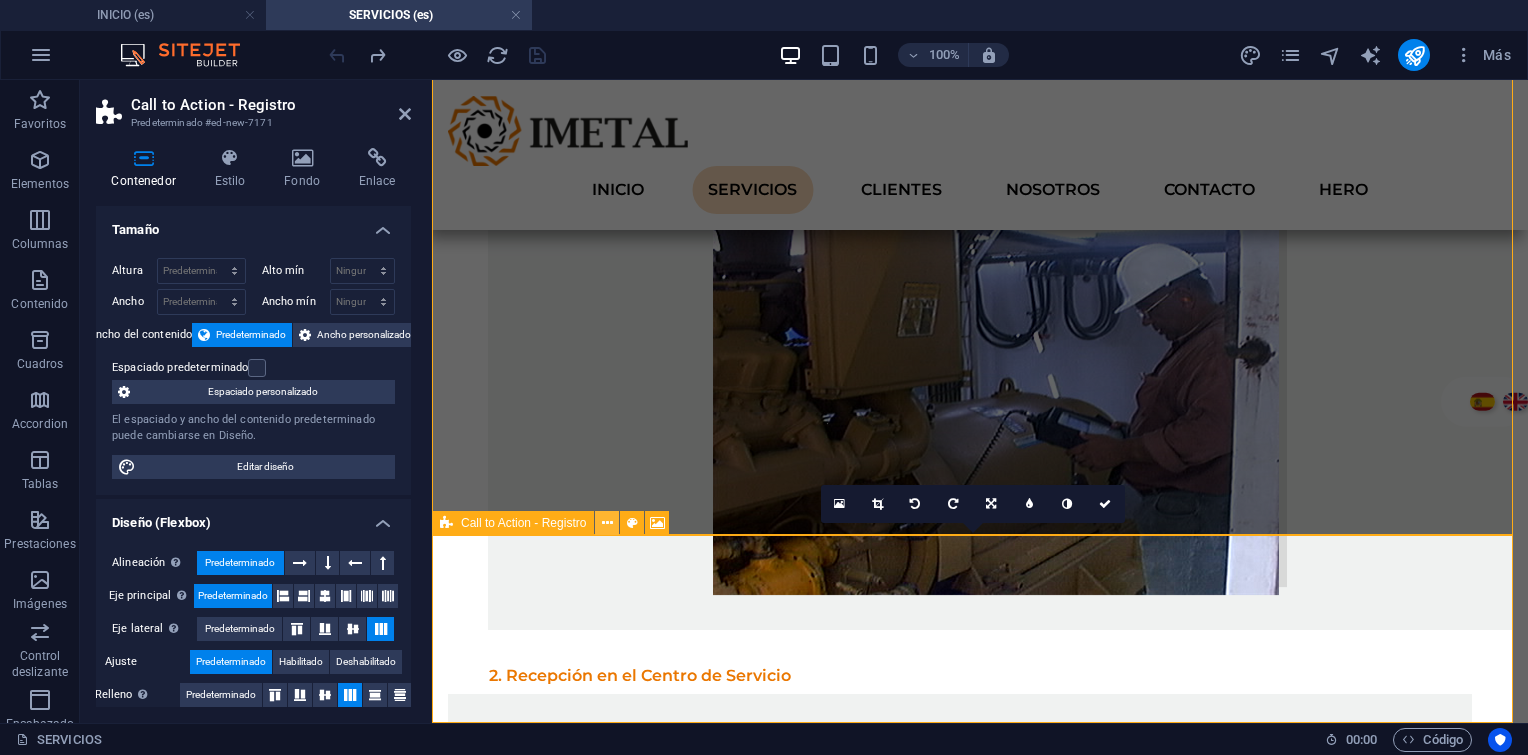 click at bounding box center (607, 523) 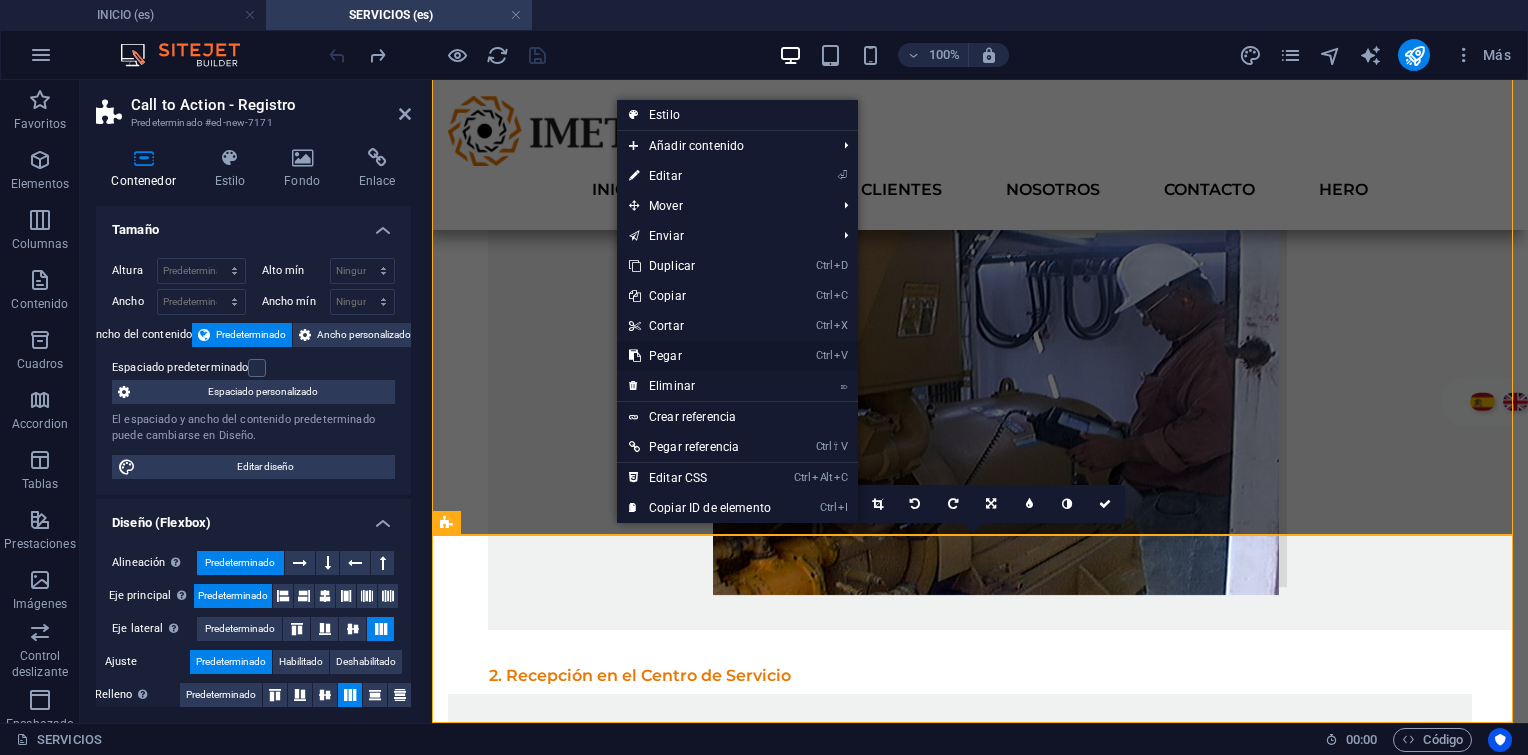 click on "Ctrl V  Pegar" at bounding box center (700, 356) 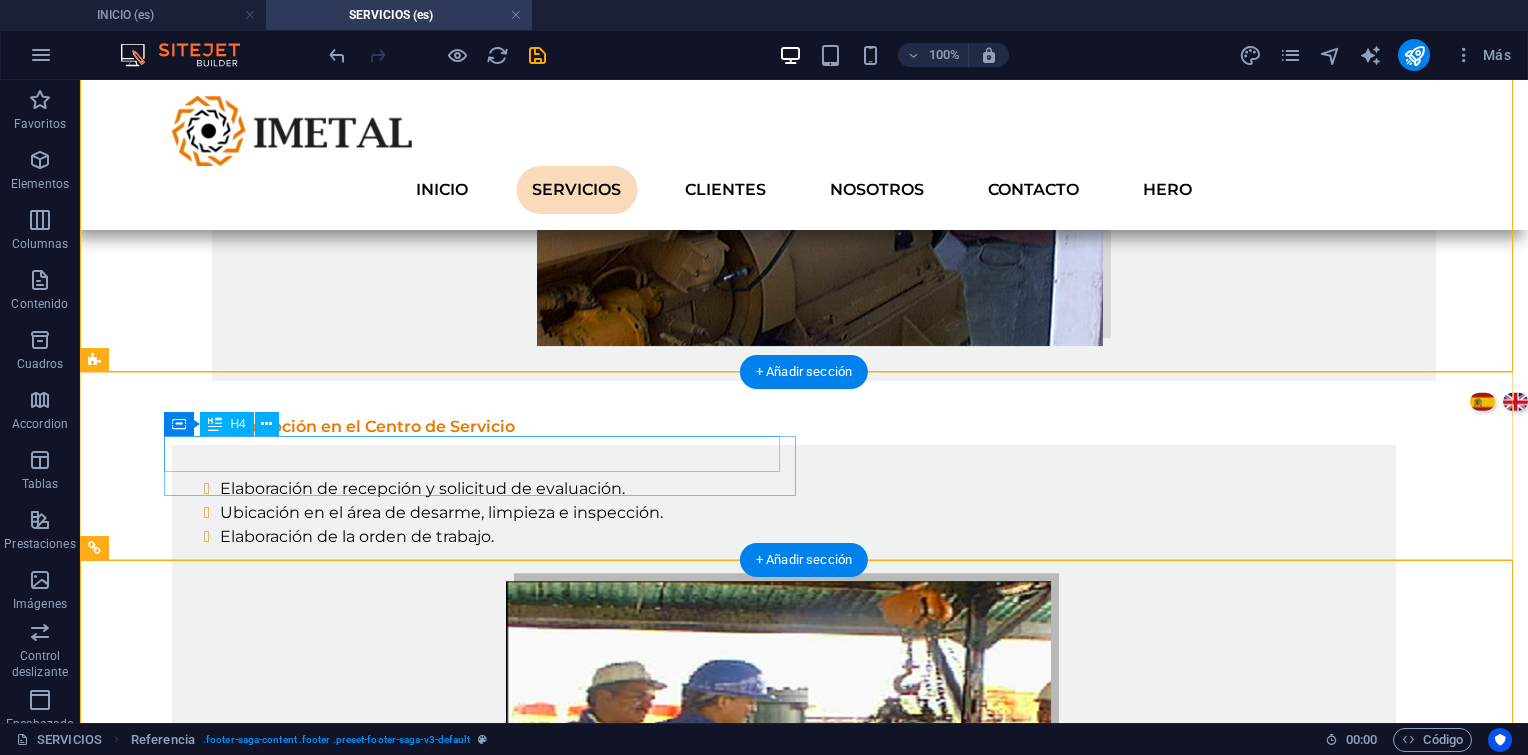 scroll, scrollTop: 3775, scrollLeft: 0, axis: vertical 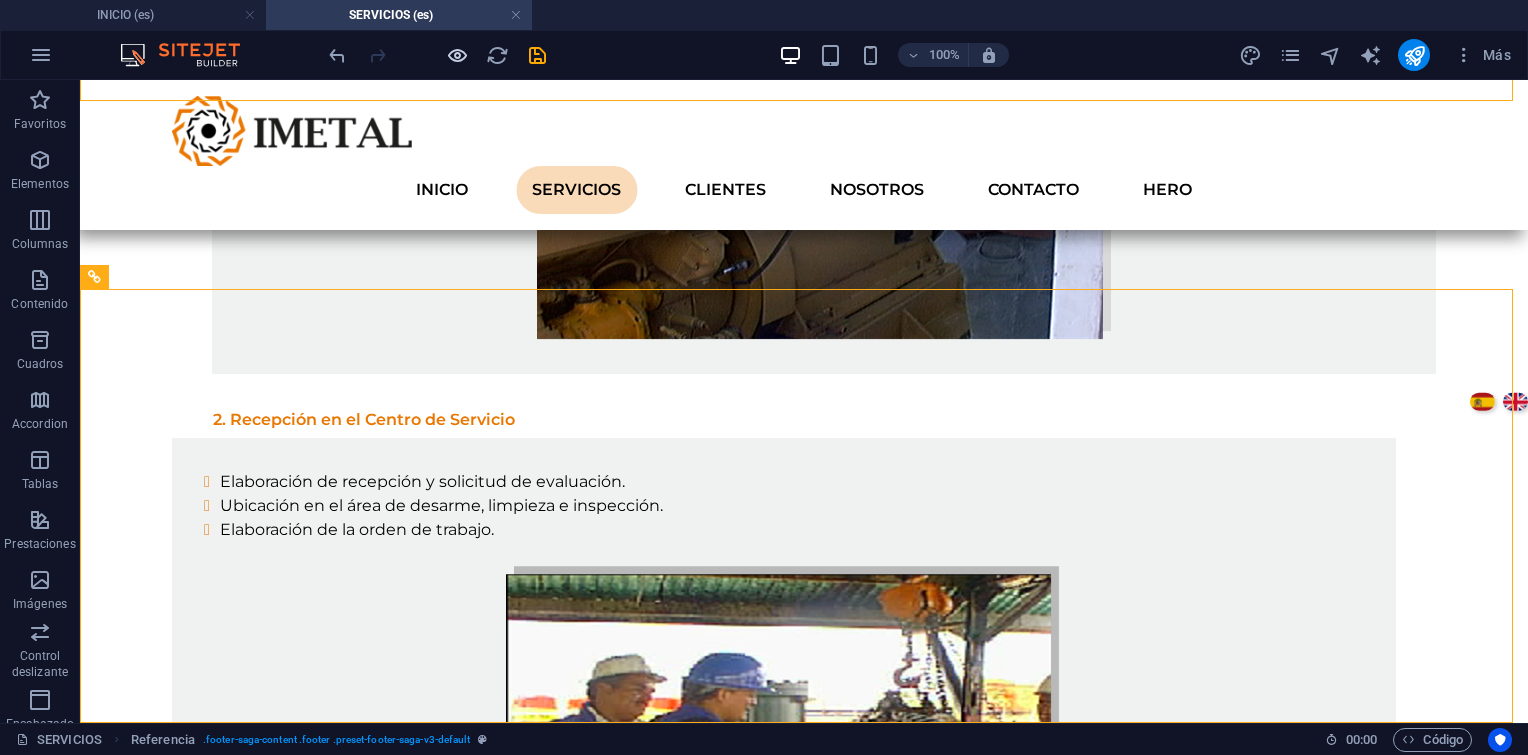 click at bounding box center (437, 55) 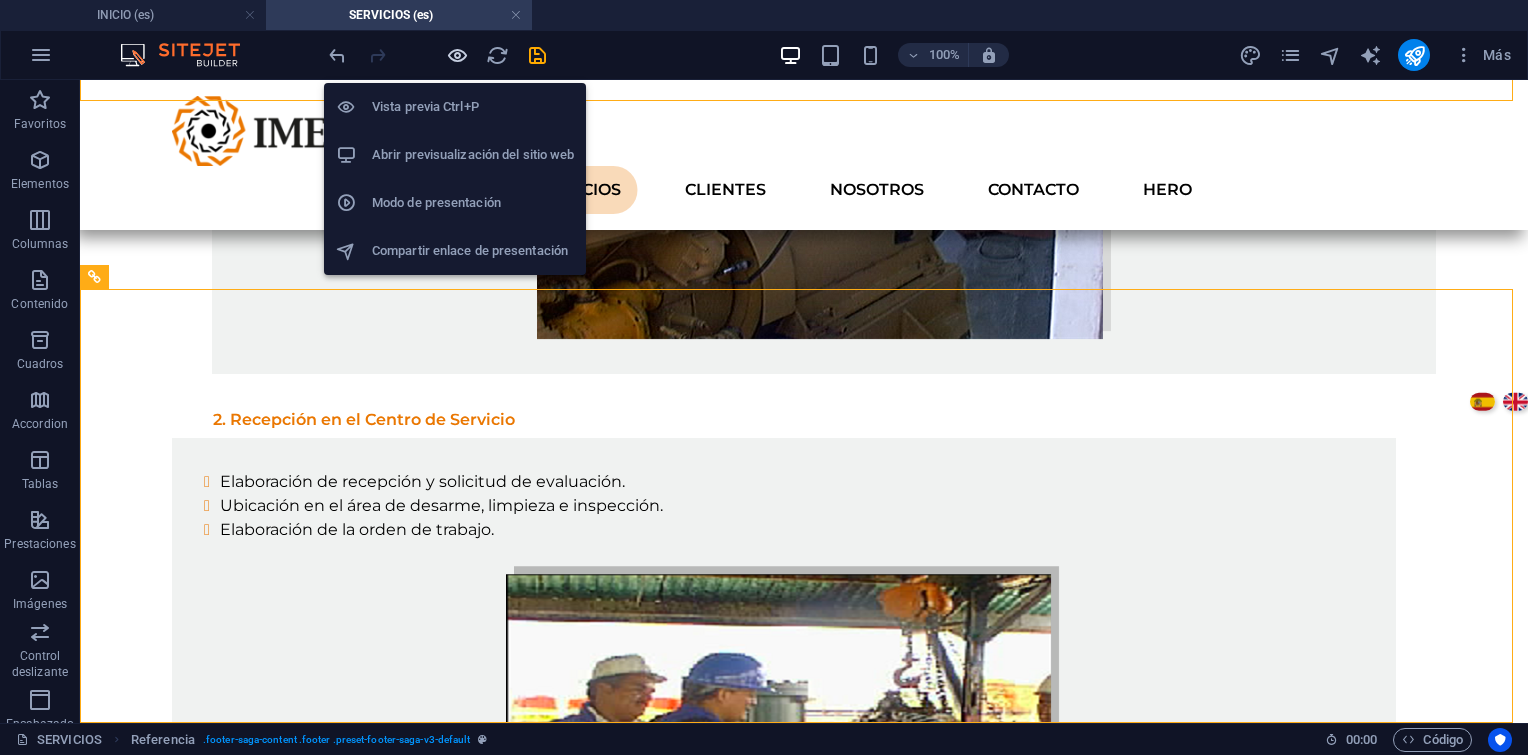 click at bounding box center [457, 55] 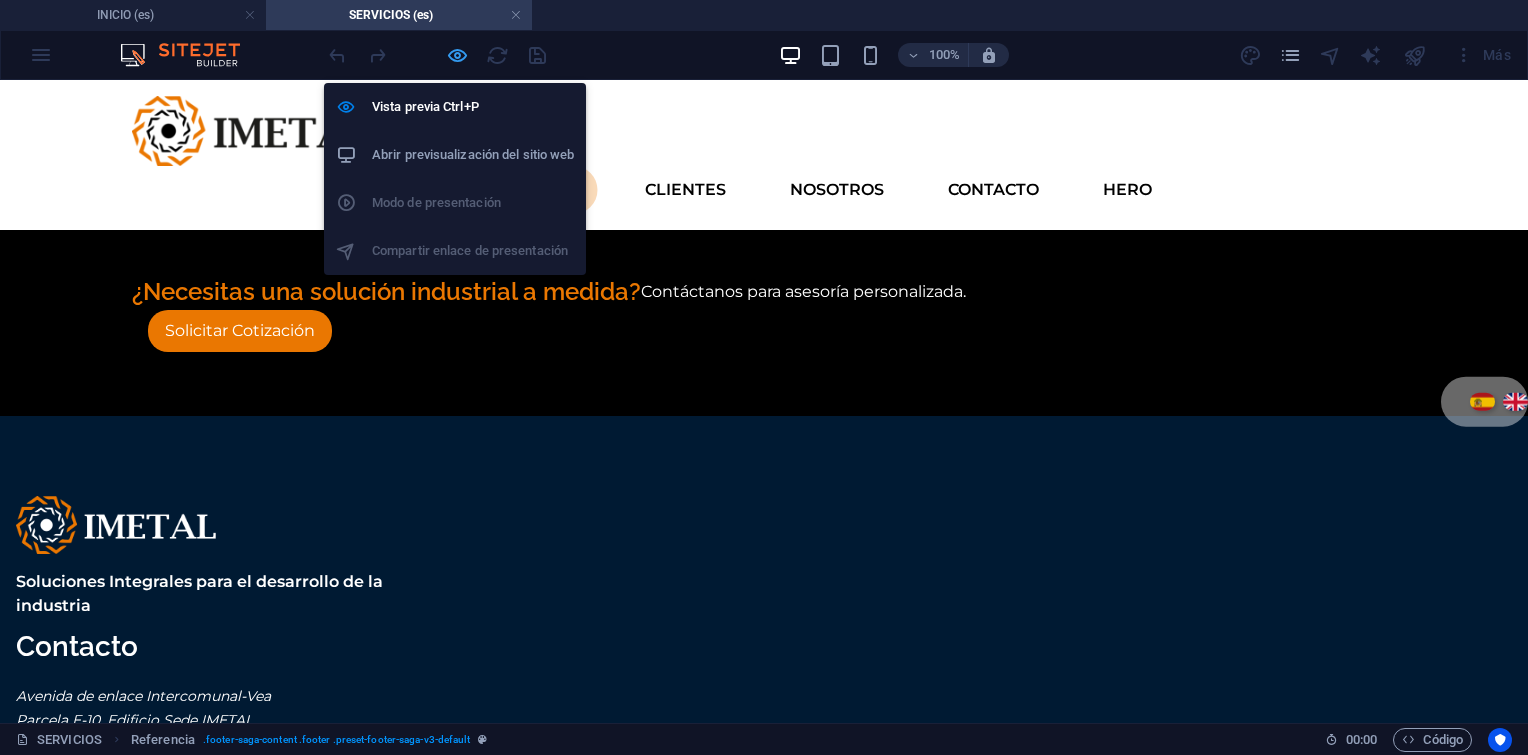 scroll, scrollTop: 2565, scrollLeft: 0, axis: vertical 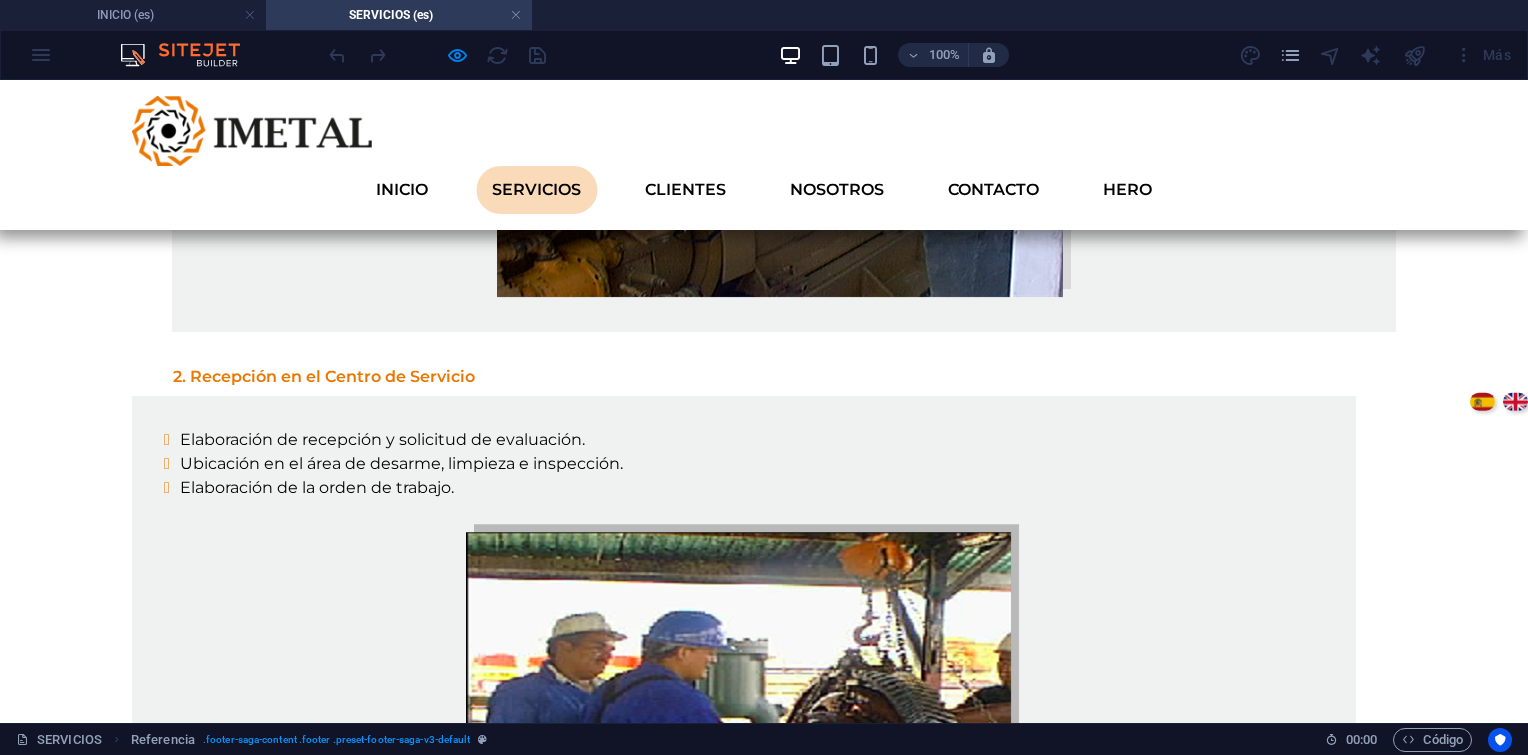 click on "SERVICIOS" at bounding box center (77, 2239) 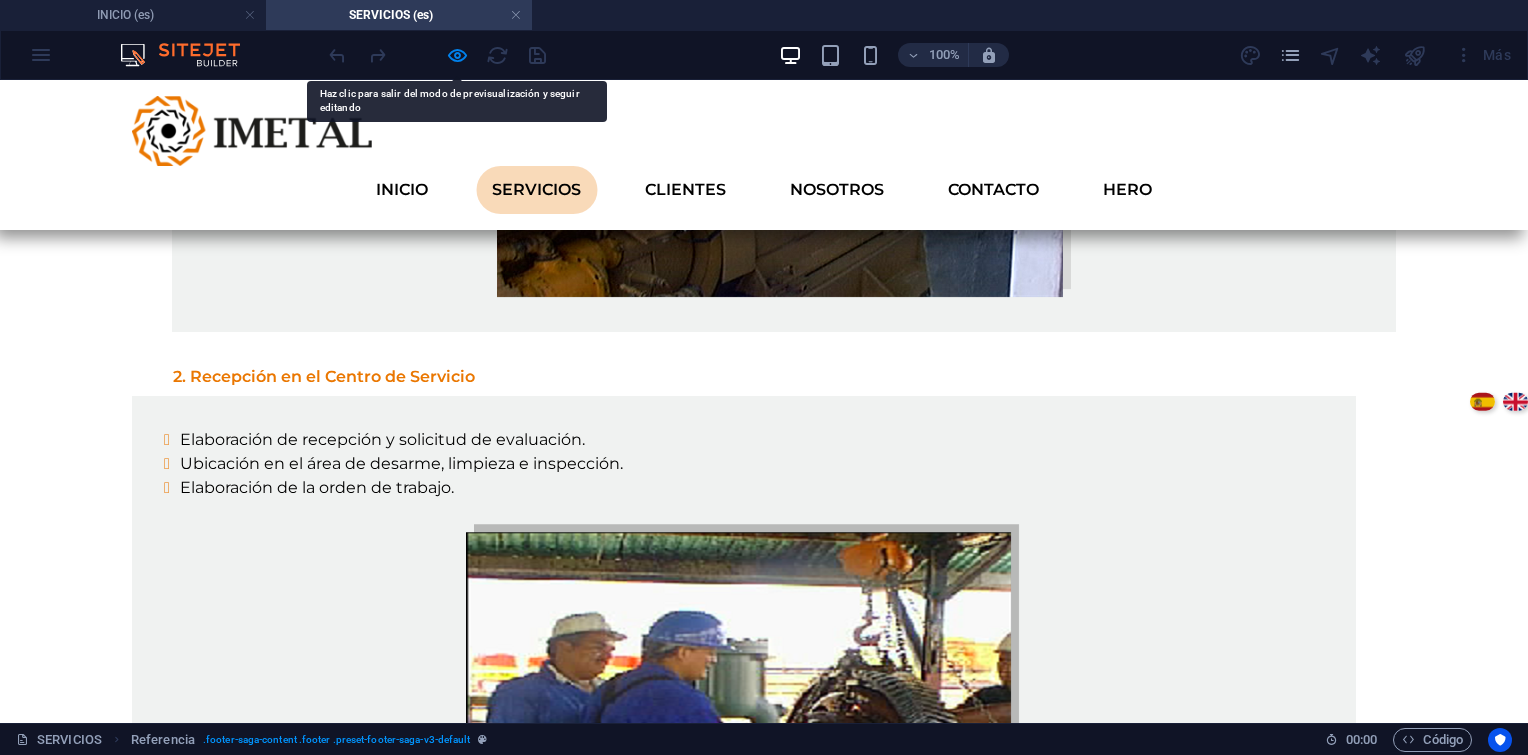 click on "SERVICIOS" at bounding box center (77, 2239) 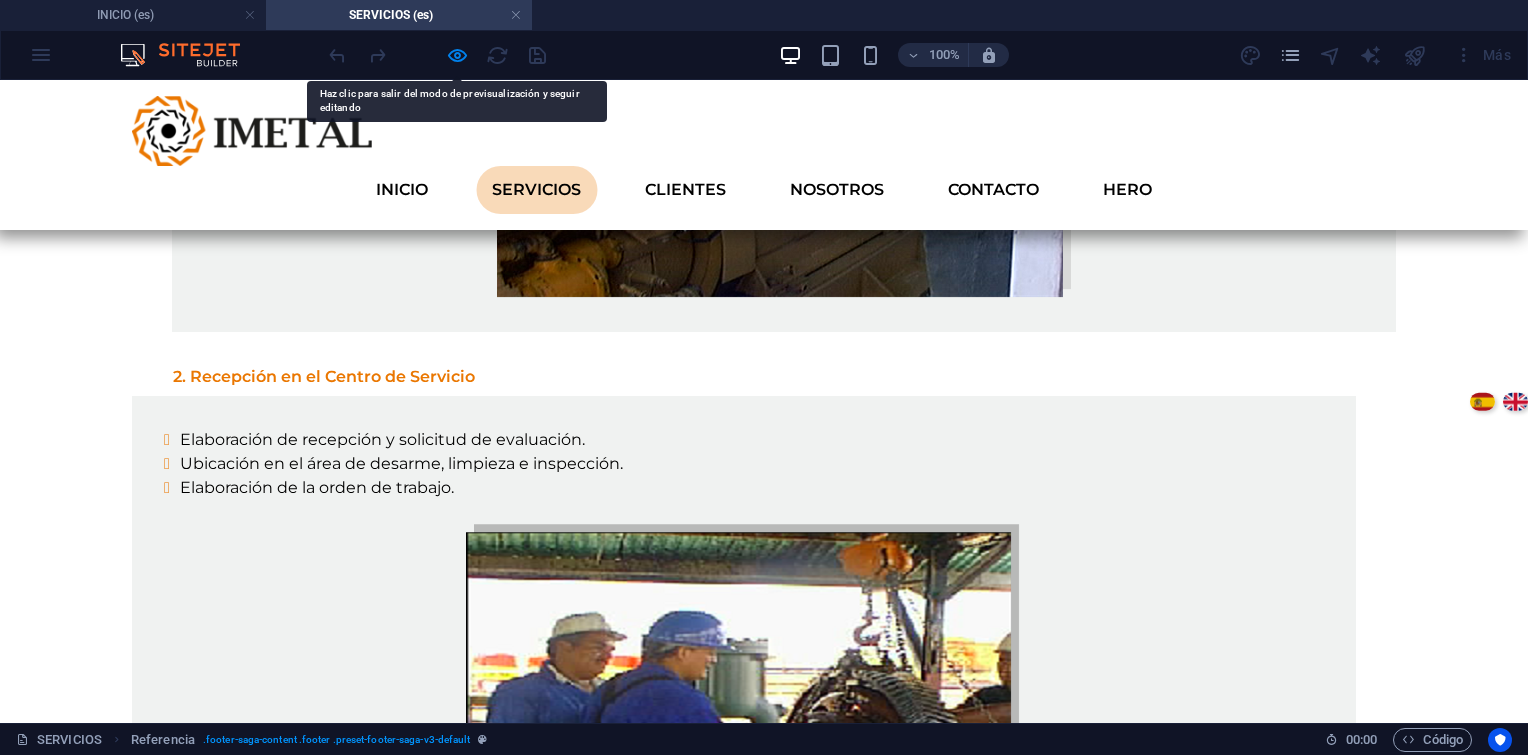 click on "NOSOTROS" at bounding box center [79, 2281] 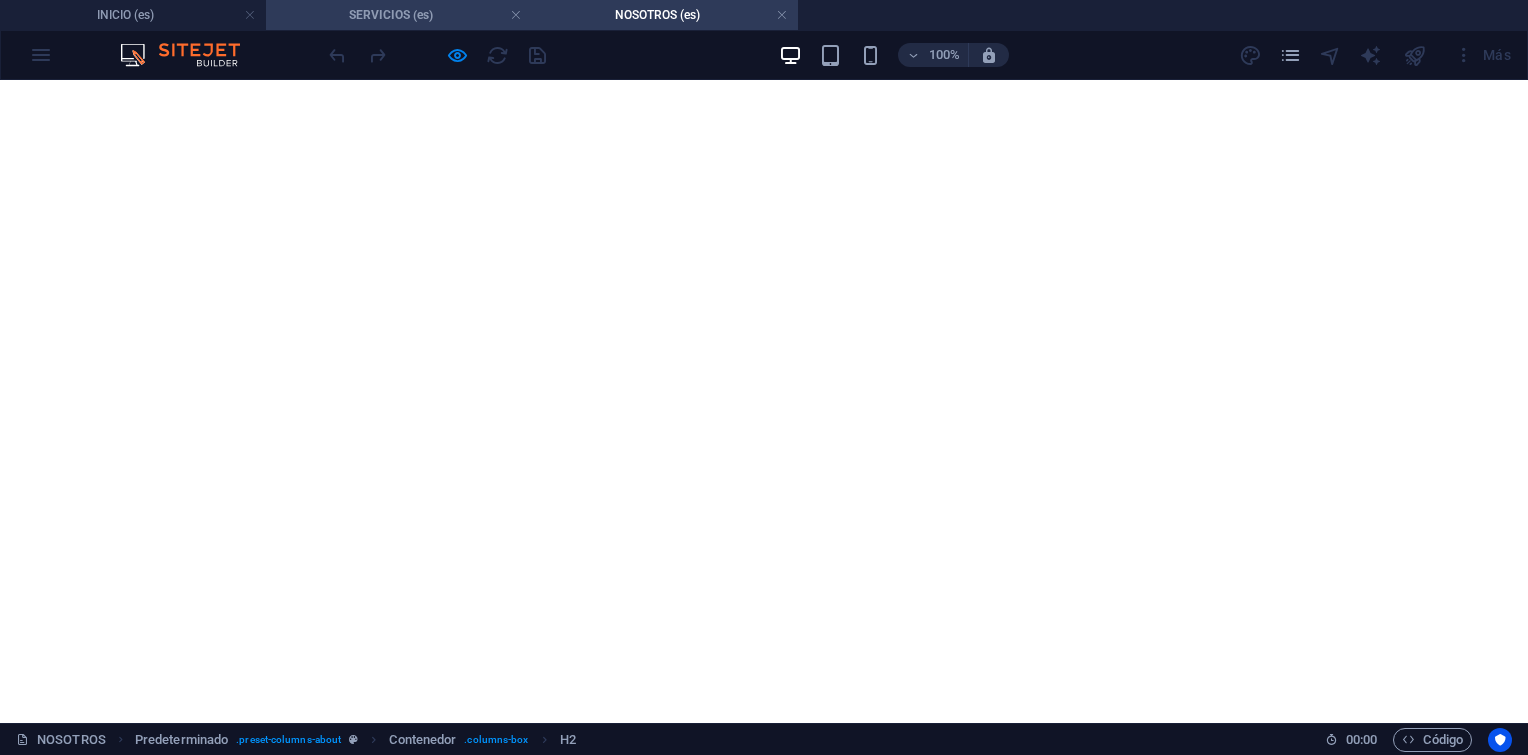 click on "SERVICIOS (es)" at bounding box center [399, 15] 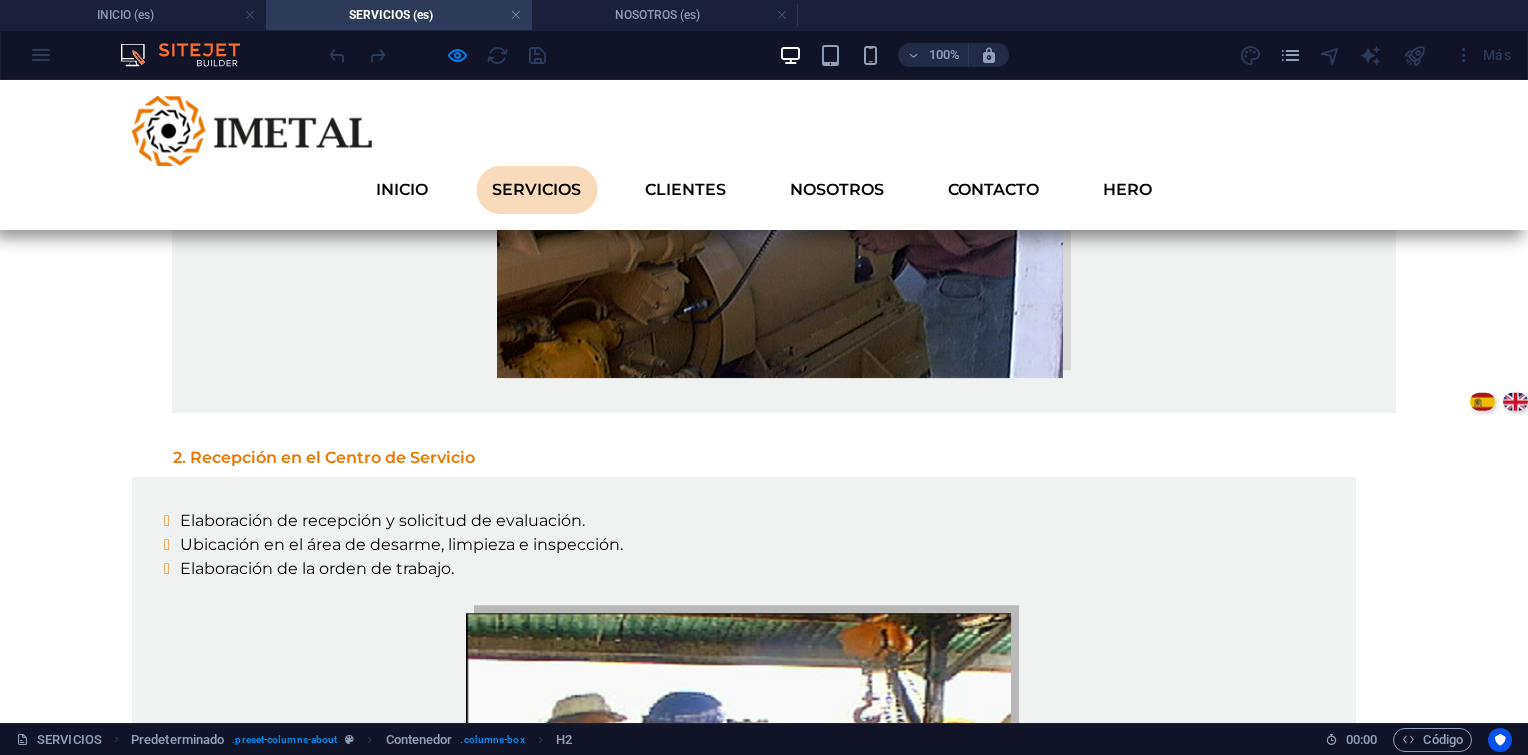 scroll, scrollTop: 0, scrollLeft: 0, axis: both 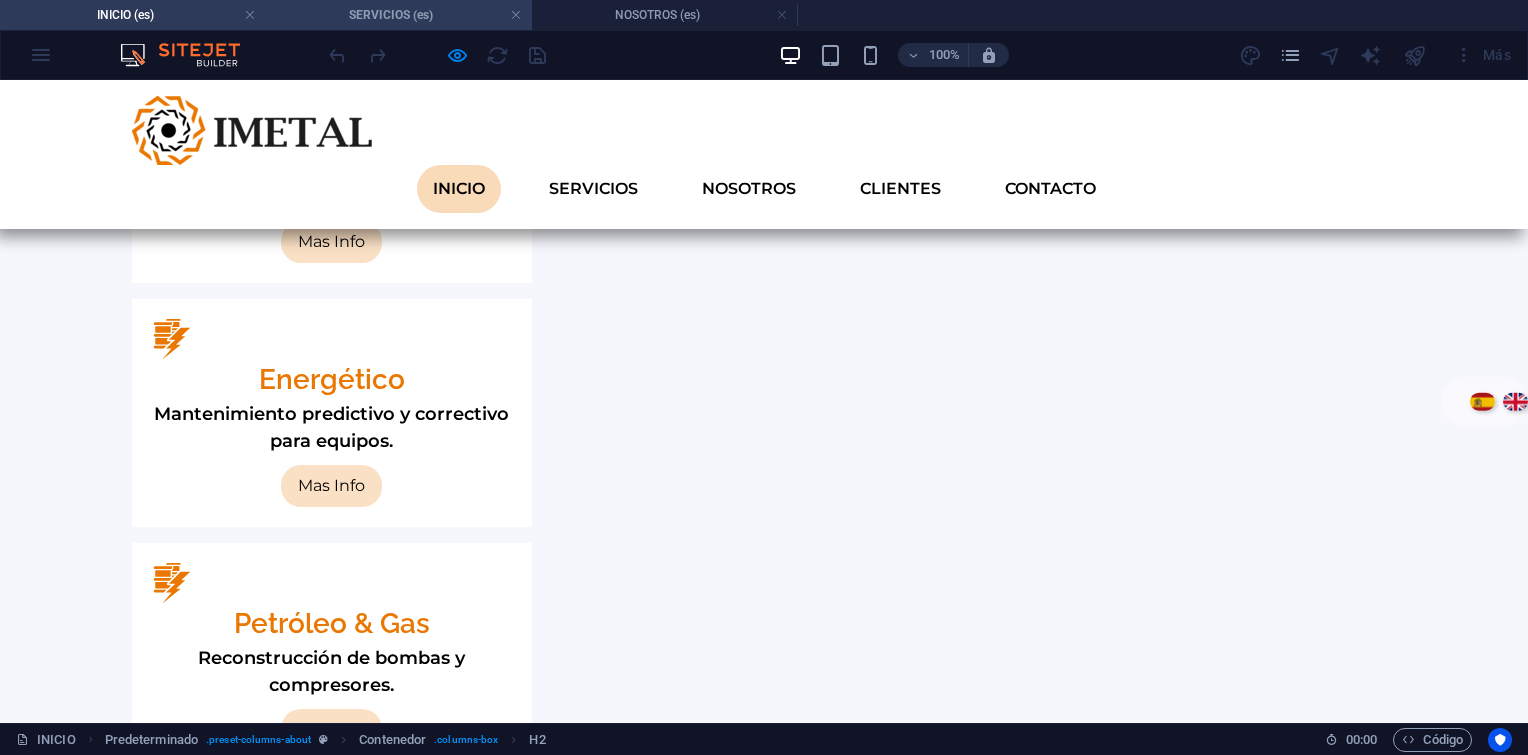 click on "SERVICIOS (es)" at bounding box center [399, 15] 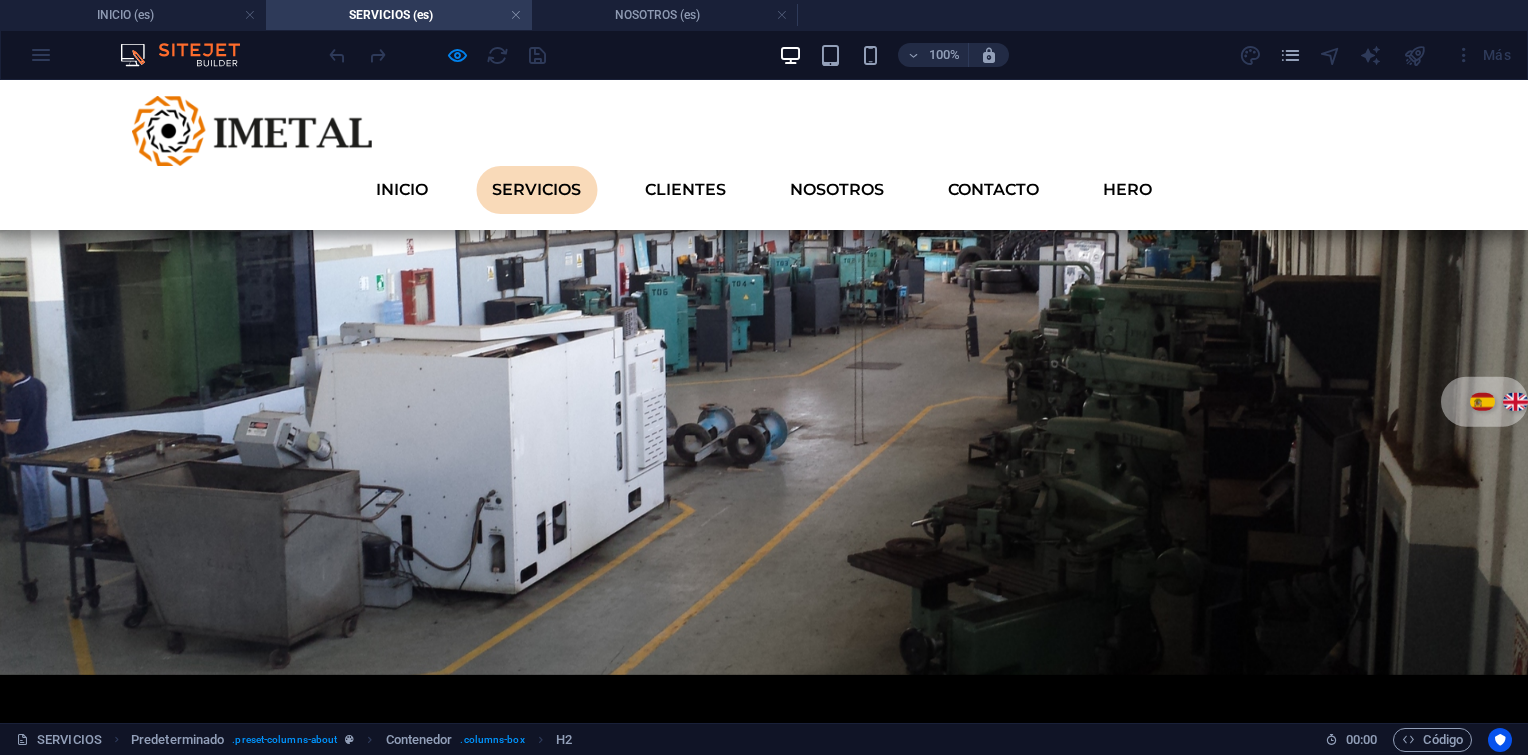 scroll, scrollTop: 2484, scrollLeft: 0, axis: vertical 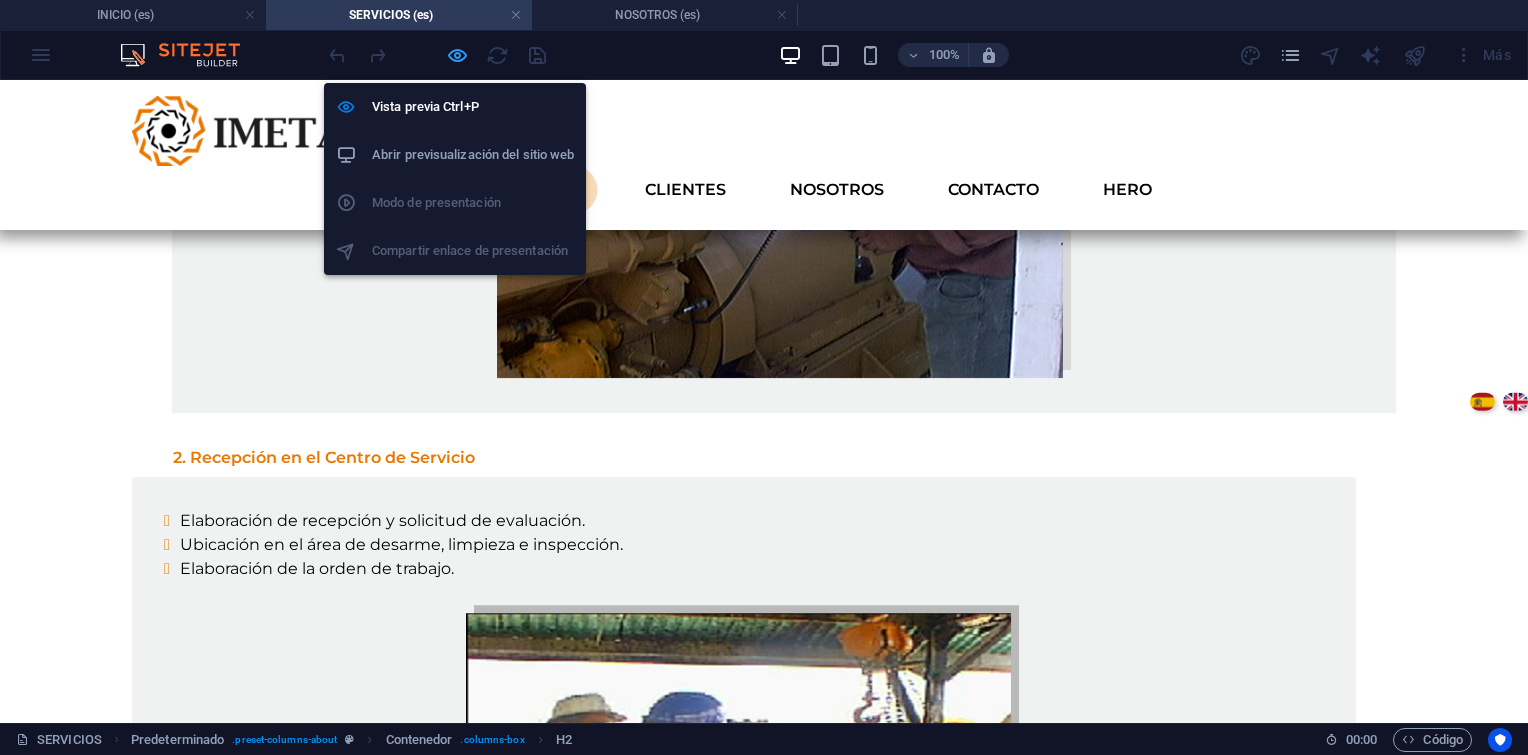 click at bounding box center (457, 55) 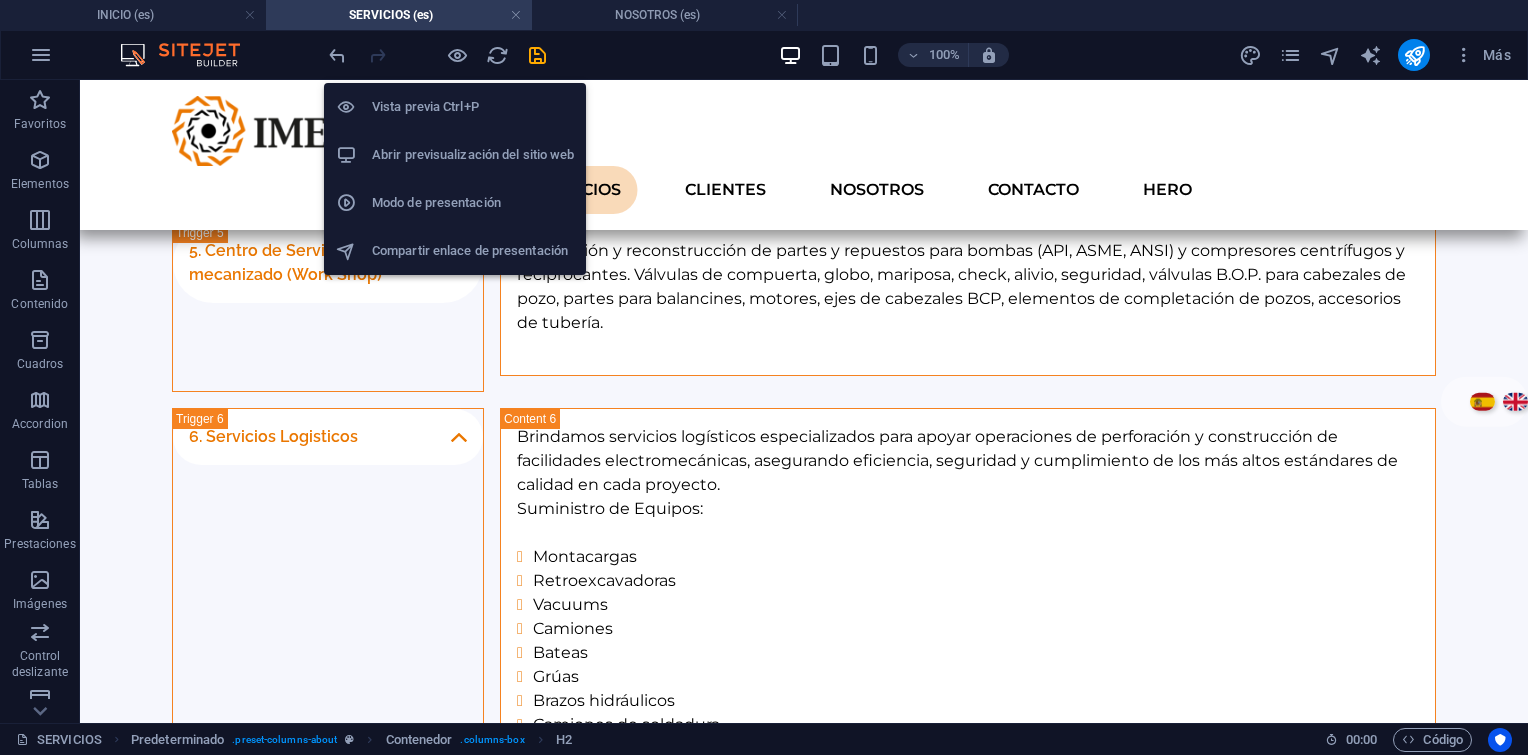 scroll, scrollTop: 3692, scrollLeft: 0, axis: vertical 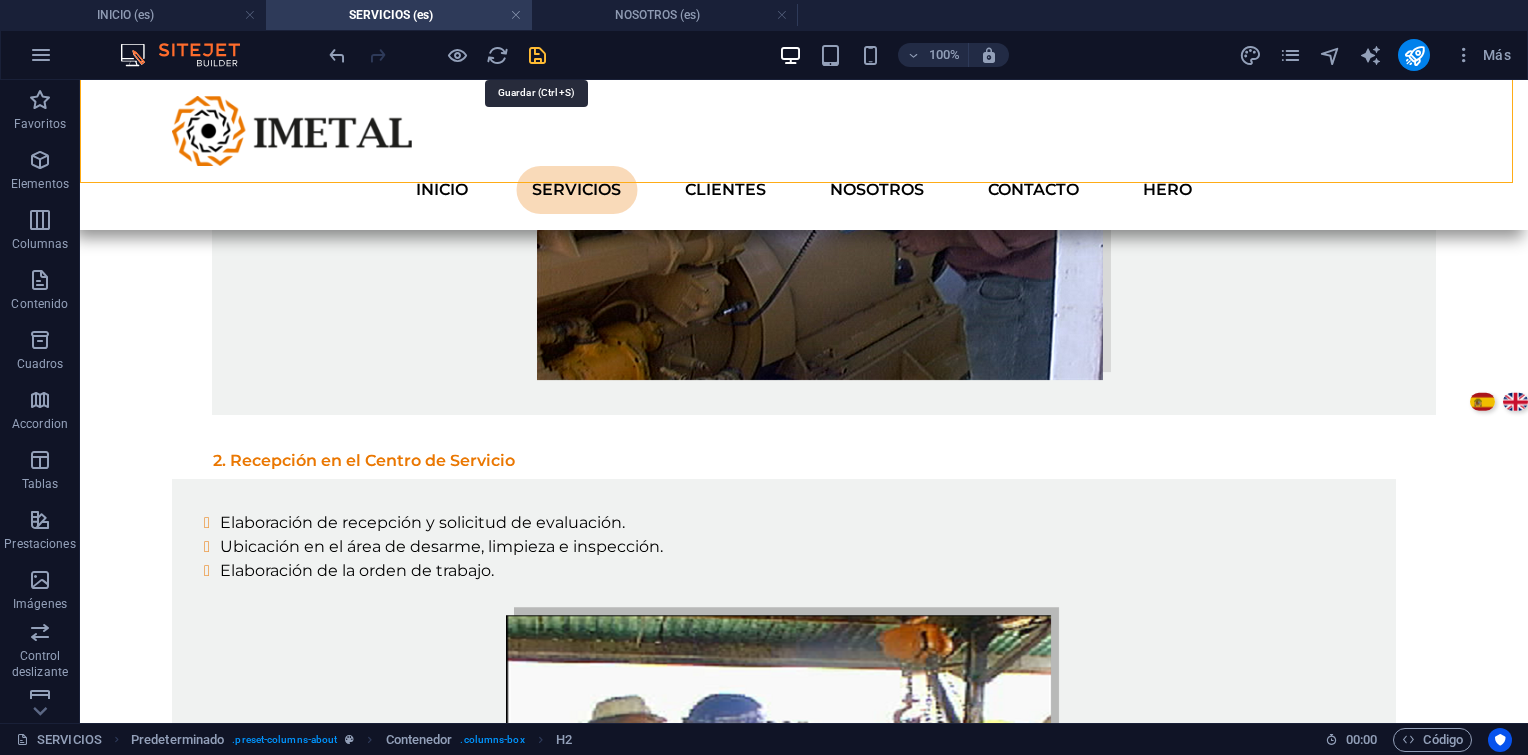 click at bounding box center (537, 55) 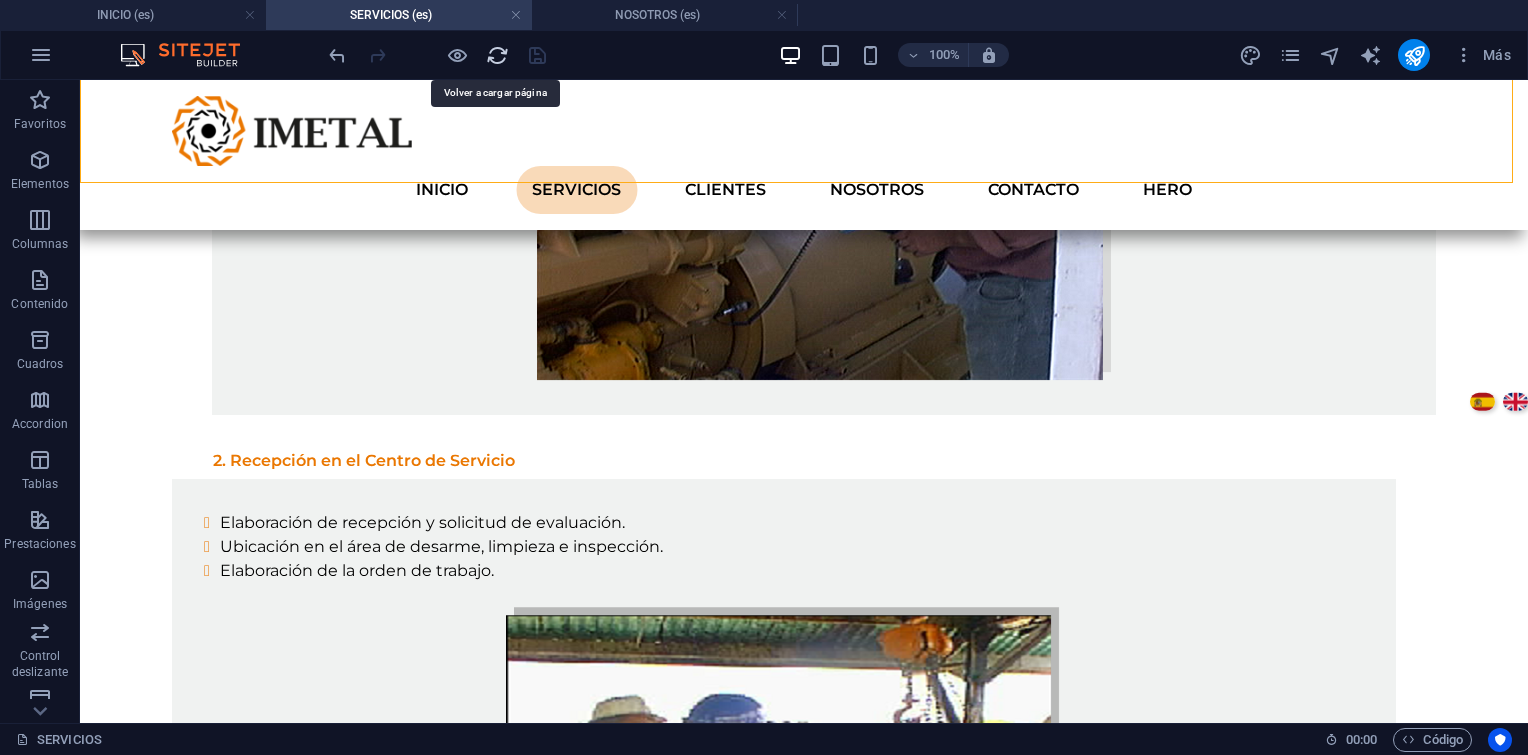 click at bounding box center [497, 55] 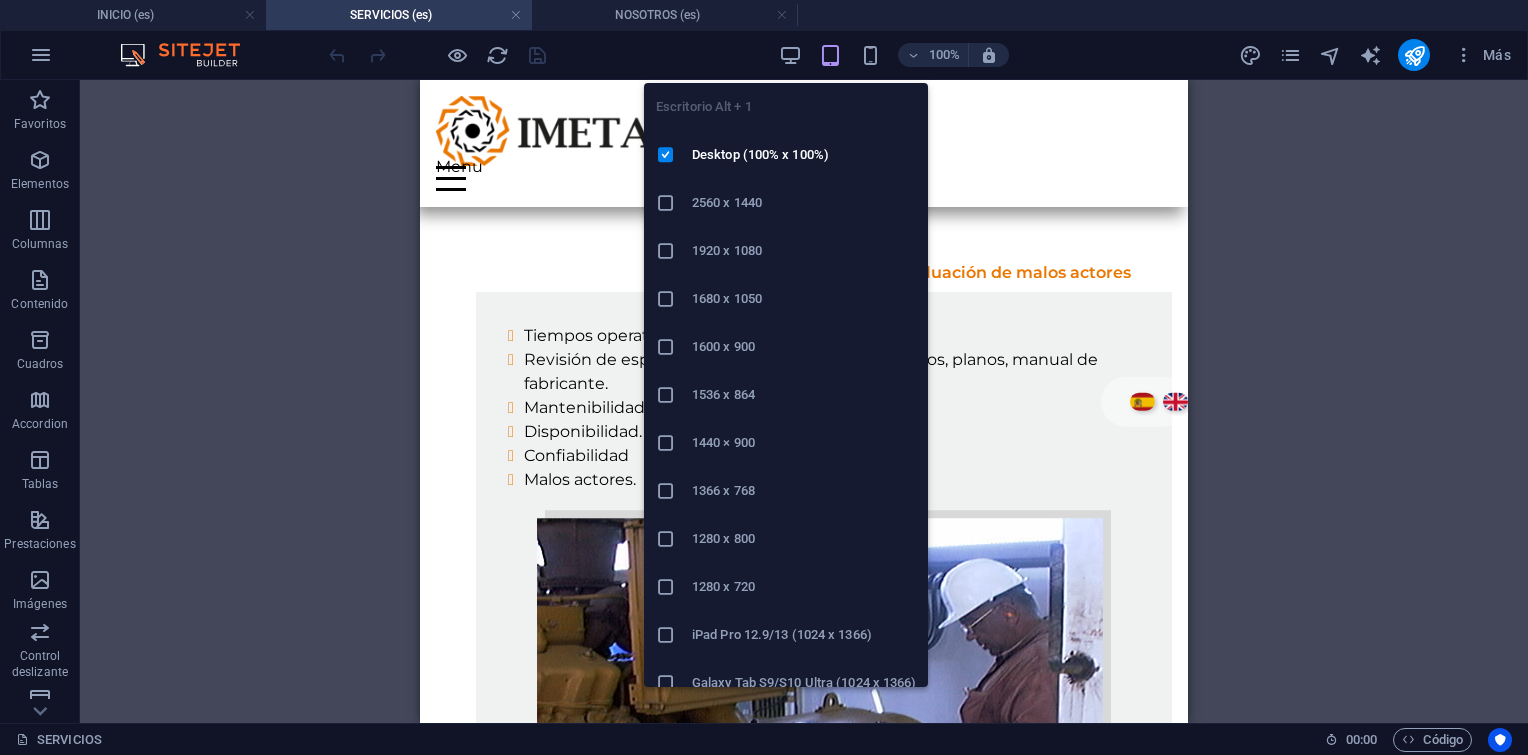 scroll, scrollTop: 16, scrollLeft: 0, axis: vertical 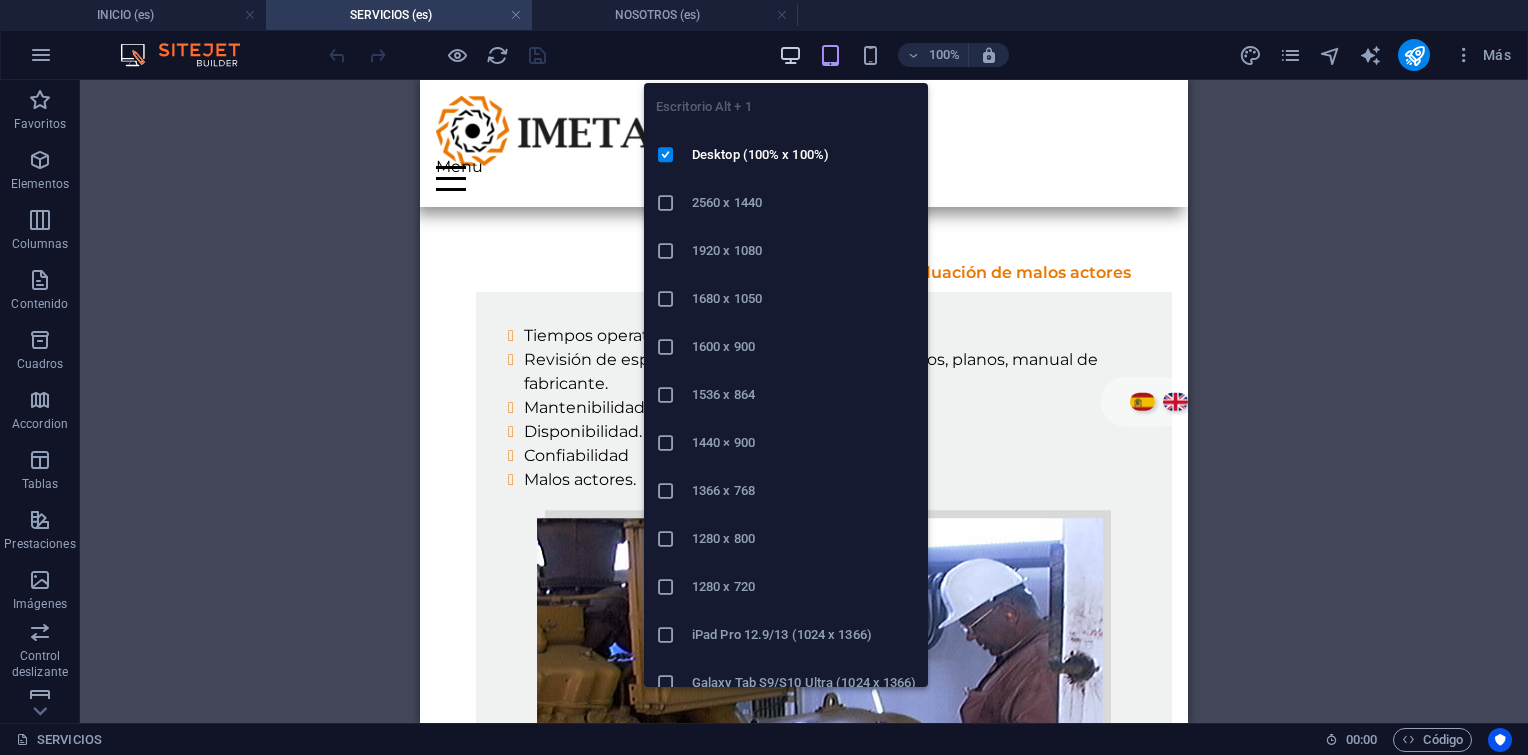 click at bounding box center (790, 55) 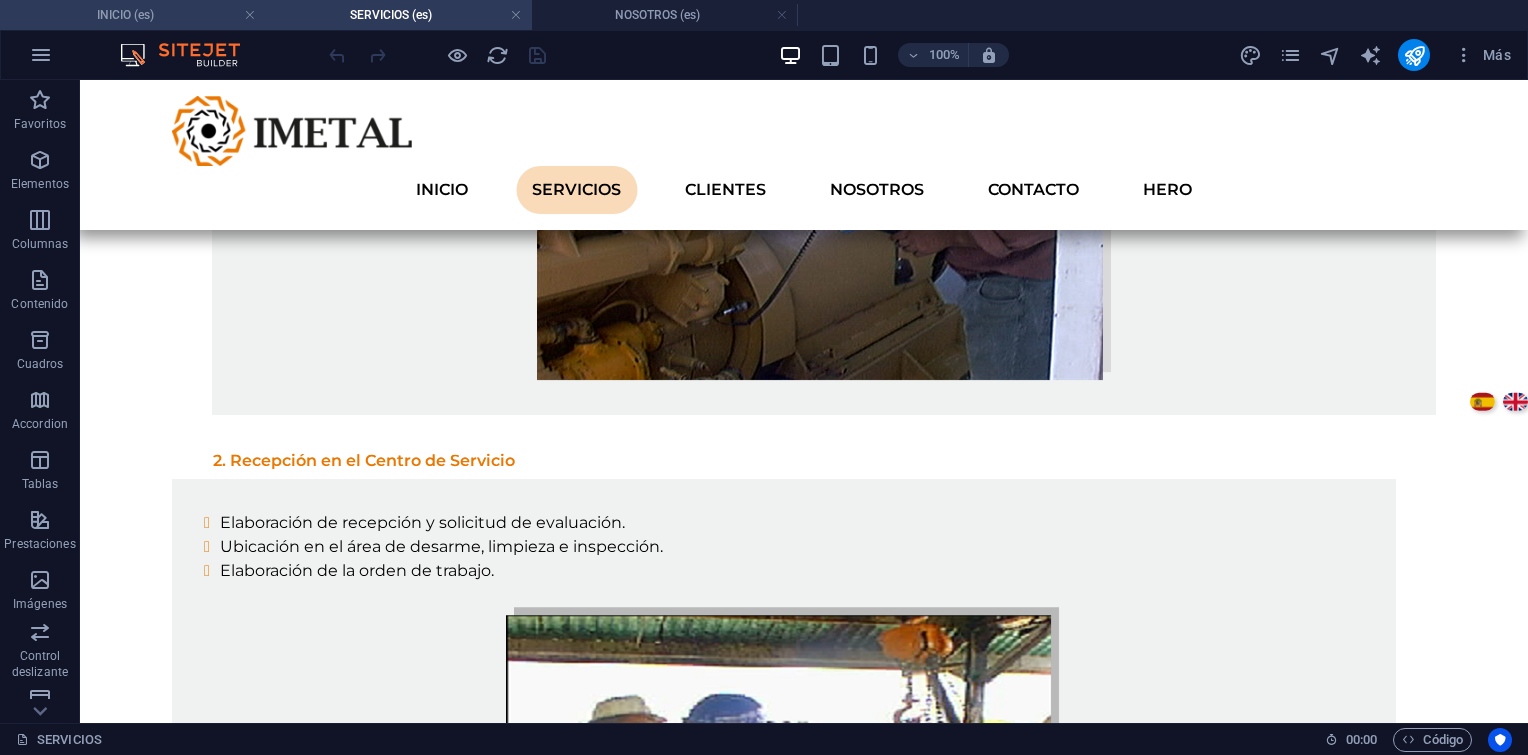 click on "INICIO (es)" at bounding box center [133, 15] 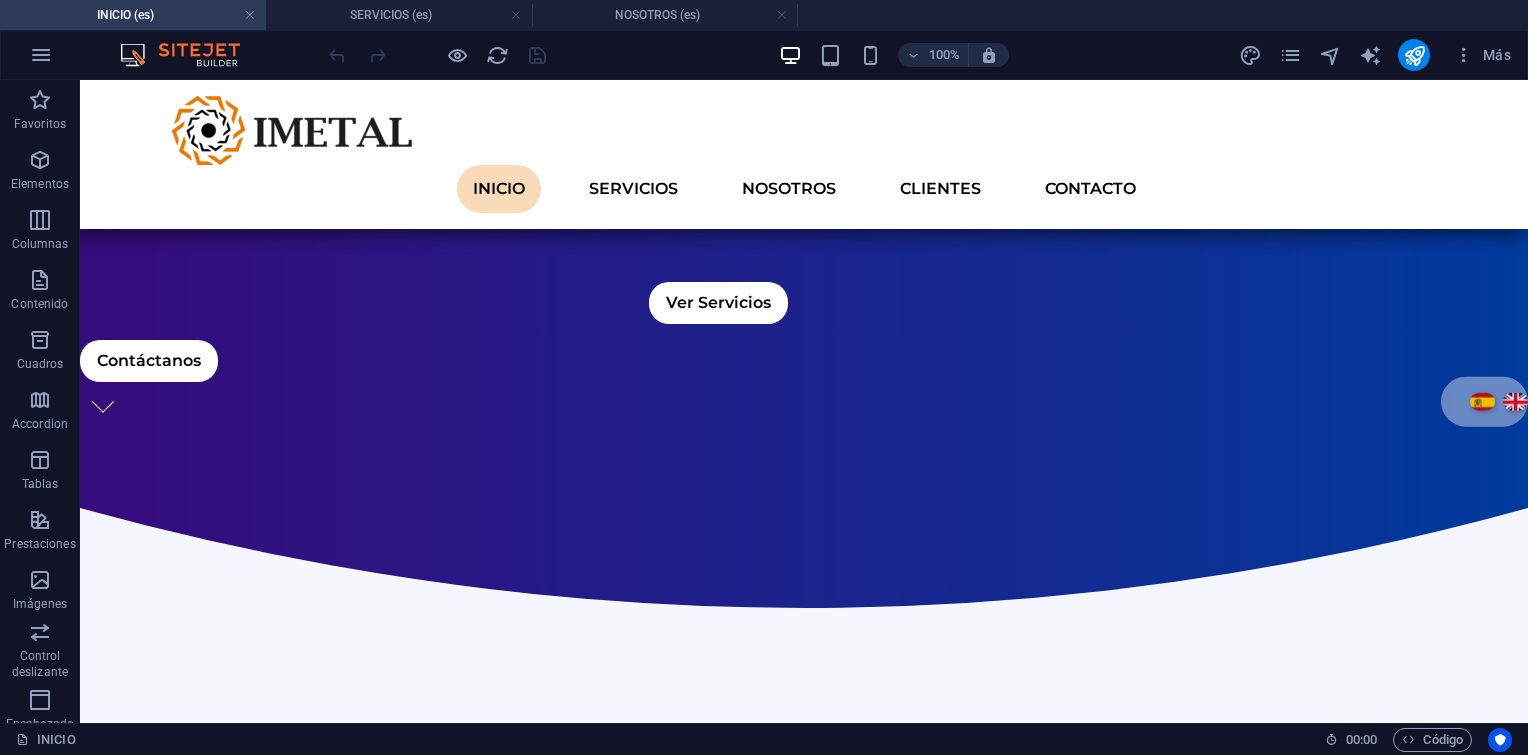 scroll, scrollTop: 1414, scrollLeft: 0, axis: vertical 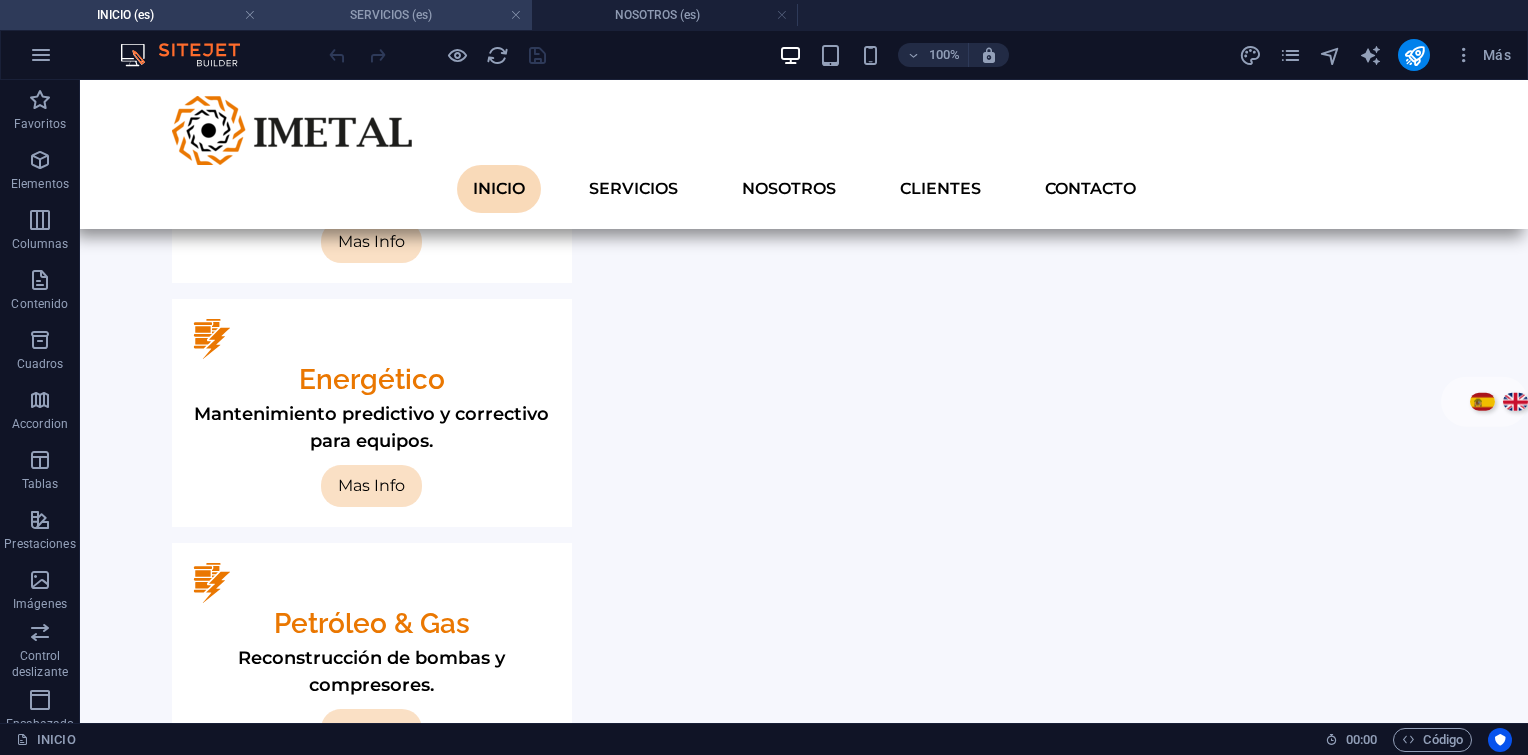 click on "SERVICIOS (es)" at bounding box center [399, 15] 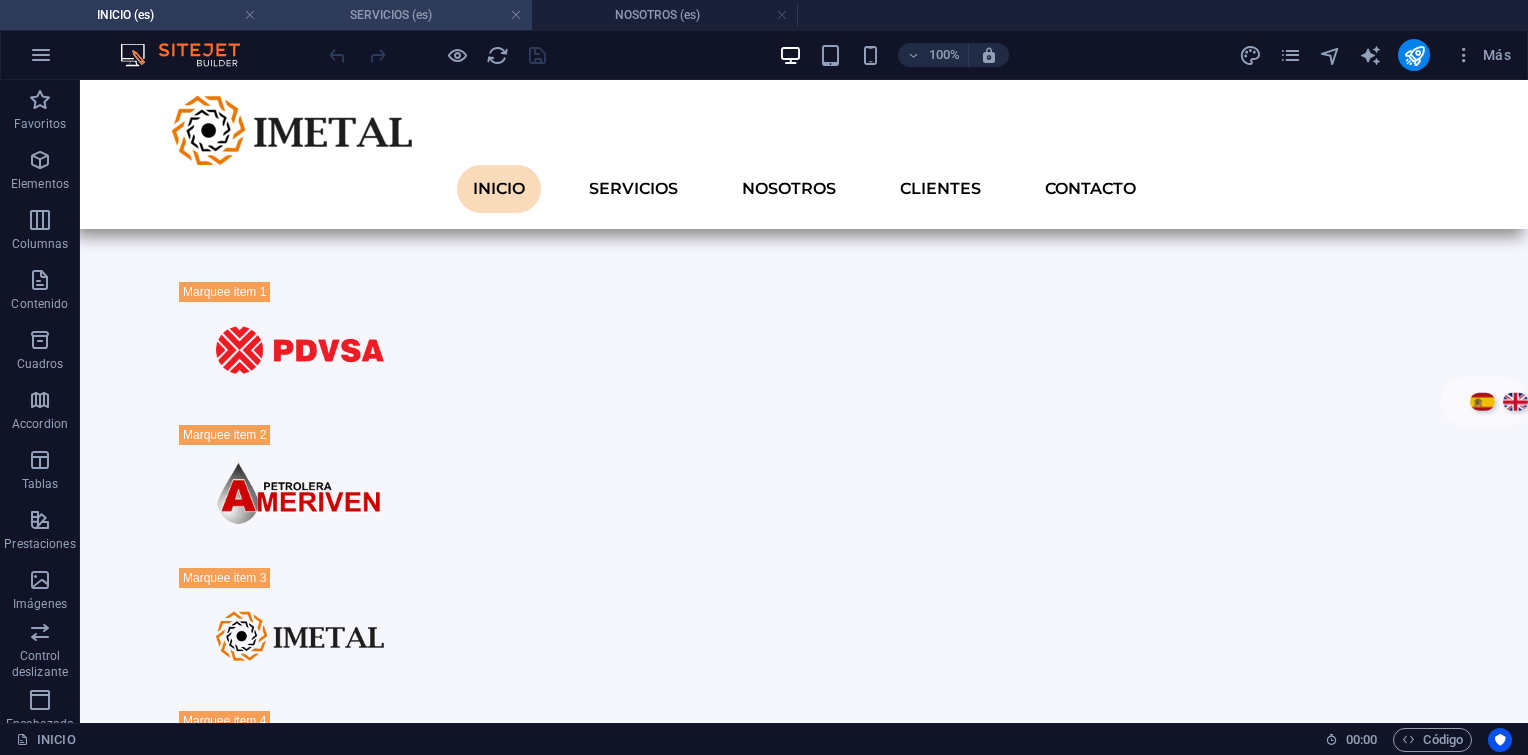 scroll, scrollTop: 0, scrollLeft: 0, axis: both 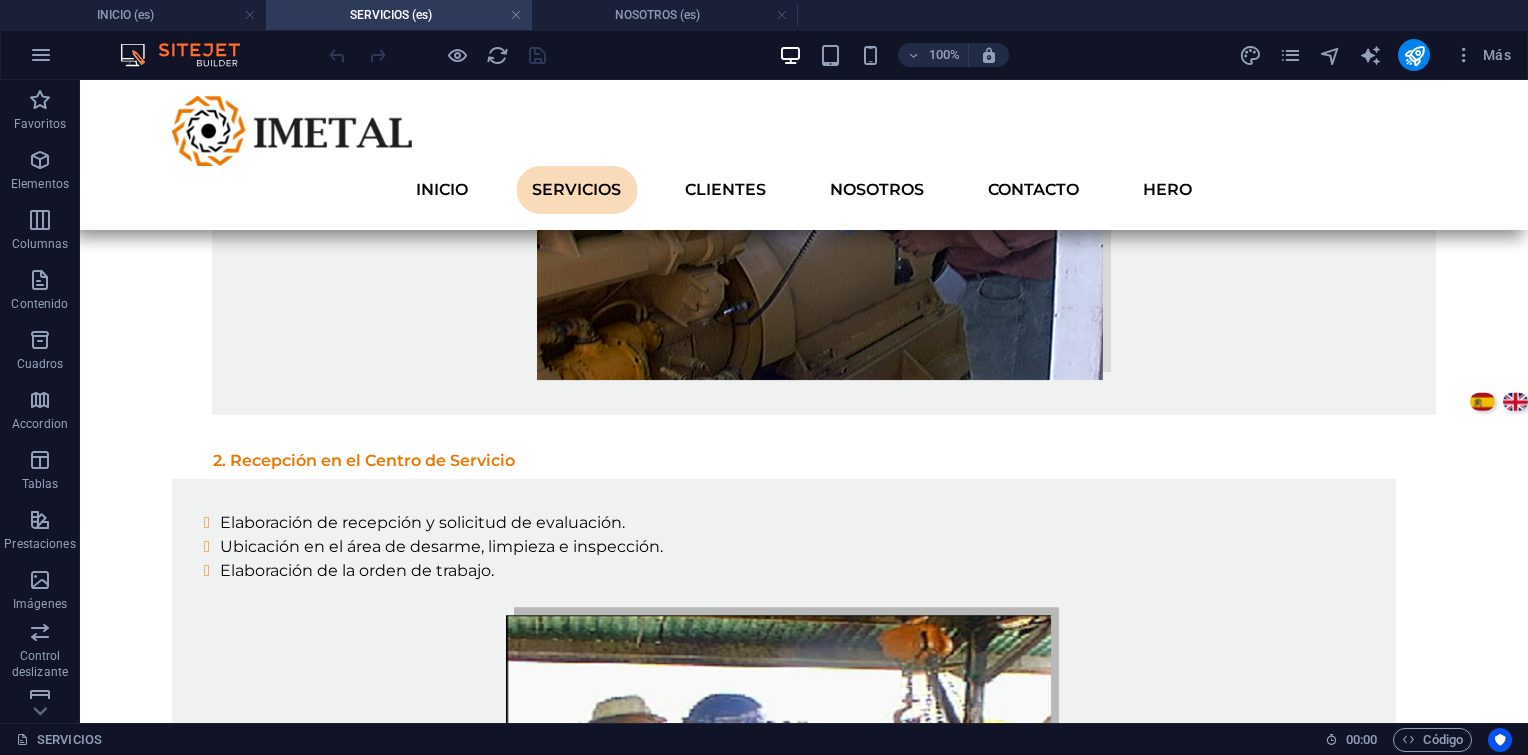 click on "100% Más" at bounding box center [764, 55] 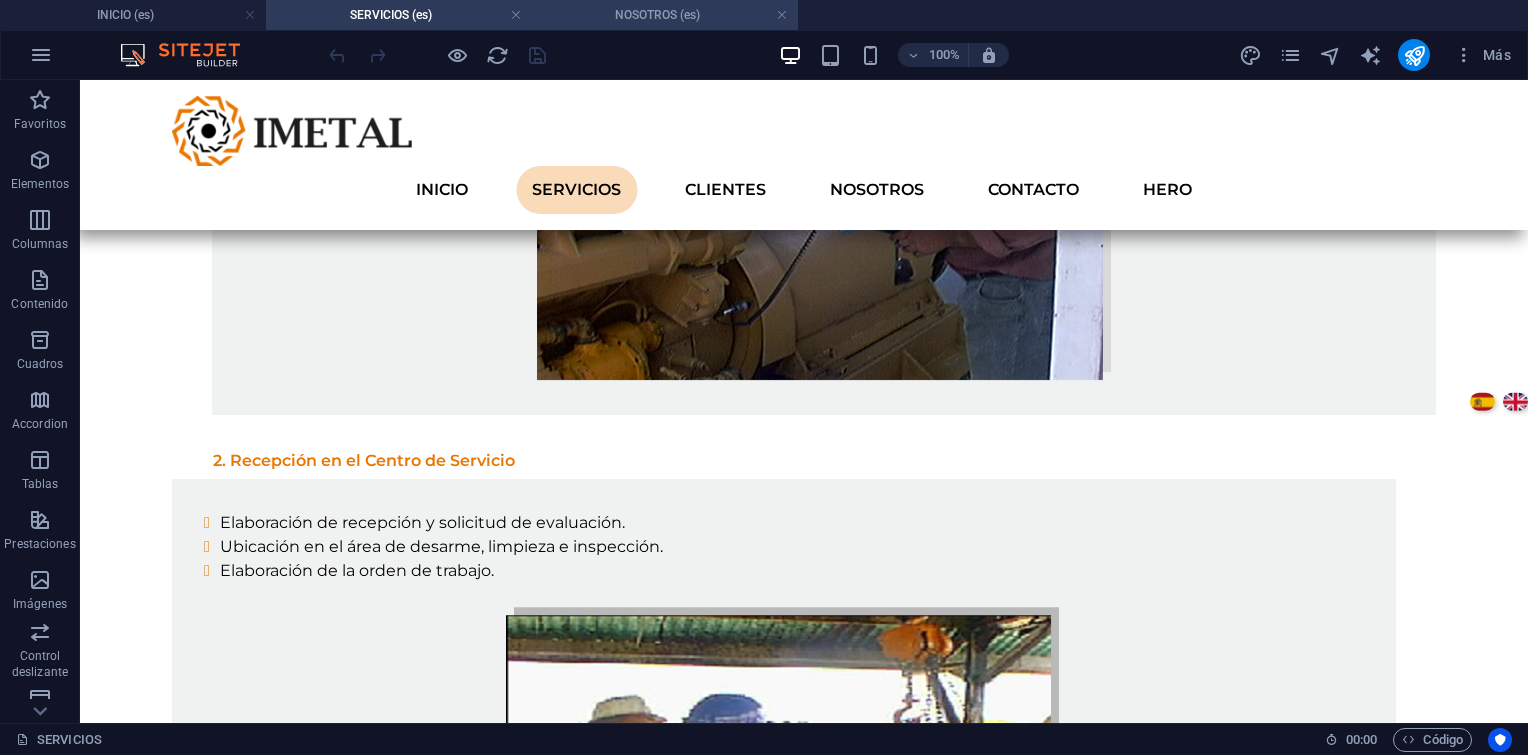 click on "NOSOTROS (es)" at bounding box center (665, 15) 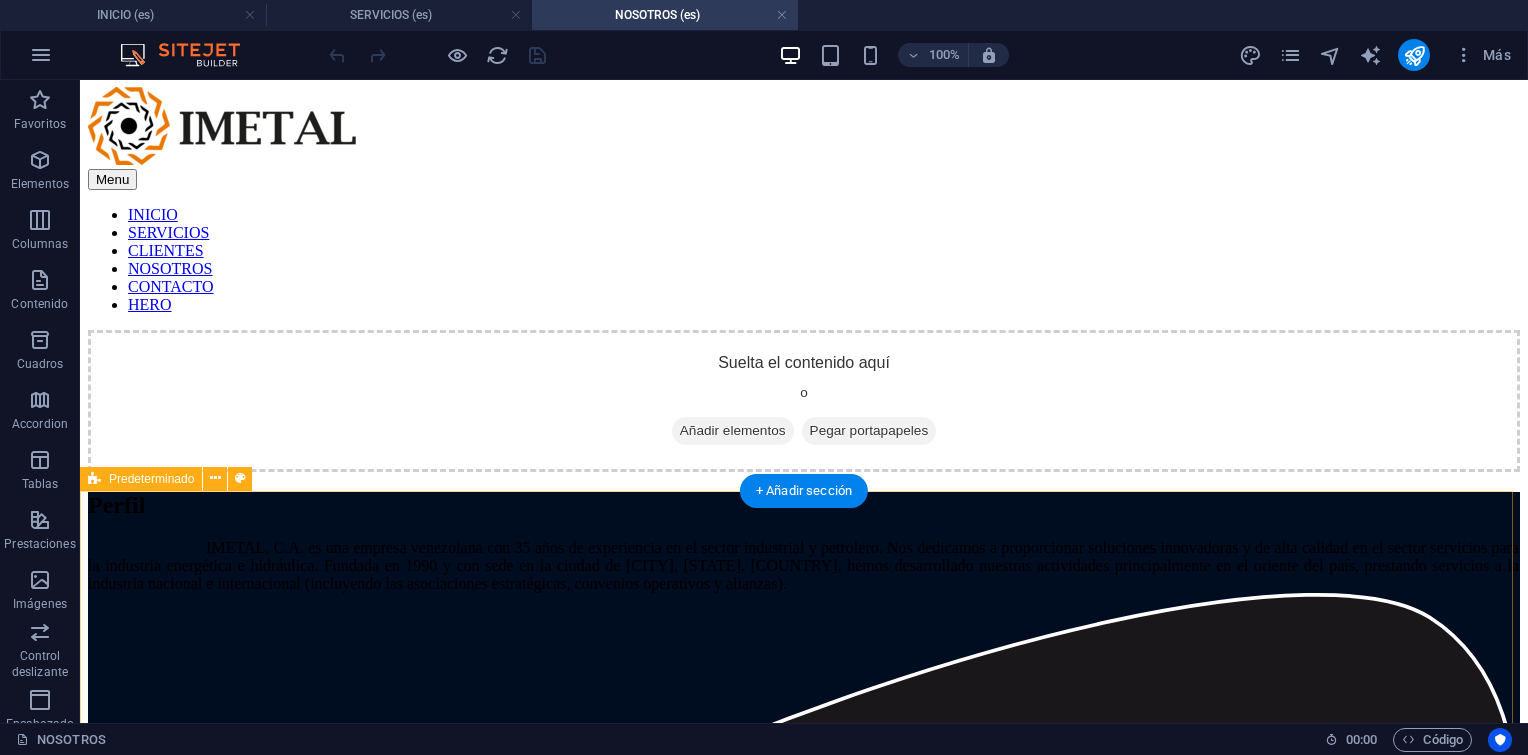scroll, scrollTop: 0, scrollLeft: 0, axis: both 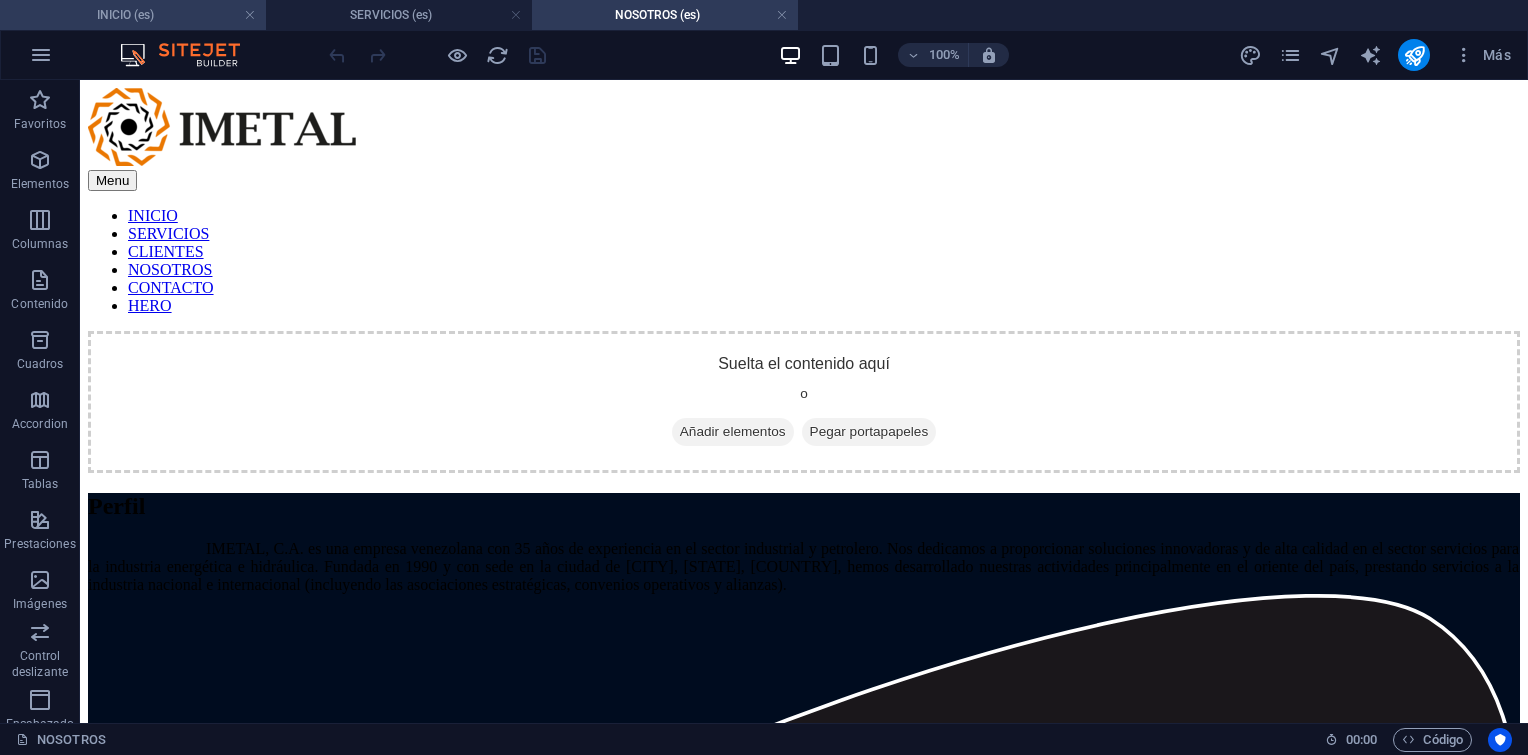 click on "INICIO (es)" at bounding box center (133, 15) 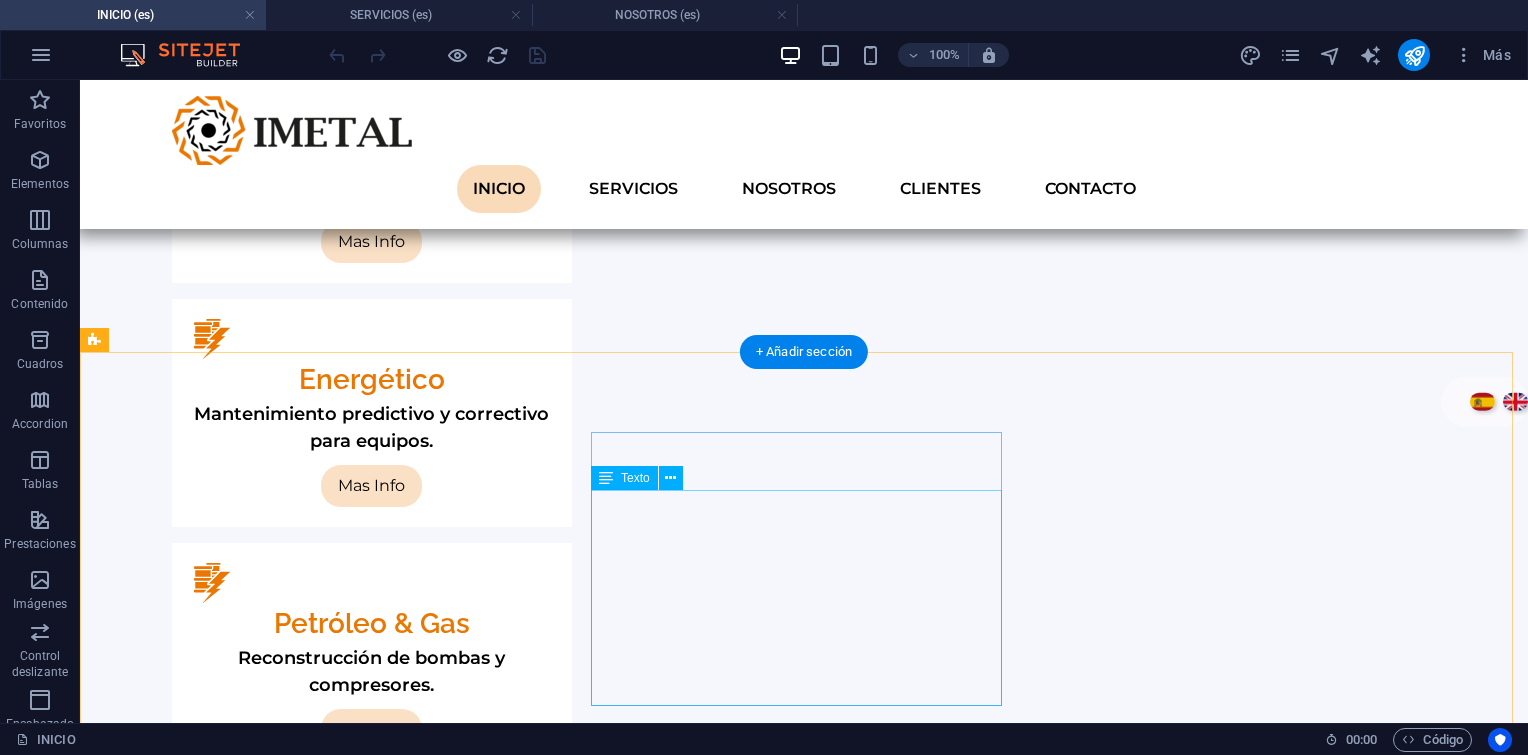 scroll, scrollTop: 1214, scrollLeft: 0, axis: vertical 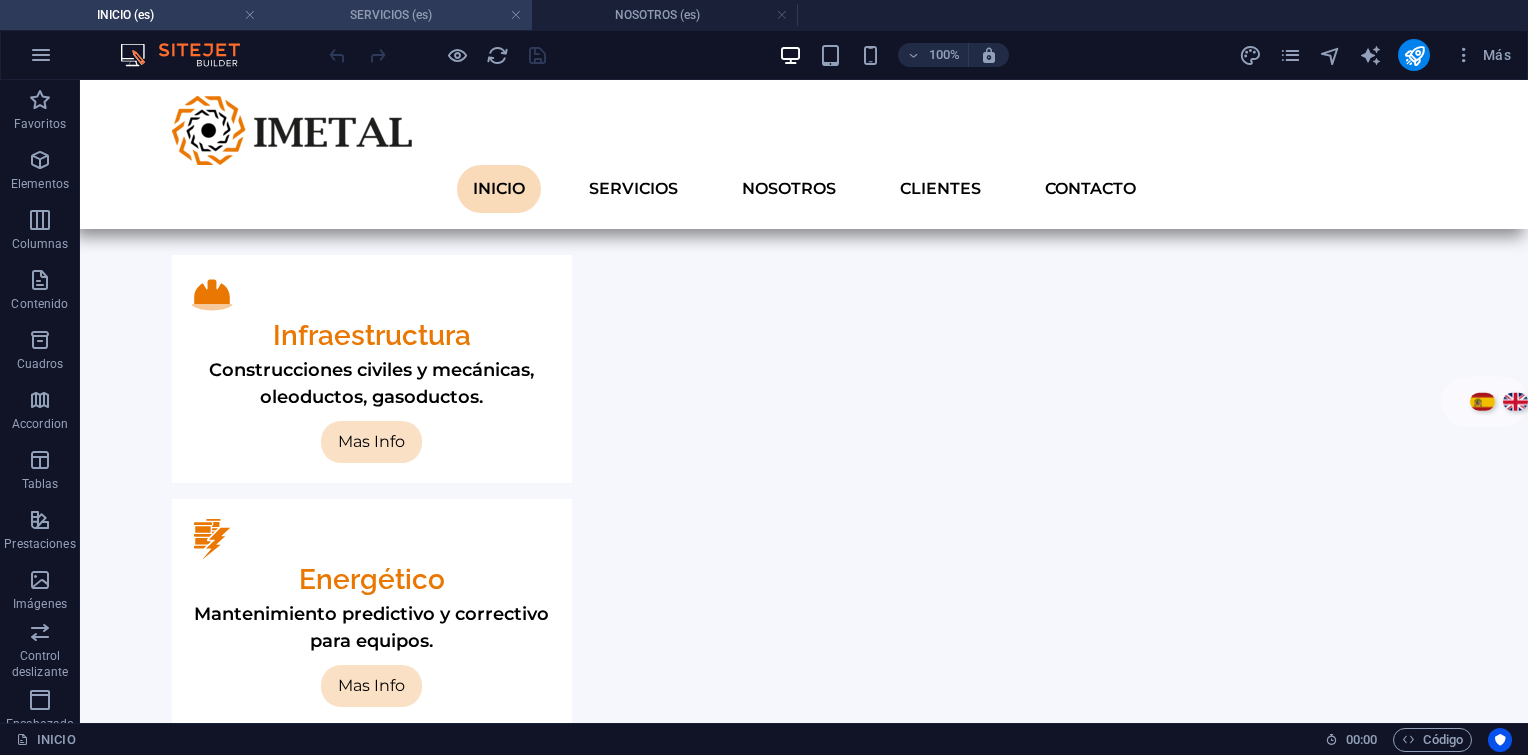 click on "SERVICIOS (es)" at bounding box center (399, 15) 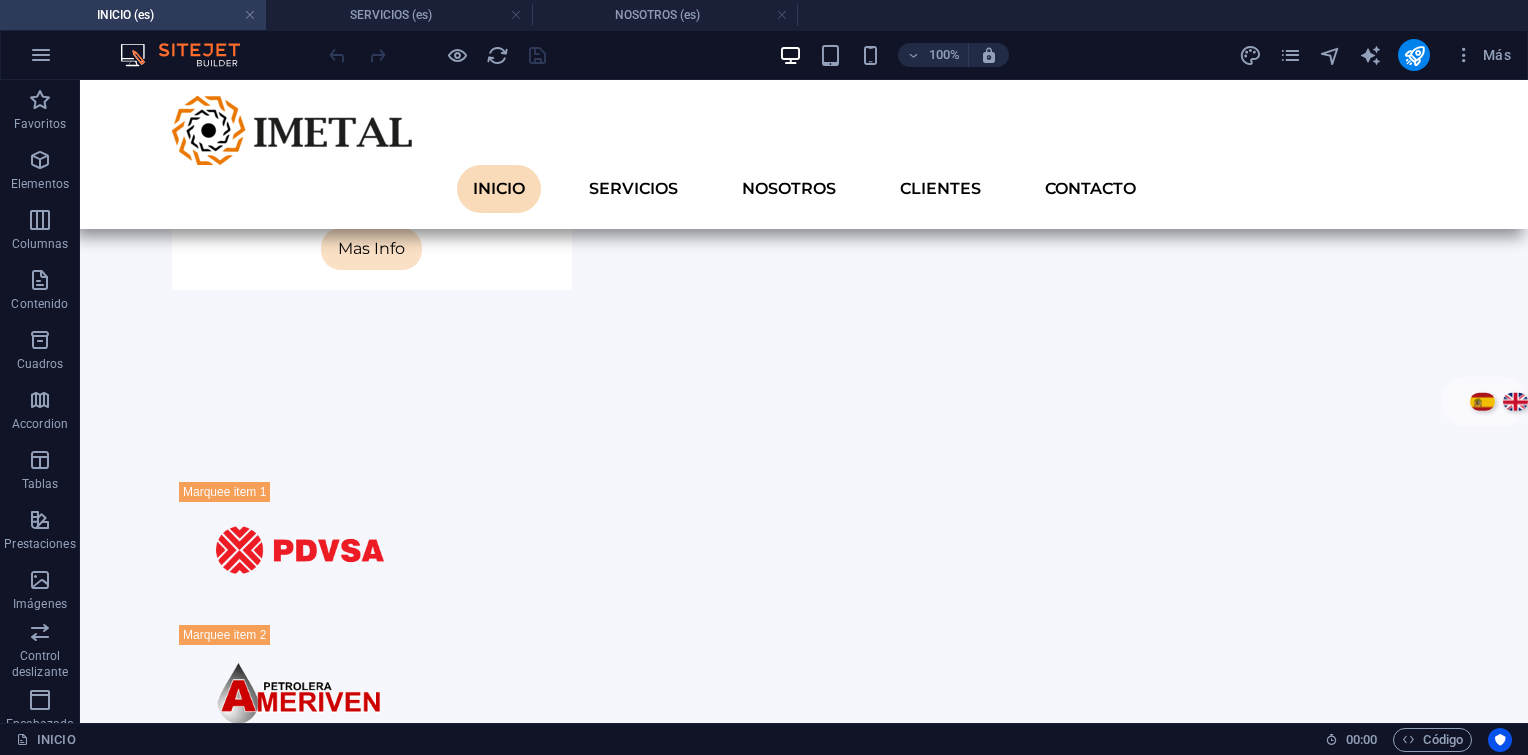 scroll, scrollTop: 0, scrollLeft: 0, axis: both 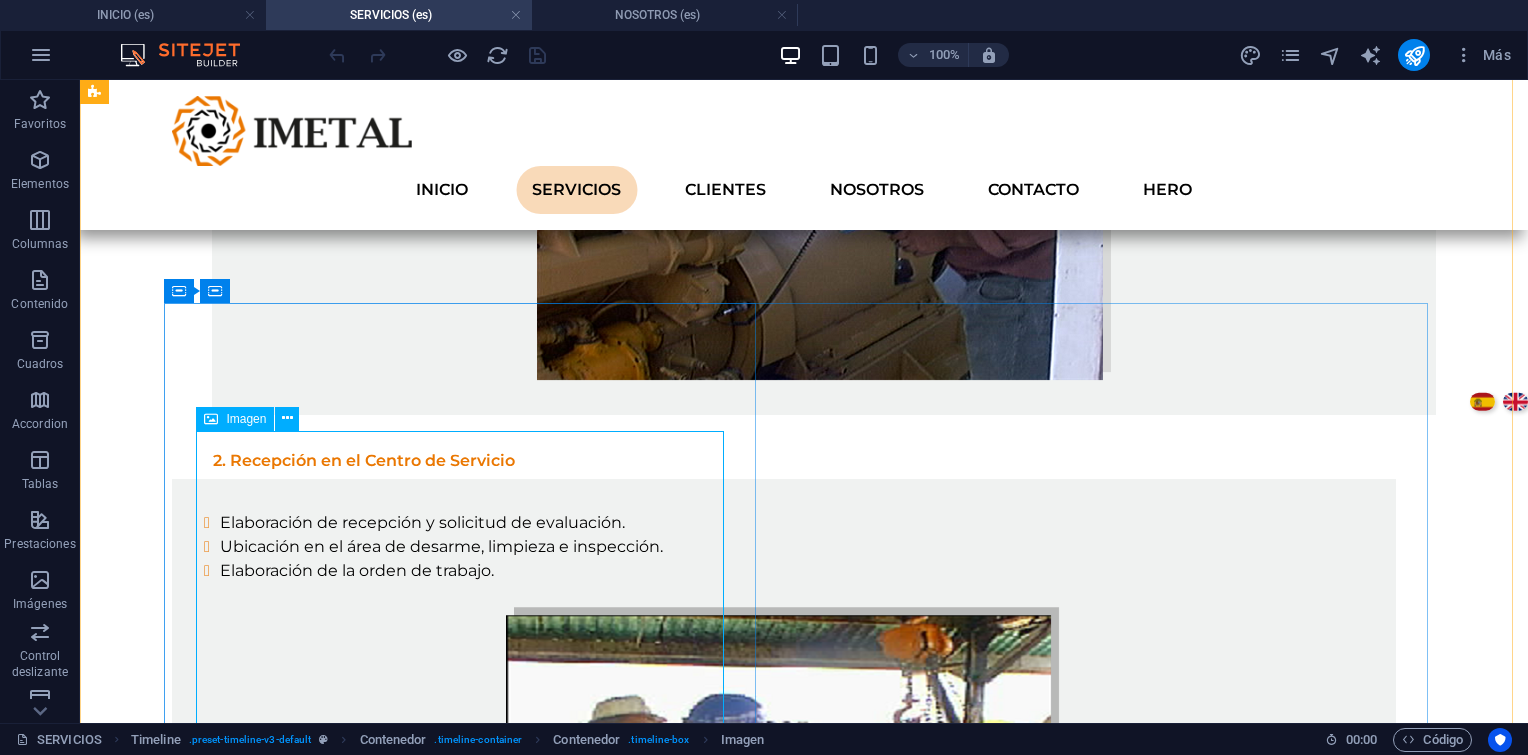 click on "Imagen" at bounding box center (246, 419) 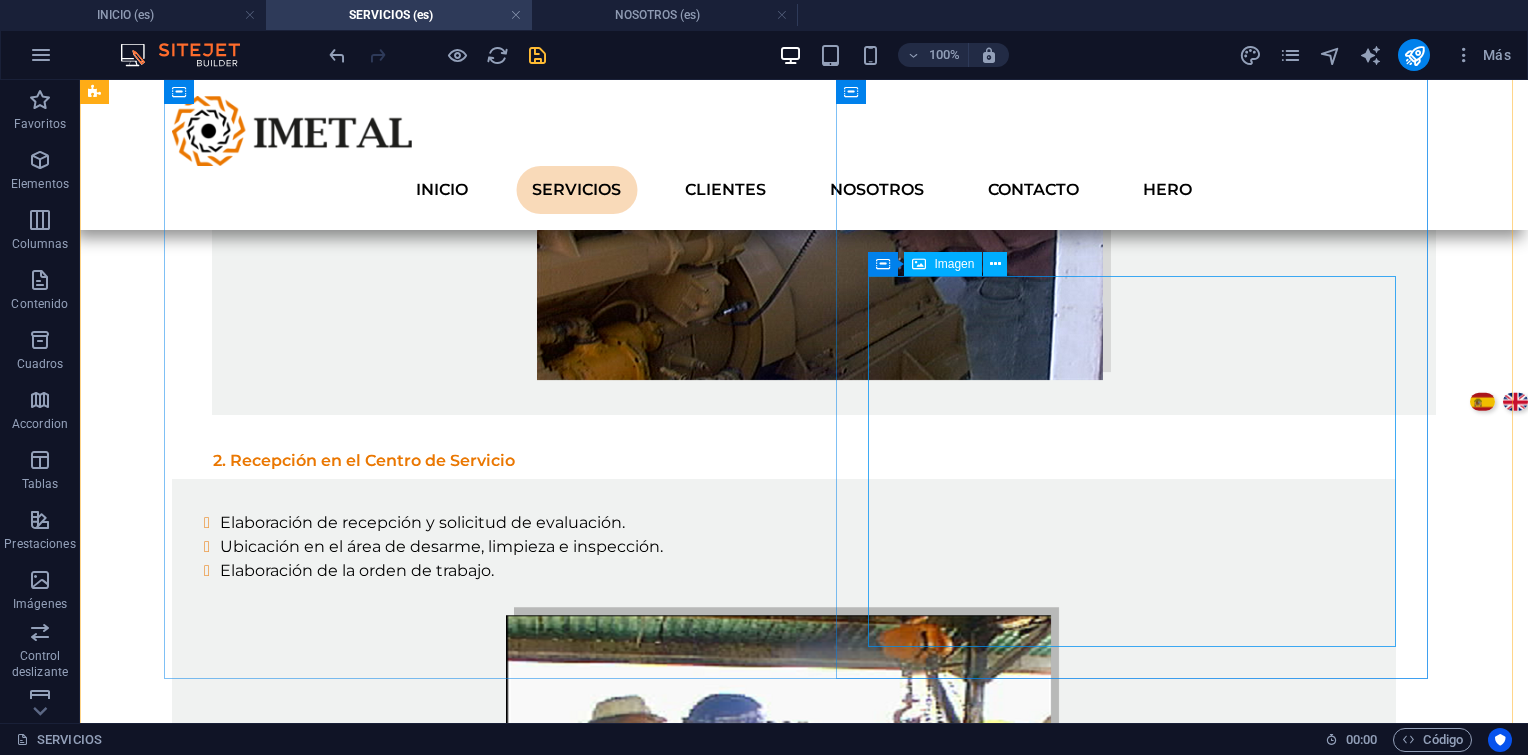 click at bounding box center [919, 264] 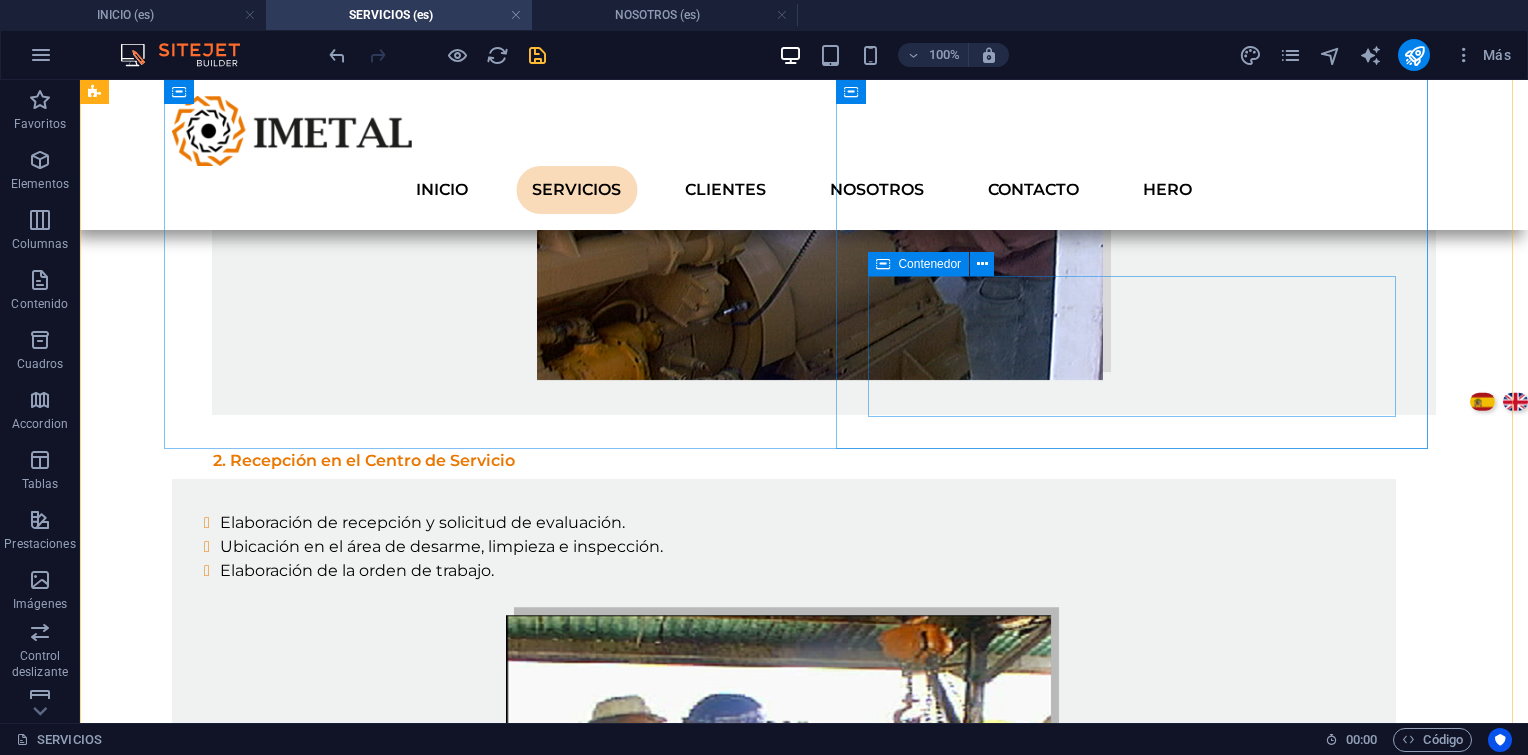 click on "Contenedor" at bounding box center [929, 264] 